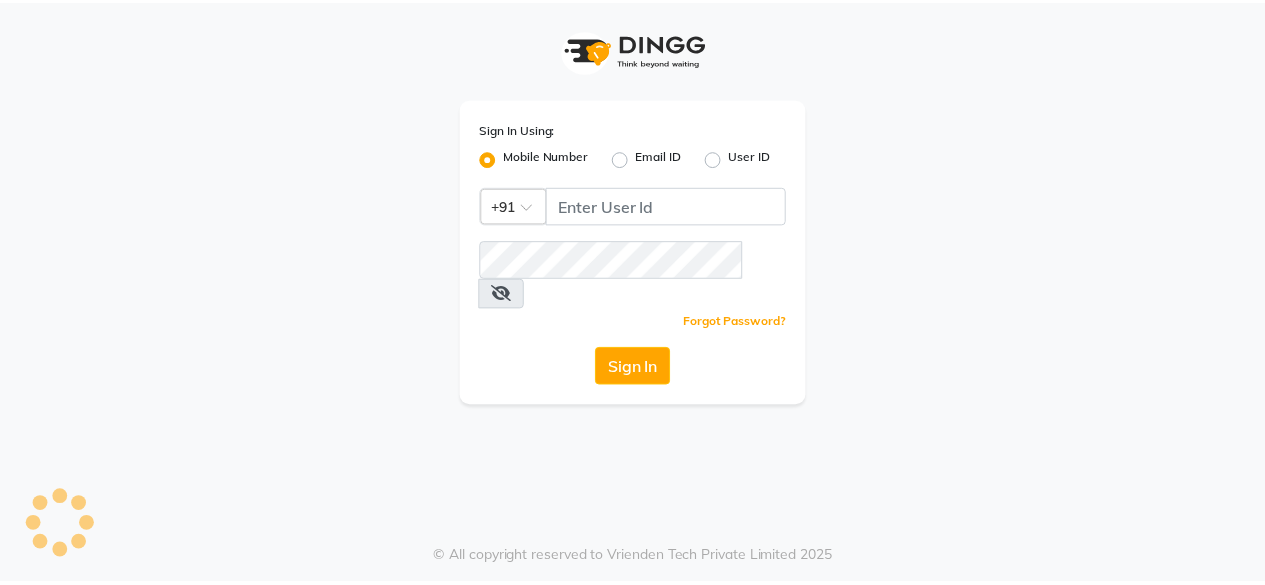 scroll, scrollTop: 0, scrollLeft: 0, axis: both 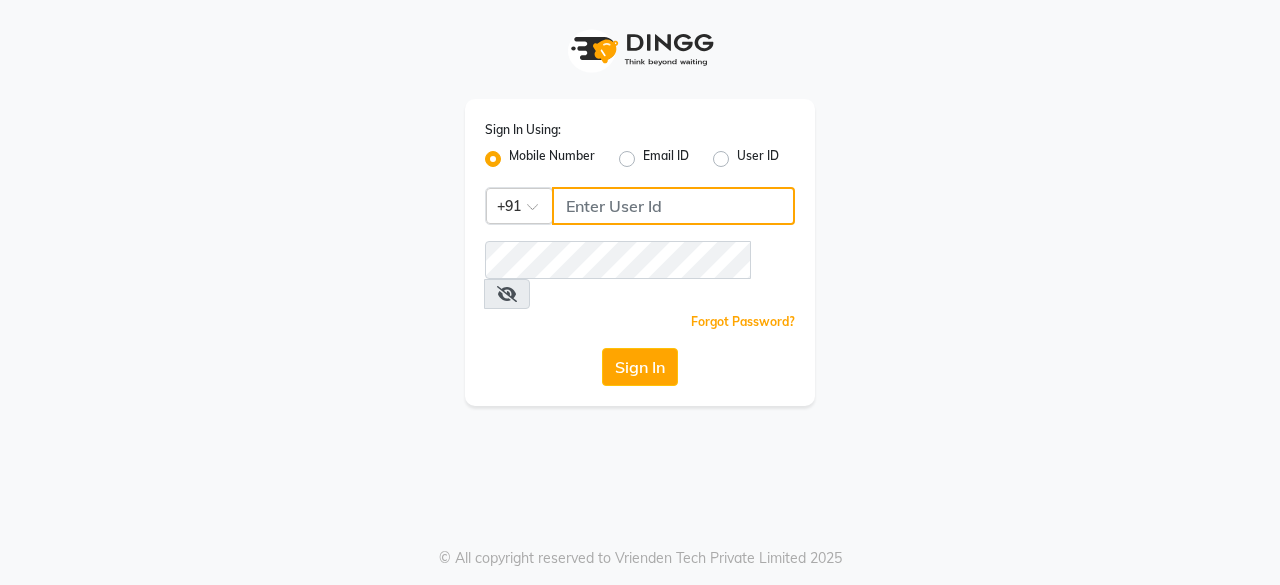 click 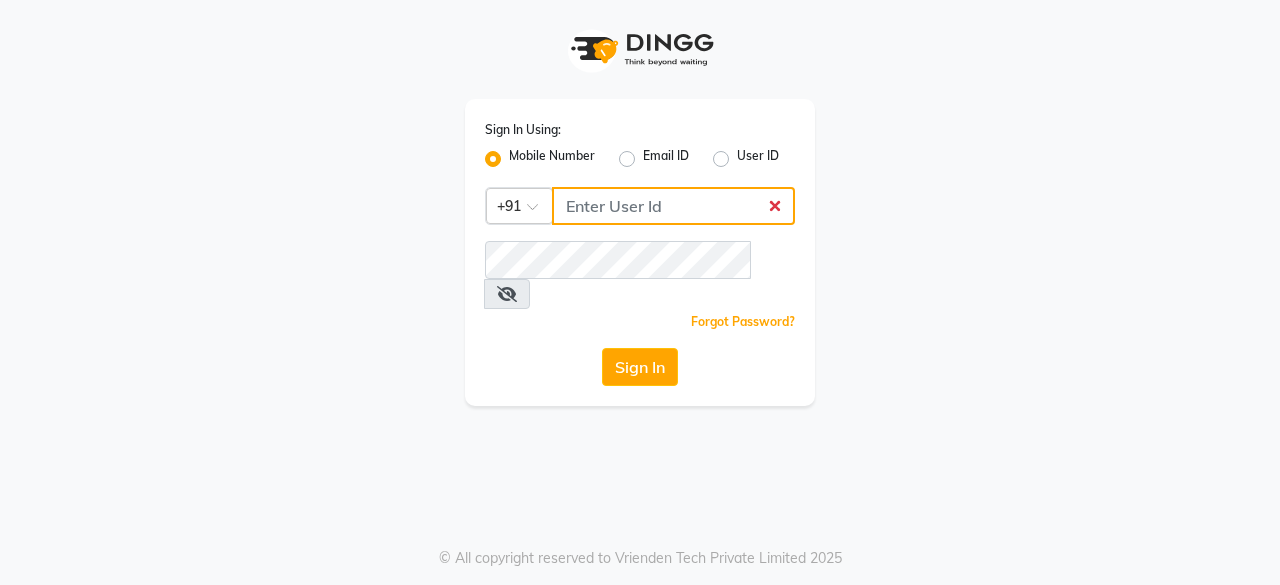 type on "6366554440" 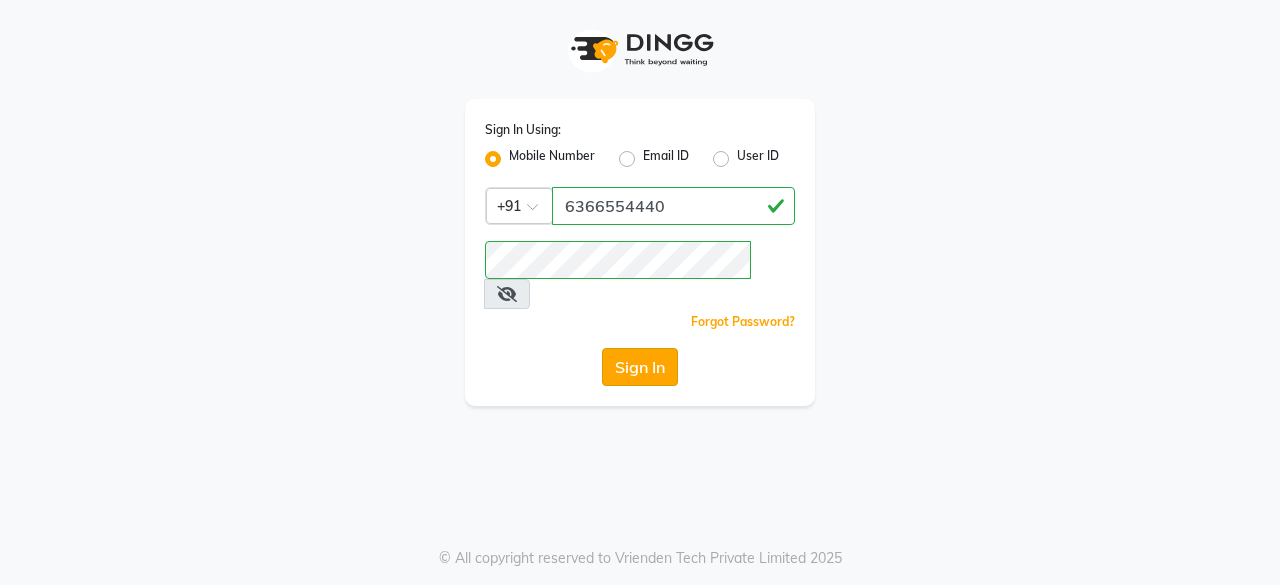 click on "Sign In" 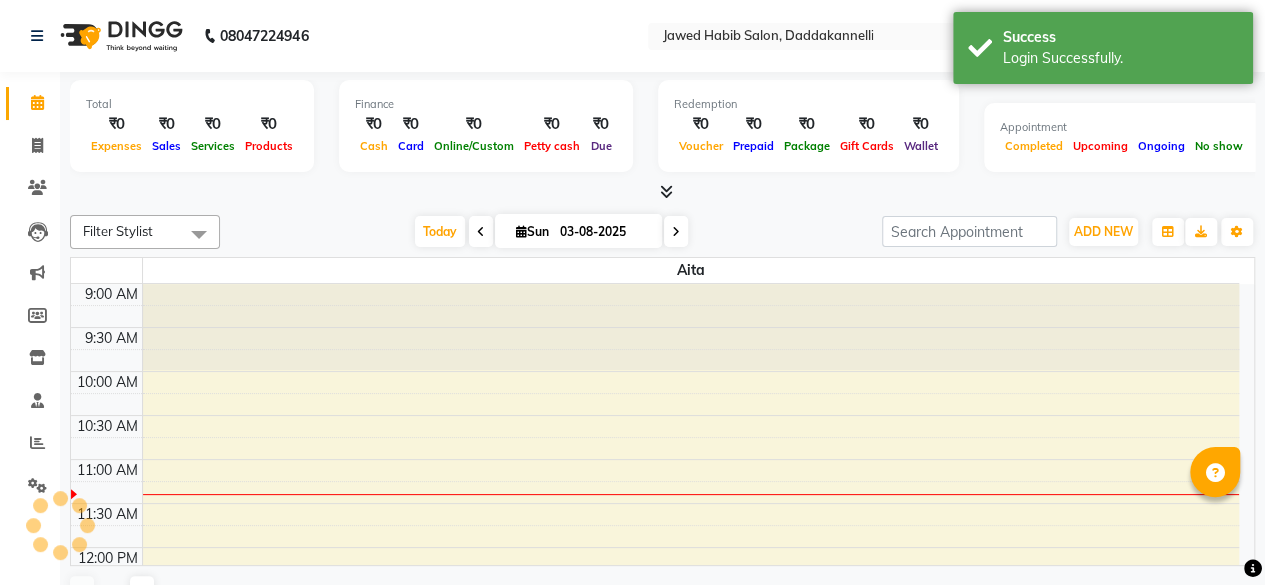 scroll, scrollTop: 174, scrollLeft: 0, axis: vertical 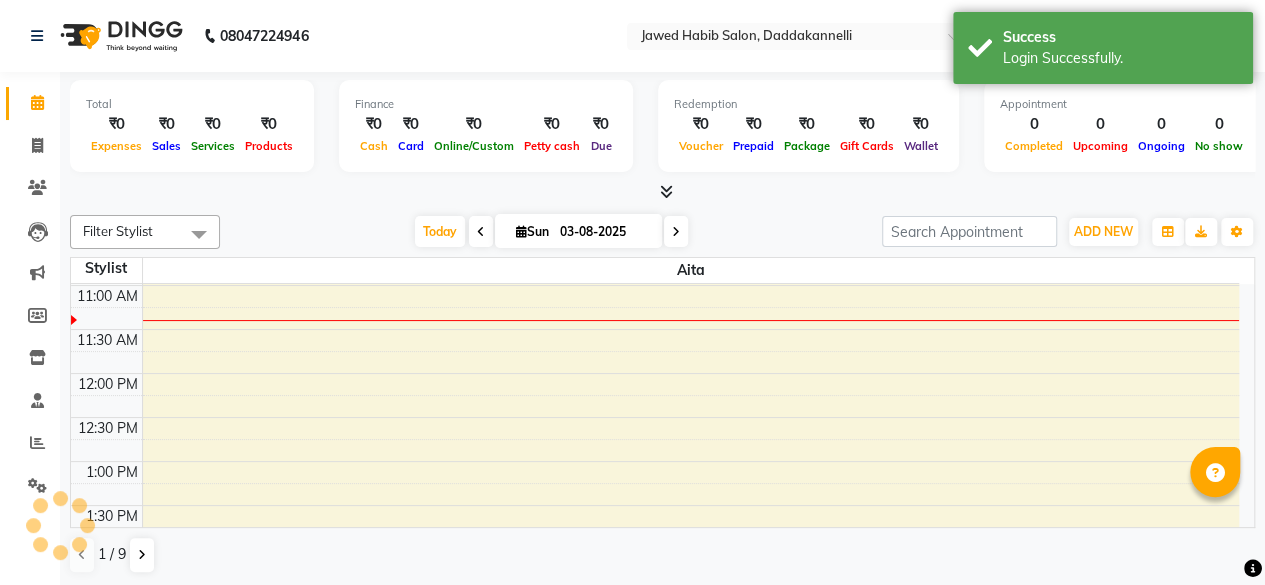 select on "en" 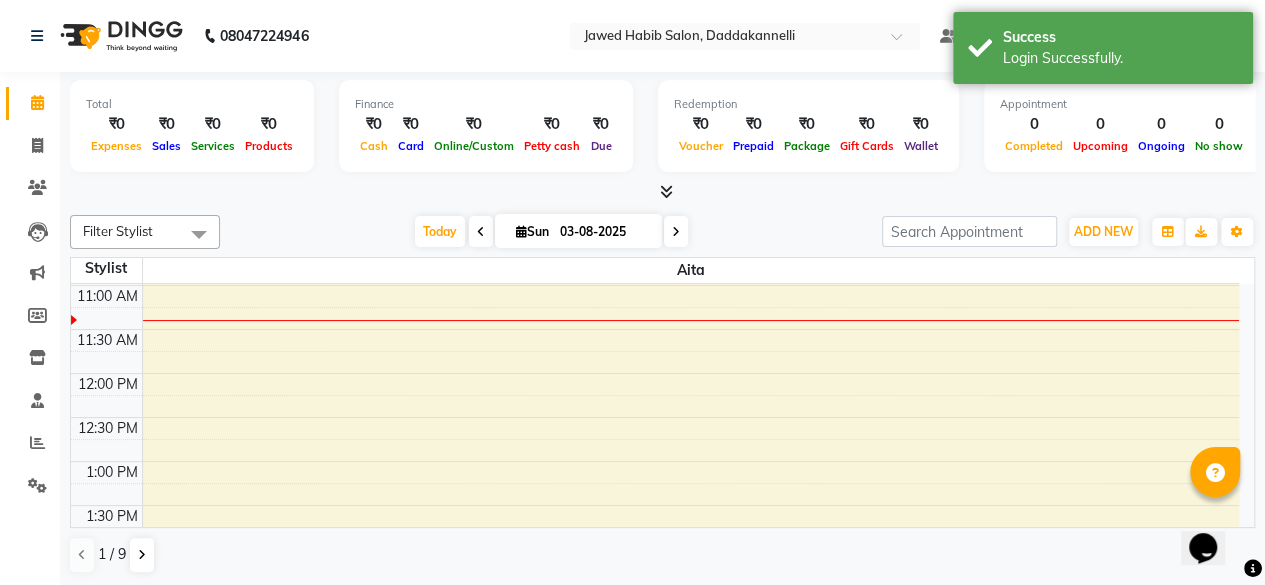 scroll, scrollTop: 0, scrollLeft: 0, axis: both 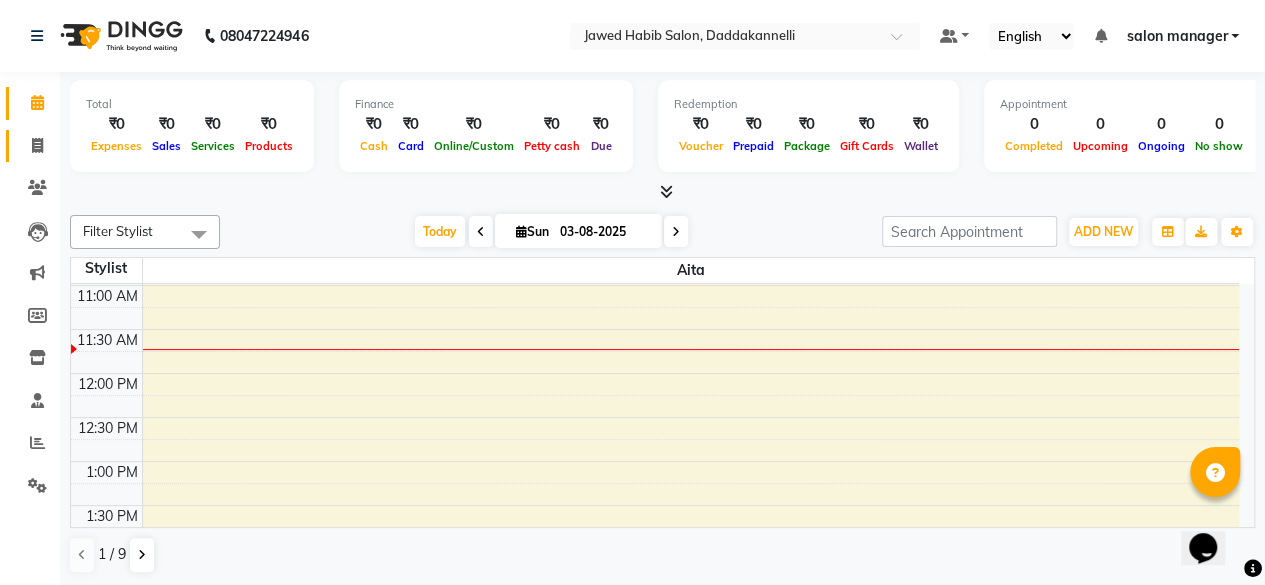 click on "Invoice" 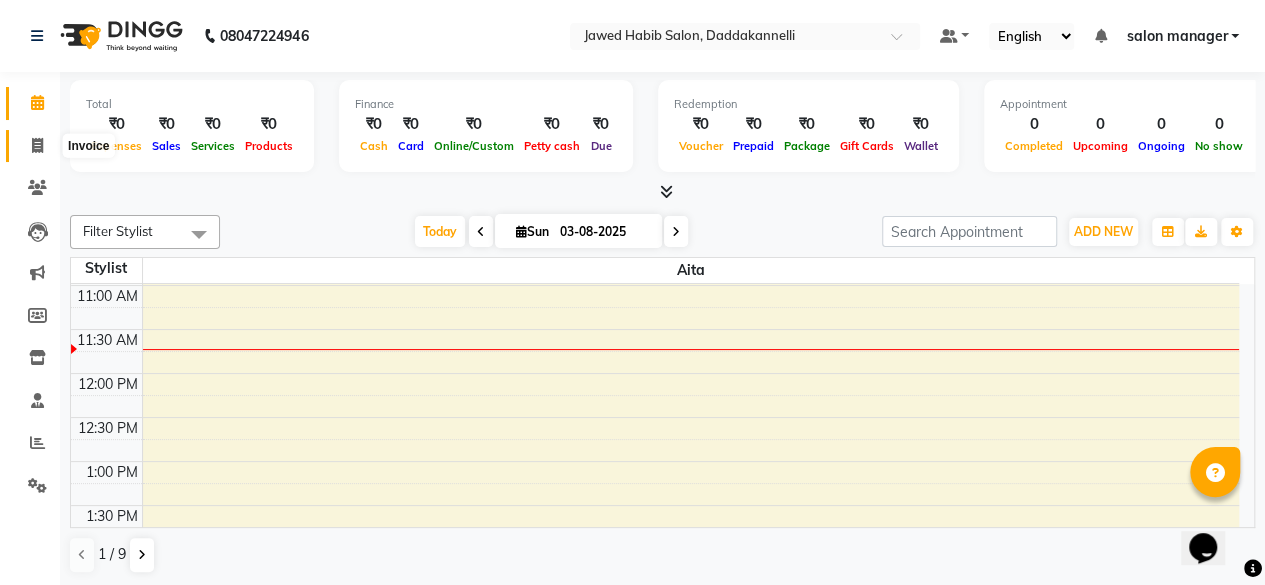 click 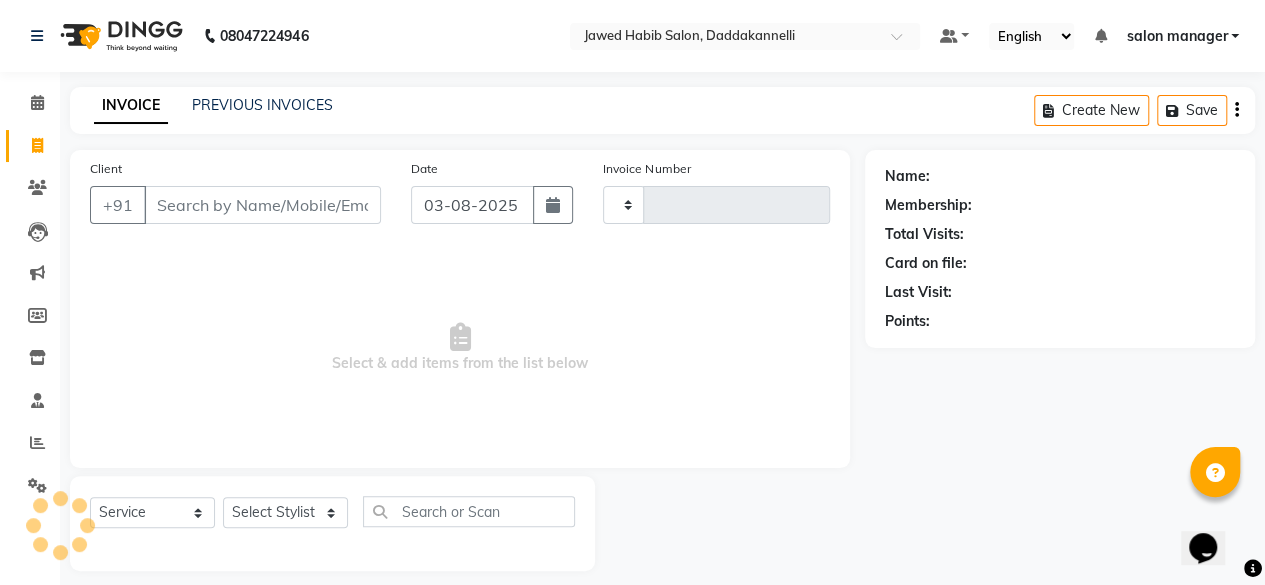 type on "2375" 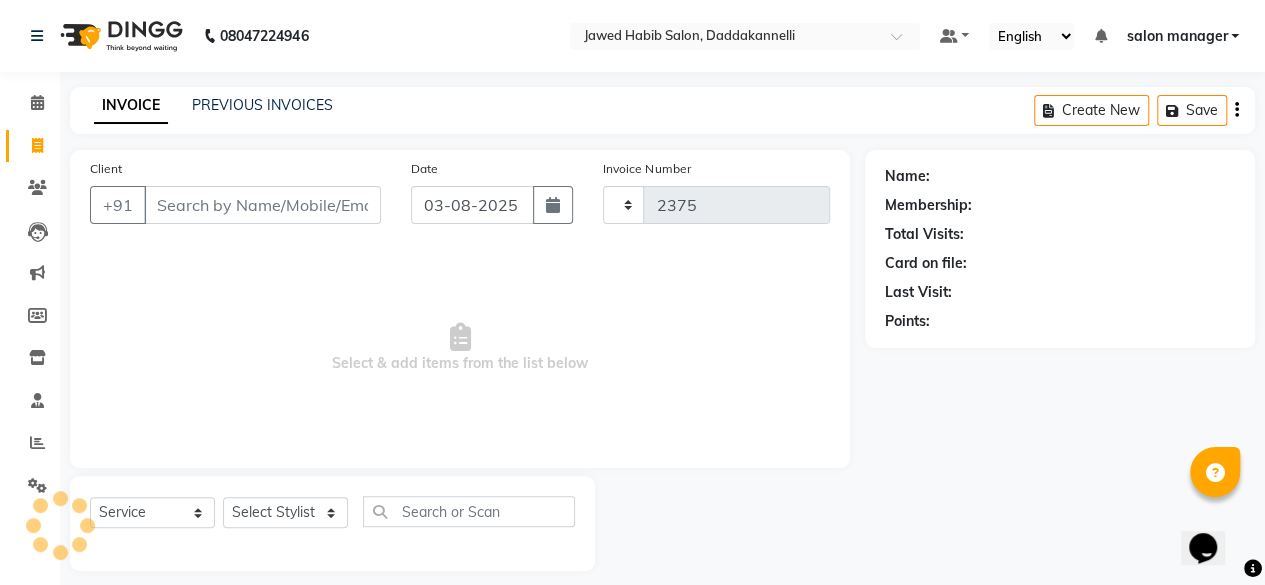select on "6354" 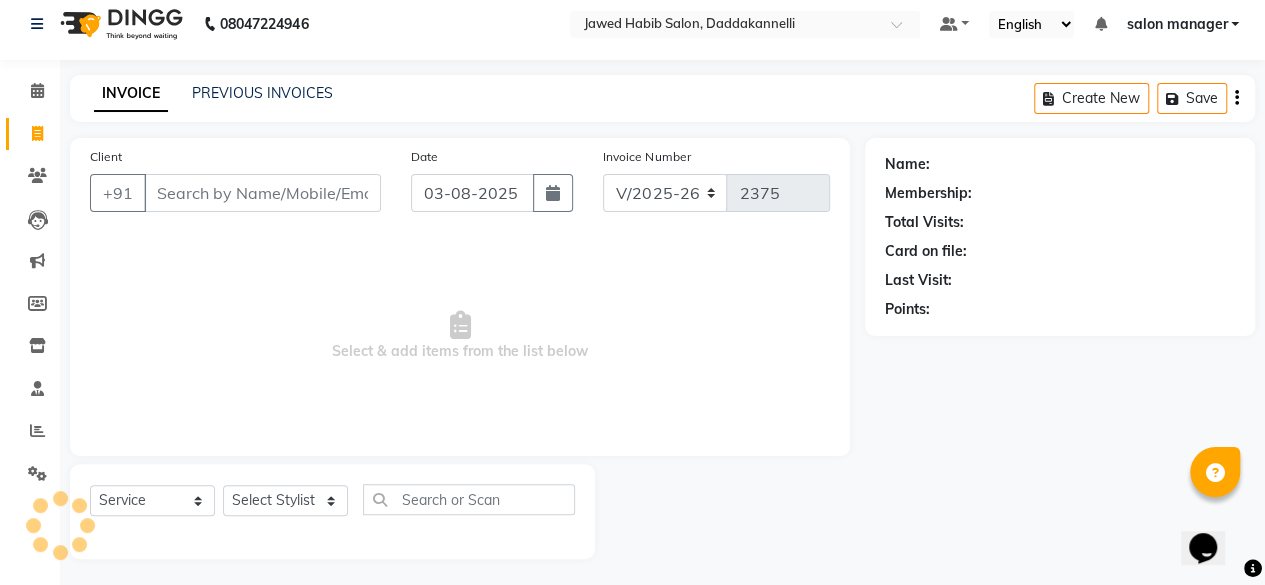 scroll, scrollTop: 15, scrollLeft: 0, axis: vertical 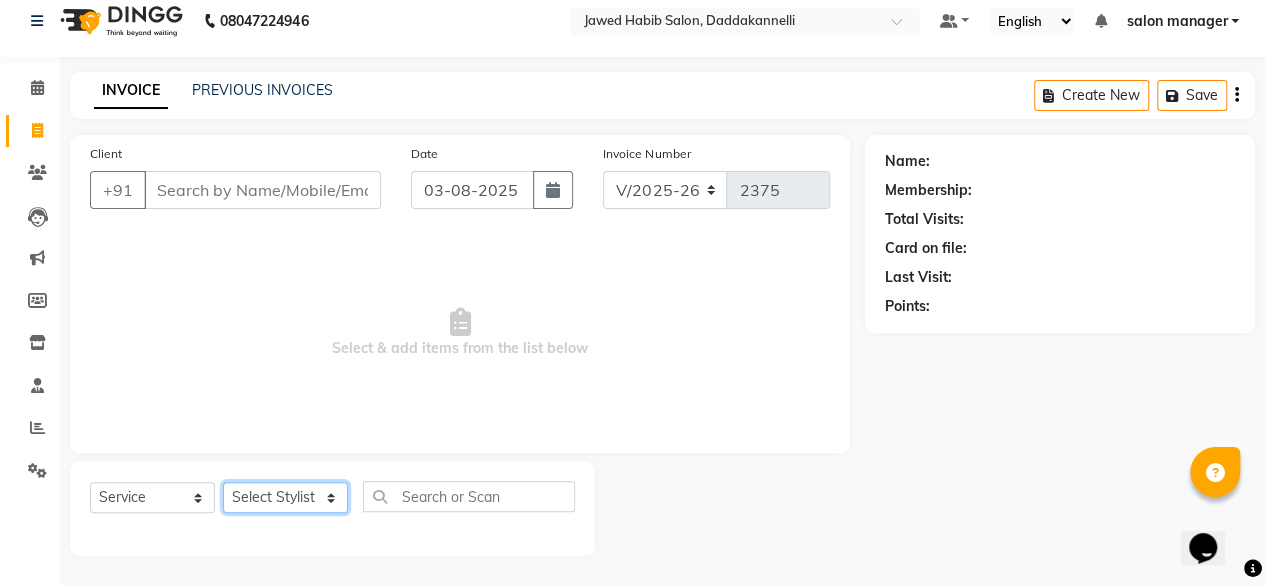 click on "Select Stylist aita DINGG SUPPORT Kabita KAMLA Rahul Riya Tamang Sajal salon manager Sonu Vimal" 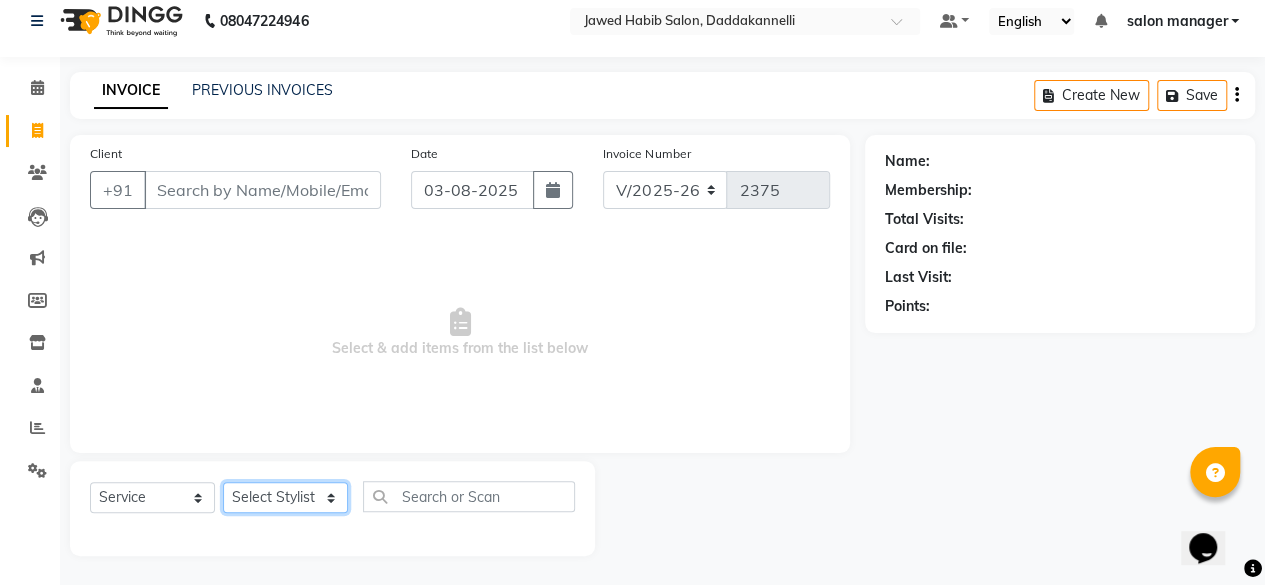 select on "86746" 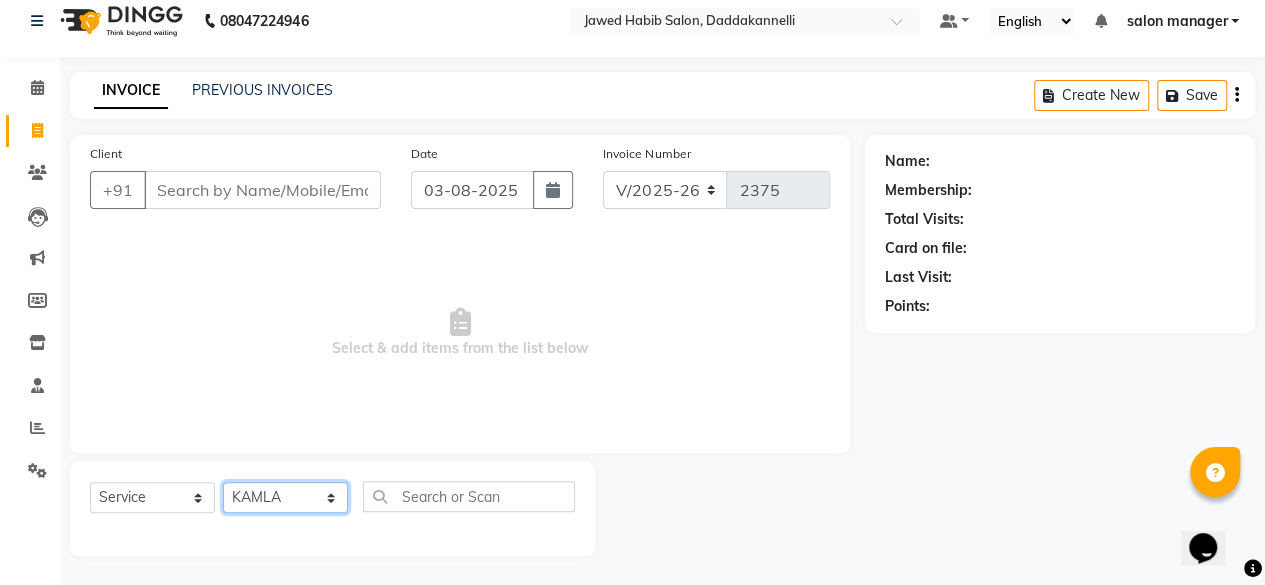 click on "Select Stylist aita DINGG SUPPORT Kabita KAMLA Rahul Riya Tamang Sajal salon manager Sonu Vimal" 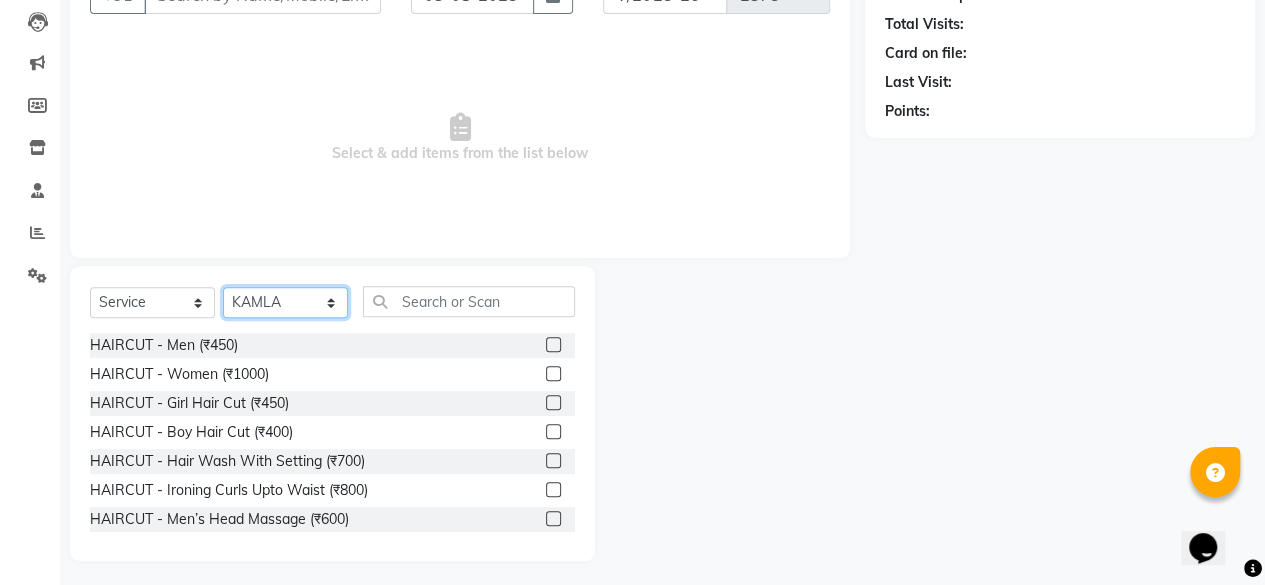 scroll, scrollTop: 215, scrollLeft: 0, axis: vertical 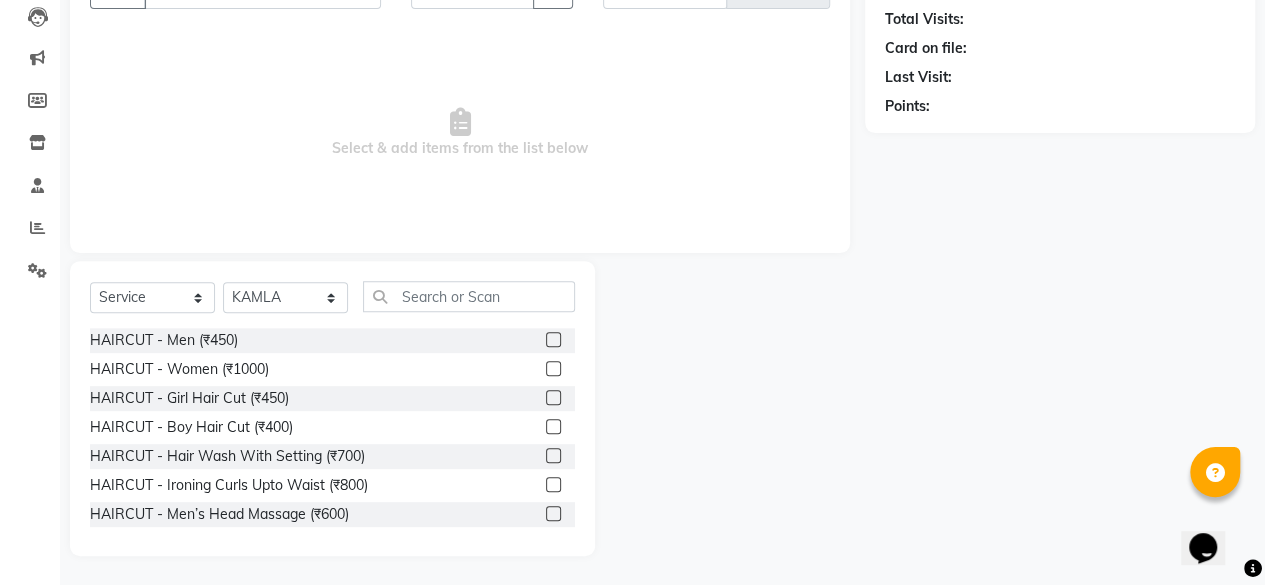 click 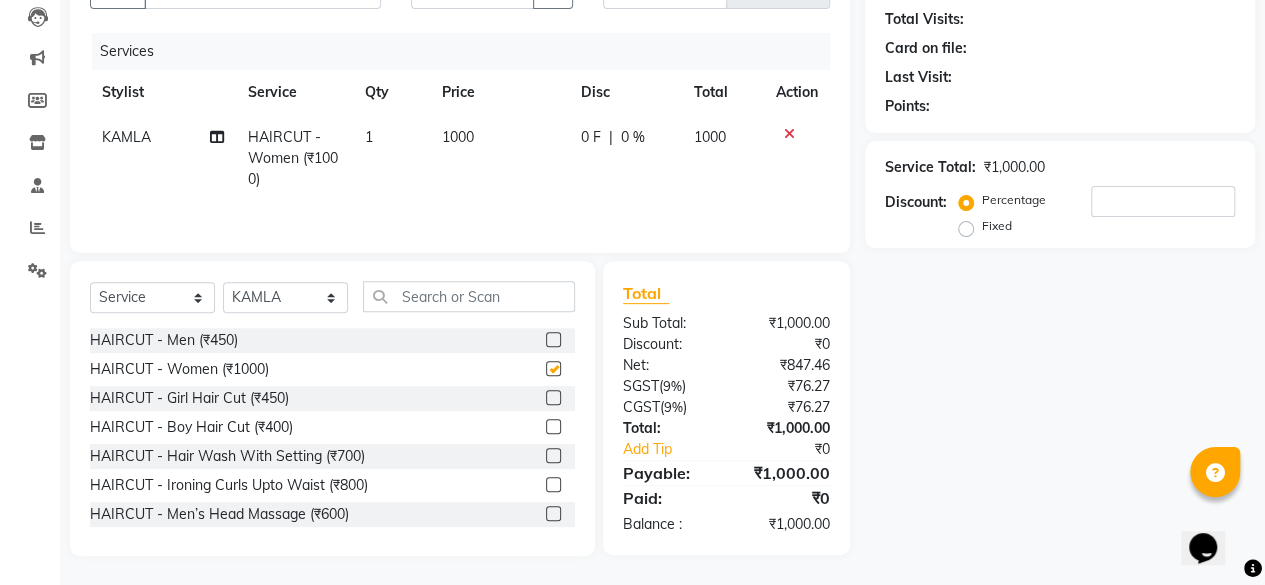 checkbox on "false" 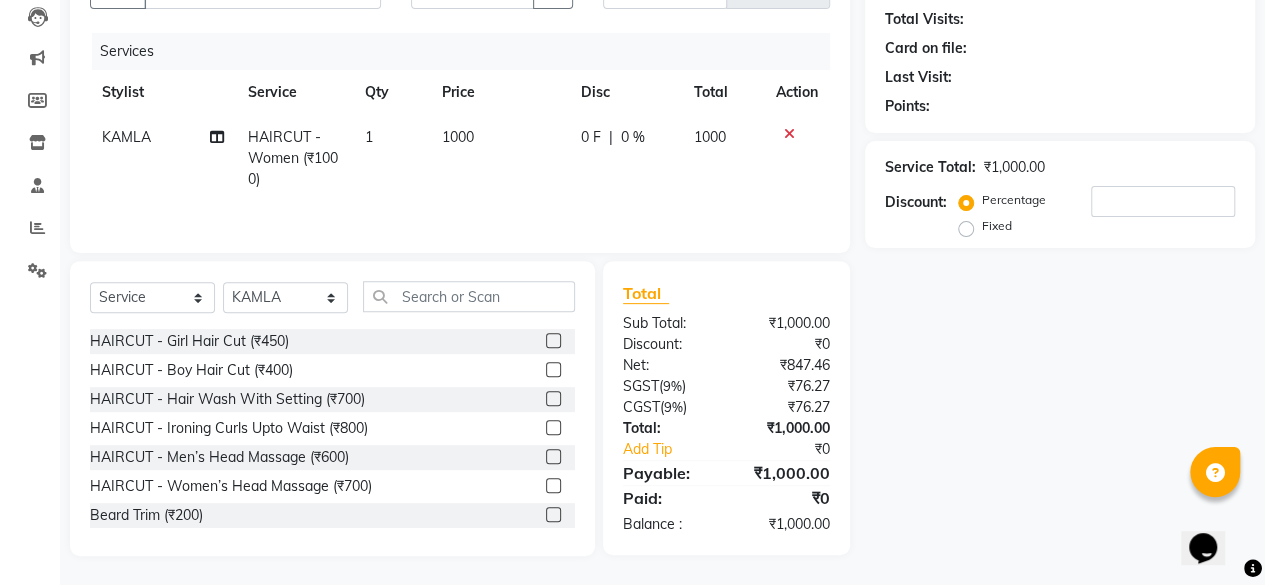 scroll, scrollTop: 100, scrollLeft: 0, axis: vertical 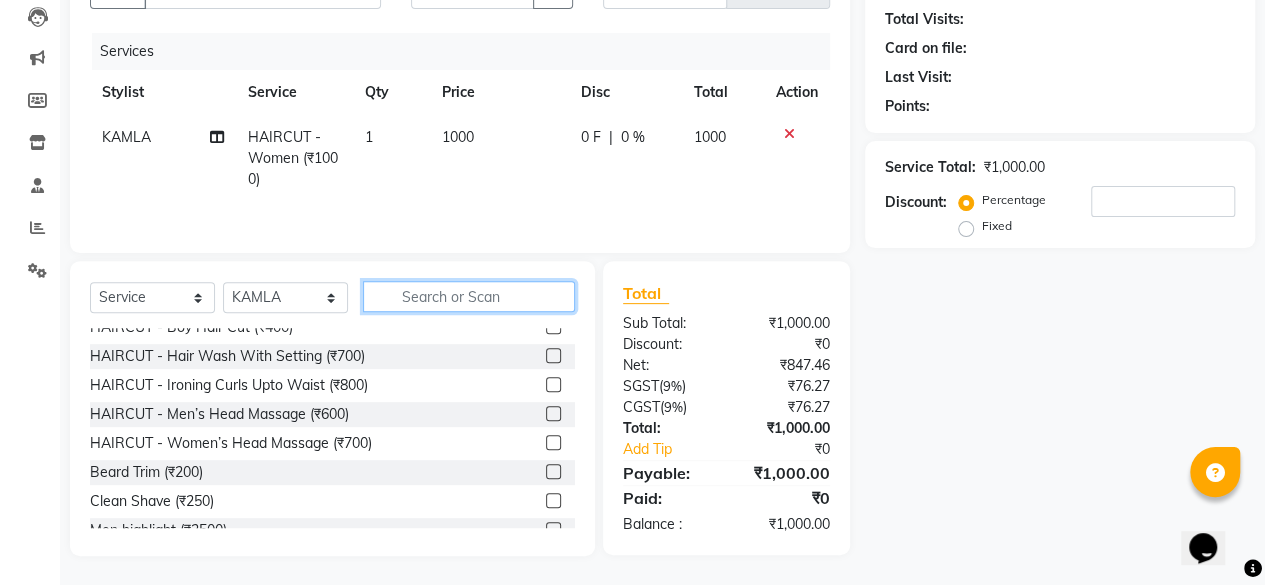 click 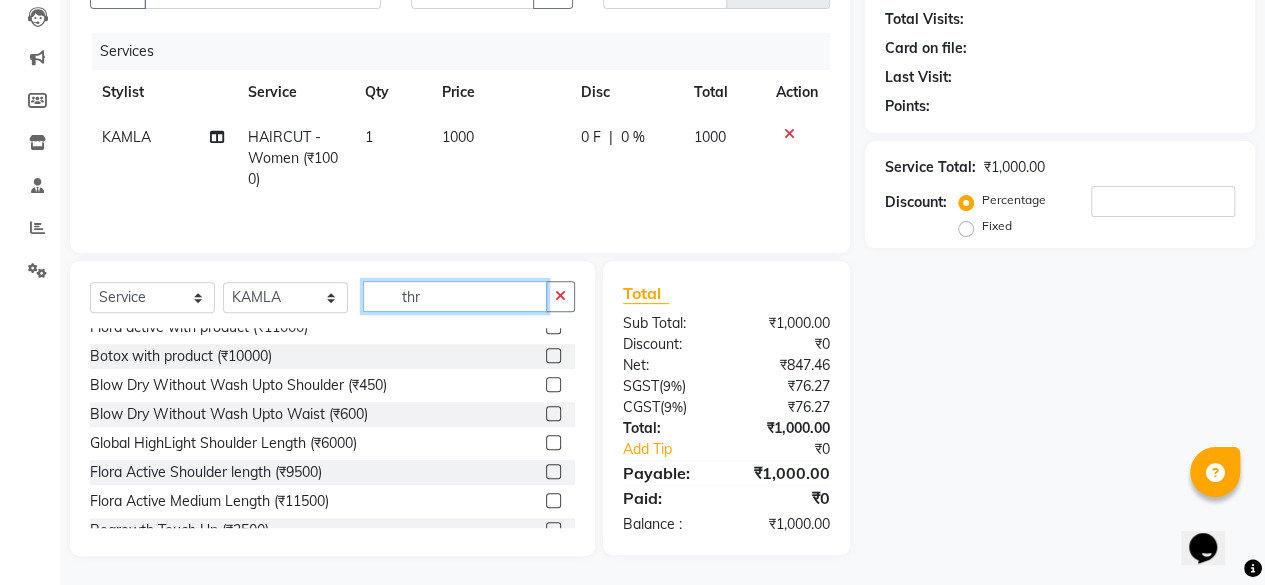 scroll, scrollTop: 0, scrollLeft: 0, axis: both 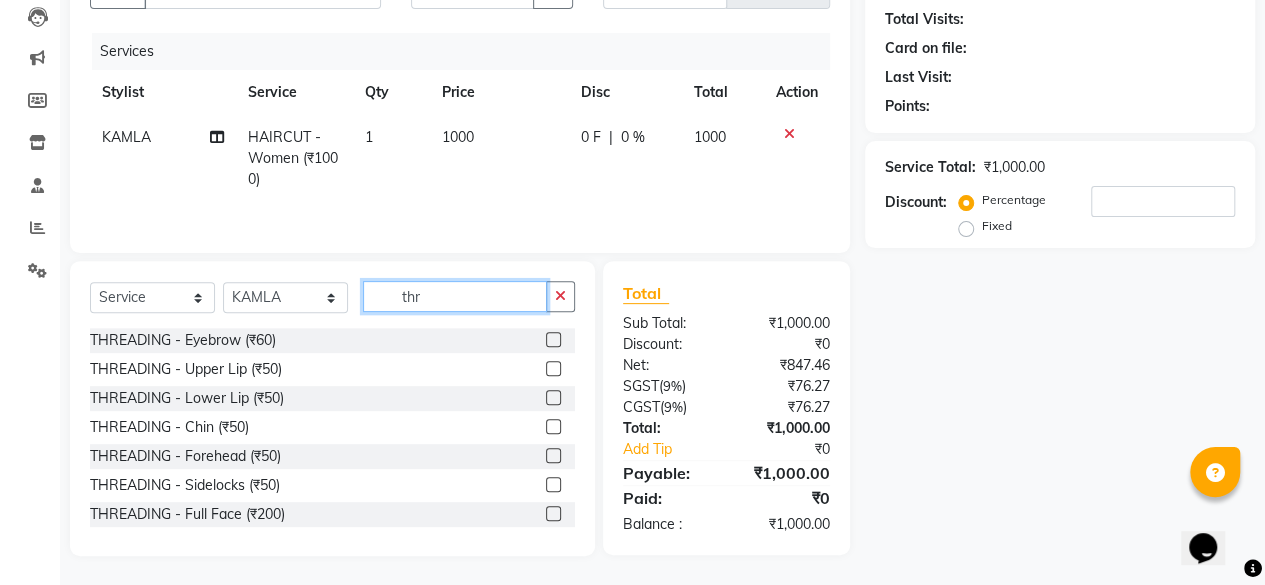 type on "thr" 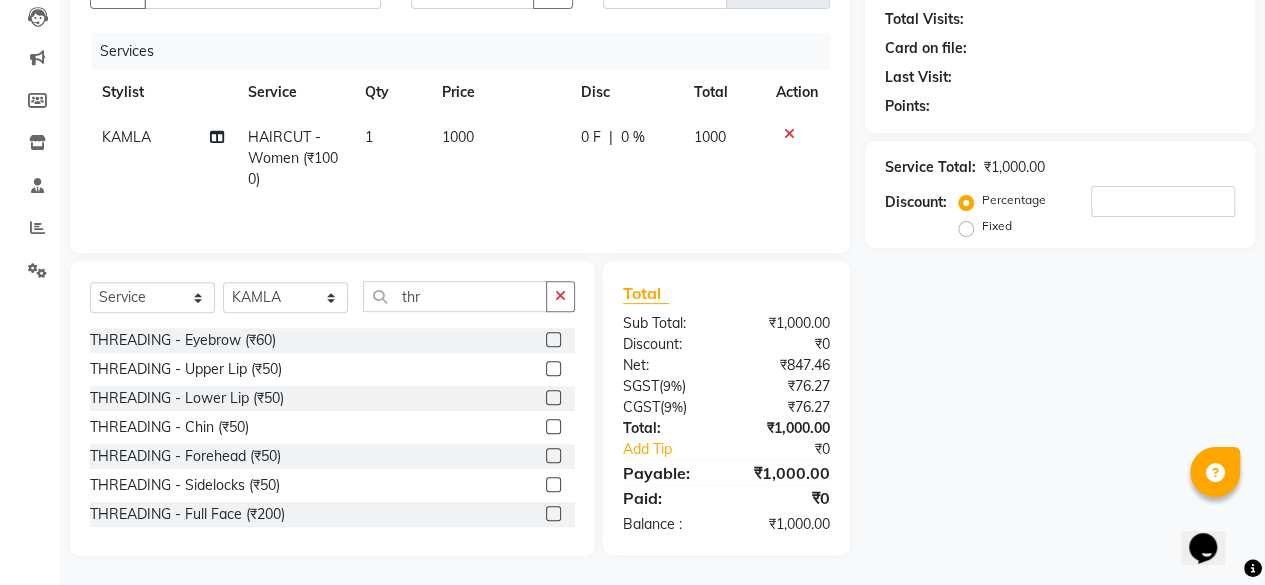 click 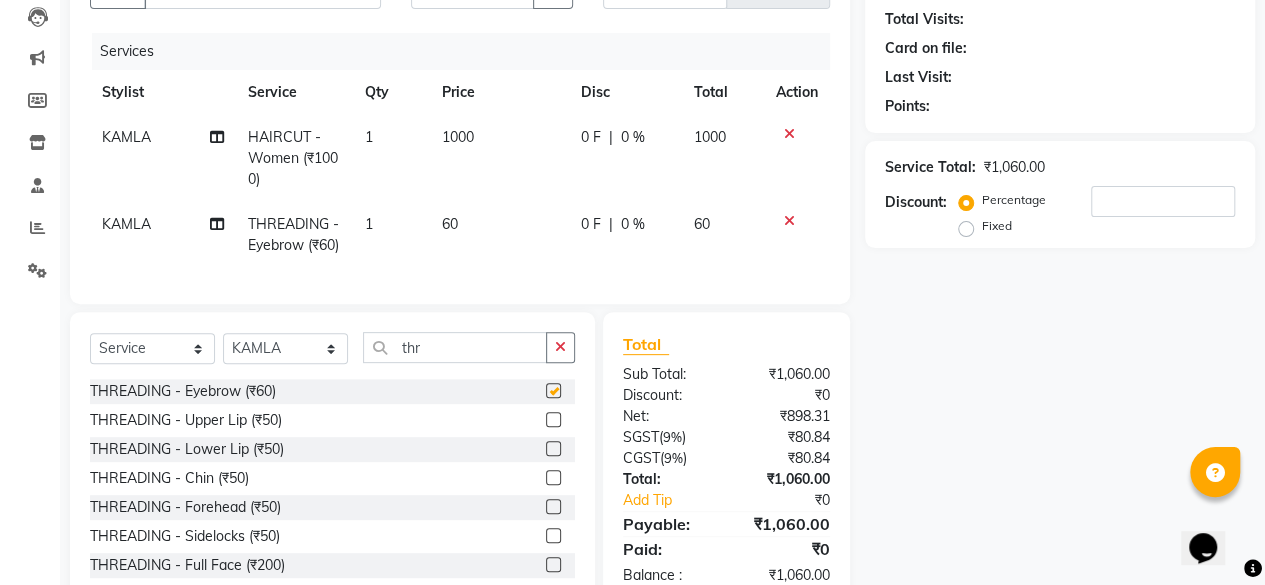 checkbox on "false" 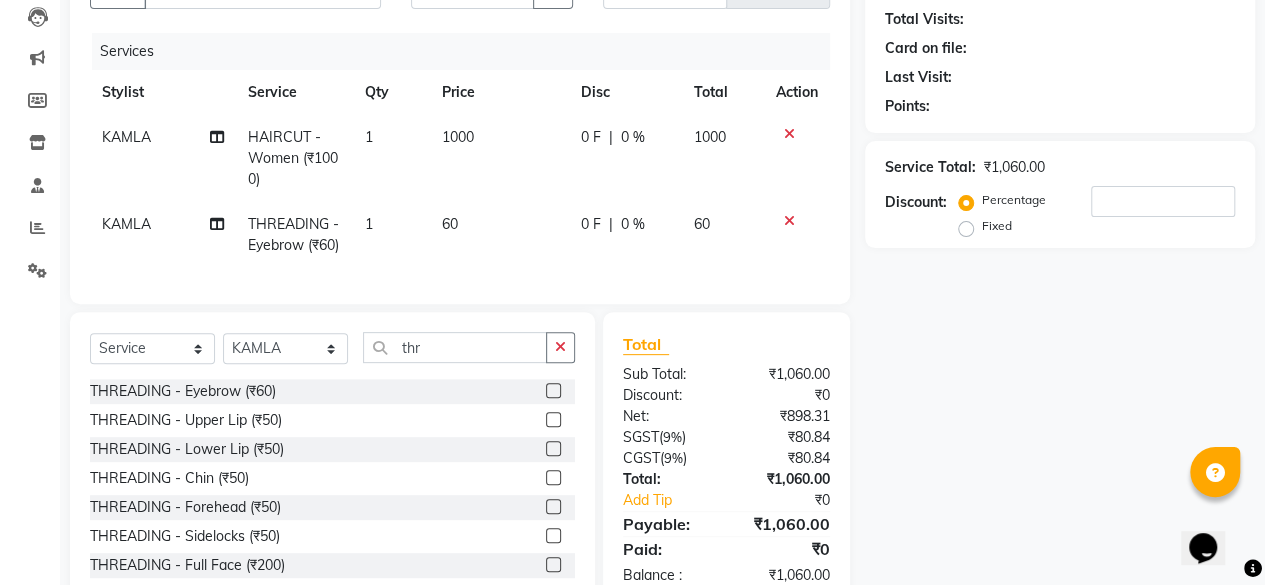 click 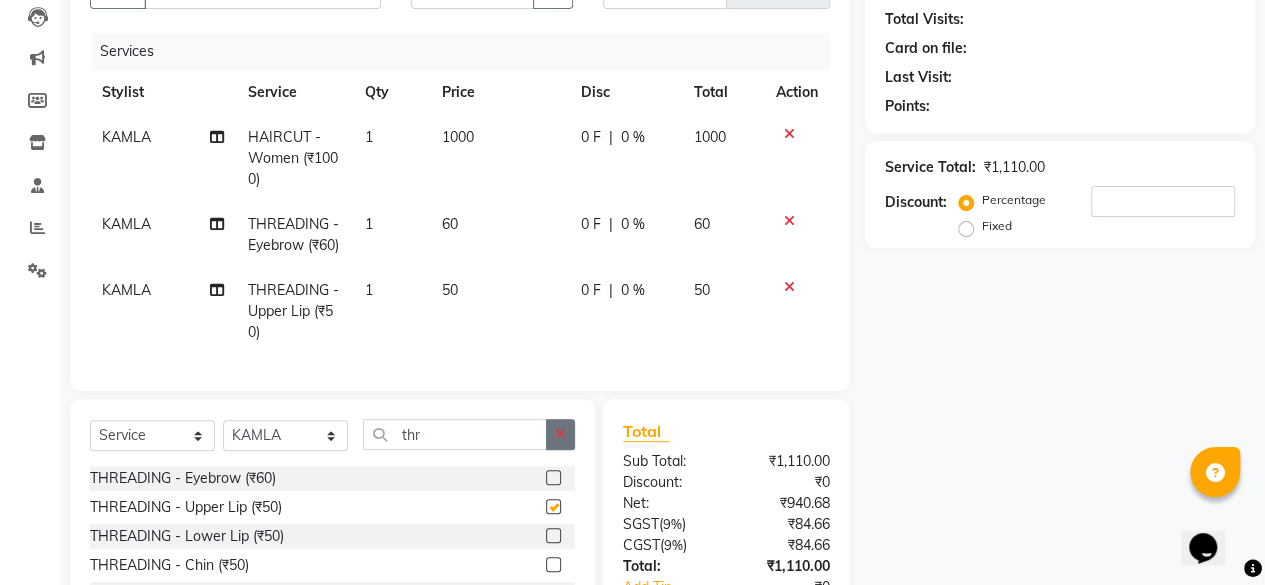checkbox on "false" 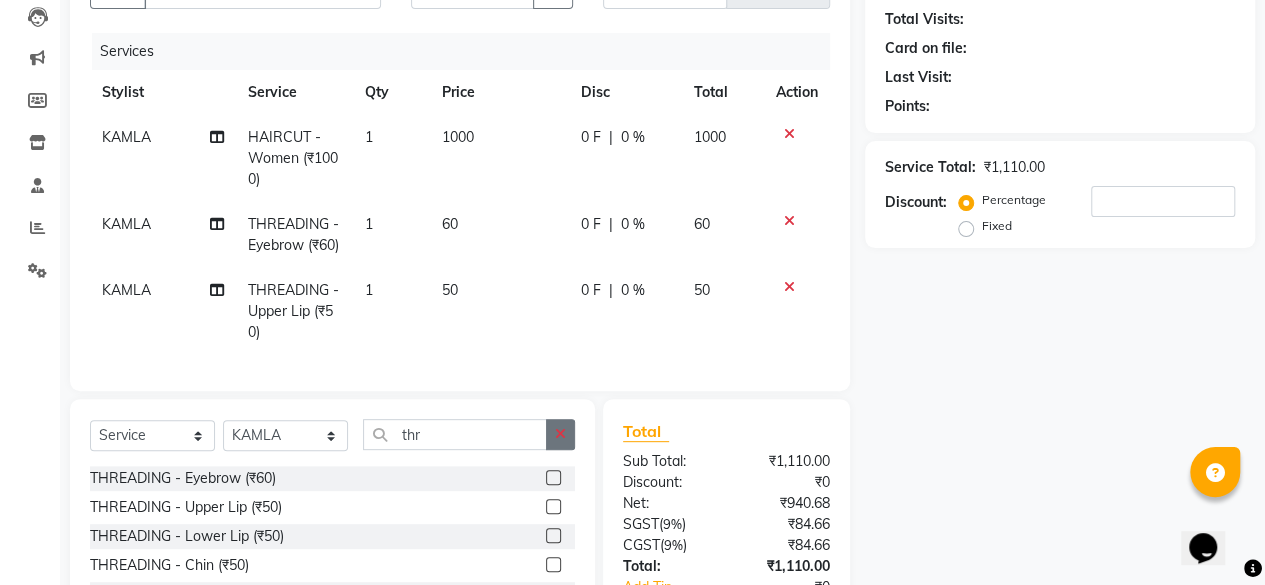 click 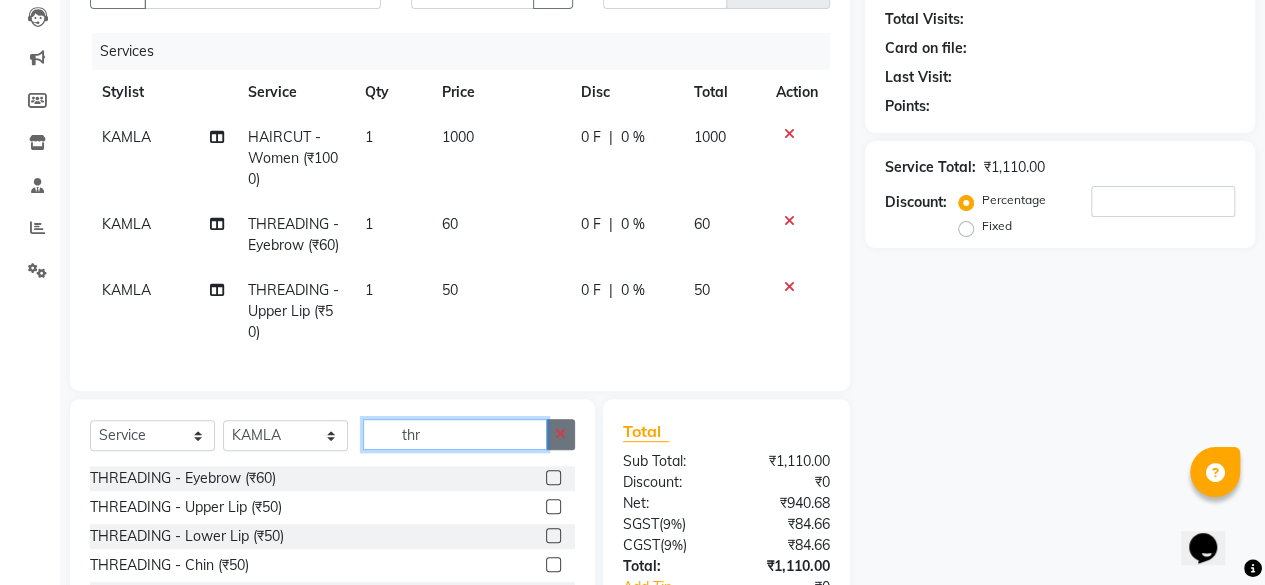 type 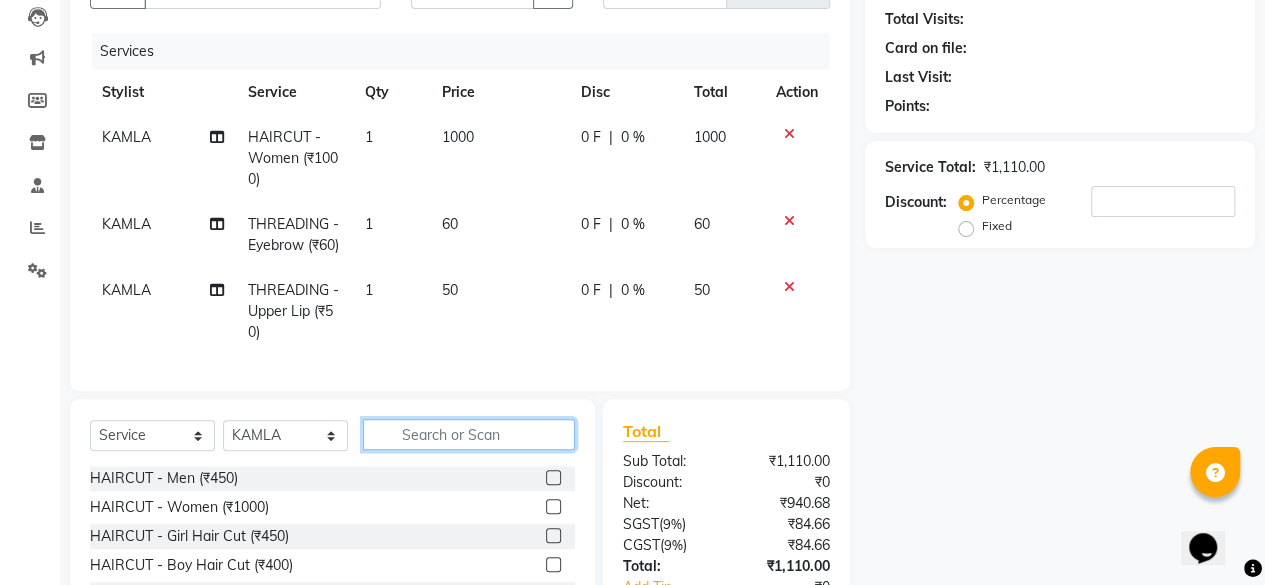click 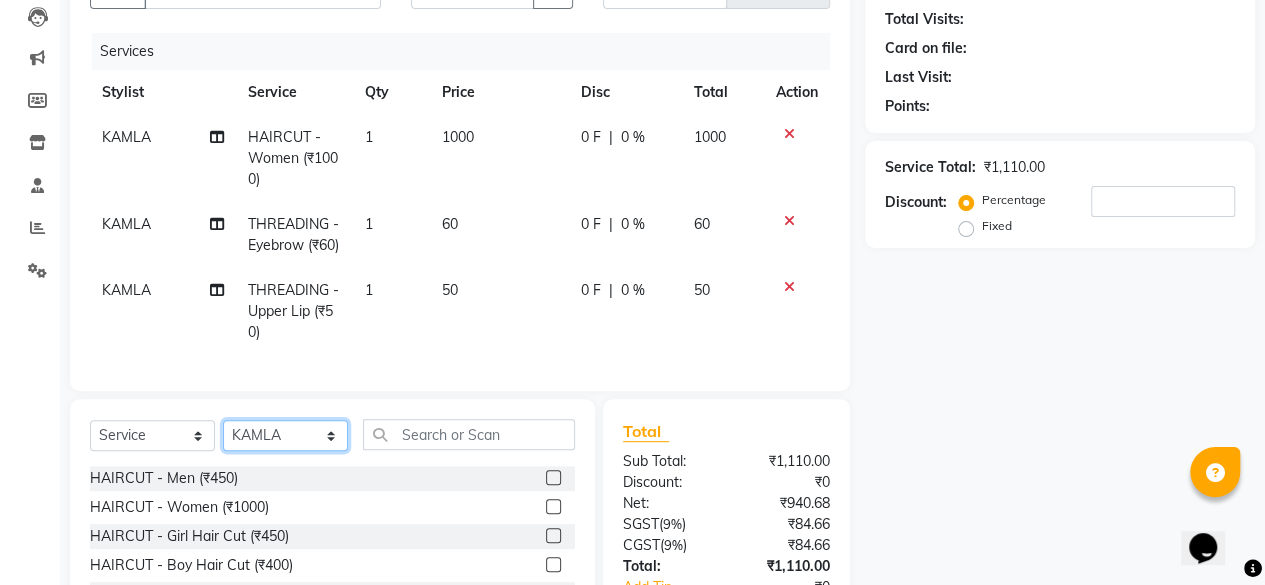 click on "Select Stylist aita DINGG SUPPORT Kabita KAMLA Rahul Riya Tamang Sajal salon manager Sonu Vimal" 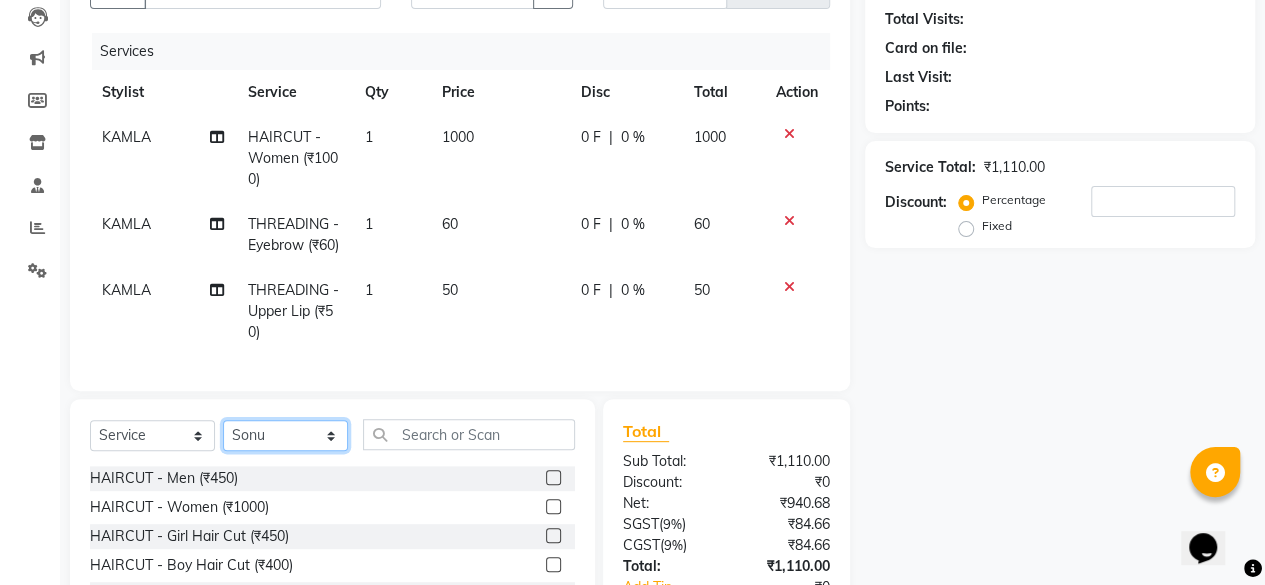 click on "Select Stylist aita DINGG SUPPORT Kabita KAMLA Rahul Riya Tamang Sajal salon manager Sonu Vimal" 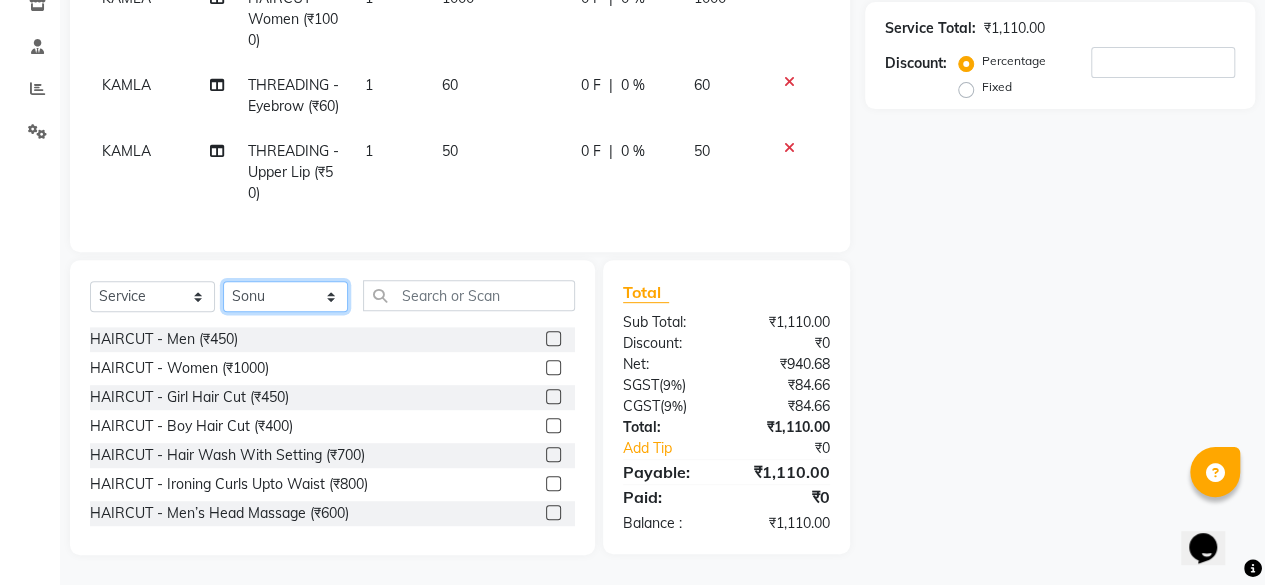 scroll, scrollTop: 368, scrollLeft: 0, axis: vertical 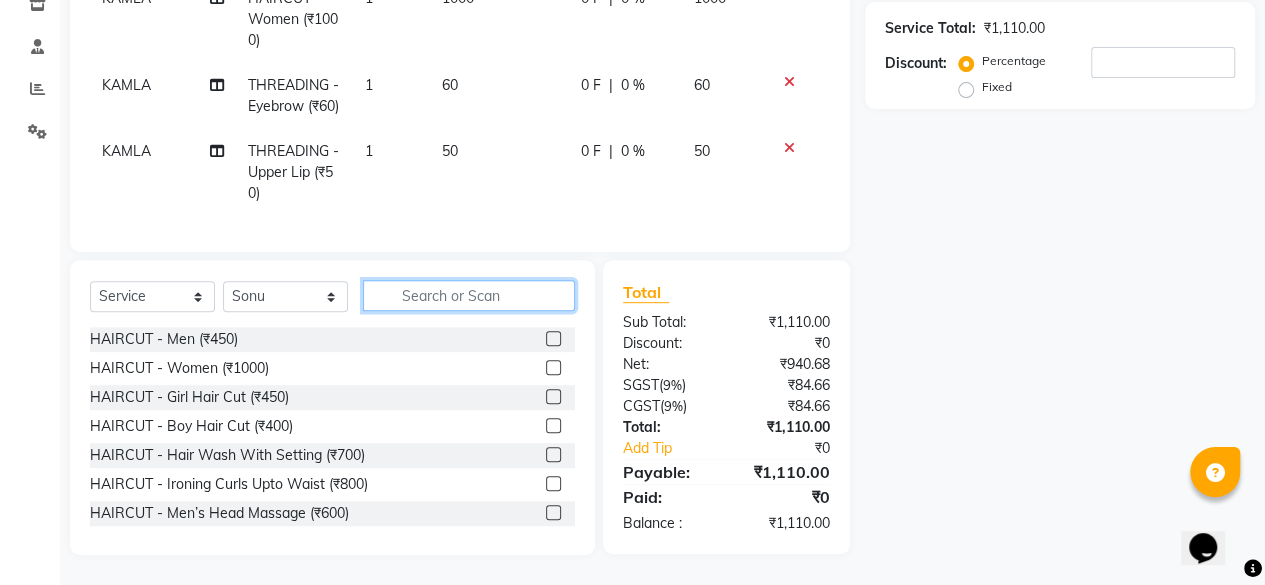 click 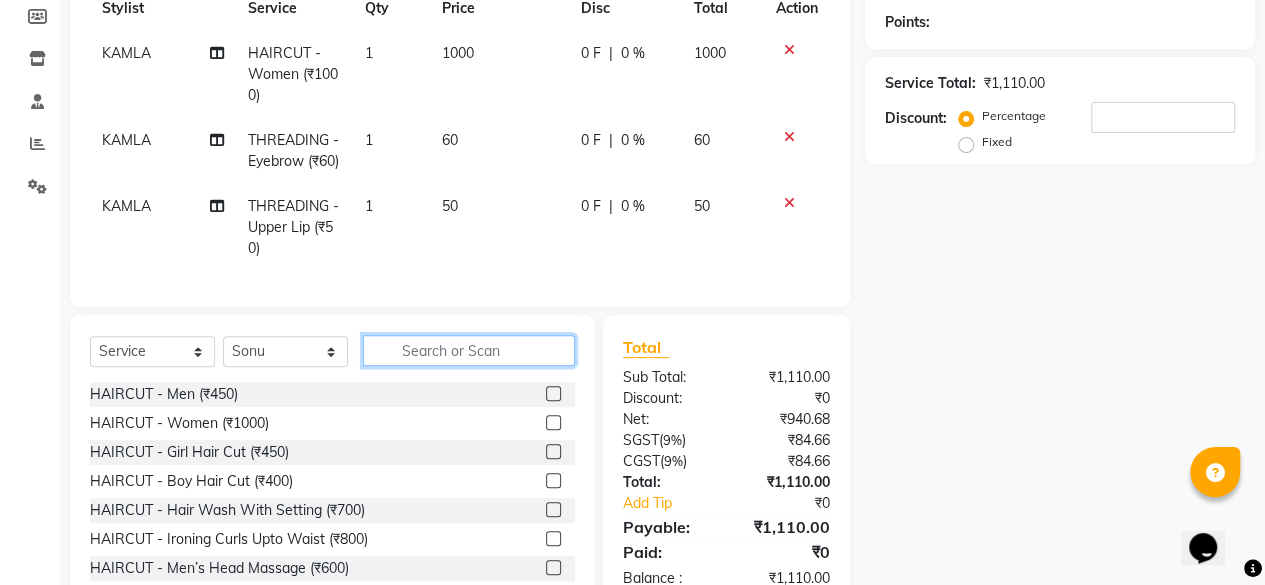 scroll, scrollTop: 268, scrollLeft: 0, axis: vertical 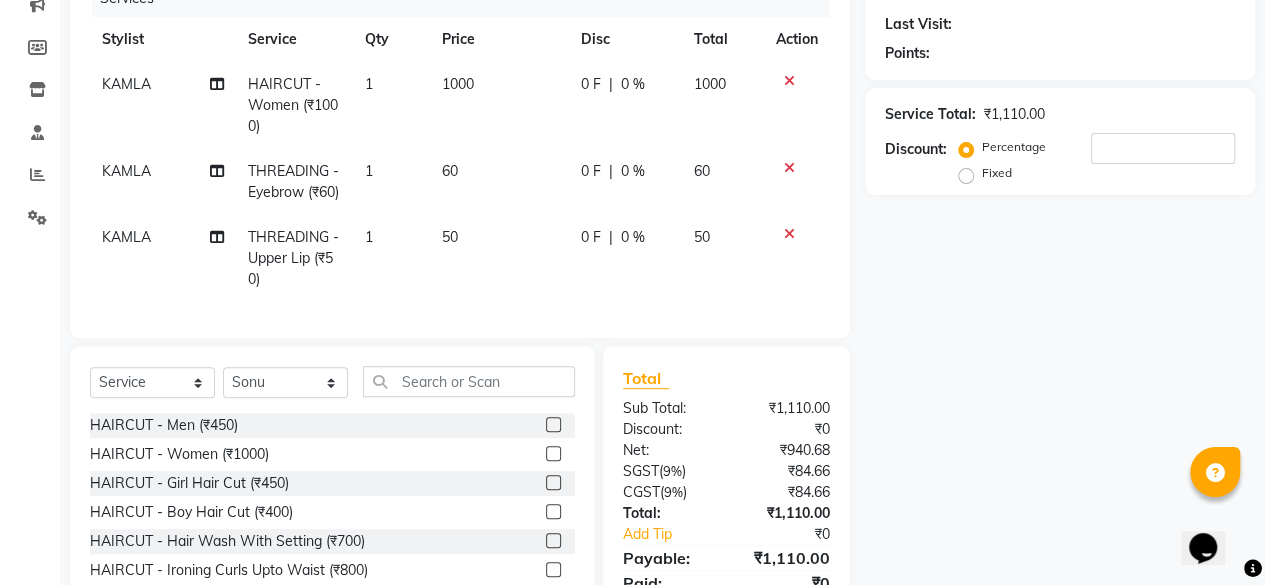 click 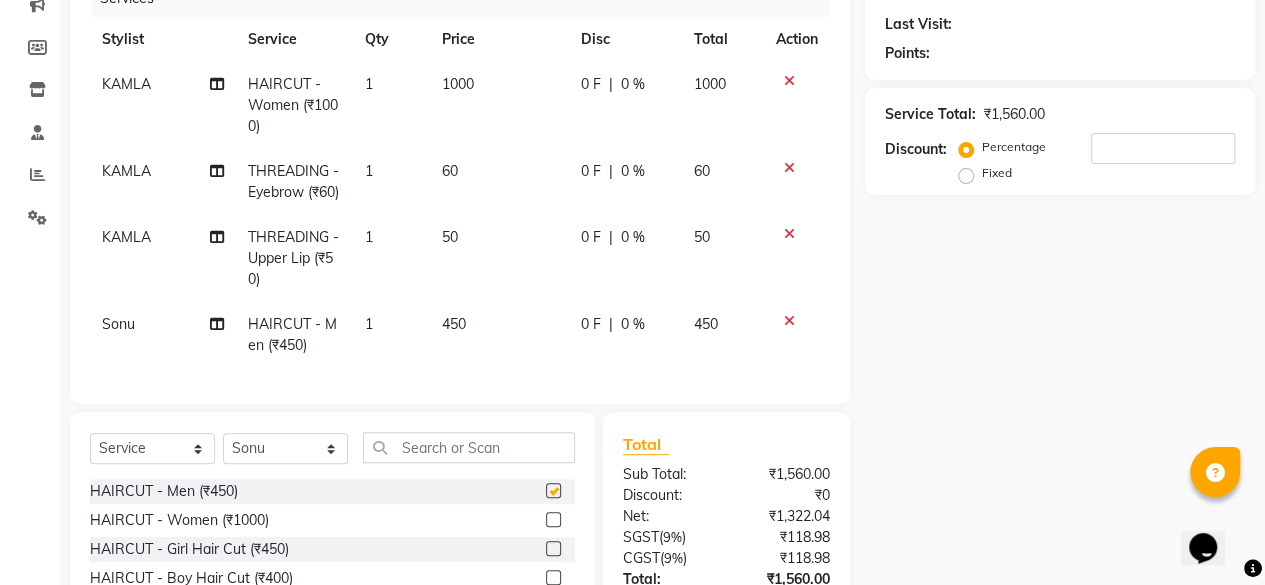 checkbox on "false" 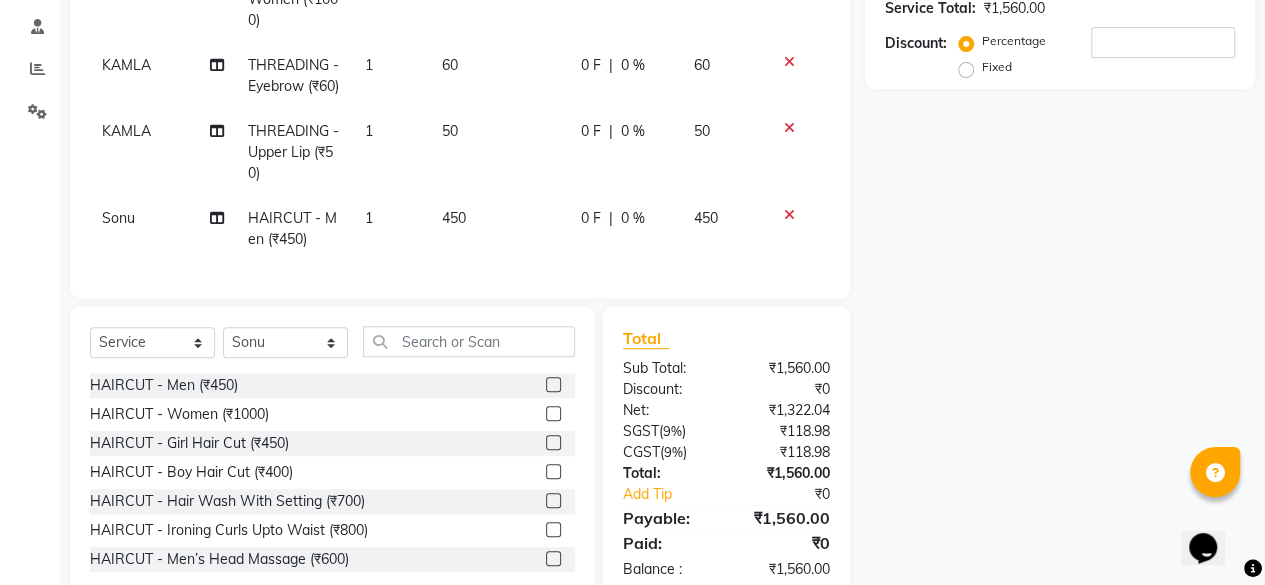 scroll, scrollTop: 434, scrollLeft: 0, axis: vertical 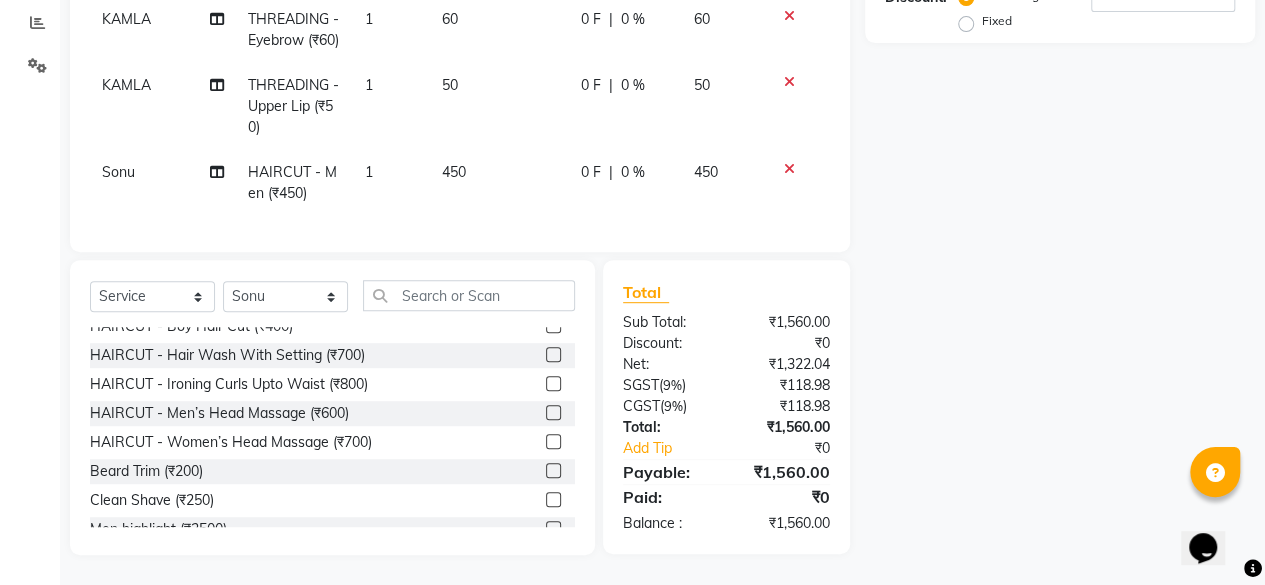 click 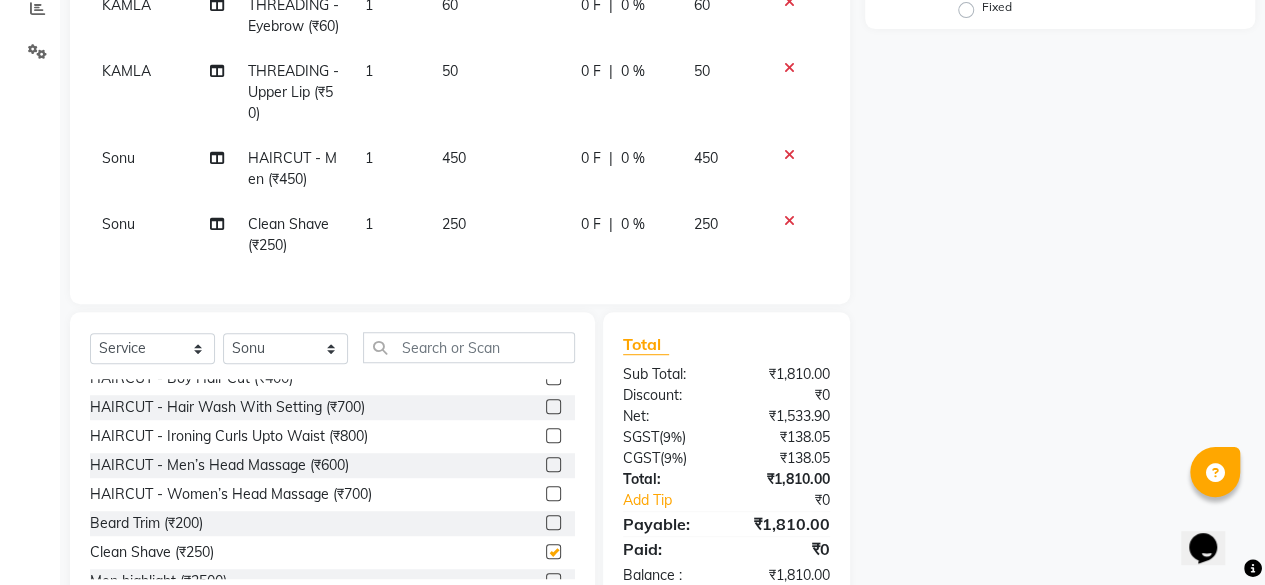 checkbox on "false" 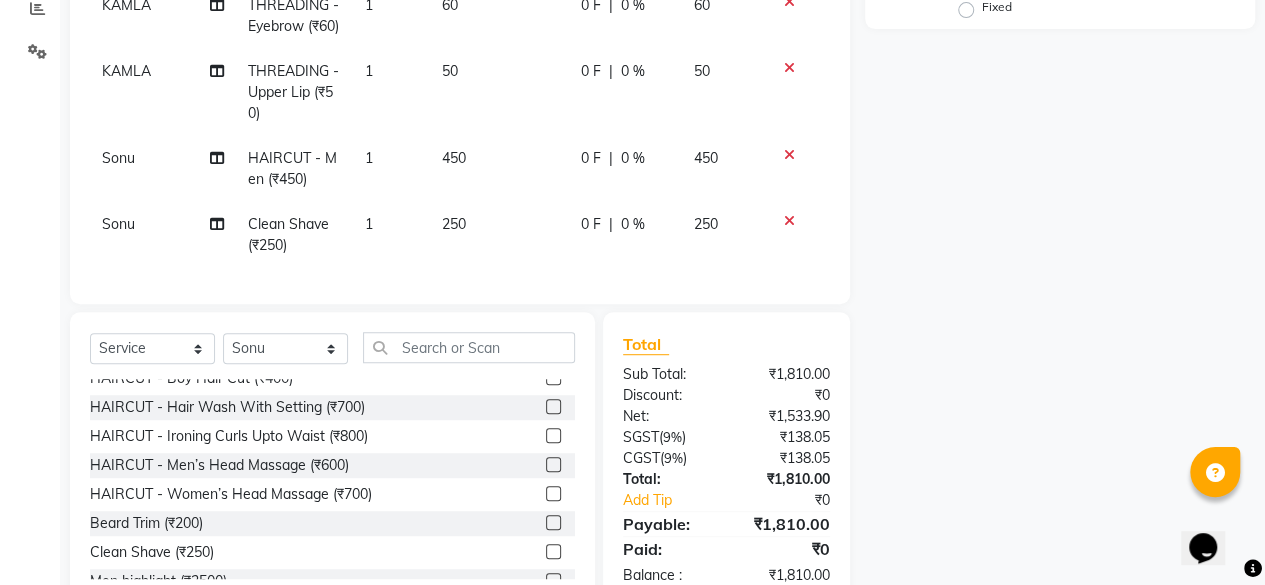 scroll, scrollTop: 0, scrollLeft: 0, axis: both 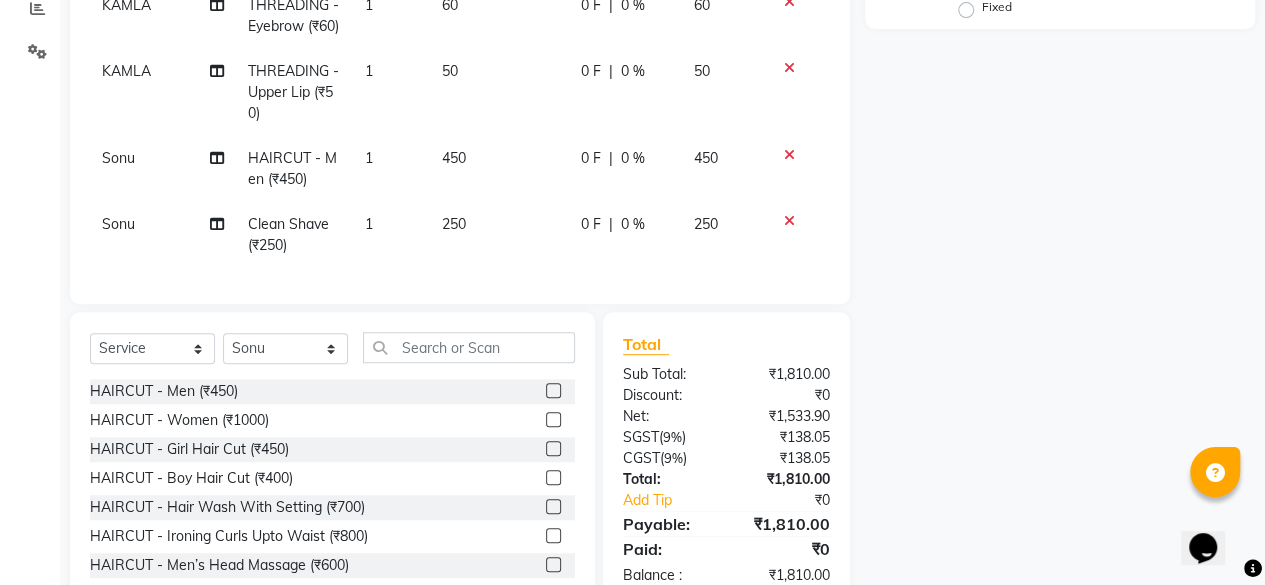 click 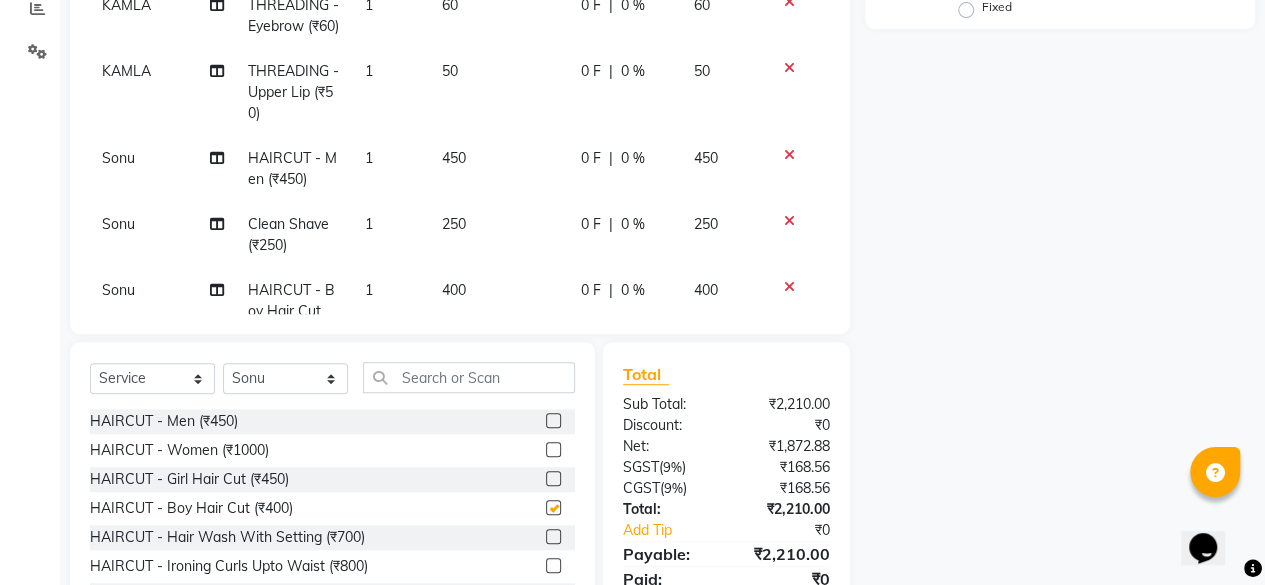 checkbox on "false" 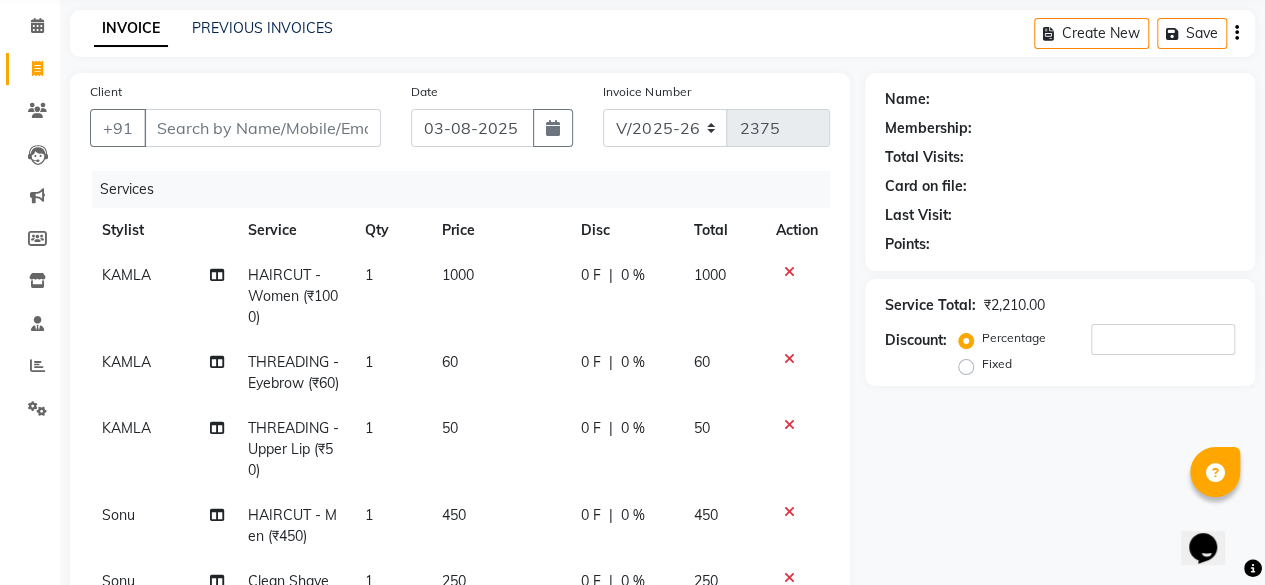 scroll, scrollTop: 34, scrollLeft: 0, axis: vertical 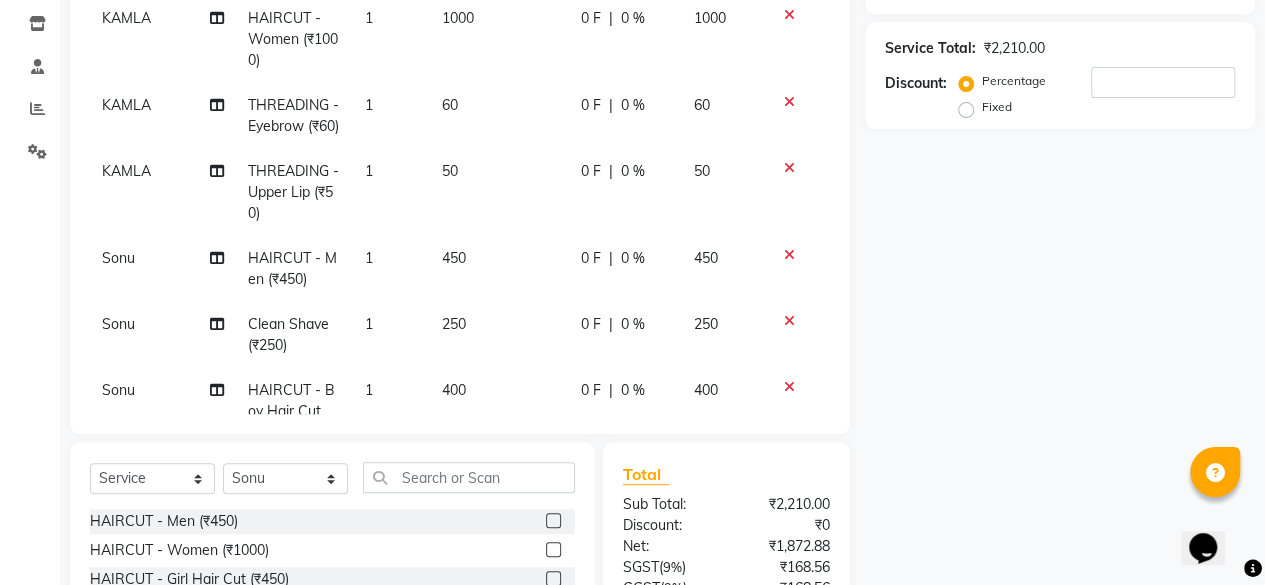 click 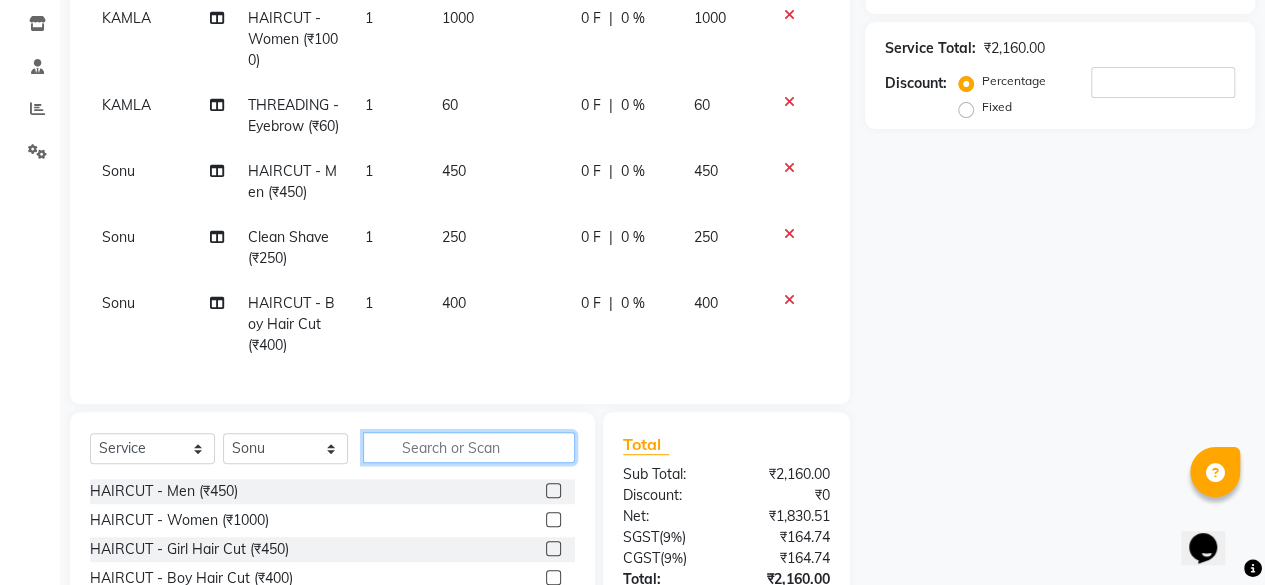 click 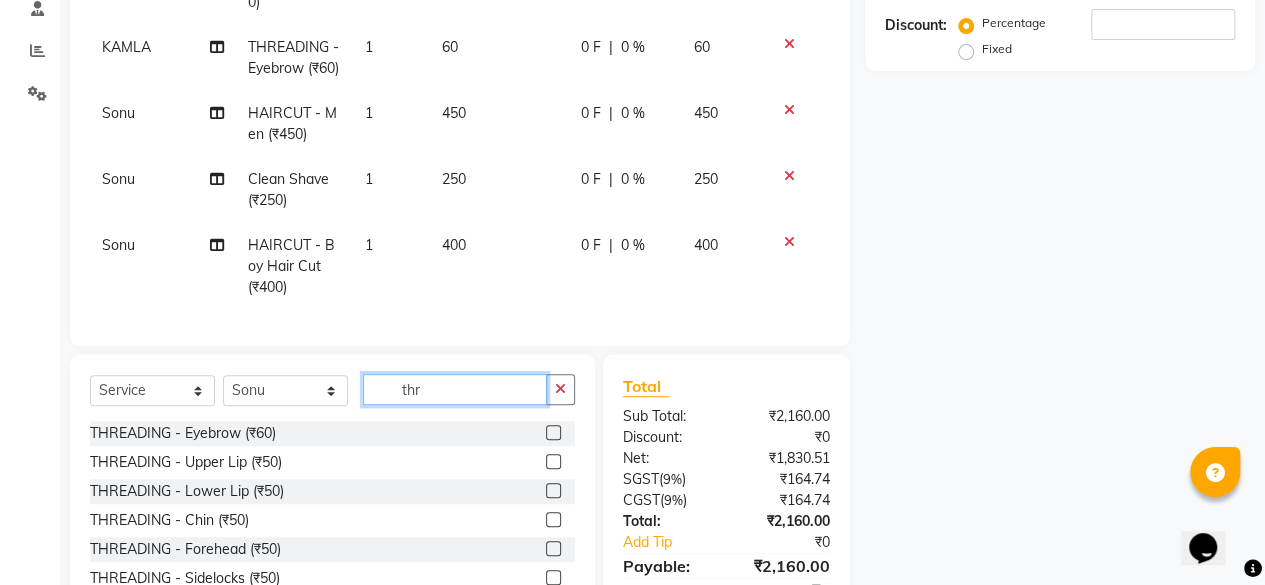 scroll, scrollTop: 434, scrollLeft: 0, axis: vertical 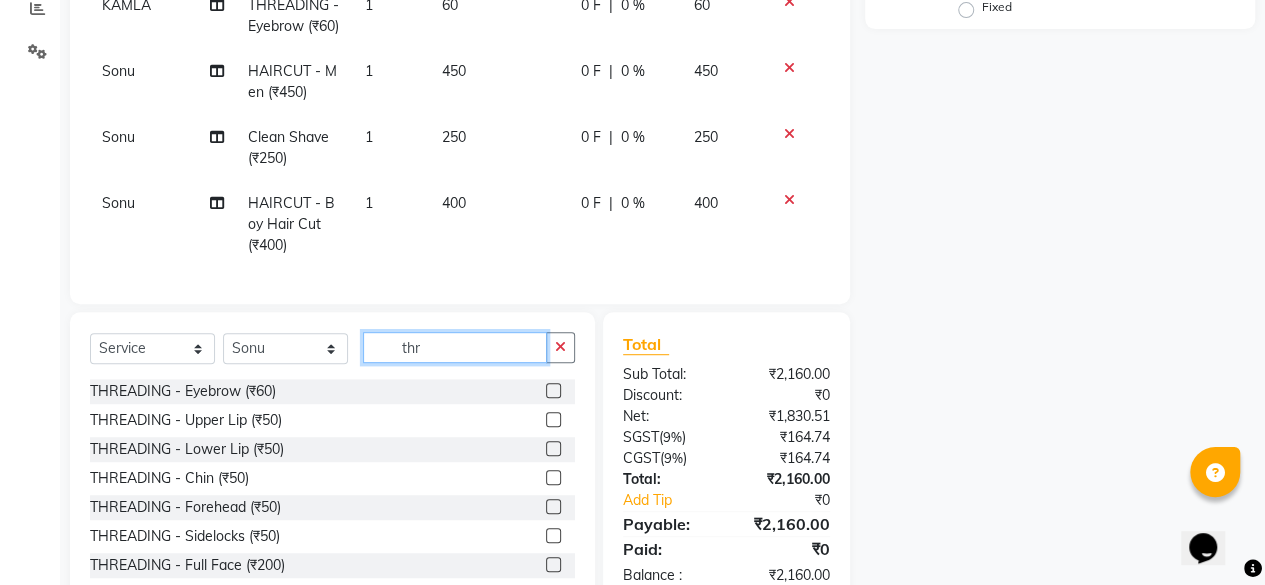 type on "thr" 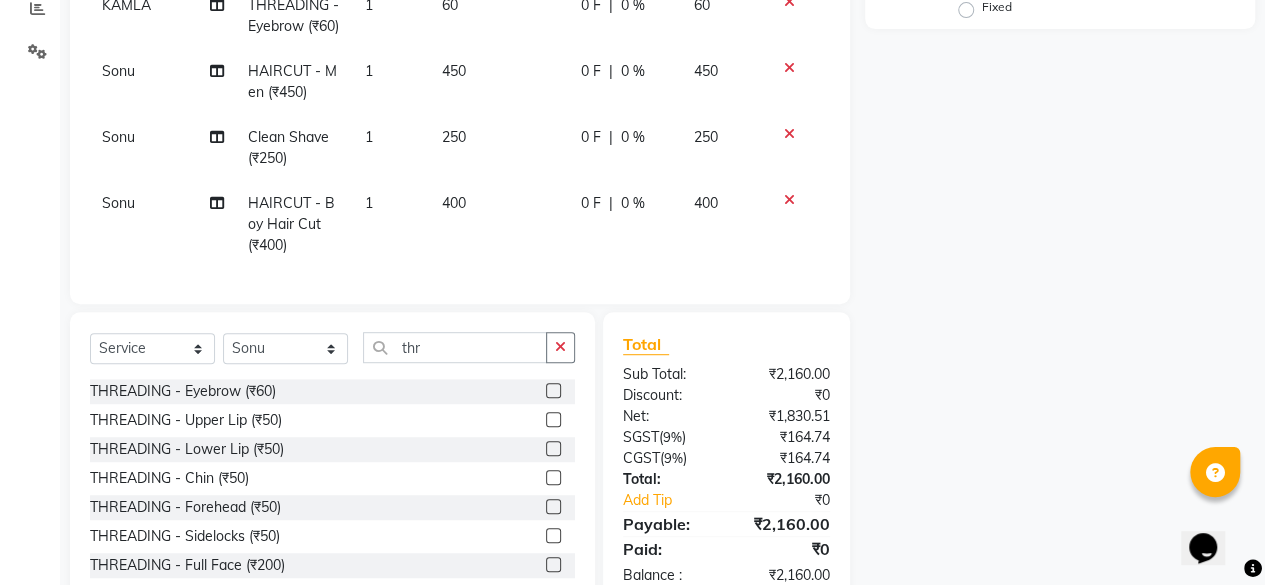 click 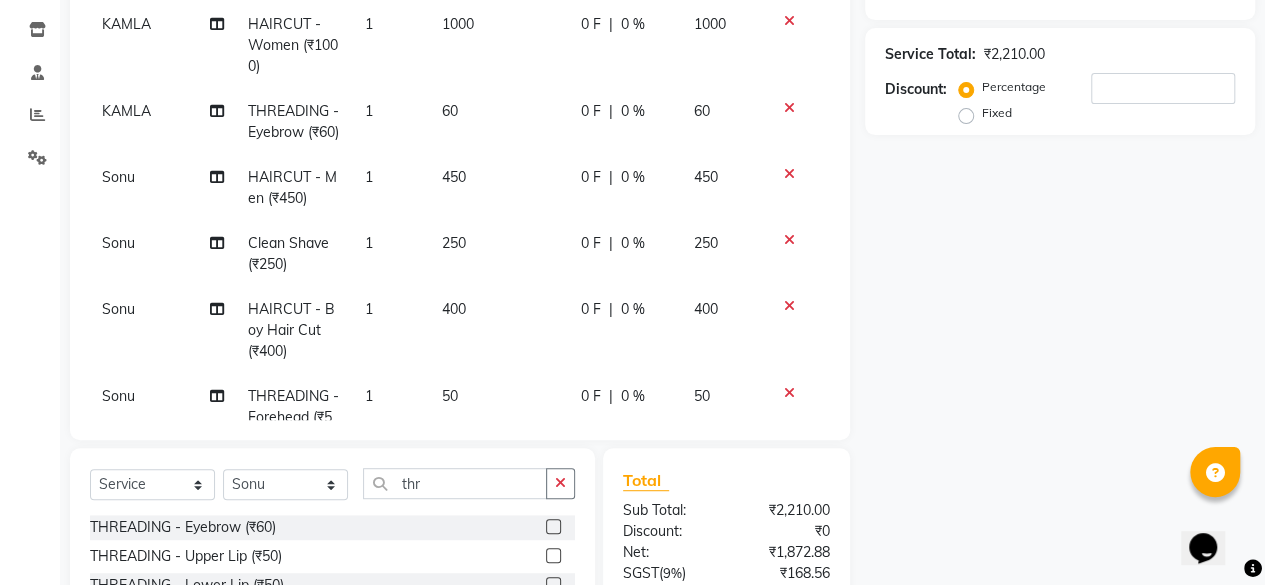 checkbox on "false" 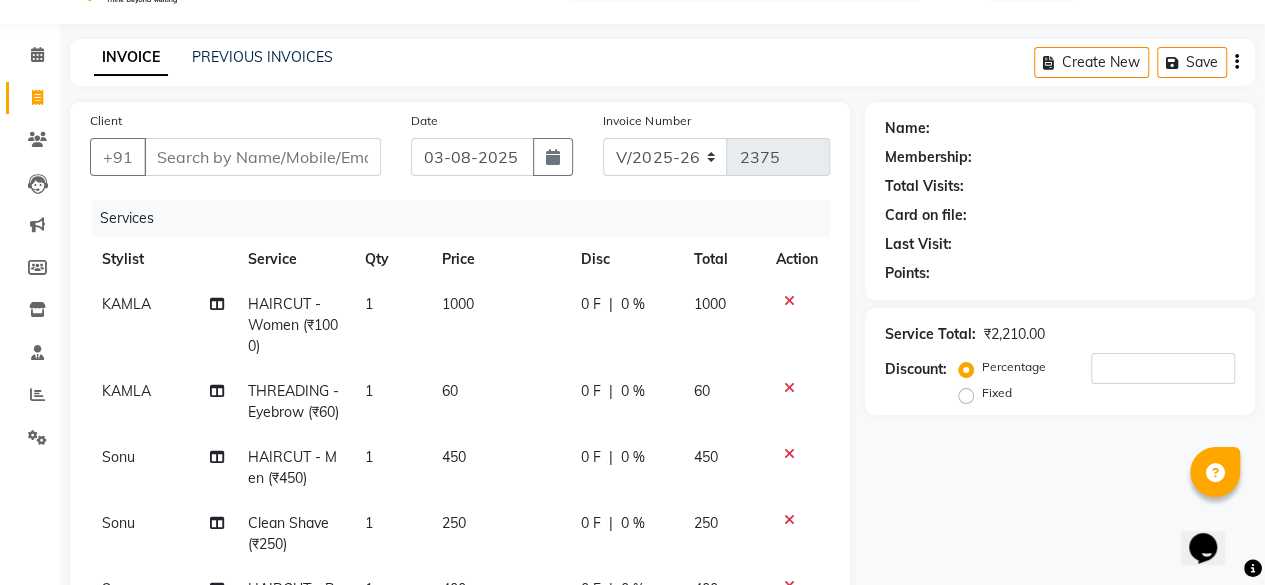 scroll, scrollTop: 34, scrollLeft: 0, axis: vertical 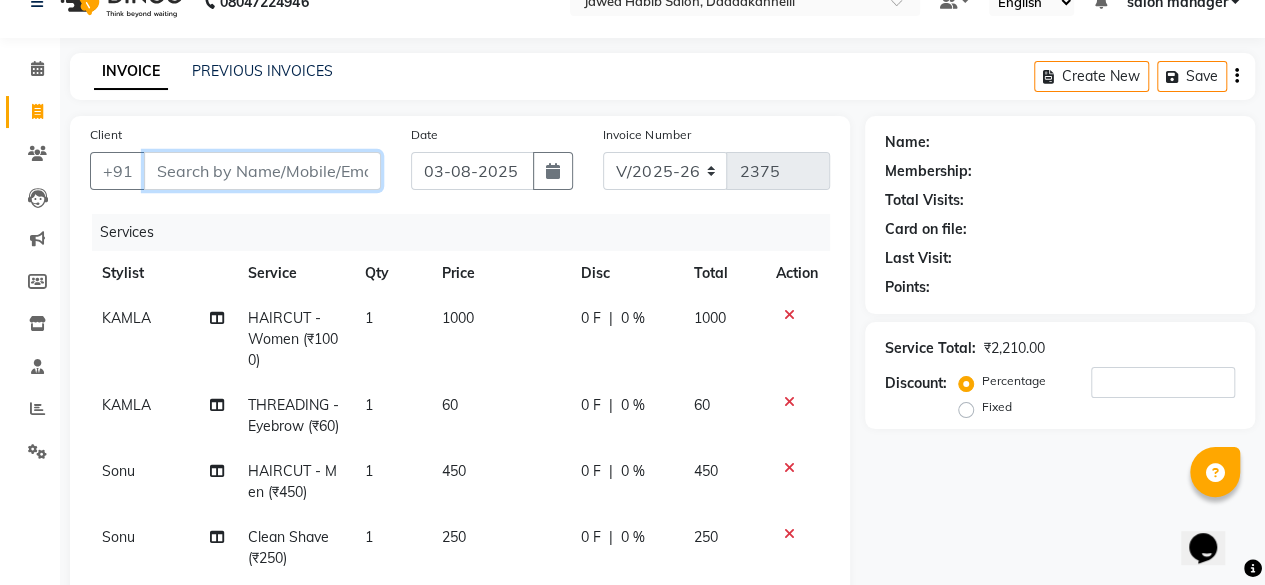 click on "Client" at bounding box center (262, 171) 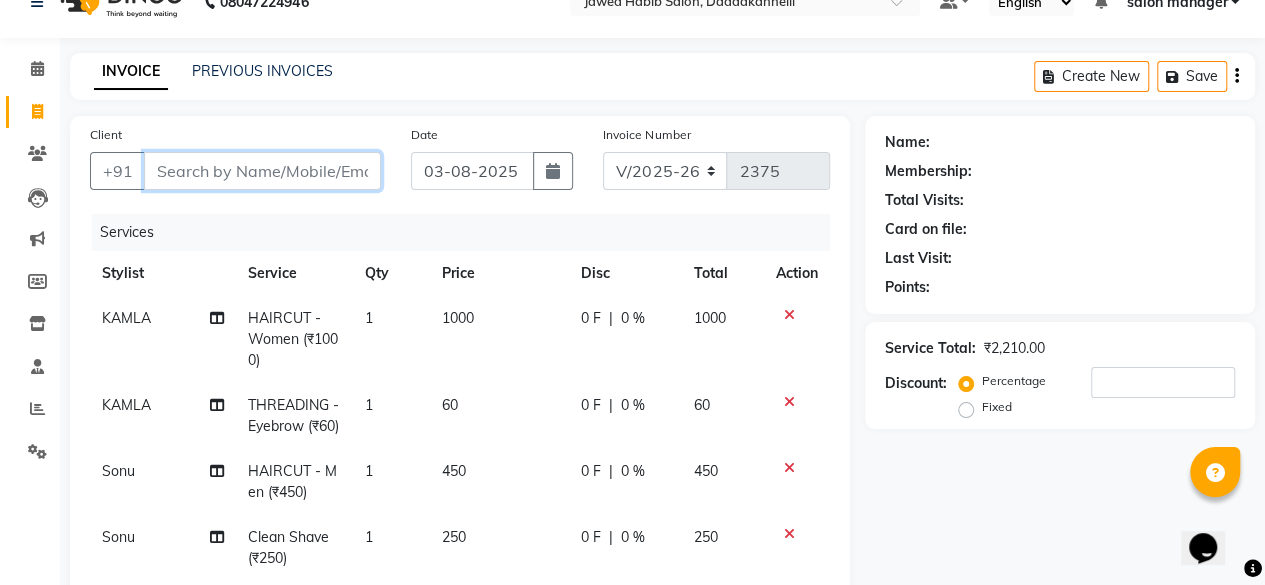type on "9" 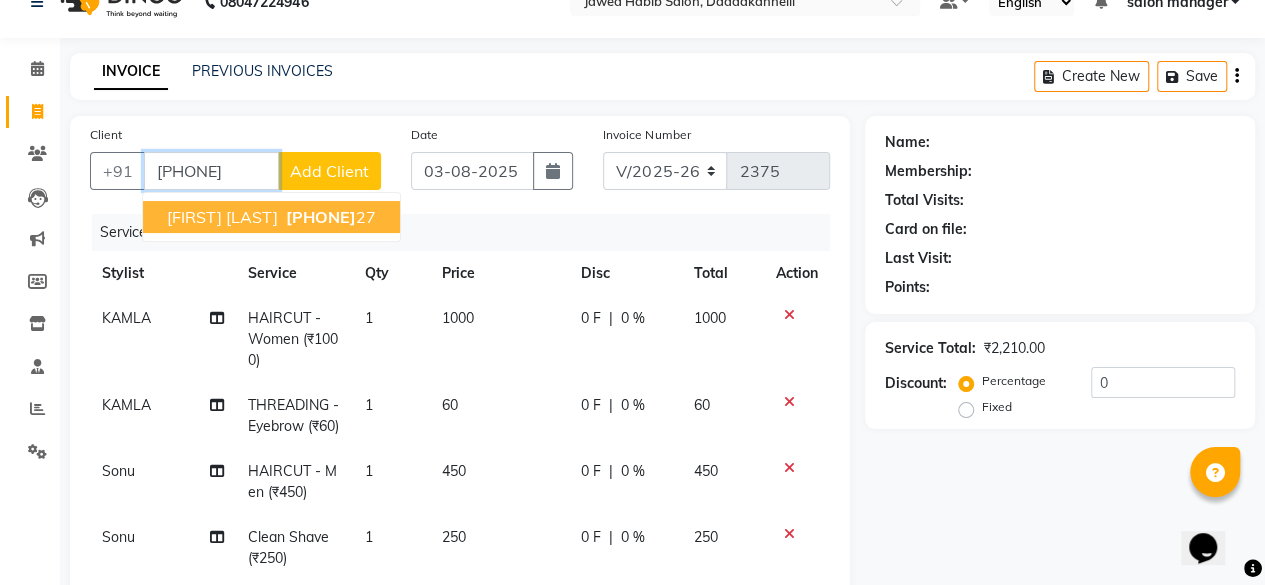 click on "98919585" at bounding box center (321, 217) 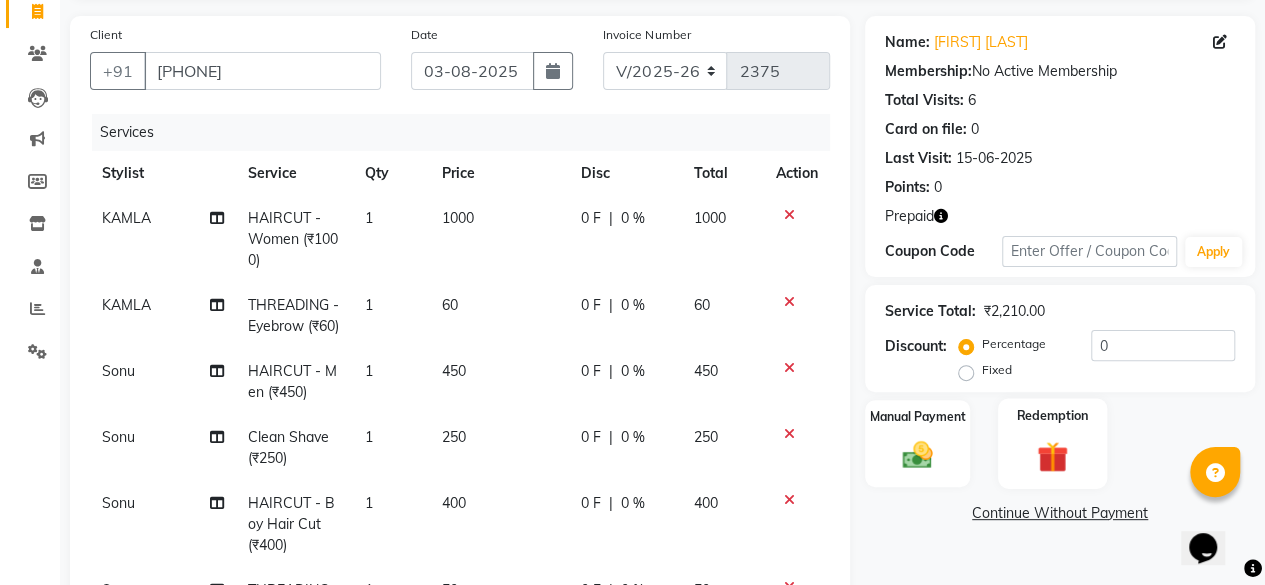 click 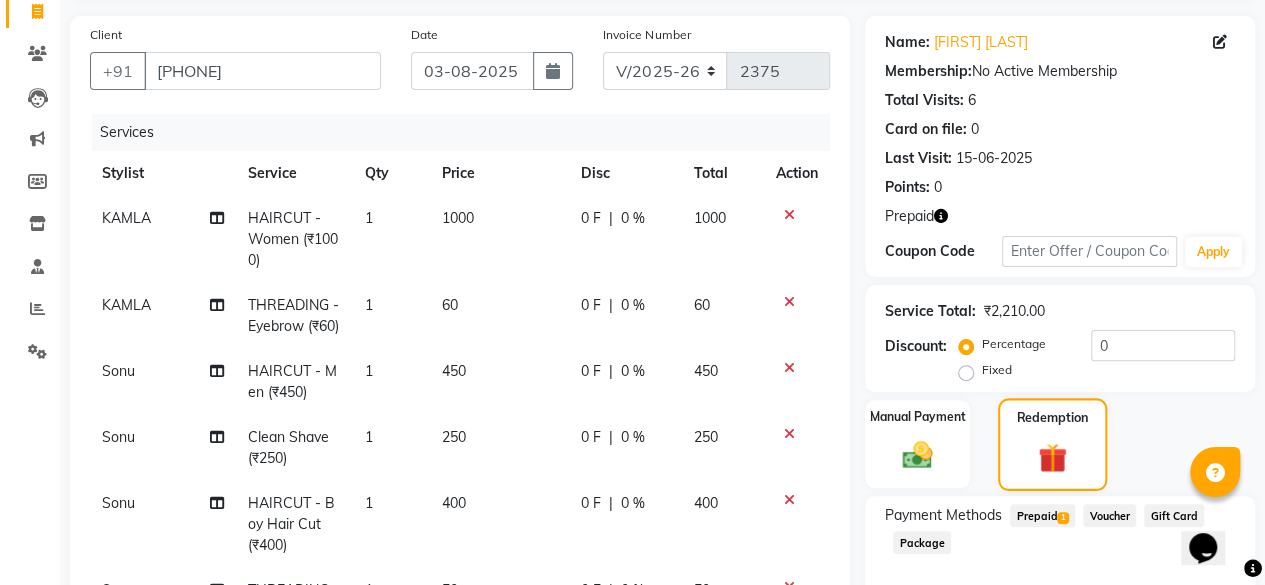 scroll, scrollTop: 434, scrollLeft: 0, axis: vertical 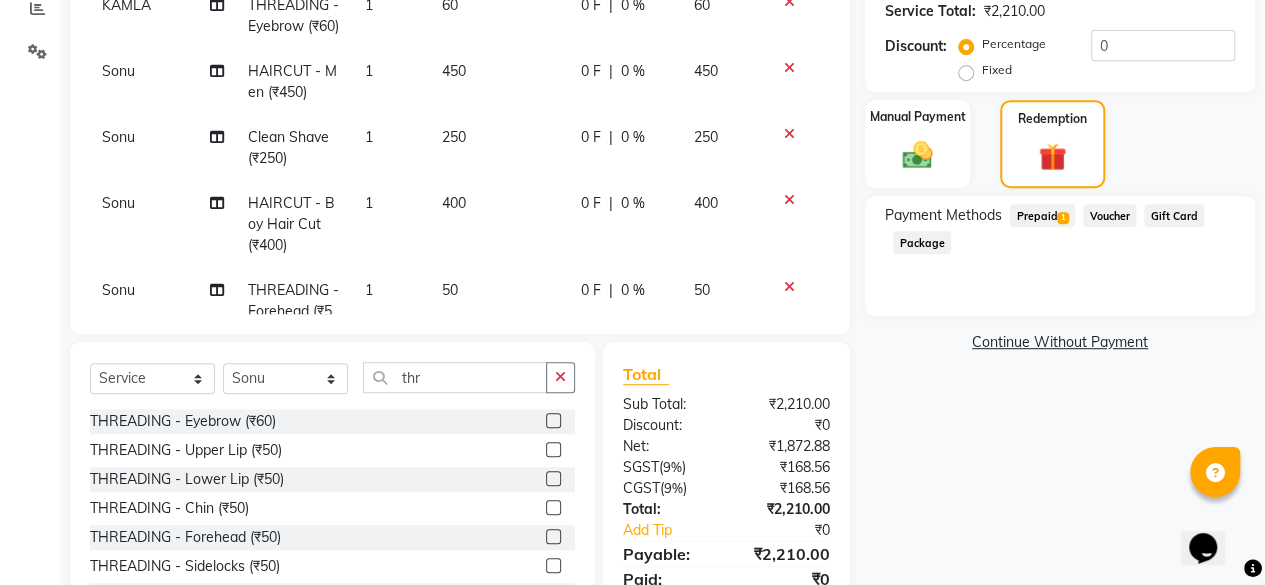 click on "Prepaid  1" 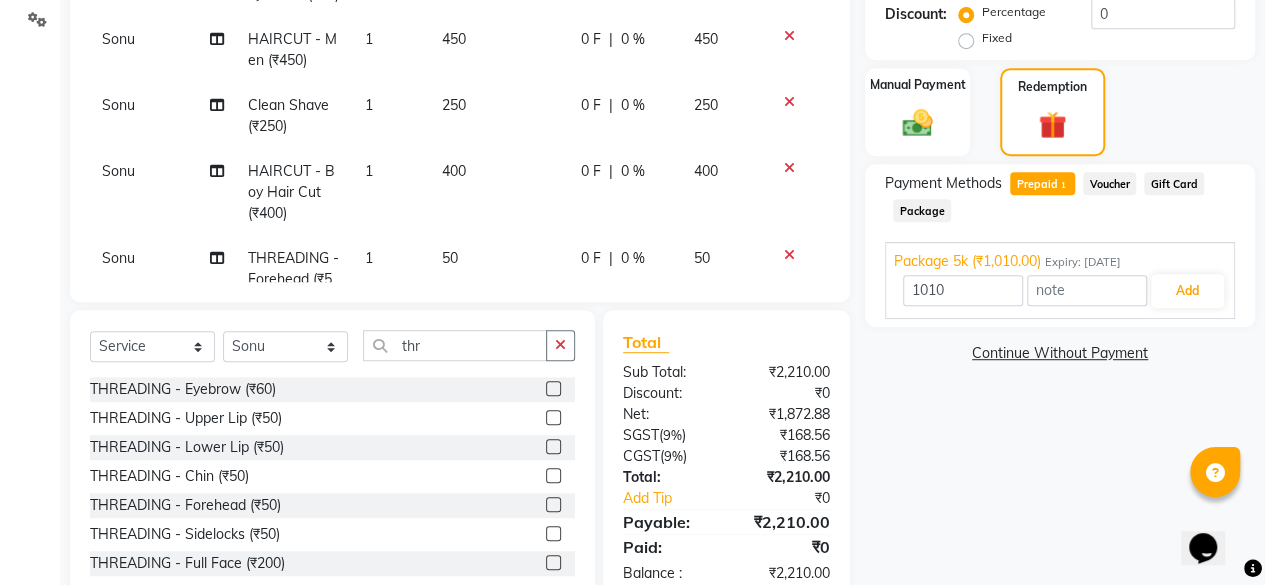 scroll, scrollTop: 515, scrollLeft: 0, axis: vertical 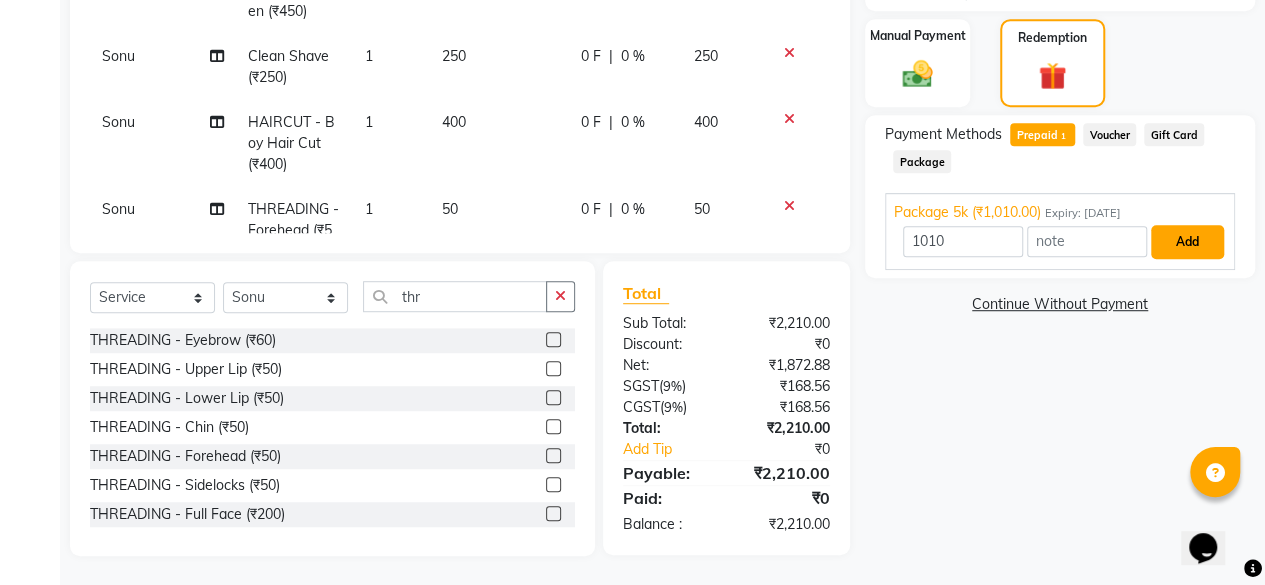 click on "Add" at bounding box center (1187, 242) 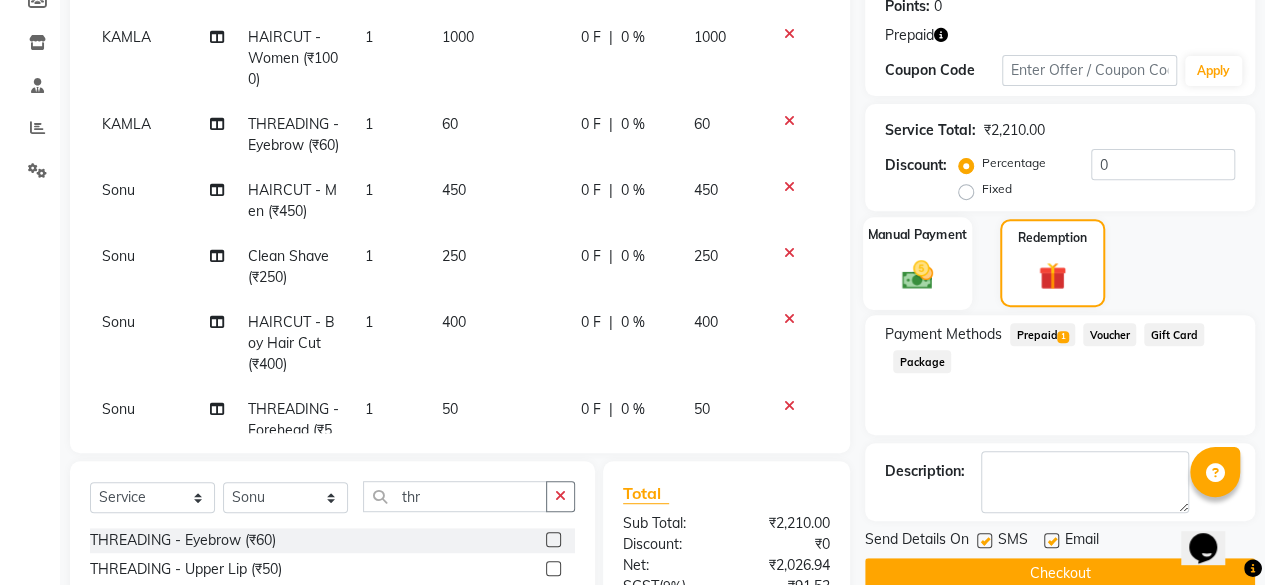 click on "Manual Payment" 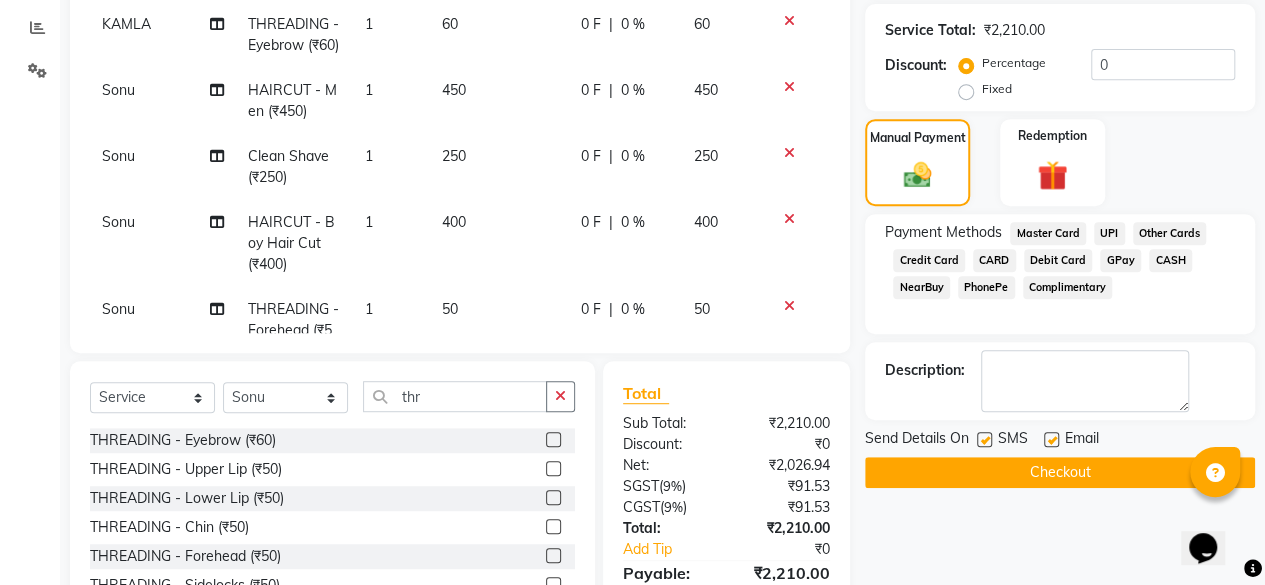 click on "UPI" 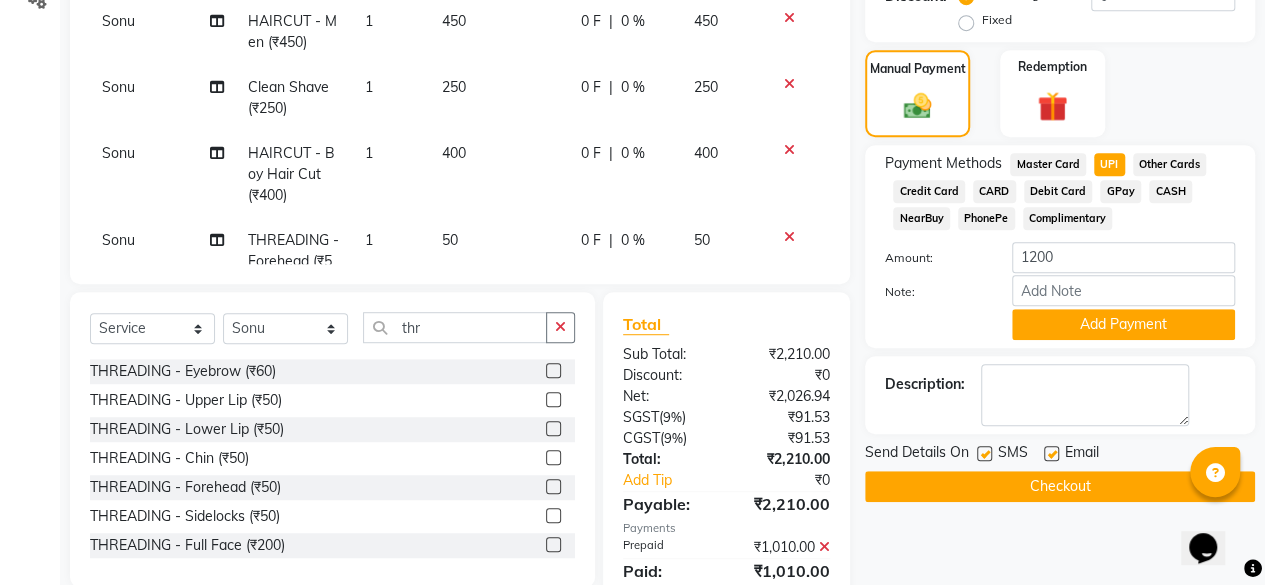 scroll, scrollTop: 515, scrollLeft: 0, axis: vertical 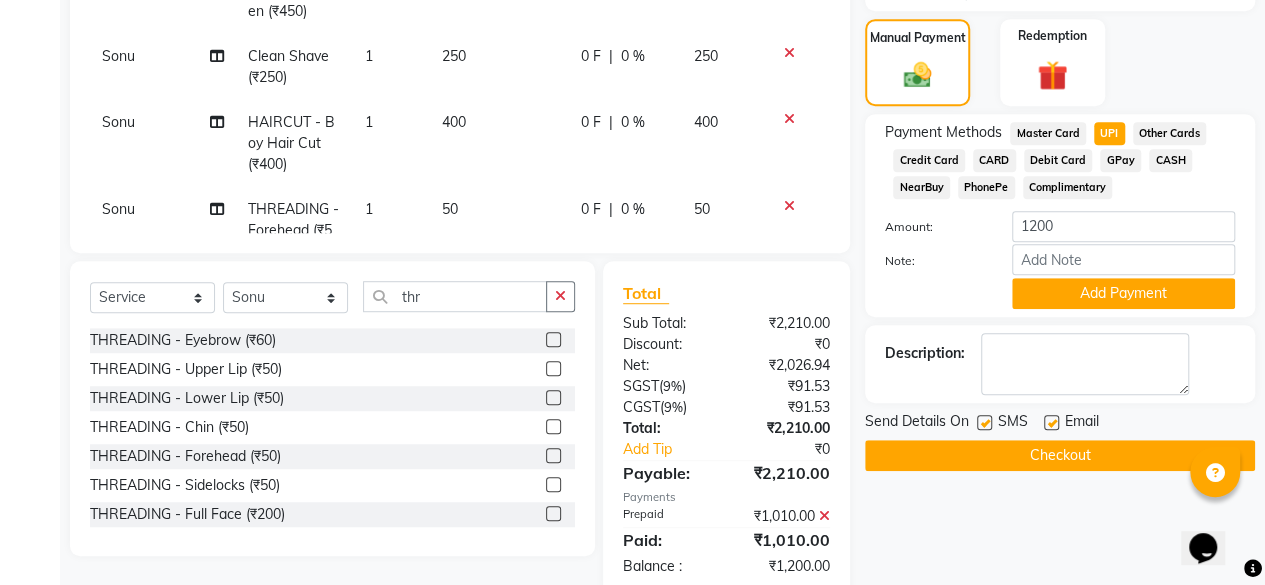 click 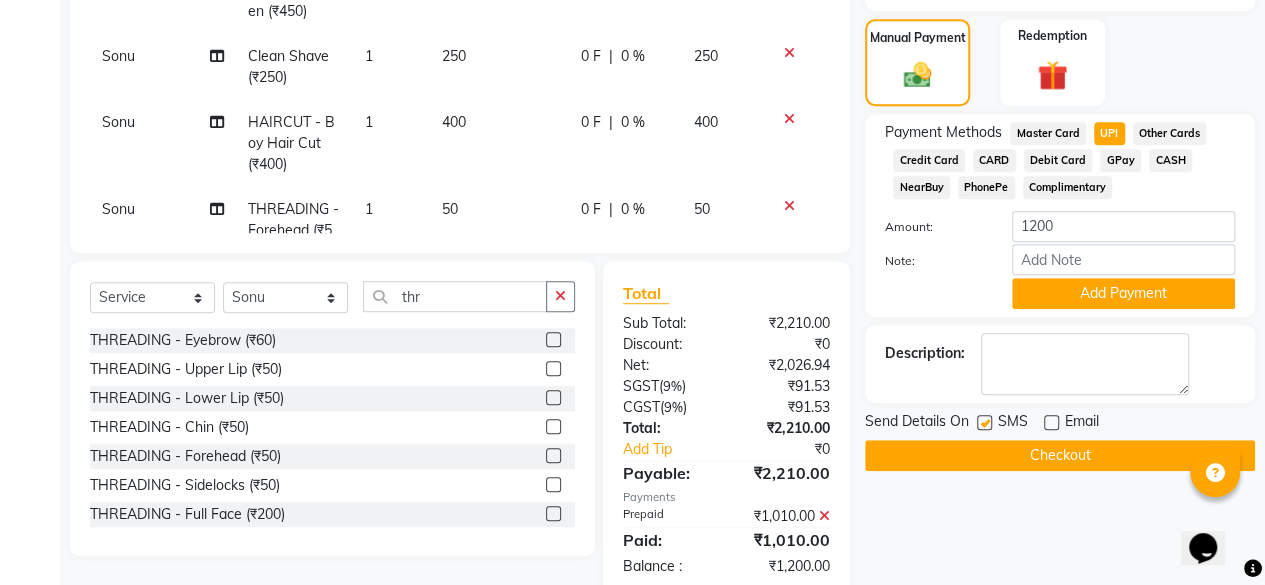 click on "Checkout" 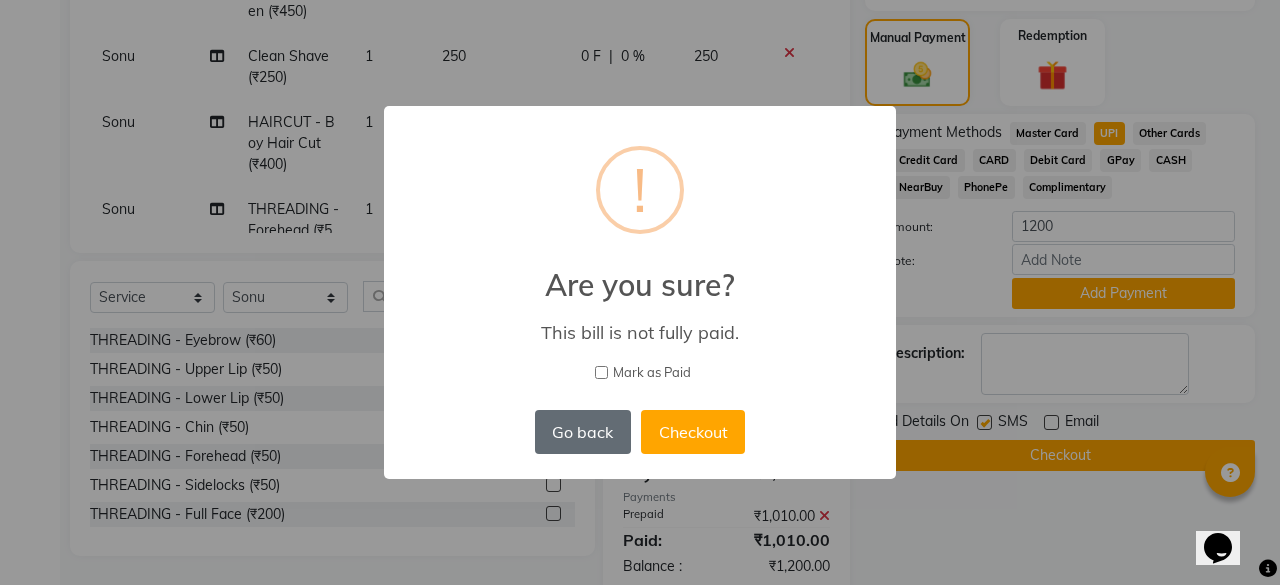 click on "Go back" at bounding box center (583, 432) 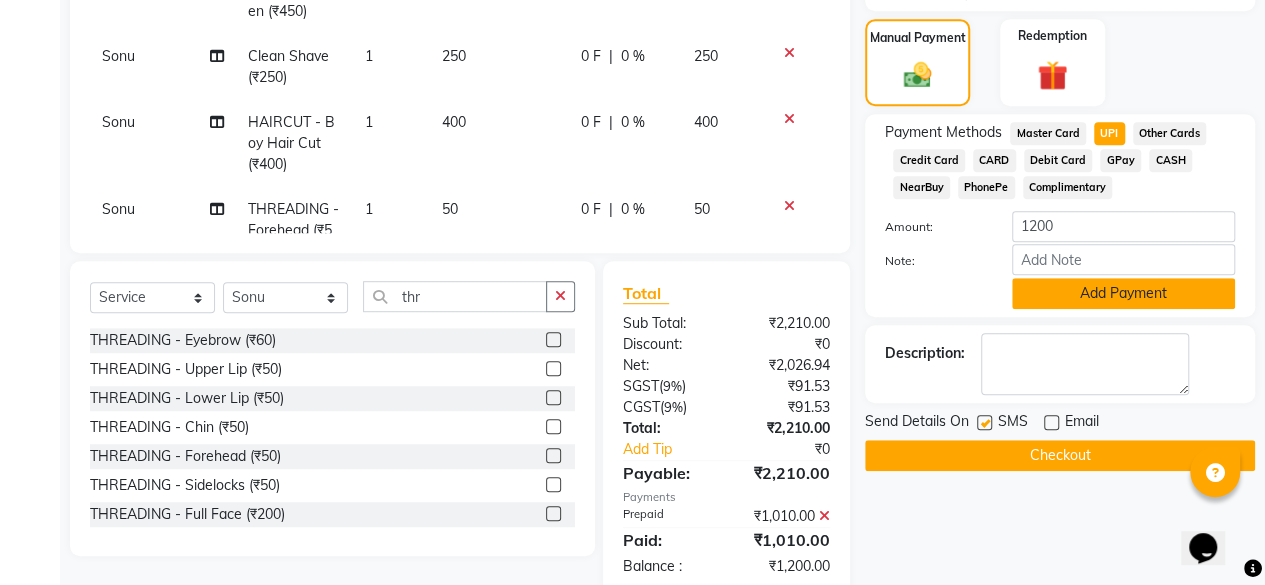 click on "Add Payment" 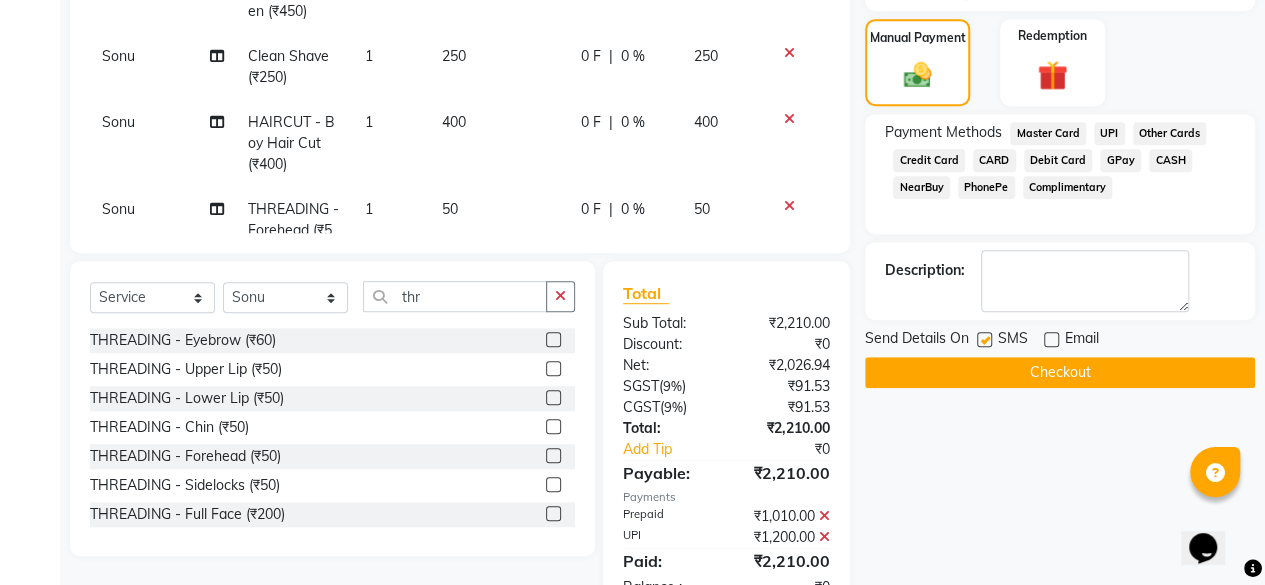 click on "Checkout" 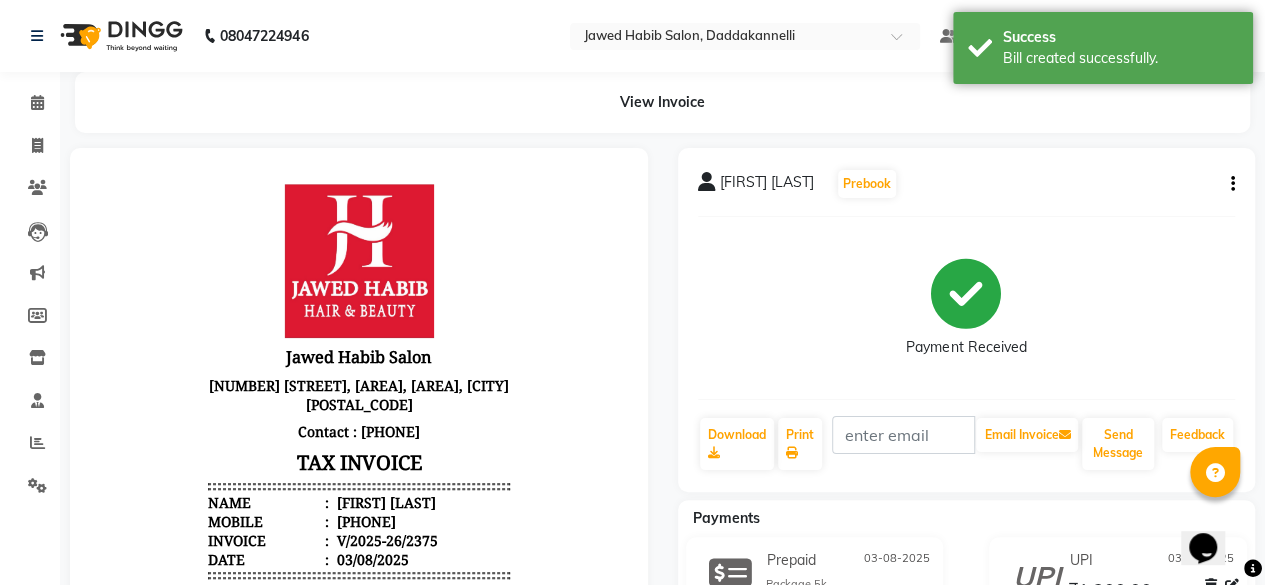 scroll, scrollTop: 0, scrollLeft: 0, axis: both 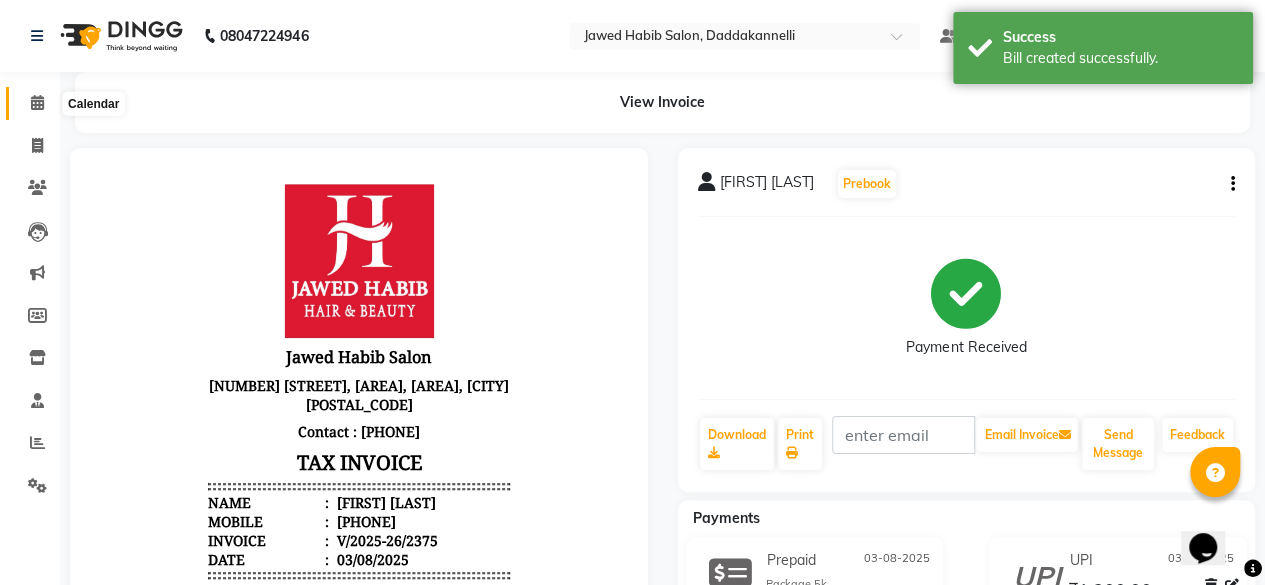 click 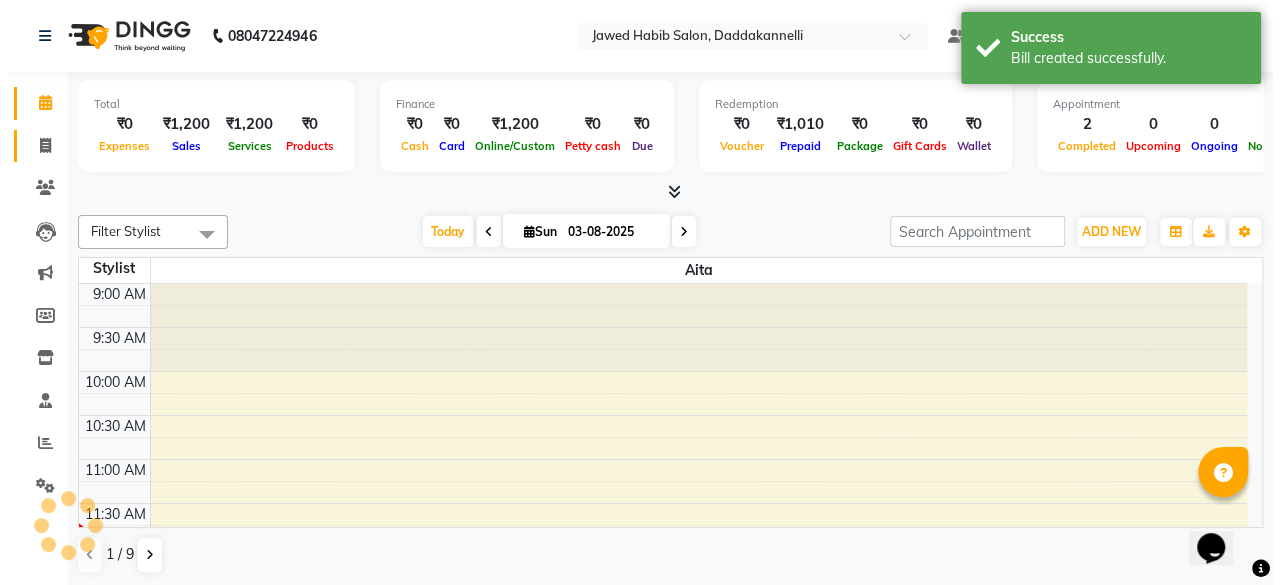 scroll, scrollTop: 0, scrollLeft: 0, axis: both 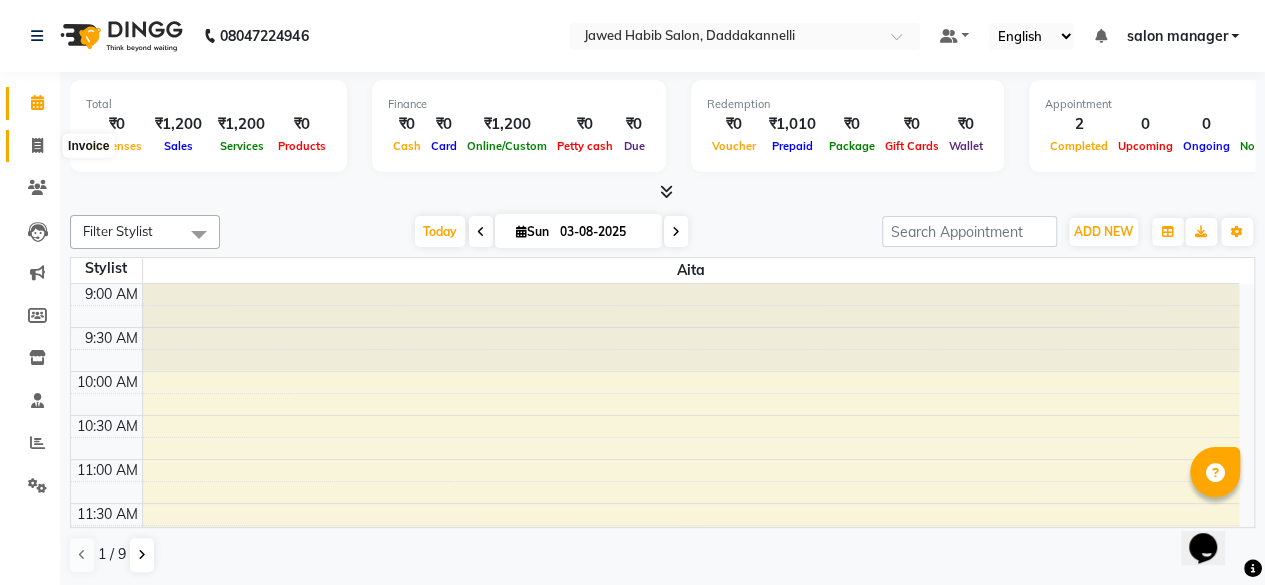 click 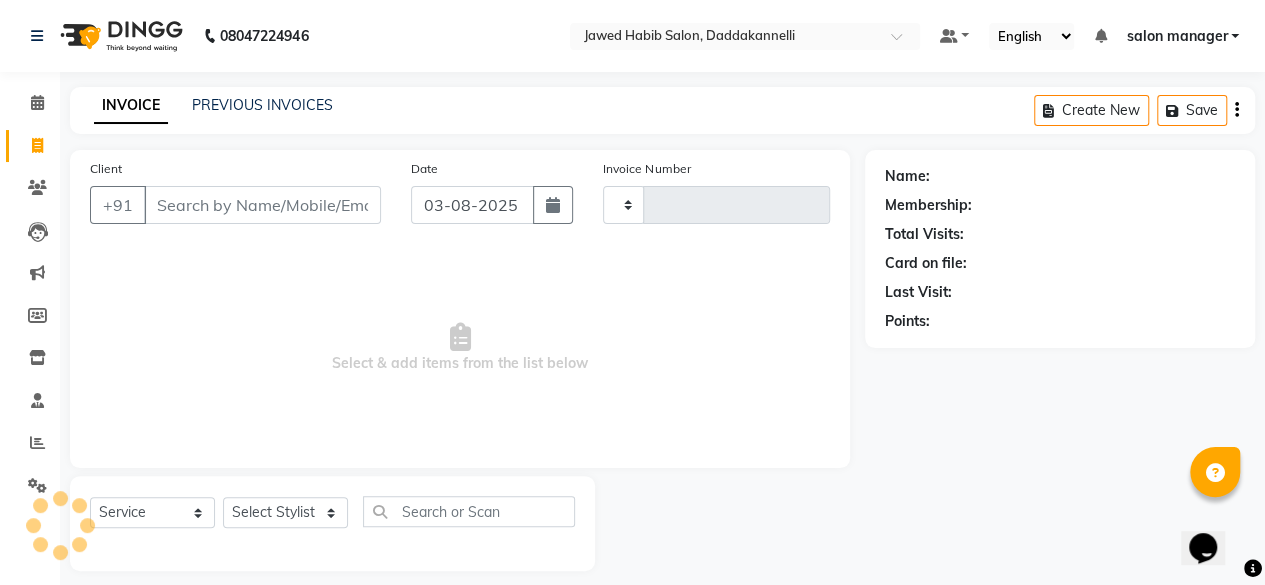 type on "2376" 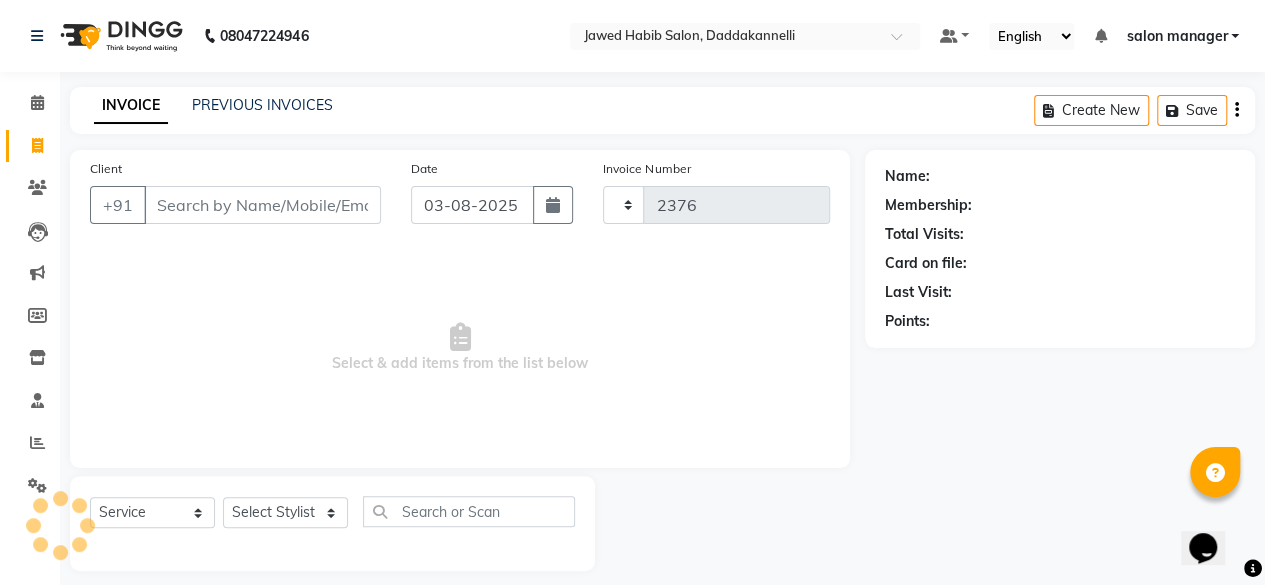 select on "6354" 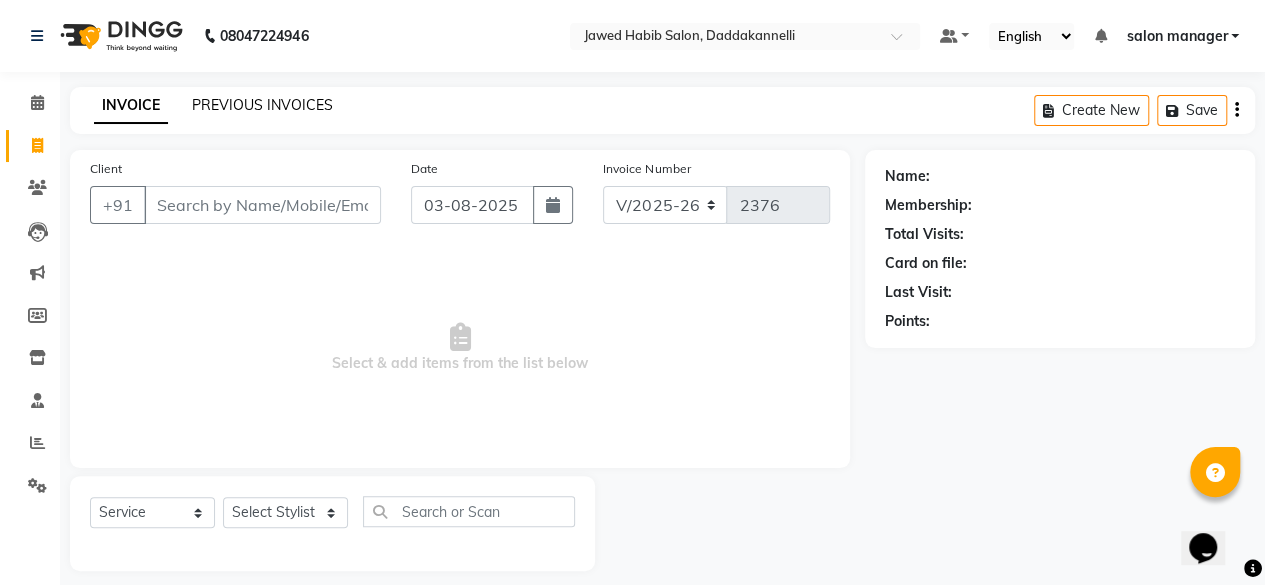 click on "PREVIOUS INVOICES" 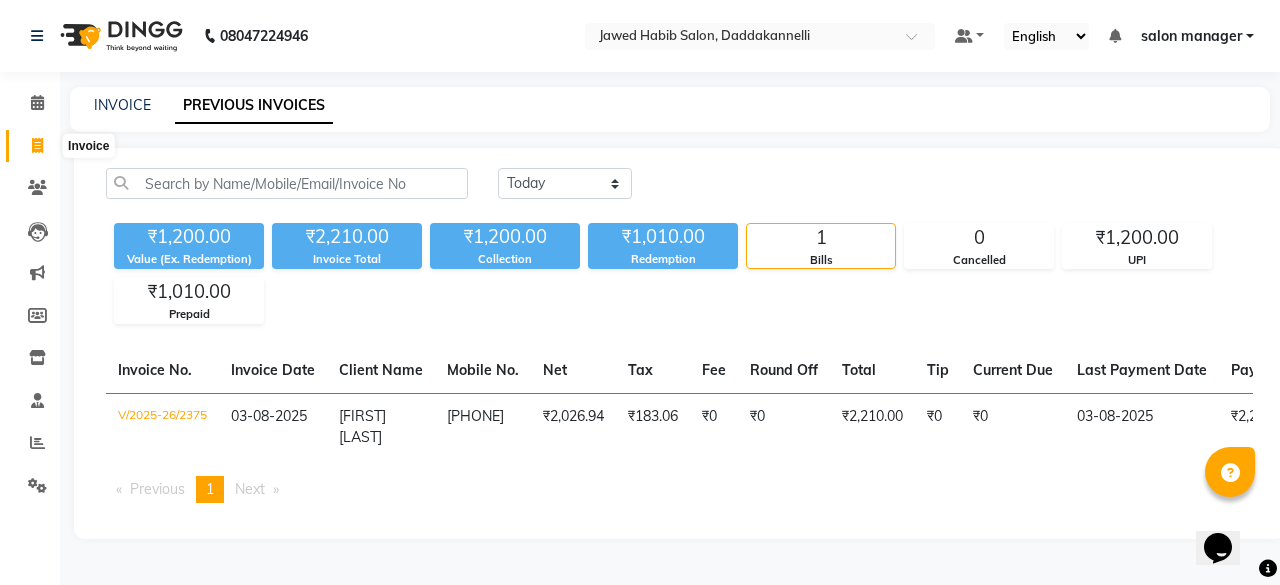 drag, startPoint x: 43, startPoint y: 147, endPoint x: 57, endPoint y: 135, distance: 18.439089 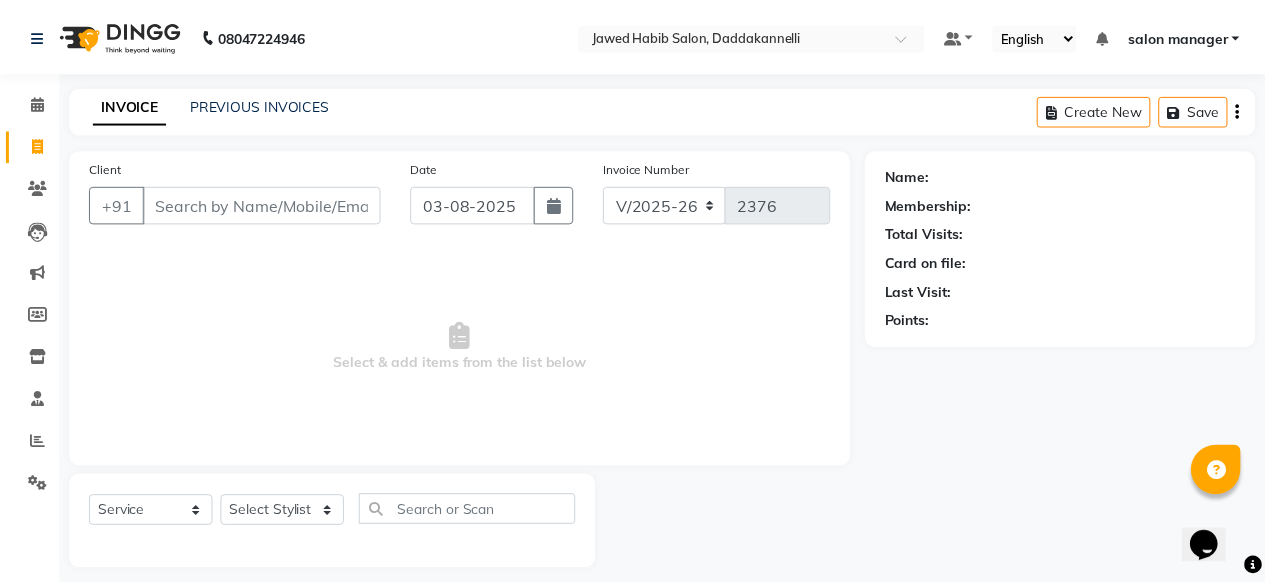 scroll, scrollTop: 15, scrollLeft: 0, axis: vertical 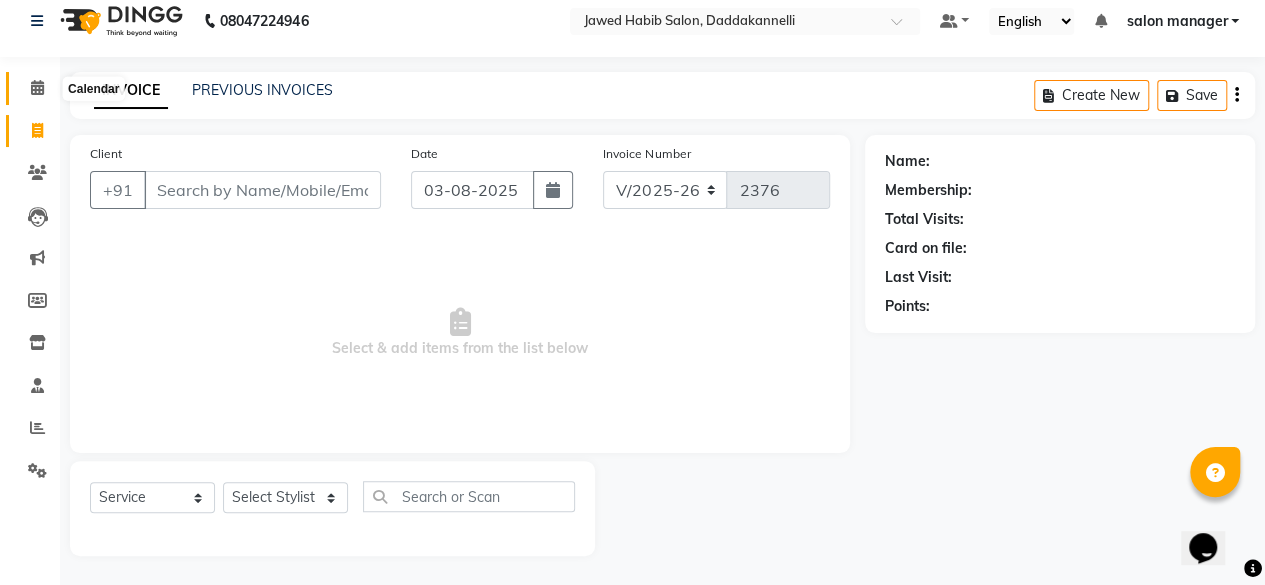 click 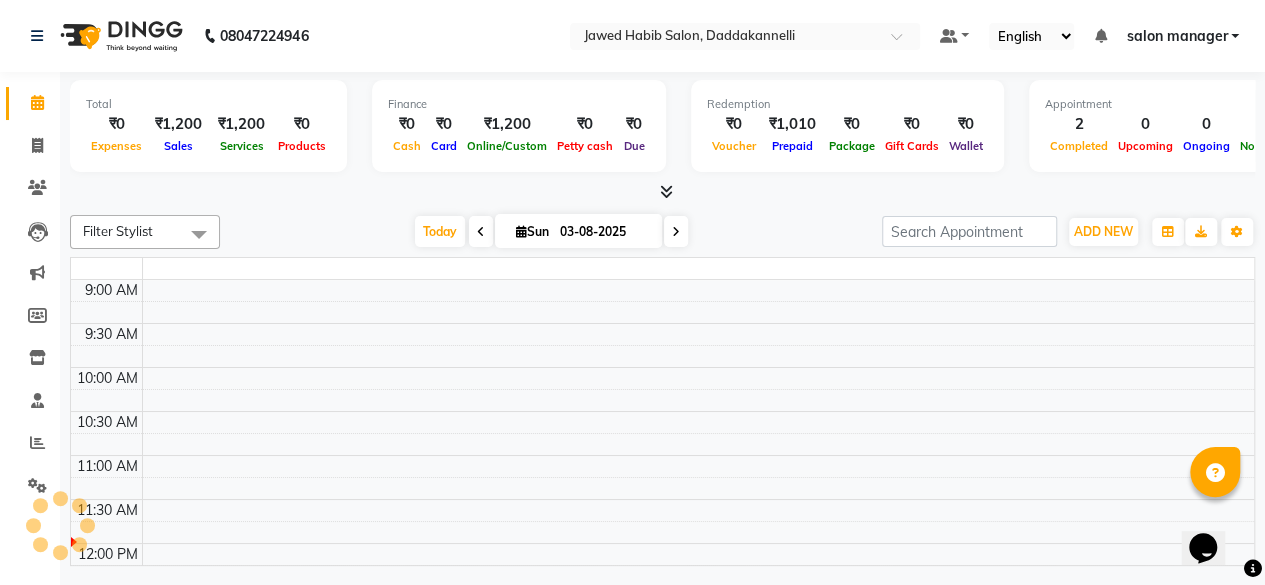 scroll, scrollTop: 0, scrollLeft: 0, axis: both 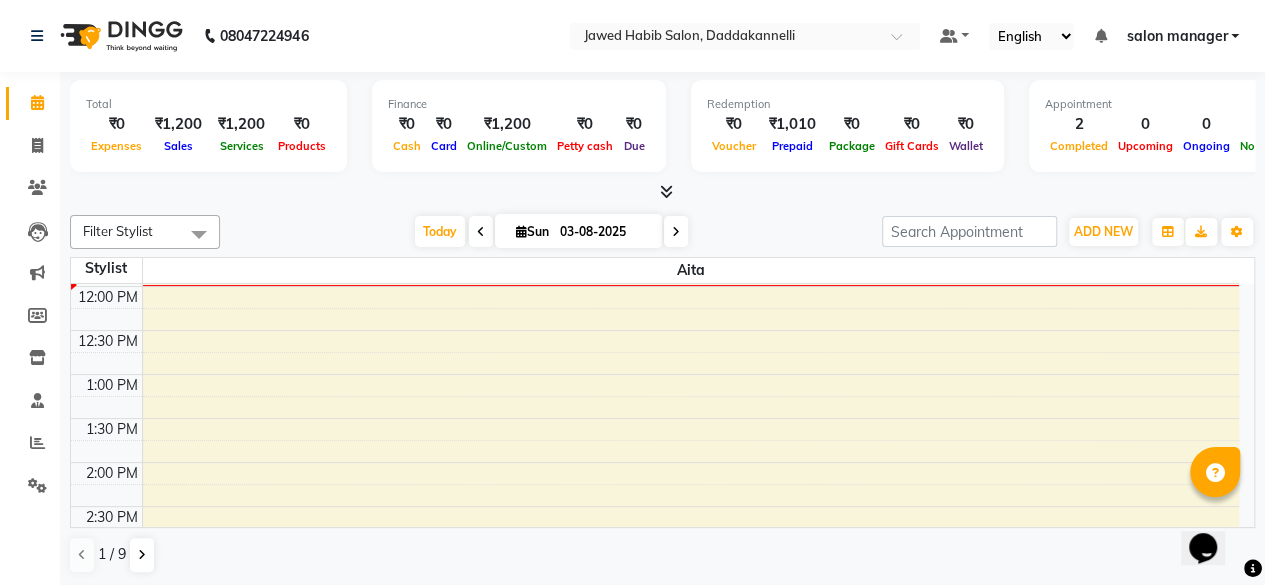 click at bounding box center (666, 191) 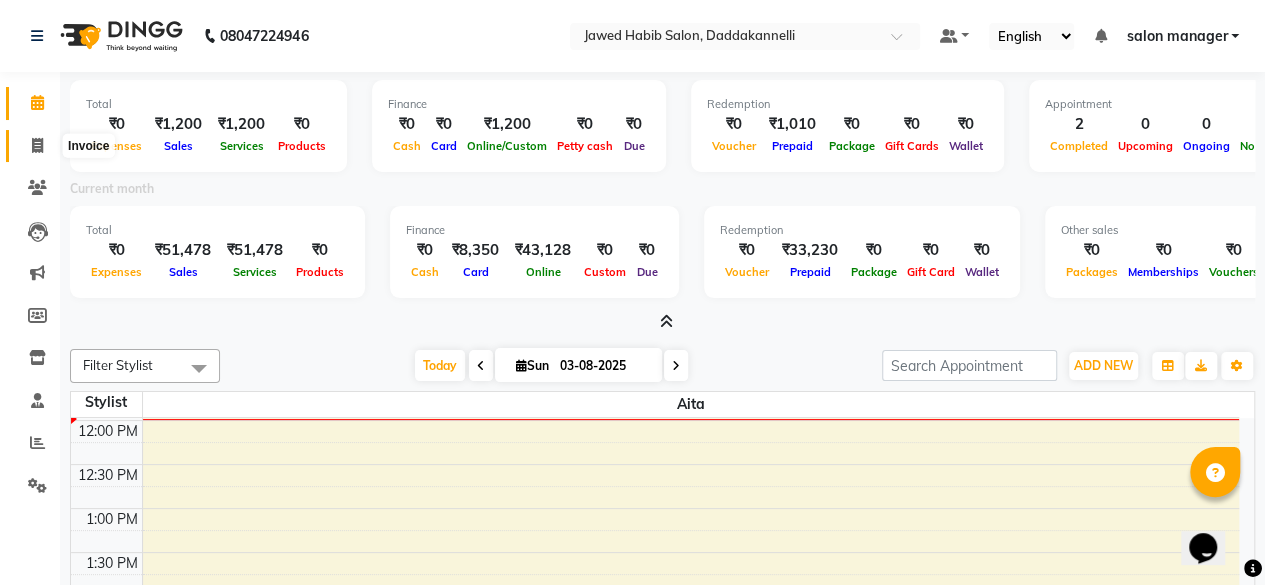 click 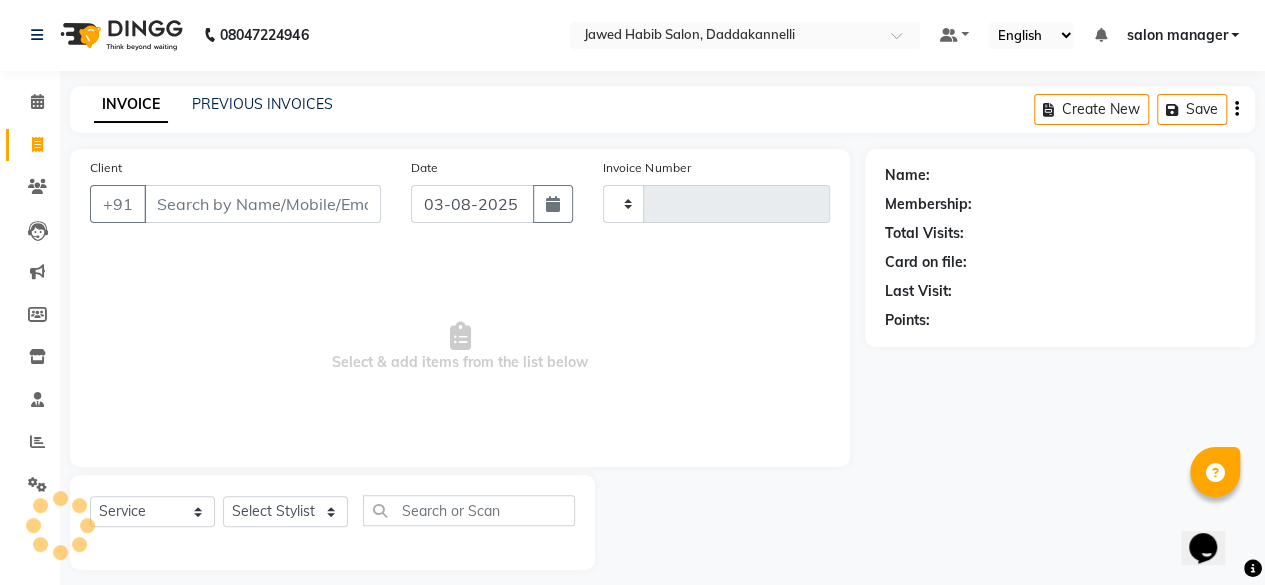 type on "2376" 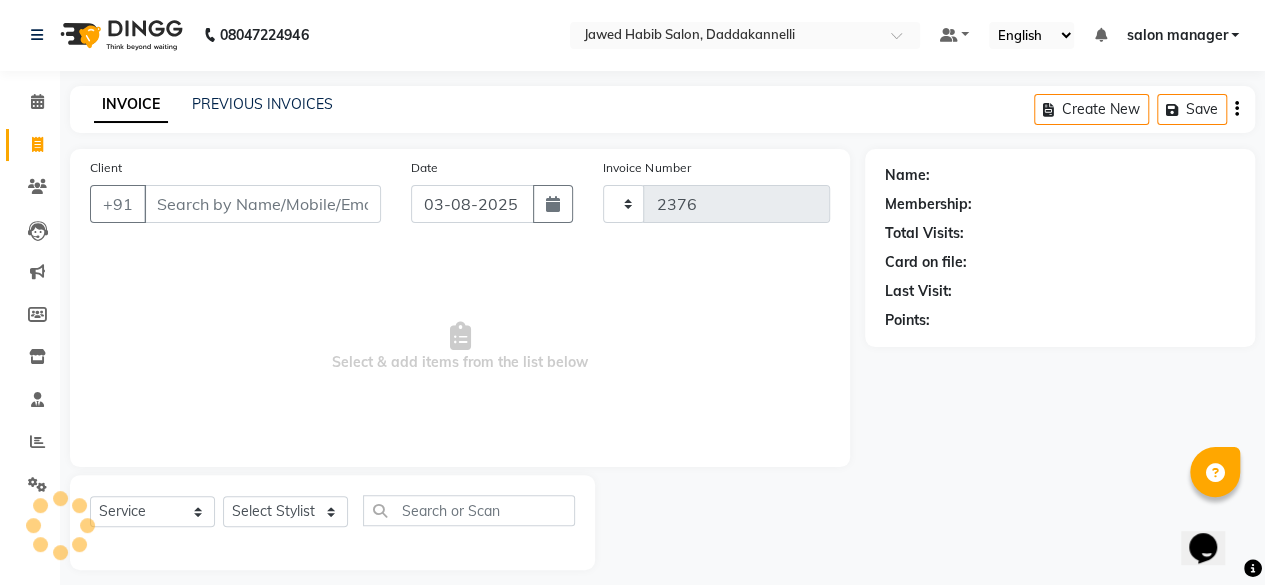 scroll, scrollTop: 5, scrollLeft: 0, axis: vertical 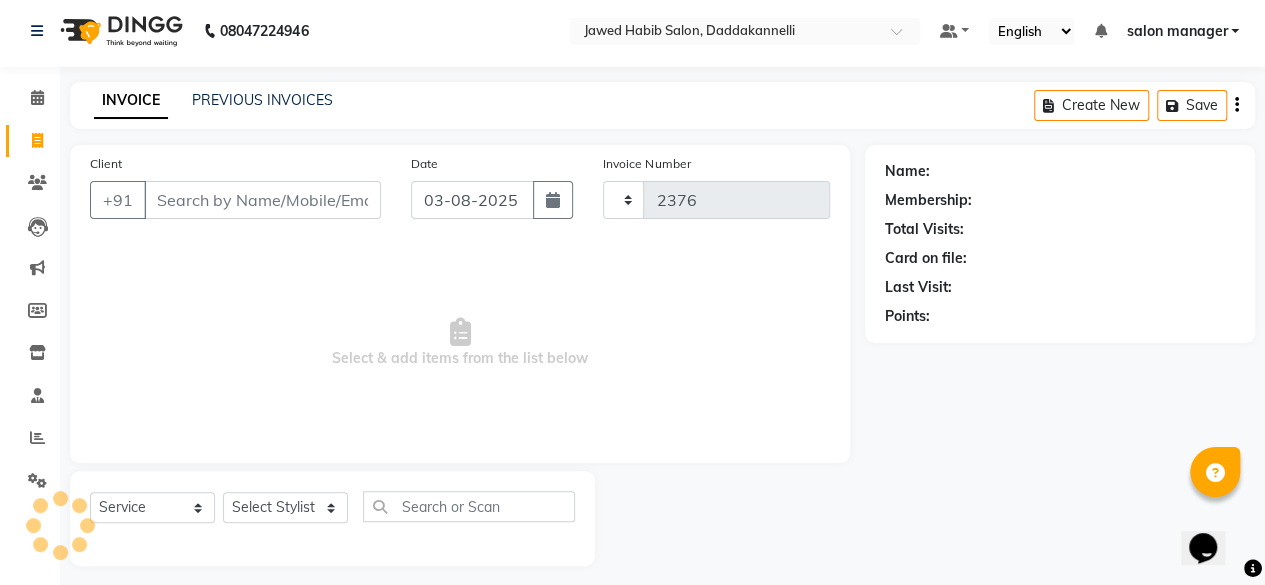 select on "6354" 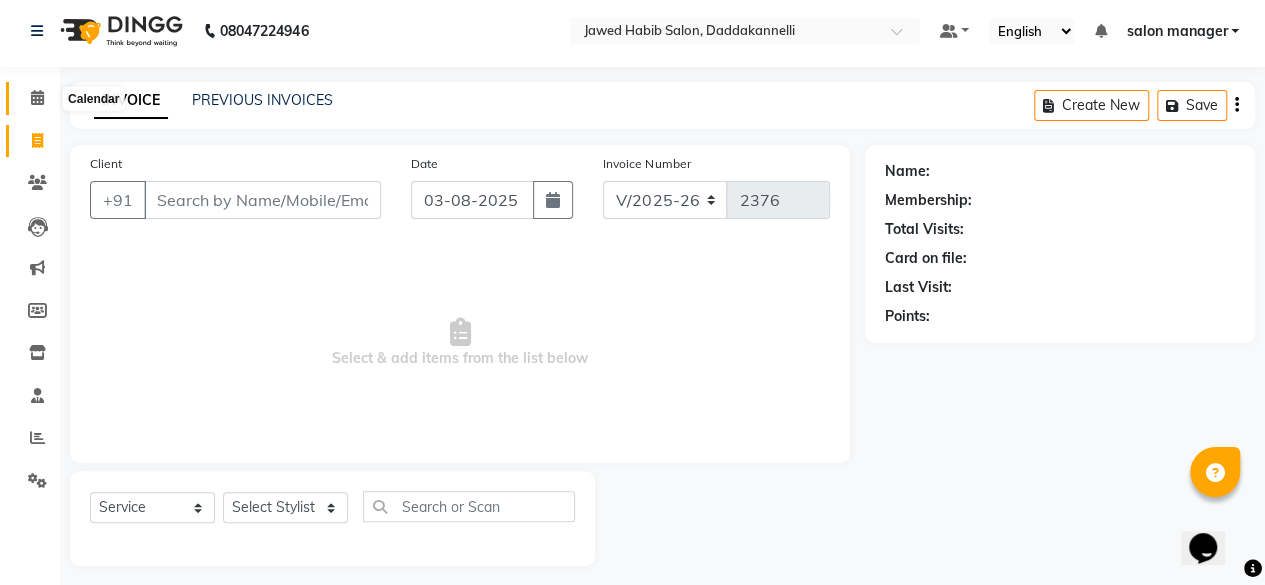 click 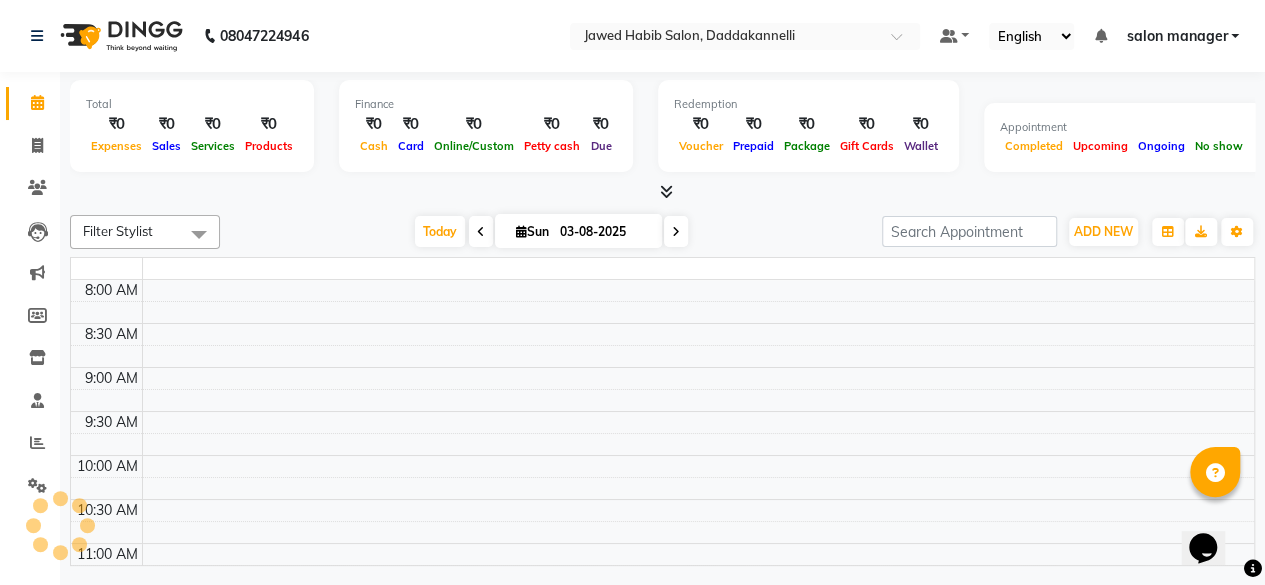 scroll, scrollTop: 0, scrollLeft: 0, axis: both 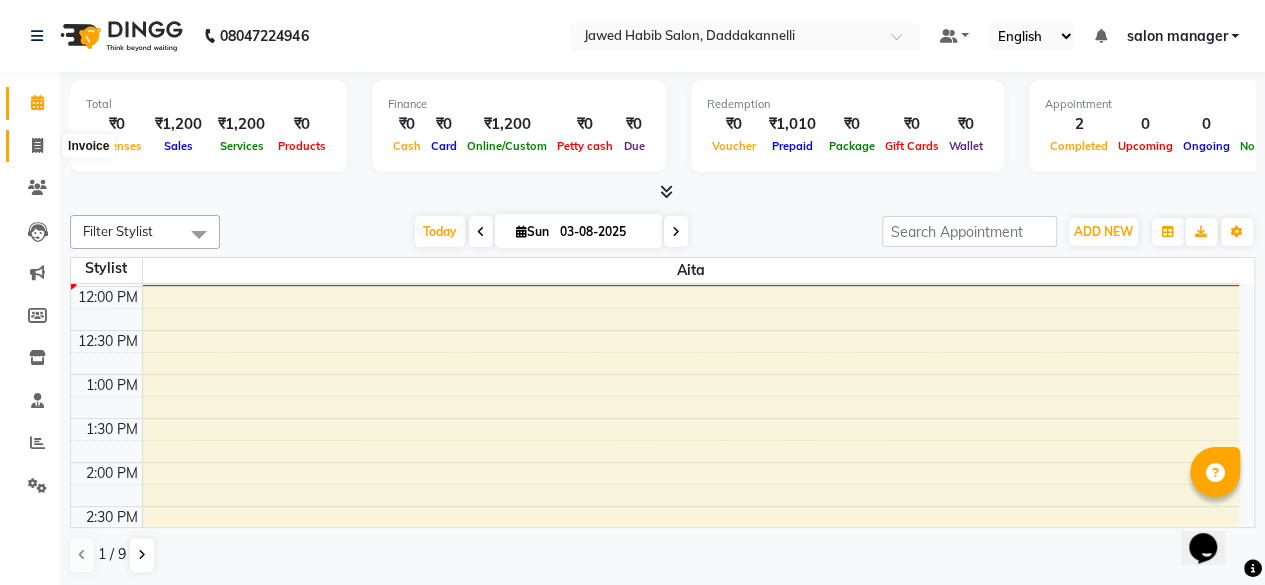click 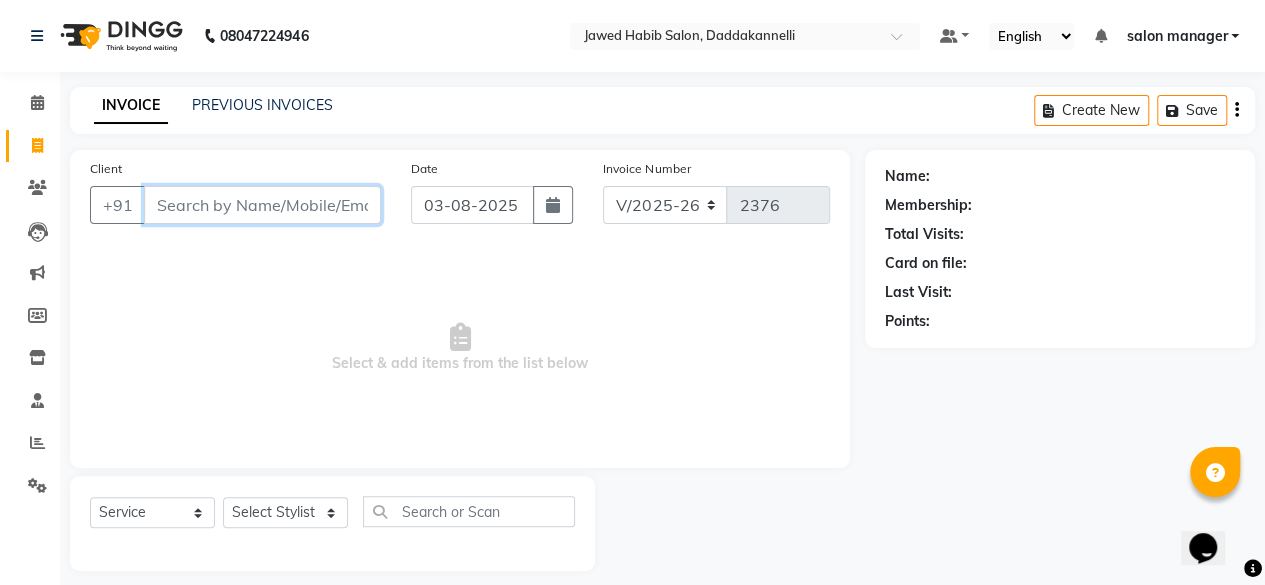 drag, startPoint x: 201, startPoint y: 187, endPoint x: 253, endPoint y: 235, distance: 70.76723 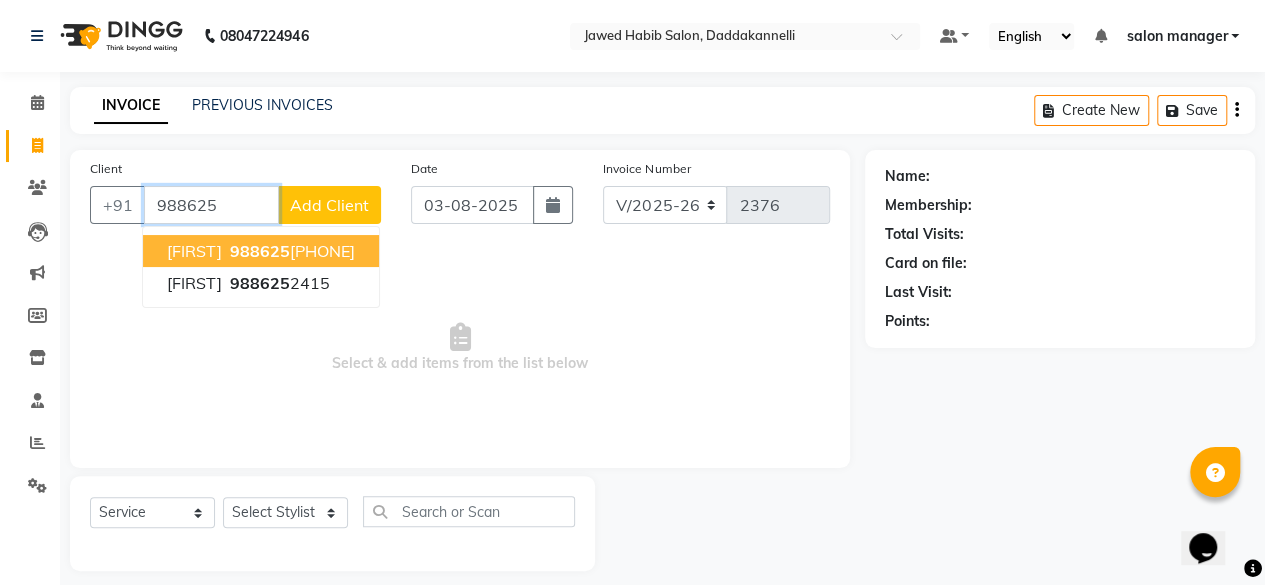 click on "988625" at bounding box center (260, 251) 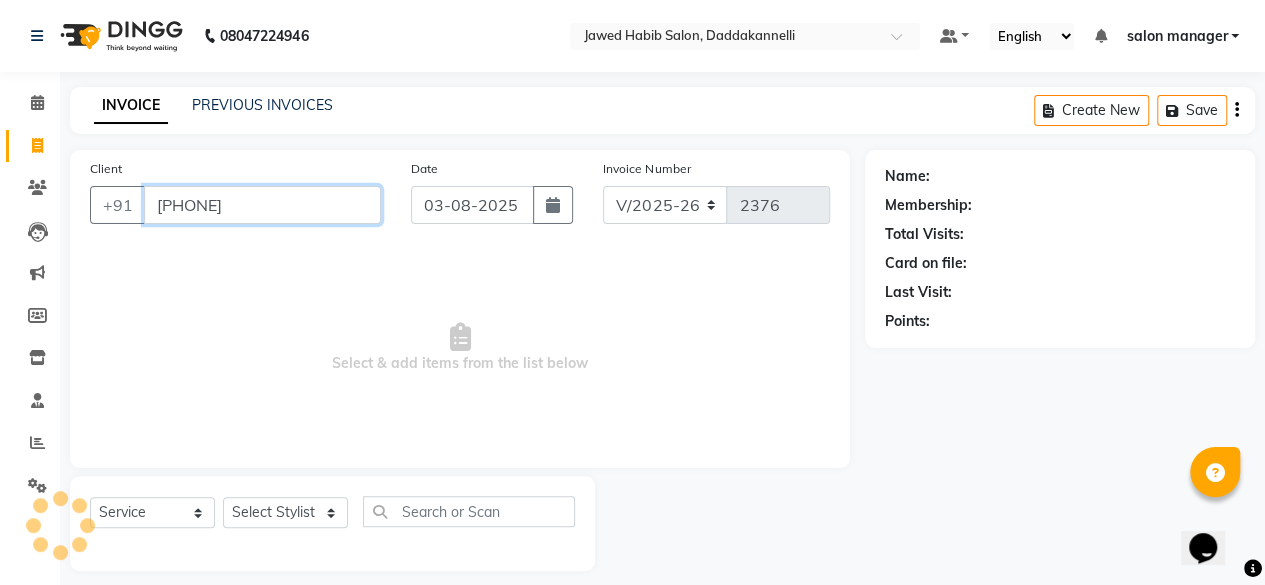 type on "[PHONE]" 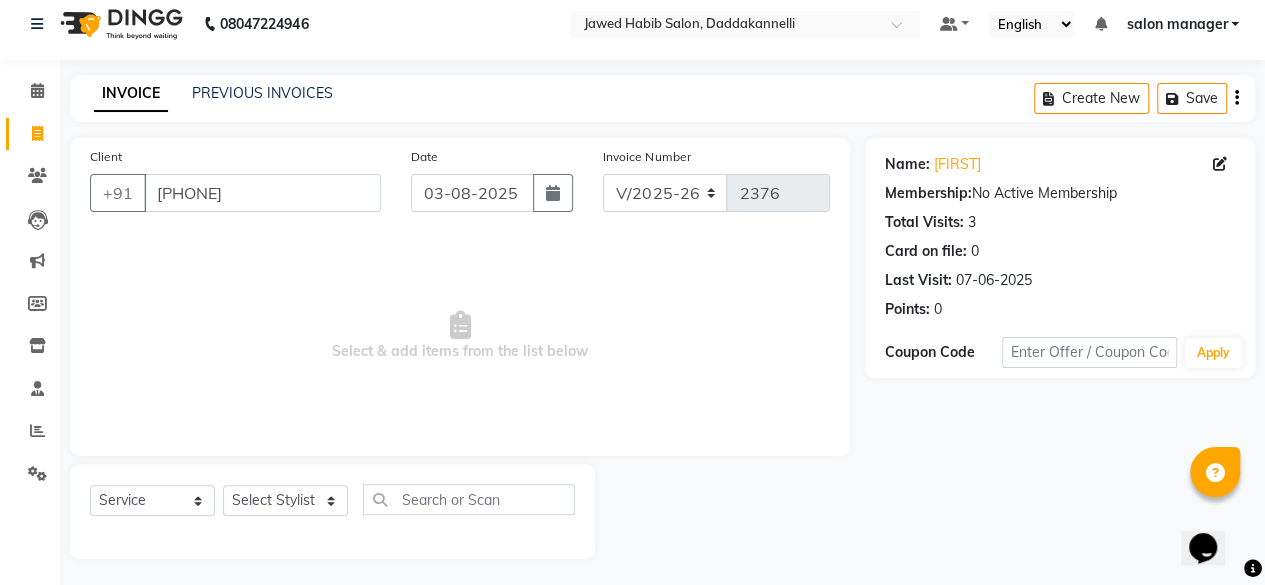 scroll, scrollTop: 15, scrollLeft: 0, axis: vertical 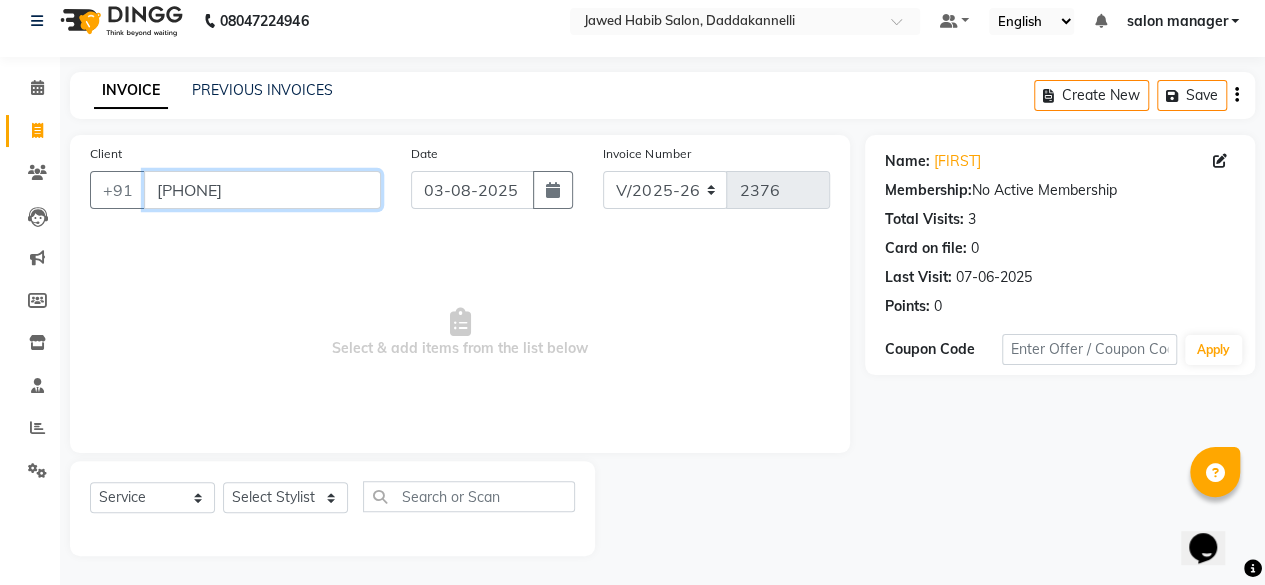 drag, startPoint x: 243, startPoint y: 177, endPoint x: 157, endPoint y: 186, distance: 86.46965 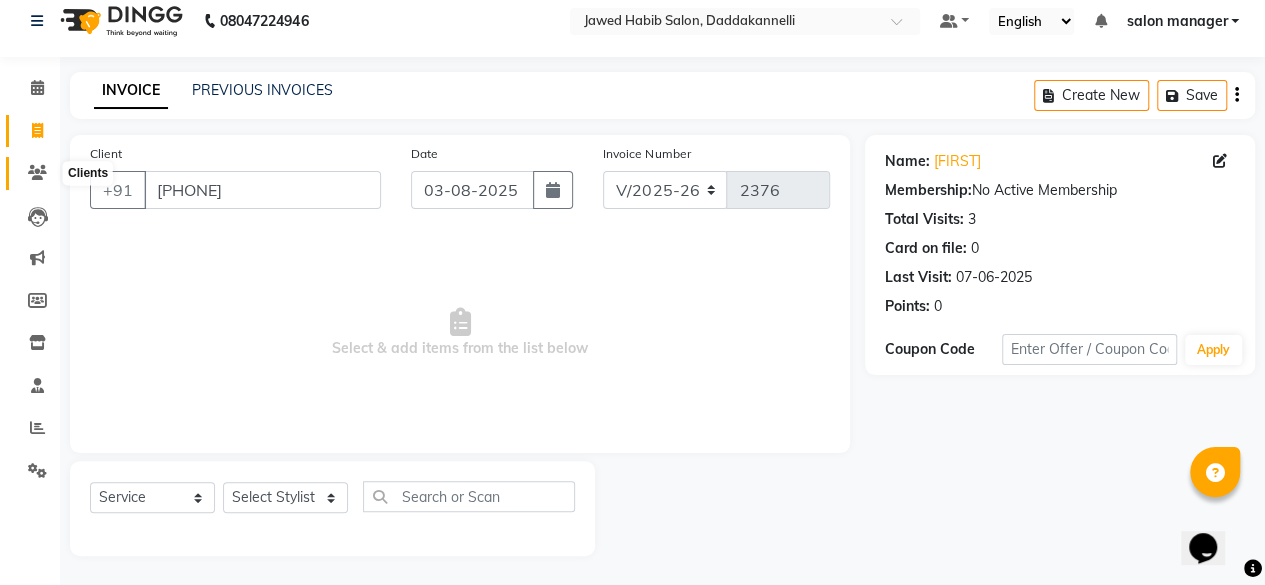 click 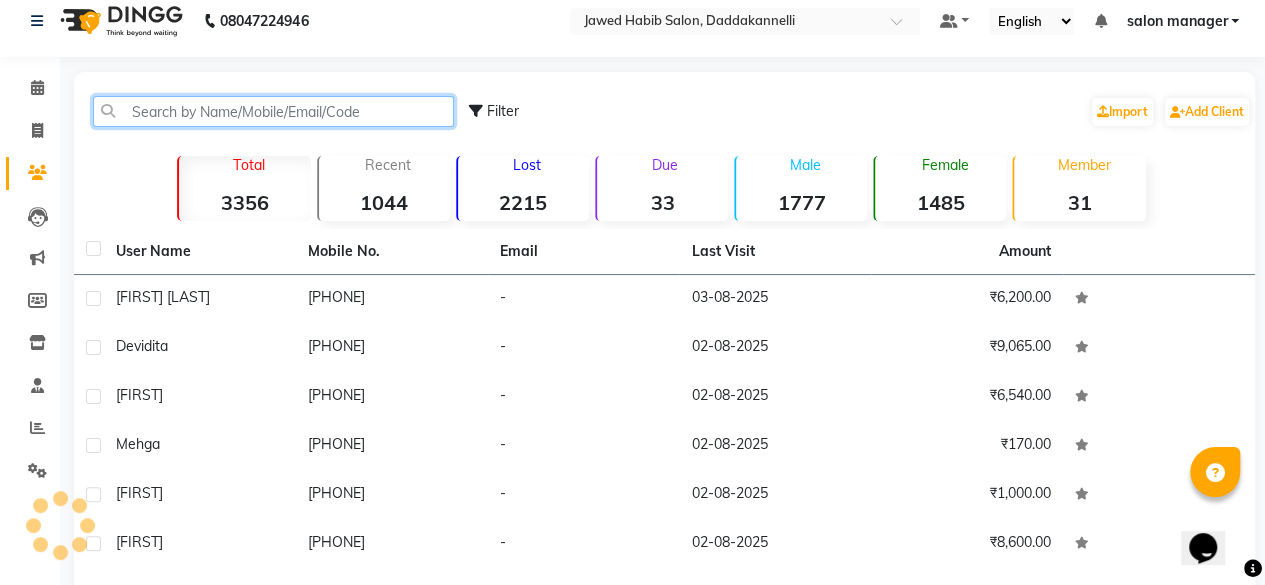 click 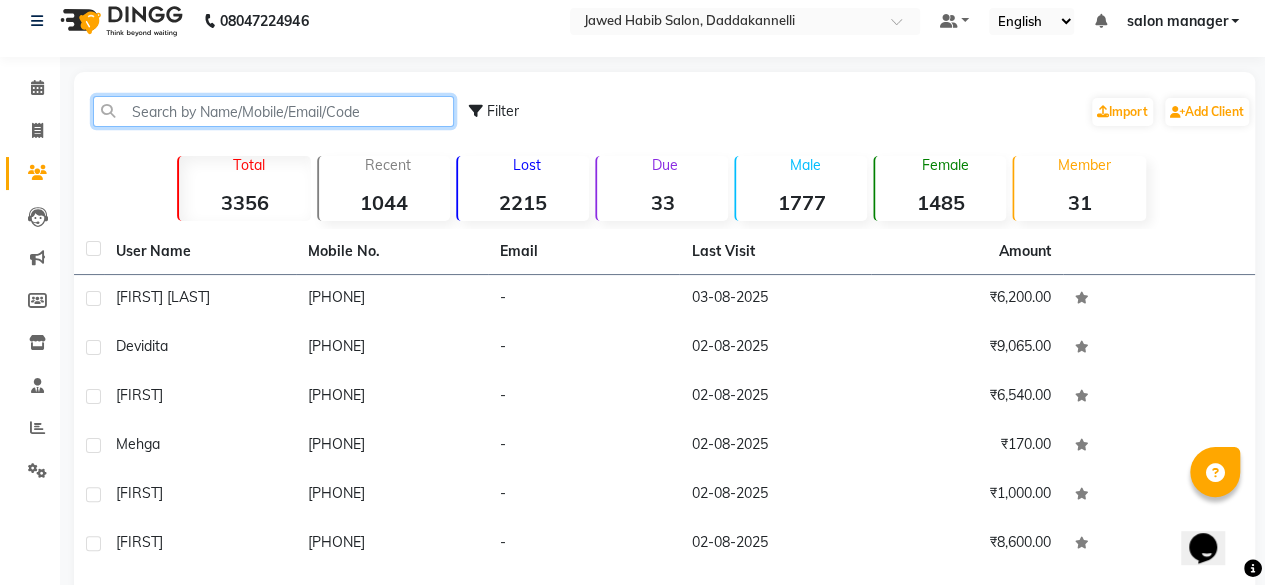 paste on "9886256201" 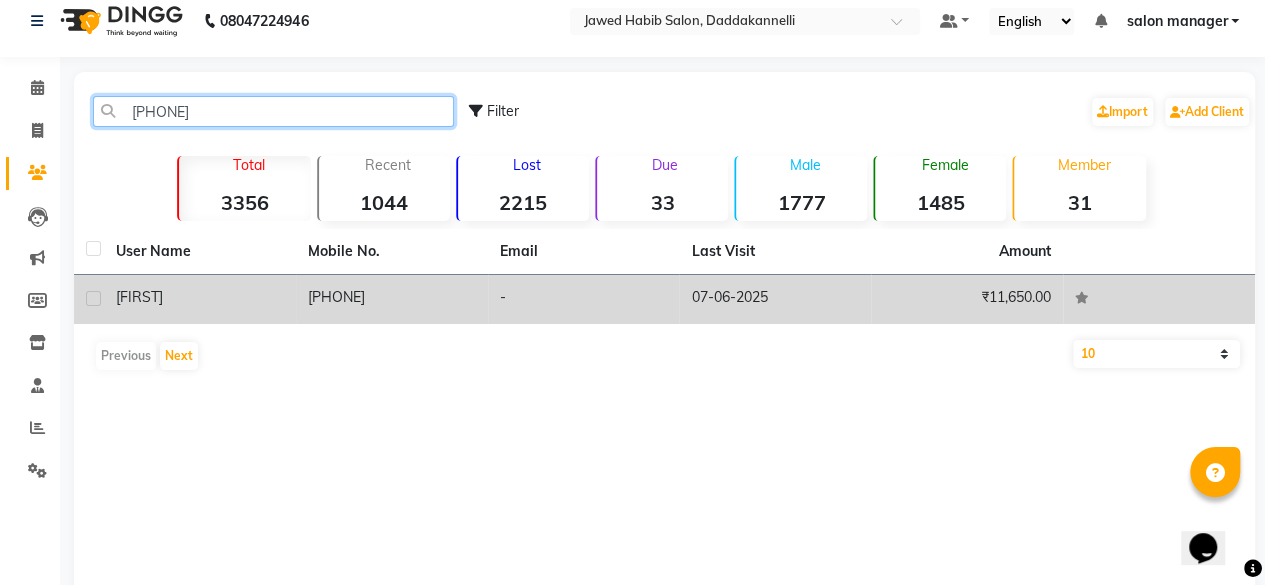type on "9886256201" 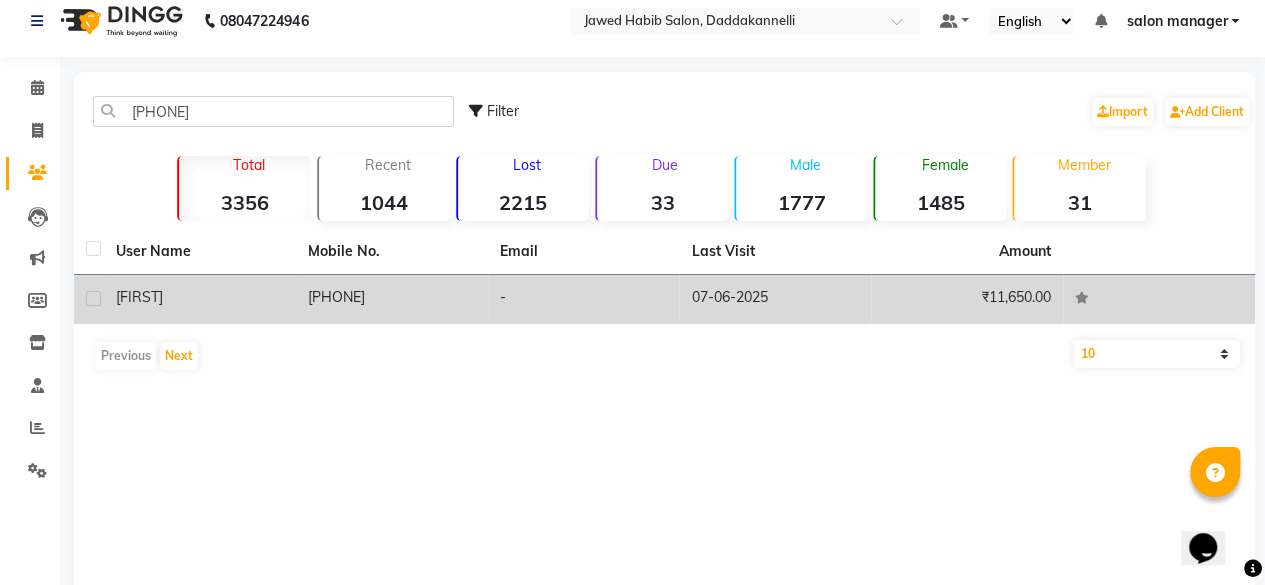 click on "9886256201" 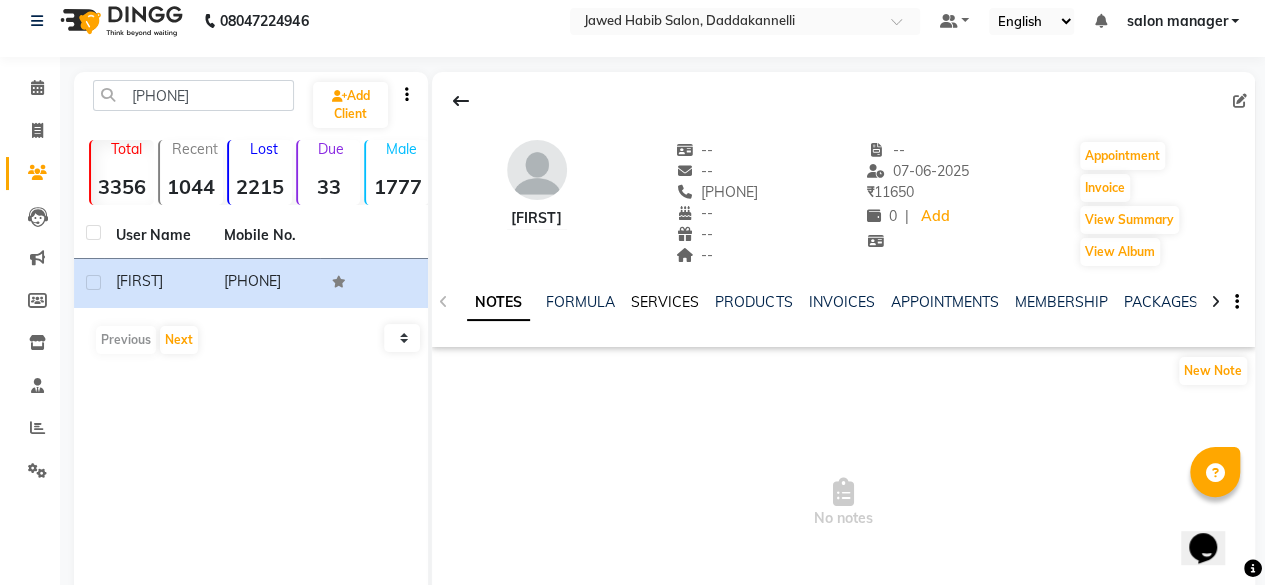 click on "SERVICES" 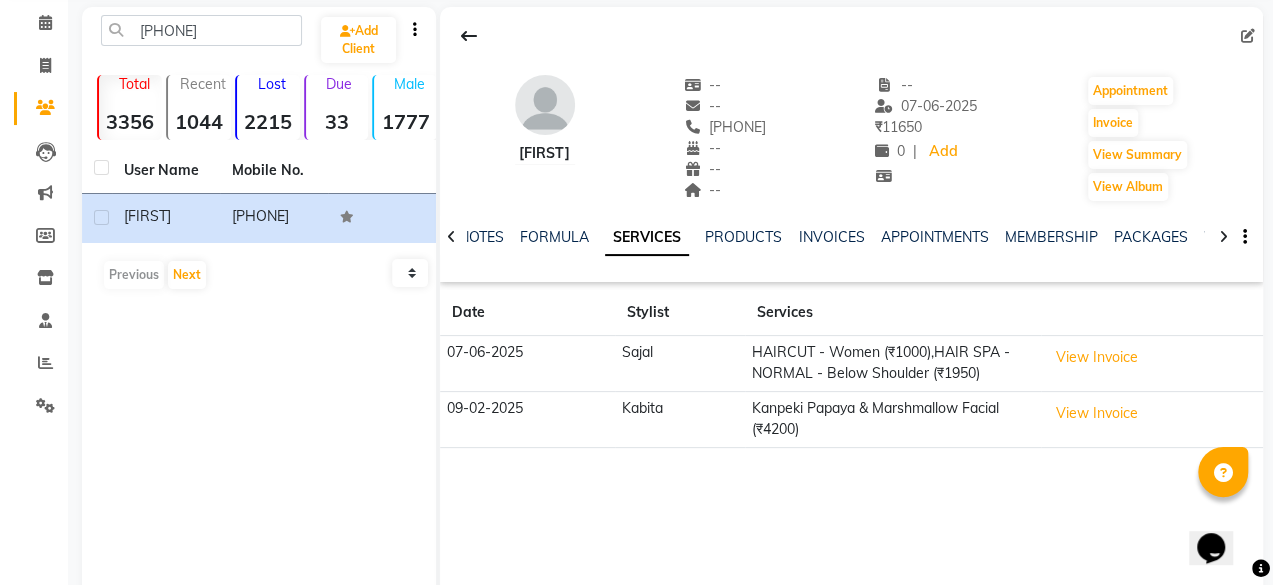 scroll, scrollTop: 132, scrollLeft: 0, axis: vertical 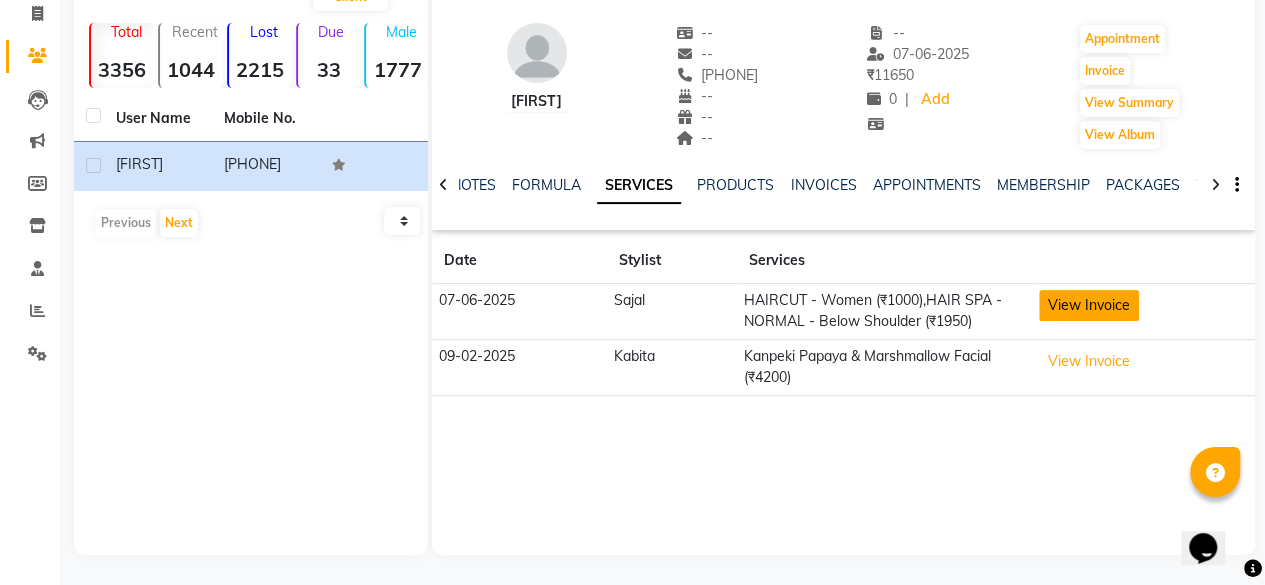 click on "View Invoice" 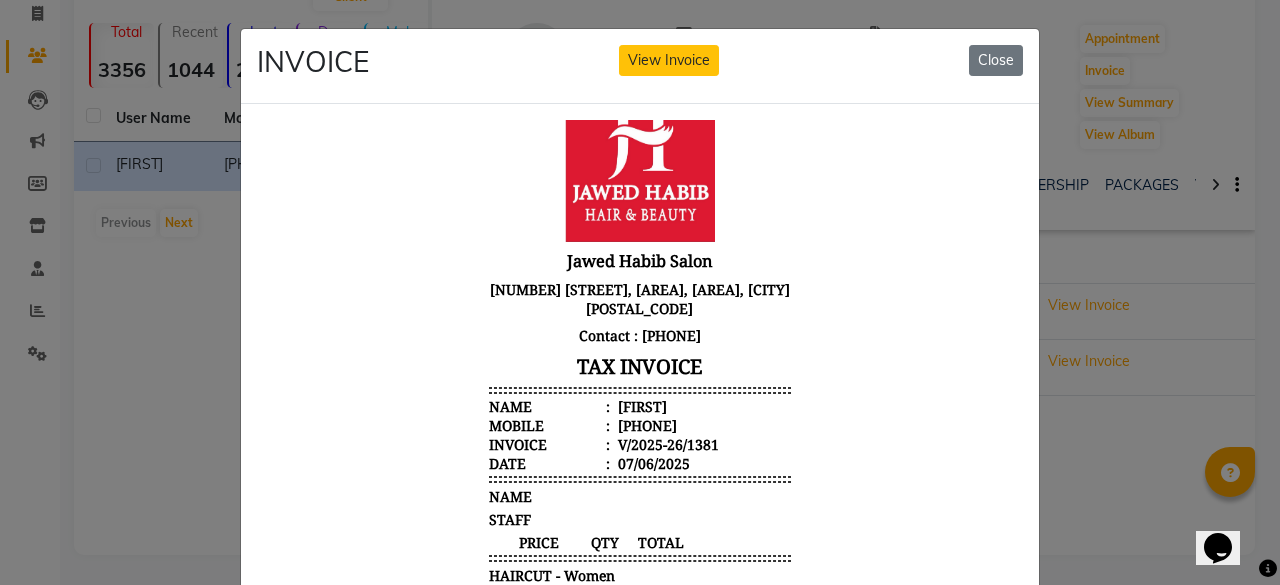 scroll, scrollTop: 75, scrollLeft: 0, axis: vertical 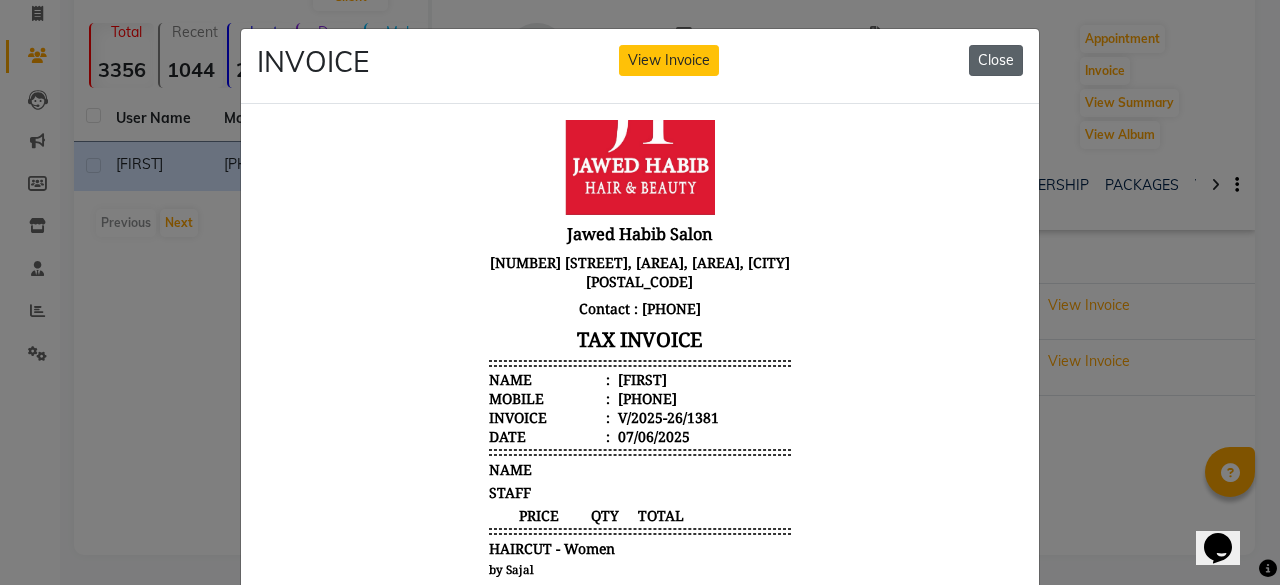click on "Close" 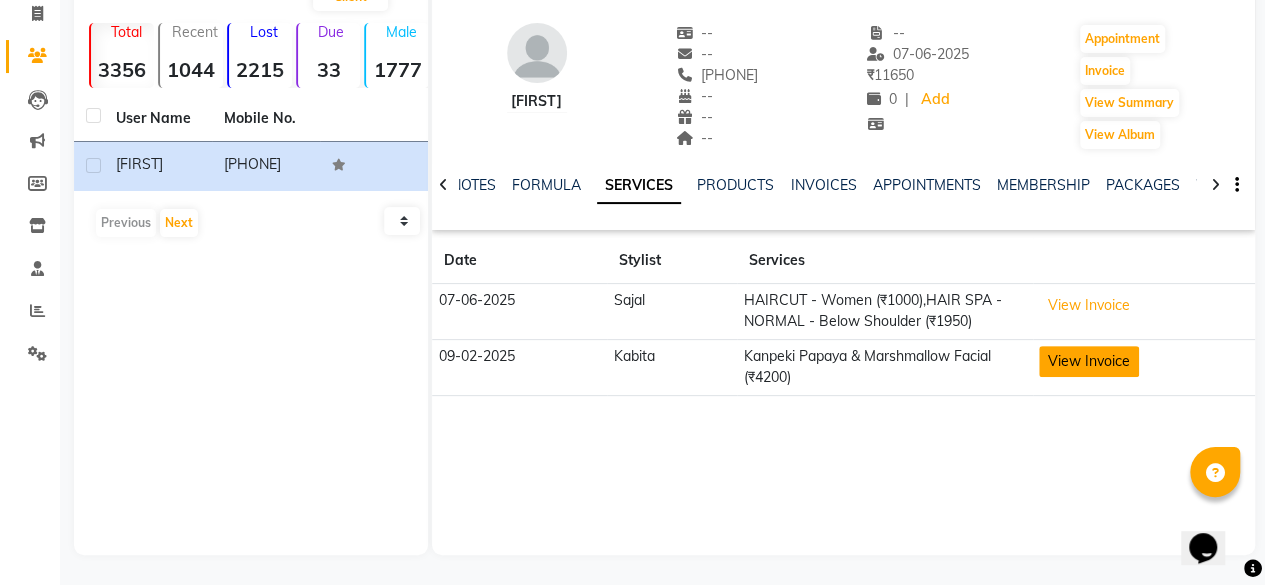 click on "View Invoice" 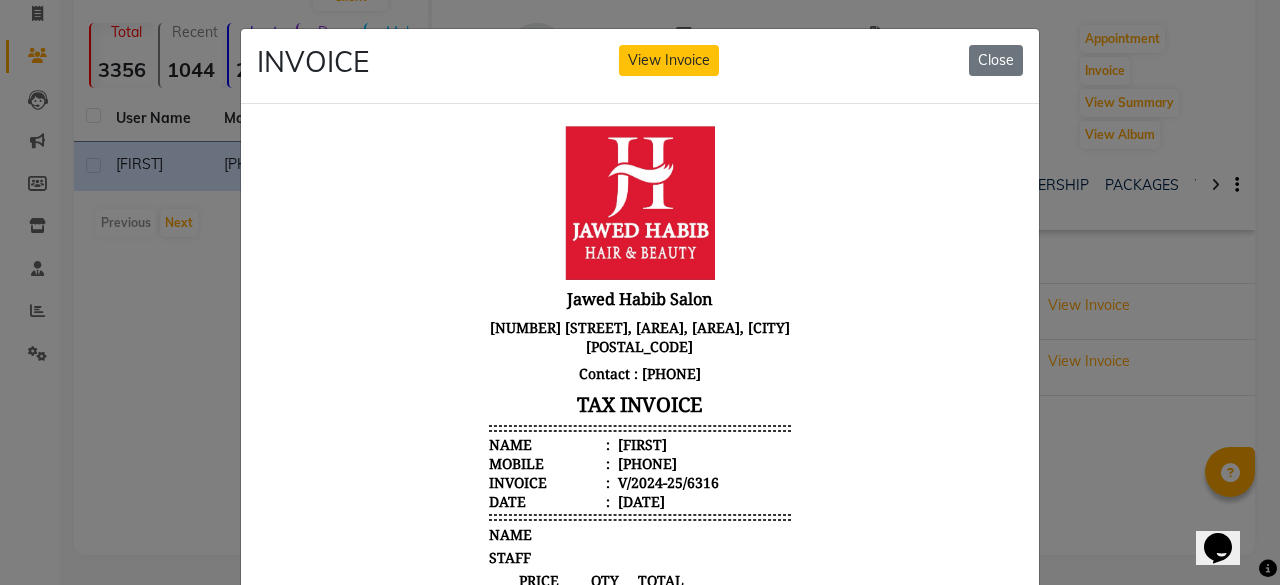 scroll, scrollTop: 16, scrollLeft: 0, axis: vertical 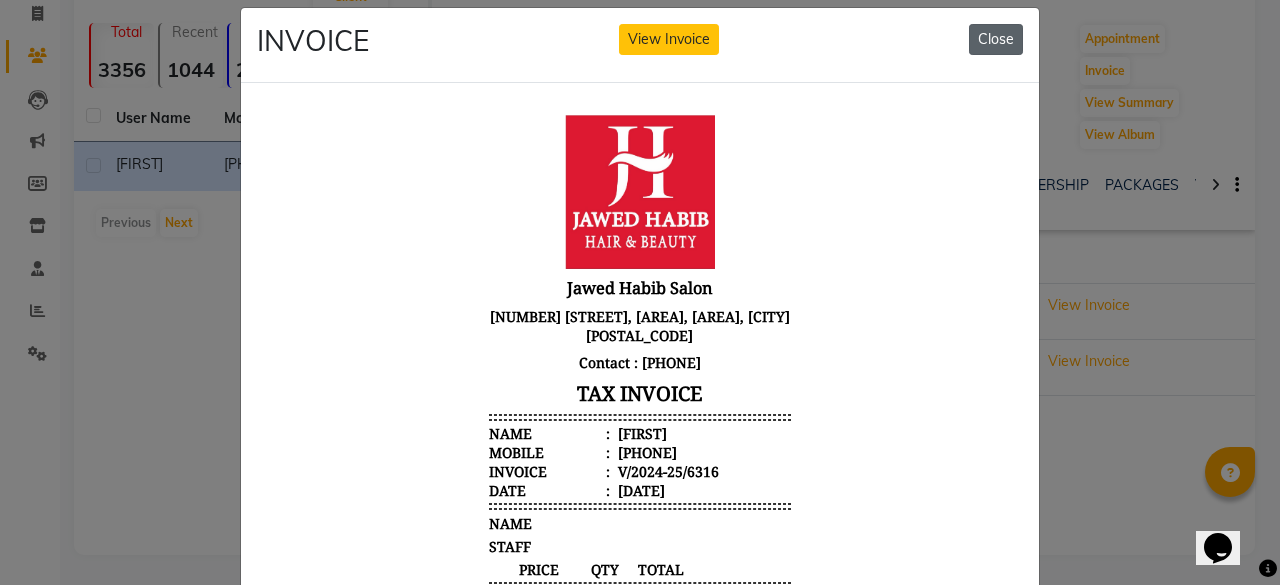 click on "Close" 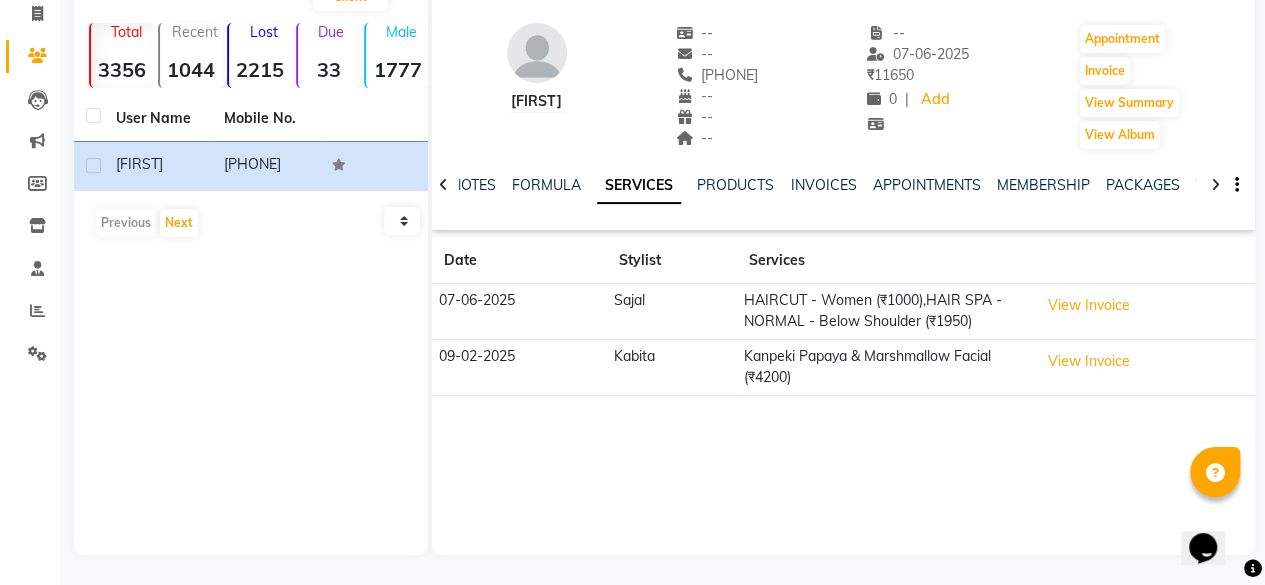 scroll, scrollTop: 32, scrollLeft: 0, axis: vertical 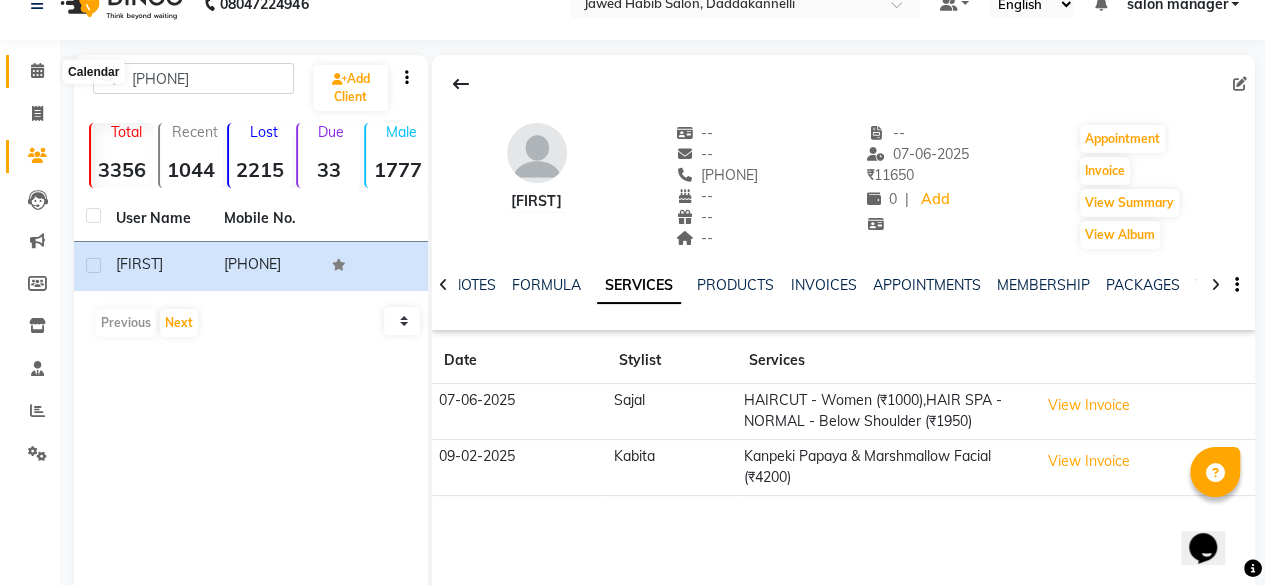 click 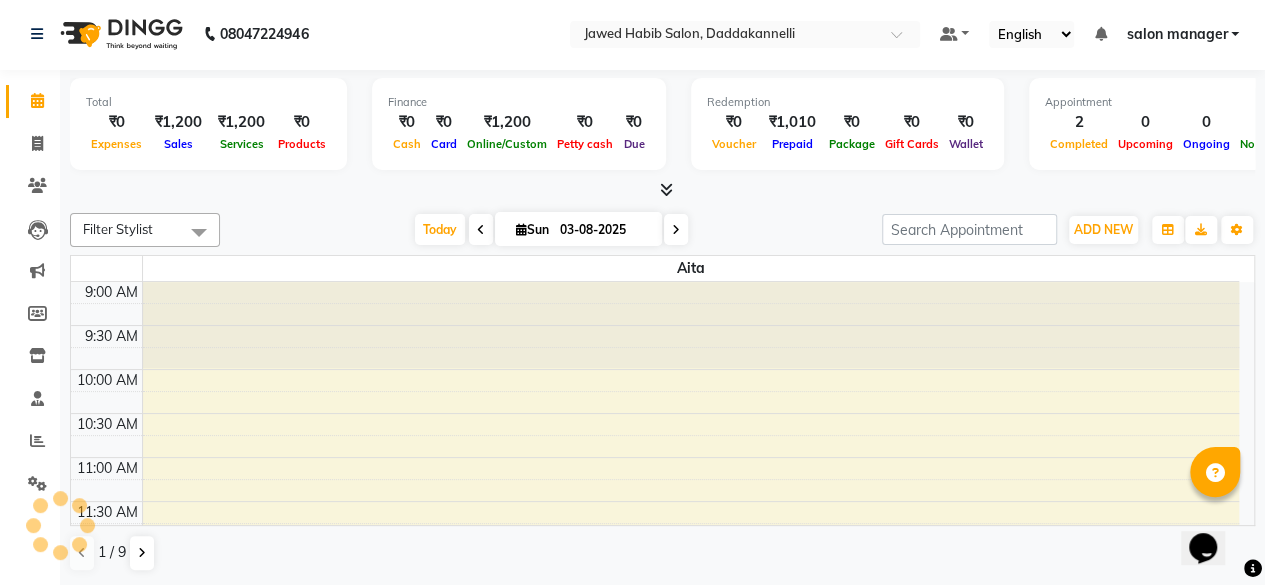 scroll, scrollTop: 0, scrollLeft: 0, axis: both 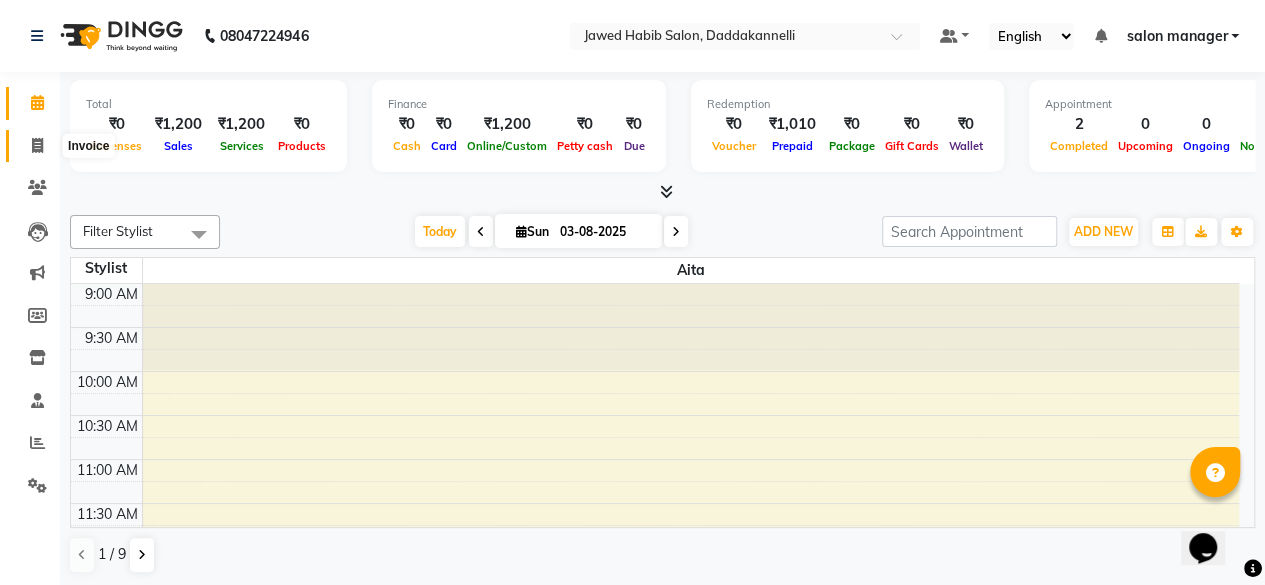 click 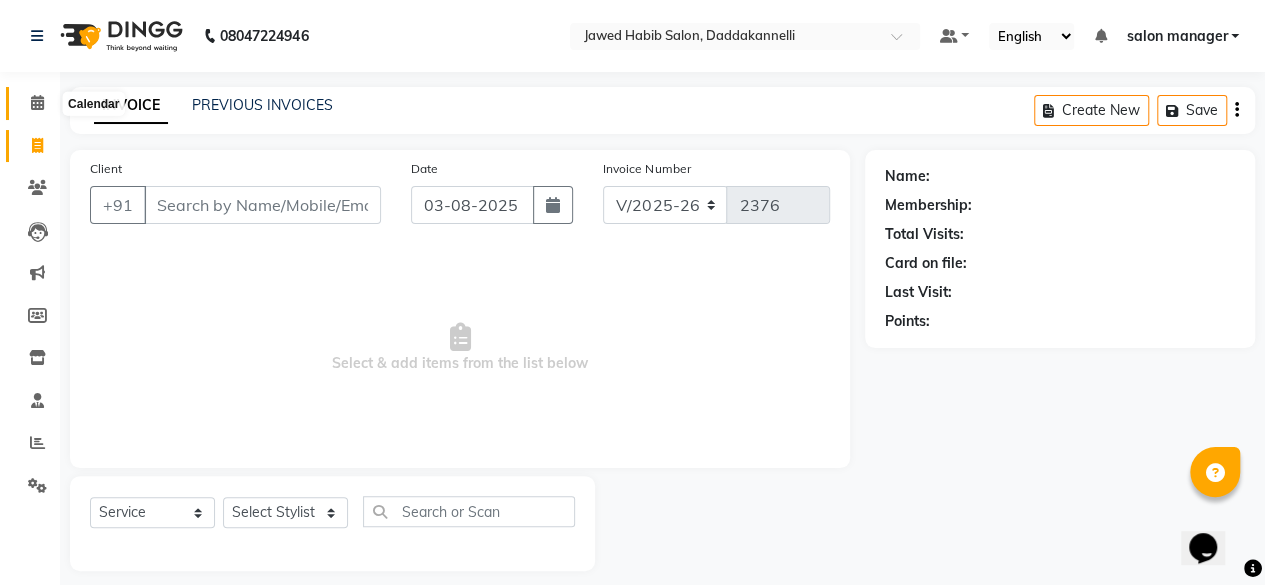 click 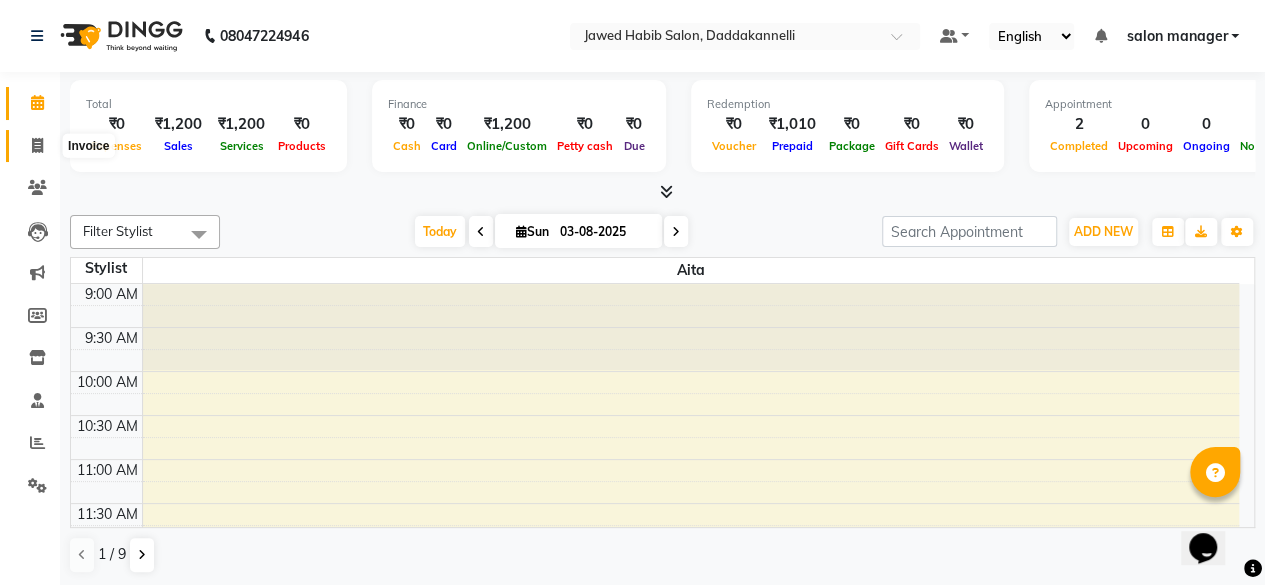 click 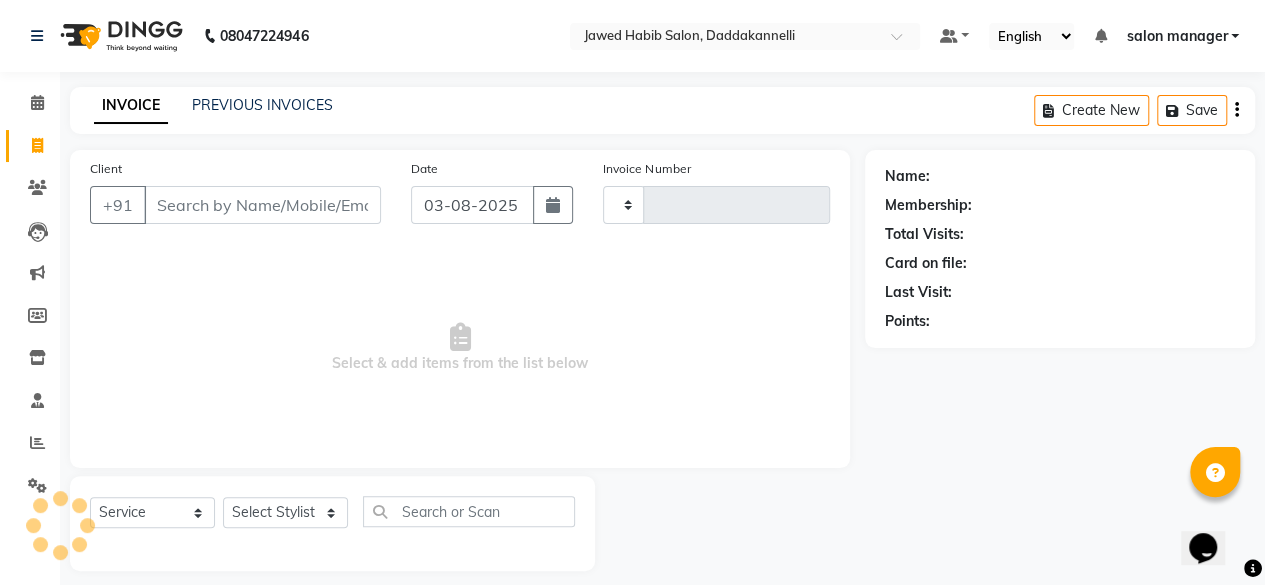 type on "2376" 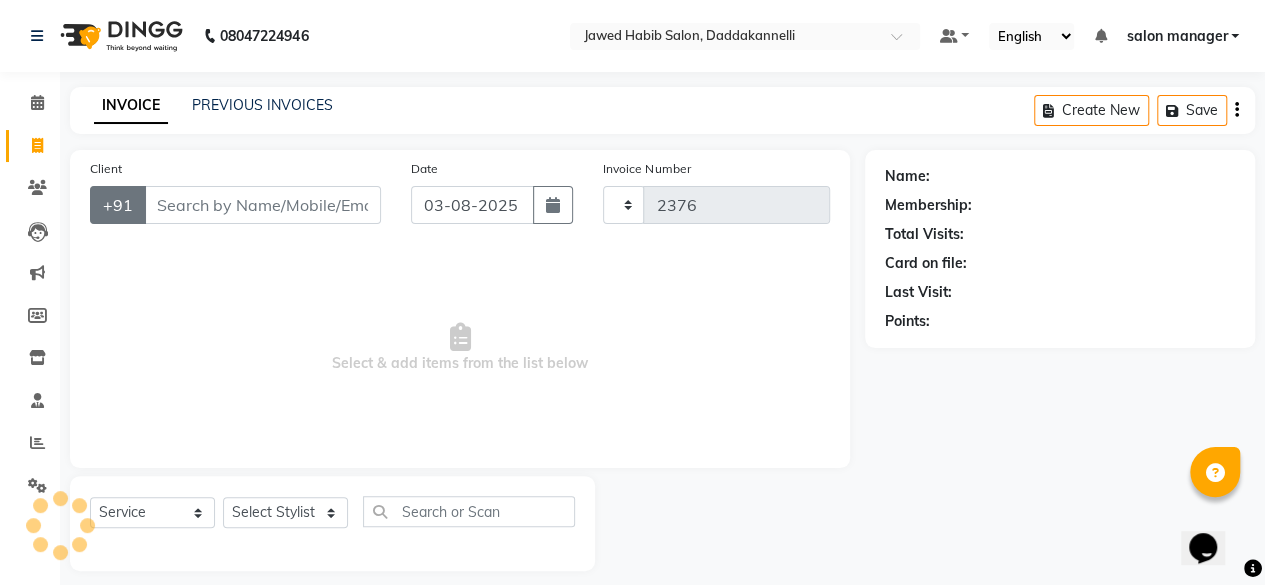 select on "6354" 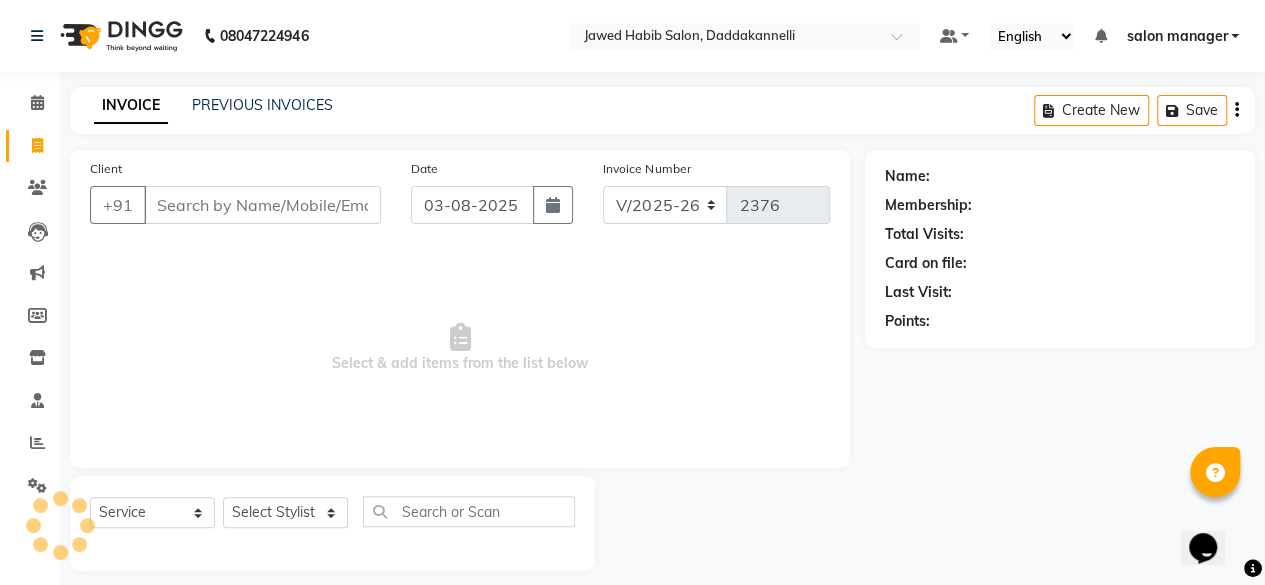 click on "Select  Service  Product  Membership  Package Voucher Prepaid Gift Card  Select Stylist" 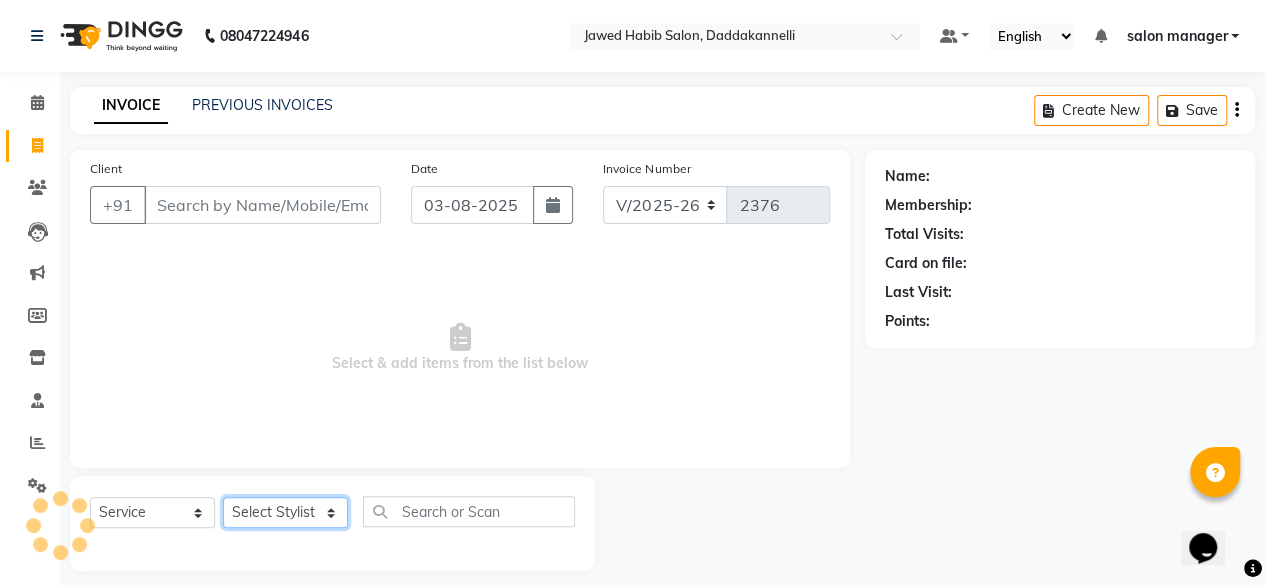 click on "Select Stylist" 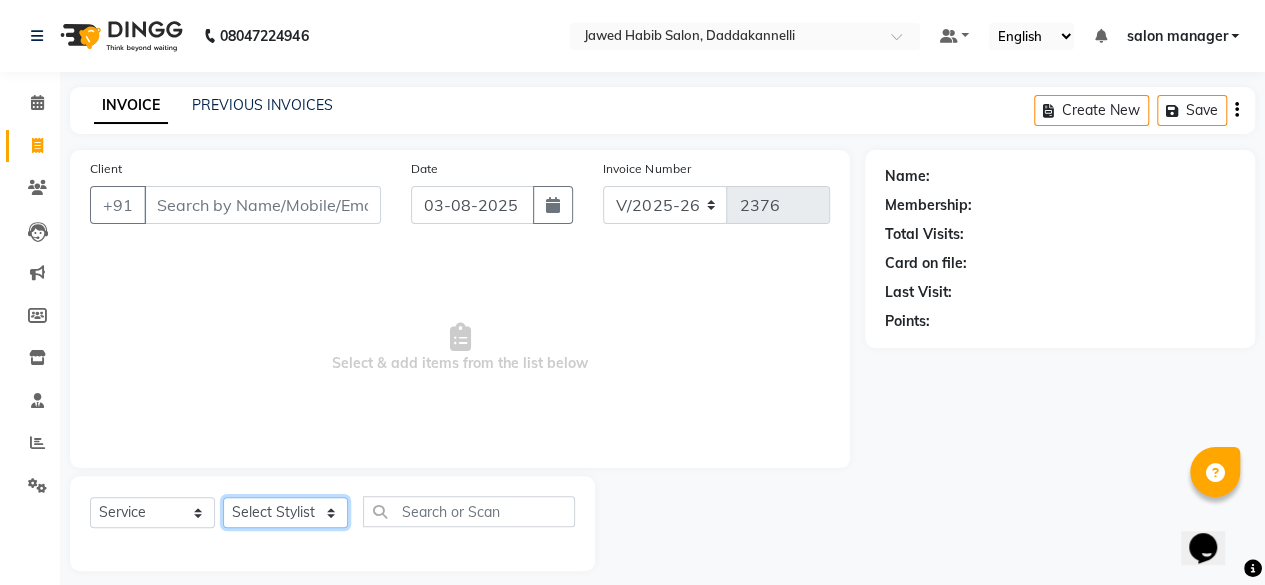 select on "66066" 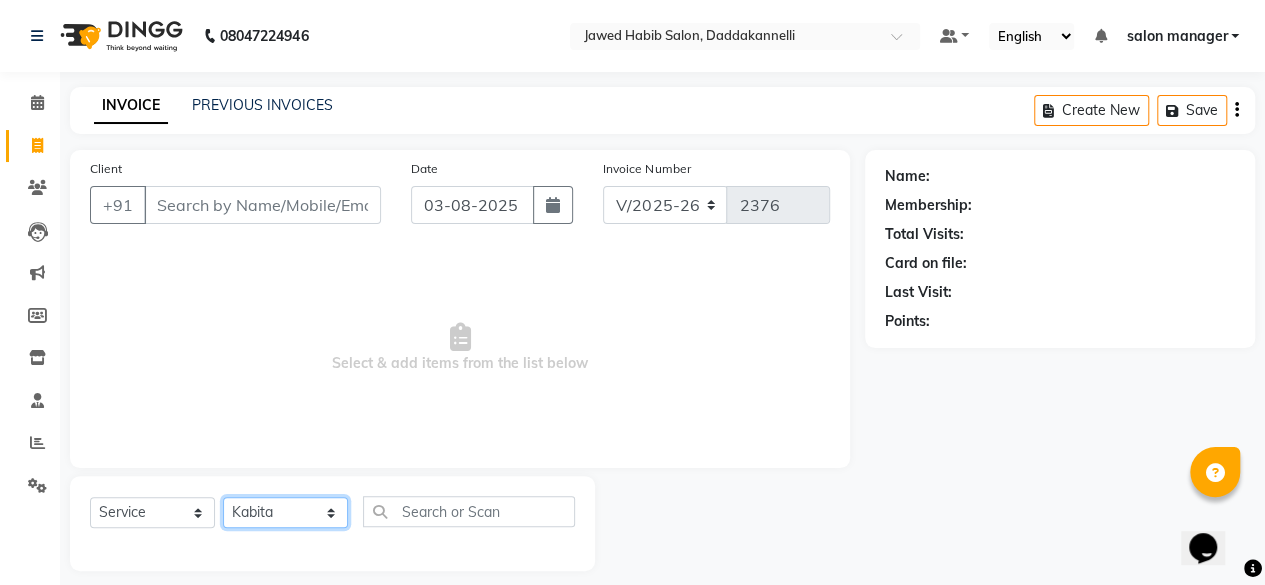 click on "Select Stylist aita DINGG SUPPORT Kabita KAMLA Rahul Riya Tamang Sajal salon manager Sonu Vimal" 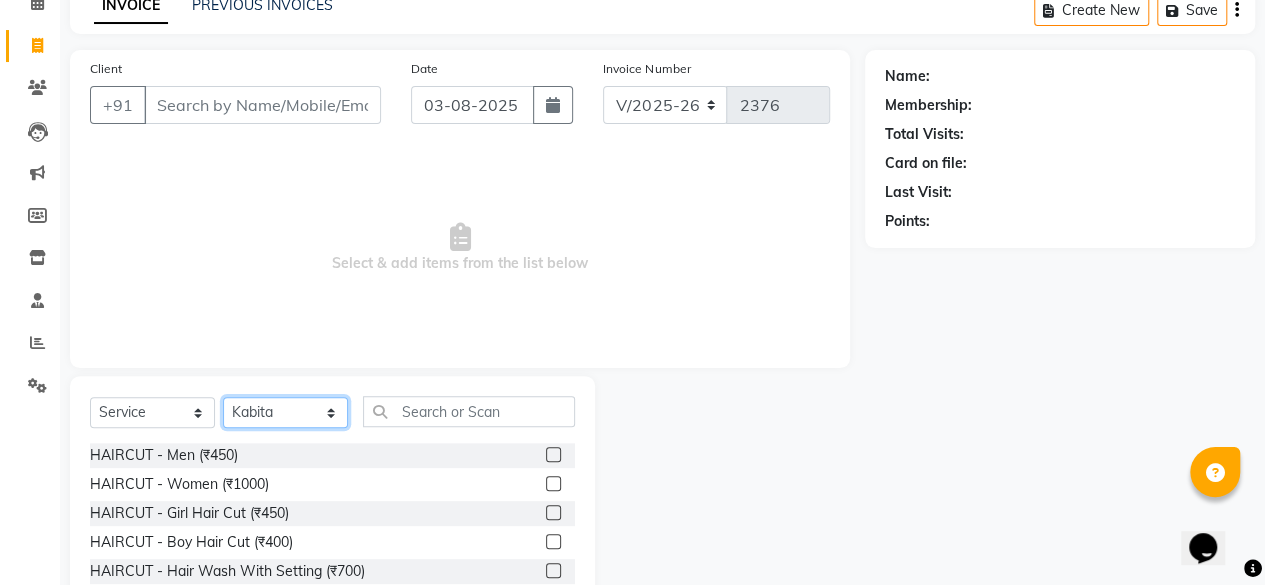 scroll, scrollTop: 200, scrollLeft: 0, axis: vertical 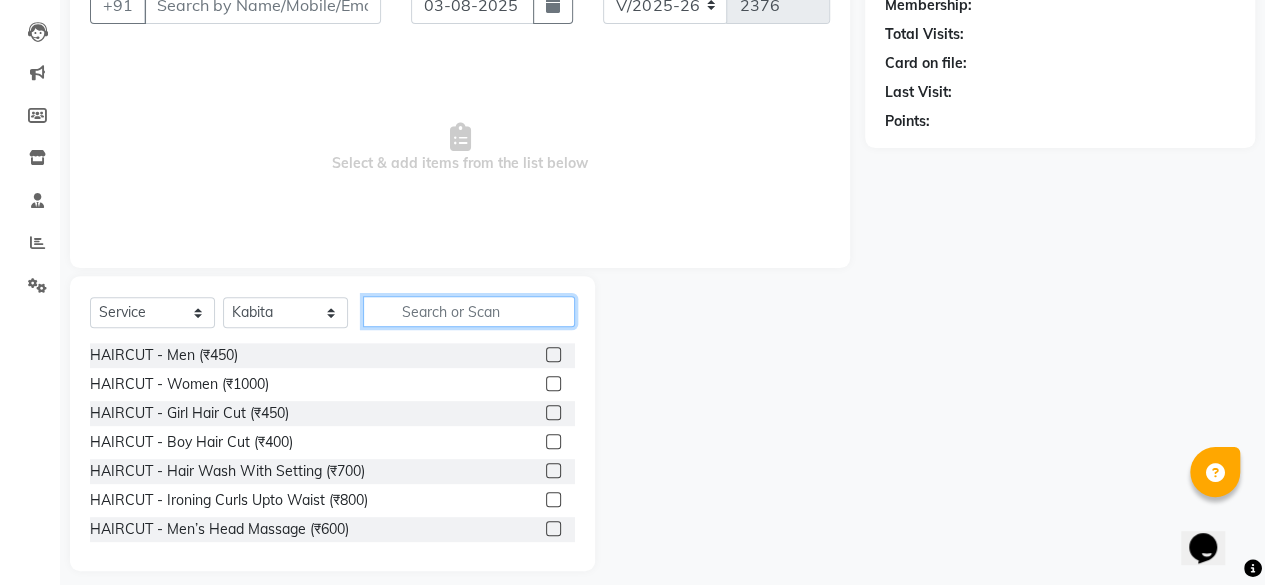 click 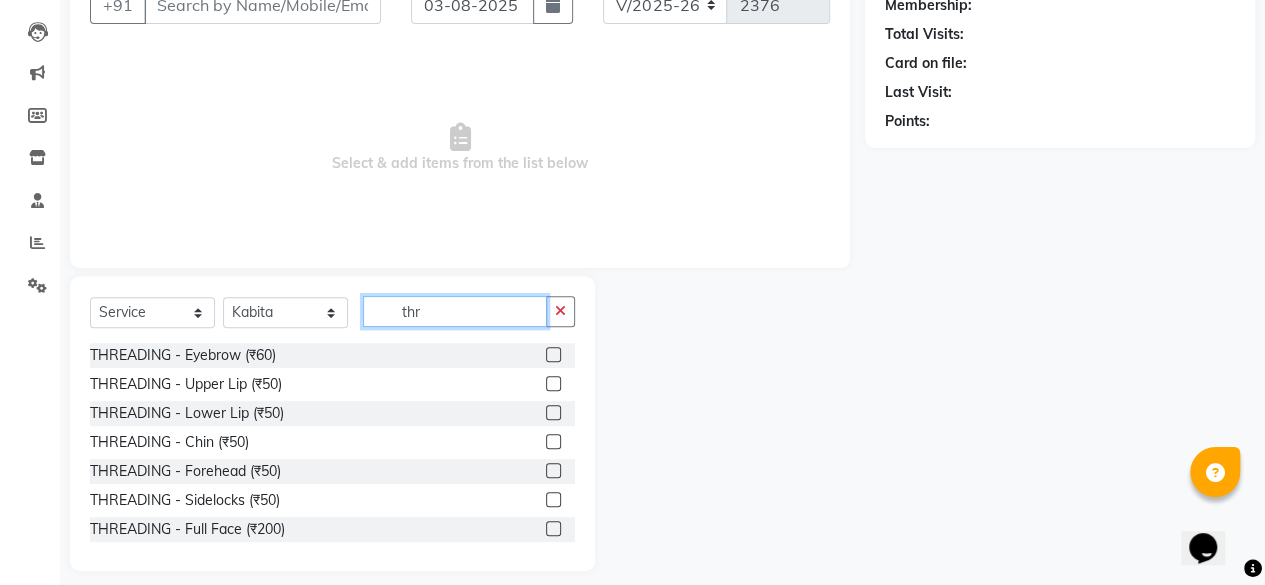 type on "thr" 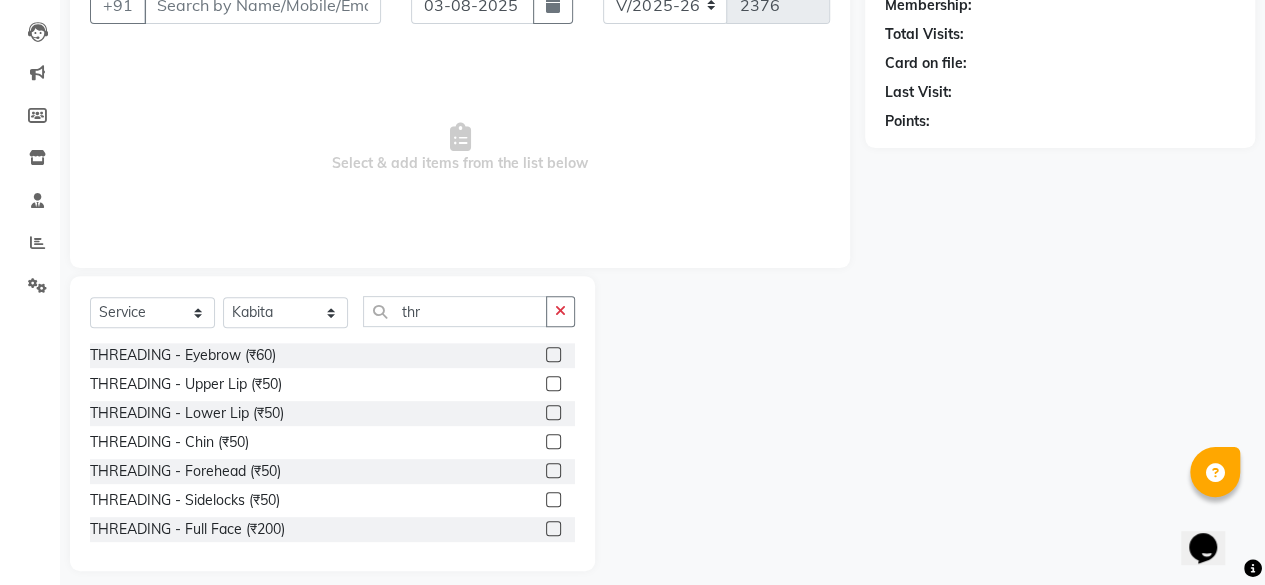 click 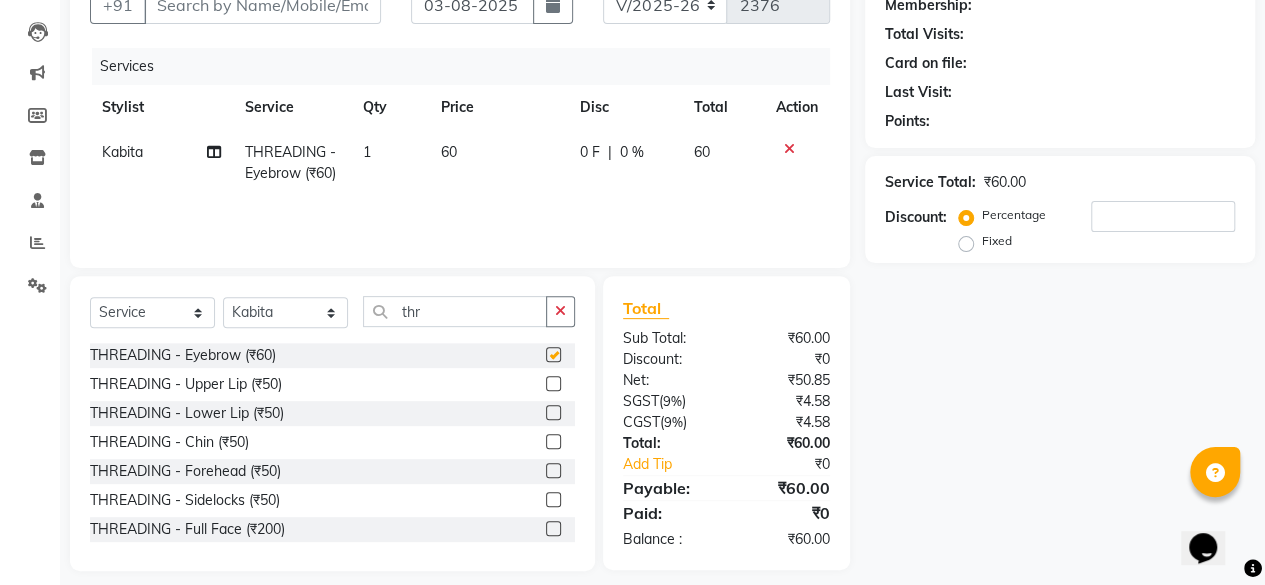 click 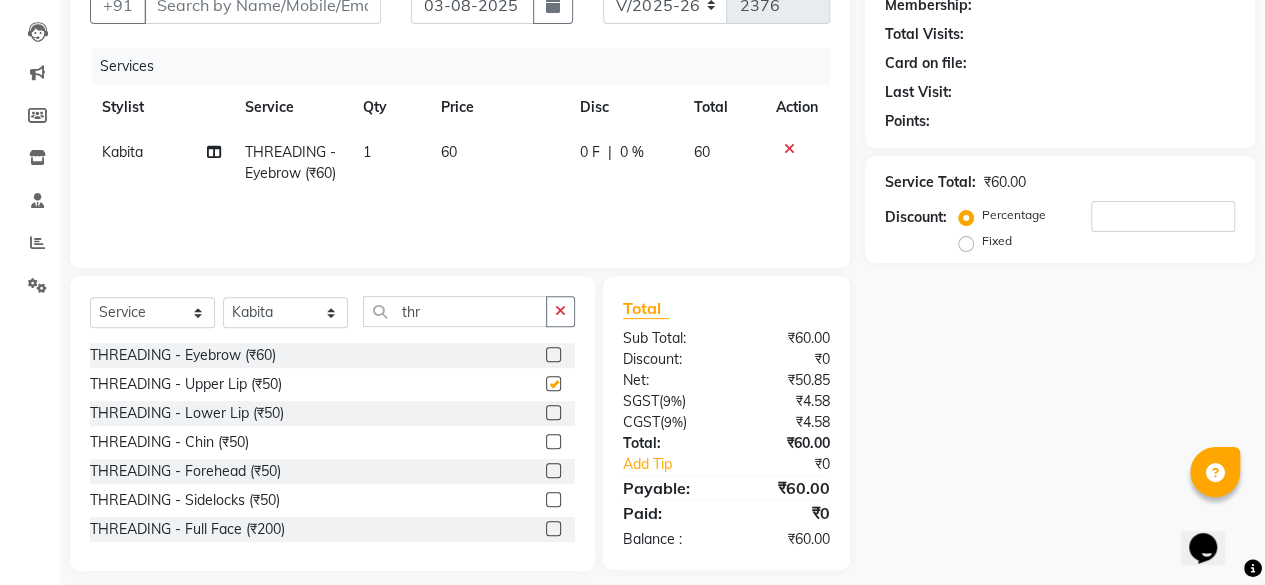 checkbox on "false" 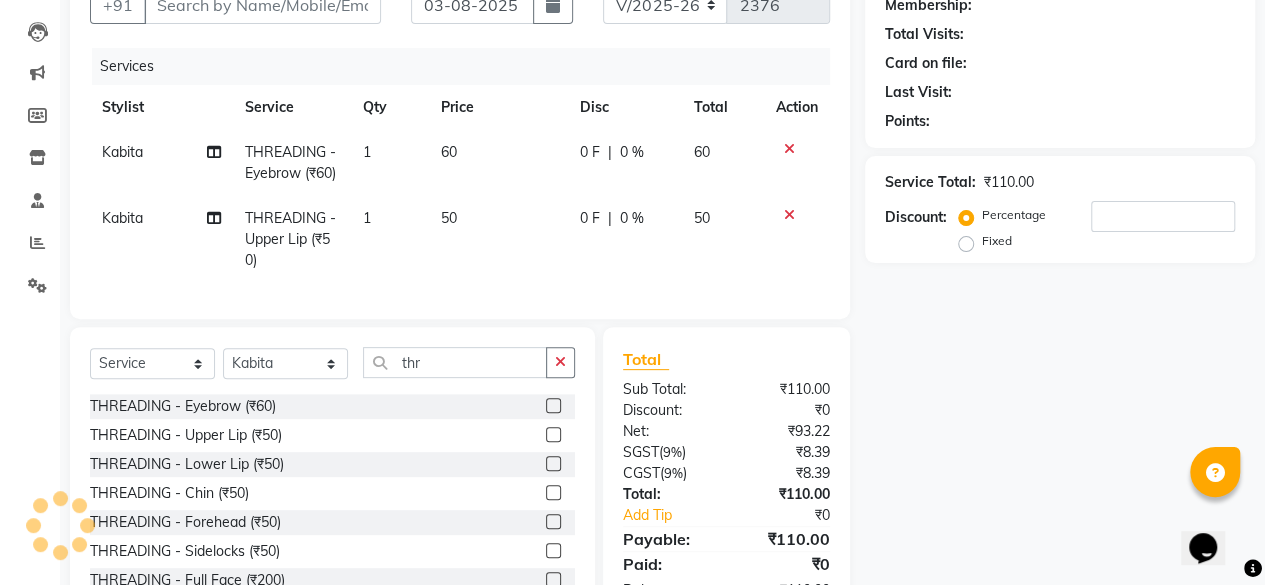 scroll, scrollTop: 183, scrollLeft: 0, axis: vertical 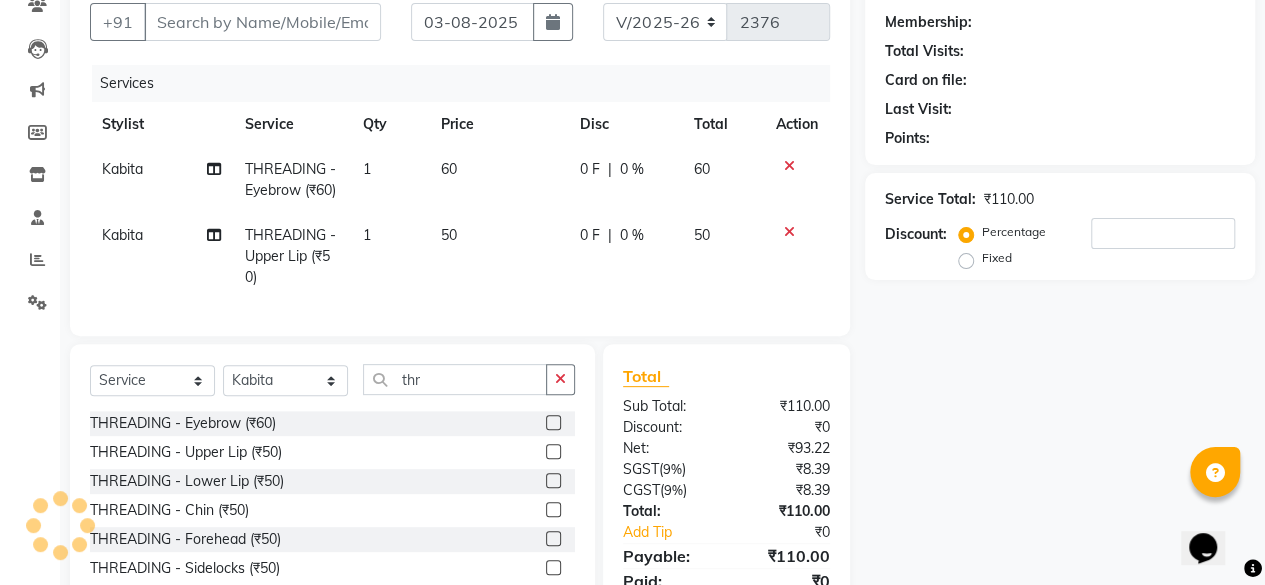 checkbox on "false" 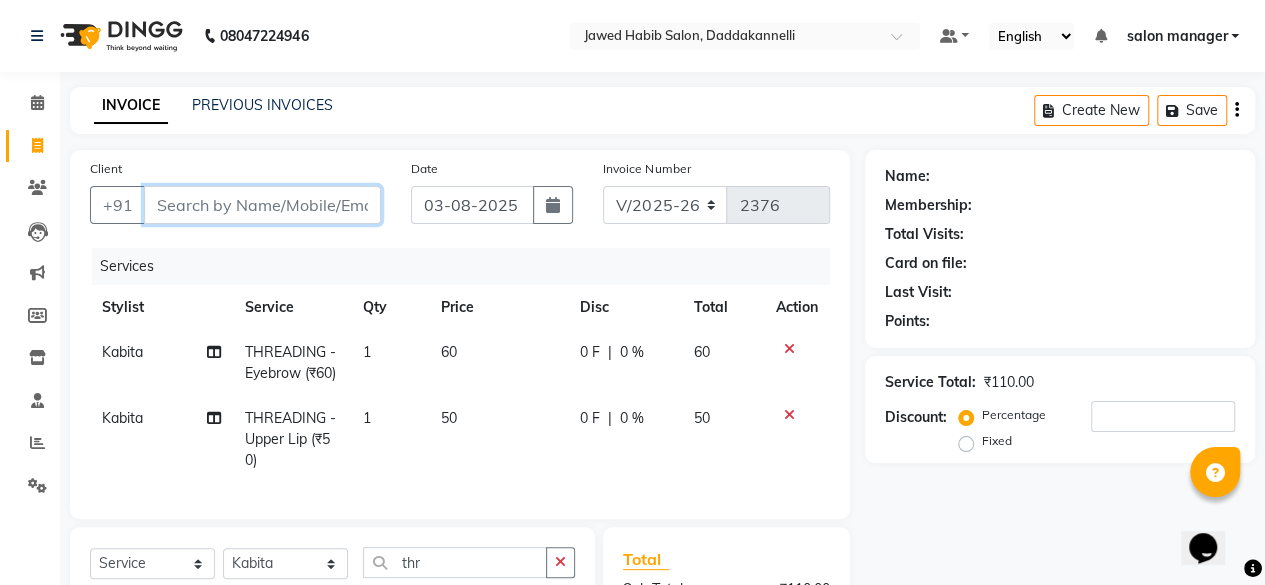 click on "Client" at bounding box center [262, 205] 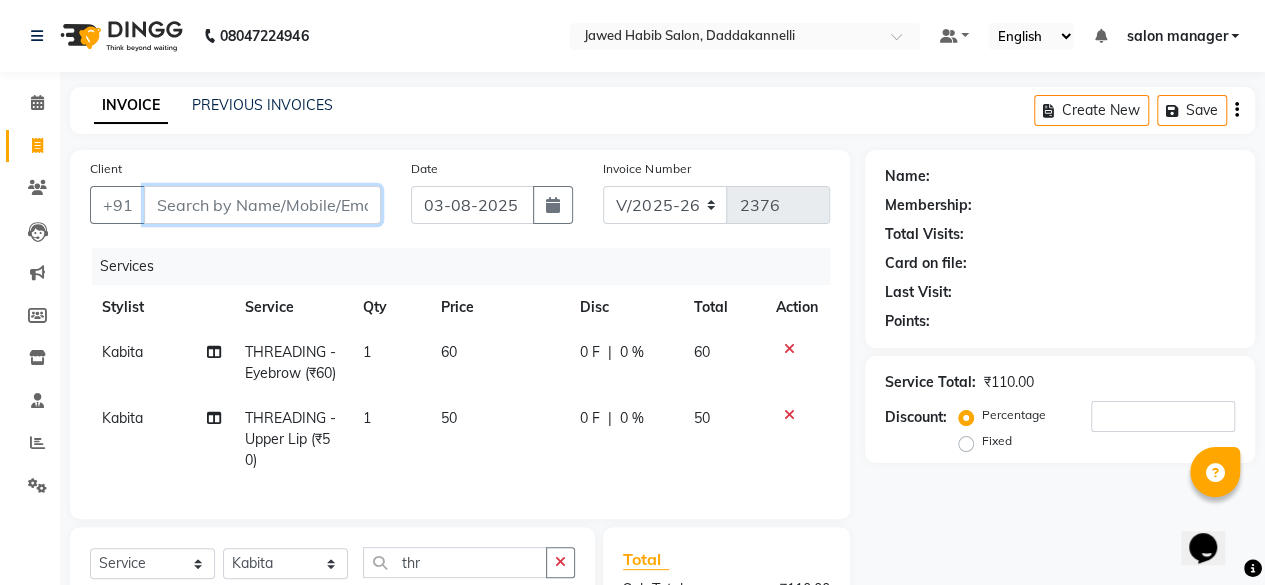 type on "6" 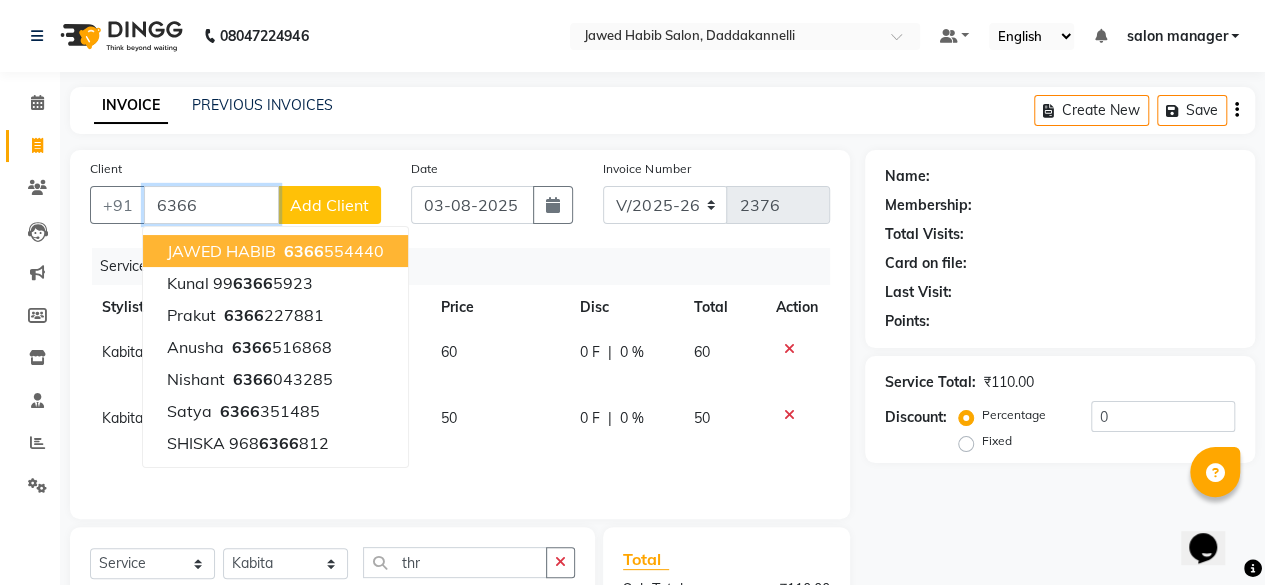 click on "6366" at bounding box center [304, 251] 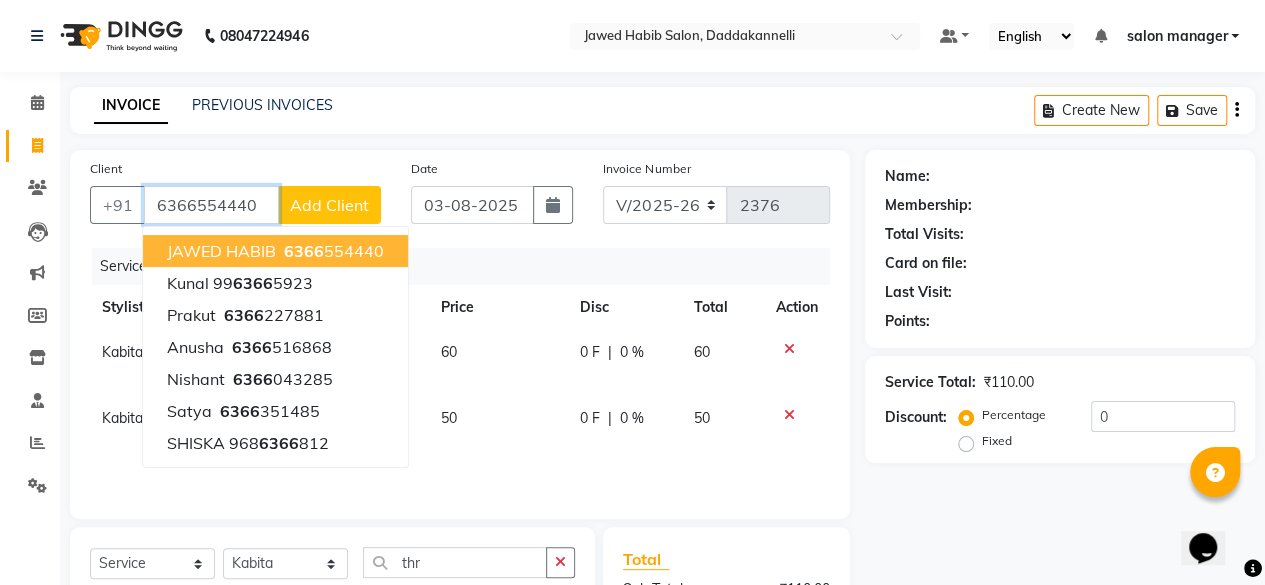 type on "6366554440" 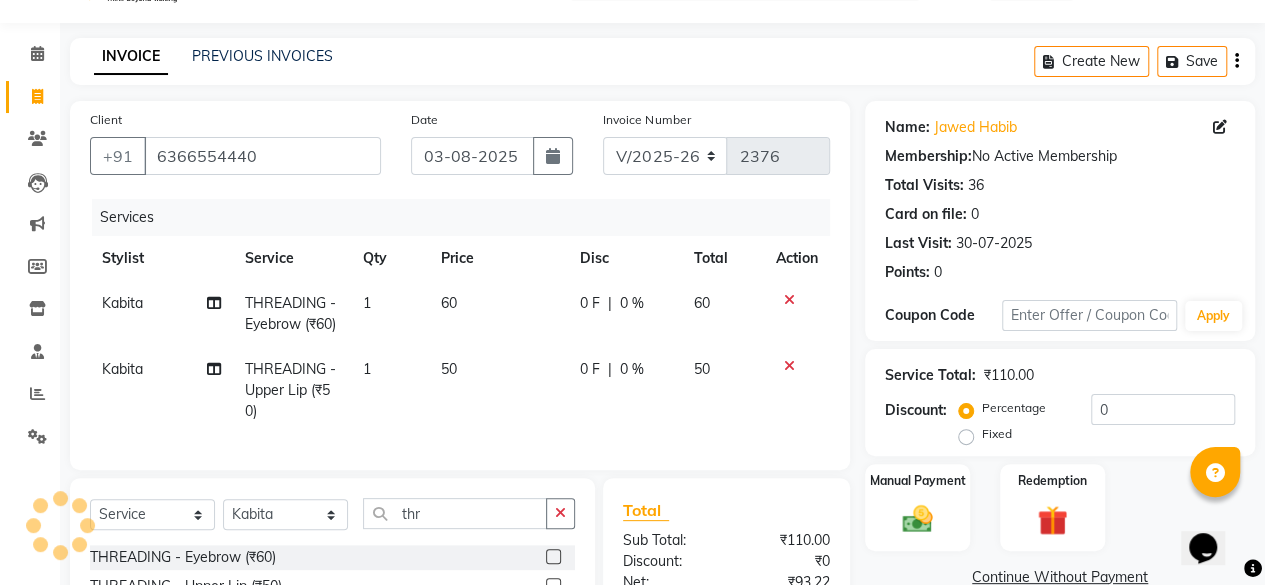 scroll, scrollTop: 200, scrollLeft: 0, axis: vertical 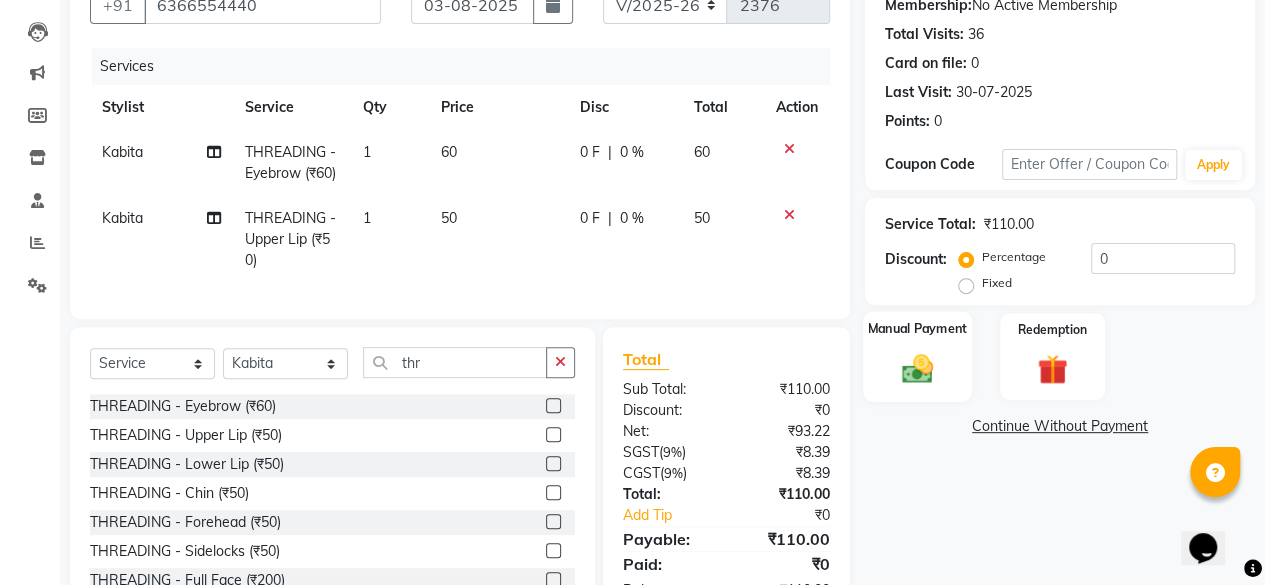 click on "Manual Payment" 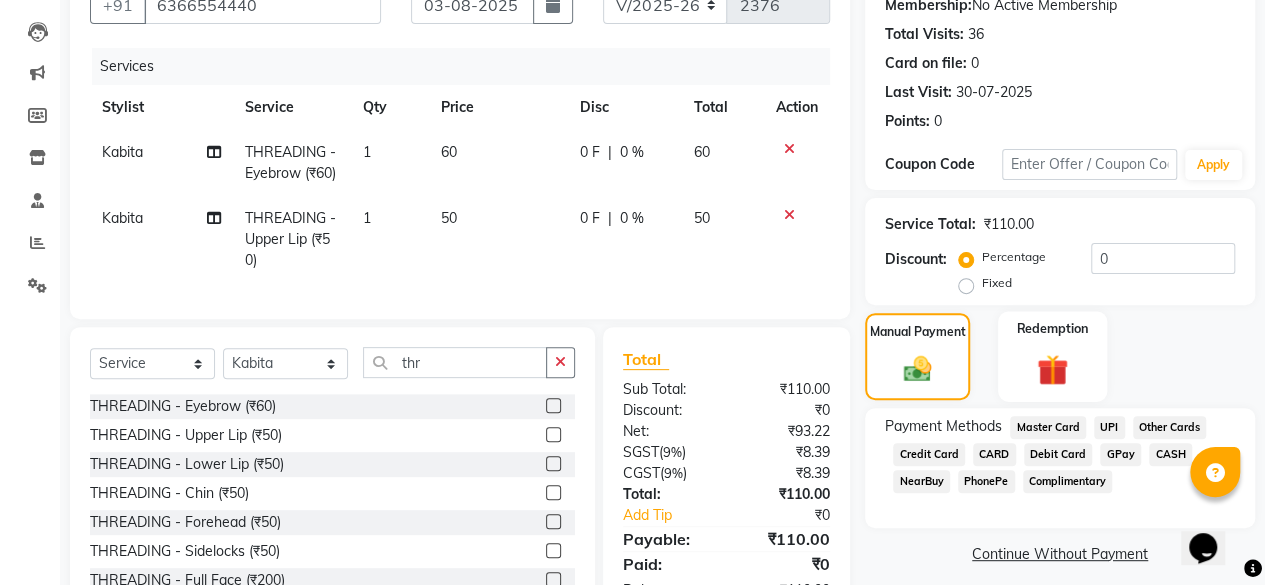 scroll, scrollTop: 300, scrollLeft: 0, axis: vertical 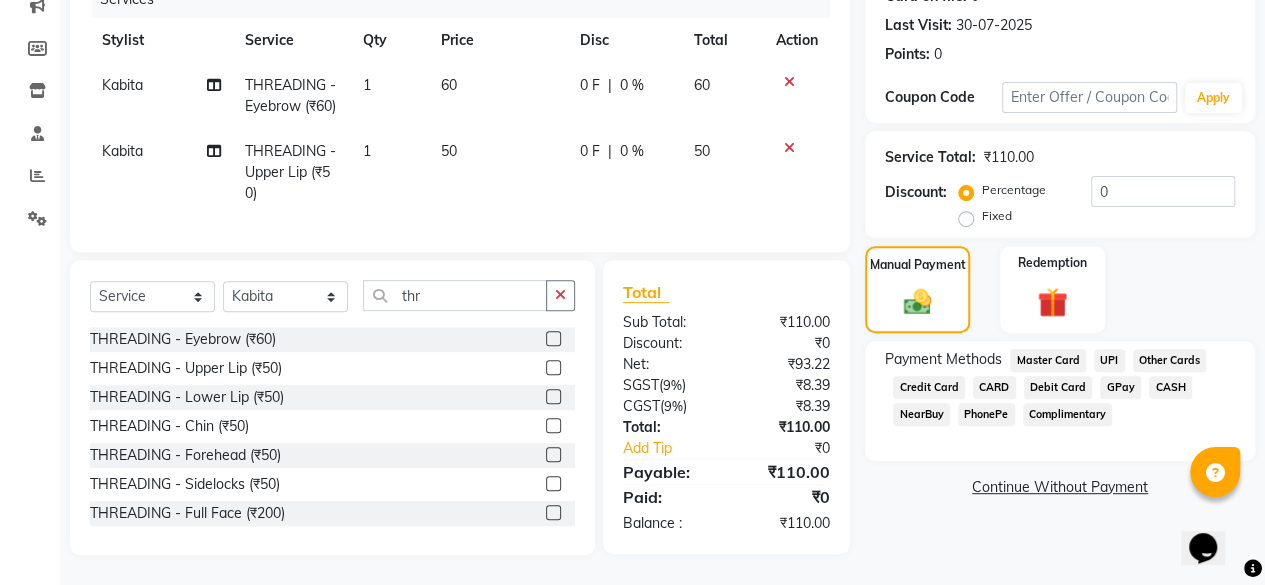 click on "UPI" 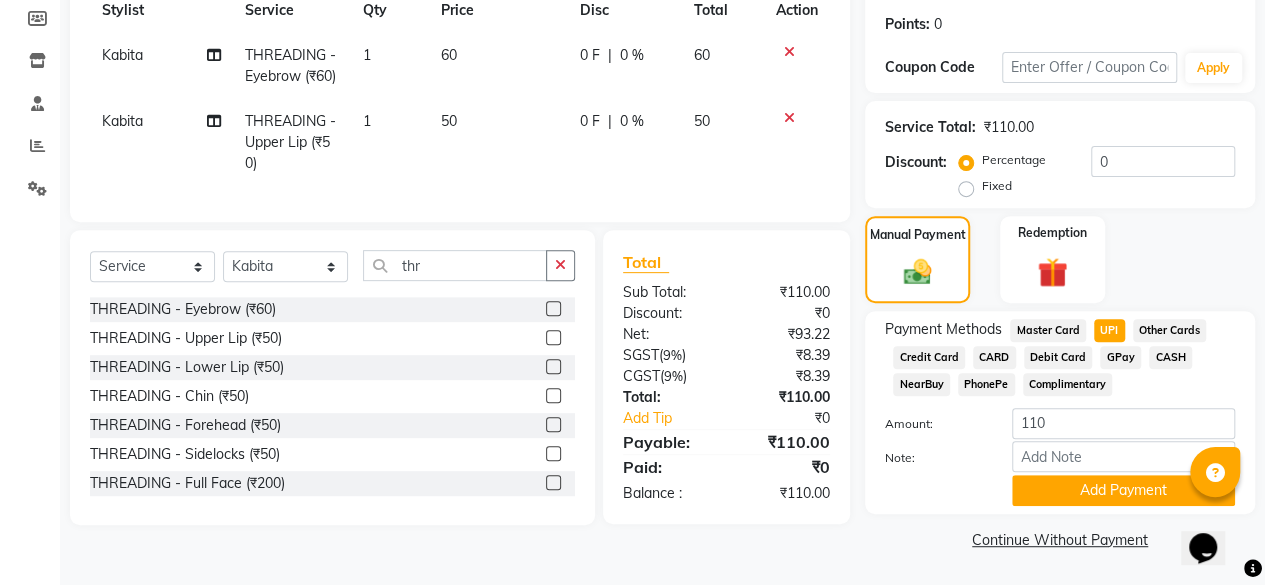 scroll, scrollTop: 302, scrollLeft: 0, axis: vertical 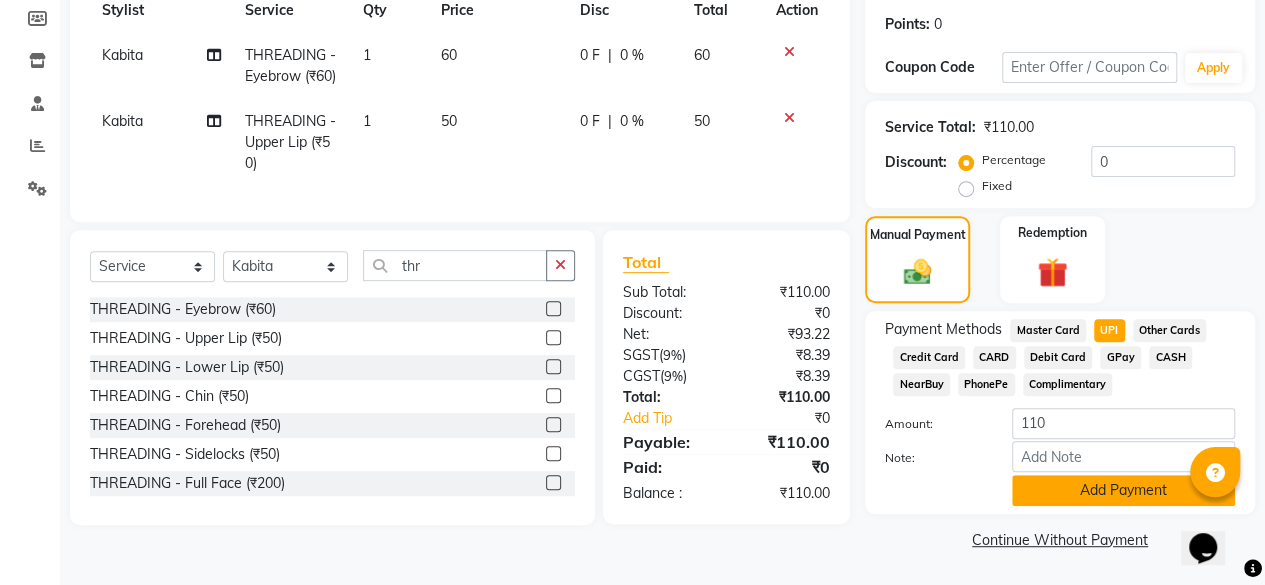 click on "Add Payment" 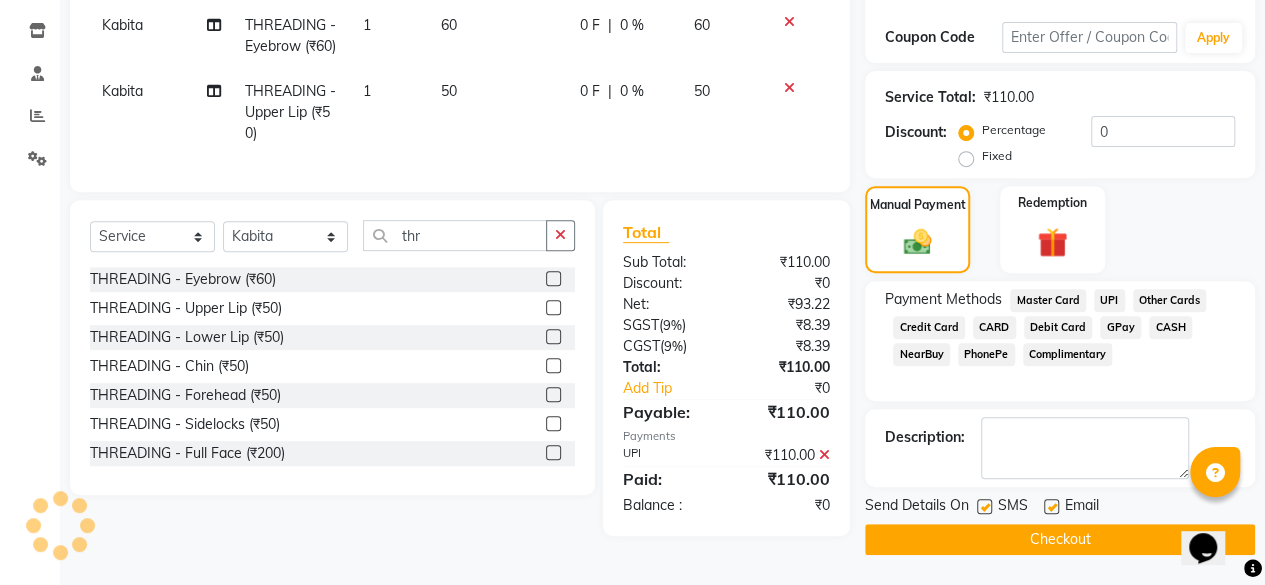 scroll, scrollTop: 342, scrollLeft: 0, axis: vertical 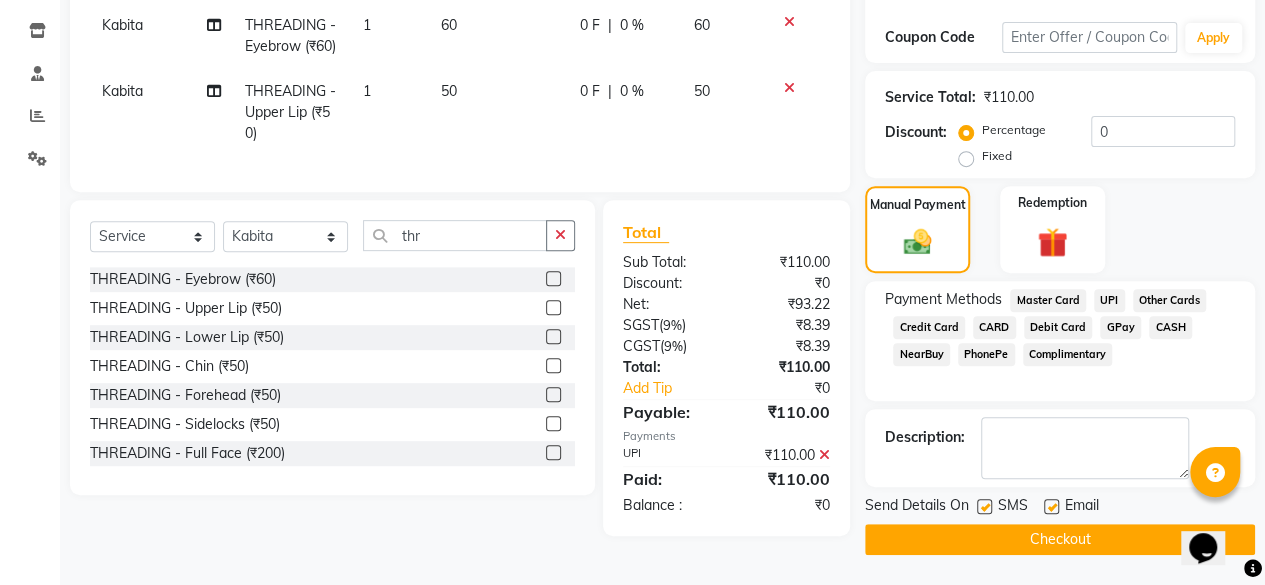 click on "Email" 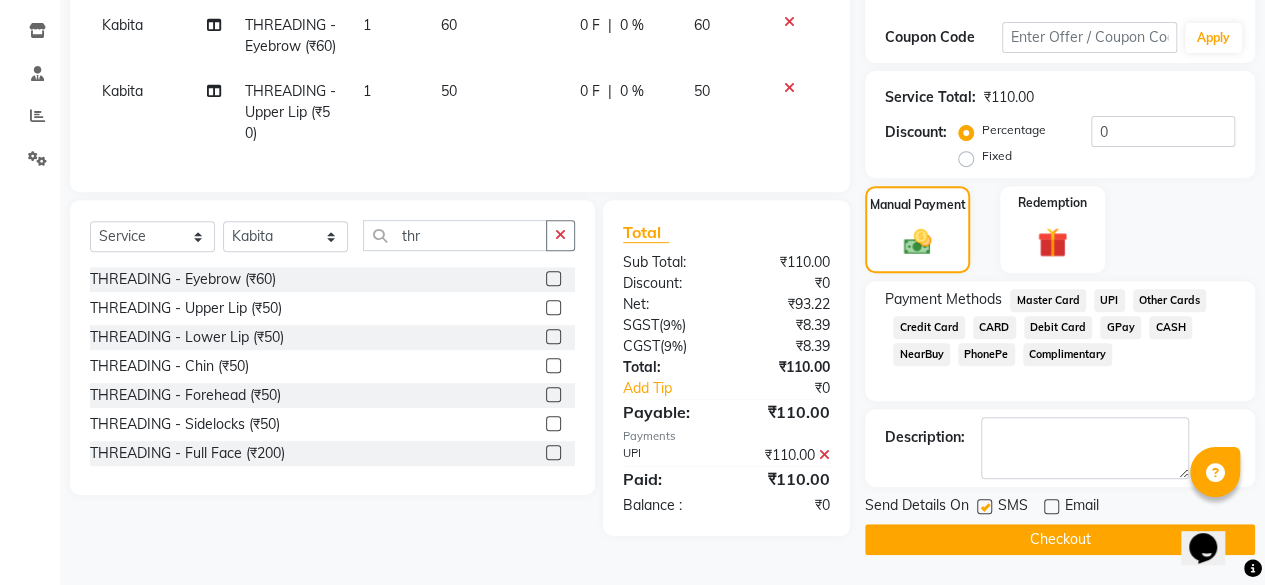 click on "Checkout" 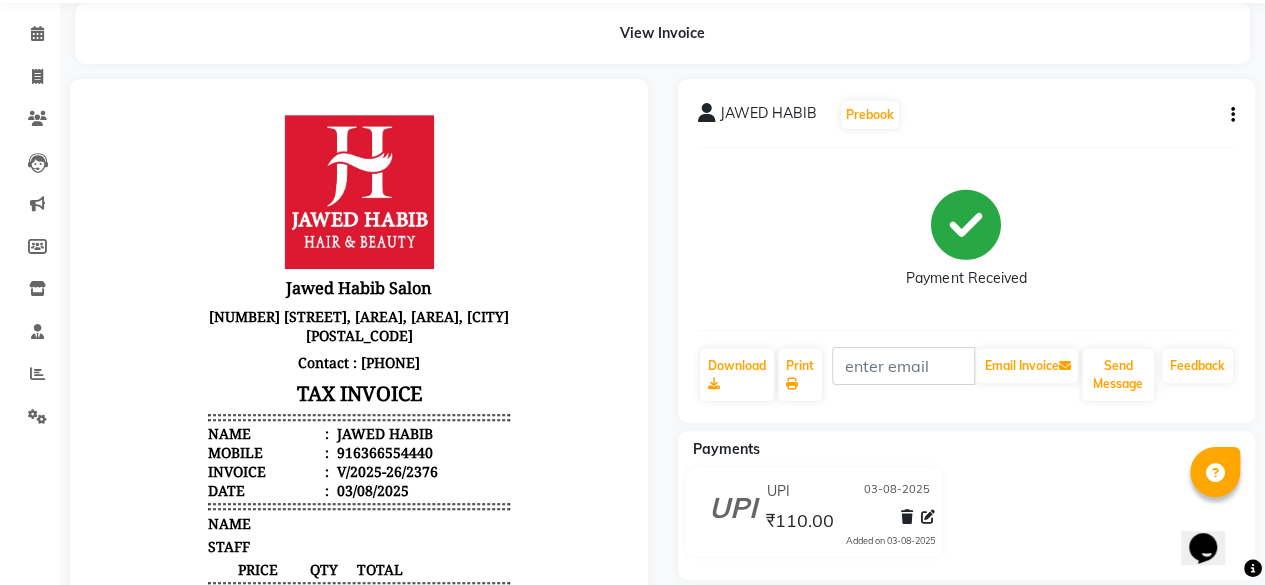 scroll, scrollTop: 0, scrollLeft: 0, axis: both 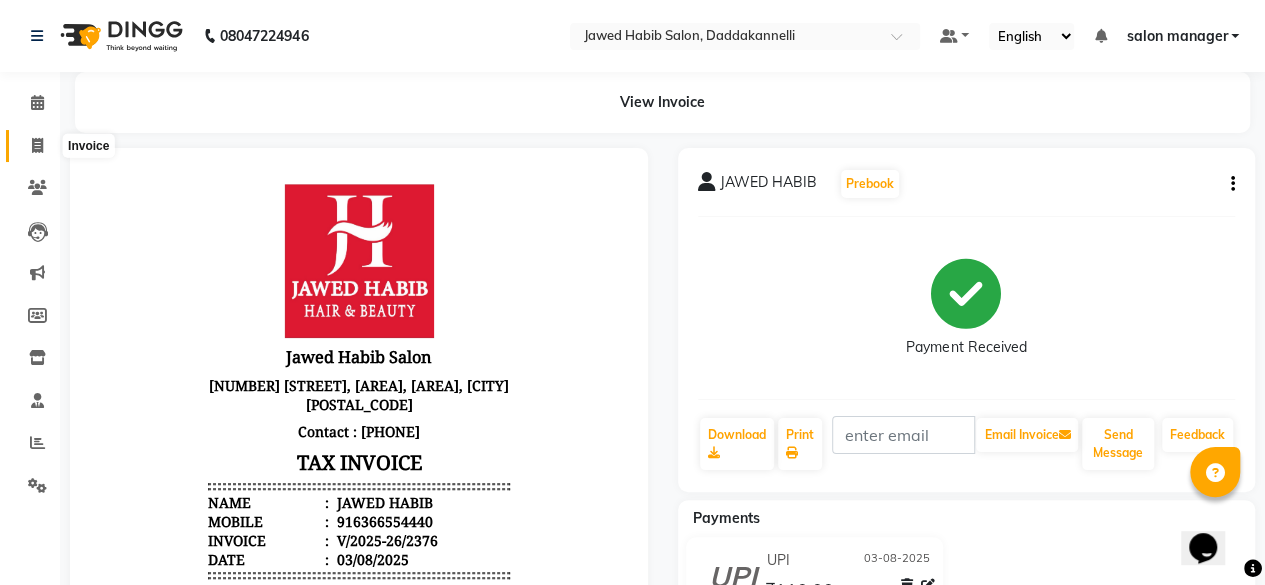 click 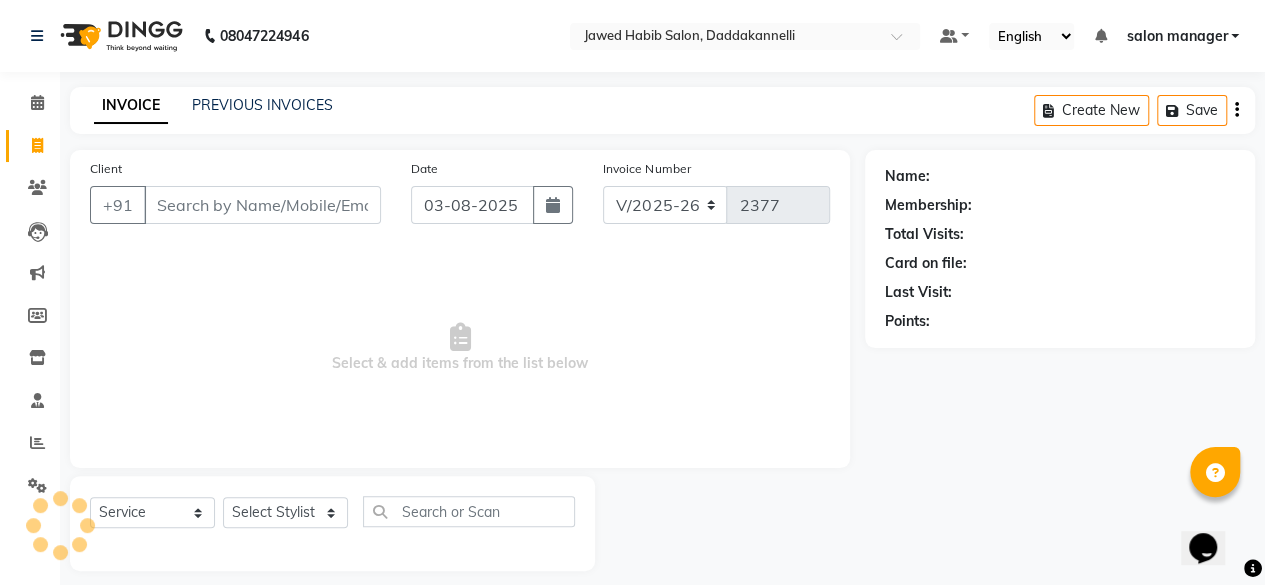 scroll, scrollTop: 15, scrollLeft: 0, axis: vertical 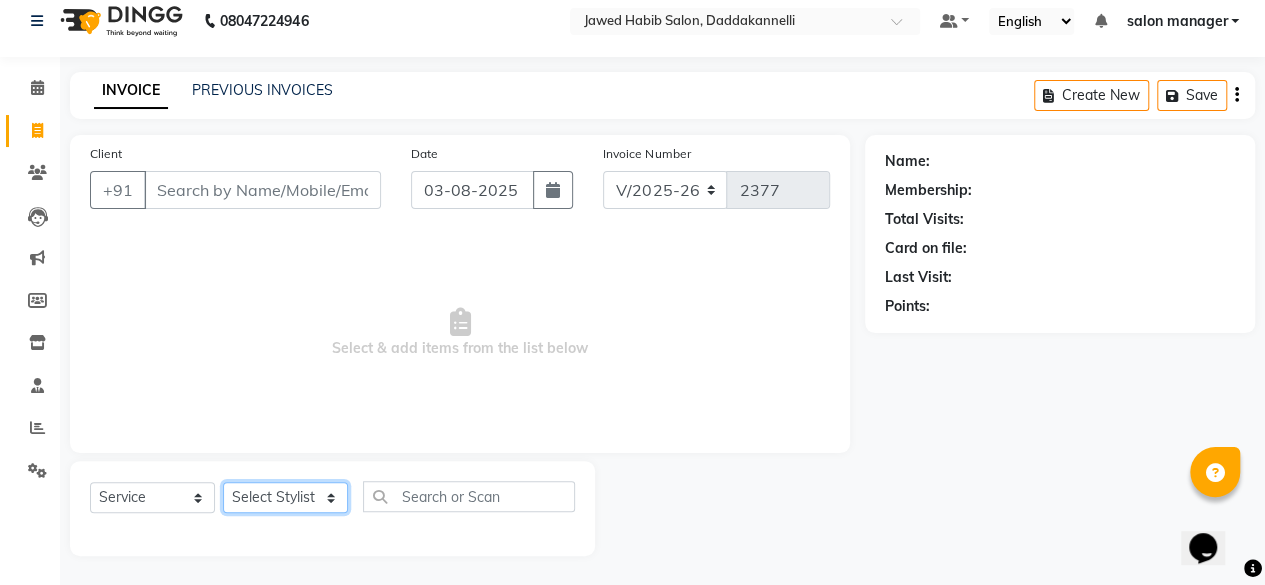 click on "Select Stylist aita DINGG SUPPORT Kabita KAMLA Rahul Riya Tamang Sajal salon manager Sonu Vimal" 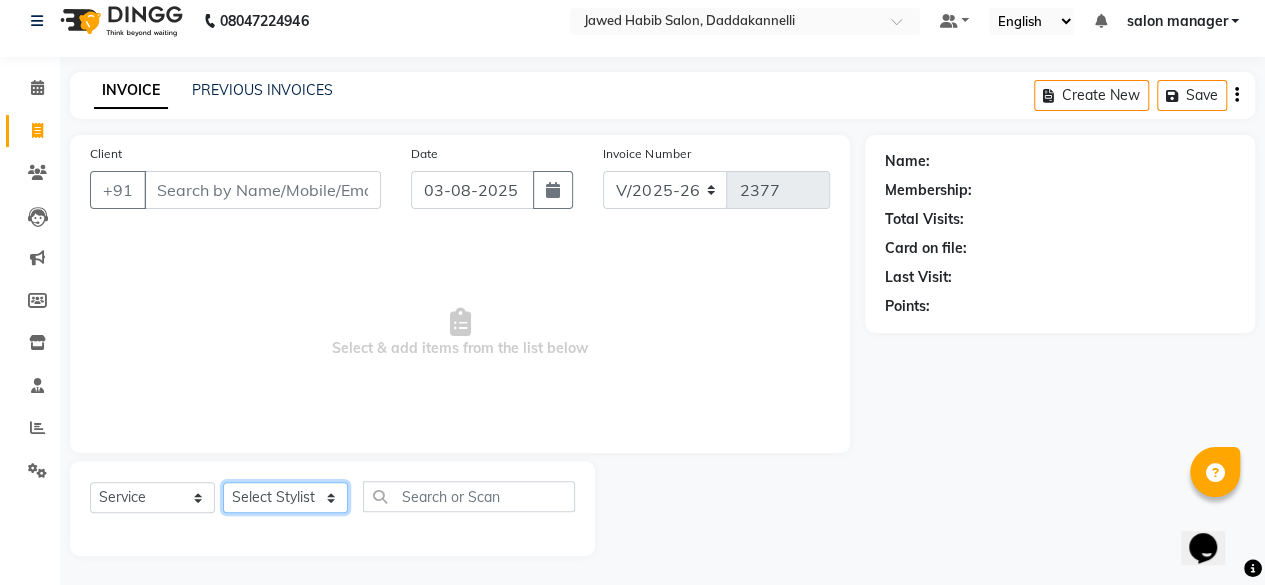 select on "86746" 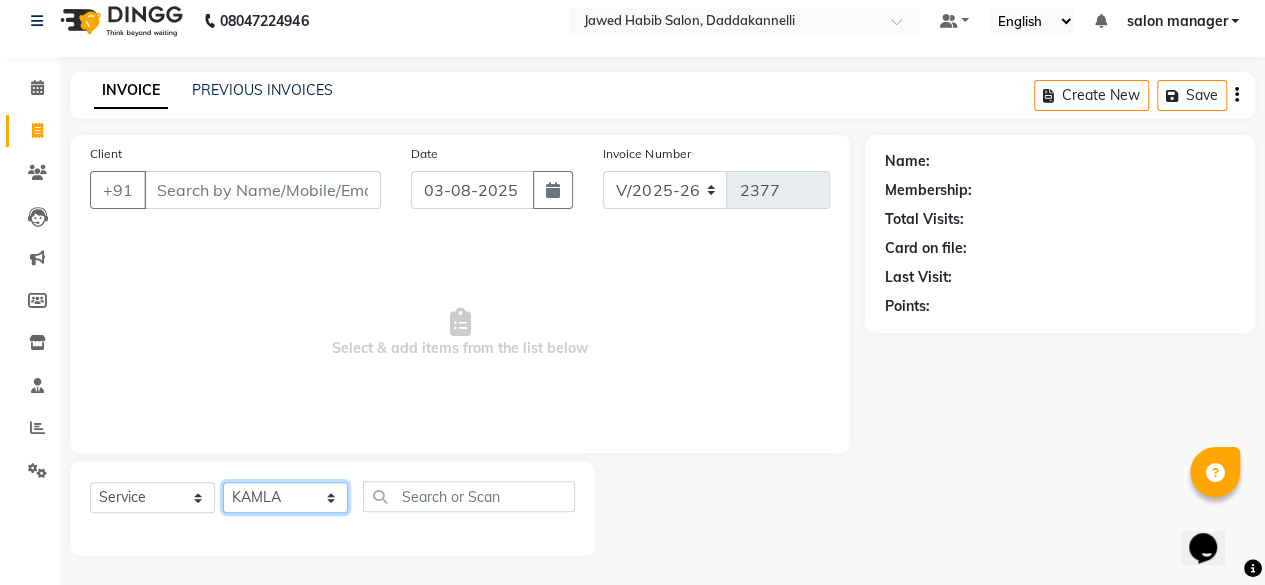 click on "Select Stylist aita DINGG SUPPORT Kabita KAMLA Rahul Riya Tamang Sajal salon manager Sonu Vimal" 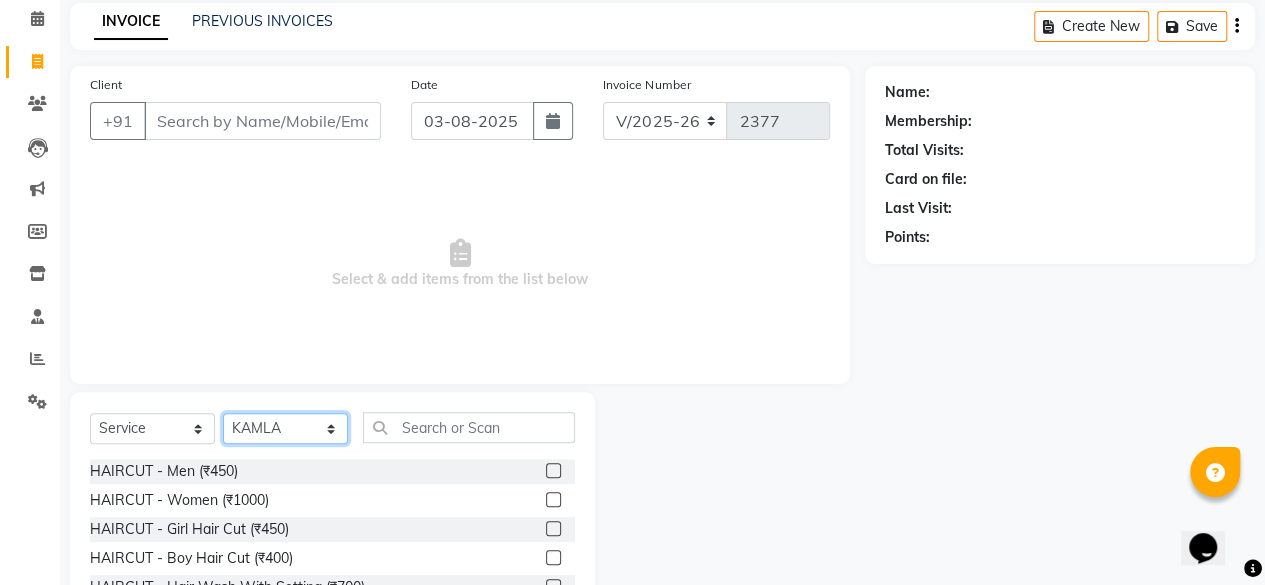scroll, scrollTop: 115, scrollLeft: 0, axis: vertical 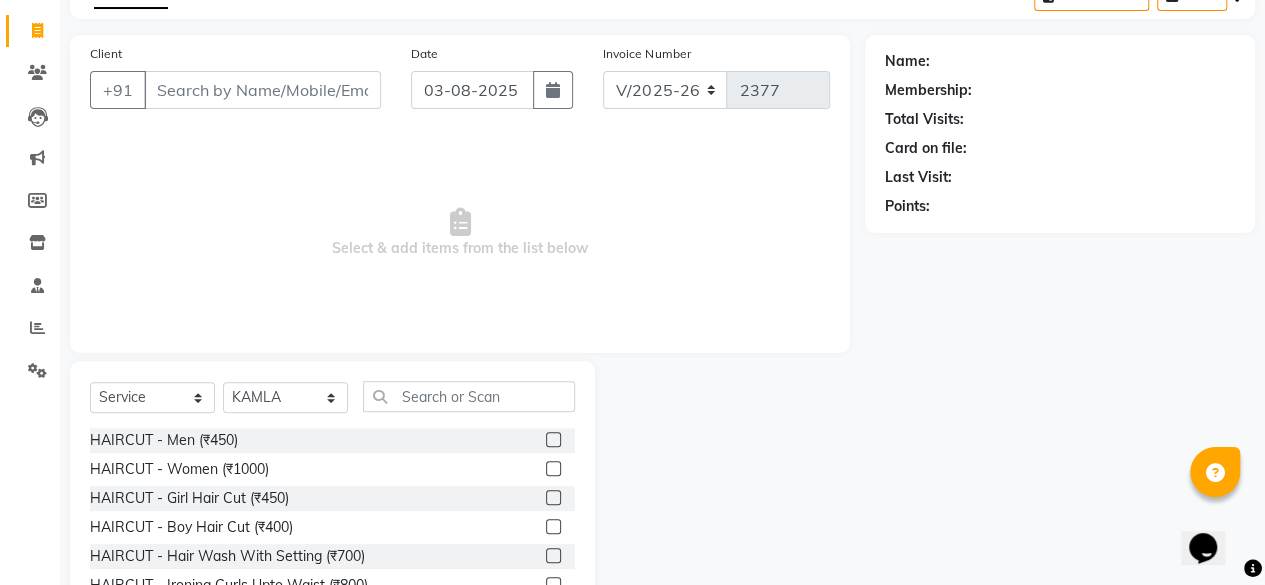 click 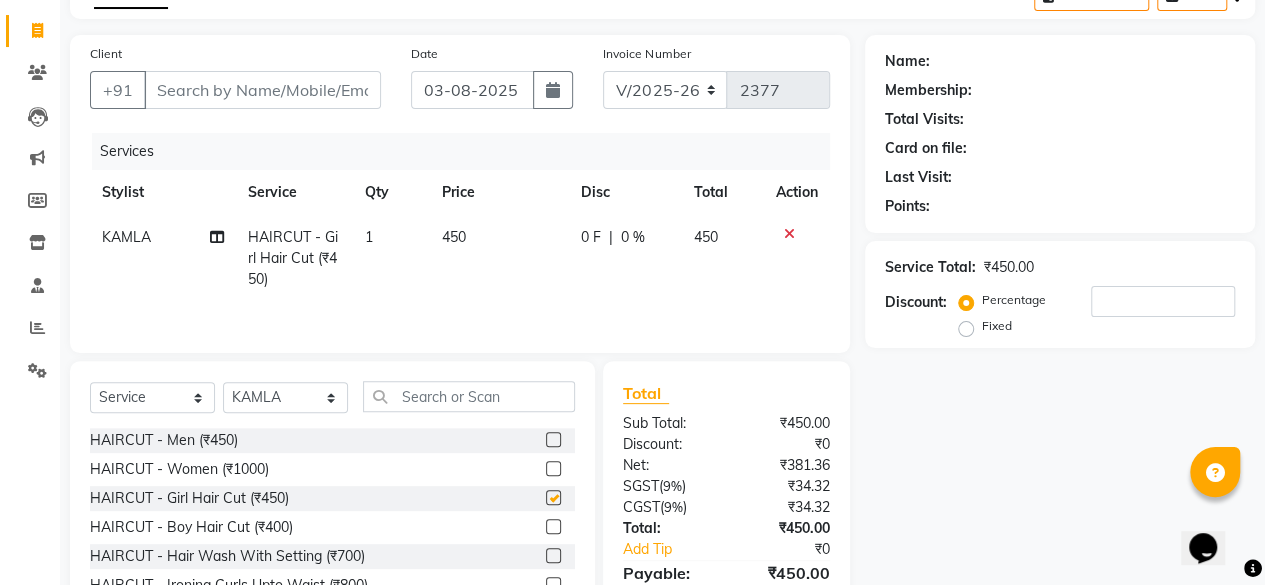 checkbox on "false" 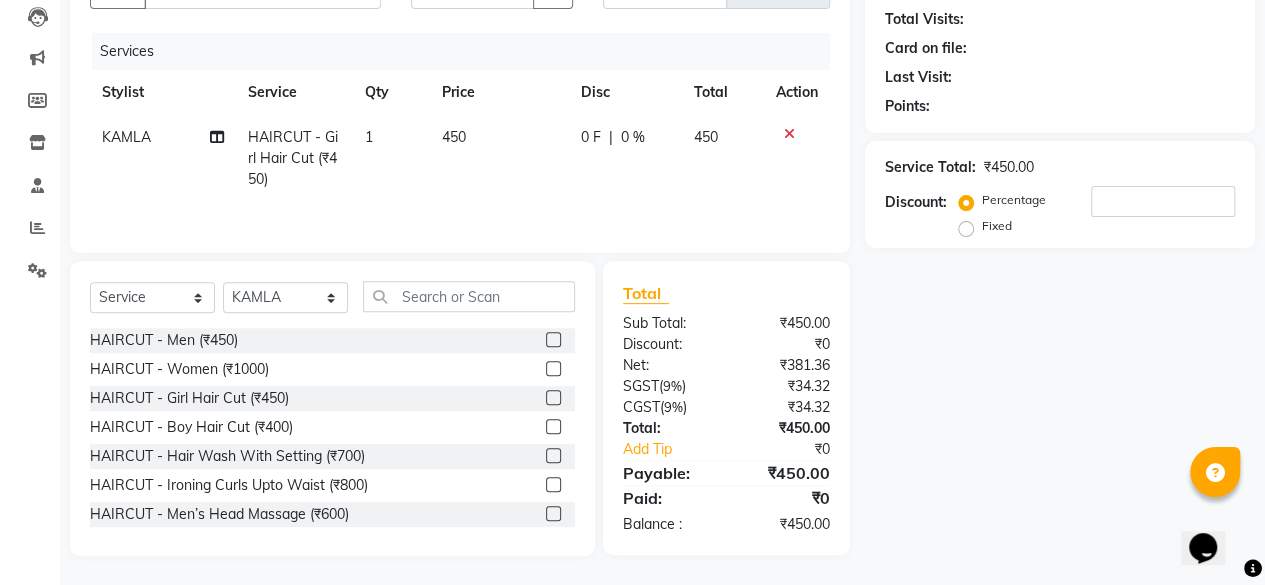 scroll, scrollTop: 115, scrollLeft: 0, axis: vertical 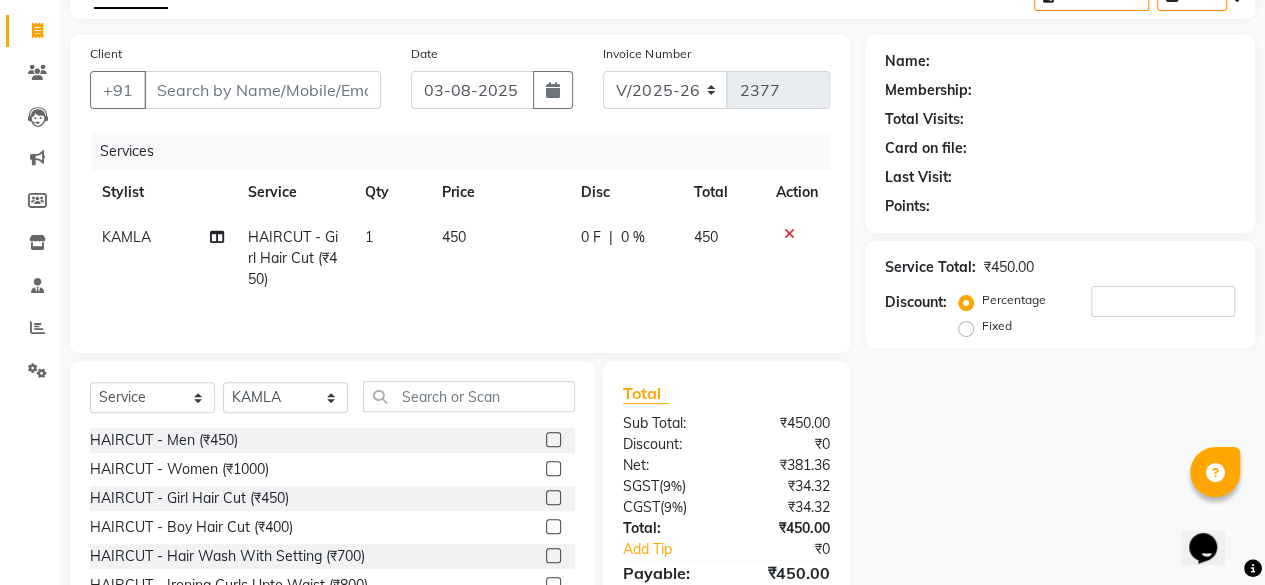 click 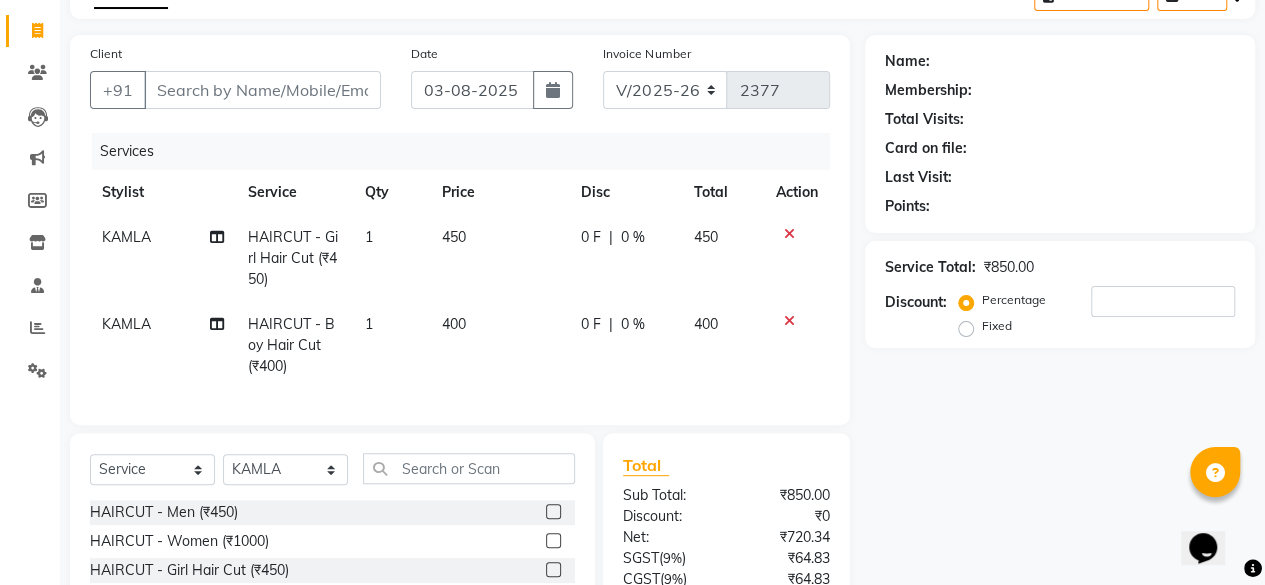 checkbox on "false" 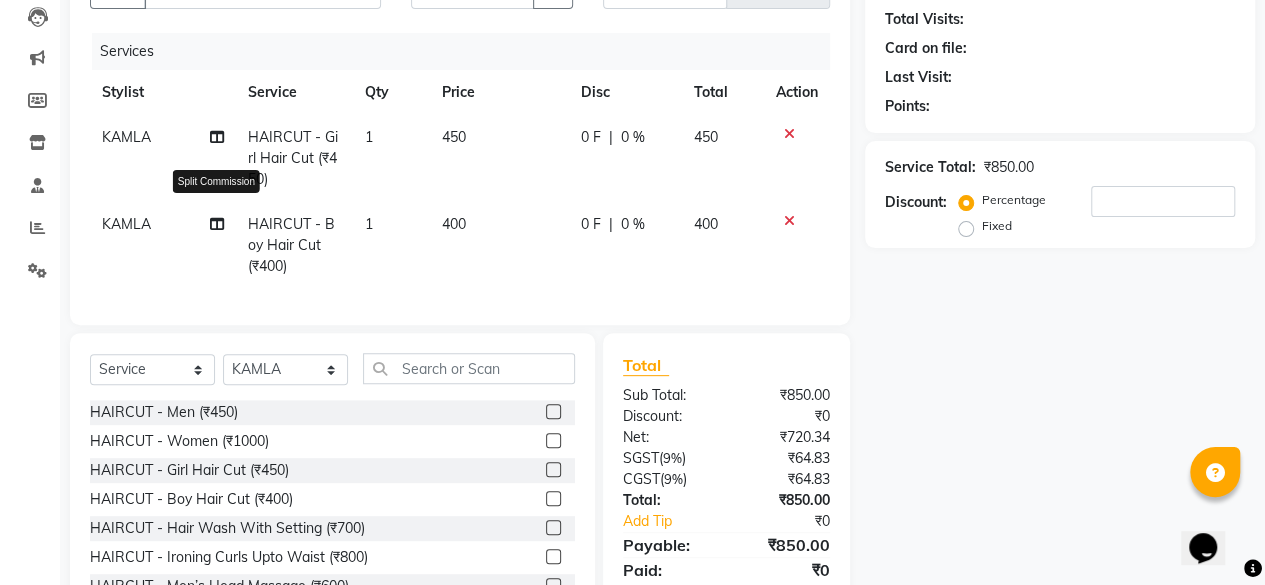 click 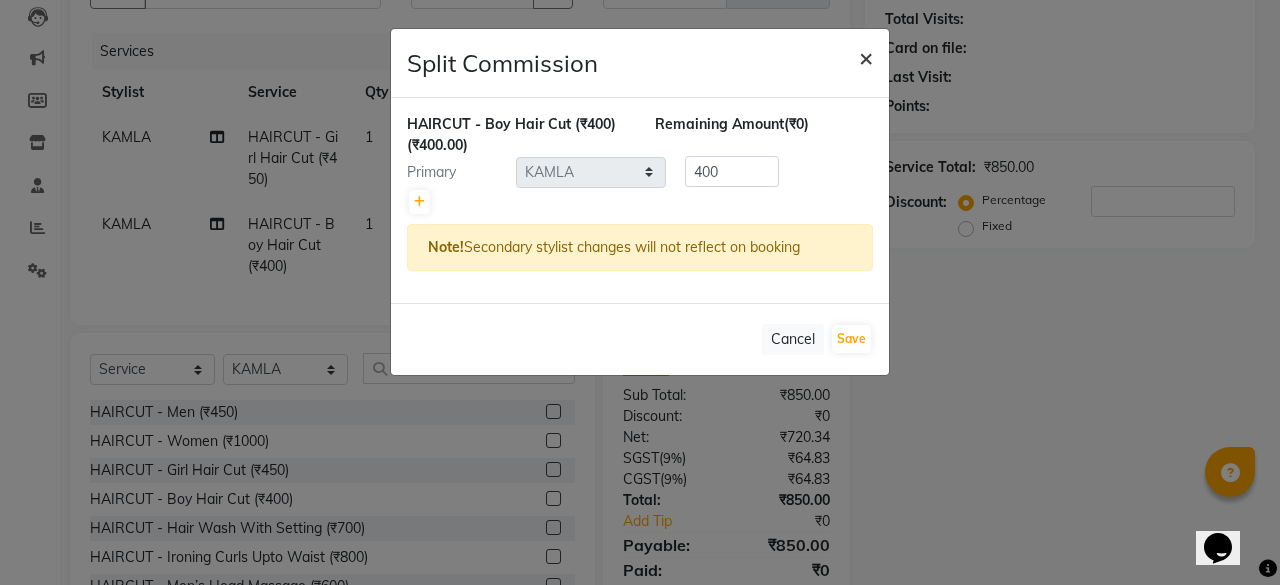 click on "×" 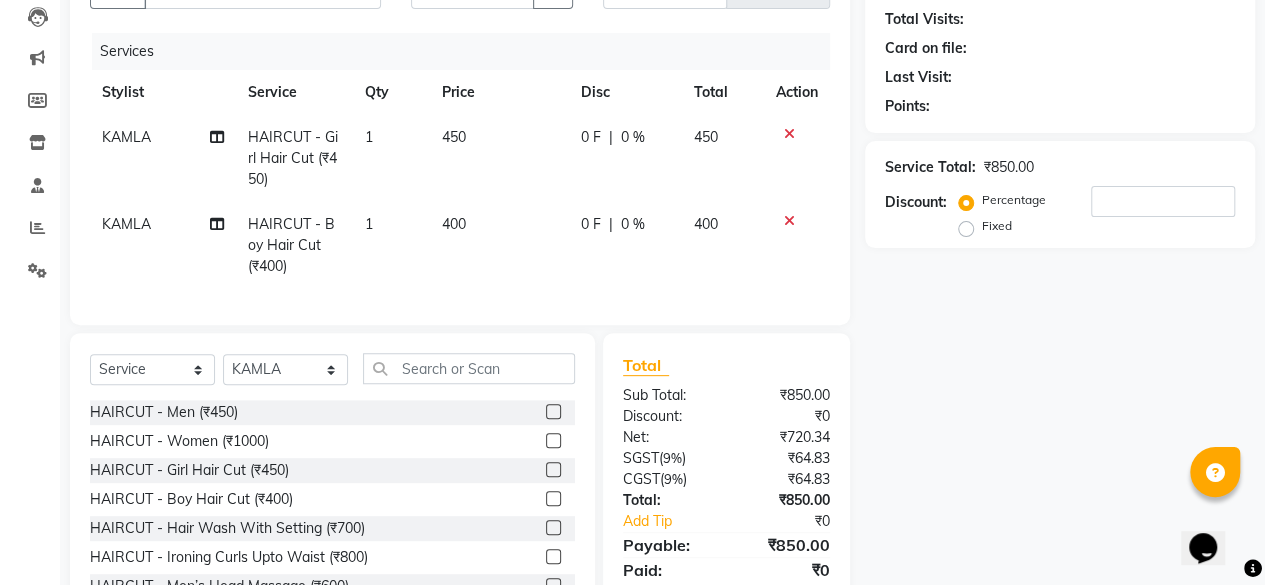 click on "KAMLA" 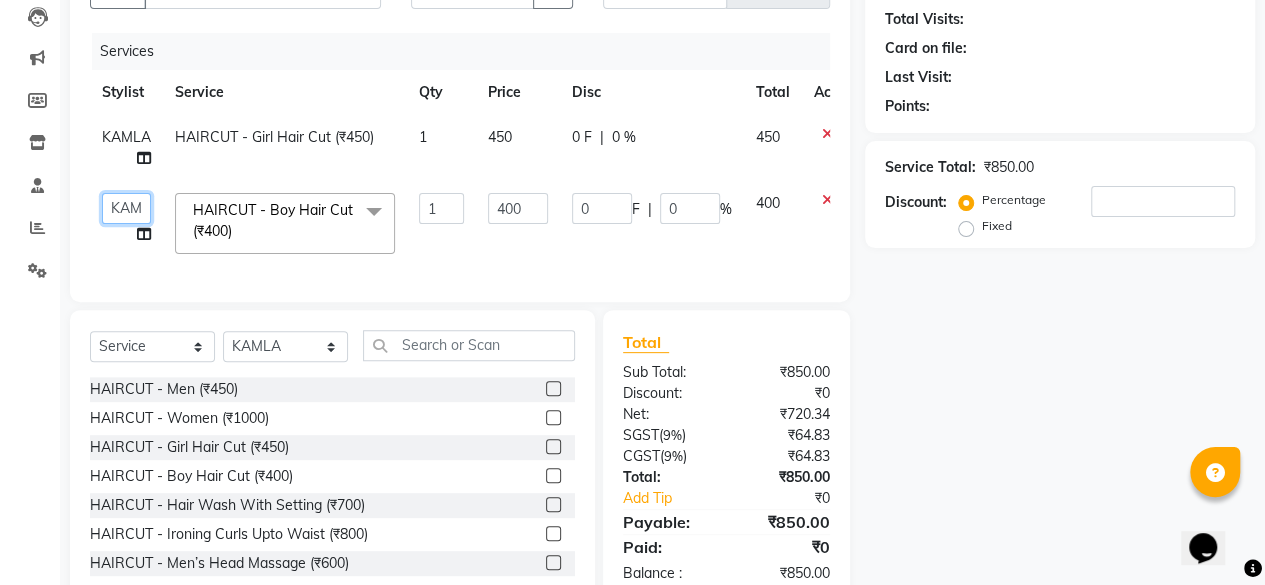 click on "aita   DINGG SUPPORT   Kabita   KAMLA   Rahul   Riya Tamang   Sajal   salon manager   Sonu   Vimal" 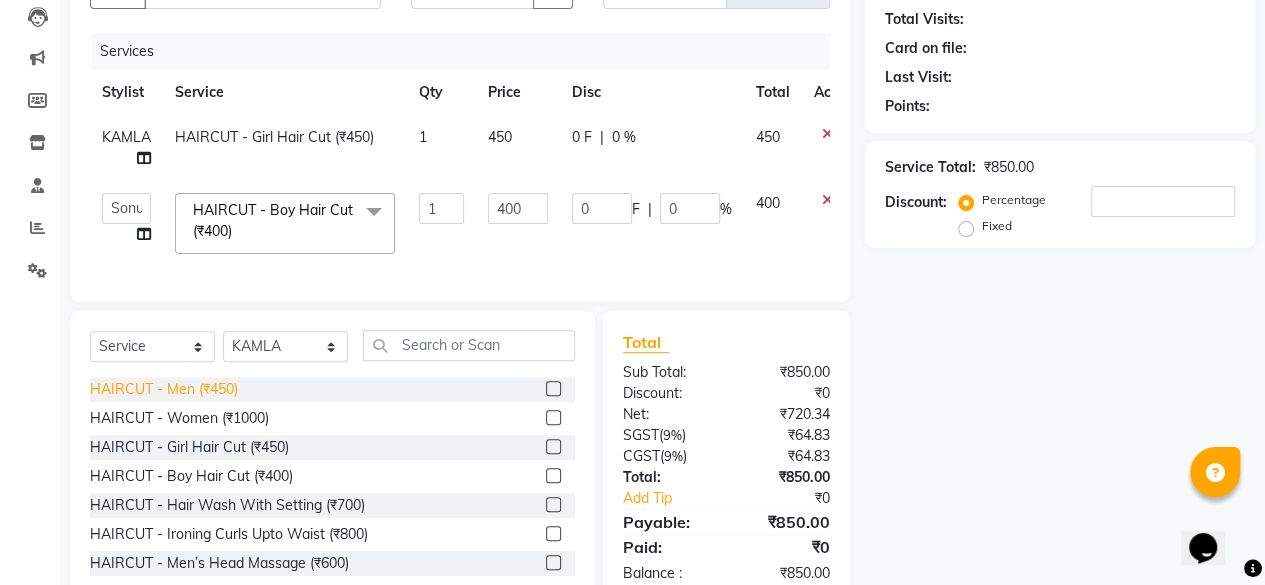 select on "79334" 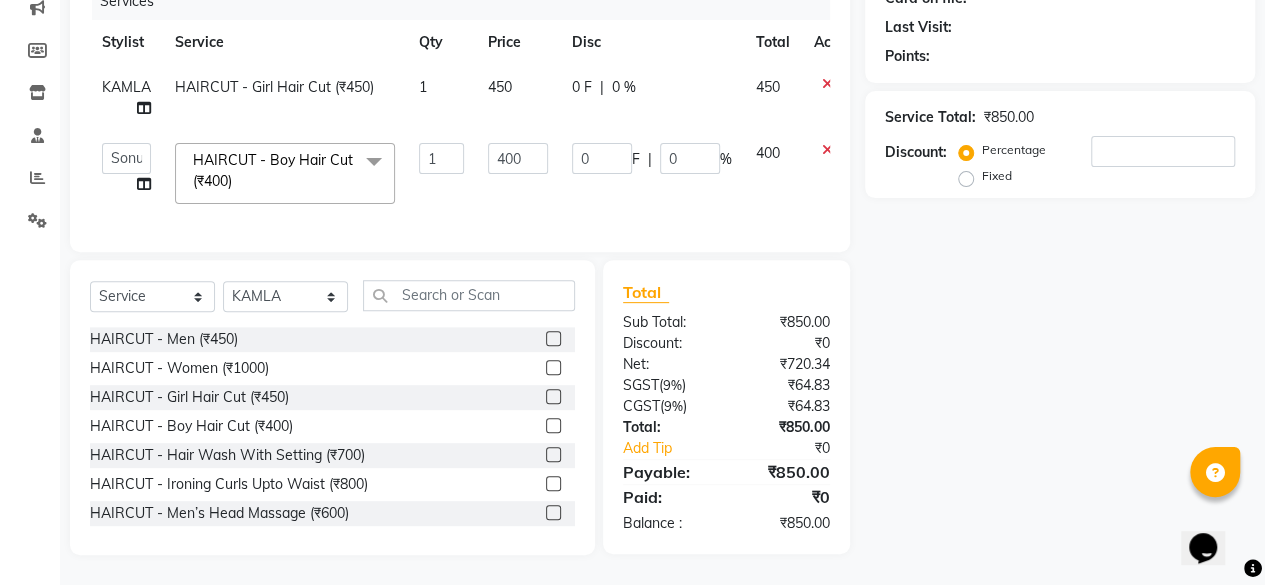 scroll, scrollTop: 278, scrollLeft: 0, axis: vertical 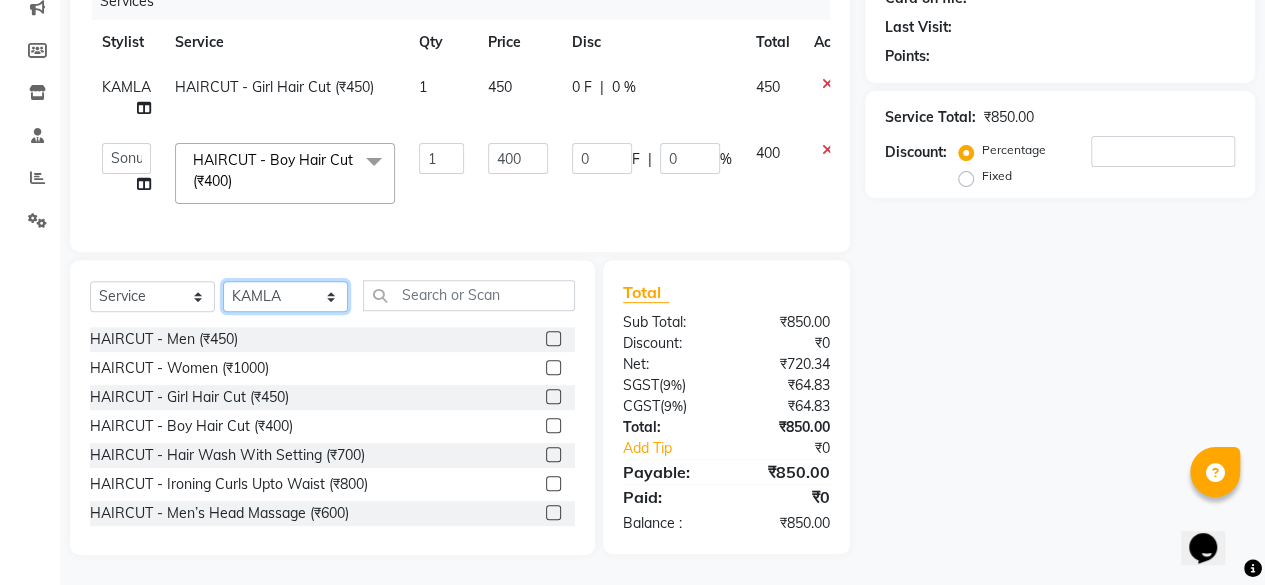 click on "Select Stylist aita DINGG SUPPORT Kabita KAMLA Rahul Riya Tamang Sajal salon manager Sonu Vimal" 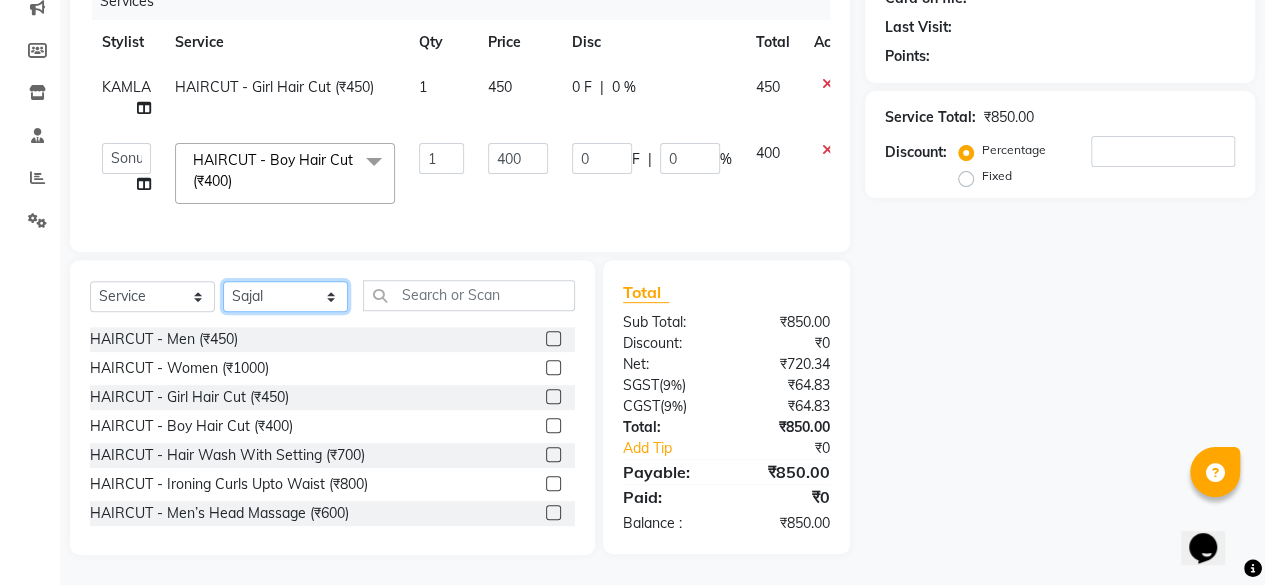 click on "Select Stylist aita DINGG SUPPORT Kabita KAMLA Rahul Riya Tamang Sajal salon manager Sonu Vimal" 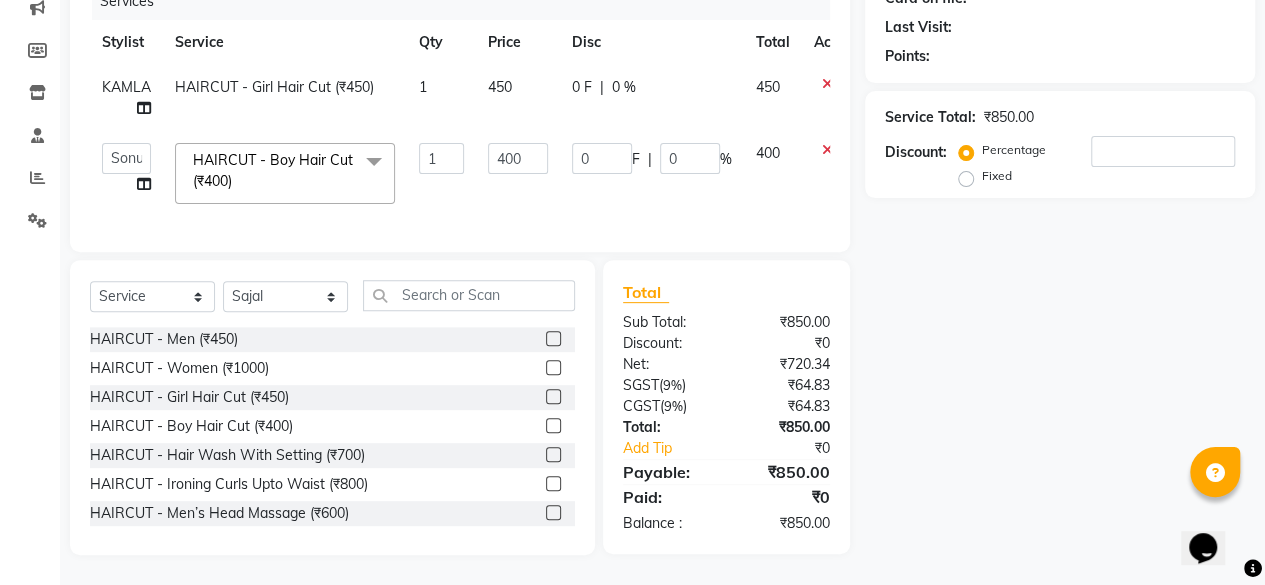 click 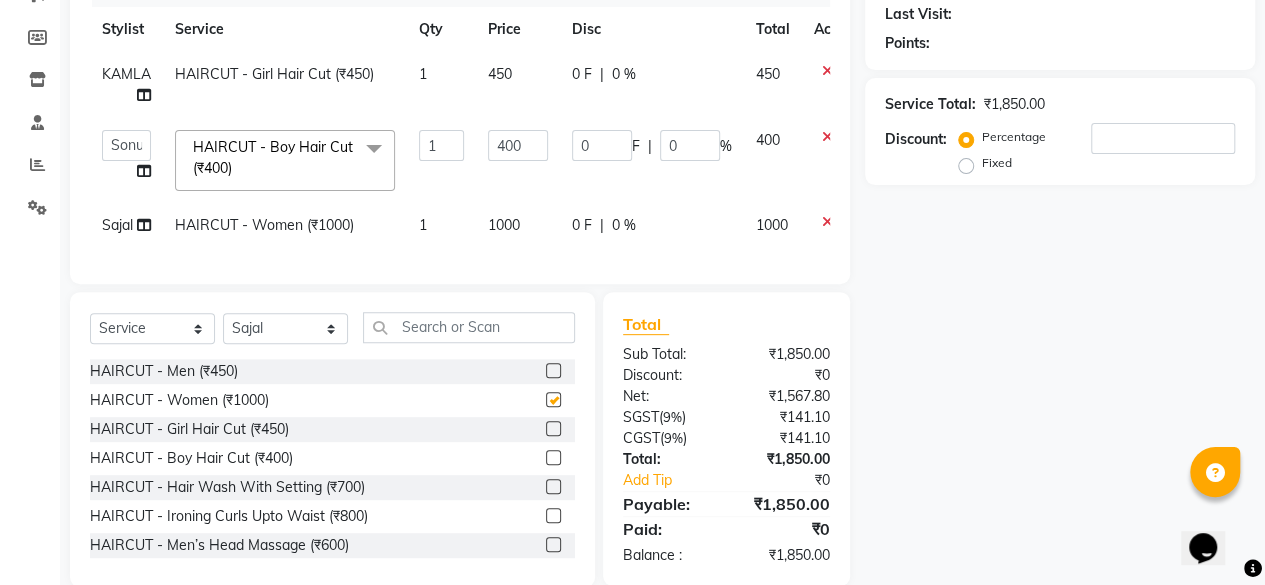 checkbox on "false" 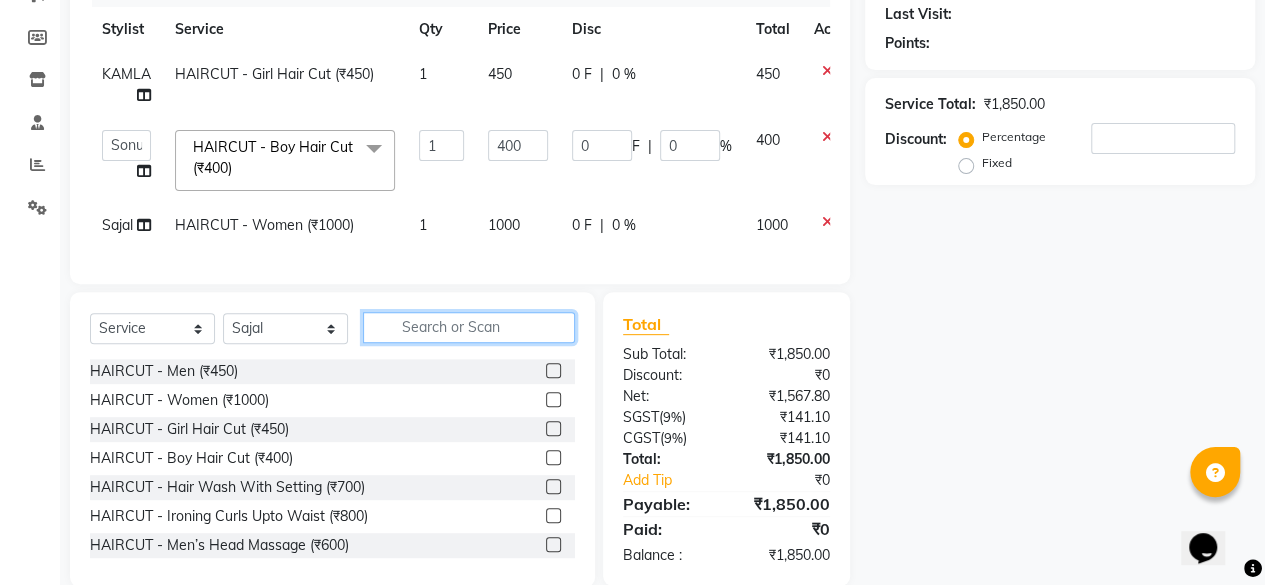 click 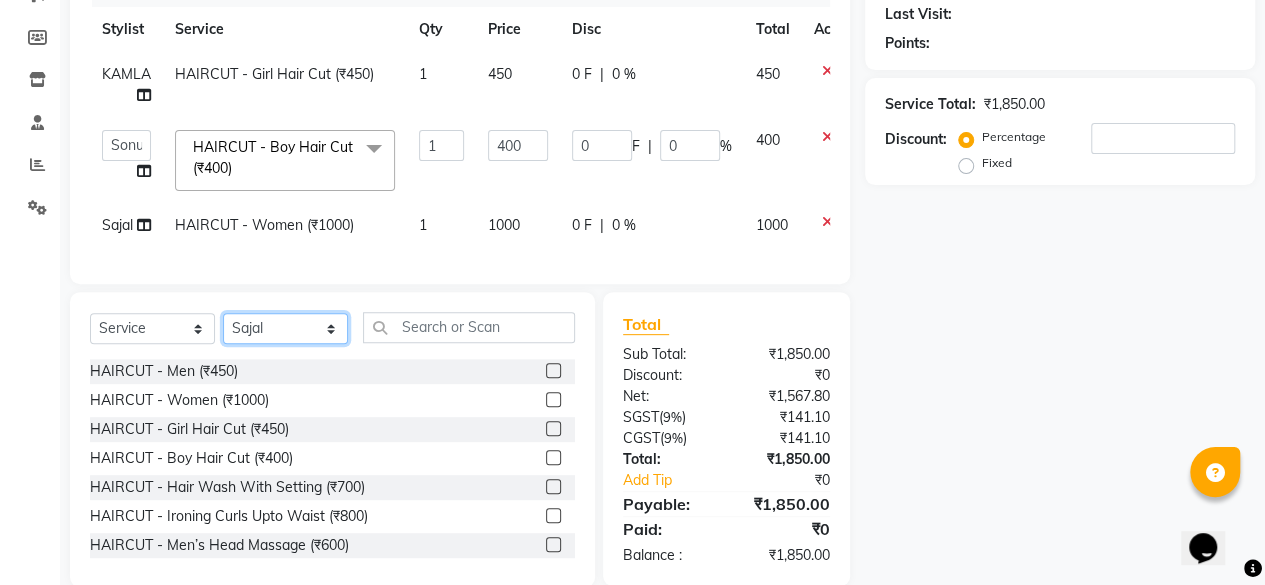 click on "Select Stylist aita DINGG SUPPORT Kabita KAMLA Rahul Riya Tamang Sajal salon manager Sonu Vimal" 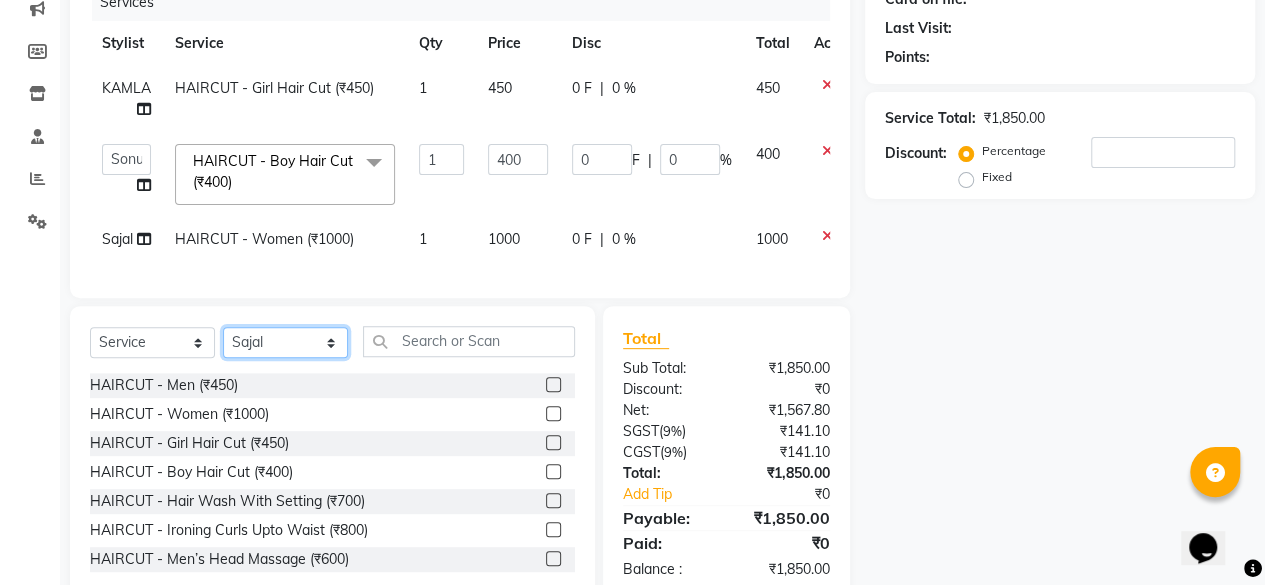 scroll, scrollTop: 223, scrollLeft: 0, axis: vertical 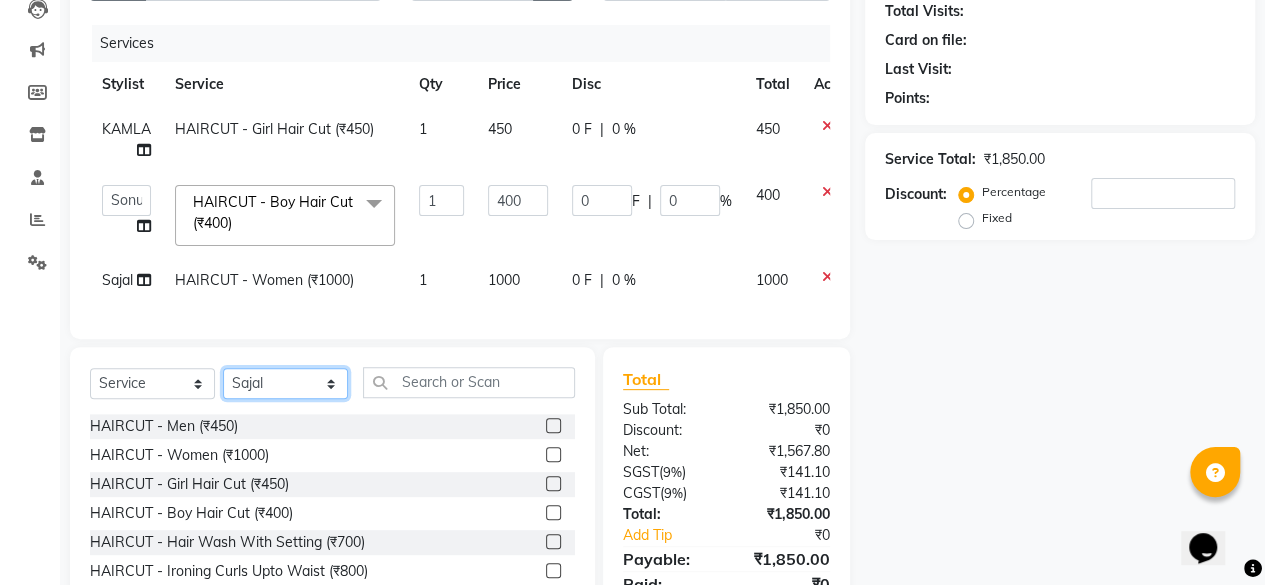 click on "Select Stylist aita DINGG SUPPORT Kabita KAMLA Rahul Riya Tamang Sajal salon manager Sonu Vimal" 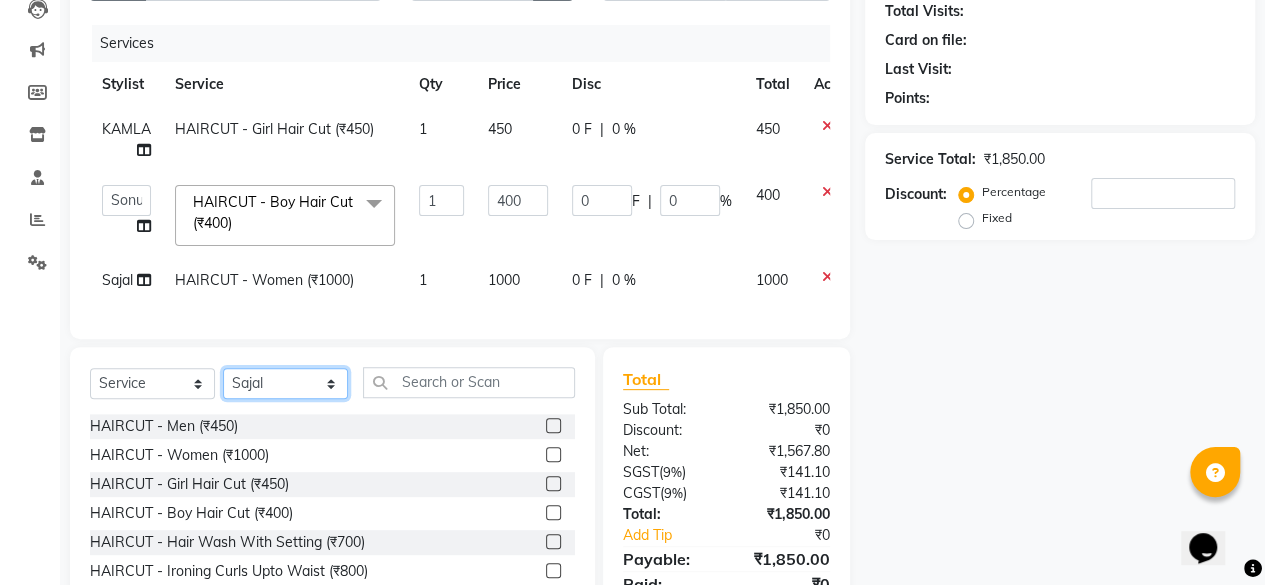 select on "66066" 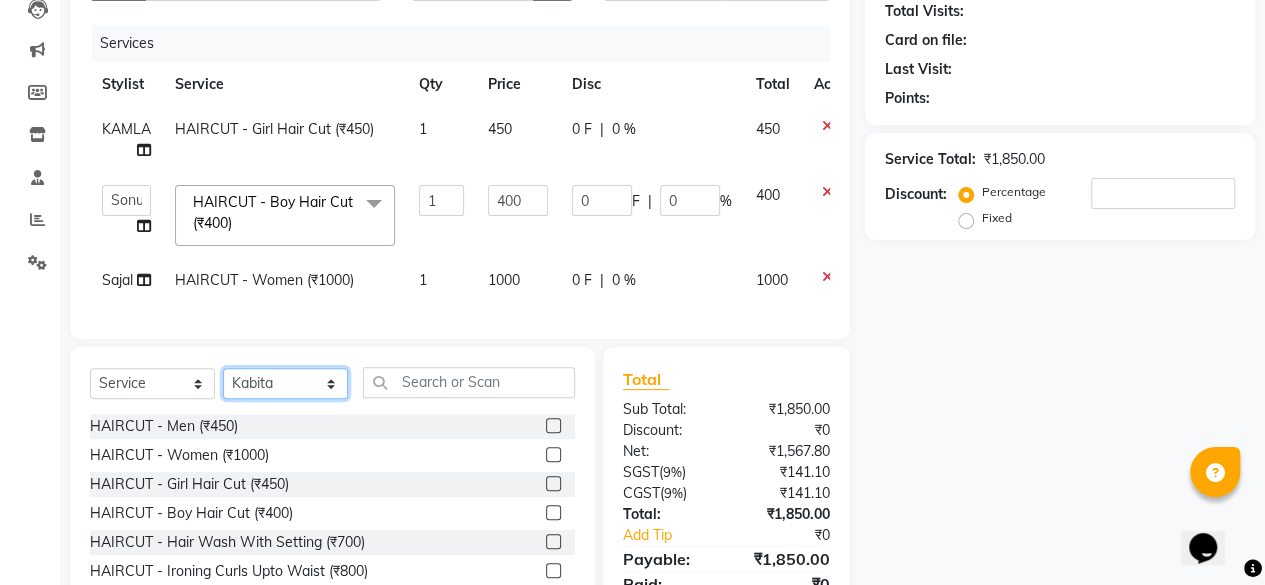 click on "Select Stylist aita DINGG SUPPORT Kabita KAMLA Rahul Riya Tamang Sajal salon manager Sonu Vimal" 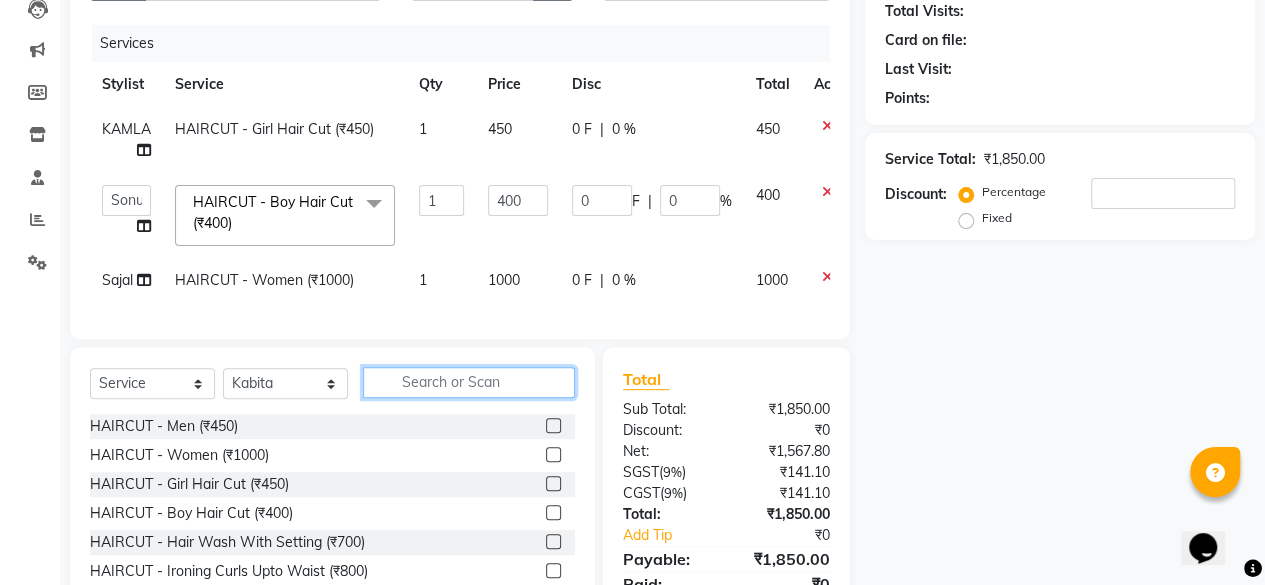 click 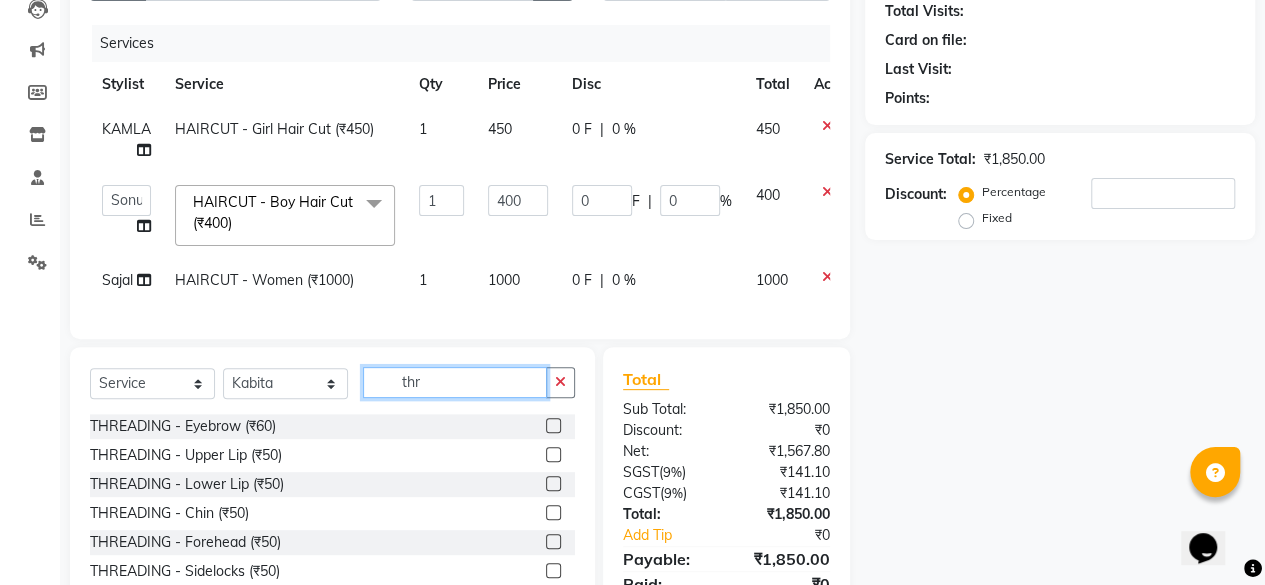 type on "thr" 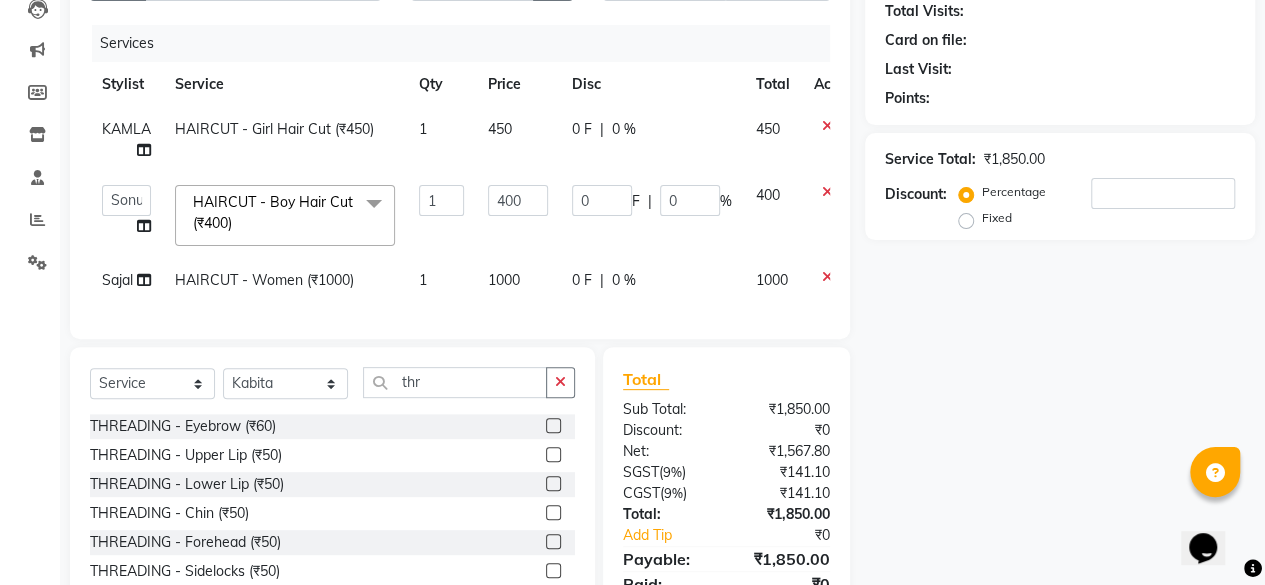 click 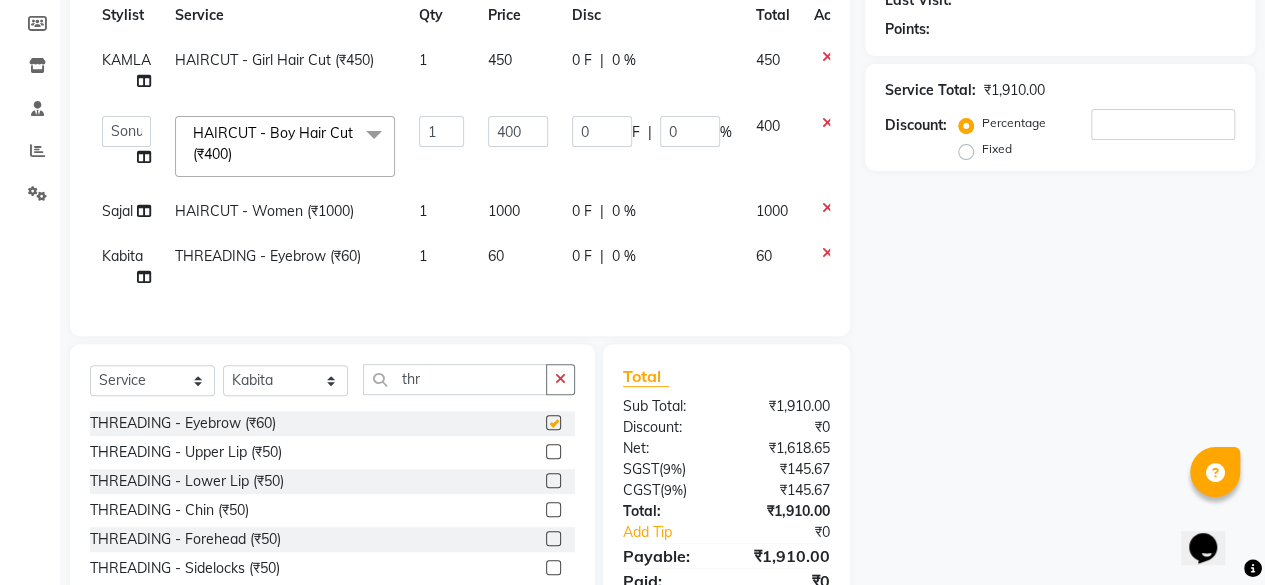 checkbox on "false" 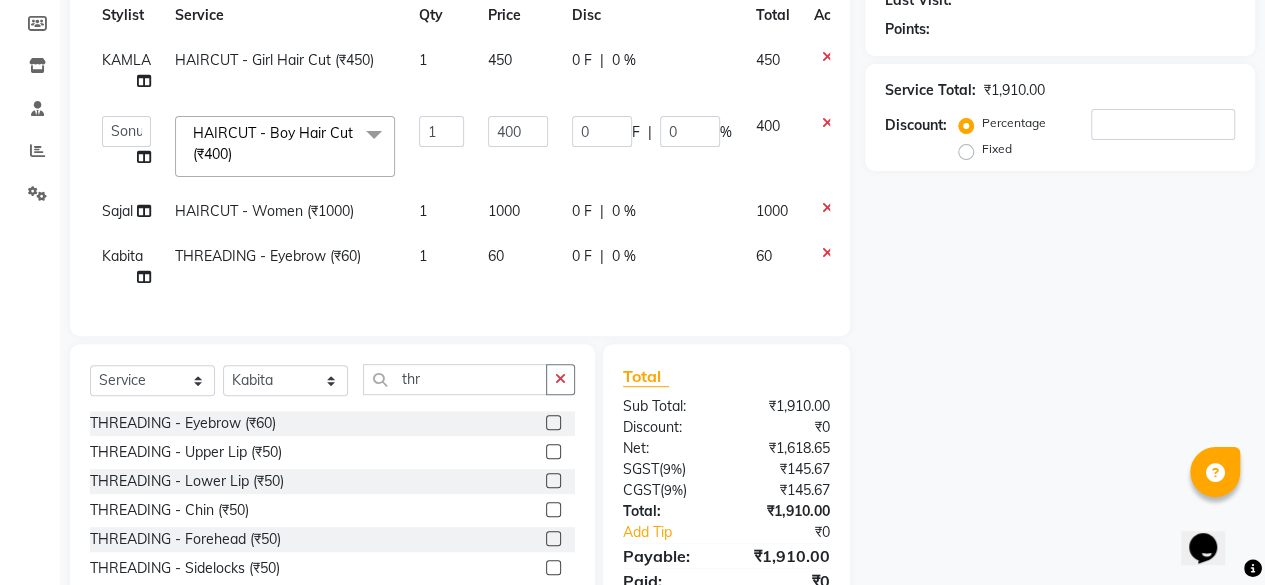 scroll, scrollTop: 323, scrollLeft: 0, axis: vertical 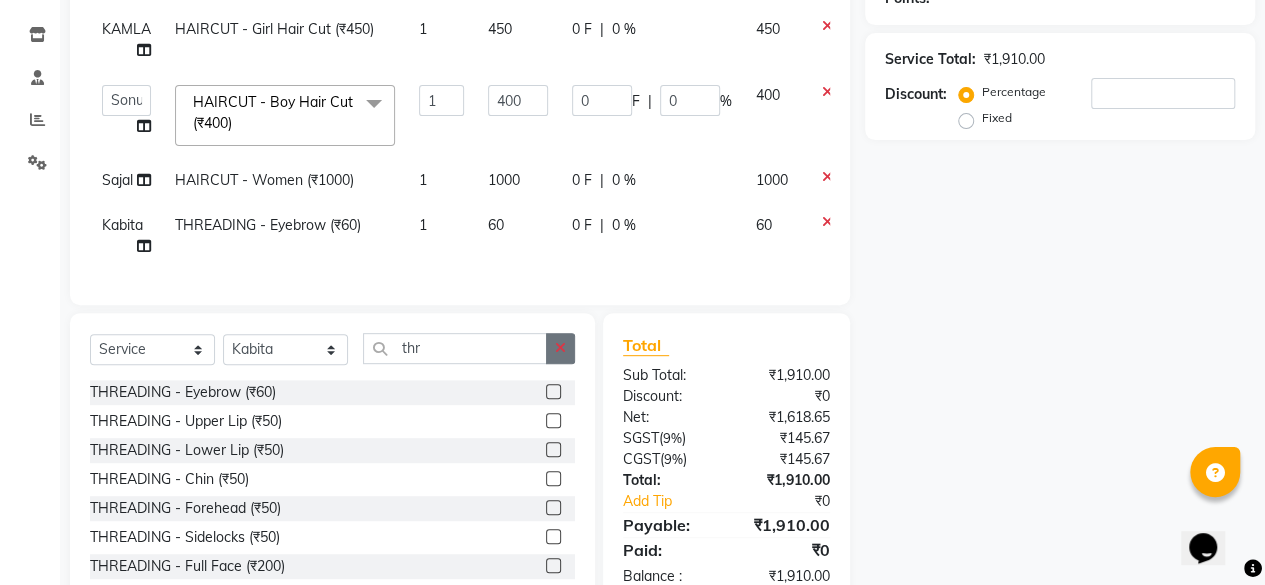 click 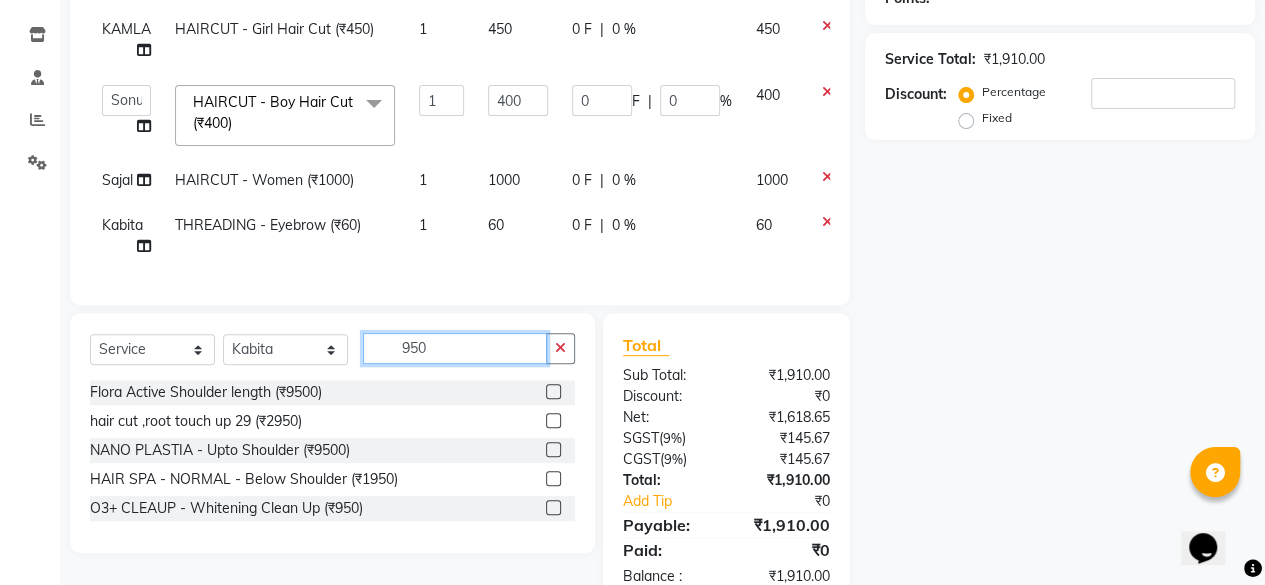 type on "950" 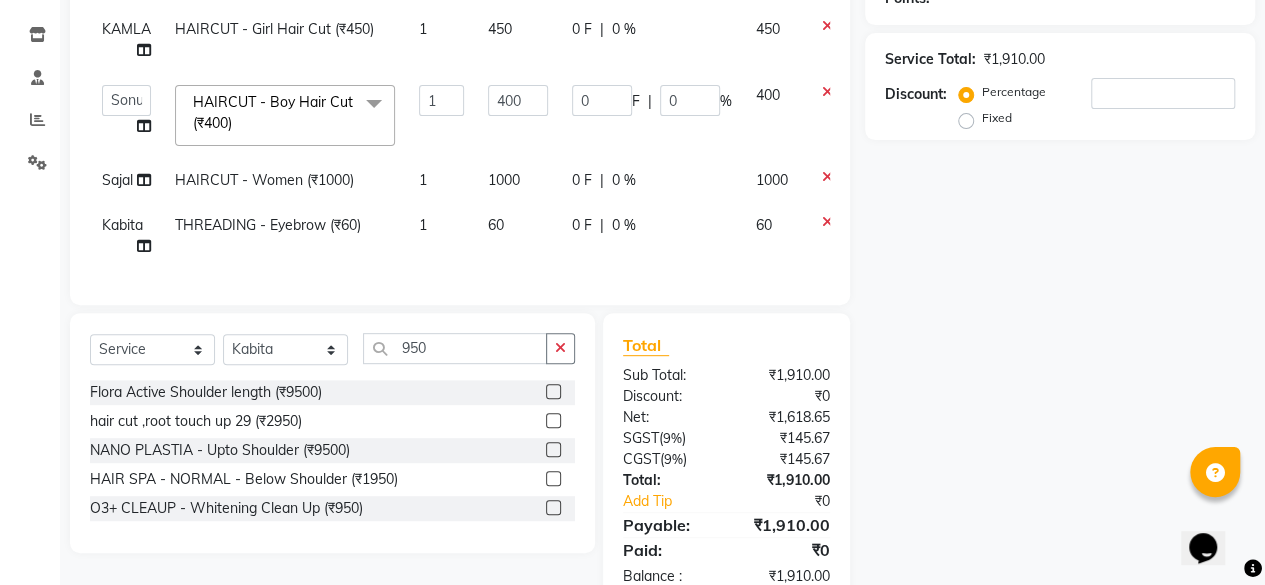 click 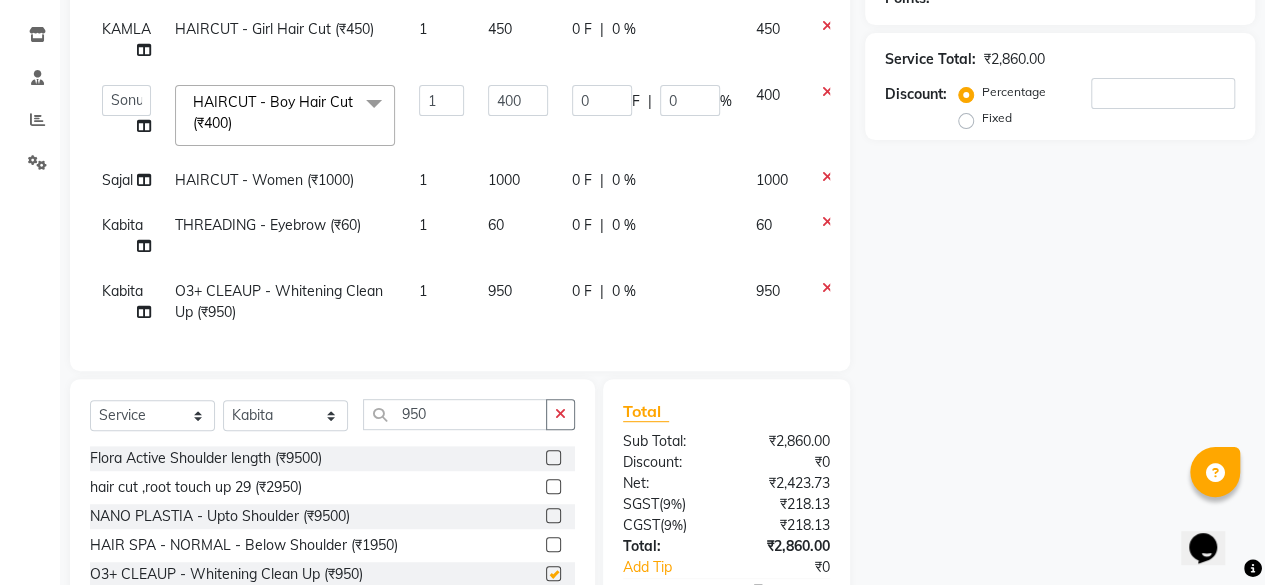 checkbox on "false" 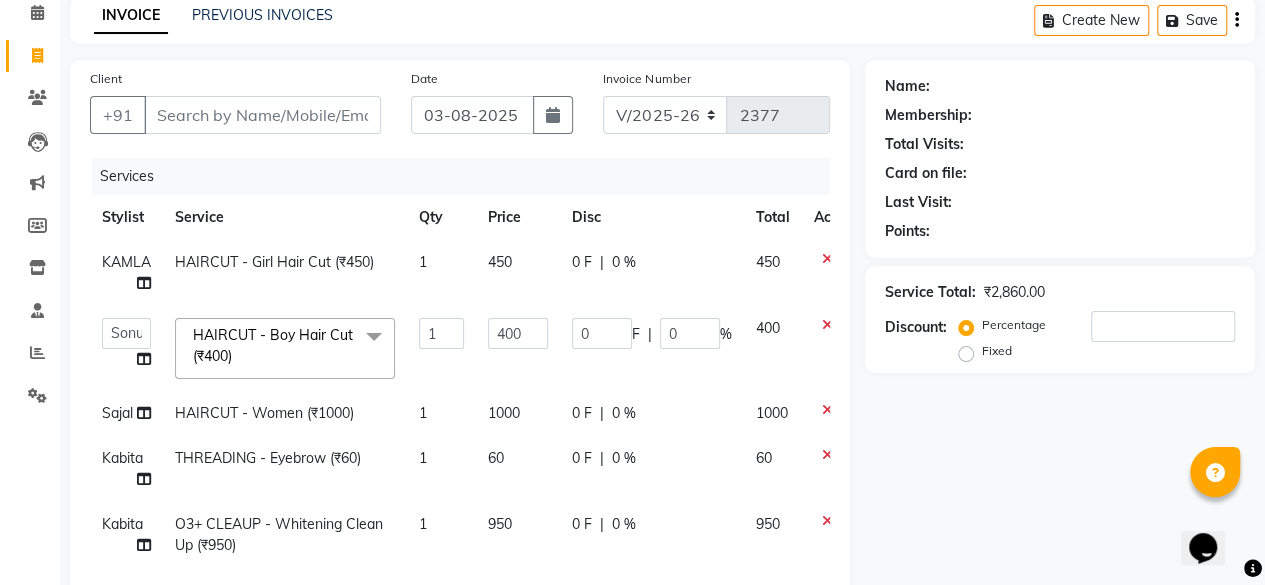 scroll, scrollTop: 0, scrollLeft: 0, axis: both 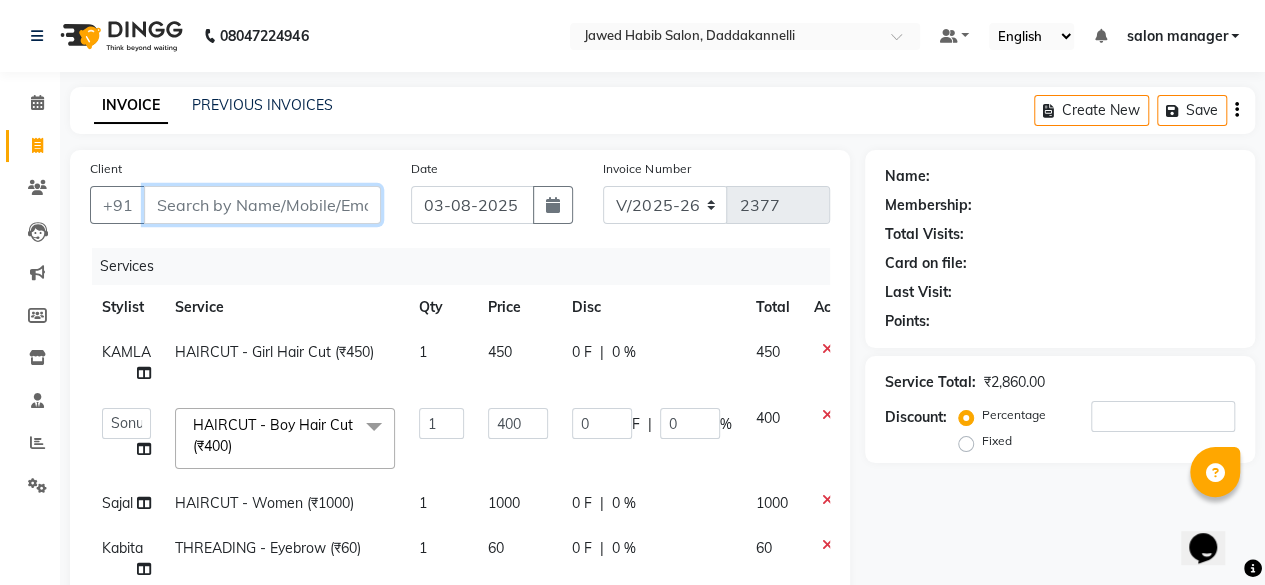 click on "Client" at bounding box center (262, 205) 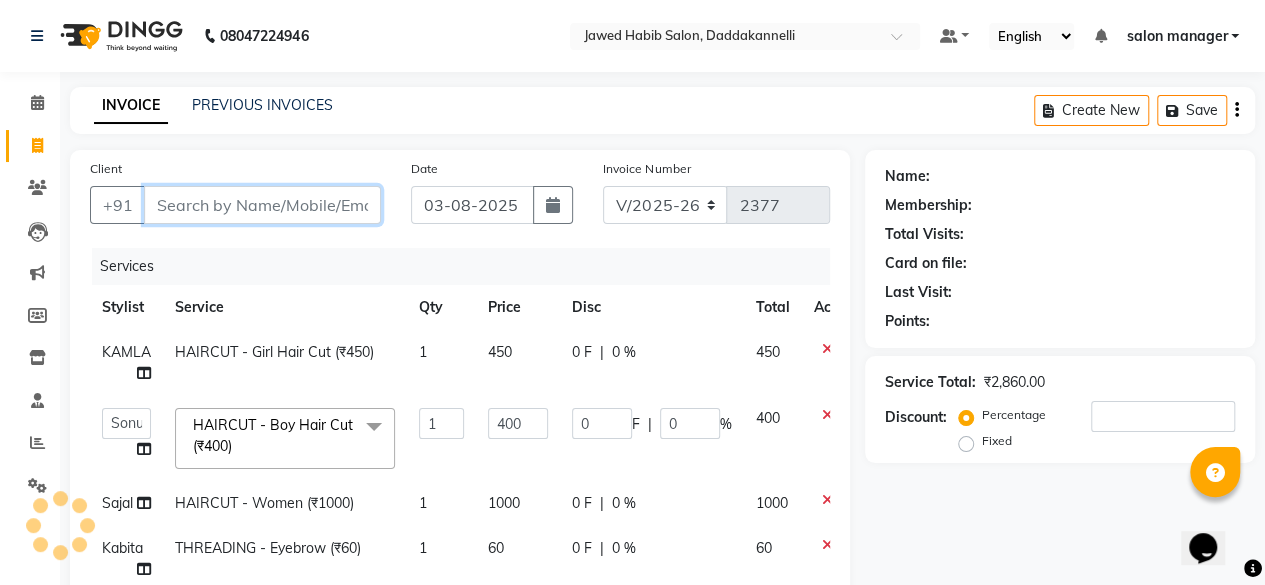 paste on "8884666098" 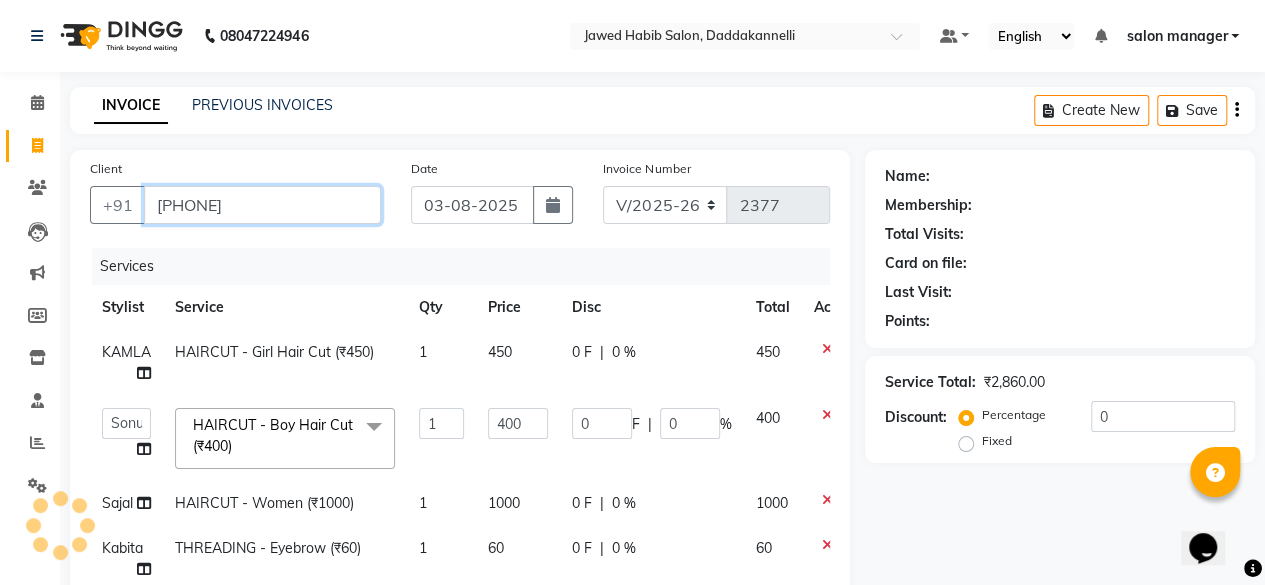 type on "8884666098" 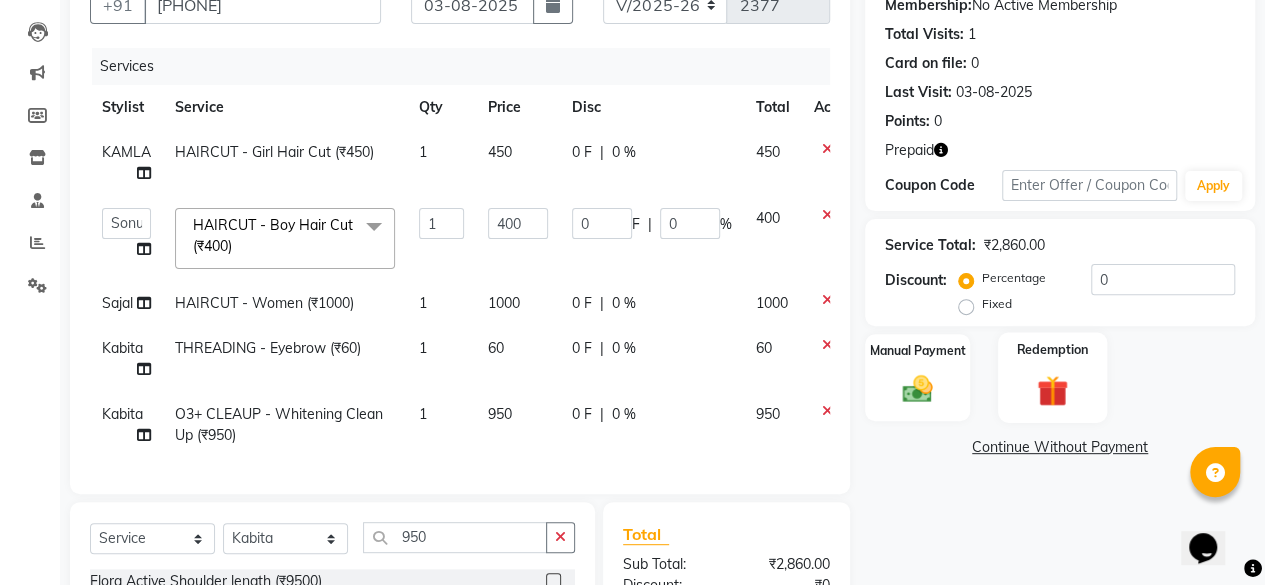 click 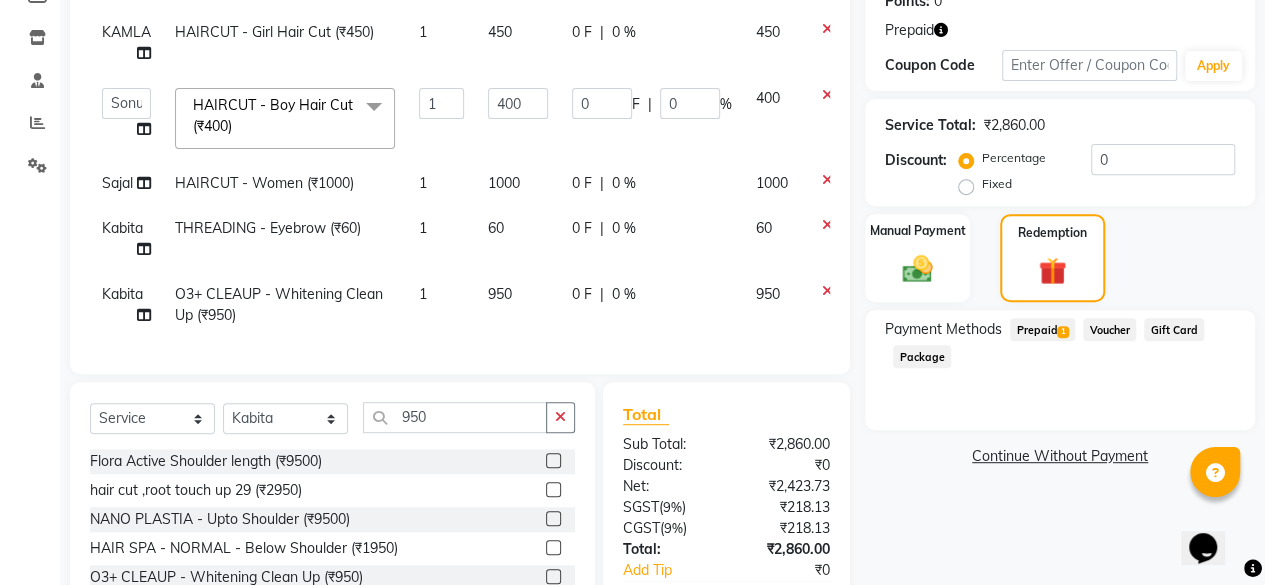 scroll, scrollTop: 454, scrollLeft: 0, axis: vertical 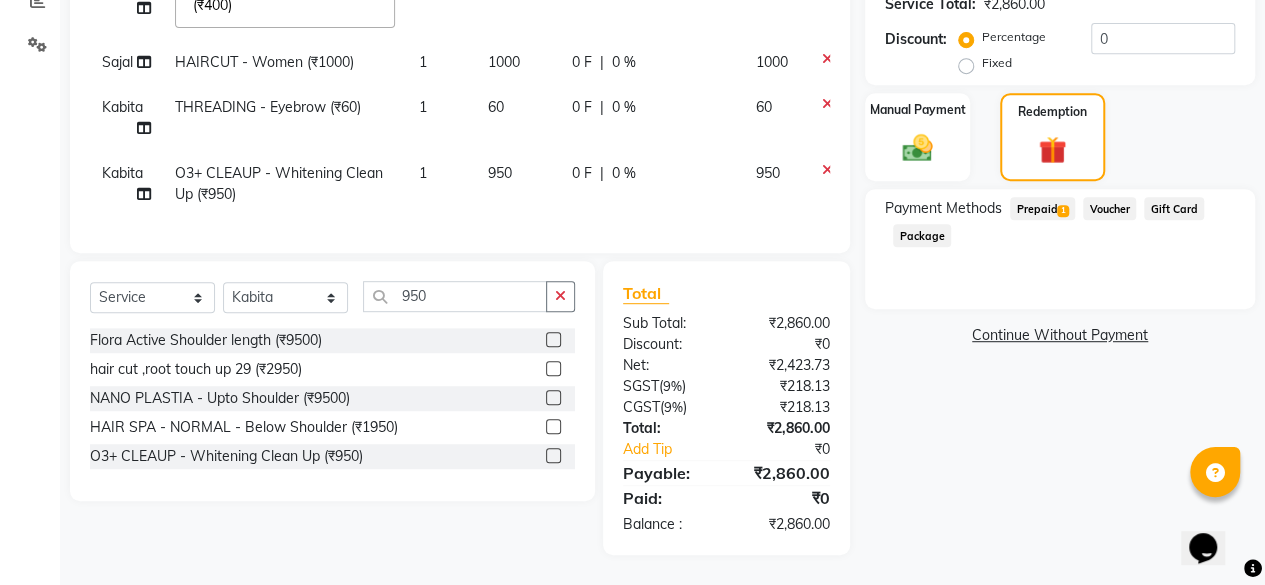click on "Prepaid  1" 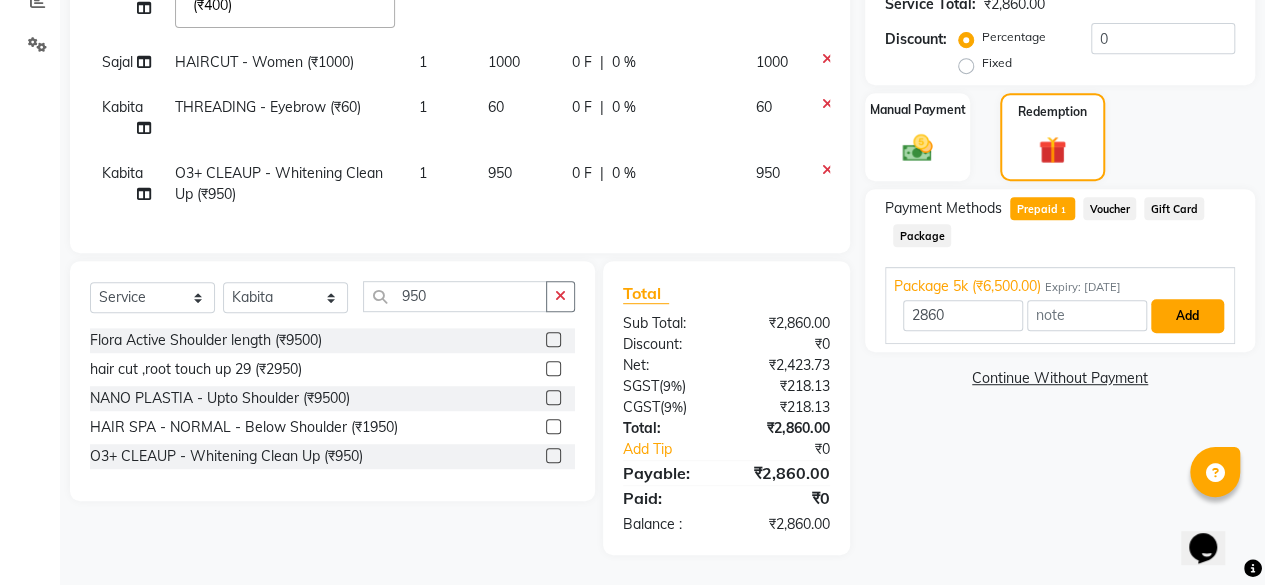 click on "Add" at bounding box center (1187, 316) 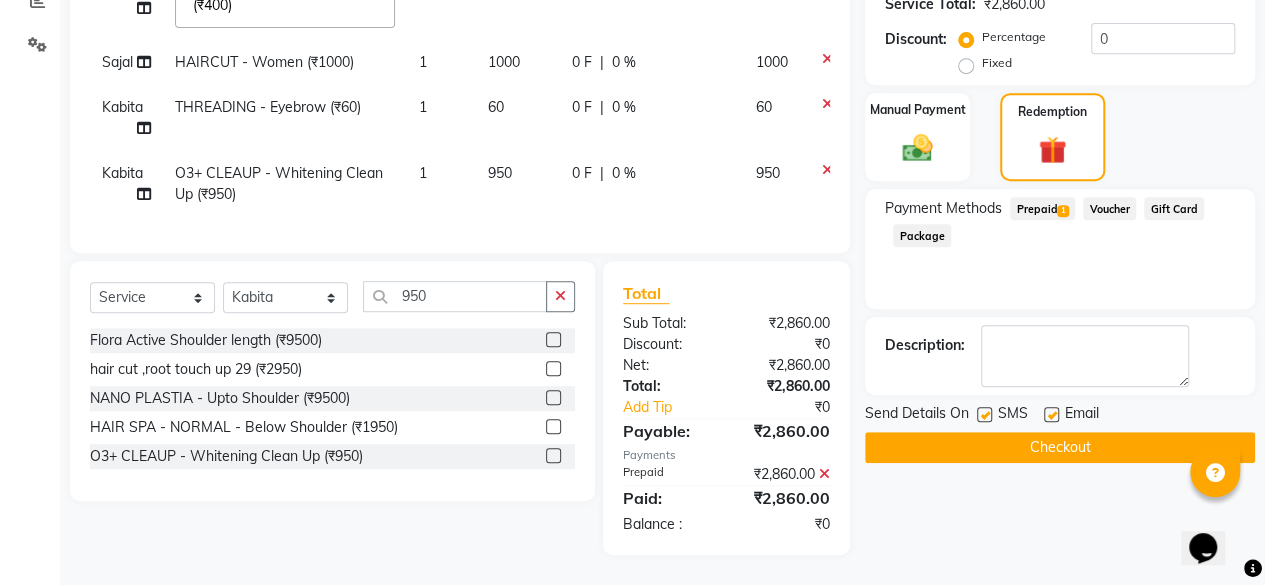 scroll, scrollTop: 453, scrollLeft: 0, axis: vertical 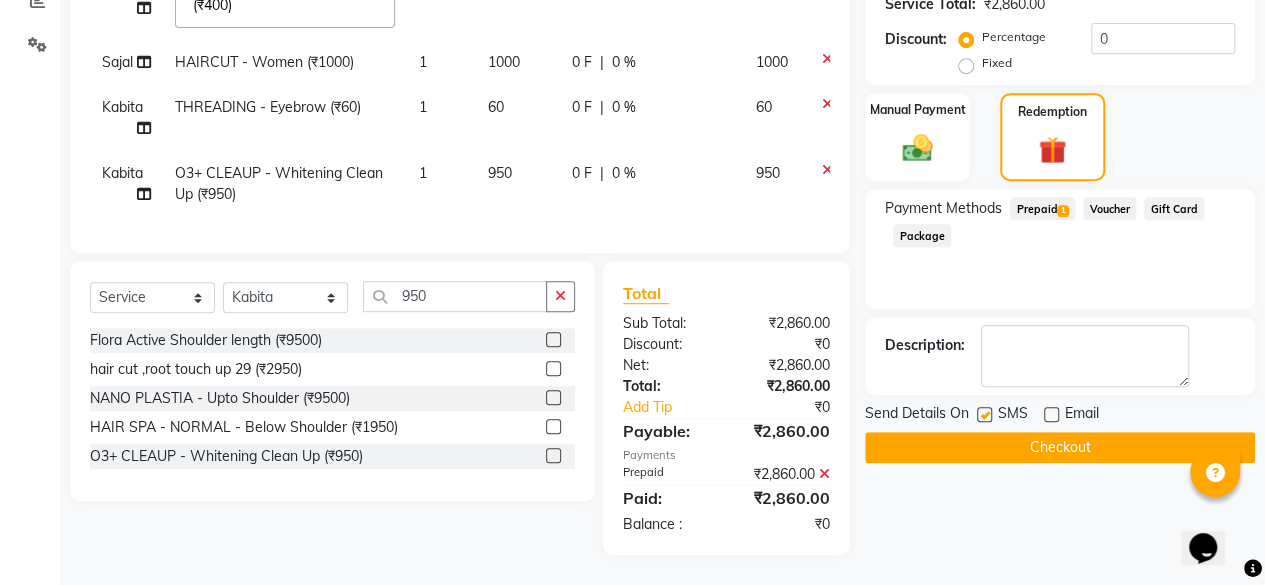 click on "Checkout" 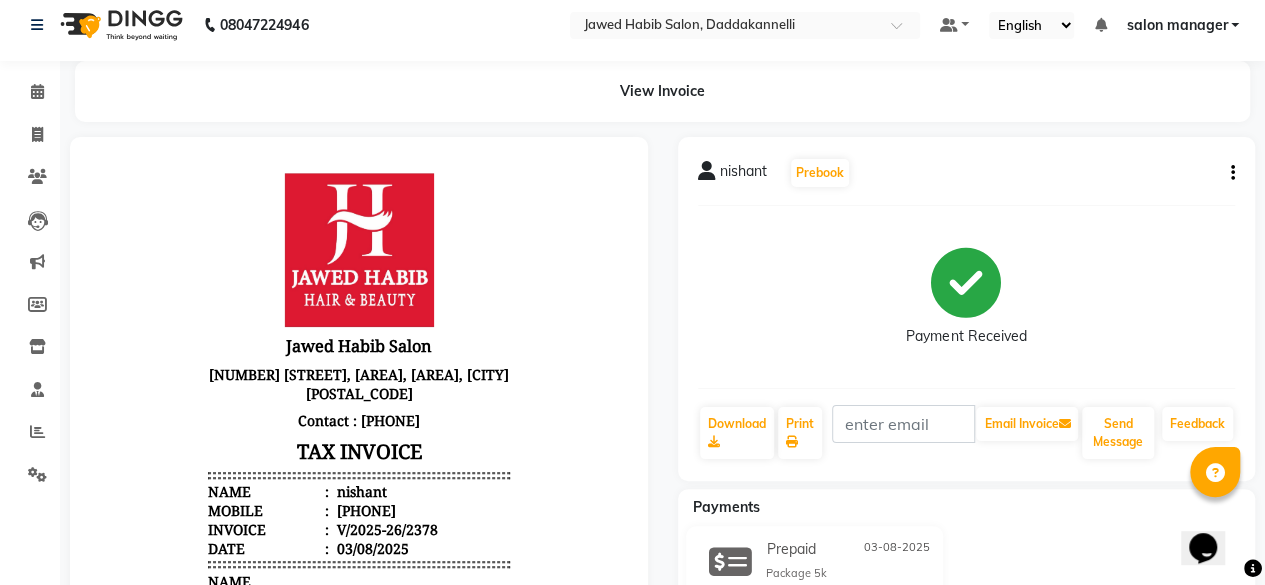 scroll, scrollTop: 0, scrollLeft: 0, axis: both 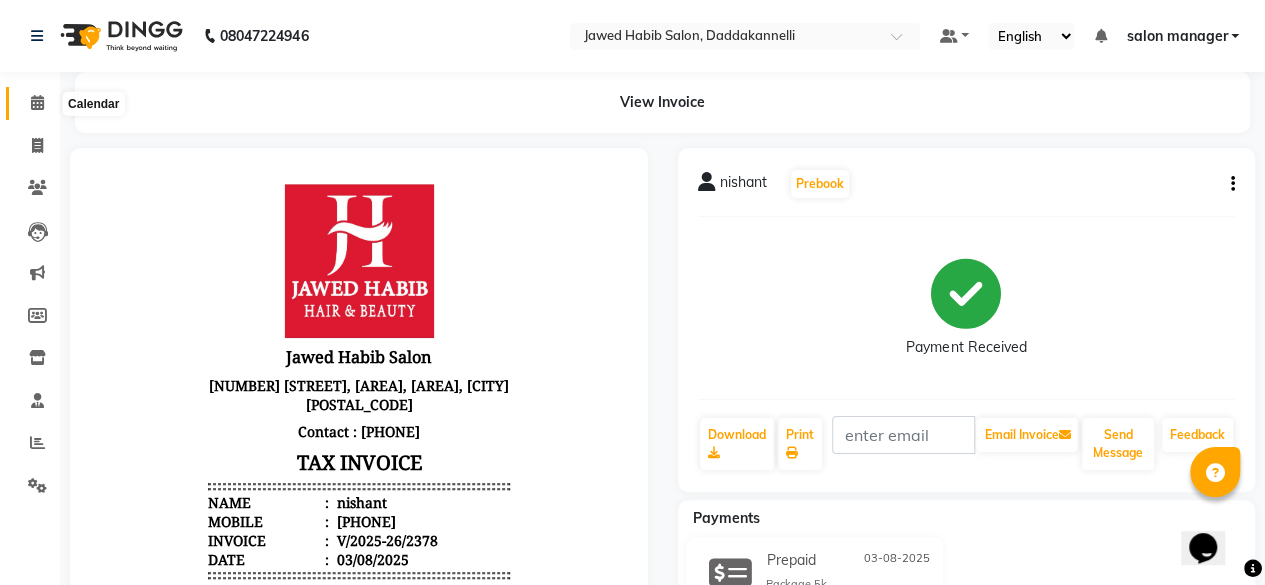 click 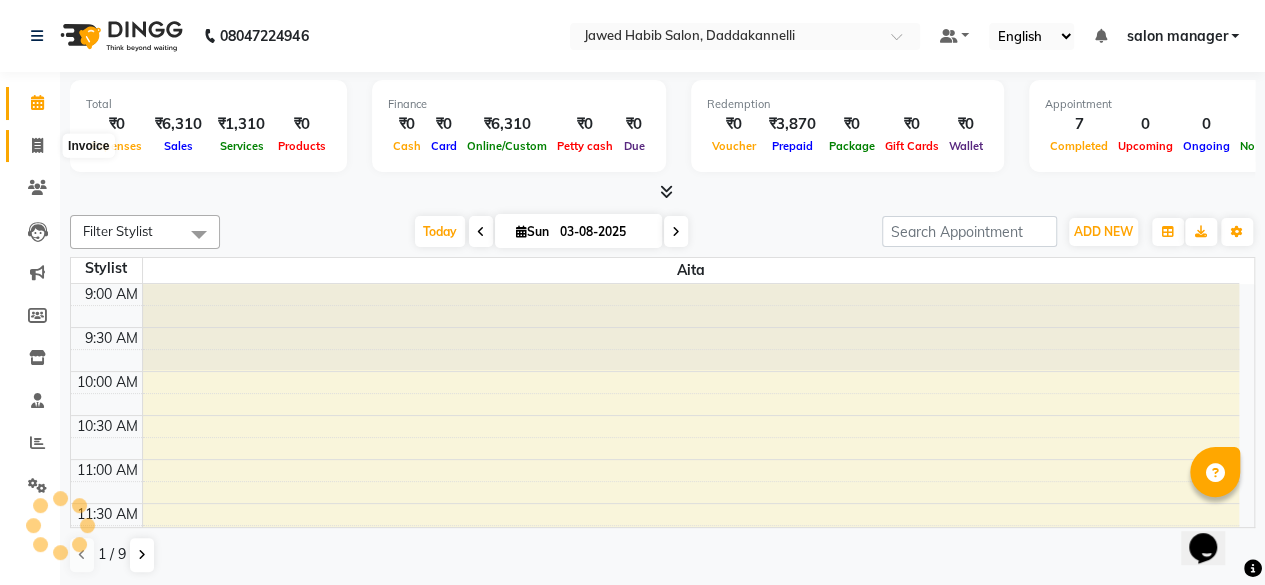 click 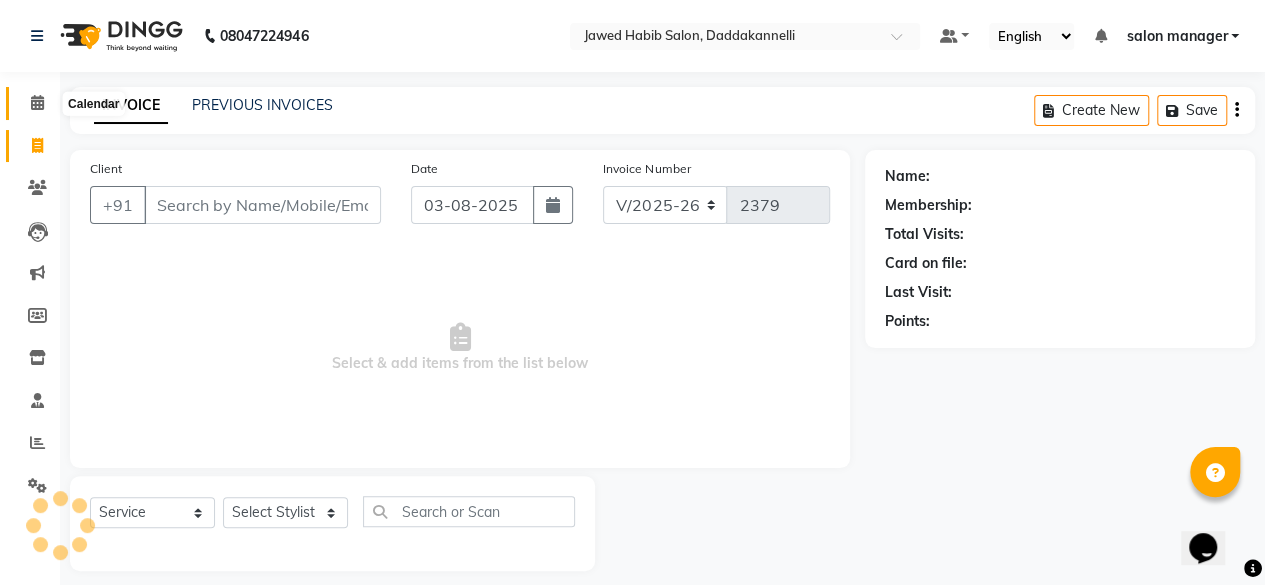 click 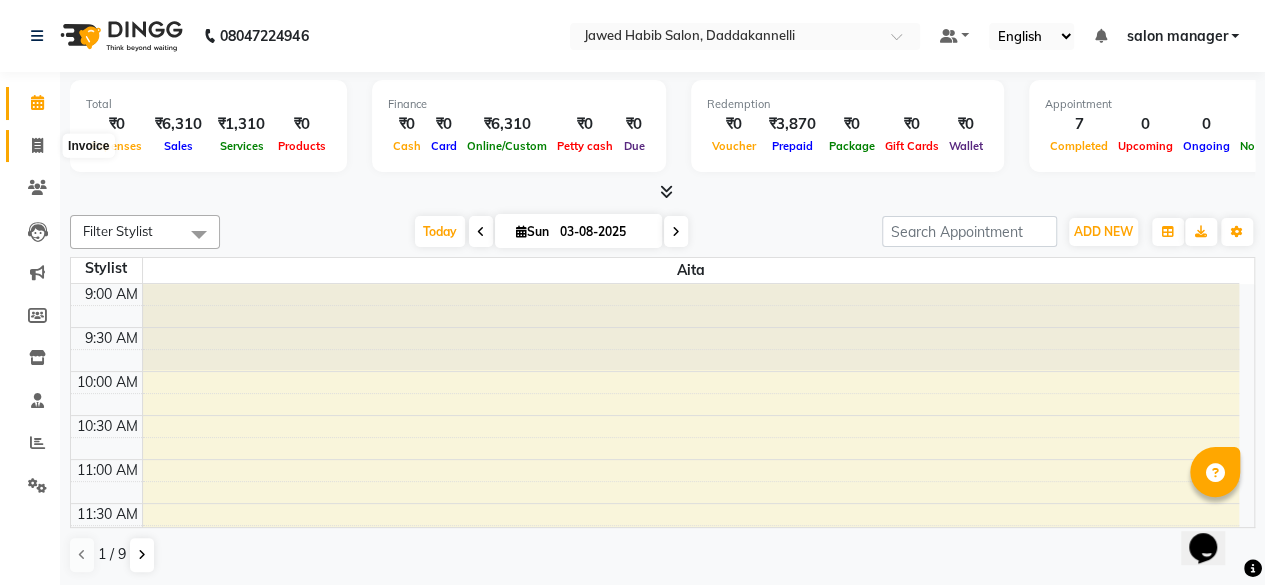 click 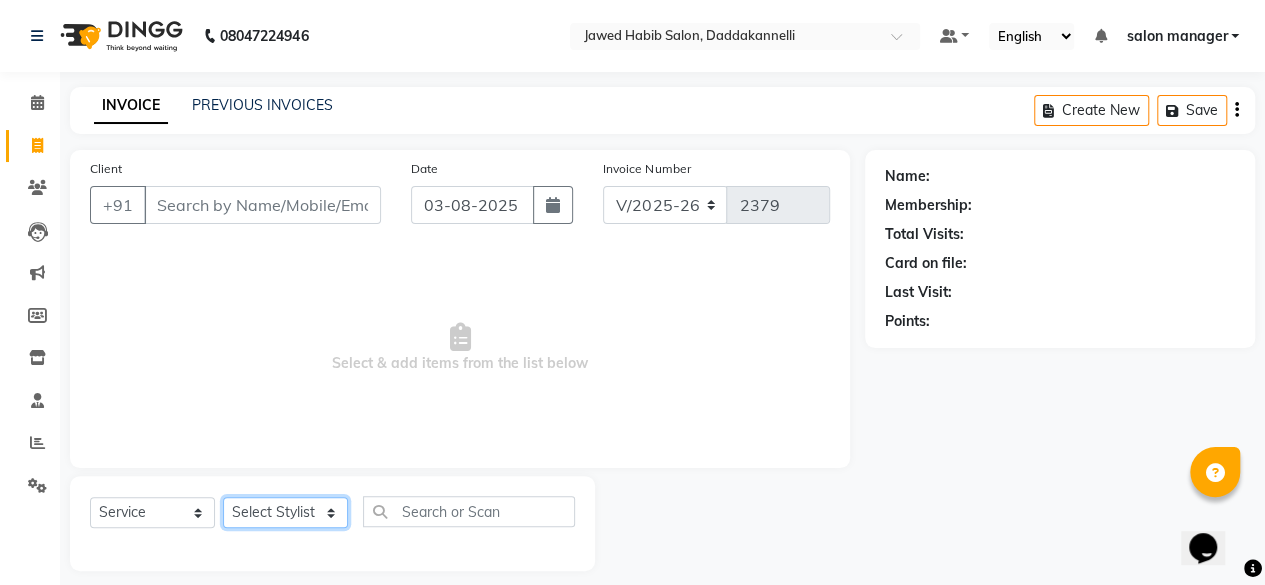 click on "Select Stylist aita DINGG SUPPORT Kabita KAMLA Rahul Riya Tamang Sajal salon manager Sonu Vimal" 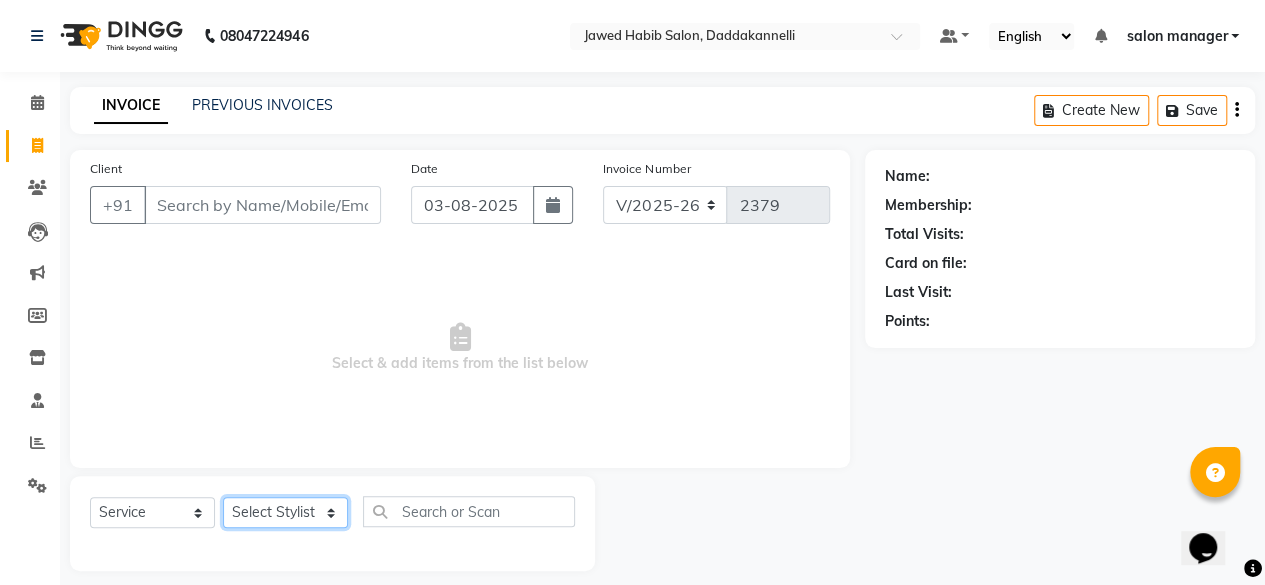 select on "66066" 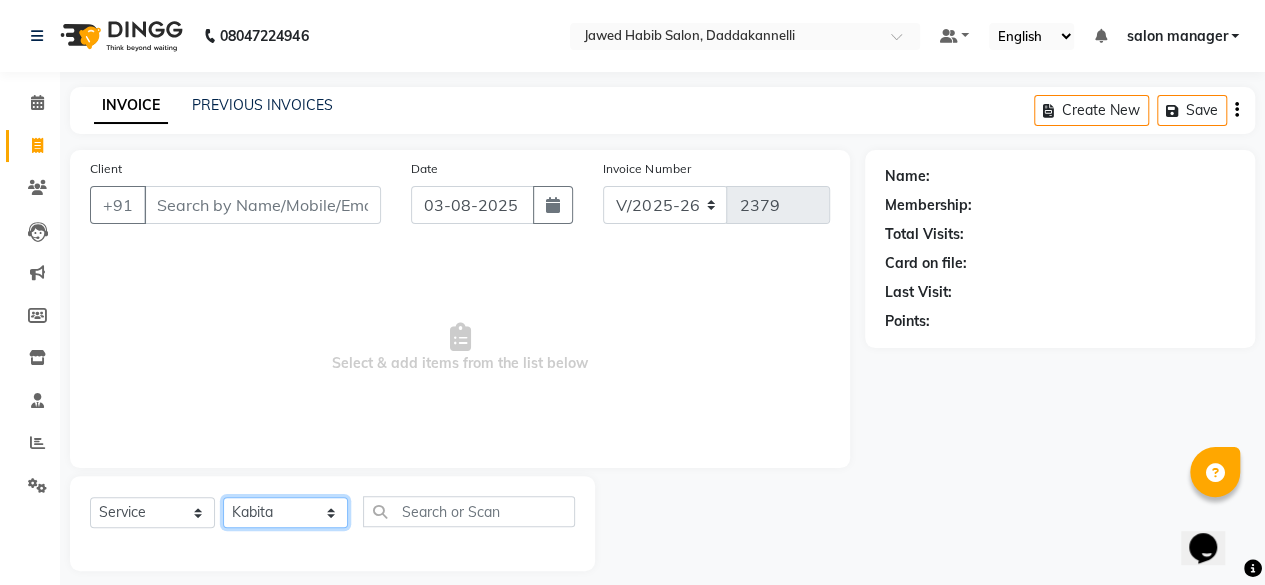 click on "Select Stylist aita DINGG SUPPORT Kabita KAMLA Rahul Riya Tamang Sajal salon manager Sonu Vimal" 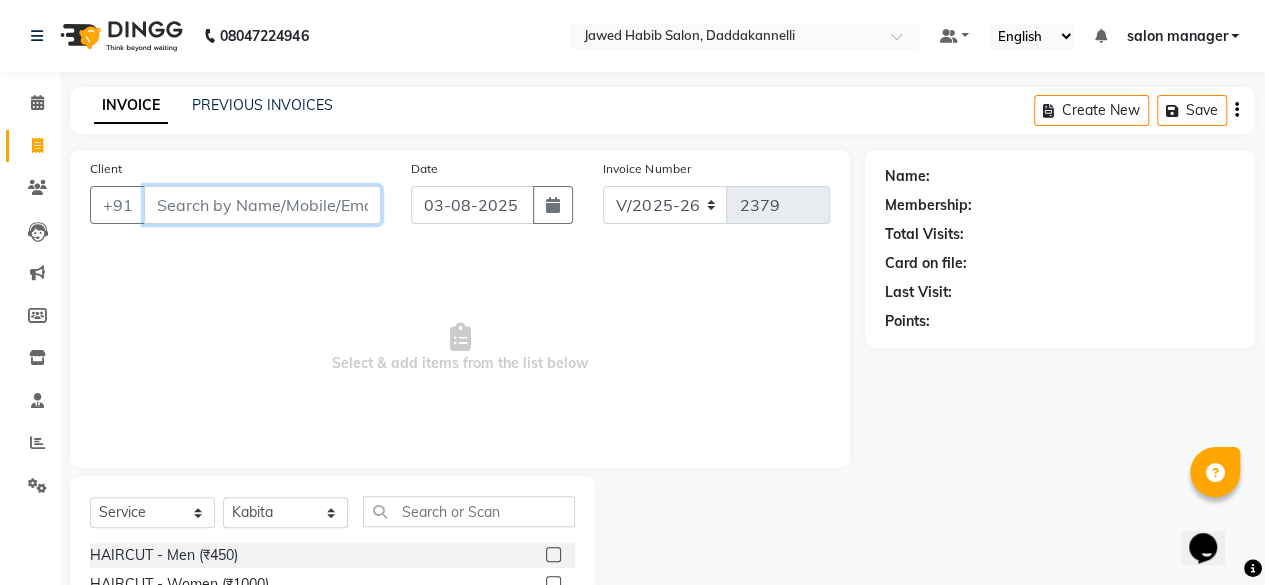 click on "Client" at bounding box center (262, 205) 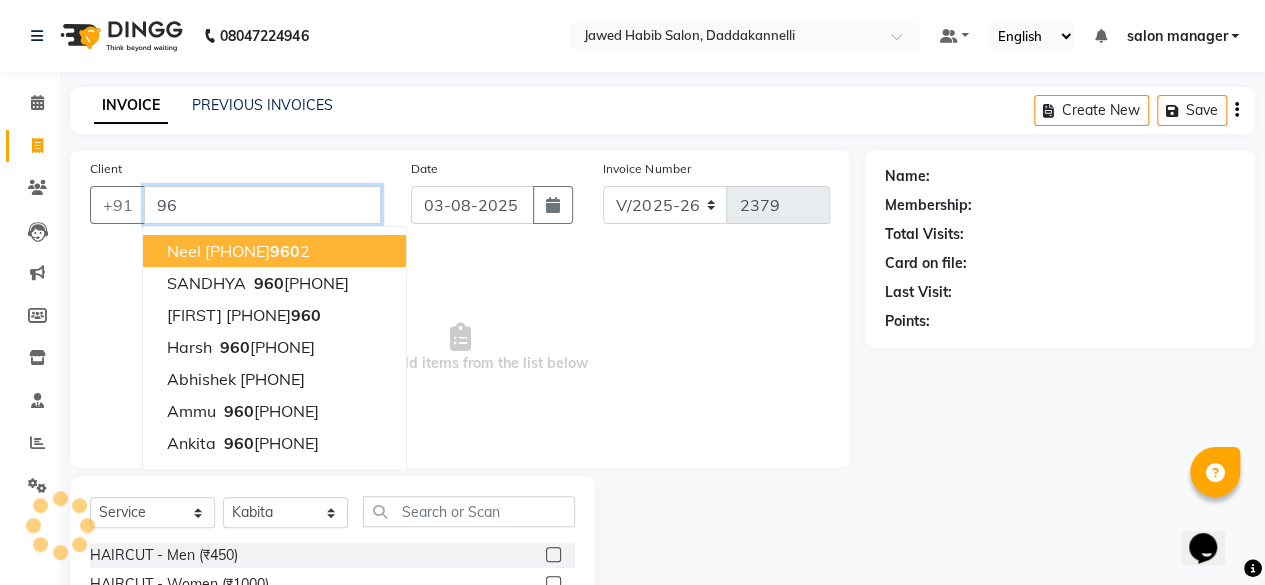 type on "9" 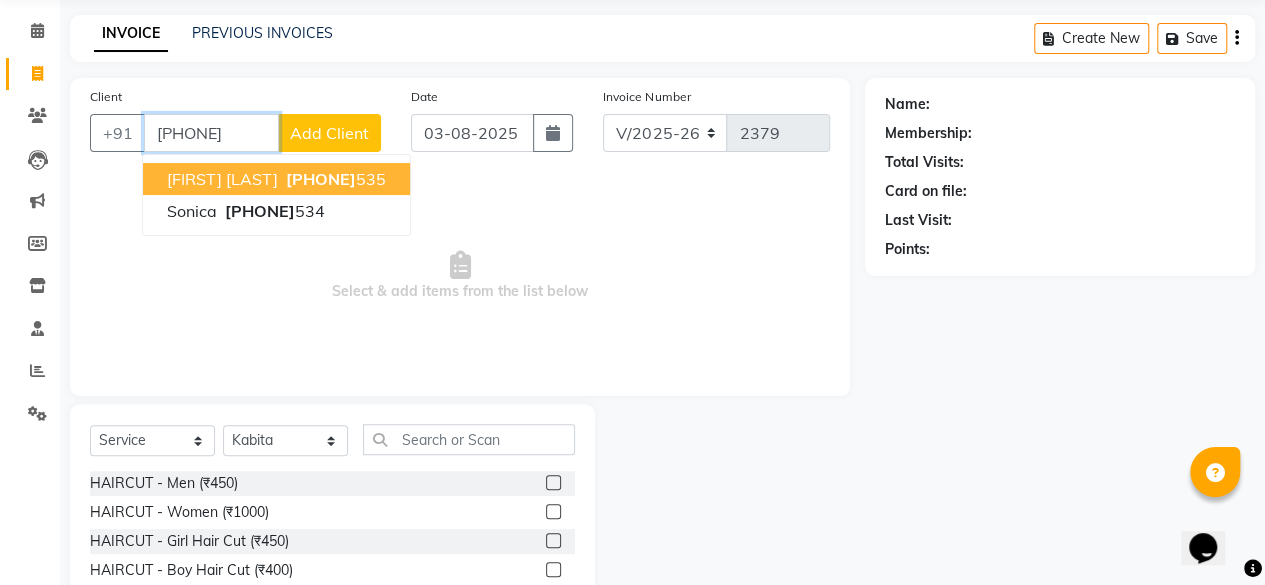 scroll, scrollTop: 100, scrollLeft: 0, axis: vertical 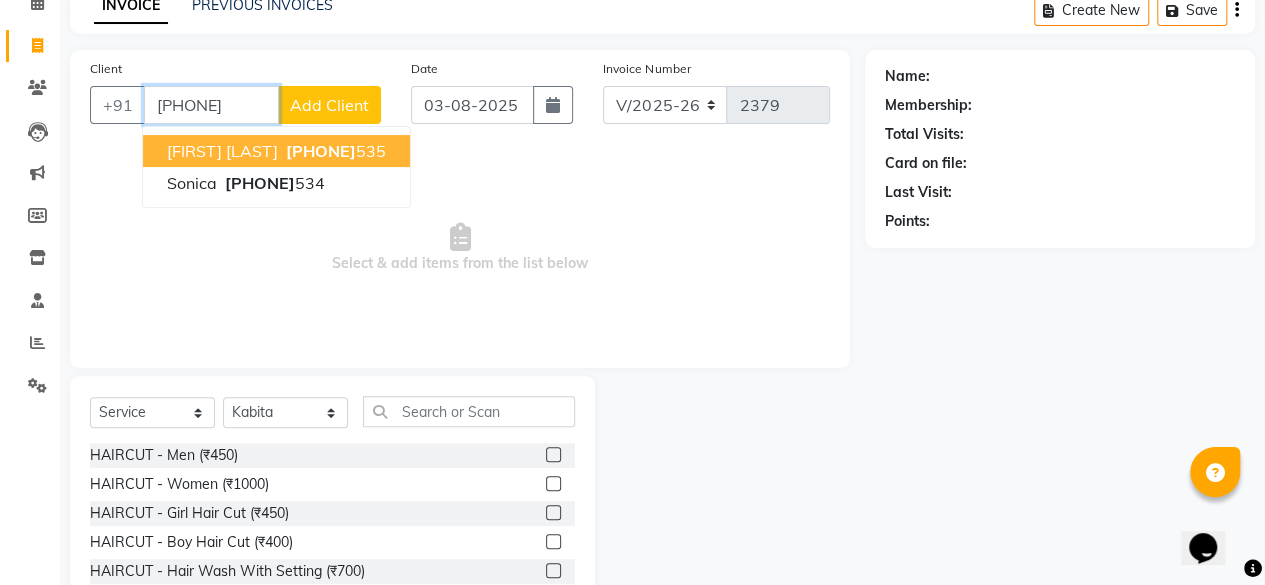 click on "Amit Singh" at bounding box center [222, 151] 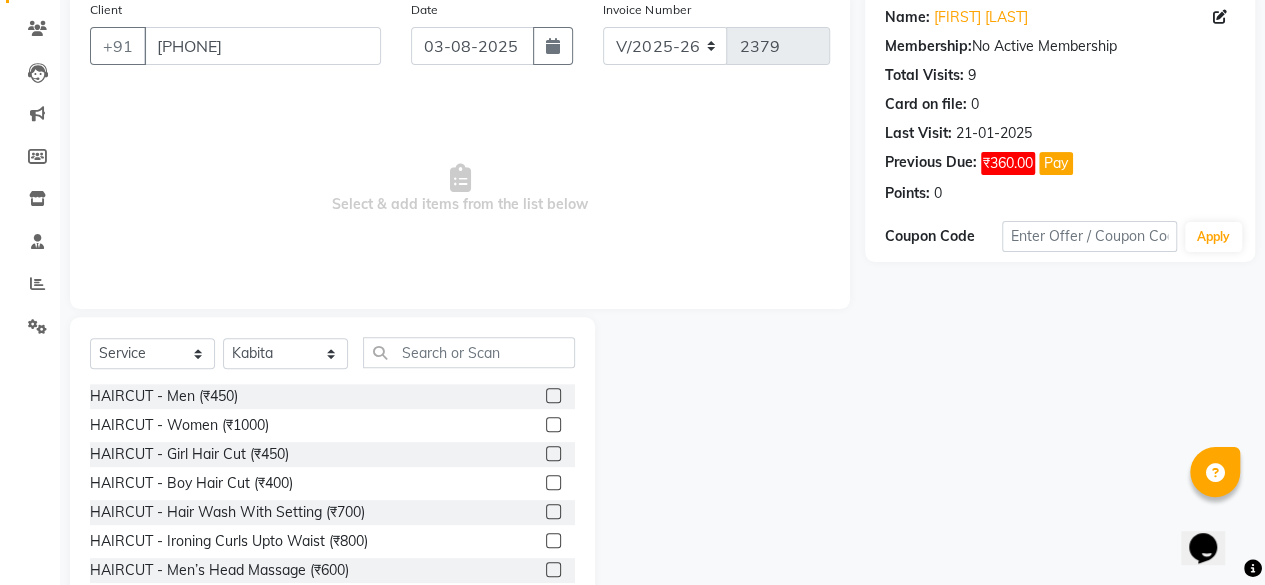 scroll, scrollTop: 100, scrollLeft: 0, axis: vertical 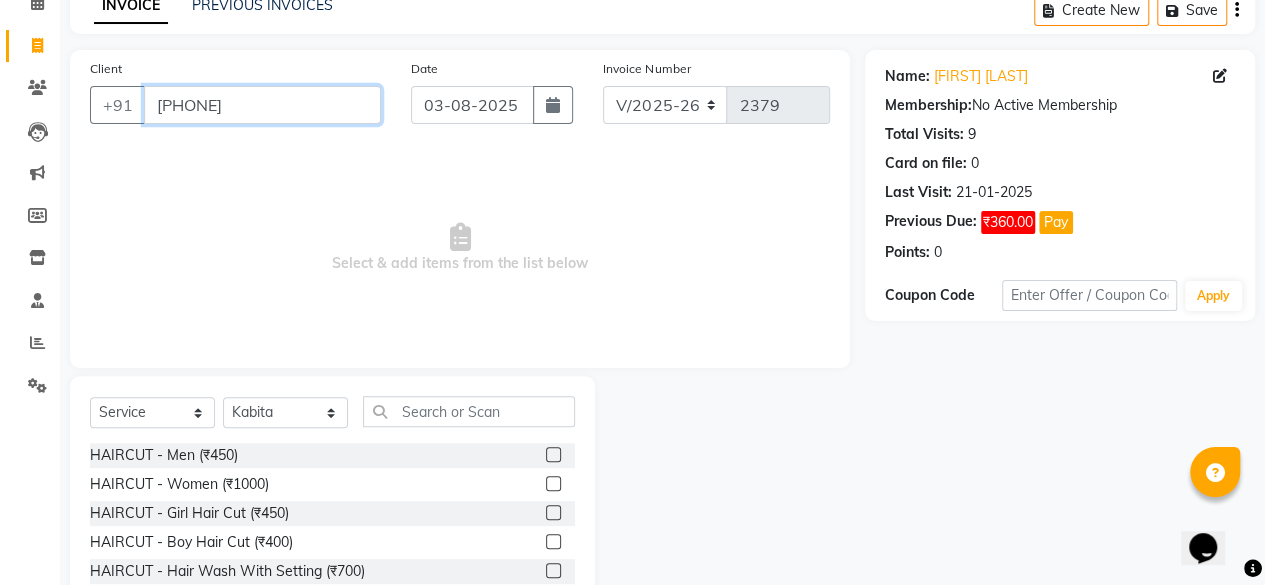 click on "9606900535" at bounding box center [262, 105] 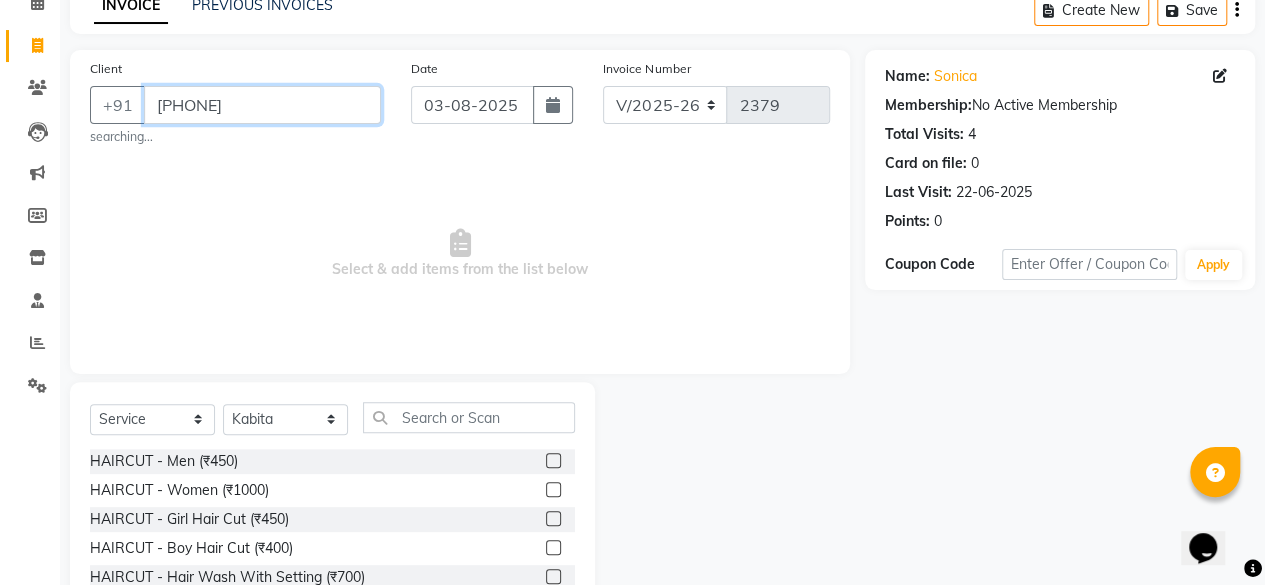 click on "9606900534" at bounding box center (262, 105) 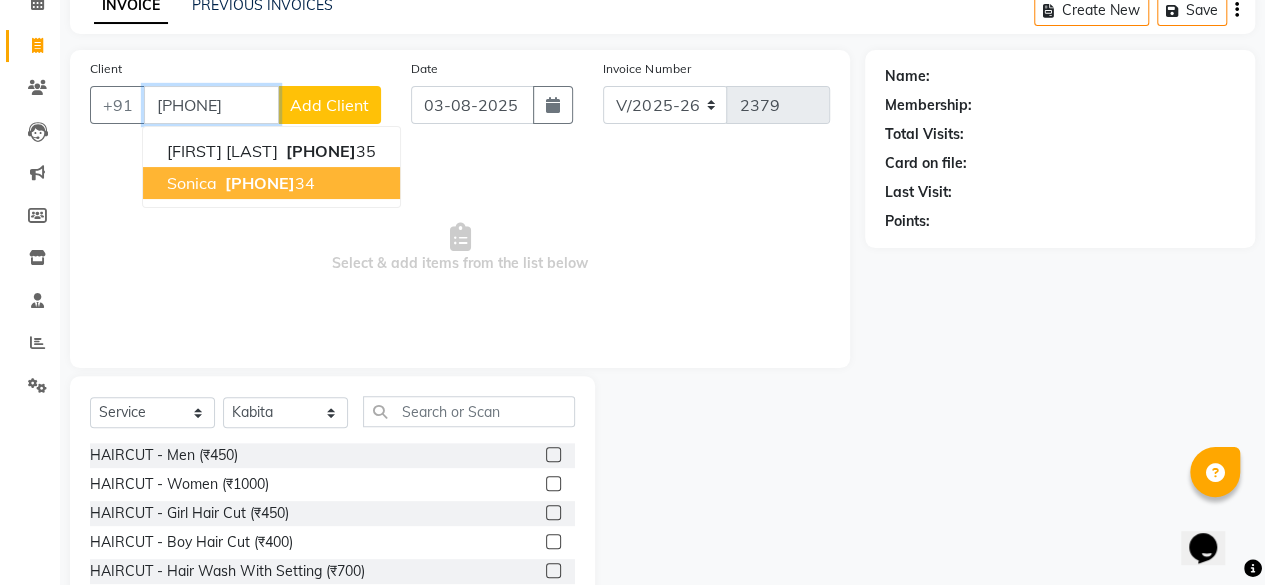 click on "96069005 34" at bounding box center (268, 183) 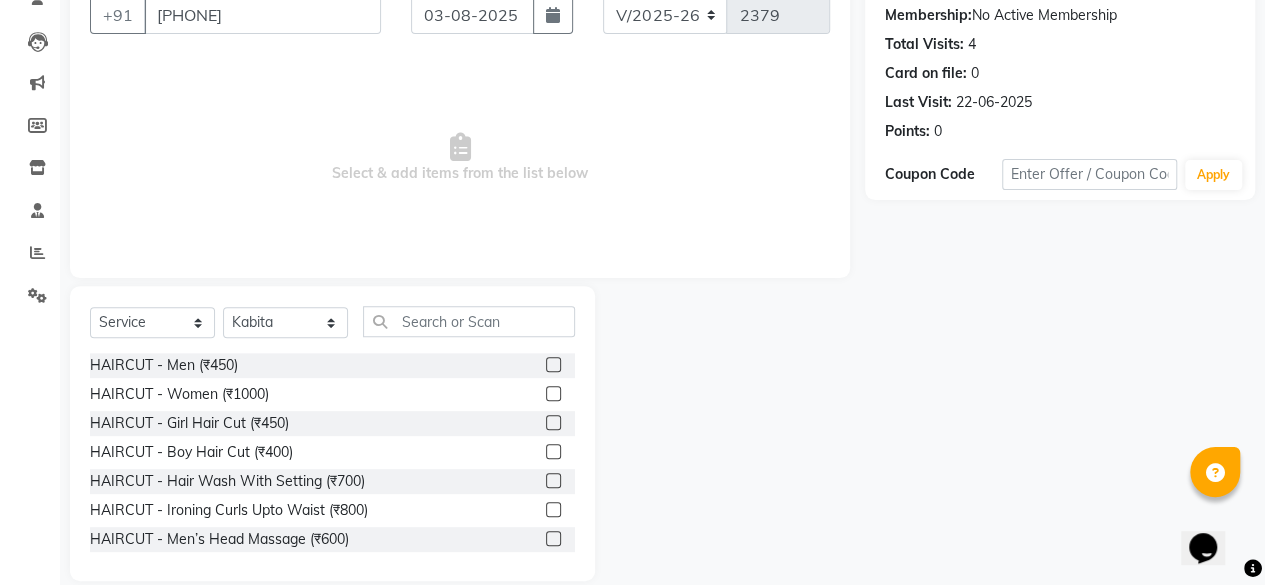 scroll, scrollTop: 200, scrollLeft: 0, axis: vertical 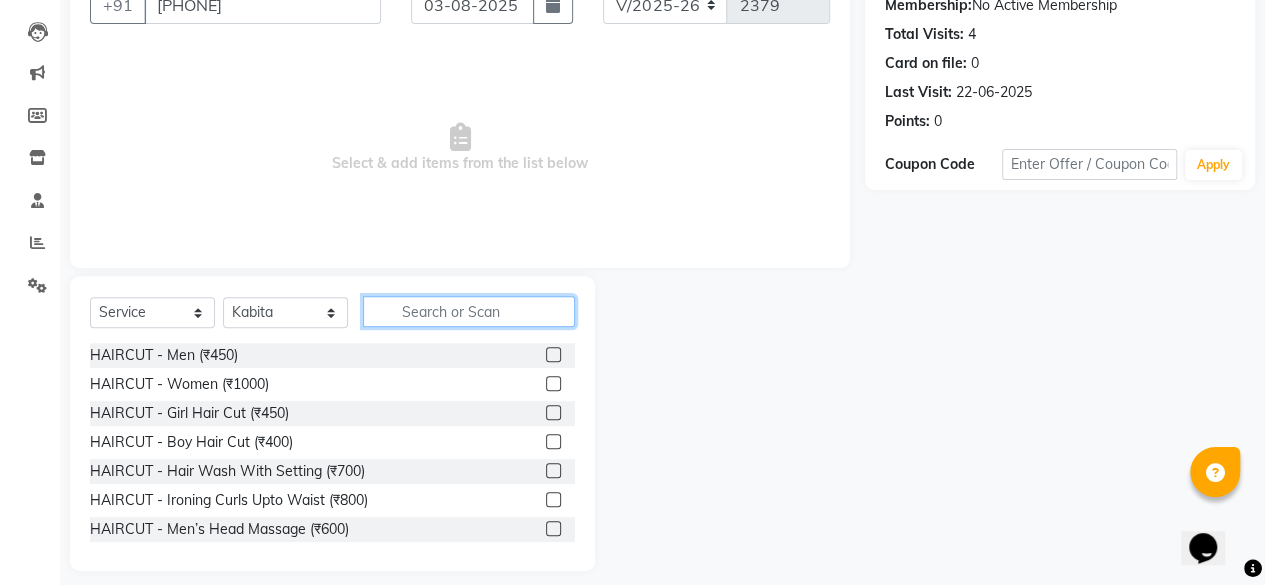 click 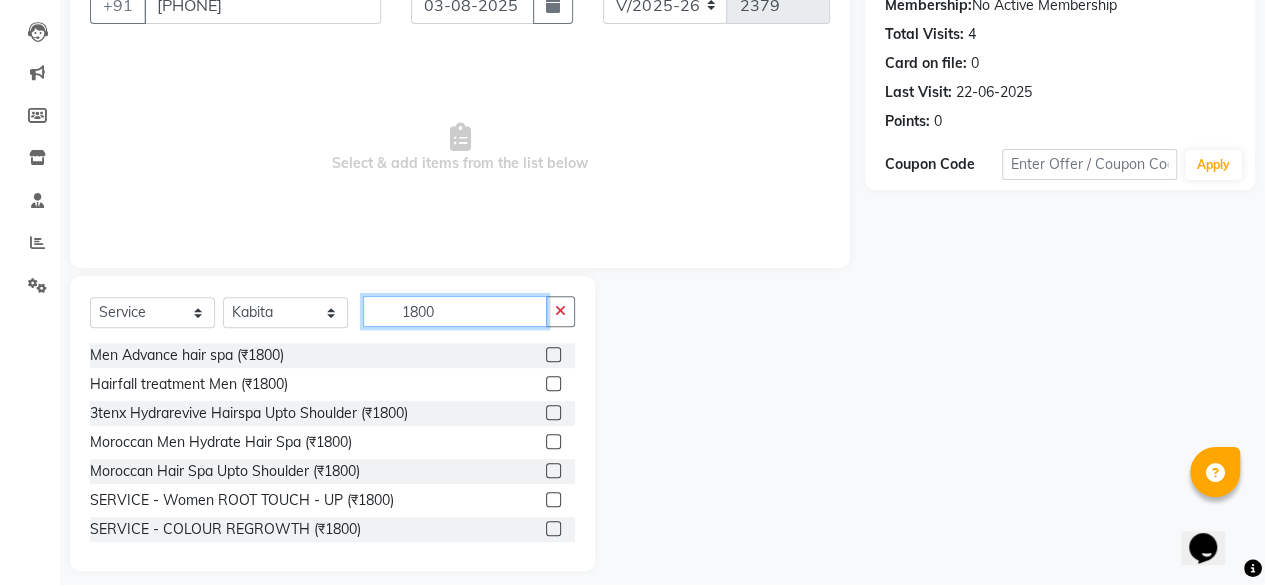 type on "1800" 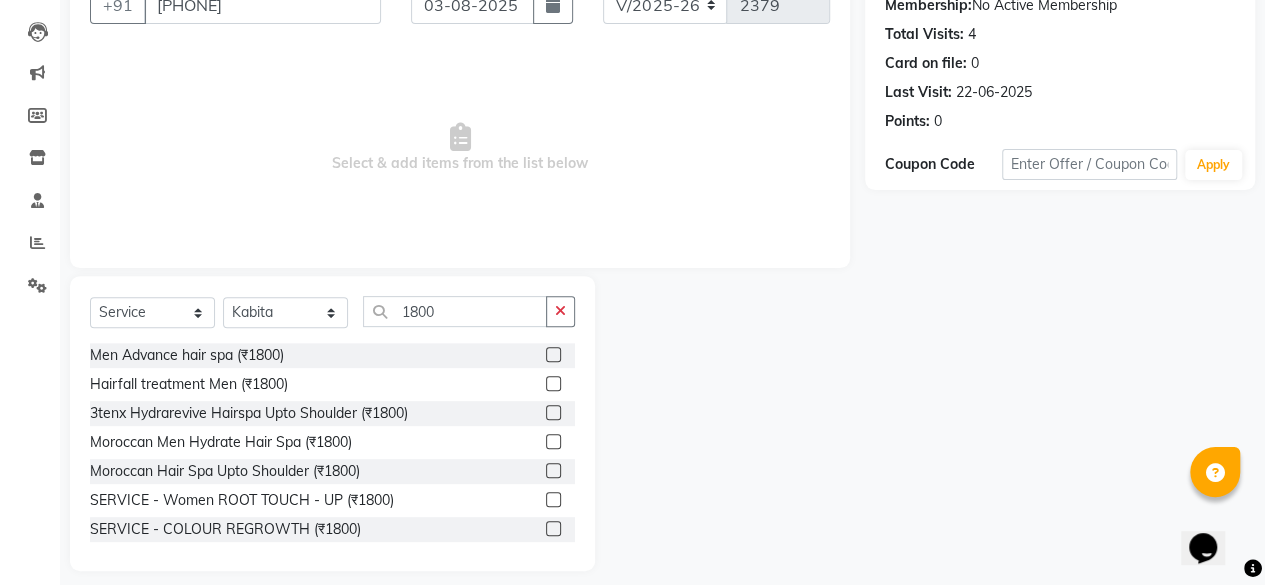 click 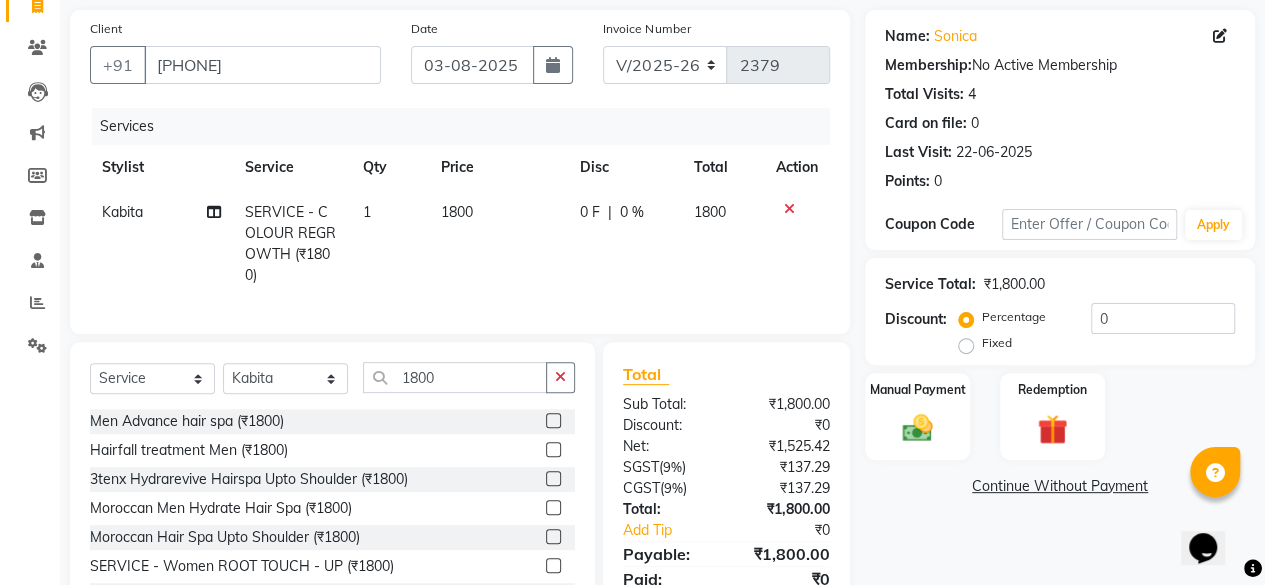 checkbox on "false" 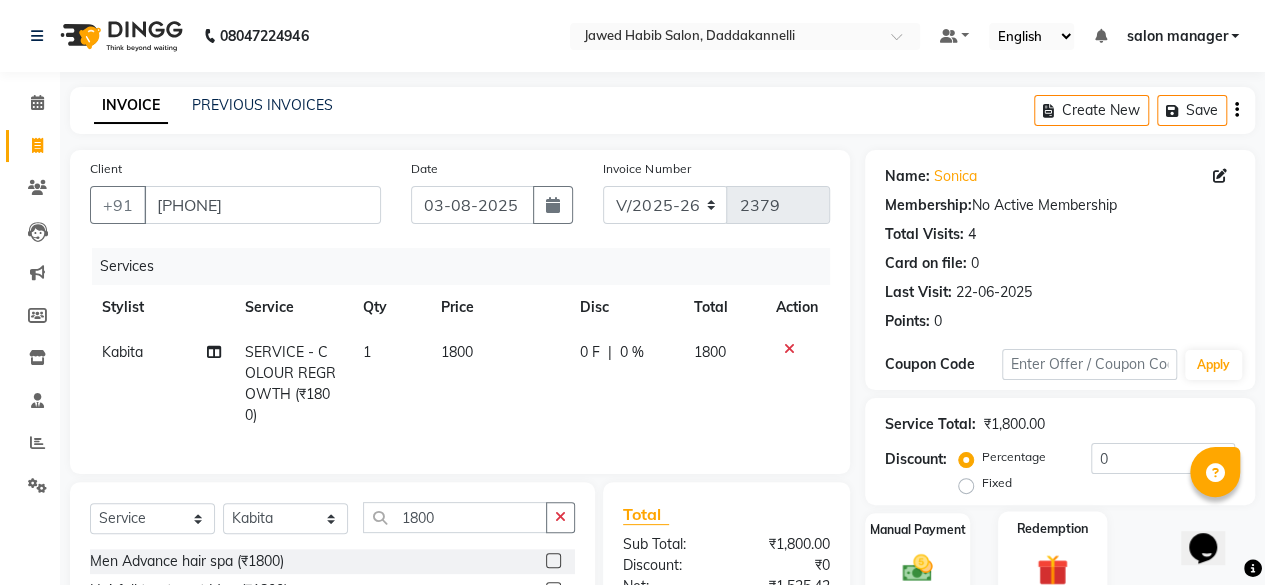 scroll, scrollTop: 100, scrollLeft: 0, axis: vertical 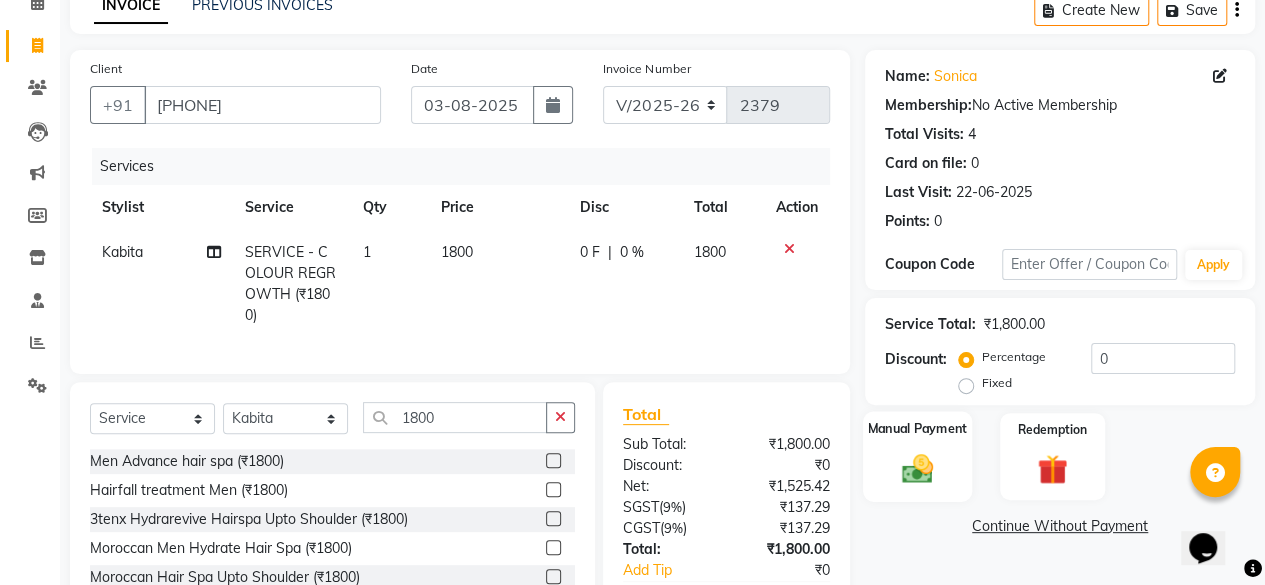 click 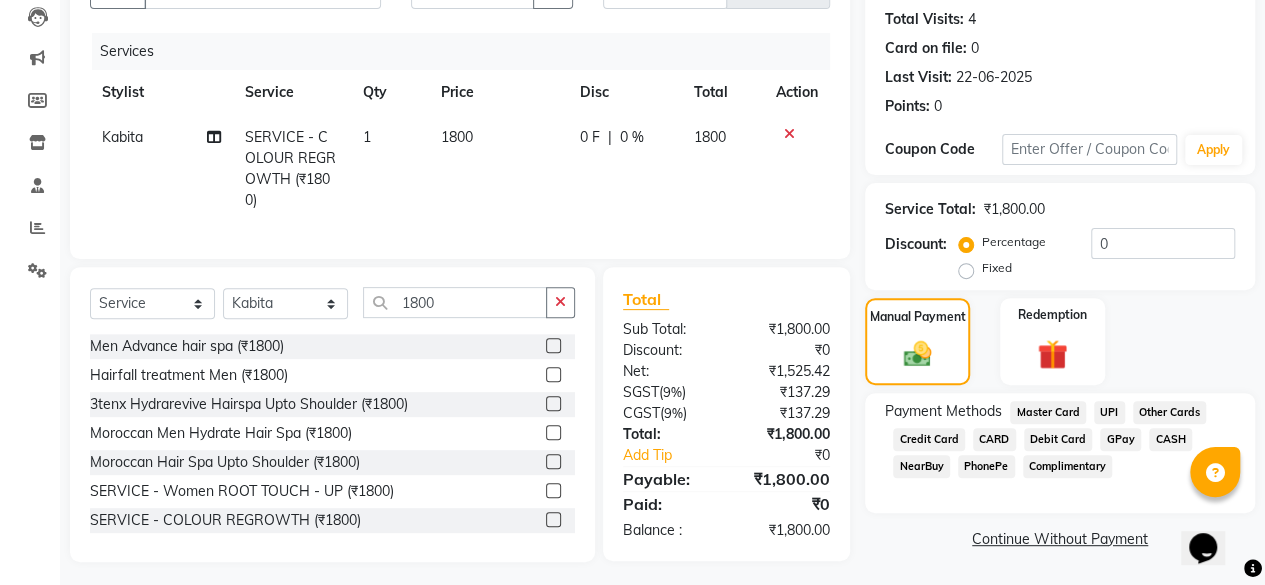 click on "UPI" 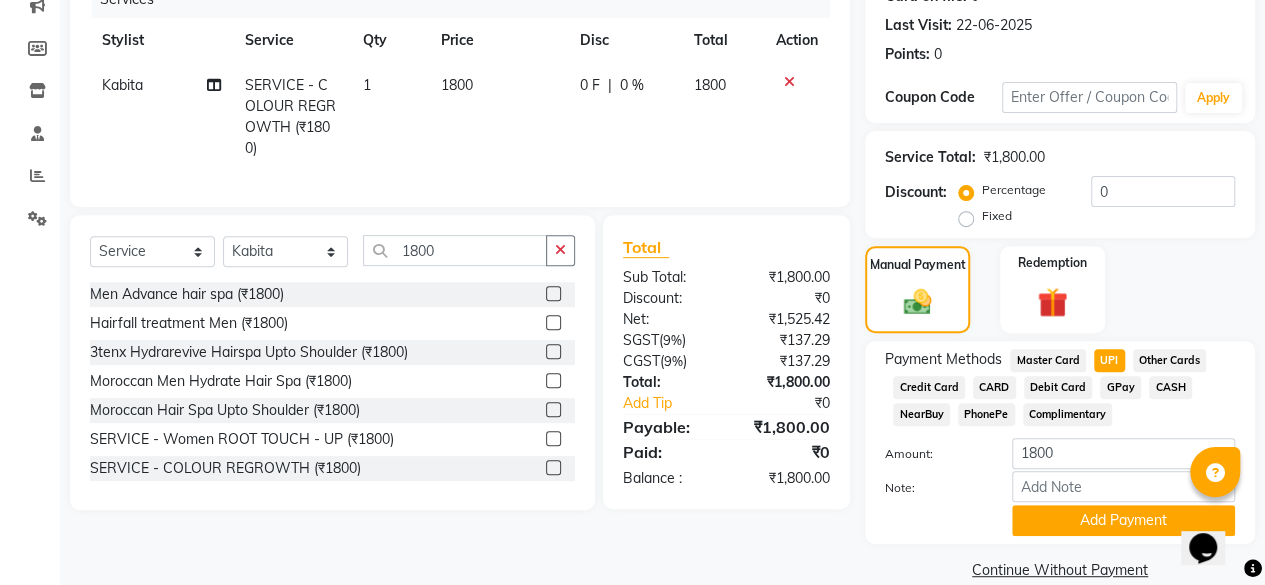scroll, scrollTop: 296, scrollLeft: 0, axis: vertical 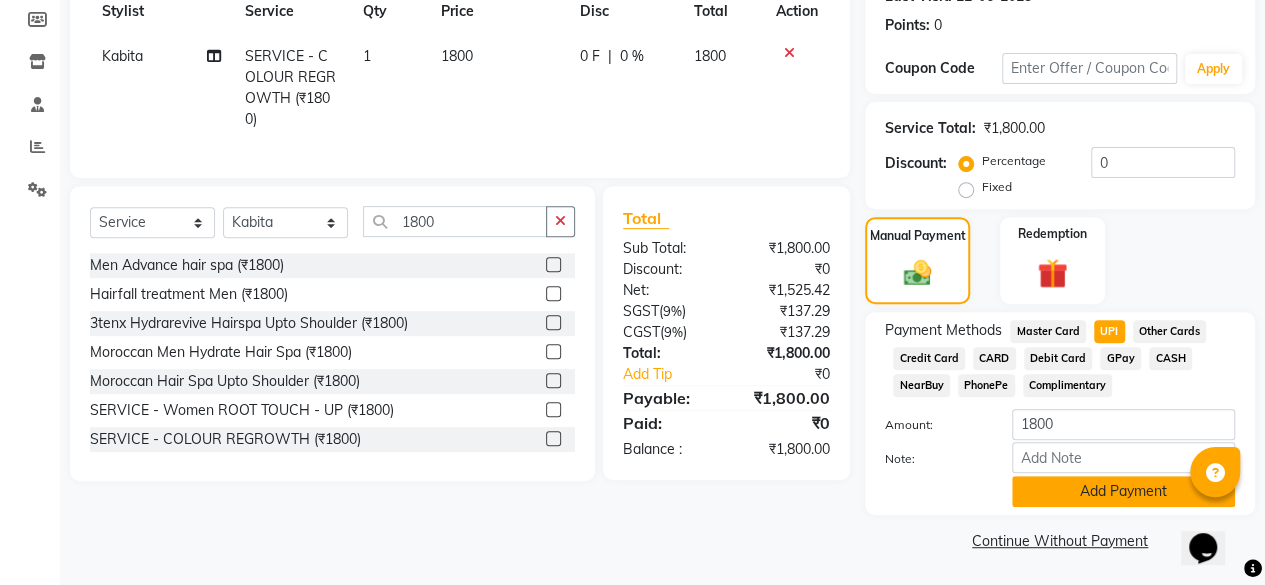 click on "Add Payment" 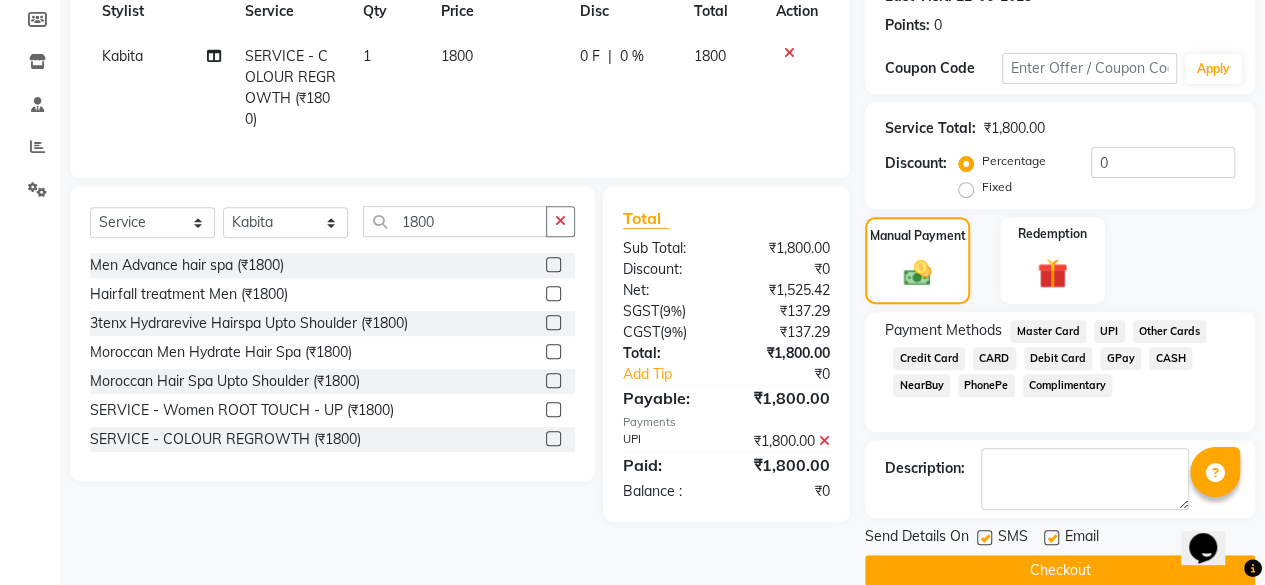 click 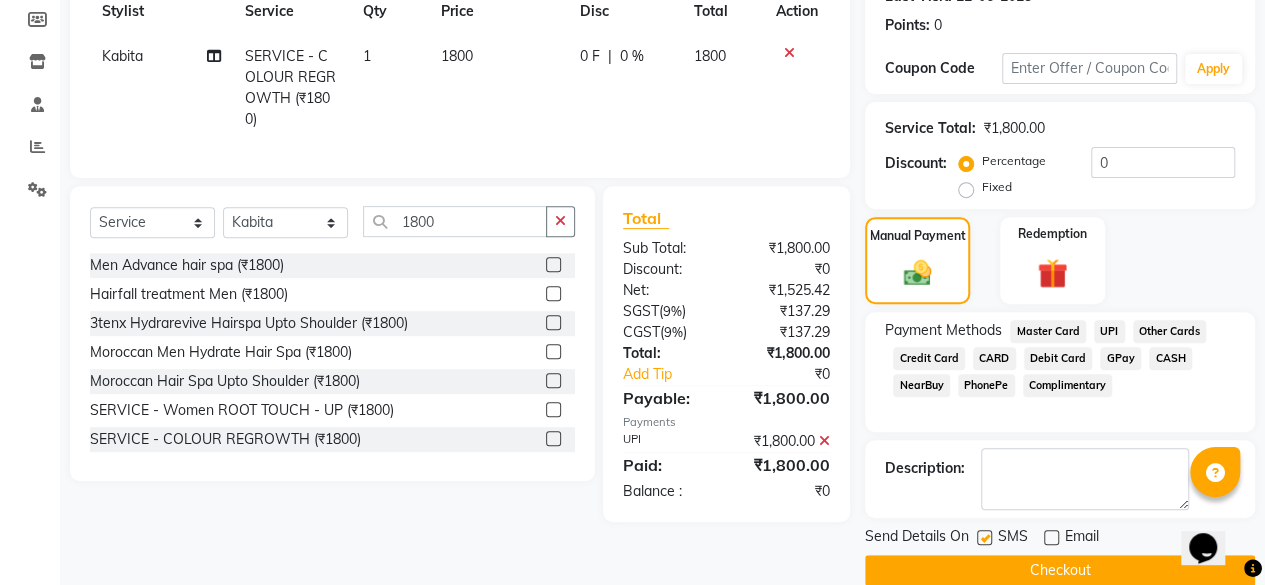 click on "Checkout" 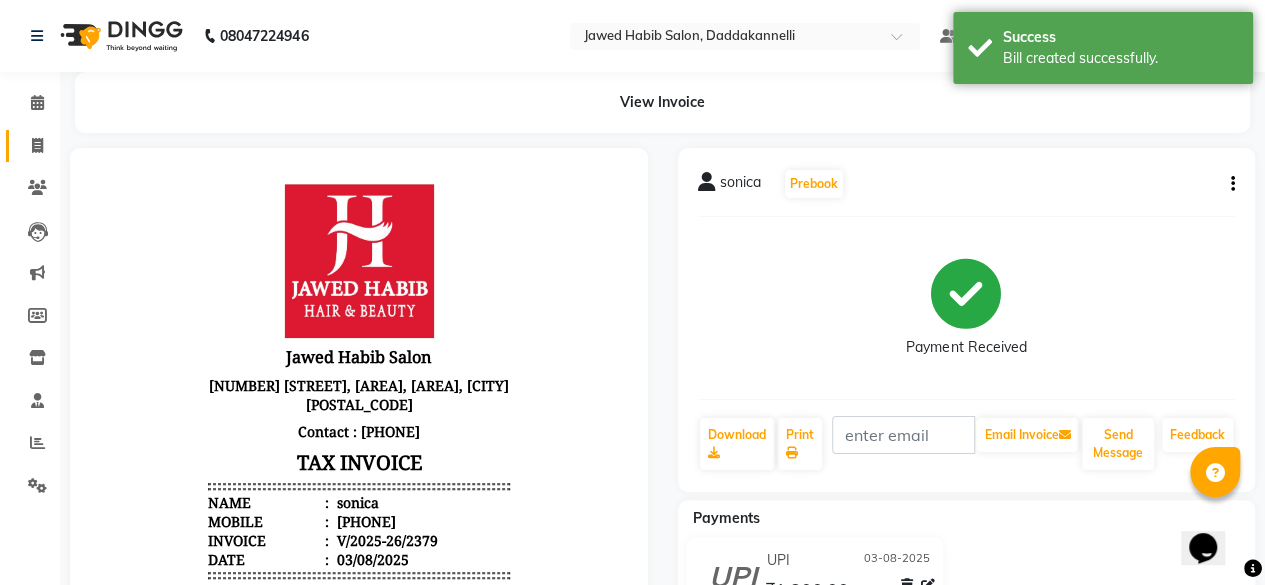 scroll, scrollTop: 0, scrollLeft: 0, axis: both 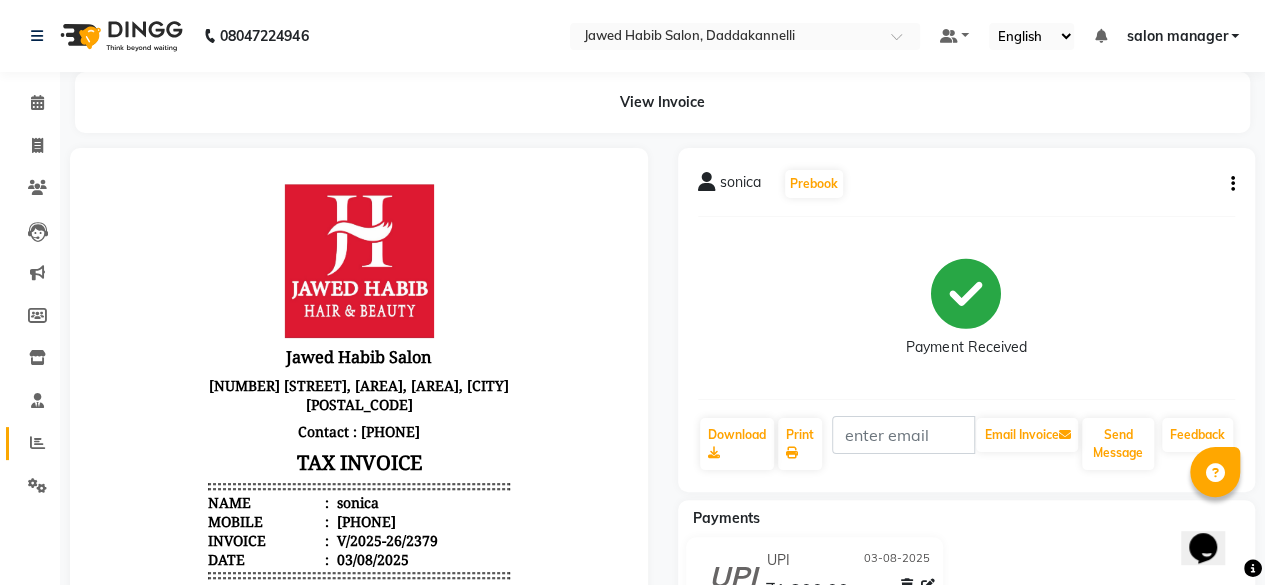 click on "Reports" 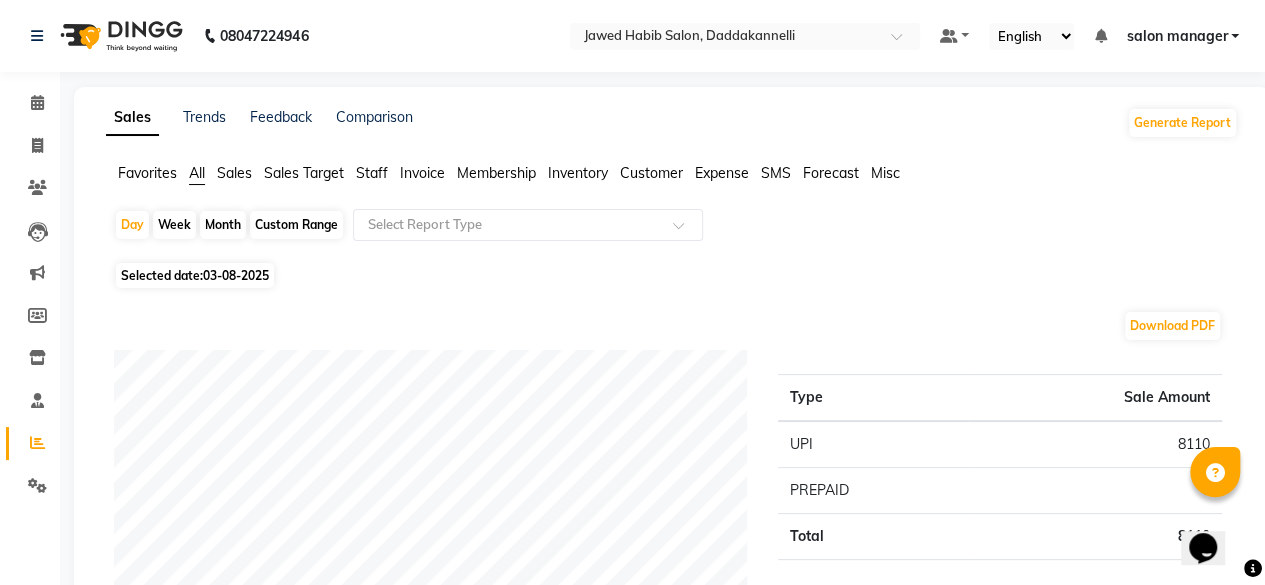 click on "Staff" 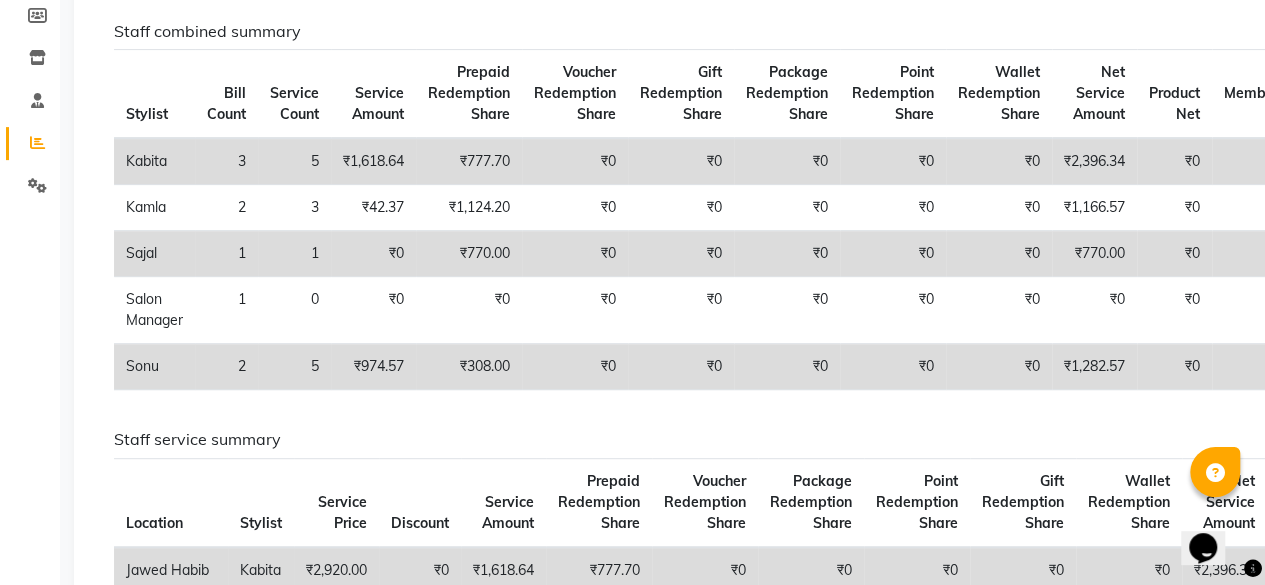 scroll, scrollTop: 0, scrollLeft: 0, axis: both 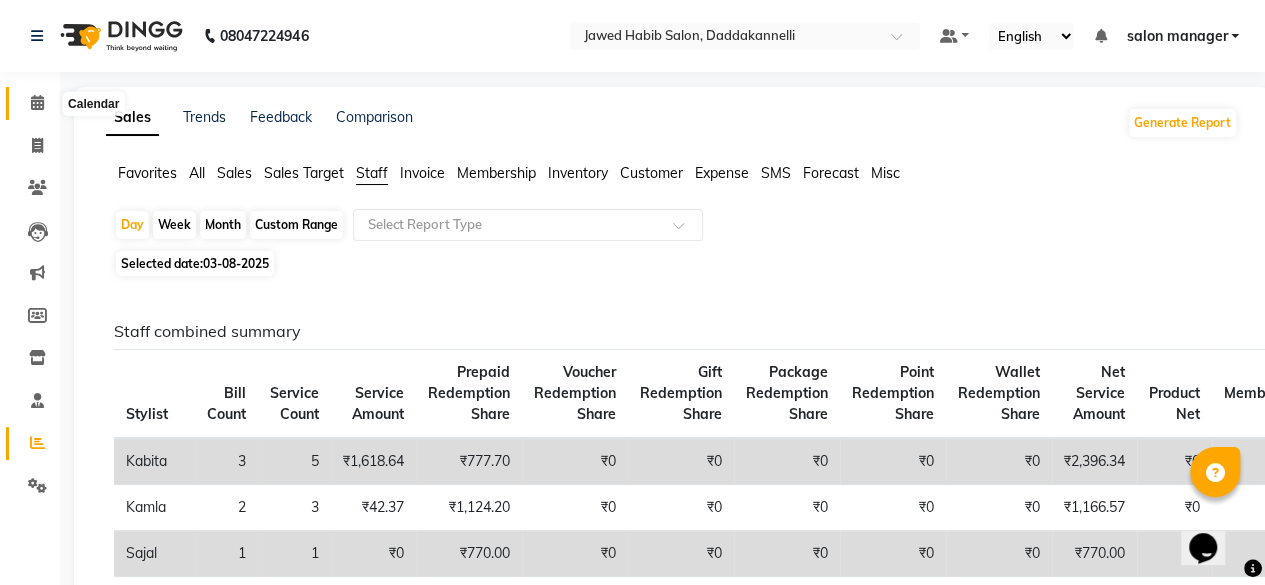 click 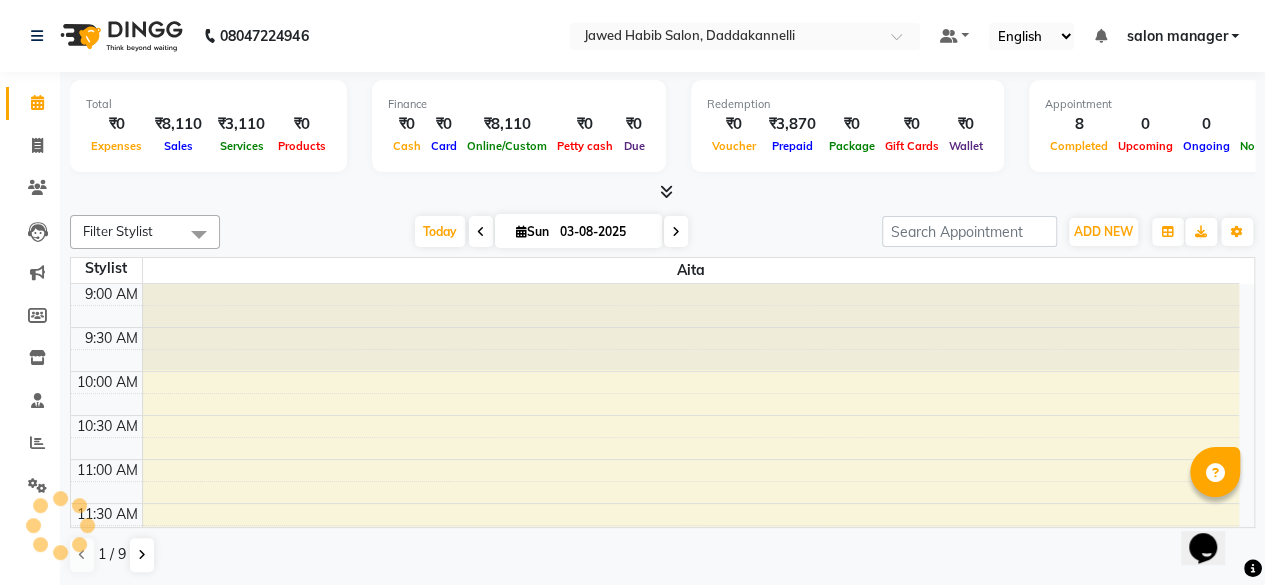 scroll, scrollTop: 0, scrollLeft: 0, axis: both 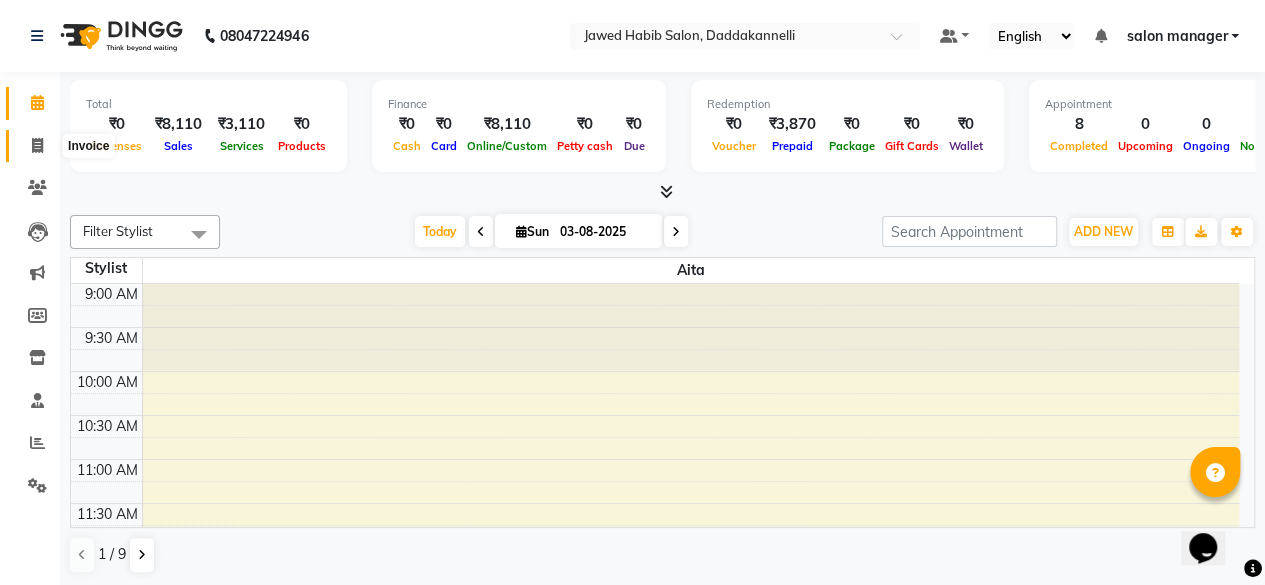click 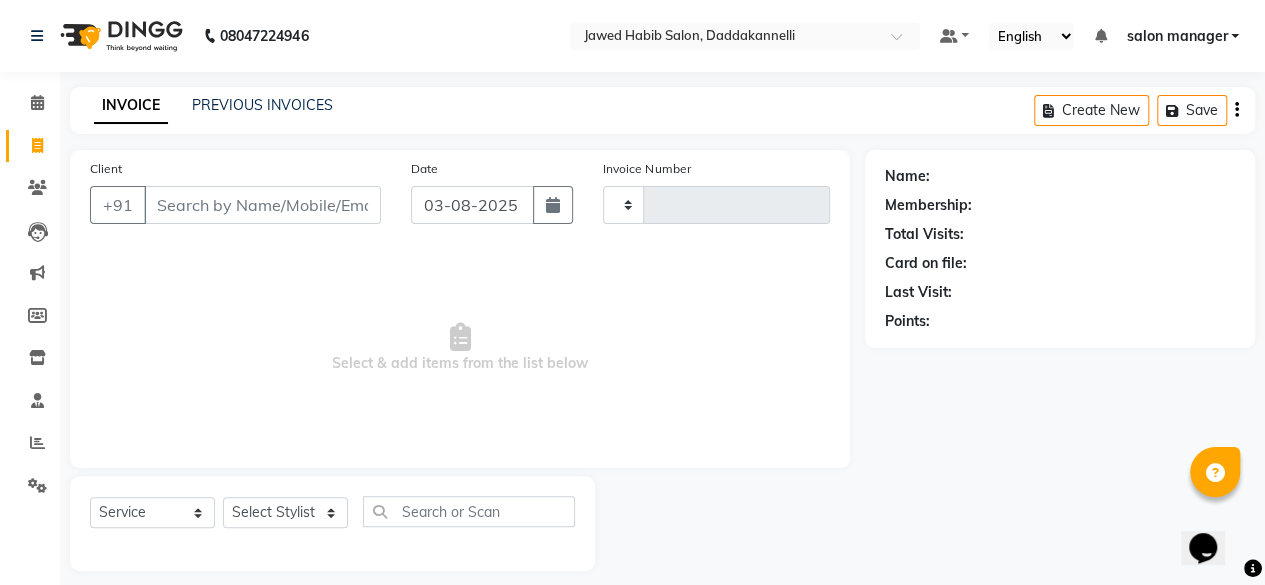 type on "2380" 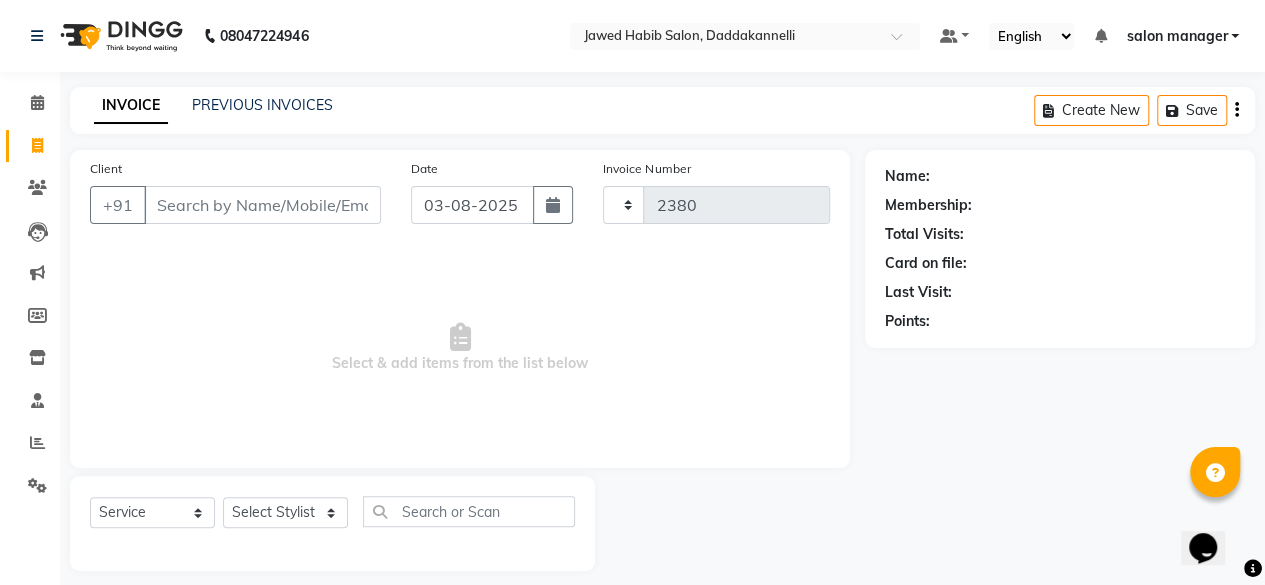 select on "6354" 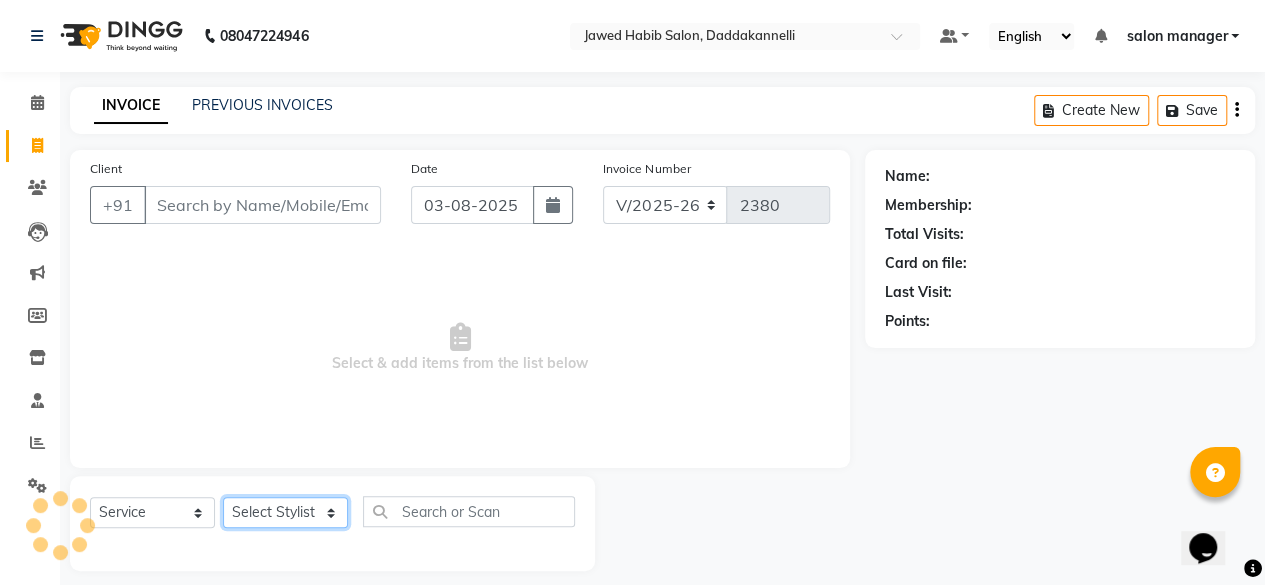 click on "Select Stylist" 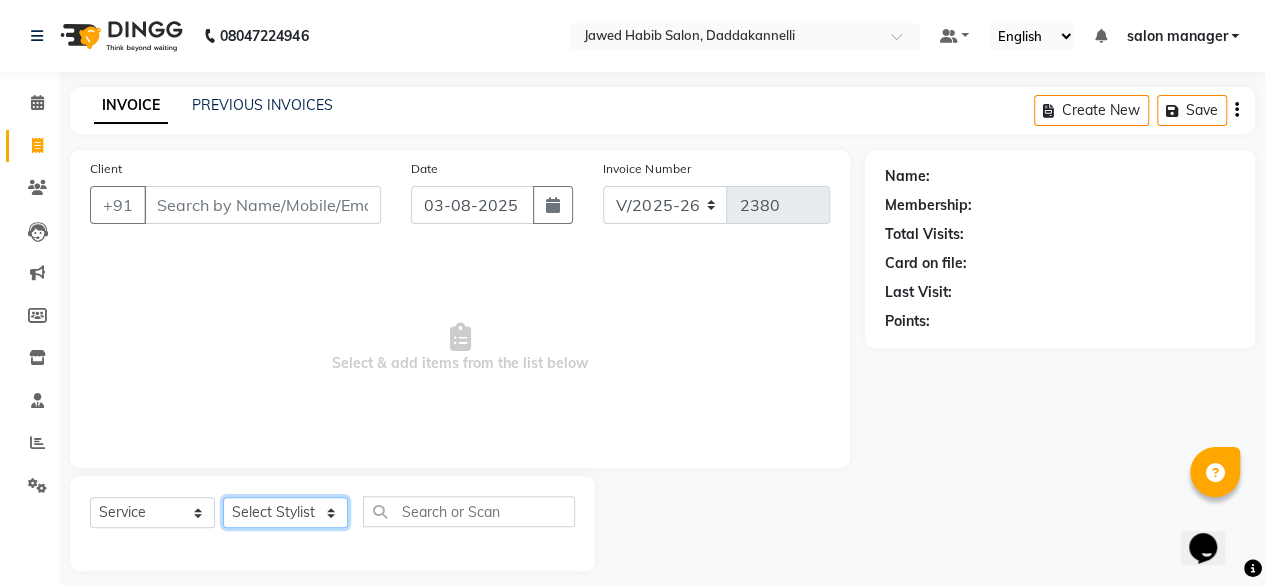 select on "79334" 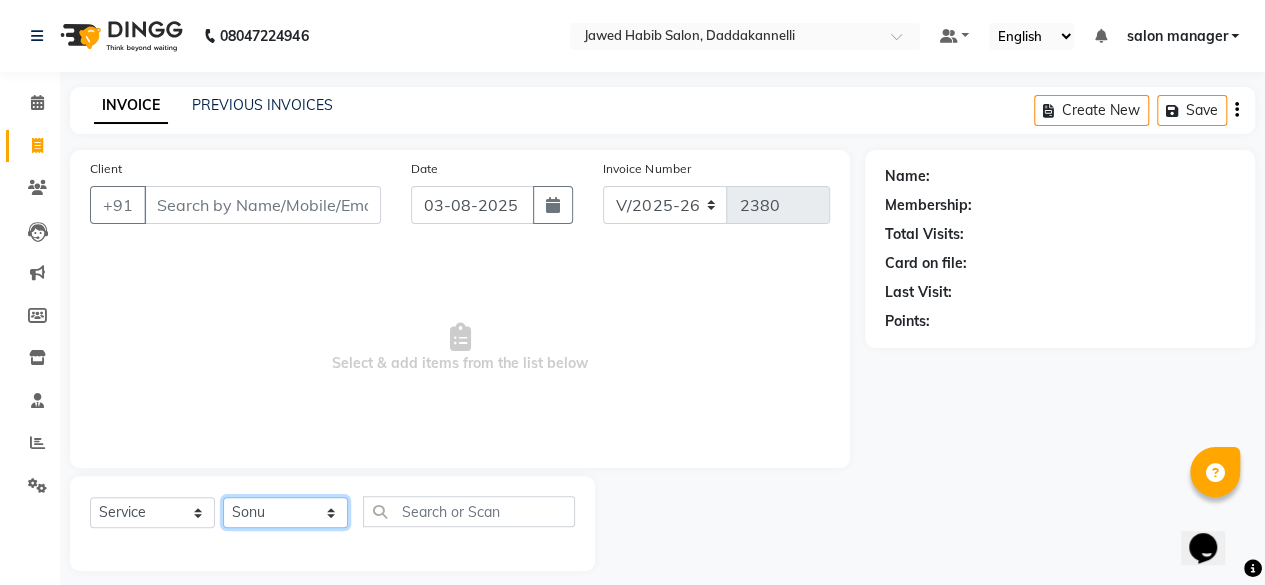 click on "Select Stylist aita DINGG SUPPORT Kabita KAMLA Rahul Riya Tamang Sajal salon manager Sonu Vimal" 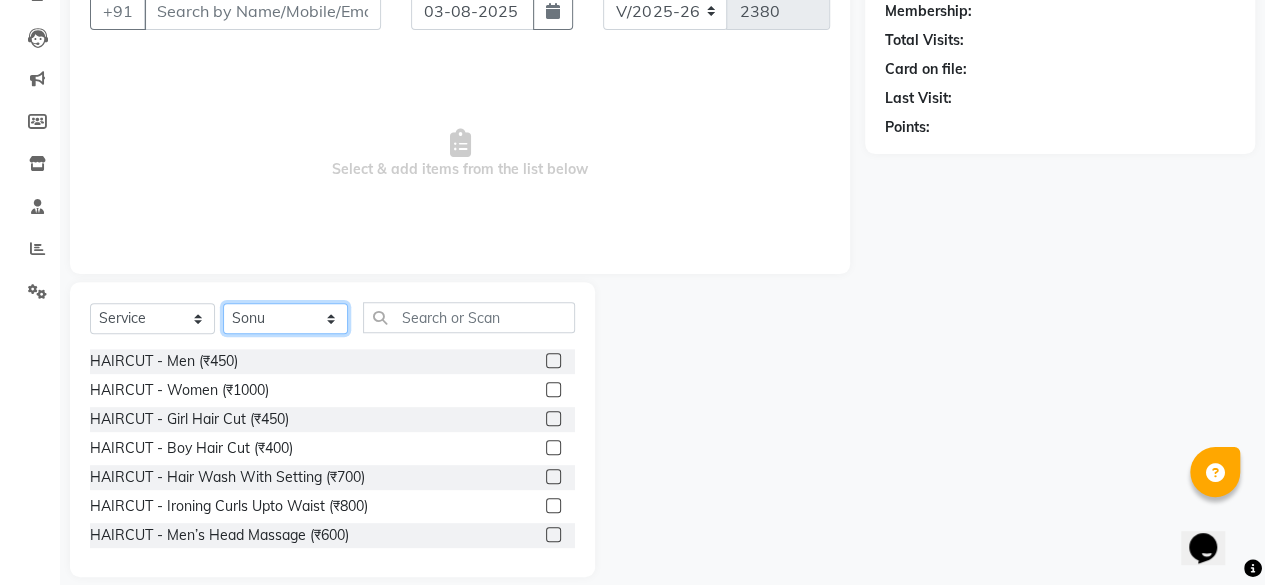 scroll, scrollTop: 200, scrollLeft: 0, axis: vertical 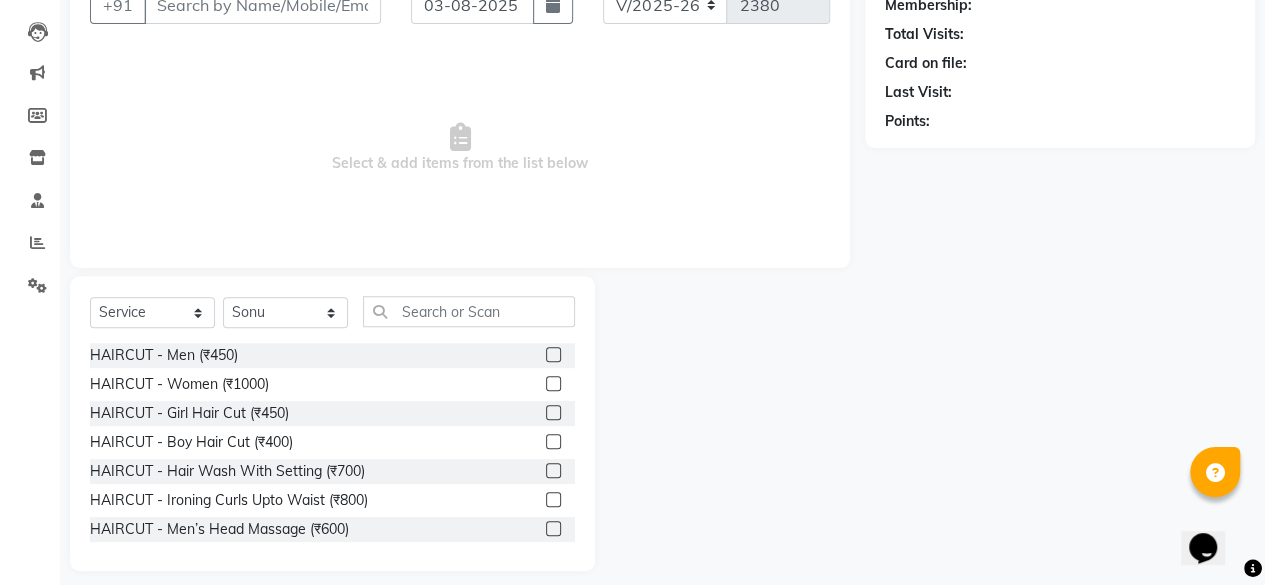 click 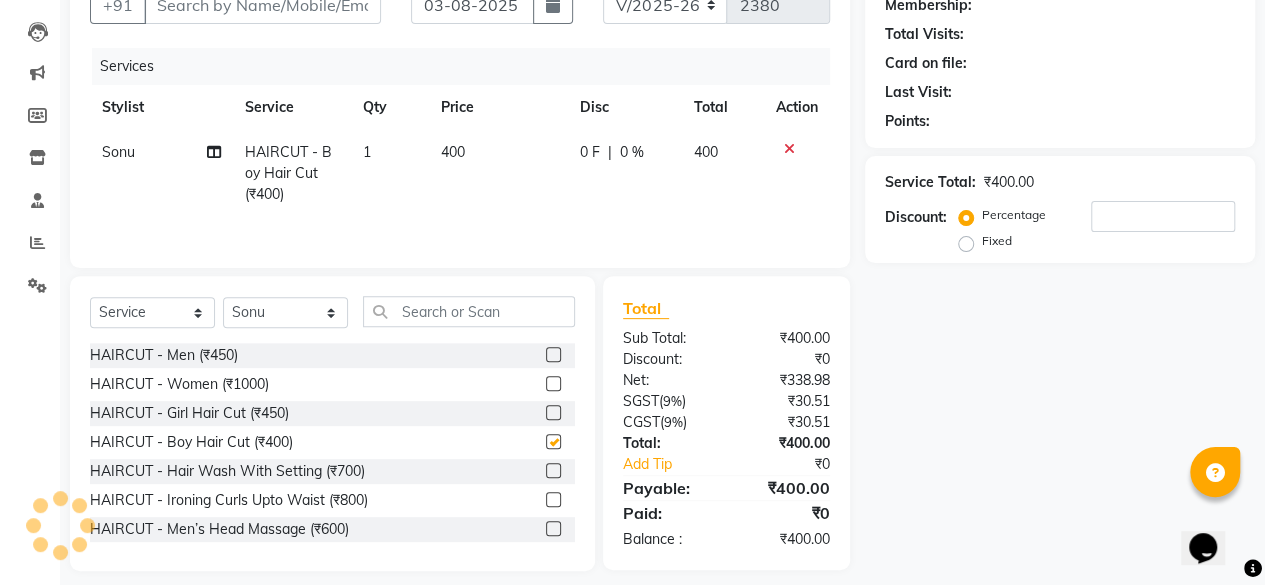 checkbox on "false" 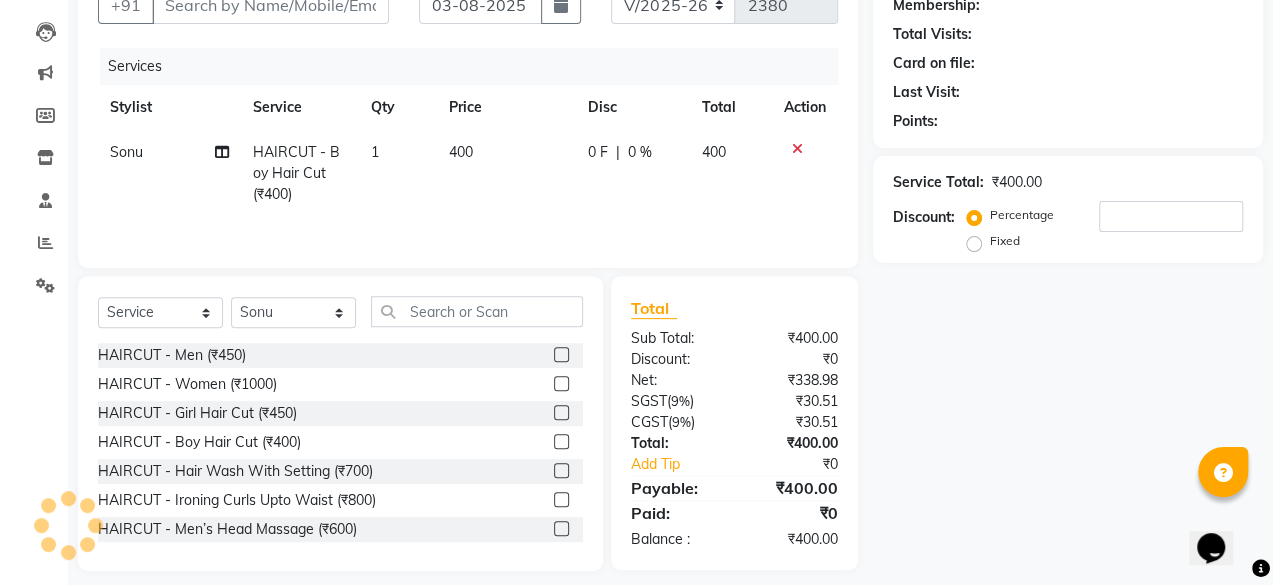 scroll, scrollTop: 0, scrollLeft: 0, axis: both 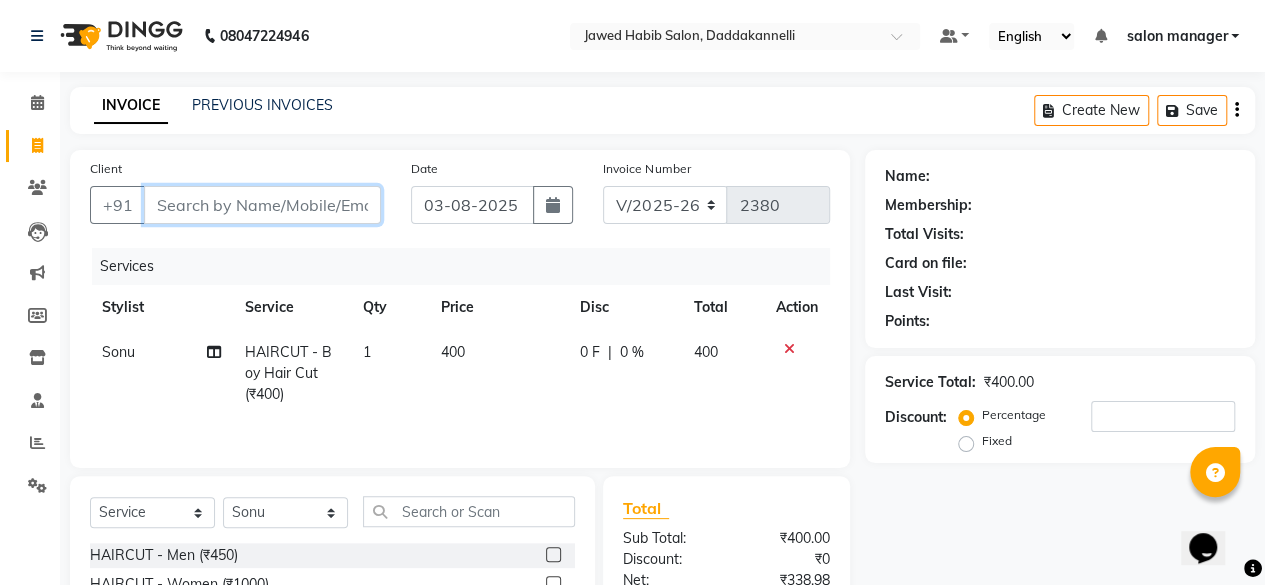 click on "Client" at bounding box center (262, 205) 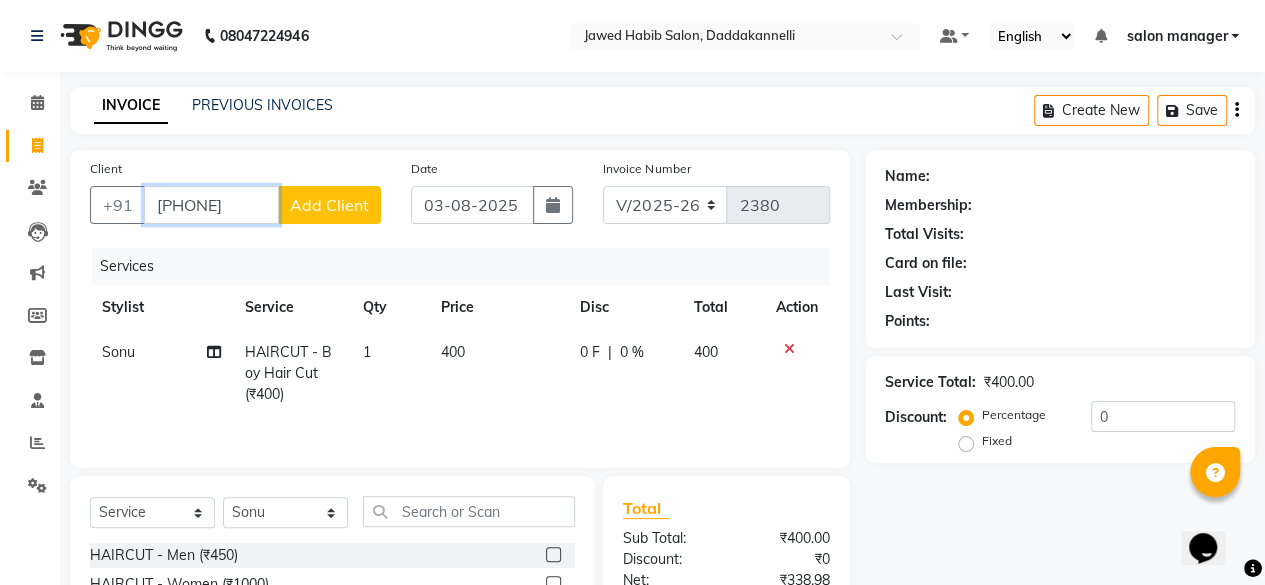 type on "8010314806" 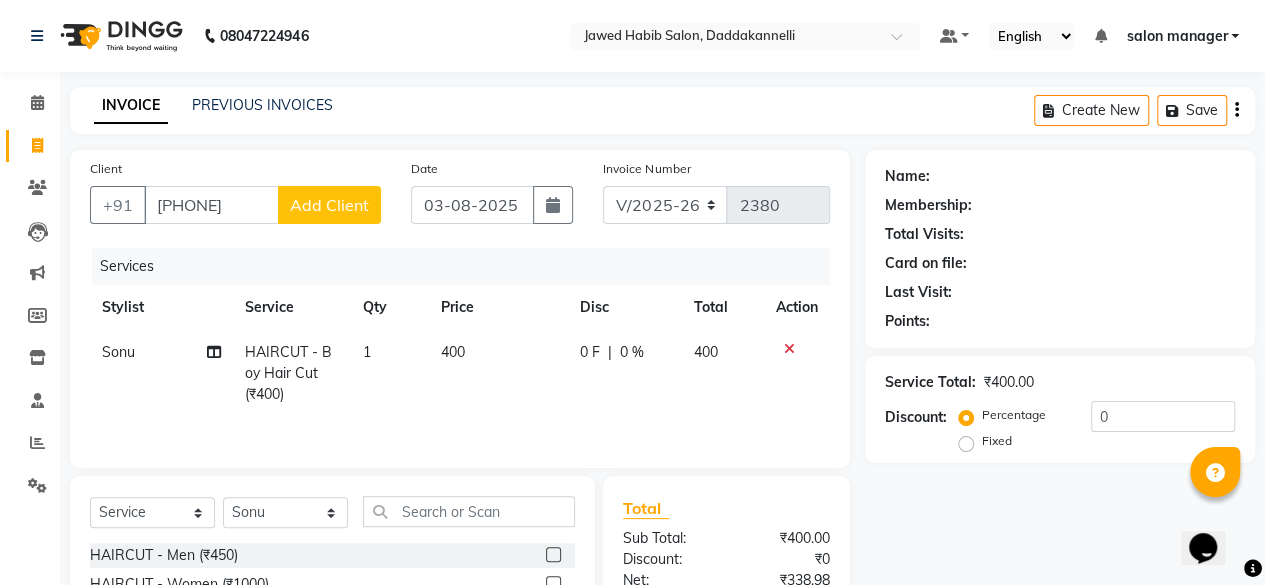 click on "Add Client" 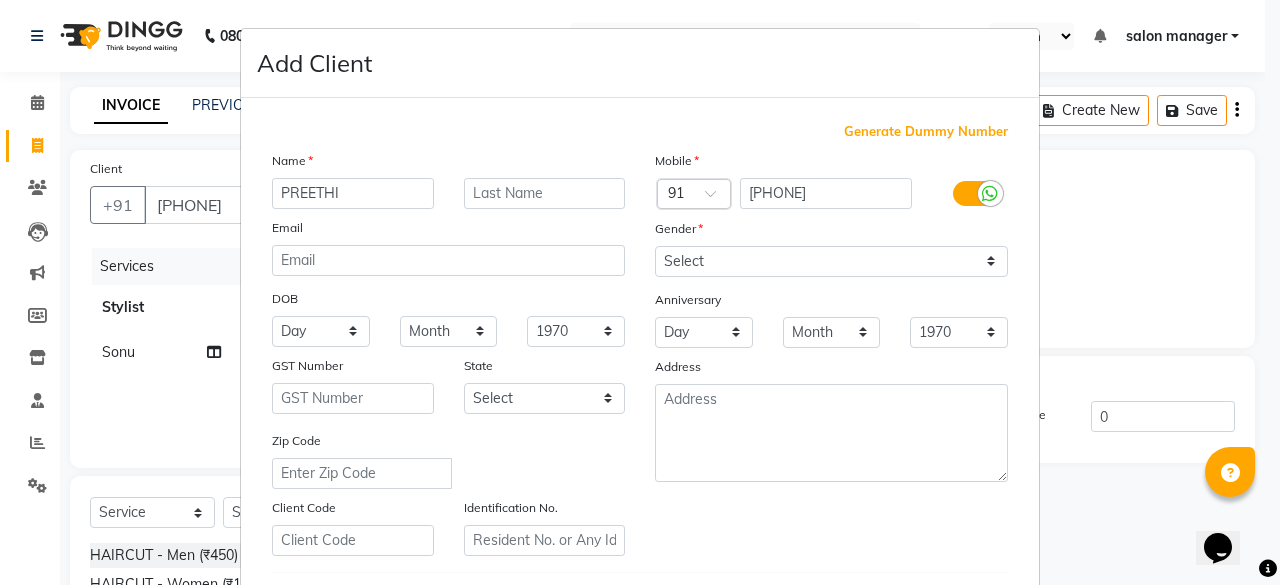type on "PREETHI" 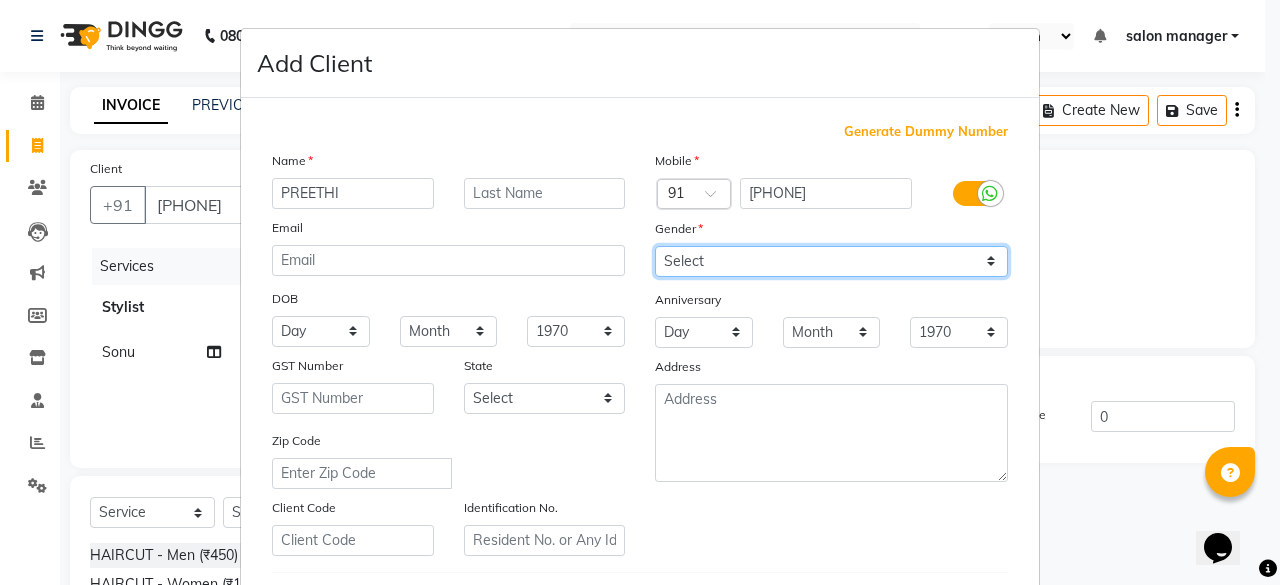 click on "Select Male Female Other Prefer Not To Say" at bounding box center [831, 261] 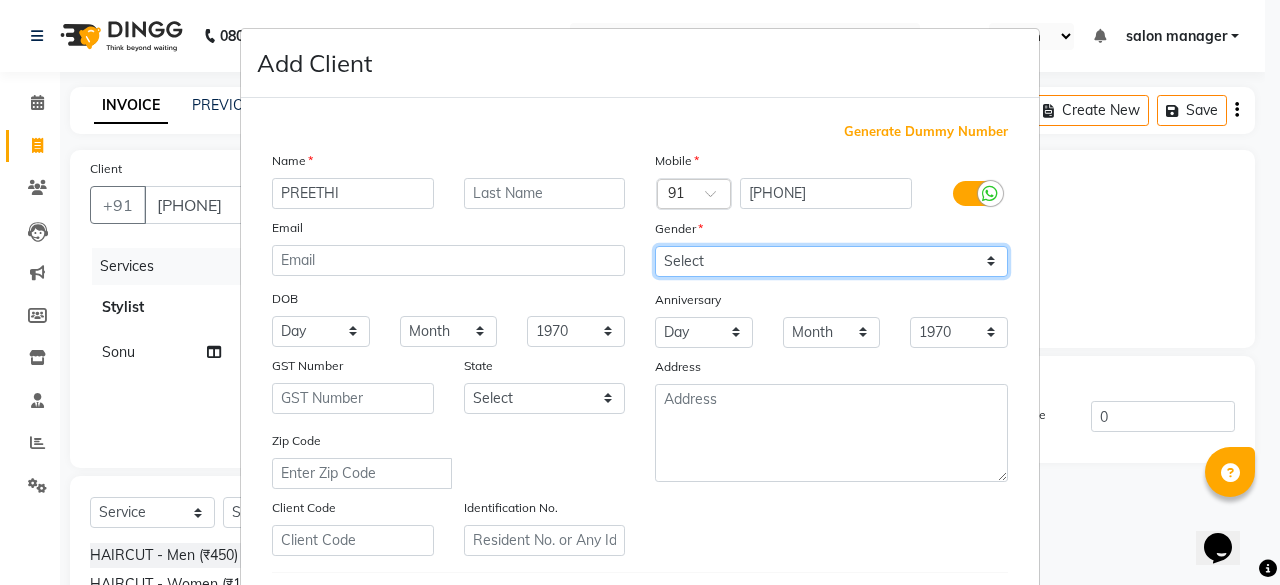 select on "male" 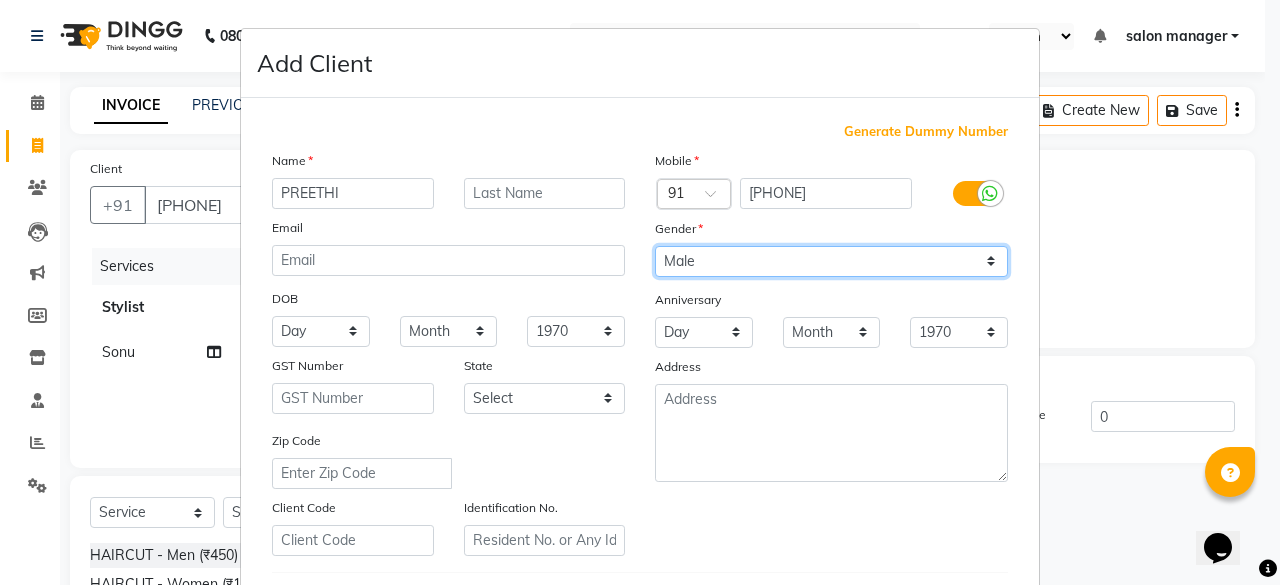 click on "Select Male Female Other Prefer Not To Say" at bounding box center (831, 261) 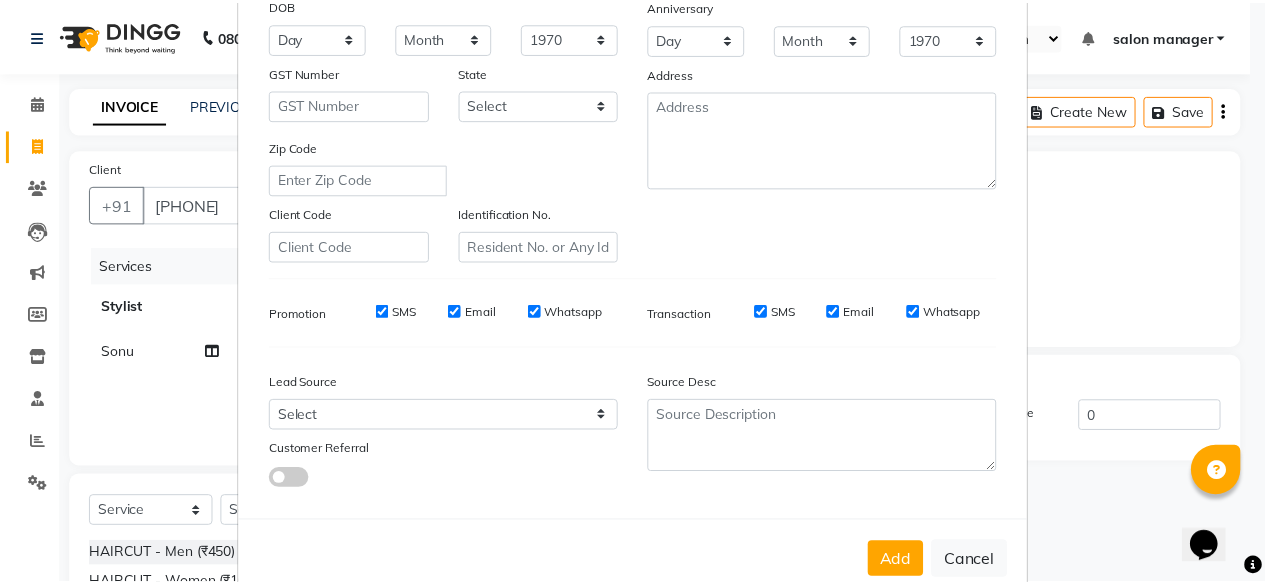 scroll, scrollTop: 300, scrollLeft: 0, axis: vertical 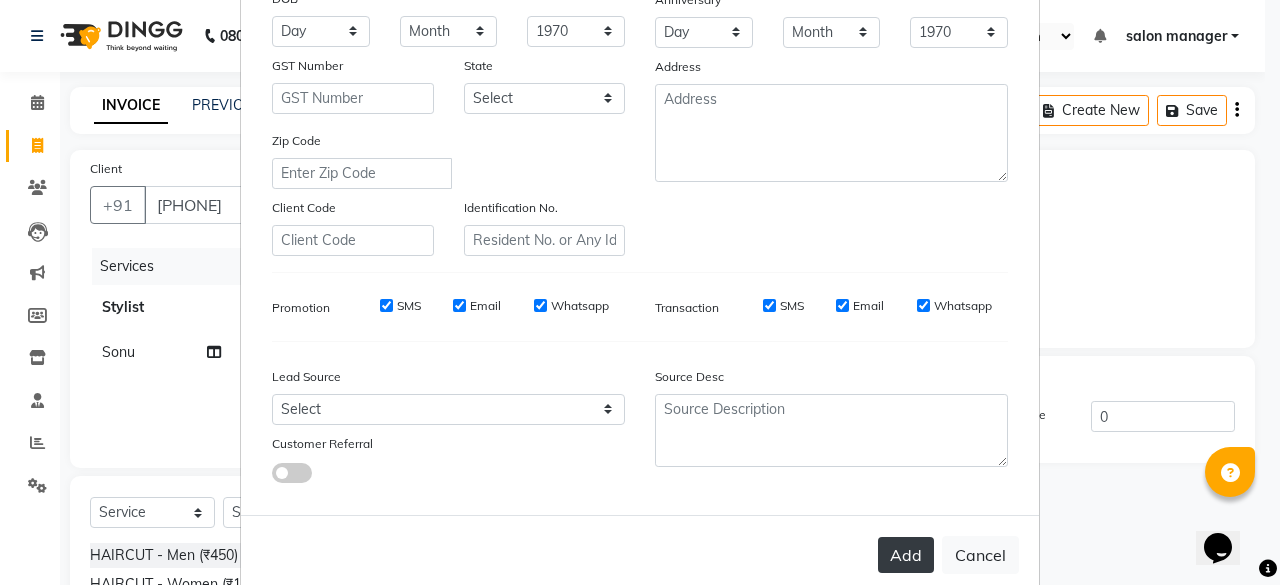 click on "Add" at bounding box center [906, 555] 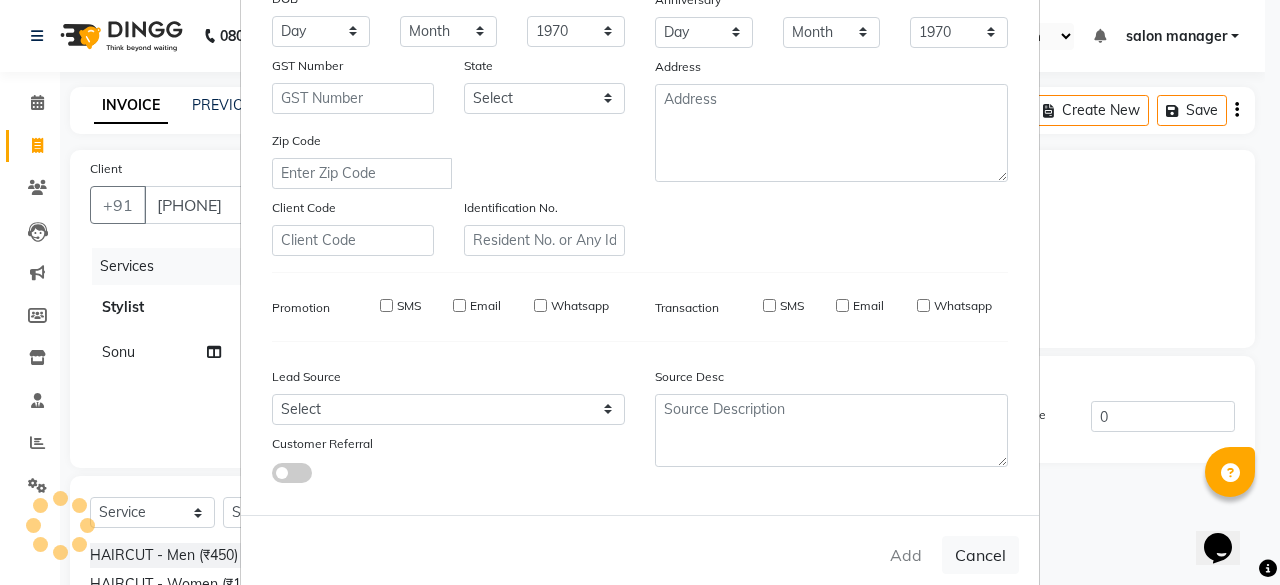 type 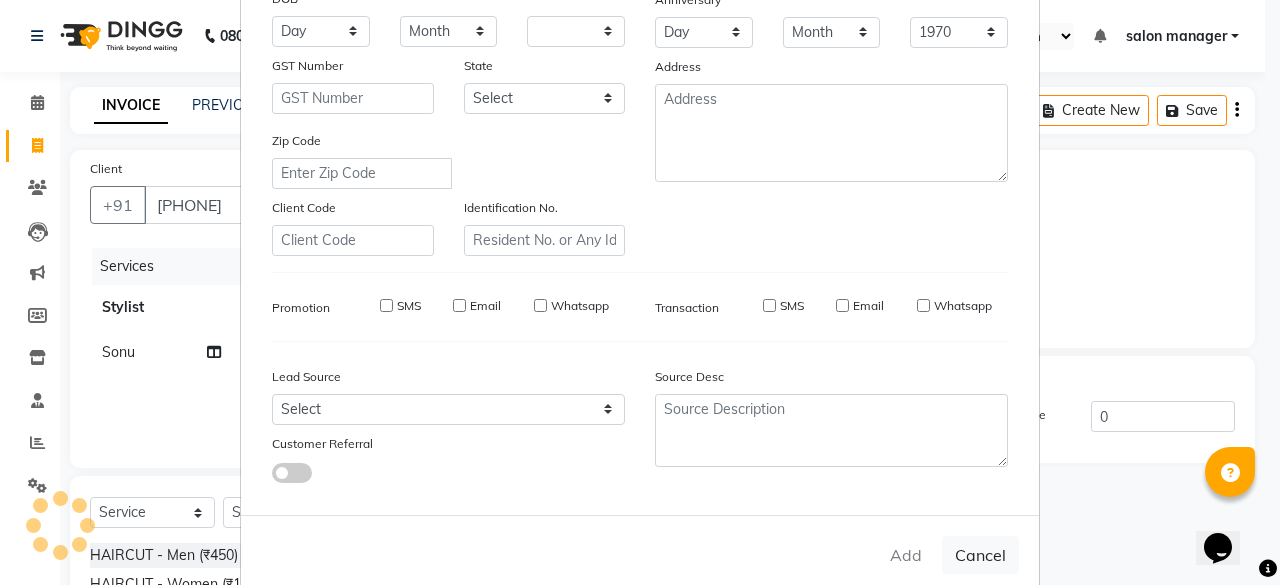 select 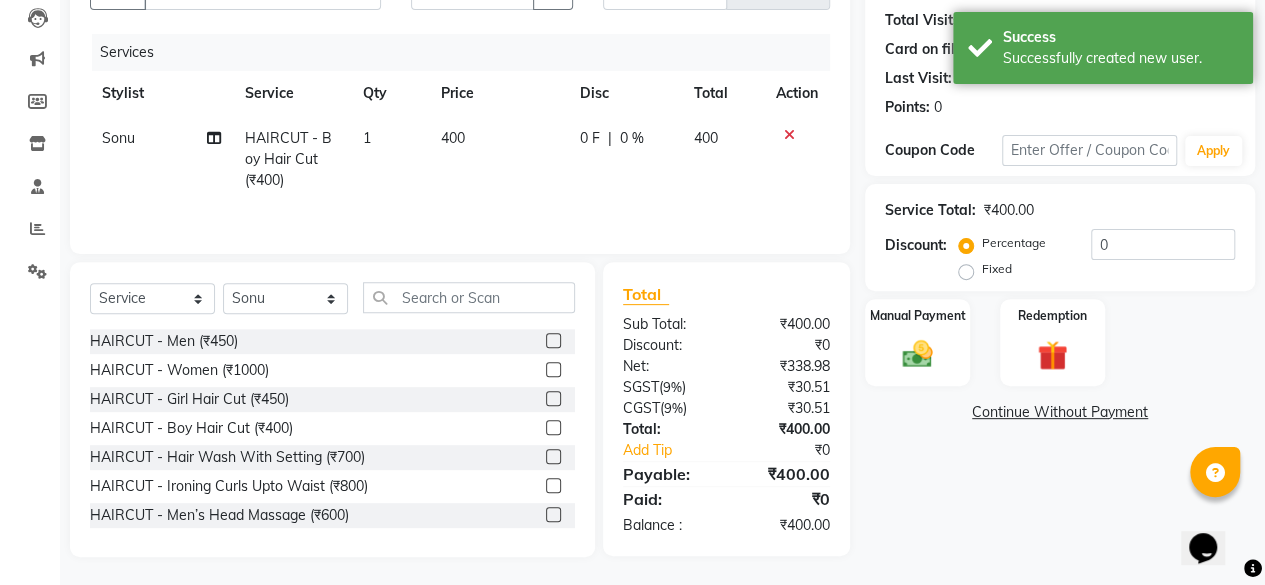 scroll, scrollTop: 215, scrollLeft: 0, axis: vertical 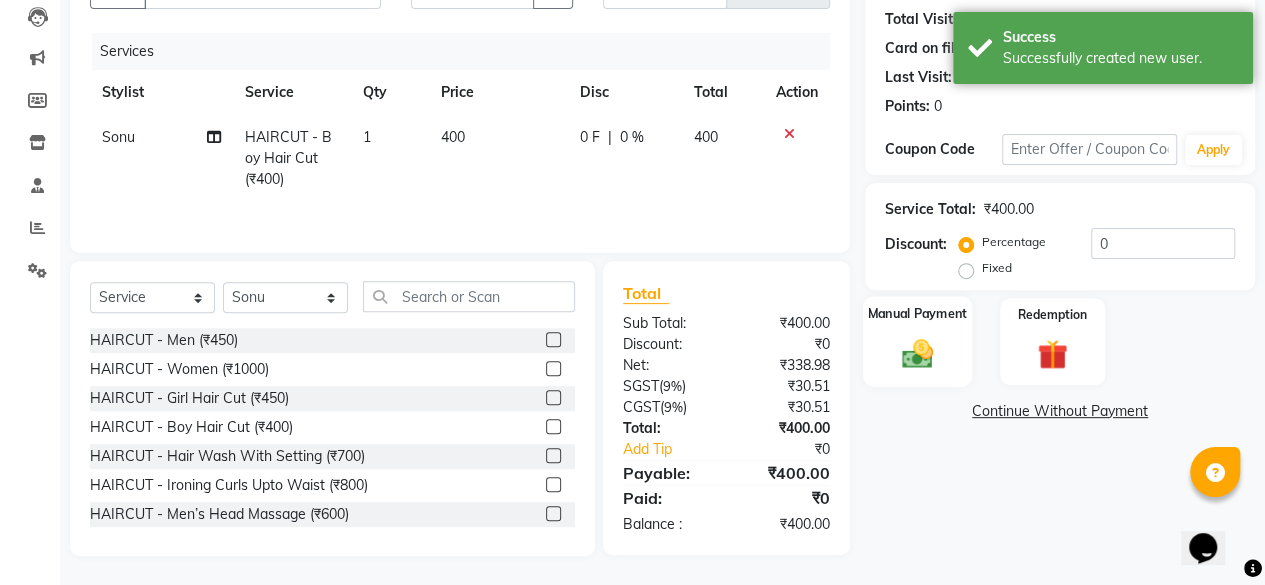 click on "Manual Payment" 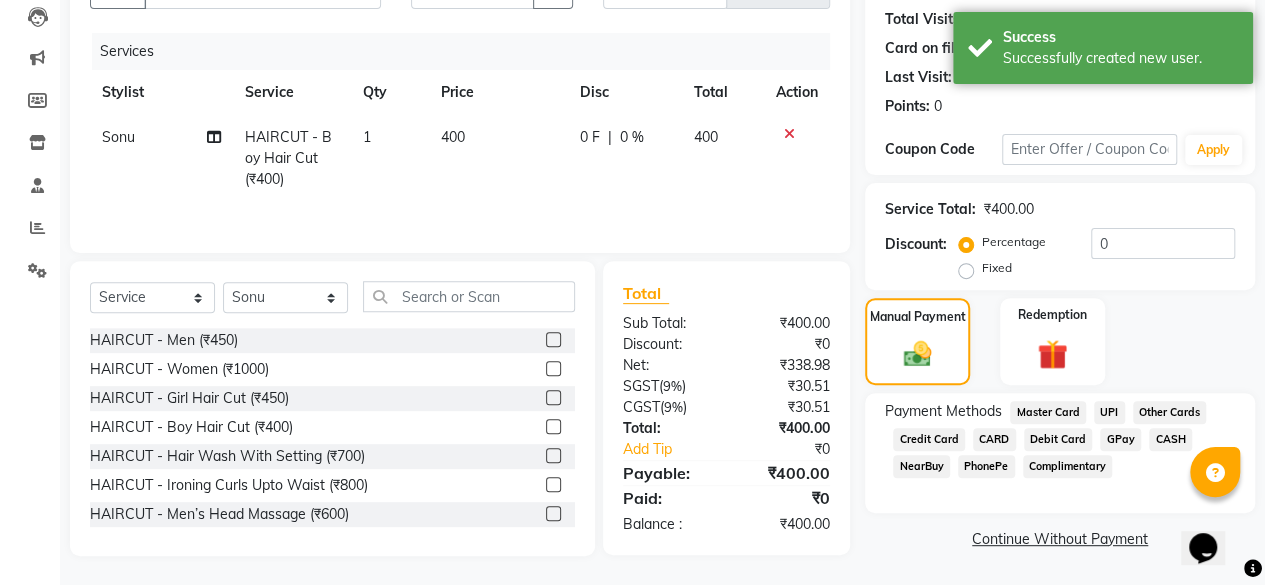 click on "UPI" 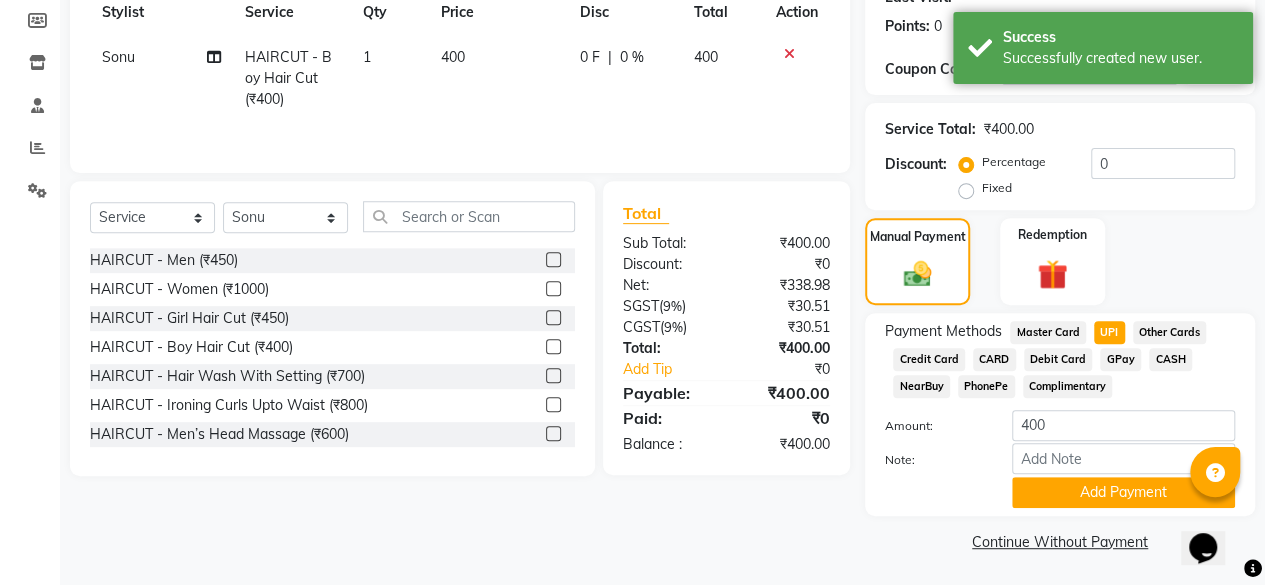 scroll, scrollTop: 296, scrollLeft: 0, axis: vertical 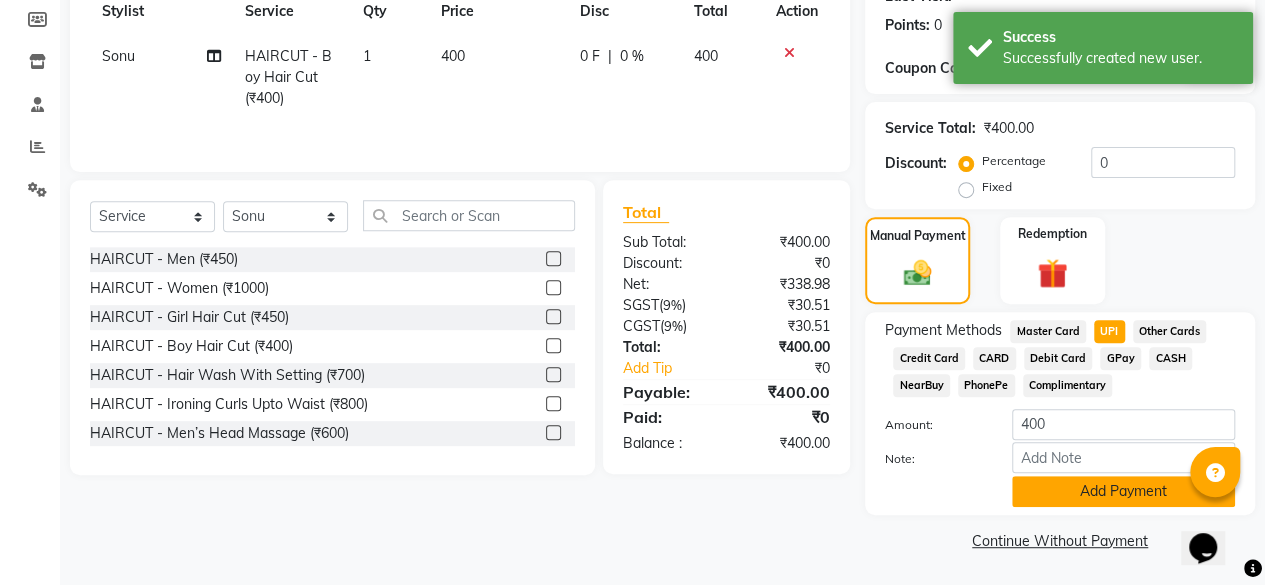 click on "Add Payment" 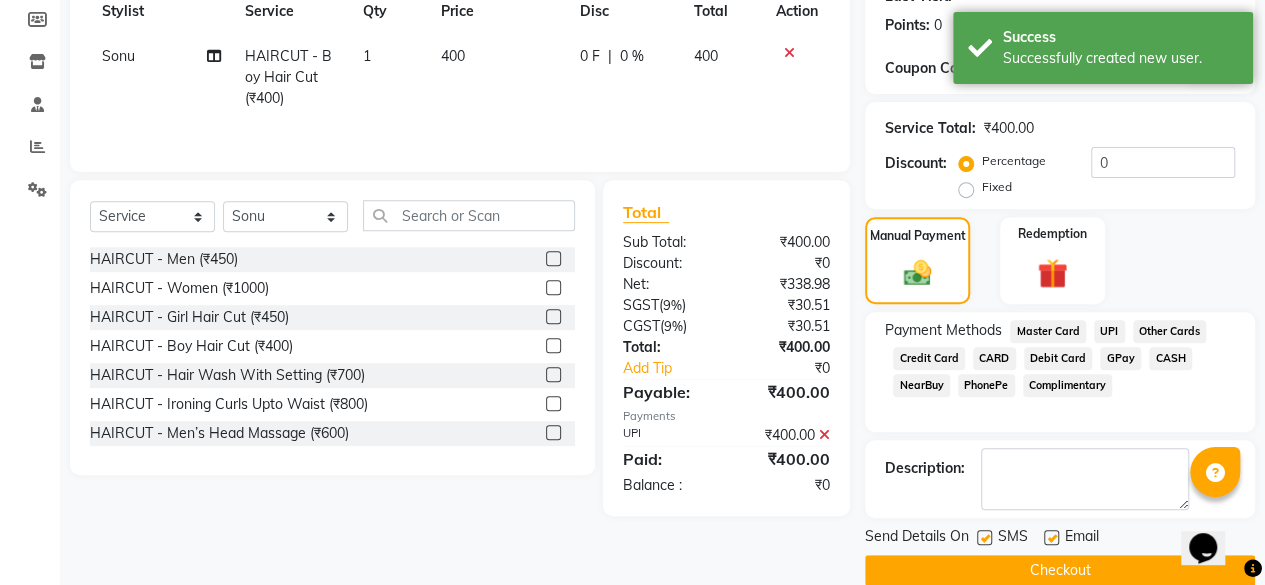 click 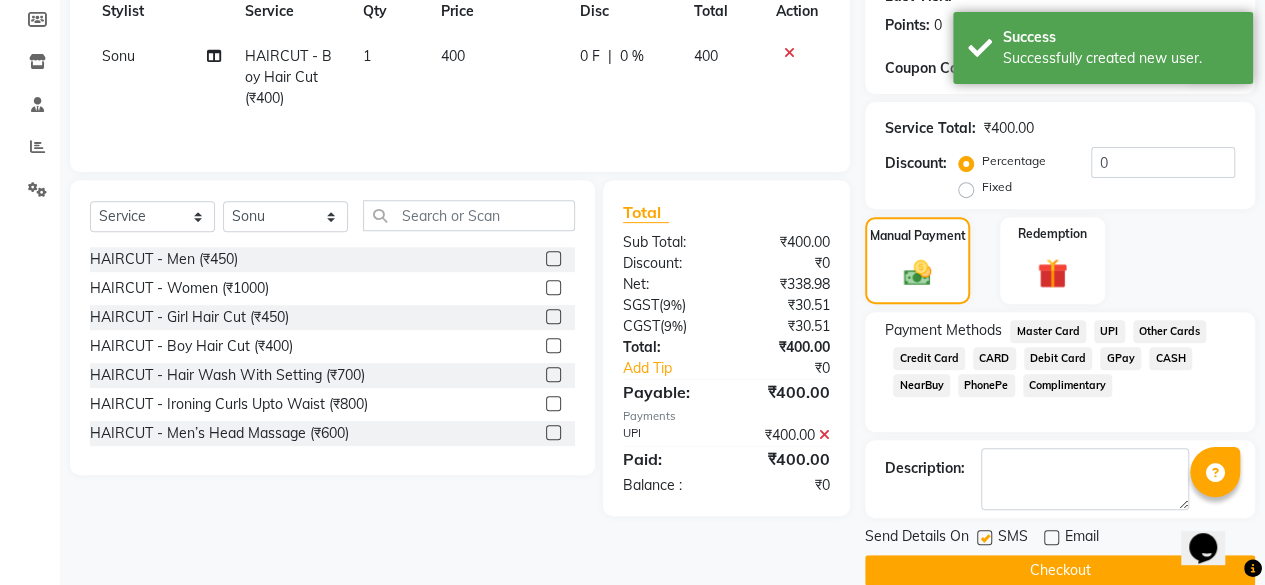 click on "Checkout" 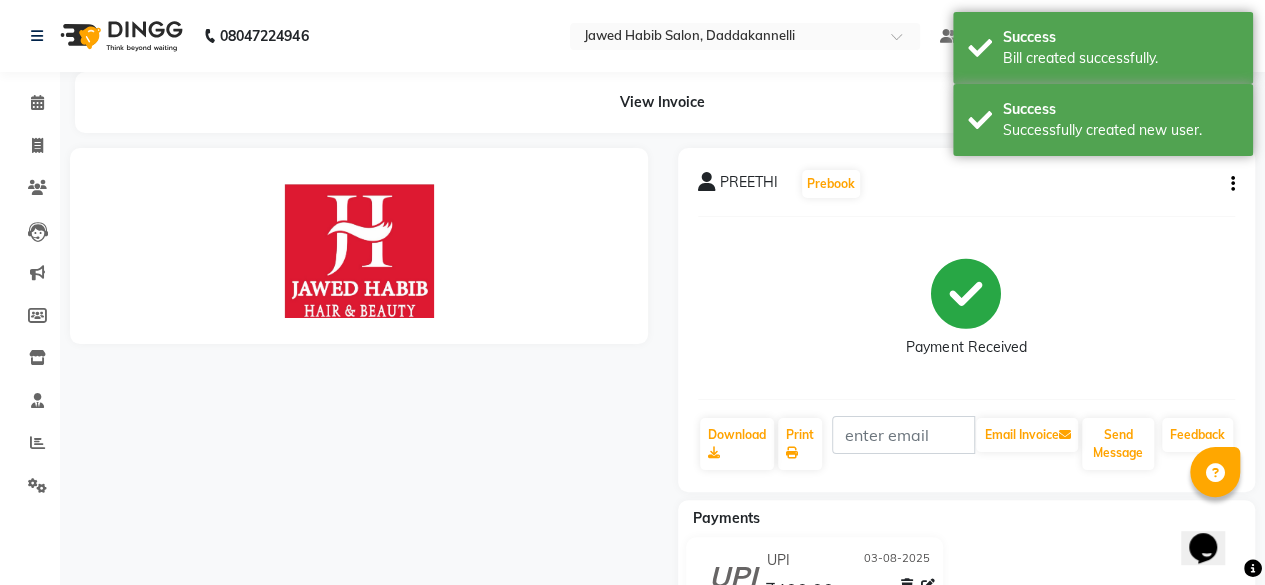 scroll, scrollTop: 0, scrollLeft: 0, axis: both 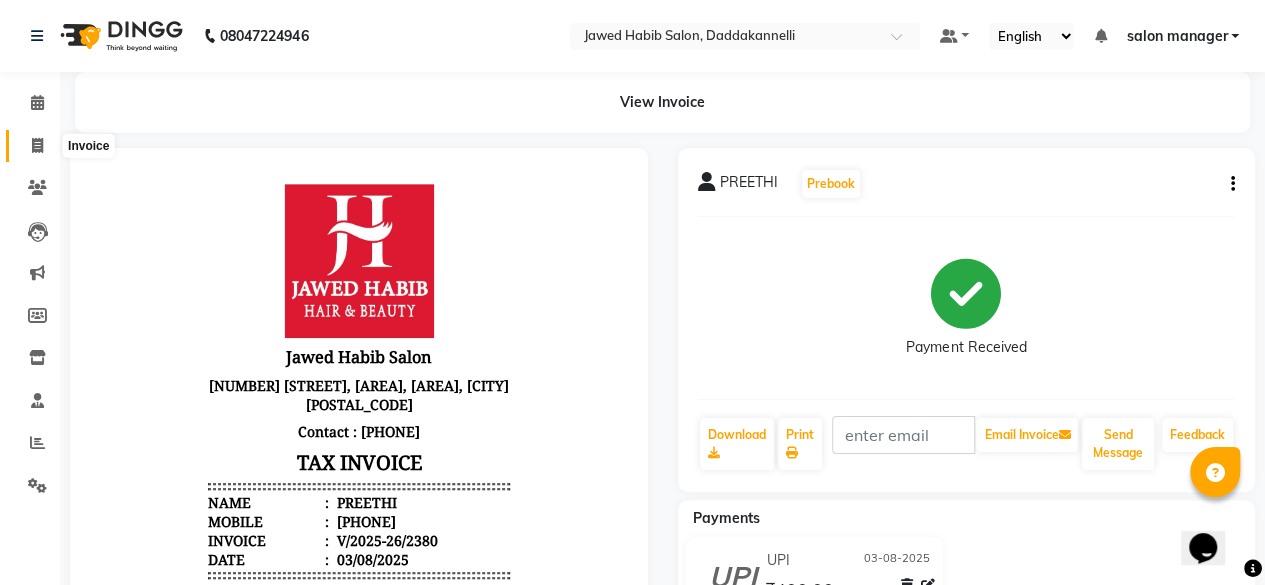 click 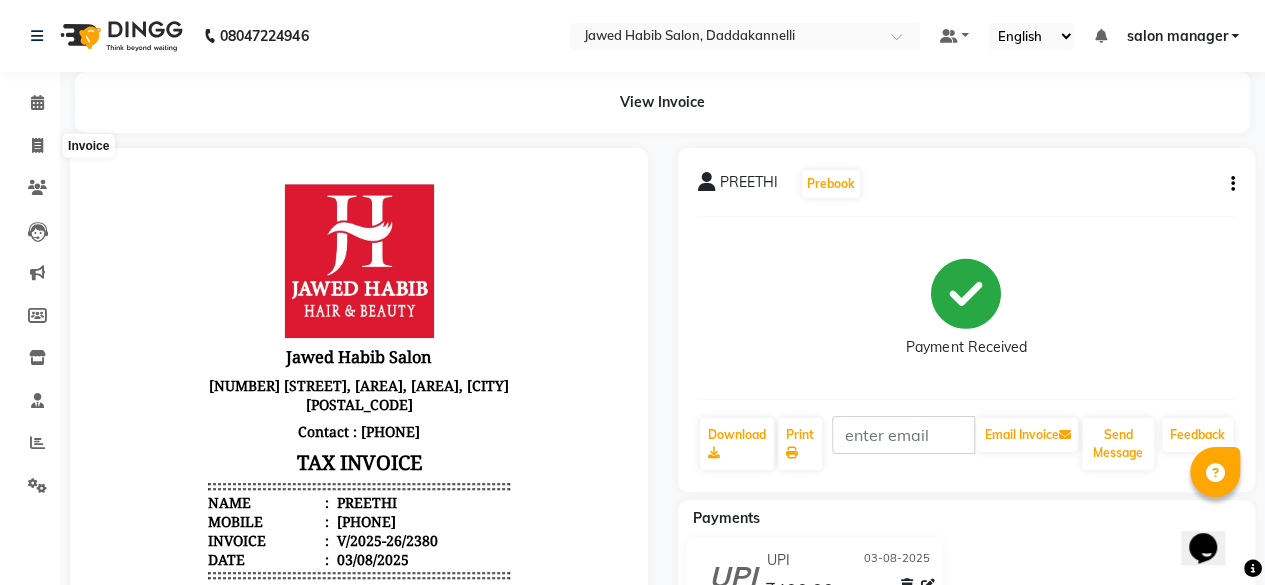 select on "service" 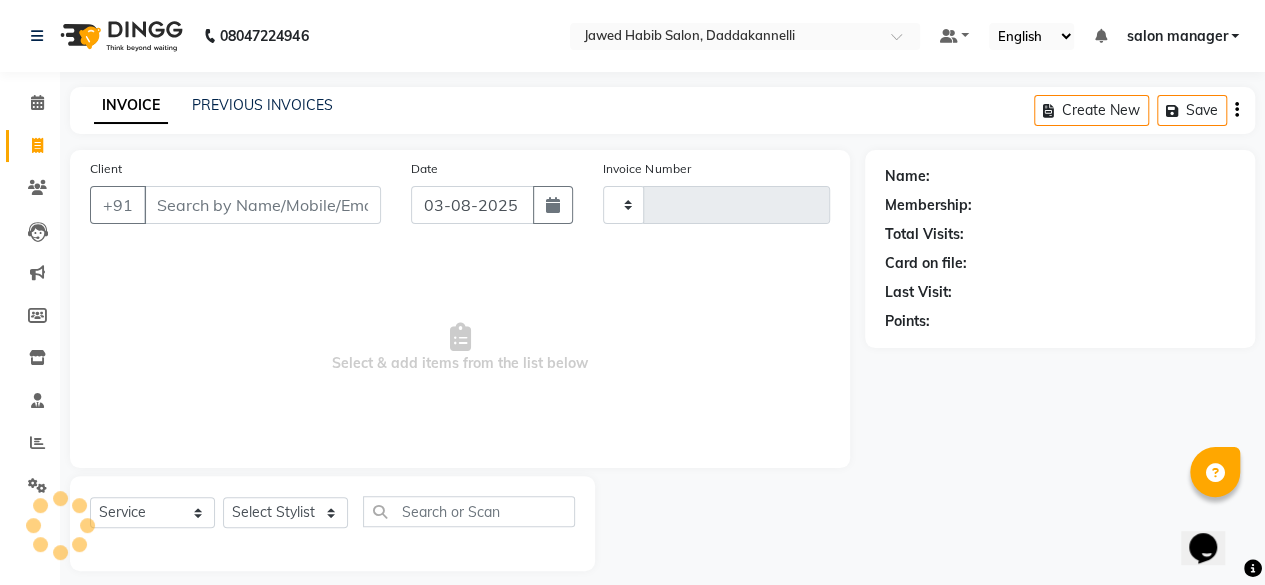 type on "2381" 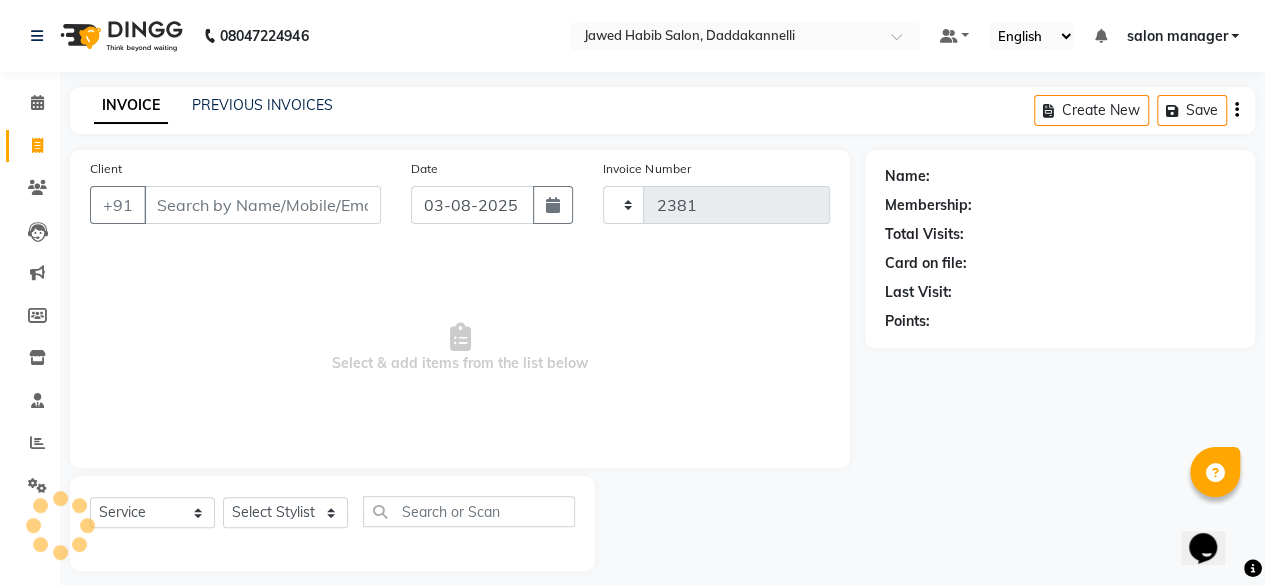 scroll, scrollTop: 15, scrollLeft: 0, axis: vertical 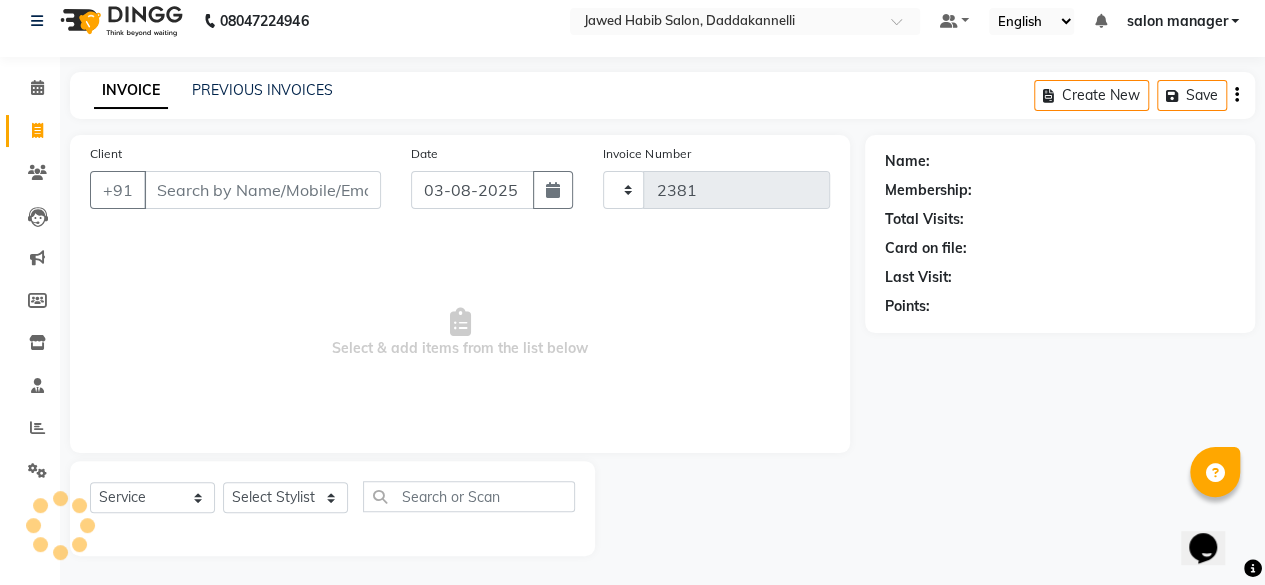 select on "6354" 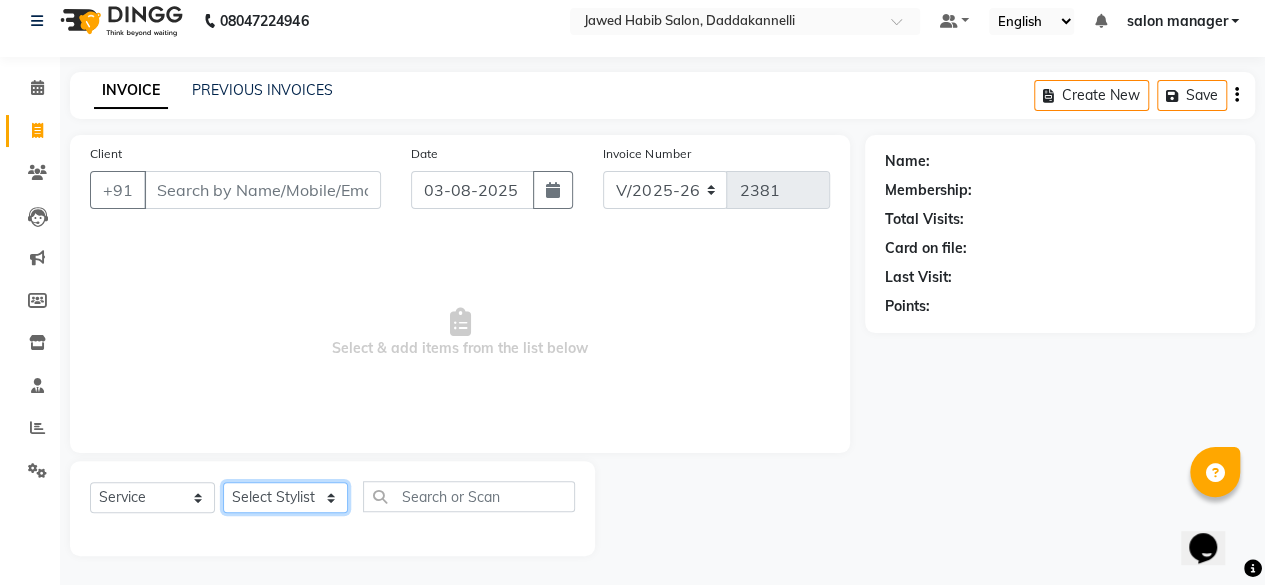 click on "Select Stylist" 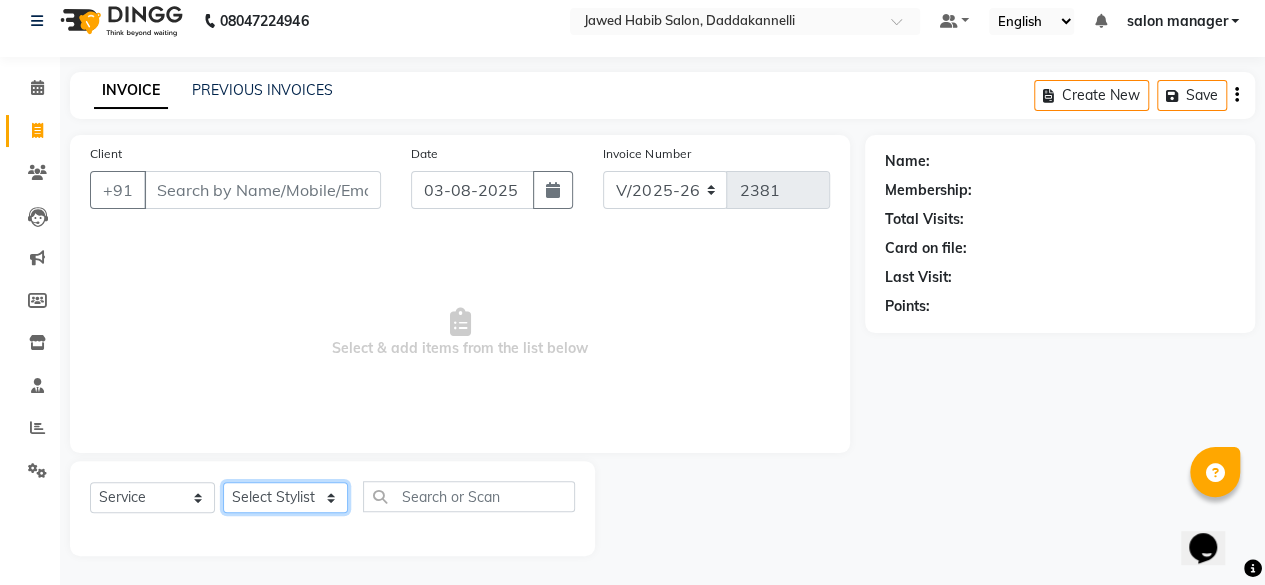 select on "79334" 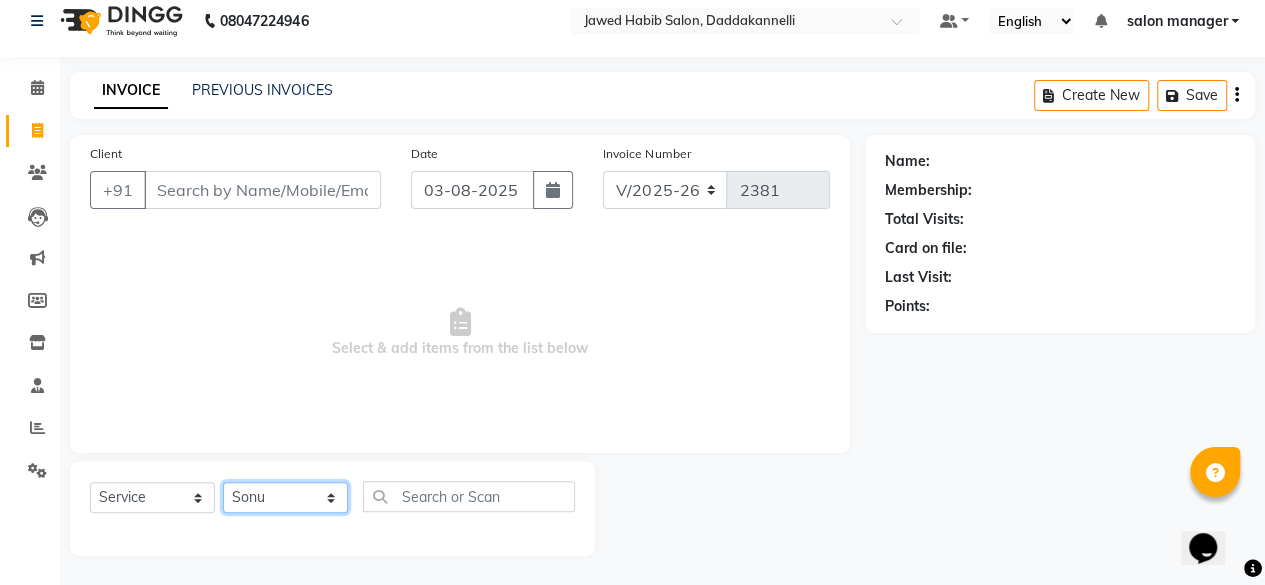 click on "Select Stylist aita DINGG SUPPORT Kabita KAMLA Rahul Riya Tamang Sajal salon manager Sonu Vimal" 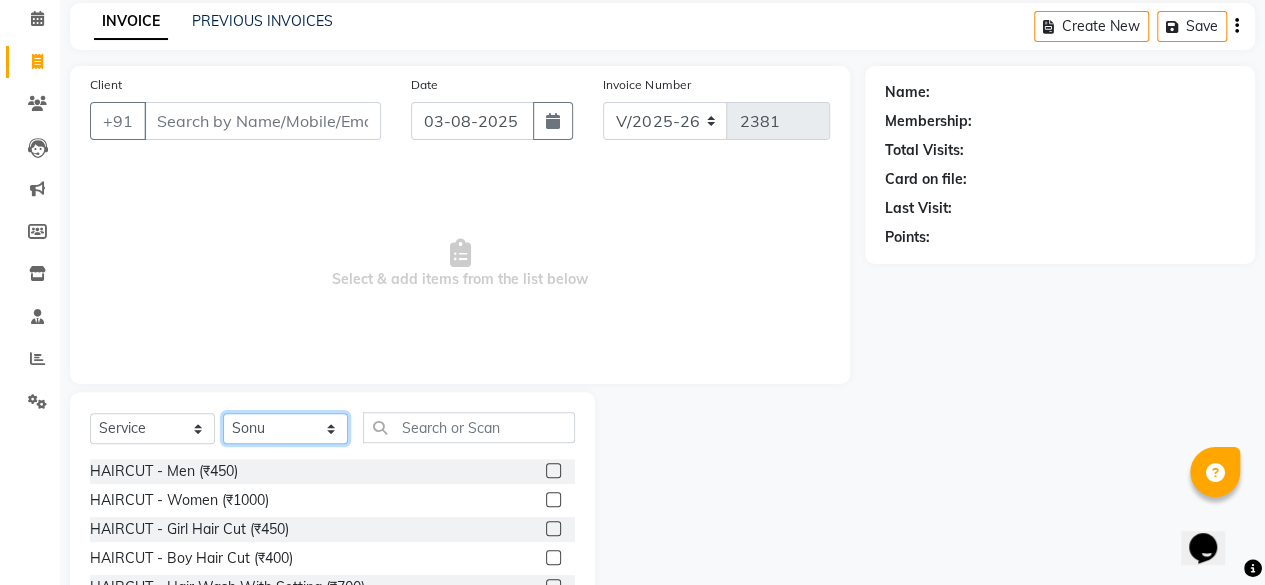 scroll, scrollTop: 115, scrollLeft: 0, axis: vertical 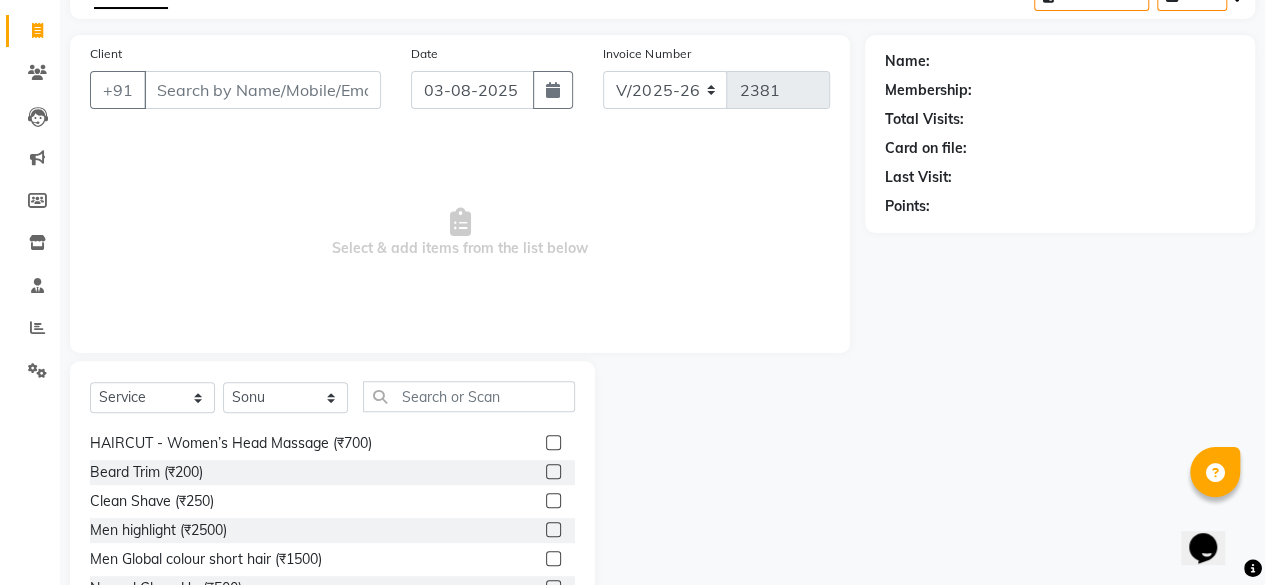 click 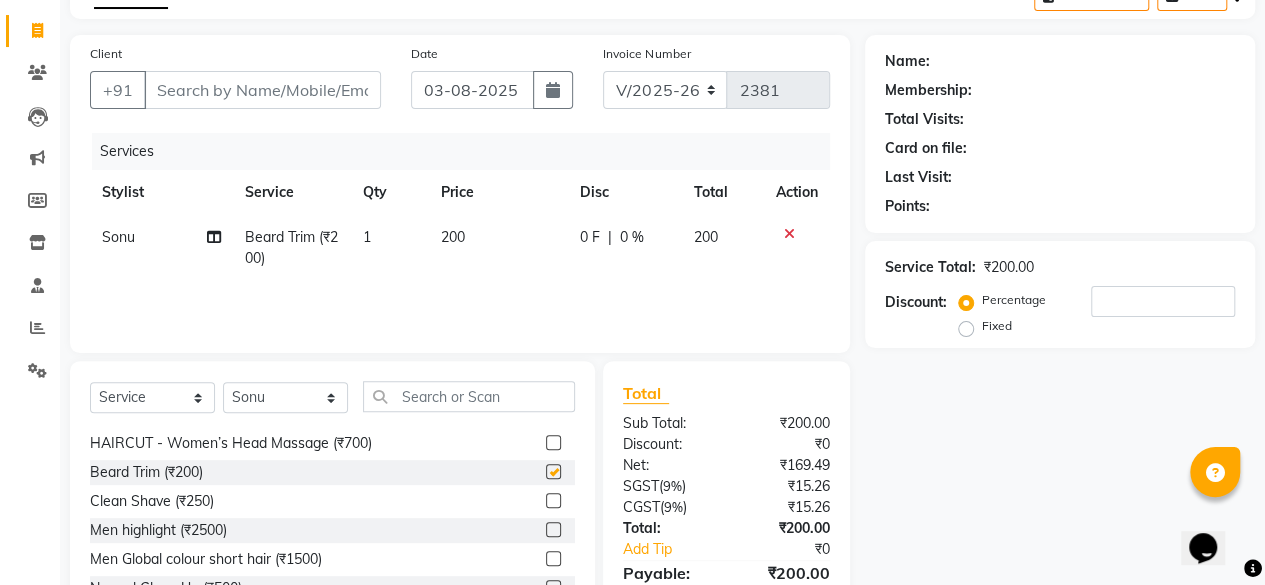 scroll, scrollTop: 105, scrollLeft: 0, axis: vertical 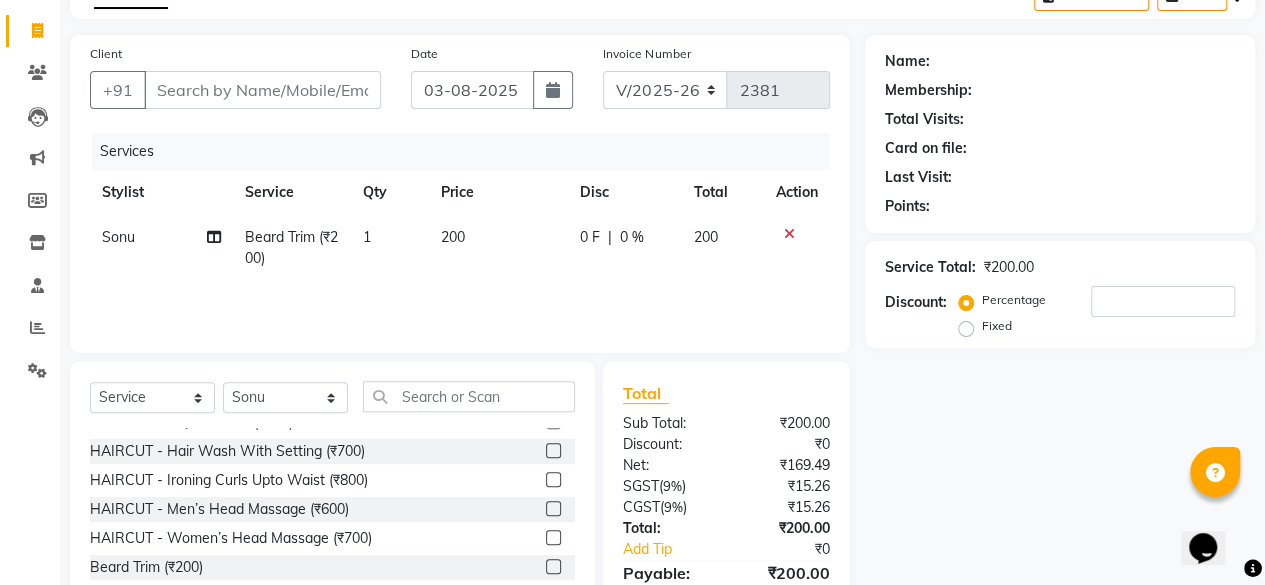 checkbox on "false" 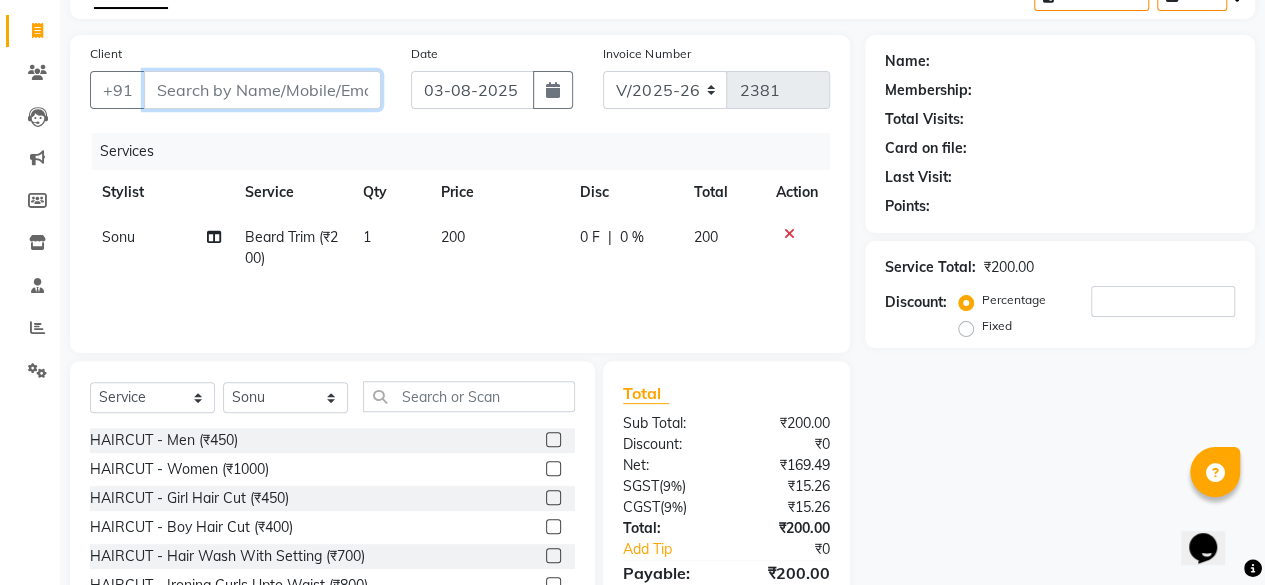 click on "Client" at bounding box center [262, 90] 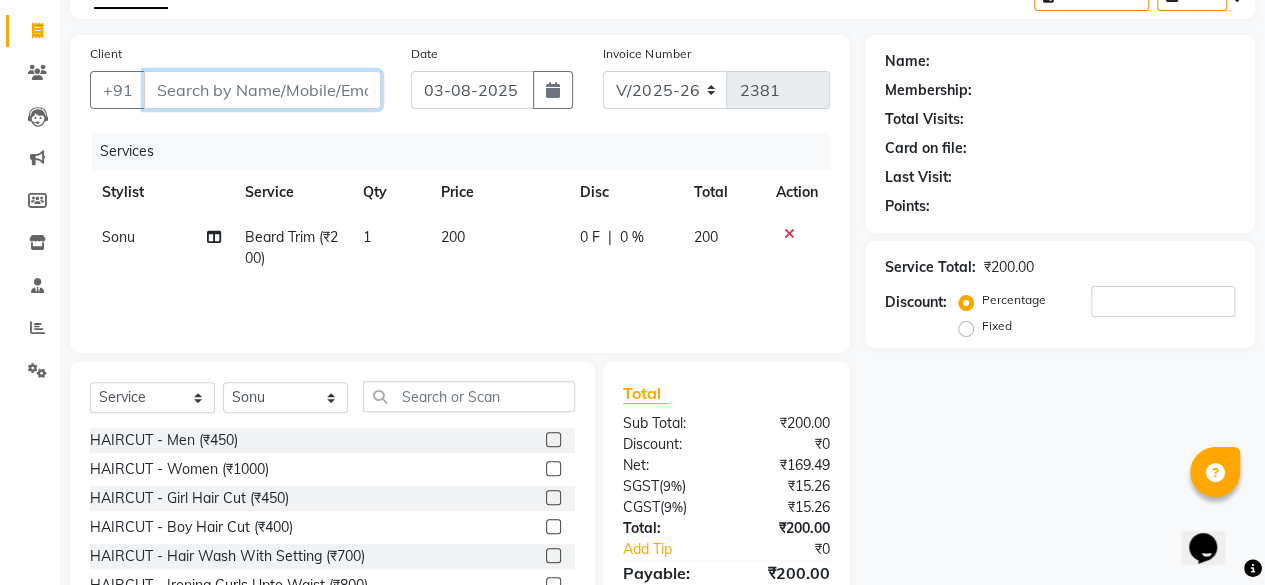type on "8" 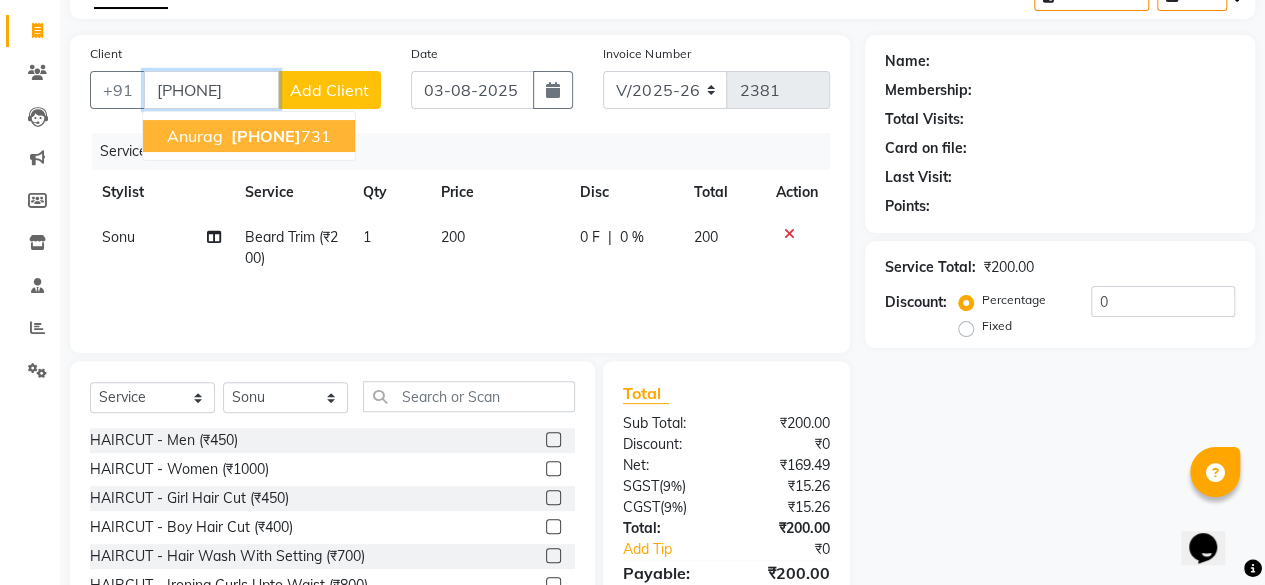 drag, startPoint x: 221, startPoint y: 136, endPoint x: 240, endPoint y: 137, distance: 19.026299 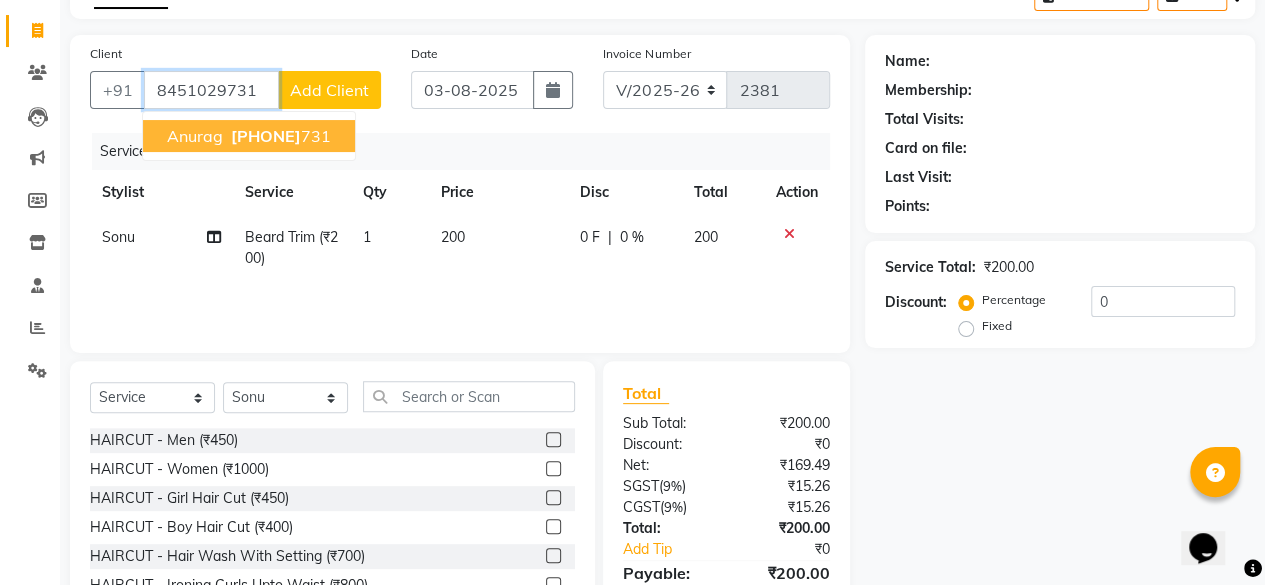 type on "8451029731" 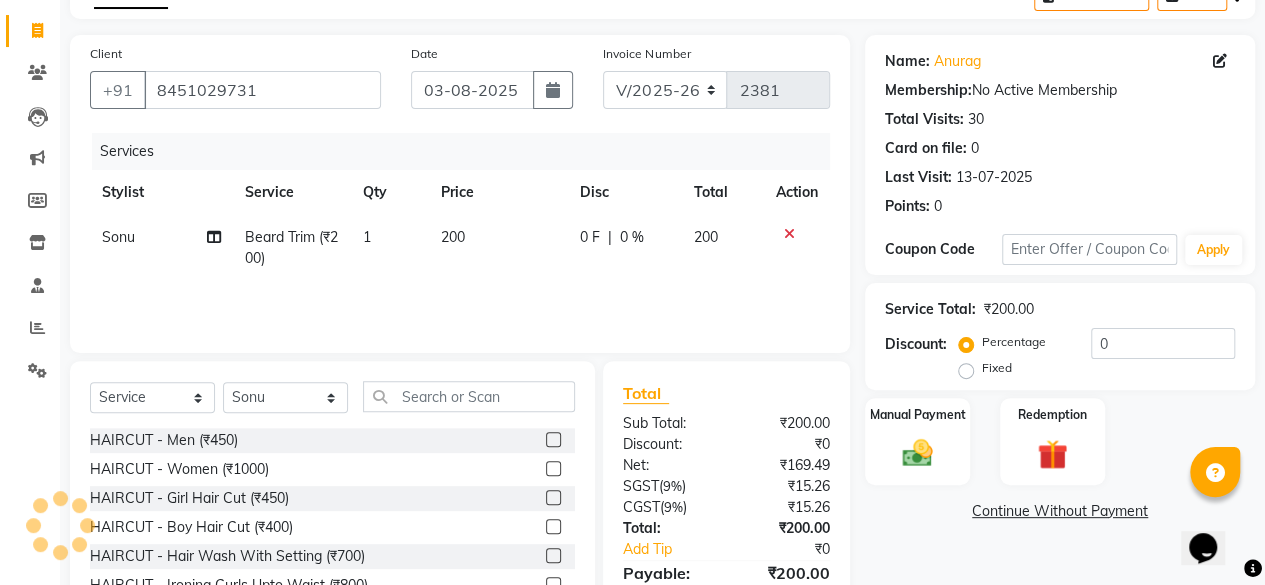 scroll, scrollTop: 215, scrollLeft: 0, axis: vertical 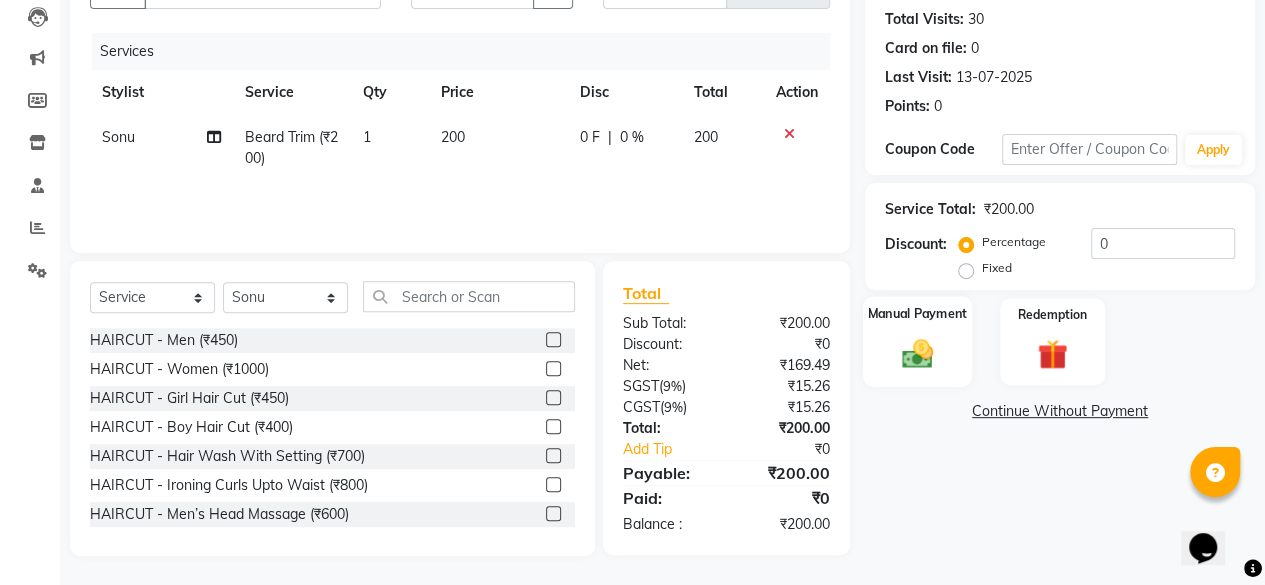 click 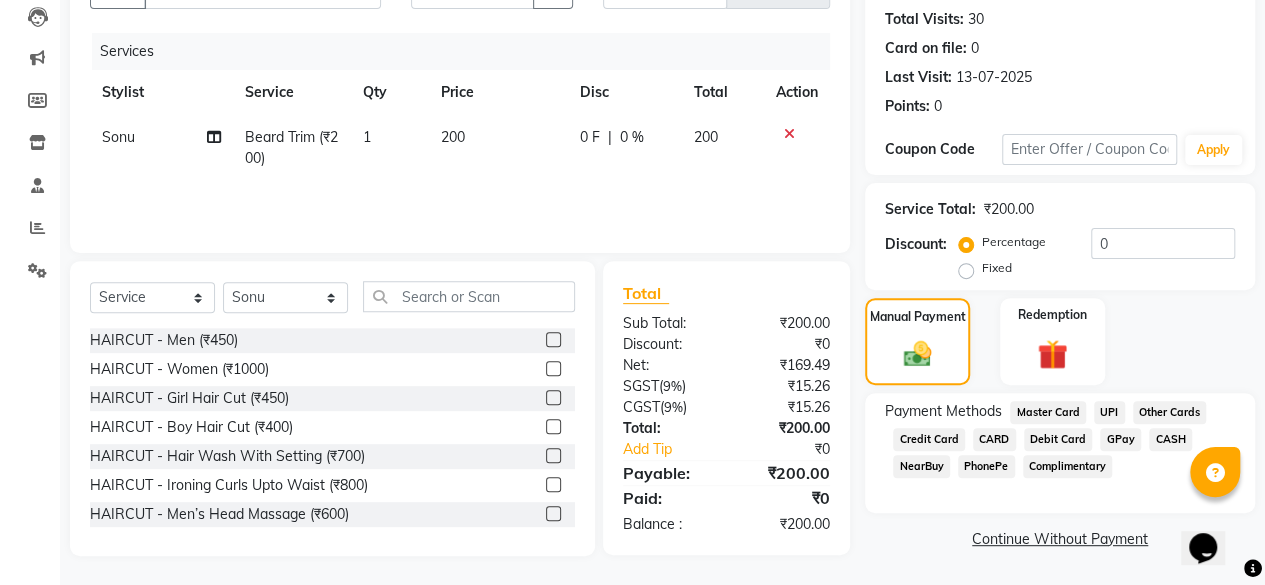 click on "UPI" 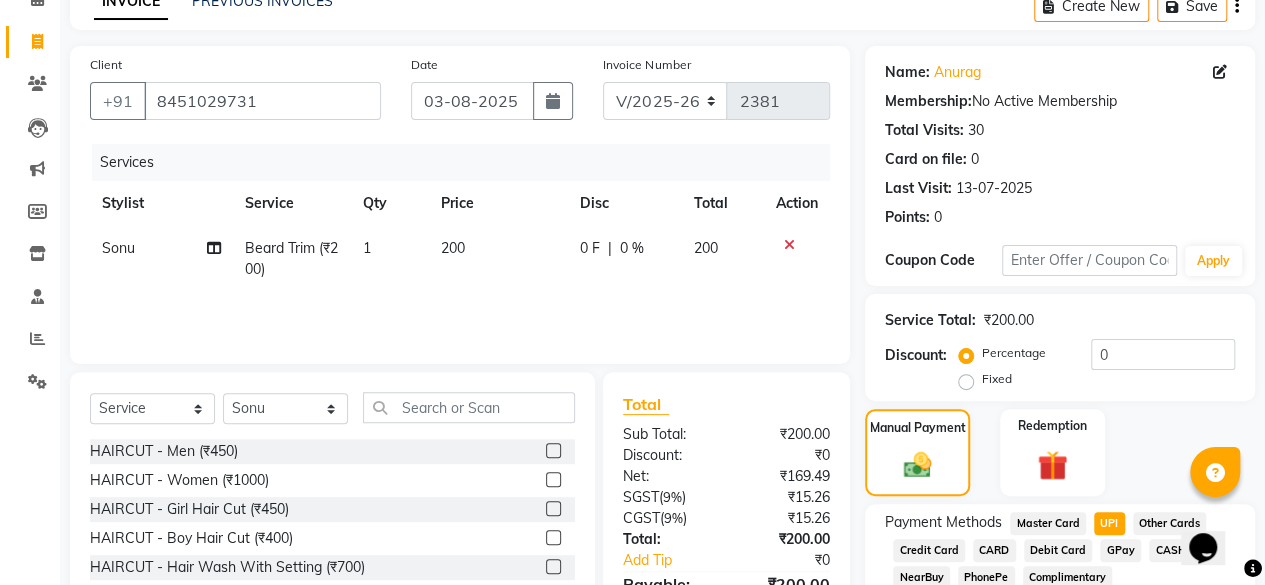 scroll, scrollTop: 0, scrollLeft: 0, axis: both 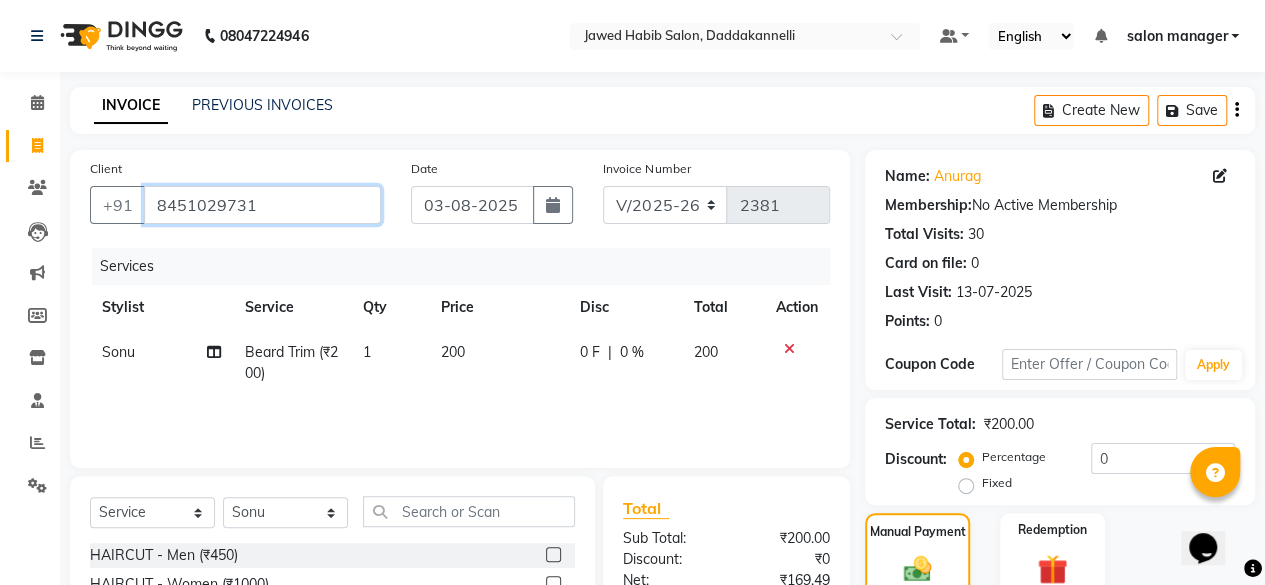 drag, startPoint x: 258, startPoint y: 205, endPoint x: 151, endPoint y: 202, distance: 107.042046 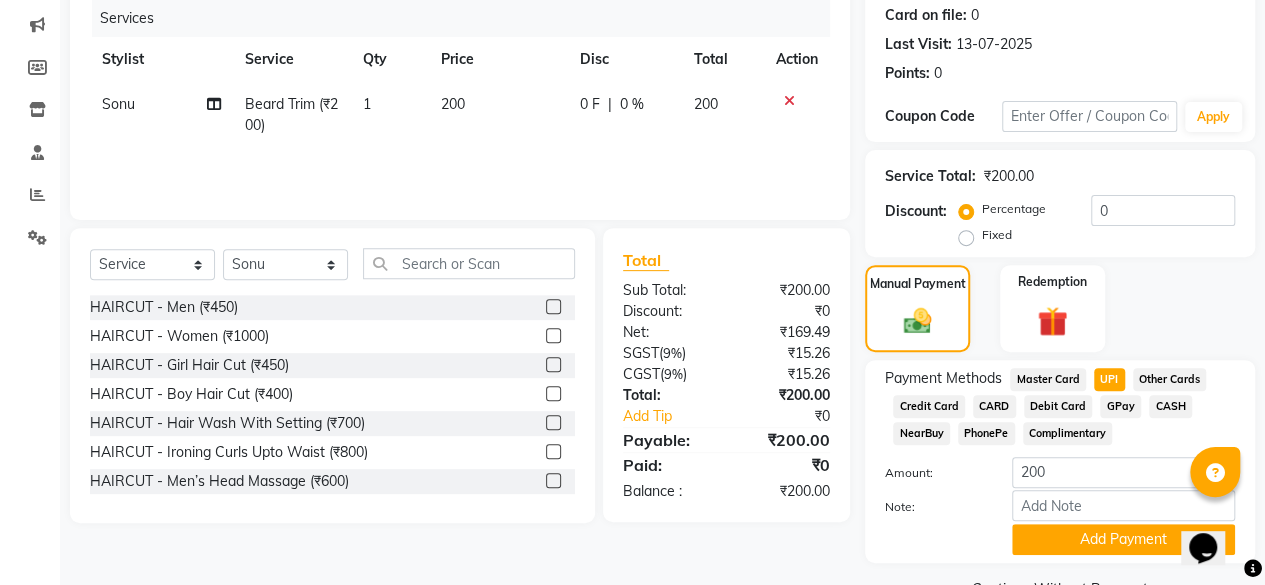 drag, startPoint x: 986, startPoint y: 554, endPoint x: 996, endPoint y: 533, distance: 23.259407 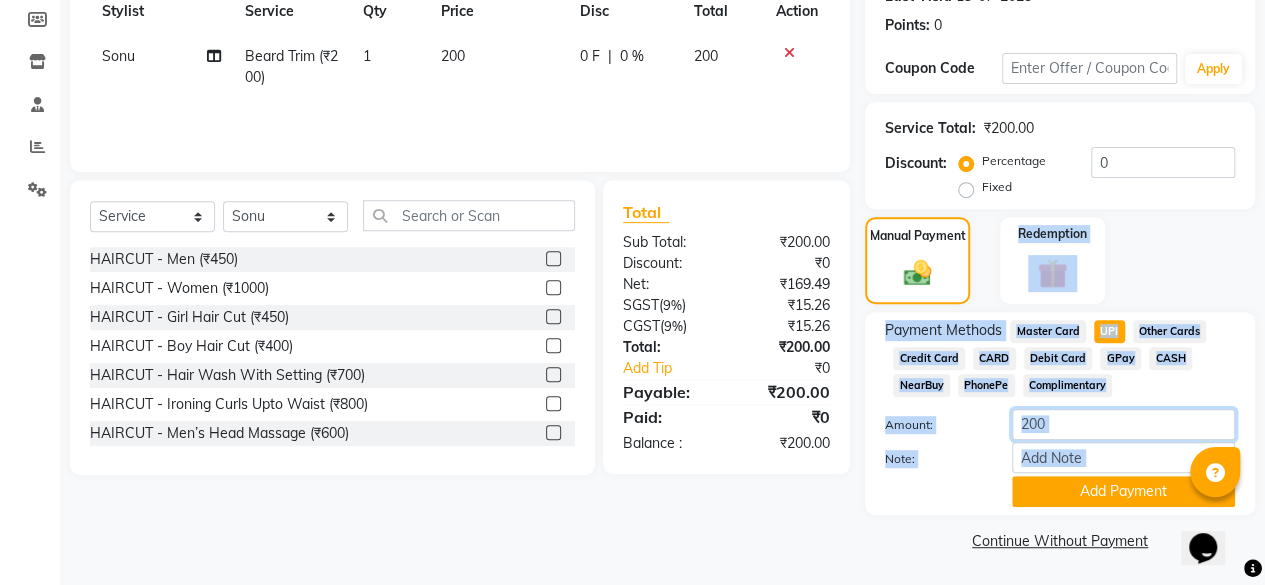 click on "200" 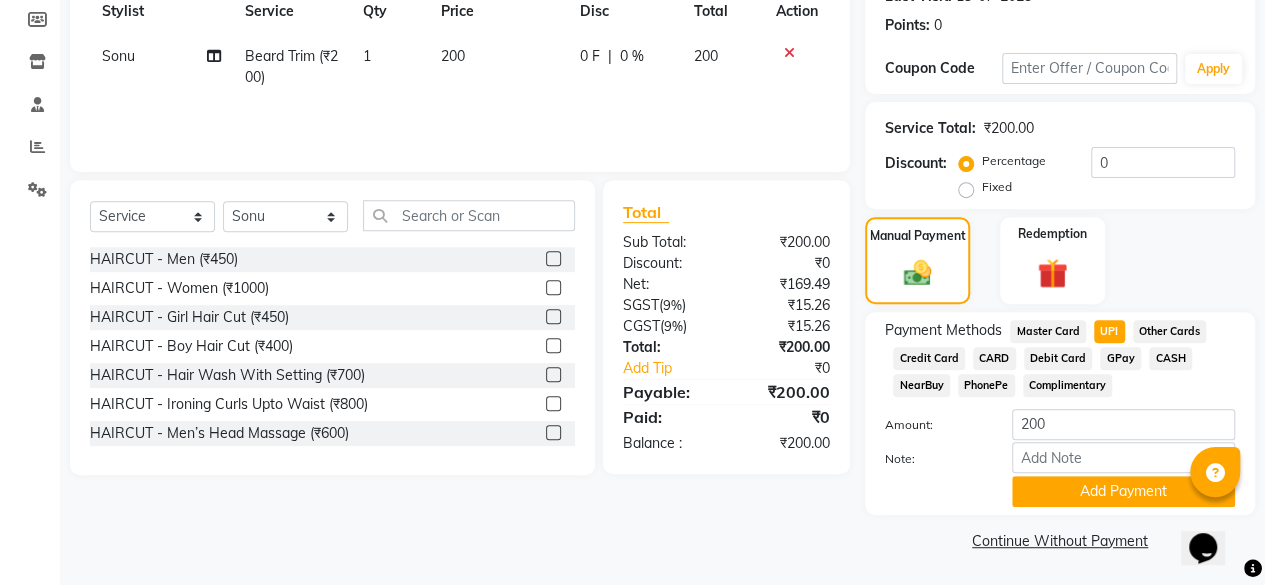 click on "UPI" 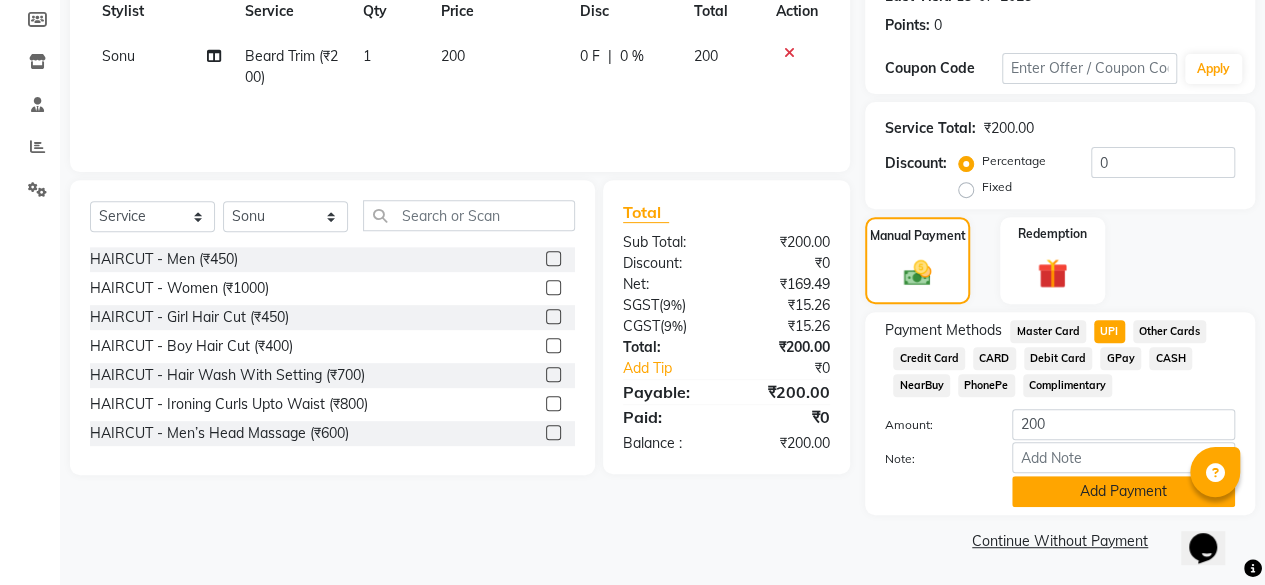 click on "Add Payment" 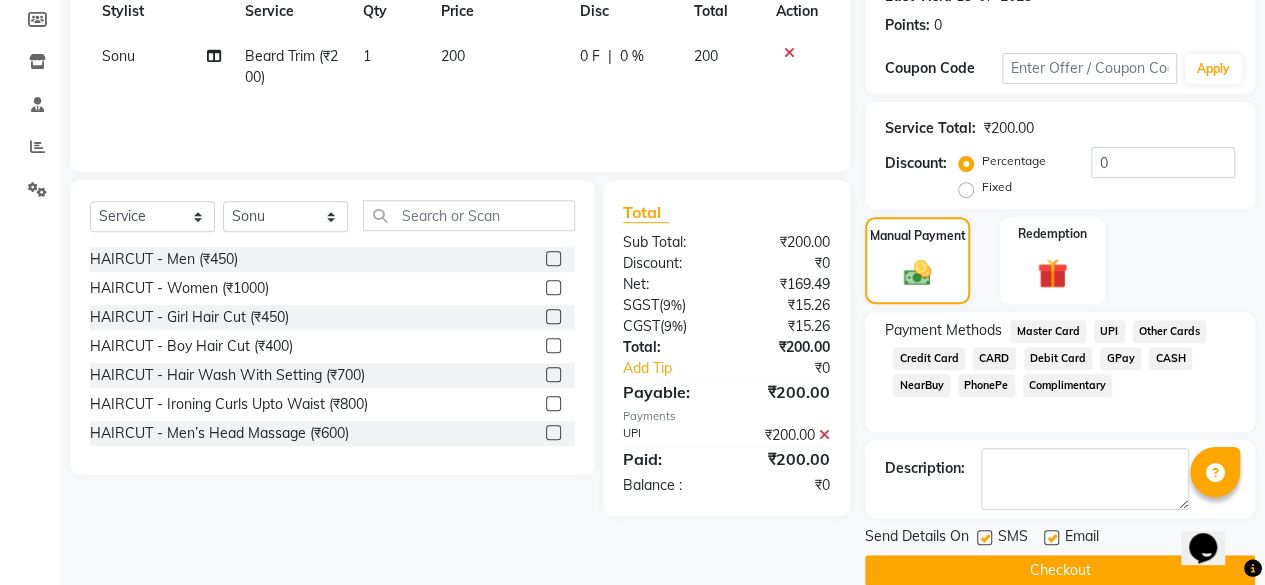 click 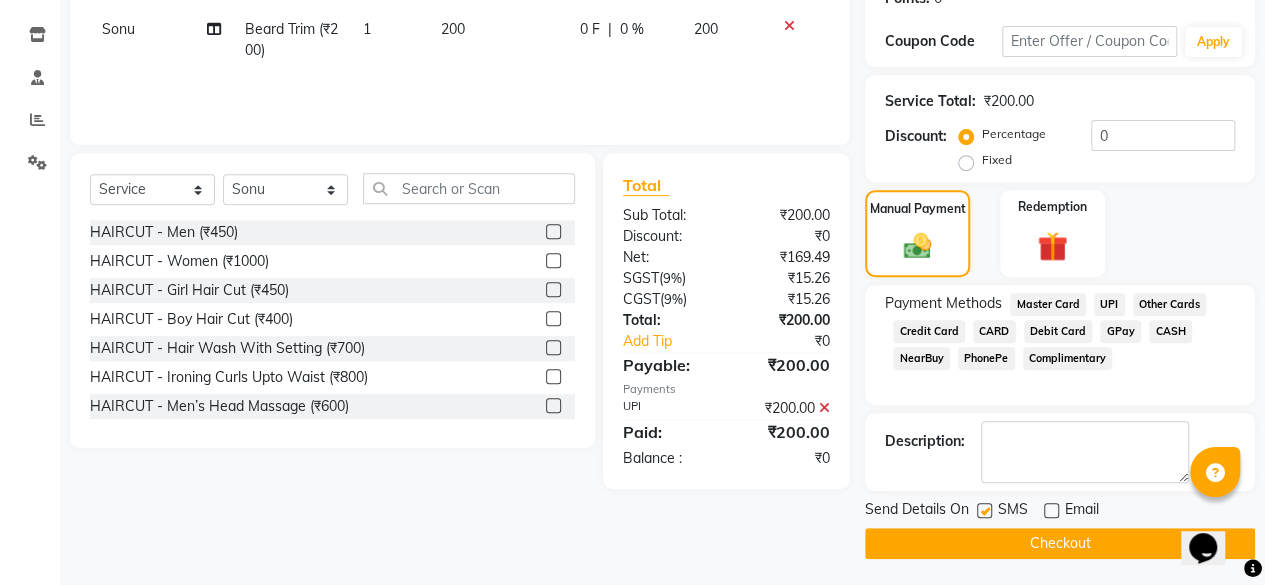 scroll, scrollTop: 324, scrollLeft: 0, axis: vertical 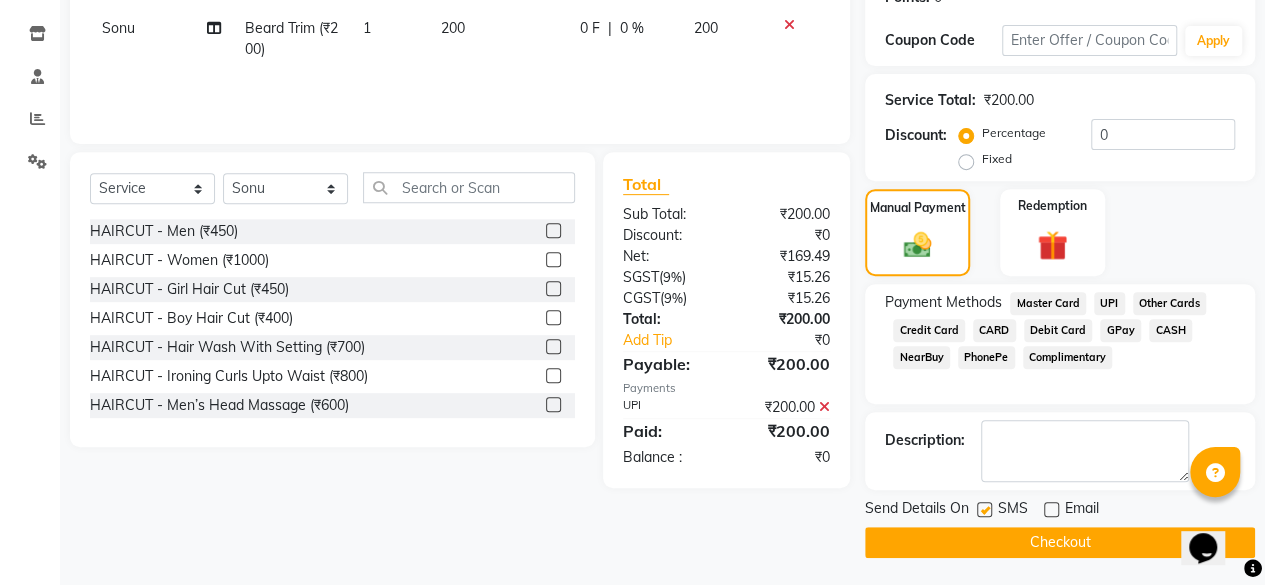 click on "Checkout" 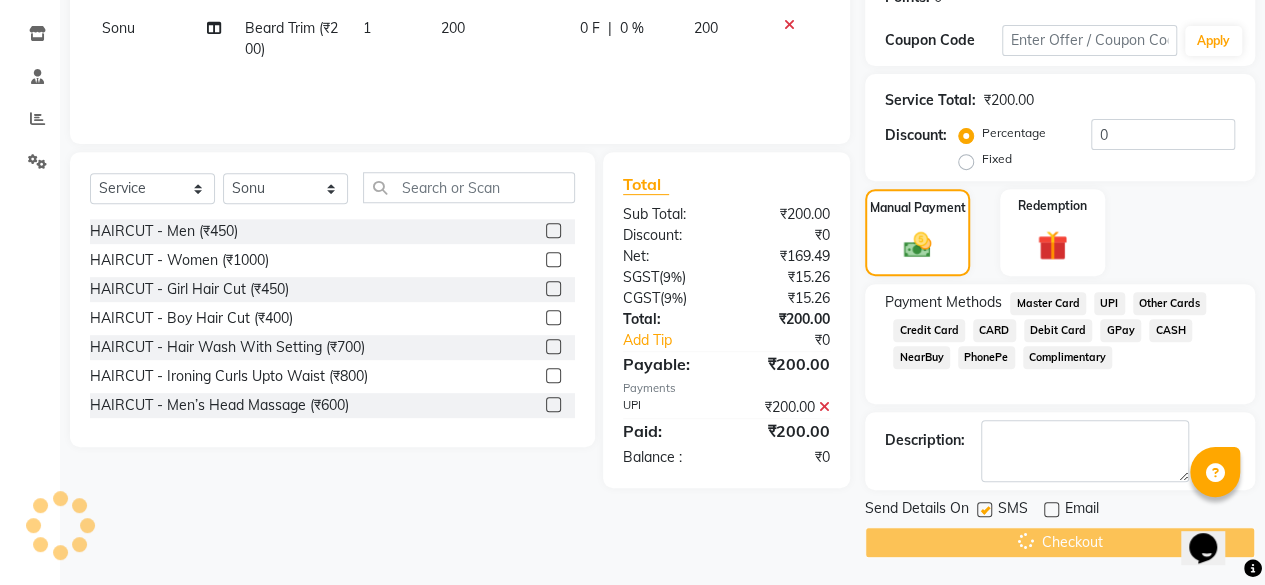 scroll, scrollTop: 298, scrollLeft: 0, axis: vertical 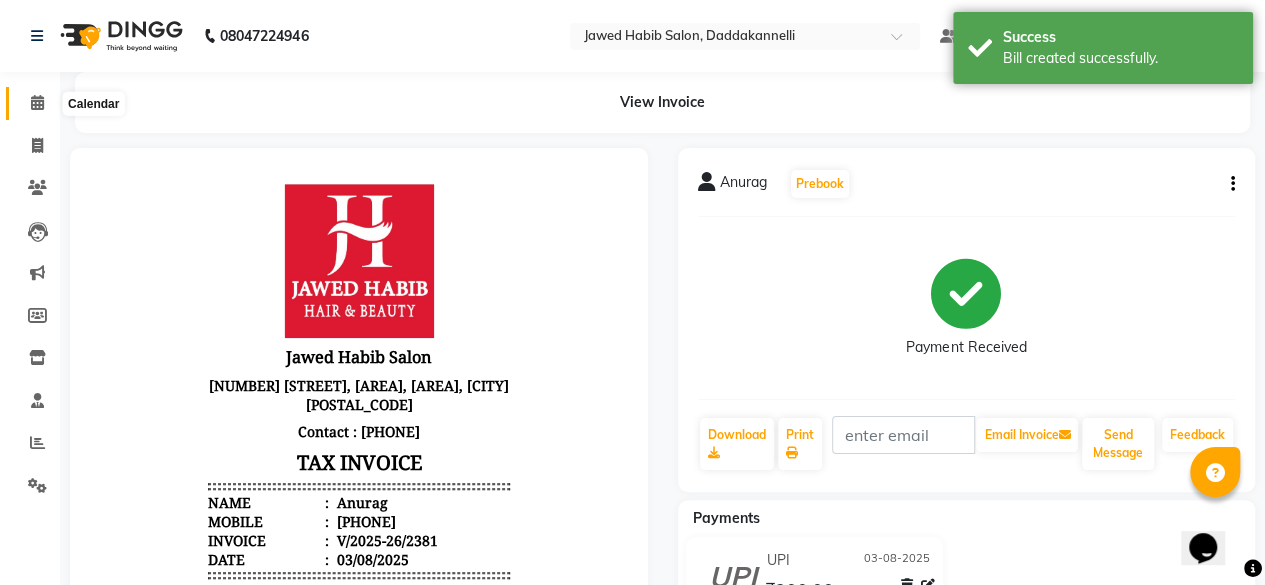 click 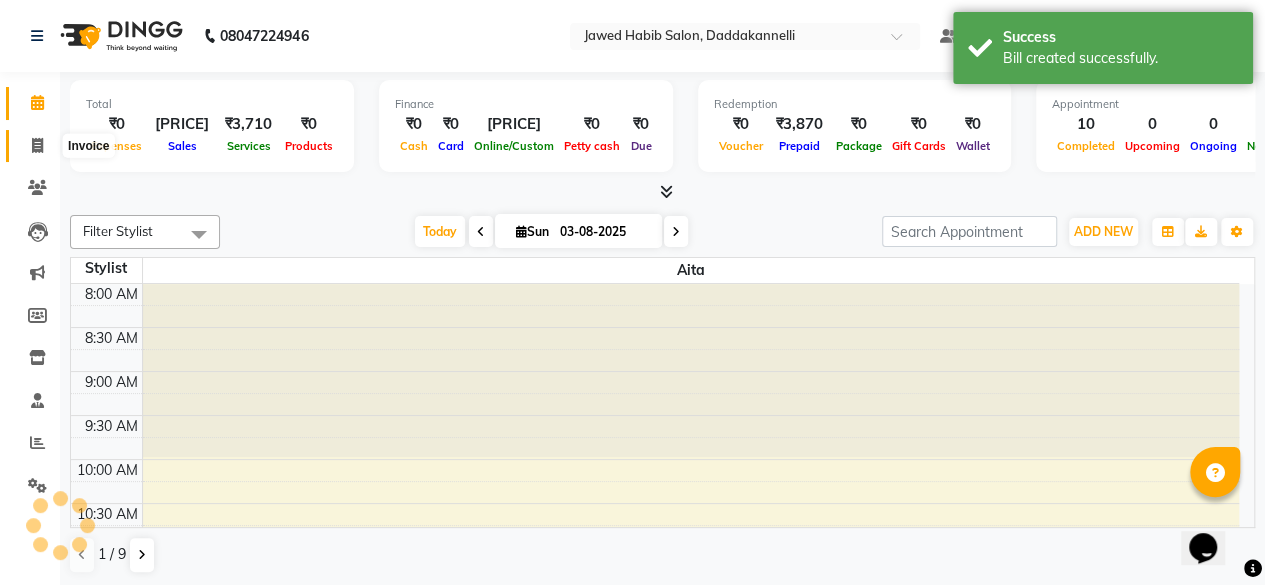 click 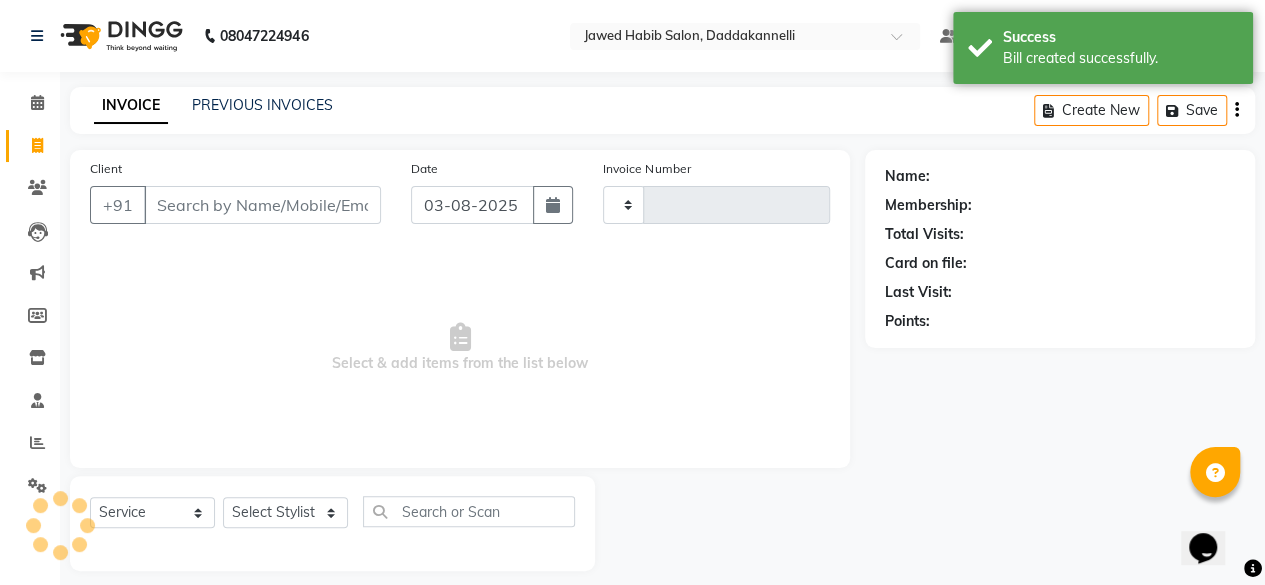 type on "2382" 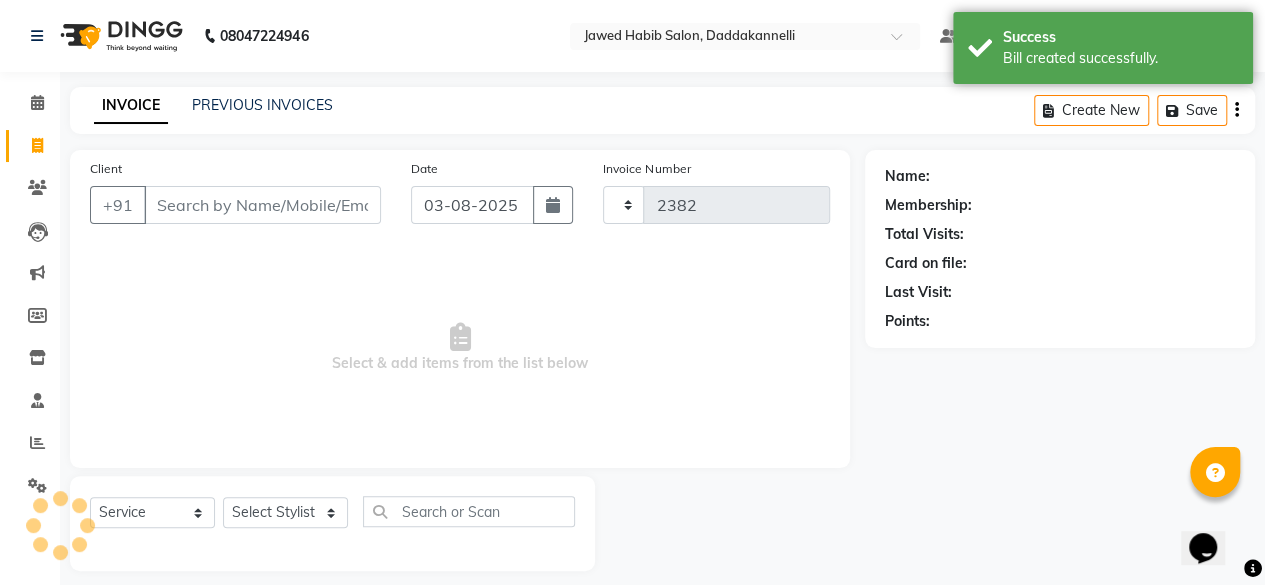 select on "6354" 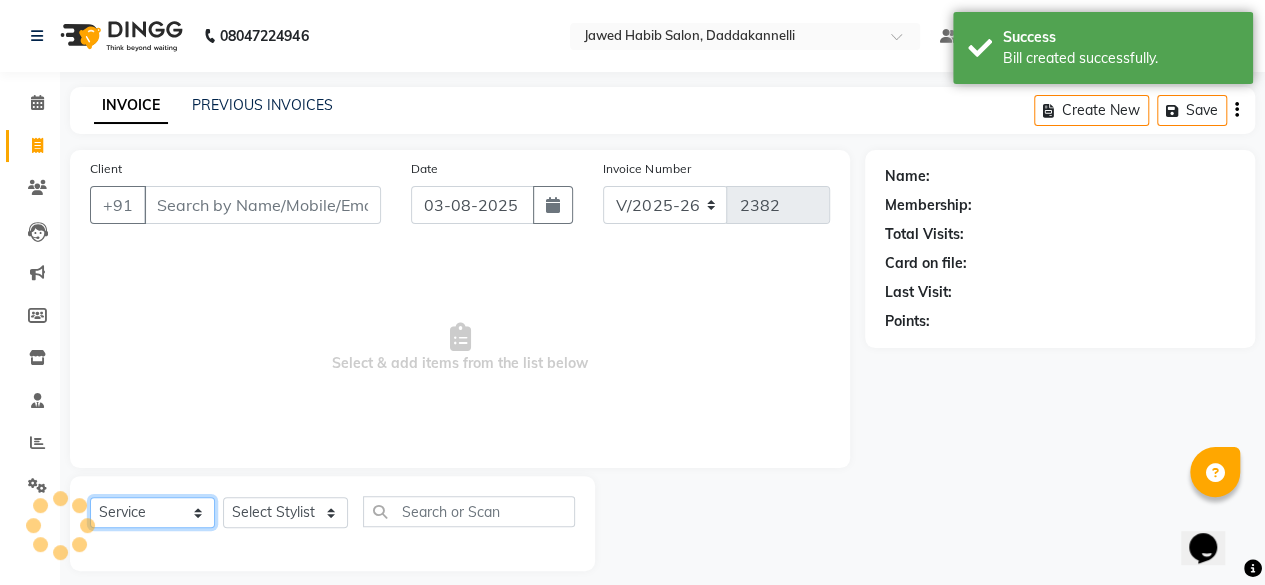 click on "Select  Service  Product  Membership  Package Voucher Prepaid Gift Card" 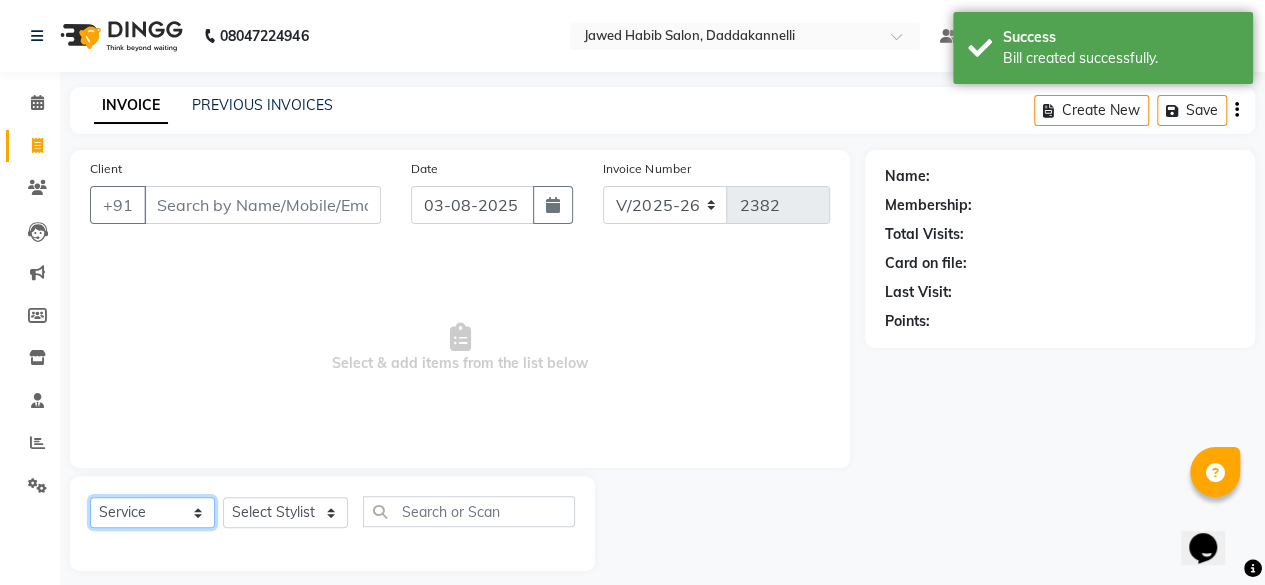 select on "product" 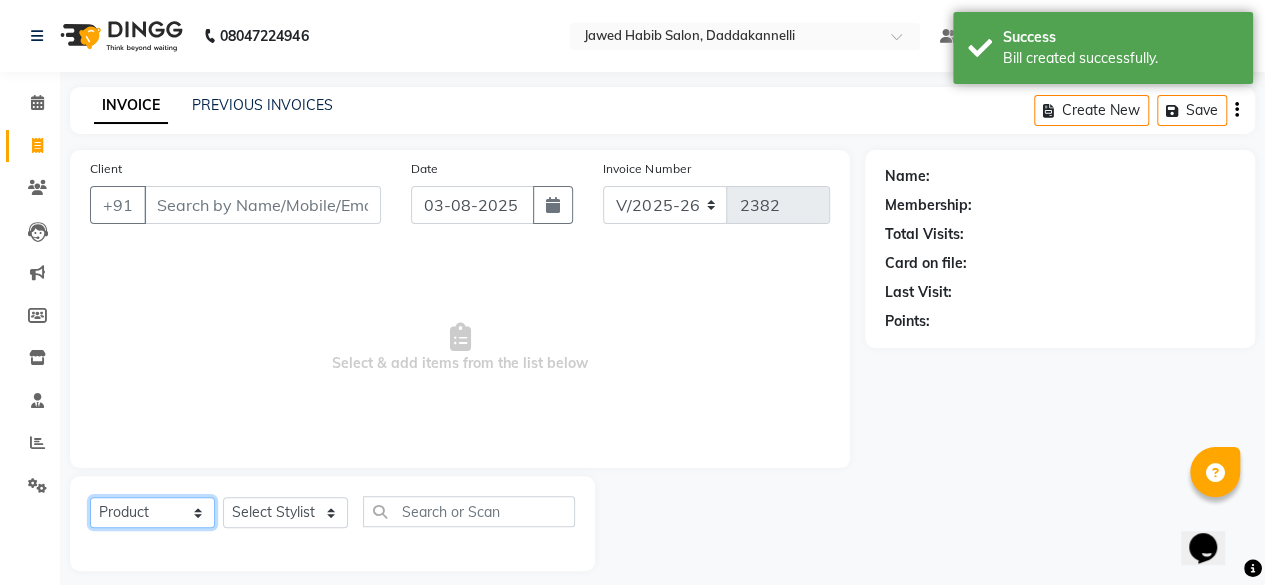 click on "Select  Service  Product  Membership  Package Voucher Prepaid Gift Card" 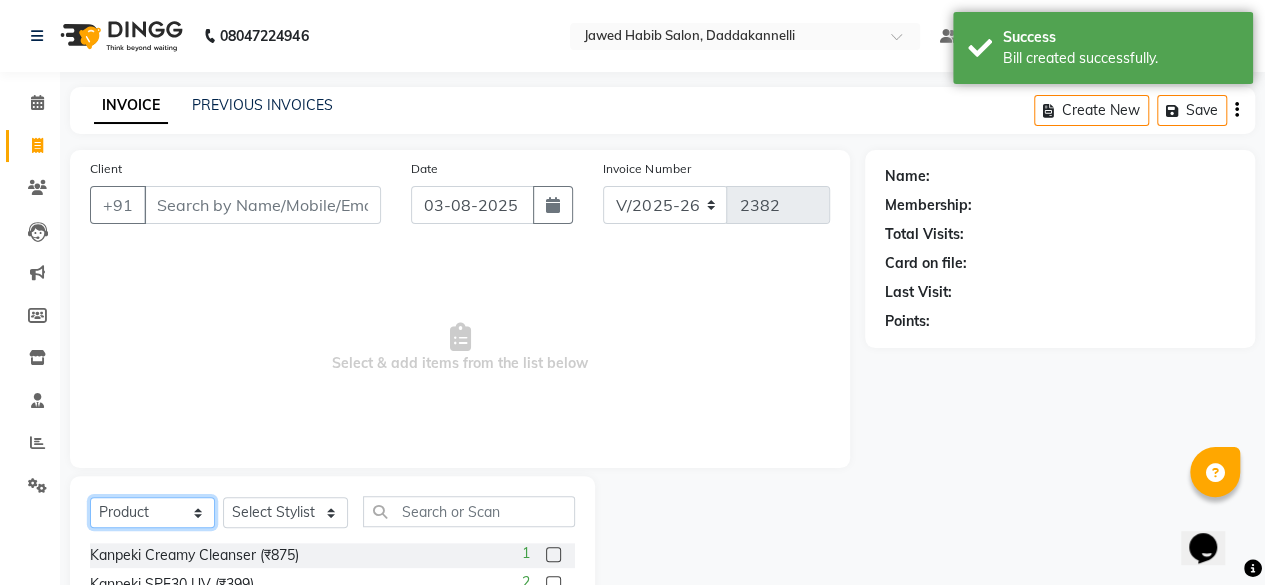 scroll, scrollTop: 100, scrollLeft: 0, axis: vertical 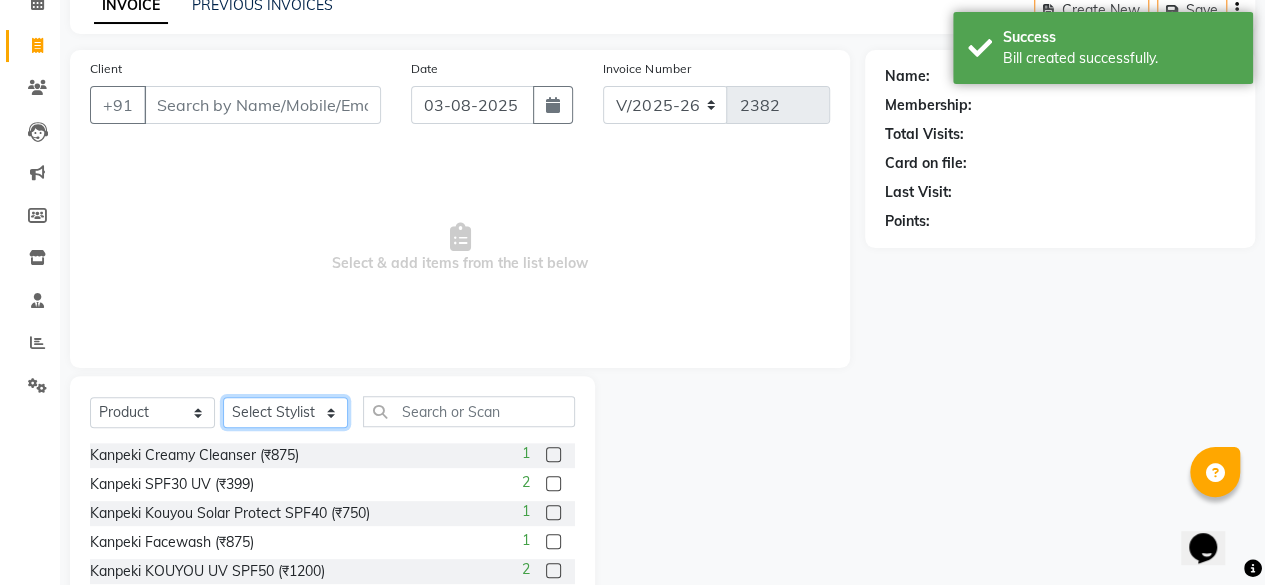 click on "Select Stylist aita DINGG SUPPORT Kabita KAMLA Rahul Riya Tamang Sajal salon manager Sonu Vimal" 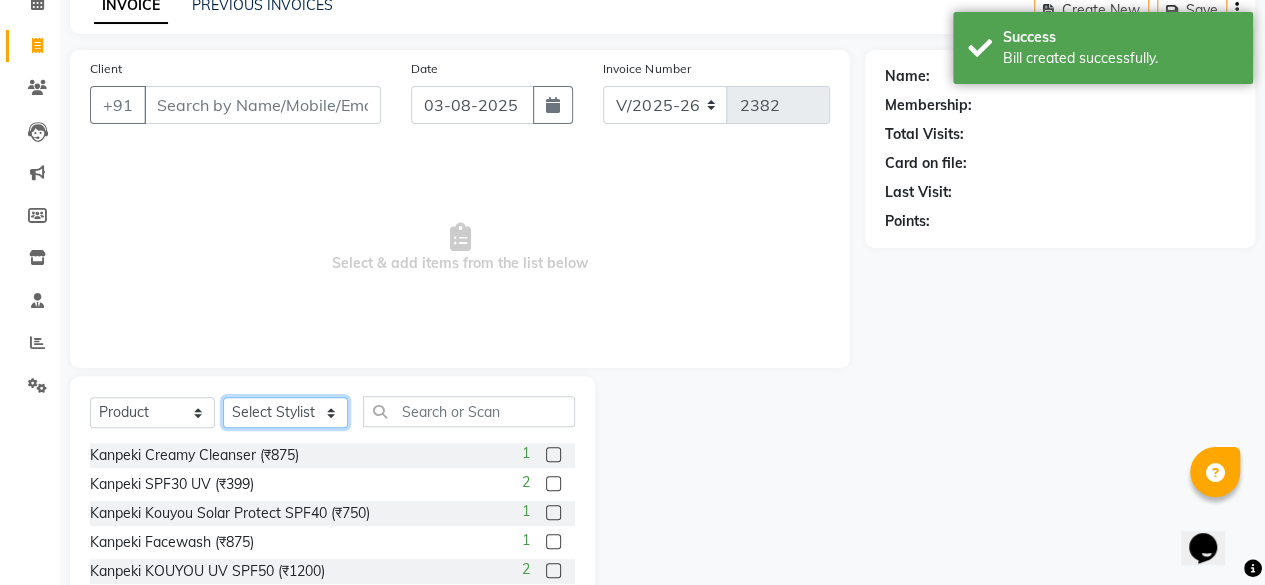click on "Select Stylist aita DINGG SUPPORT Kabita KAMLA Rahul Riya Tamang Sajal salon manager Sonu Vimal" 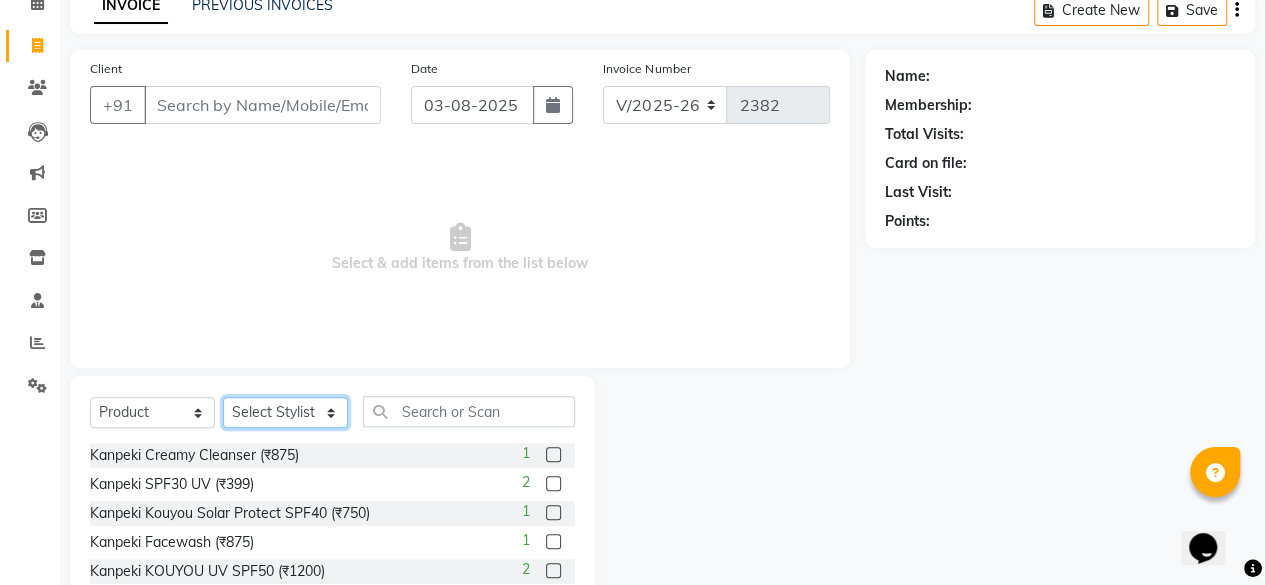 click on "Select Stylist aita DINGG SUPPORT Kabita KAMLA Rahul Riya Tamang Sajal salon manager Sonu Vimal" 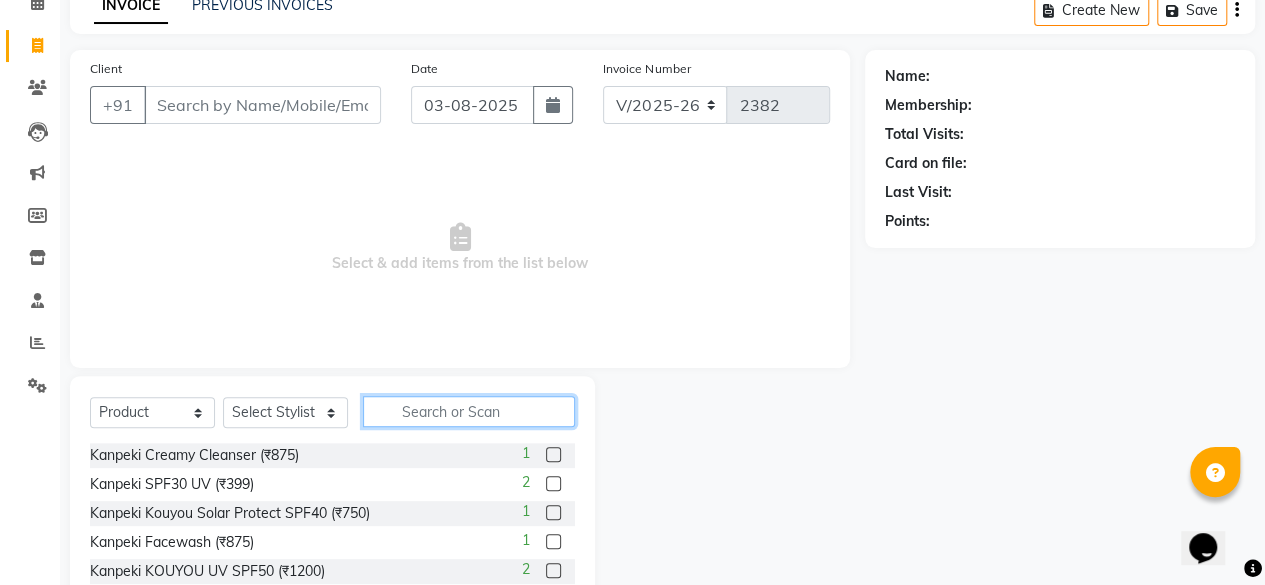 click 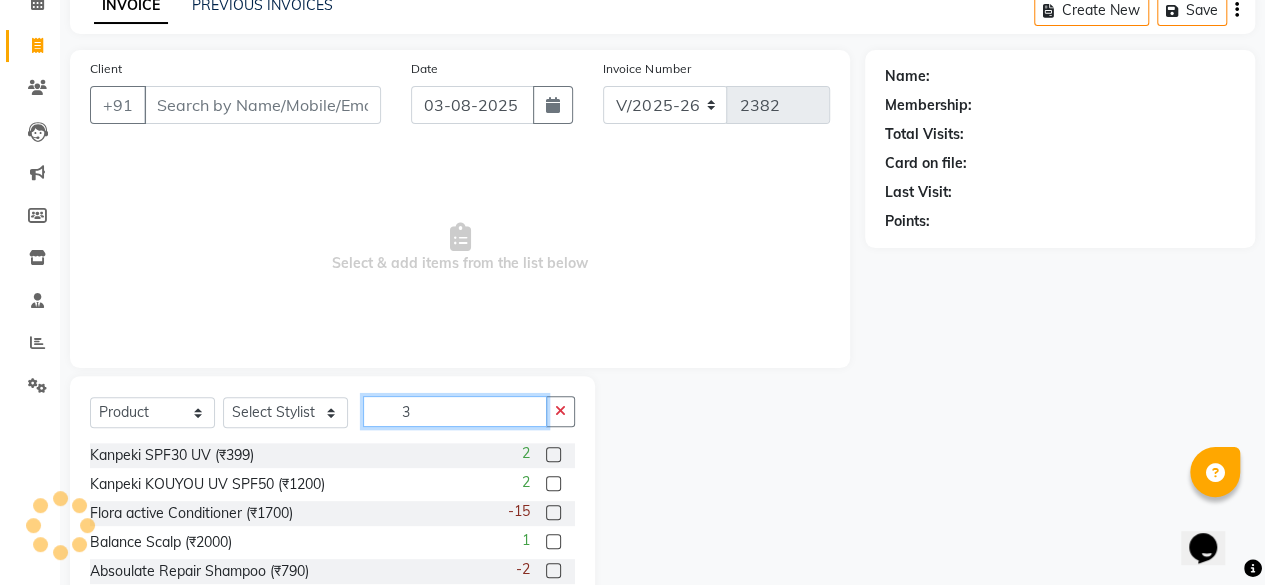 type on "3" 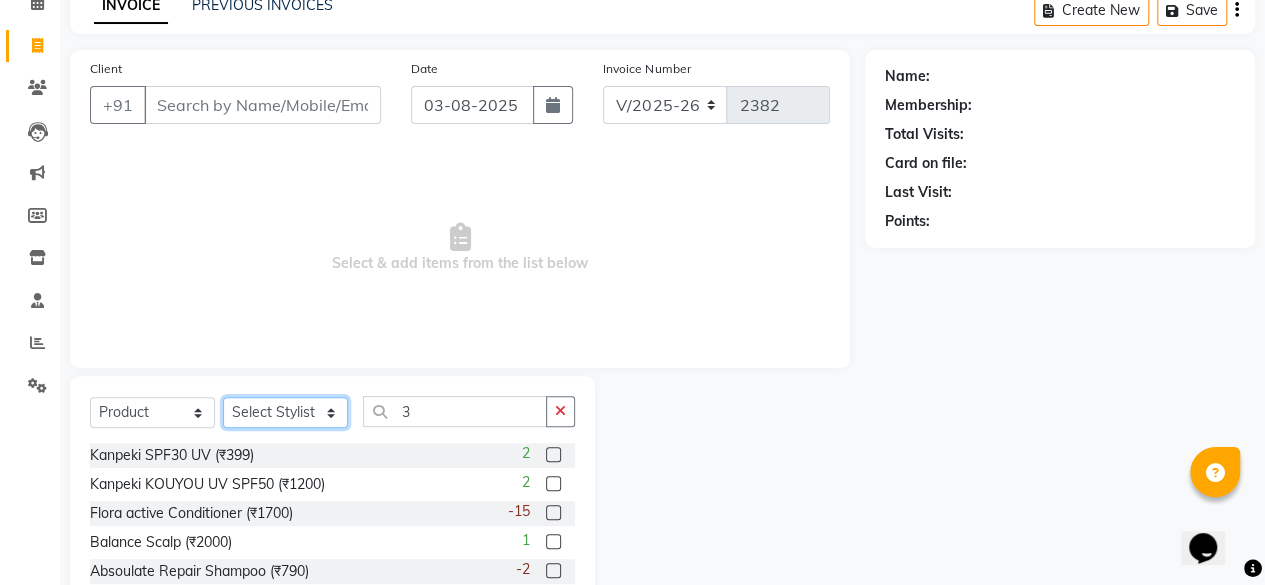 click on "Select Stylist aita DINGG SUPPORT Kabita KAMLA Rahul Riya Tamang Sajal salon manager Sonu Vimal" 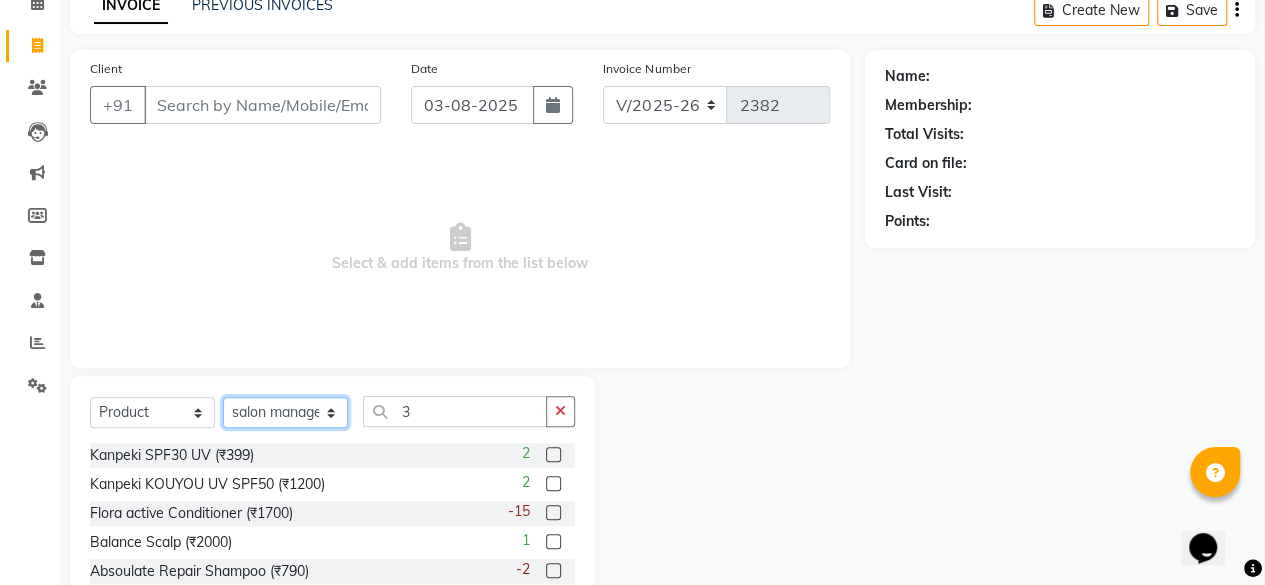 click on "Select Stylist aita DINGG SUPPORT Kabita KAMLA Rahul Riya Tamang Sajal salon manager Sonu Vimal" 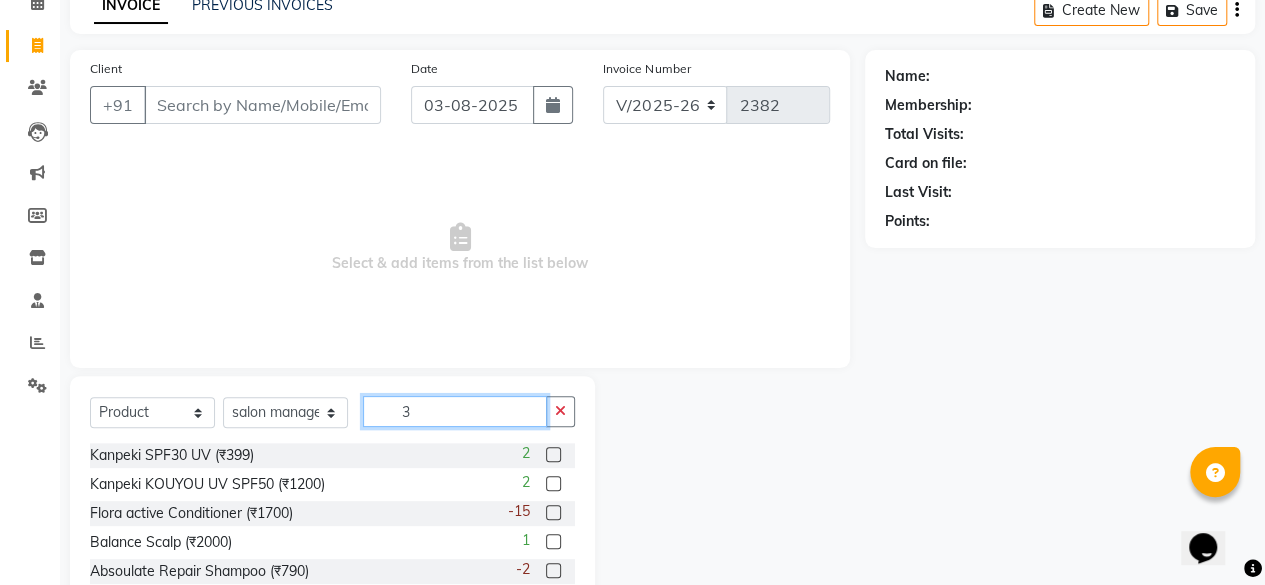 click on "3" 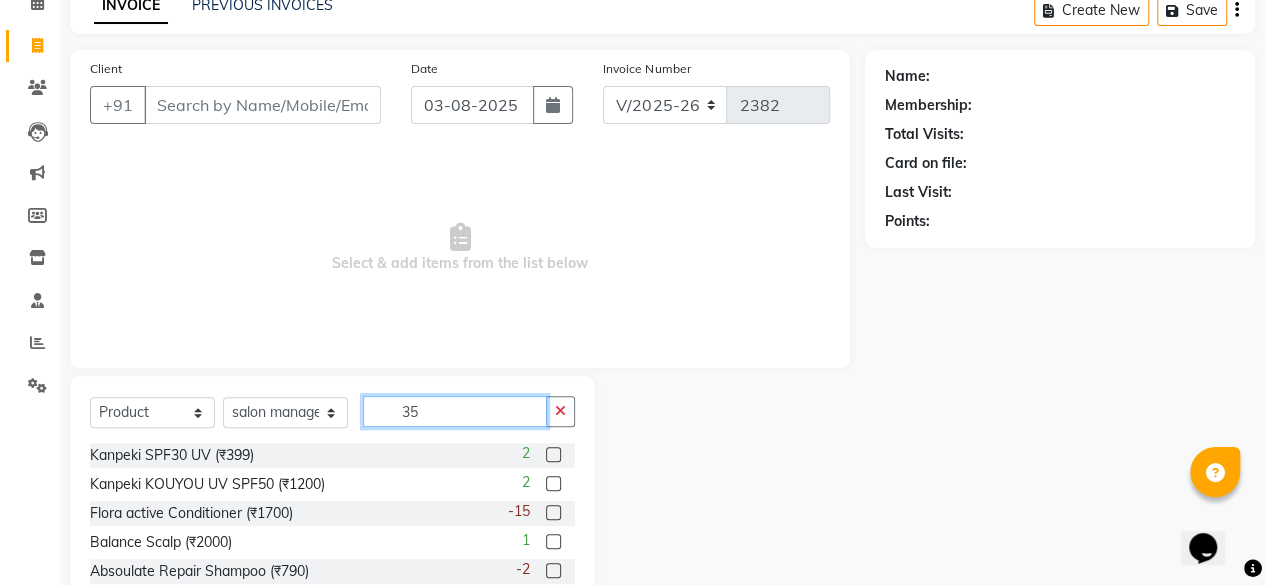 scroll, scrollTop: 44, scrollLeft: 0, axis: vertical 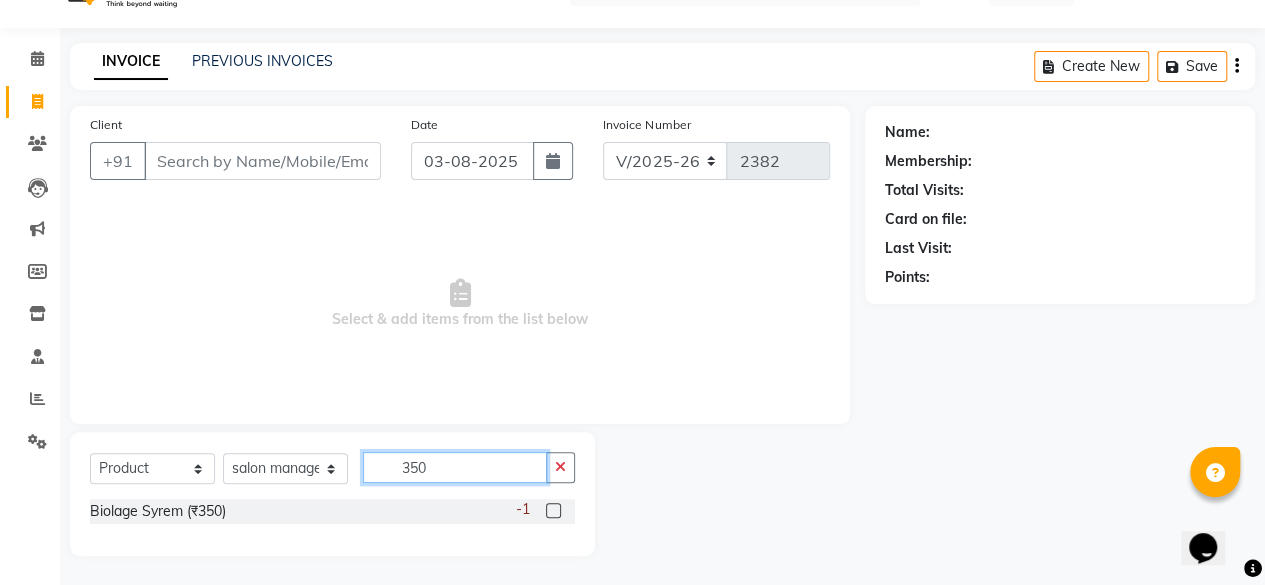 type on "350" 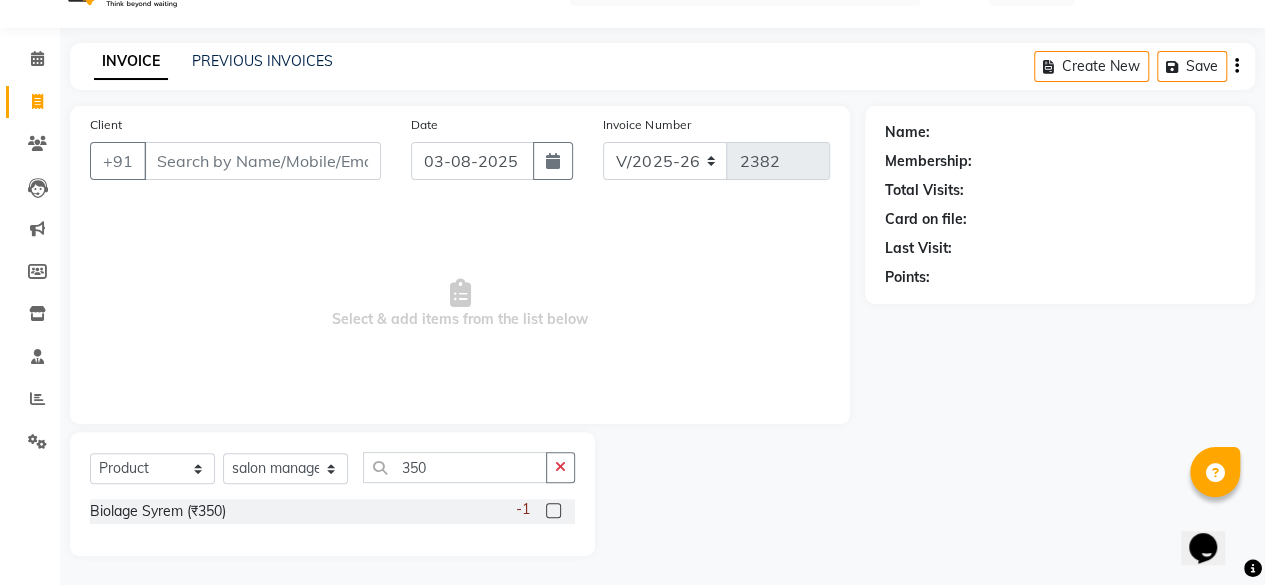 click on "-1" 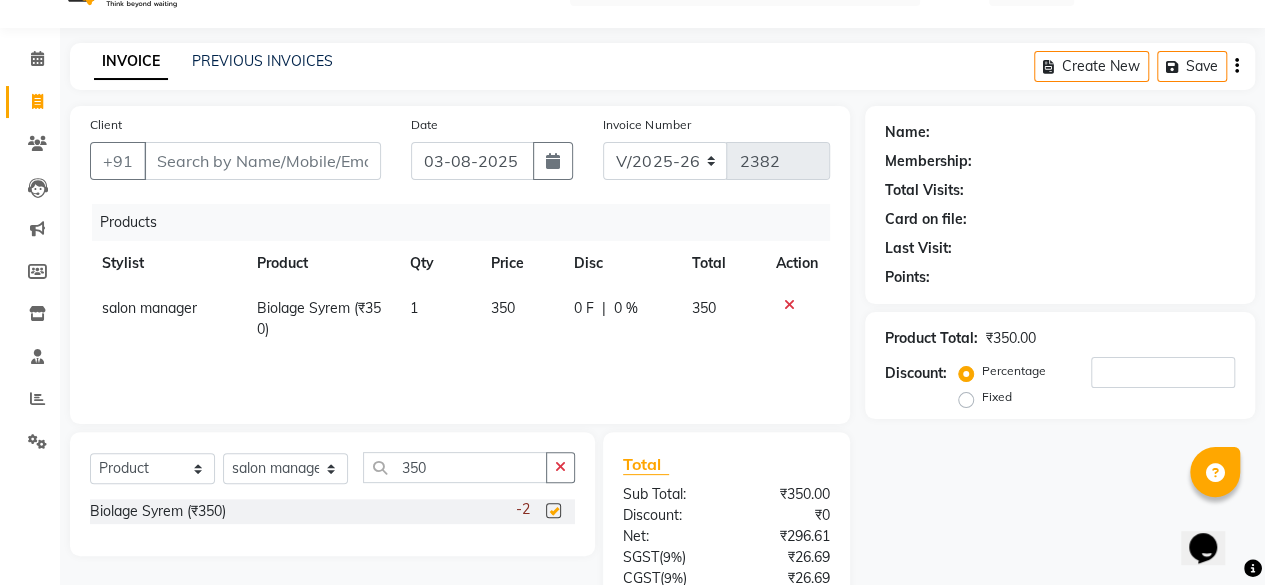 checkbox on "false" 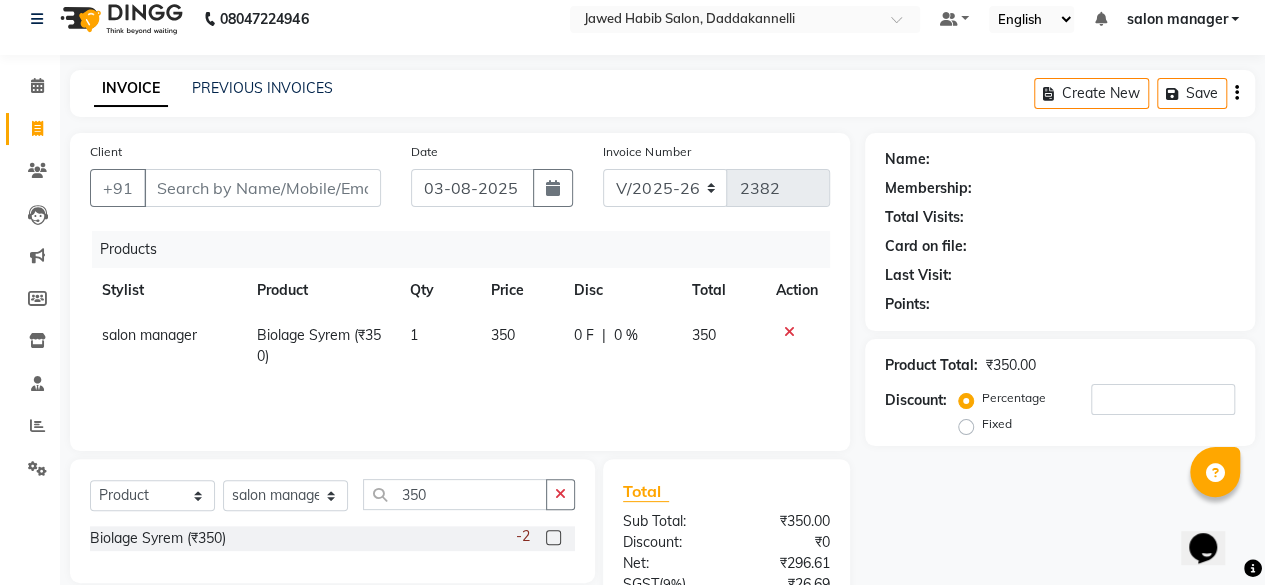 scroll, scrollTop: 0, scrollLeft: 0, axis: both 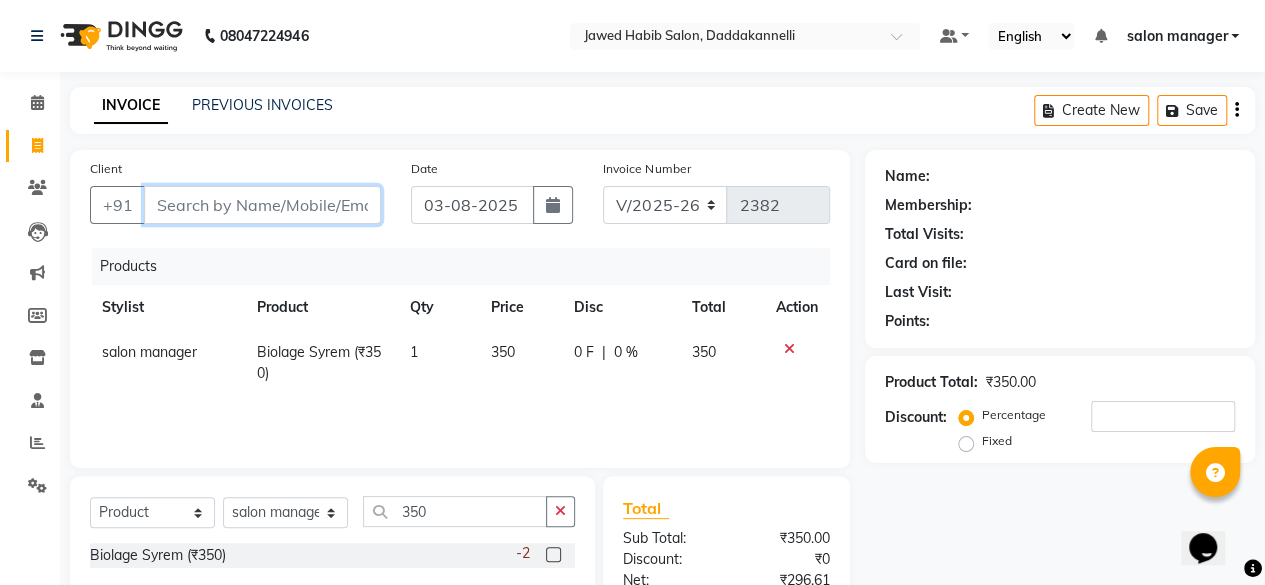 click on "Client" at bounding box center (262, 205) 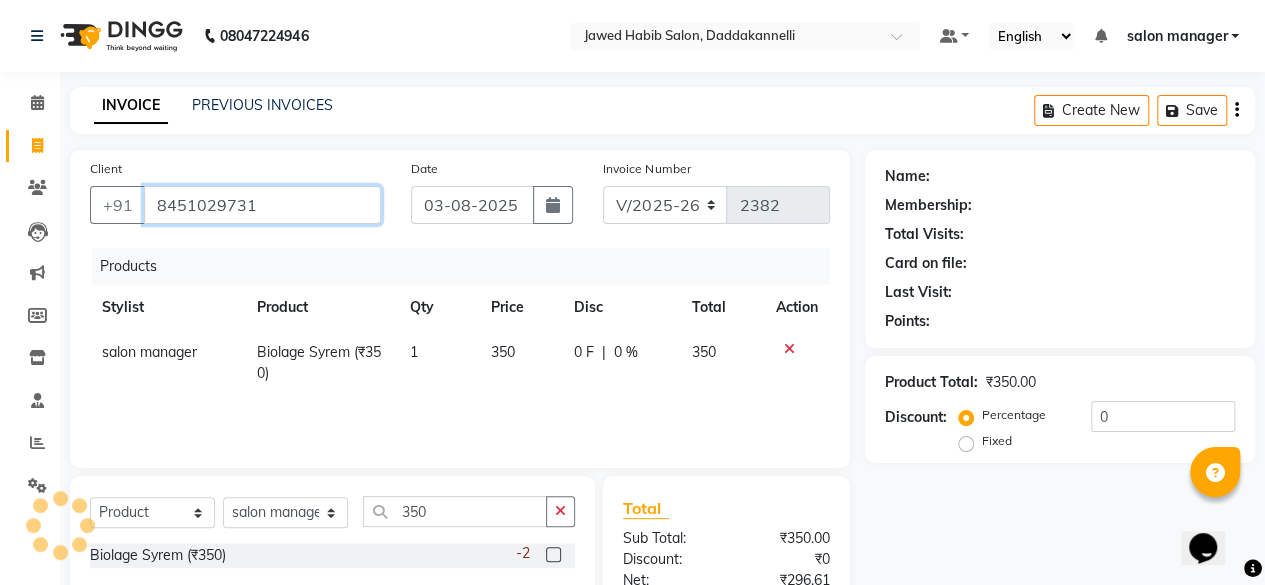 type on "8451029731" 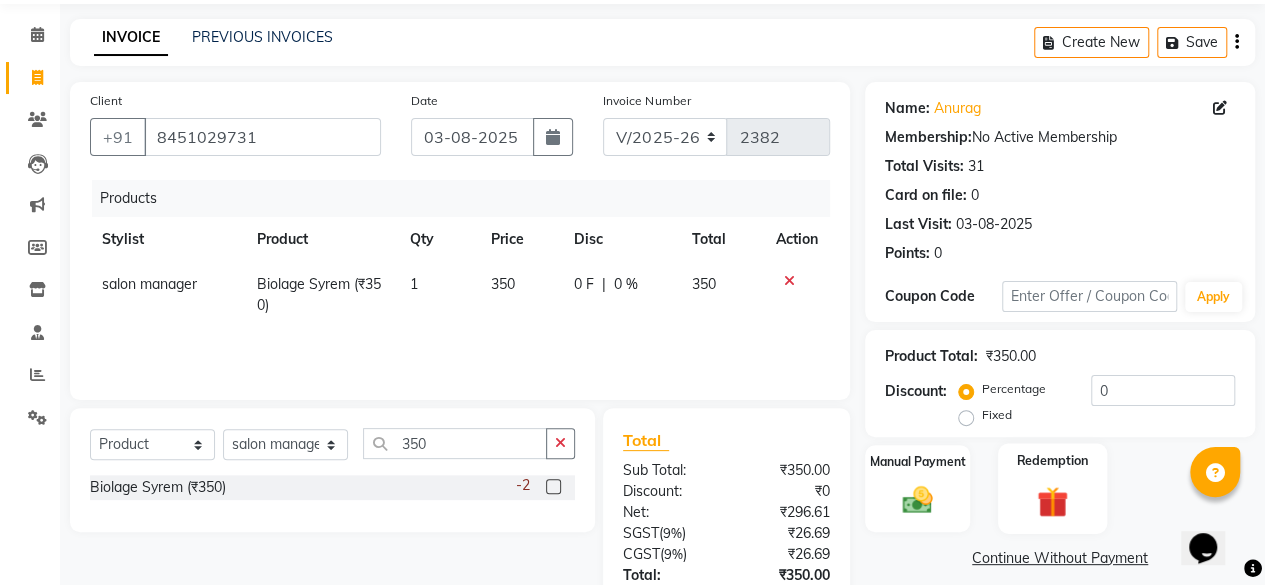scroll, scrollTop: 100, scrollLeft: 0, axis: vertical 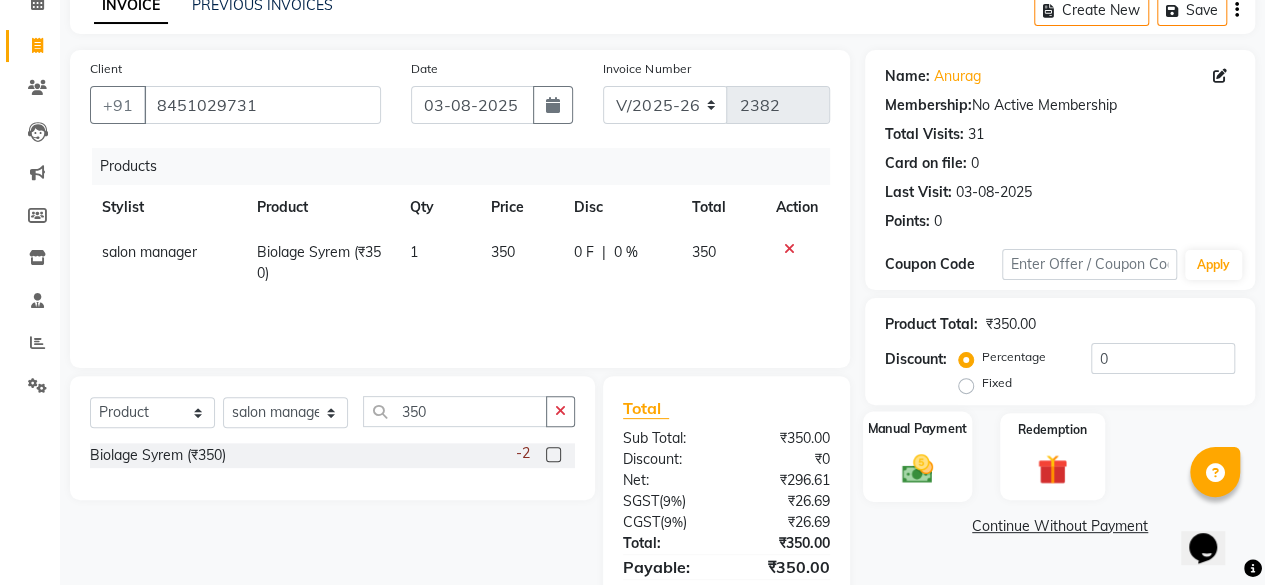 click 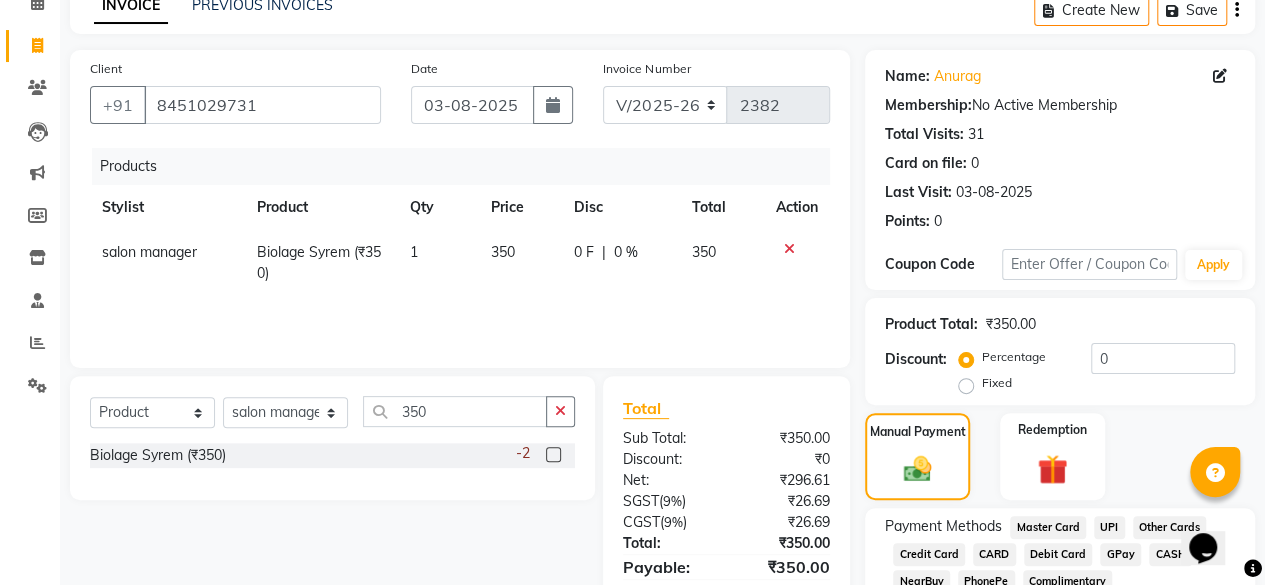 click on "UPI" 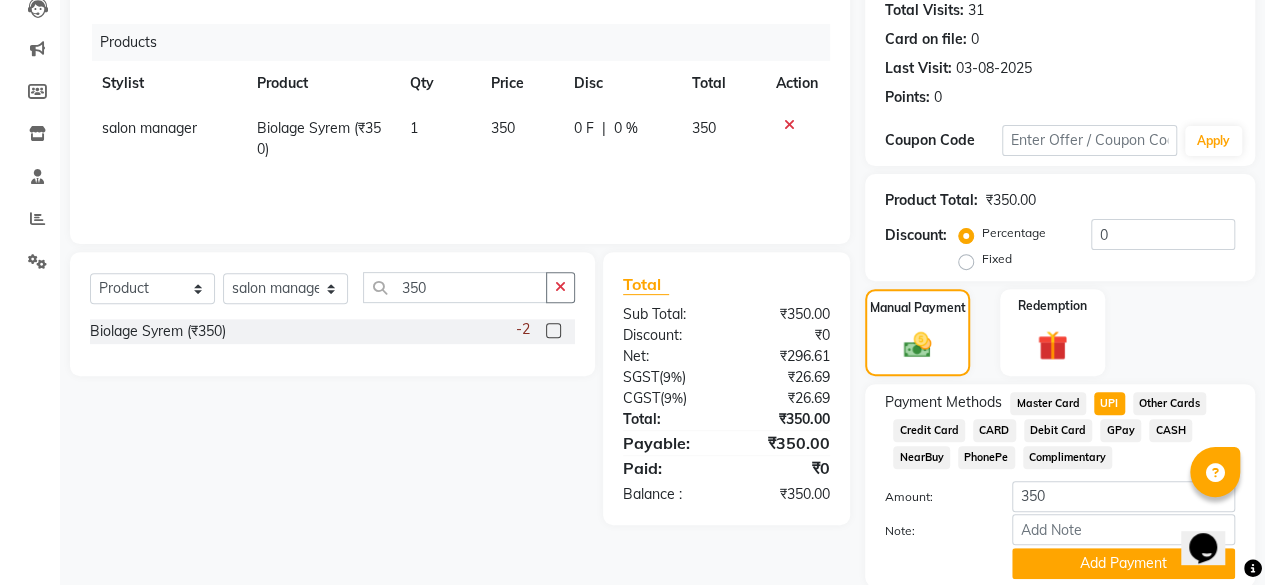 scroll, scrollTop: 296, scrollLeft: 0, axis: vertical 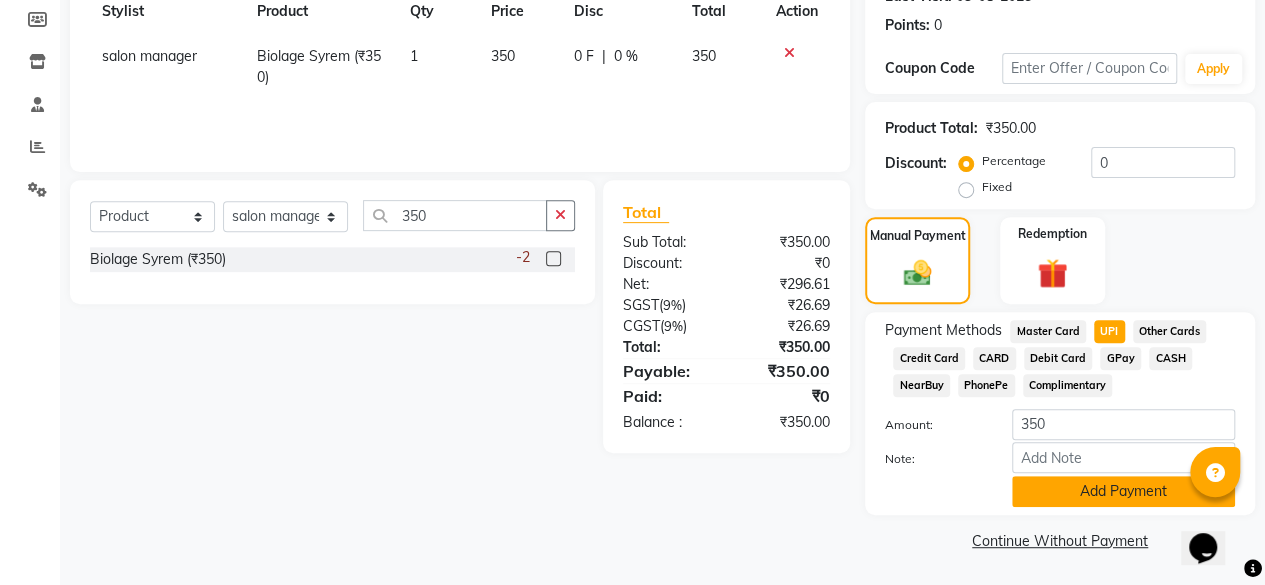 click on "Add Payment" 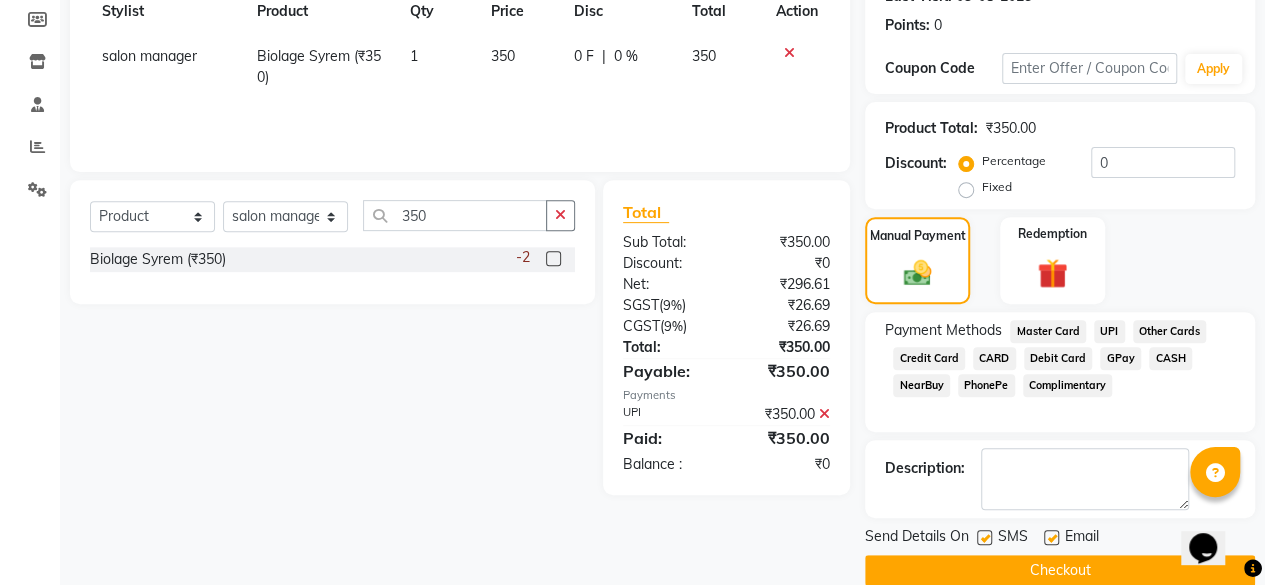 scroll, scrollTop: 324, scrollLeft: 0, axis: vertical 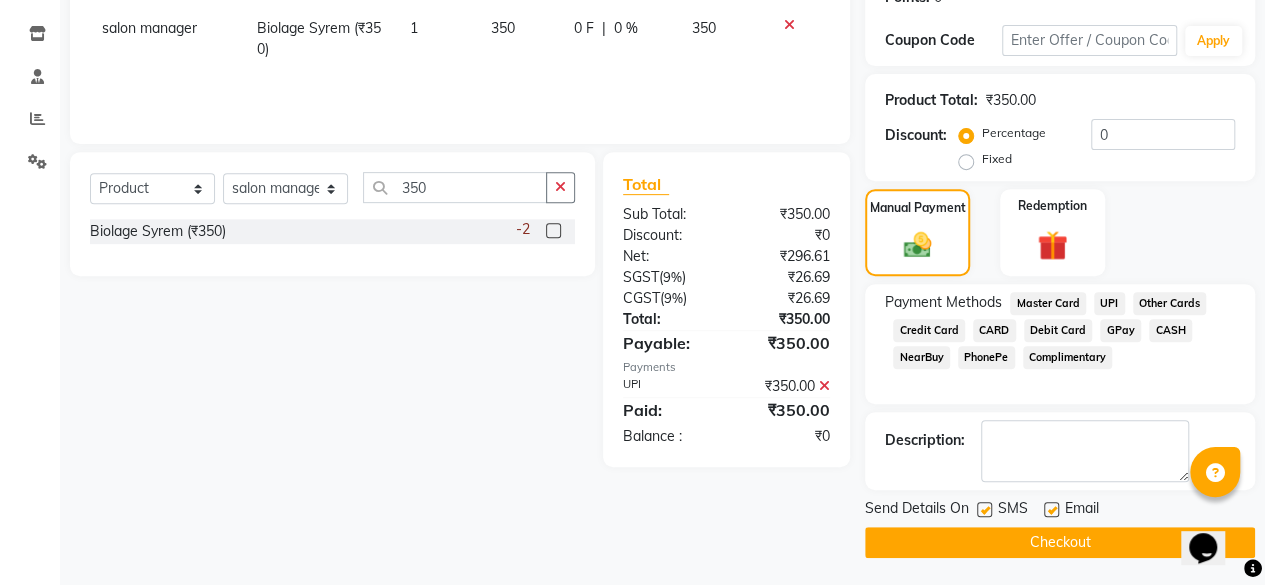 click 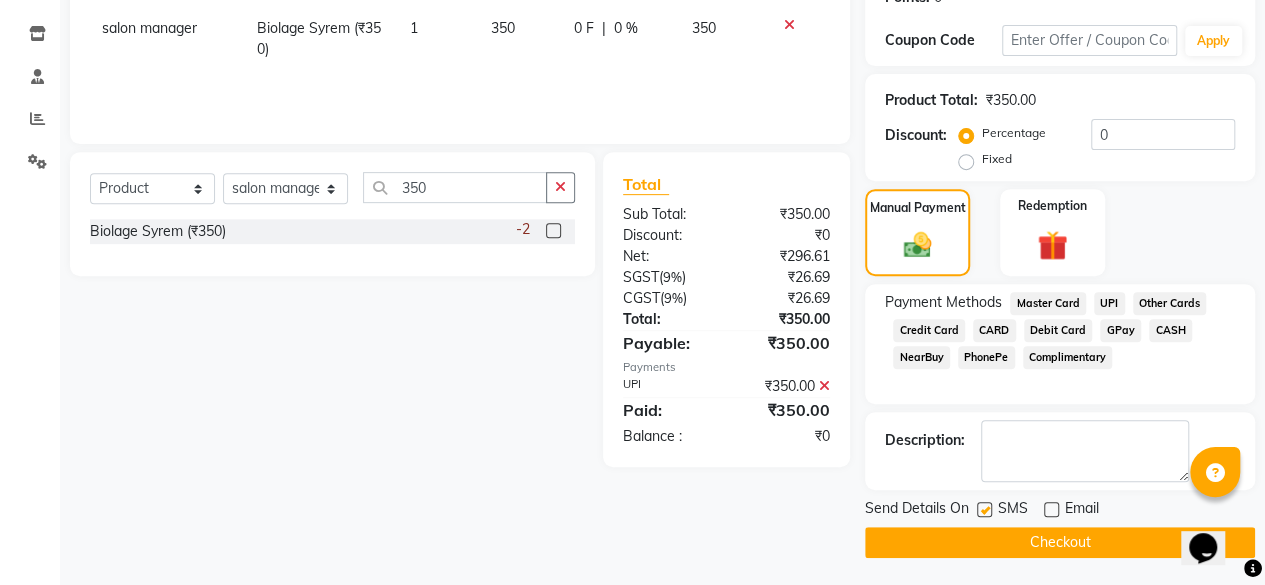 click on "Checkout" 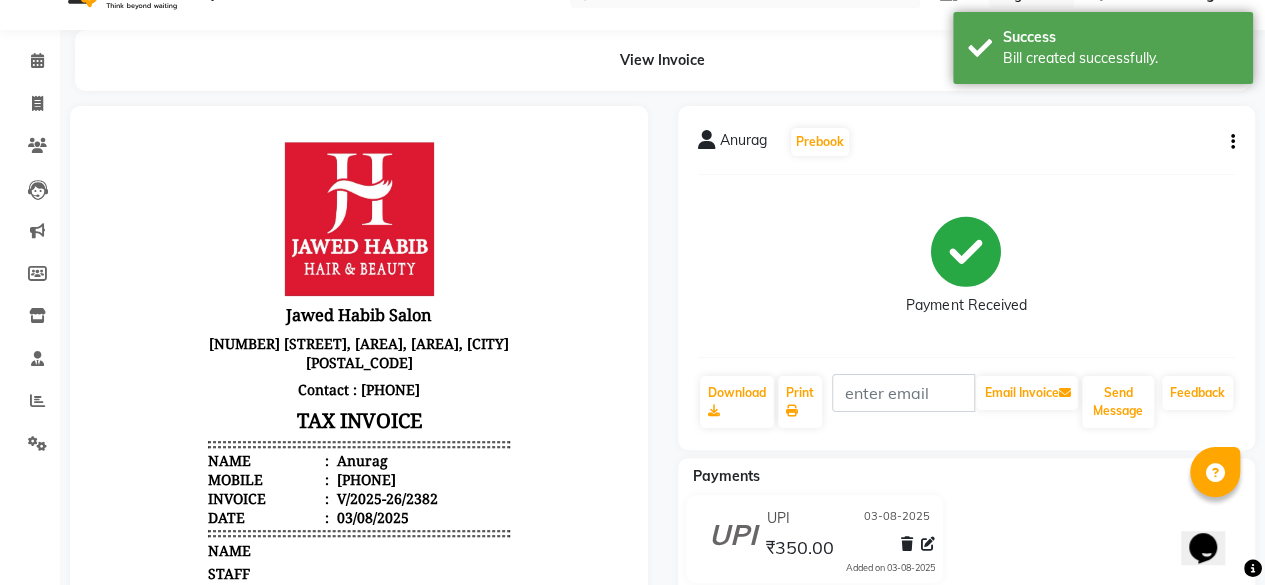 scroll, scrollTop: 0, scrollLeft: 0, axis: both 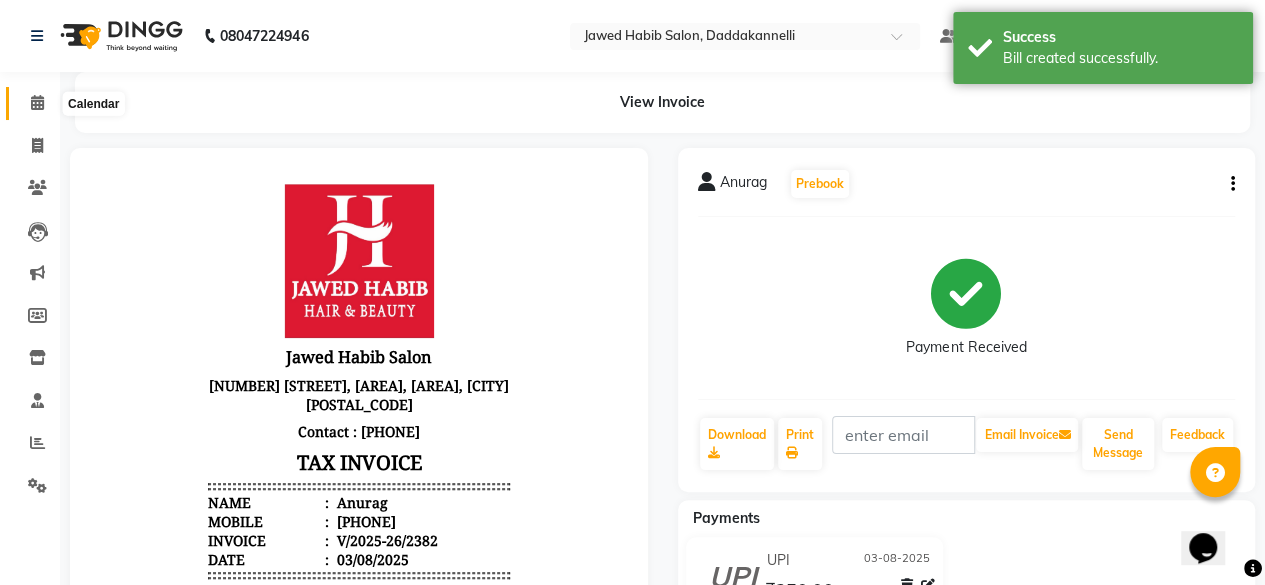 click 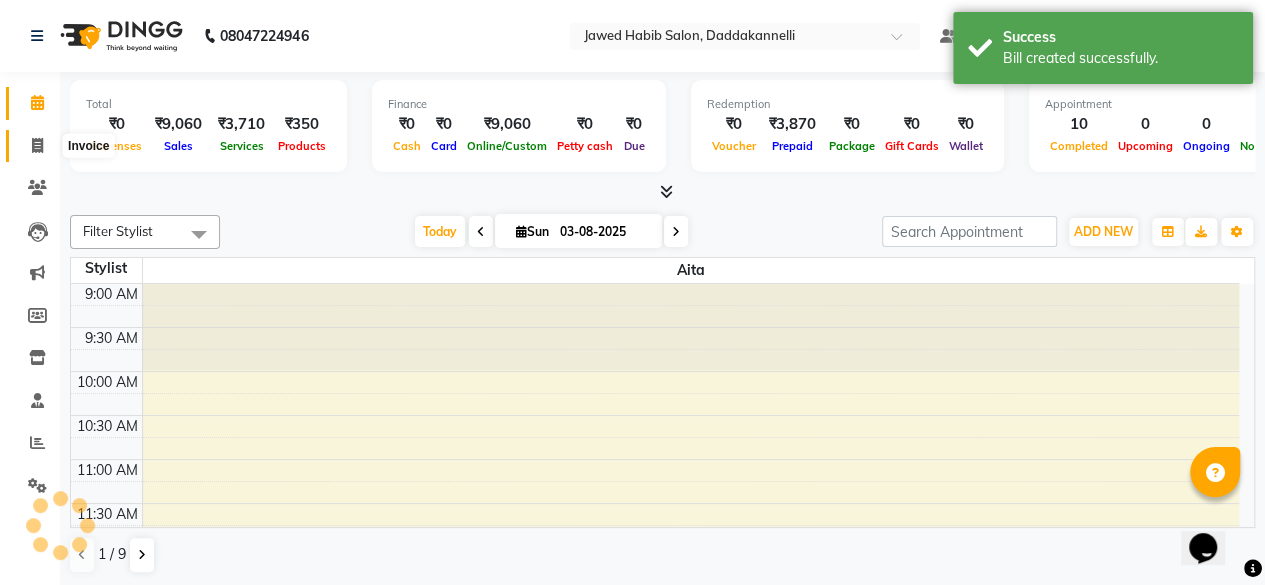 click 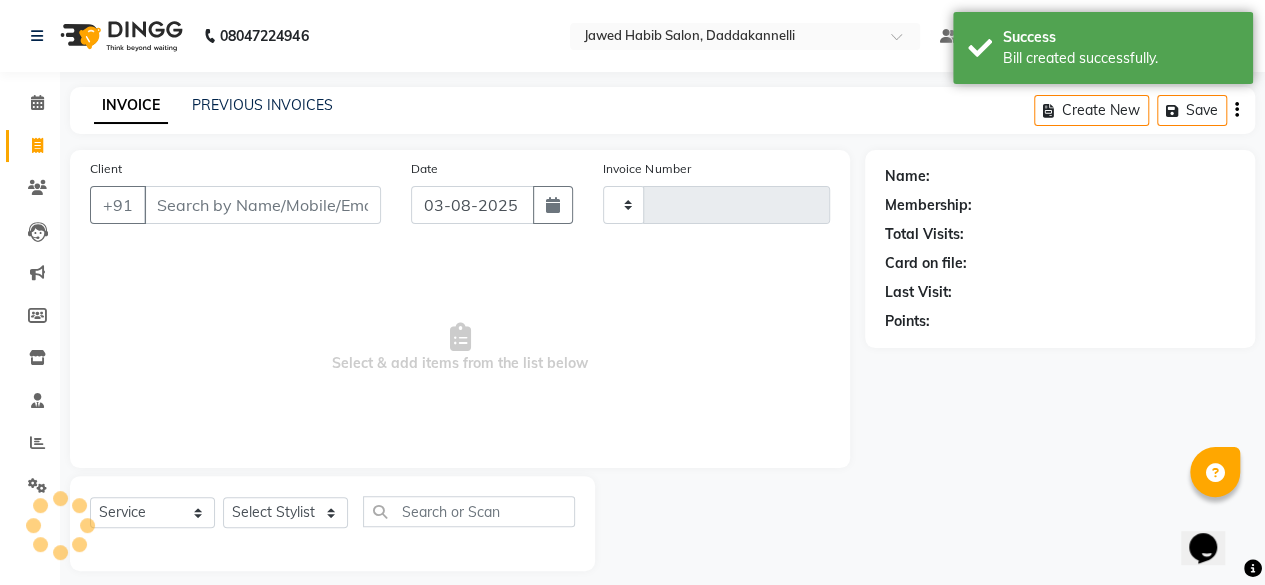type on "2383" 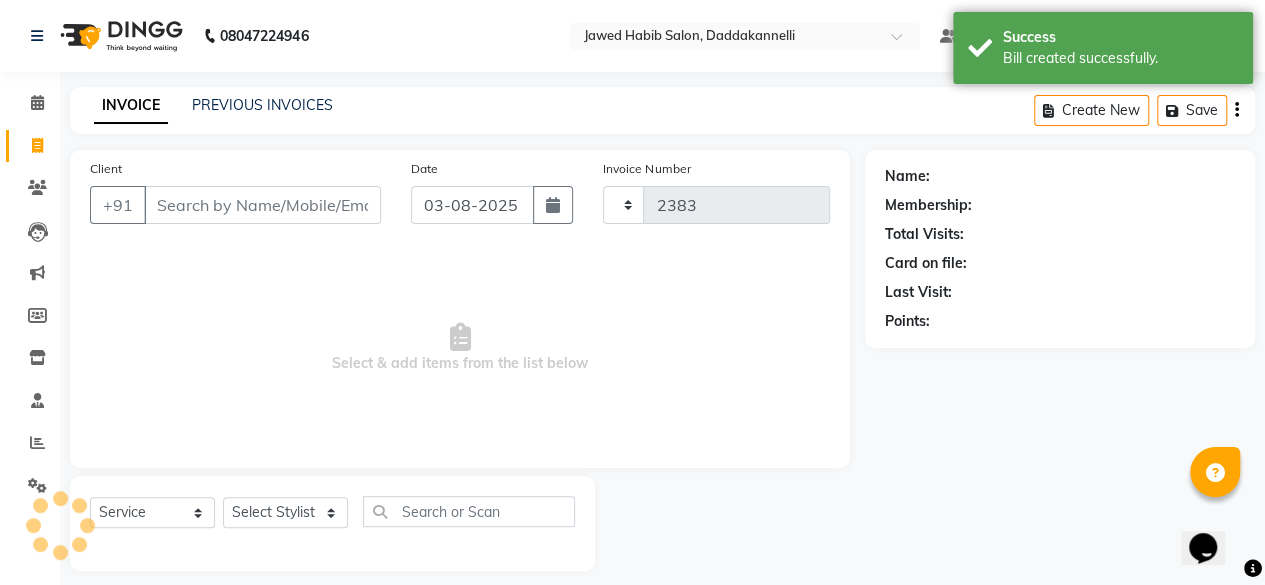select on "6354" 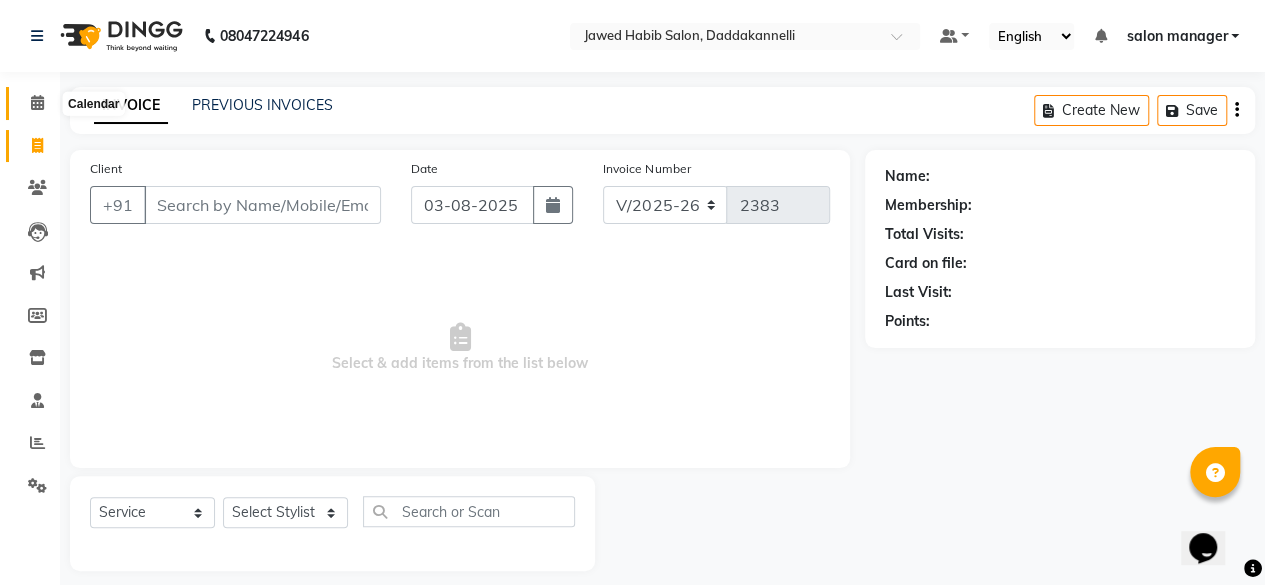 click 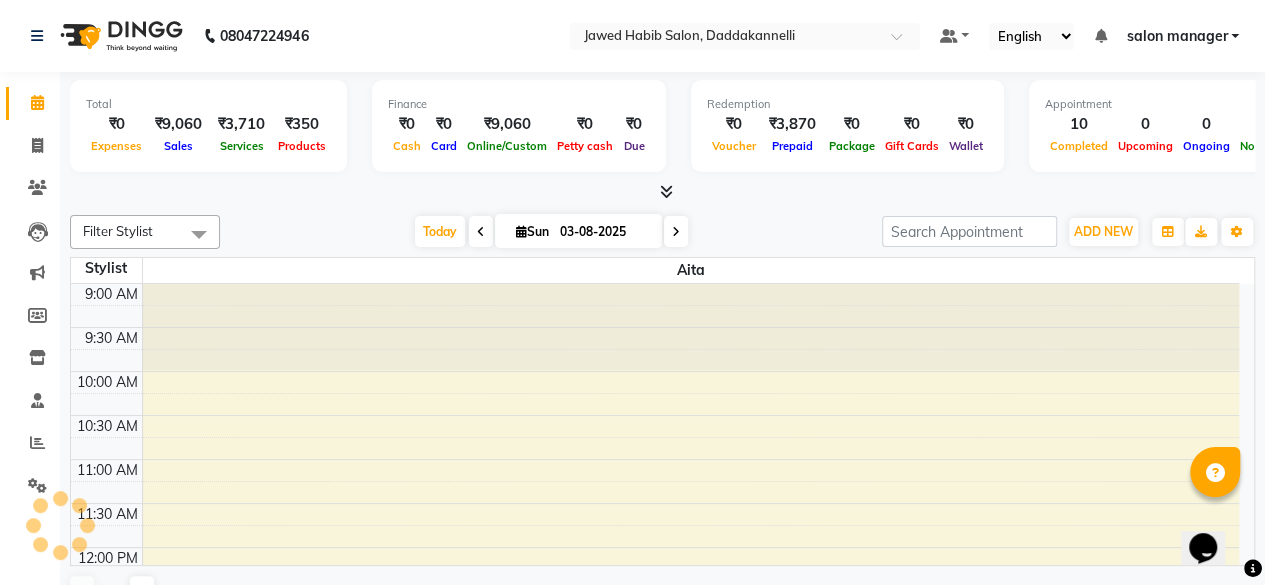 scroll, scrollTop: 348, scrollLeft: 0, axis: vertical 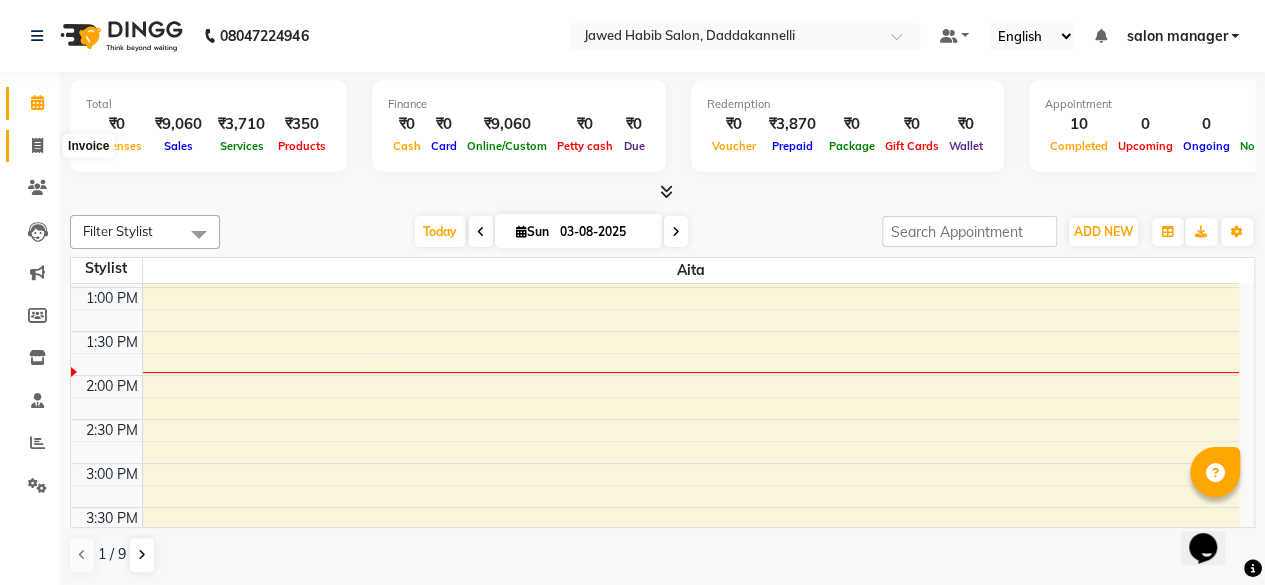 click 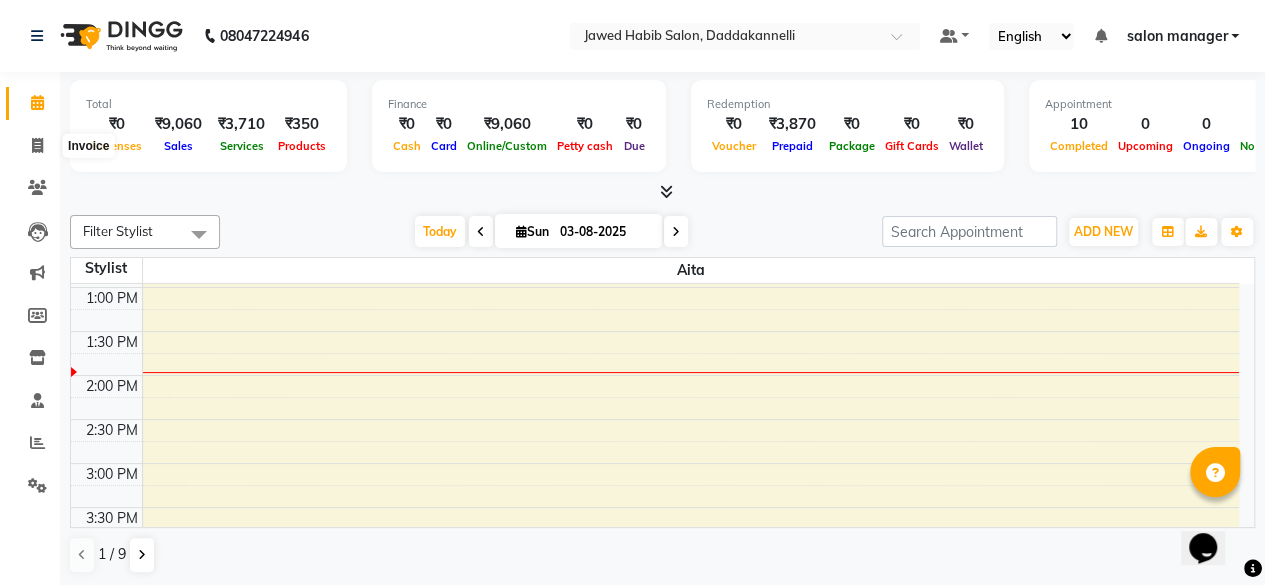 select on "service" 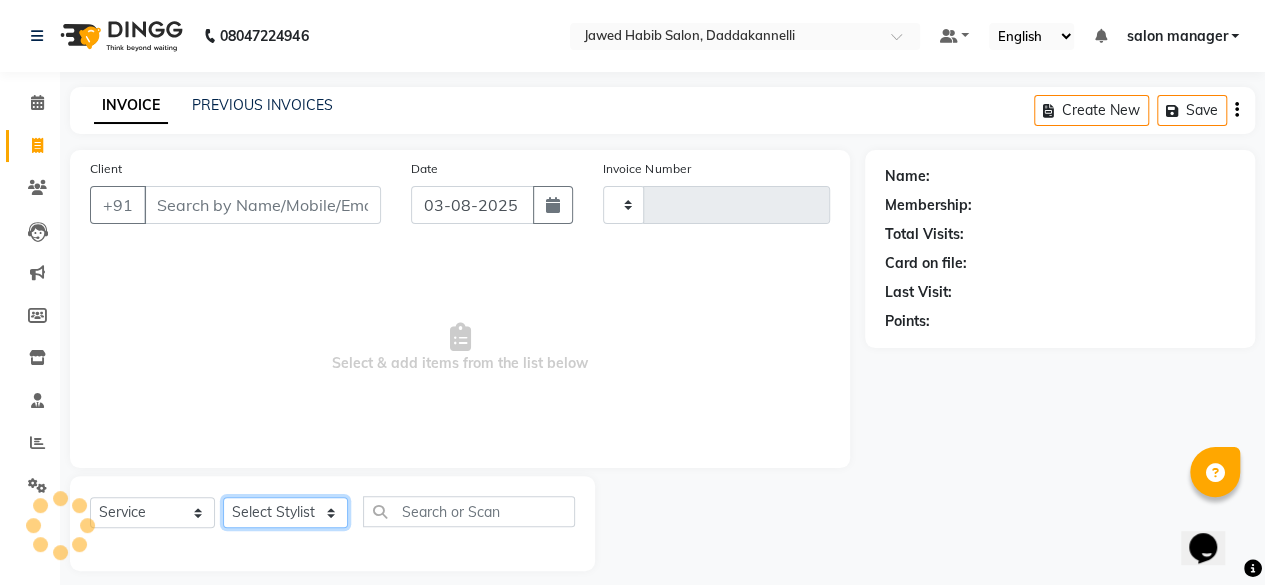 click on "Select Stylist" 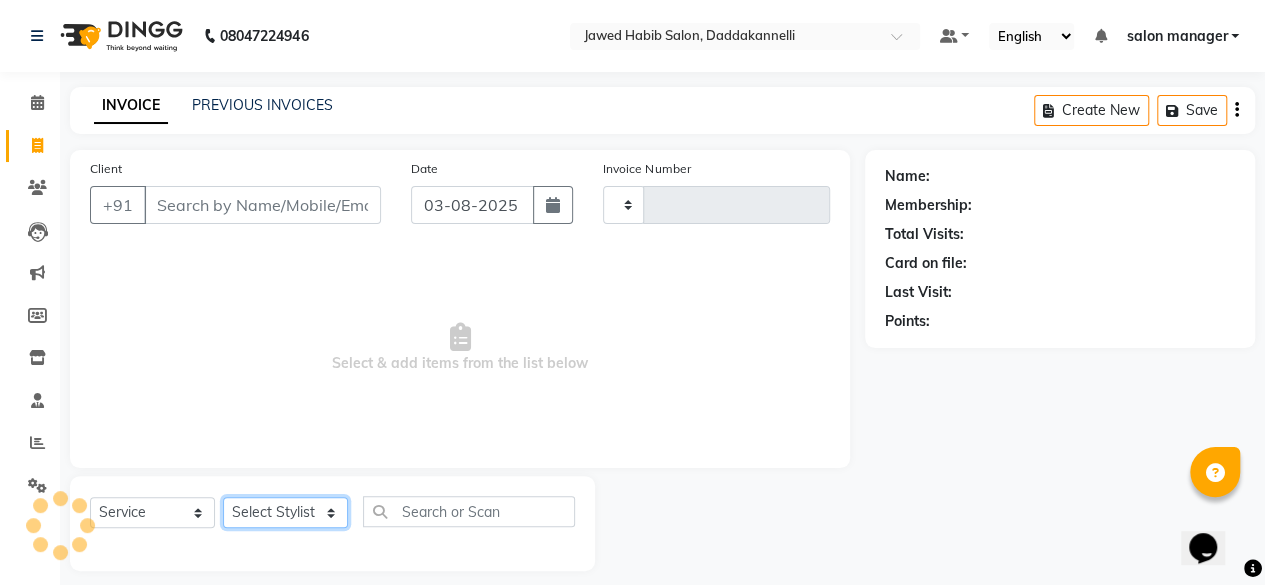 type on "2383" 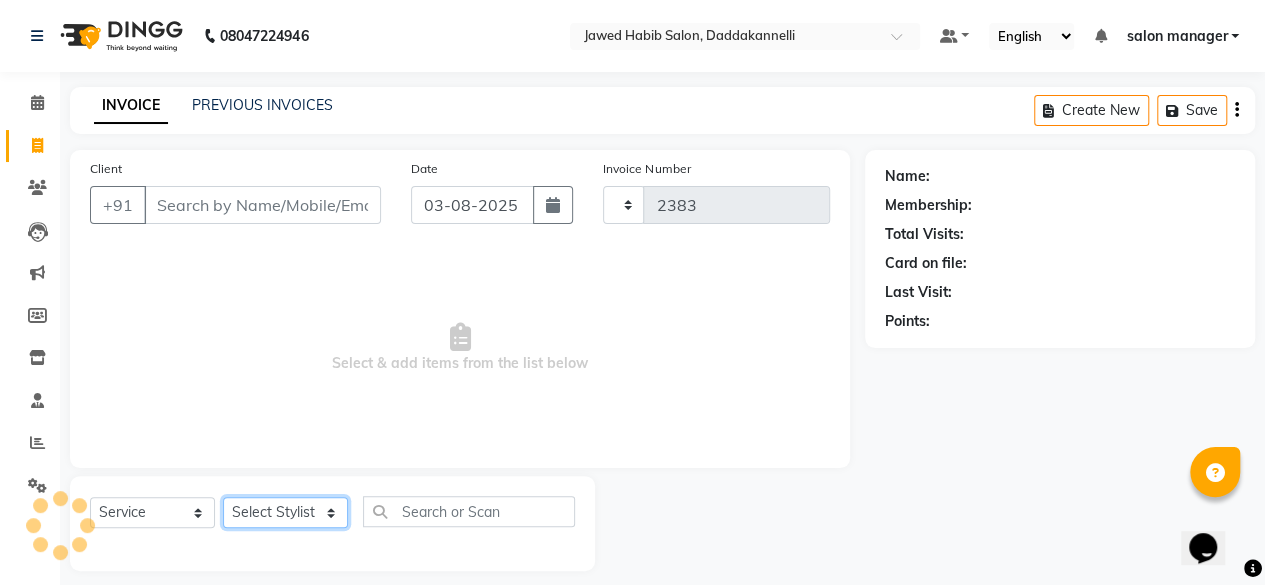 select on "6354" 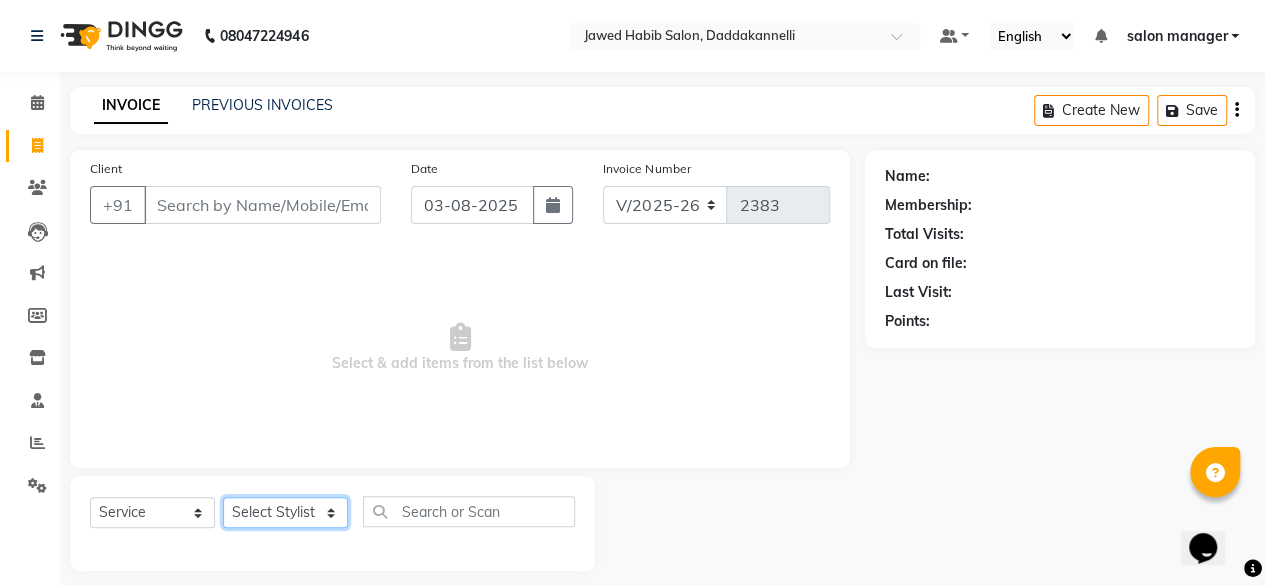 select on "79334" 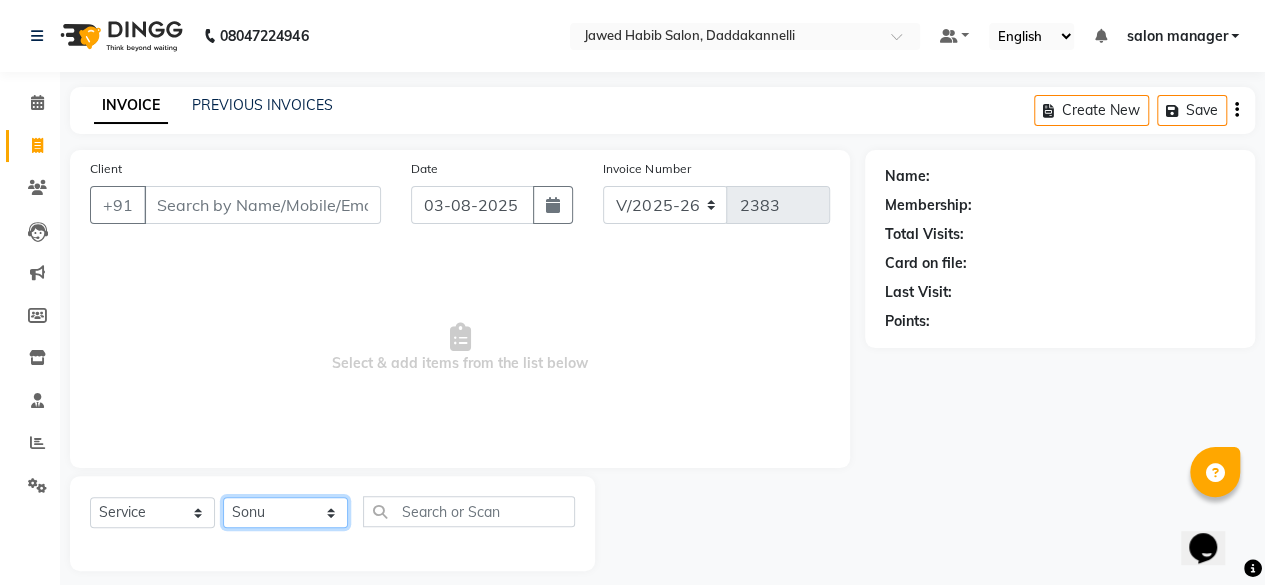click on "Select Stylist aita DINGG SUPPORT Kabita KAMLA Rahul Riya Tamang Sajal salon manager Sonu Vimal" 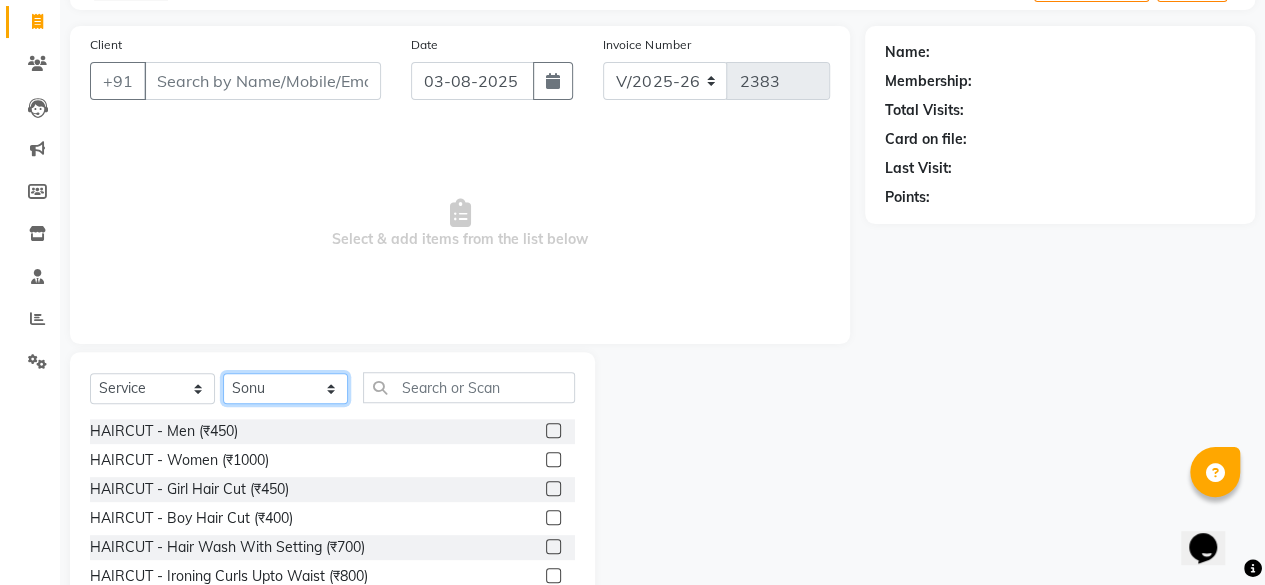 scroll, scrollTop: 215, scrollLeft: 0, axis: vertical 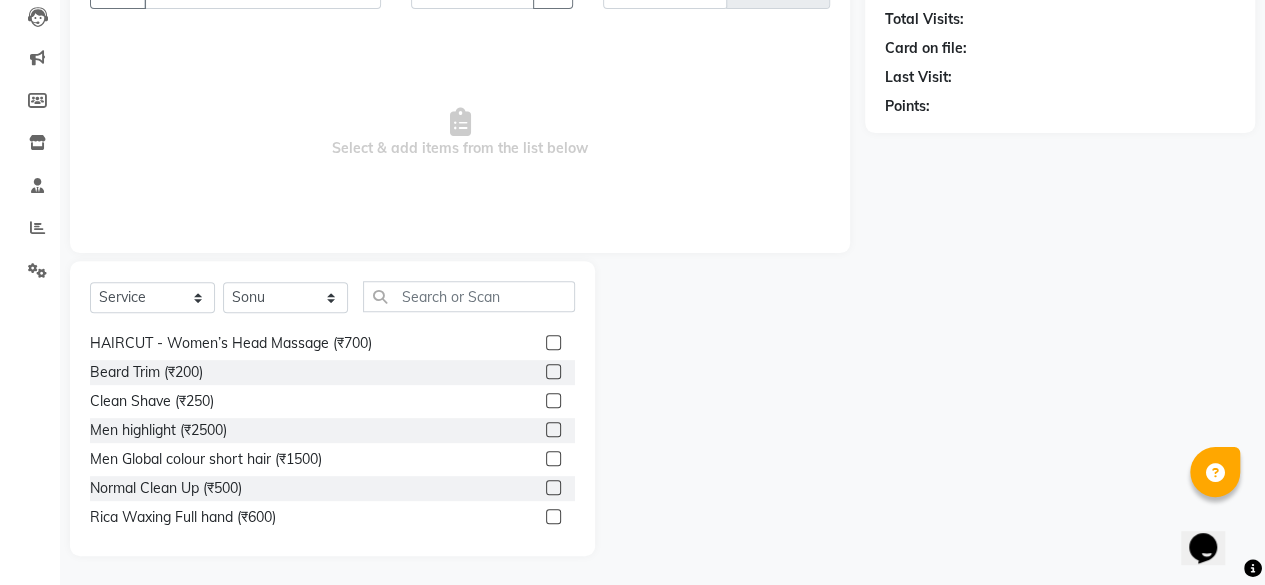click 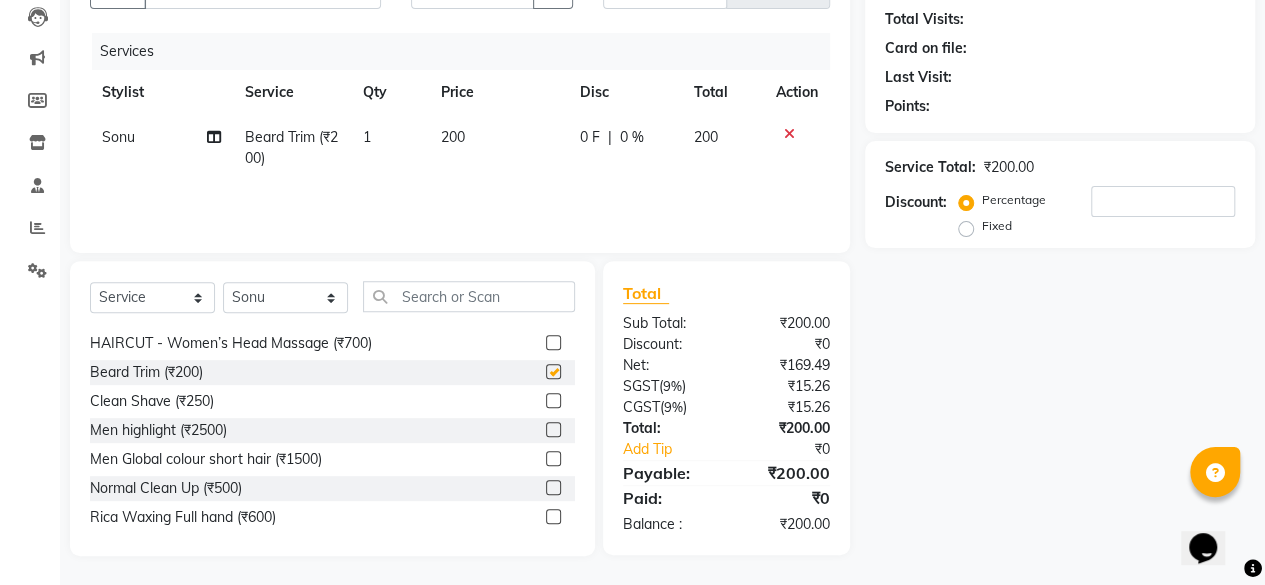 checkbox on "false" 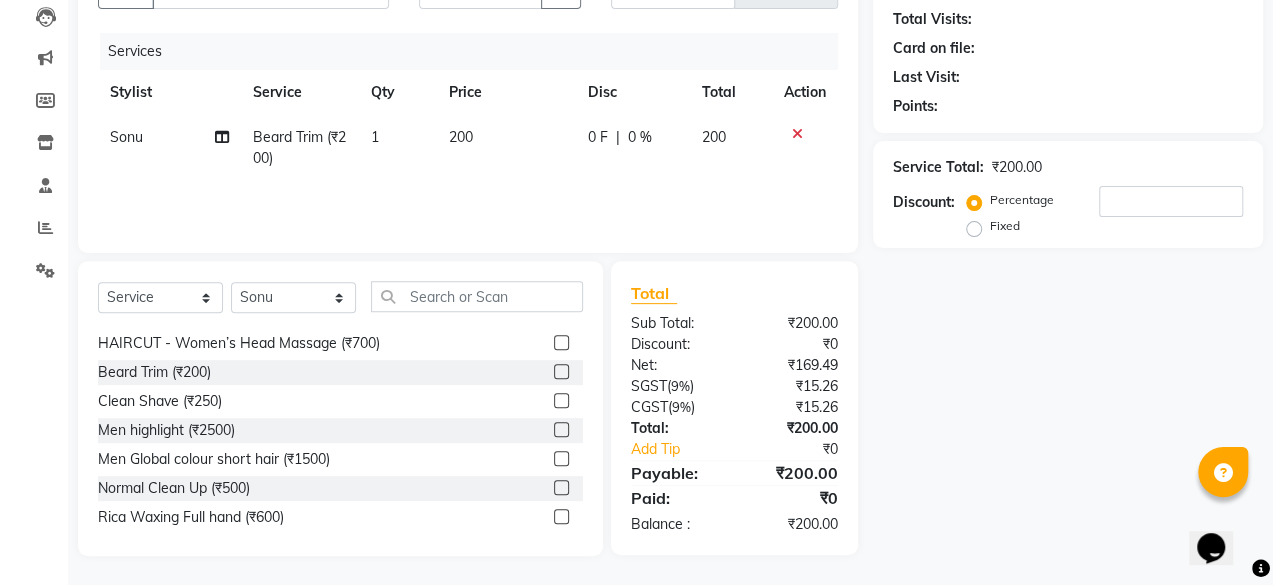scroll, scrollTop: 115, scrollLeft: 0, axis: vertical 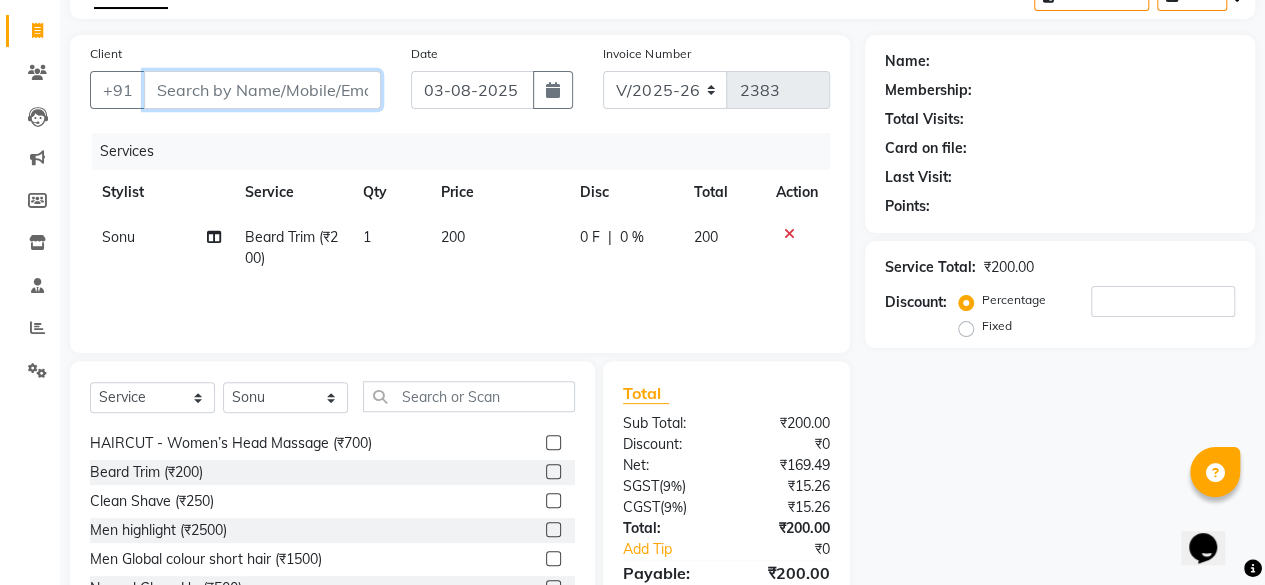 click on "Client" at bounding box center (262, 90) 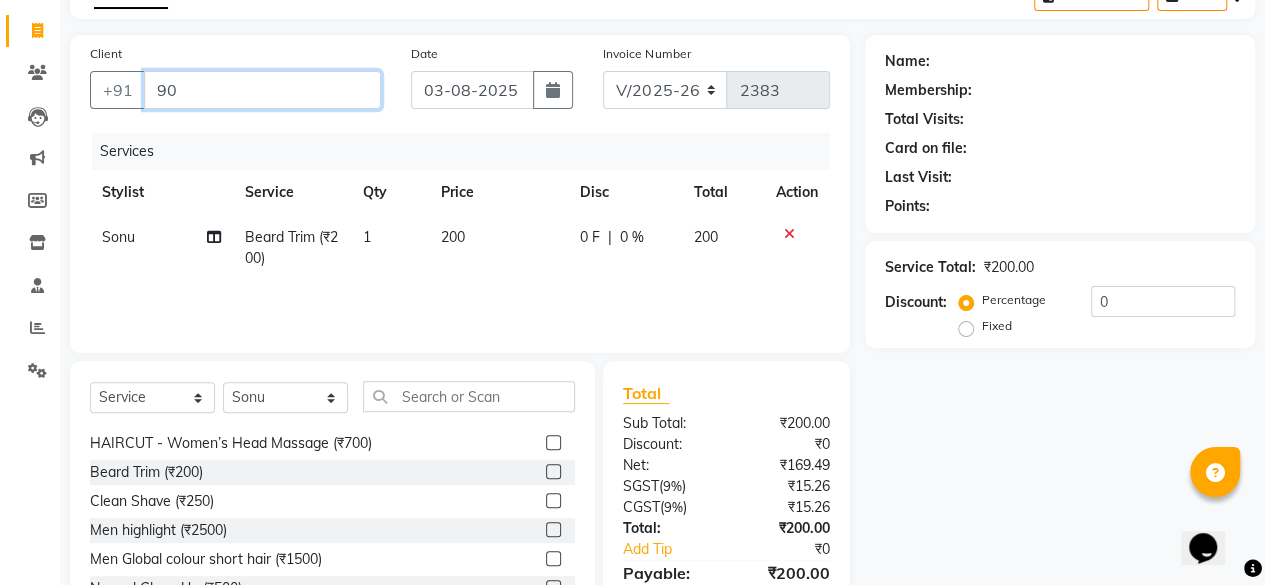 type on "9" 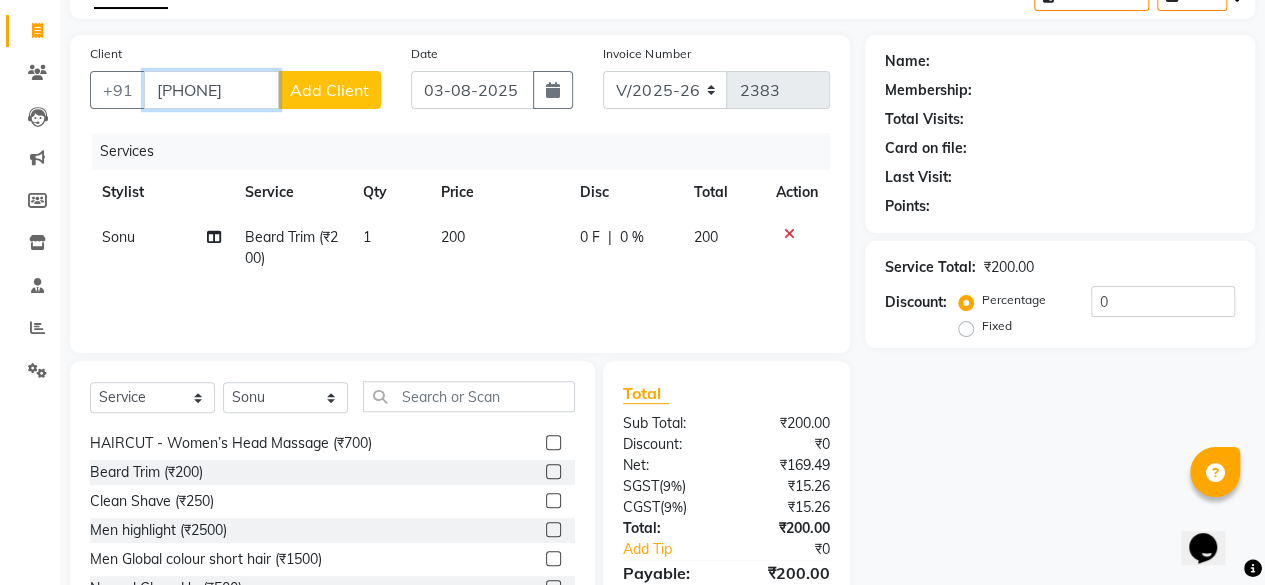 type on "8017653894" 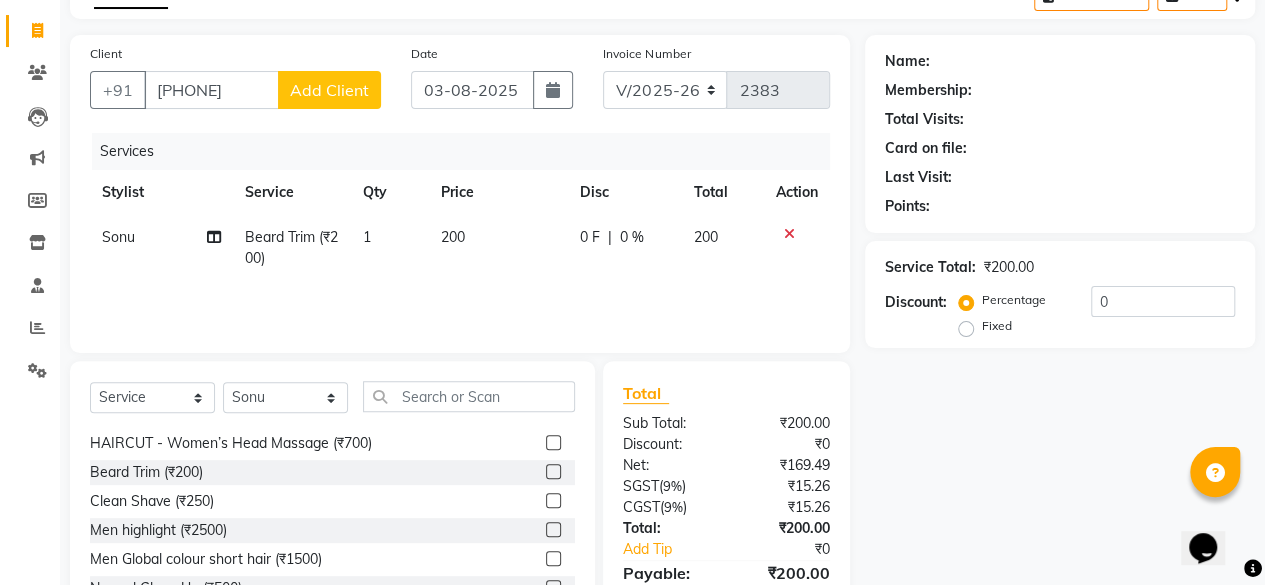 click on "Add Client" 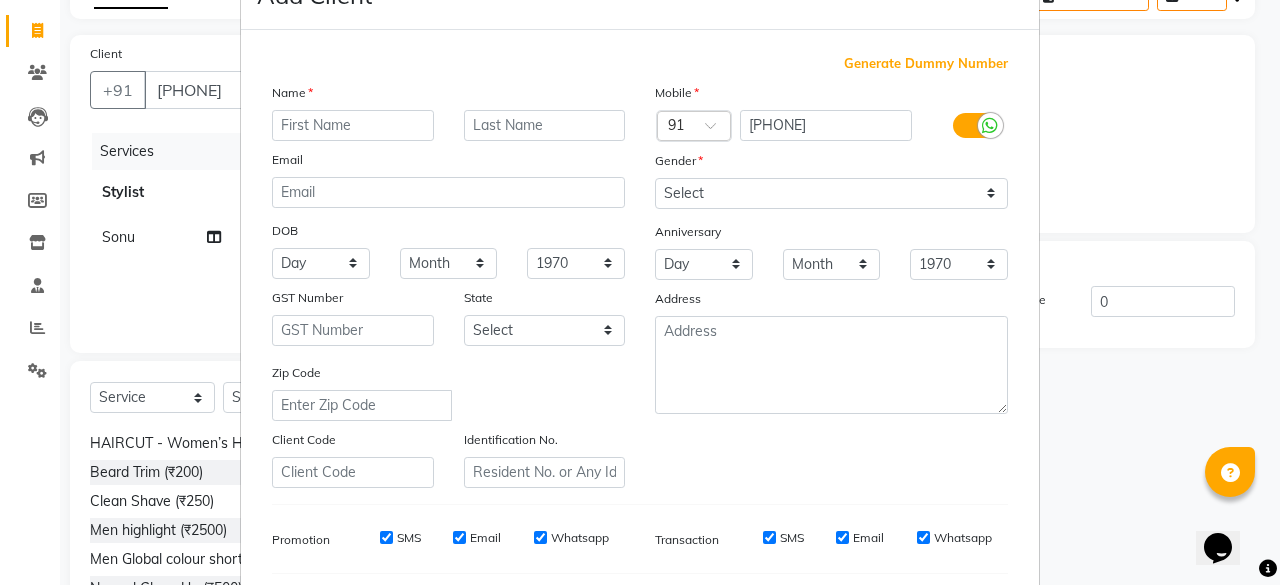 scroll, scrollTop: 100, scrollLeft: 0, axis: vertical 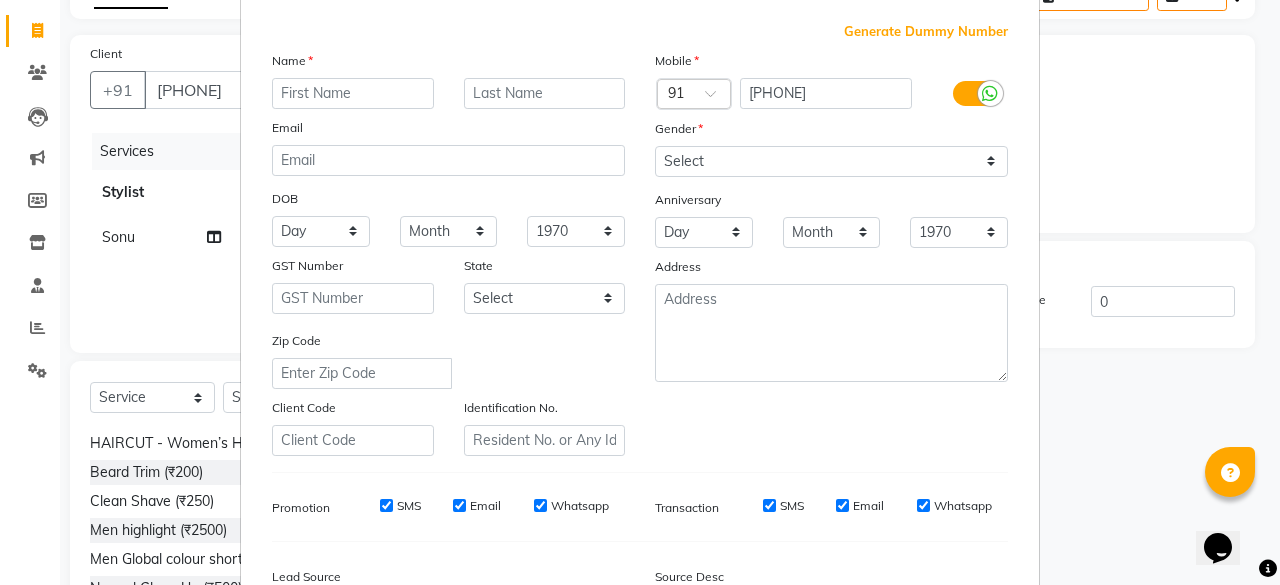click at bounding box center [353, 93] 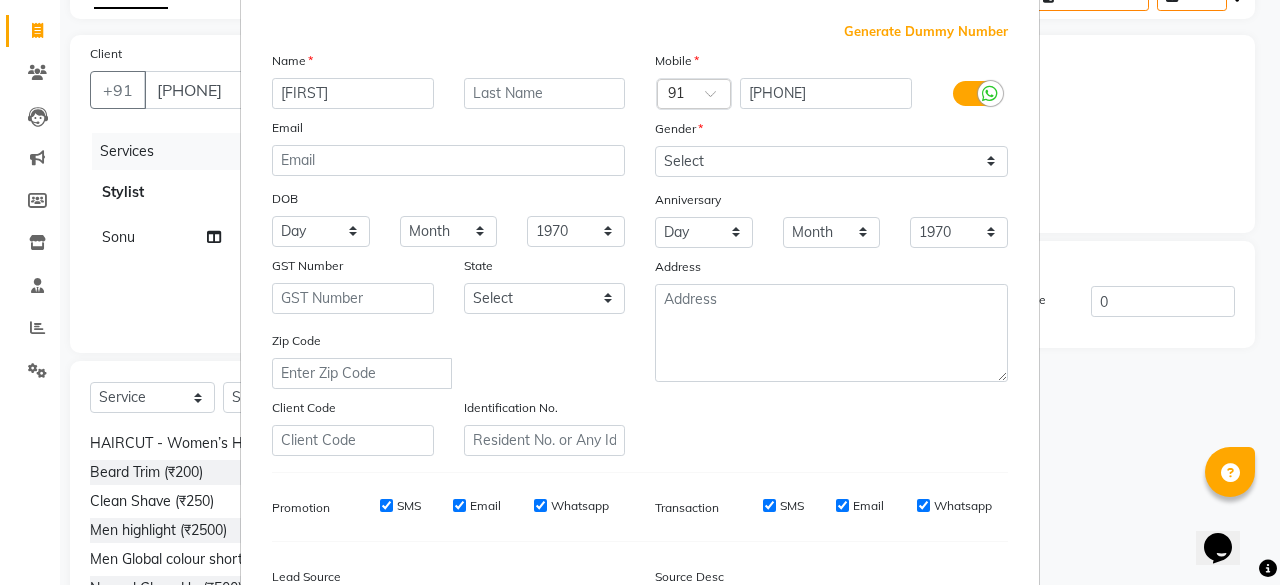 type on "PALASH" 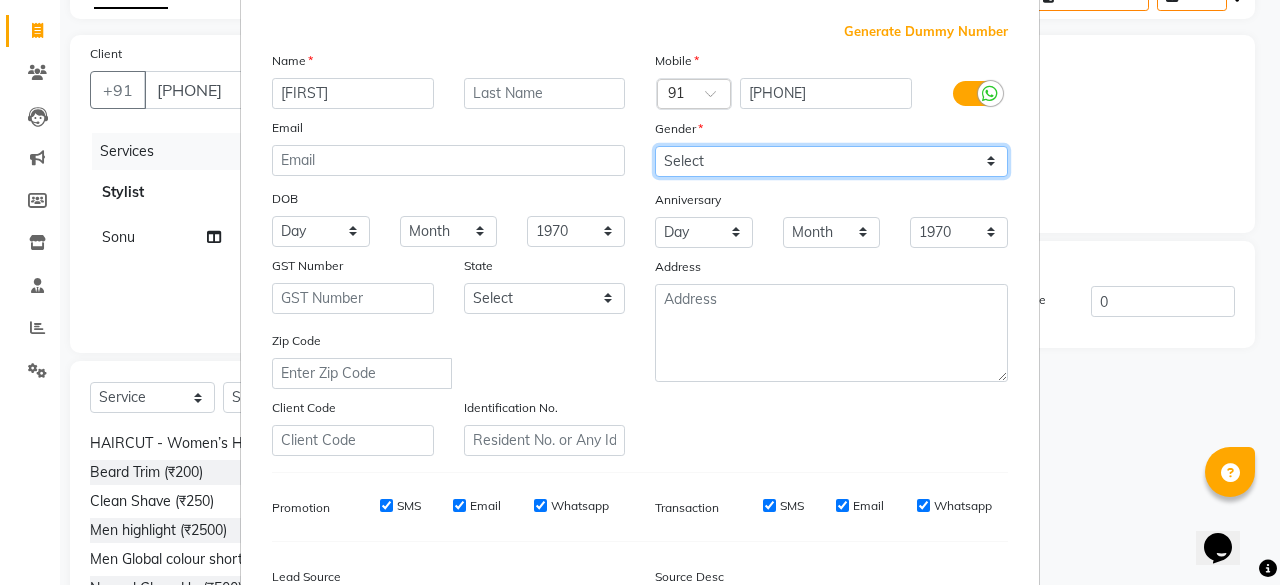 click on "Select Male Female Other Prefer Not To Say" at bounding box center (831, 161) 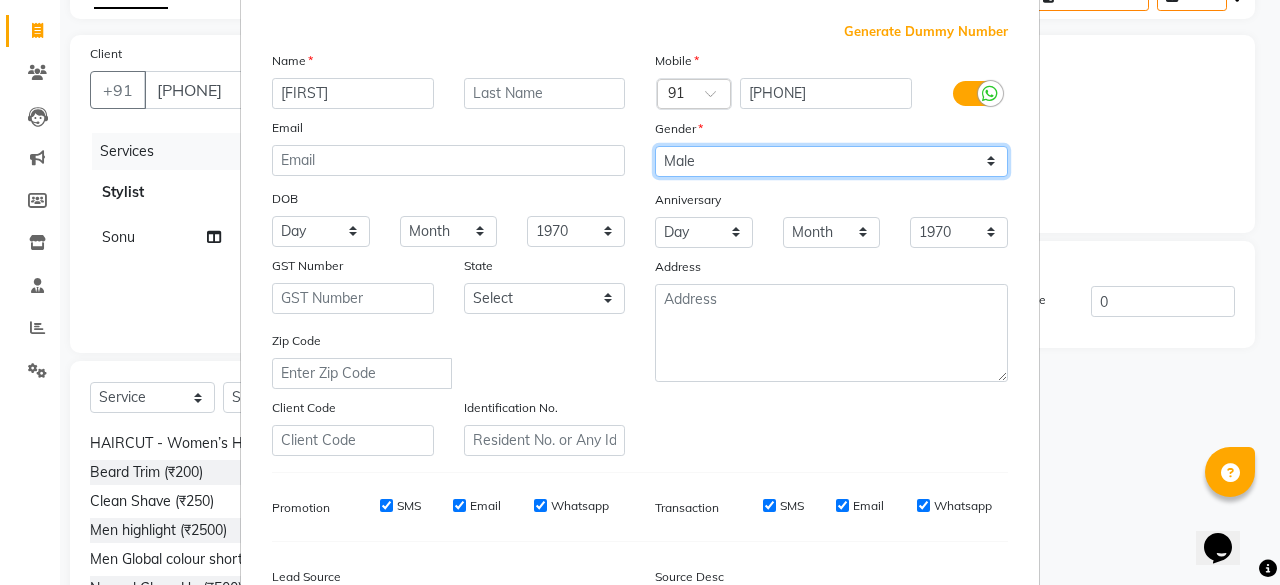 click on "Select Male Female Other Prefer Not To Say" at bounding box center [831, 161] 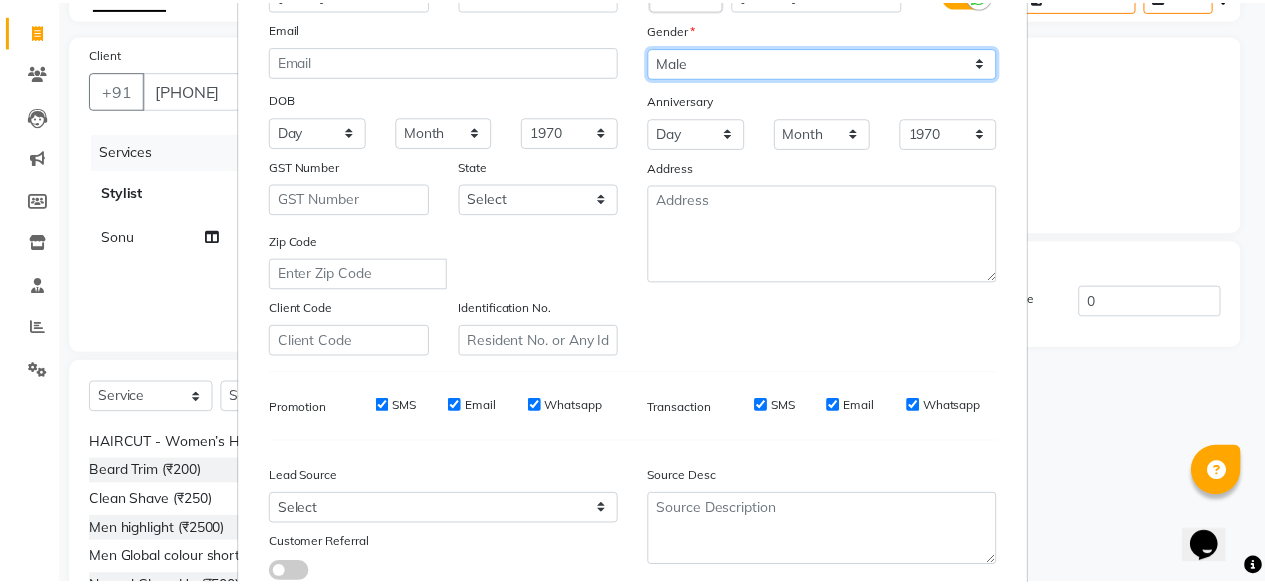 scroll, scrollTop: 334, scrollLeft: 0, axis: vertical 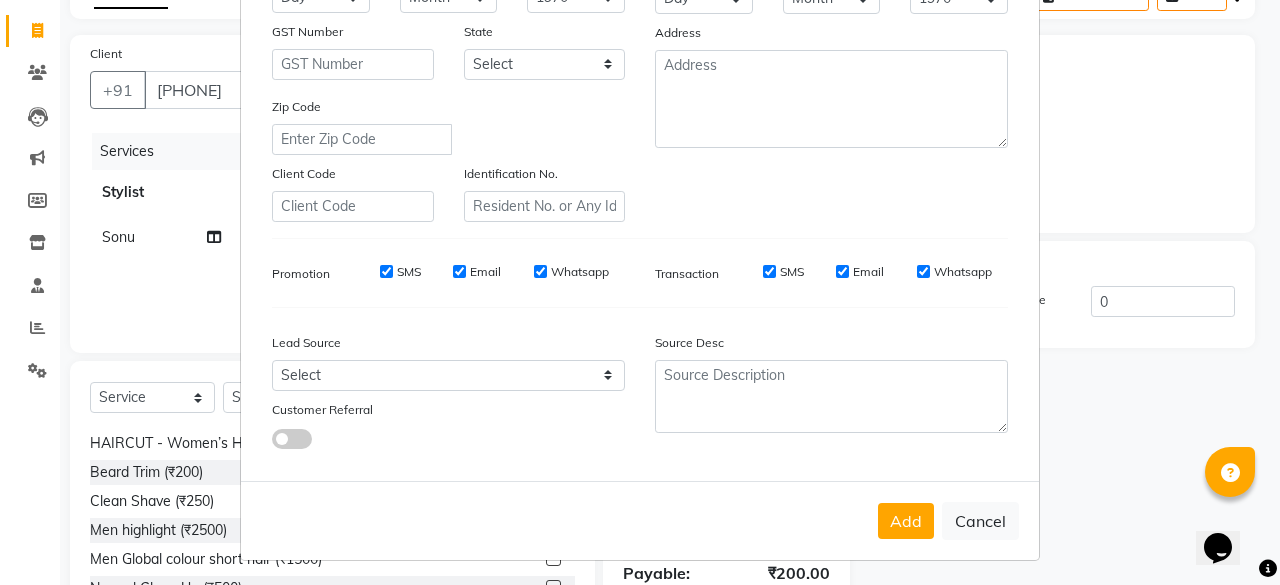 drag, startPoint x: 875, startPoint y: 509, endPoint x: 886, endPoint y: 511, distance: 11.18034 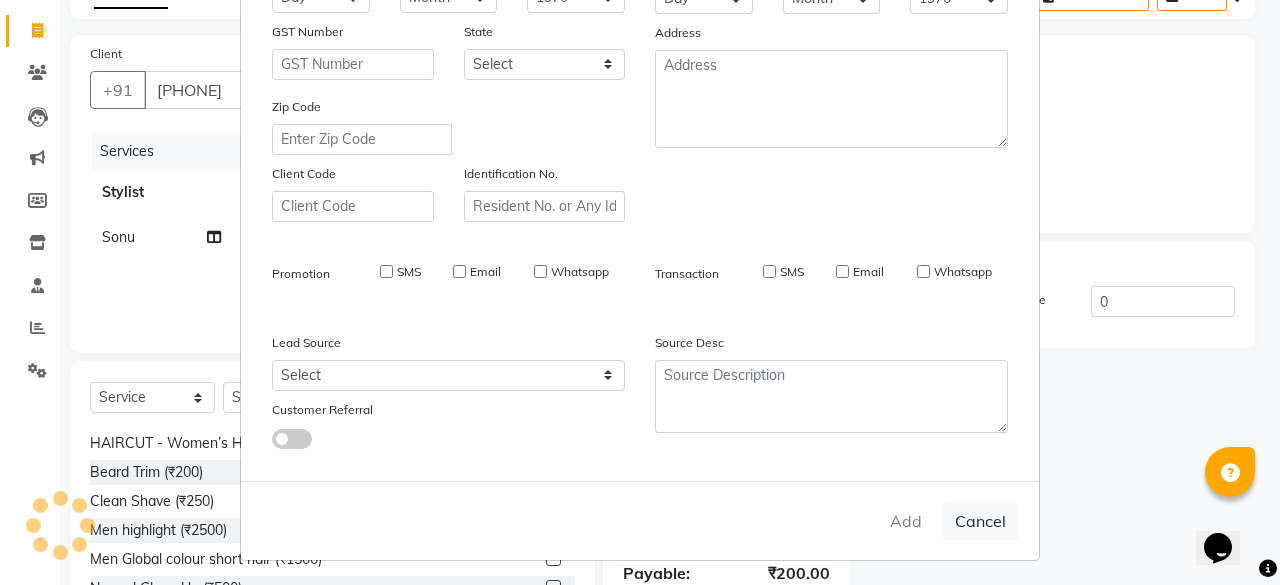 type 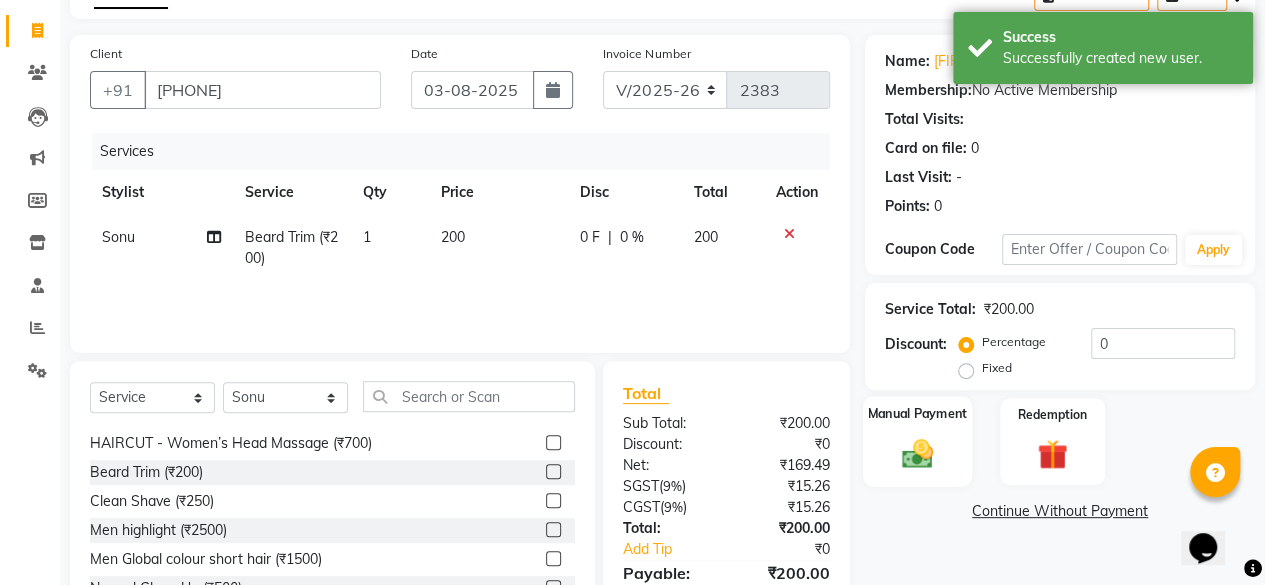 click 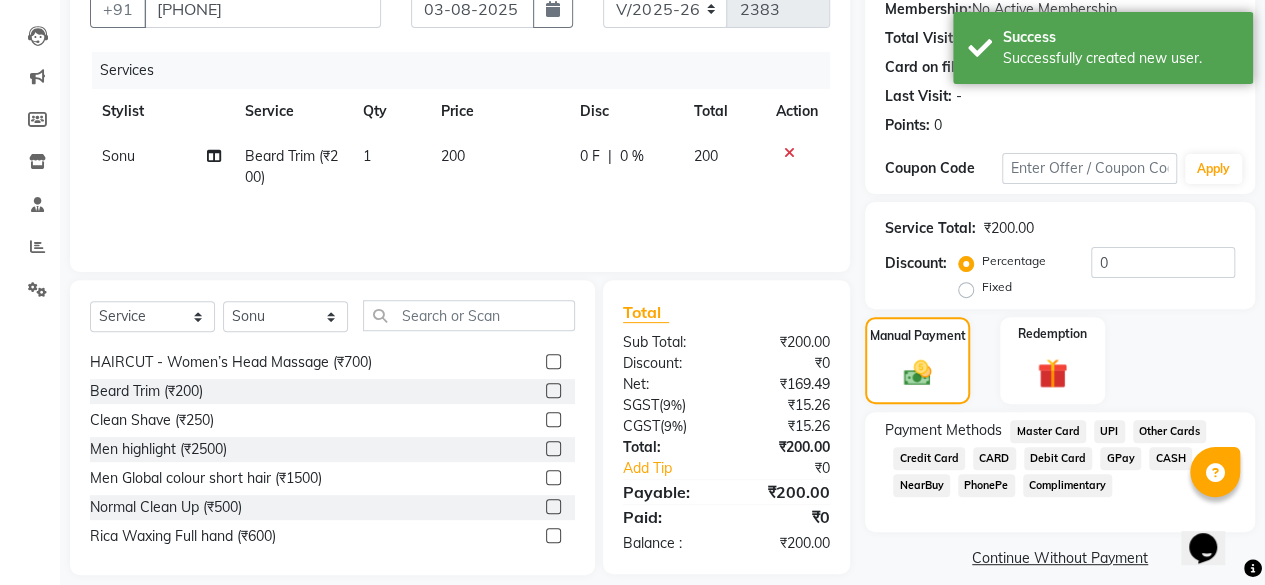 scroll, scrollTop: 215, scrollLeft: 0, axis: vertical 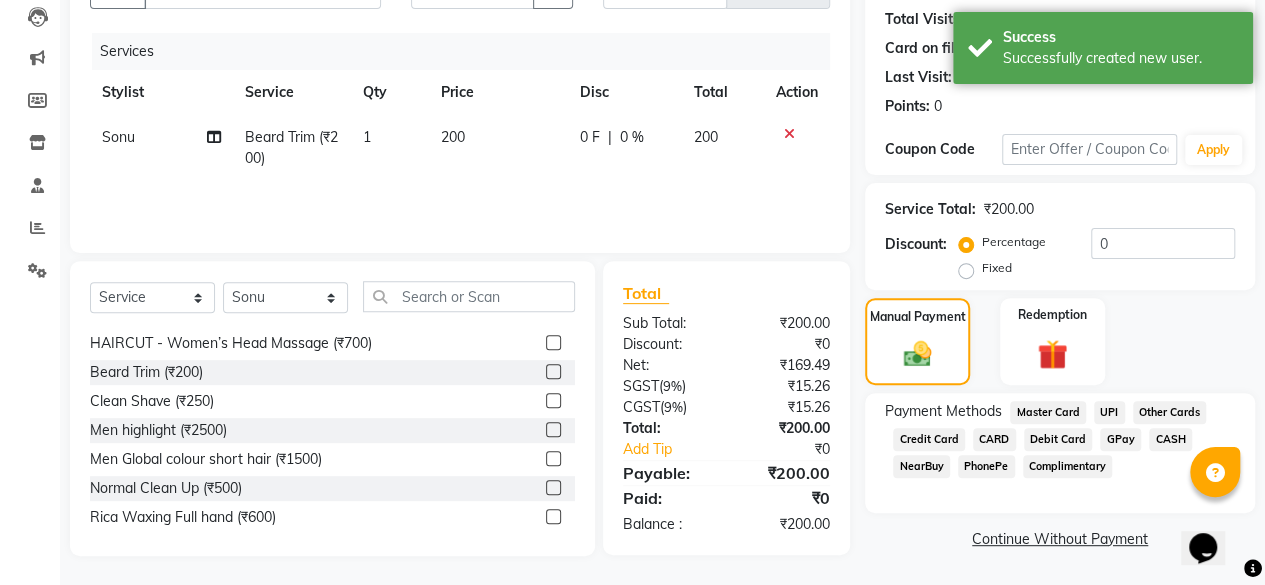 click on "UPI" 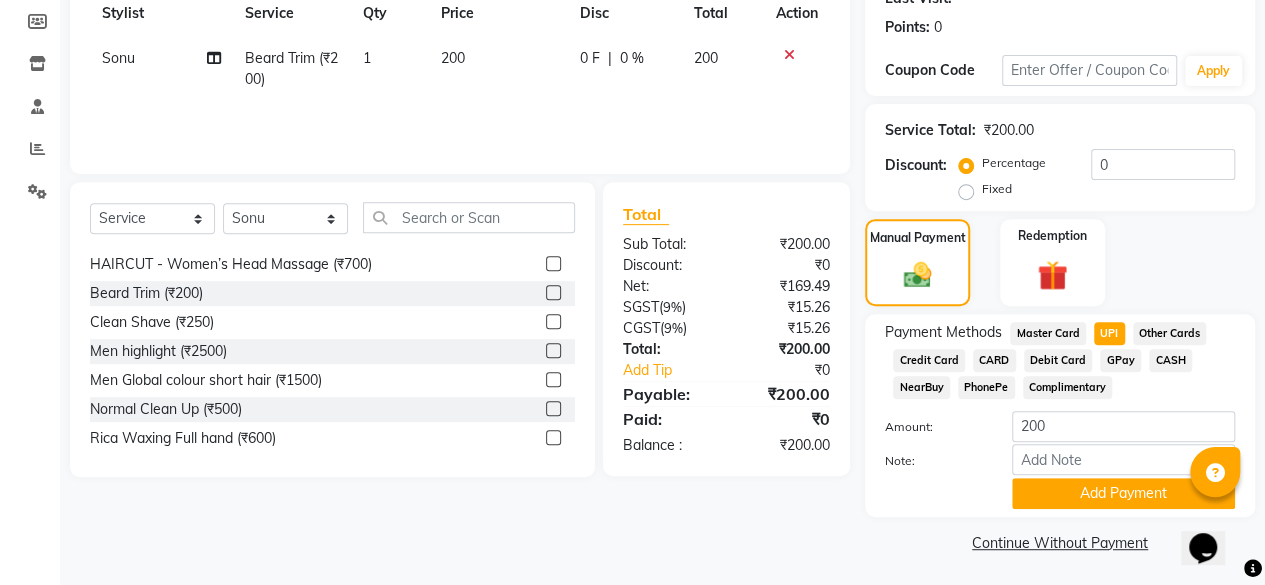 scroll, scrollTop: 296, scrollLeft: 0, axis: vertical 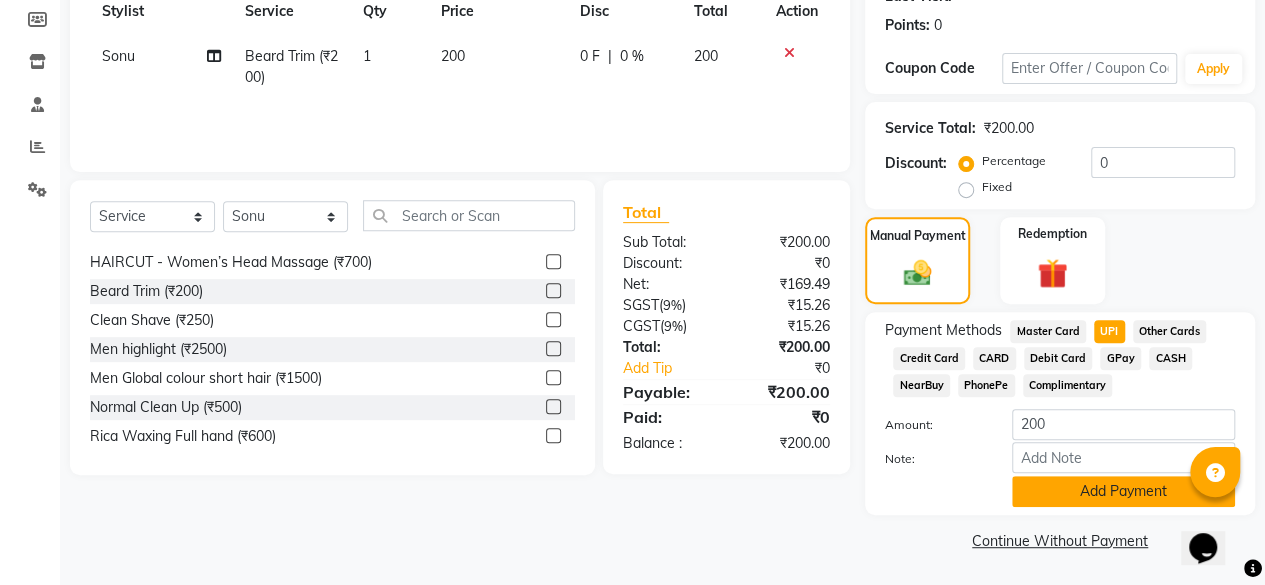 click on "Add Payment" 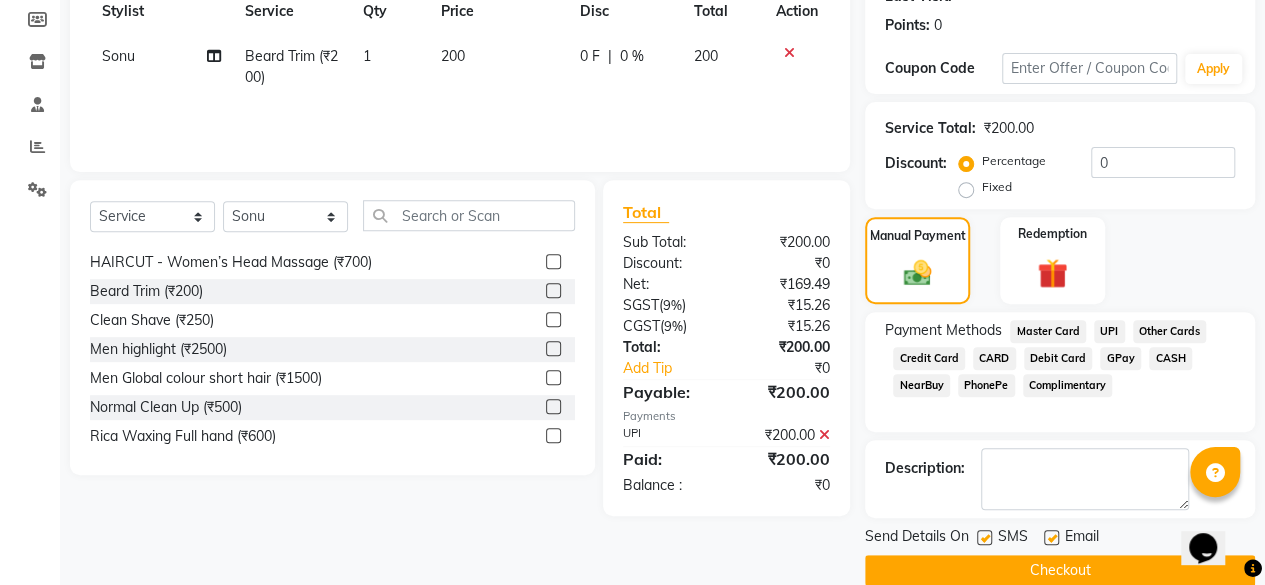 click 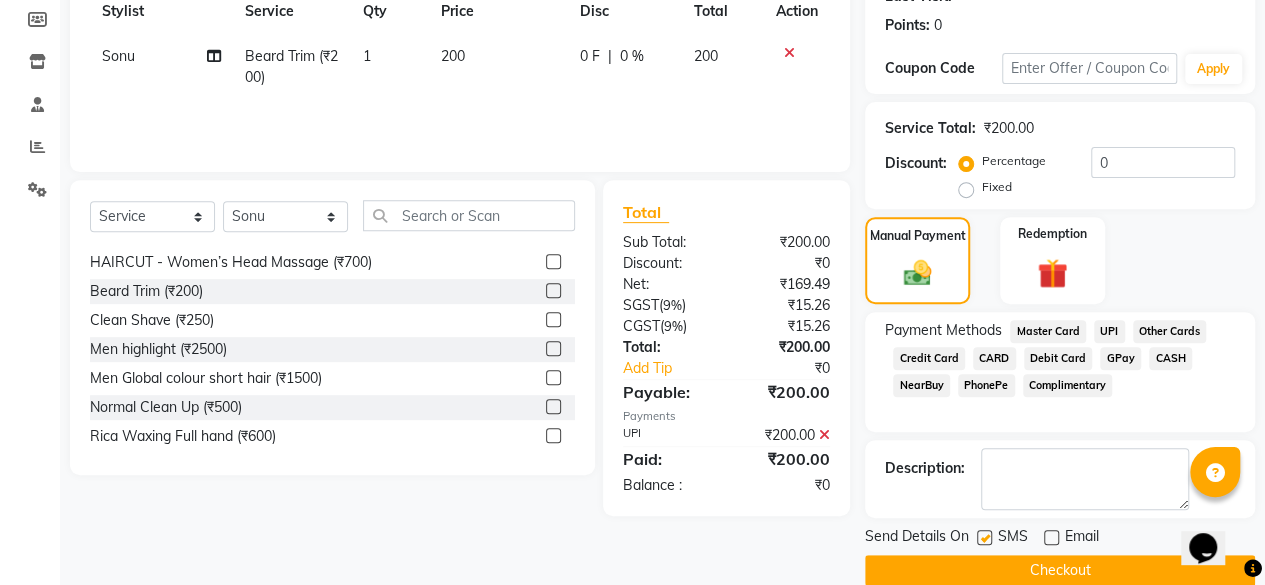 click on "Checkout" 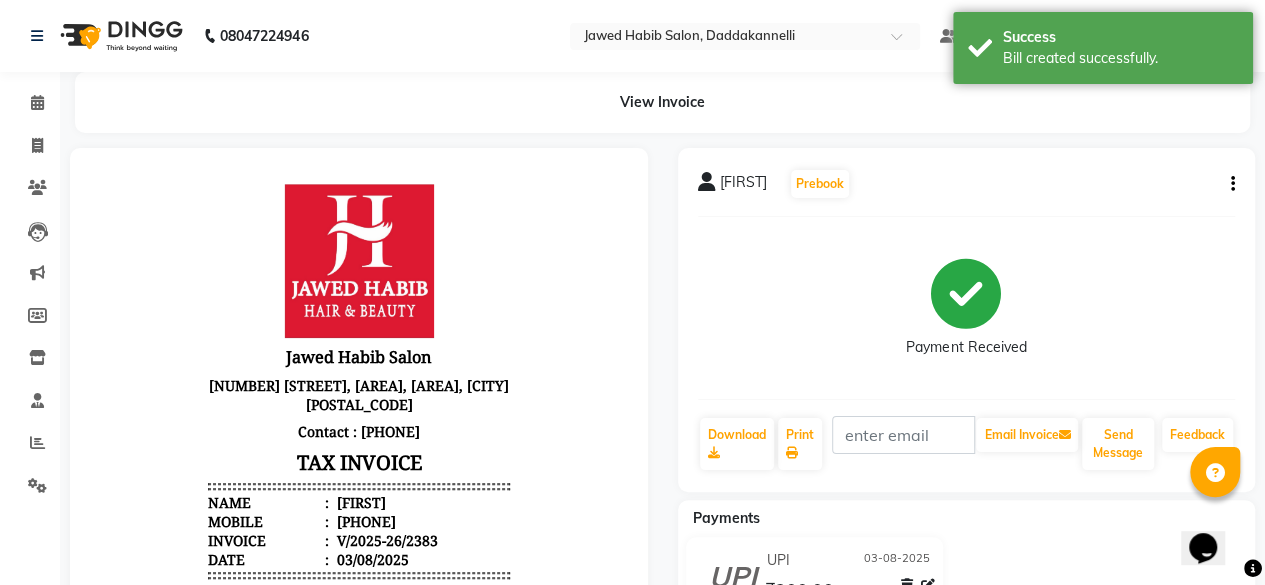 scroll, scrollTop: 0, scrollLeft: 0, axis: both 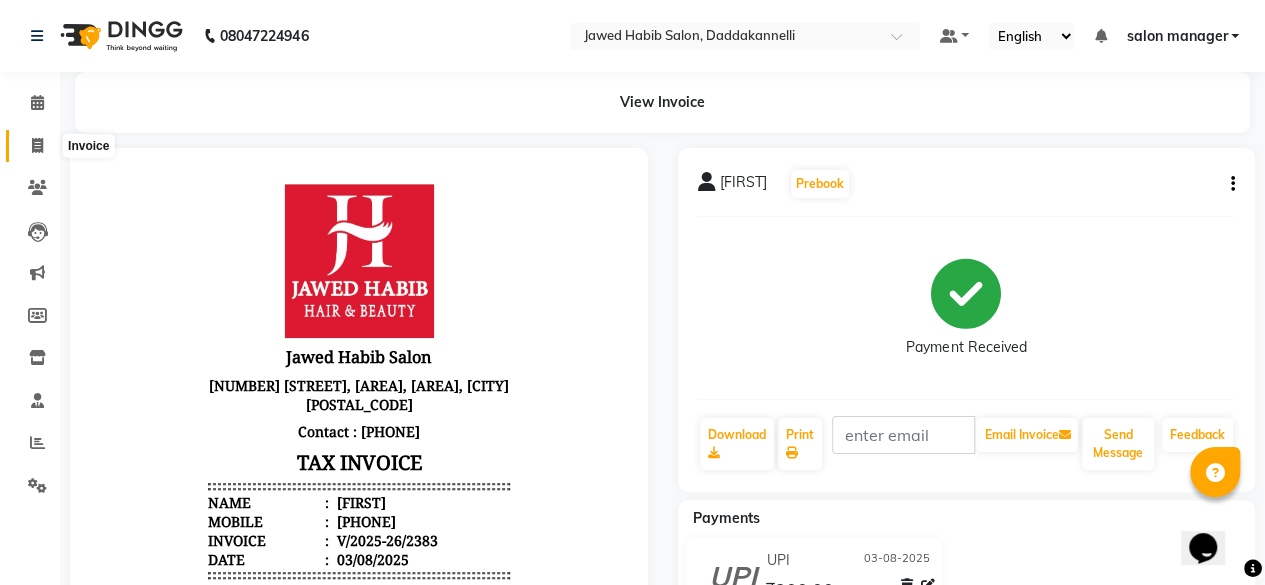 click 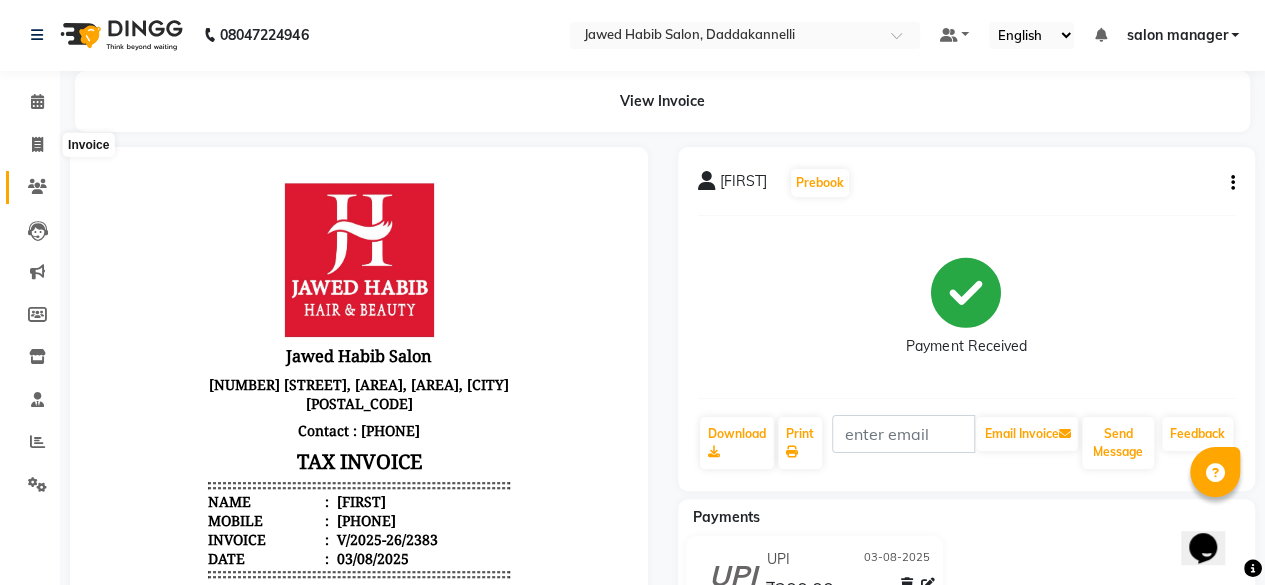 select on "6354" 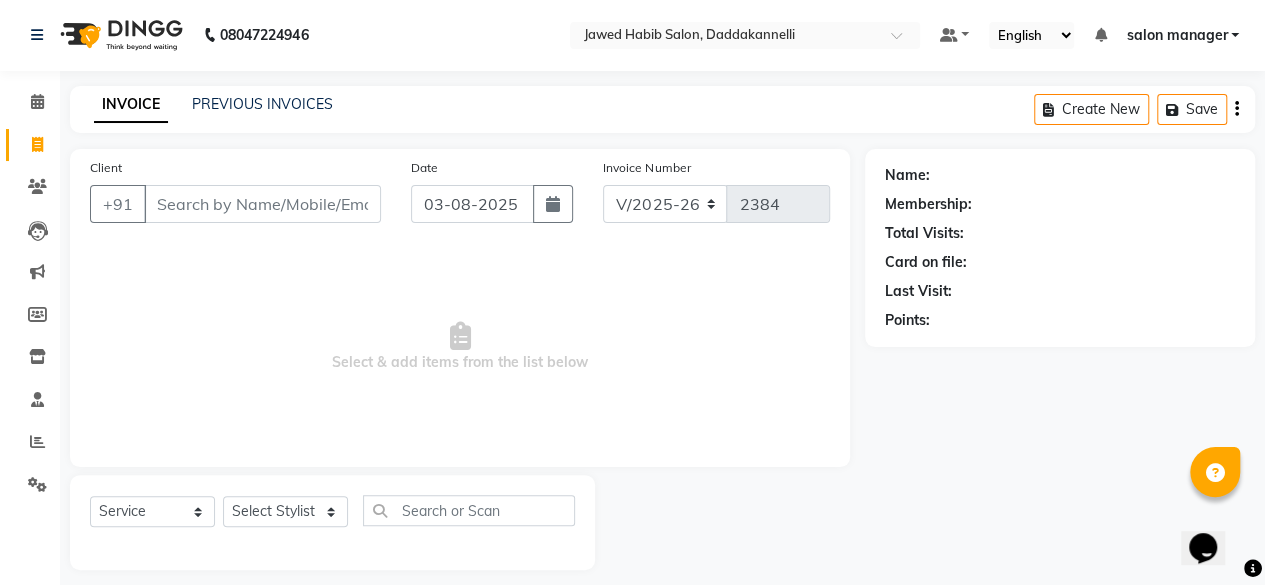 scroll, scrollTop: 15, scrollLeft: 0, axis: vertical 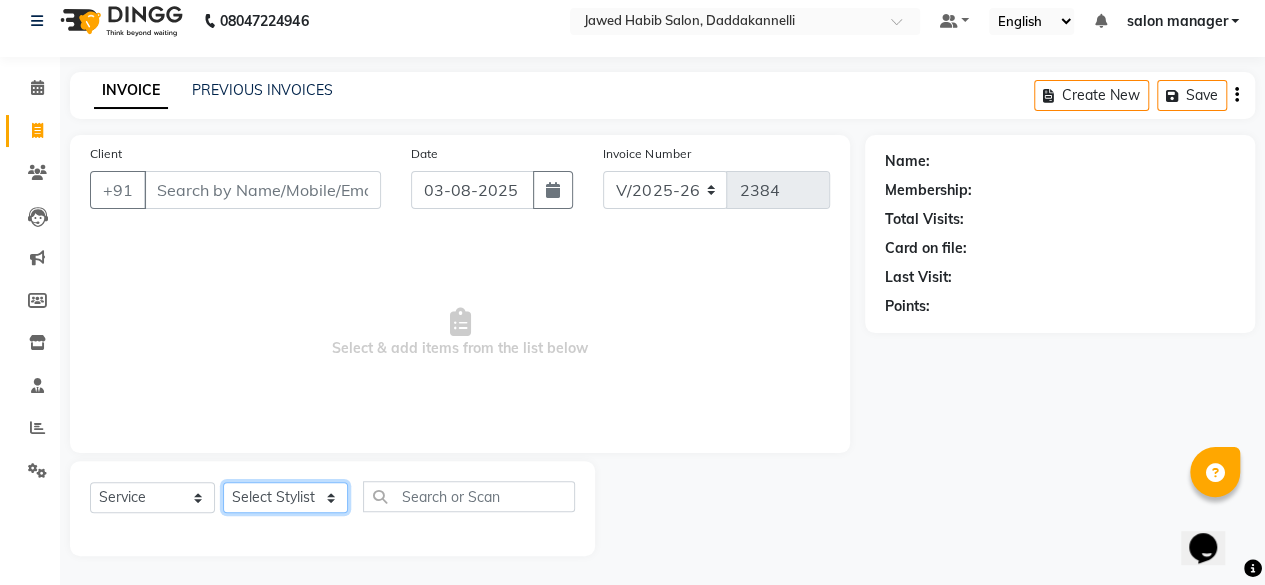 click on "Select Stylist aita DINGG SUPPORT Kabita KAMLA Rahul Riya Tamang Sajal salon manager Sonu Vimal" 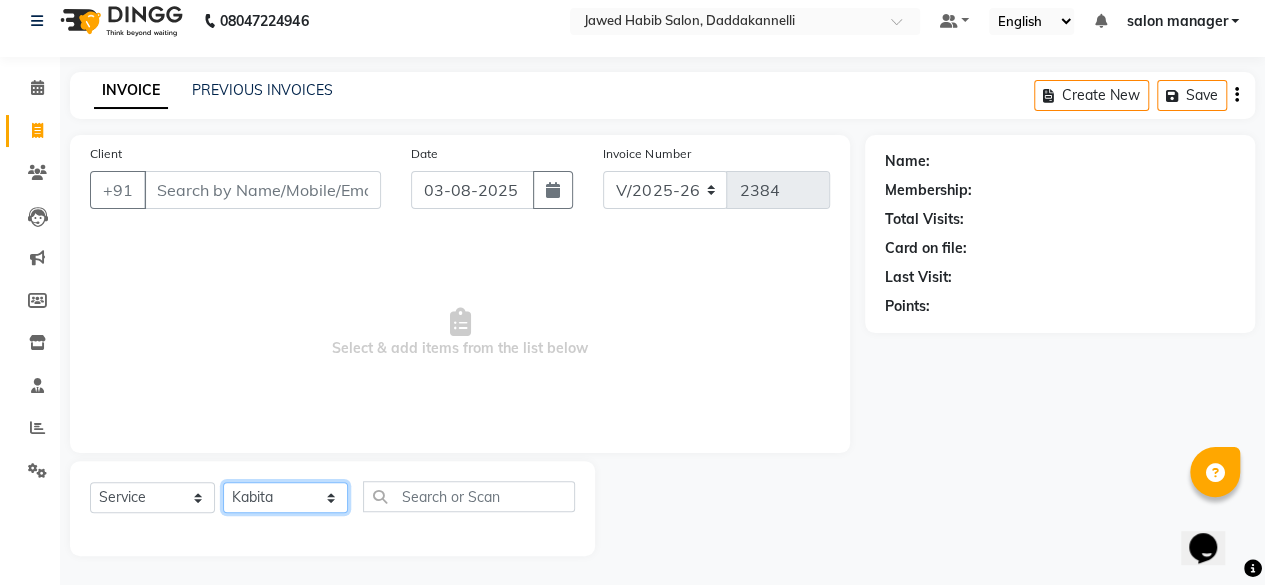 click on "Select Stylist aita DINGG SUPPORT Kabita KAMLA Rahul Riya Tamang Sajal salon manager Sonu Vimal" 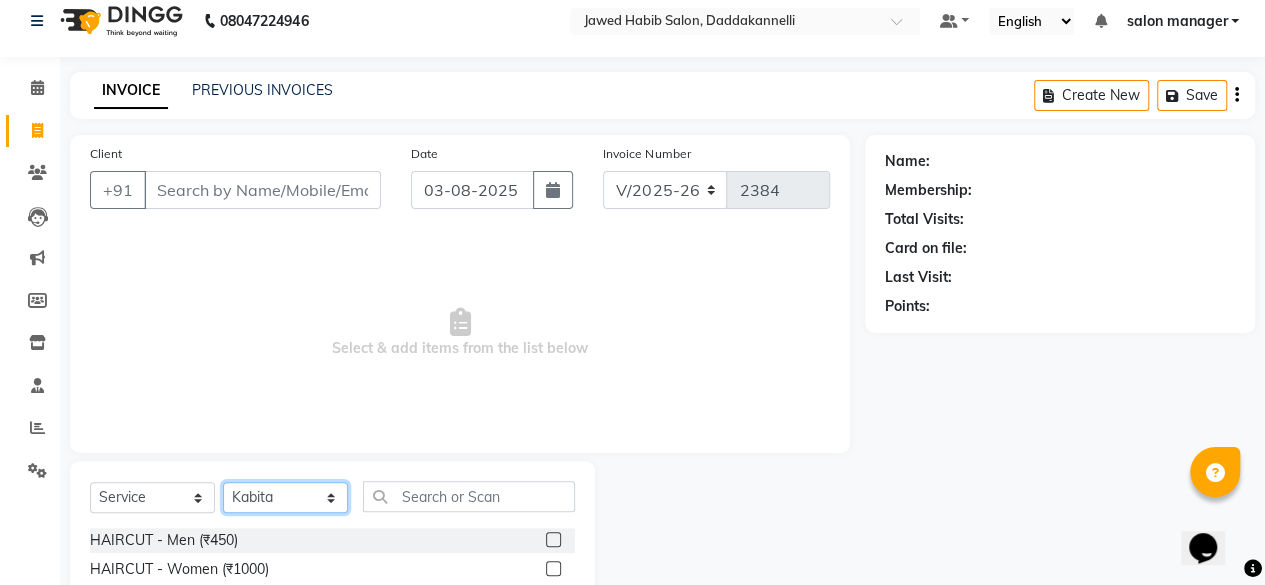 click on "Select Stylist aita DINGG SUPPORT Kabita KAMLA Rahul Riya Tamang Sajal salon manager Sonu Vimal" 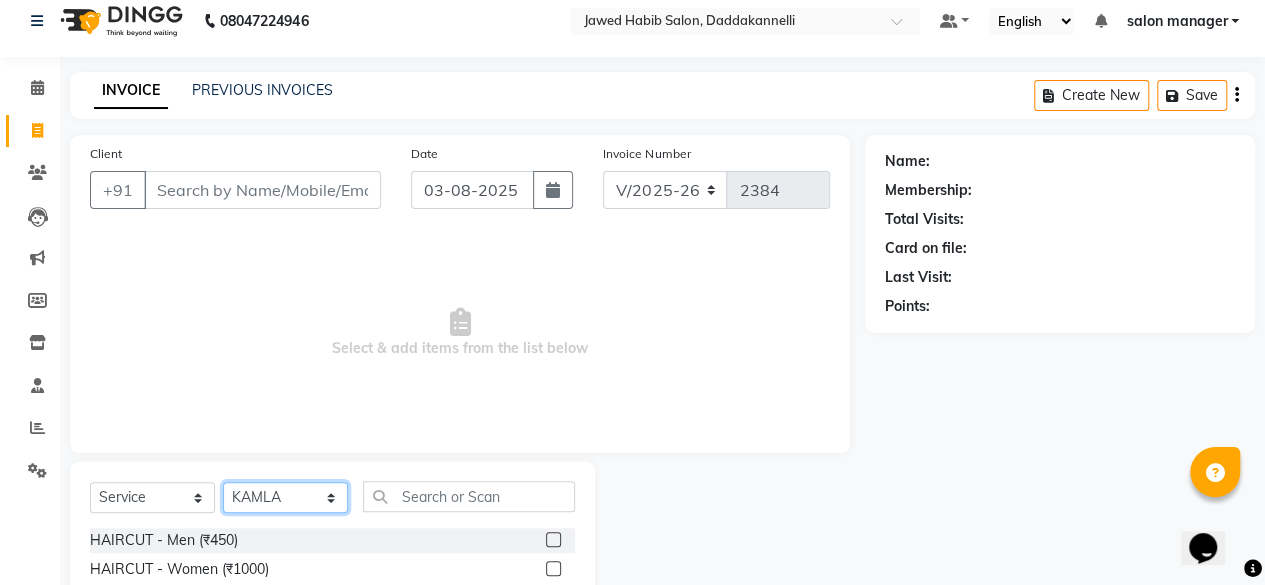 click on "Select Stylist aita DINGG SUPPORT Kabita KAMLA Rahul Riya Tamang Sajal salon manager Sonu Vimal" 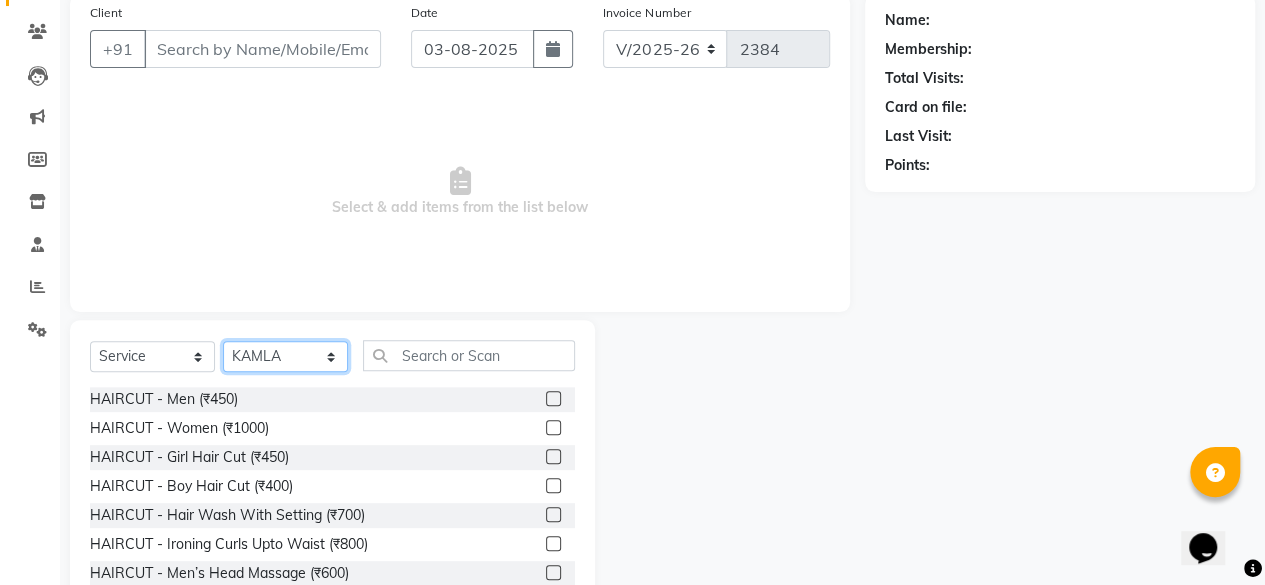 scroll, scrollTop: 215, scrollLeft: 0, axis: vertical 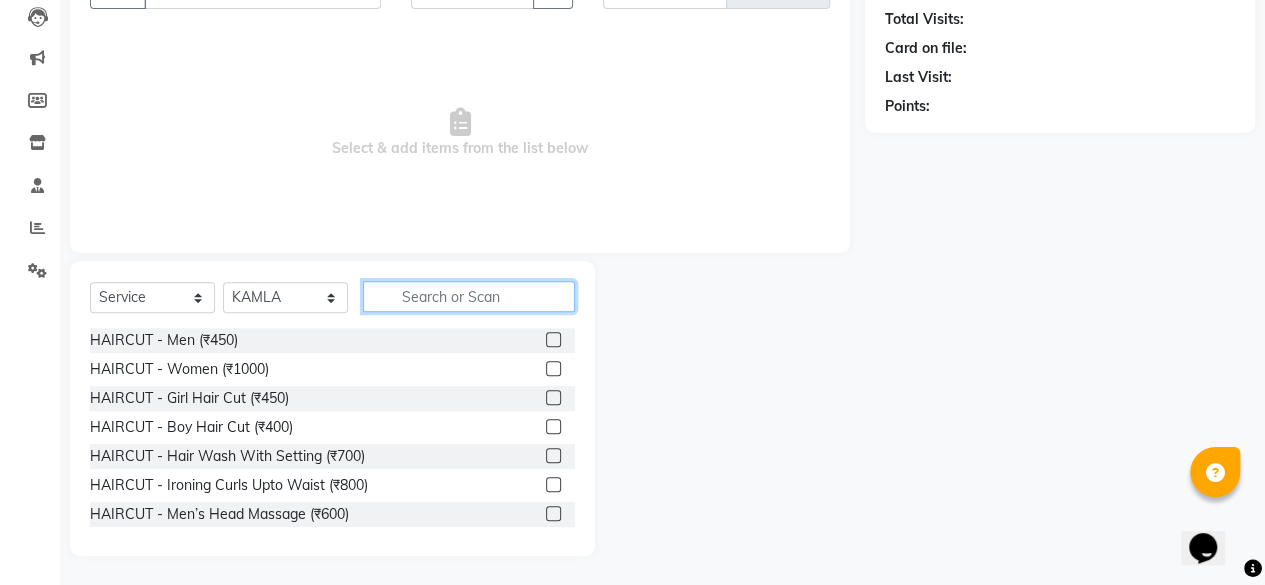 click 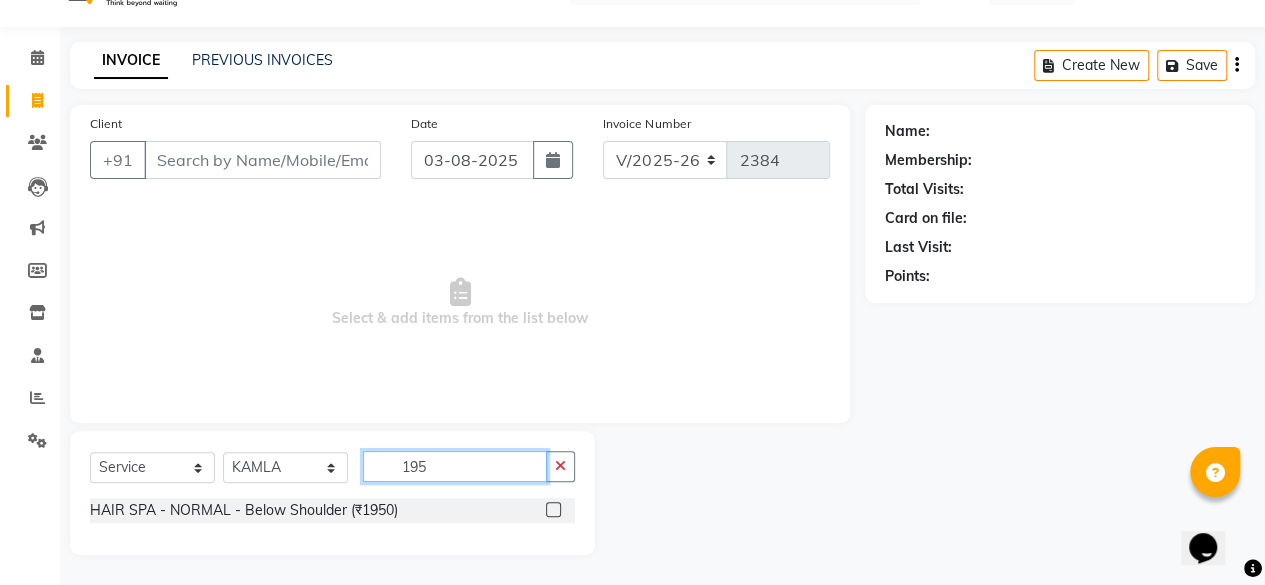 scroll, scrollTop: 44, scrollLeft: 0, axis: vertical 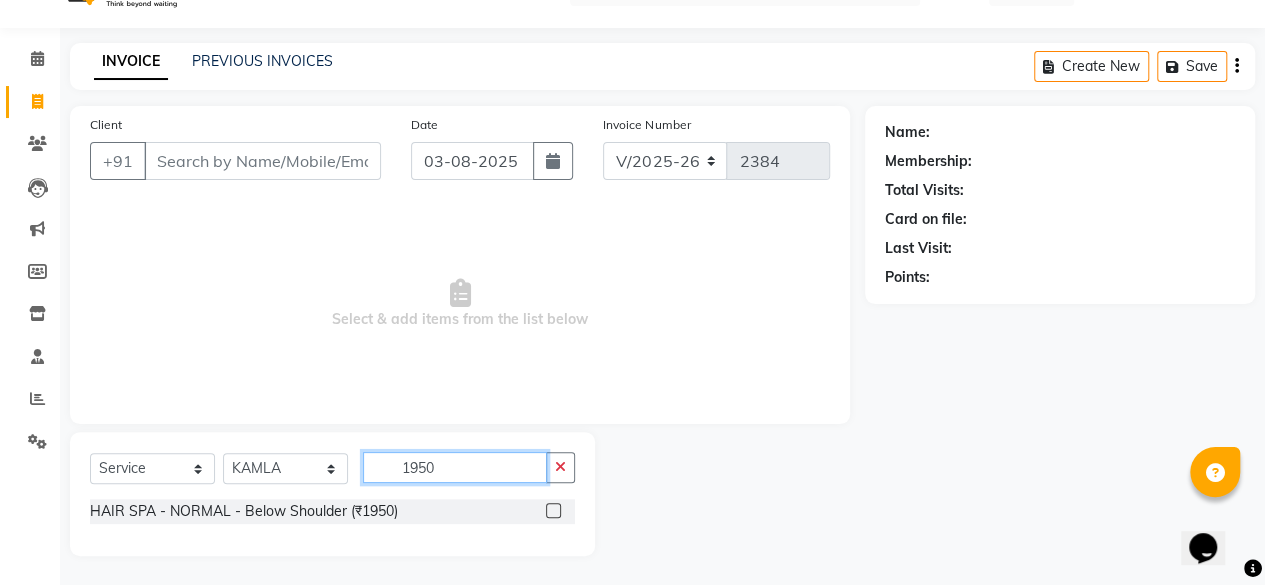 type on "1950" 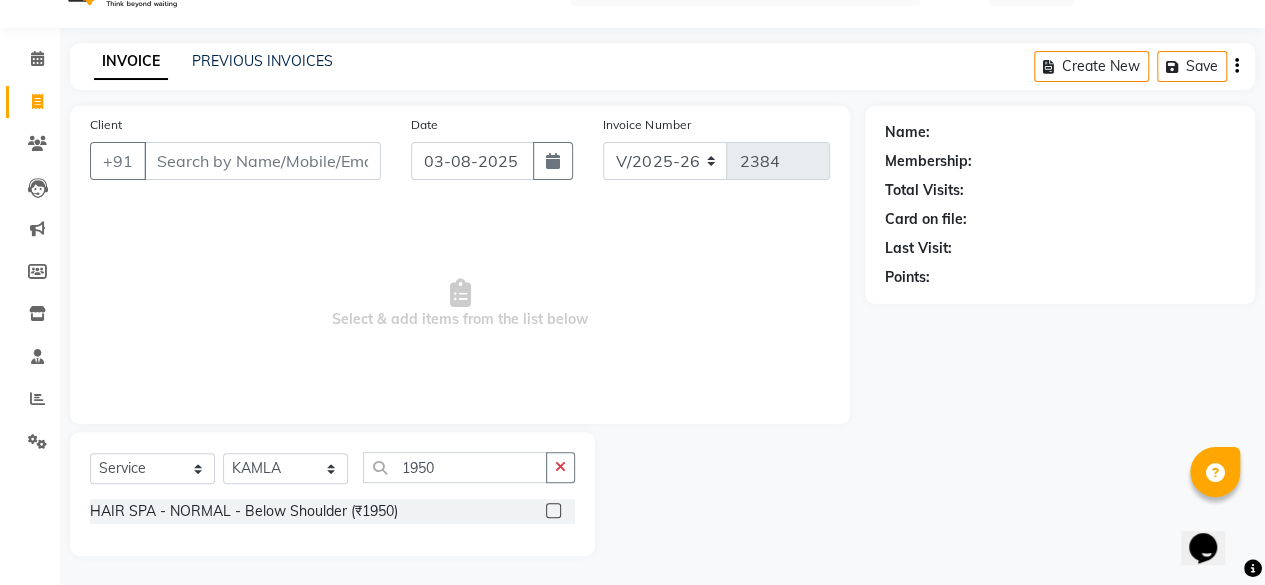 click 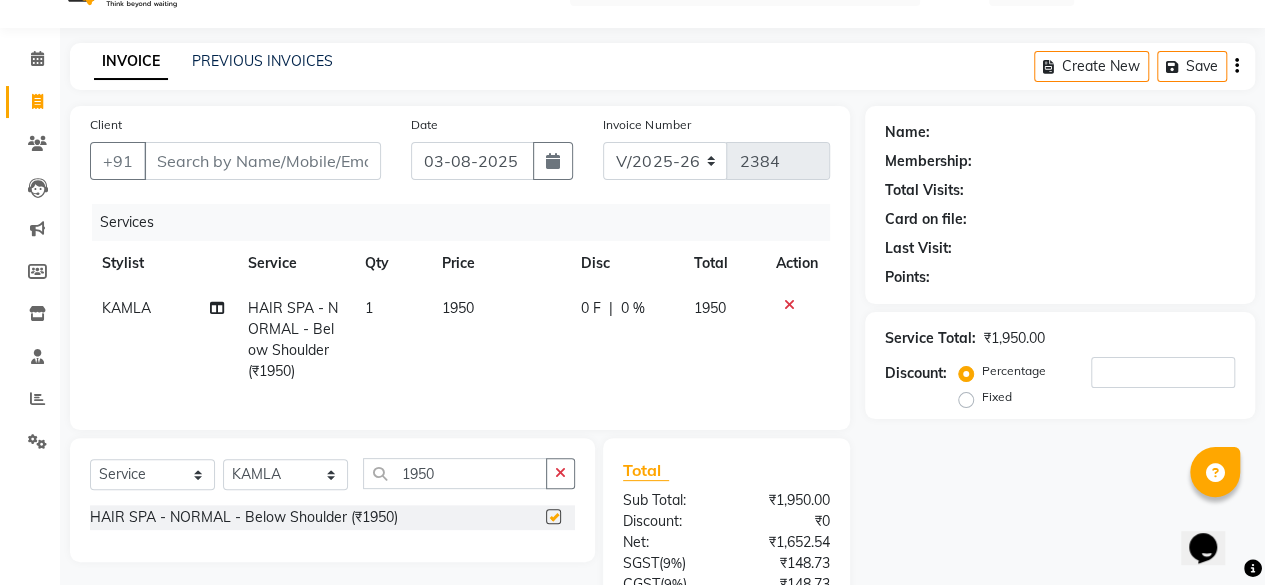 checkbox on "false" 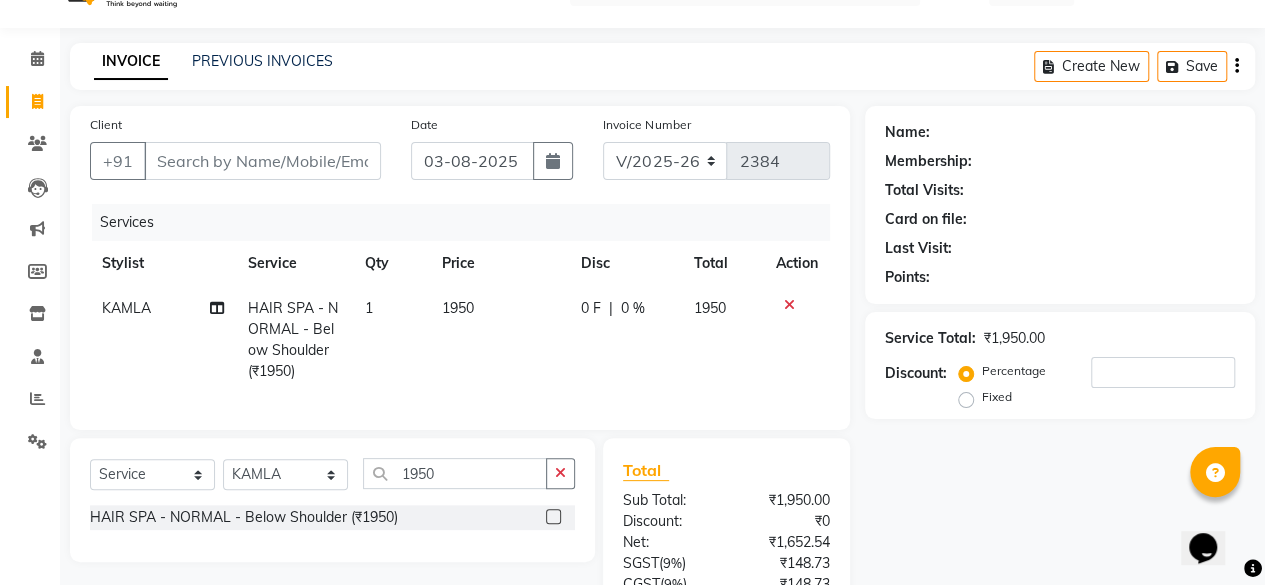 click 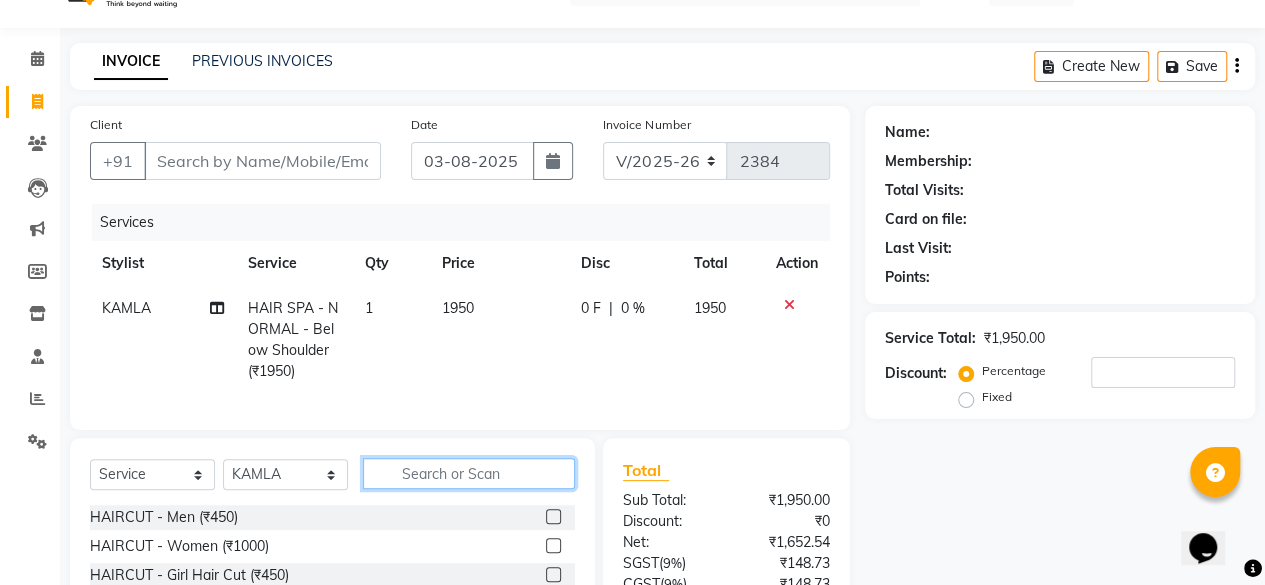 click 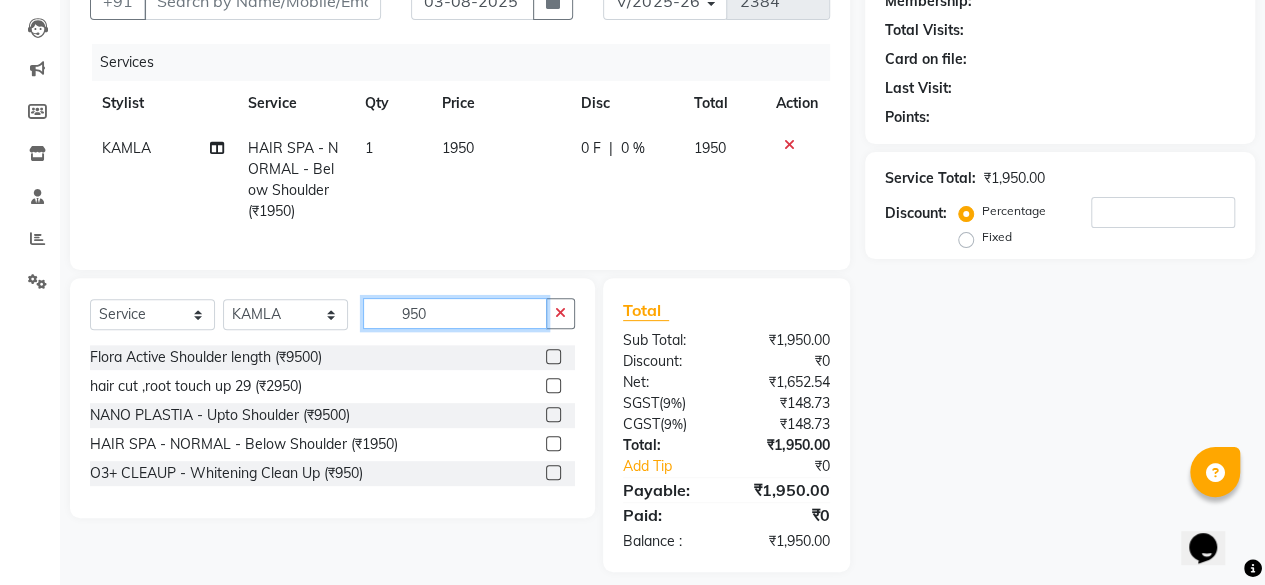 scroll, scrollTop: 234, scrollLeft: 0, axis: vertical 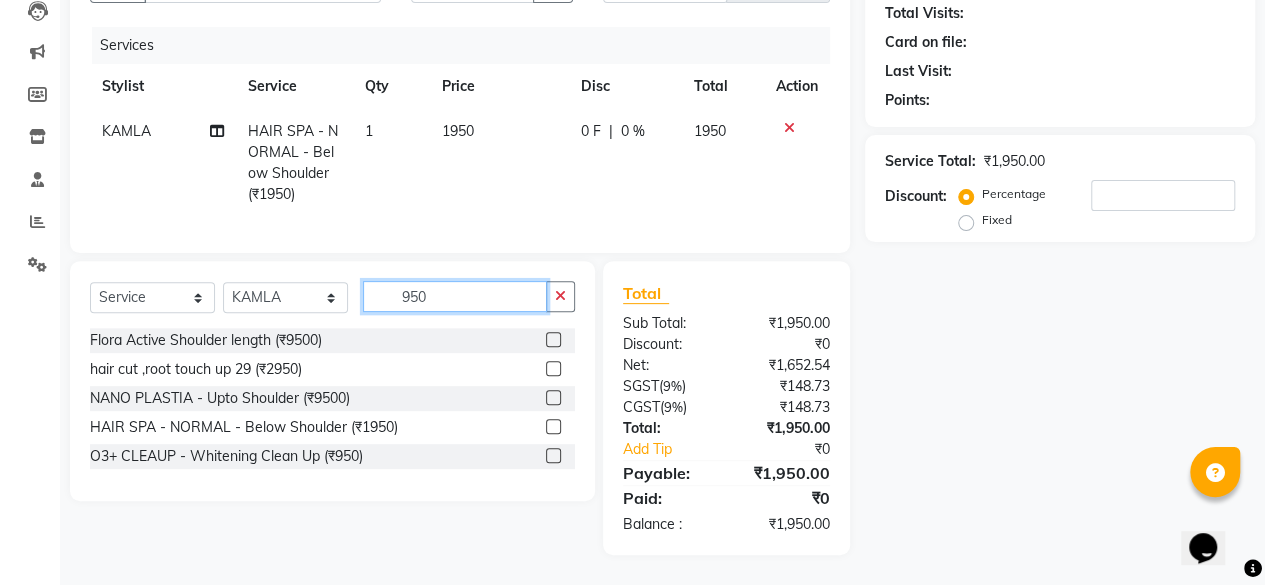 type on "950" 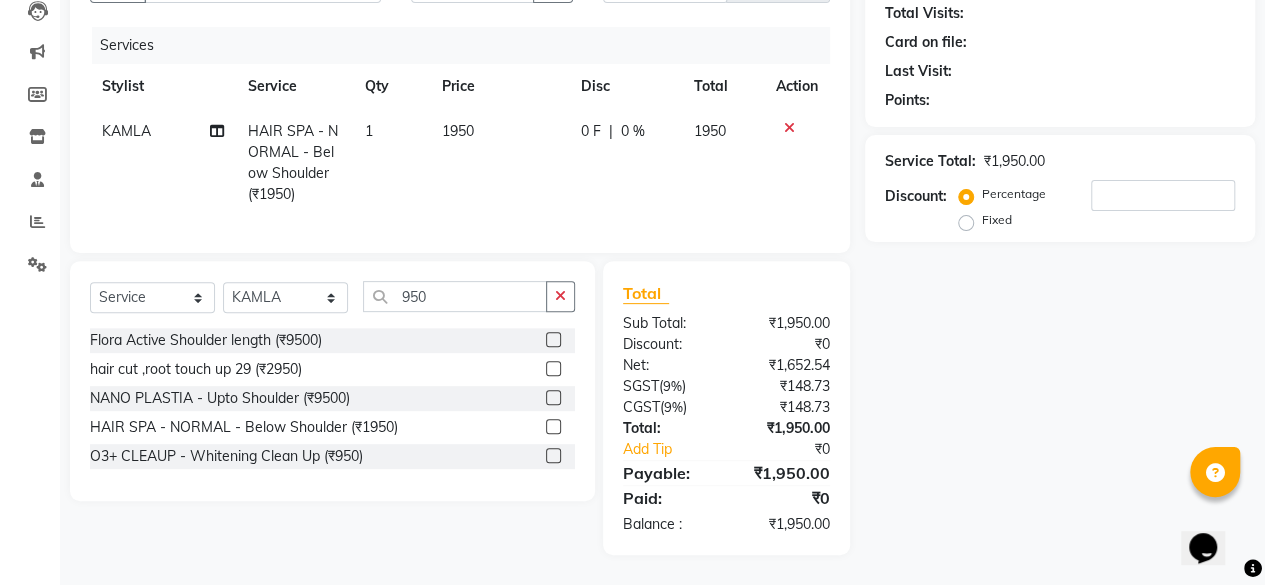 click 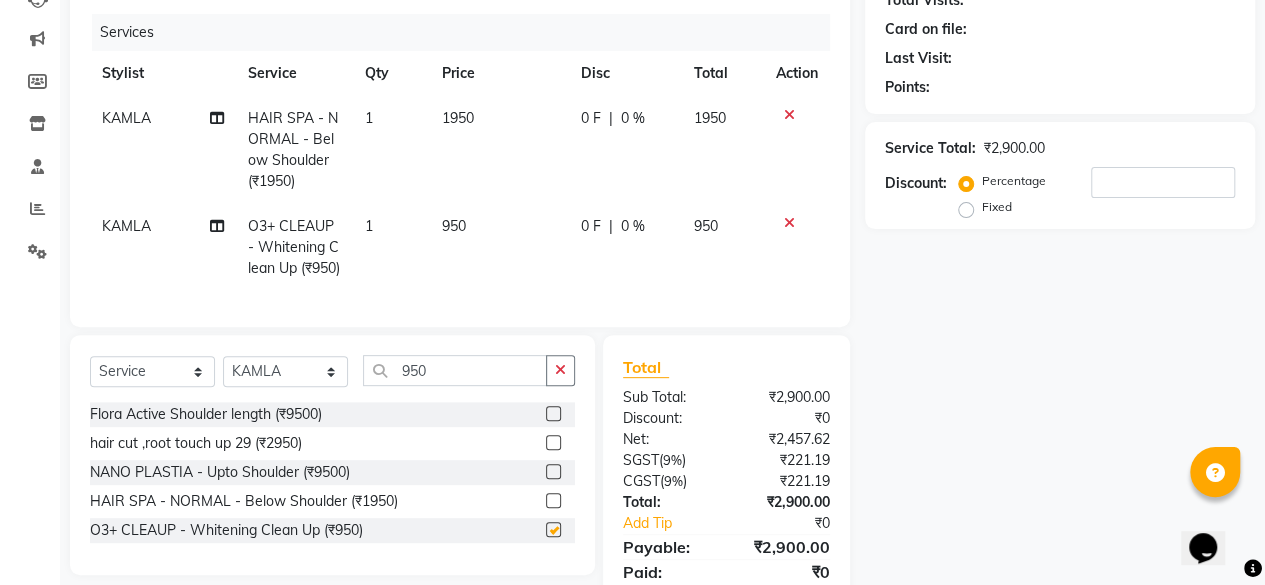 checkbox on "false" 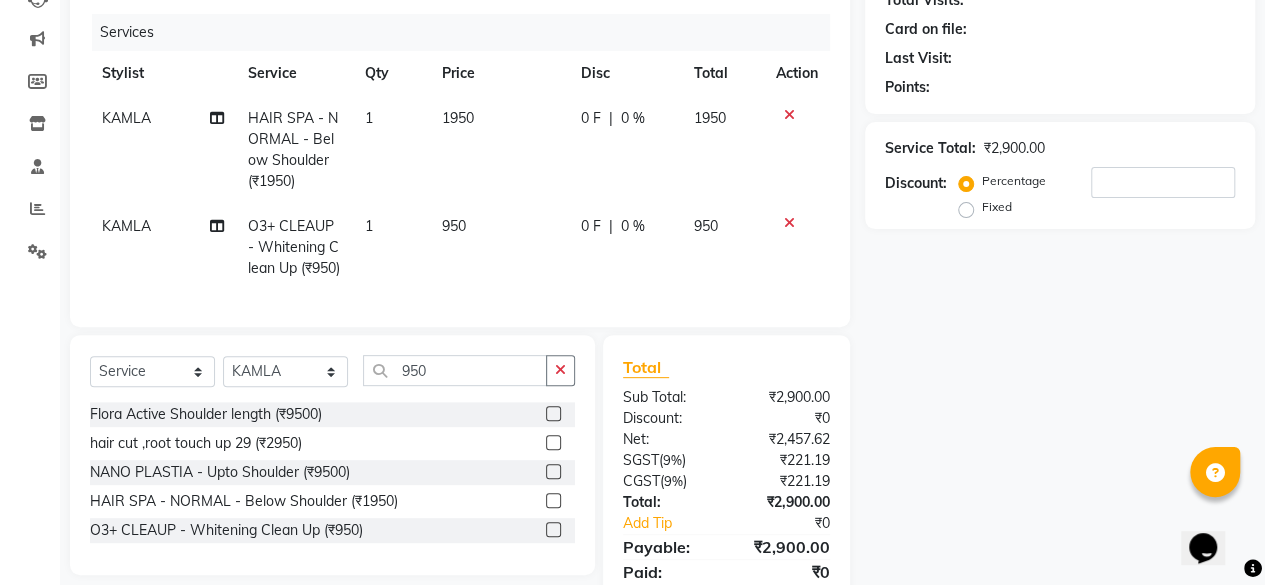 scroll, scrollTop: 0, scrollLeft: 0, axis: both 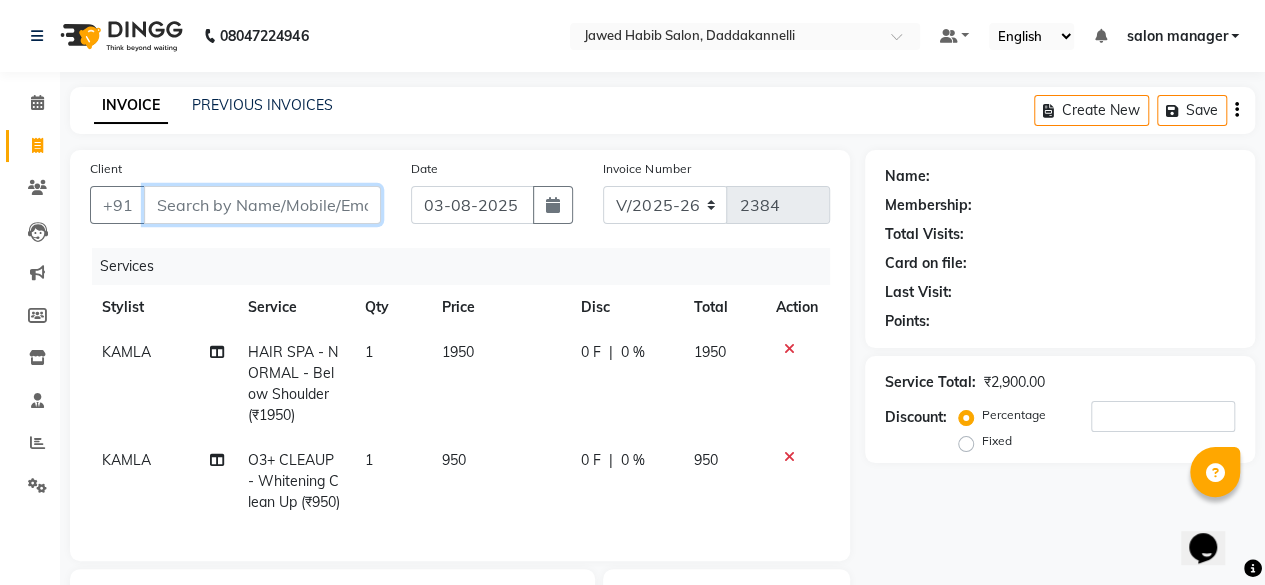 click on "Client" at bounding box center [262, 205] 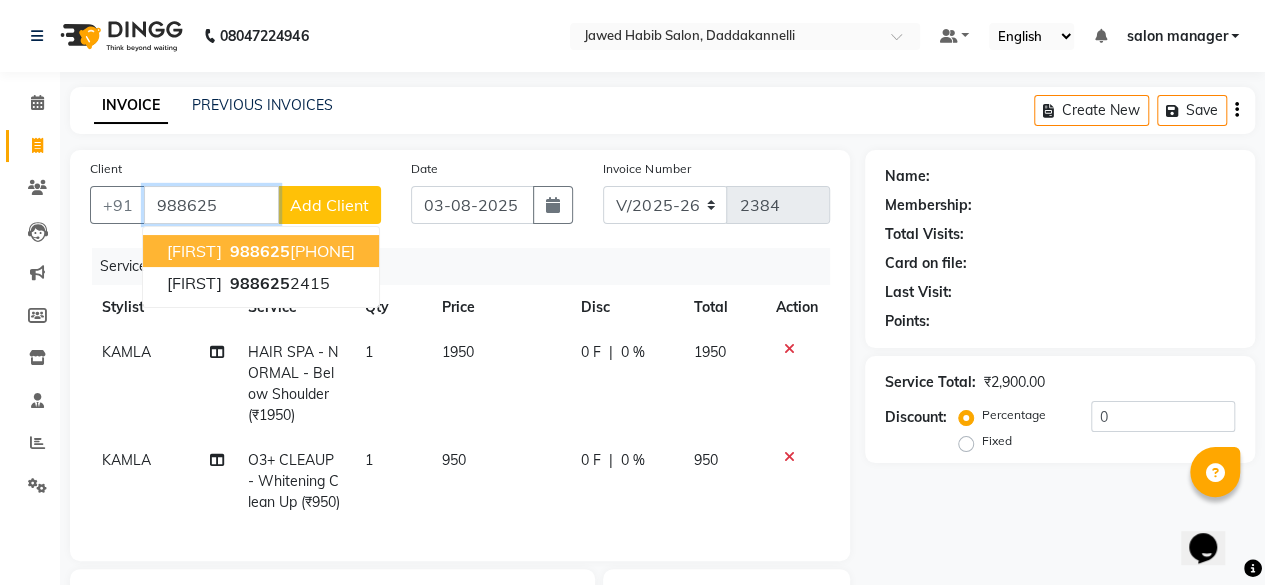 click on "988625" at bounding box center [260, 251] 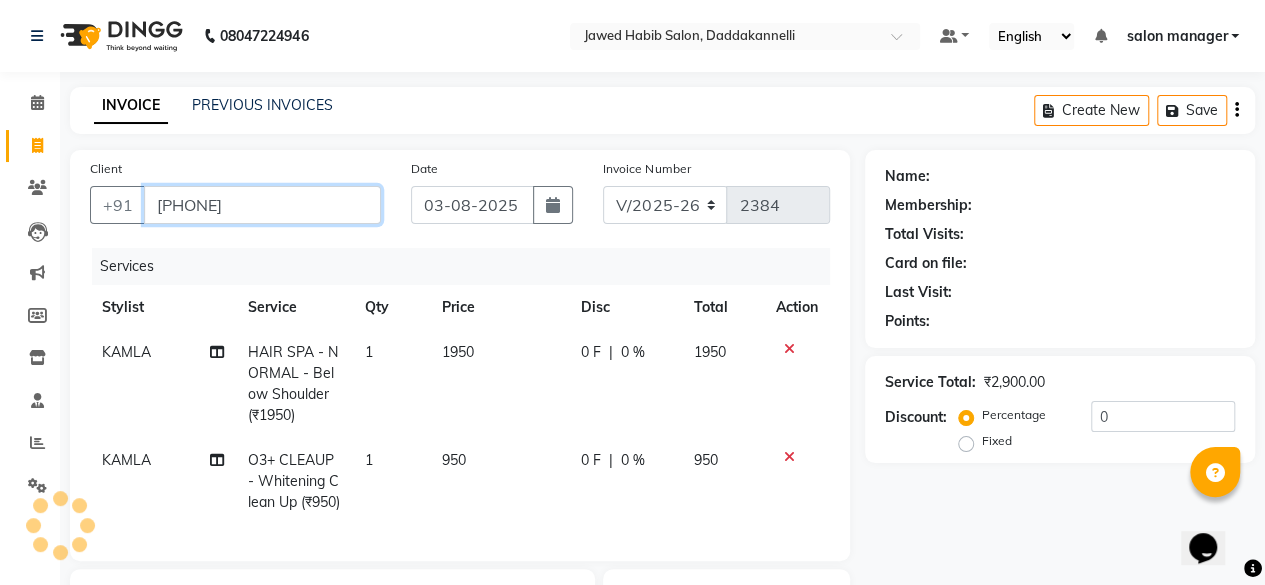 type on "9886256201" 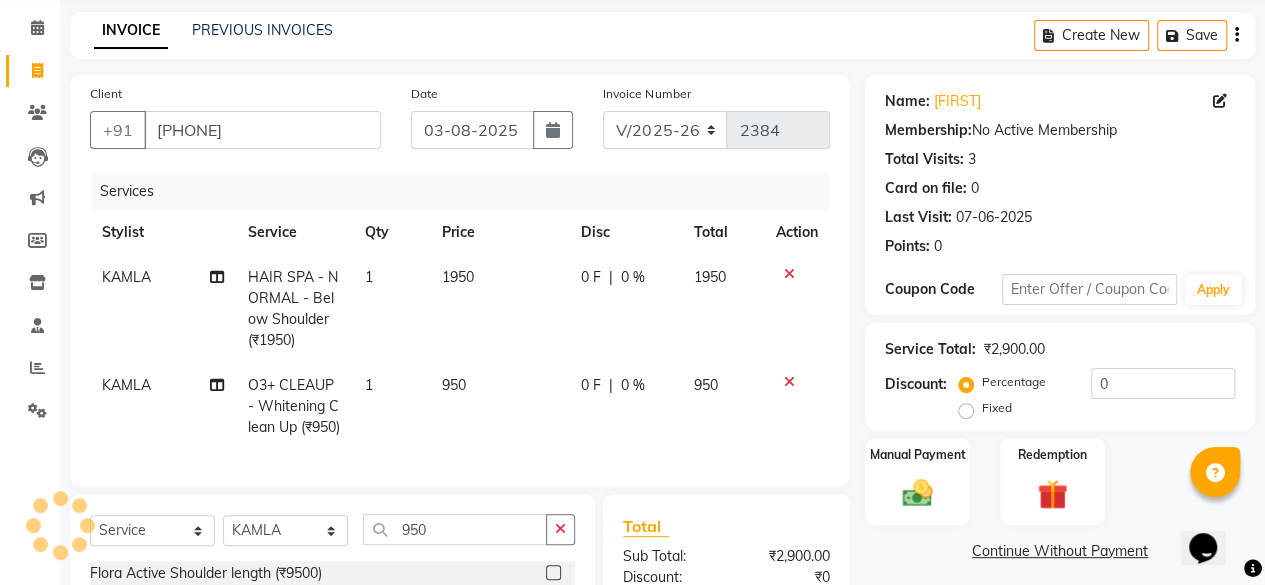 scroll, scrollTop: 300, scrollLeft: 0, axis: vertical 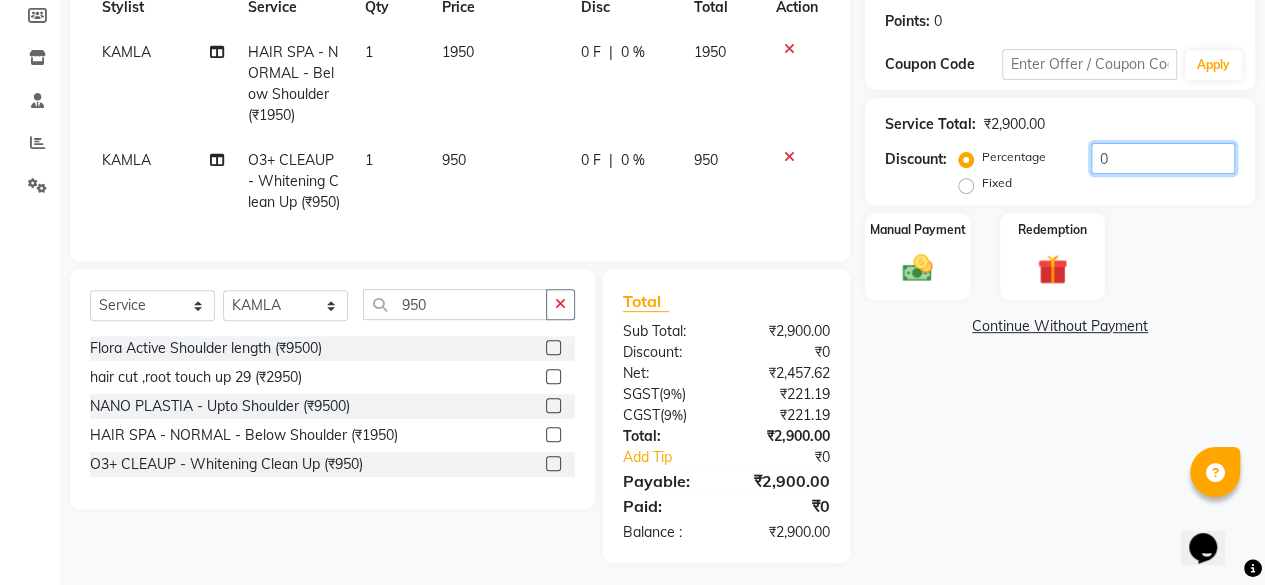 click on "0" 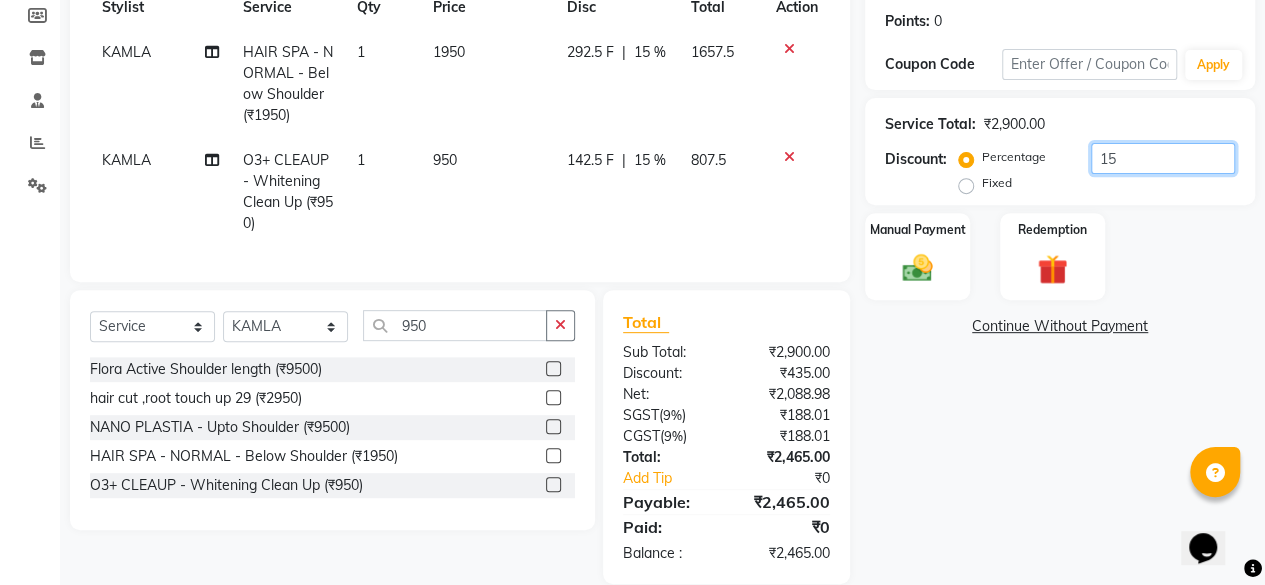 scroll, scrollTop: 342, scrollLeft: 0, axis: vertical 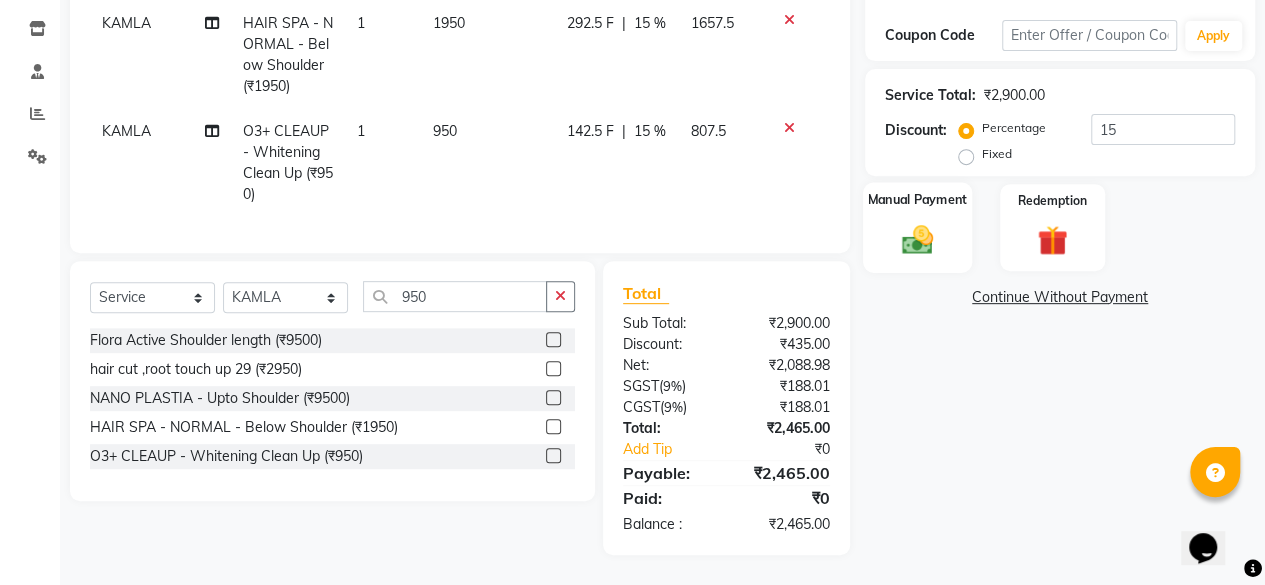 click on "Manual Payment" 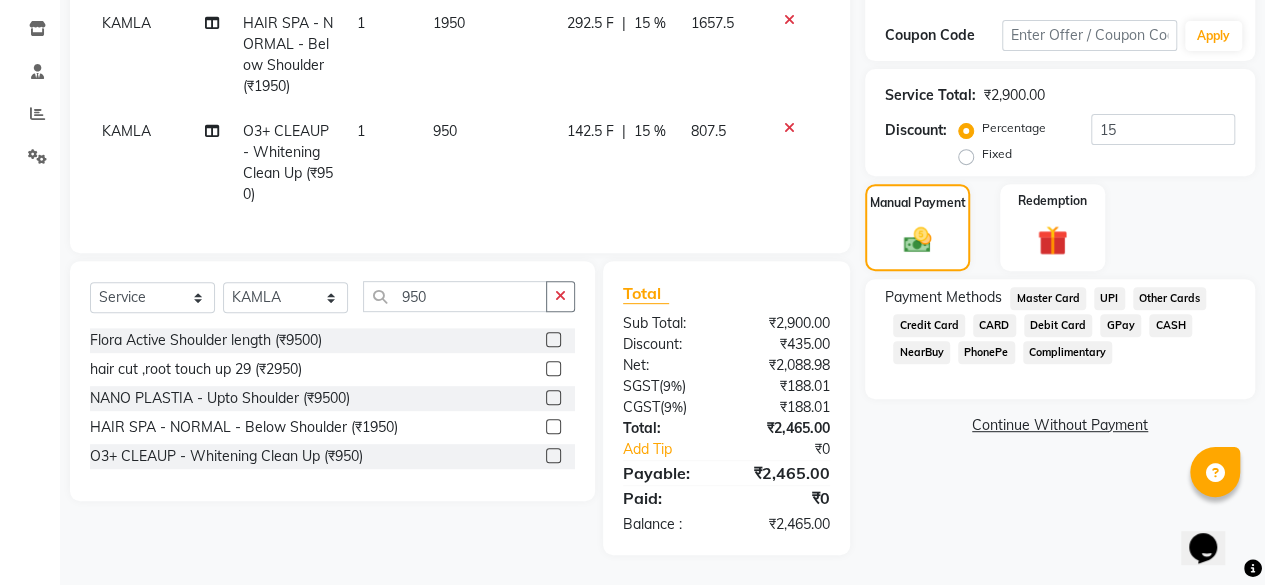 click on "UPI" 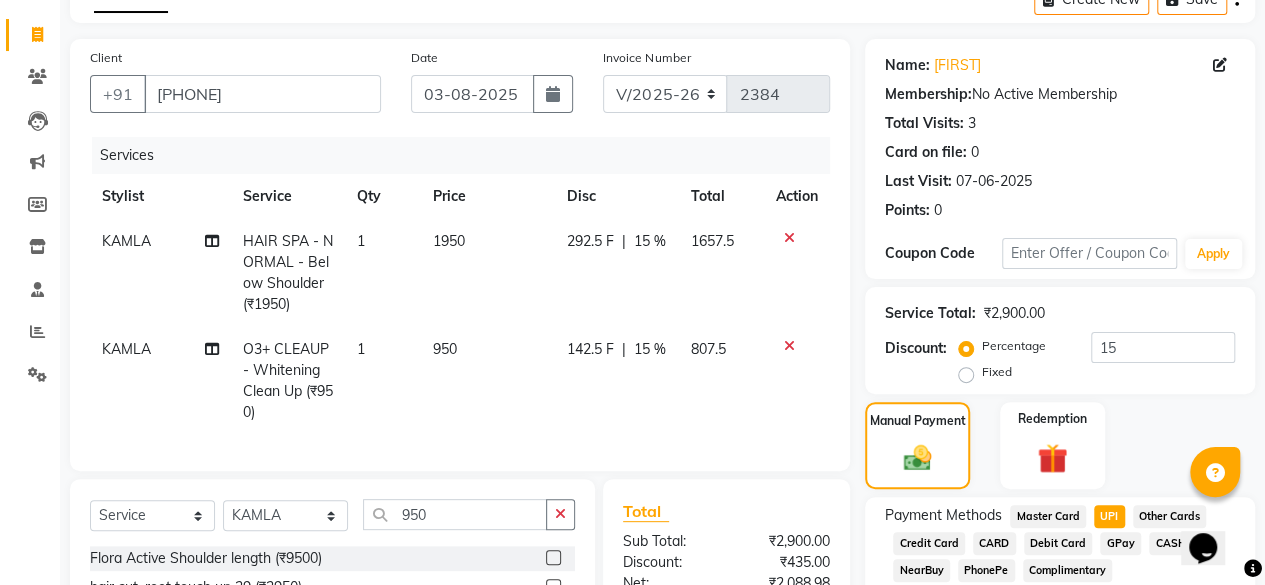 scroll, scrollTop: 142, scrollLeft: 0, axis: vertical 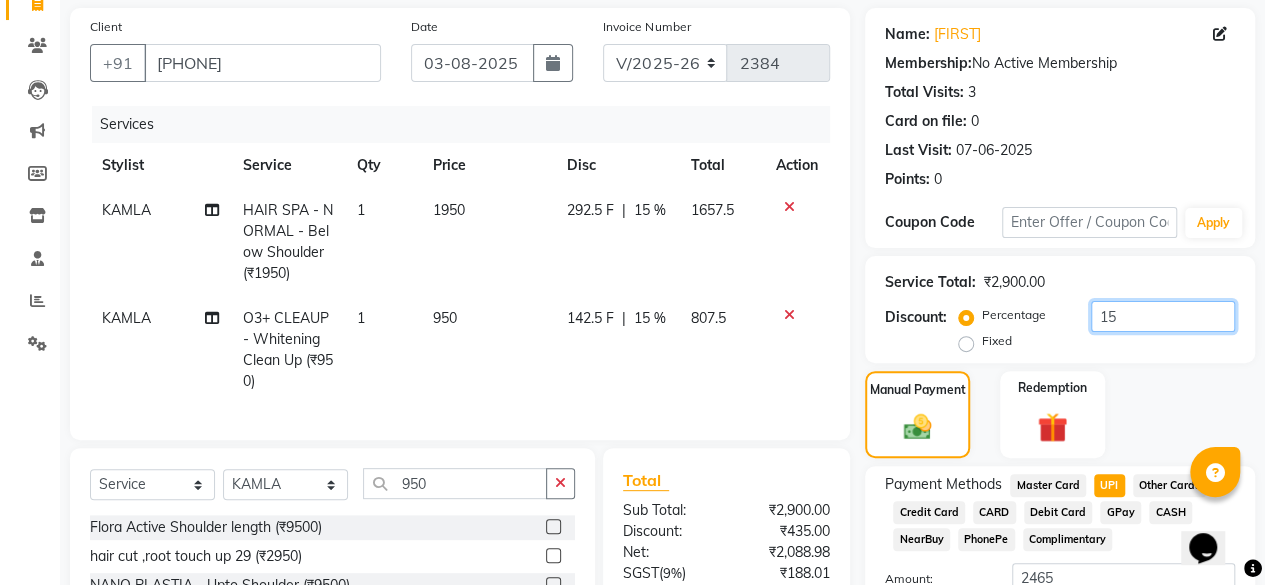 click on "15" 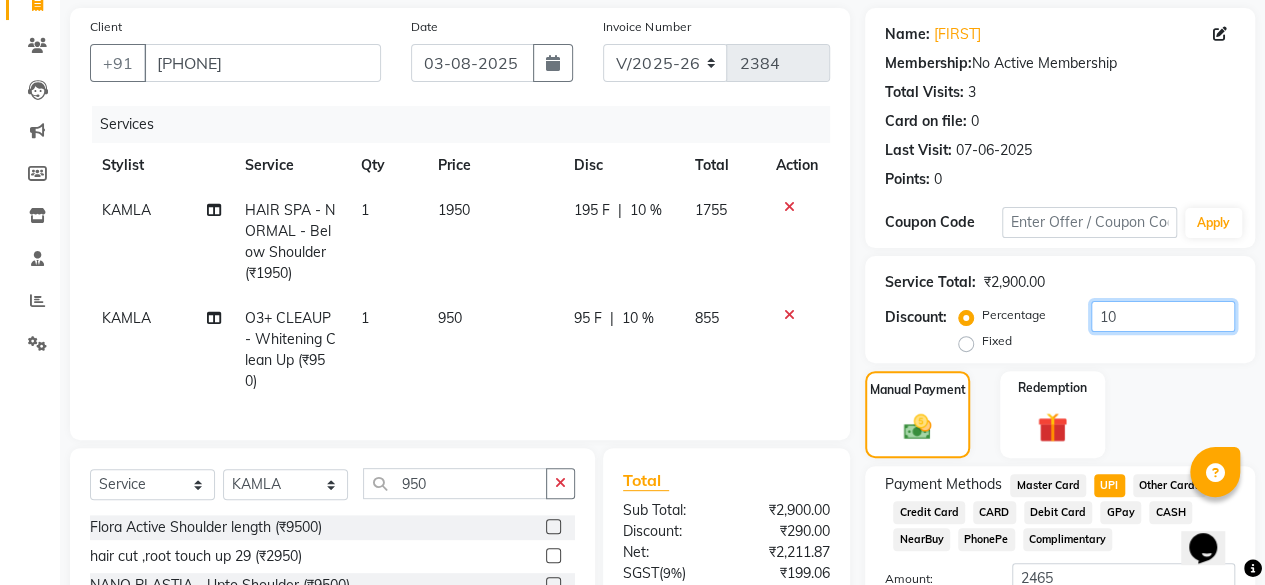 scroll, scrollTop: 342, scrollLeft: 0, axis: vertical 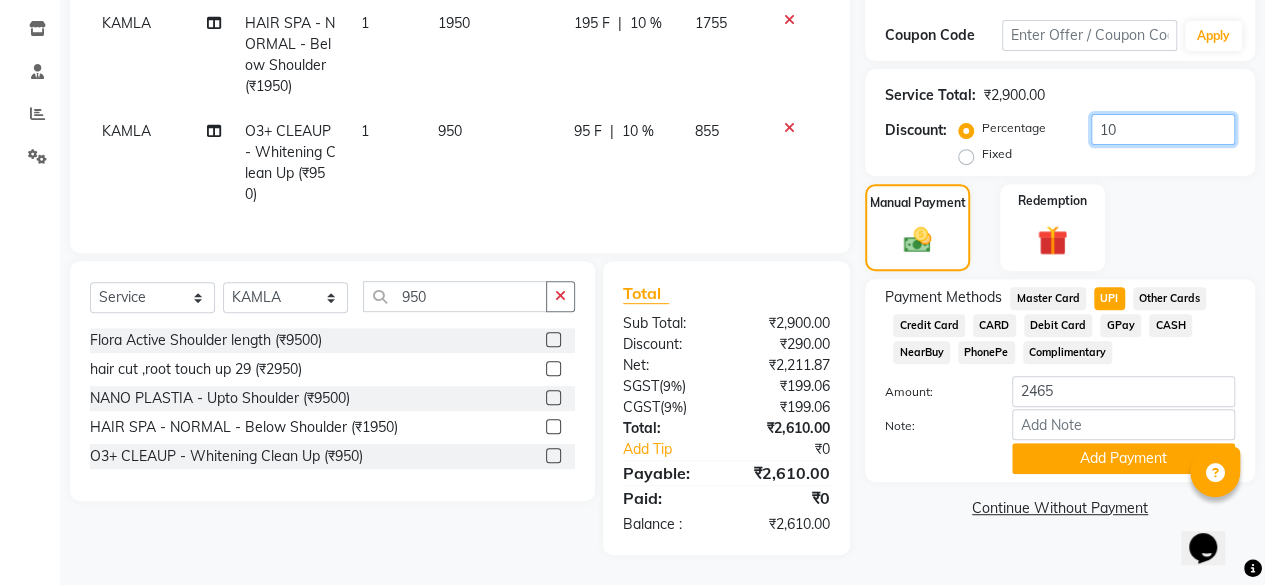 type on "10" 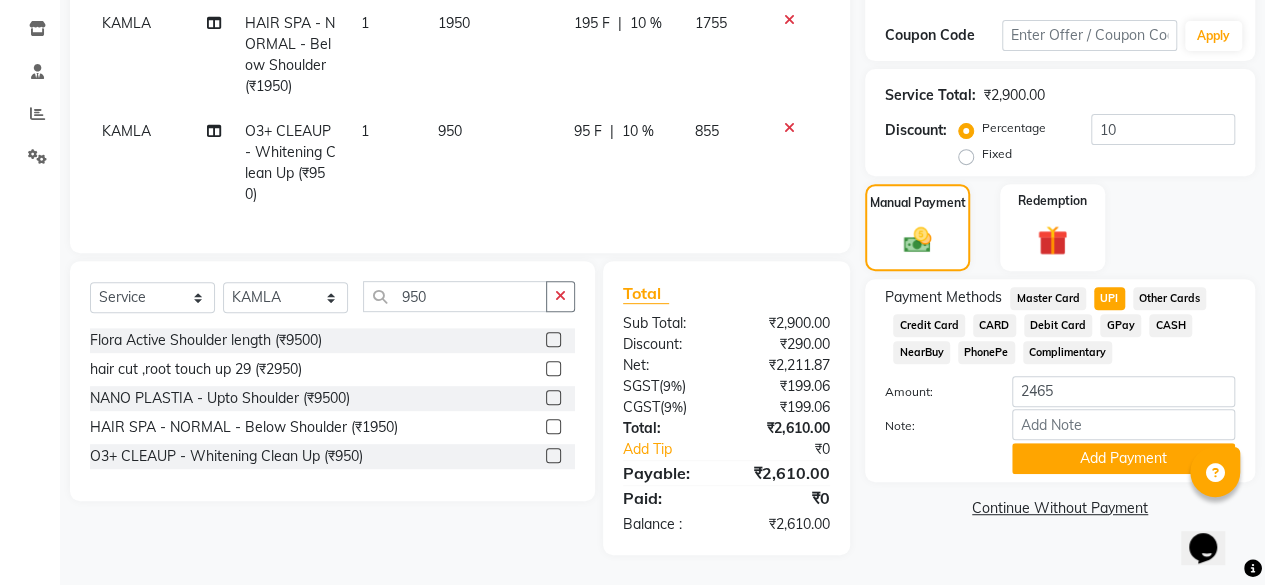 click on "UPI" 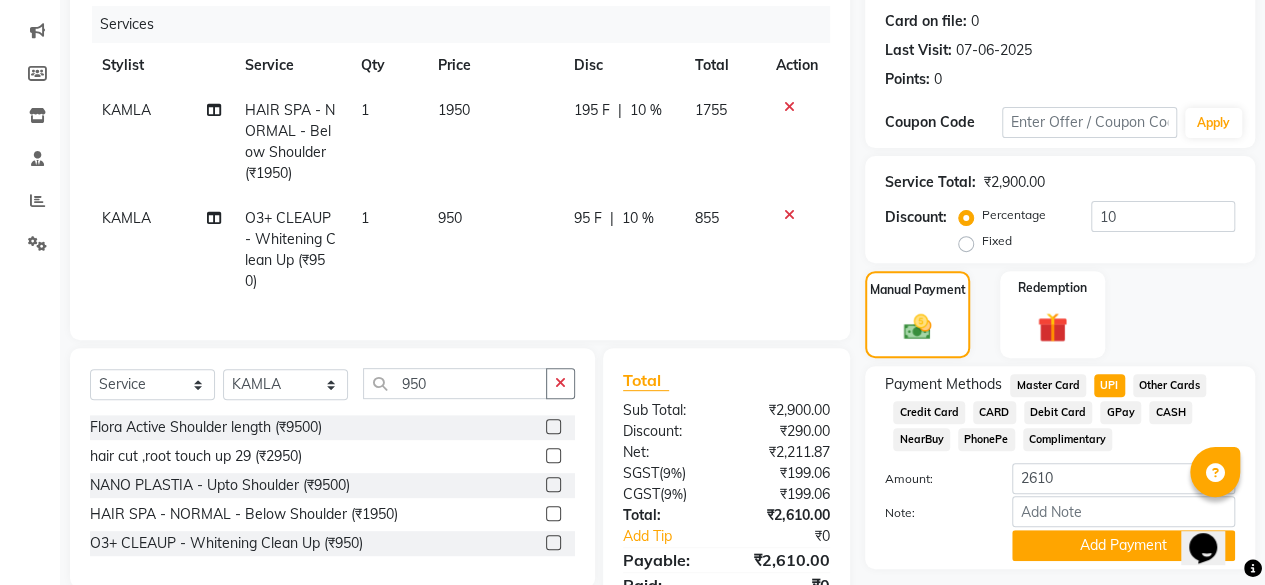scroll, scrollTop: 142, scrollLeft: 0, axis: vertical 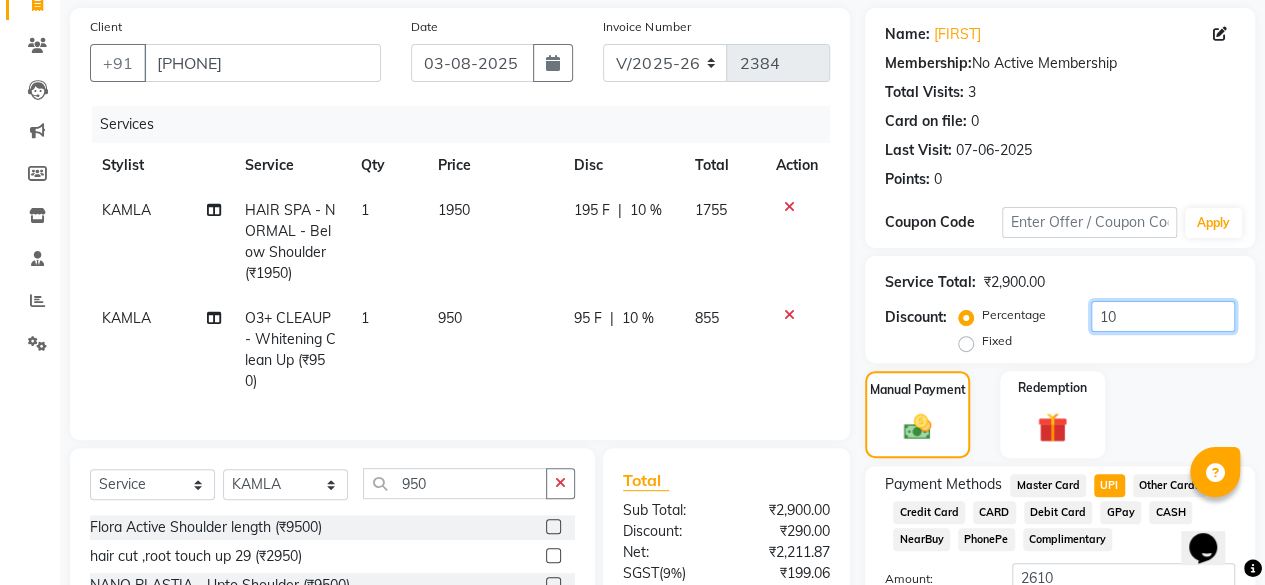 click on "10" 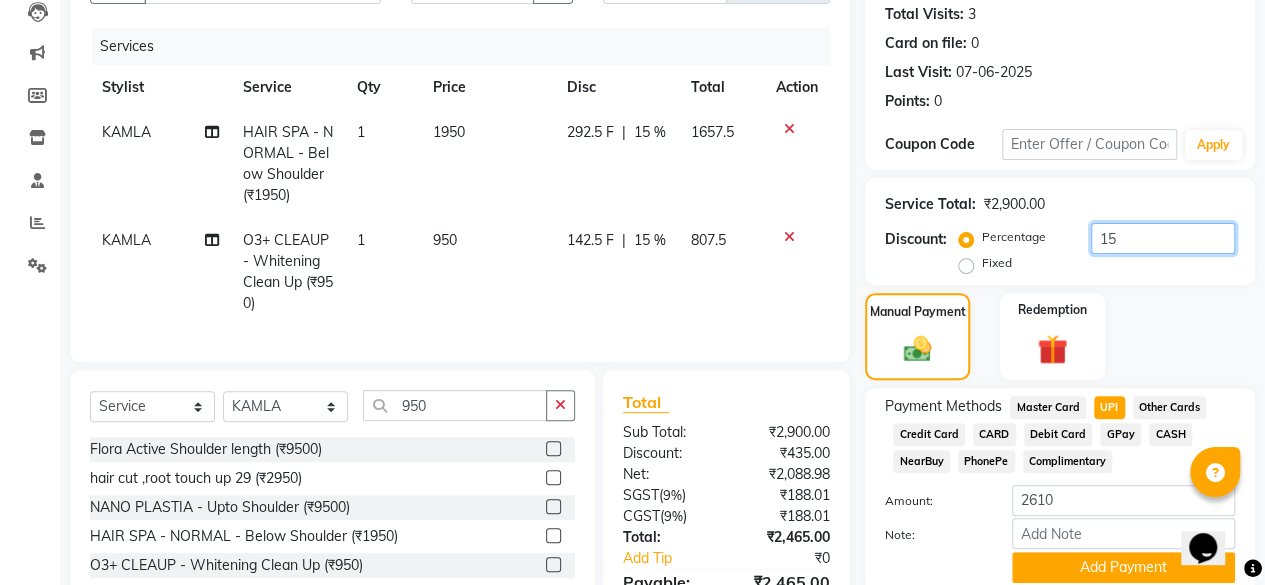 scroll, scrollTop: 342, scrollLeft: 0, axis: vertical 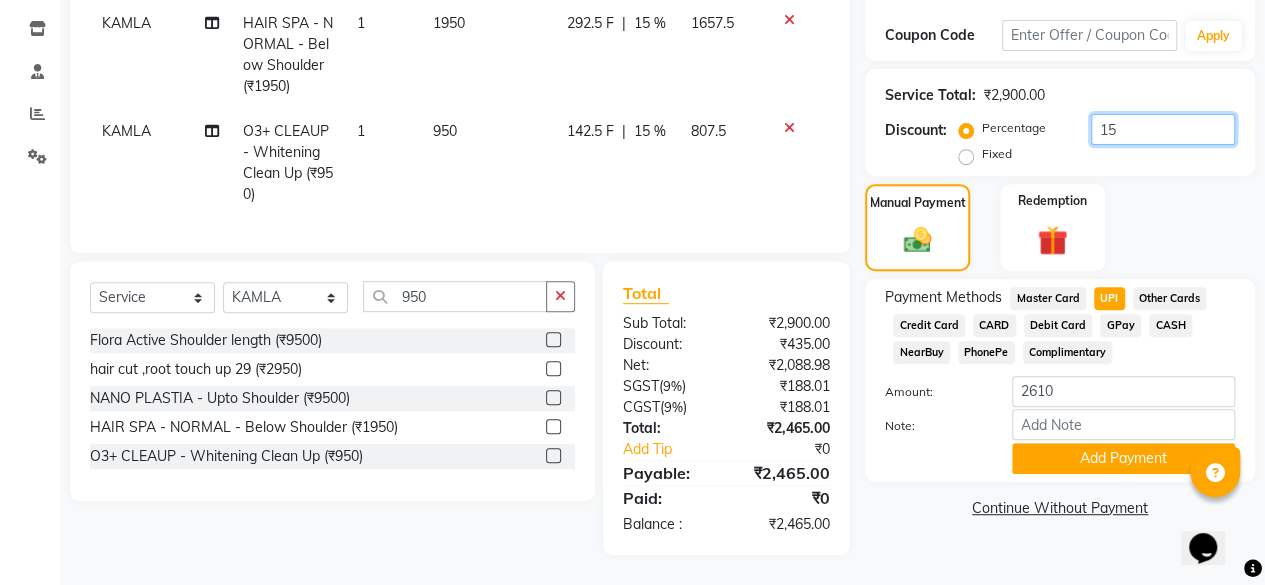type on "15" 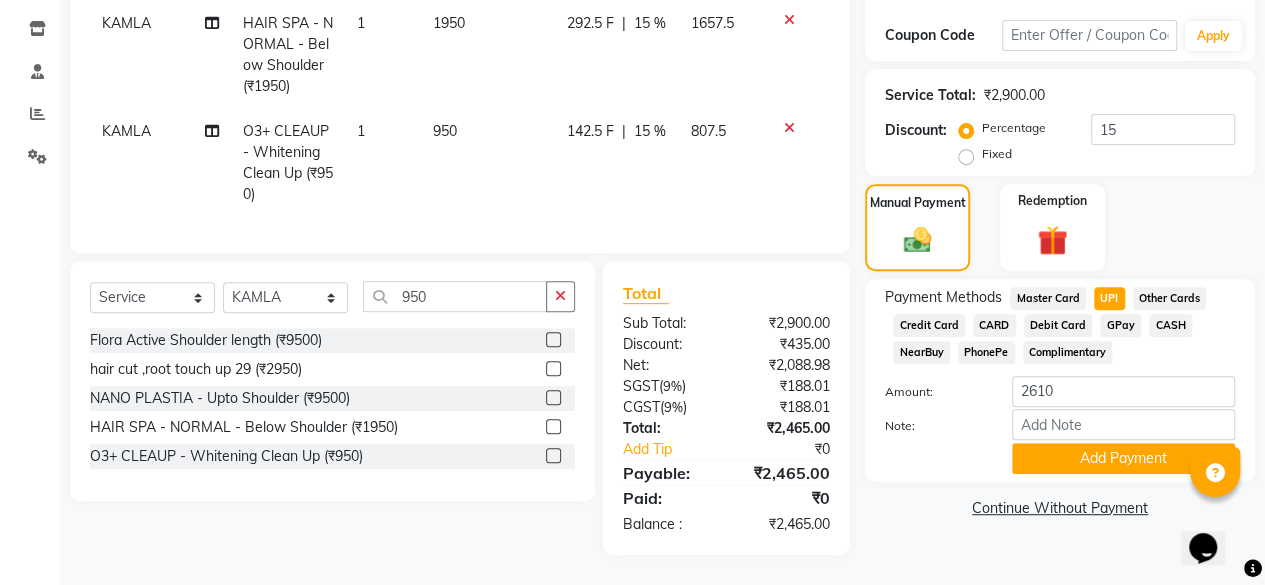 click on "UPI" 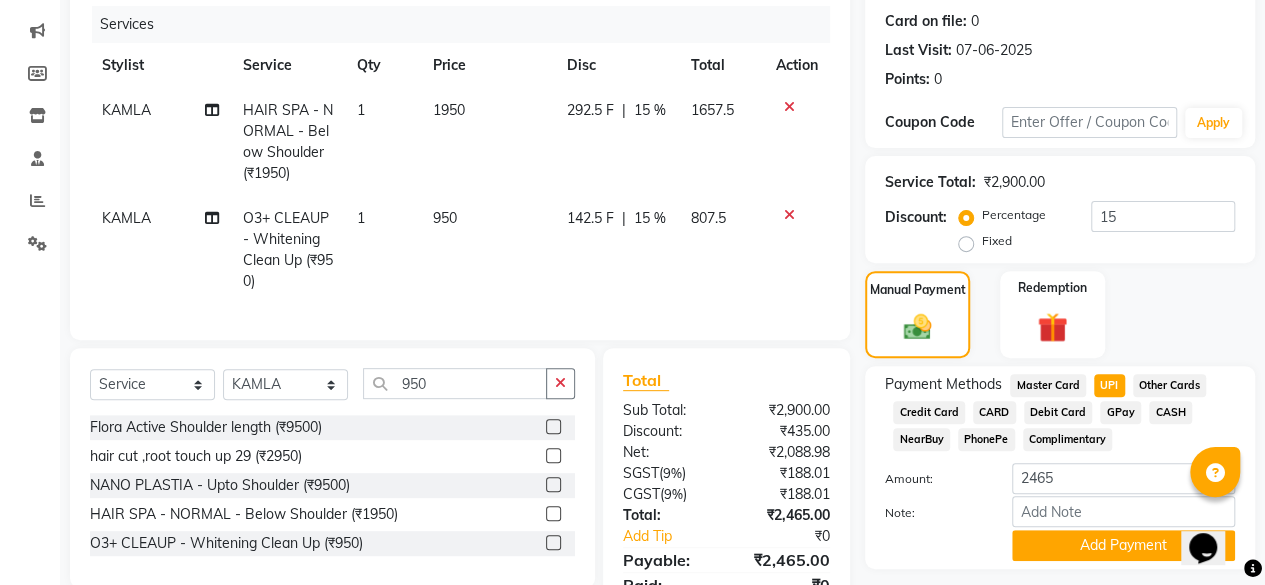 scroll, scrollTop: 342, scrollLeft: 0, axis: vertical 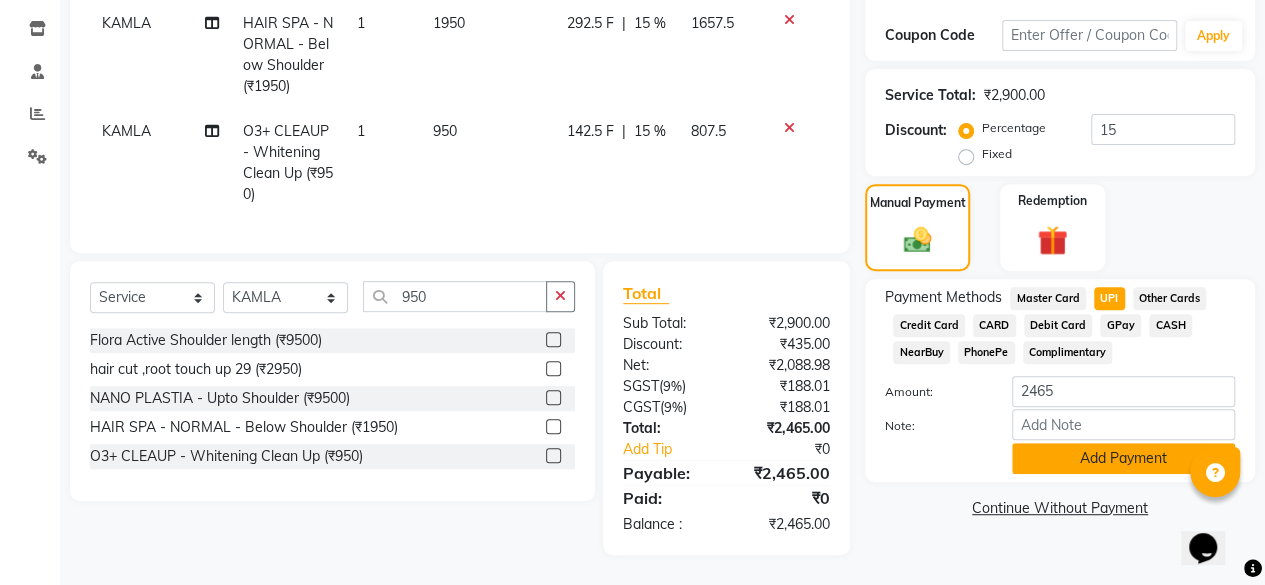 click on "Add Payment" 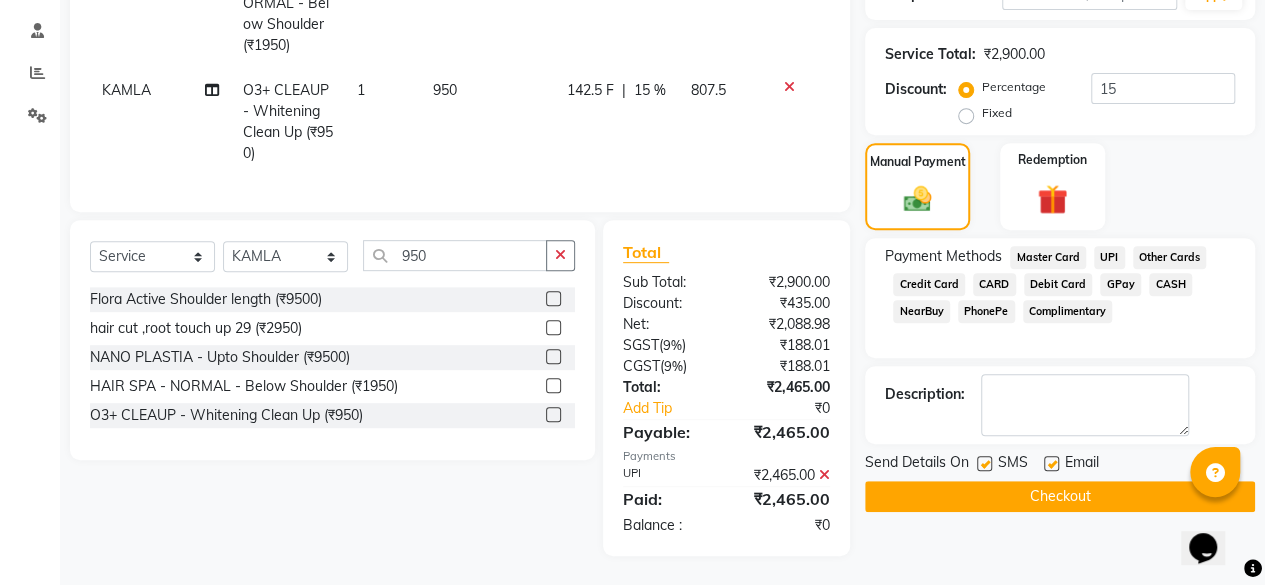 scroll, scrollTop: 384, scrollLeft: 0, axis: vertical 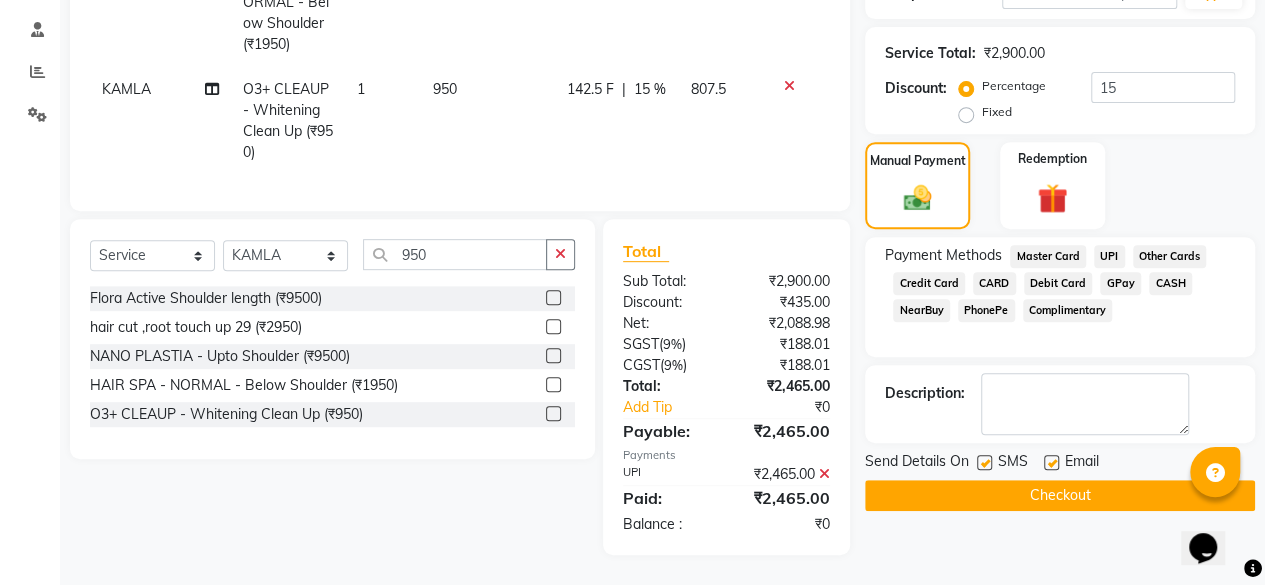 click 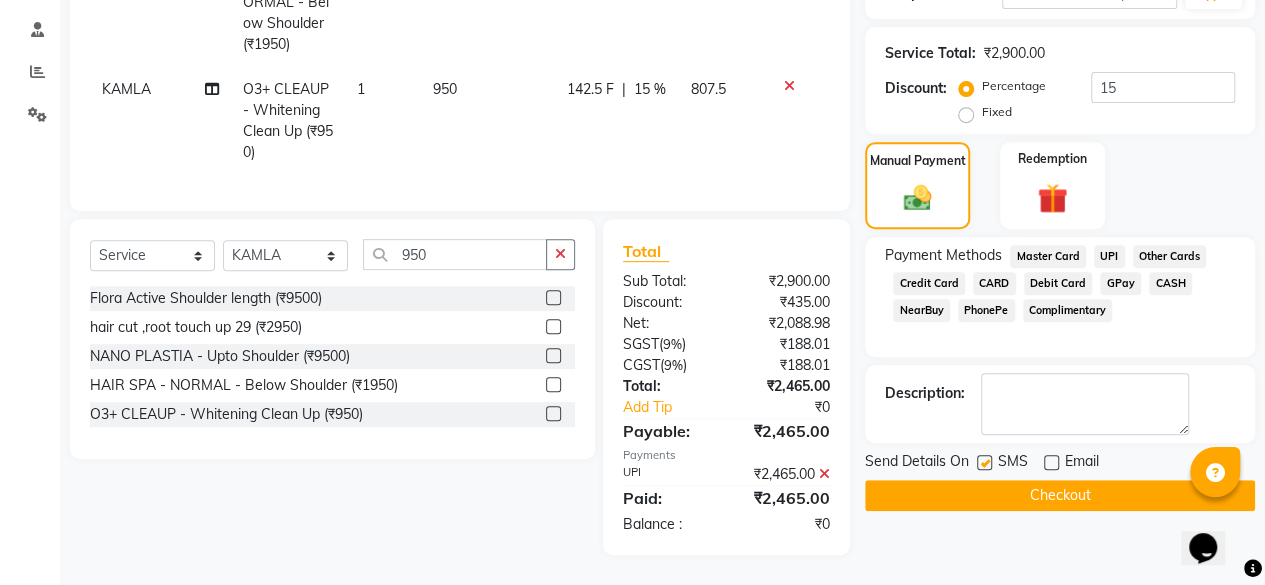 click on "Checkout" 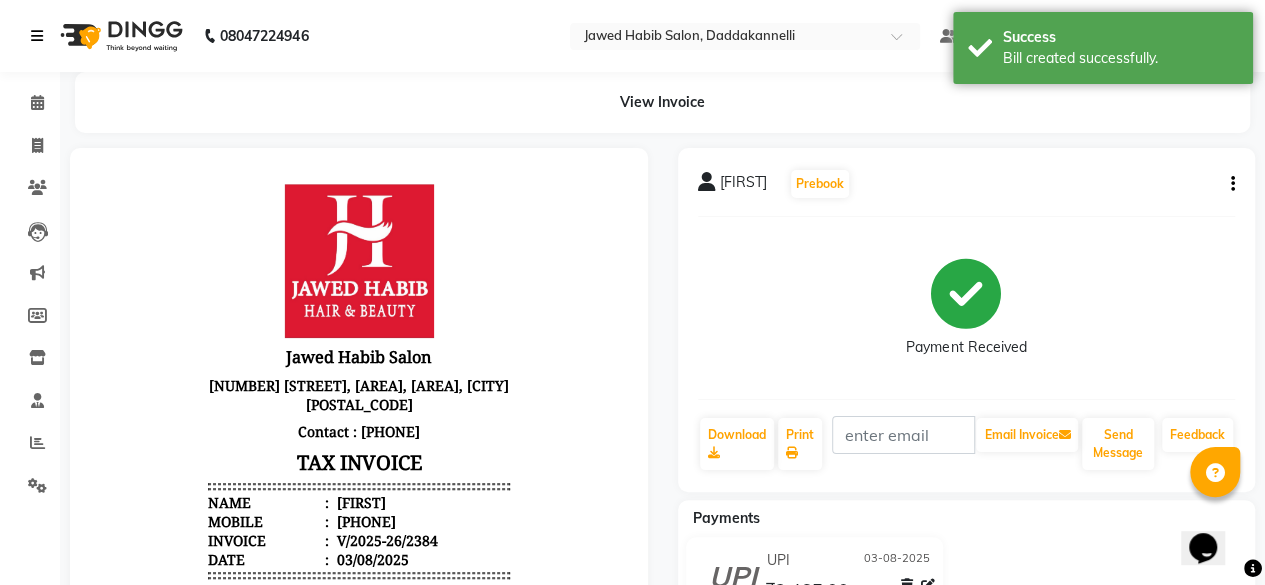scroll, scrollTop: 0, scrollLeft: 0, axis: both 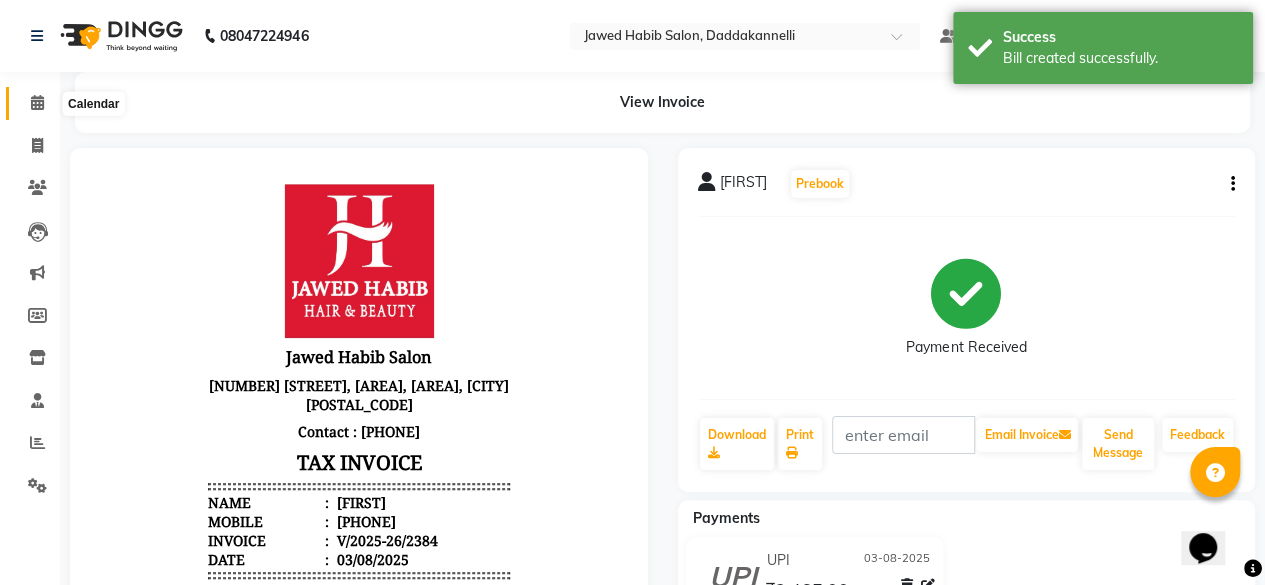 click 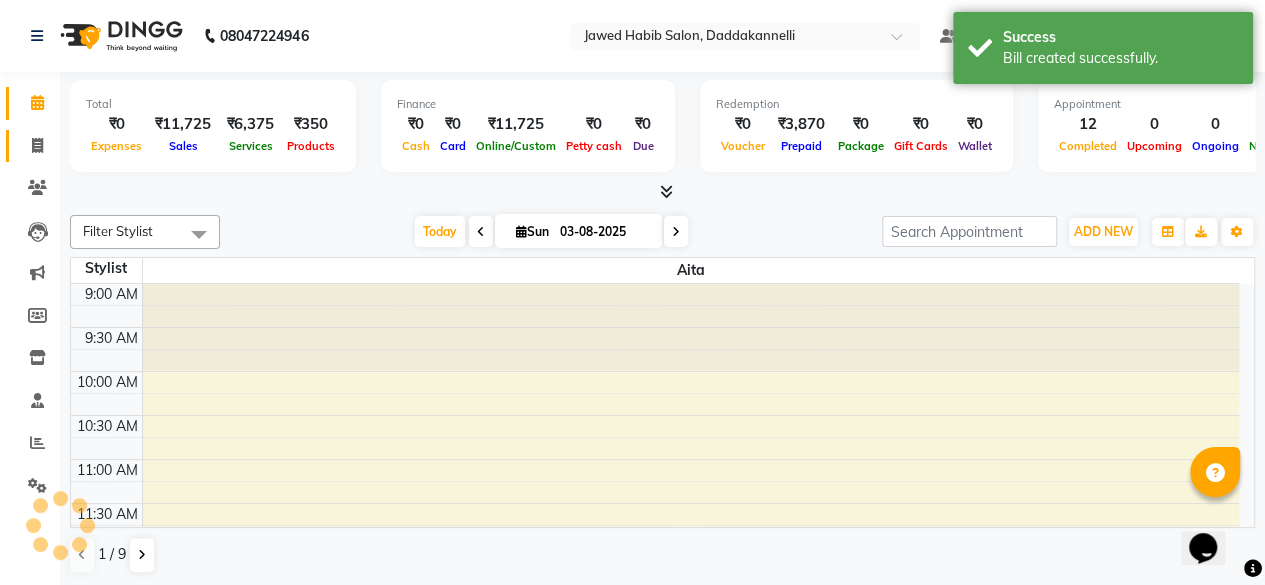 scroll, scrollTop: 0, scrollLeft: 0, axis: both 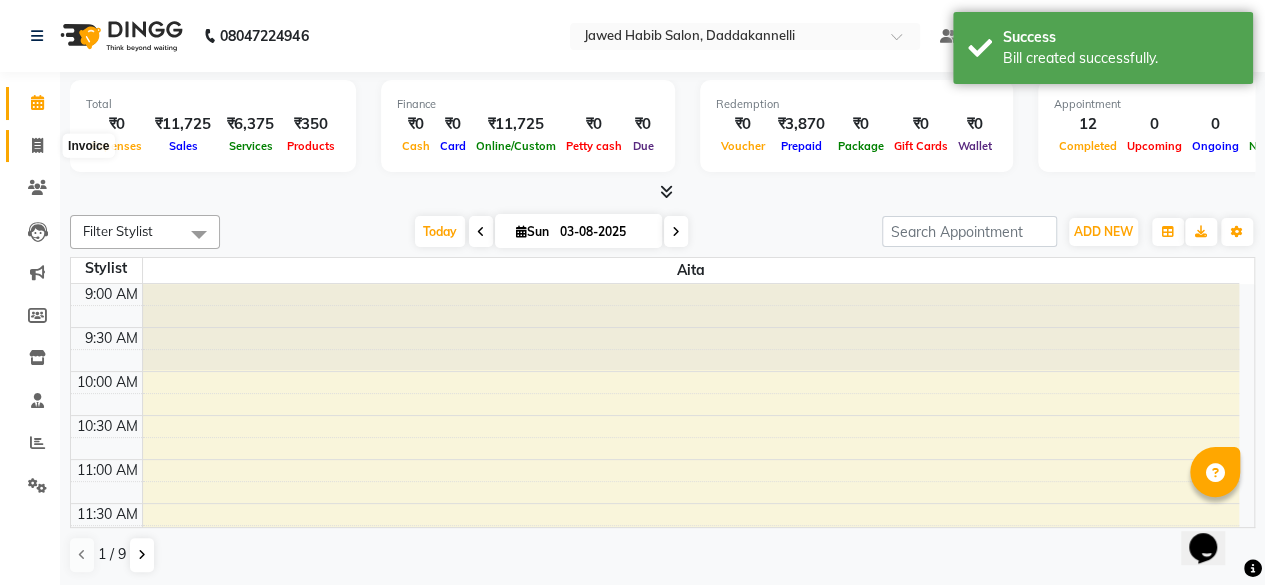 click 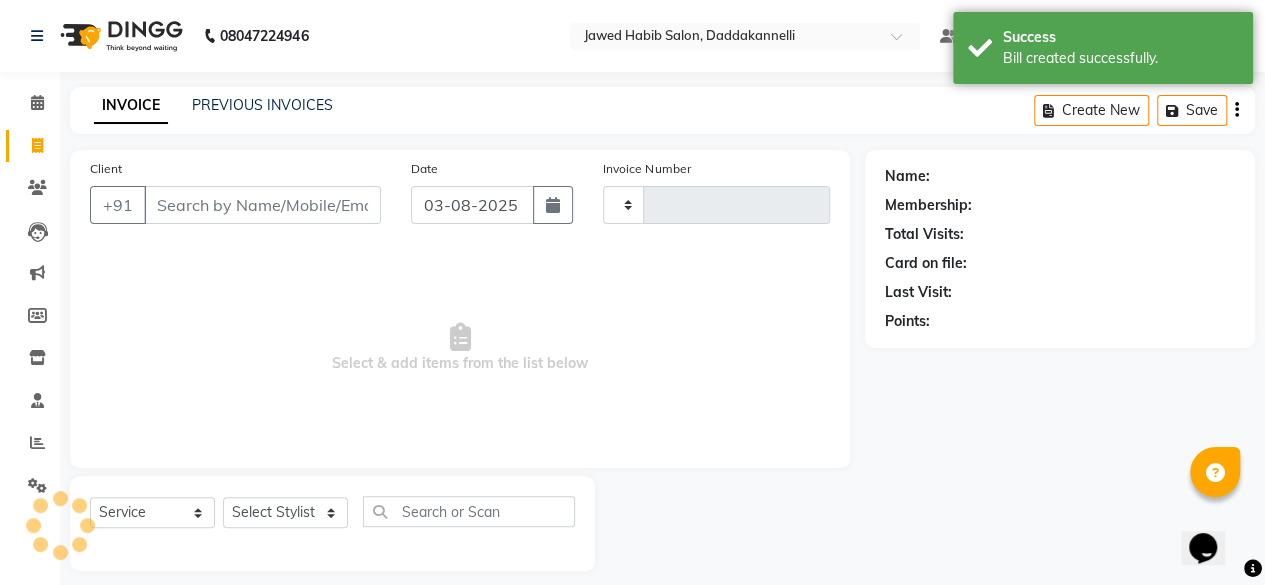 type on "2385" 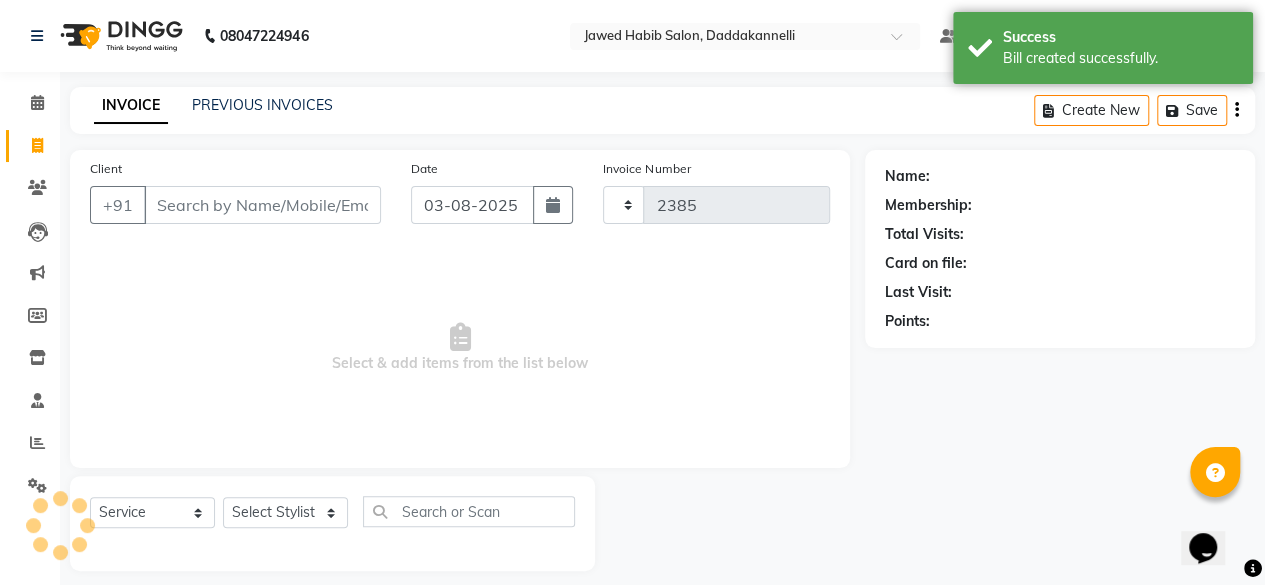 select on "6354" 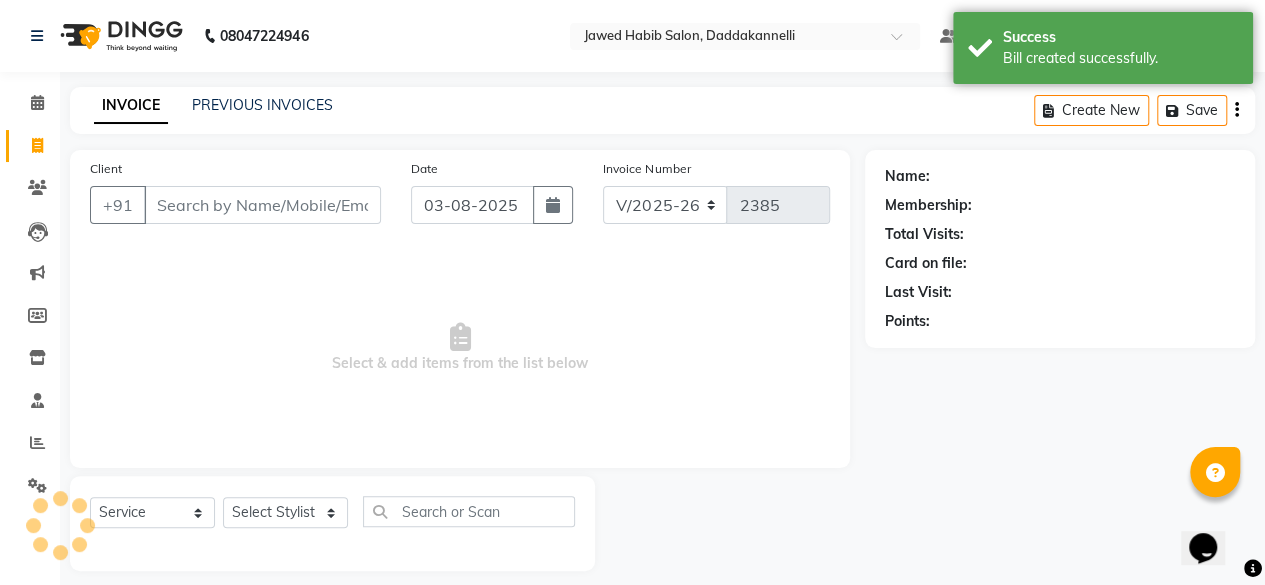 click on "Client" at bounding box center (262, 205) 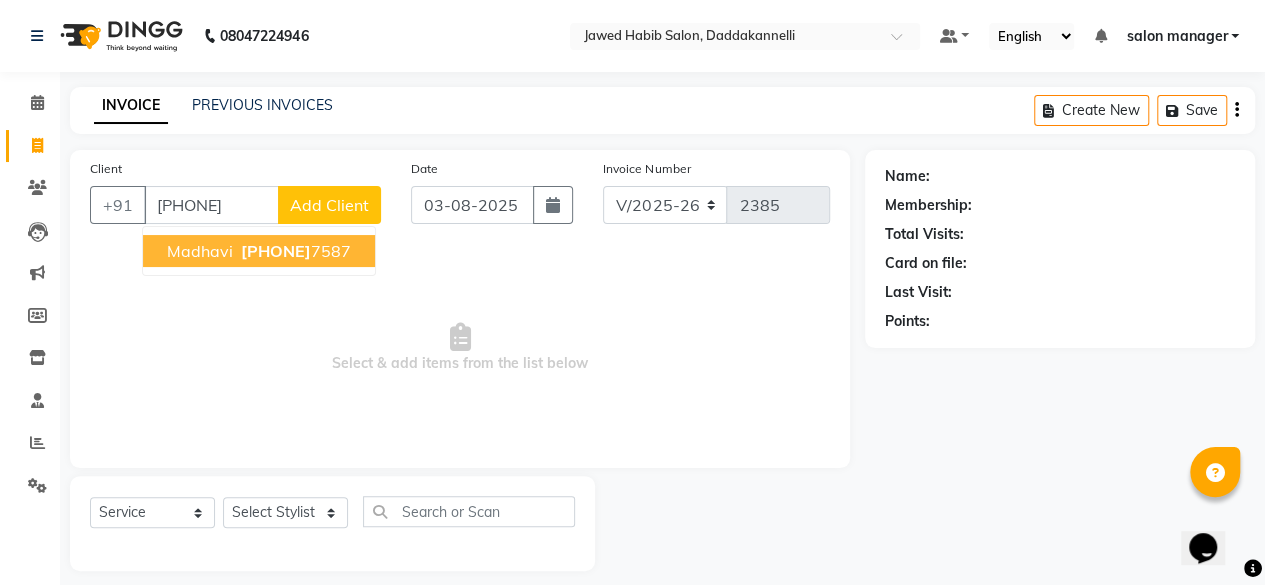 click on "Select & add items from the list below" at bounding box center (460, 348) 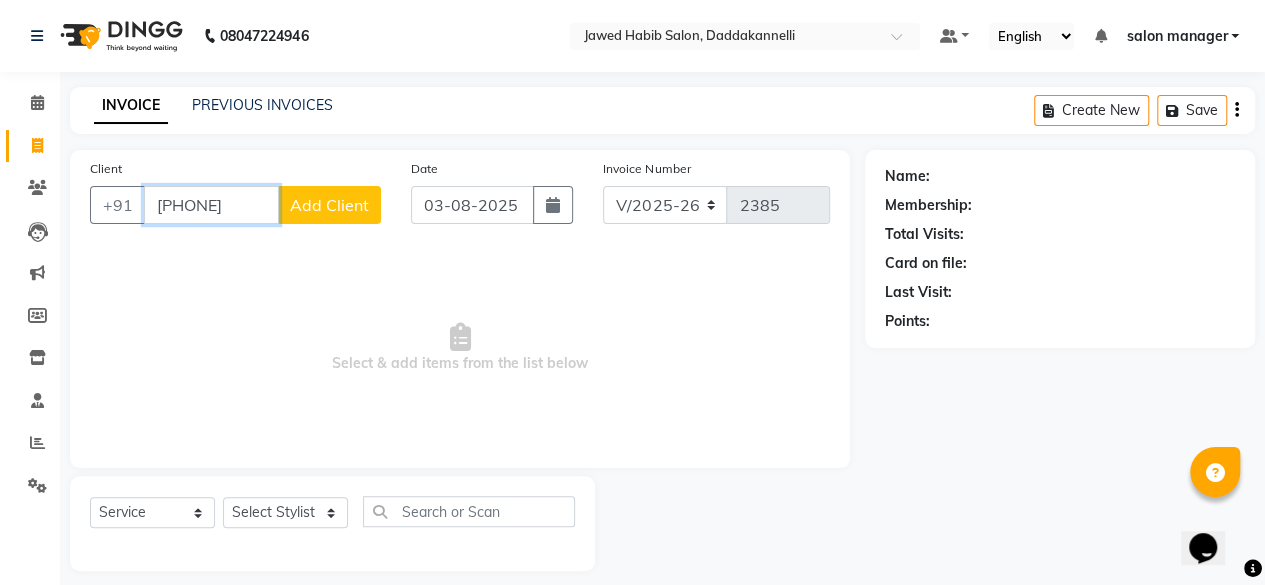click on "861822" at bounding box center [211, 205] 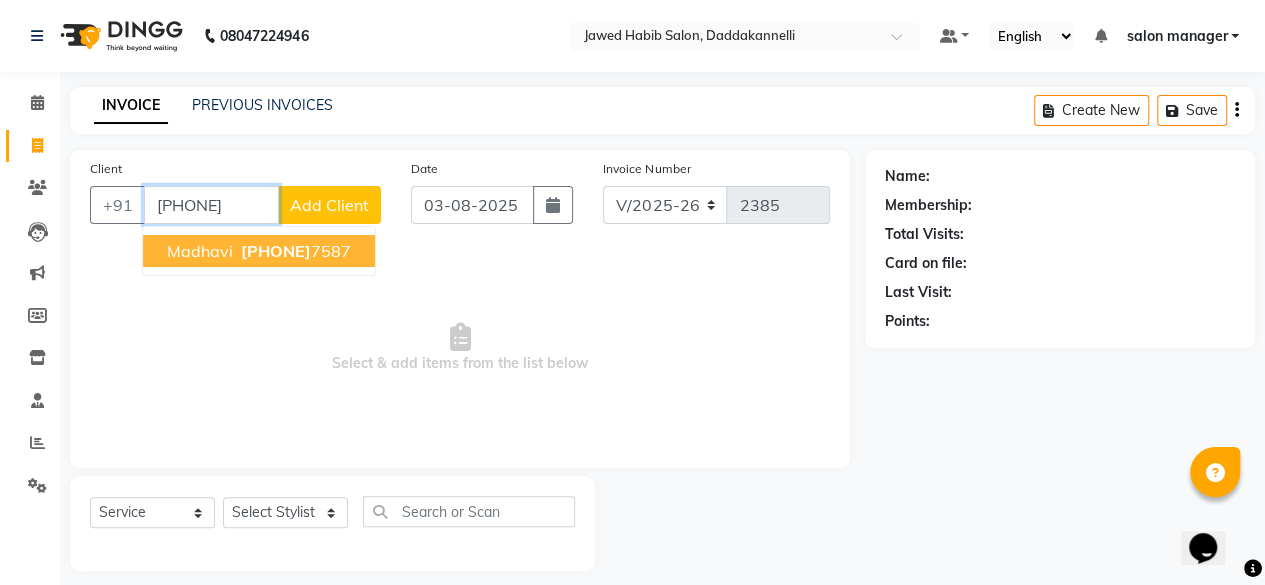 click on "861822" at bounding box center [276, 251] 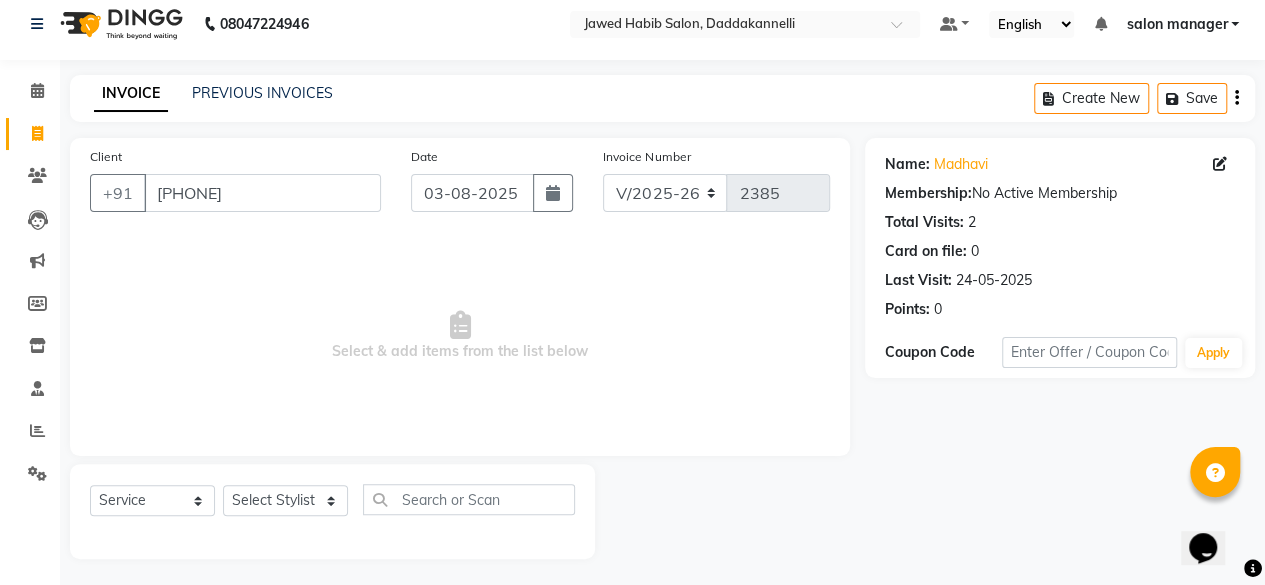 scroll, scrollTop: 15, scrollLeft: 0, axis: vertical 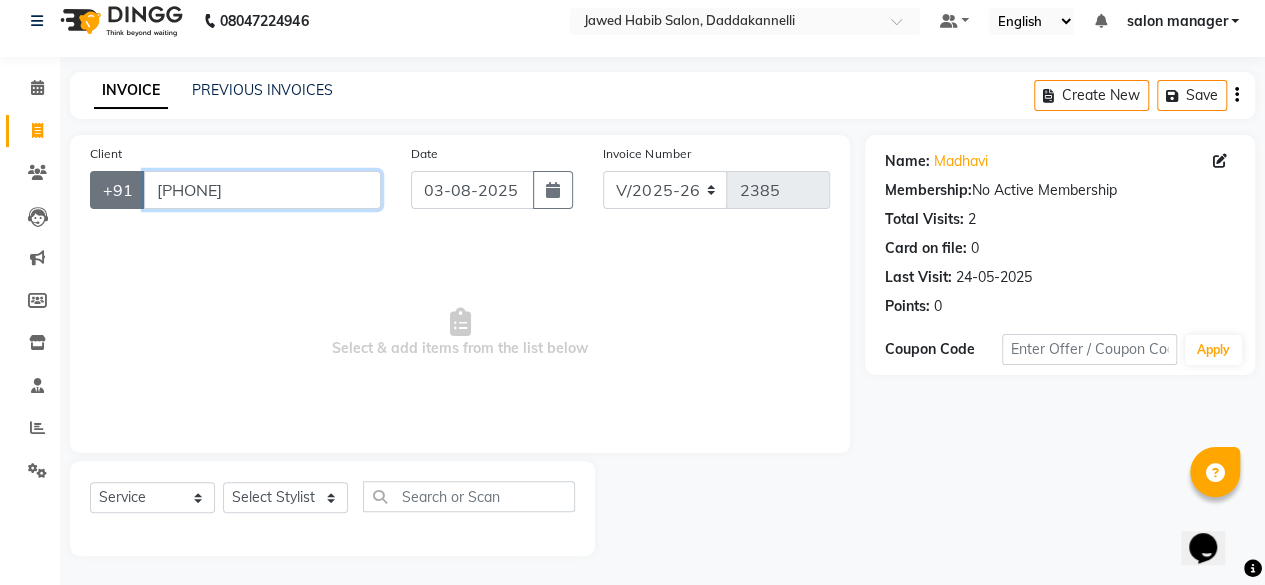drag, startPoint x: 262, startPoint y: 178, endPoint x: 130, endPoint y: 181, distance: 132.03409 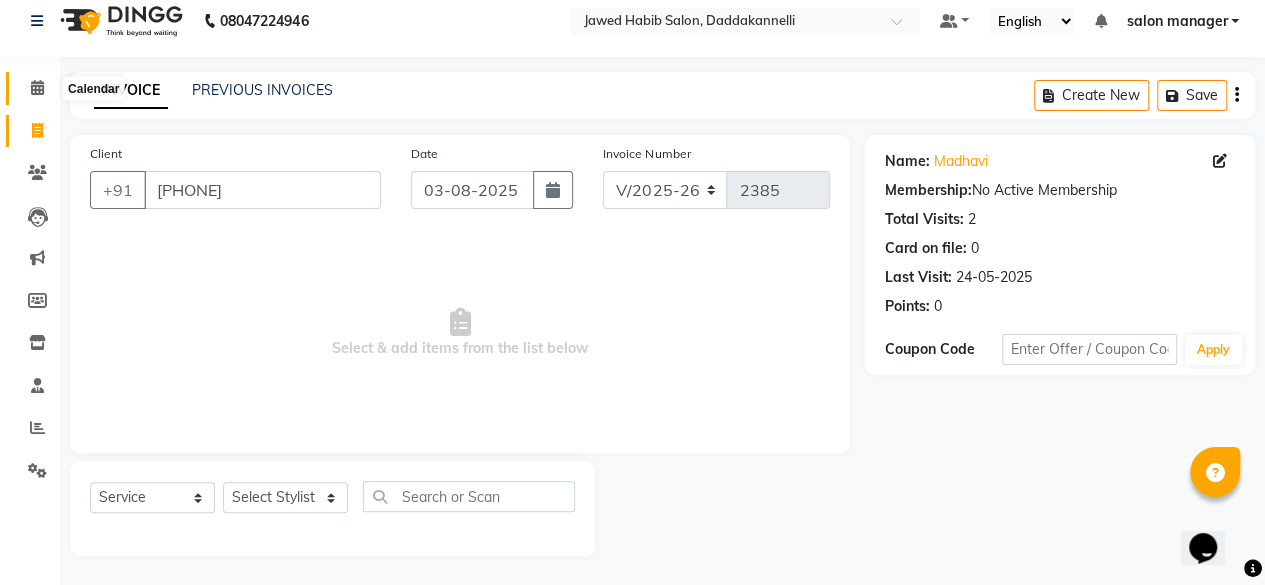 click 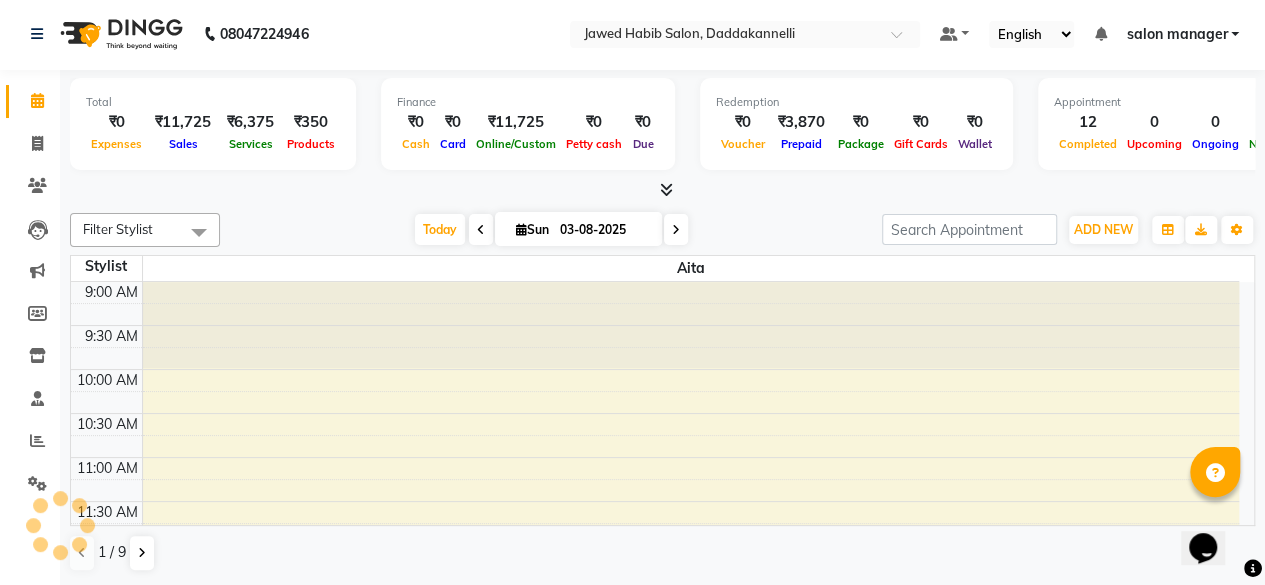 scroll, scrollTop: 0, scrollLeft: 0, axis: both 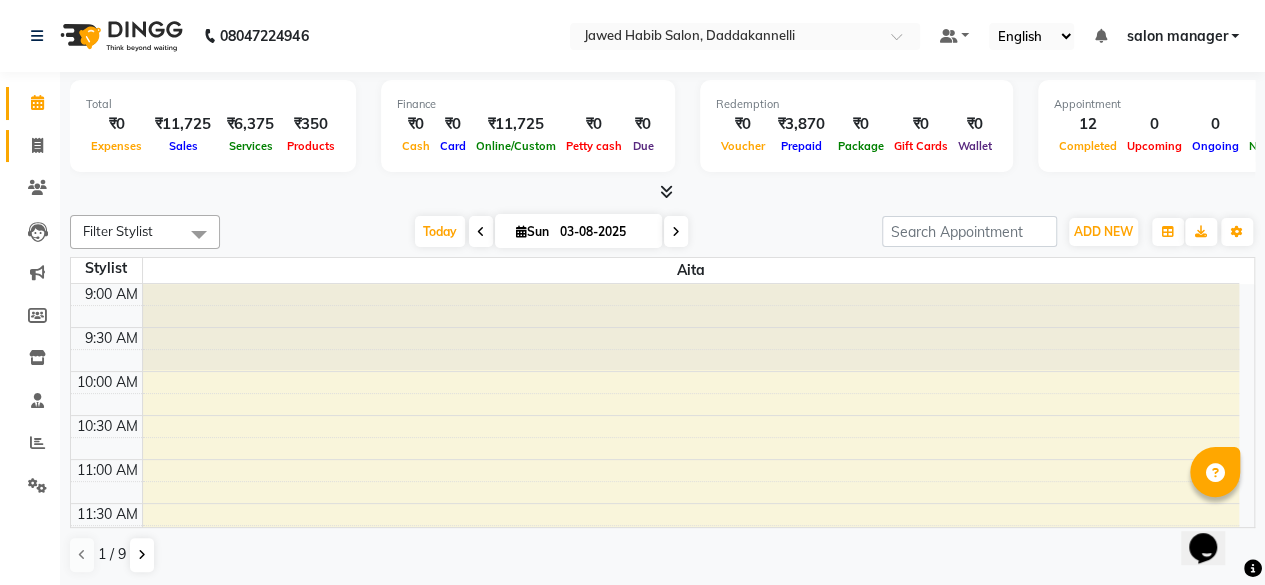 click 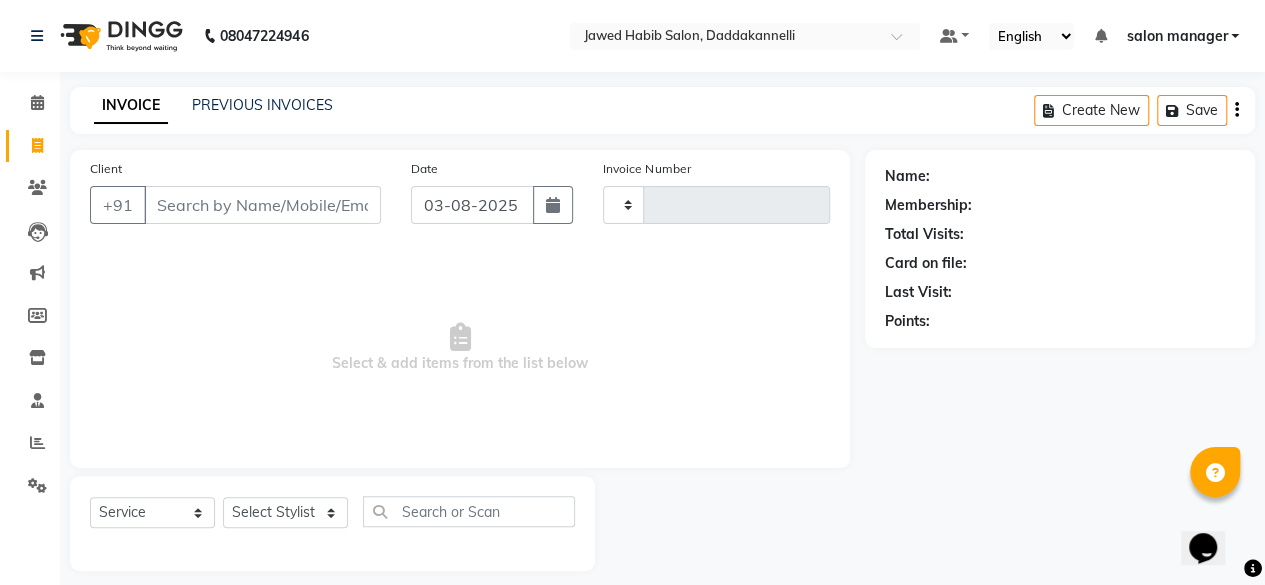 type on "2385" 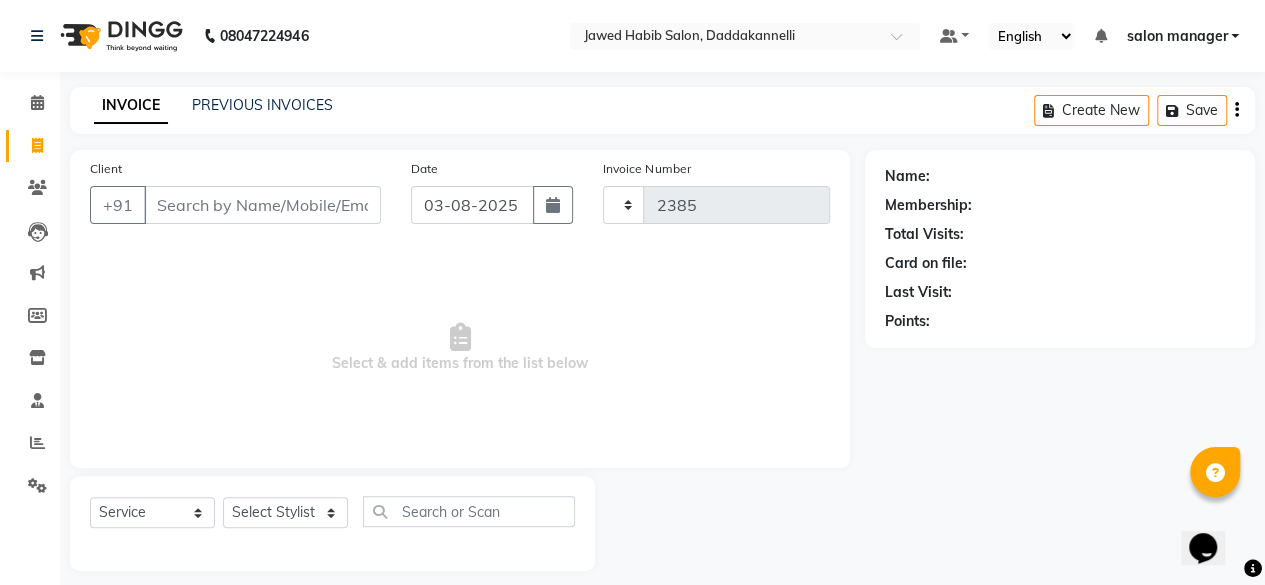 select on "6354" 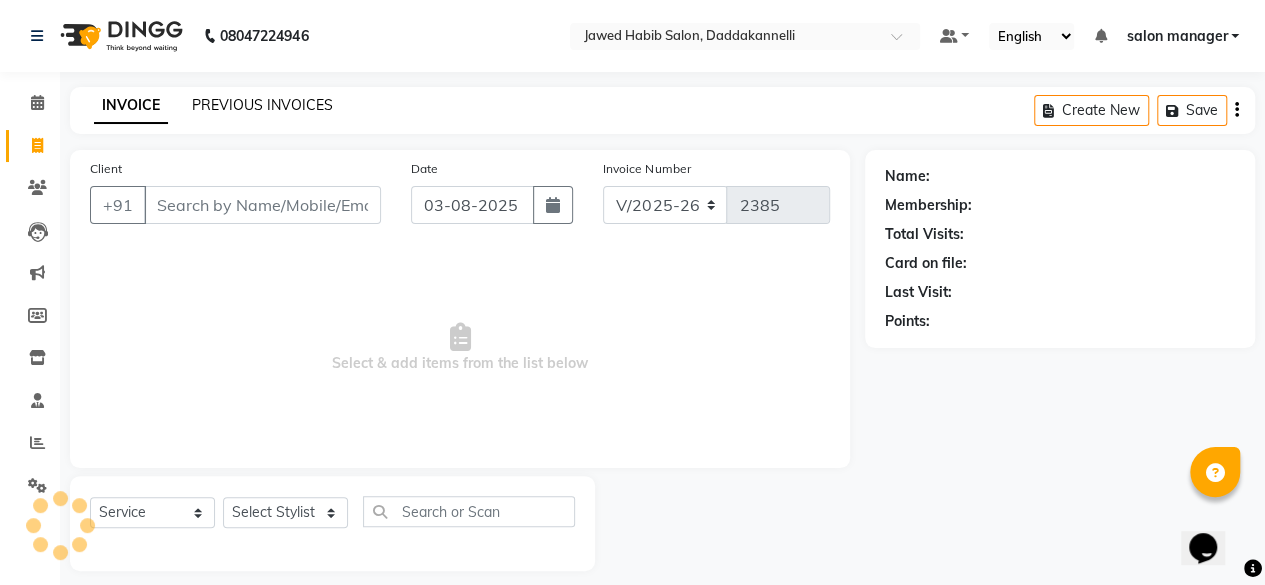 click on "PREVIOUS INVOICES" 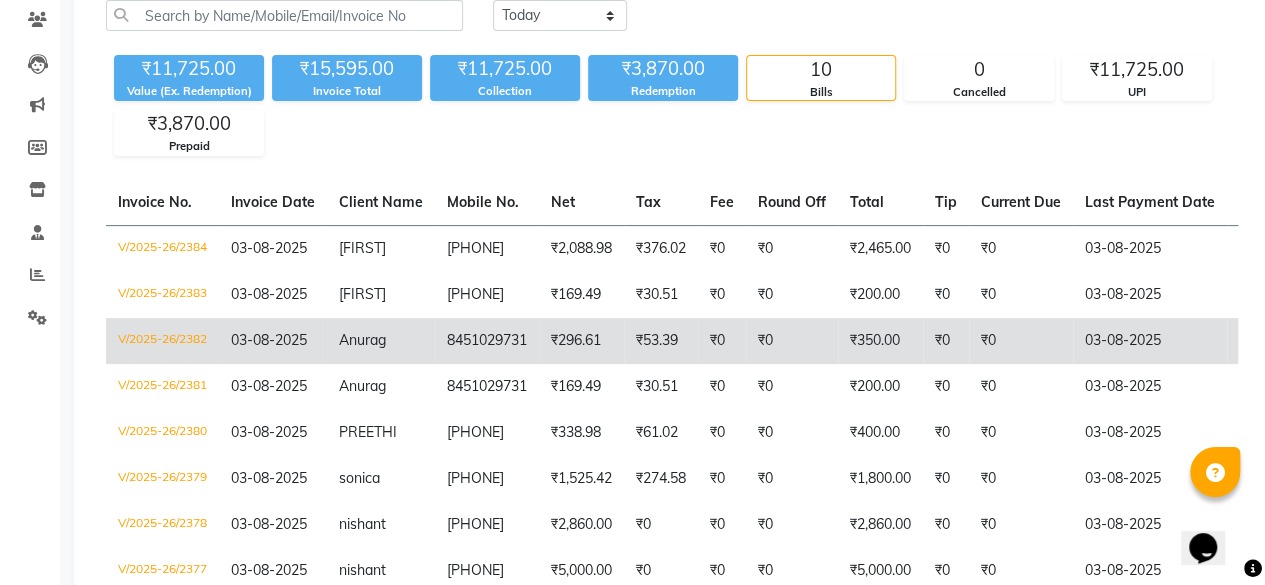 scroll, scrollTop: 200, scrollLeft: 0, axis: vertical 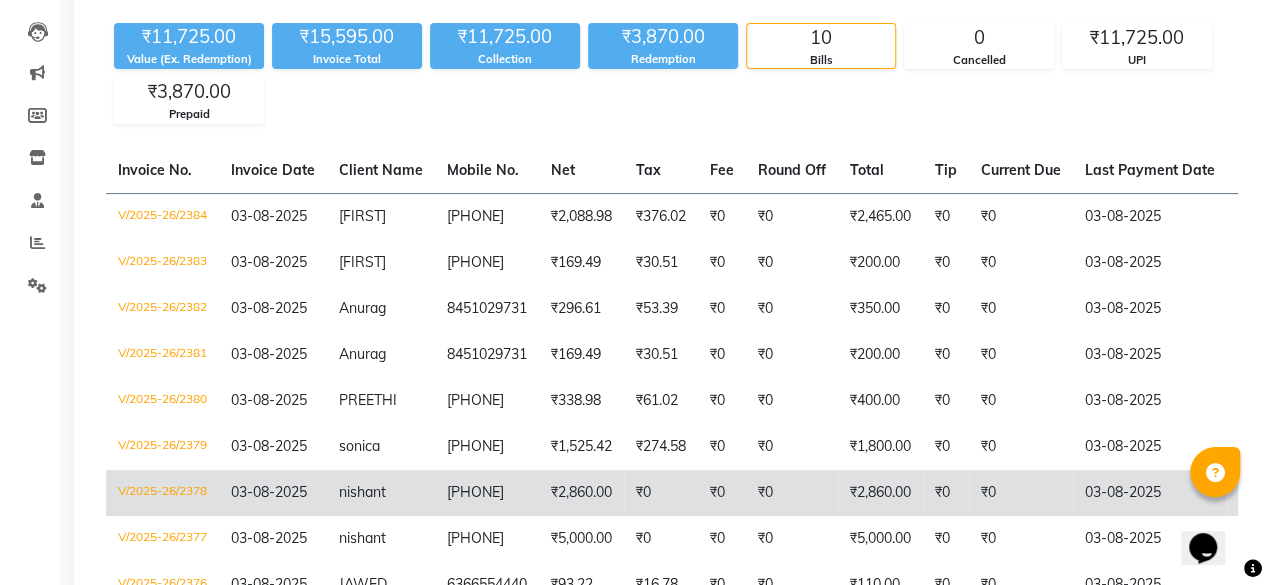 click on "₹2,860.00" 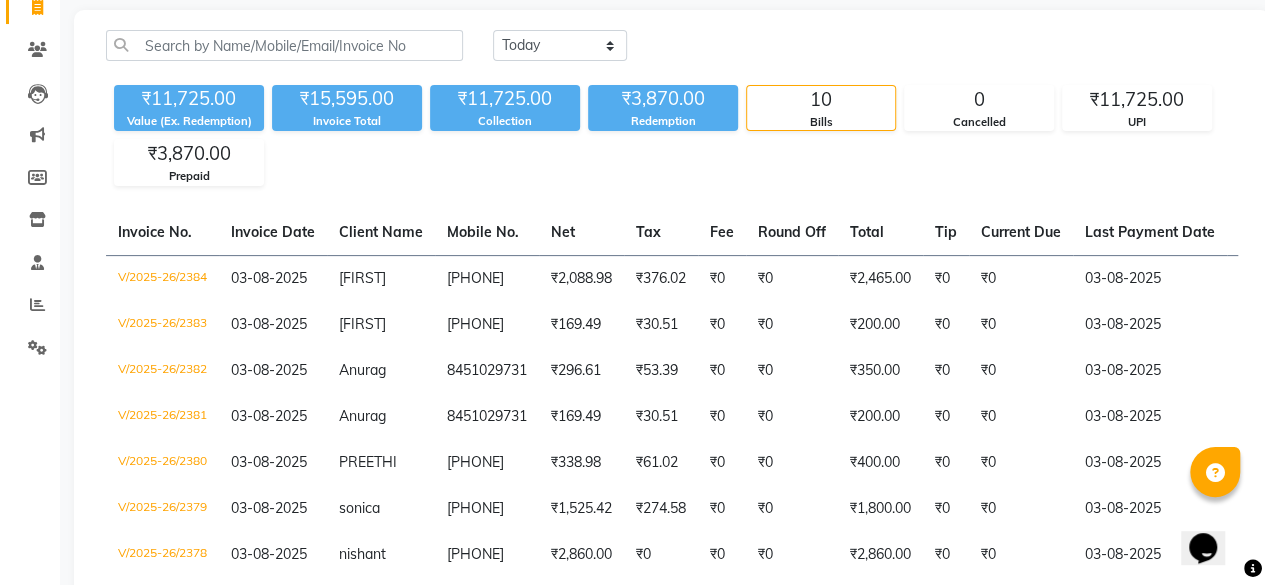 scroll, scrollTop: 0, scrollLeft: 0, axis: both 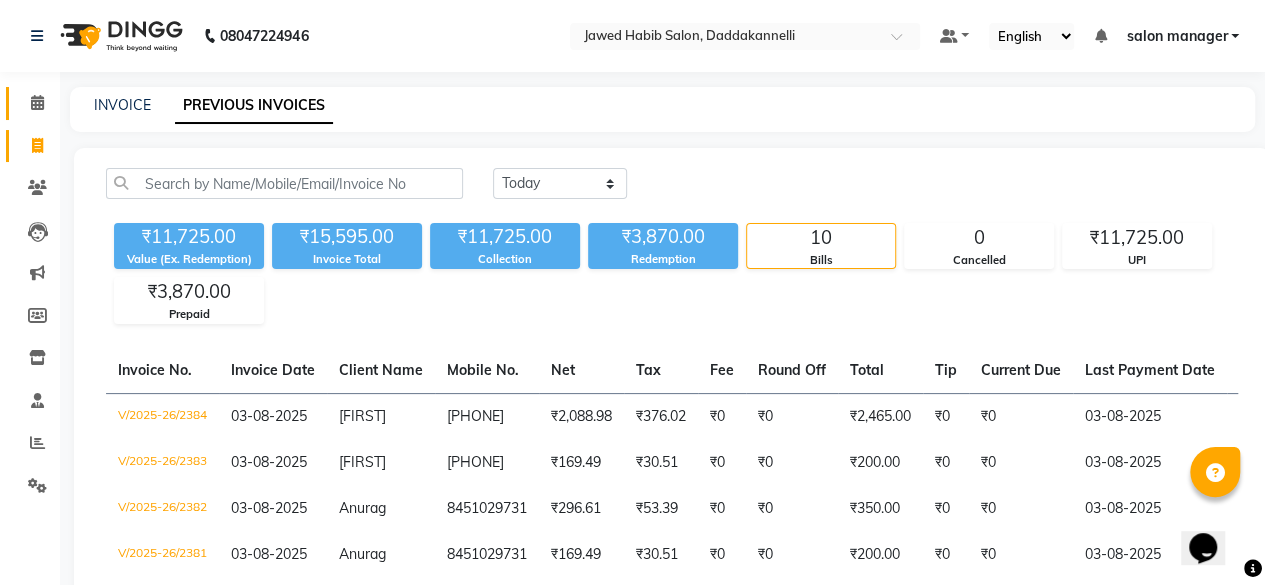 click 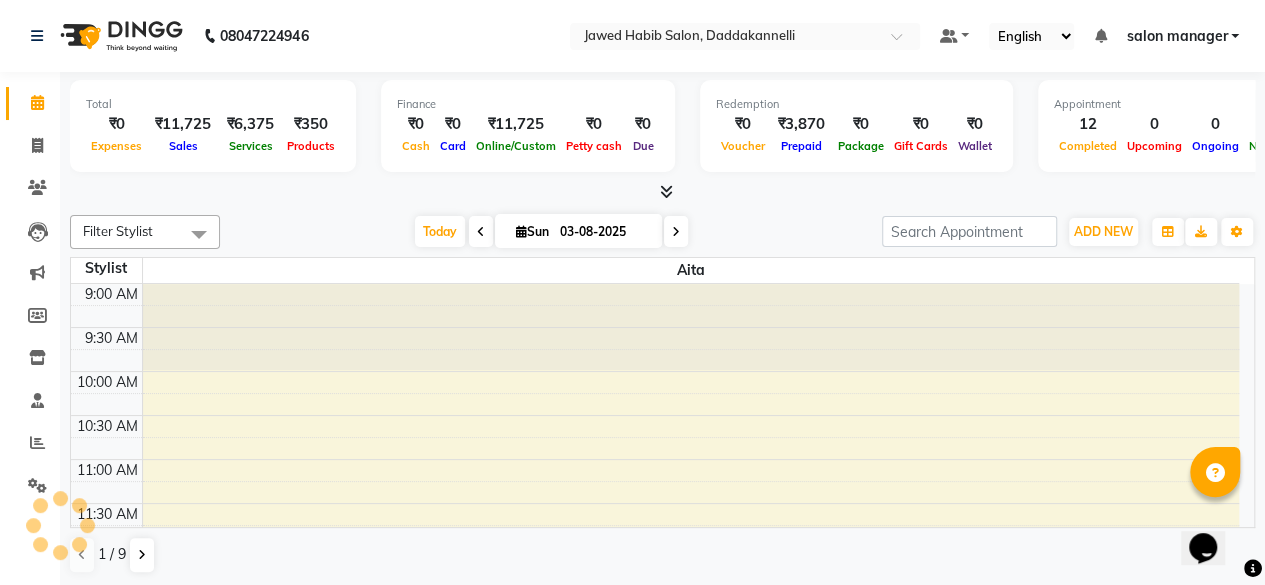 scroll, scrollTop: 0, scrollLeft: 0, axis: both 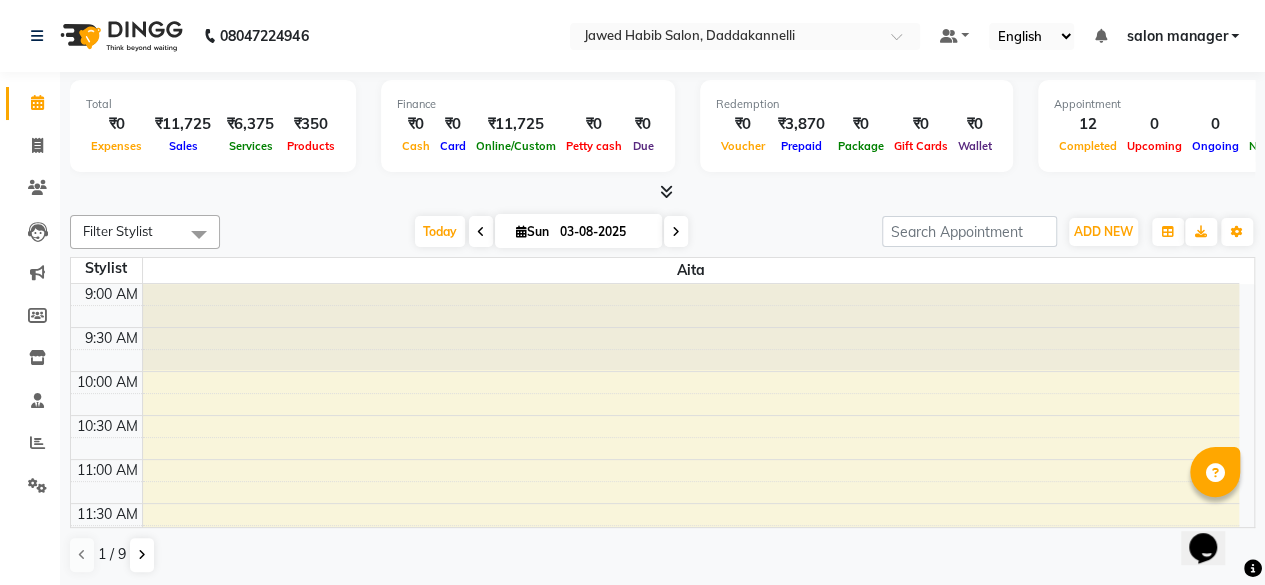 click on "Appointment  12 Completed 0 Upcoming 0 Ongoing 0 No show" at bounding box center [1178, 126] 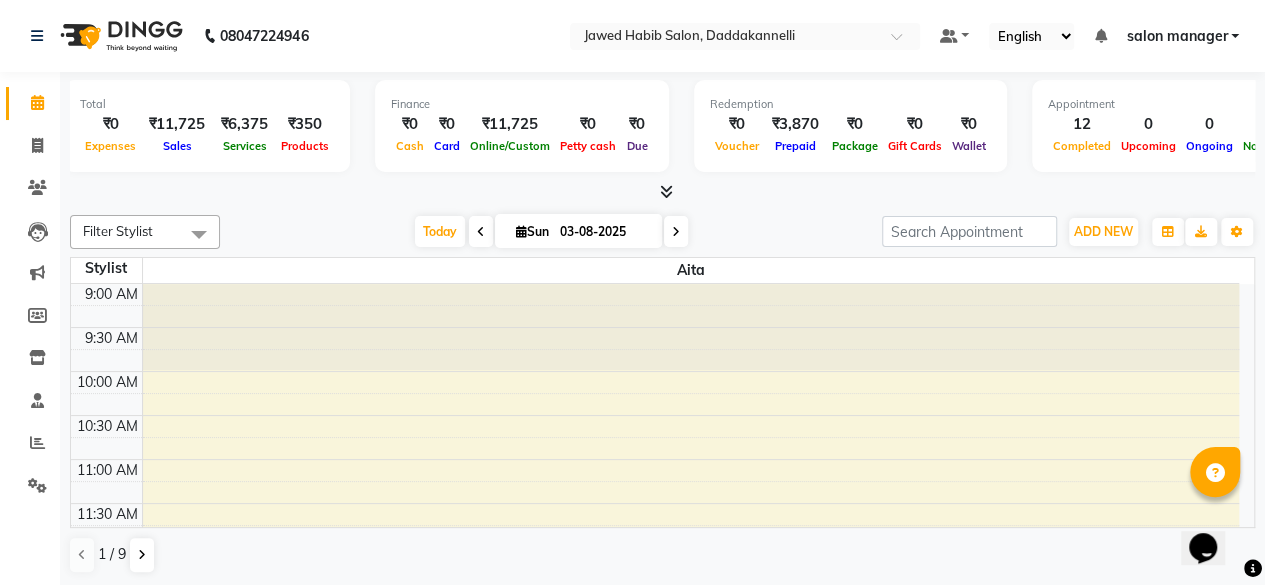 scroll, scrollTop: 0, scrollLeft: 0, axis: both 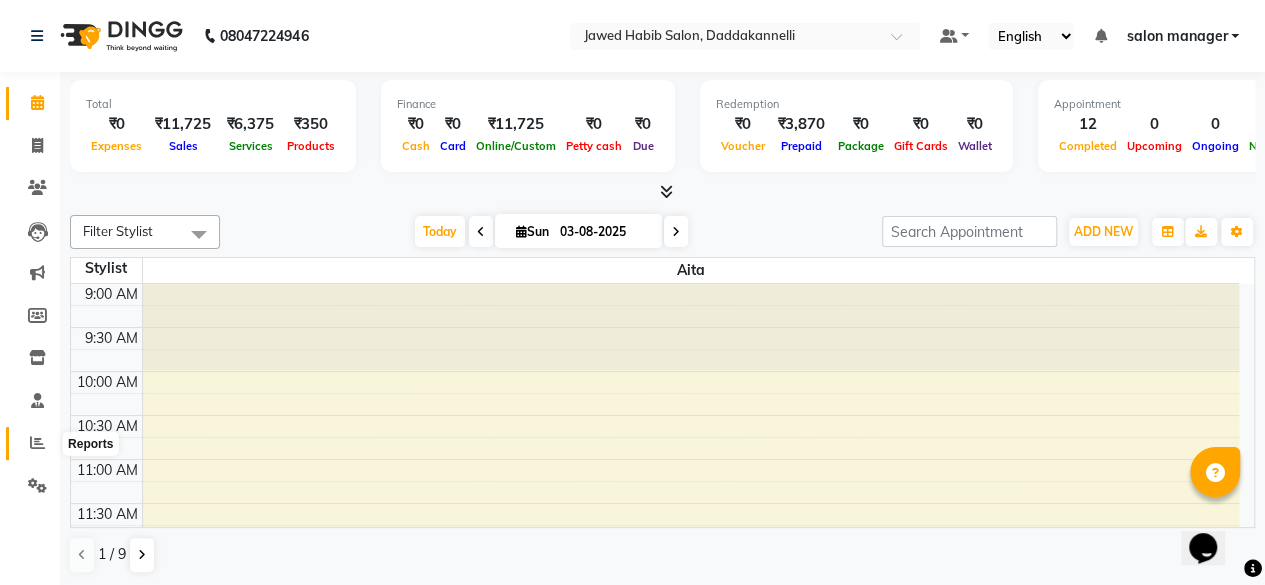 click 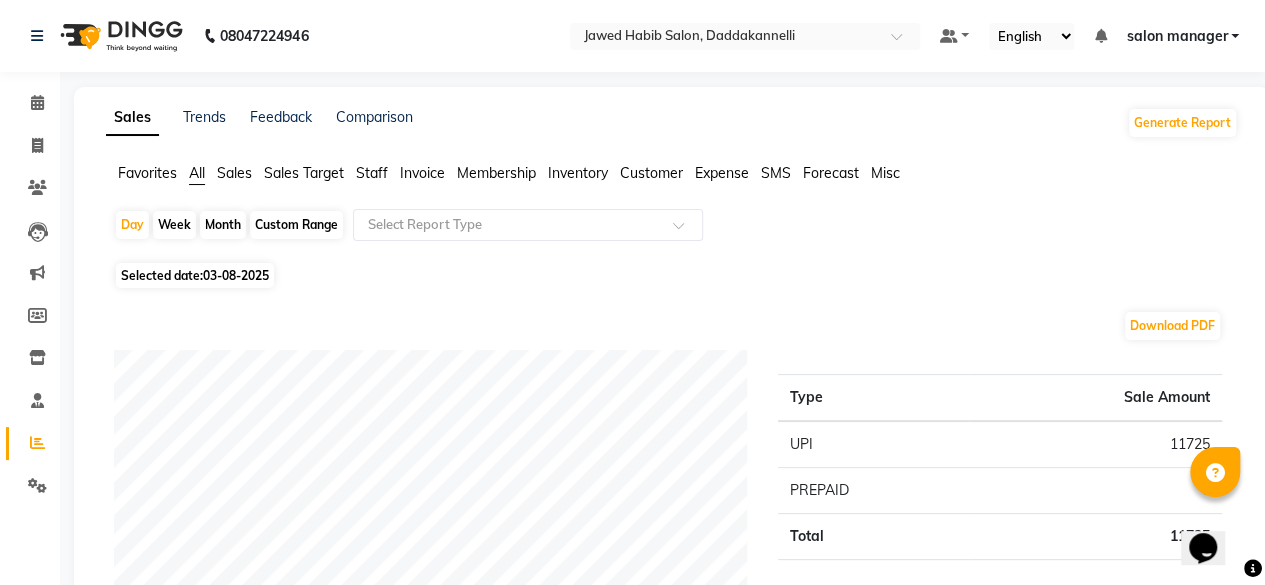 click on "Month" 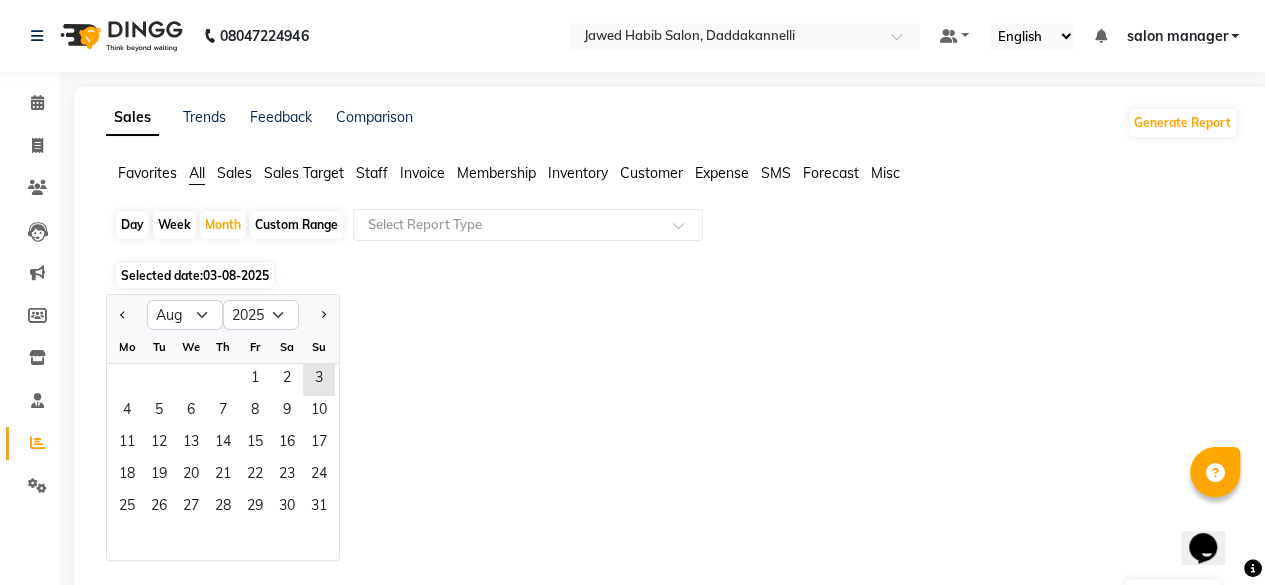 click on "Staff" 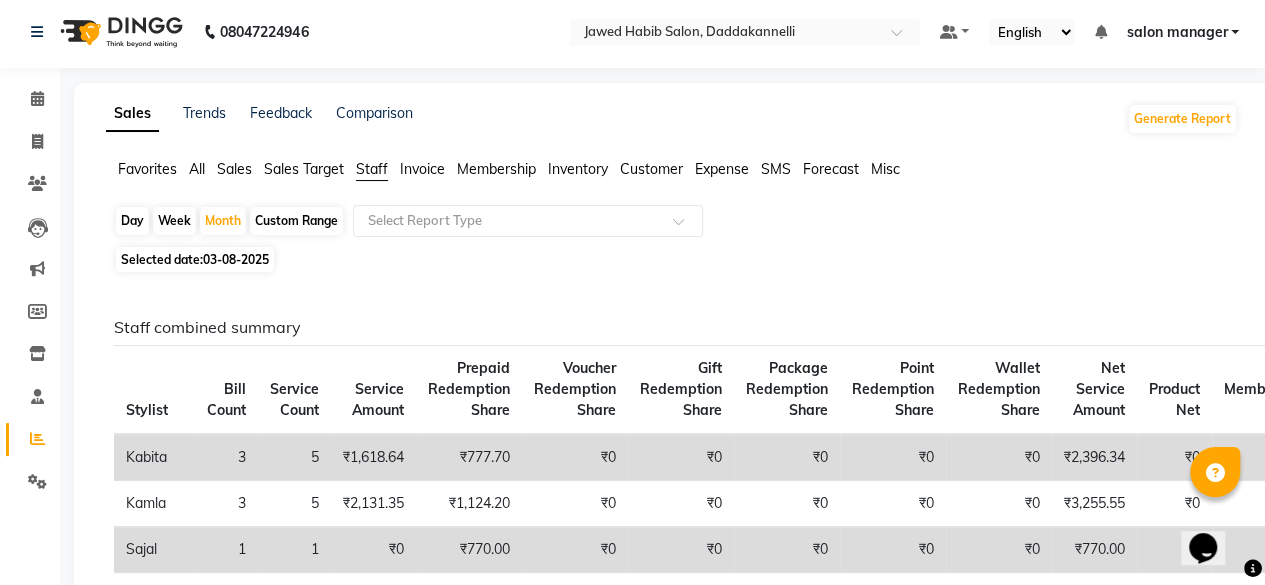scroll, scrollTop: 0, scrollLeft: 0, axis: both 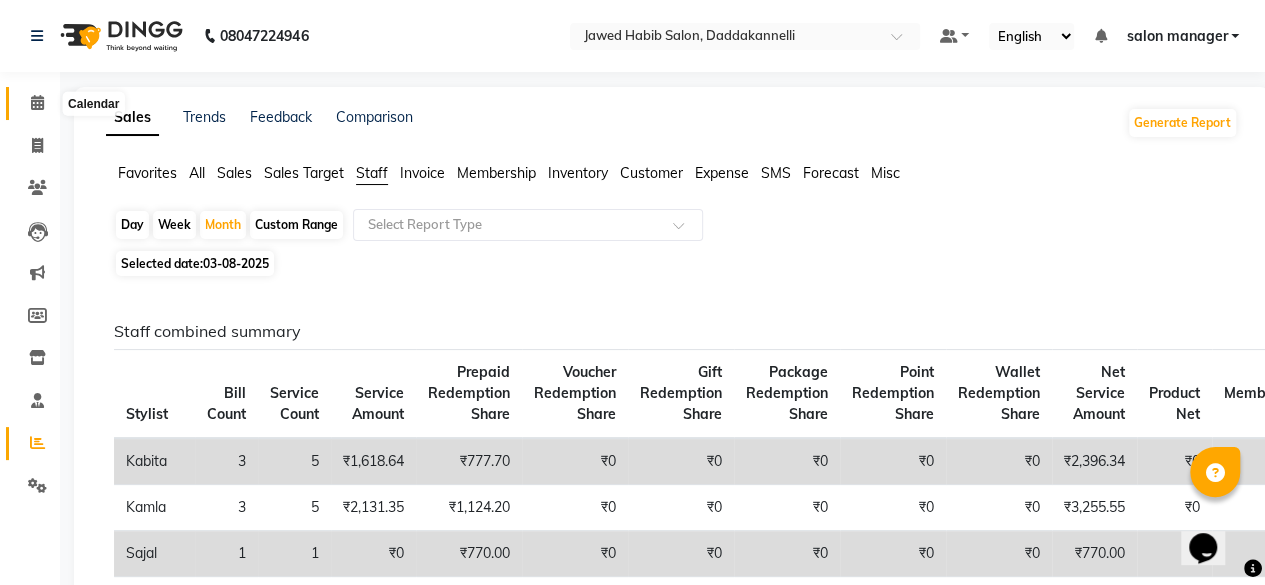 click 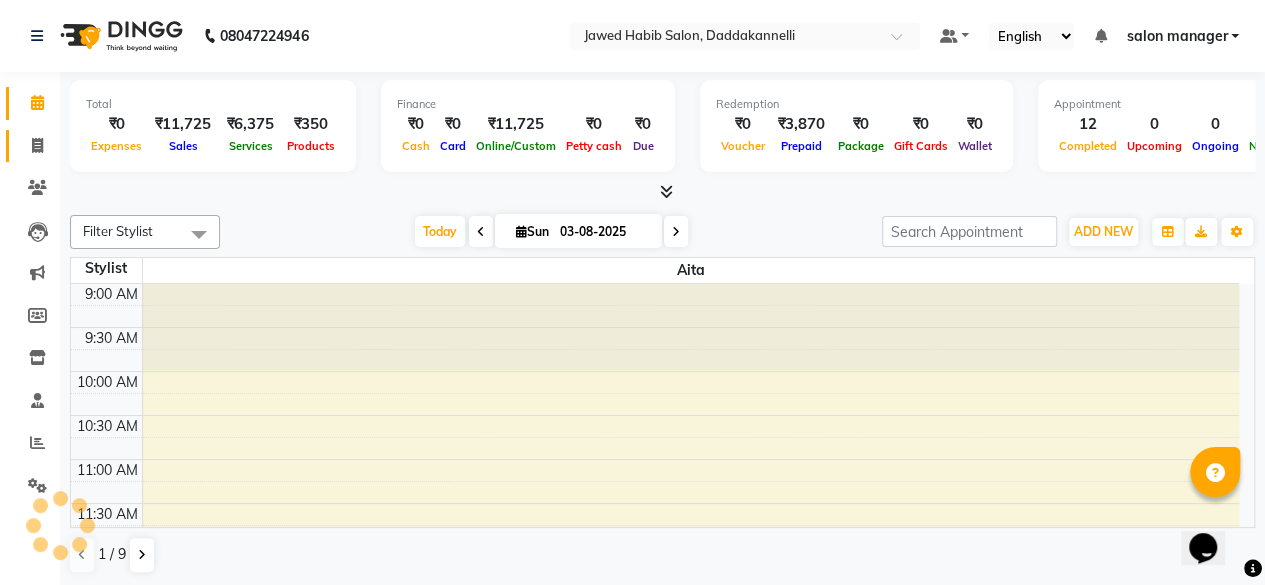 scroll, scrollTop: 0, scrollLeft: 0, axis: both 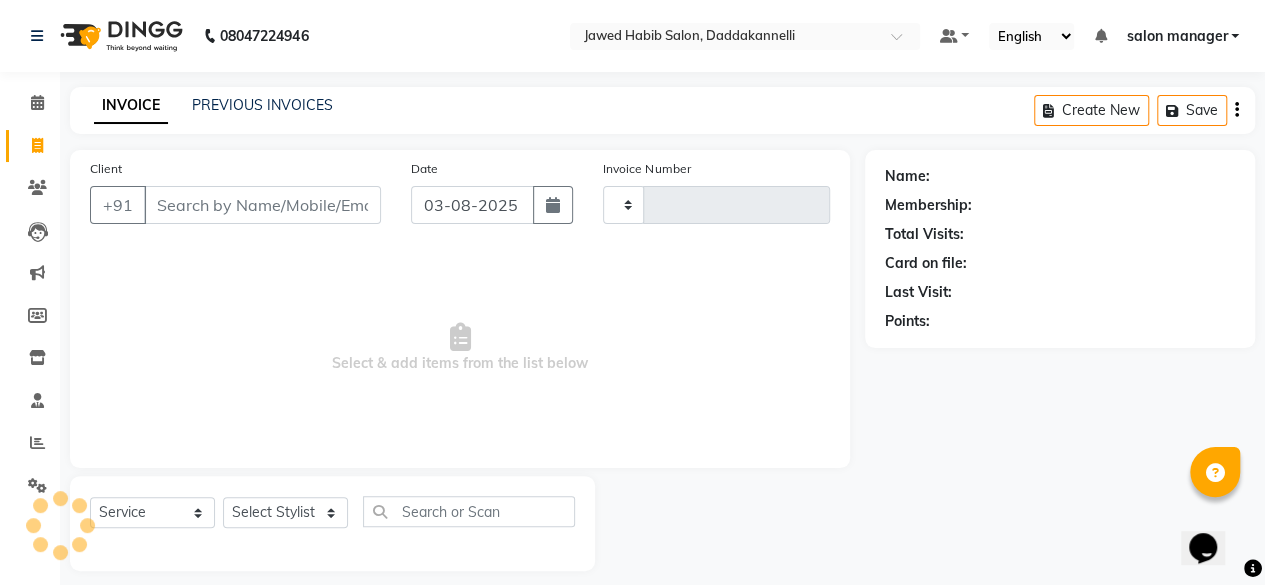 type on "2385" 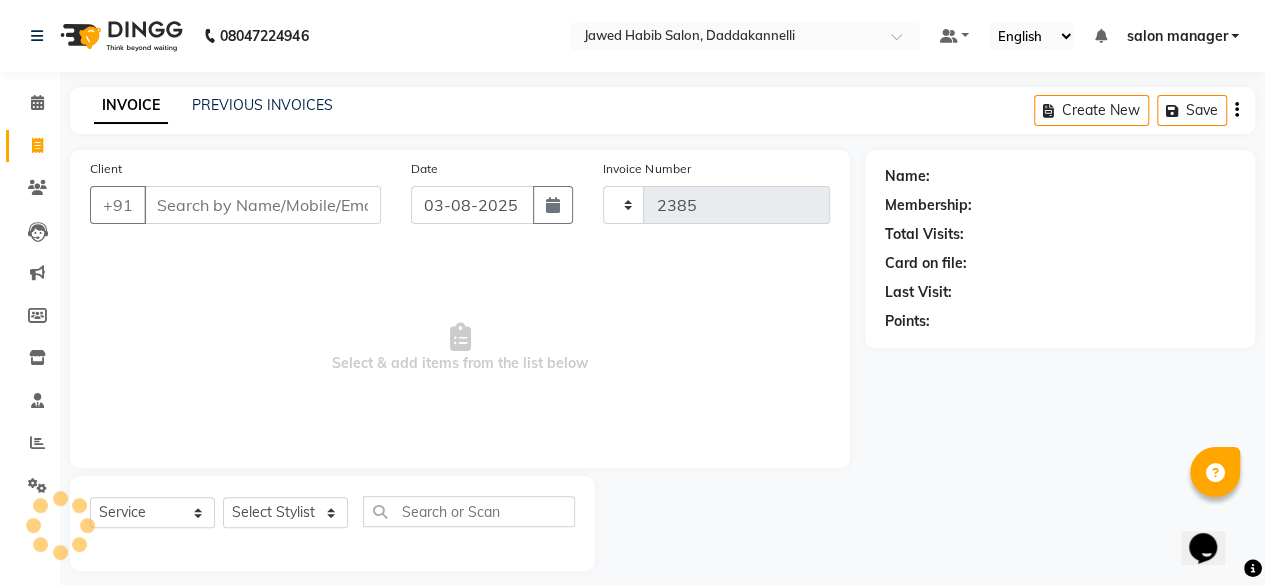 select on "6354" 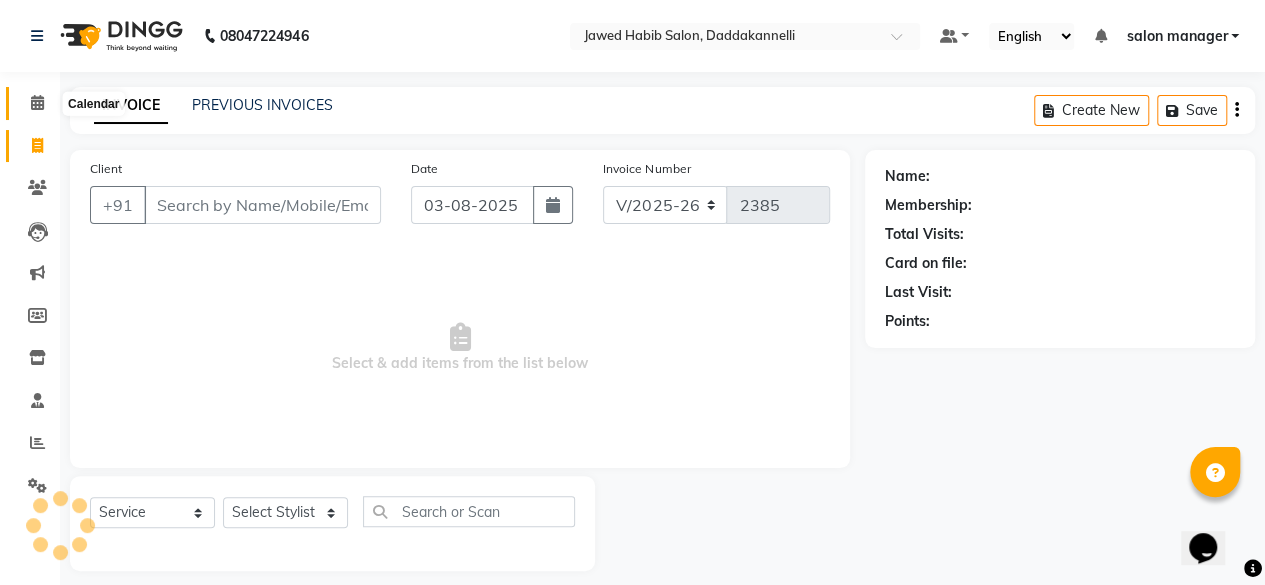 click 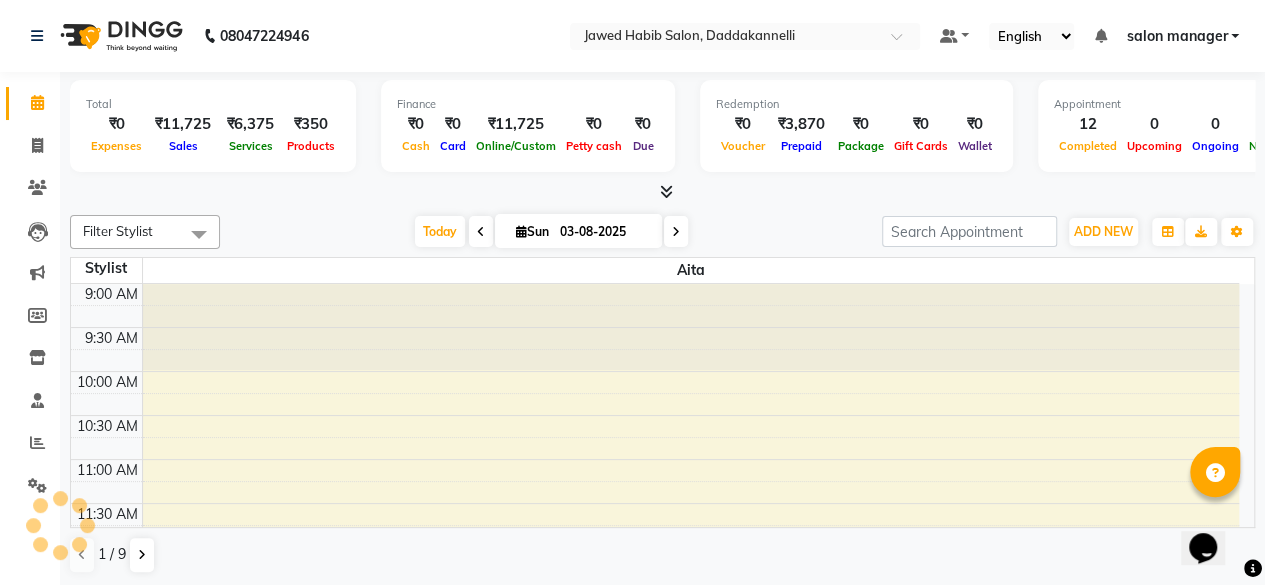 scroll, scrollTop: 0, scrollLeft: 0, axis: both 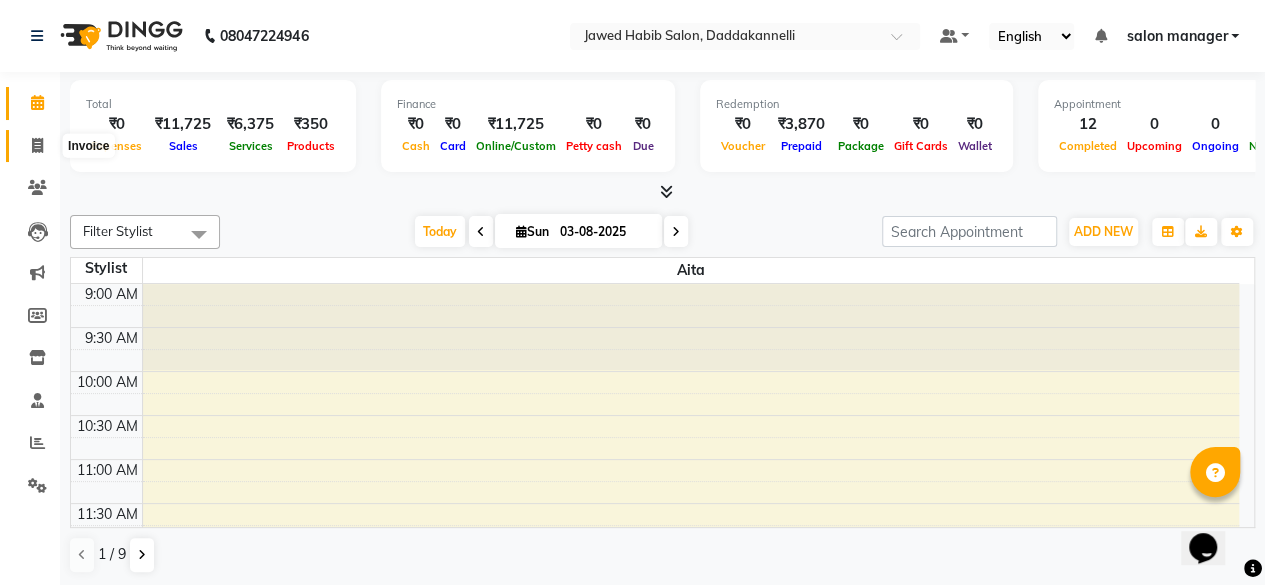 click 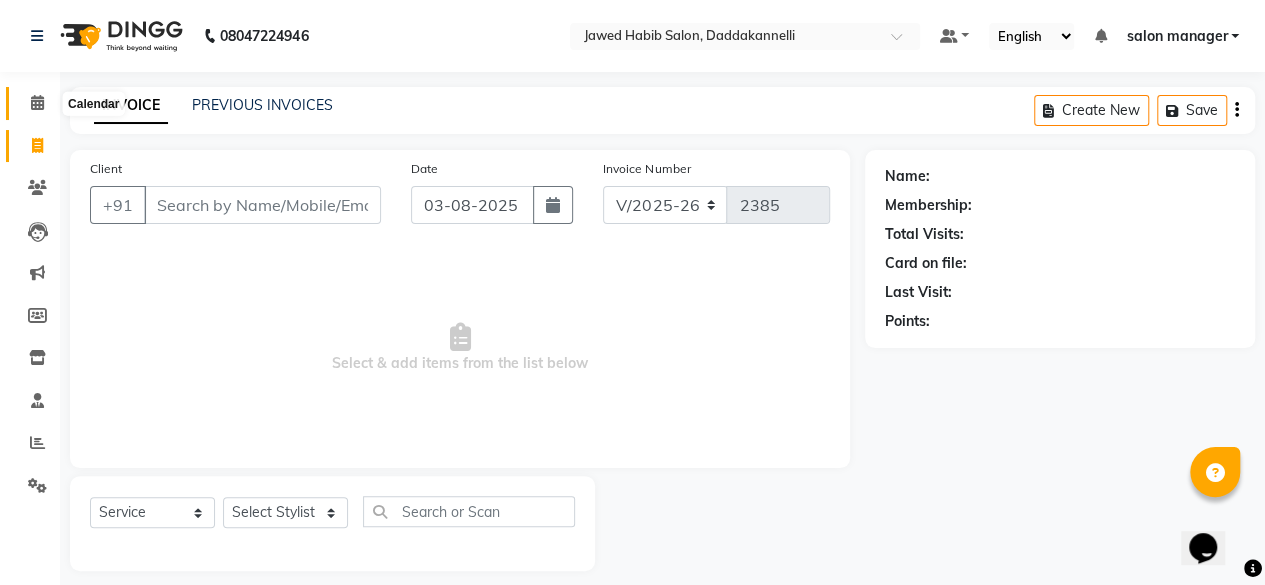 click 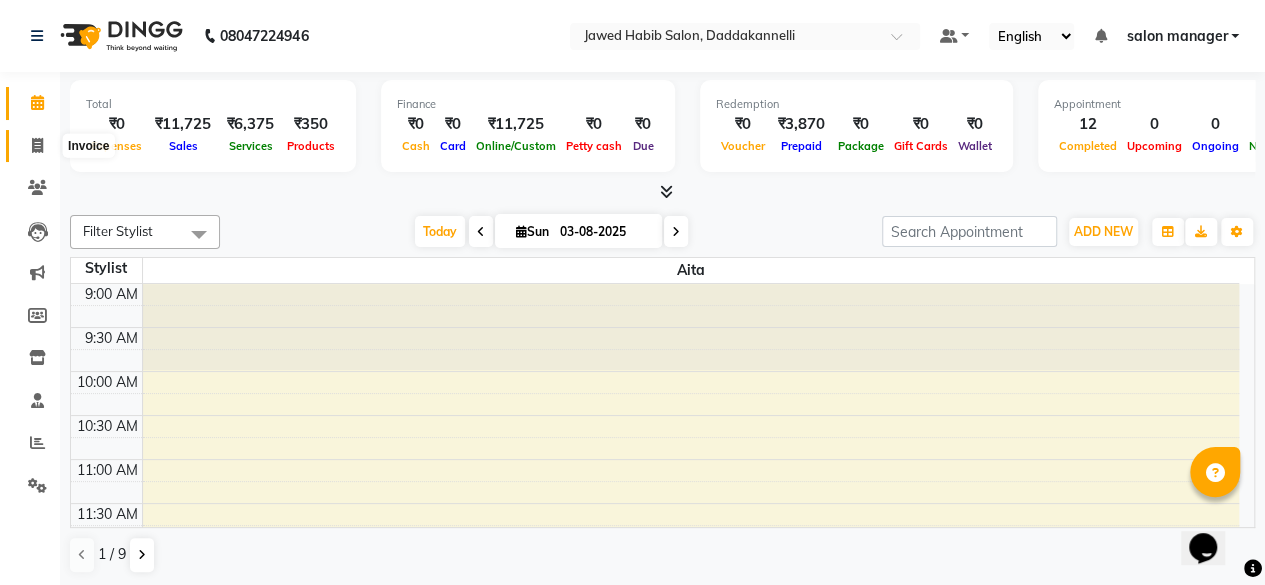click 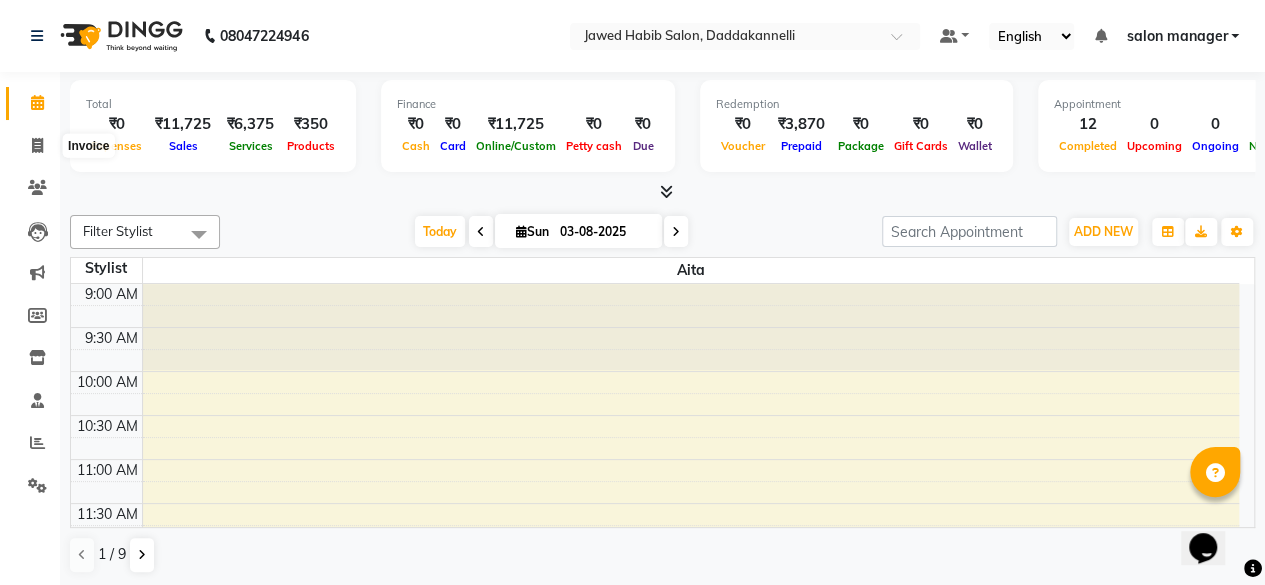 select on "6354" 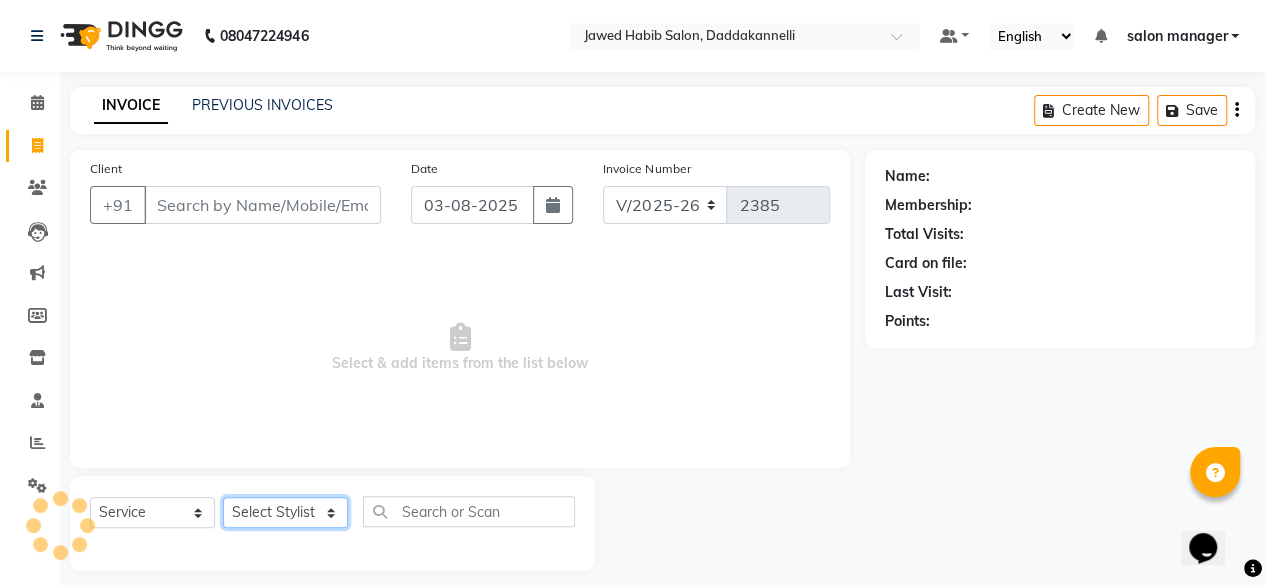 drag, startPoint x: 306, startPoint y: 525, endPoint x: 306, endPoint y: 508, distance: 17 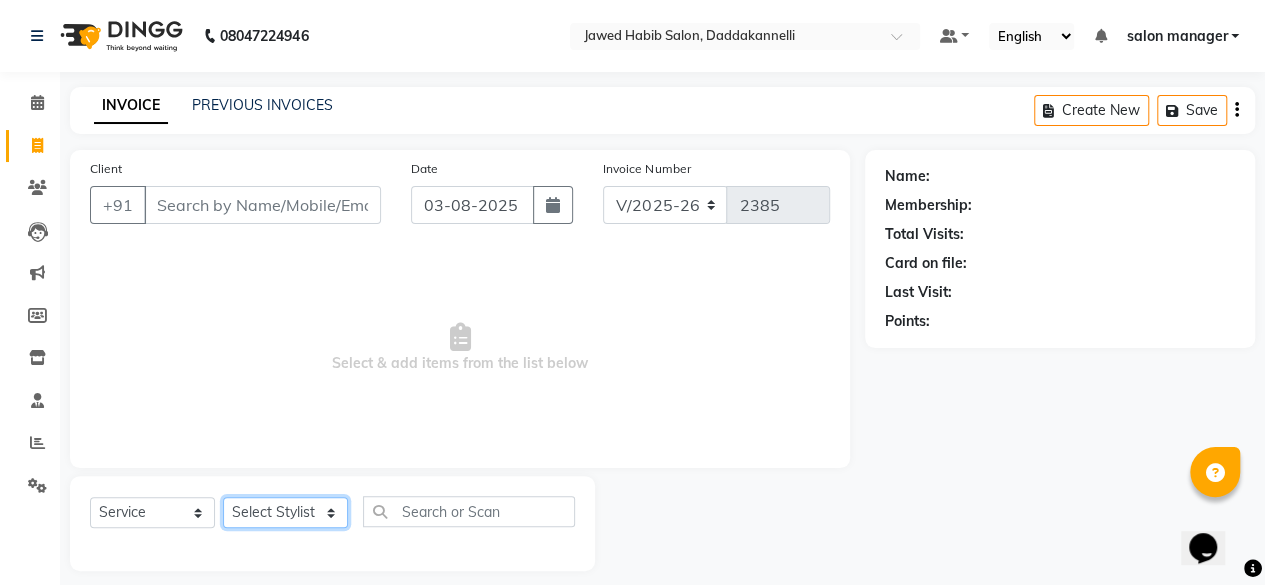 select on "79334" 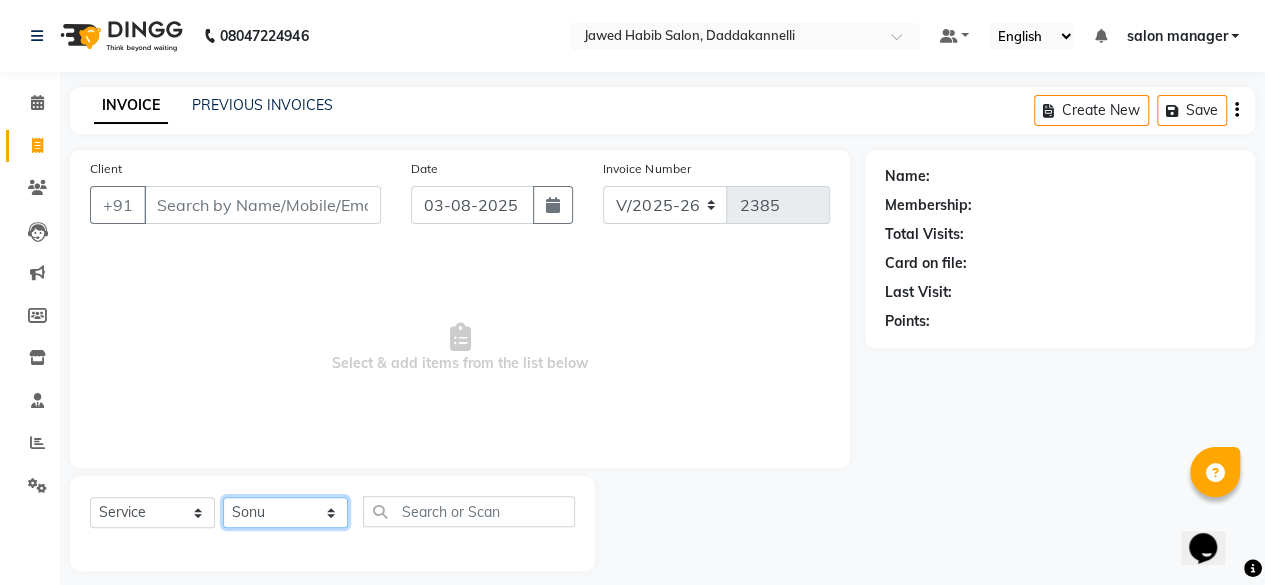 click on "Select Stylist aita DINGG SUPPORT Kabita KAMLA Rahul Riya Tamang Sajal salon manager Sonu Vimal" 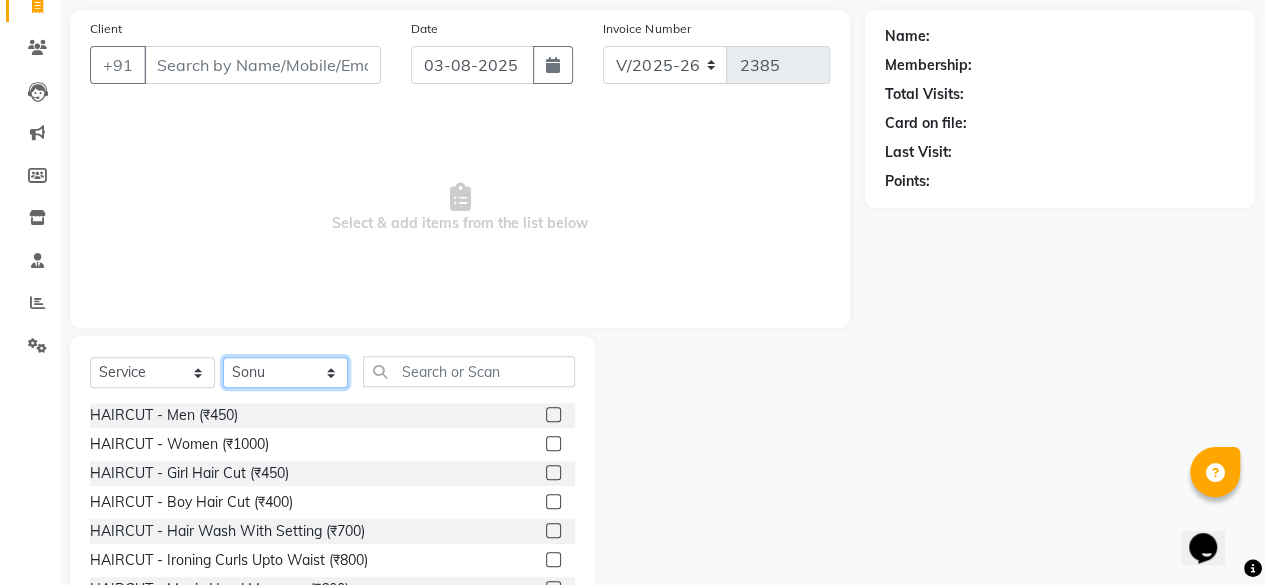 scroll, scrollTop: 200, scrollLeft: 0, axis: vertical 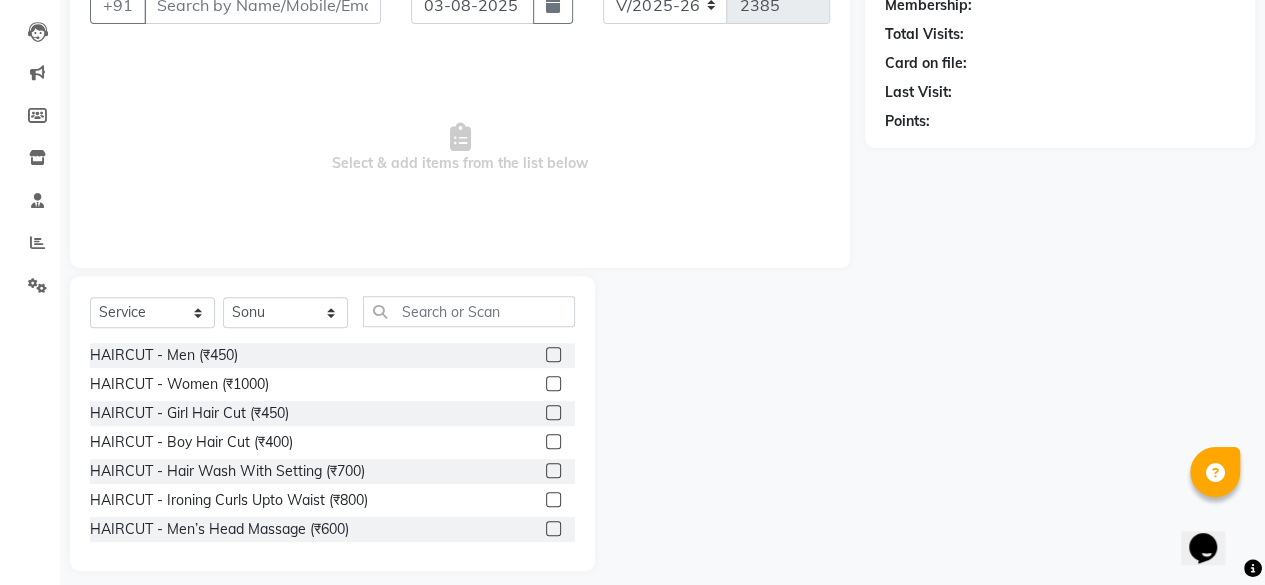 click 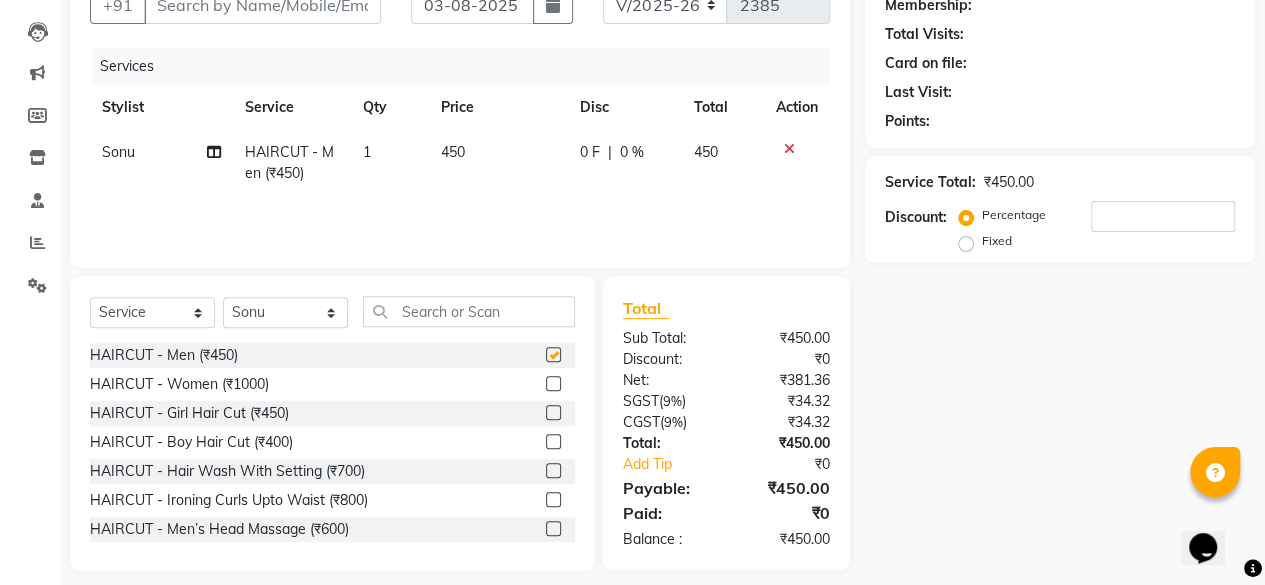 checkbox on "false" 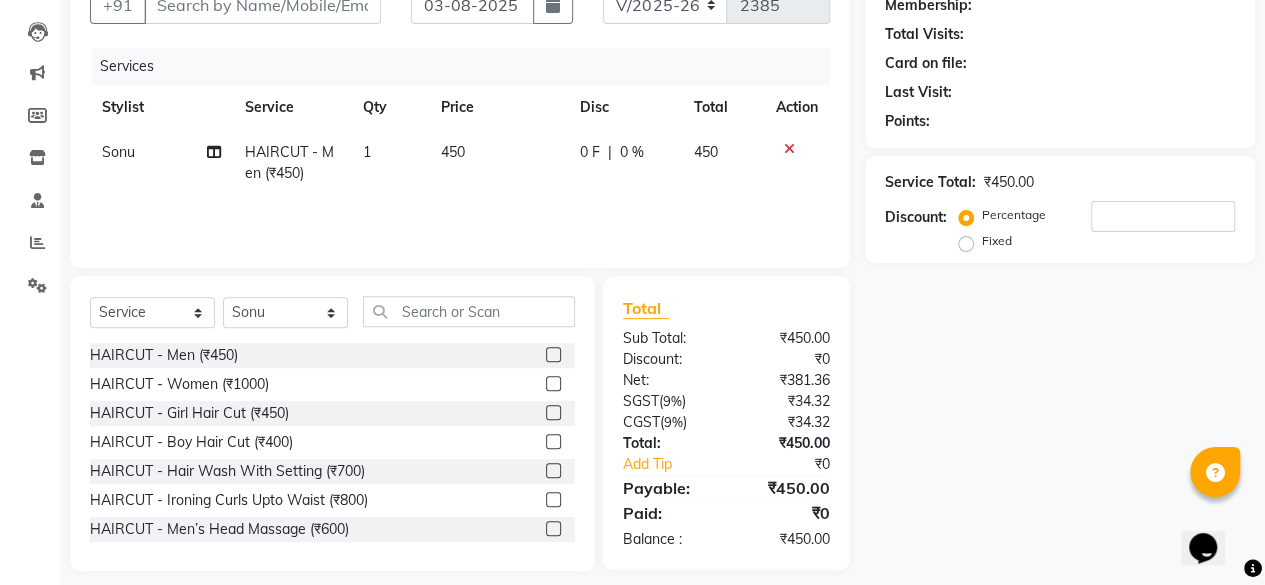 scroll, scrollTop: 0, scrollLeft: 0, axis: both 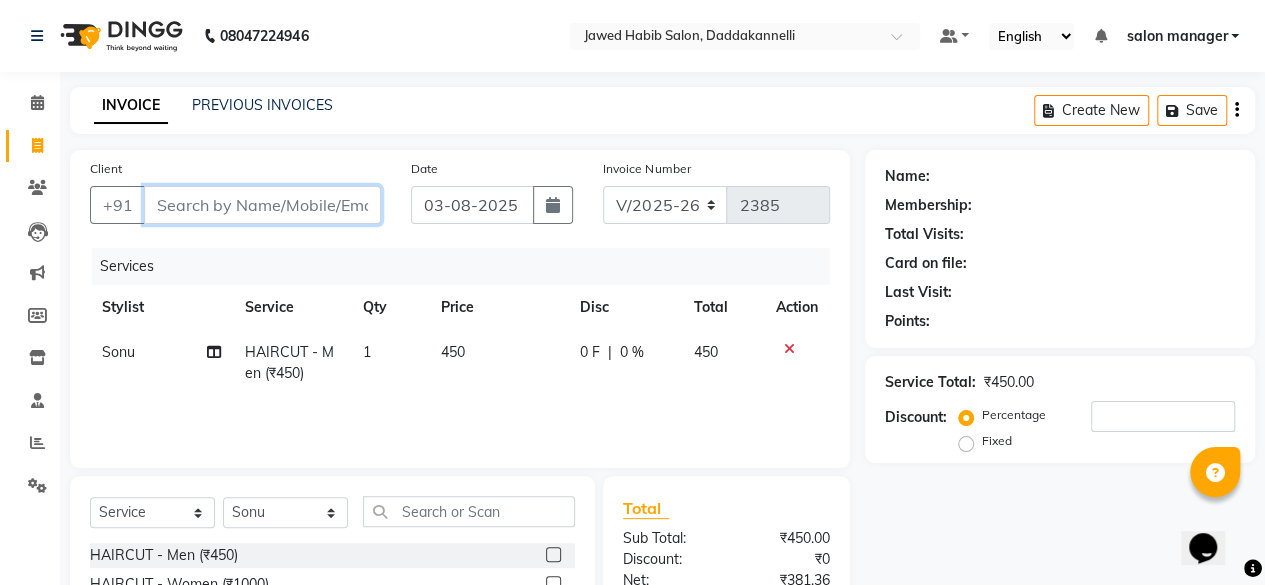 click on "Client" at bounding box center [262, 205] 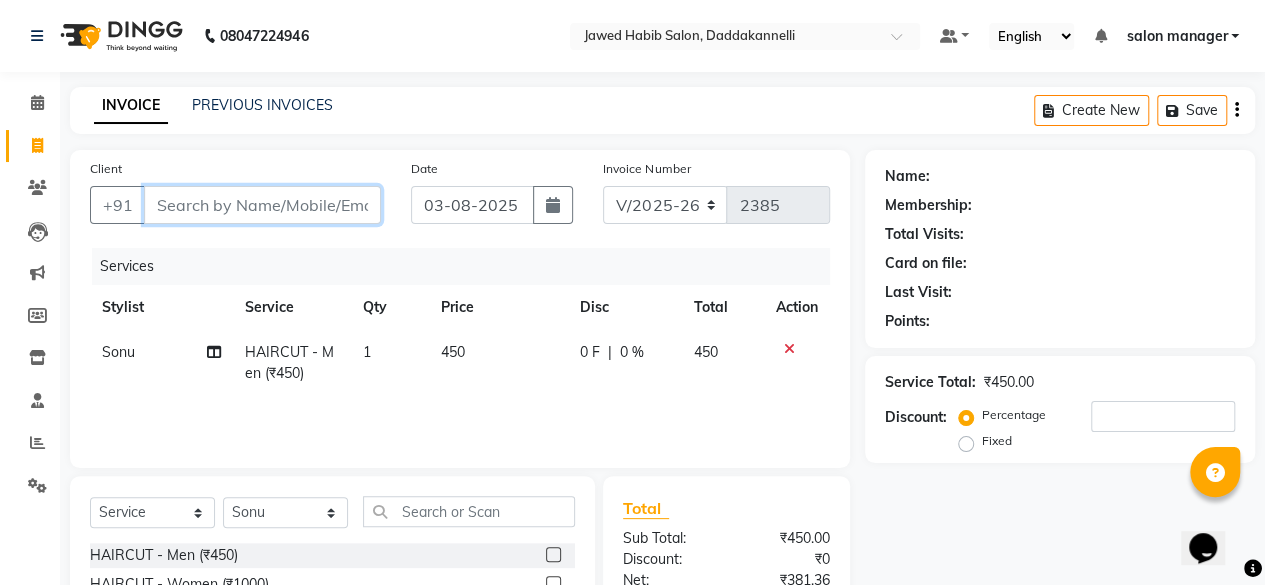 type on "9" 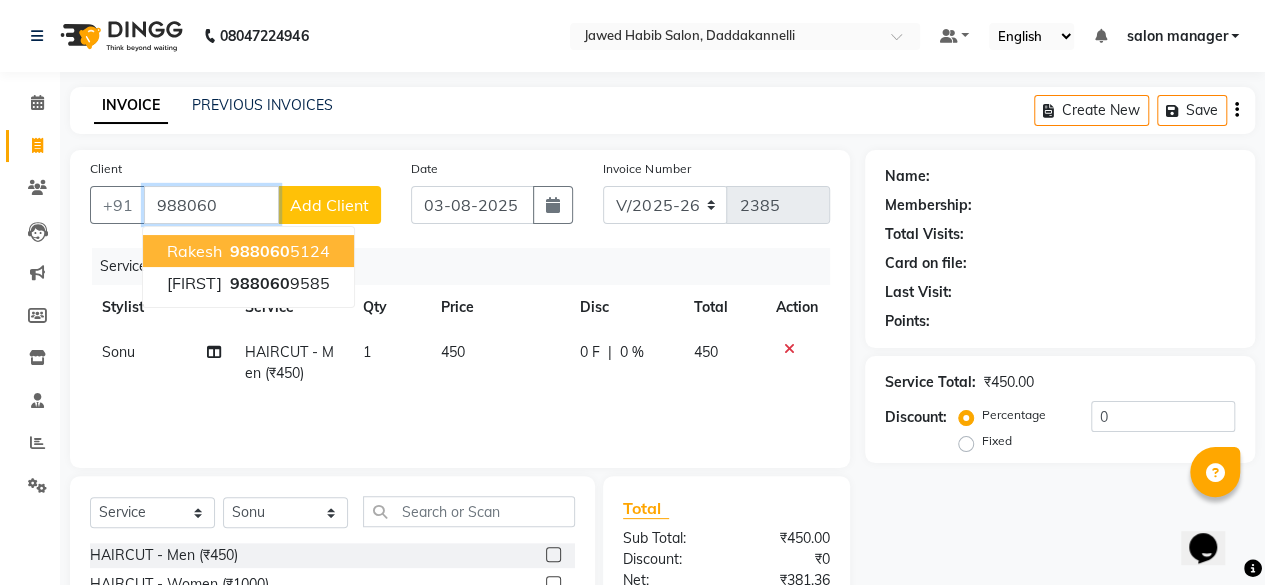 click on "rakesh   988060 5124" at bounding box center (248, 251) 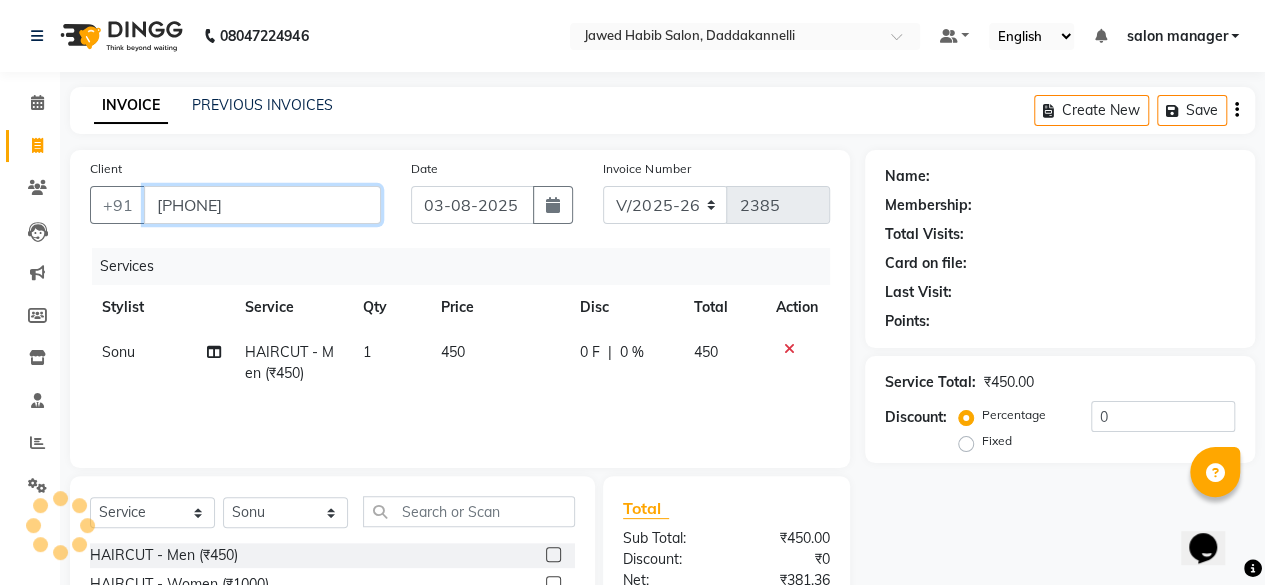 type on "9880605124" 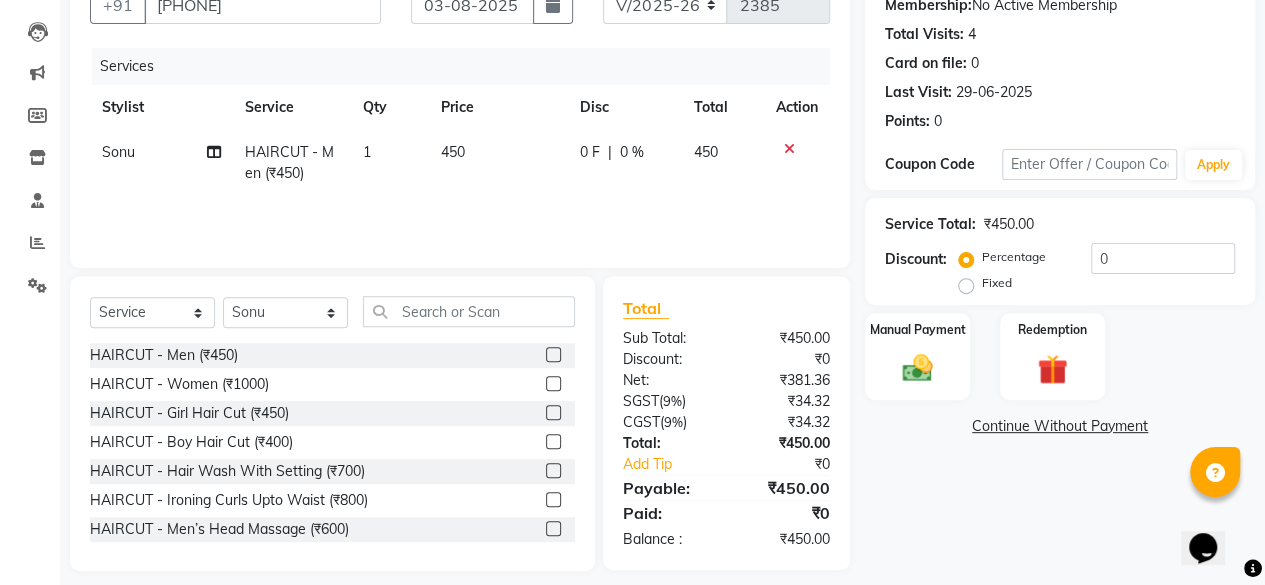 scroll, scrollTop: 215, scrollLeft: 0, axis: vertical 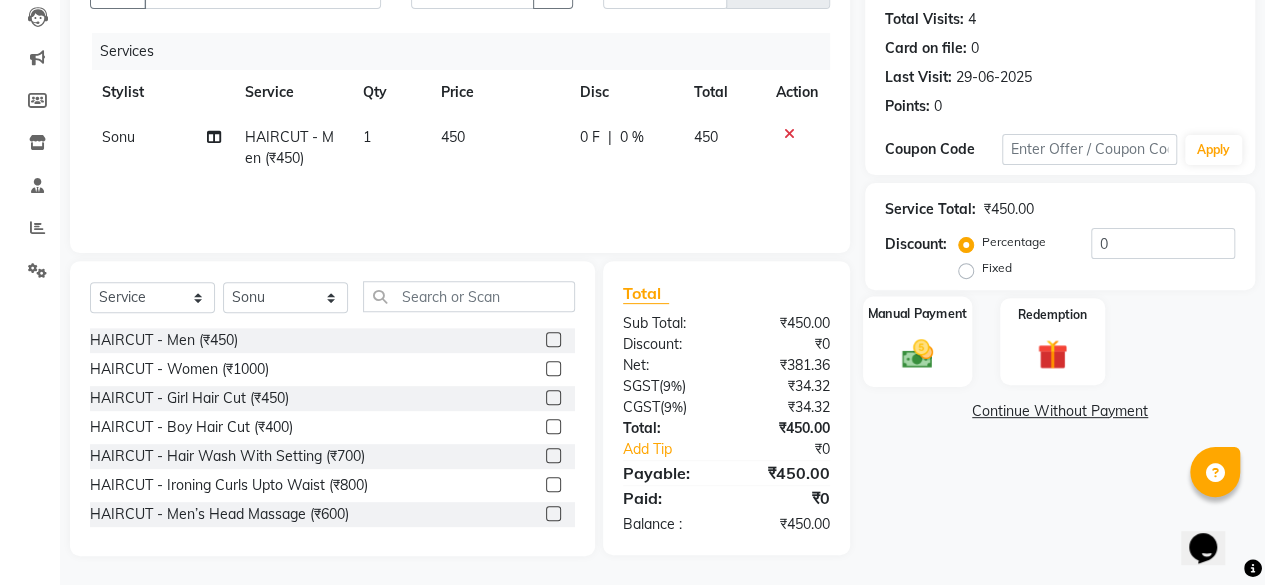 click on "Manual Payment" 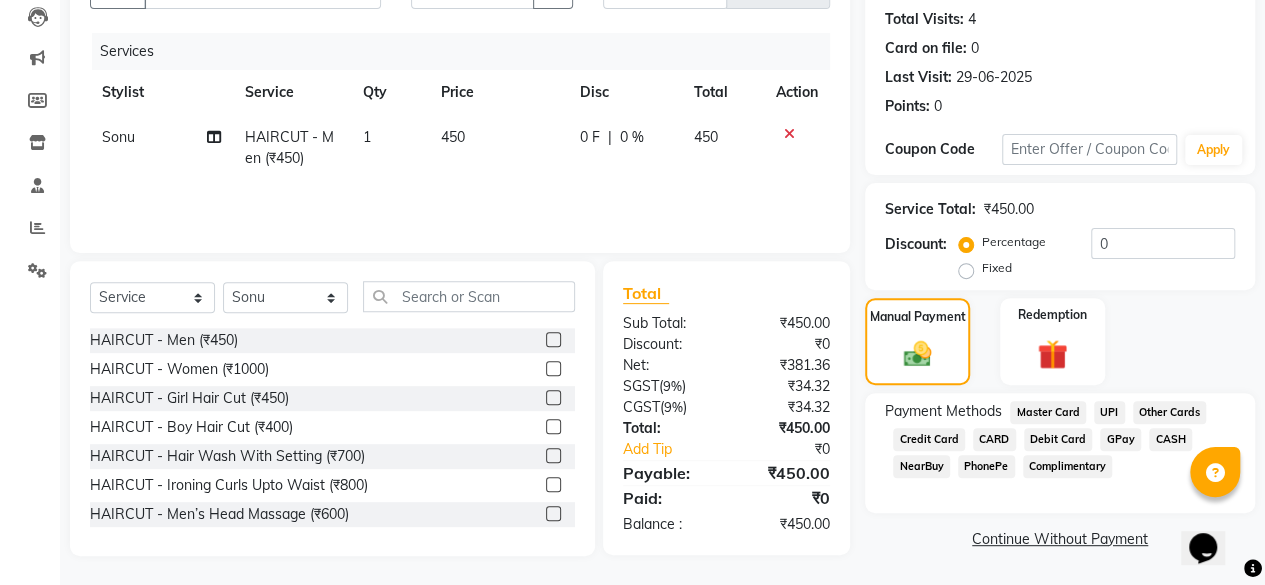 click on "CARD" 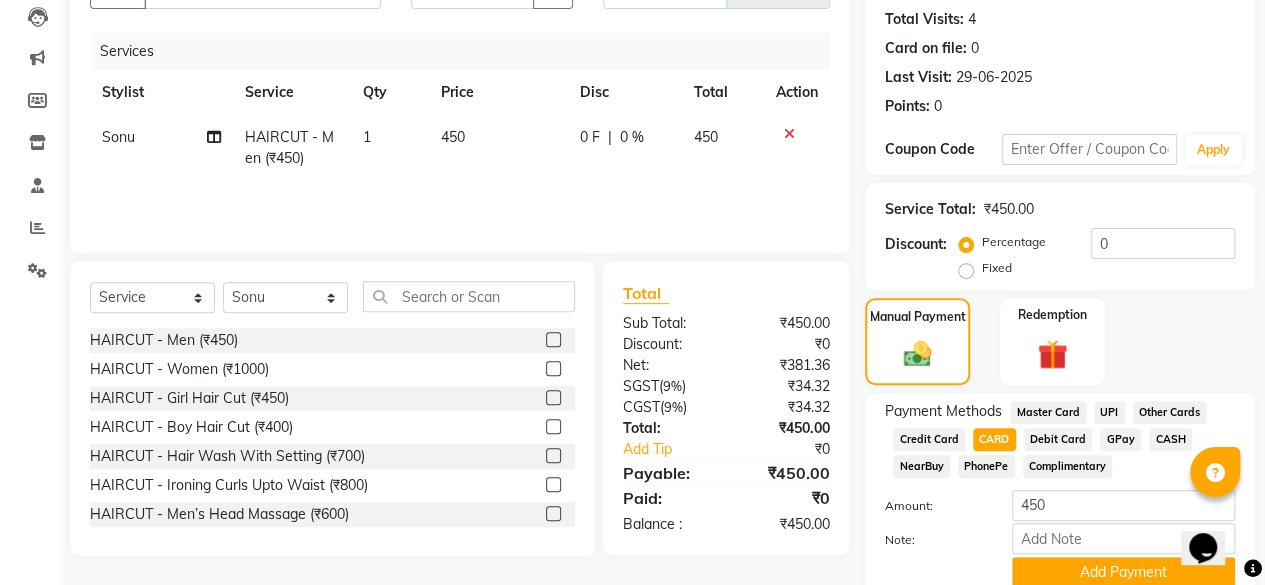 scroll, scrollTop: 296, scrollLeft: 0, axis: vertical 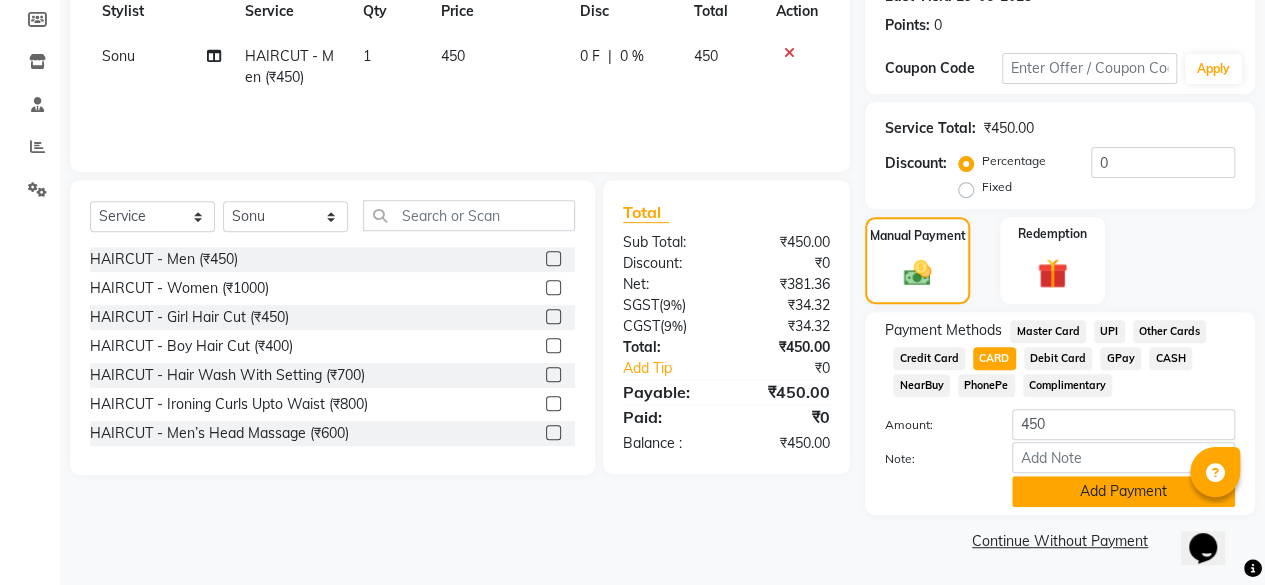 click on "Add Payment" 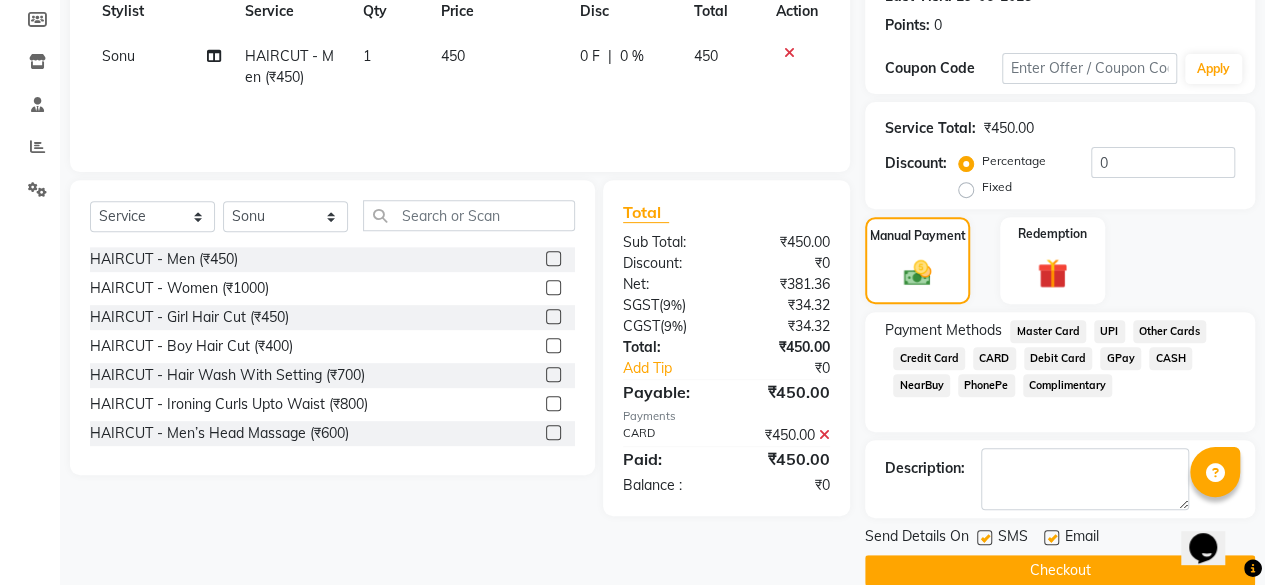 scroll, scrollTop: 324, scrollLeft: 0, axis: vertical 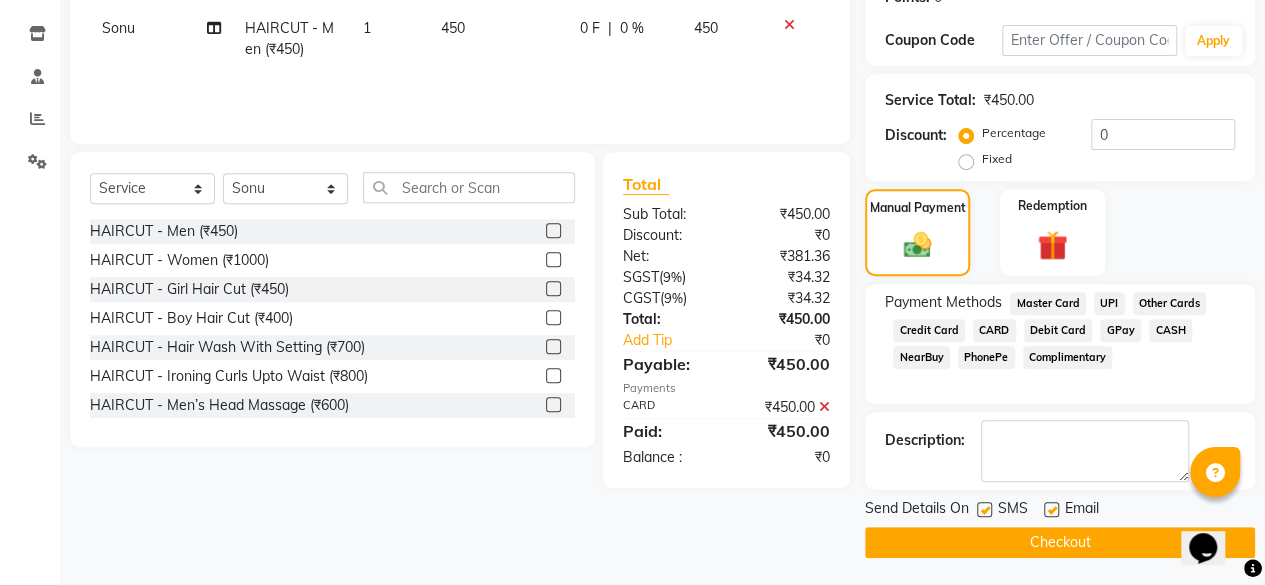 click 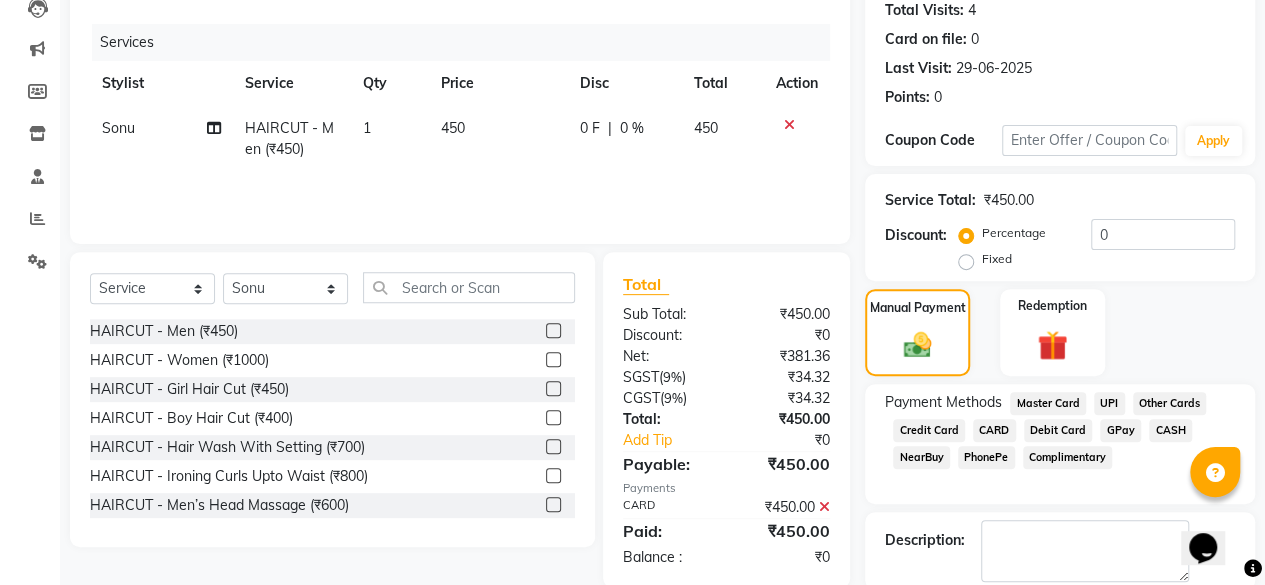 scroll, scrollTop: 324, scrollLeft: 0, axis: vertical 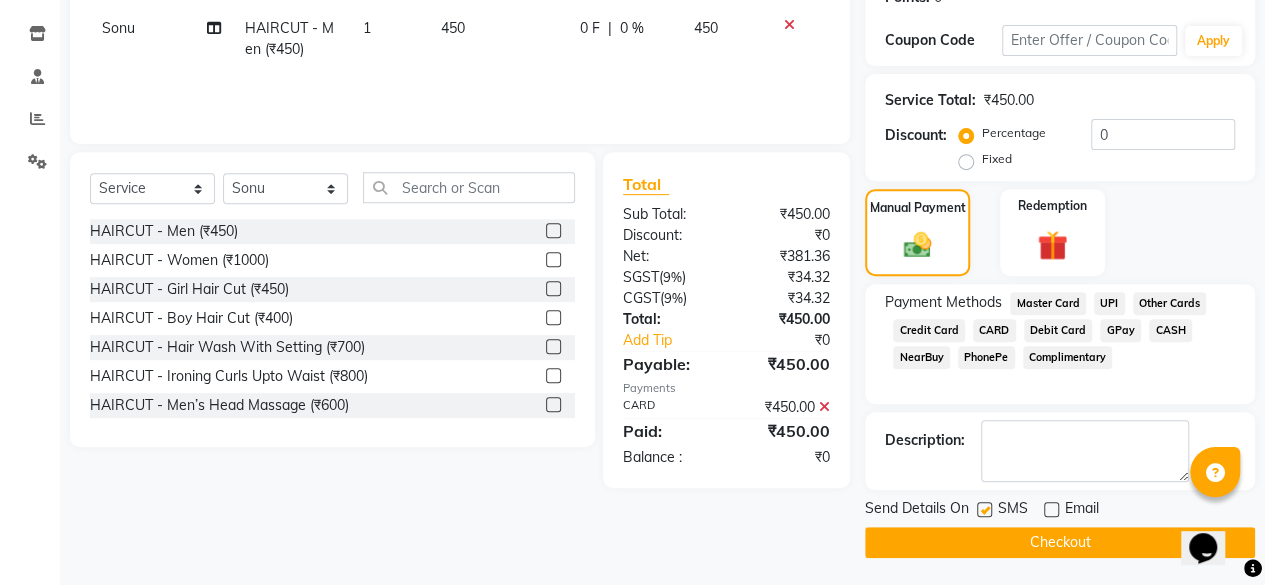 click on "Checkout" 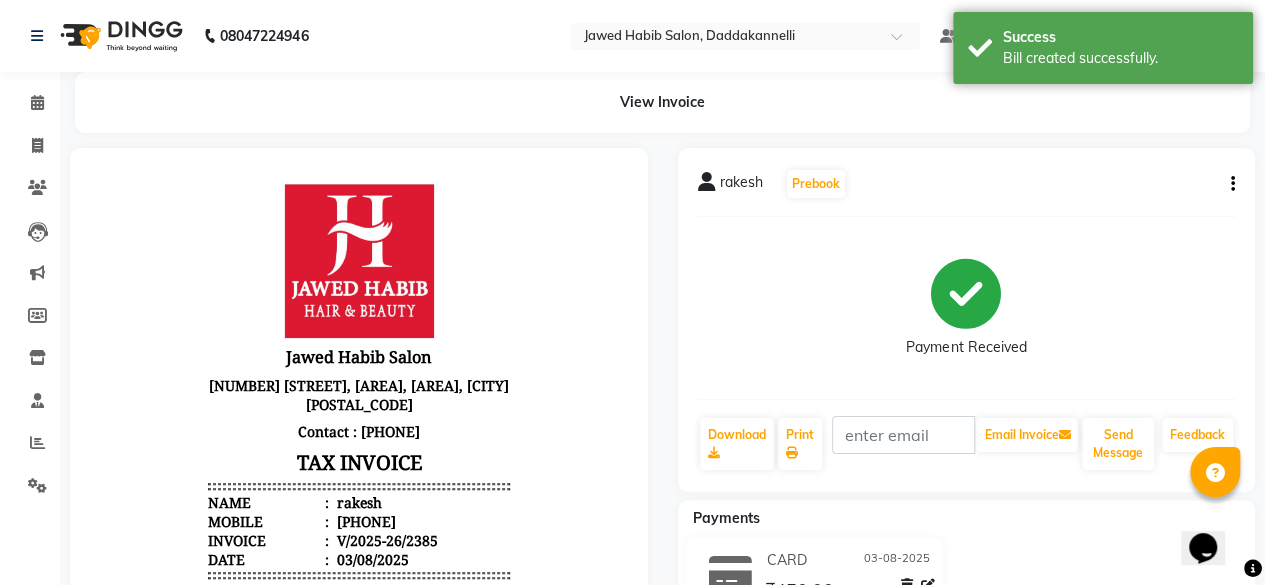 scroll, scrollTop: 0, scrollLeft: 0, axis: both 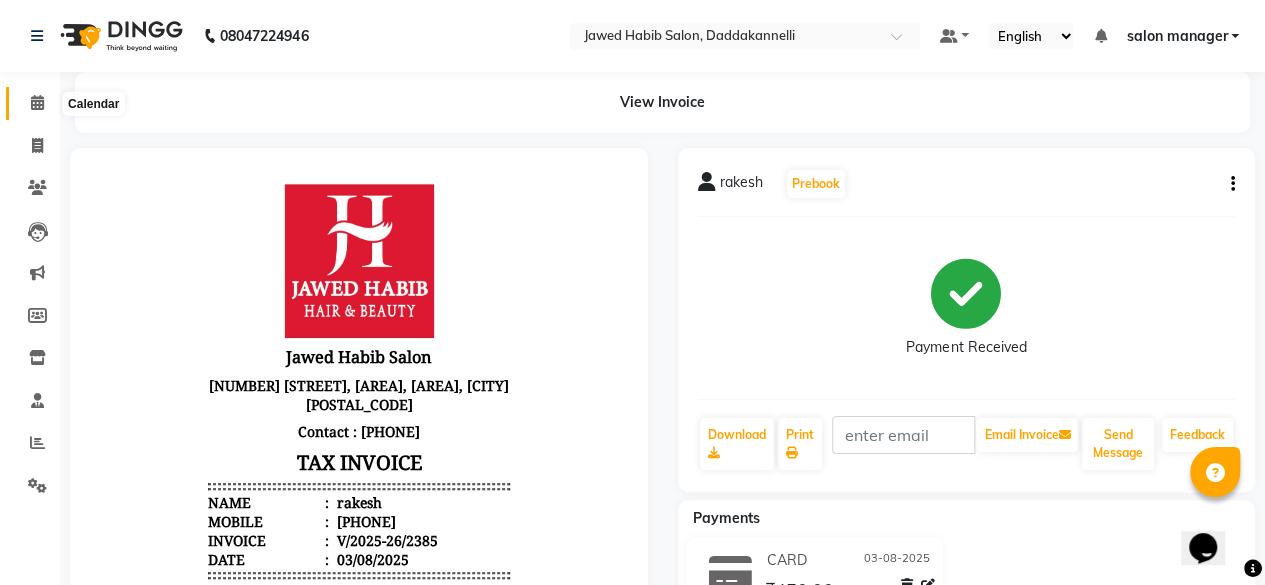 click 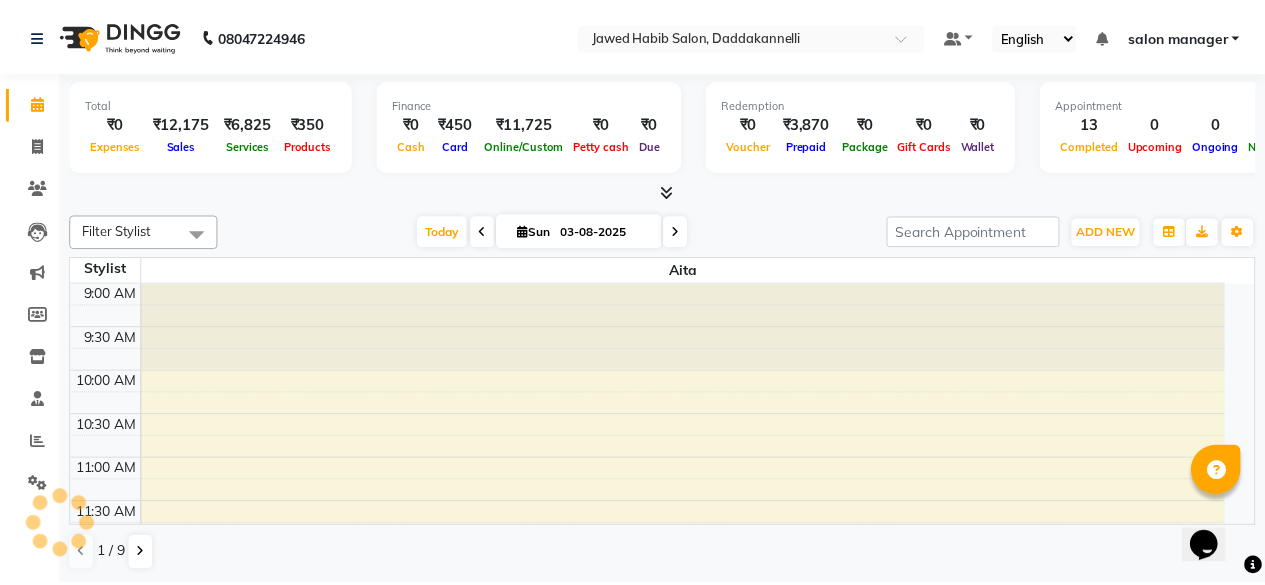 scroll, scrollTop: 0, scrollLeft: 0, axis: both 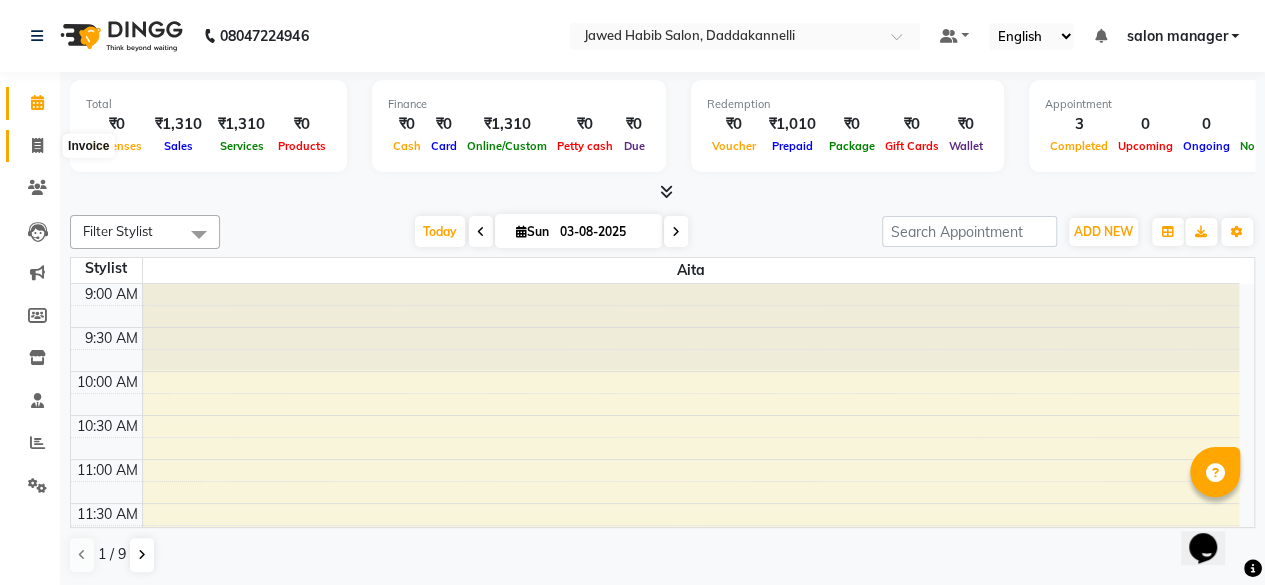 click 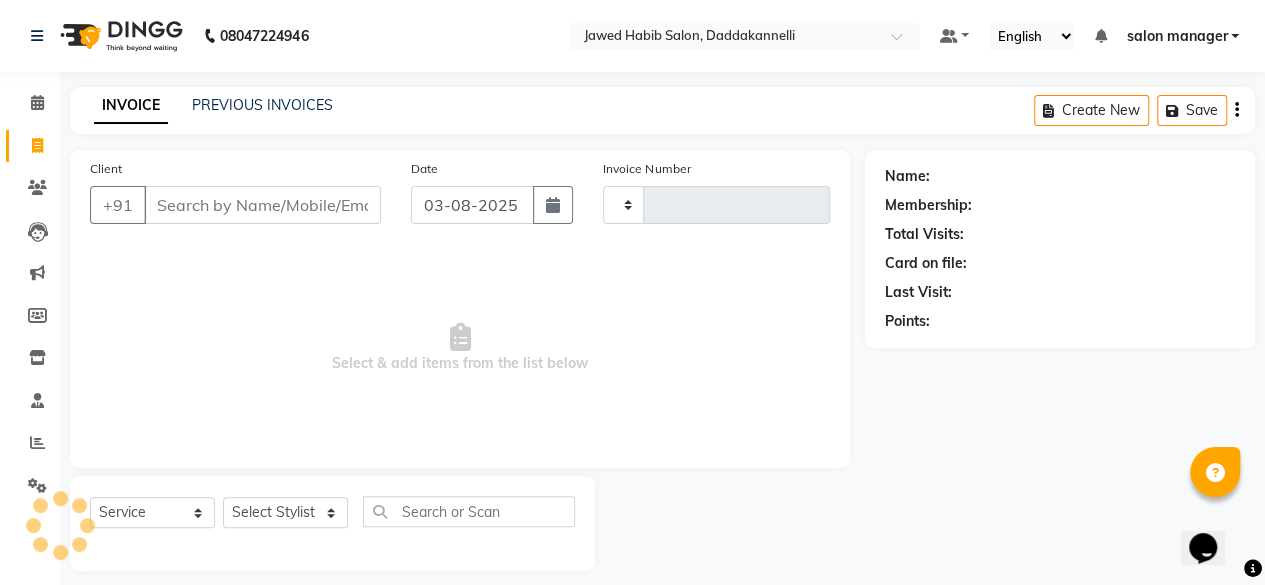 type on "2377" 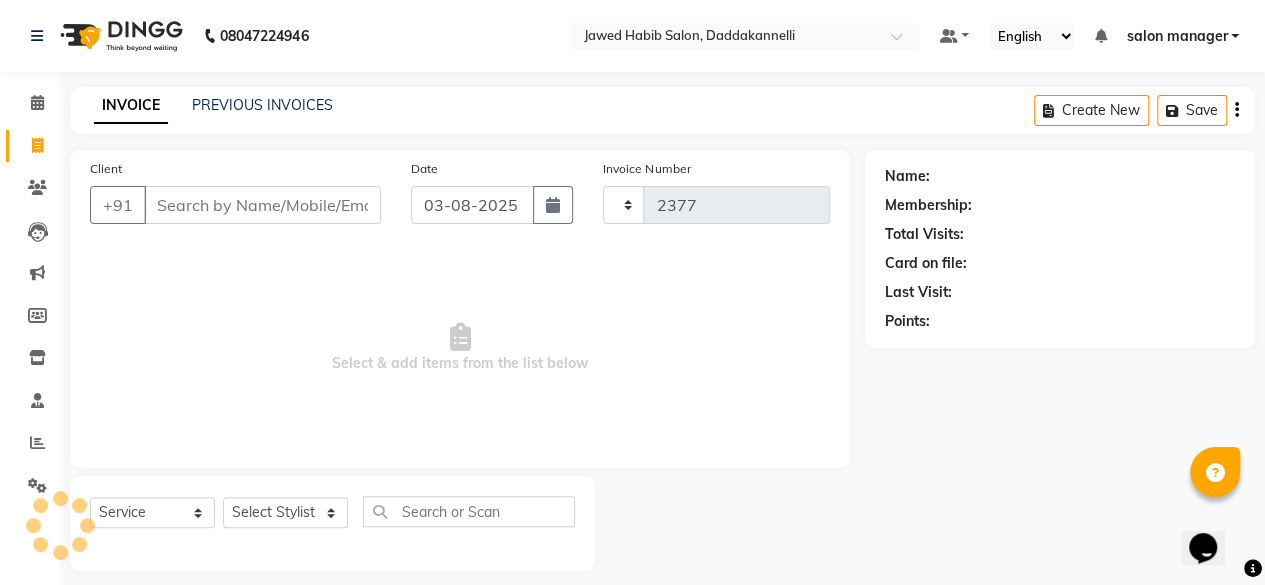 select on "6354" 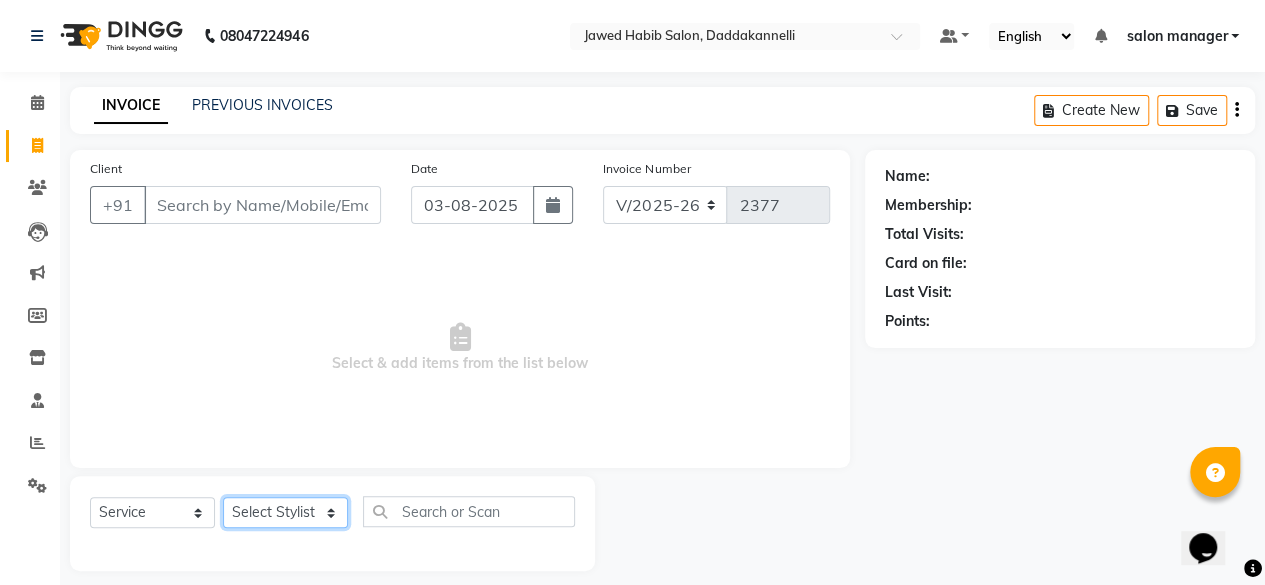 click on "Select Stylist" 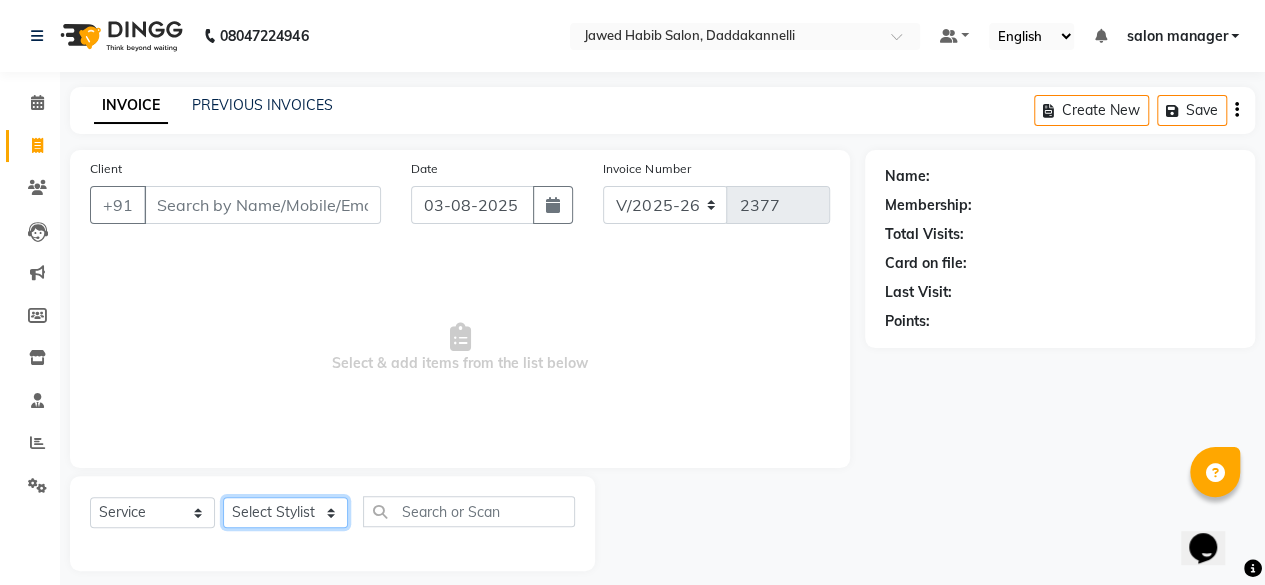 select on "64823" 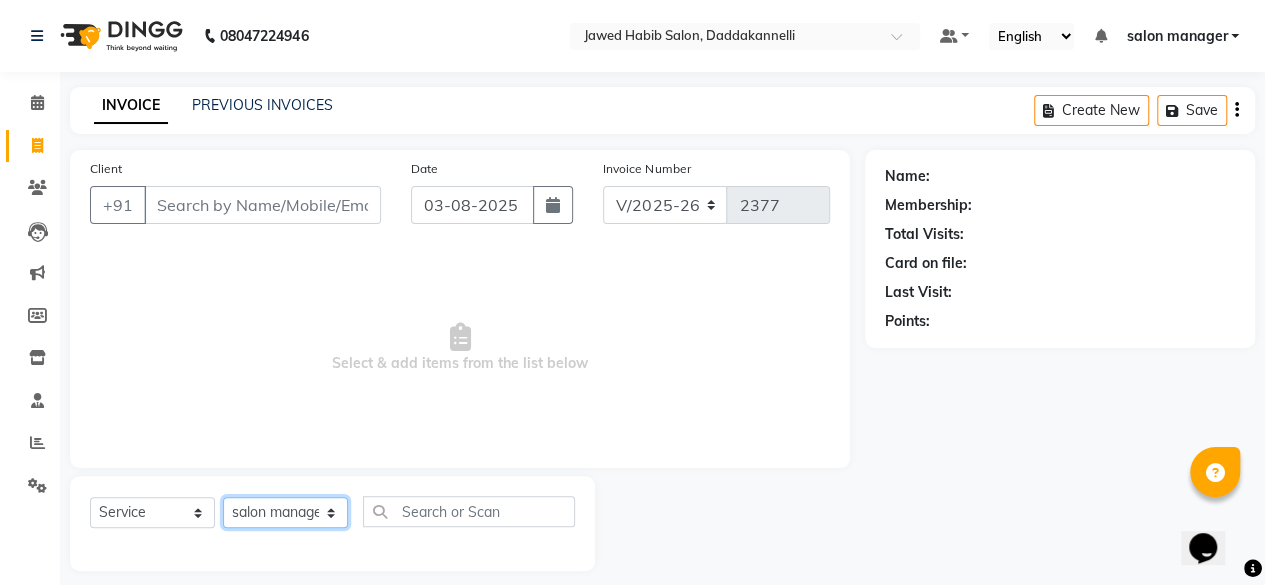 click on "Select Stylist aita DINGG SUPPORT Kabita KAMLA Rahul Riya Tamang Sajal salon manager Sonu Vimal" 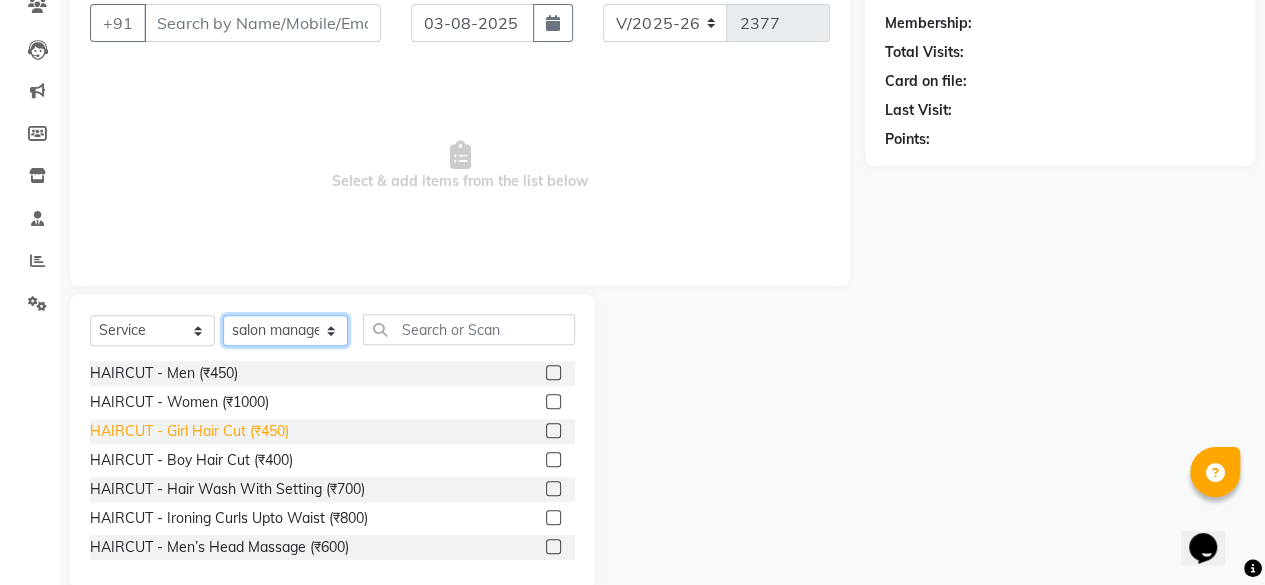 scroll, scrollTop: 200, scrollLeft: 0, axis: vertical 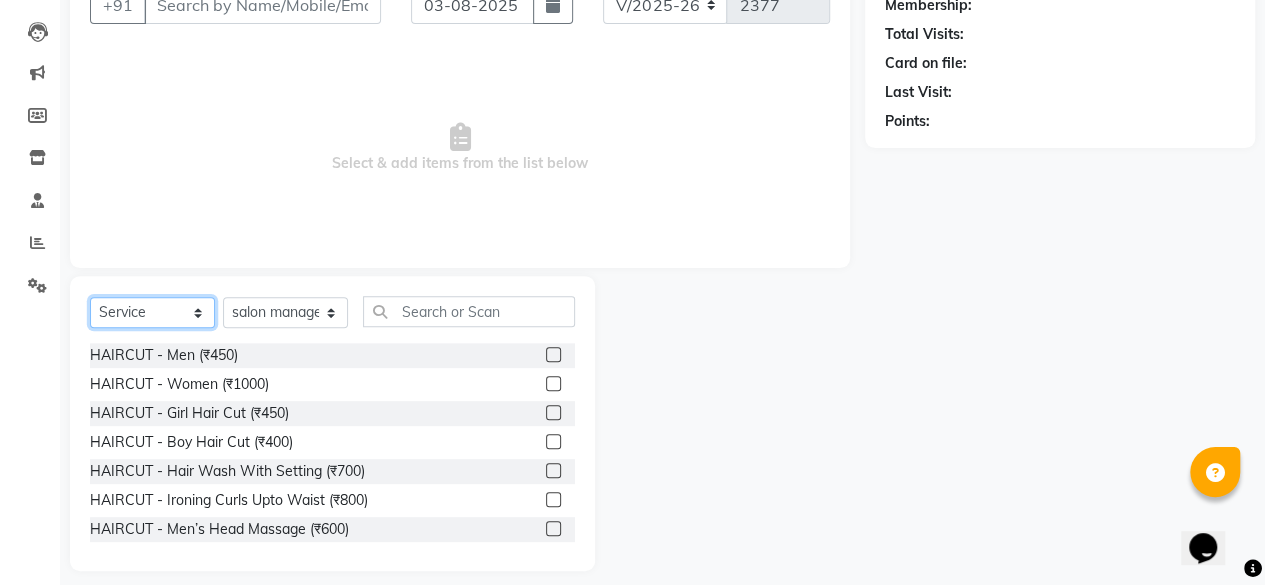 click on "Select  Service  Product  Membership  Package Voucher Prepaid Gift Card" 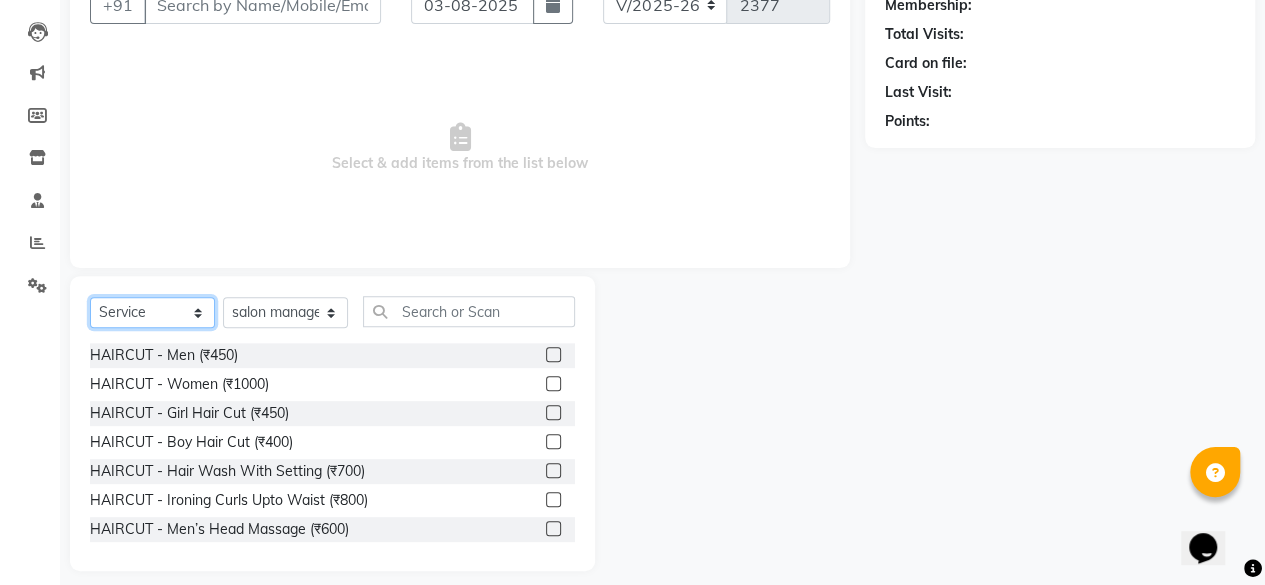 select on "P" 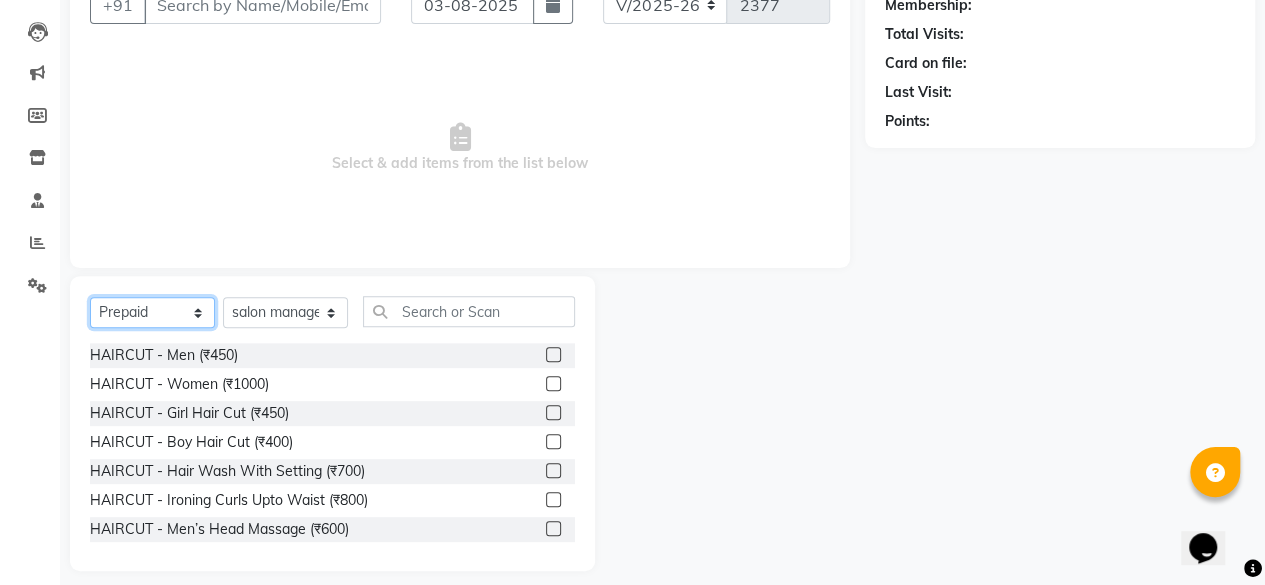 click on "Select  Service  Product  Membership  Package Voucher Prepaid Gift Card" 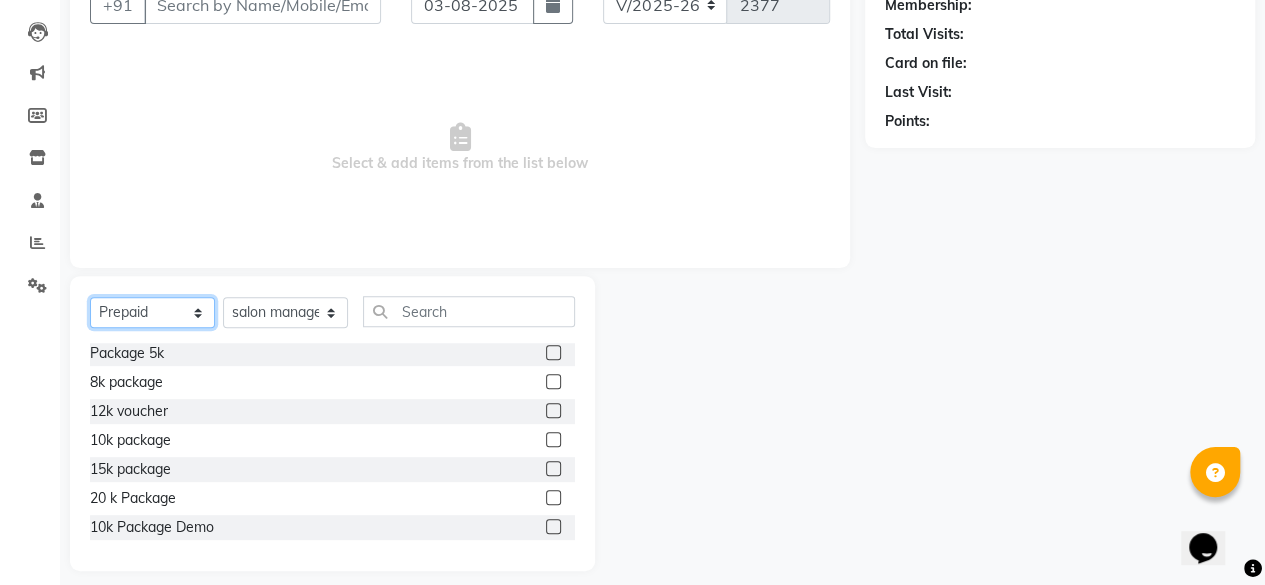 scroll, scrollTop: 2, scrollLeft: 0, axis: vertical 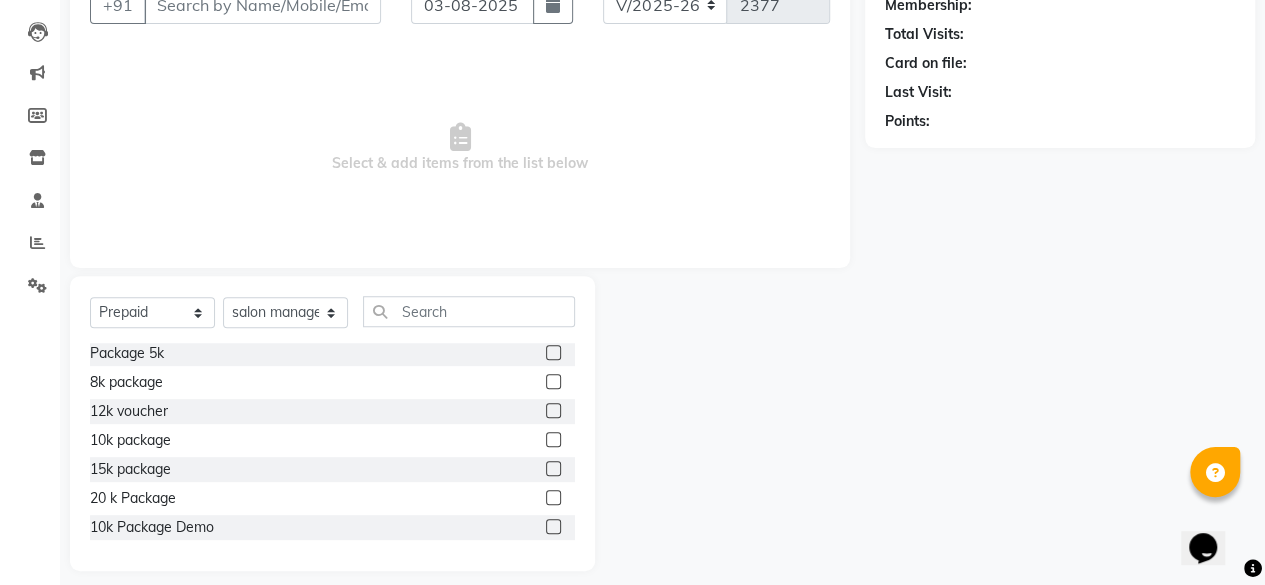 click on "Package 5k" 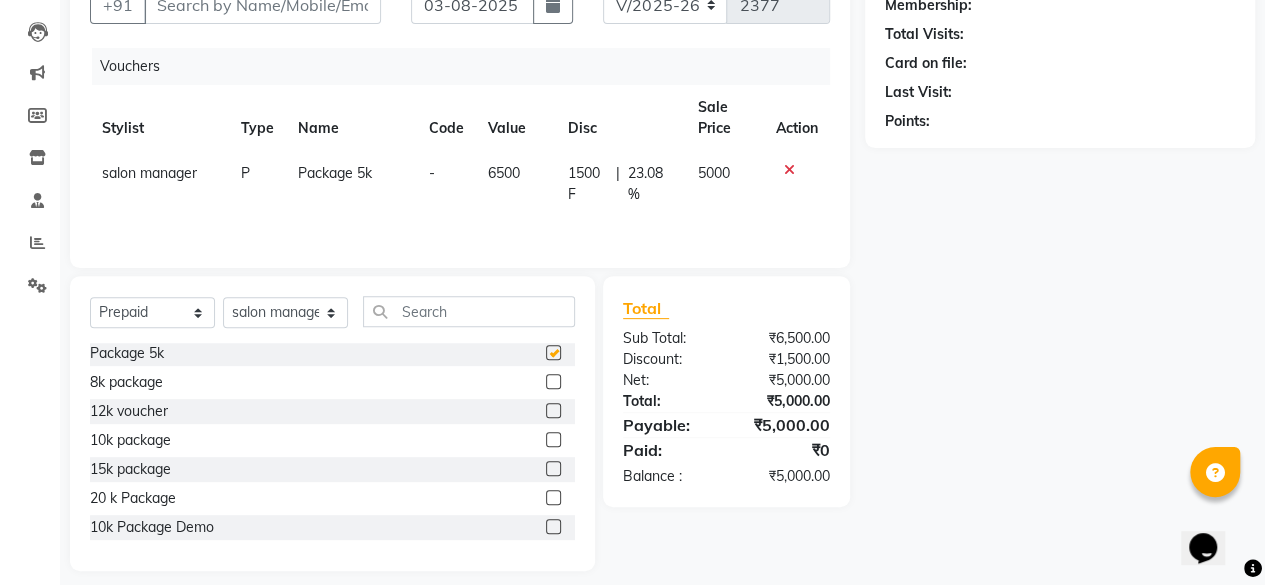 checkbox on "false" 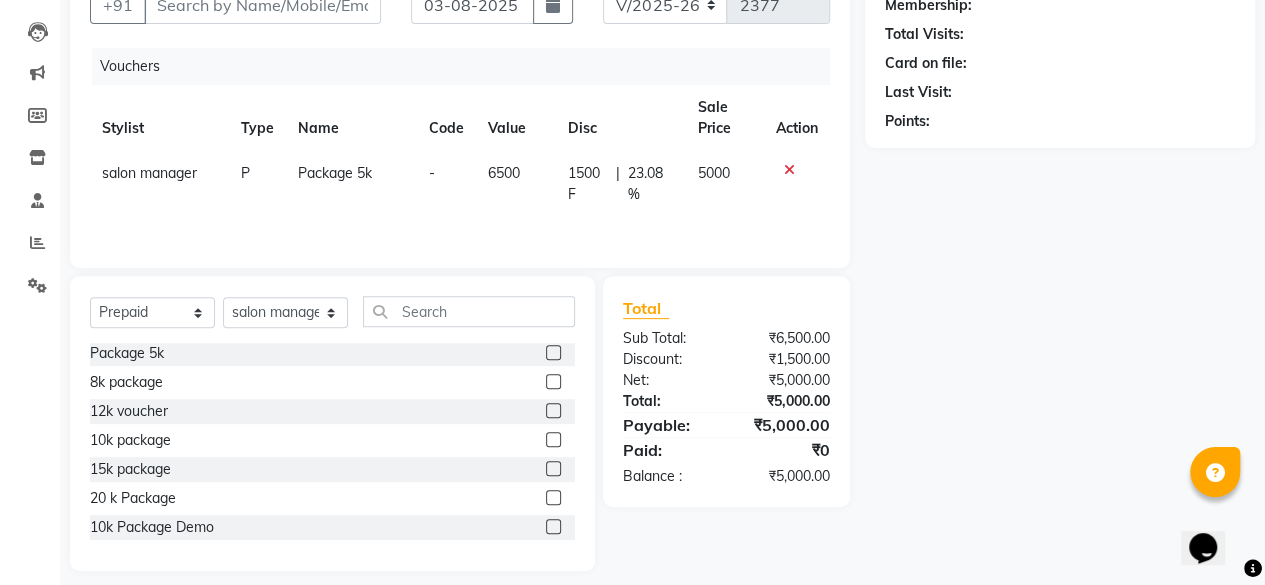 scroll, scrollTop: 0, scrollLeft: 0, axis: both 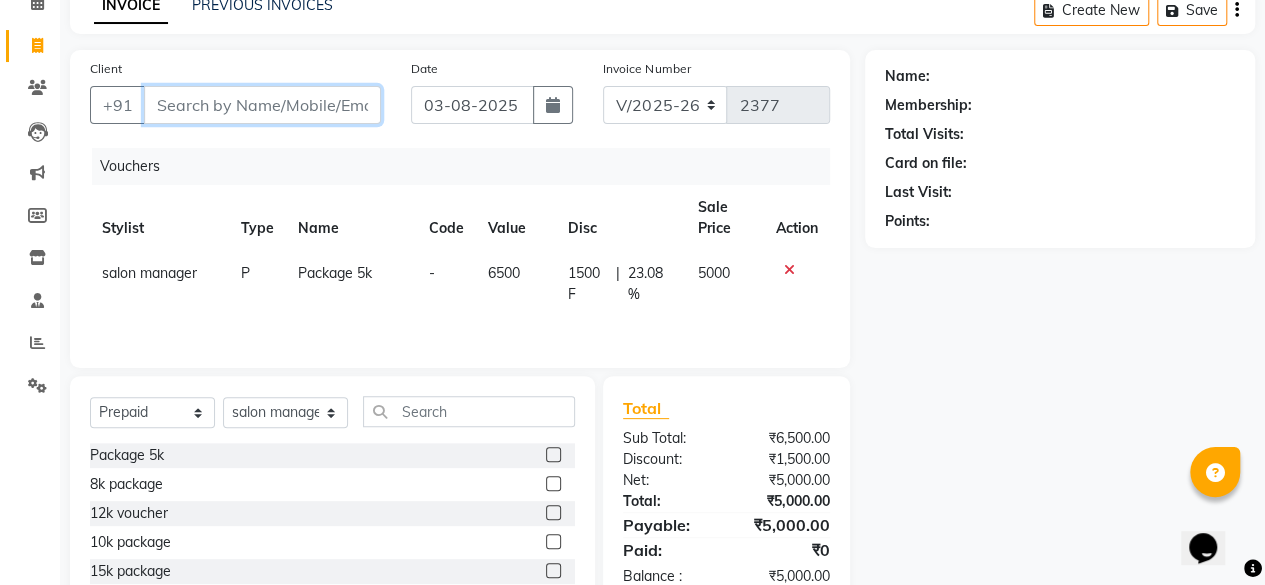 click on "Client" at bounding box center [262, 105] 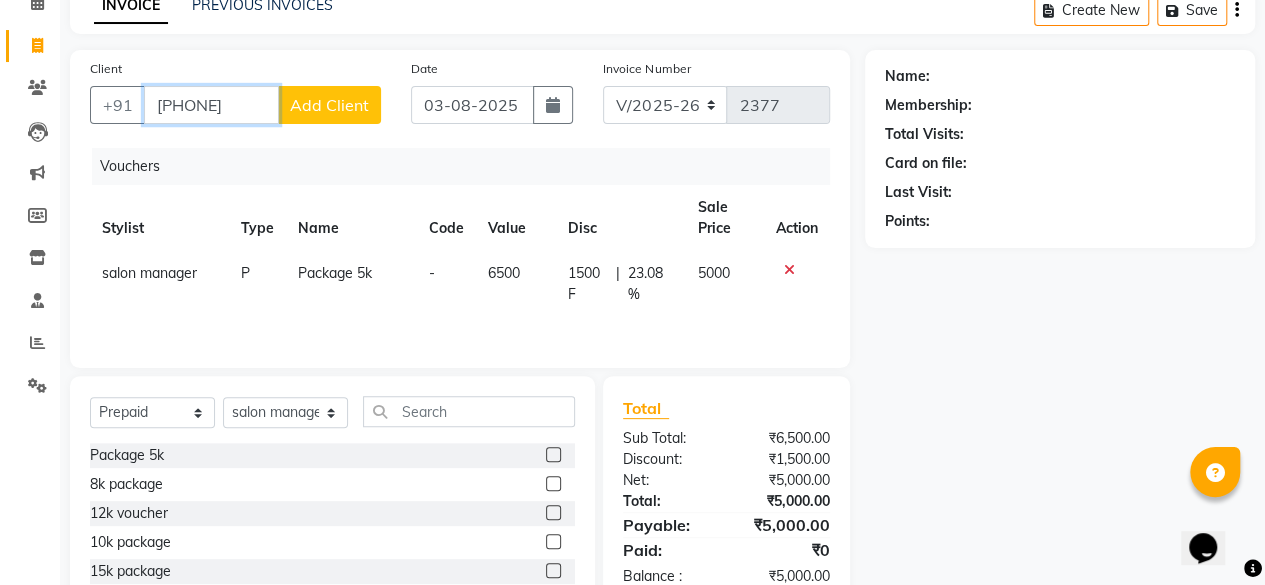 type on "[PHONE]" 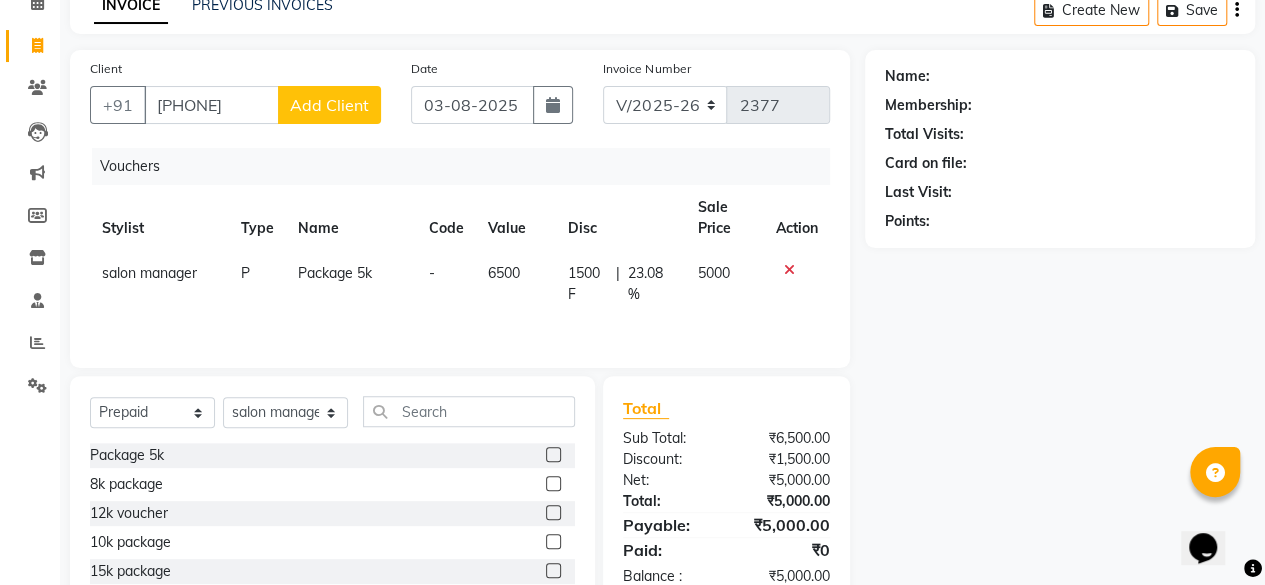click on "Add Client" 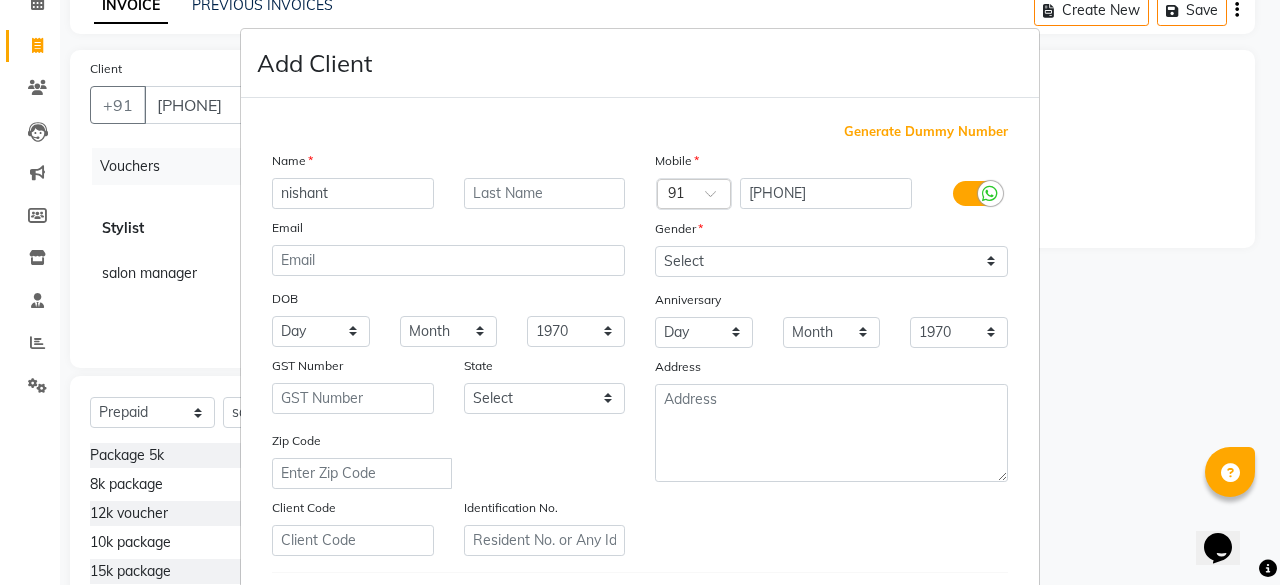 type on "nishant" 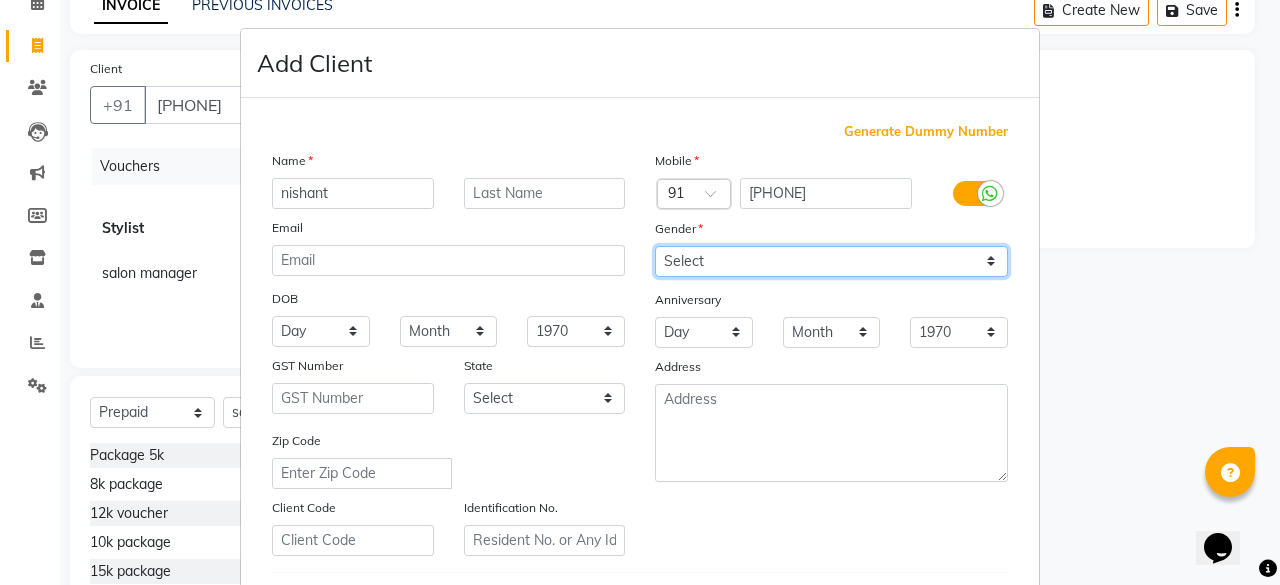 drag, startPoint x: 877, startPoint y: 257, endPoint x: 846, endPoint y: 273, distance: 34.88553 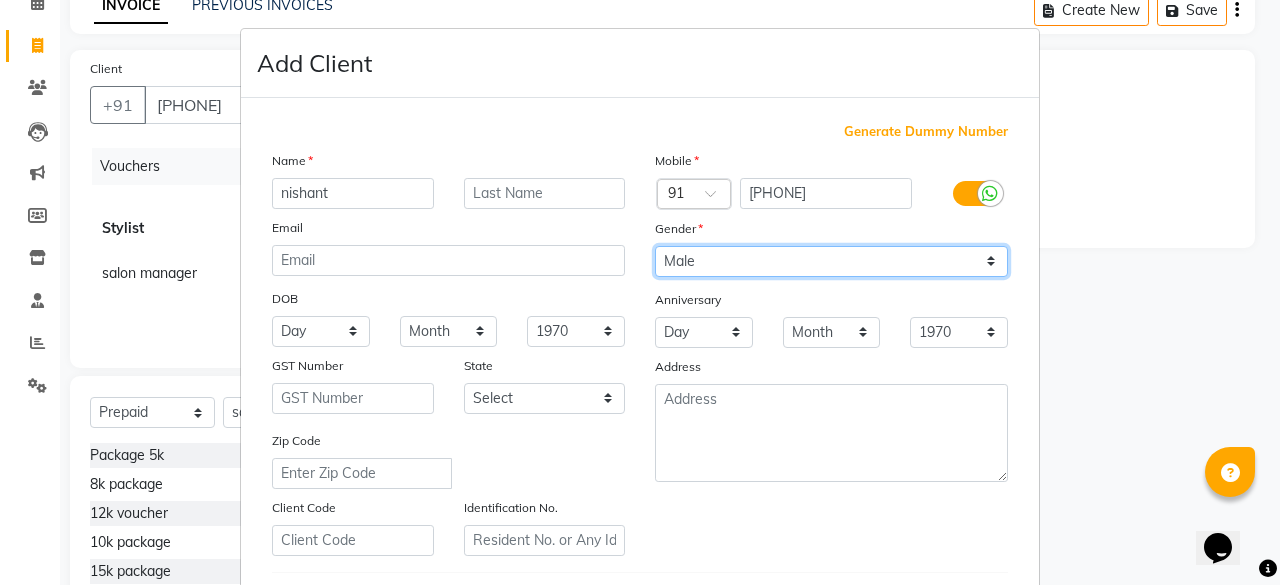 click on "Select Male Female Other Prefer Not To Say" at bounding box center (831, 261) 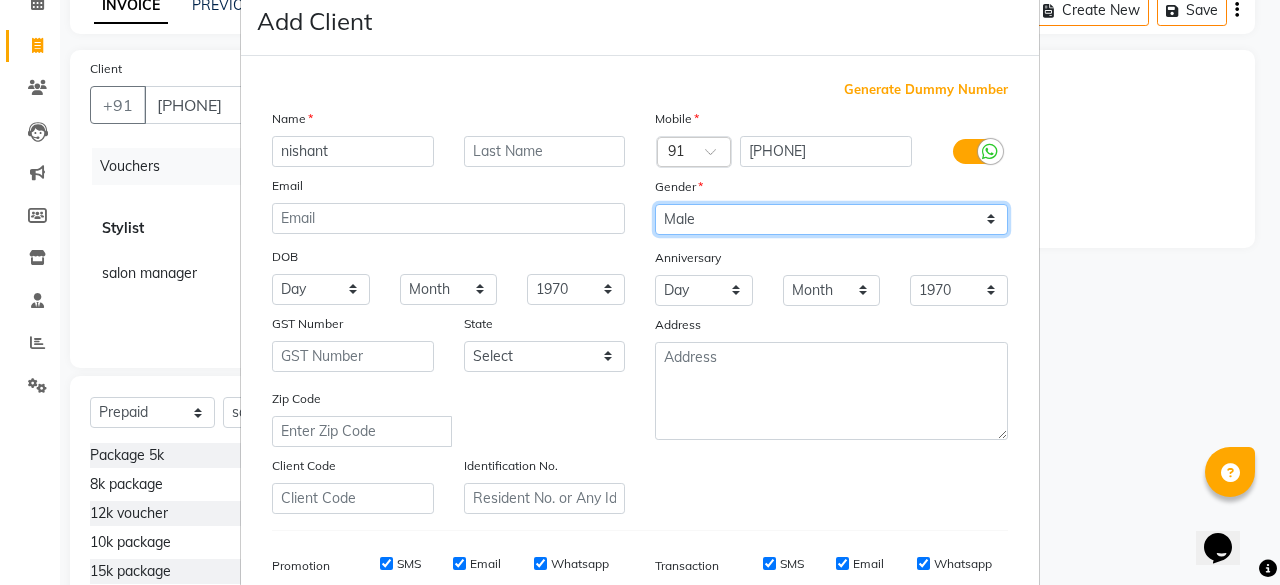 scroll, scrollTop: 334, scrollLeft: 0, axis: vertical 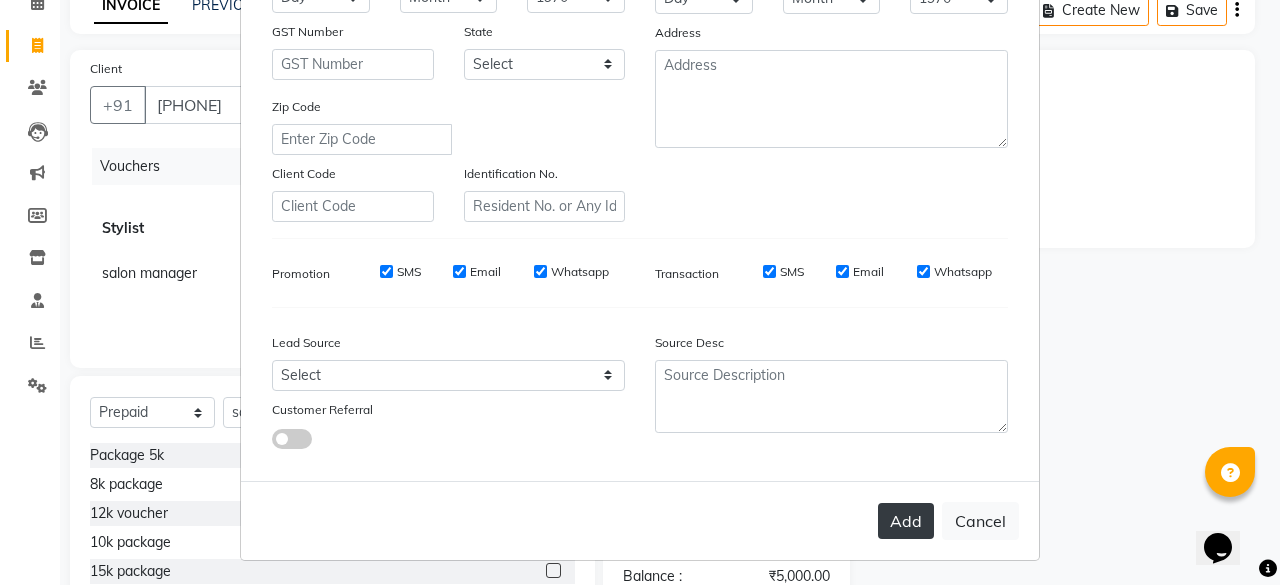 click on "Add" at bounding box center [906, 521] 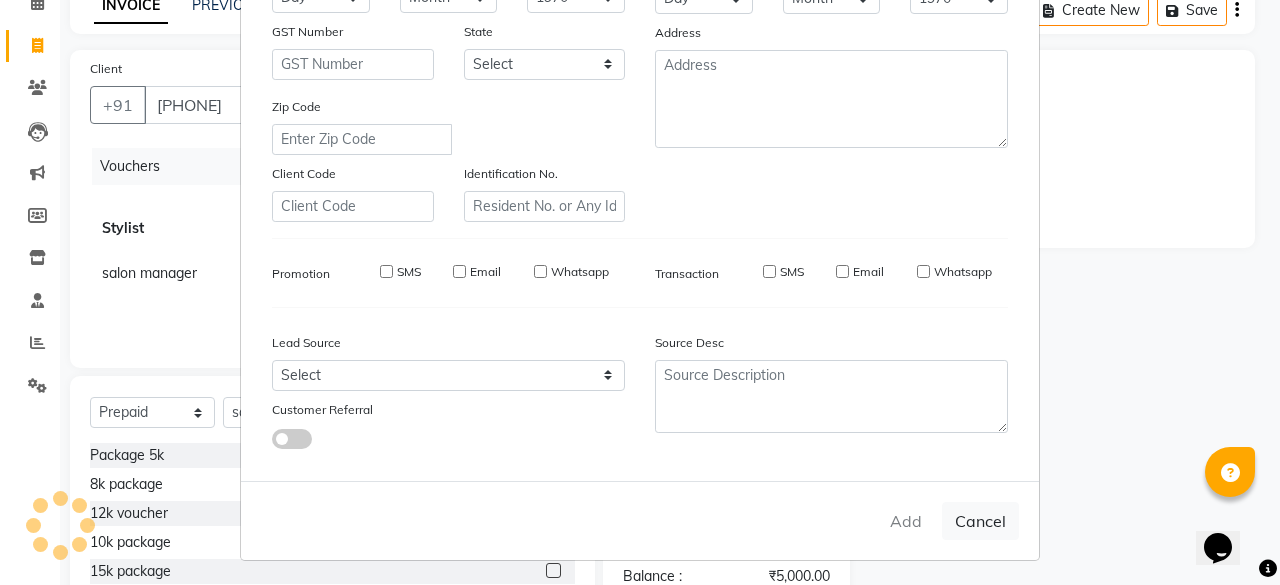 type 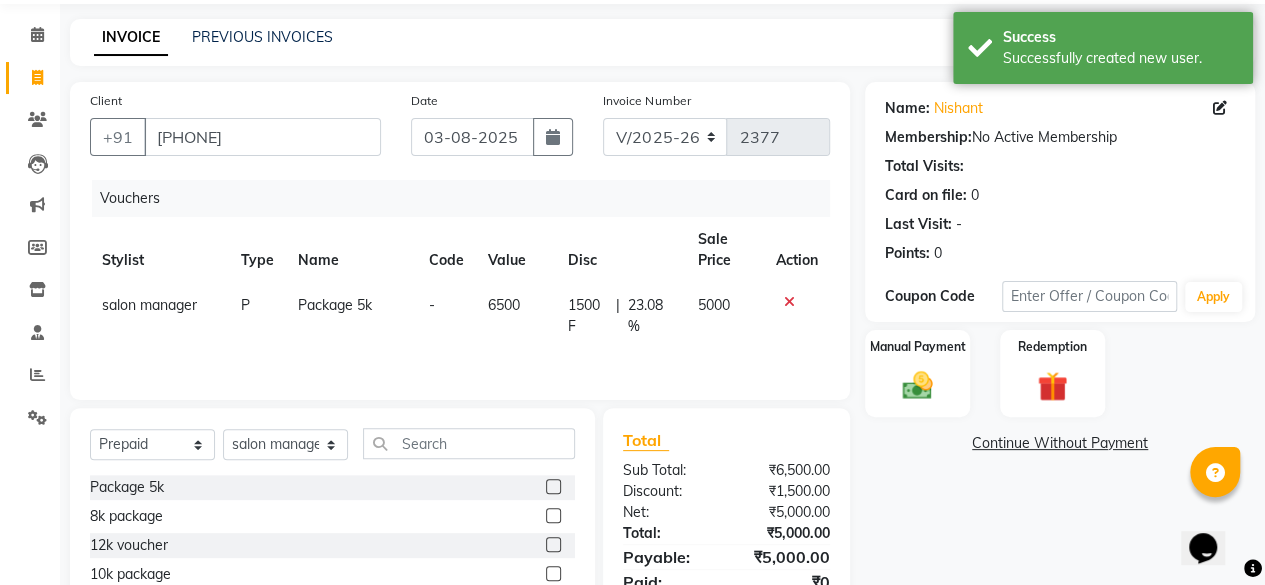 scroll, scrollTop: 100, scrollLeft: 0, axis: vertical 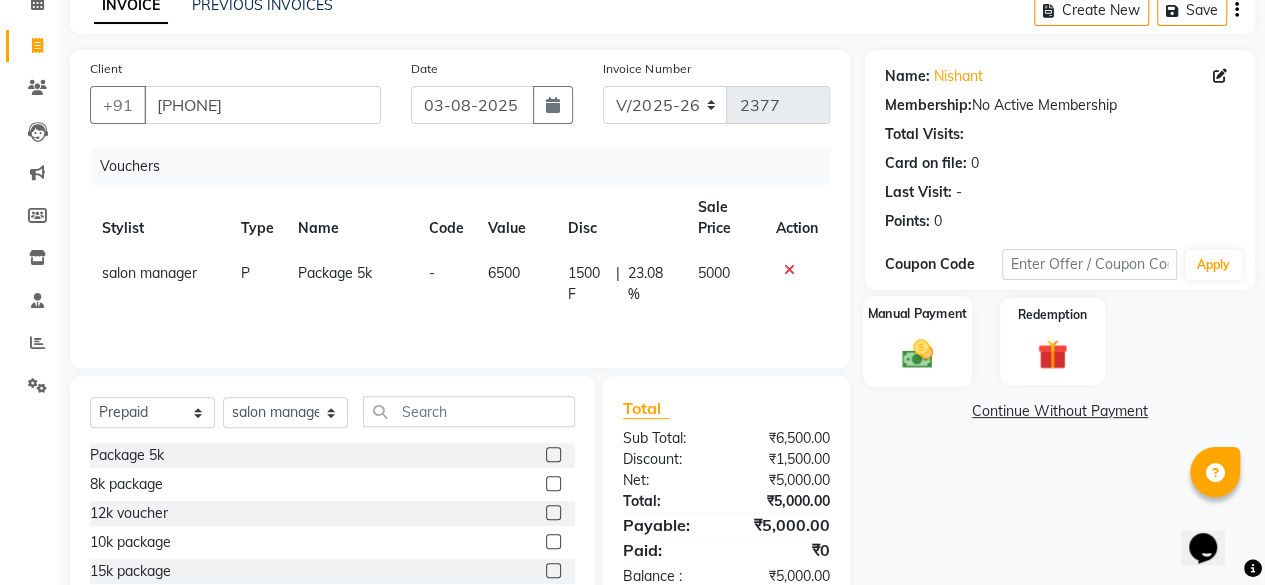 click on "Manual Payment" 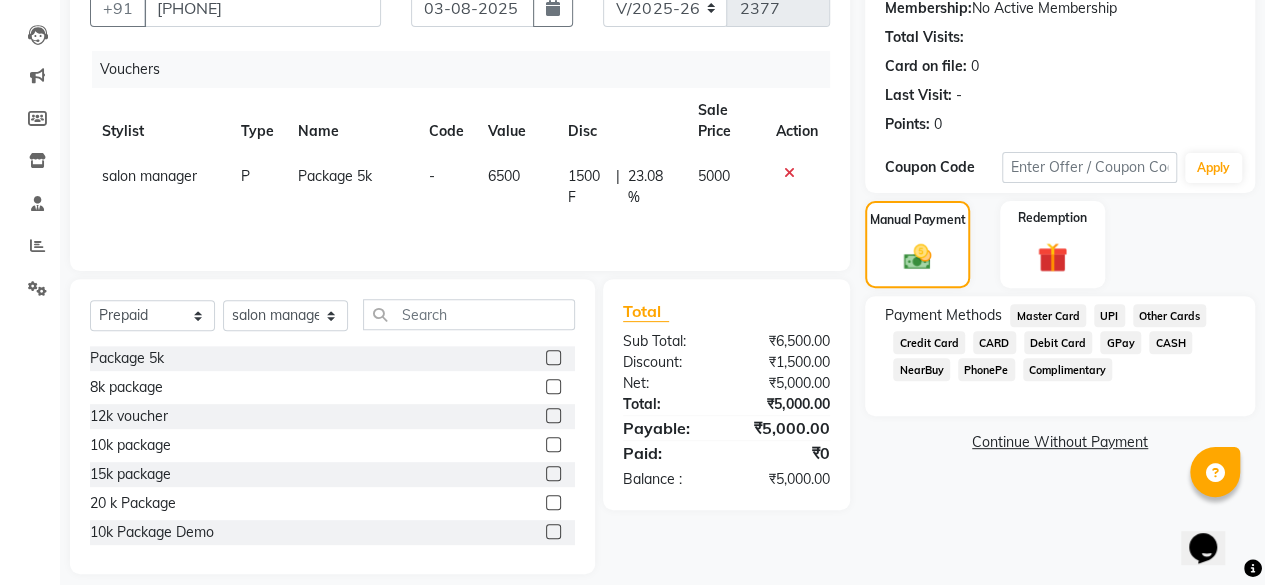 scroll, scrollTop: 200, scrollLeft: 0, axis: vertical 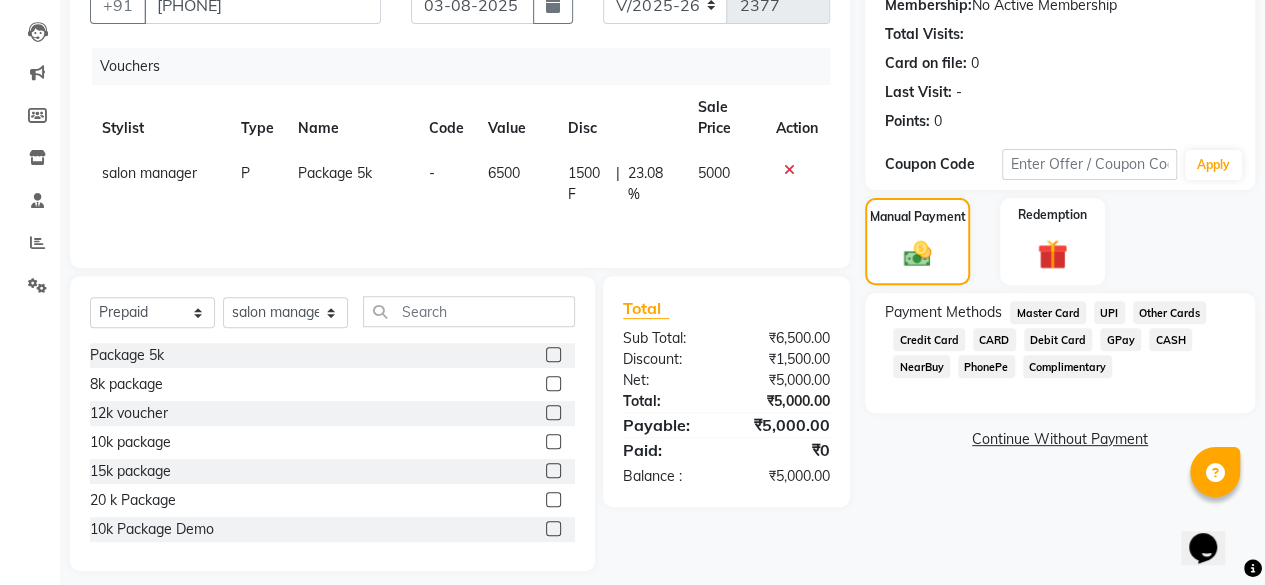 click on "UPI" 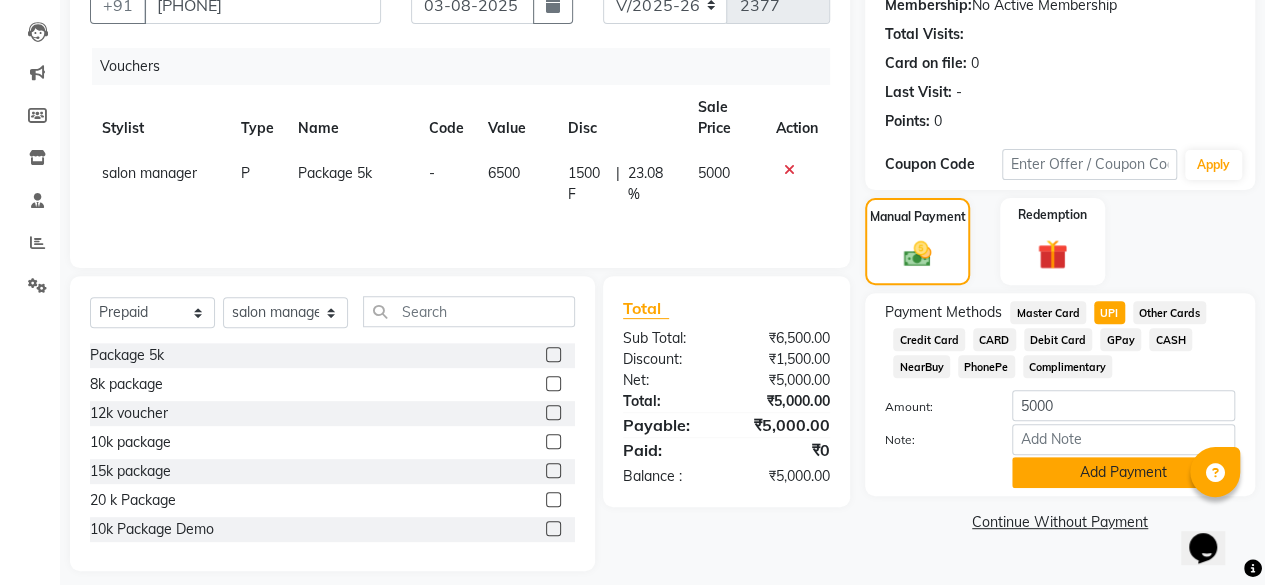 click on "Add Payment" 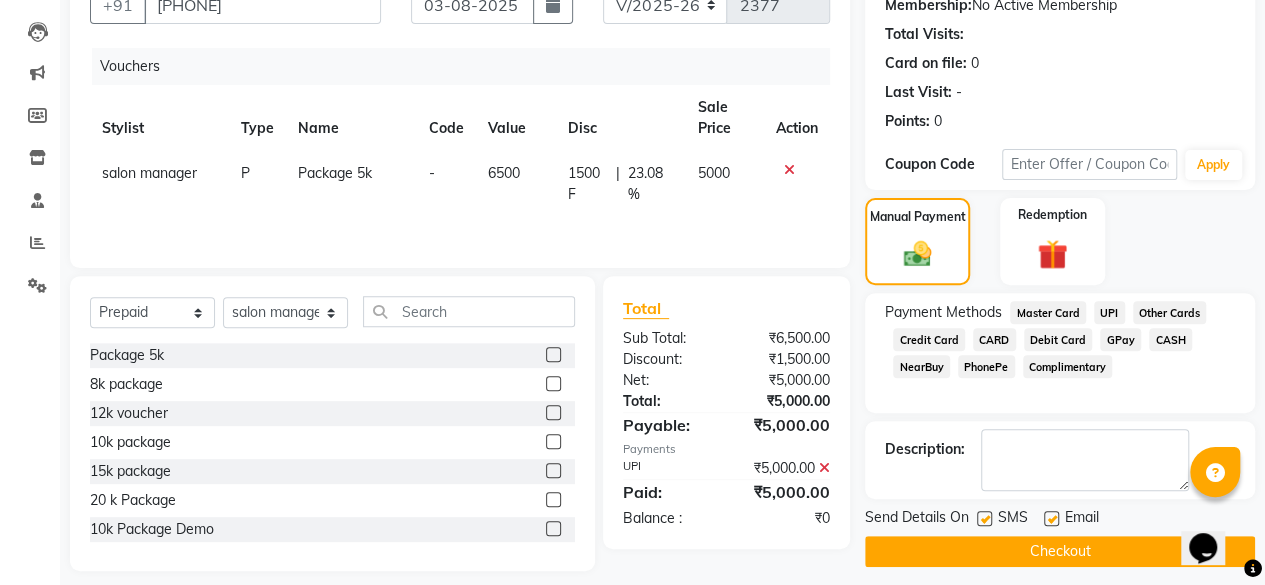 click 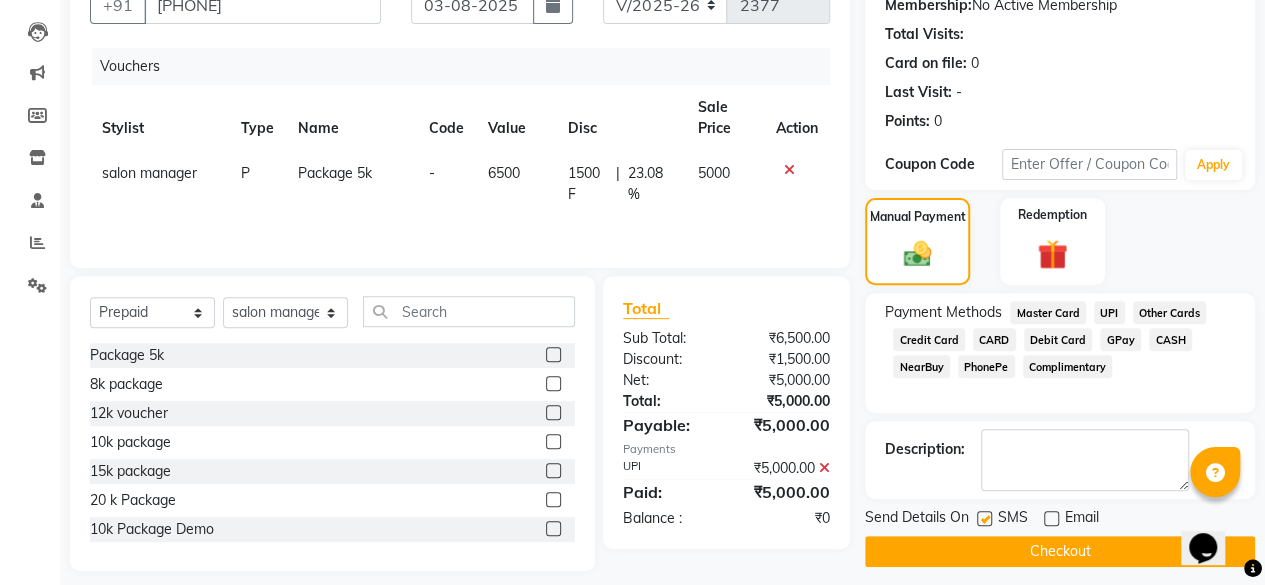 click on "Checkout" 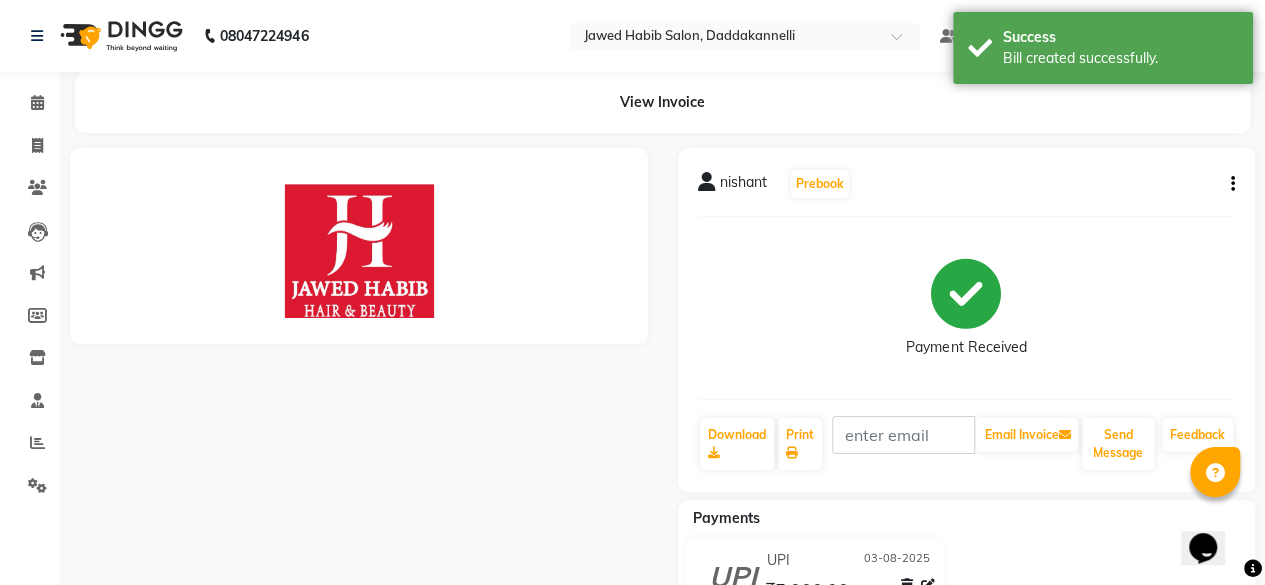 scroll, scrollTop: 0, scrollLeft: 0, axis: both 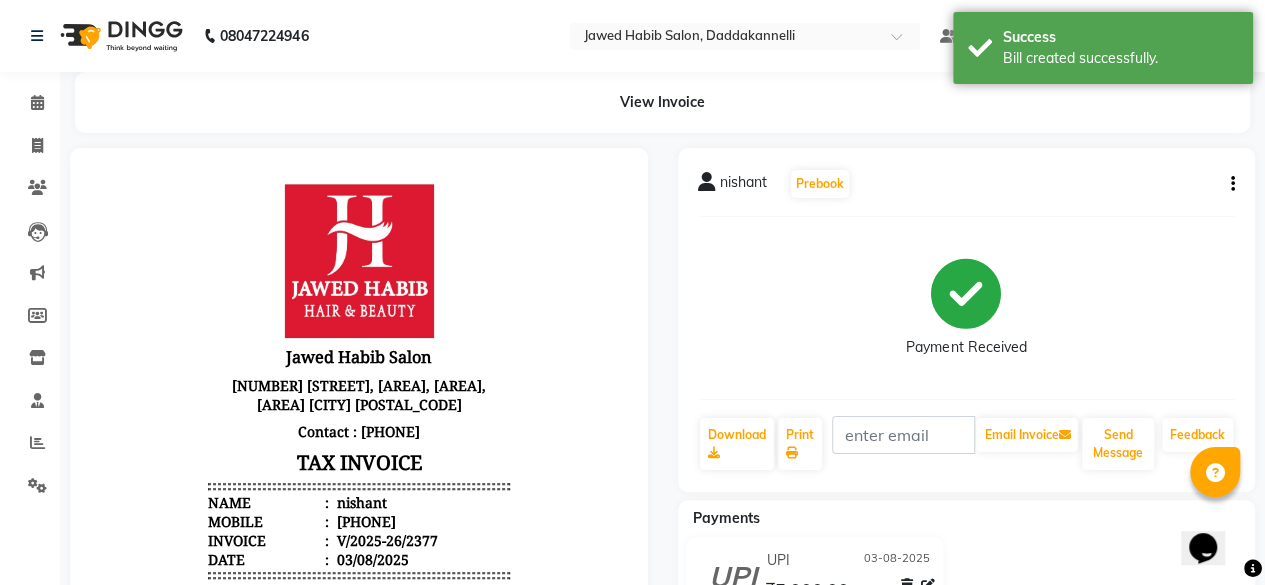 drag, startPoint x: 418, startPoint y: 510, endPoint x: 340, endPoint y: 516, distance: 78.23043 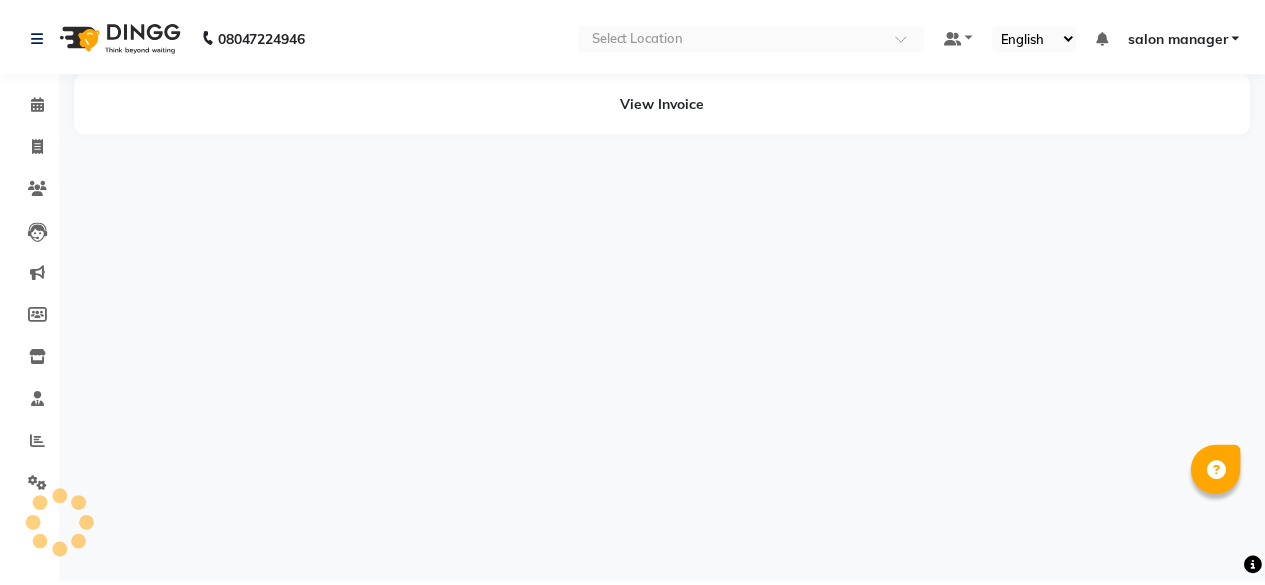 scroll, scrollTop: 0, scrollLeft: 0, axis: both 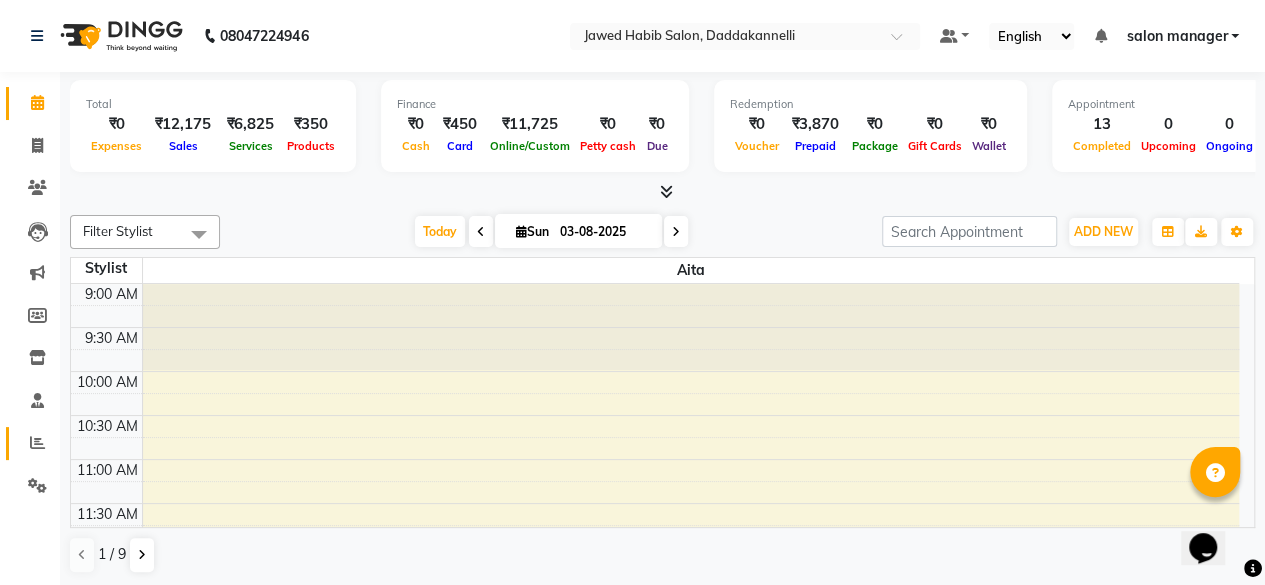 click on "Reports" 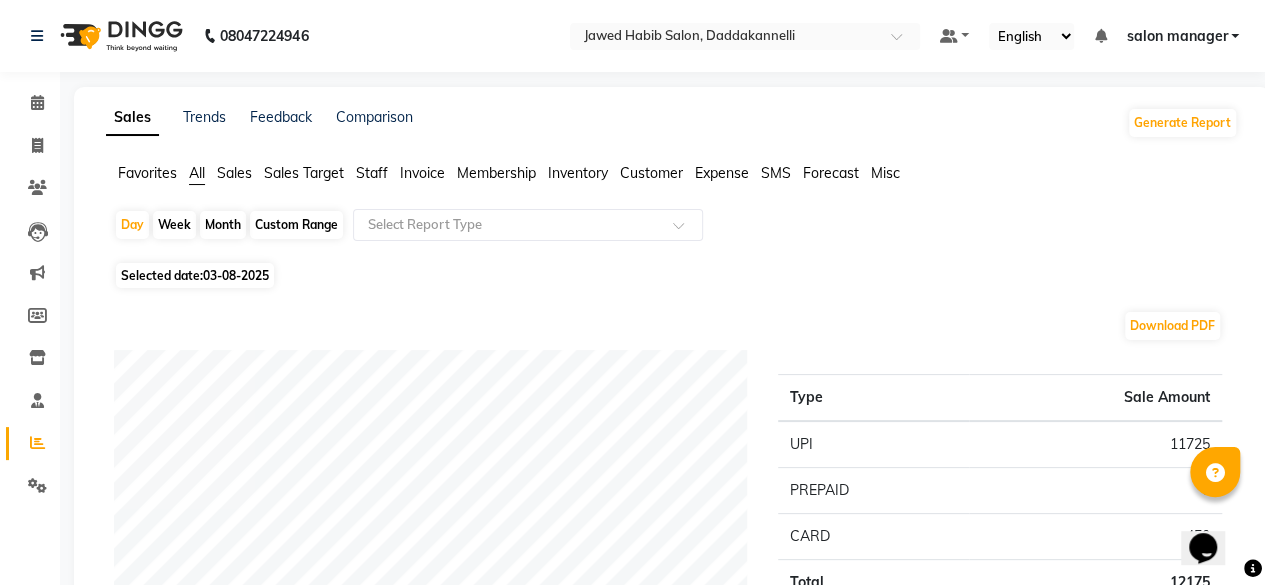 click on "Staff" 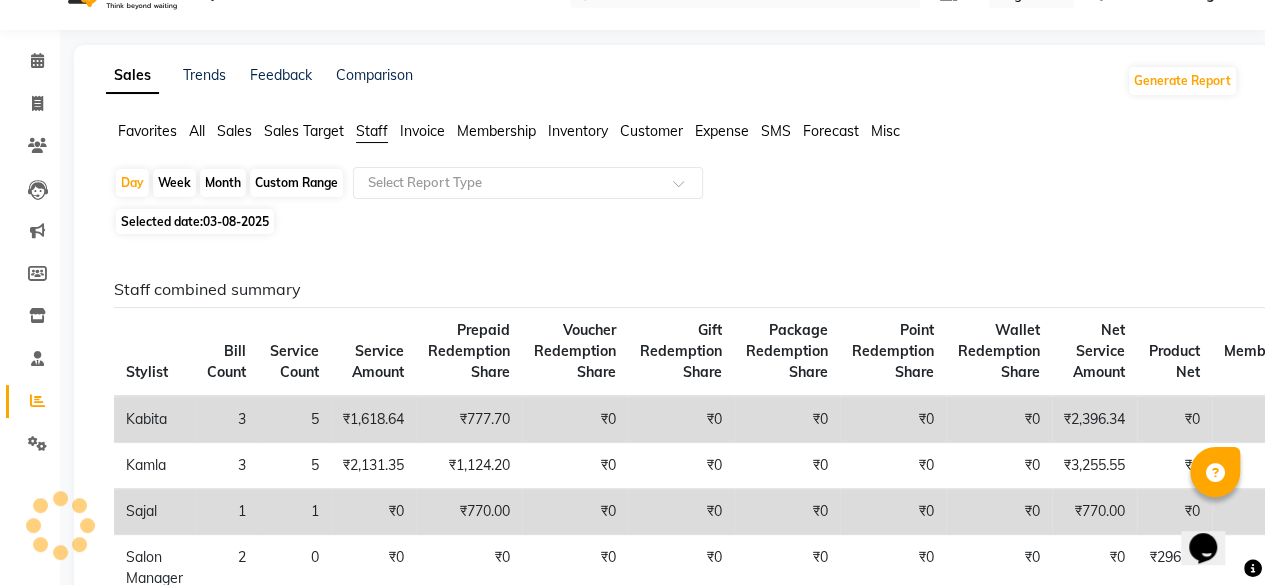scroll, scrollTop: 0, scrollLeft: 0, axis: both 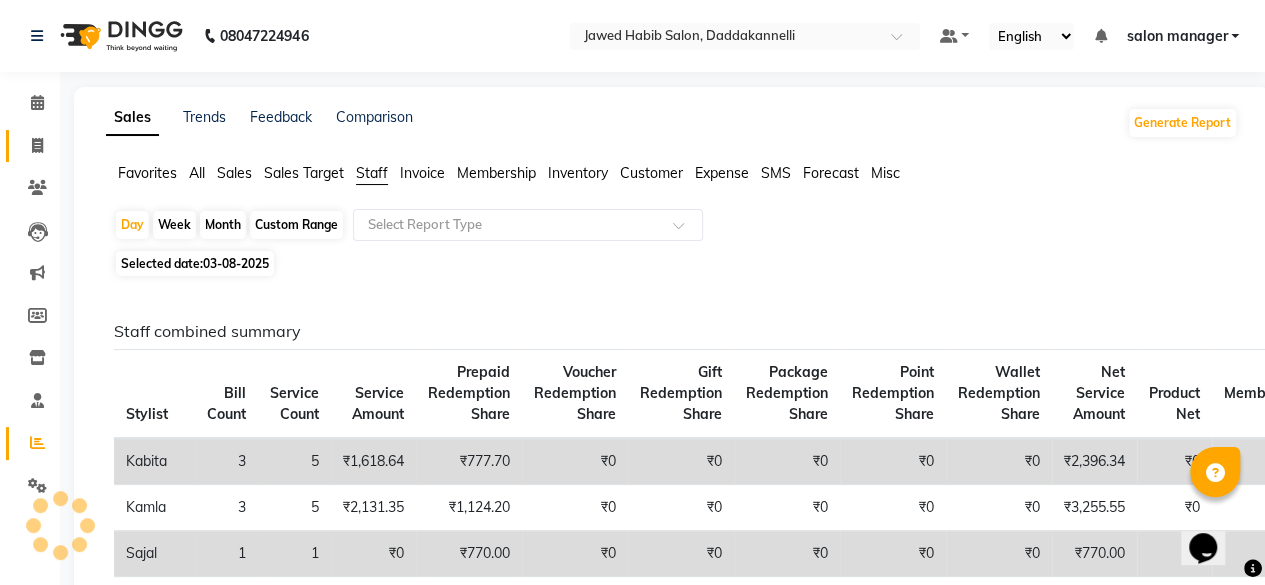 click 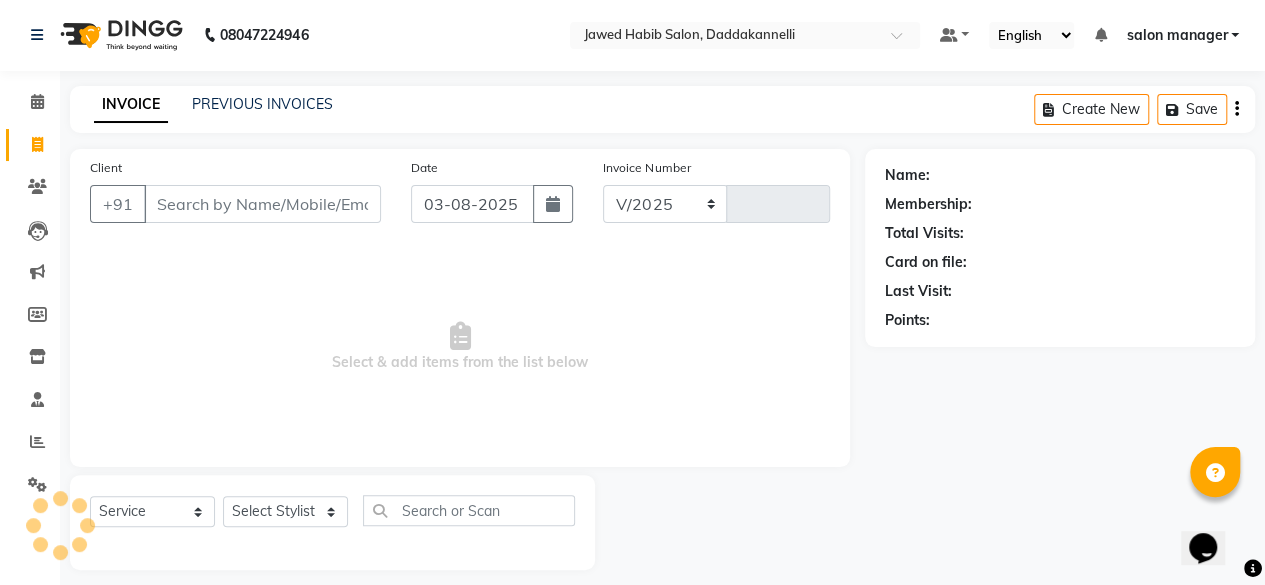 select on "6354" 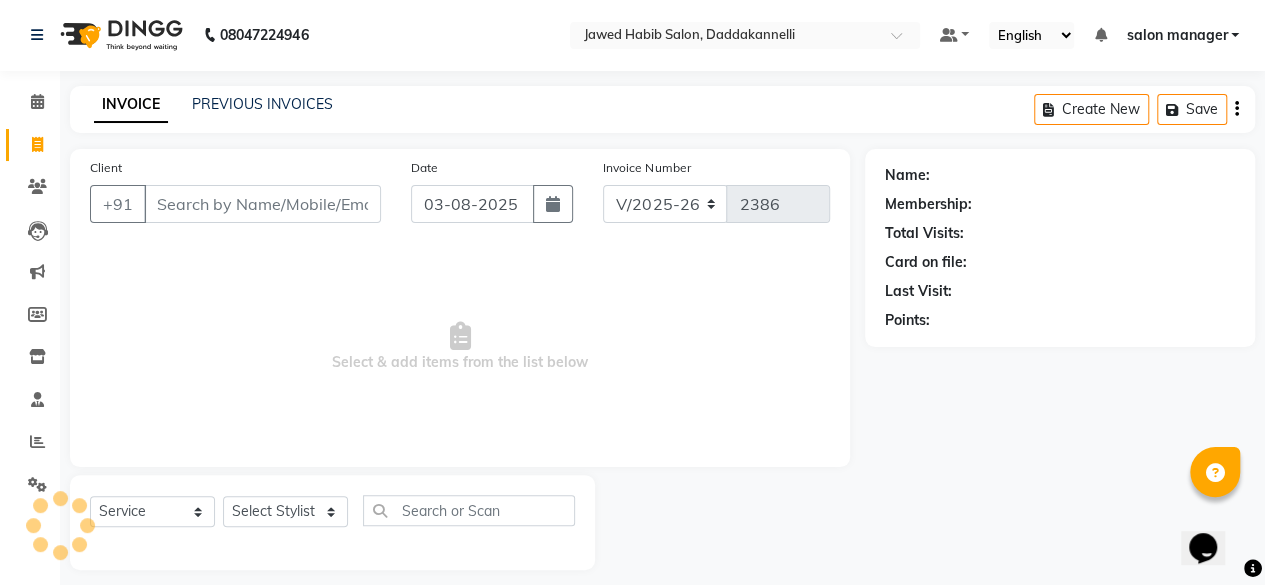 scroll, scrollTop: 15, scrollLeft: 0, axis: vertical 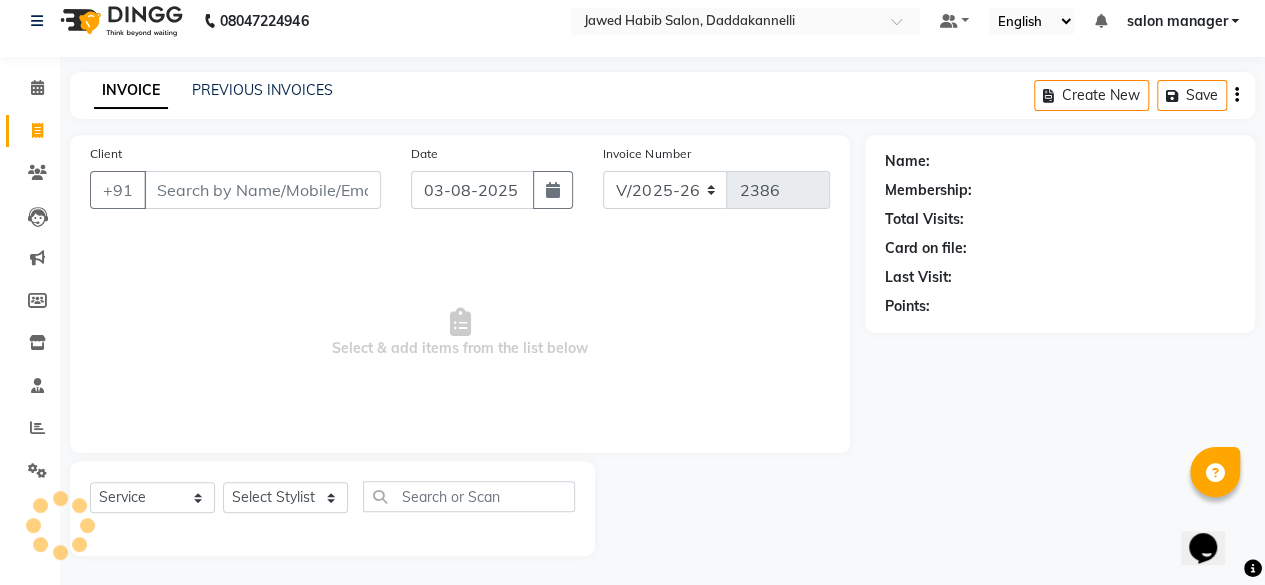 click on "Client" at bounding box center [262, 190] 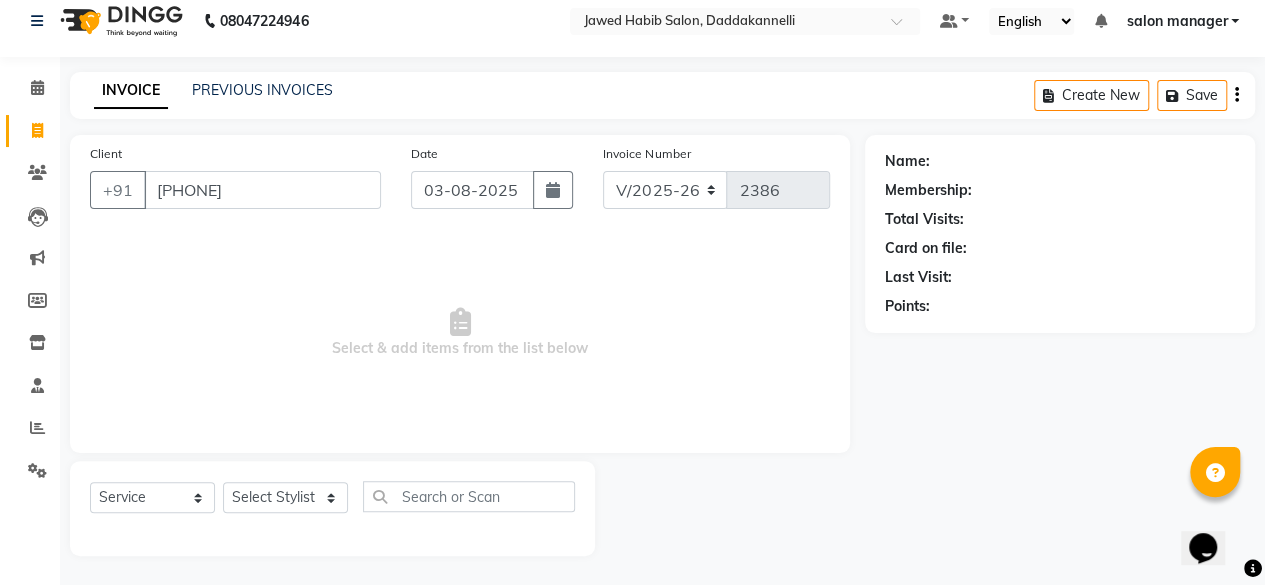 type on "[PHONE]" 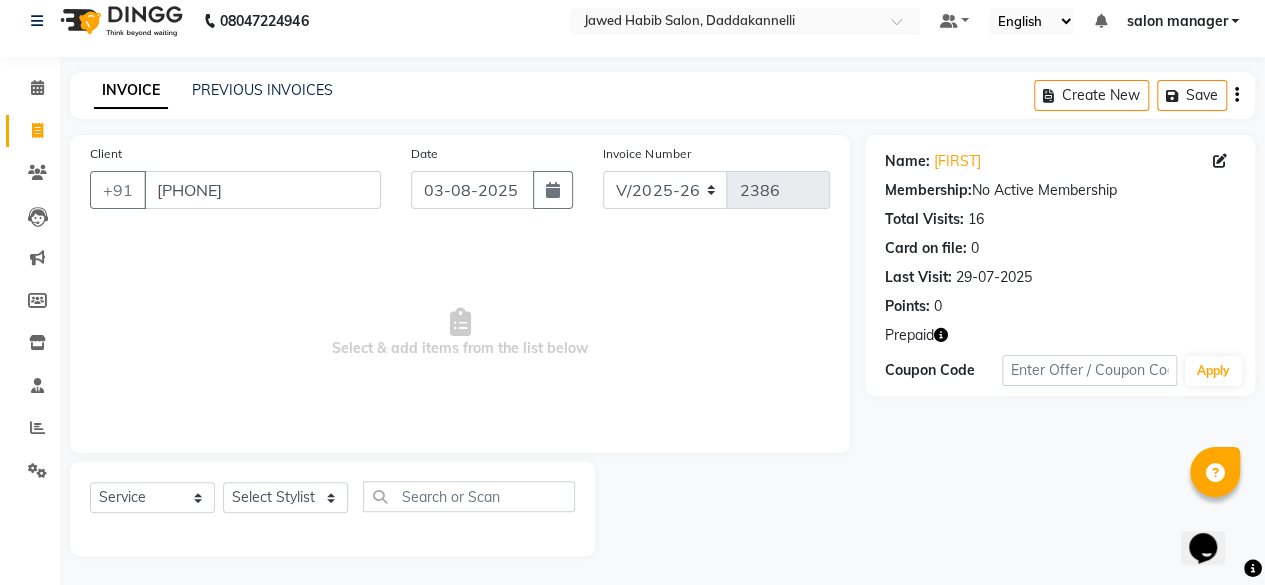 click 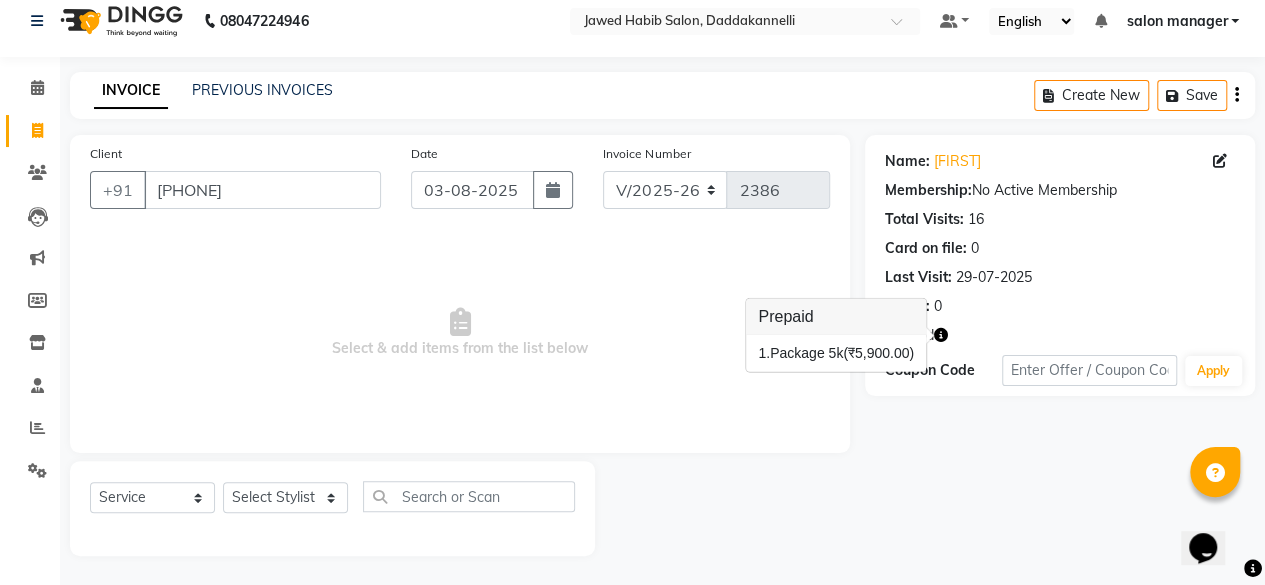 click on "Select & add items from the list below" at bounding box center [460, 333] 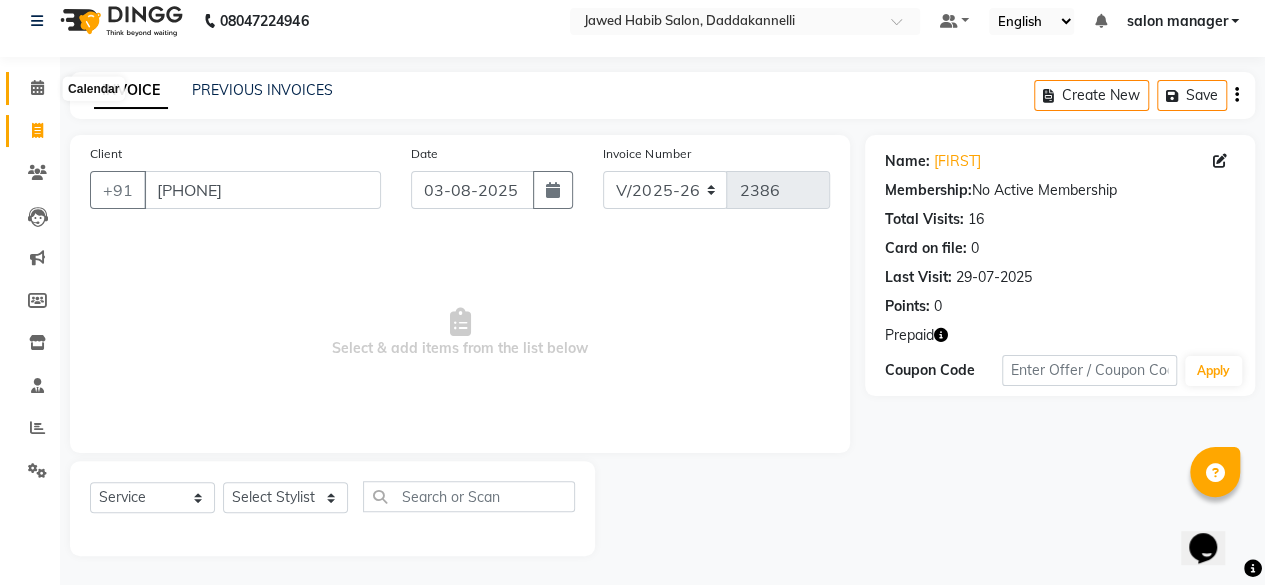 click 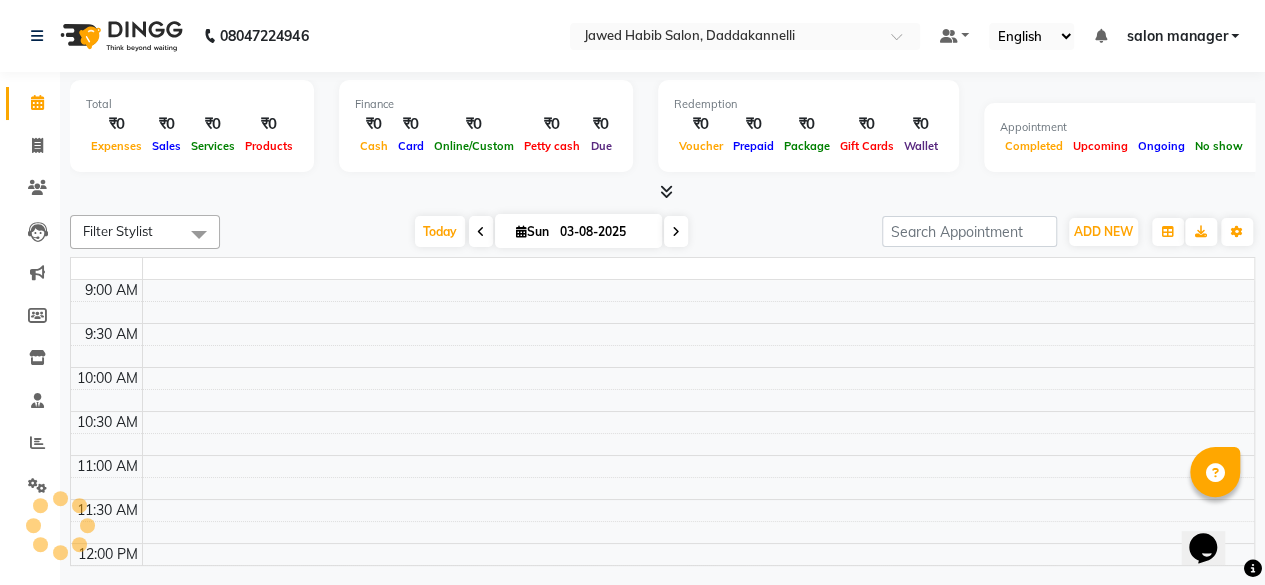 scroll, scrollTop: 0, scrollLeft: 0, axis: both 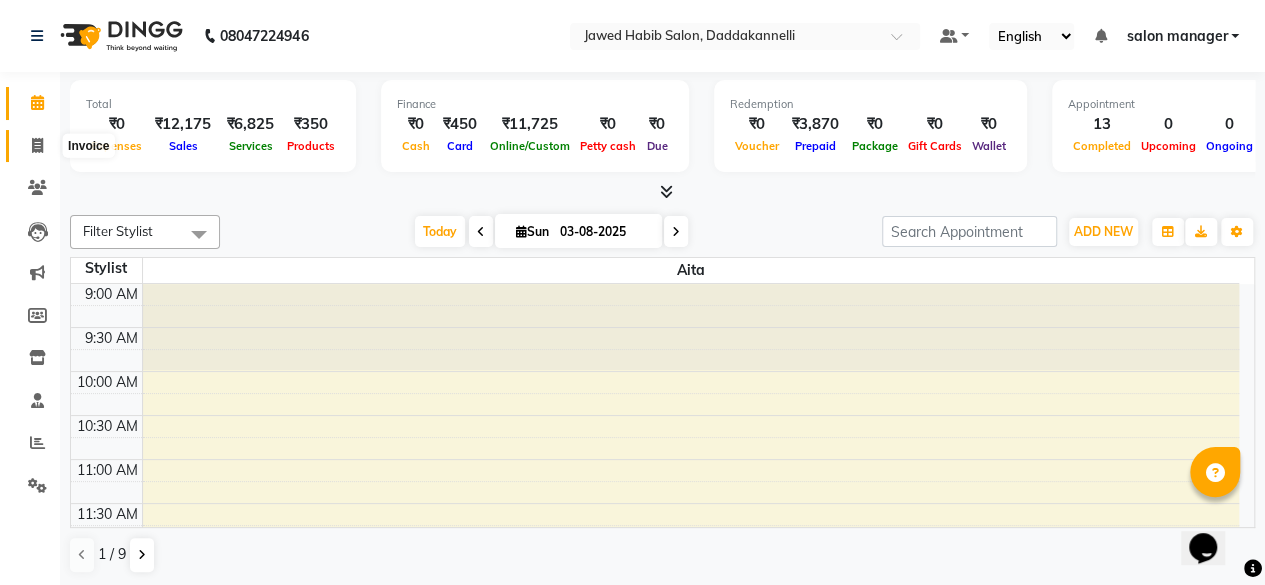 click 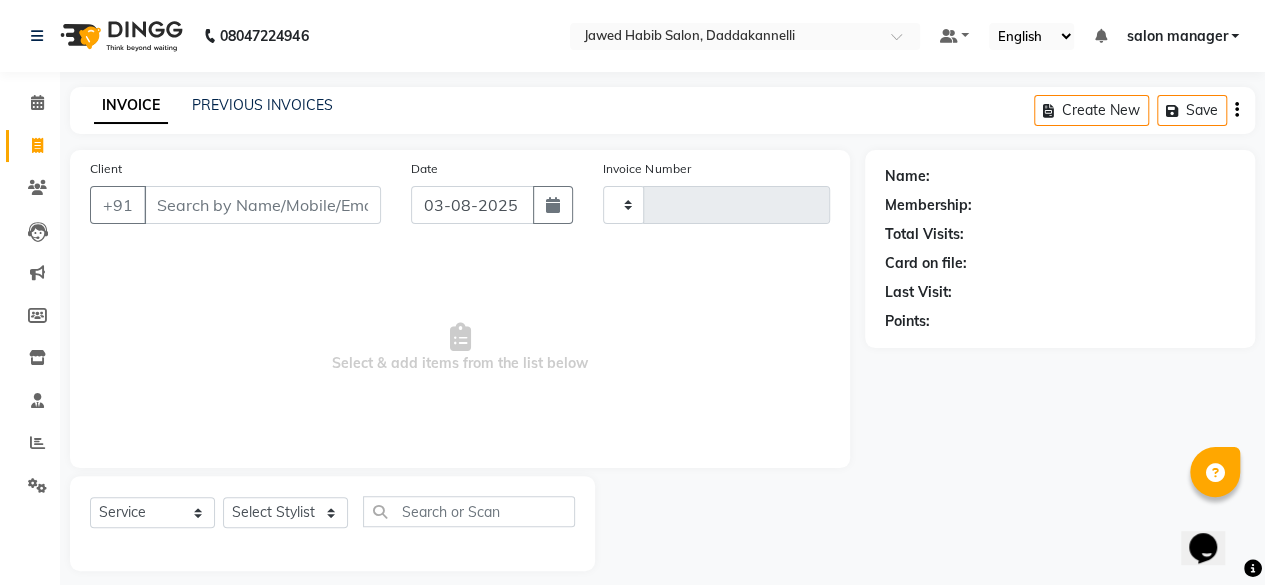 type on "2386" 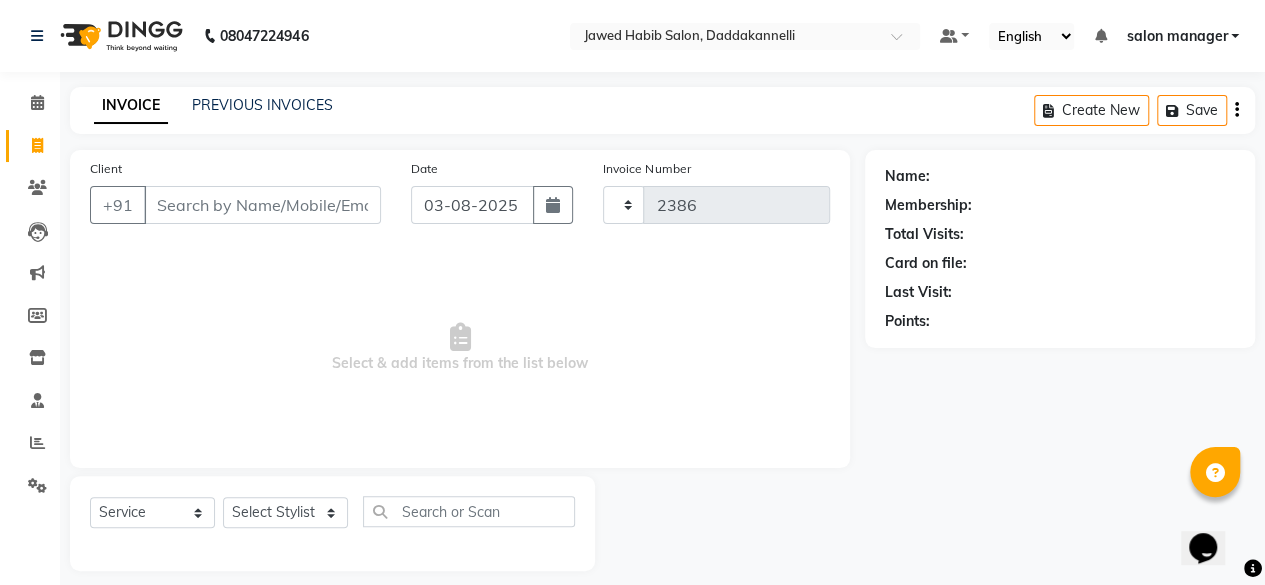 select on "6354" 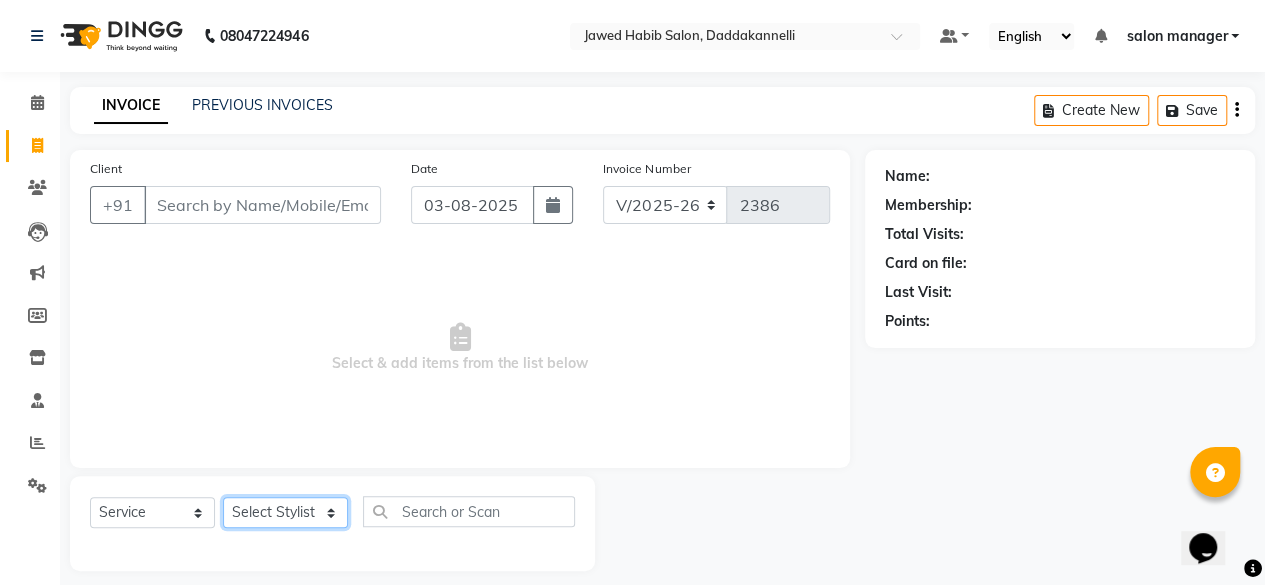click on "Select Stylist aita DINGG SUPPORT Kabita KAMLA Rahul Riya Tamang Sajal salon manager Sonu Vimal" 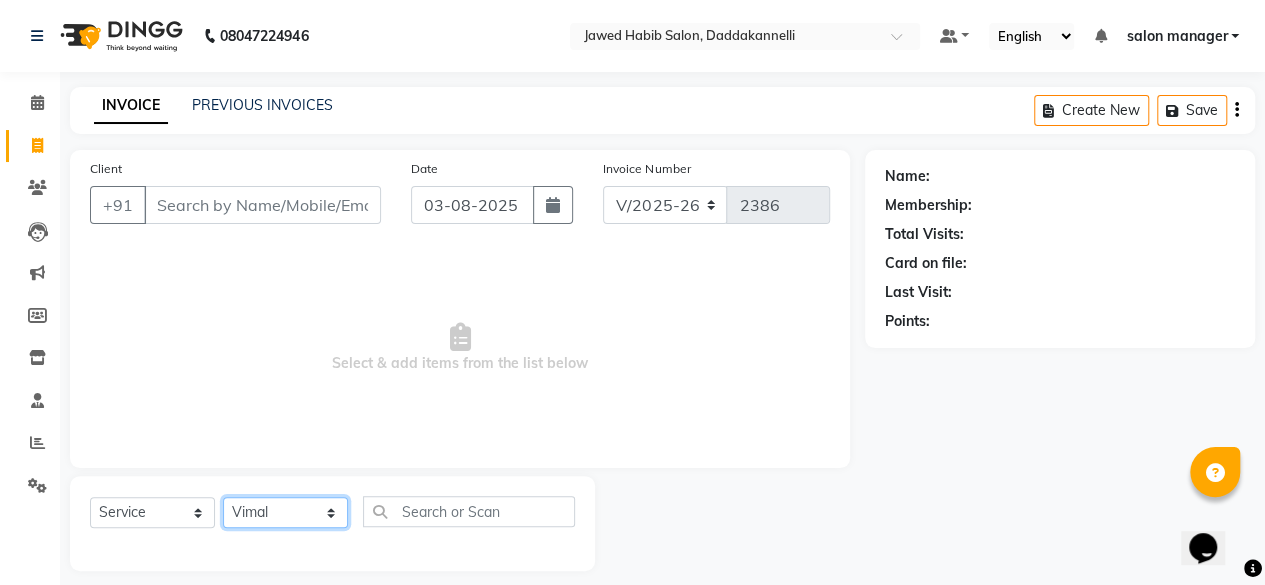click on "Select Stylist aita DINGG SUPPORT Kabita KAMLA Rahul Riya Tamang Sajal salon manager Sonu Vimal" 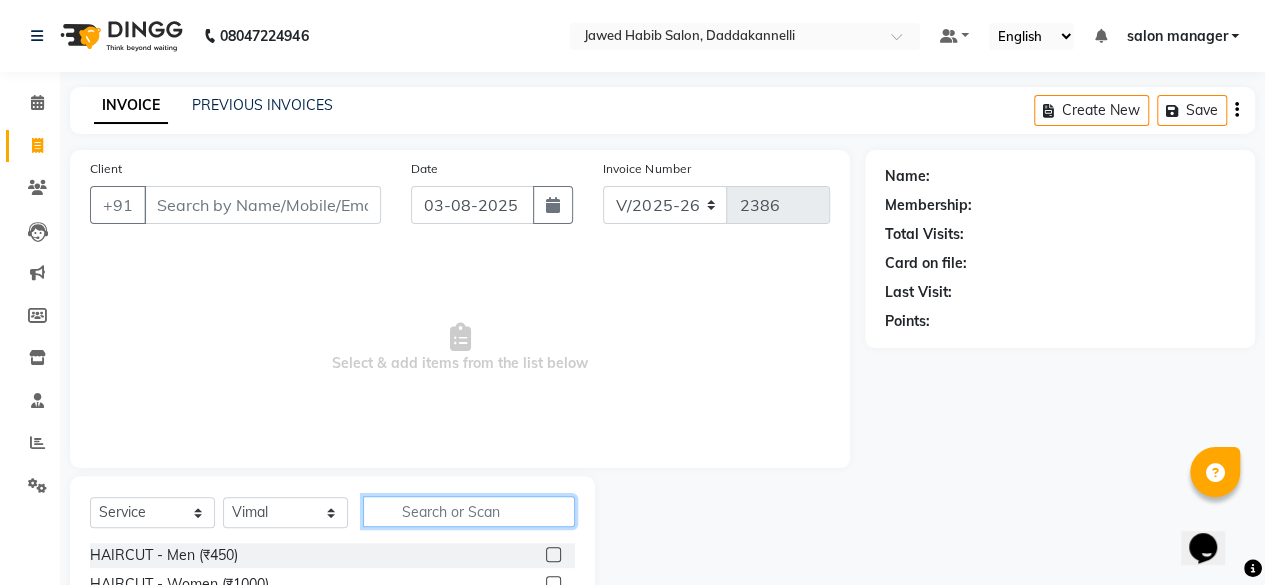 click 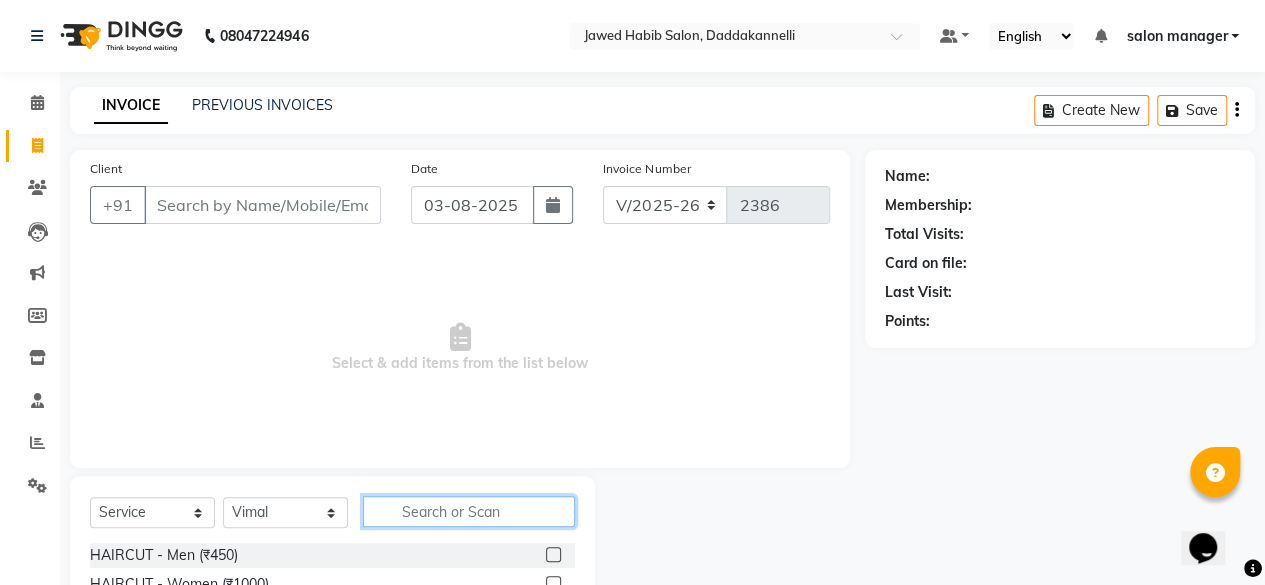 type on "H" 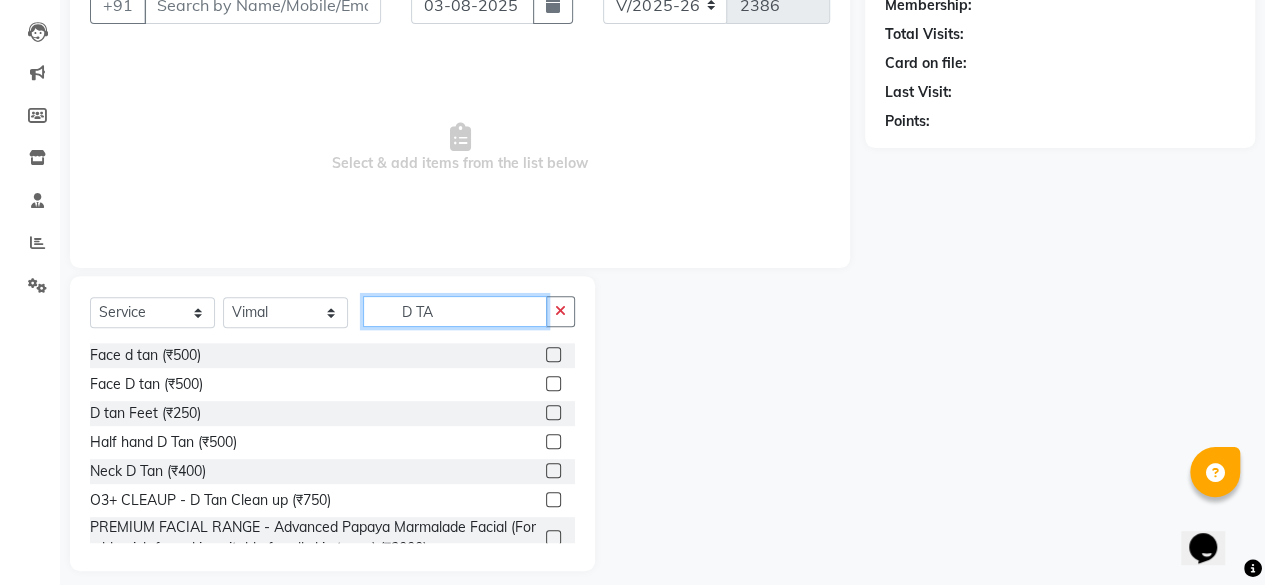 scroll, scrollTop: 215, scrollLeft: 0, axis: vertical 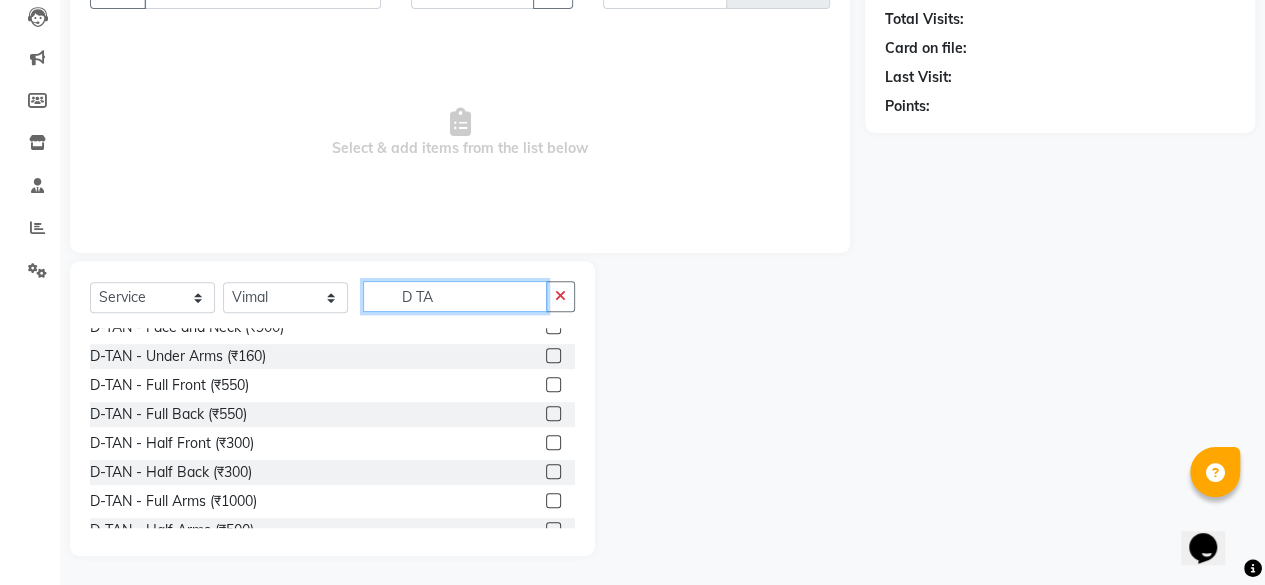 type on "D TA" 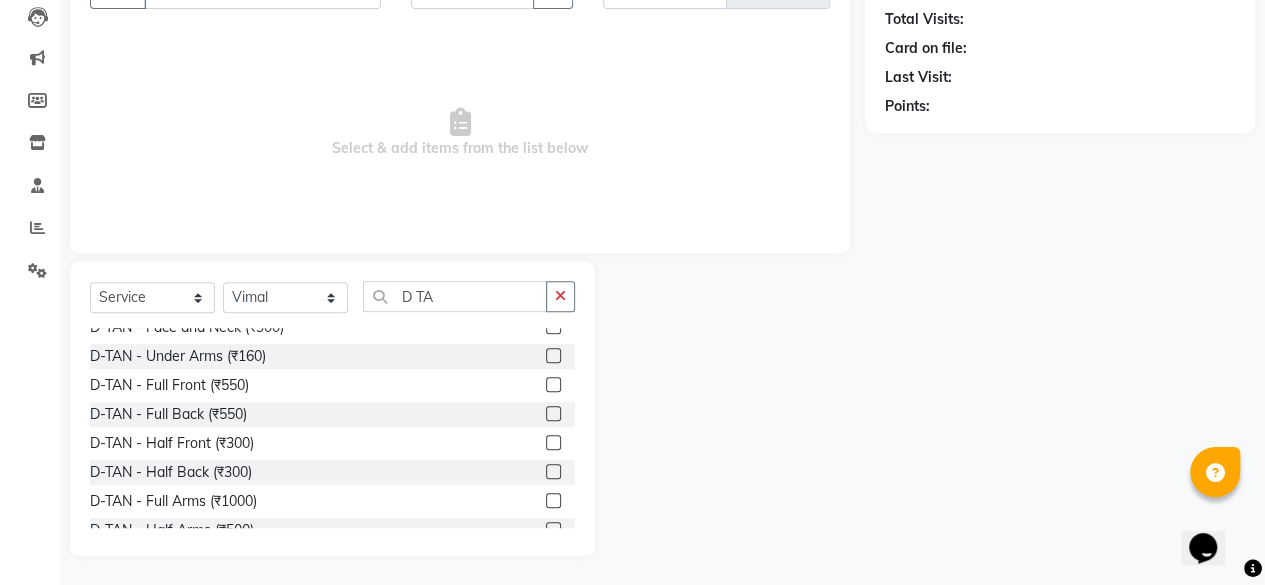 click 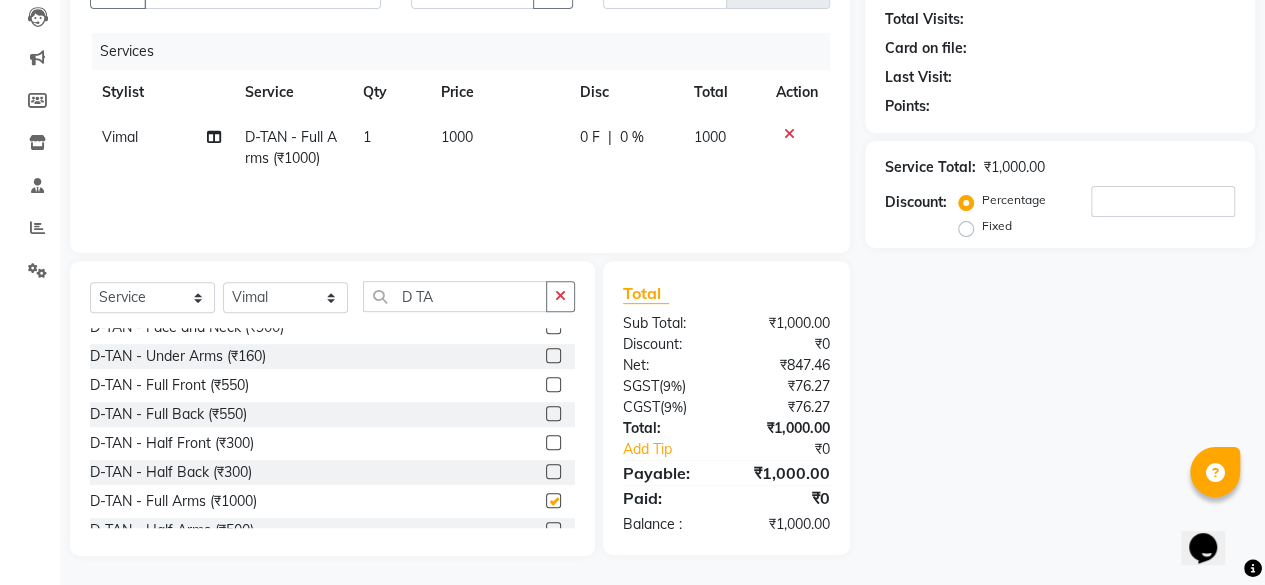 checkbox on "false" 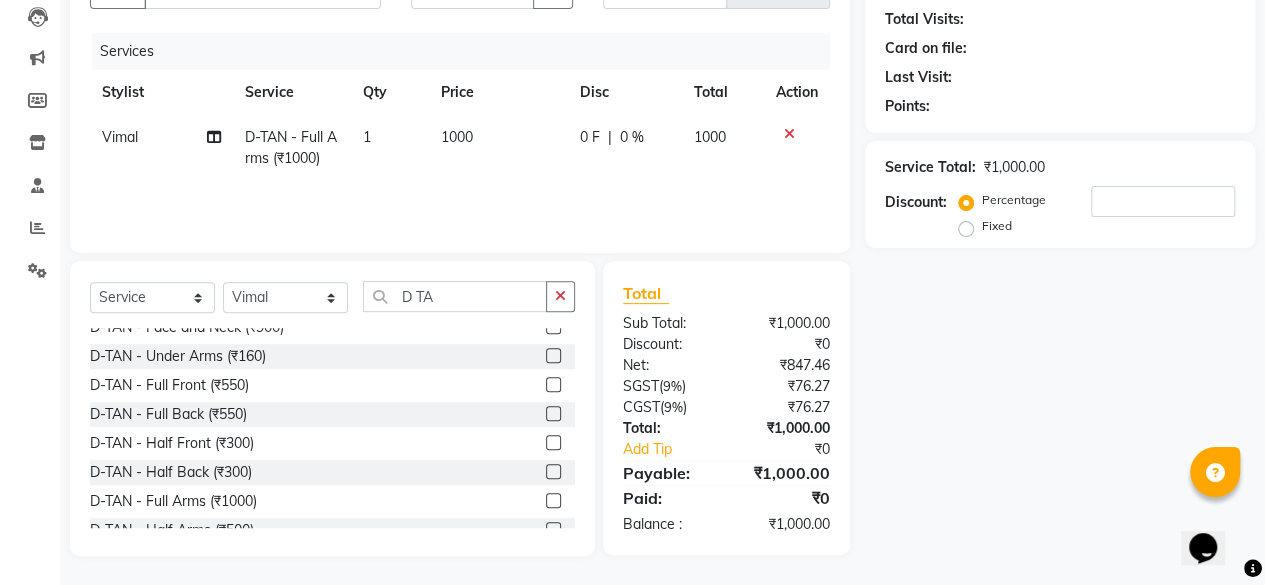 scroll, scrollTop: 500, scrollLeft: 0, axis: vertical 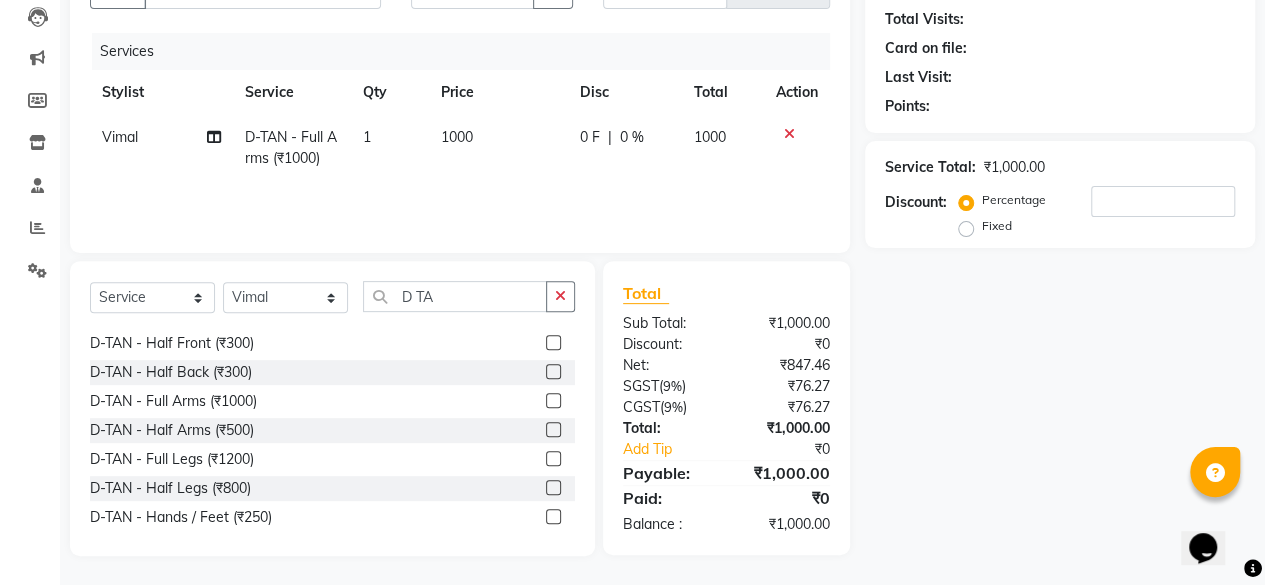 click 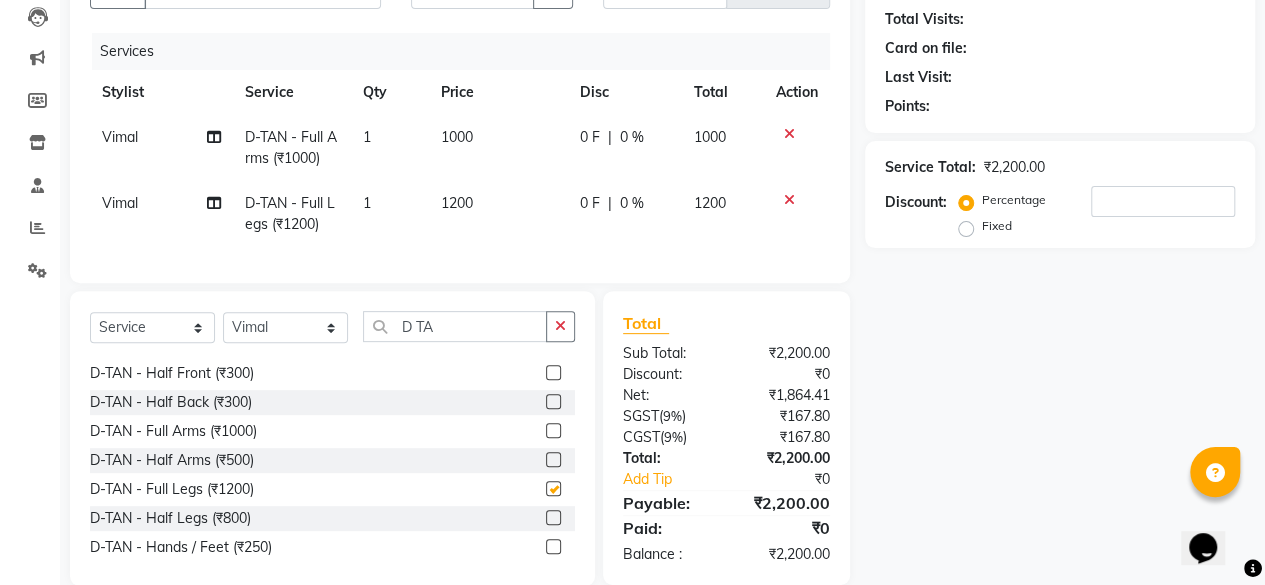 checkbox on "false" 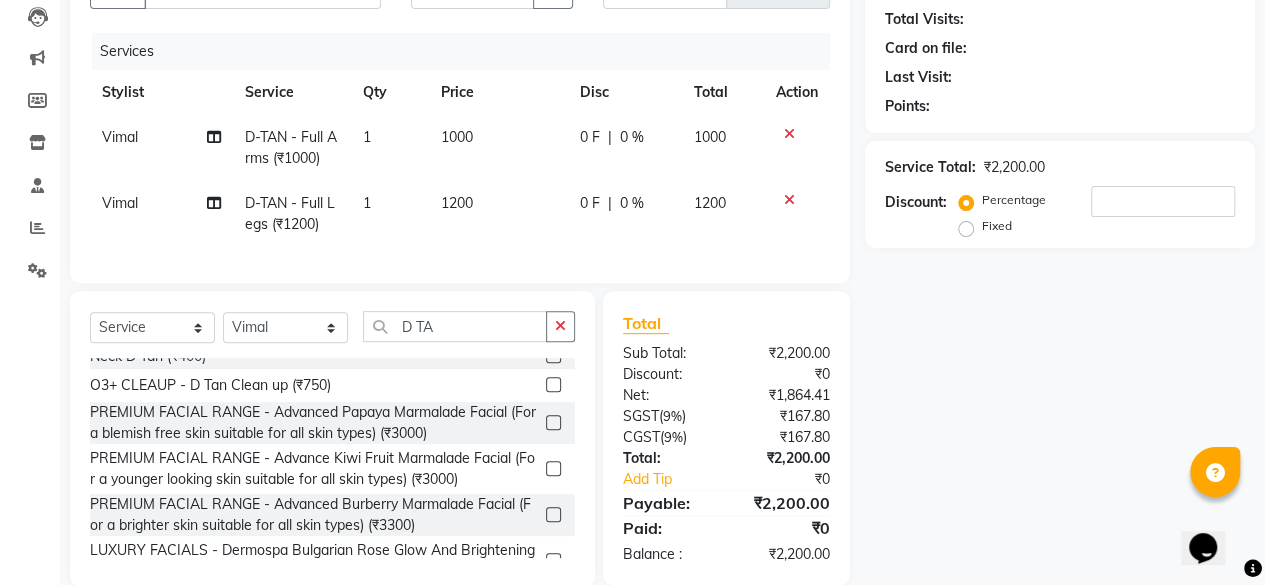 scroll, scrollTop: 0, scrollLeft: 0, axis: both 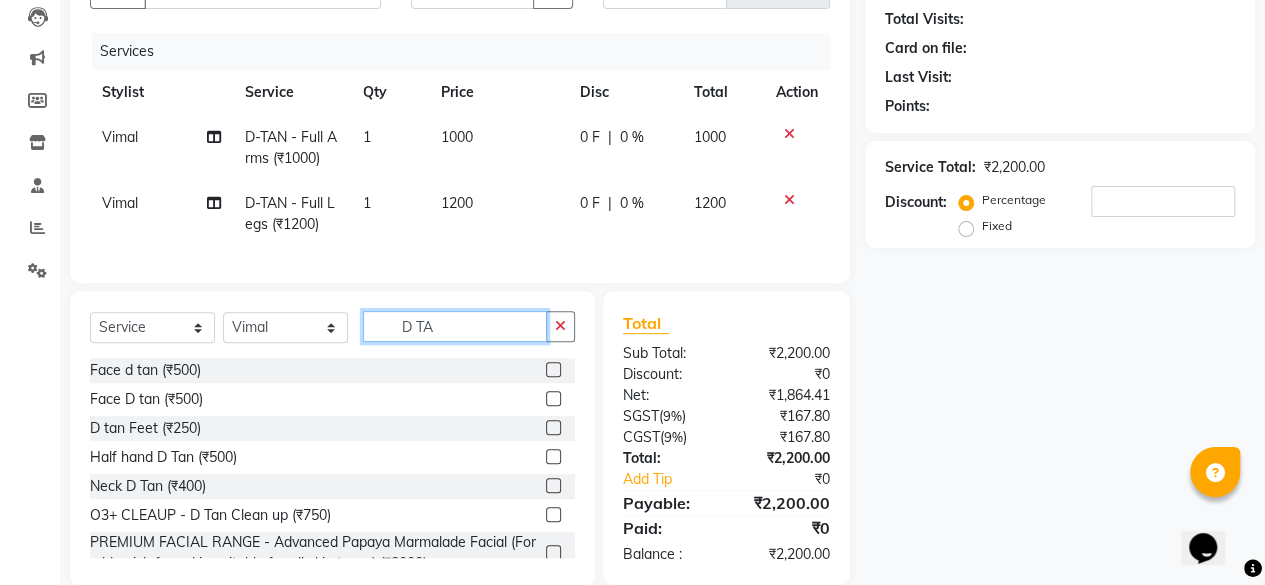 click on "D TA" 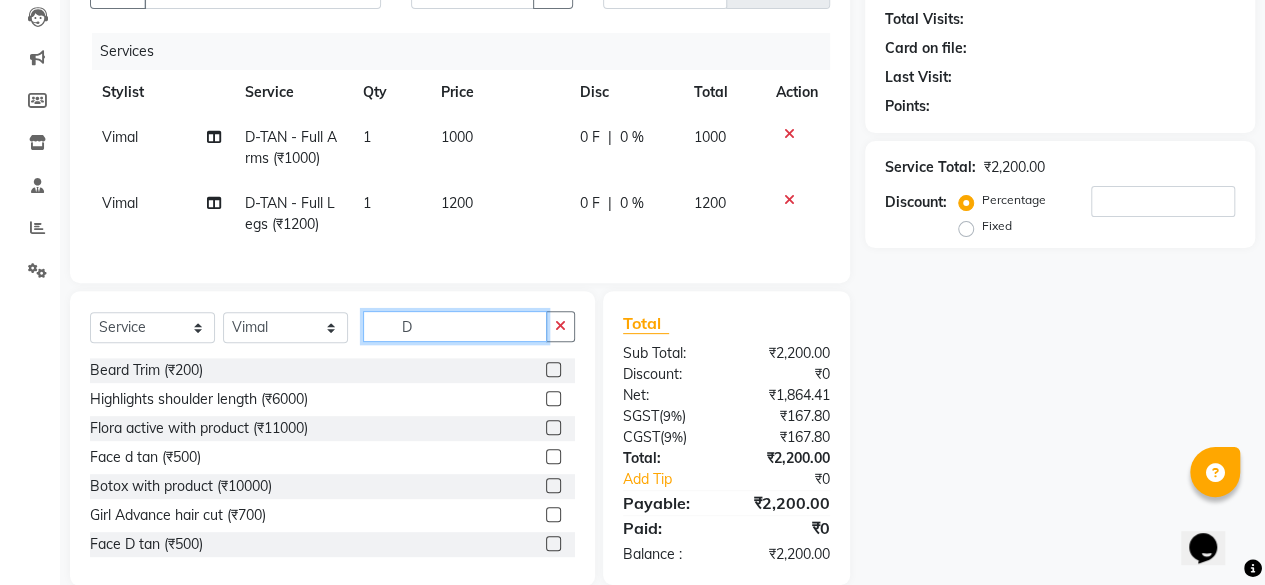 type on "D" 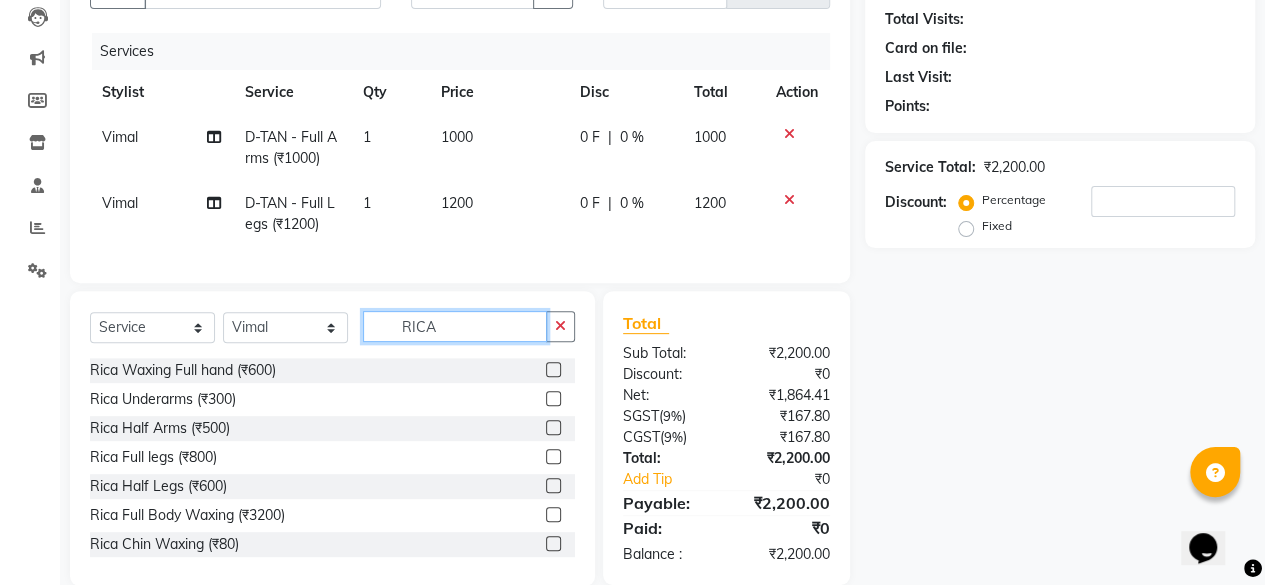 type on "RICA" 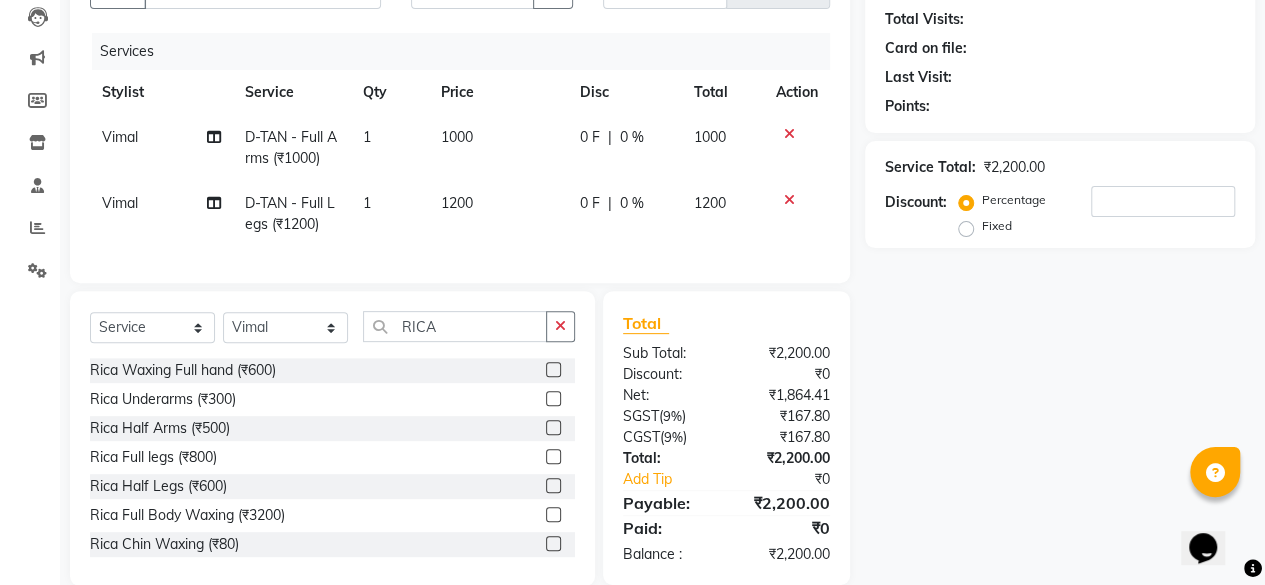 click 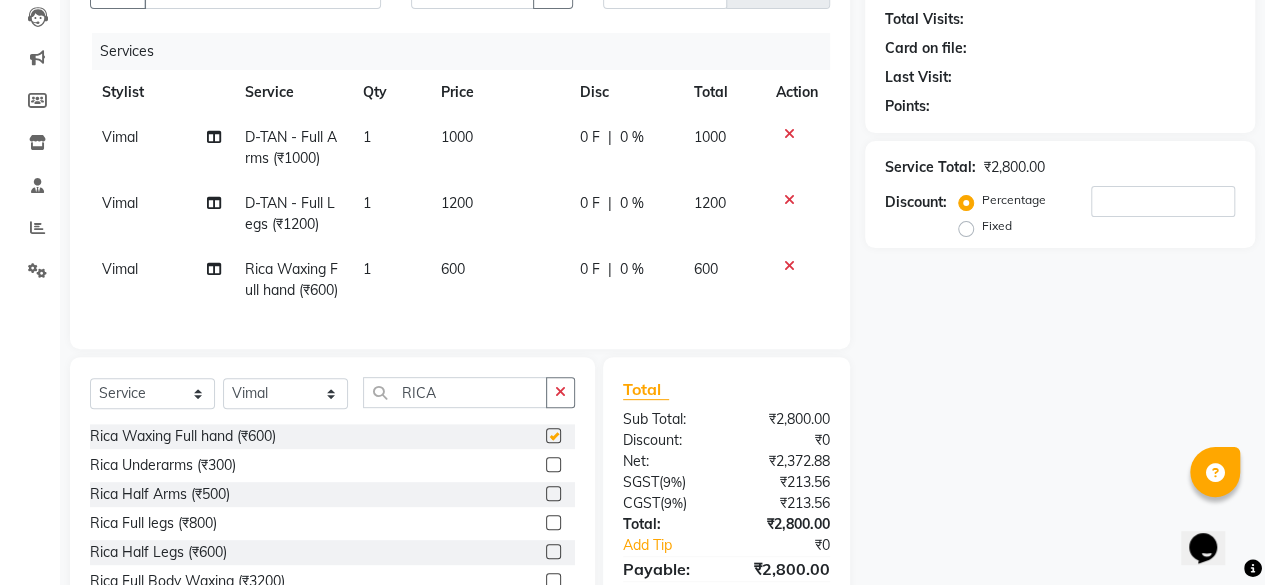 checkbox on "false" 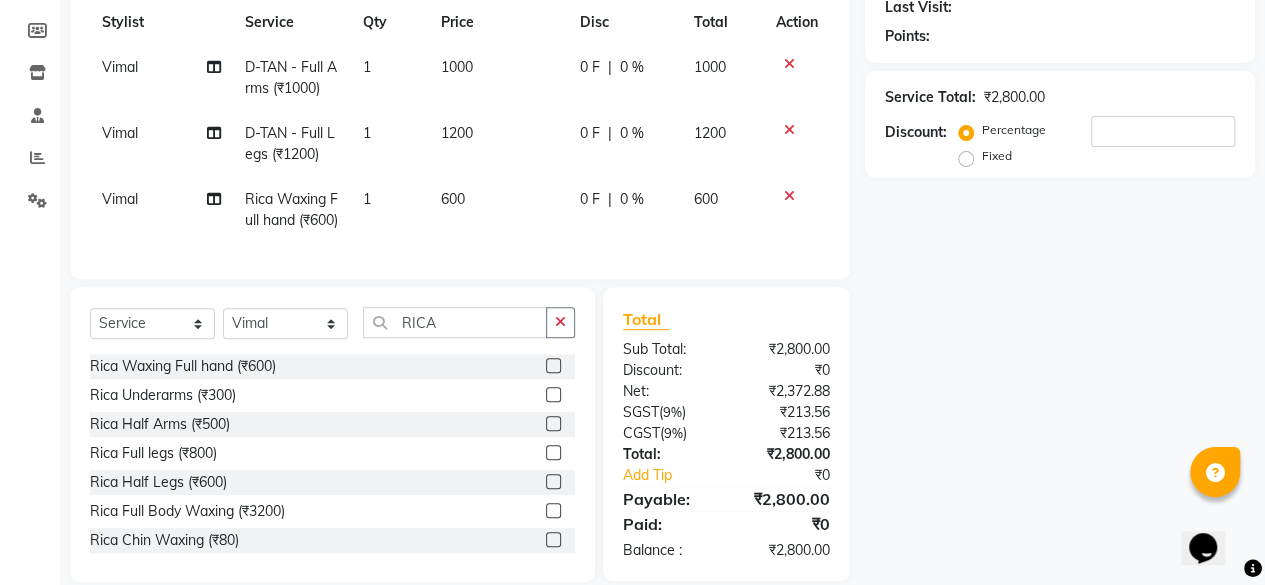 scroll, scrollTop: 347, scrollLeft: 0, axis: vertical 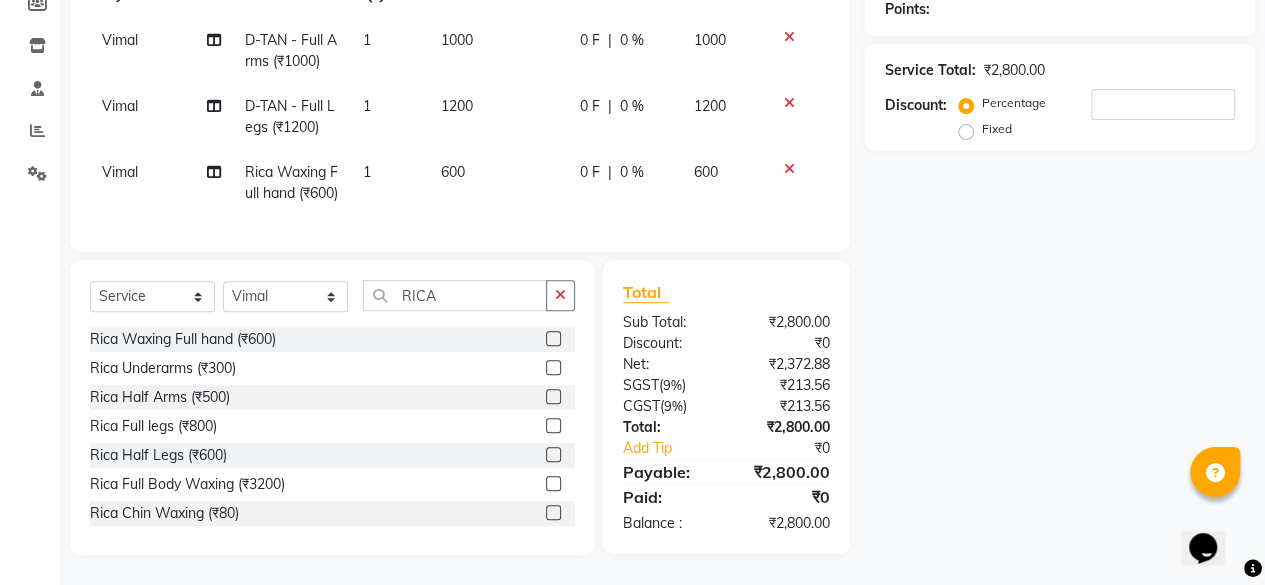 click 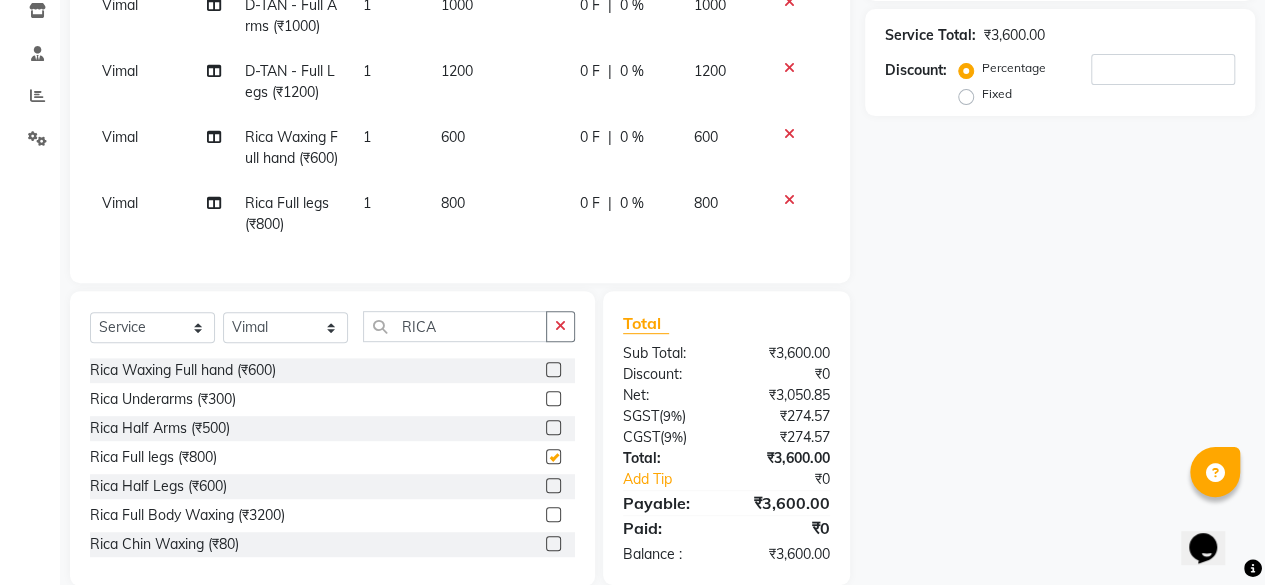 checkbox on "false" 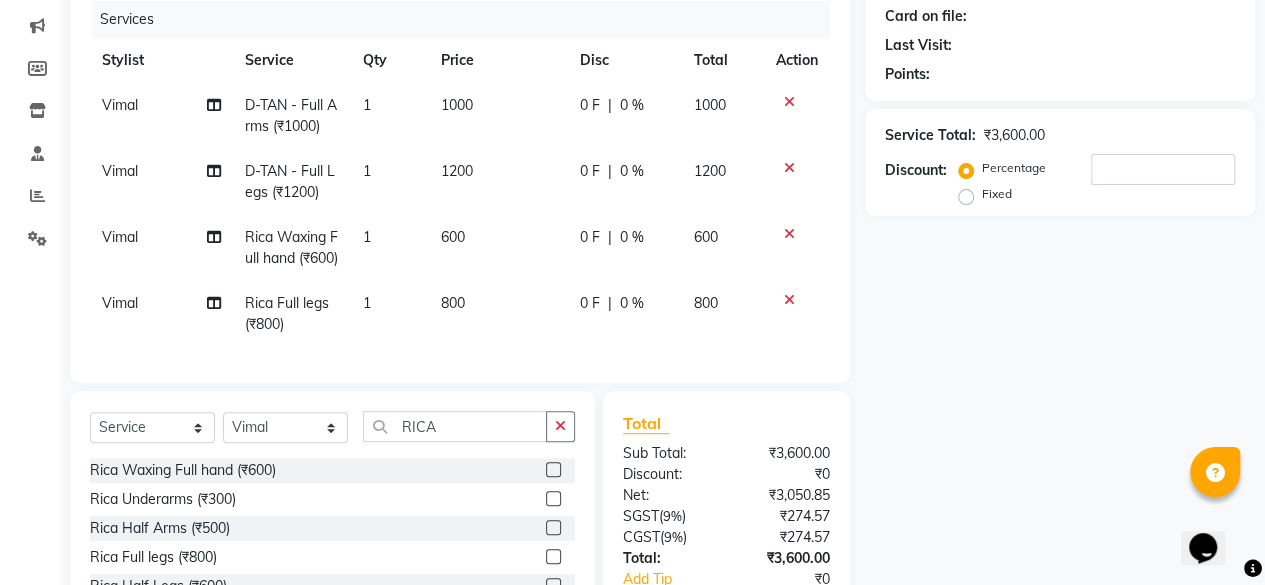 scroll, scrollTop: 147, scrollLeft: 0, axis: vertical 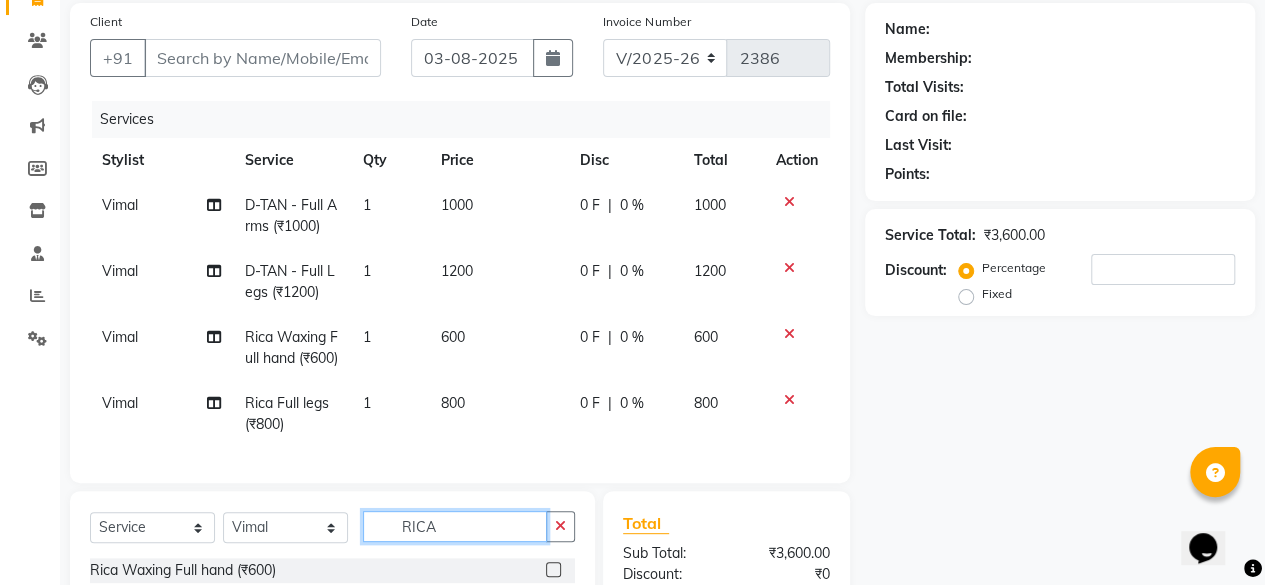 click on "RICA" 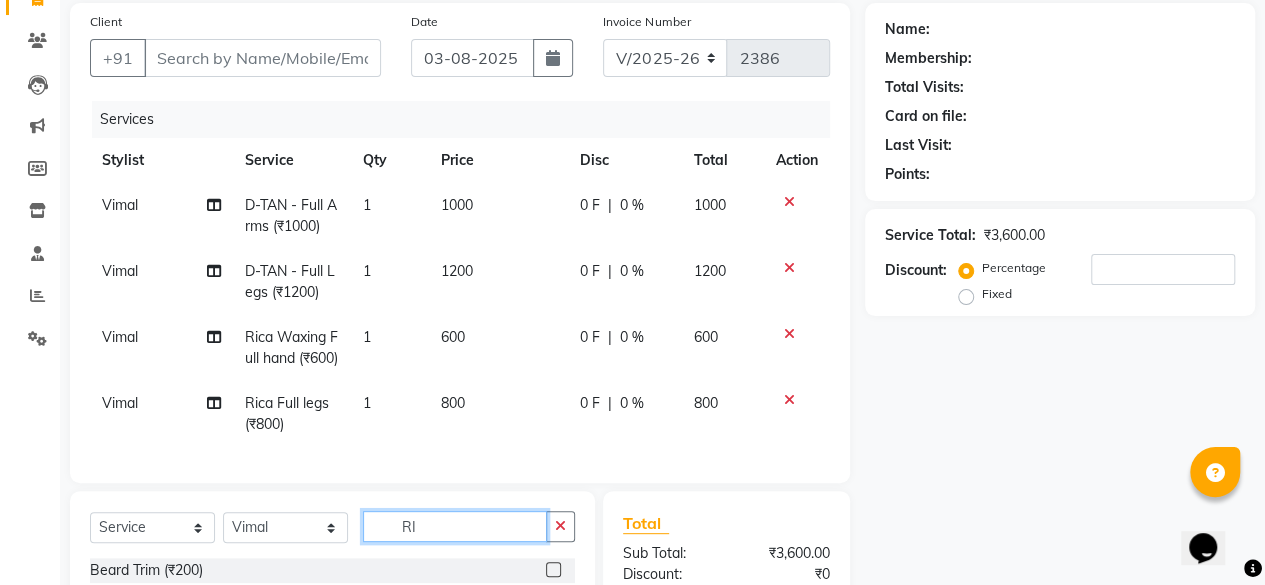 type on "R" 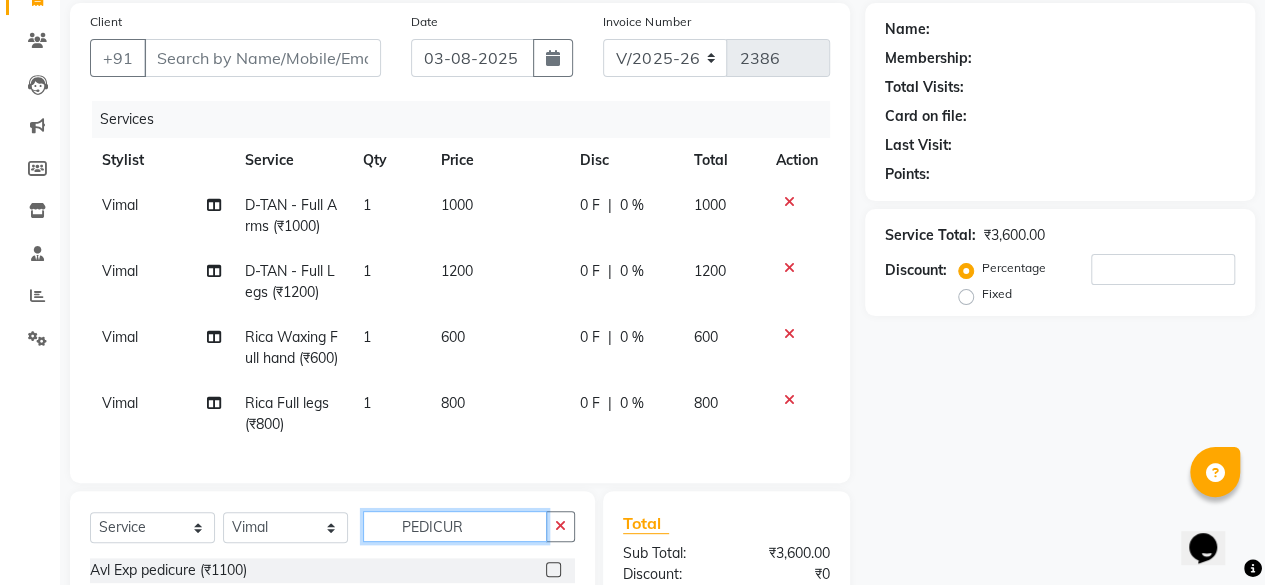 scroll, scrollTop: 413, scrollLeft: 0, axis: vertical 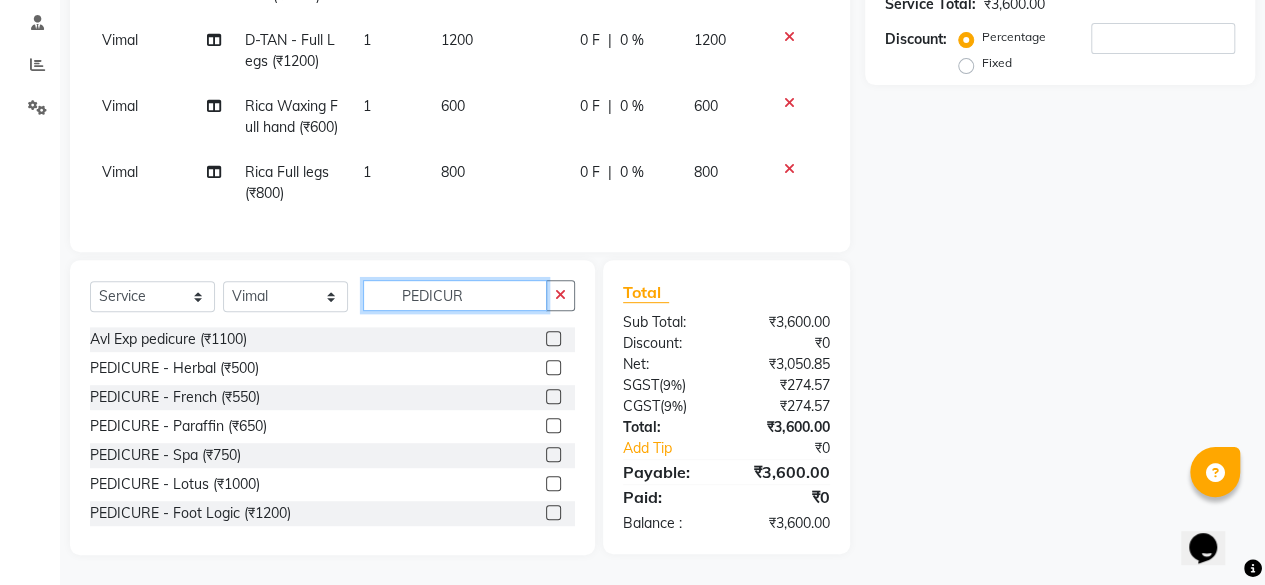 type on "PEDICUR" 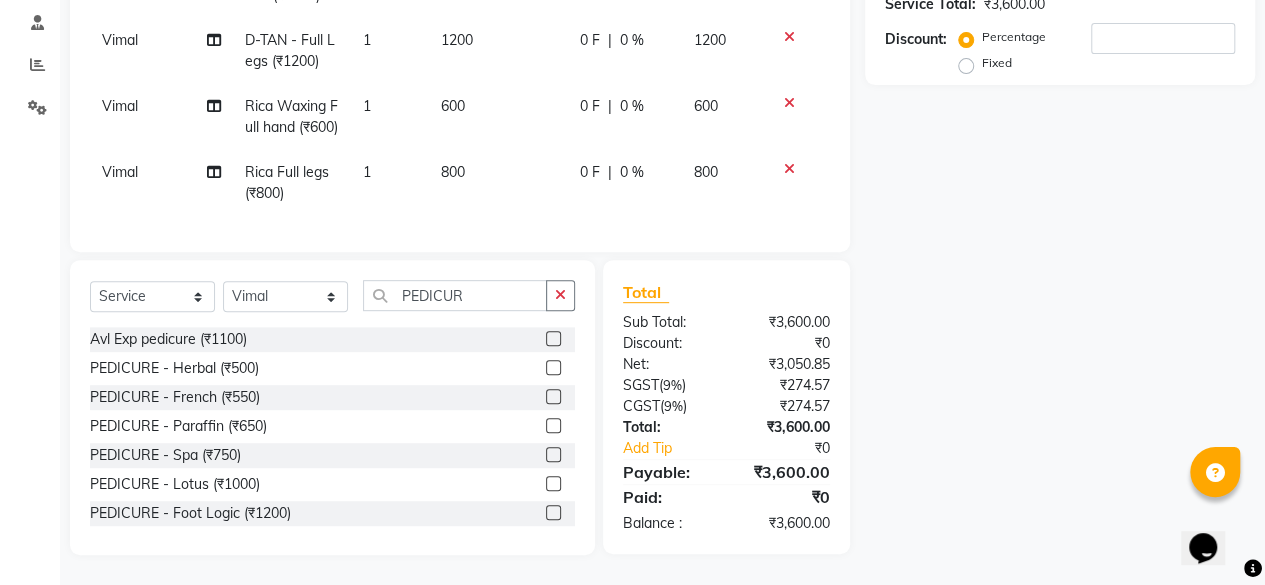 click 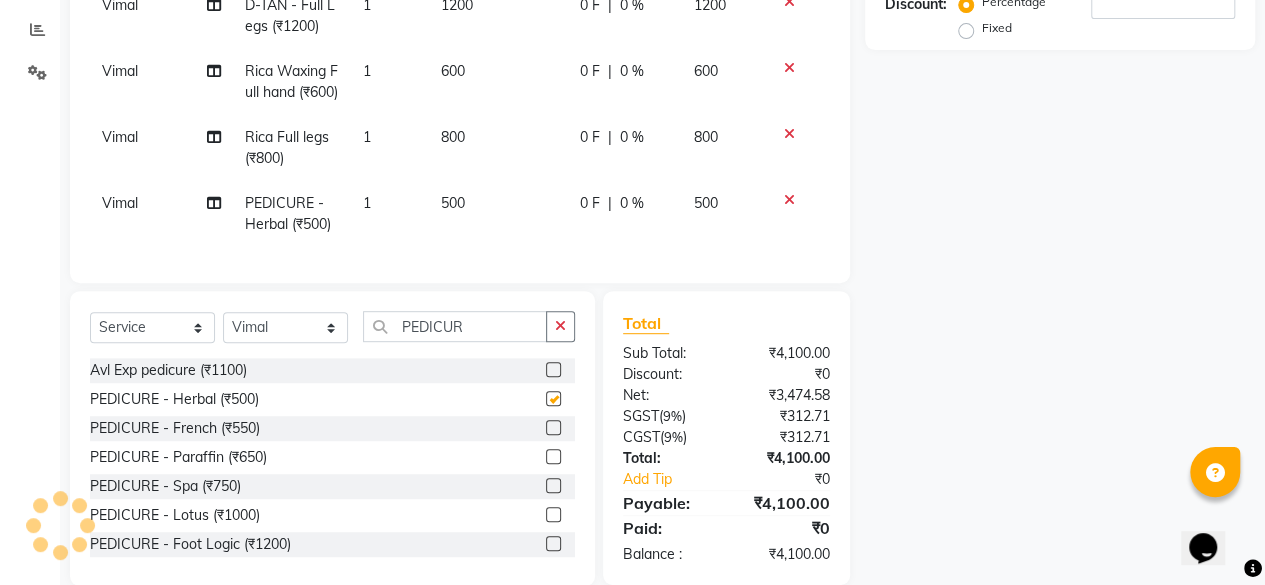 checkbox on "false" 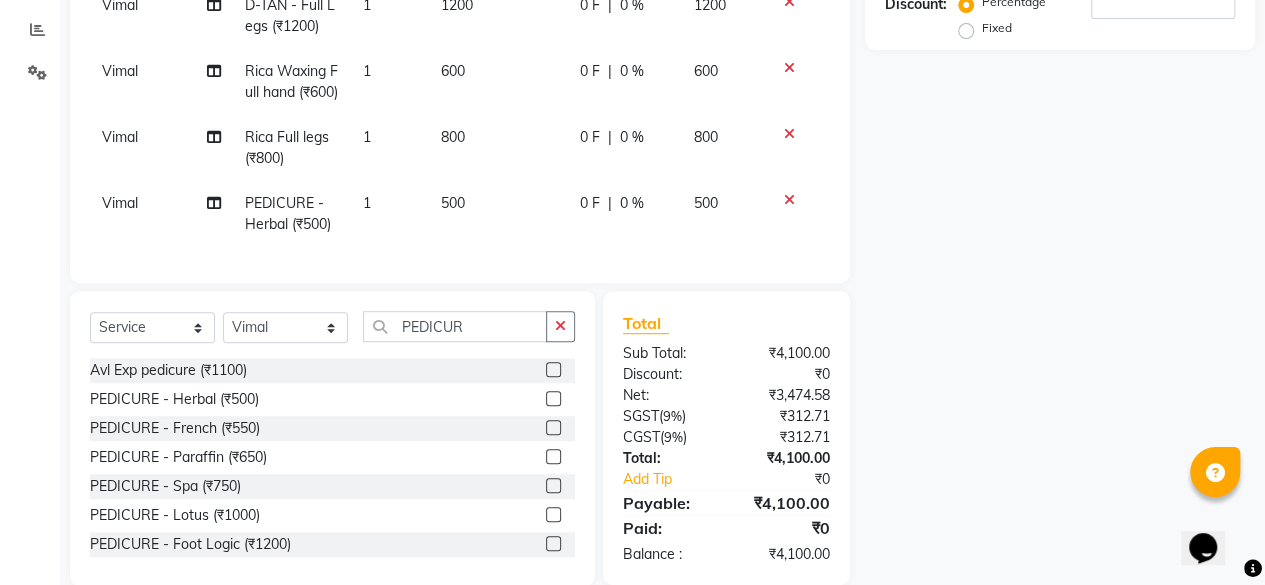 click 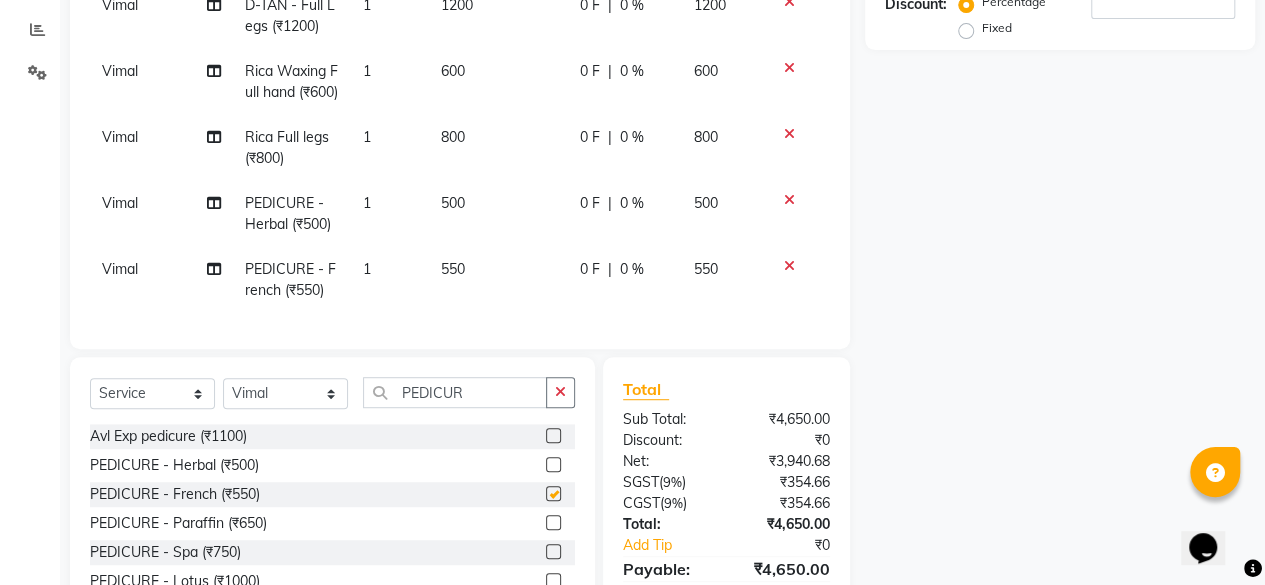 checkbox on "false" 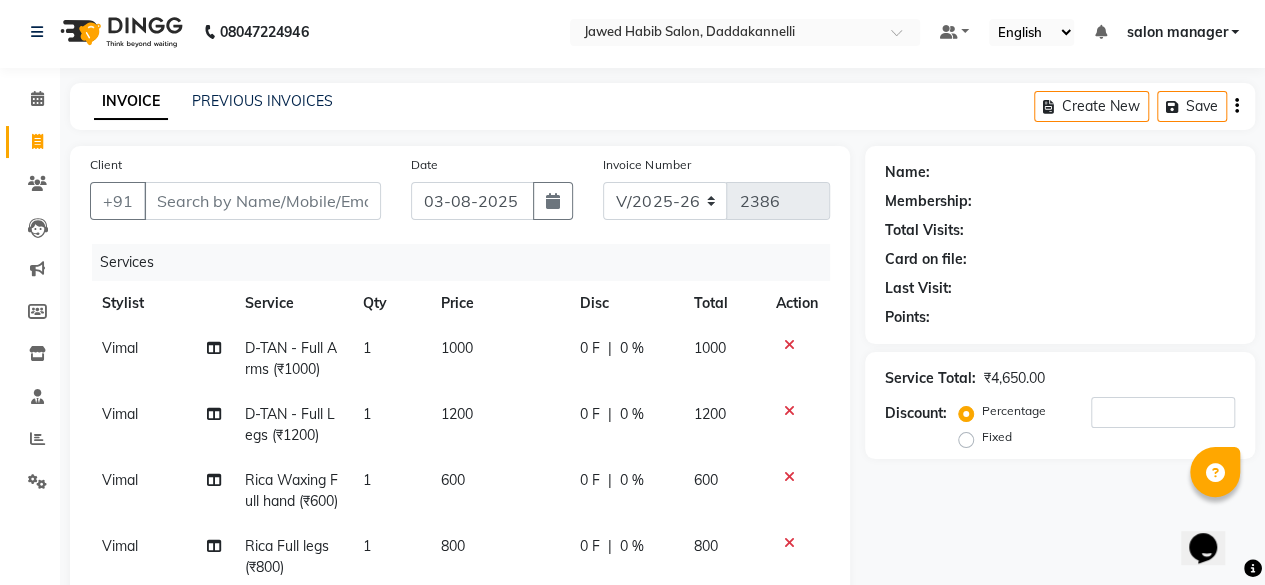 scroll, scrollTop: 0, scrollLeft: 0, axis: both 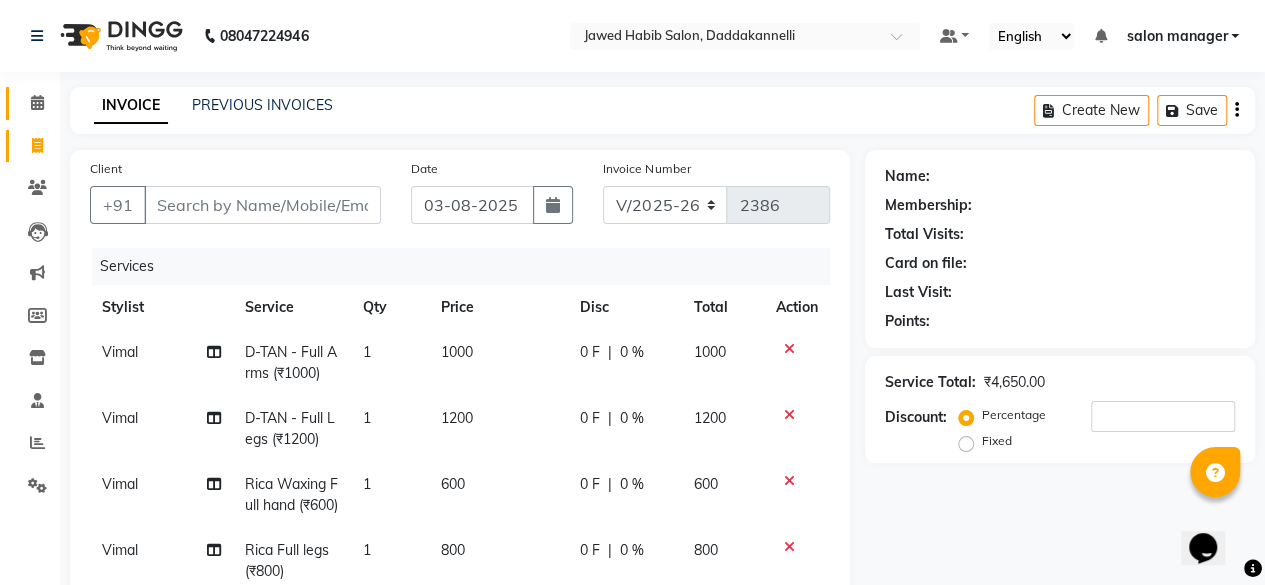 click 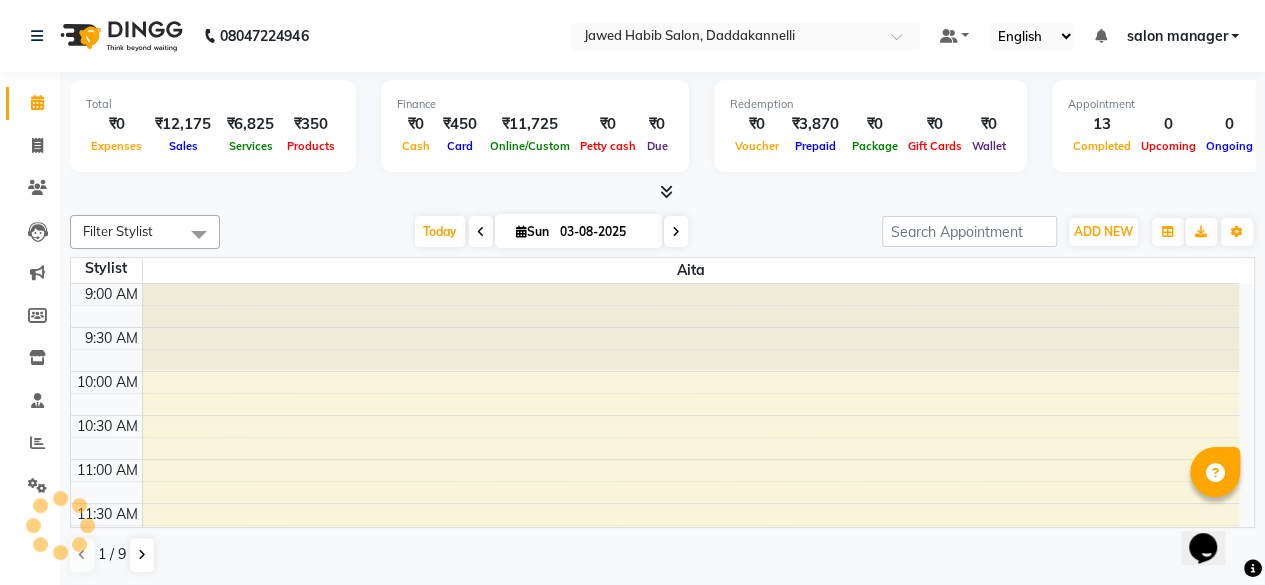 scroll, scrollTop: 0, scrollLeft: 0, axis: both 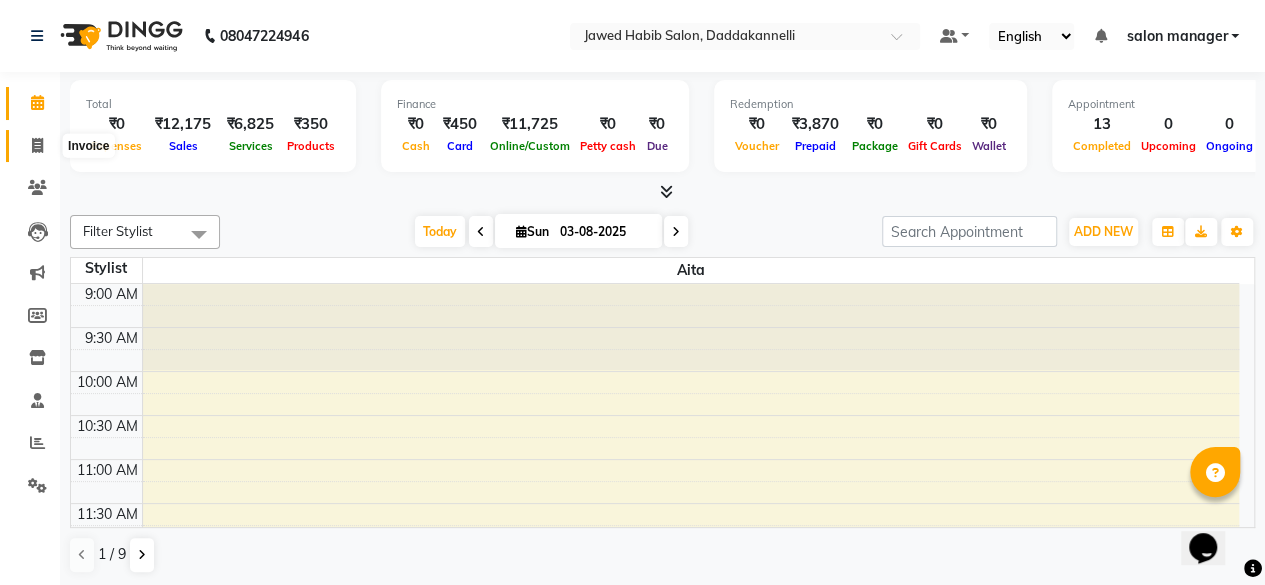 click 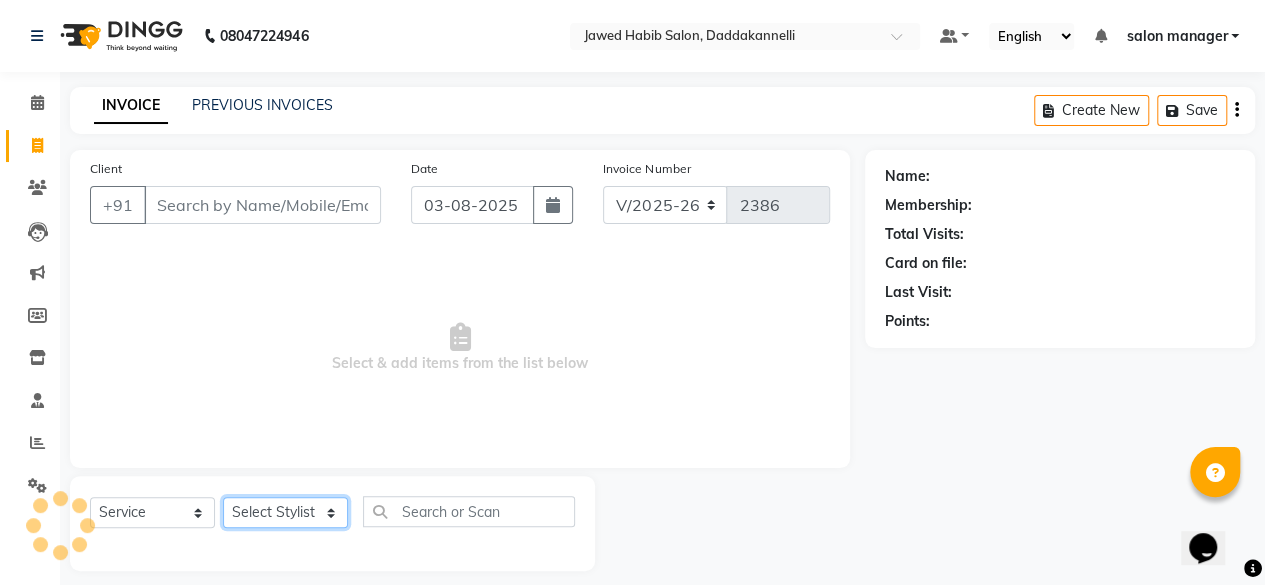 click on "Select Stylist" 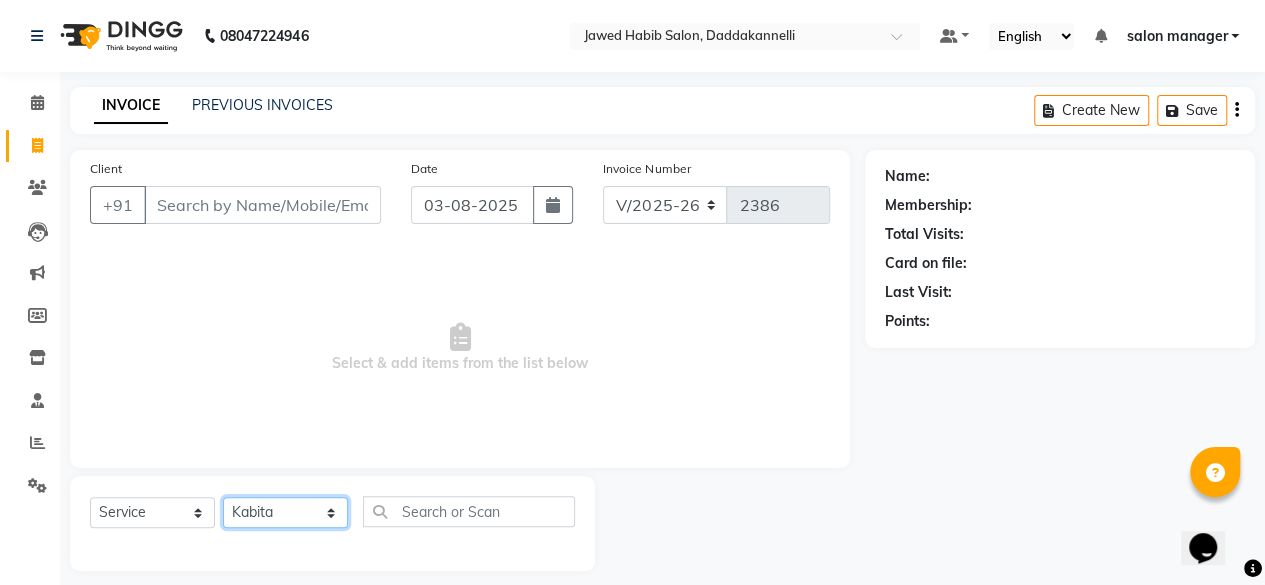 click on "Select Stylist aita DINGG SUPPORT Kabita KAMLA Rahul Riya Tamang Sajal salon manager Sonu Vimal" 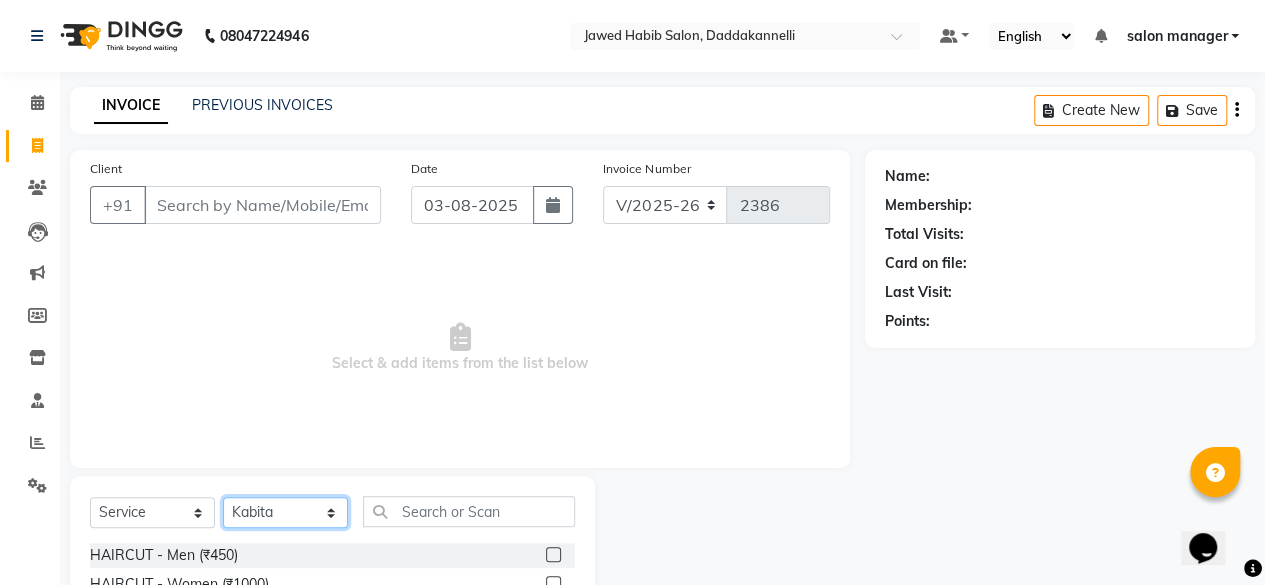 click on "Select Stylist aita DINGG SUPPORT Kabita KAMLA Rahul Riya Tamang Sajal salon manager Sonu Vimal" 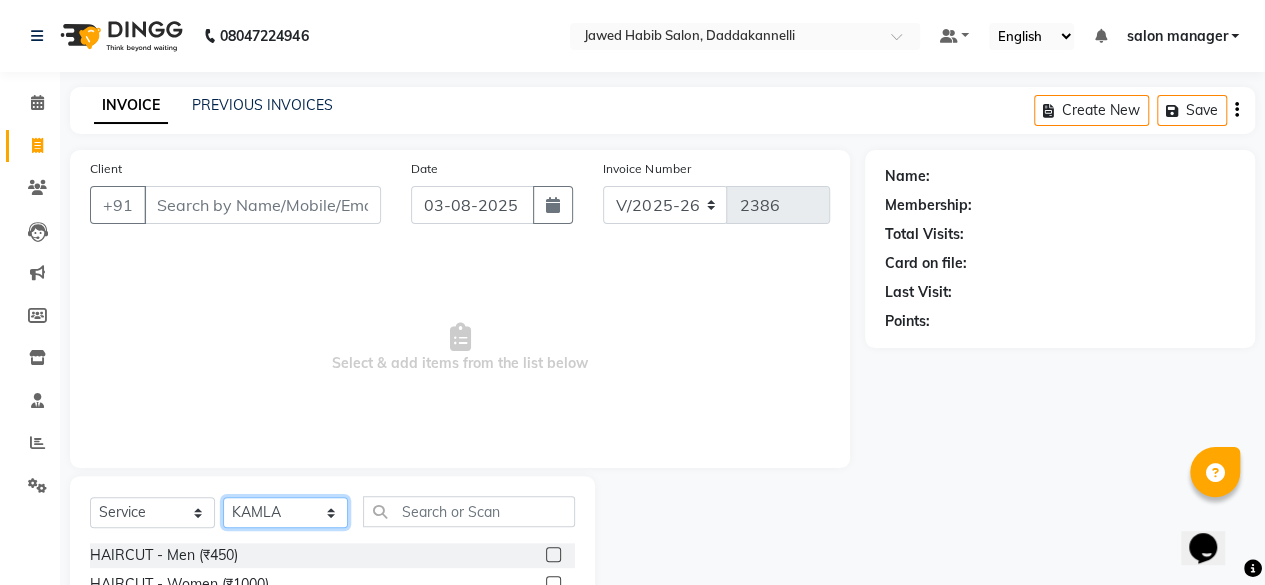 click on "Select Stylist aita DINGG SUPPORT Kabita KAMLA Rahul Riya Tamang Sajal salon manager Sonu Vimal" 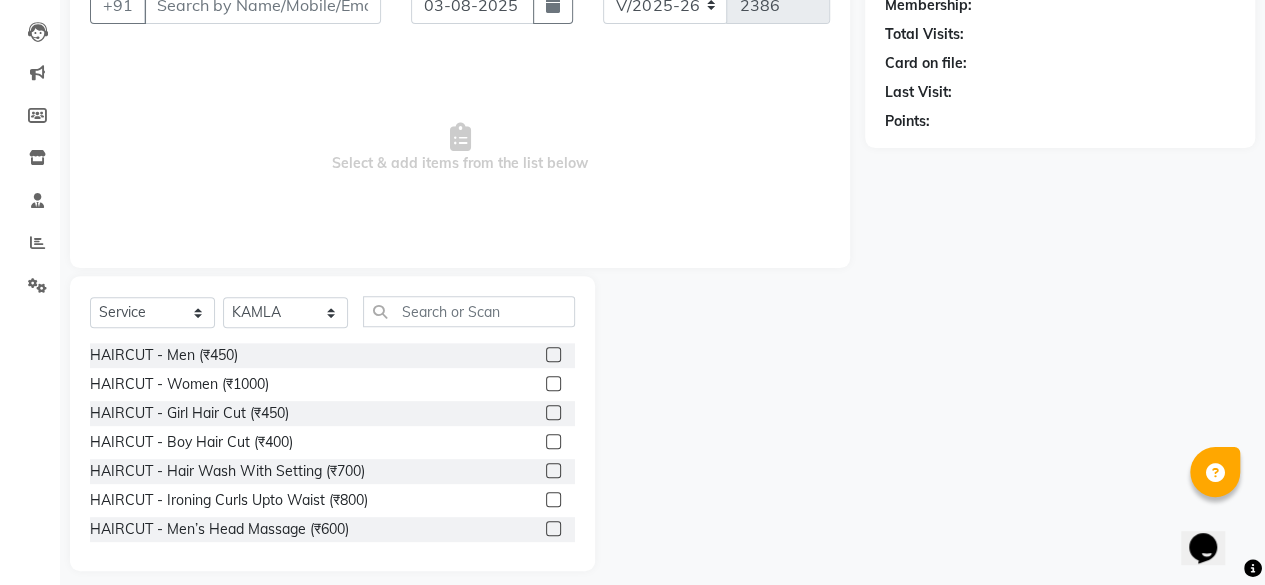 click 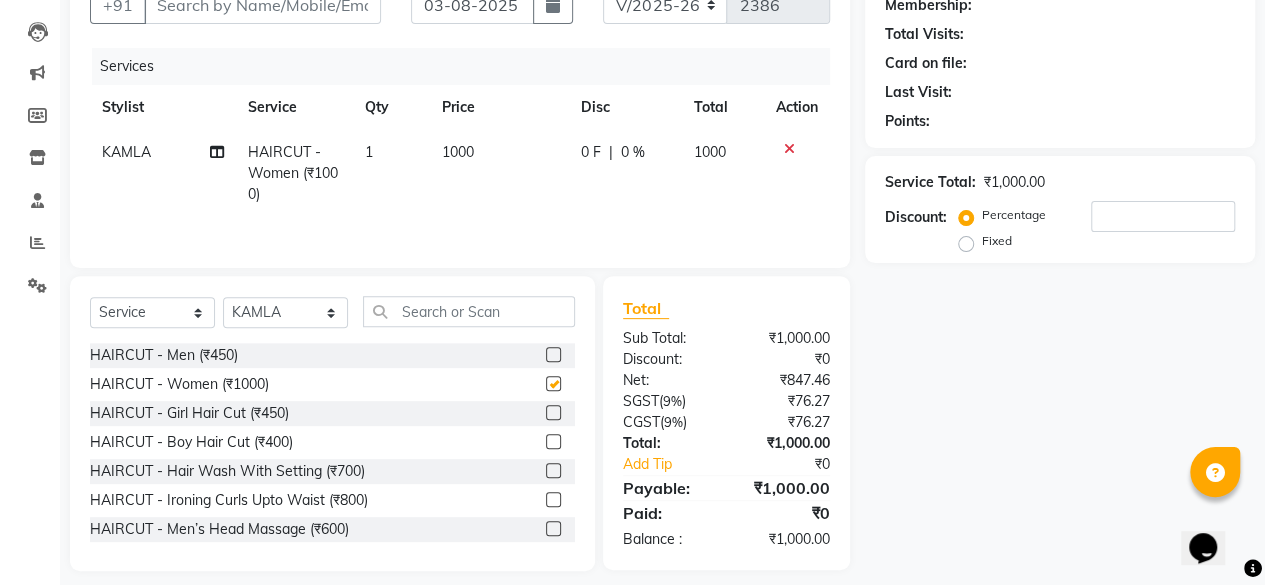 checkbox on "false" 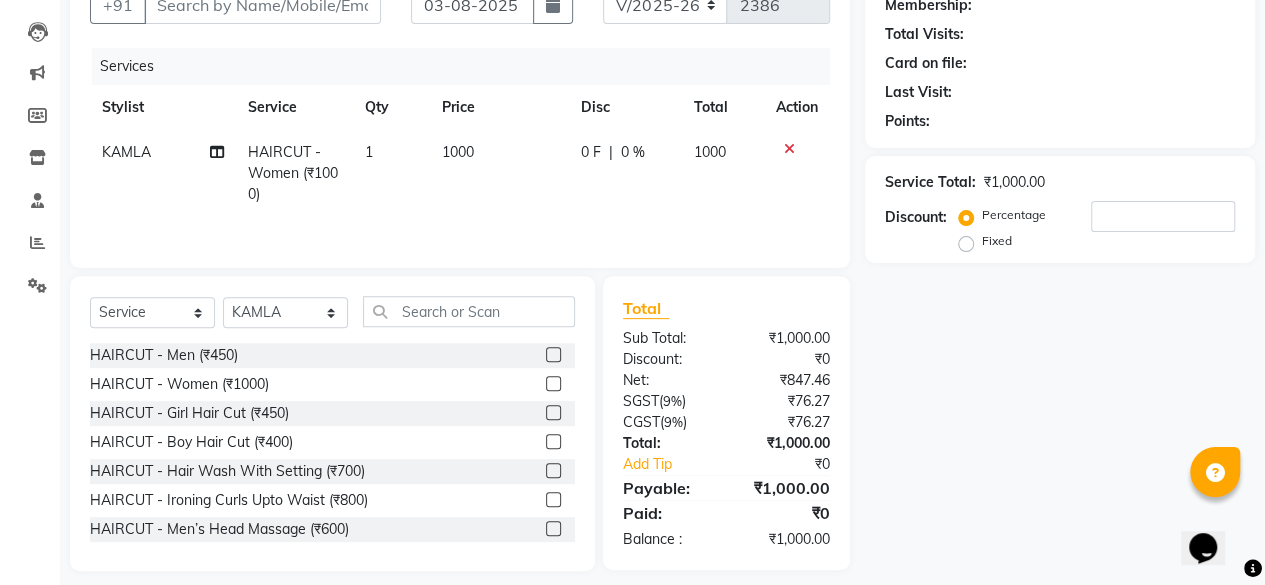 scroll, scrollTop: 0, scrollLeft: 0, axis: both 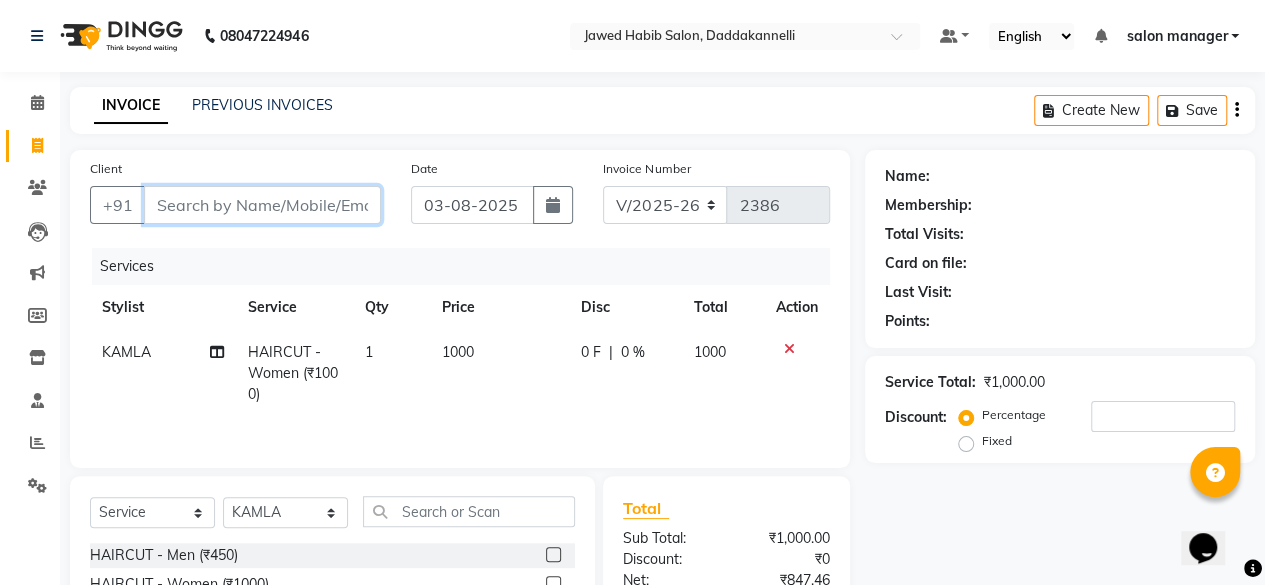 click on "Client" at bounding box center [262, 205] 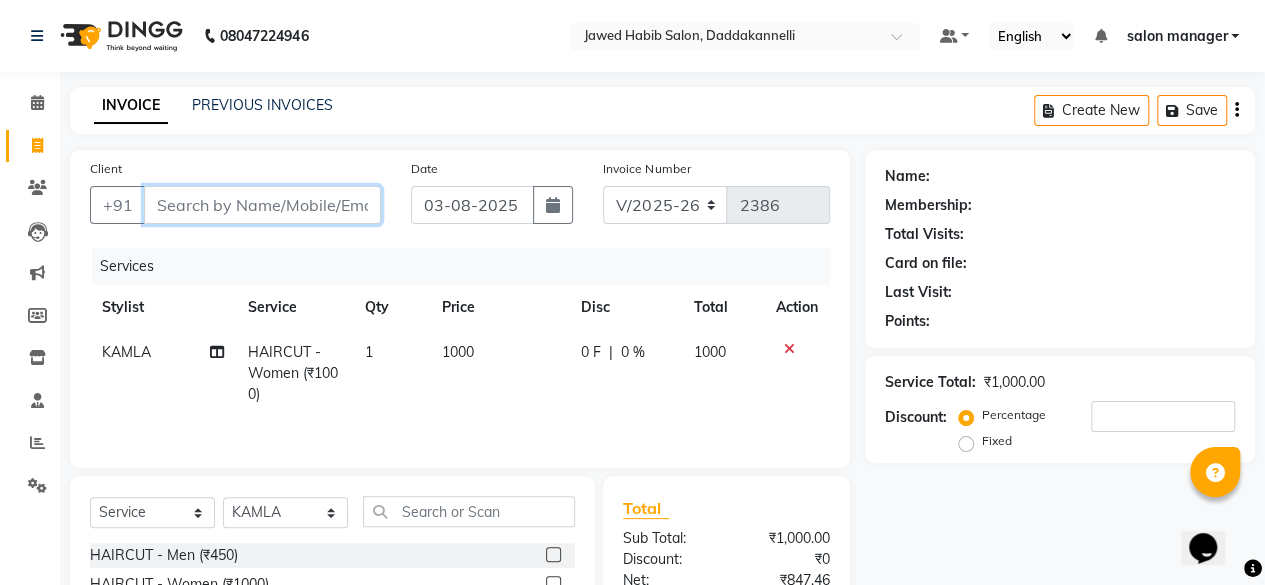 type on "9" 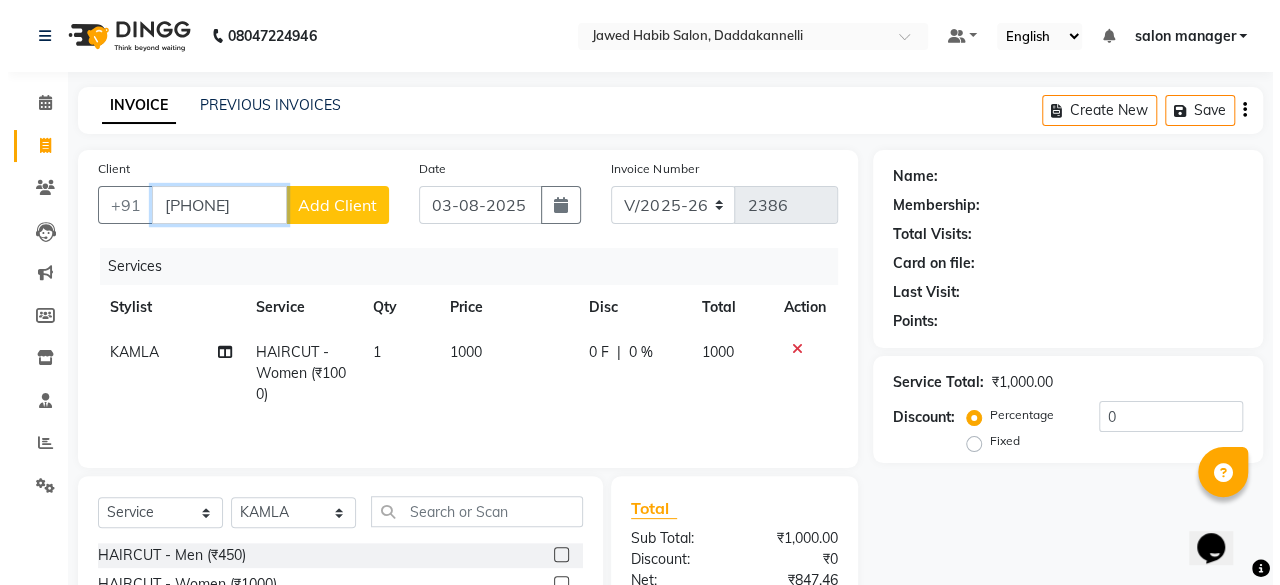 scroll, scrollTop: 100, scrollLeft: 0, axis: vertical 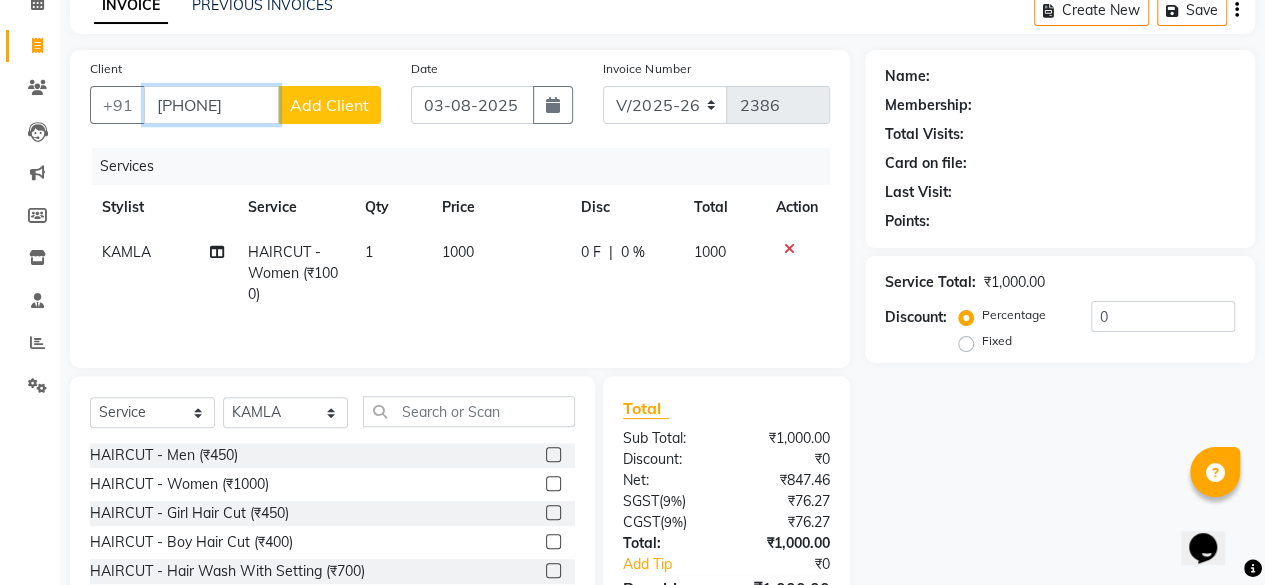 type on "9972237006" 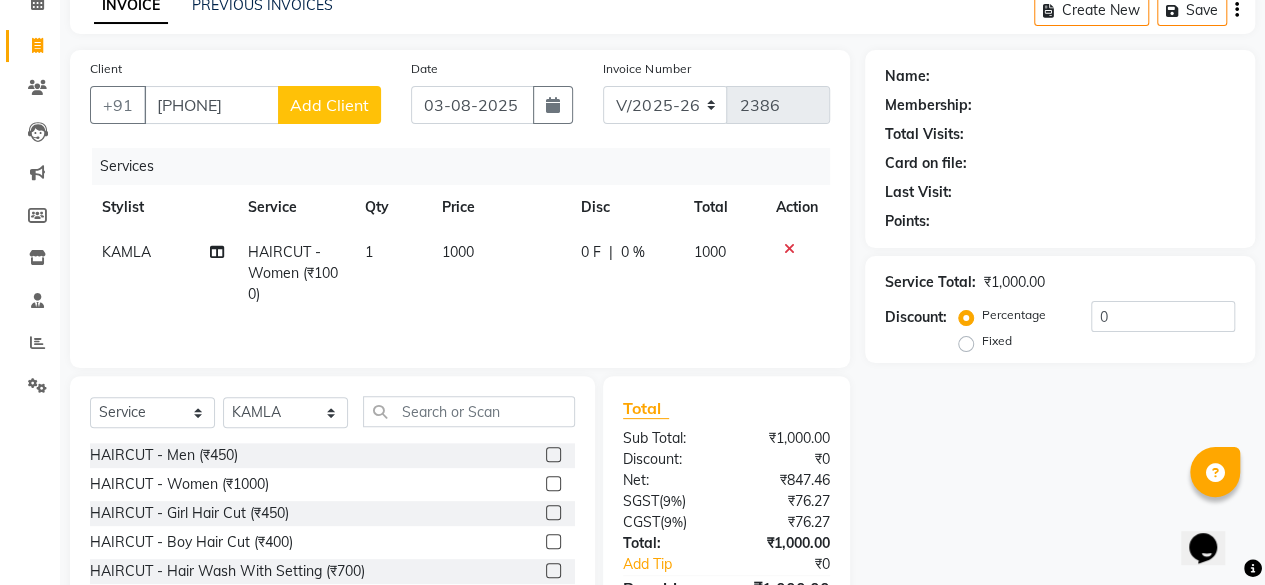click on "Add Client" 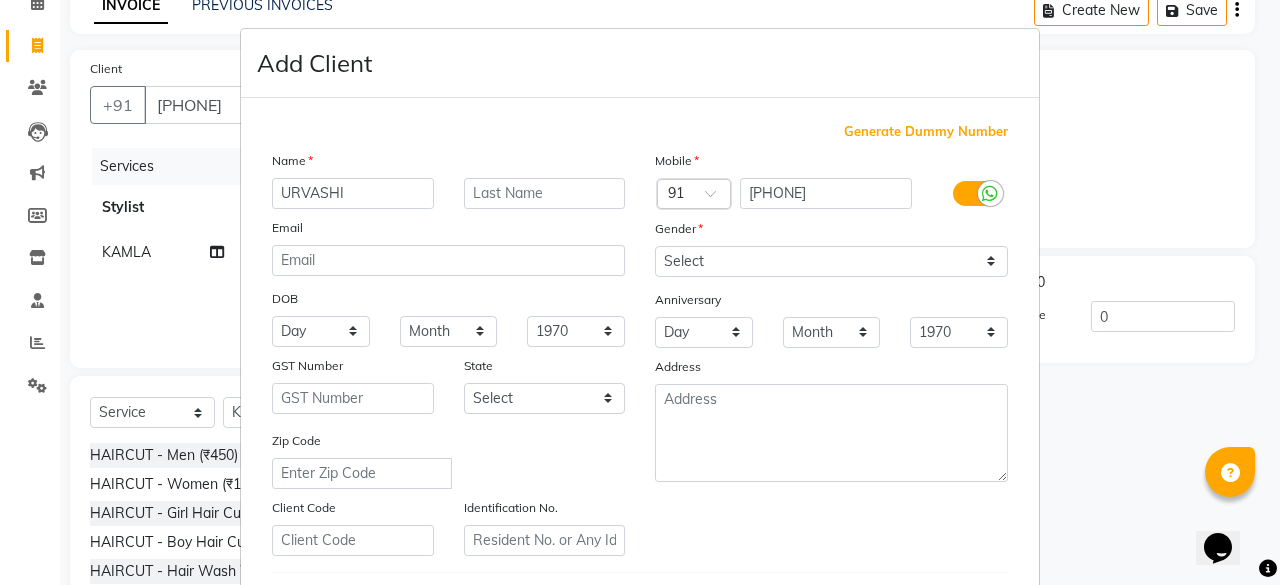 type on "URVASHI" 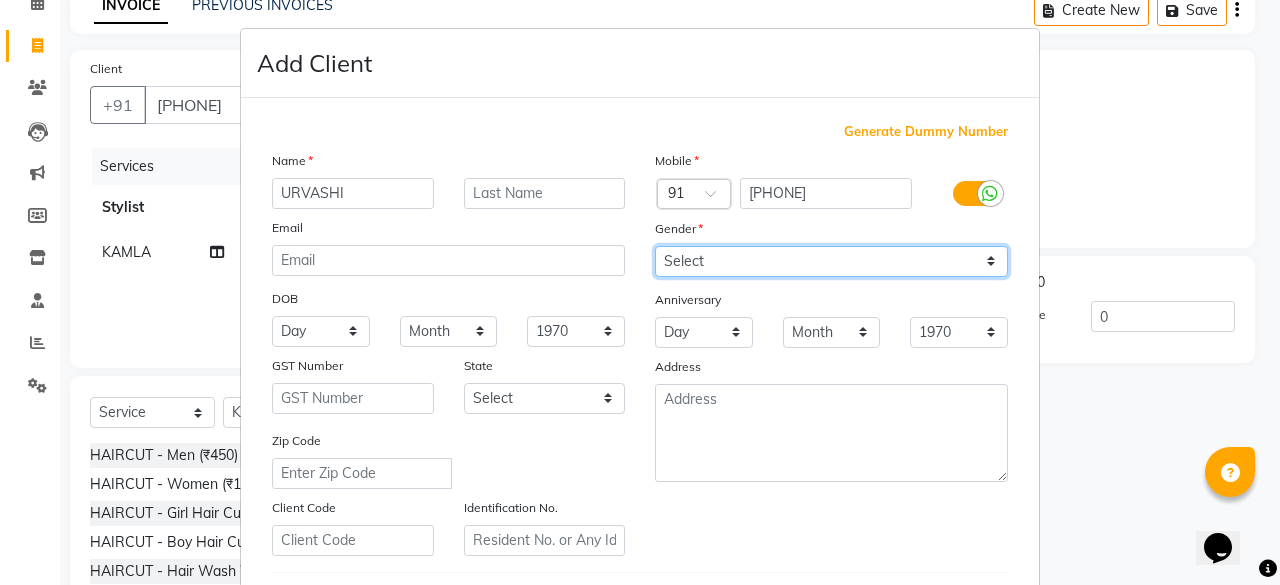 click on "Select Male Female Other Prefer Not To Say" at bounding box center (831, 261) 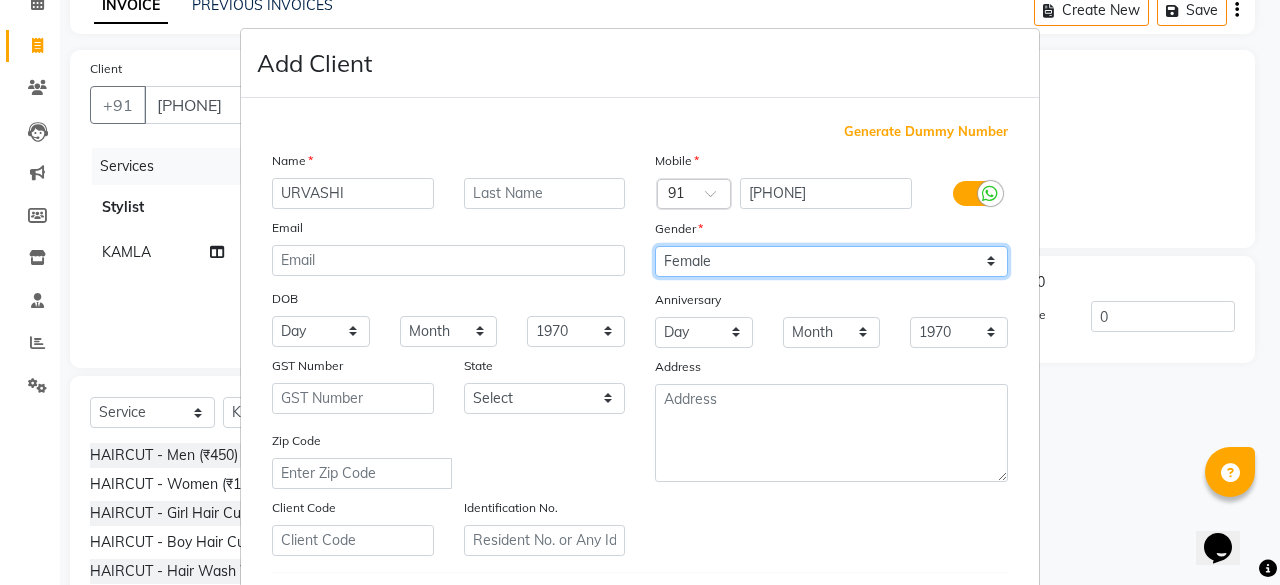 click on "Select Male Female Other Prefer Not To Say" at bounding box center [831, 261] 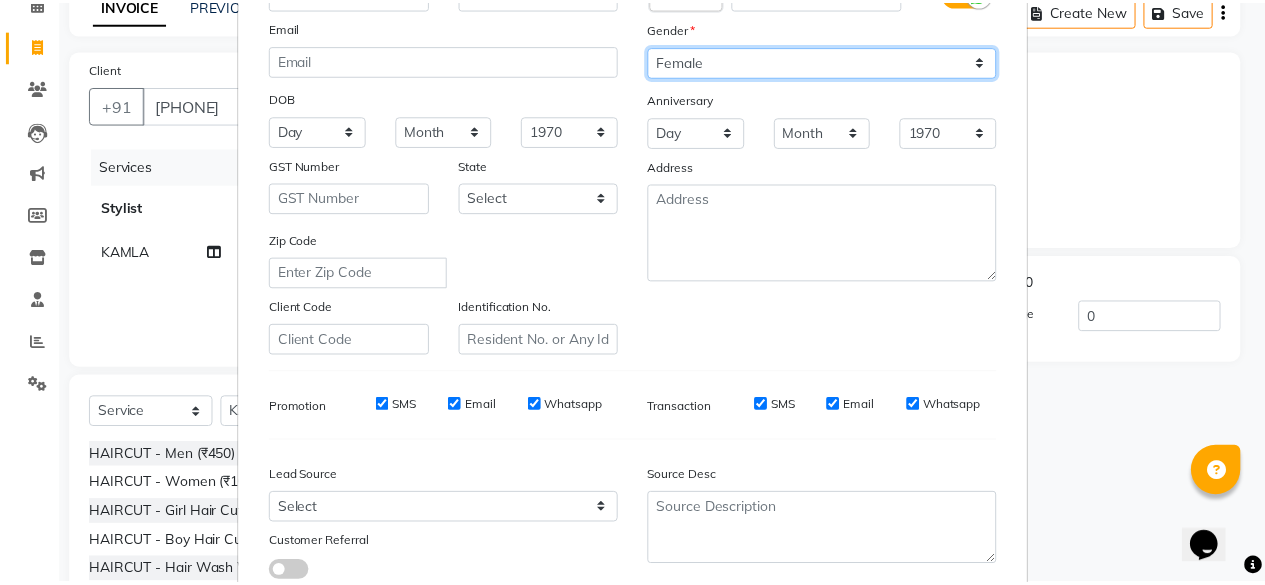 scroll, scrollTop: 334, scrollLeft: 0, axis: vertical 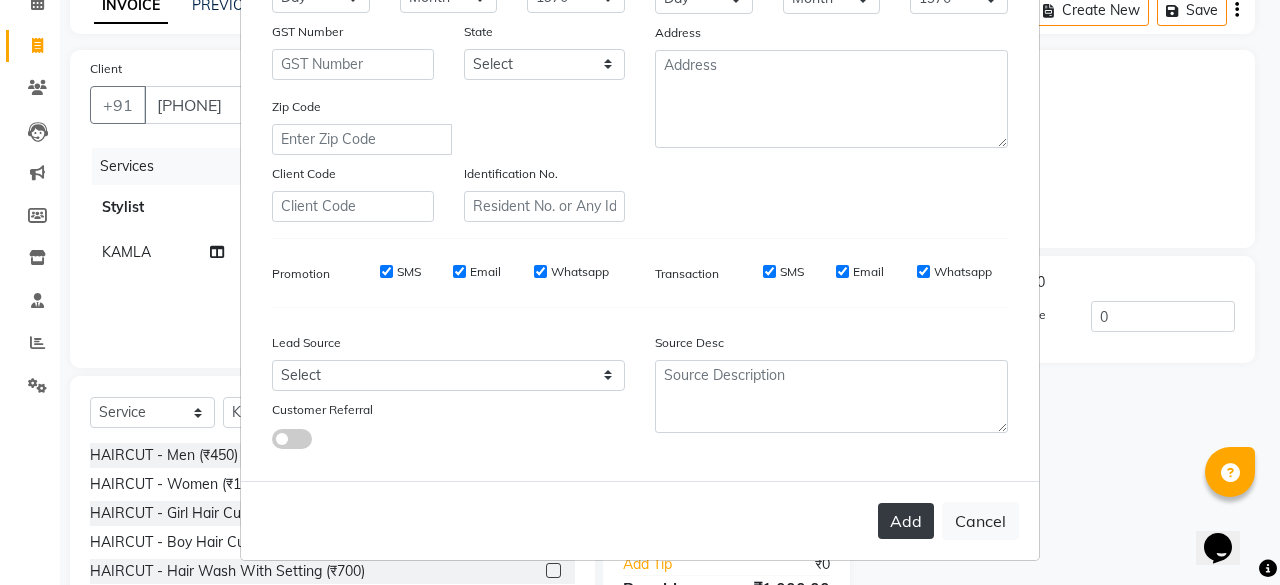 click on "Add" at bounding box center [906, 521] 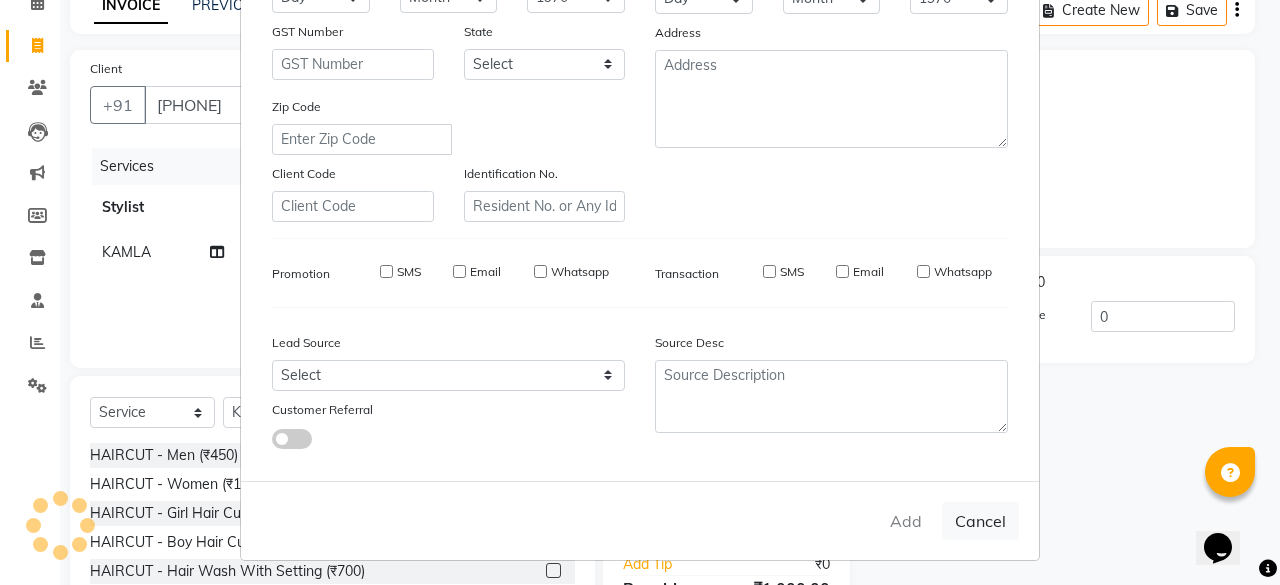type 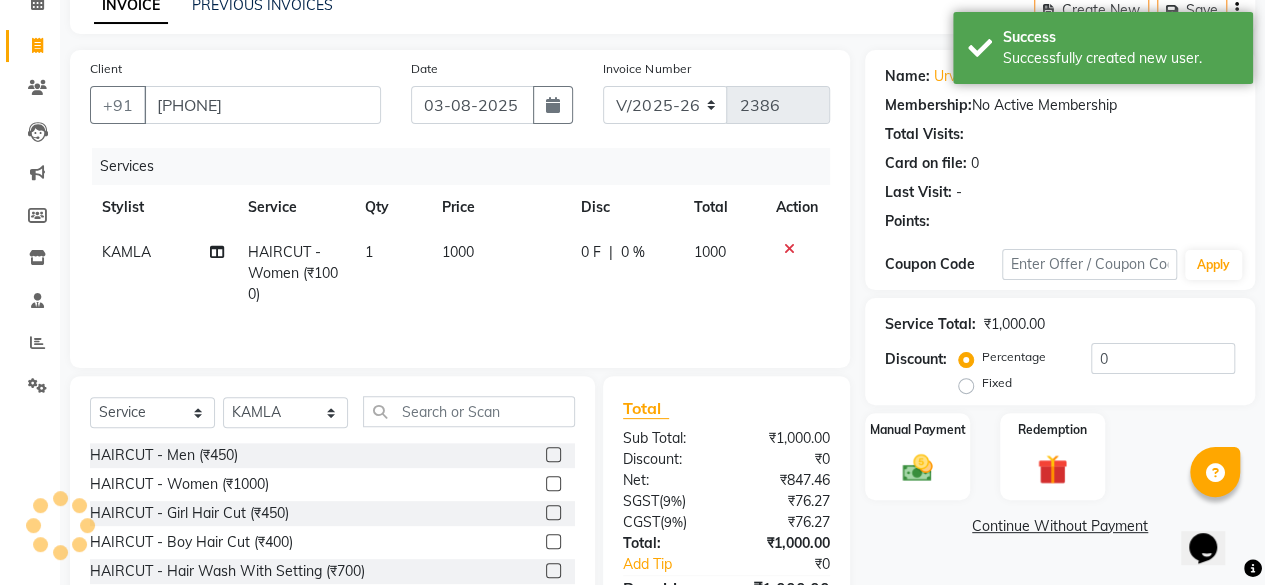 scroll, scrollTop: 215, scrollLeft: 0, axis: vertical 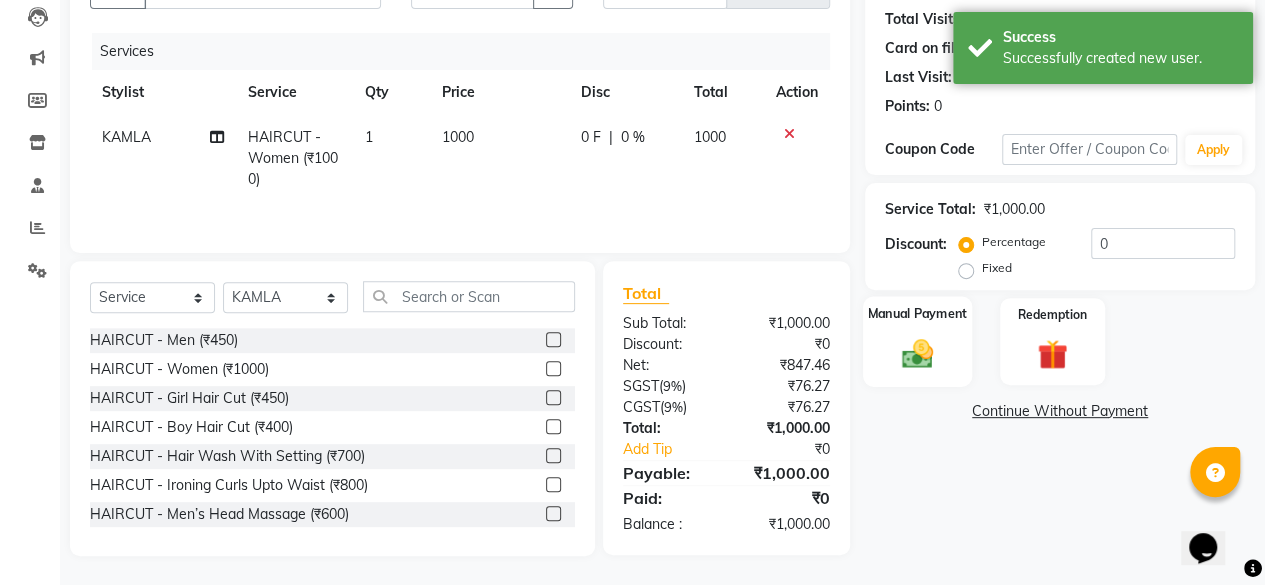 click on "Manual Payment" 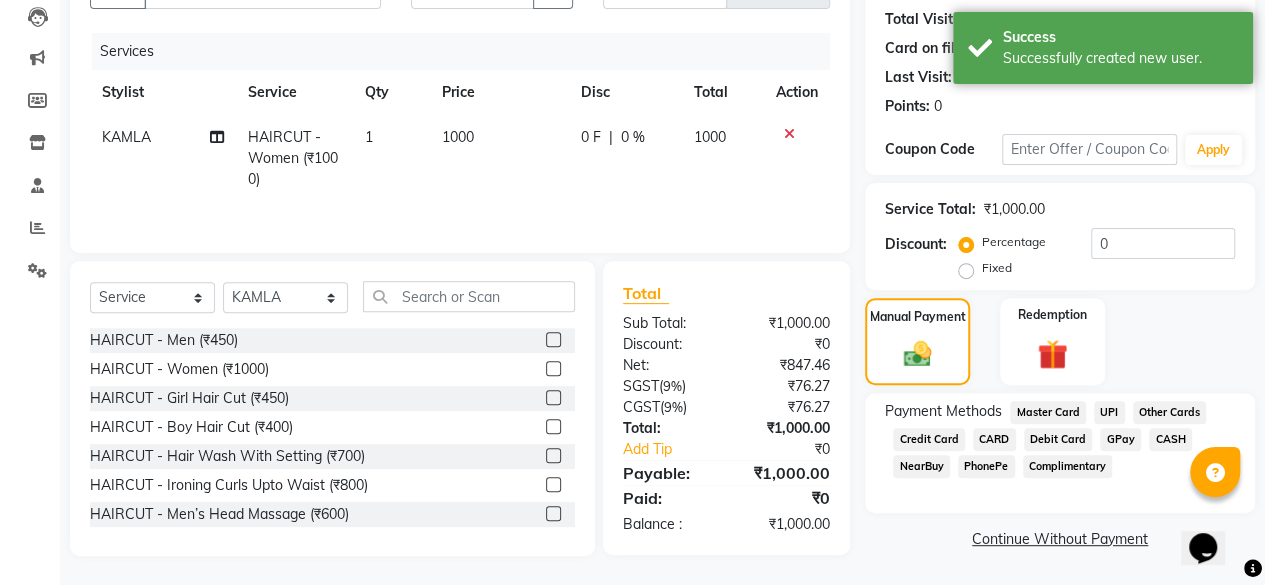 click on "UPI" 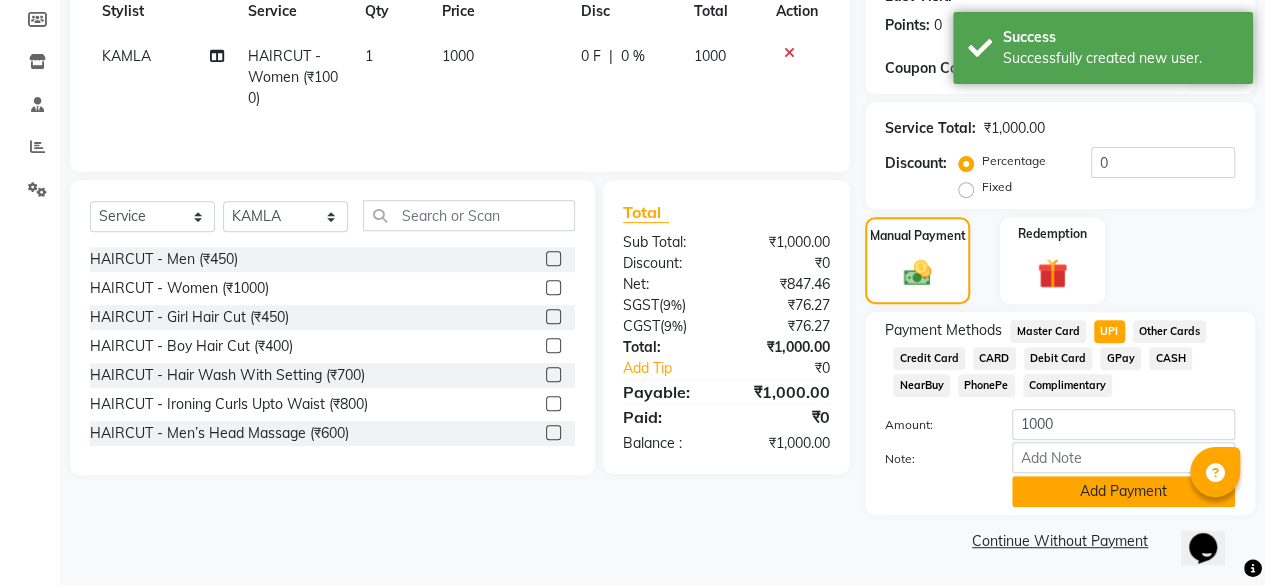 click on "Add Payment" 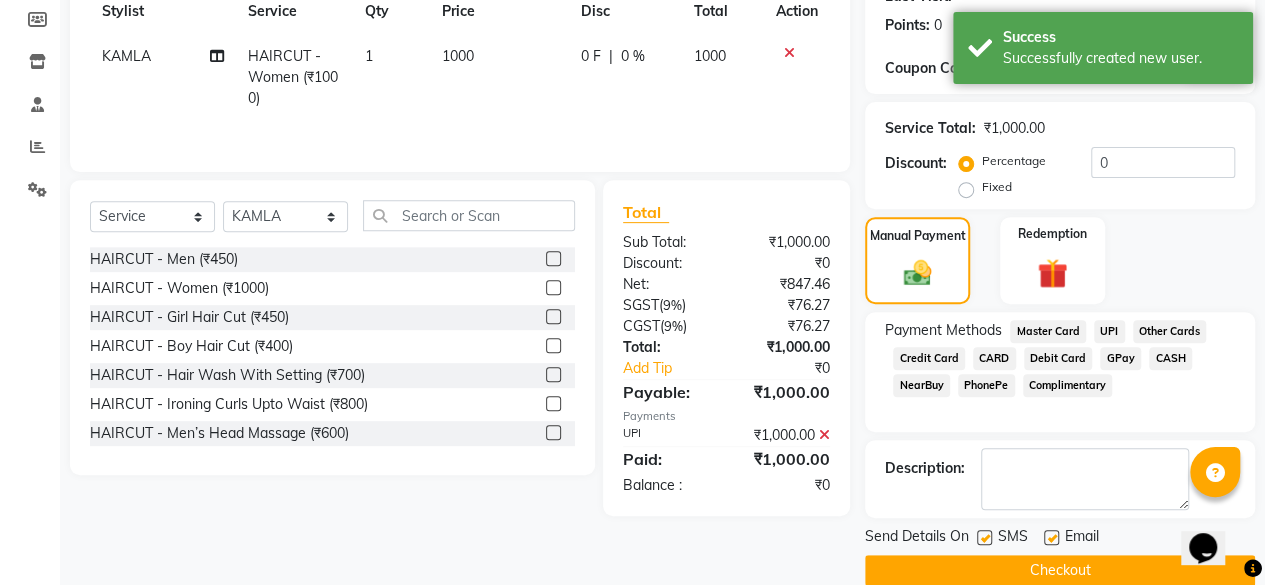 scroll, scrollTop: 324, scrollLeft: 0, axis: vertical 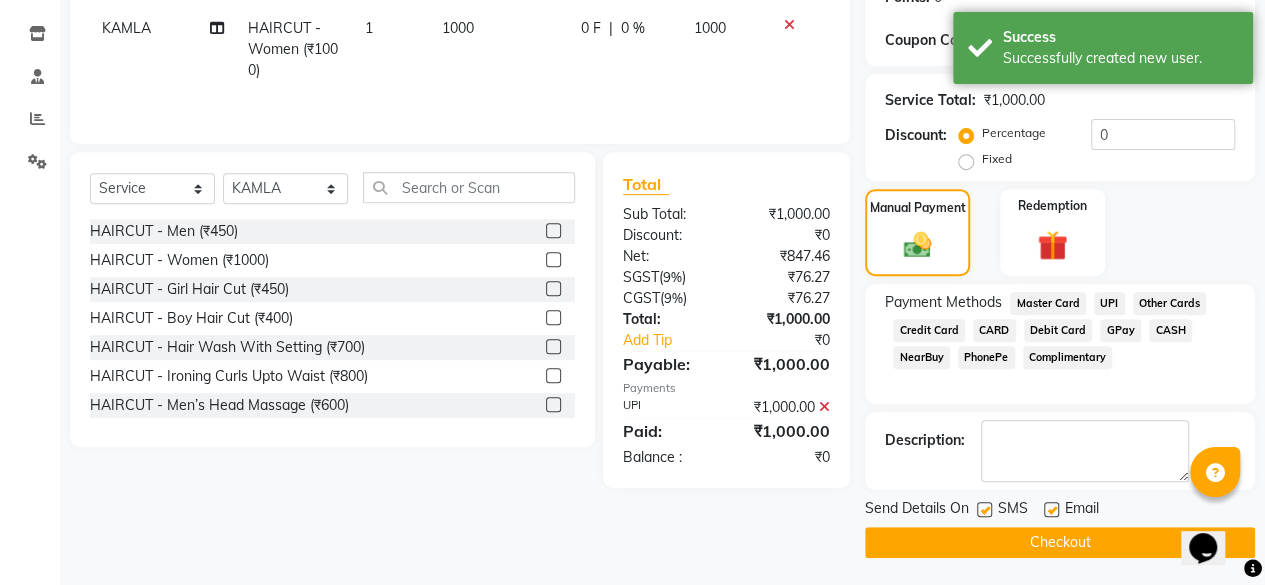 click 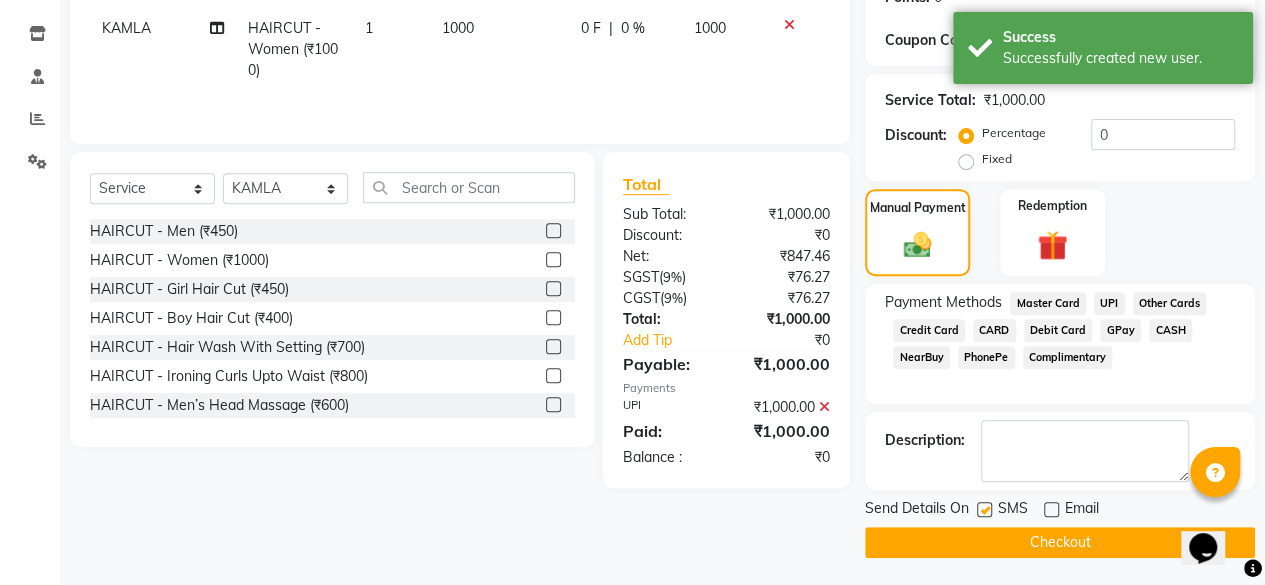 click on "INVOICE PREVIOUS INVOICES Create New   Save  Client +91 9972237006 Date 03-08-2025 Invoice Number V/2025 V/2025-26 2386 Services Stylist Service Qty Price Disc Total Action KAMLA HAIRCUT - Women (₹1000) 1 1000 0 F | 0 % 1000 Select  Service  Product  Membership  Package Voucher Prepaid Gift Card  Select Stylist aita DINGG SUPPORT Kabita KAMLA Rahul Riya Tamang Sajal salon manager Sonu Vimal HAIRCUT - Men (₹450)  HAIRCUT - Women (₹1000)  HAIRCUT - Girl Hair Cut (₹450)  HAIRCUT - Boy Hair Cut (₹400)  HAIRCUT - Hair Wash With Setting (₹700)  HAIRCUT - Ironing Curls Upto Waist (₹800)  HAIRCUT - Men’s Head Massage (₹600)  HAIRCUT - Women’s Head Massage (₹700)  Beard Trim (₹200)  Clean Shave (₹250)  Men highlight (₹2500)  Men Global colour short hair (₹1500)  Normal Clean Up (₹500)  Rica Waxing Full hand (₹600)  Rica Underarms (₹300)  Rica Half Arms (₹500)  Rica Full legs (₹800)  Rica Half Legs (₹600)  Rica Full Body Waxing (₹3200)  Rica Chin Waxing (₹80)  Total ₹0  (" 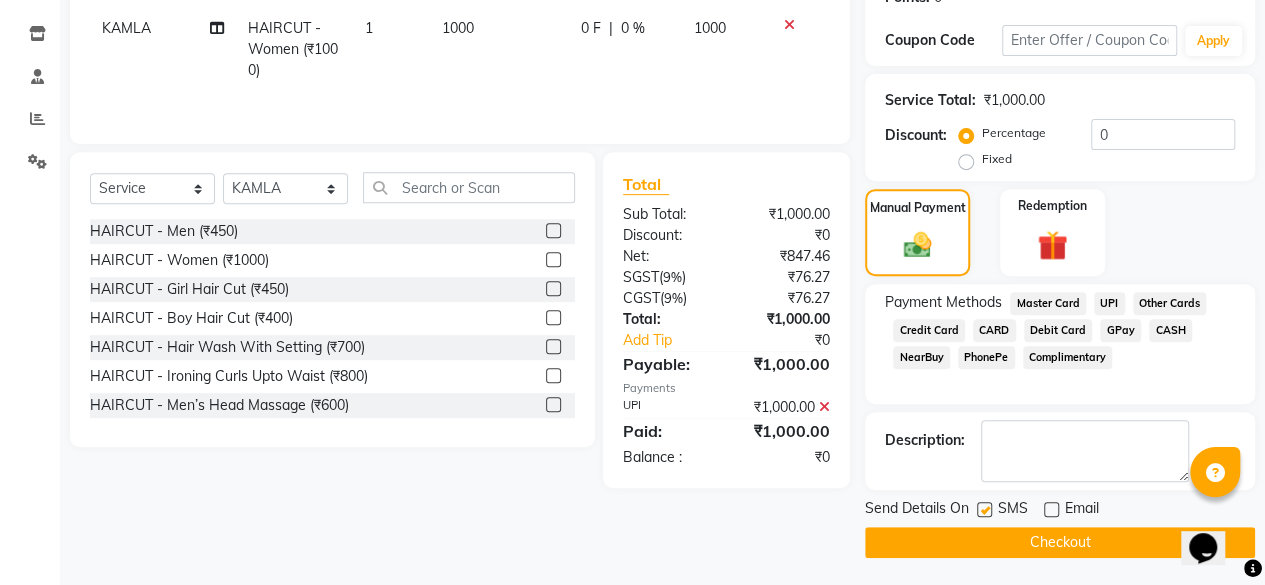 click on "Checkout" 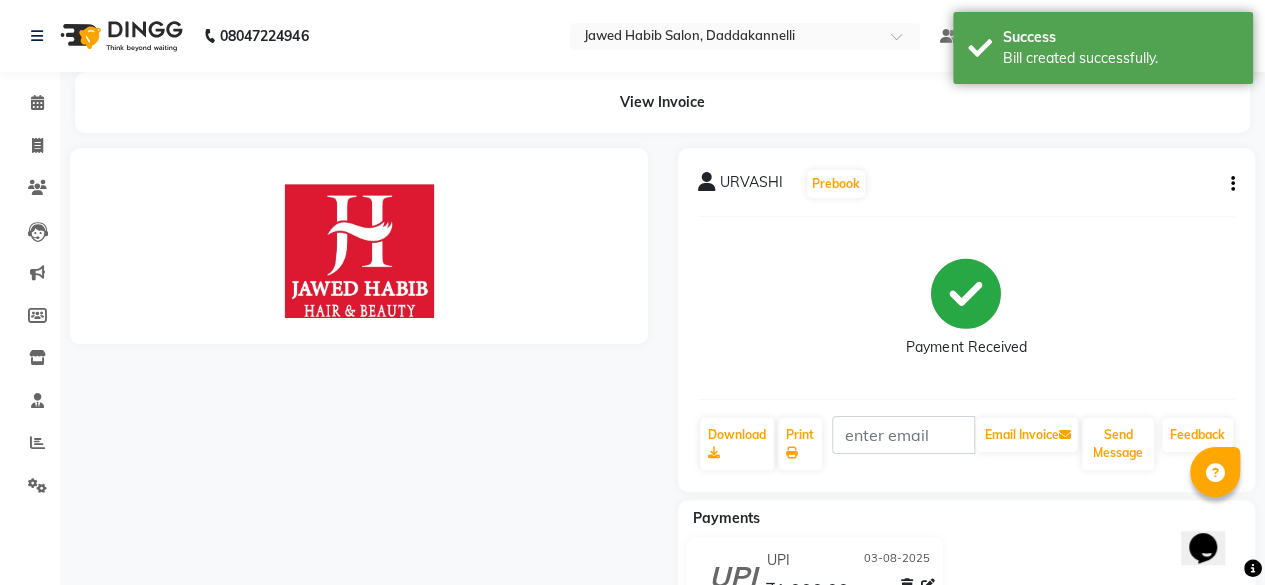 scroll, scrollTop: 0, scrollLeft: 0, axis: both 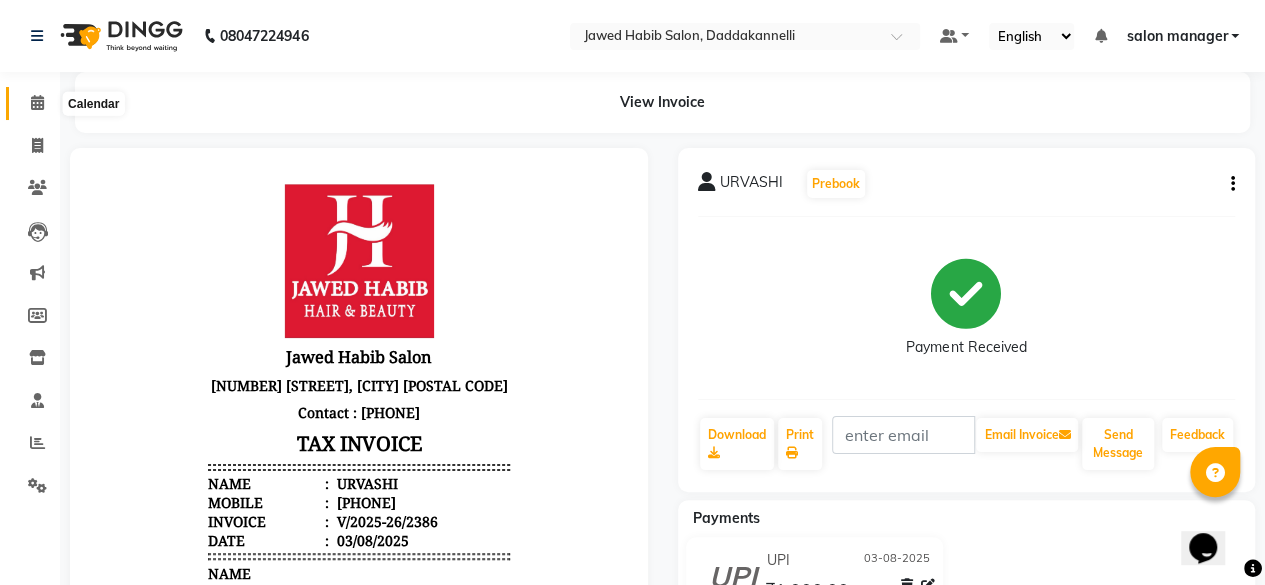 click 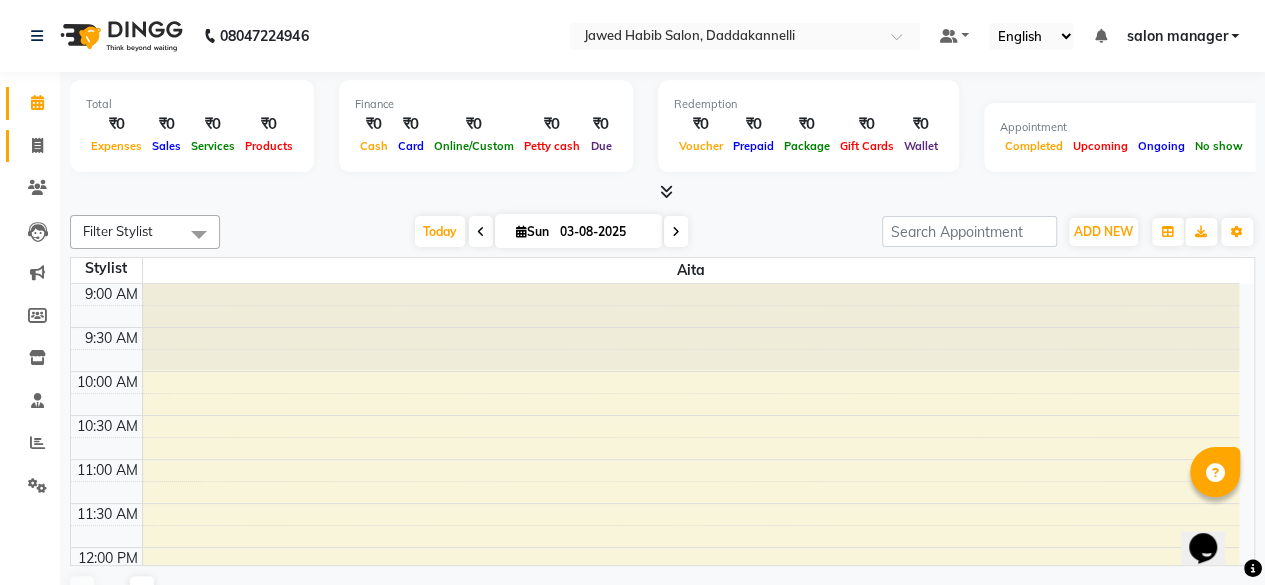 scroll, scrollTop: 0, scrollLeft: 0, axis: both 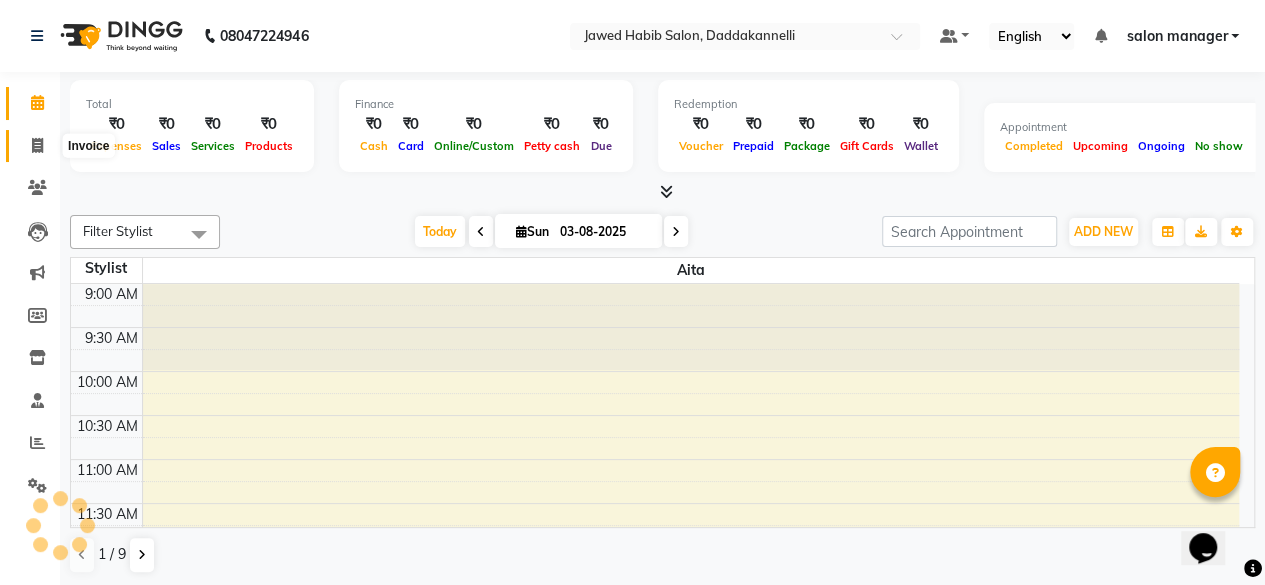 click 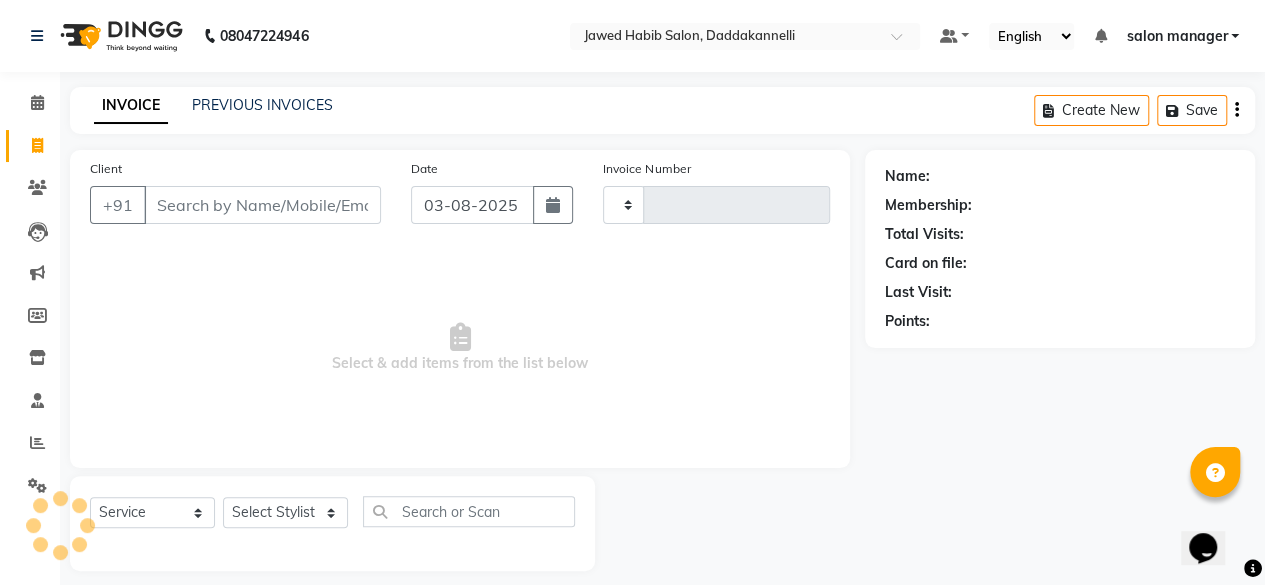 type on "2387" 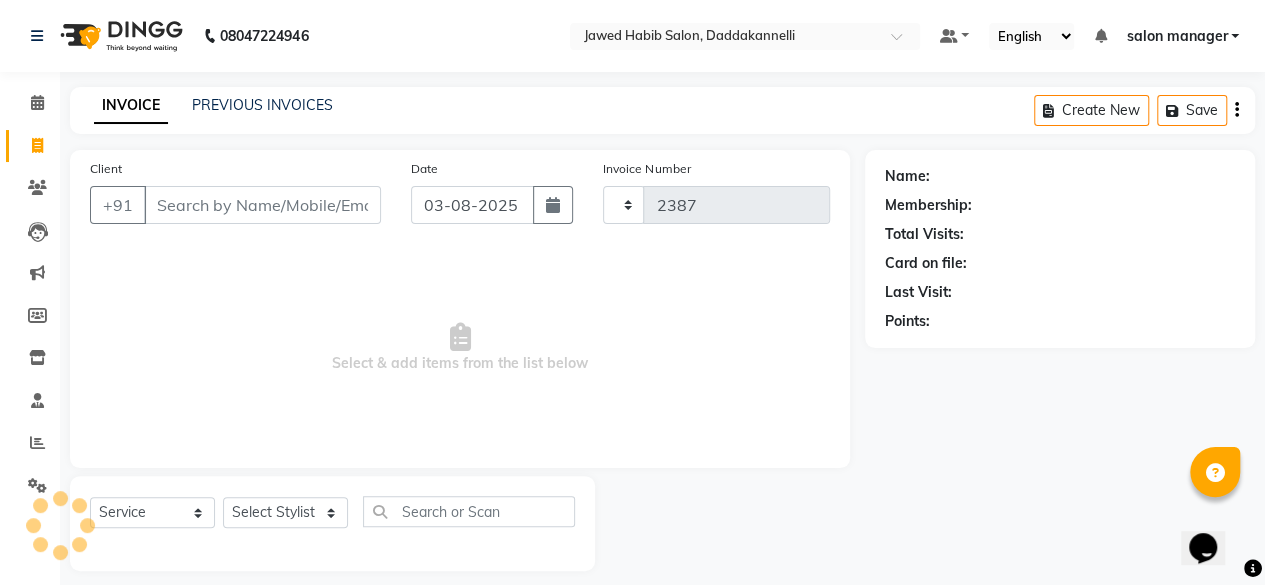 select on "6354" 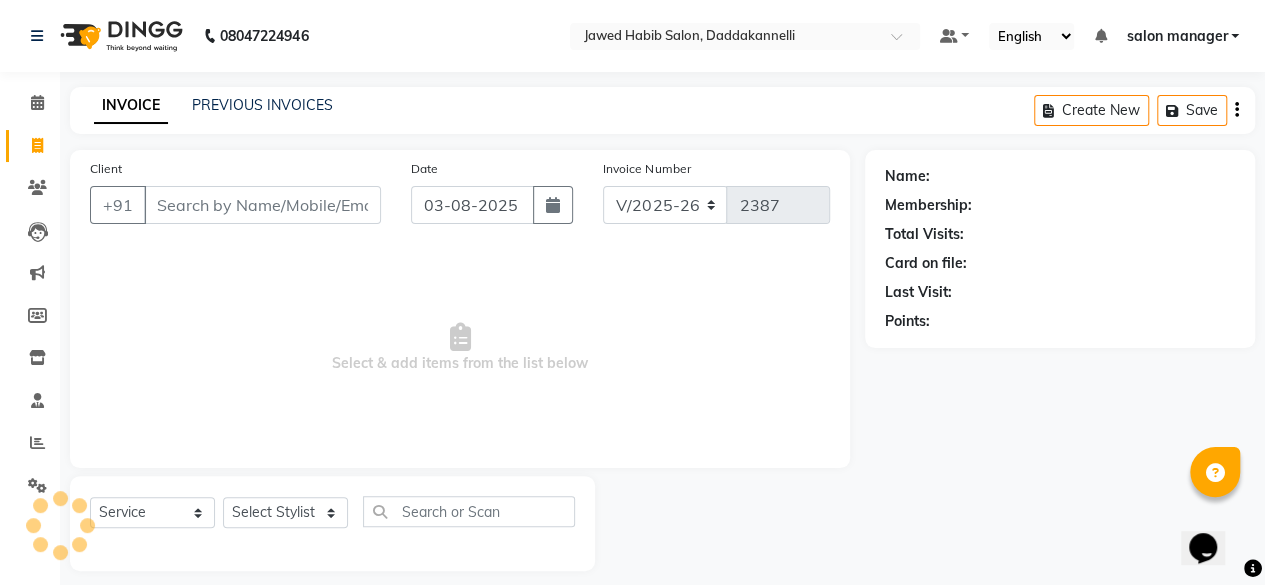 click on "Client" at bounding box center (262, 205) 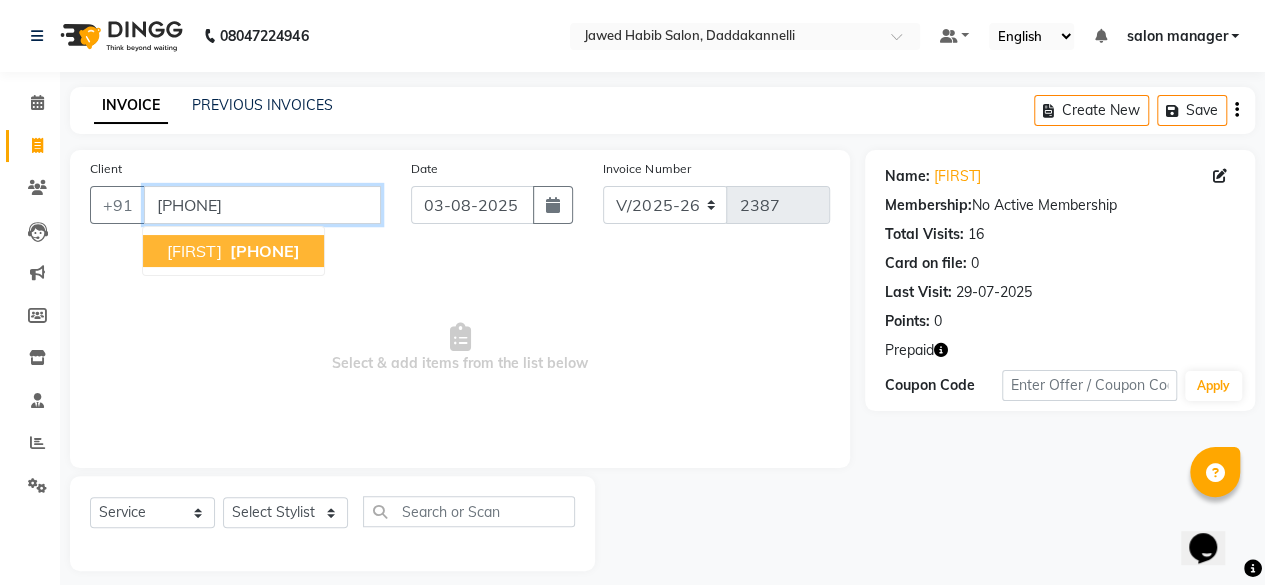 drag, startPoint x: 290, startPoint y: 207, endPoint x: 298, endPoint y: 183, distance: 25.298222 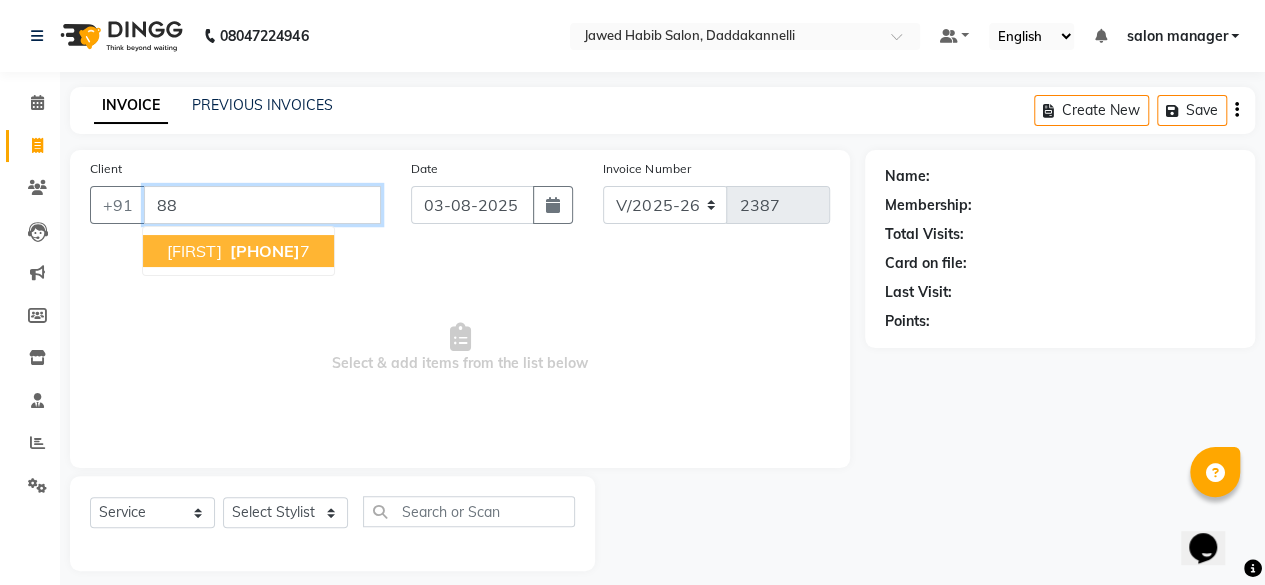 type on "8" 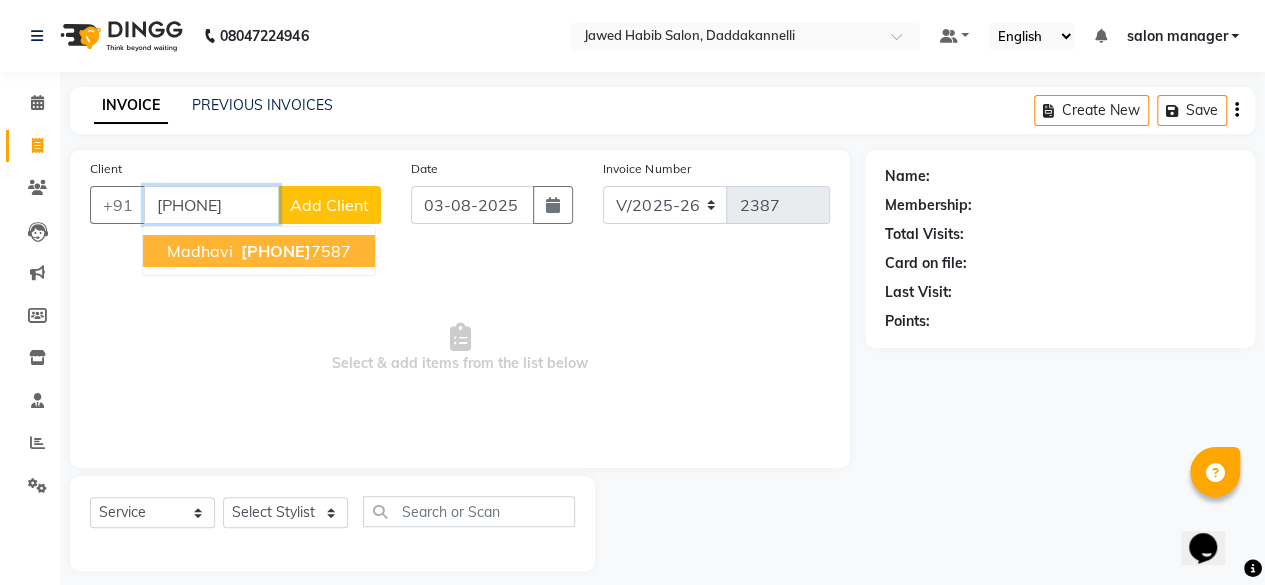 click on "861822" at bounding box center (276, 251) 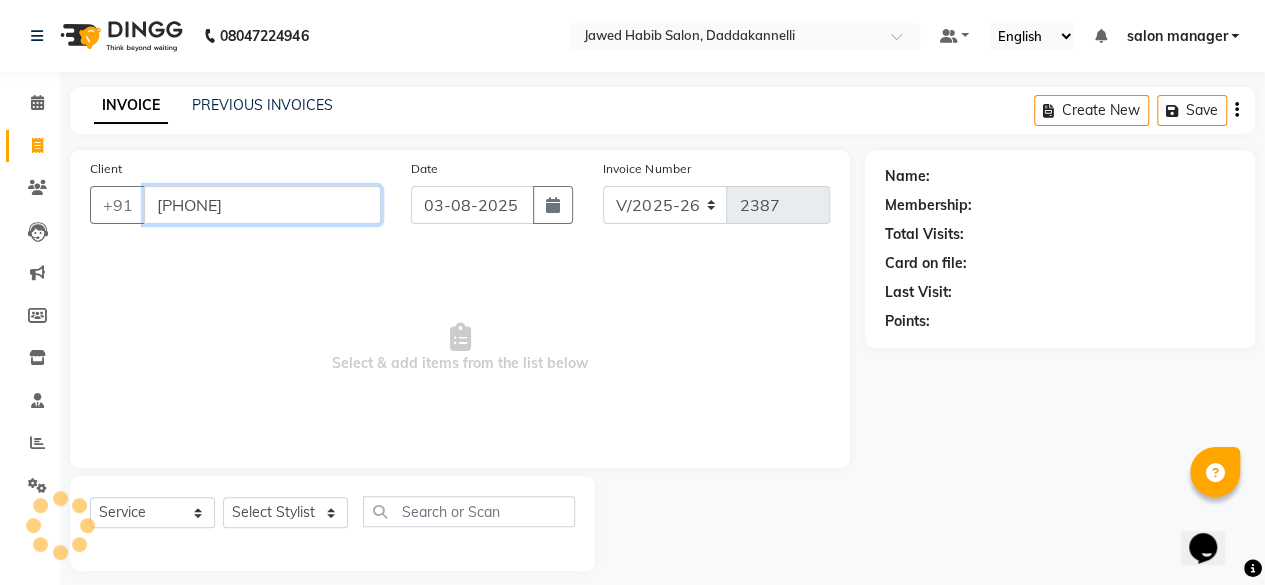 type on "8618227587" 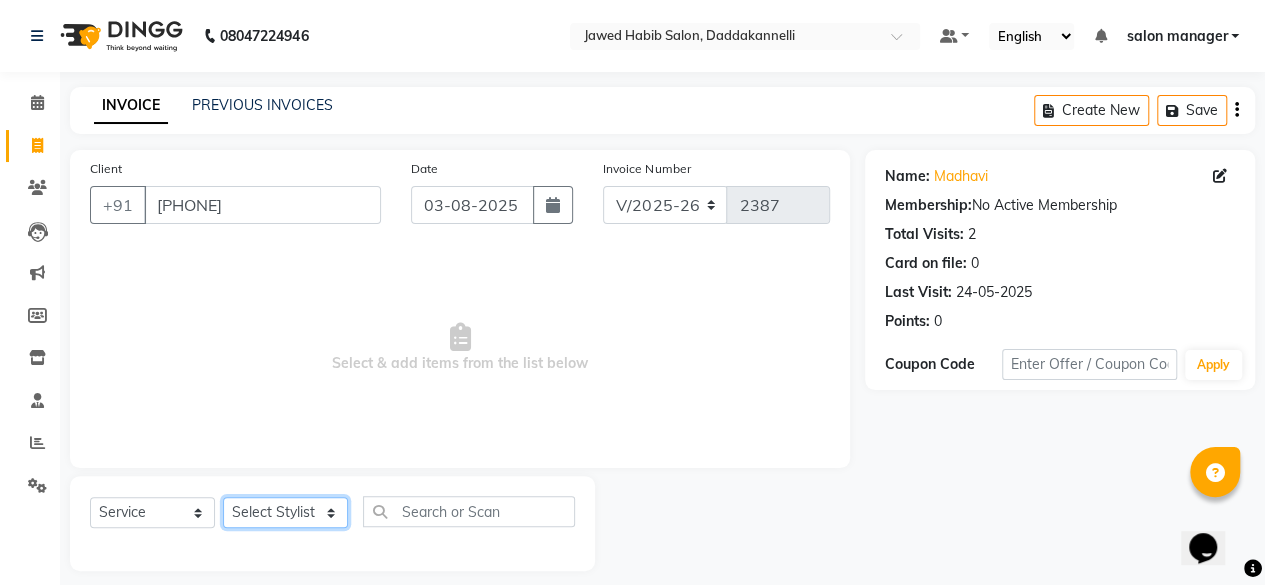click on "Select Stylist aita DINGG SUPPORT Kabita KAMLA Rahul Riya Tamang Sajal salon manager Sonu Vimal" 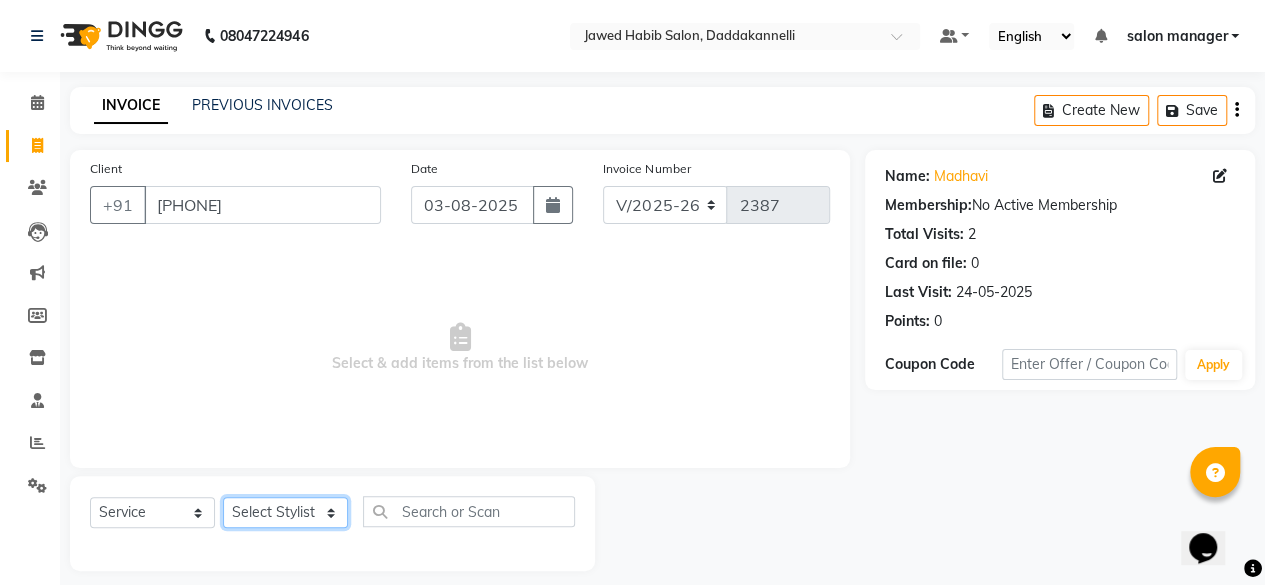 select on "66066" 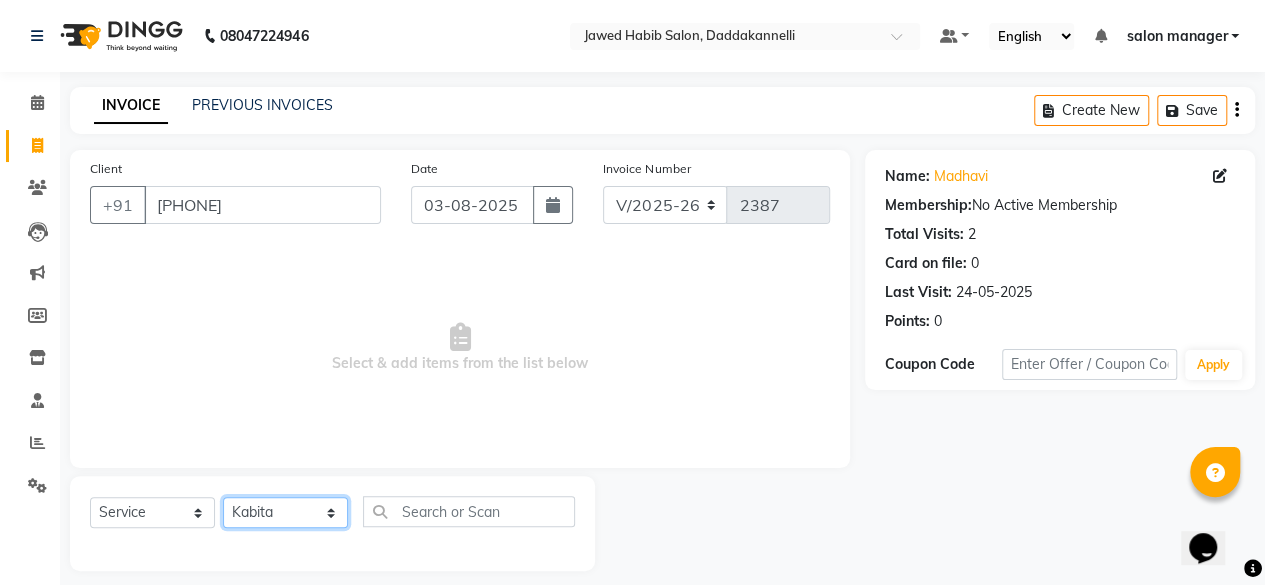 click on "Select Stylist aita DINGG SUPPORT Kabita KAMLA Rahul Riya Tamang Sajal salon manager Sonu Vimal" 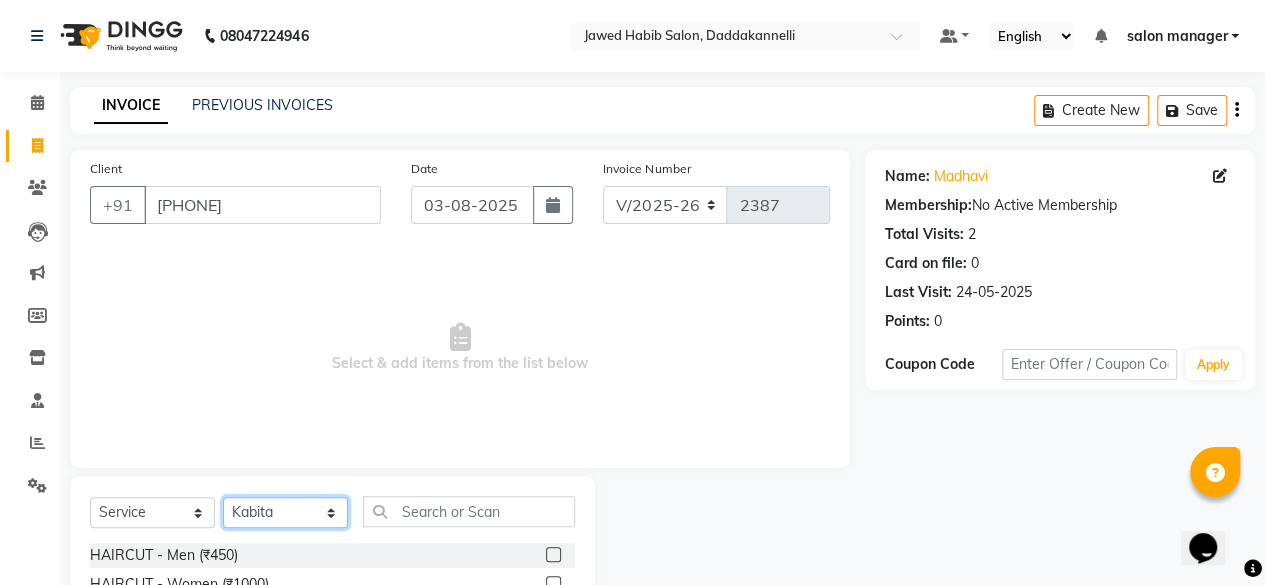 scroll, scrollTop: 215, scrollLeft: 0, axis: vertical 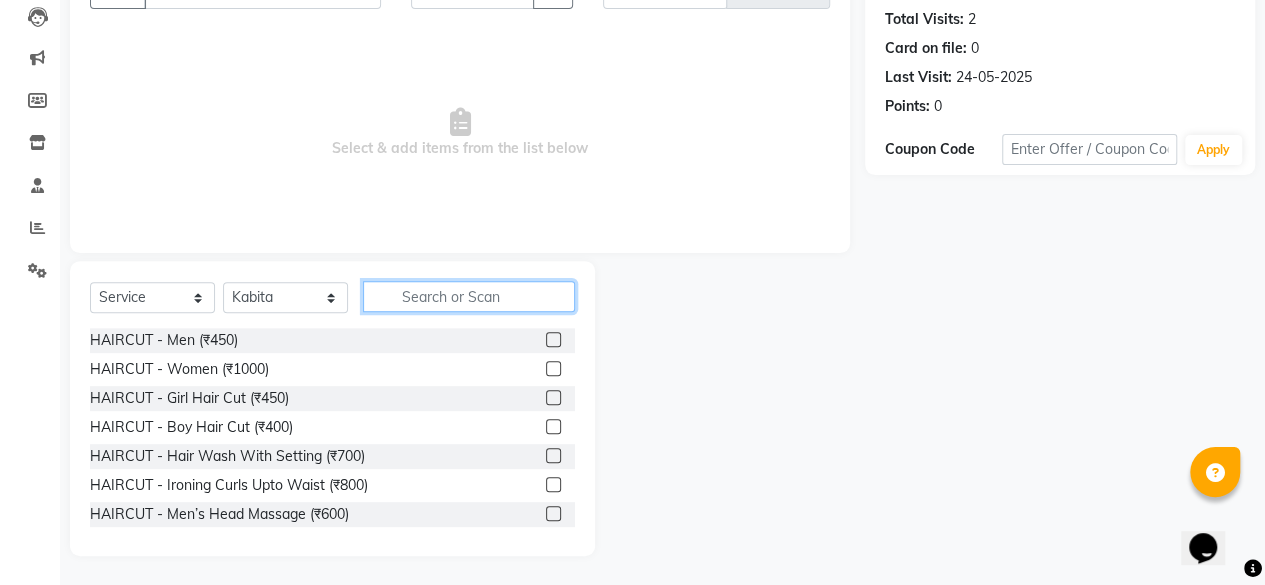 click 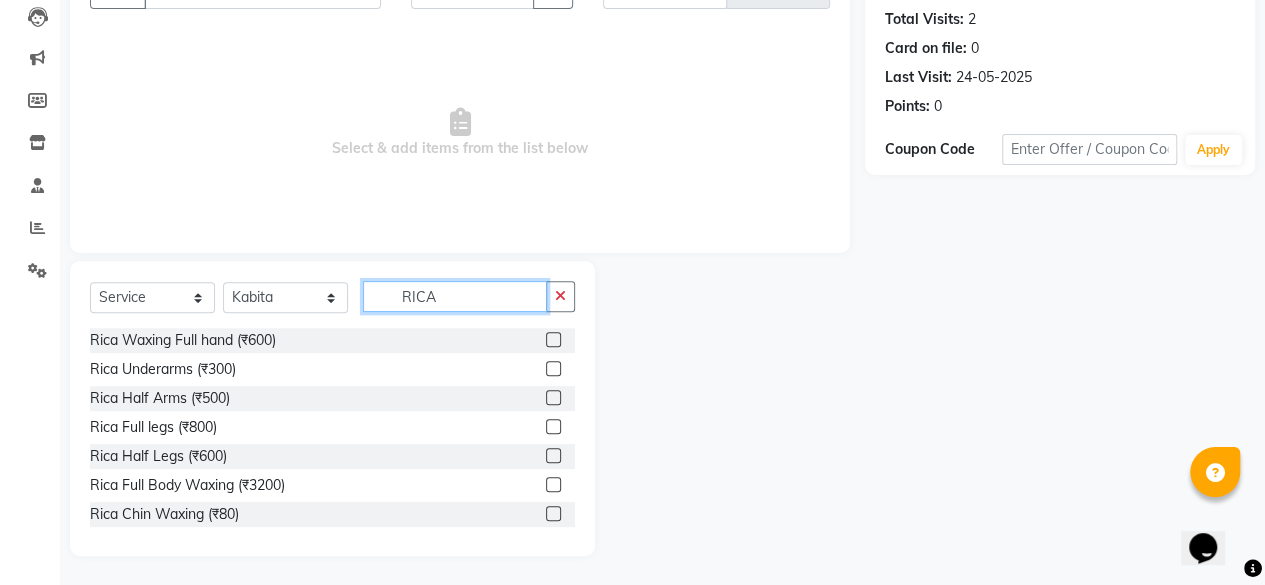 type on "RICA" 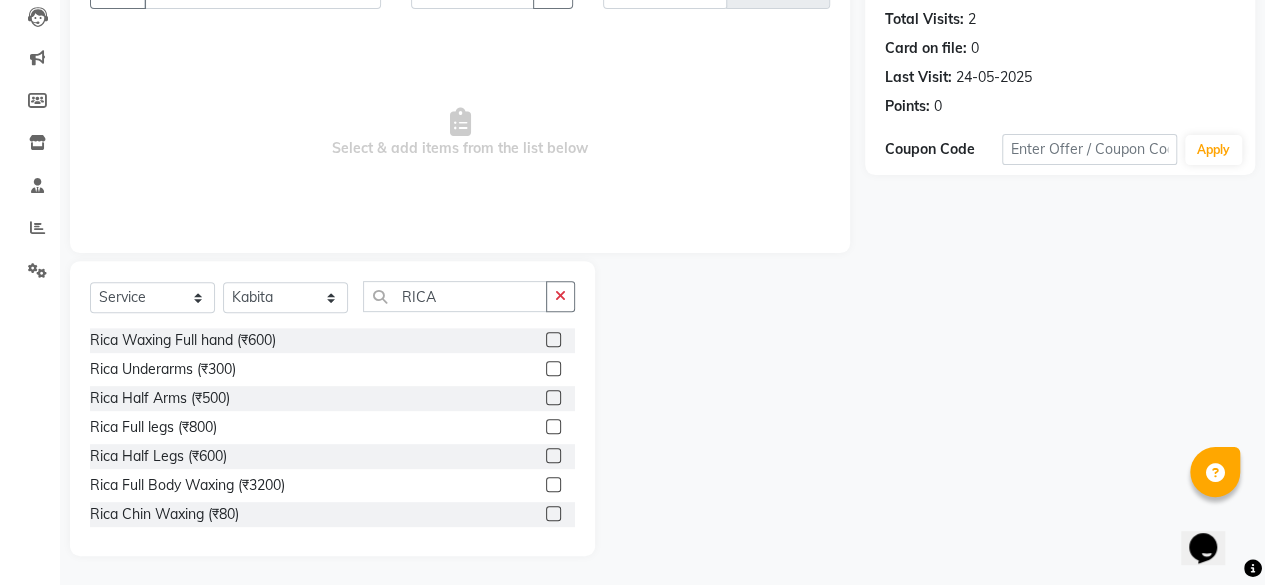 click 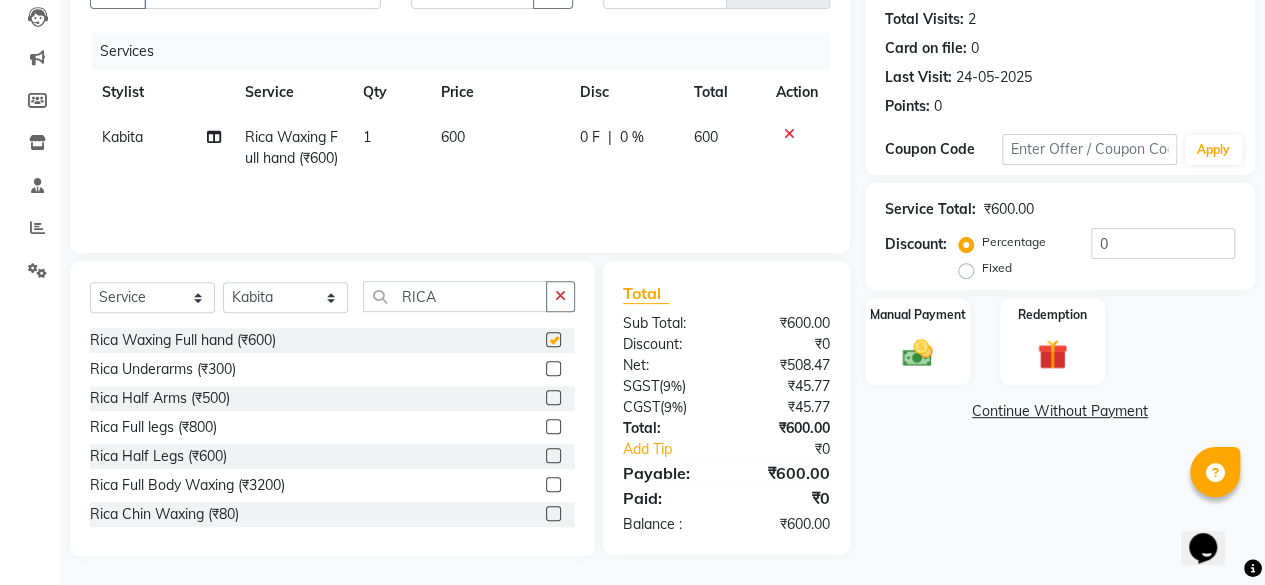scroll, scrollTop: 100, scrollLeft: 0, axis: vertical 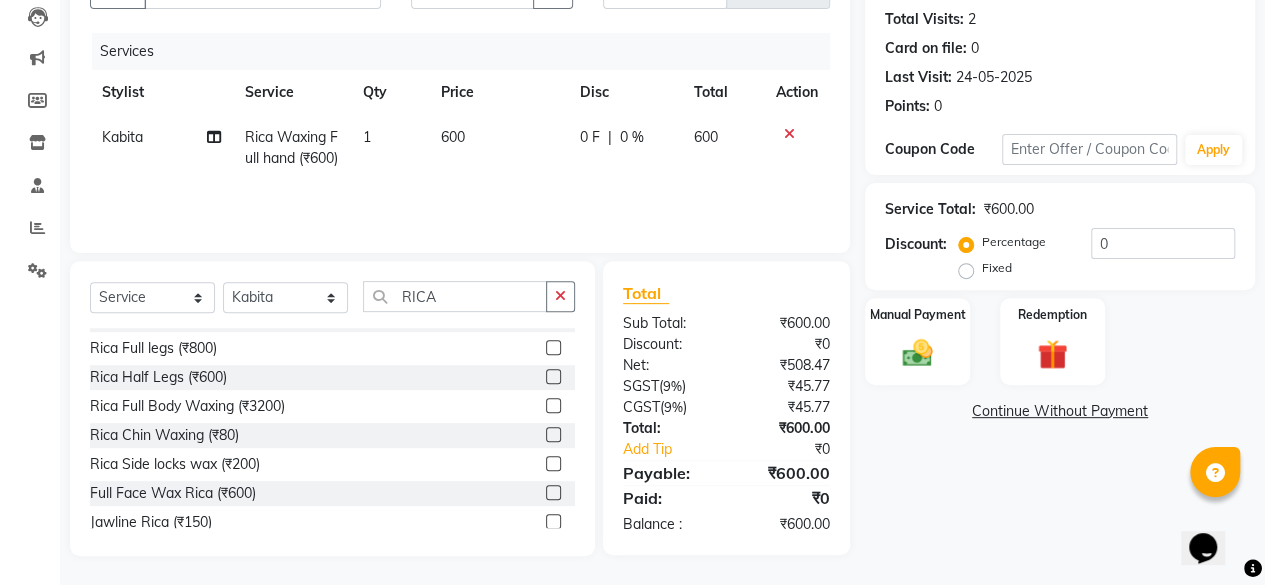 checkbox on "false" 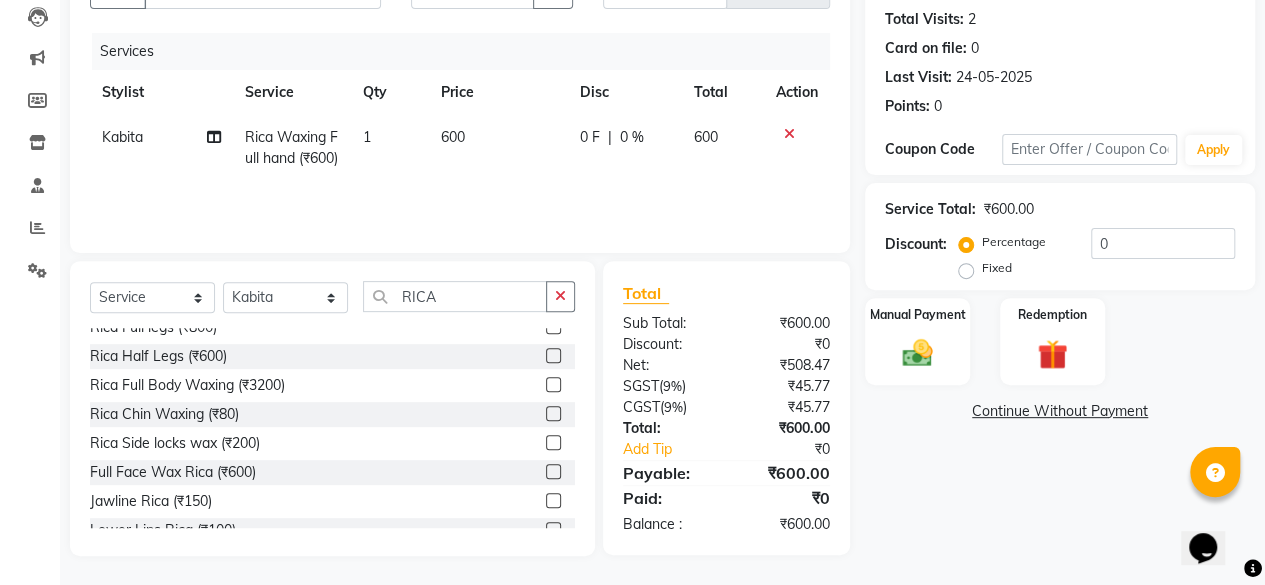 click 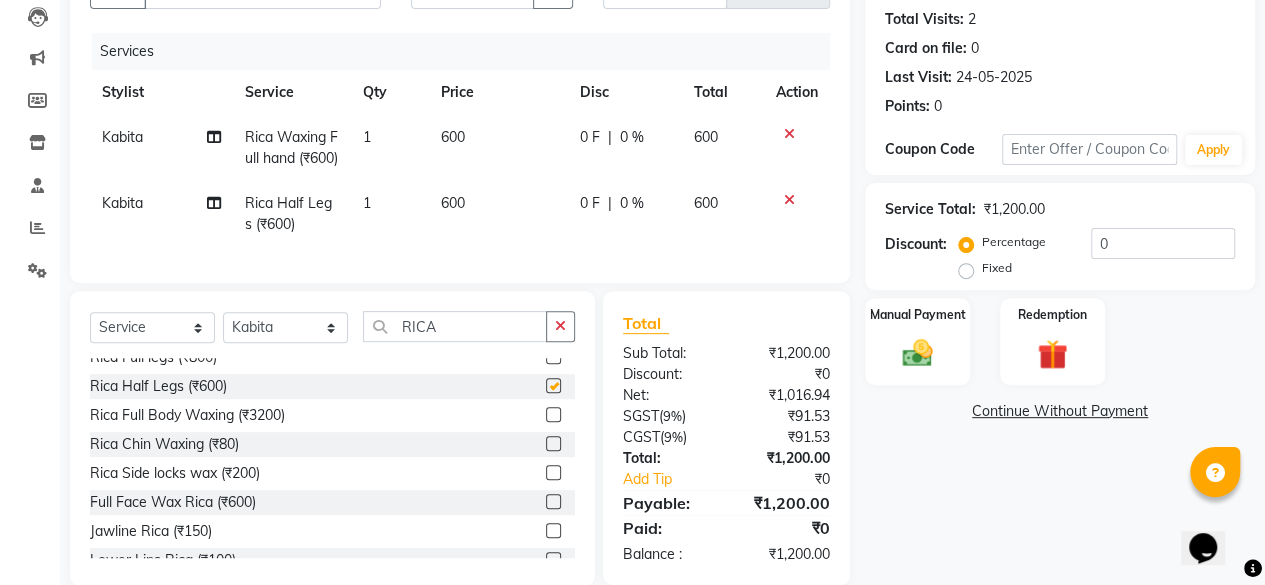 checkbox on "false" 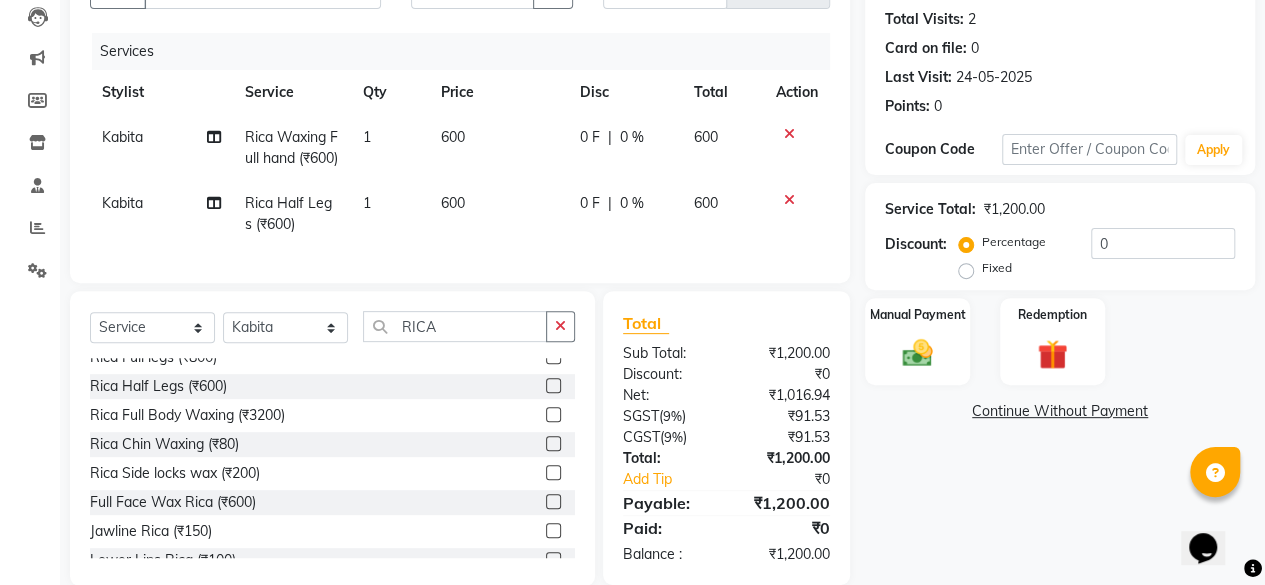 scroll, scrollTop: 115, scrollLeft: 0, axis: vertical 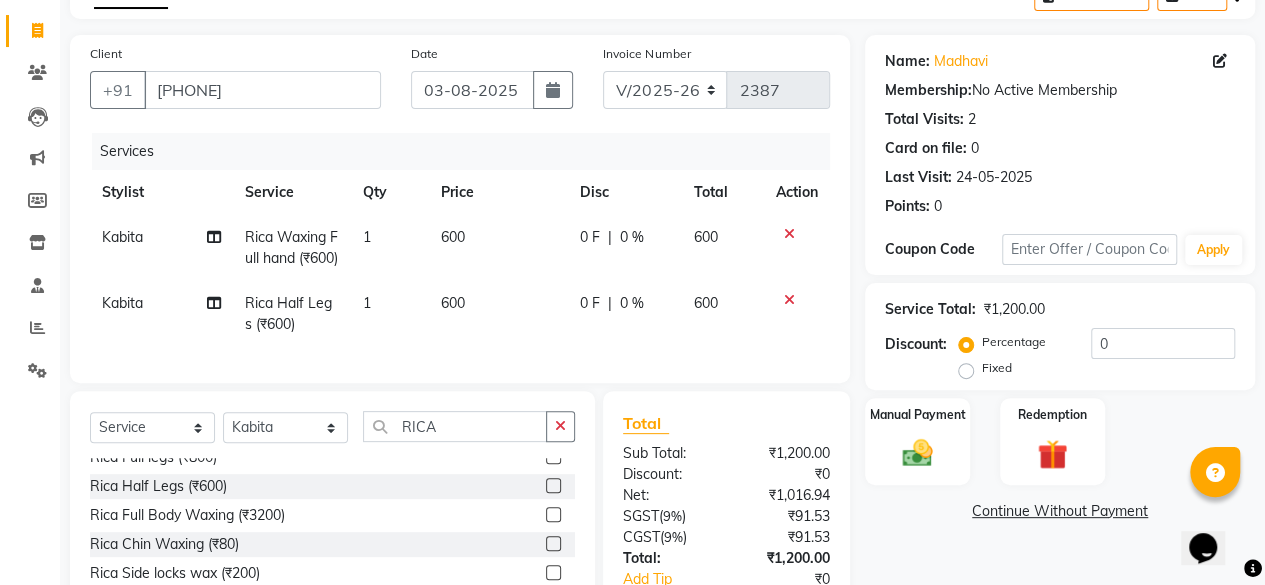 click 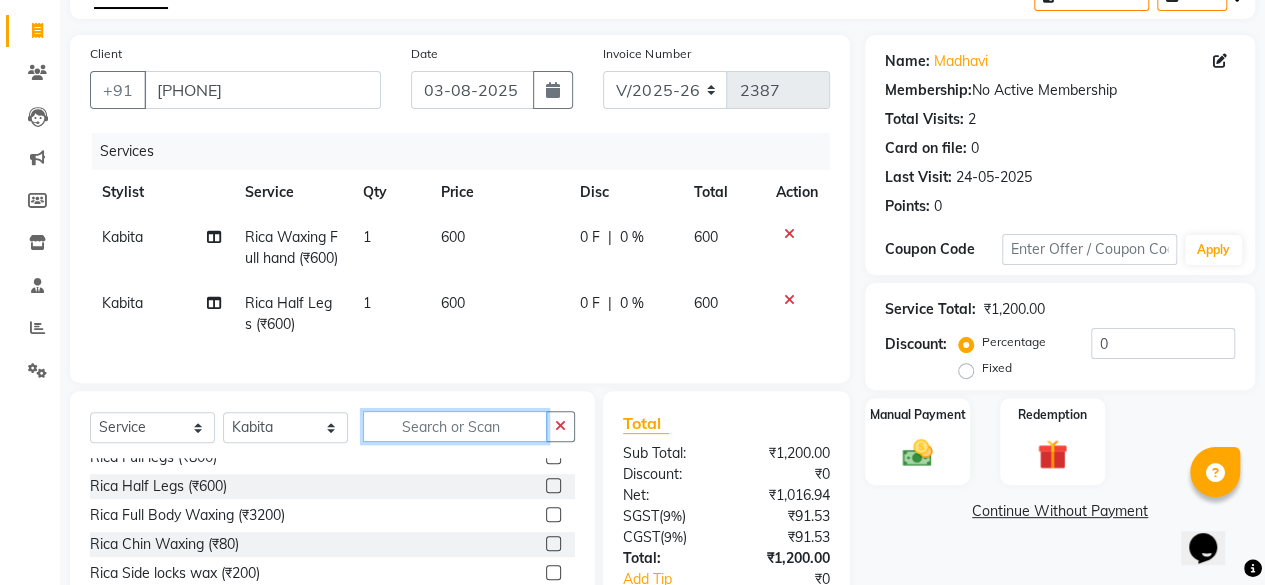 scroll, scrollTop: 476, scrollLeft: 0, axis: vertical 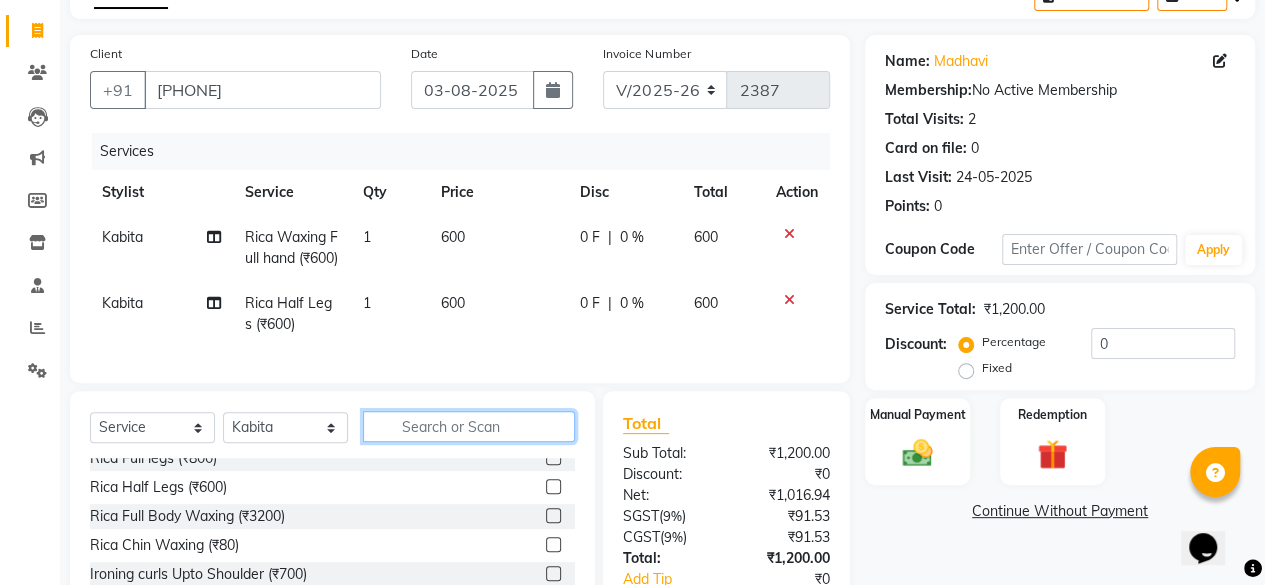 click 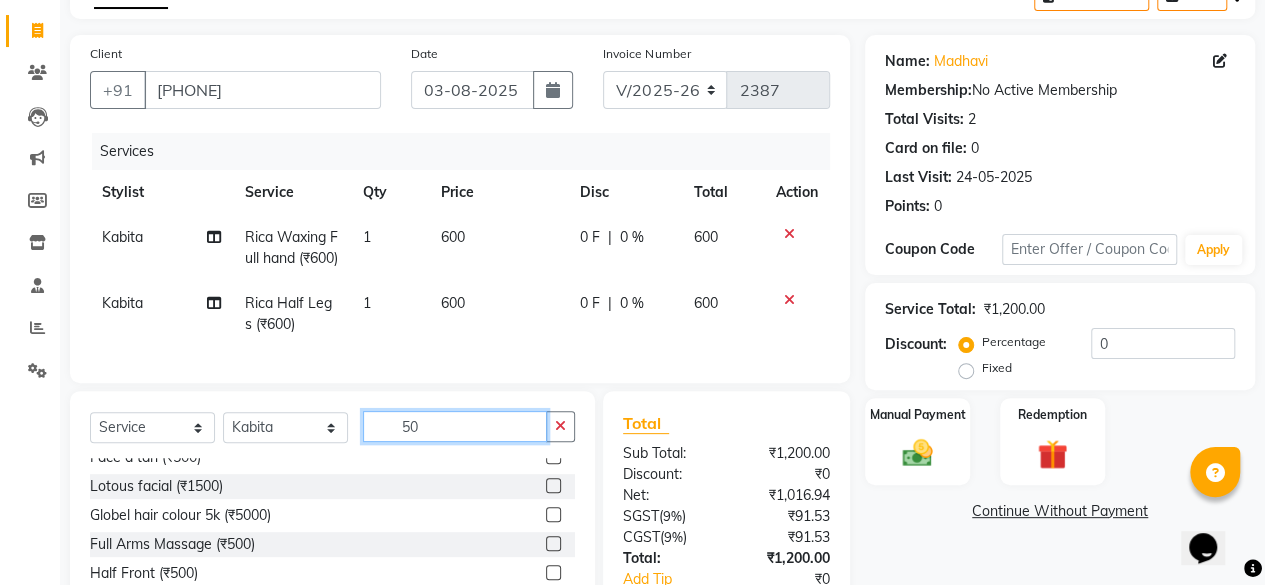 type on "5" 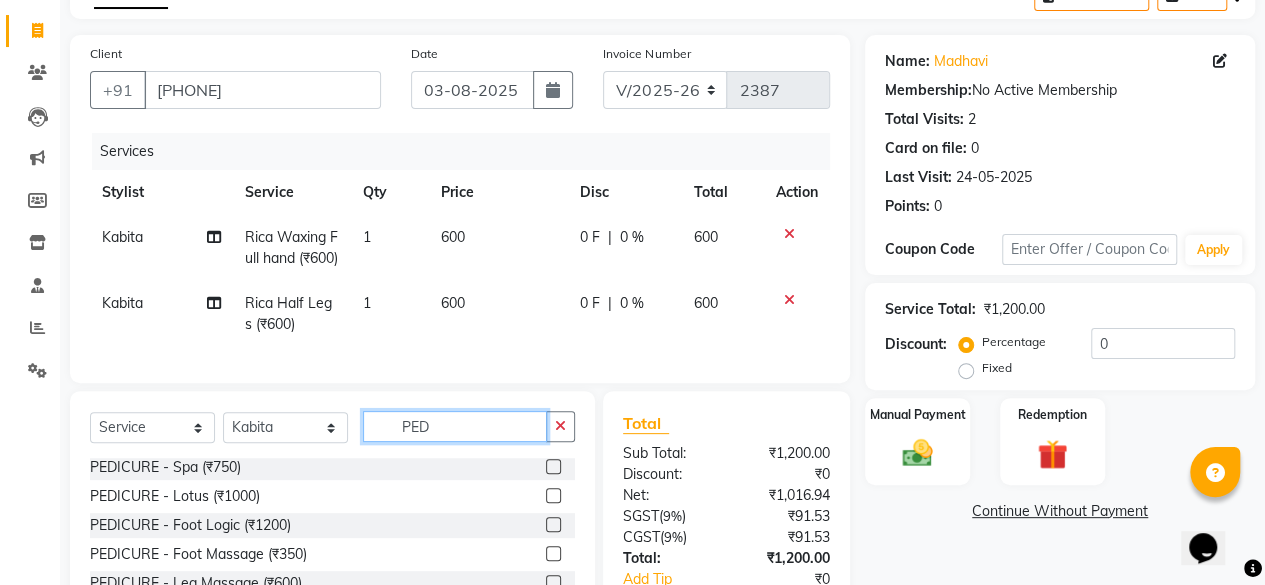 scroll, scrollTop: 0, scrollLeft: 0, axis: both 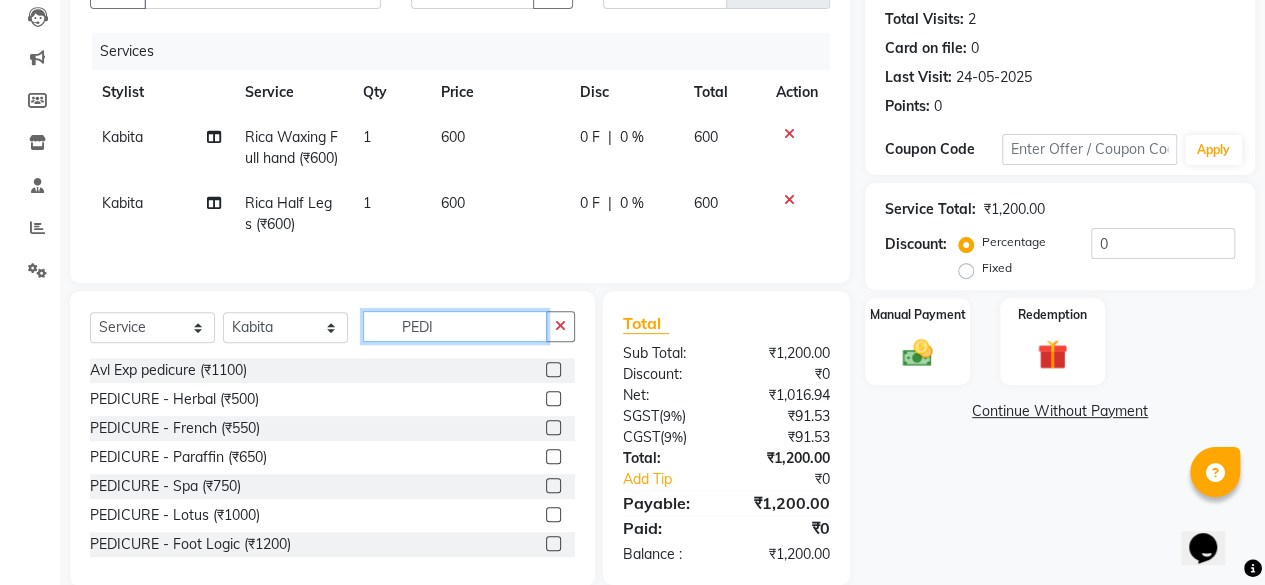 type on "PEDI" 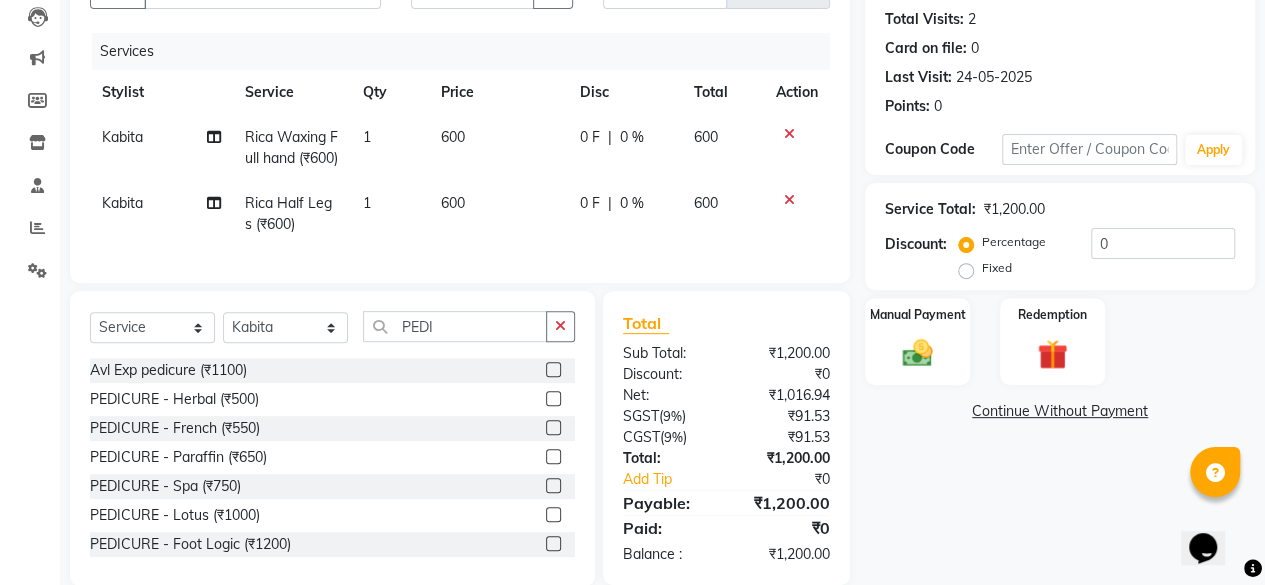 click 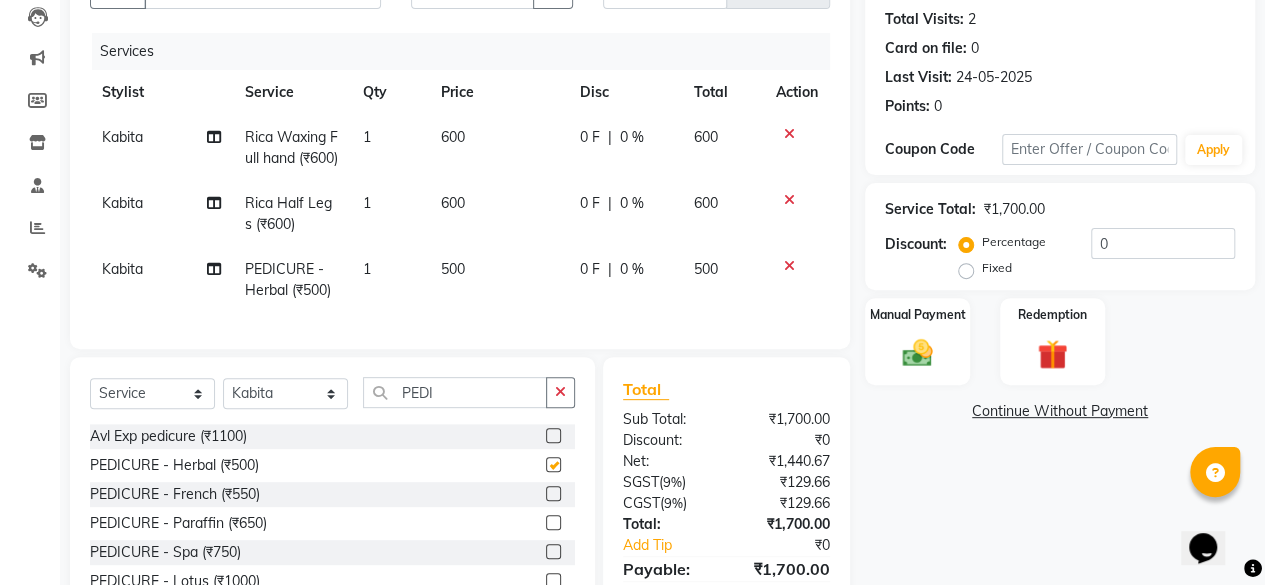 checkbox on "false" 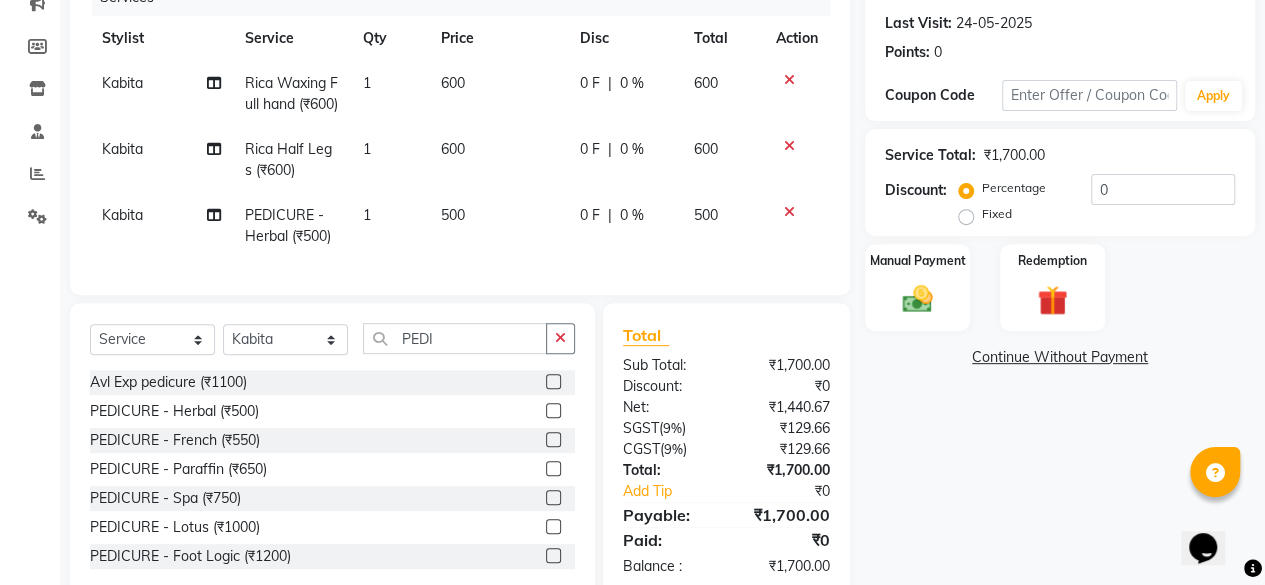 scroll, scrollTop: 347, scrollLeft: 0, axis: vertical 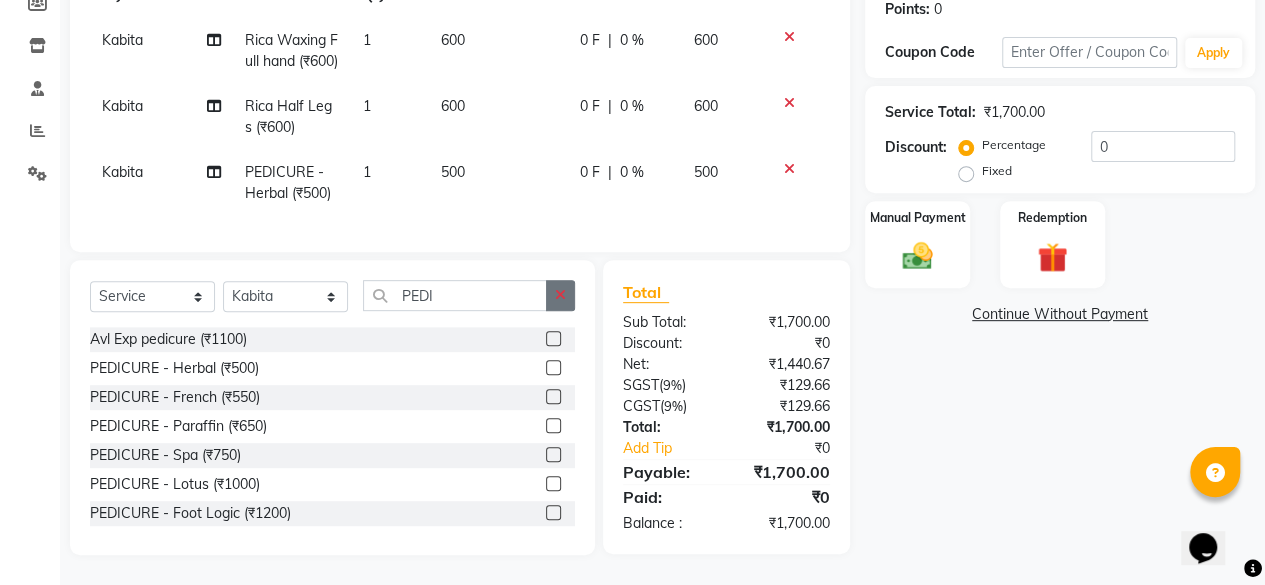 click 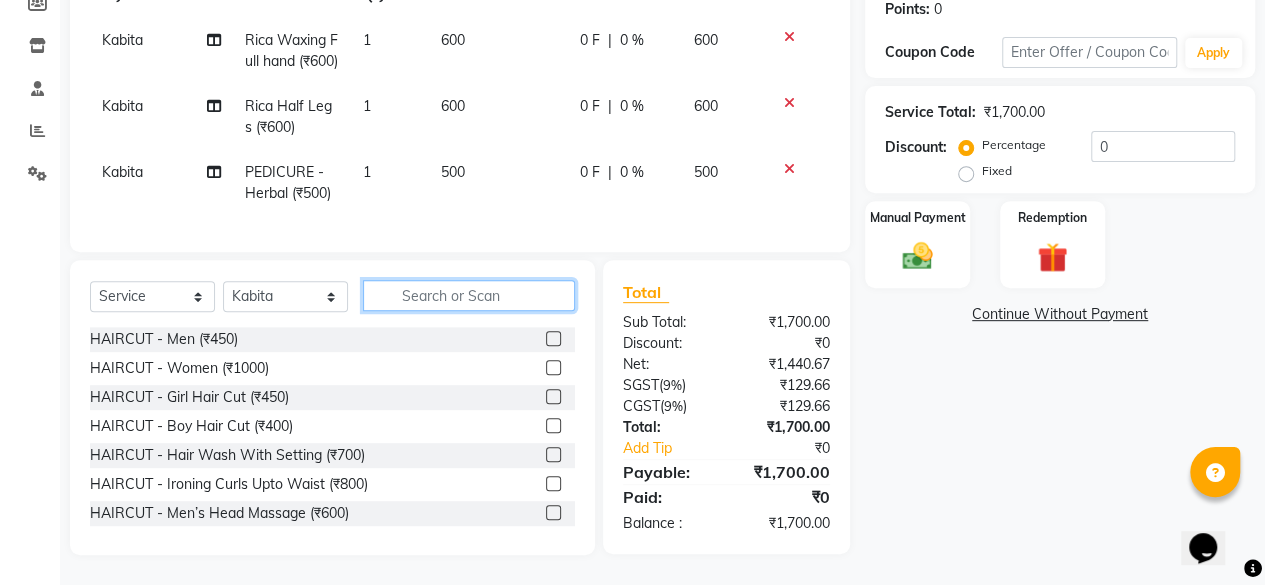 click 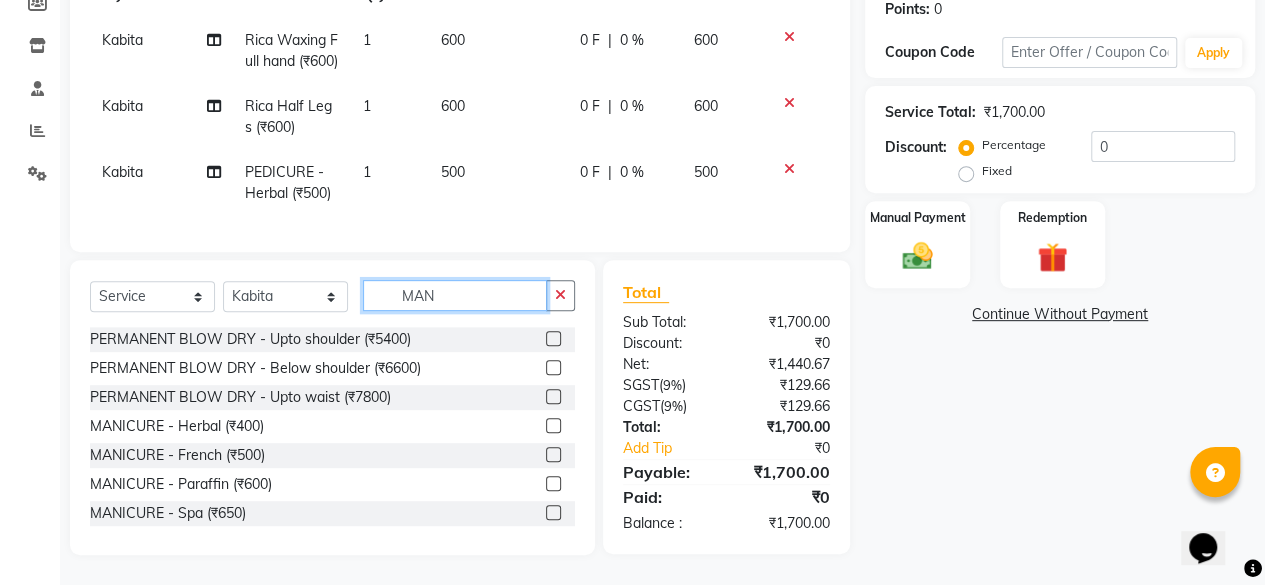 type on "MAN" 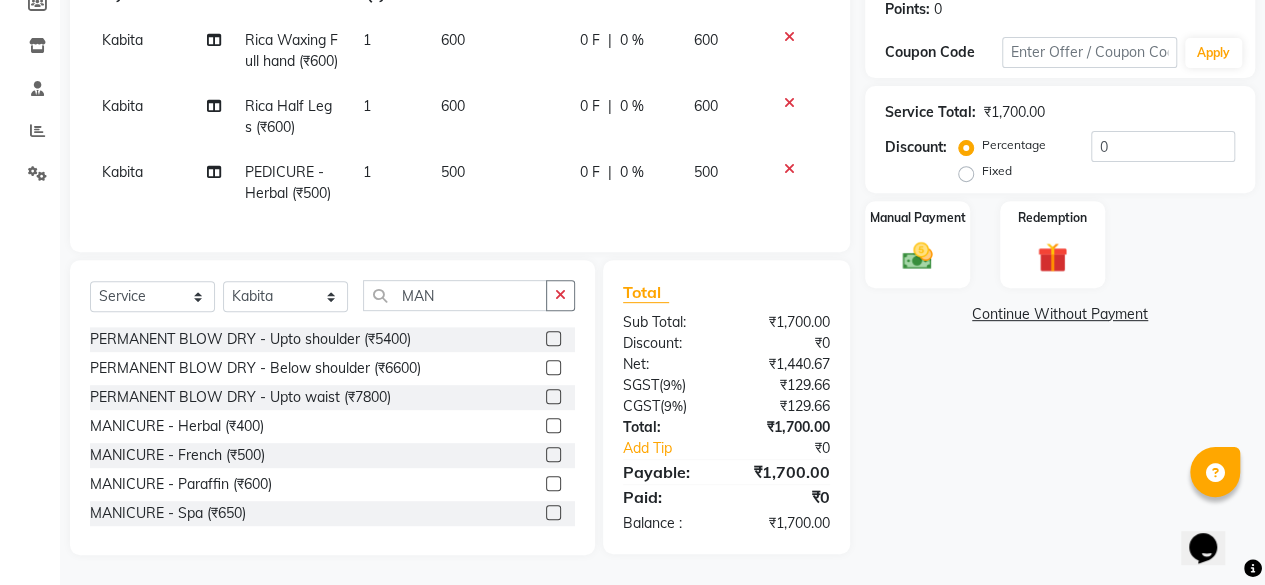 click 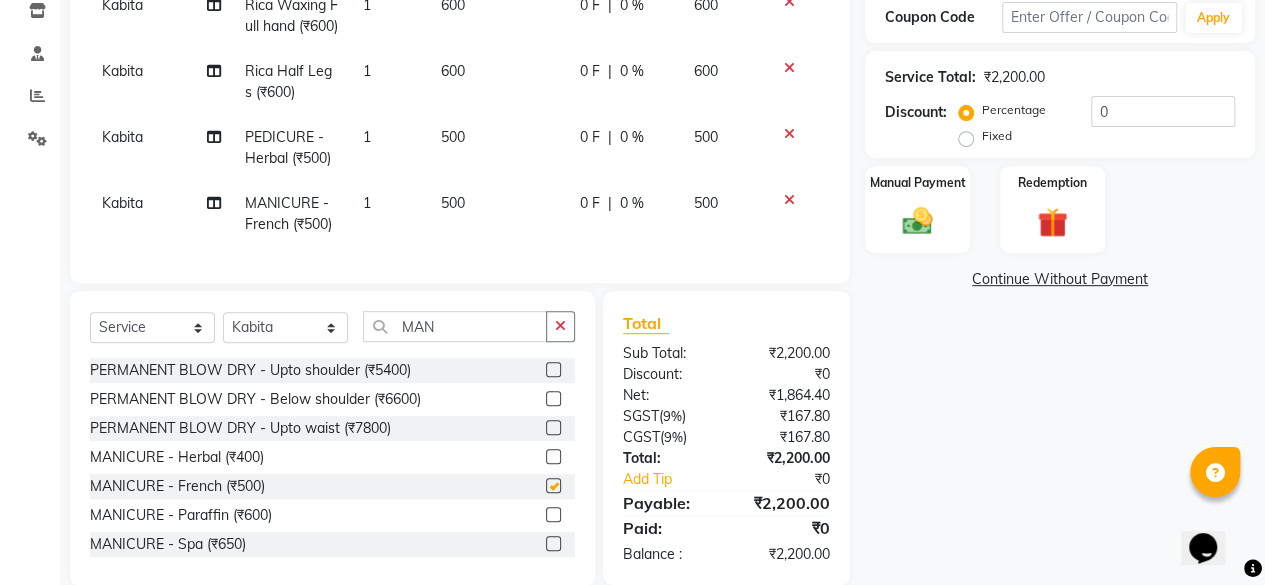 checkbox on "false" 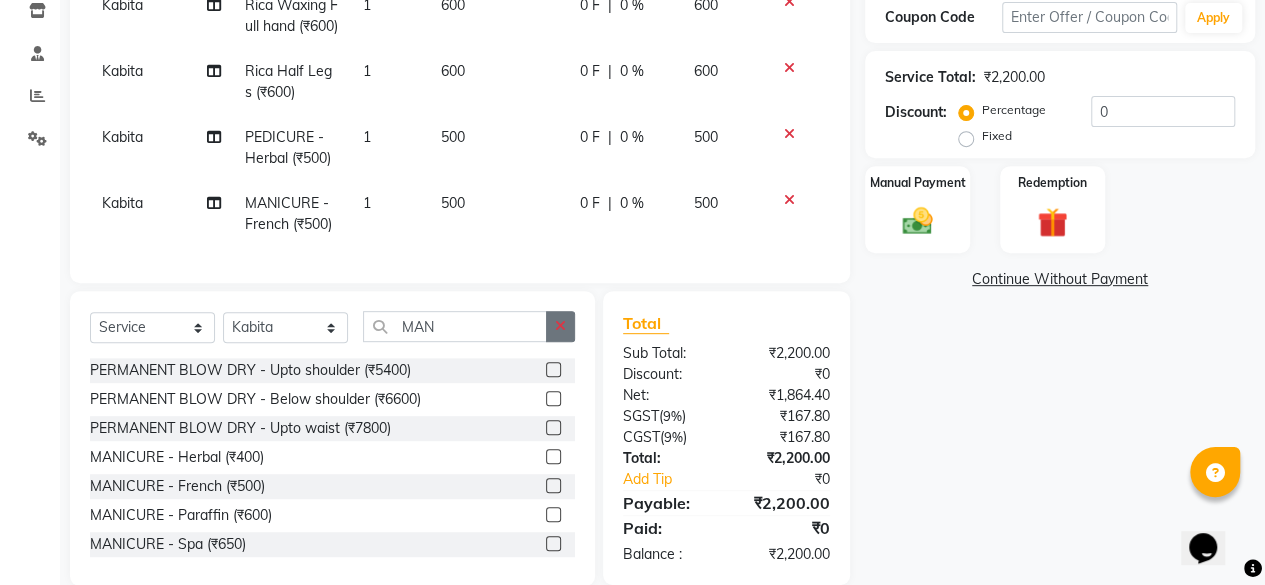 click 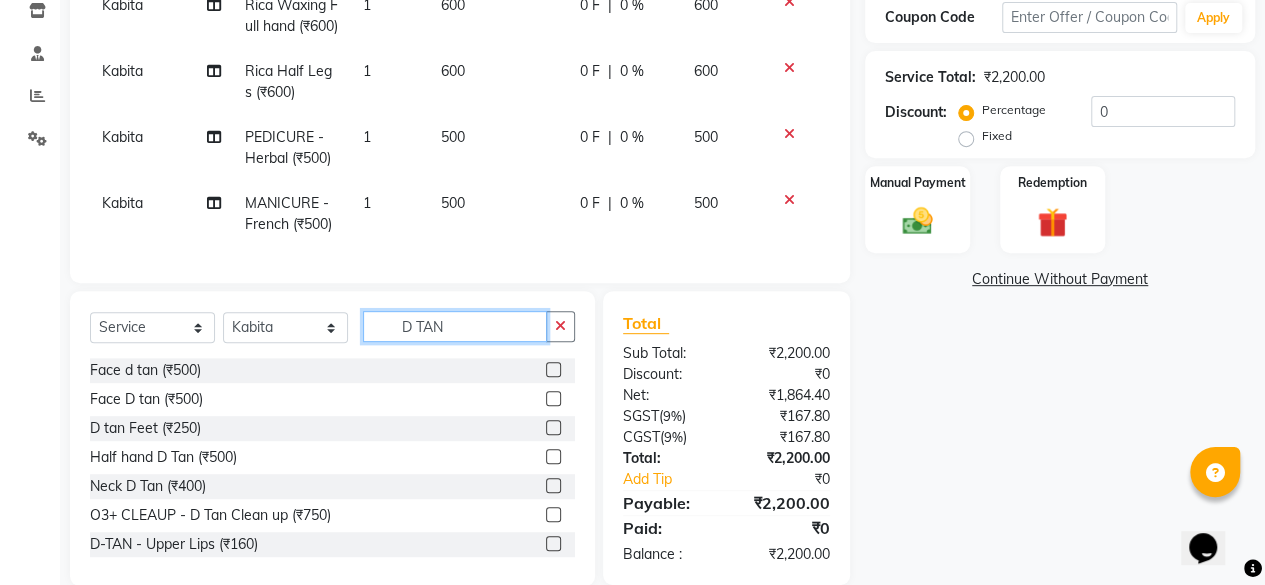 scroll, scrollTop: 413, scrollLeft: 0, axis: vertical 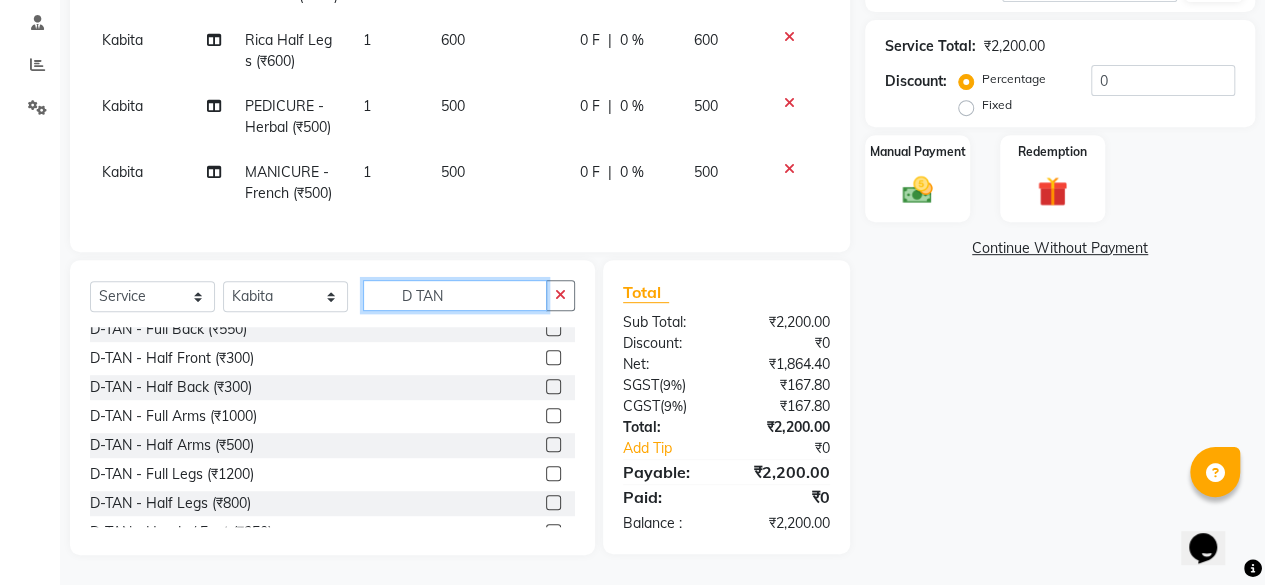 type on "D TAN" 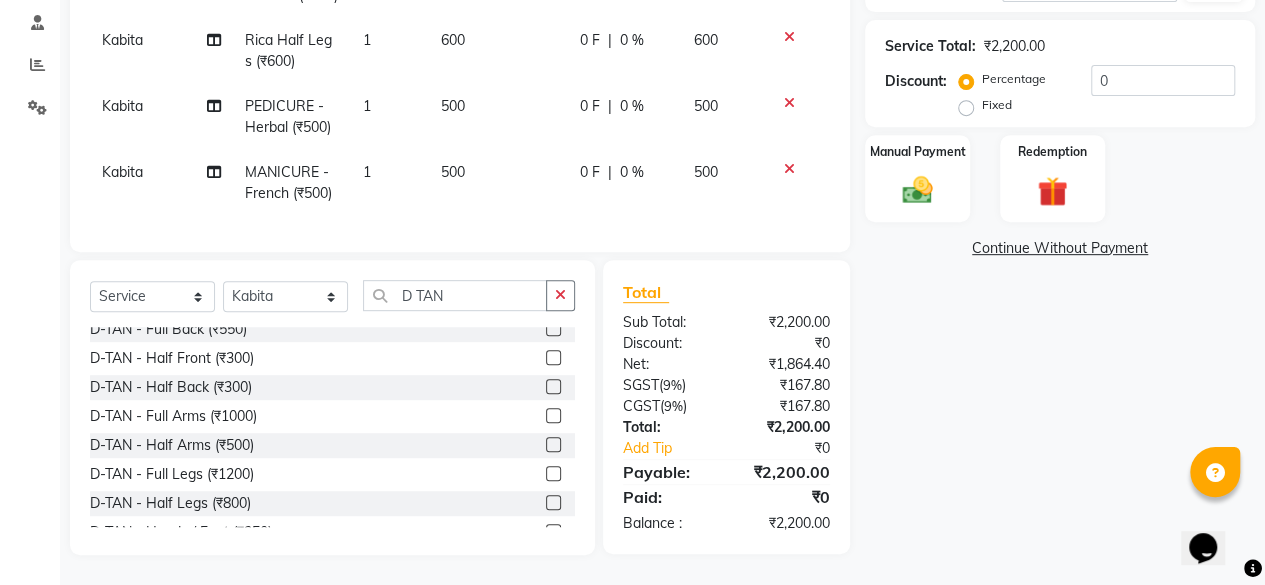 click 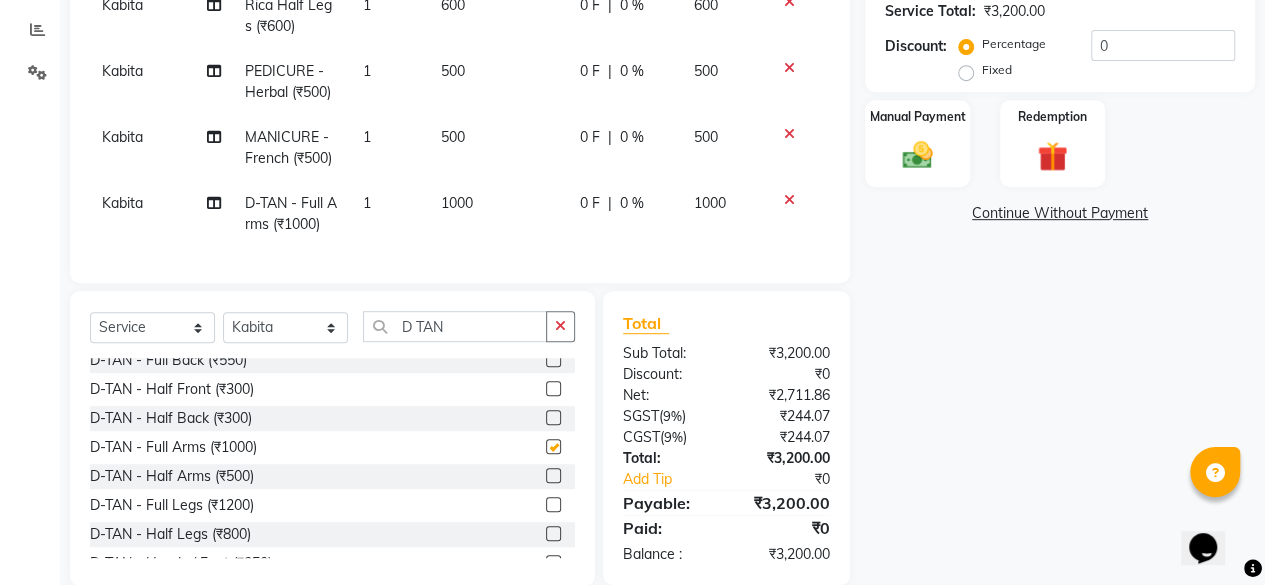 checkbox on "false" 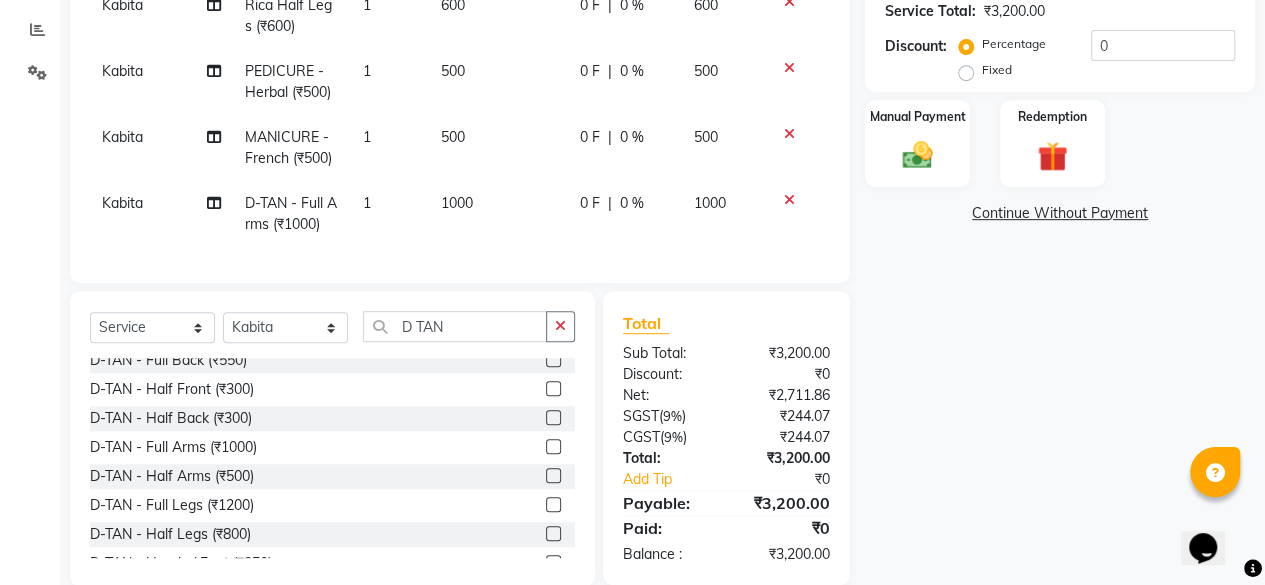 scroll, scrollTop: 380, scrollLeft: 0, axis: vertical 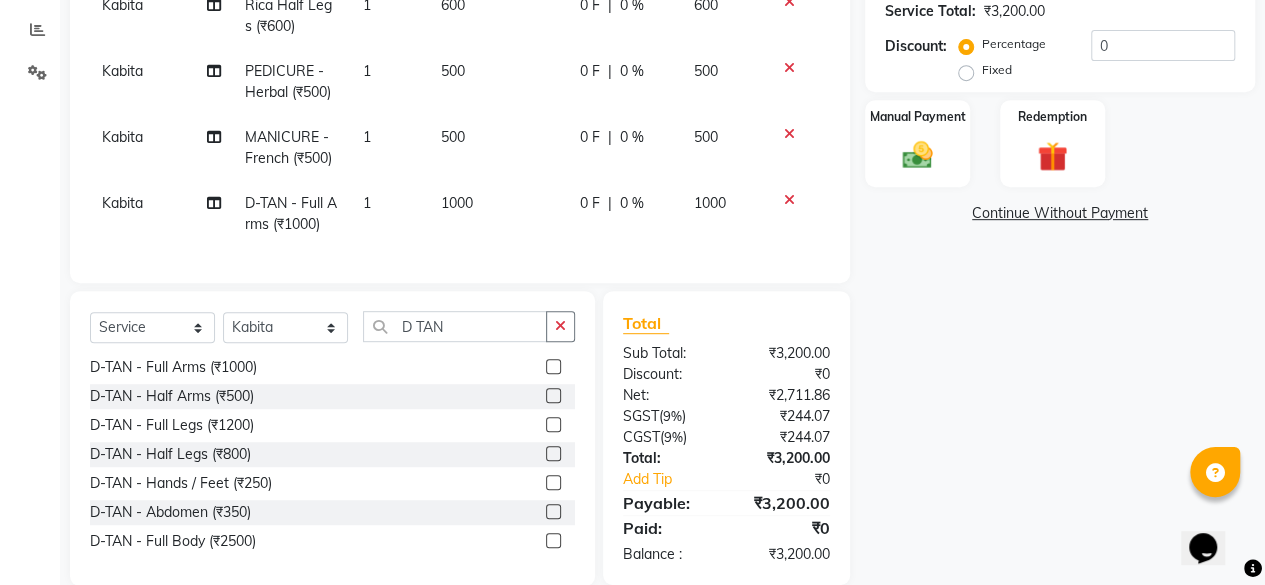 click 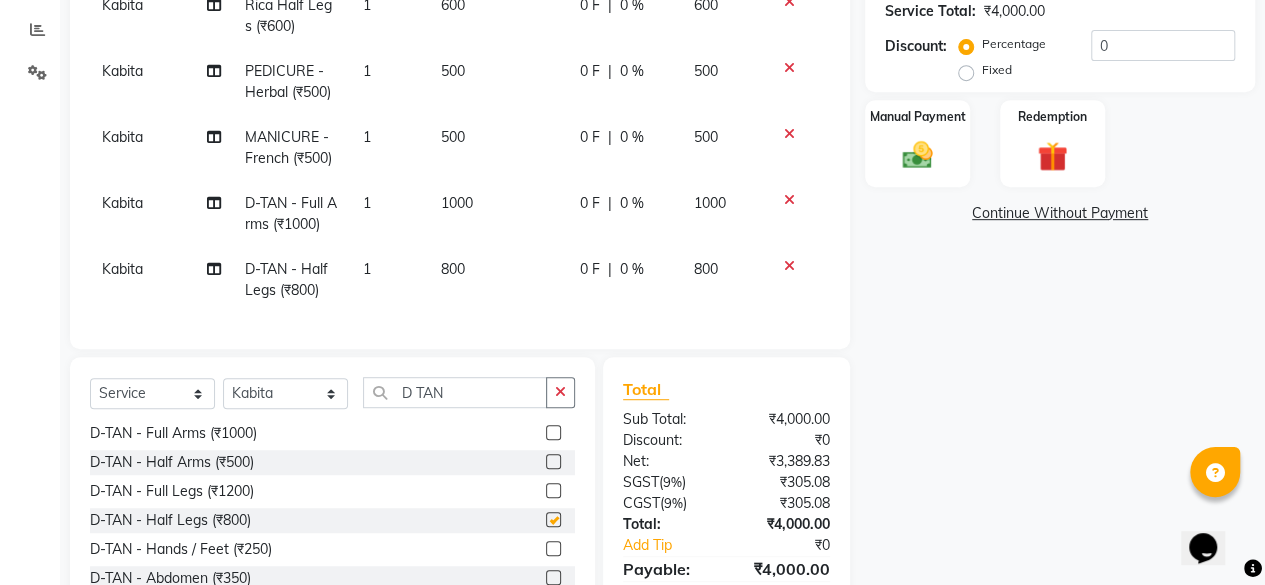 checkbox on "false" 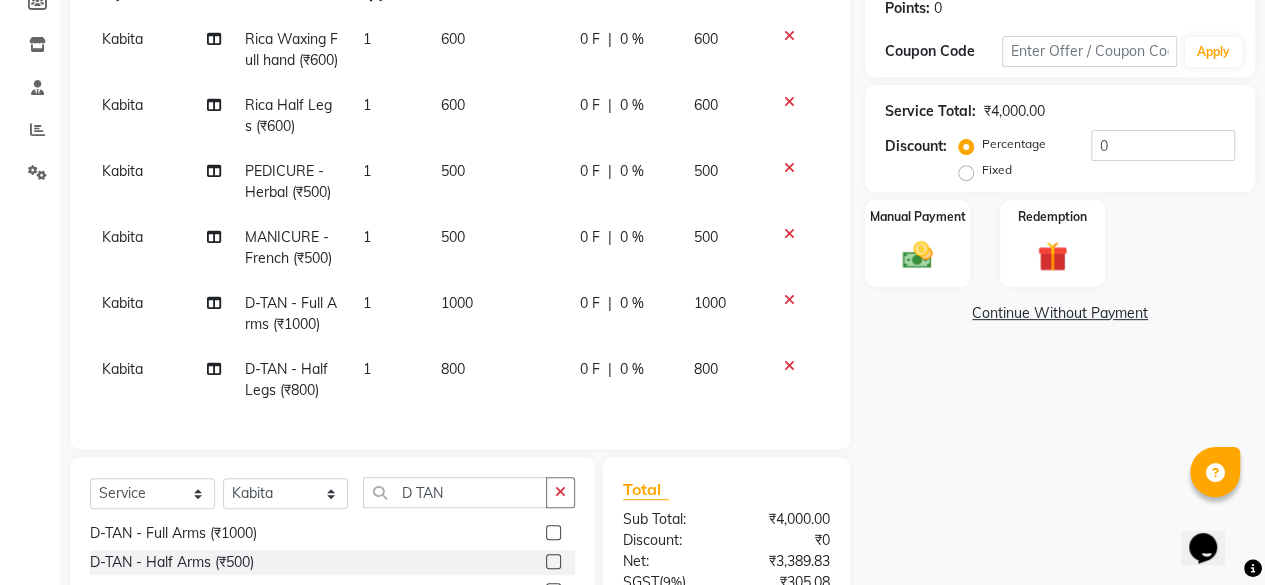 scroll, scrollTop: 213, scrollLeft: 0, axis: vertical 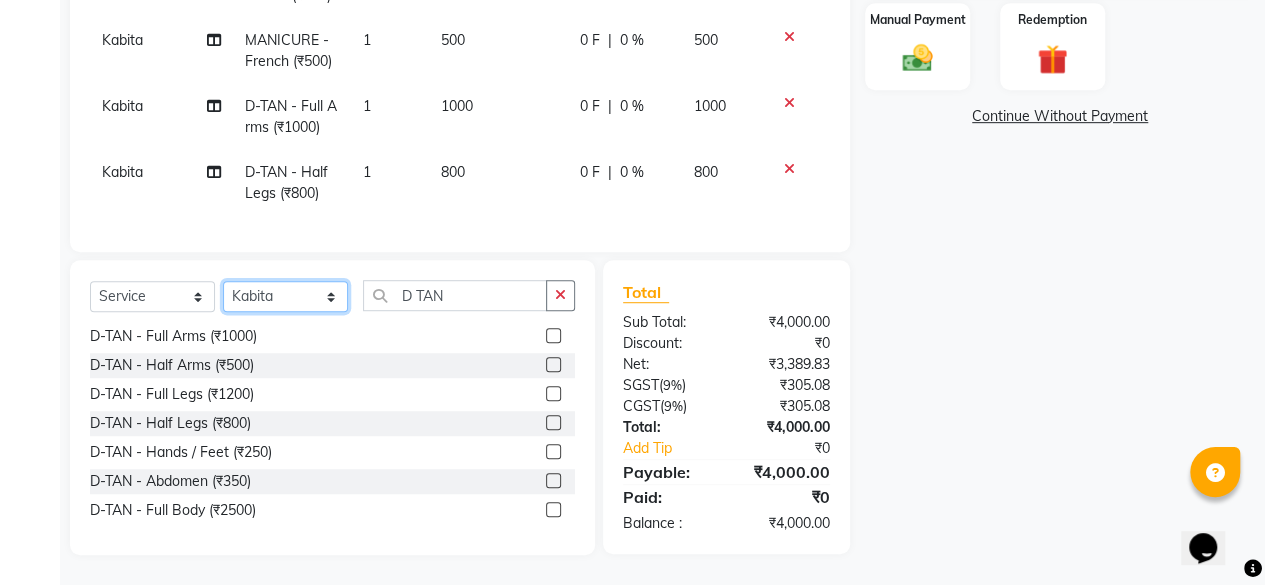 click on "Select Stylist aita DINGG SUPPORT Kabita KAMLA Rahul Riya Tamang Sajal salon manager Sonu Vimal" 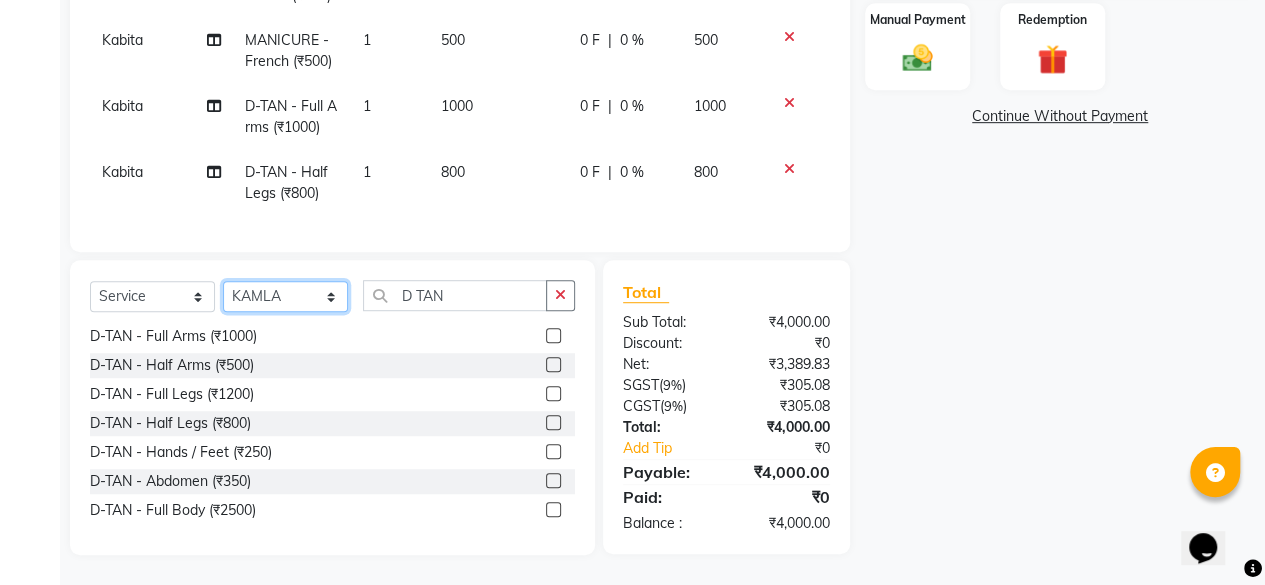 click on "Select Stylist aita DINGG SUPPORT Kabita KAMLA Rahul Riya Tamang Sajal salon manager Sonu Vimal" 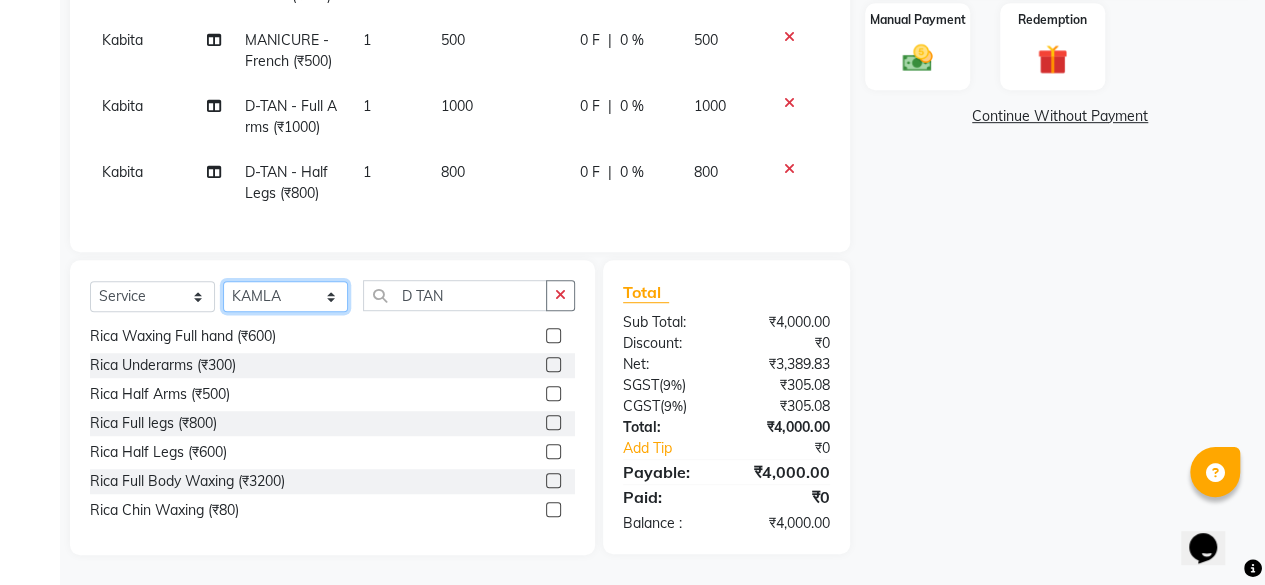scroll, scrollTop: 515, scrollLeft: 0, axis: vertical 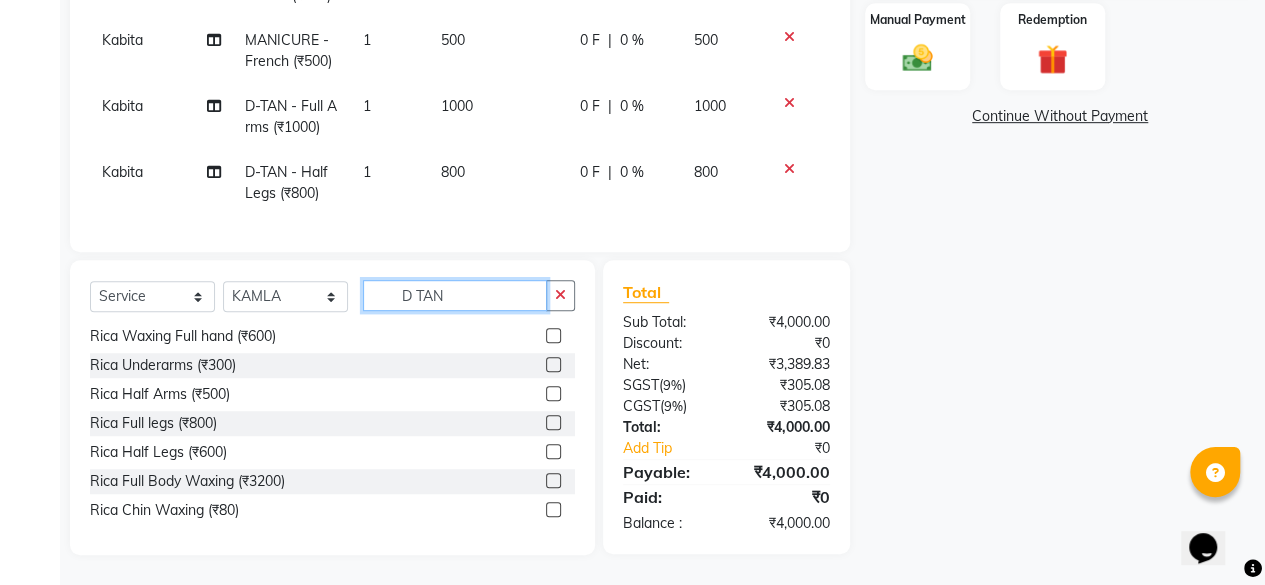 click on "D TAN" 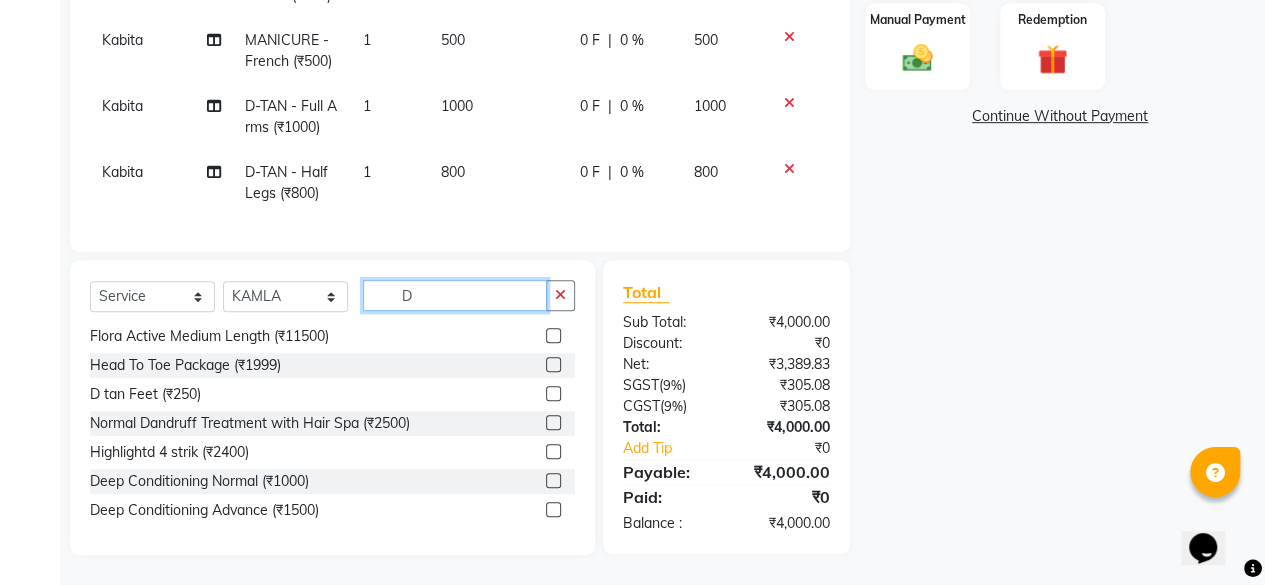 scroll, scrollTop: 814, scrollLeft: 0, axis: vertical 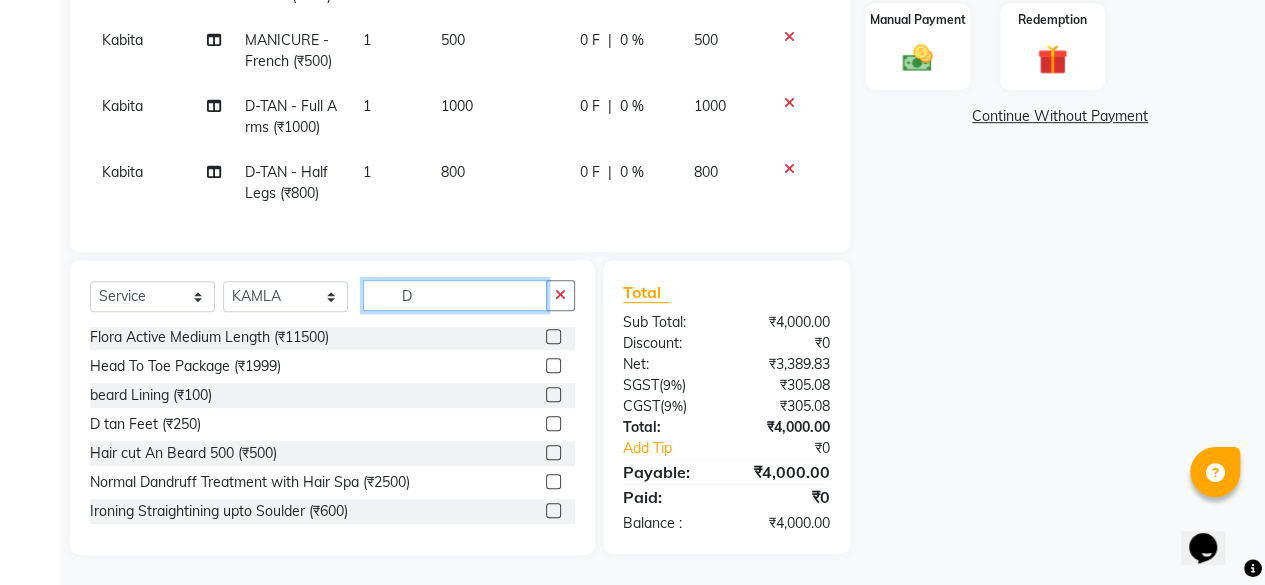 type on "D" 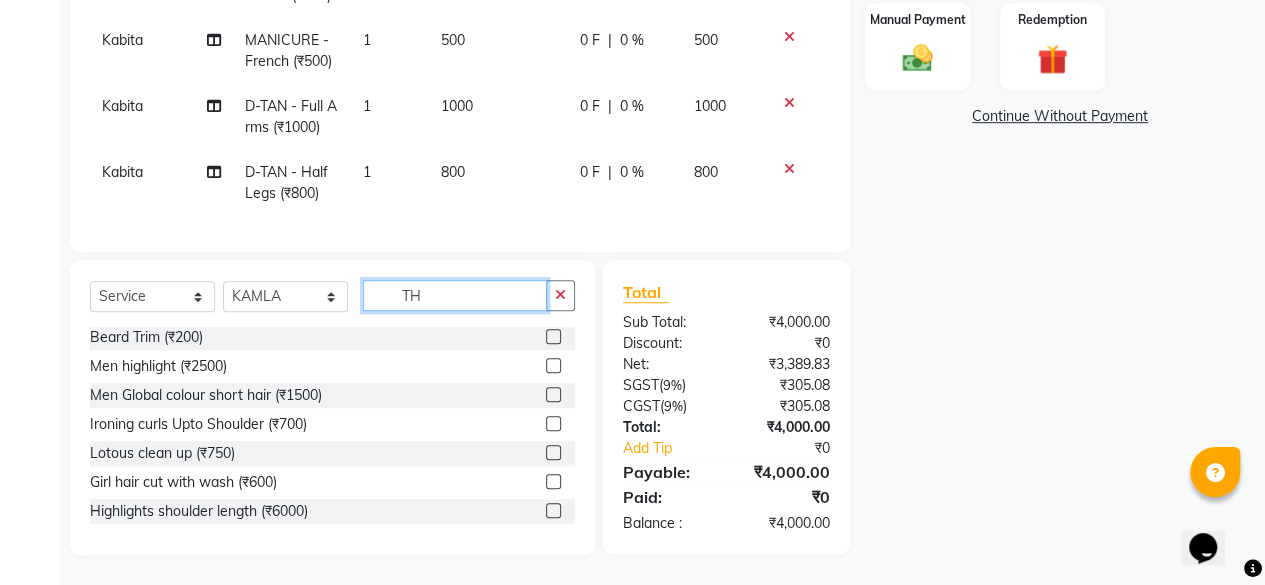 scroll, scrollTop: 0, scrollLeft: 0, axis: both 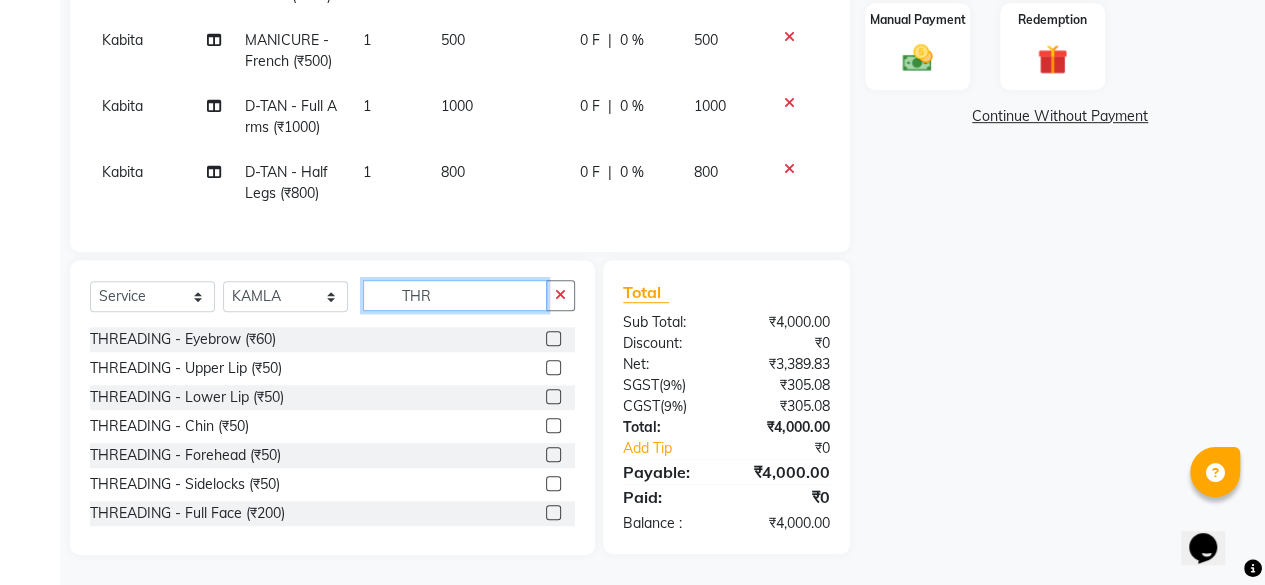 type on "THR" 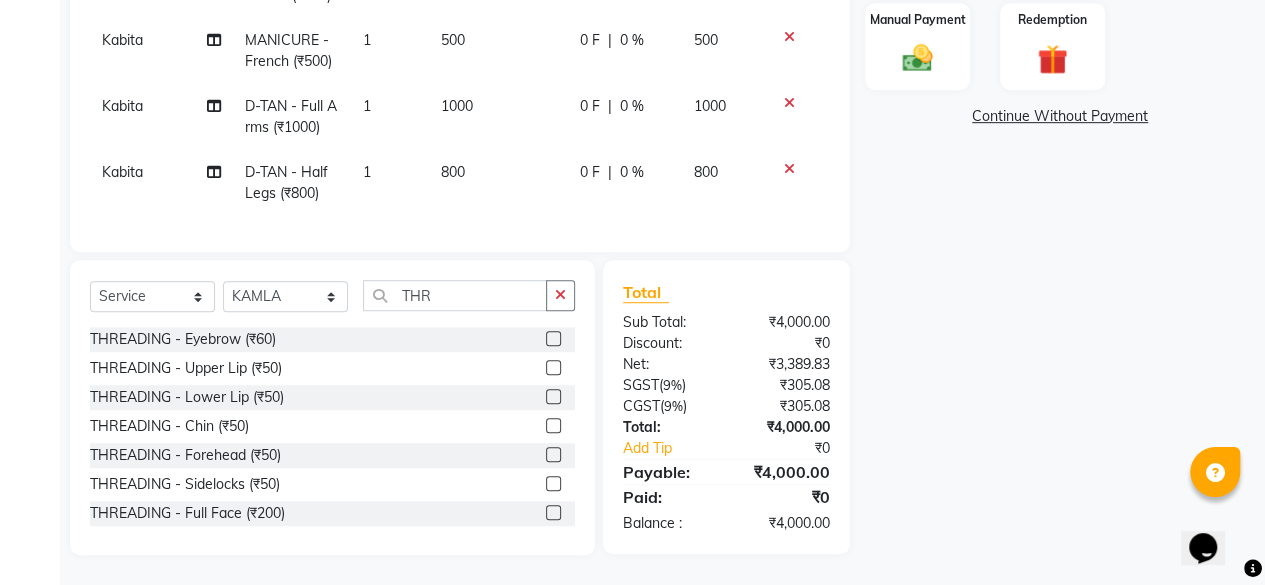 click 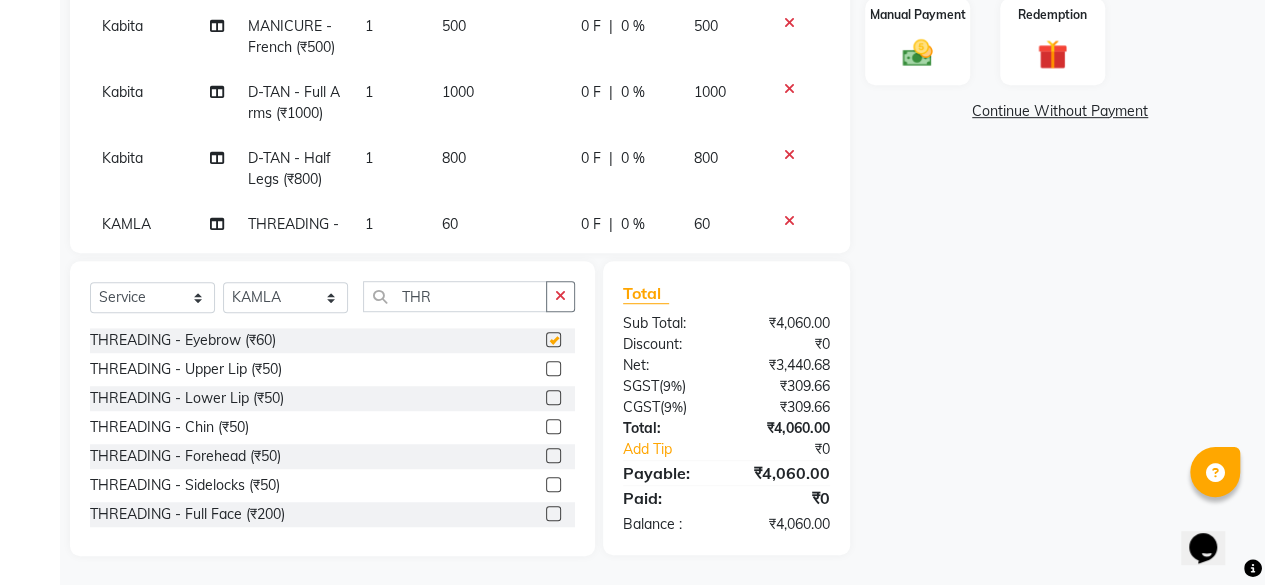 checkbox on "false" 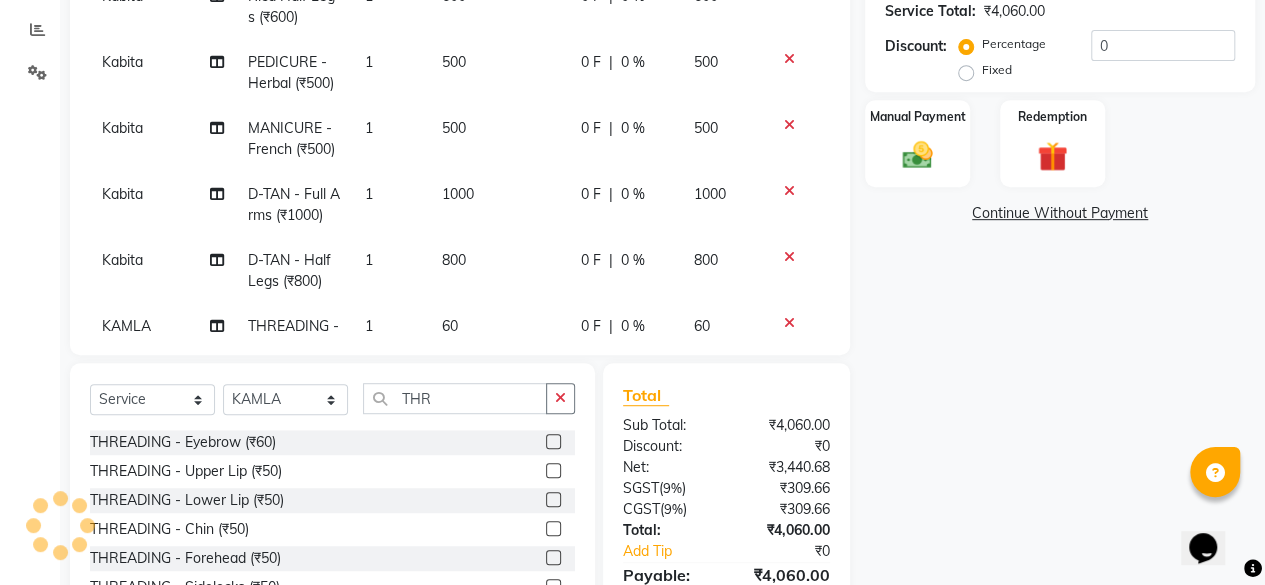 scroll, scrollTop: 315, scrollLeft: 0, axis: vertical 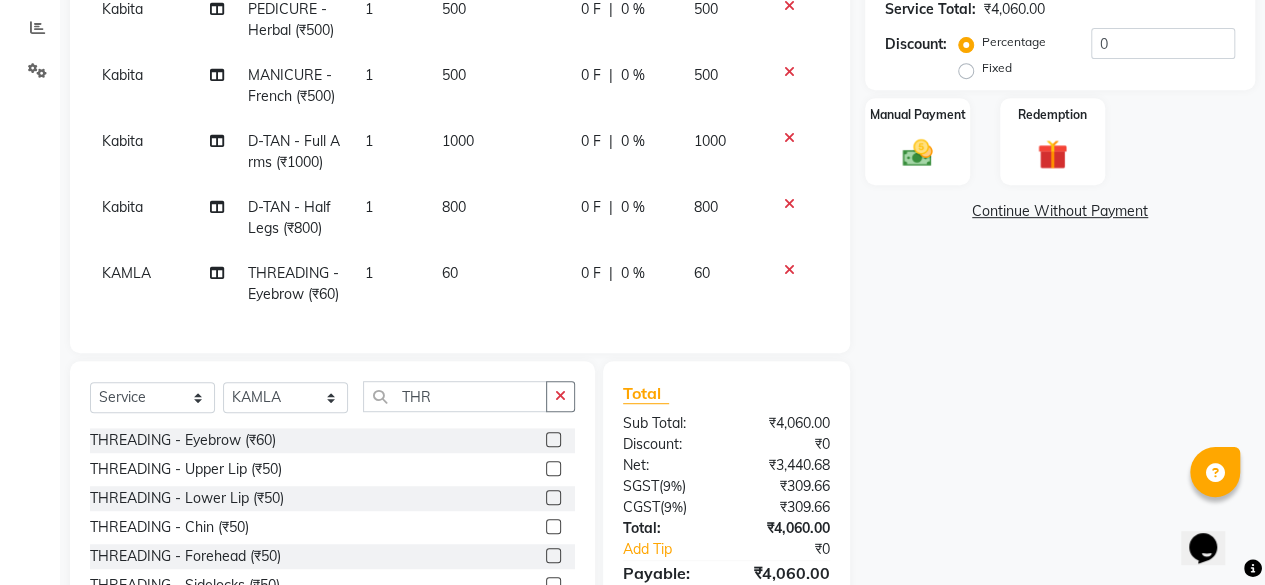 click 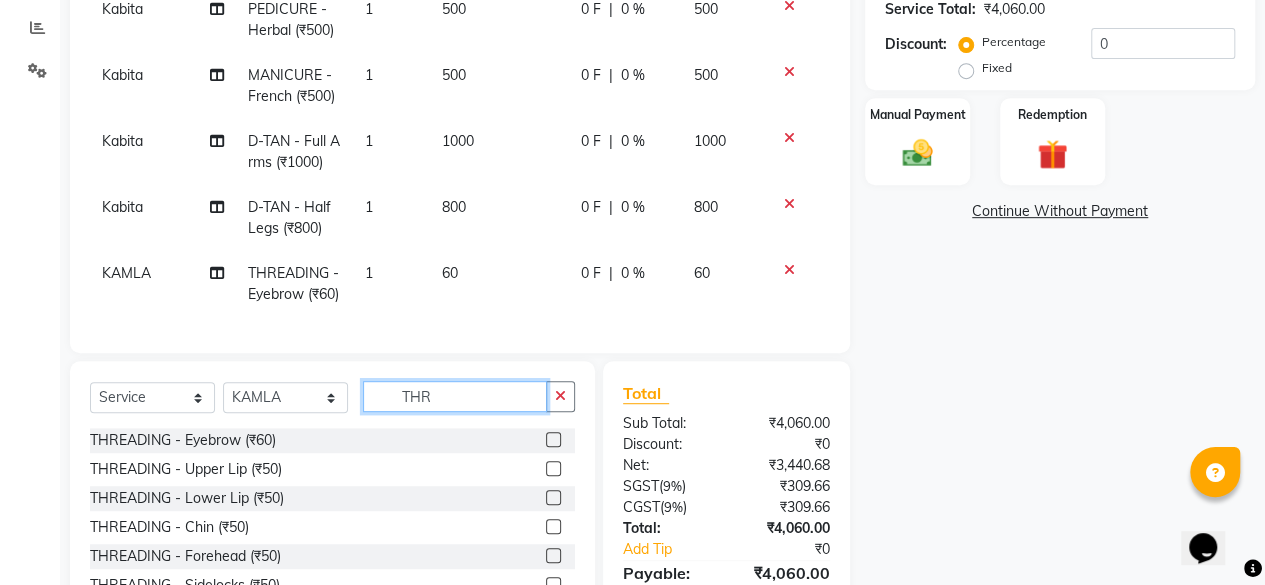 type 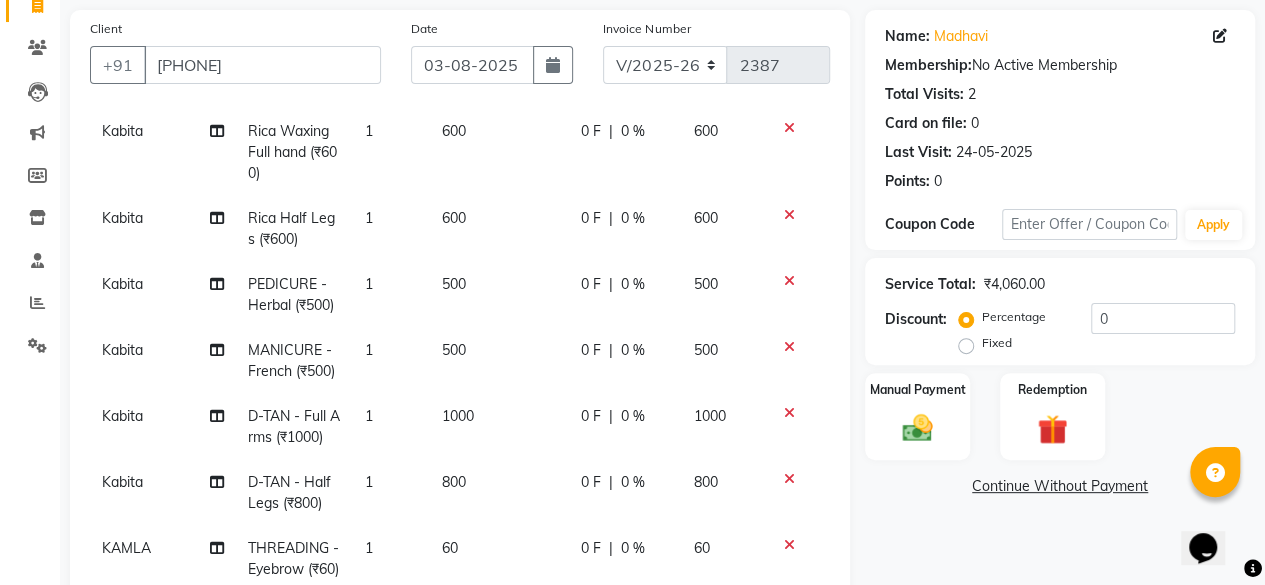 scroll, scrollTop: 115, scrollLeft: 0, axis: vertical 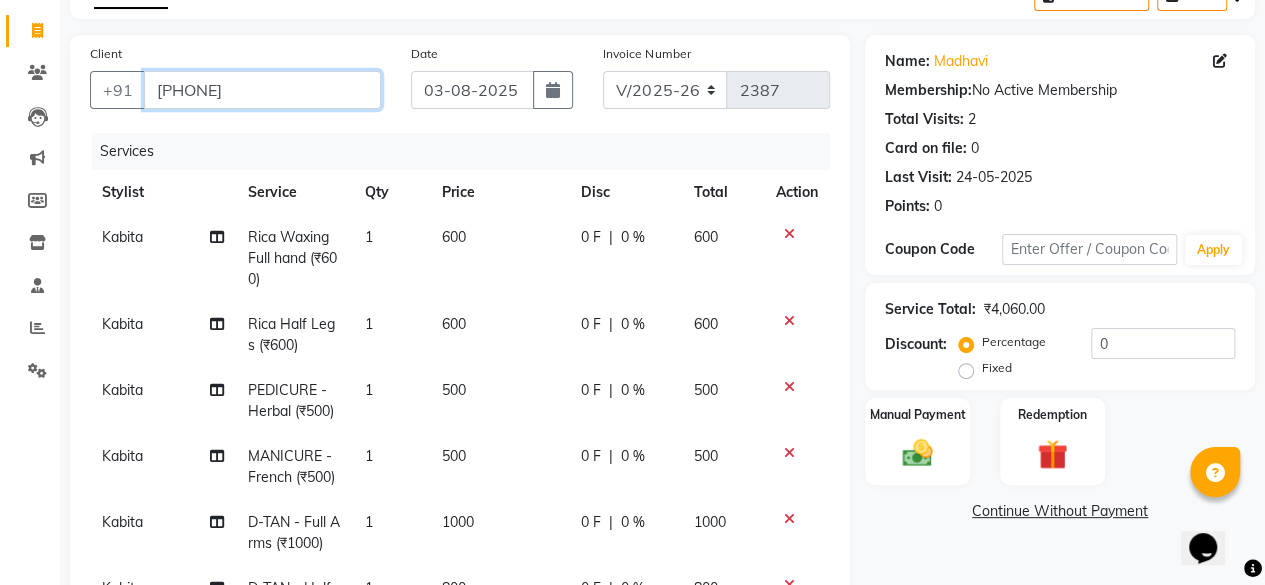 drag, startPoint x: 261, startPoint y: 80, endPoint x: 154, endPoint y: 83, distance: 107.042046 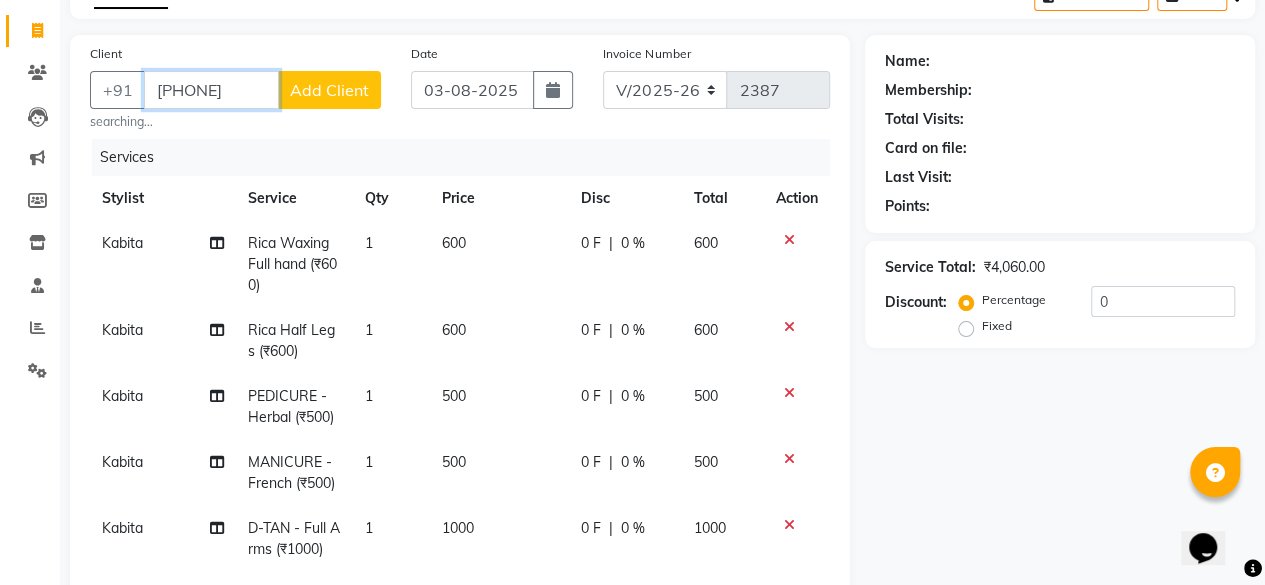 type on "8618227587" 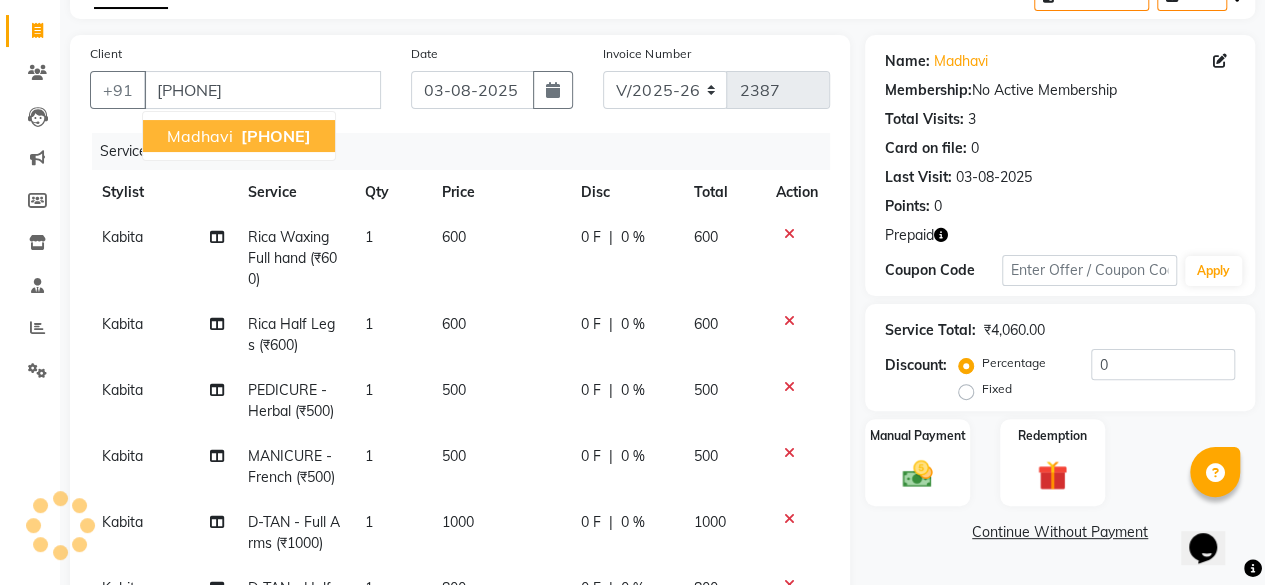 click on "Madhavi   8618227587" at bounding box center (239, 136) 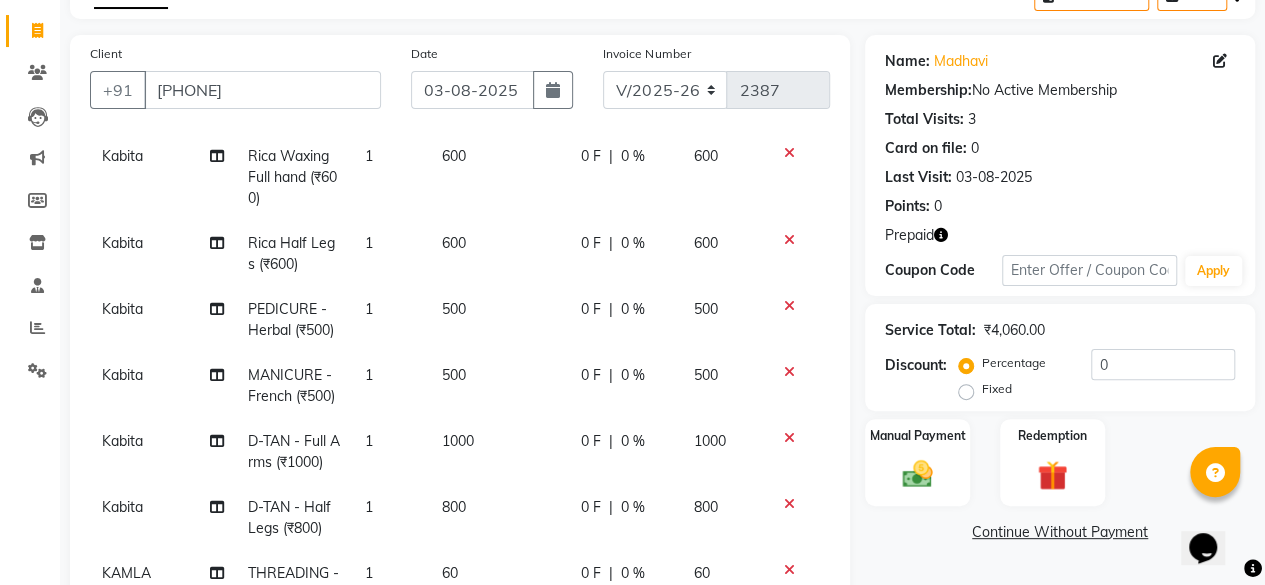 scroll, scrollTop: 117, scrollLeft: 0, axis: vertical 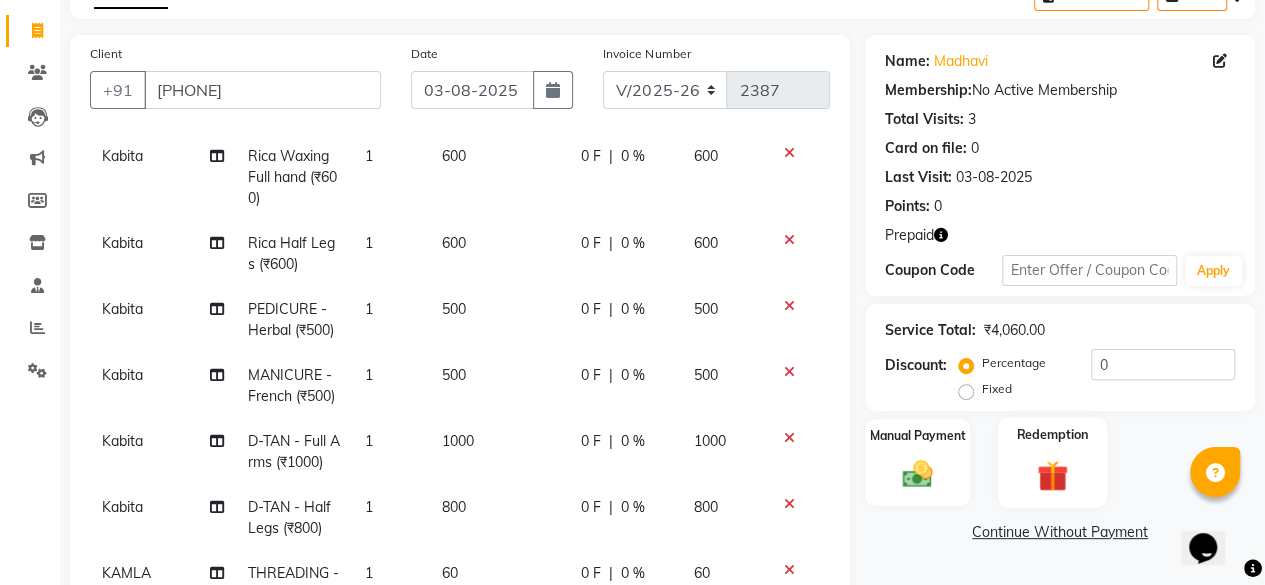 click 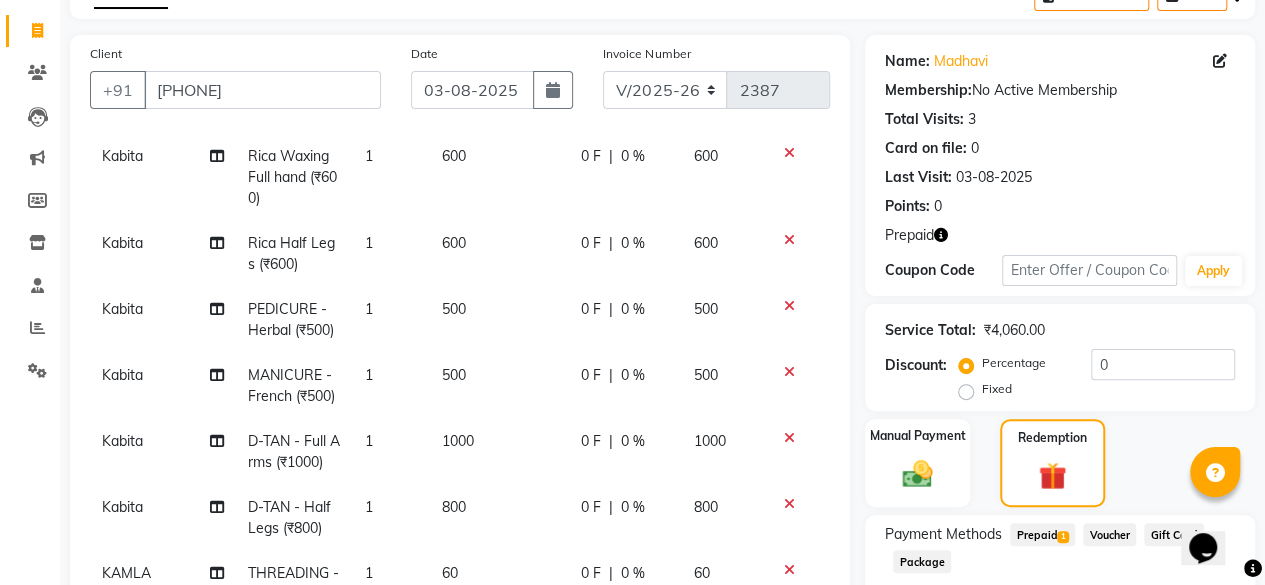 scroll, scrollTop: 415, scrollLeft: 0, axis: vertical 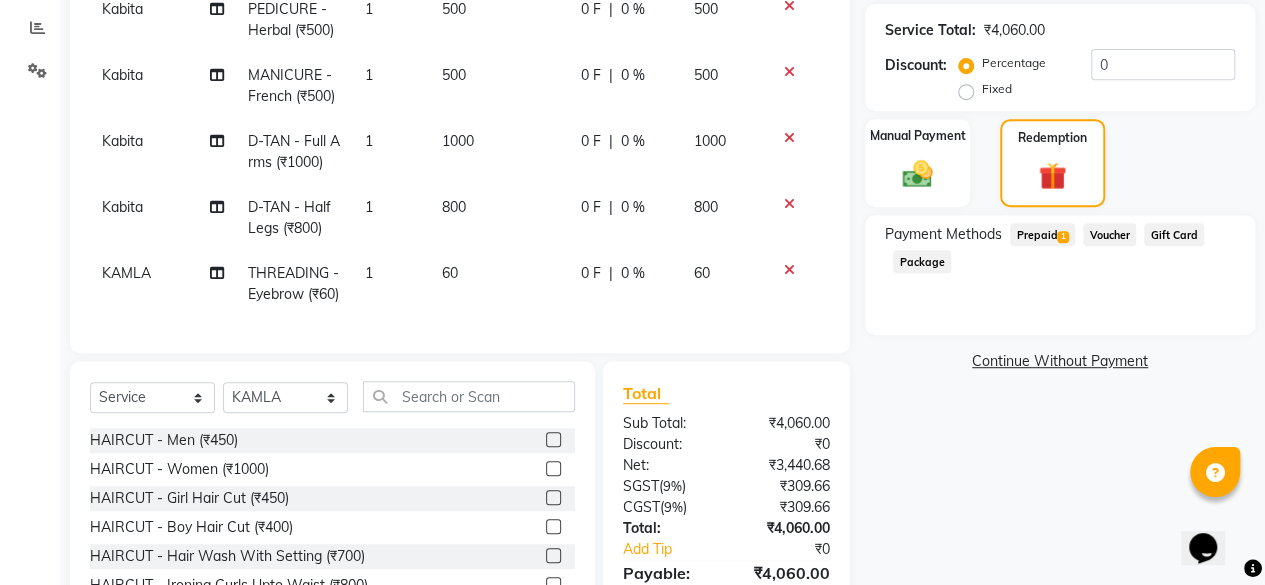 click on "Prepaid  1" 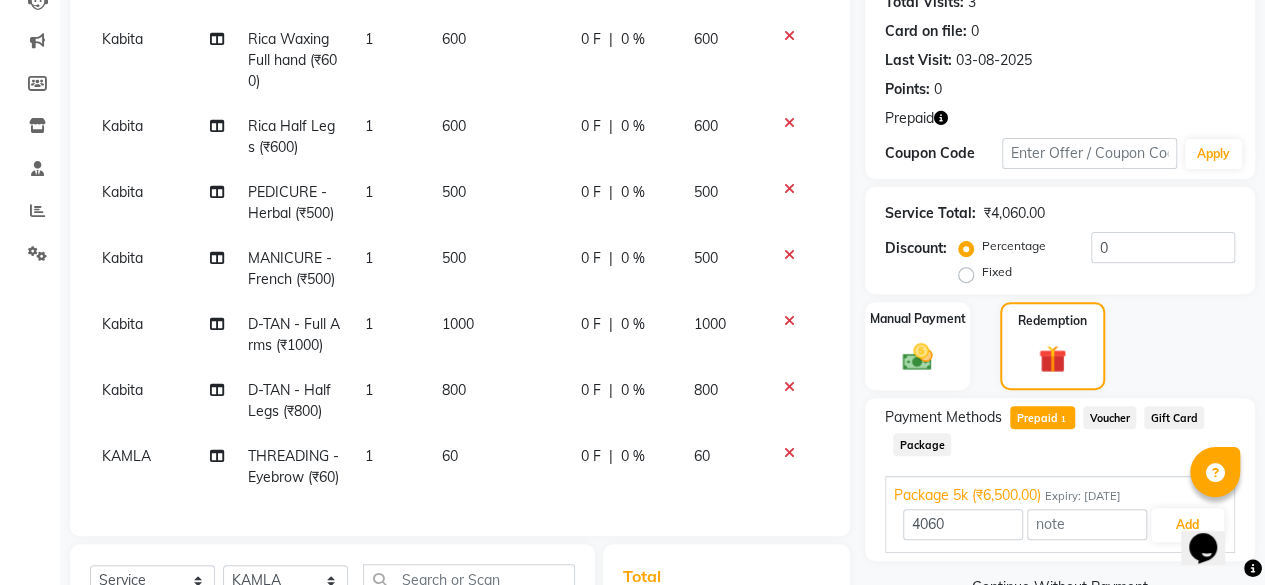 scroll, scrollTop: 215, scrollLeft: 0, axis: vertical 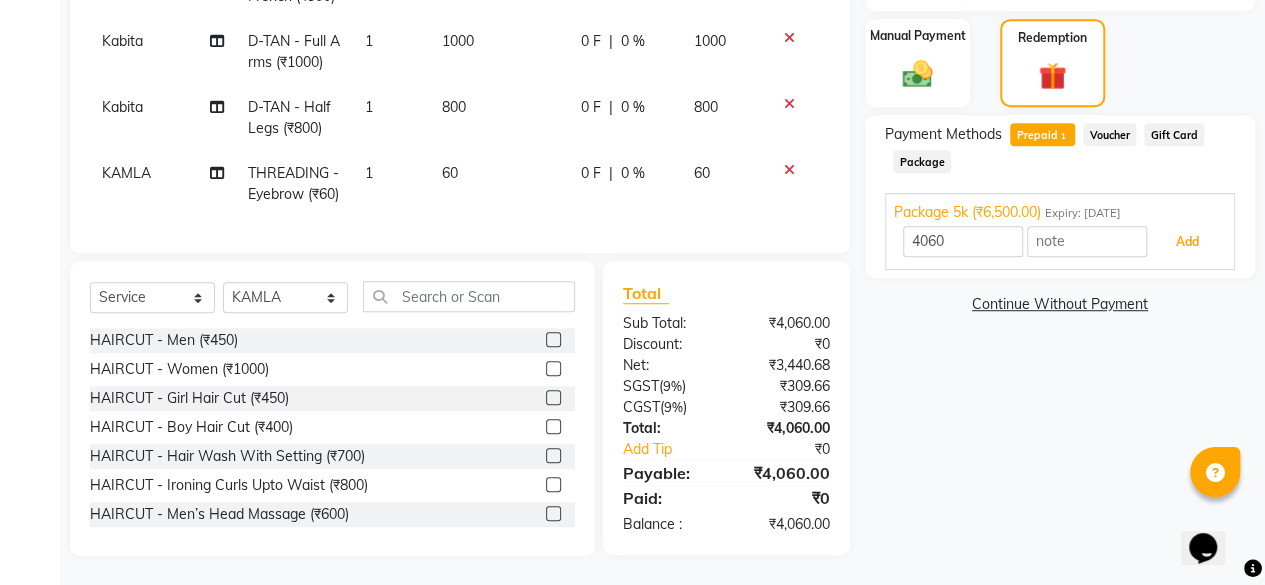 click on "Add" at bounding box center [1187, 242] 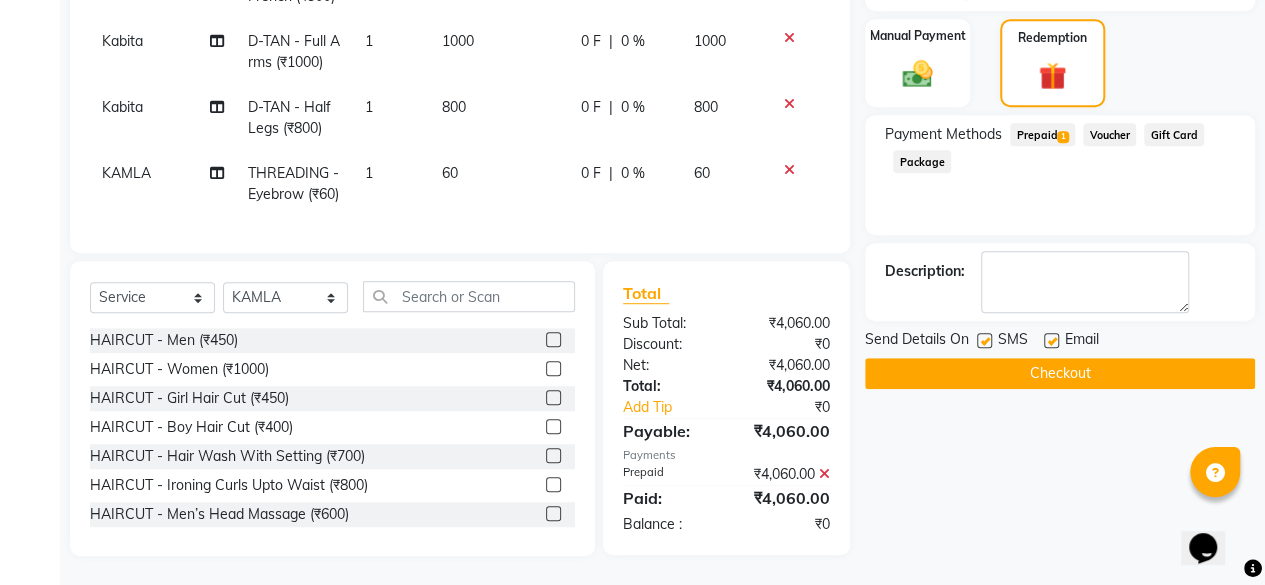 click on "Email" 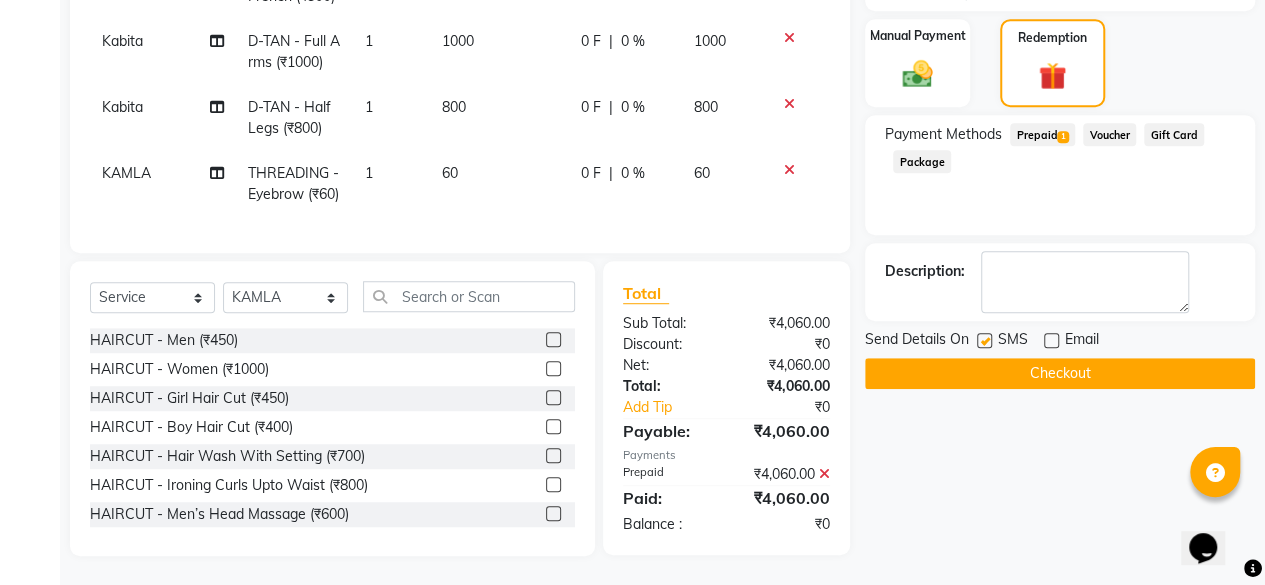 click on "Checkout" 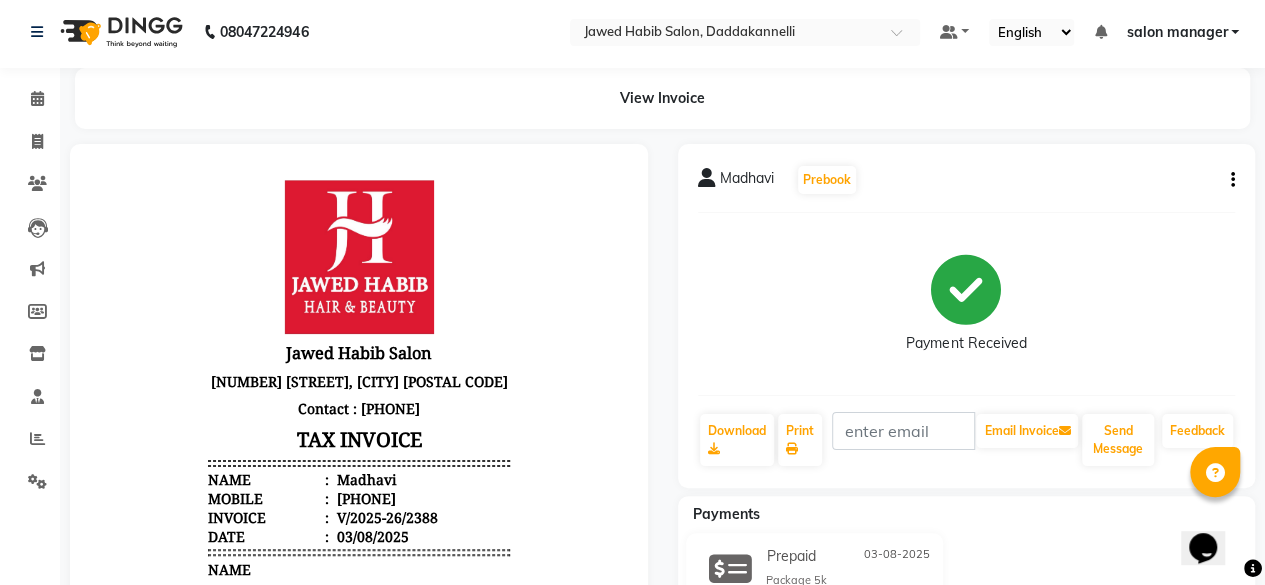 scroll, scrollTop: 0, scrollLeft: 0, axis: both 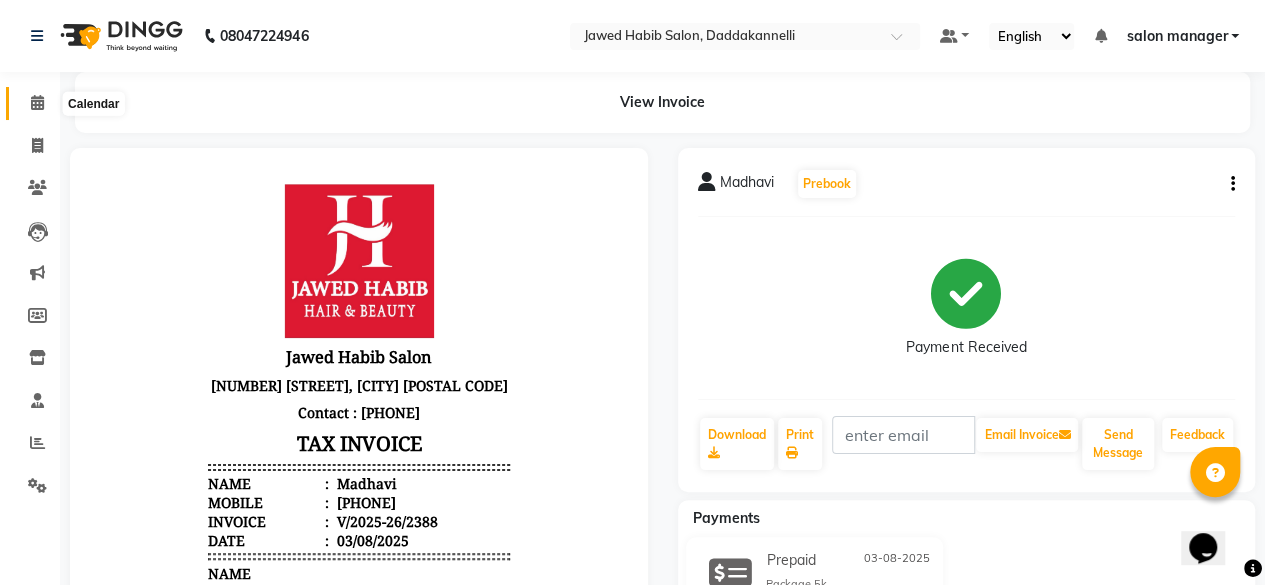 click 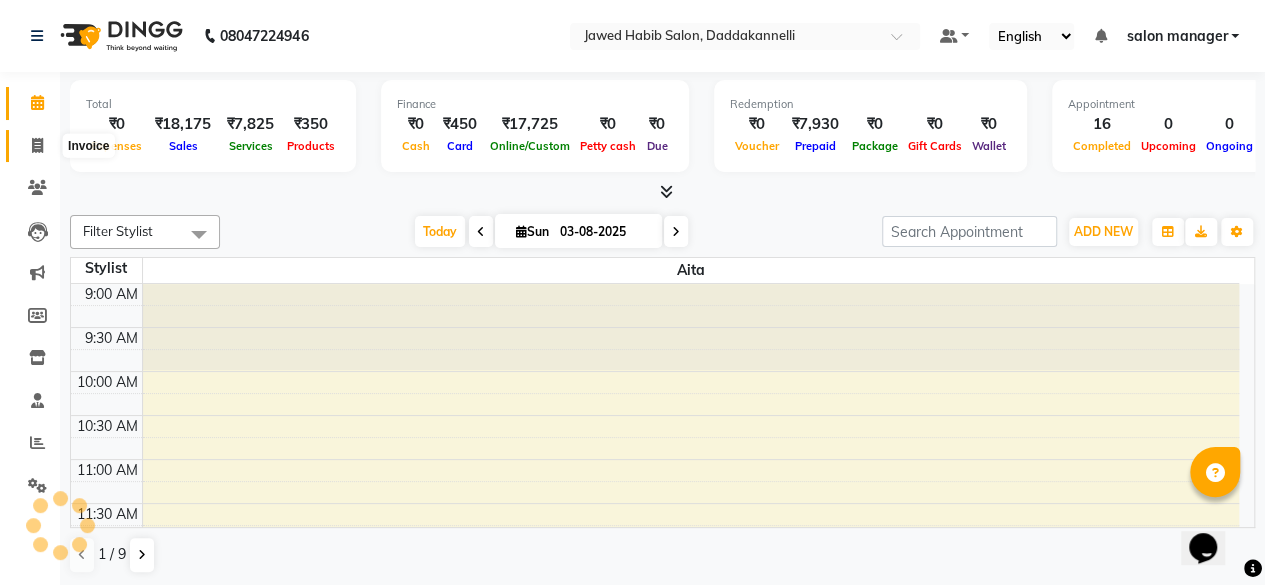 scroll, scrollTop: 0, scrollLeft: 0, axis: both 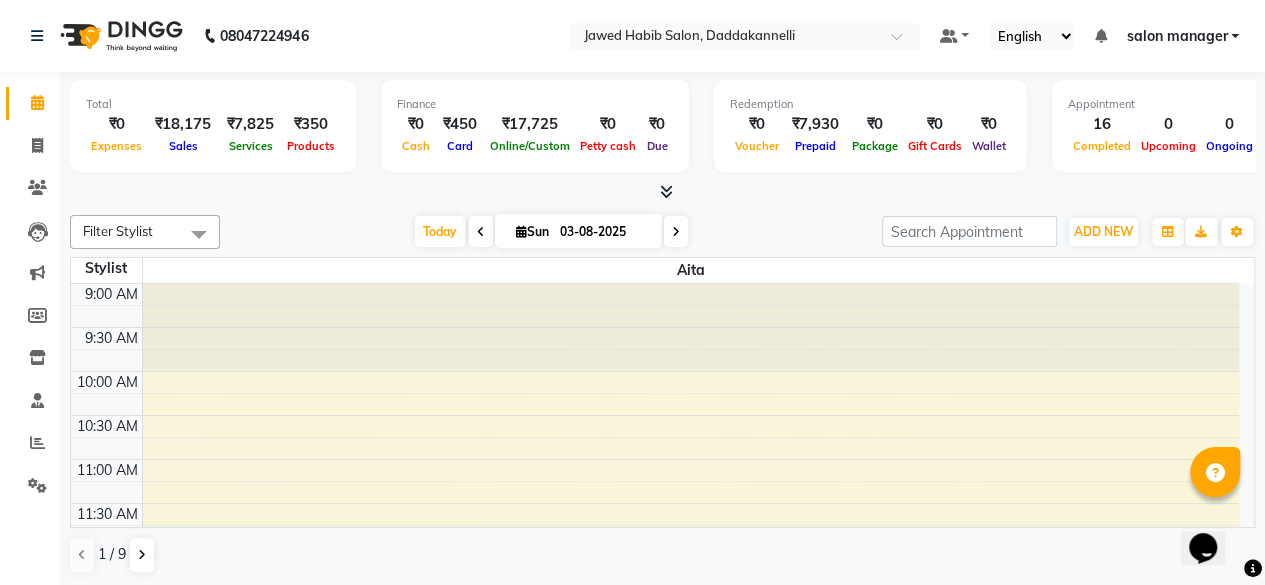click at bounding box center [666, 191] 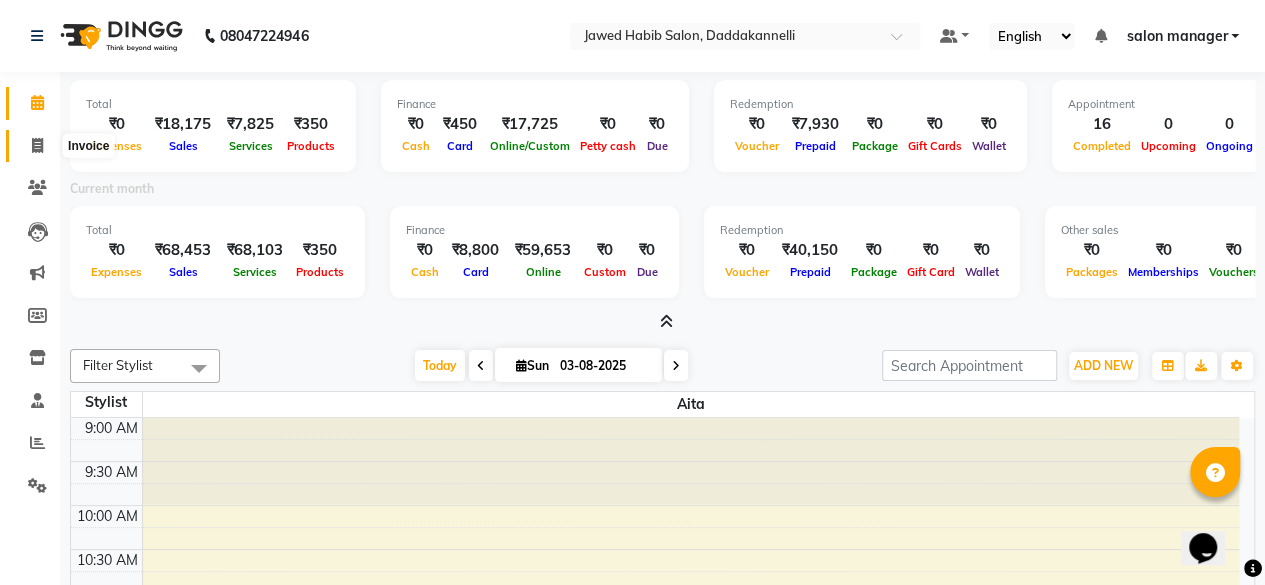 click 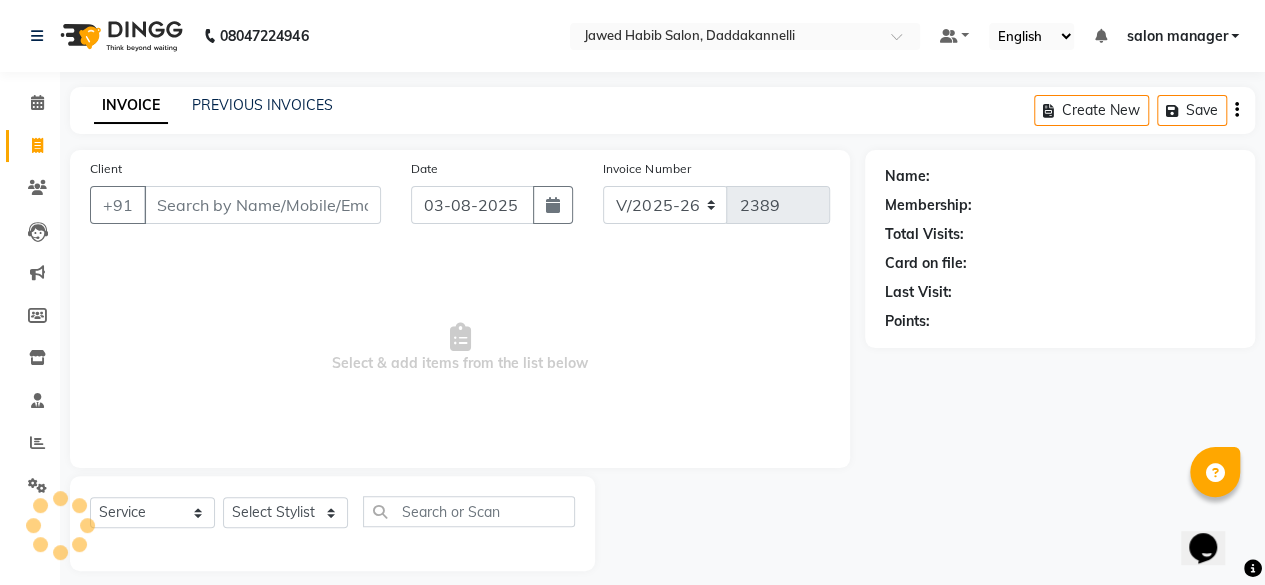scroll, scrollTop: 5, scrollLeft: 0, axis: vertical 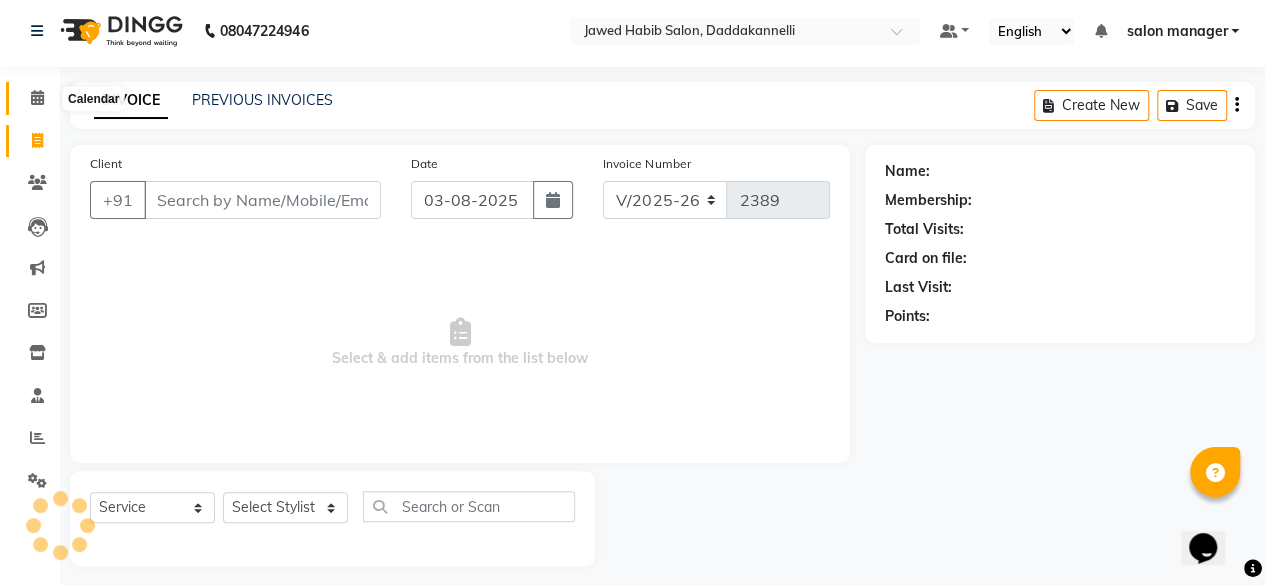 click 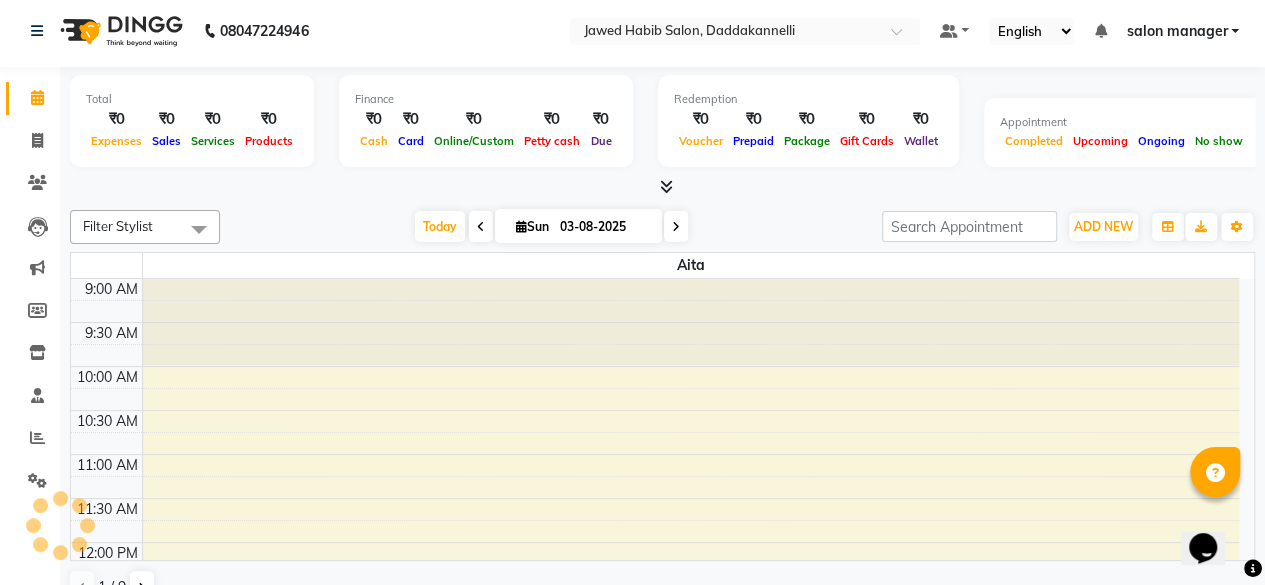 scroll, scrollTop: 0, scrollLeft: 0, axis: both 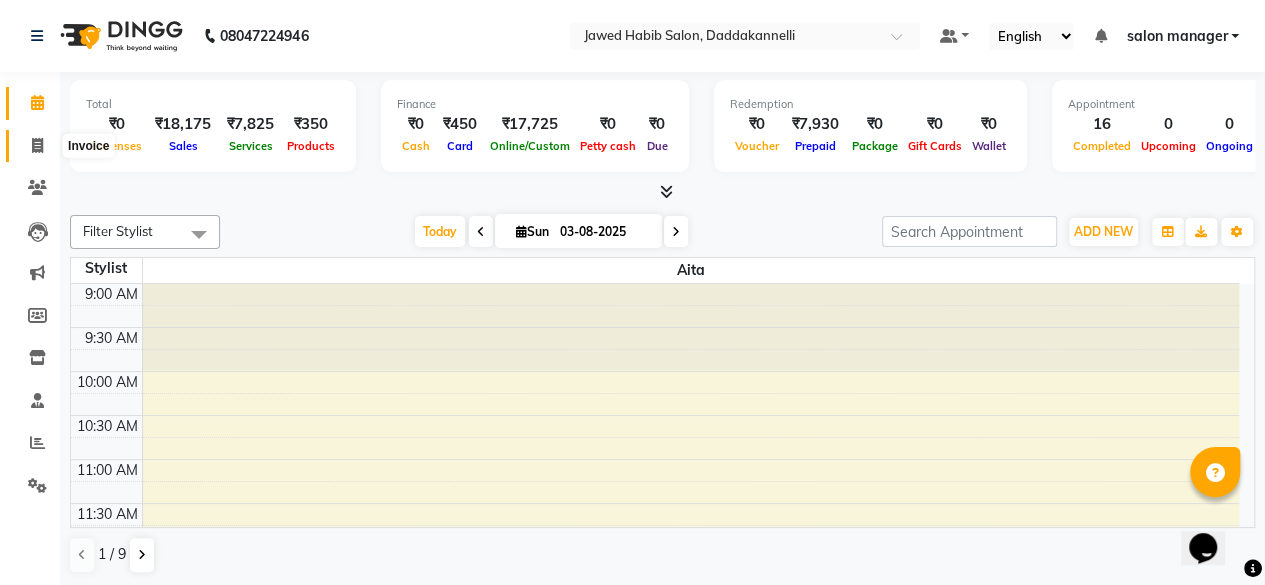 click 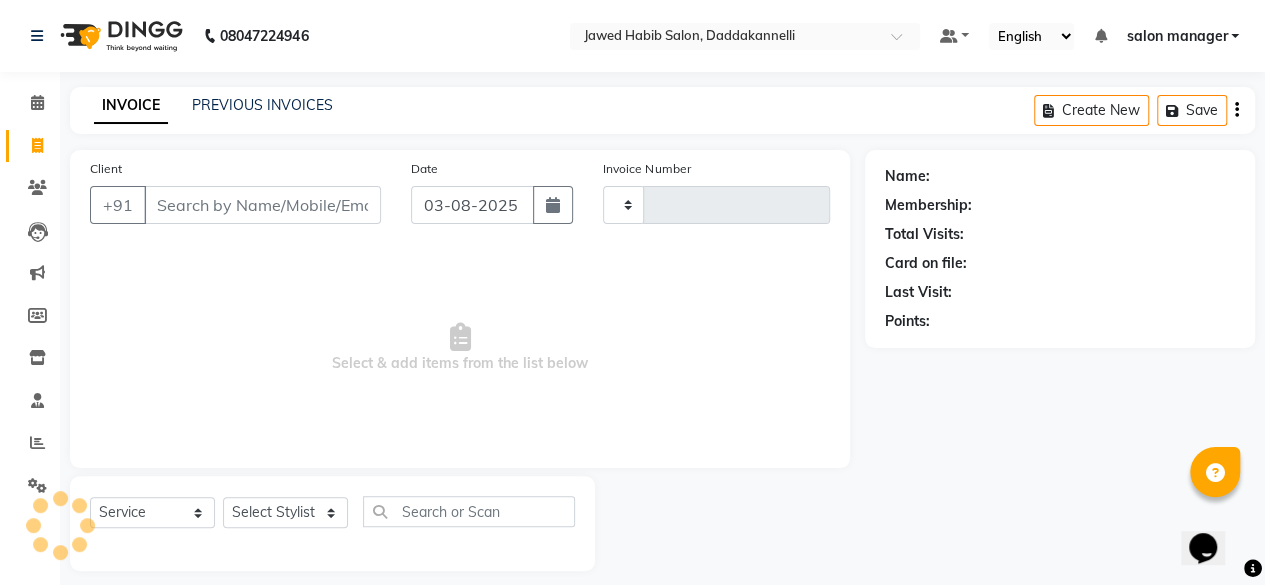 type on "2389" 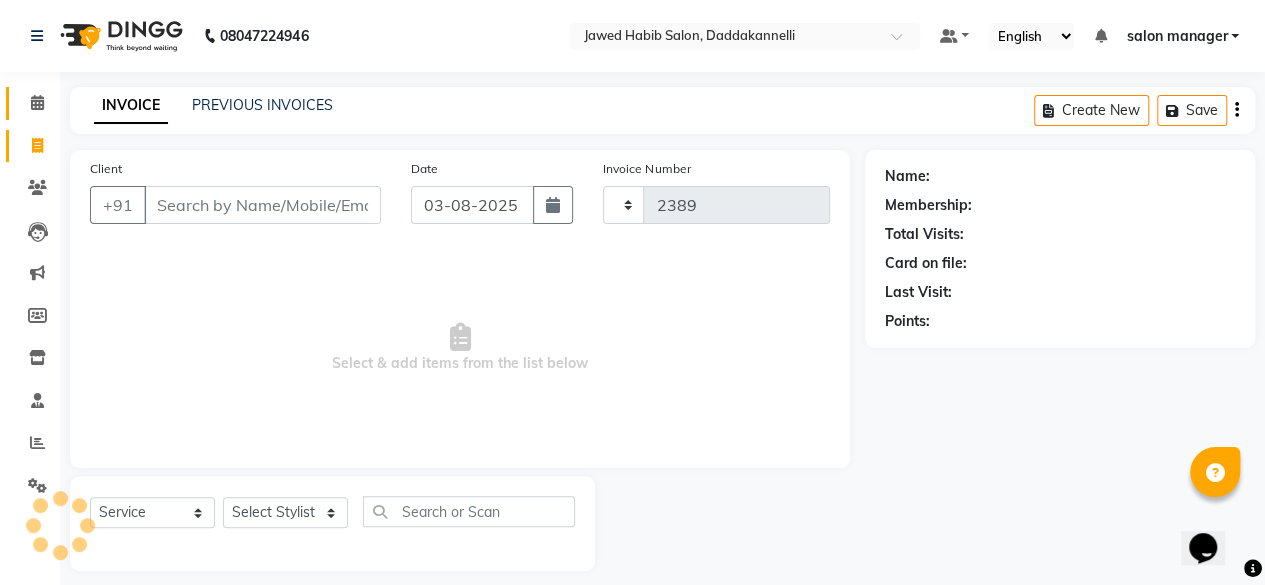 select on "6354" 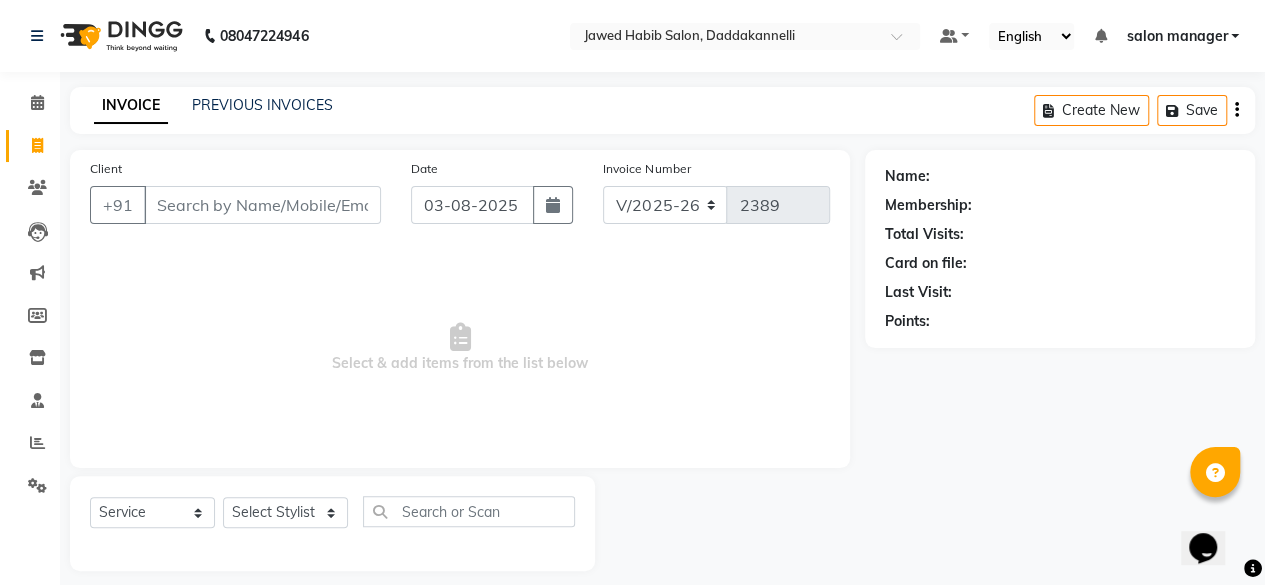 click on "INVOICE PREVIOUS INVOICES" 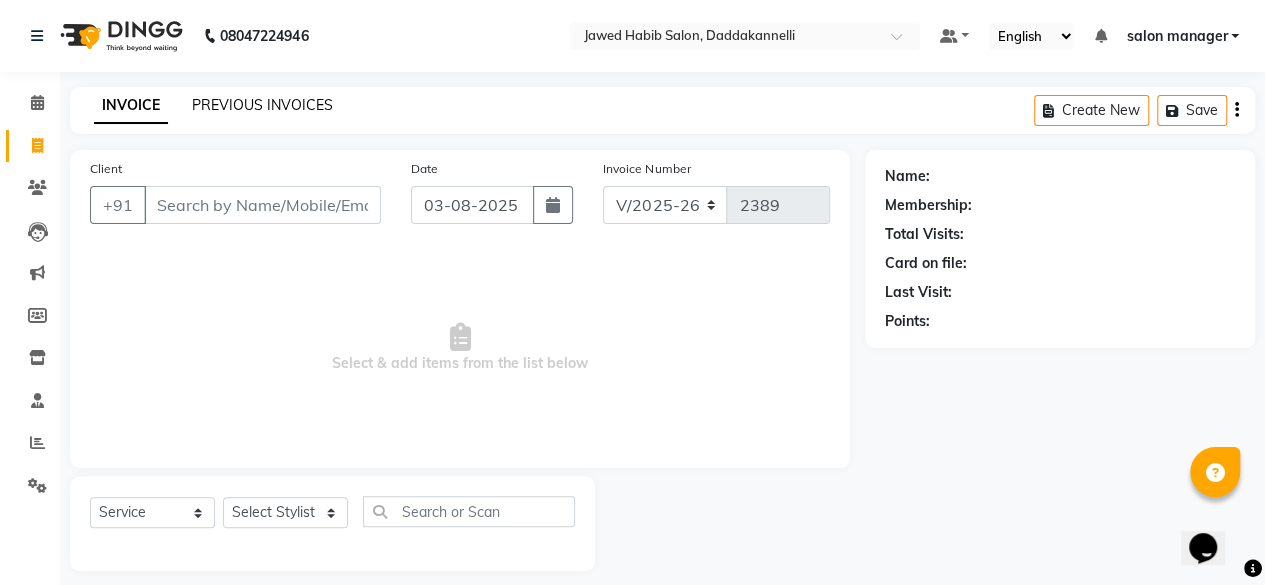 click on "PREVIOUS INVOICES" 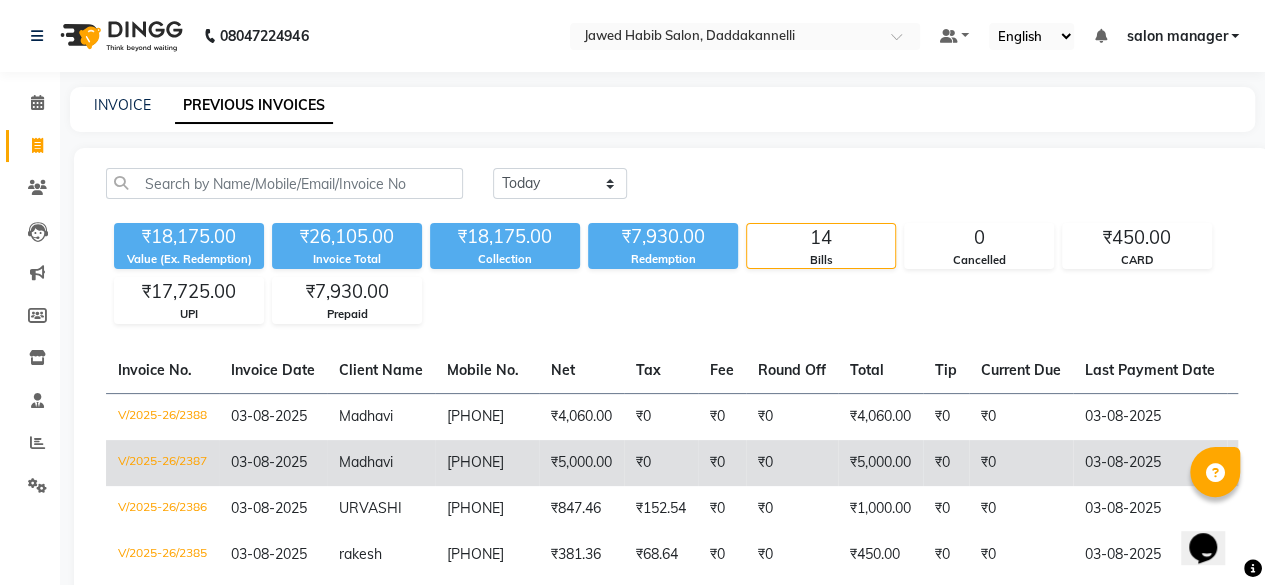 scroll, scrollTop: 100, scrollLeft: 0, axis: vertical 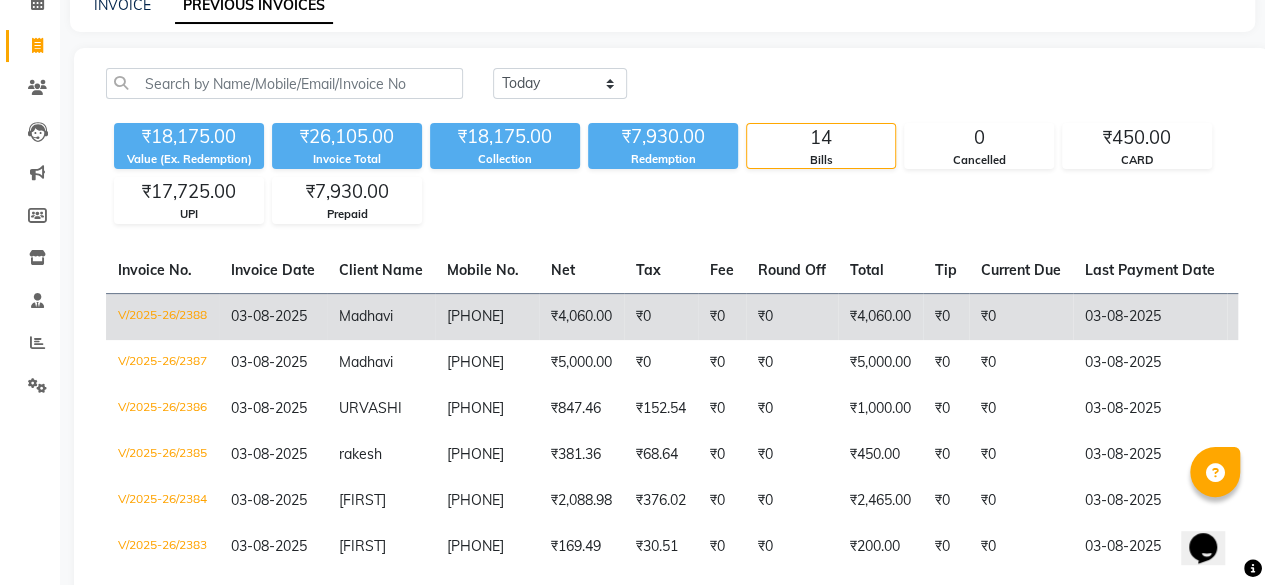 click on "₹4,060.00" 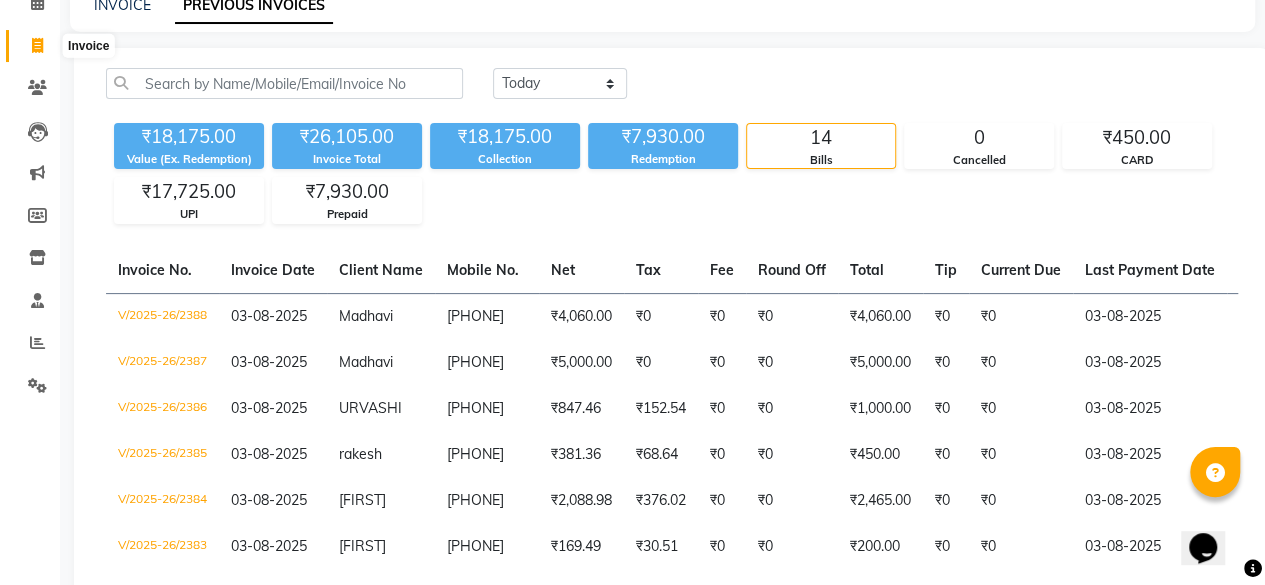 click 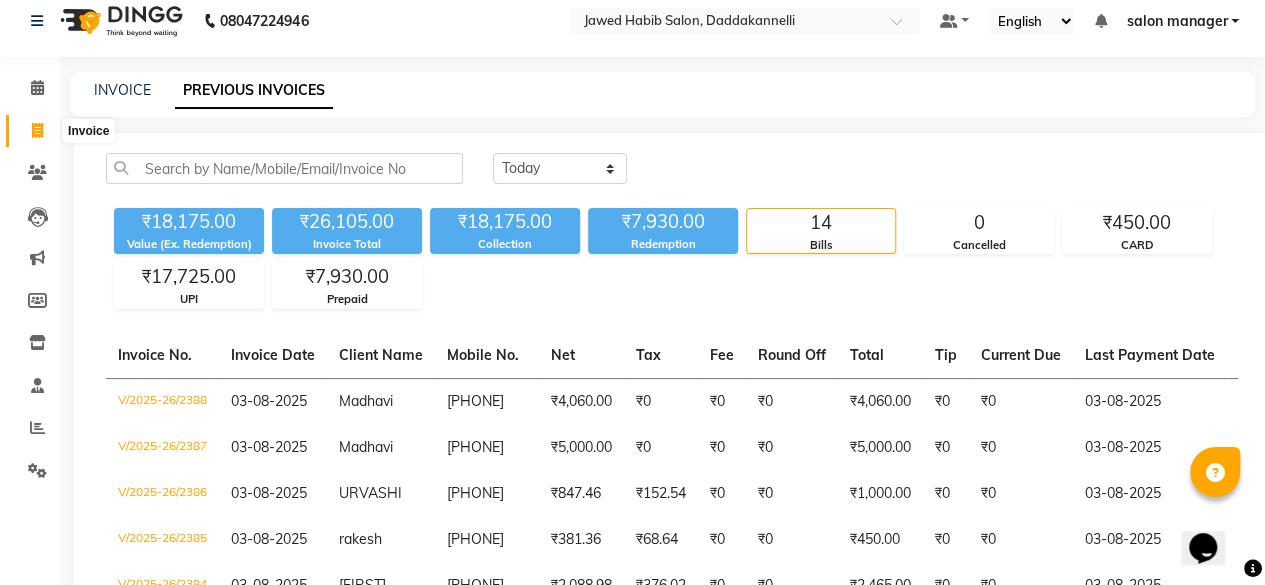 select on "6354" 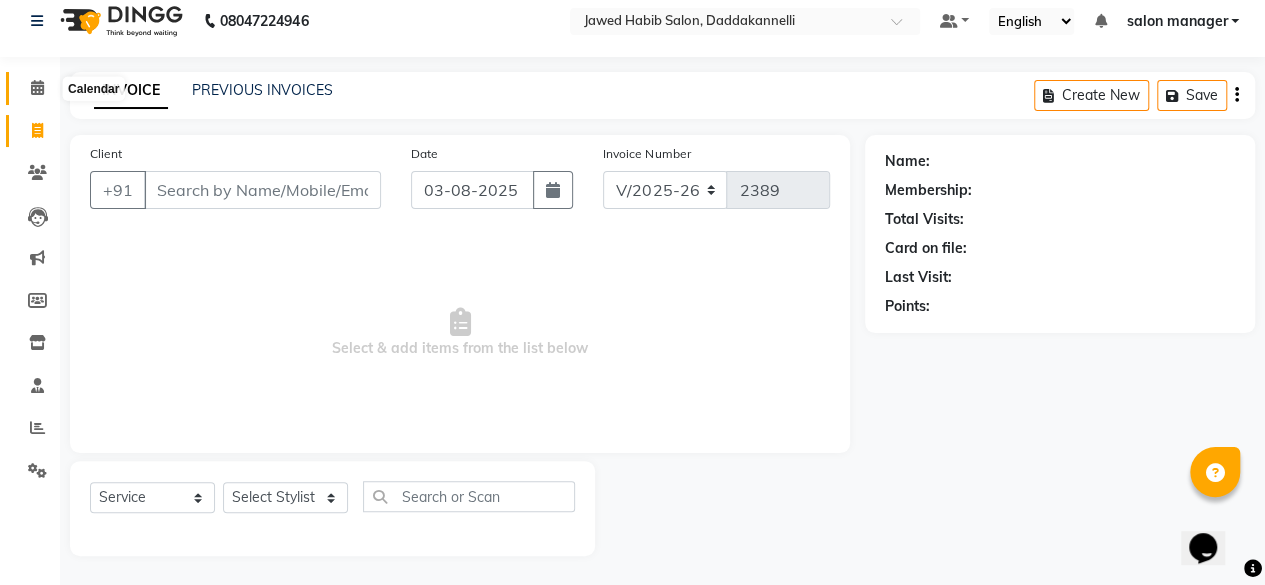 click 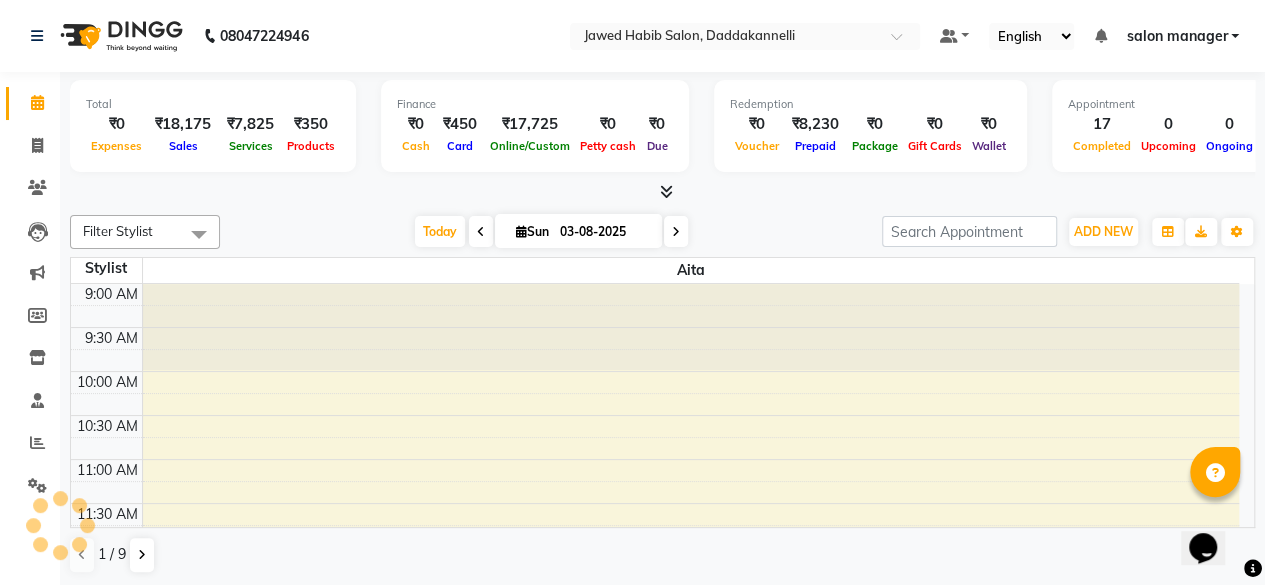 scroll, scrollTop: 0, scrollLeft: 0, axis: both 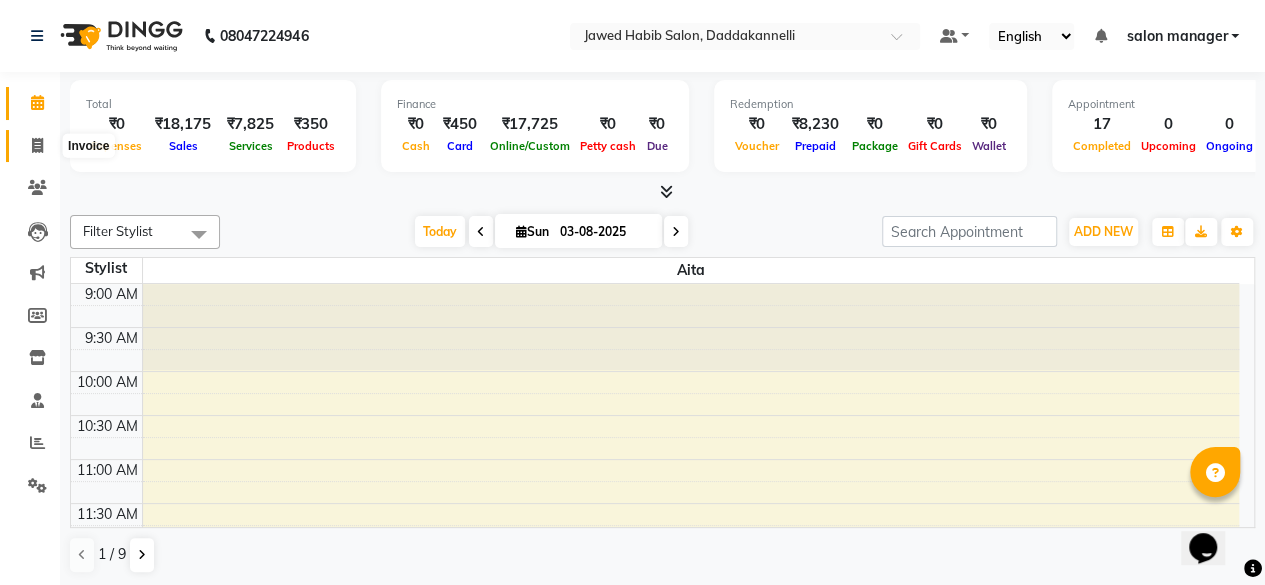 drag, startPoint x: 41, startPoint y: 142, endPoint x: 50, endPoint y: 157, distance: 17.492855 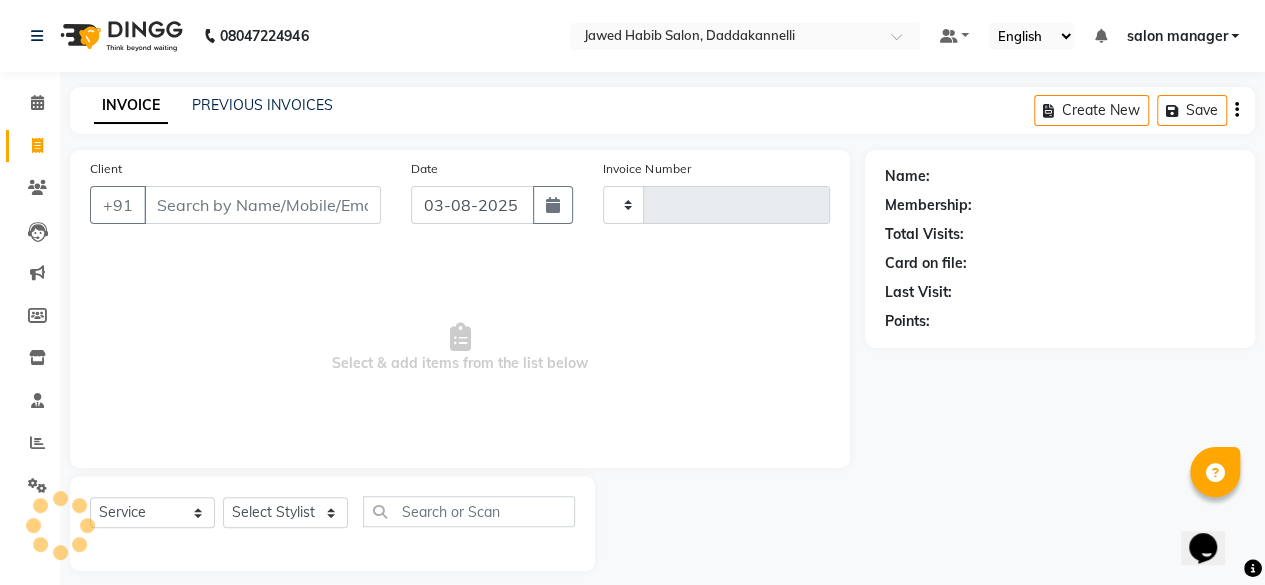 type on "2390" 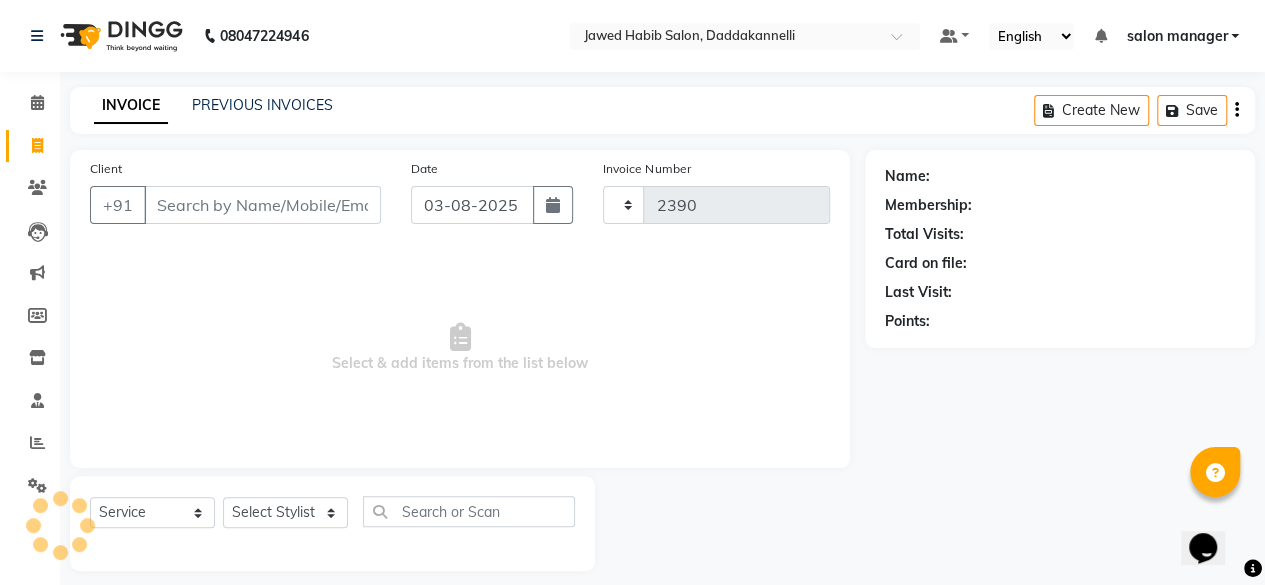 select on "6354" 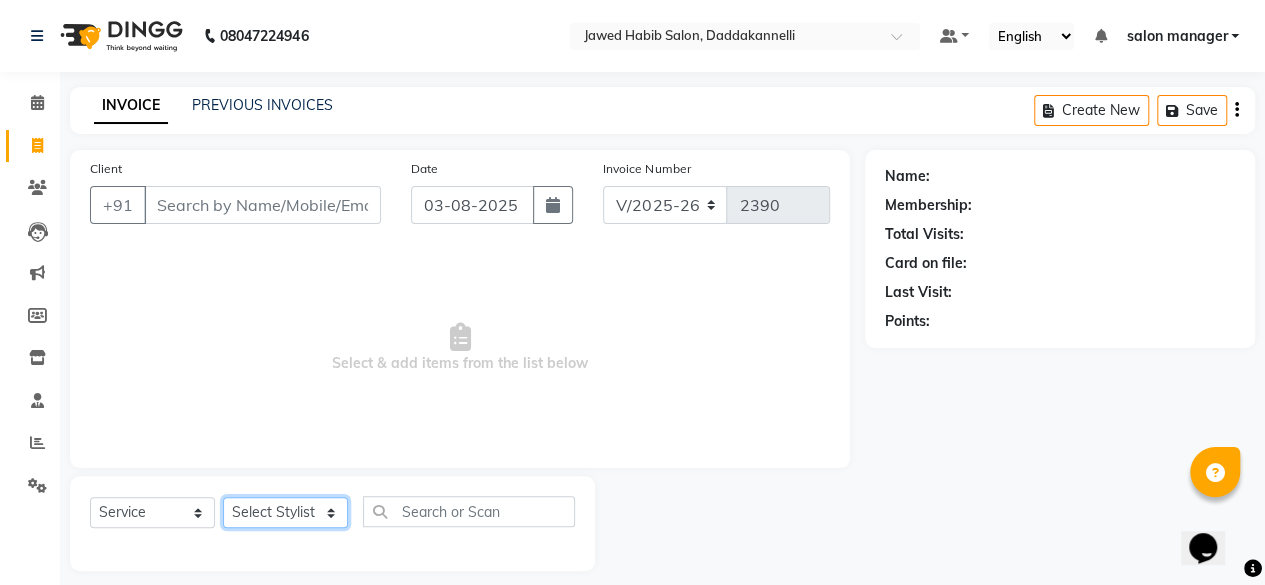 click on "Select Stylist" 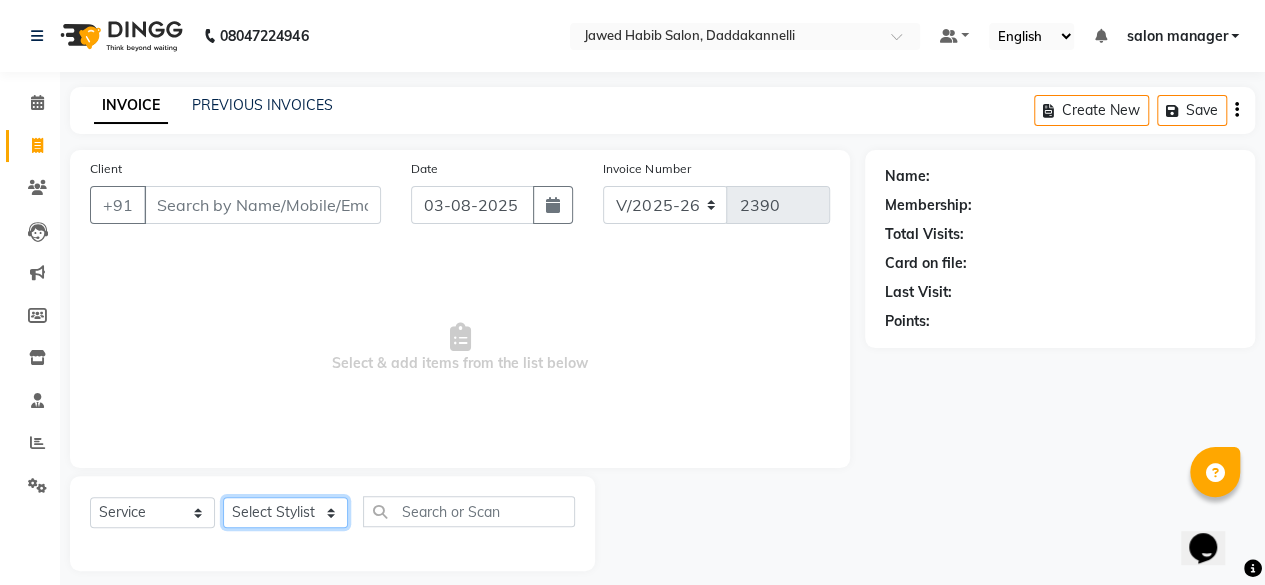 select on "79334" 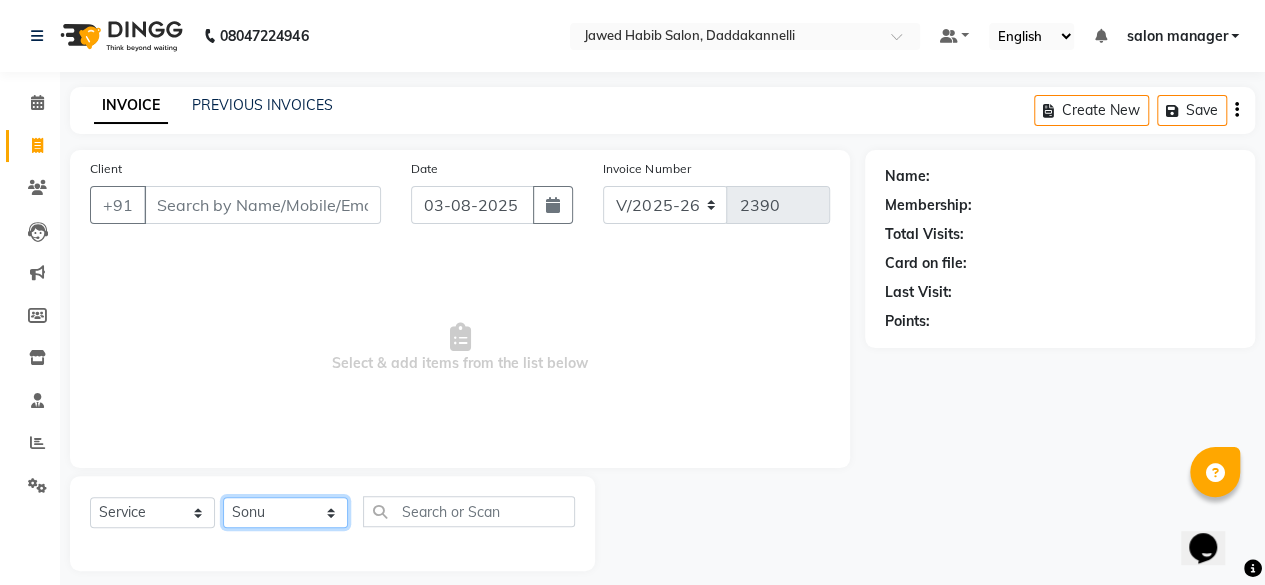 click on "Select Stylist aita DINGG SUPPORT Kabita KAMLA Rahul Riya Tamang Sajal salon manager Sonu Vimal" 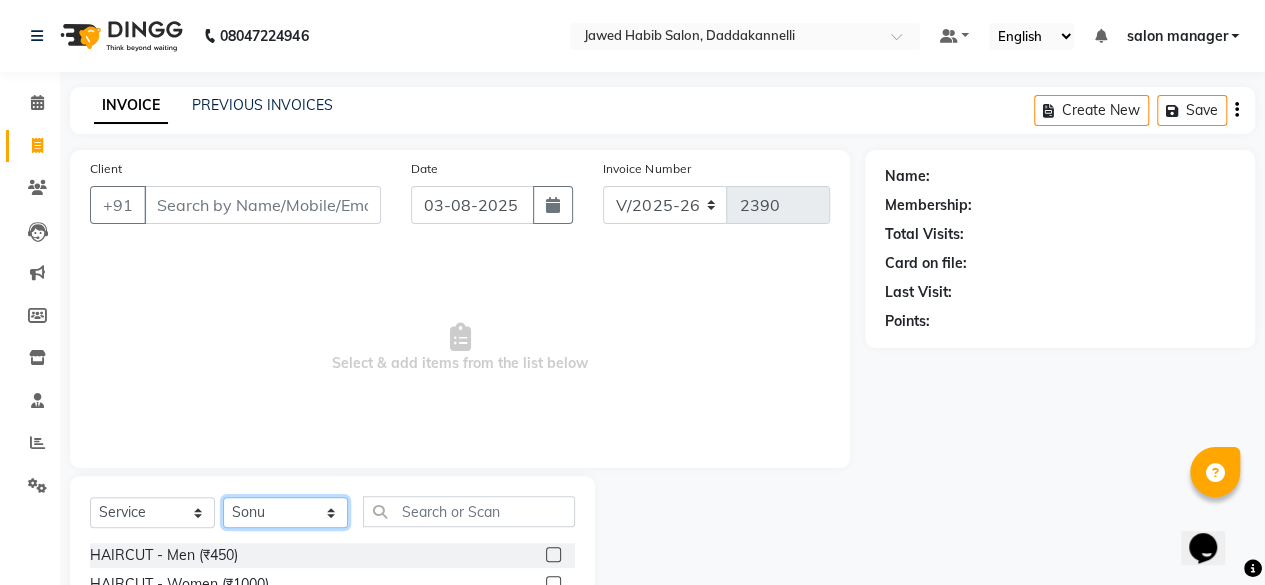 scroll, scrollTop: 200, scrollLeft: 0, axis: vertical 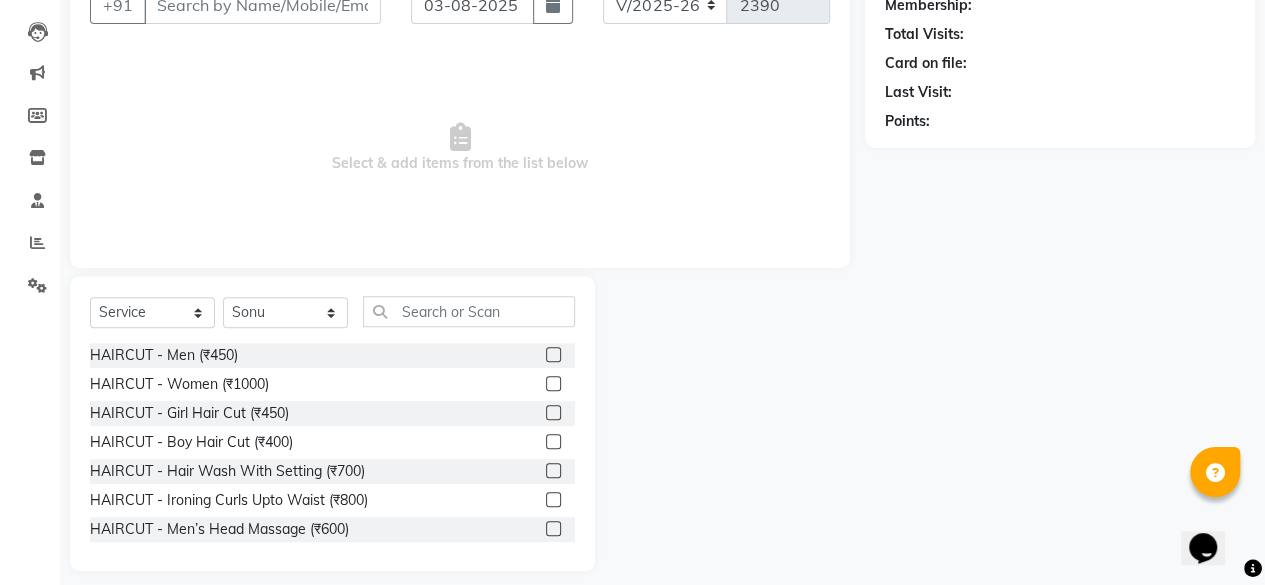 click 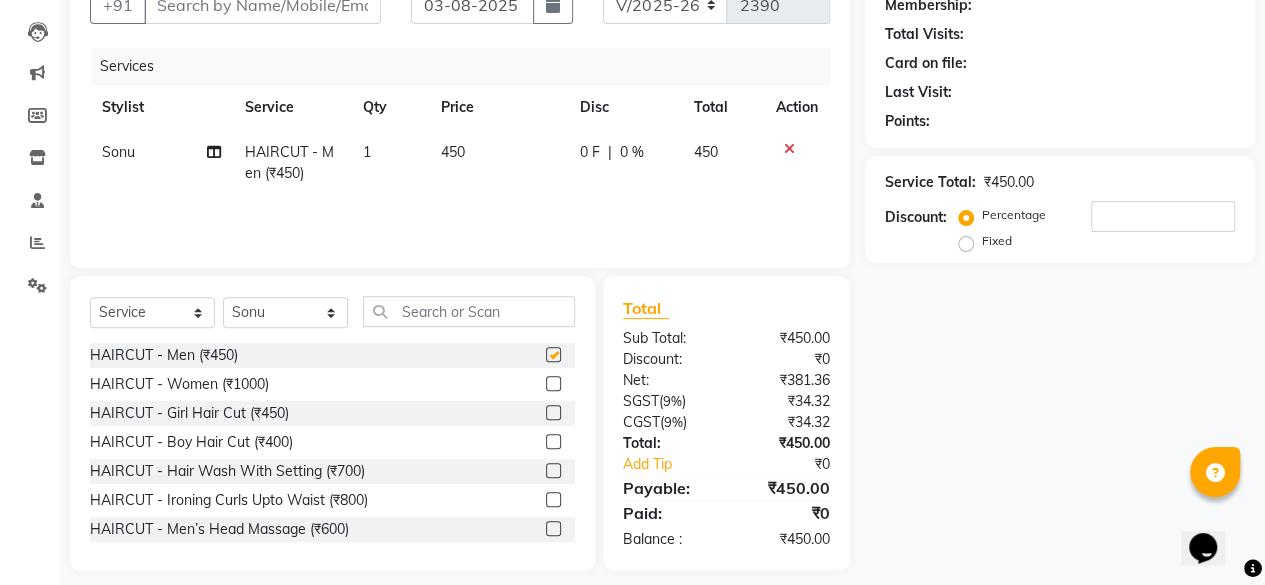 scroll, scrollTop: 0, scrollLeft: 0, axis: both 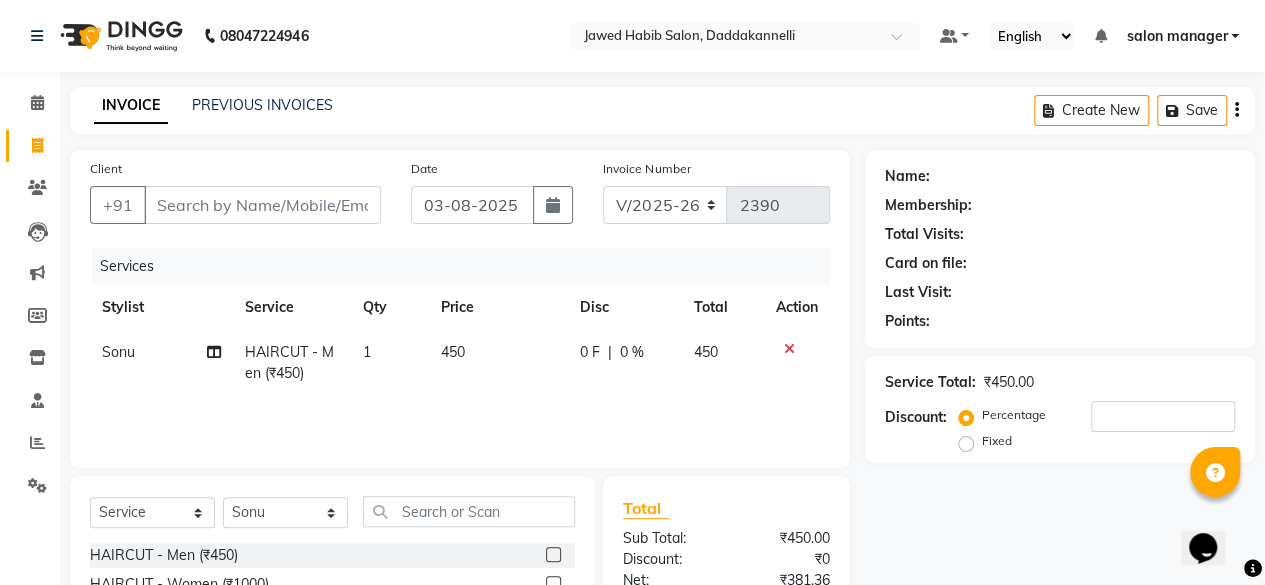 checkbox on "false" 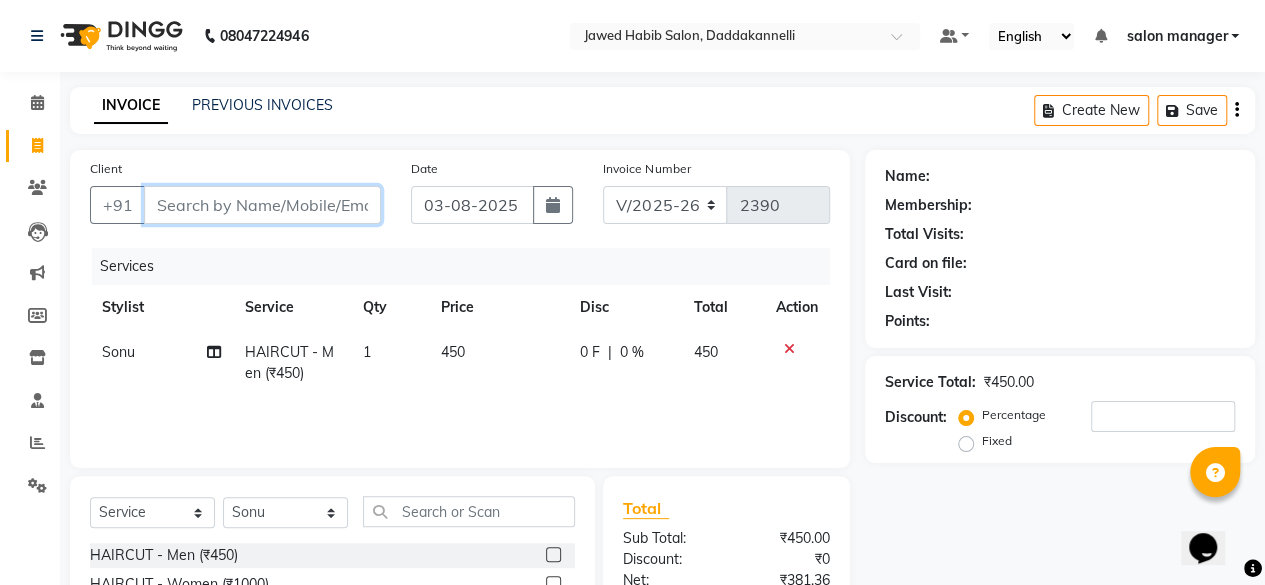 click on "Client" at bounding box center (262, 205) 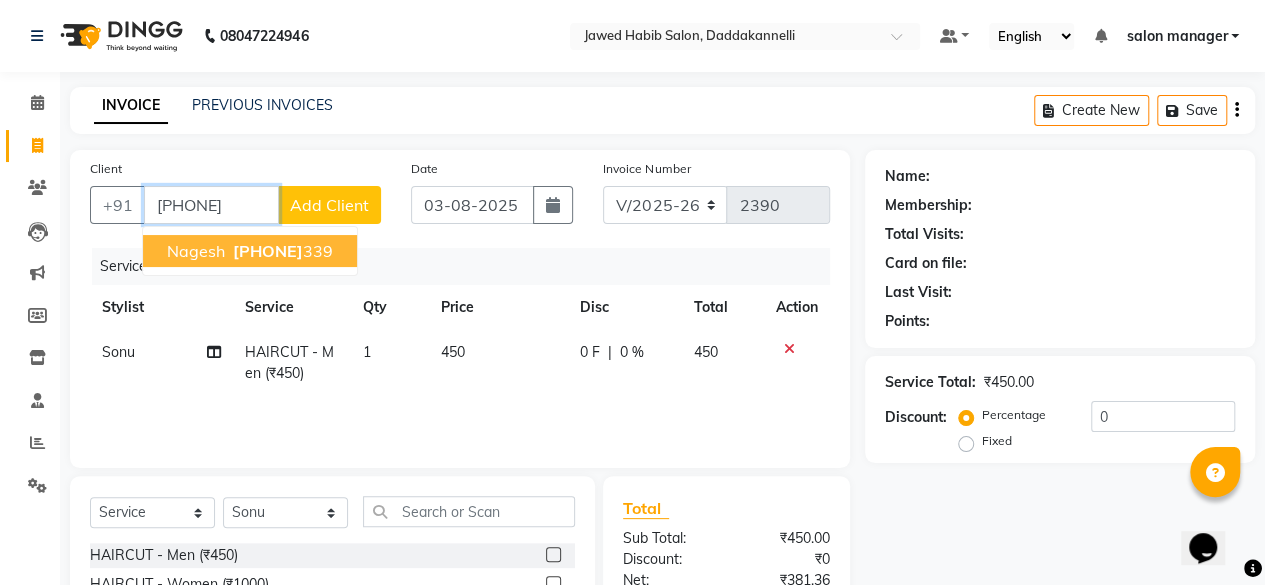 click on "9717655" at bounding box center [268, 251] 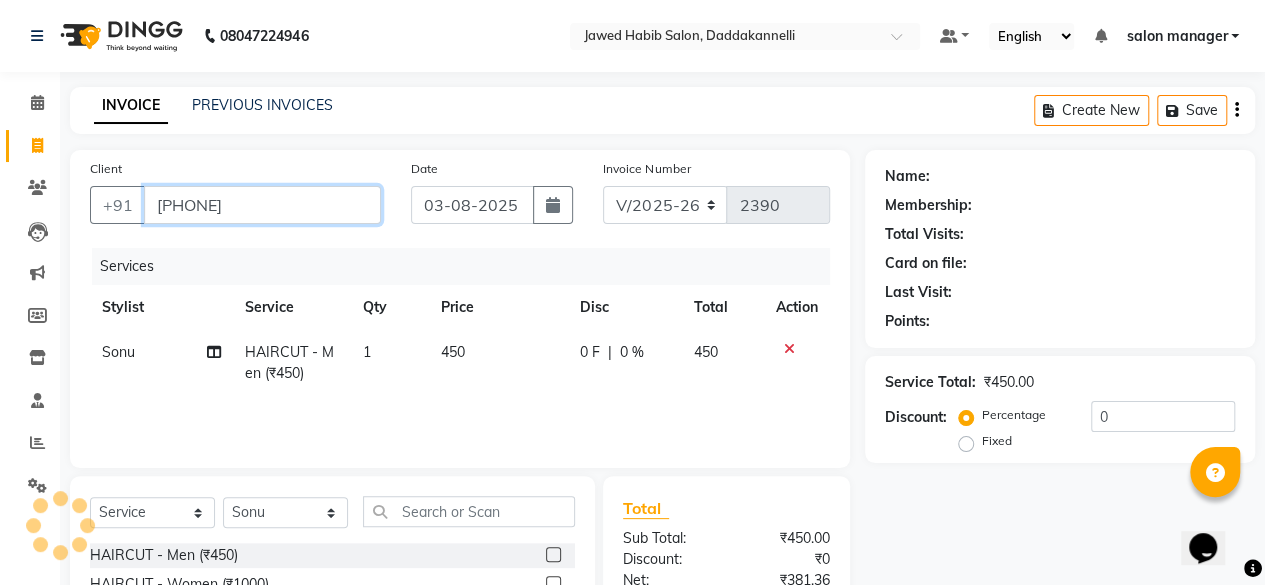 type on "9717655339" 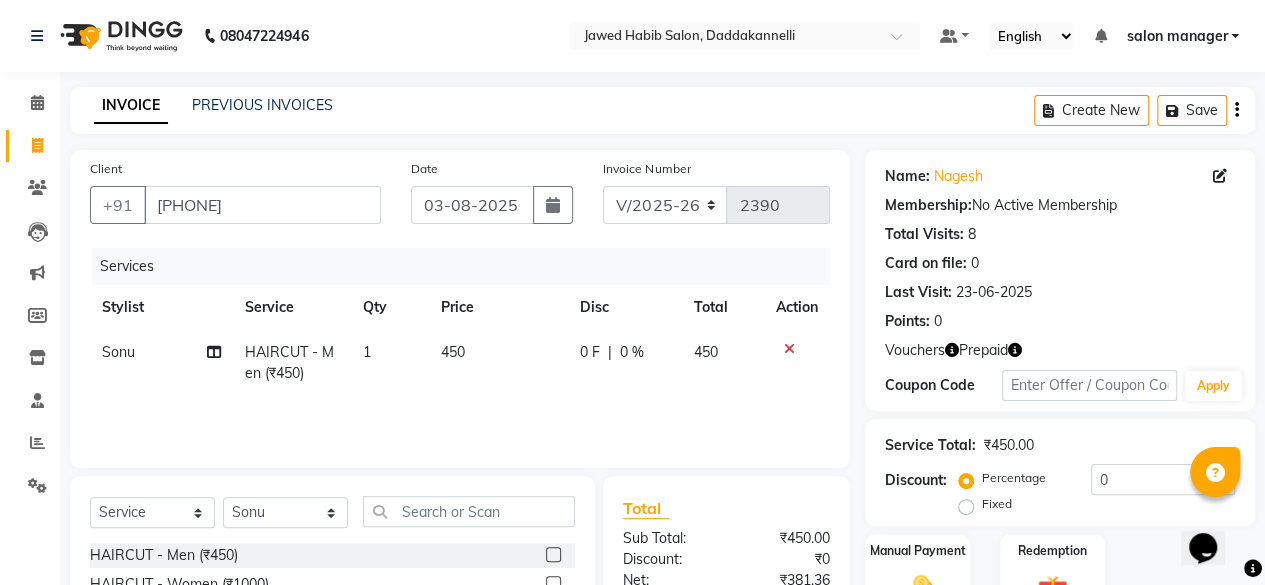 scroll, scrollTop: 215, scrollLeft: 0, axis: vertical 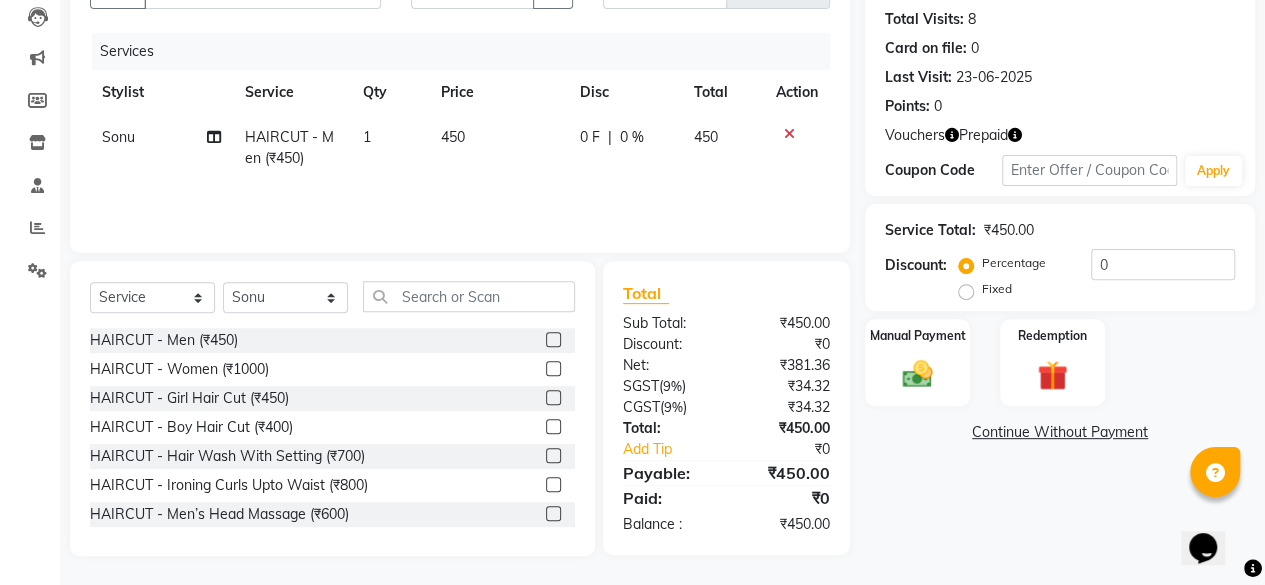click 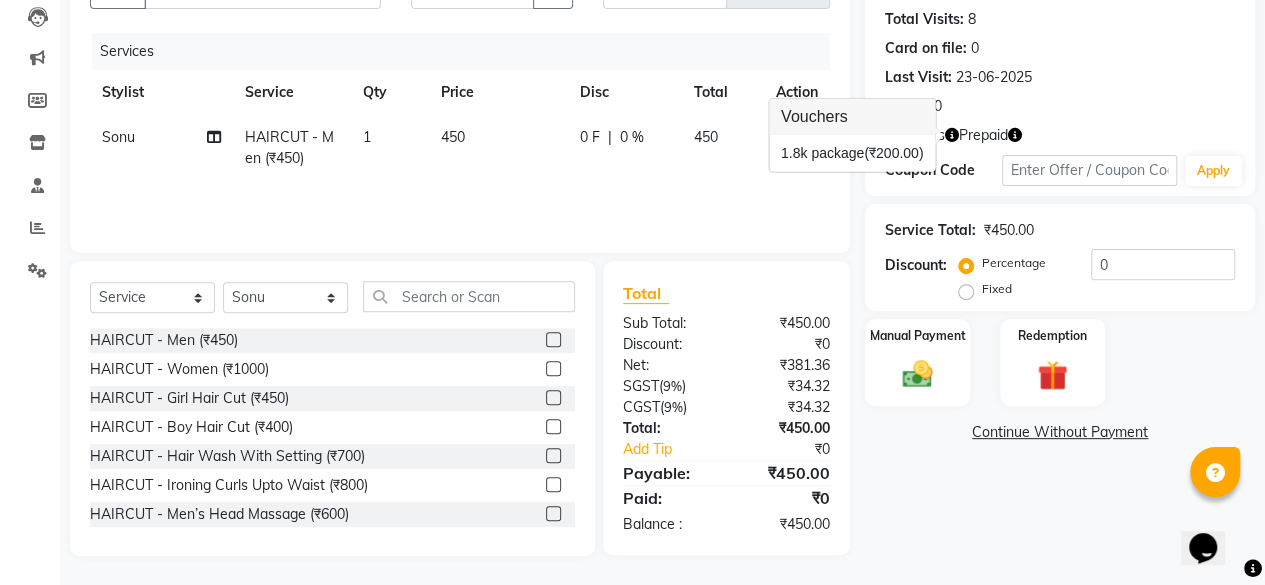 click 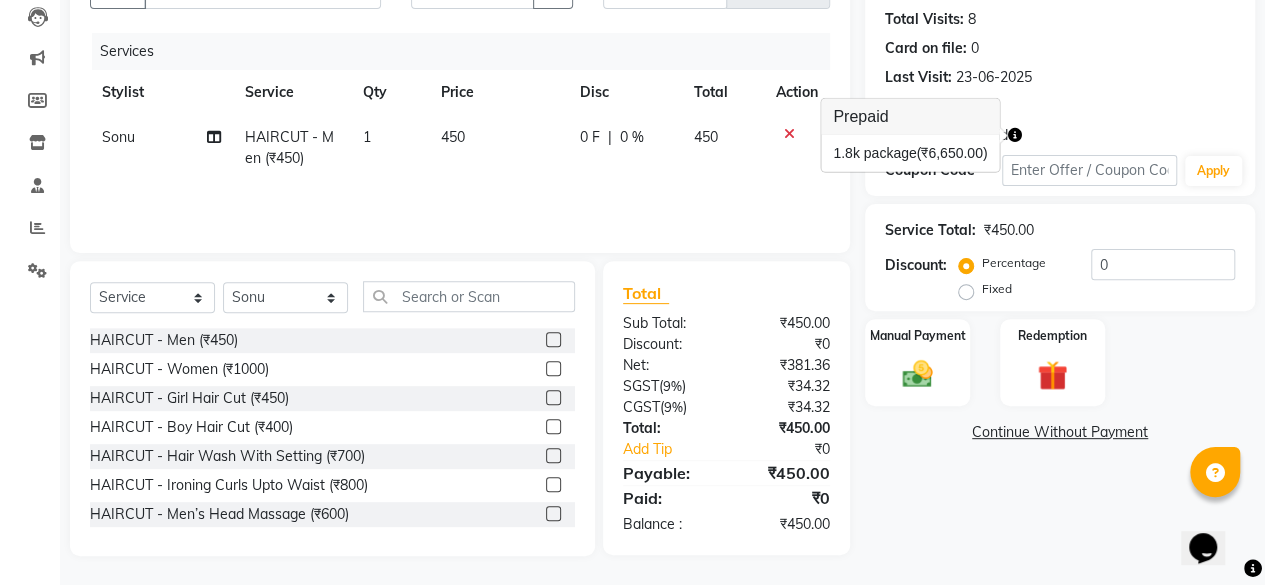 click on "Vouchers Prepaid" 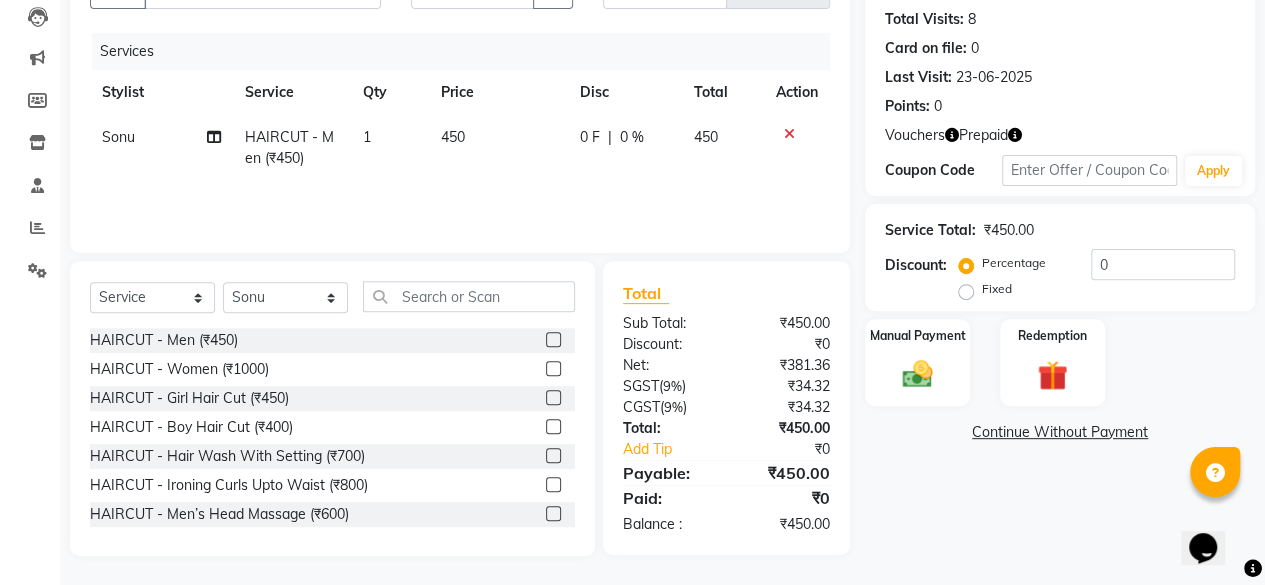 drag, startPoint x: 1063, startPoint y: 431, endPoint x: 1063, endPoint y: 410, distance: 21 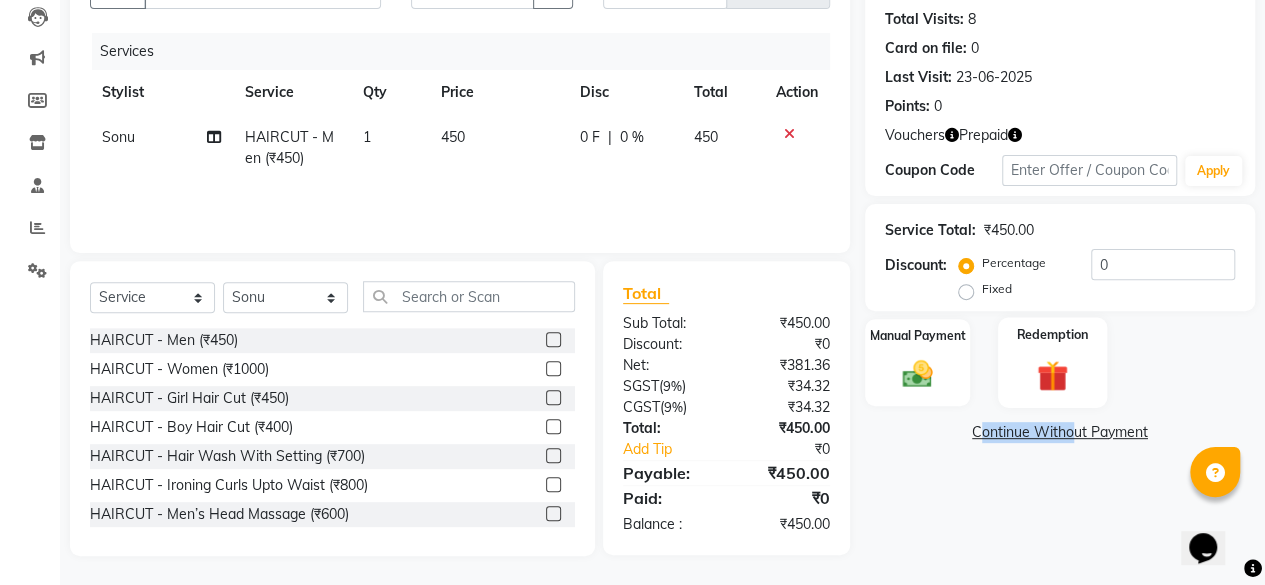 click 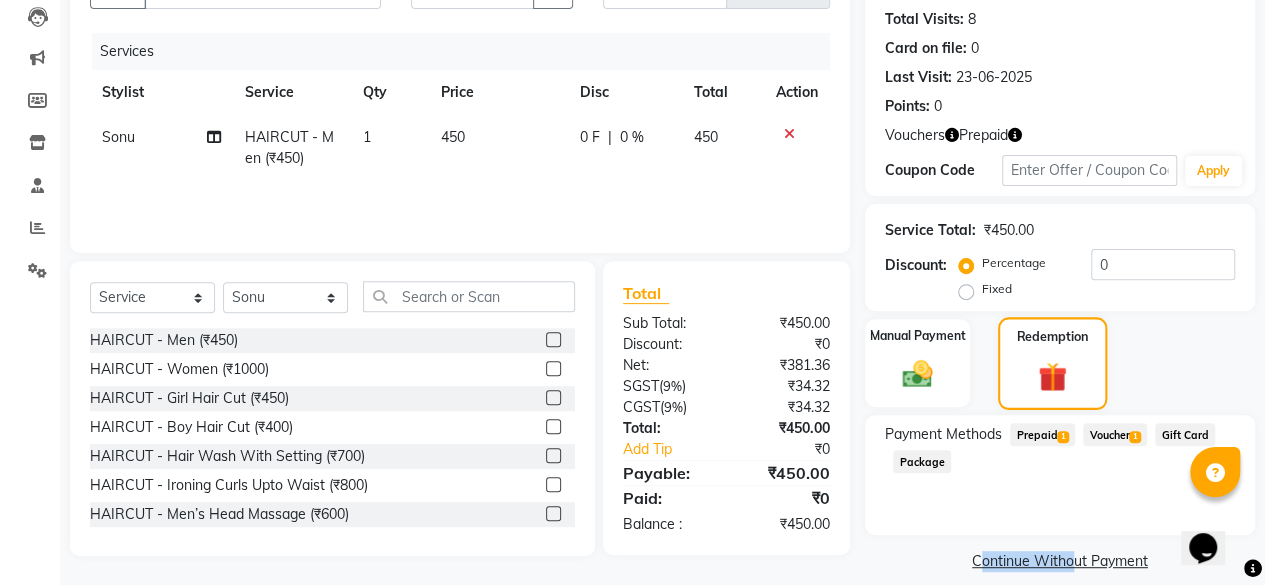scroll, scrollTop: 236, scrollLeft: 0, axis: vertical 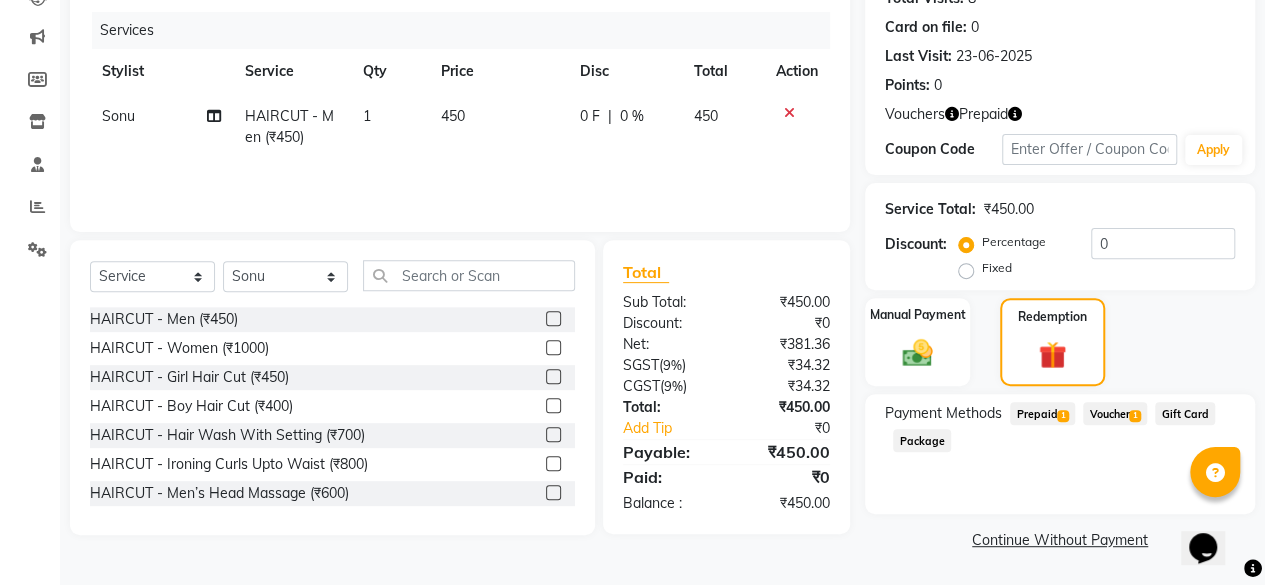 click on "Prepaid  1" 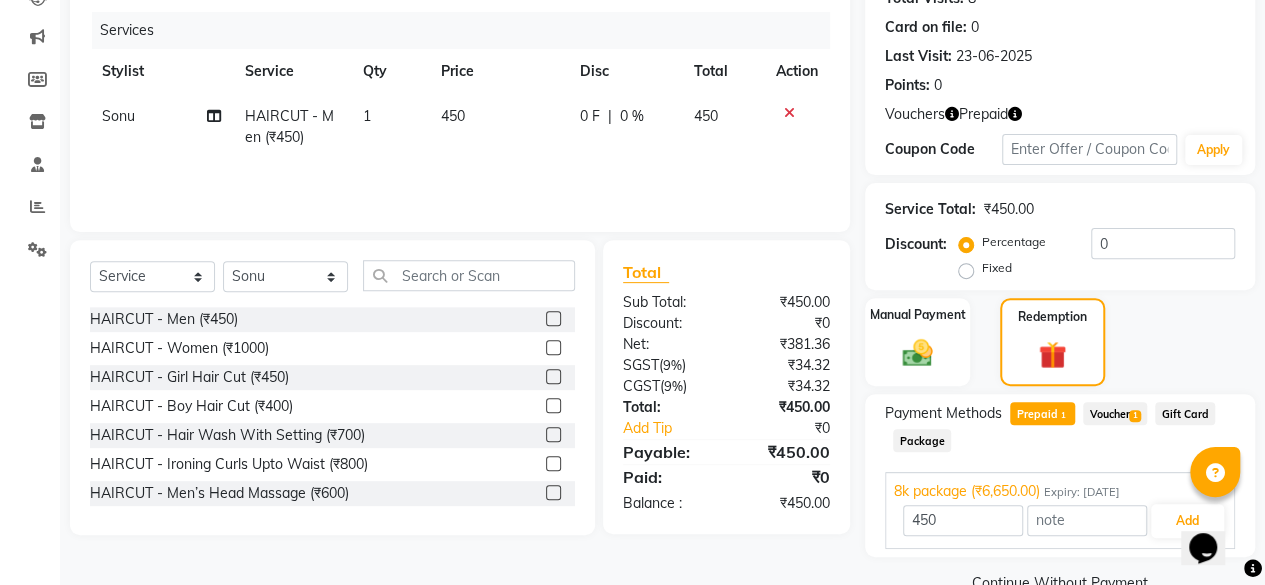 click on "Voucher  1" 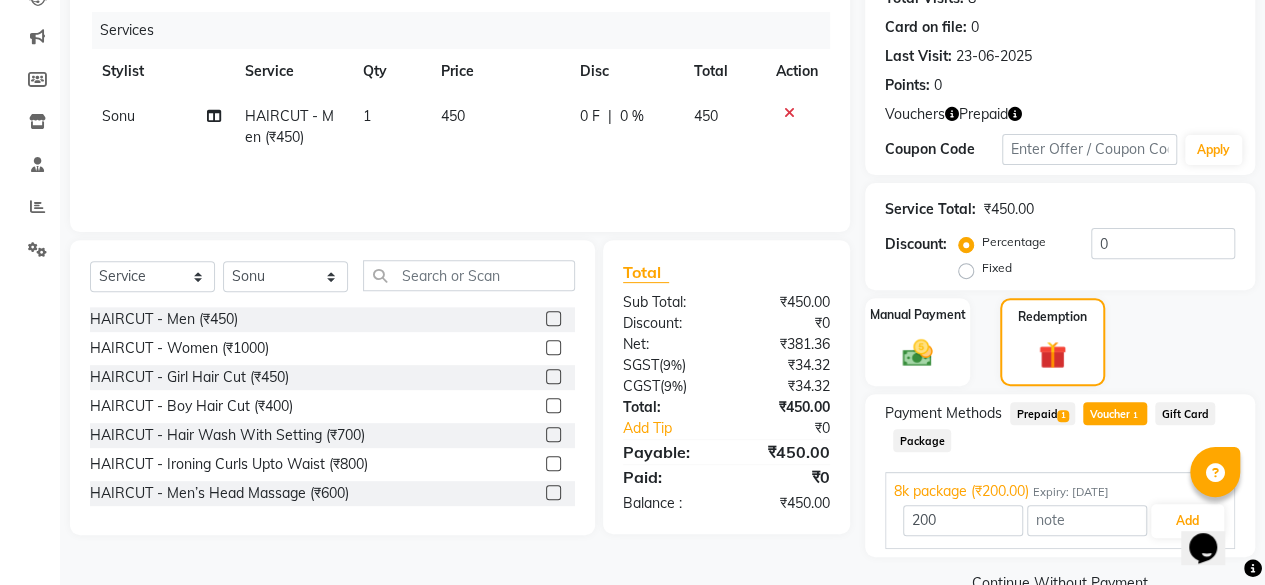 click on "Prepaid  1" 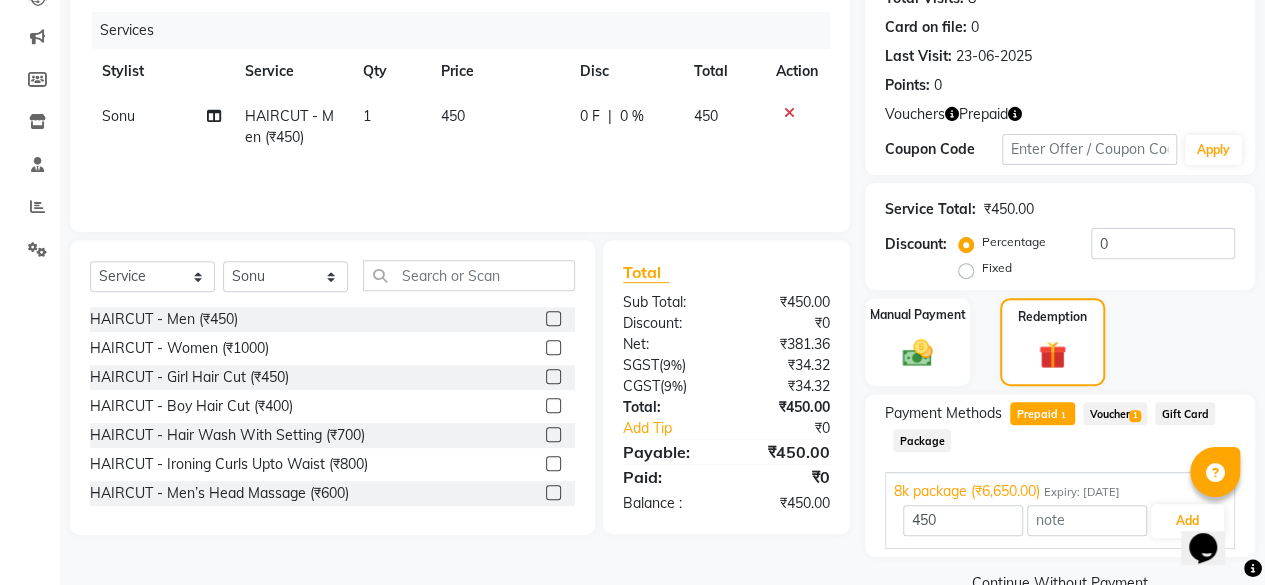 scroll, scrollTop: 278, scrollLeft: 0, axis: vertical 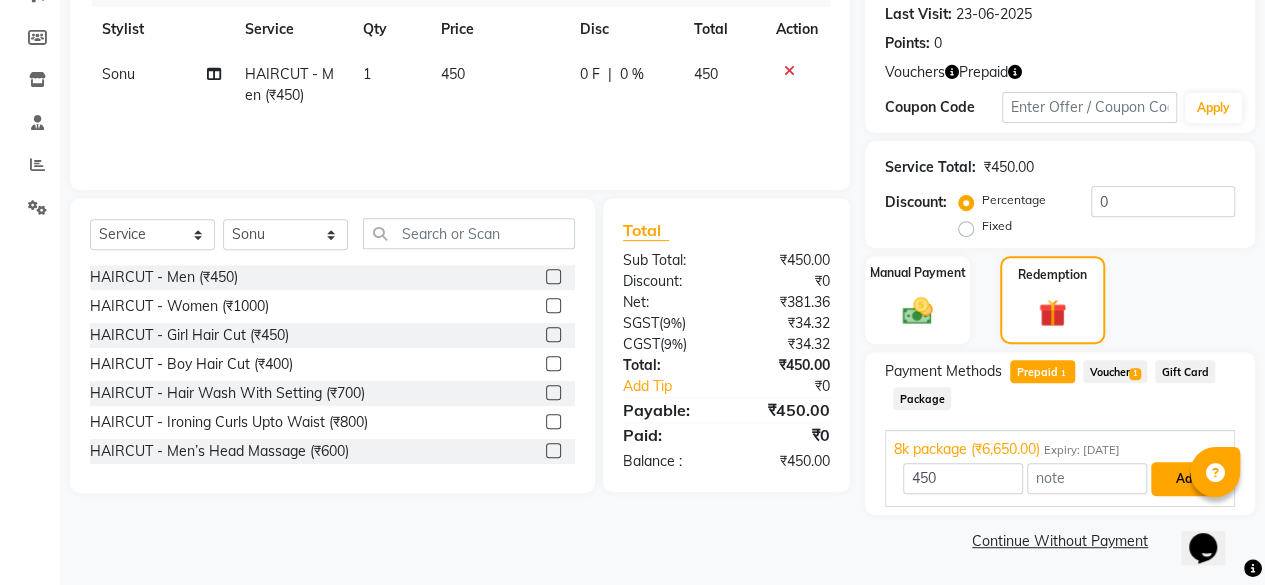click on "Add" at bounding box center (1187, 479) 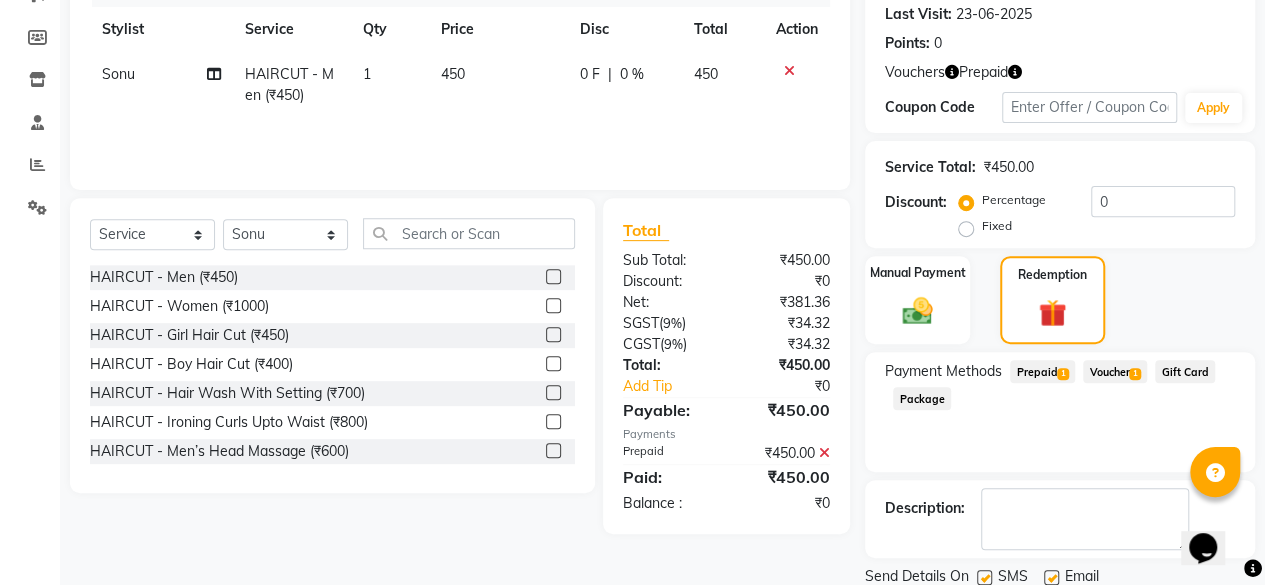scroll, scrollTop: 347, scrollLeft: 0, axis: vertical 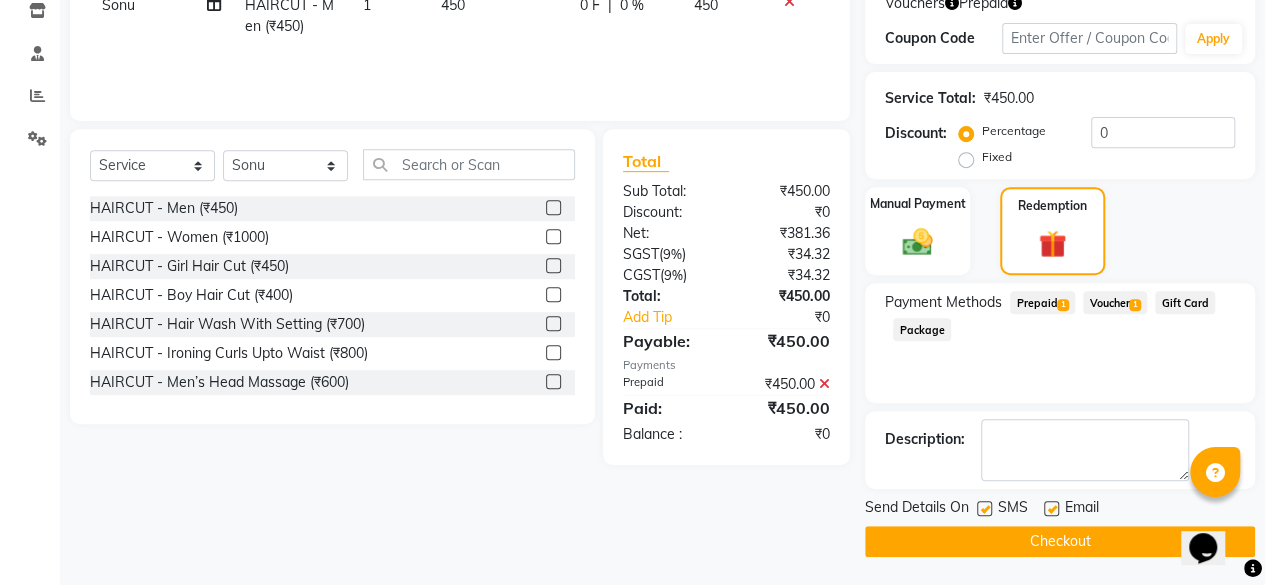click 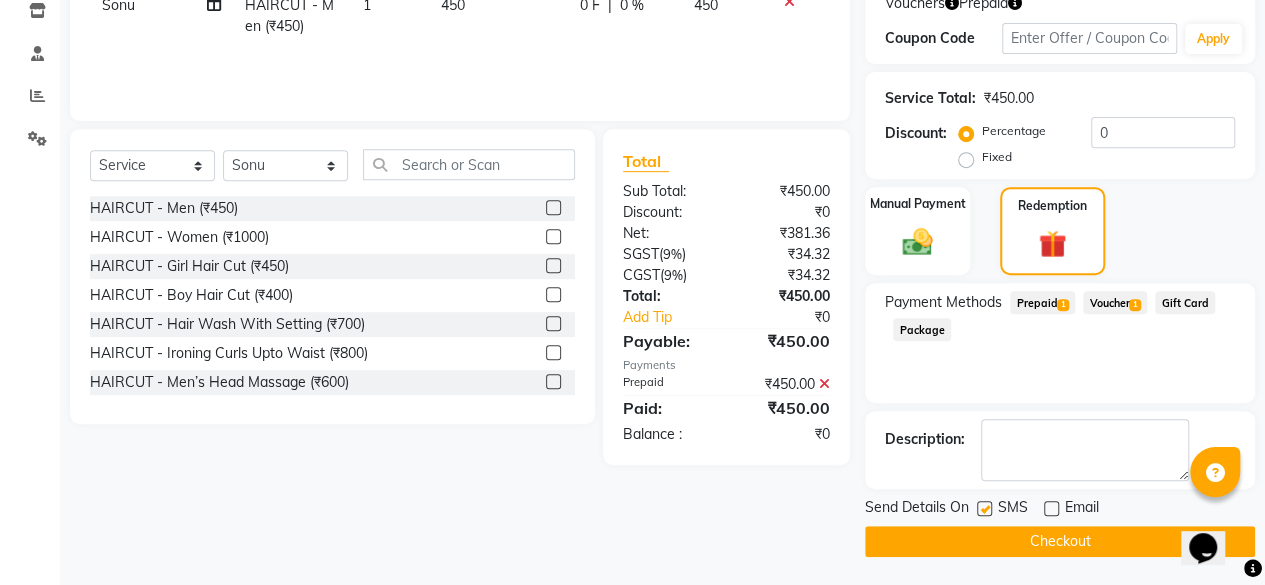 click on "Checkout" 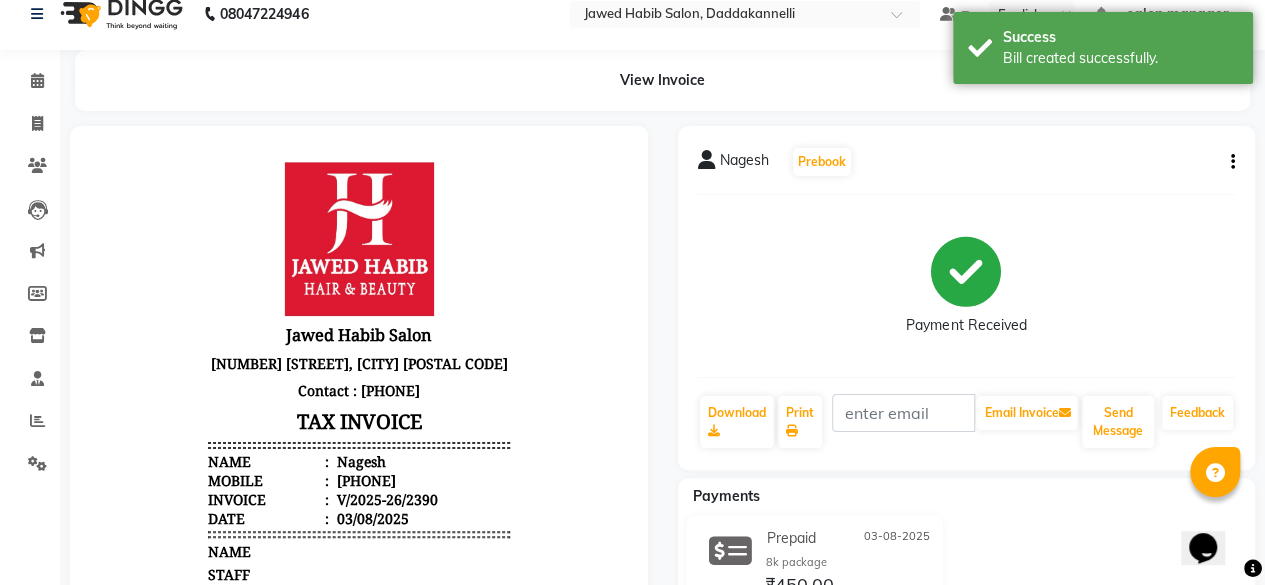 scroll, scrollTop: 0, scrollLeft: 0, axis: both 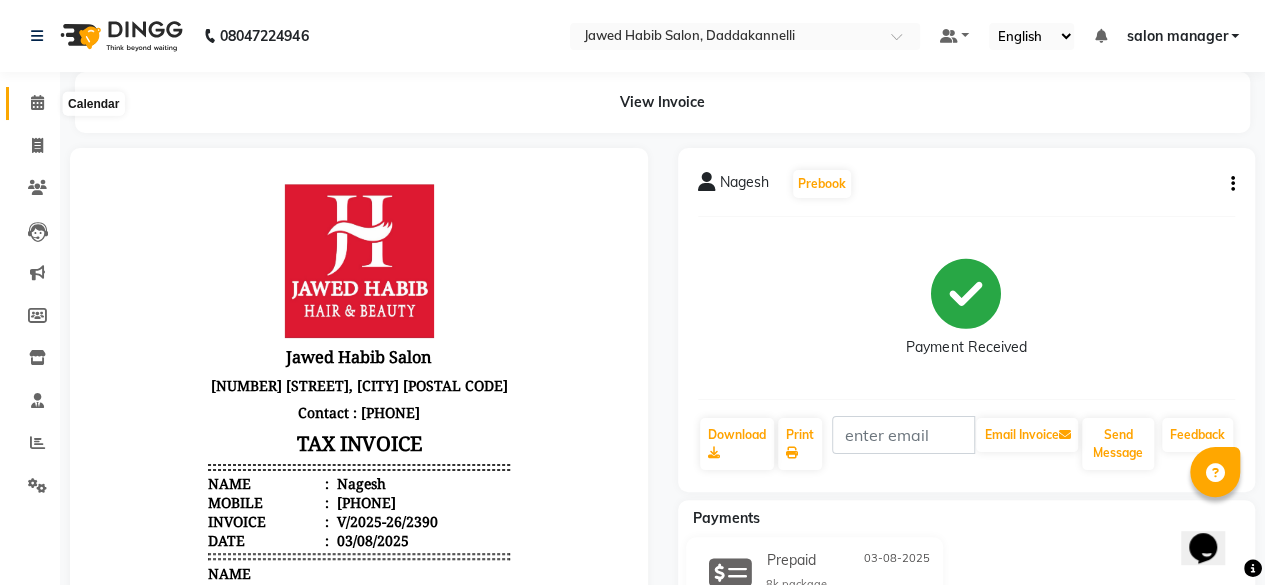 click on "Calendar" 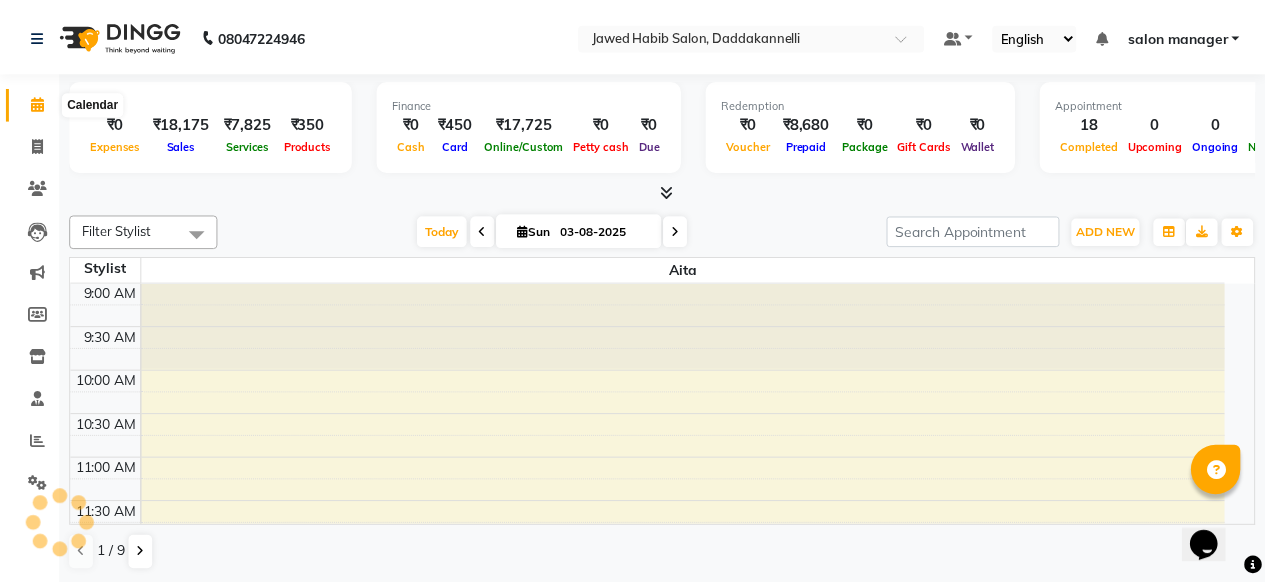 scroll, scrollTop: 608, scrollLeft: 0, axis: vertical 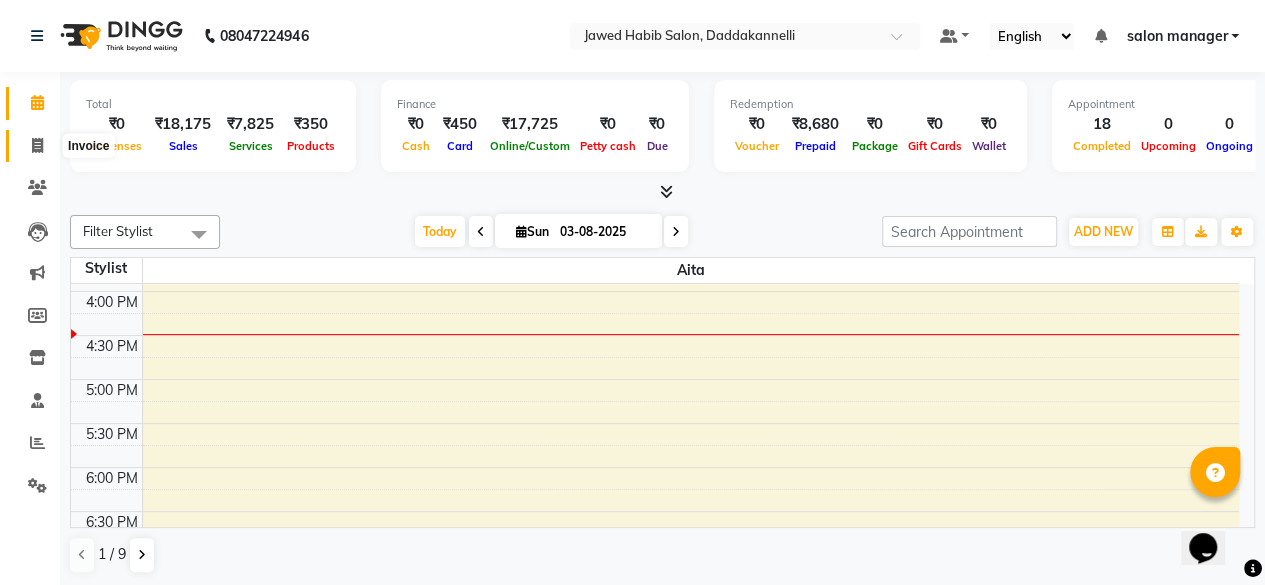 click 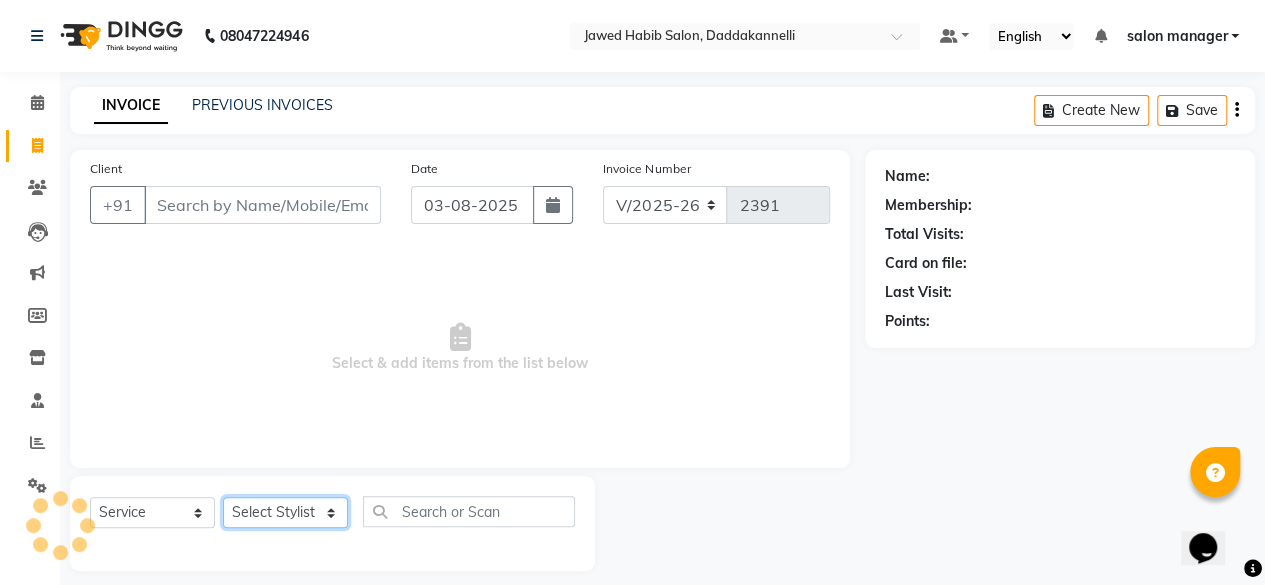 click on "Select Stylist" 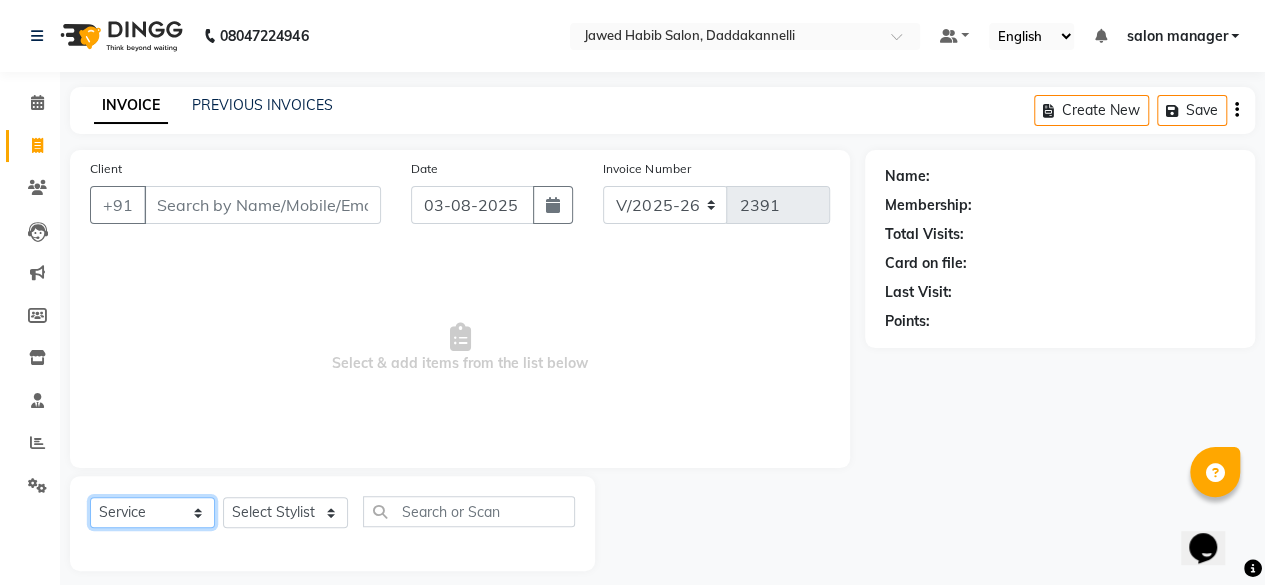 click on "Select  Service  Product  Membership  Package Voucher Prepaid Gift Card" 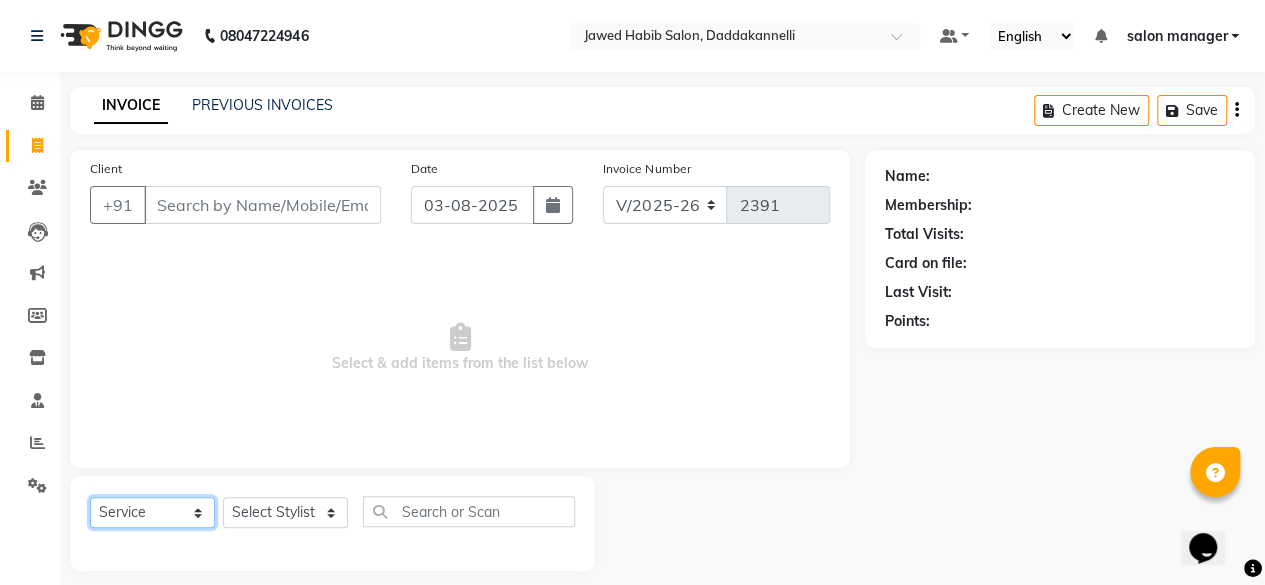 select on "package" 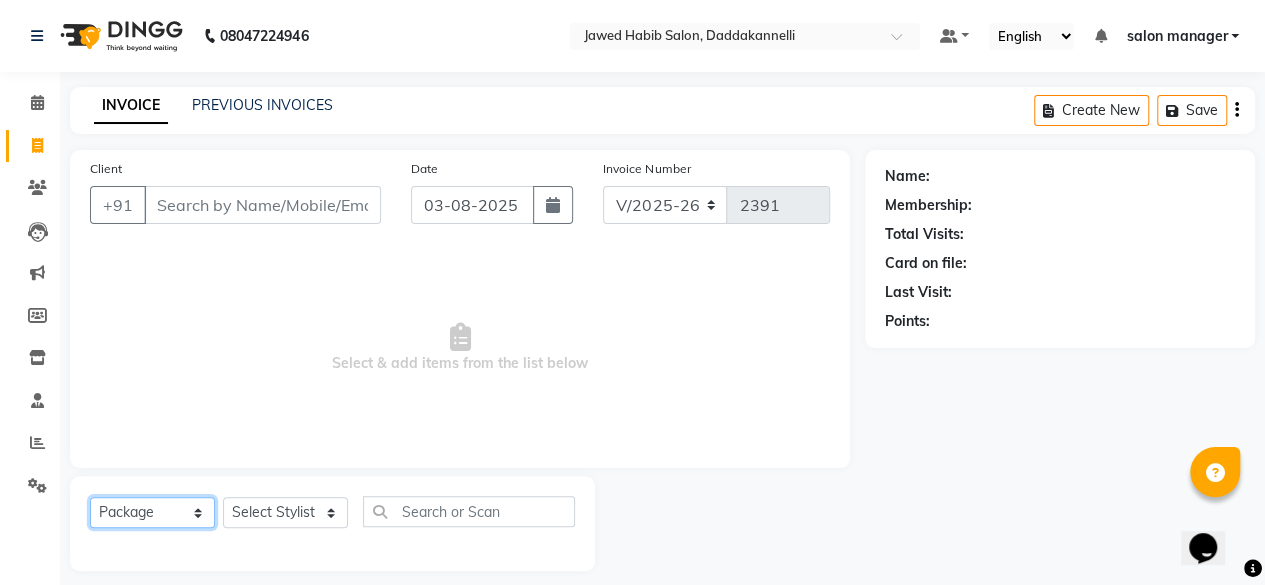 click on "Select  Service  Product  Membership  Package Voucher Prepaid Gift Card" 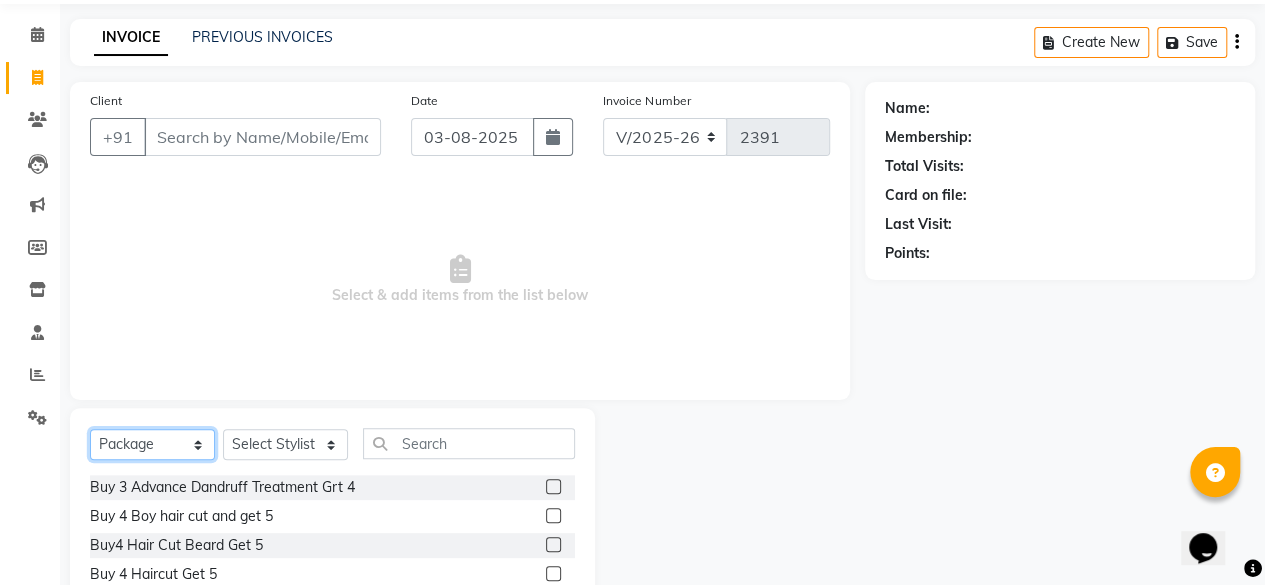 scroll, scrollTop: 100, scrollLeft: 0, axis: vertical 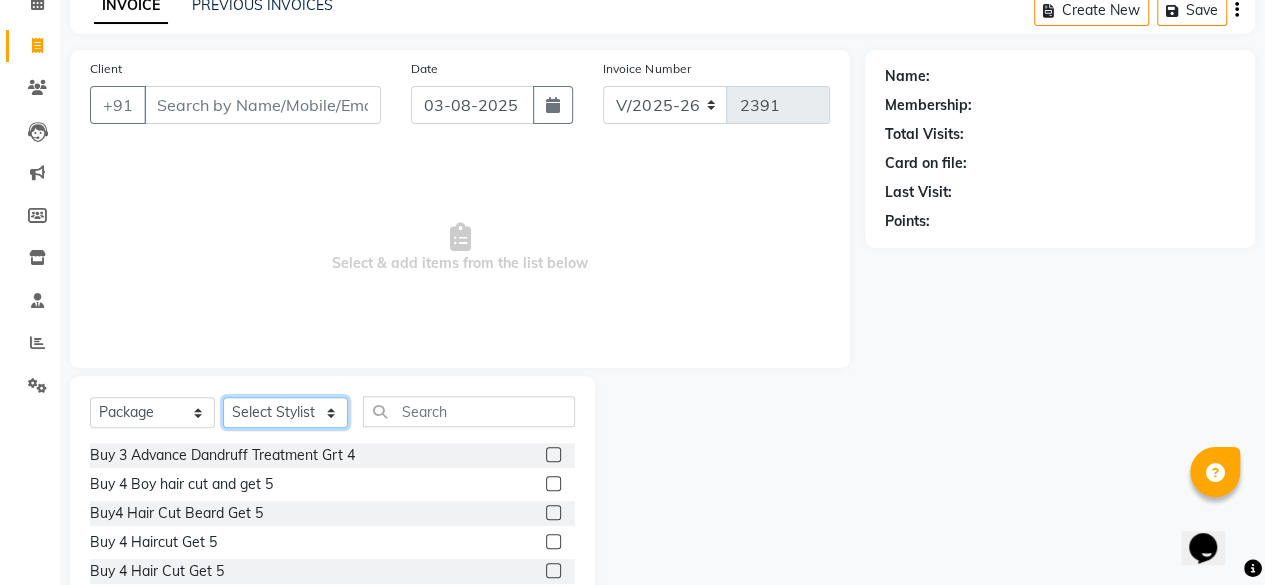 click on "Select Stylist aita DINGG SUPPORT Kabita KAMLA Rahul Riya Tamang Sajal salon manager Sonu Vimal" 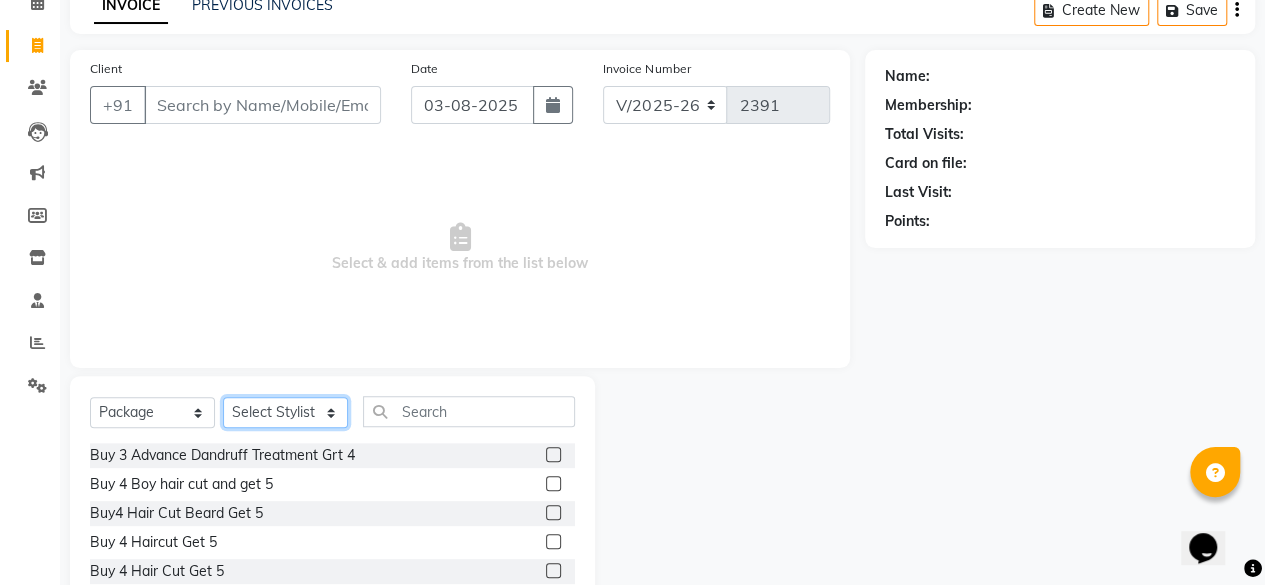 select on "64823" 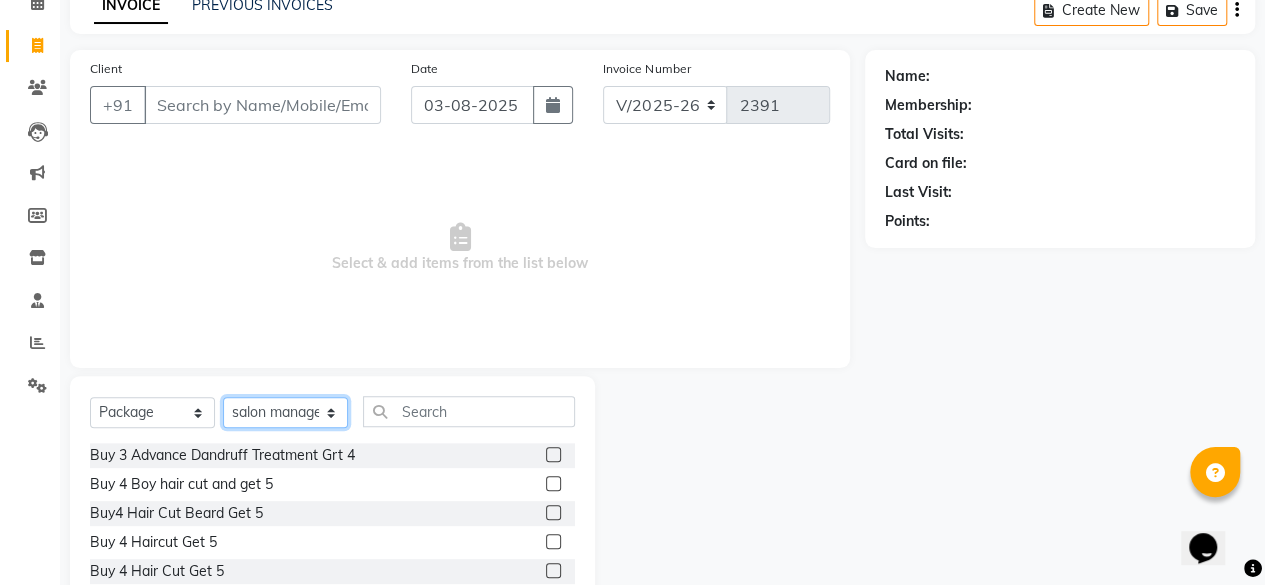 click on "Select Stylist aita DINGG SUPPORT Kabita KAMLA Rahul Riya Tamang Sajal salon manager Sonu Vimal" 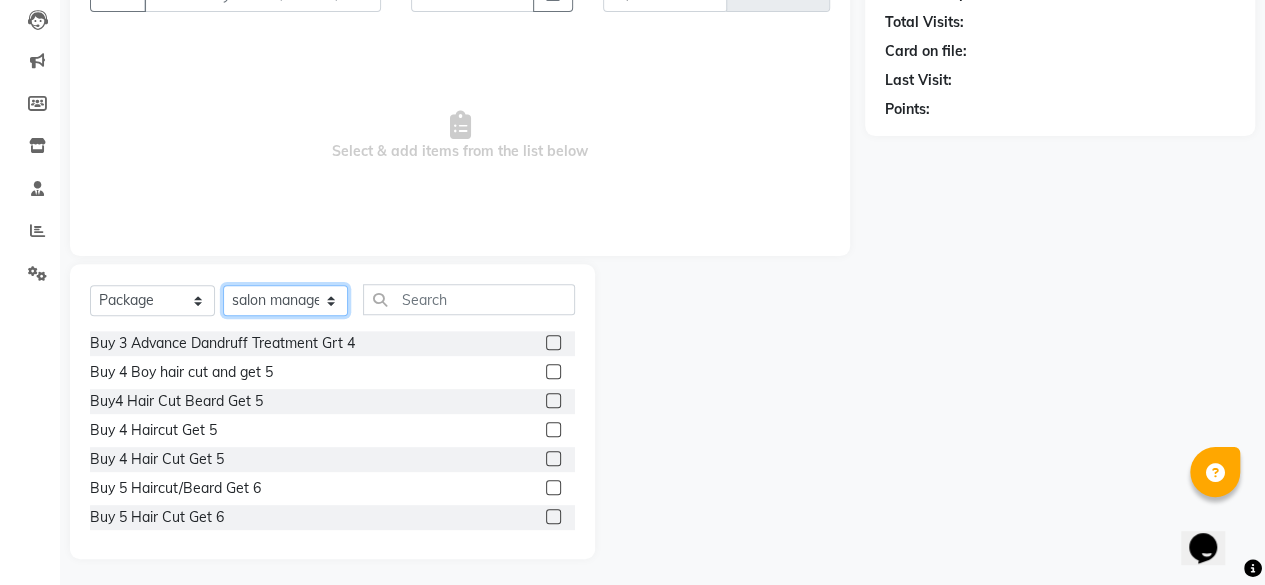scroll, scrollTop: 215, scrollLeft: 0, axis: vertical 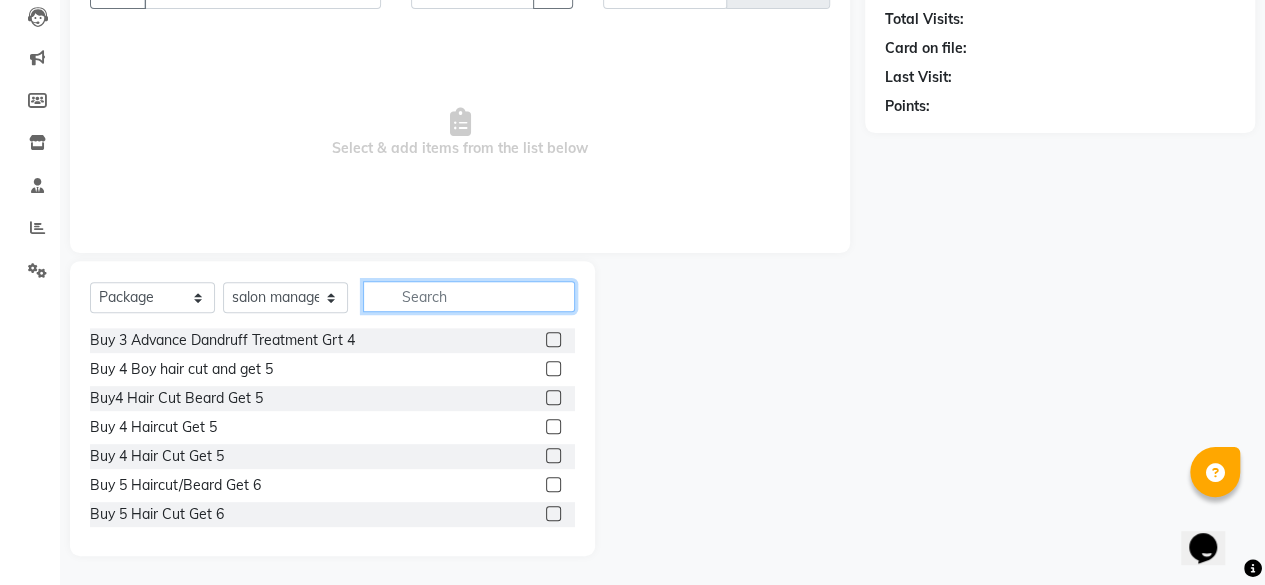 click 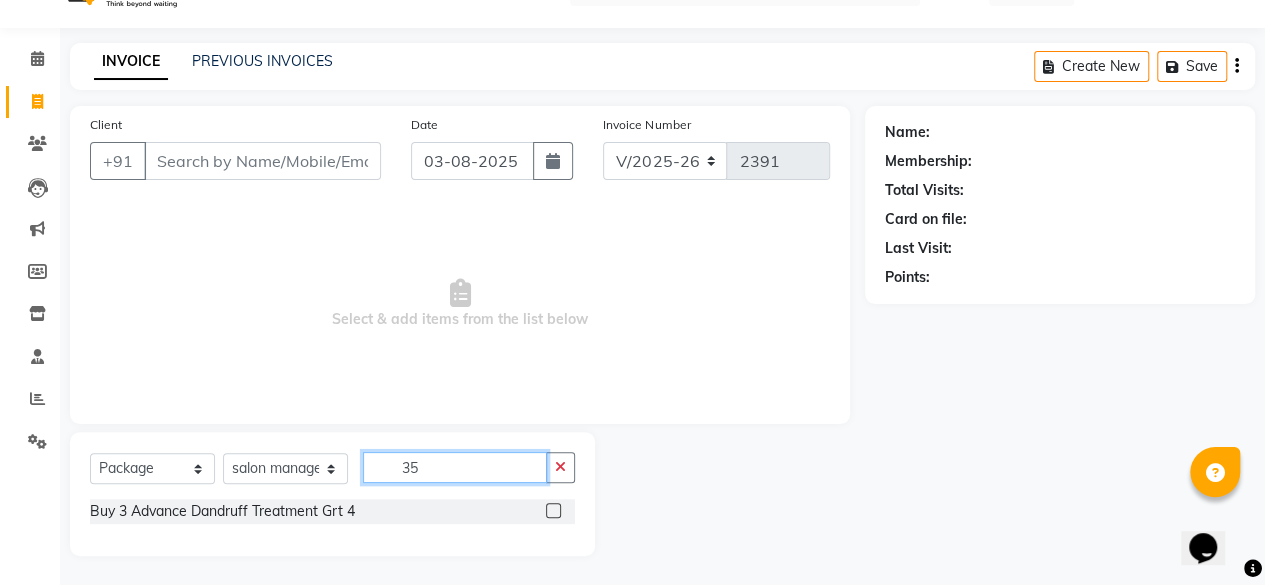 scroll, scrollTop: 15, scrollLeft: 0, axis: vertical 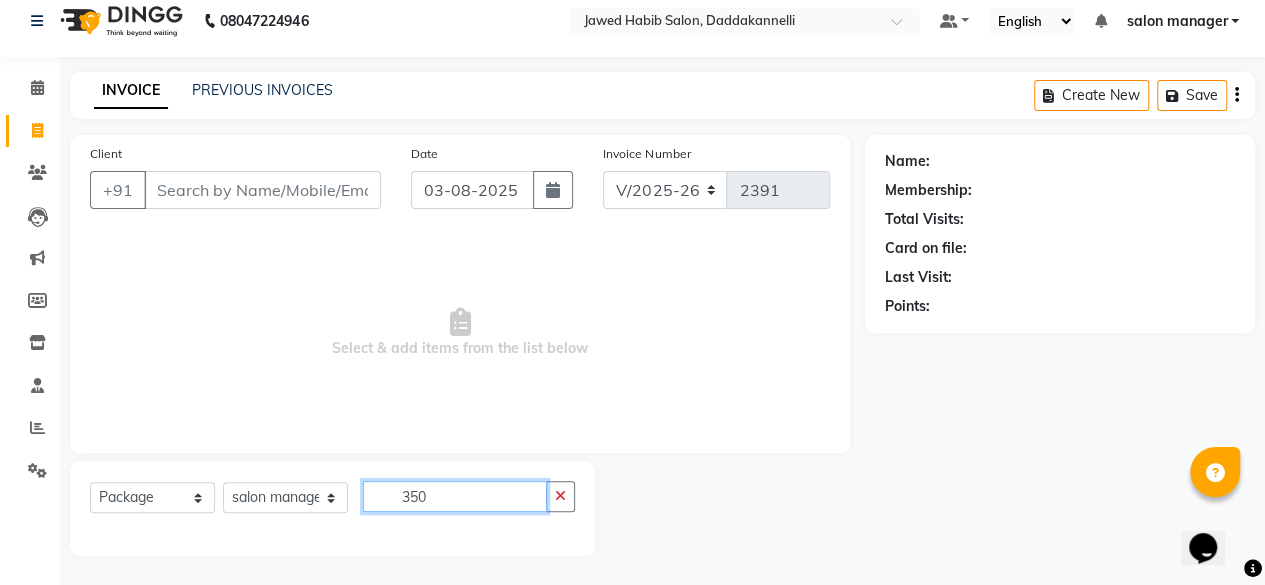 type on "350" 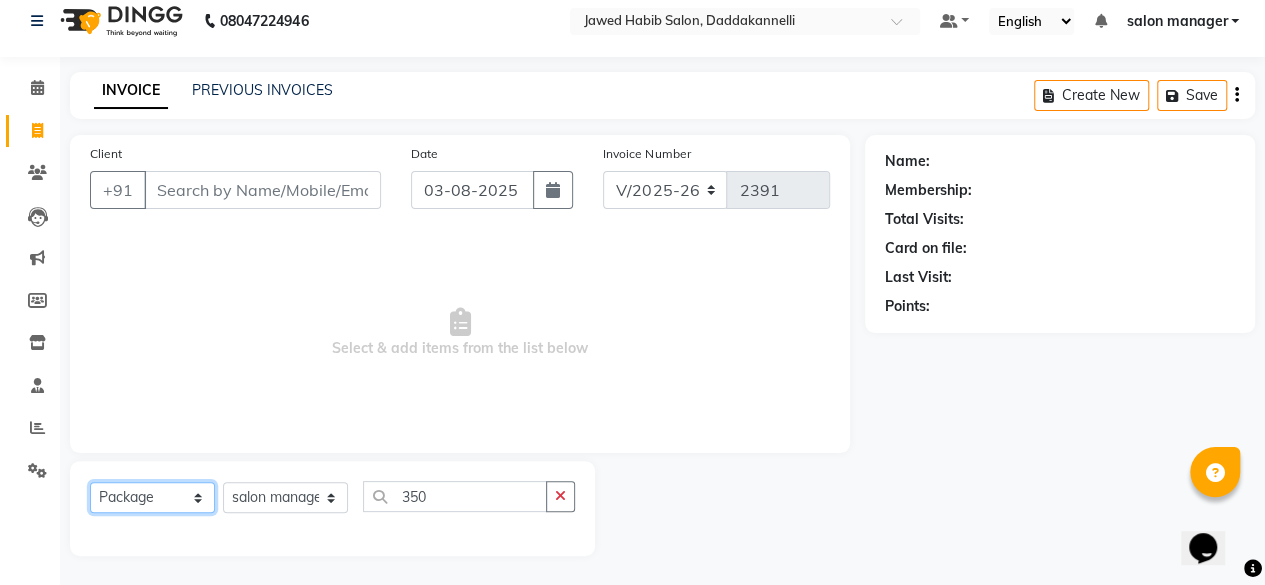 click on "Select  Service  Product  Membership  Package Voucher Prepaid Gift Card" 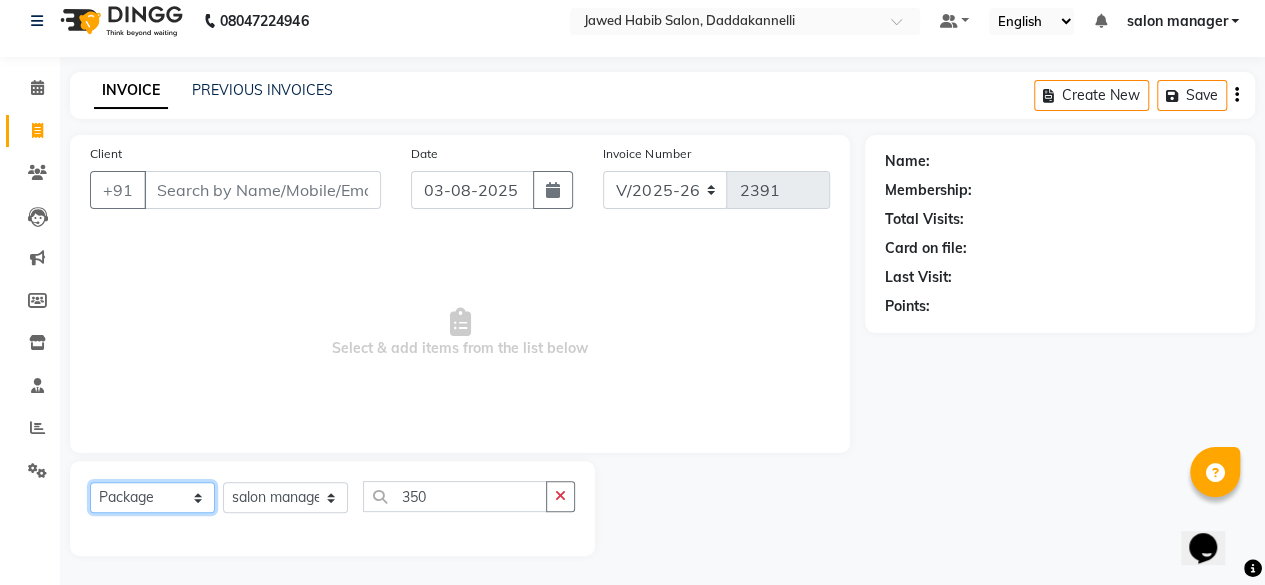 select on "product" 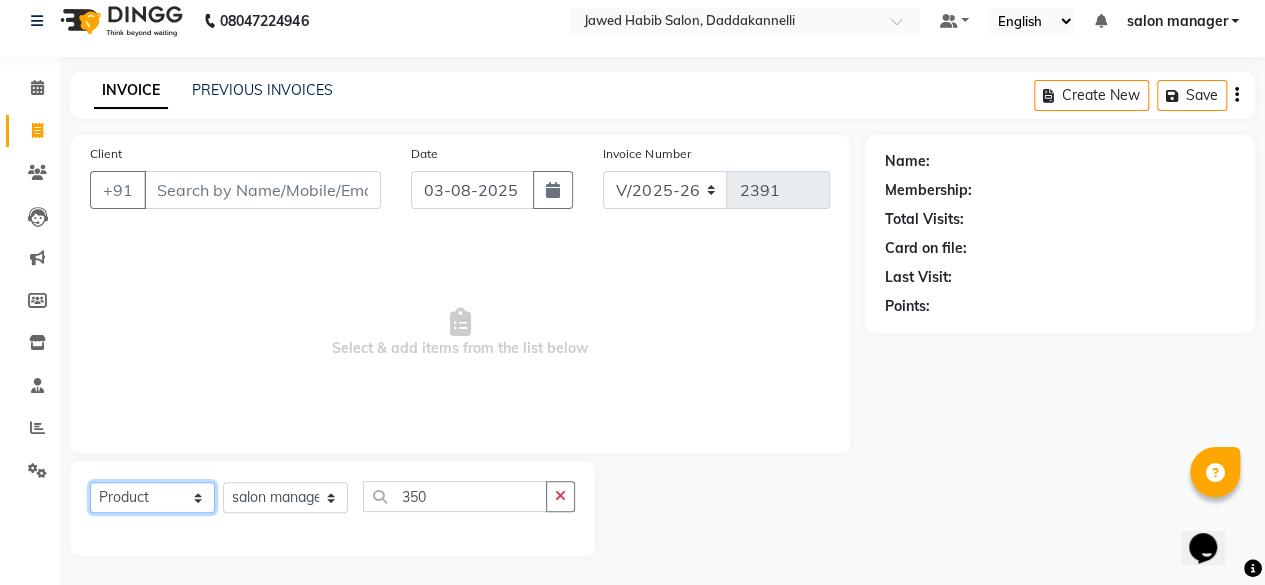 click on "Select  Service  Product  Membership  Package Voucher Prepaid Gift Card" 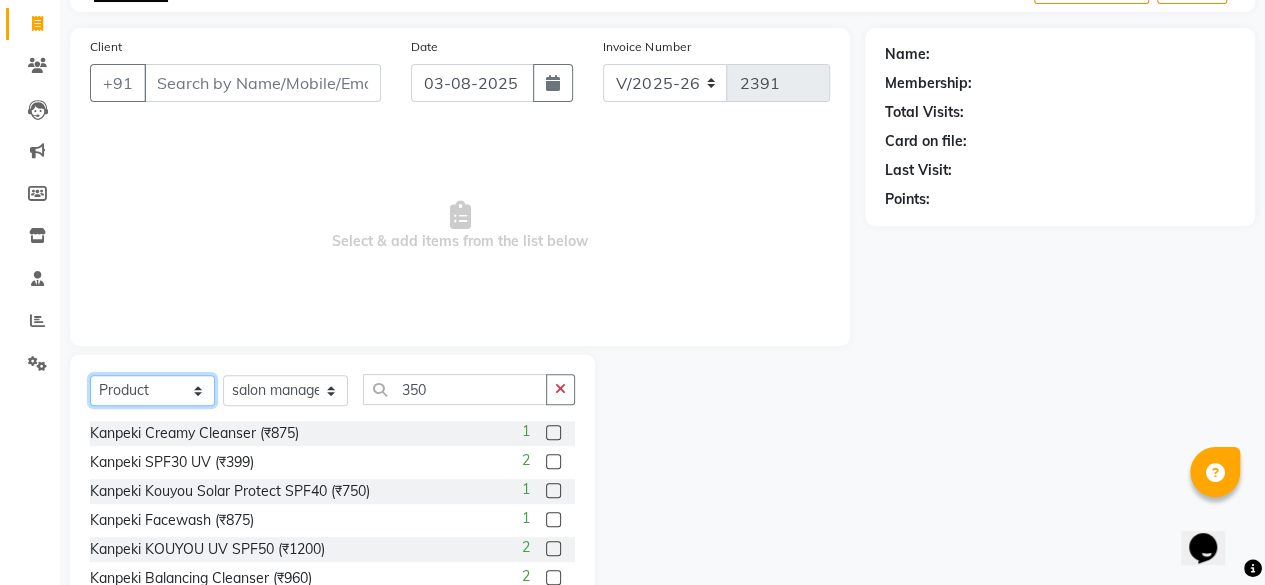 scroll, scrollTop: 215, scrollLeft: 0, axis: vertical 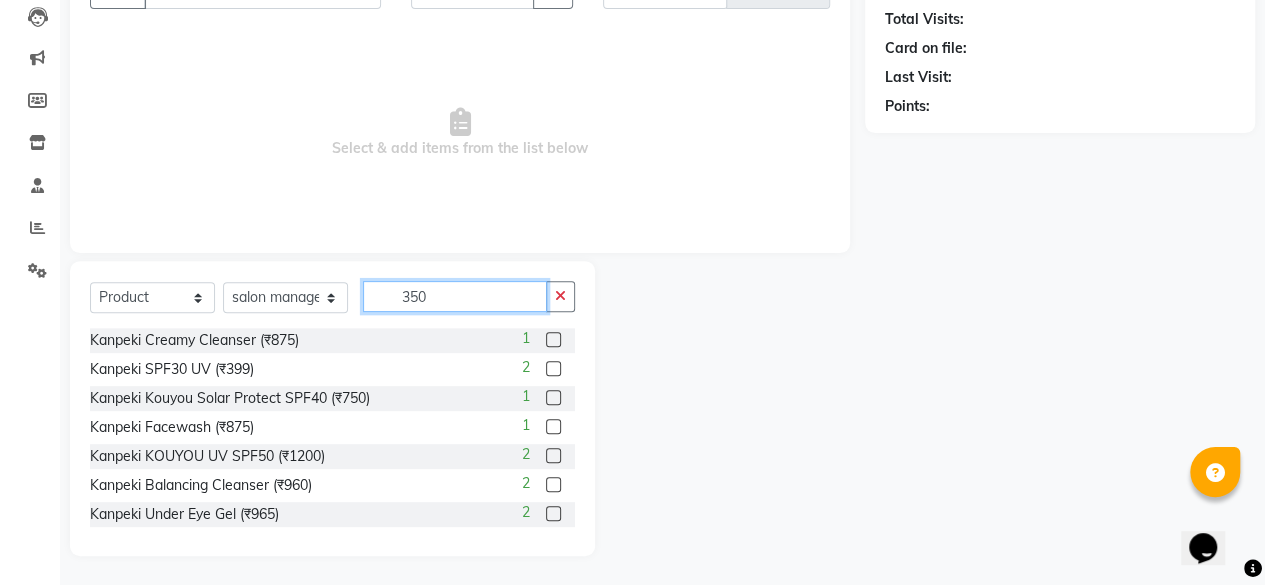 click on "350" 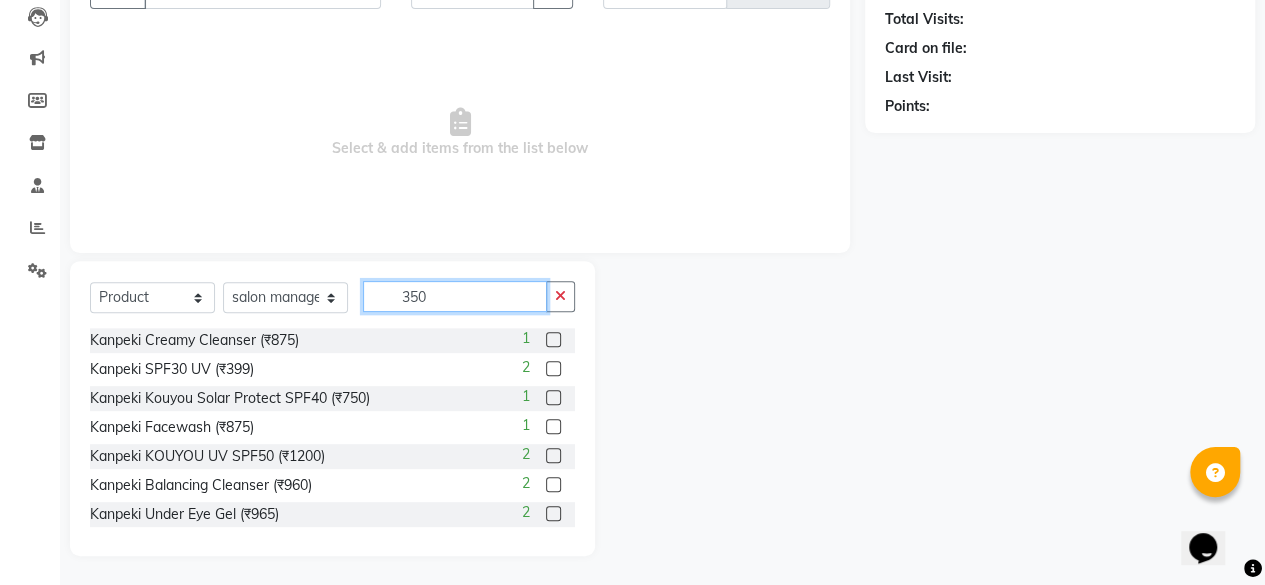 scroll, scrollTop: 44, scrollLeft: 0, axis: vertical 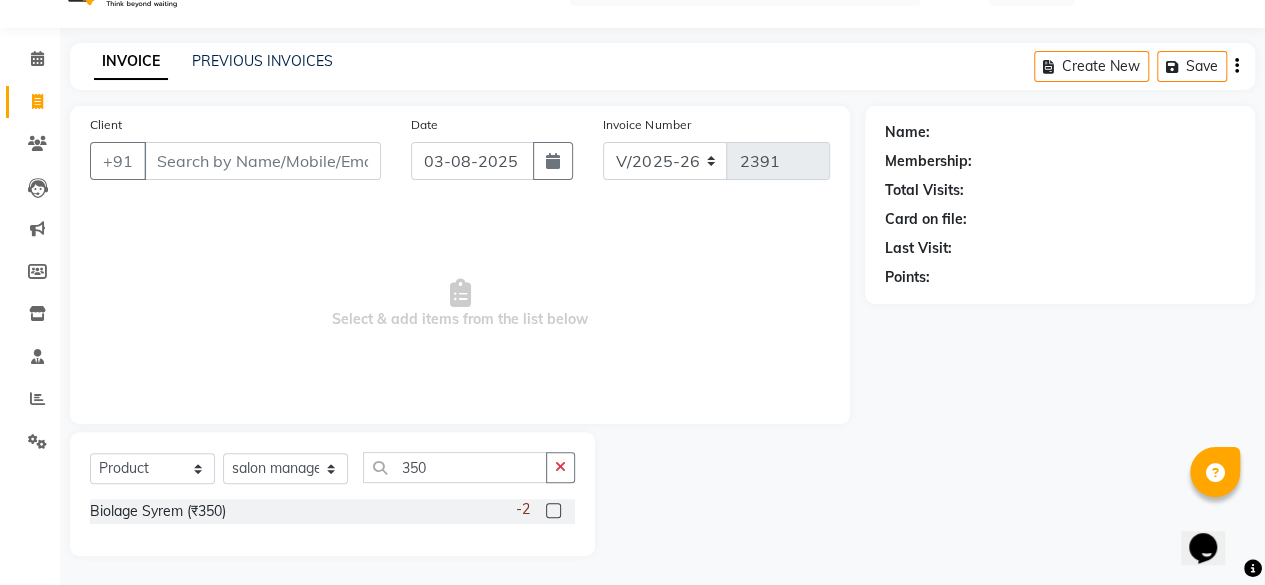 click 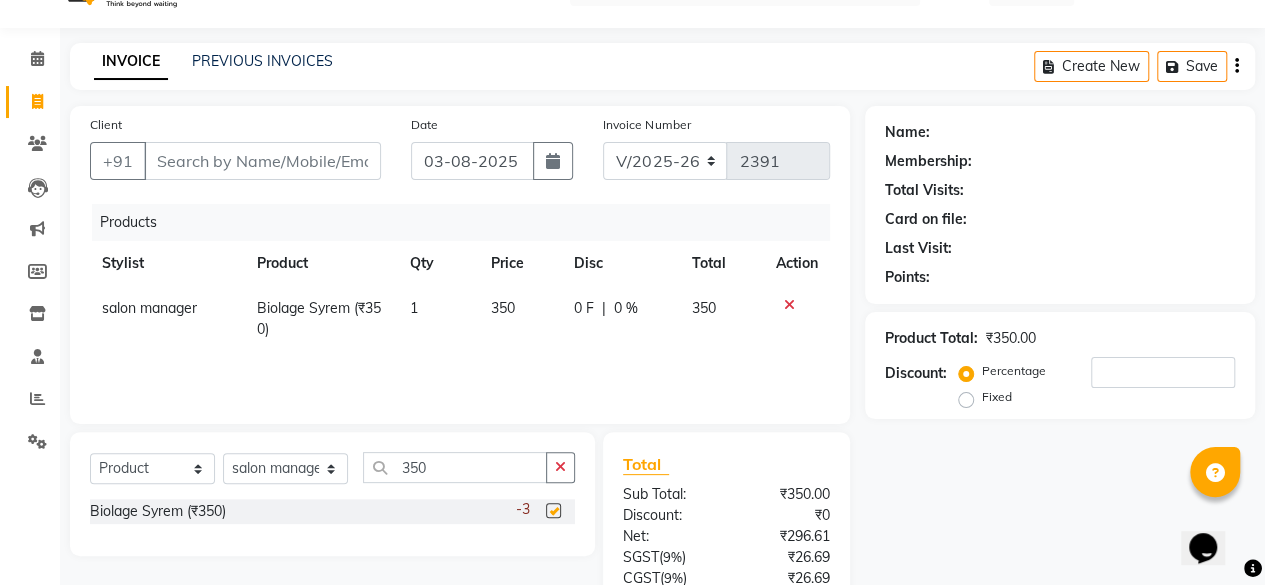 checkbox on "false" 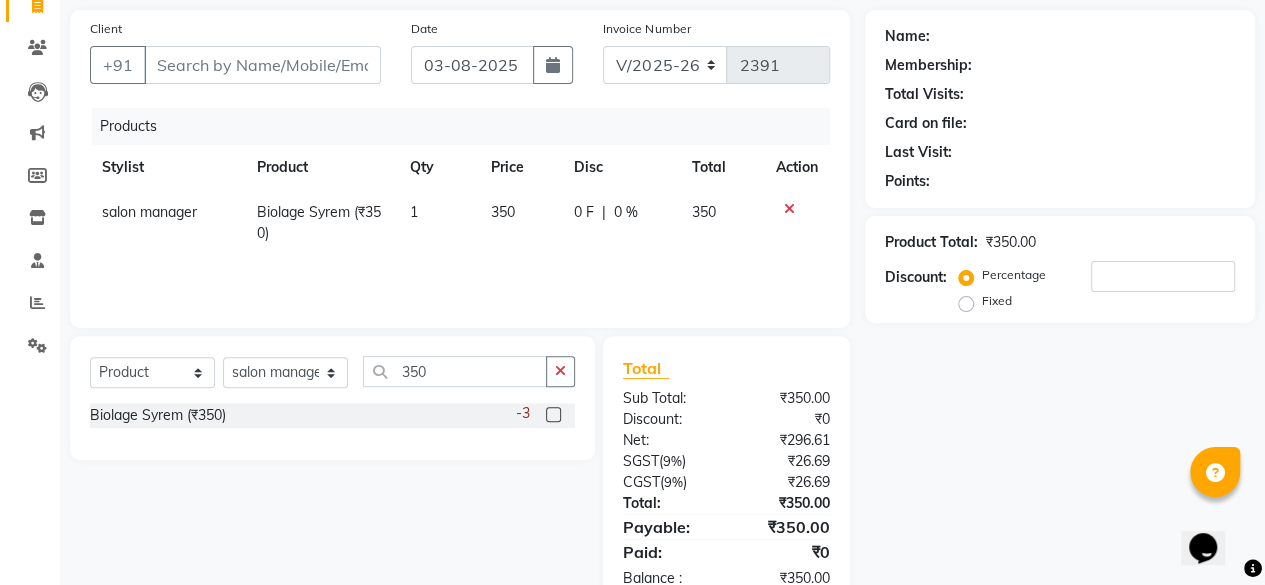 scroll, scrollTop: 144, scrollLeft: 0, axis: vertical 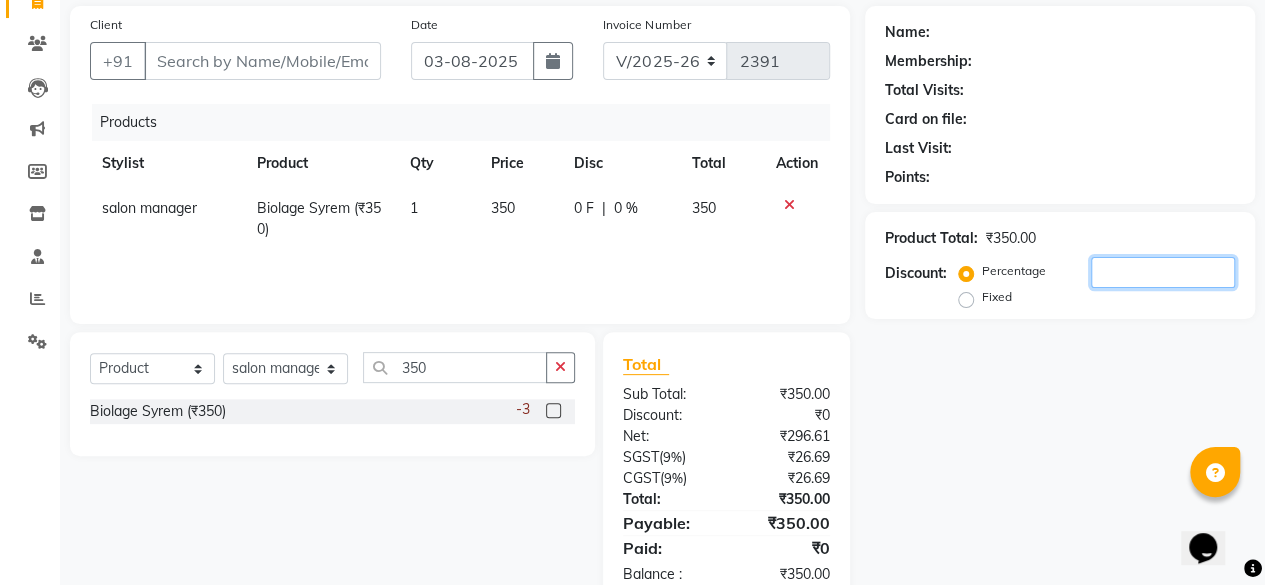 click 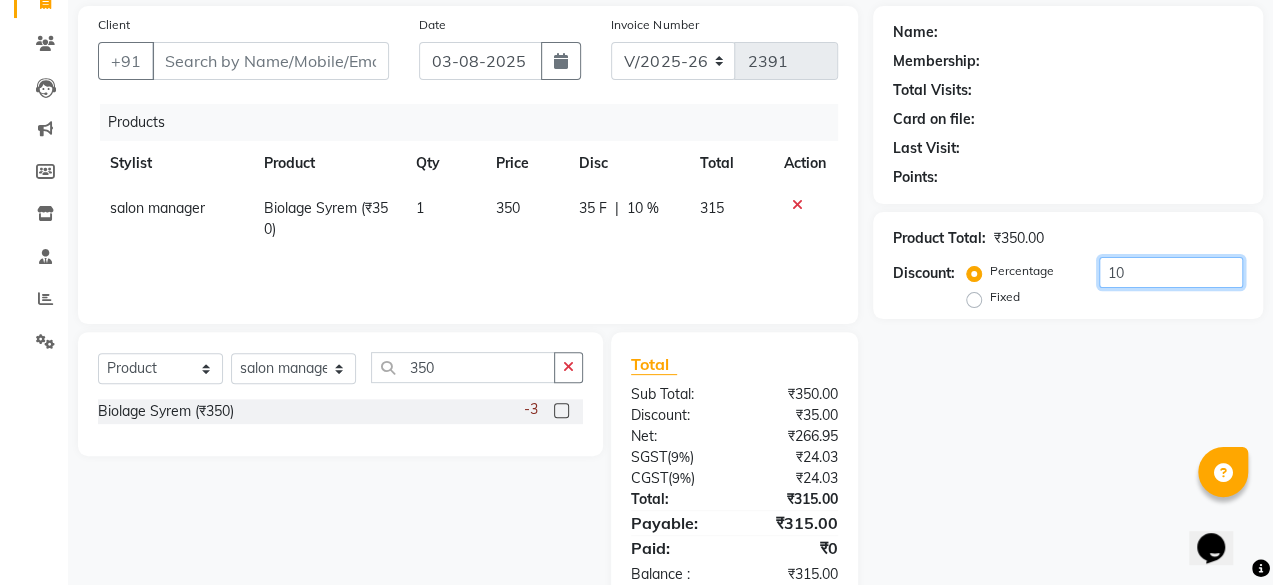 scroll, scrollTop: 0, scrollLeft: 0, axis: both 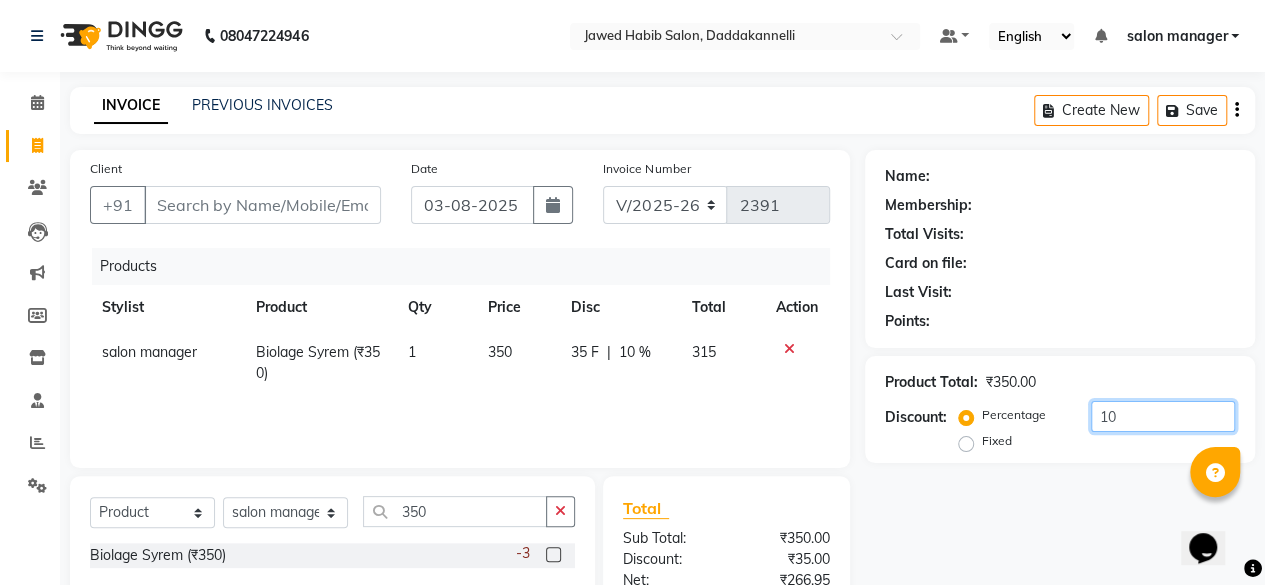 type on "10" 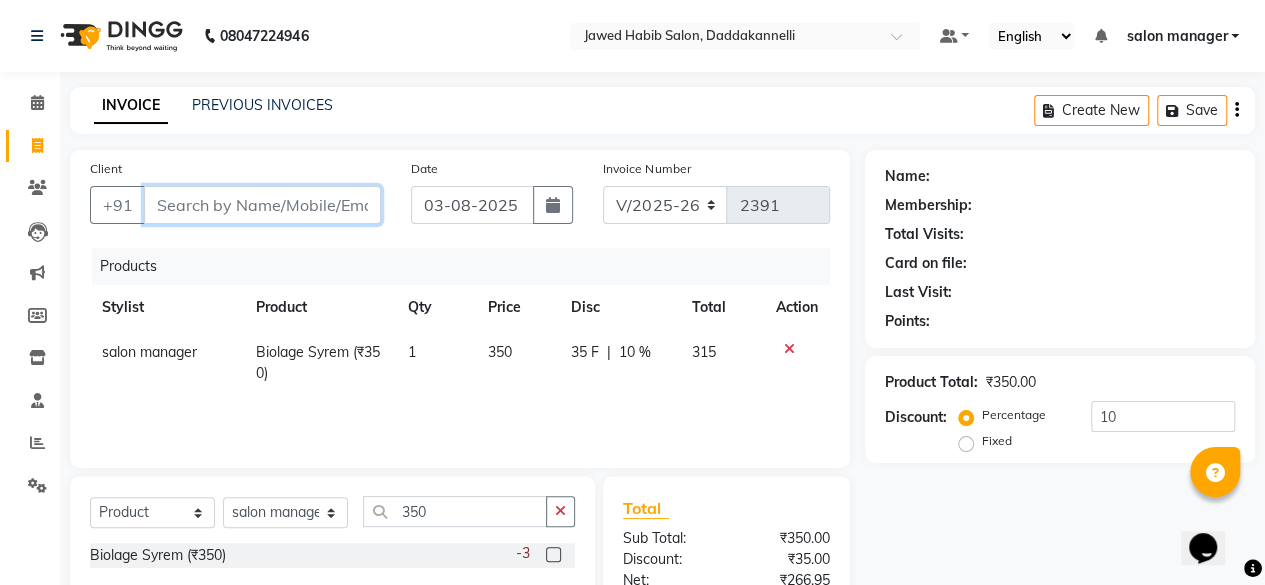 click on "Client" at bounding box center (262, 205) 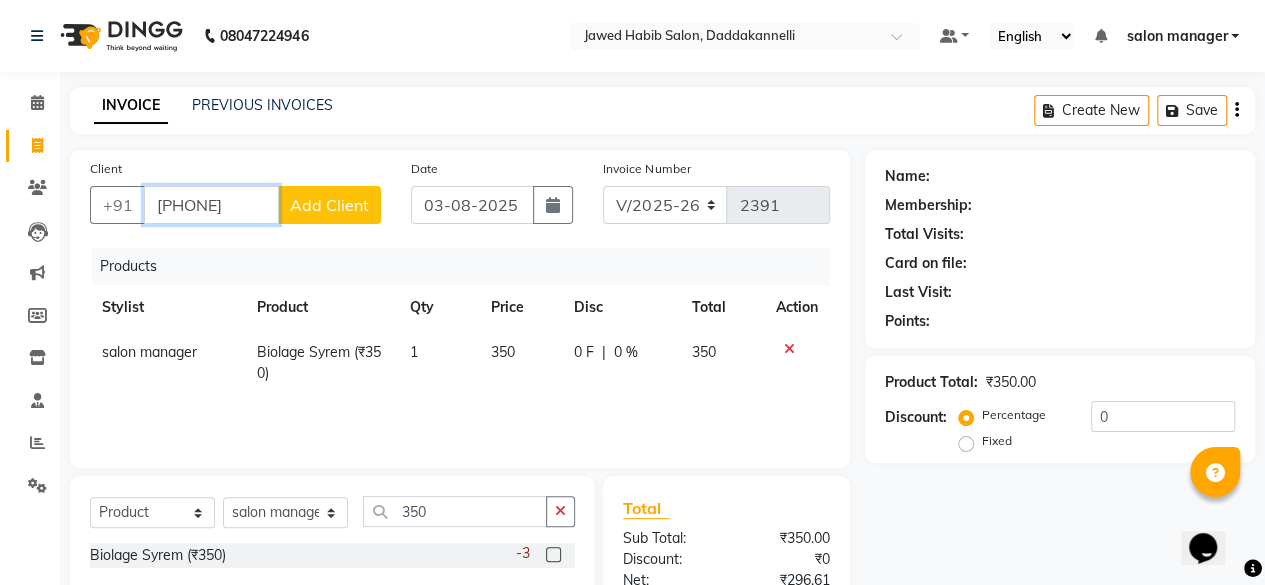 type on "9836408162" 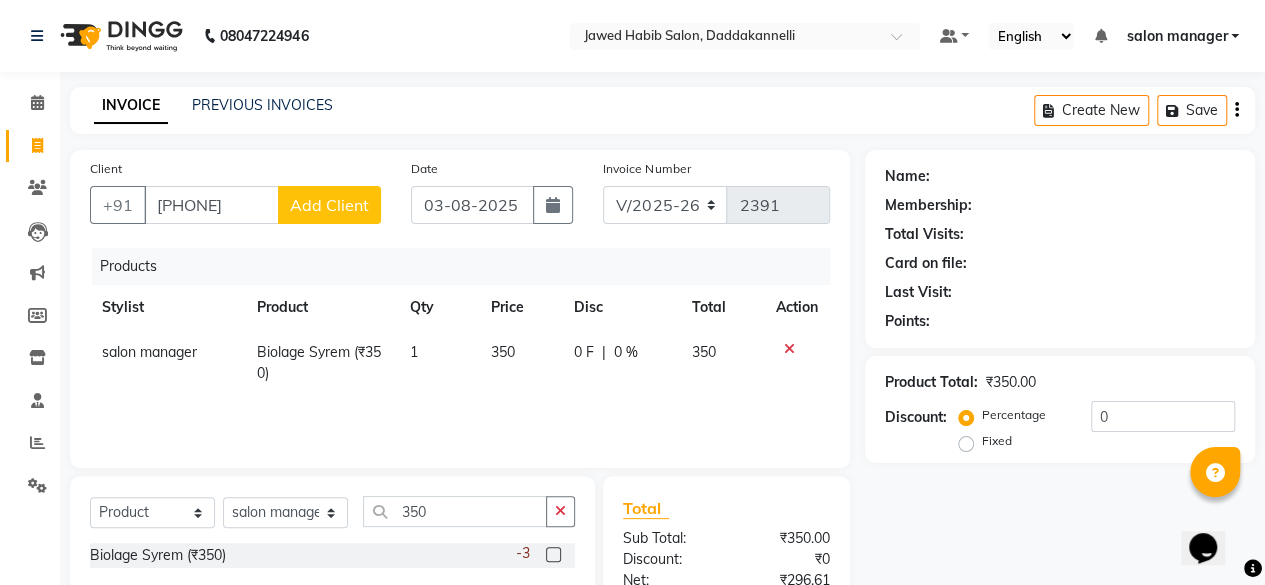 click on "Add Client" 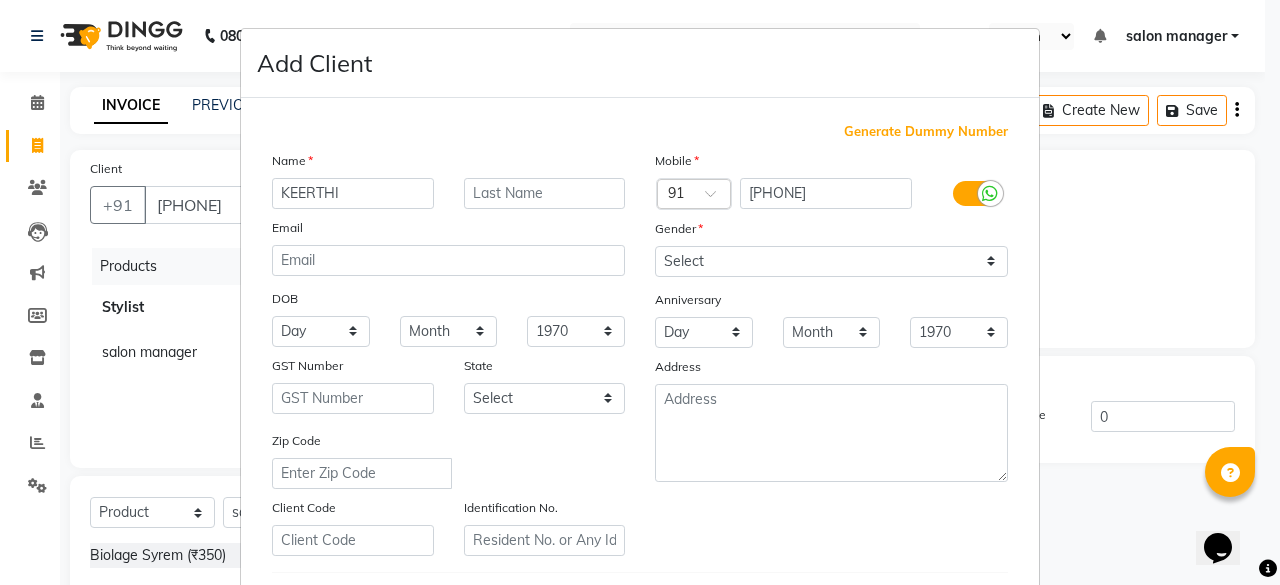type on "KEERTHI" 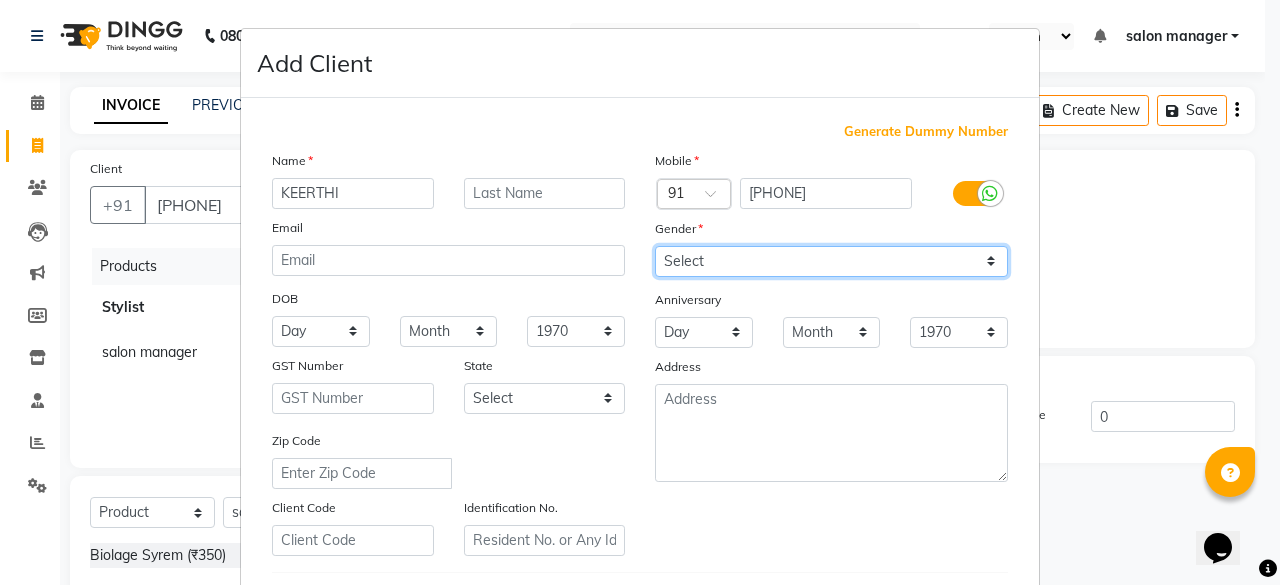 click on "Select Male Female Other Prefer Not To Say" at bounding box center (831, 261) 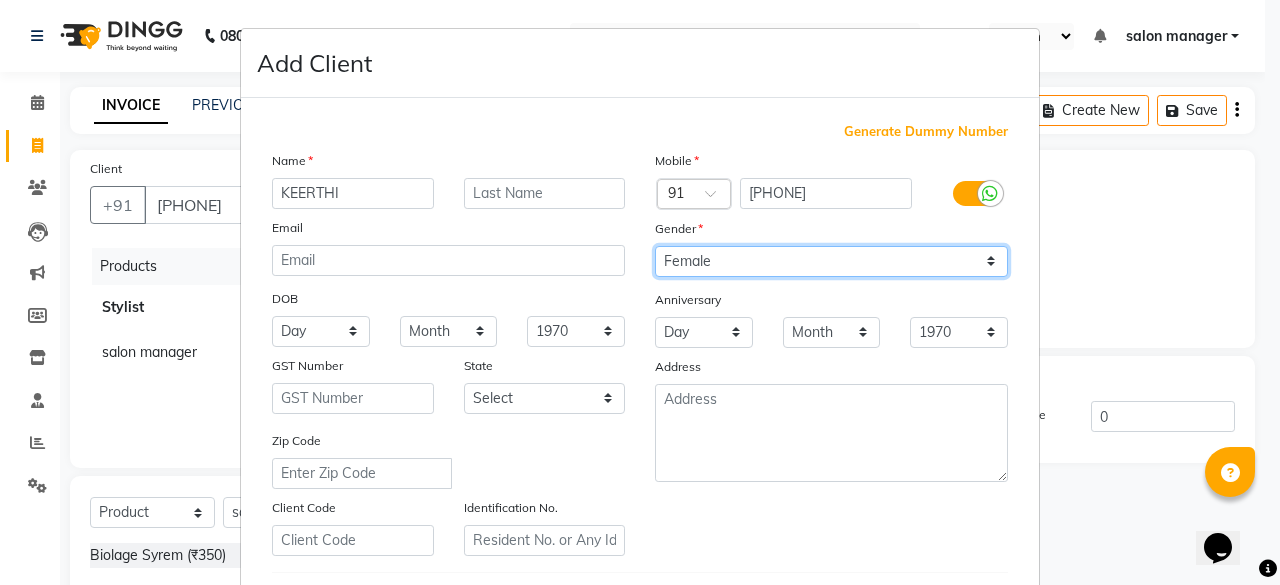 click on "Select Male Female Other Prefer Not To Say" at bounding box center (831, 261) 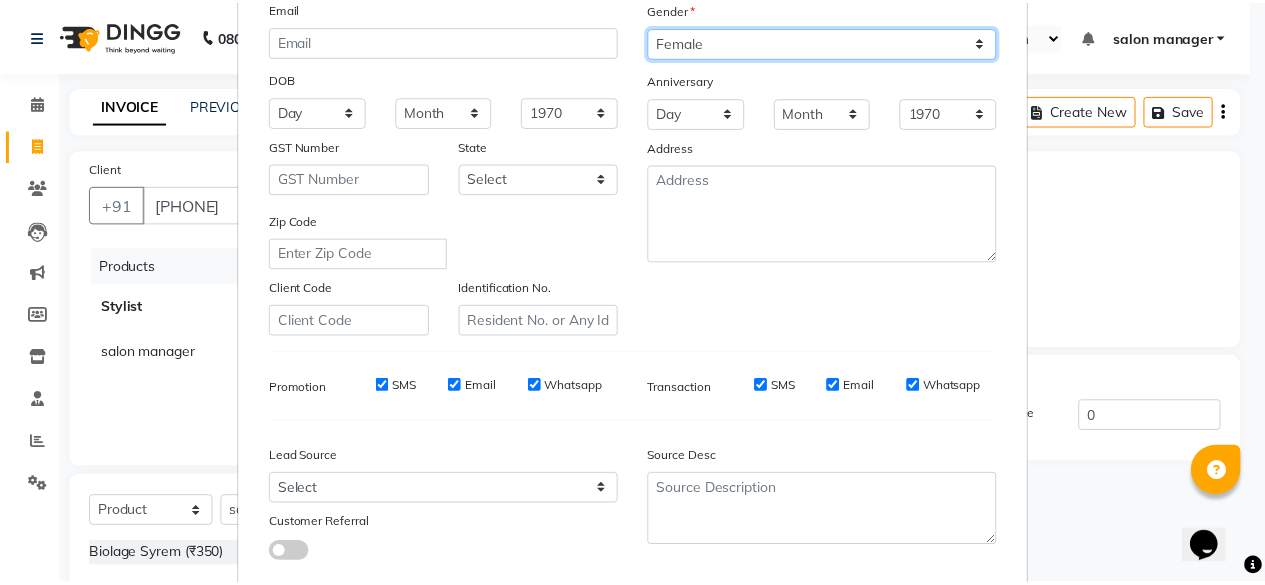 scroll, scrollTop: 334, scrollLeft: 0, axis: vertical 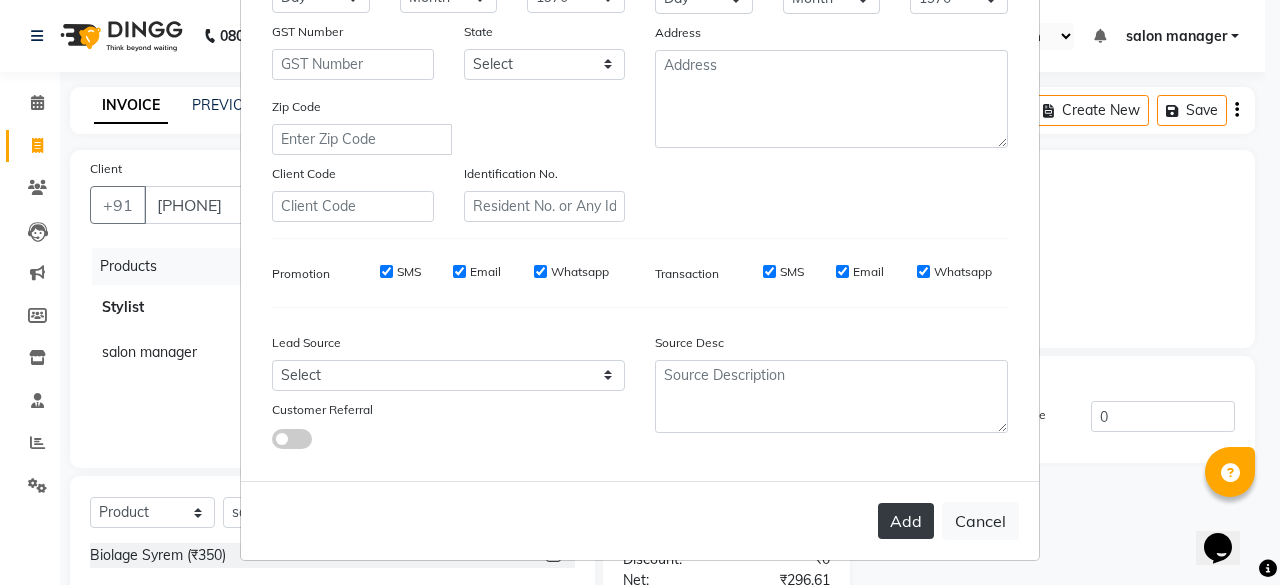 click on "Add" at bounding box center [906, 521] 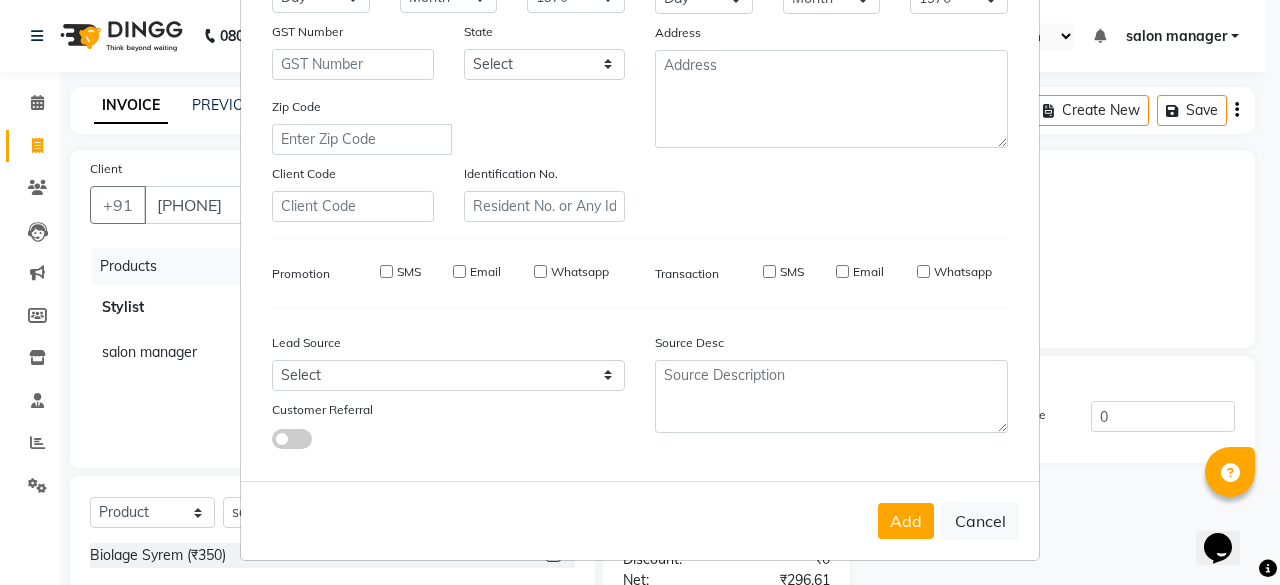 type 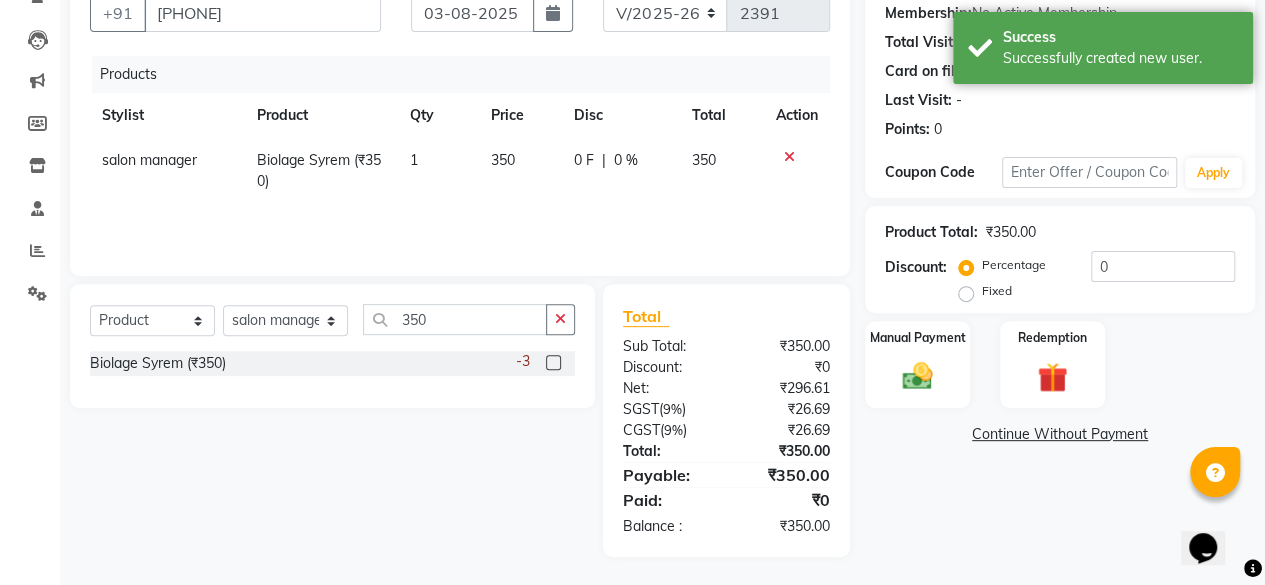 scroll, scrollTop: 92, scrollLeft: 0, axis: vertical 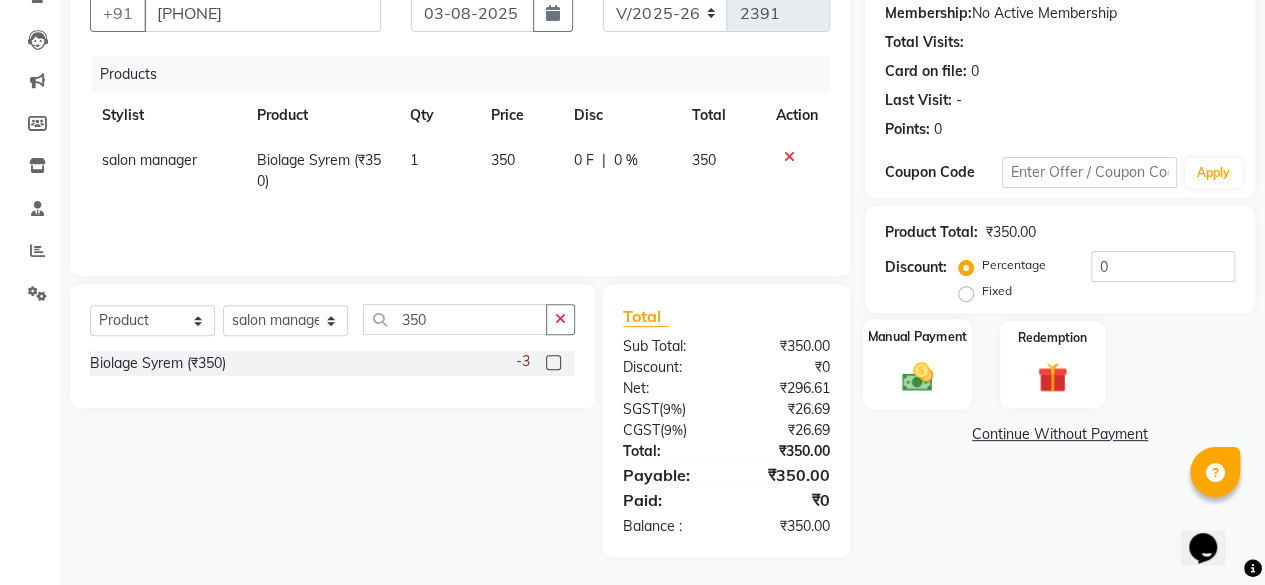click on "Manual Payment" 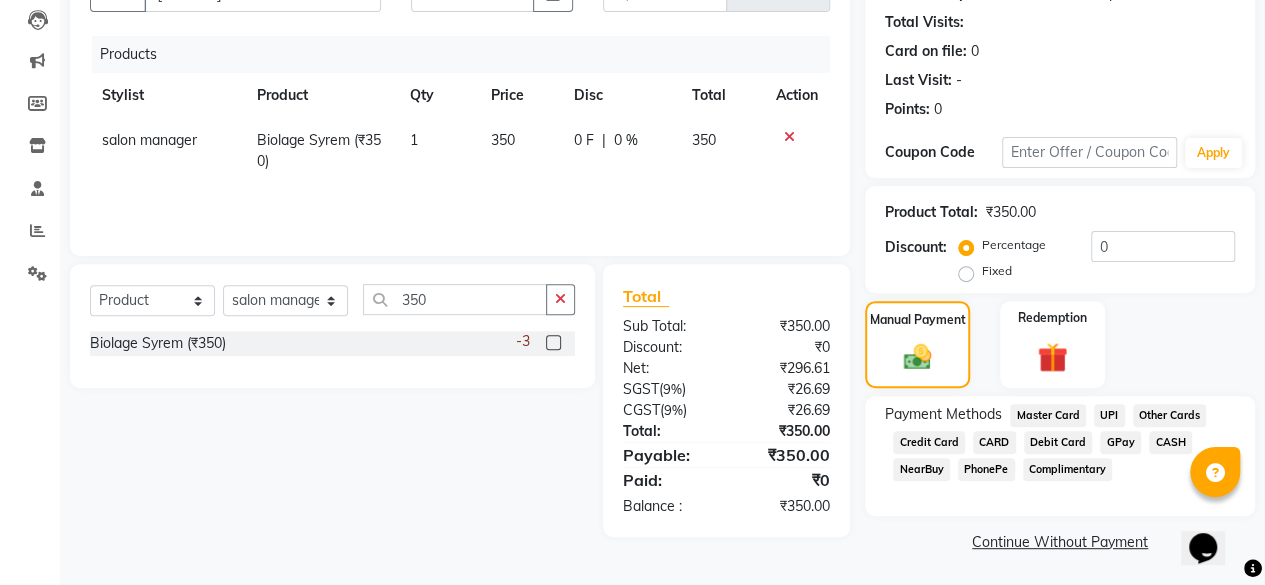 scroll, scrollTop: 213, scrollLeft: 0, axis: vertical 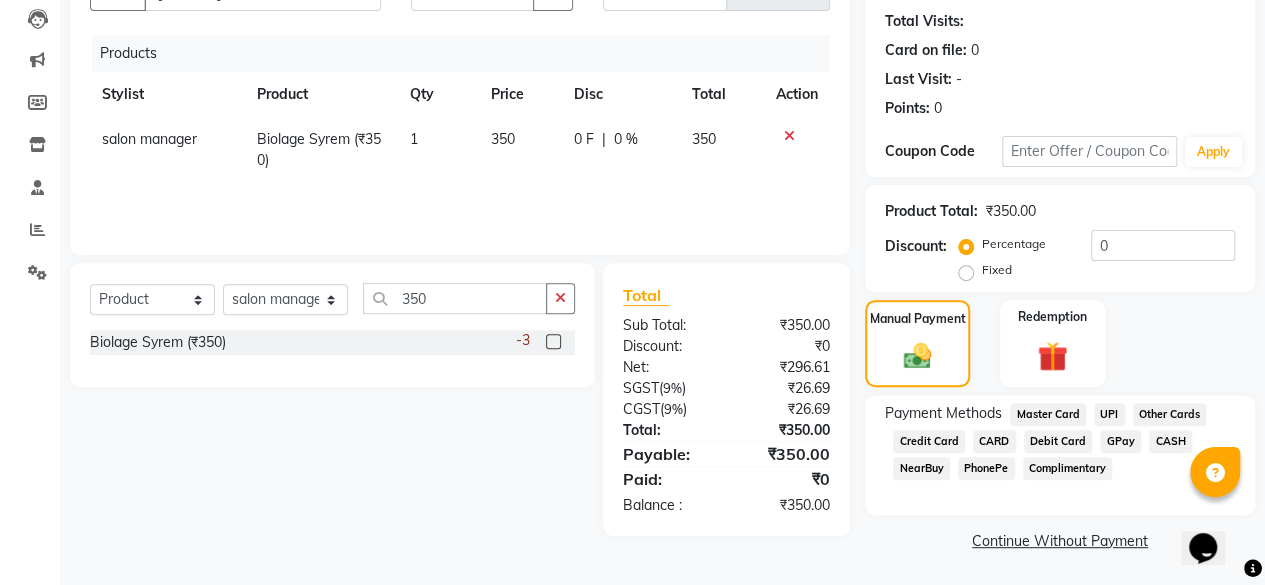 click on "UPI" 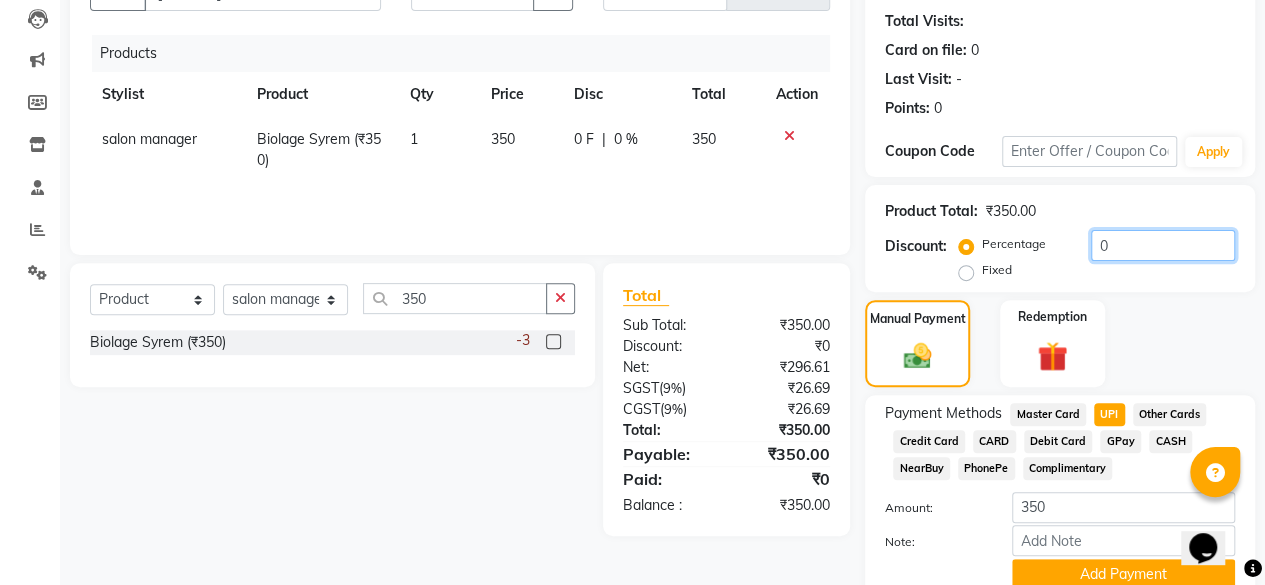 click on "0" 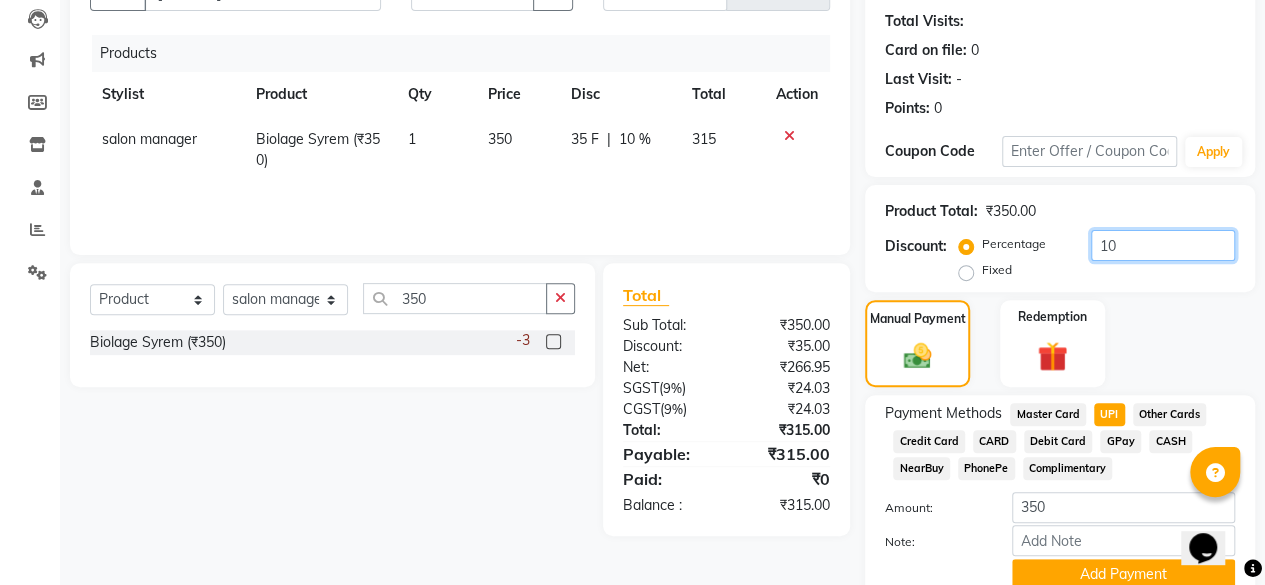 scroll, scrollTop: 296, scrollLeft: 0, axis: vertical 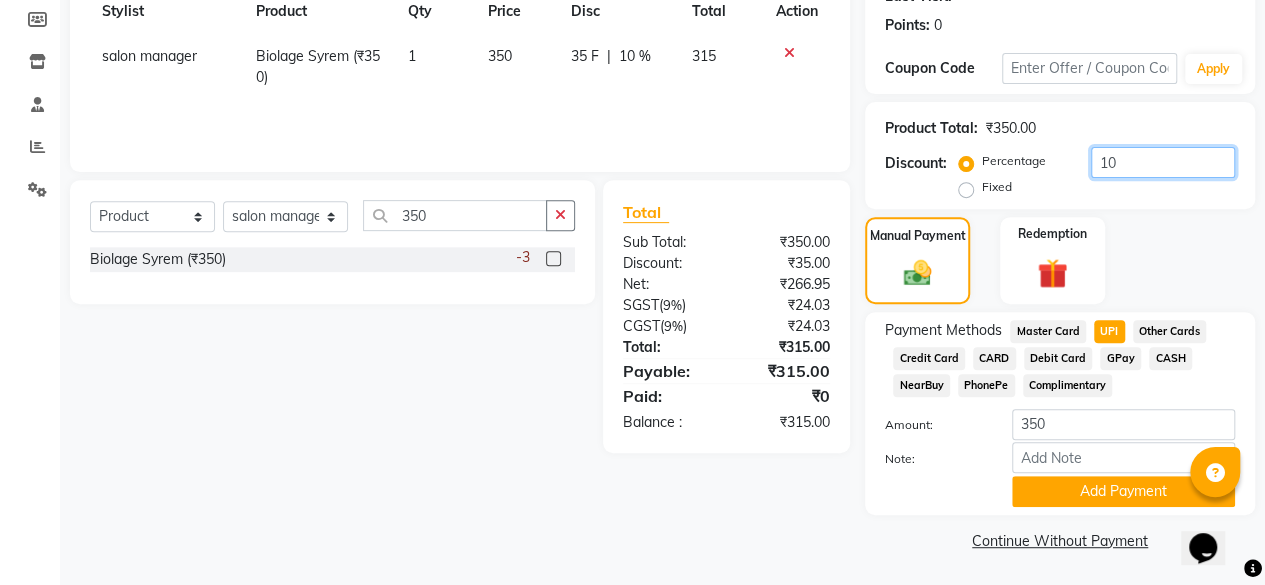 type on "10" 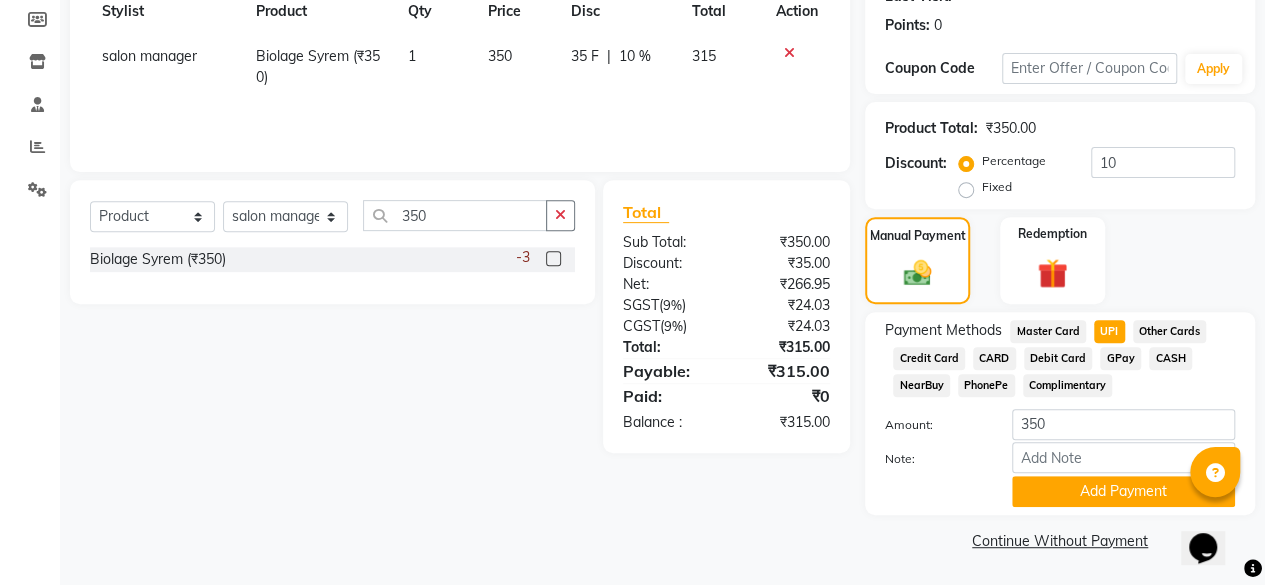 click on "UPI" 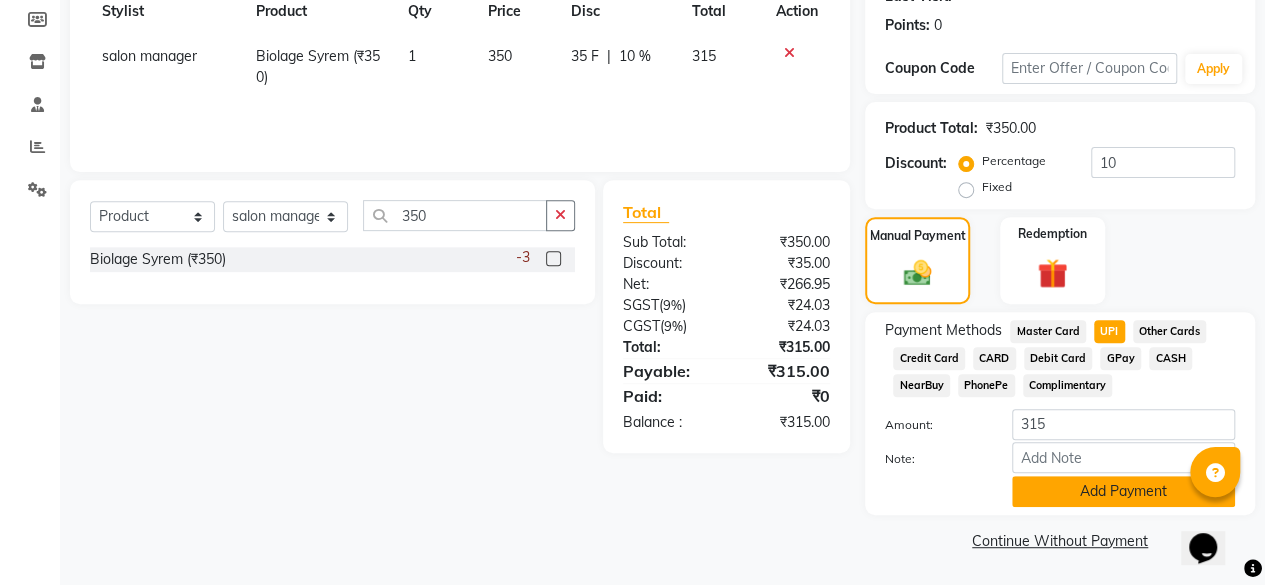 click on "Add Payment" 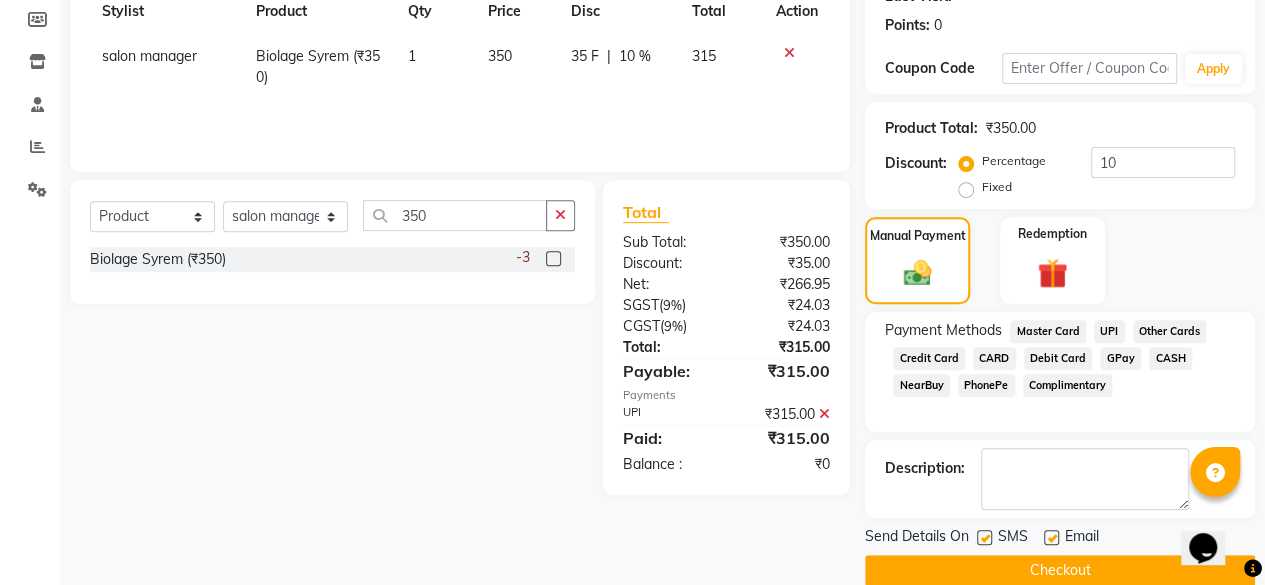 scroll, scrollTop: 324, scrollLeft: 0, axis: vertical 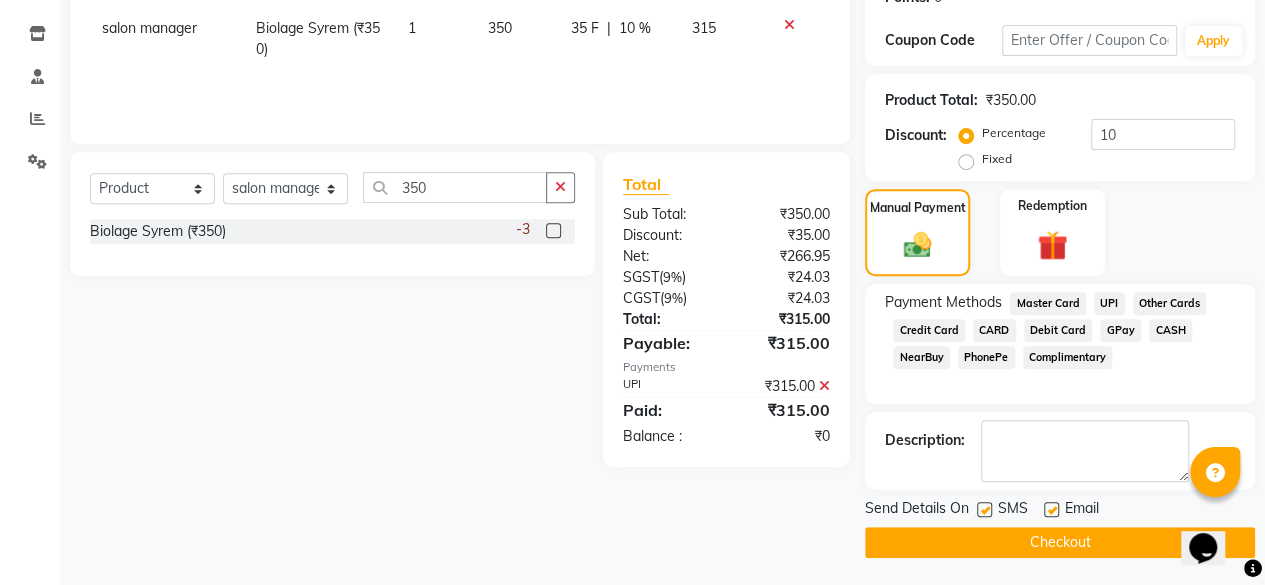 click 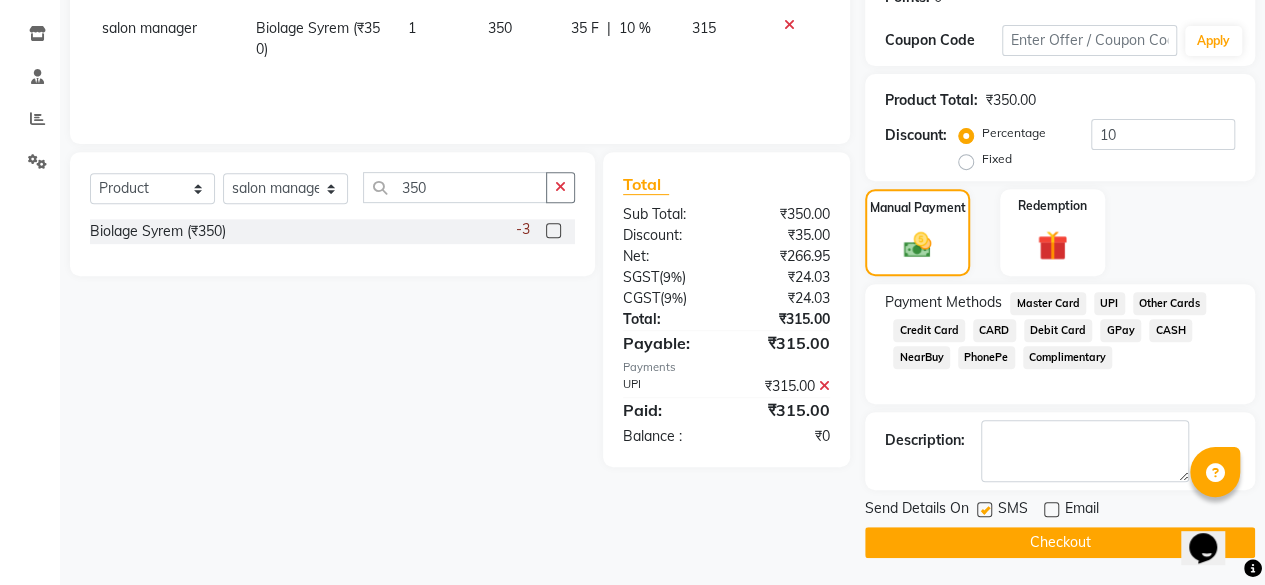 click on "Checkout" 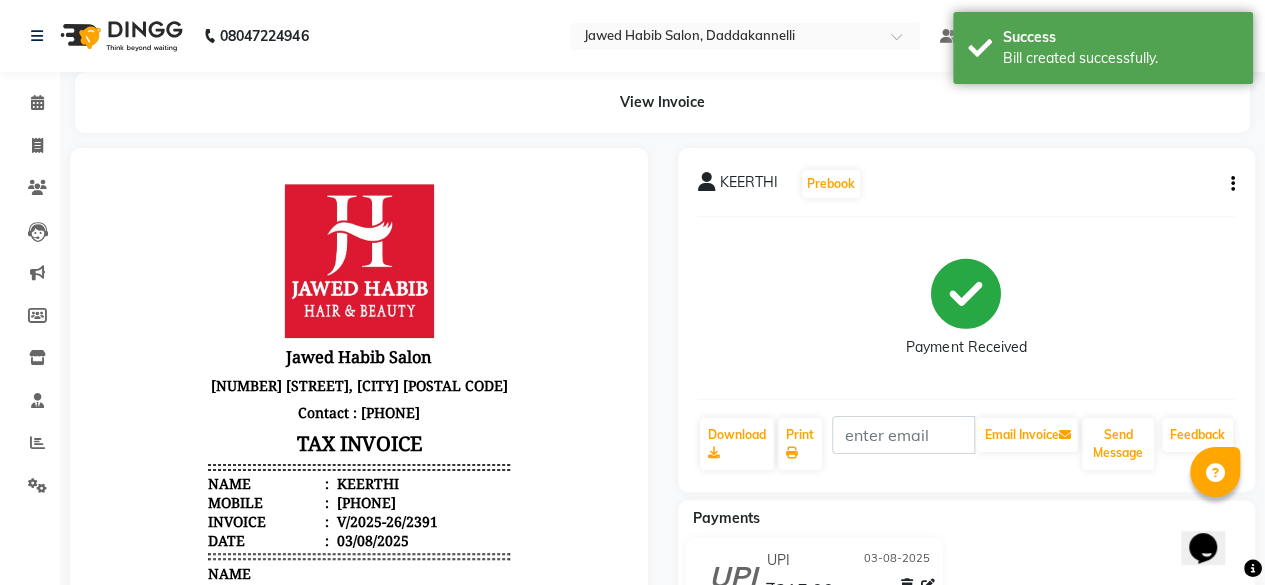 scroll, scrollTop: 0, scrollLeft: 0, axis: both 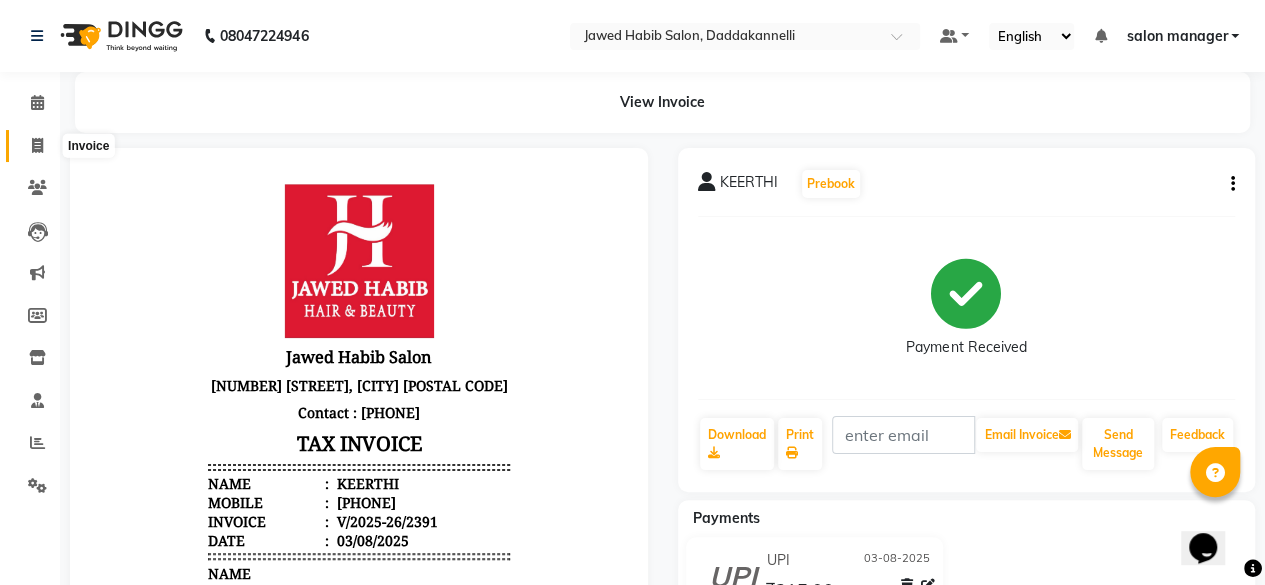 click 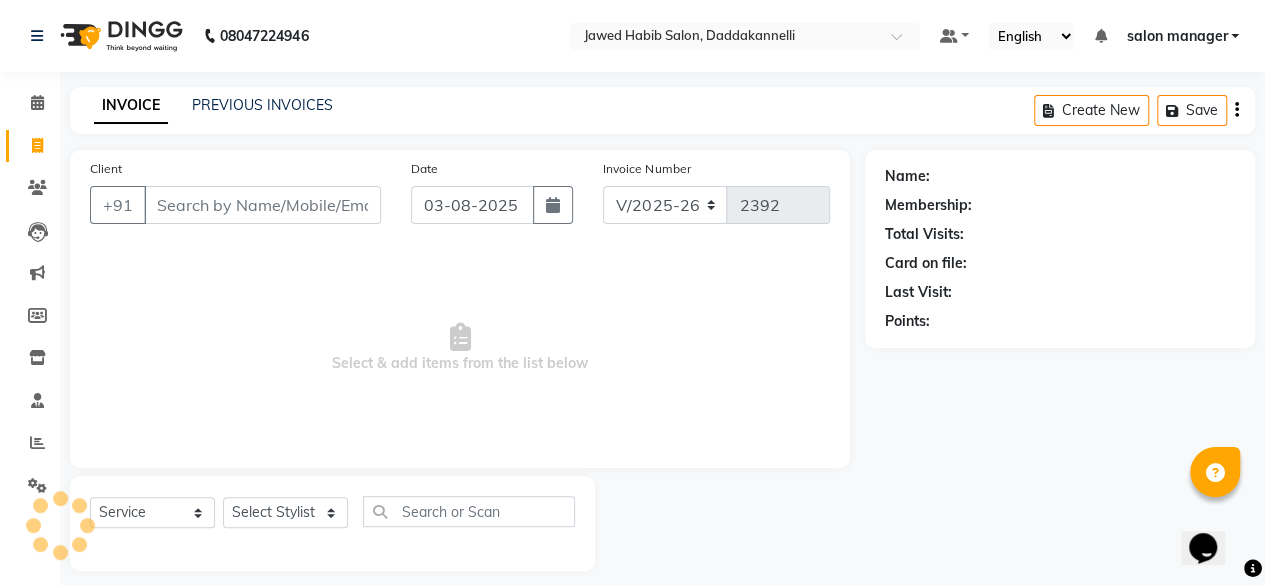 scroll, scrollTop: 15, scrollLeft: 0, axis: vertical 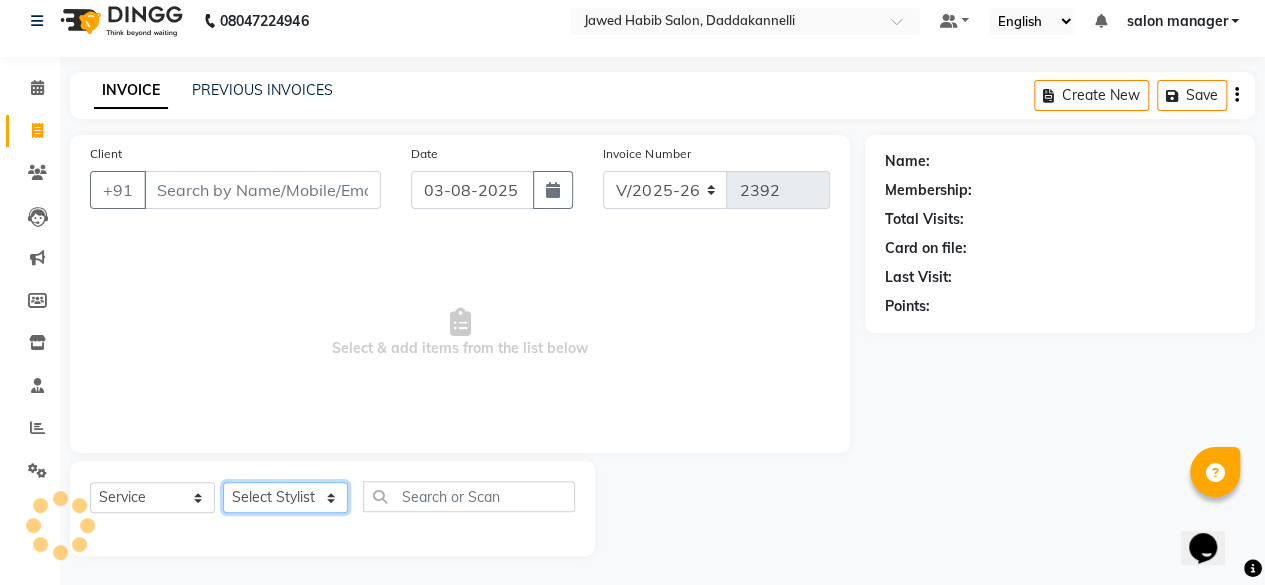 click on "Select Stylist" 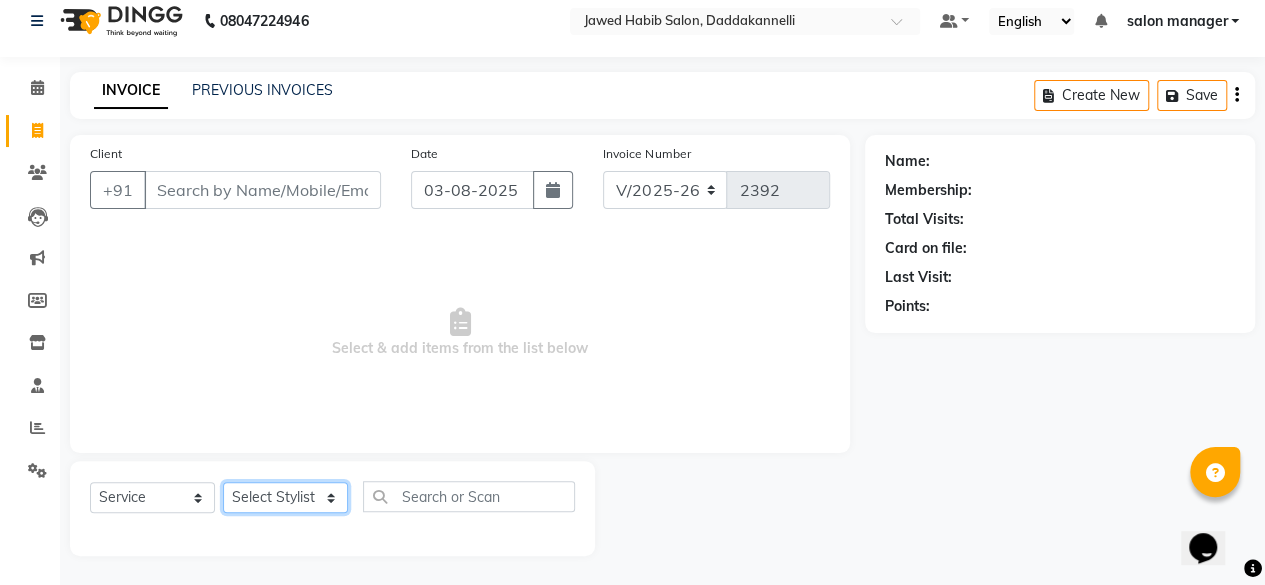 select on "79334" 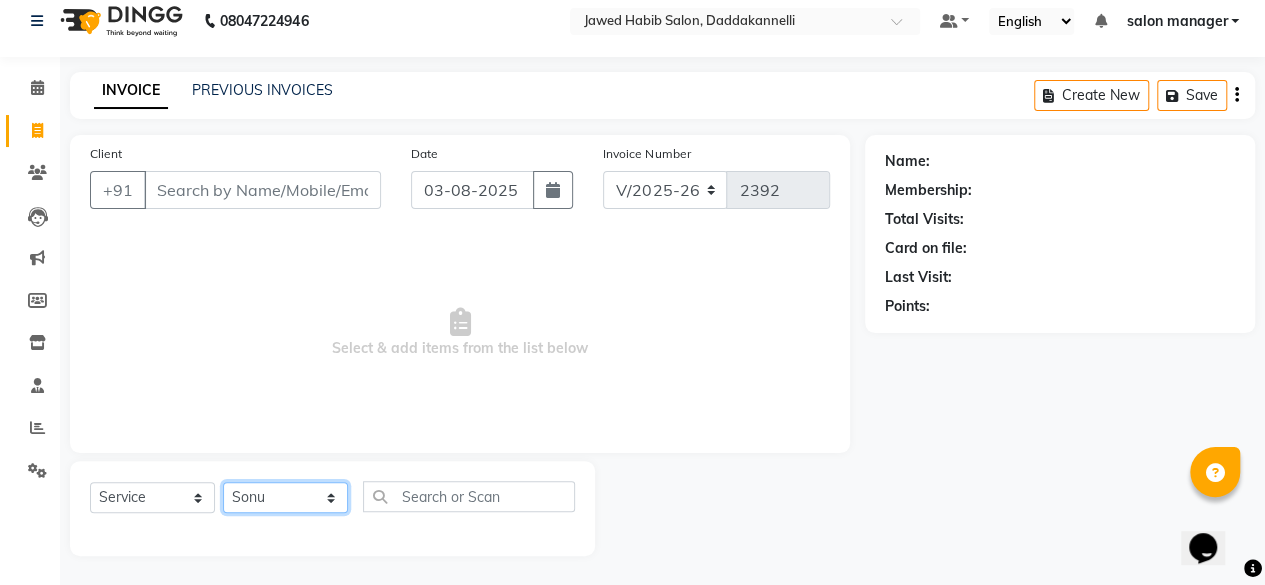 click on "Select Stylist aita DINGG SUPPORT Kabita KAMLA Rahul Riya Tamang Sajal salon manager Sonu Vimal" 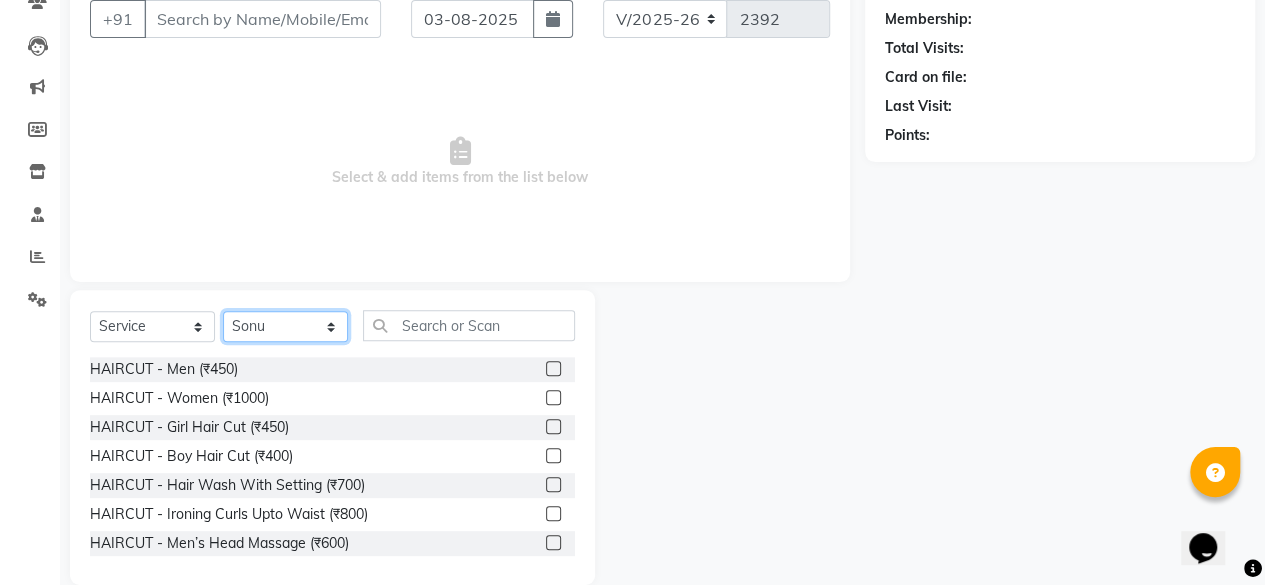 scroll, scrollTop: 15, scrollLeft: 0, axis: vertical 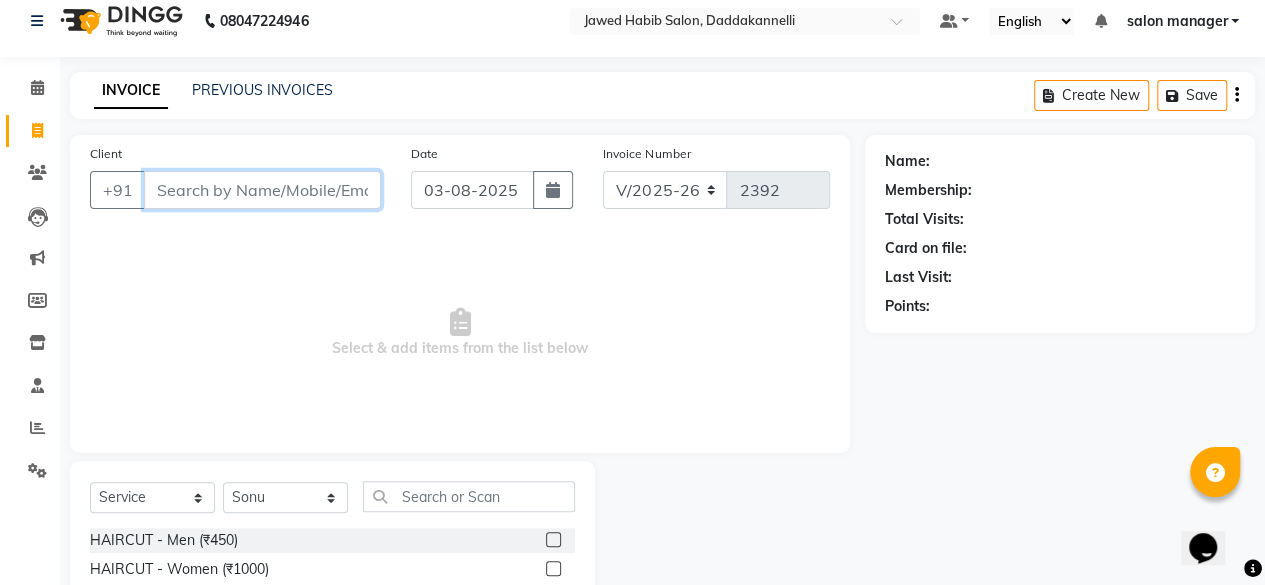 click on "Client" at bounding box center (262, 190) 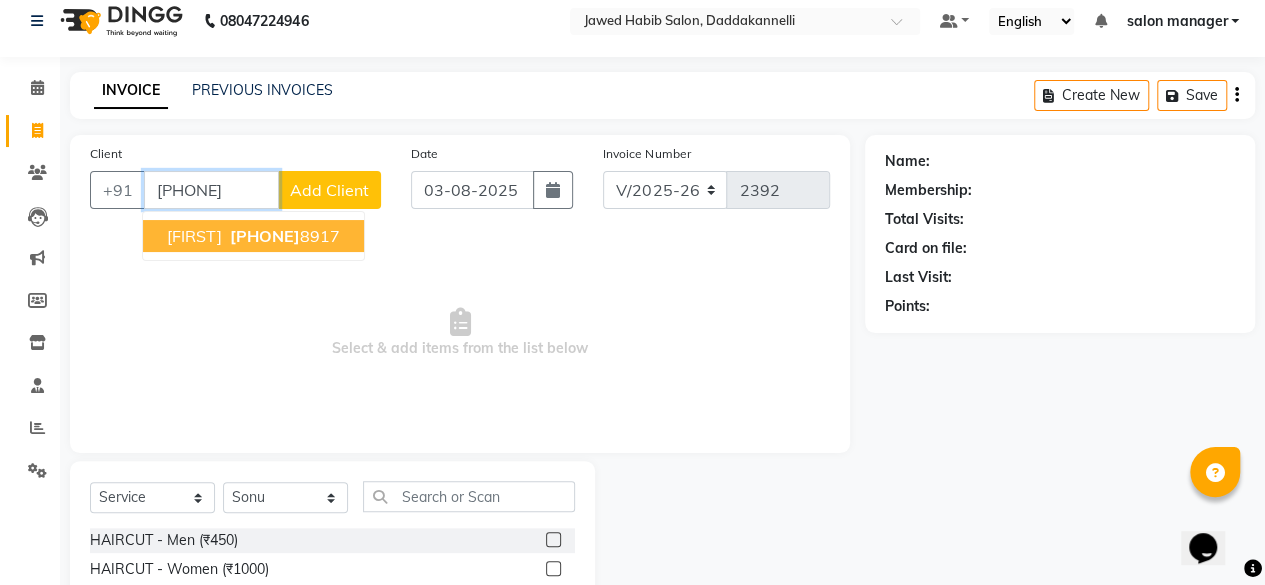 click on "Khitab   884927 8917" at bounding box center (253, 236) 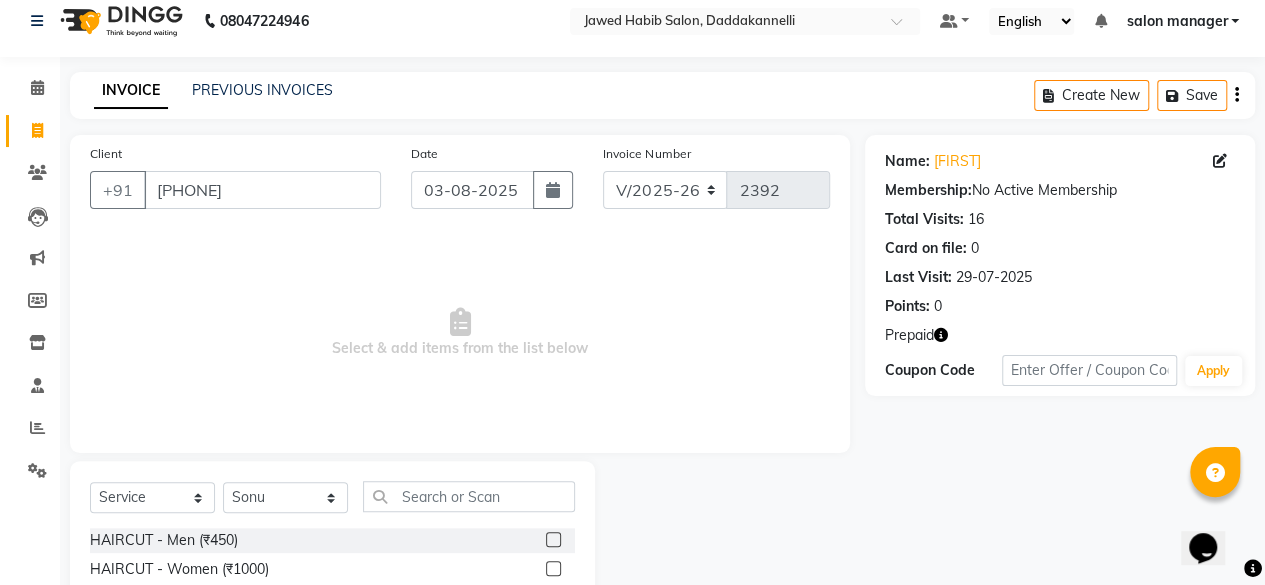 scroll, scrollTop: 215, scrollLeft: 0, axis: vertical 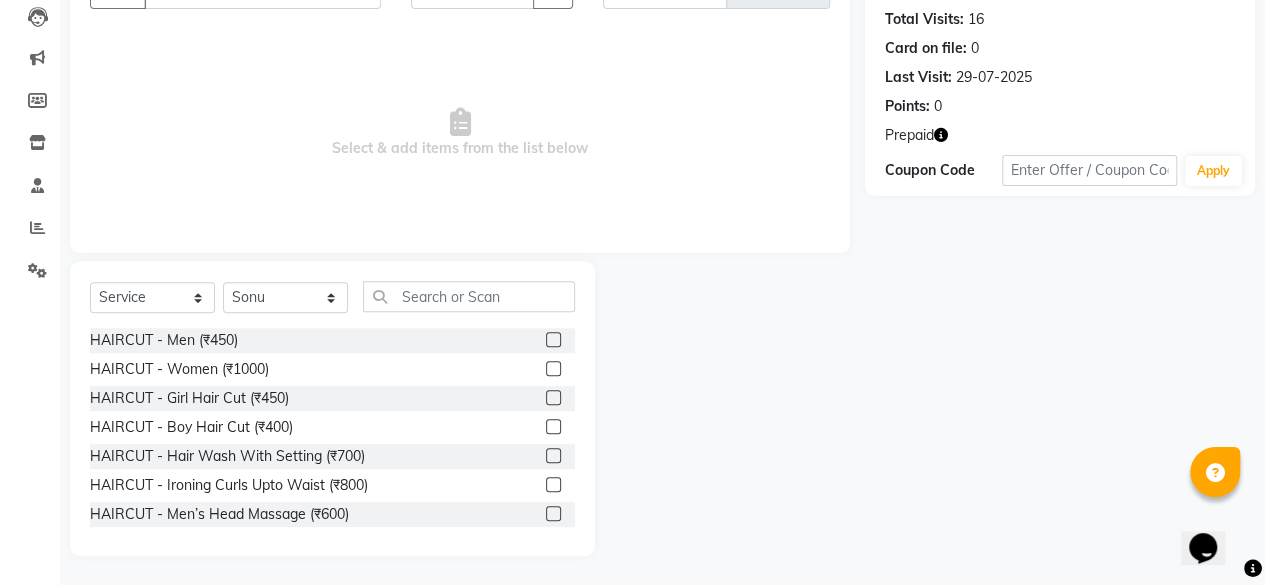 click 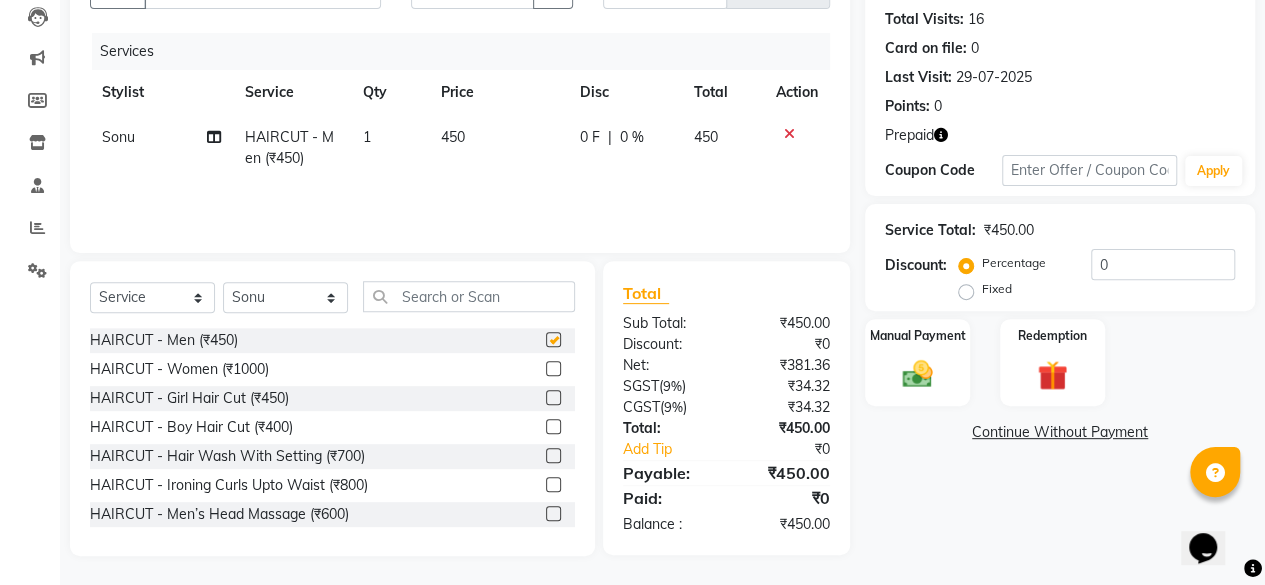 checkbox on "false" 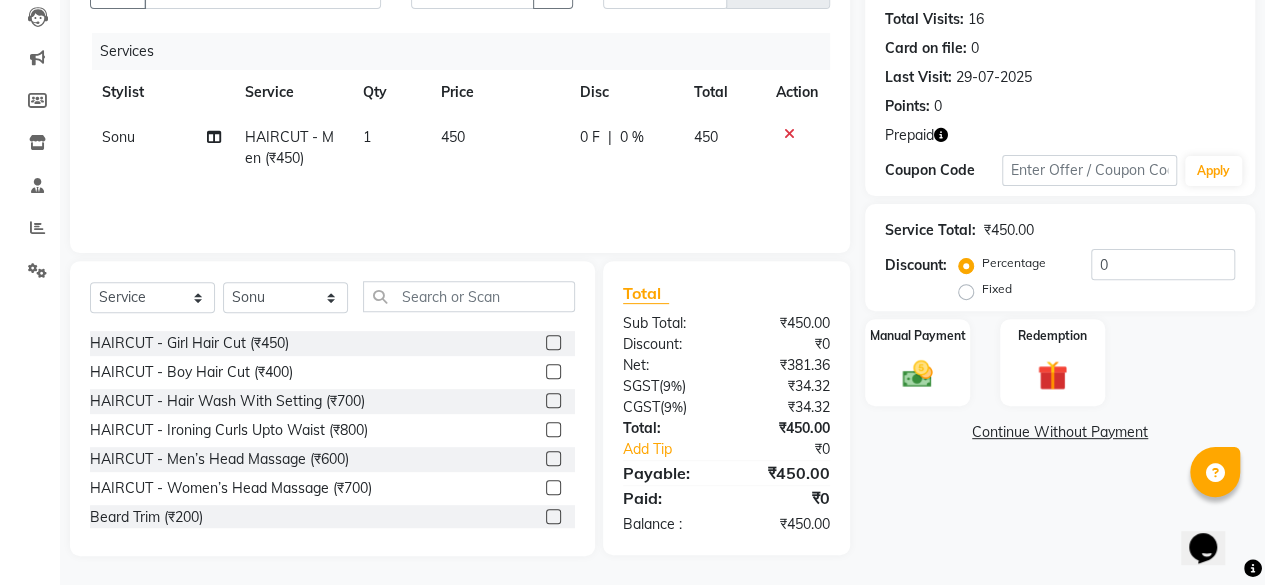 scroll, scrollTop: 100, scrollLeft: 0, axis: vertical 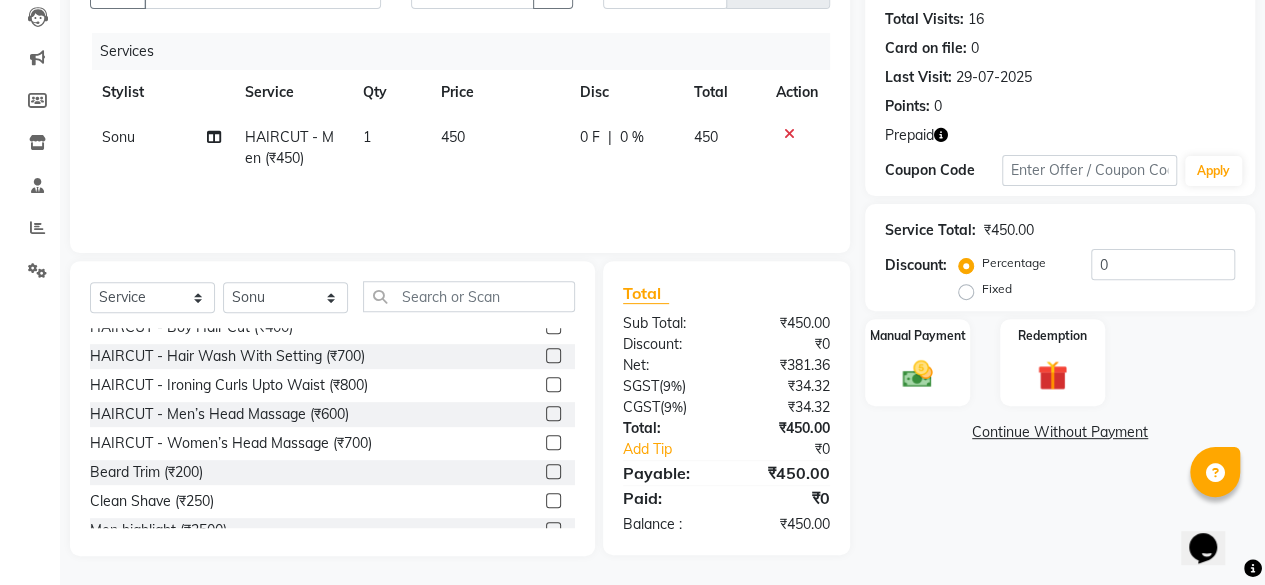 click 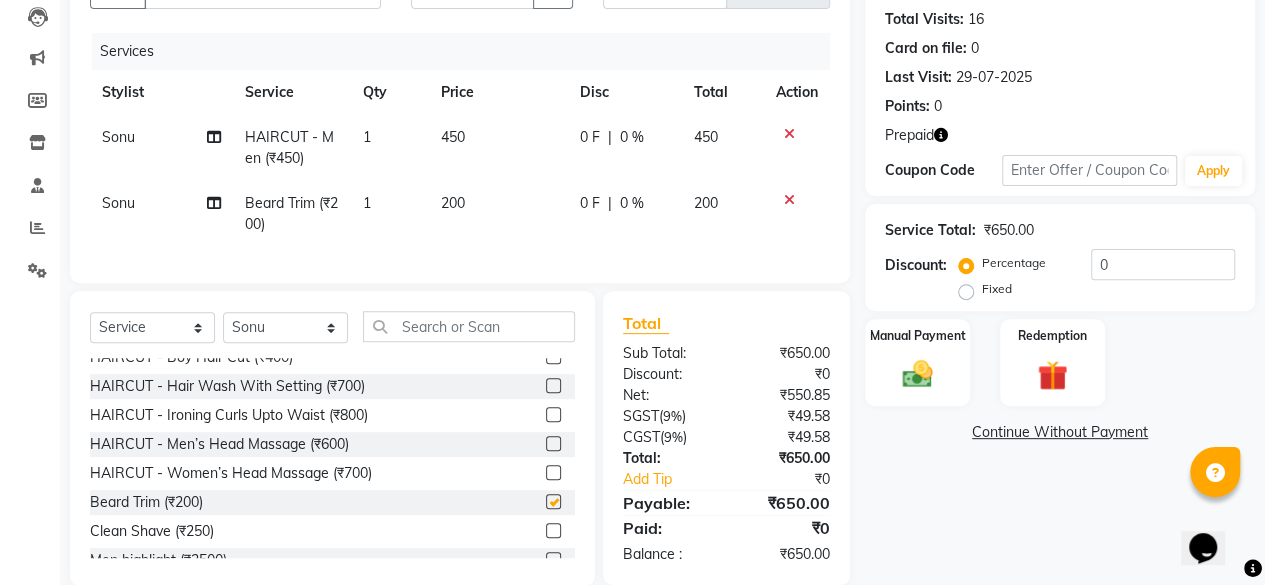 scroll, scrollTop: 41, scrollLeft: 0, axis: vertical 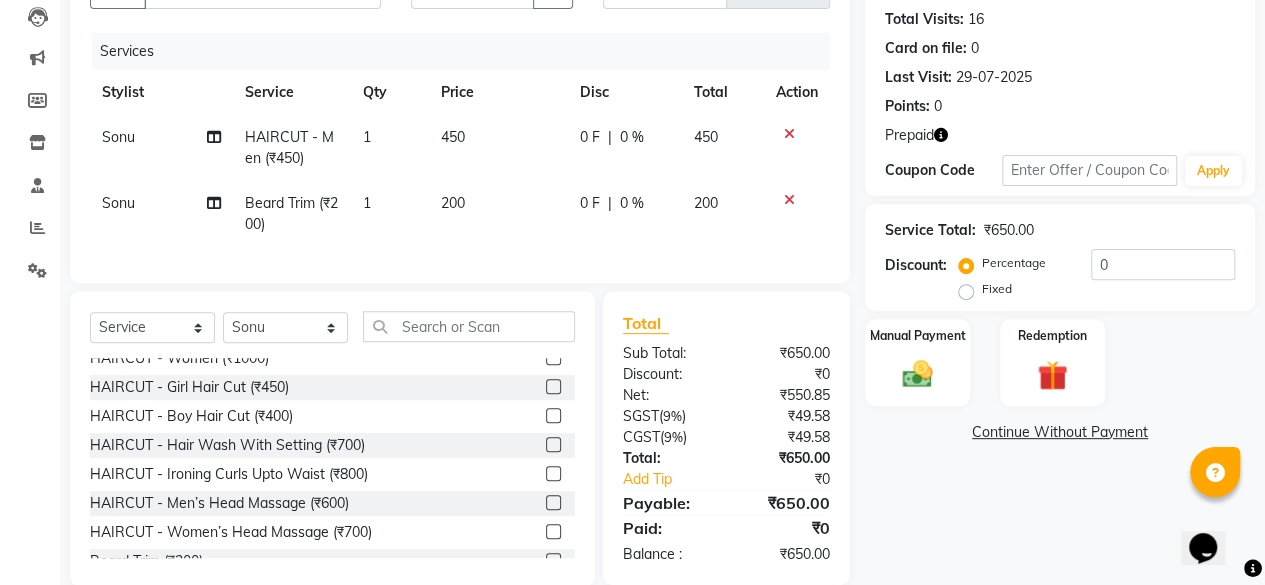 checkbox on "false" 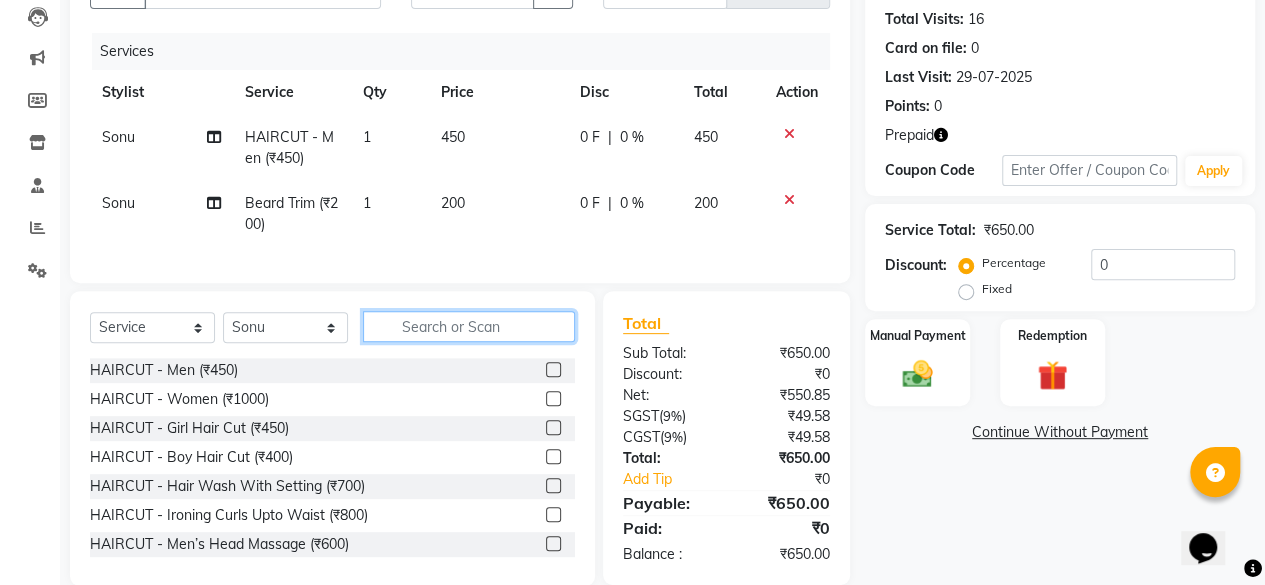 click 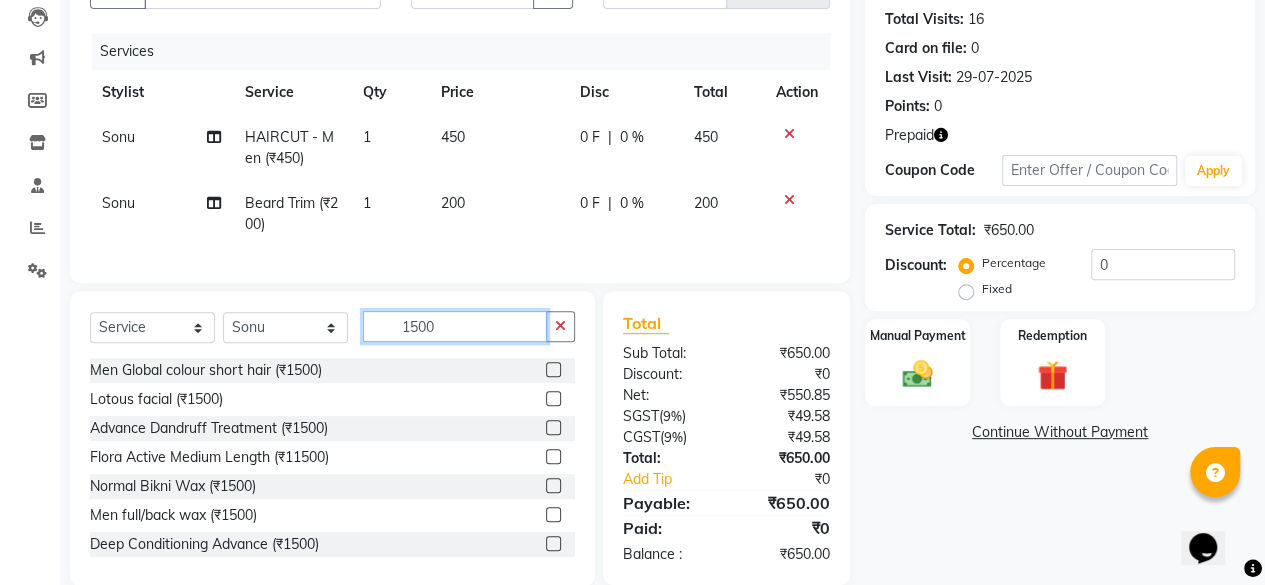 type on "1500" 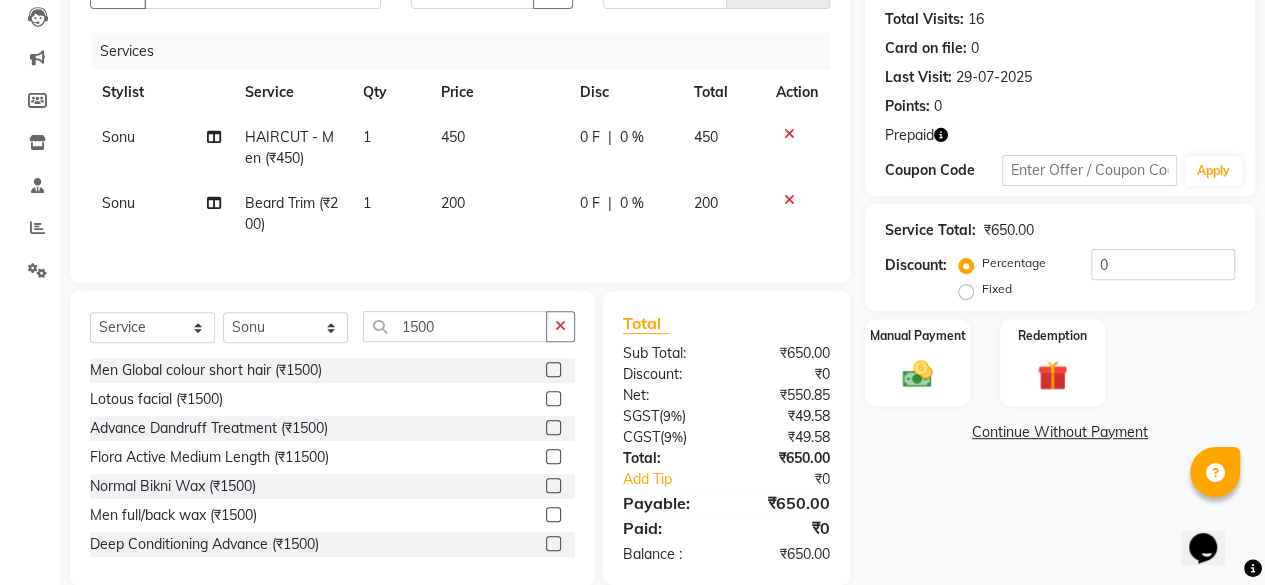 click 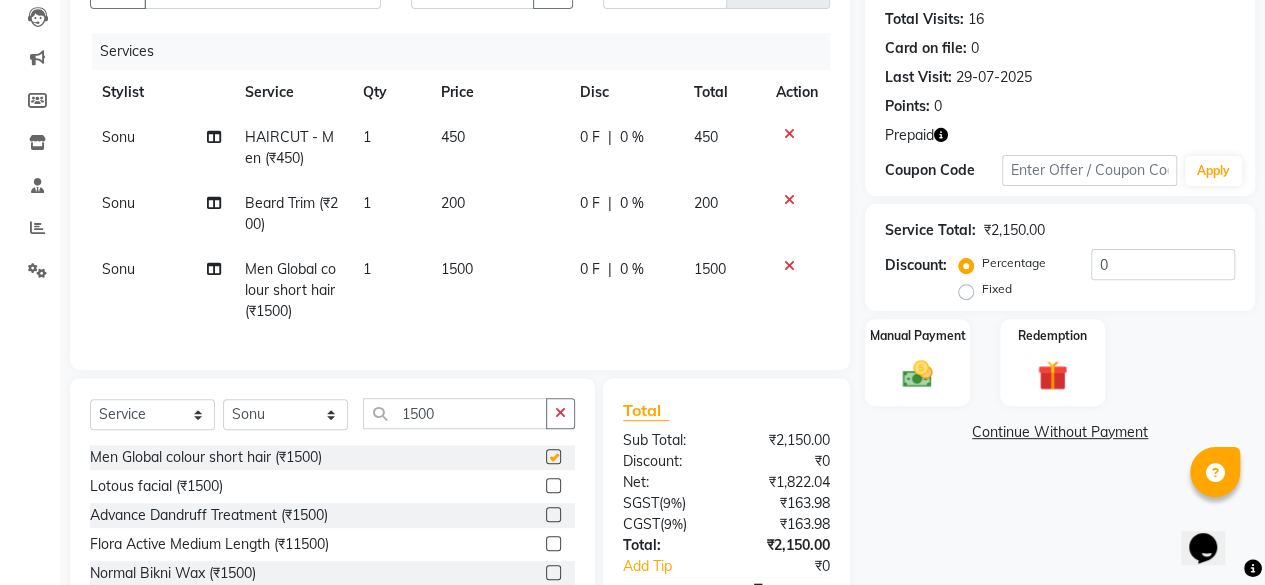 checkbox on "false" 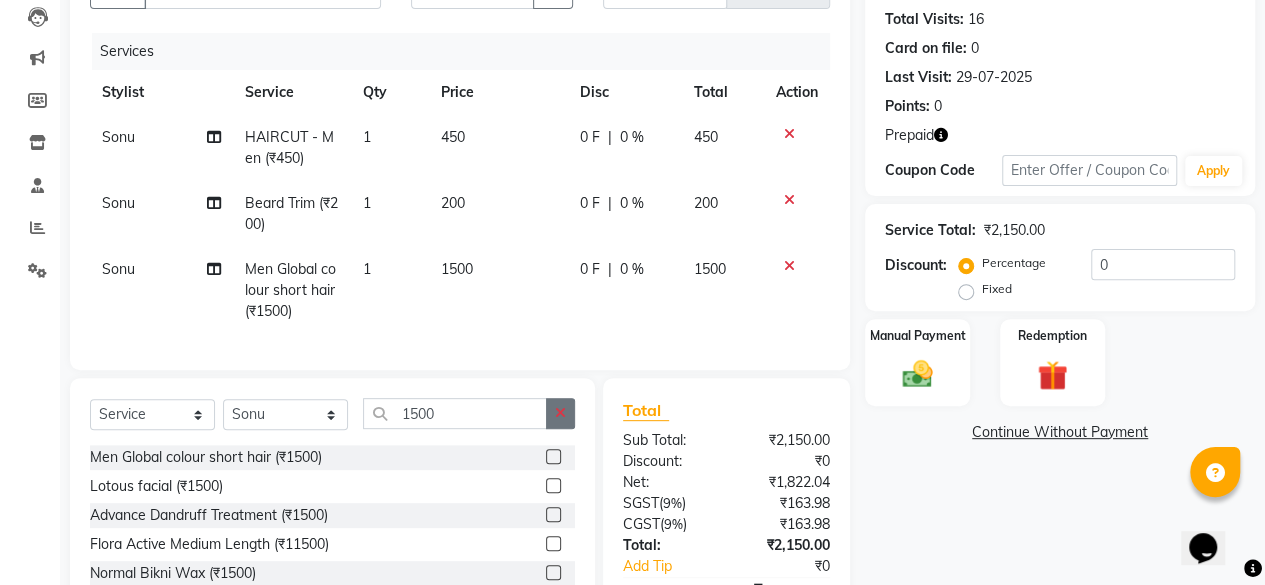 click 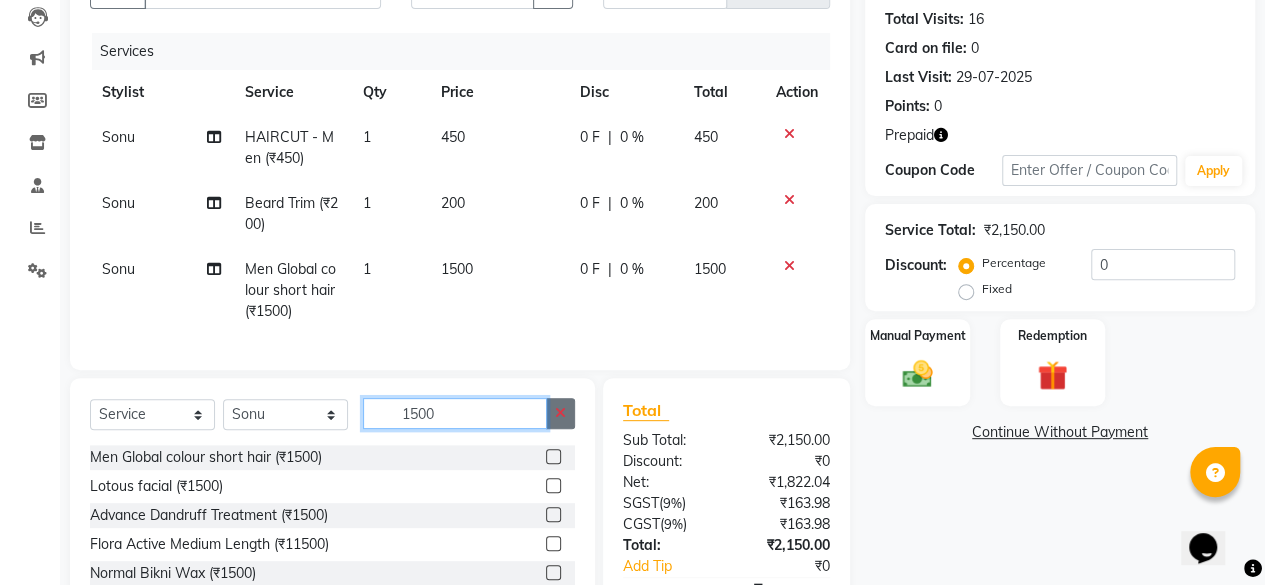 type 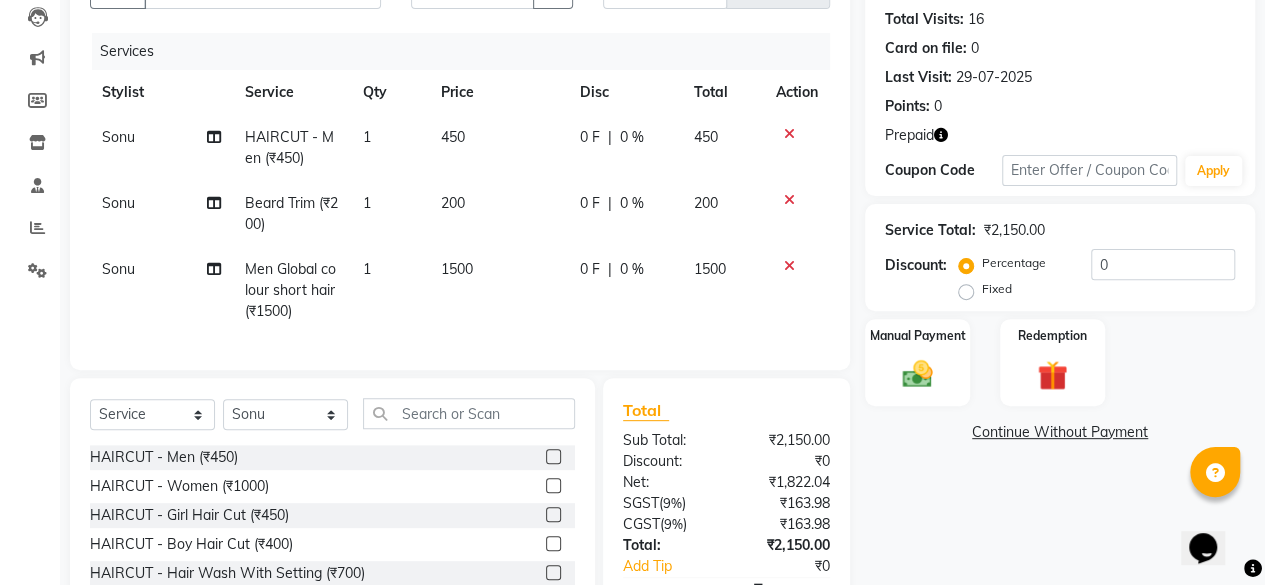 scroll, scrollTop: 347, scrollLeft: 0, axis: vertical 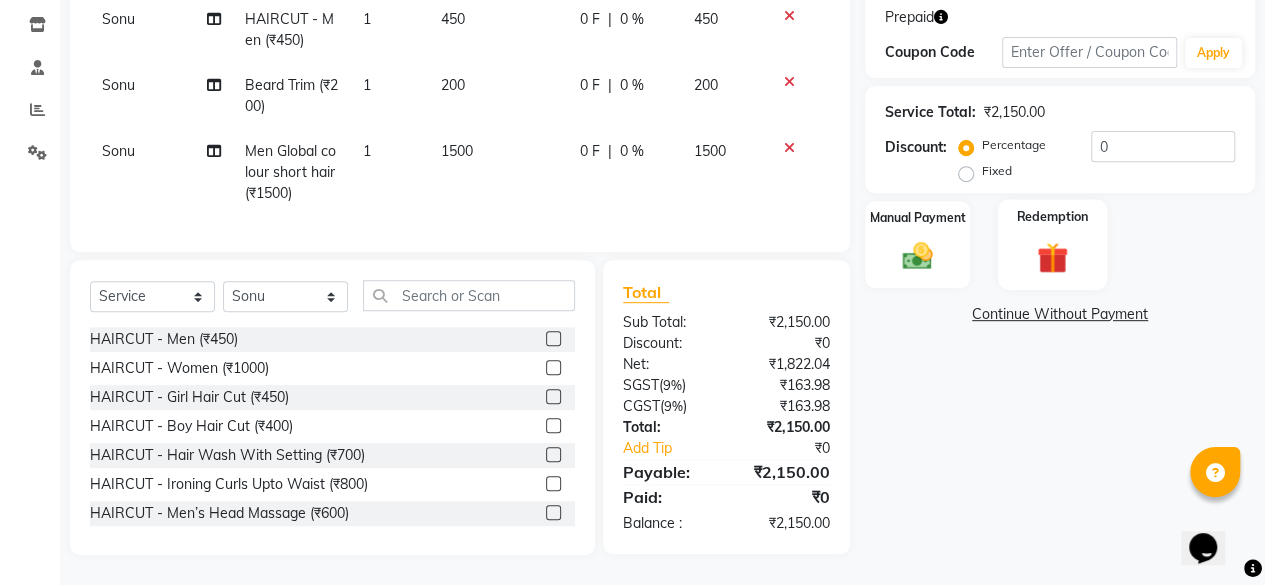 click on "Redemption" 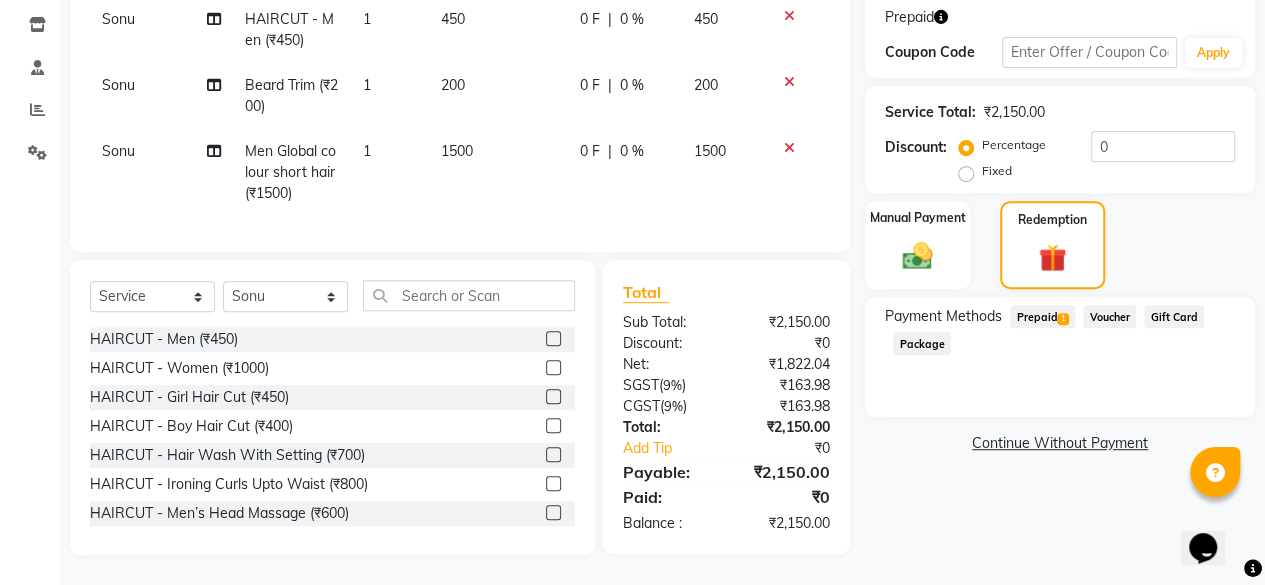 click on "Prepaid  1" 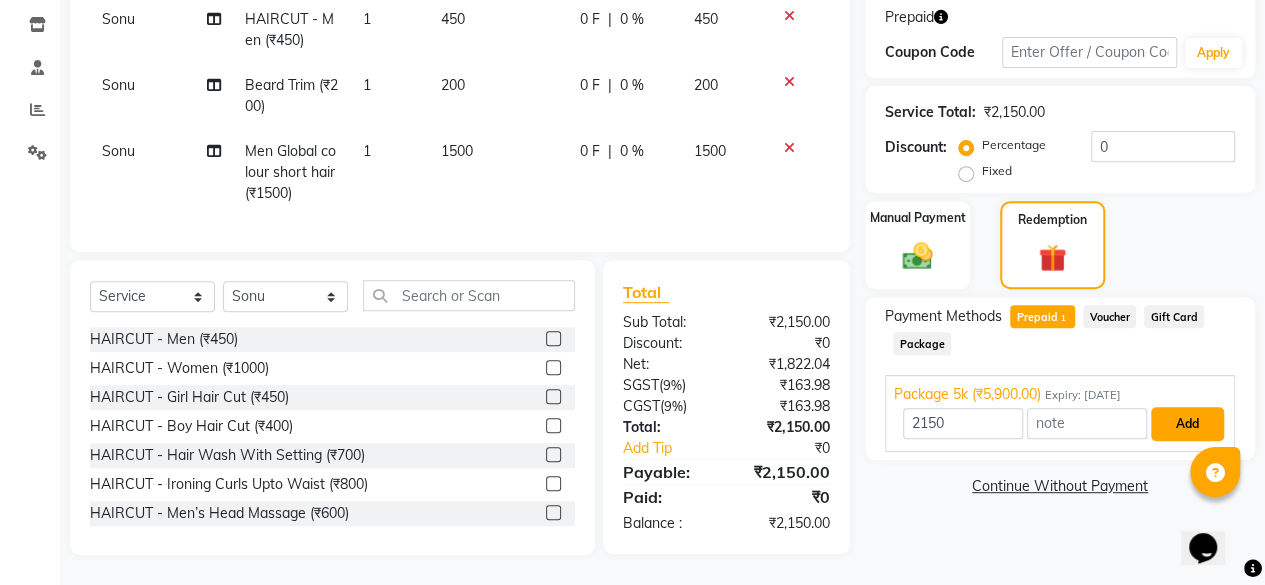 click on "Add" at bounding box center (1187, 424) 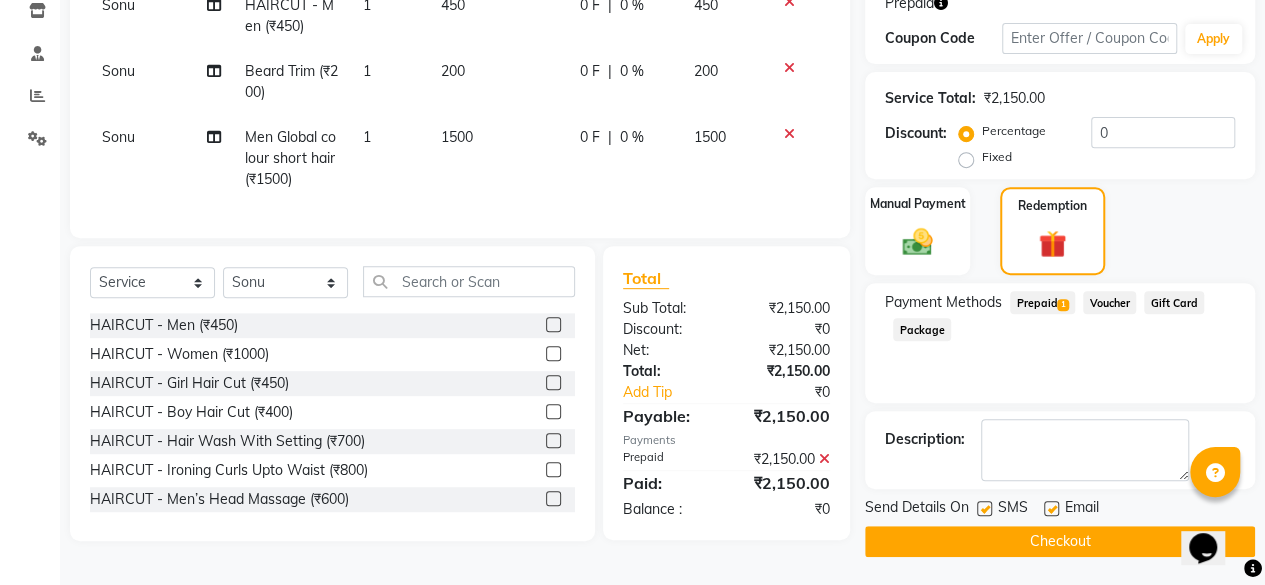 click 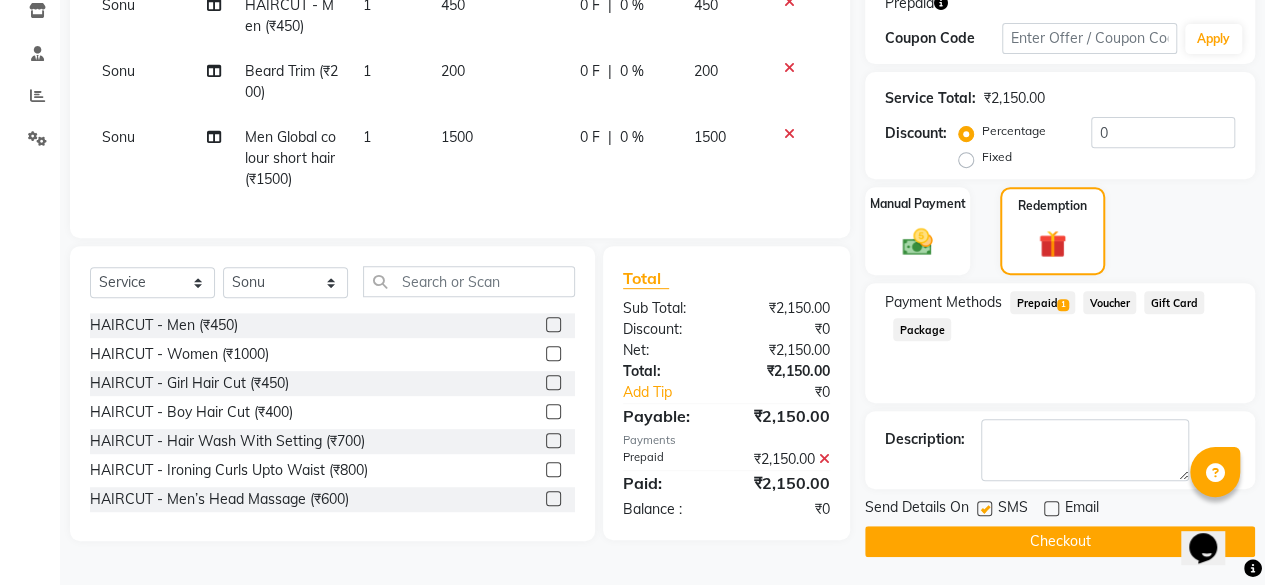 click on "Checkout" 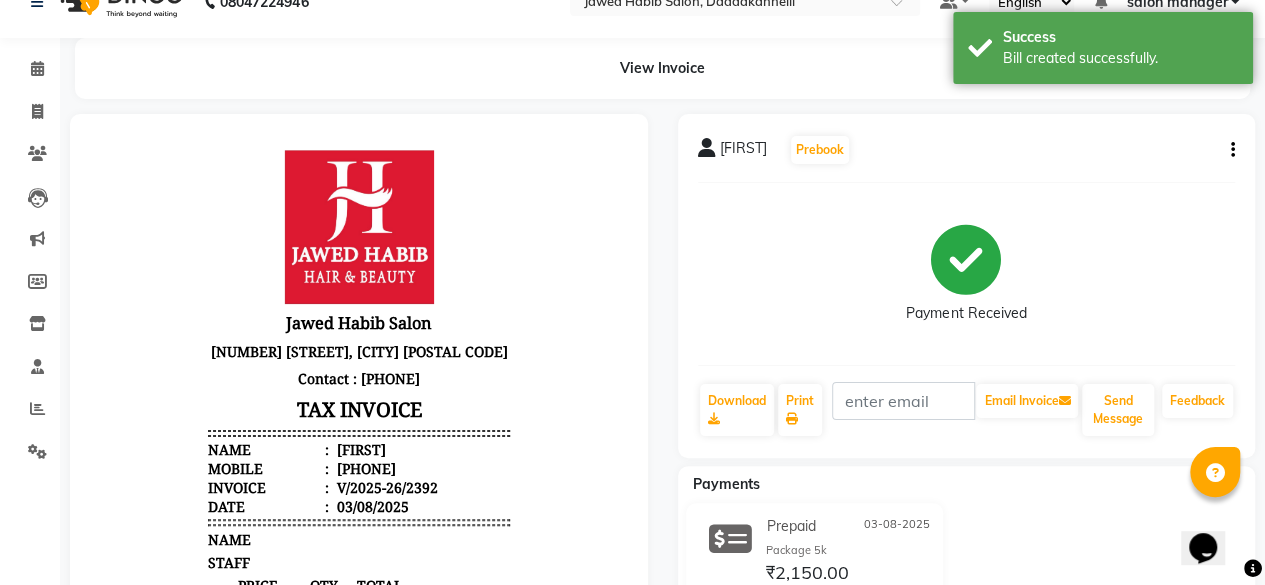 scroll, scrollTop: 0, scrollLeft: 0, axis: both 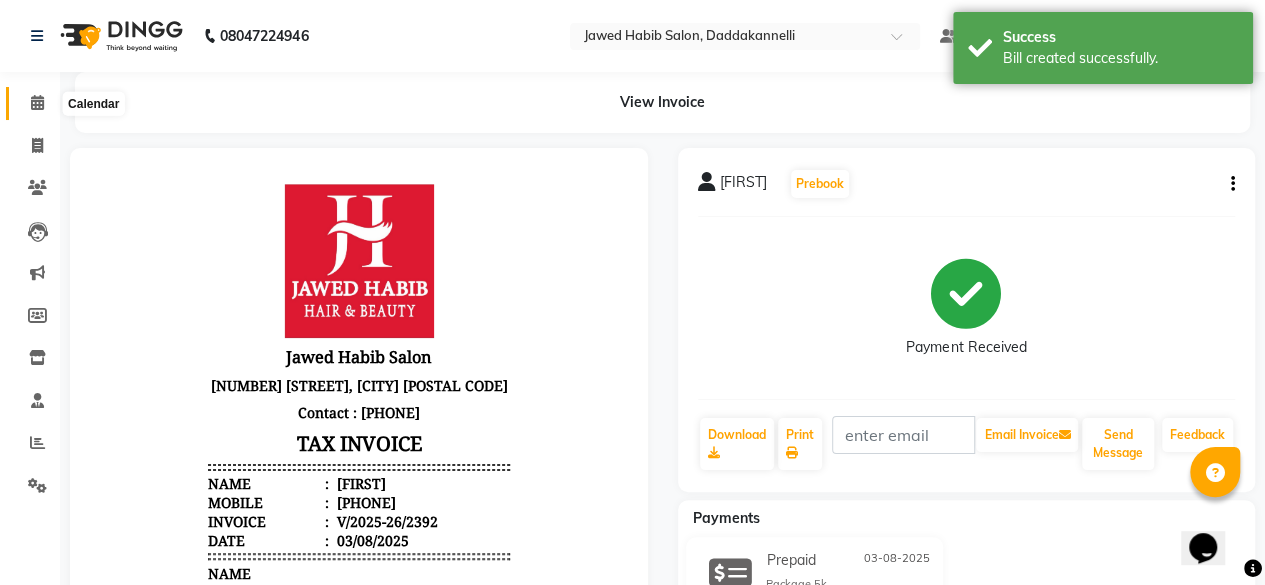 click 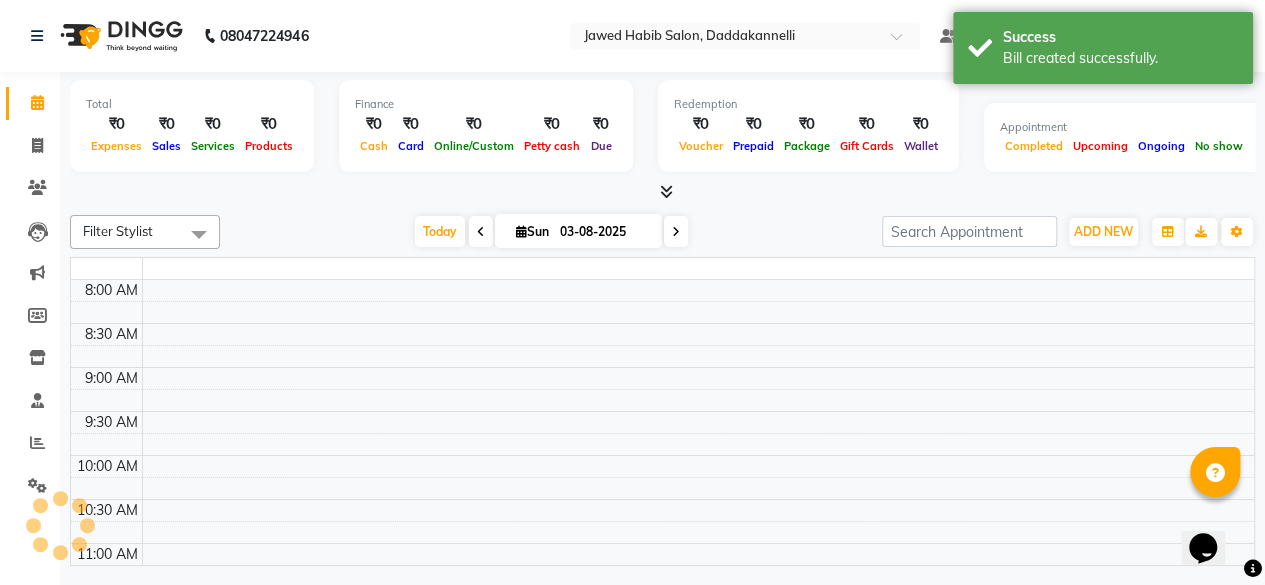 scroll, scrollTop: 0, scrollLeft: 0, axis: both 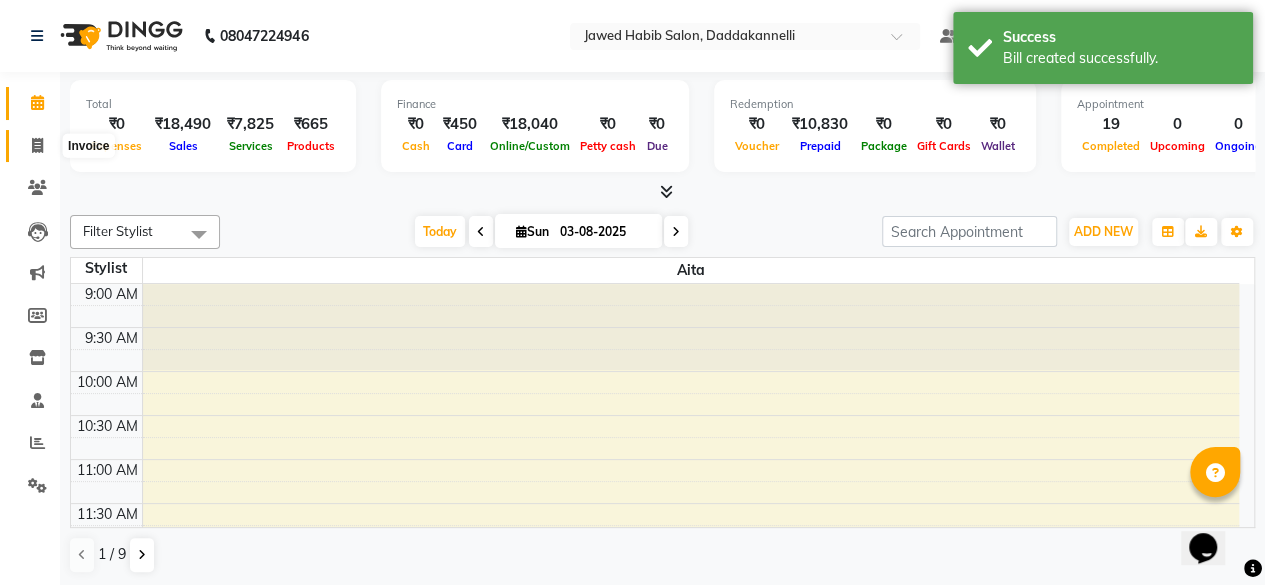 click 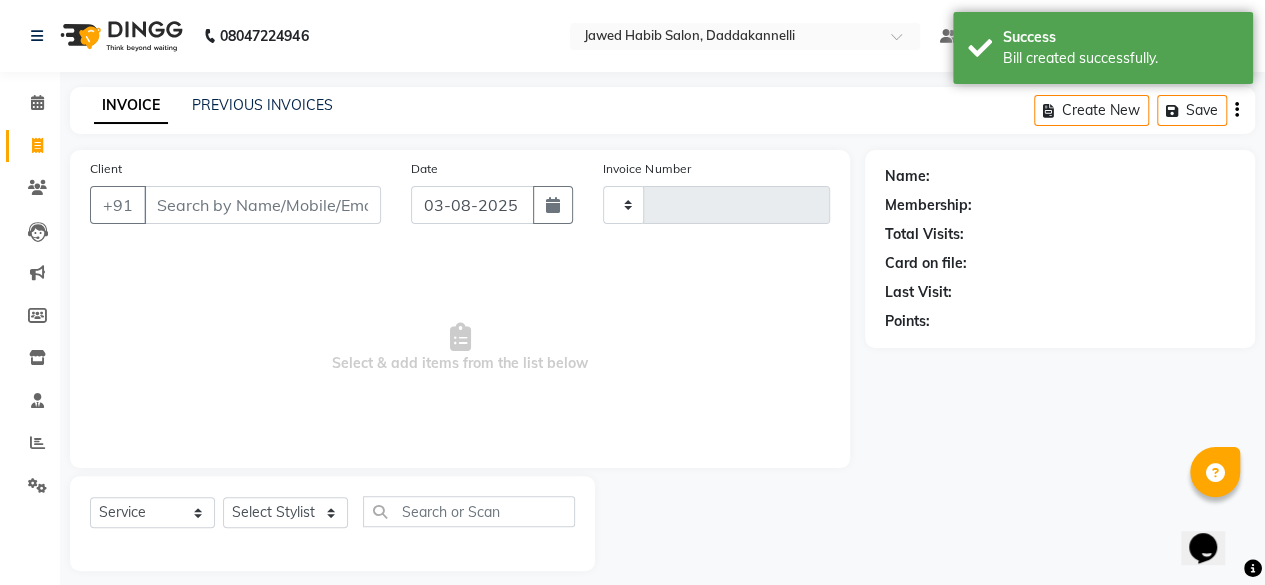 type on "2393" 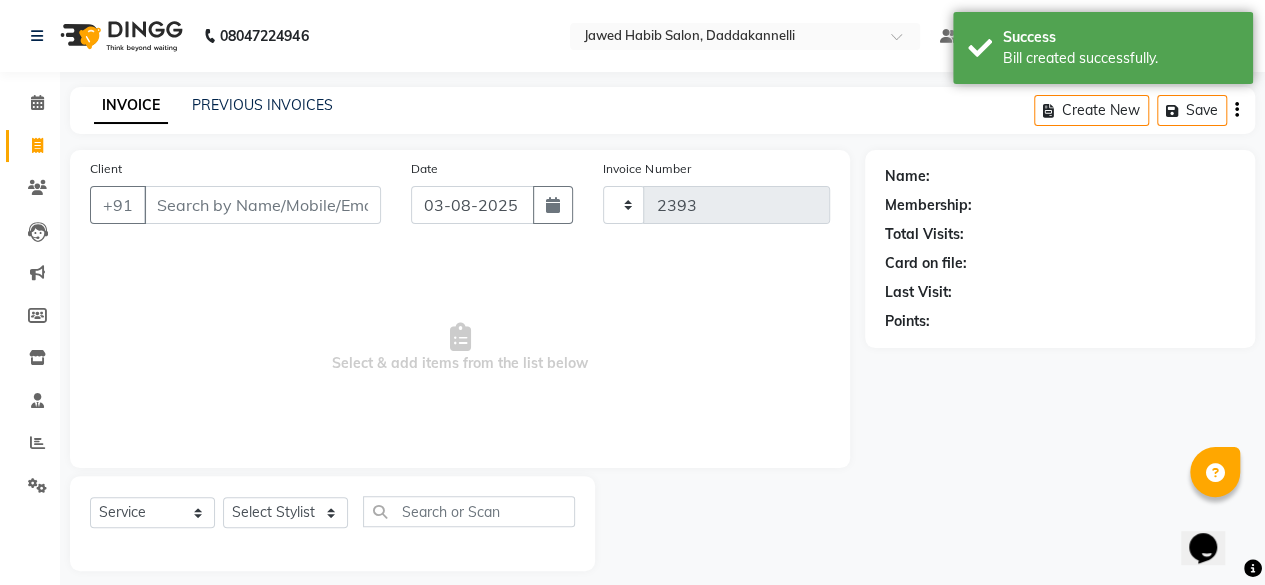 select on "6354" 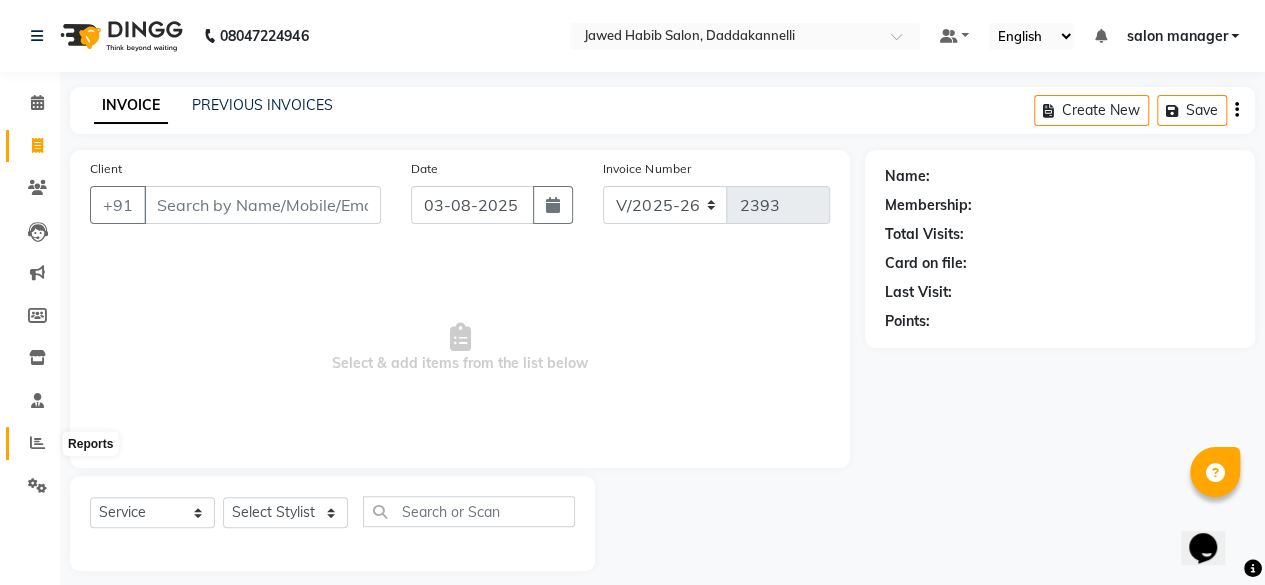 click 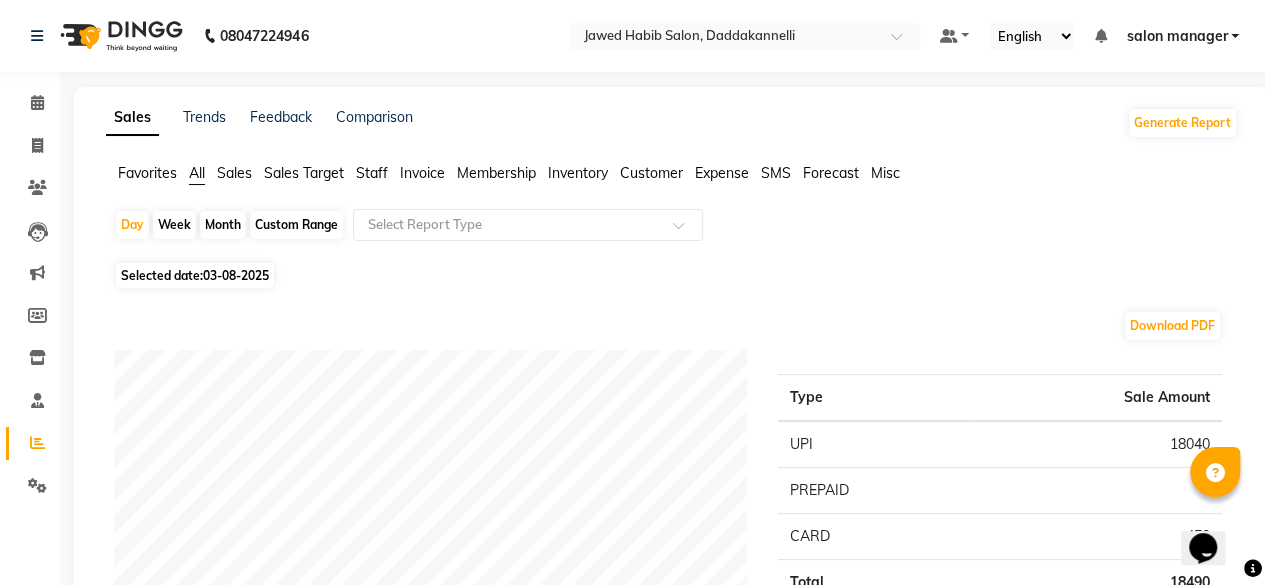 click on "Favorites All Sales Sales Target Staff Invoice Membership Inventory Customer Expense SMS Forecast Misc" 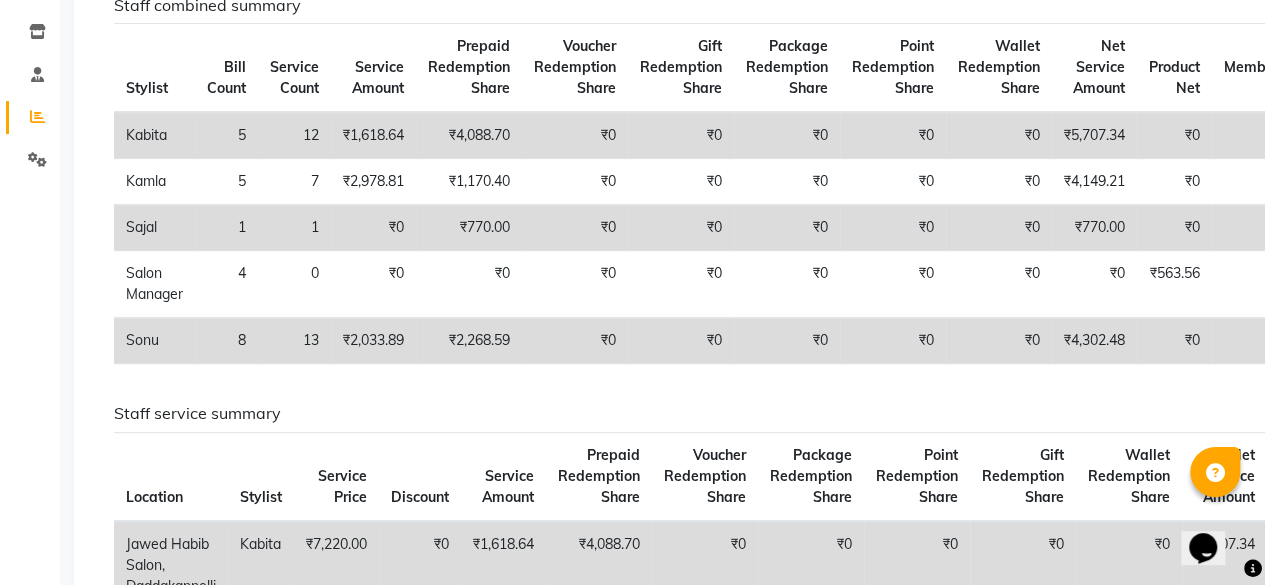 scroll, scrollTop: 0, scrollLeft: 0, axis: both 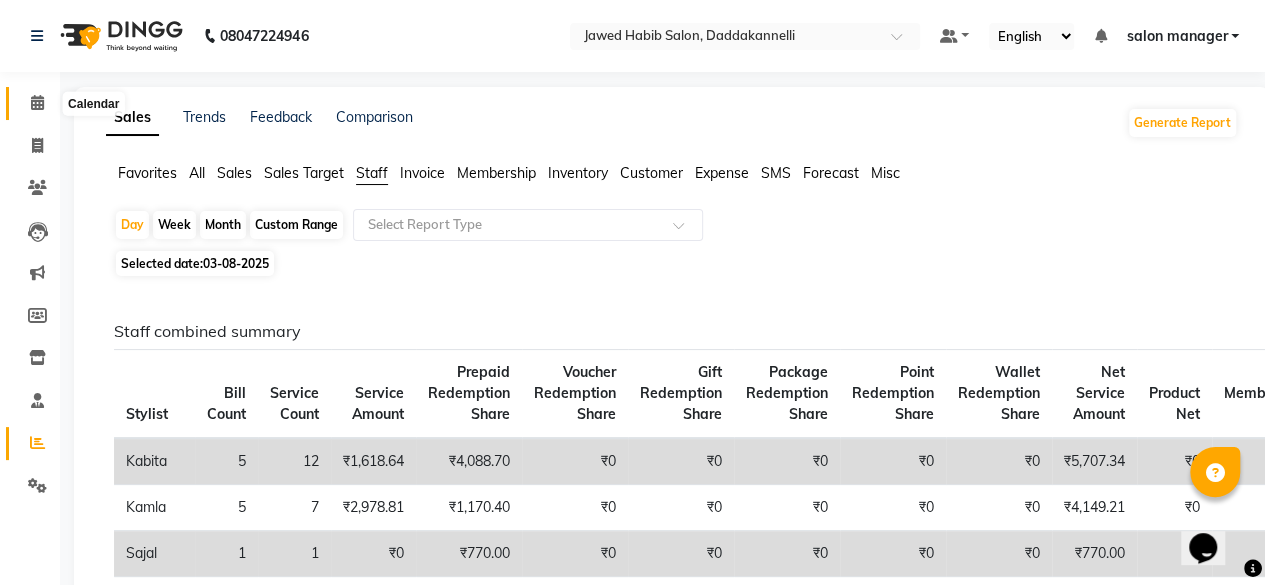 click 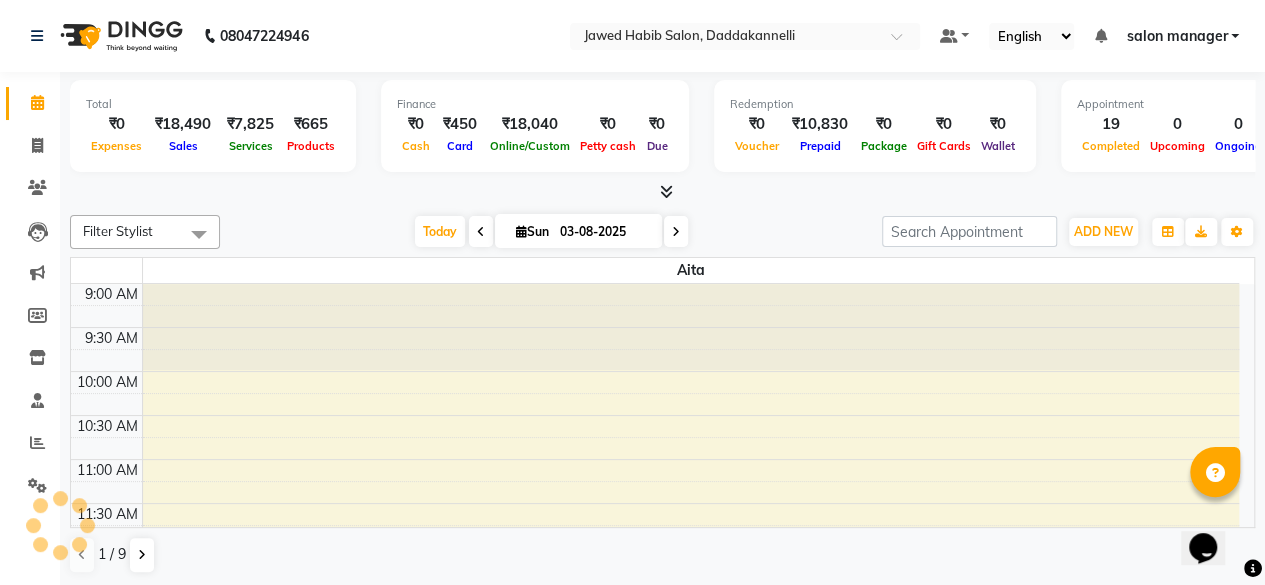 scroll, scrollTop: 0, scrollLeft: 0, axis: both 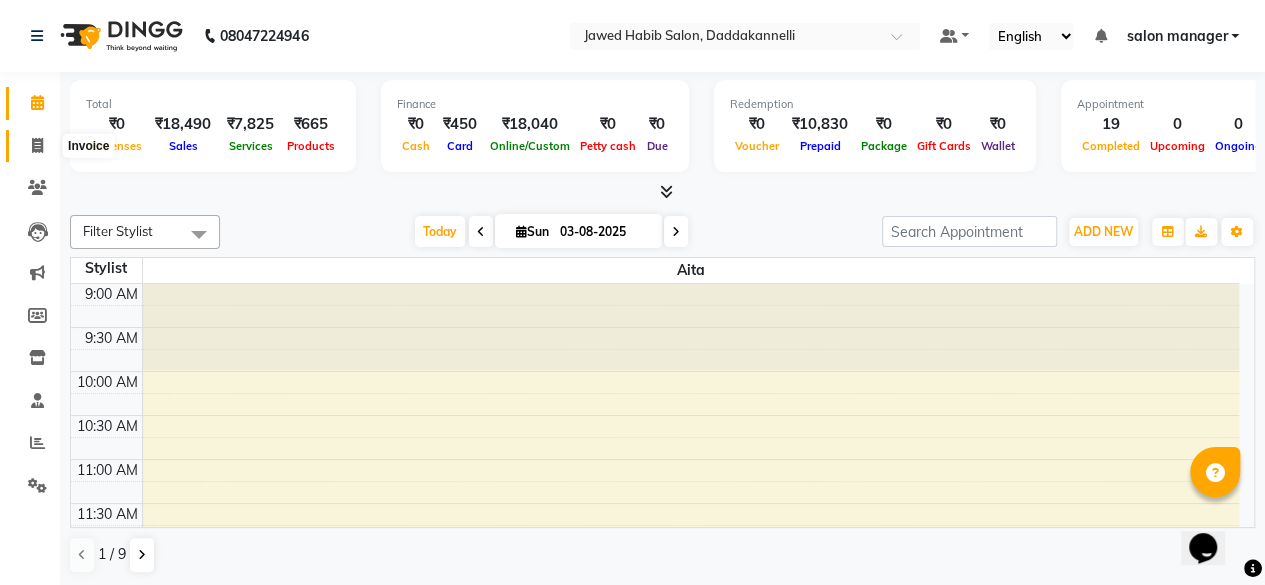 click 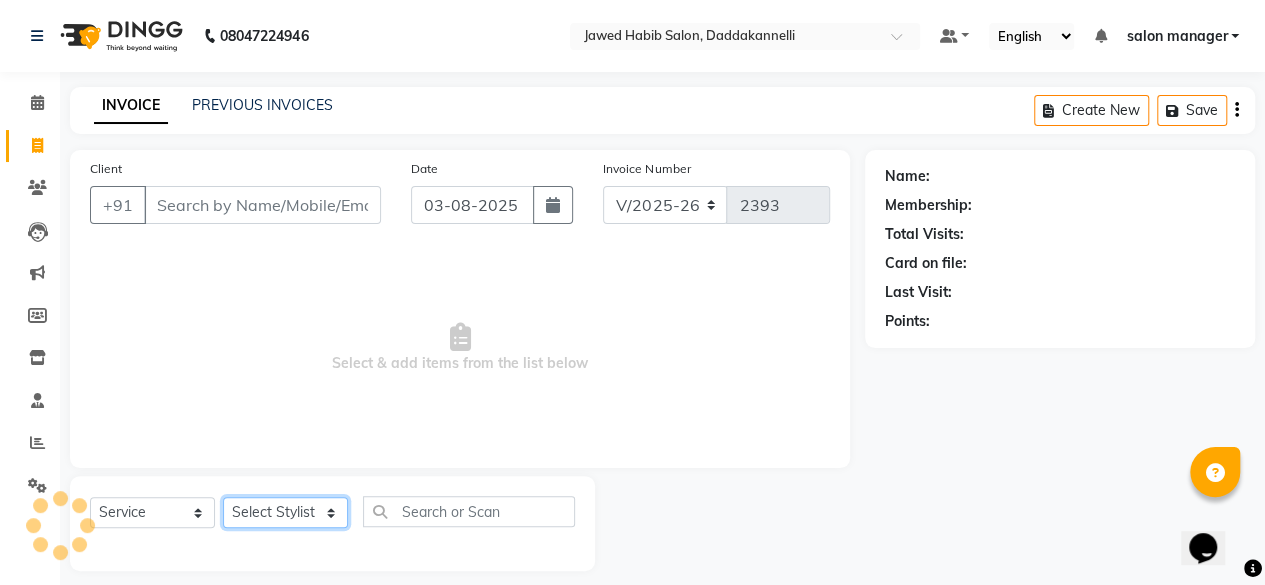 click on "Select Stylist" 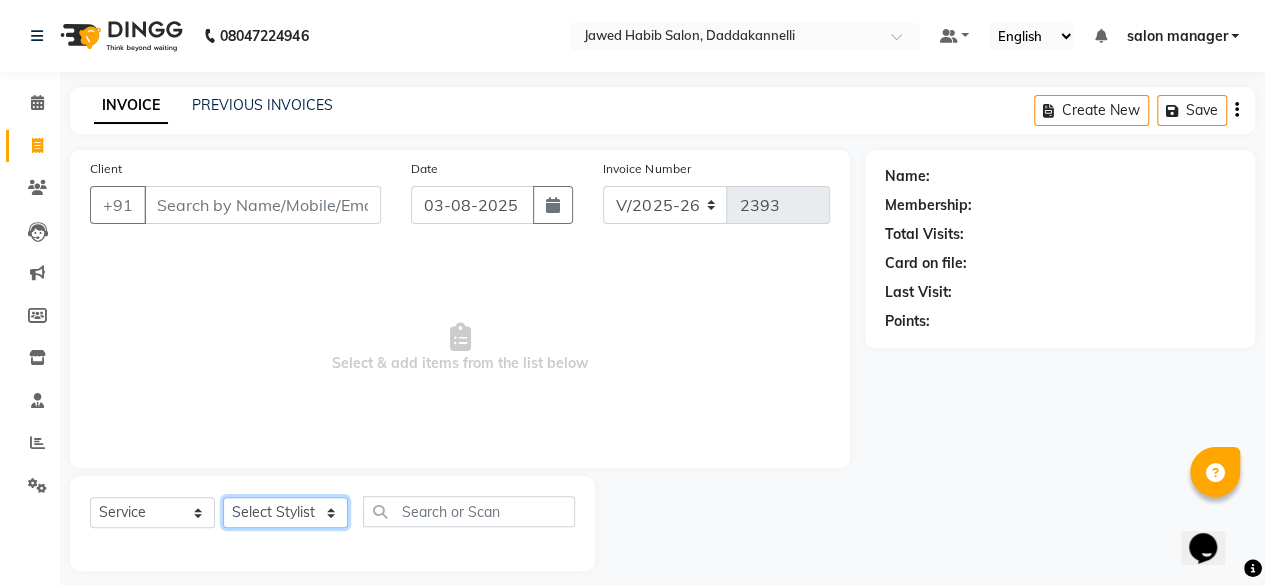 select on "80320" 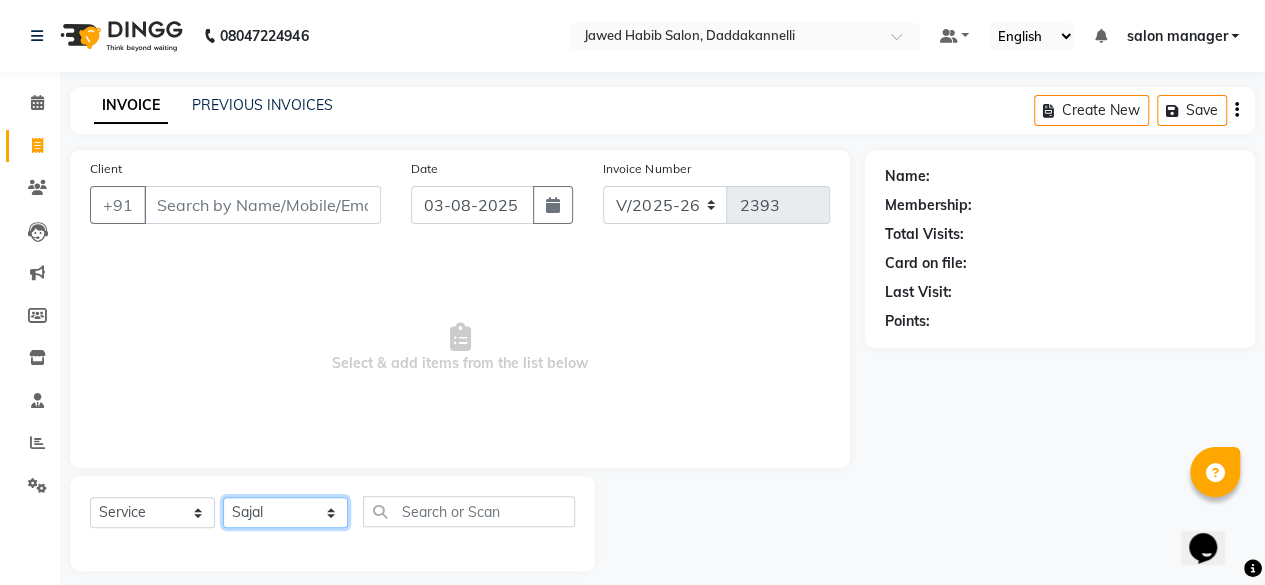 click on "Select Stylist aita DINGG SUPPORT Kabita KAMLA Rahul Riya Tamang Sajal salon manager Sonu Vimal" 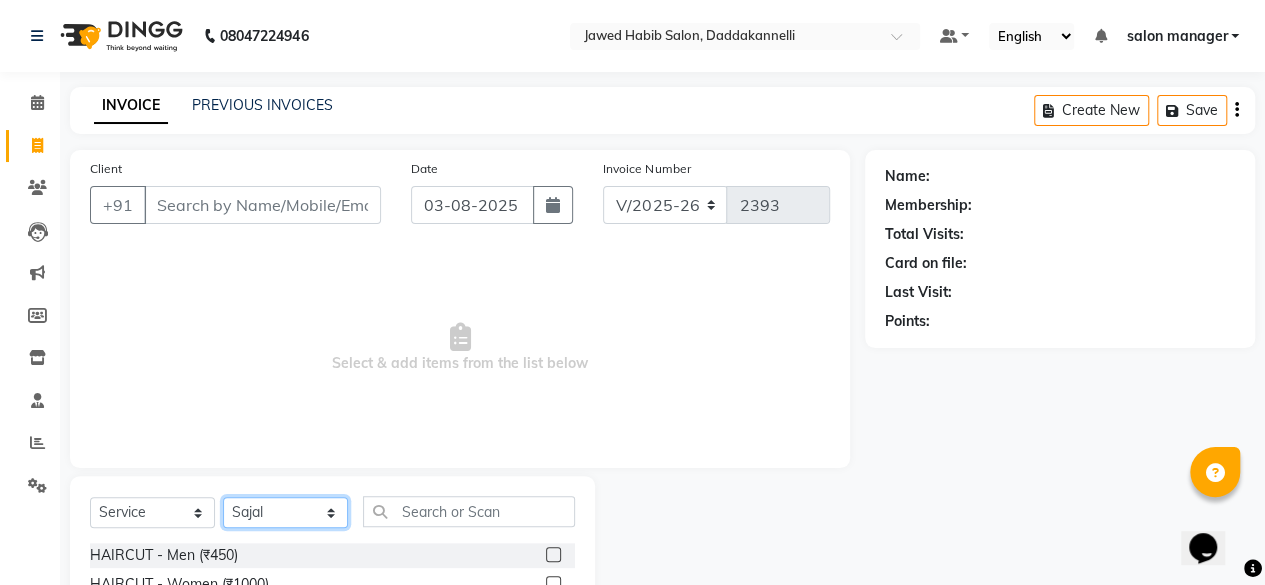 scroll, scrollTop: 215, scrollLeft: 0, axis: vertical 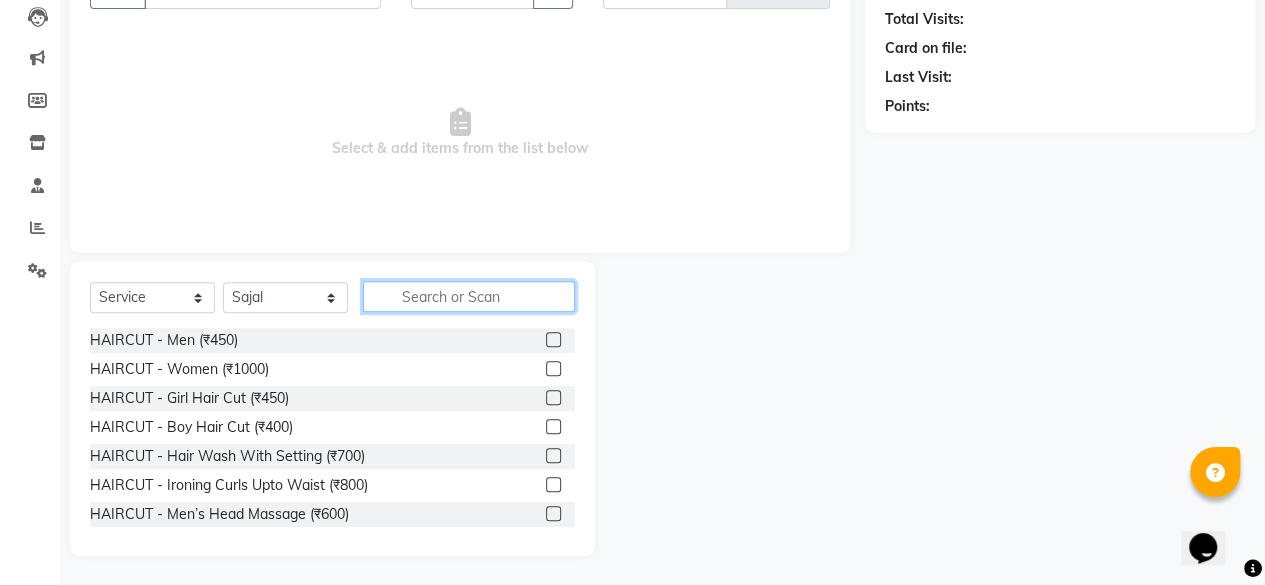 click 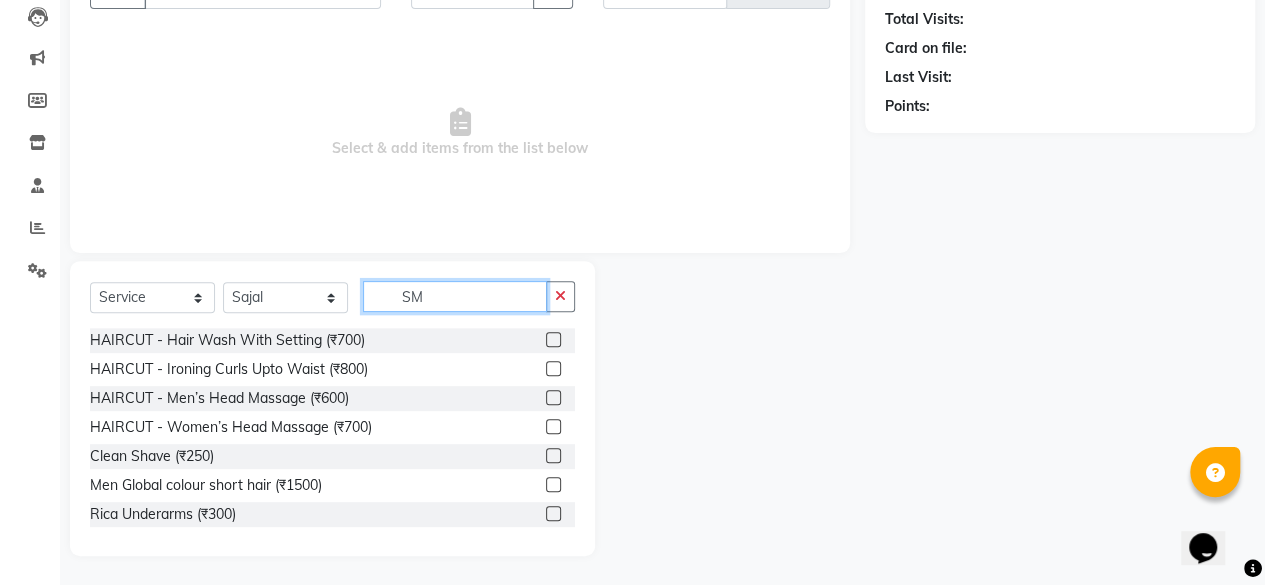 scroll, scrollTop: 131, scrollLeft: 0, axis: vertical 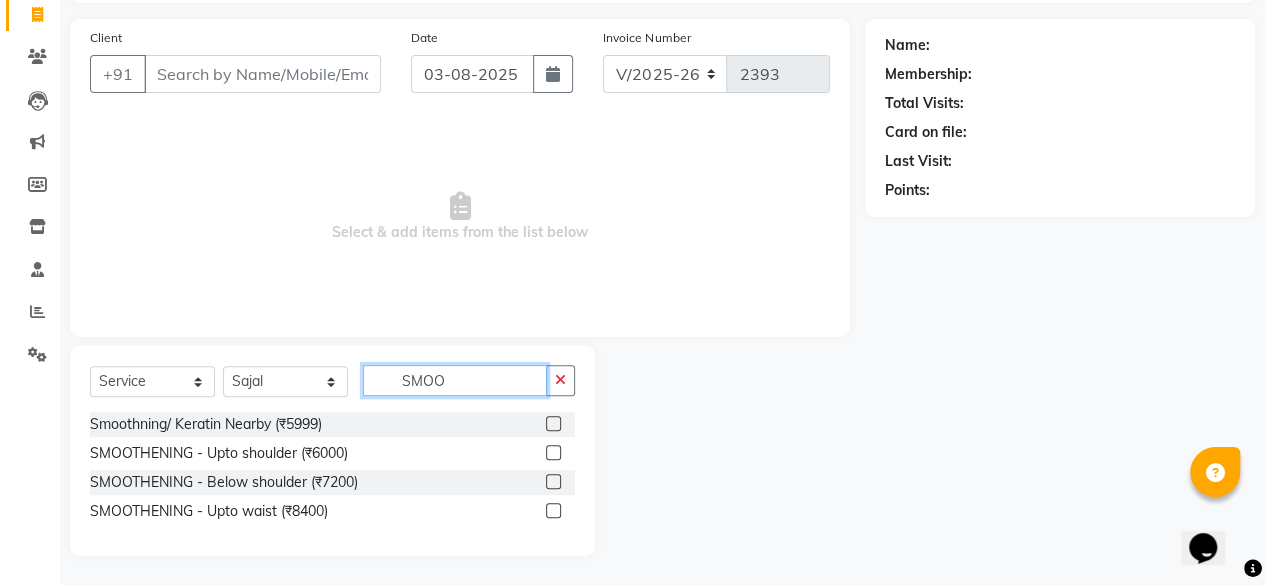 type on "SMOO" 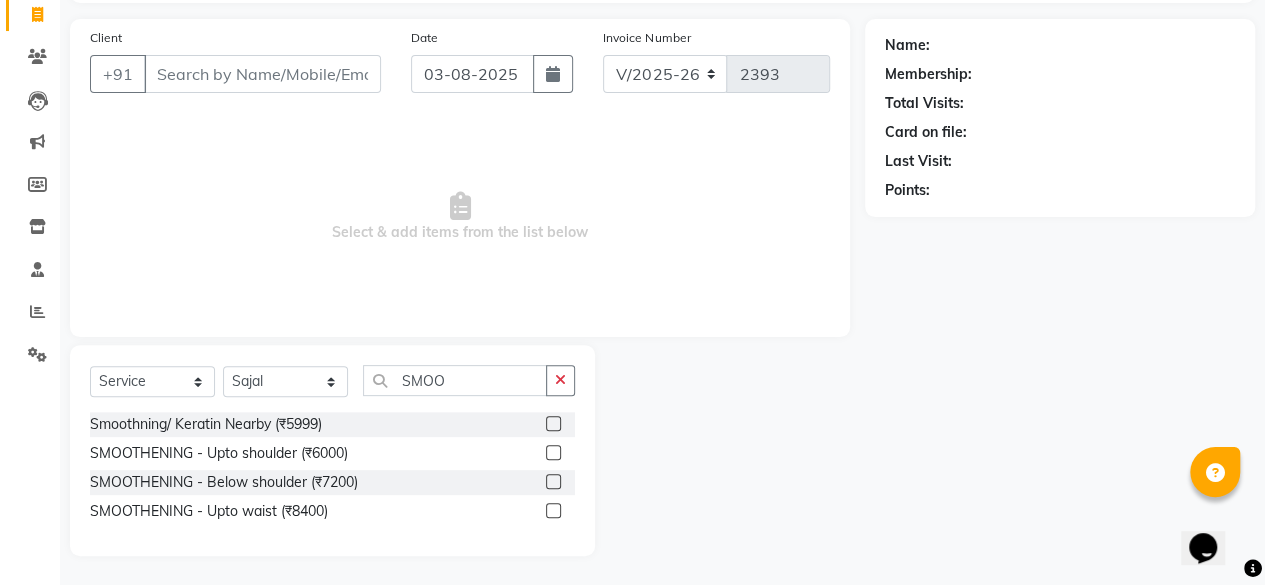 click 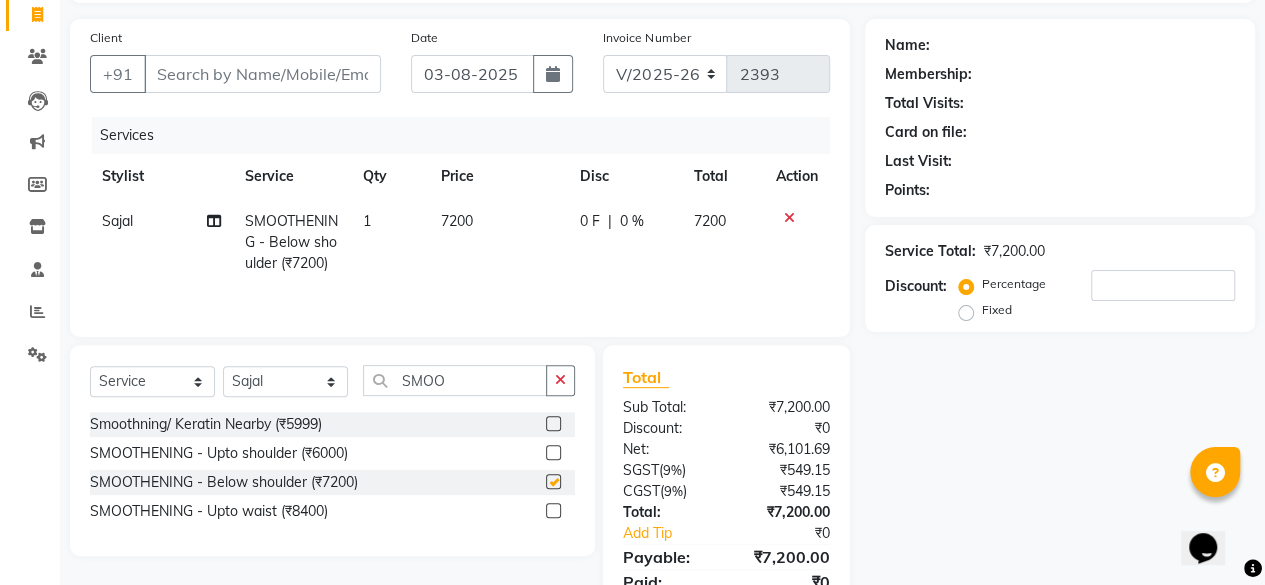 checkbox on "false" 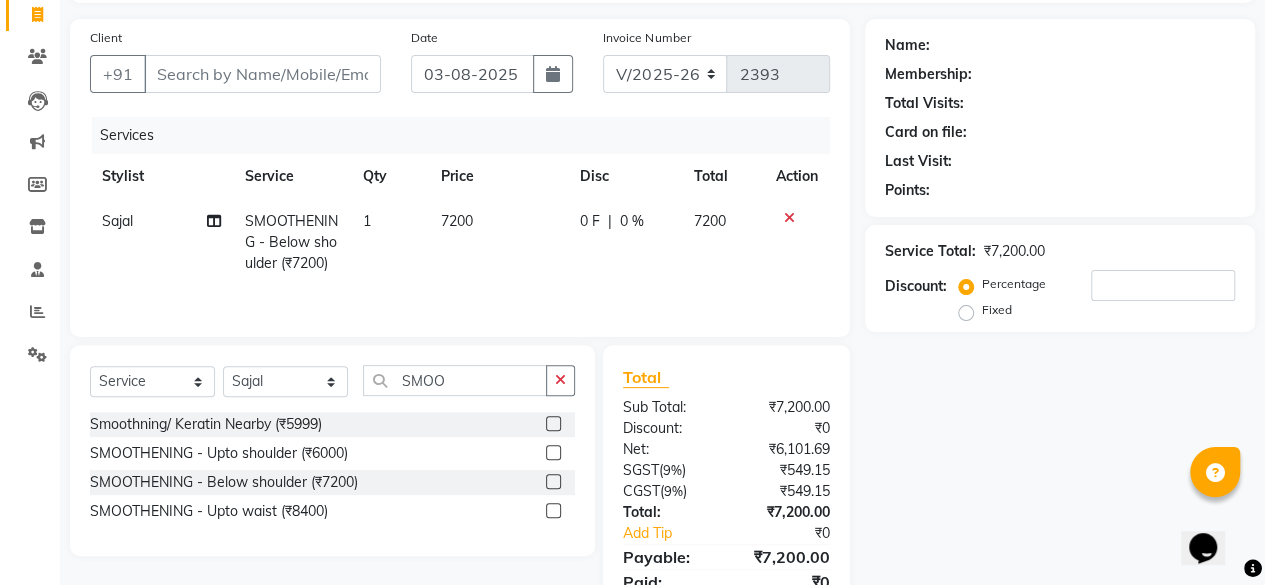 click 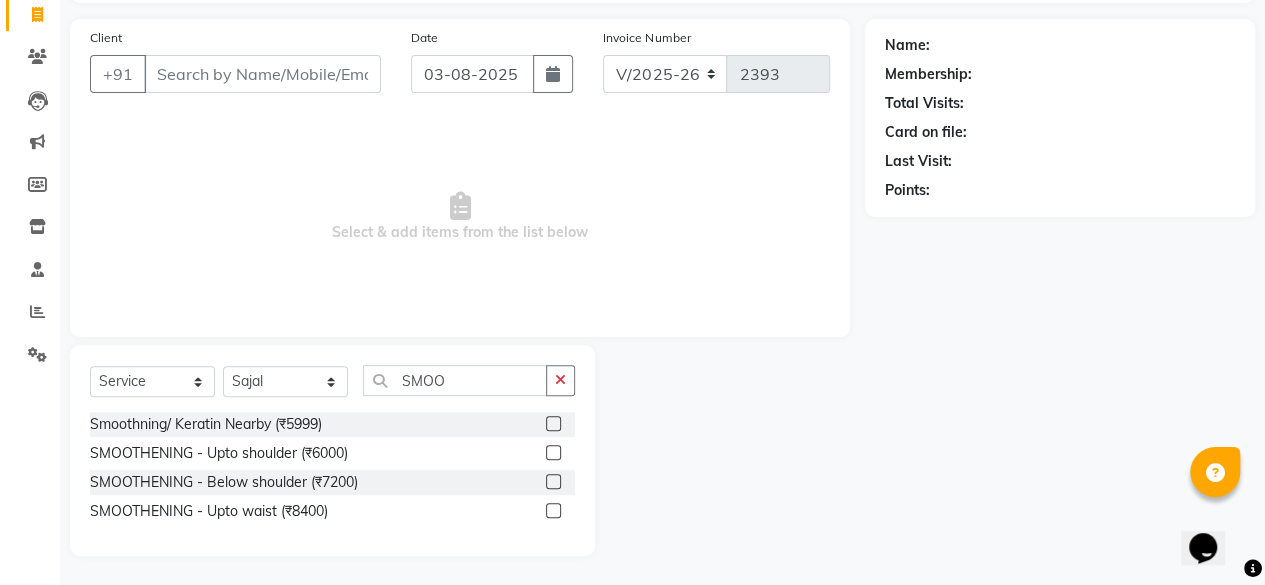 click 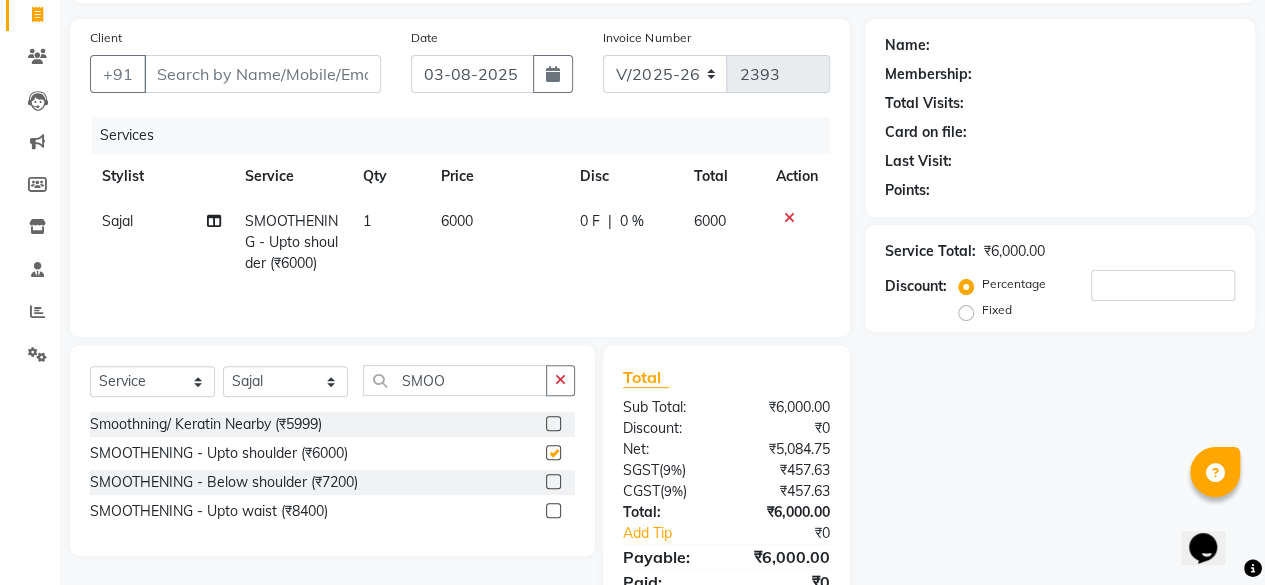 checkbox on "false" 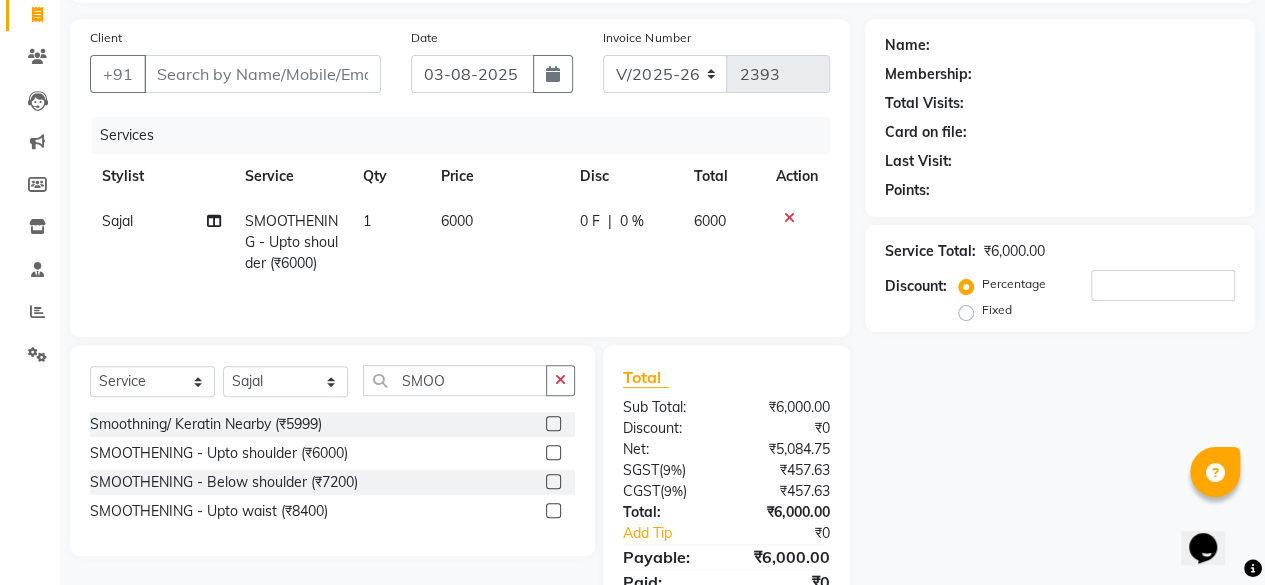 scroll, scrollTop: 0, scrollLeft: 0, axis: both 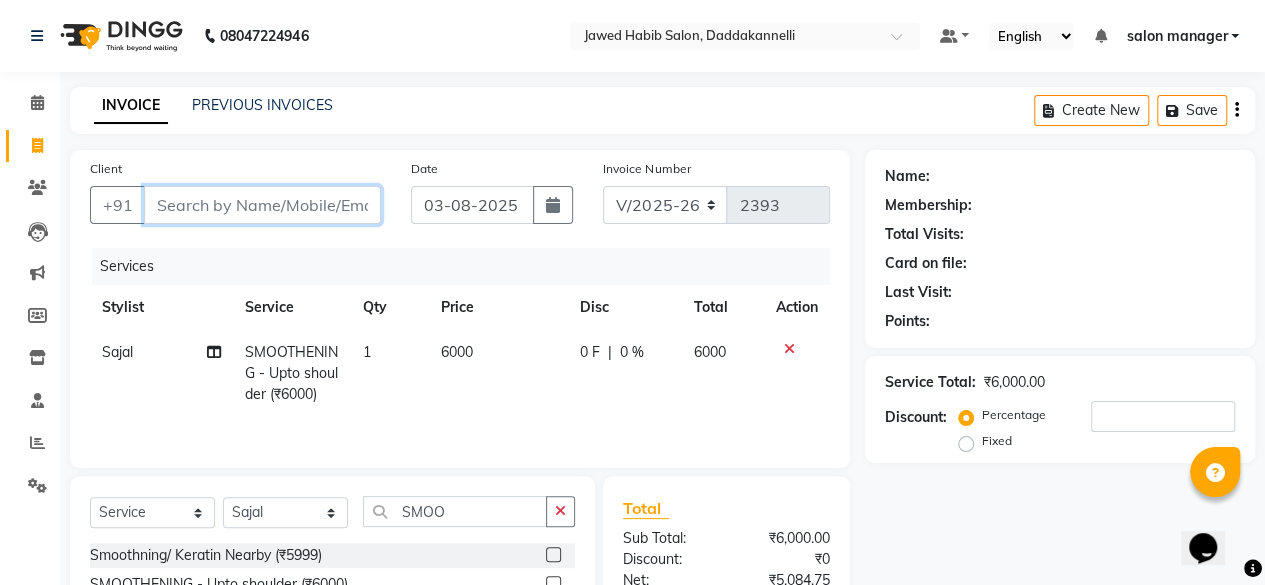 click on "Client" at bounding box center (262, 205) 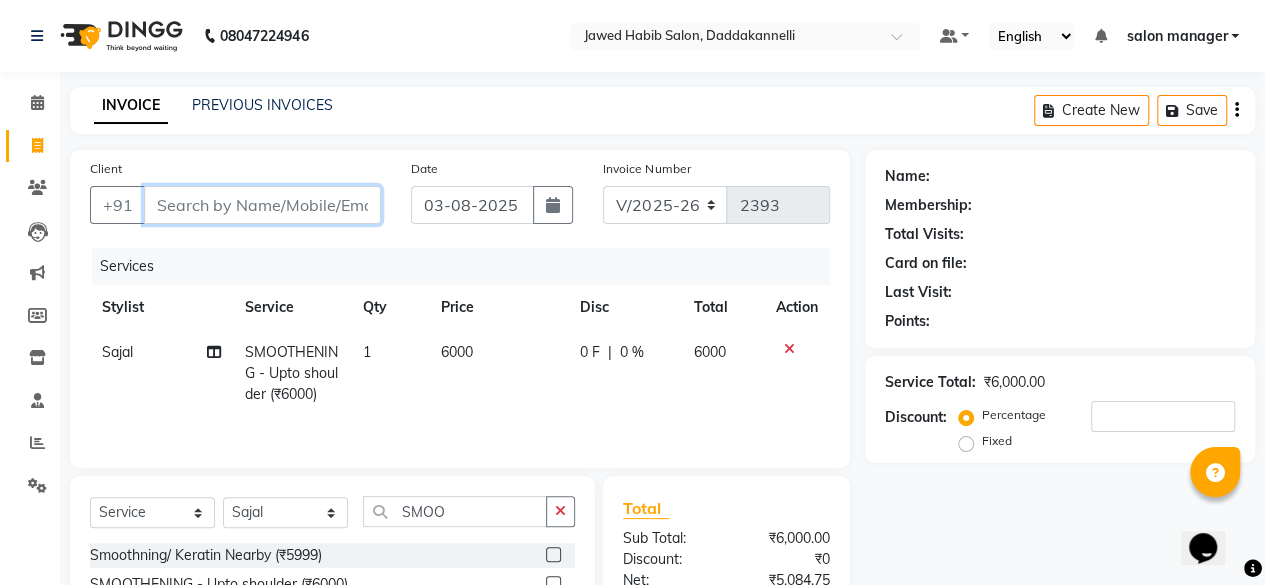 type on "9" 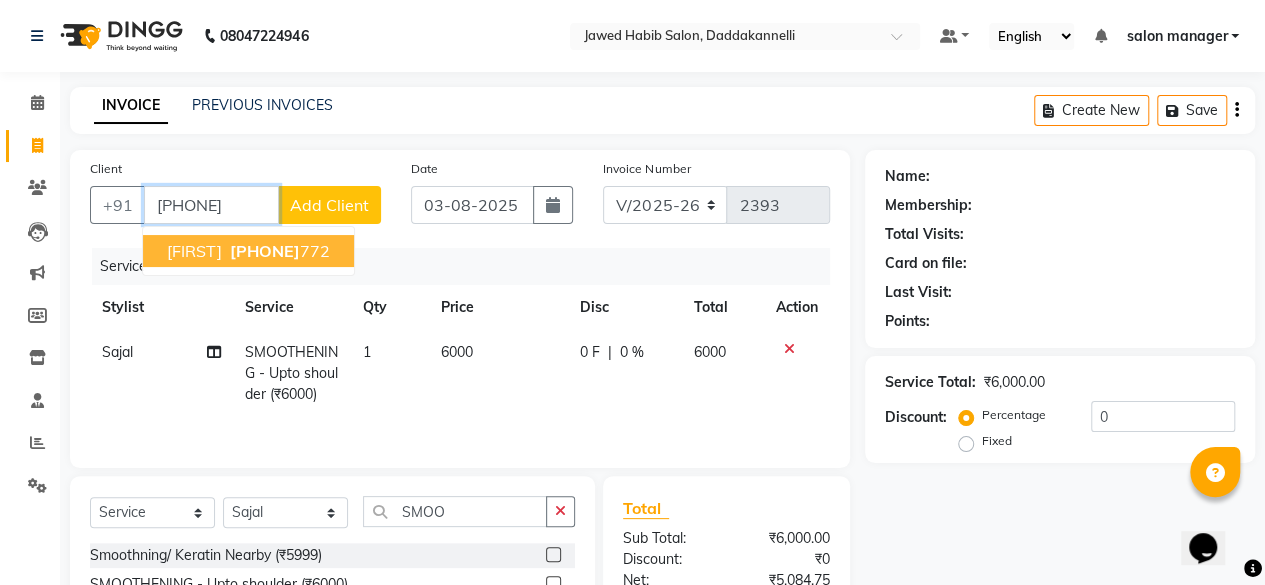 click on "9066723 772" at bounding box center [278, 251] 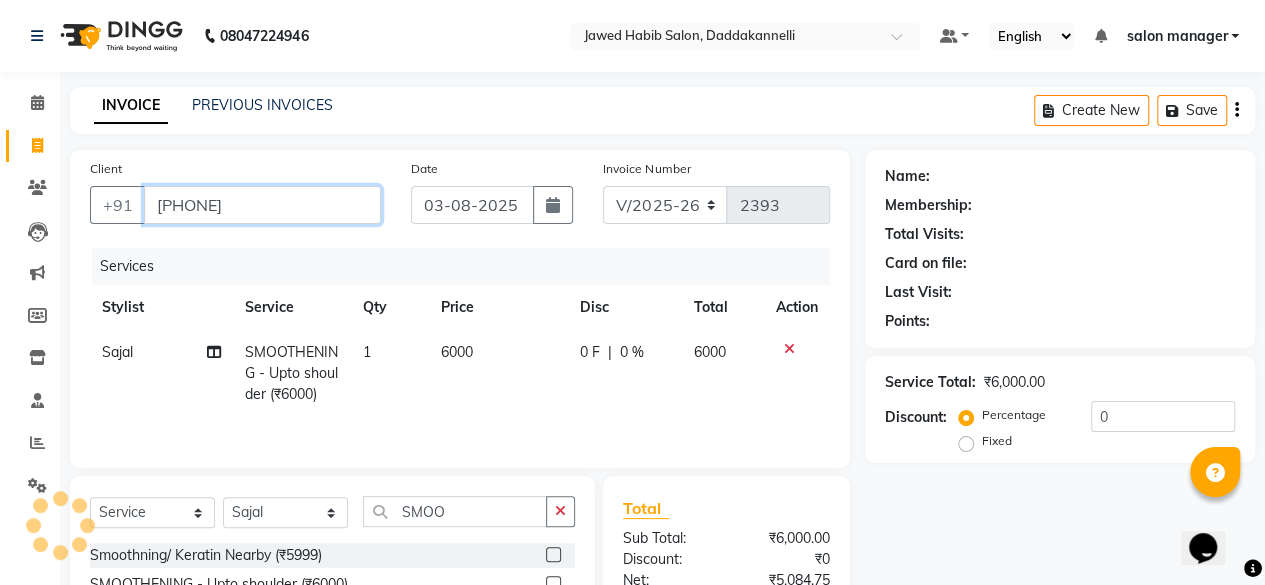 type on "9066723772" 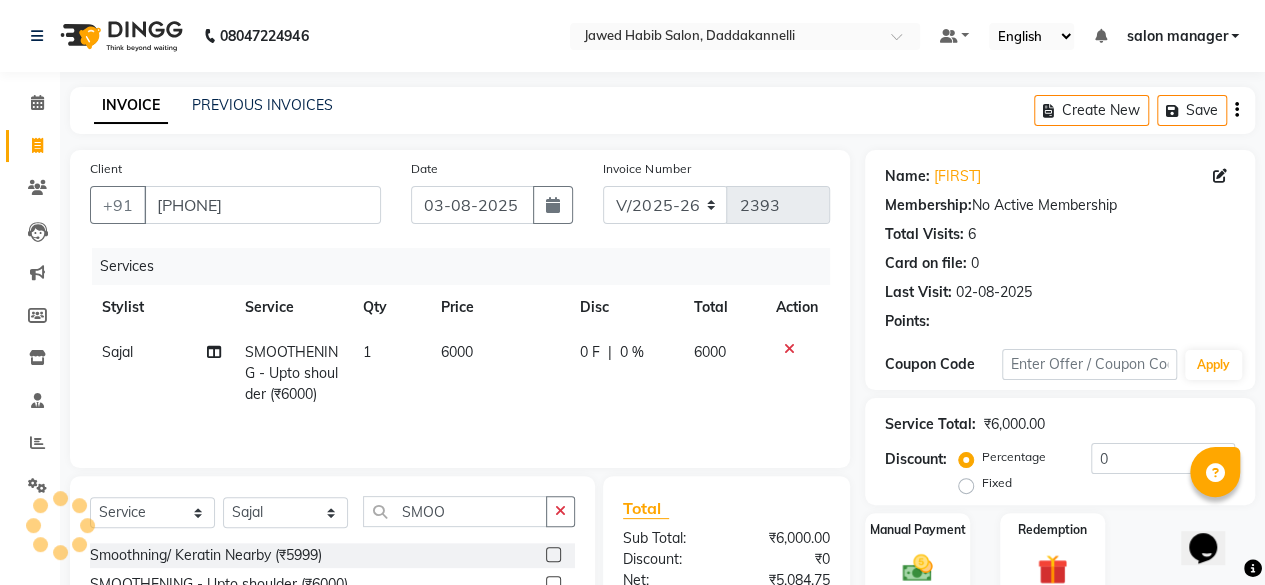 scroll, scrollTop: 200, scrollLeft: 0, axis: vertical 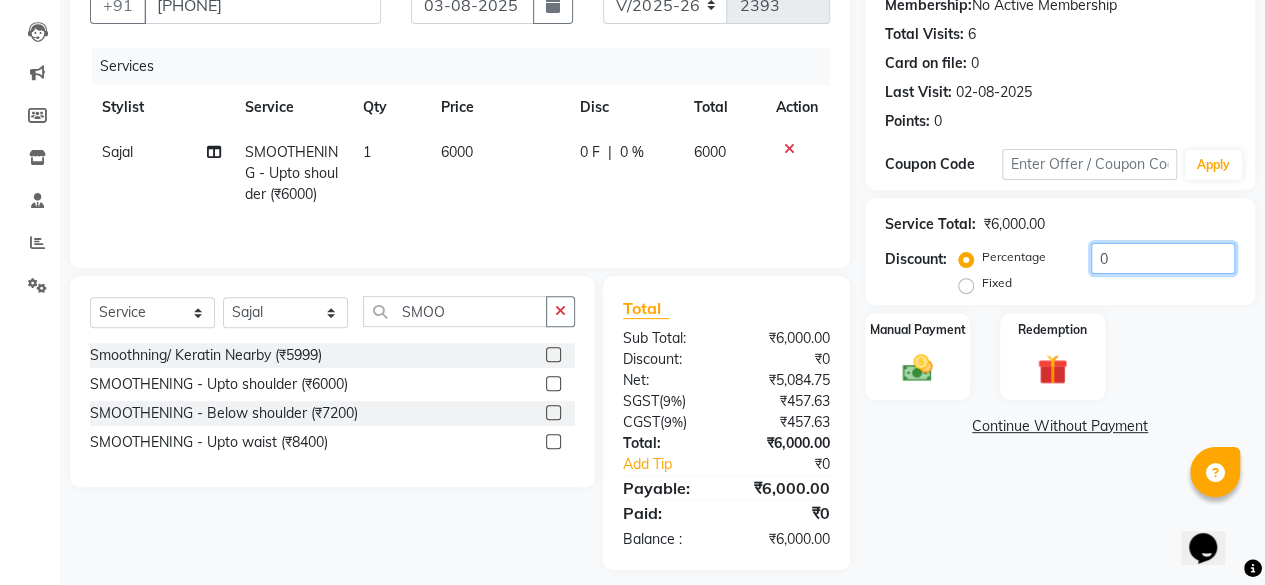 click on "0" 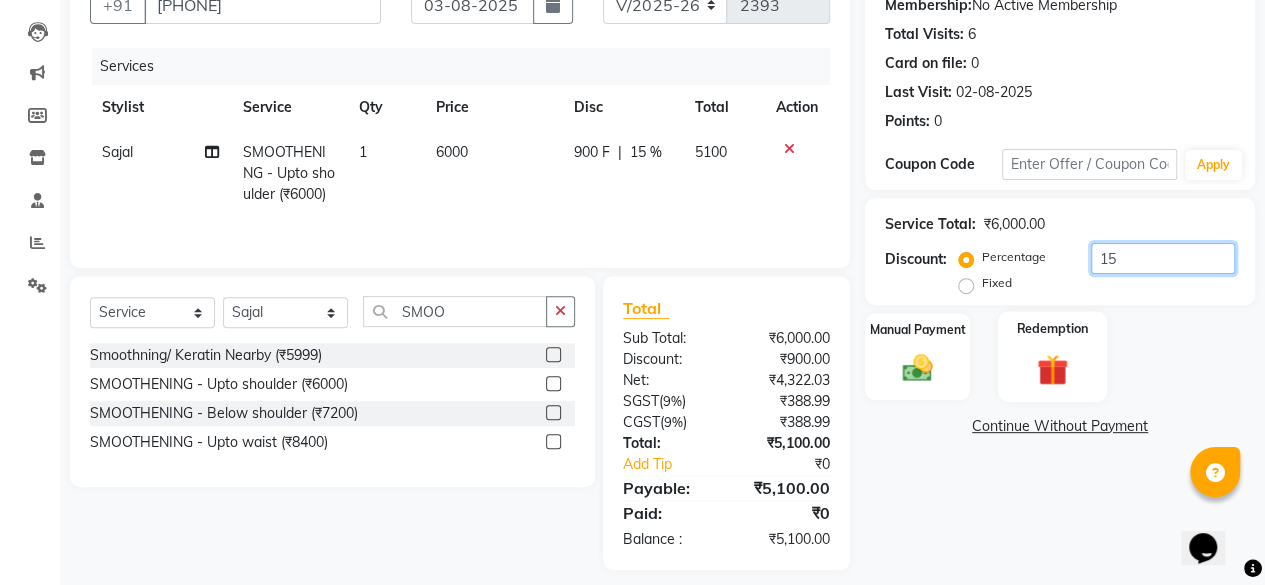 scroll, scrollTop: 234, scrollLeft: 0, axis: vertical 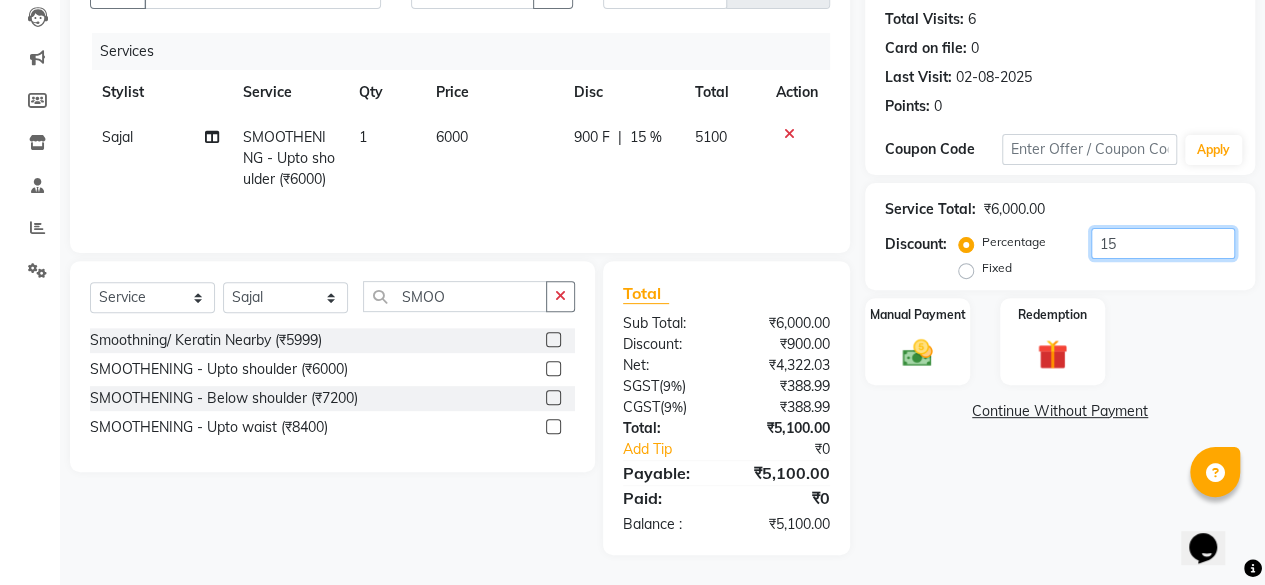 type on "15" 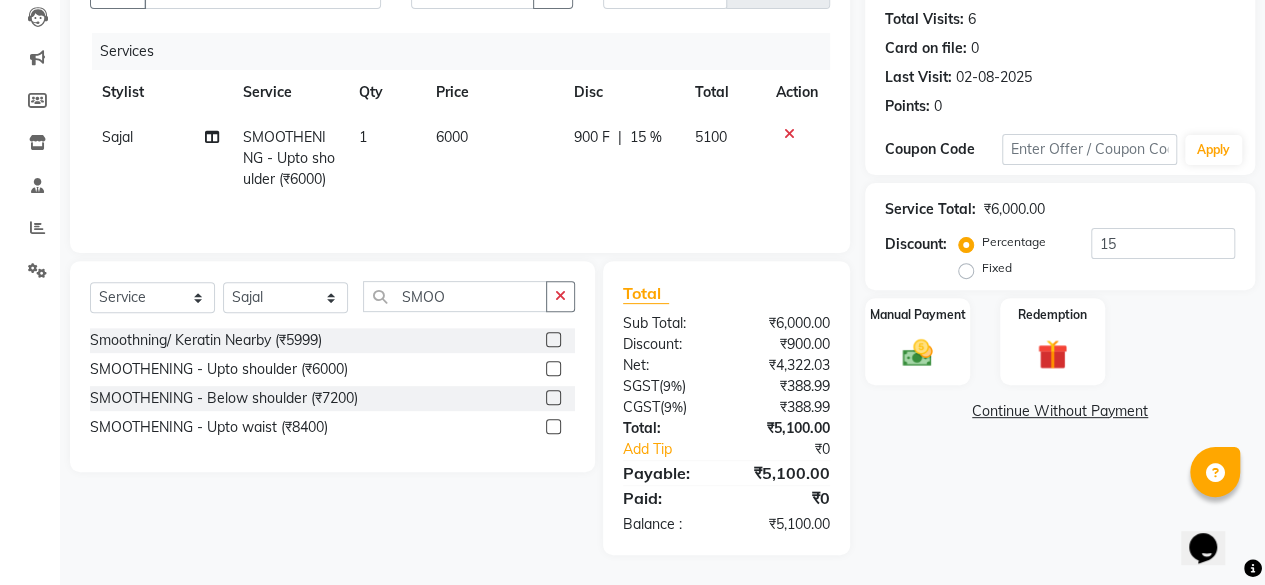 click 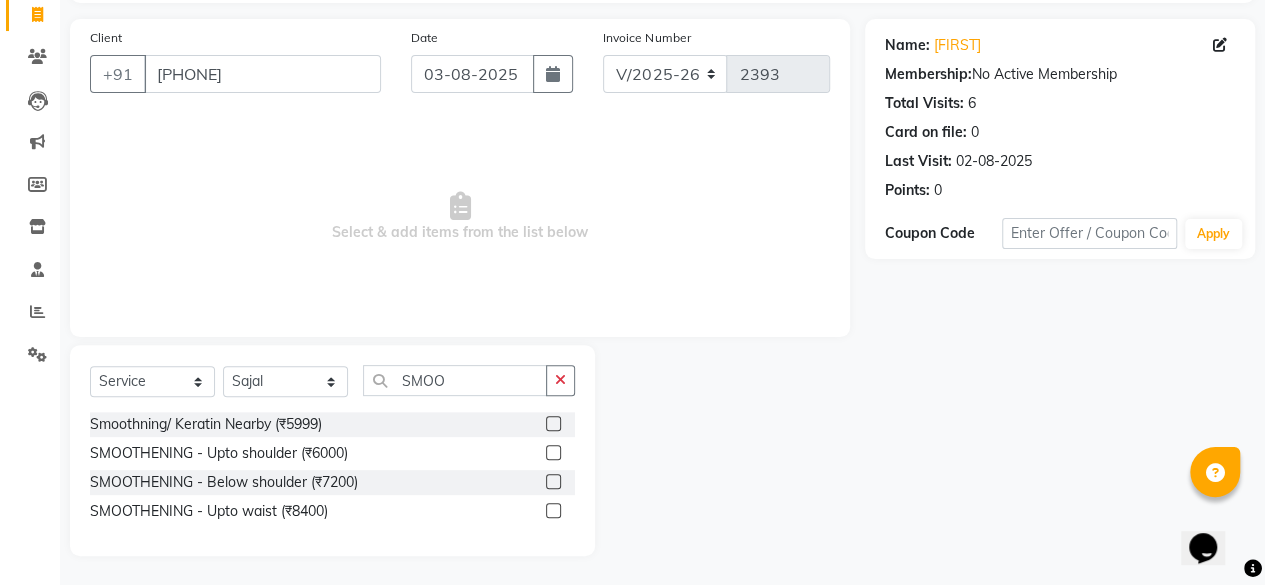 click 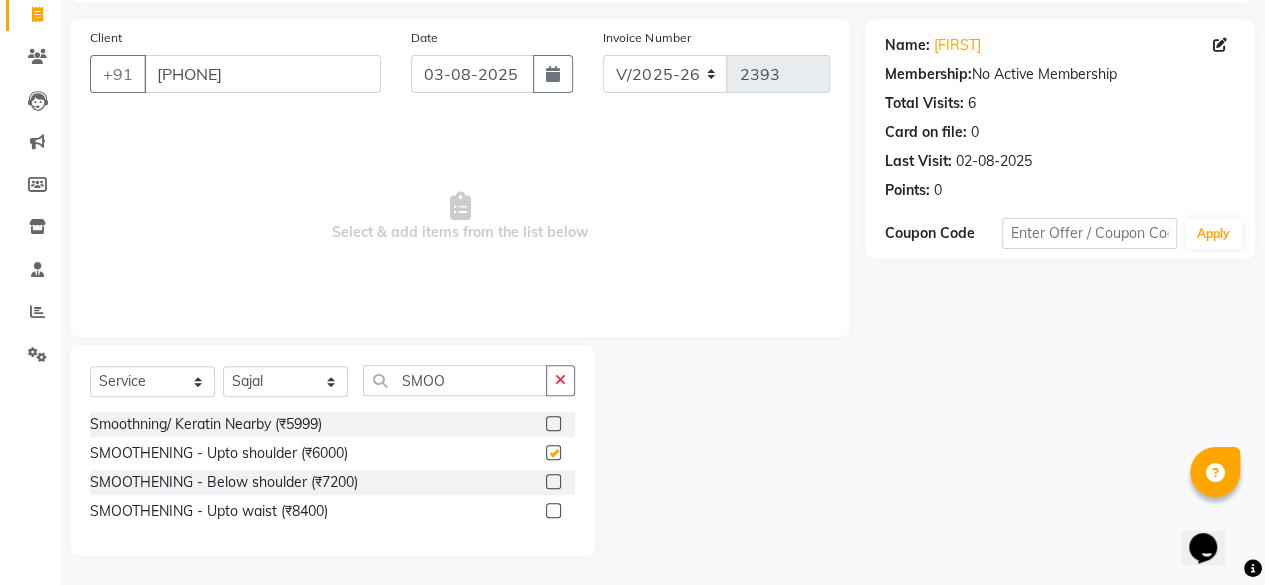 scroll, scrollTop: 234, scrollLeft: 0, axis: vertical 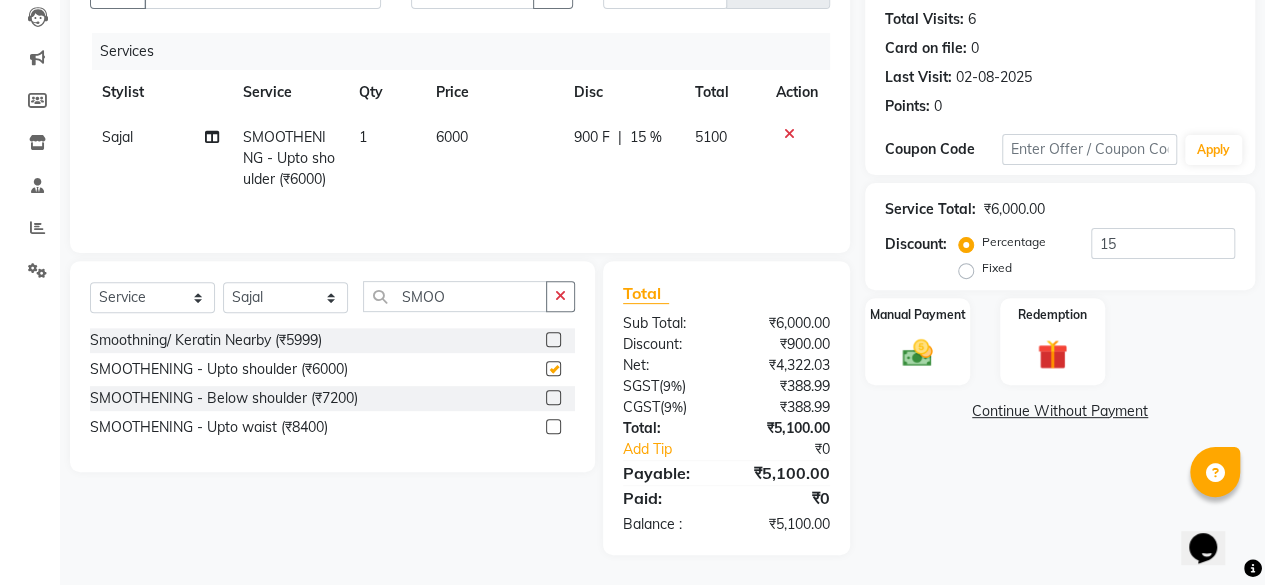 checkbox on "false" 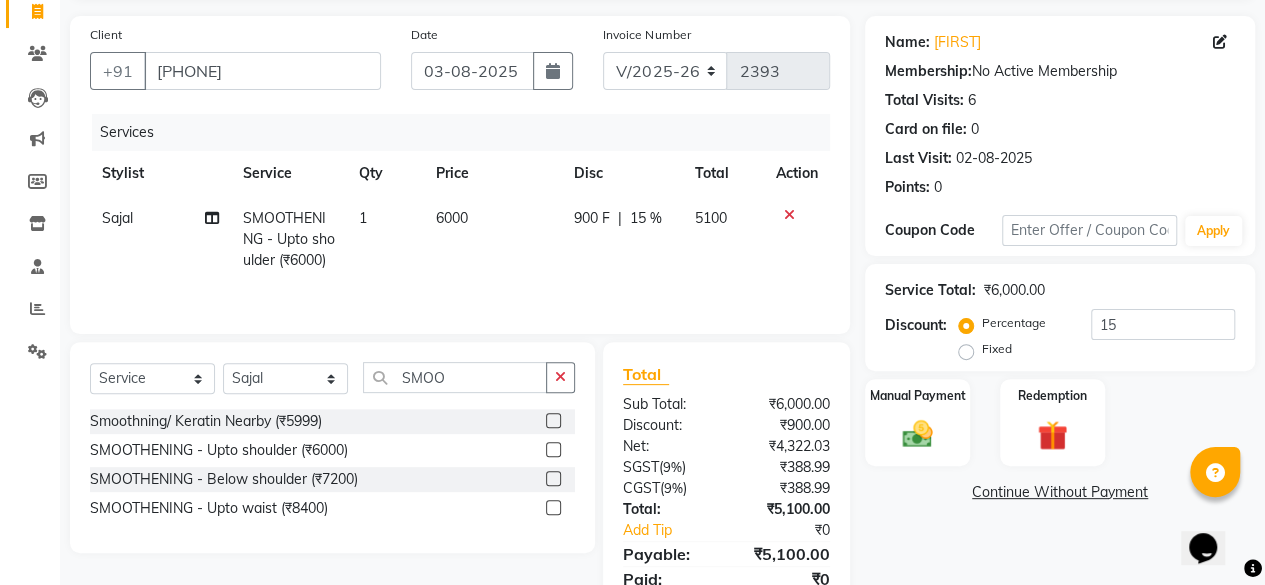 click 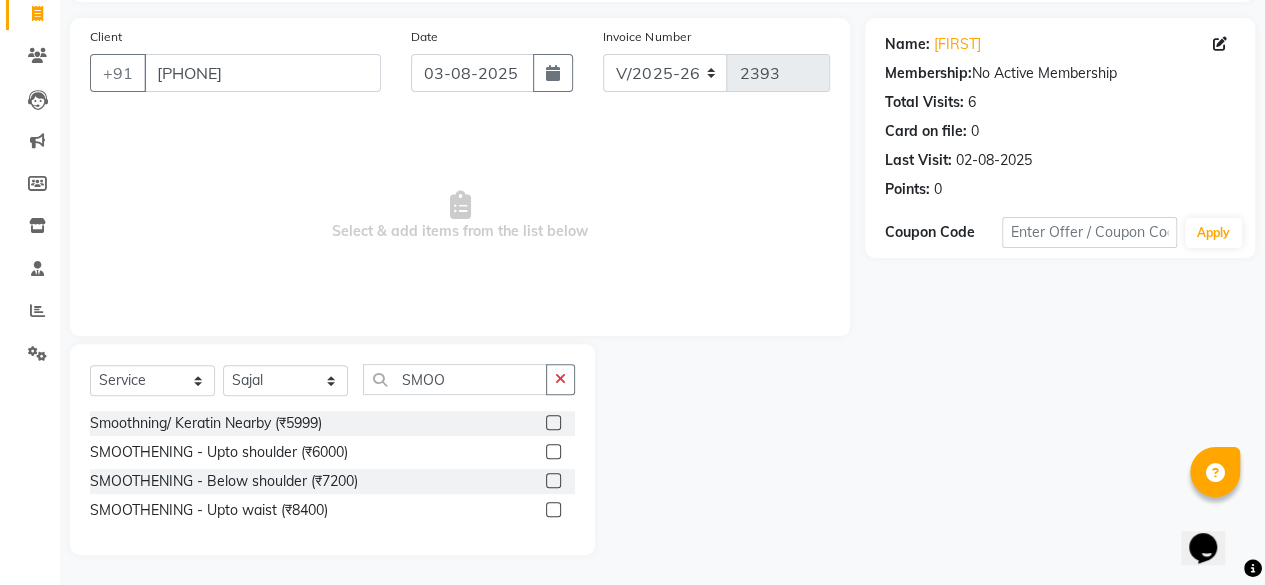 scroll, scrollTop: 131, scrollLeft: 0, axis: vertical 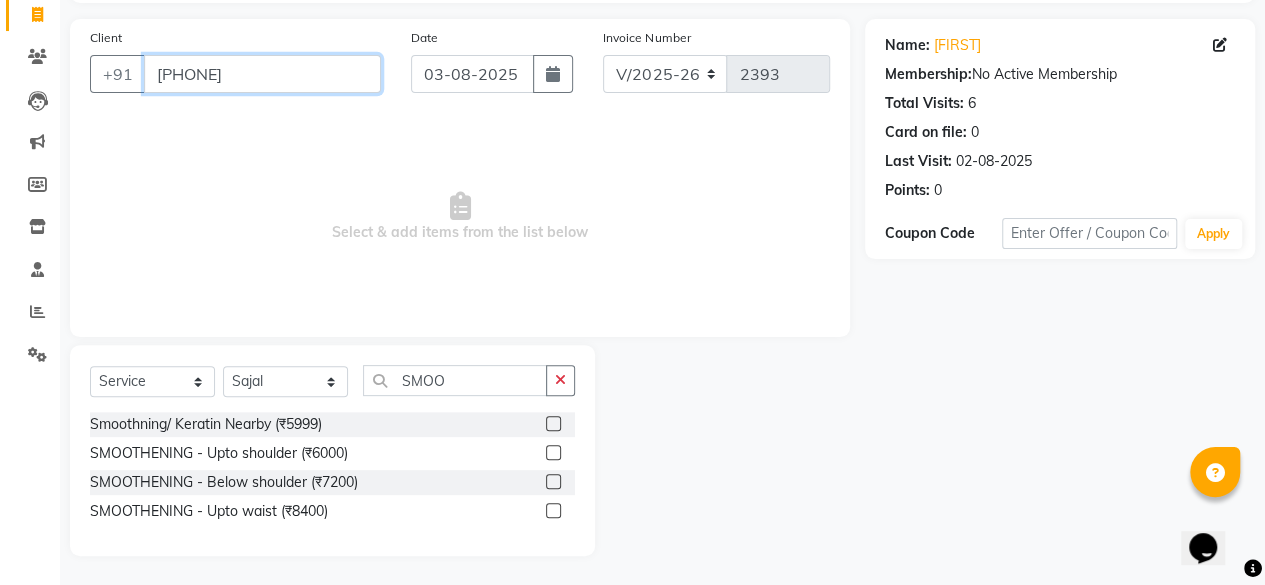 drag, startPoint x: 256, startPoint y: 69, endPoint x: 154, endPoint y: 75, distance: 102.176315 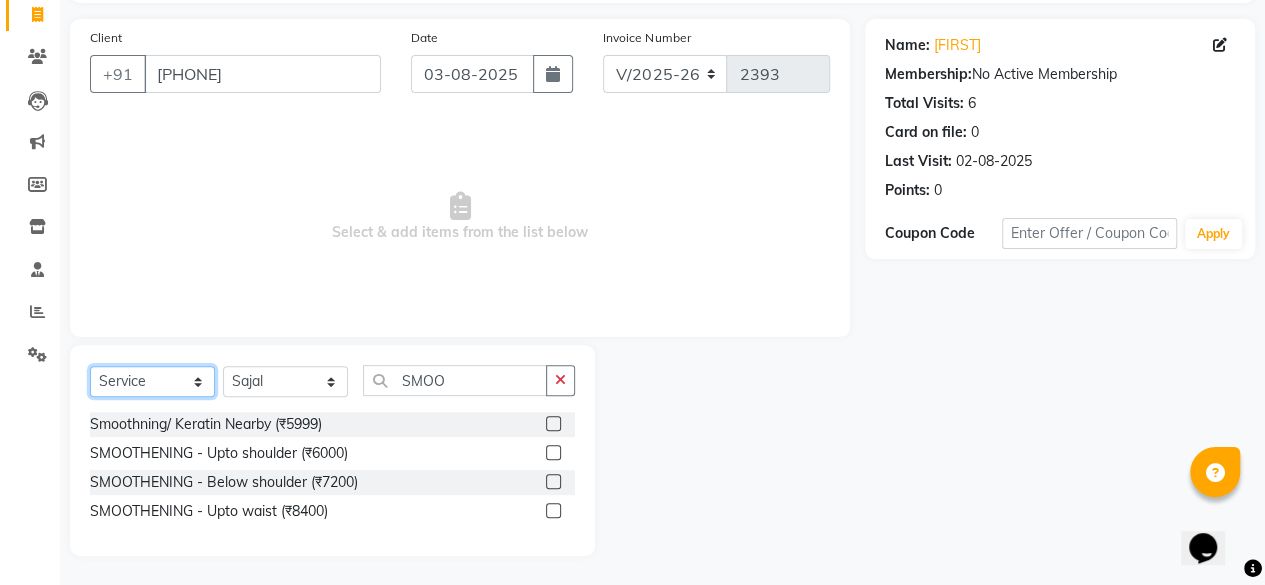 click on "Select  Service  Product  Membership  Package Voucher Prepaid Gift Card" 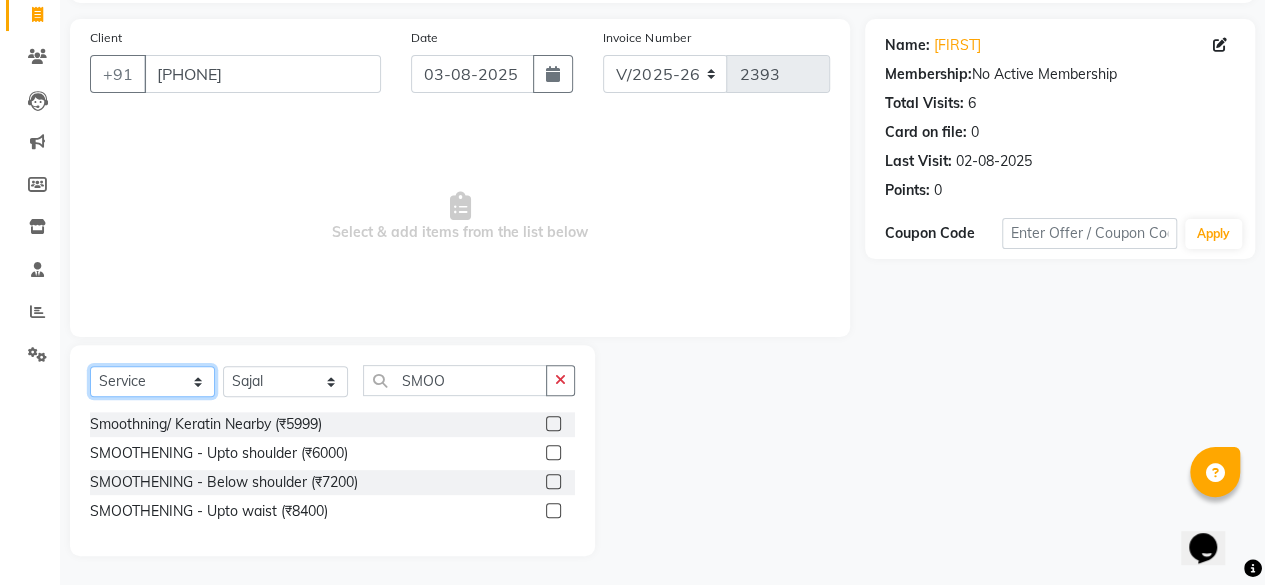 select on "P" 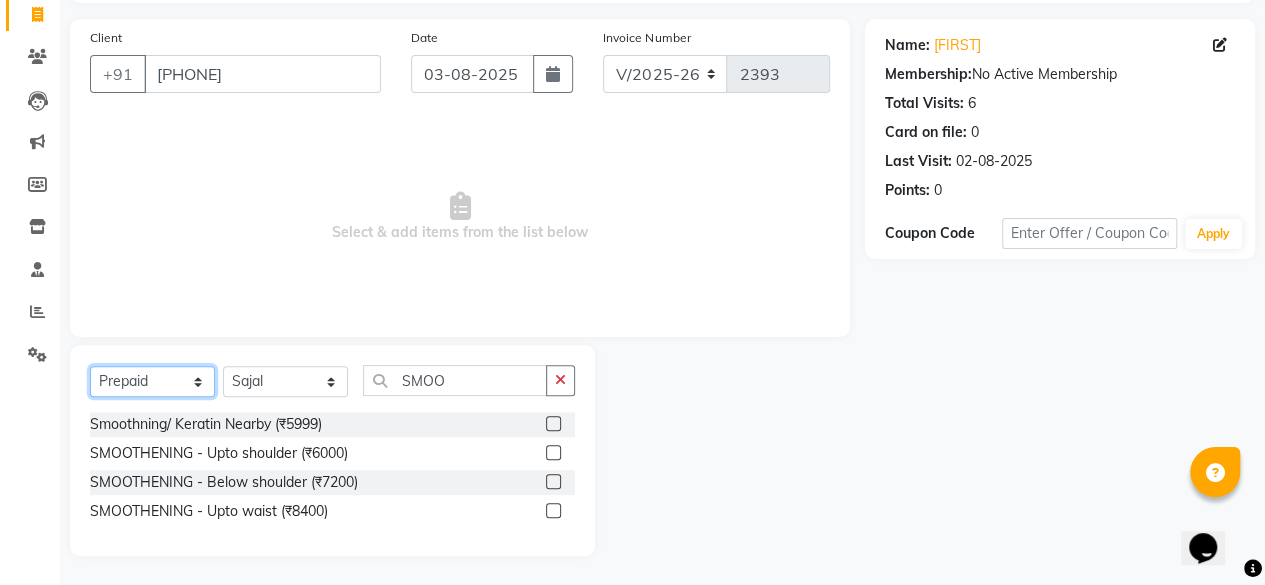 click on "Select  Service  Product  Membership  Package Voucher Prepaid Gift Card" 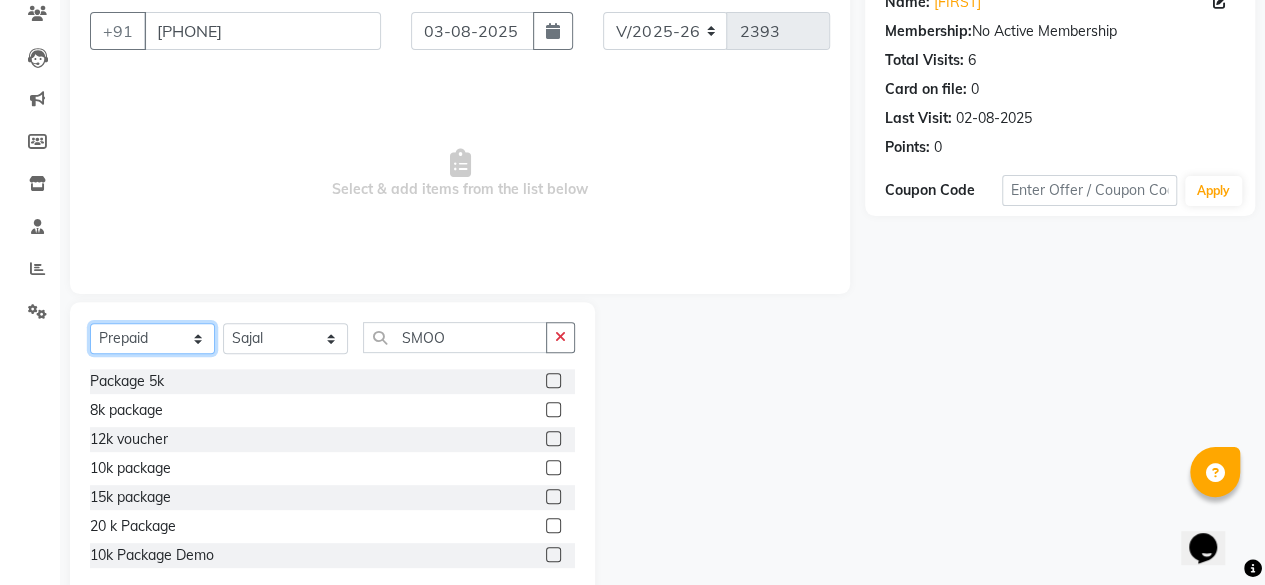 scroll, scrollTop: 215, scrollLeft: 0, axis: vertical 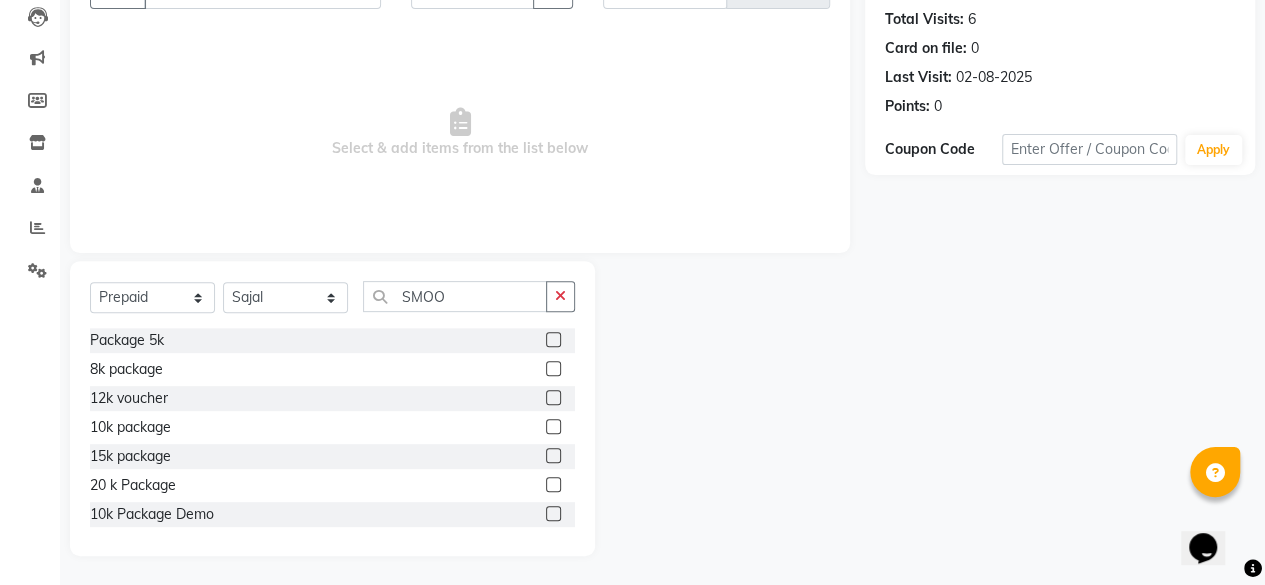 click 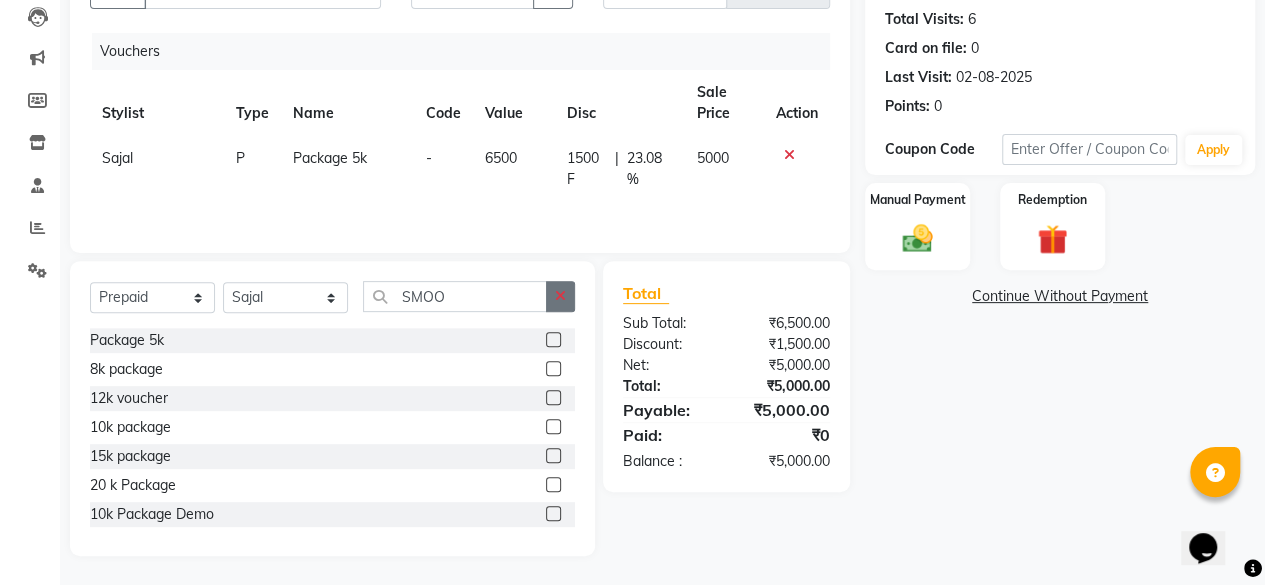 checkbox on "false" 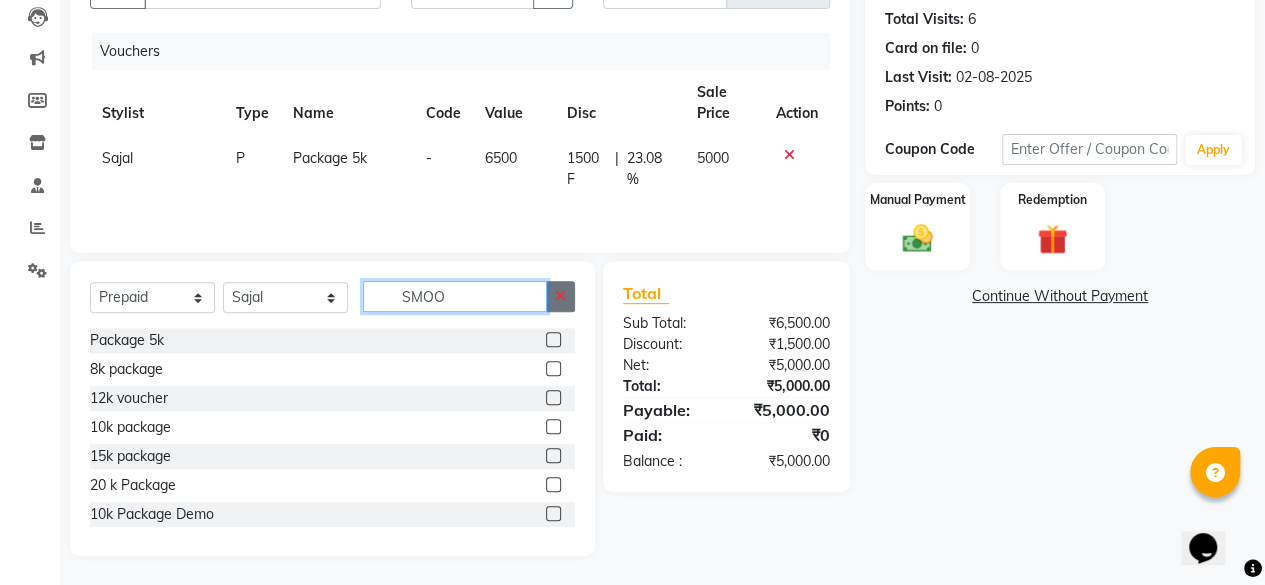 type 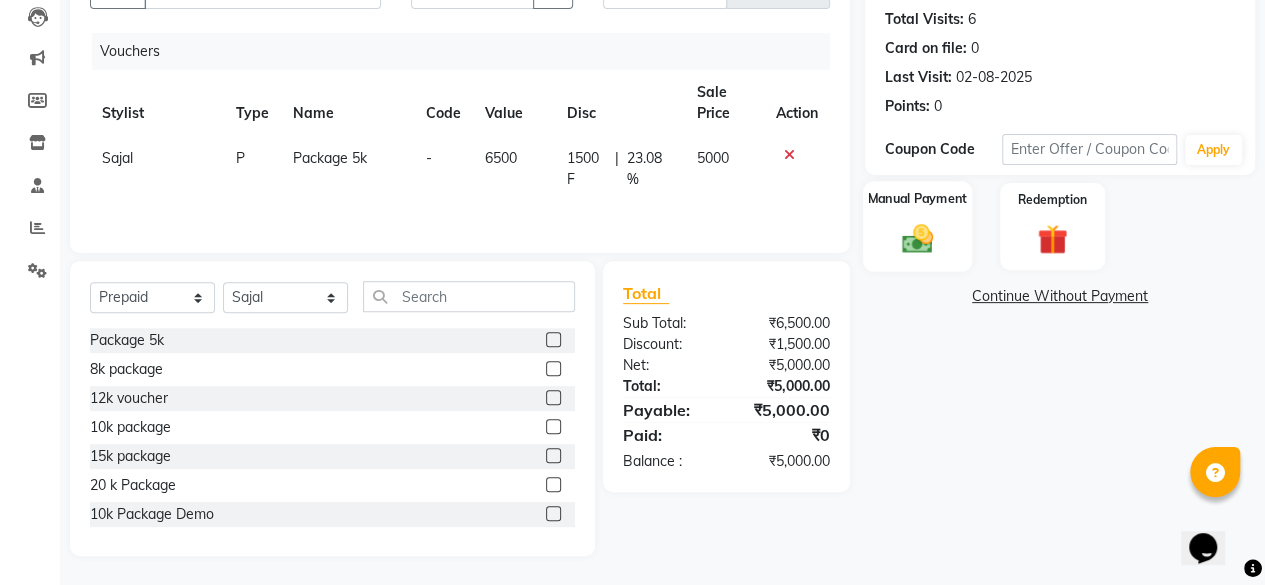 click on "Manual Payment" 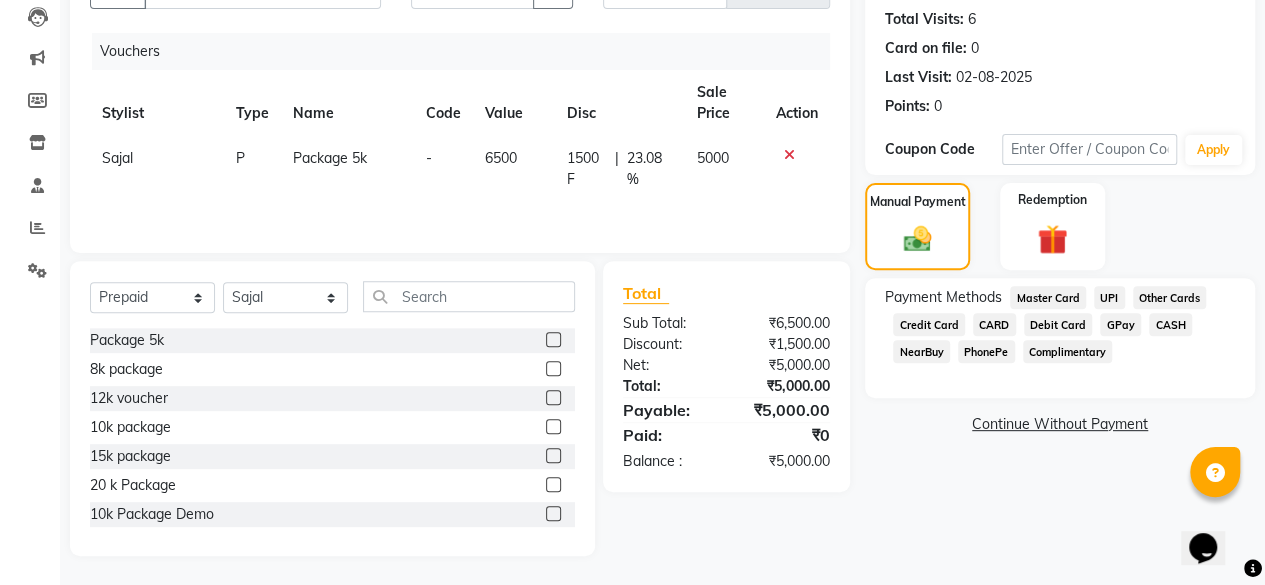 click on "UPI" 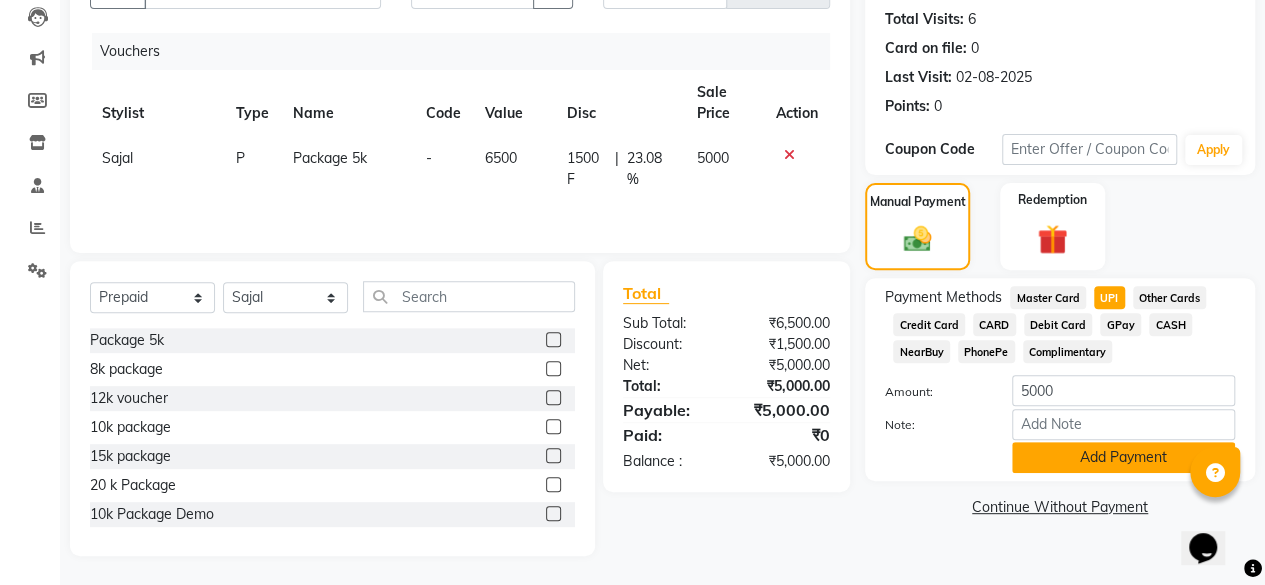 click on "Add Payment" 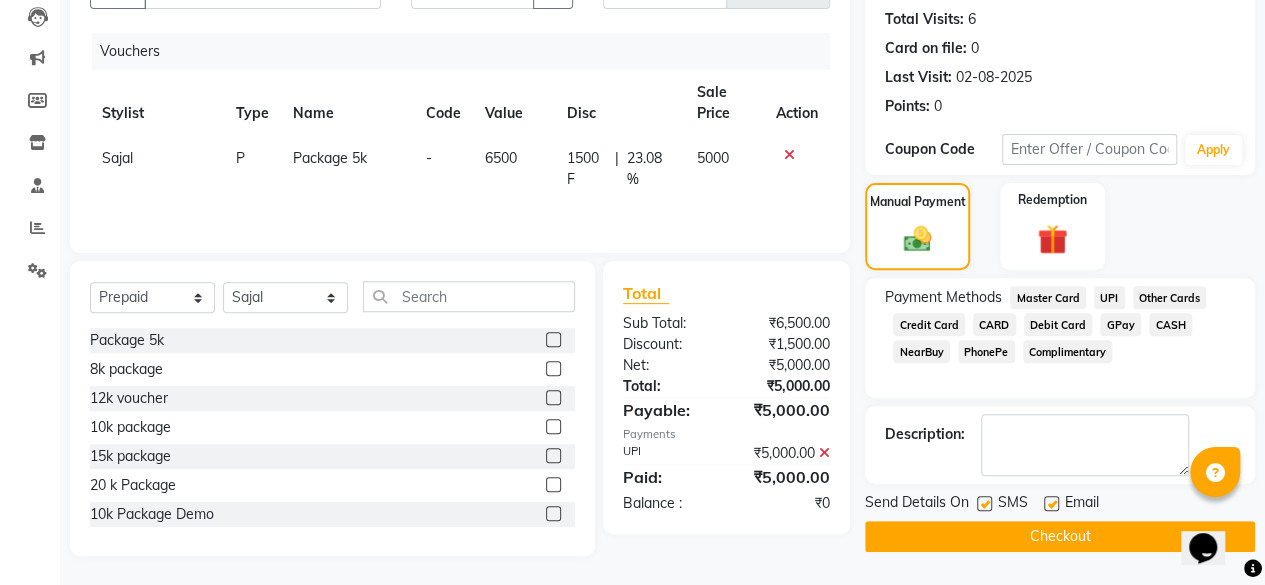click 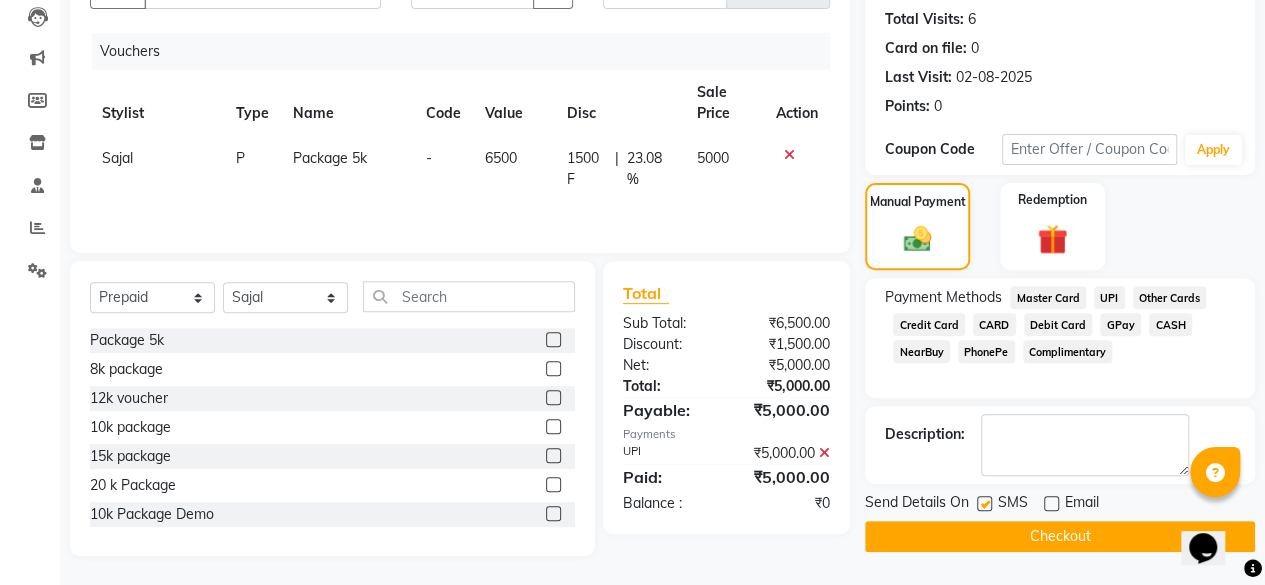 click on "Checkout" 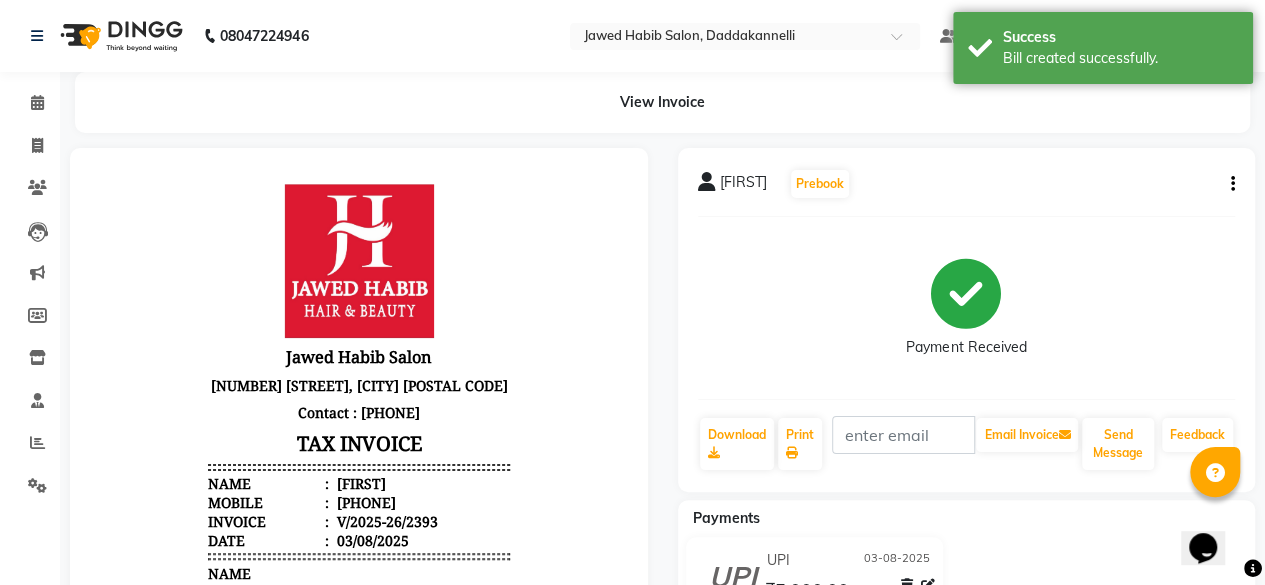 scroll, scrollTop: 0, scrollLeft: 0, axis: both 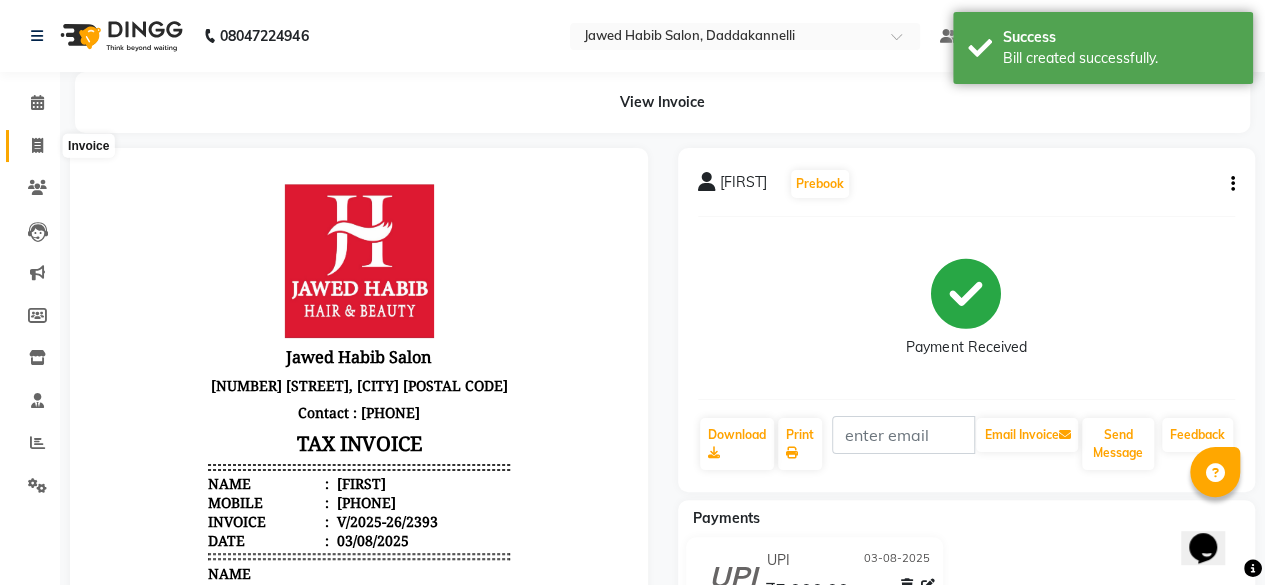 click 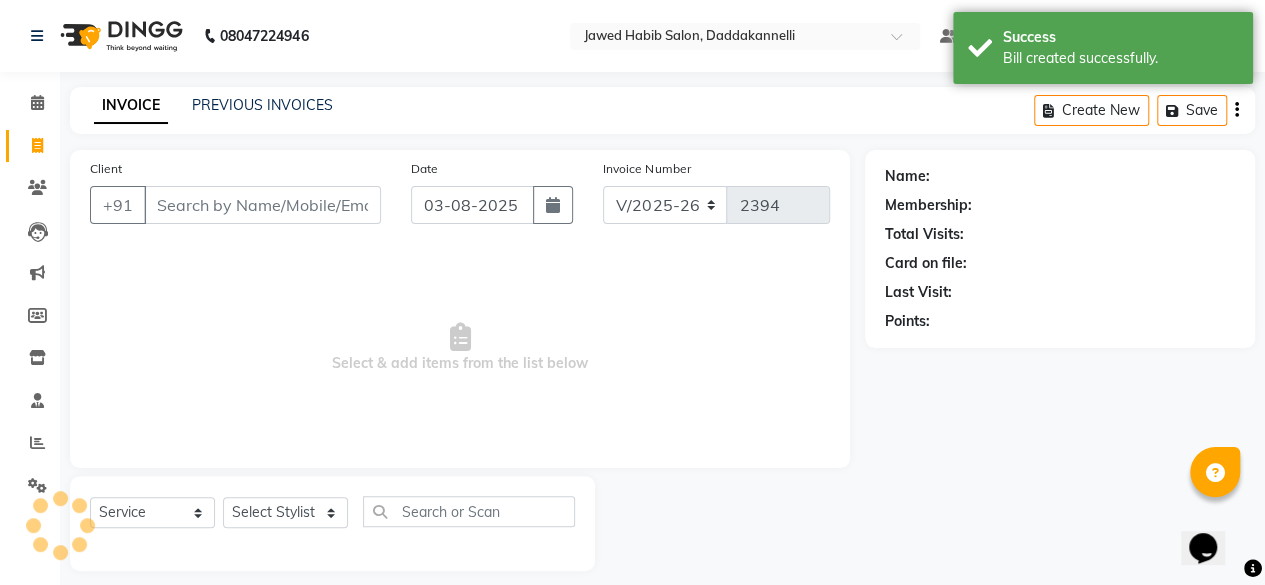 scroll, scrollTop: 15, scrollLeft: 0, axis: vertical 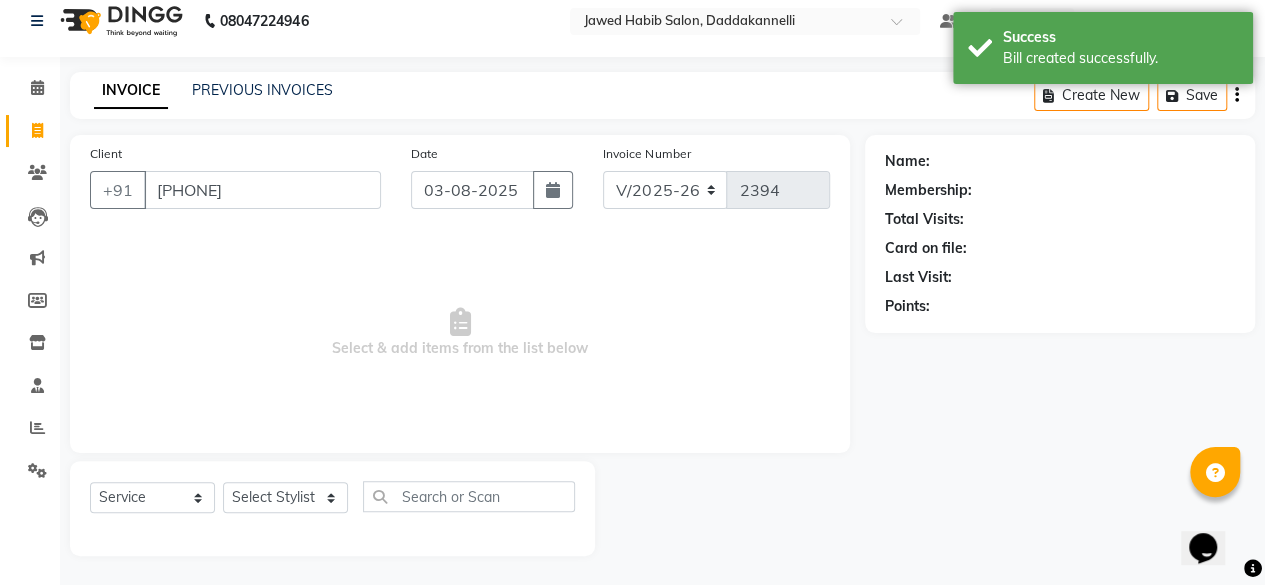 type on "9066723772" 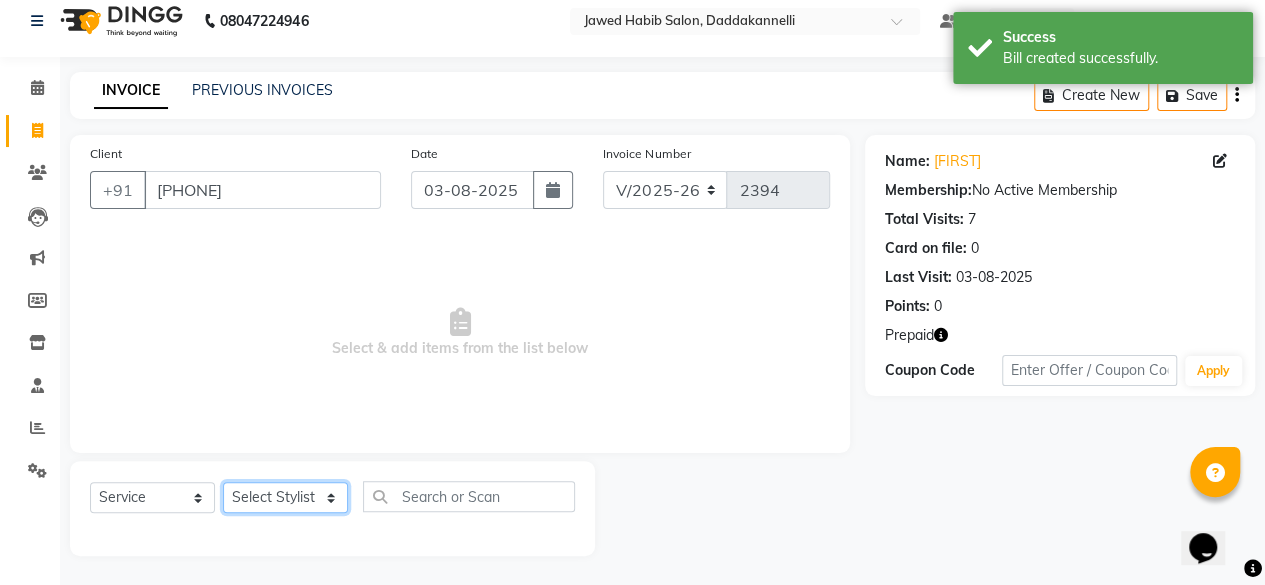 click on "Select Stylist aita DINGG SUPPORT Kabita KAMLA Rahul Riya Tamang Sajal salon manager Sonu Vimal" 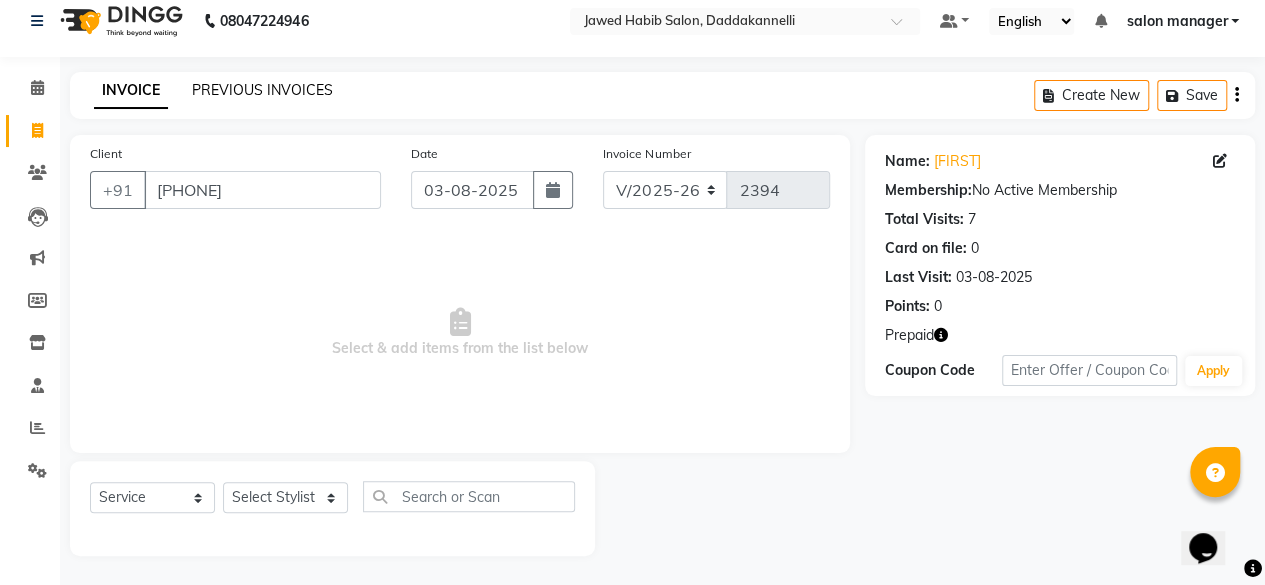 click on "PREVIOUS INVOICES" 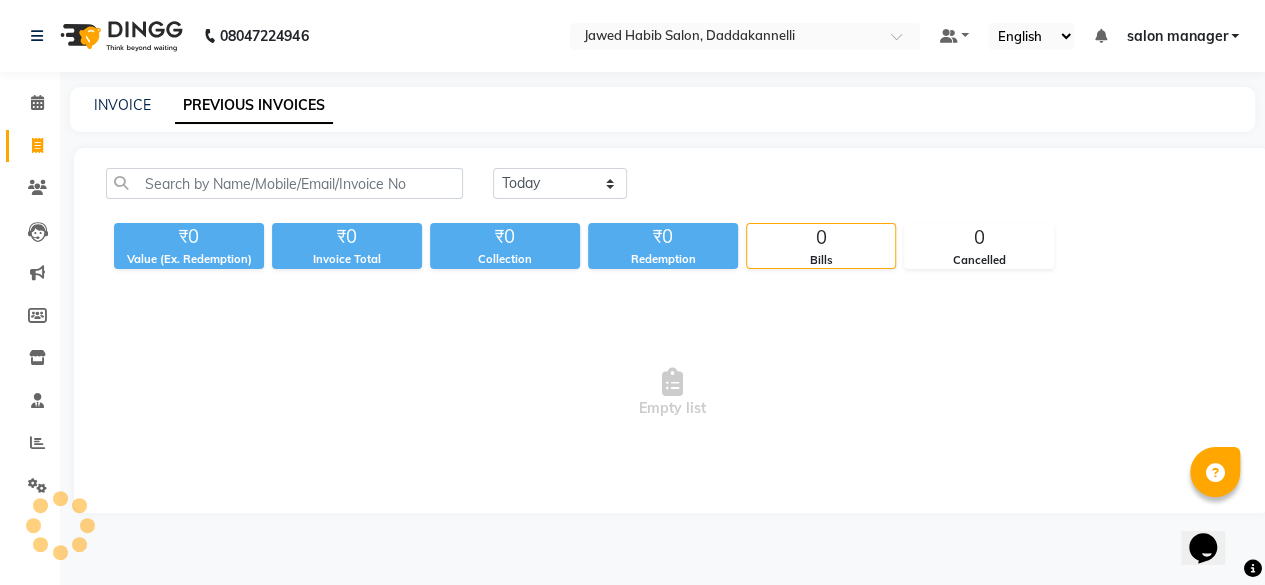 scroll, scrollTop: 0, scrollLeft: 0, axis: both 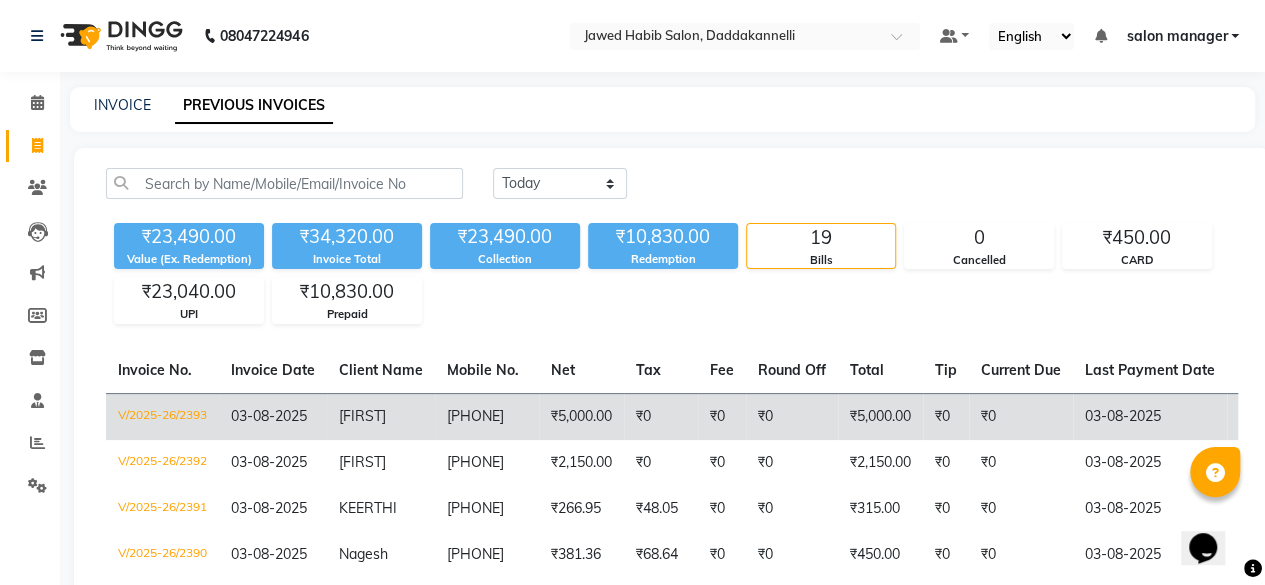 click on "₹5,000.00" 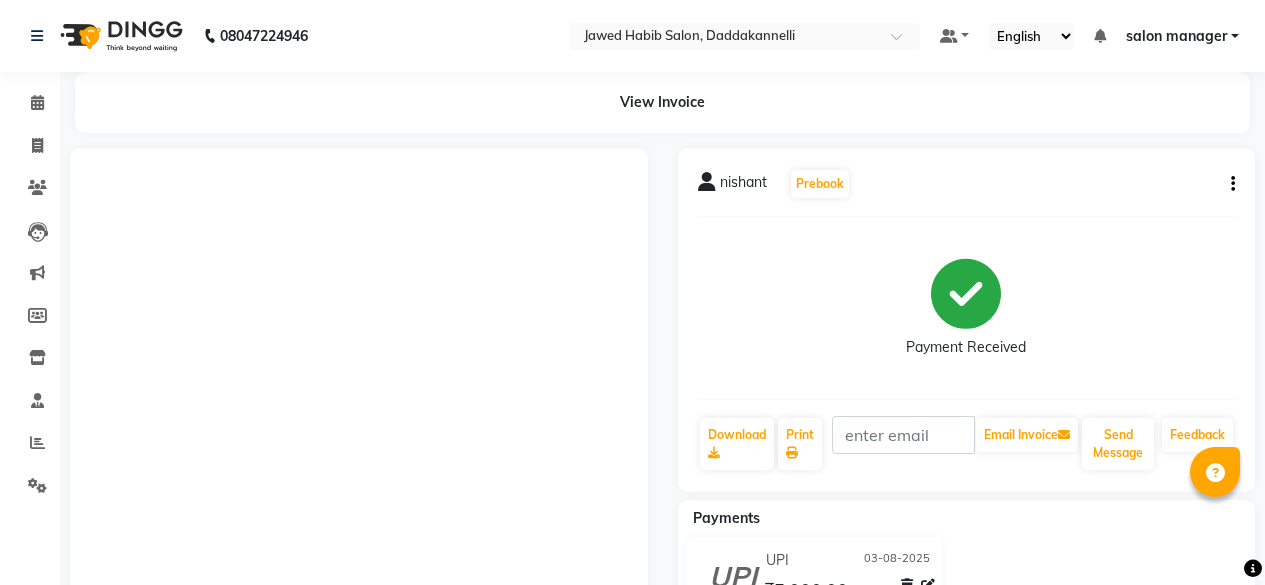 scroll, scrollTop: 0, scrollLeft: 0, axis: both 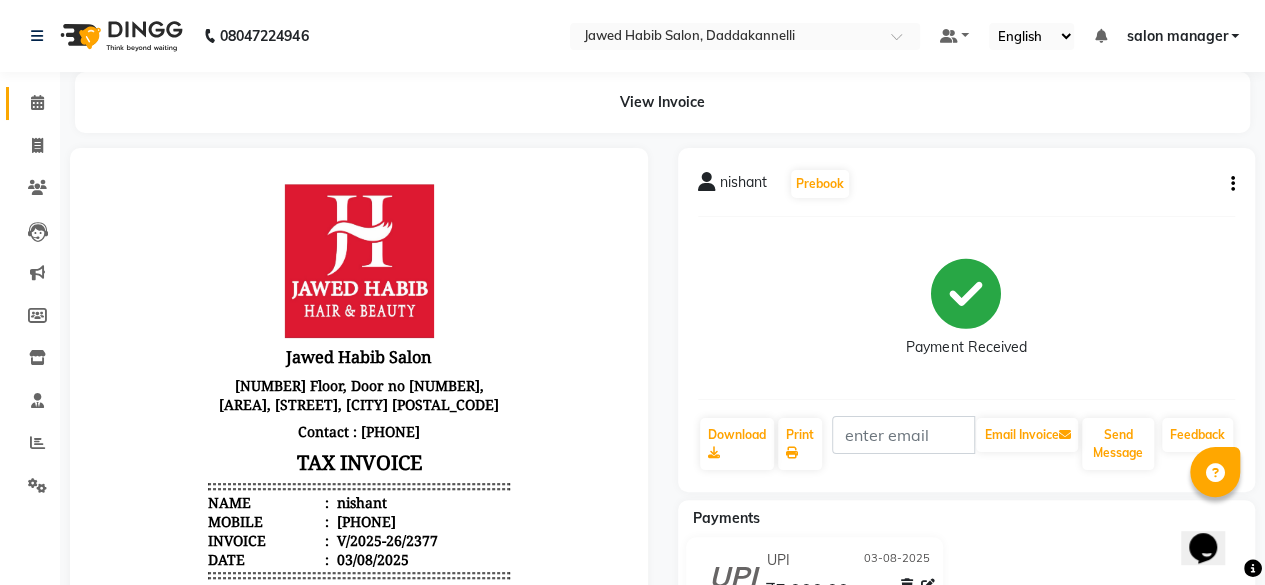 click 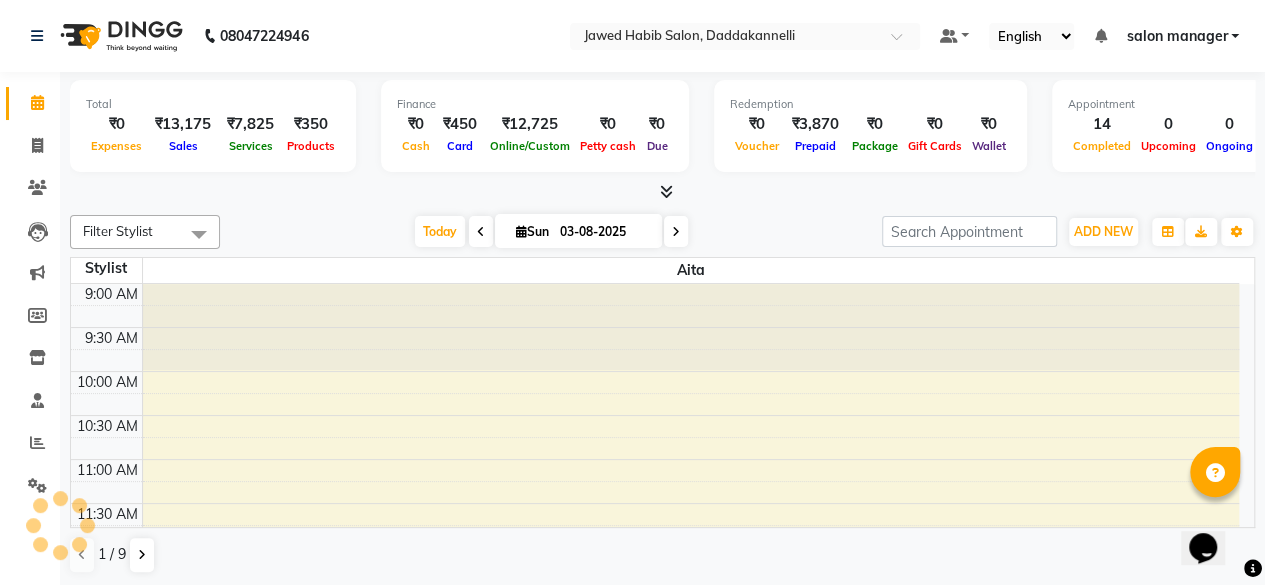 scroll, scrollTop: 0, scrollLeft: 0, axis: both 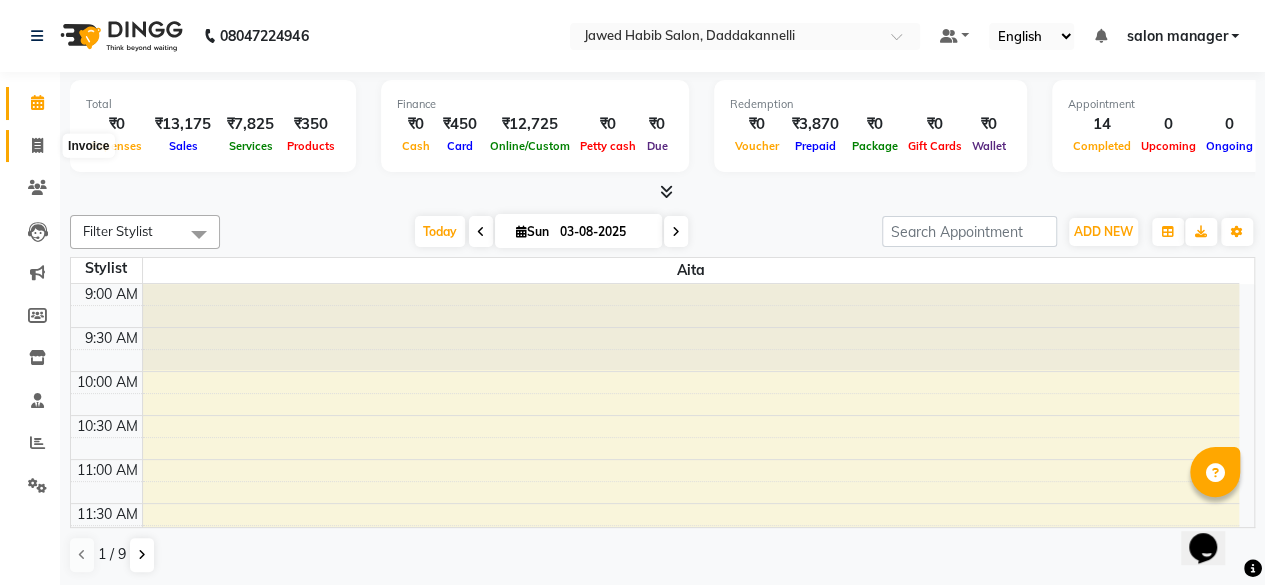 click 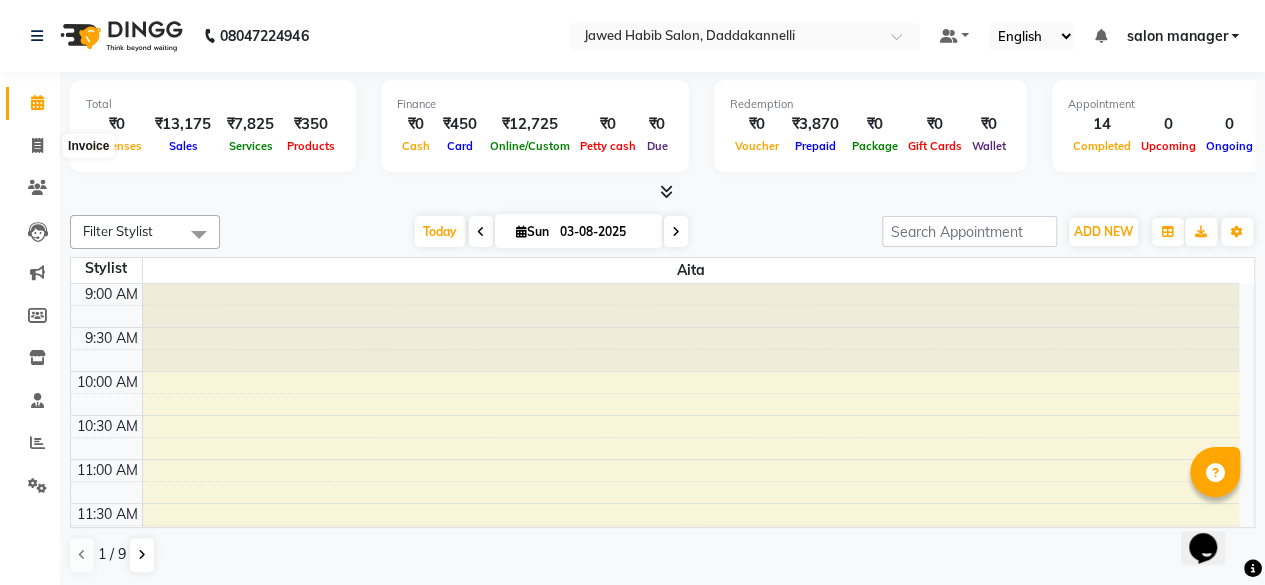 select on "6354" 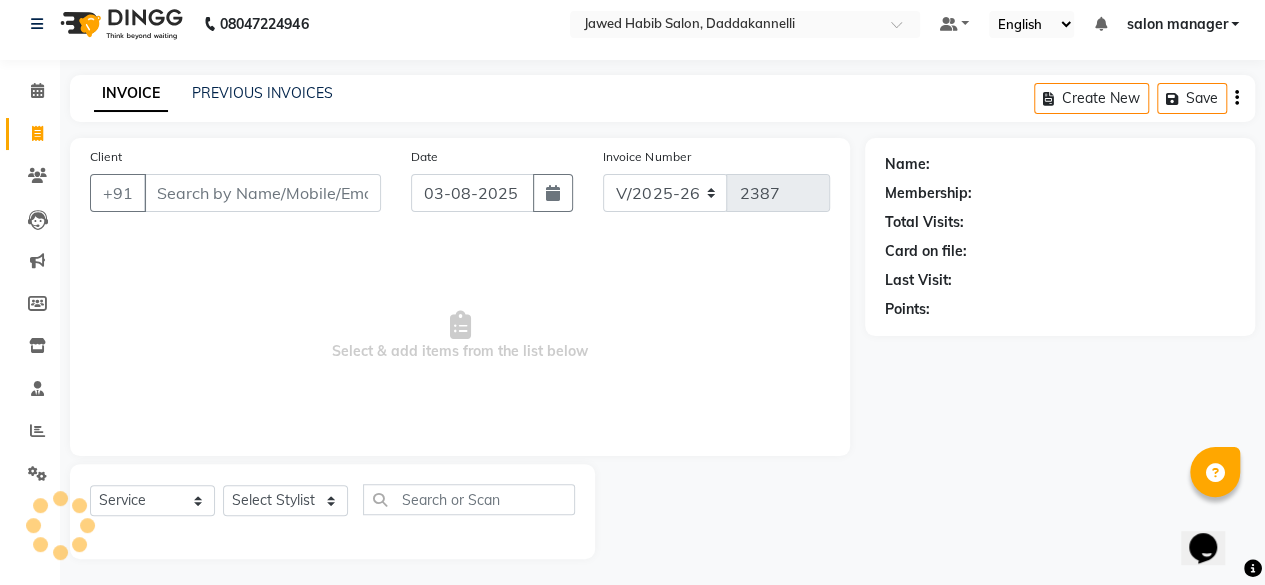 scroll, scrollTop: 15, scrollLeft: 0, axis: vertical 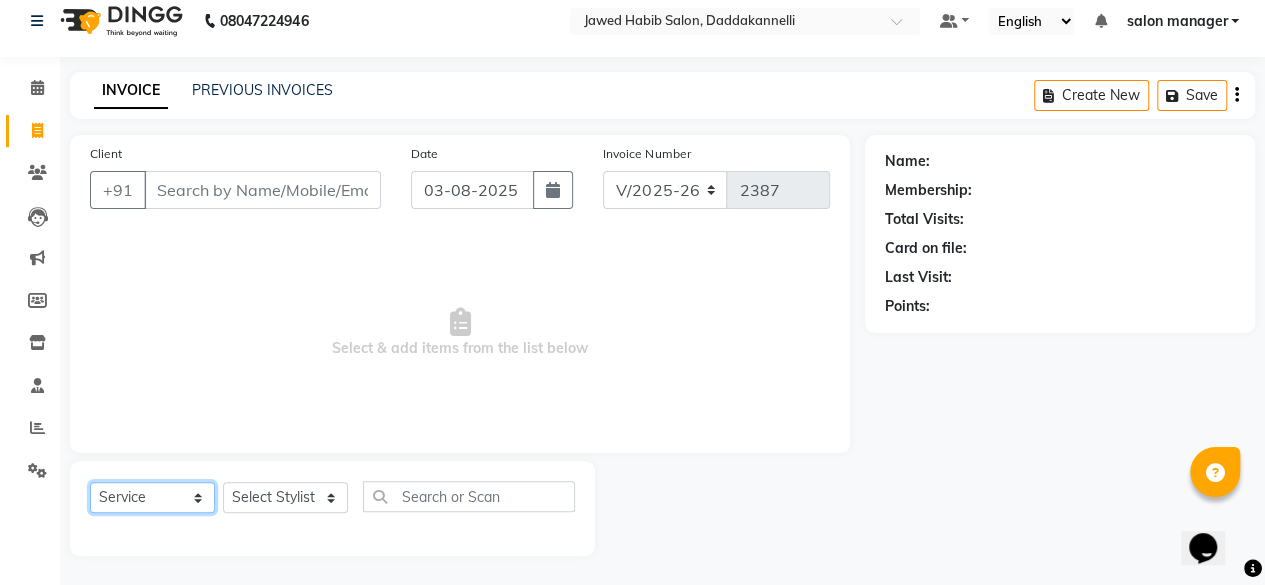 click on "Select  Service  Product  Membership  Package Voucher Prepaid Gift Card" 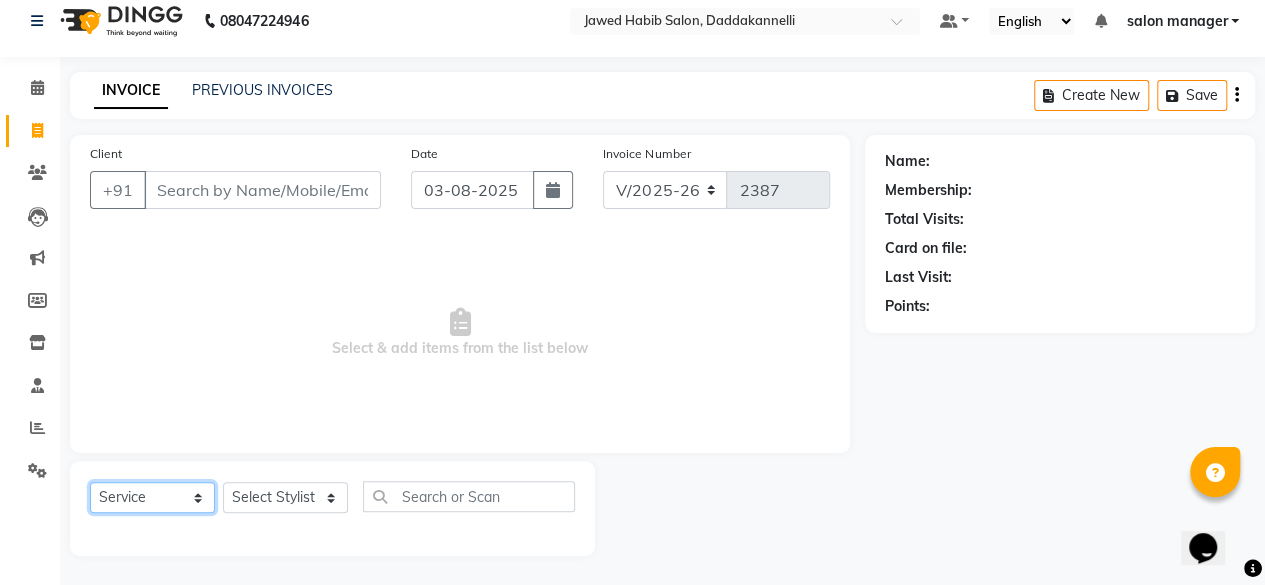 select on "P" 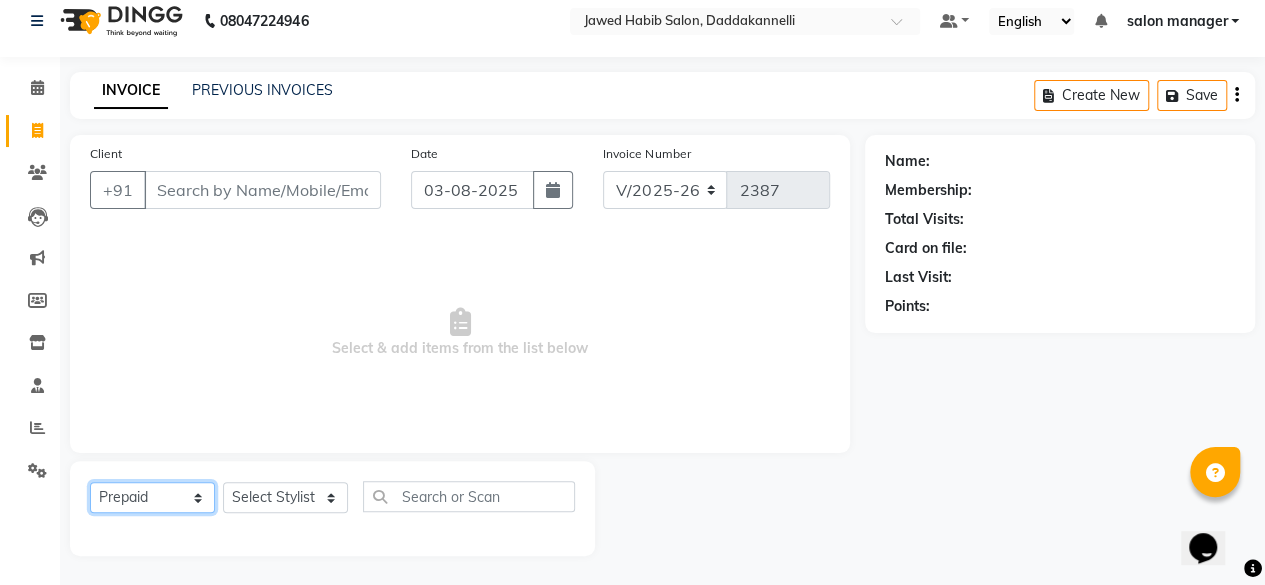 click on "Select  Service  Product  Membership  Package Voucher Prepaid Gift Card" 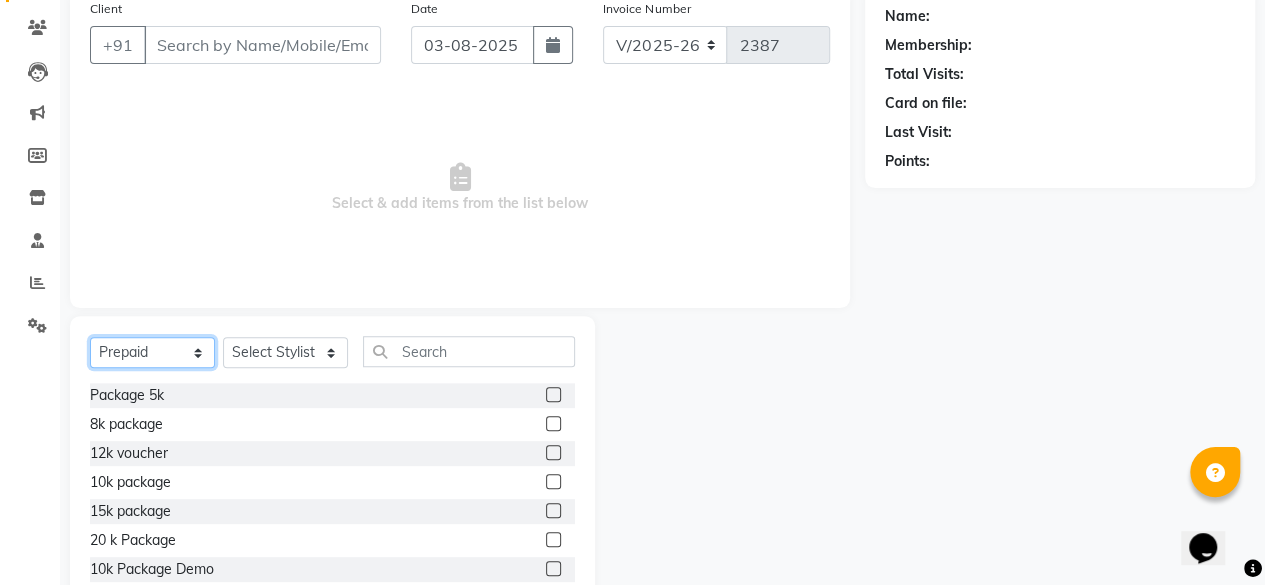scroll, scrollTop: 115, scrollLeft: 0, axis: vertical 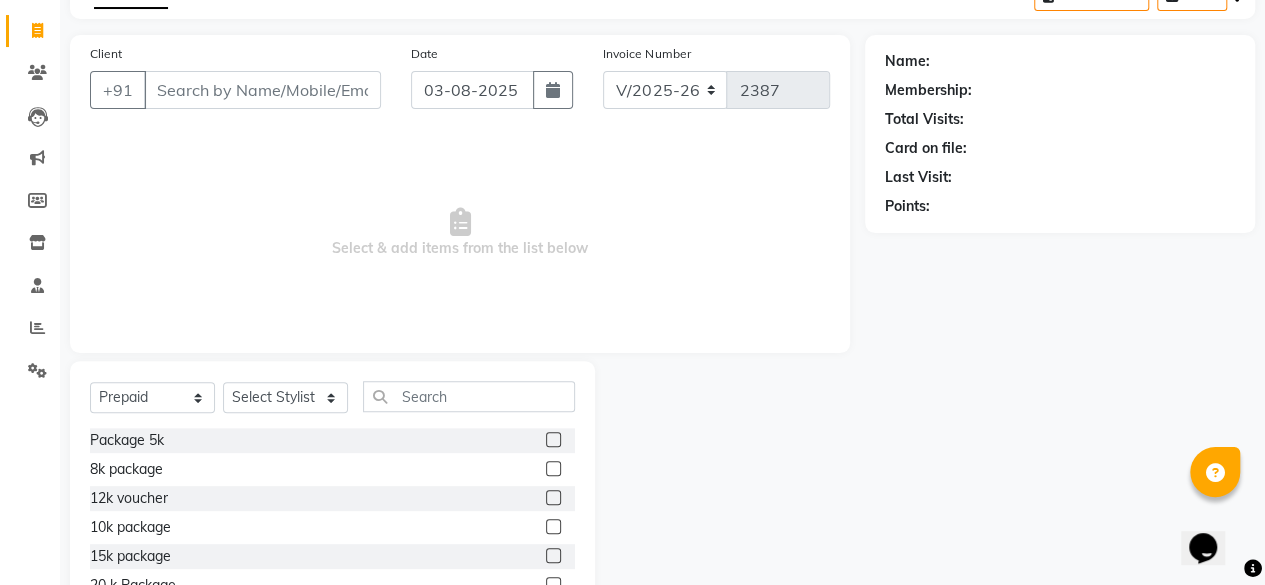 click 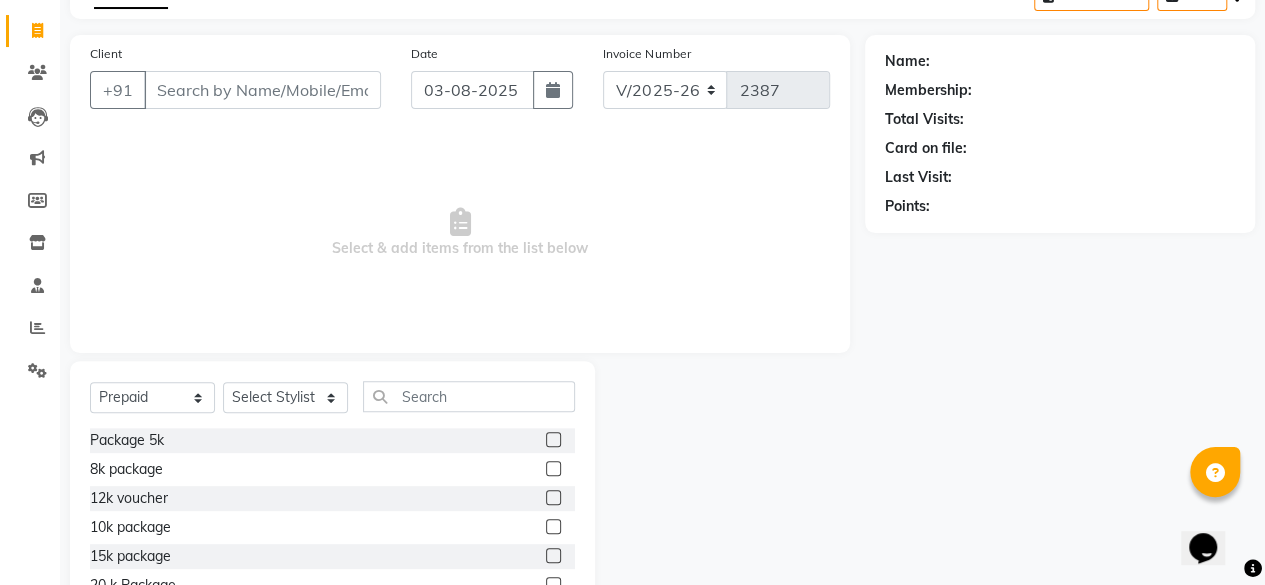 click 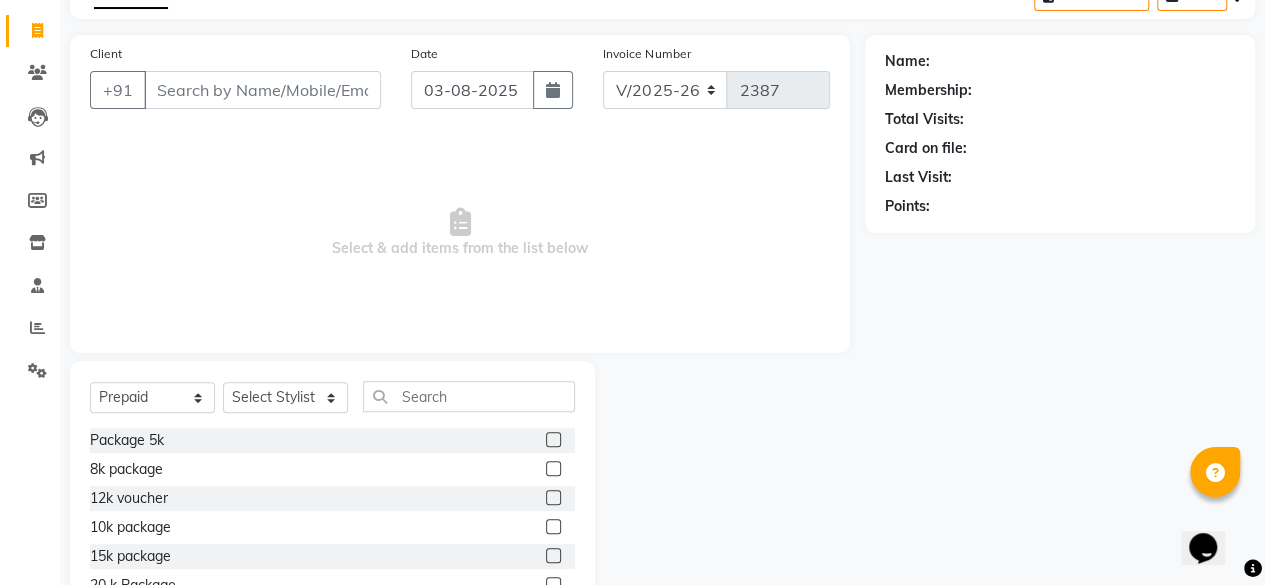 click at bounding box center [552, 440] 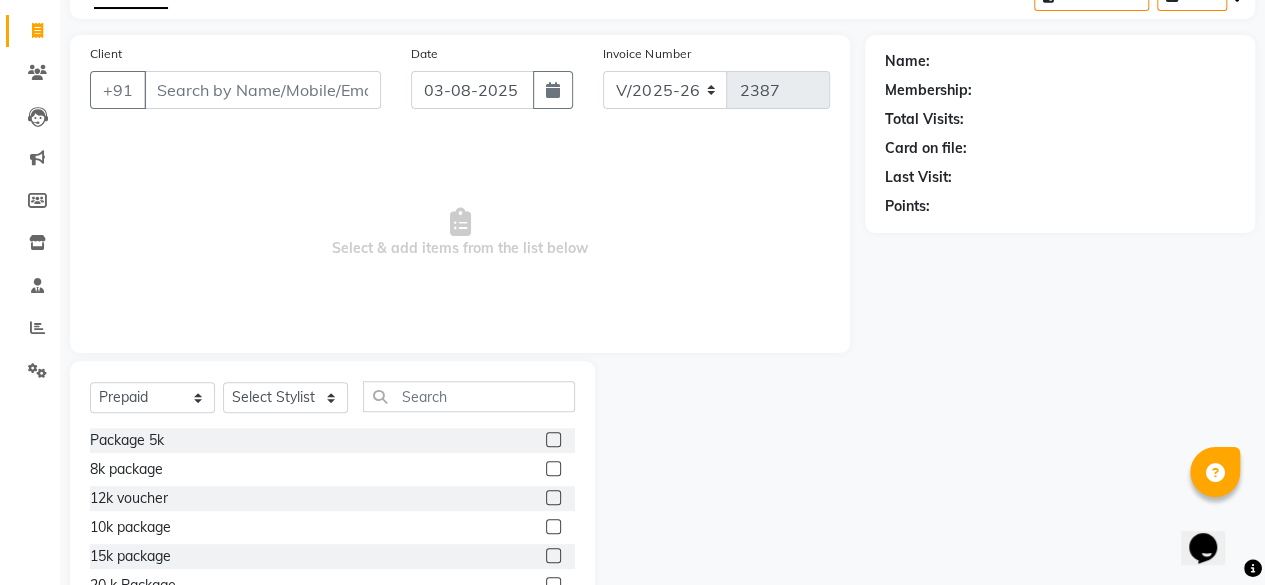 click 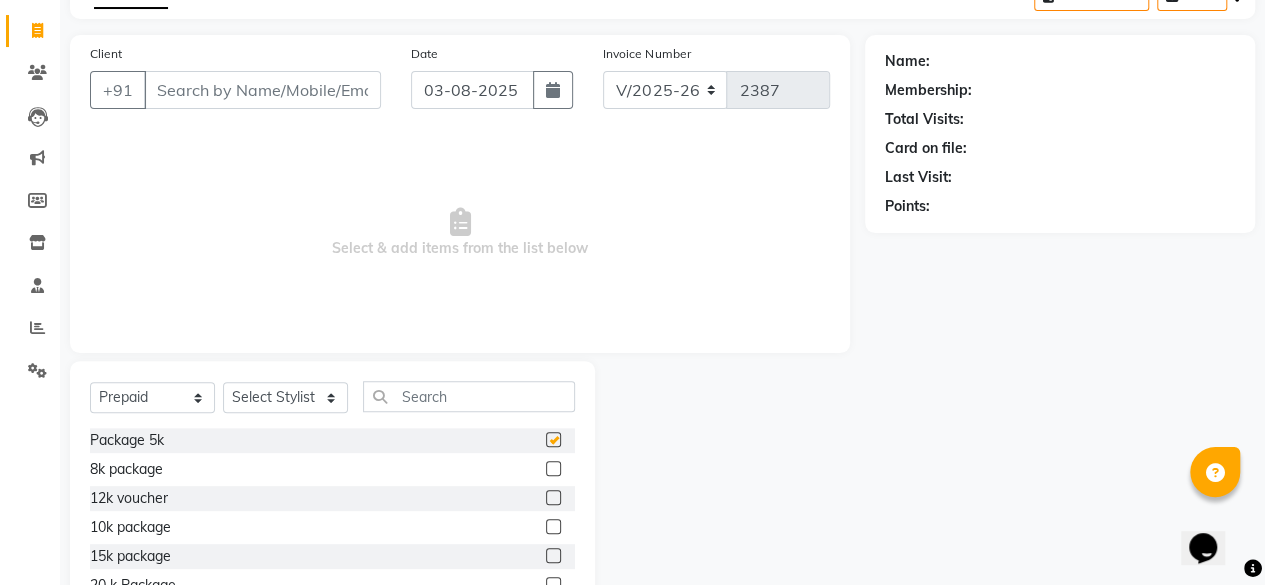 click 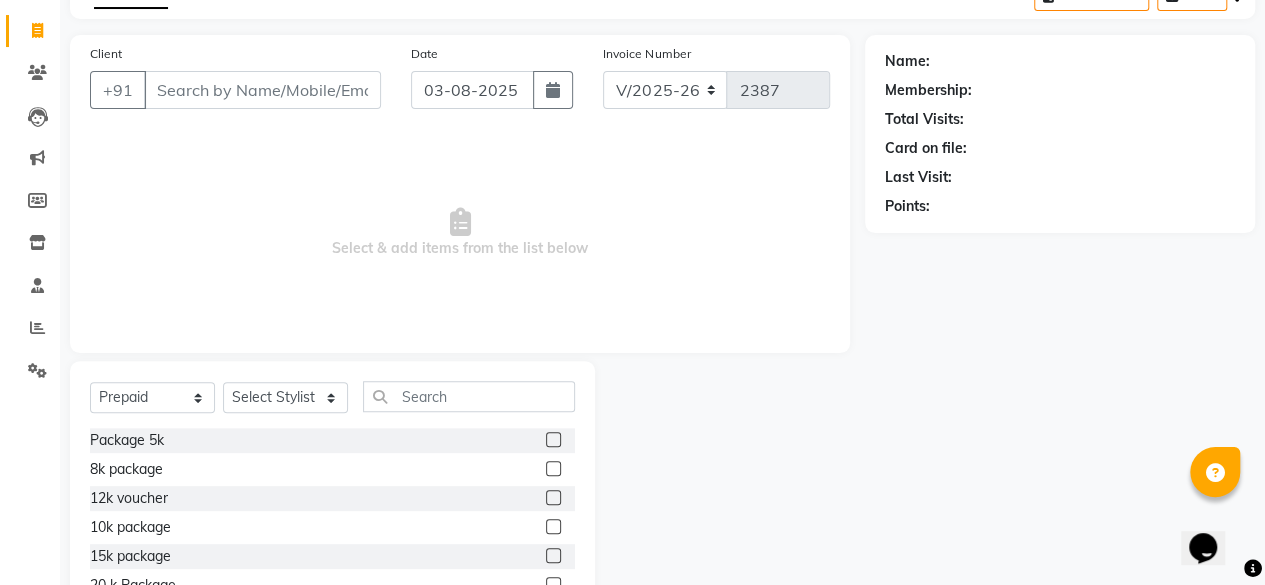 click 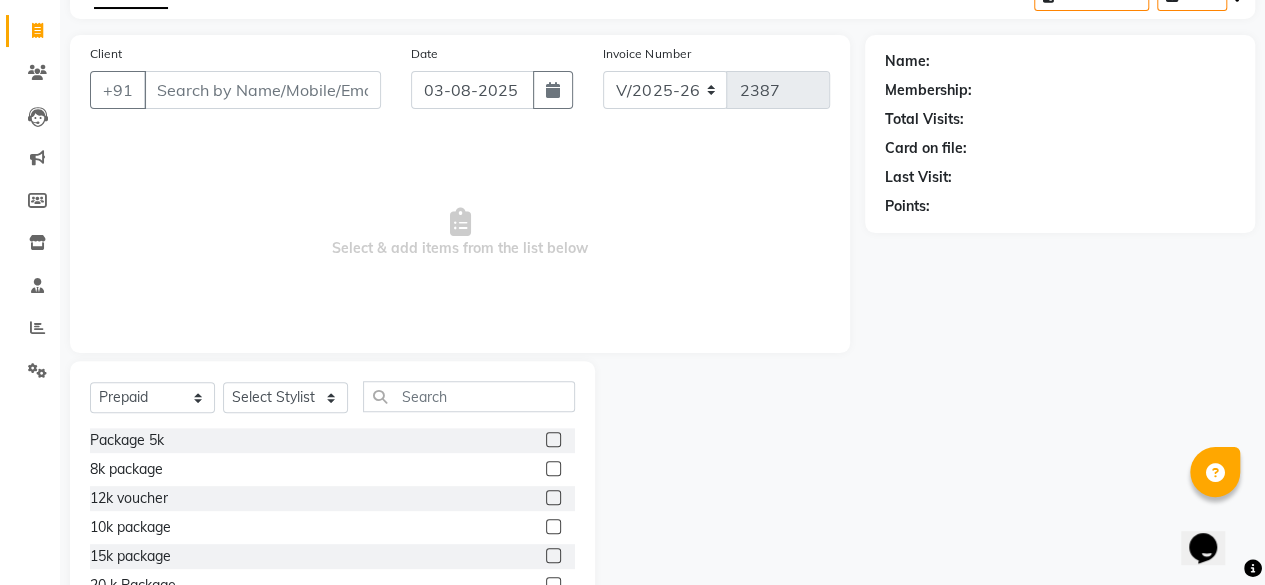 click at bounding box center (552, 440) 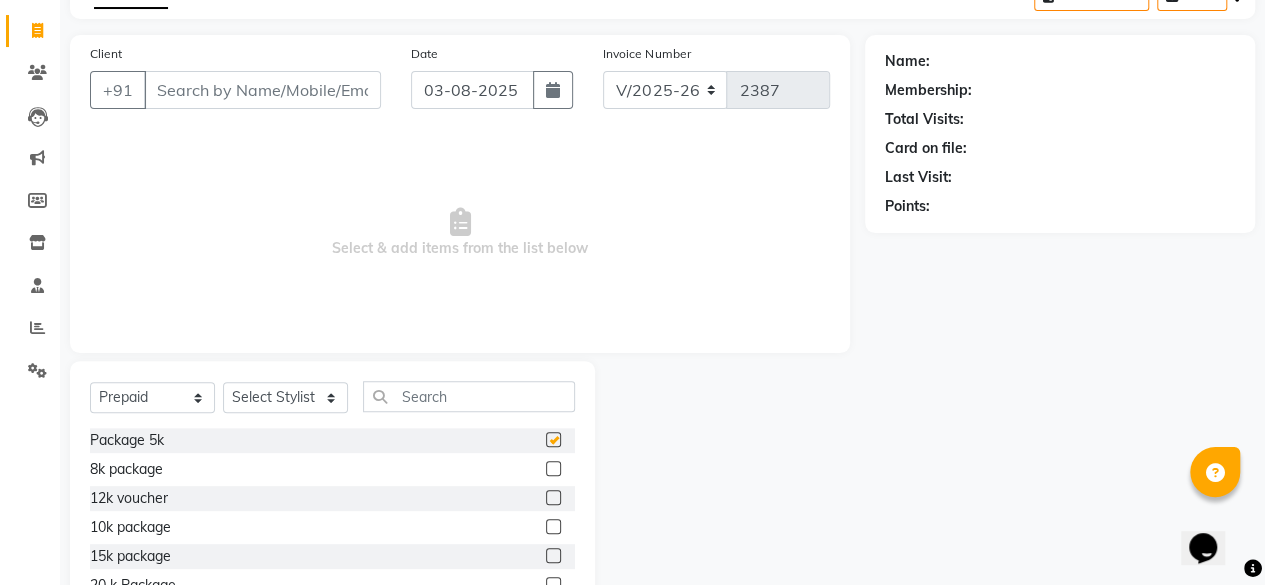 click 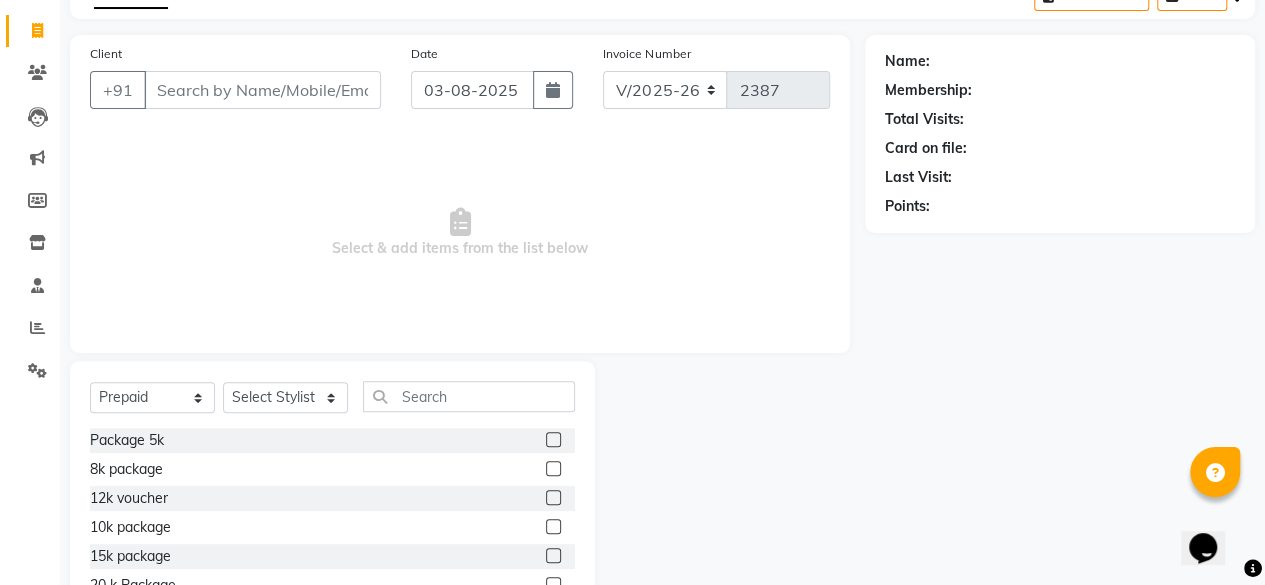 click 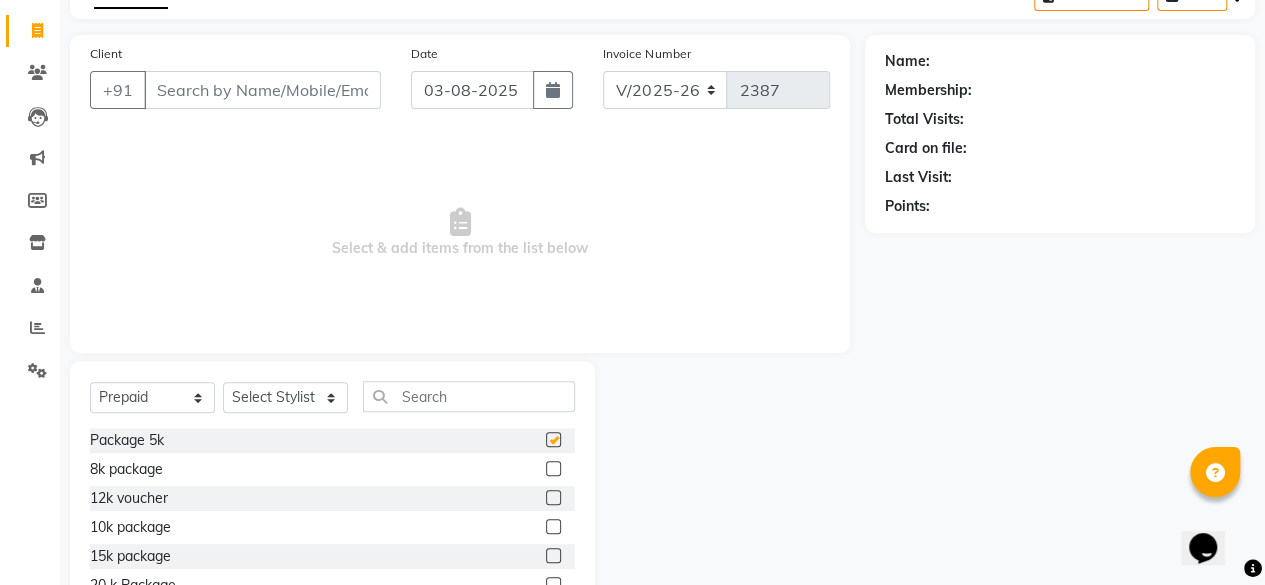 click 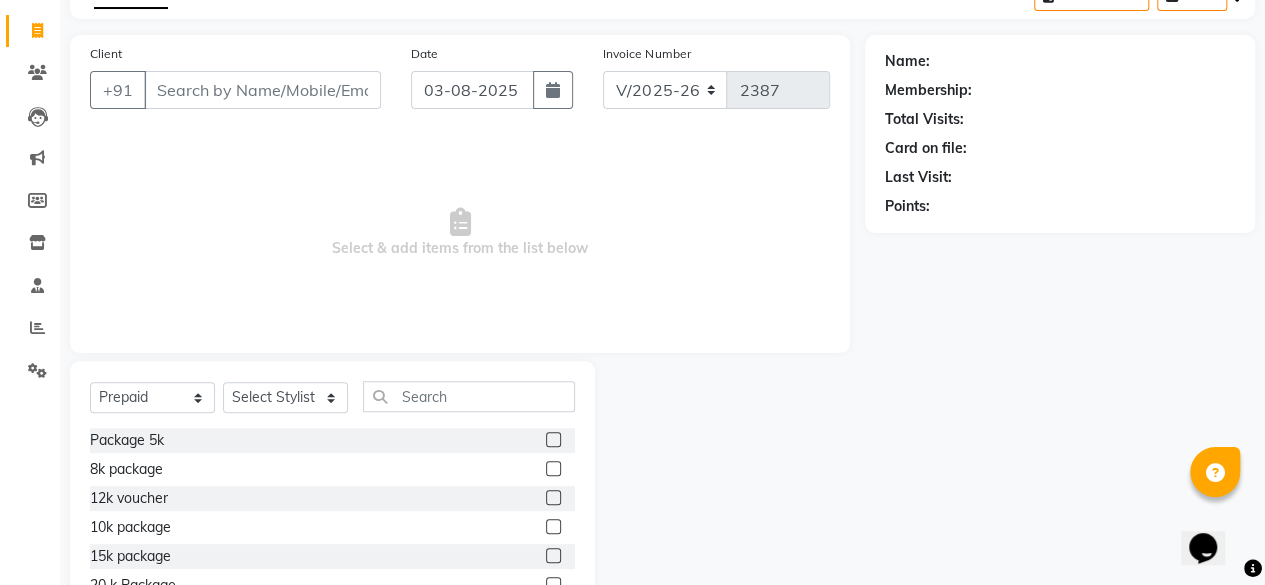 click 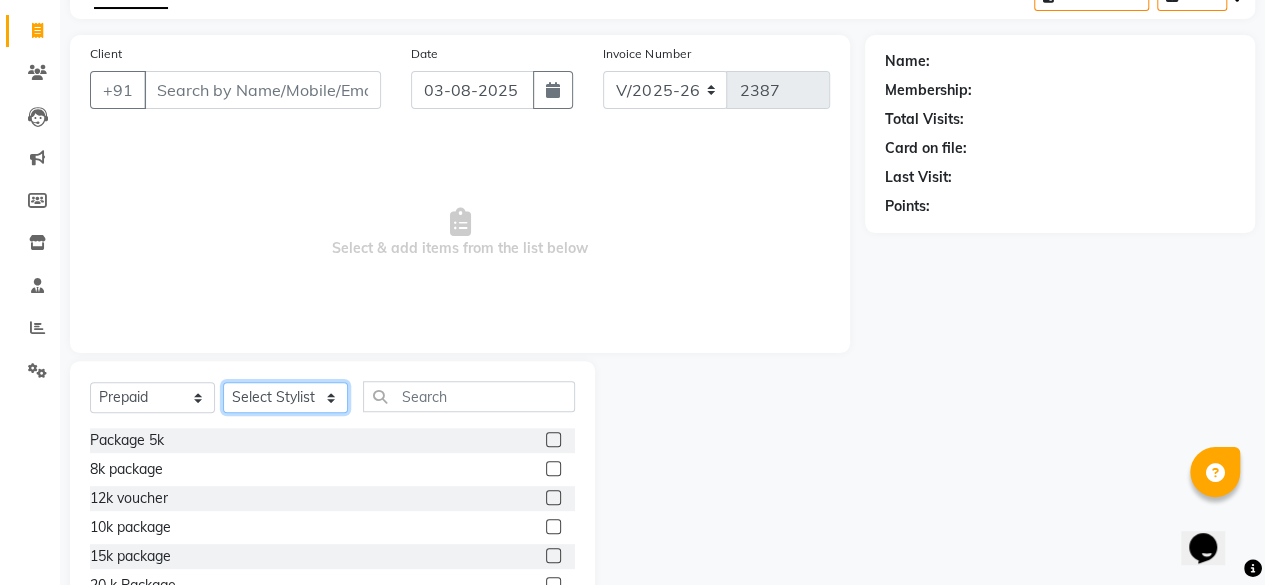 click on "Select Stylist aita DINGG SUPPORT Kabita KAMLA Rahul Riya Tamang Sajal salon manager Sonu Vimal" 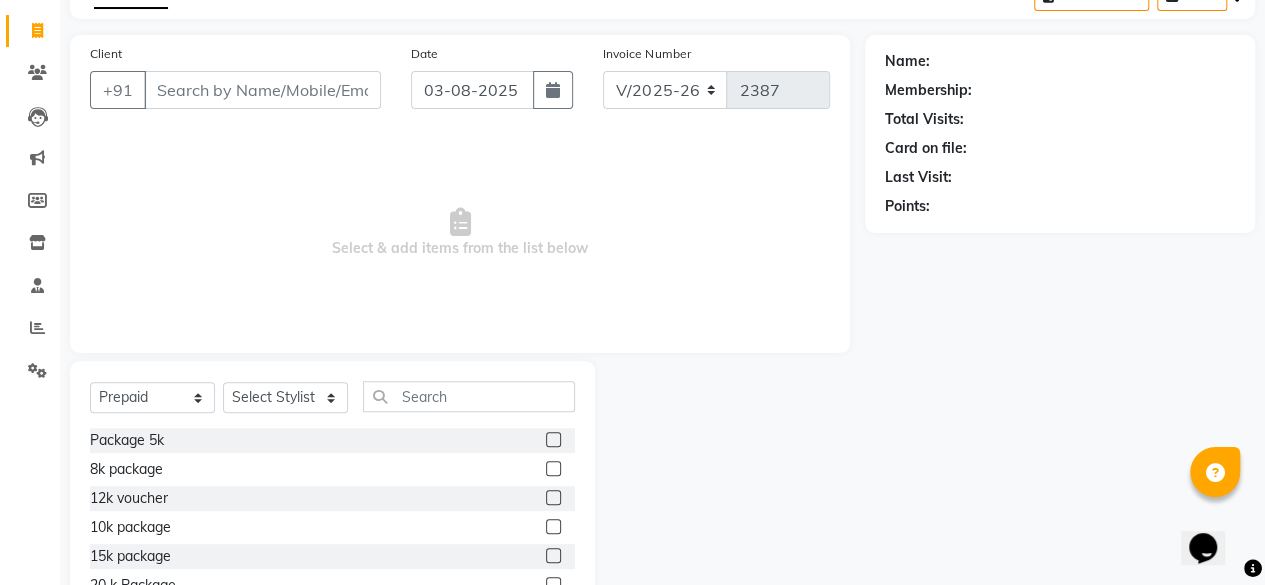 click on "Select & add items from the list below" at bounding box center [460, 233] 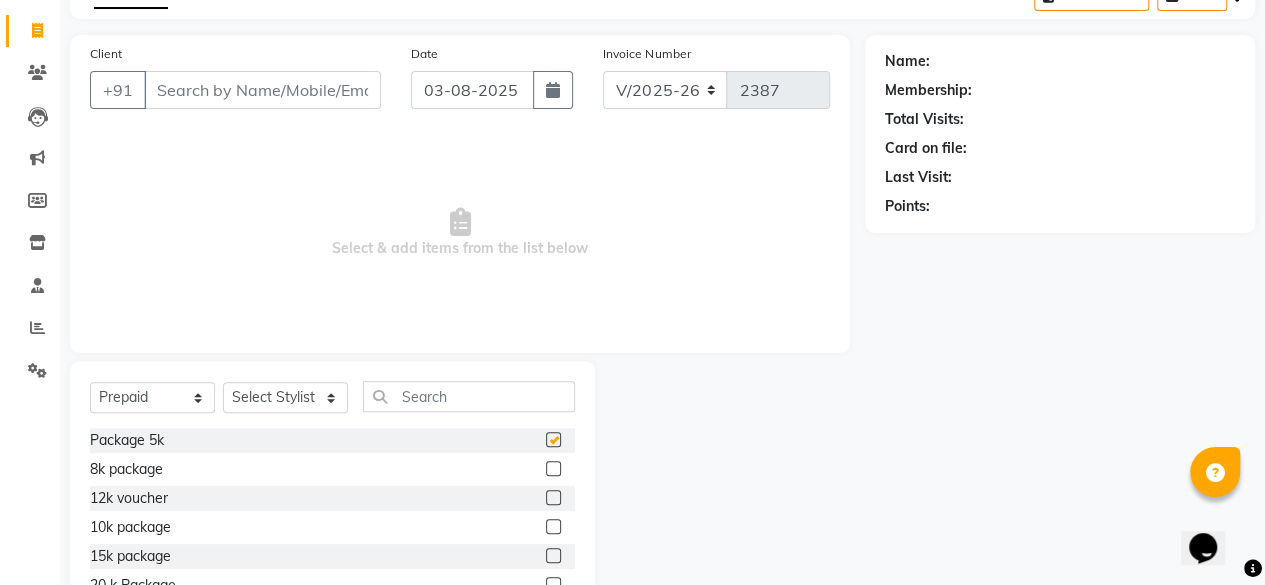 checkbox on "false" 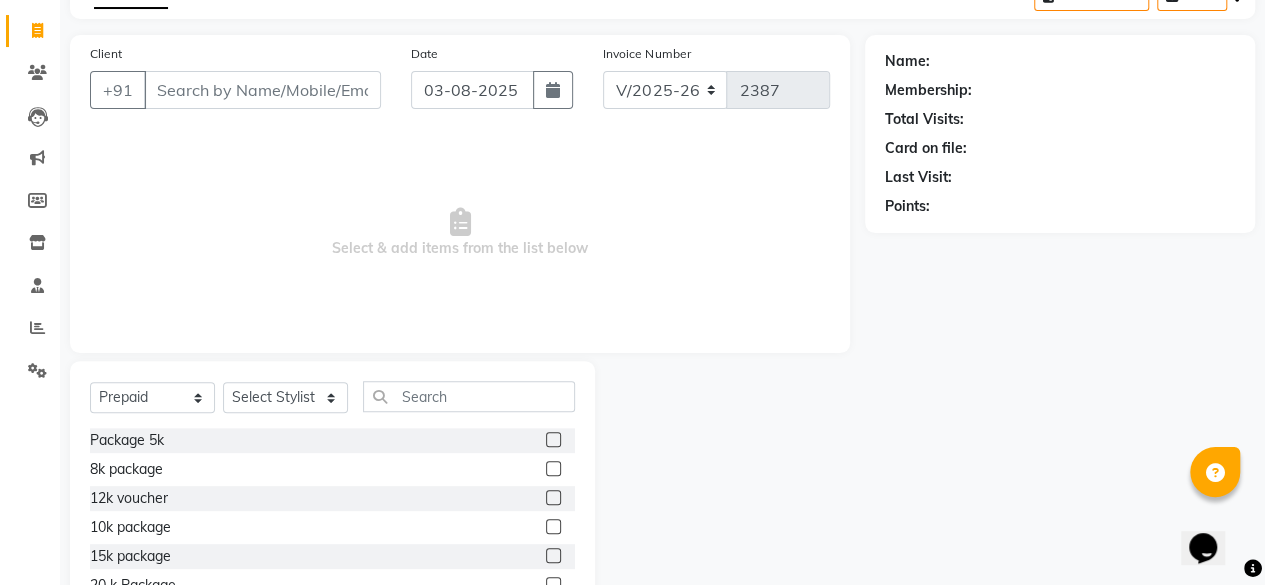drag, startPoint x: 338, startPoint y: 388, endPoint x: 311, endPoint y: 397, distance: 28.460499 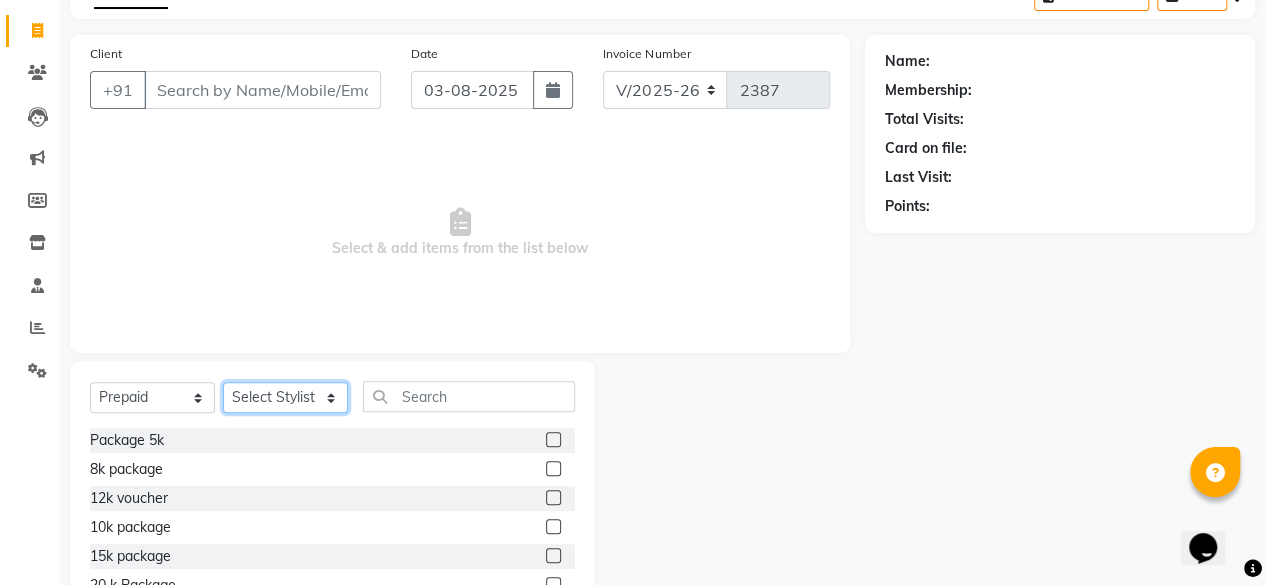 click on "Select Stylist aita DINGG SUPPORT Kabita KAMLA Rahul Riya Tamang Sajal salon manager Sonu Vimal" 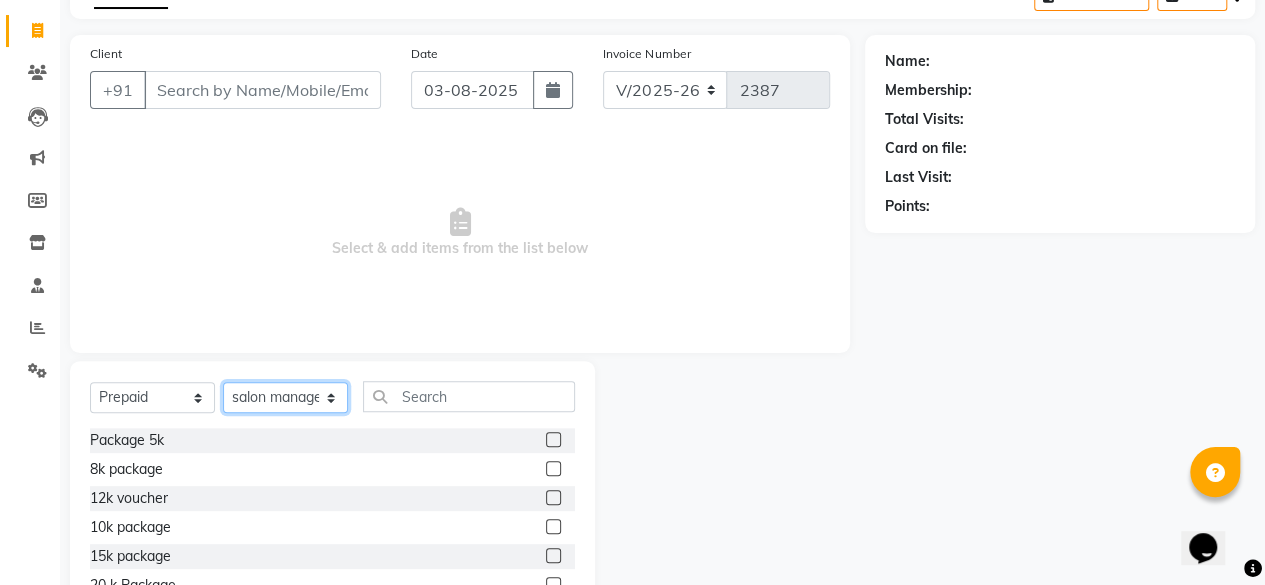 click on "Select Stylist aita DINGG SUPPORT Kabita KAMLA Rahul Riya Tamang Sajal salon manager Sonu Vimal" 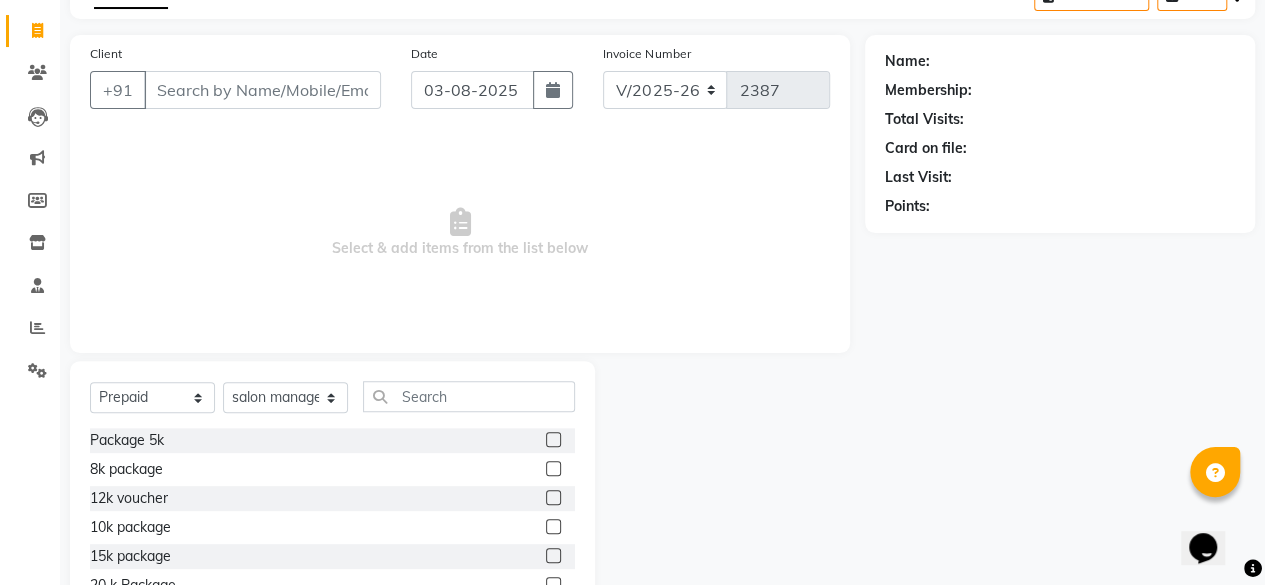 click 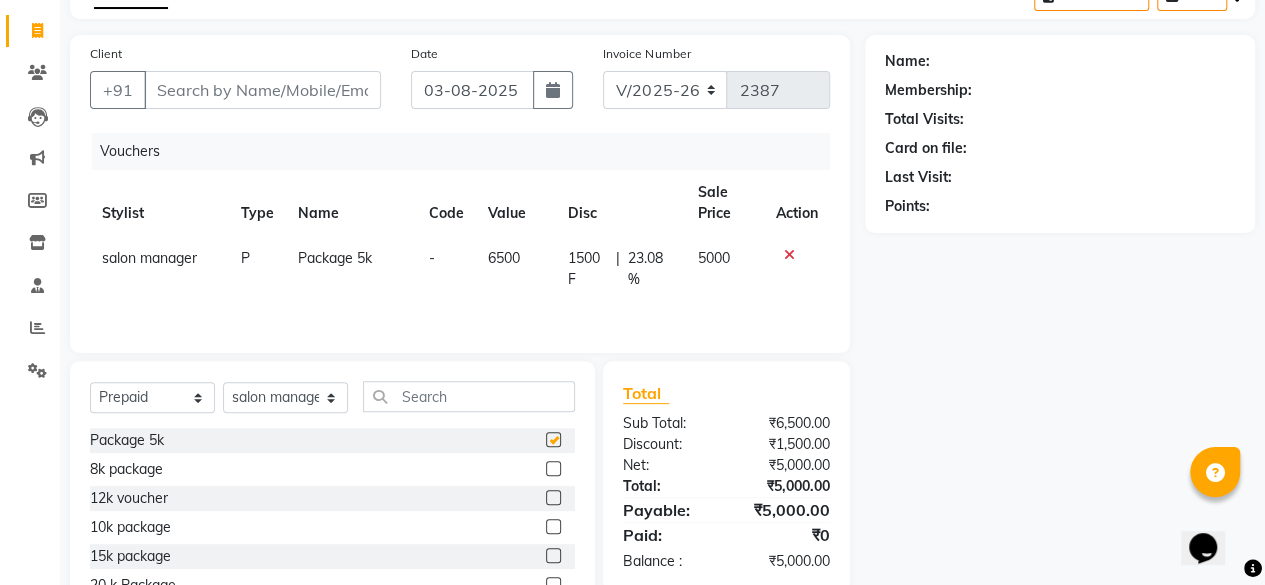 checkbox on "false" 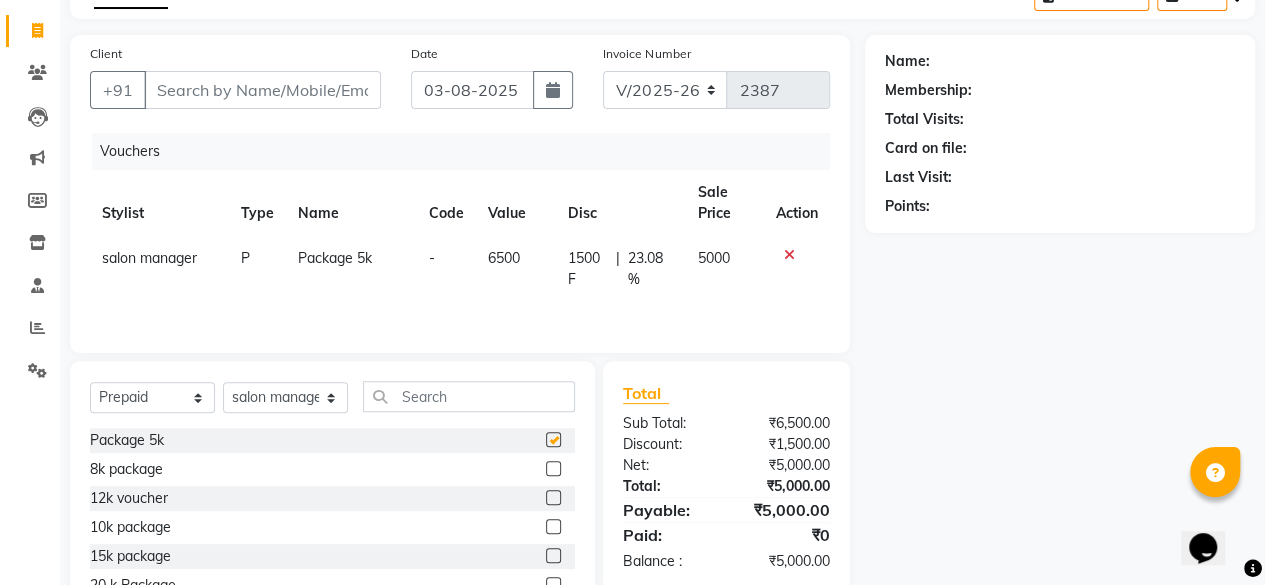 scroll, scrollTop: 0, scrollLeft: 0, axis: both 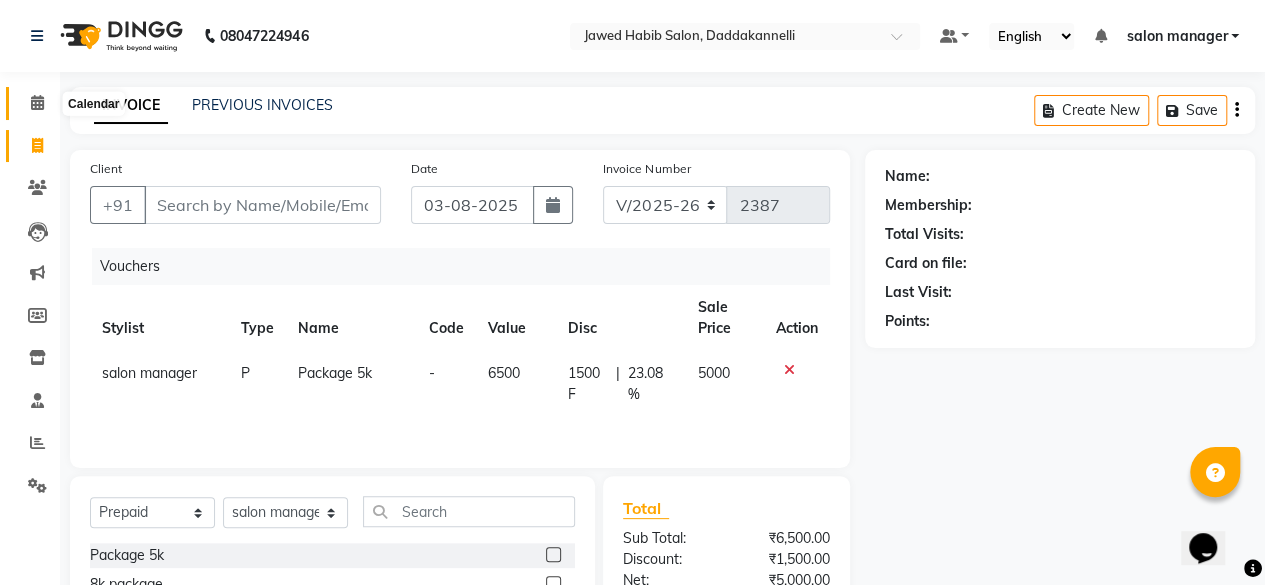 click 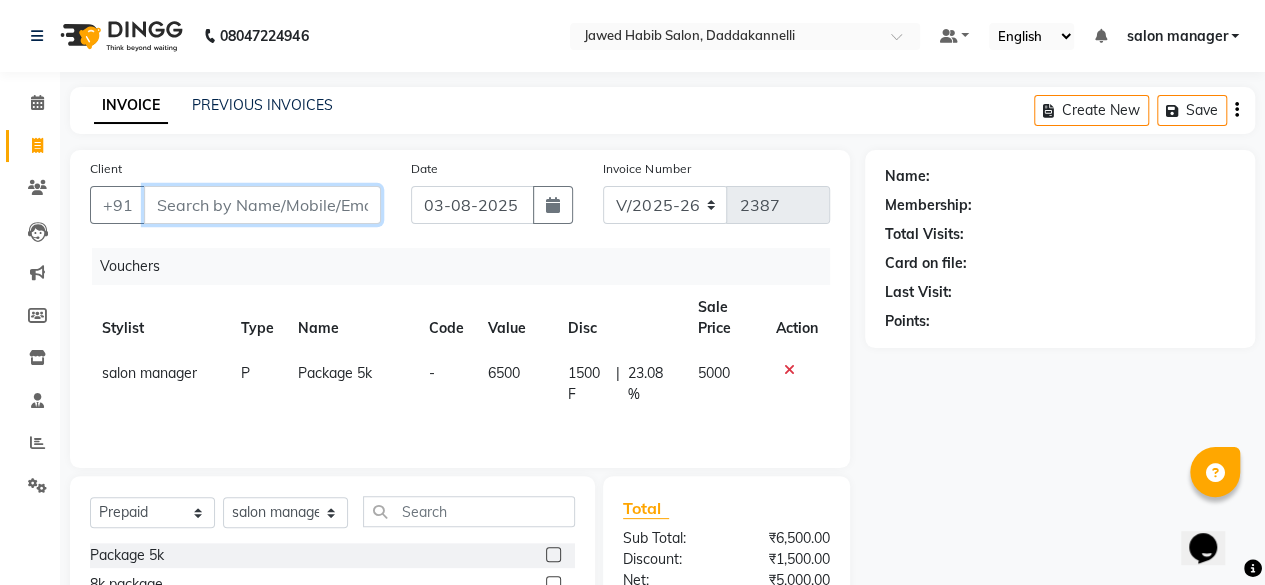 click on "Client" at bounding box center [262, 205] 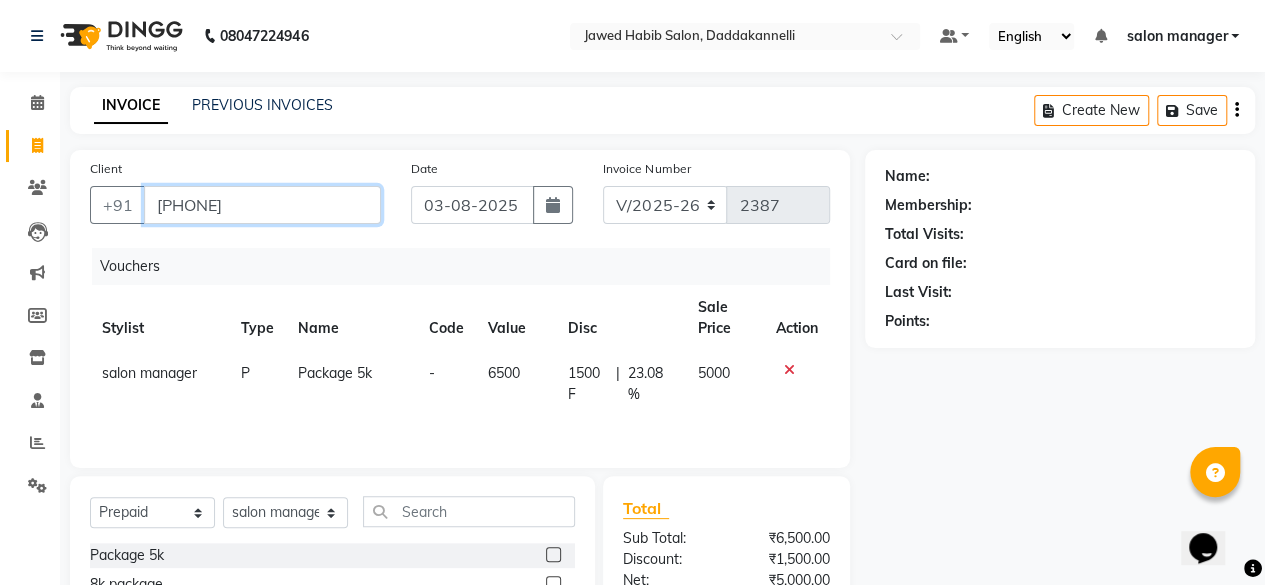 type on "[PHONE]" 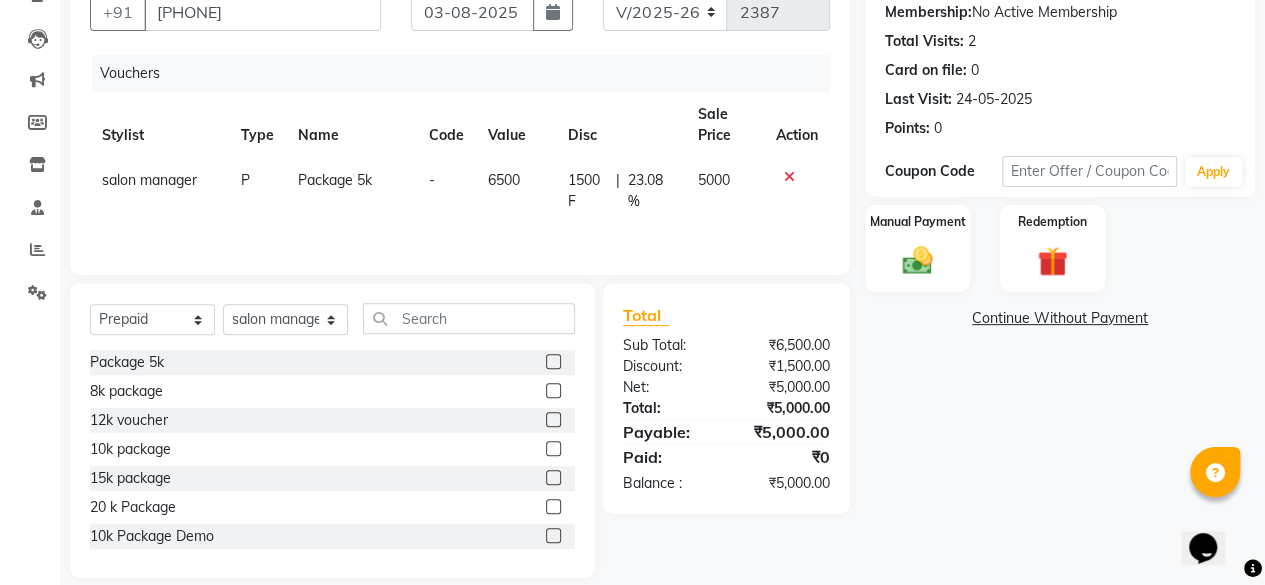 scroll, scrollTop: 200, scrollLeft: 0, axis: vertical 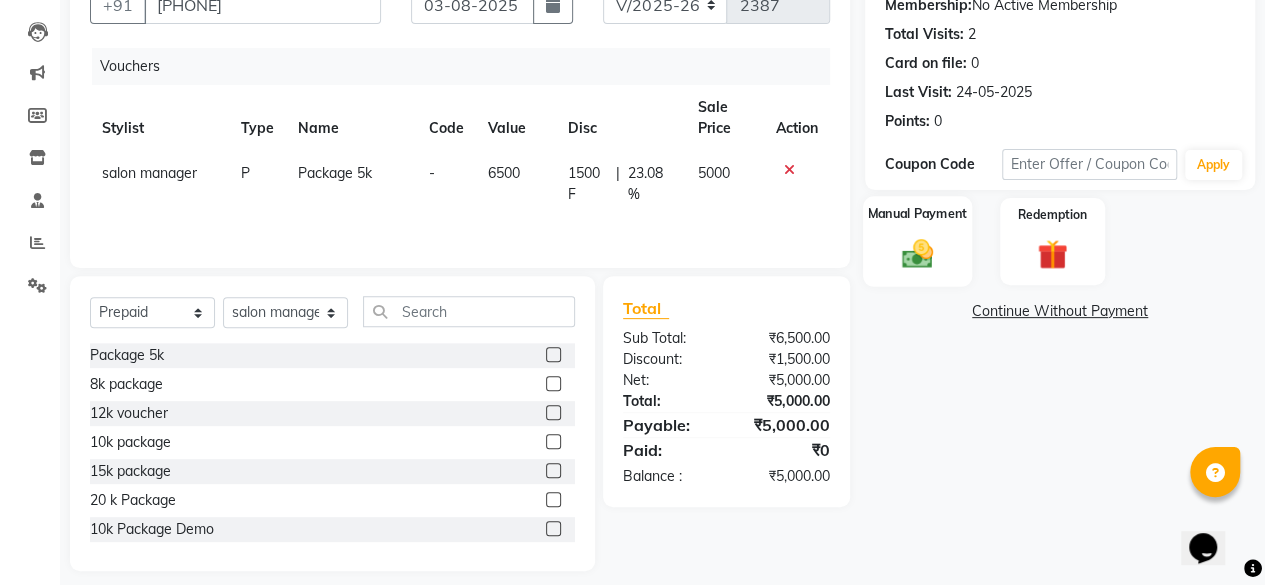 click 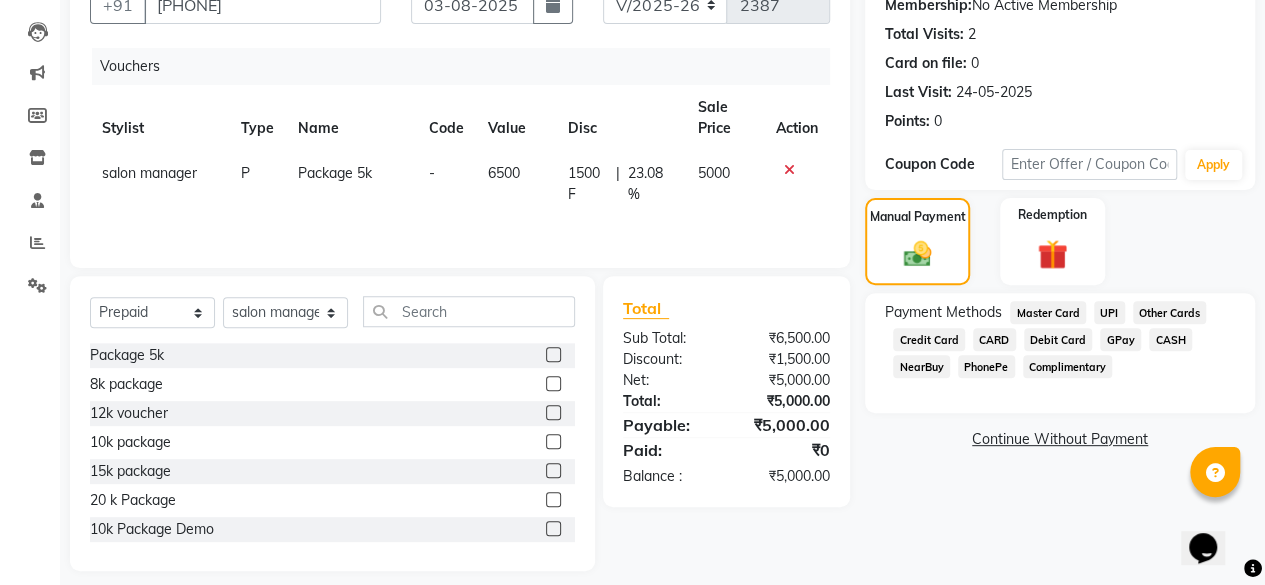 click on "UPI" 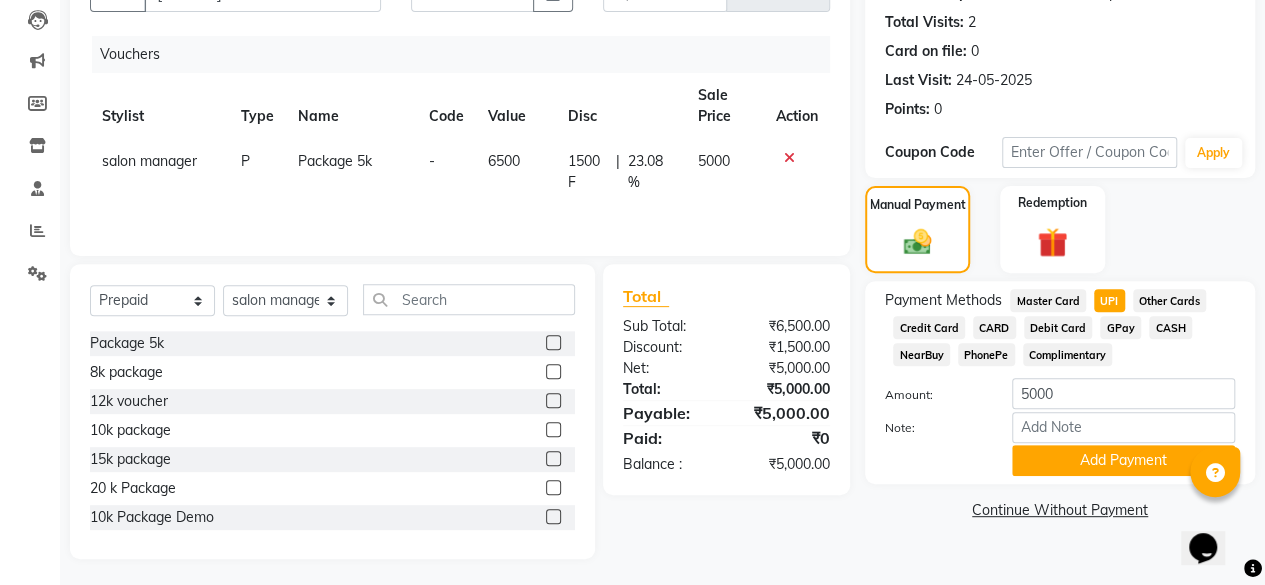 scroll, scrollTop: 215, scrollLeft: 0, axis: vertical 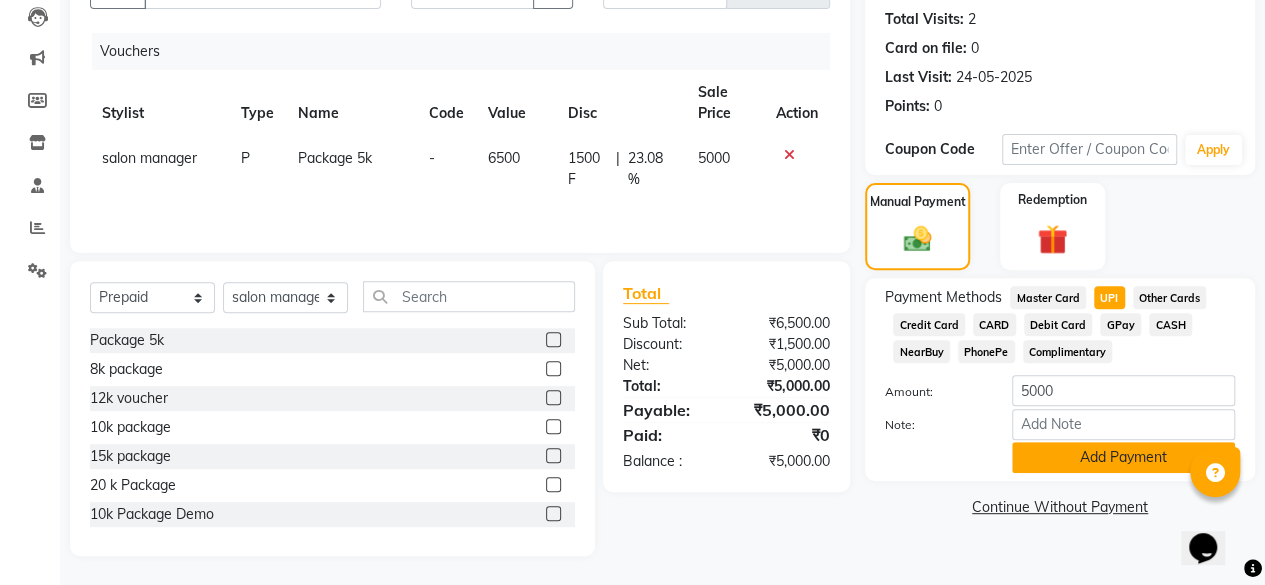 click on "Add Payment" 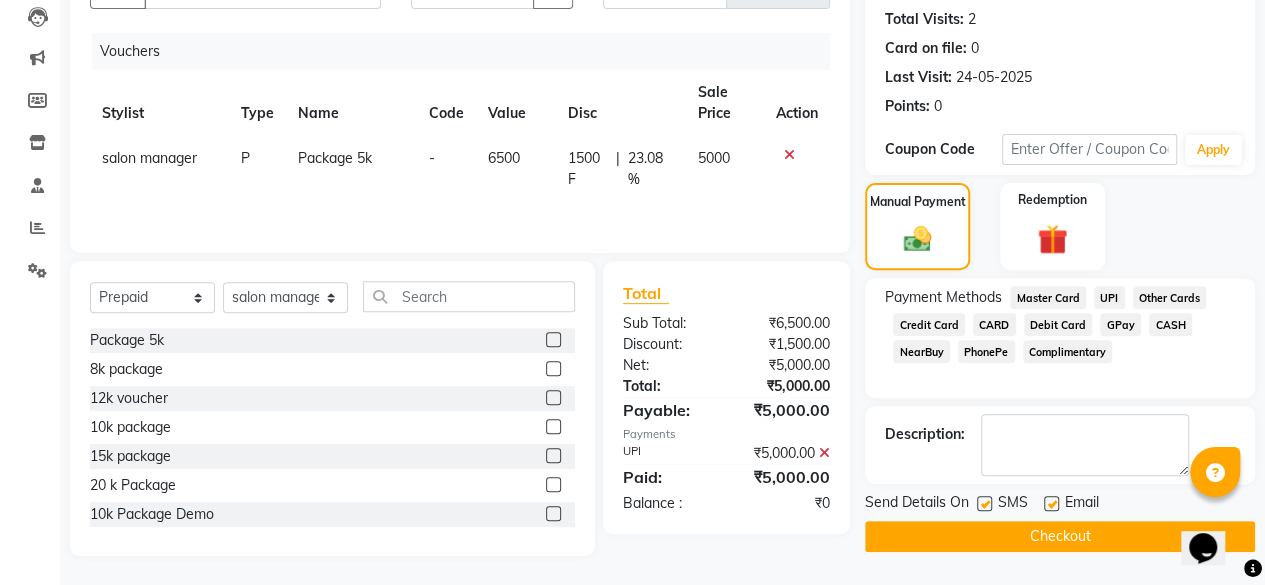 click 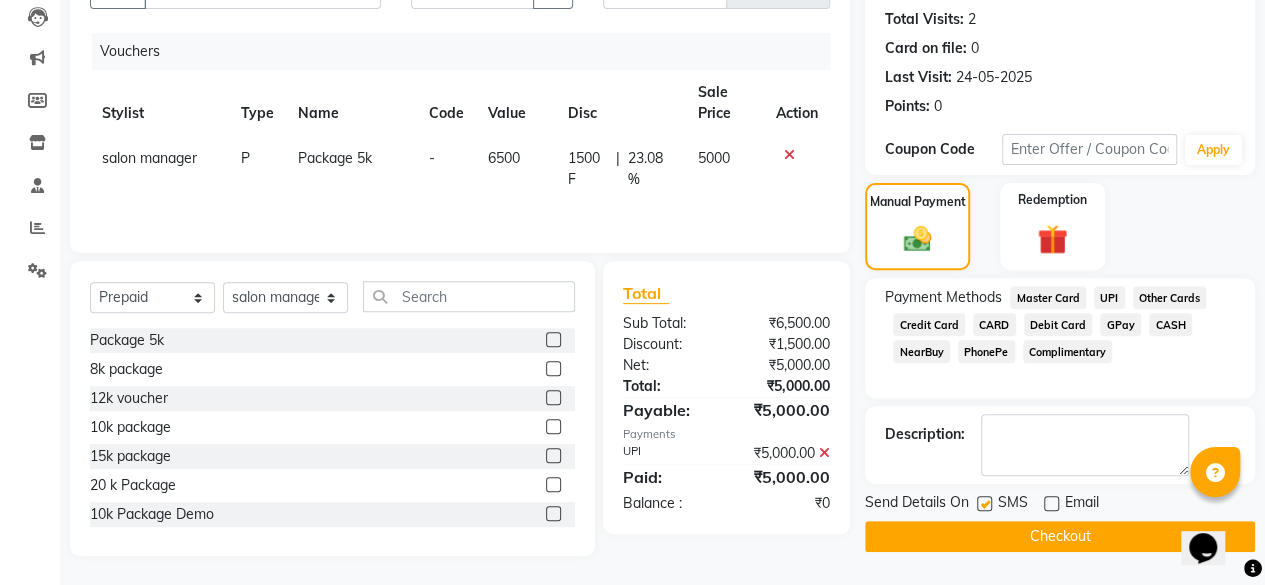 click on "Checkout" 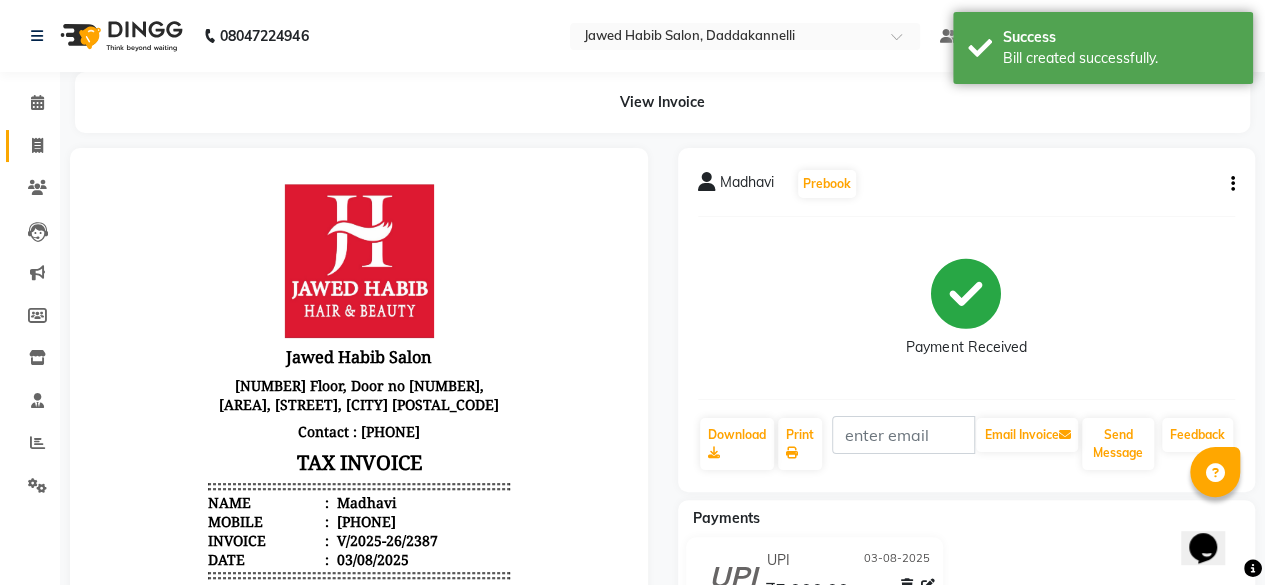 scroll, scrollTop: 0, scrollLeft: 0, axis: both 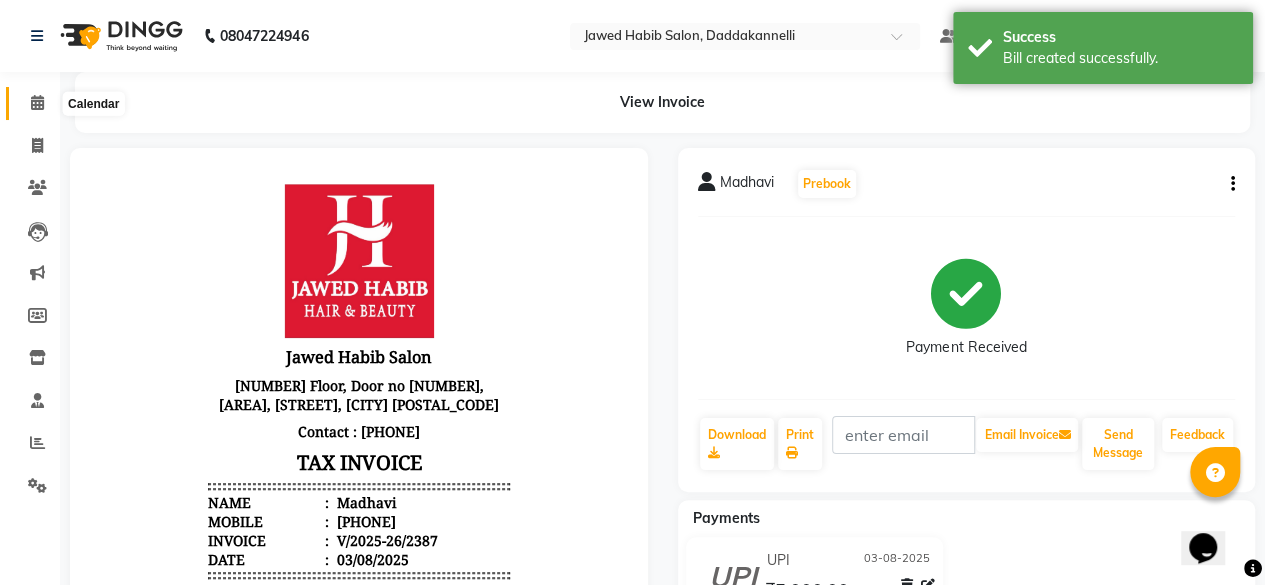 click 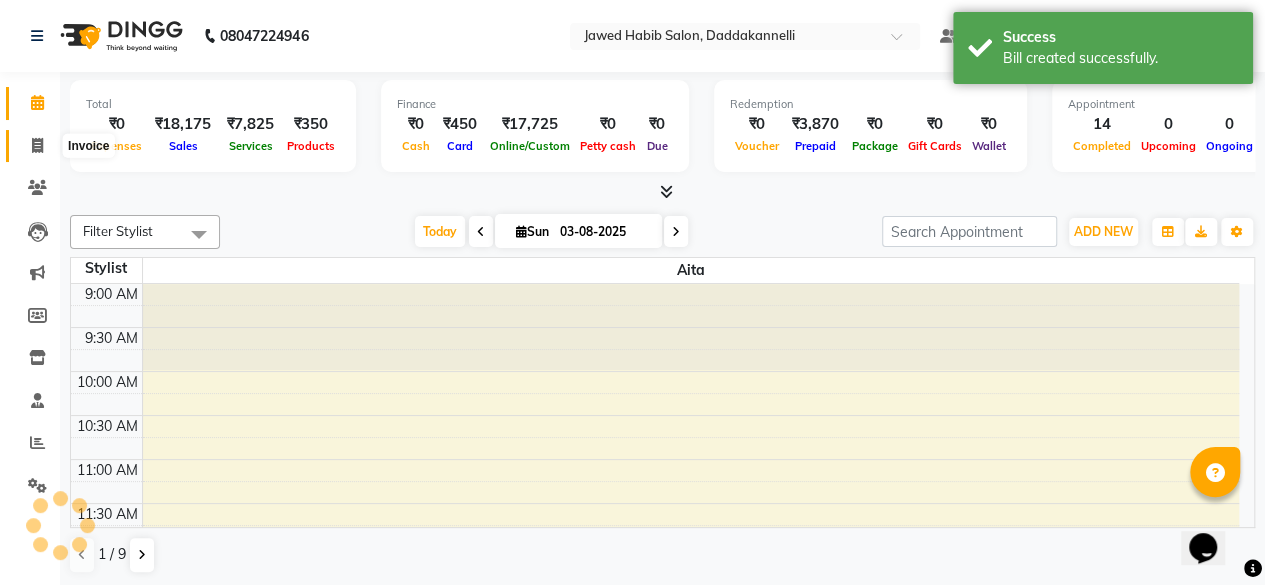 scroll, scrollTop: 521, scrollLeft: 0, axis: vertical 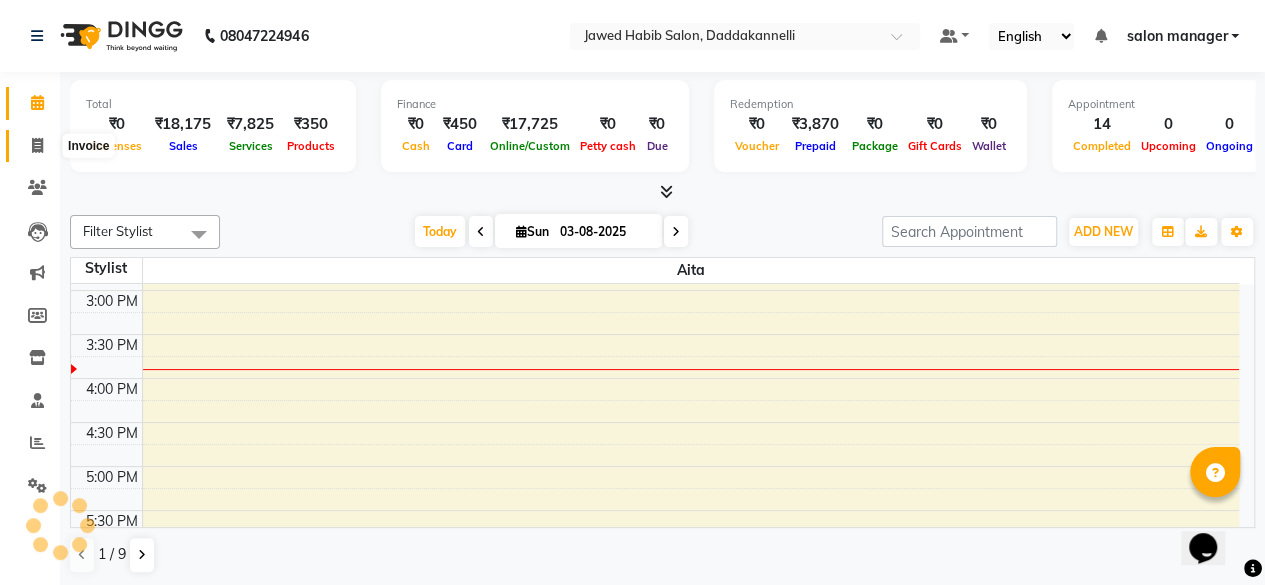 drag, startPoint x: 34, startPoint y: 145, endPoint x: 80, endPoint y: 135, distance: 47.07441 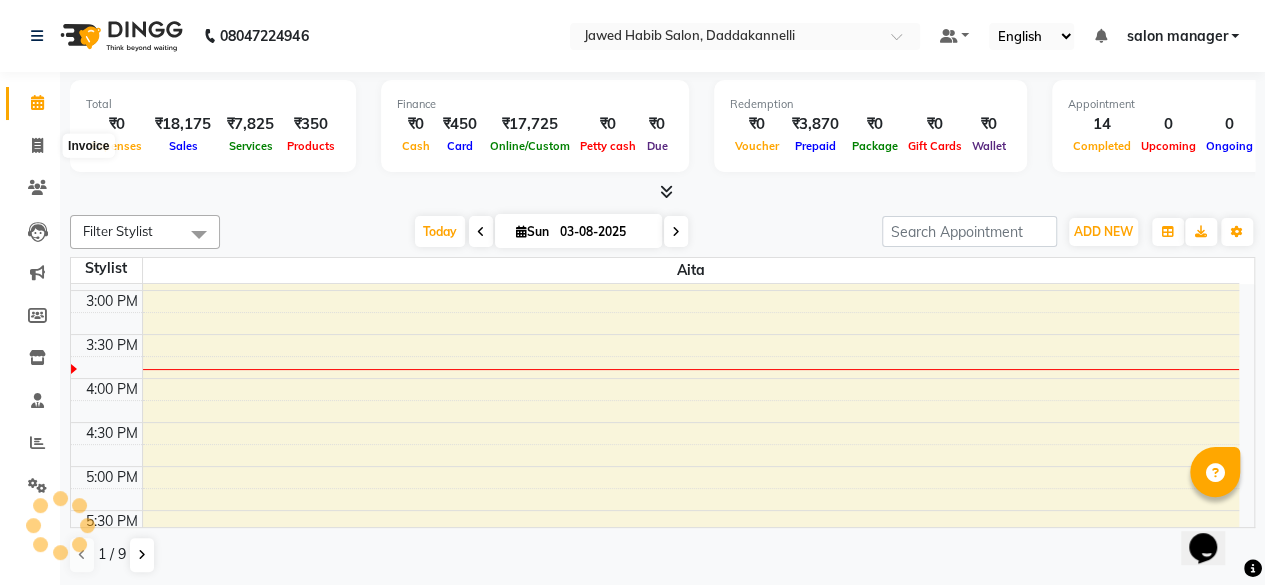 select on "6354" 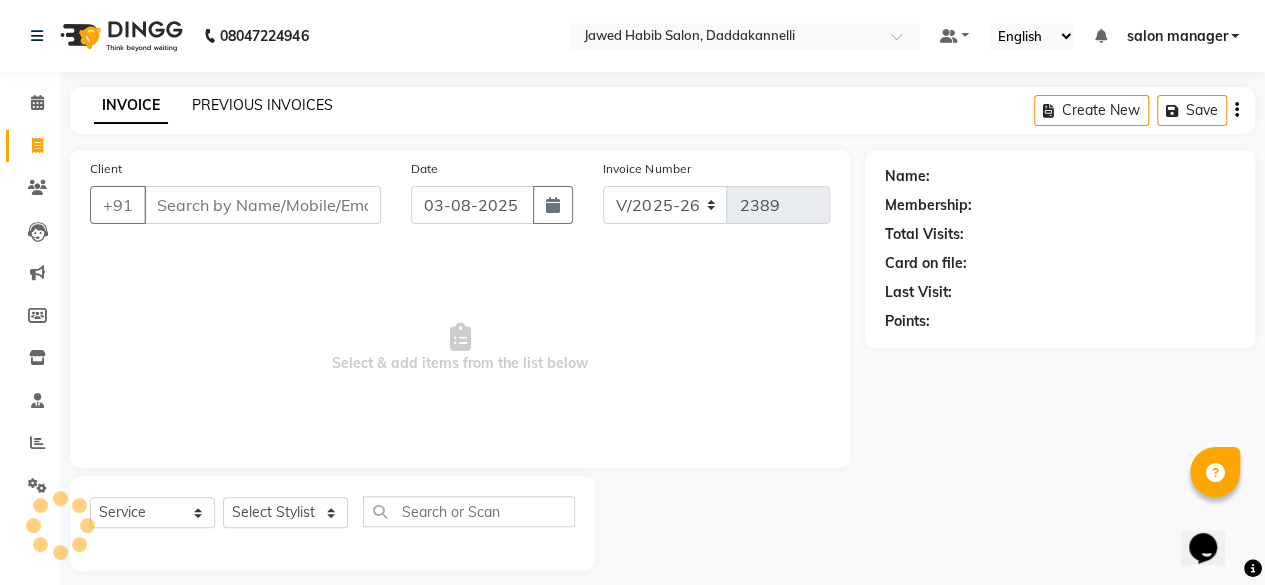 click on "PREVIOUS INVOICES" 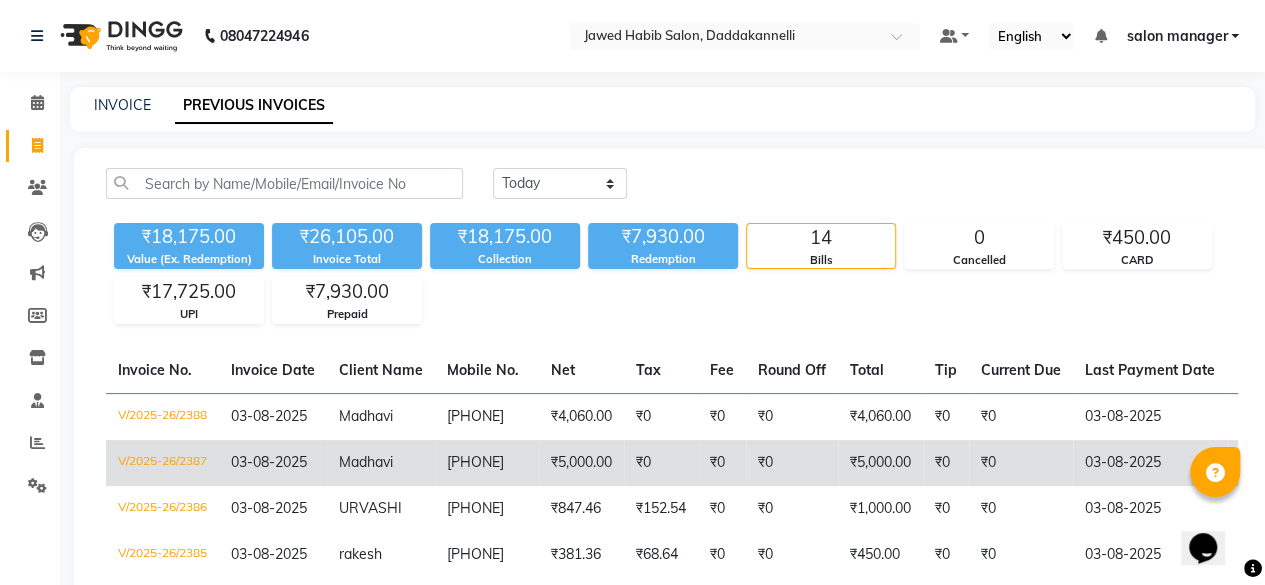 click on "V/2025-26/2387  03-08-2025 Madhavi   8618227587 ₹5,000.00 ₹0  ₹0  ₹0 ₹5,000.00 ₹0 ₹0 03-08-2025 ₹5,000.00  UPI - PAID" 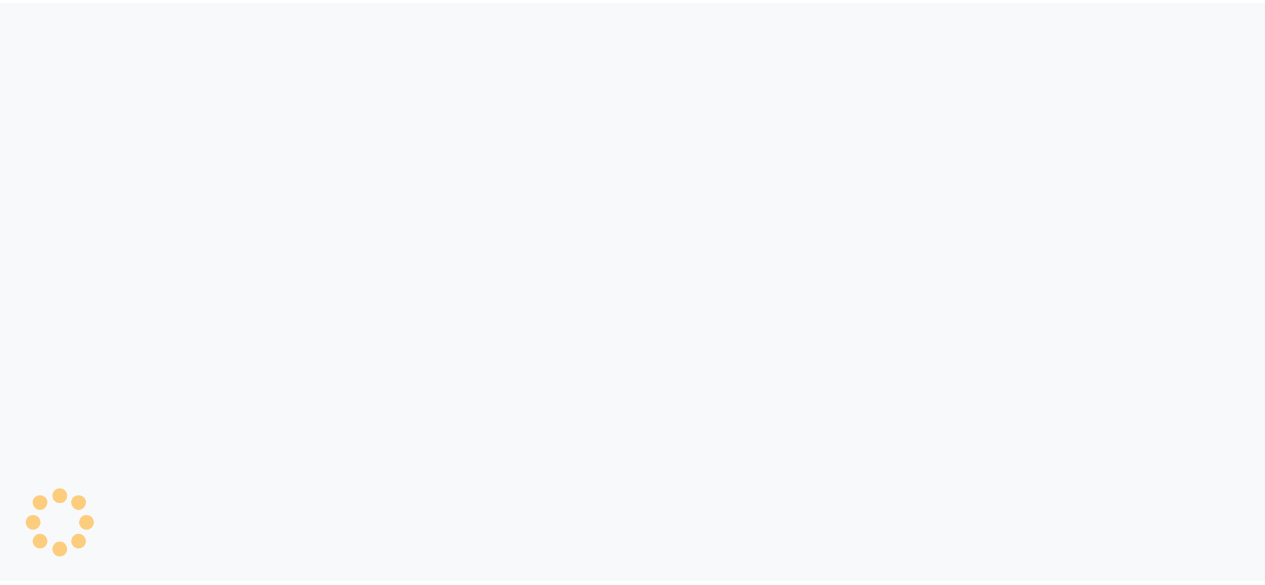 scroll, scrollTop: 0, scrollLeft: 0, axis: both 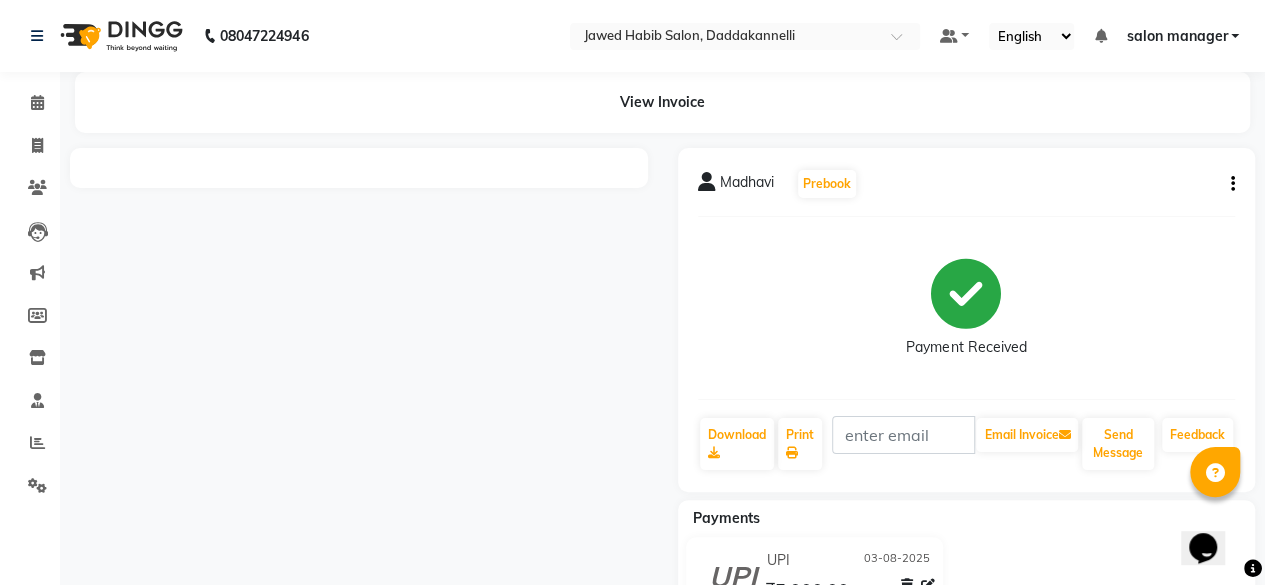 click on "Madhavi   Prebook   Payment Received  Download  Print   Email Invoice   Send Message Feedback" 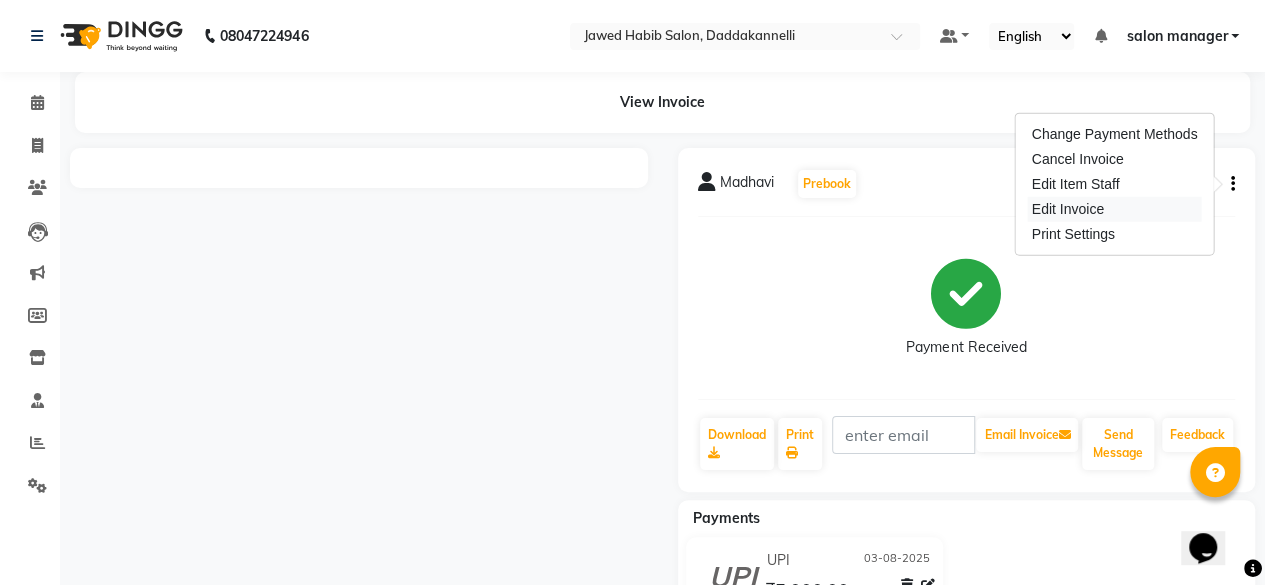 click on "Edit Invoice" at bounding box center (1115, 209) 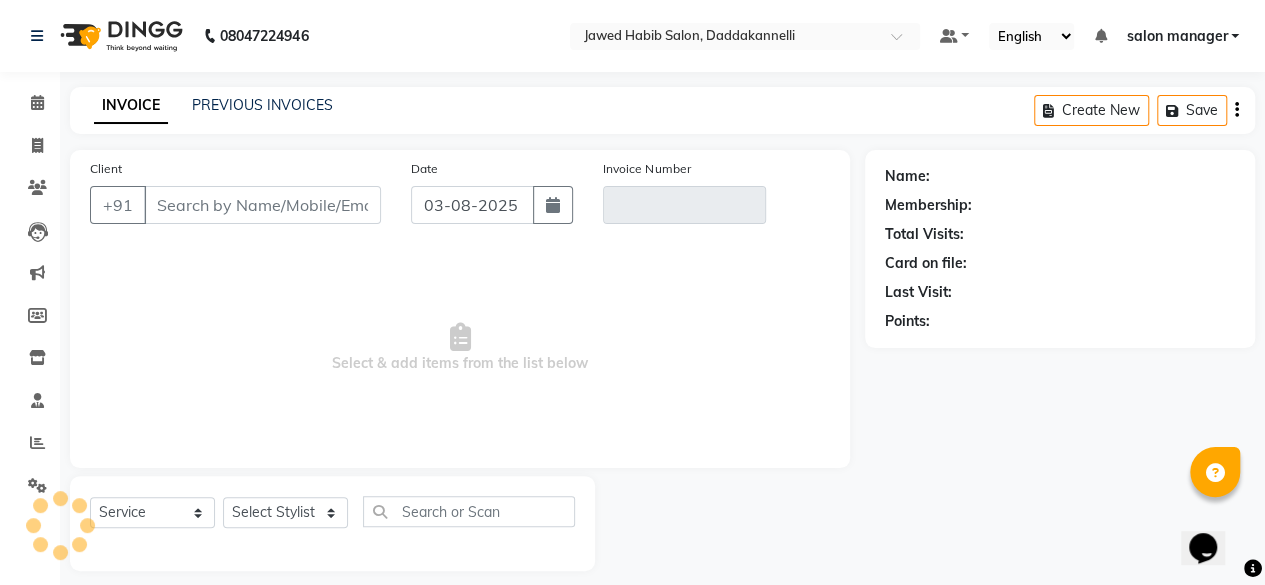 scroll, scrollTop: 15, scrollLeft: 0, axis: vertical 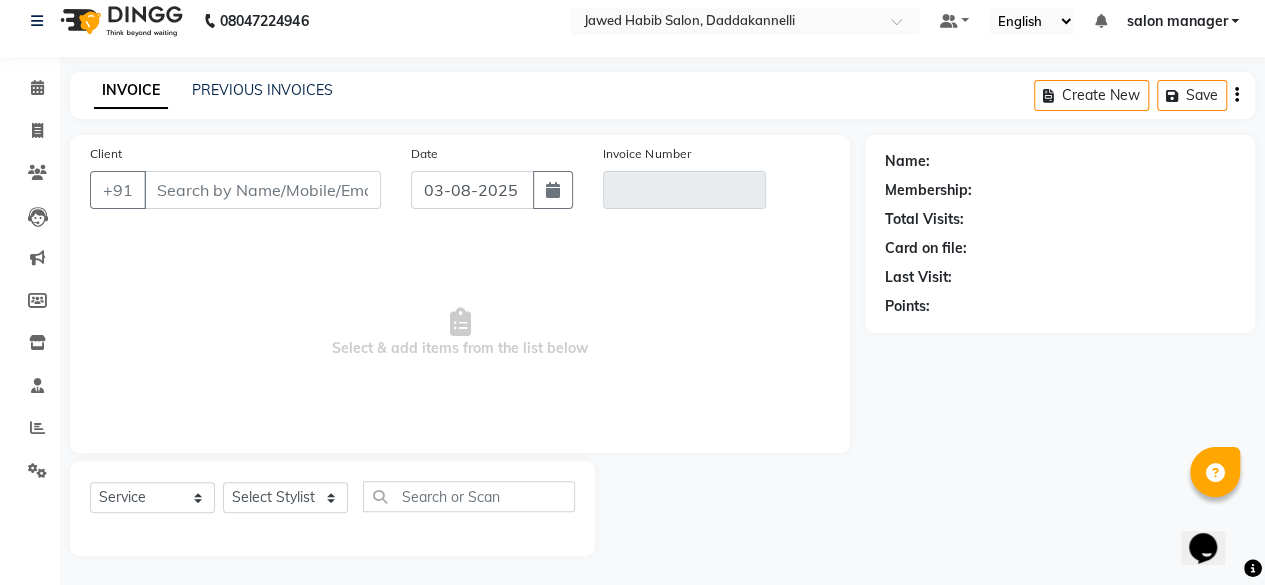 type on "[PHONE]" 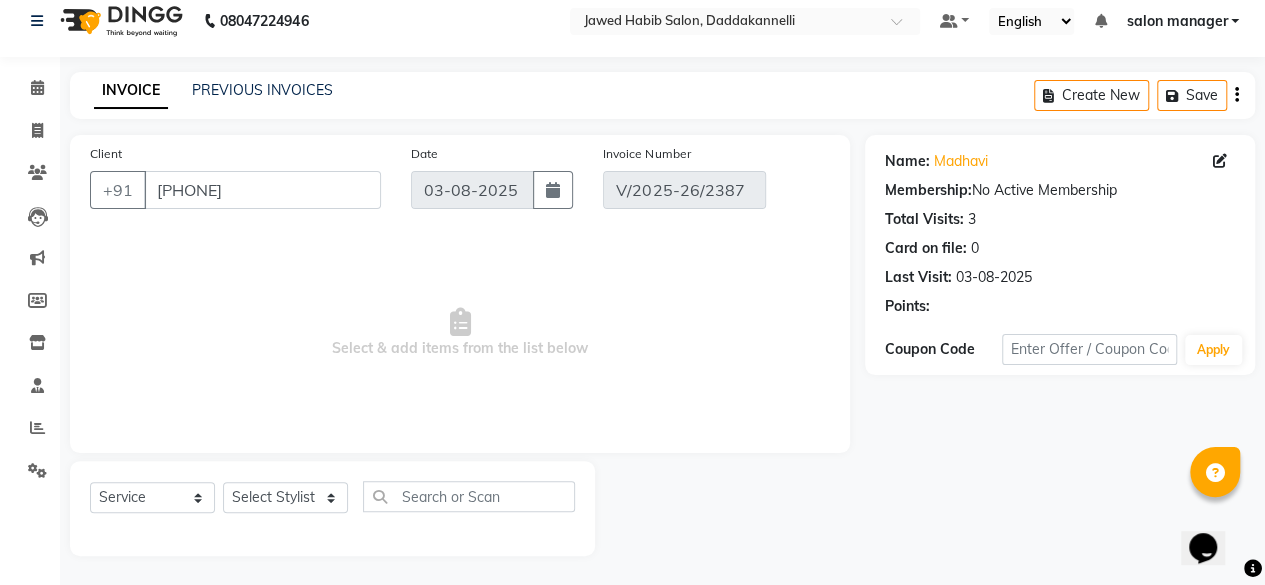 select on "select" 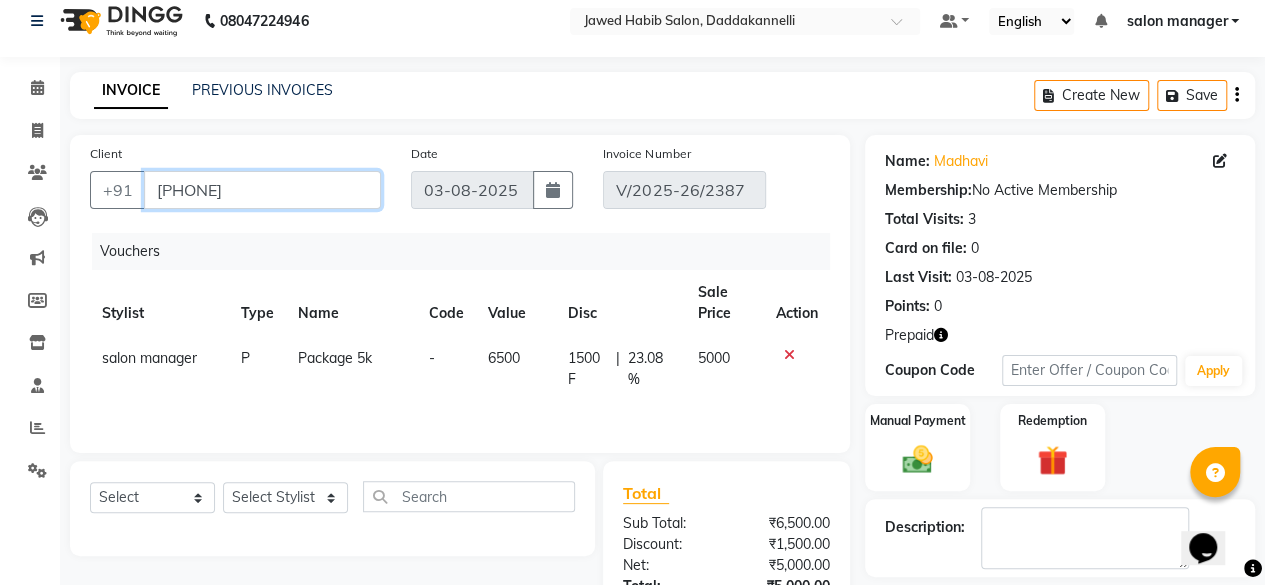 drag, startPoint x: 252, startPoint y: 183, endPoint x: 154, endPoint y: 192, distance: 98.4124 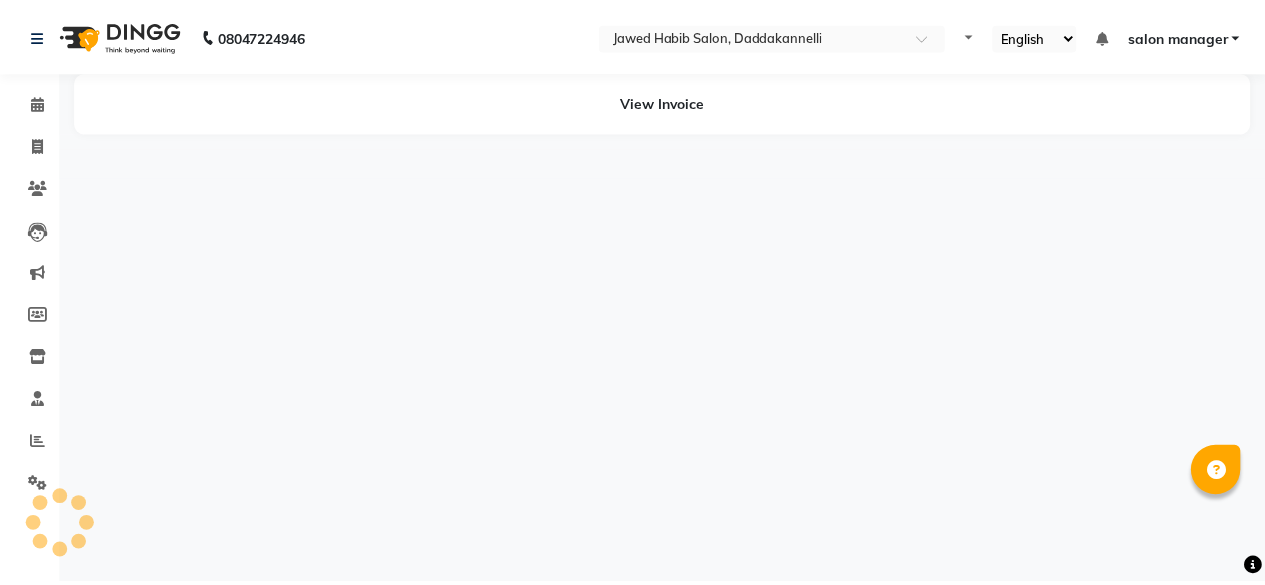 scroll, scrollTop: 0, scrollLeft: 0, axis: both 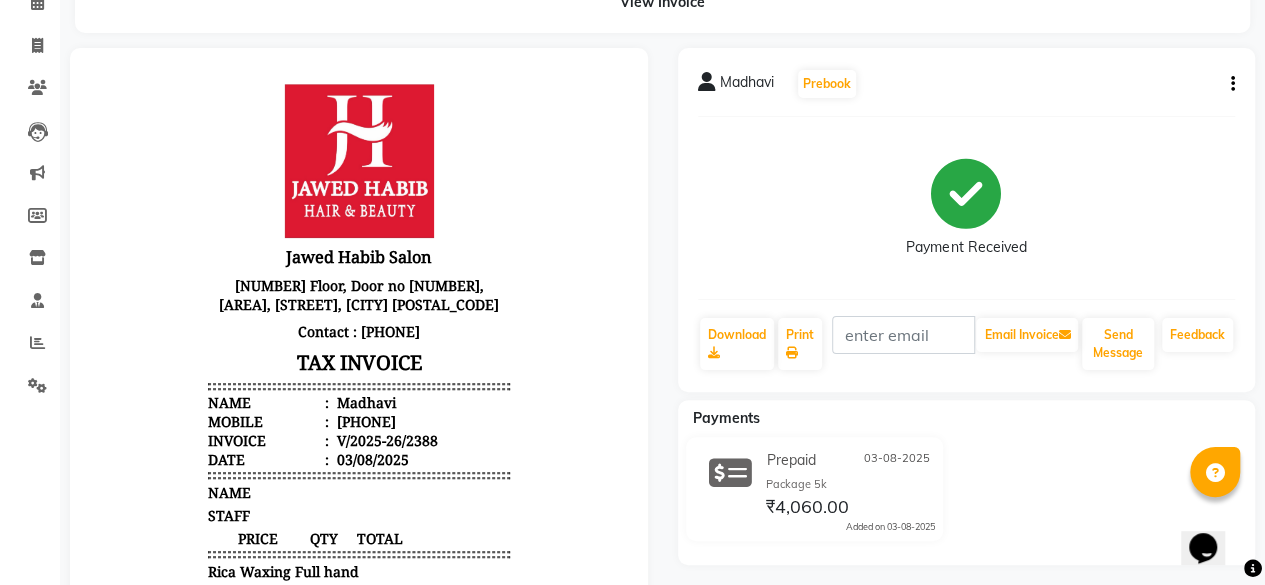 drag, startPoint x: 422, startPoint y: 411, endPoint x: 342, endPoint y: 423, distance: 80.895 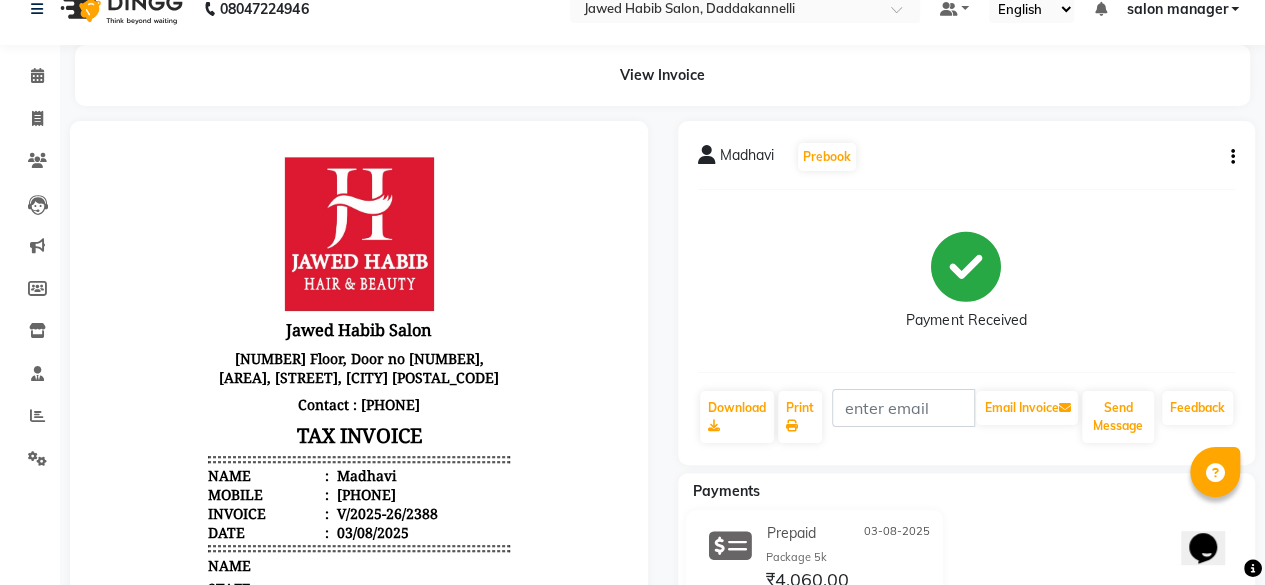 scroll, scrollTop: 0, scrollLeft: 0, axis: both 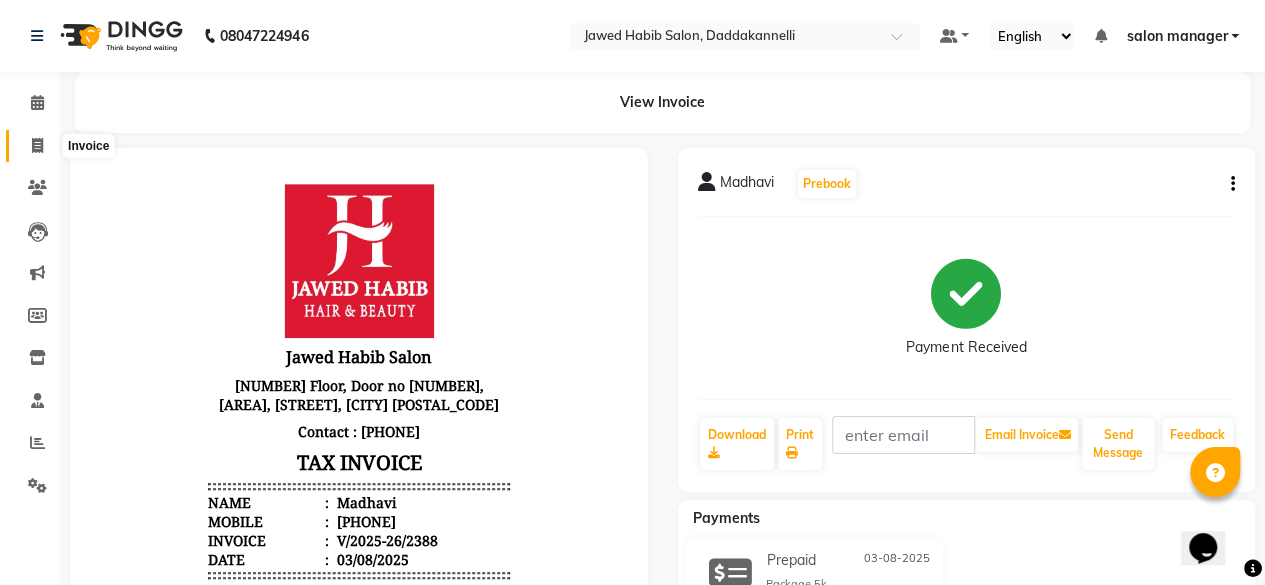 click 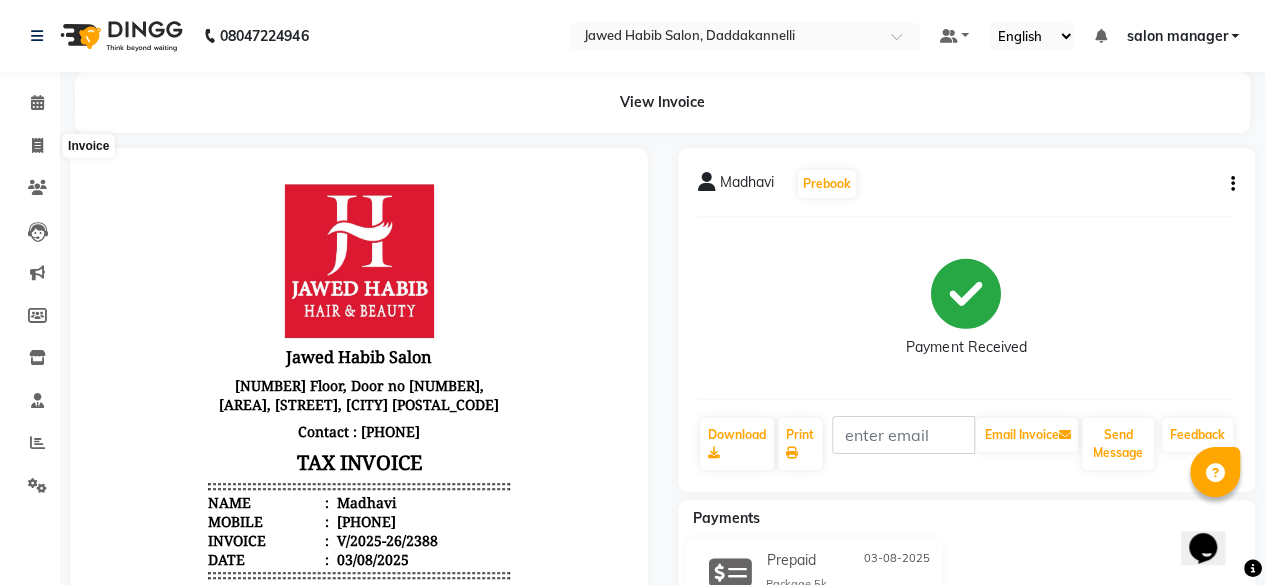 select on "6354" 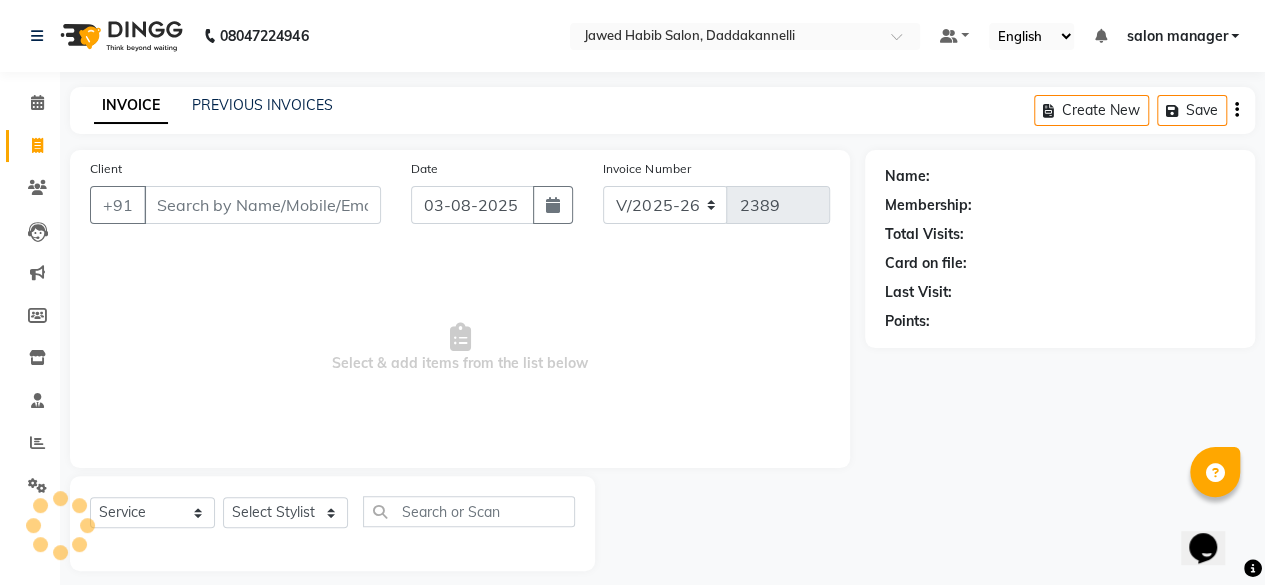 scroll, scrollTop: 15, scrollLeft: 0, axis: vertical 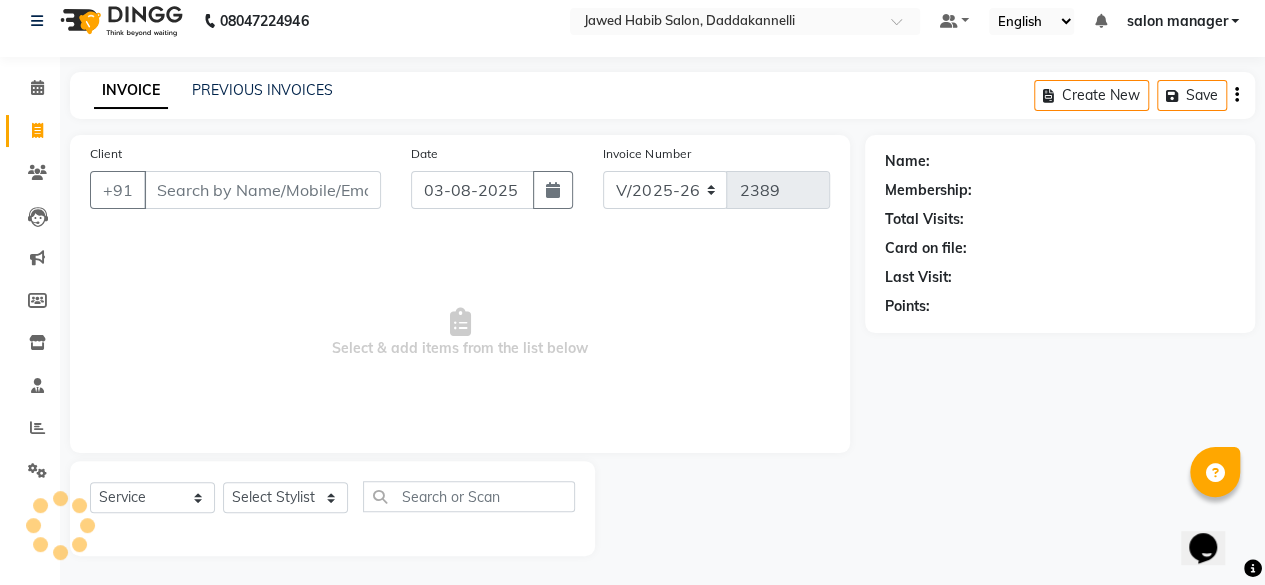 click on "Client +91" 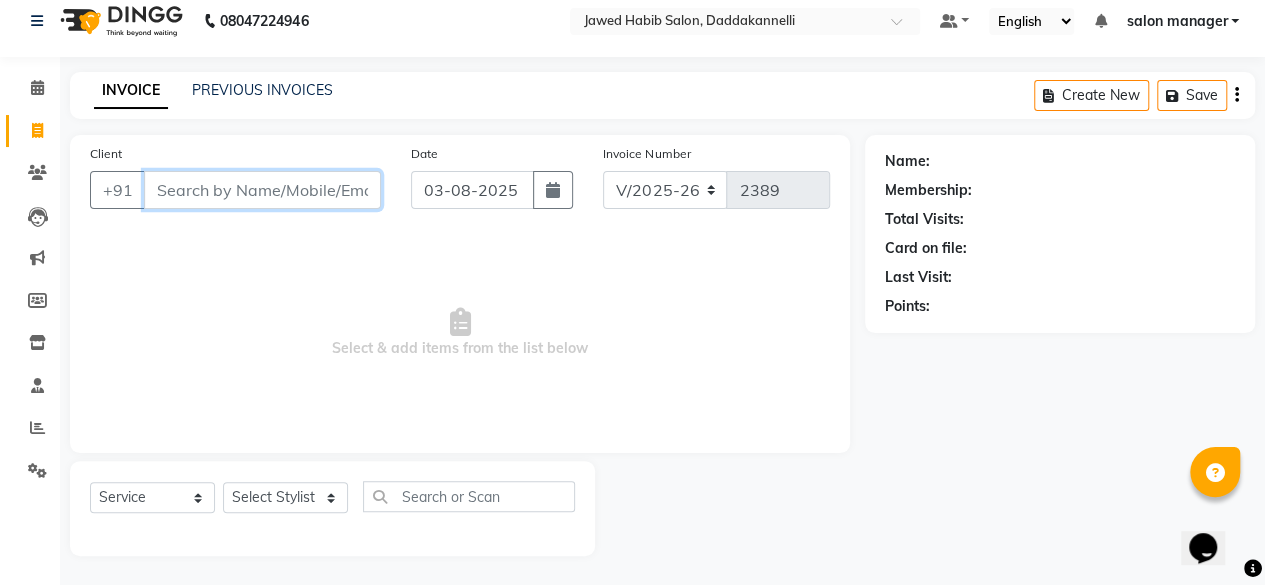 click on "Client" at bounding box center (262, 190) 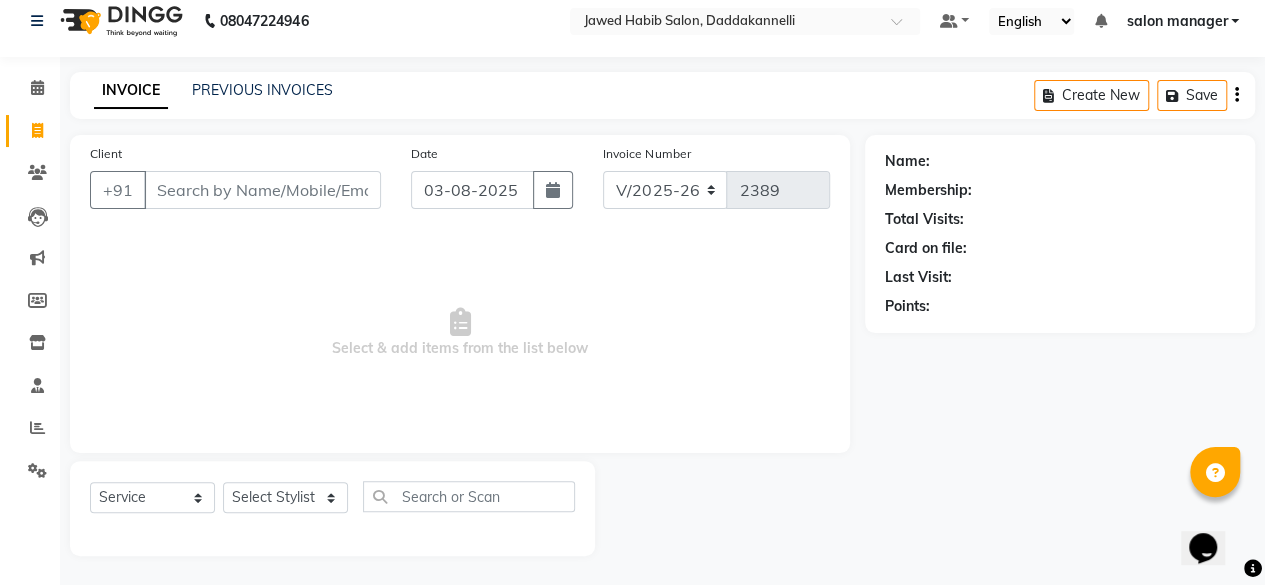 click on "Client +91" 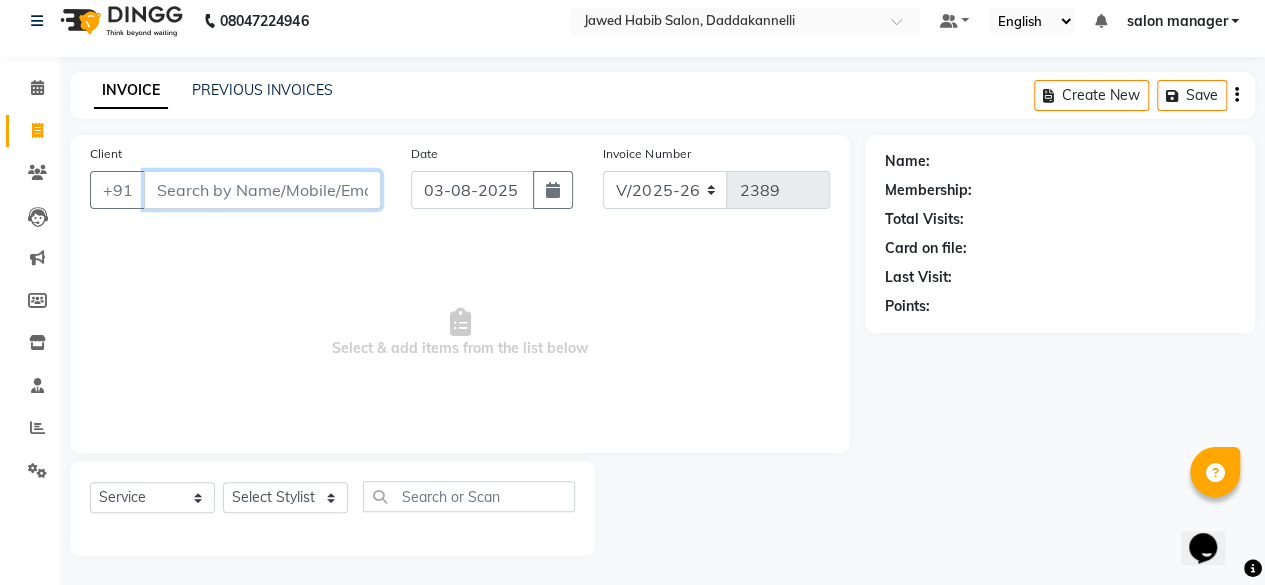 click on "Client" at bounding box center [262, 190] 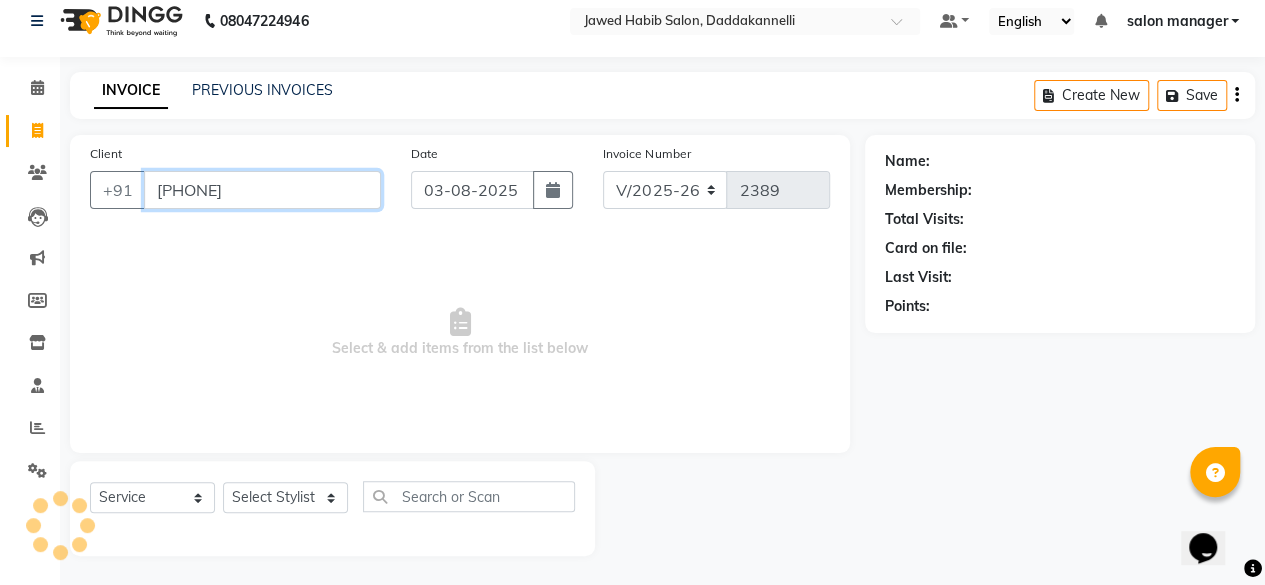 type on "[PHONE]" 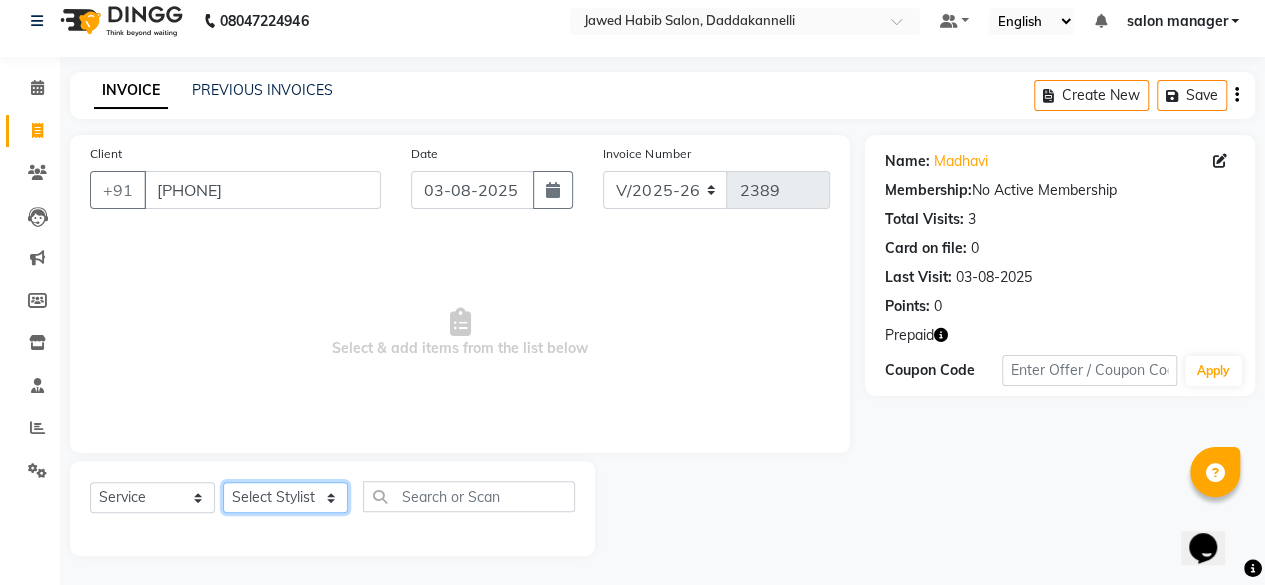 click on "Select Stylist aita DINGG SUPPORT Kabita KAMLA Rahul Riya Tamang Sajal salon manager Sonu Vimal" 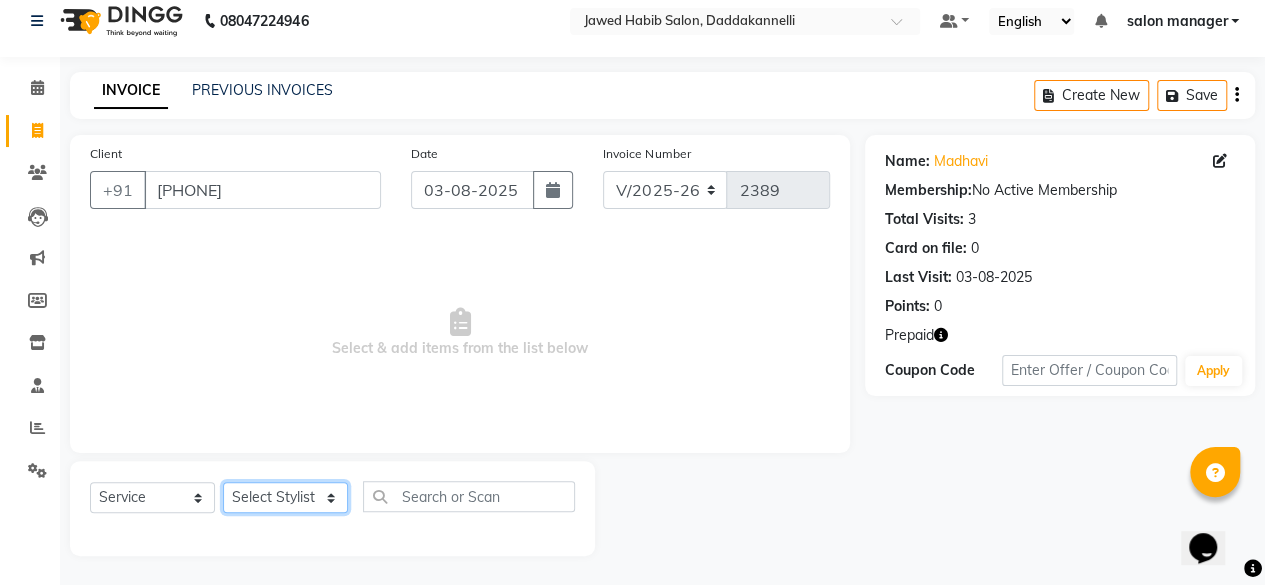 select on "66066" 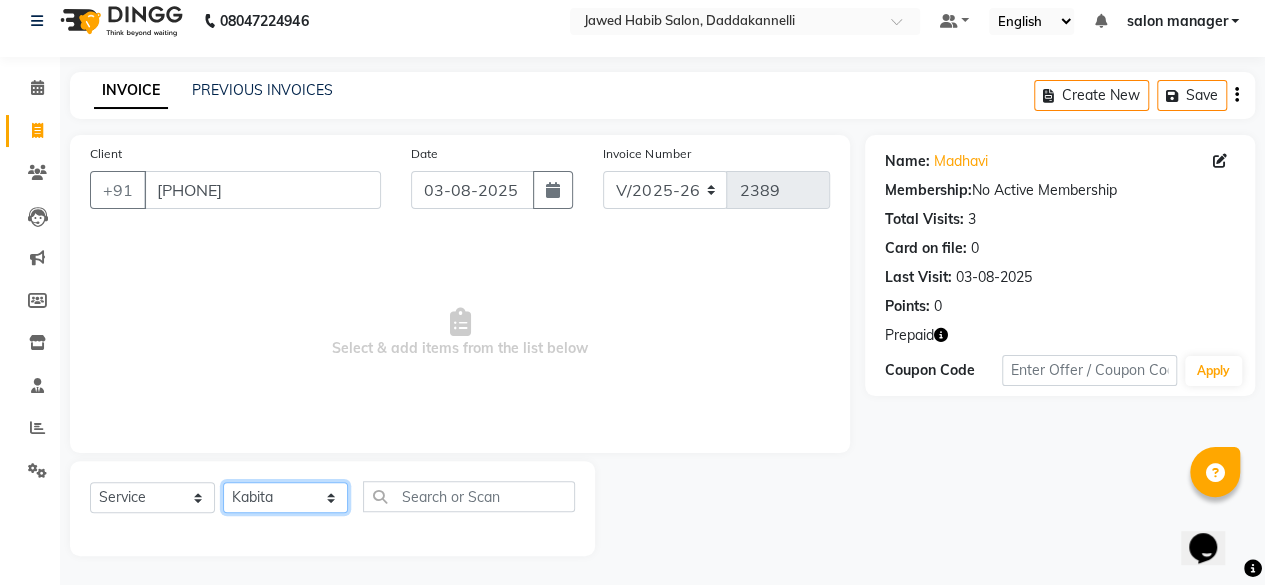 click on "Select Stylist aita DINGG SUPPORT Kabita KAMLA Rahul Riya Tamang Sajal salon manager Sonu Vimal" 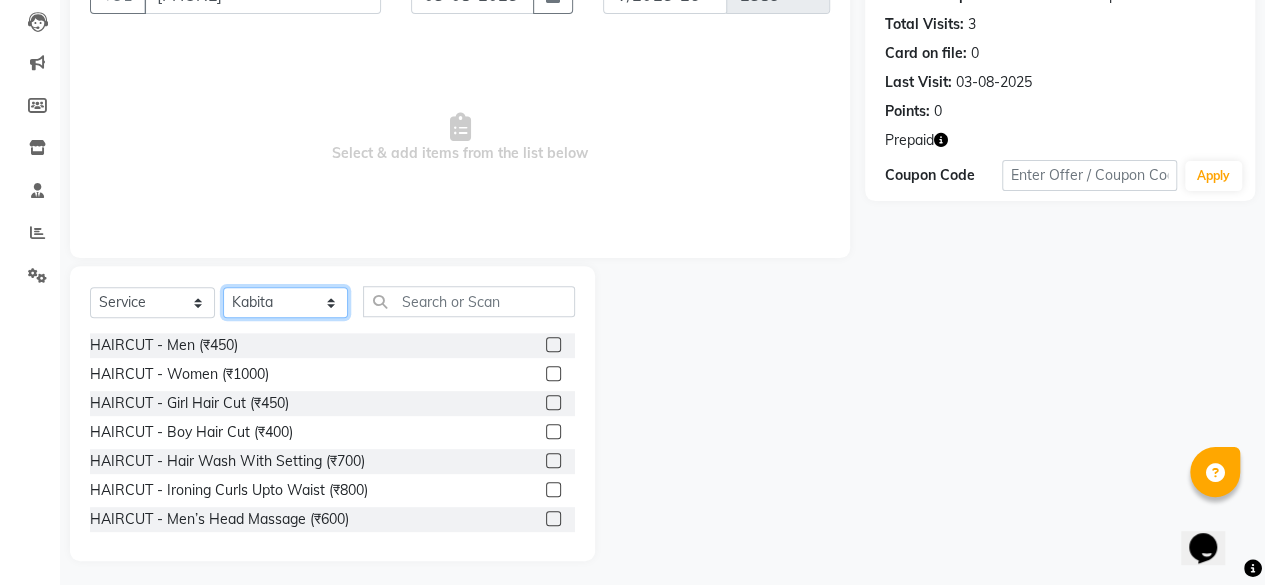 scroll, scrollTop: 215, scrollLeft: 0, axis: vertical 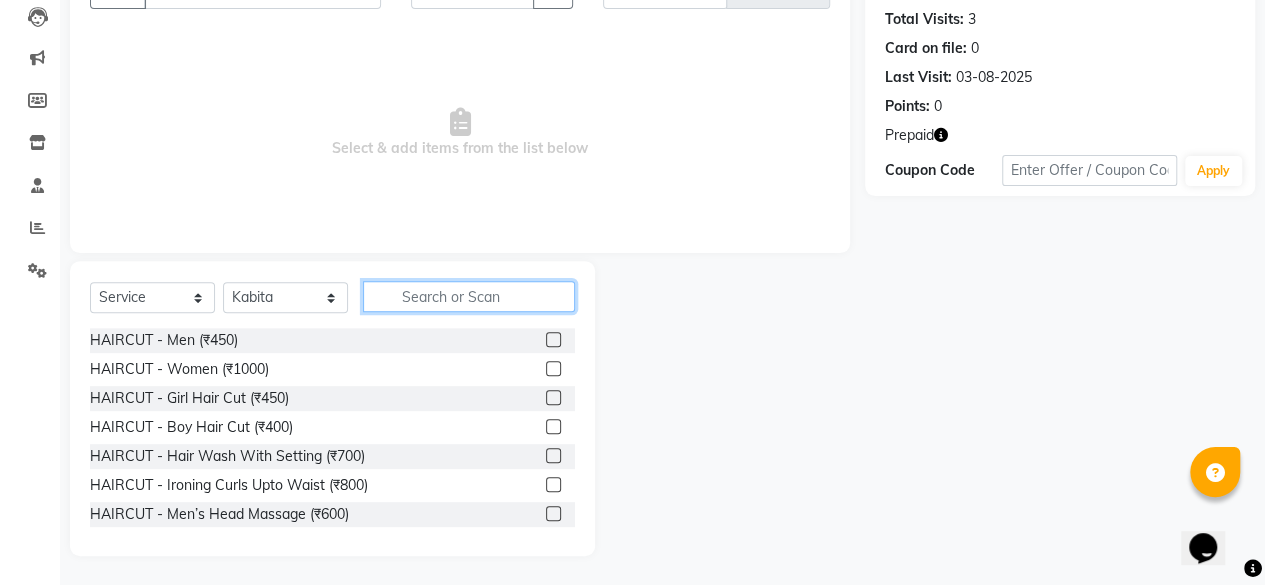 click 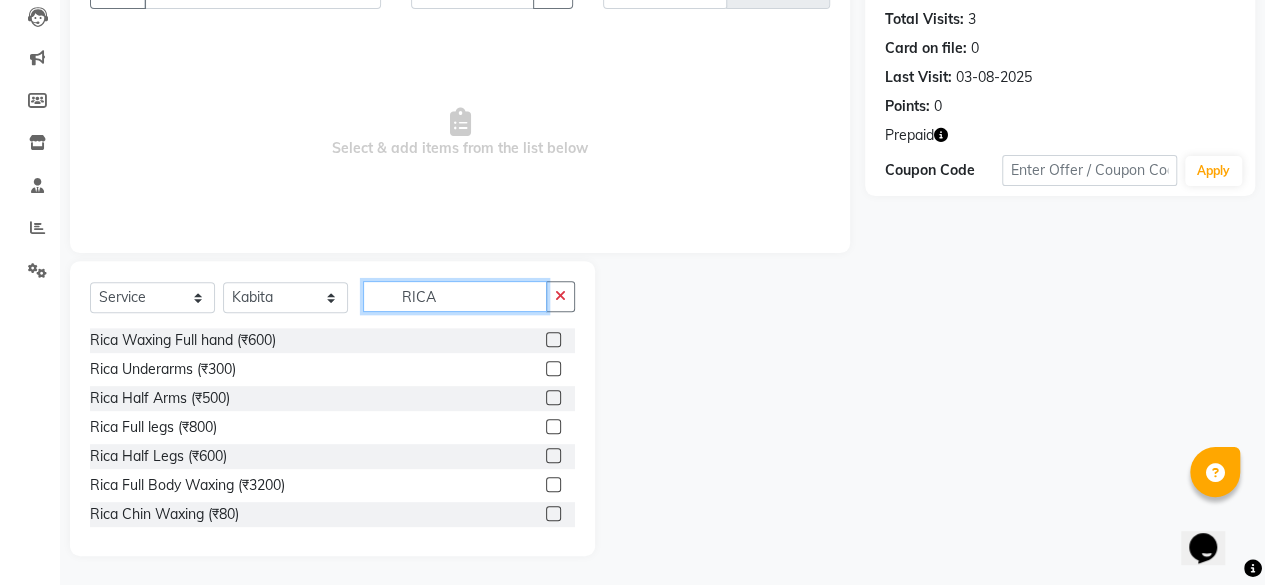 type on "RICA" 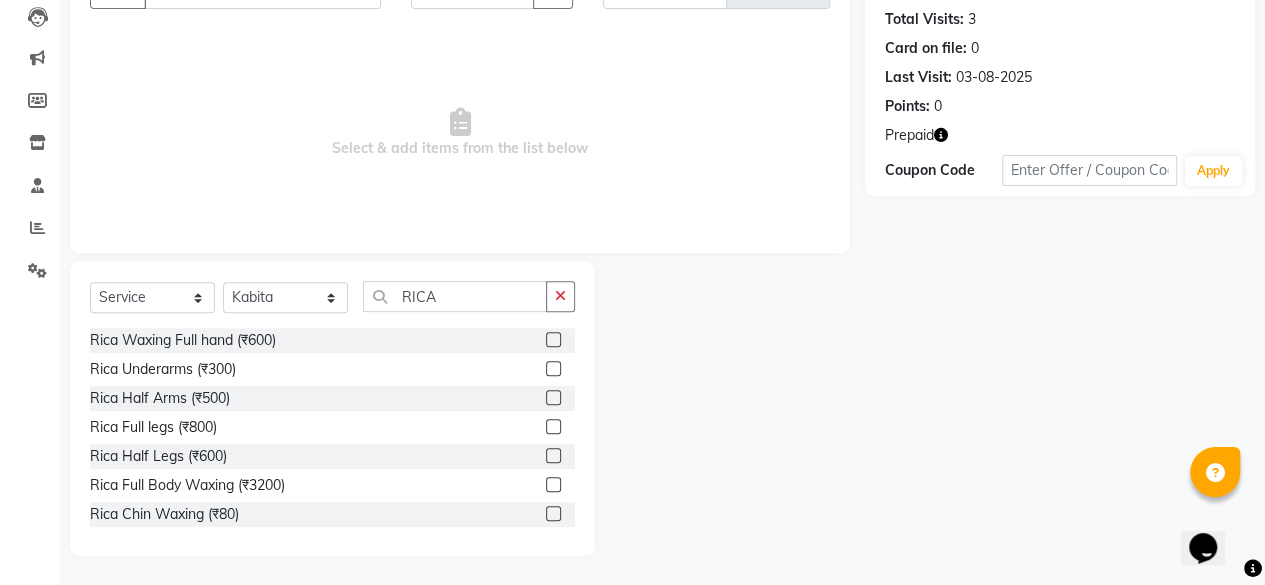 click 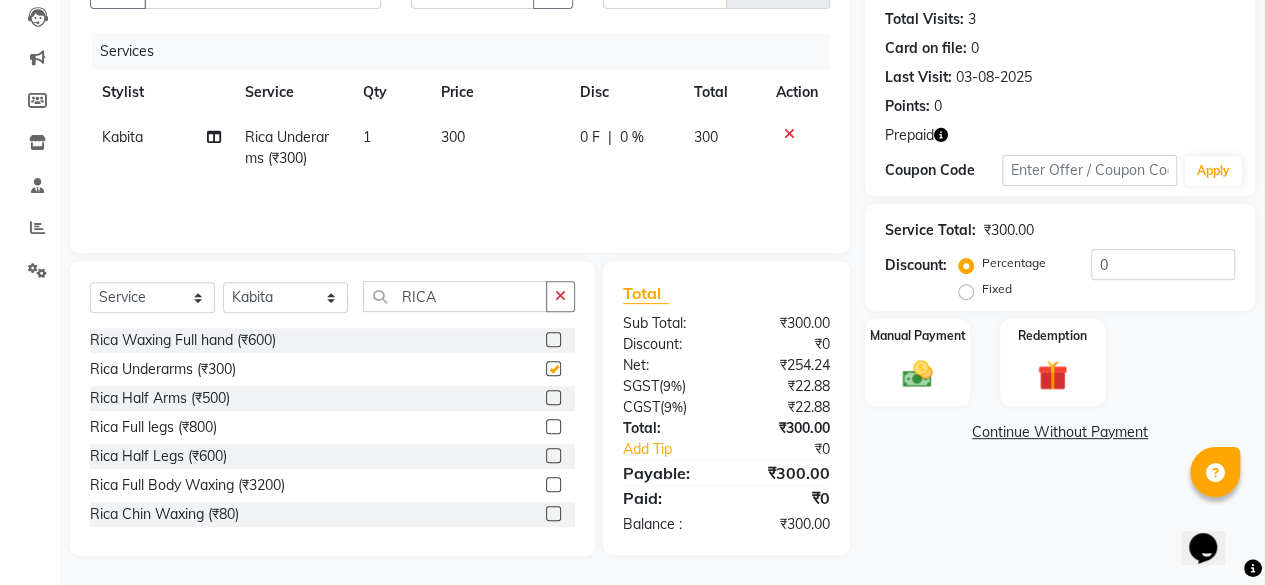 checkbox on "false" 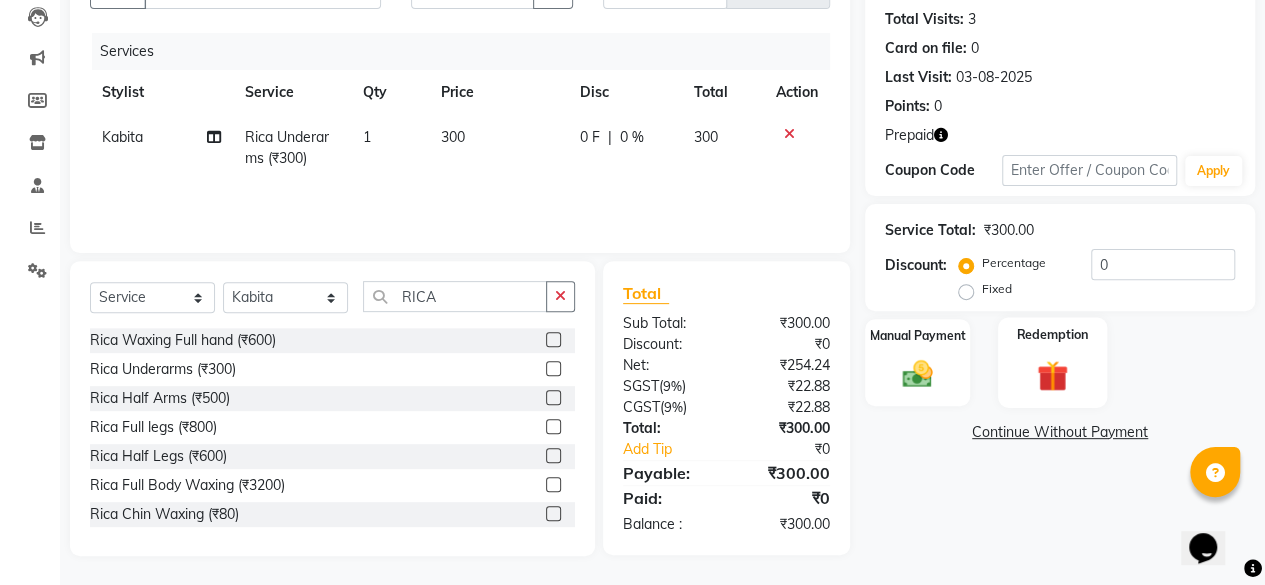 click on "Redemption" 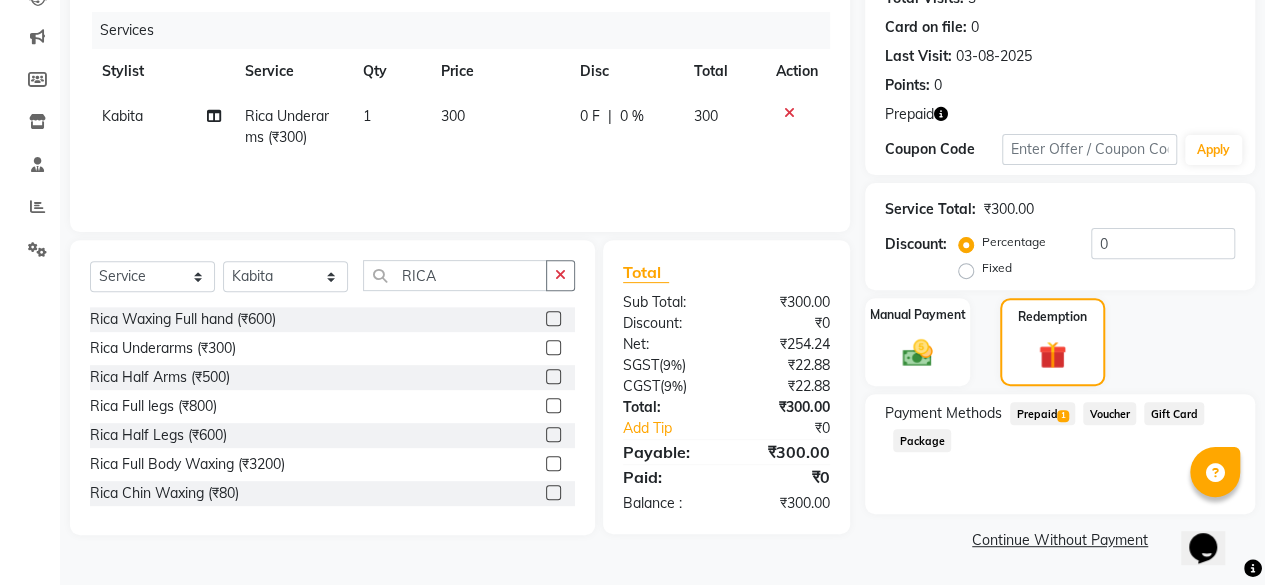click on "1" 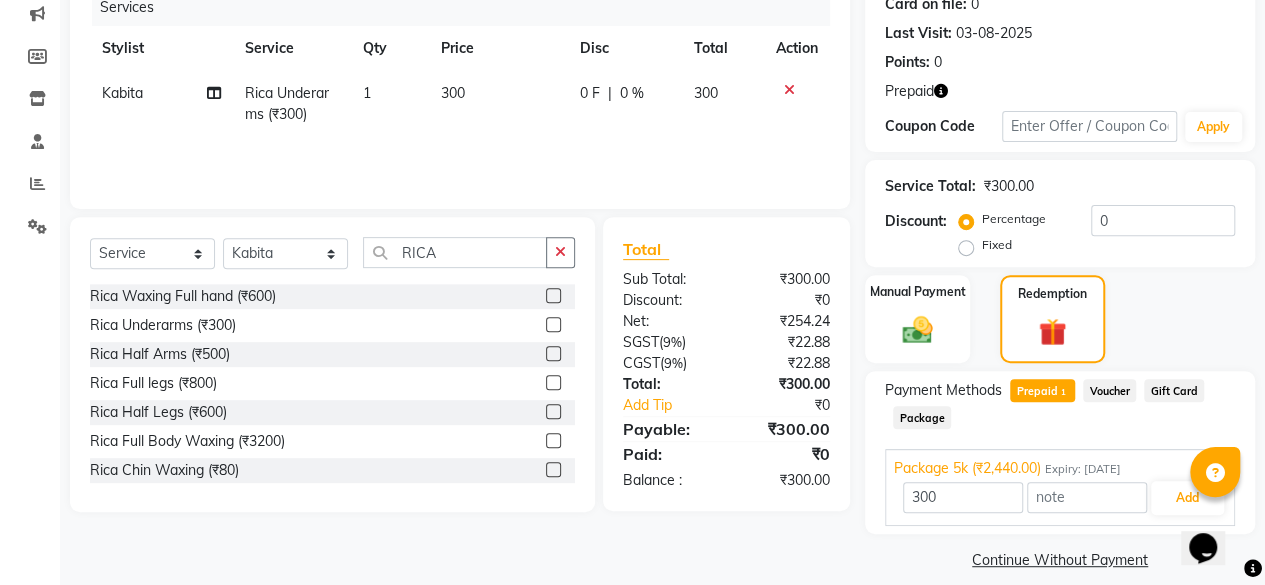 scroll, scrollTop: 278, scrollLeft: 0, axis: vertical 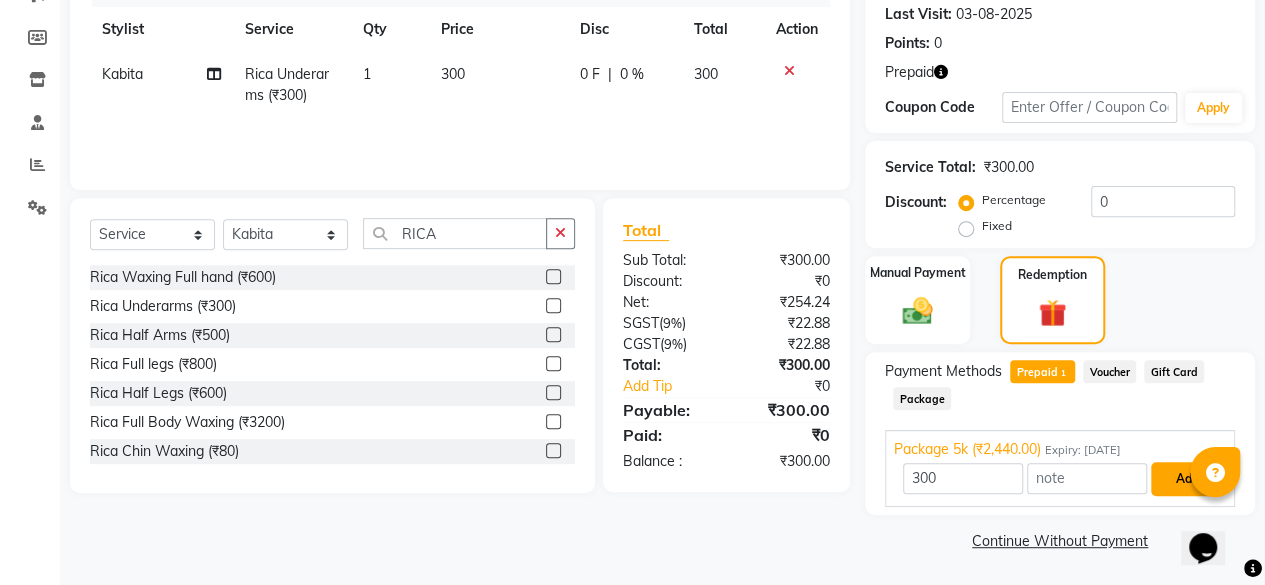 click on "Add" at bounding box center (1187, 479) 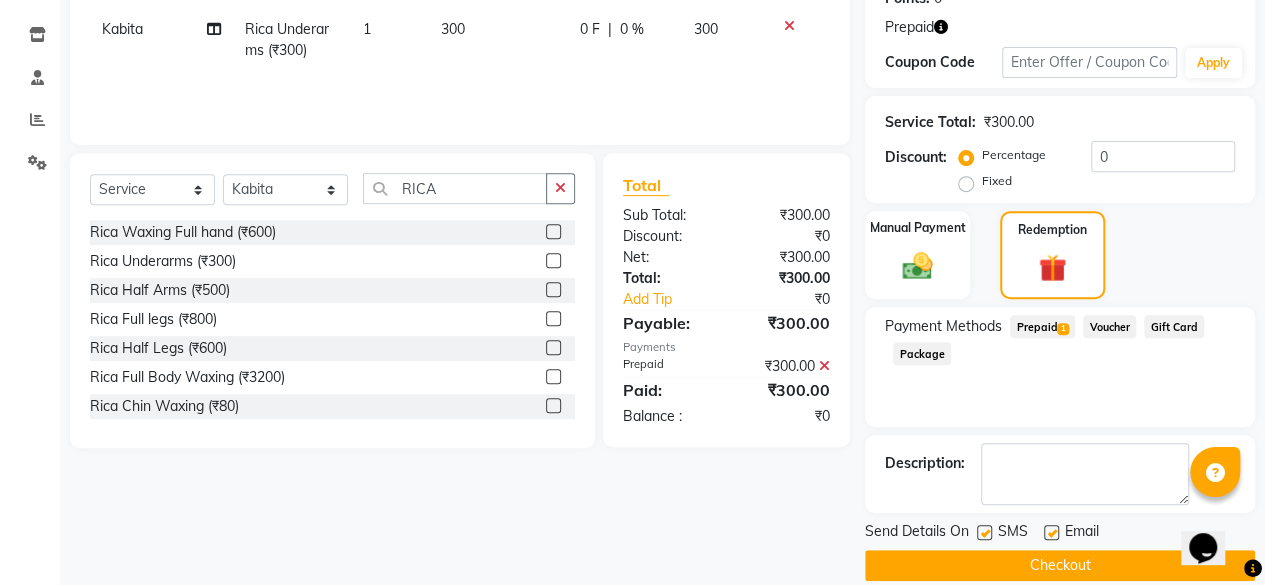 scroll, scrollTop: 347, scrollLeft: 0, axis: vertical 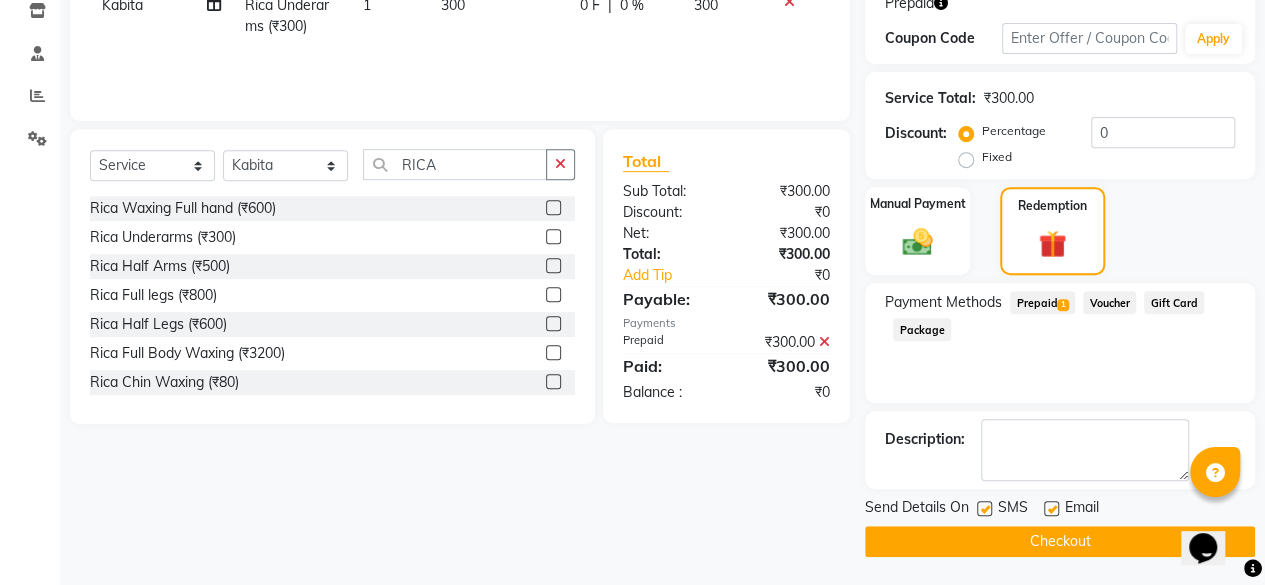click 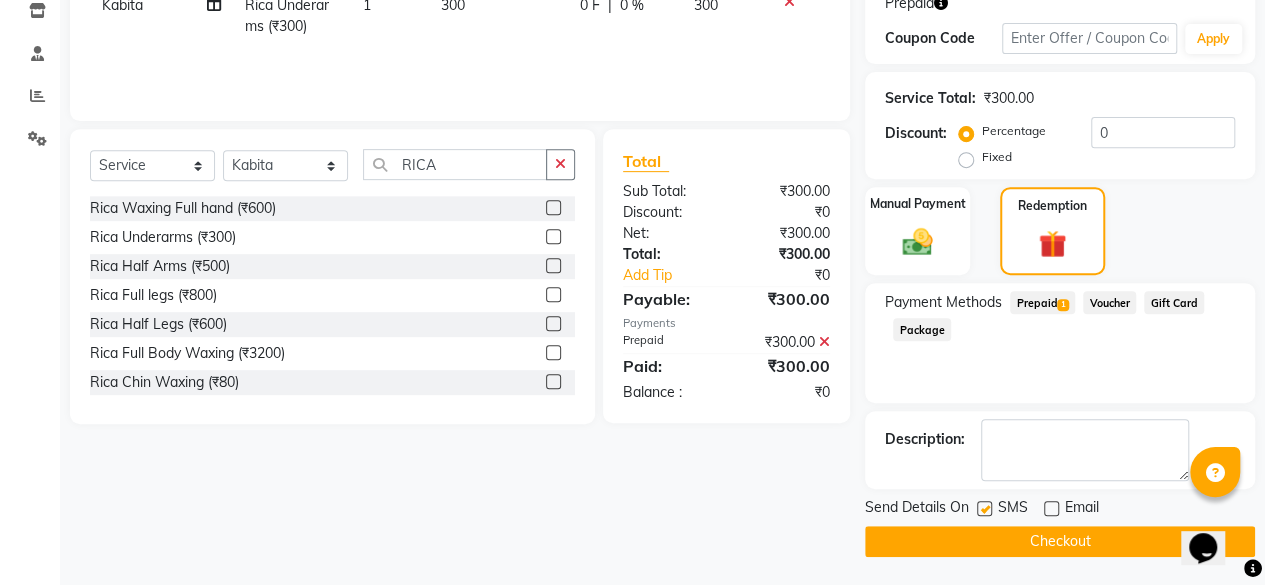click on "Checkout" 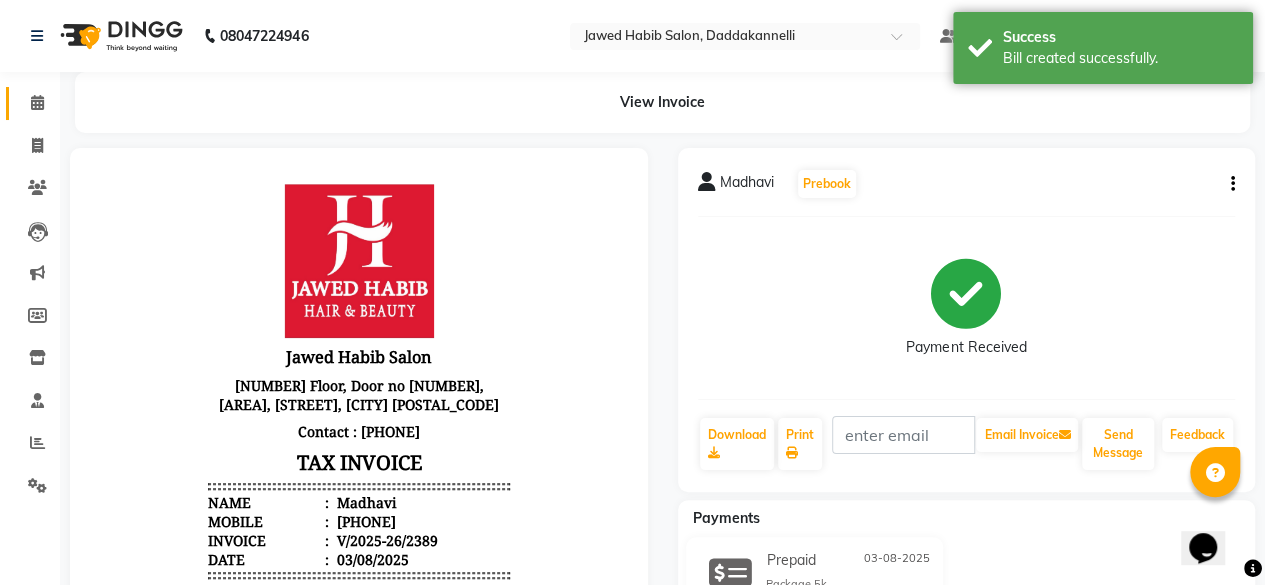 scroll, scrollTop: 0, scrollLeft: 0, axis: both 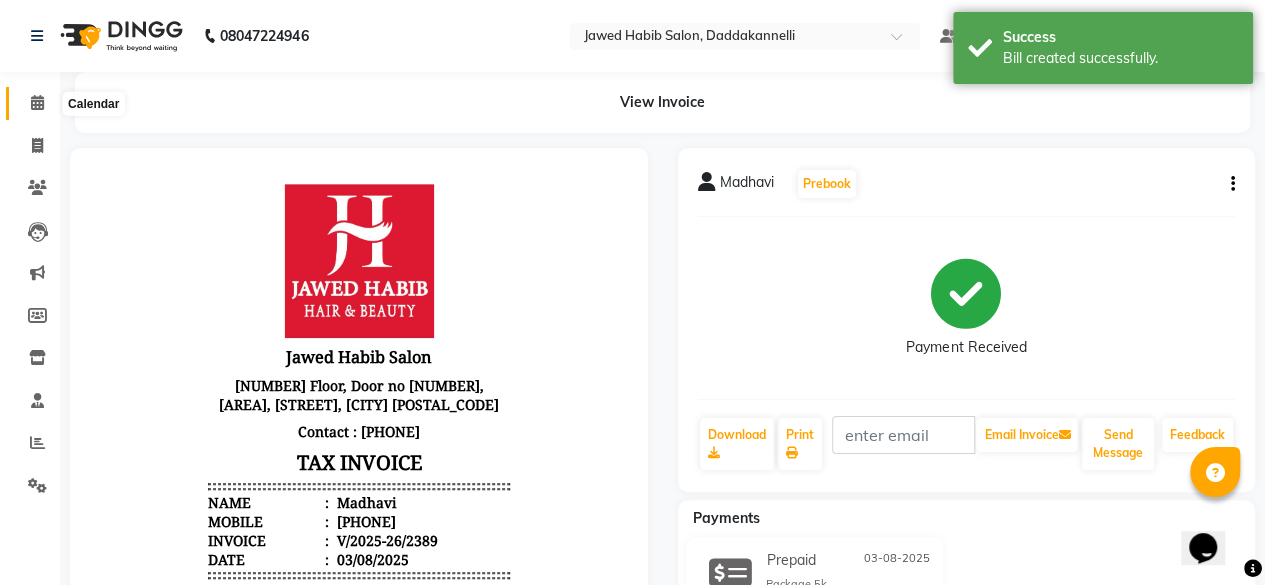 click 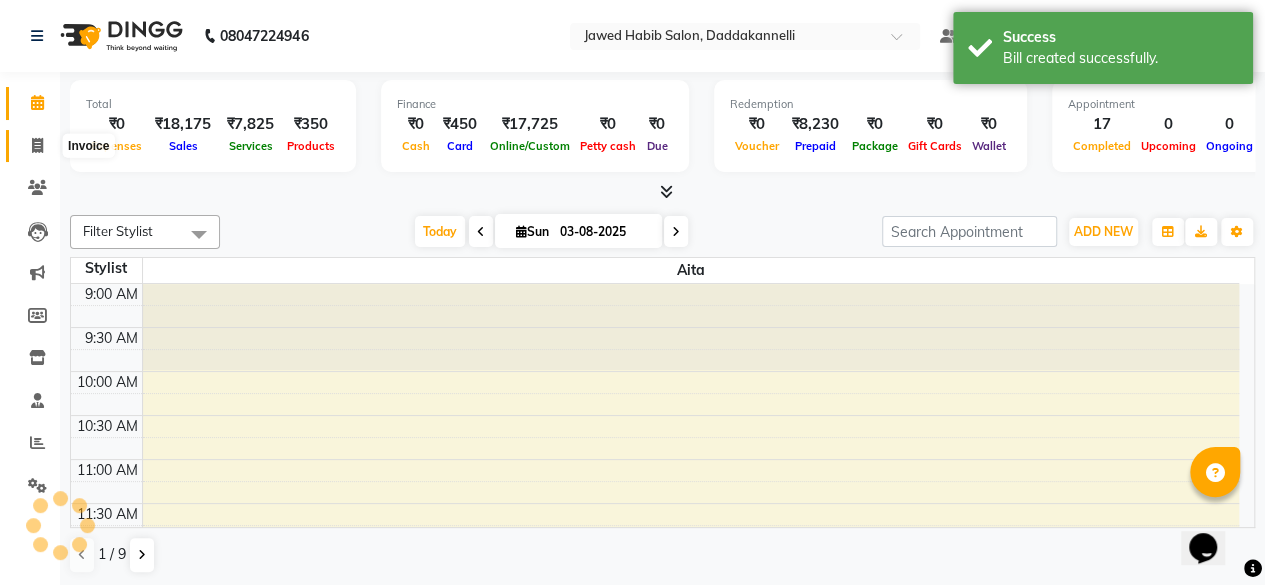 click 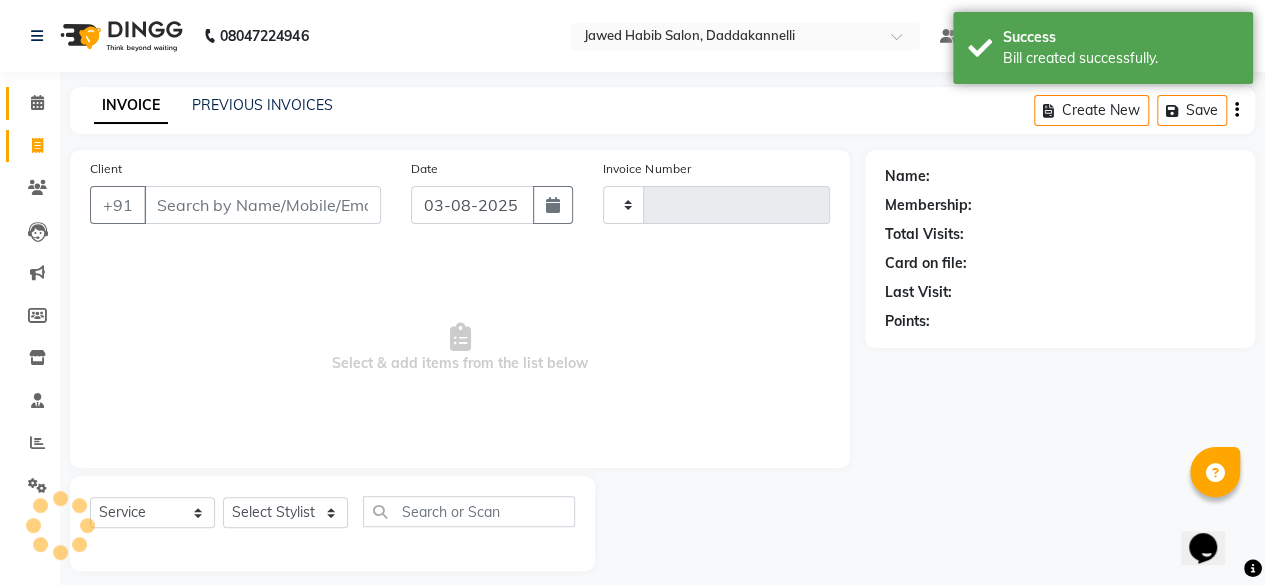 type on "2390" 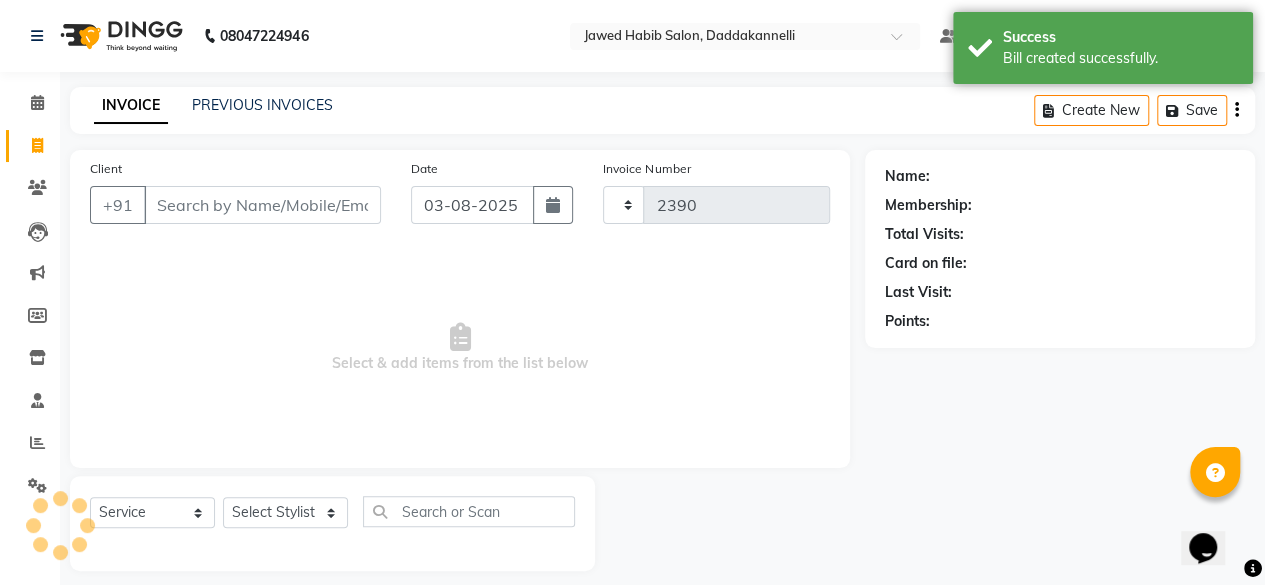 select on "6354" 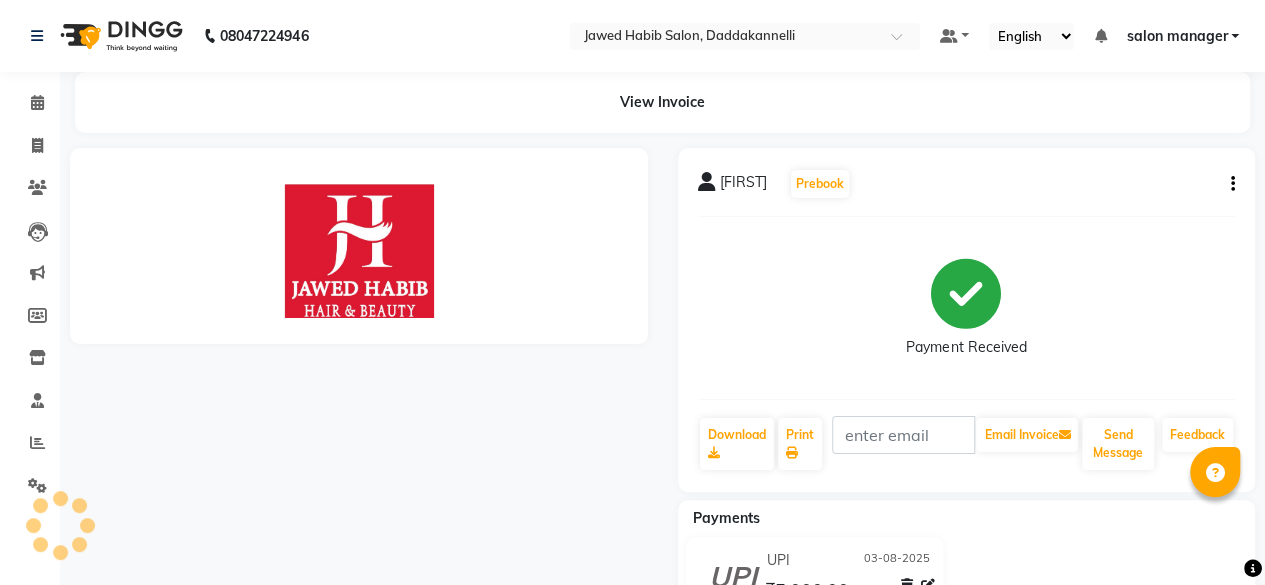 scroll, scrollTop: 0, scrollLeft: 0, axis: both 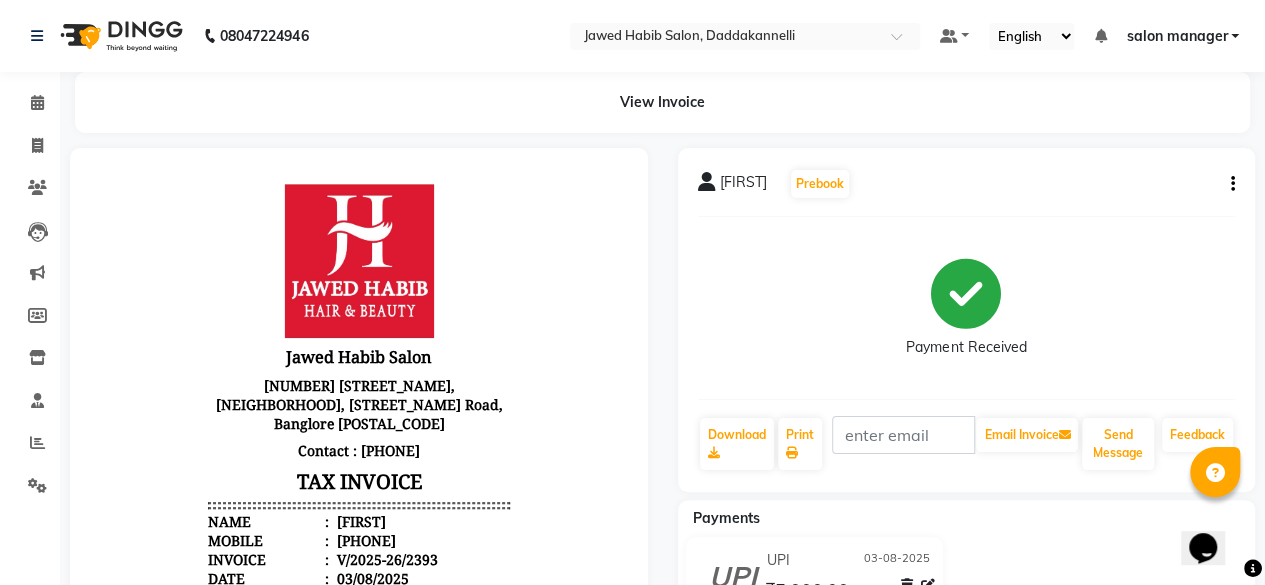 click 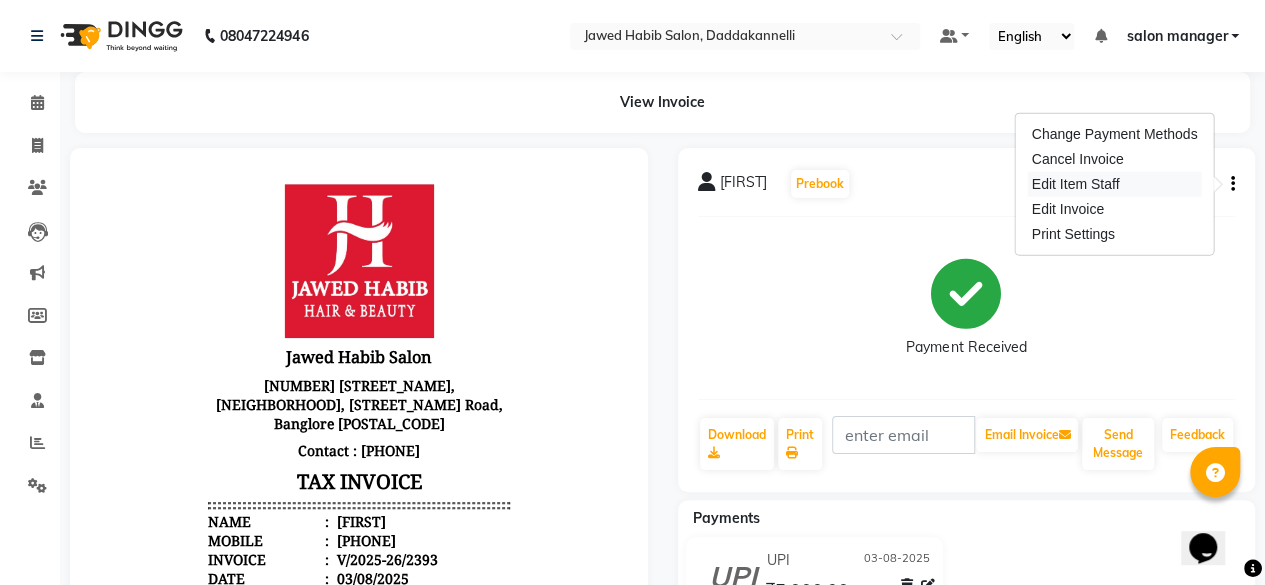 click on "Edit Item Staff" at bounding box center [1115, 184] 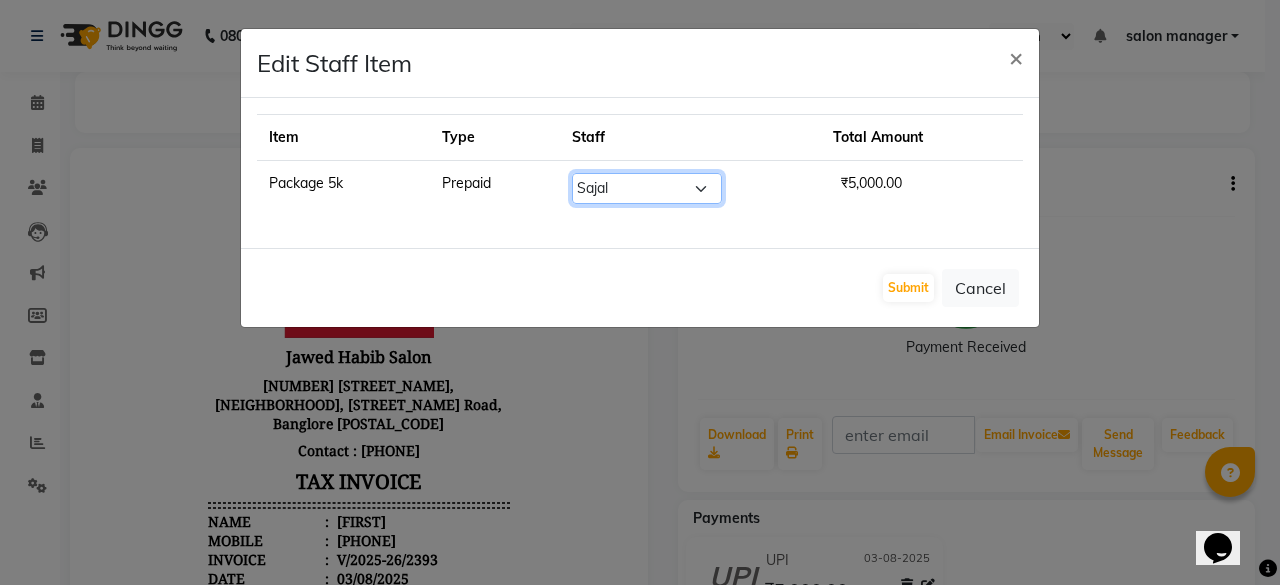 click on "Select  aita   DINGG SUPPORT   Kabita   KAMLA   Rahul   Riya Tamang   Sajal   salon manager   Sonu   Vimal" 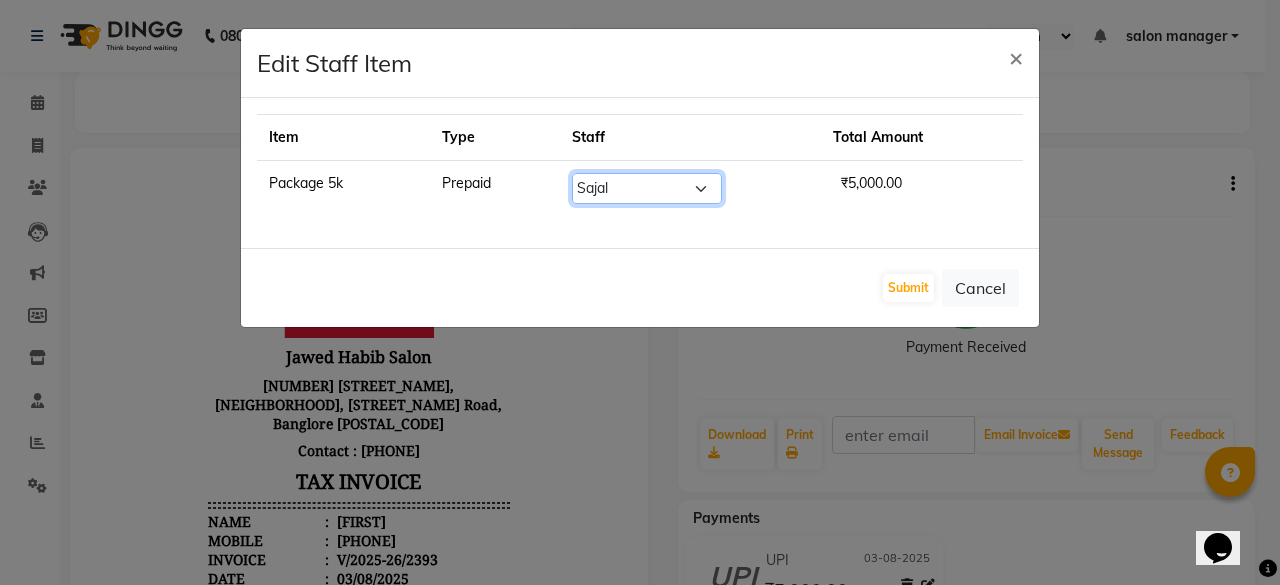 select on "64823" 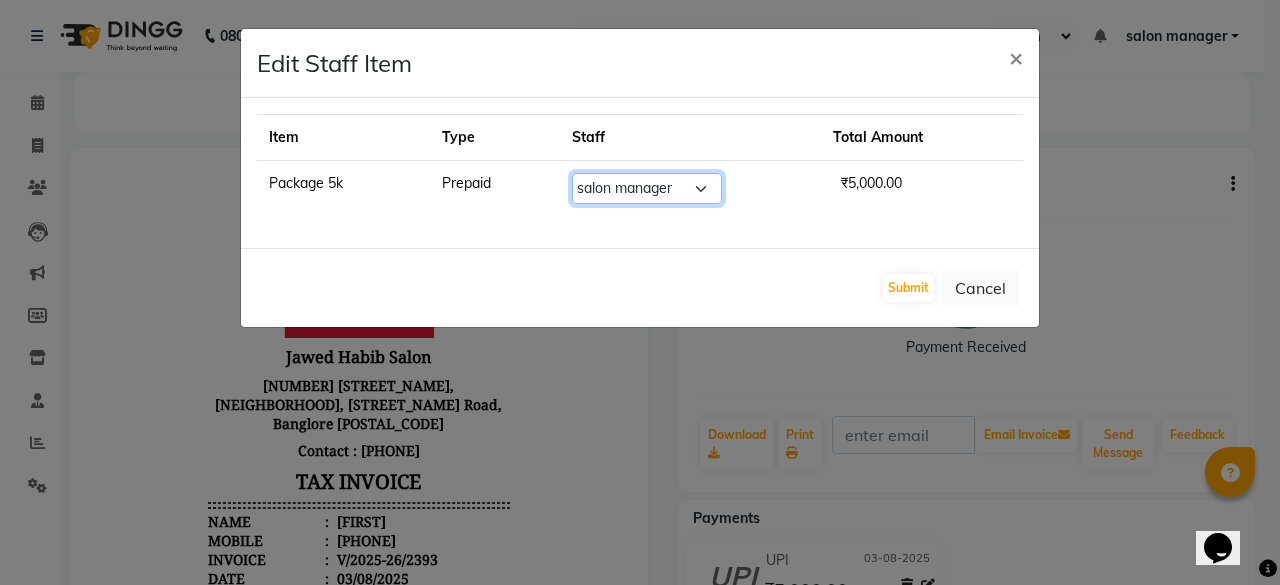 click on "Select  aita   DINGG SUPPORT   Kabita   KAMLA   Rahul   Riya Tamang   Sajal   salon manager   Sonu   Vimal" 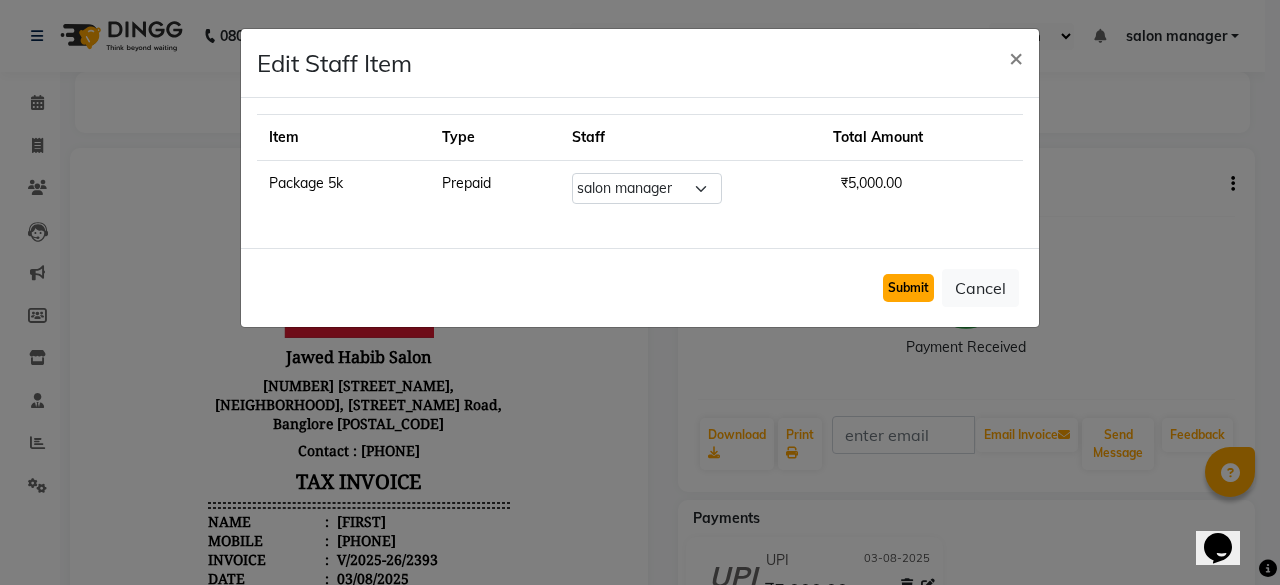 click on "Submit" 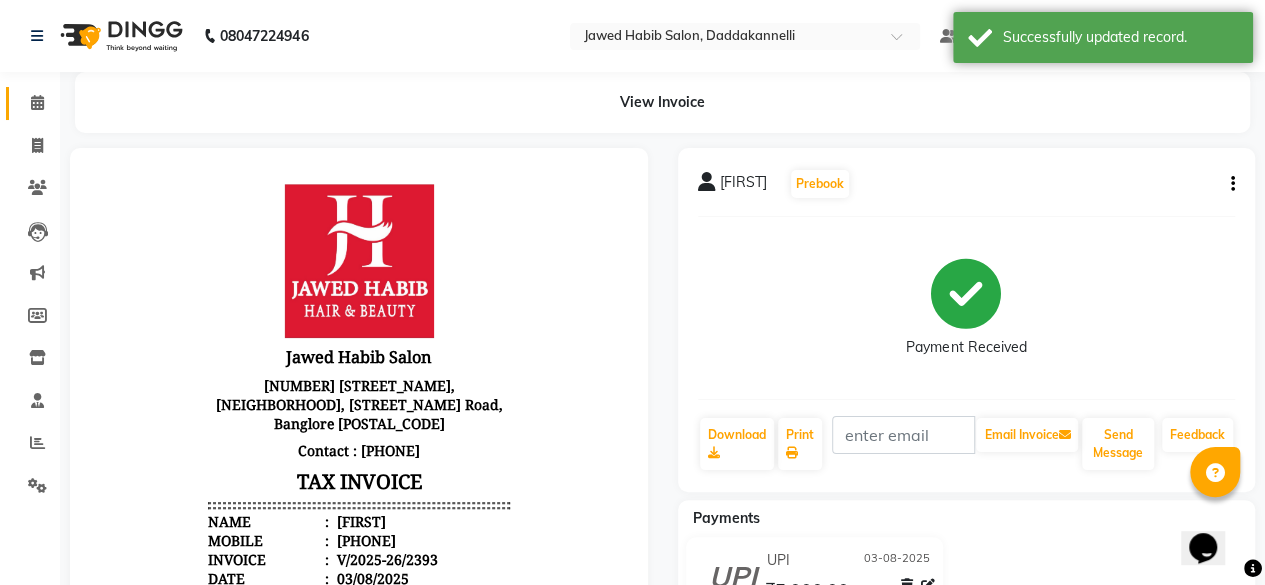 click 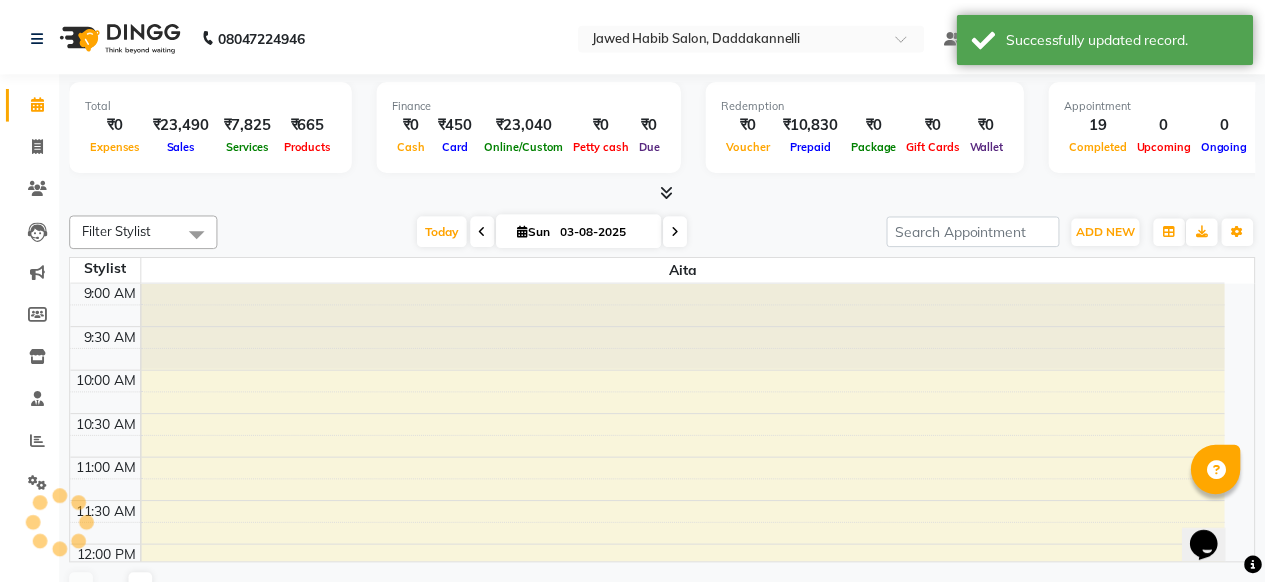 scroll, scrollTop: 608, scrollLeft: 0, axis: vertical 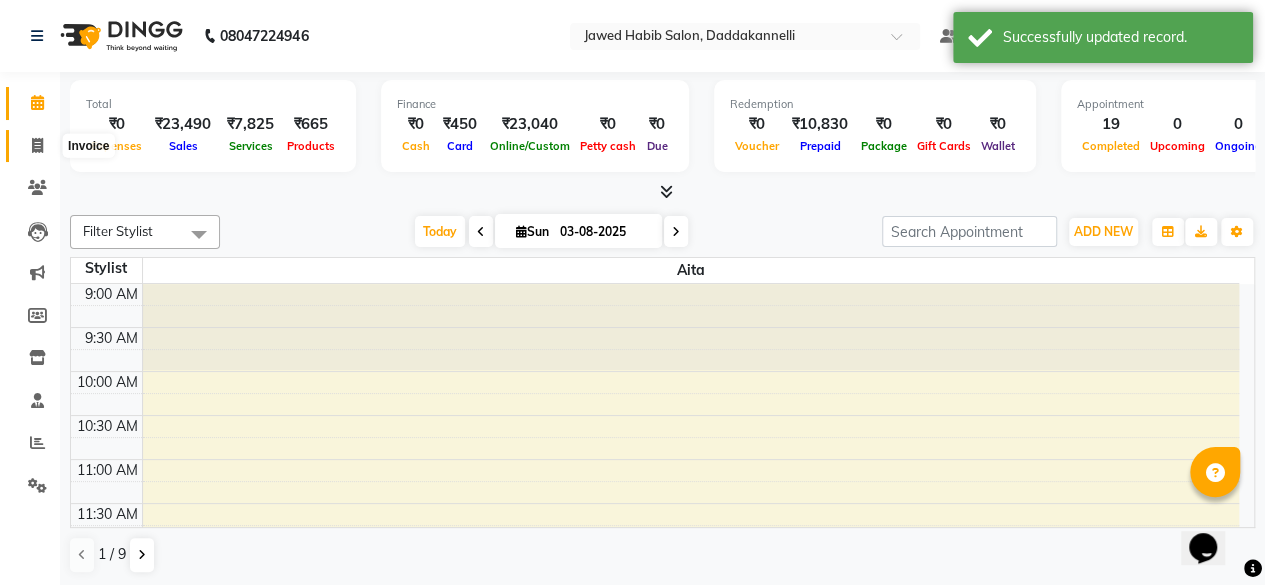 click 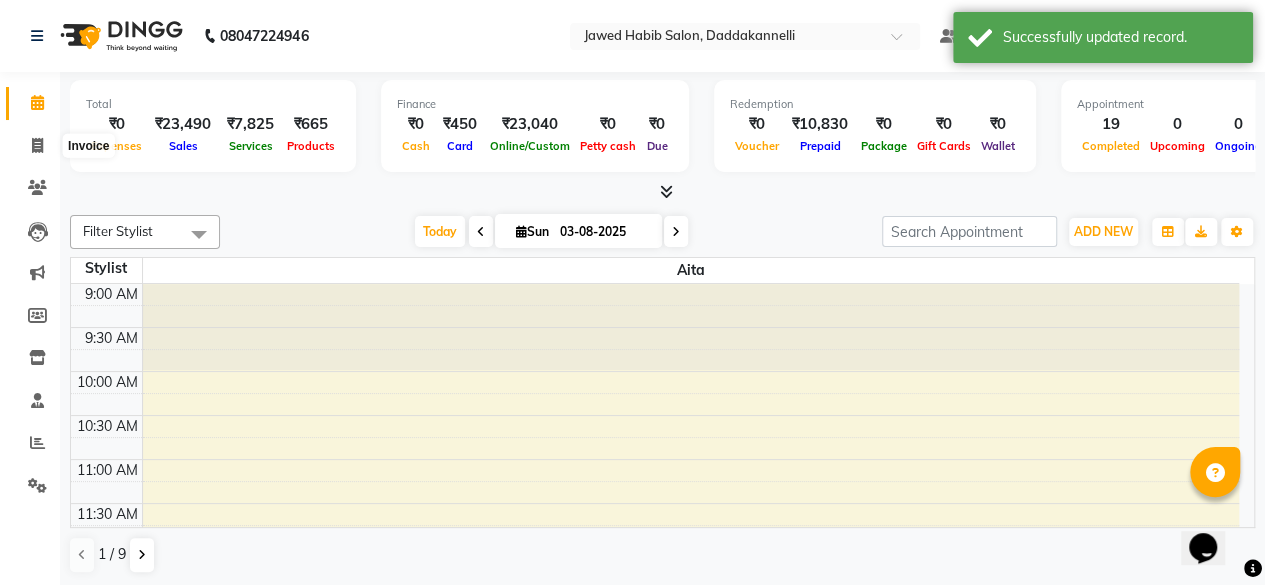 select on "6354" 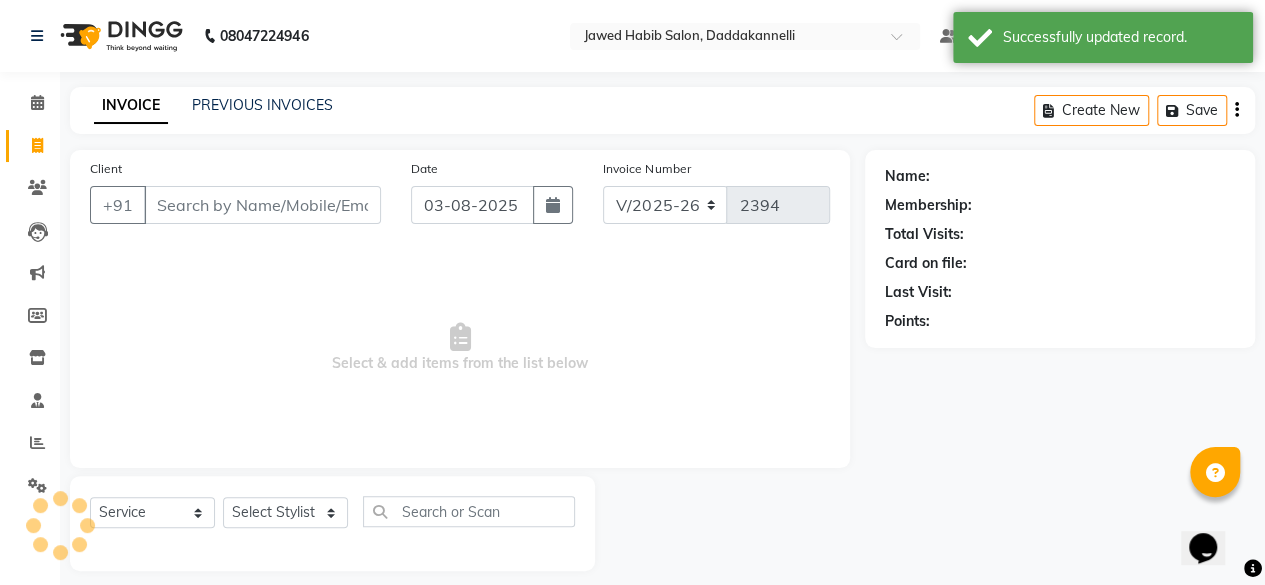 click on "Client +91" 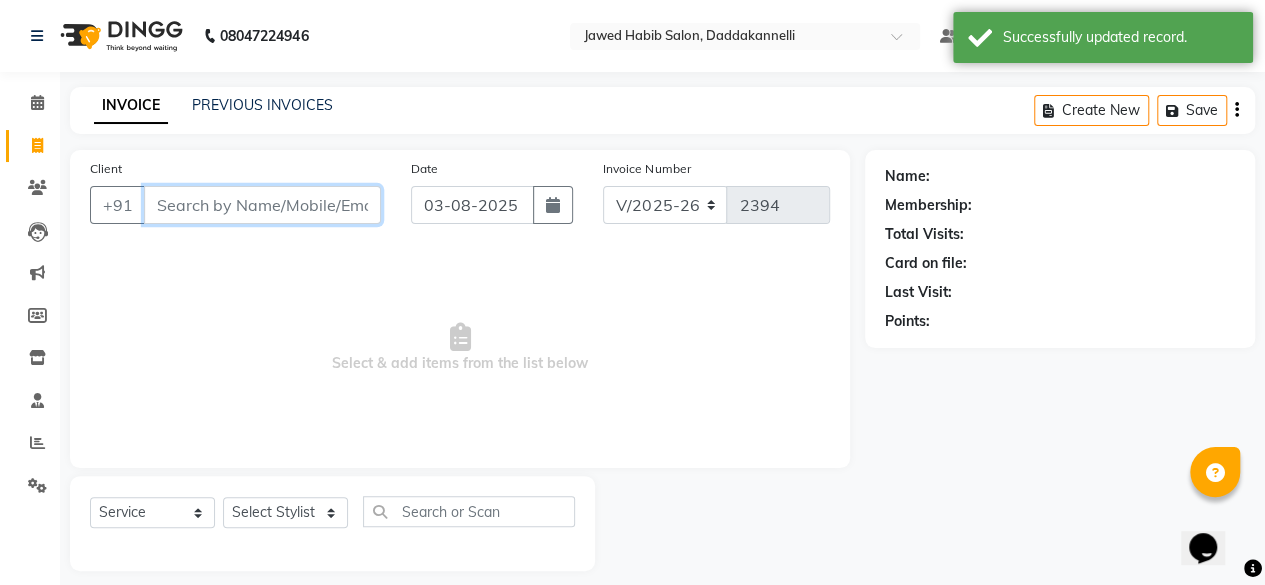 click on "Client" at bounding box center [262, 205] 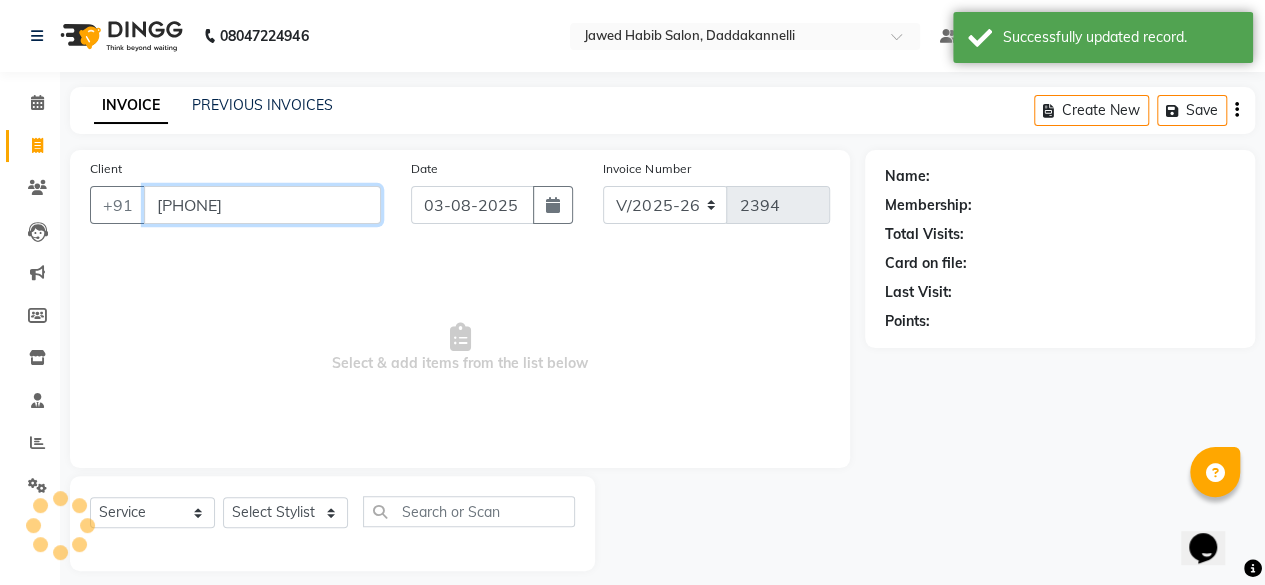 type on "[PHONE]" 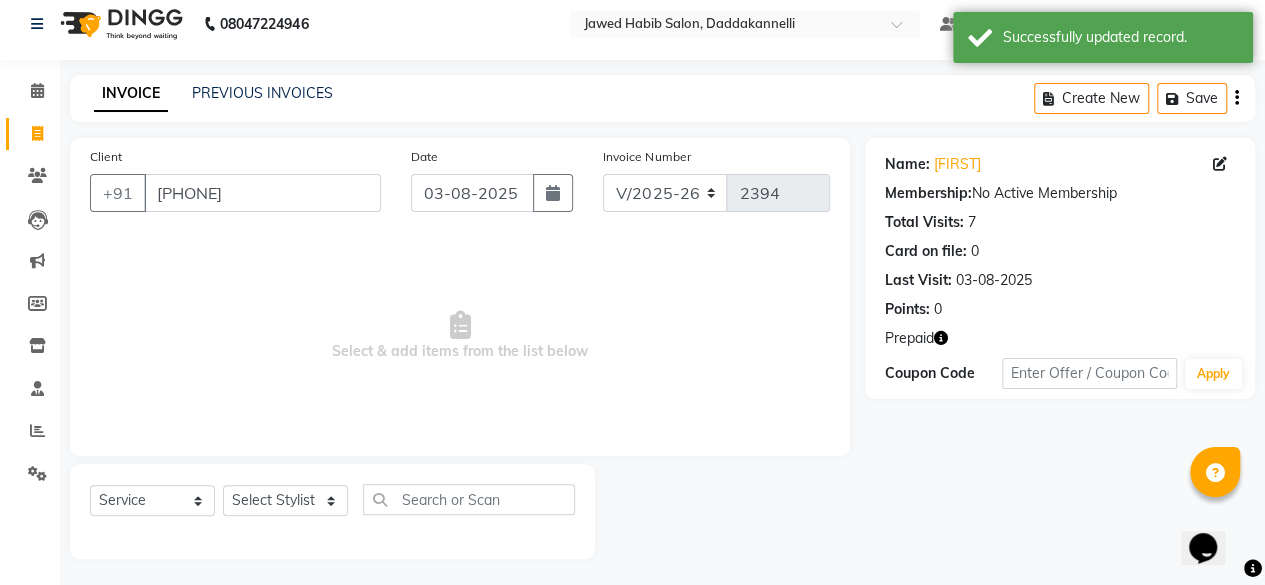 scroll, scrollTop: 15, scrollLeft: 0, axis: vertical 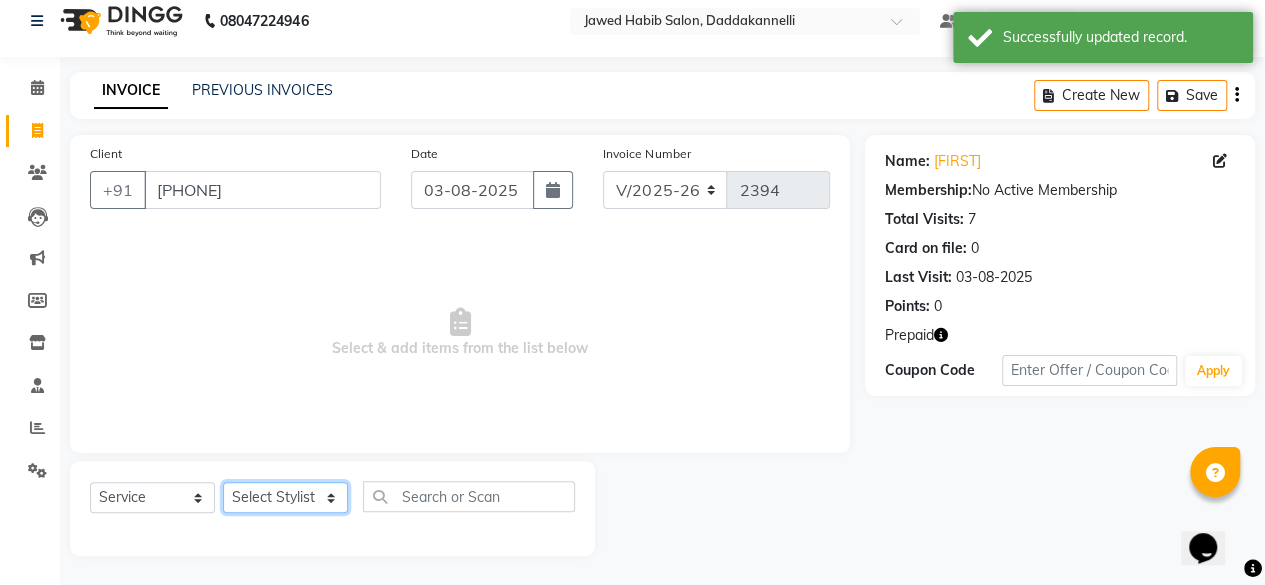 click on "Select Stylist aita DINGG SUPPORT Kabita KAMLA Rahul Riya Tamang Sajal salon manager Sonu Vimal" 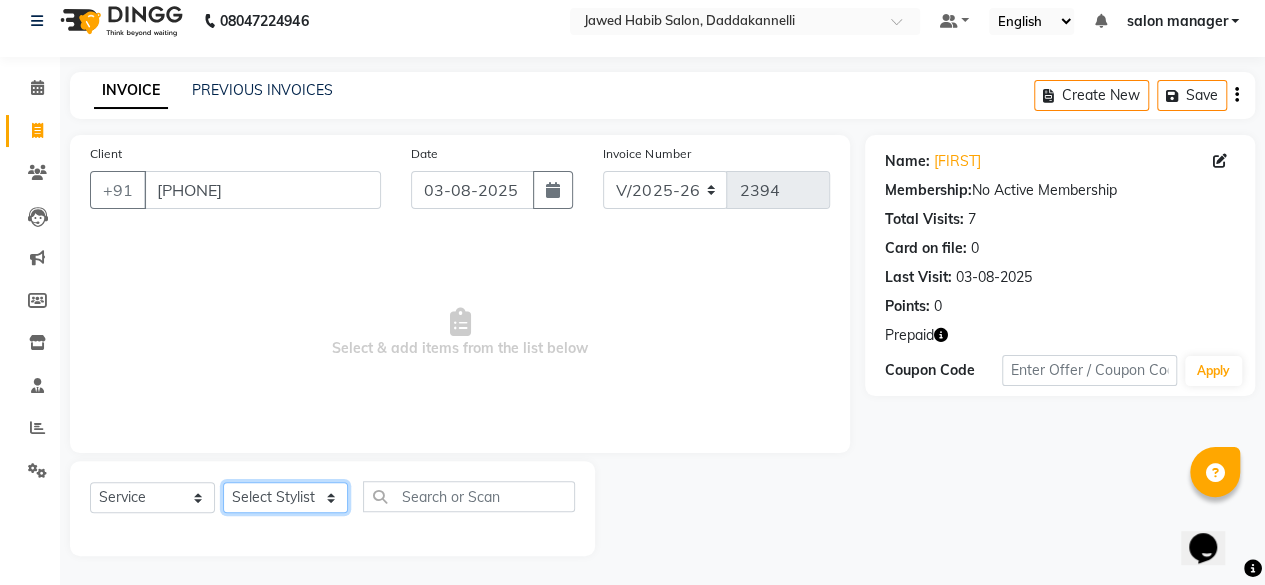 select on "80320" 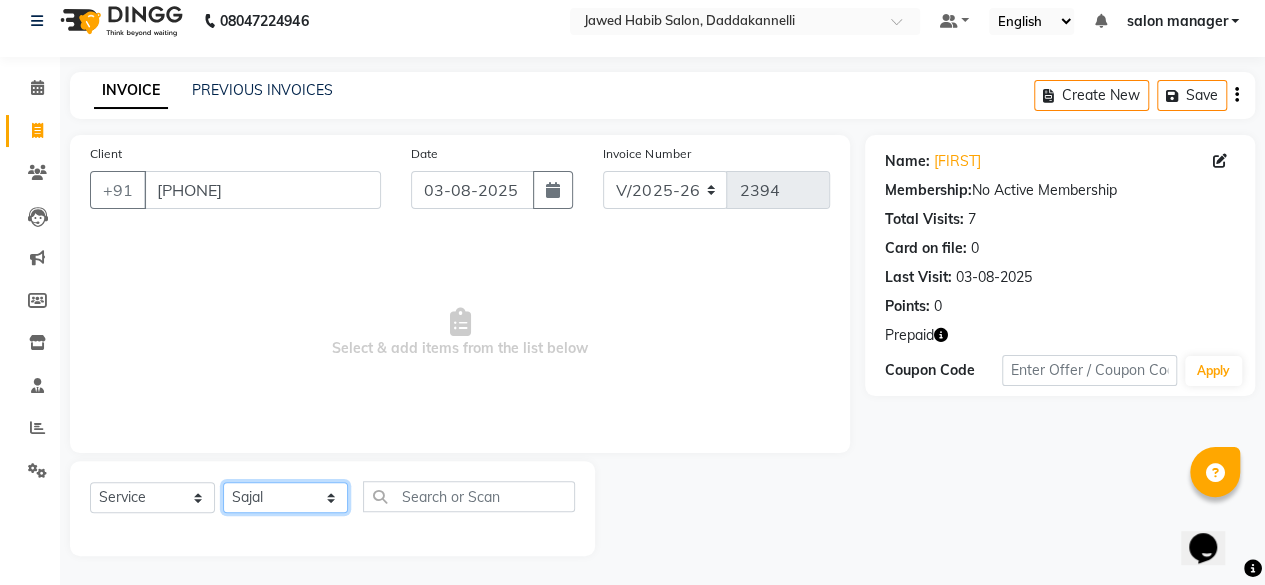 click on "Select Stylist aita DINGG SUPPORT Kabita KAMLA Rahul Riya Tamang Sajal salon manager Sonu Vimal" 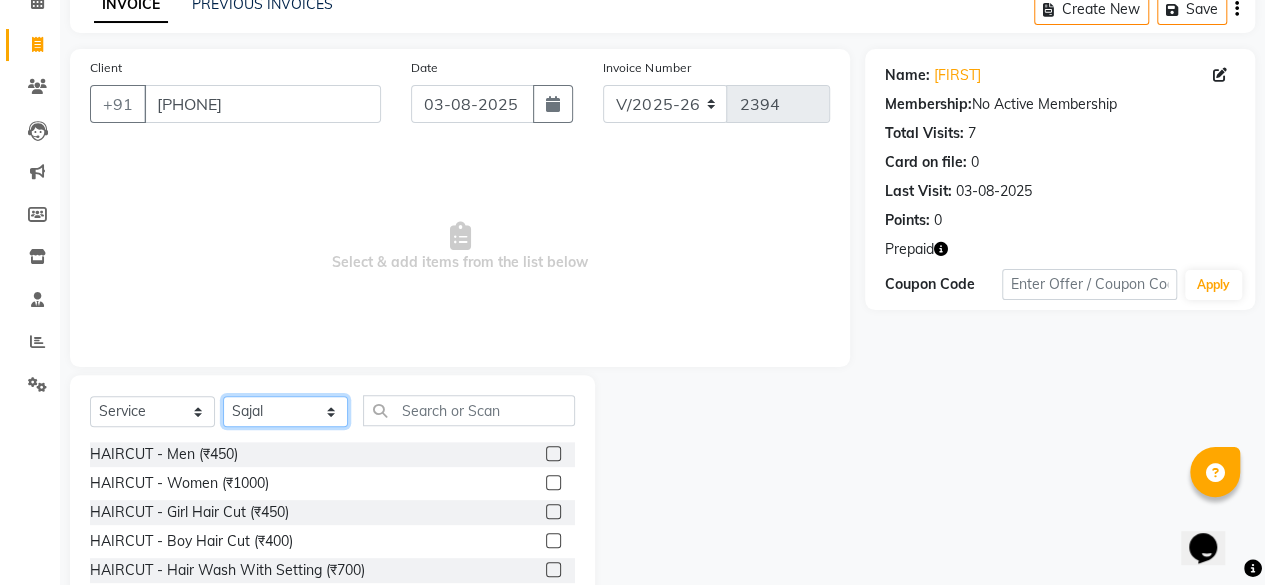 scroll, scrollTop: 215, scrollLeft: 0, axis: vertical 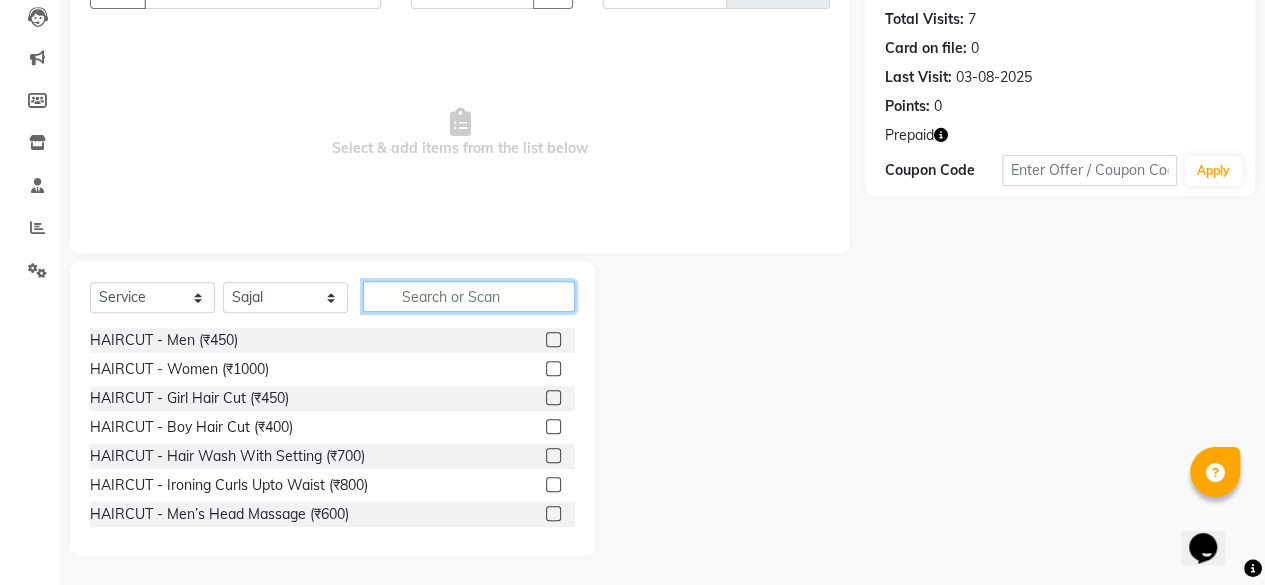 click 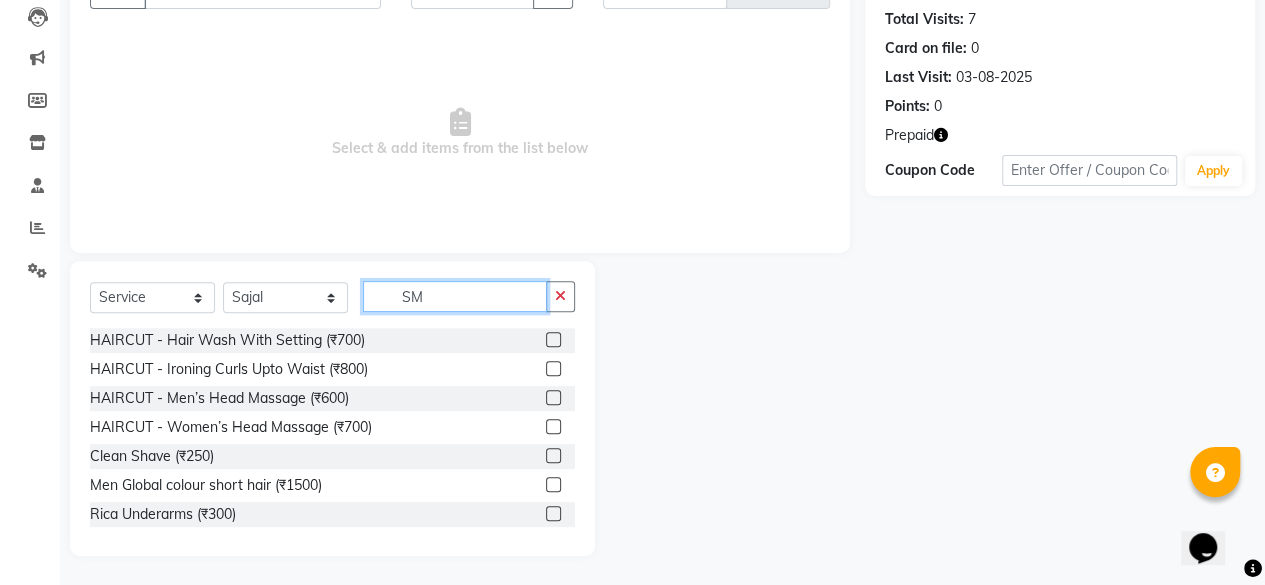 scroll, scrollTop: 131, scrollLeft: 0, axis: vertical 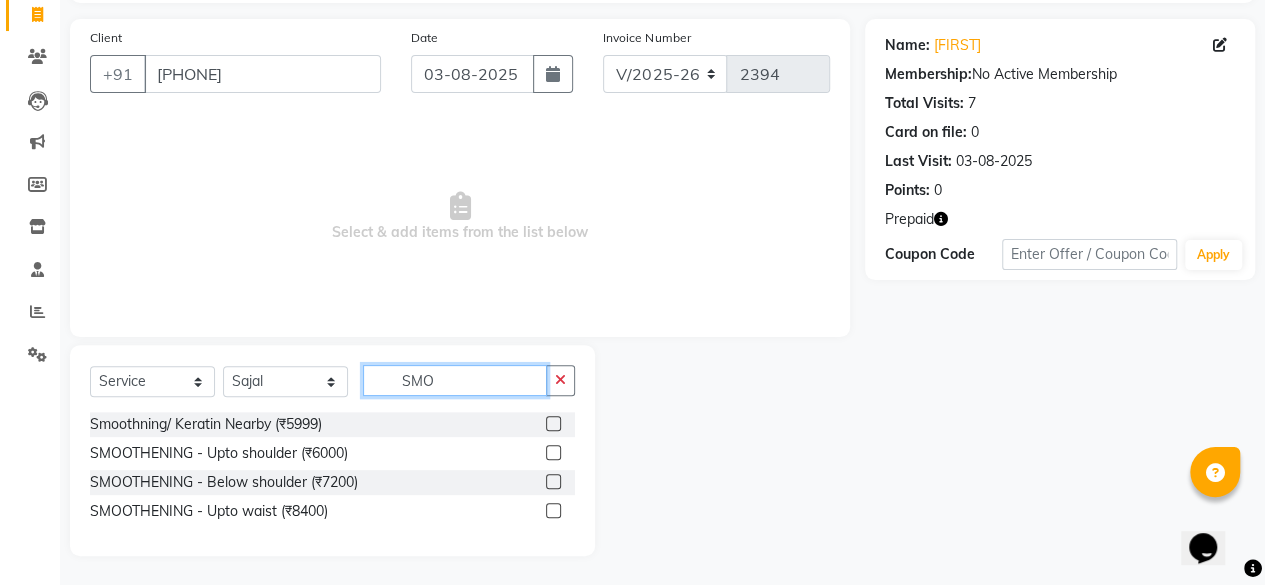 type on "SMO" 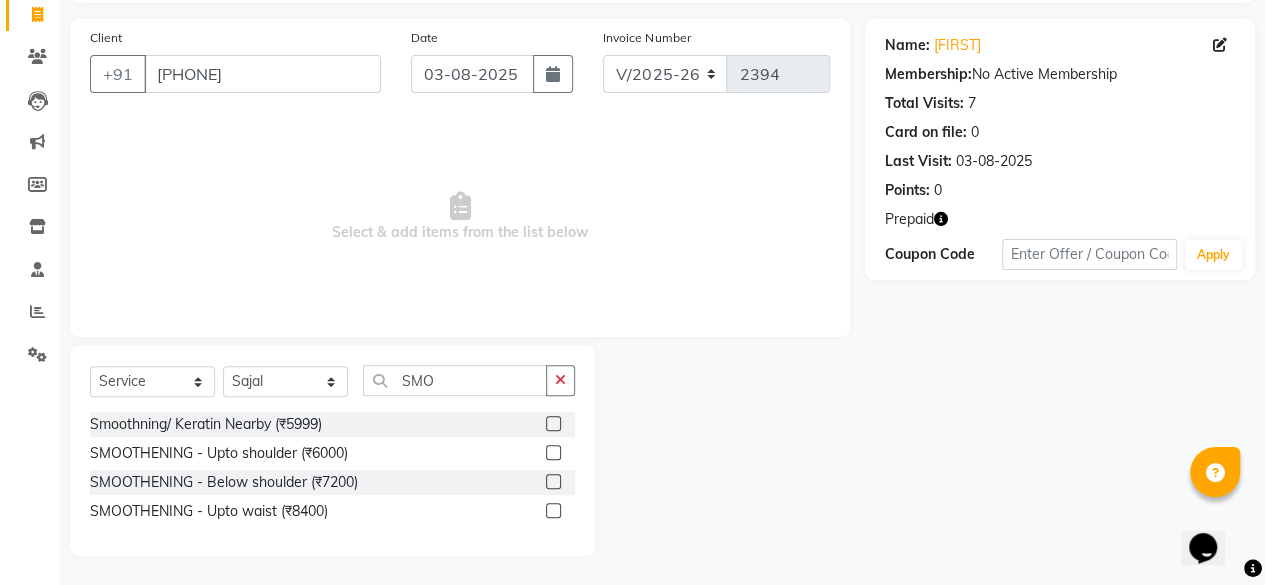 click 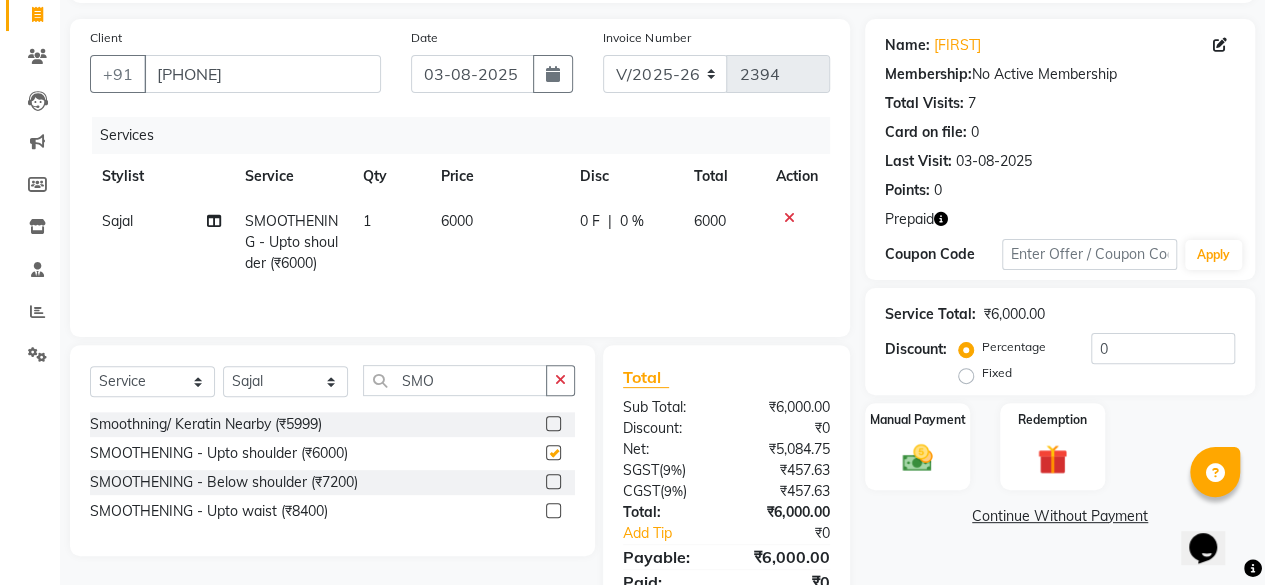 checkbox on "false" 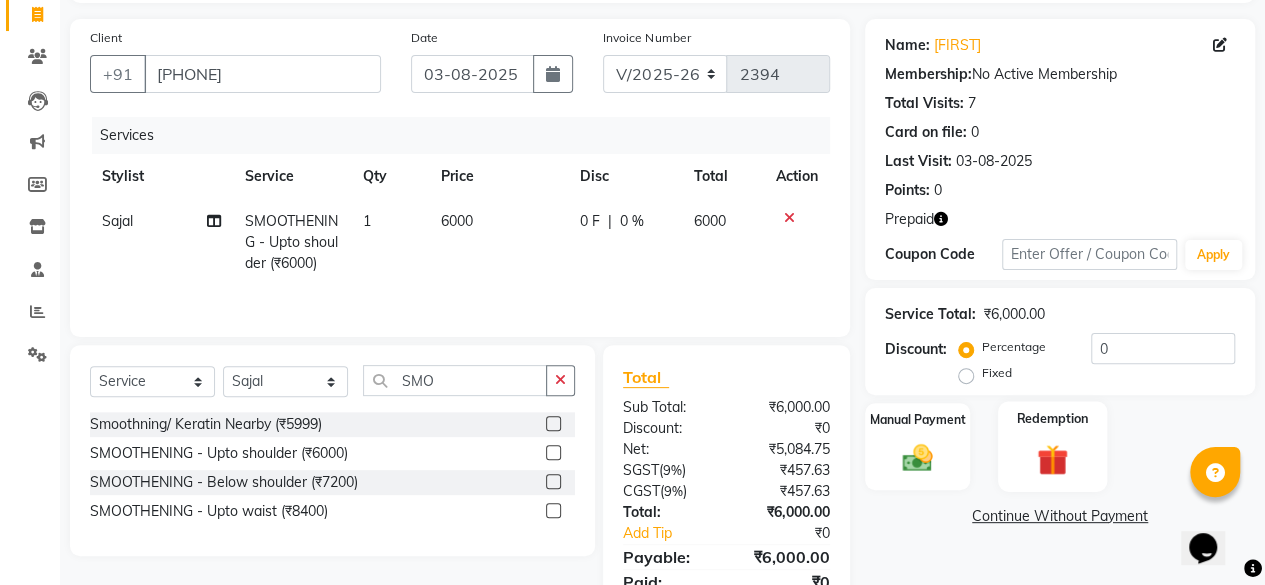 click 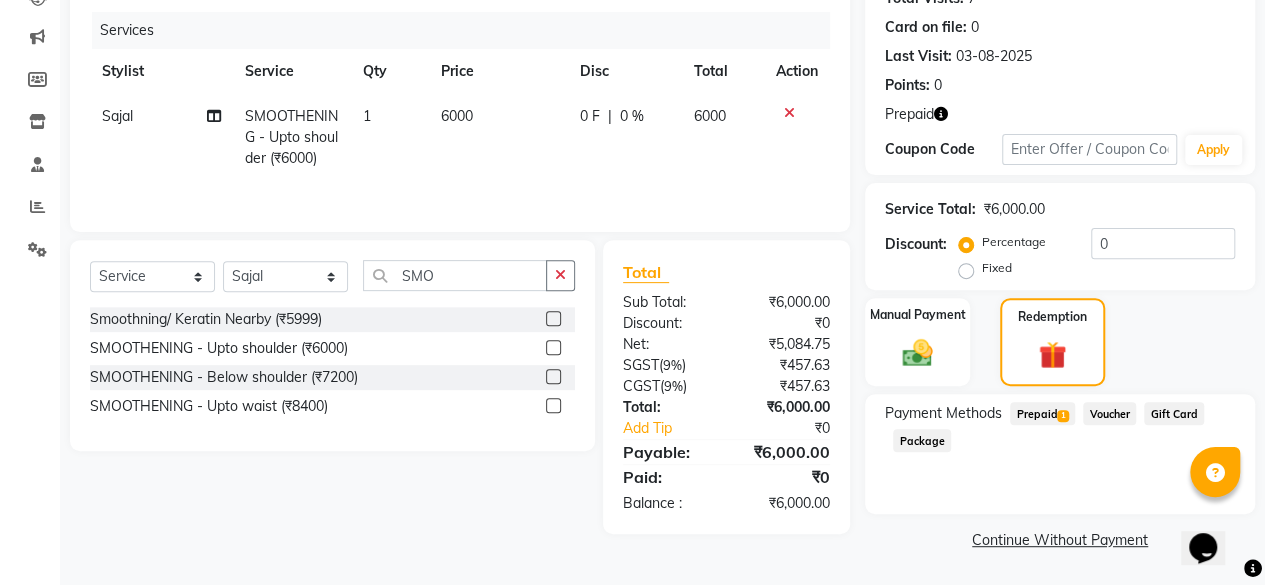 click on "Prepaid  1" 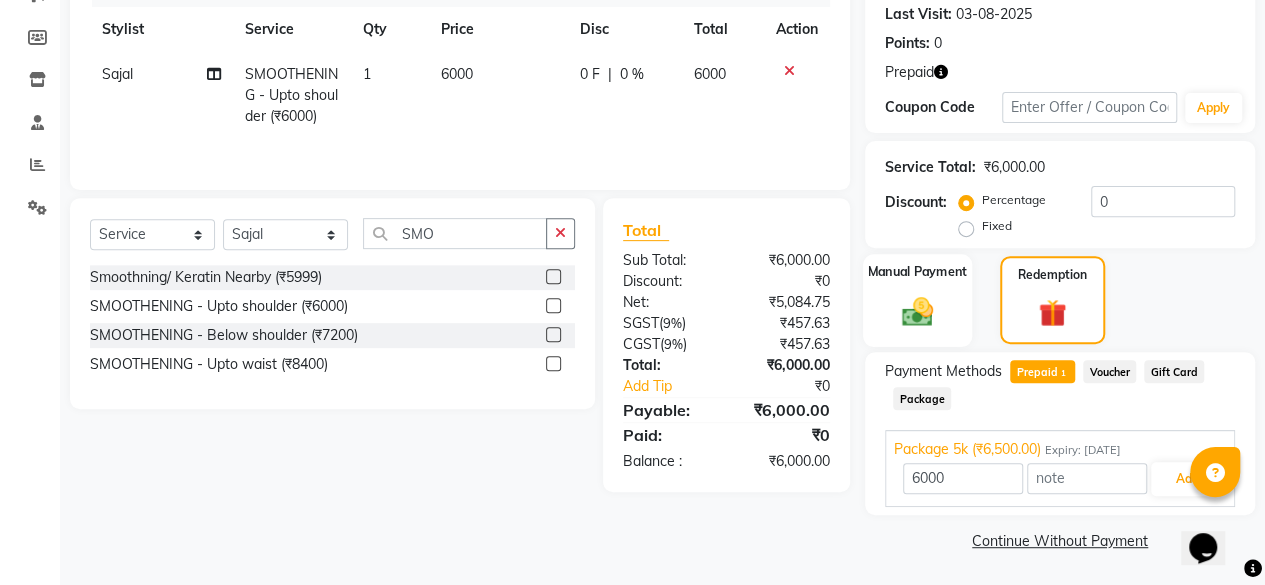 scroll, scrollTop: 278, scrollLeft: 0, axis: vertical 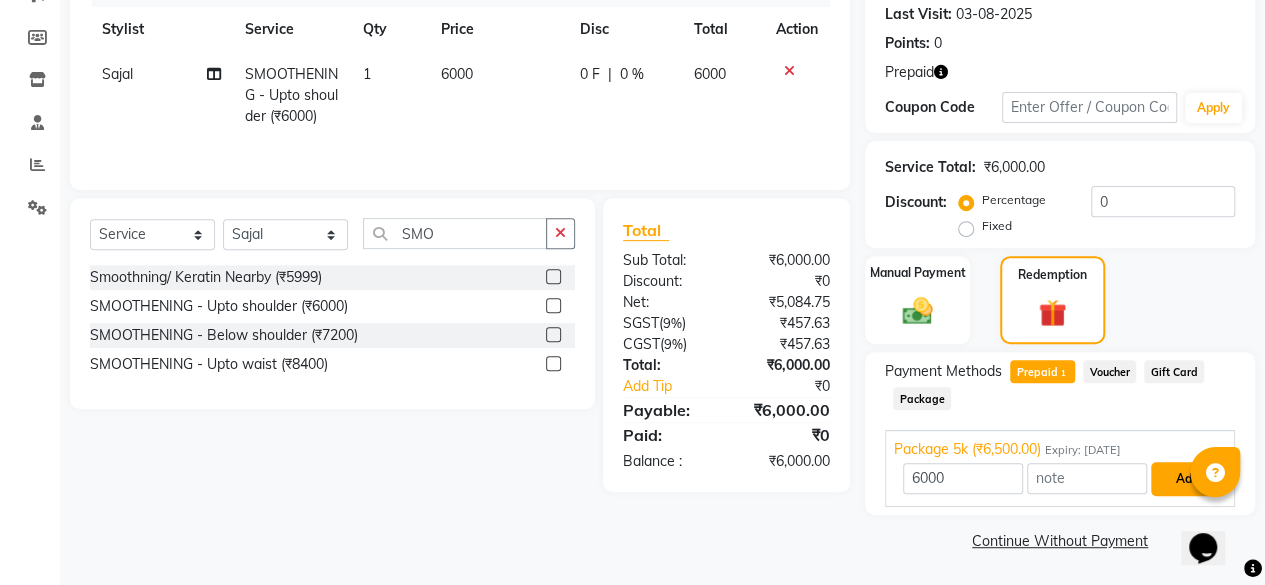 click on "Add" at bounding box center [1187, 479] 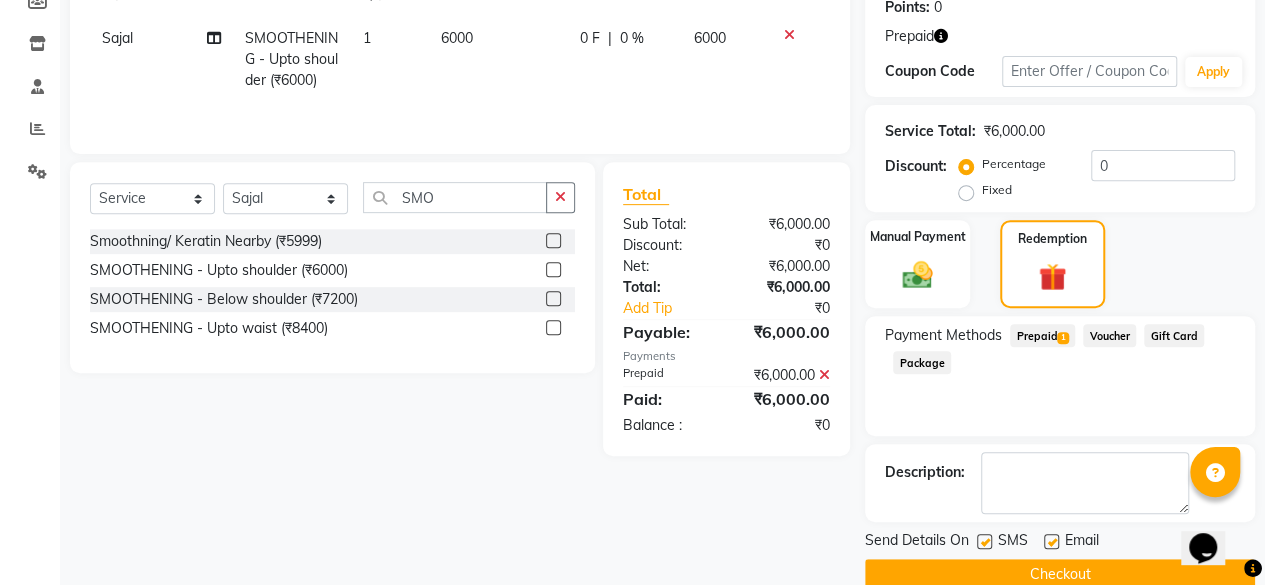 scroll, scrollTop: 347, scrollLeft: 0, axis: vertical 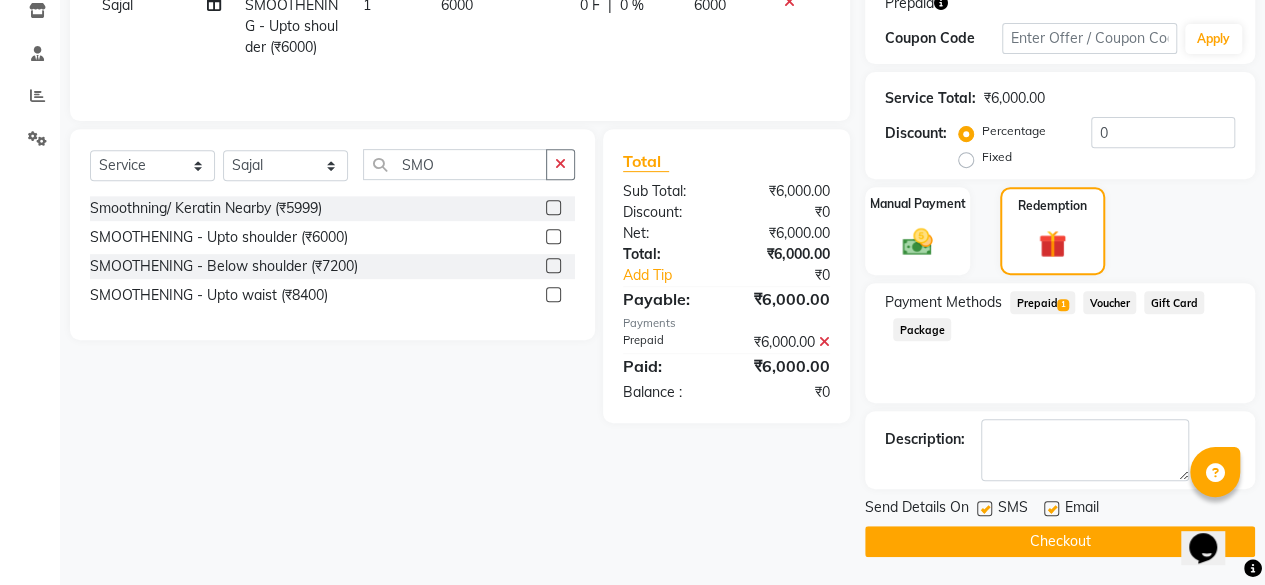 click 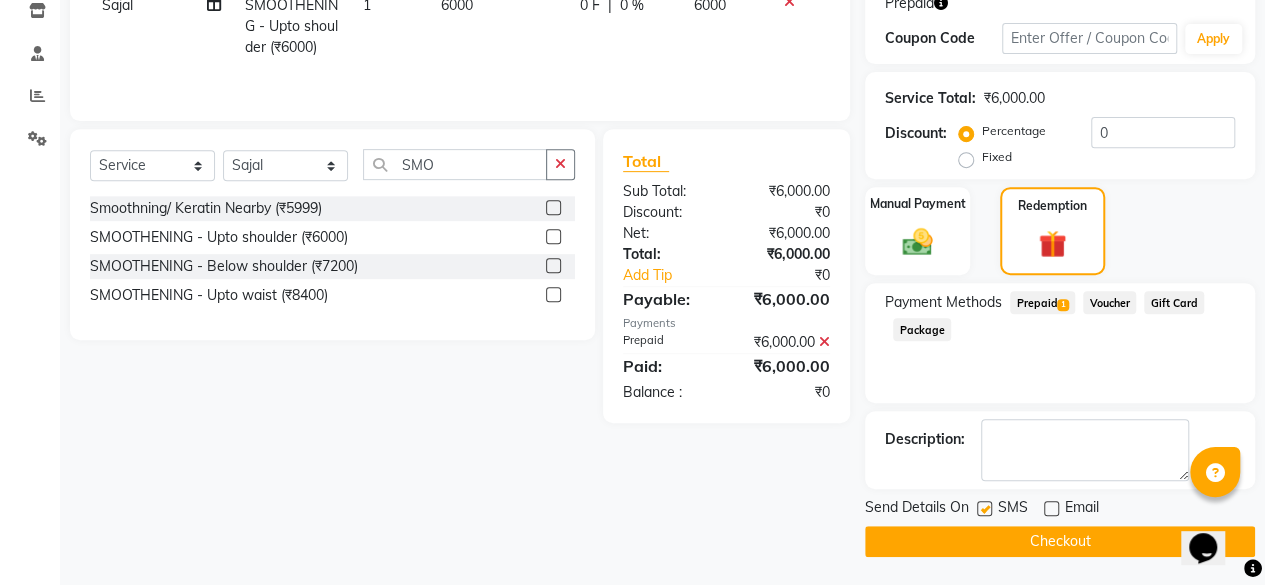 click 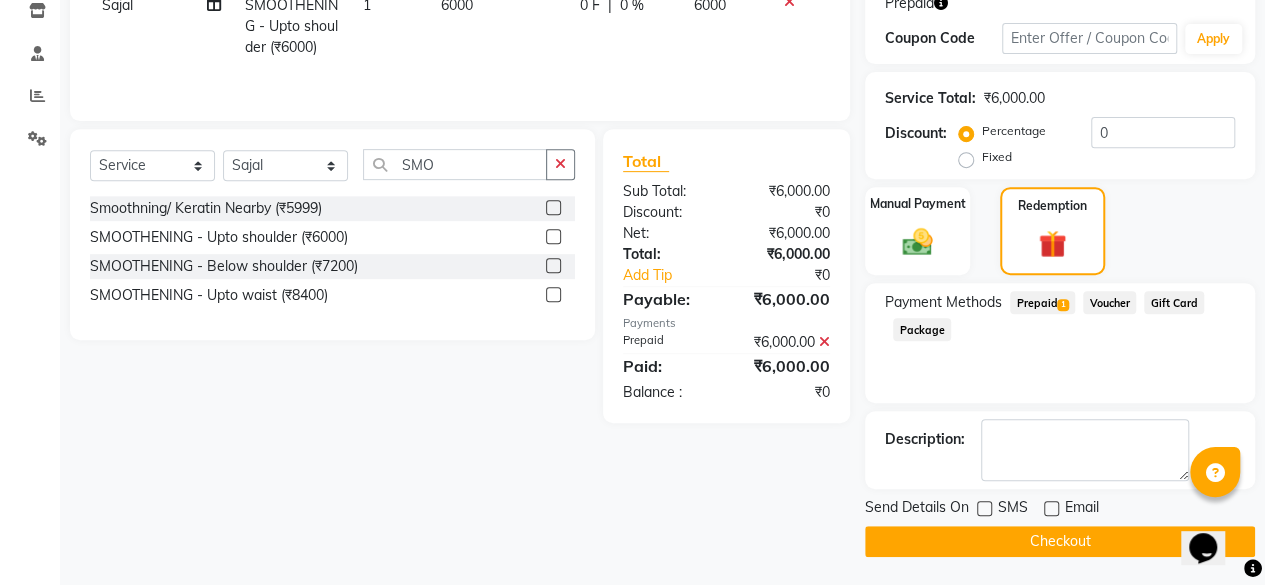 click on "Checkout" 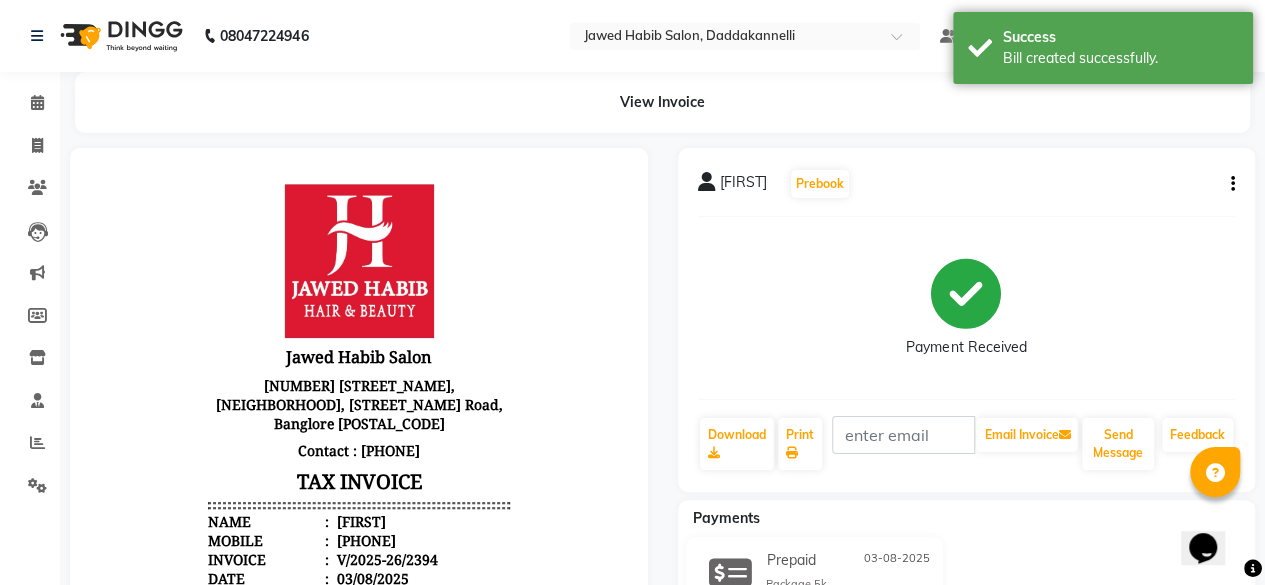 scroll, scrollTop: 0, scrollLeft: 0, axis: both 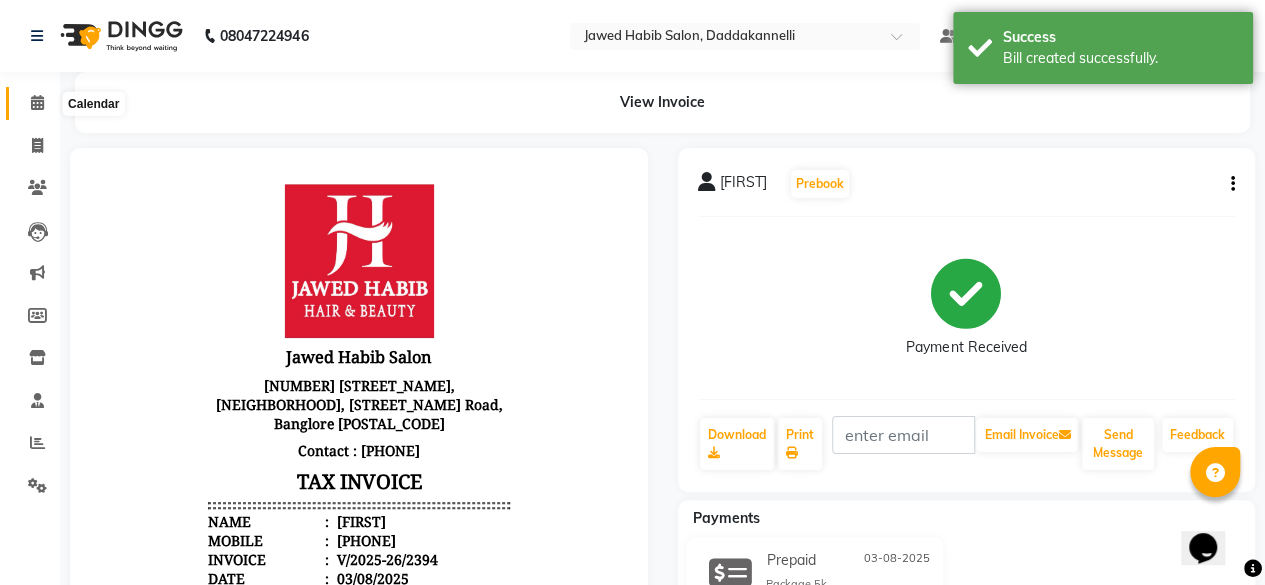 click 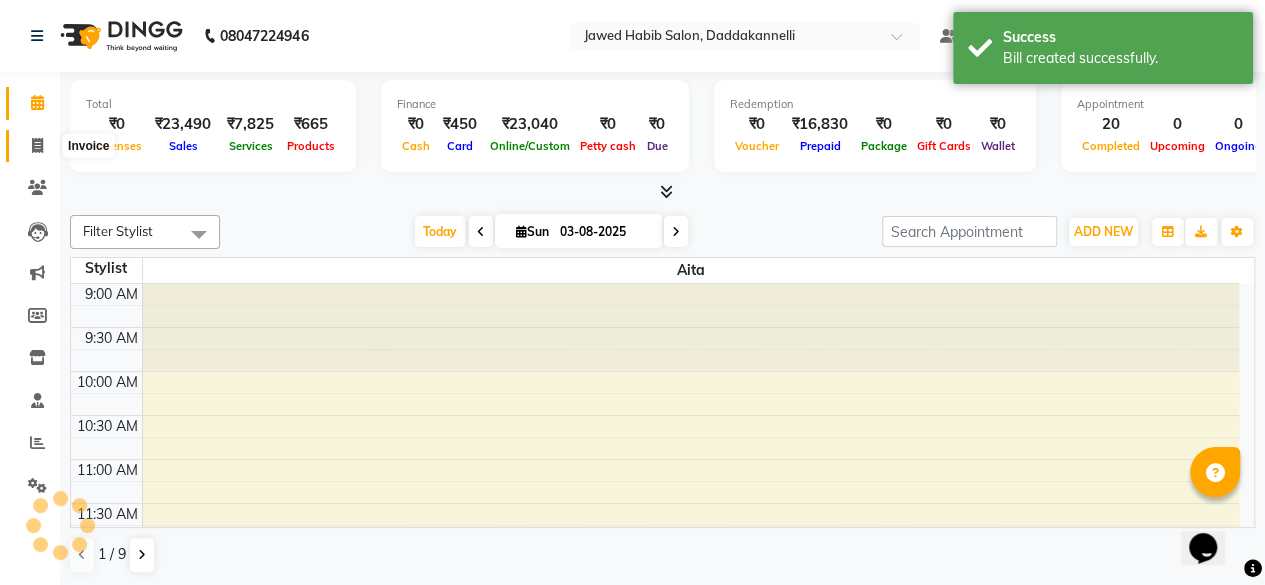 scroll, scrollTop: 0, scrollLeft: 0, axis: both 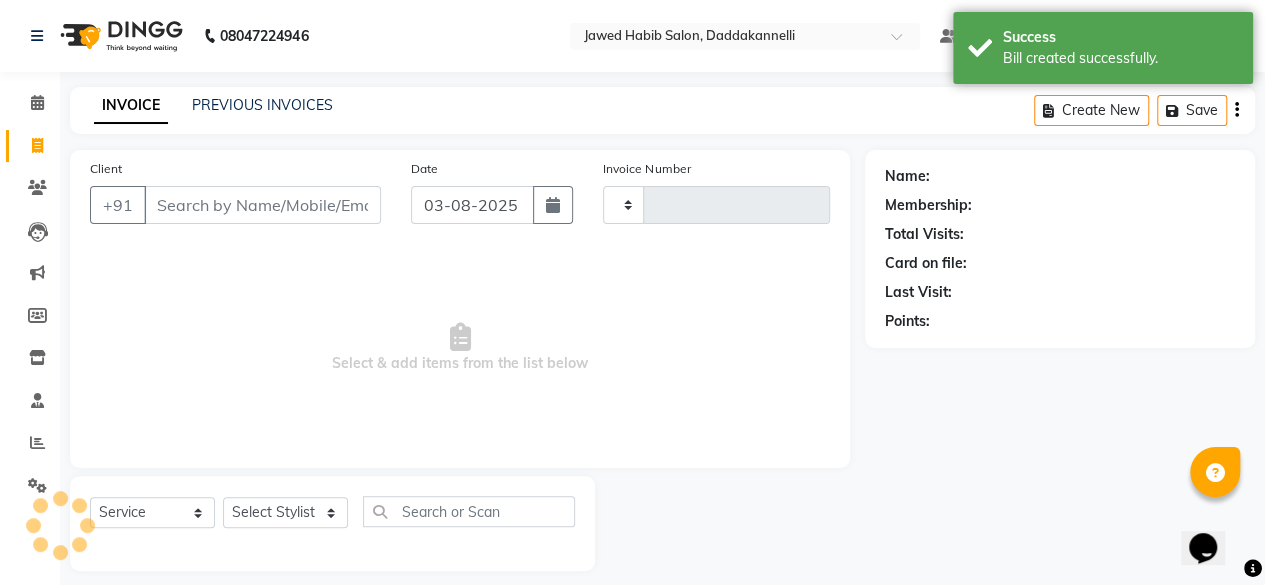 type on "2395" 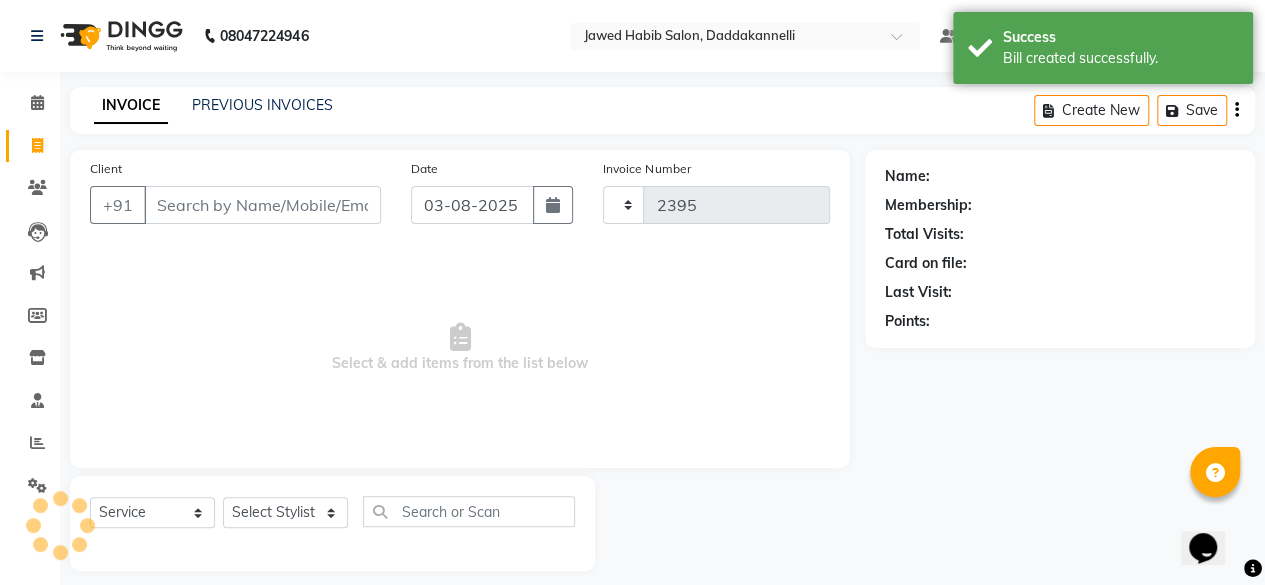select on "6354" 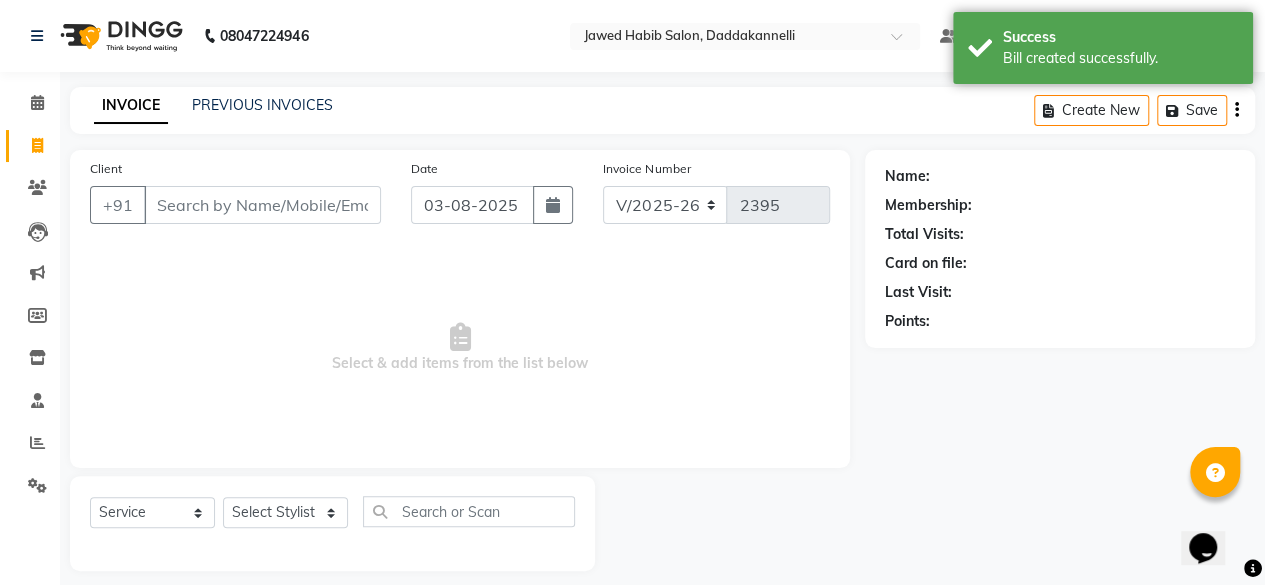 click on "Select  Service  Product  Membership  Package Voucher Prepaid Gift Card  Select Stylist aita DINGG SUPPORT Kabita KAMLA Rahul Riya Tamang Sajal salon manager Sonu Vimal" 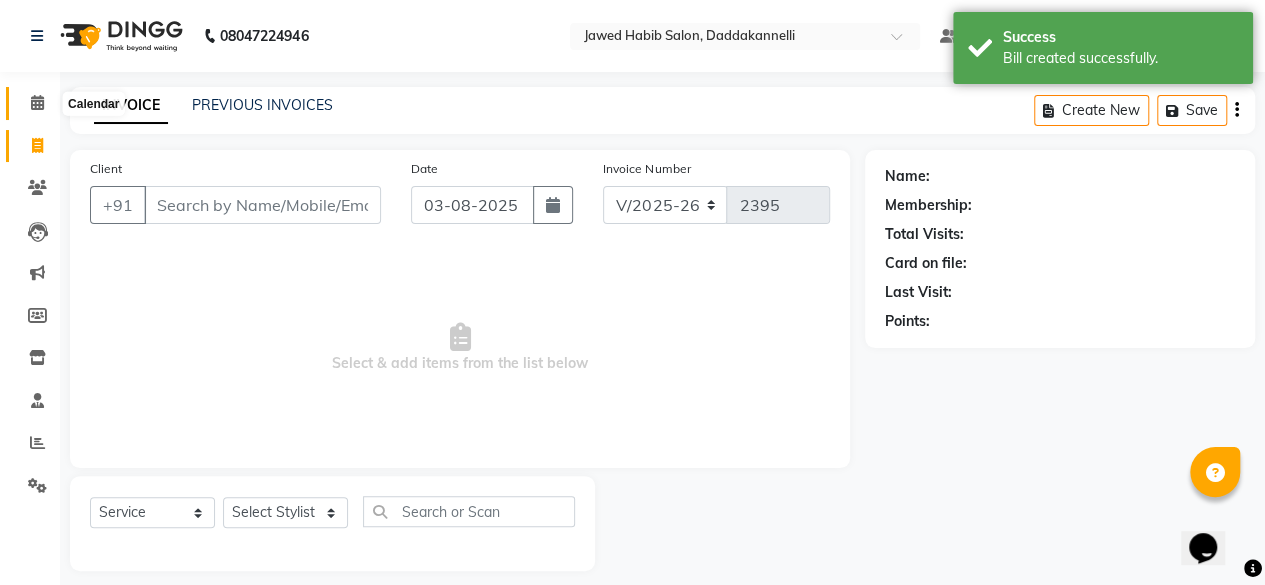 click 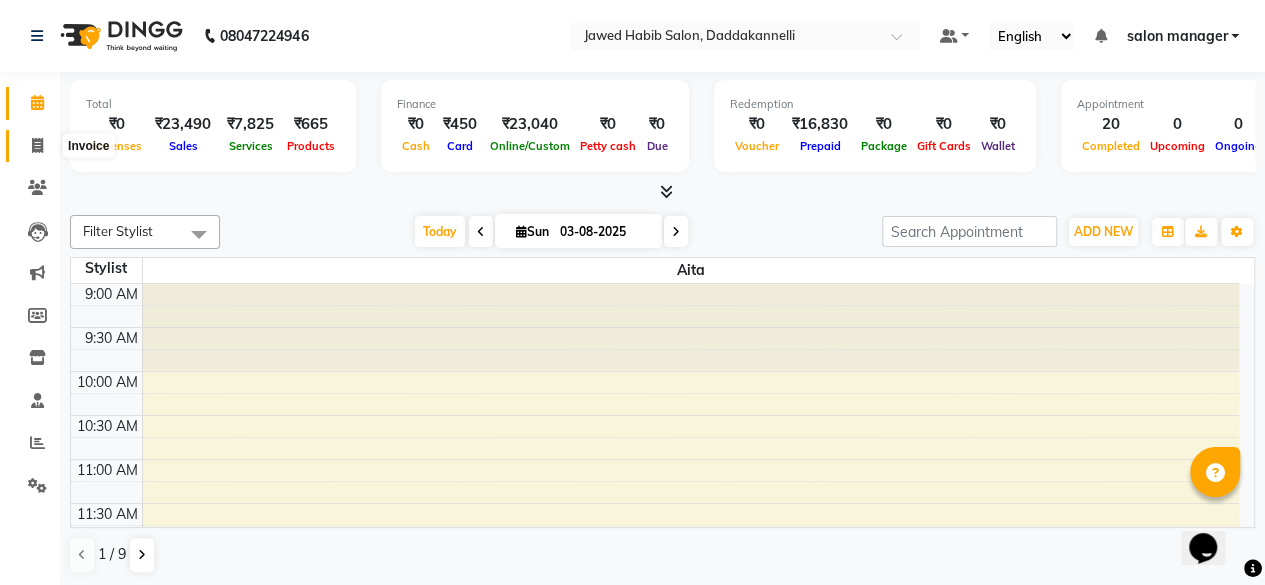 click 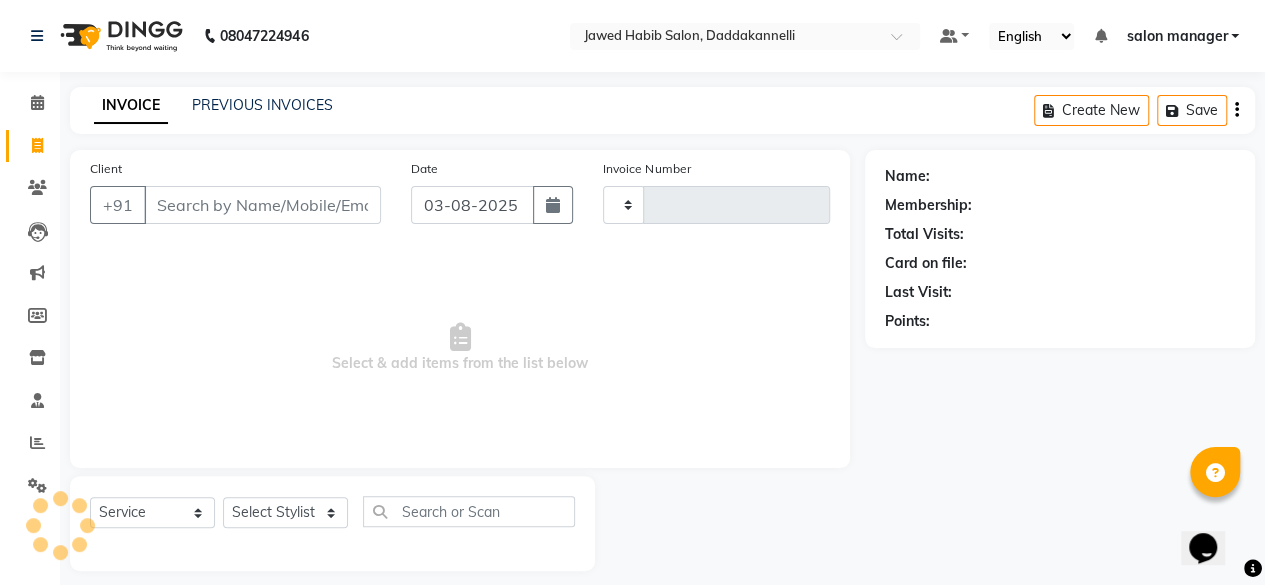 type on "2395" 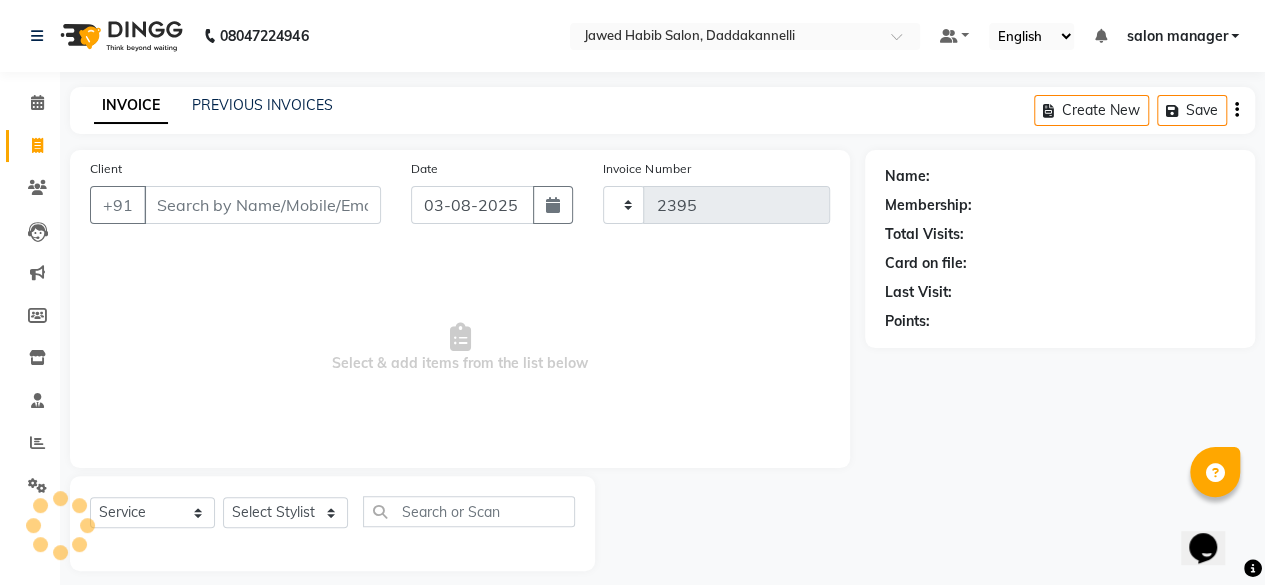 select on "6354" 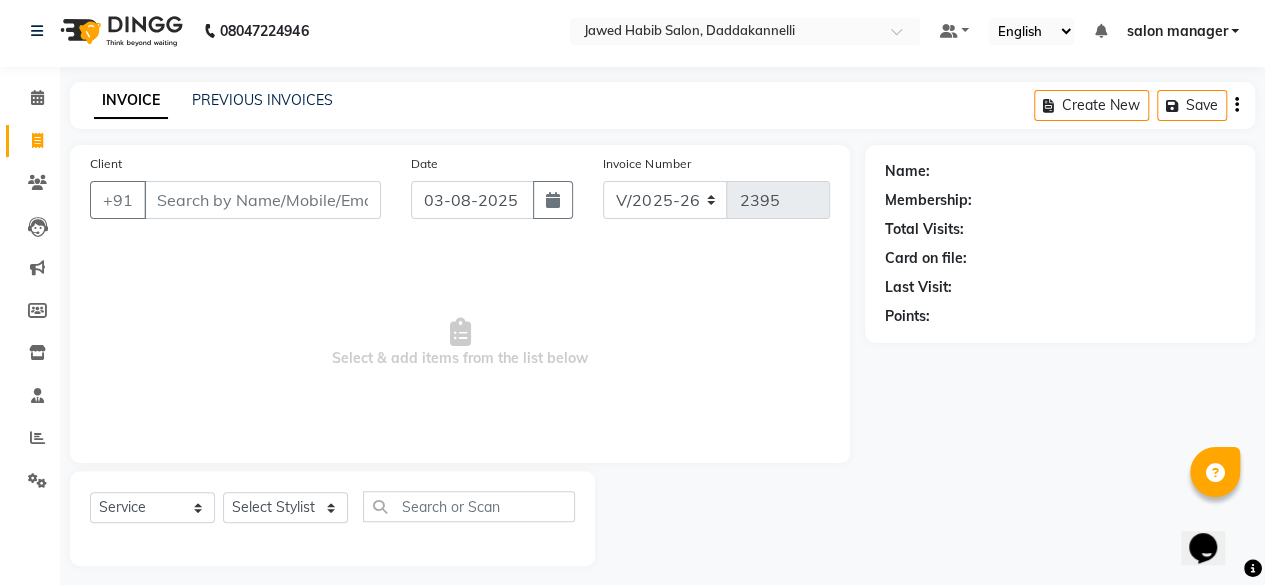 scroll, scrollTop: 15, scrollLeft: 0, axis: vertical 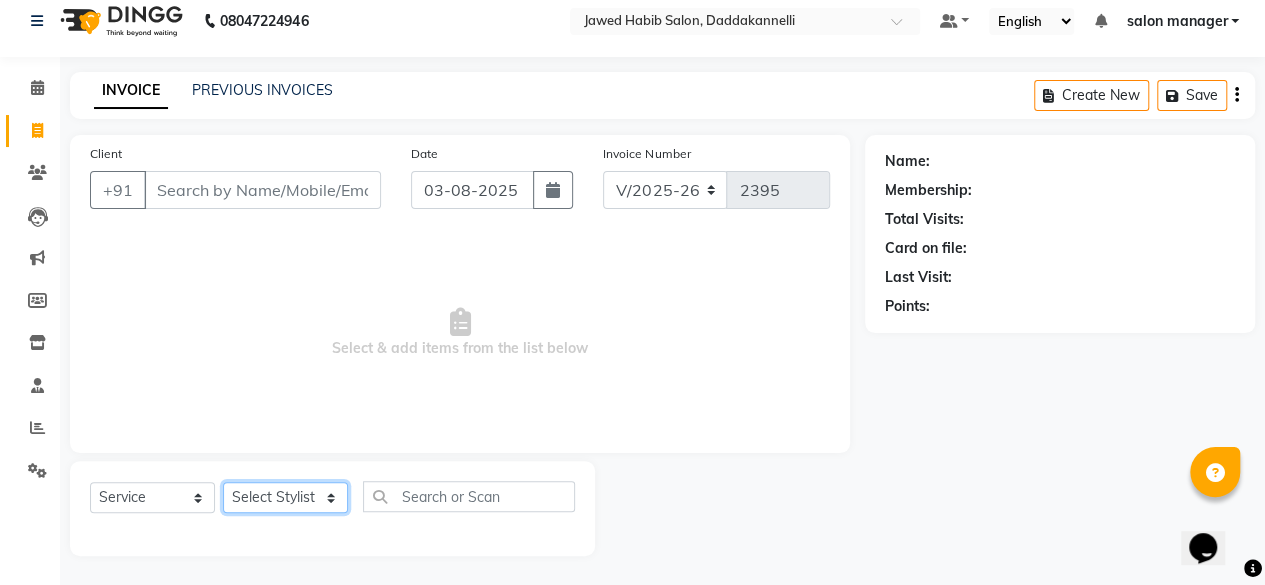 click on "Select Stylist aita DINGG SUPPORT Kabita KAMLA Rahul Riya Tamang Sajal salon manager Sonu Vimal" 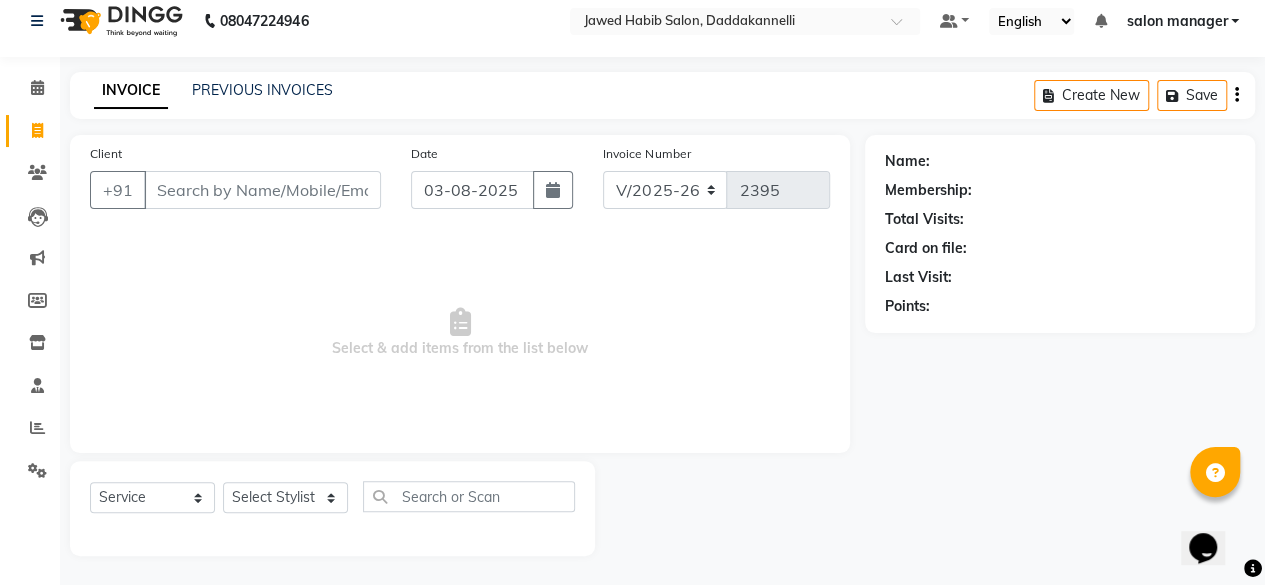click on "Client +91 Date 03-08-2025 Invoice Number V/2025 V/2025-26 2395  Select & add items from the list below" 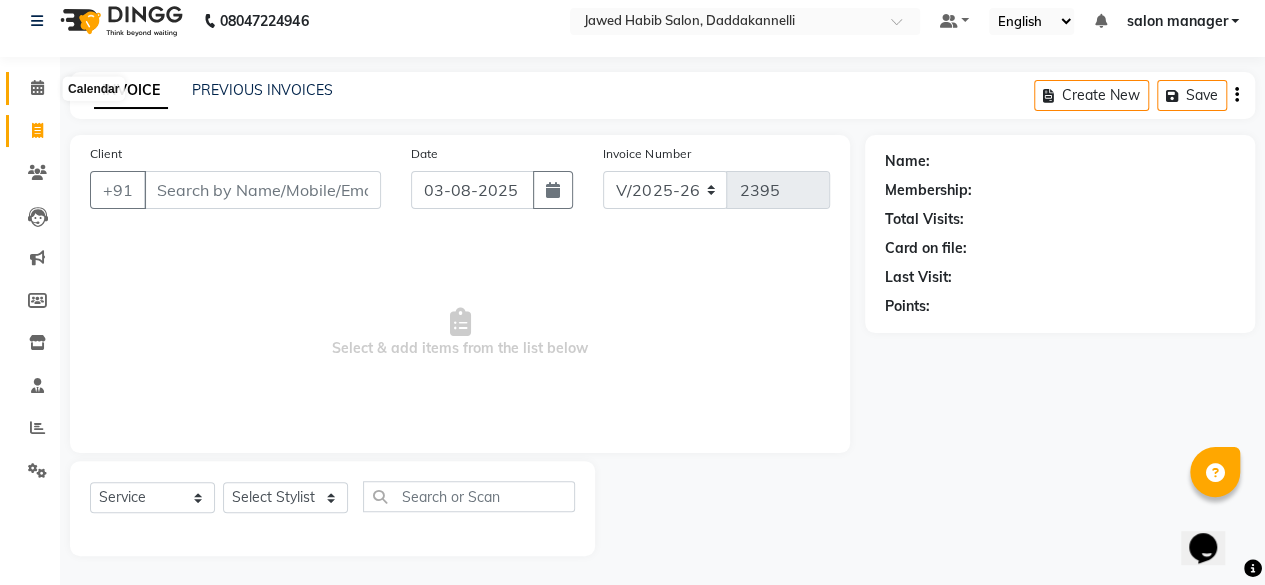 click 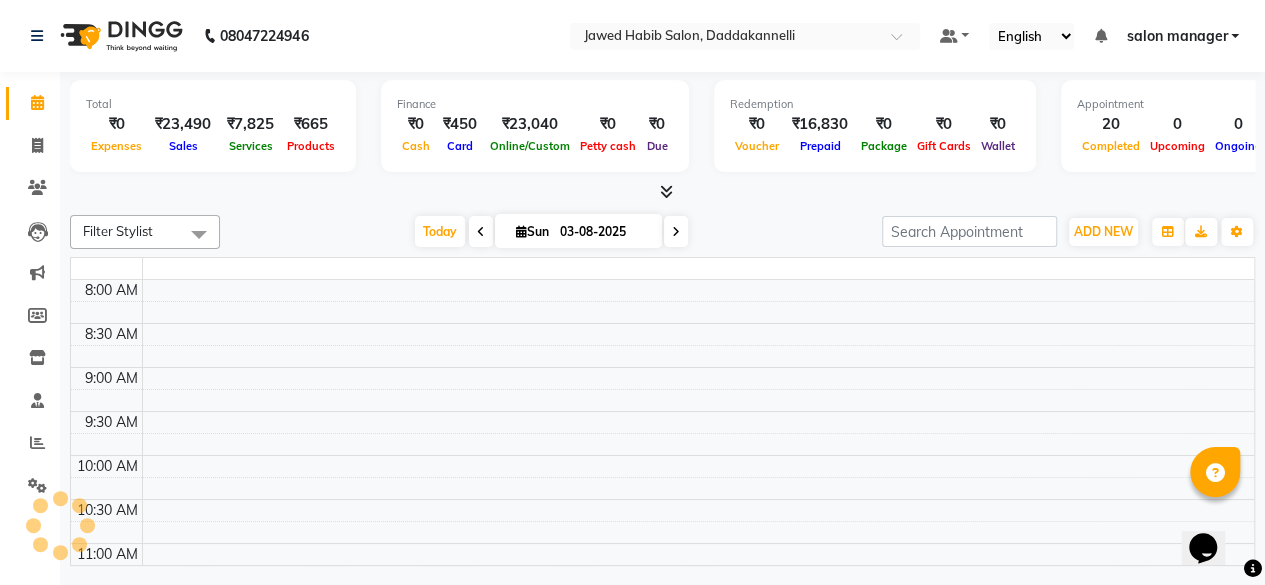 scroll, scrollTop: 0, scrollLeft: 0, axis: both 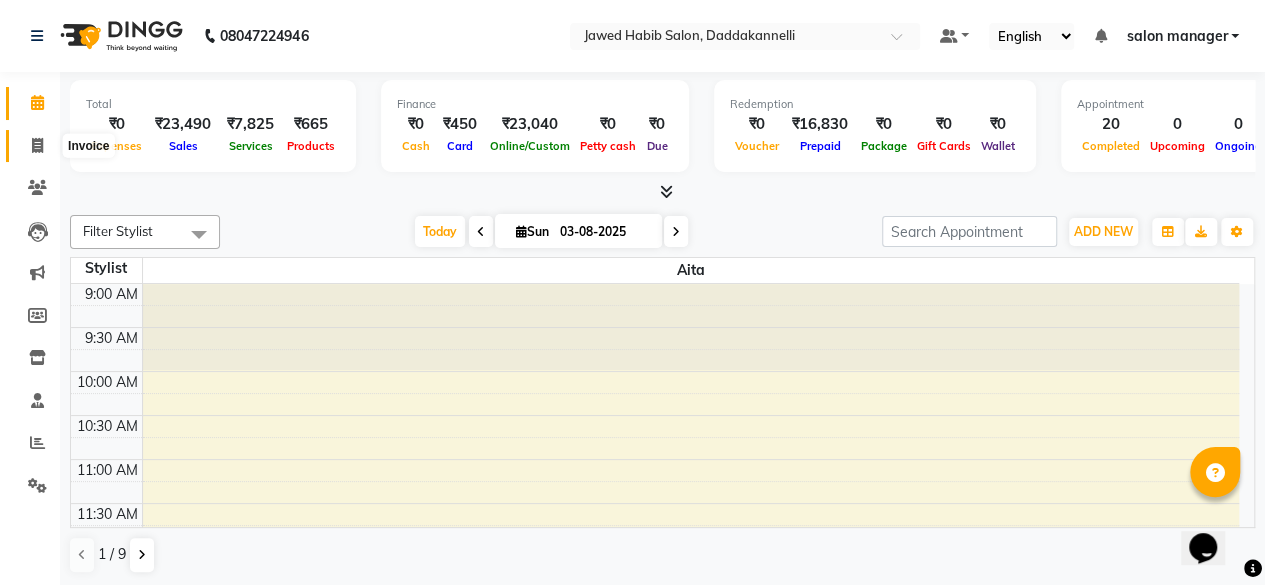 click 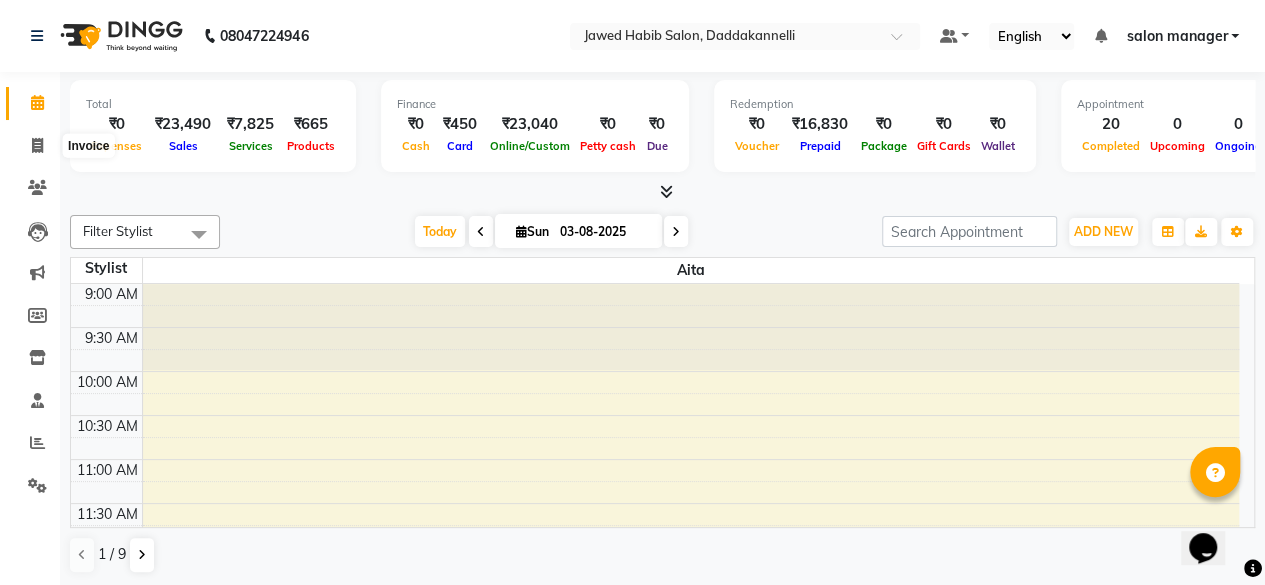 select on "service" 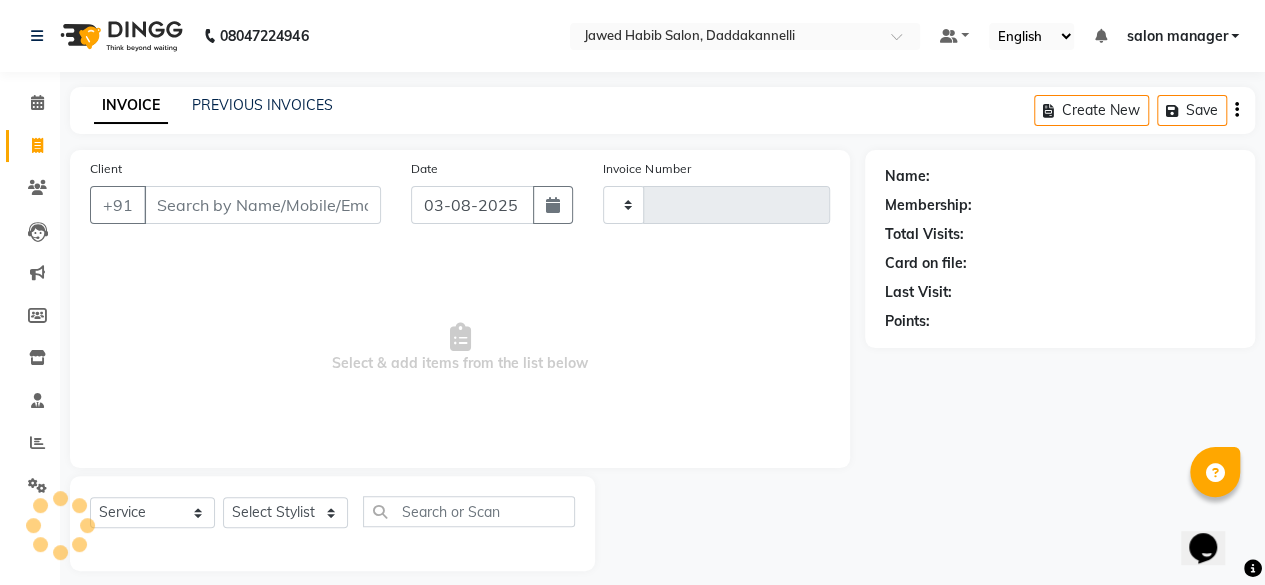 type on "2395" 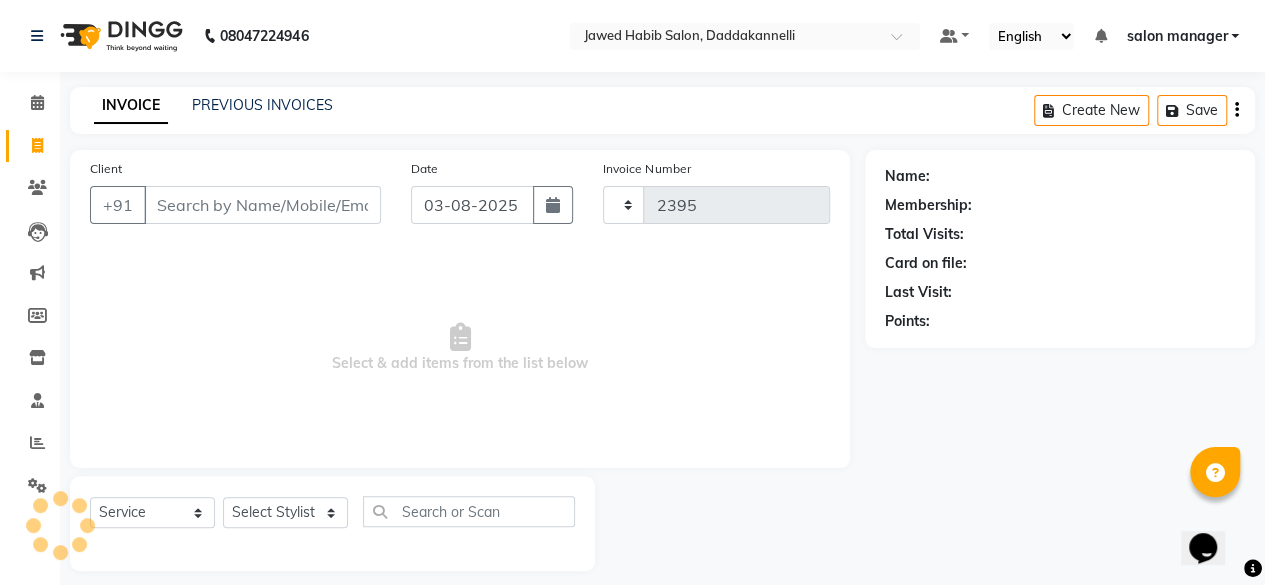 select on "6354" 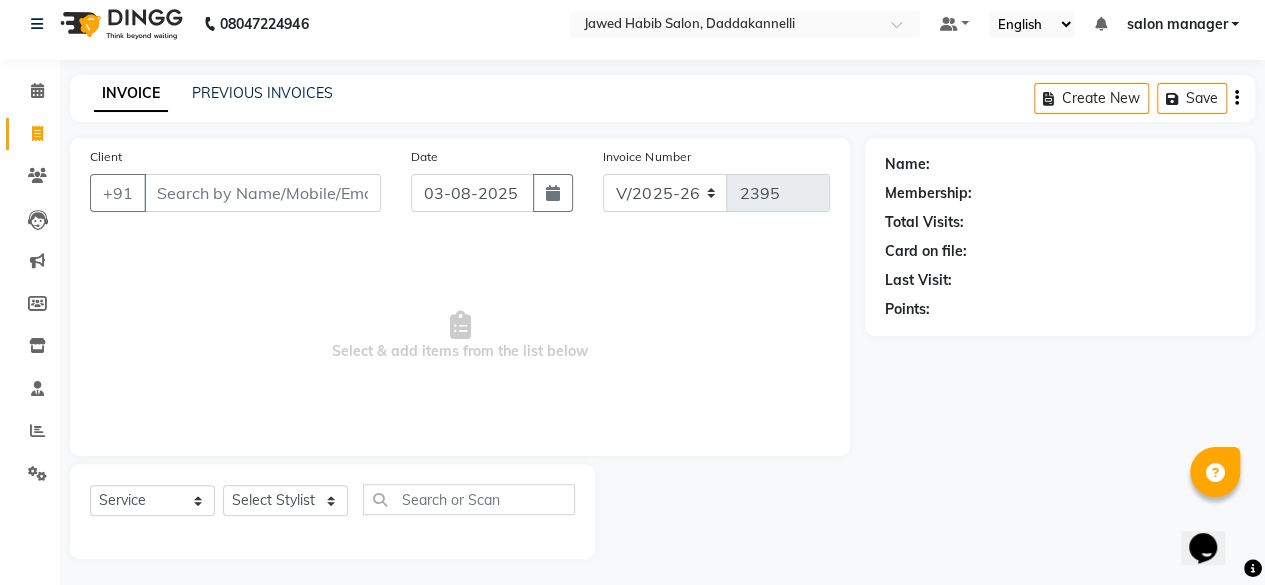 scroll, scrollTop: 15, scrollLeft: 0, axis: vertical 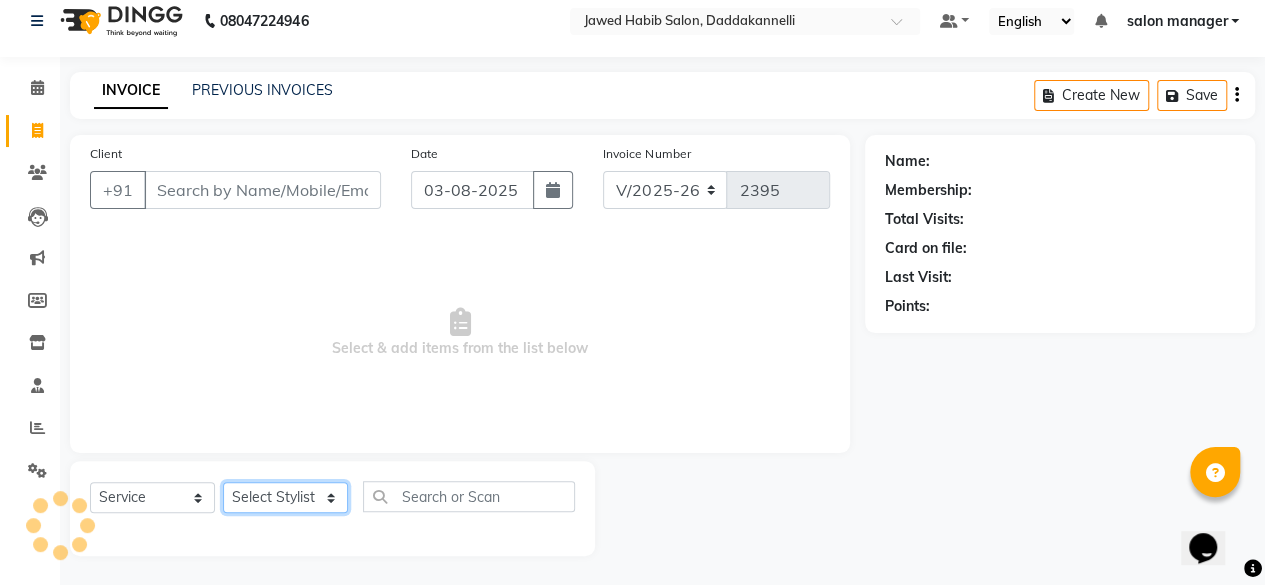 click on "Select Stylist" 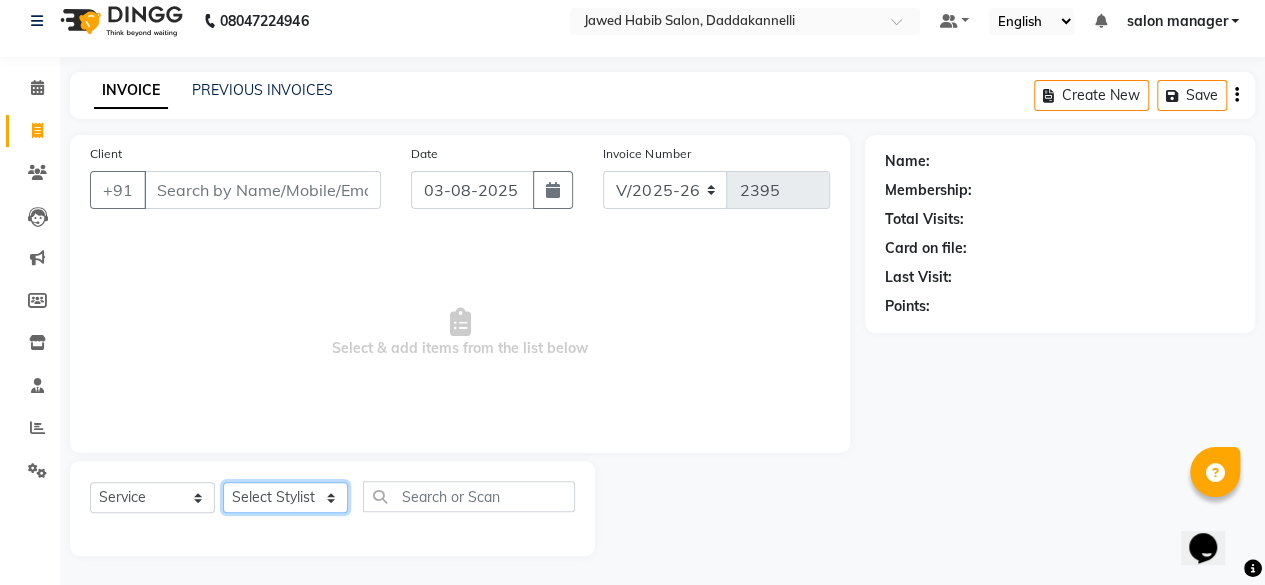 select on "86746" 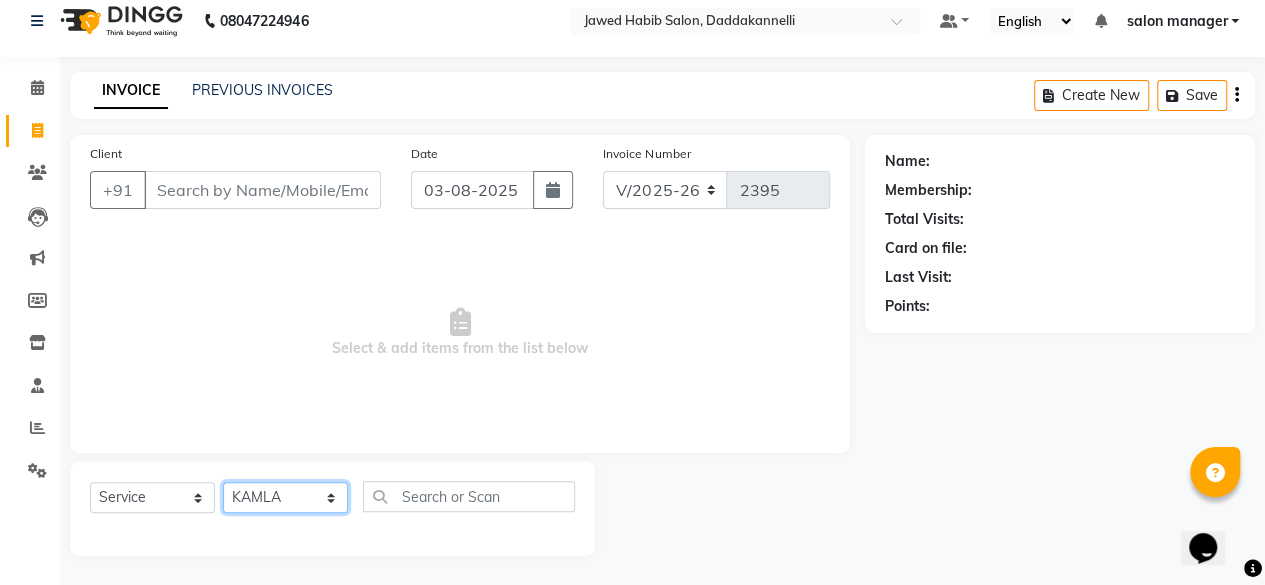 click on "Select Stylist aita DINGG SUPPORT Kabita KAMLA Rahul Riya Tamang Sajal salon manager Sonu Vimal" 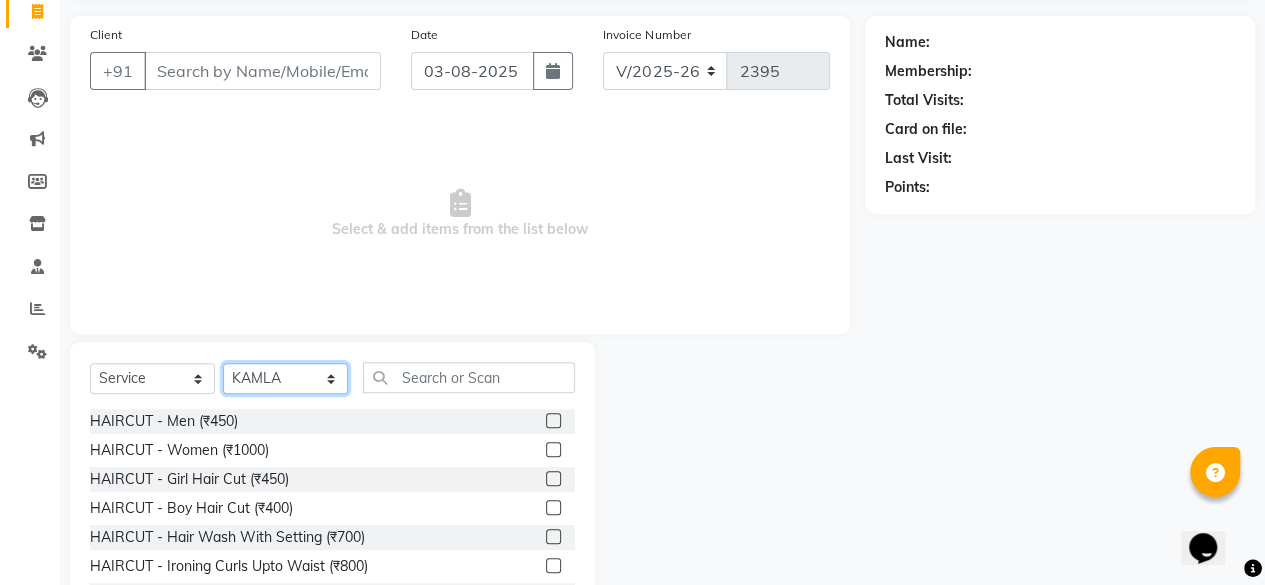 scroll, scrollTop: 215, scrollLeft: 0, axis: vertical 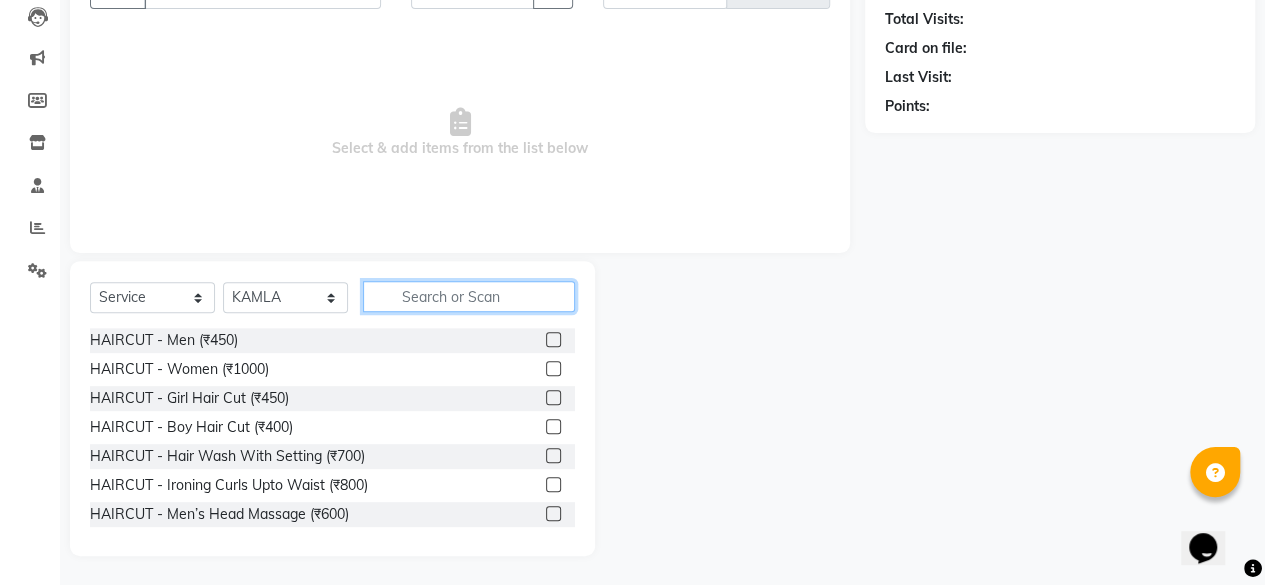 click 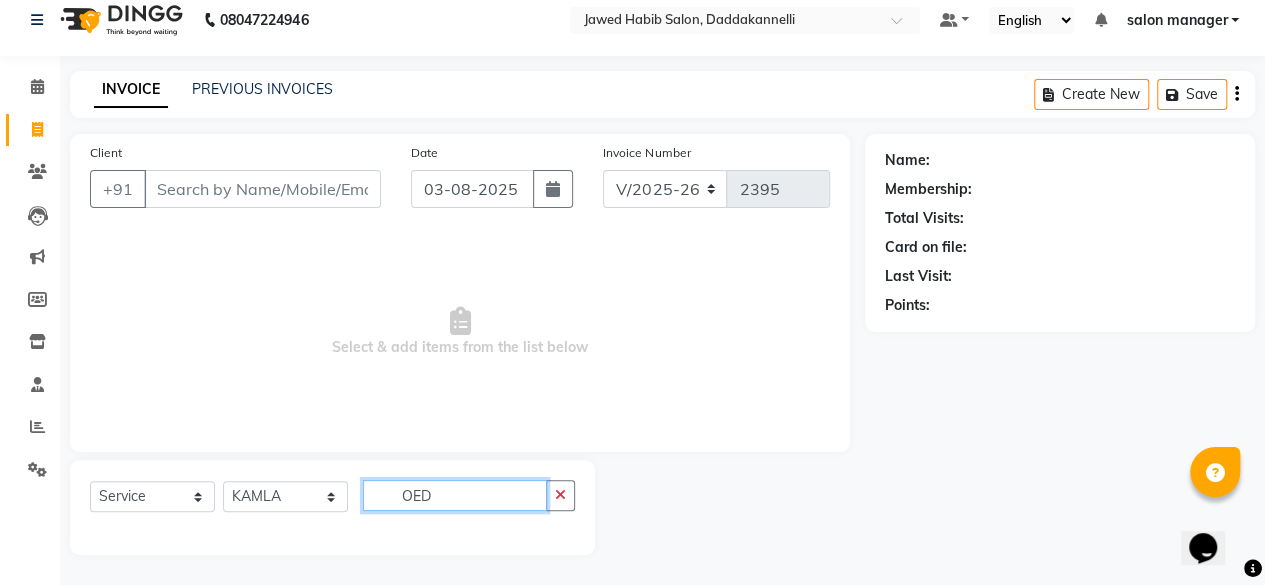 scroll, scrollTop: 15, scrollLeft: 0, axis: vertical 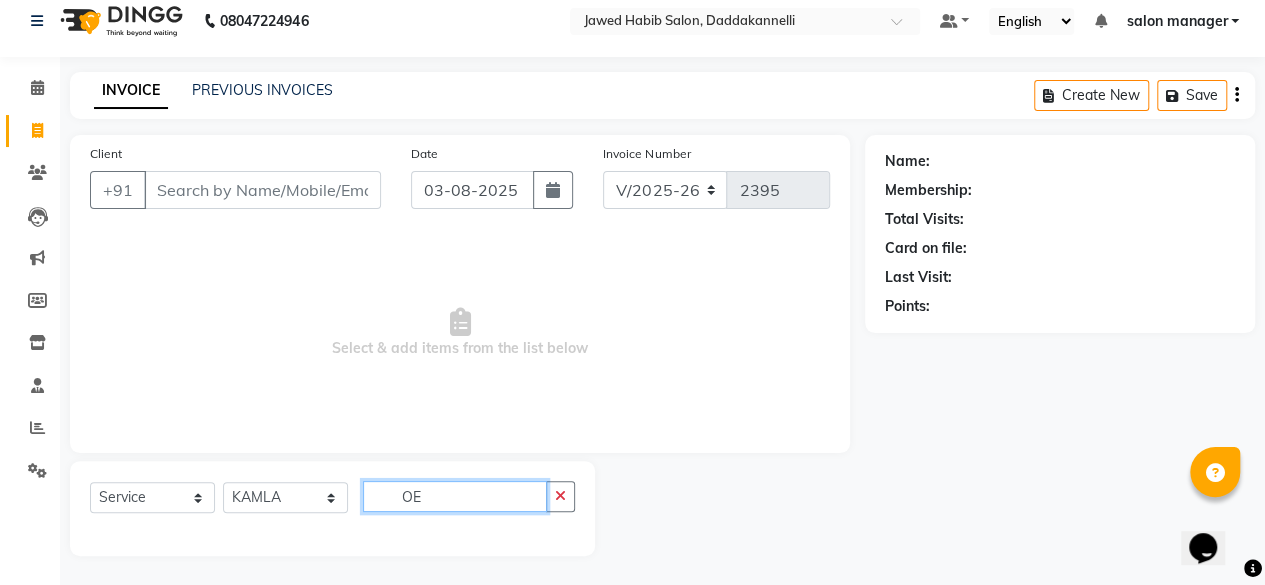 type on "O" 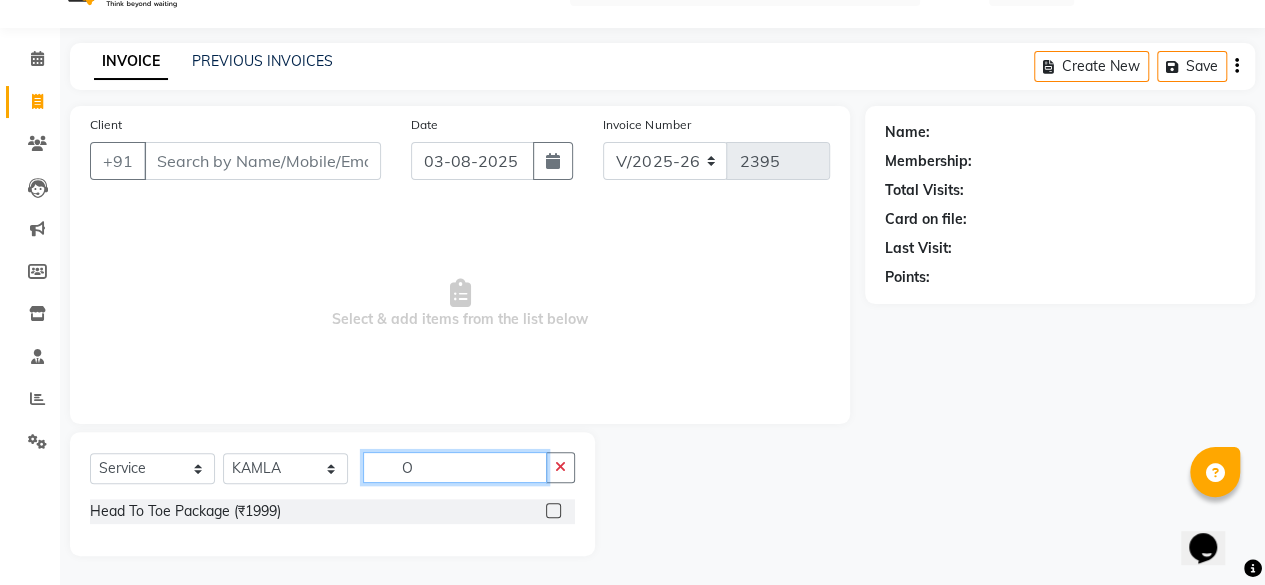 scroll, scrollTop: 215, scrollLeft: 0, axis: vertical 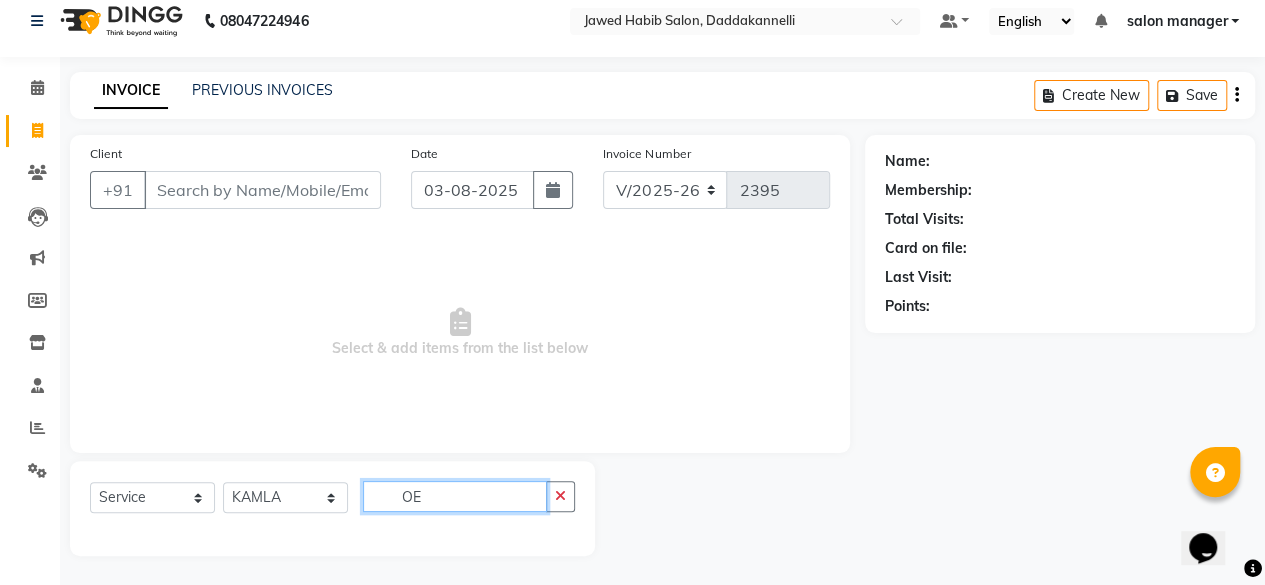 type on "O" 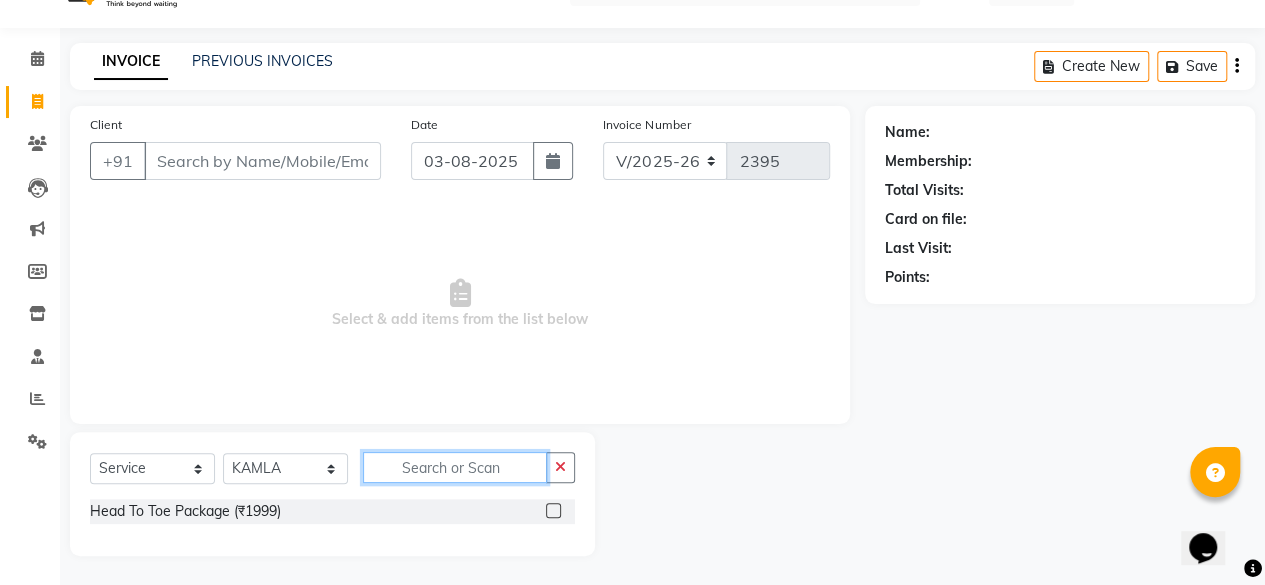 scroll, scrollTop: 215, scrollLeft: 0, axis: vertical 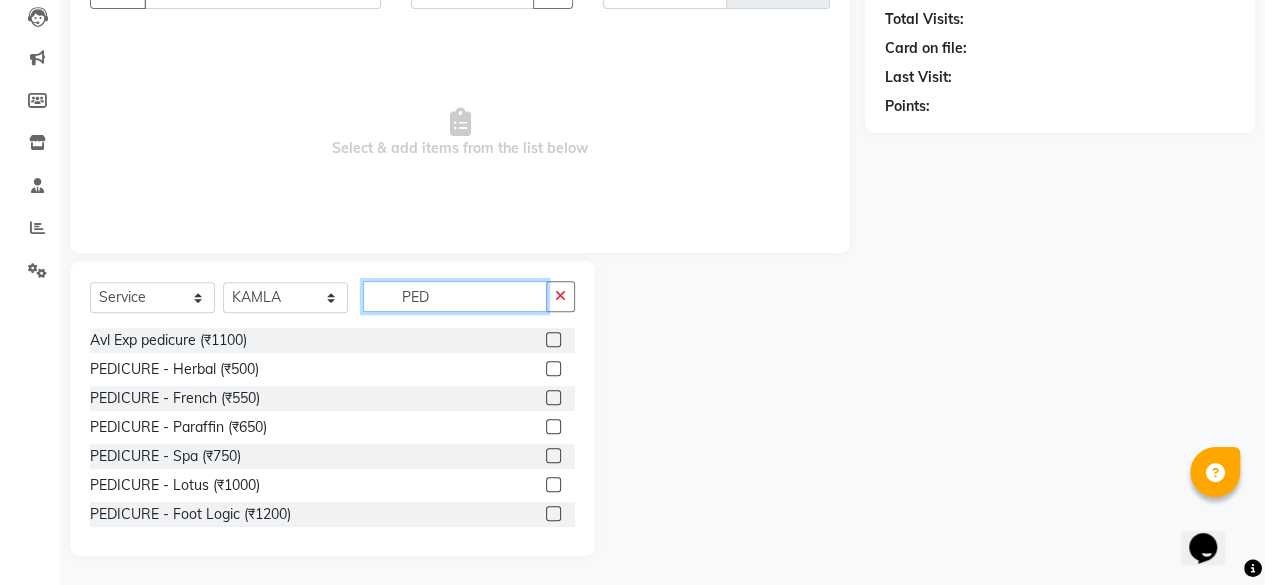 type on "PED" 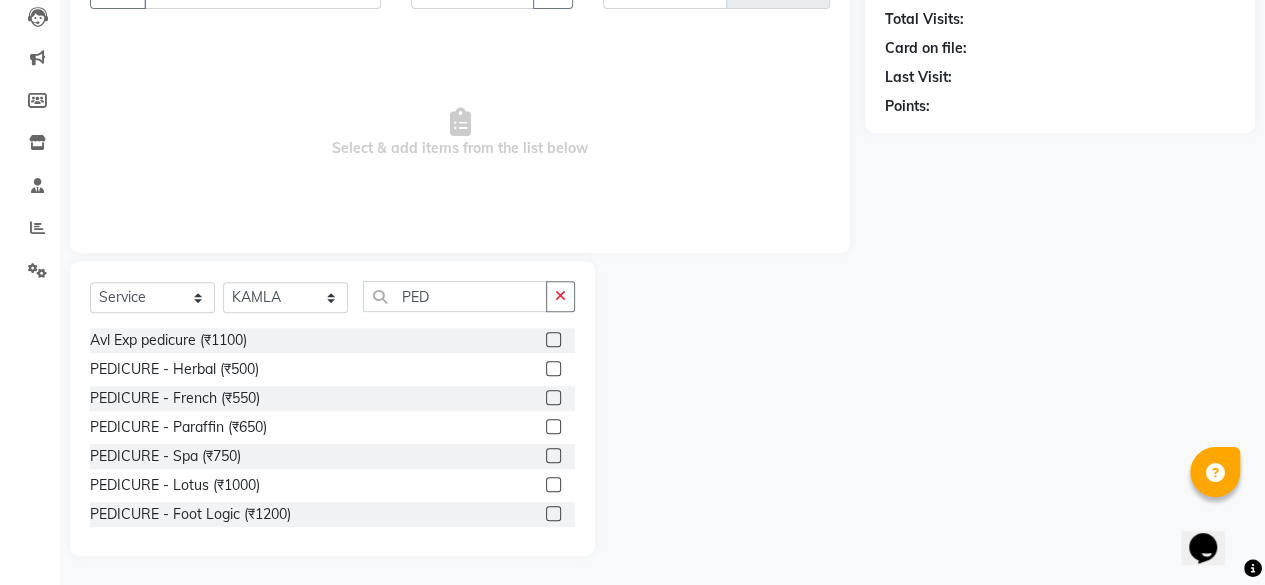 click 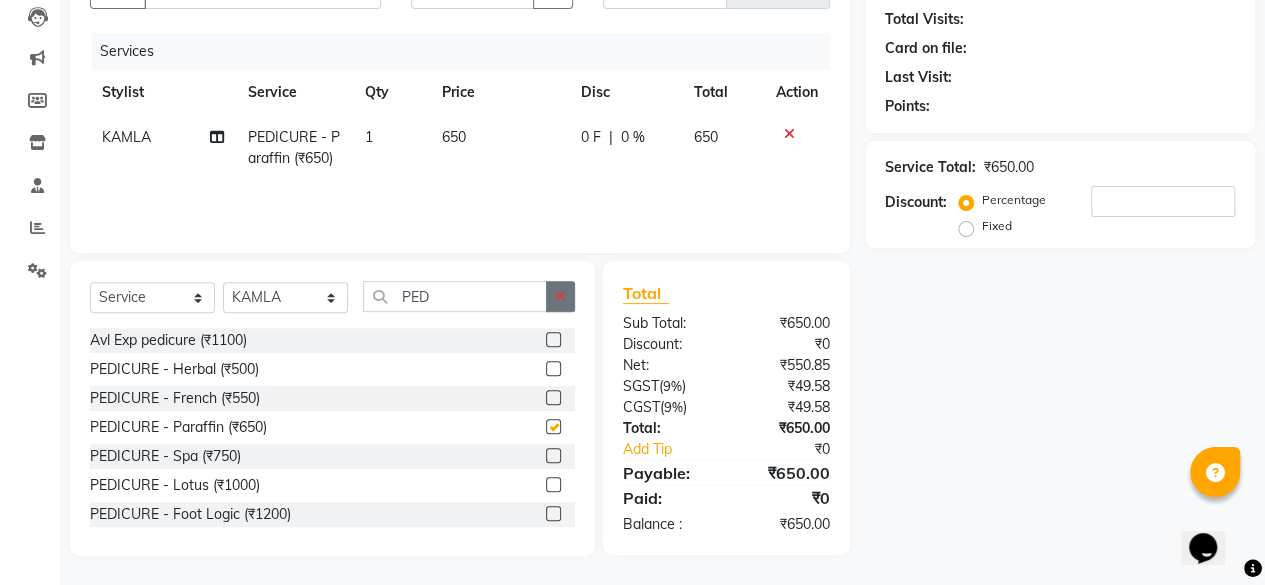 checkbox on "false" 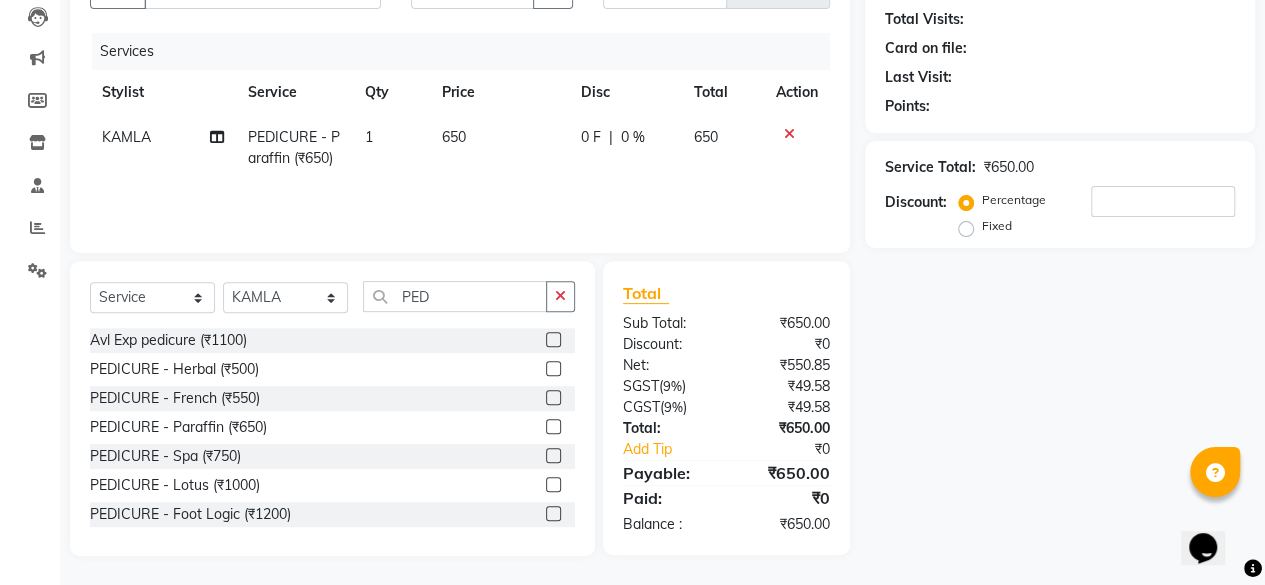 click 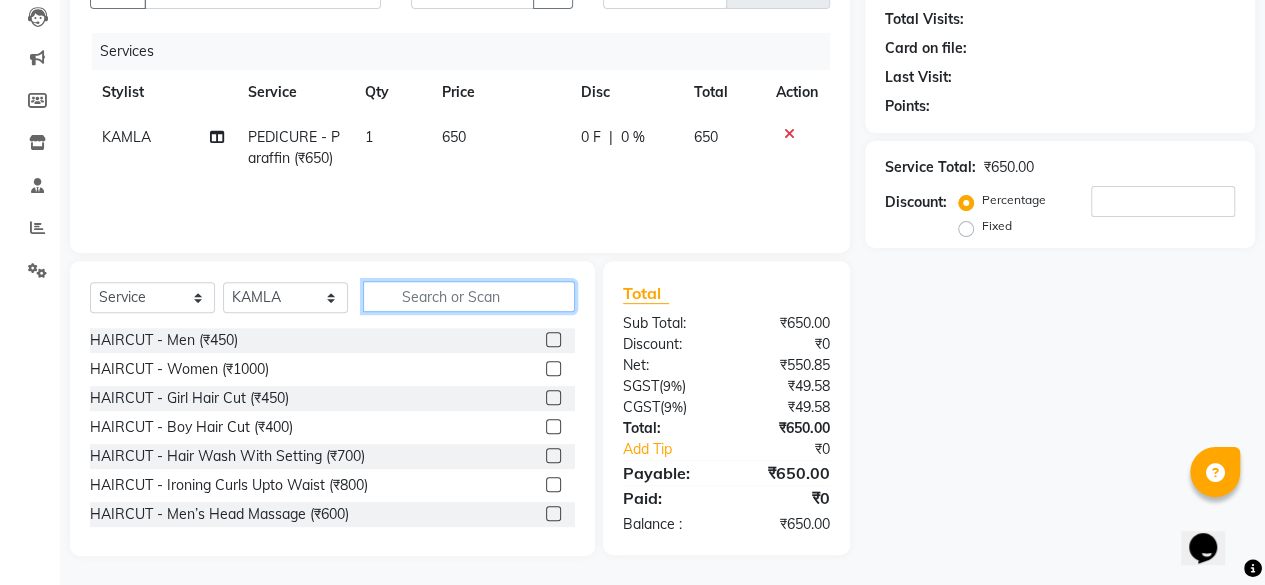 click 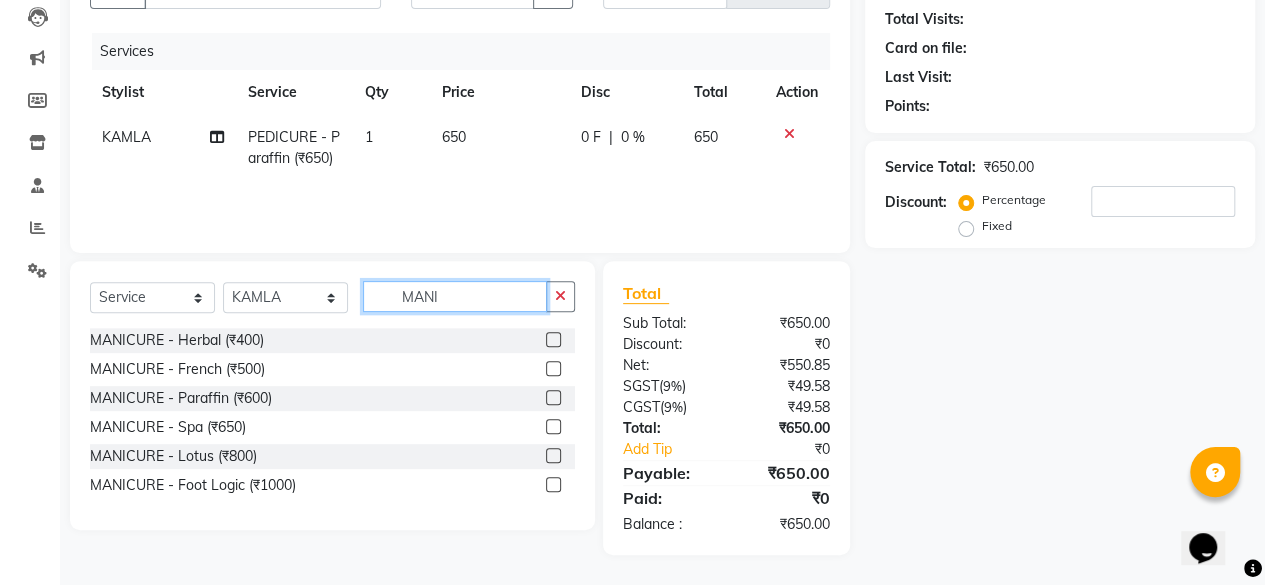 scroll, scrollTop: 213, scrollLeft: 0, axis: vertical 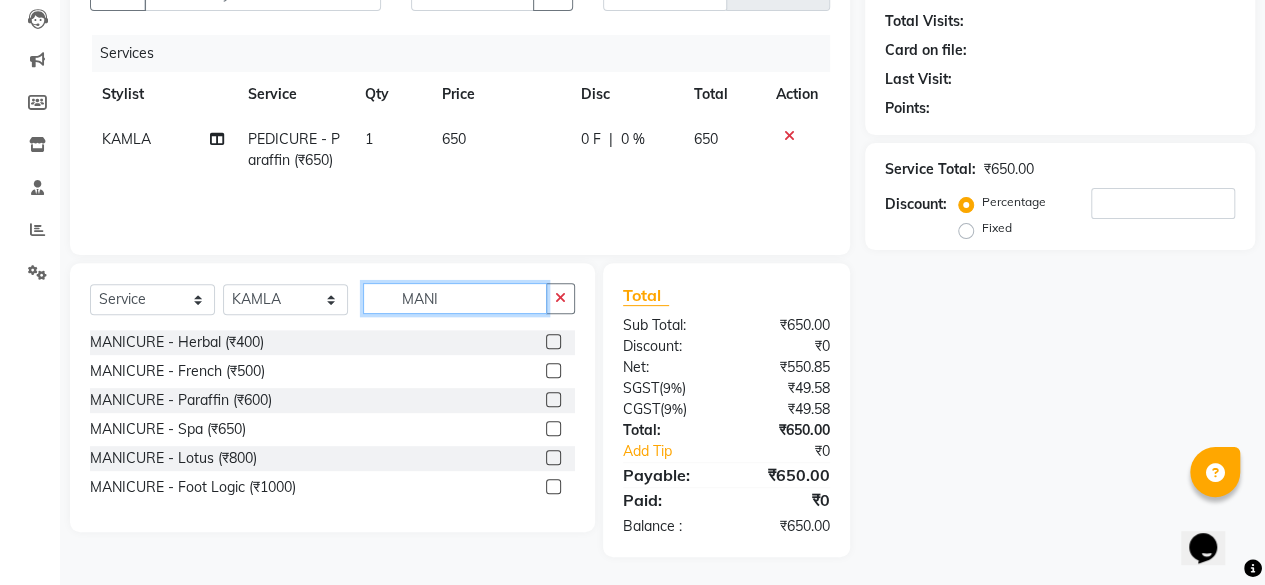 type on "MANI" 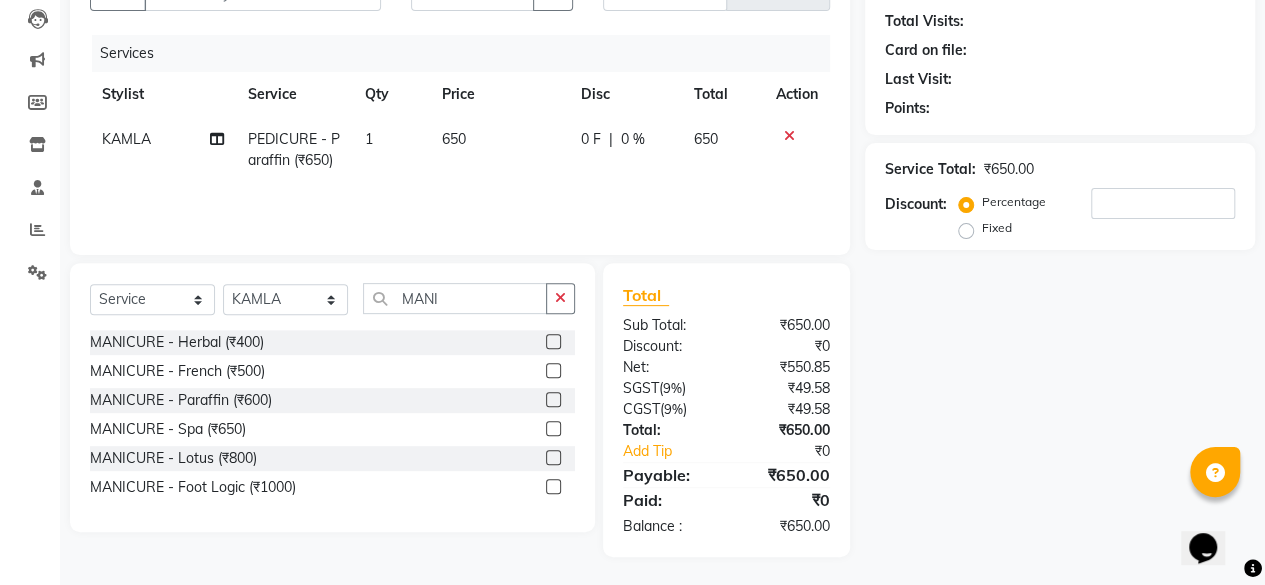 click 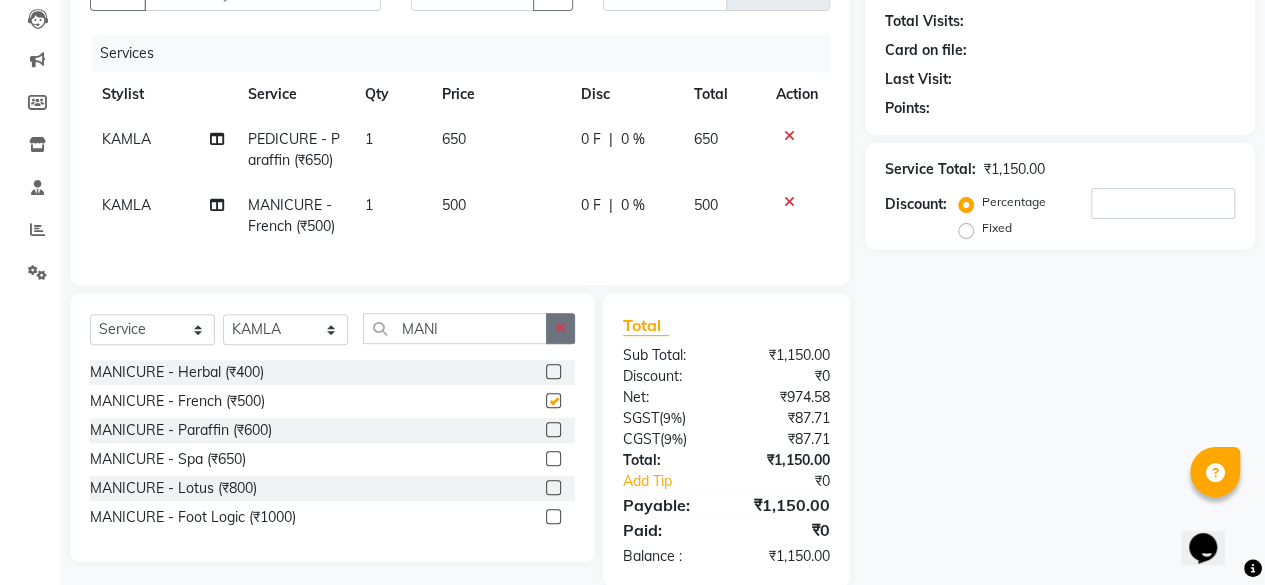 checkbox on "false" 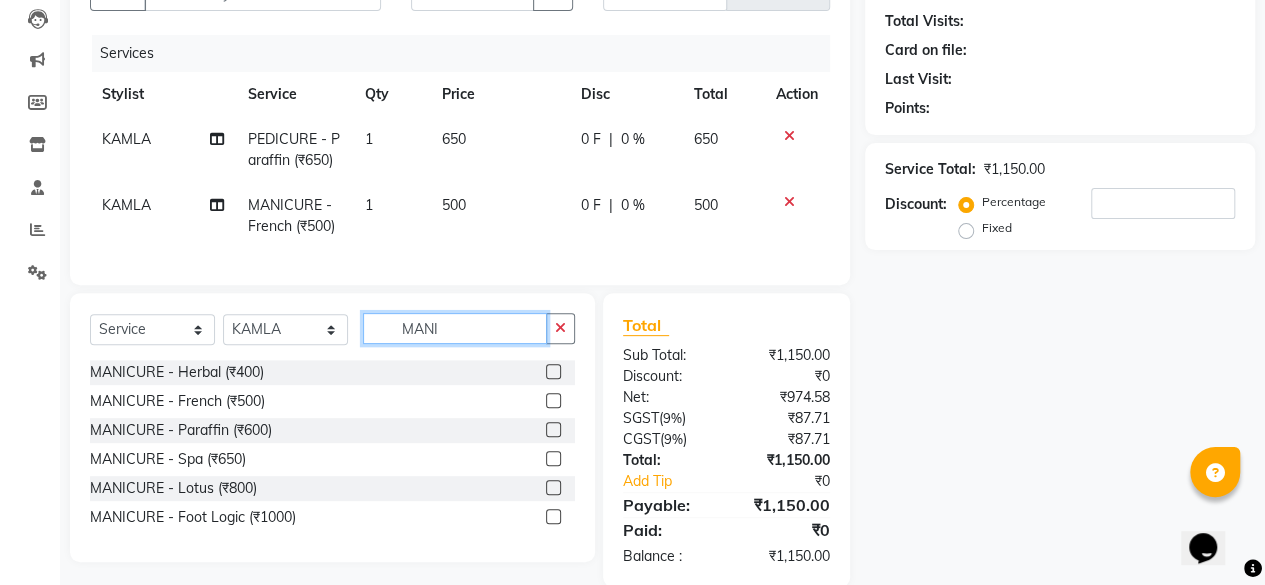 click on "MANI" 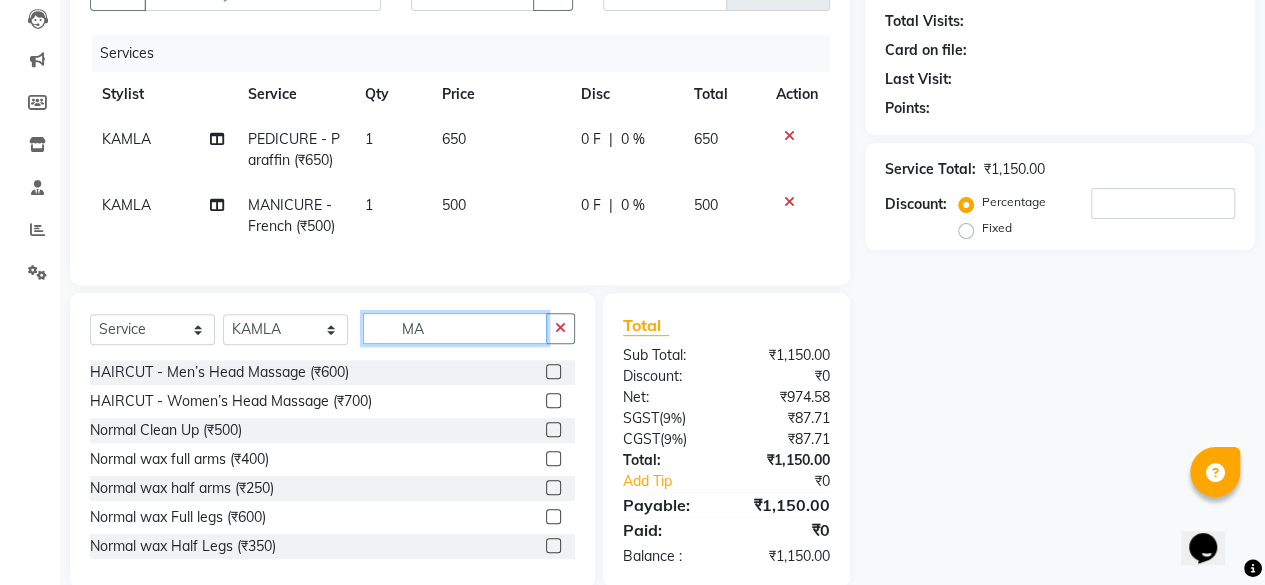 type on "M" 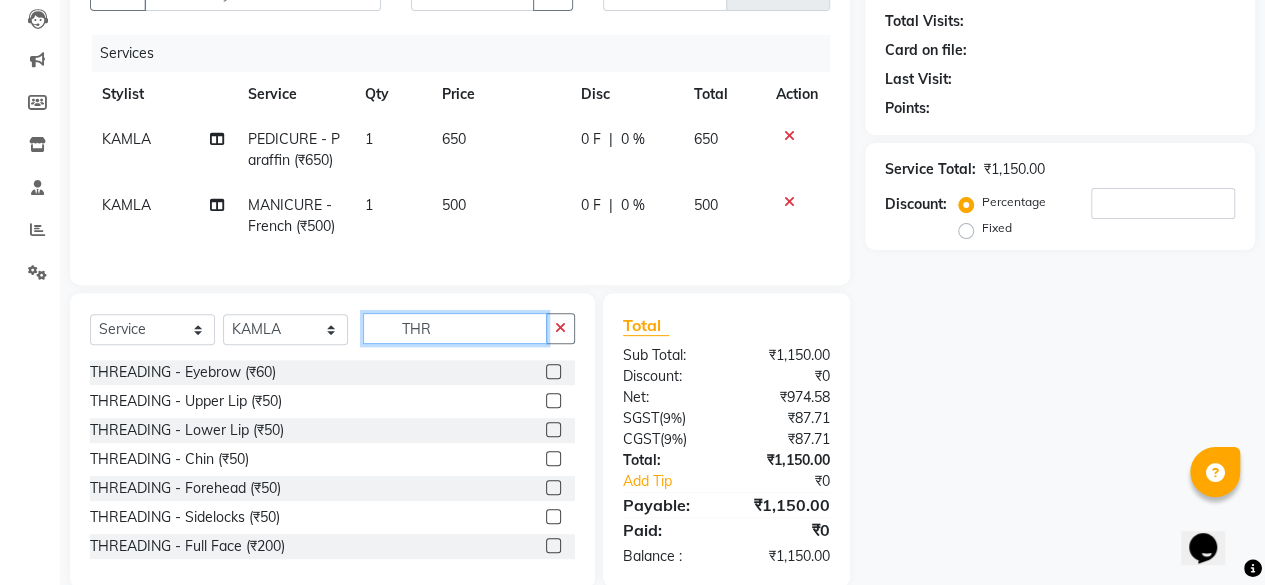 type on "THR" 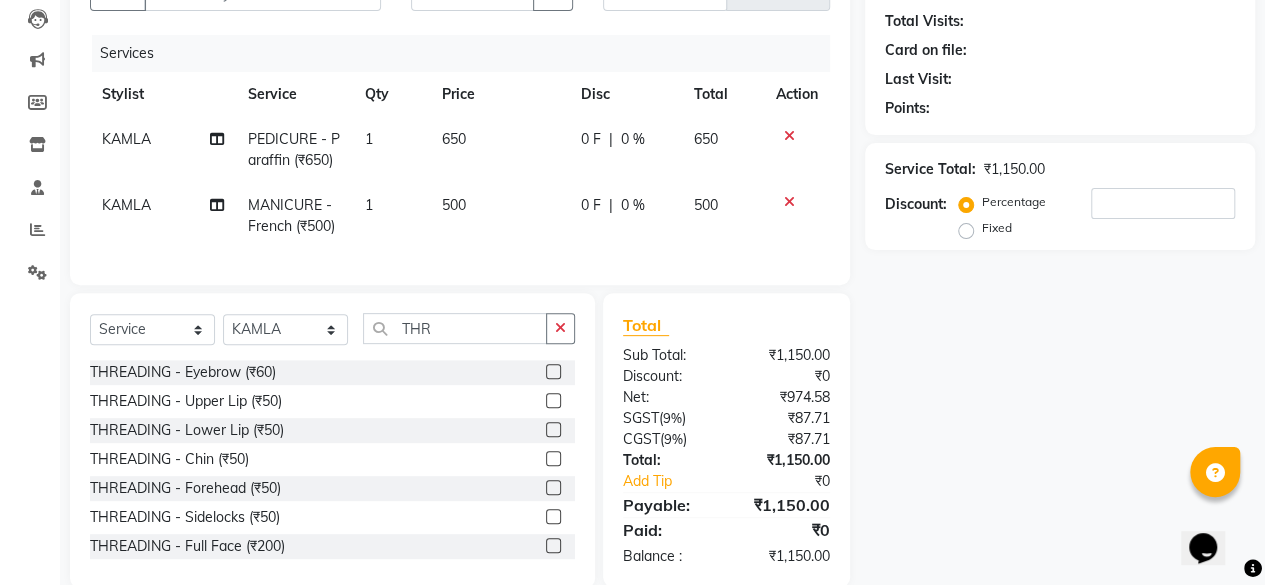 click 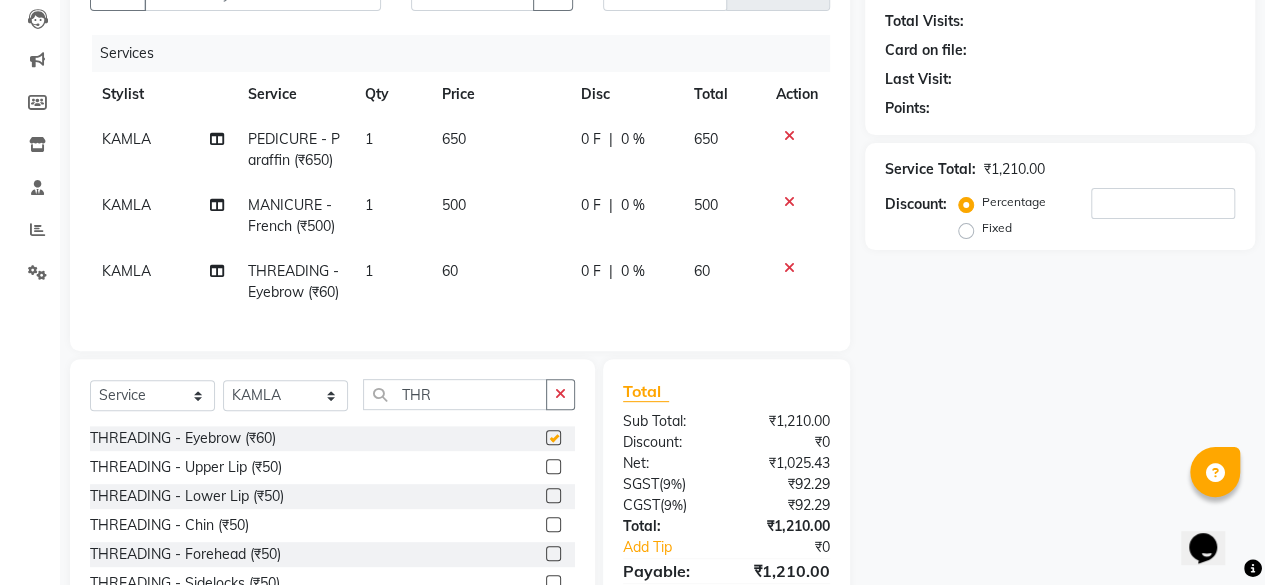 checkbox on "false" 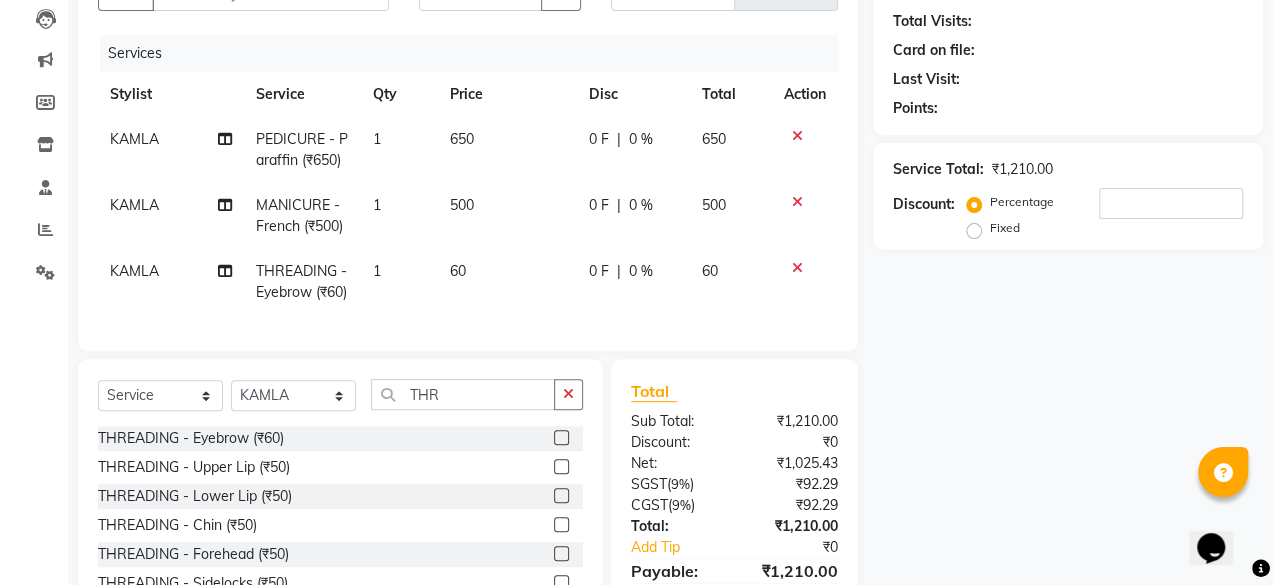 scroll, scrollTop: 13, scrollLeft: 0, axis: vertical 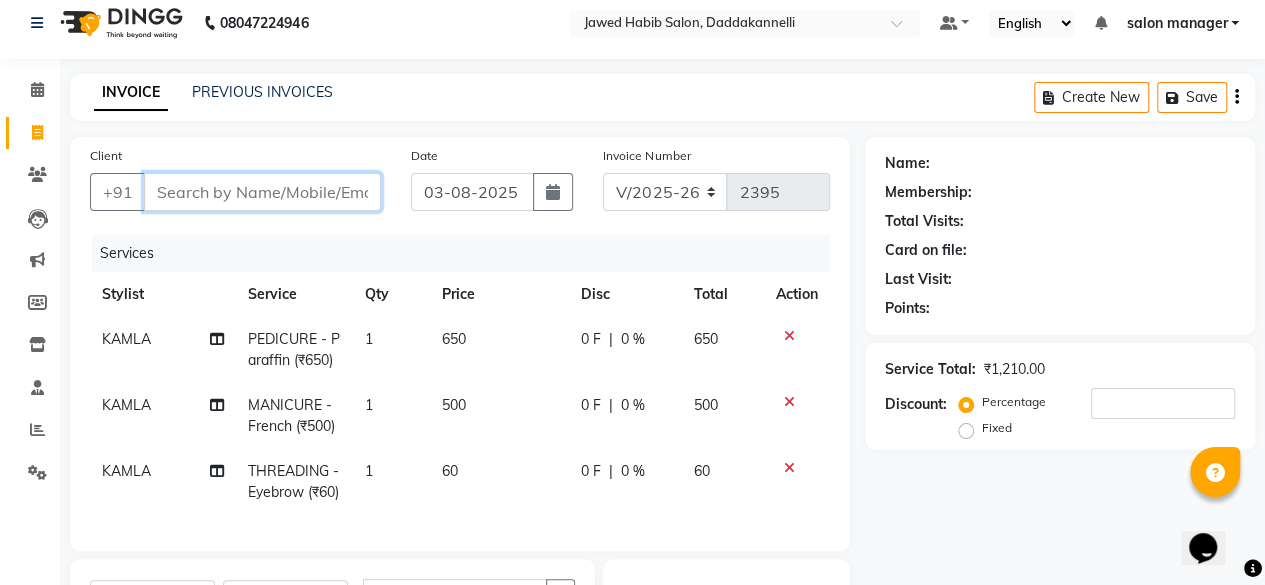 click on "Client" at bounding box center [262, 192] 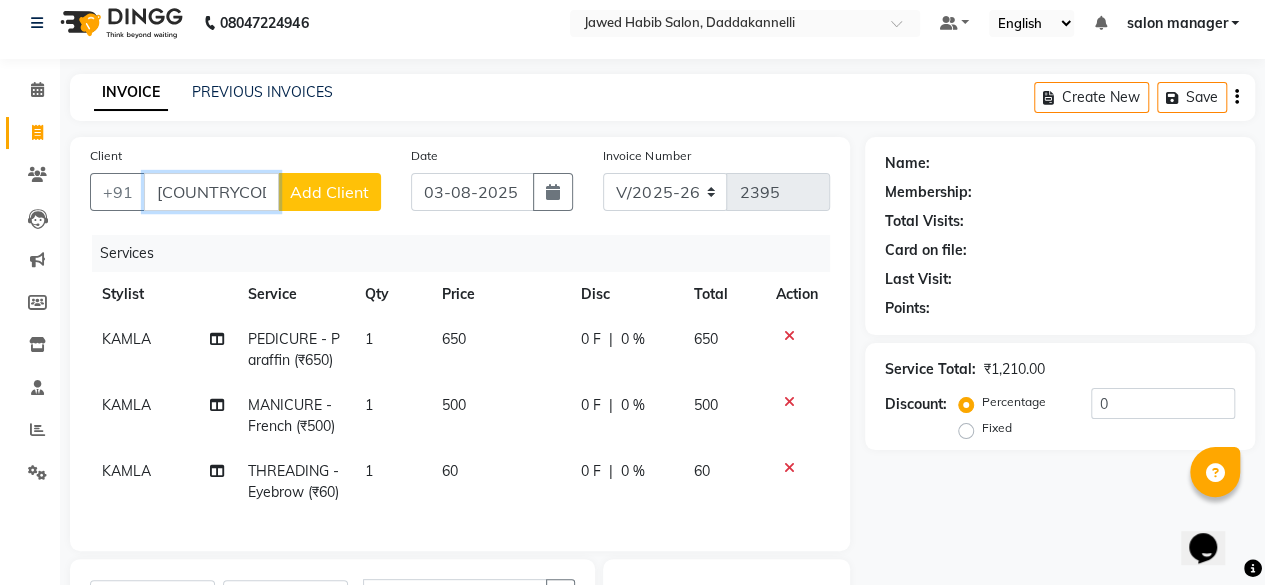 type on "7099046239" 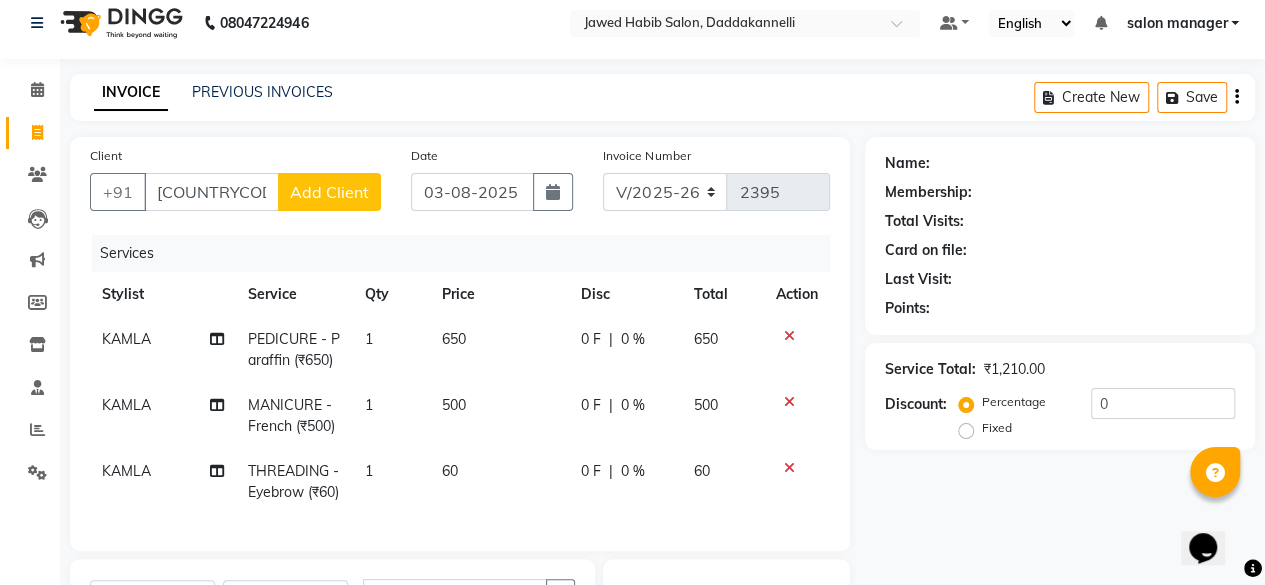 click on "Add Client" 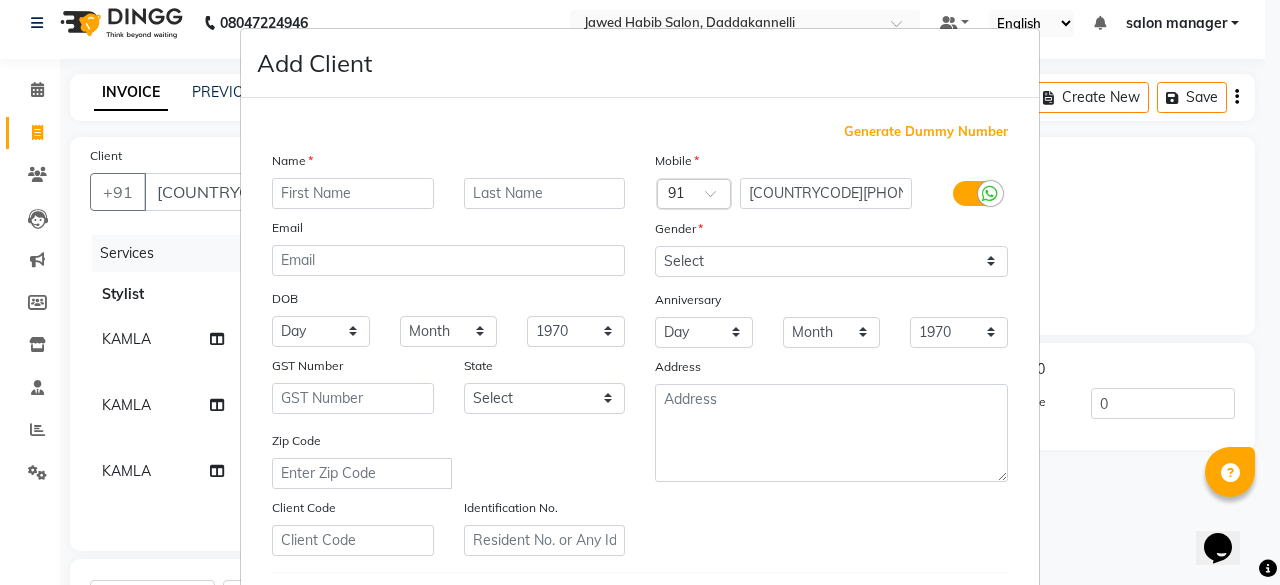 type on "S" 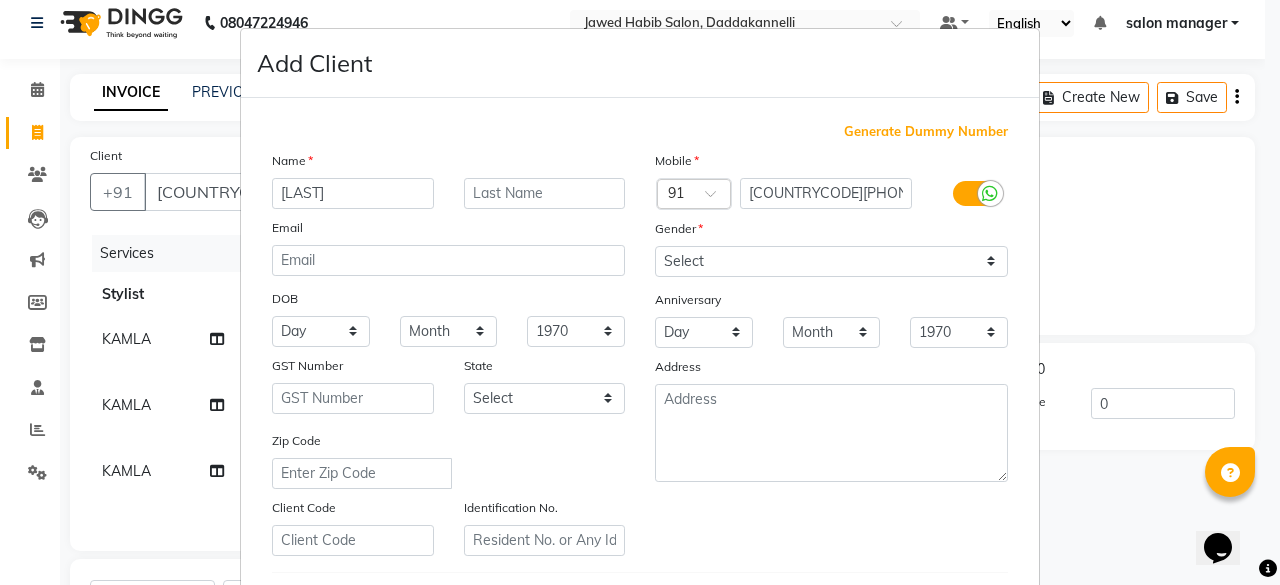 type on "CHANDRIMAN" 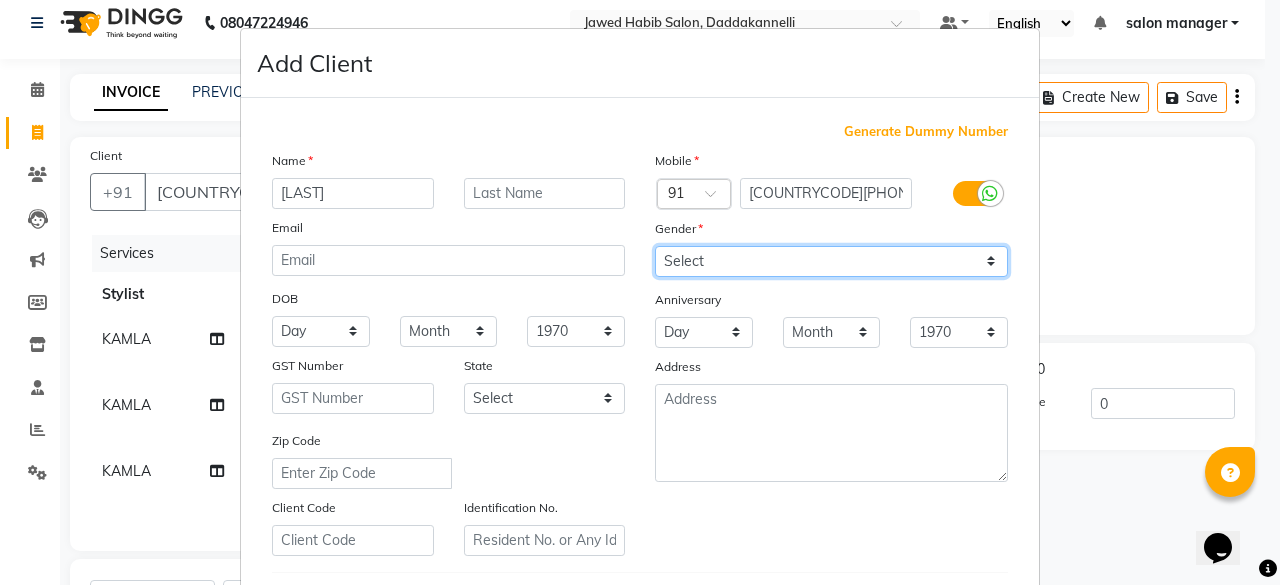 drag, startPoint x: 706, startPoint y: 256, endPoint x: 708, endPoint y: 271, distance: 15.132746 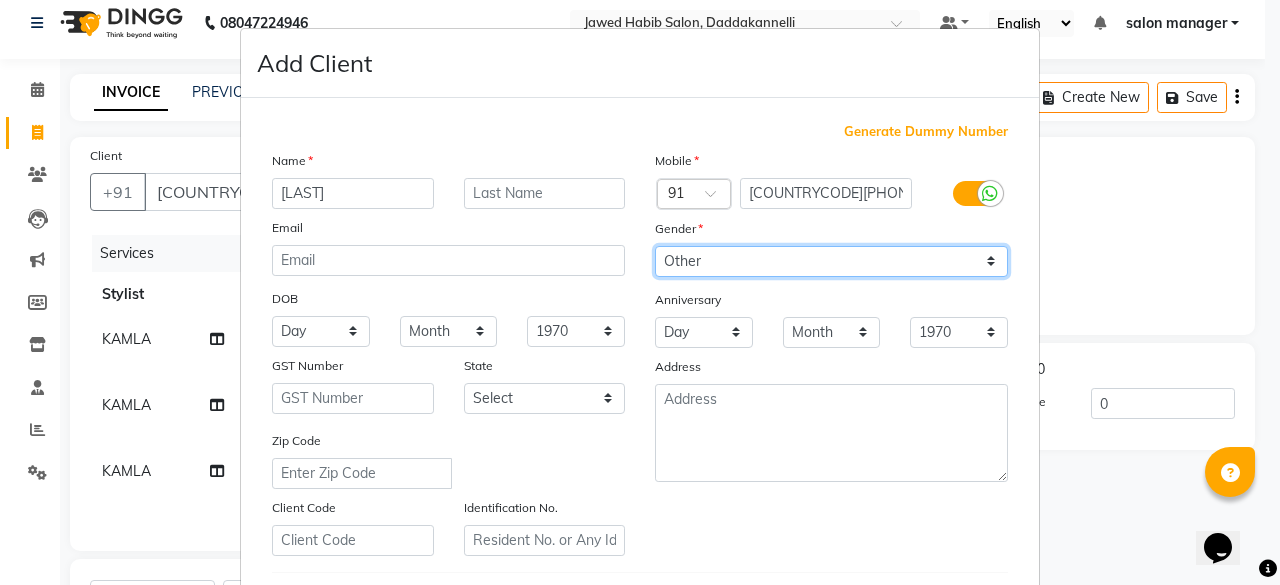 click on "Select Male Female Other Prefer Not To Say" at bounding box center (831, 261) 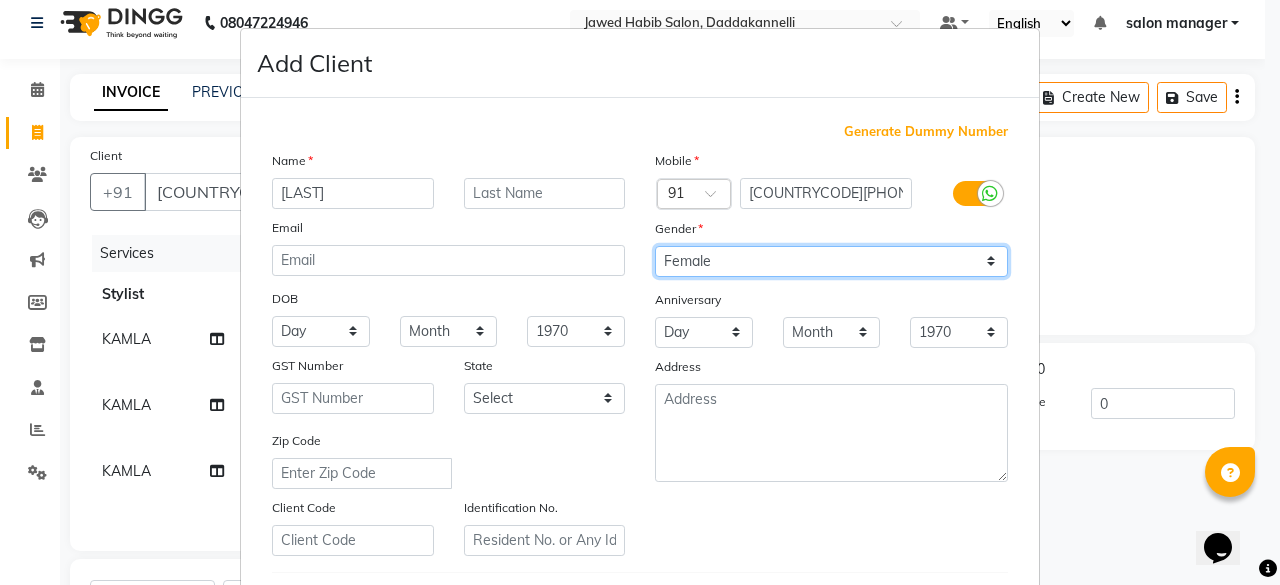 click on "Select Male Female Other Prefer Not To Say" at bounding box center [831, 261] 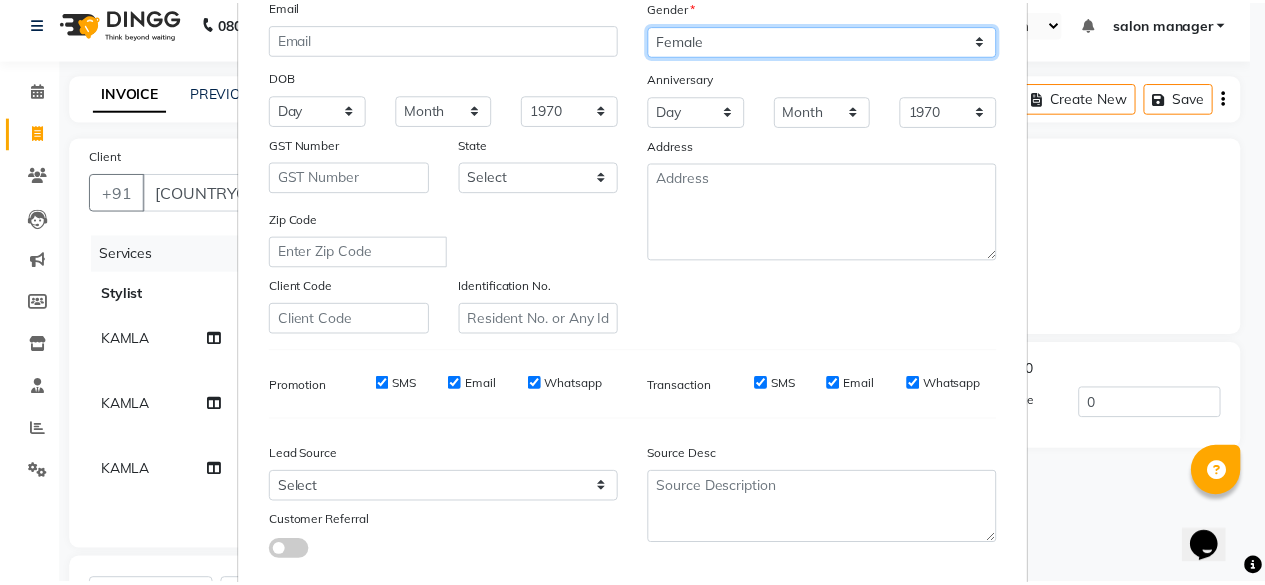 scroll, scrollTop: 334, scrollLeft: 0, axis: vertical 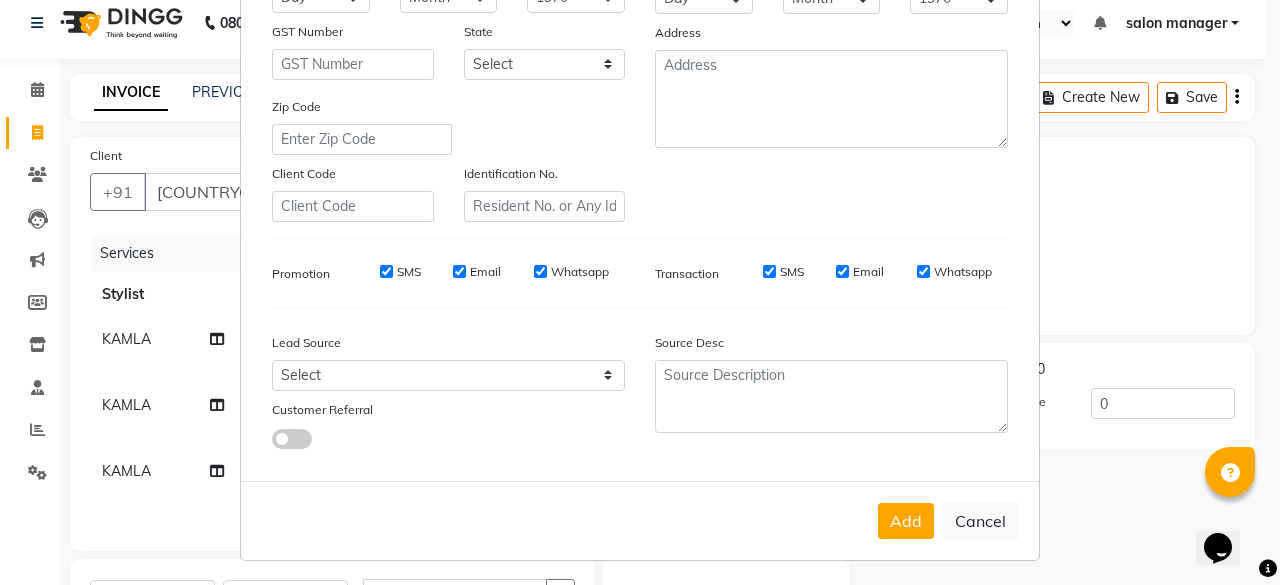 click on "Add" at bounding box center (906, 521) 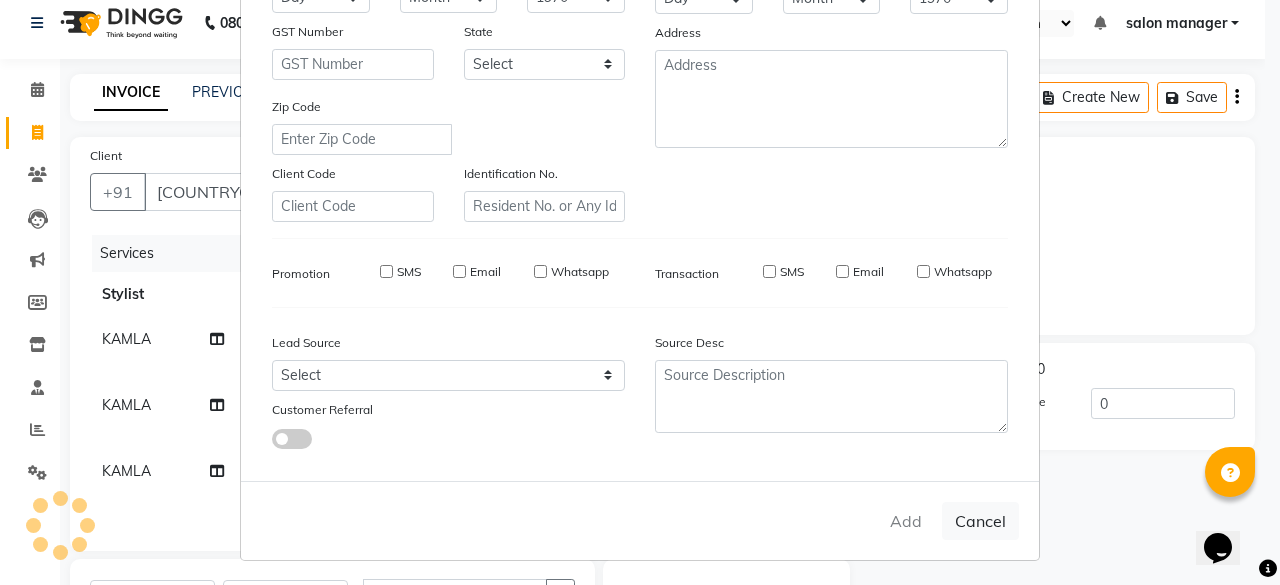 type 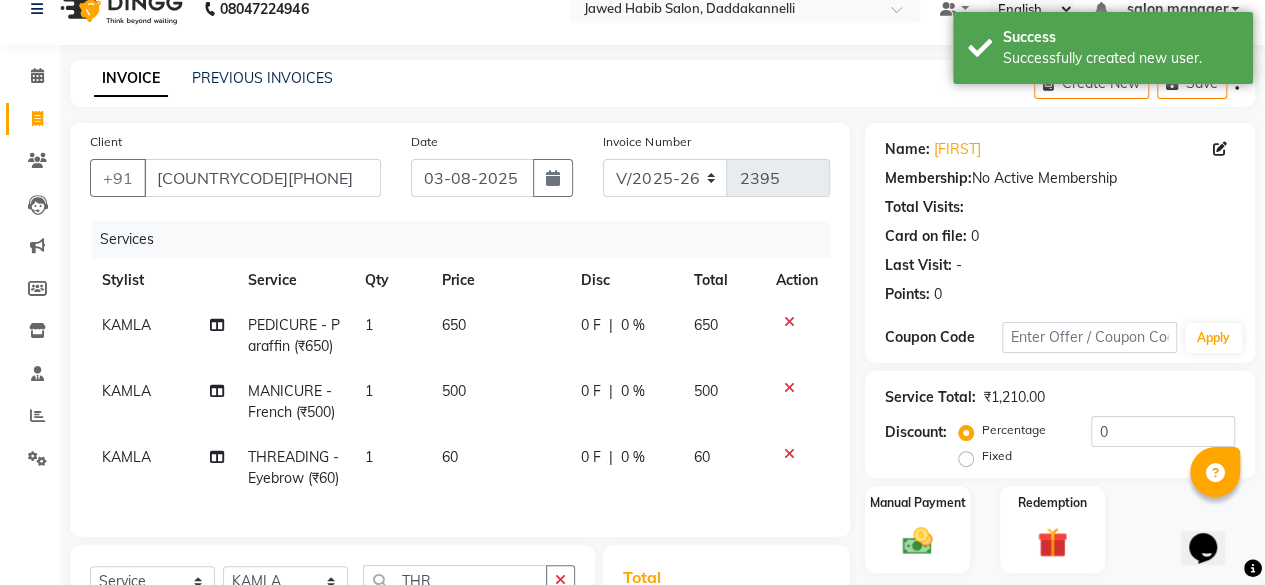 scroll, scrollTop: 113, scrollLeft: 0, axis: vertical 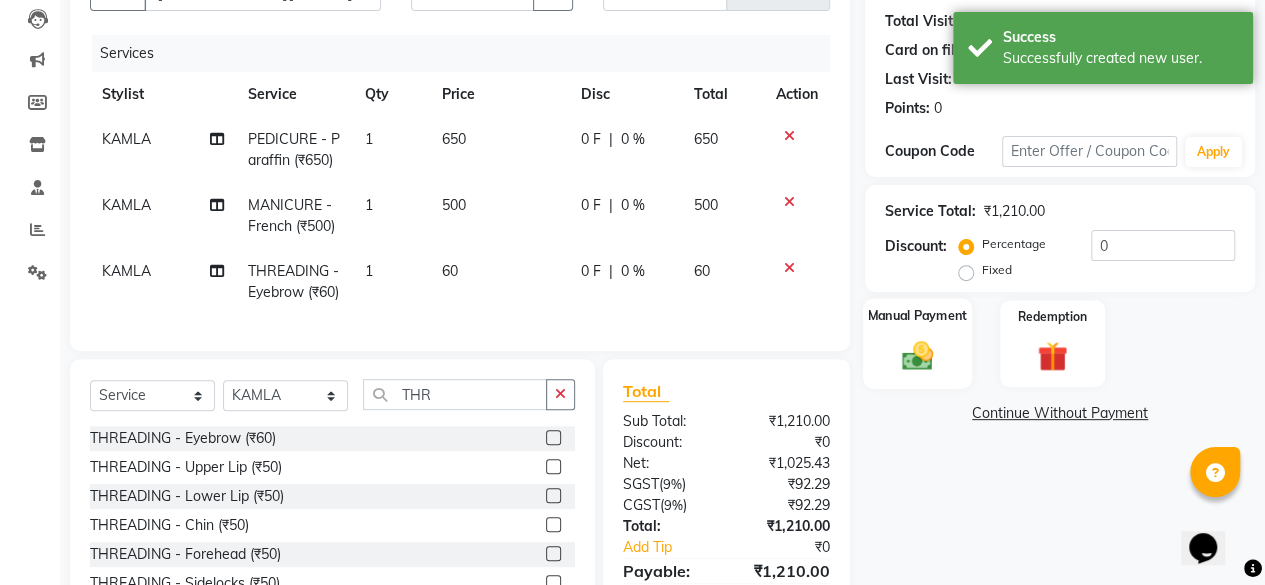 drag, startPoint x: 877, startPoint y: 327, endPoint x: 903, endPoint y: 333, distance: 26.683329 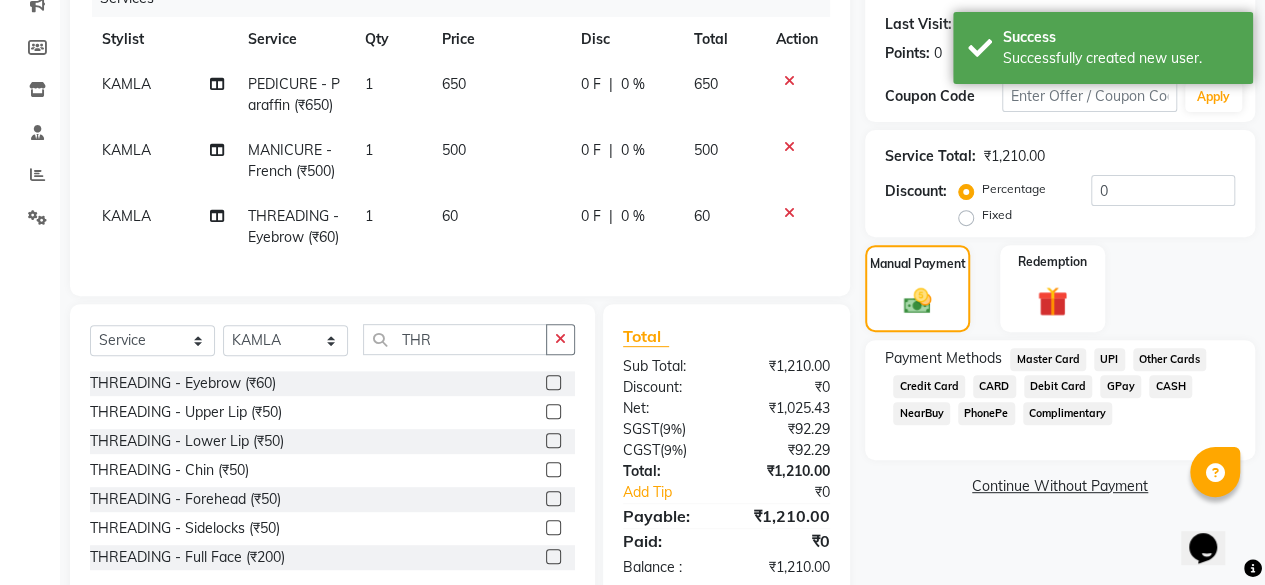 scroll, scrollTop: 313, scrollLeft: 0, axis: vertical 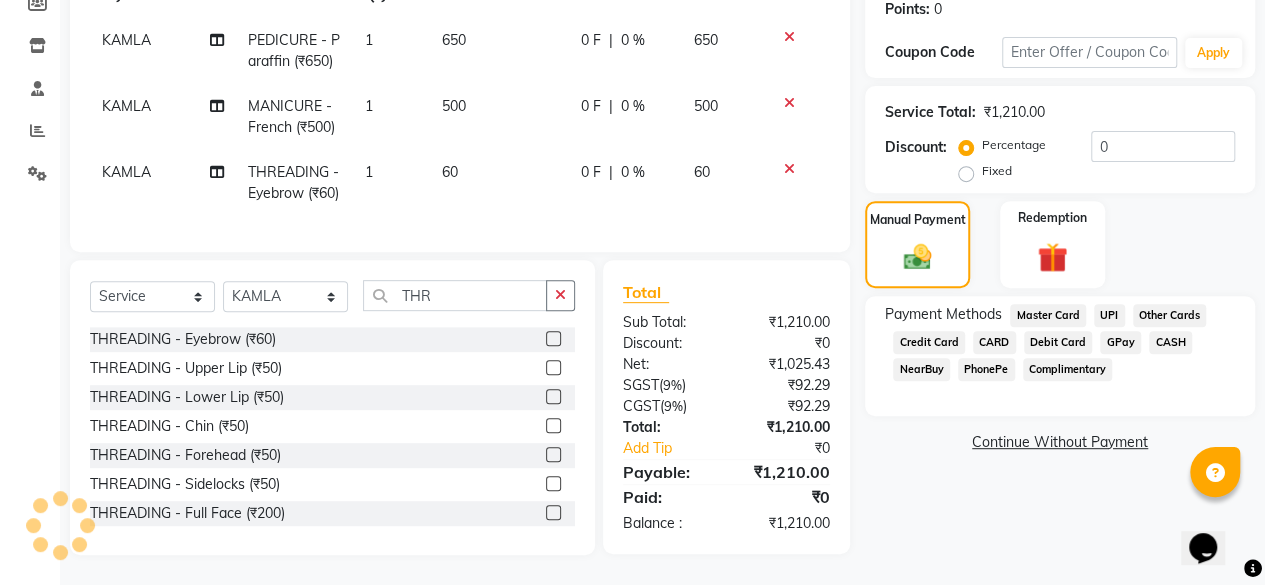 click on "UPI" 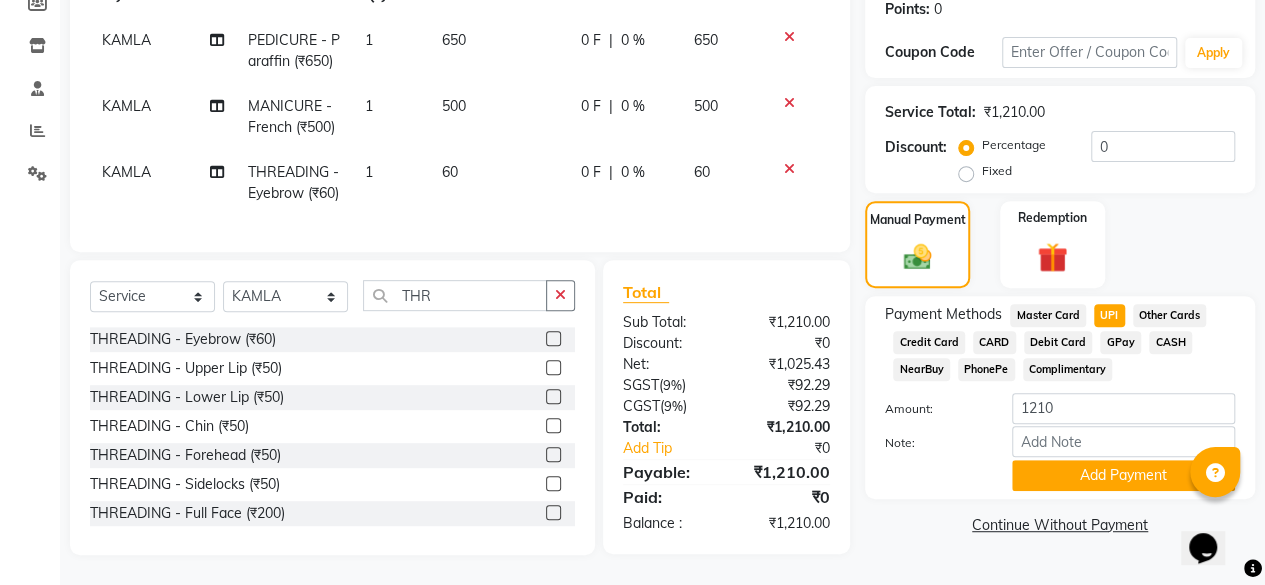 scroll, scrollTop: 347, scrollLeft: 0, axis: vertical 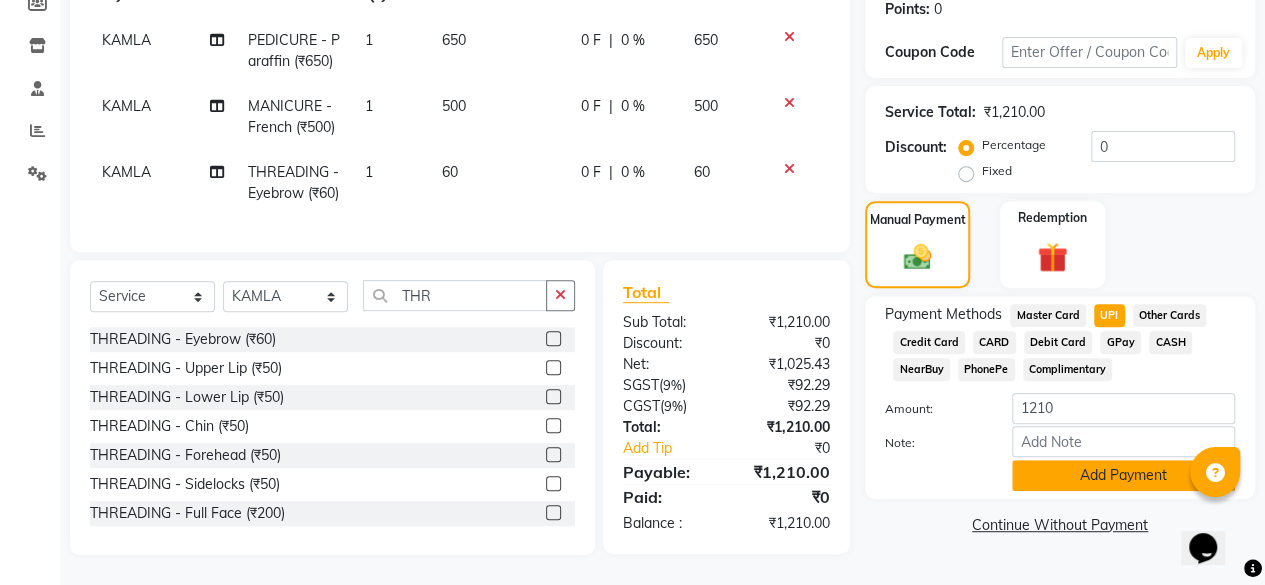 click on "Add Payment" 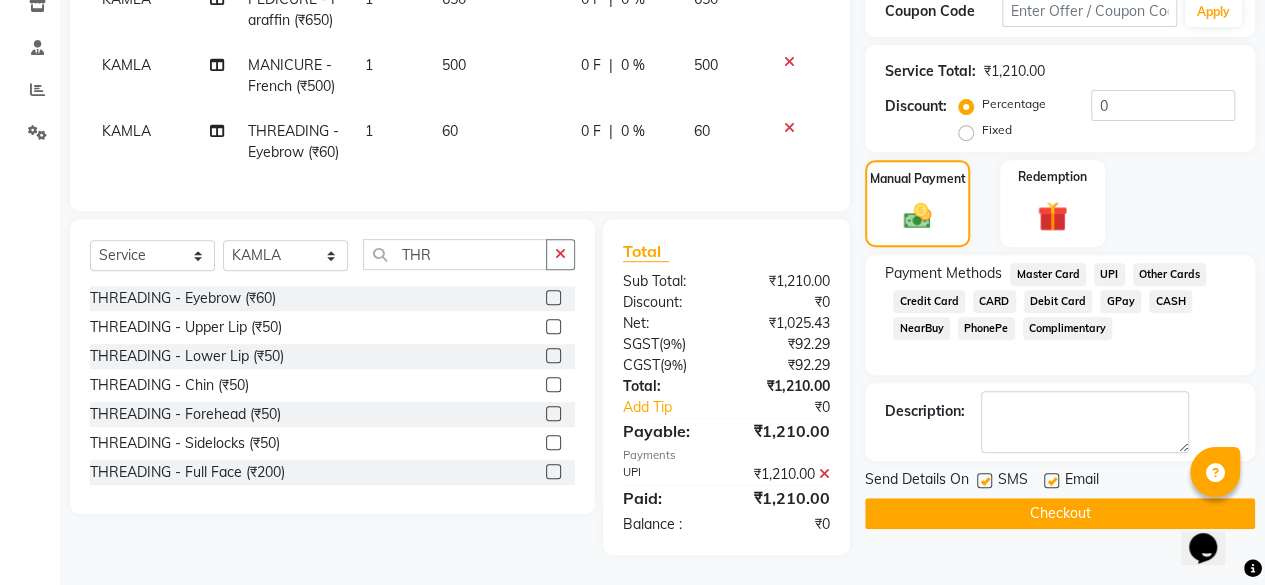 scroll, scrollTop: 387, scrollLeft: 0, axis: vertical 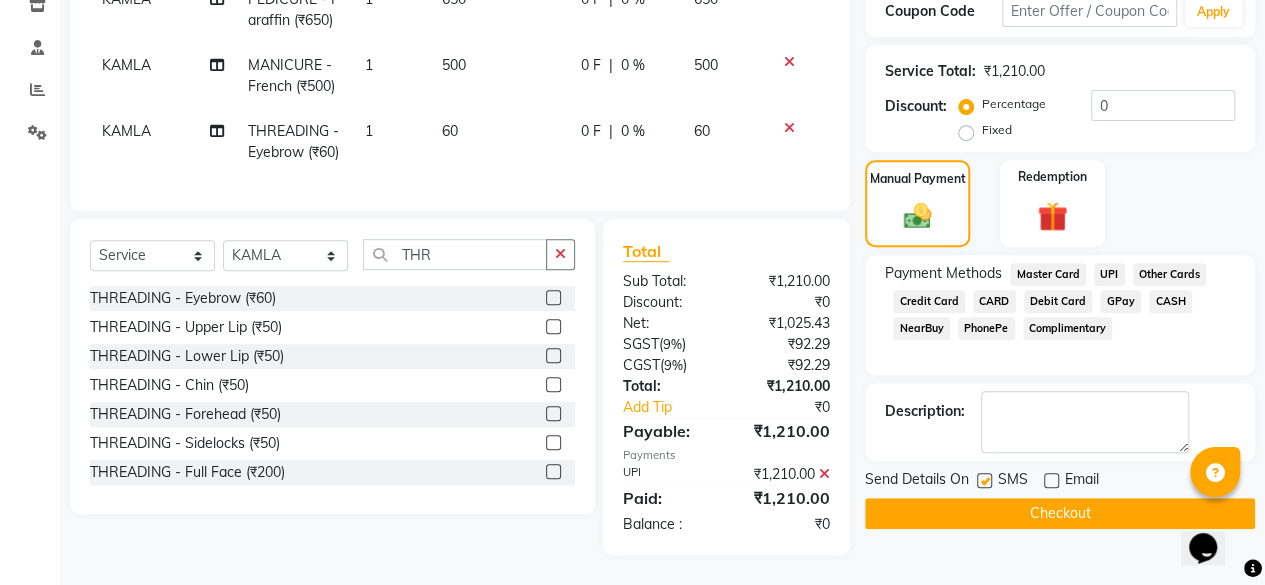 click on "Checkout" 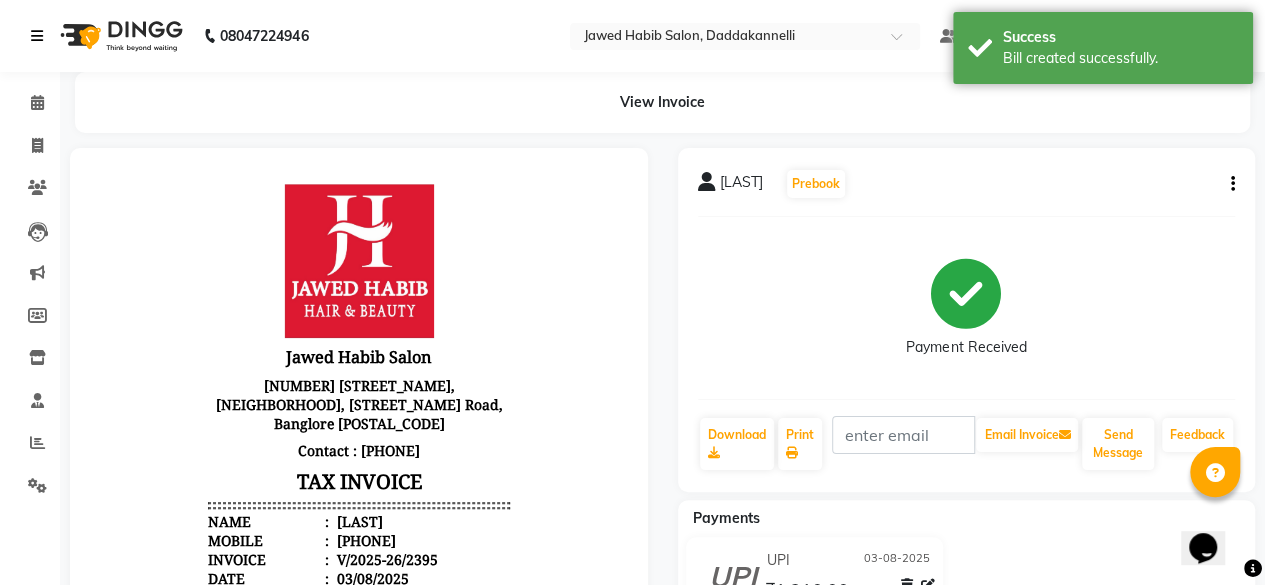 scroll, scrollTop: 0, scrollLeft: 0, axis: both 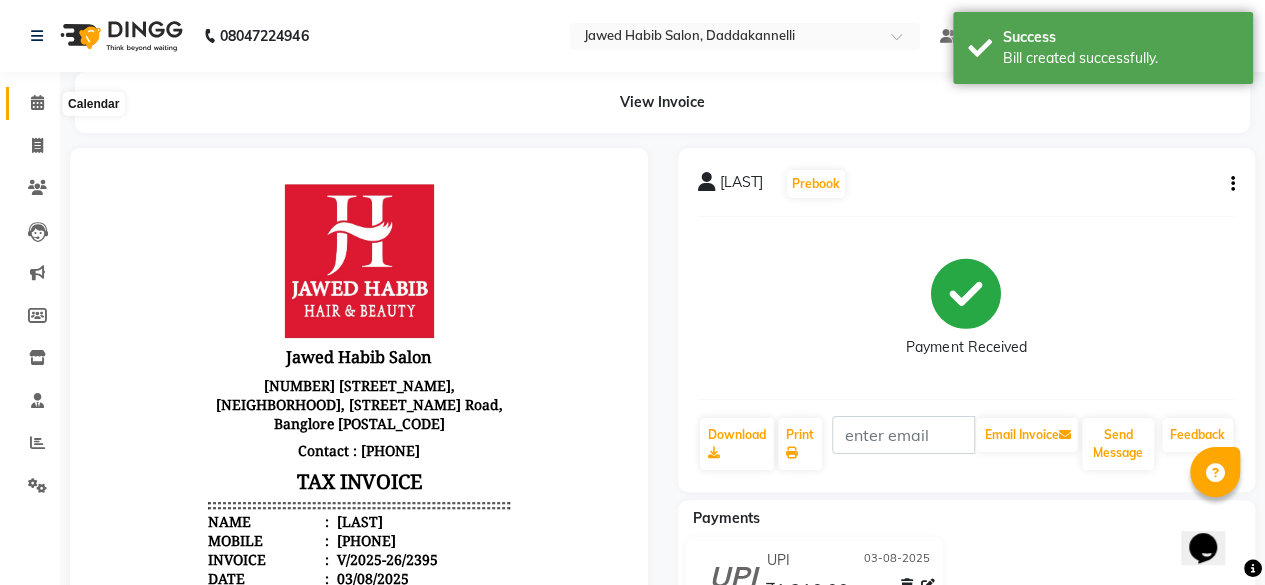 click 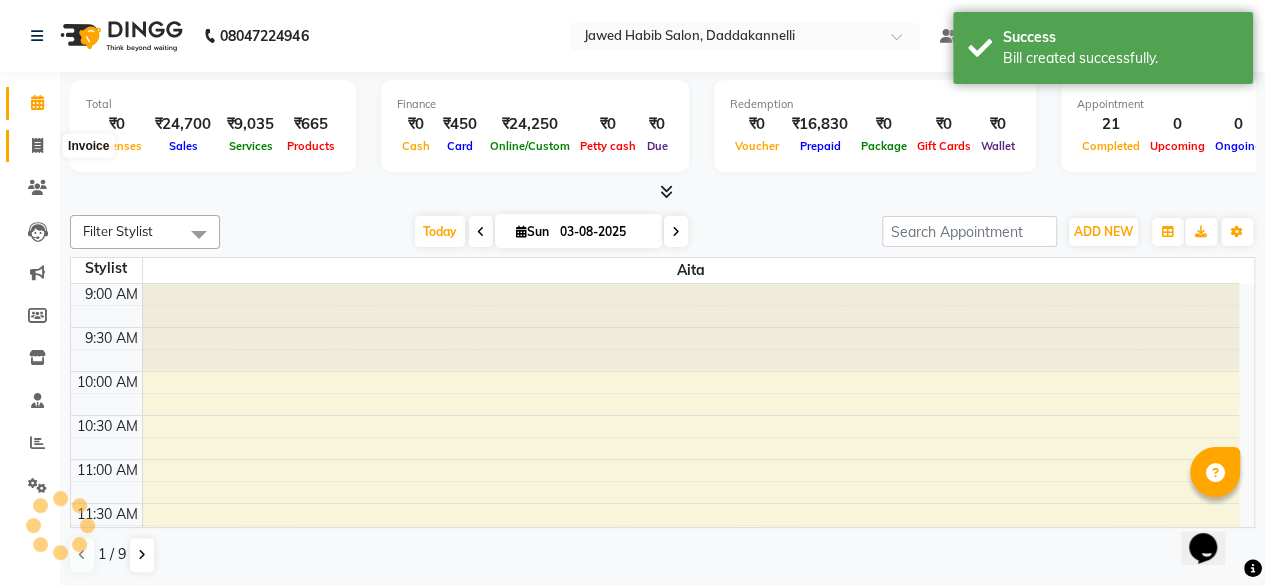 scroll, scrollTop: 0, scrollLeft: 0, axis: both 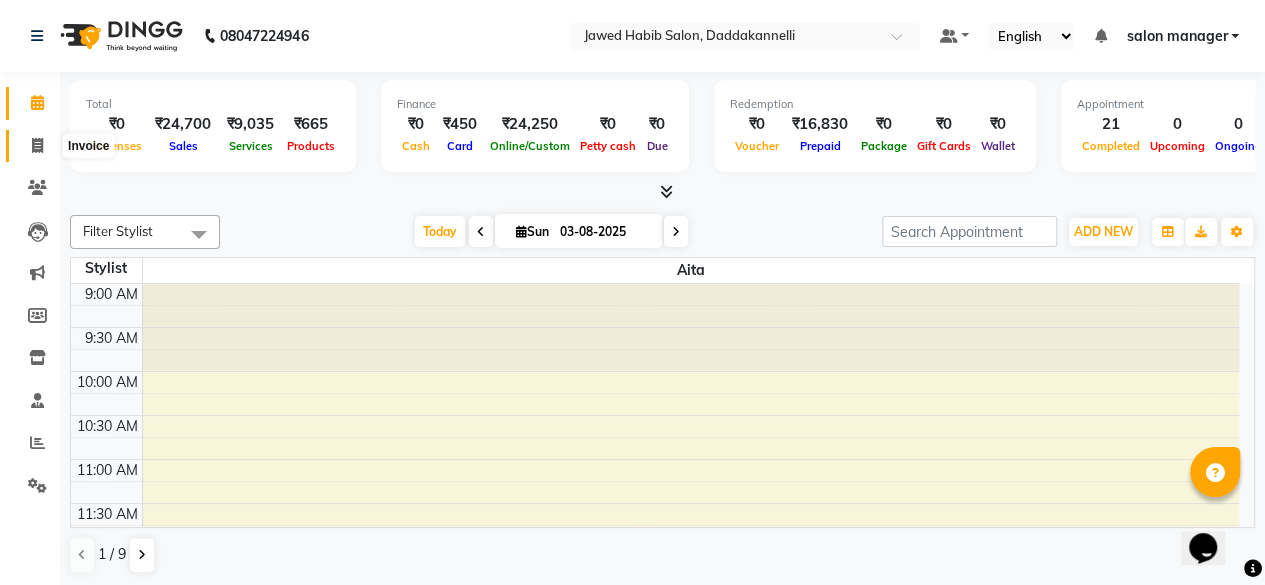 click 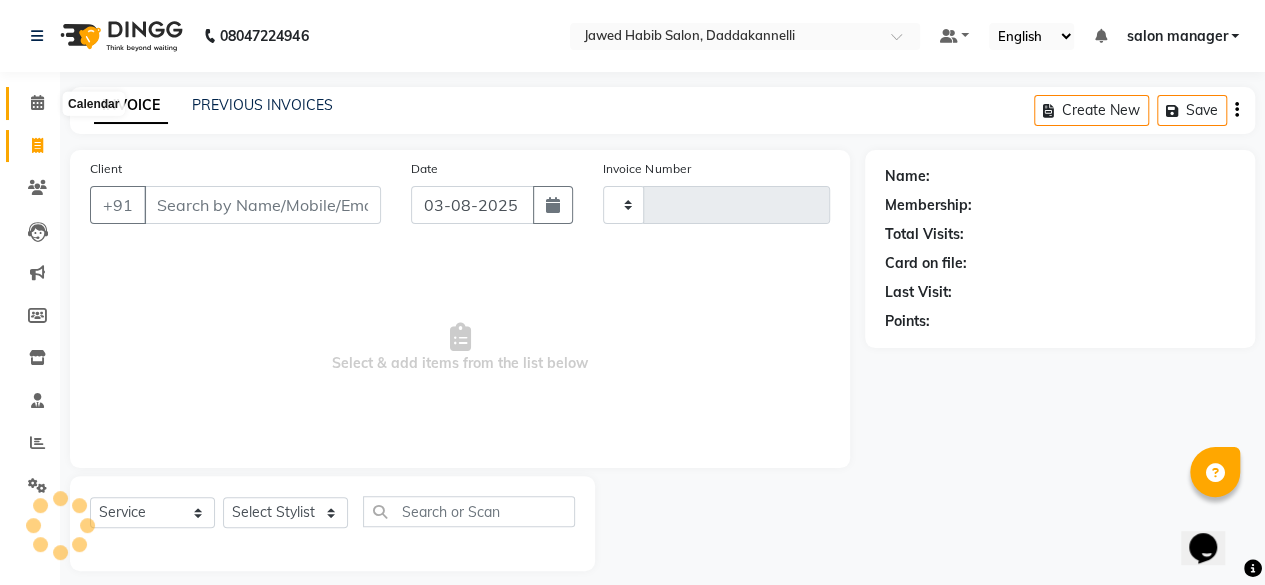 click 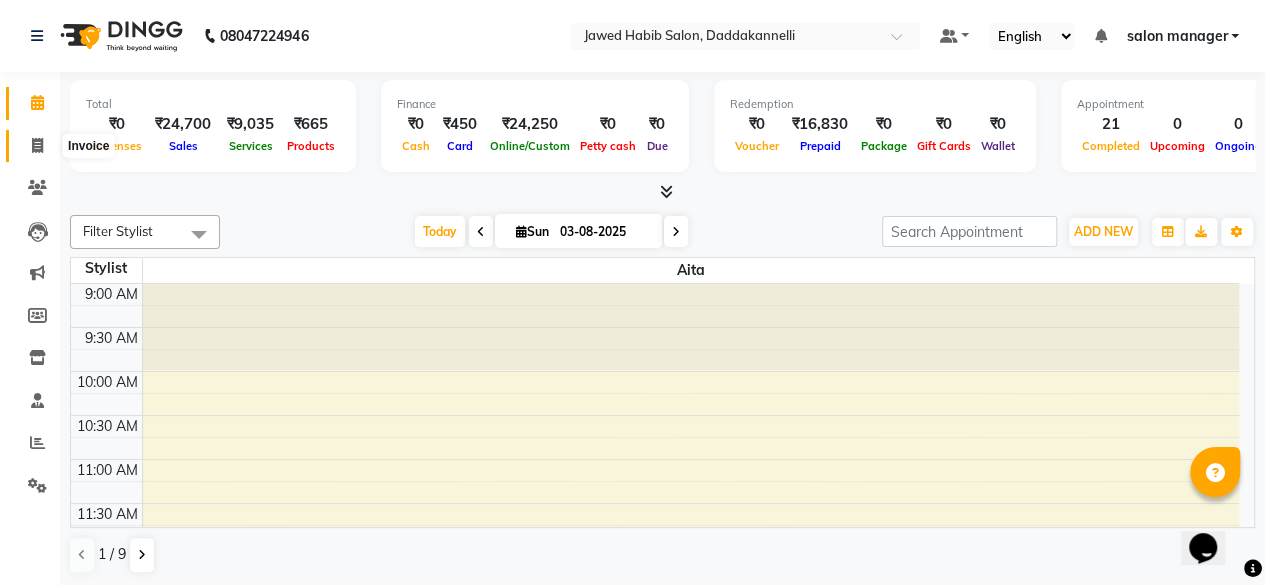 click 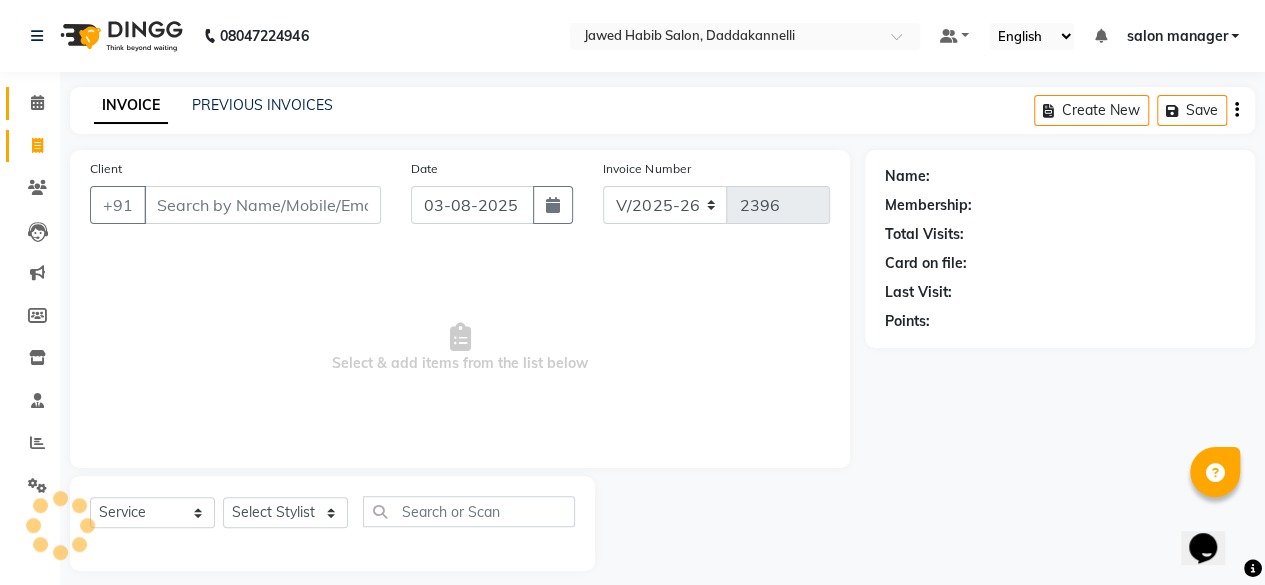 click on "Calendar" 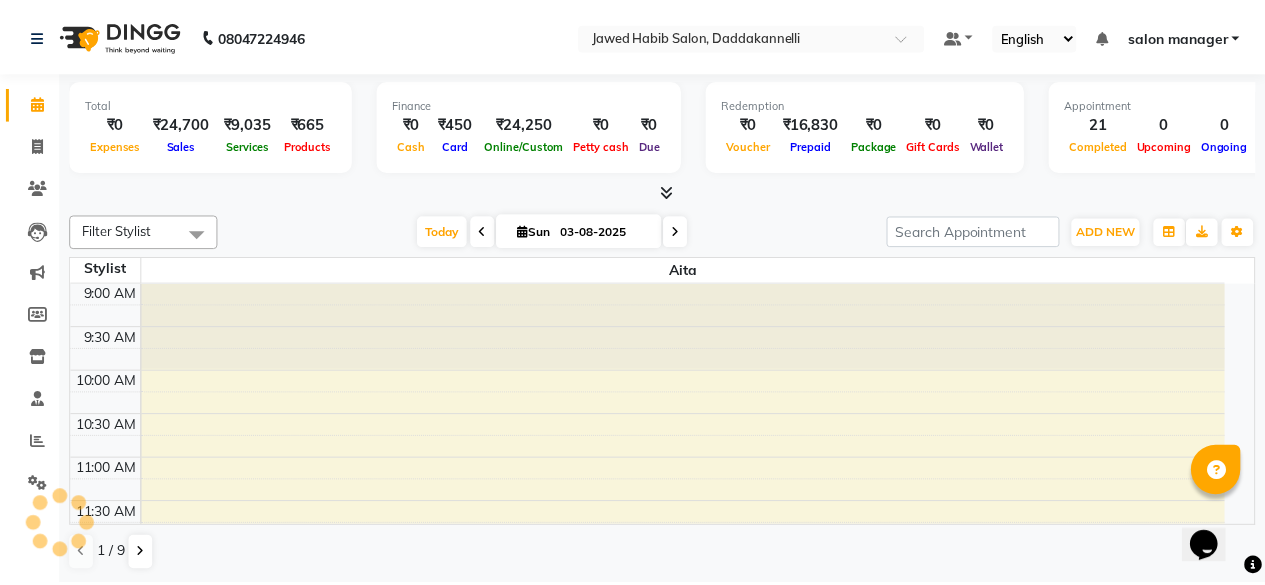 scroll, scrollTop: 0, scrollLeft: 0, axis: both 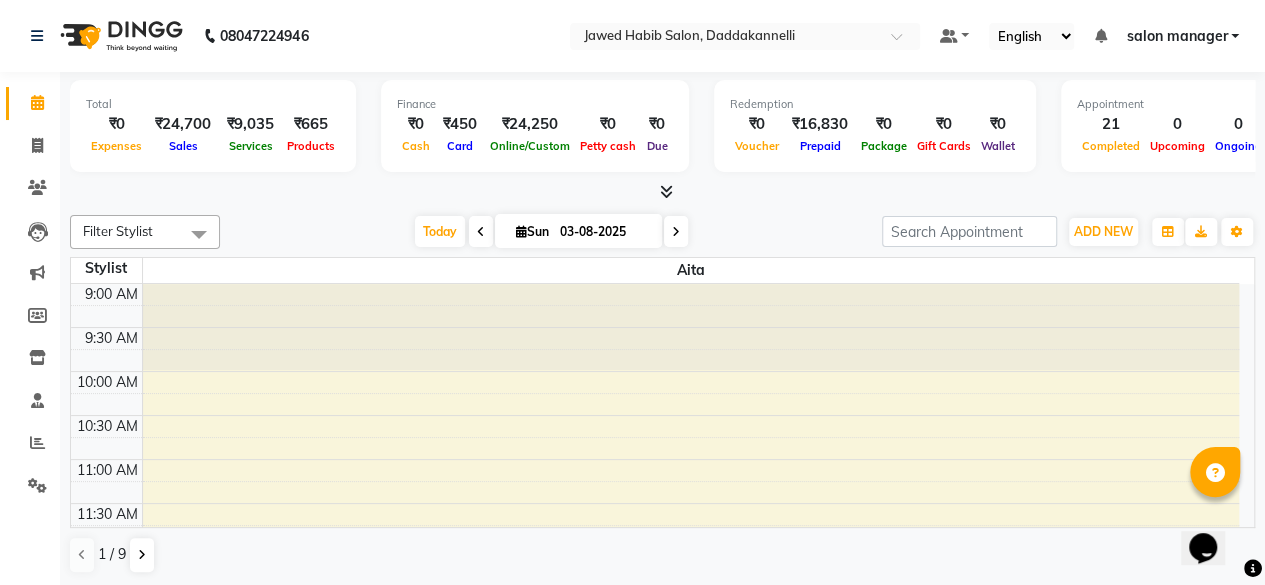 click on "₹665" at bounding box center [311, 124] 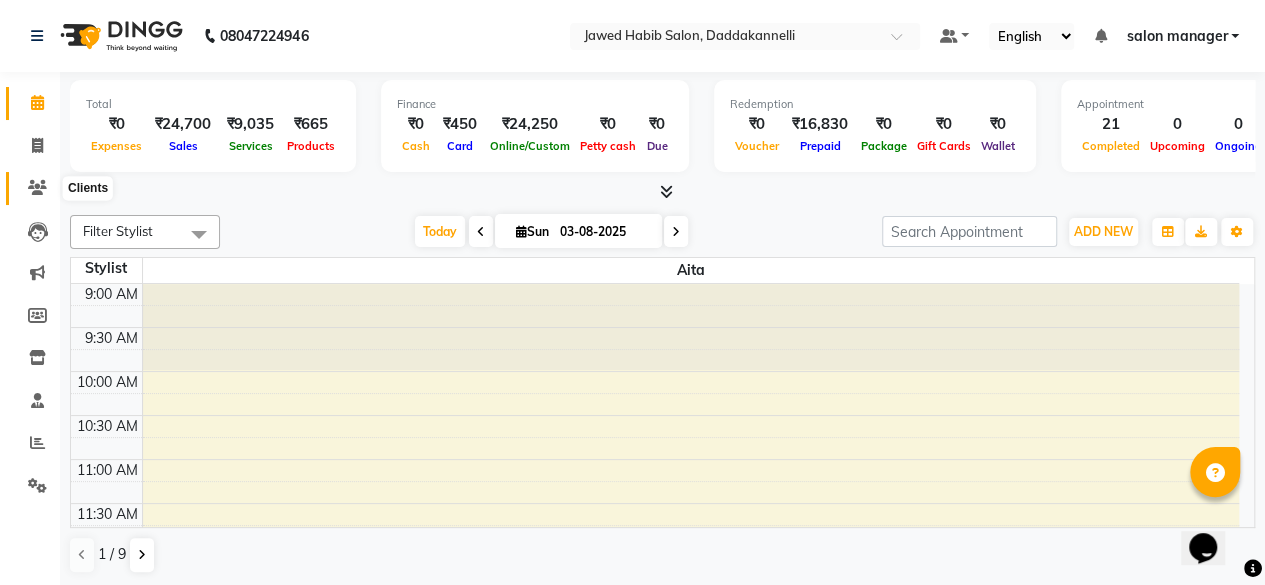 click 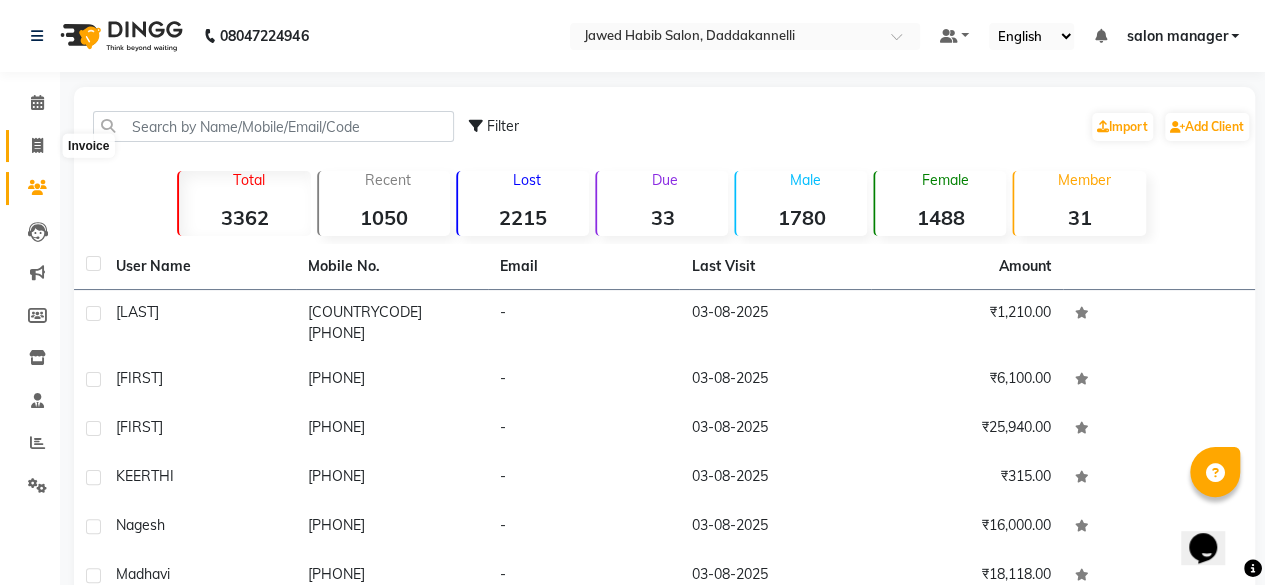 drag, startPoint x: 42, startPoint y: 138, endPoint x: 66, endPoint y: 141, distance: 24.186773 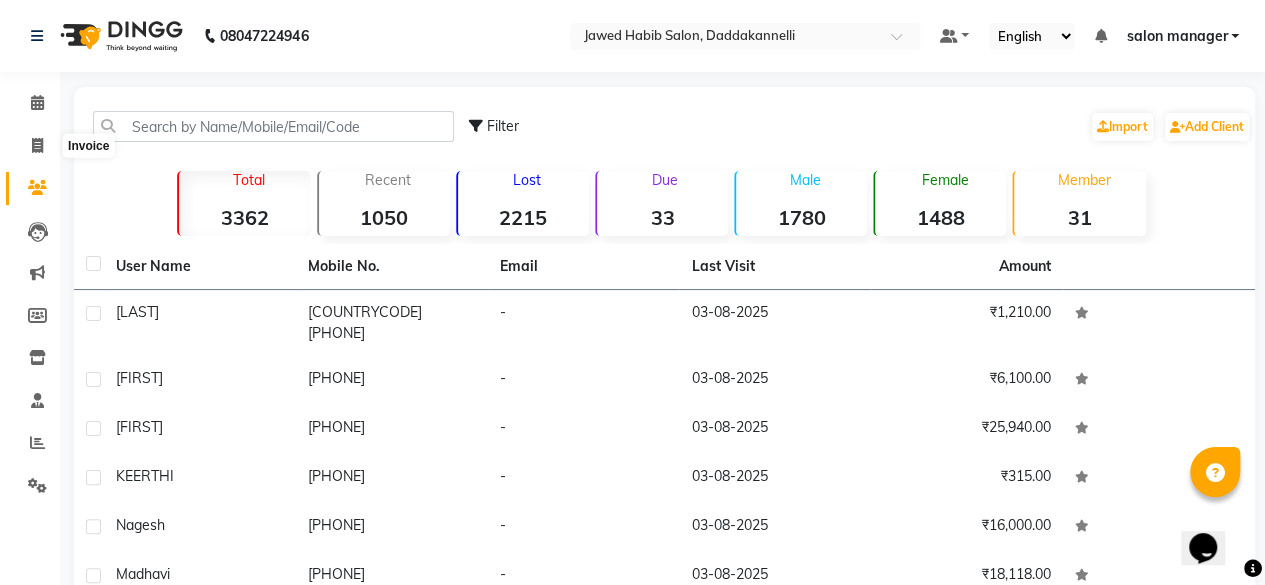 select on "service" 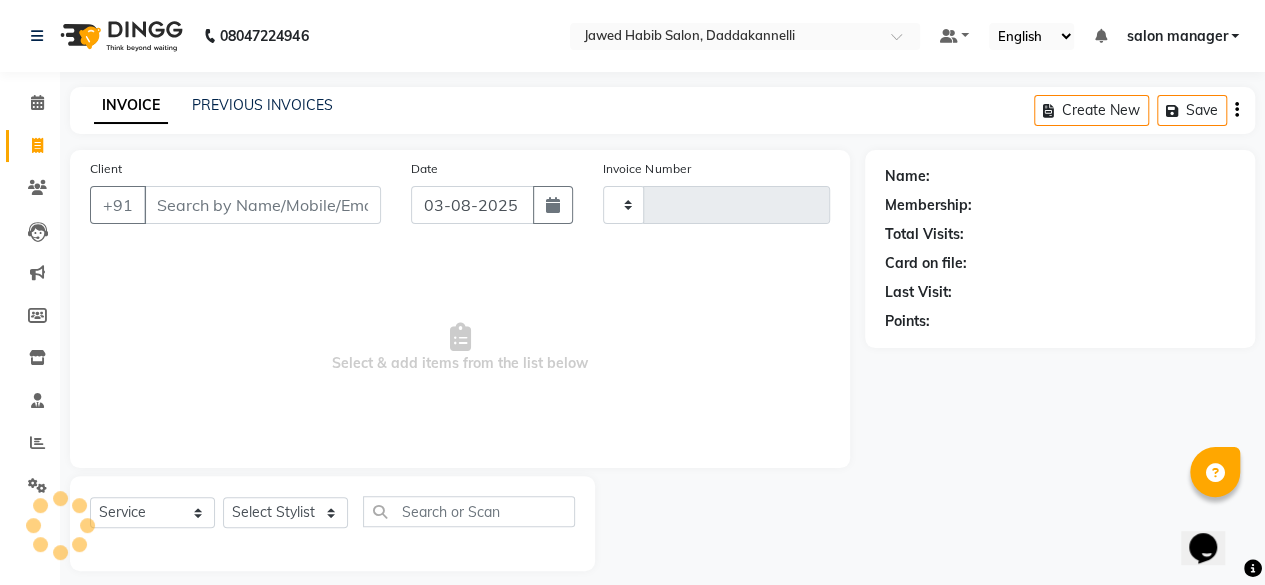 type on "2396" 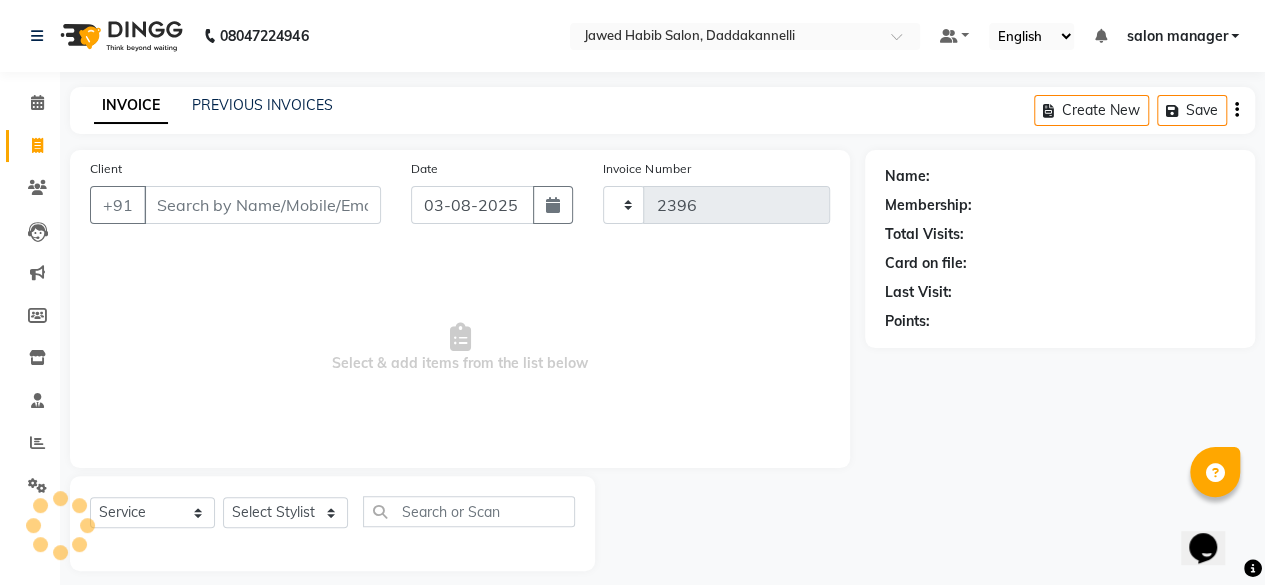 scroll, scrollTop: 15, scrollLeft: 0, axis: vertical 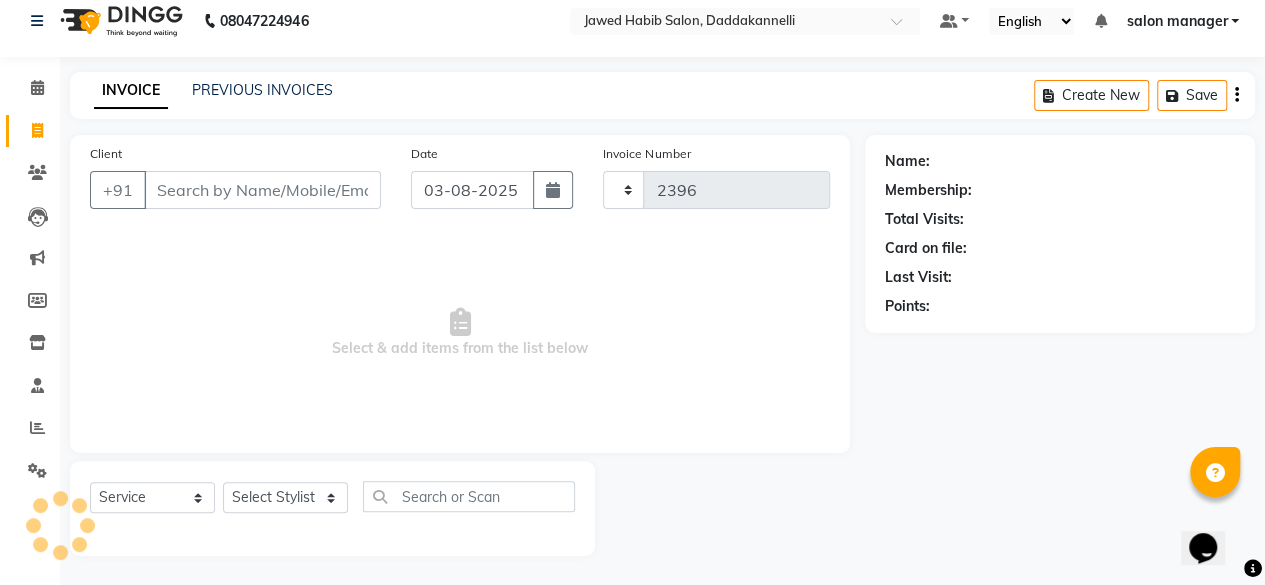 select on "6354" 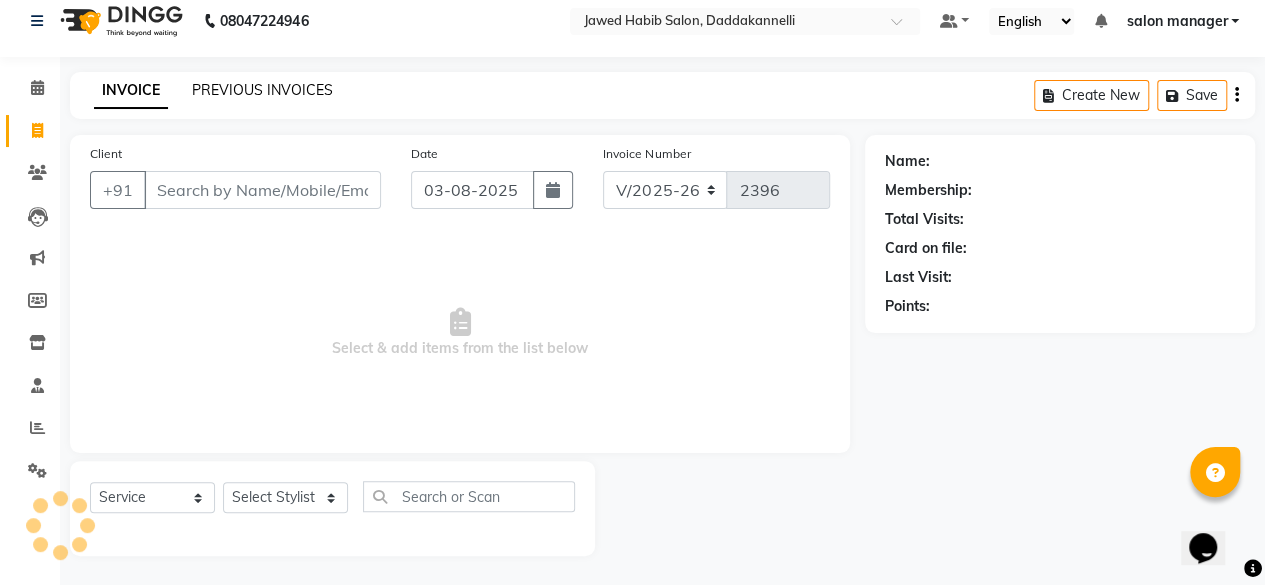 click on "PREVIOUS INVOICES" 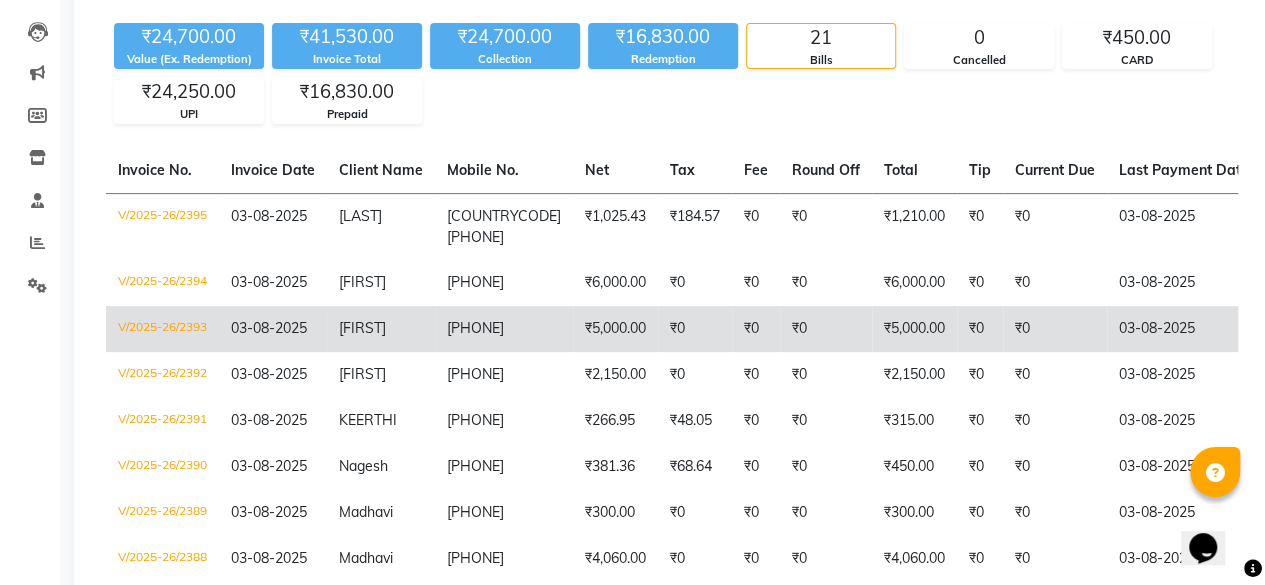 scroll, scrollTop: 0, scrollLeft: 0, axis: both 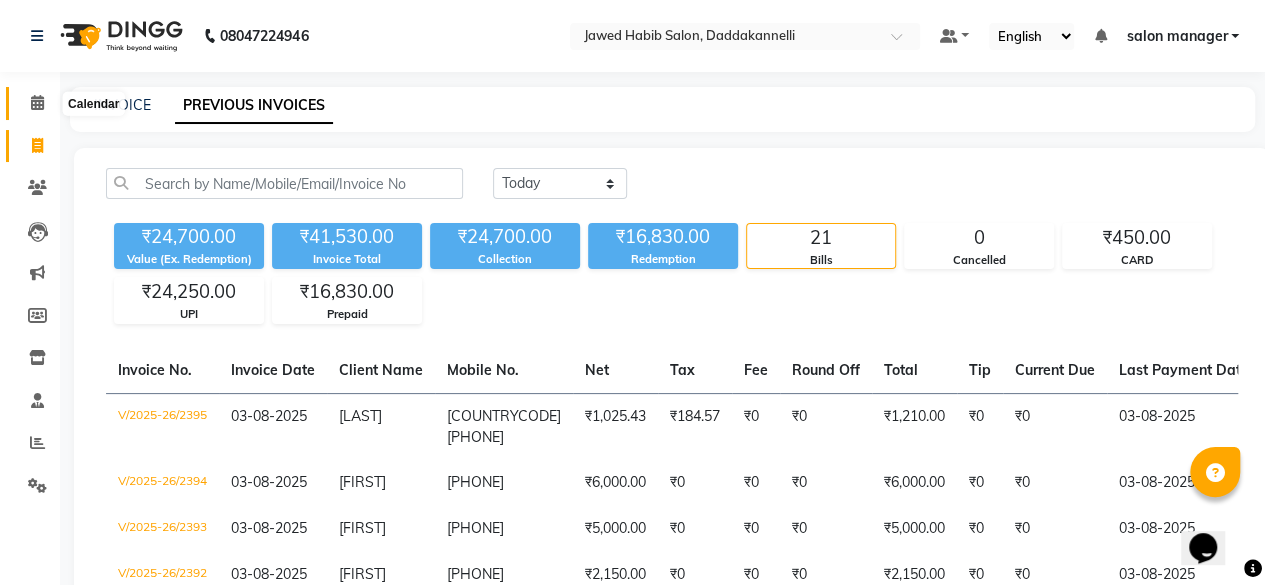 click 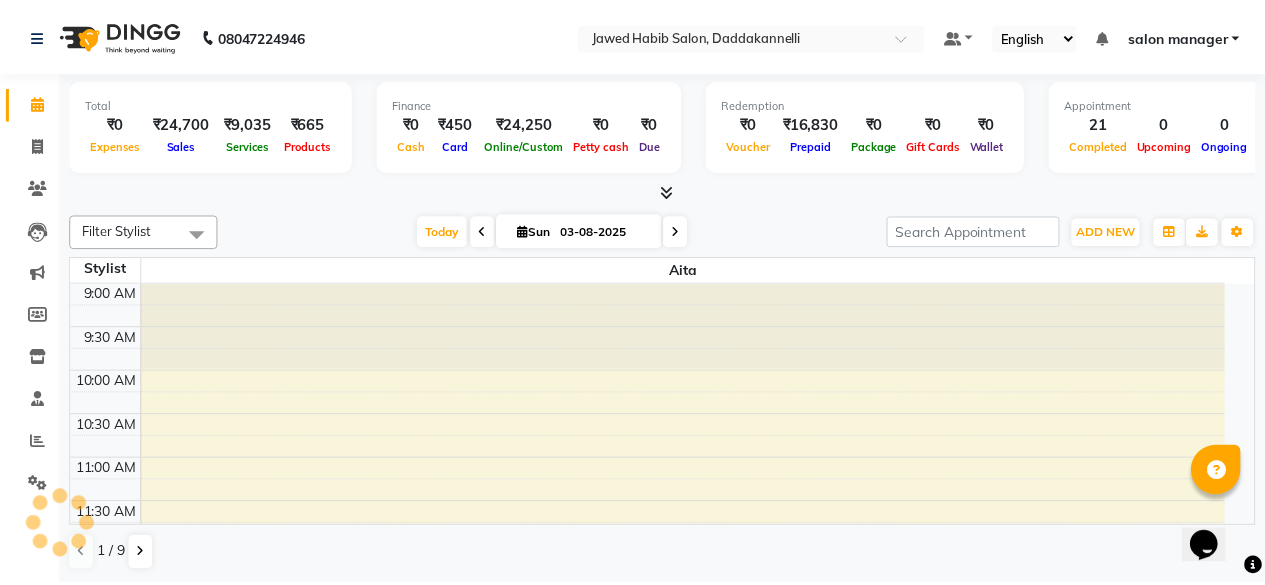 scroll, scrollTop: 0, scrollLeft: 0, axis: both 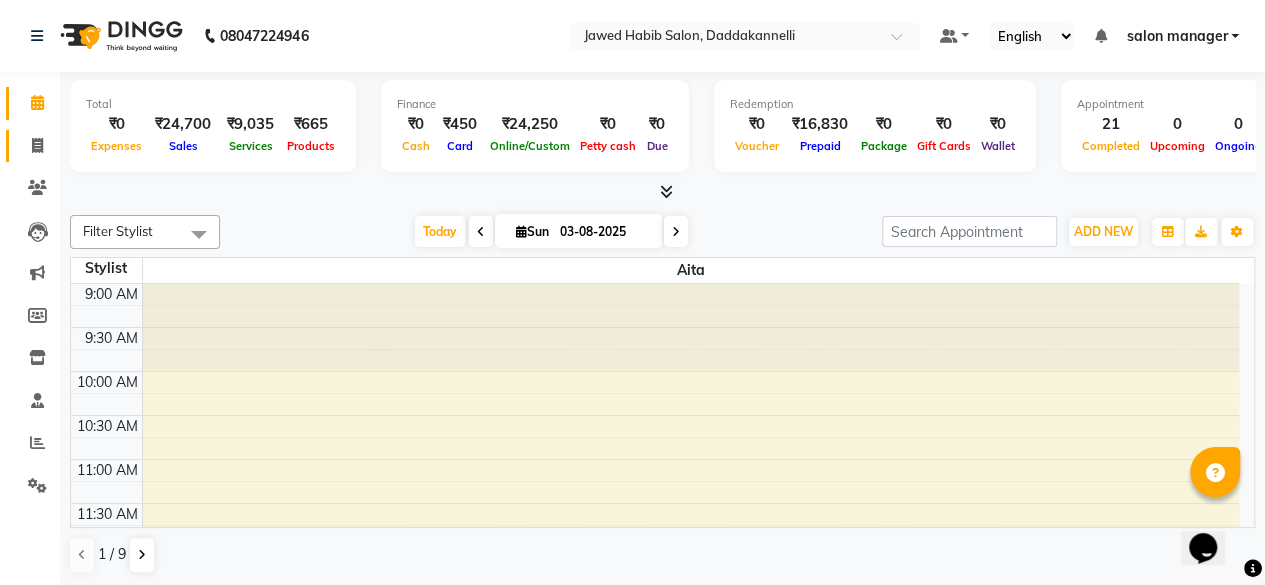 click 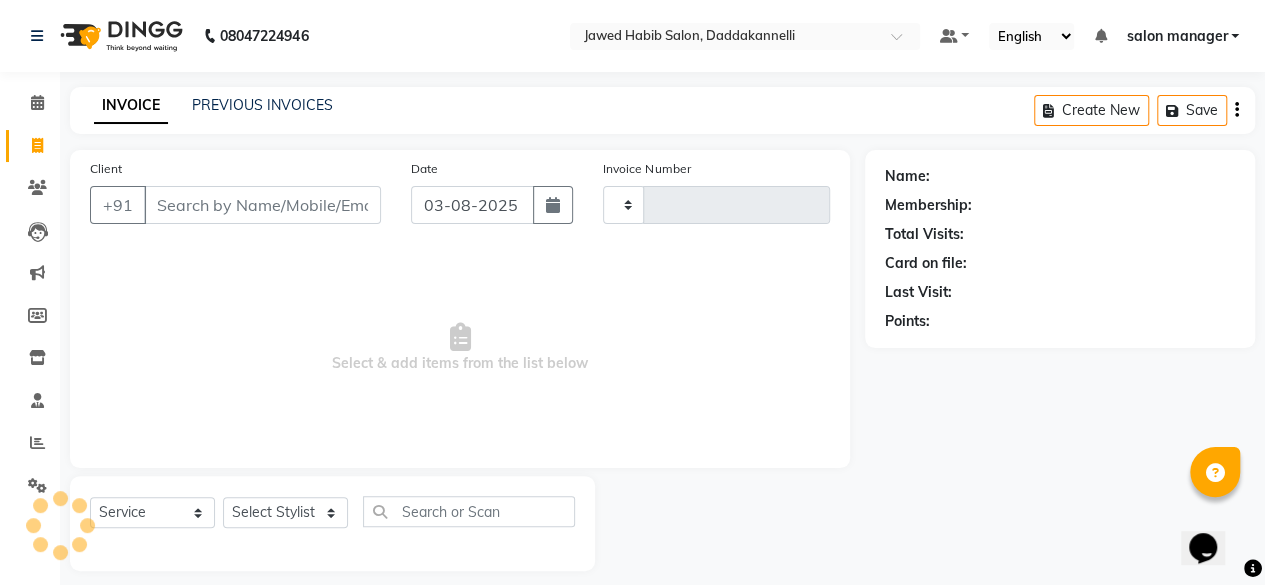 type on "2396" 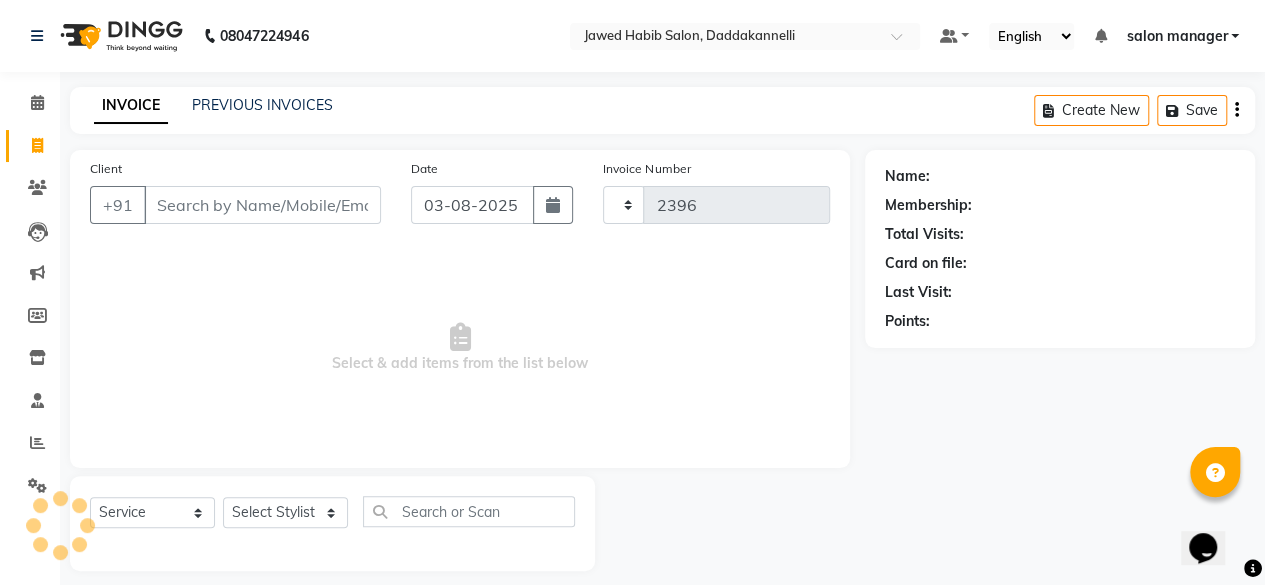 select on "6354" 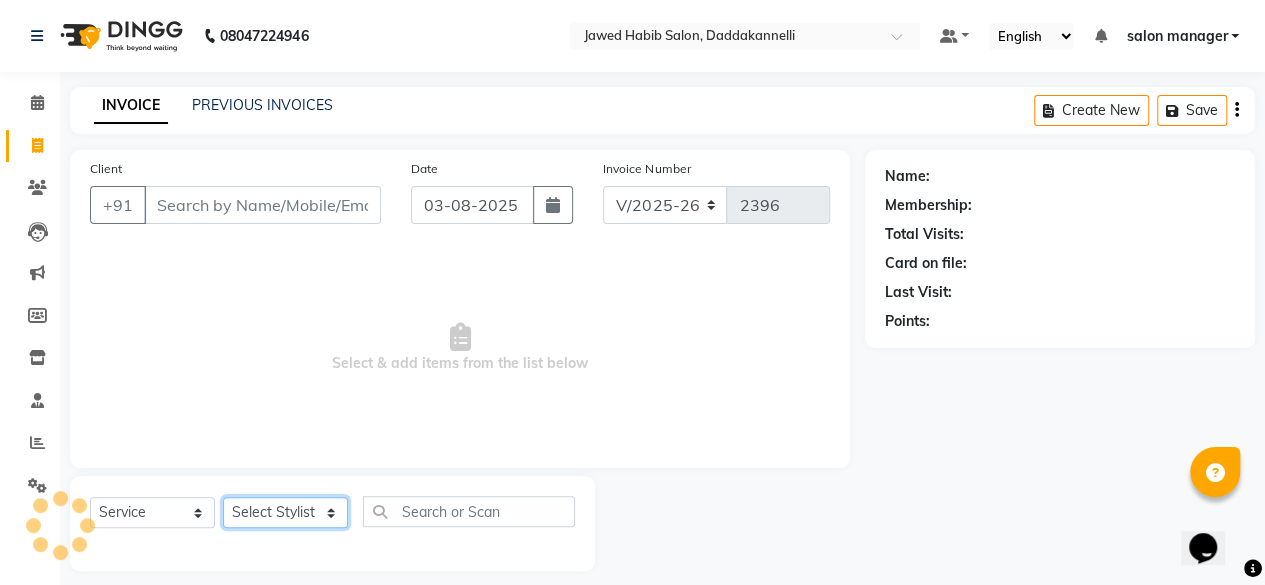 click on "Select Stylist aita DINGG SUPPORT Kabita KAMLA Rahul Riya Tamang Sajal salon manager Sonu Vimal" 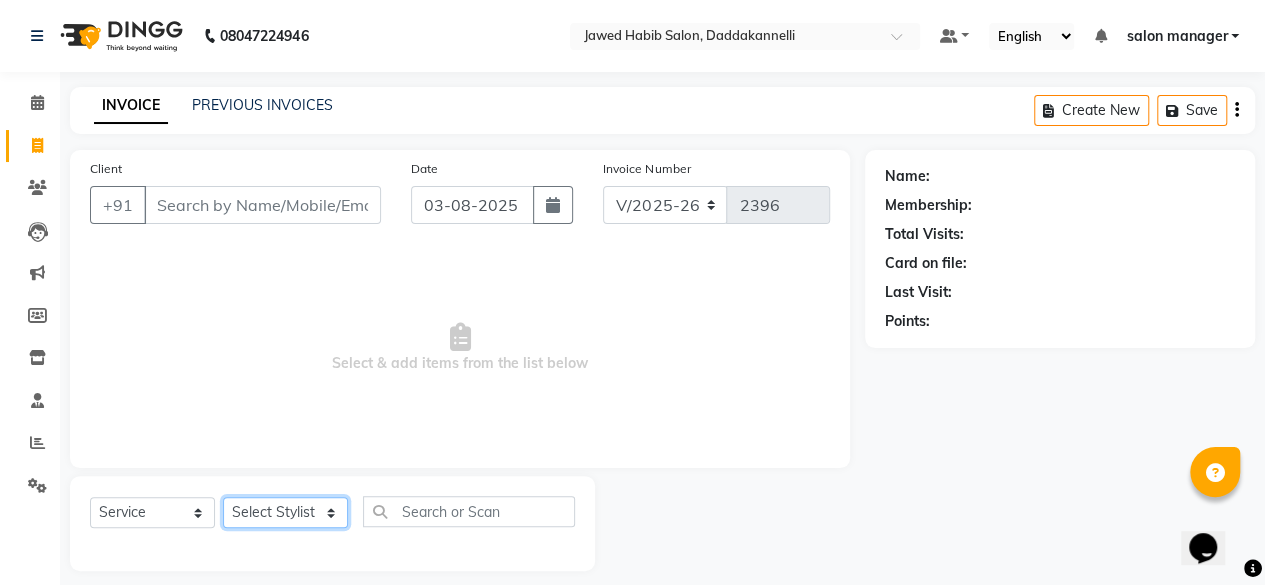 select on "79334" 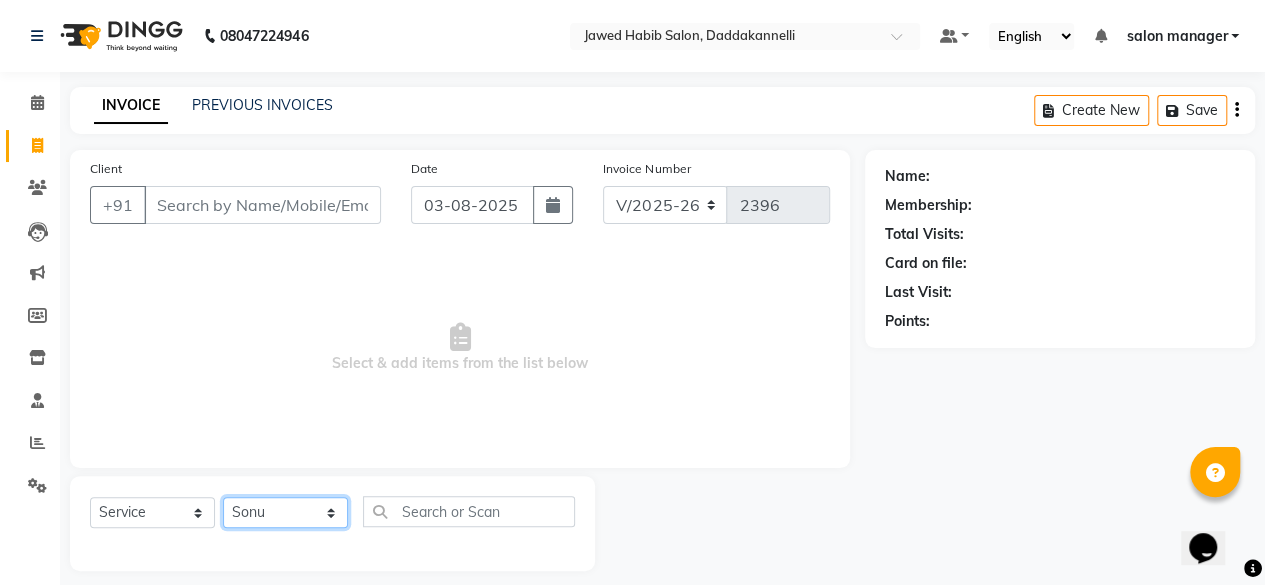 click on "Select Stylist aita DINGG SUPPORT Kabita KAMLA Rahul Riya Tamang Sajal salon manager Sonu Vimal" 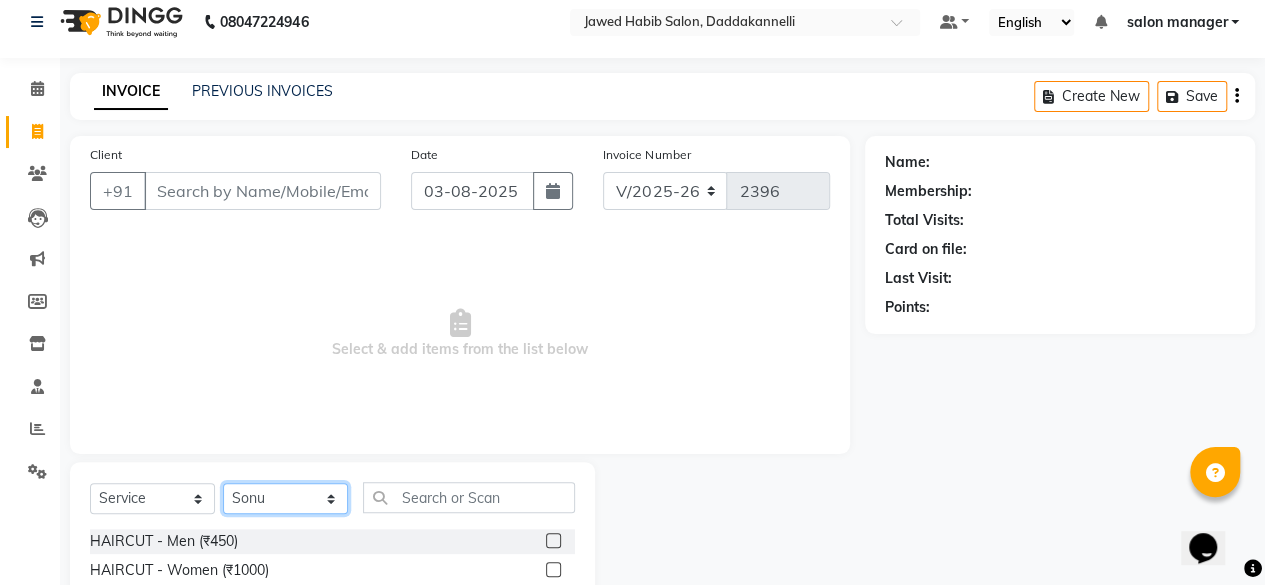 scroll, scrollTop: 200, scrollLeft: 0, axis: vertical 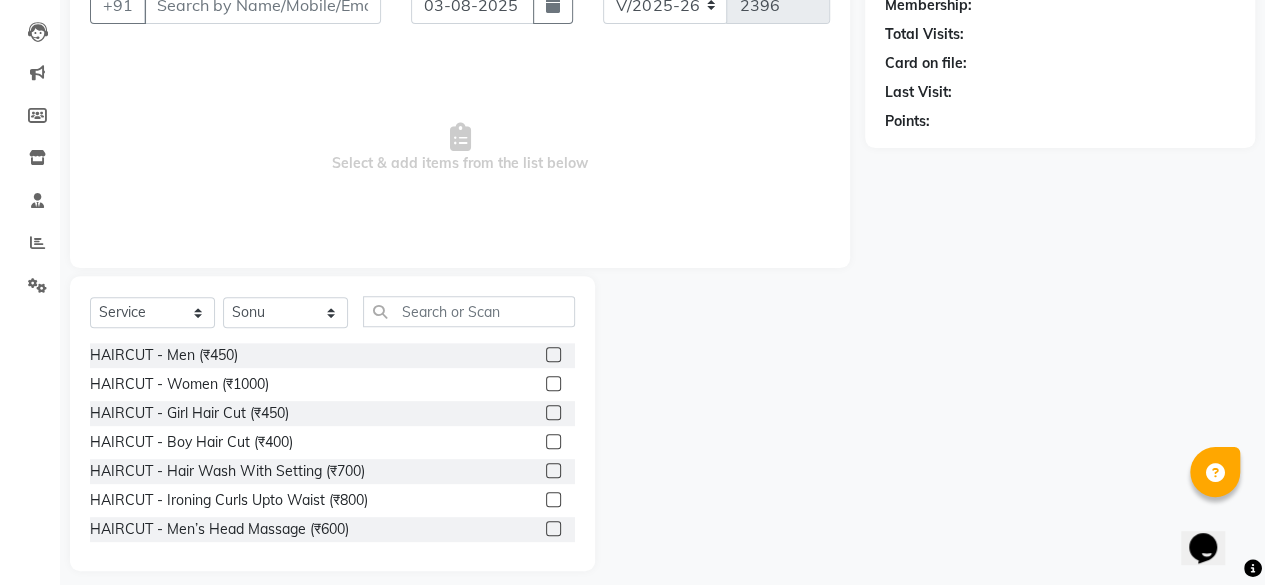 click 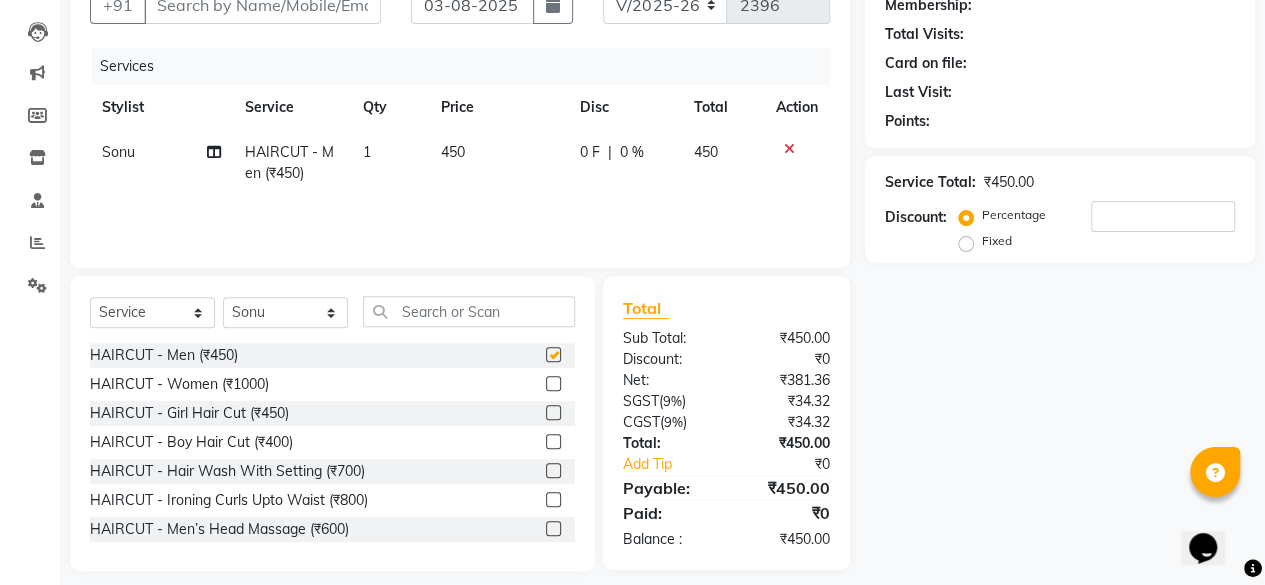 checkbox on "false" 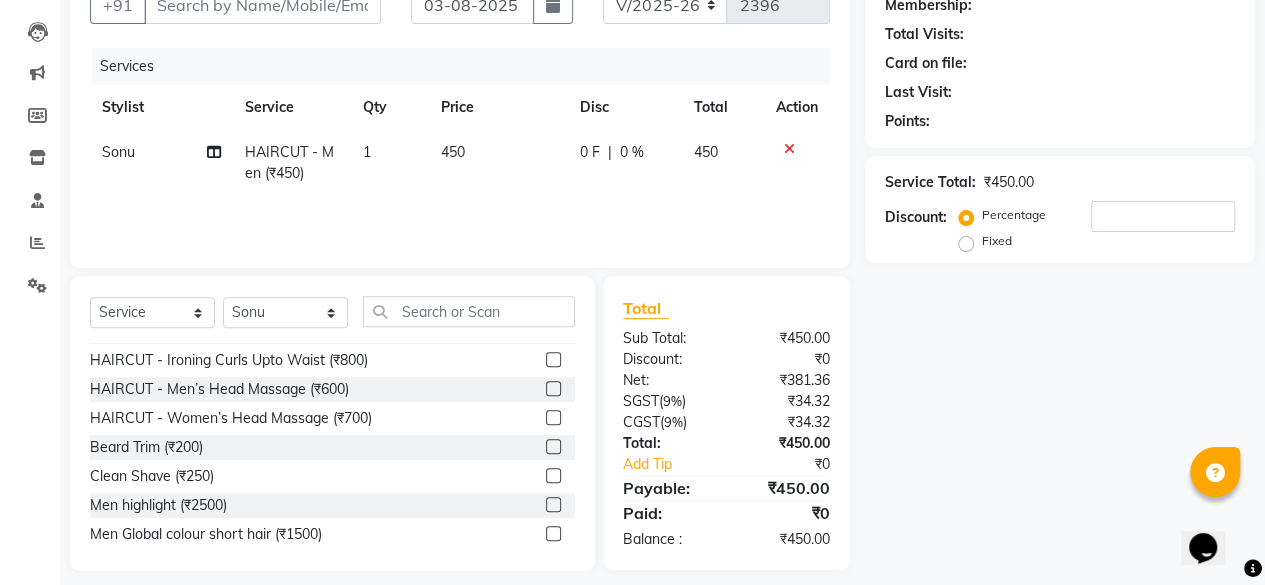 scroll, scrollTop: 200, scrollLeft: 0, axis: vertical 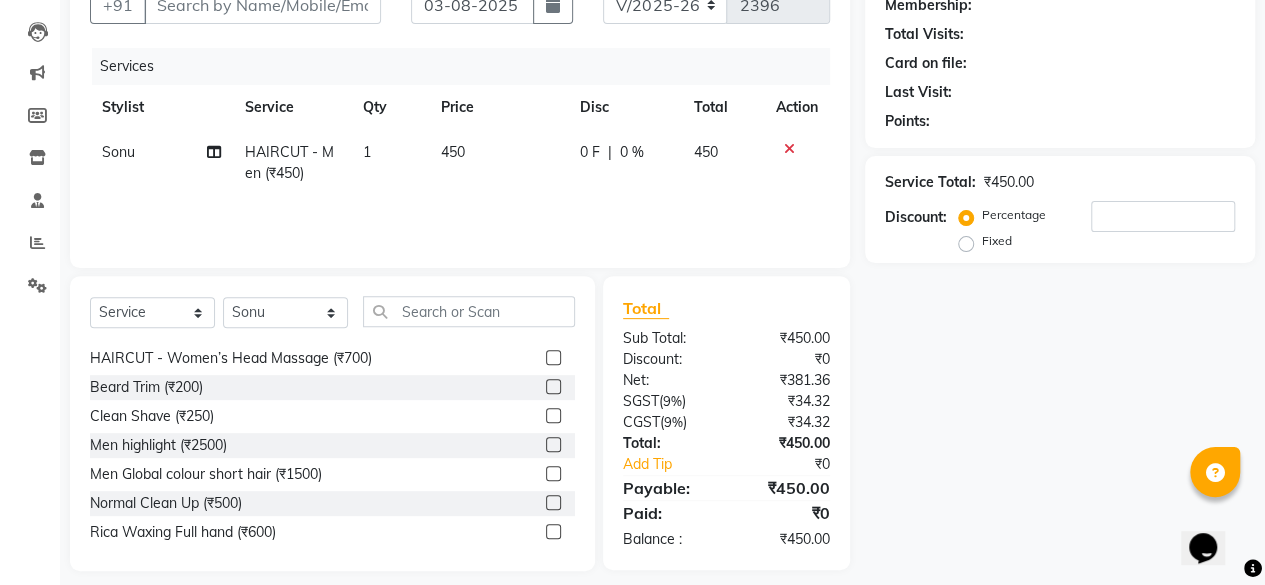 click 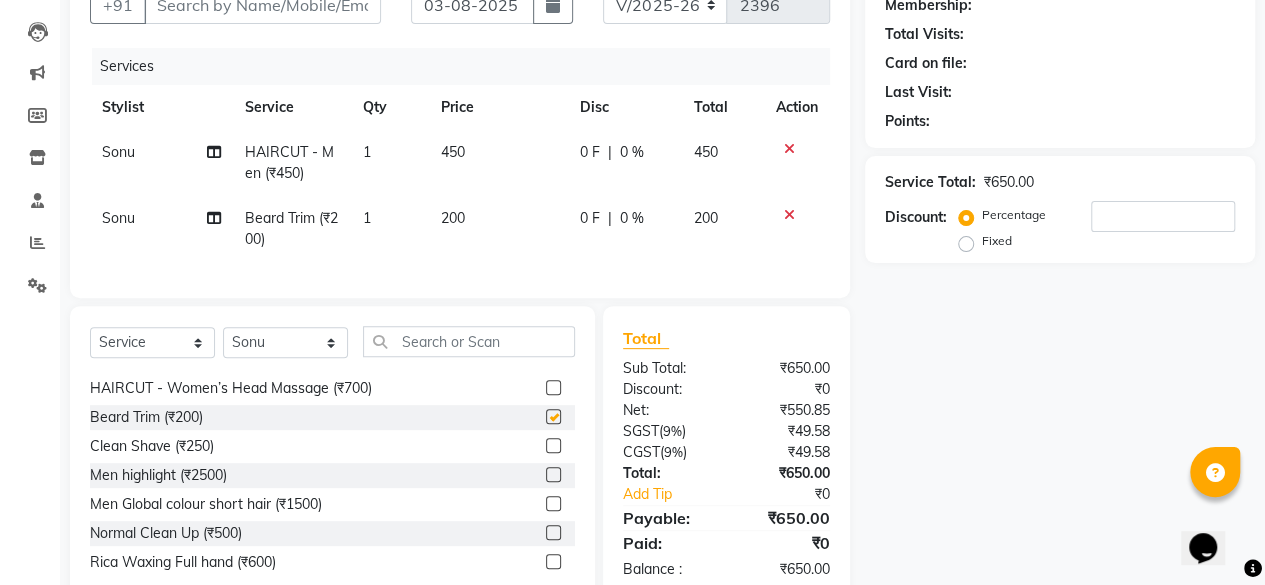 checkbox on "false" 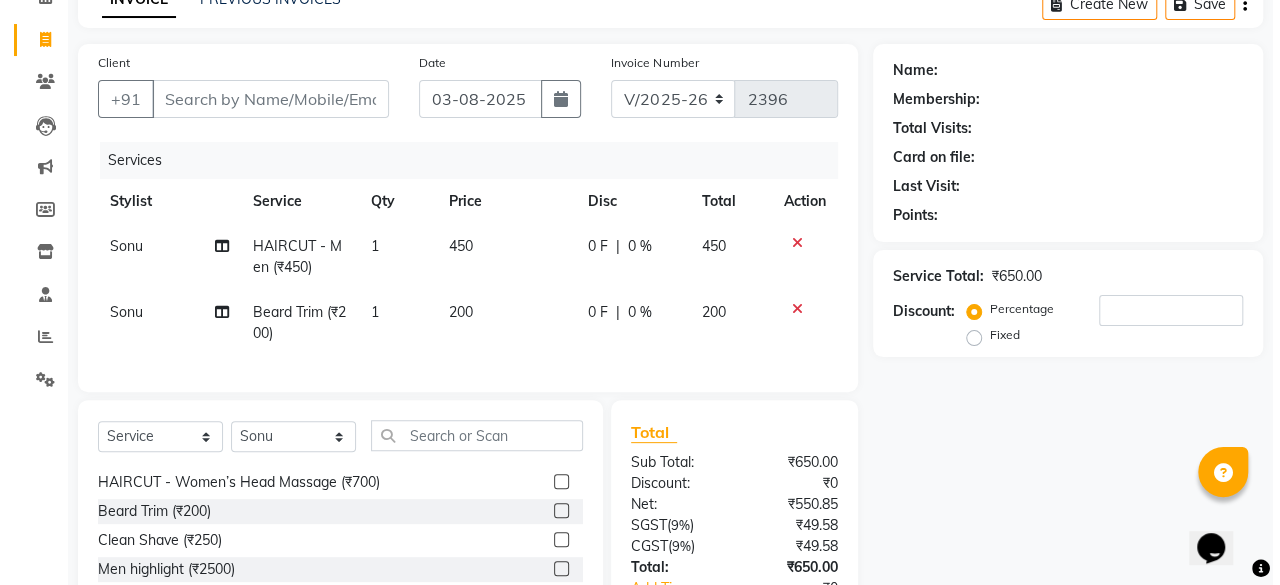 scroll, scrollTop: 0, scrollLeft: 0, axis: both 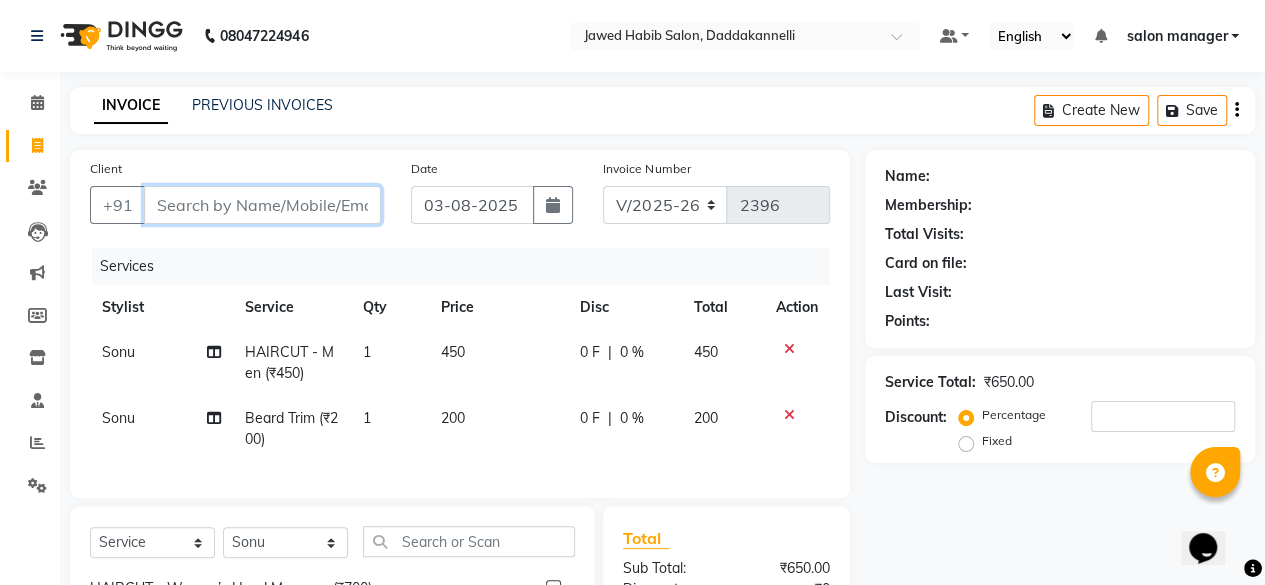 click on "Client" at bounding box center (262, 205) 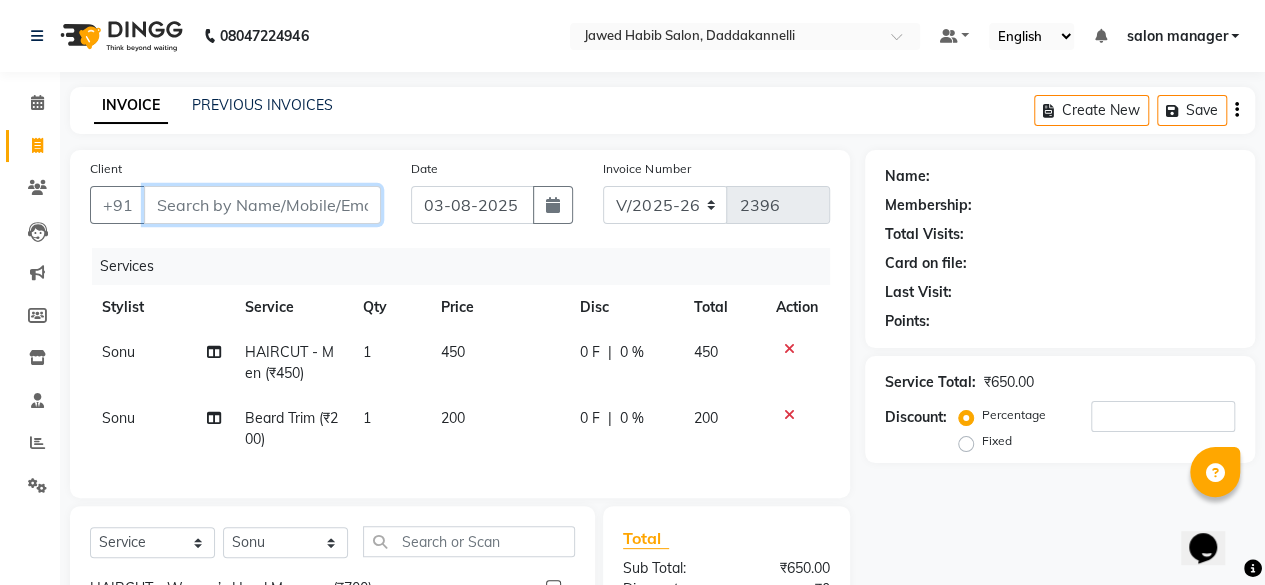 click on "Client" at bounding box center [262, 205] 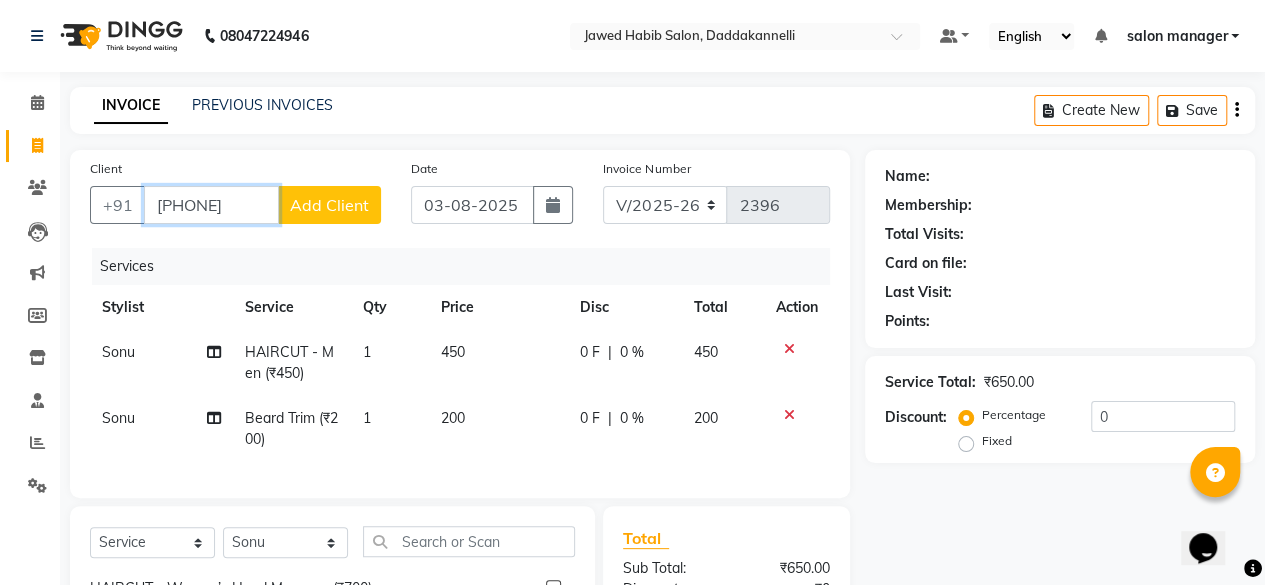 type on "9099282705" 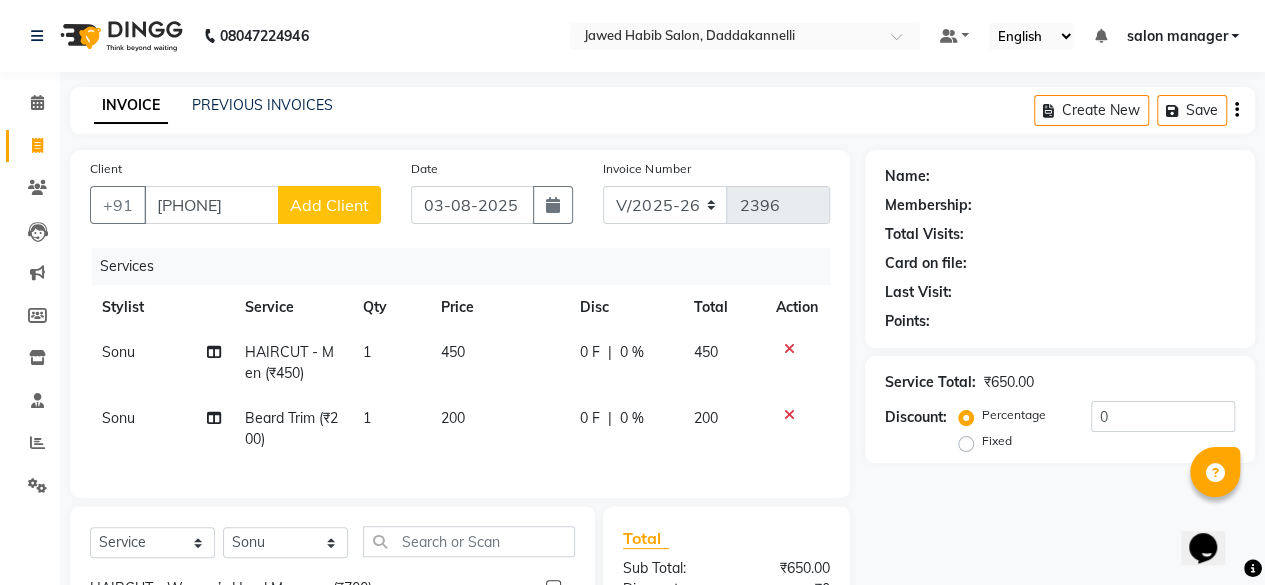 click on "Add Client" 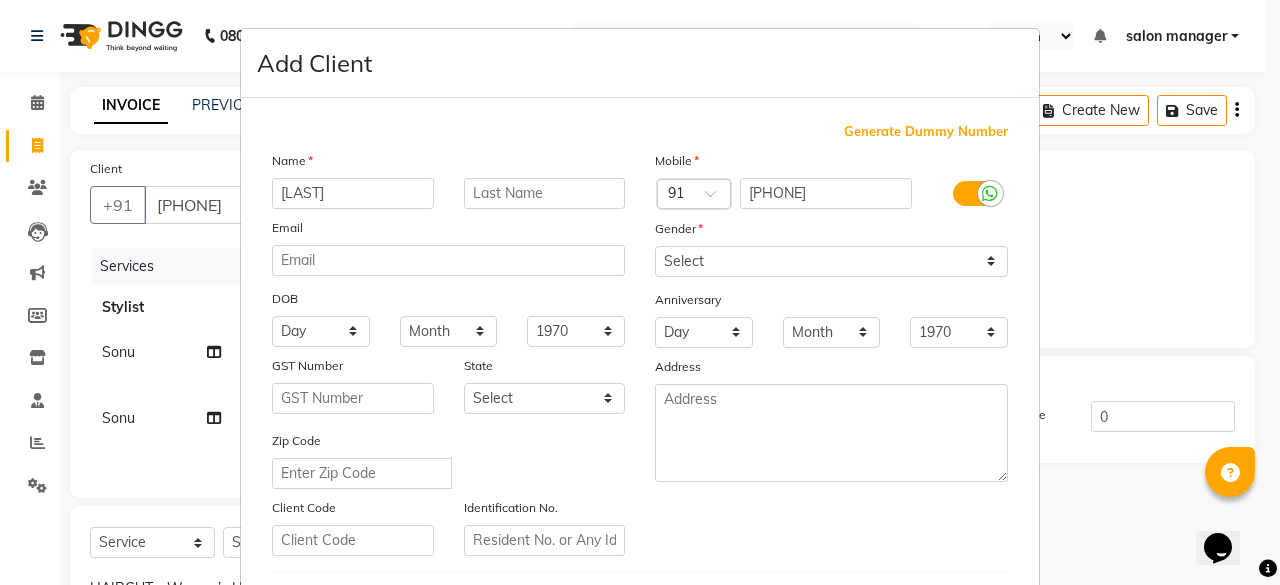 type on "NEELVYAS" 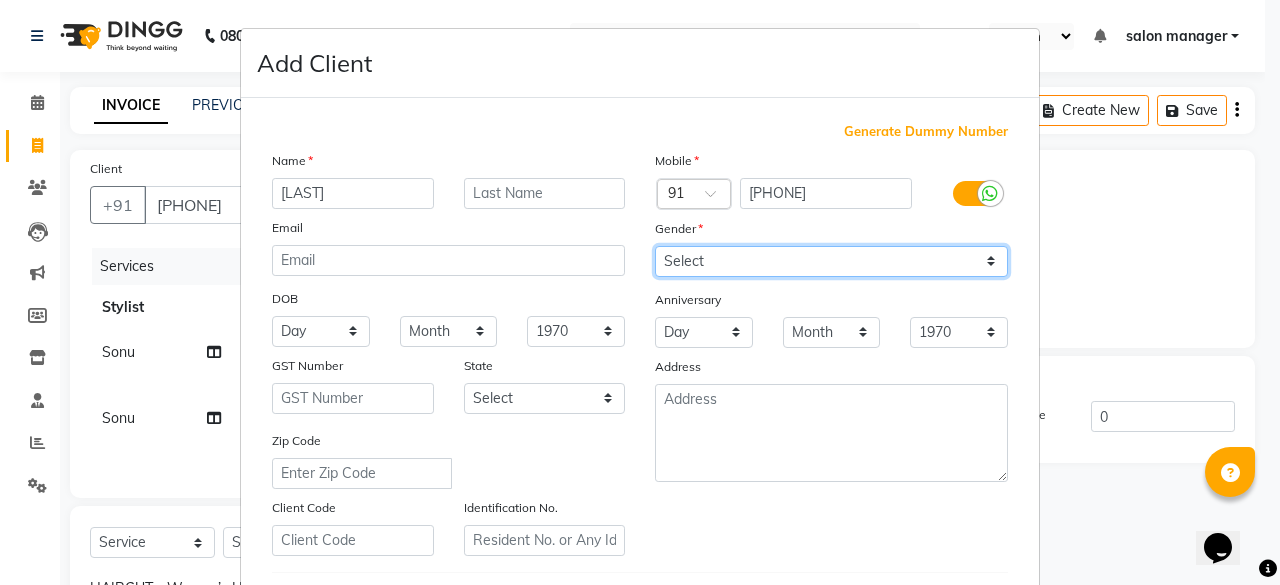 click on "Select Male Female Other Prefer Not To Say" at bounding box center [831, 261] 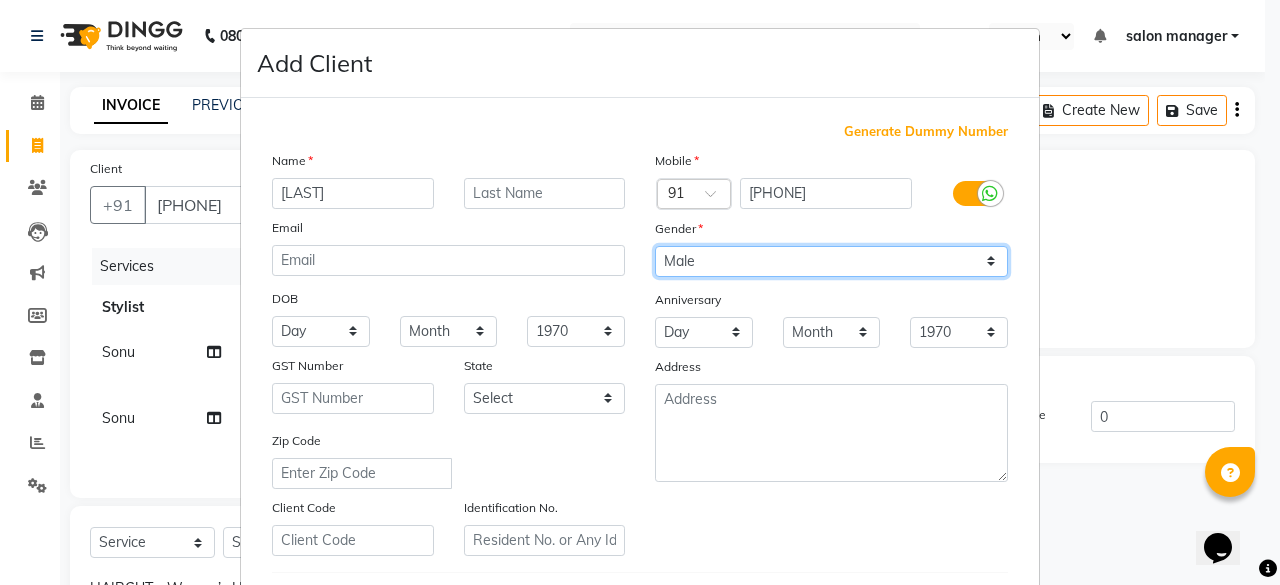 click on "Select Male Female Other Prefer Not To Say" at bounding box center (831, 261) 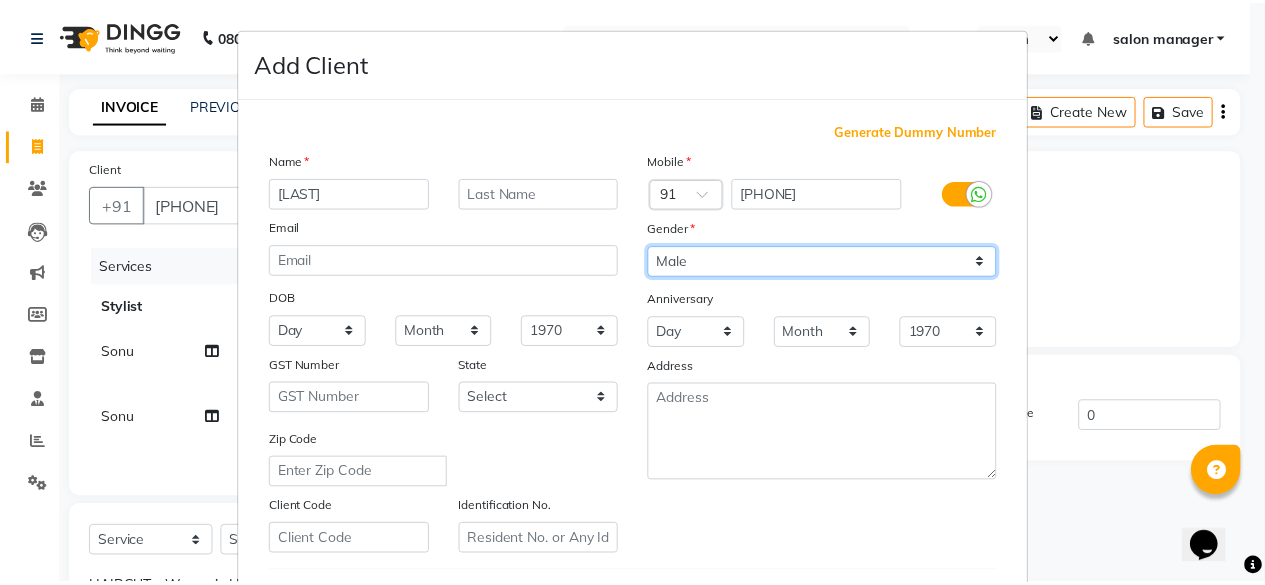 scroll, scrollTop: 334, scrollLeft: 0, axis: vertical 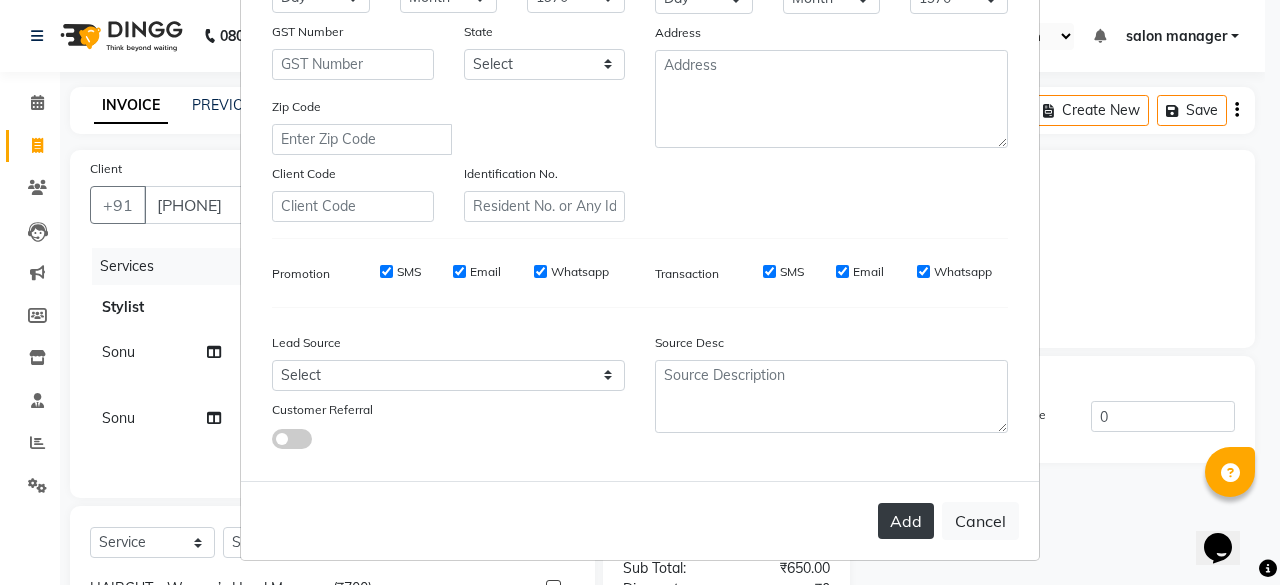 click on "Add" at bounding box center [906, 521] 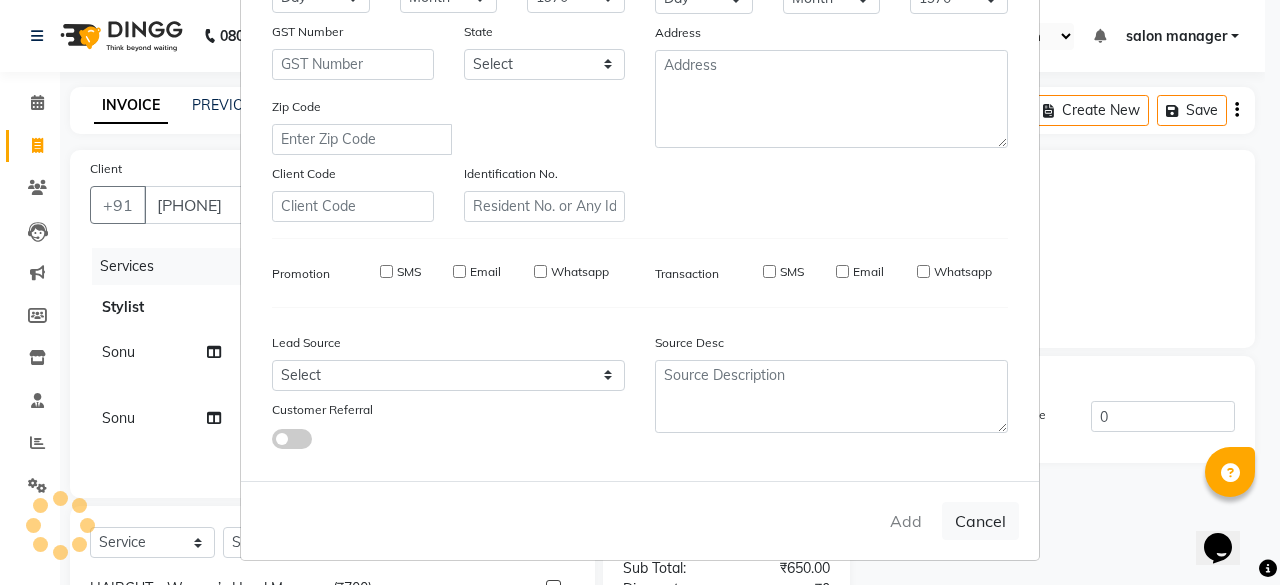 type 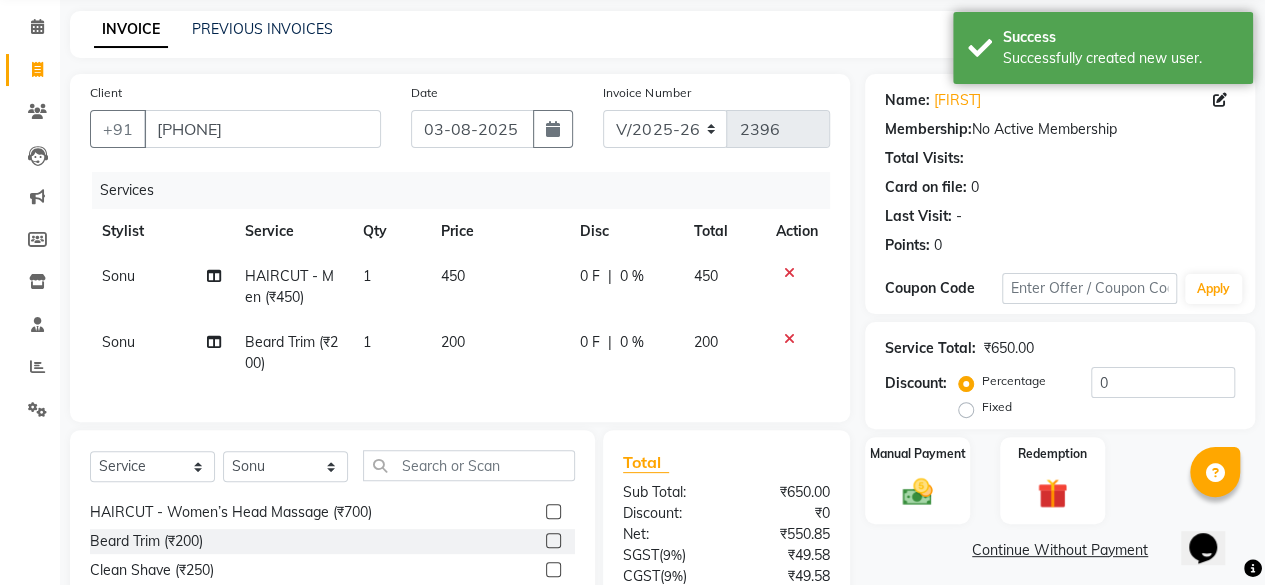 scroll, scrollTop: 260, scrollLeft: 0, axis: vertical 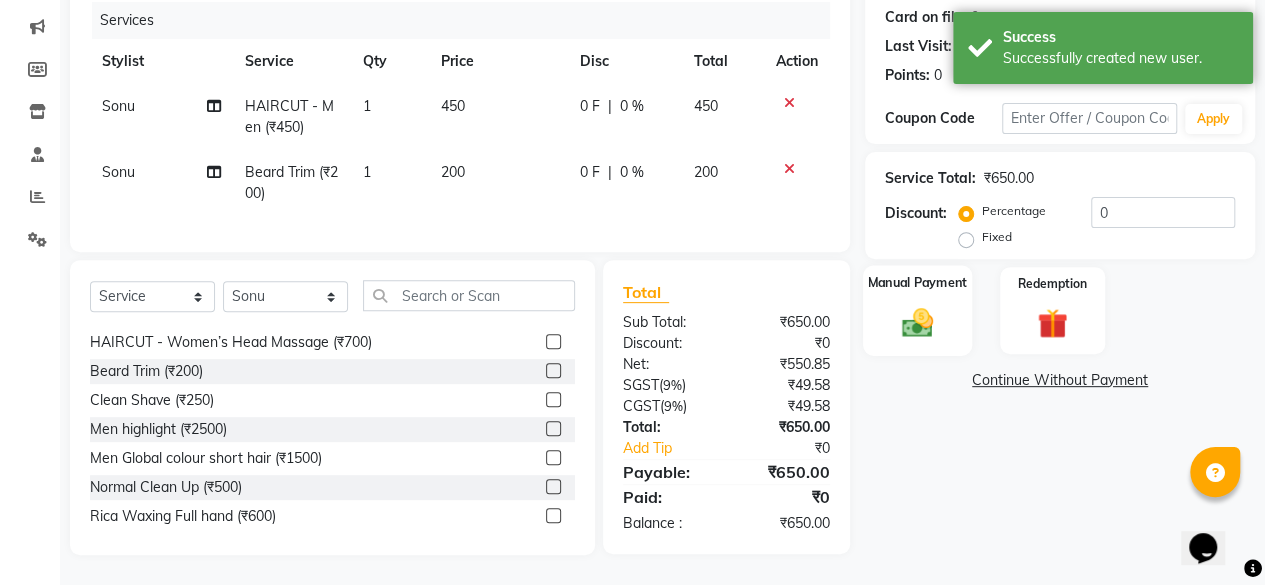 click on "Manual Payment" 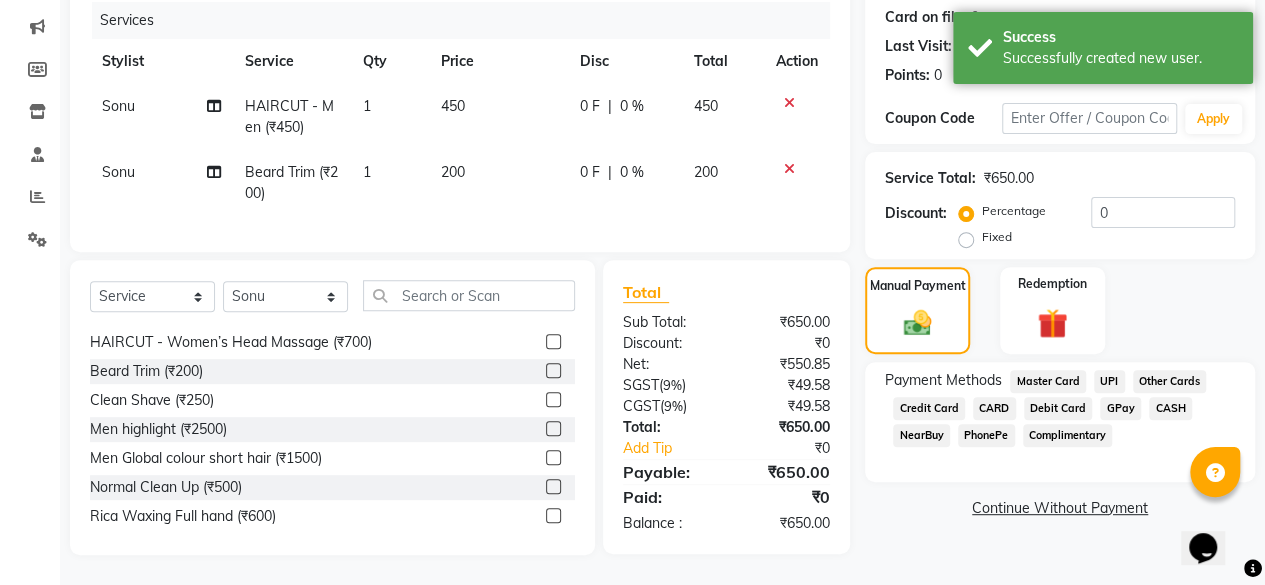 click on "UPI" 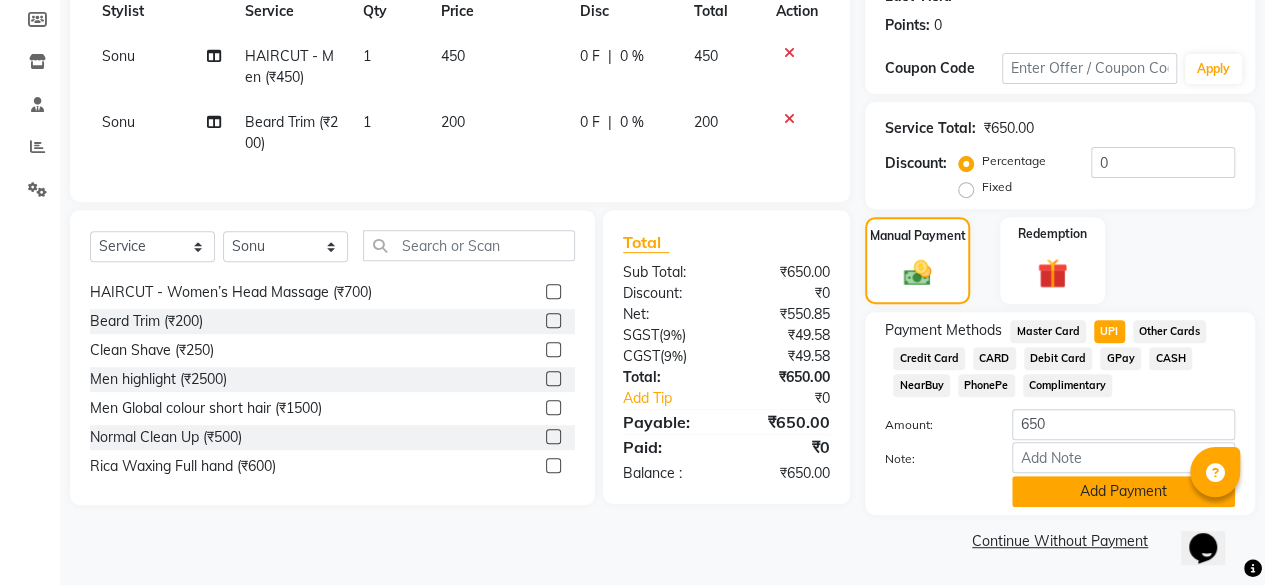 click on "Add Payment" 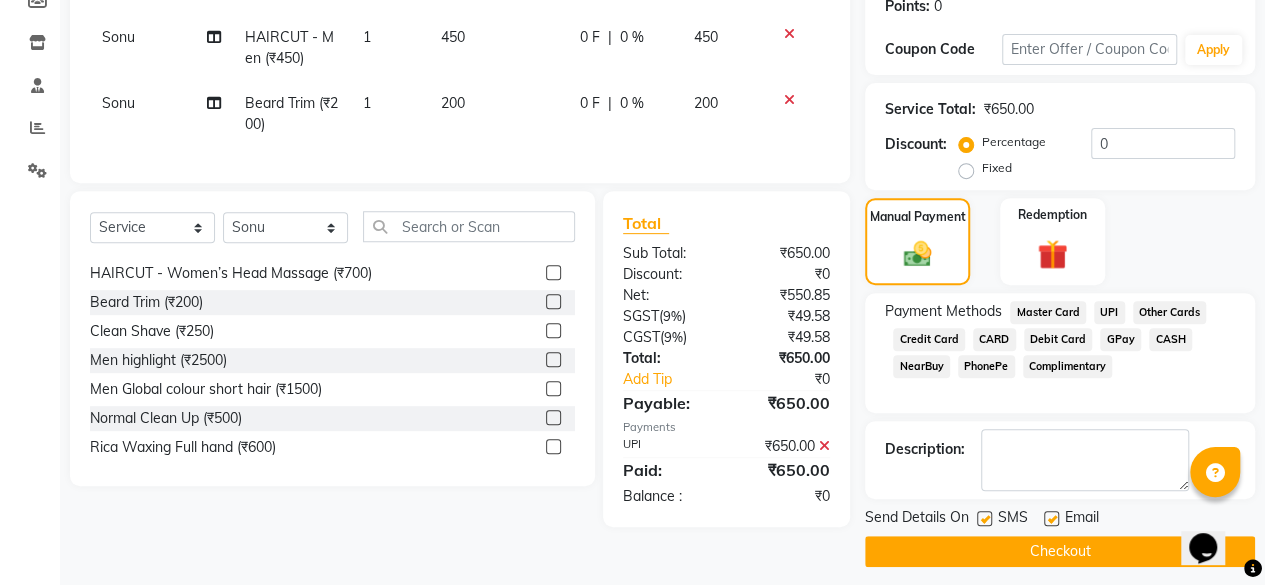 scroll, scrollTop: 324, scrollLeft: 0, axis: vertical 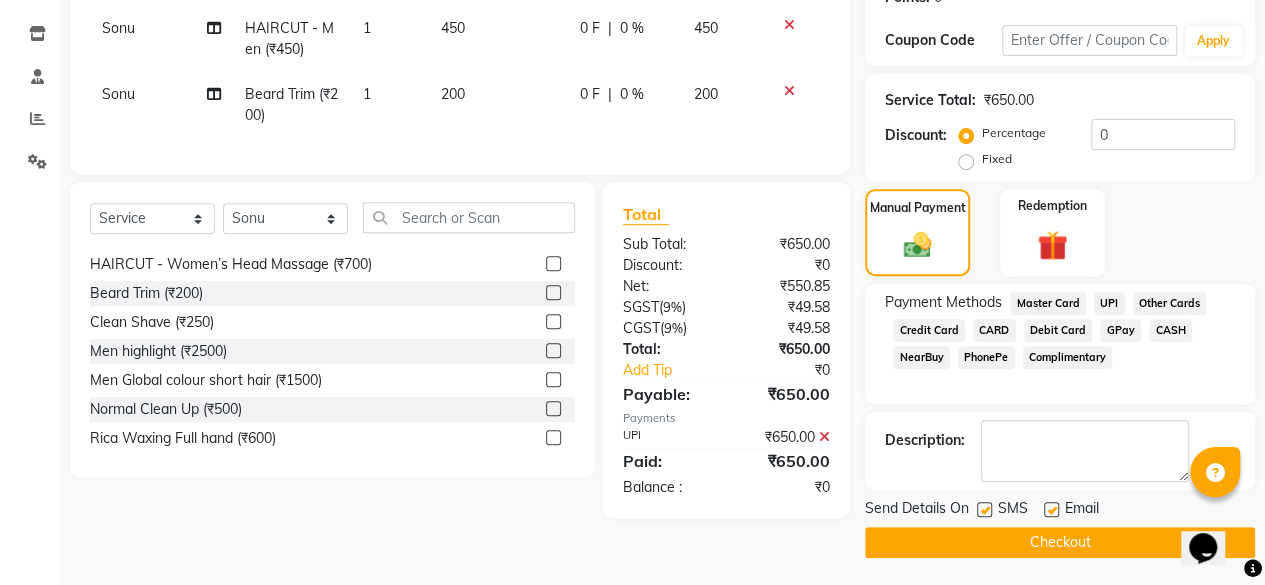 click 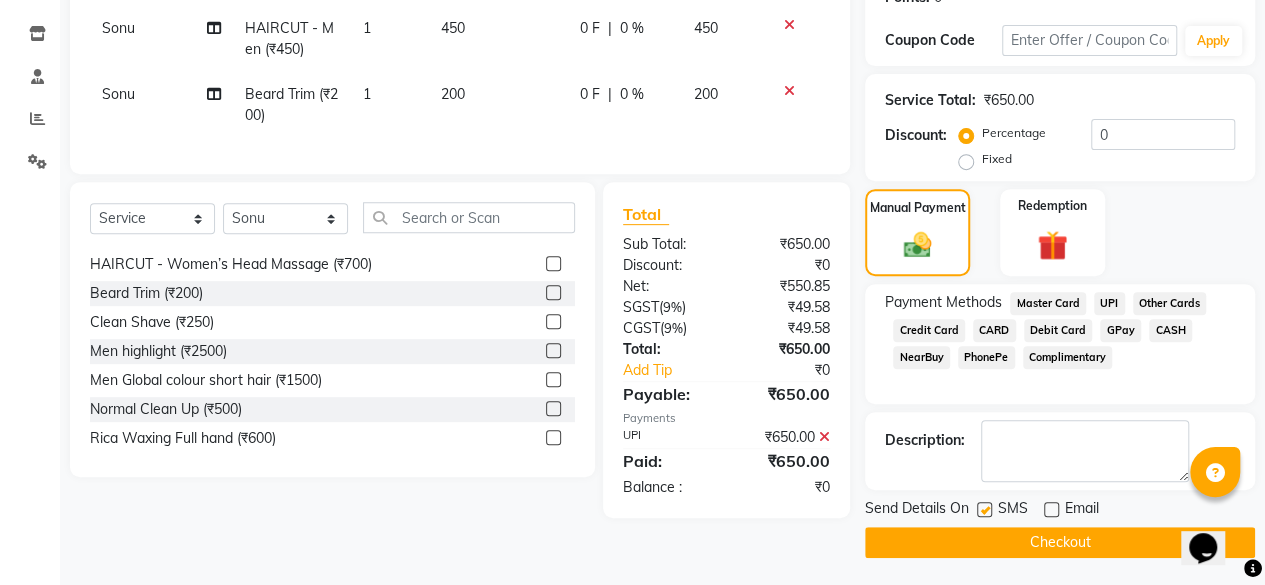 click on "Checkout" 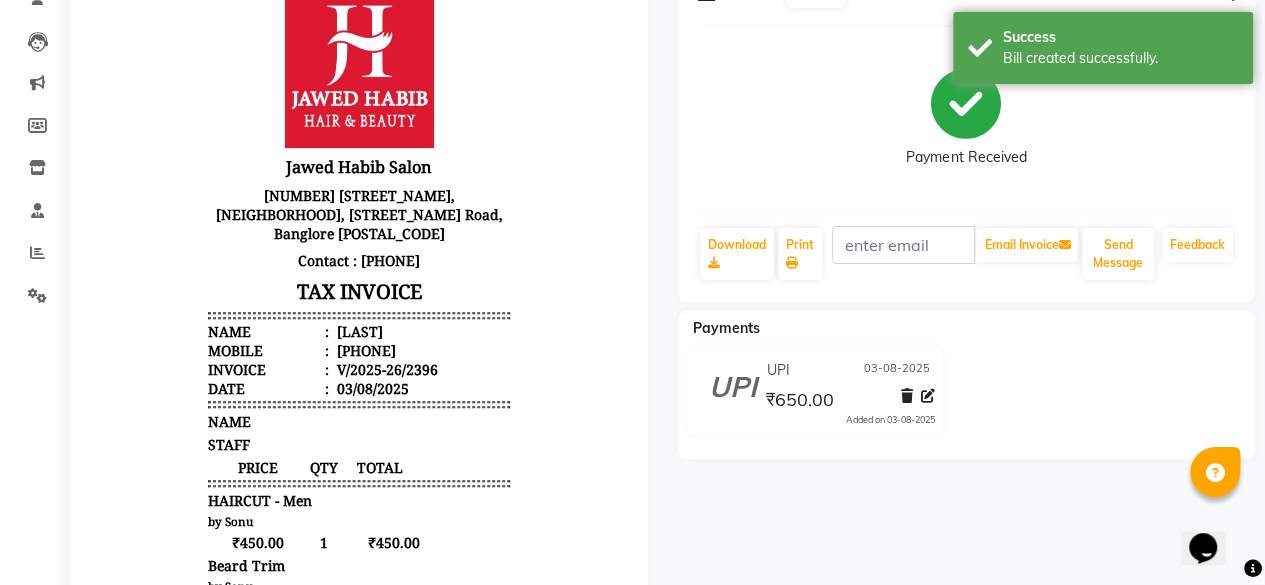 scroll, scrollTop: 0, scrollLeft: 0, axis: both 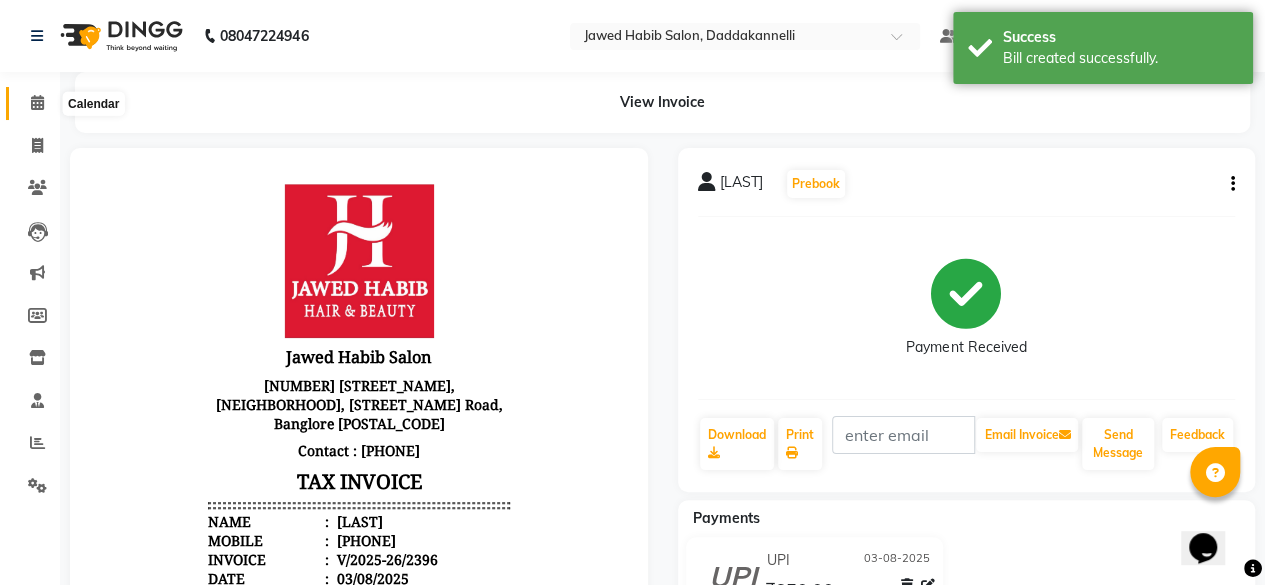 click 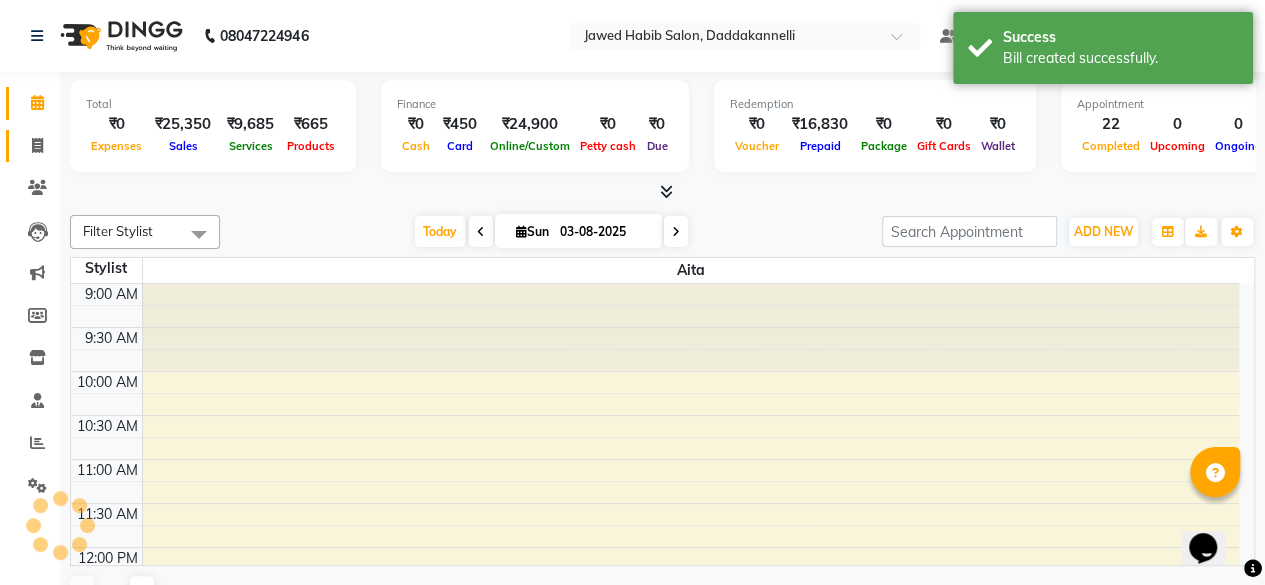 scroll, scrollTop: 0, scrollLeft: 0, axis: both 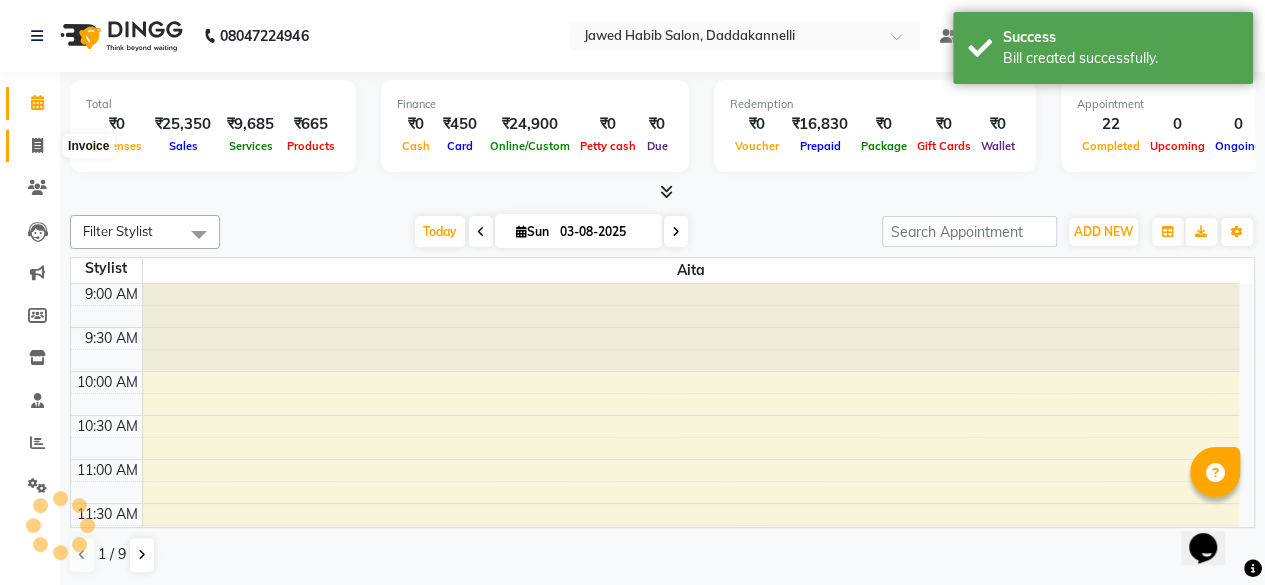 click 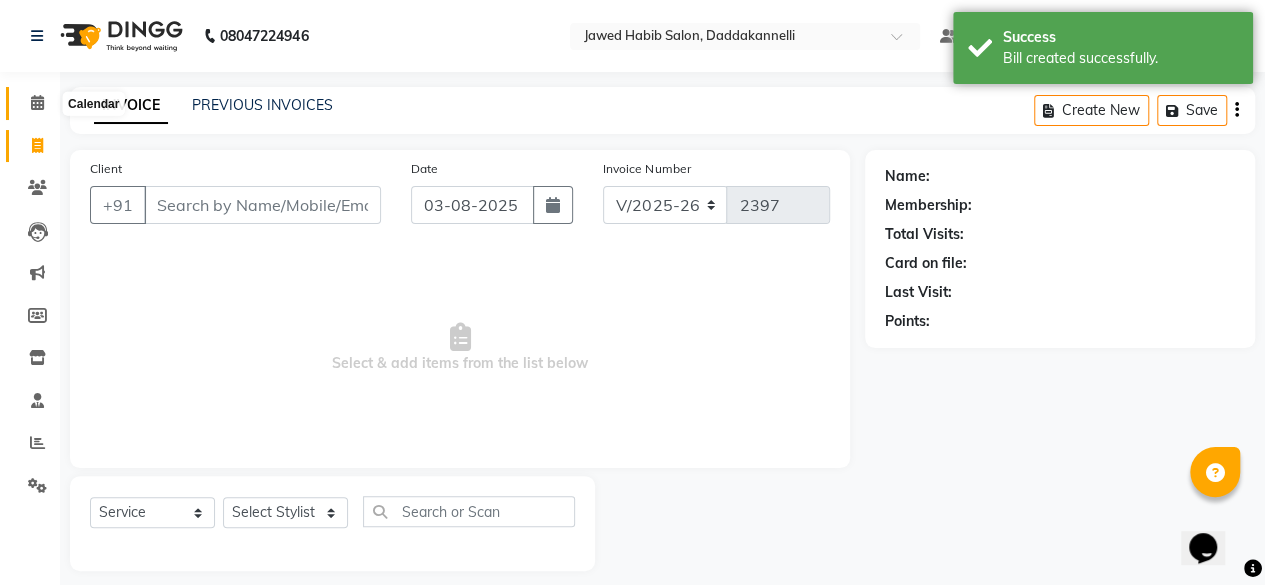 click 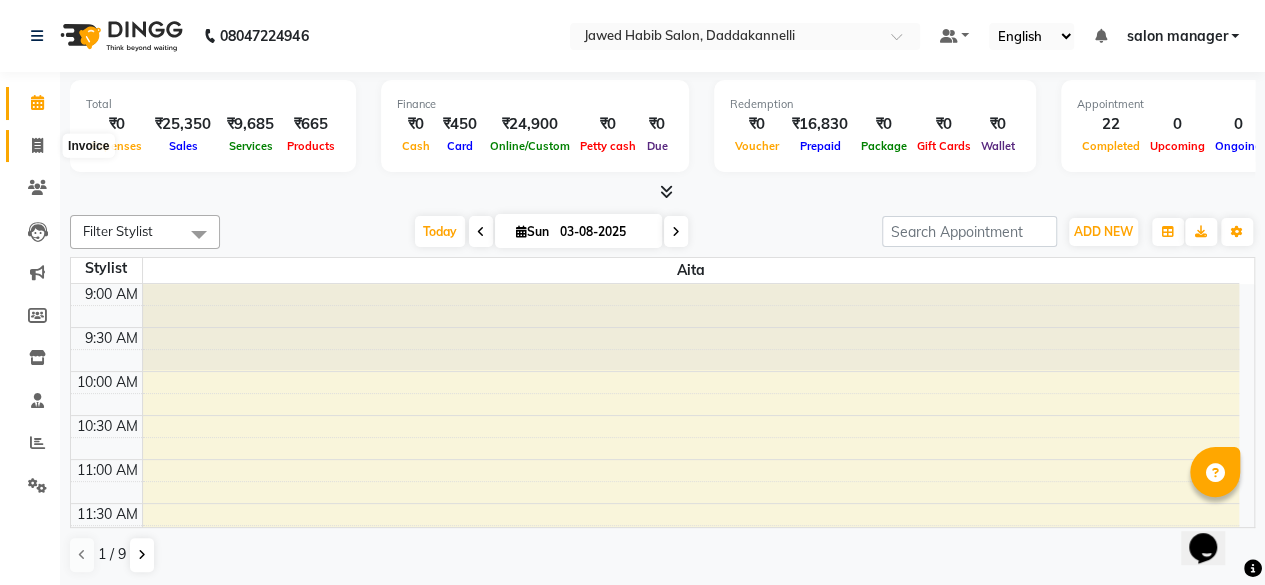 click 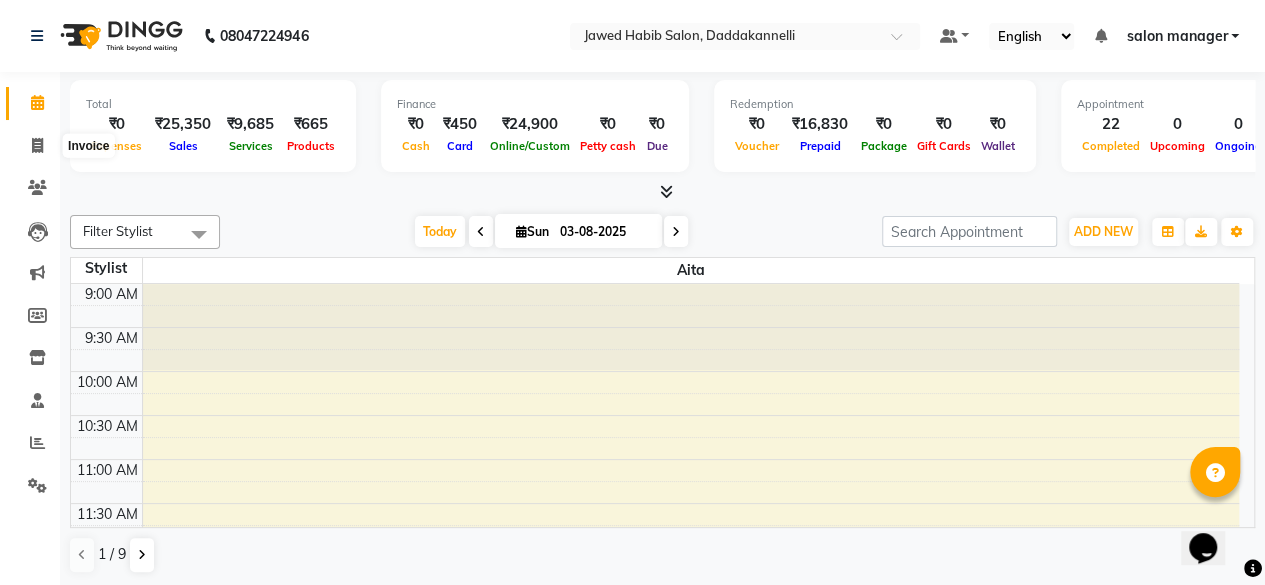 select on "6354" 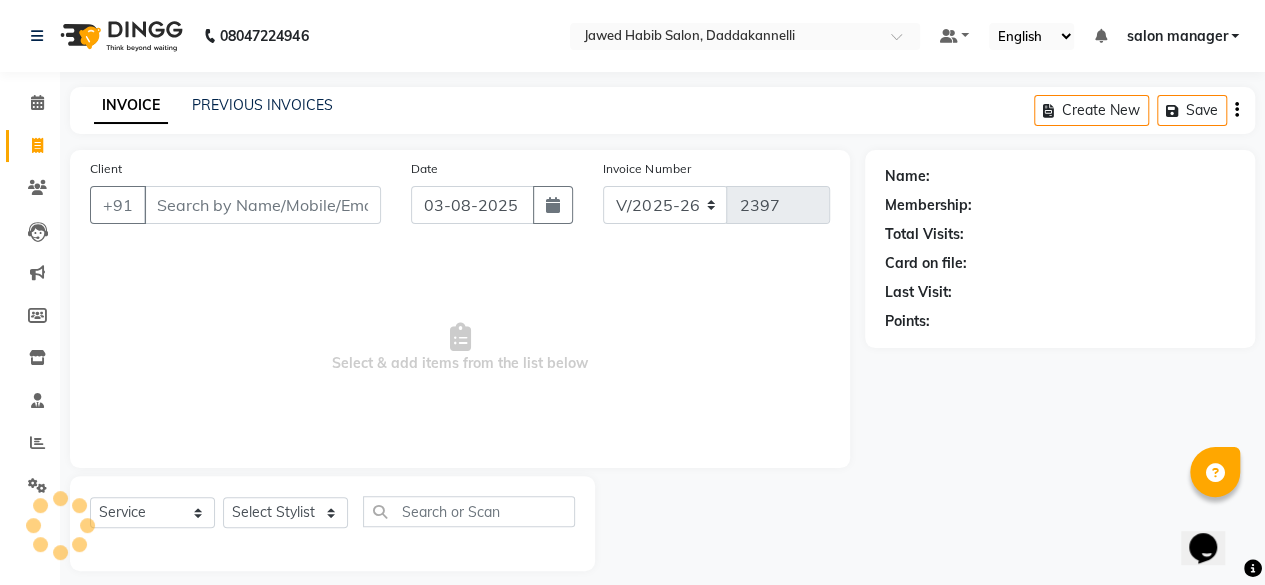 click on "Calendar" 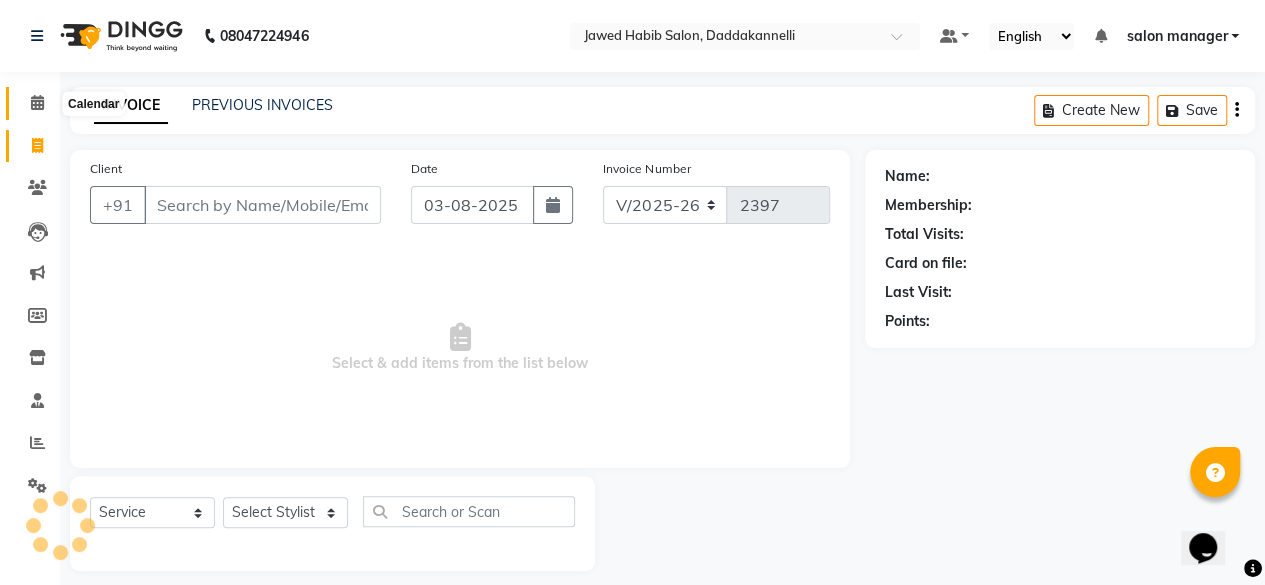 click 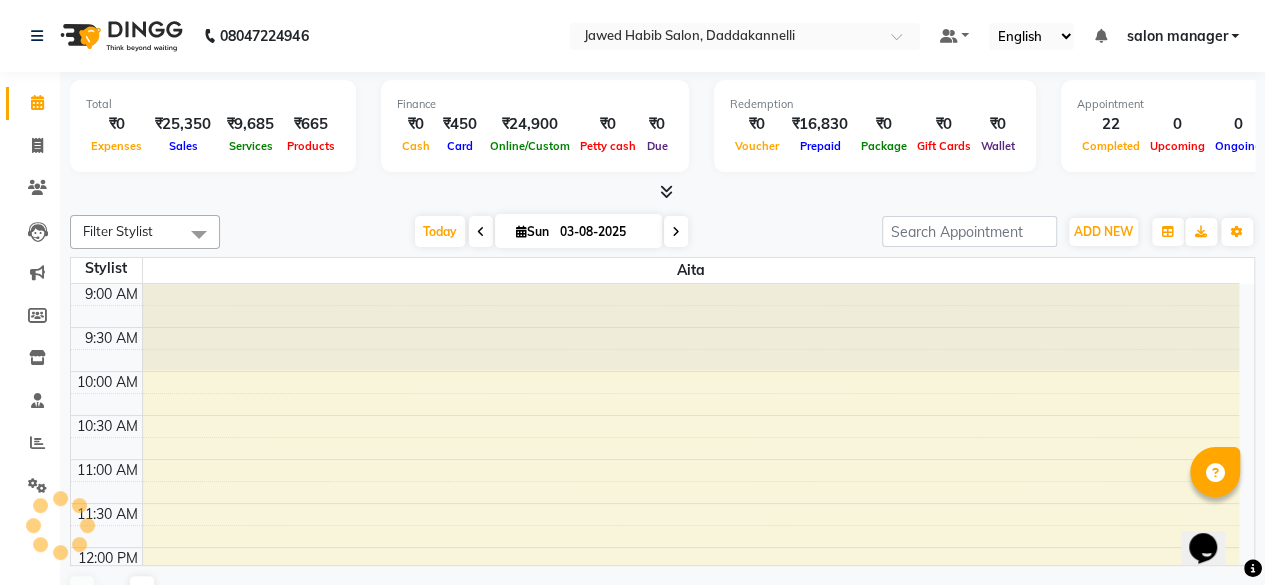 scroll, scrollTop: 694, scrollLeft: 0, axis: vertical 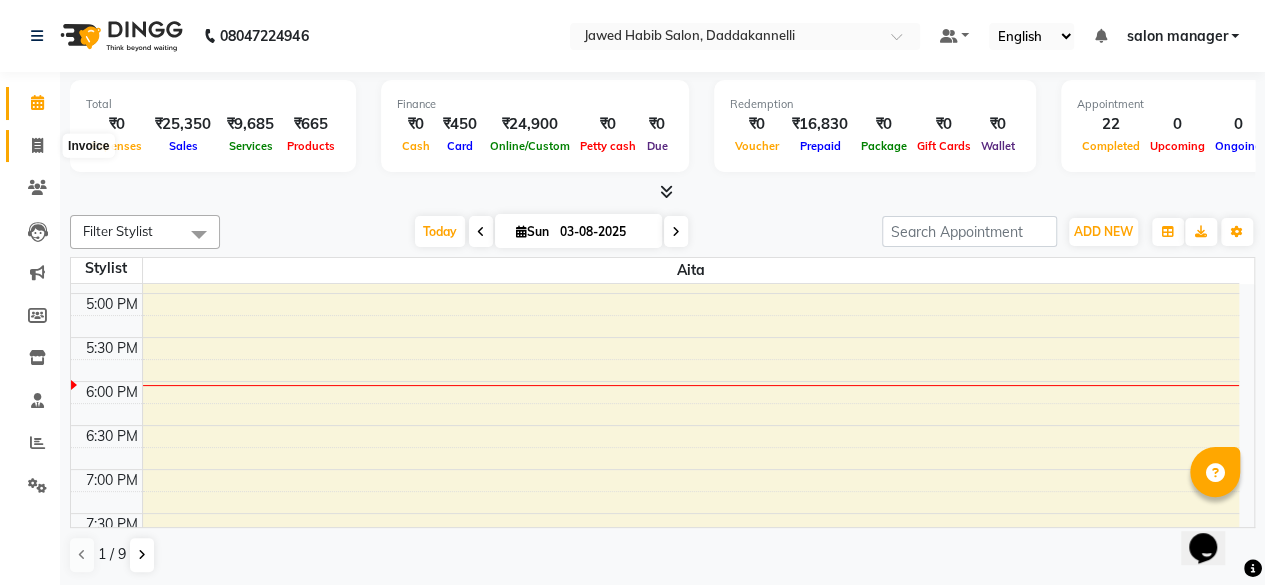 click 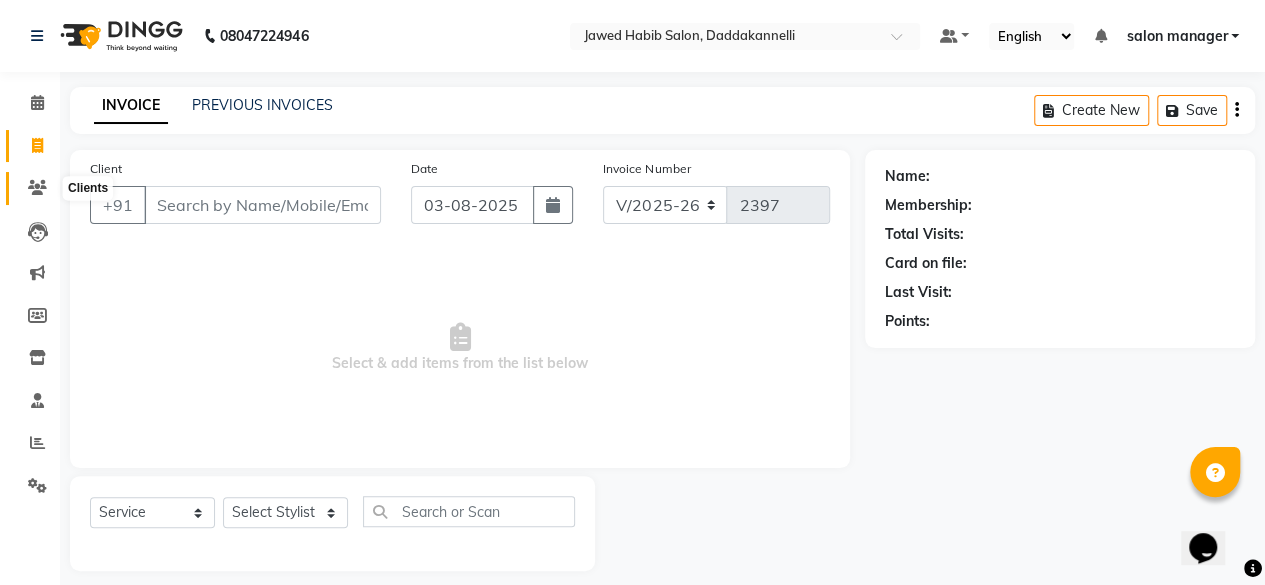 click 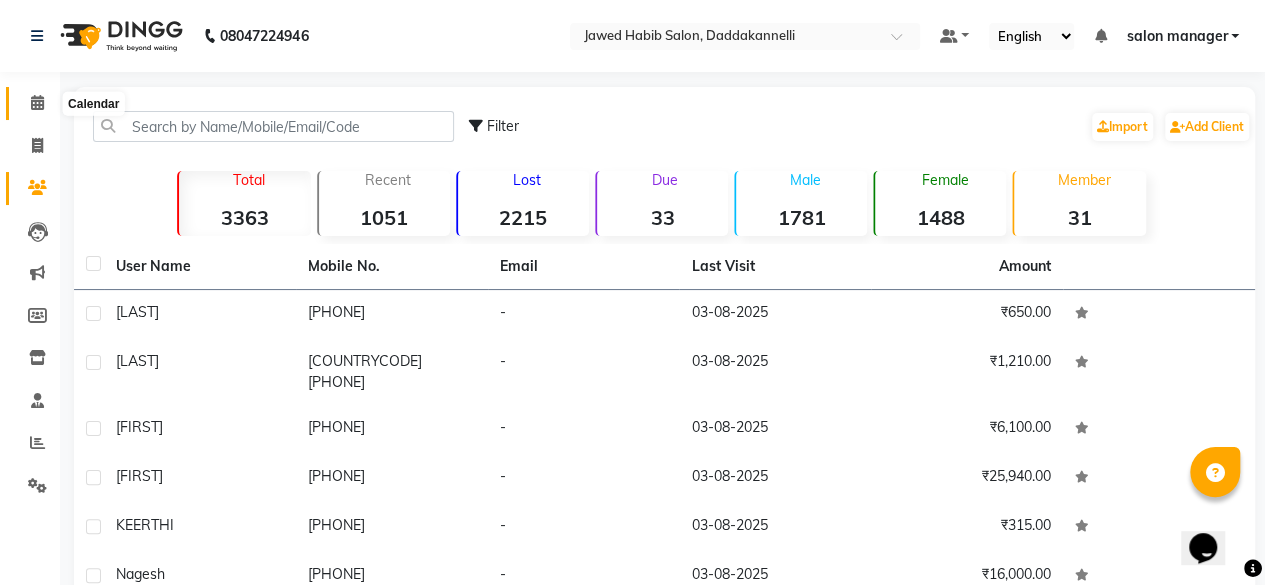 click 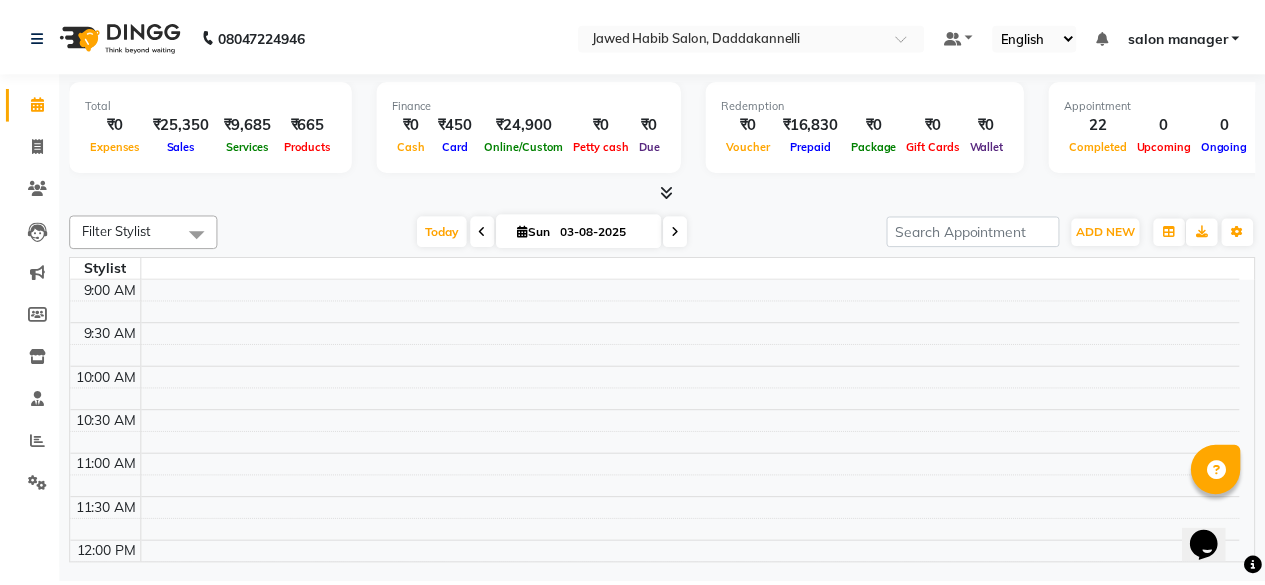 scroll, scrollTop: 0, scrollLeft: 0, axis: both 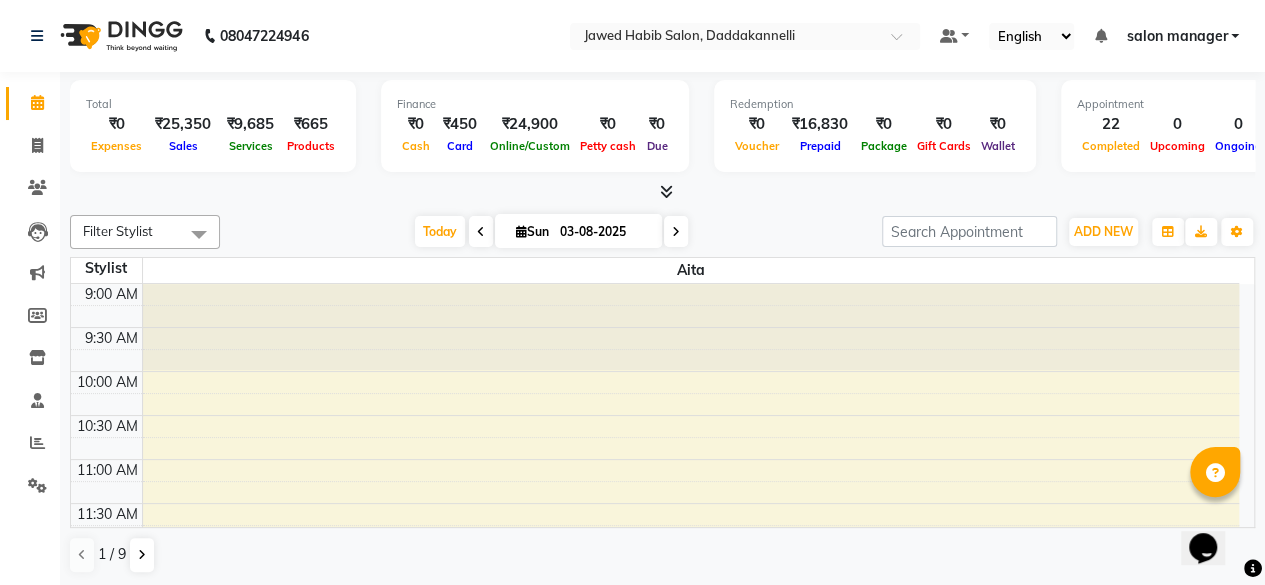 click at bounding box center (666, 191) 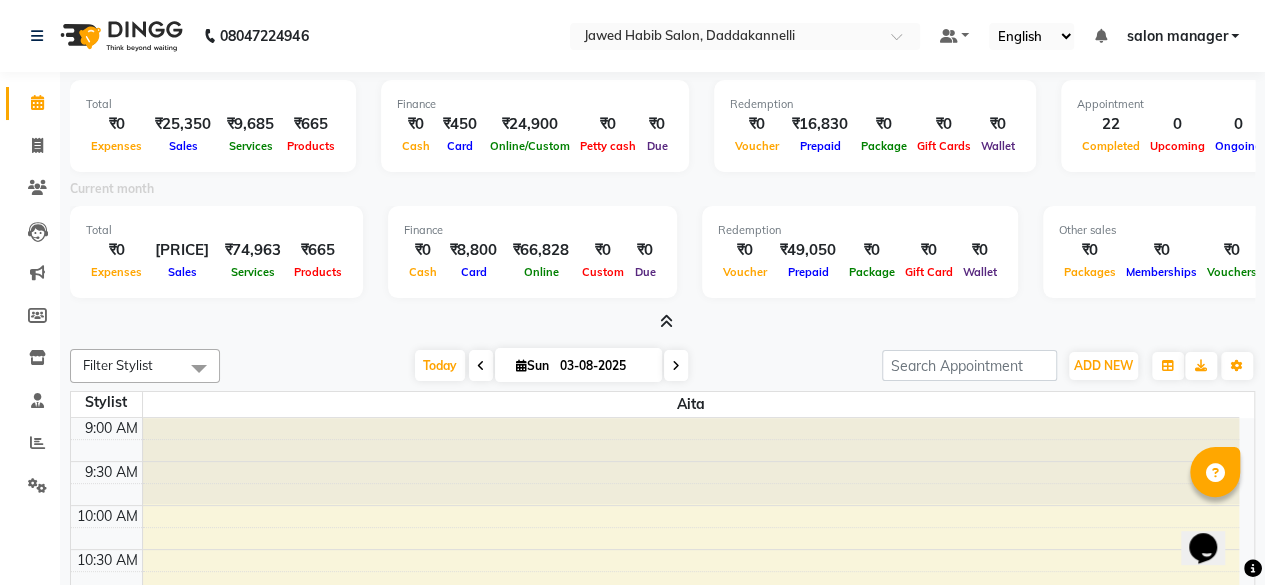click at bounding box center (666, 321) 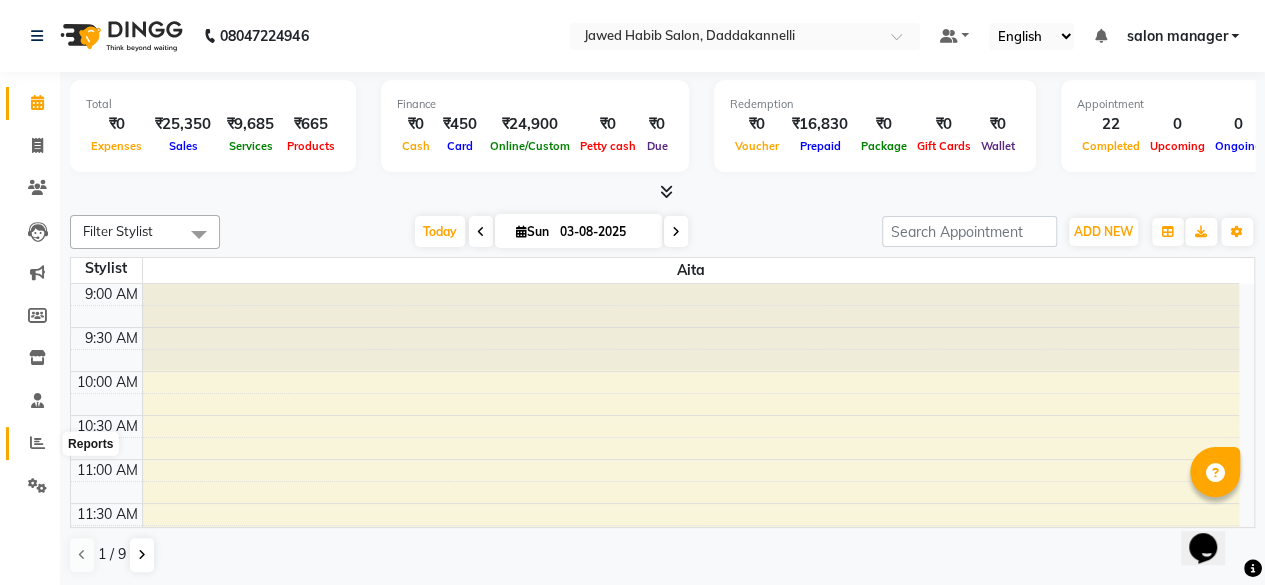 click 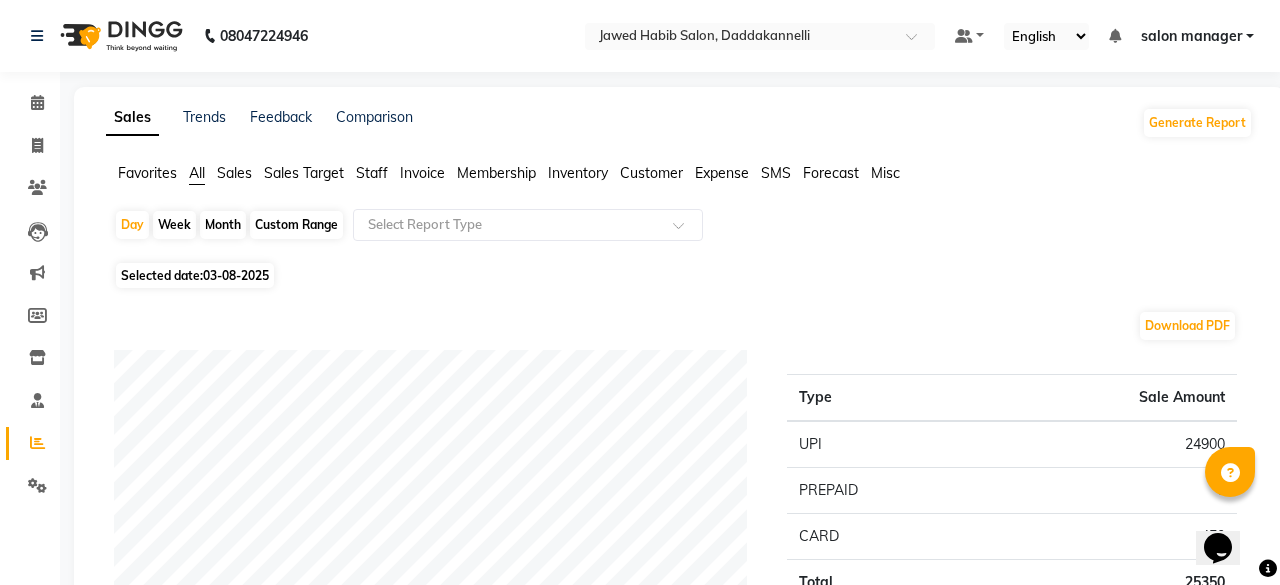 click on "Staff" 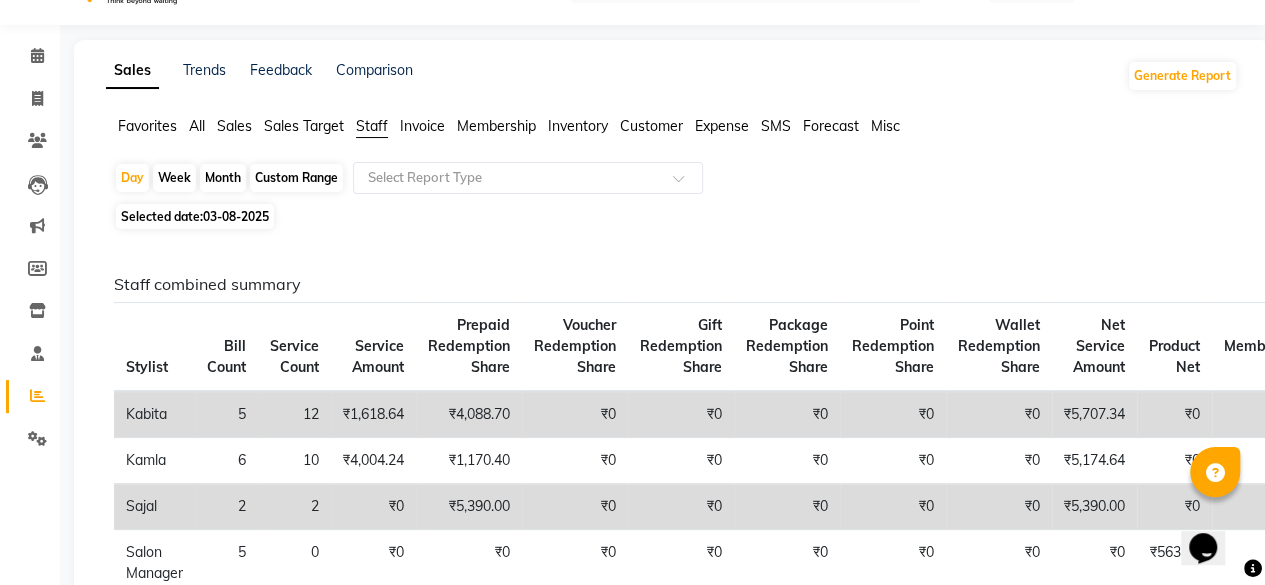 scroll, scrollTop: 0, scrollLeft: 0, axis: both 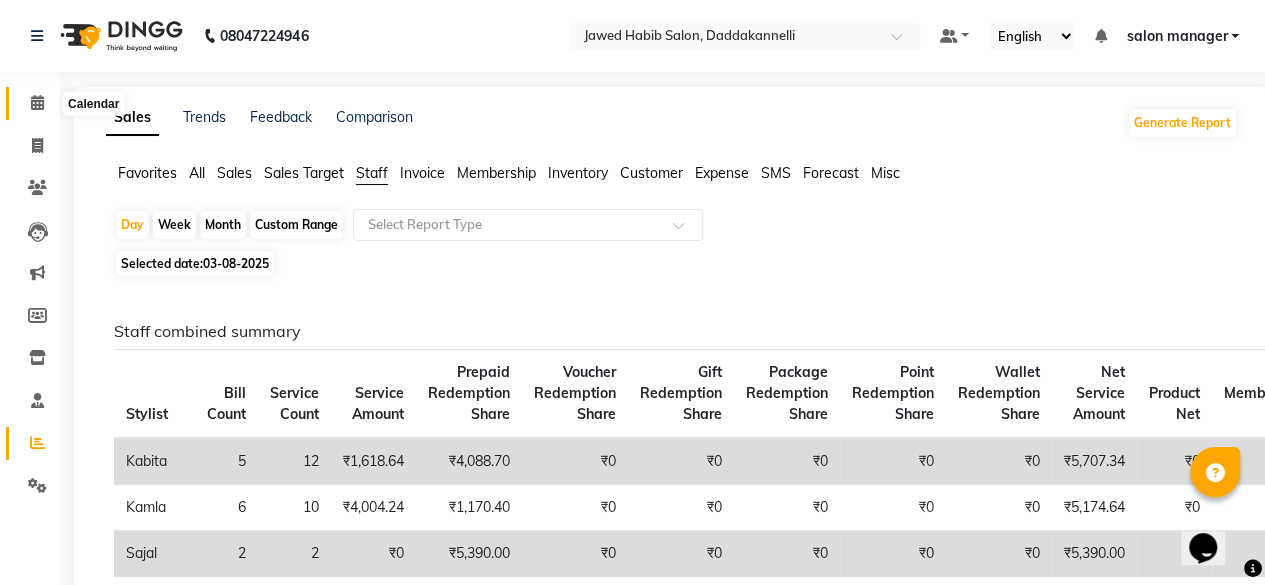 click 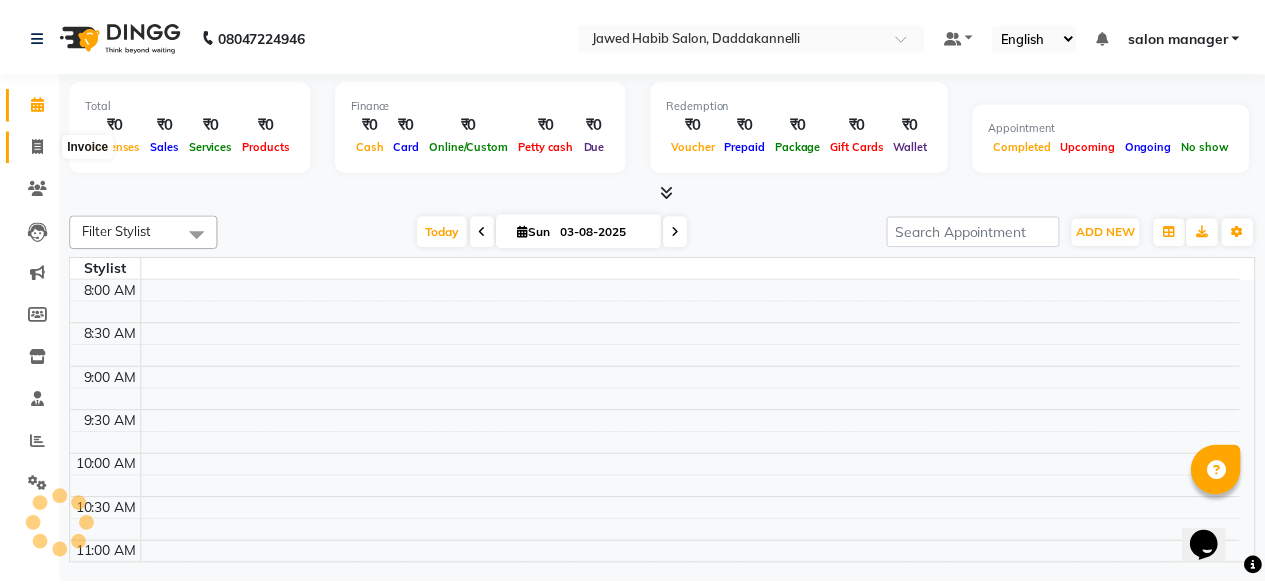 scroll, scrollTop: 781, scrollLeft: 0, axis: vertical 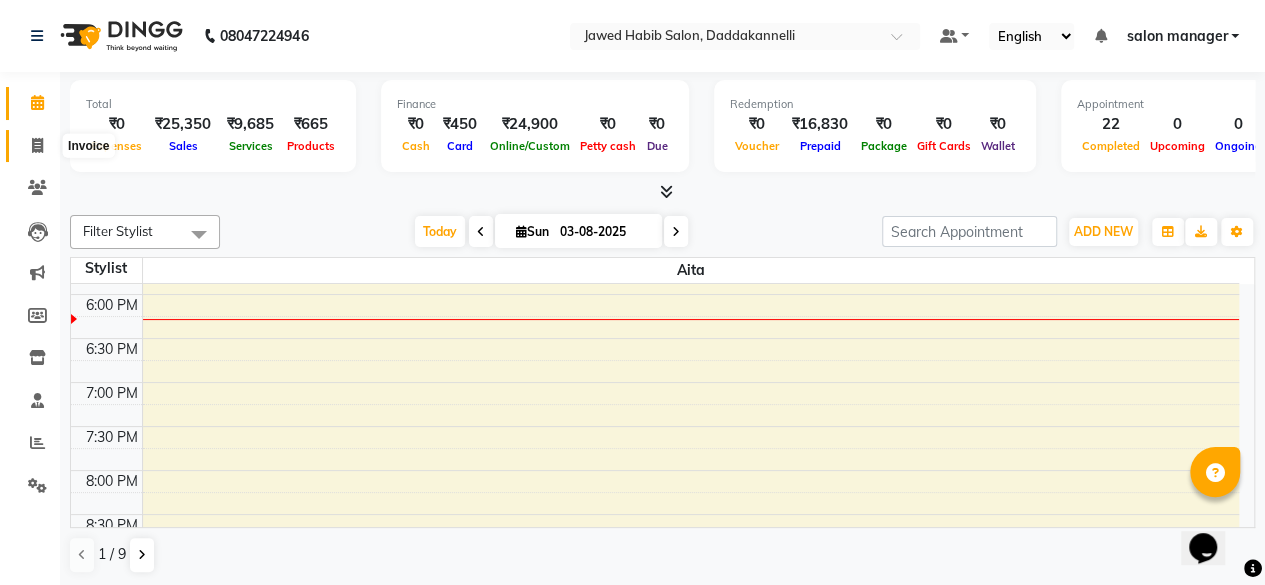 click 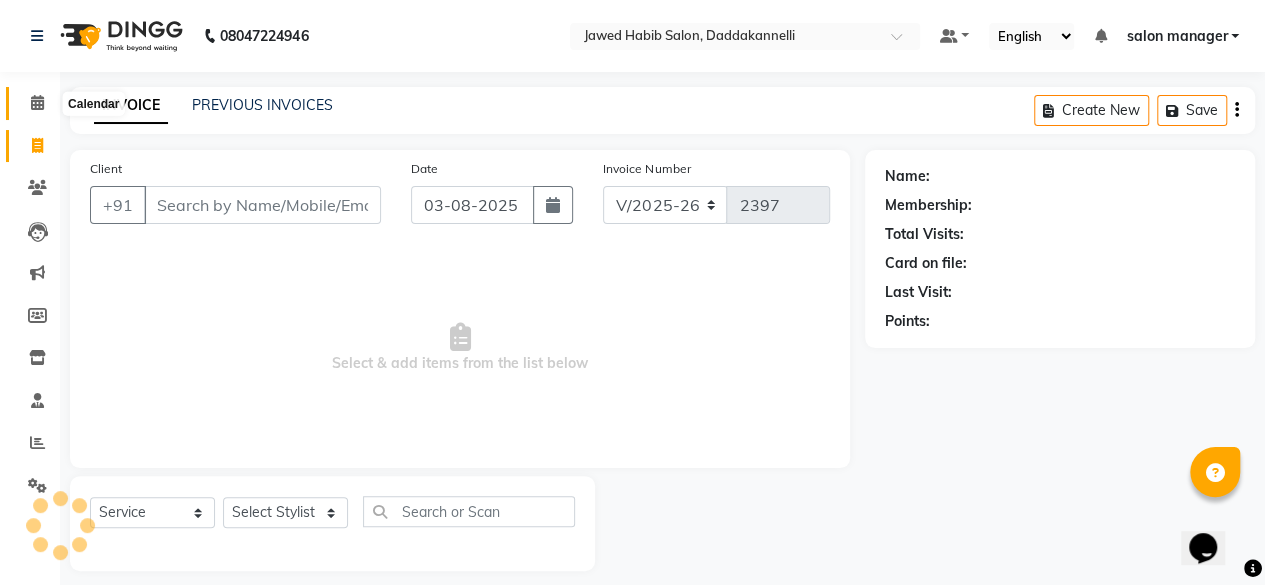click 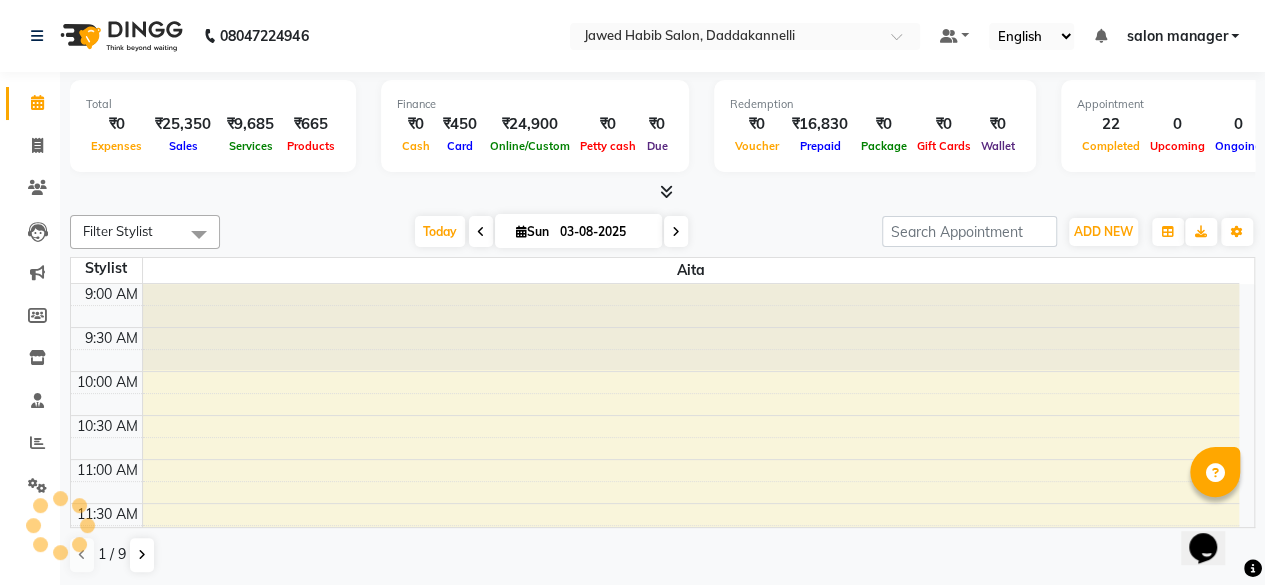scroll, scrollTop: 0, scrollLeft: 0, axis: both 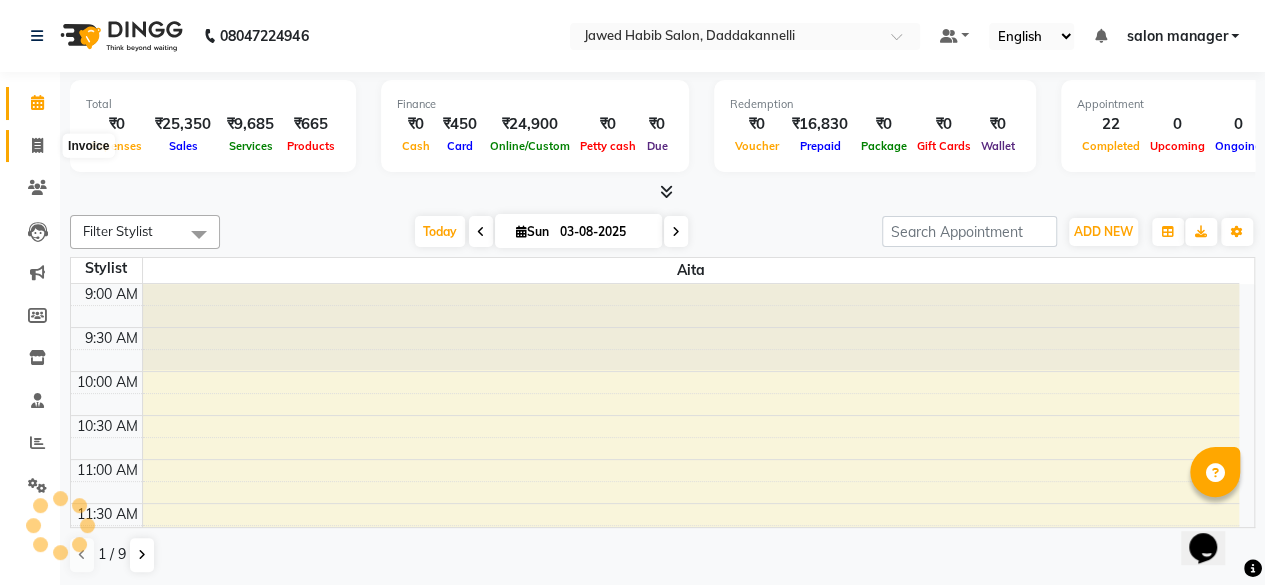 click 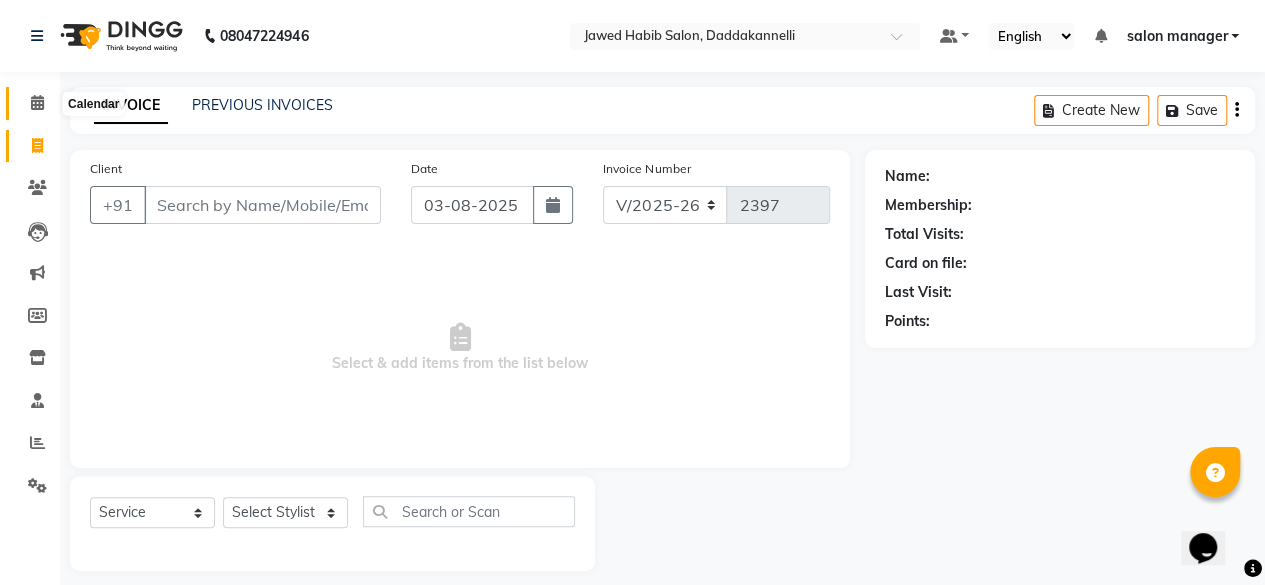 click 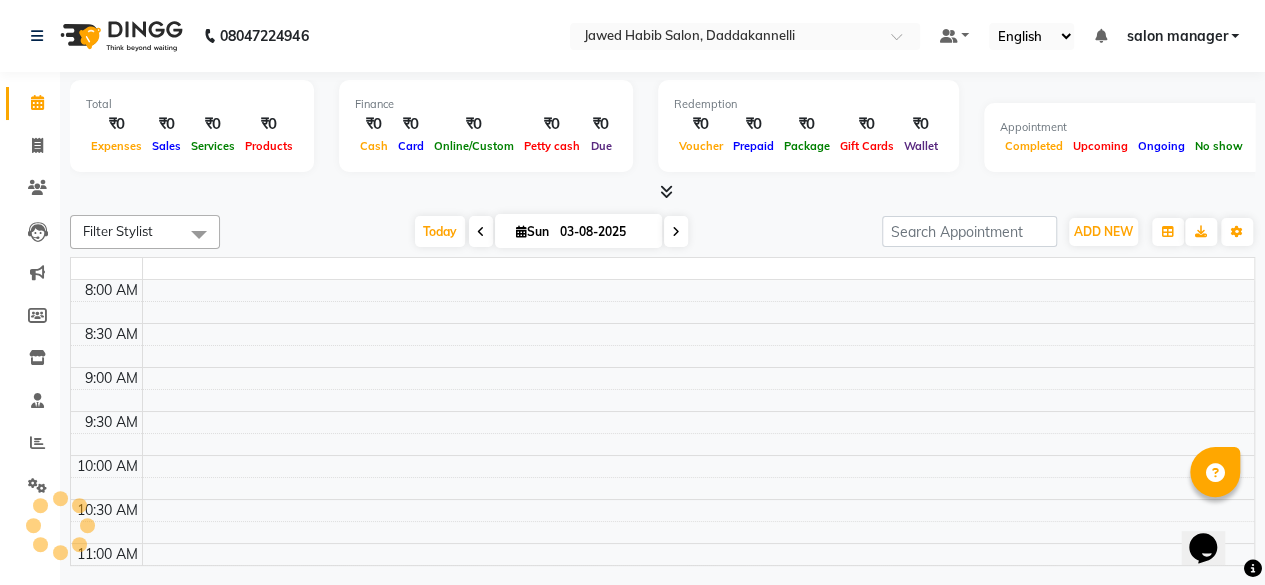 scroll, scrollTop: 0, scrollLeft: 0, axis: both 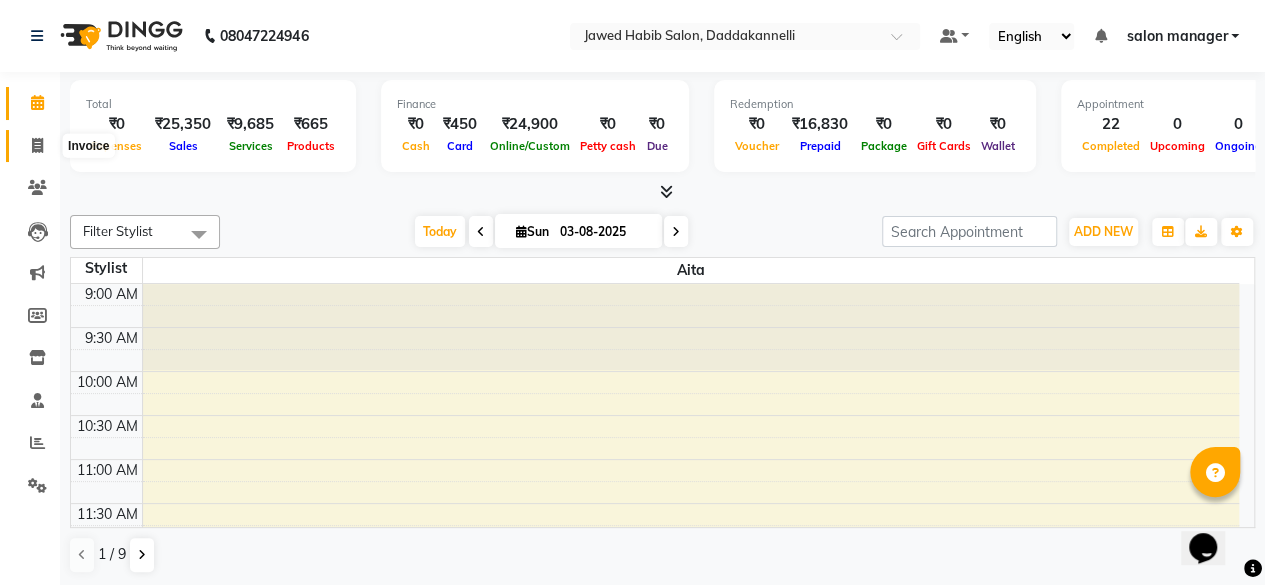 click 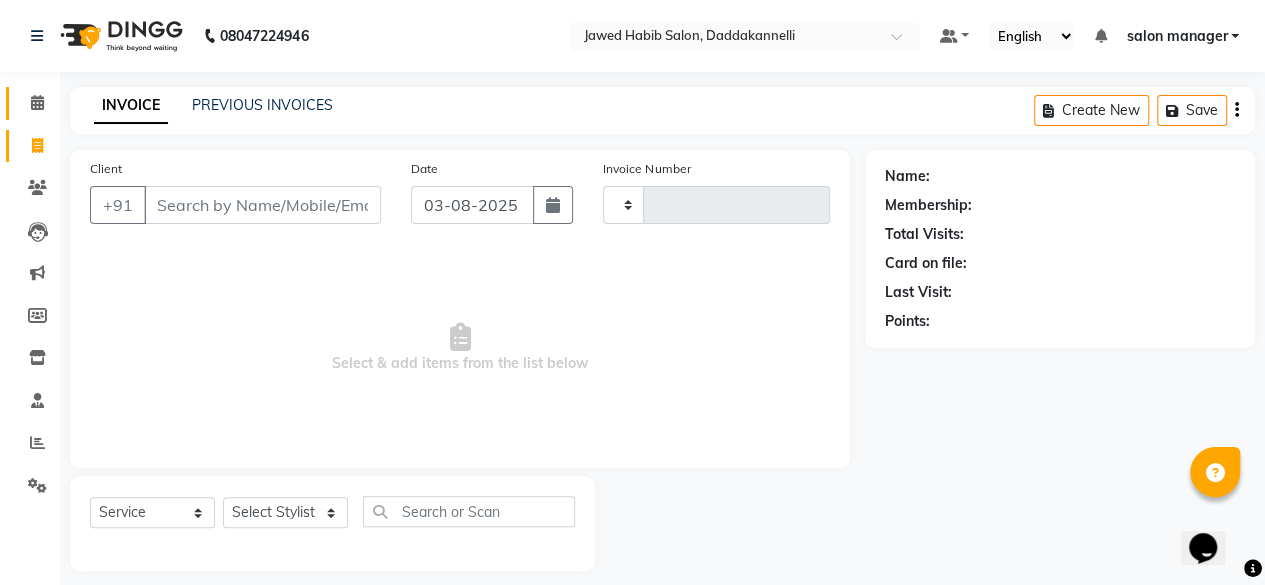 type on "2397" 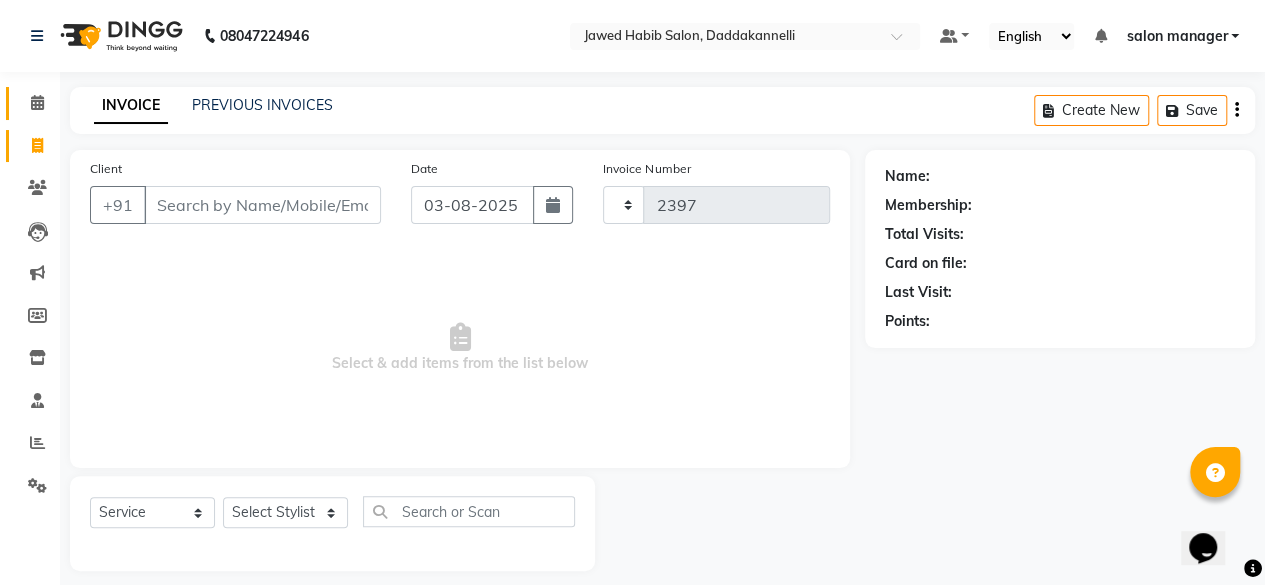 select on "6354" 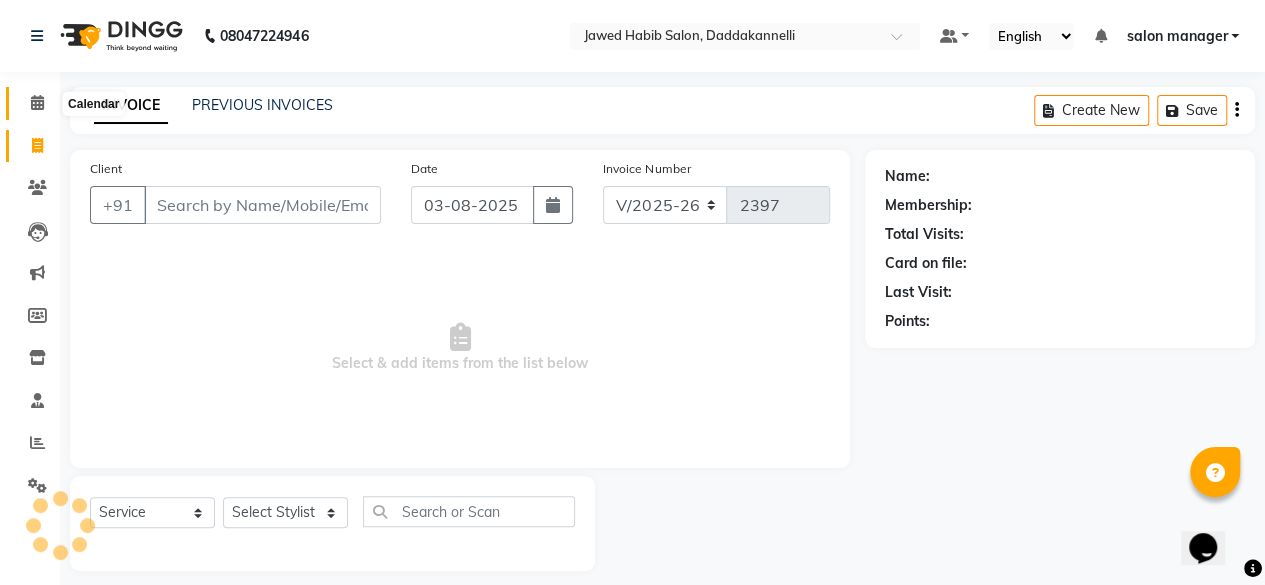 click 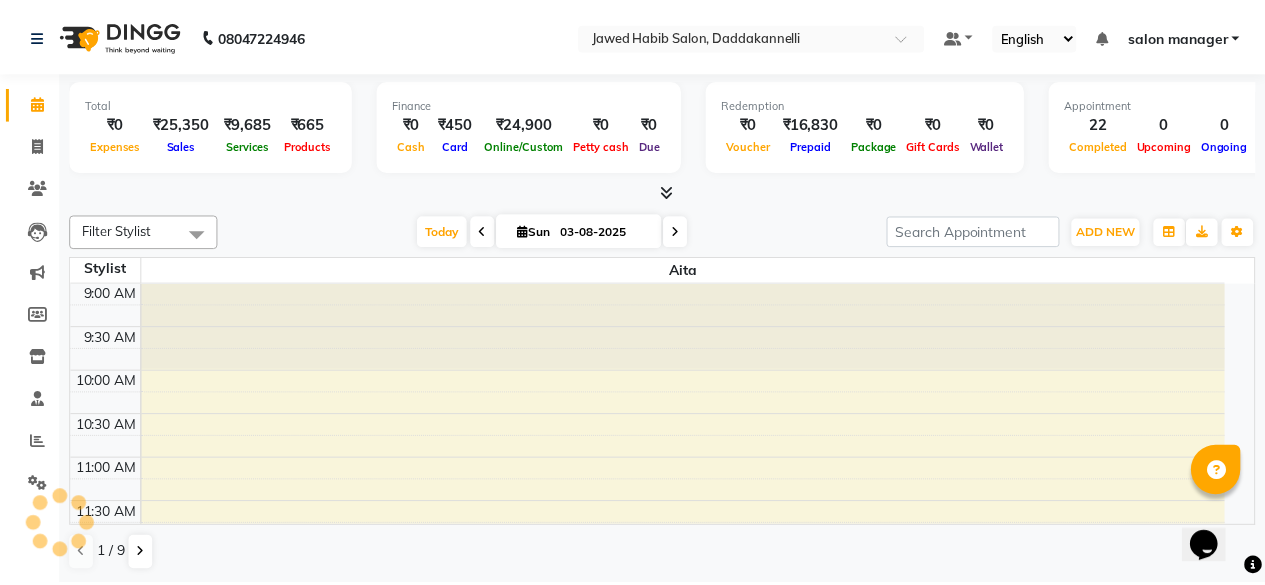 scroll, scrollTop: 0, scrollLeft: 0, axis: both 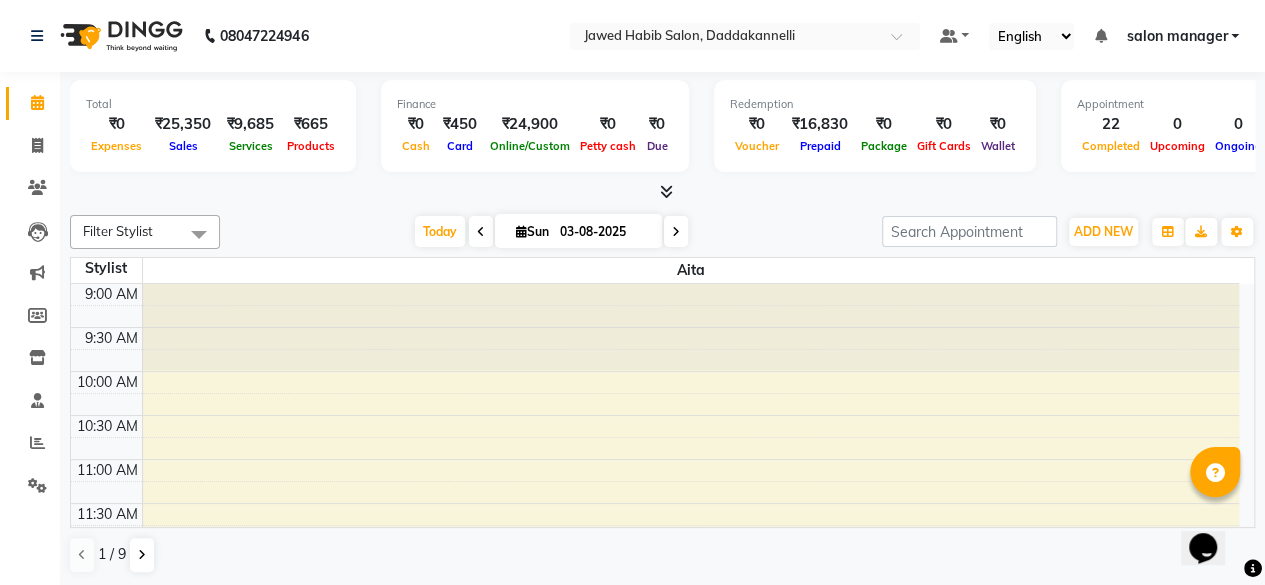 click on "Prepaid" at bounding box center [820, 146] 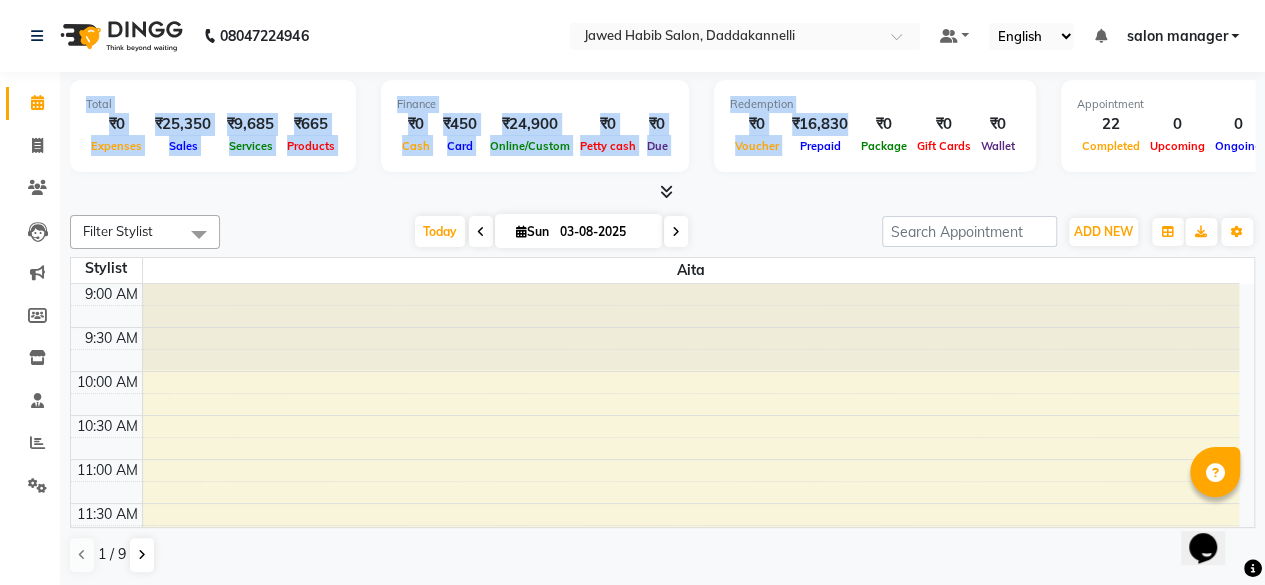 drag, startPoint x: 850, startPoint y: 117, endPoint x: 70, endPoint y: 91, distance: 780.4332 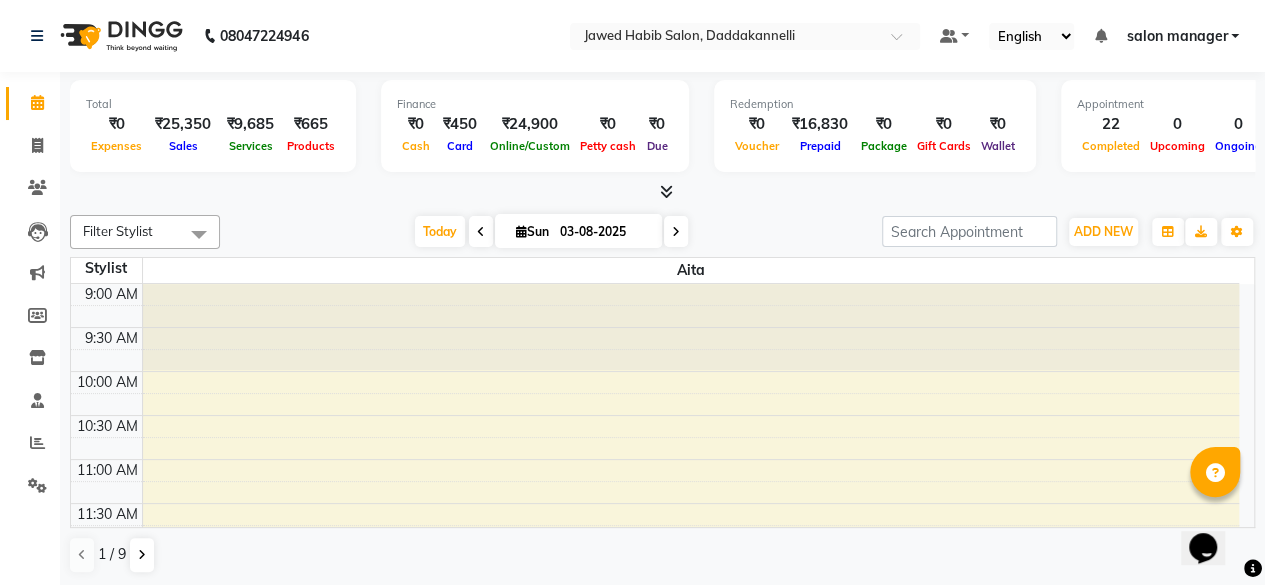click at bounding box center [662, 192] 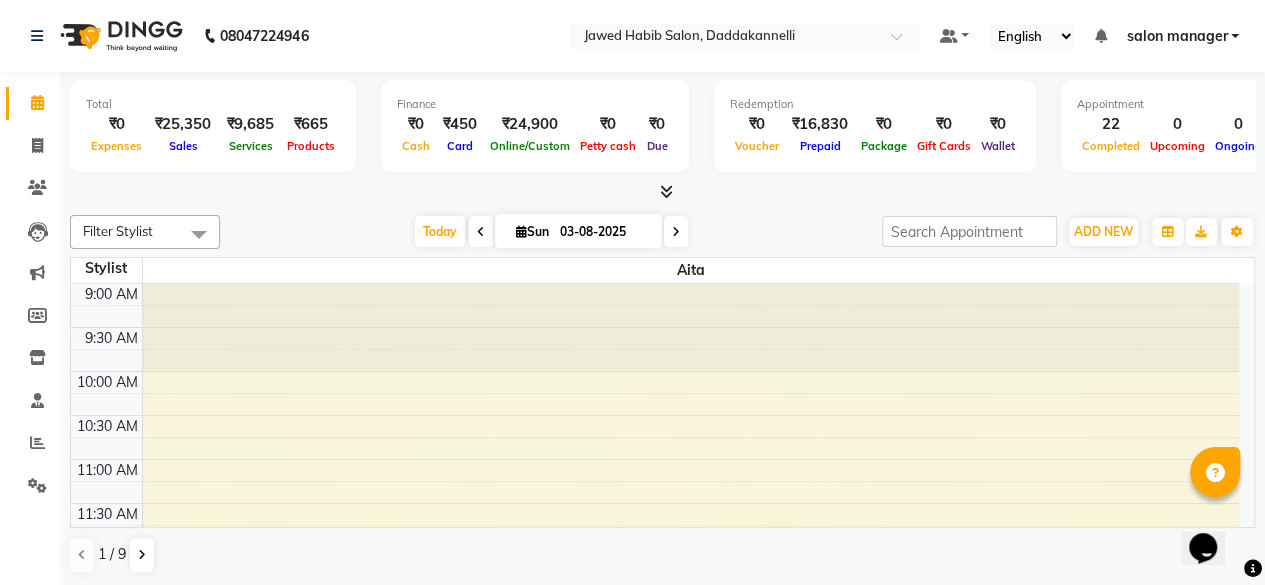 click at bounding box center [662, 192] 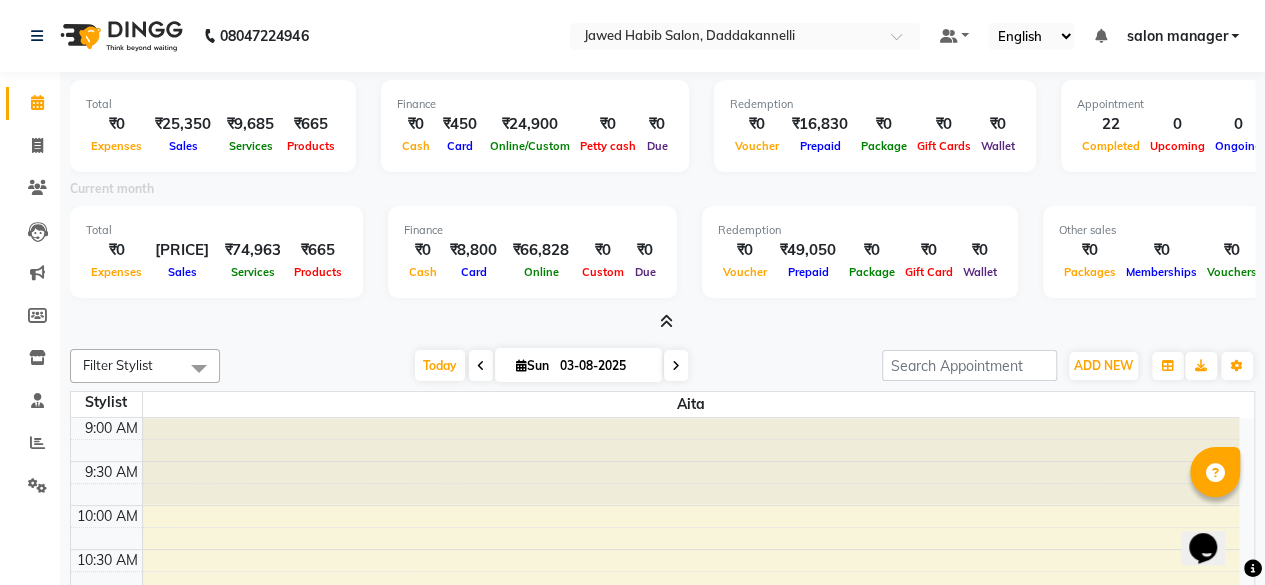 click at bounding box center (666, 321) 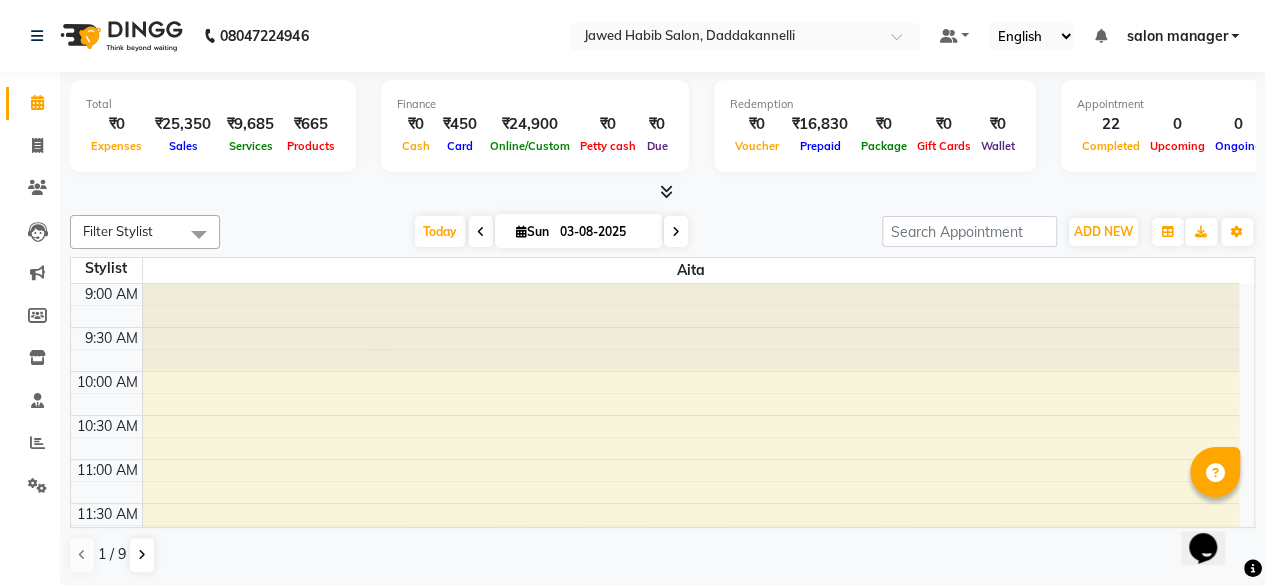 click at bounding box center [666, 191] 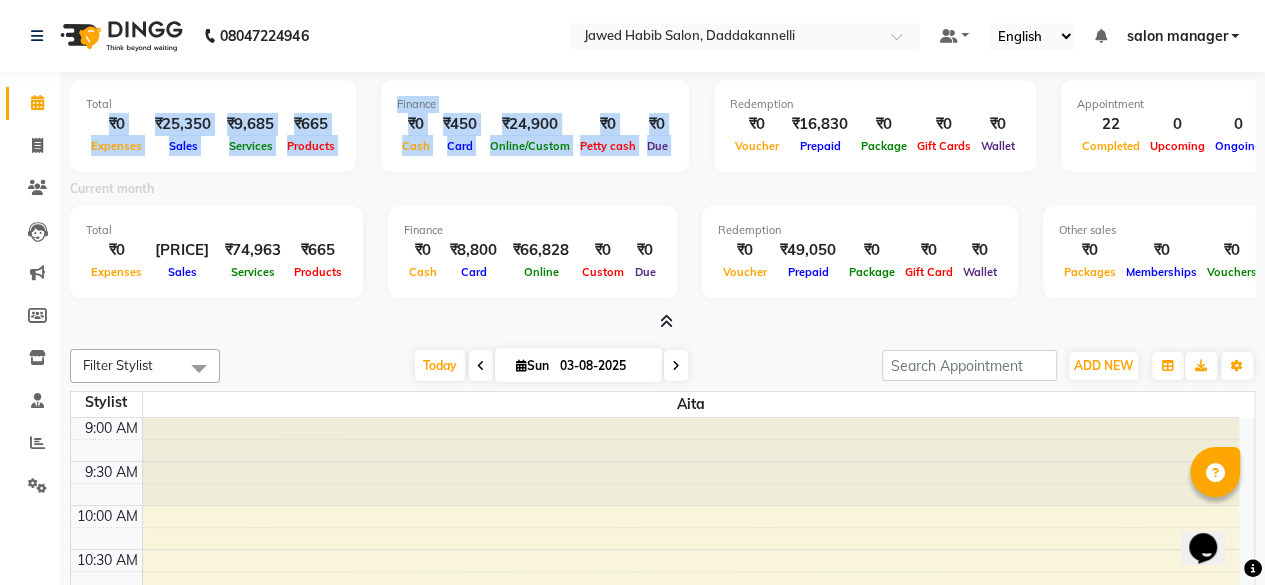 drag, startPoint x: 106, startPoint y: 122, endPoint x: 691, endPoint y: 148, distance: 585.5775 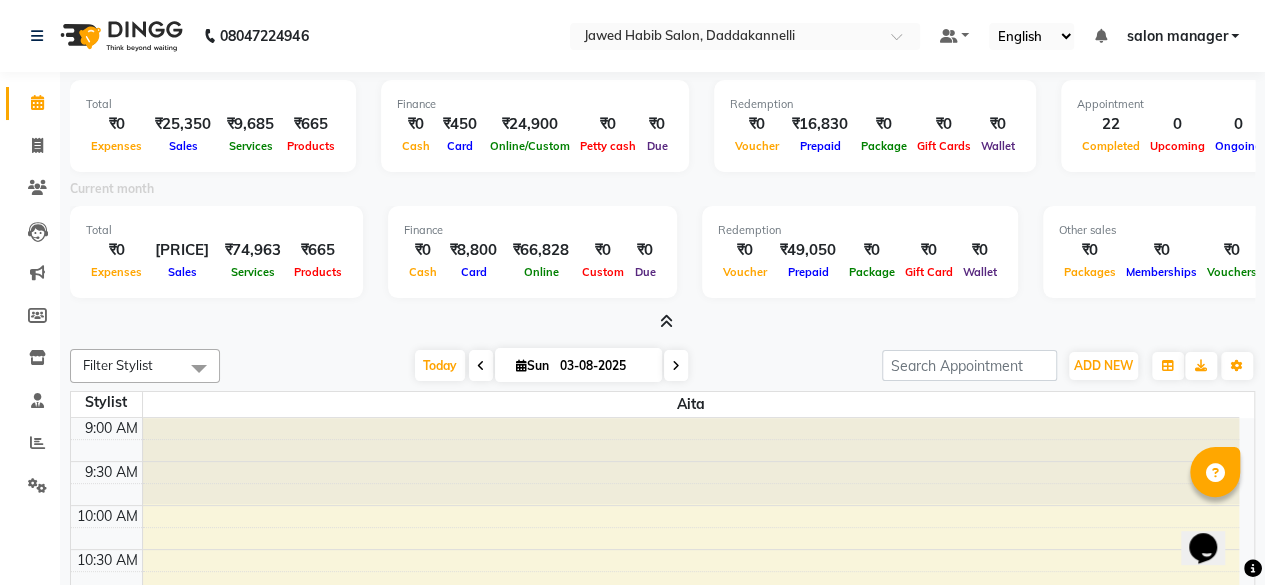 click on "Filter Stylist Select All aita Kabita KAMLA Rahul Riya Tamang Sajal salon manager Sonu Vimal Today  Sun 03-08-2025 Toggle Dropdown Add Appointment Add Invoice Add Expense Add Attendance Add Client Add Transaction Toggle Dropdown Add Appointment Add Invoice Add Expense Add Attendance Add Client ADD NEW Toggle Dropdown Add Appointment Add Invoice Add Expense Add Attendance Add Client Add Transaction Filter Stylist Select All aita Kabita KAMLA Rahul Riya Tamang Sajal salon manager Sonu Vimal Group By  Staff View   Room View  View as Vertical  Vertical - Week View  Horizontal  Horizontal - Week View  List  Toggle Dropdown Calendar Settings Manage Tags   Arrange Stylists   Reset Stylists  Full Screen  Show Available Stylist  Appointment Form Zoom 100% Staff/Room Display Count 1 Stylist aita 9:00 AM 9:30 AM 10:00 AM 10:30 AM 11:00 AM 11:30 AM 12:00 PM 12:30 PM 1:00 PM 1:30 PM 2:00 PM 2:30 PM 3:00 PM 3:30 PM 4:00 PM 4:30 PM 5:00 PM 5:30 PM 6:00 PM 6:30 PM 7:00 PM 7:30 PM 8:00 PM 8:30 PM 9:00 PM 9:30 PM 1 / 9" 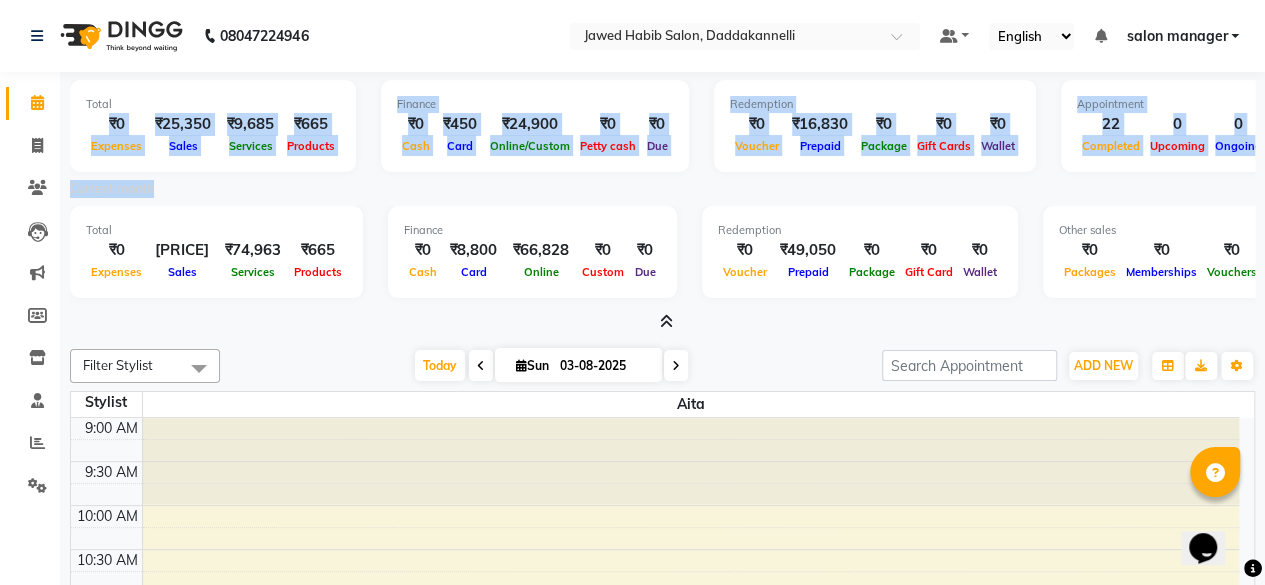 drag, startPoint x: 92, startPoint y: 117, endPoint x: 1148, endPoint y: 202, distance: 1059.4154 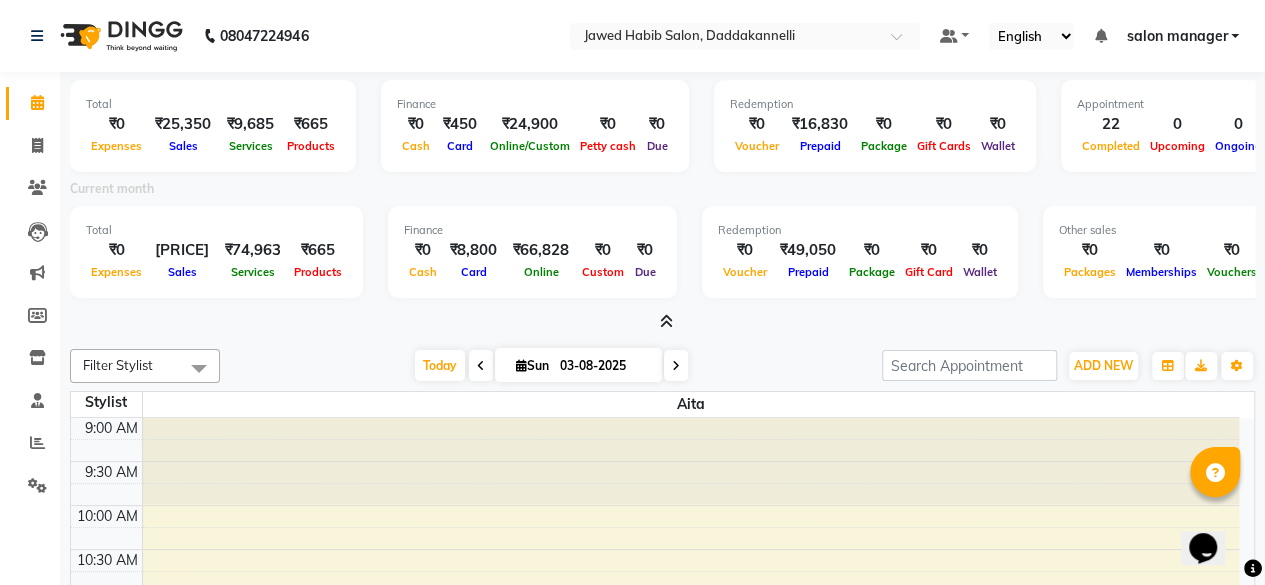 click on "Current month" at bounding box center [662, 192] 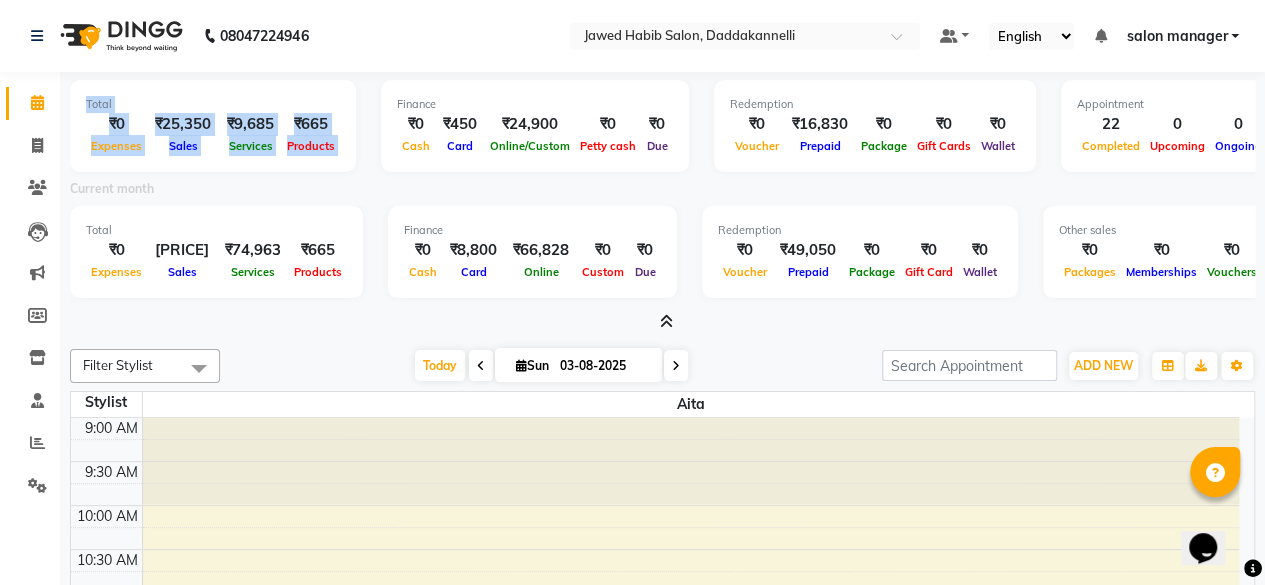 drag, startPoint x: 71, startPoint y: 97, endPoint x: 338, endPoint y: 167, distance: 276.02356 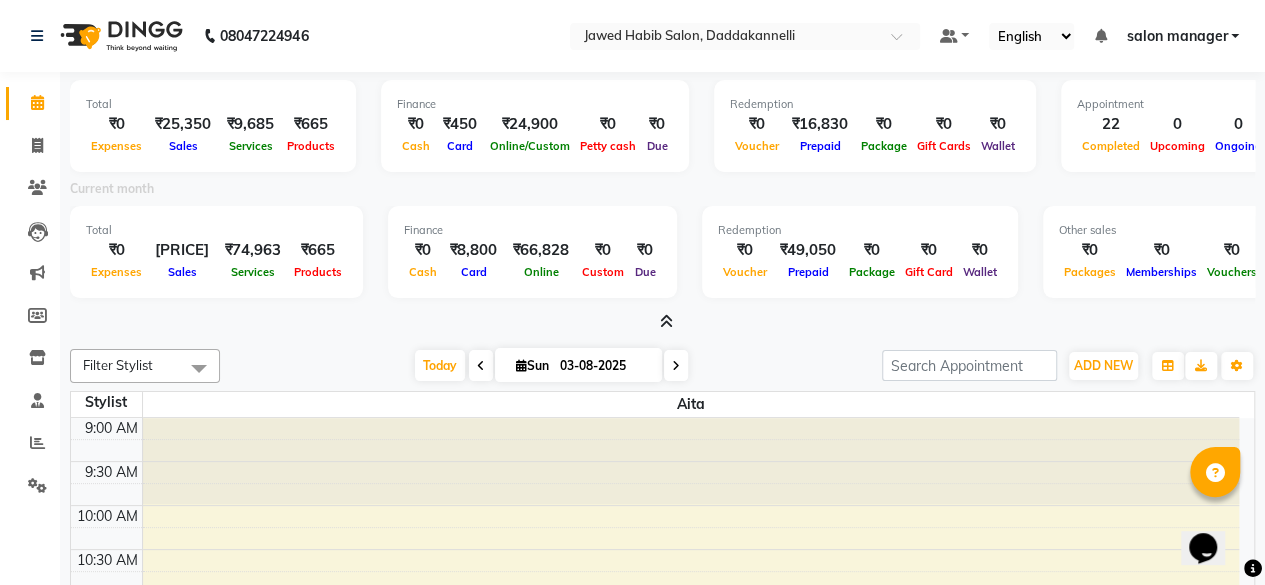 click on "08047224946 Select Location × Jawed Habib Salon, Daddakannelli Default Panel My Panel English ENGLISH Español العربية मराठी हिंदी ગુજરાતી தமிழ் 中文 Notifications nothing to show salon manager Manage Profile Change Password Sign out  Version:3.15.11" 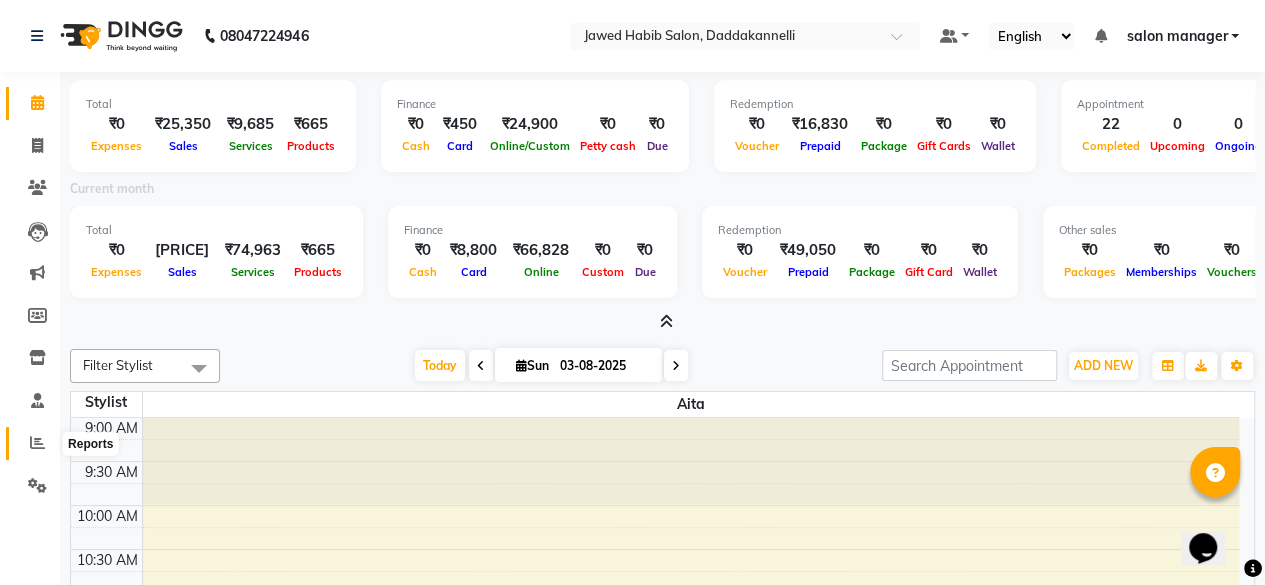 click 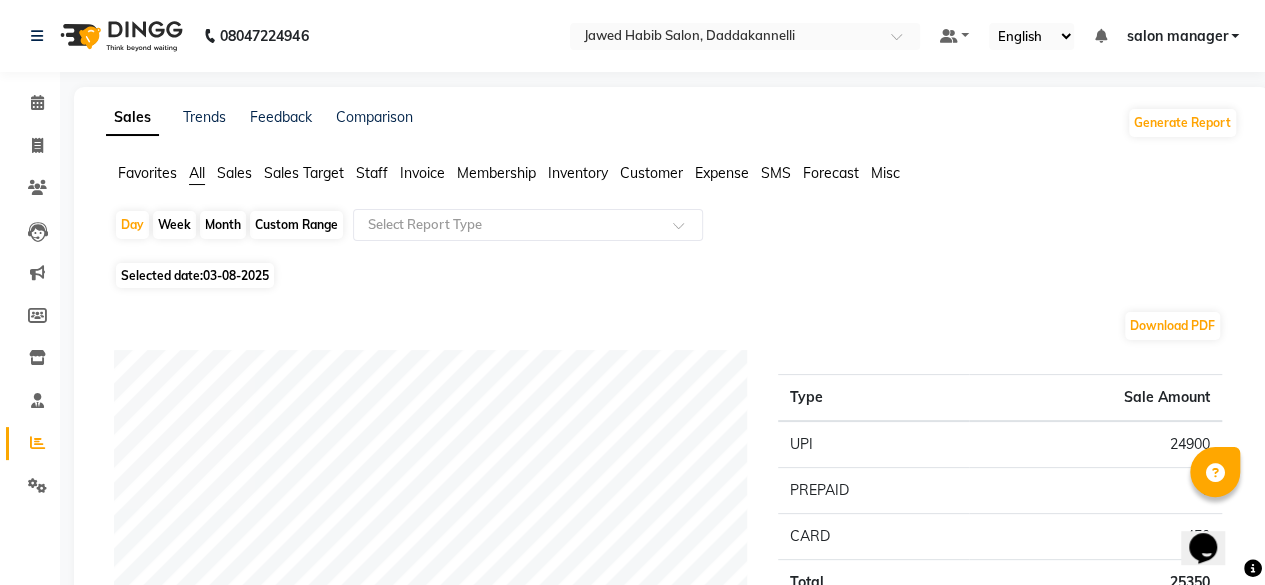 click on "Staff" 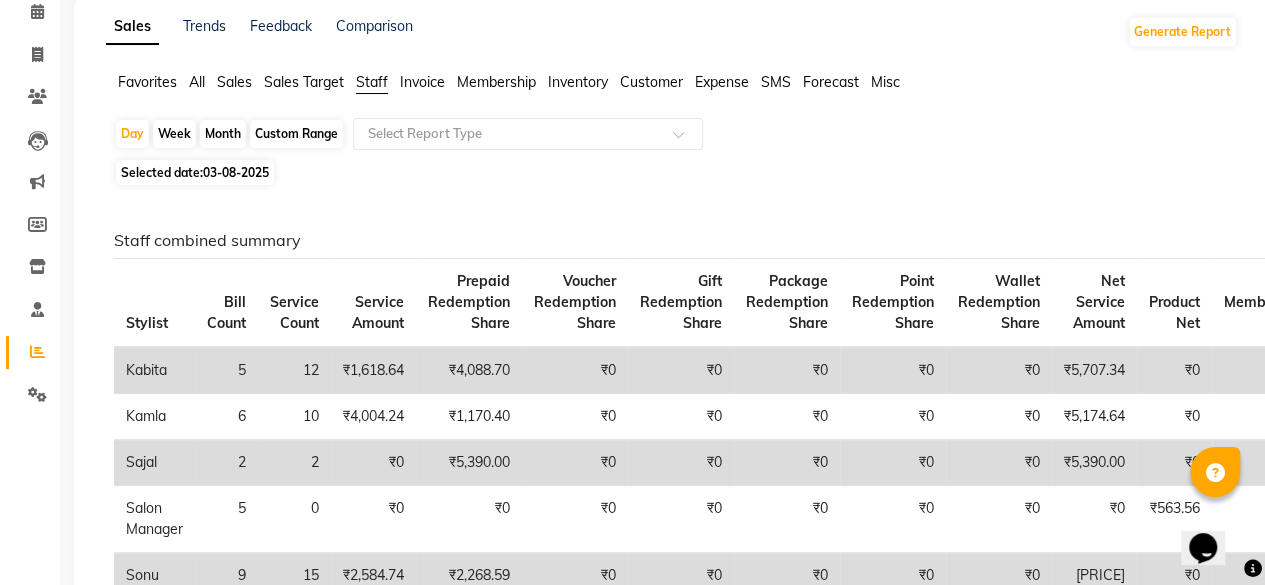 scroll, scrollTop: 0, scrollLeft: 0, axis: both 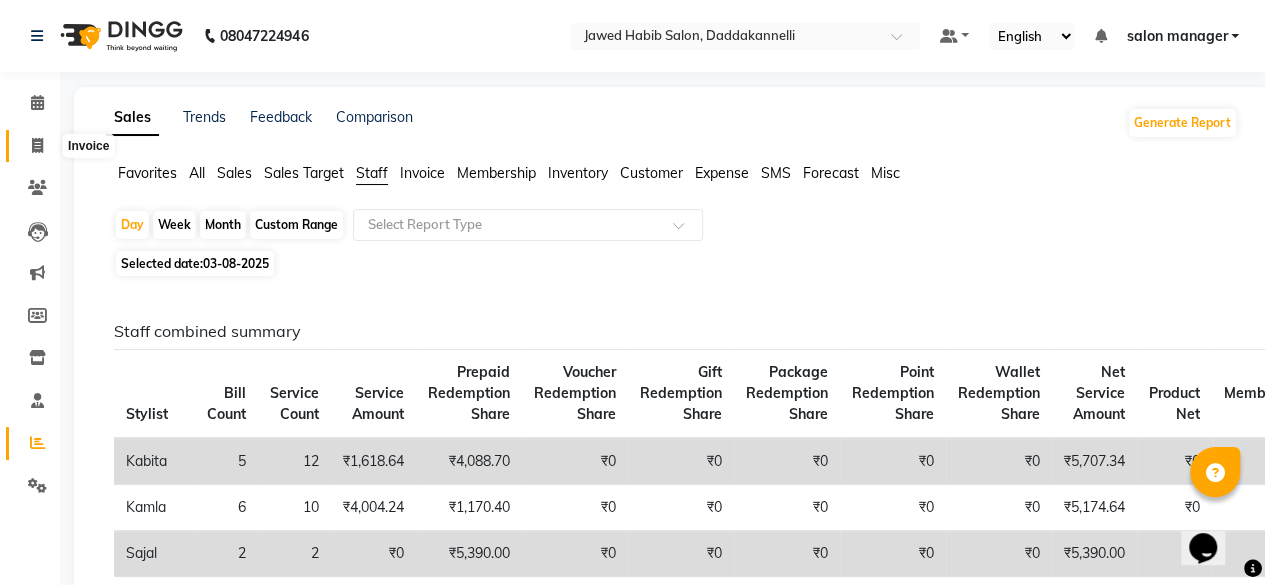 click 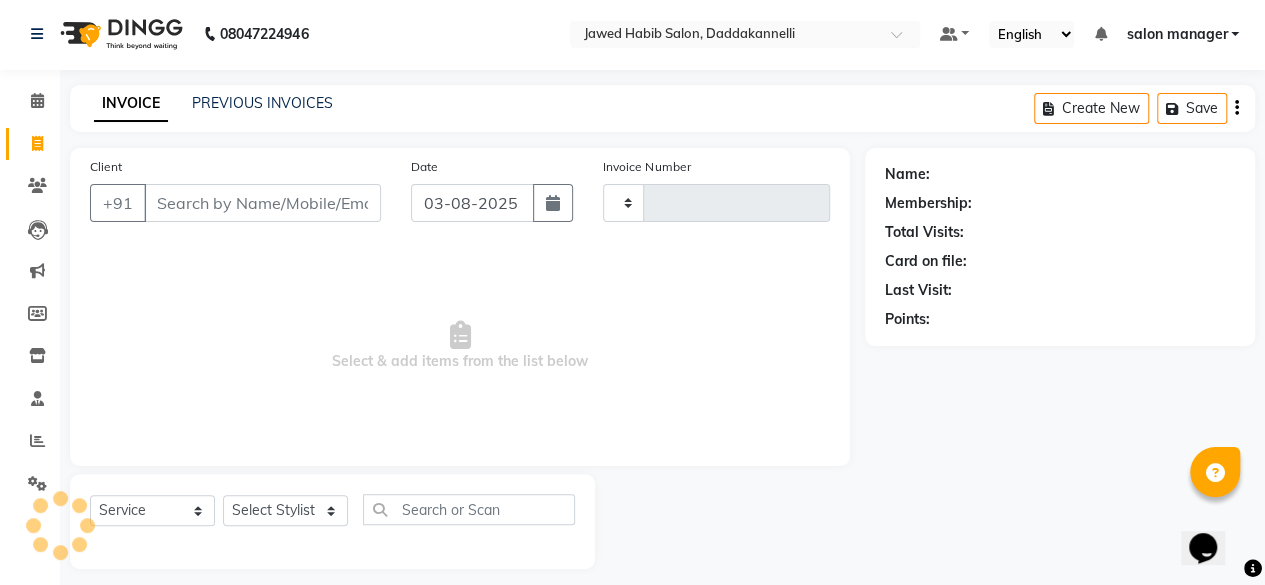 type on "2397" 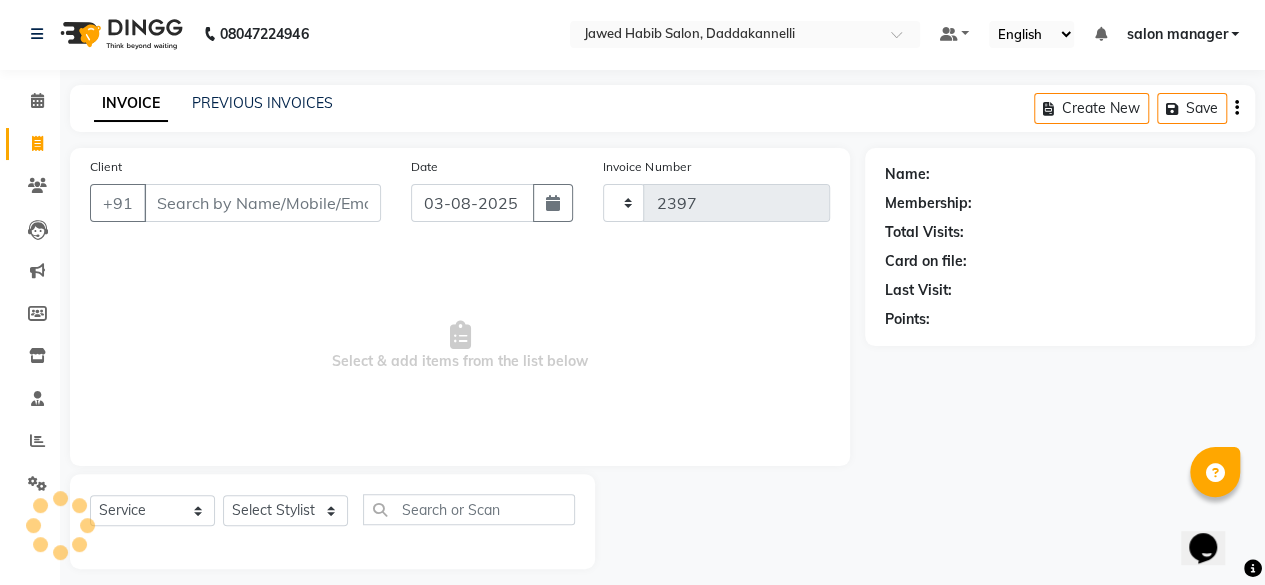scroll, scrollTop: 15, scrollLeft: 0, axis: vertical 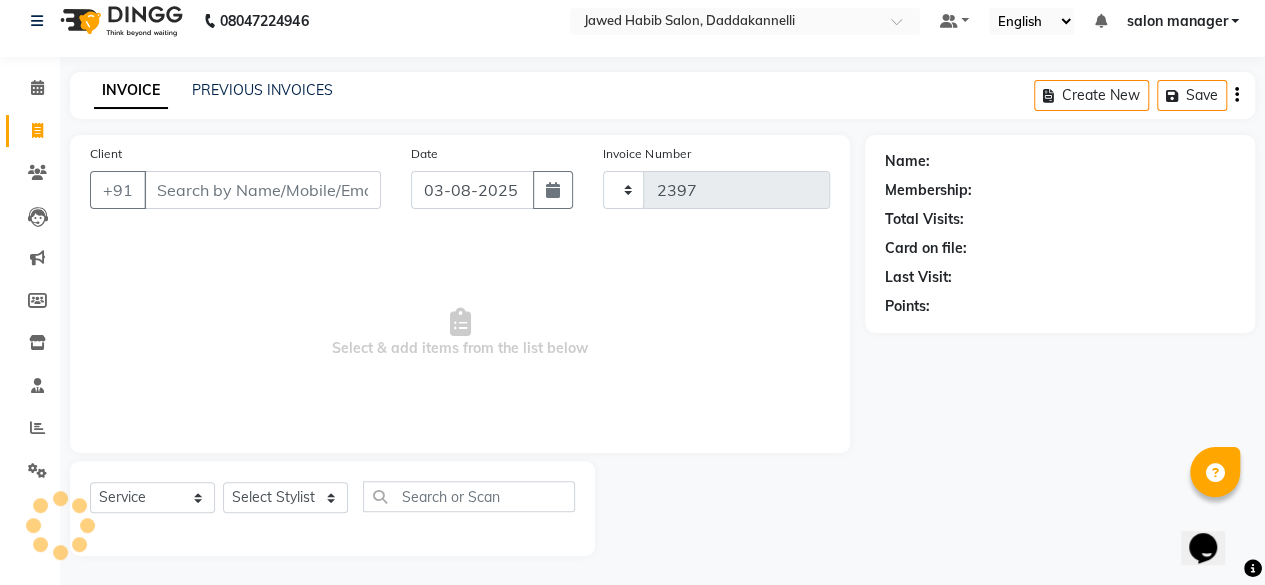 select on "6354" 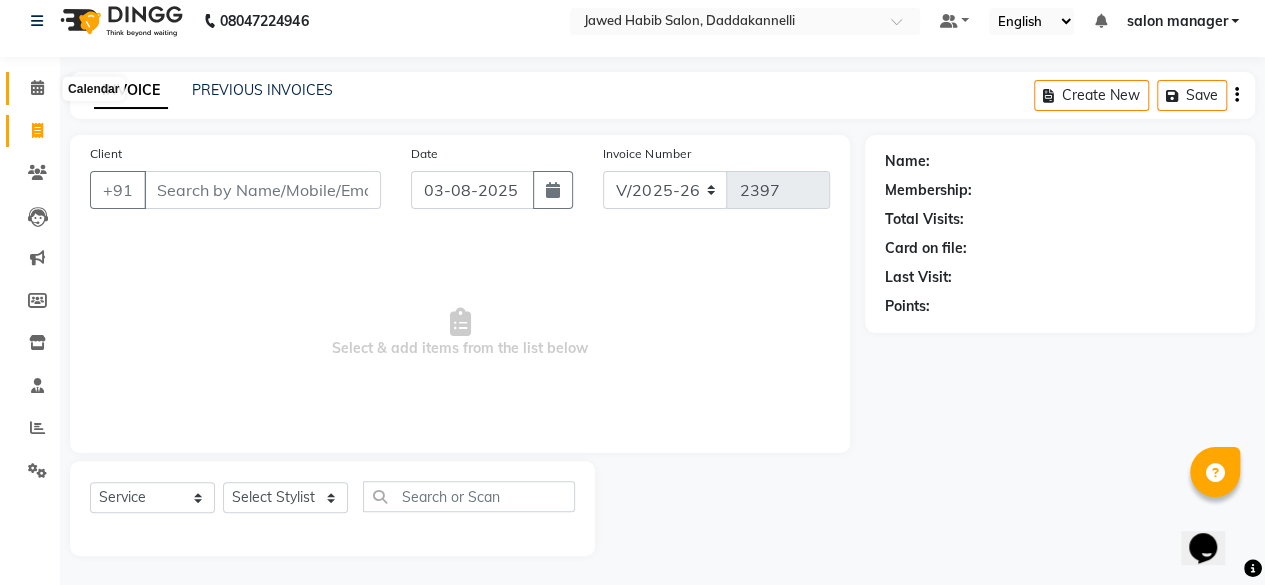 click 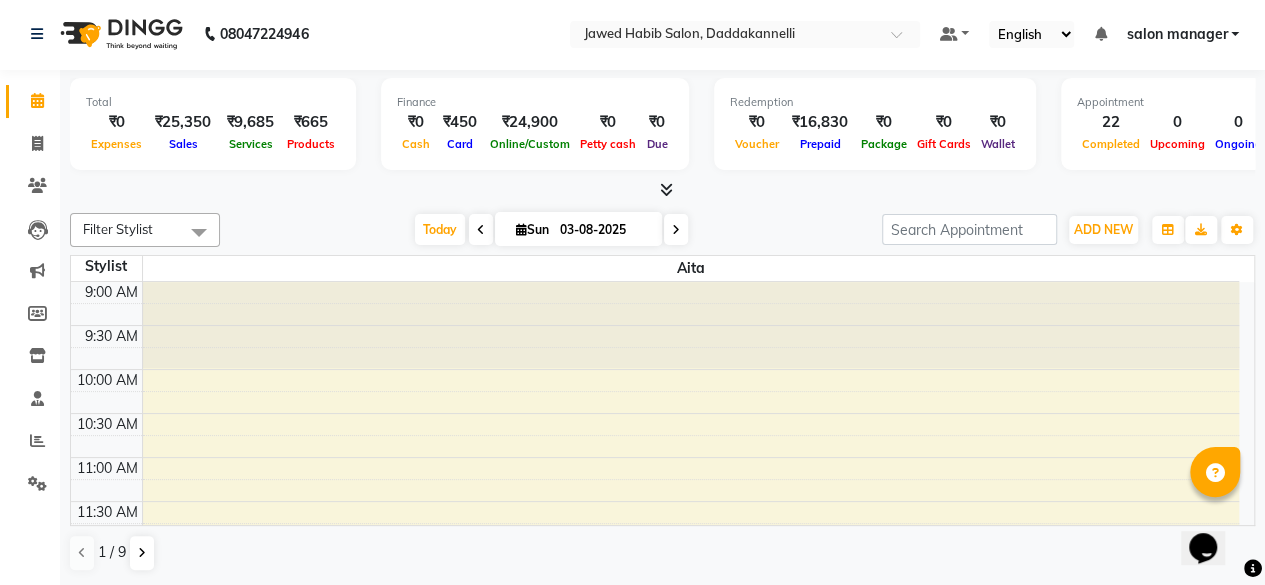 scroll, scrollTop: 0, scrollLeft: 0, axis: both 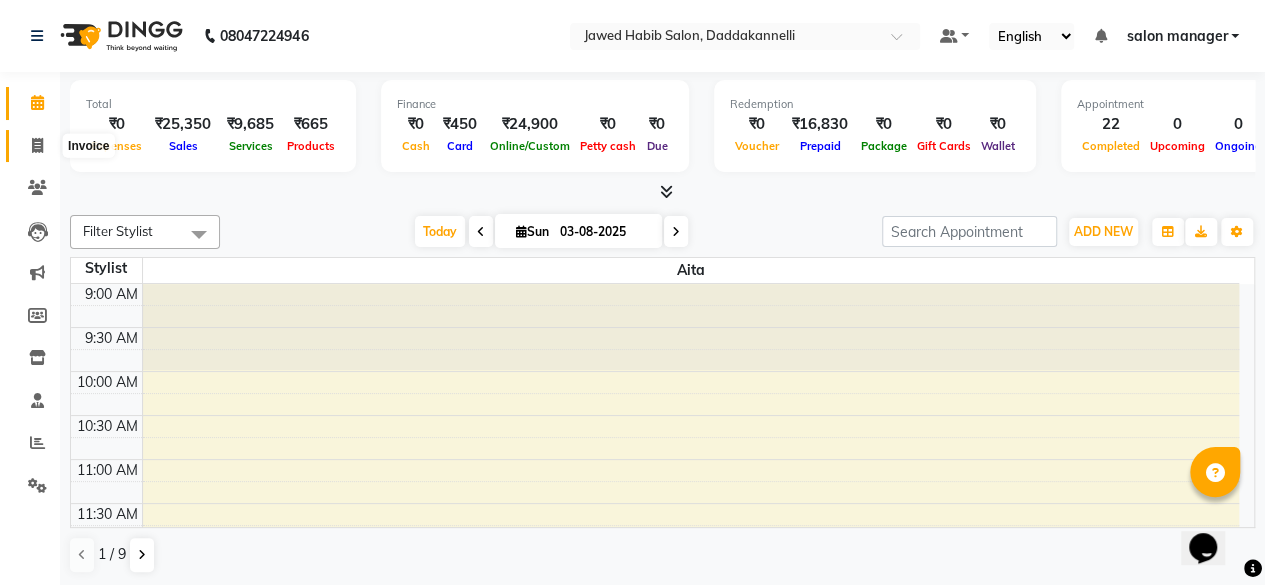 click 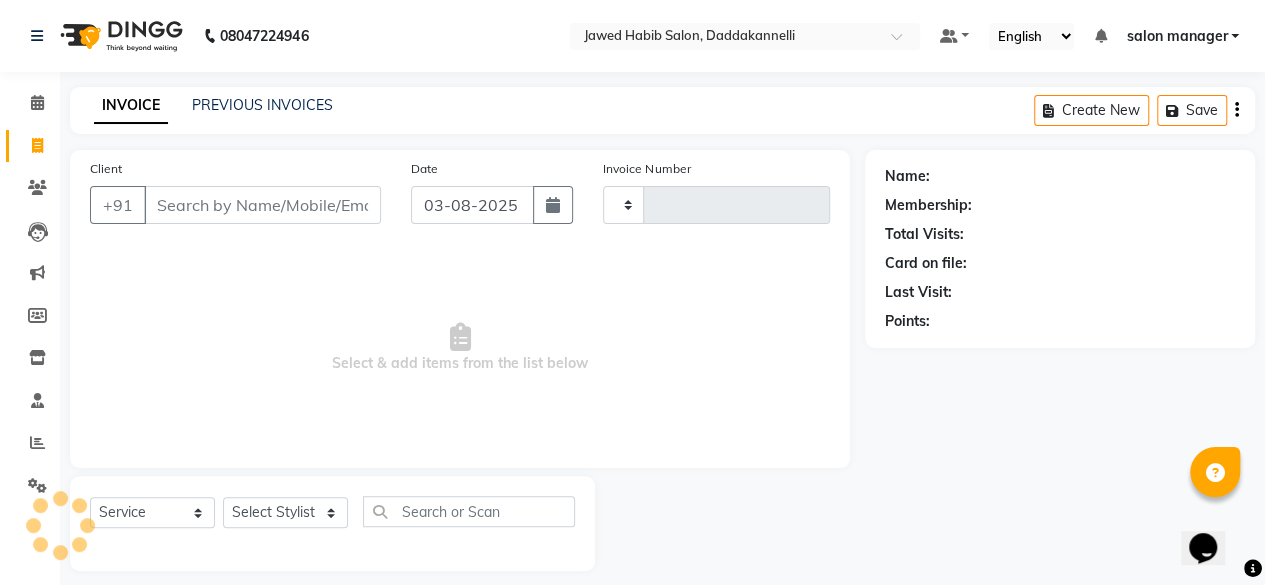 type on "2397" 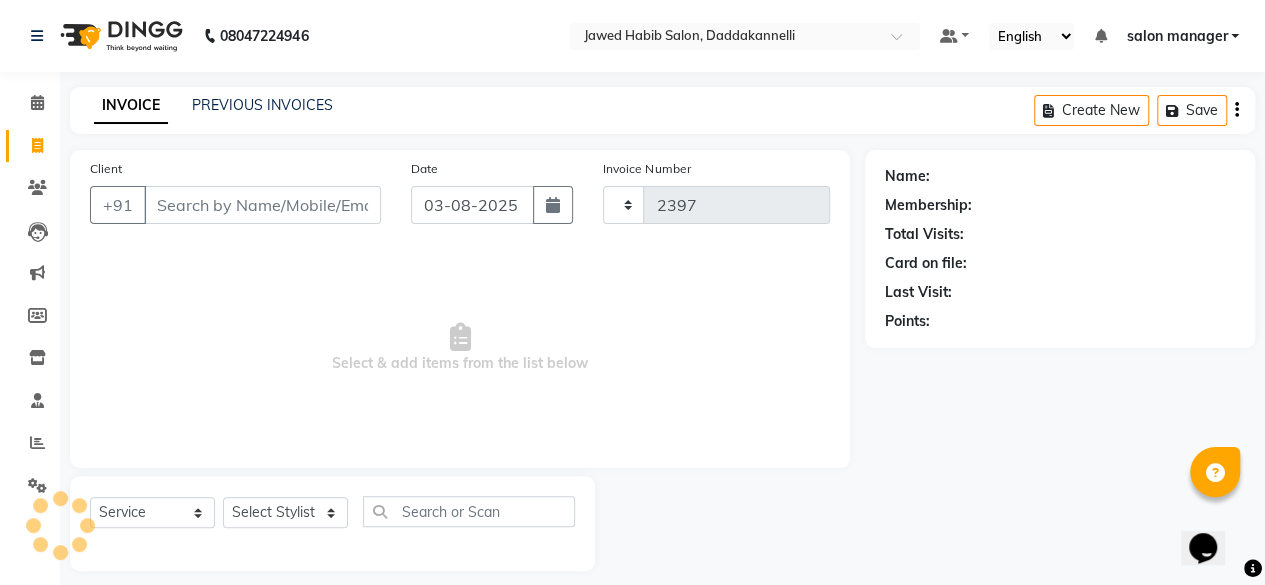 select on "6354" 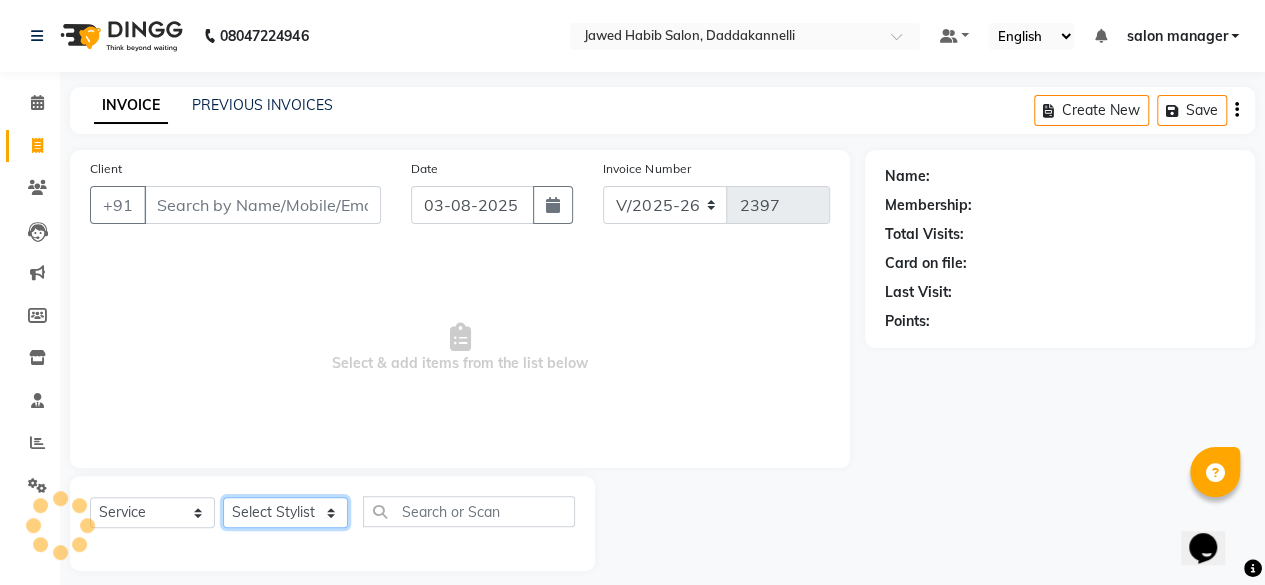 click on "Select Stylist aita DINGG SUPPORT Kabita KAMLA Rahul Riya Tamang Sajal salon manager Sonu Vimal" 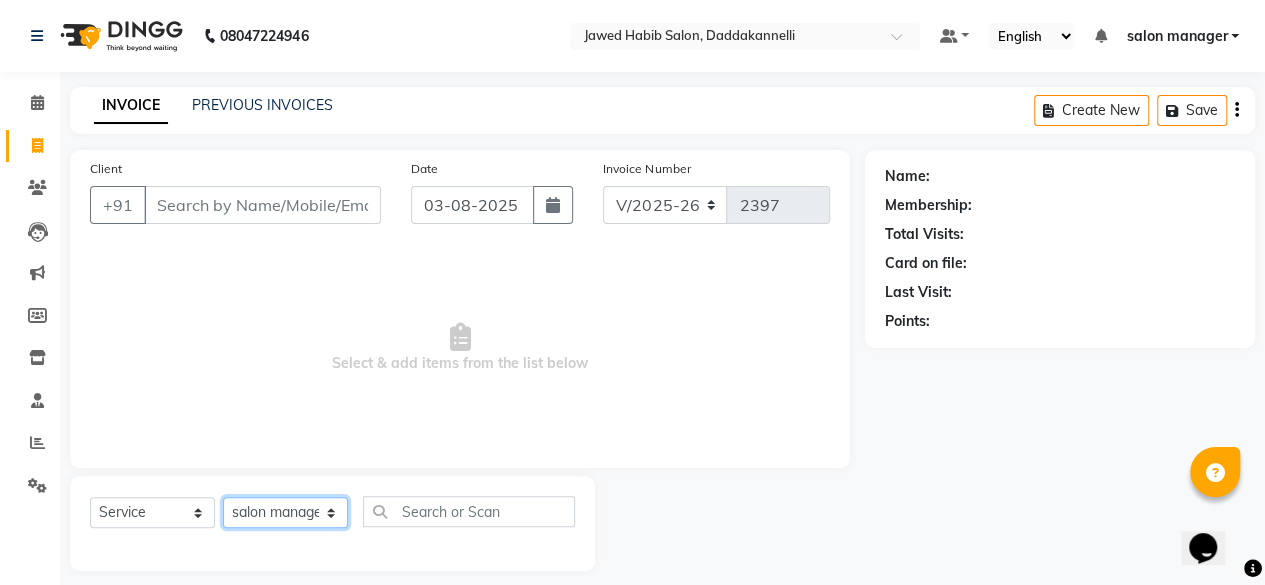 click on "Select Stylist aita DINGG SUPPORT Kabita KAMLA Rahul Riya Tamang Sajal salon manager Sonu Vimal" 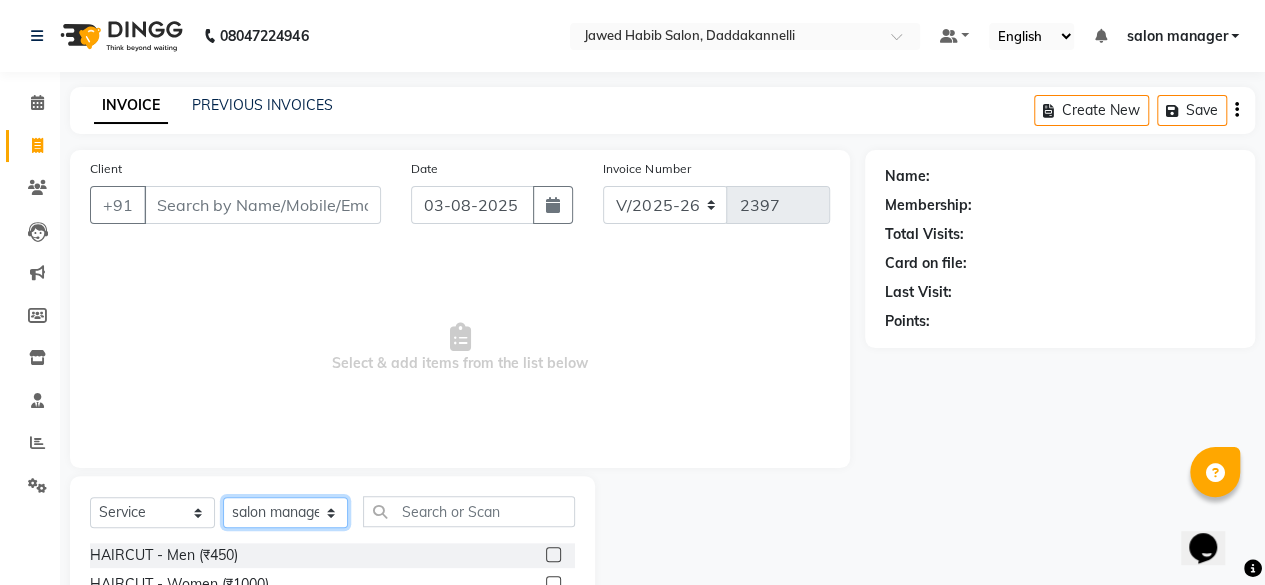 click on "Select Stylist aita DINGG SUPPORT Kabita KAMLA Rahul Riya Tamang Sajal salon manager Sonu Vimal" 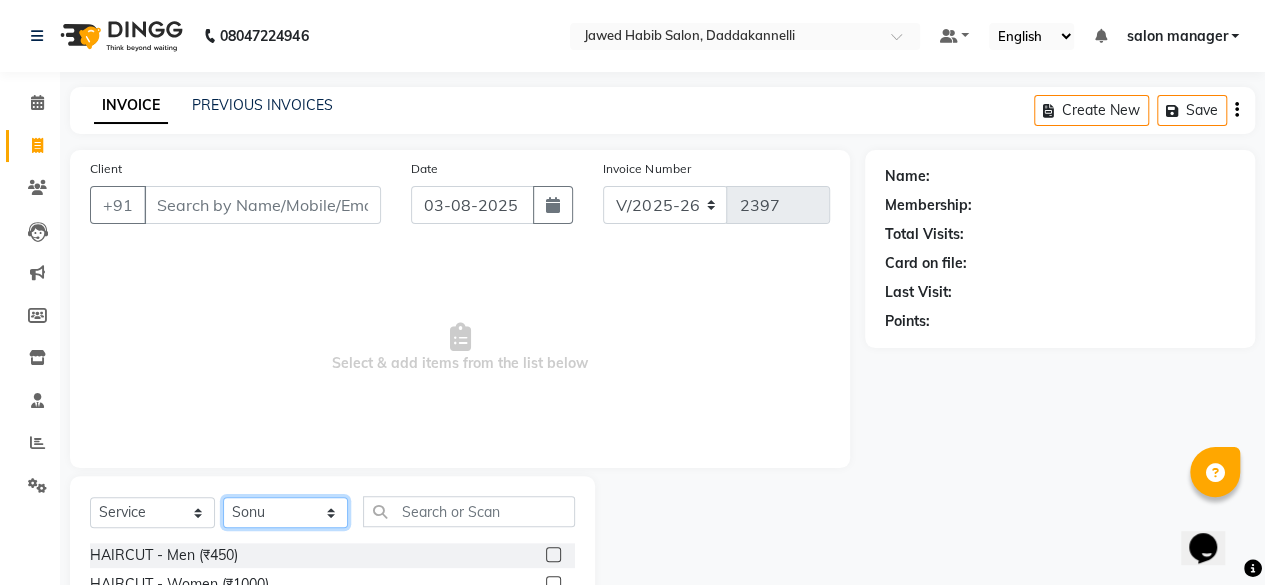 click on "Select Stylist aita DINGG SUPPORT Kabita KAMLA Rahul Riya Tamang Sajal salon manager Sonu Vimal" 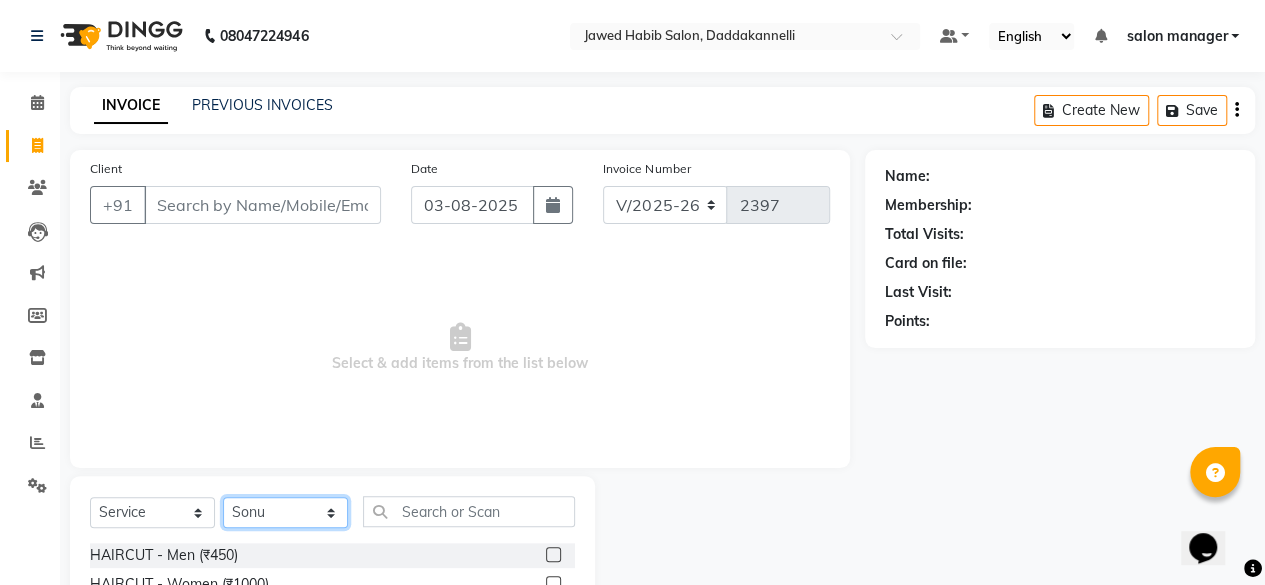 scroll, scrollTop: 215, scrollLeft: 0, axis: vertical 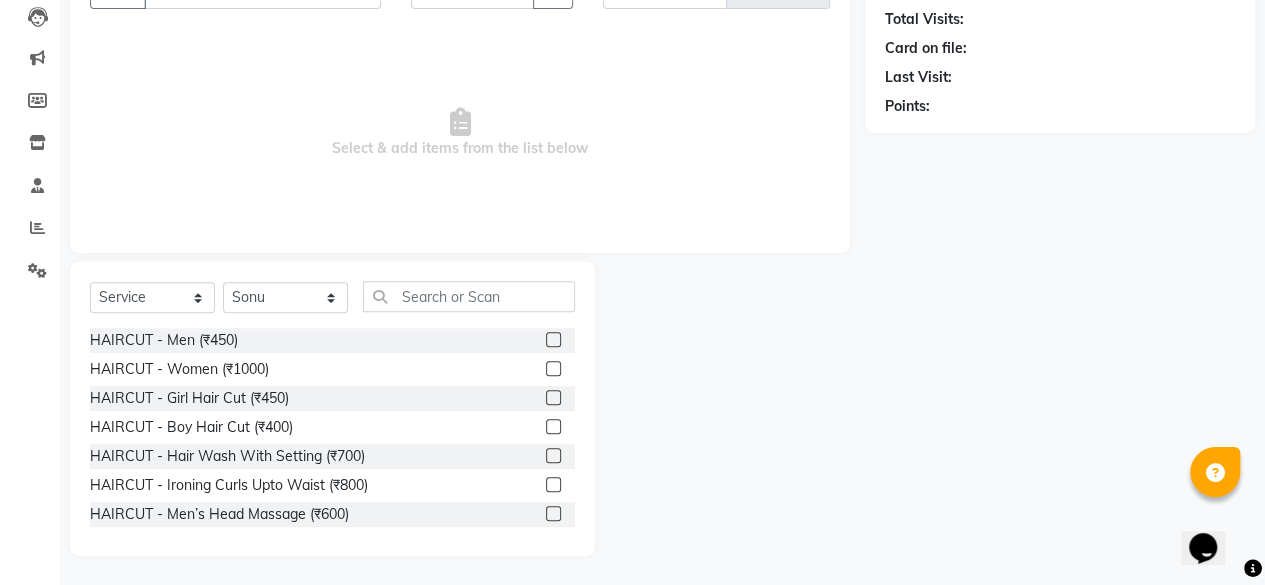 click 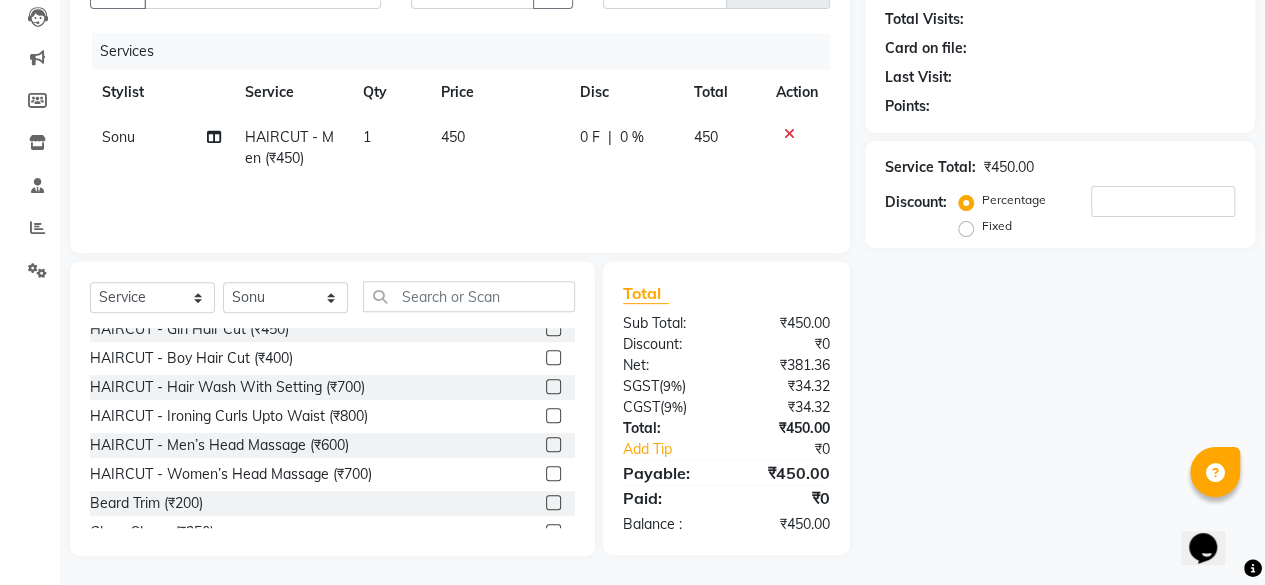 checkbox on "false" 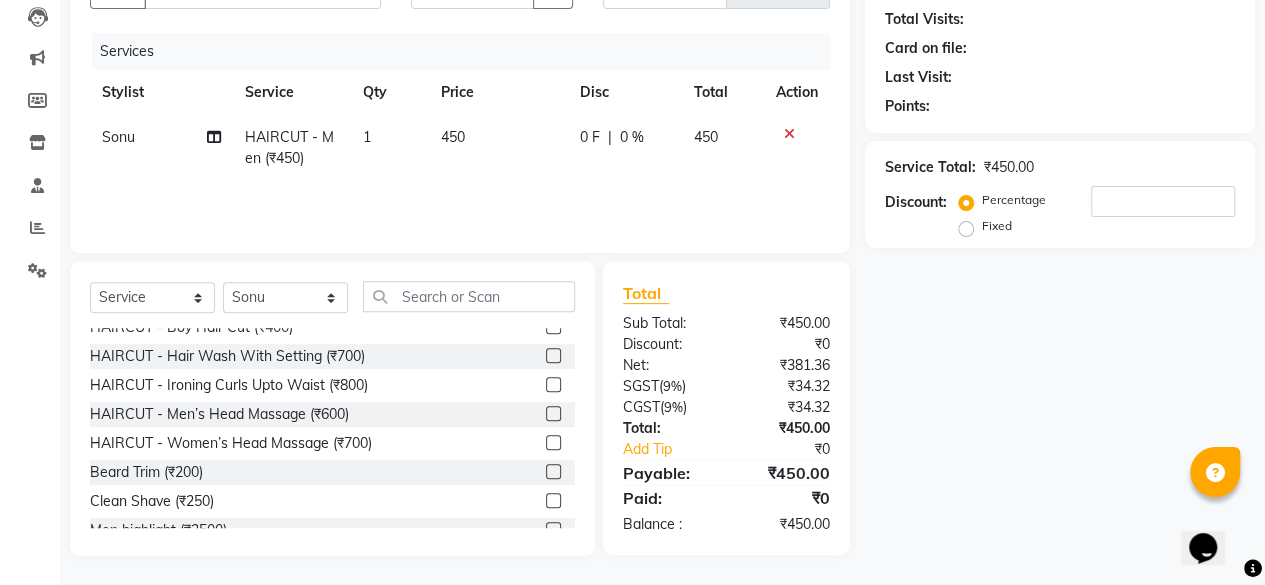 click 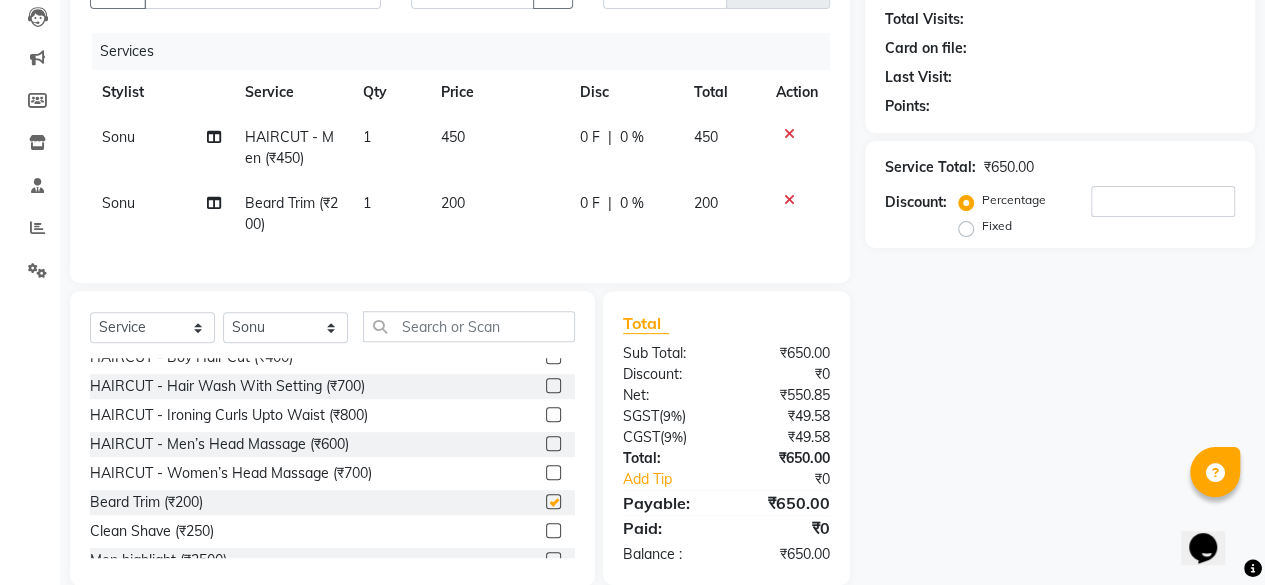 checkbox on "false" 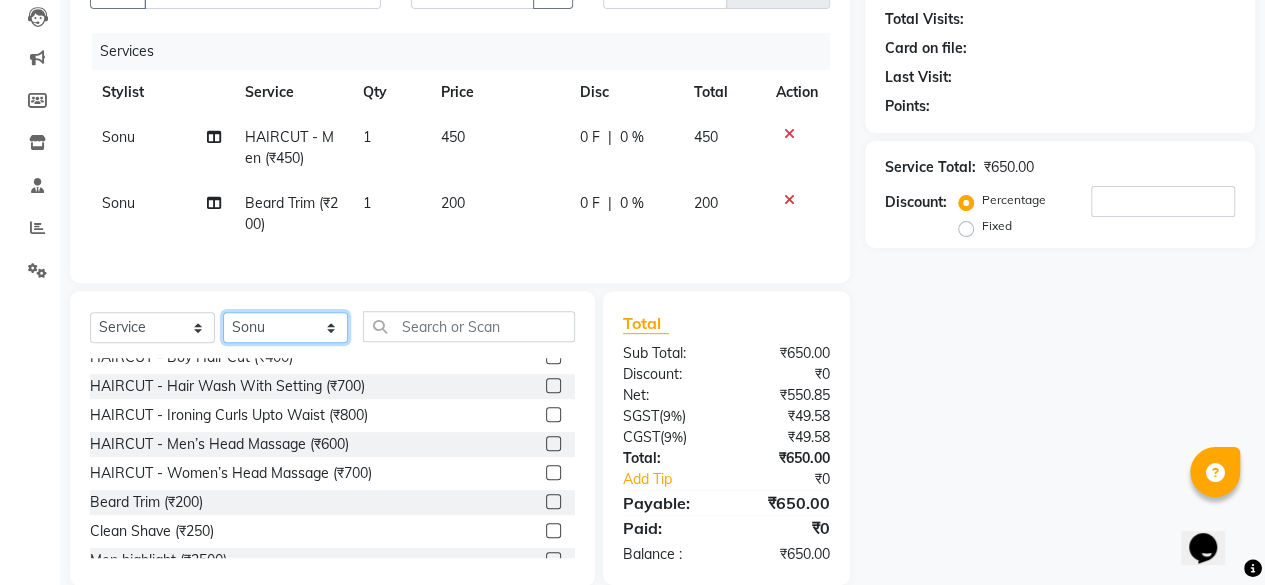 click on "Select Stylist aita DINGG SUPPORT Kabita KAMLA Rahul Riya Tamang Sajal salon manager Sonu Vimal" 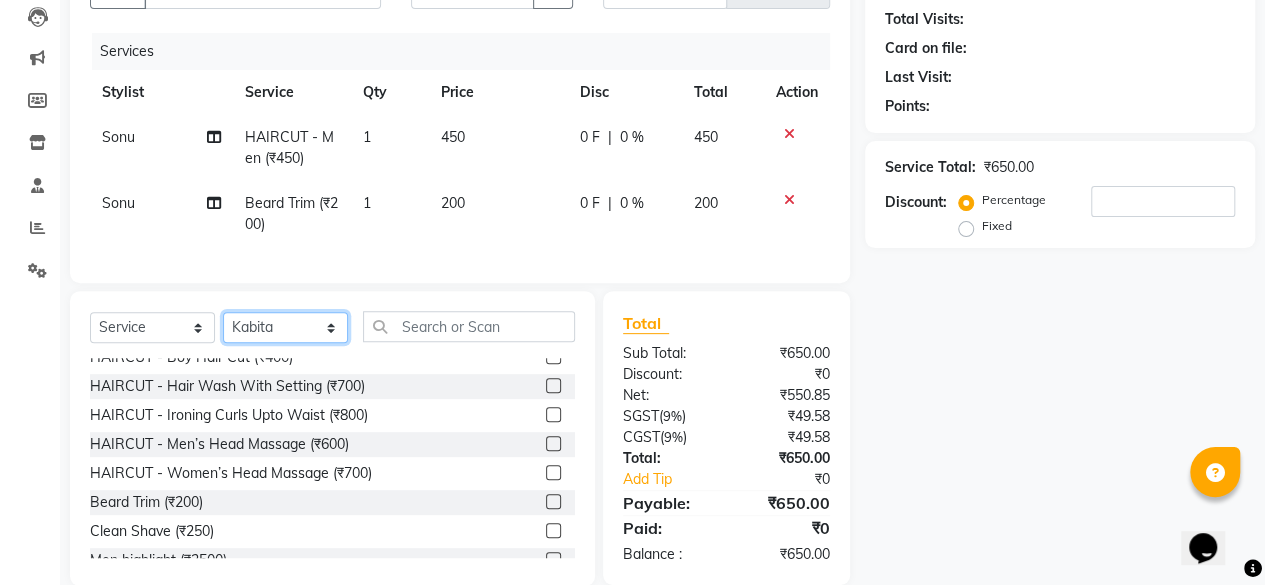 click on "Select Stylist aita DINGG SUPPORT Kabita KAMLA Rahul Riya Tamang Sajal salon manager Sonu Vimal" 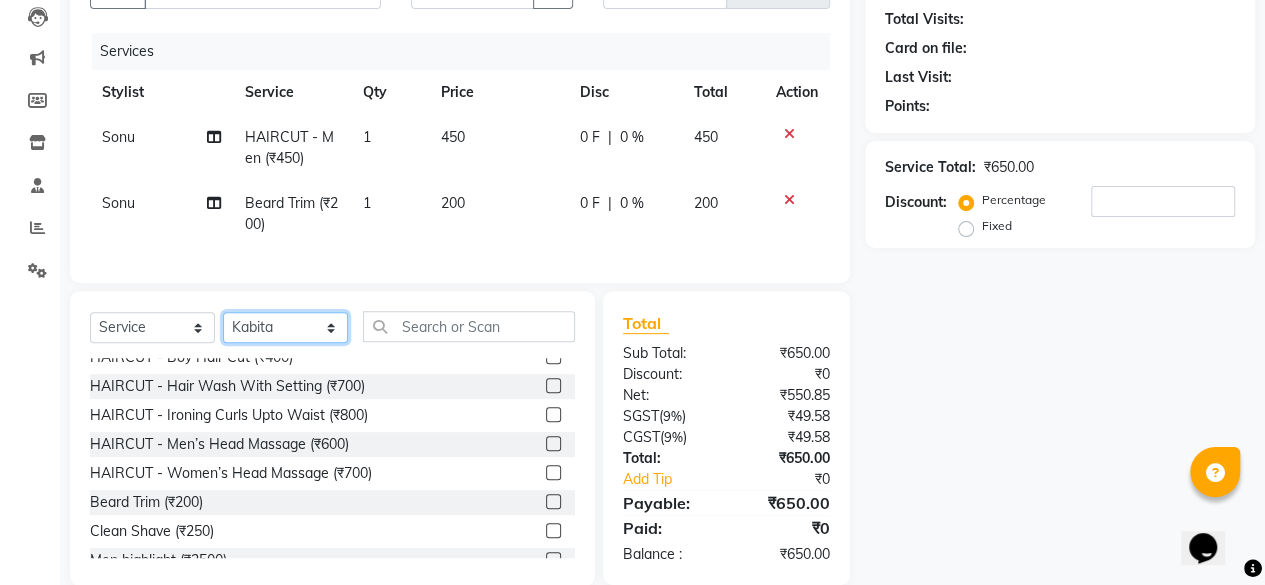 scroll, scrollTop: 260, scrollLeft: 0, axis: vertical 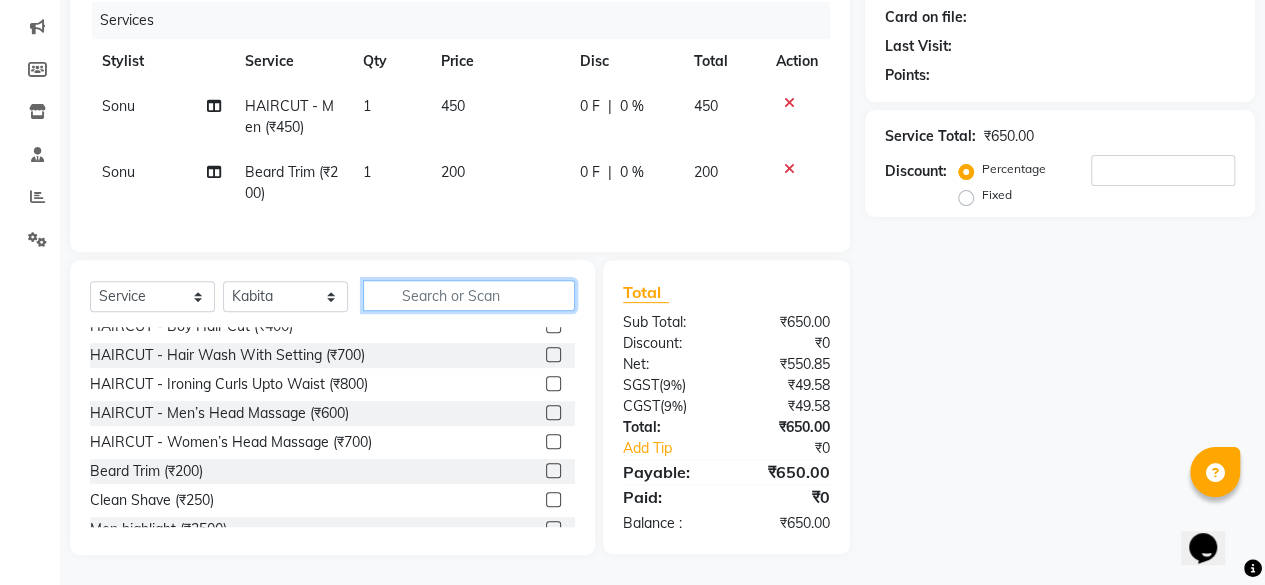 click 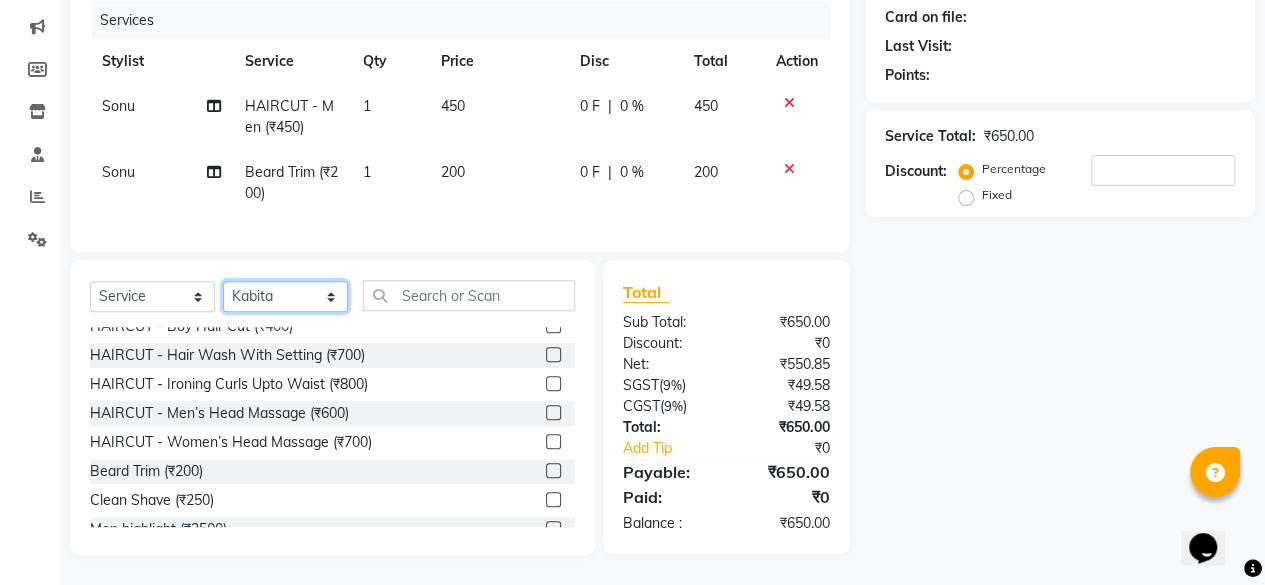 click on "Select Stylist aita DINGG SUPPORT Kabita KAMLA Rahul Riya Tamang Sajal salon manager Sonu Vimal" 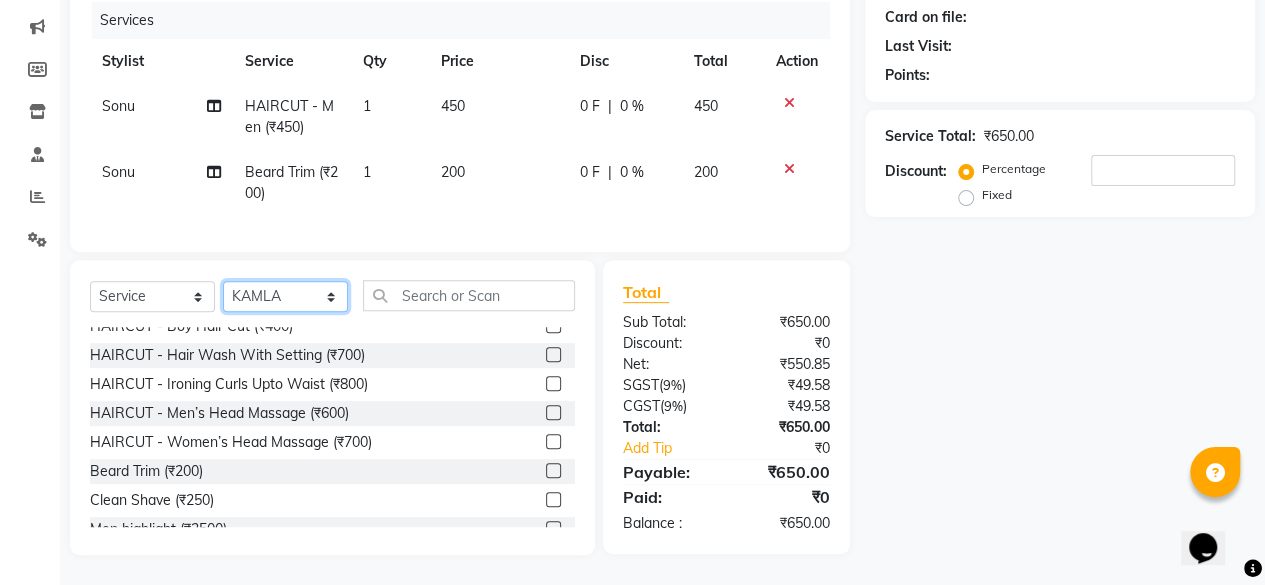 click on "Select Stylist aita DINGG SUPPORT Kabita KAMLA Rahul Riya Tamang Sajal salon manager Sonu Vimal" 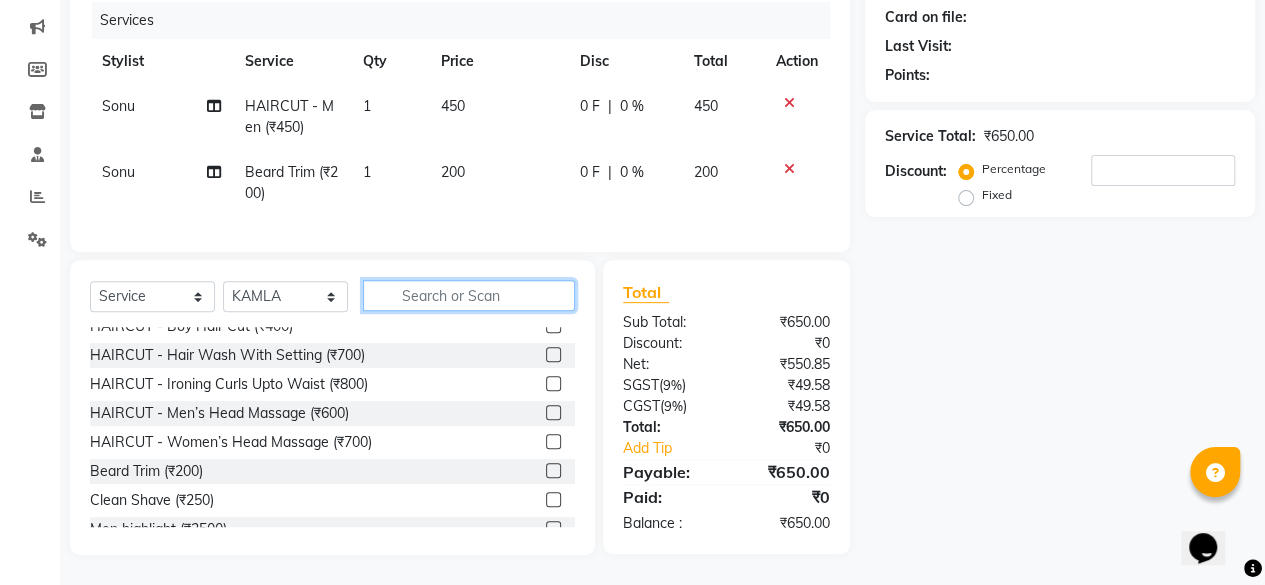 click 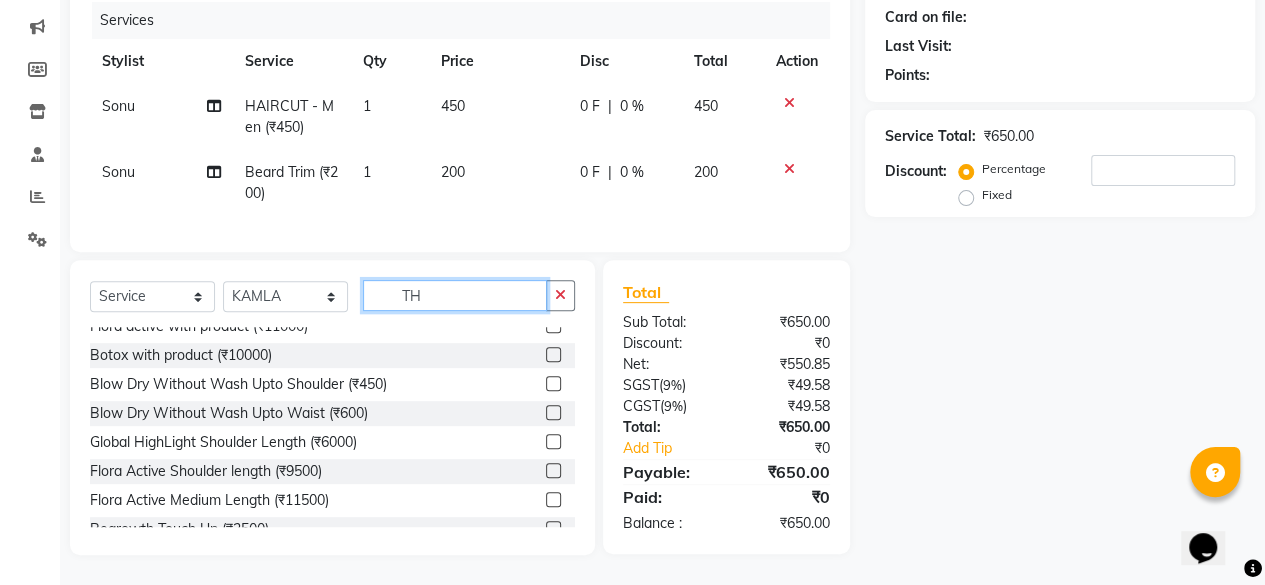 scroll, scrollTop: 0, scrollLeft: 0, axis: both 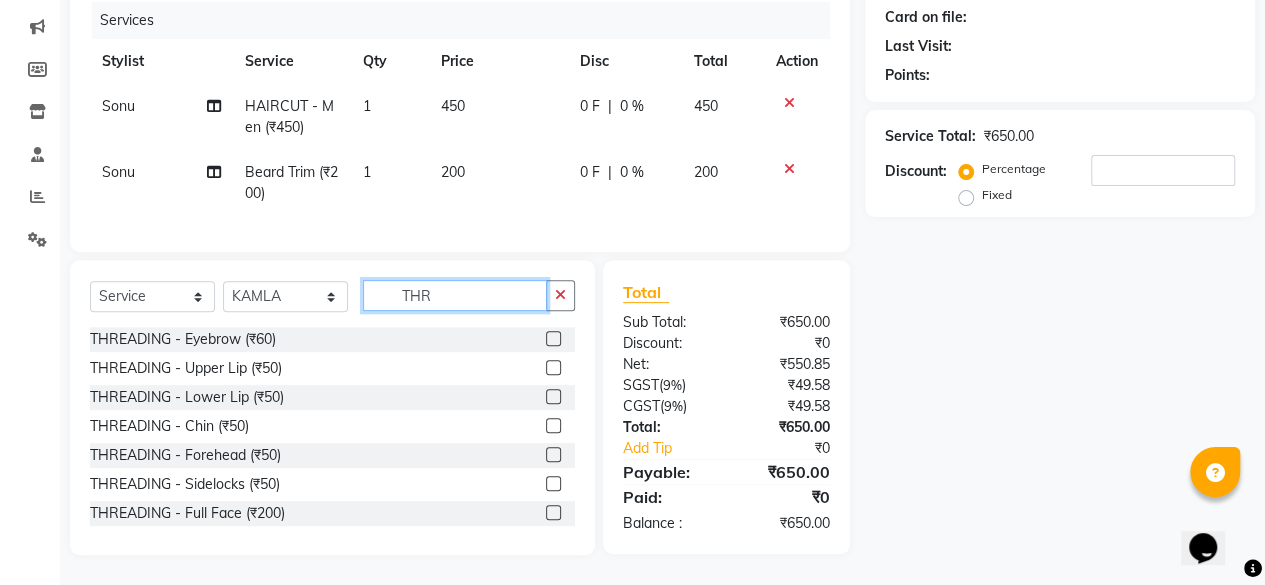 type on "THR" 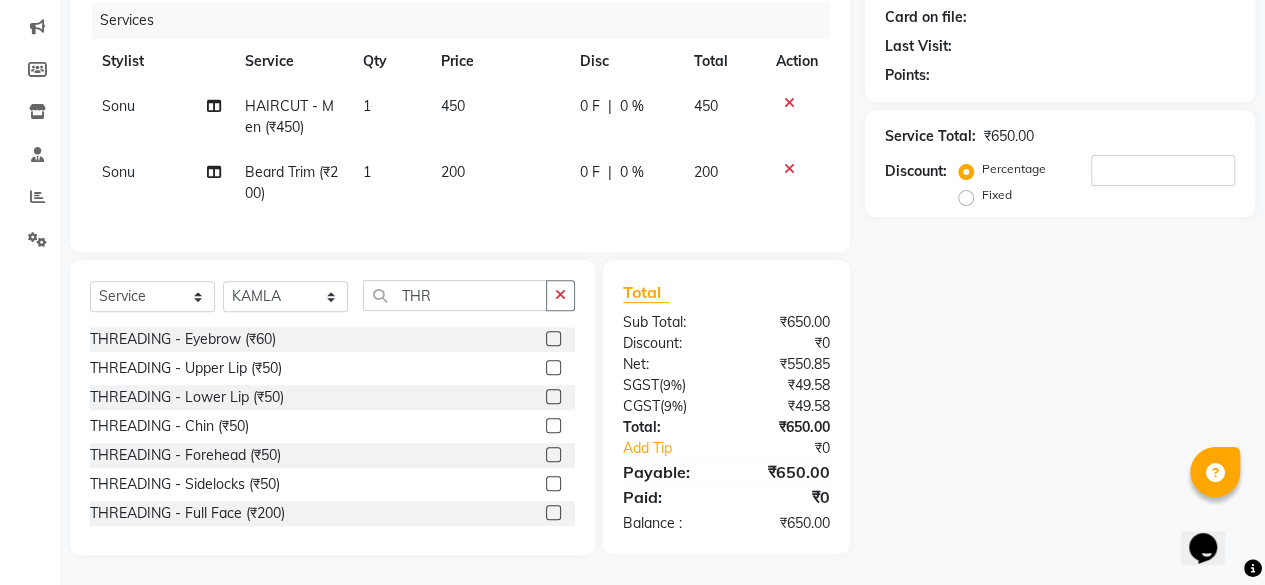 click 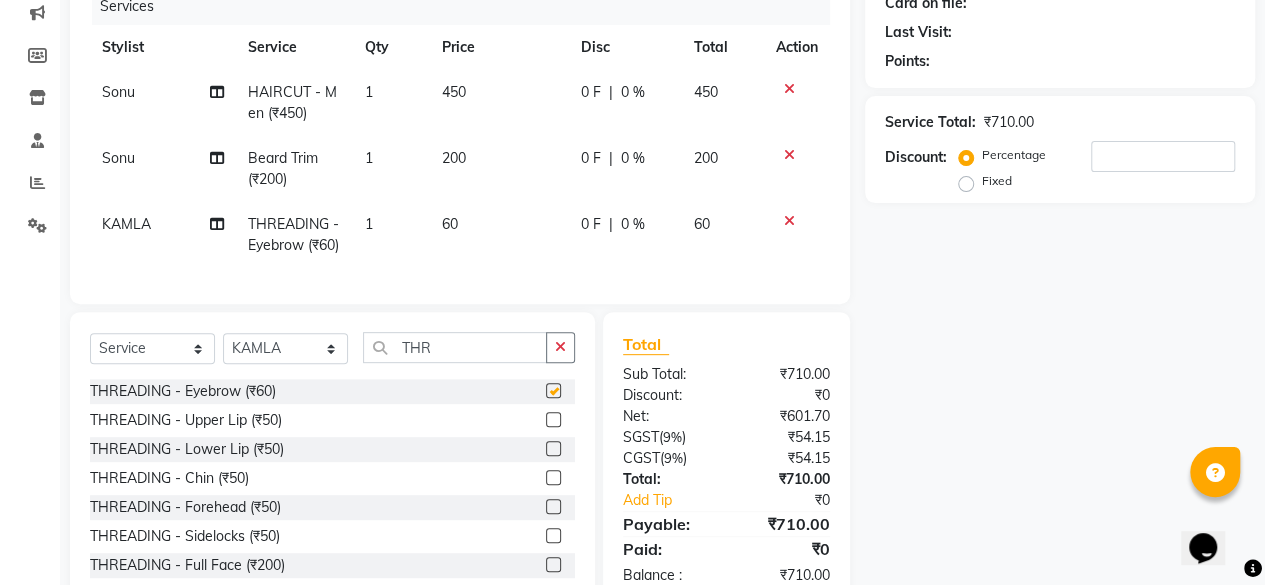 checkbox on "false" 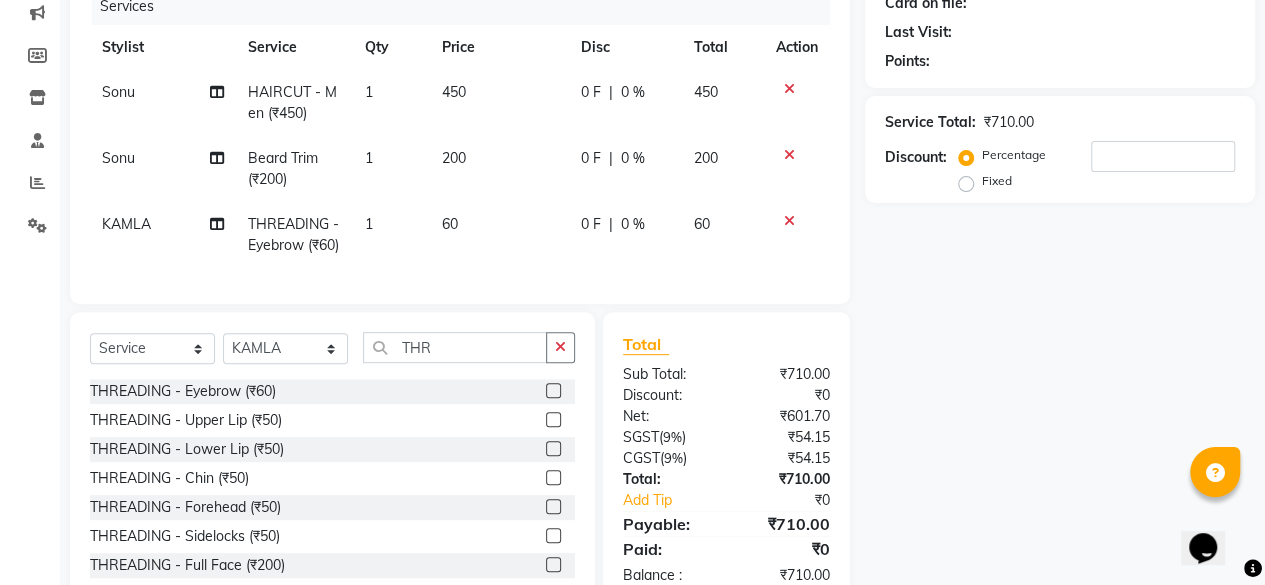 scroll, scrollTop: 0, scrollLeft: 0, axis: both 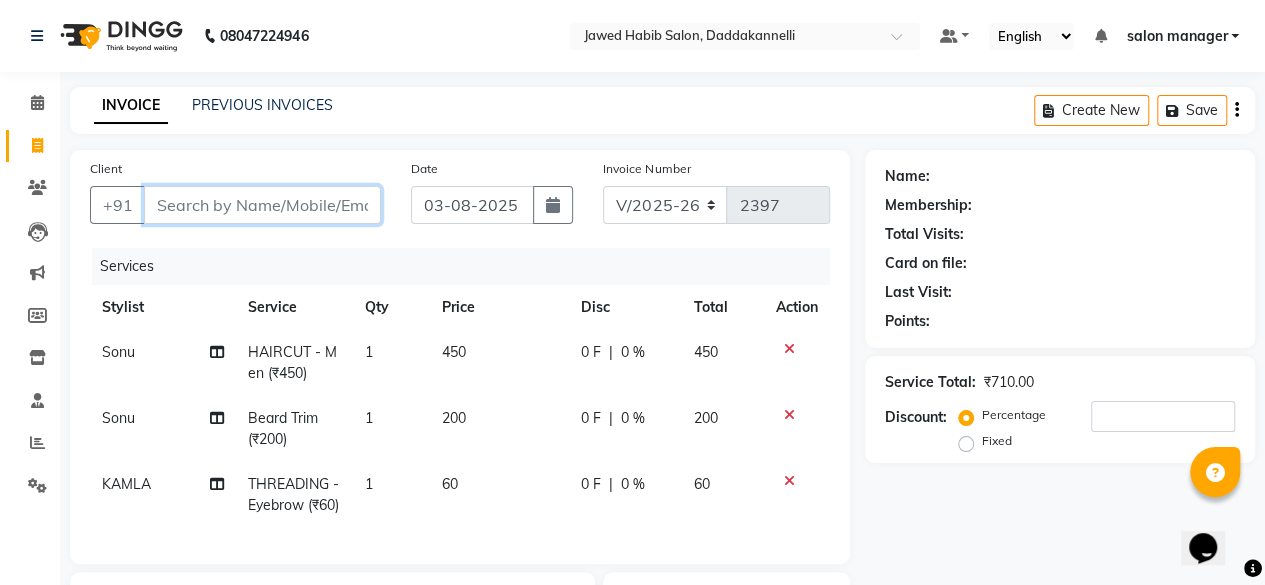 click on "Client" at bounding box center [262, 205] 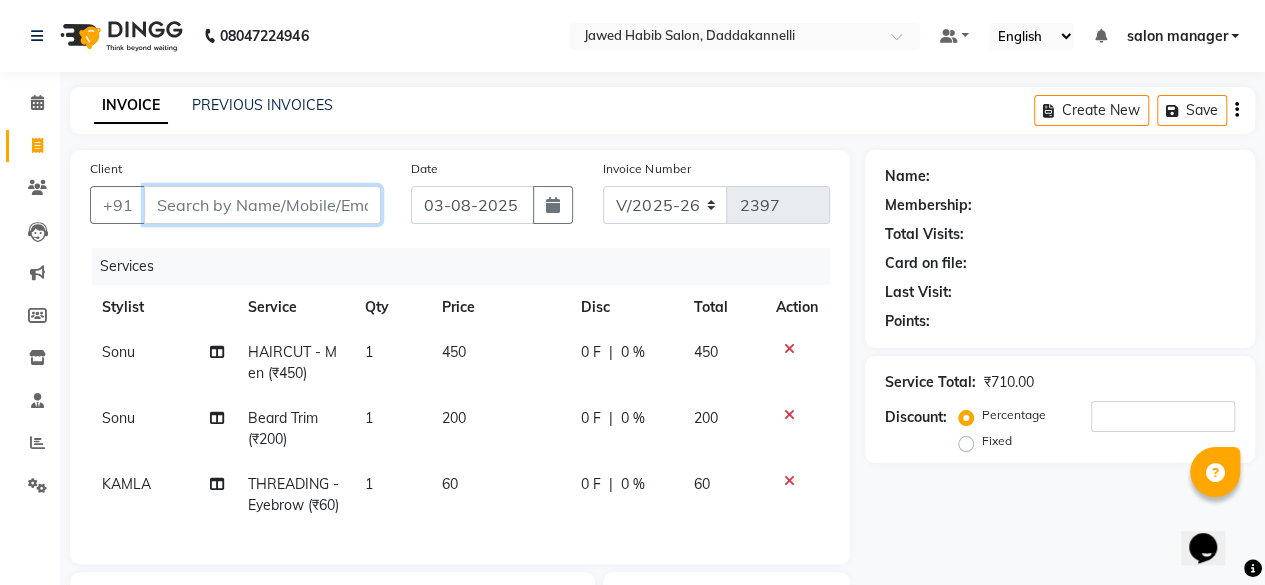 type on "7" 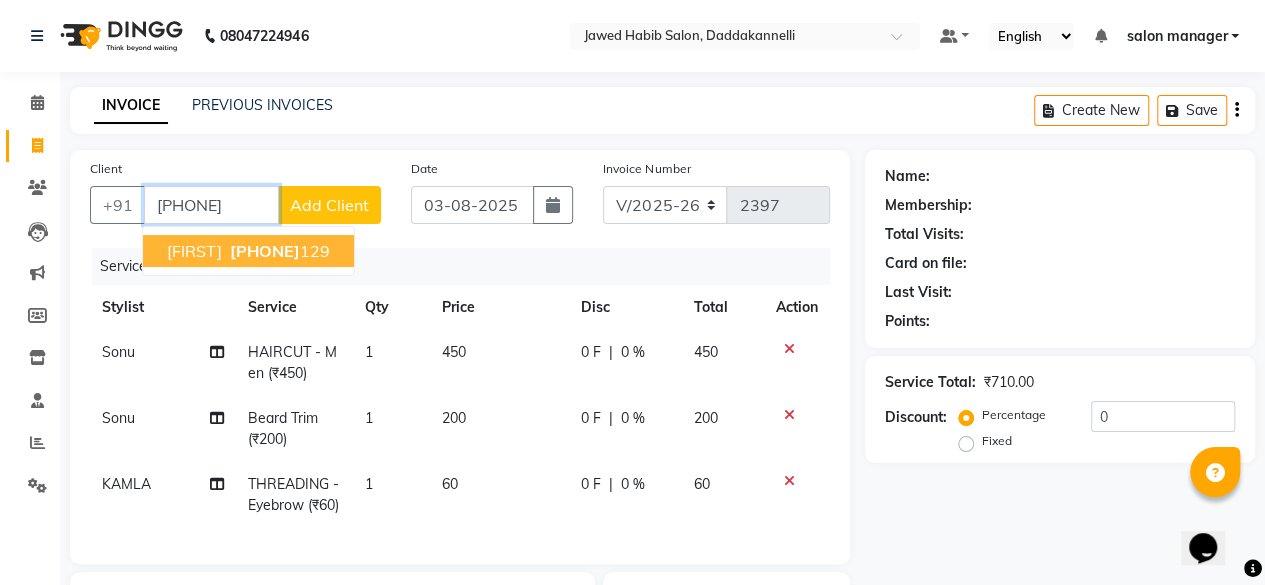 click on "7676702" at bounding box center (265, 251) 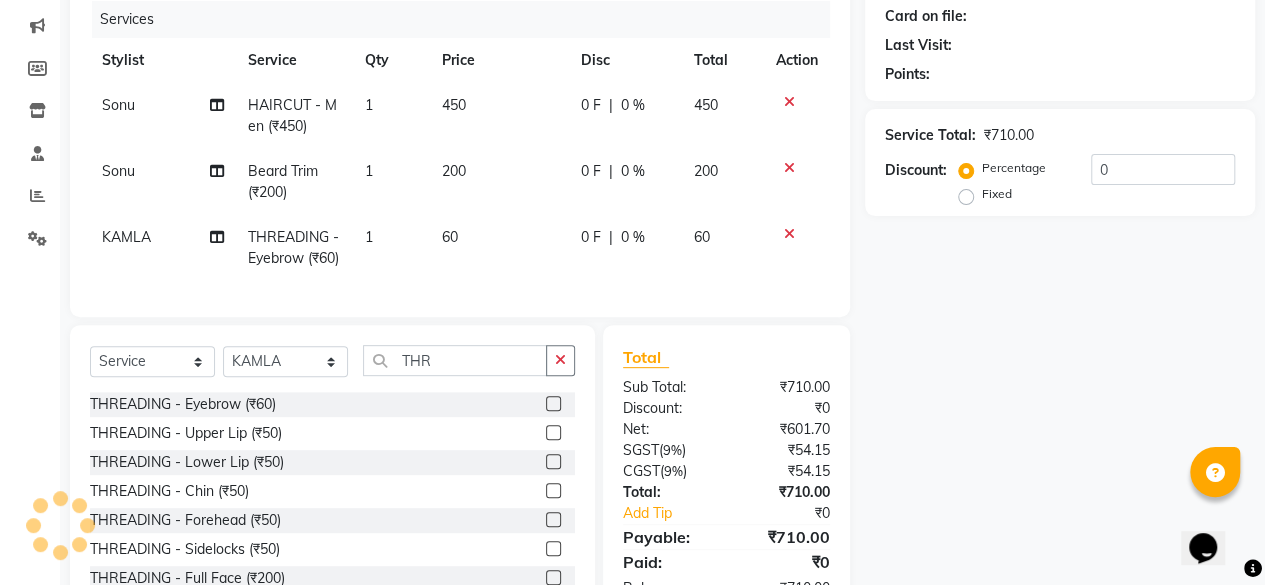scroll, scrollTop: 147, scrollLeft: 0, axis: vertical 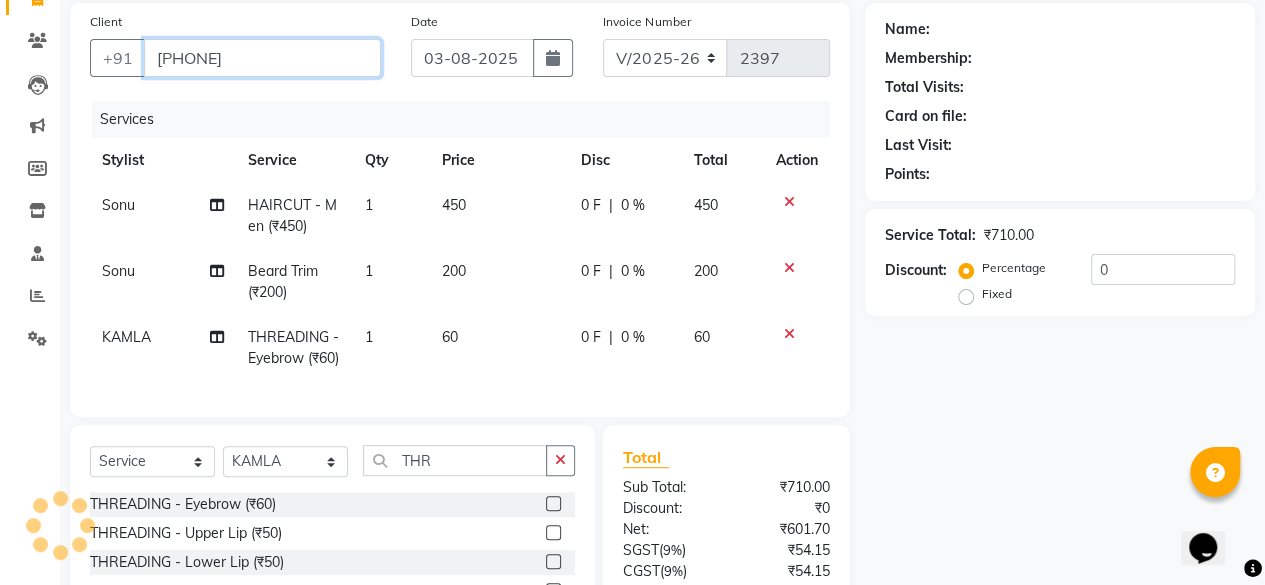 type on "7676702129" 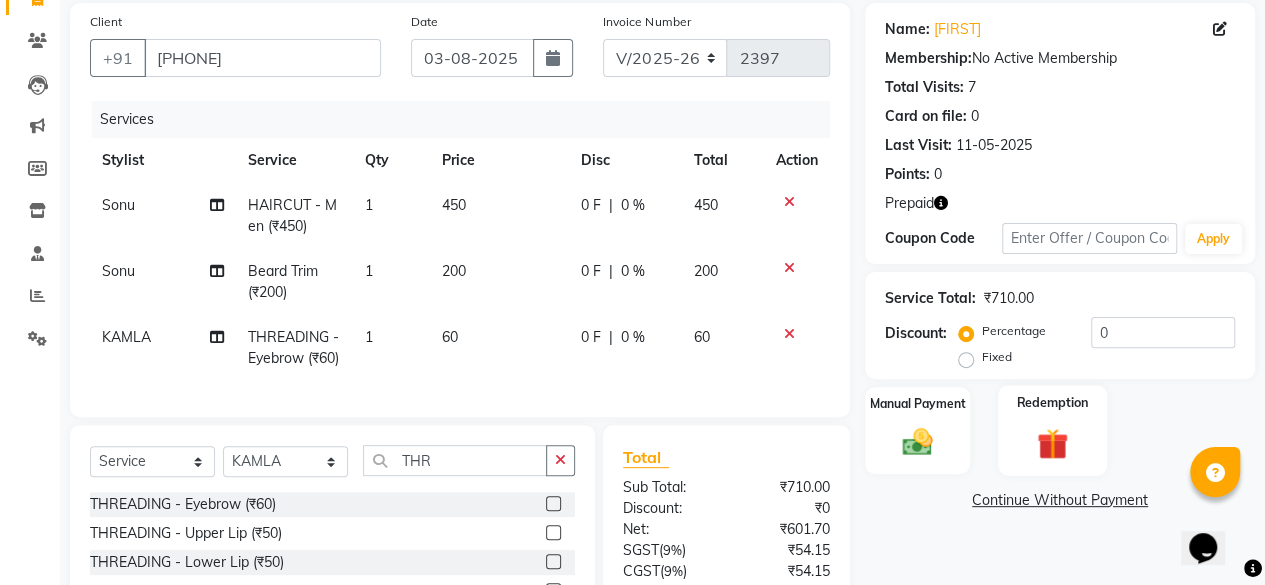 click 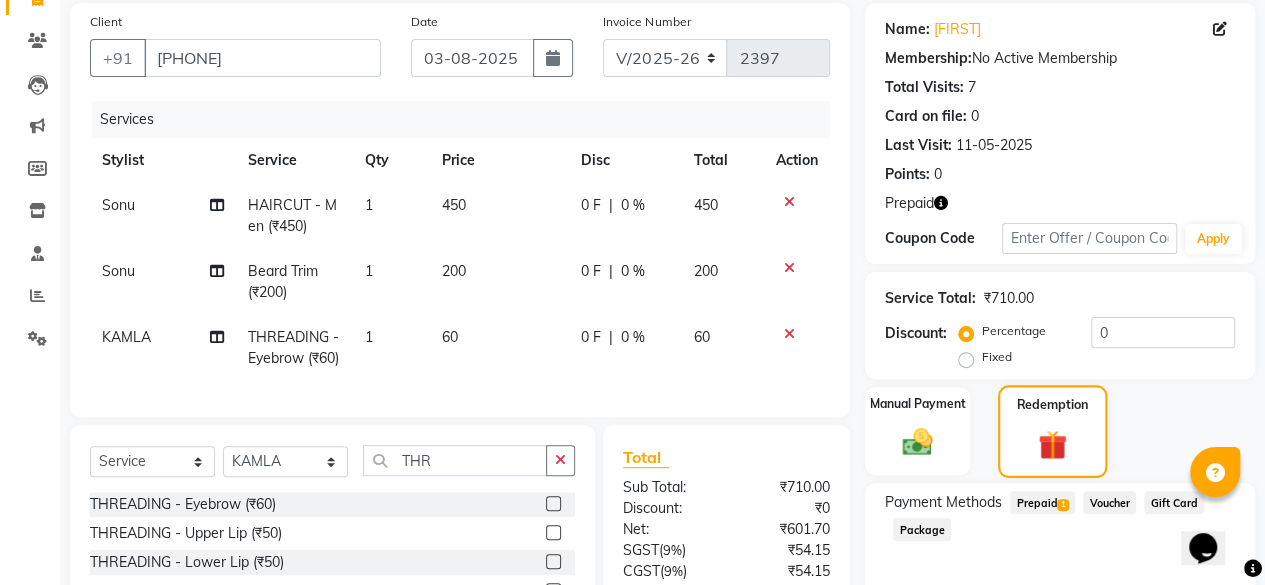 scroll, scrollTop: 347, scrollLeft: 0, axis: vertical 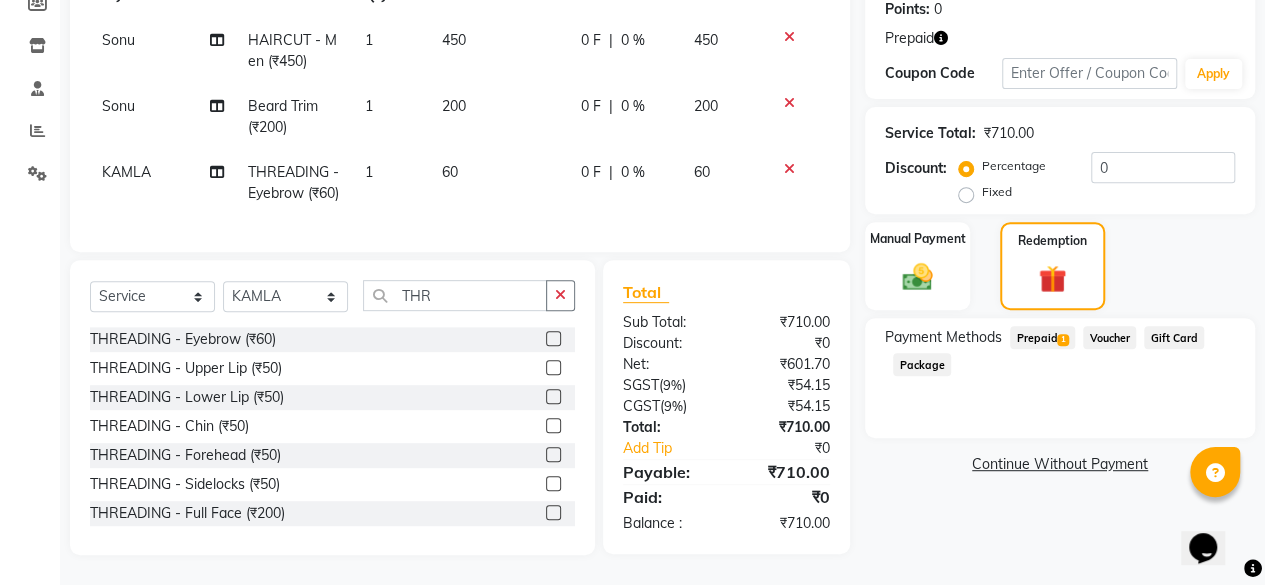 click on "Prepaid  1" 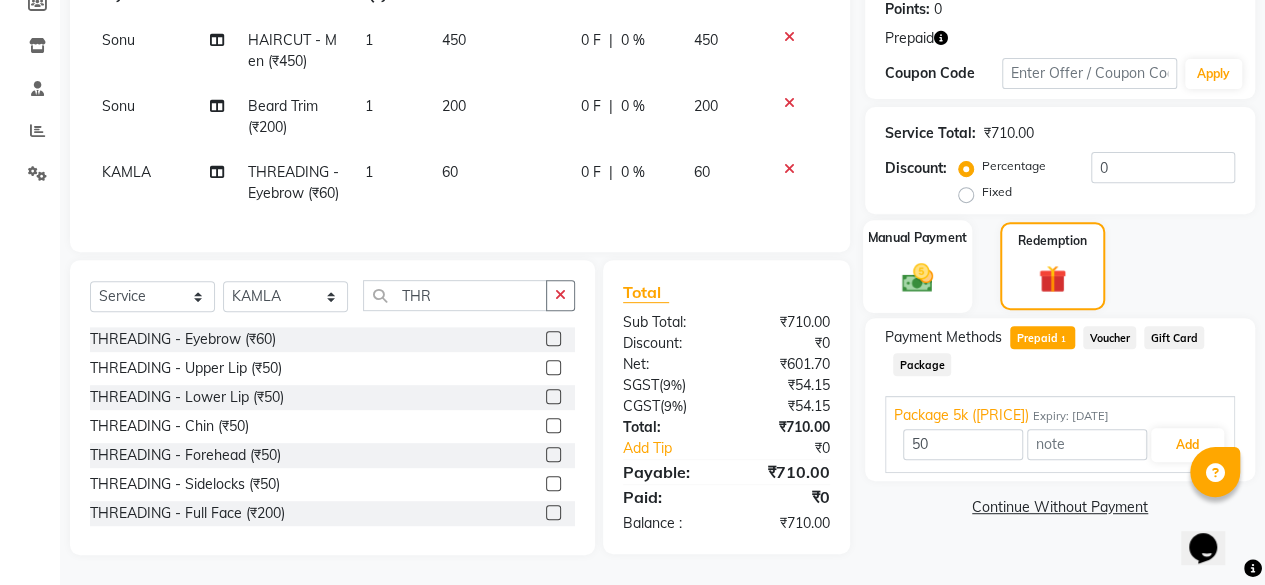 click on "Manual Payment" 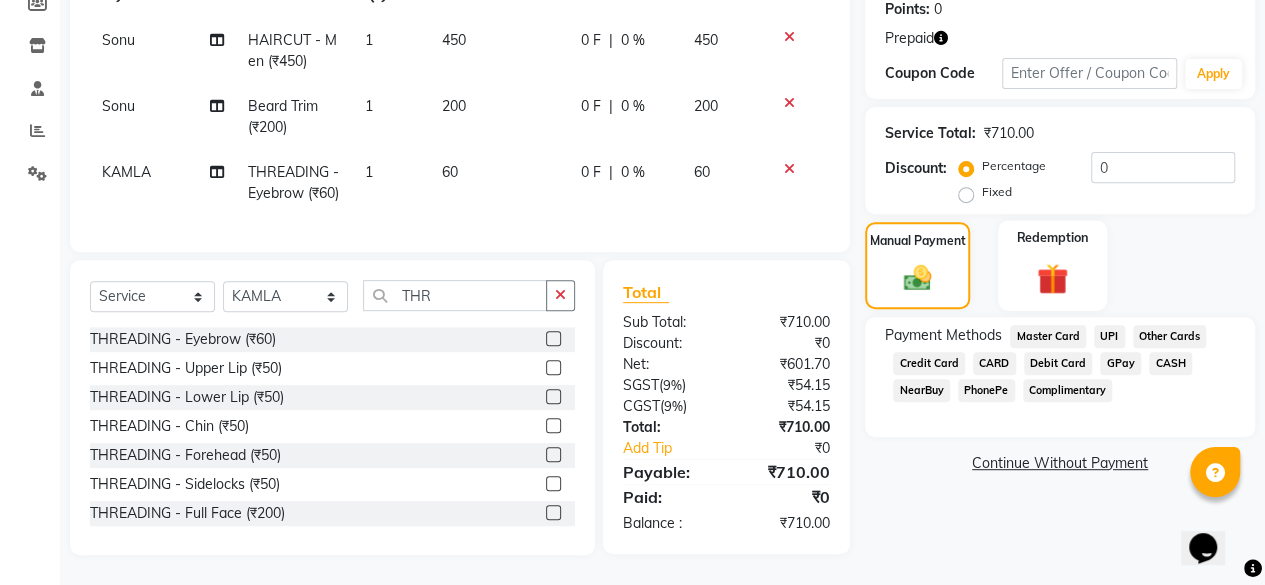 click on "Redemption" 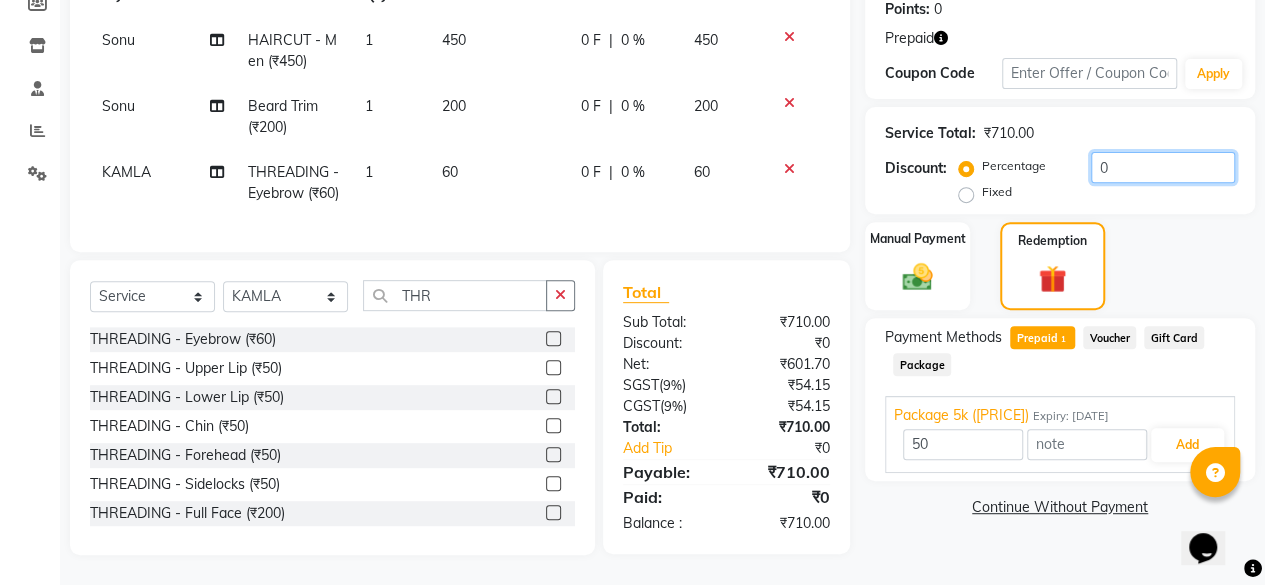 click on "0" 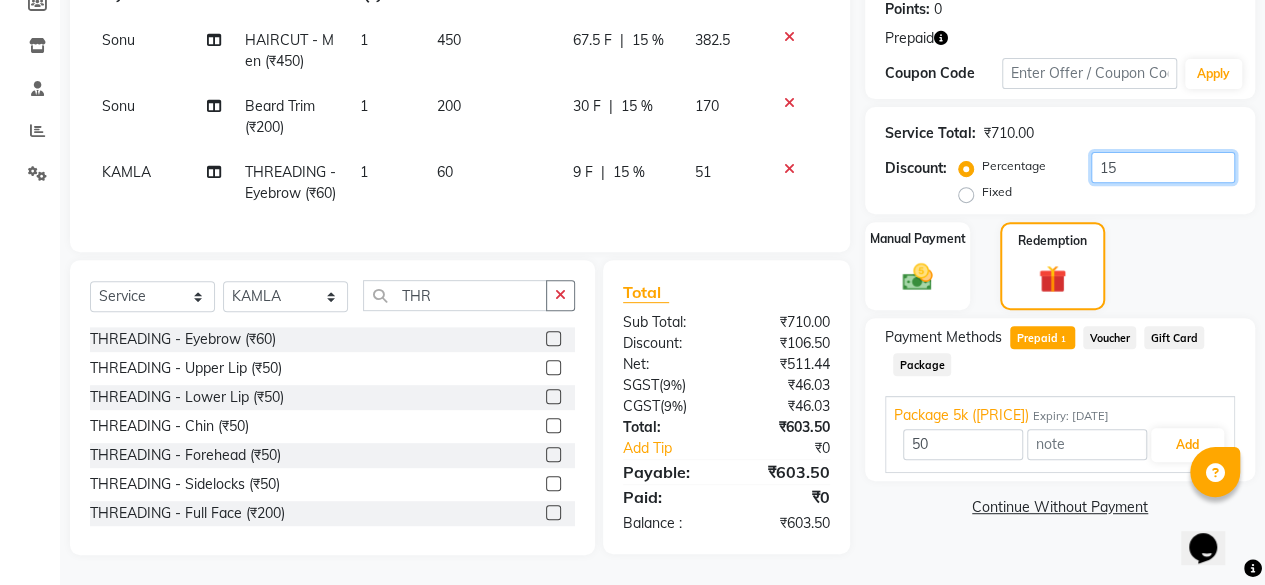scroll, scrollTop: 147, scrollLeft: 0, axis: vertical 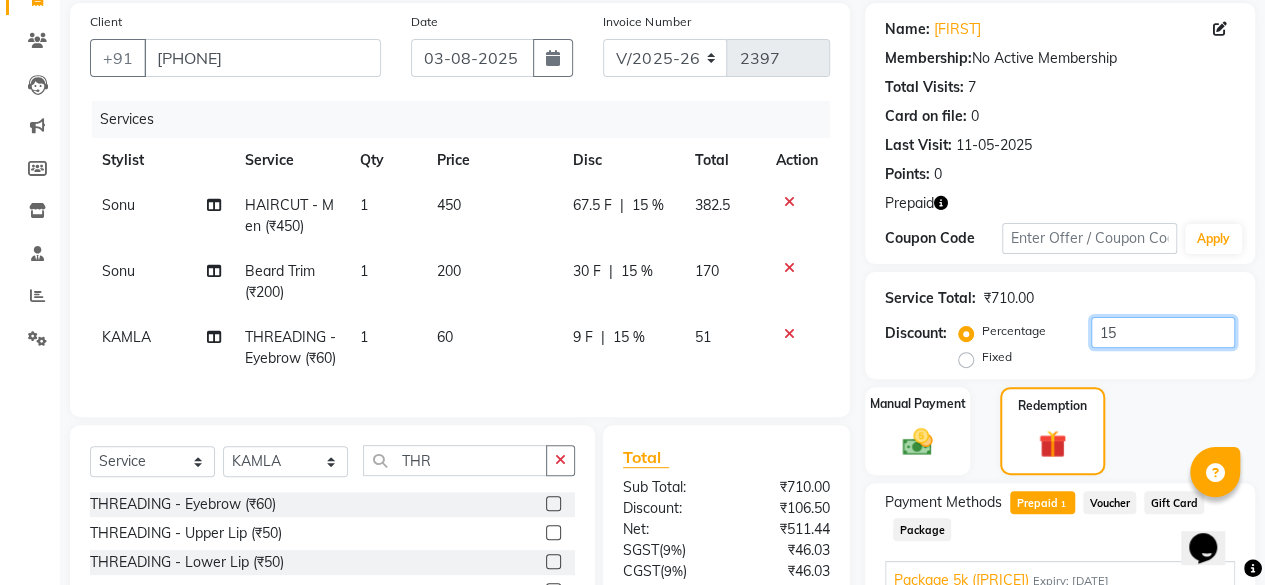 type on "15" 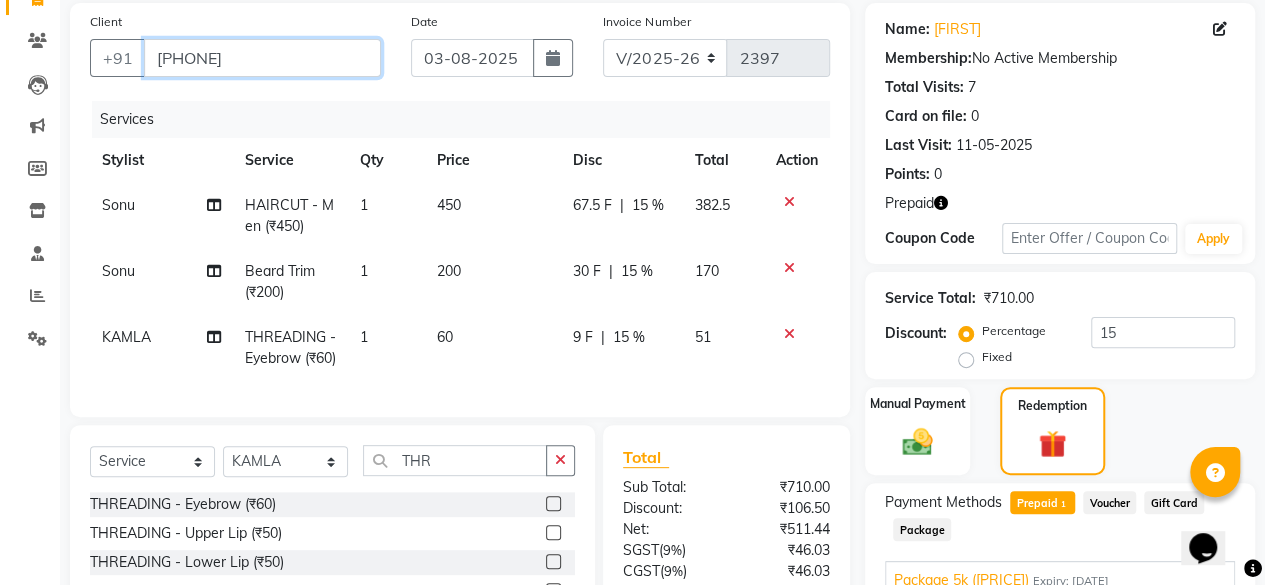 drag, startPoint x: 260, startPoint y: 56, endPoint x: 158, endPoint y: 55, distance: 102.0049 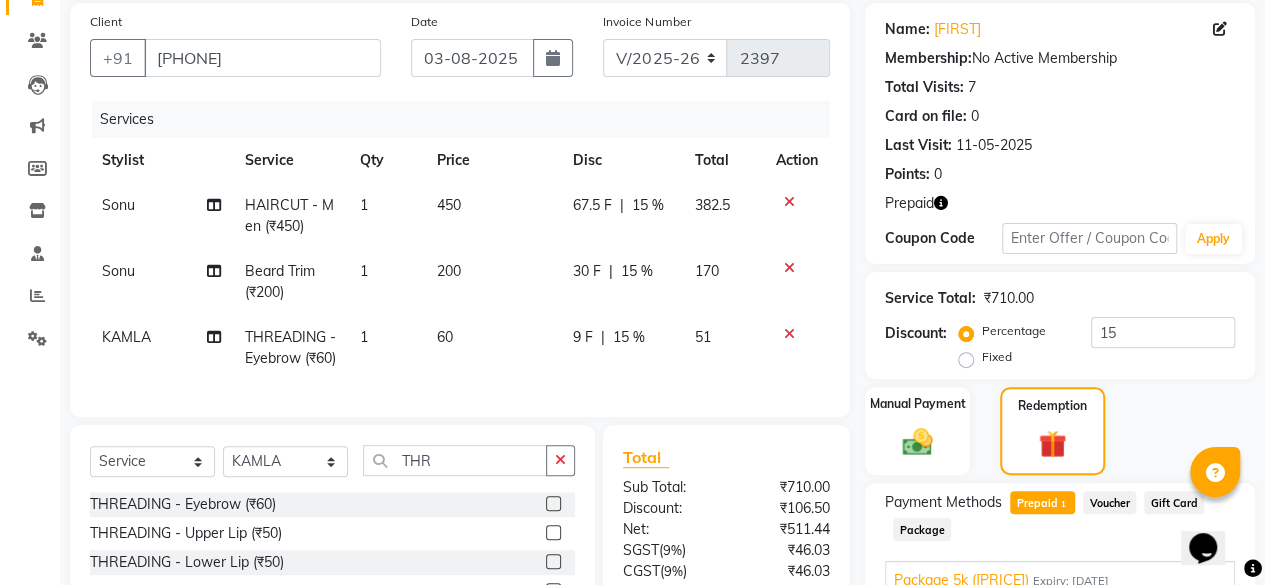 click 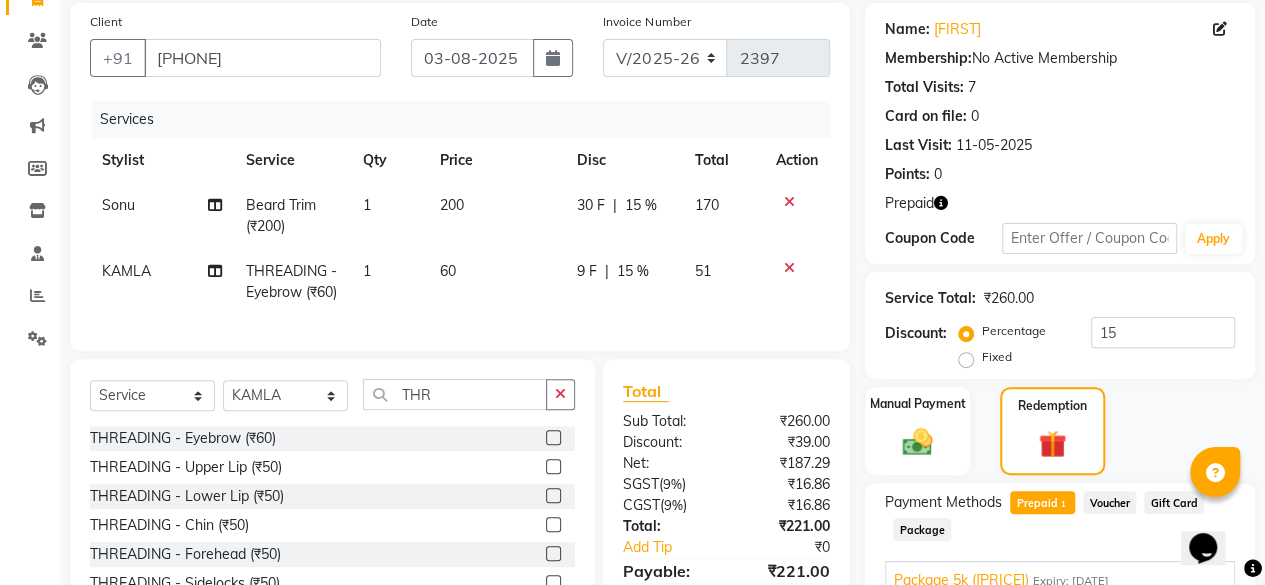 click 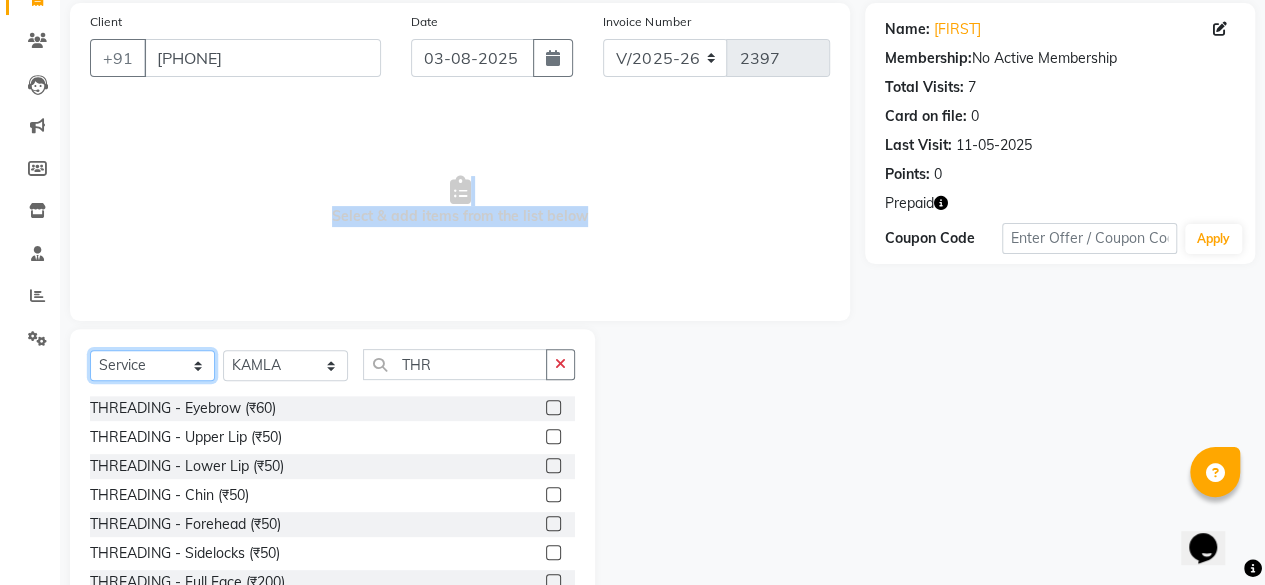 click on "Select  Service  Product  Membership  Package Voucher Prepaid Gift Card" 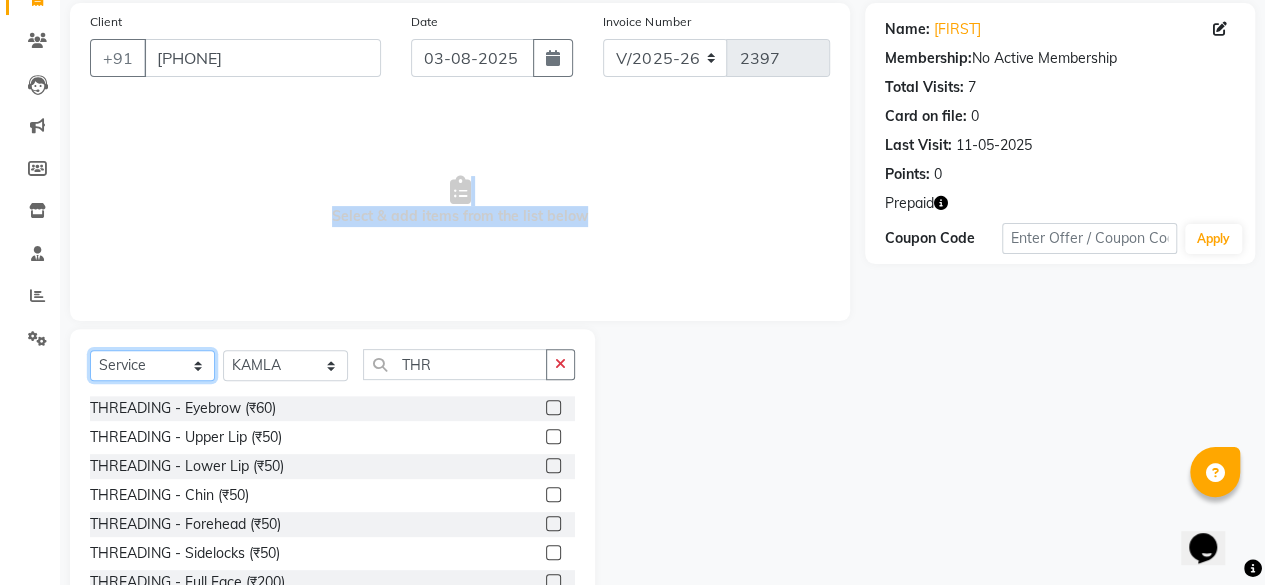 select on "P" 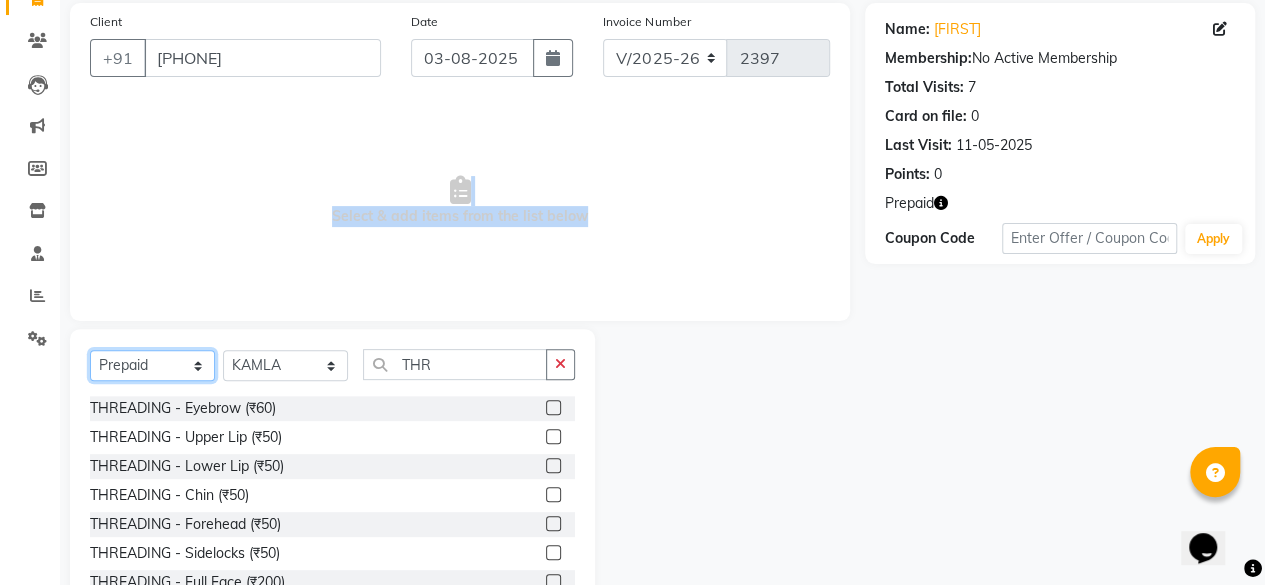 click on "Select  Service  Product  Membership  Package Voucher Prepaid Gift Card" 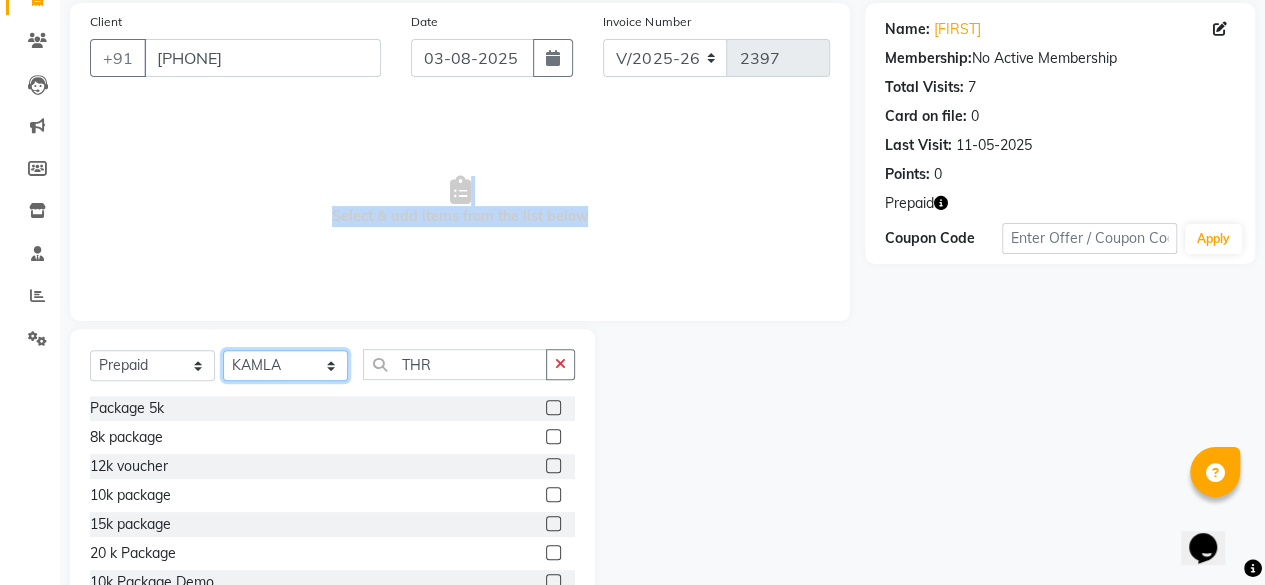 click on "Select Stylist aita DINGG SUPPORT Kabita KAMLA Rahul Riya Tamang Sajal salon manager Sonu Vimal" 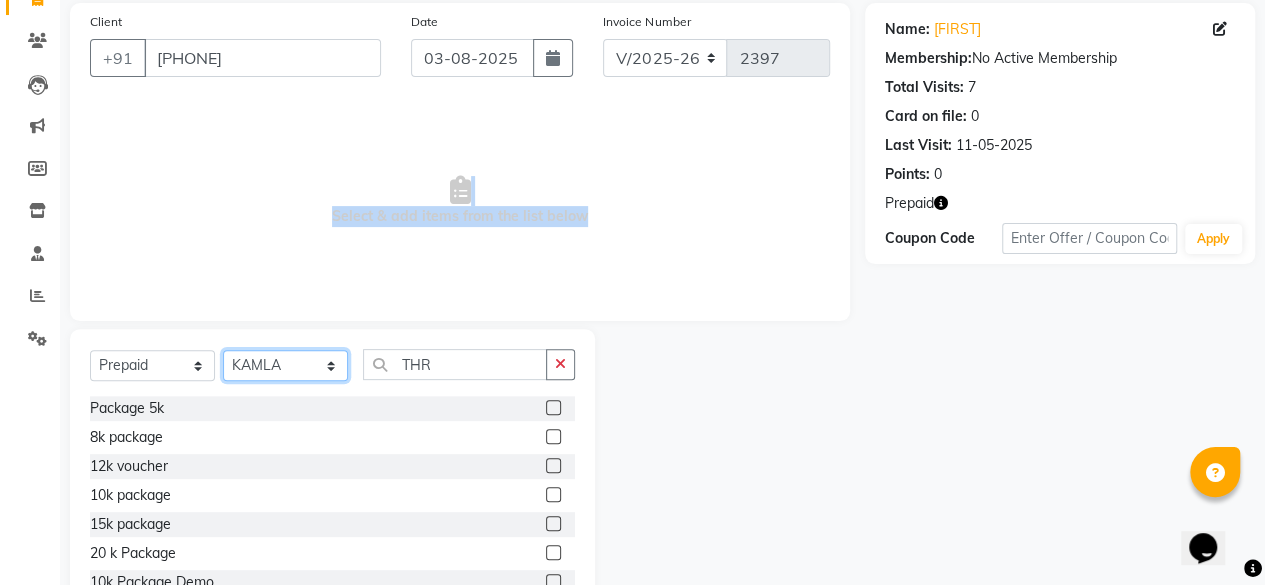 select on "64823" 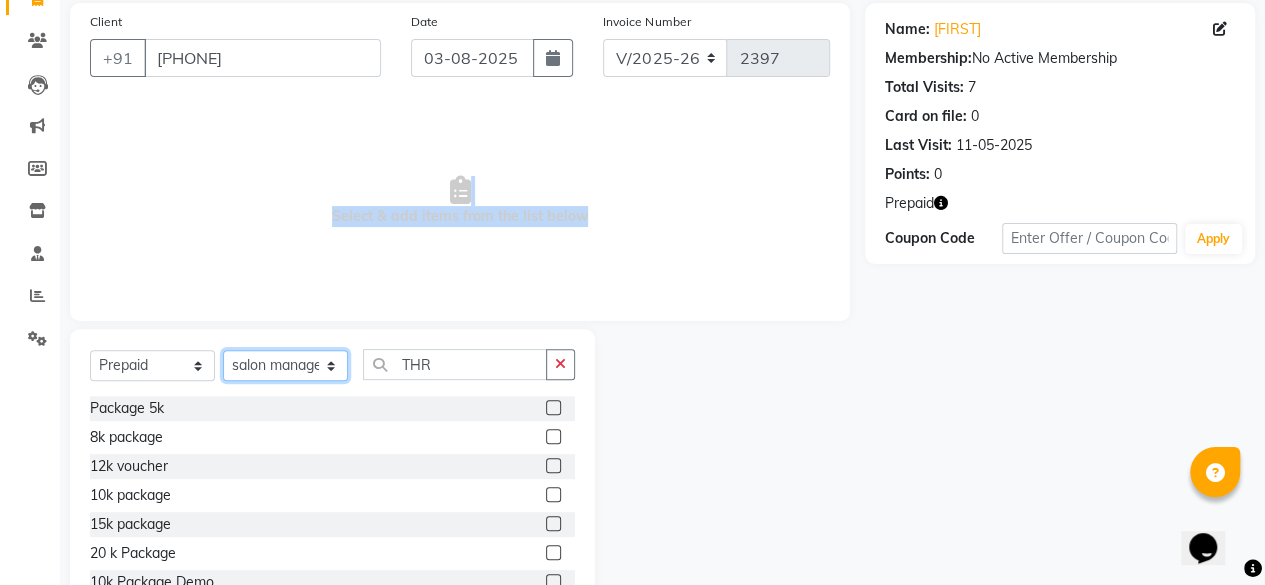 click on "Select Stylist aita DINGG SUPPORT Kabita KAMLA Rahul Riya Tamang Sajal salon manager Sonu Vimal" 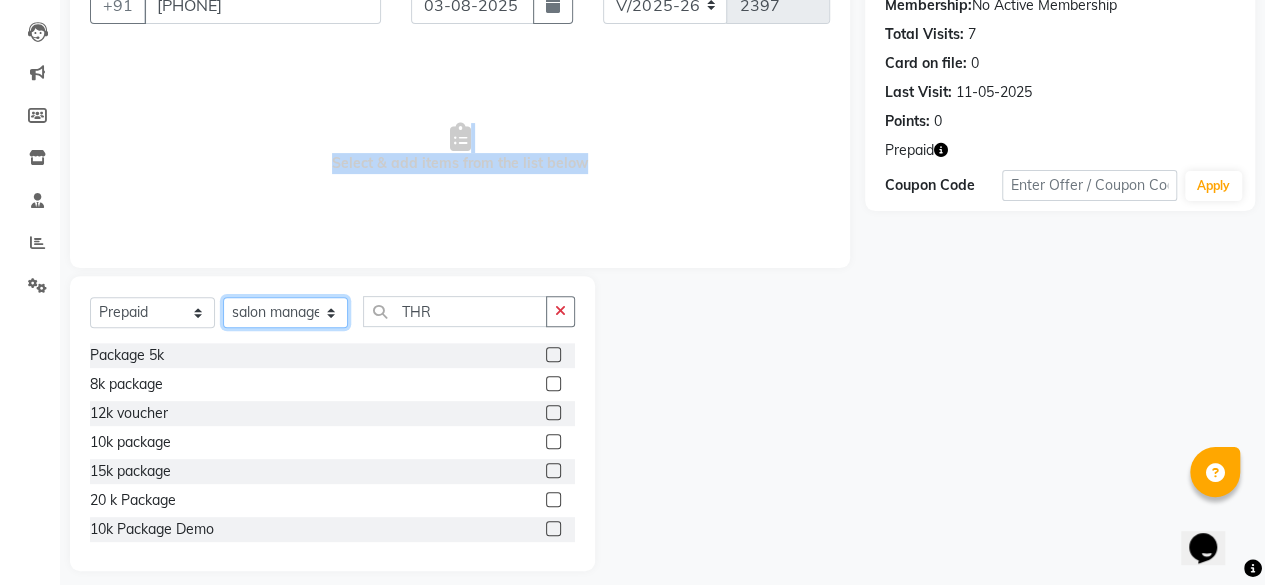 scroll, scrollTop: 215, scrollLeft: 0, axis: vertical 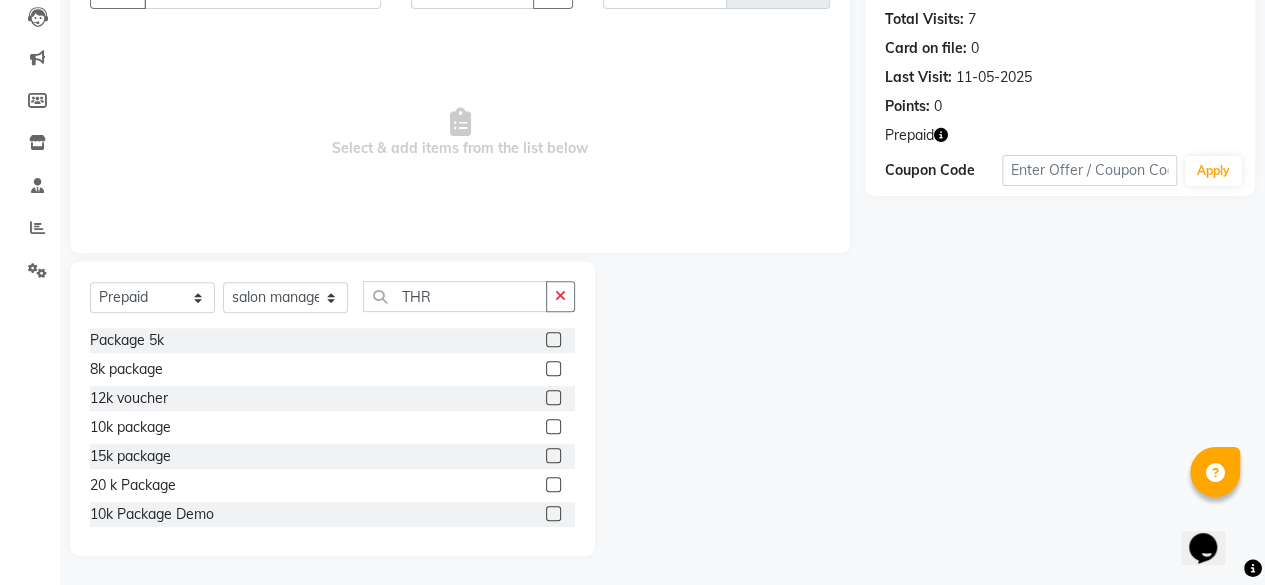 click 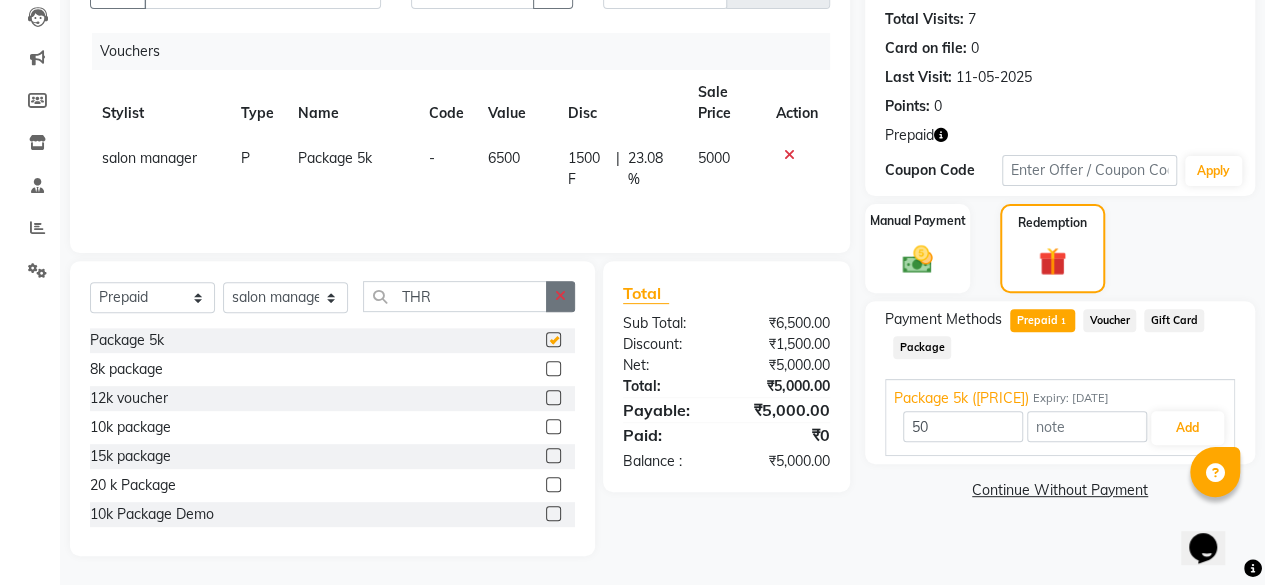 checkbox on "false" 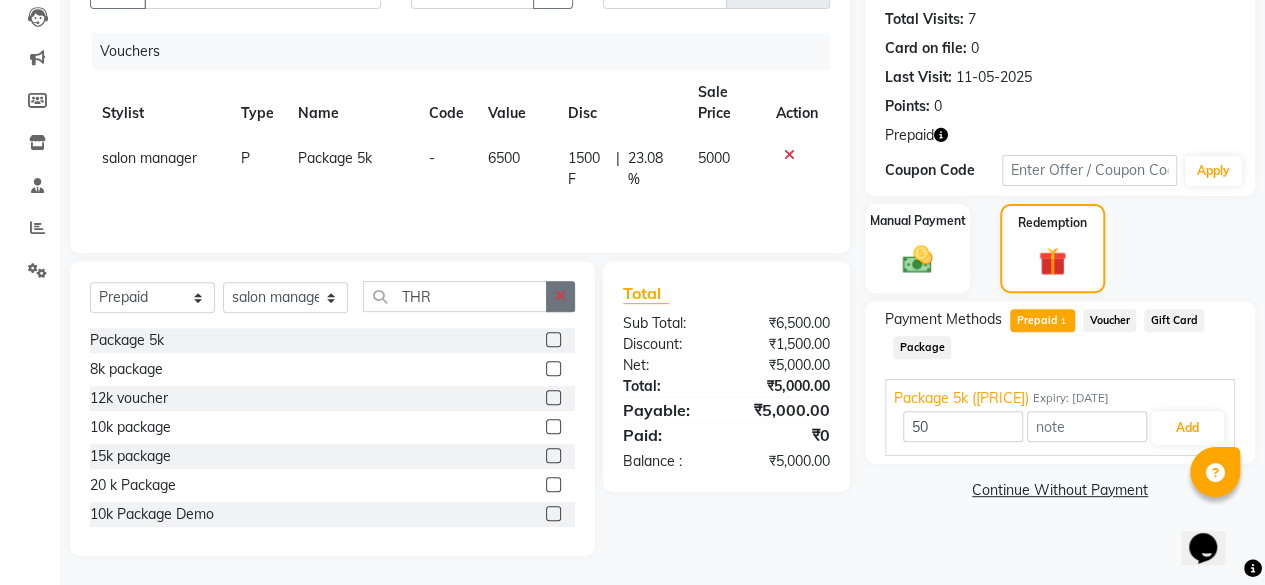 click 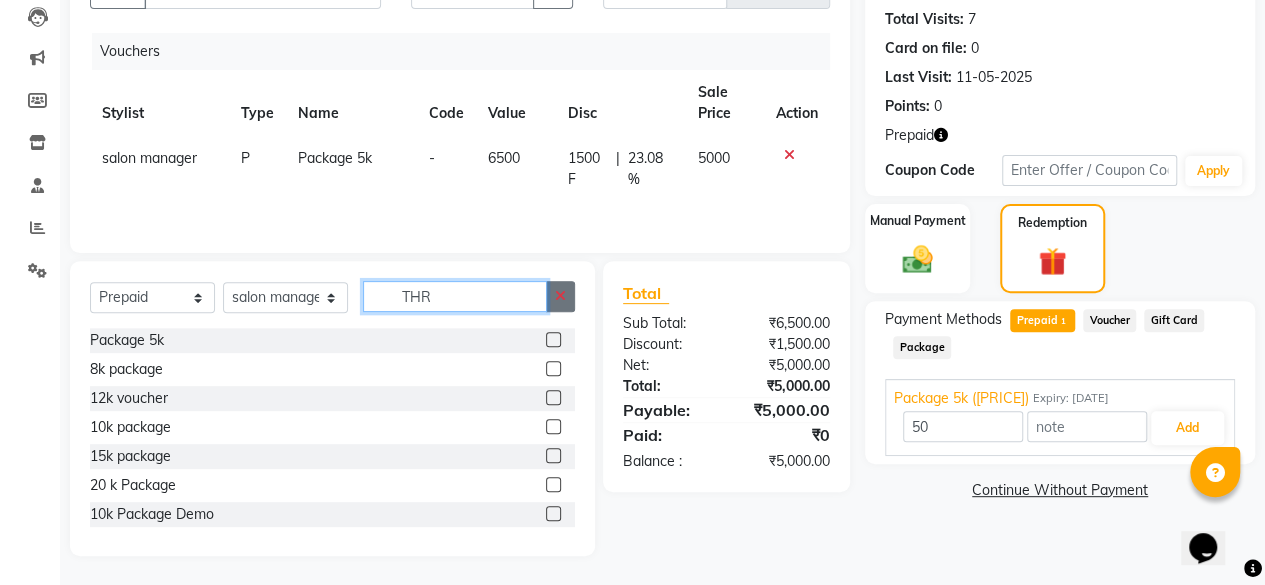 type 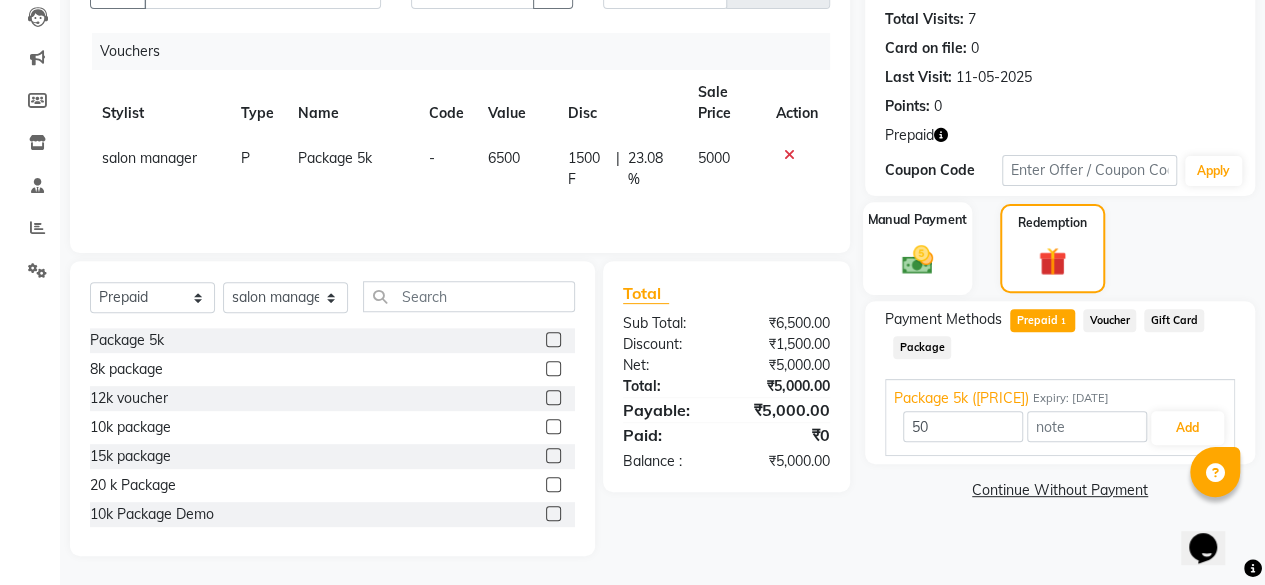 click on "Manual Payment" 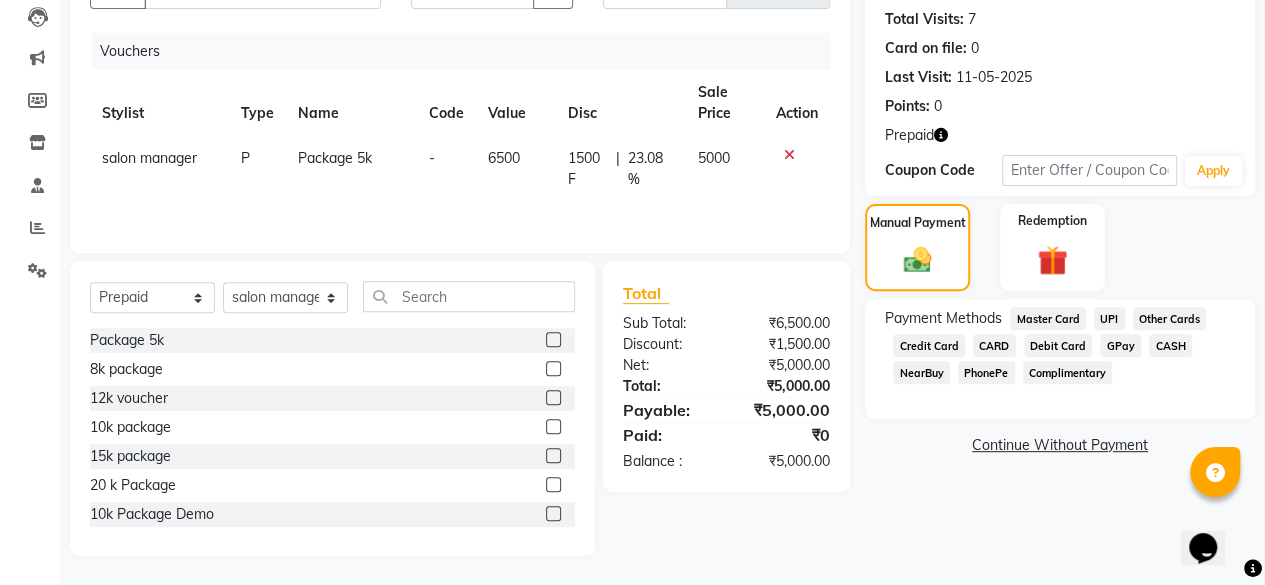 click on "UPI" 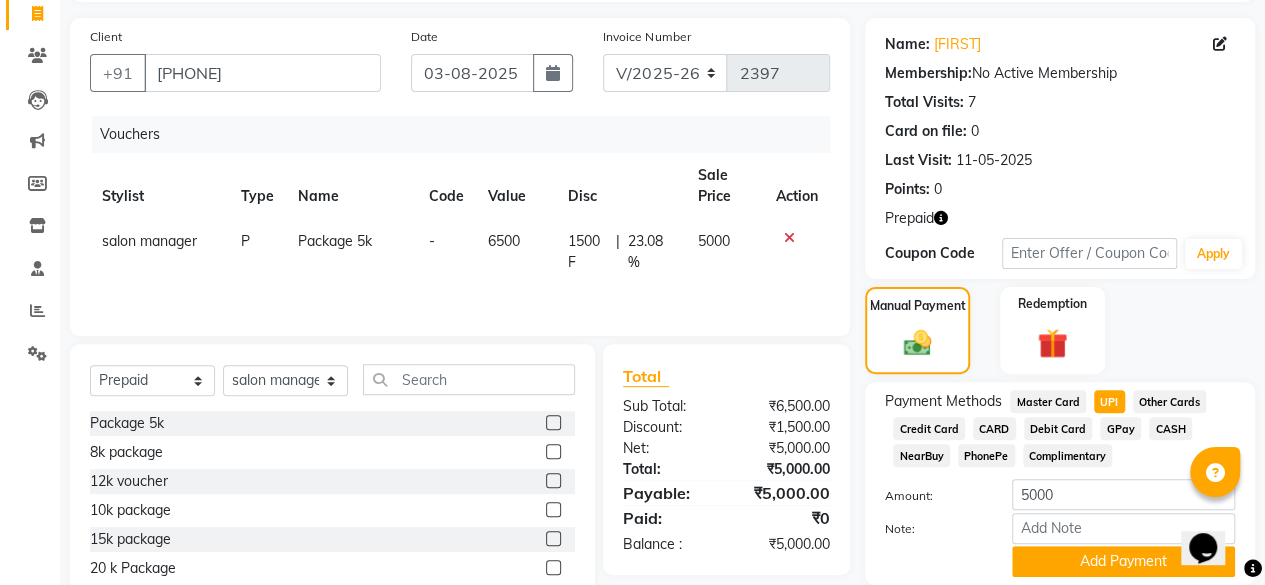 scroll, scrollTop: 115, scrollLeft: 0, axis: vertical 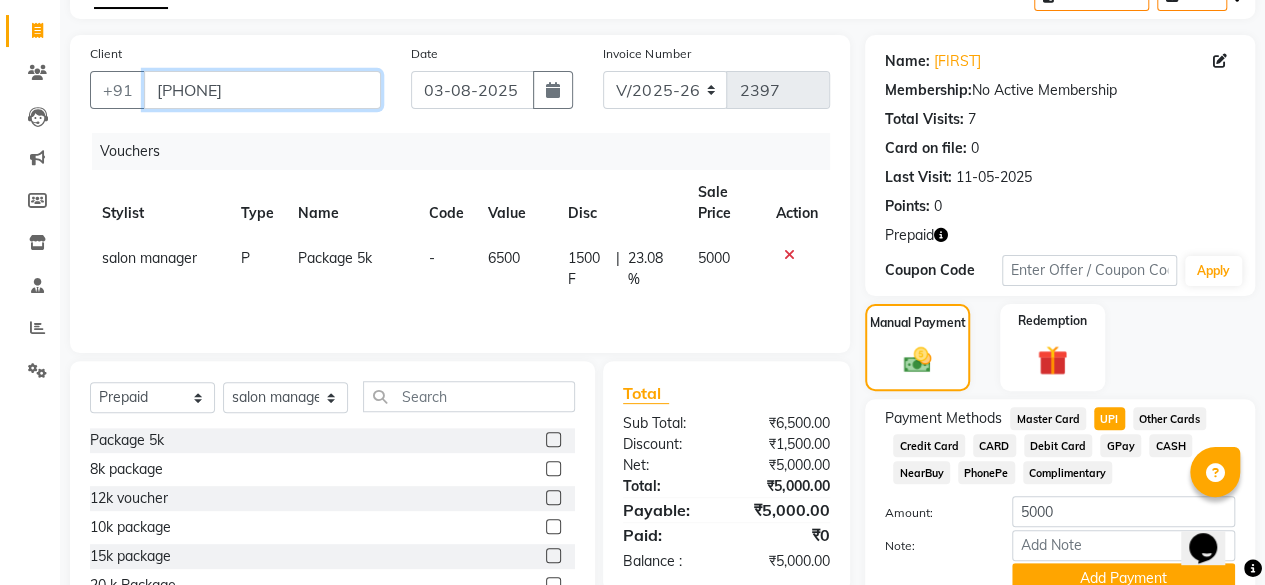 drag, startPoint x: 238, startPoint y: 79, endPoint x: 159, endPoint y: 77, distance: 79.025314 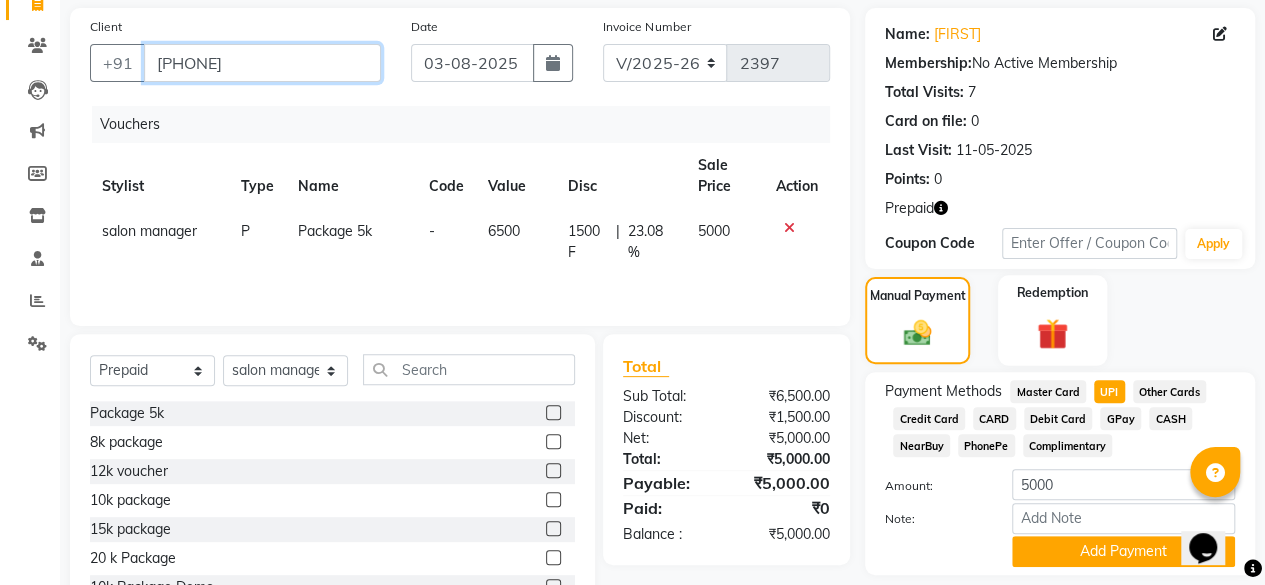 scroll, scrollTop: 215, scrollLeft: 0, axis: vertical 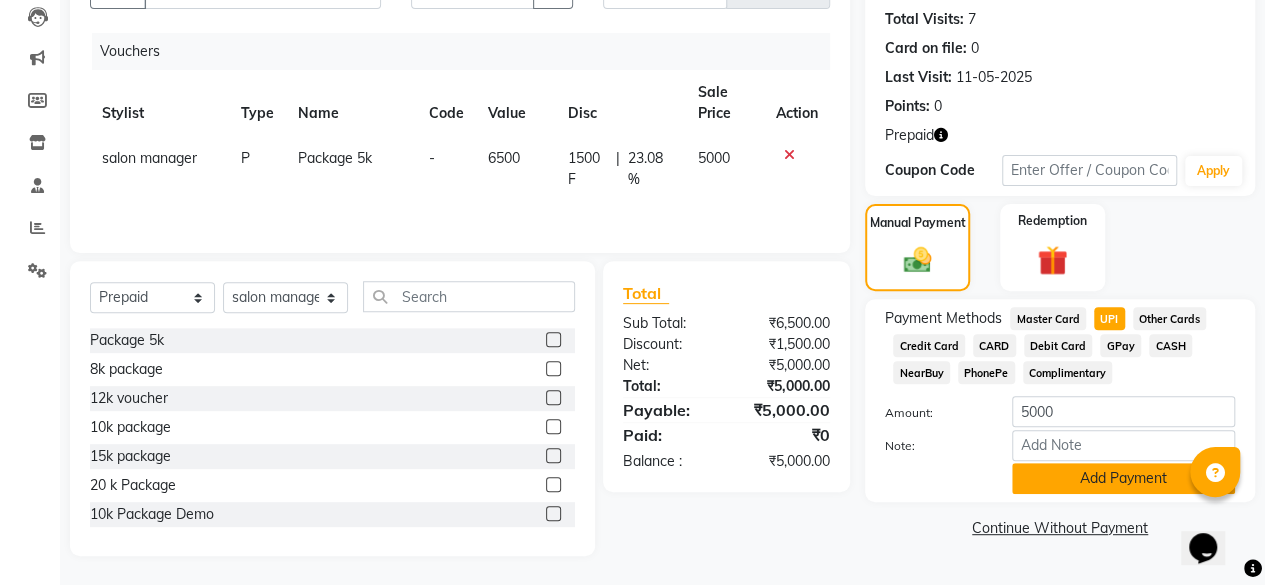 click on "Add Payment" 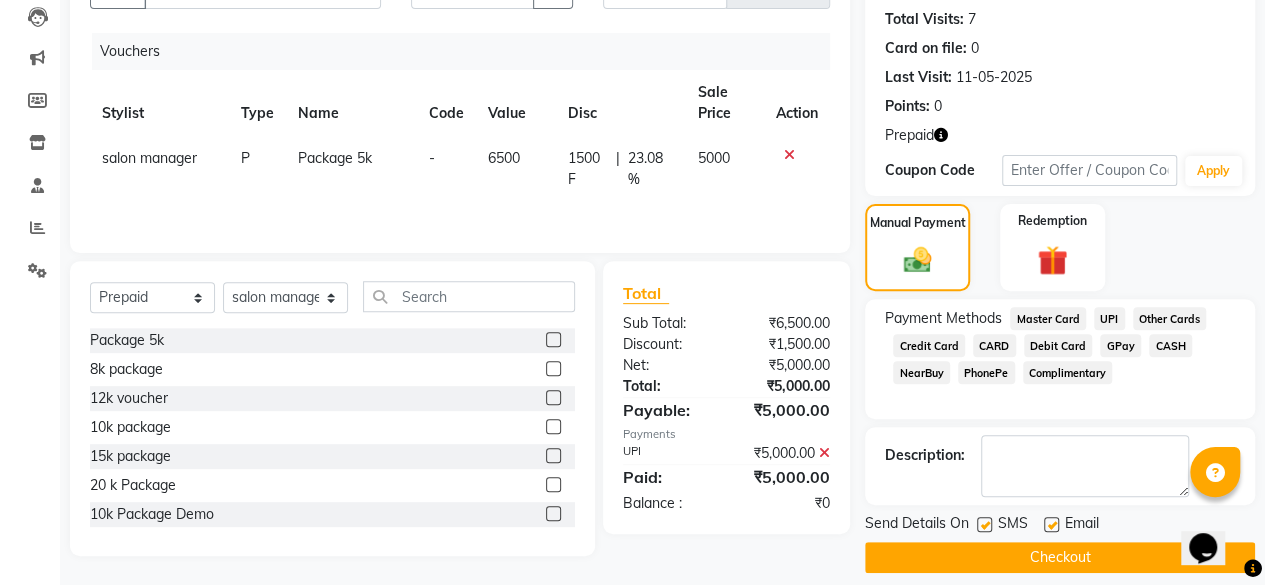 click 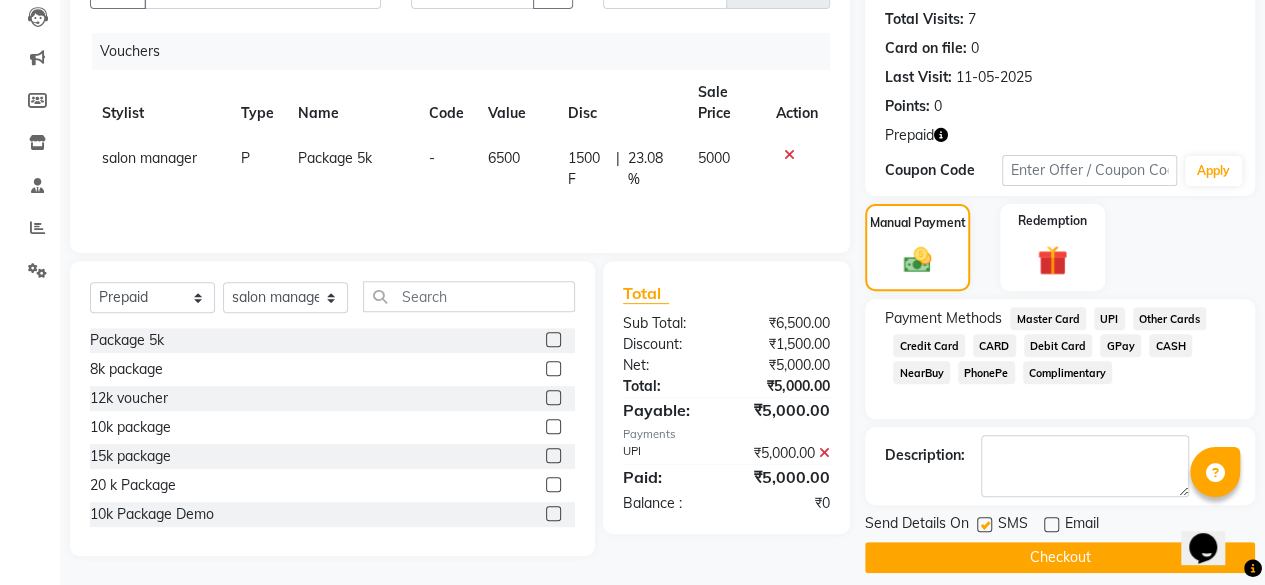 click on "Checkout" 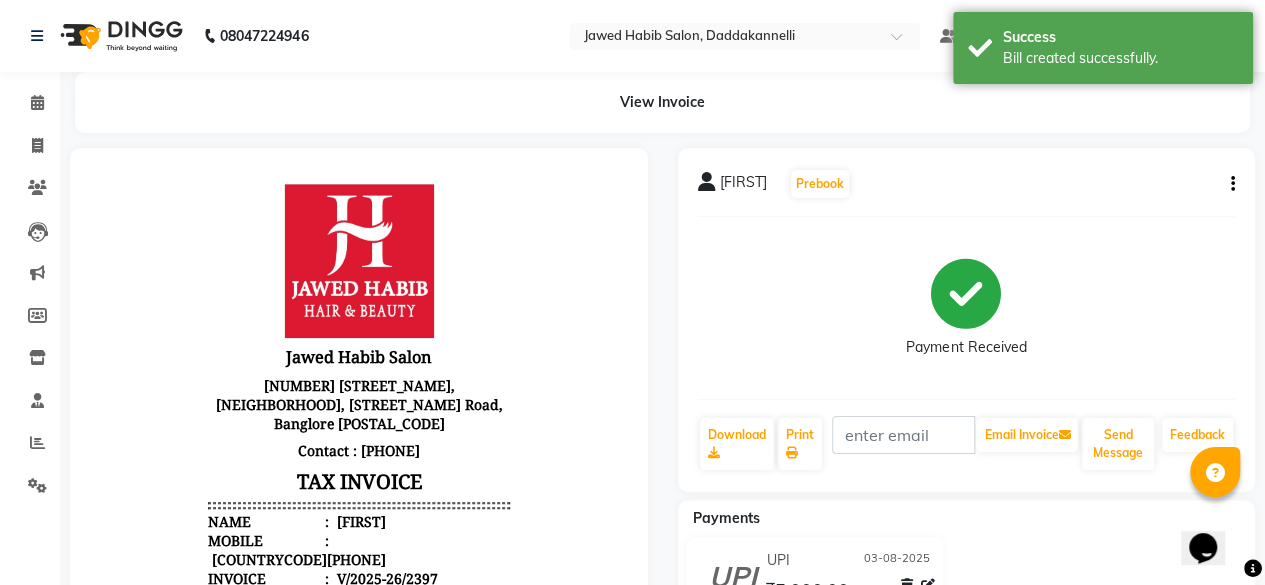 scroll, scrollTop: 0, scrollLeft: 0, axis: both 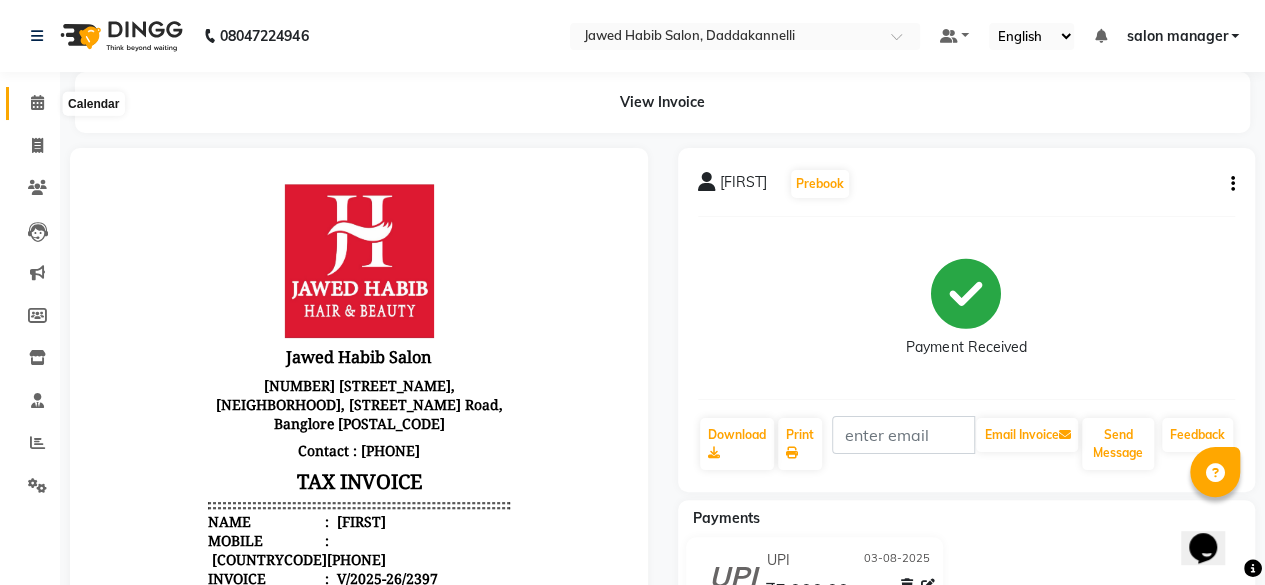 click 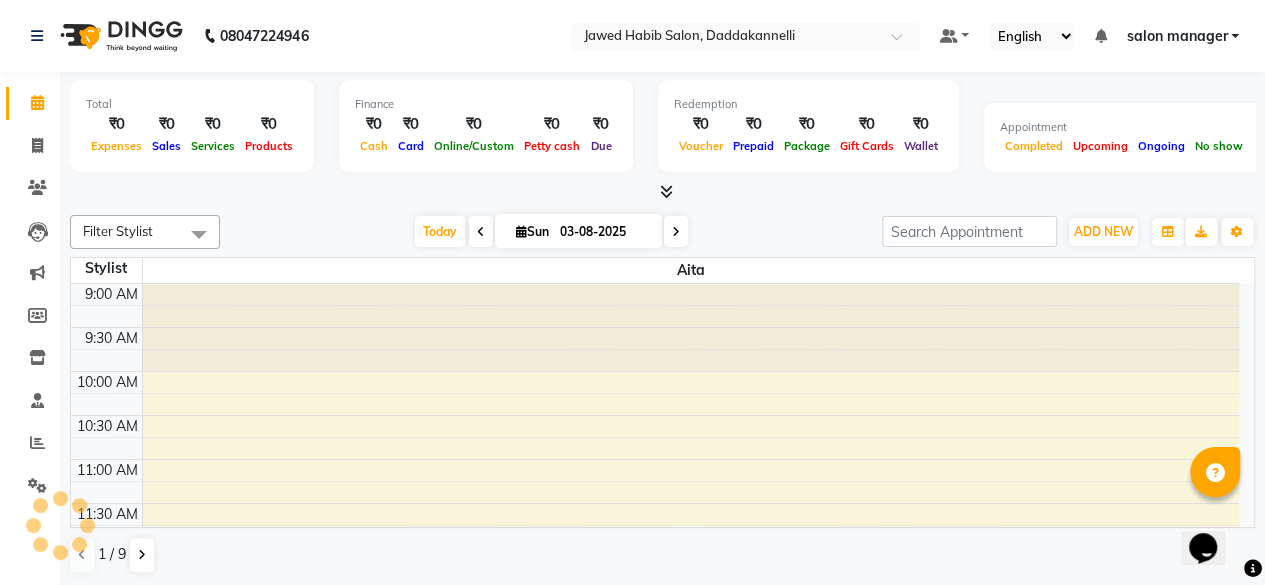 scroll, scrollTop: 0, scrollLeft: 0, axis: both 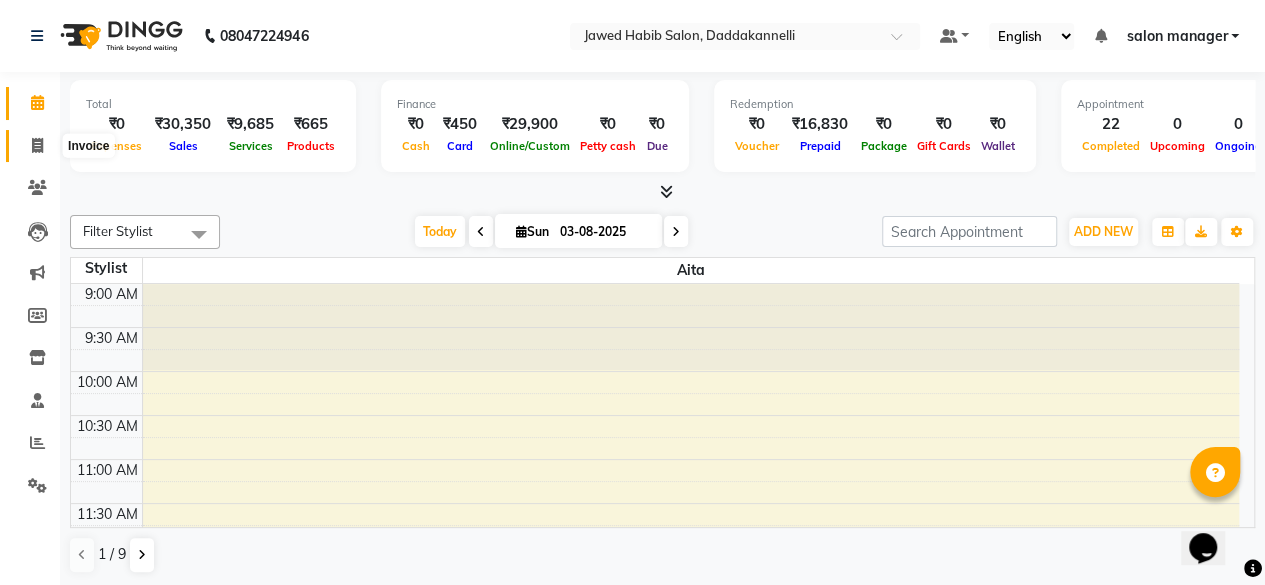 click 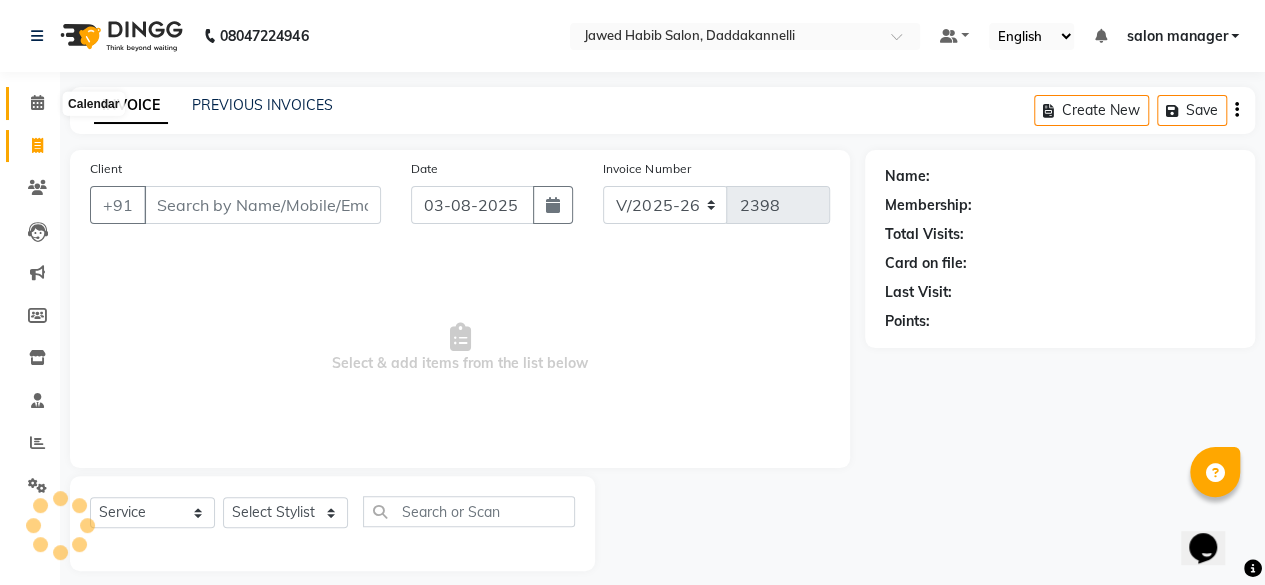 click 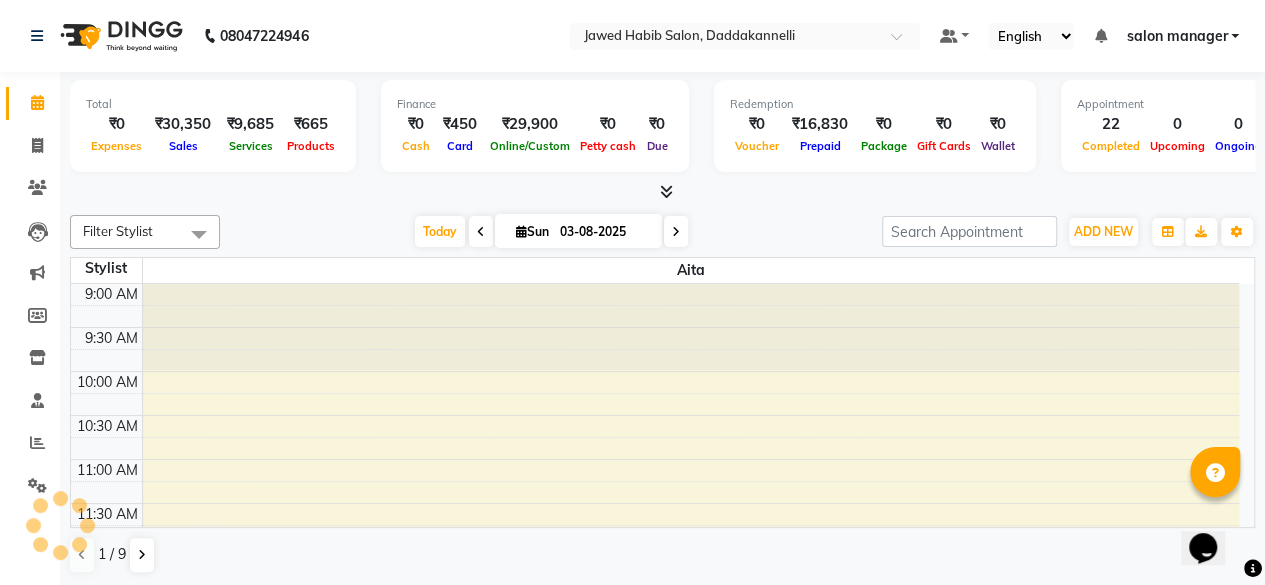 scroll, scrollTop: 0, scrollLeft: 0, axis: both 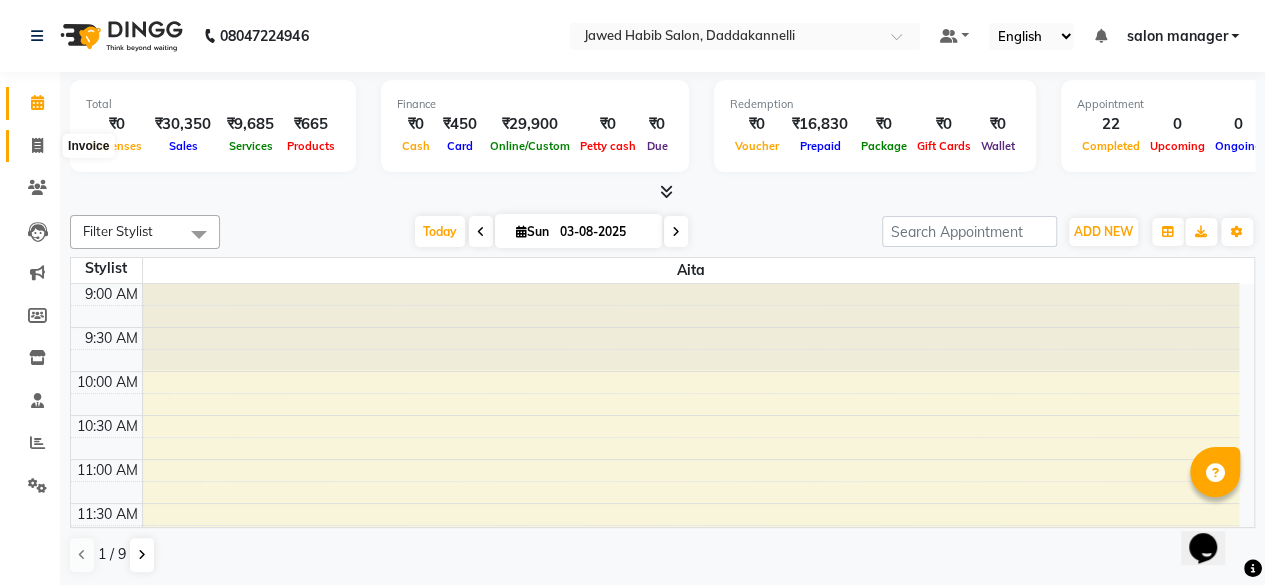 click 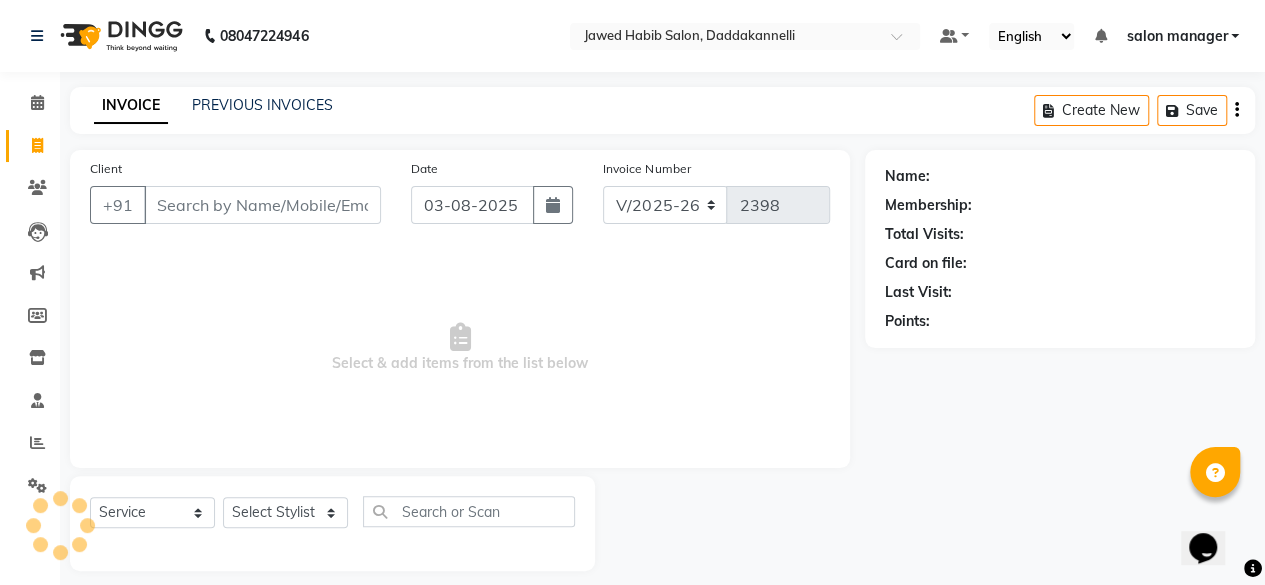 click on "Client" at bounding box center [262, 205] 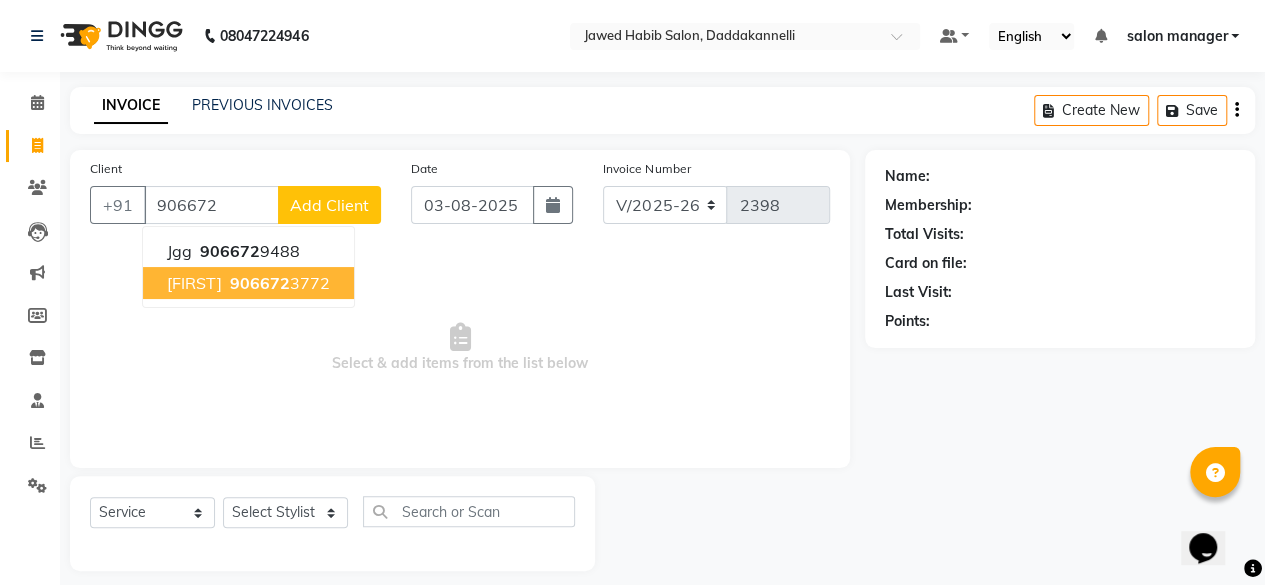 click on "906672" at bounding box center (260, 283) 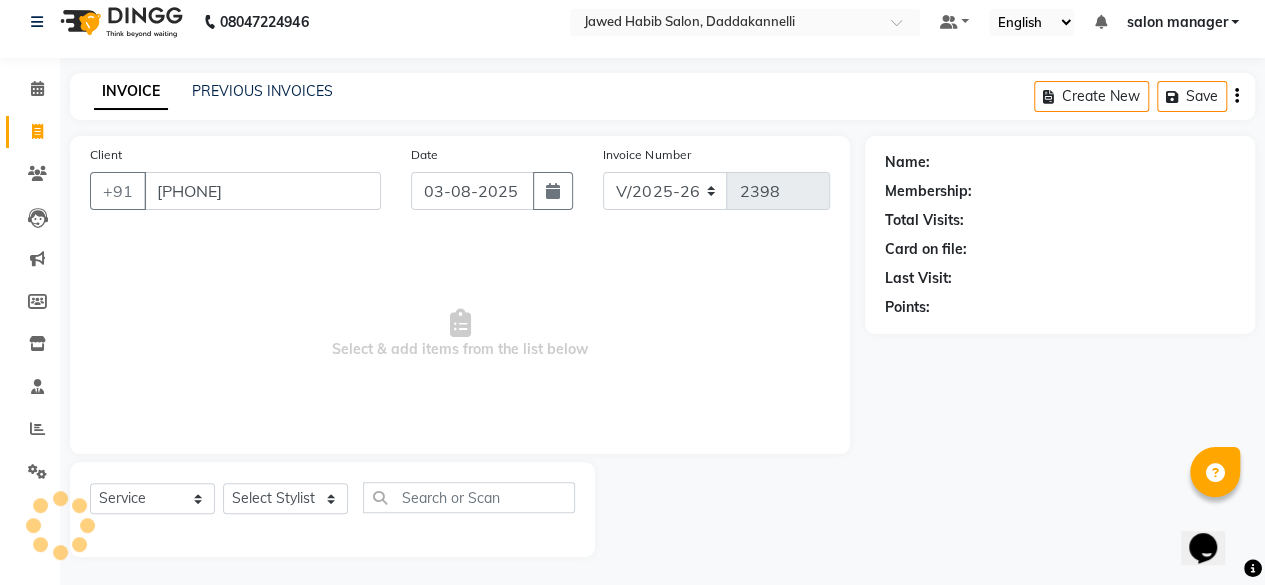 scroll, scrollTop: 15, scrollLeft: 0, axis: vertical 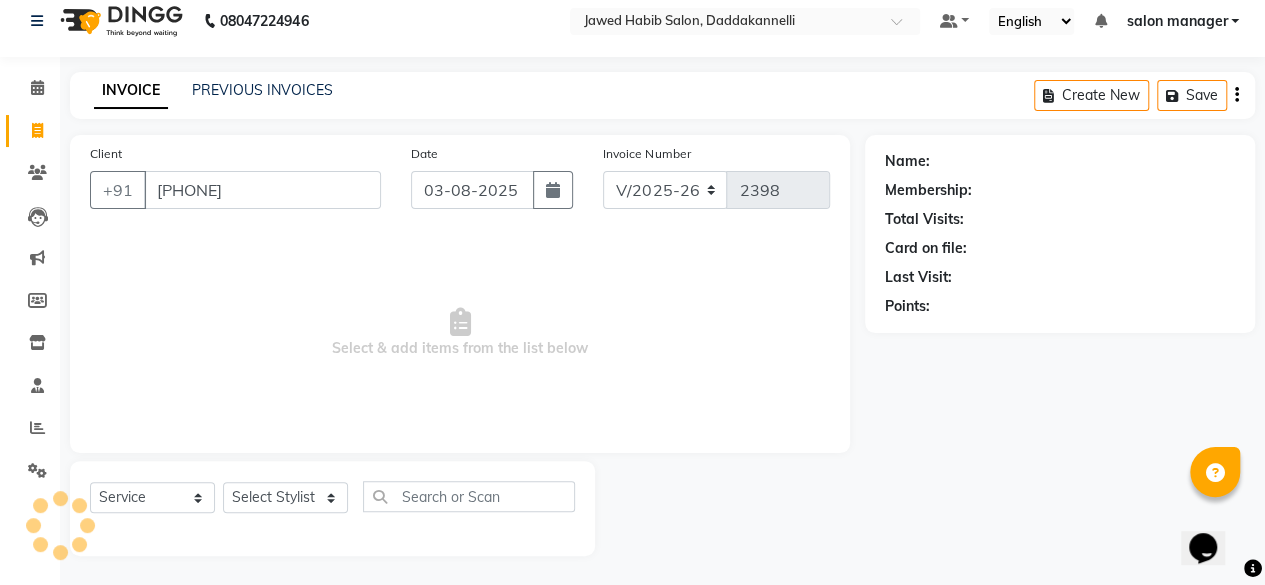 type on "9066723772" 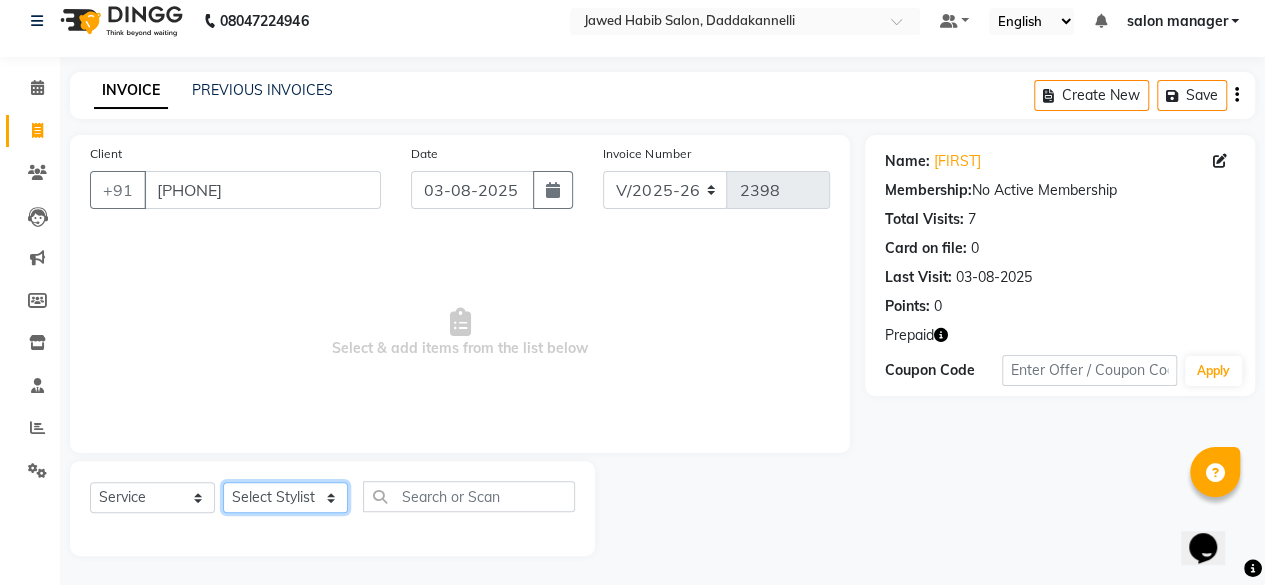 click on "Select Stylist aita DINGG SUPPORT Kabita KAMLA Rahul Riya Tamang Sajal salon manager Sonu Vimal" 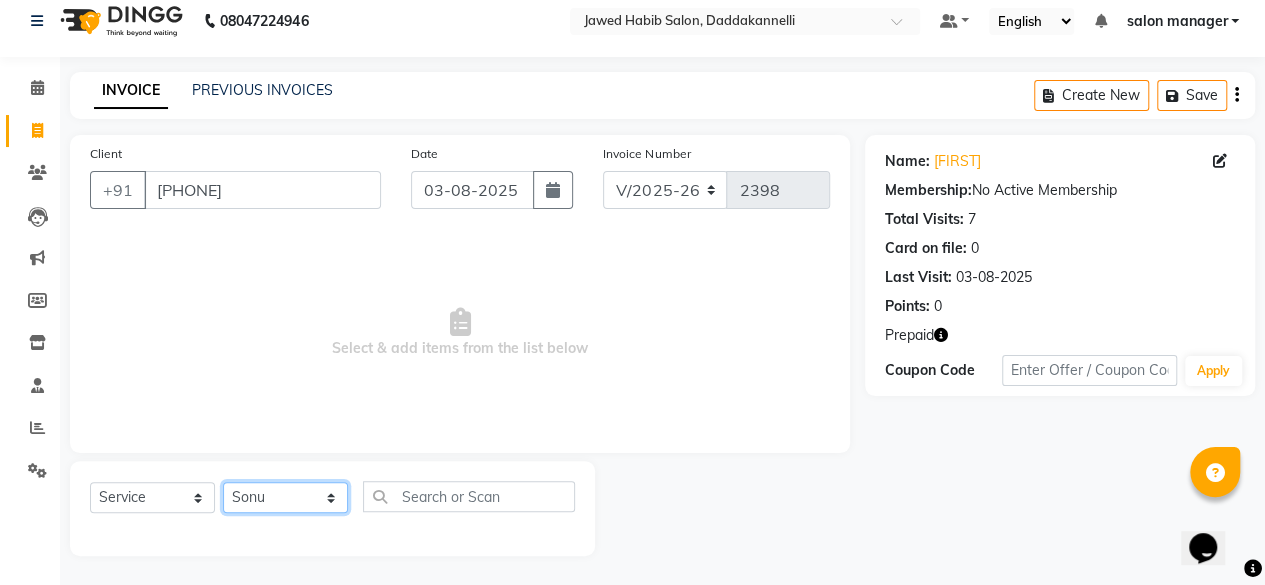 click on "Select Stylist aita DINGG SUPPORT Kabita KAMLA Rahul Riya Tamang Sajal salon manager Sonu Vimal" 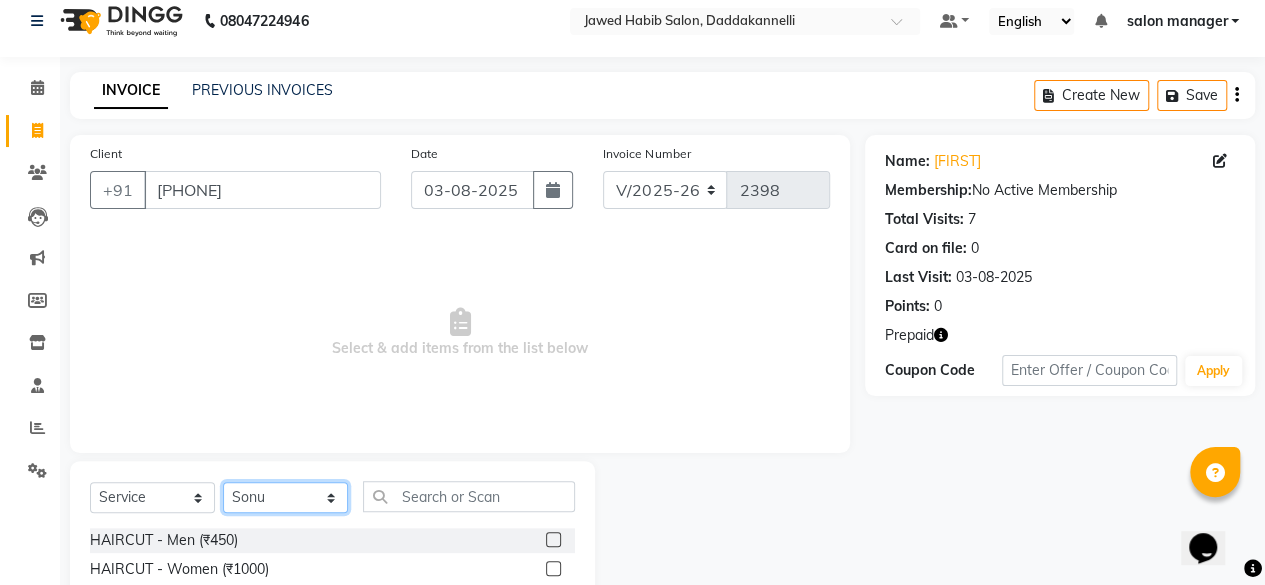scroll, scrollTop: 215, scrollLeft: 0, axis: vertical 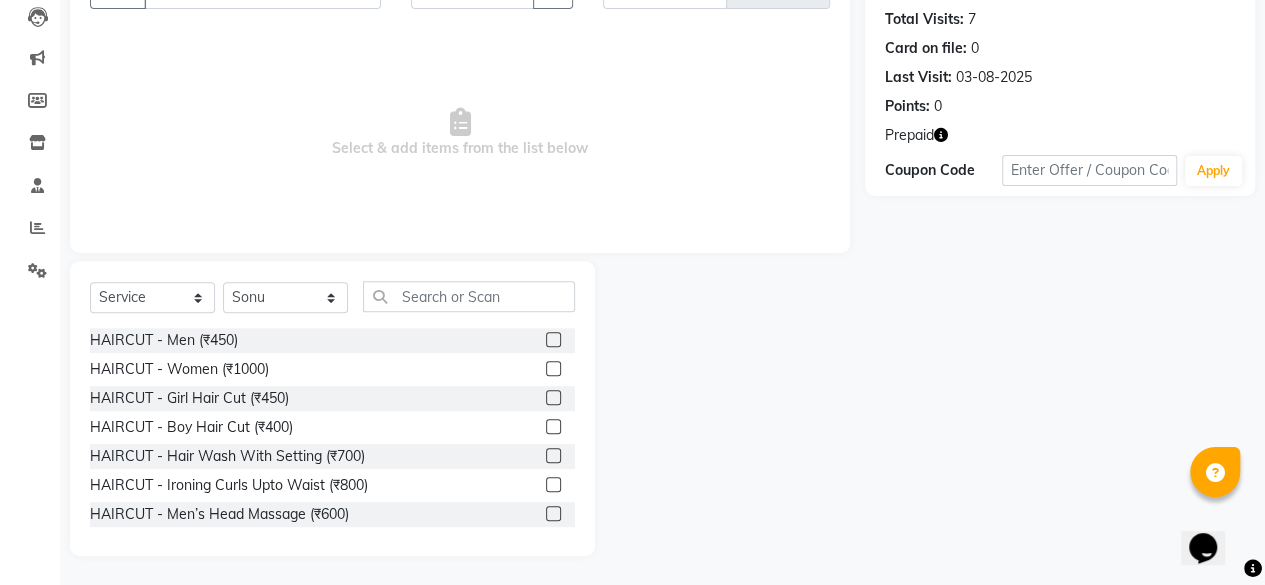click 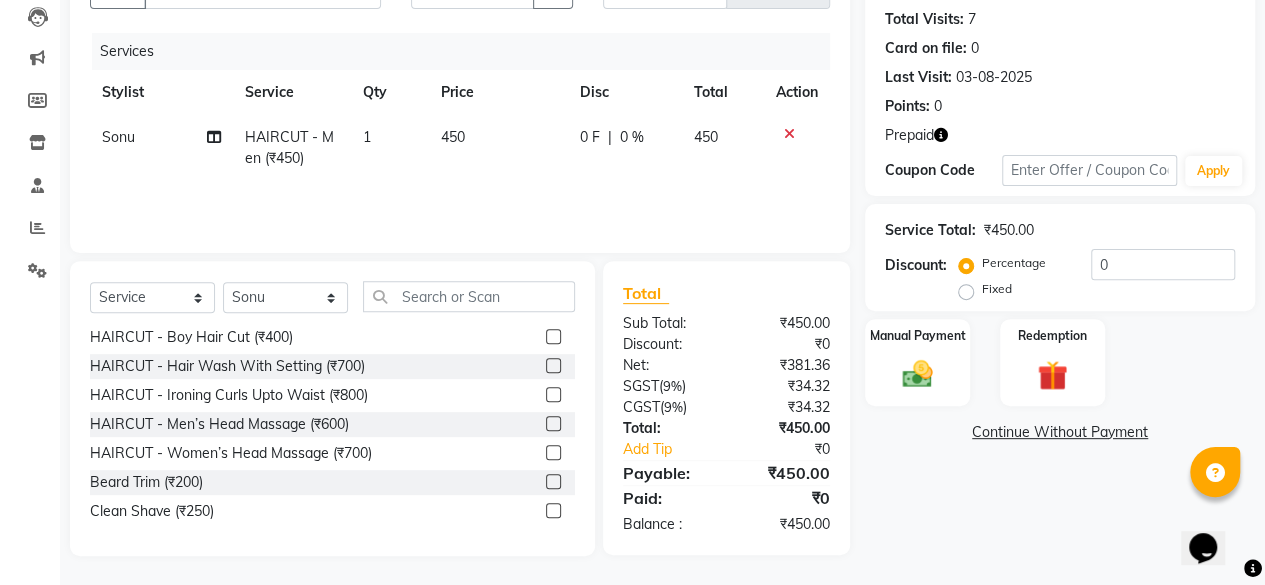 scroll, scrollTop: 200, scrollLeft: 0, axis: vertical 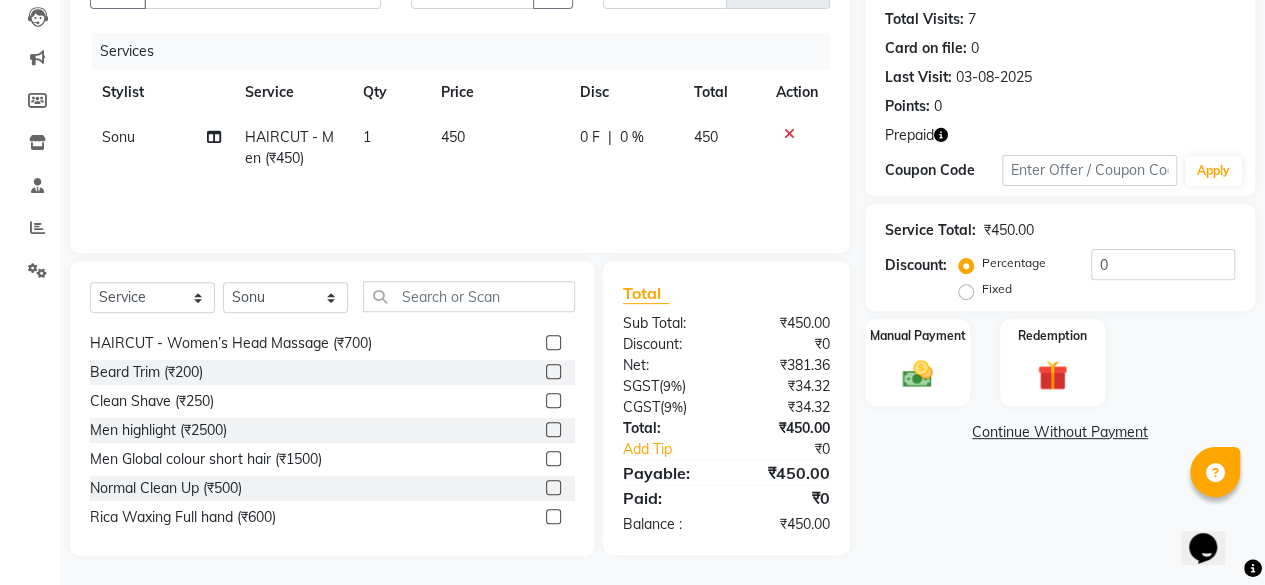 checkbox on "false" 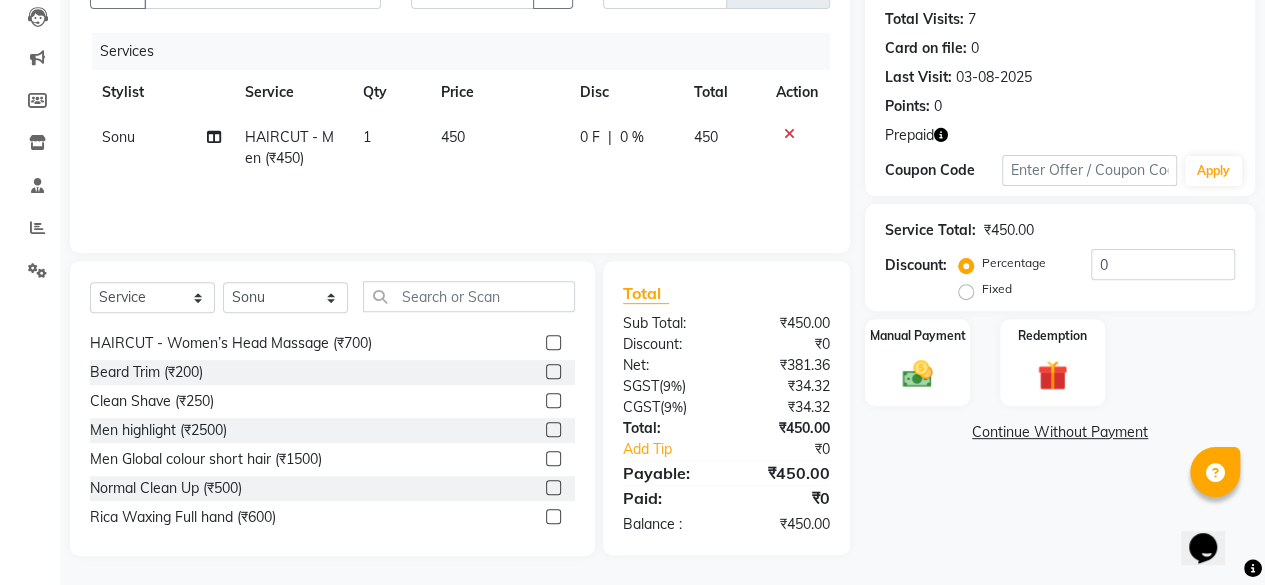 click 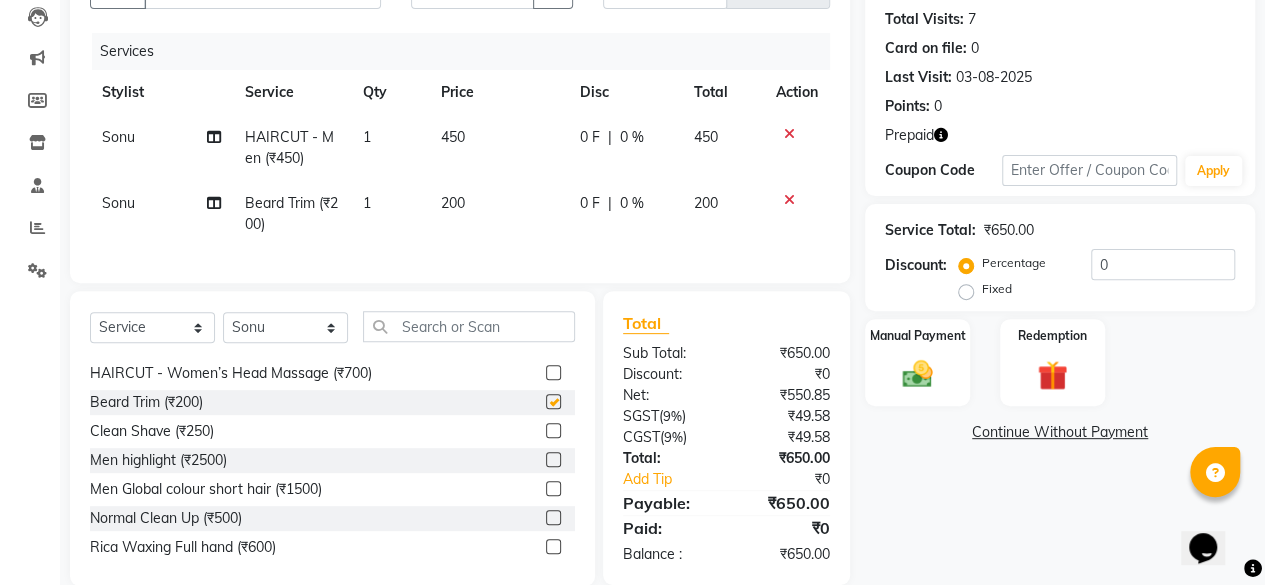 checkbox on "false" 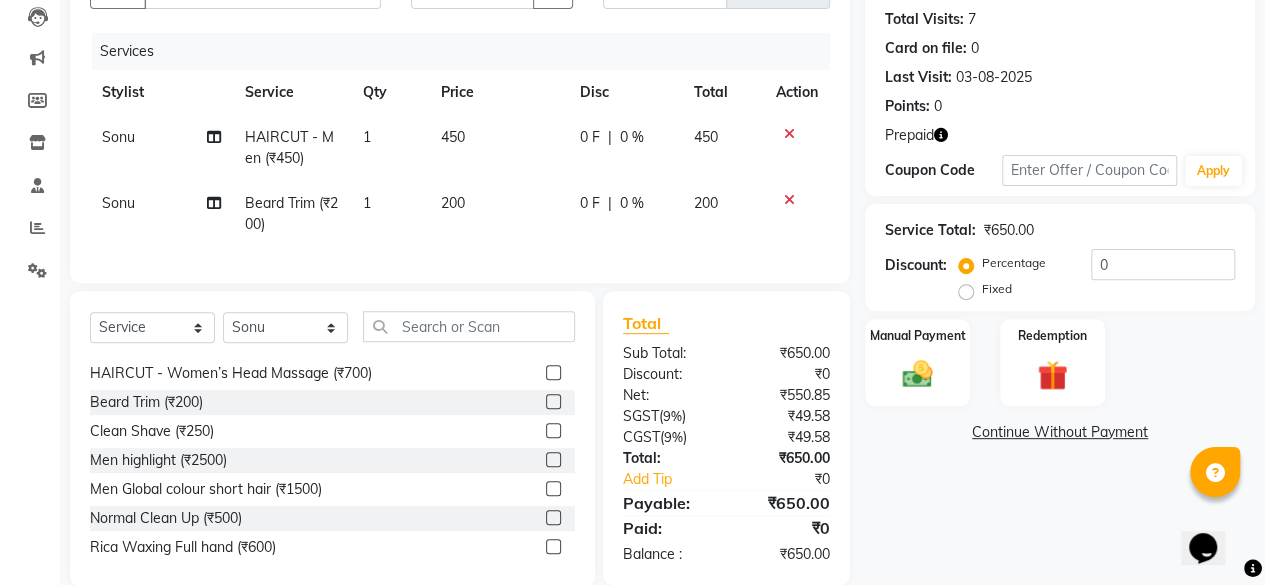 scroll, scrollTop: 115, scrollLeft: 0, axis: vertical 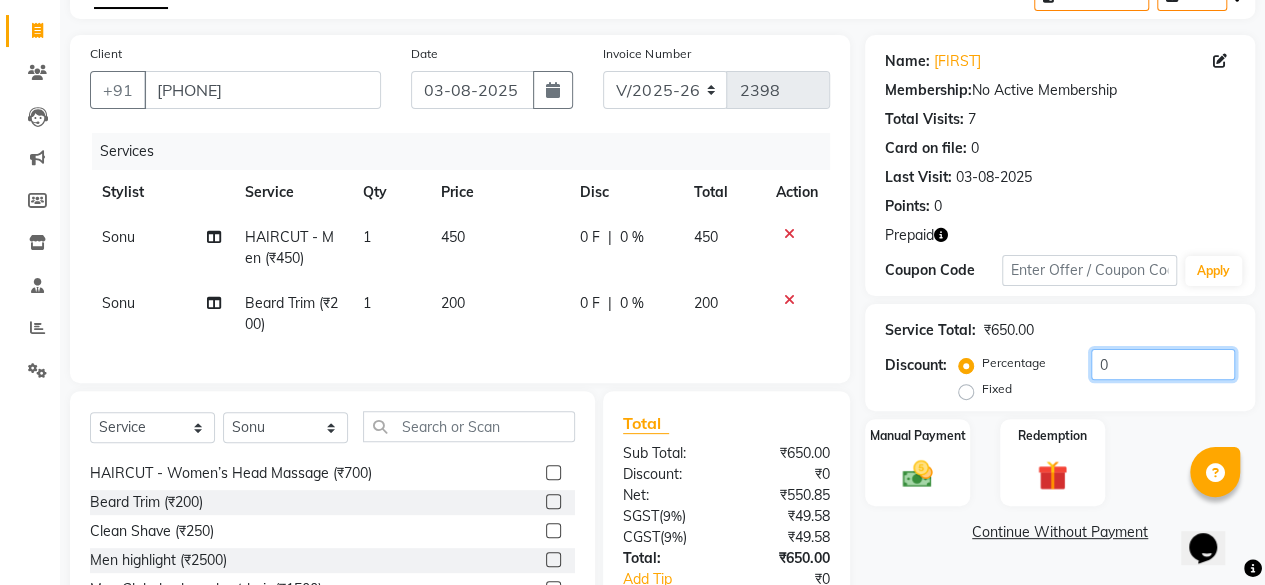 click on "0" 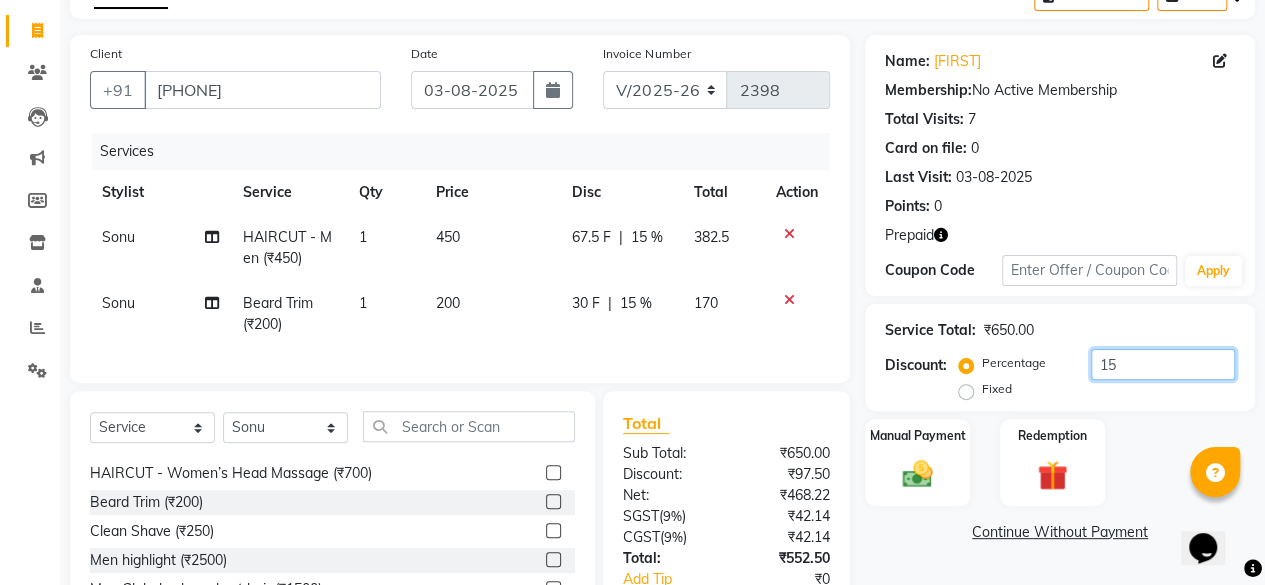 scroll, scrollTop: 260, scrollLeft: 0, axis: vertical 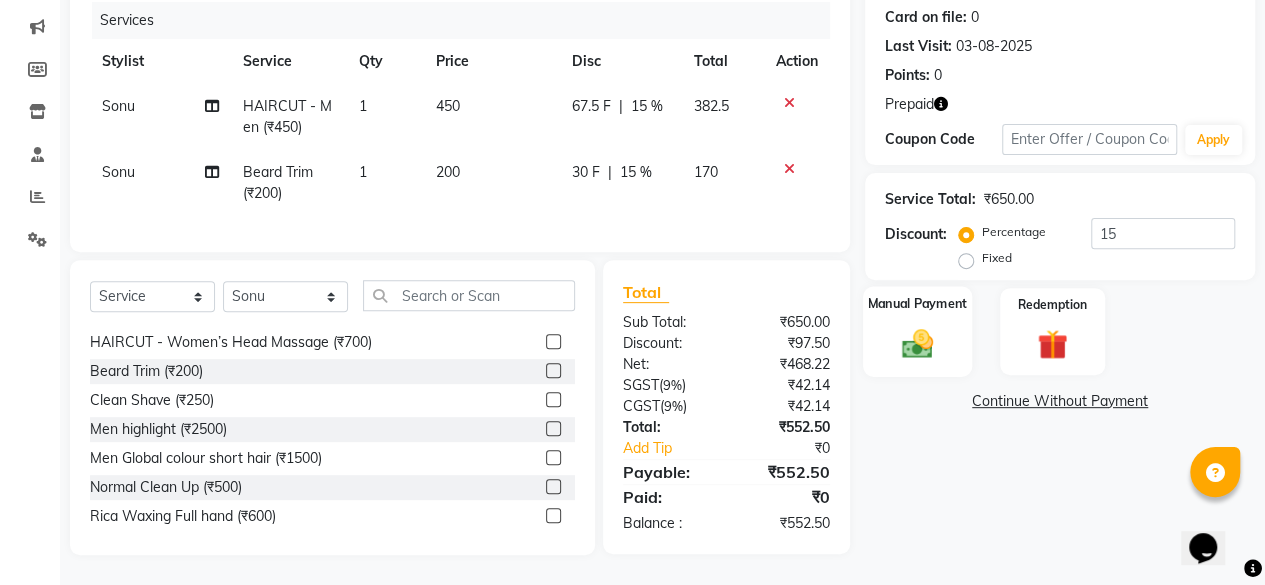 click 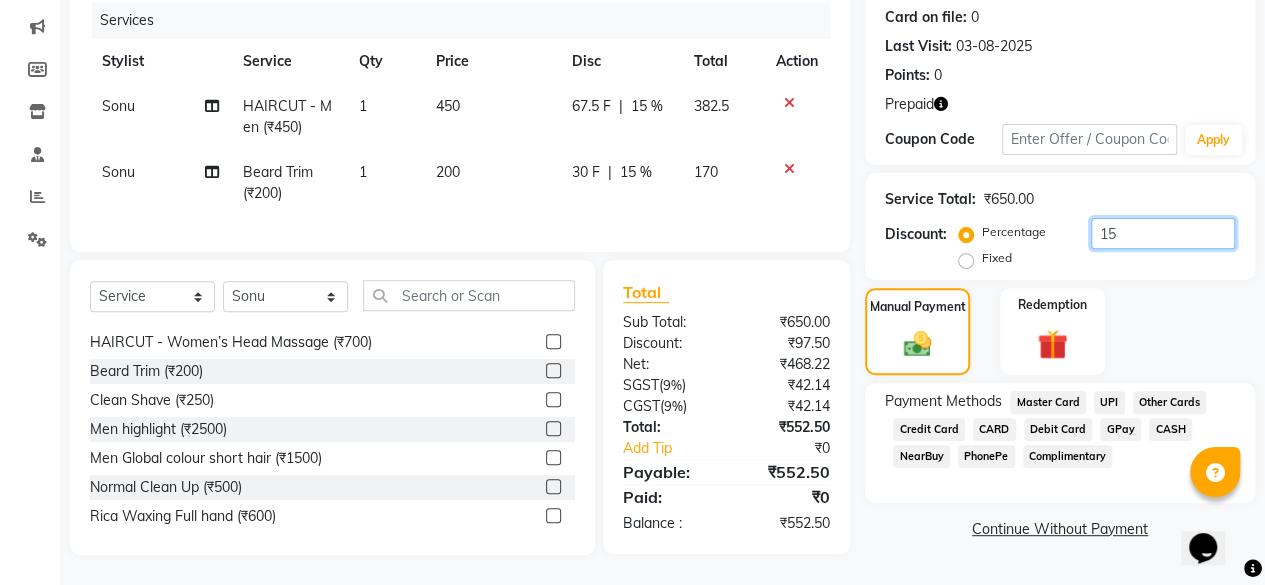 click on "15" 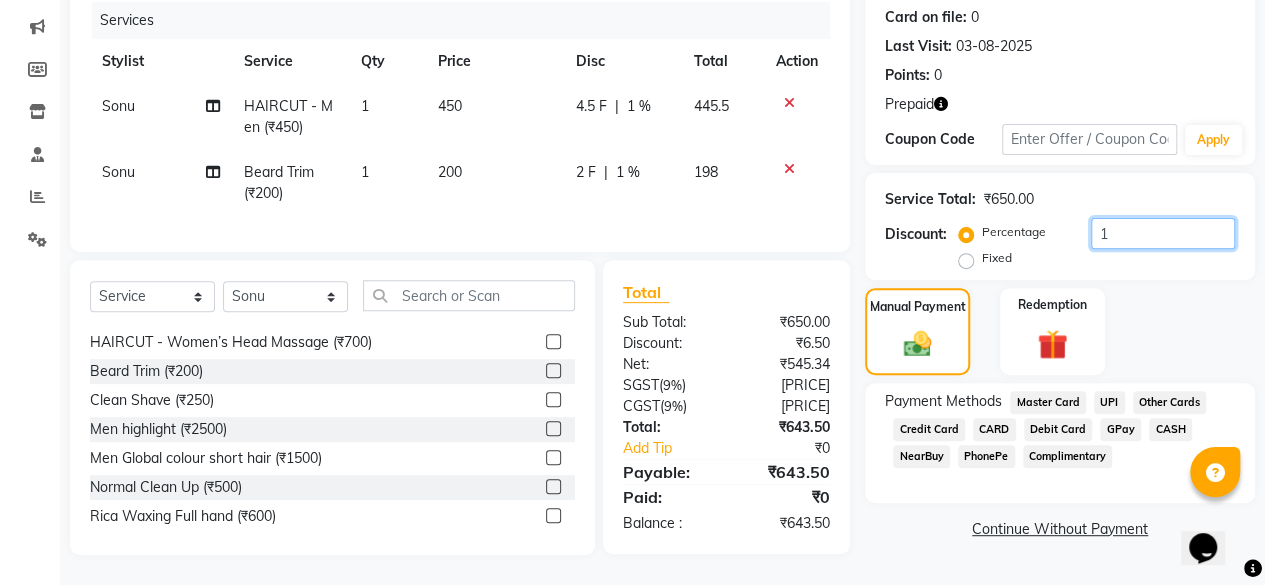 click on "1" 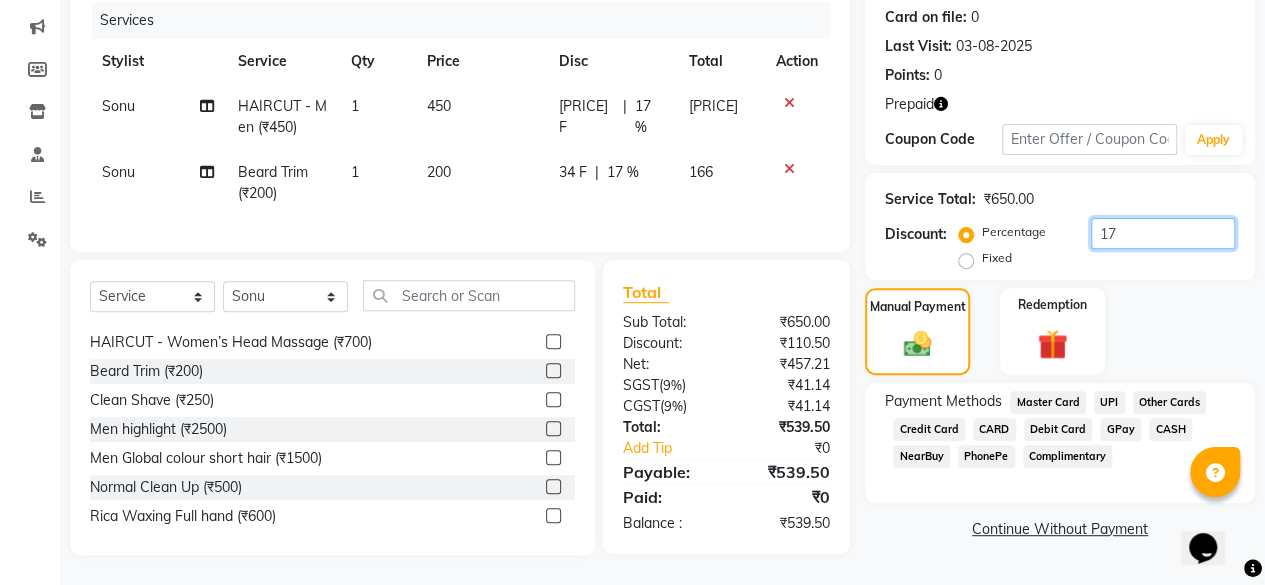 type on "1" 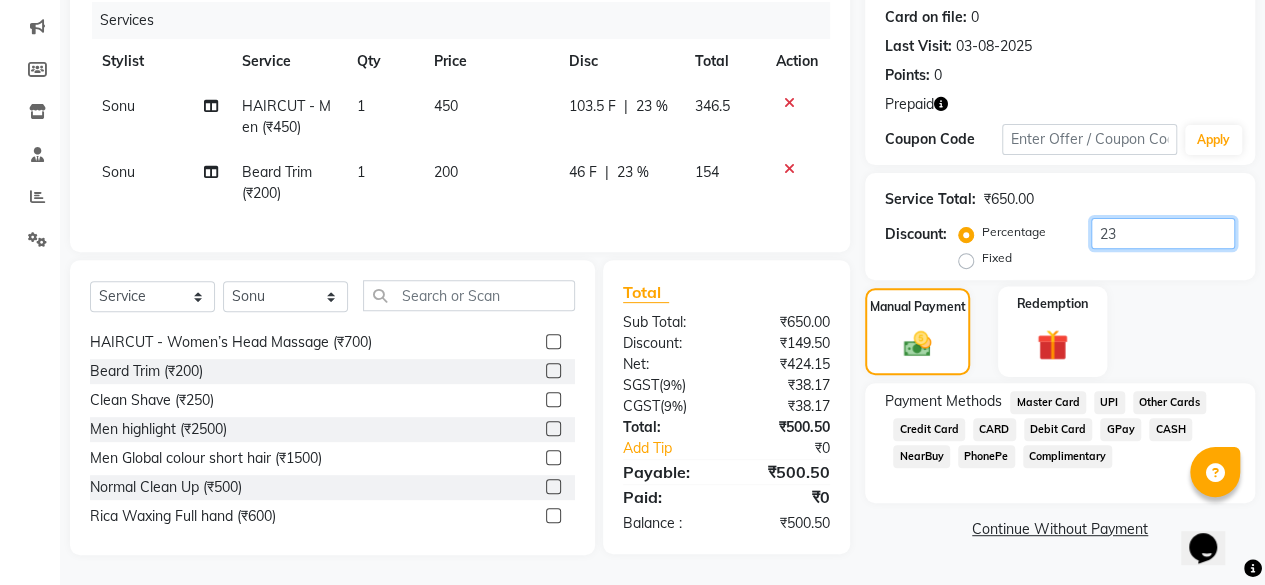 type on "23" 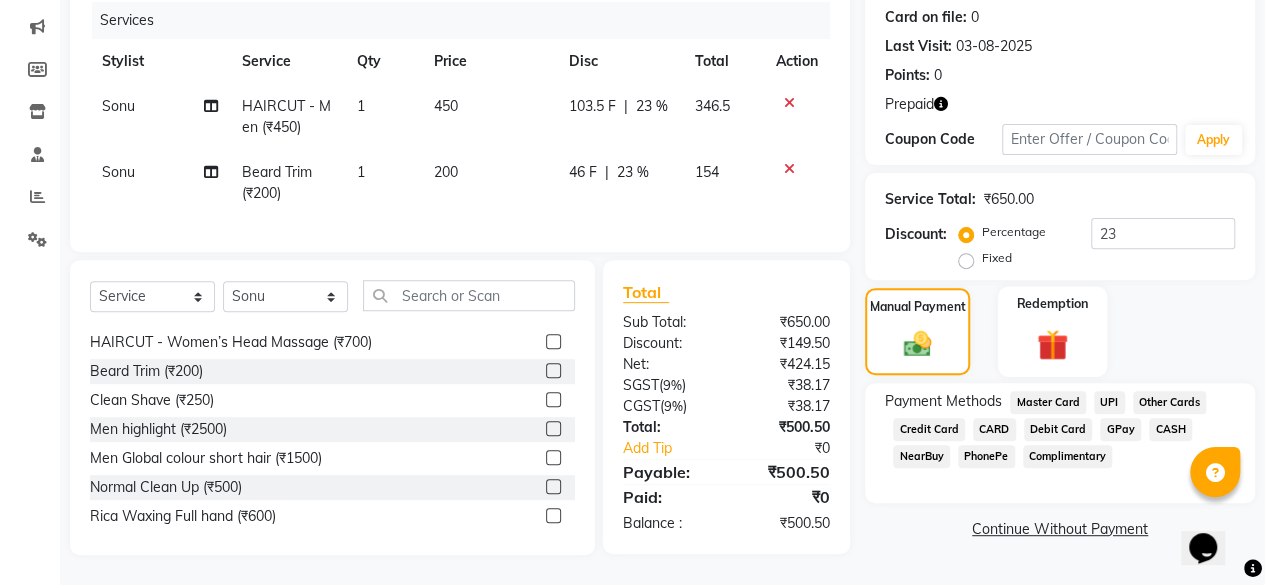 click 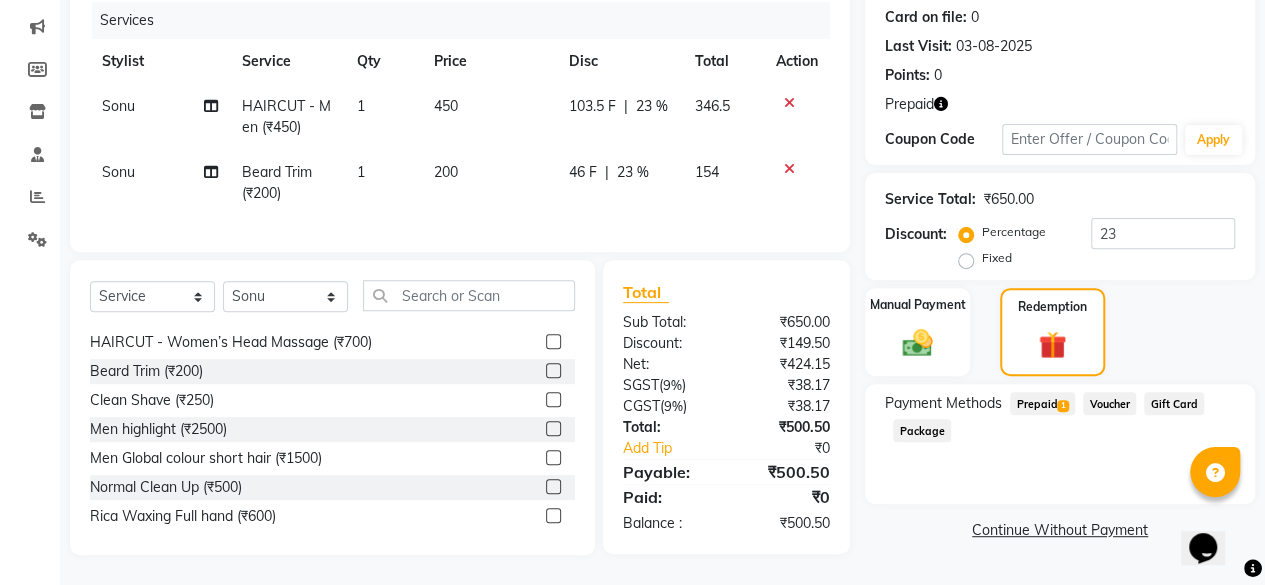 click on "1" 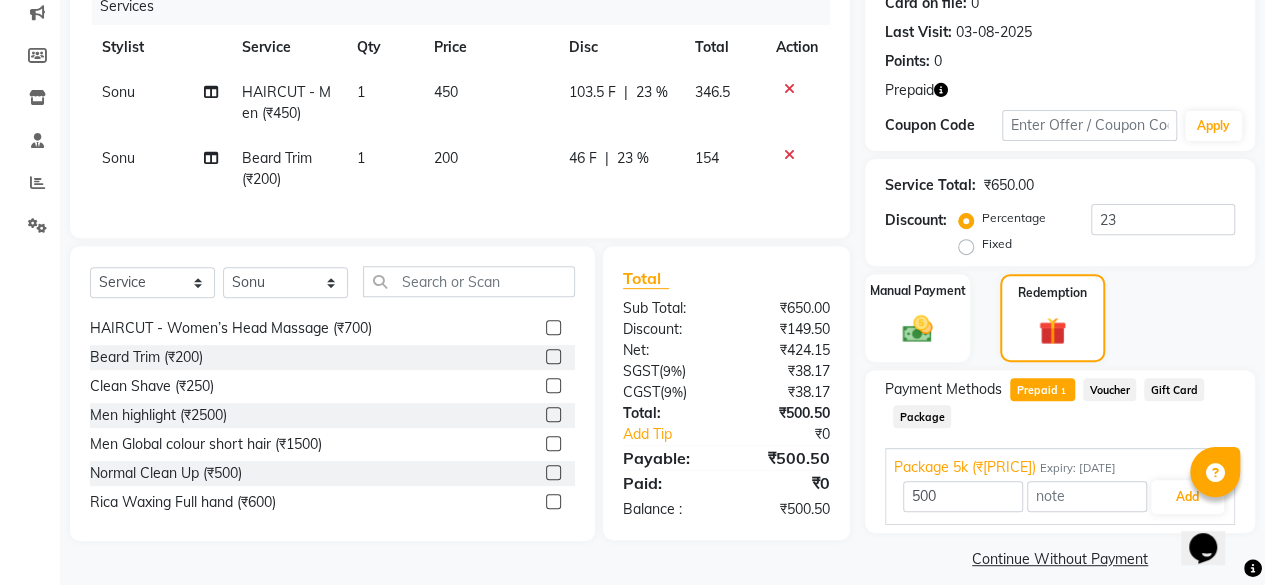 scroll, scrollTop: 278, scrollLeft: 0, axis: vertical 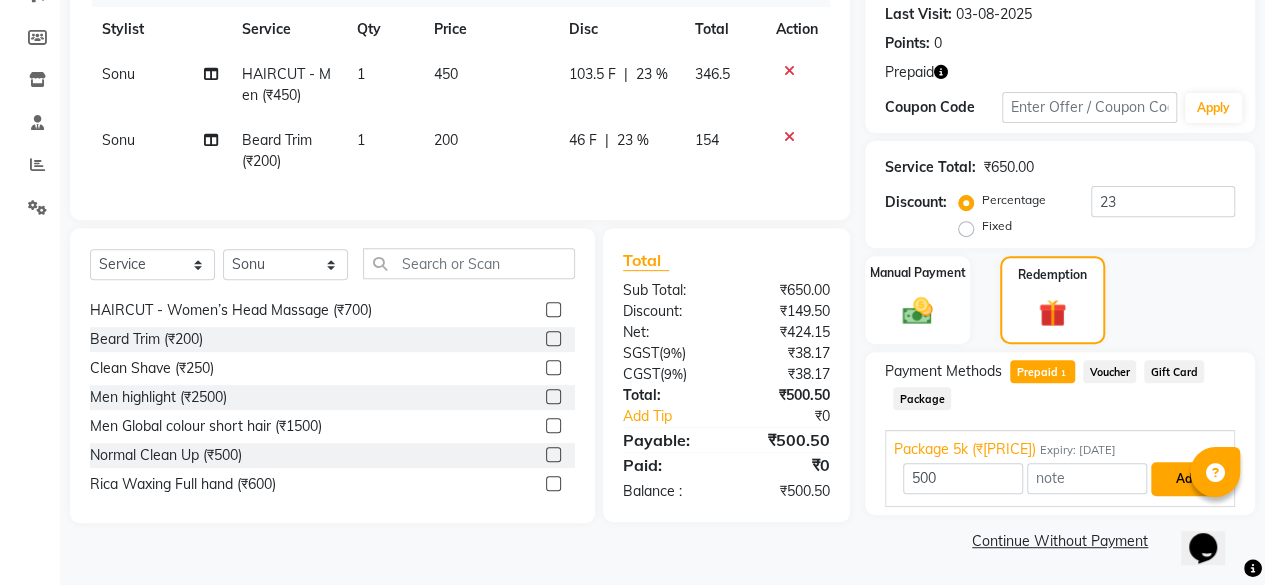 click on "Add" at bounding box center (1187, 479) 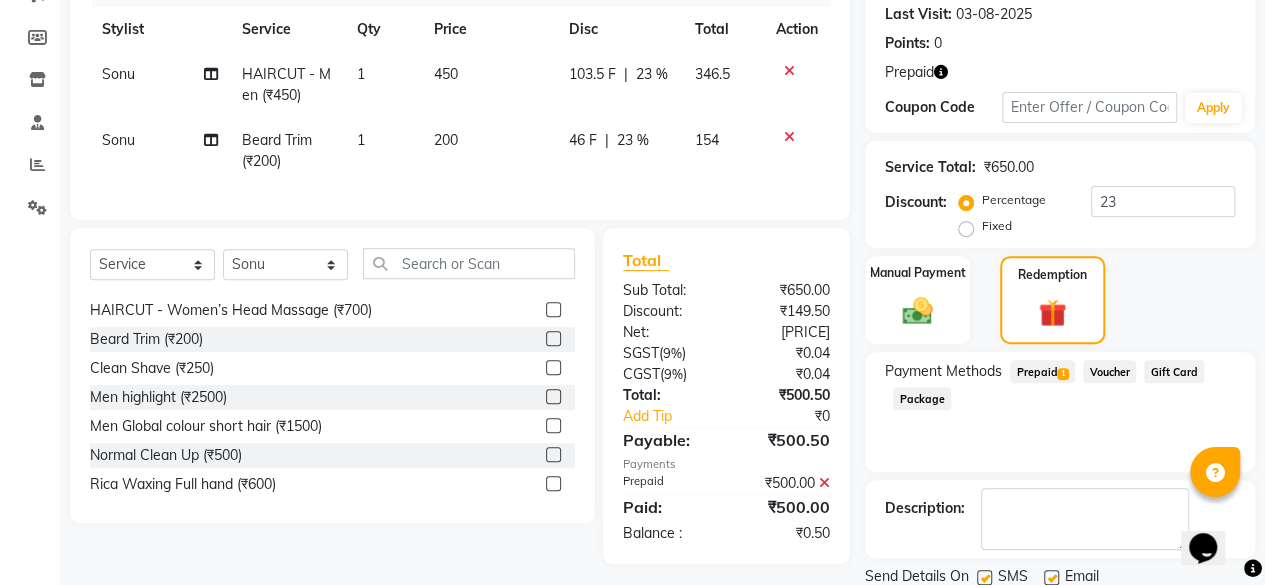 scroll, scrollTop: 347, scrollLeft: 0, axis: vertical 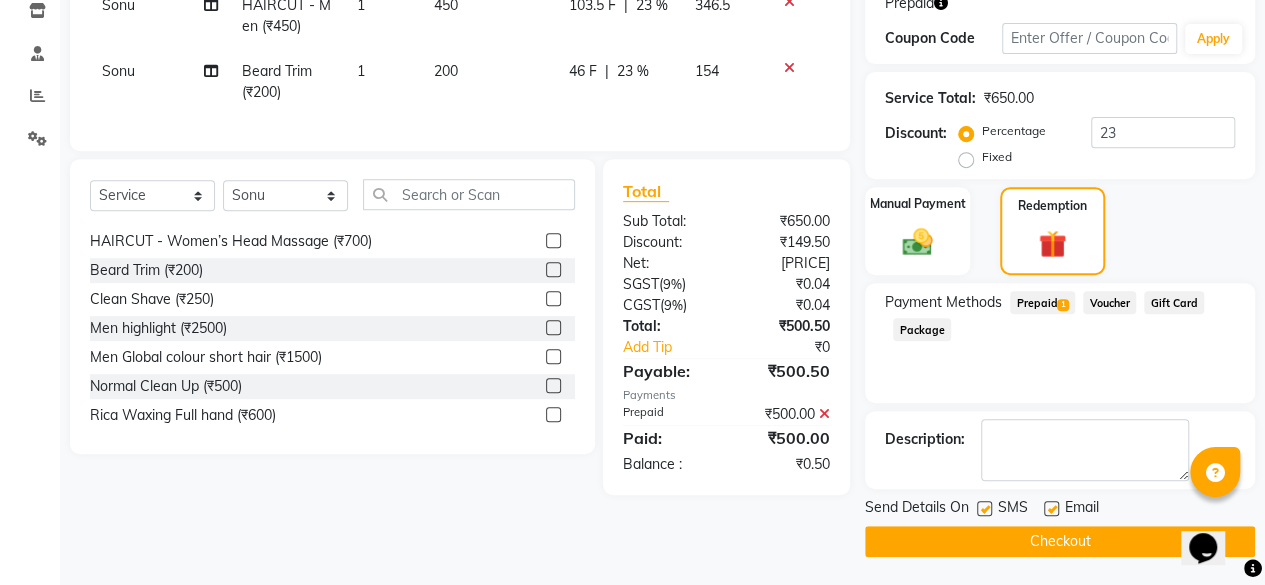 click 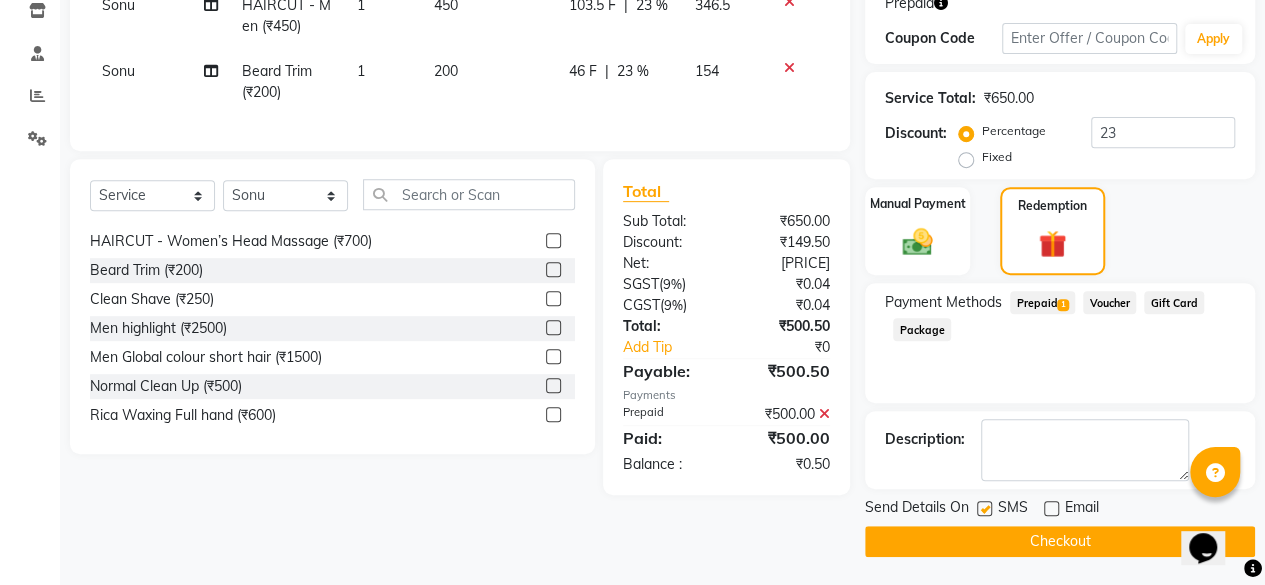 click on "Send Details On SMS Email" 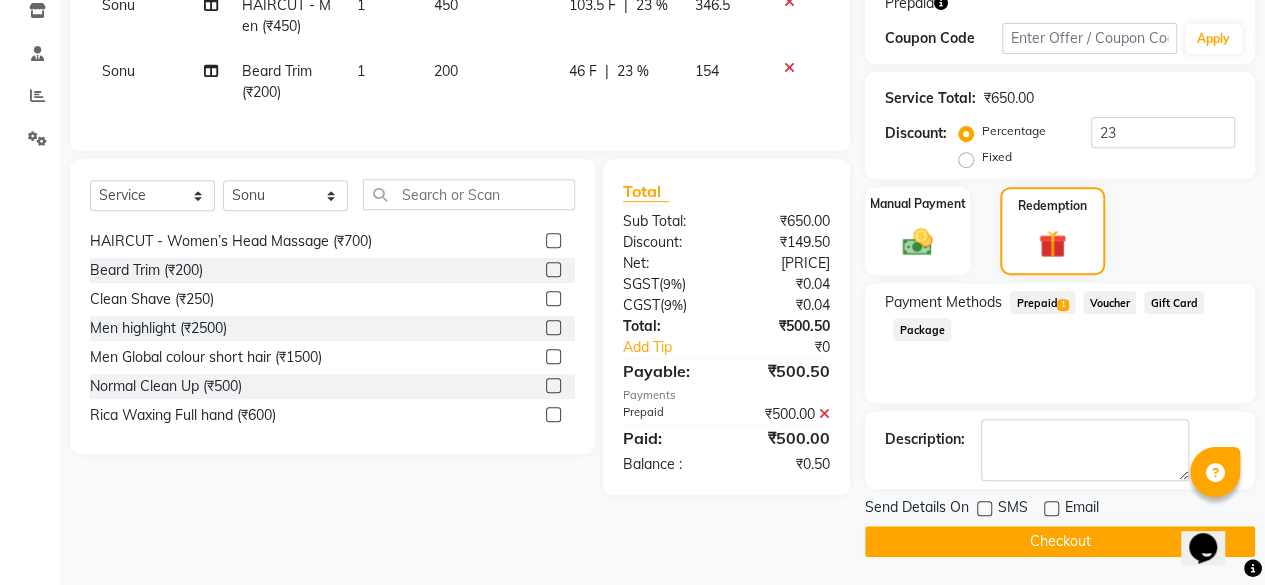 click on "Checkout" 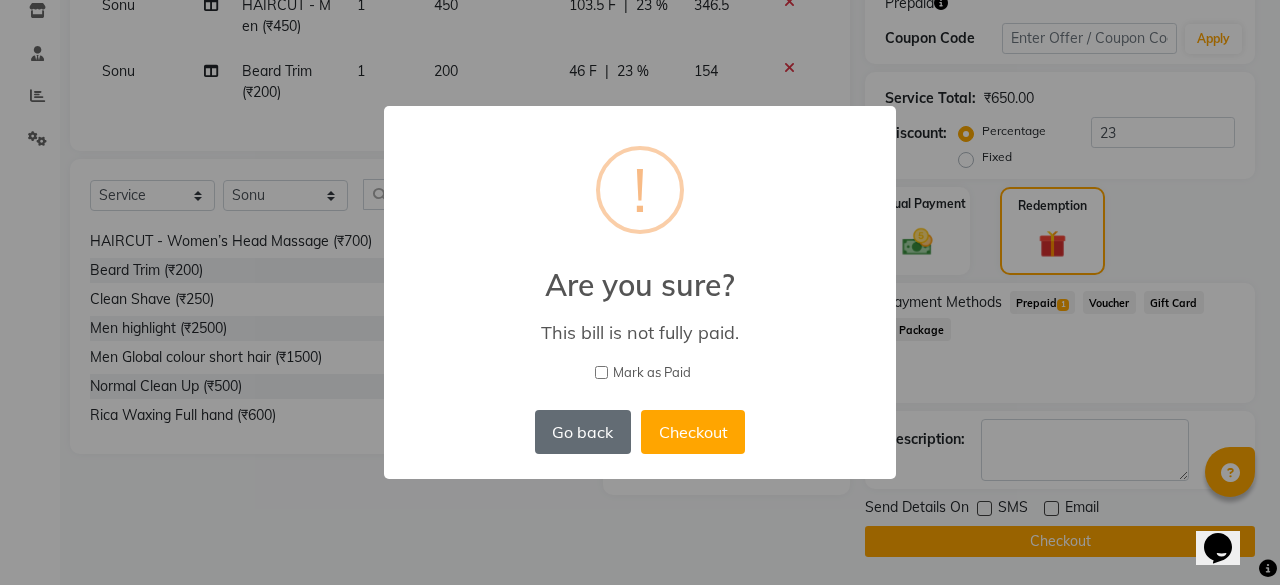 click on "Go back" at bounding box center [583, 432] 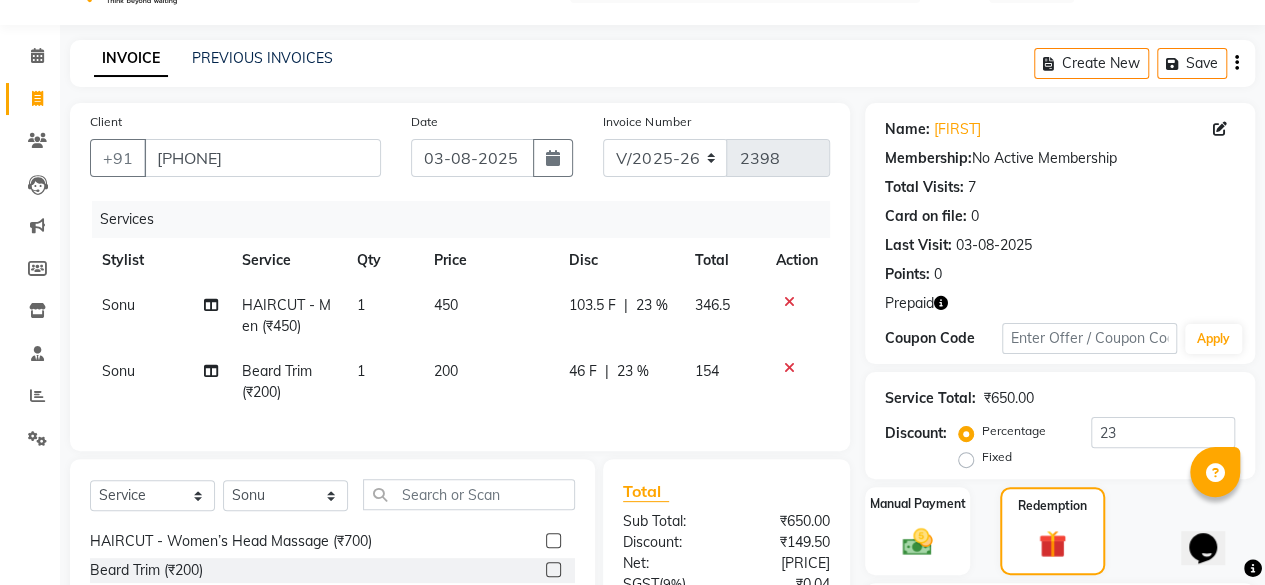 scroll, scrollTop: 347, scrollLeft: 0, axis: vertical 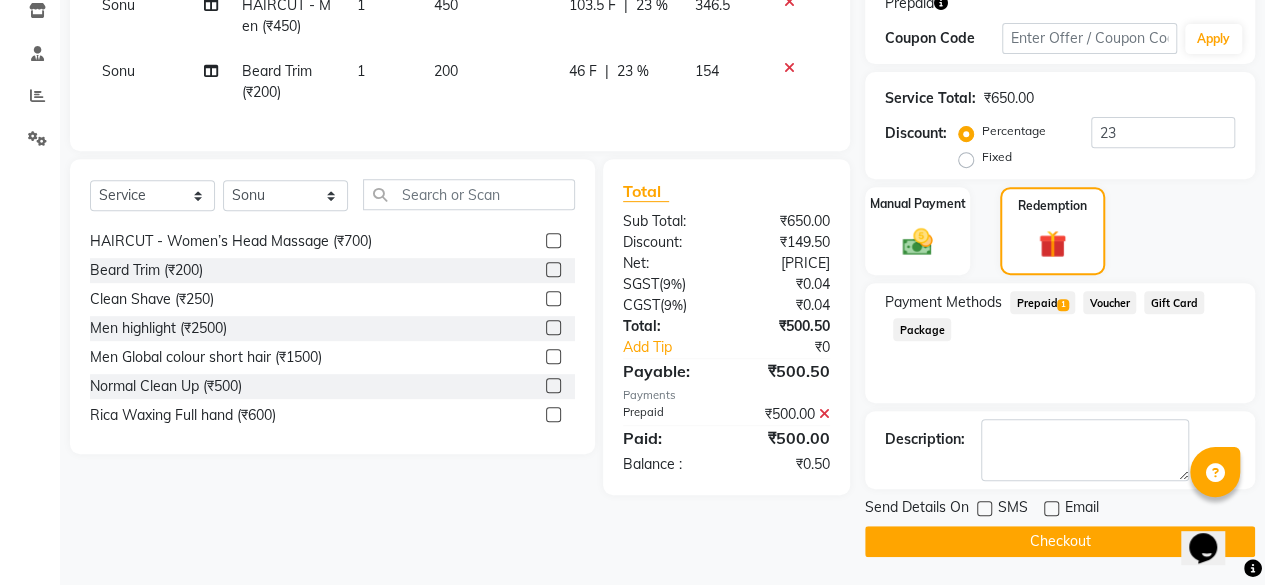 click on "Checkout" 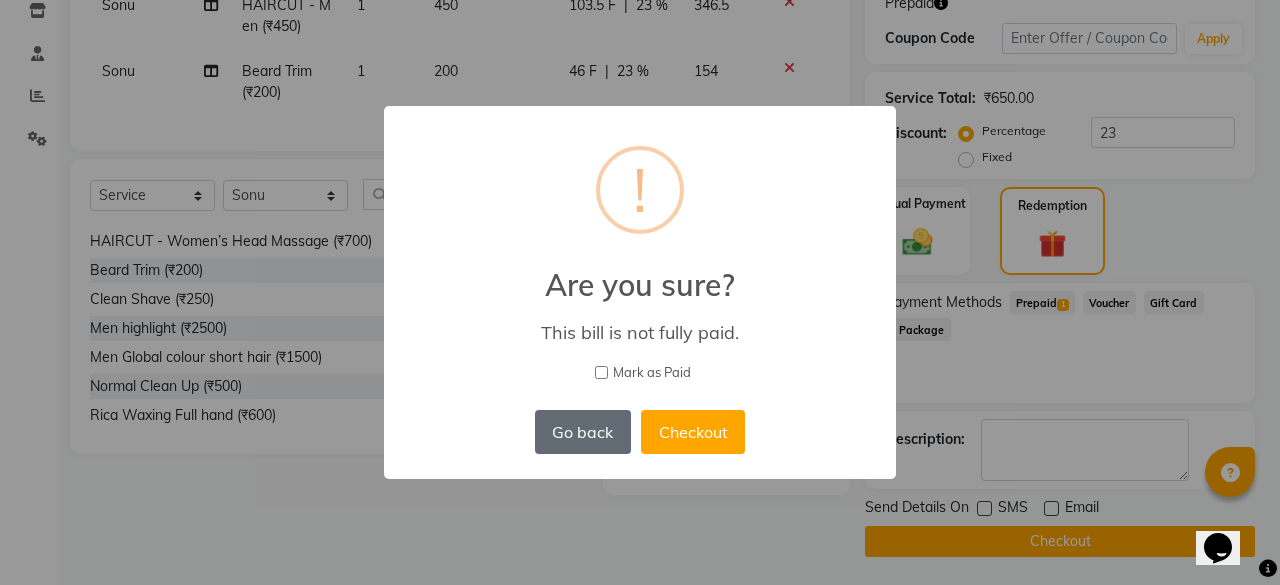 click on "Go back" at bounding box center (583, 432) 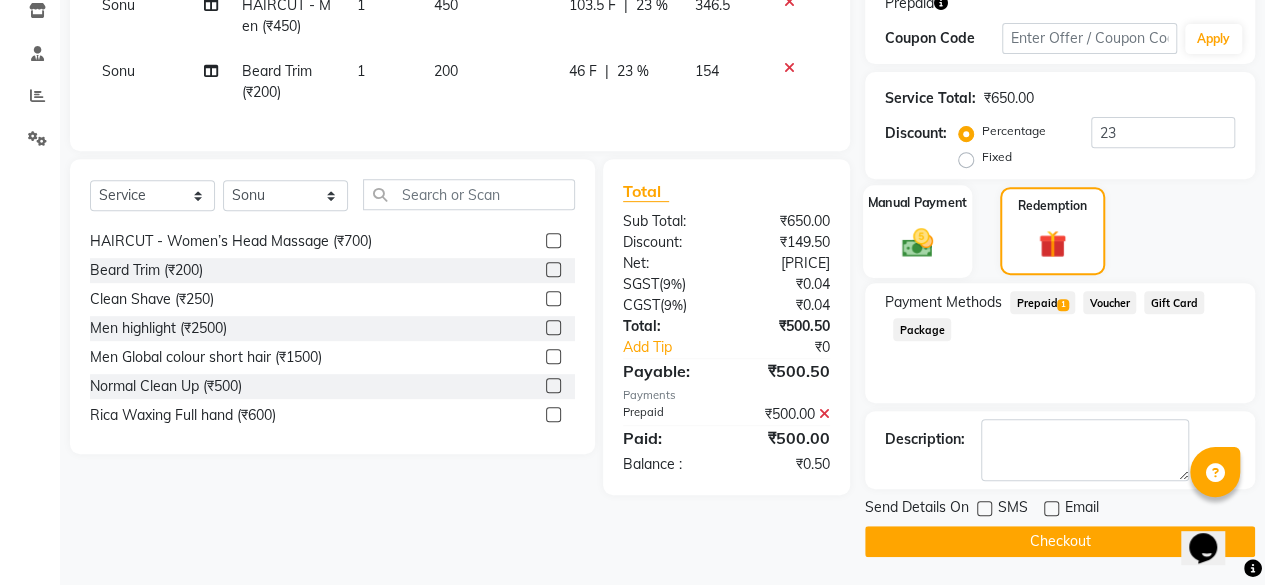 drag, startPoint x: 911, startPoint y: 232, endPoint x: 960, endPoint y: 260, distance: 56.435802 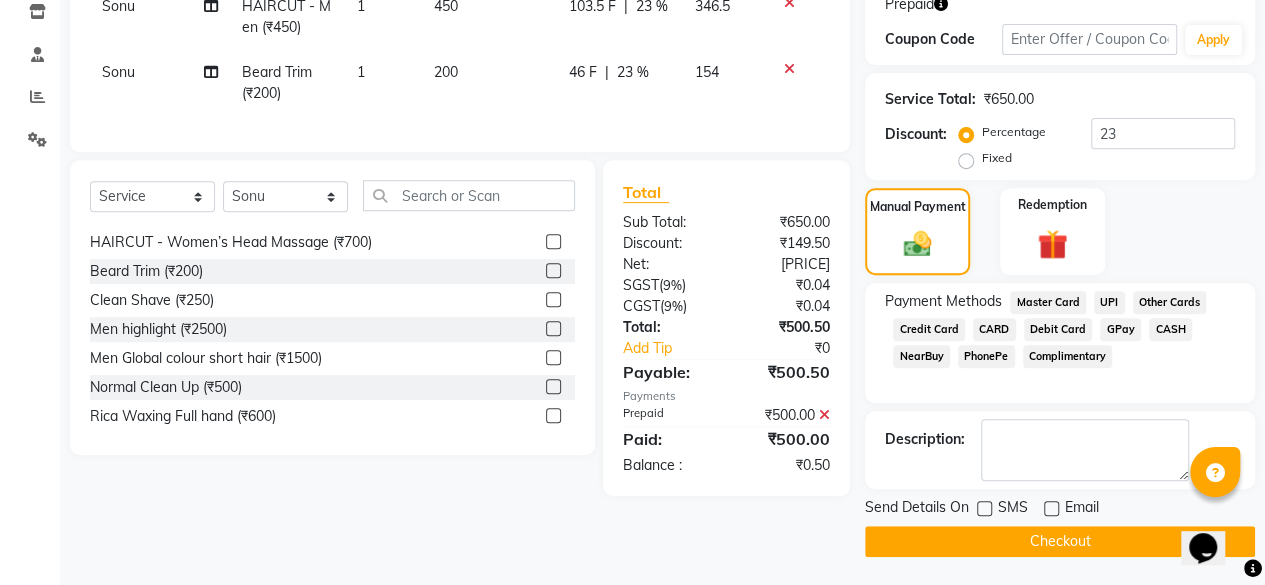 click on "UPI" 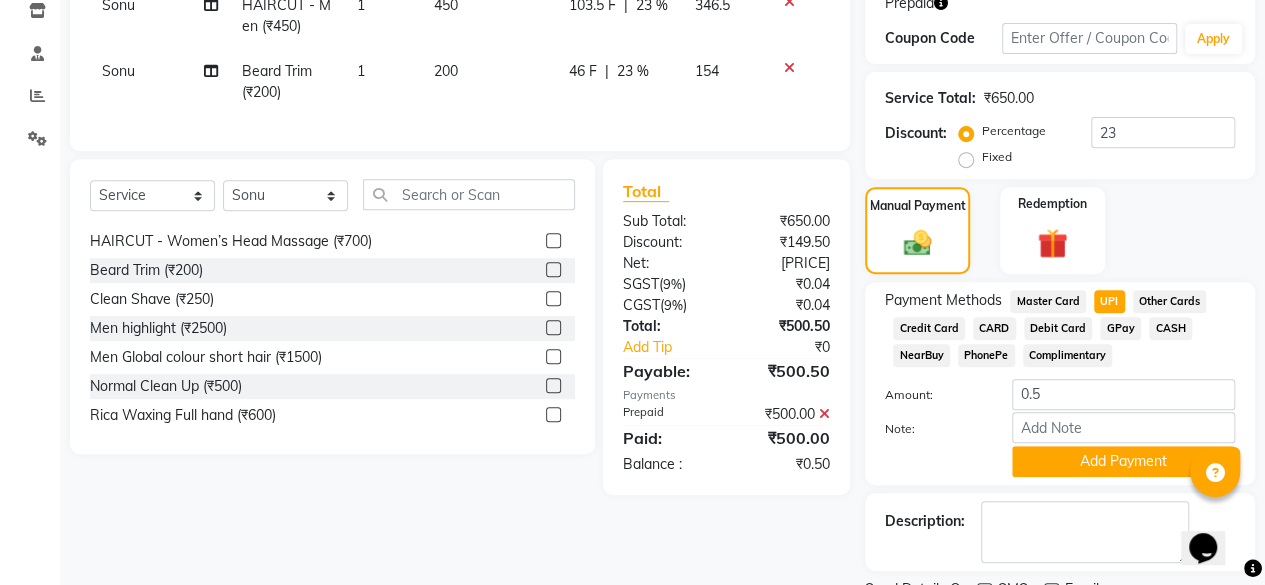 click on "Add Payment" 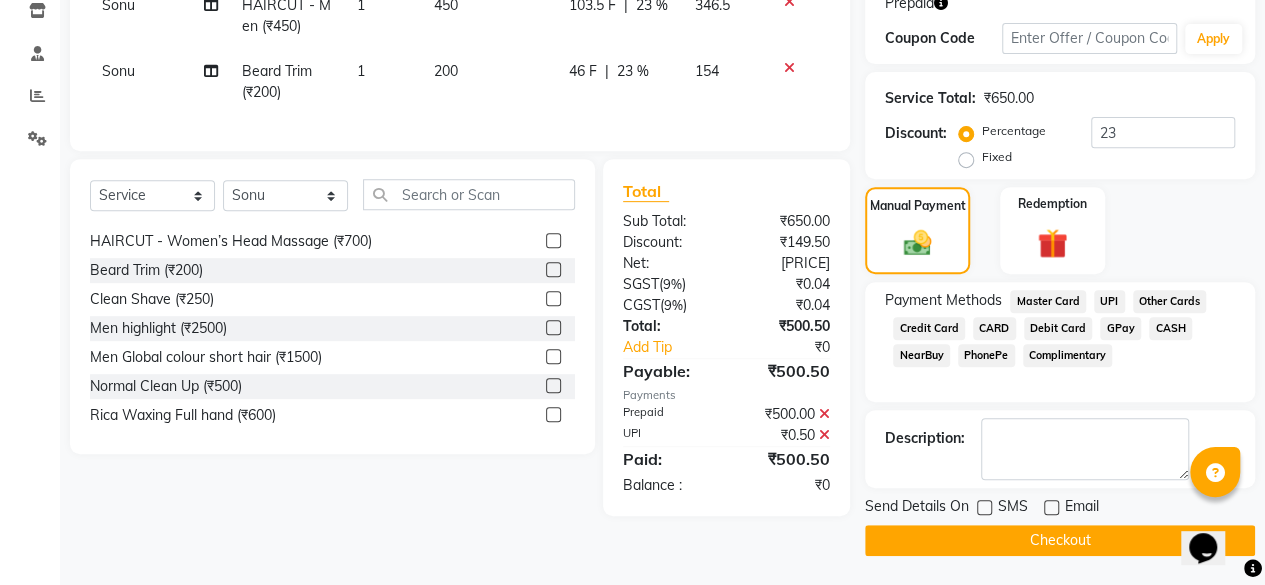 scroll, scrollTop: 346, scrollLeft: 0, axis: vertical 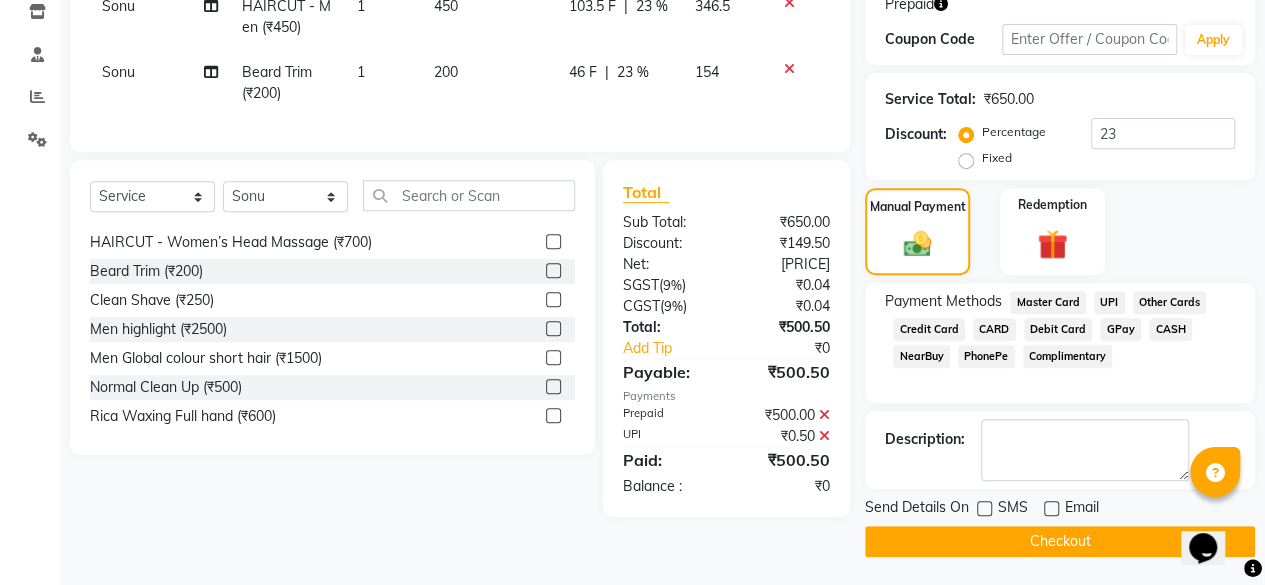 click on "Checkout" 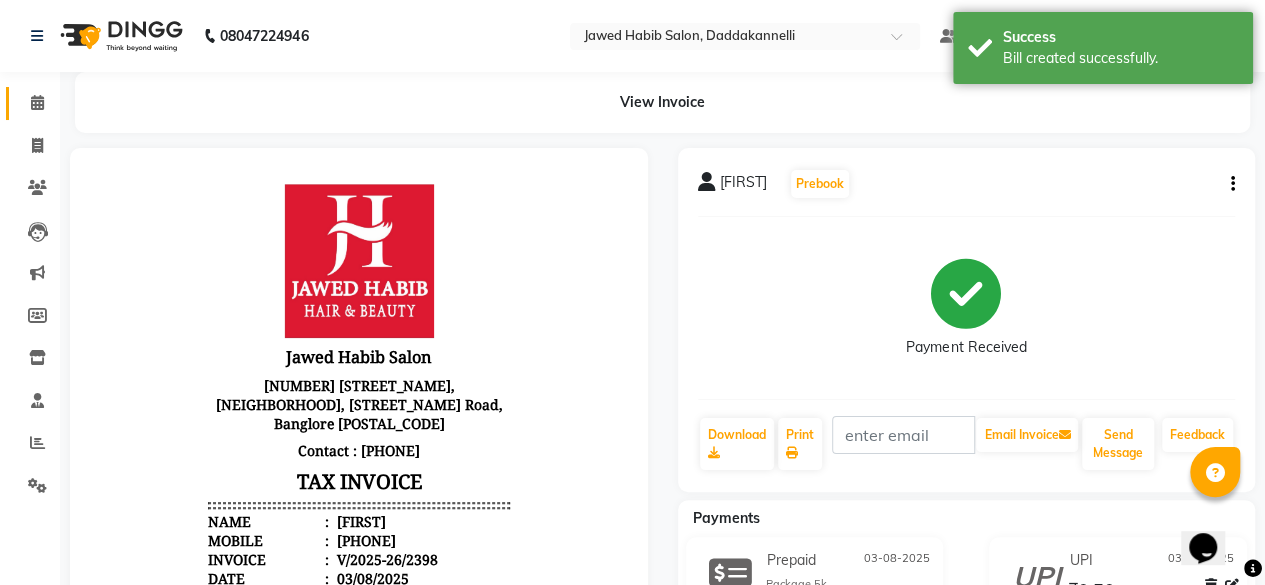 scroll, scrollTop: 0, scrollLeft: 0, axis: both 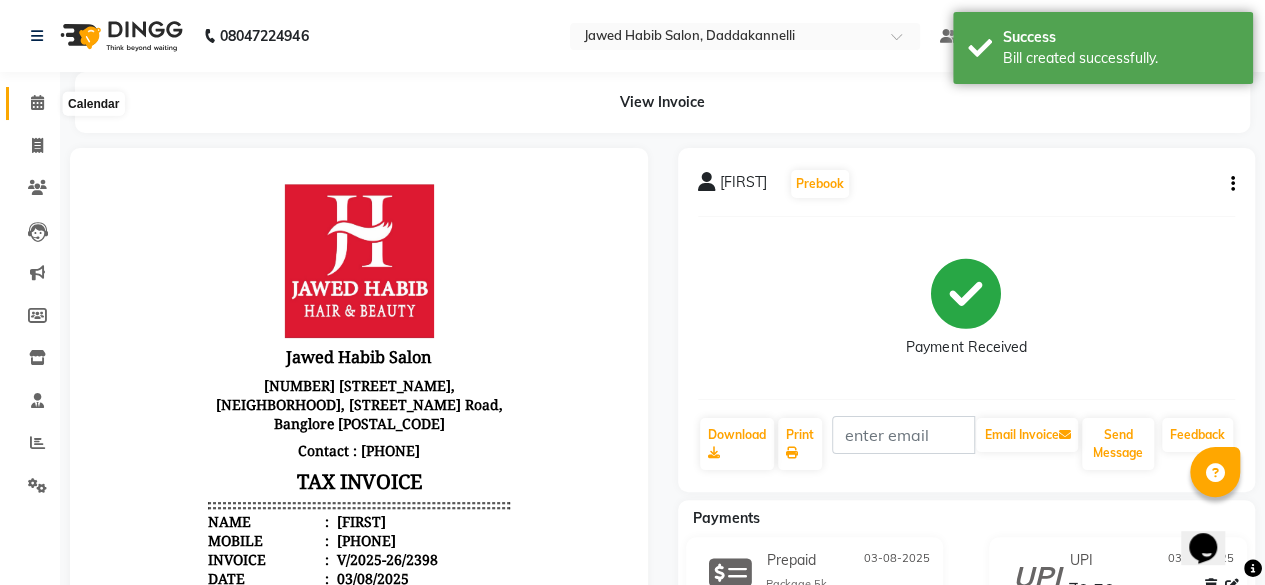 click 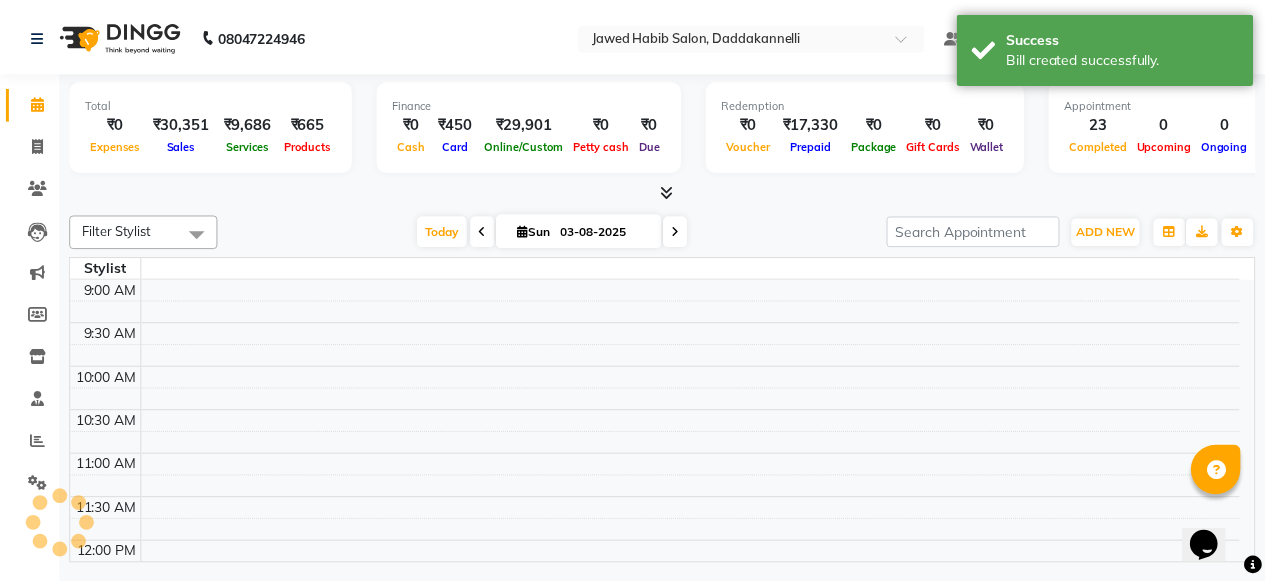 scroll, scrollTop: 781, scrollLeft: 0, axis: vertical 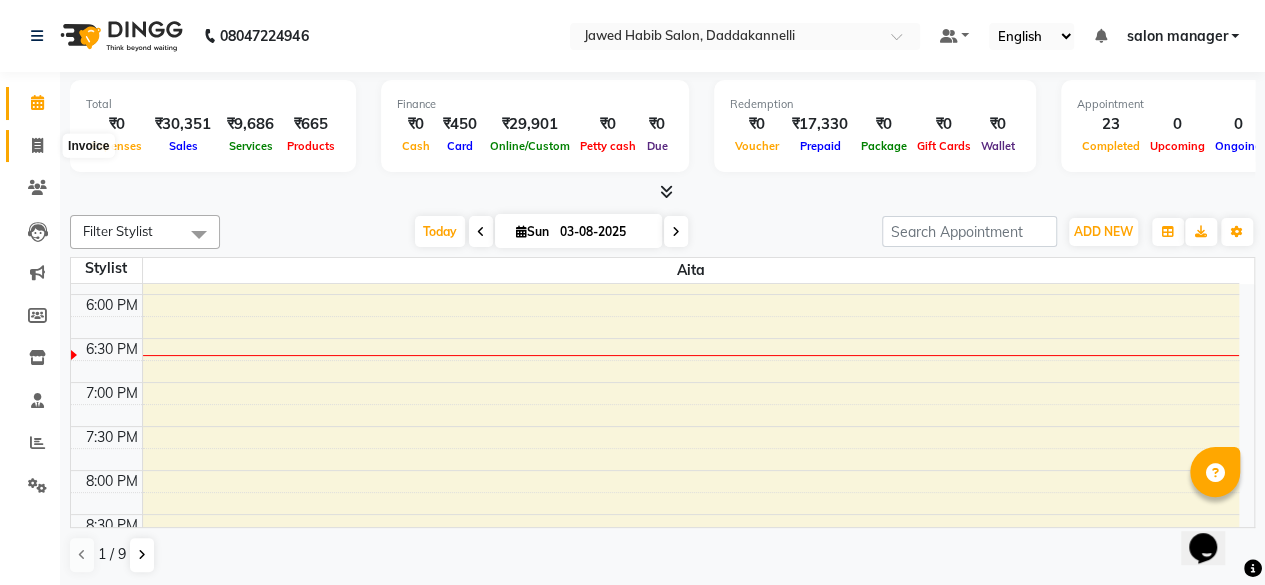 click 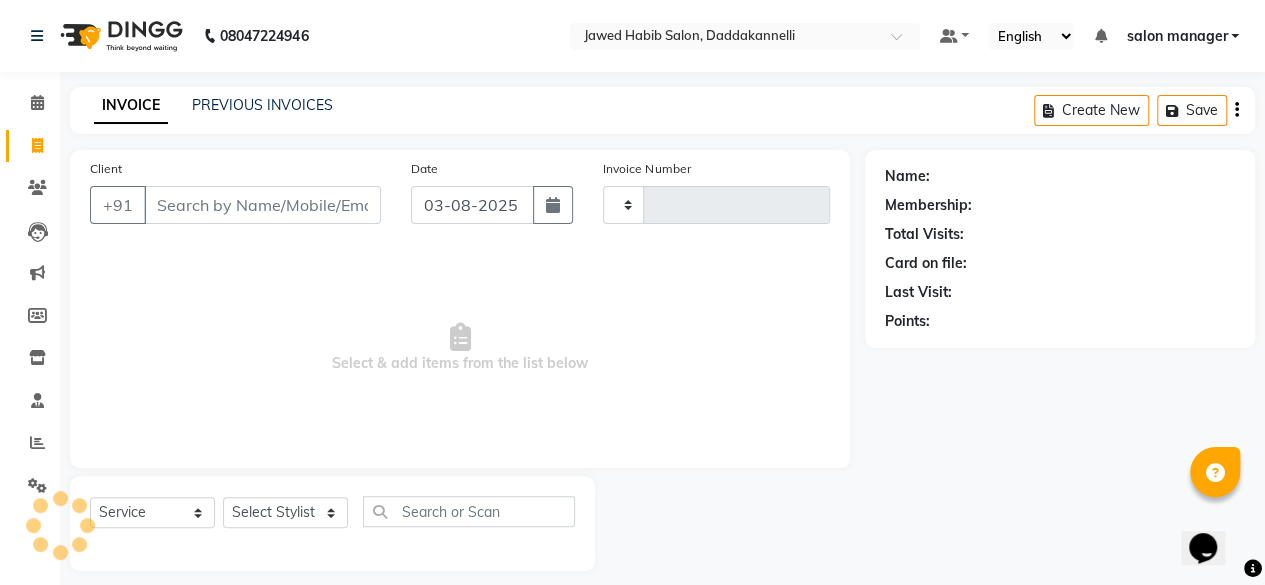 type on "2399" 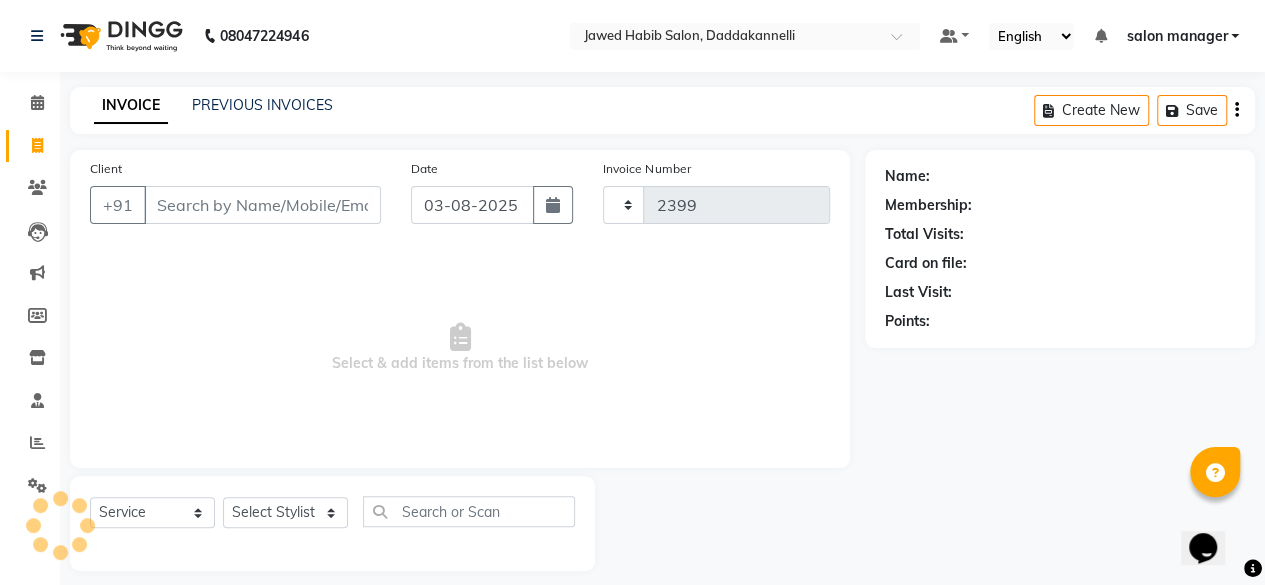 select on "6354" 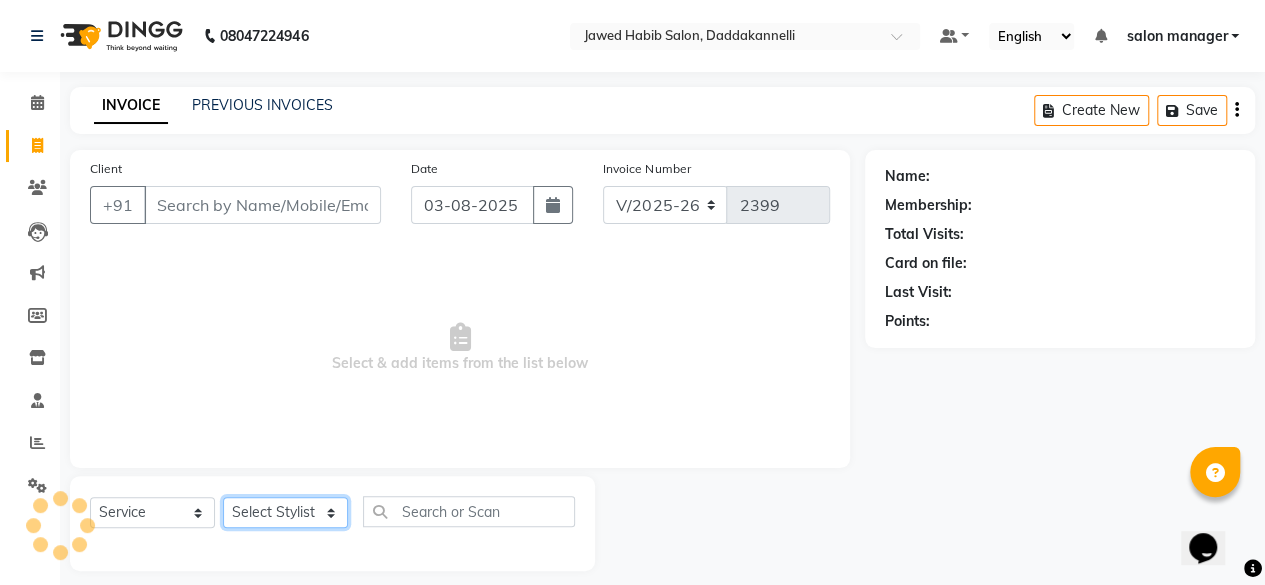 click on "Select Stylist aita DINGG SUPPORT Kabita KAMLA Rahul Riya Tamang Sajal salon manager Sonu Vimal" 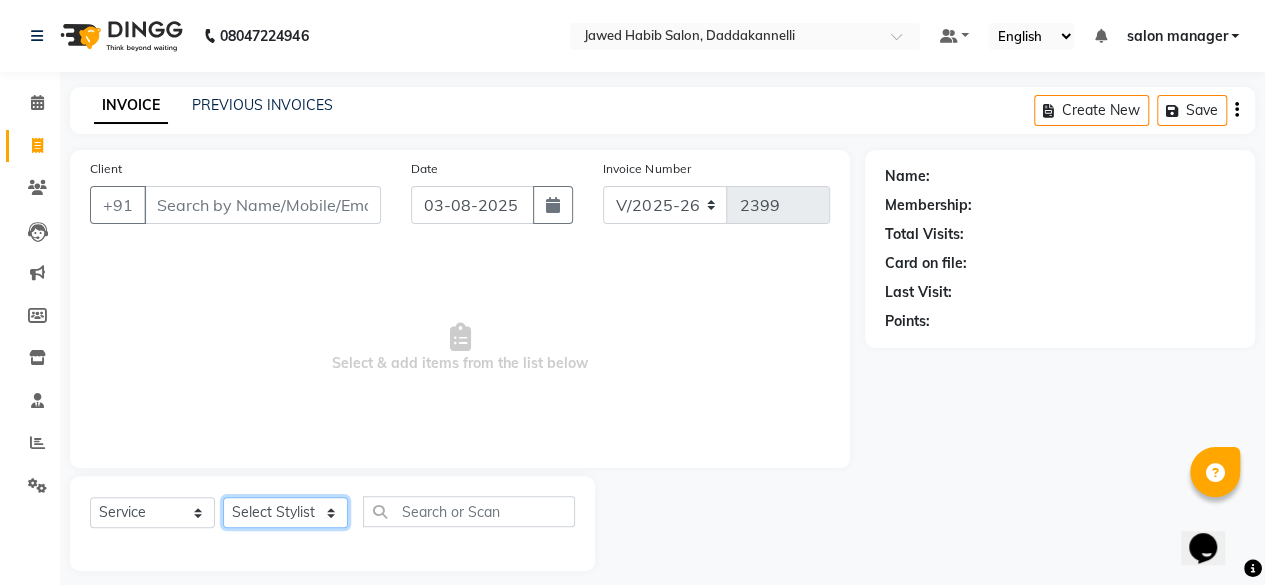 select on "86746" 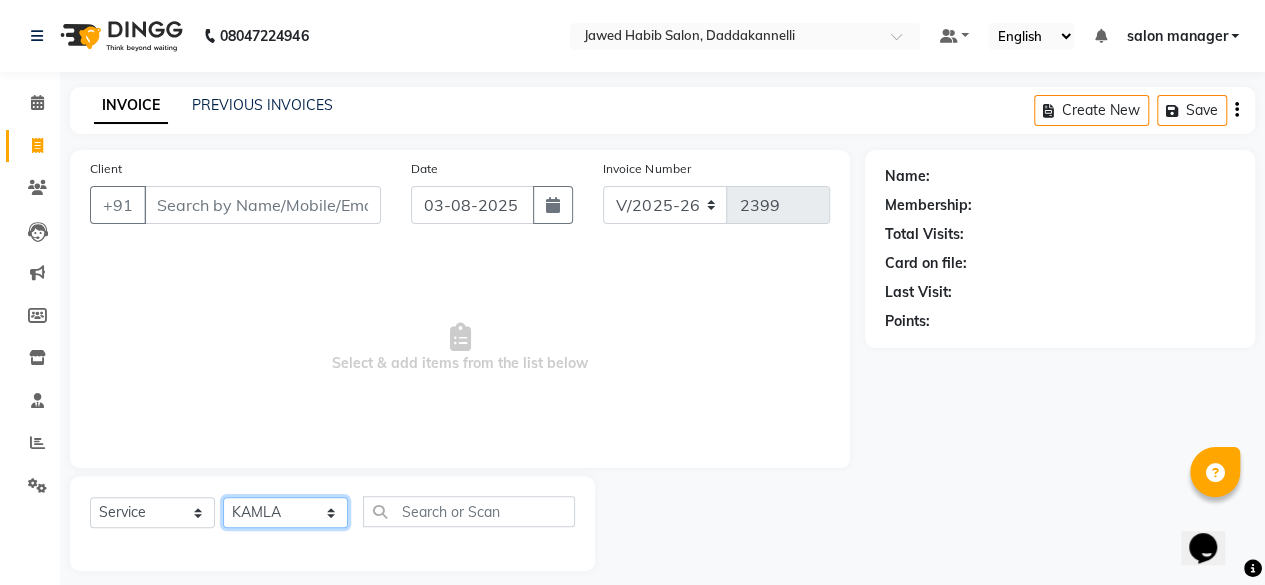 click on "Select Stylist aita DINGG SUPPORT Kabita KAMLA Rahul Riya Tamang Sajal salon manager Sonu Vimal" 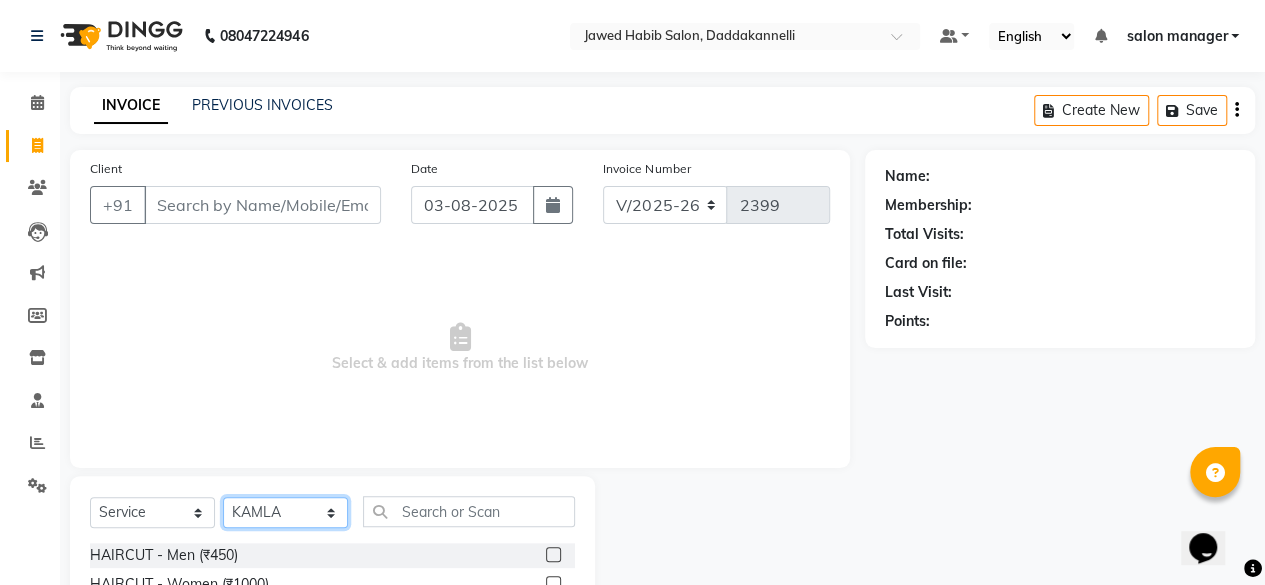 scroll, scrollTop: 215, scrollLeft: 0, axis: vertical 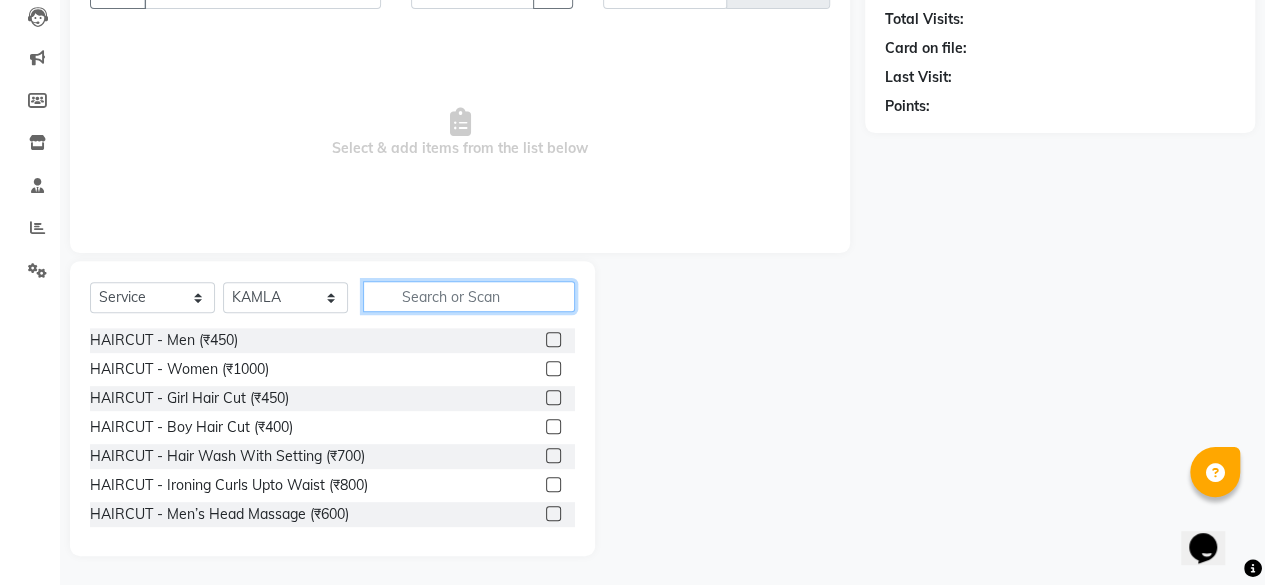click 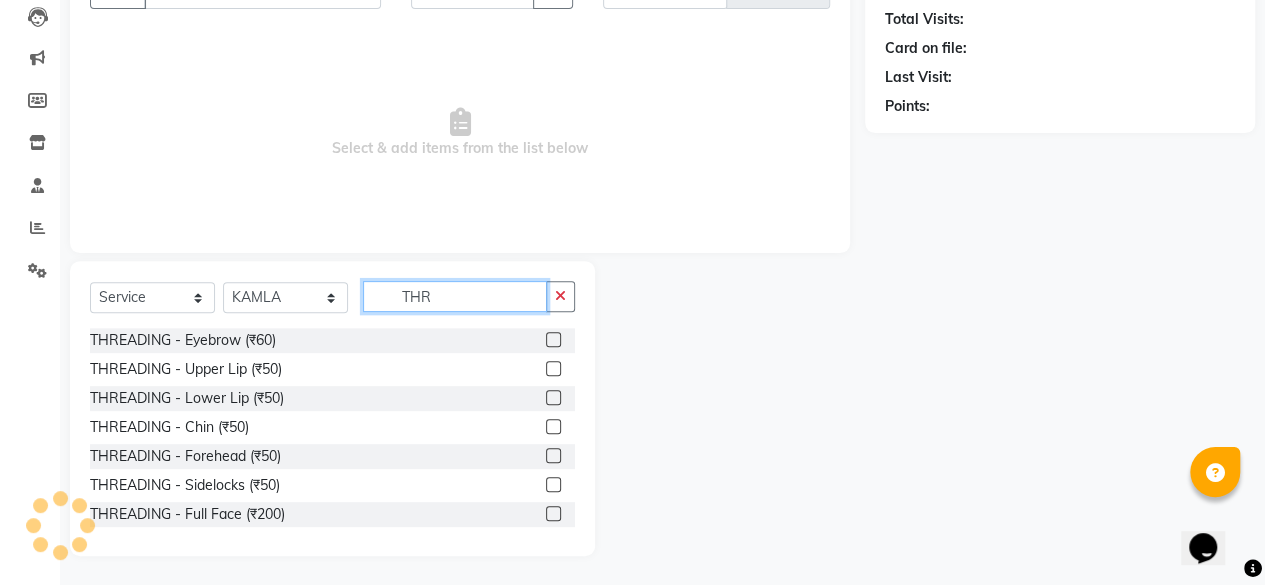 type on "THR" 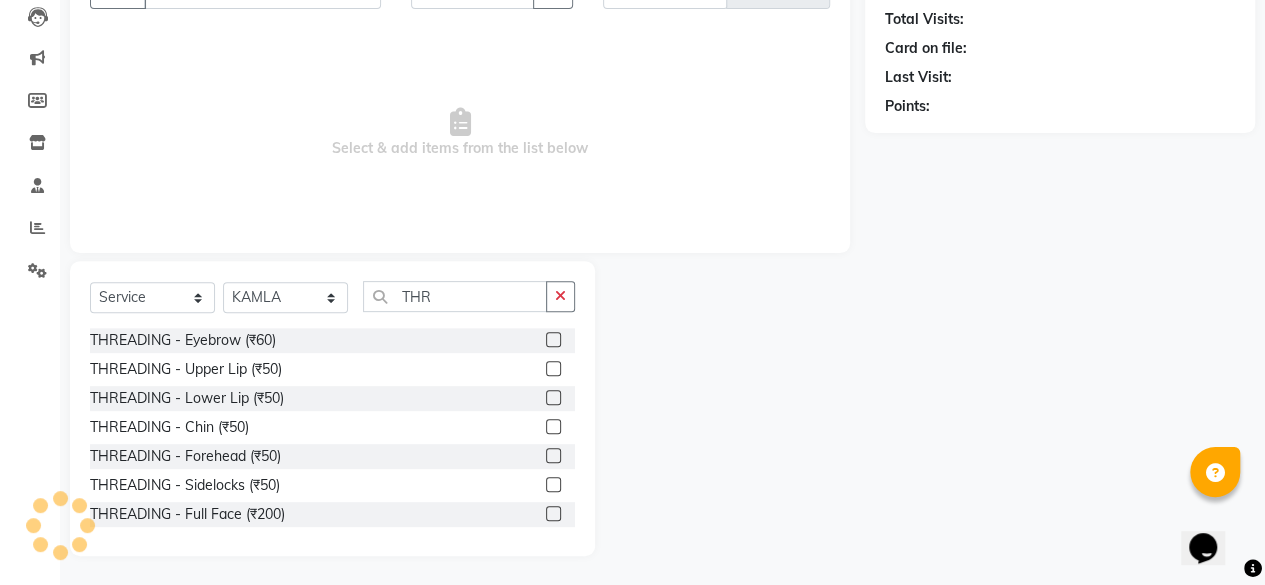 click 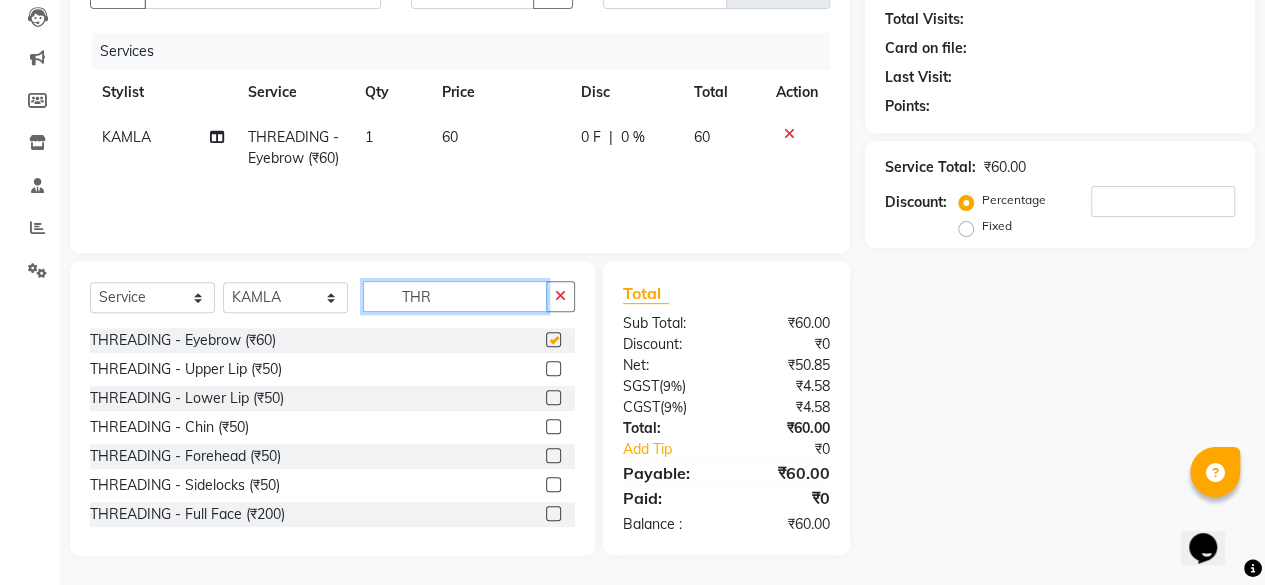 click on "THR" 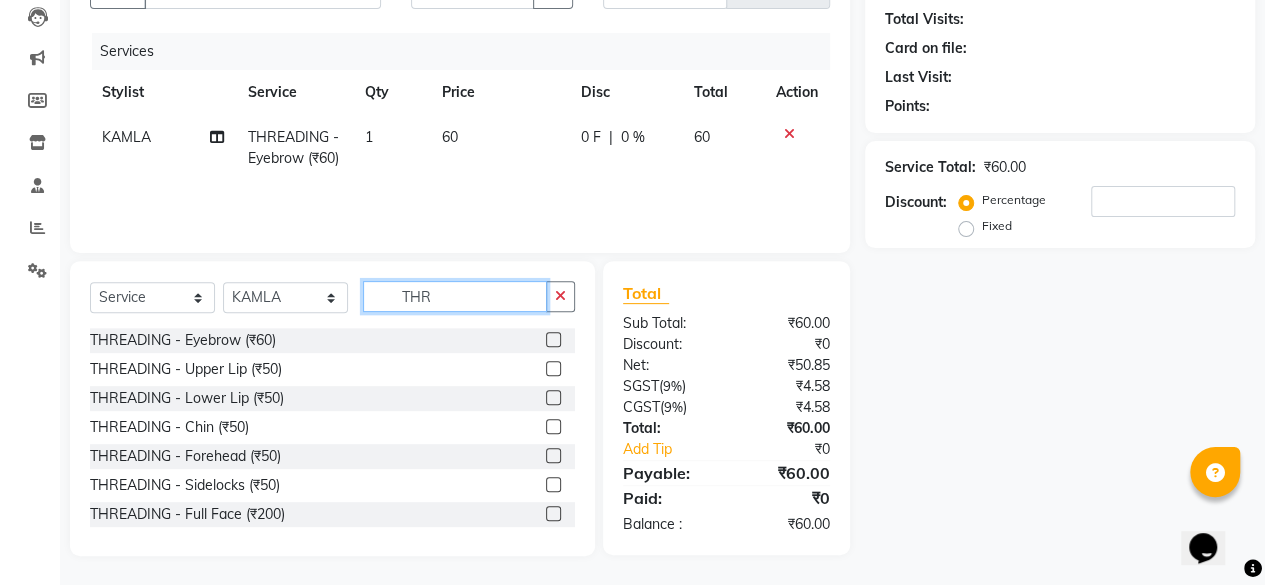 checkbox on "false" 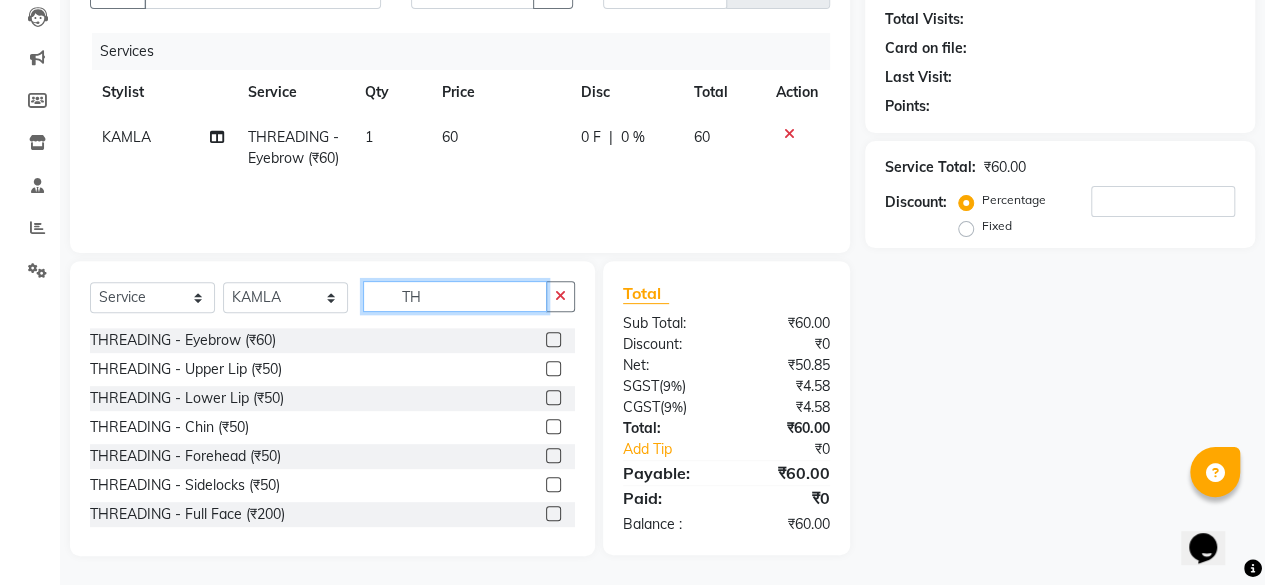type on "T" 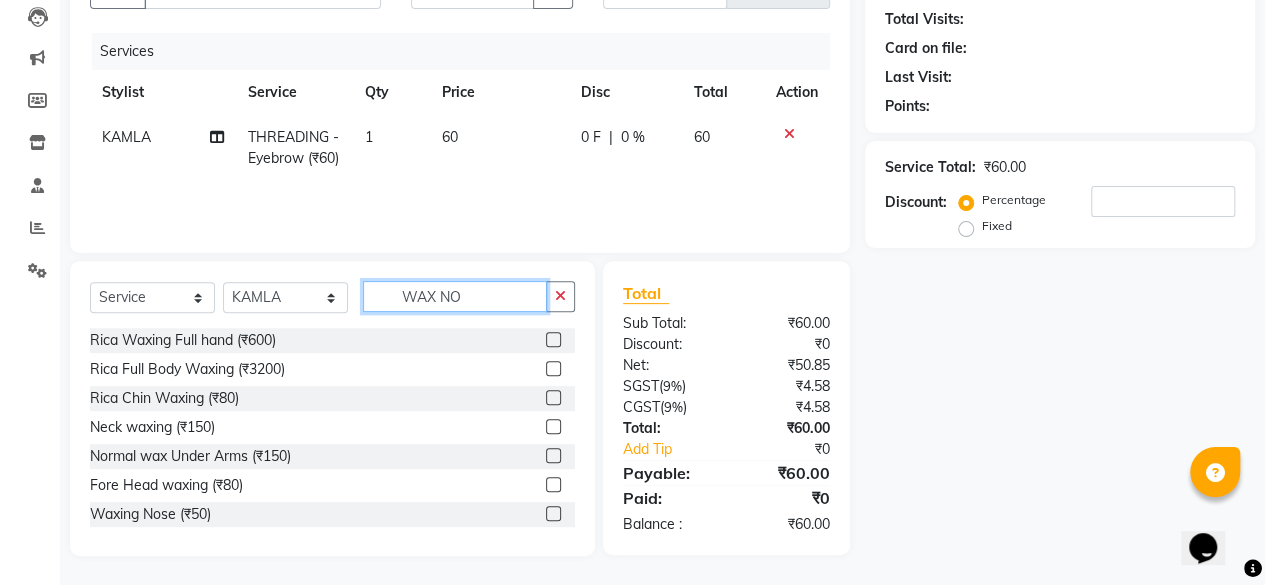 scroll, scrollTop: 214, scrollLeft: 0, axis: vertical 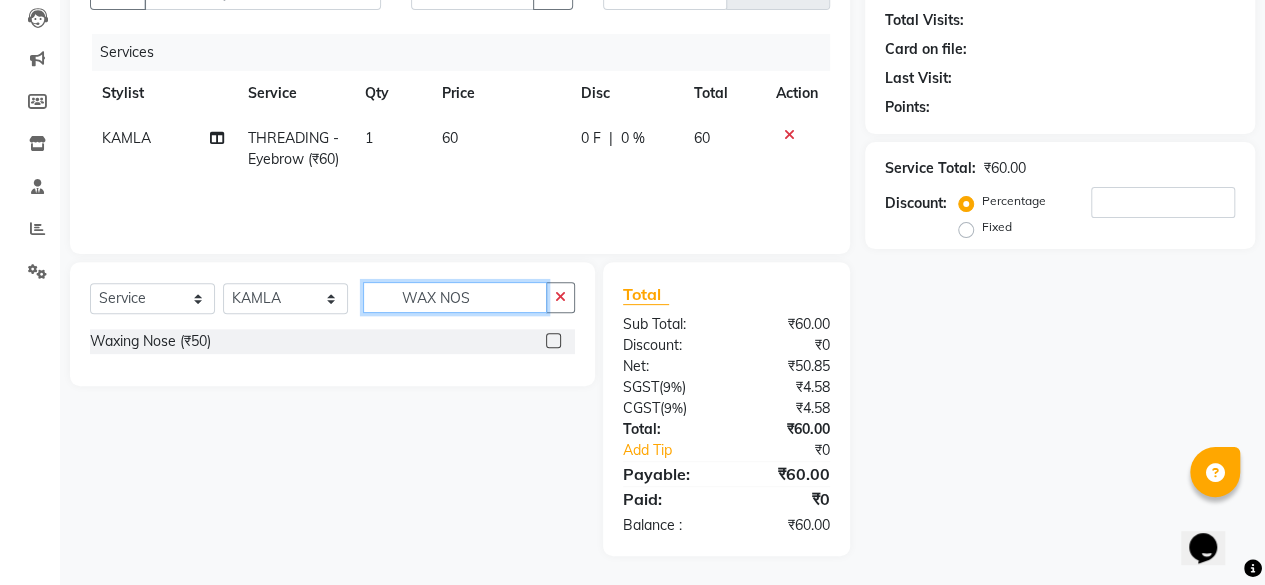 type on "WAX NOS" 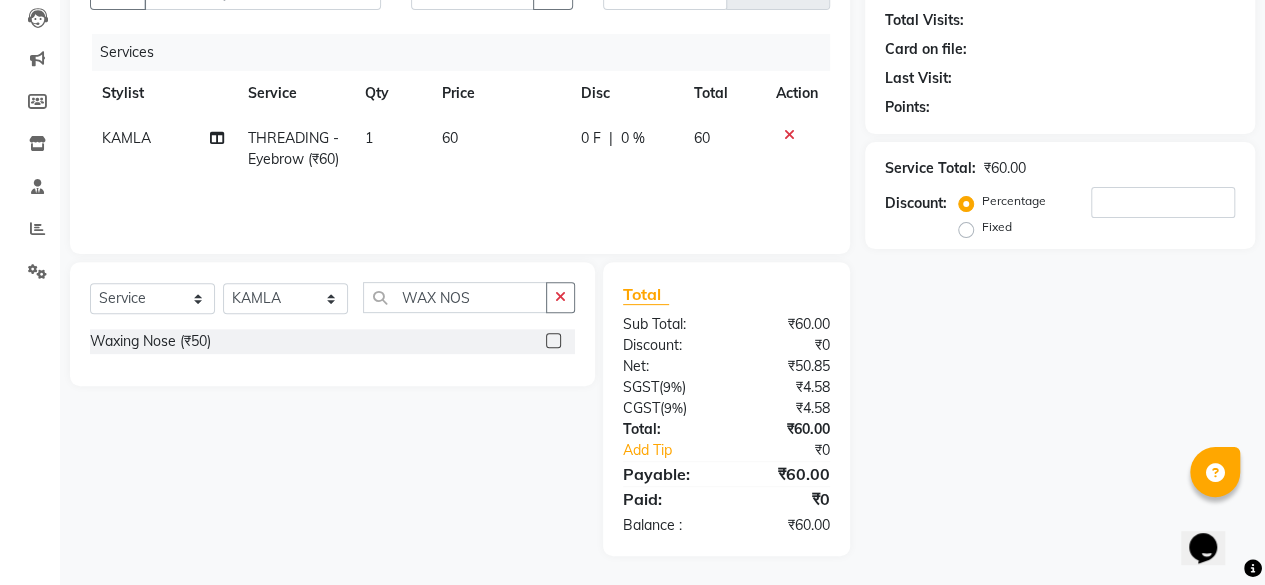click 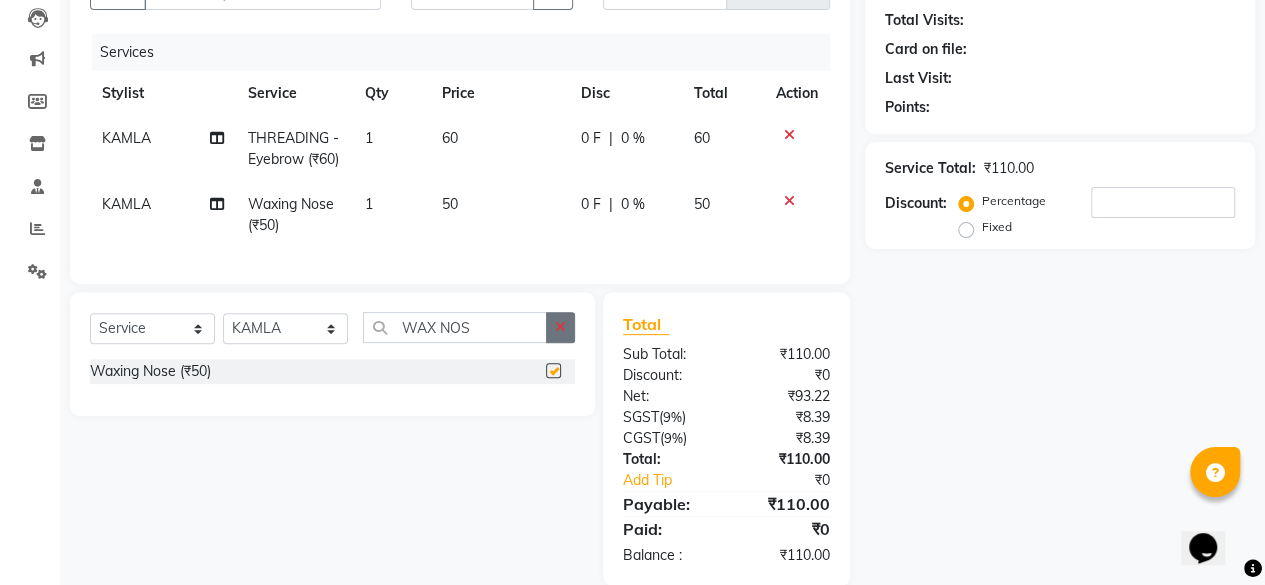 checkbox on "false" 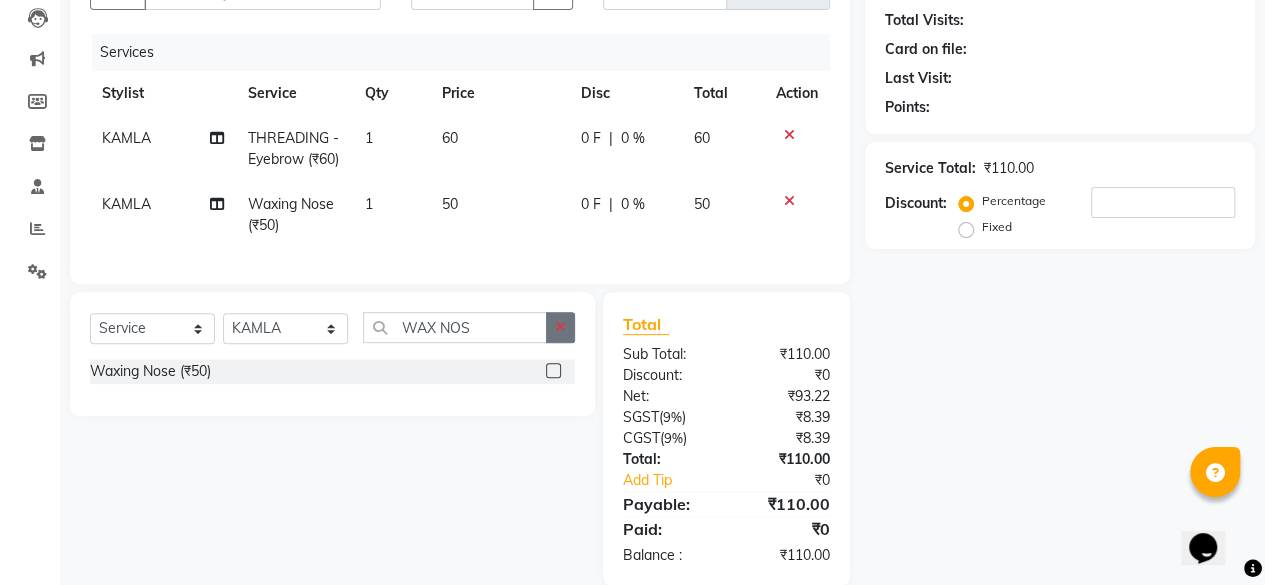 click 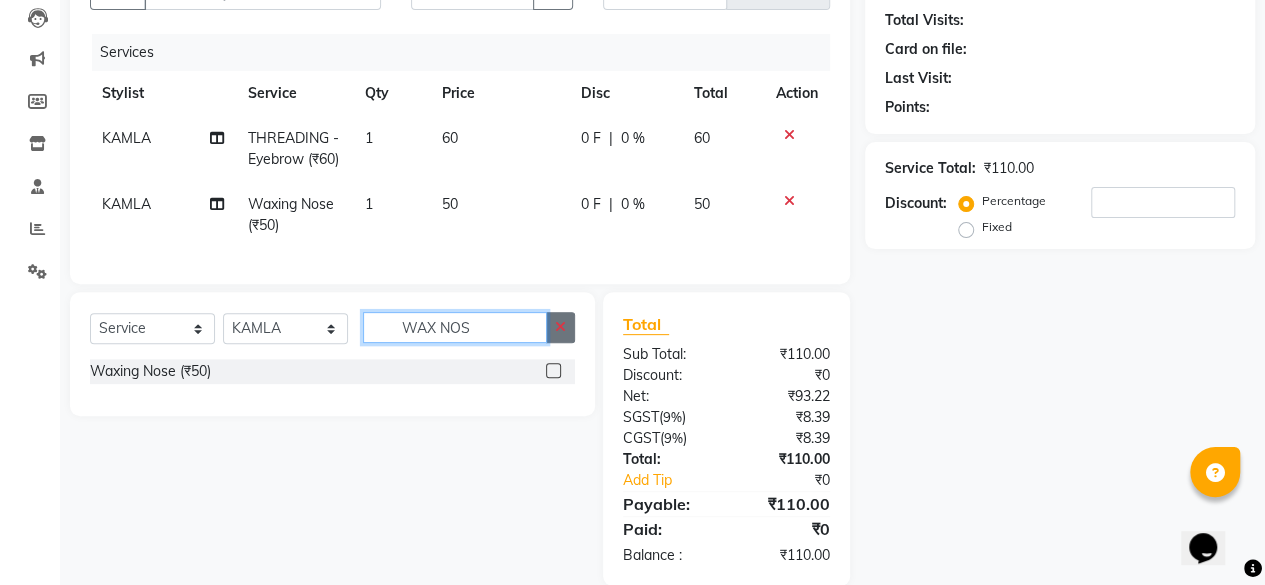 type 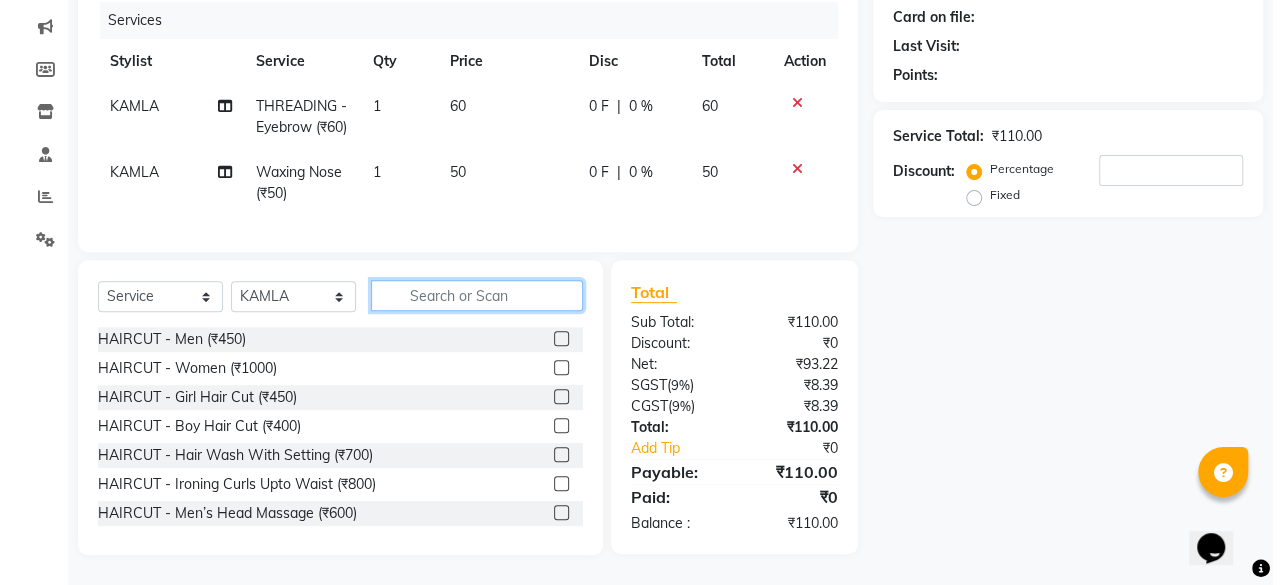scroll, scrollTop: 81, scrollLeft: 0, axis: vertical 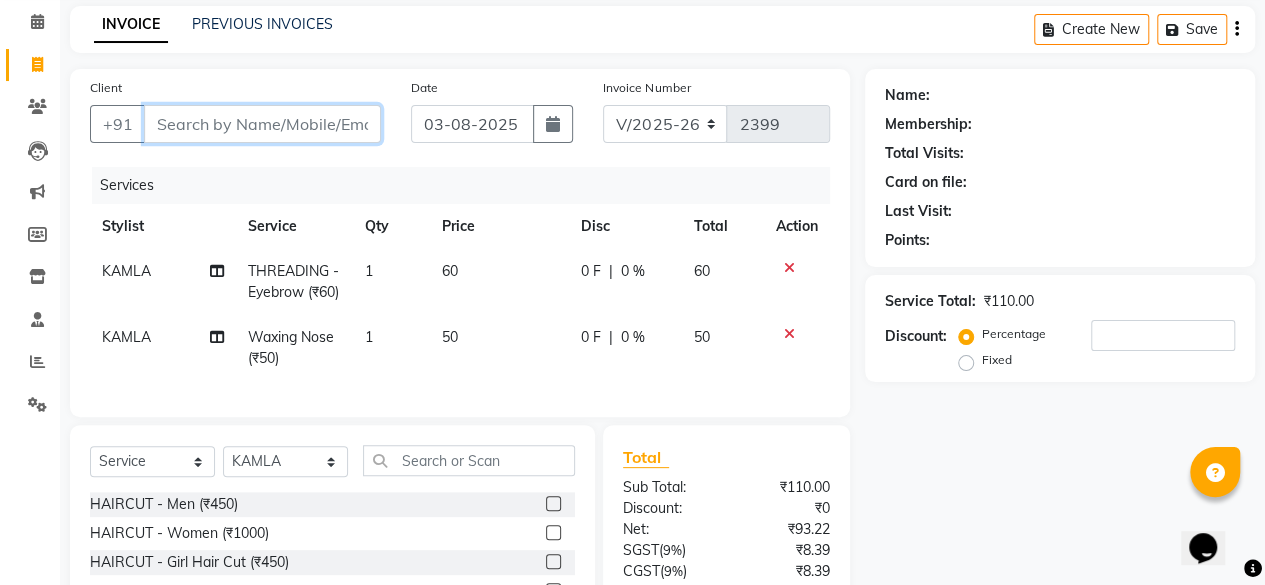 click on "Client" at bounding box center (262, 124) 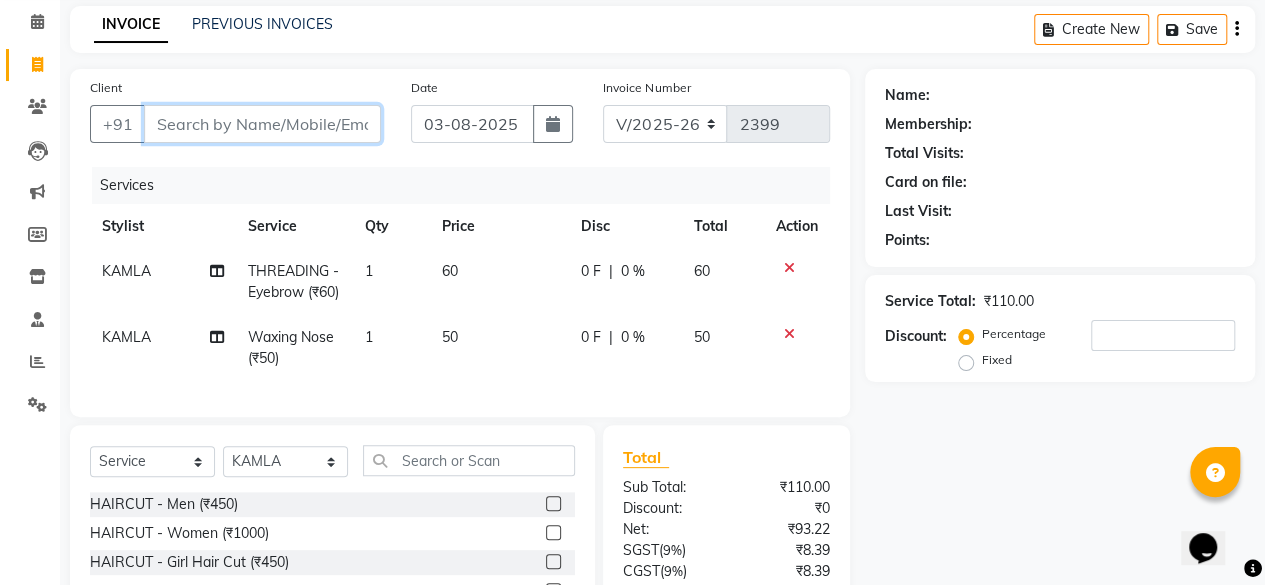 click on "Client" at bounding box center [262, 124] 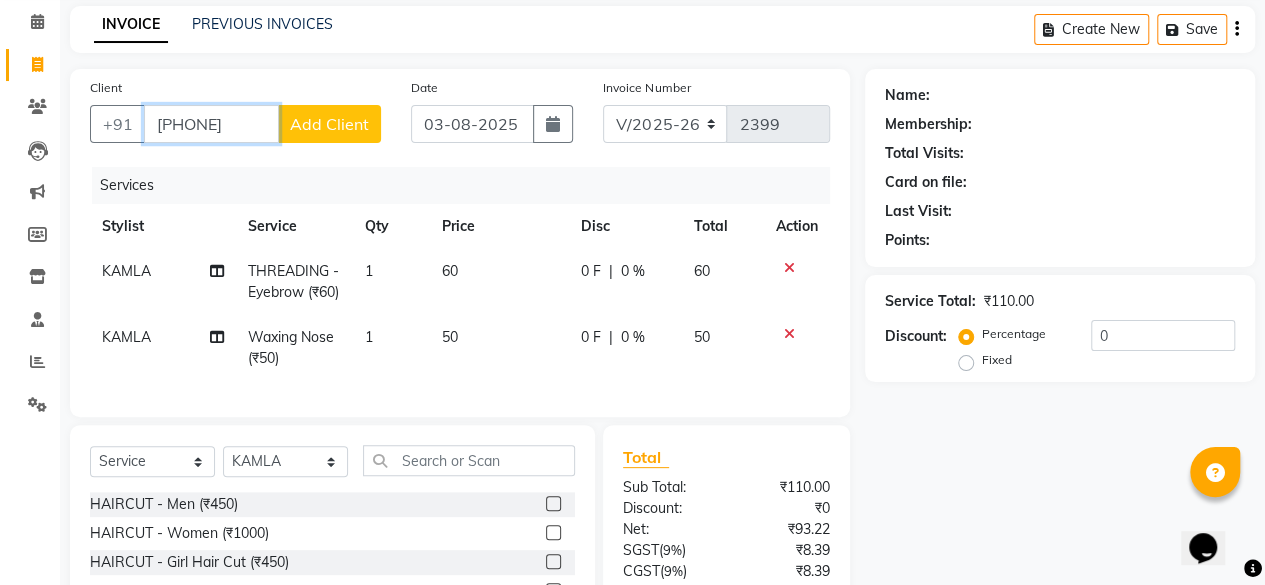 type on "9330479377" 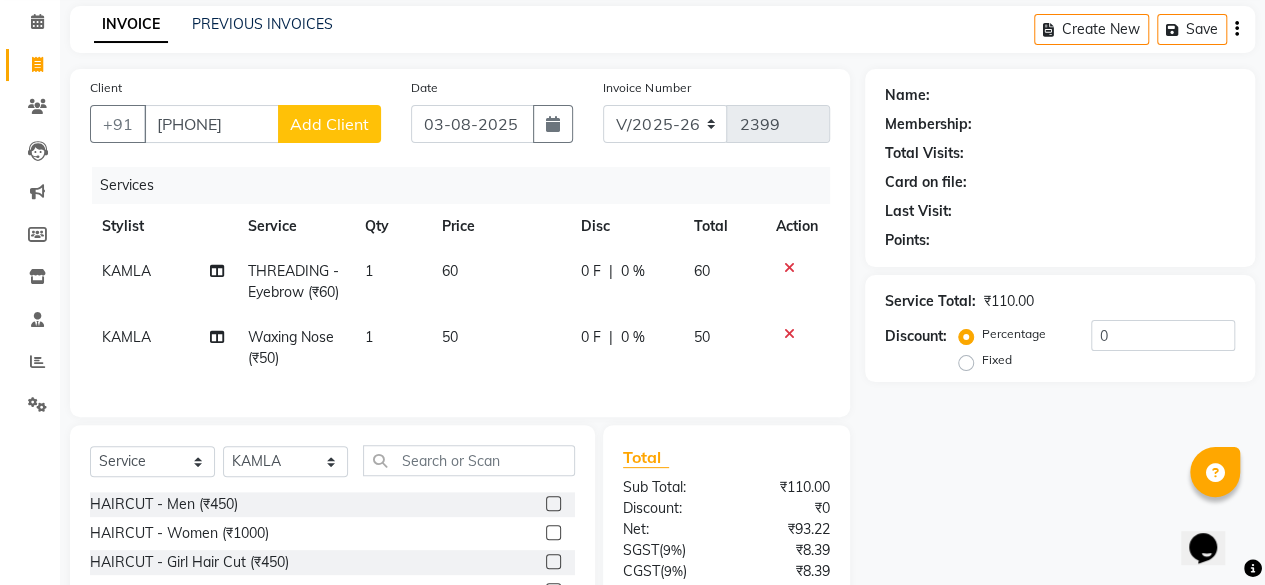 click on "Add Client" 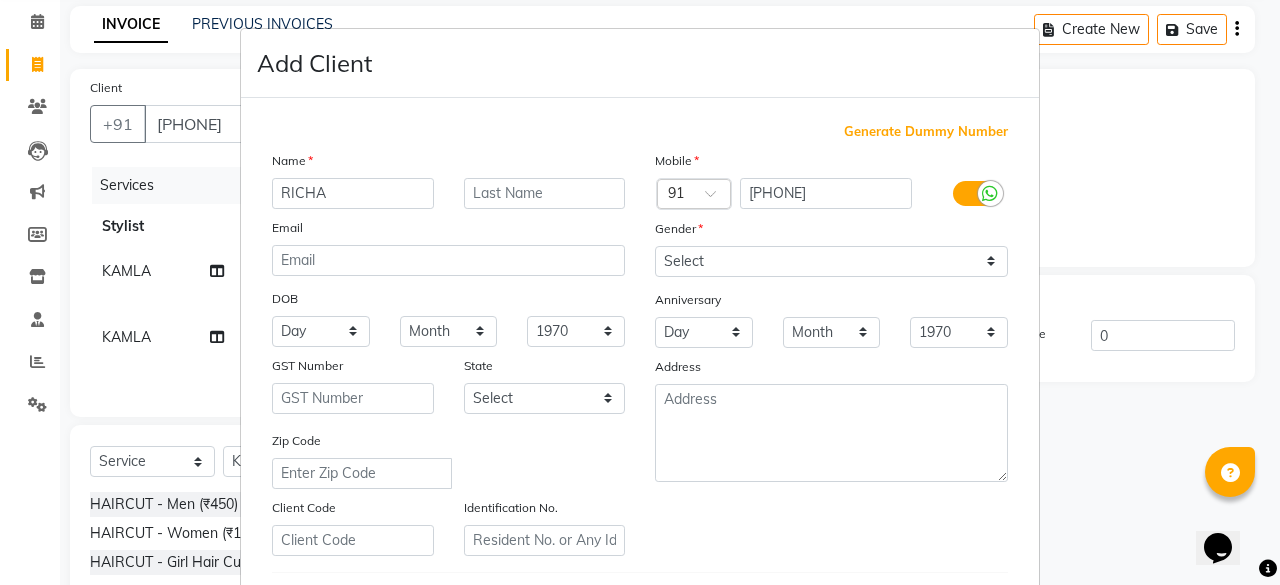 type on "RICHA" 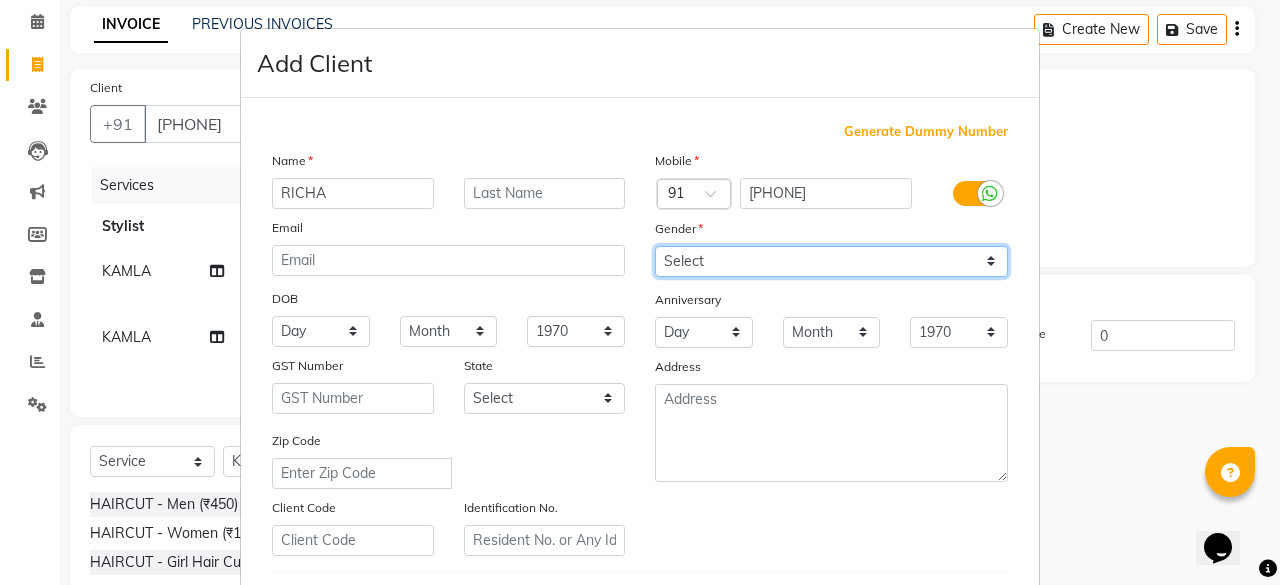 click on "Select Male Female Other Prefer Not To Say" at bounding box center [831, 261] 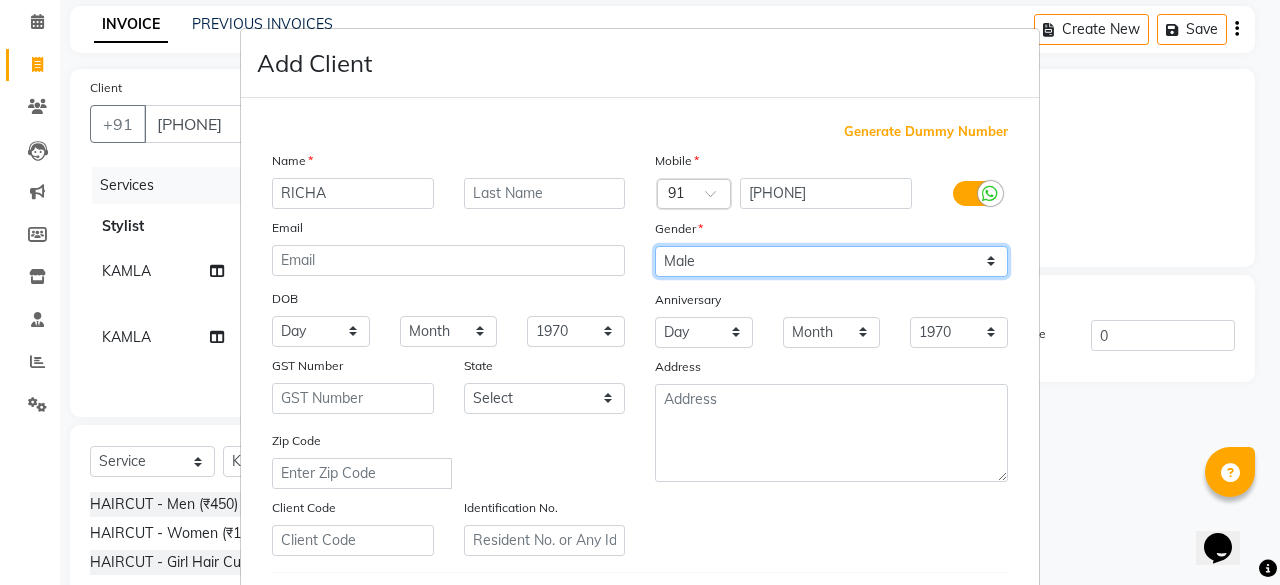 click on "Select Male Female Other Prefer Not To Say" at bounding box center (831, 261) 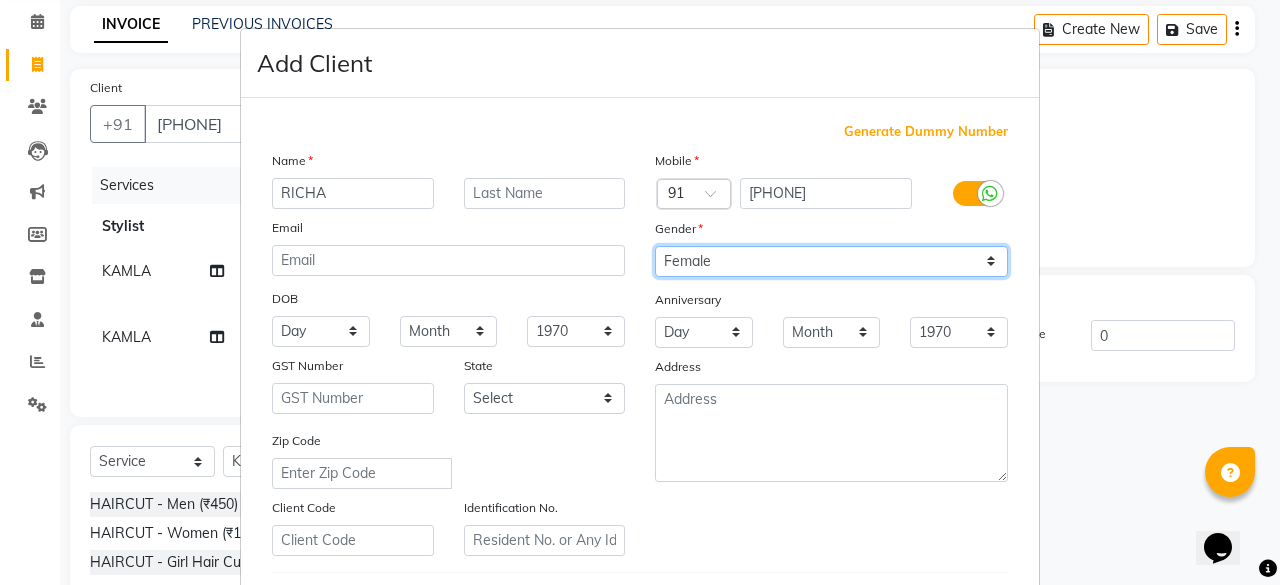 click on "Select Male Female Other Prefer Not To Say" at bounding box center (831, 261) 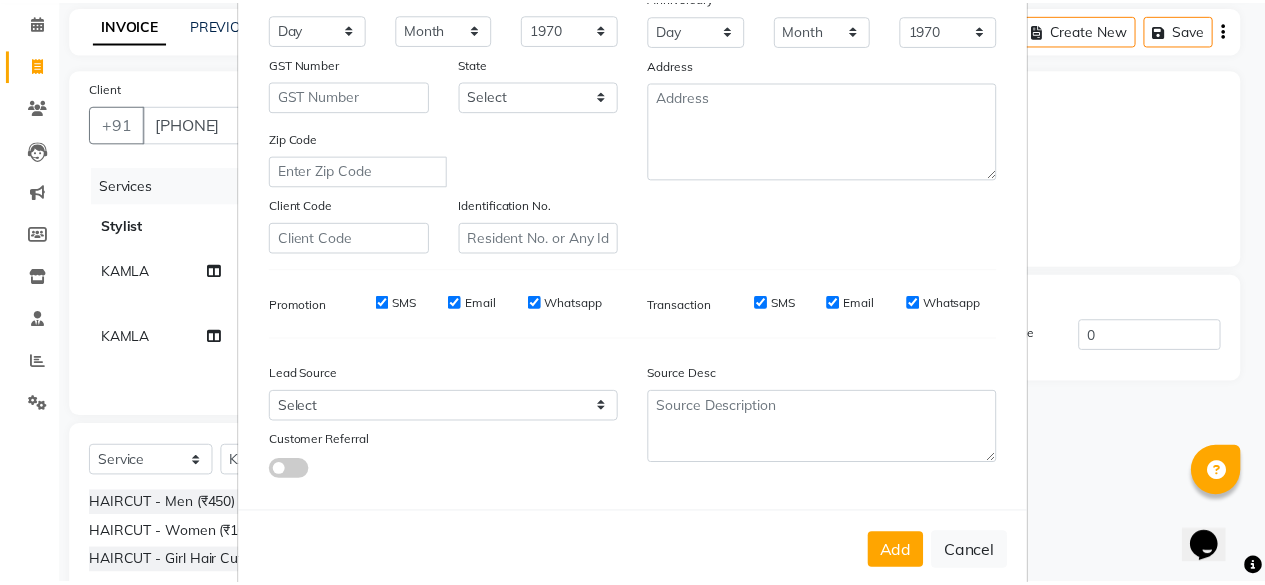 scroll, scrollTop: 334, scrollLeft: 0, axis: vertical 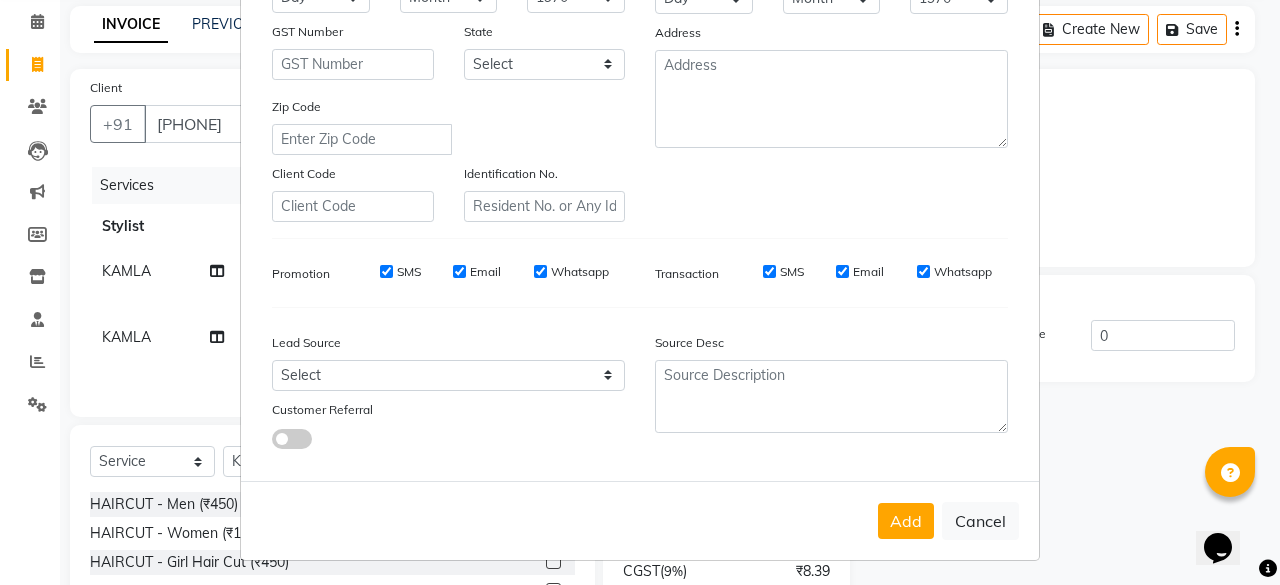 drag, startPoint x: 886, startPoint y: 509, endPoint x: 905, endPoint y: 513, distance: 19.416489 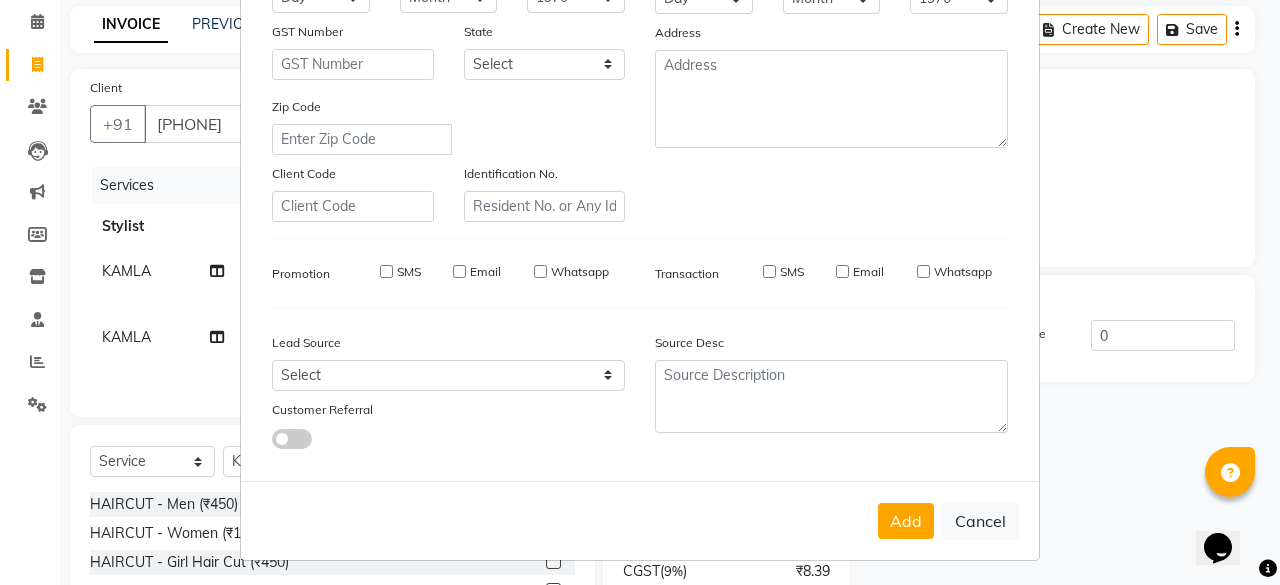 type 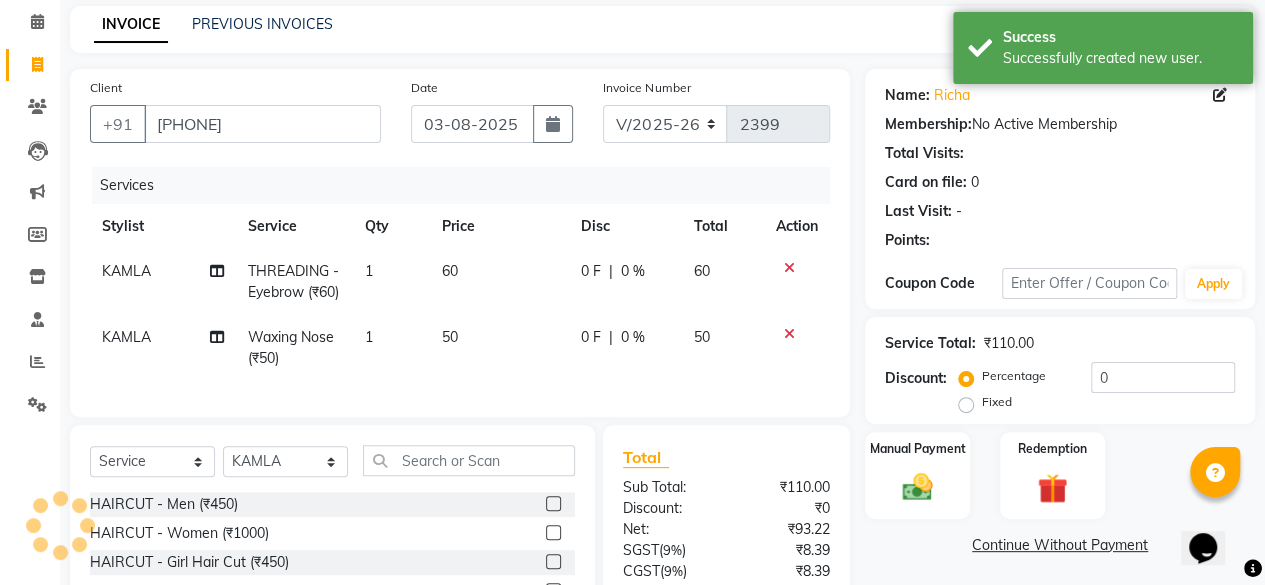 scroll, scrollTop: 281, scrollLeft: 0, axis: vertical 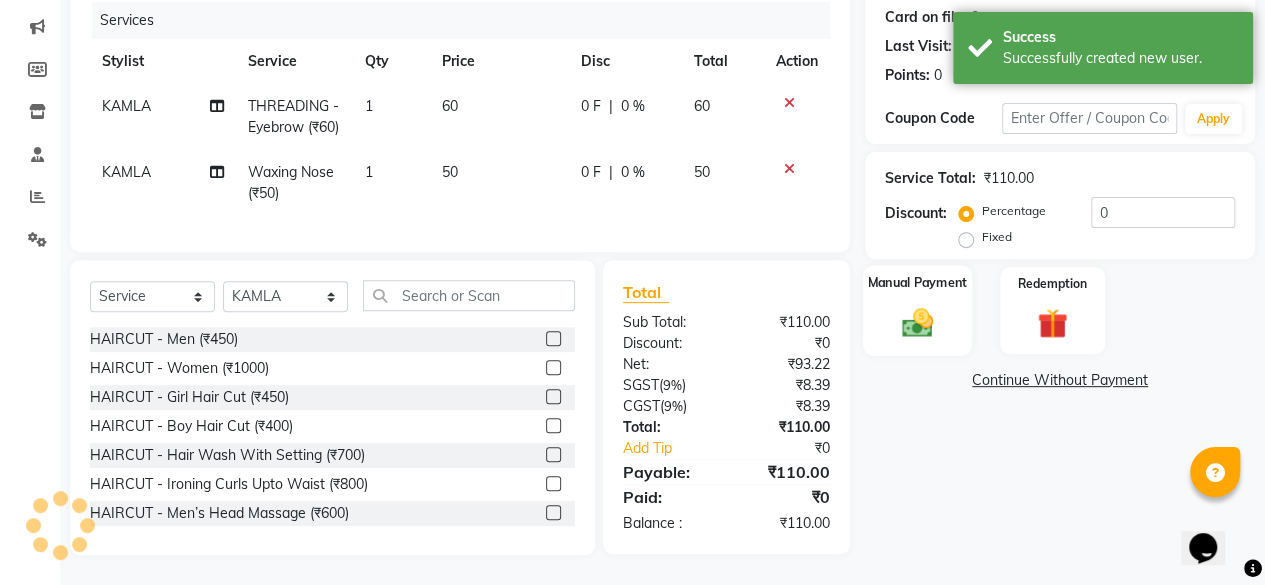 click 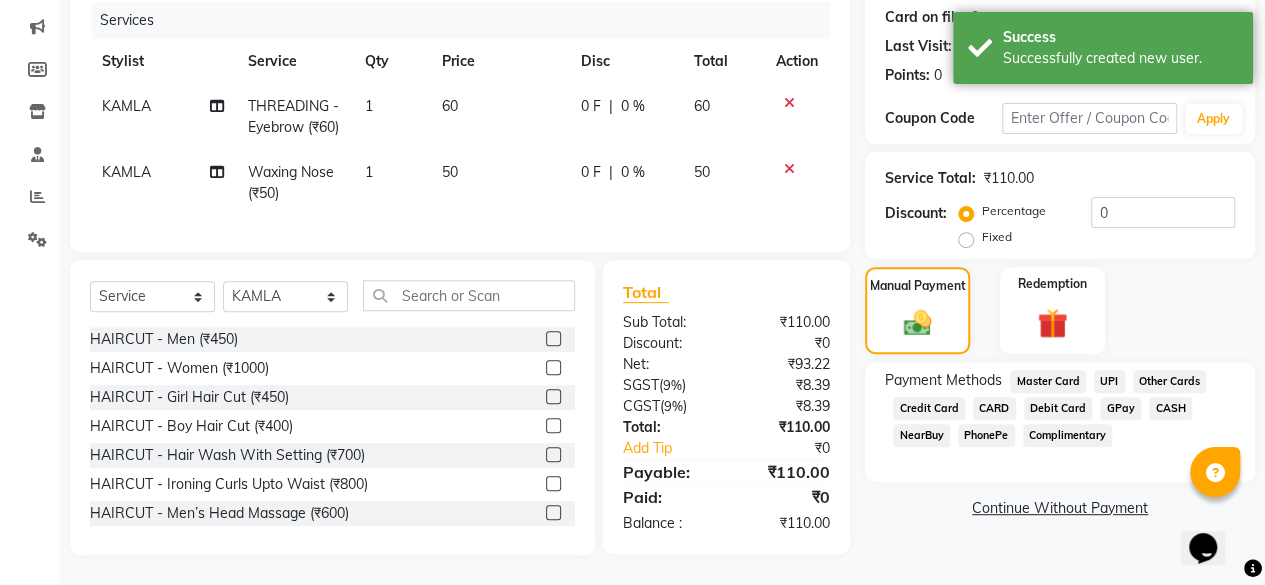 click on "UPI" 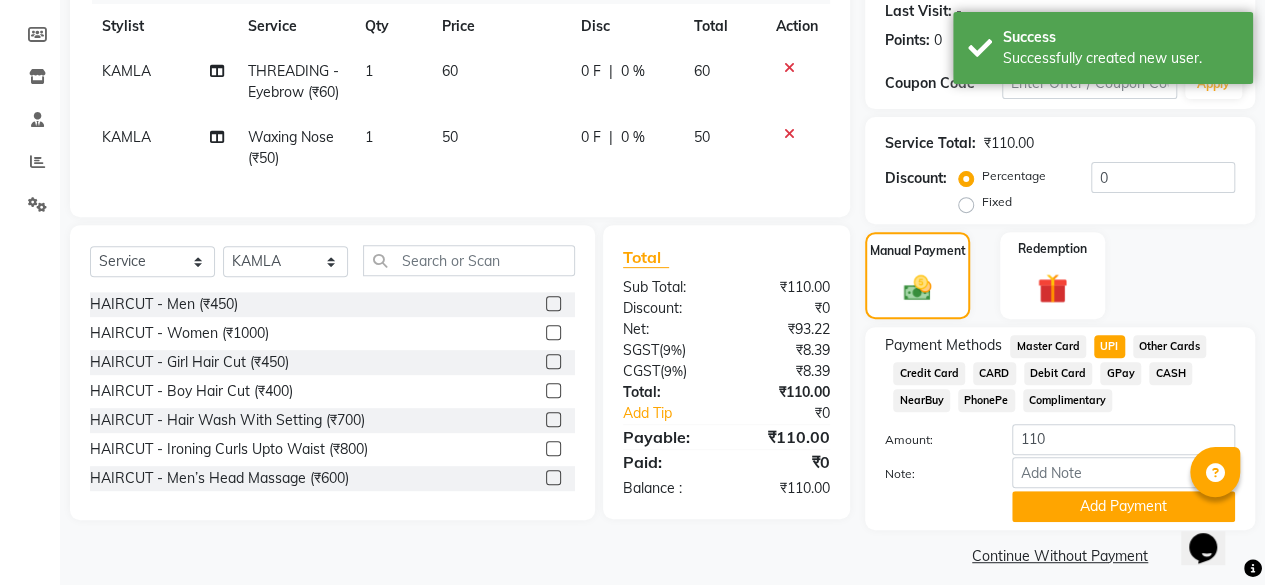 scroll, scrollTop: 296, scrollLeft: 0, axis: vertical 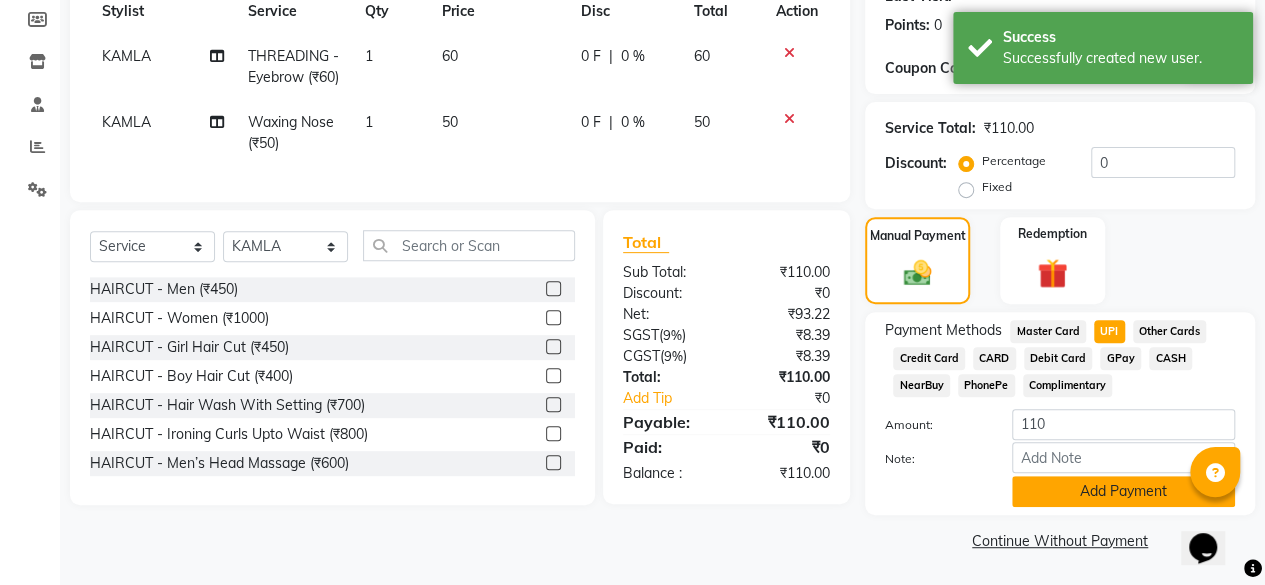 click on "Add Payment" 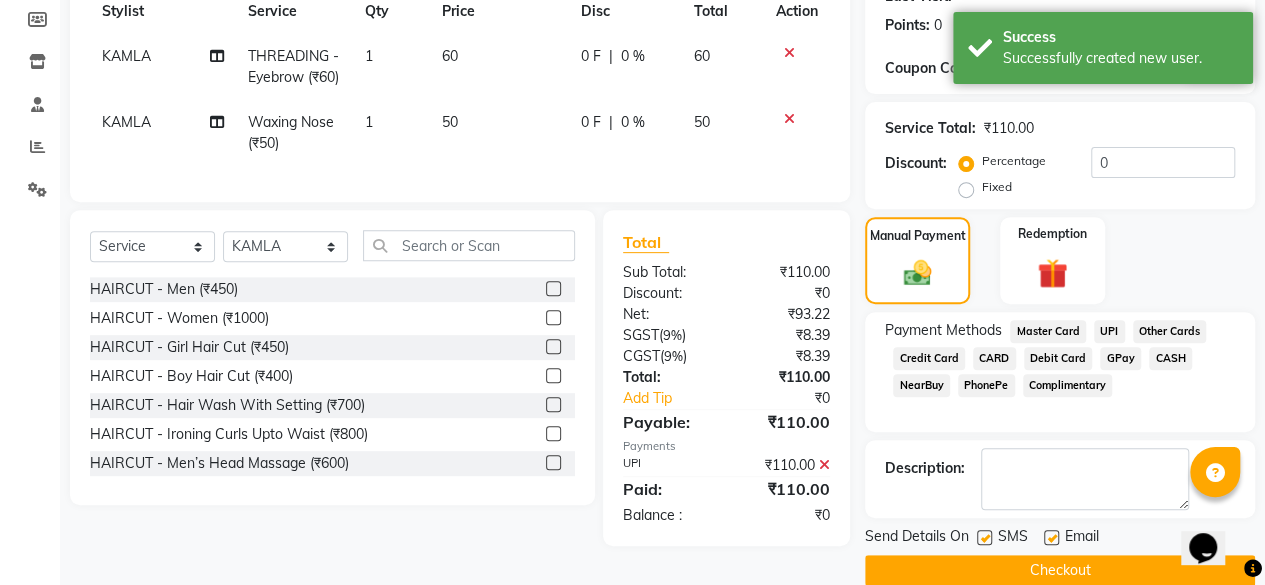 scroll, scrollTop: 324, scrollLeft: 0, axis: vertical 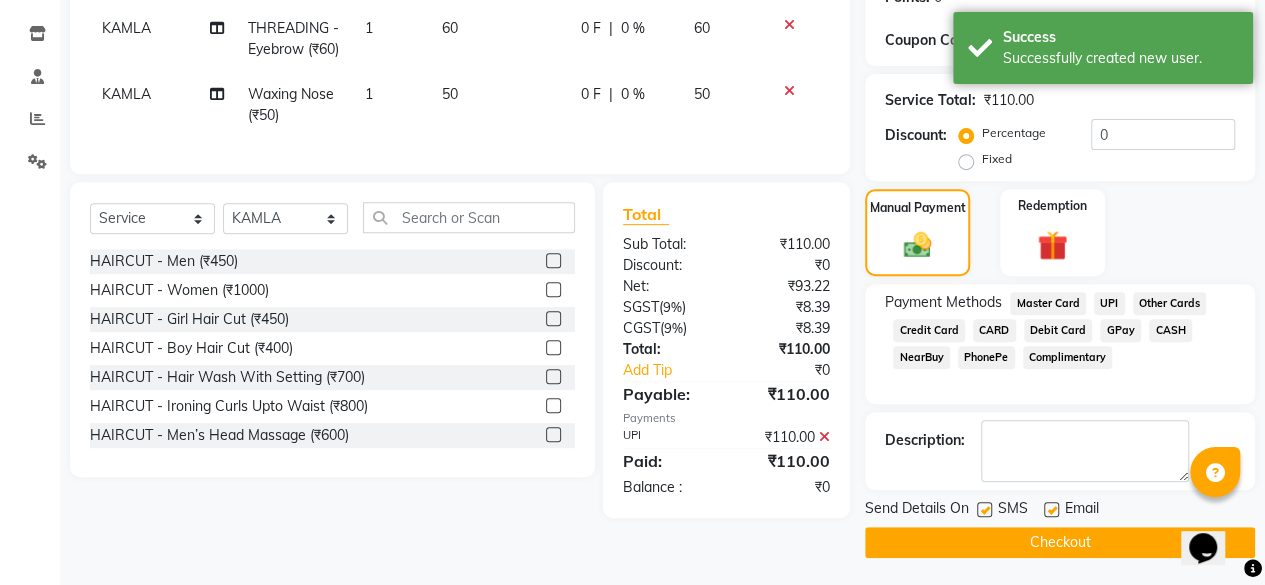 click 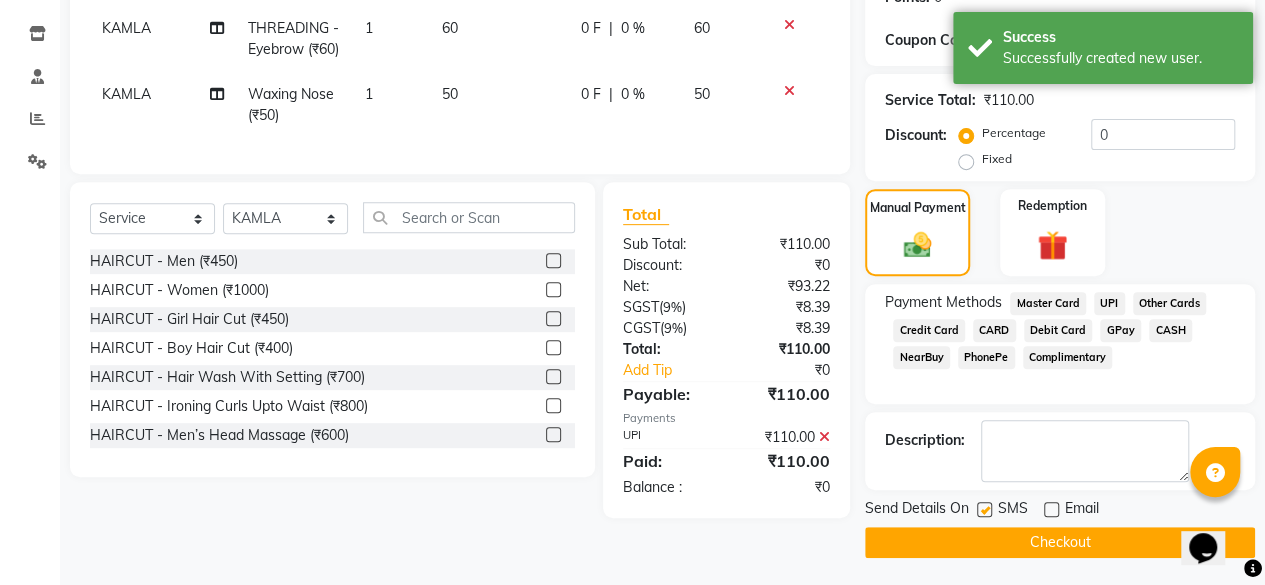 click on "Checkout" 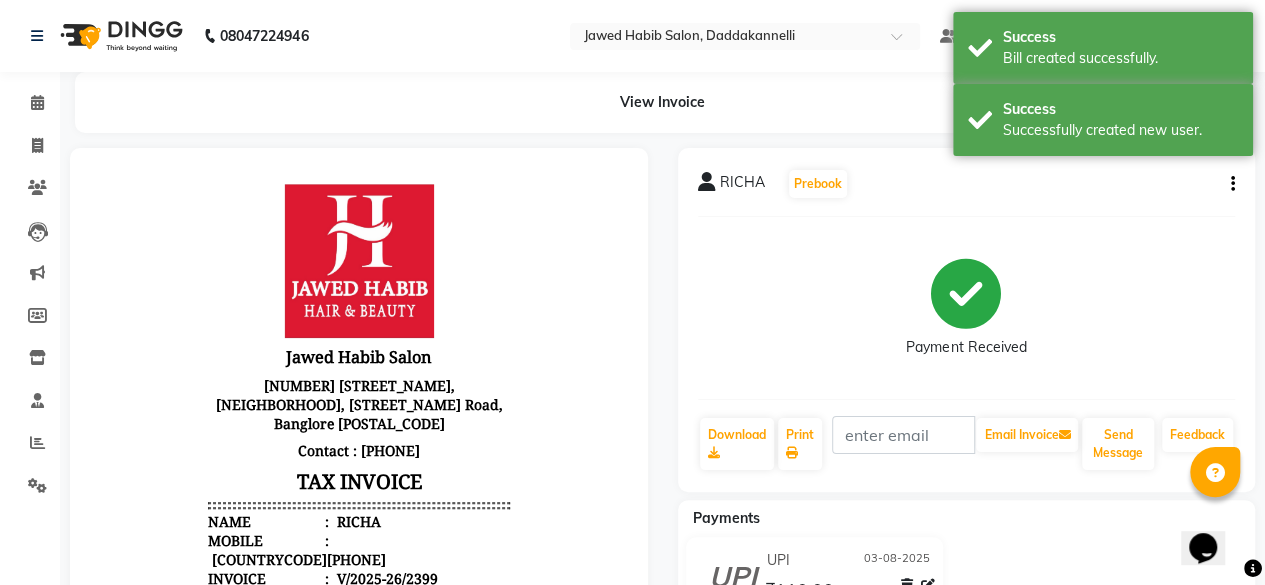 scroll, scrollTop: 0, scrollLeft: 0, axis: both 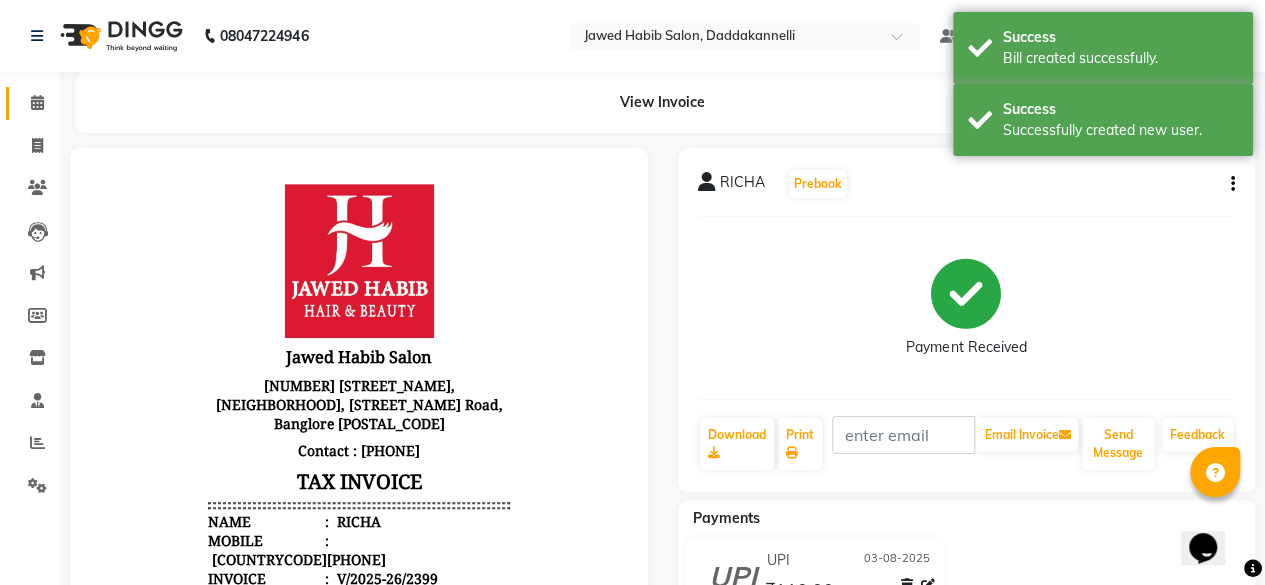 click 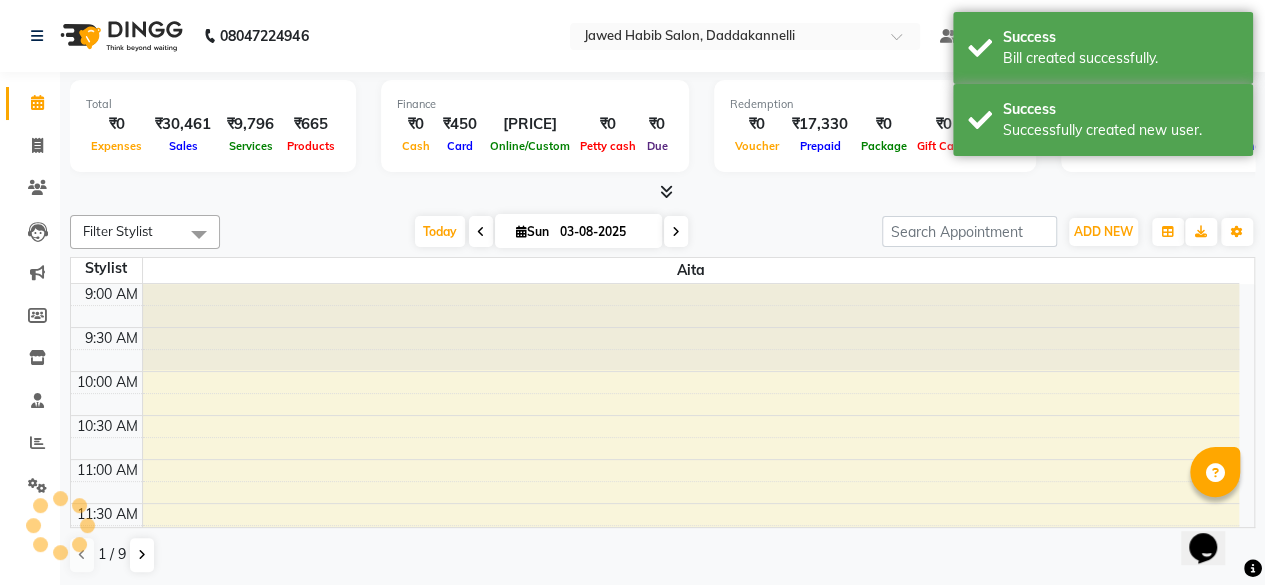 scroll, scrollTop: 781, scrollLeft: 0, axis: vertical 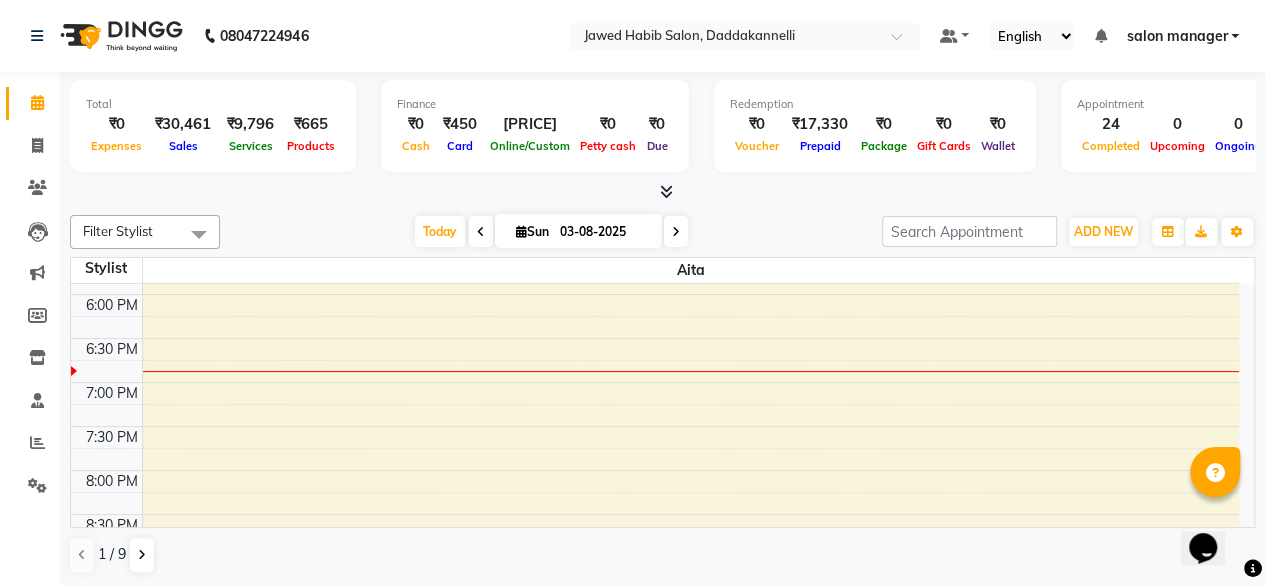click at bounding box center (662, 192) 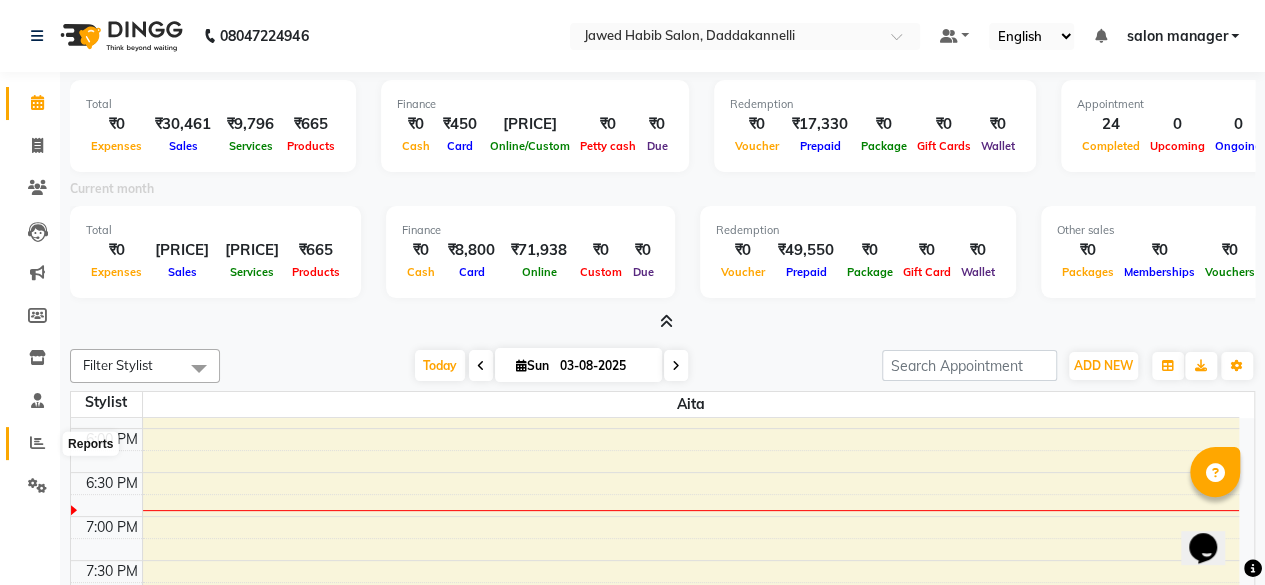 click 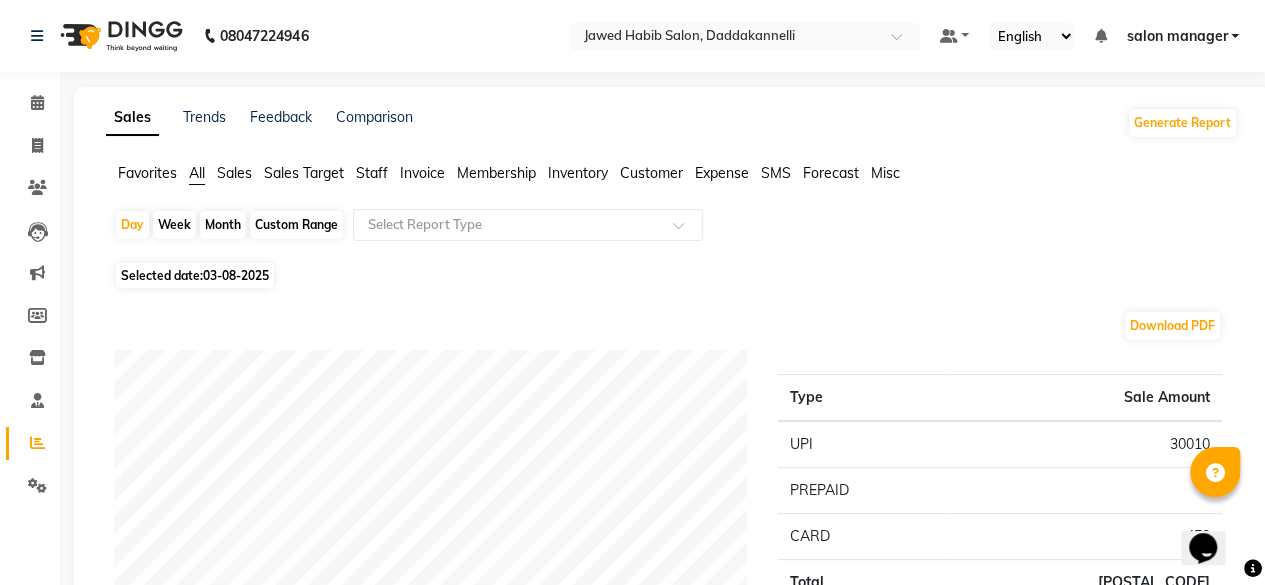 click on "Staff" 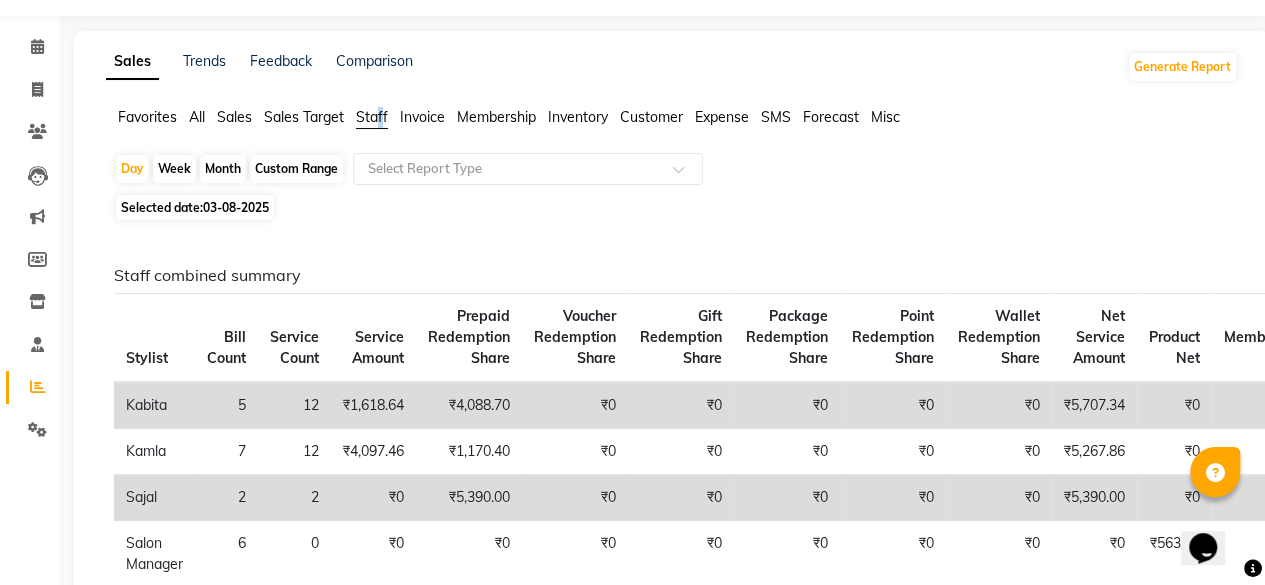 scroll, scrollTop: 0, scrollLeft: 0, axis: both 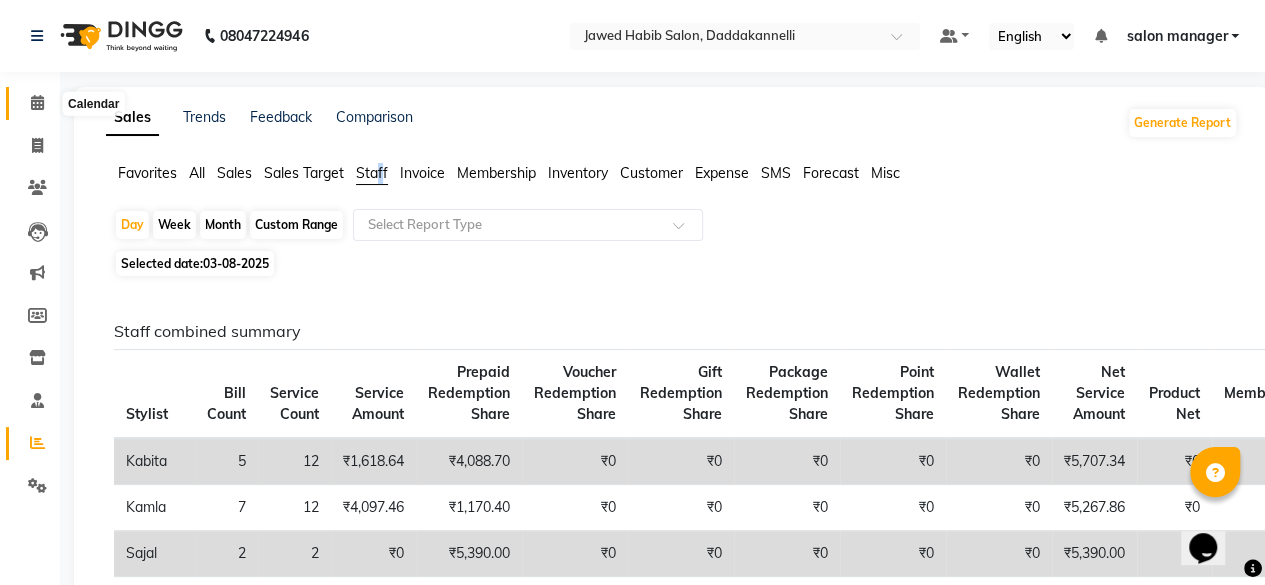 click 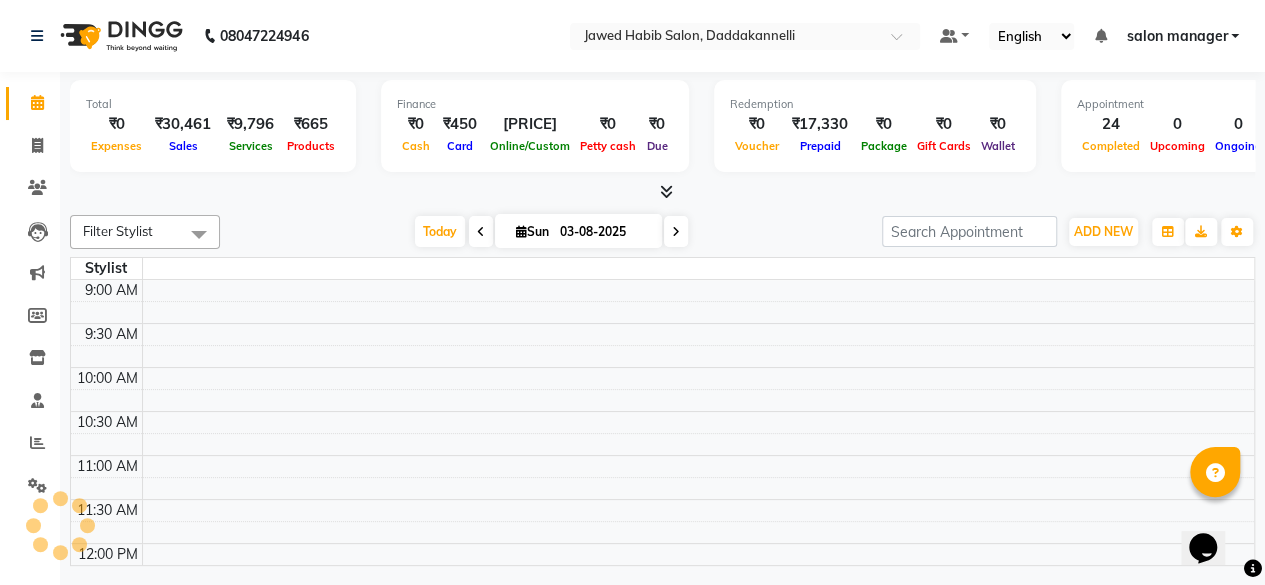 scroll, scrollTop: 844, scrollLeft: 0, axis: vertical 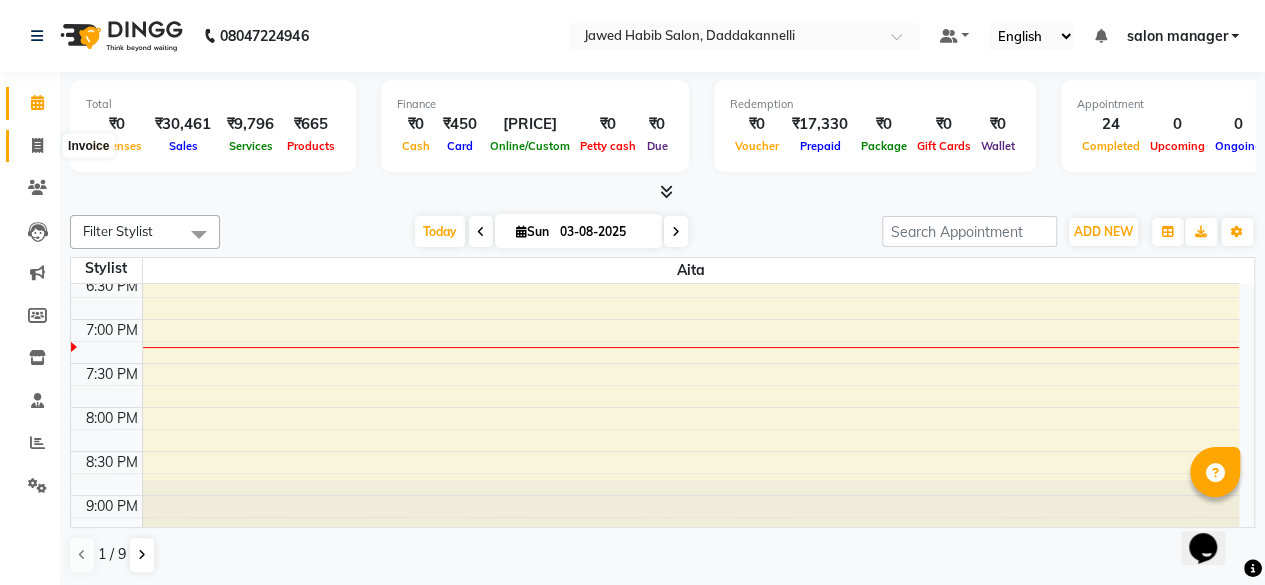 click 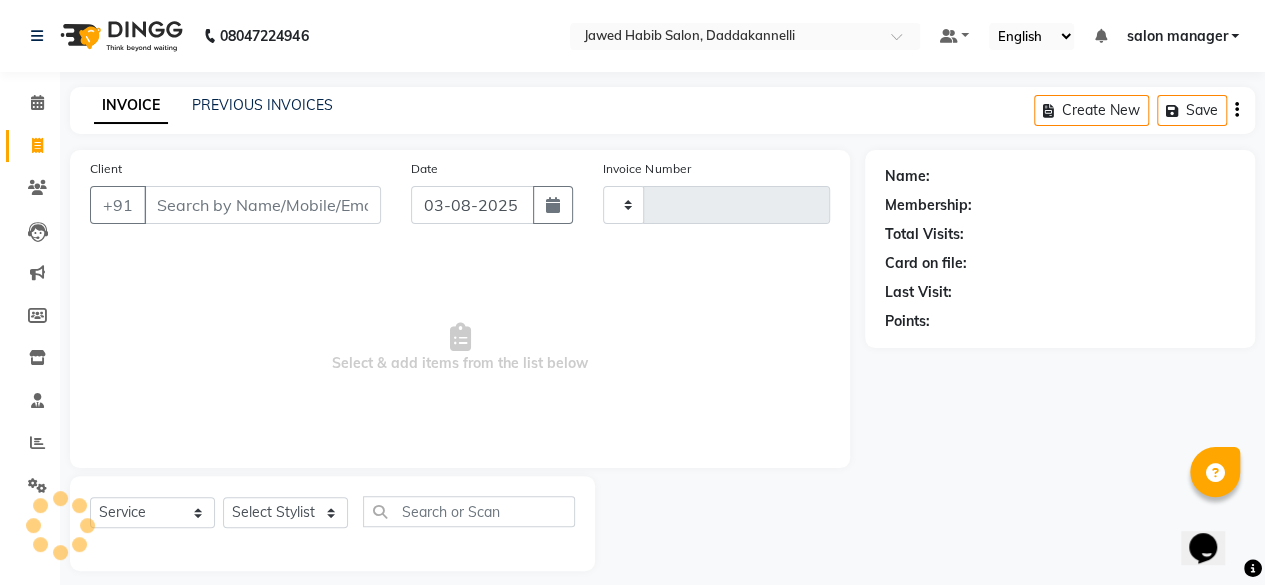 type on "2400" 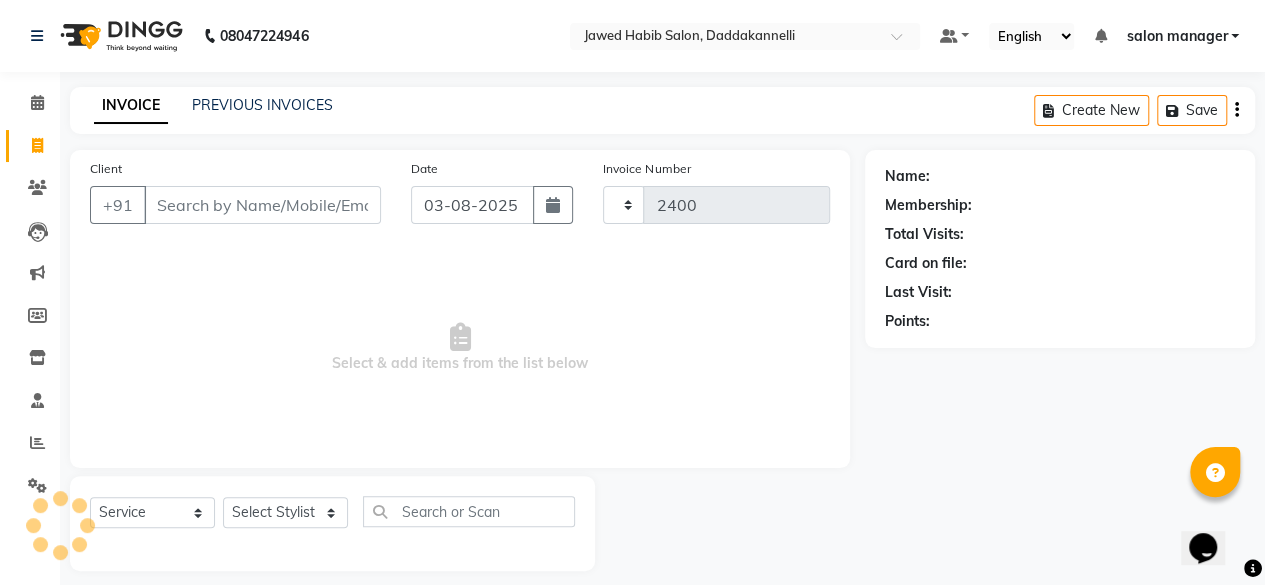 select on "6354" 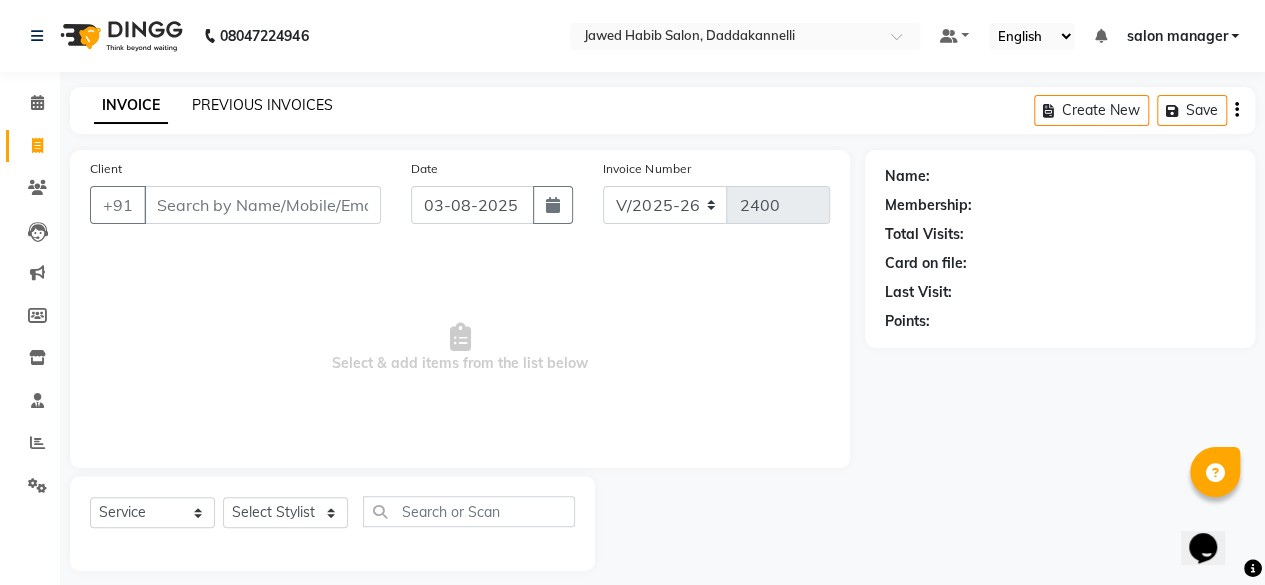 click on "PREVIOUS INVOICES" 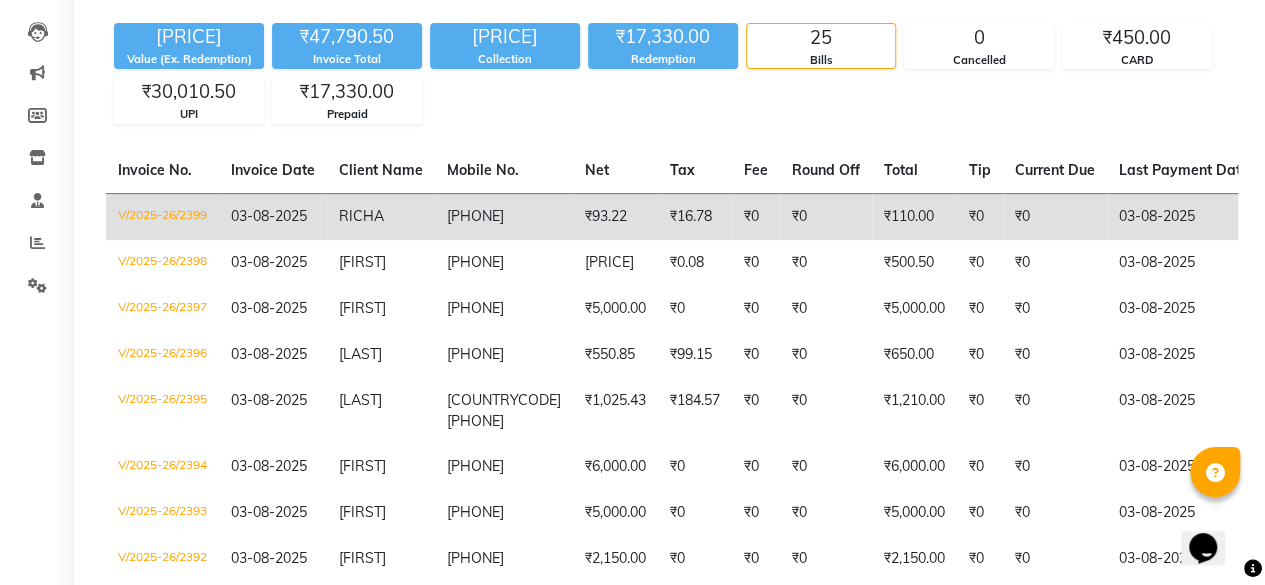 scroll, scrollTop: 0, scrollLeft: 0, axis: both 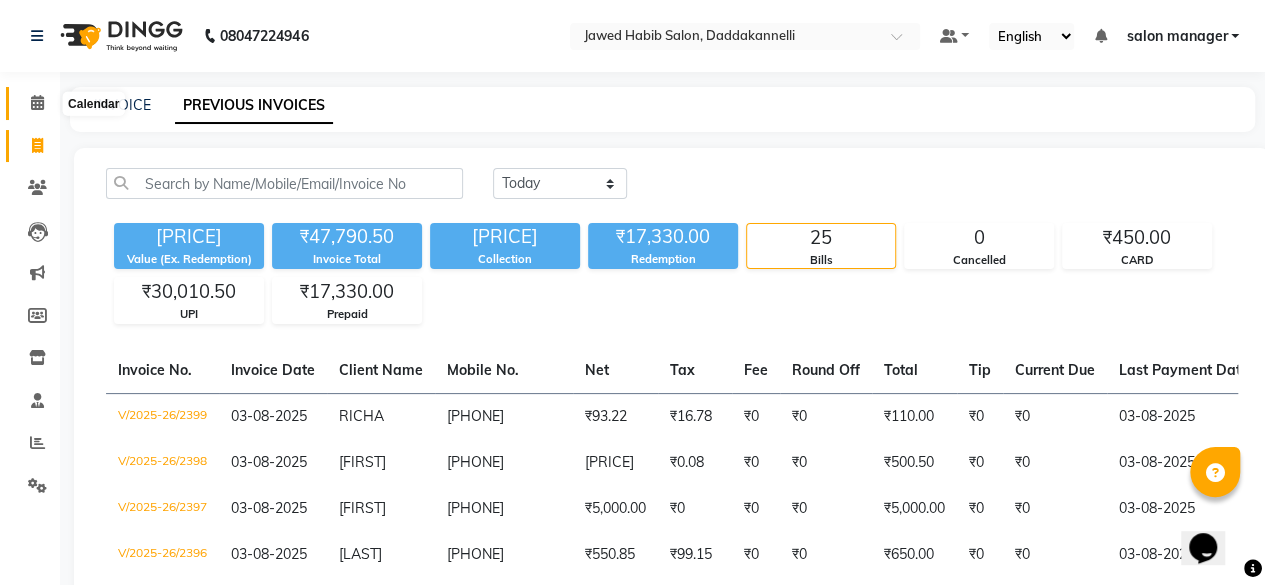 click 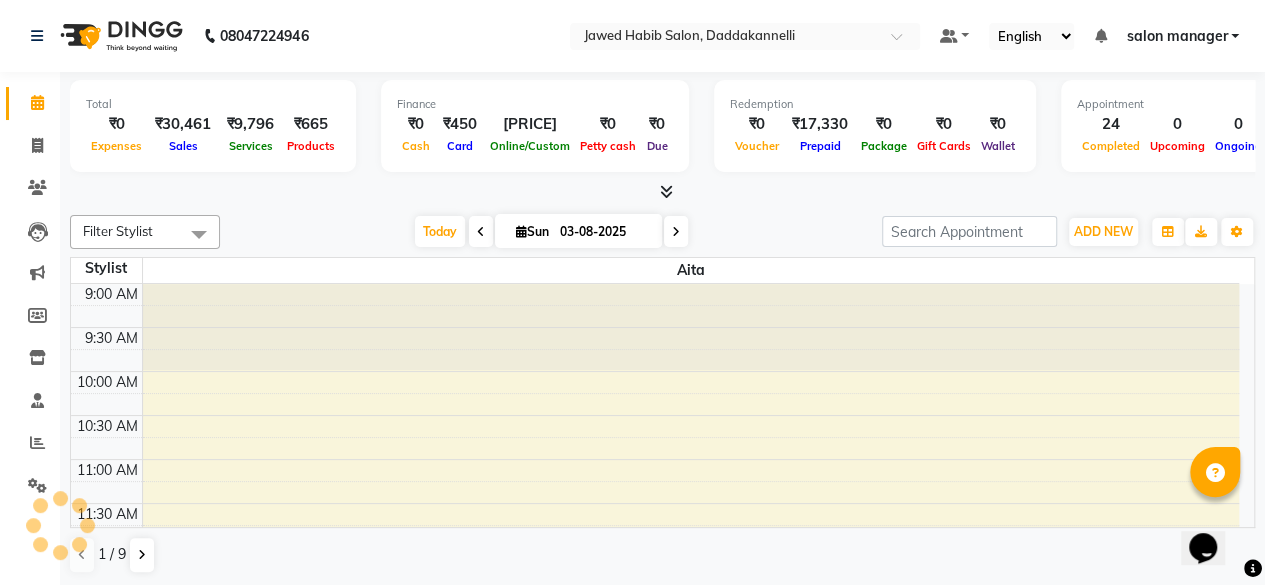 scroll, scrollTop: 844, scrollLeft: 0, axis: vertical 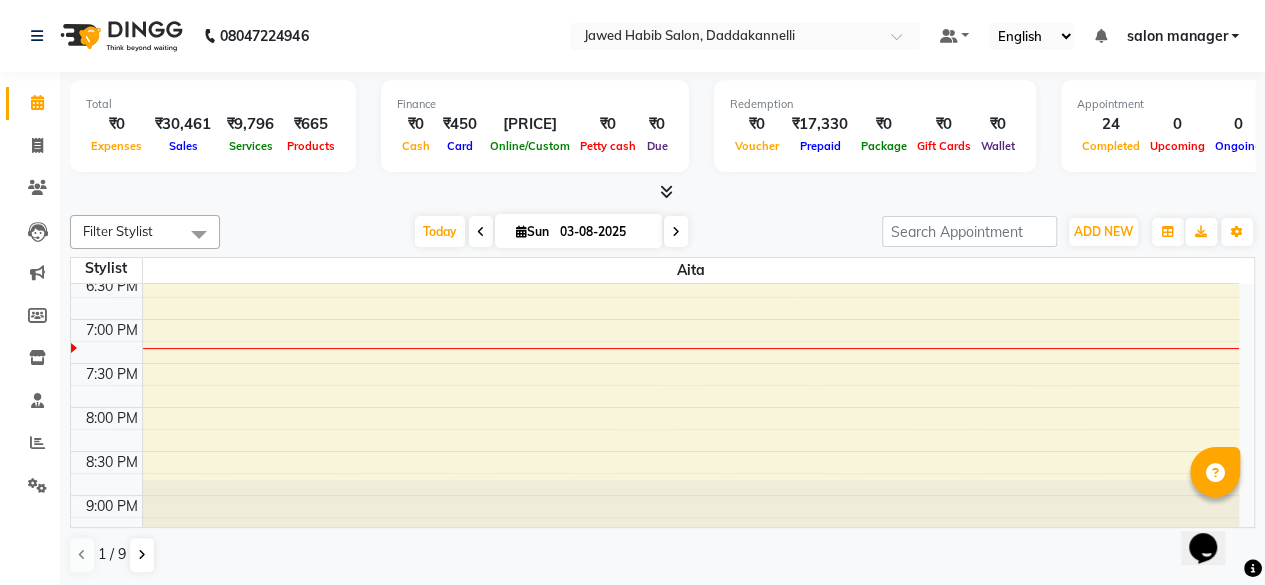 click at bounding box center [666, 191] 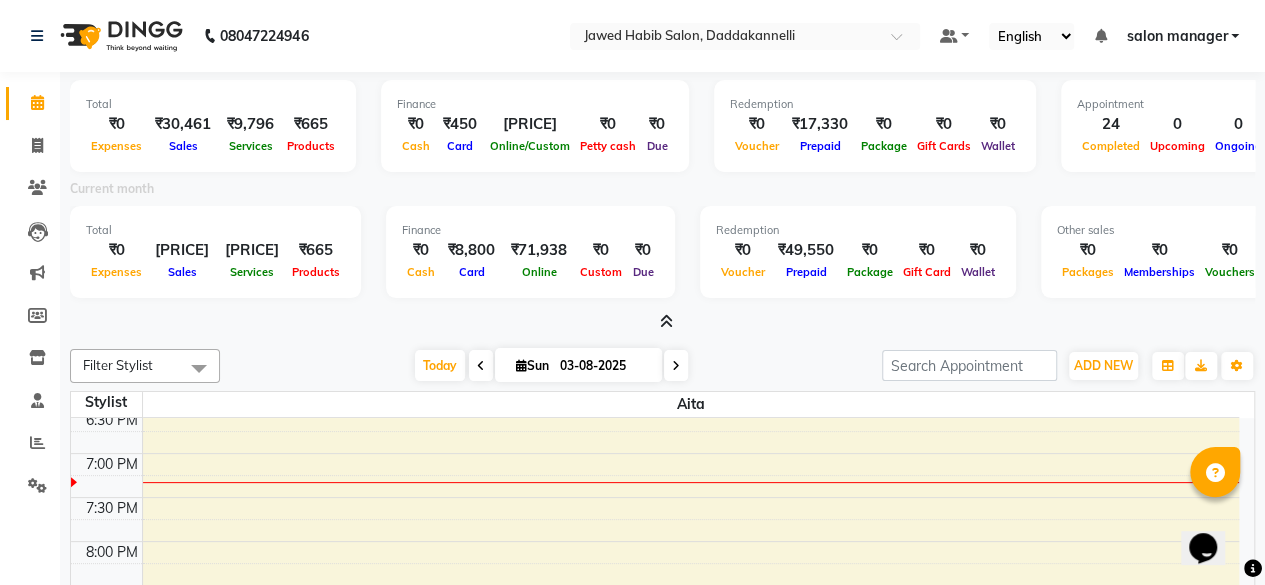 click on "₹80,738" at bounding box center (182, 250) 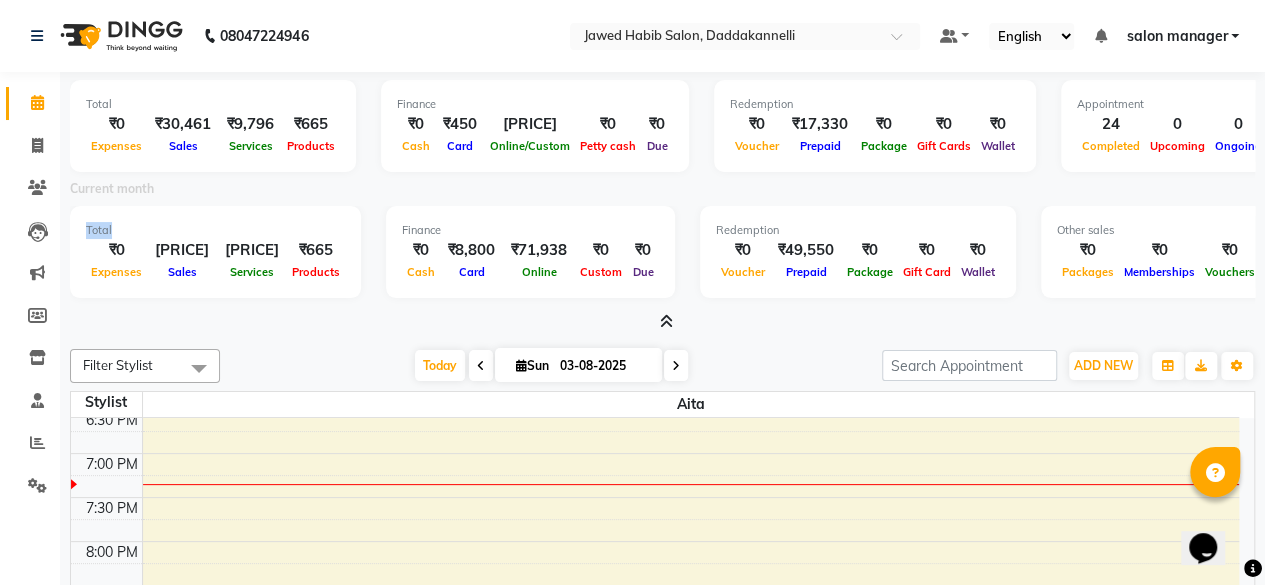 drag, startPoint x: 87, startPoint y: 231, endPoint x: 230, endPoint y: 233, distance: 143.01399 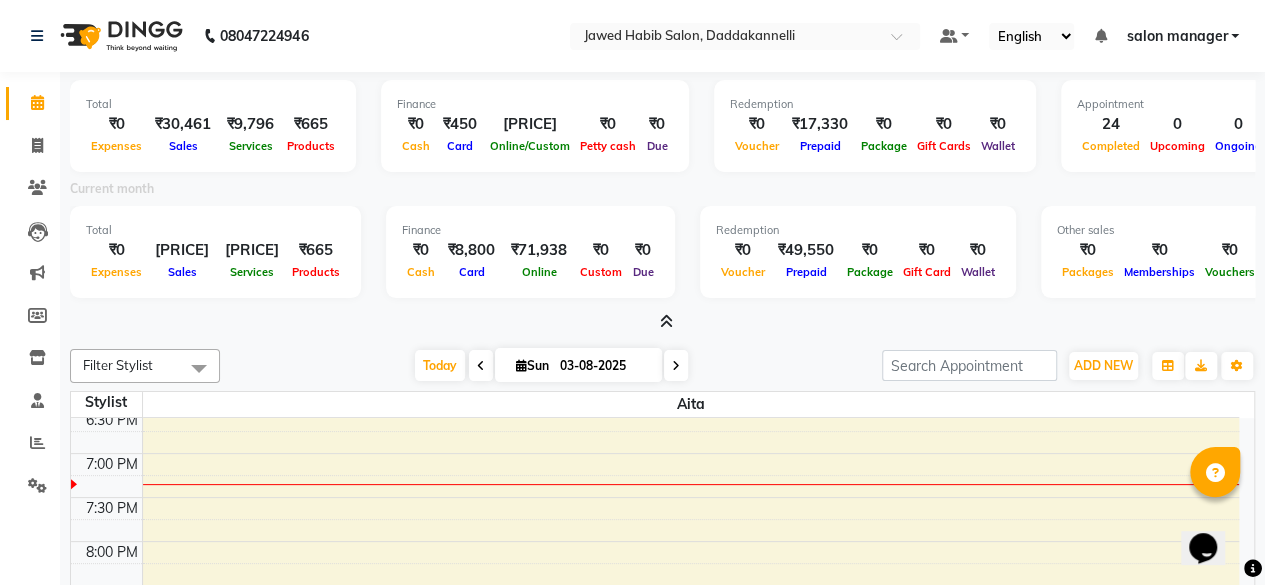 click on "Total  ₹0  Expenses ₹80,738  Sales ₹80,073 Services ₹665 Products" at bounding box center (215, 252) 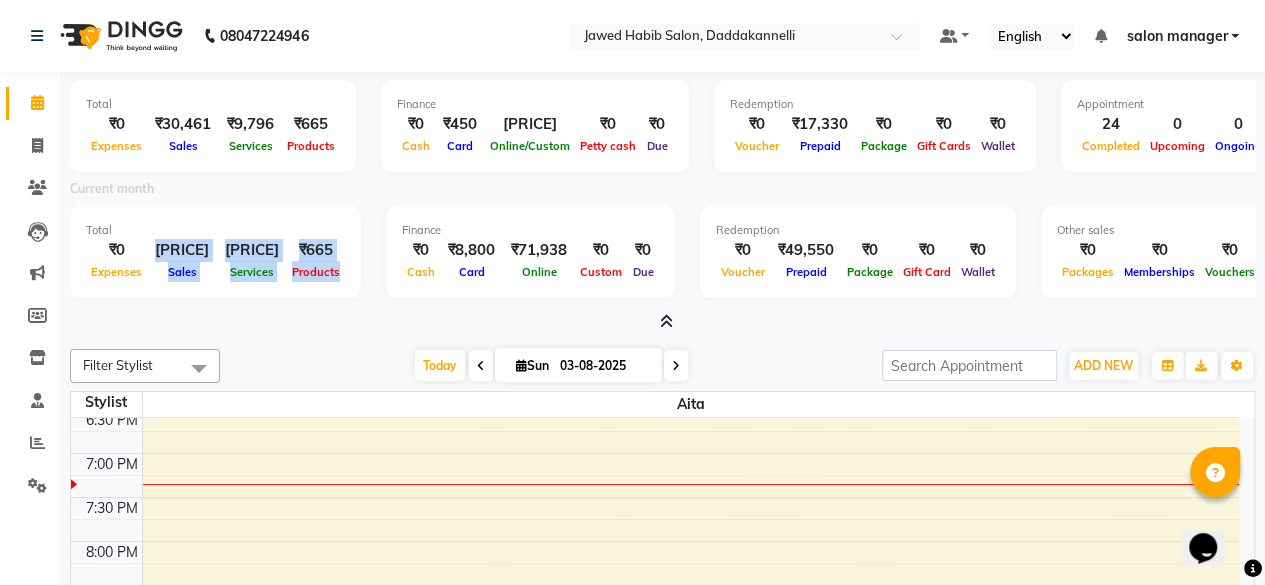 drag, startPoint x: 152, startPoint y: 241, endPoint x: 361, endPoint y: 266, distance: 210.4899 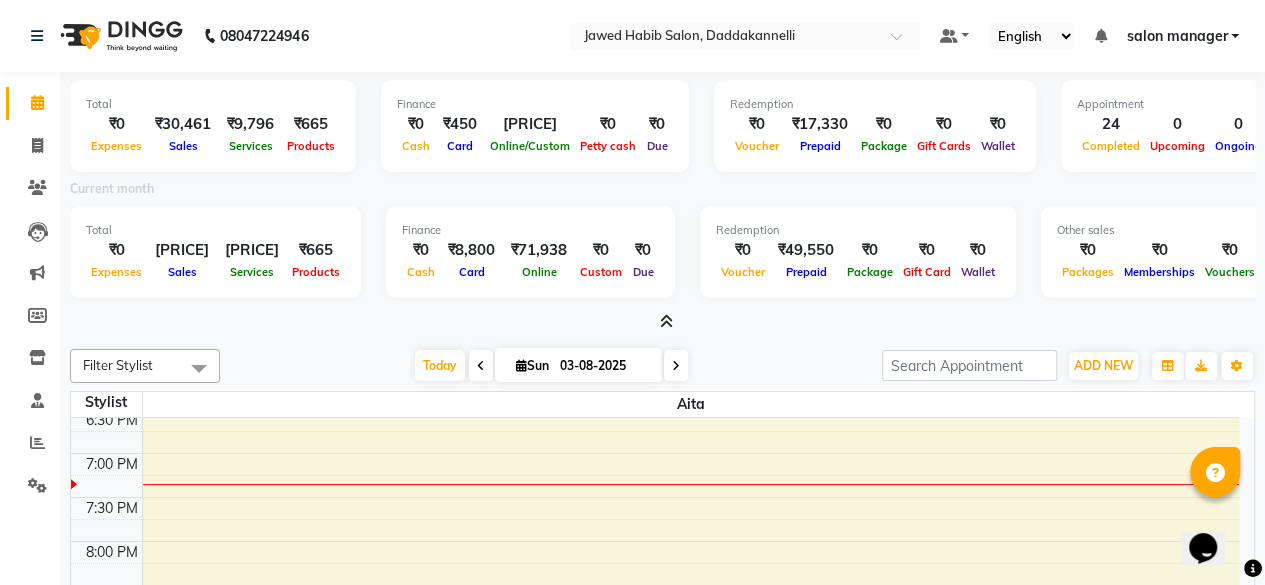 drag, startPoint x: 135, startPoint y: 110, endPoint x: 338, endPoint y: 136, distance: 204.65825 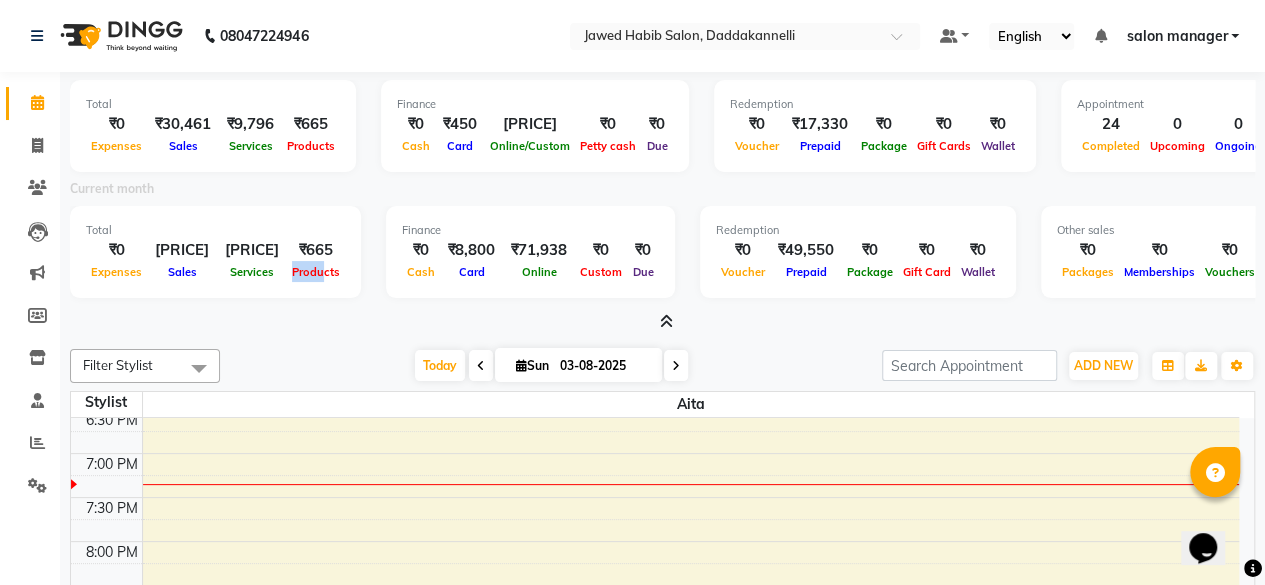 drag, startPoint x: 362, startPoint y: 247, endPoint x: 330, endPoint y: 276, distance: 43.185646 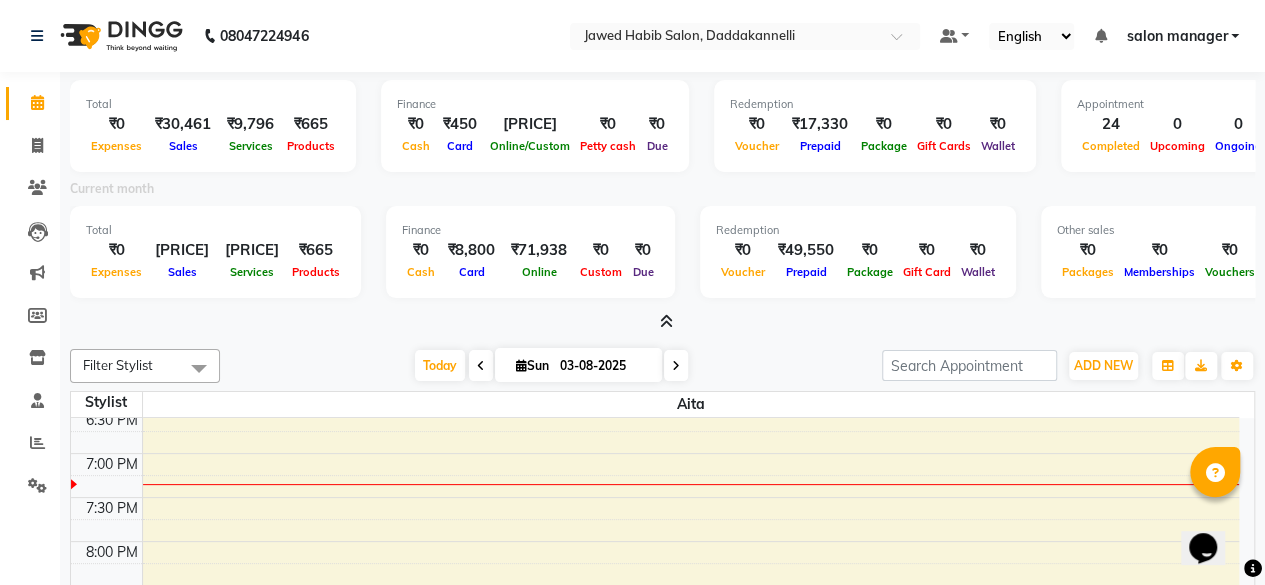 drag, startPoint x: 350, startPoint y: 273, endPoint x: 350, endPoint y: 259, distance: 14 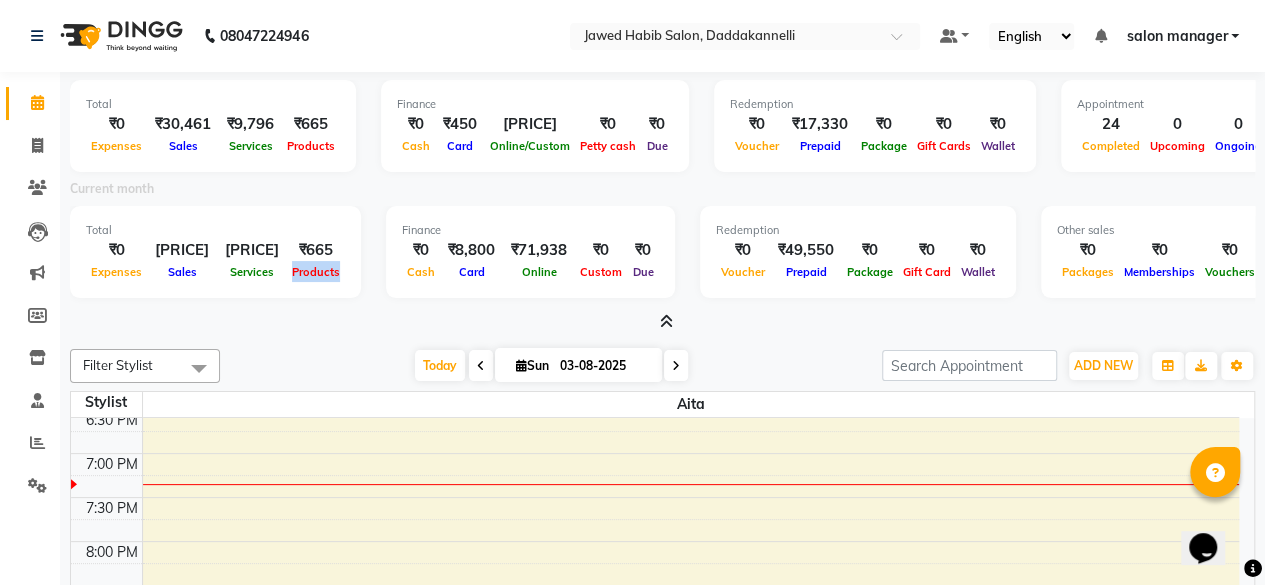drag, startPoint x: 335, startPoint y: 247, endPoint x: 341, endPoint y: 259, distance: 13.416408 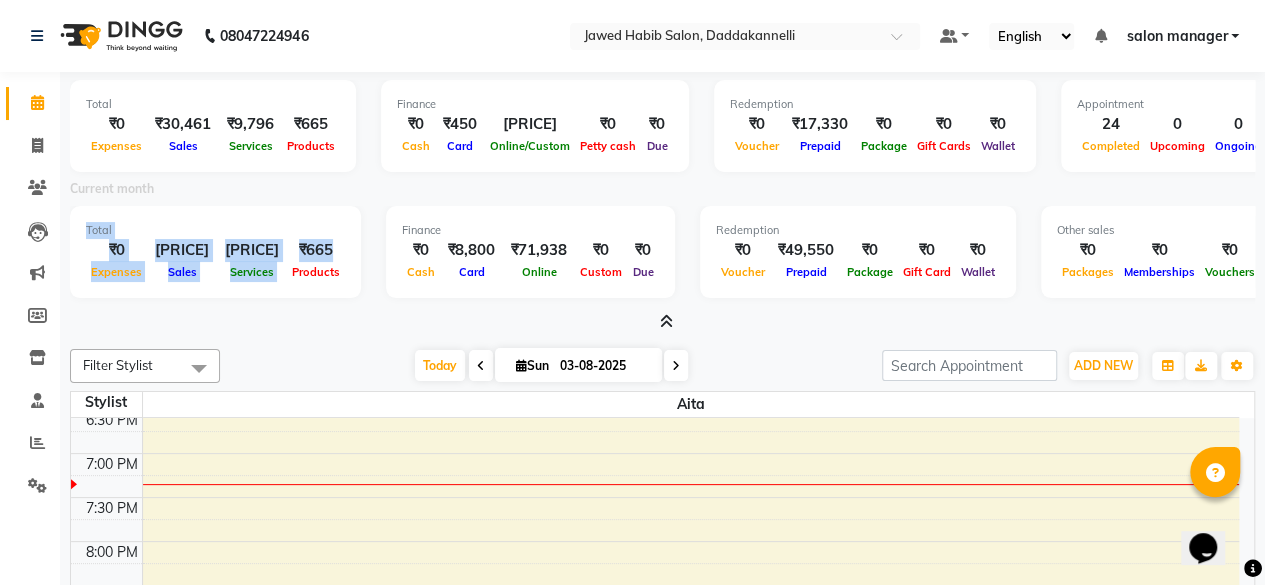 drag, startPoint x: 347, startPoint y: 242, endPoint x: 84, endPoint y: 234, distance: 263.12164 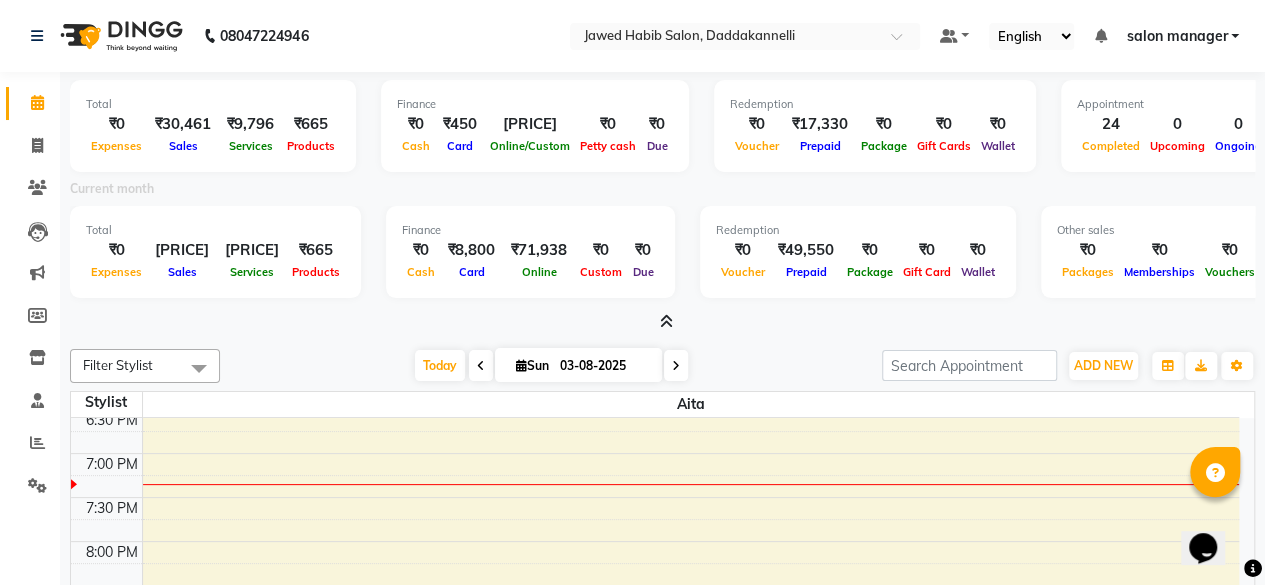 drag, startPoint x: 353, startPoint y: 254, endPoint x: 336, endPoint y: 255, distance: 17.029387 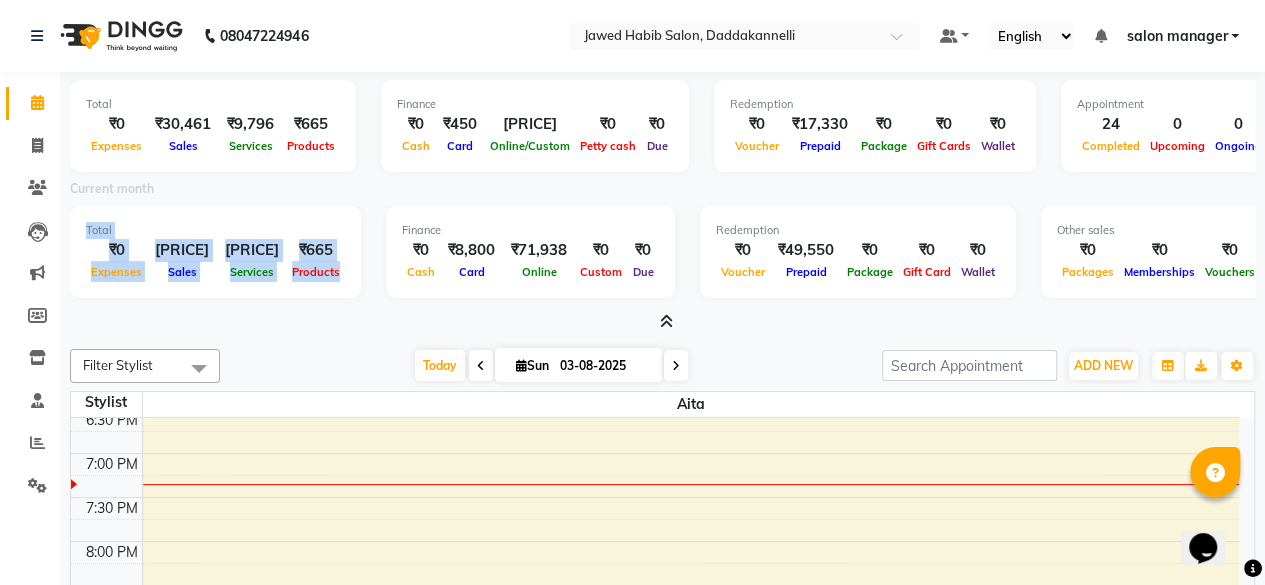 drag, startPoint x: 348, startPoint y: 272, endPoint x: 81, endPoint y: 235, distance: 269.55148 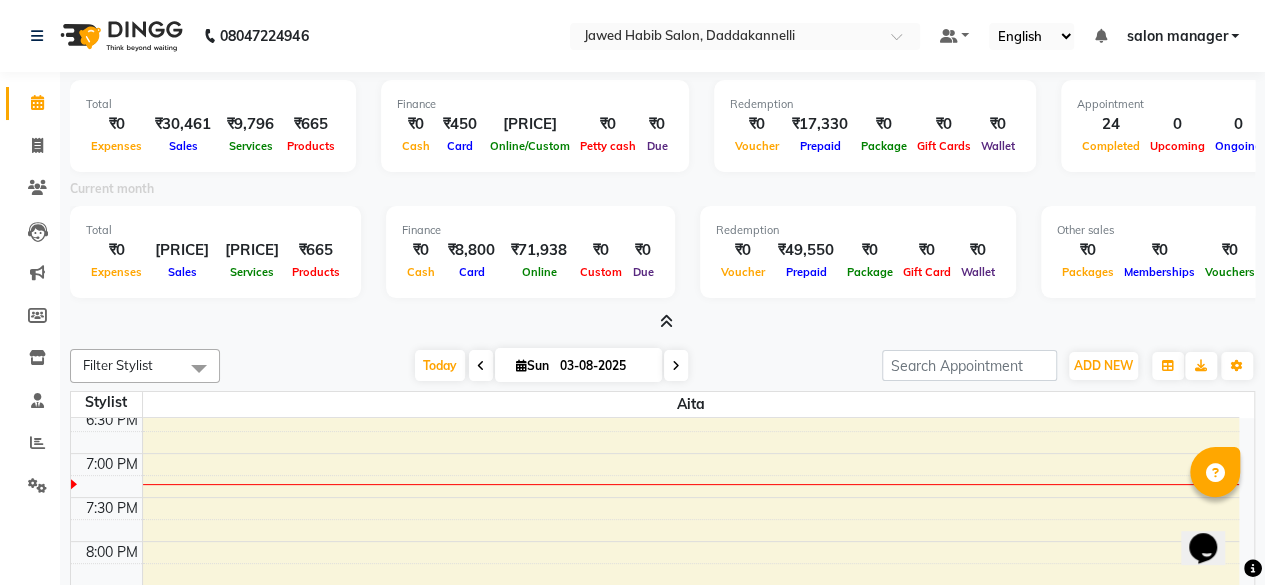 click on "Current month" at bounding box center [662, 192] 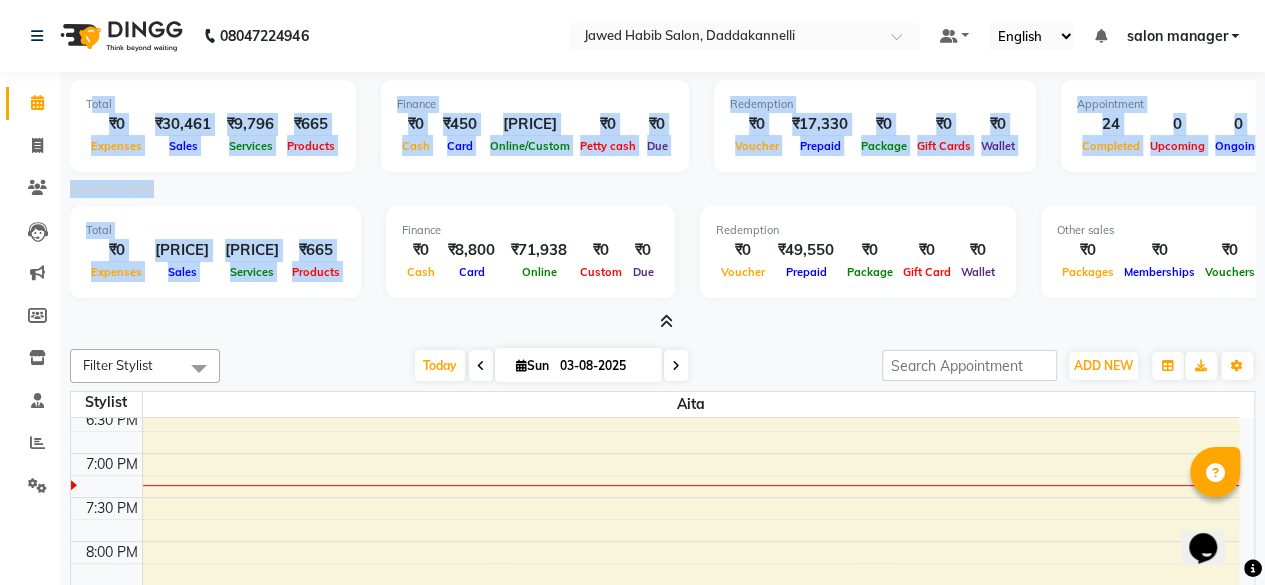 drag, startPoint x: 90, startPoint y: 105, endPoint x: 366, endPoint y: 290, distance: 332.26645 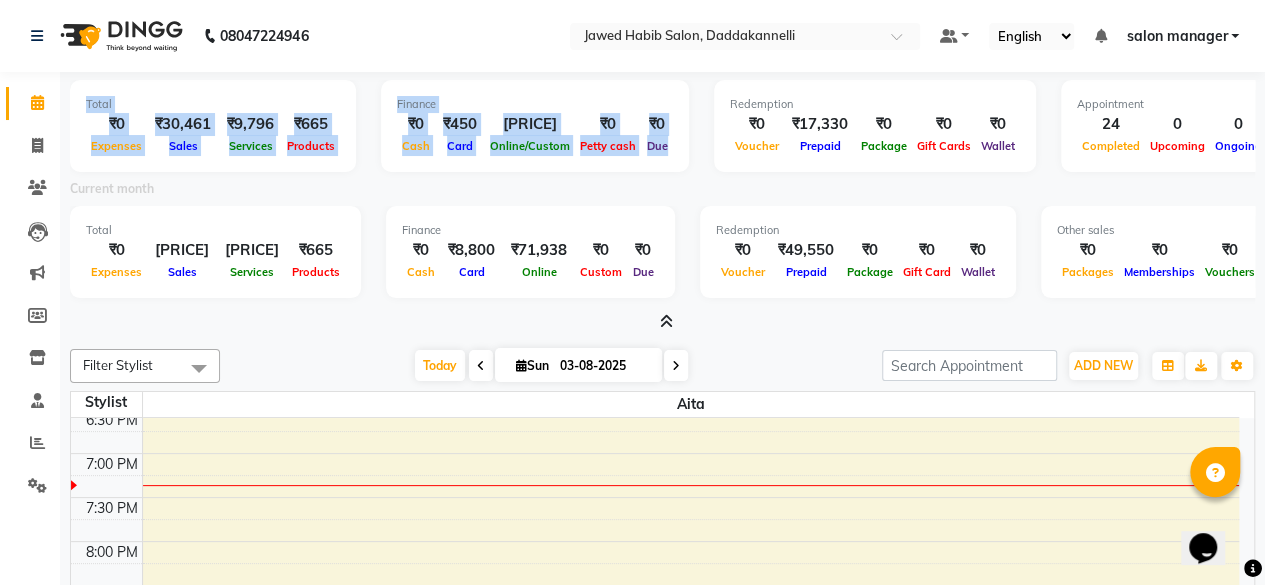 drag, startPoint x: 86, startPoint y: 93, endPoint x: 670, endPoint y: 145, distance: 586.3105 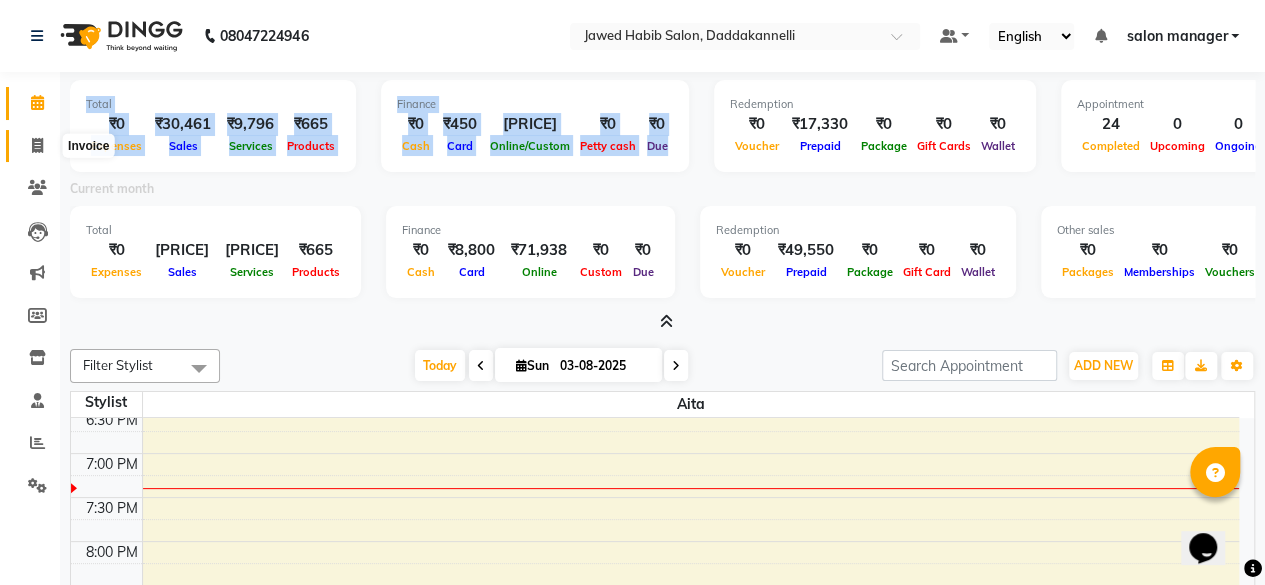 click 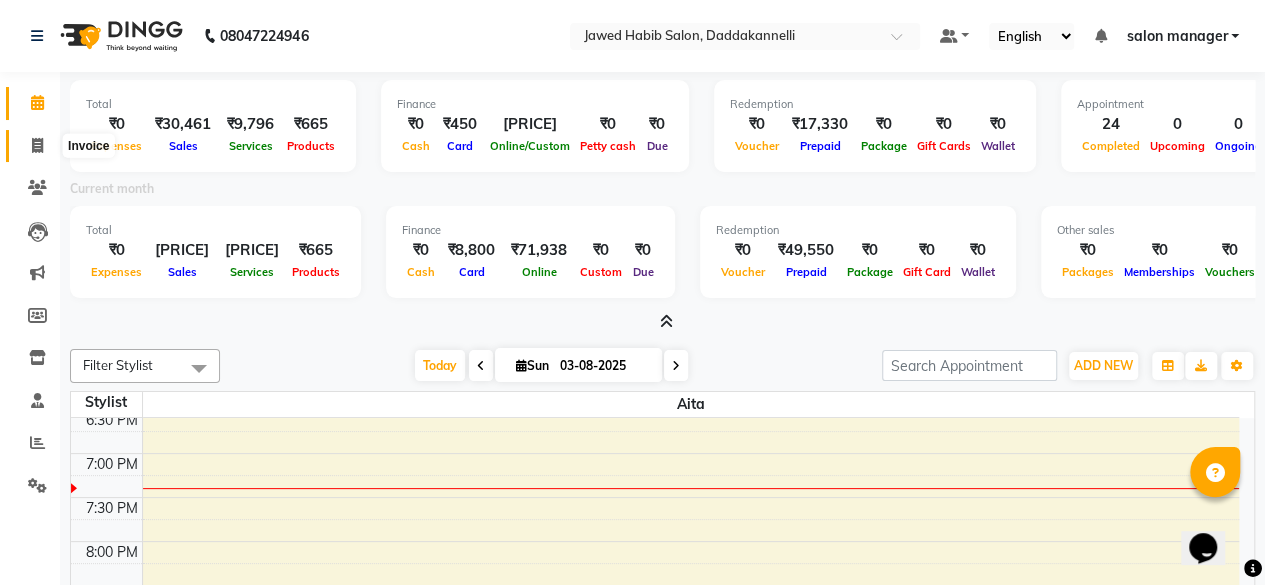 select on "service" 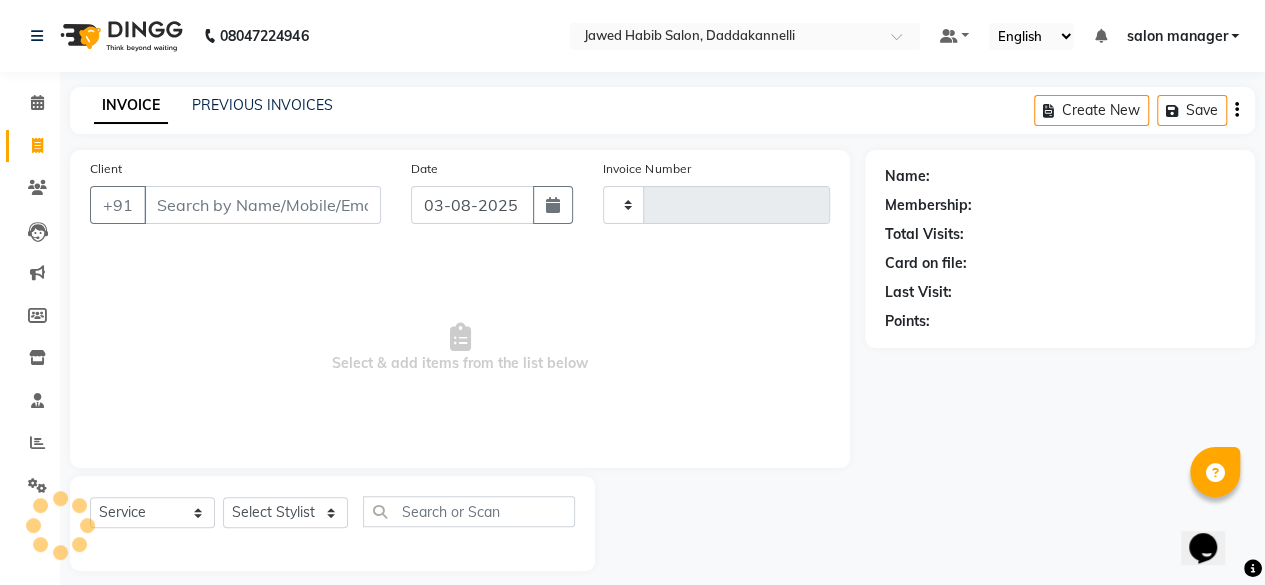 scroll, scrollTop: 5, scrollLeft: 0, axis: vertical 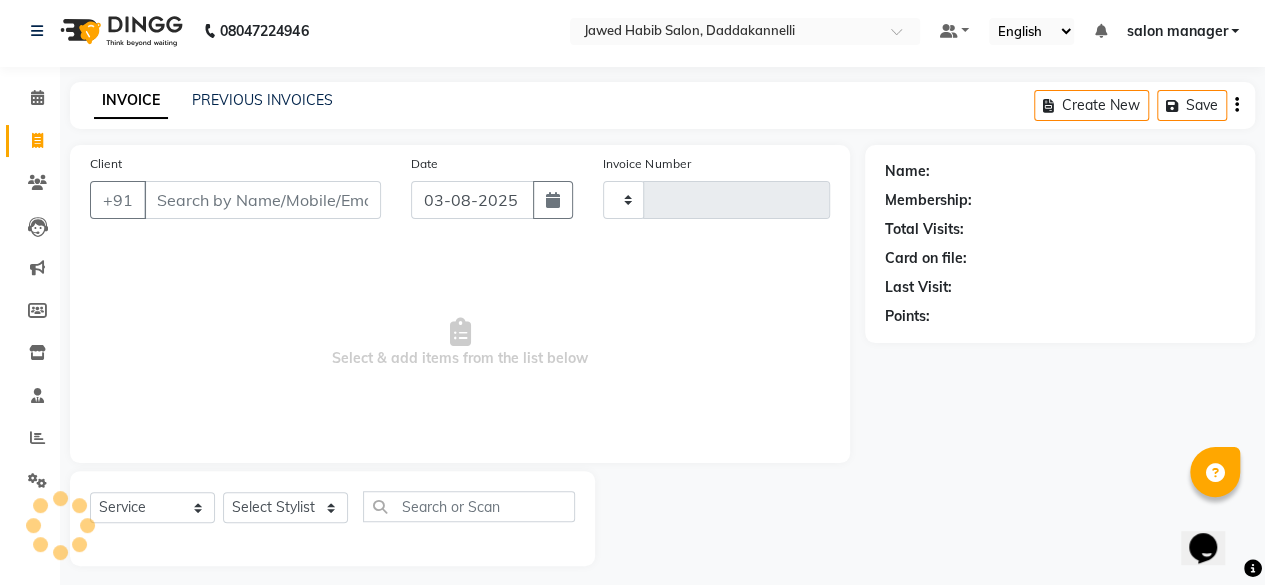 type on "2400" 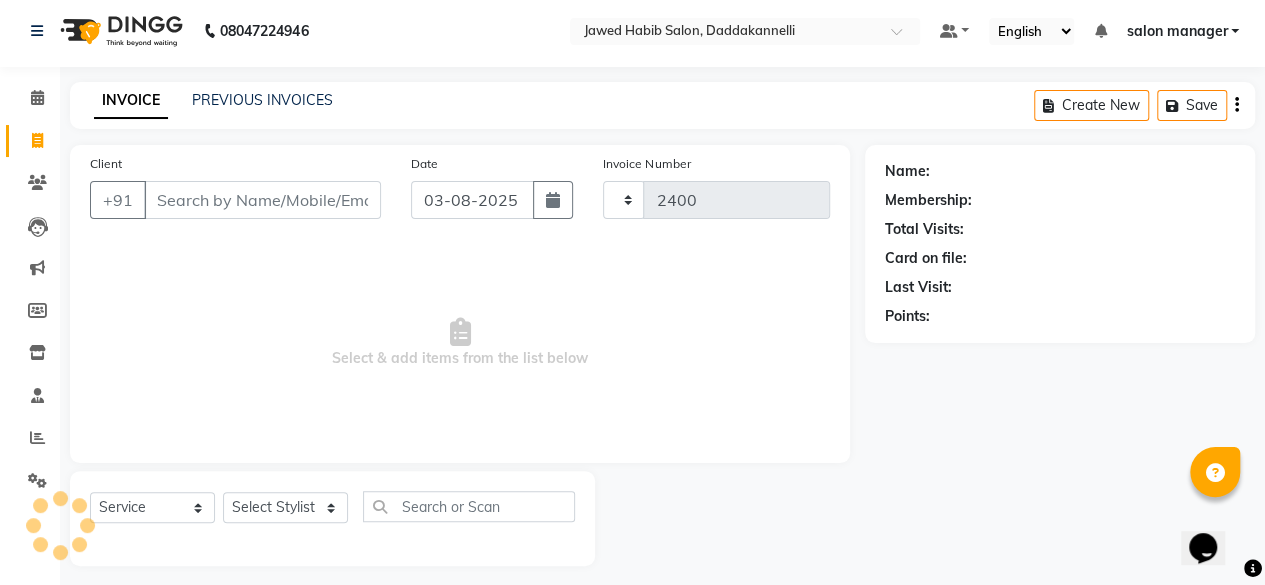 select on "6354" 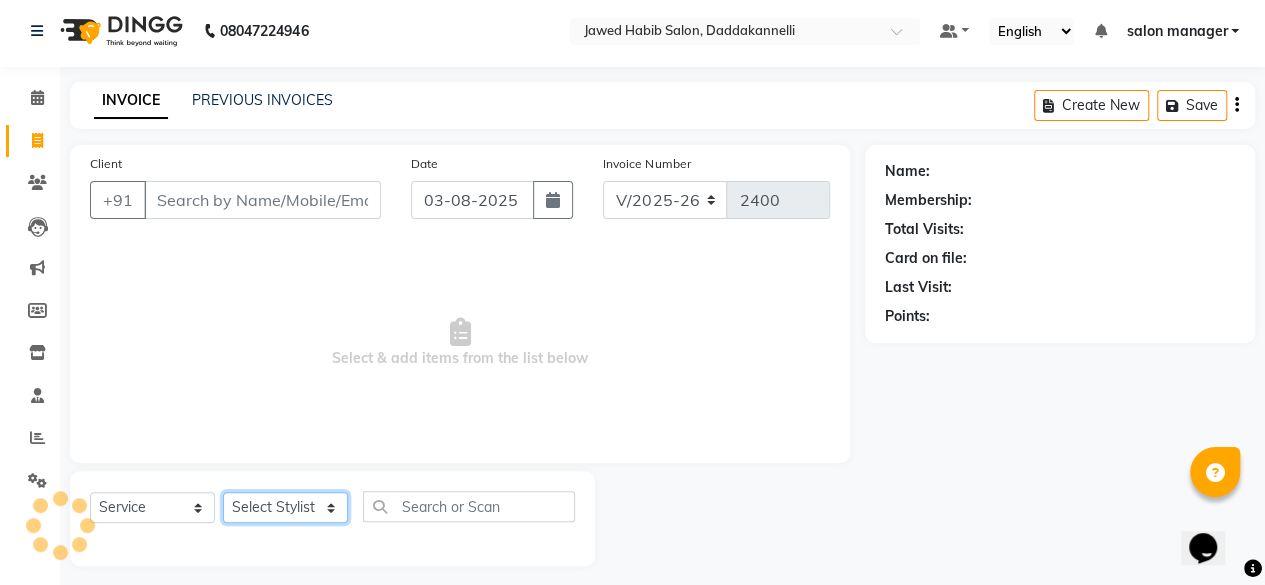 click on "Select Stylist" 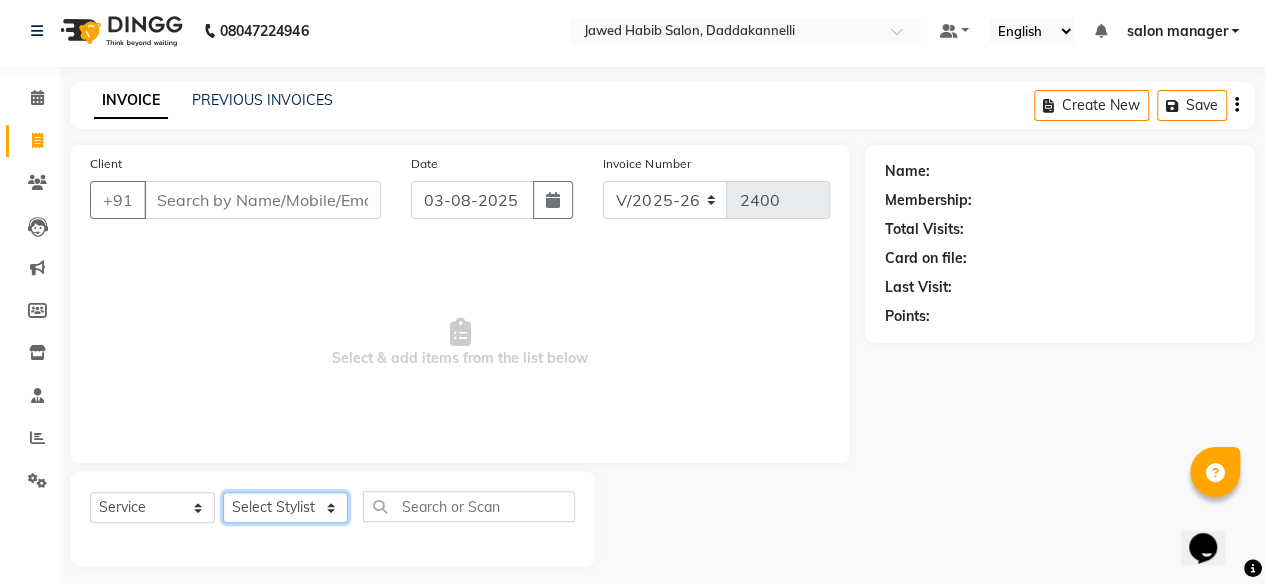 click on "Select Stylist" 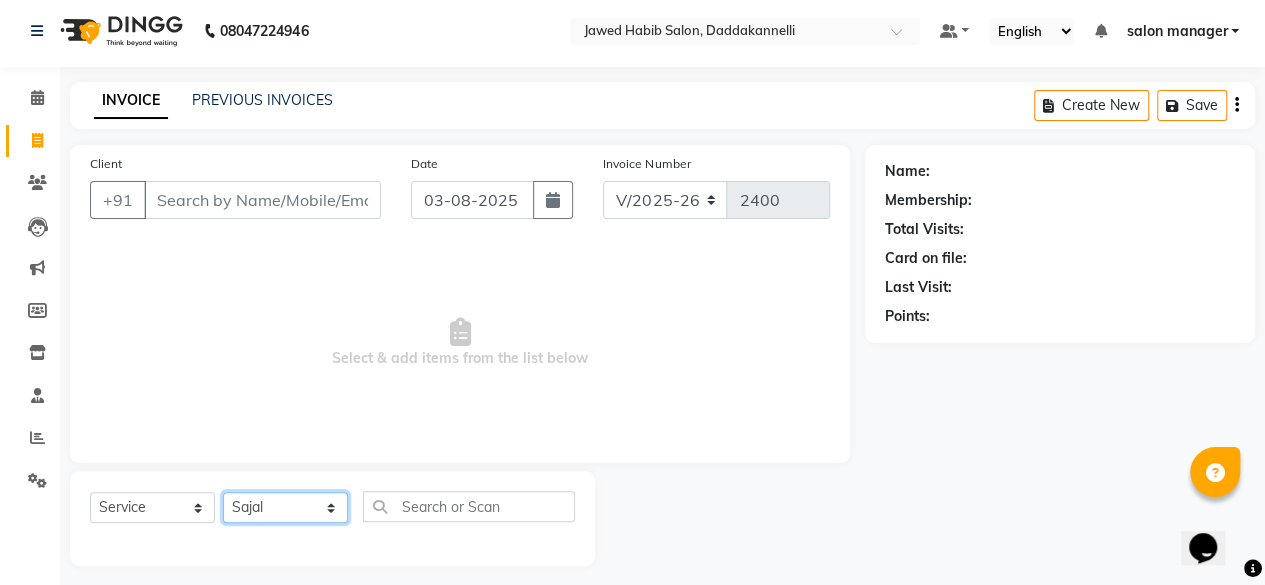 click on "Select Stylist aita DINGG SUPPORT Kabita KAMLA Rahul Riya Tamang Sajal salon manager Sonu Vimal" 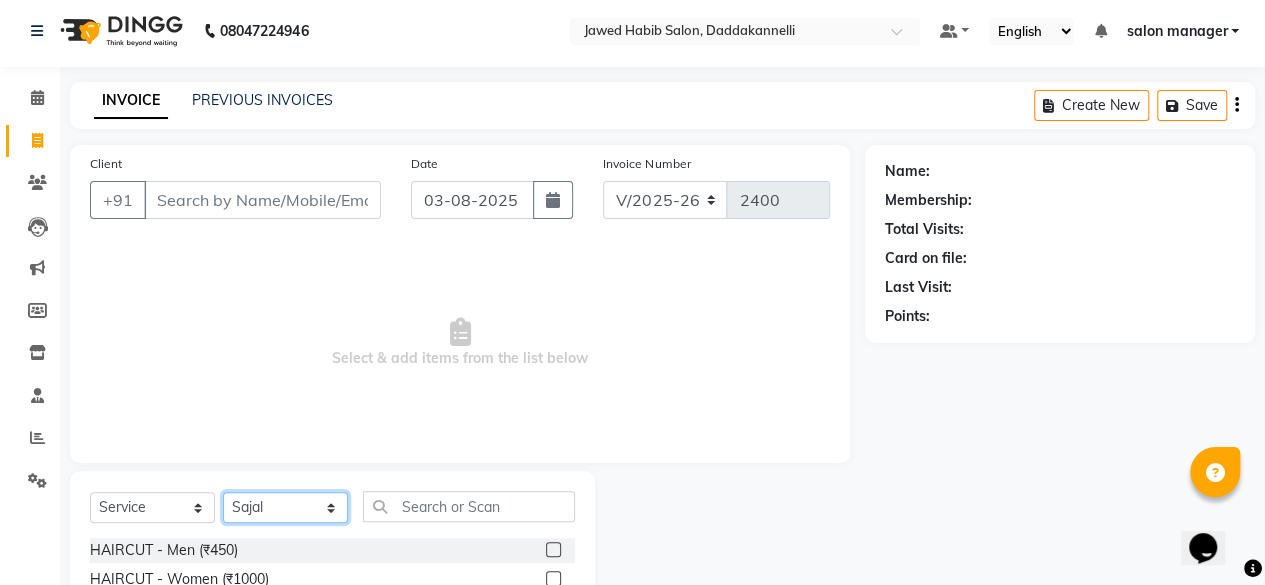 scroll, scrollTop: 205, scrollLeft: 0, axis: vertical 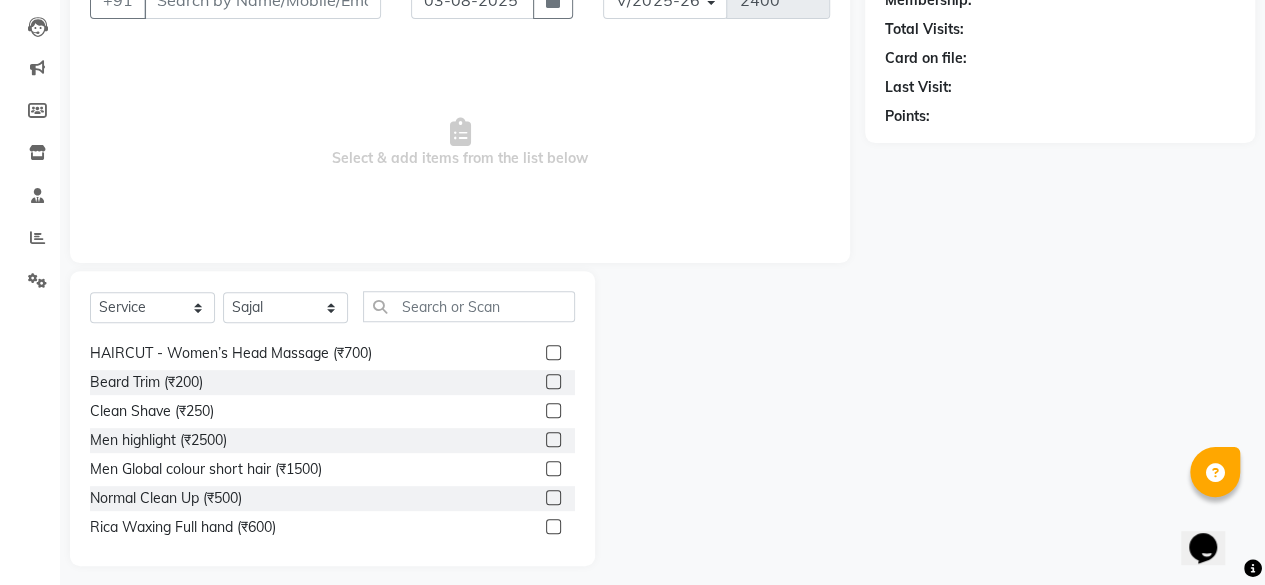 click 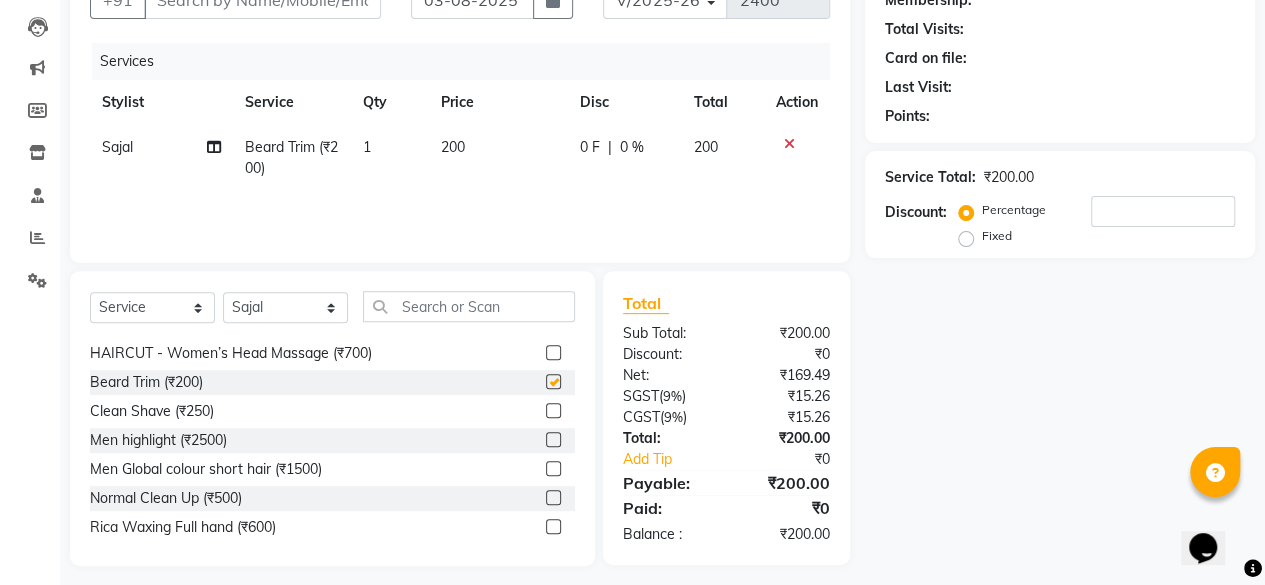 checkbox on "false" 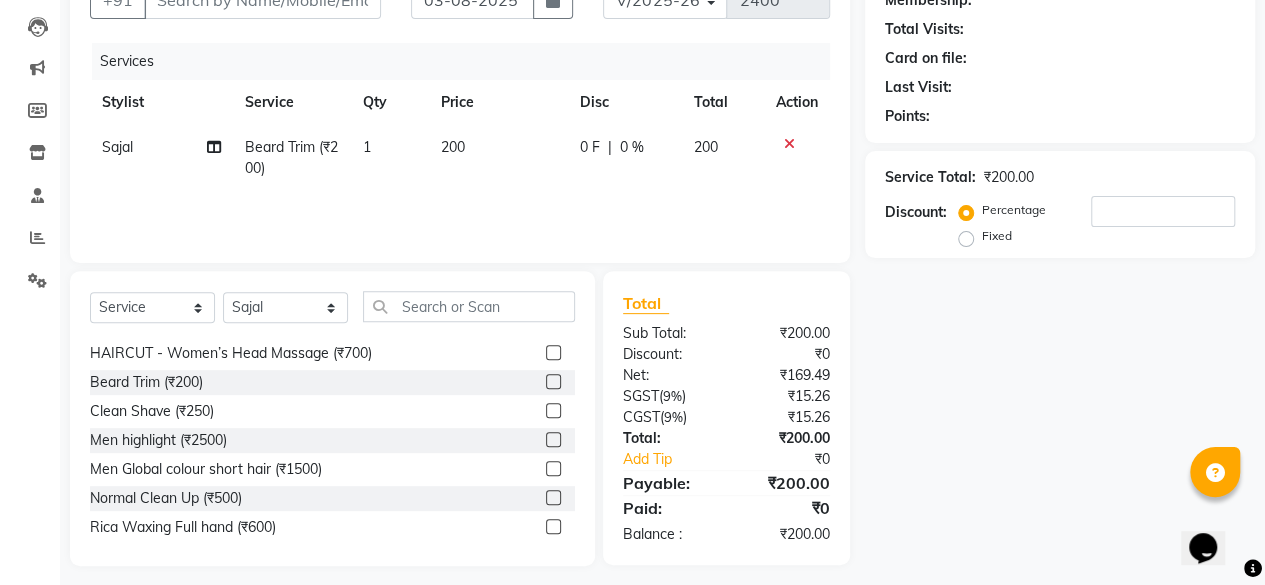scroll, scrollTop: 0, scrollLeft: 0, axis: both 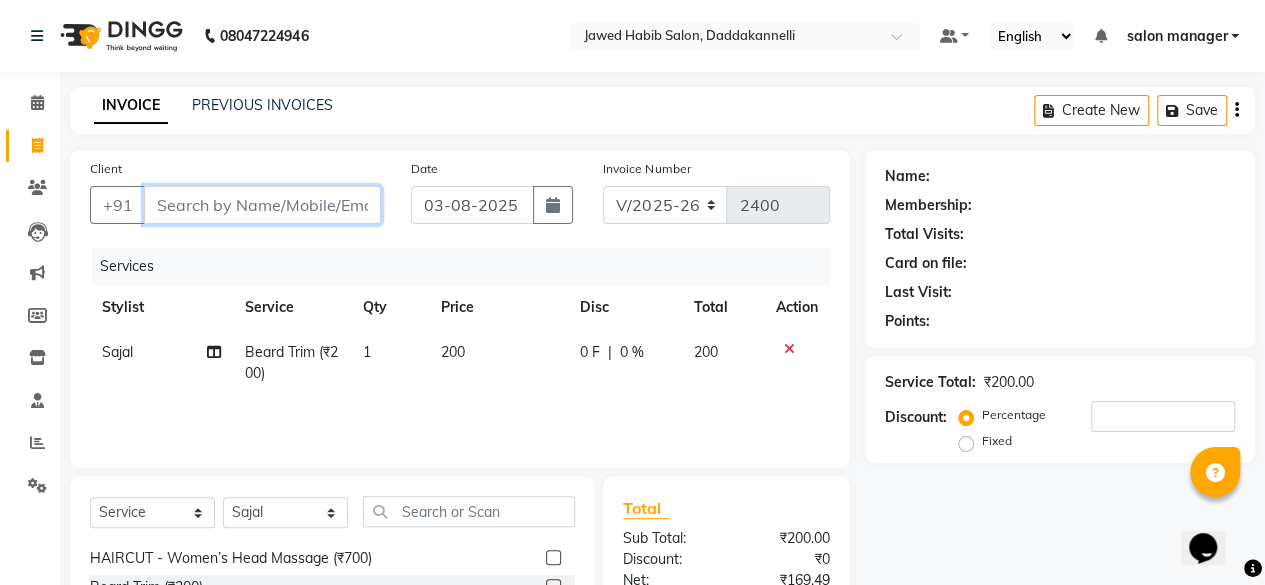 click on "Client" at bounding box center [262, 205] 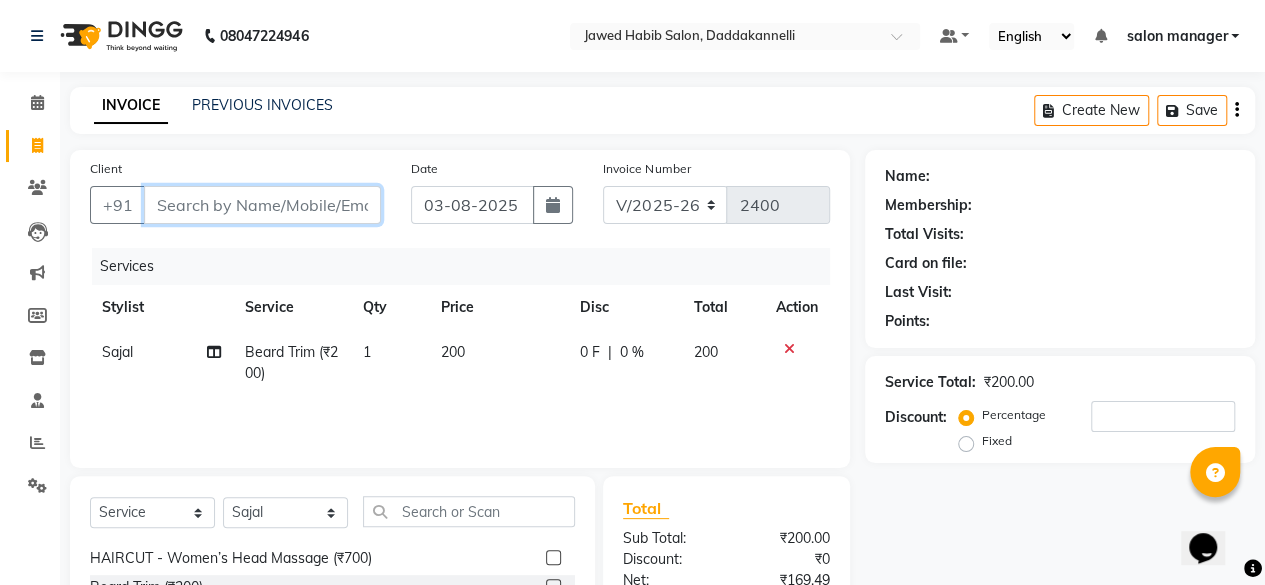 type on "9" 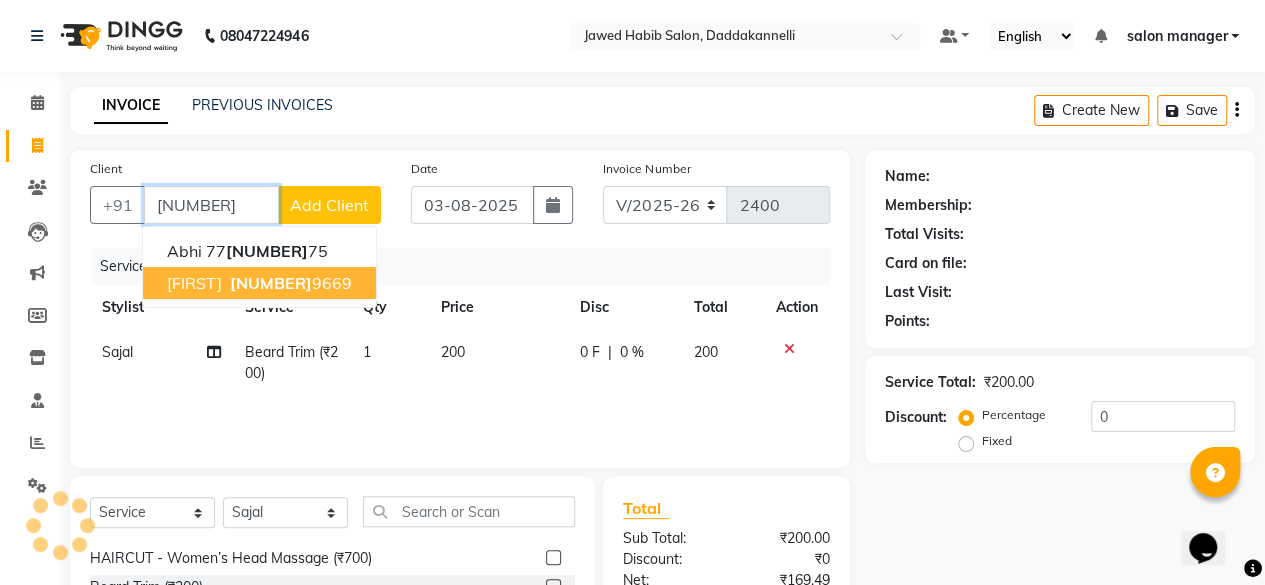 click on "Parv   956073 9669" at bounding box center (259, 283) 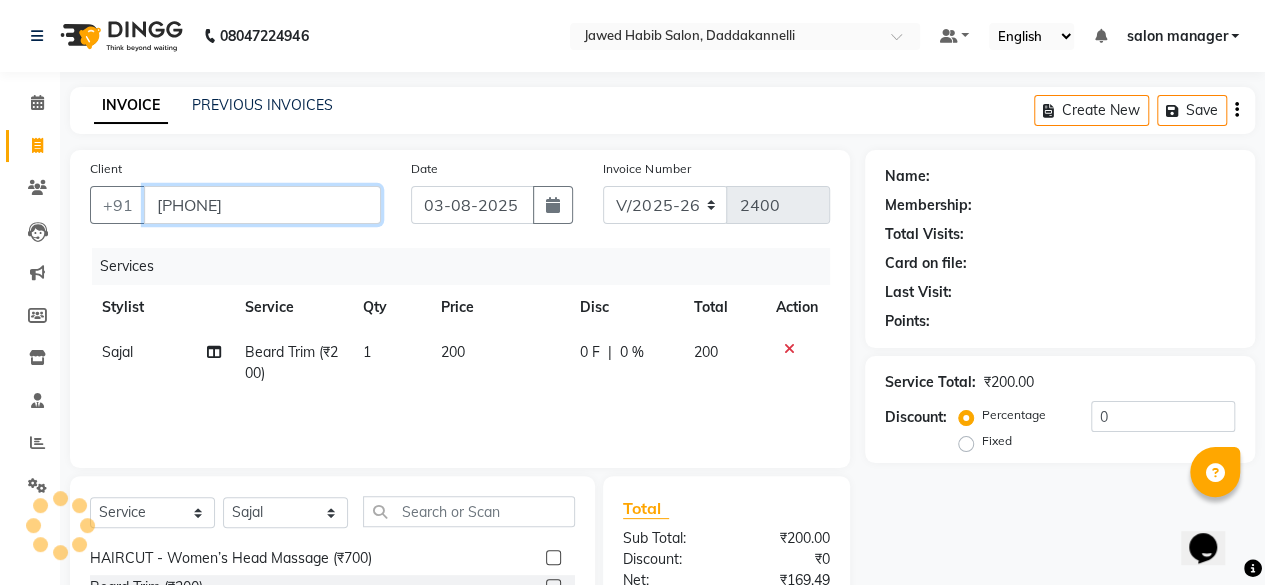 type on "9560739669" 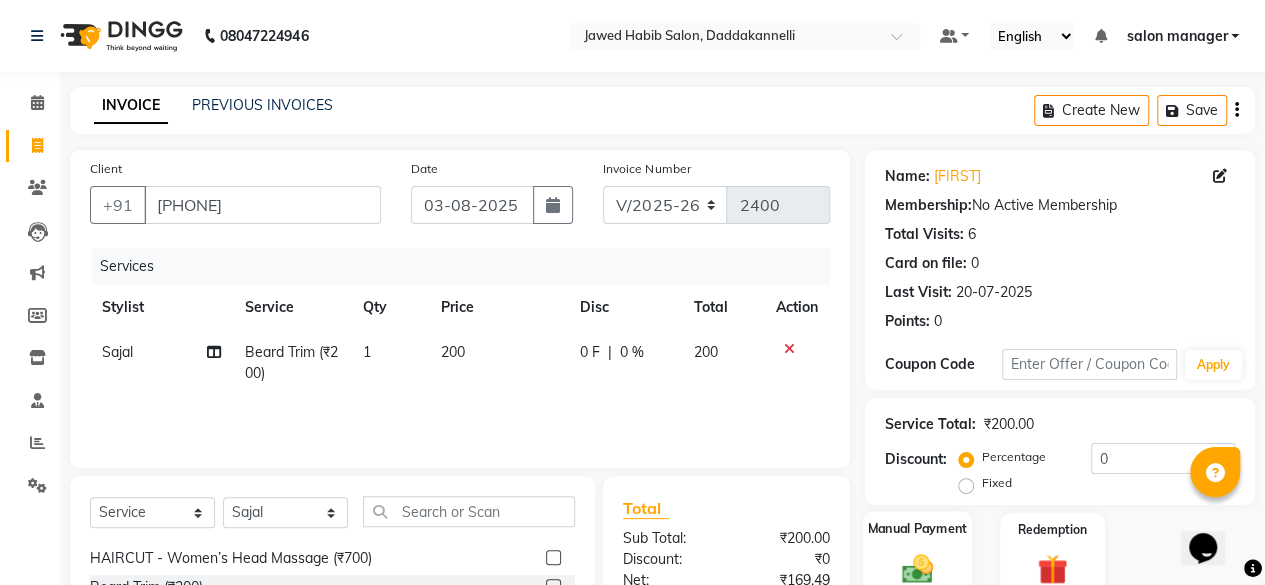 scroll, scrollTop: 215, scrollLeft: 0, axis: vertical 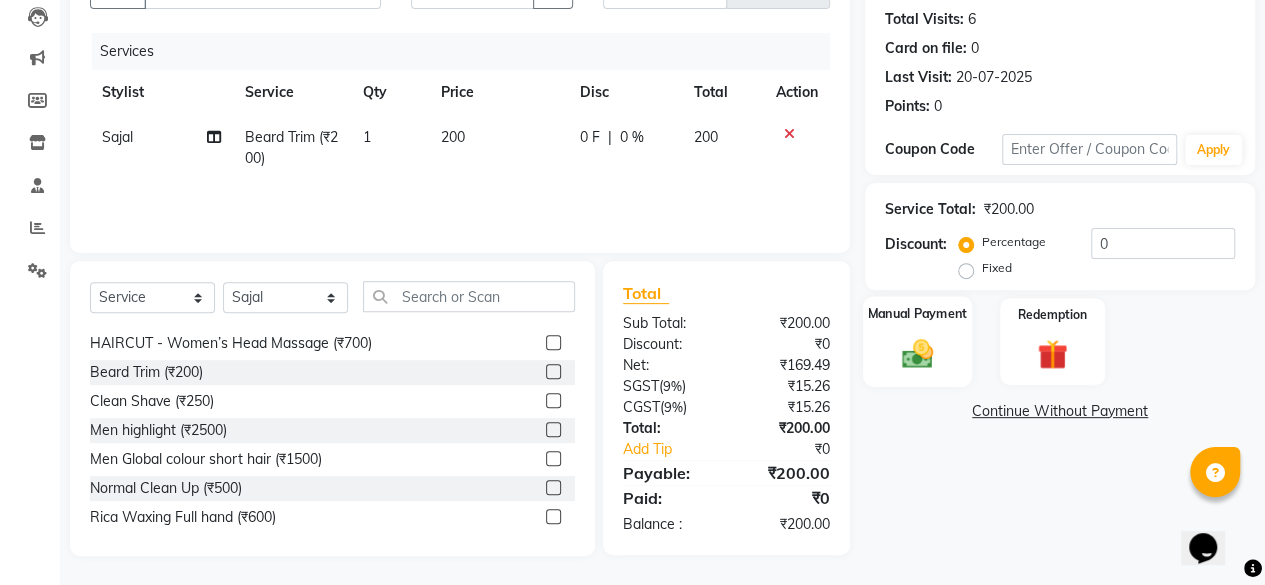 click on "Manual Payment" 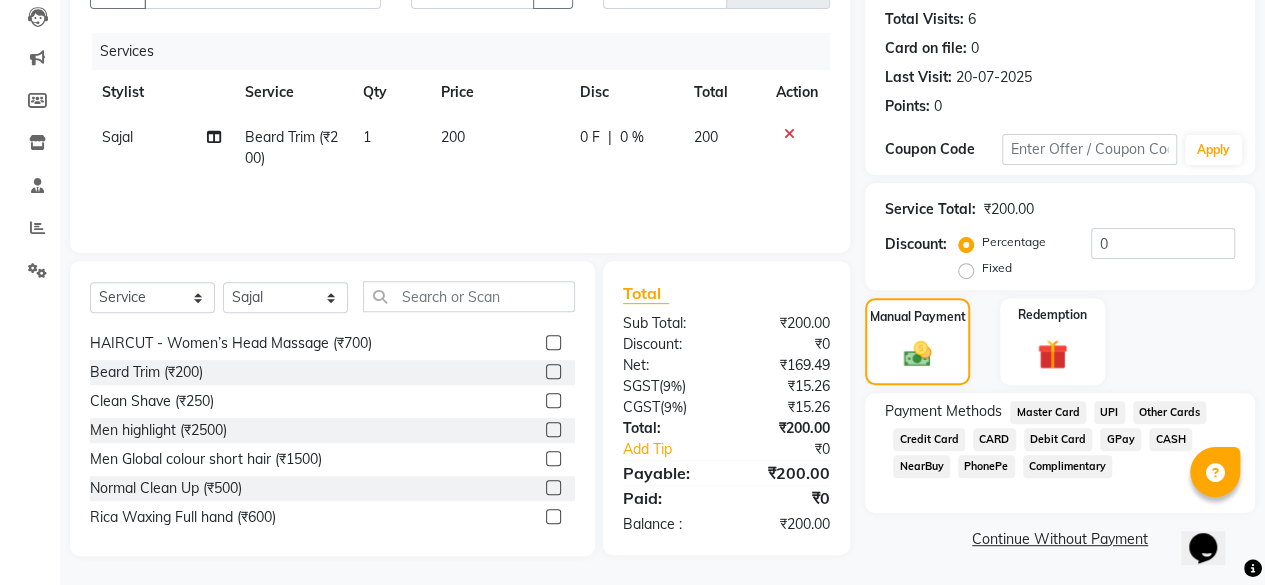 click on "UPI" 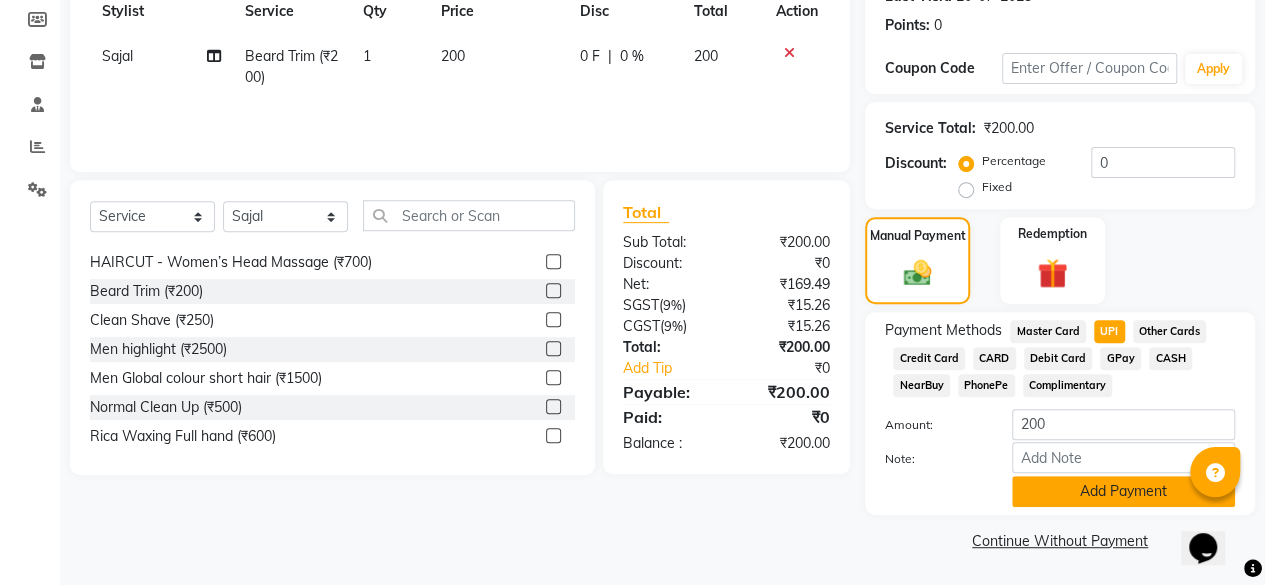 click on "Add Payment" 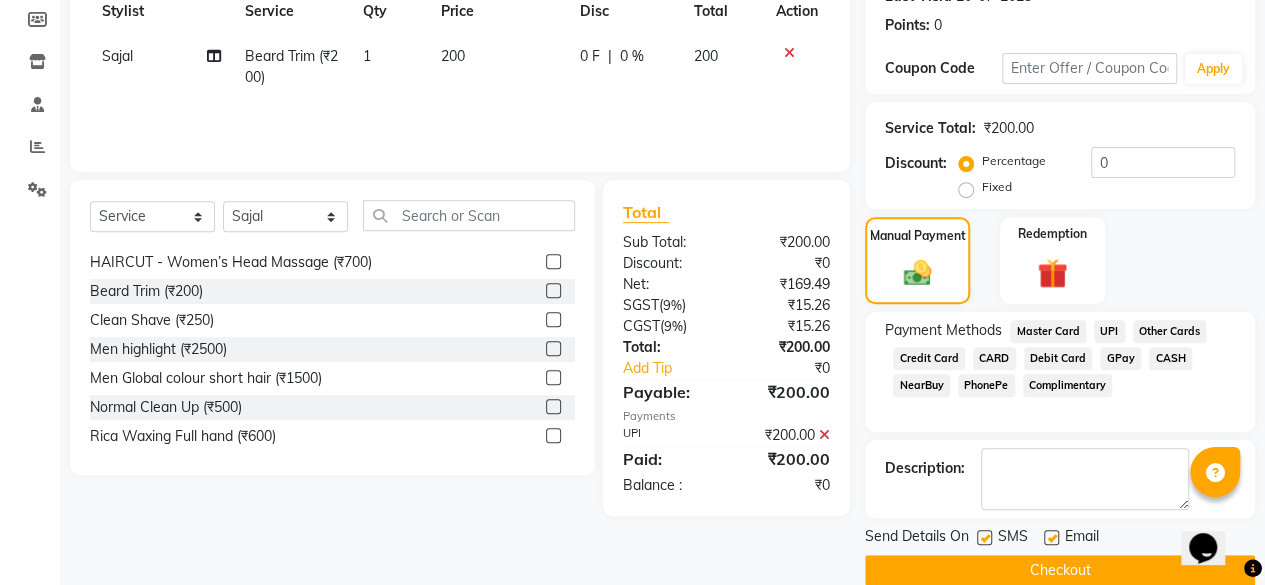 scroll, scrollTop: 324, scrollLeft: 0, axis: vertical 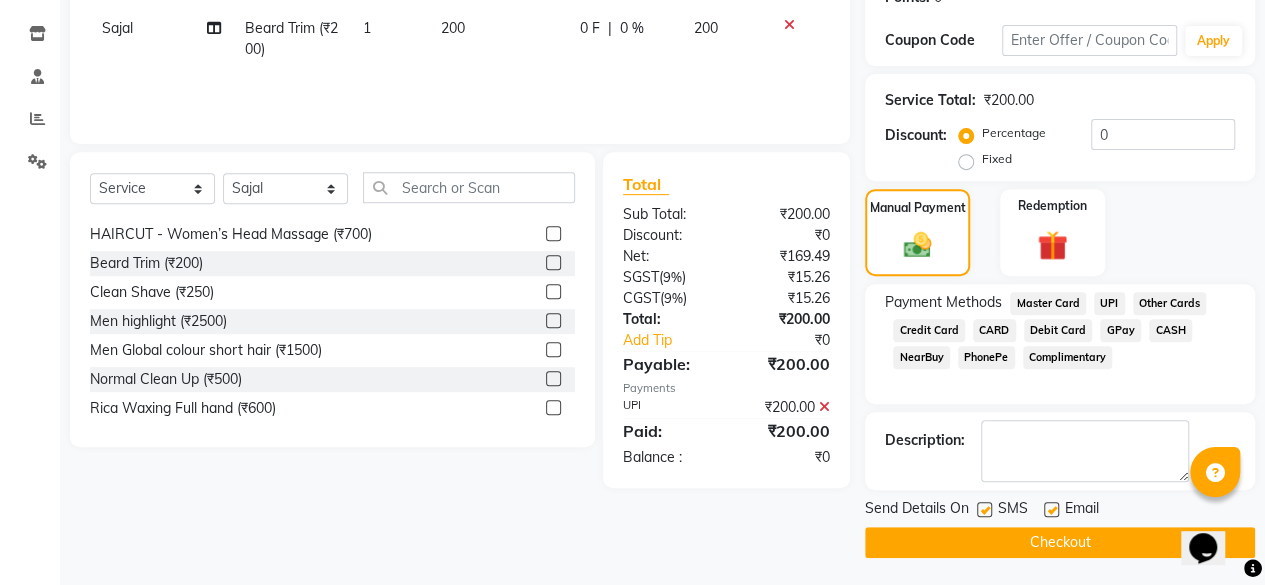 click 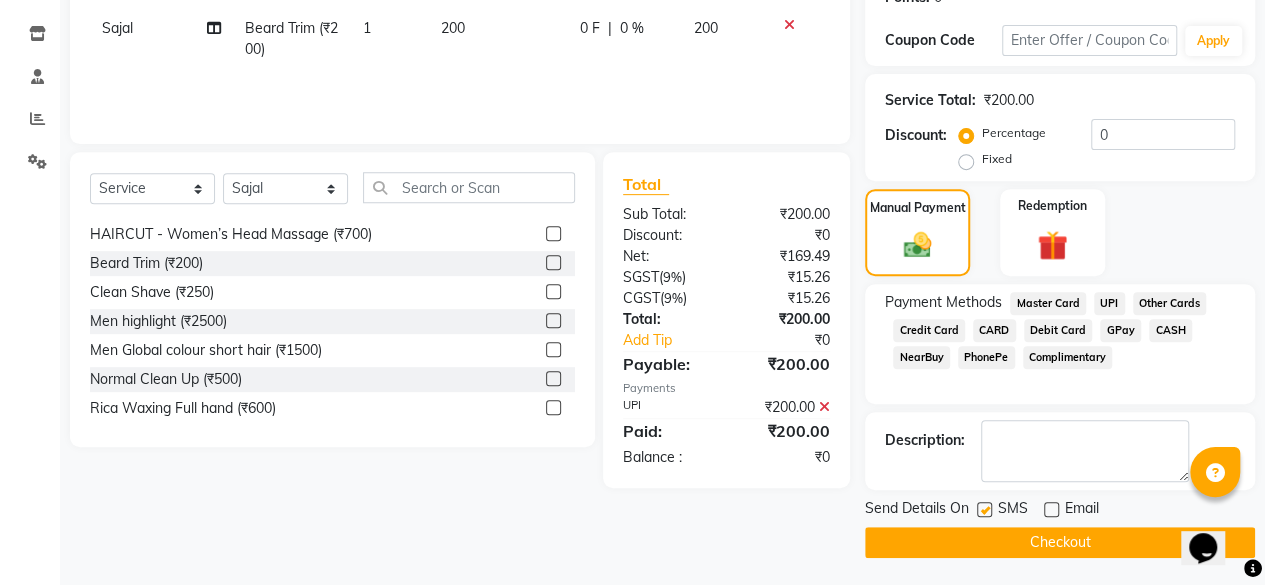 click on "Checkout" 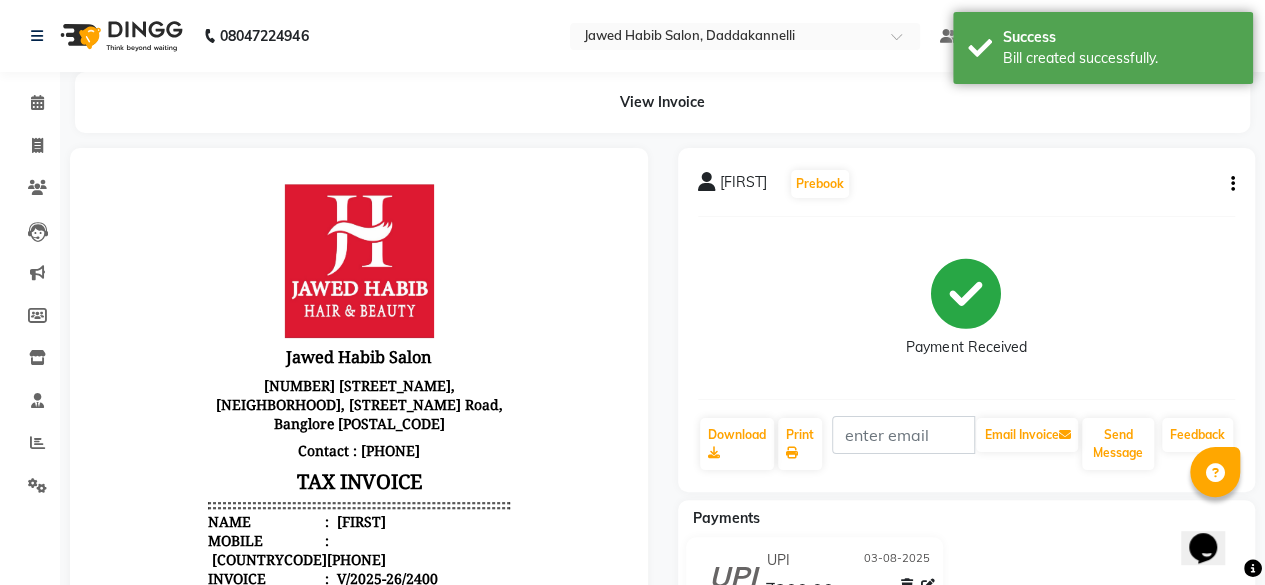 scroll, scrollTop: 0, scrollLeft: 0, axis: both 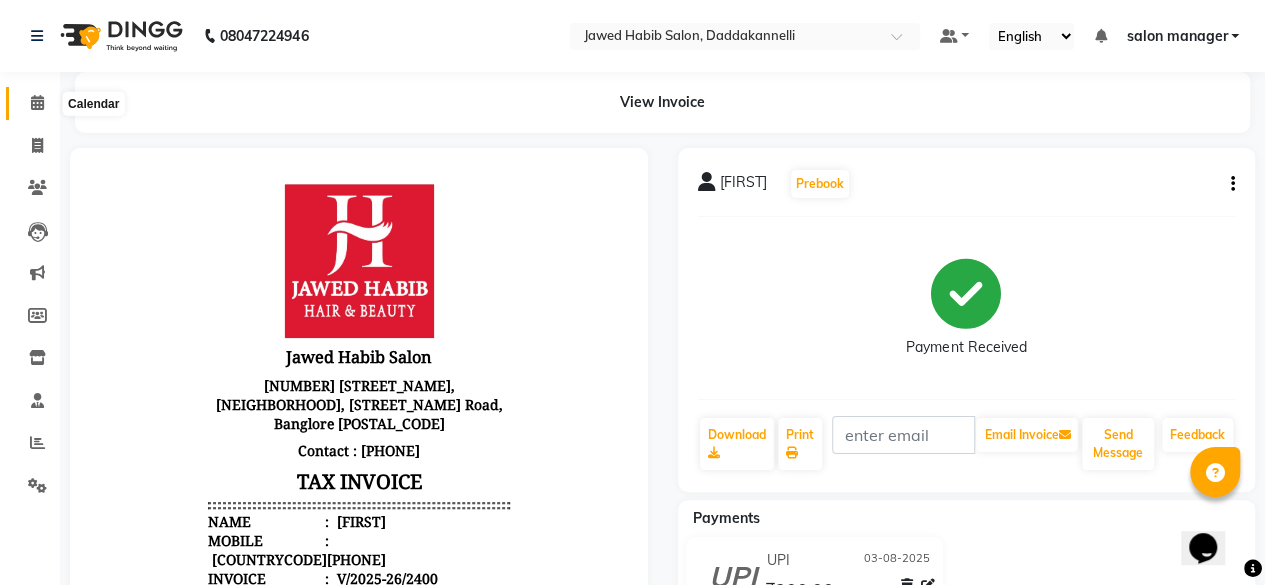 click 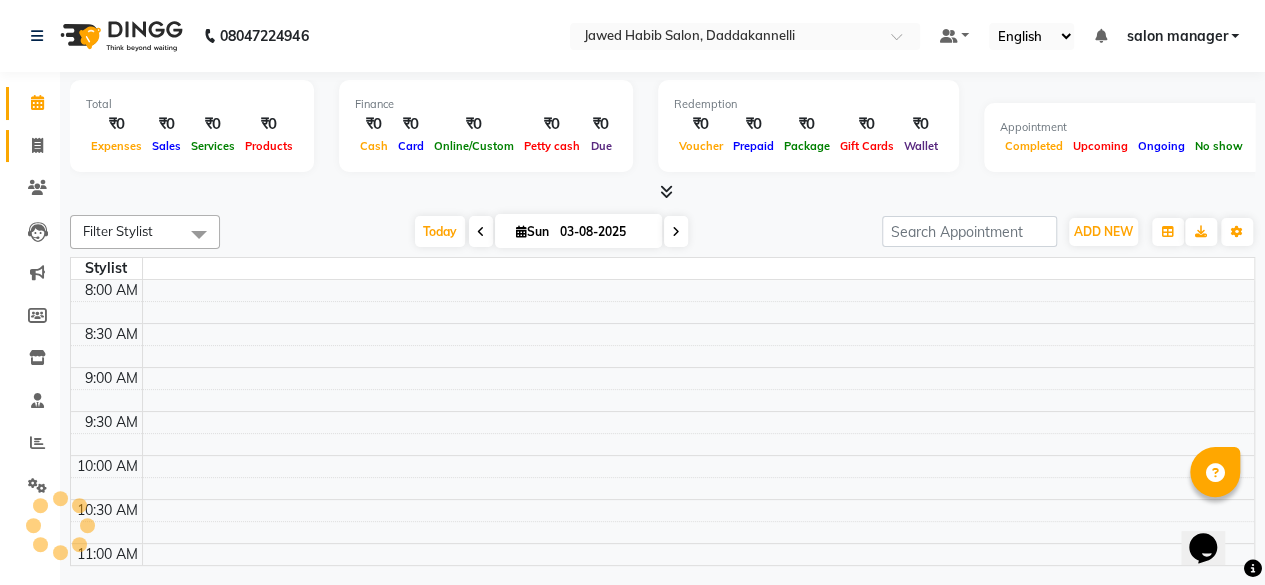 scroll, scrollTop: 844, scrollLeft: 0, axis: vertical 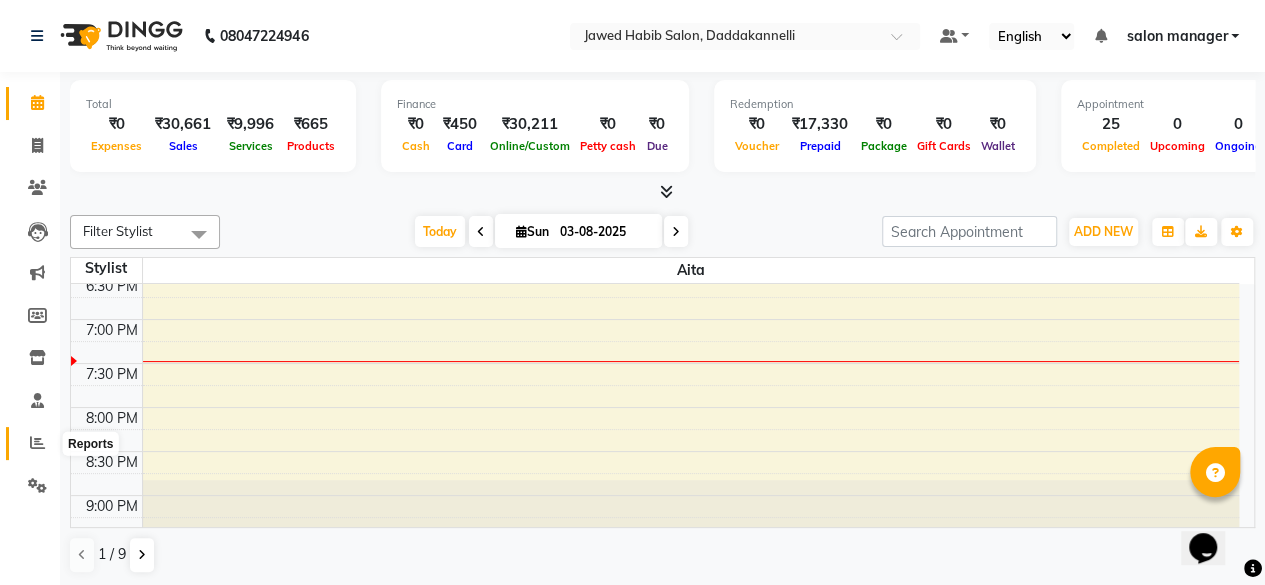 click 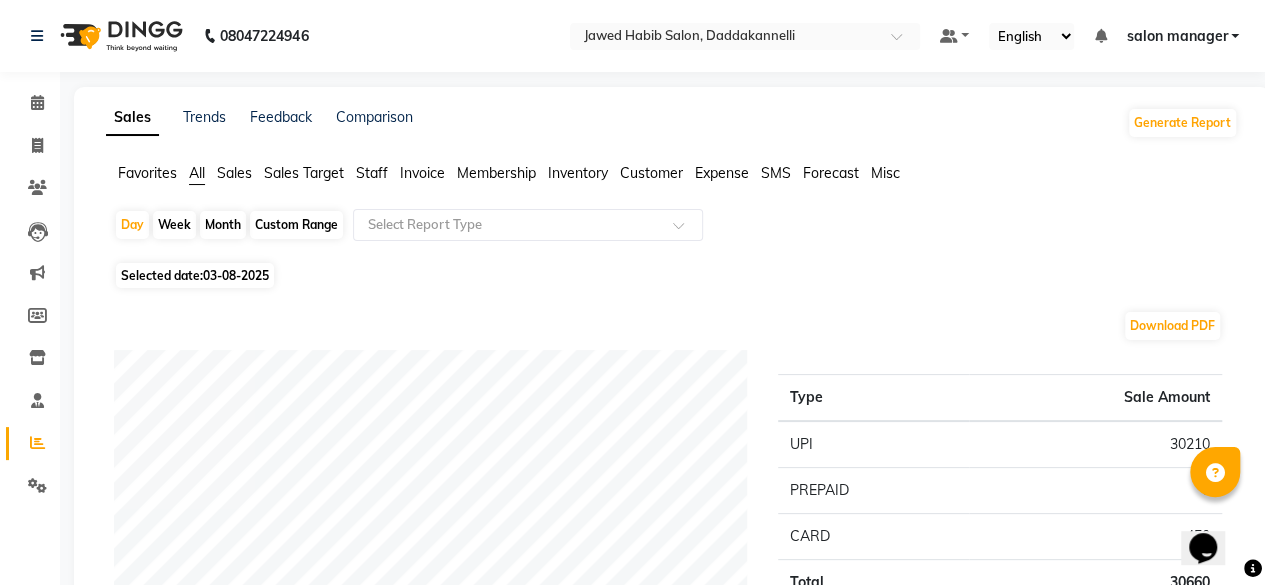 click on "Staff" 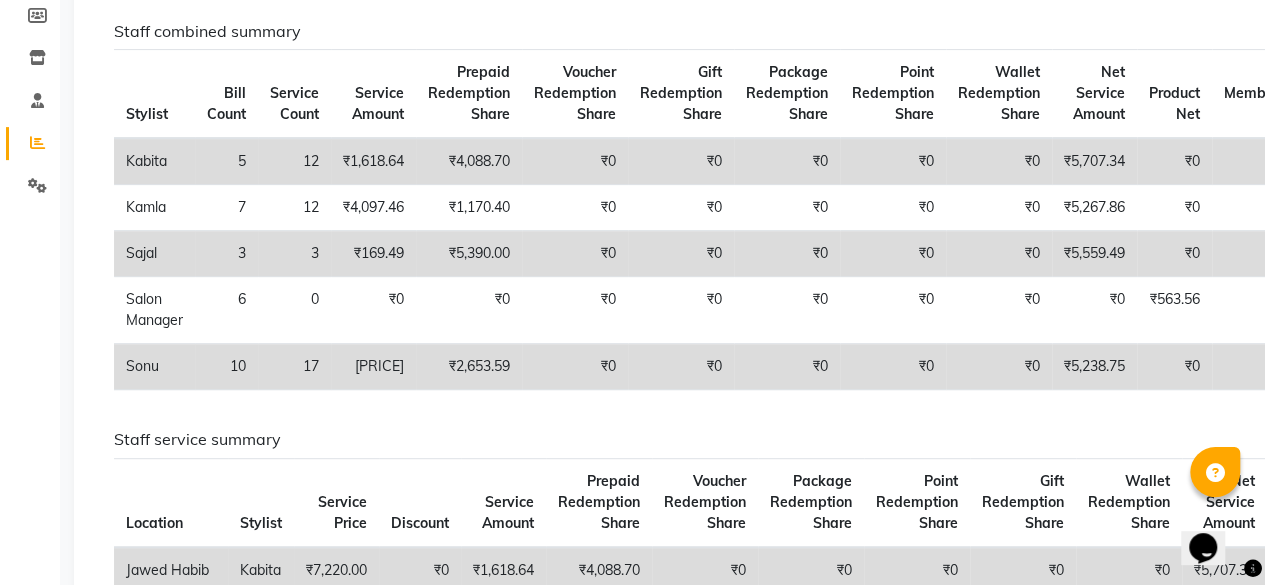 scroll, scrollTop: 0, scrollLeft: 0, axis: both 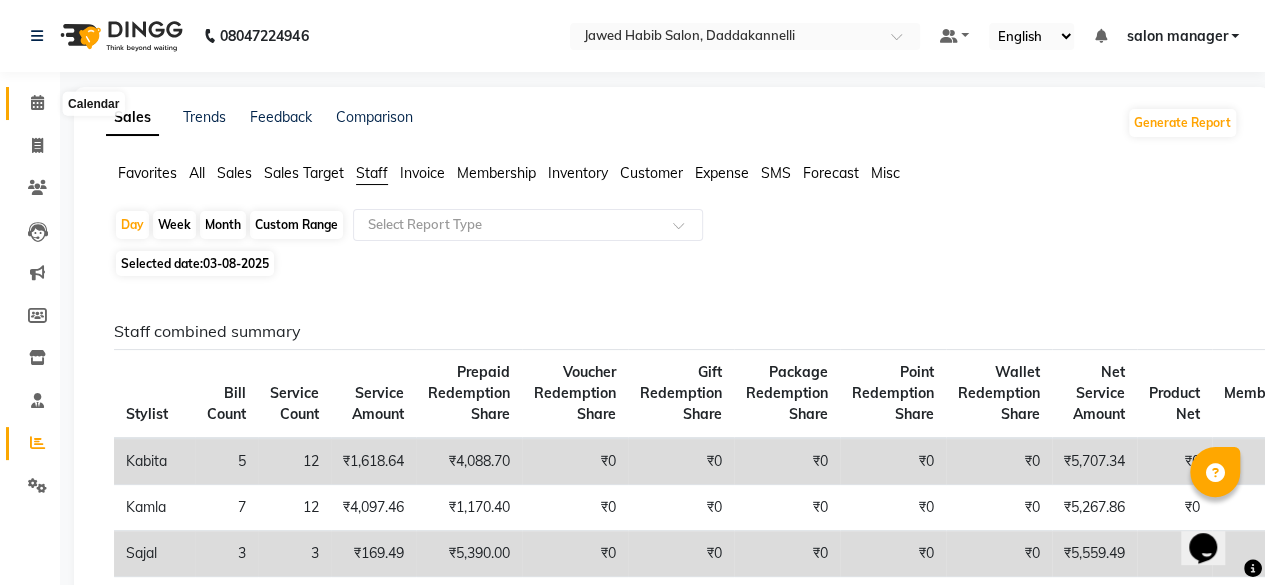 click 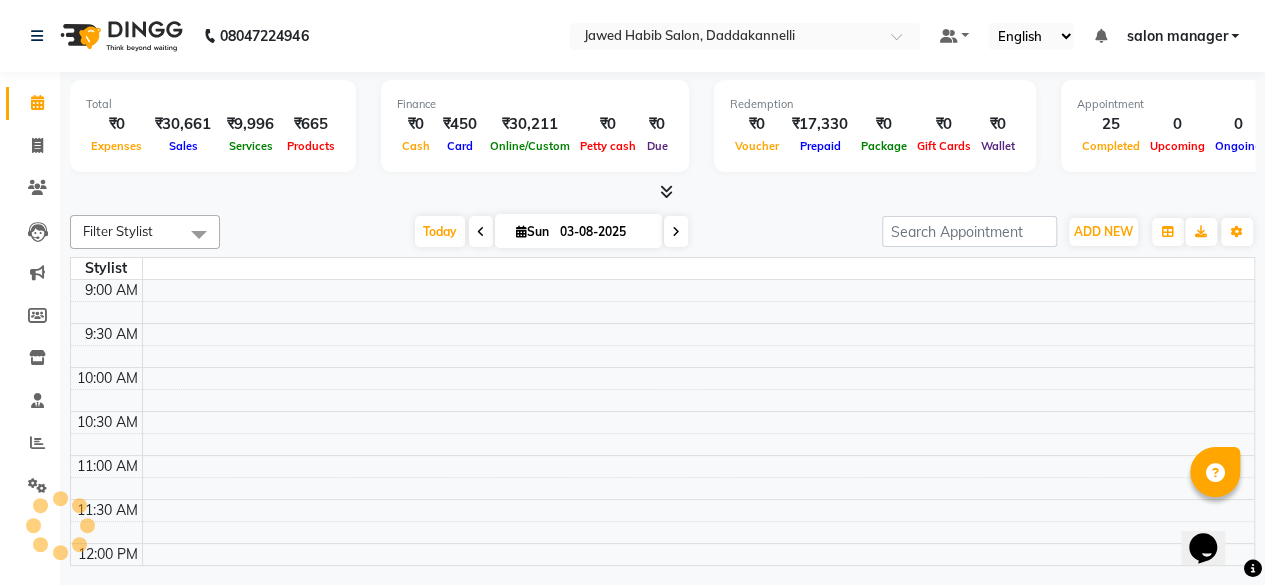 scroll, scrollTop: 844, scrollLeft: 0, axis: vertical 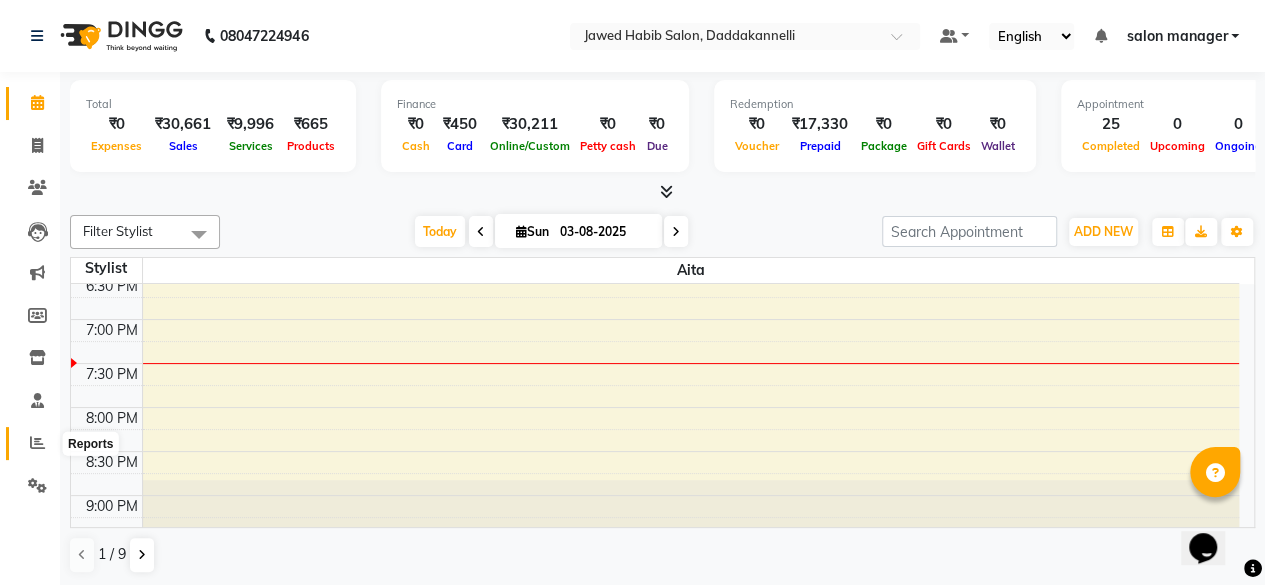 click 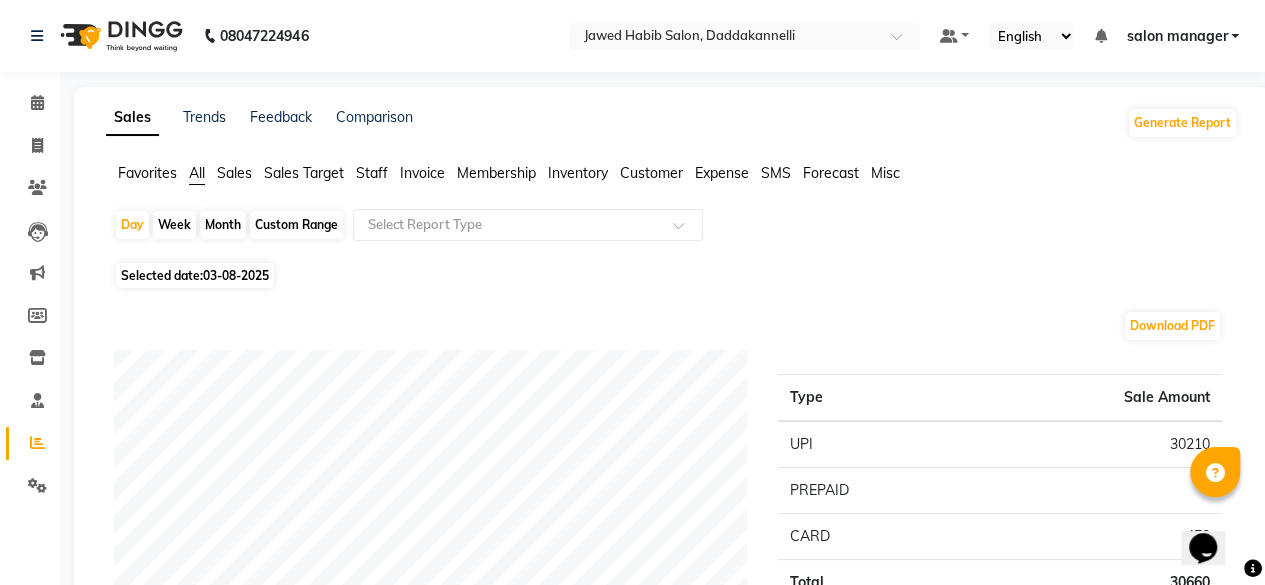 click on "Staff" 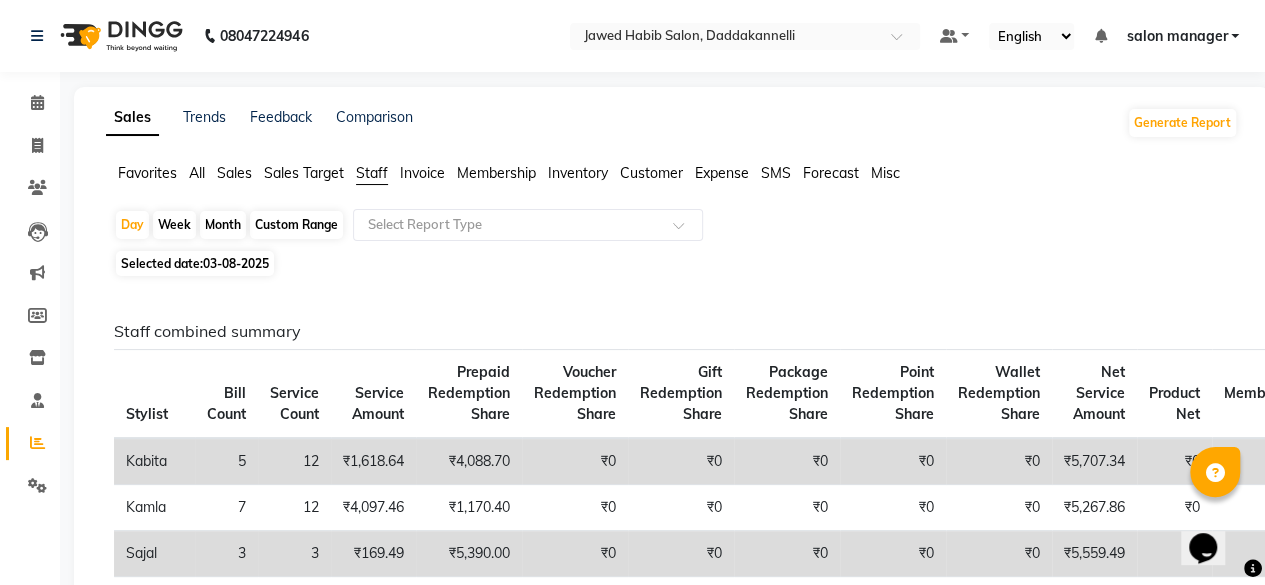 click on "Staff" 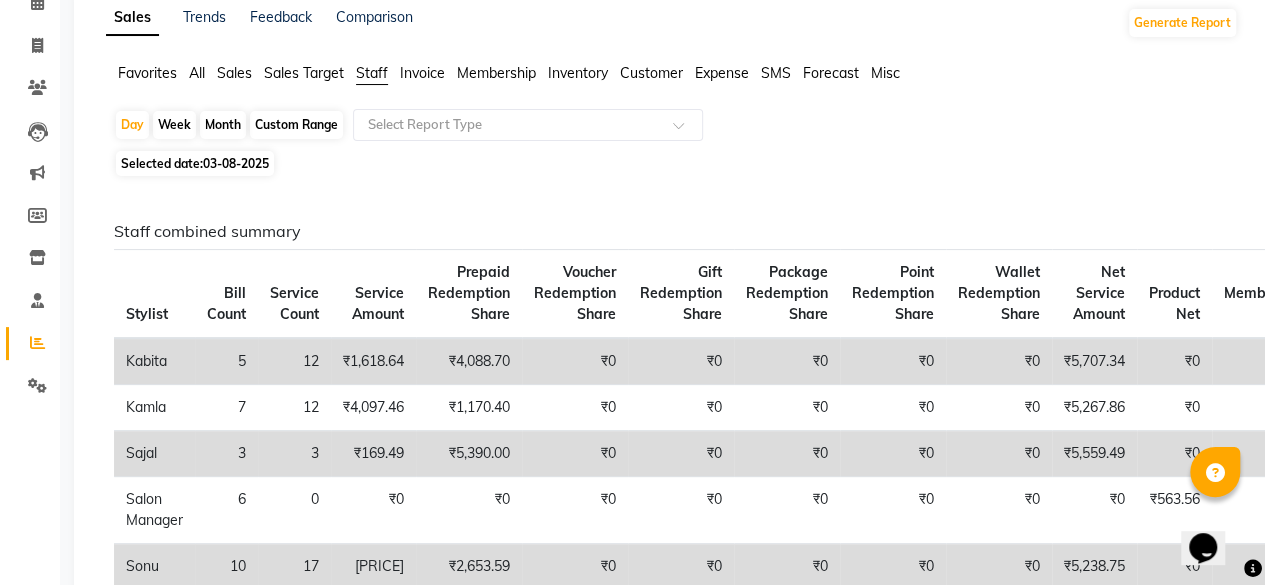 scroll, scrollTop: 0, scrollLeft: 0, axis: both 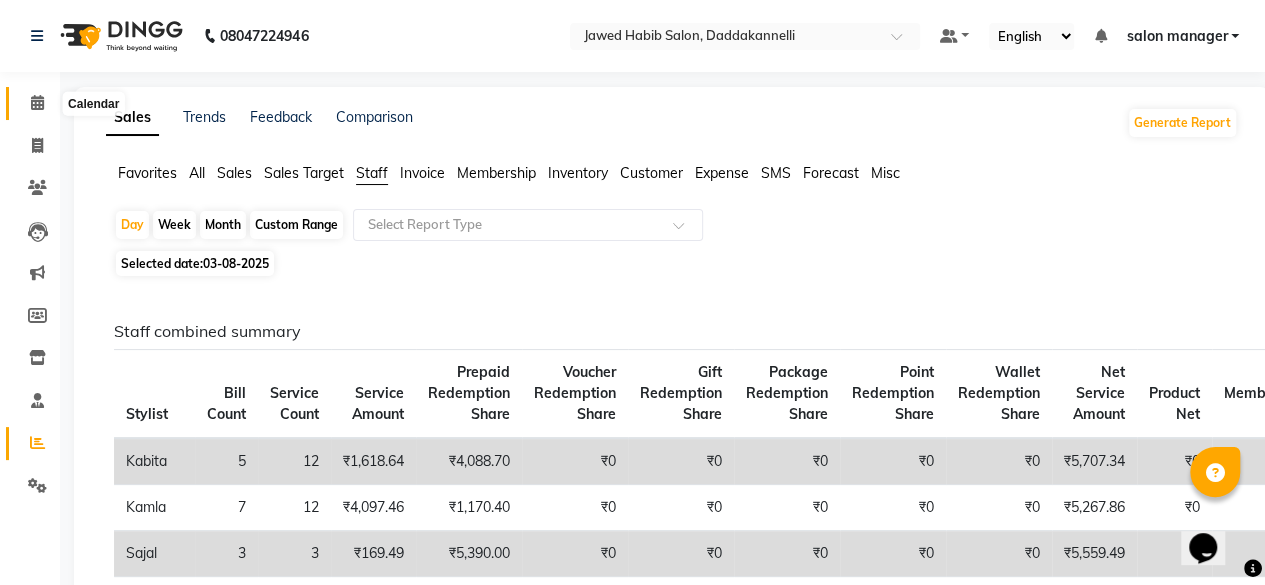 click 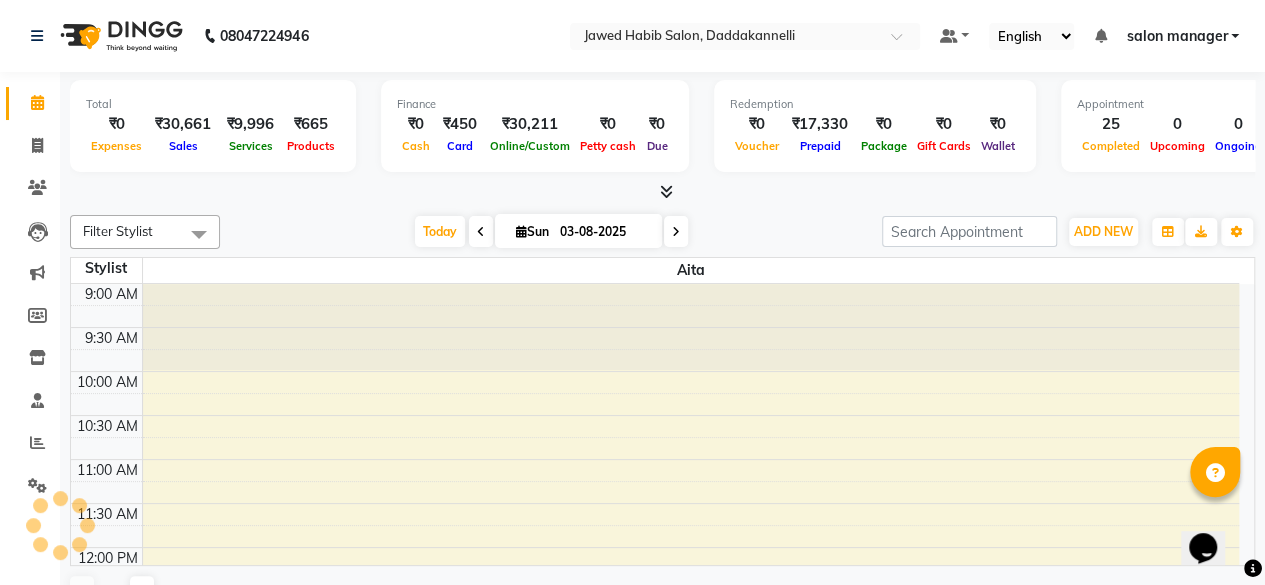 scroll, scrollTop: 0, scrollLeft: 0, axis: both 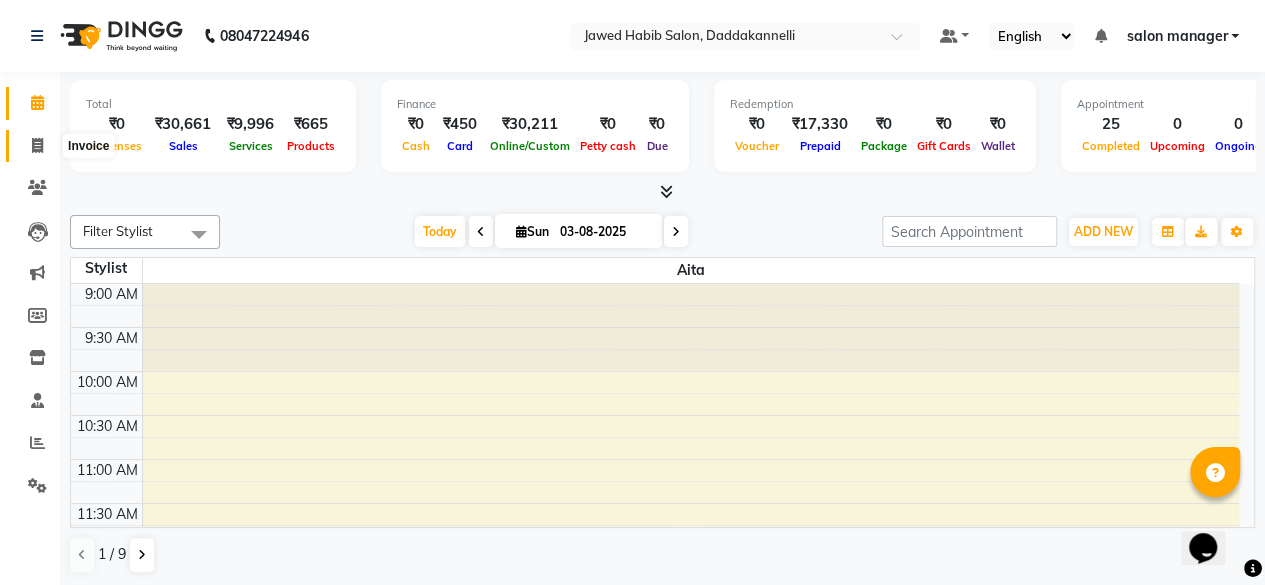 click 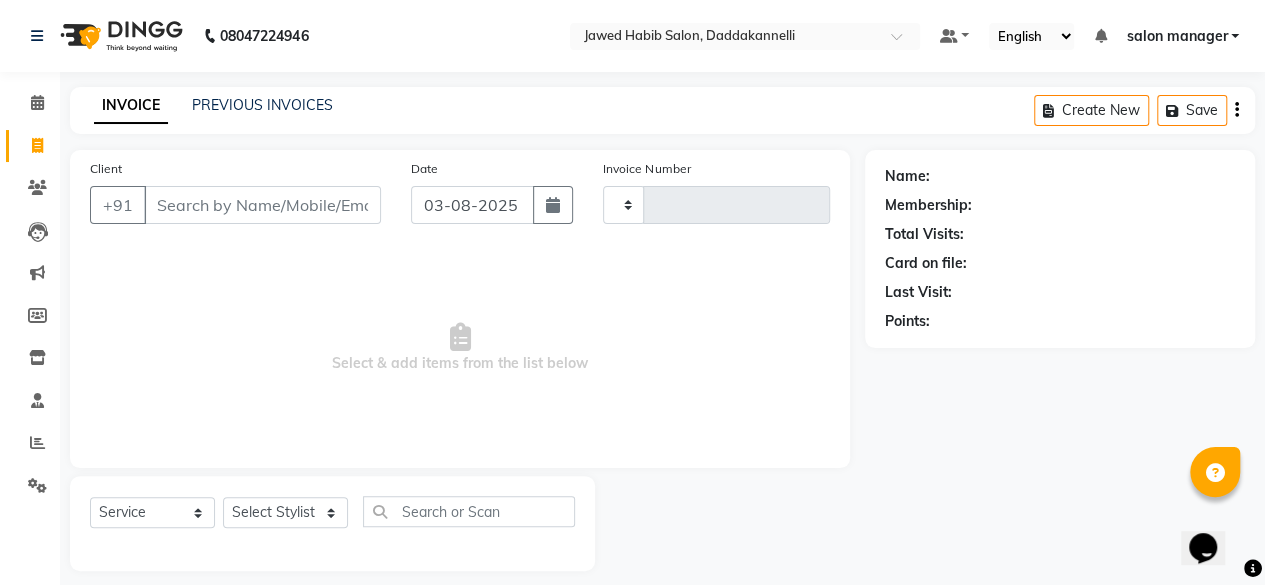 type on "2401" 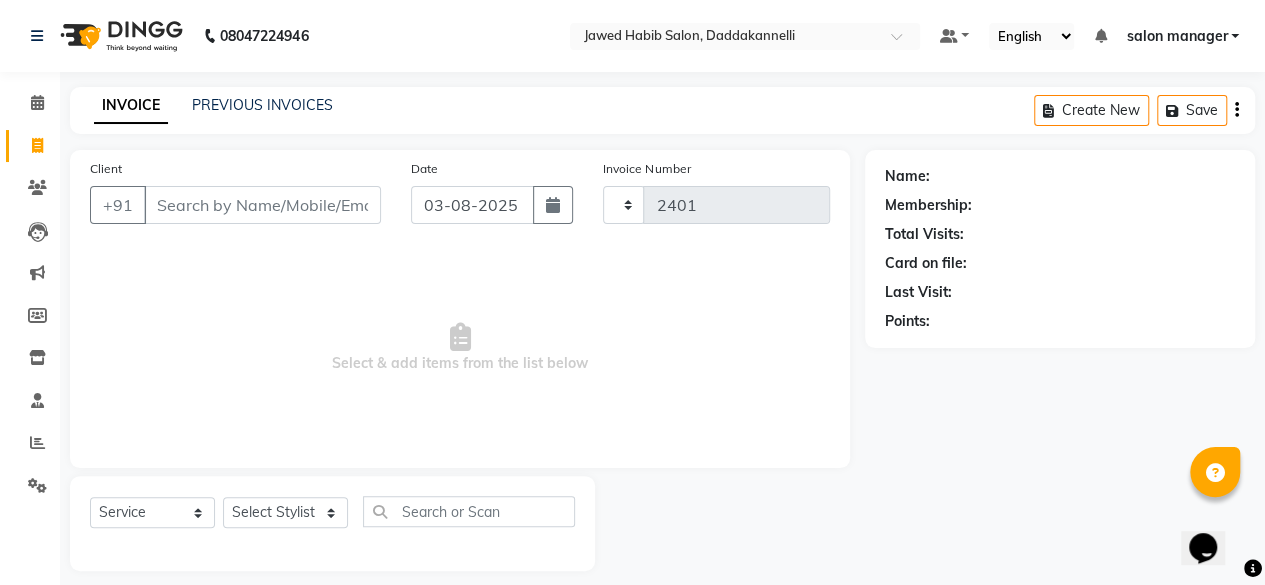 select on "6354" 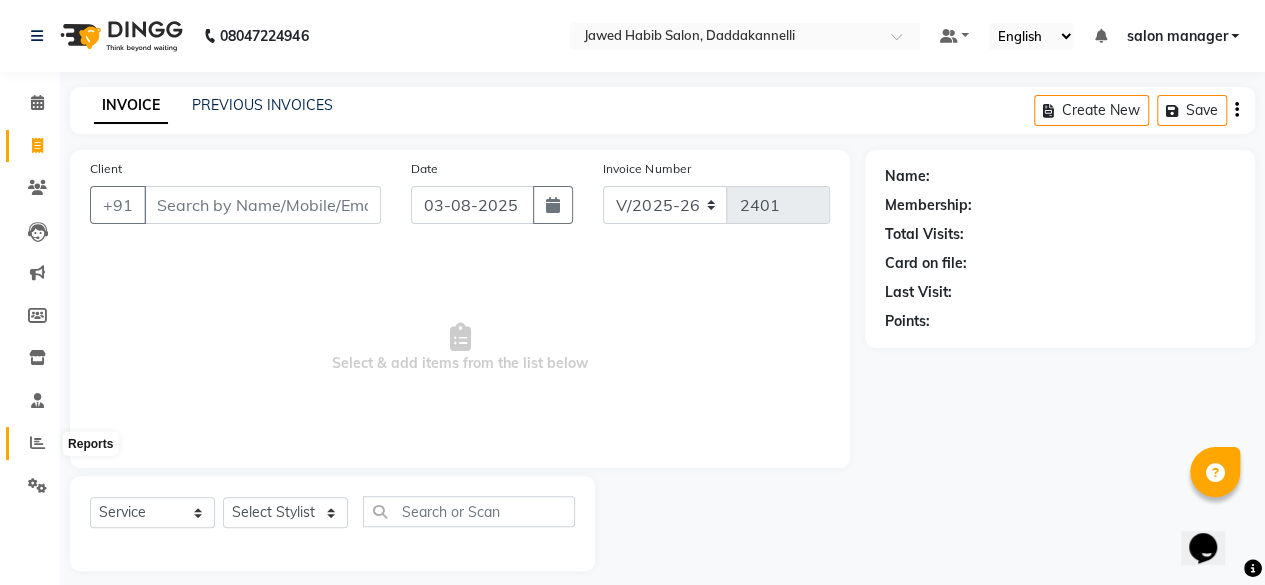 click 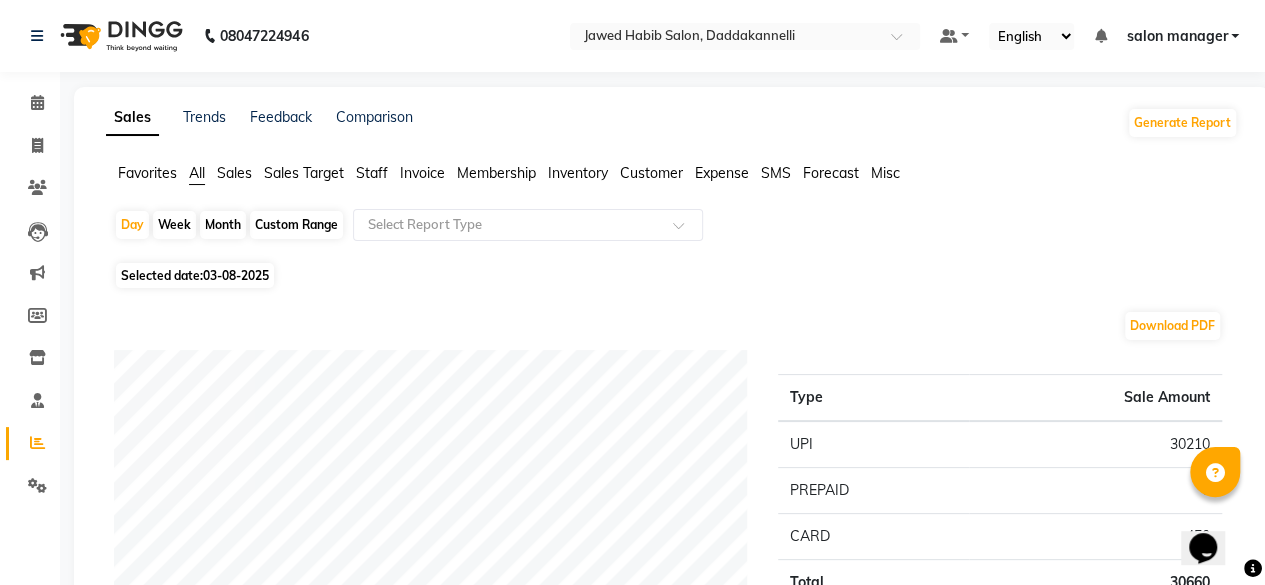 click on "Staff" 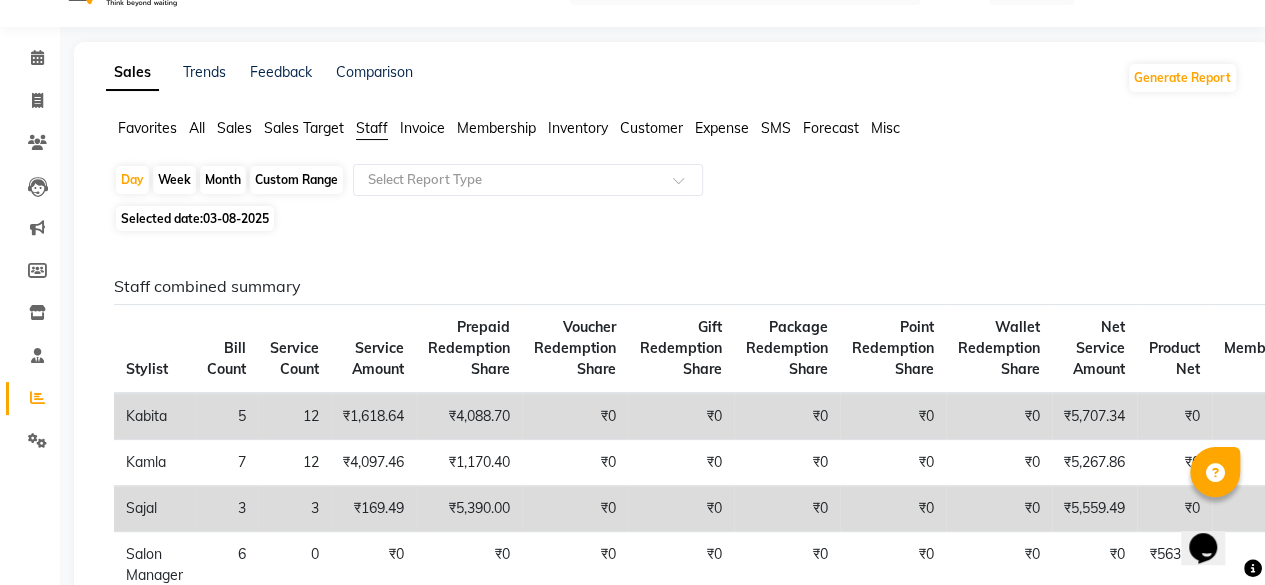 scroll, scrollTop: 0, scrollLeft: 0, axis: both 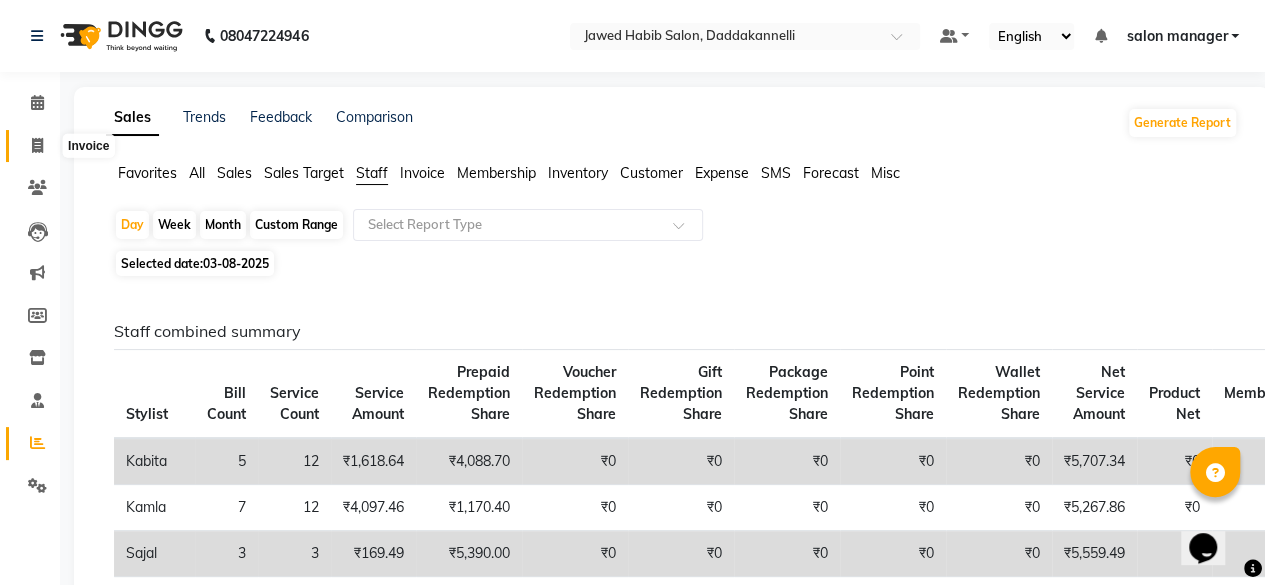click 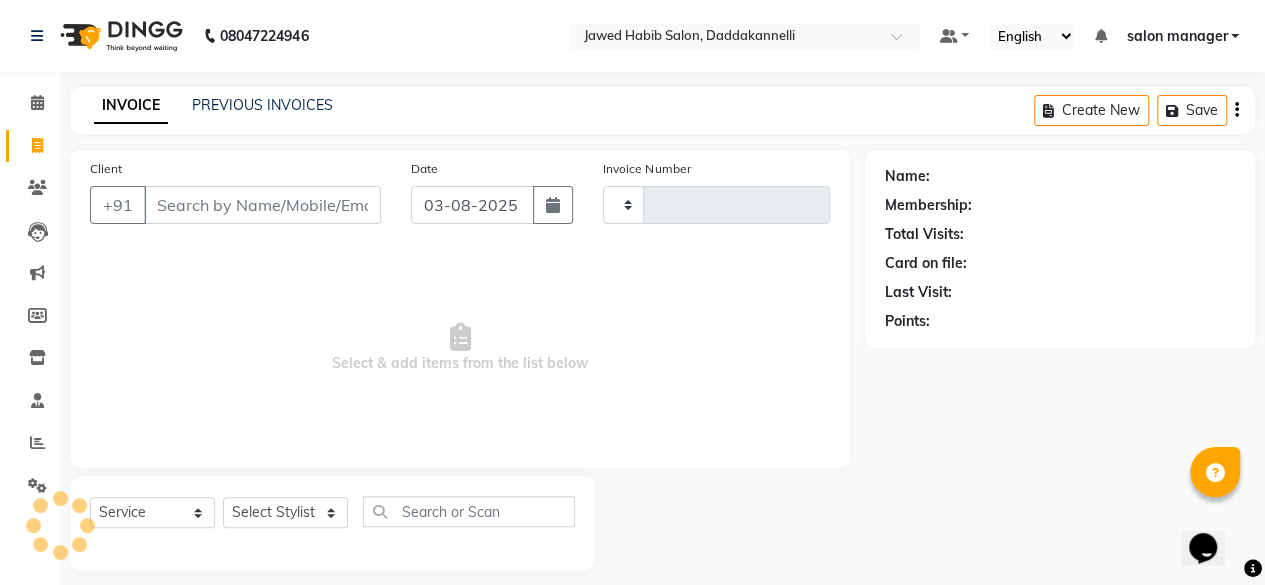 scroll, scrollTop: 15, scrollLeft: 0, axis: vertical 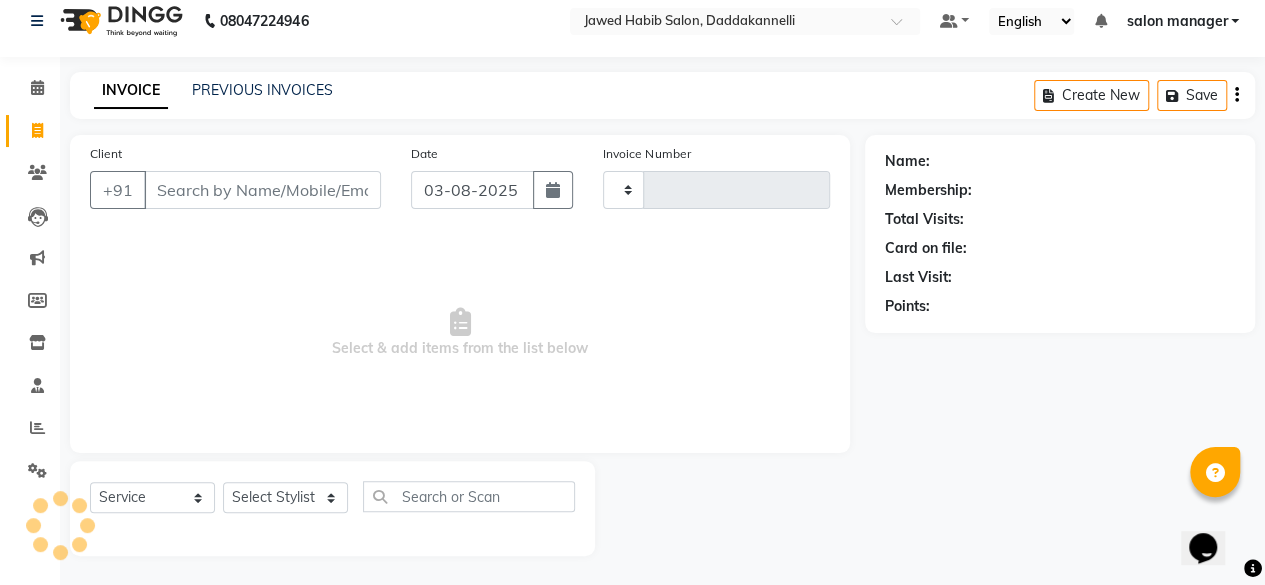 type on "2401" 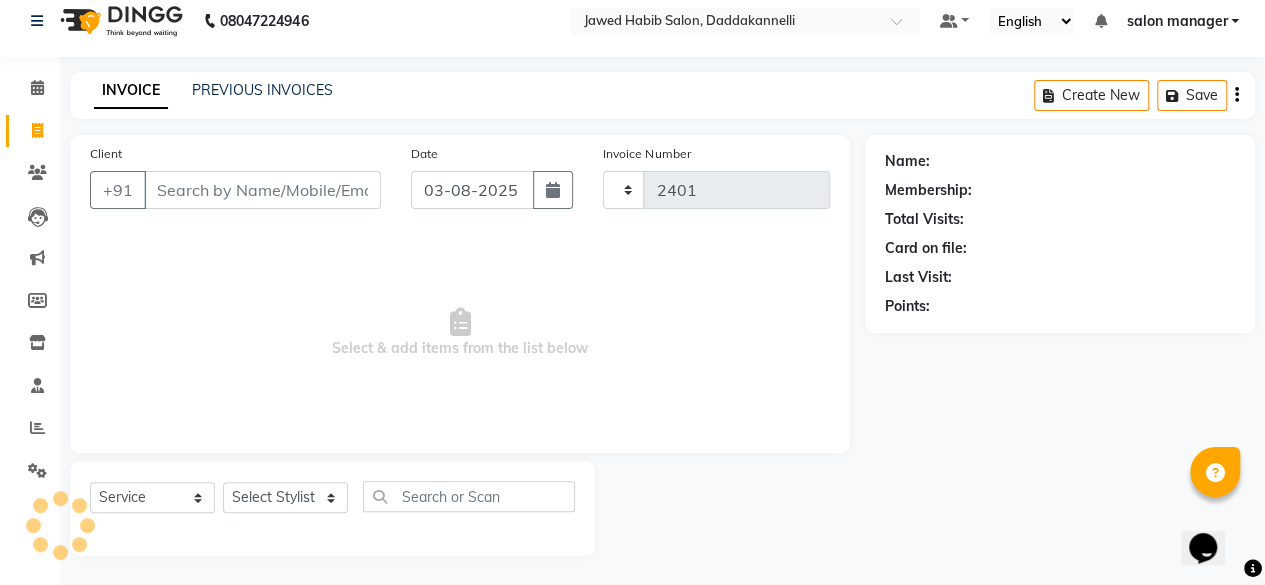 select on "6354" 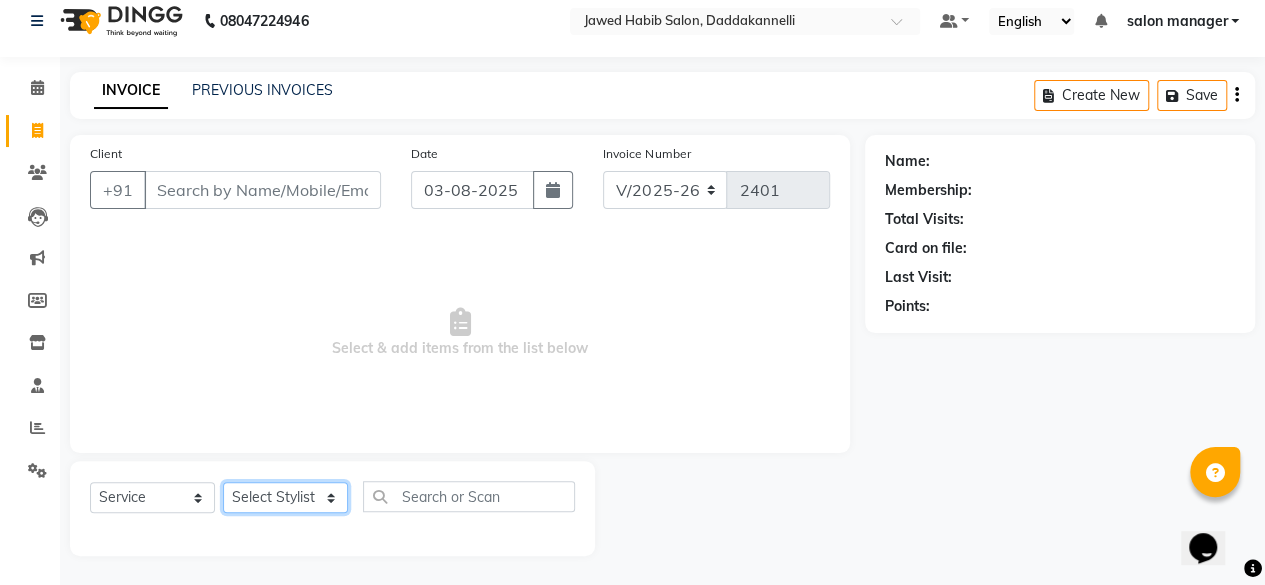 click on "Select Stylist aita DINGG SUPPORT Kabita KAMLA Rahul Riya Tamang Sajal salon manager Sonu Vimal" 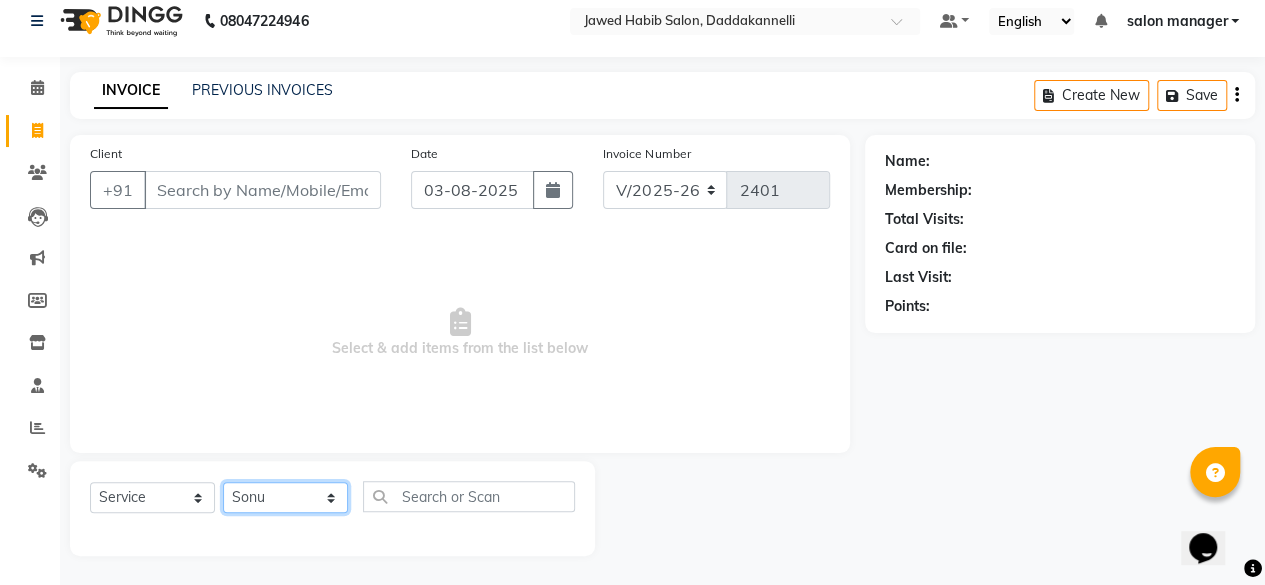 click on "Select Stylist aita DINGG SUPPORT Kabita KAMLA Rahul Riya Tamang Sajal salon manager Sonu Vimal" 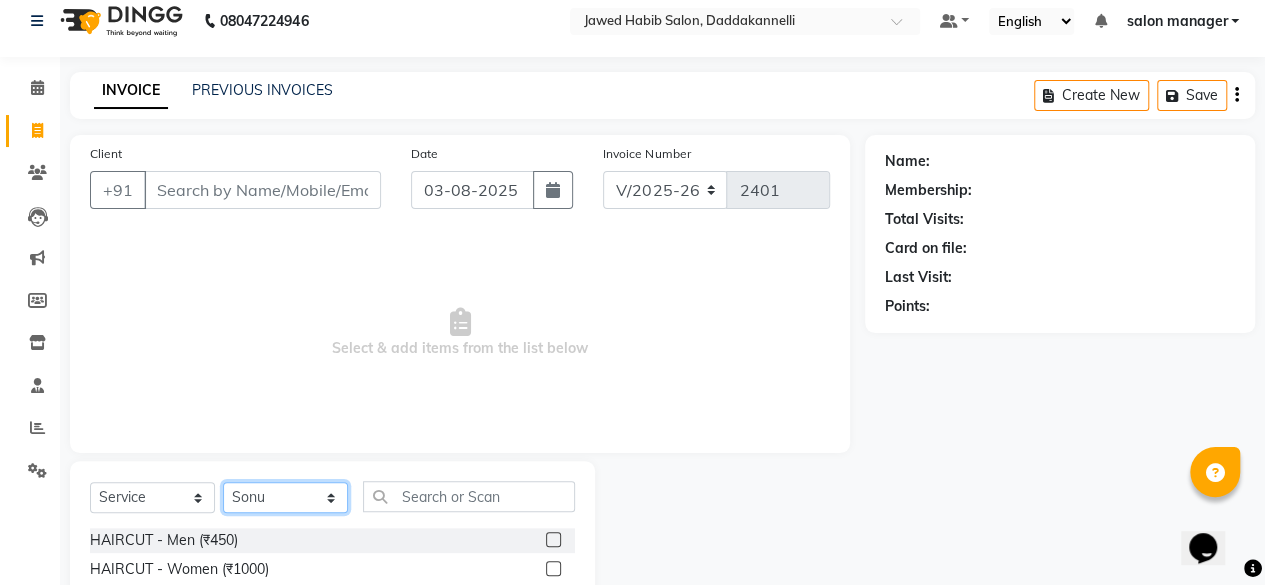 scroll, scrollTop: 115, scrollLeft: 0, axis: vertical 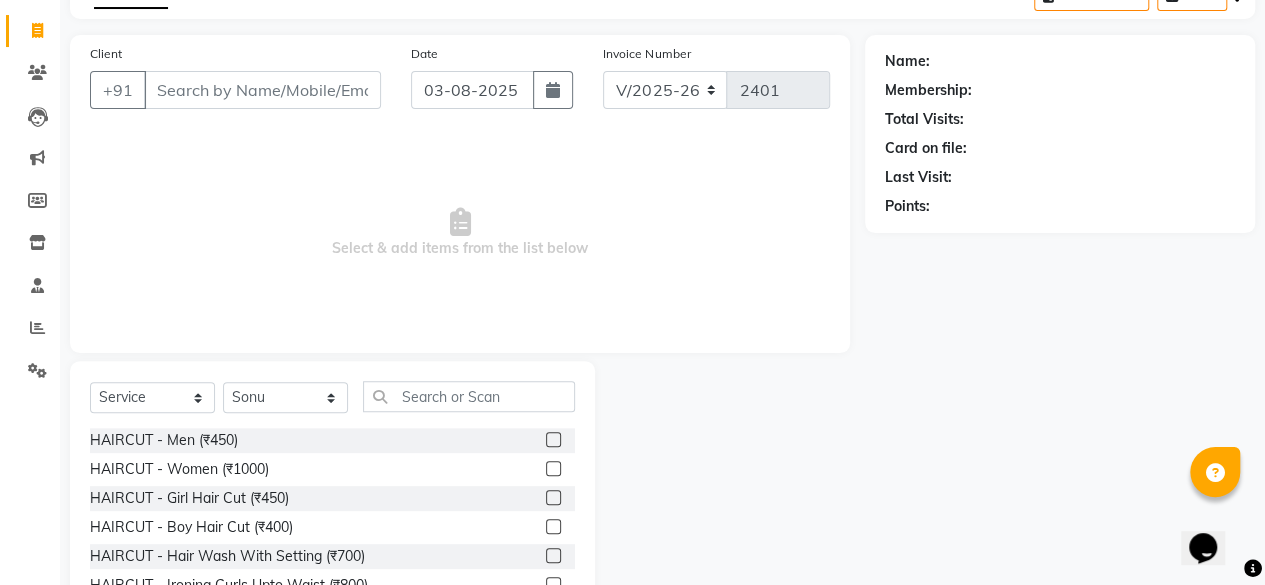 click 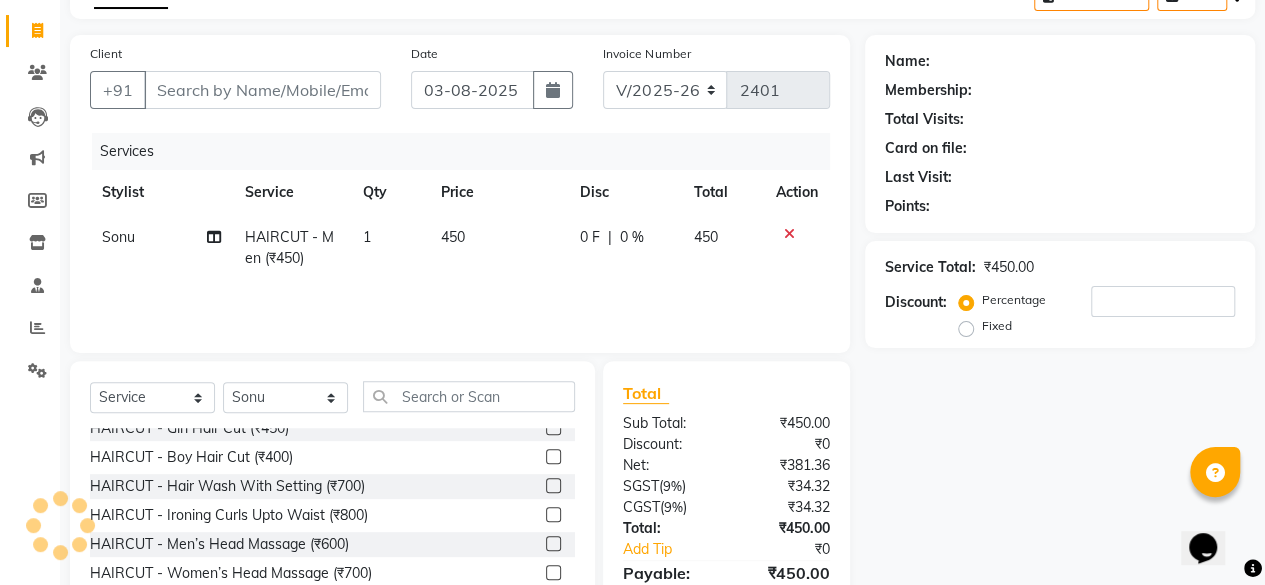 checkbox on "false" 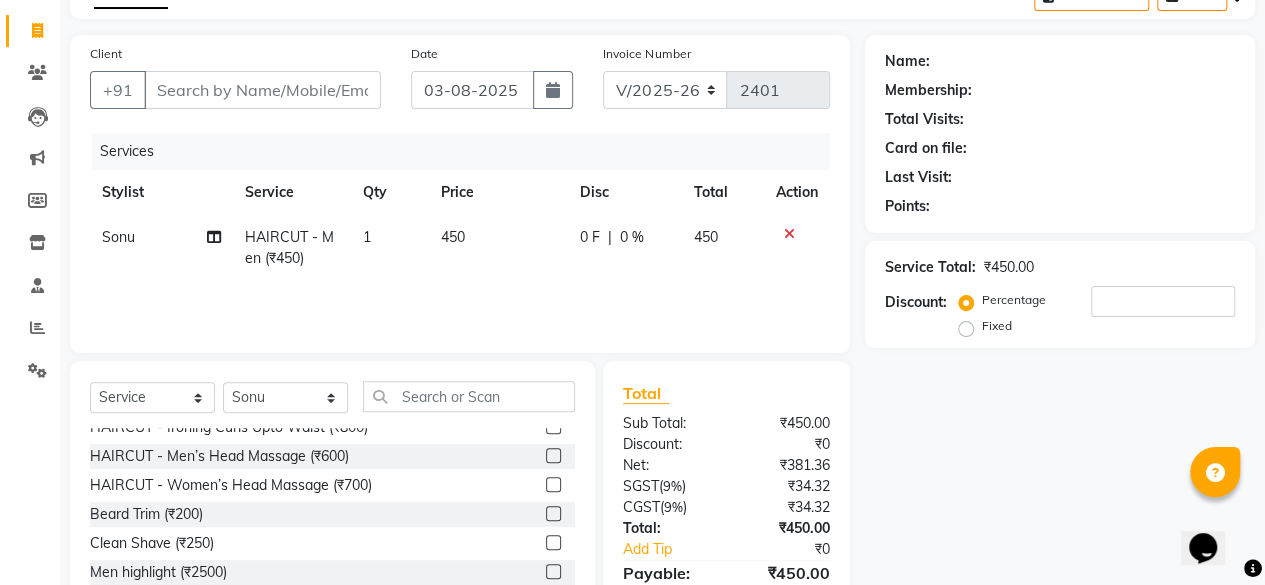 scroll, scrollTop: 200, scrollLeft: 0, axis: vertical 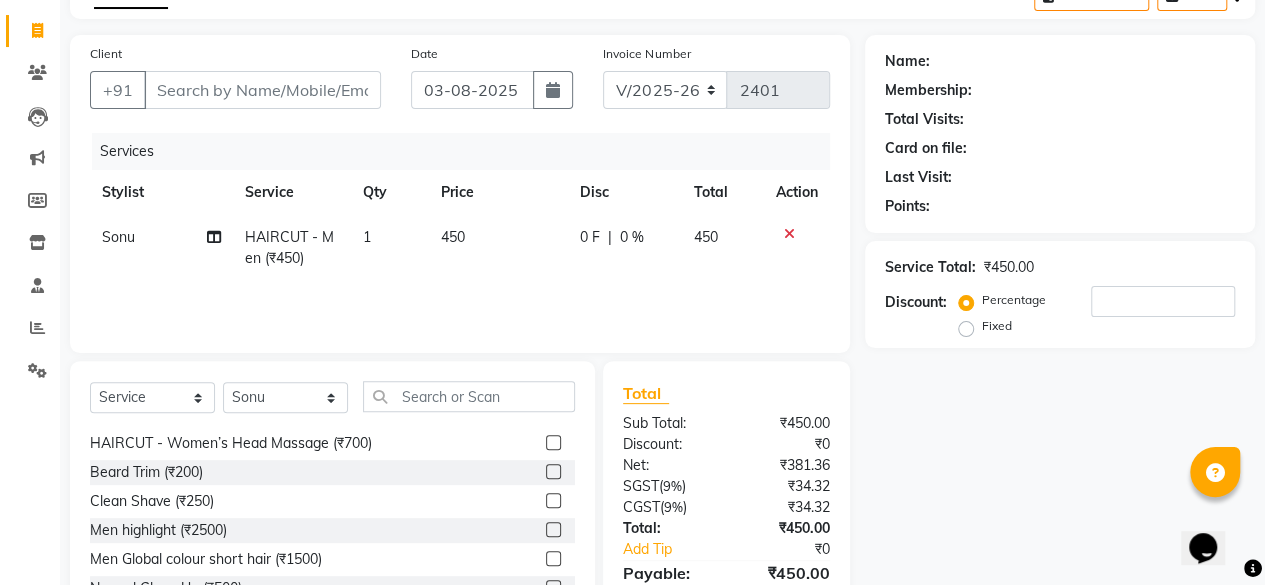 click 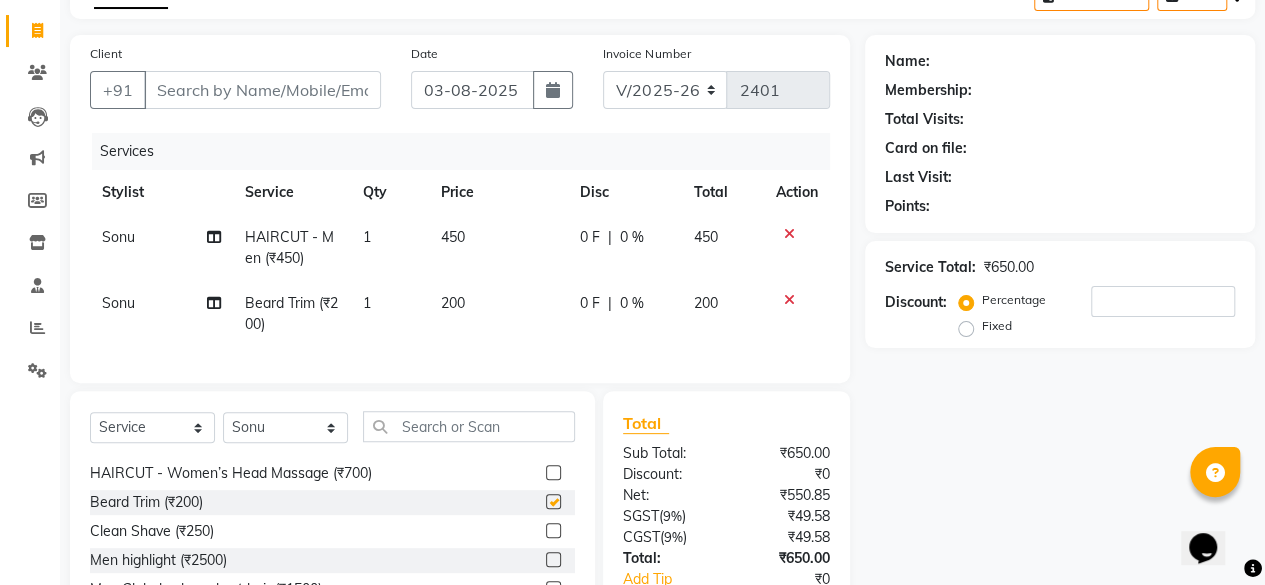 checkbox on "false" 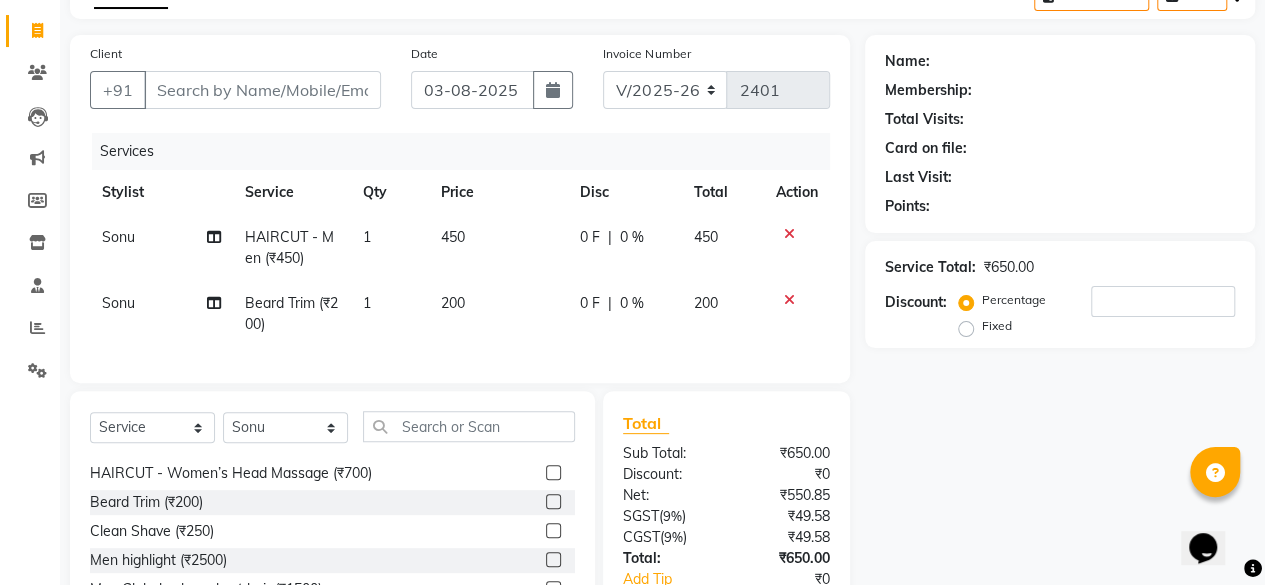 scroll, scrollTop: 0, scrollLeft: 0, axis: both 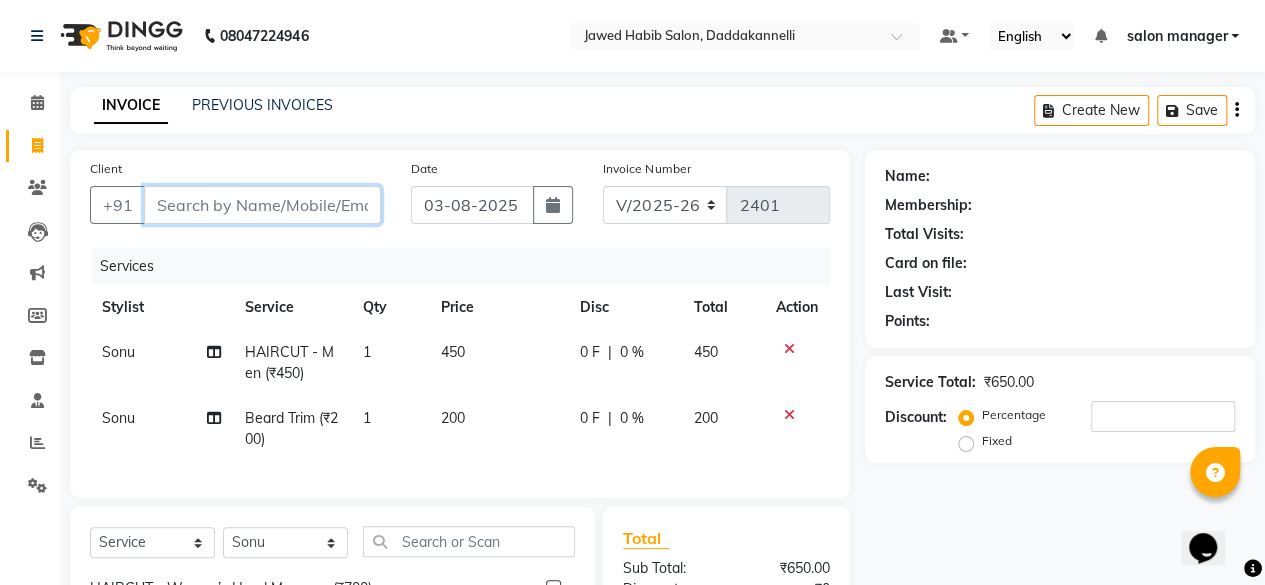 click on "Client" at bounding box center (262, 205) 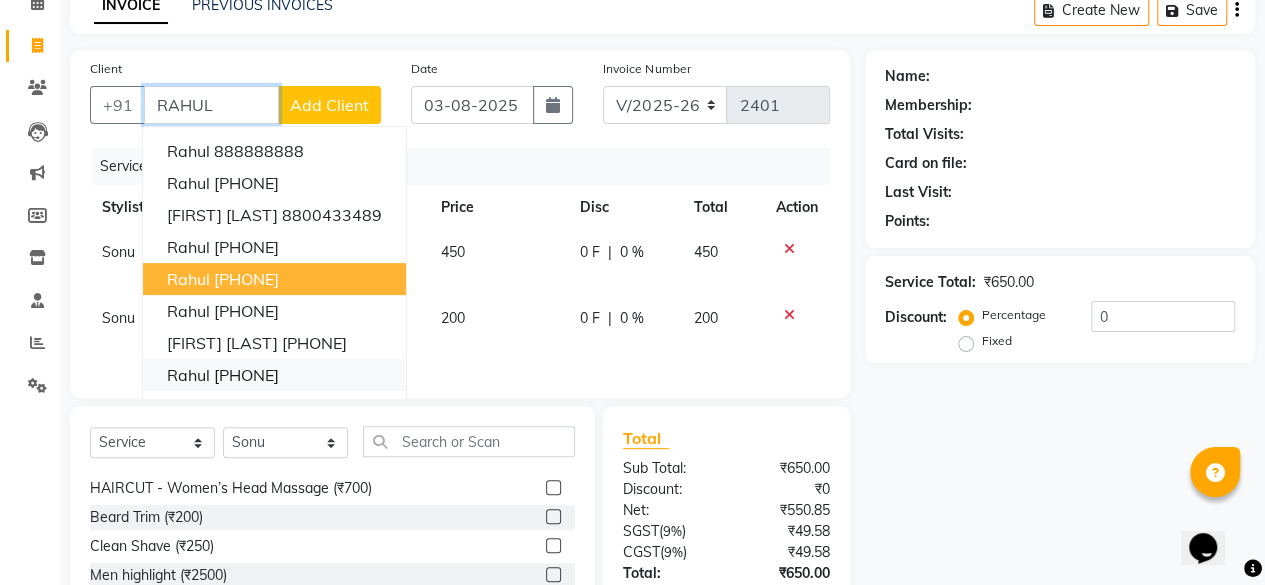 scroll, scrollTop: 0, scrollLeft: 0, axis: both 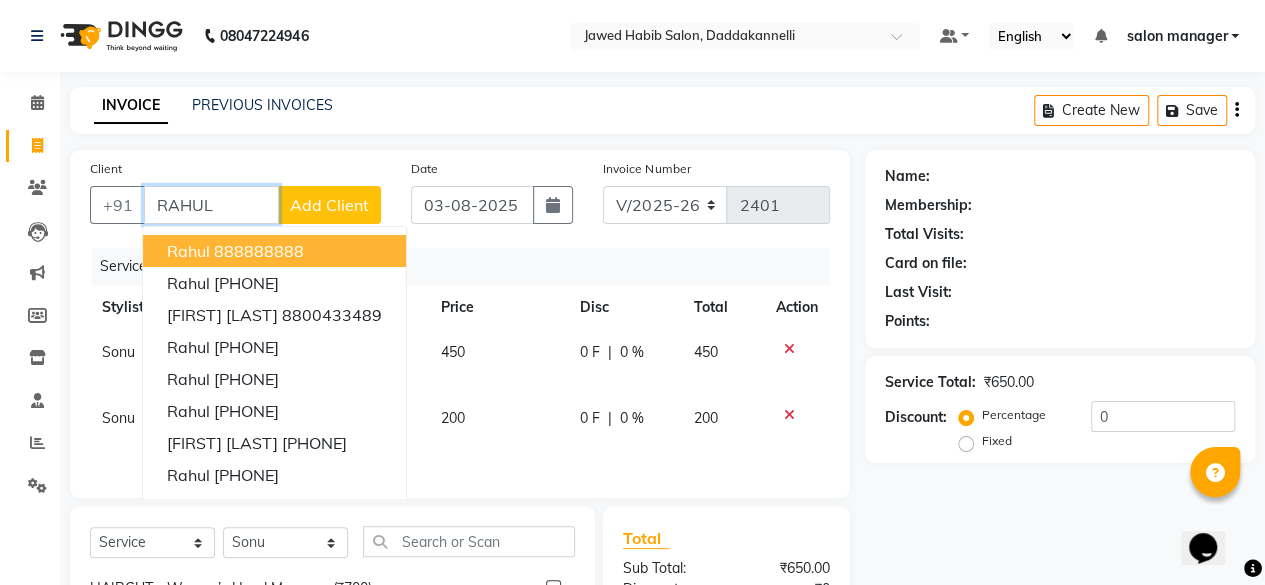 click on "RAHUL" at bounding box center (211, 205) 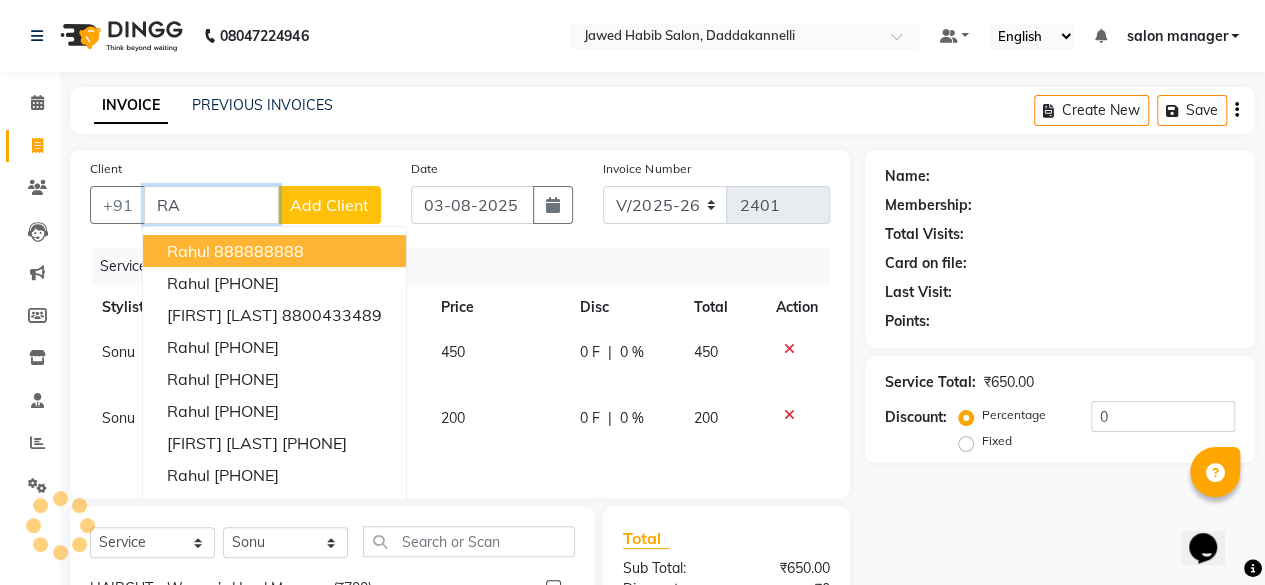 type on "R" 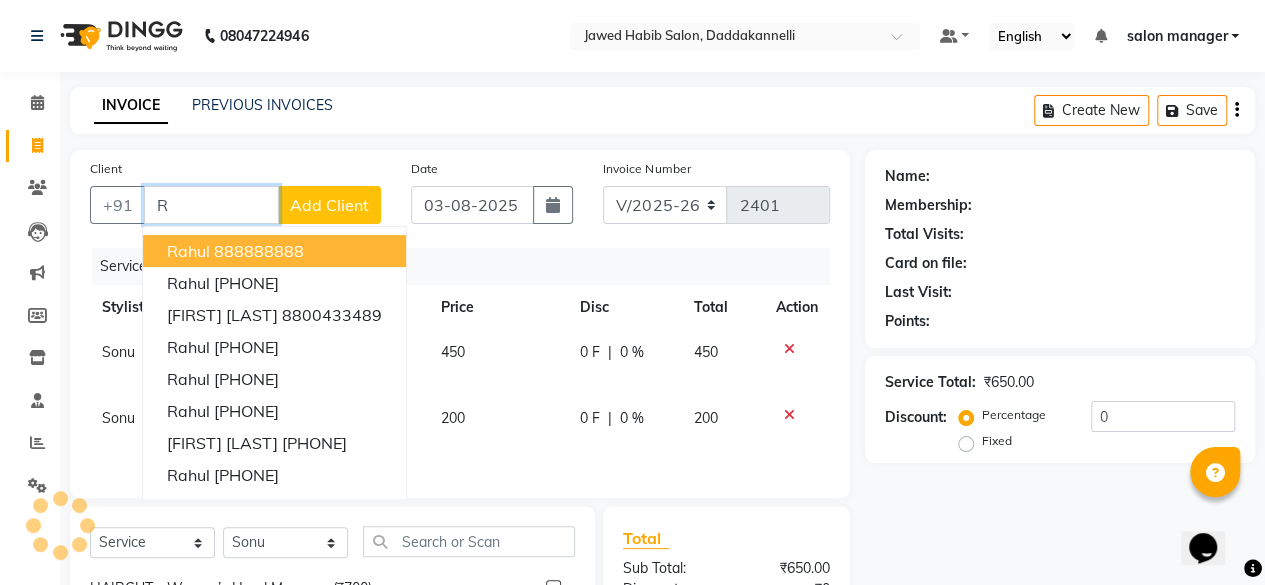type 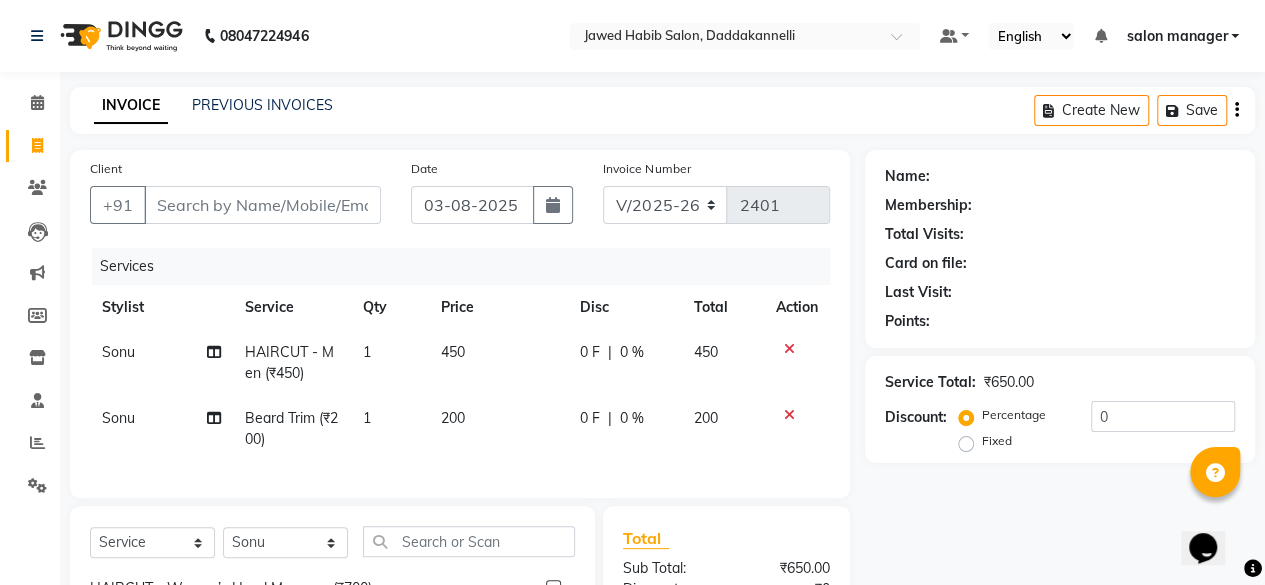 click 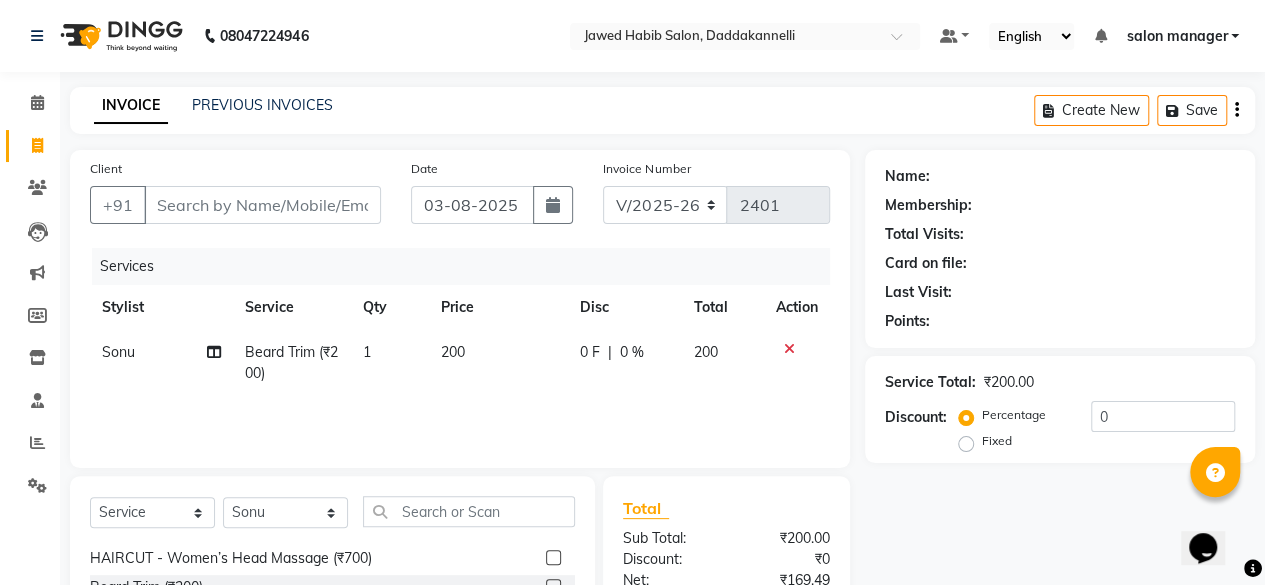 click 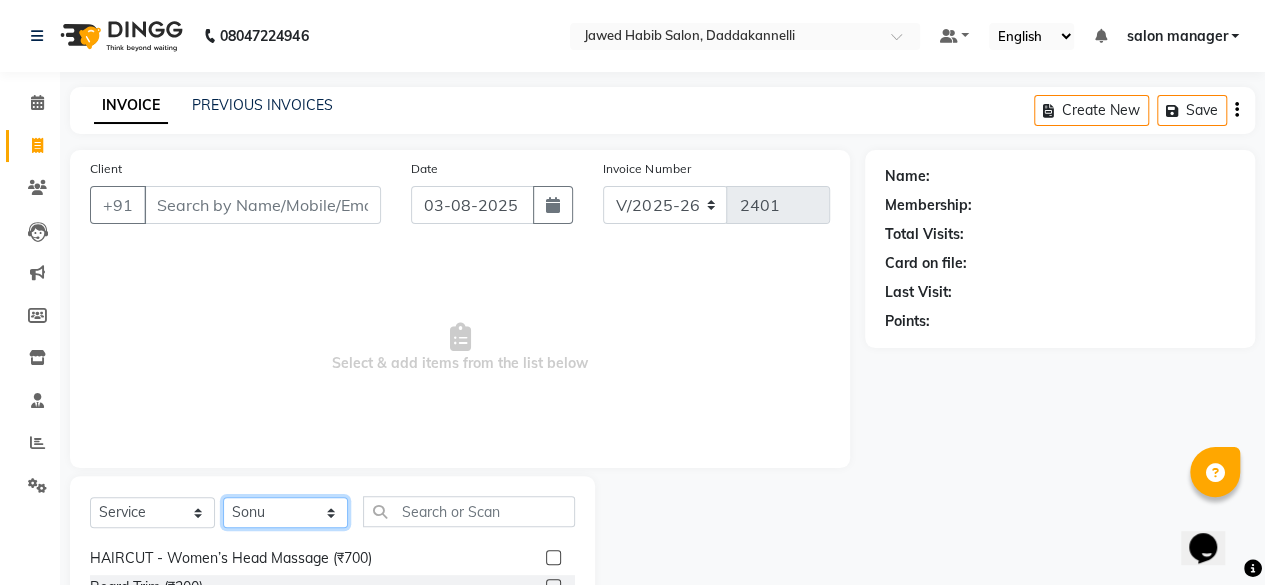 click on "Select Stylist aita DINGG SUPPORT Kabita KAMLA Rahul Riya Tamang Sajal salon manager Sonu Vimal" 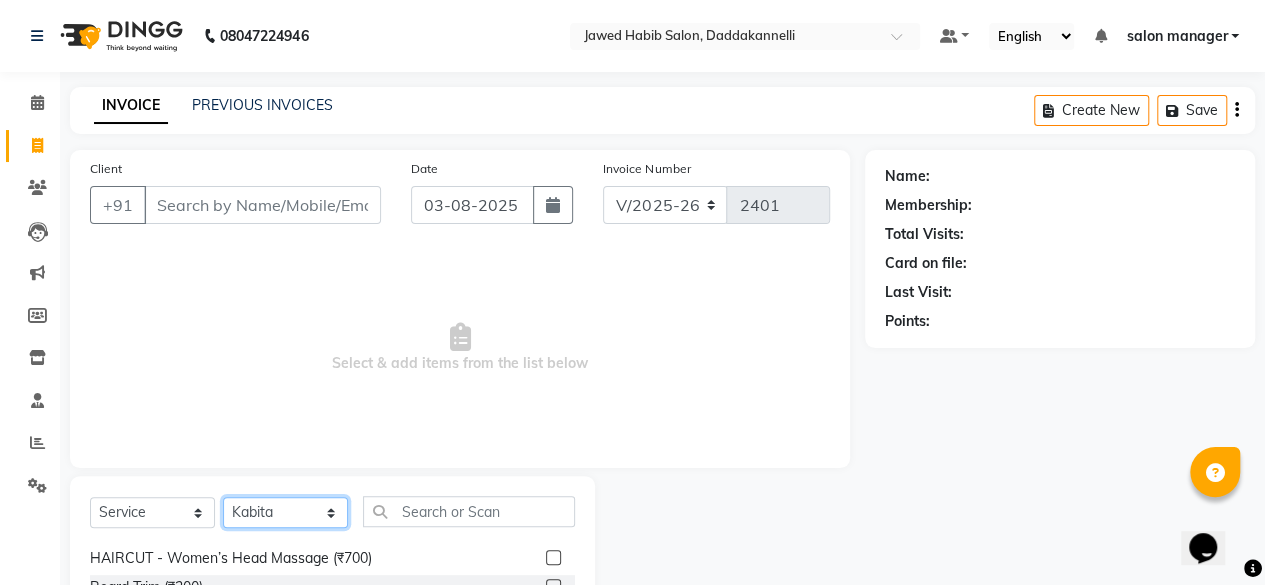 click on "Select Stylist aita DINGG SUPPORT Kabita KAMLA Rahul Riya Tamang Sajal salon manager Sonu Vimal" 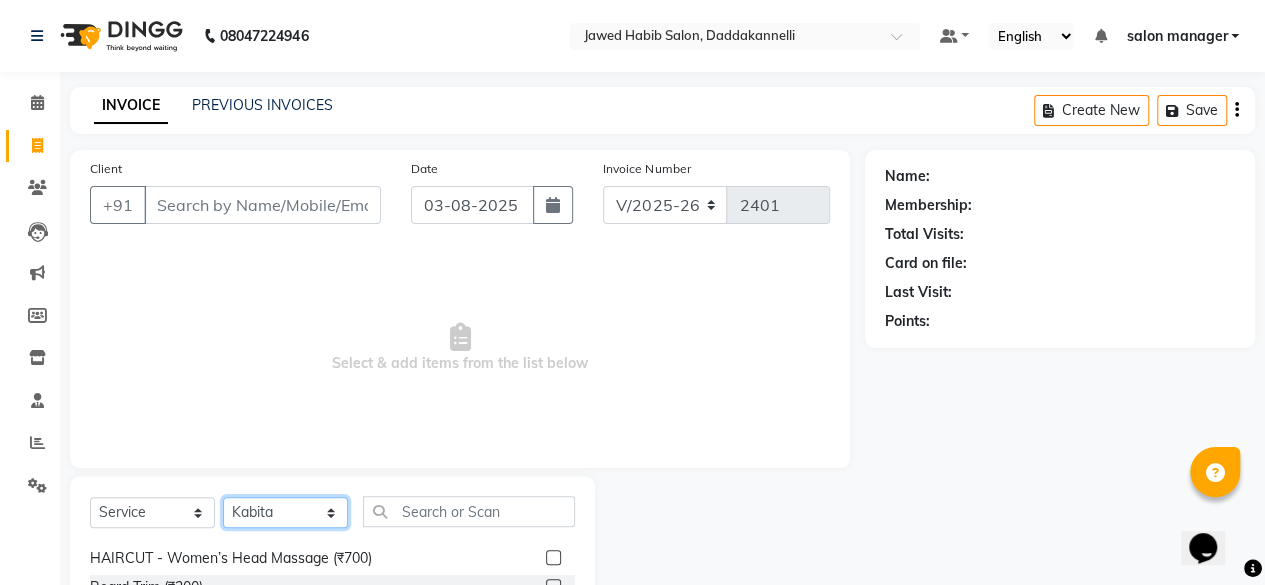 scroll, scrollTop: 200, scrollLeft: 0, axis: vertical 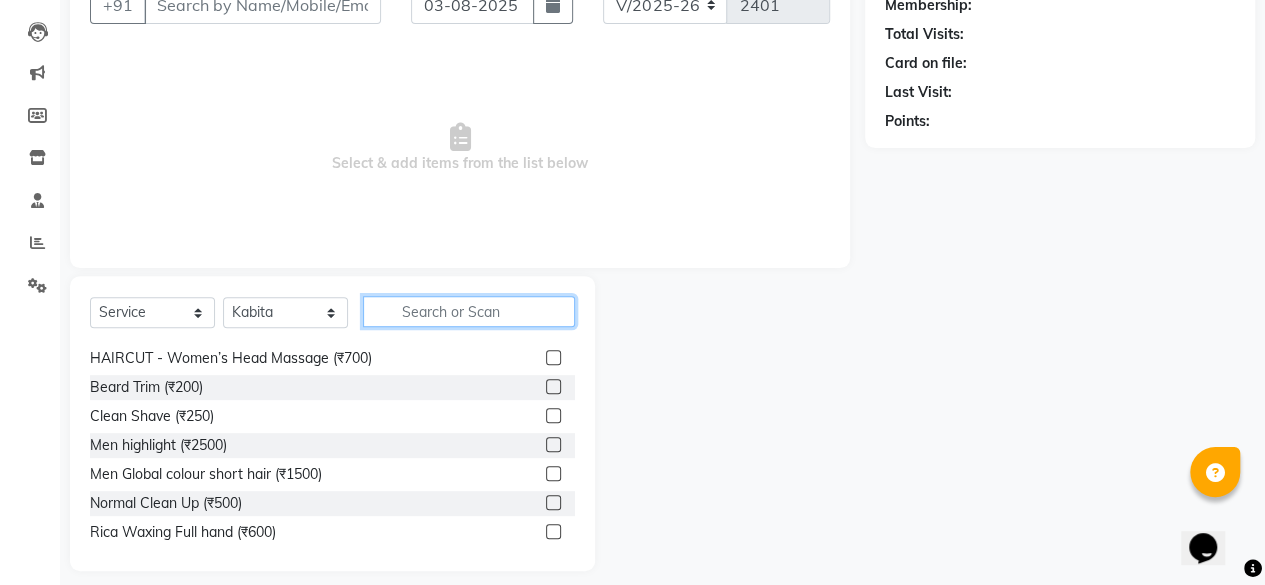click 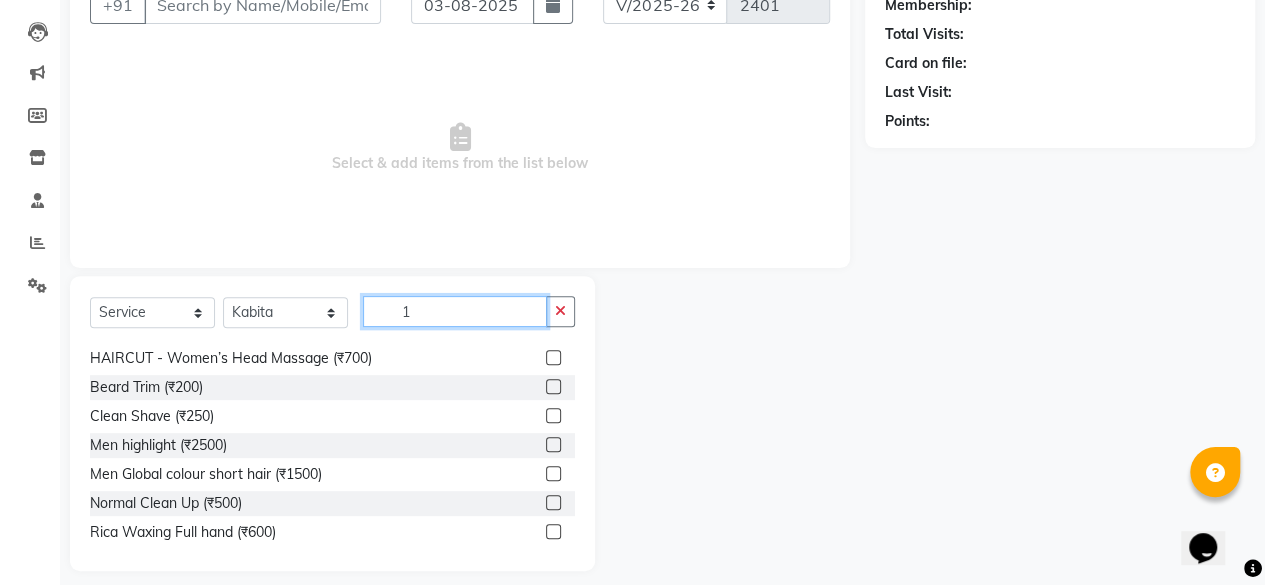 scroll, scrollTop: 0, scrollLeft: 0, axis: both 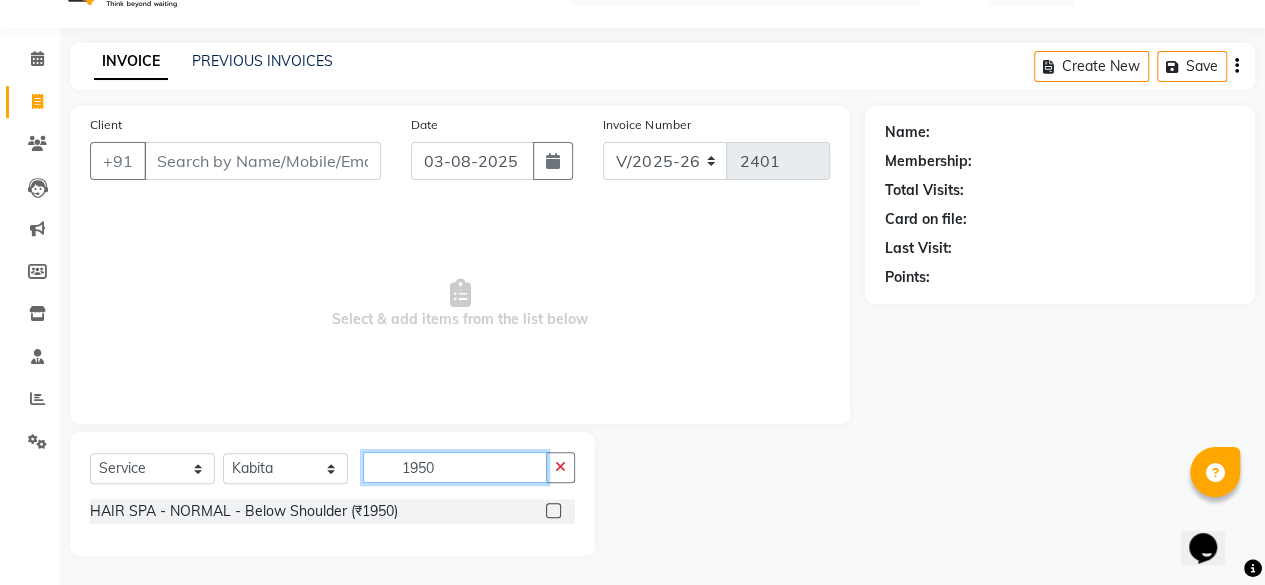 type on "1950" 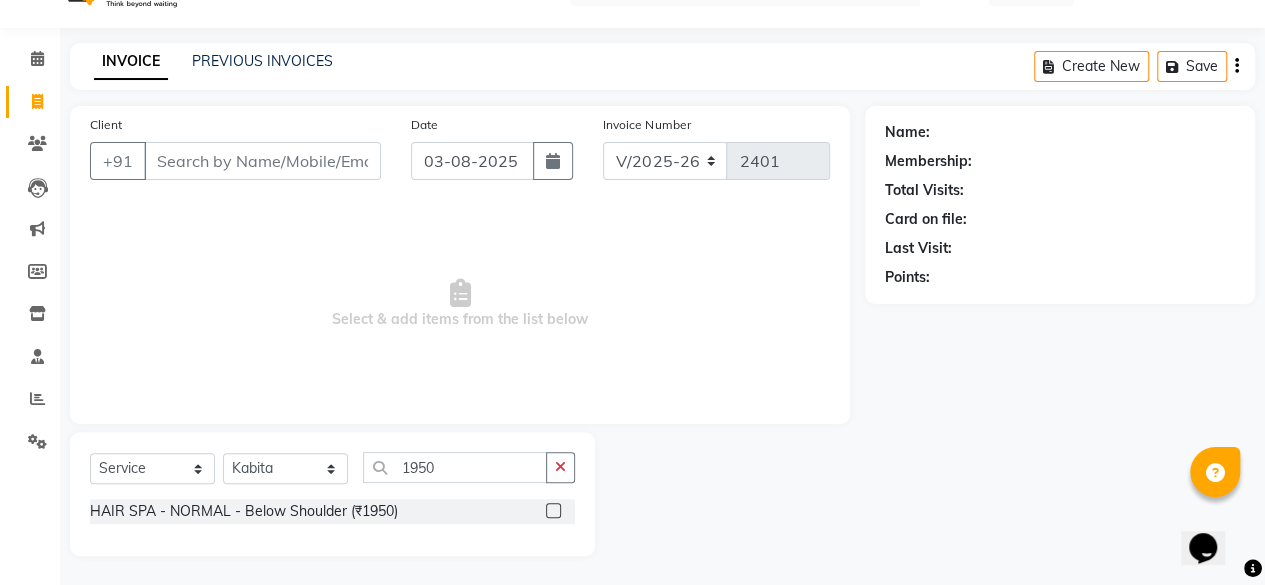 click 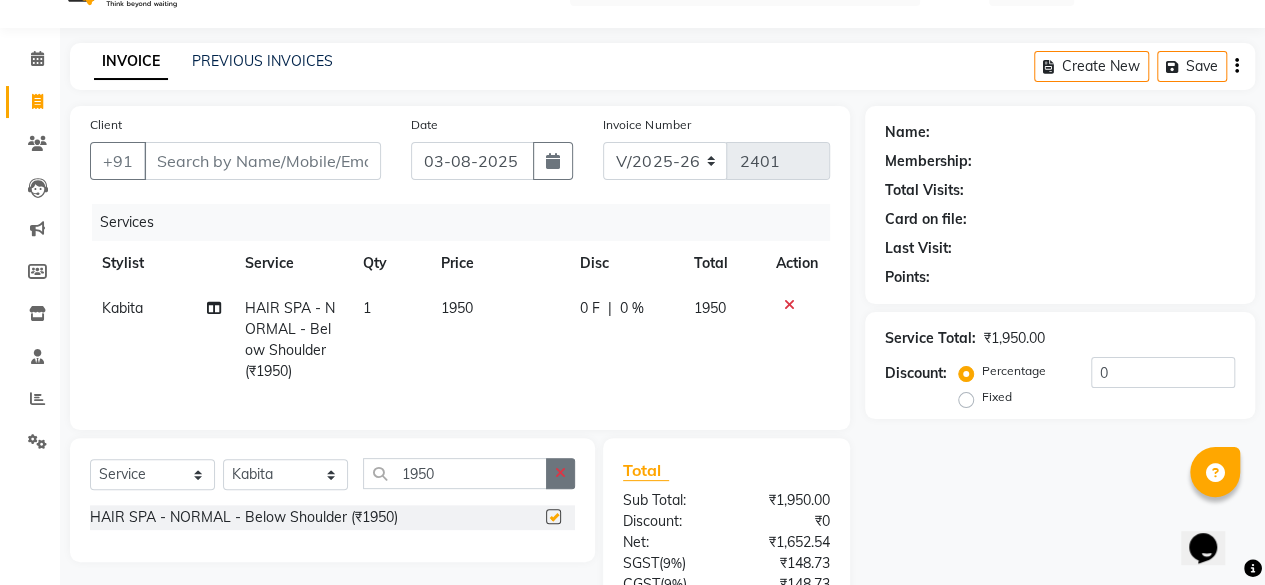 click 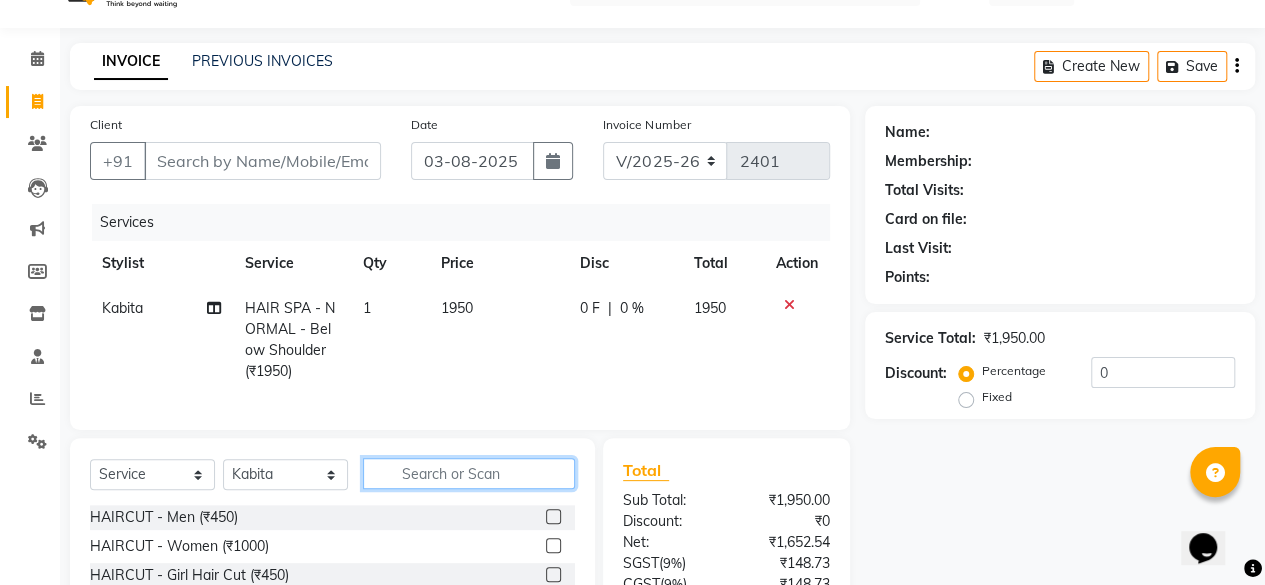 click 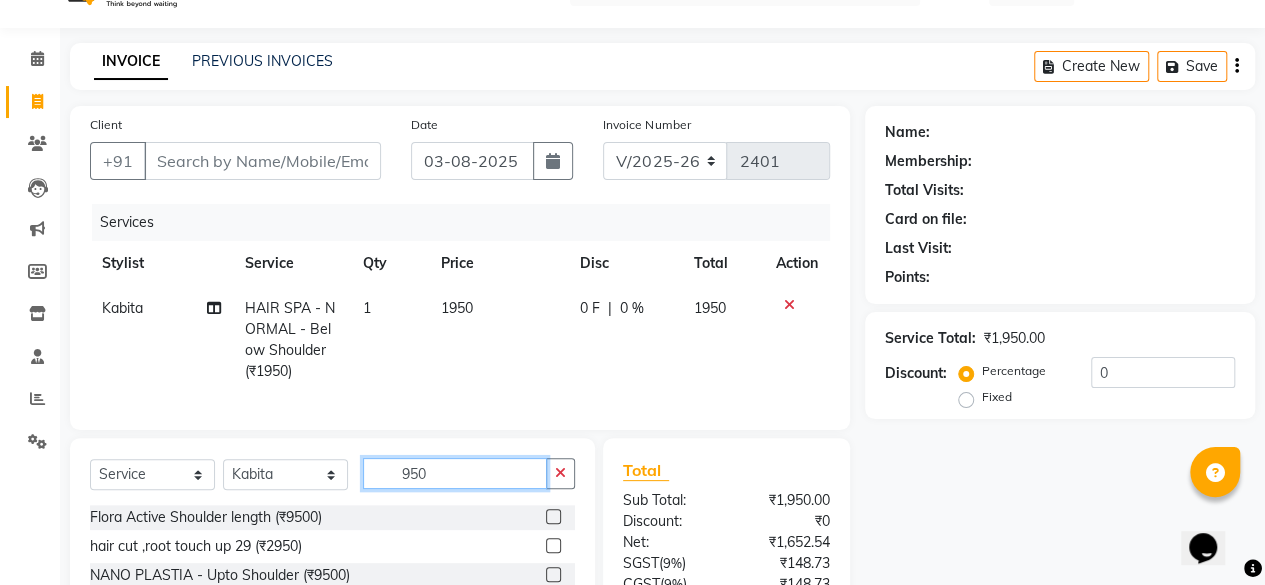 scroll, scrollTop: 234, scrollLeft: 0, axis: vertical 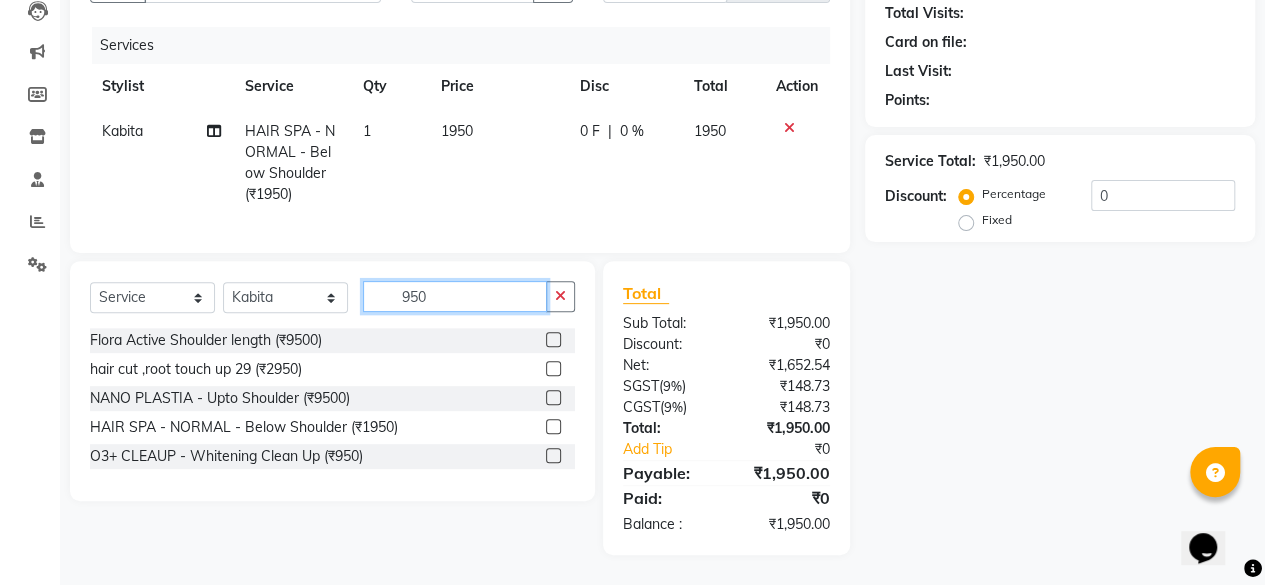 type on "950" 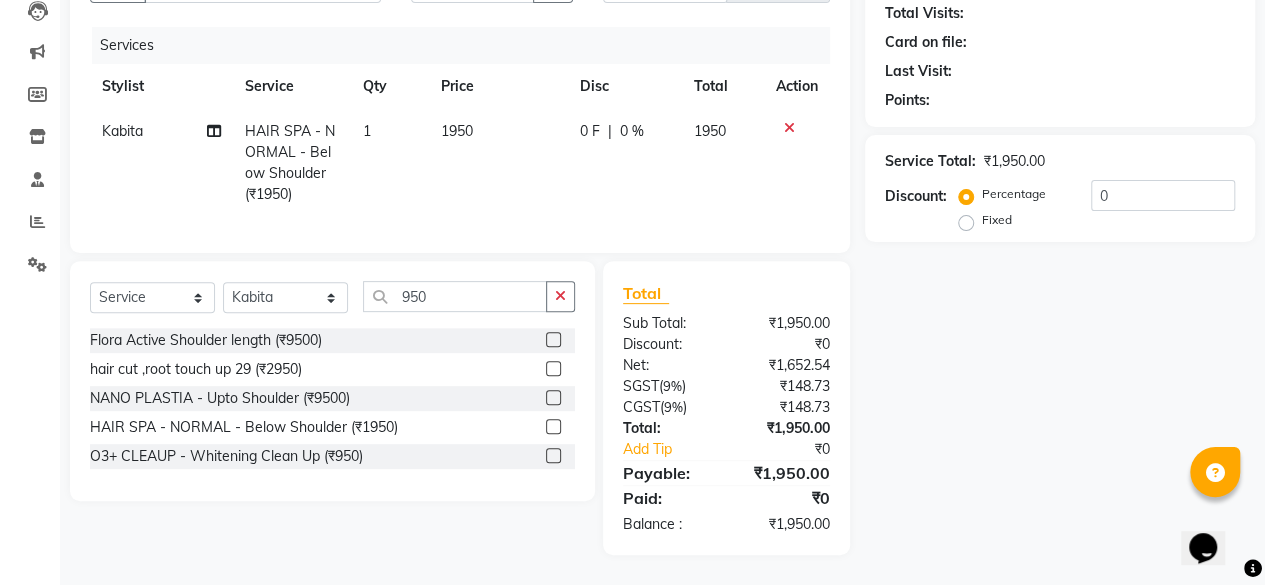 click 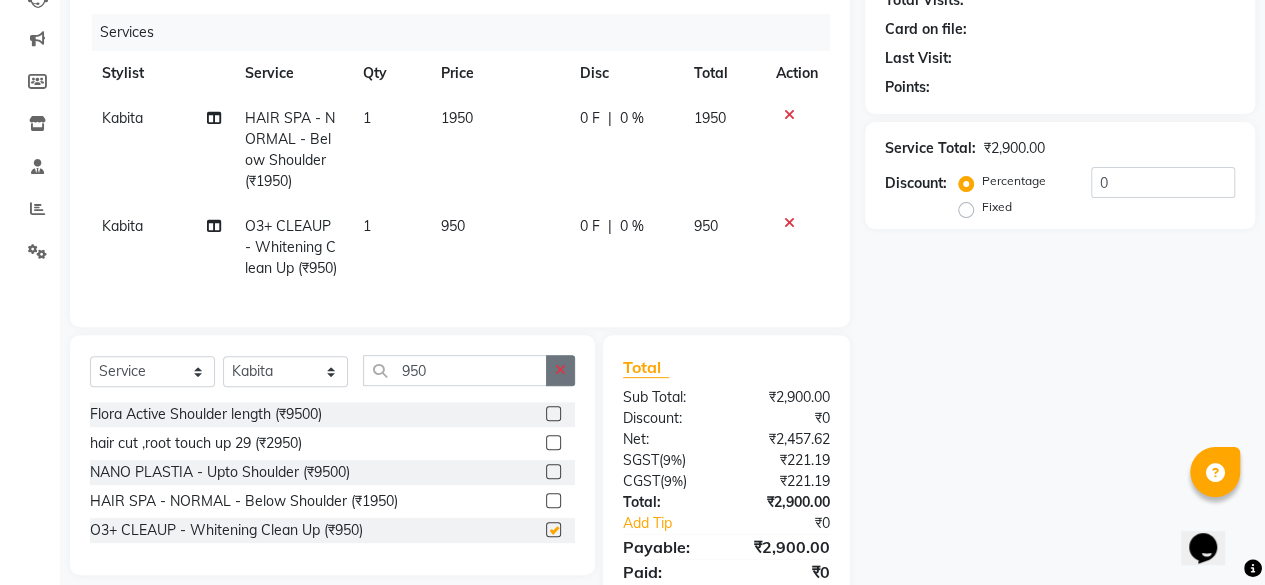 checkbox on "false" 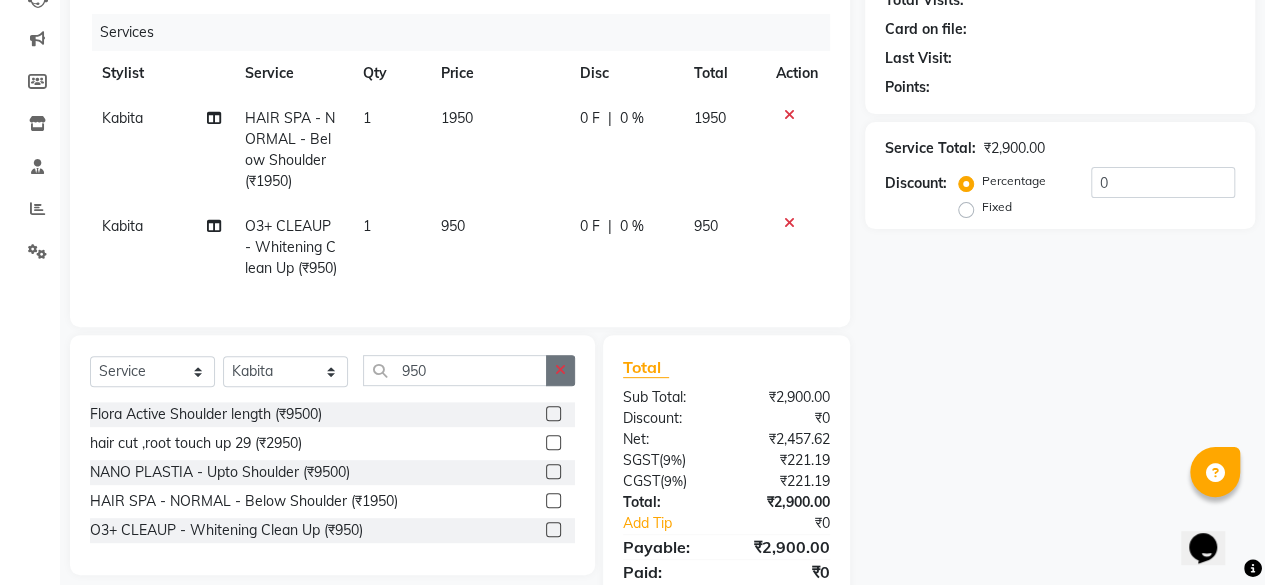 click 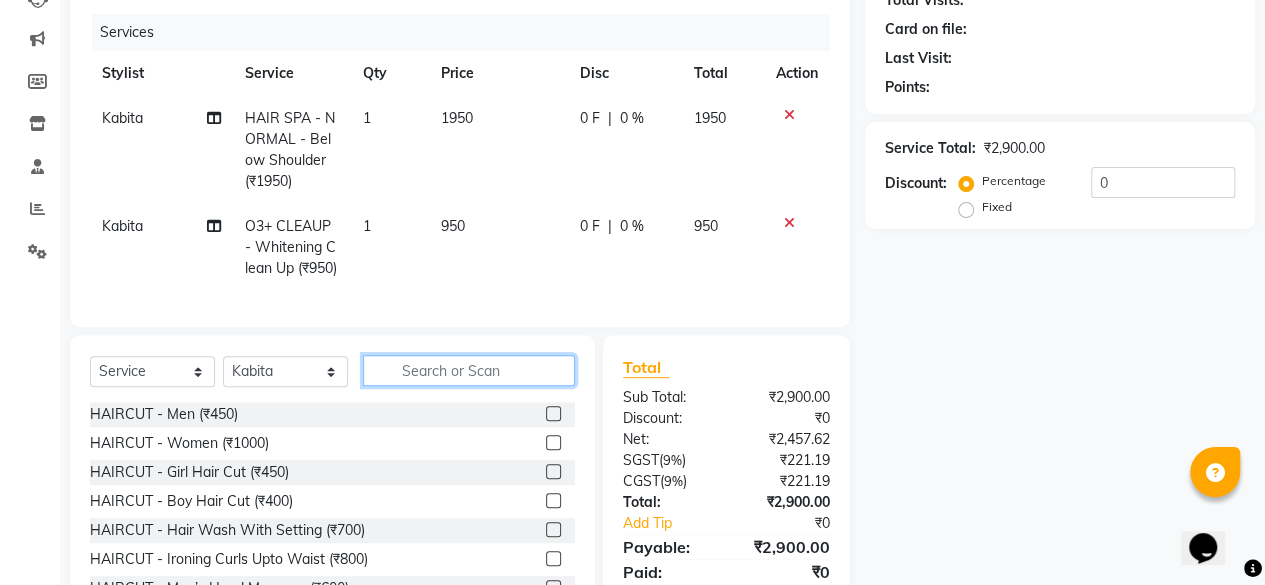 click 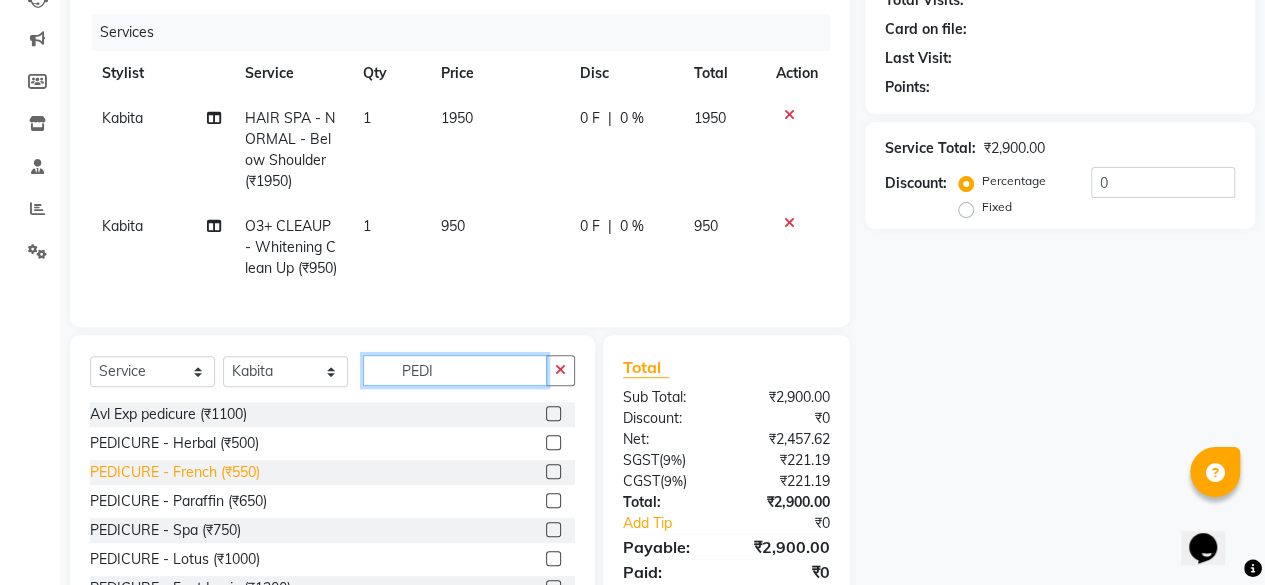 scroll, scrollTop: 100, scrollLeft: 0, axis: vertical 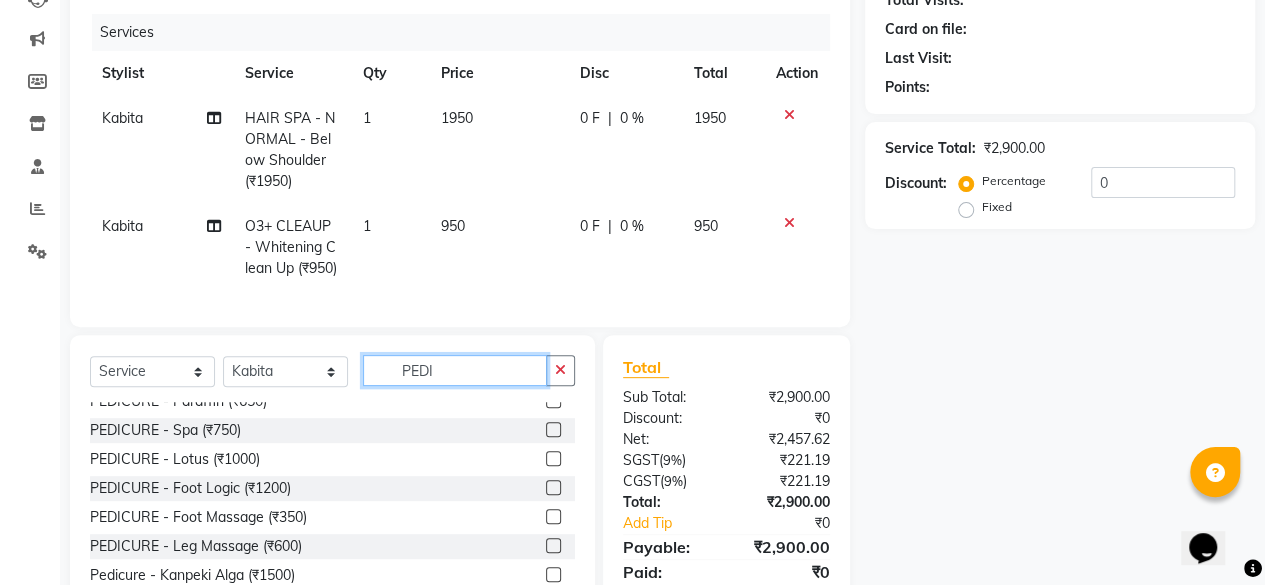 type on "PEDI" 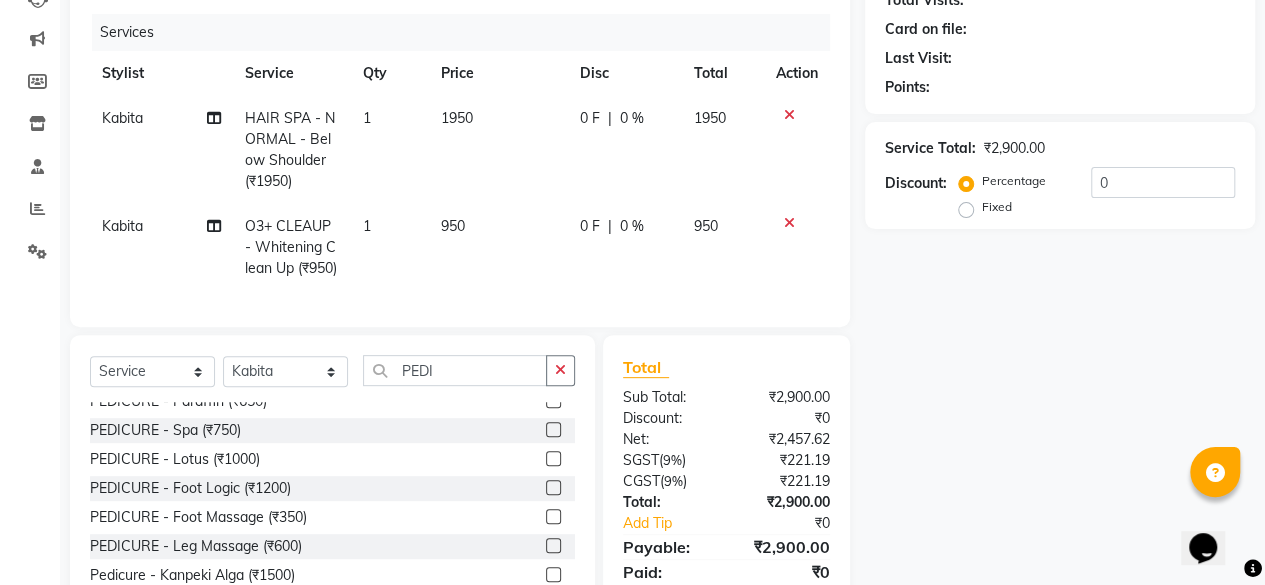 click 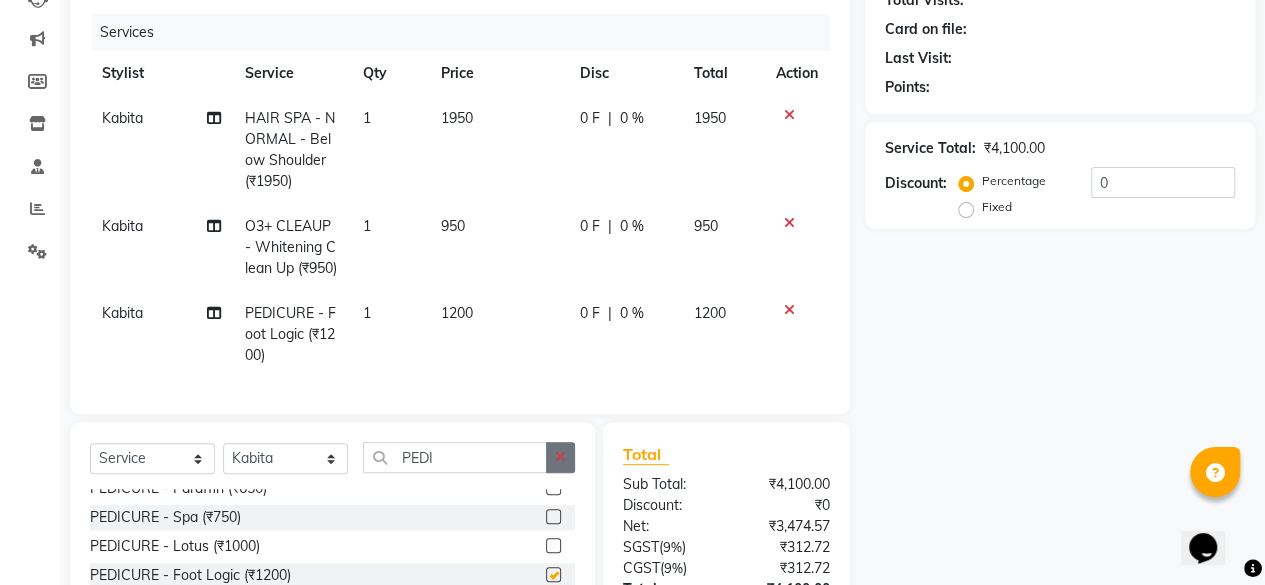 checkbox on "false" 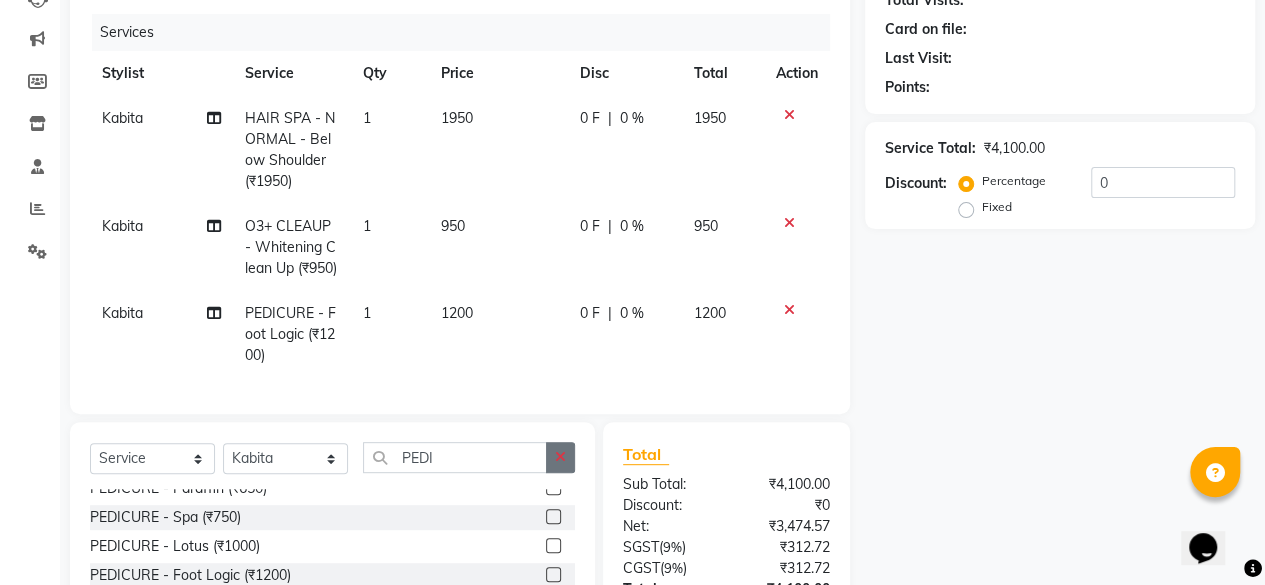 click 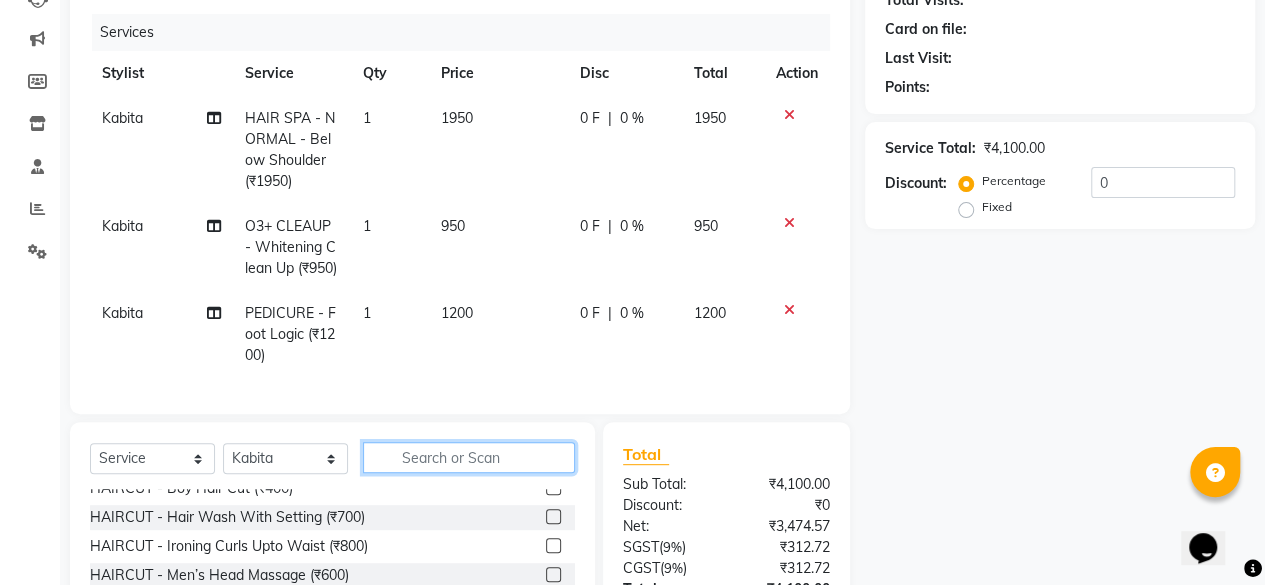 click 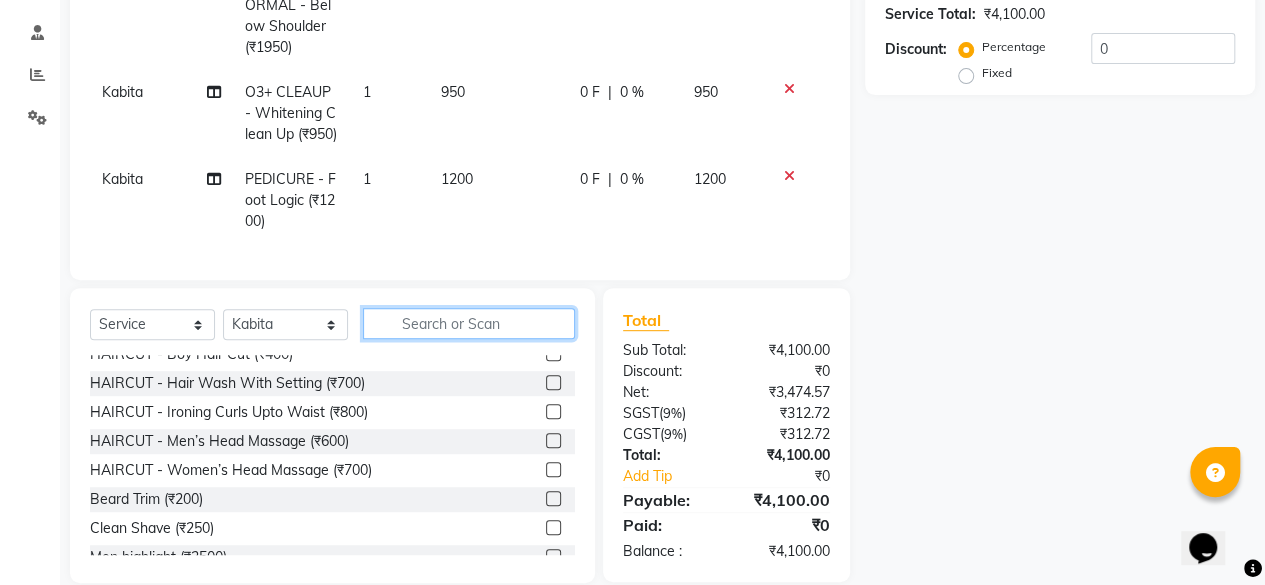scroll, scrollTop: 431, scrollLeft: 0, axis: vertical 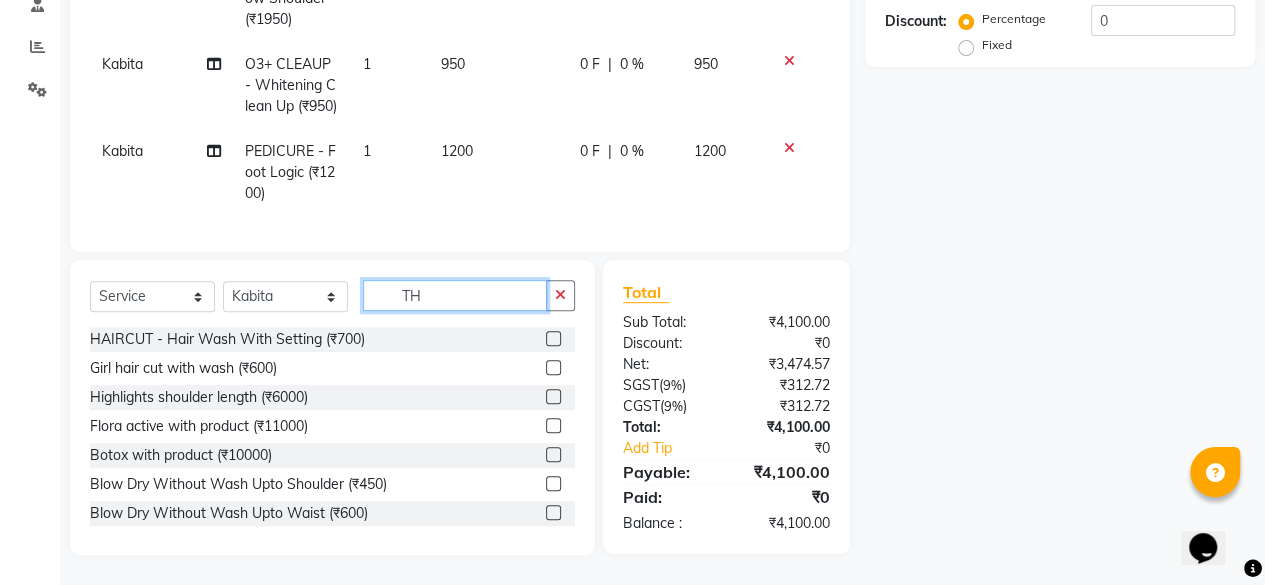 type on "T" 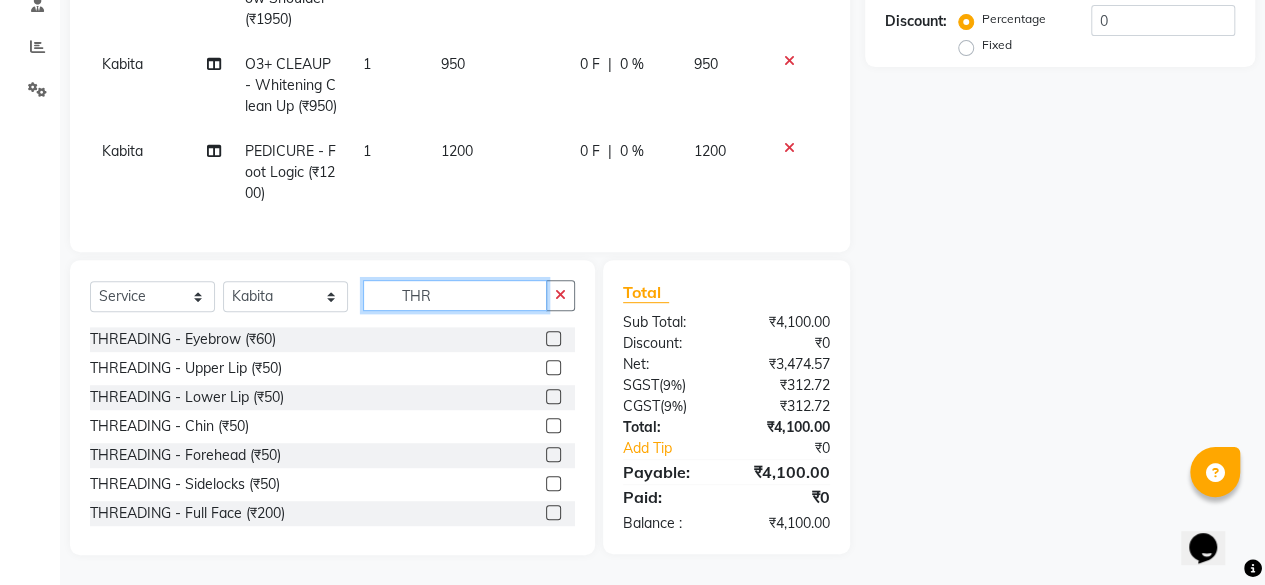 type on "THR" 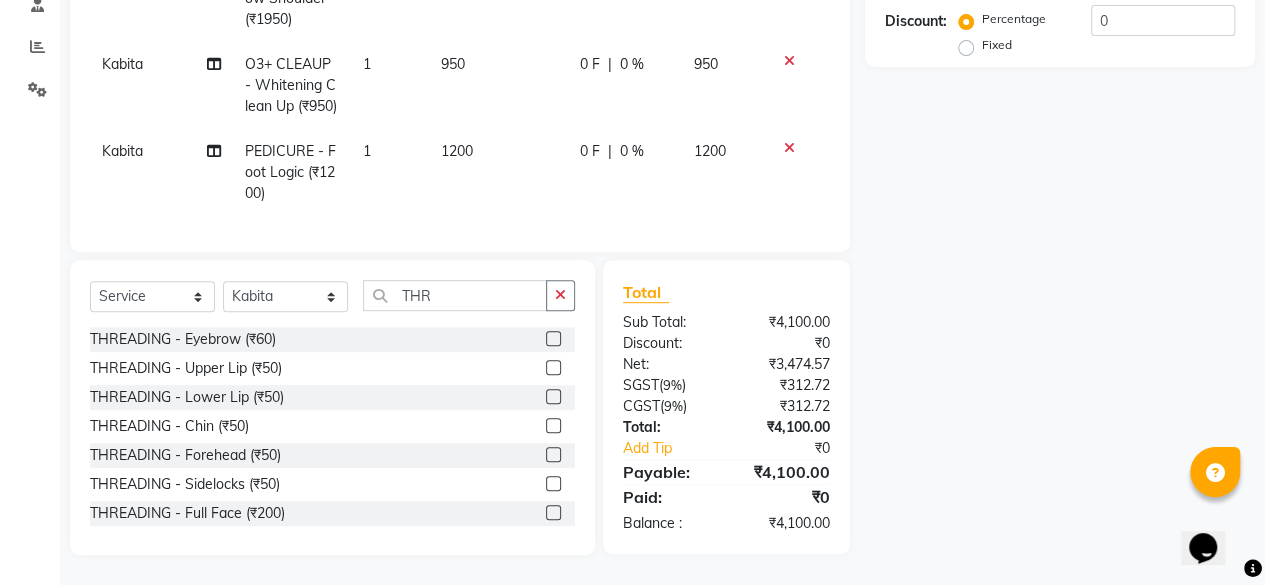 click 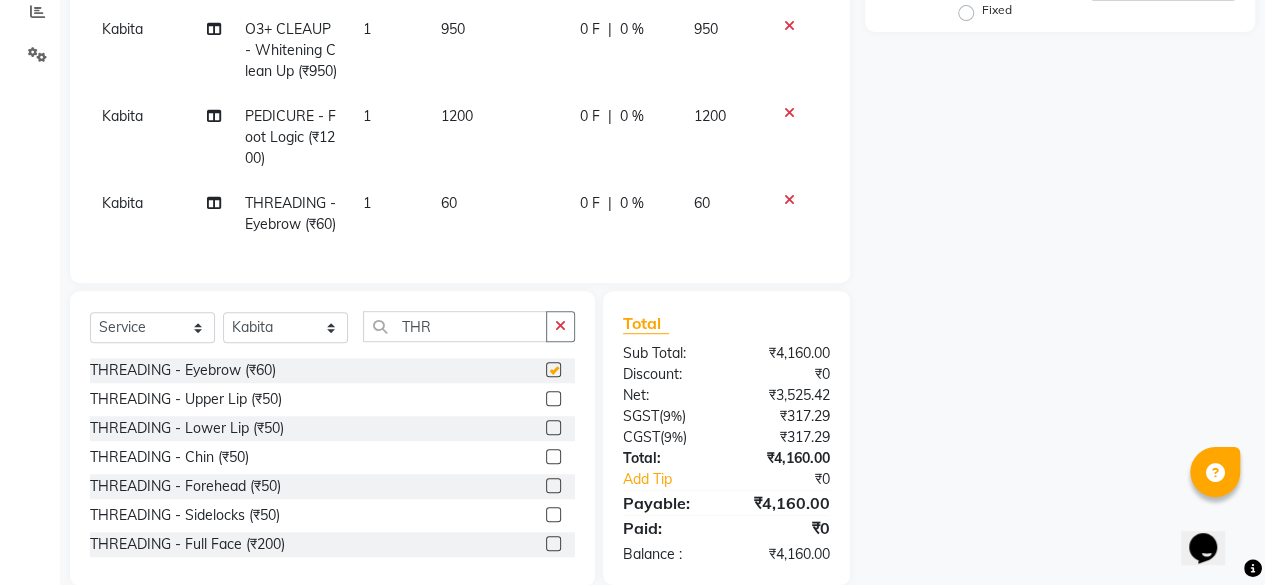 checkbox on "false" 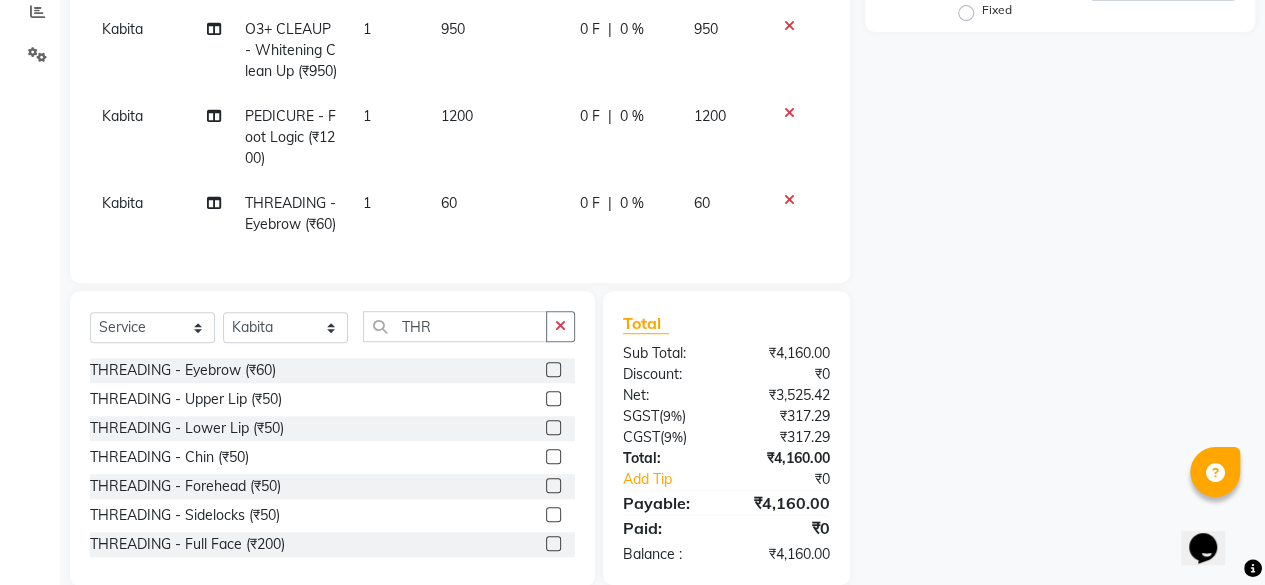 click 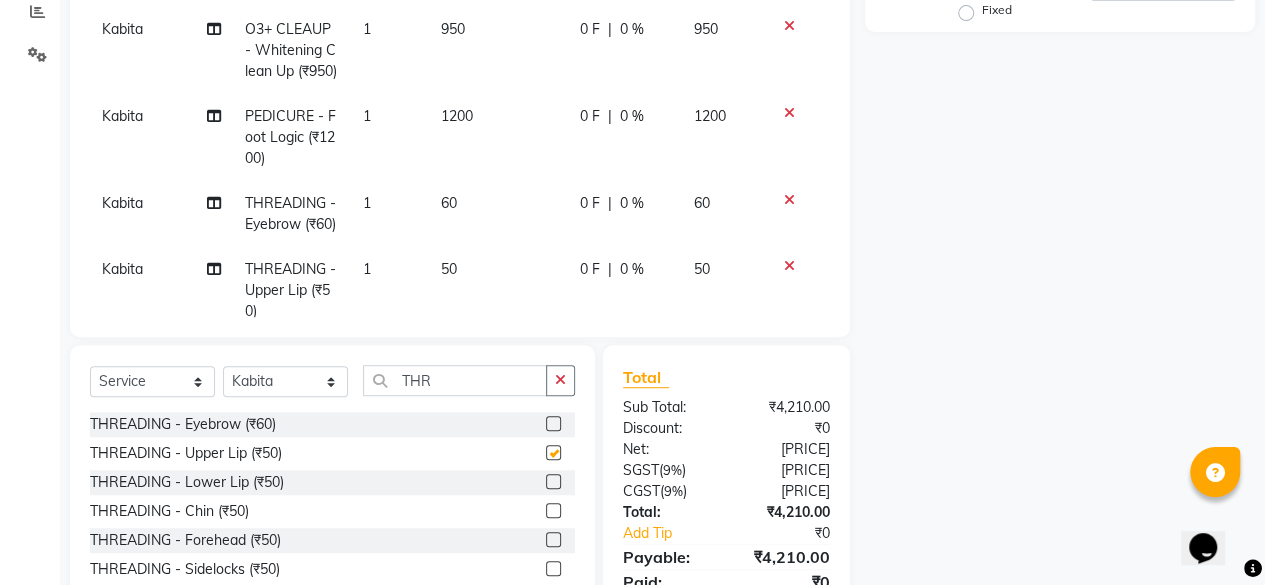 checkbox on "false" 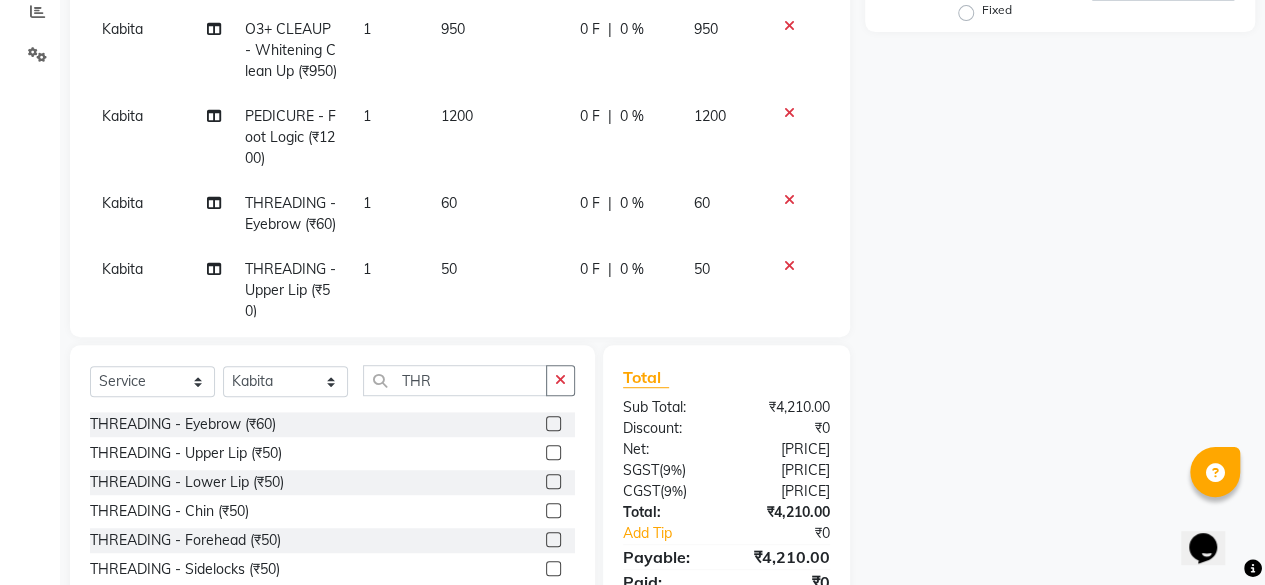 scroll, scrollTop: 90, scrollLeft: 0, axis: vertical 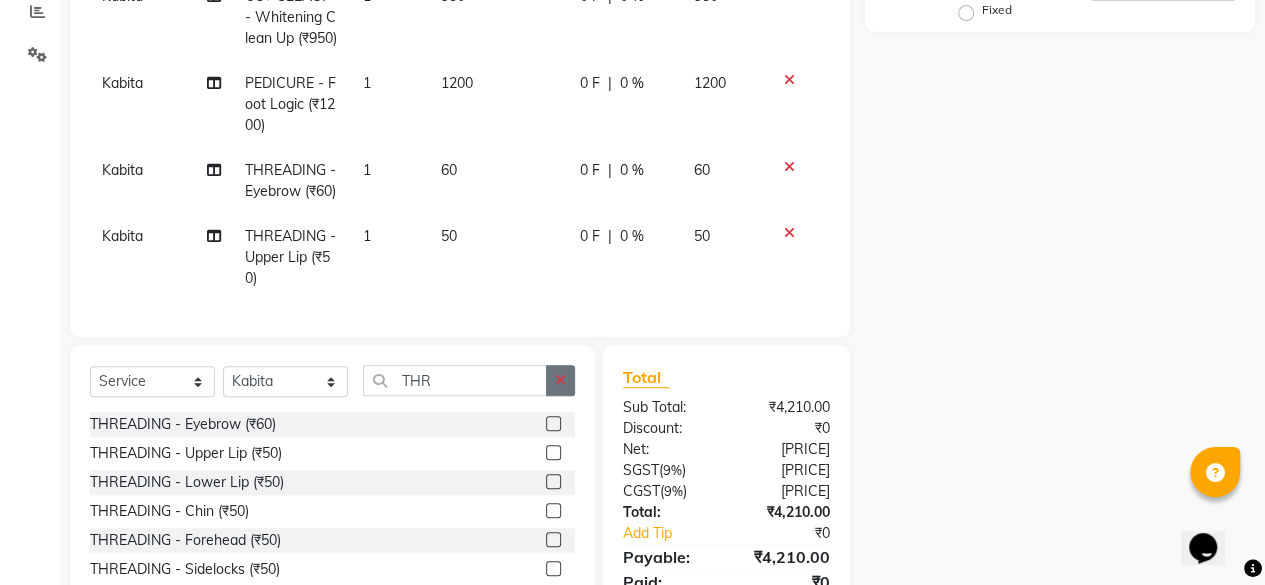 click 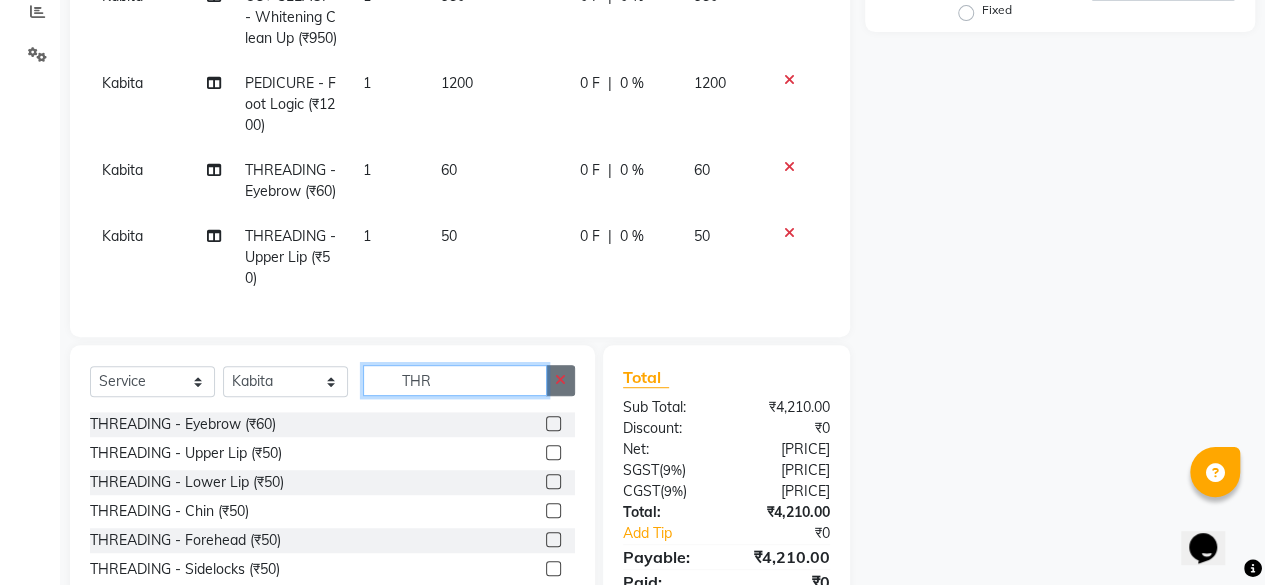 type 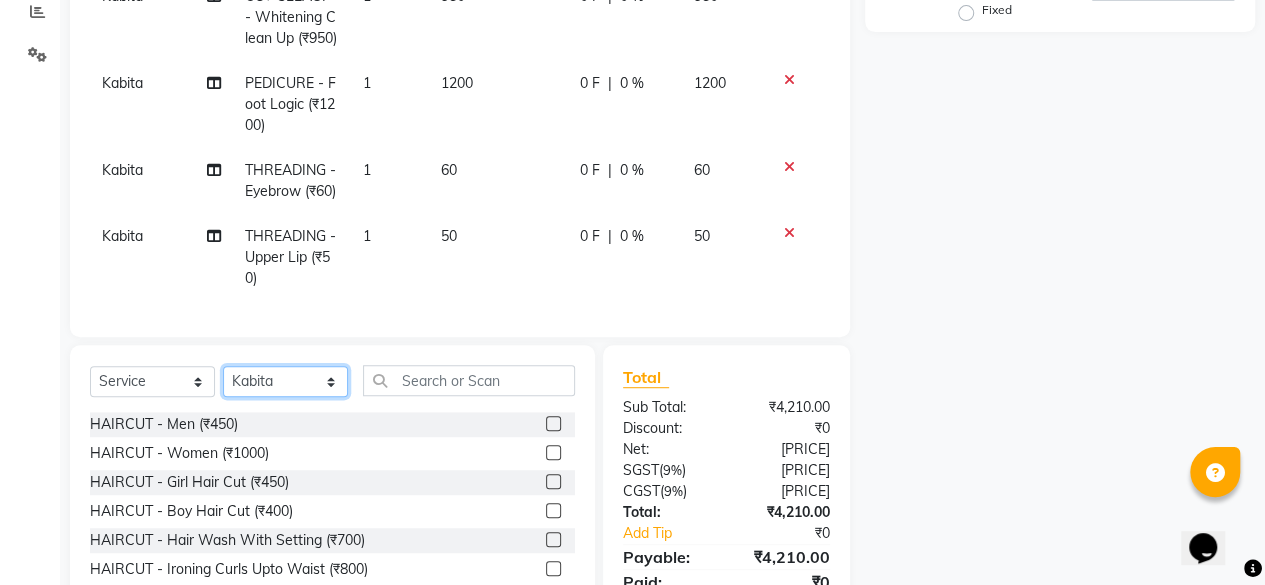 click on "Select Stylist aita DINGG SUPPORT Kabita KAMLA Rahul Riya Tamang Sajal salon manager Sonu Vimal" 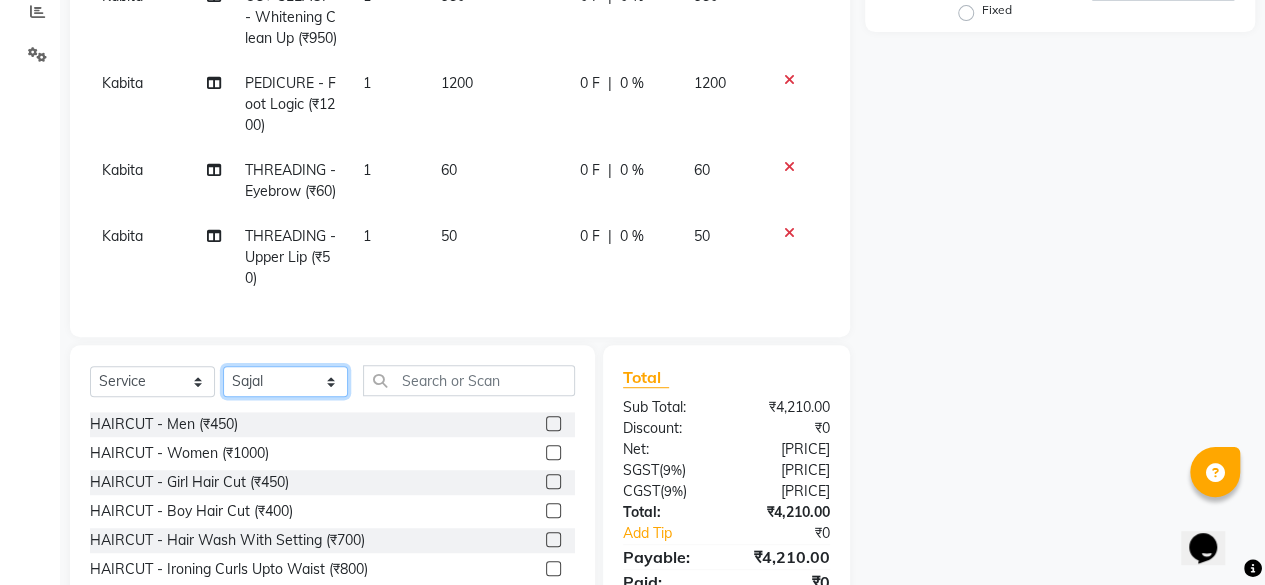 click on "Select Stylist aita DINGG SUPPORT Kabita KAMLA Rahul Riya Tamang Sajal salon manager Sonu Vimal" 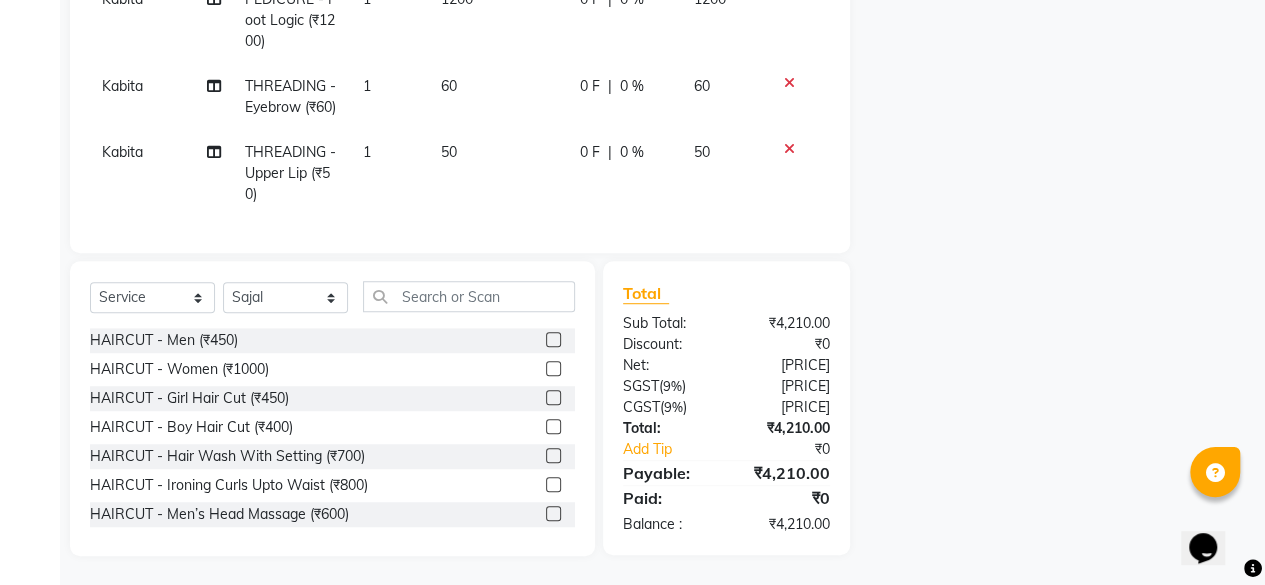 click 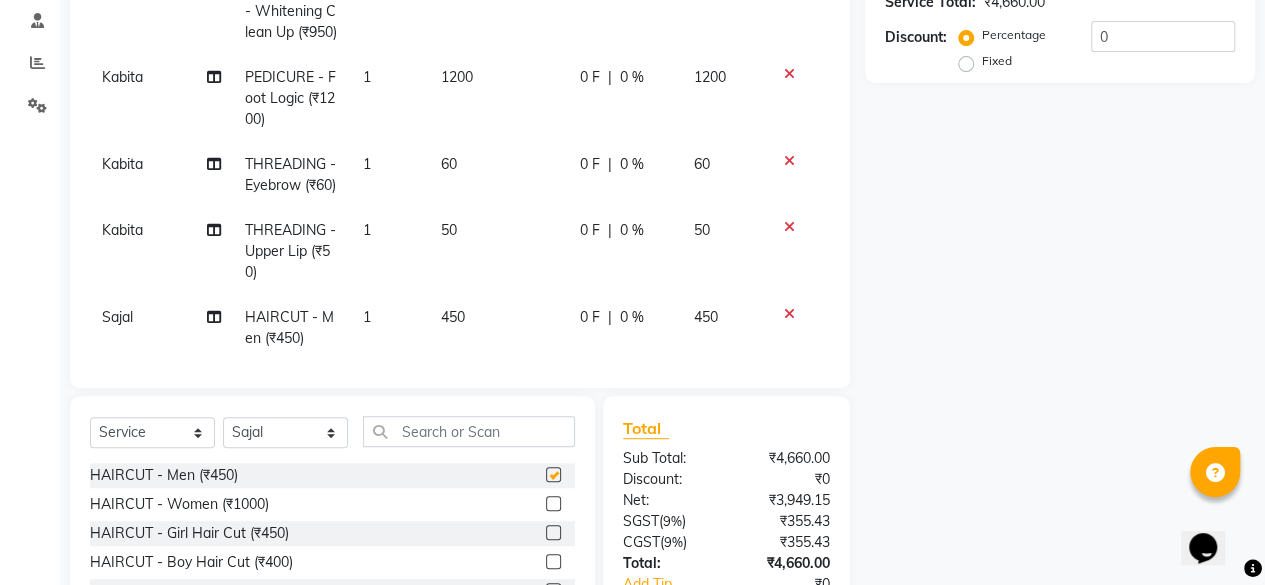 checkbox on "false" 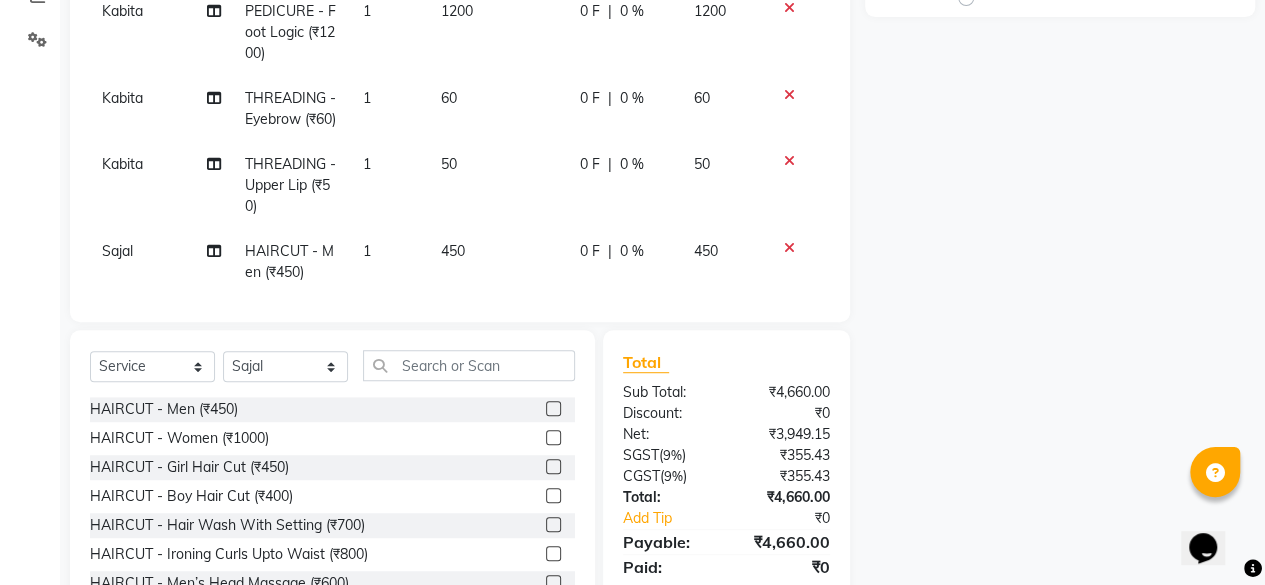 scroll, scrollTop: 515, scrollLeft: 0, axis: vertical 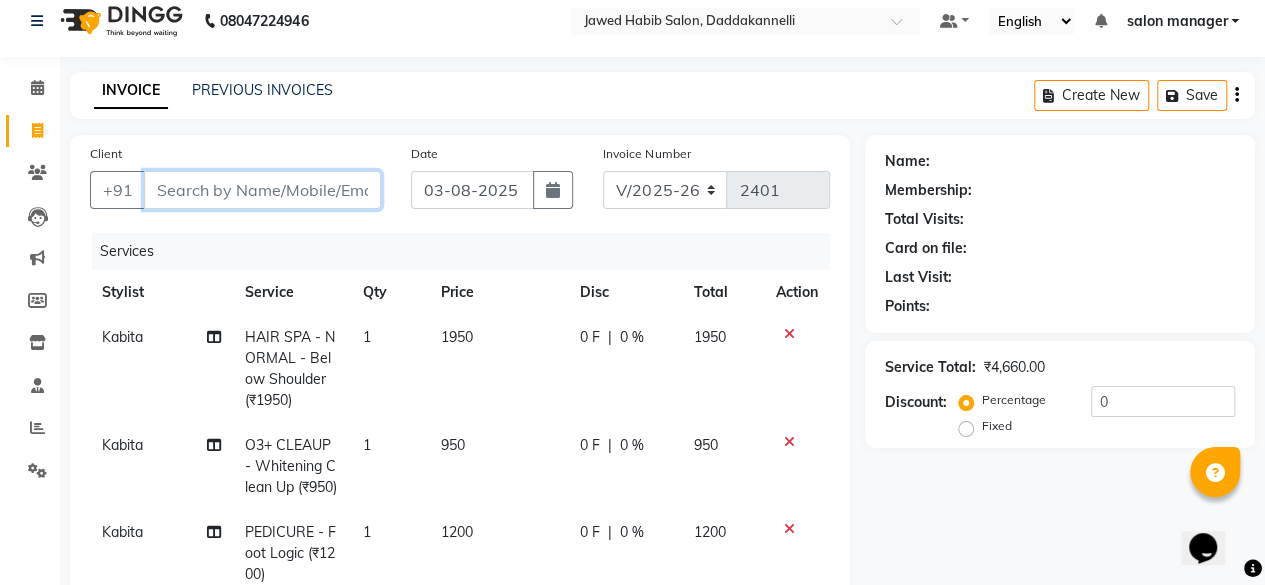click on "Client" at bounding box center [262, 190] 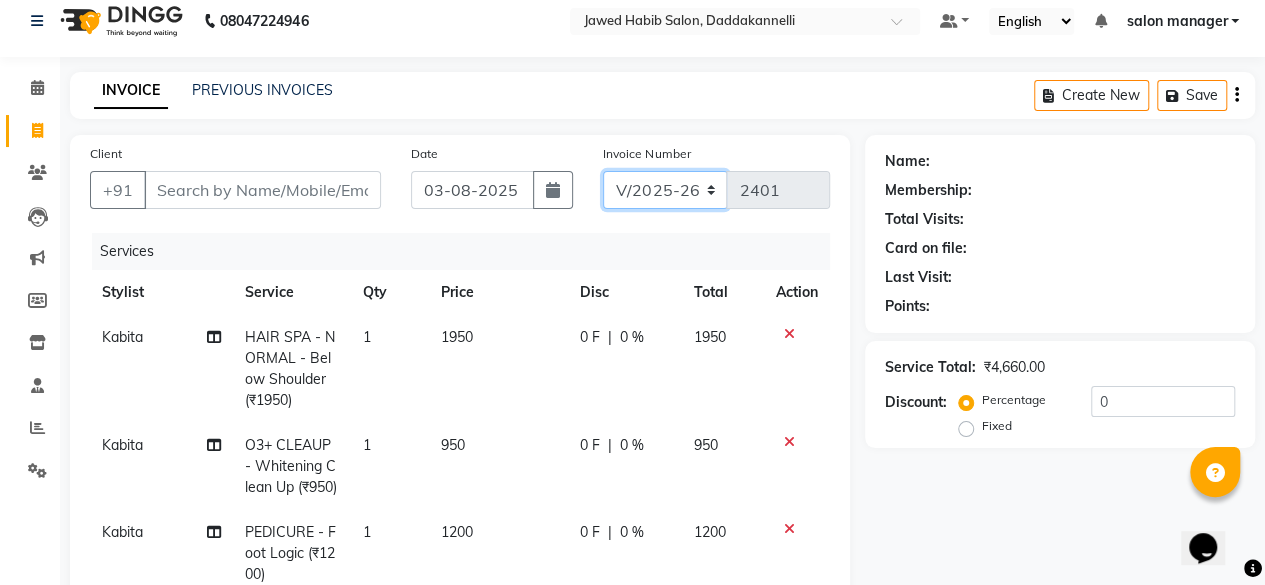 click on "V/2025 V/2025-26" 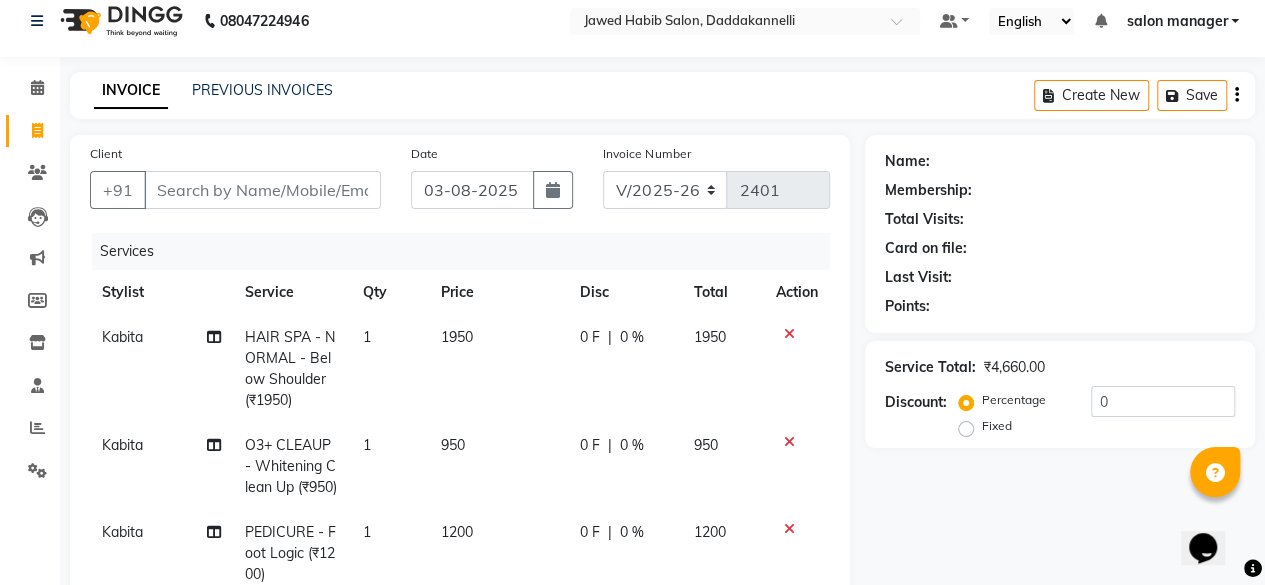 click on "Services" 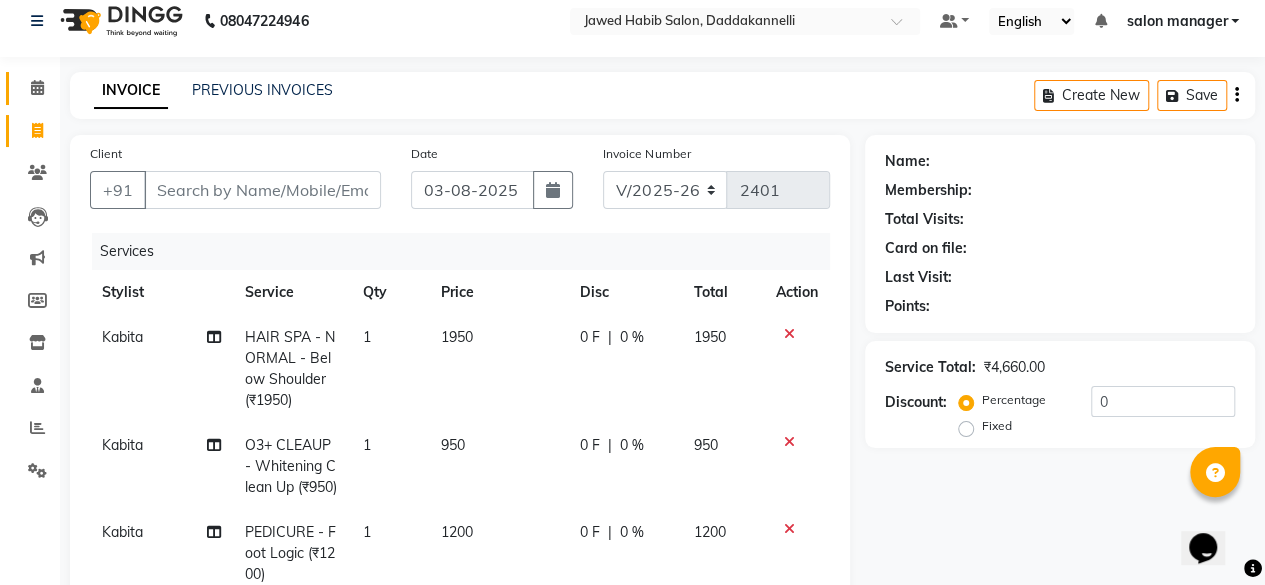 drag, startPoint x: 36, startPoint y: 71, endPoint x: 36, endPoint y: 83, distance: 12 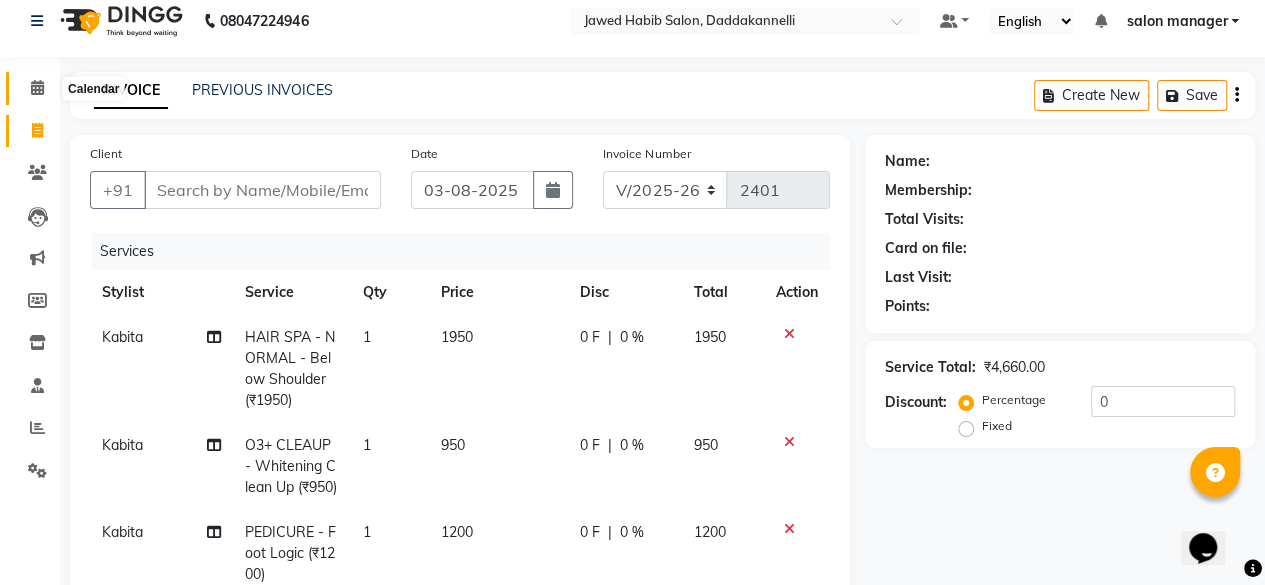 click 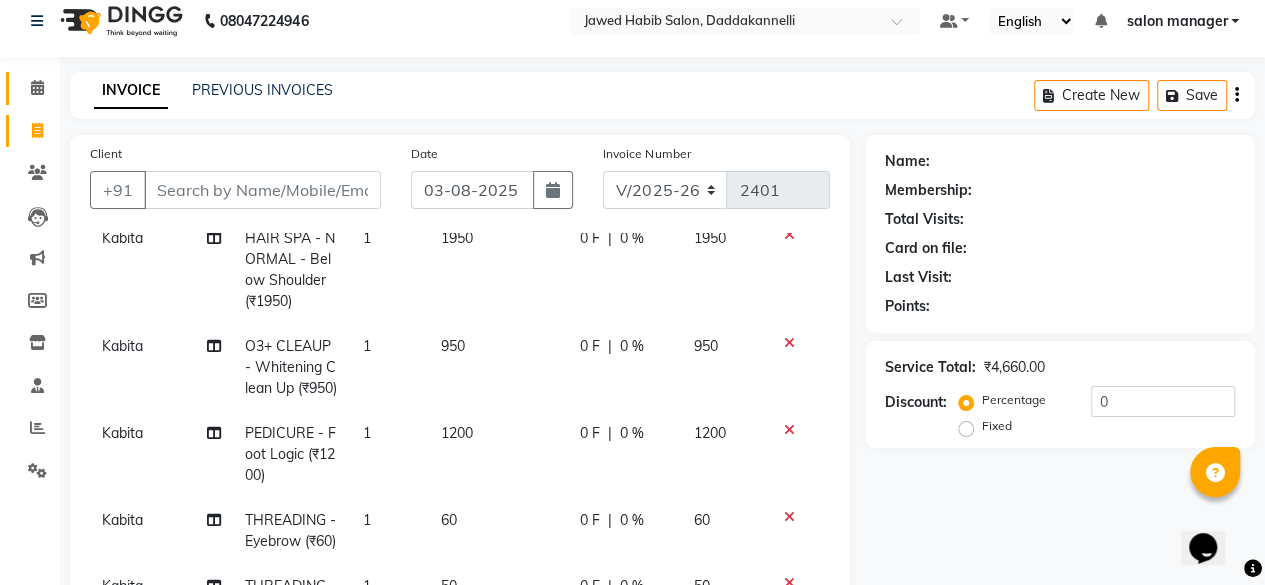 scroll, scrollTop: 156, scrollLeft: 0, axis: vertical 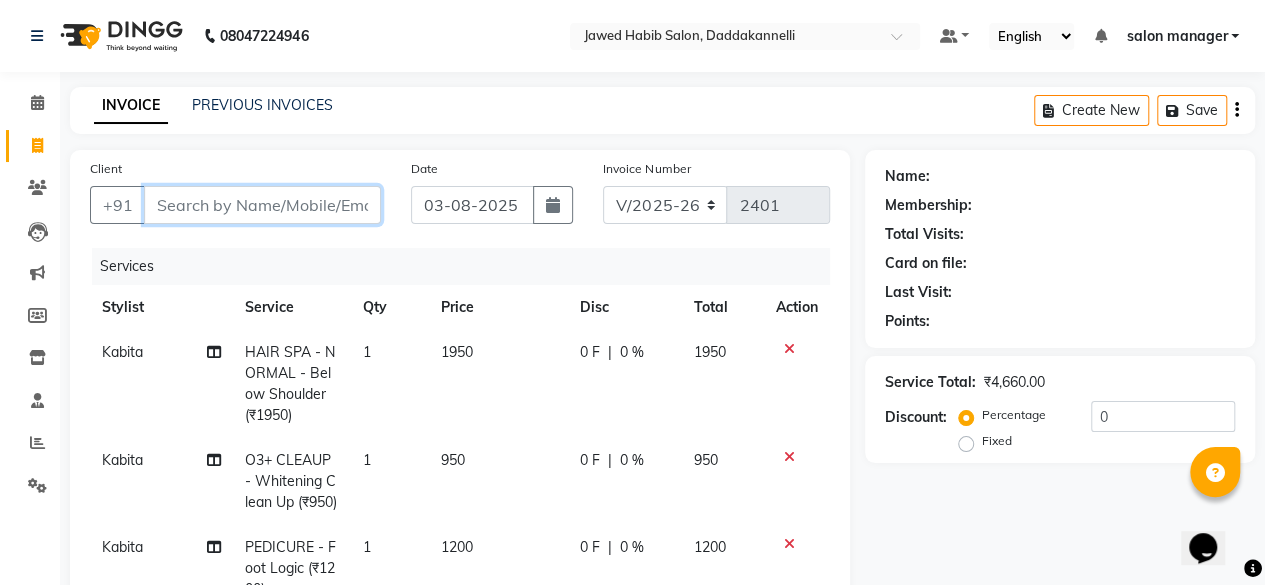 click on "Client" at bounding box center (262, 205) 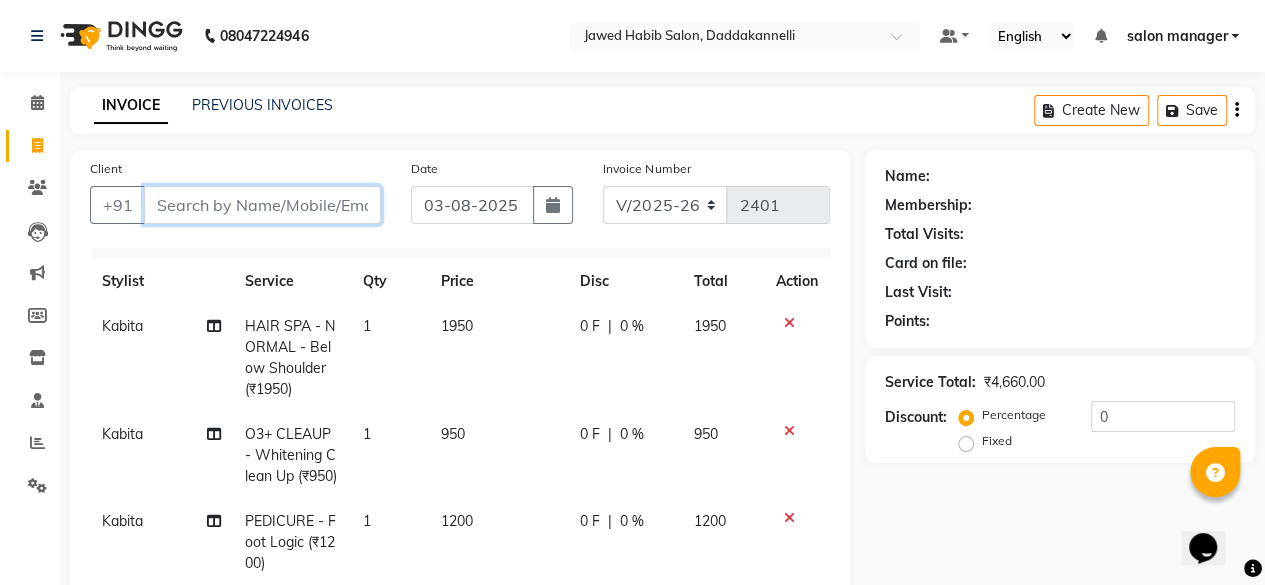 scroll, scrollTop: 0, scrollLeft: 0, axis: both 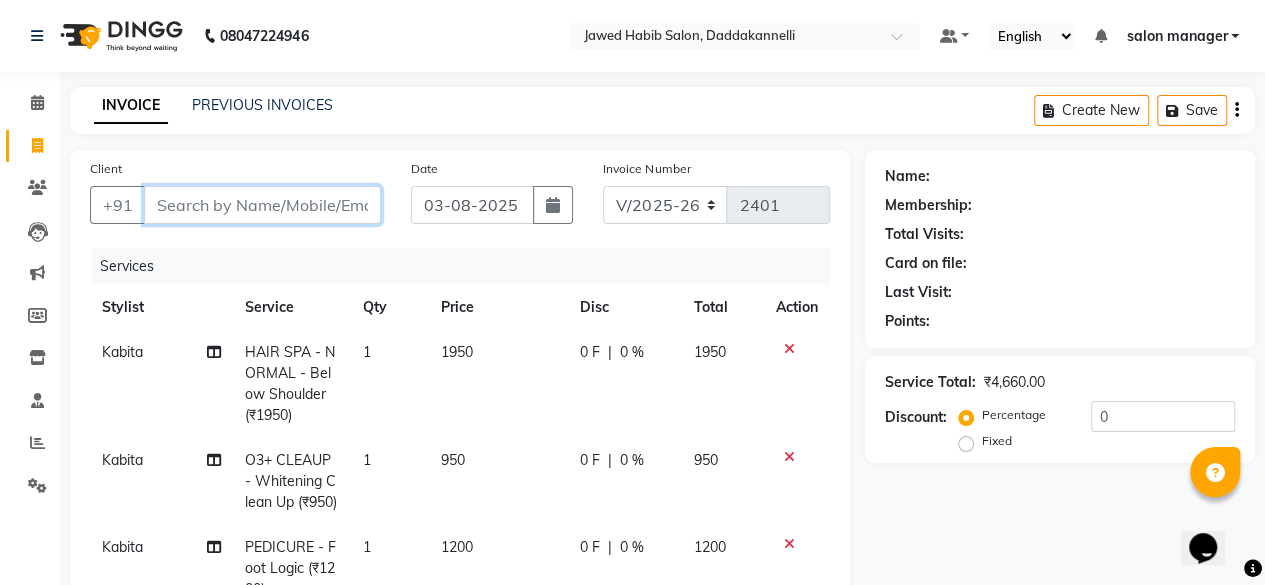 click on "Client" at bounding box center [262, 205] 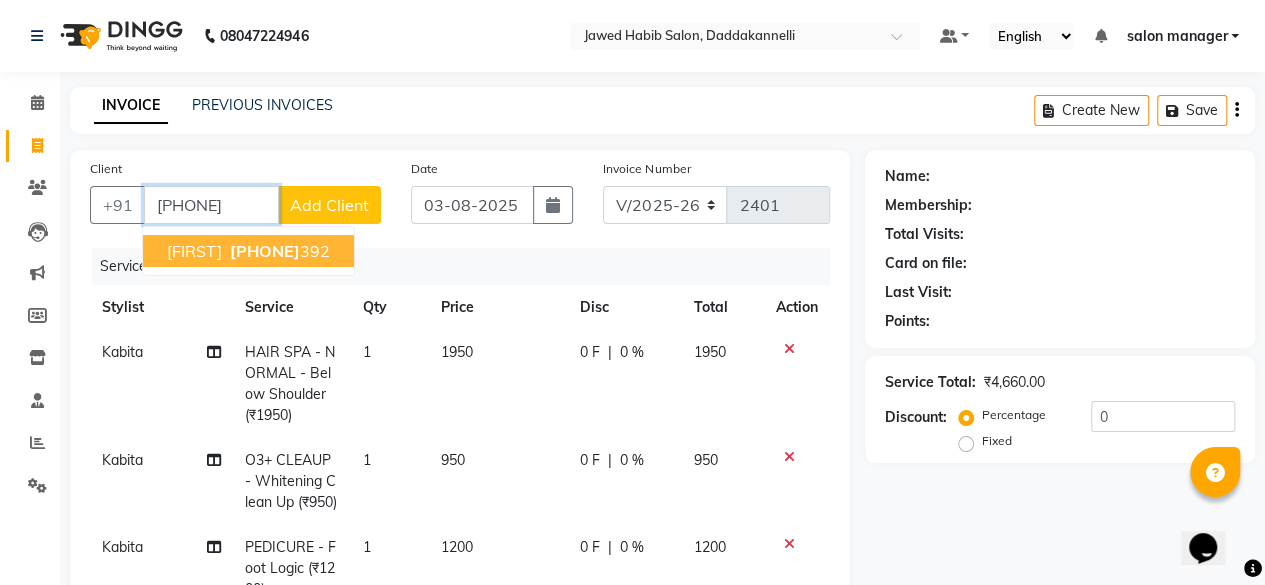 click on "7406741 392" at bounding box center (278, 251) 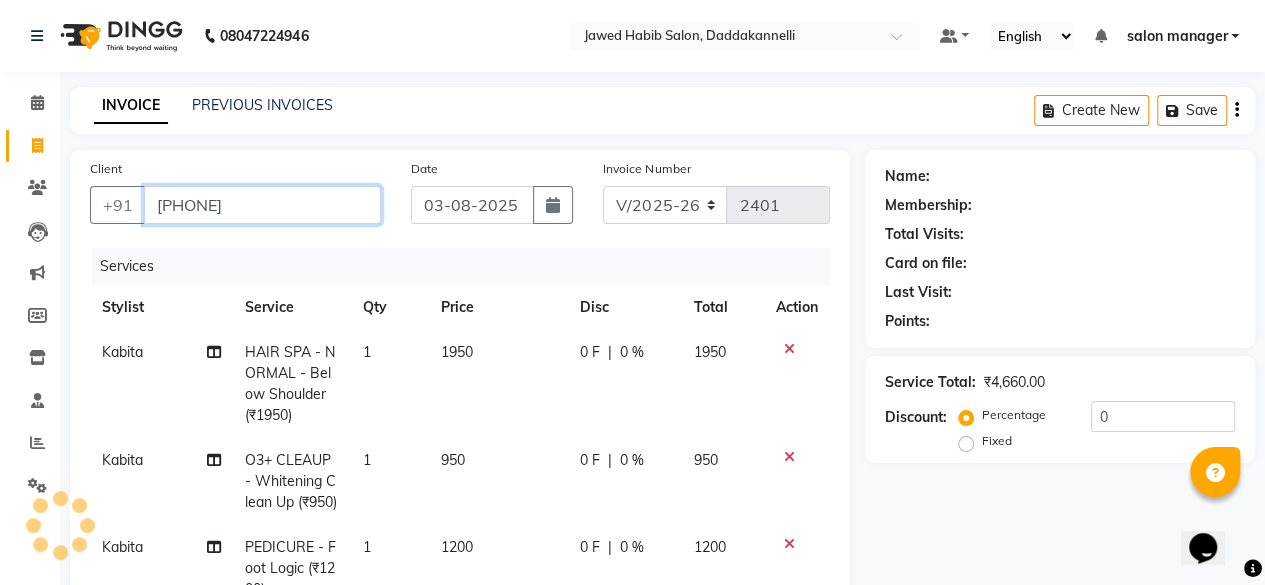 type on "7406741392" 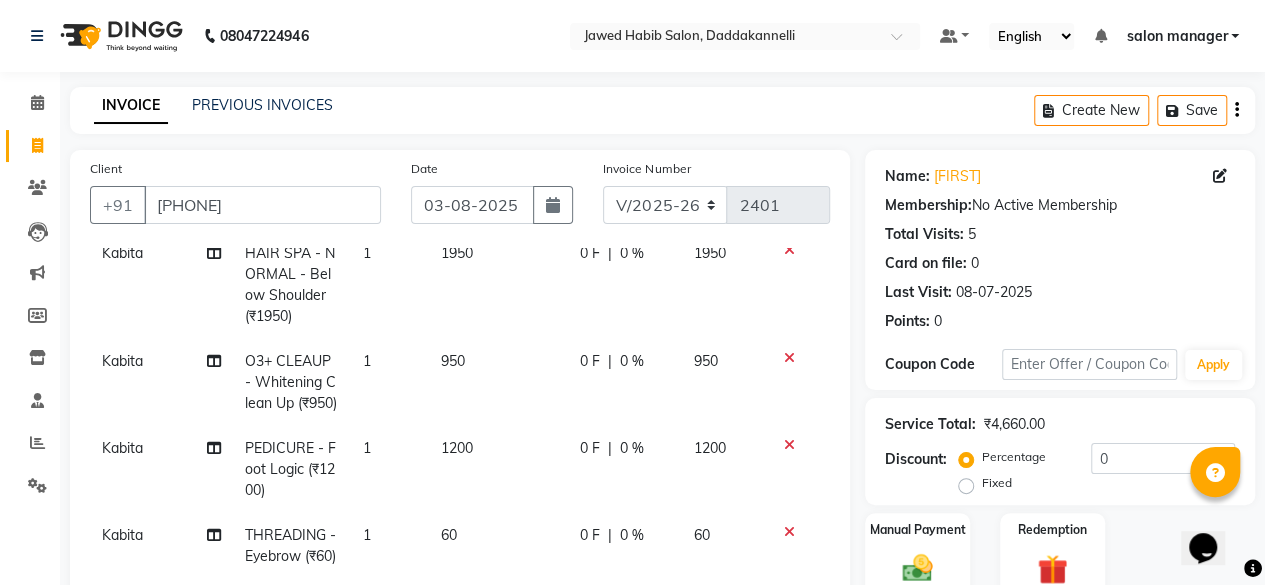 scroll, scrollTop: 156, scrollLeft: 0, axis: vertical 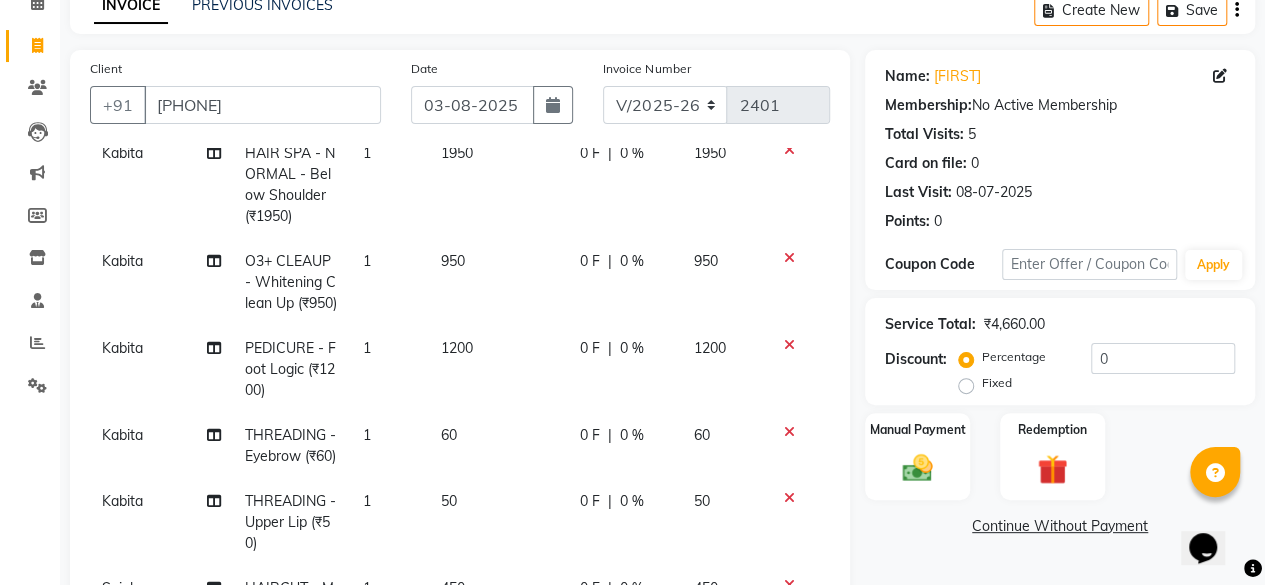 click 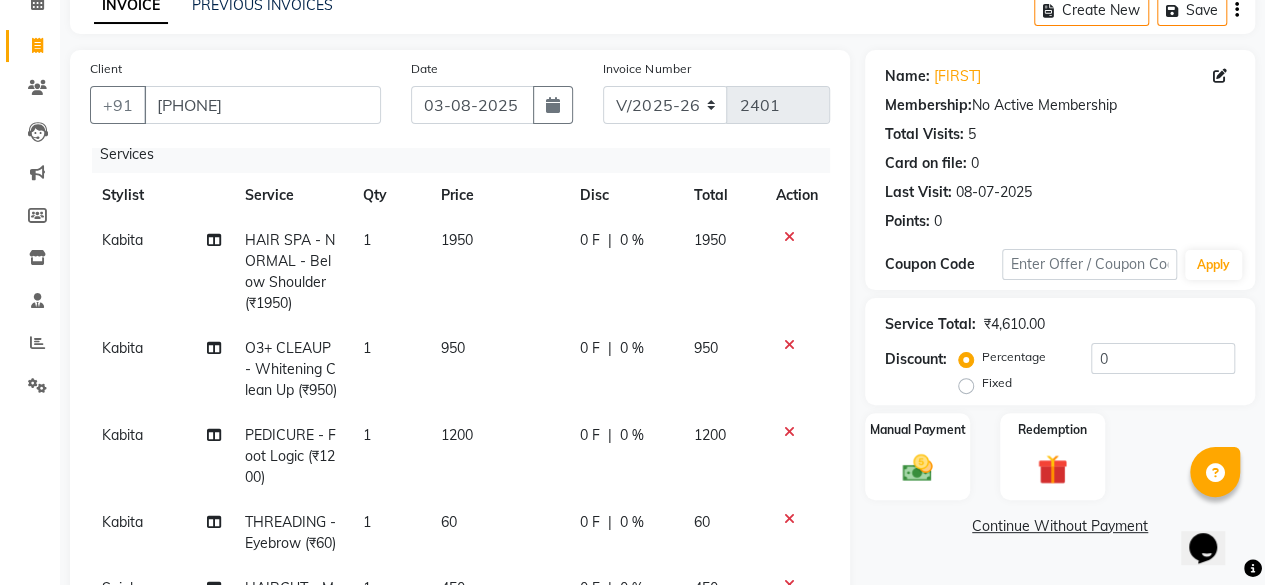 scroll, scrollTop: 0, scrollLeft: 0, axis: both 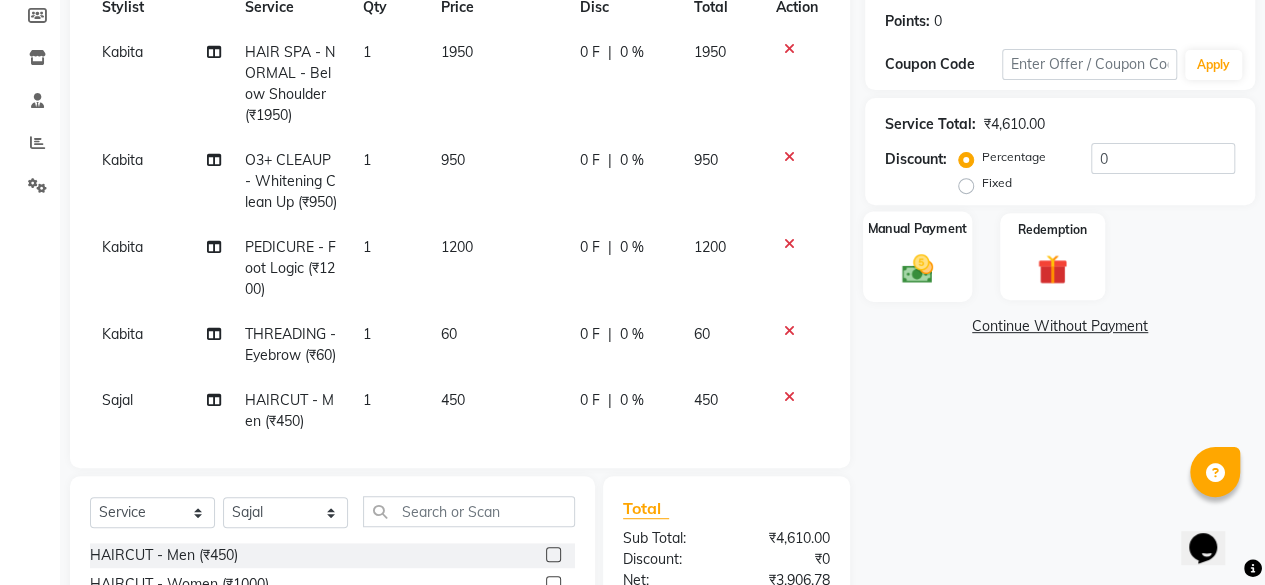 click on "Manual Payment" 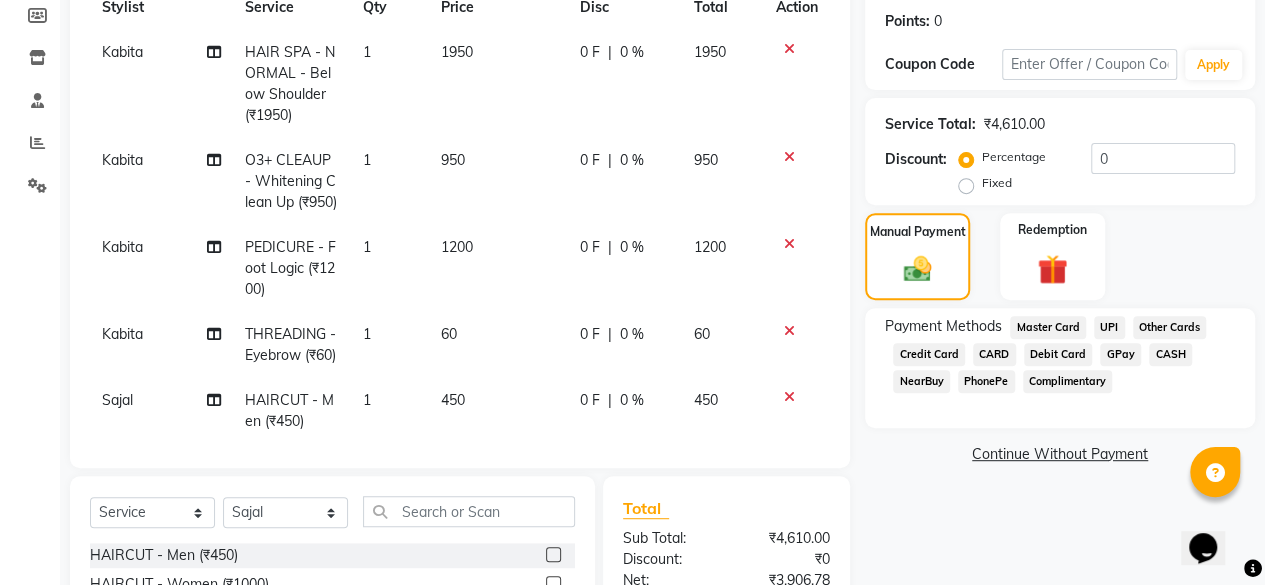 click on "UPI" 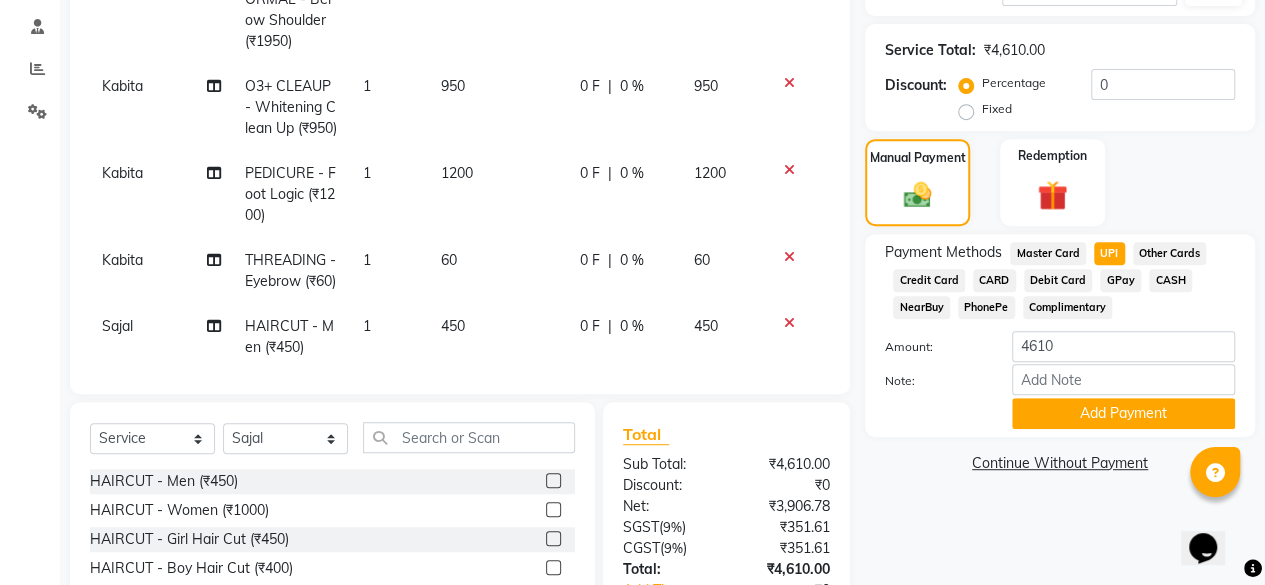 scroll, scrollTop: 500, scrollLeft: 0, axis: vertical 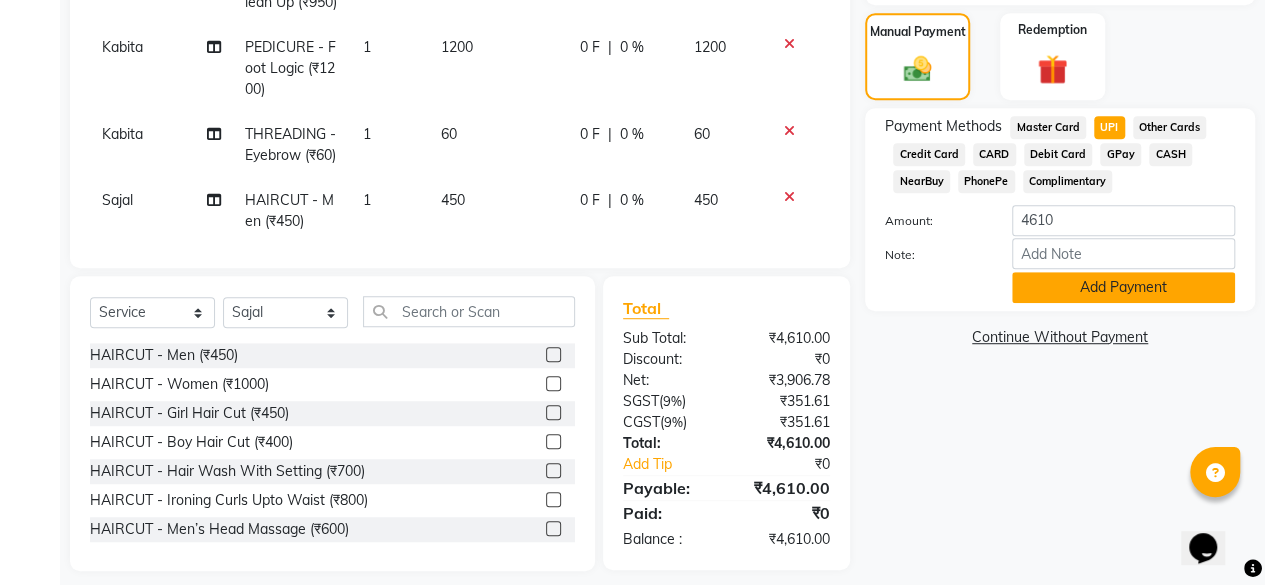 click on "Add Payment" 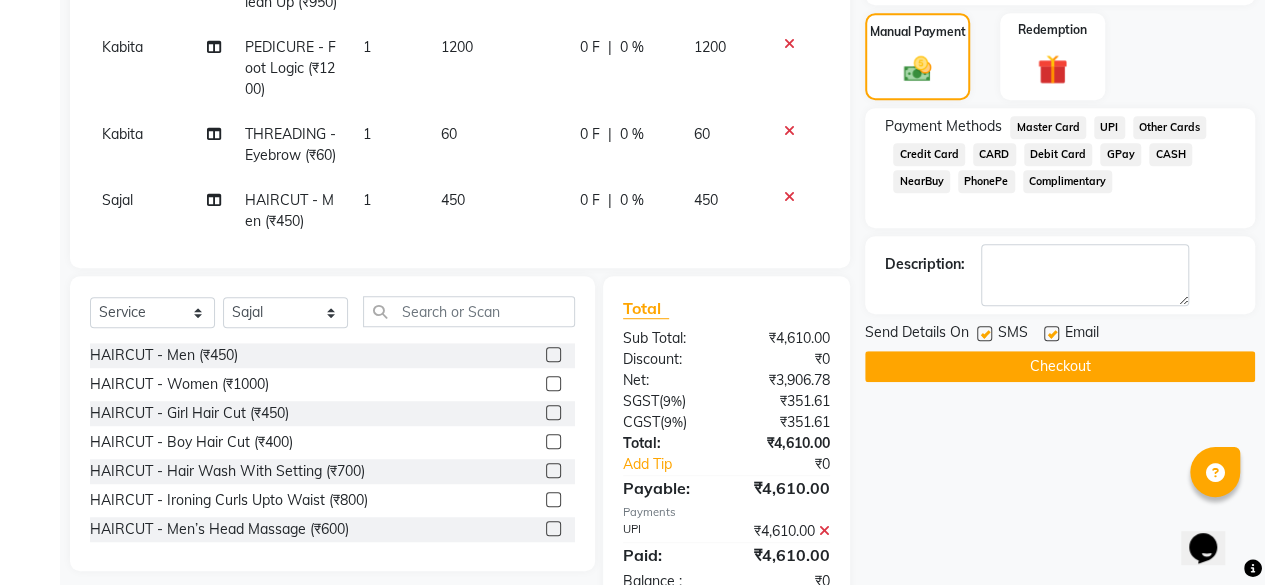 click 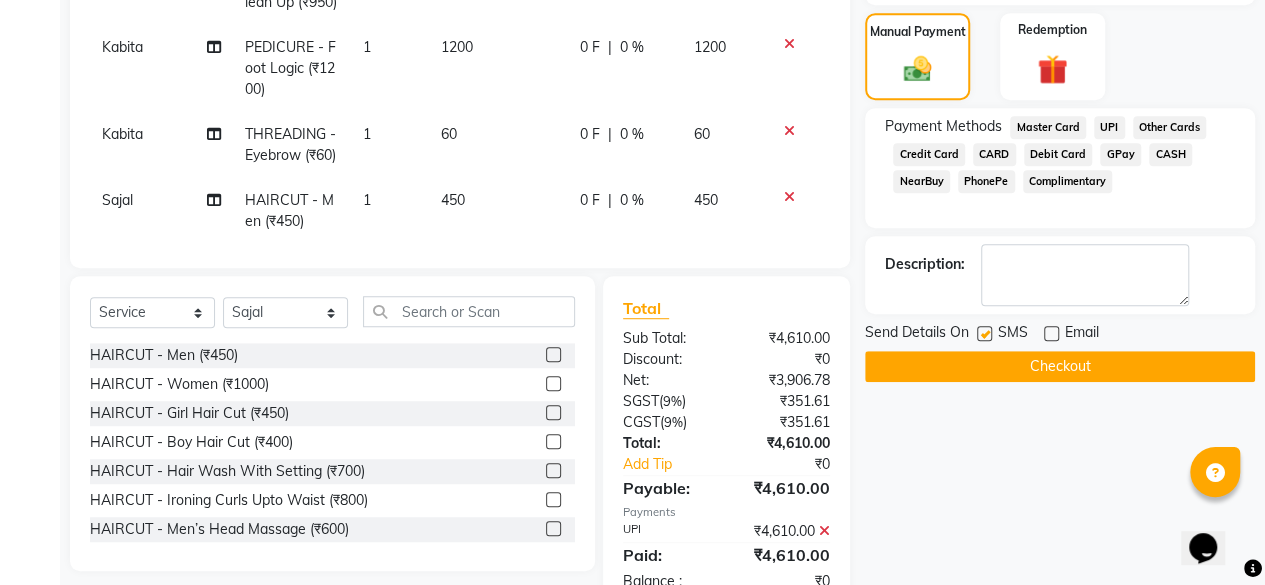 scroll, scrollTop: 555, scrollLeft: 0, axis: vertical 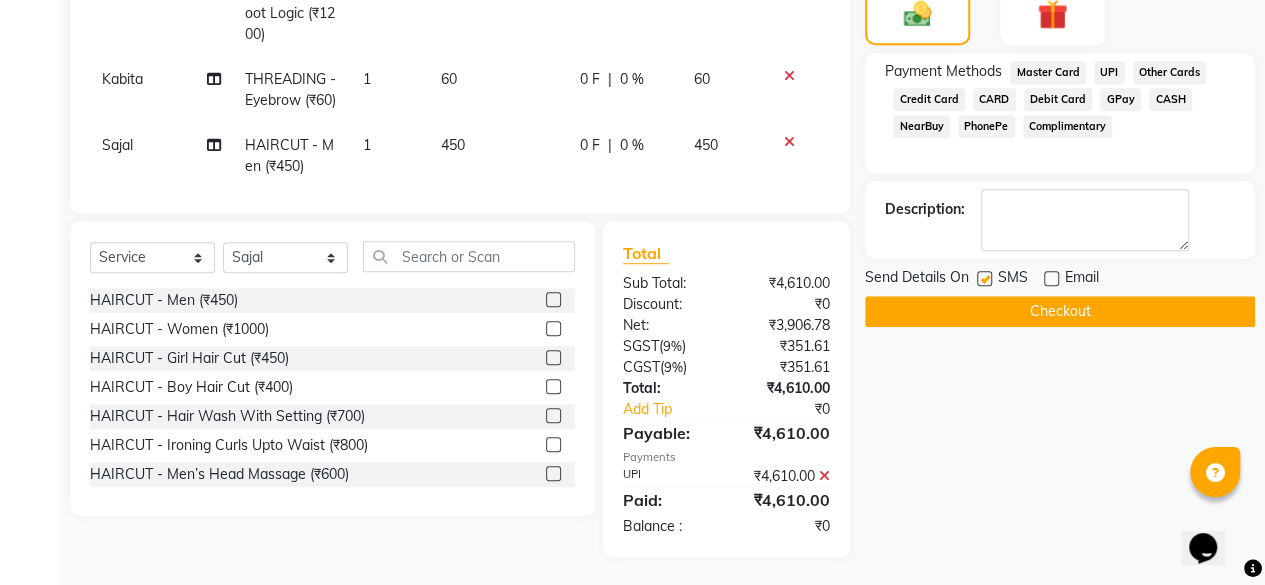 click on "Checkout" 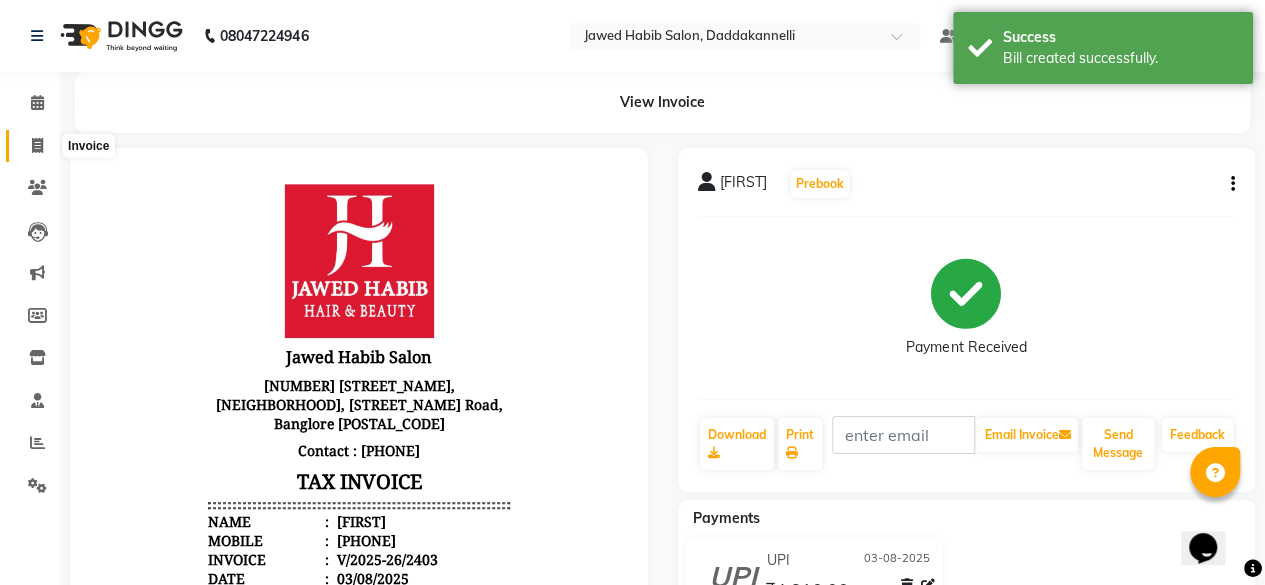 scroll, scrollTop: 0, scrollLeft: 0, axis: both 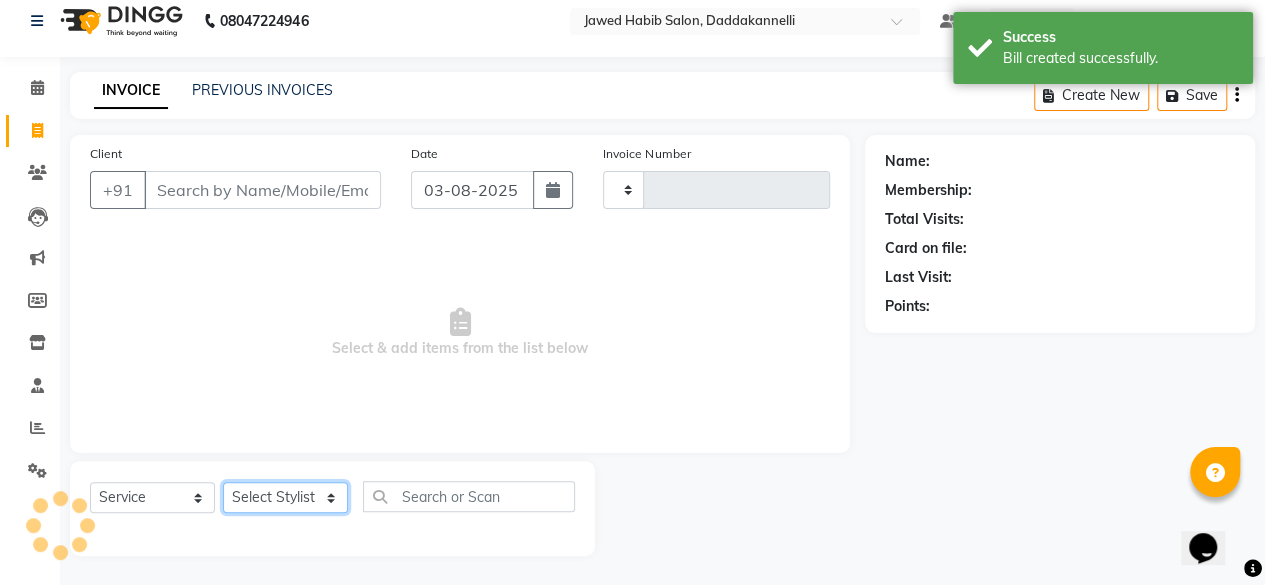 click on "Select Stylist" 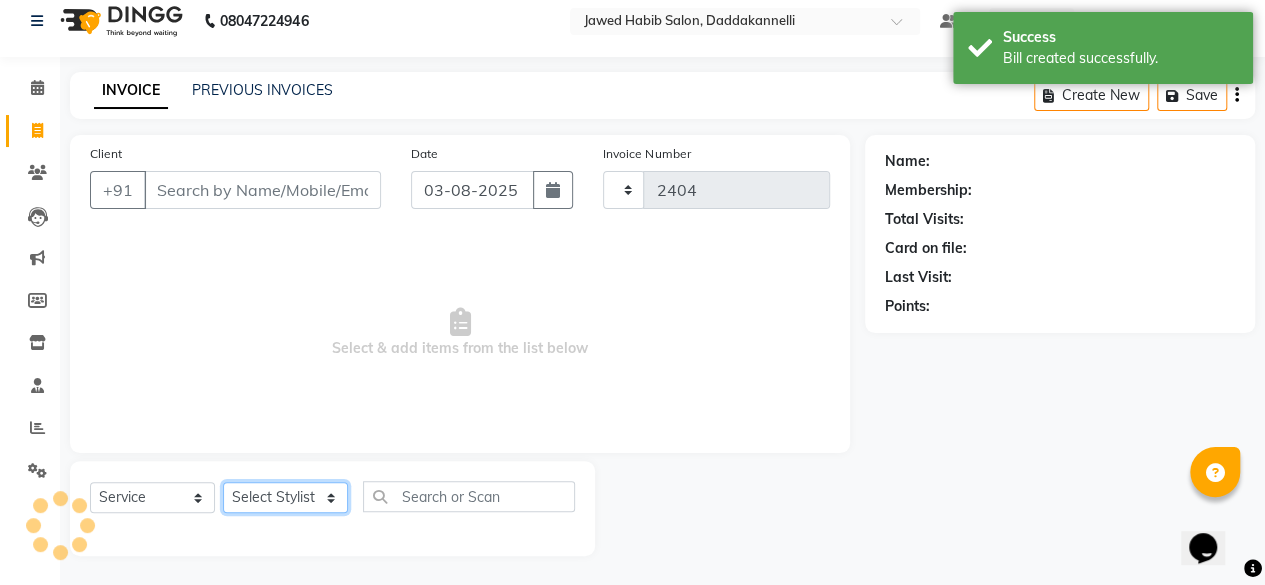 select on "6354" 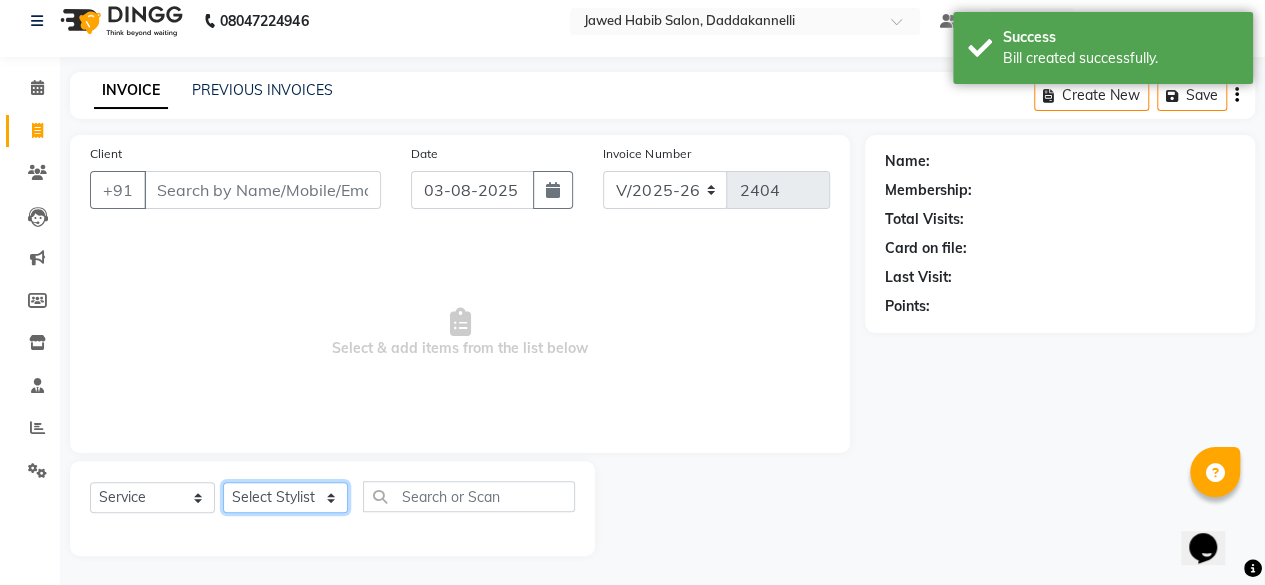 select on "79334" 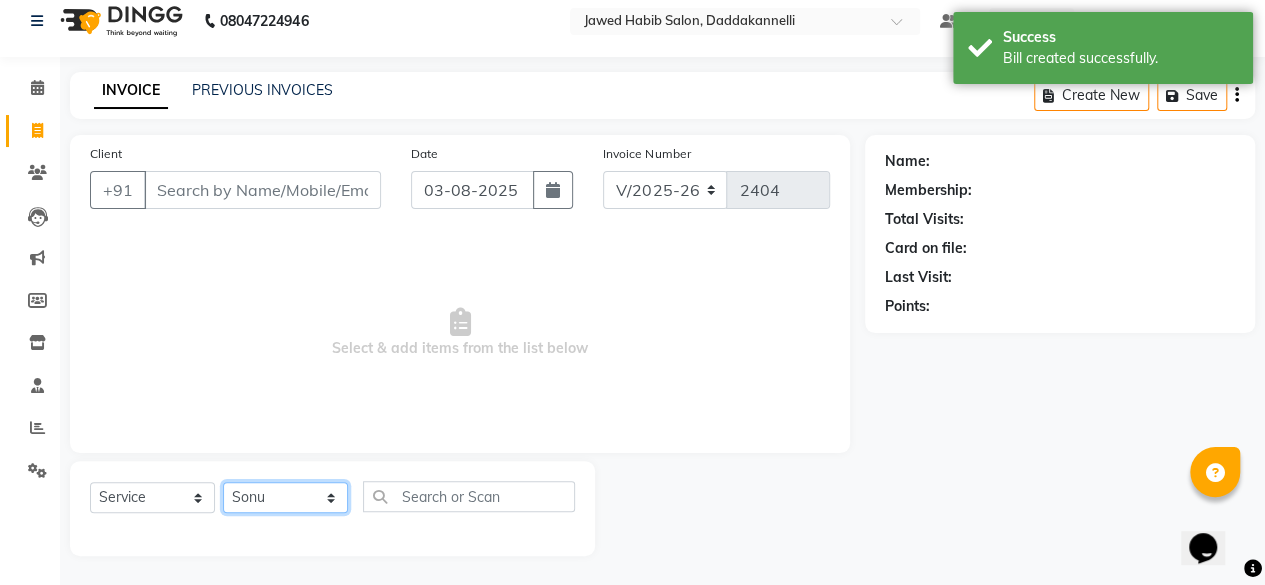 click on "Select Stylist aita DINGG SUPPORT Kabita KAMLA Rahul Riya Tamang Sajal salon manager Sonu Vimal" 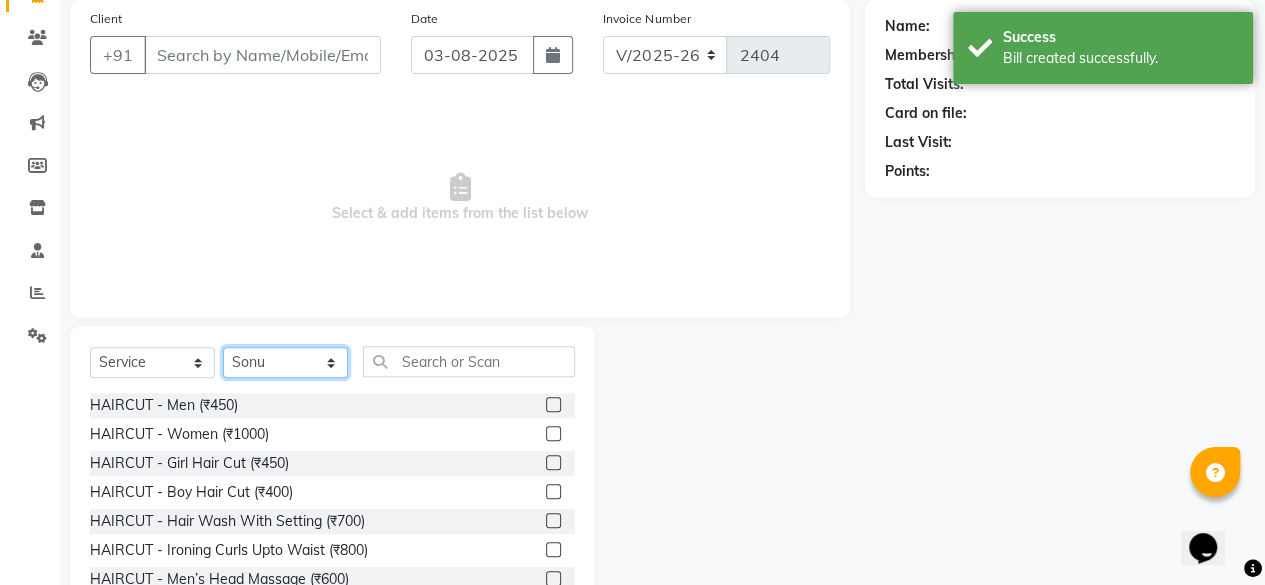 scroll, scrollTop: 215, scrollLeft: 0, axis: vertical 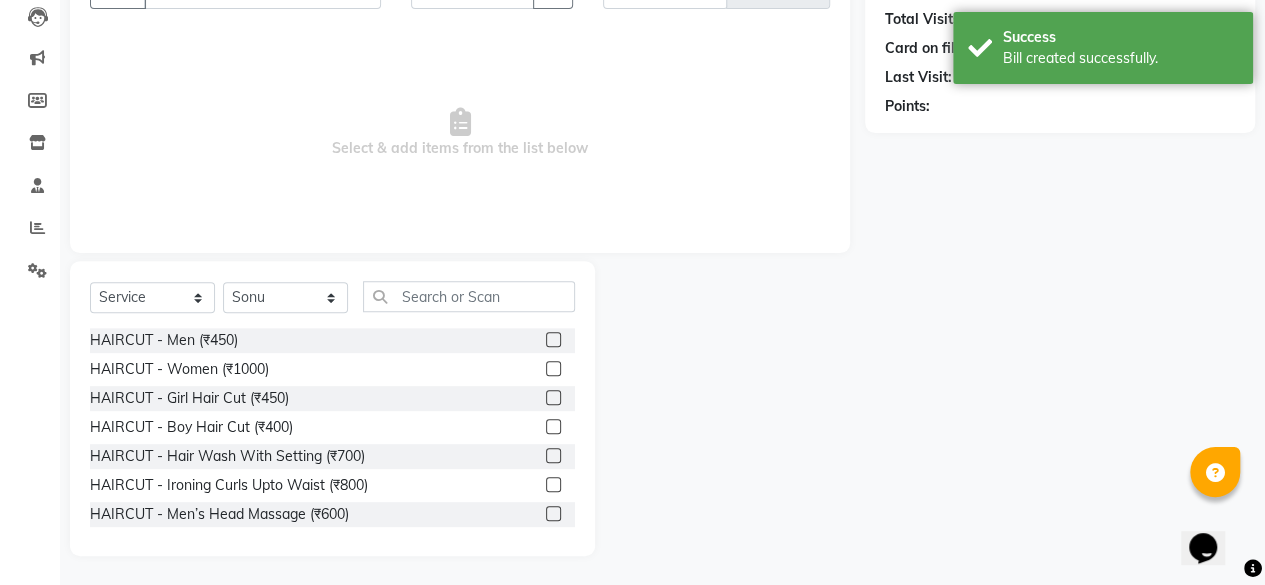 click 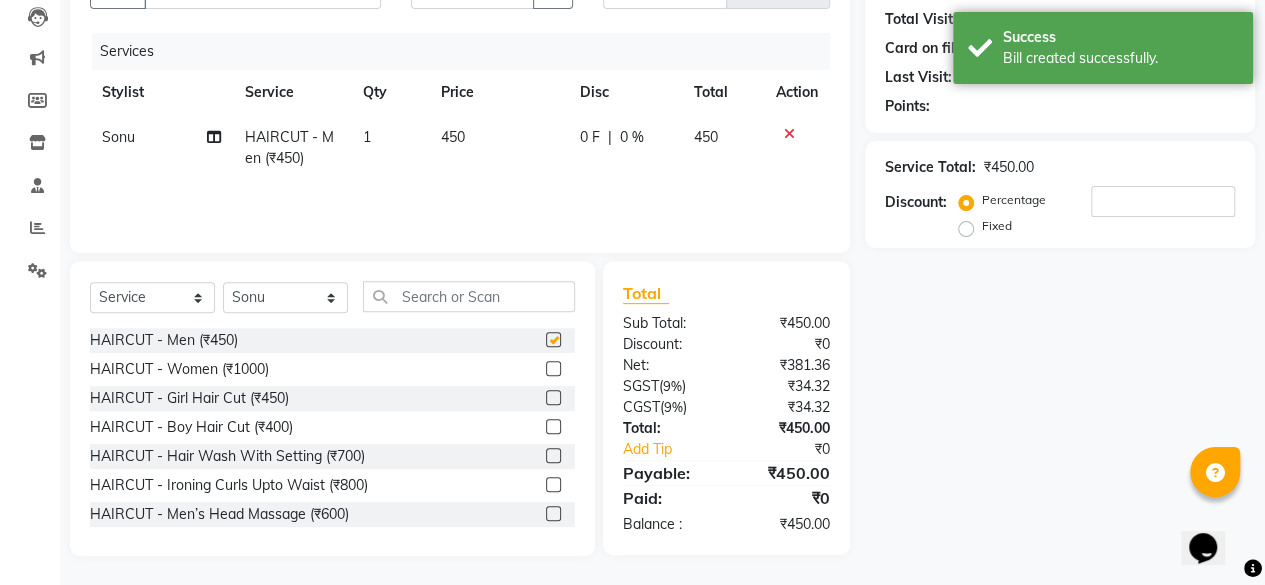 checkbox on "false" 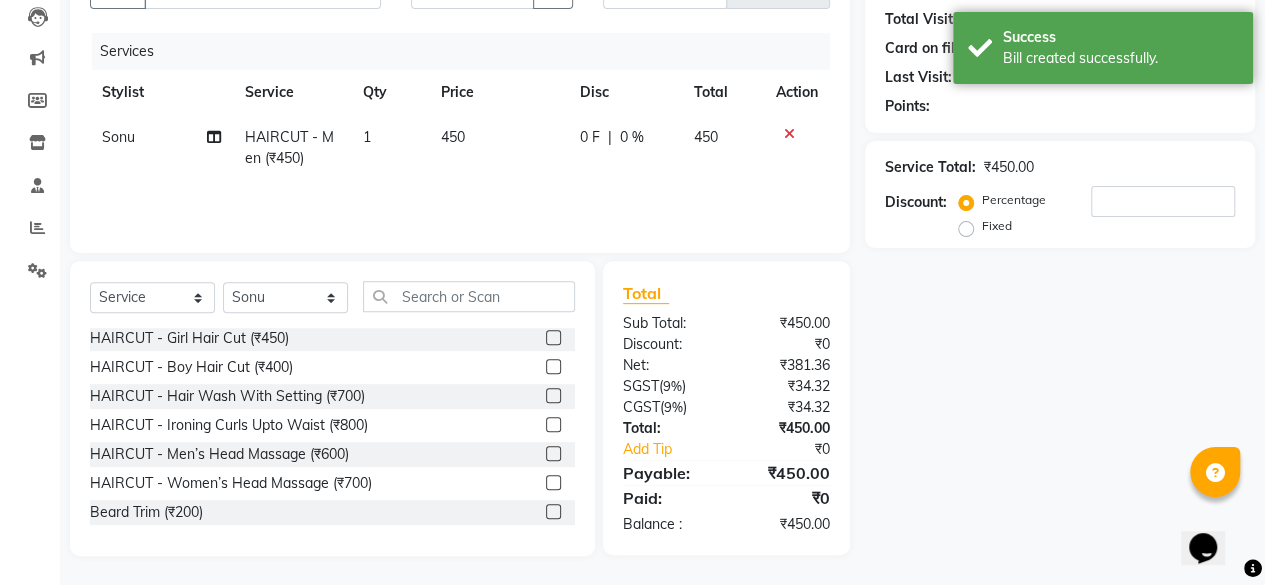 scroll, scrollTop: 100, scrollLeft: 0, axis: vertical 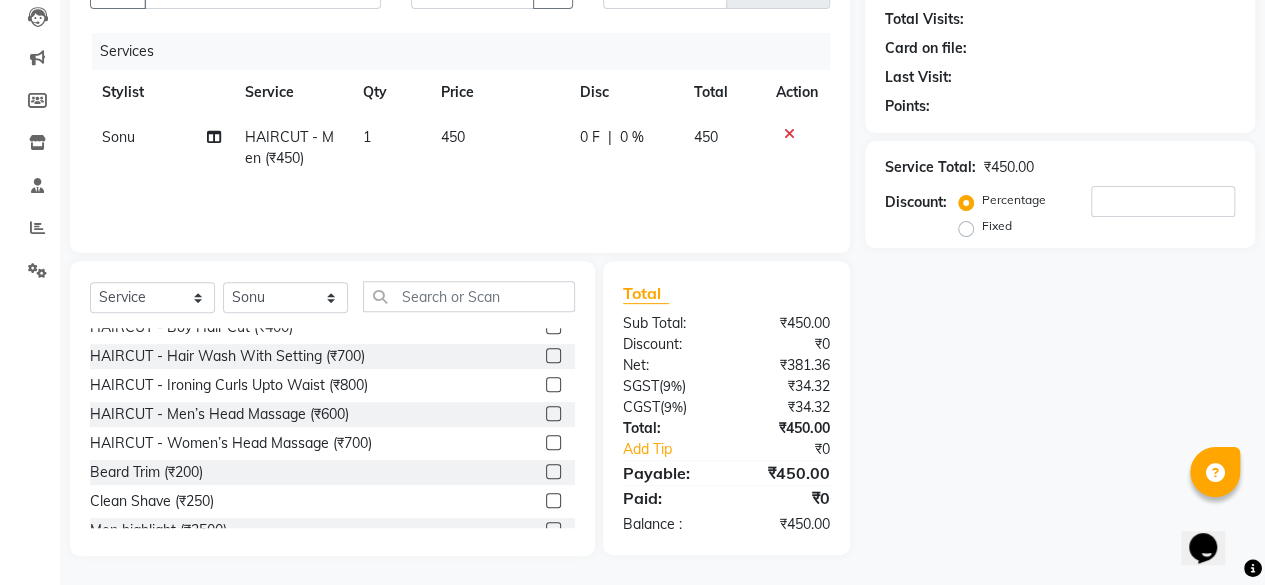 click 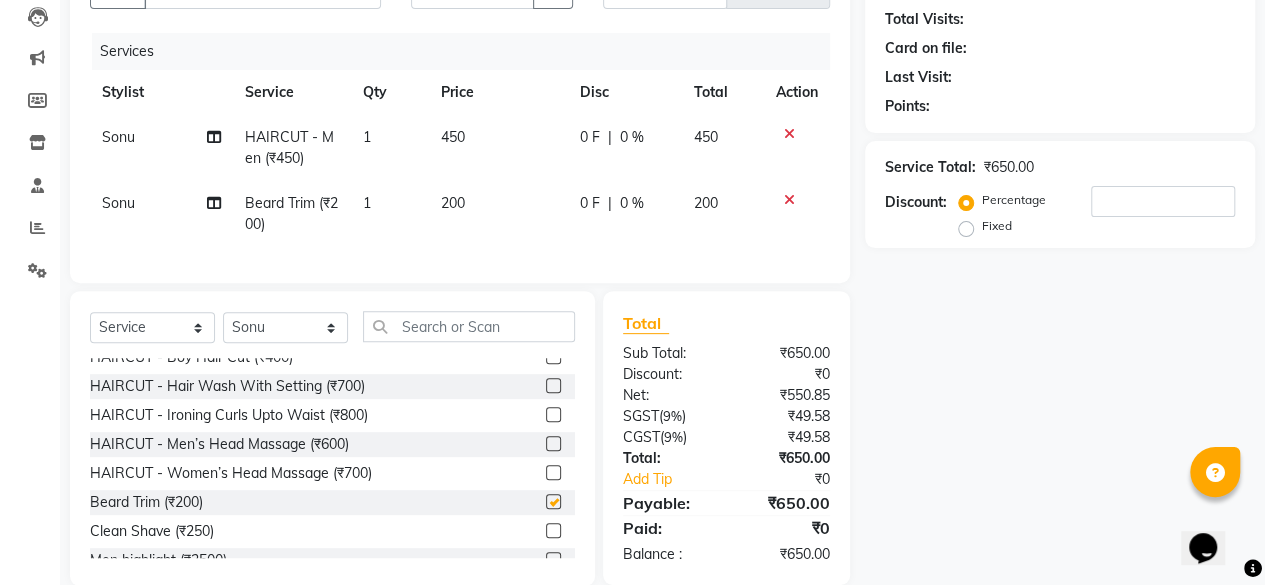 type 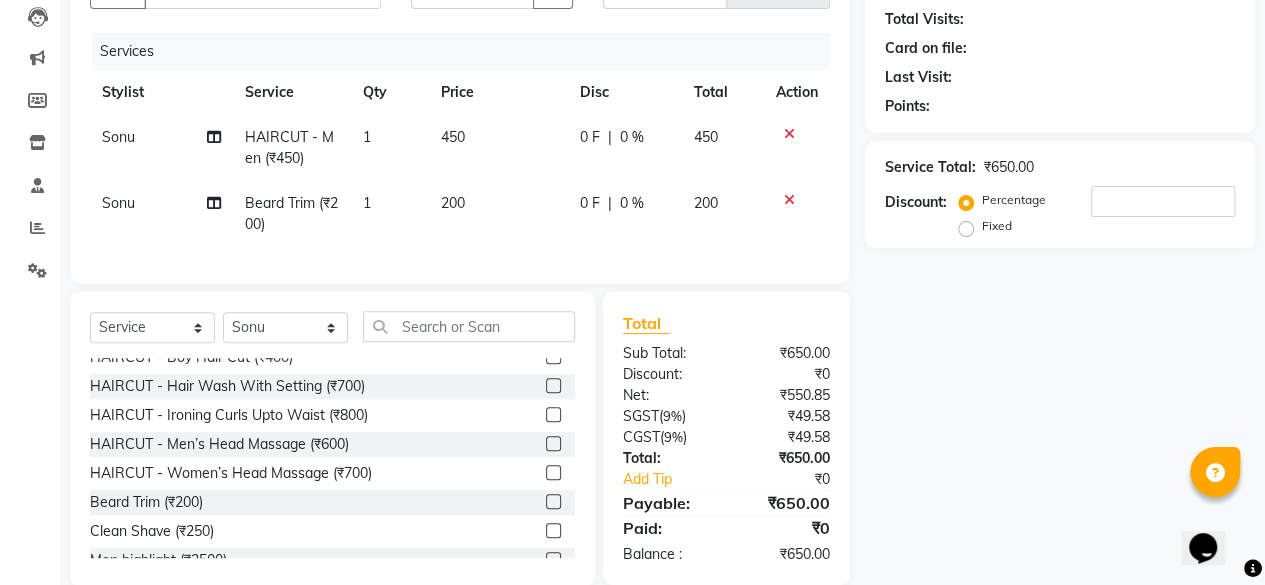 scroll, scrollTop: 0, scrollLeft: 0, axis: both 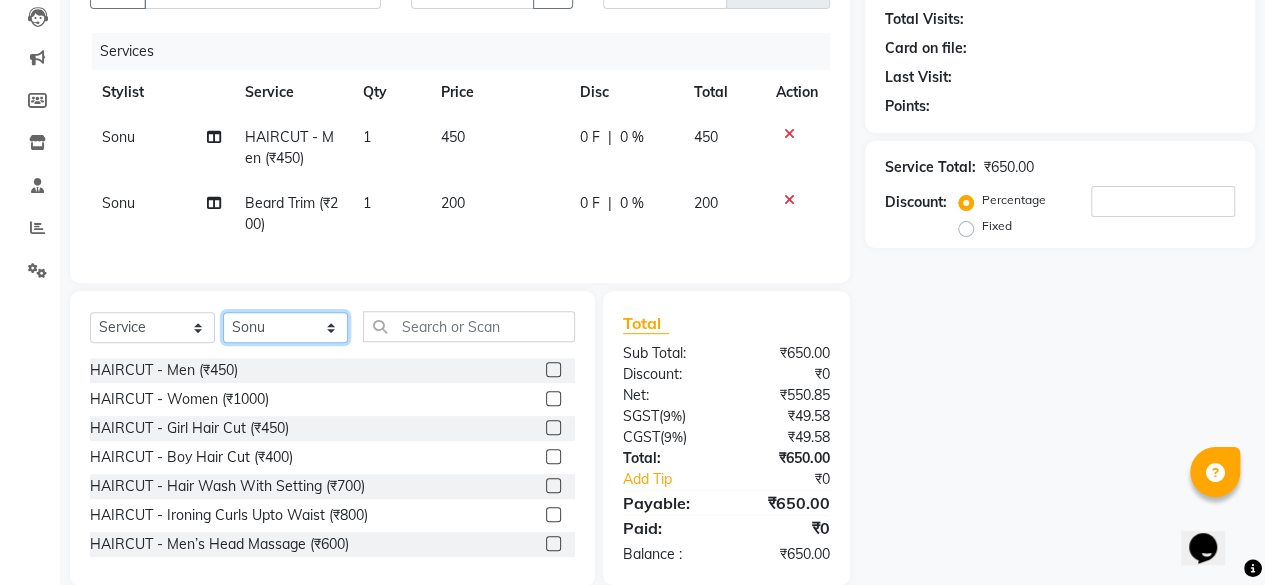 click on "Select Stylist aita DINGG SUPPORT Kabita KAMLA Rahul Riya Tamang Sajal salon manager Sonu Vimal" 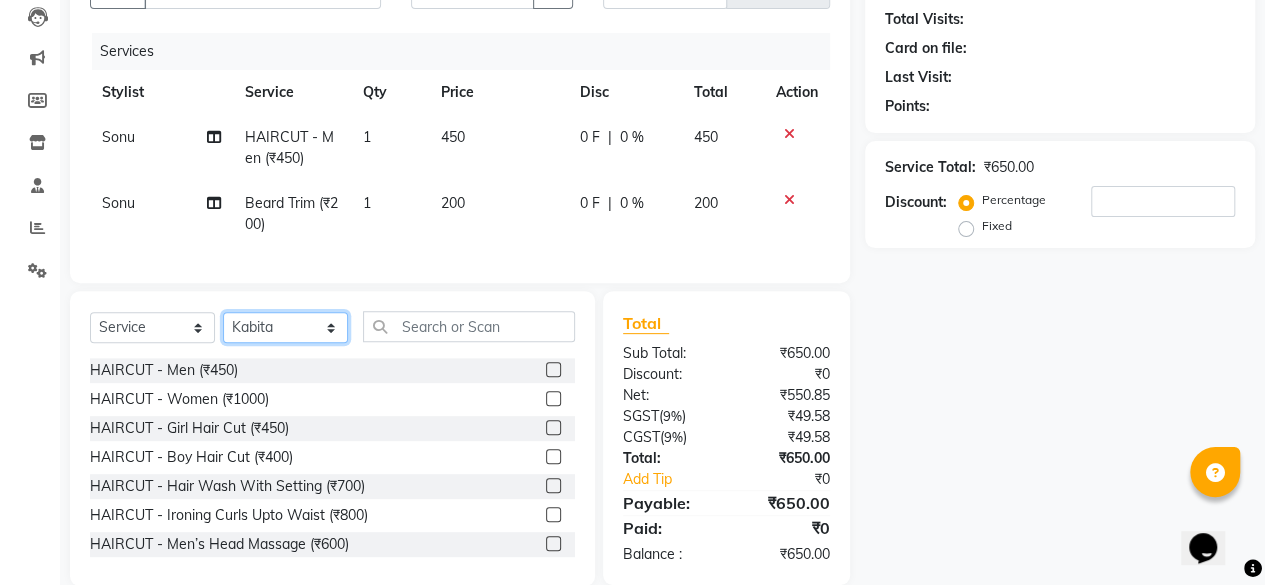 click on "Select Stylist aita DINGG SUPPORT Kabita KAMLA Rahul Riya Tamang Sajal salon manager Sonu Vimal" 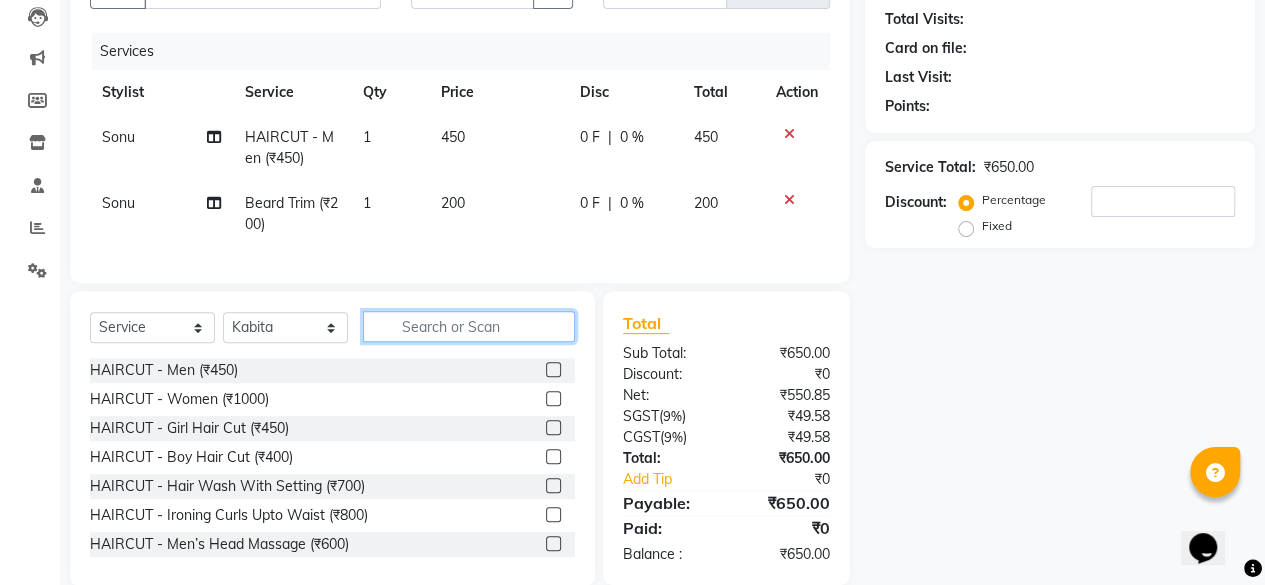 click 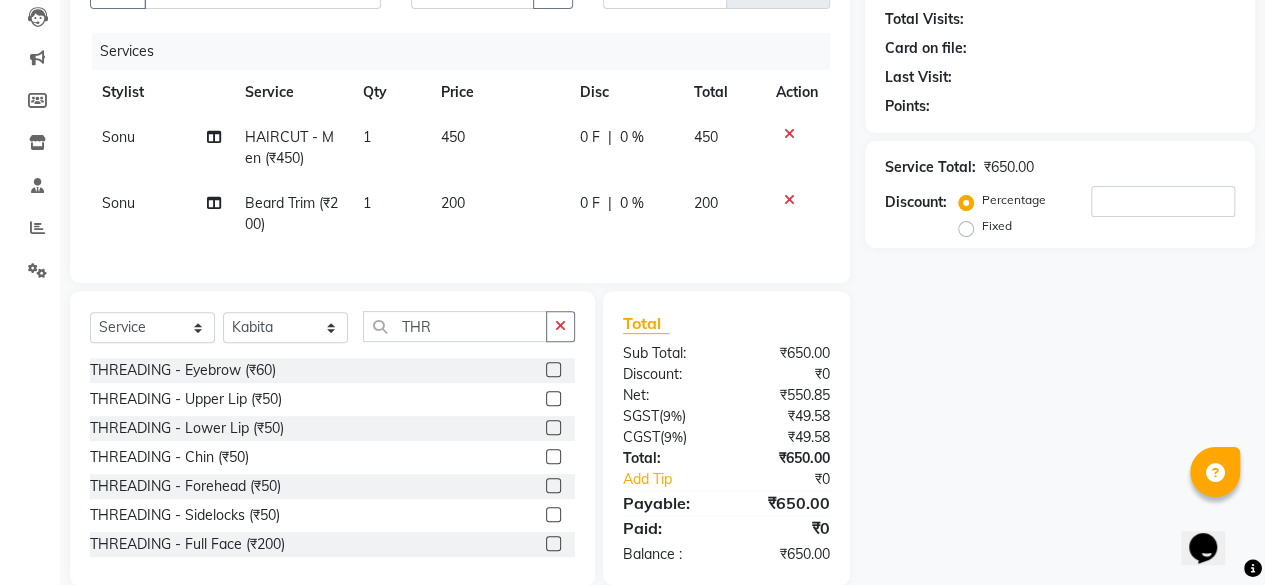 click 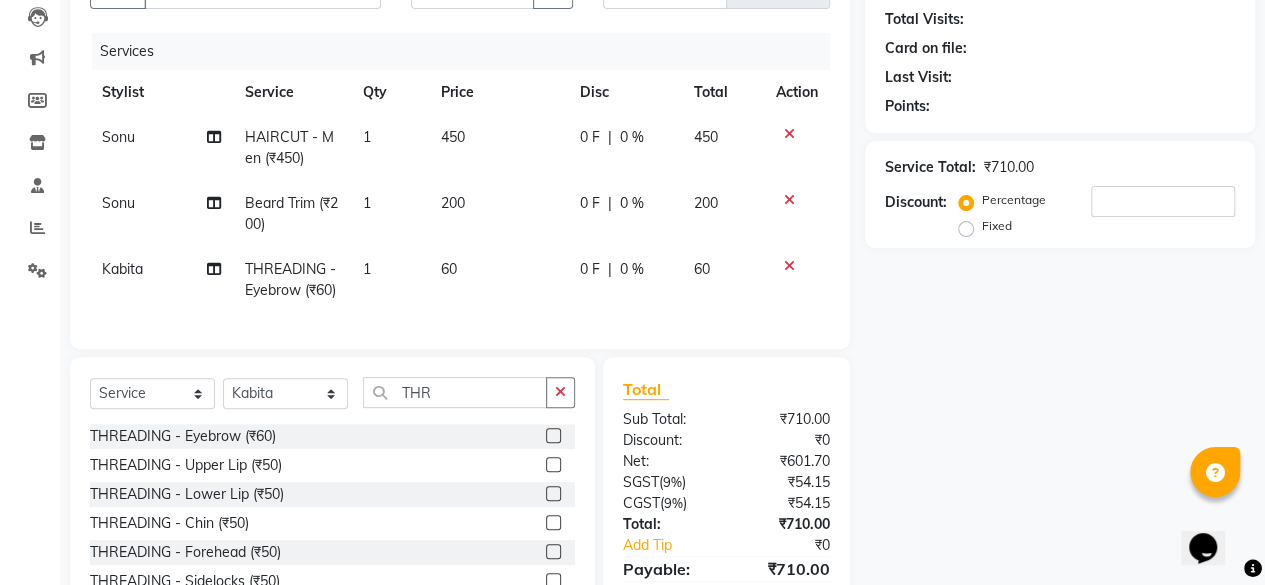 scroll, scrollTop: 115, scrollLeft: 0, axis: vertical 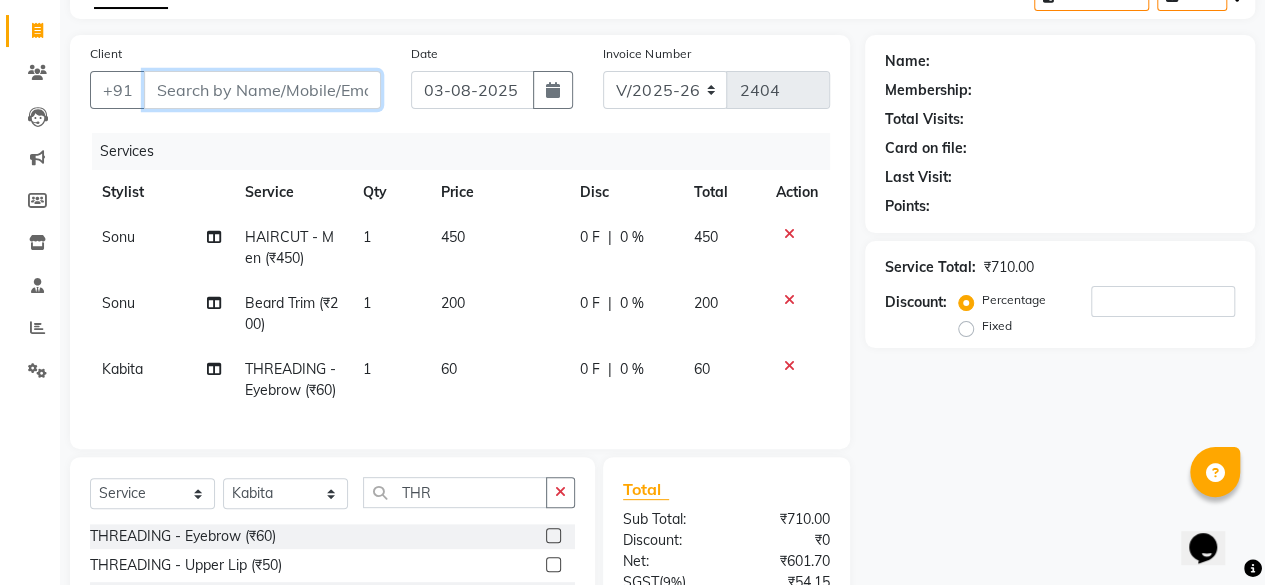 click on "Client" at bounding box center (262, 90) 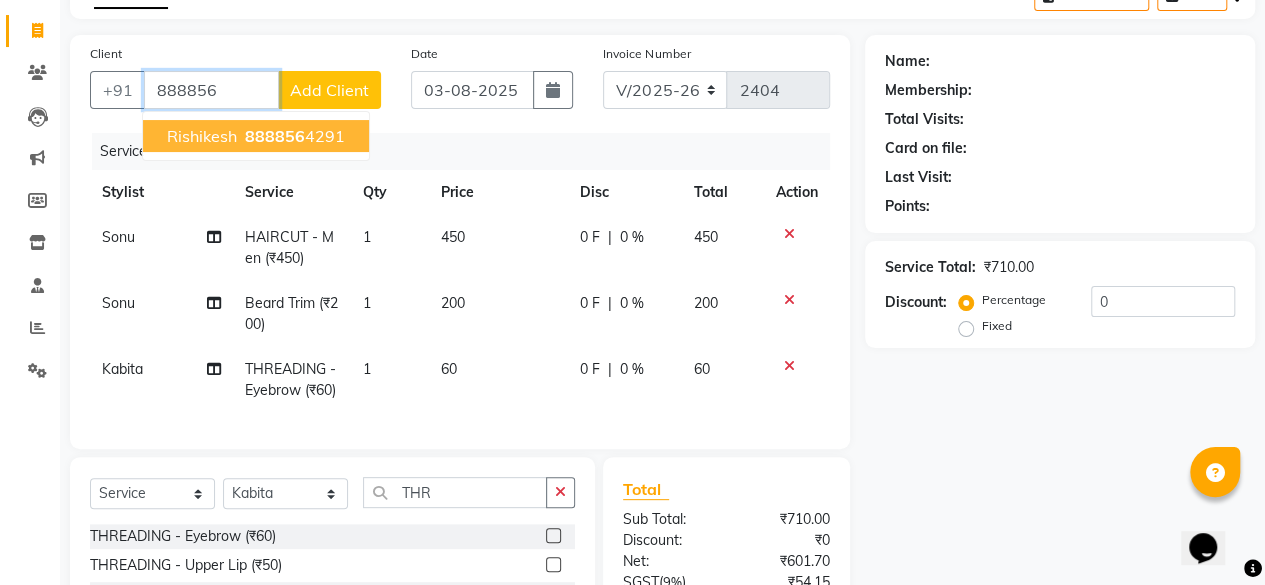 click on "Rishikesh   888856 4291" at bounding box center (256, 136) 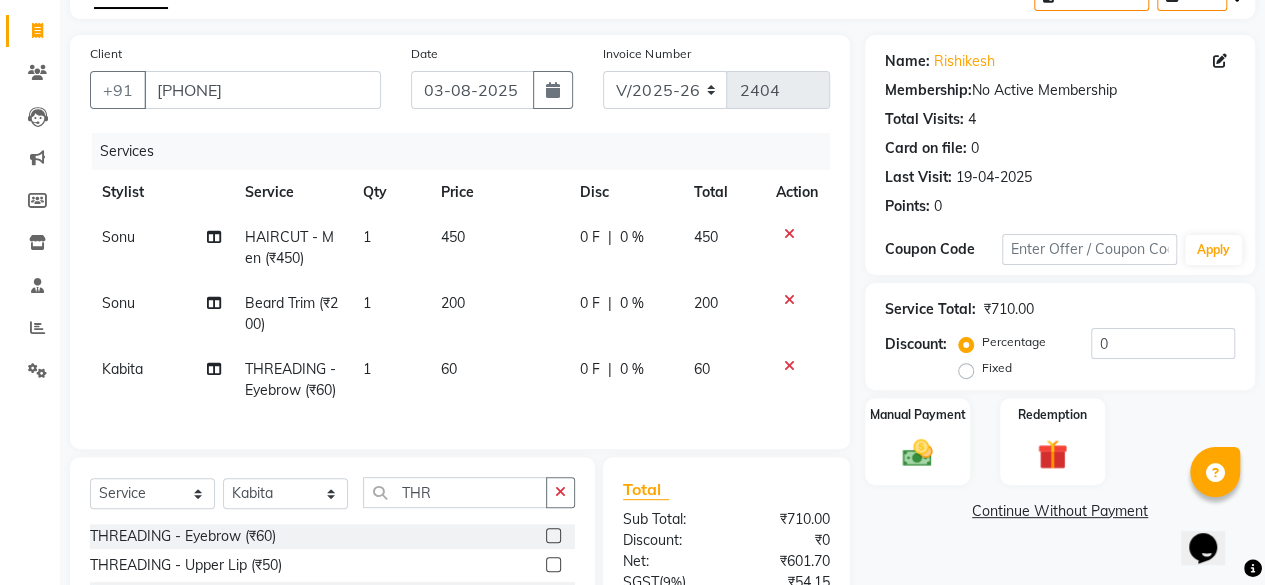 scroll, scrollTop: 315, scrollLeft: 0, axis: vertical 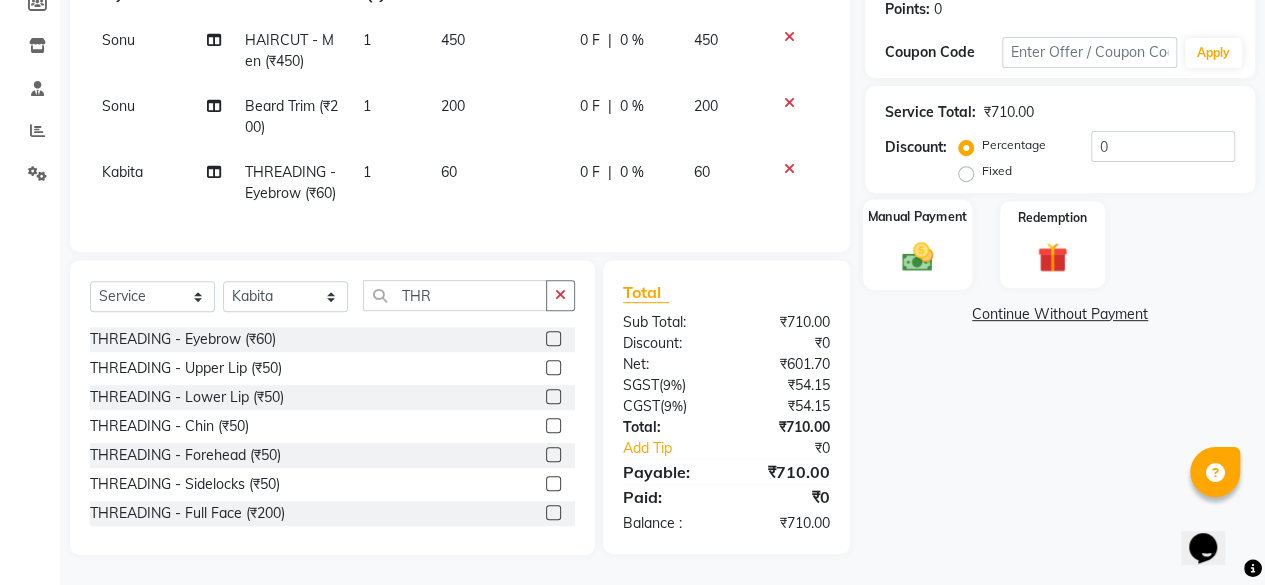click 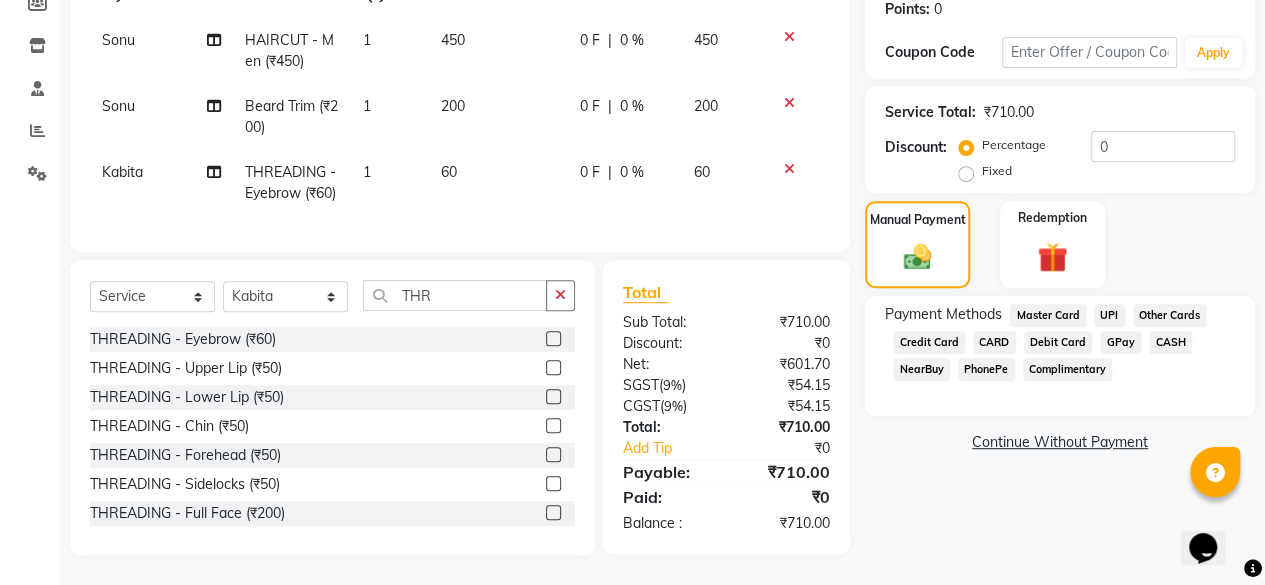click on "UPI" 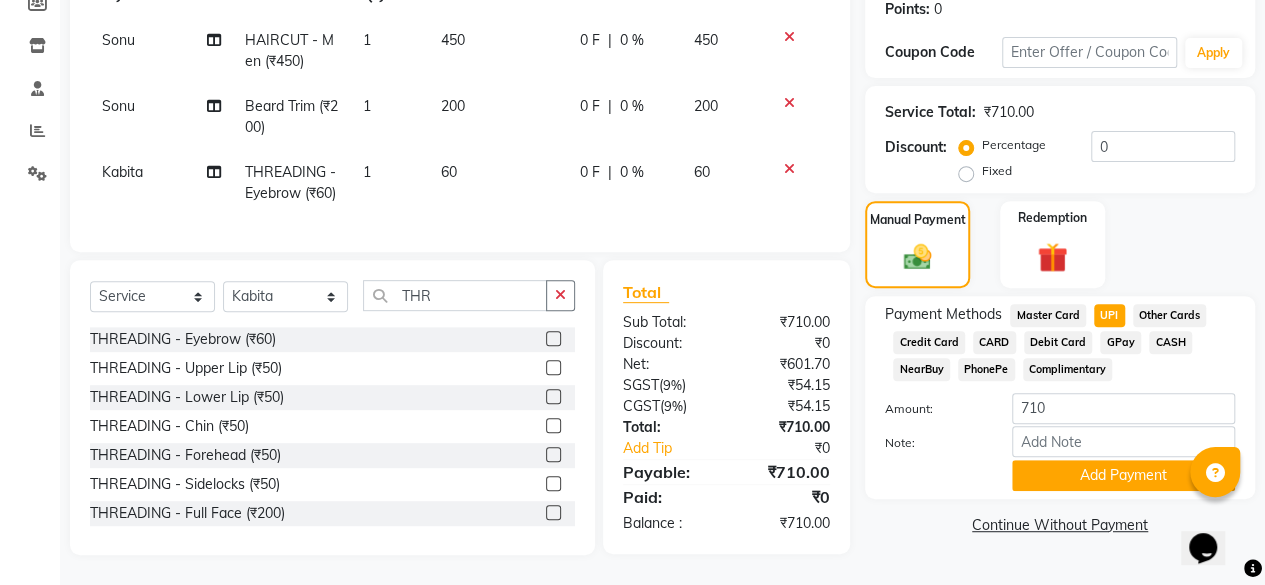 scroll, scrollTop: 347, scrollLeft: 0, axis: vertical 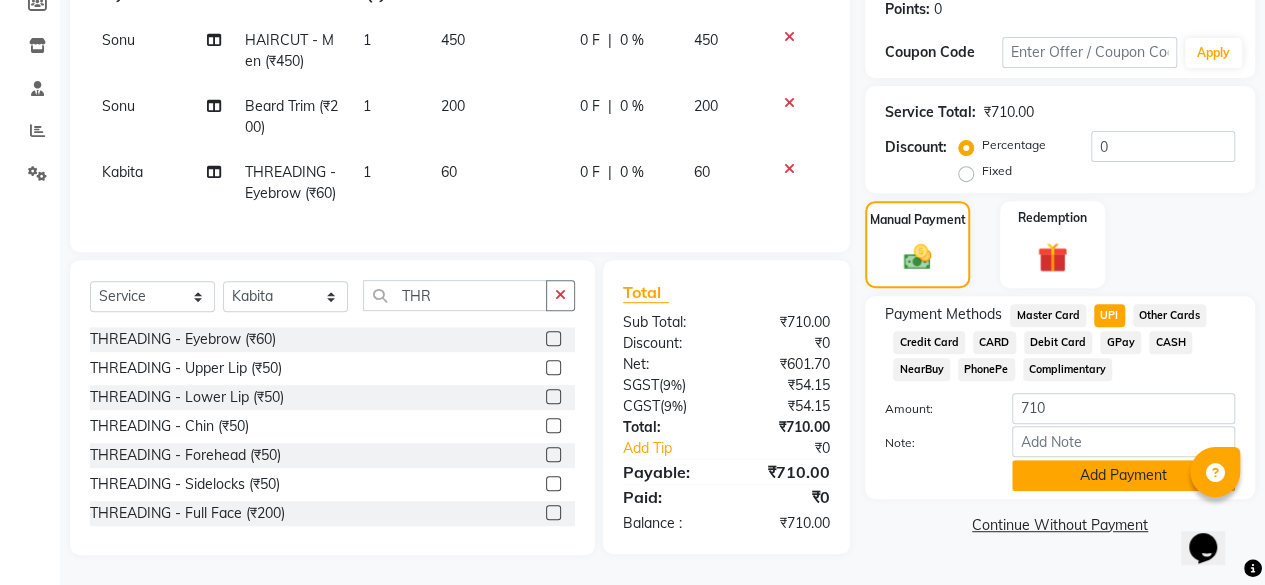 click on "Add Payment" 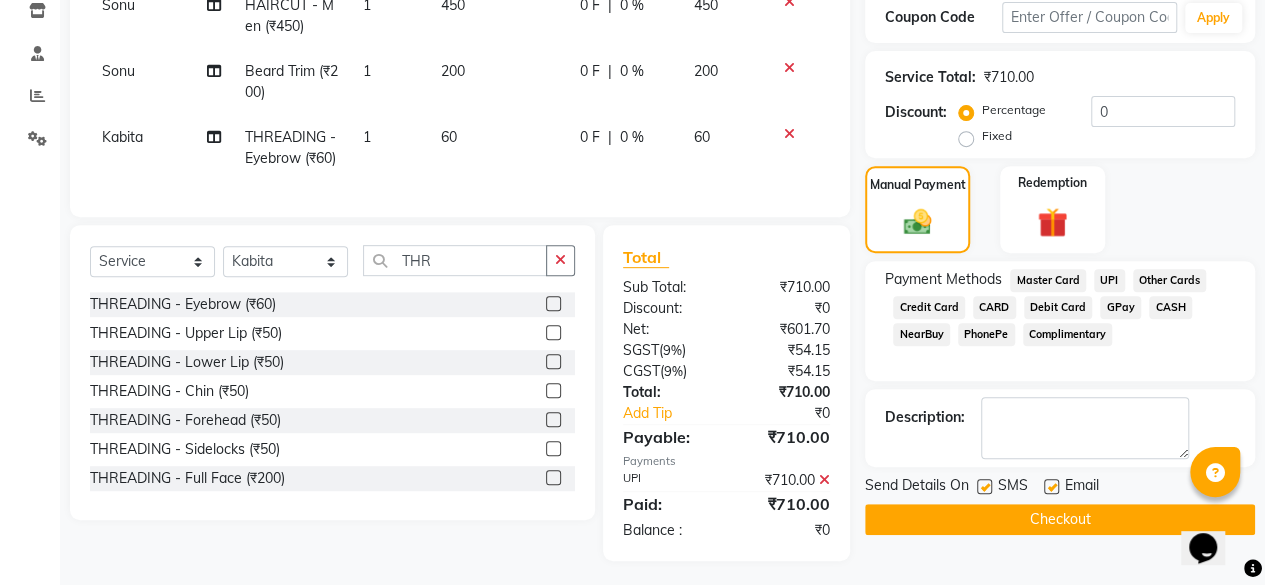 scroll, scrollTop: 387, scrollLeft: 0, axis: vertical 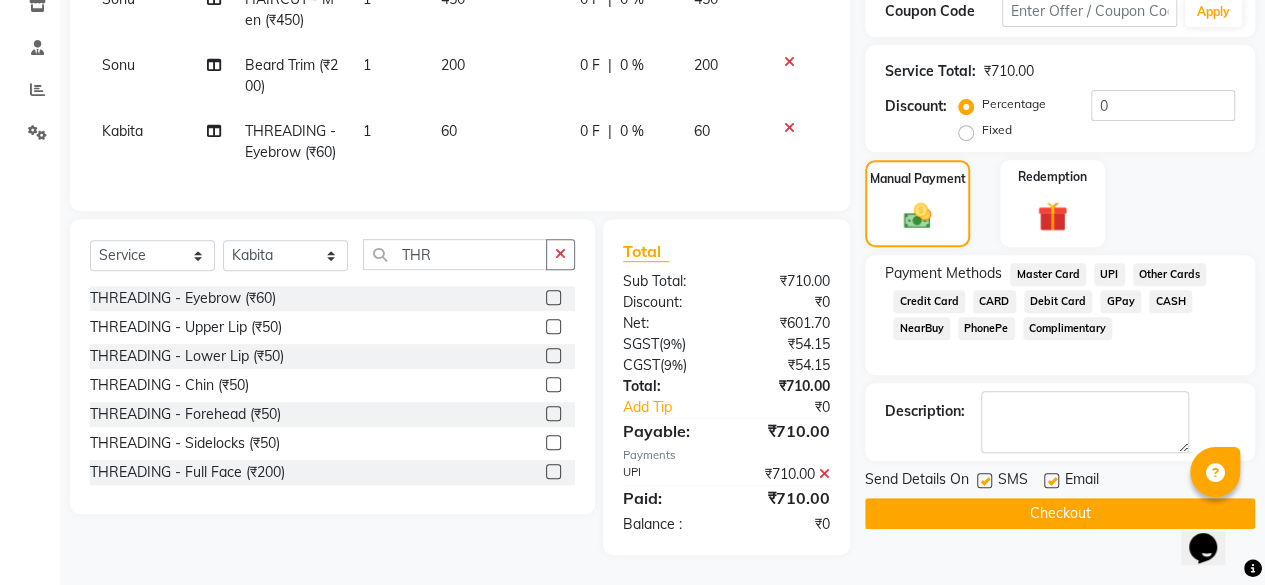 click 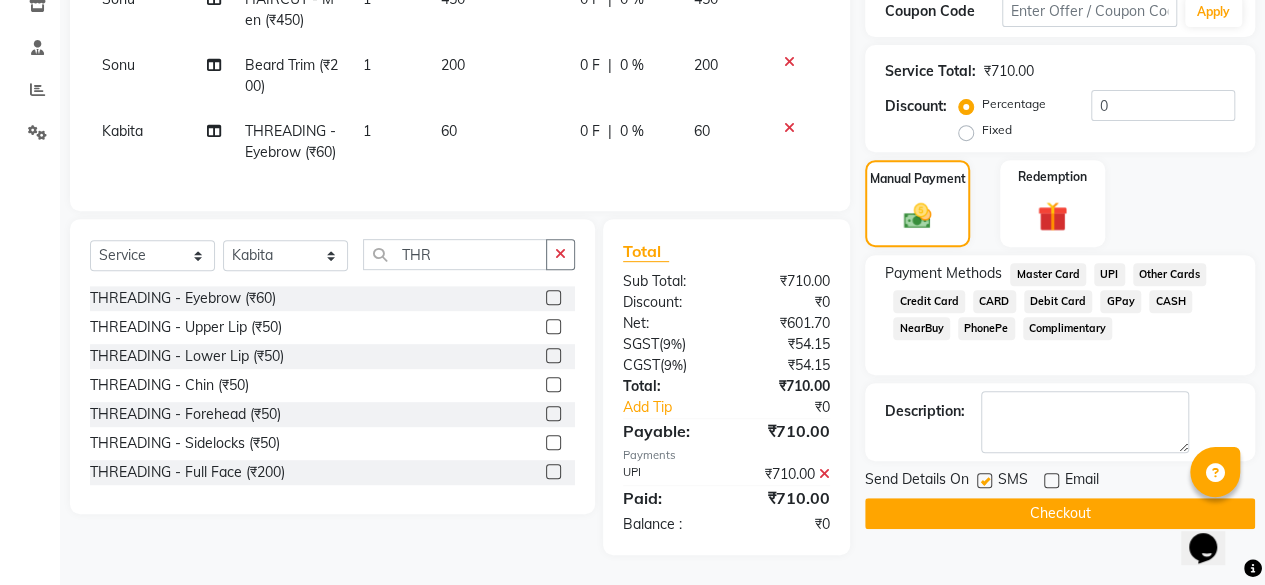click on "Checkout" 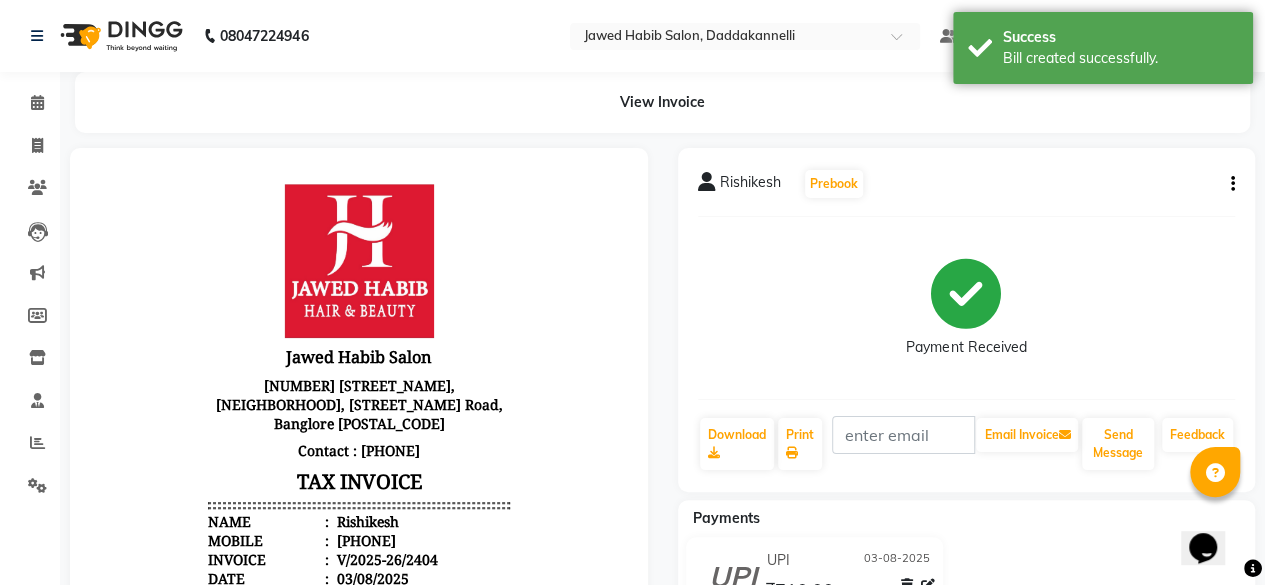 scroll, scrollTop: 0, scrollLeft: 0, axis: both 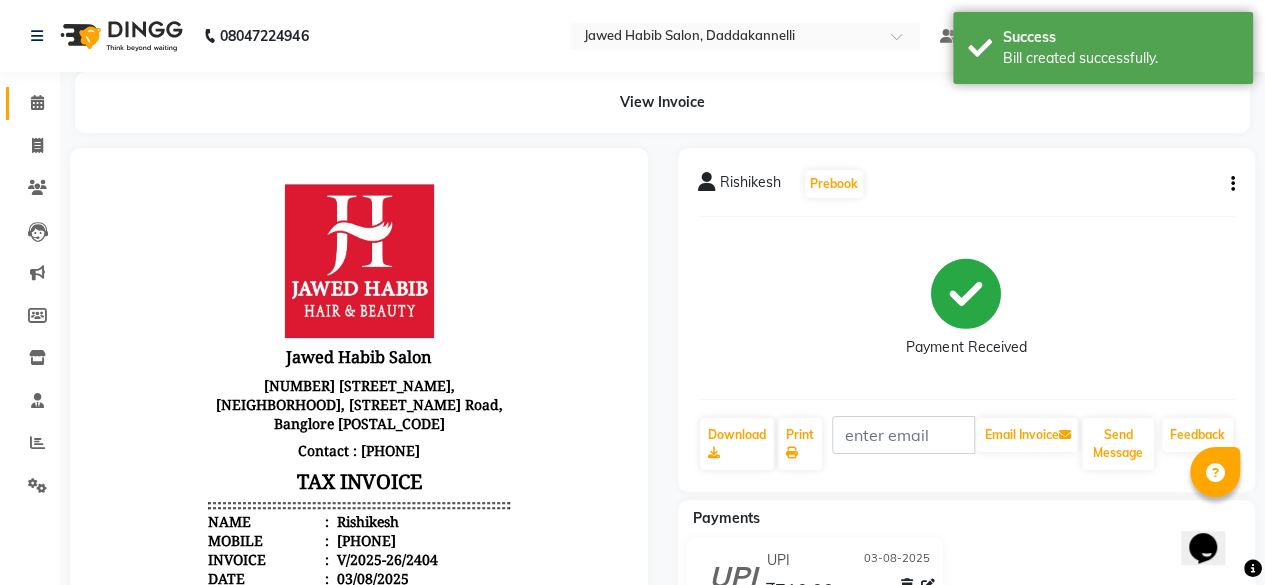 click on "Calendar" 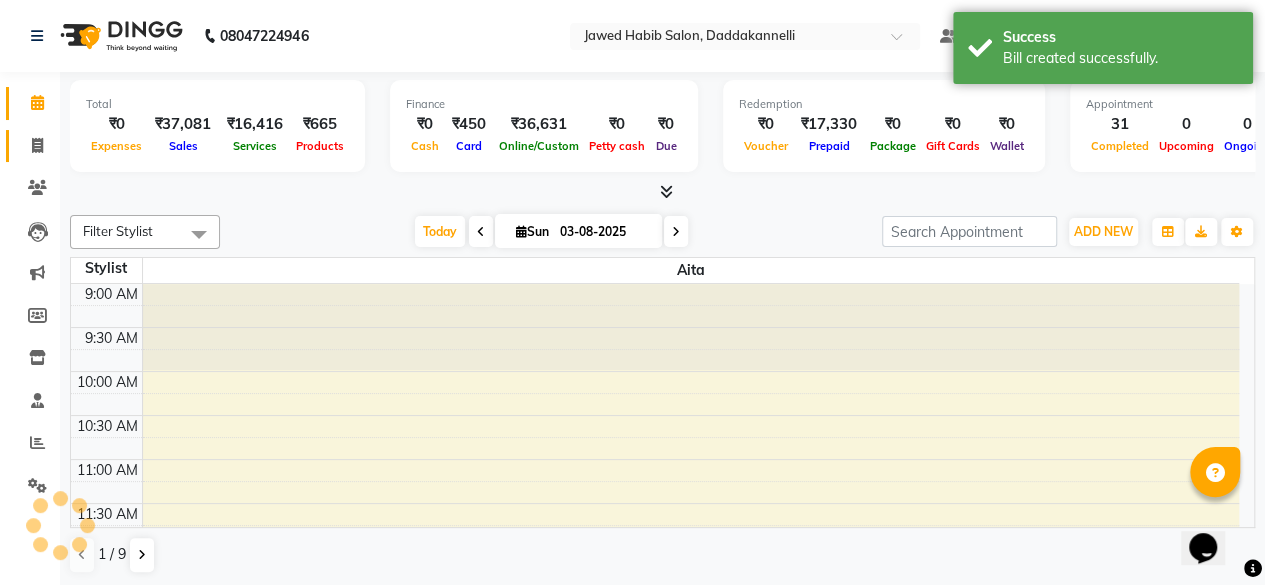 scroll, scrollTop: 844, scrollLeft: 0, axis: vertical 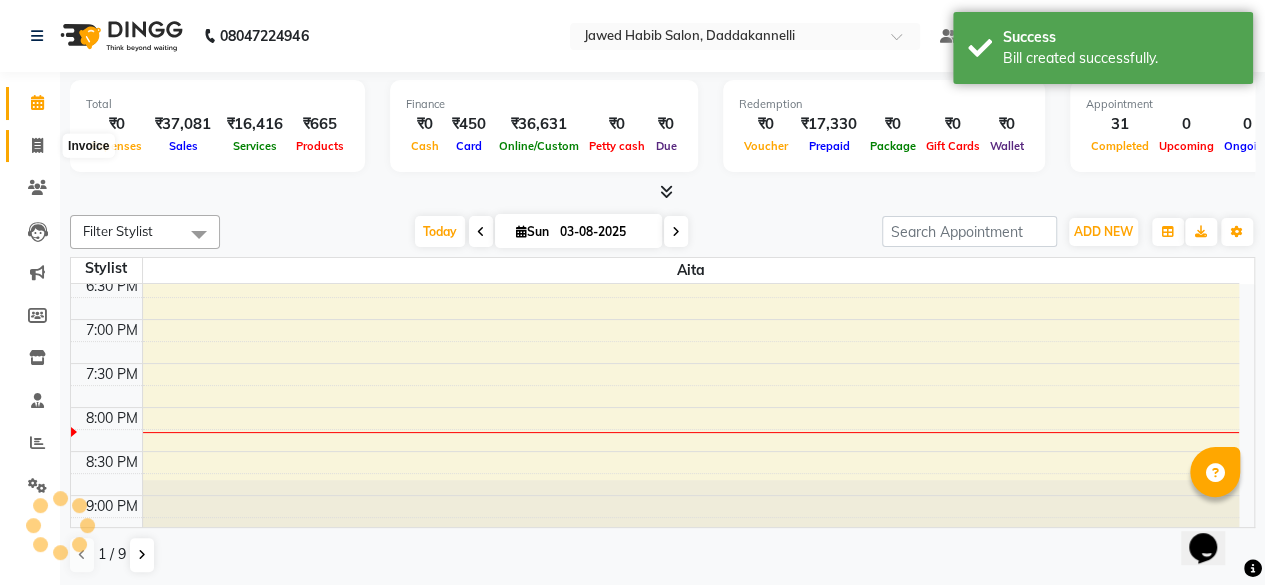 click 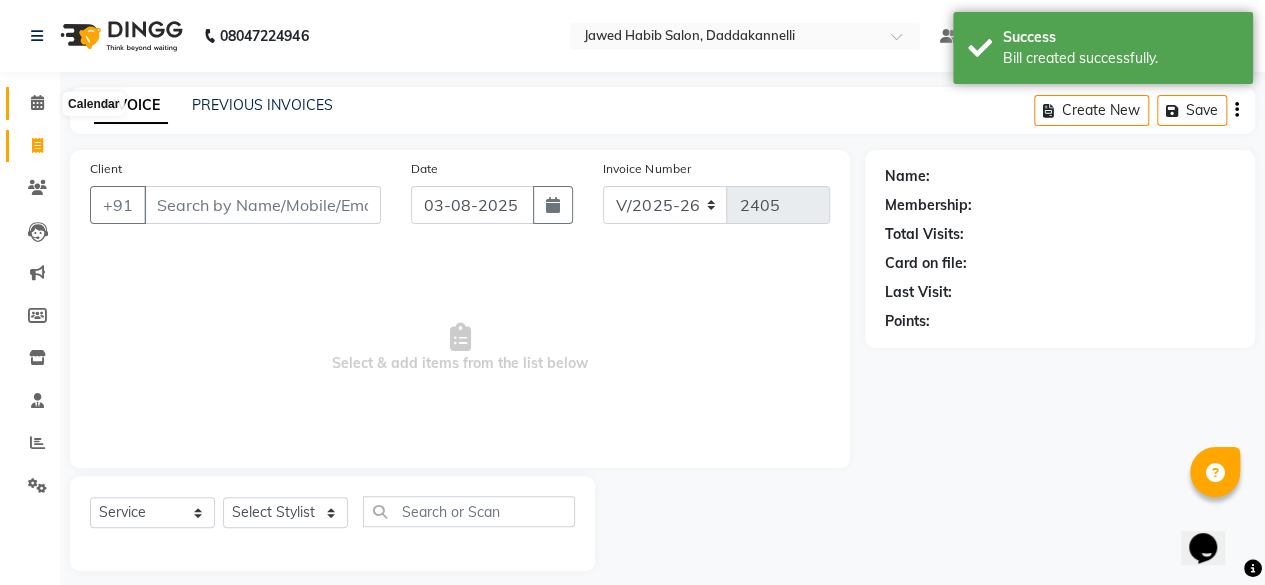 click 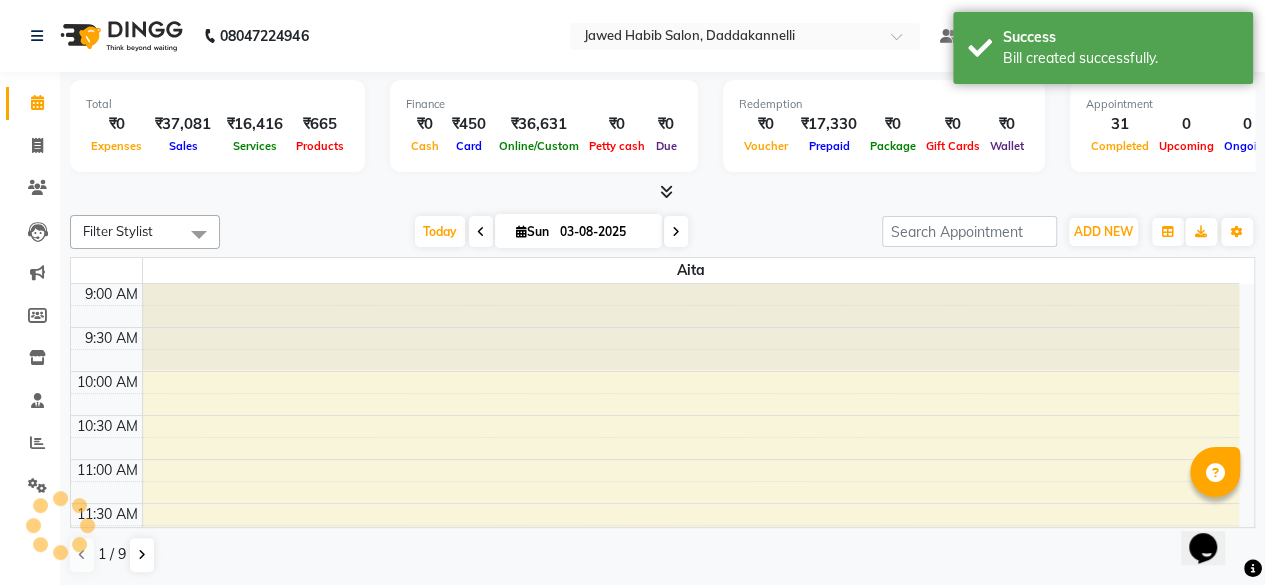 scroll, scrollTop: 0, scrollLeft: 0, axis: both 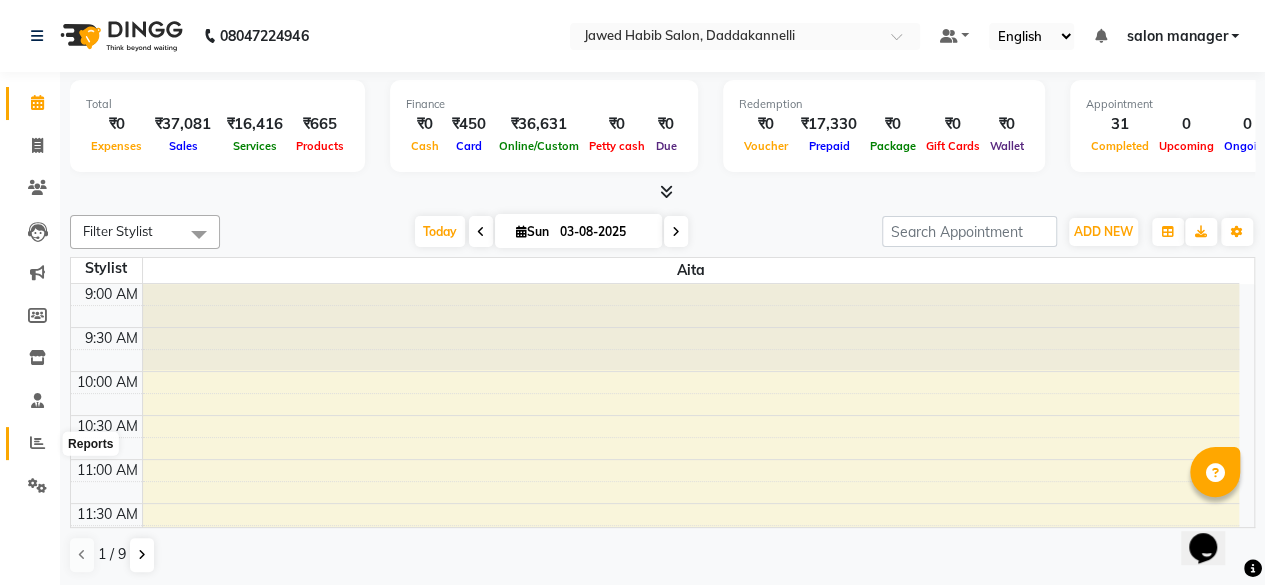 click 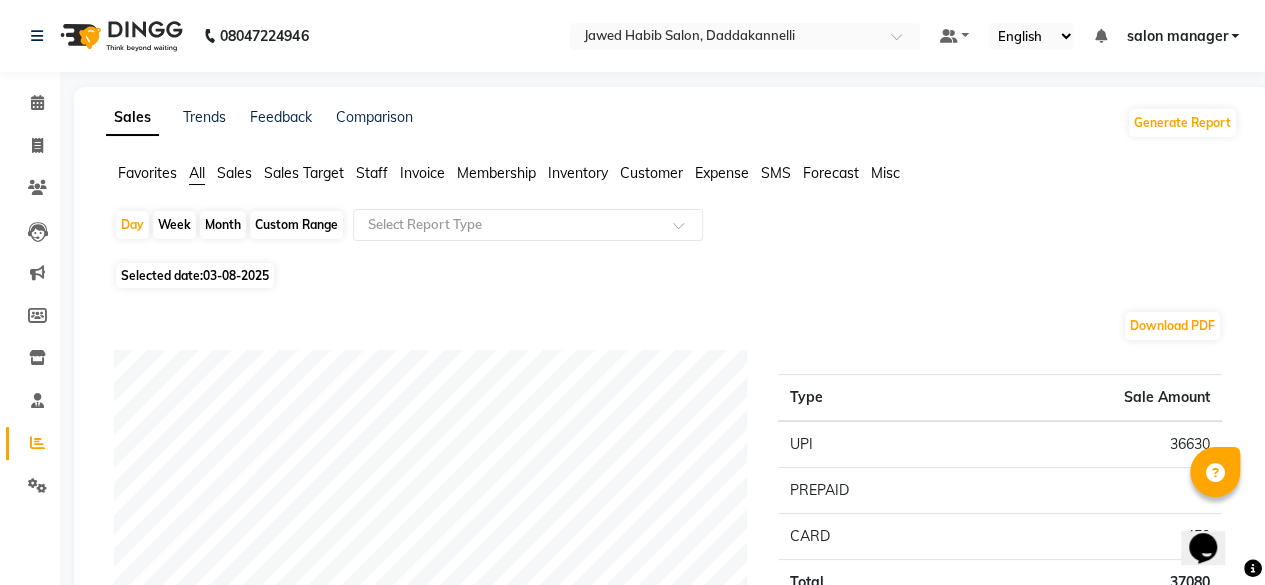 click on "Staff" 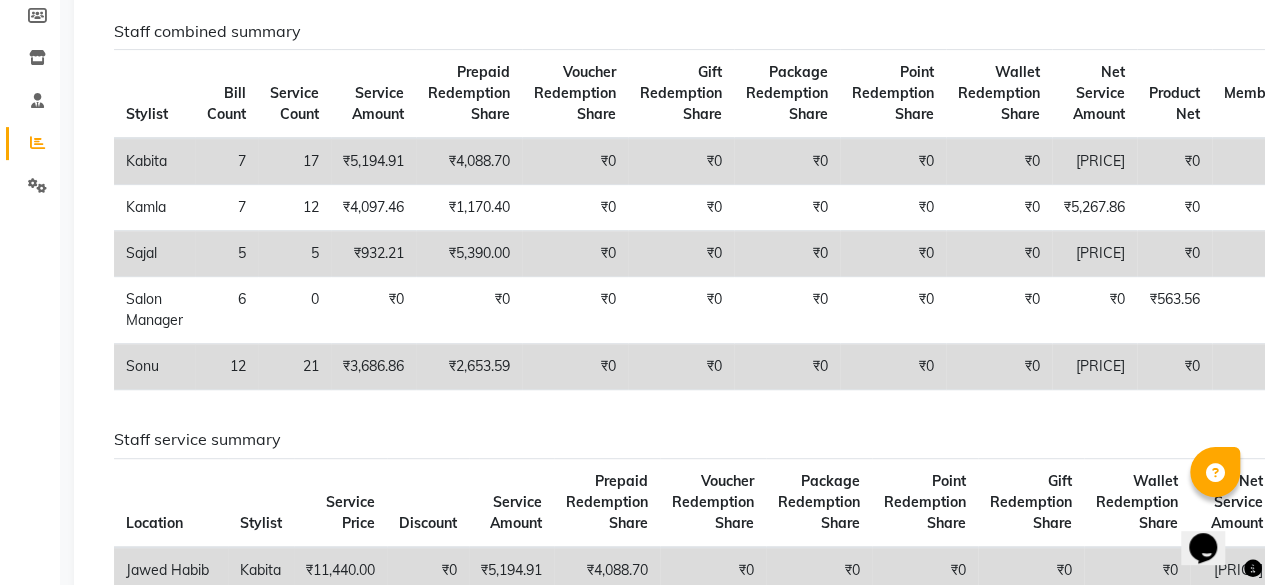 scroll, scrollTop: 0, scrollLeft: 0, axis: both 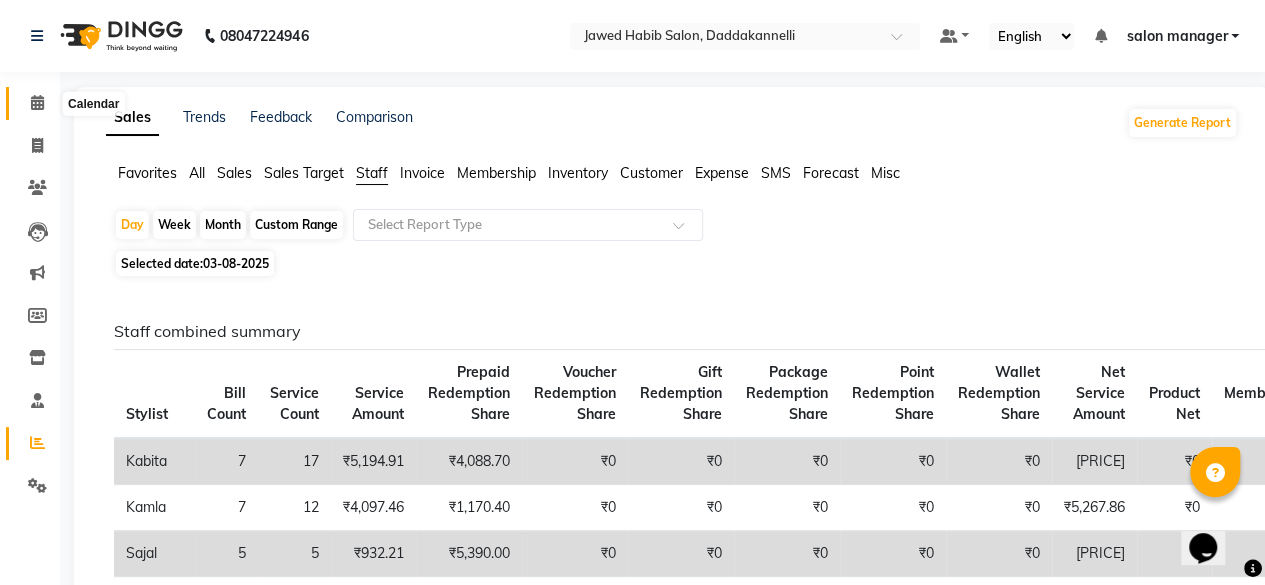 click 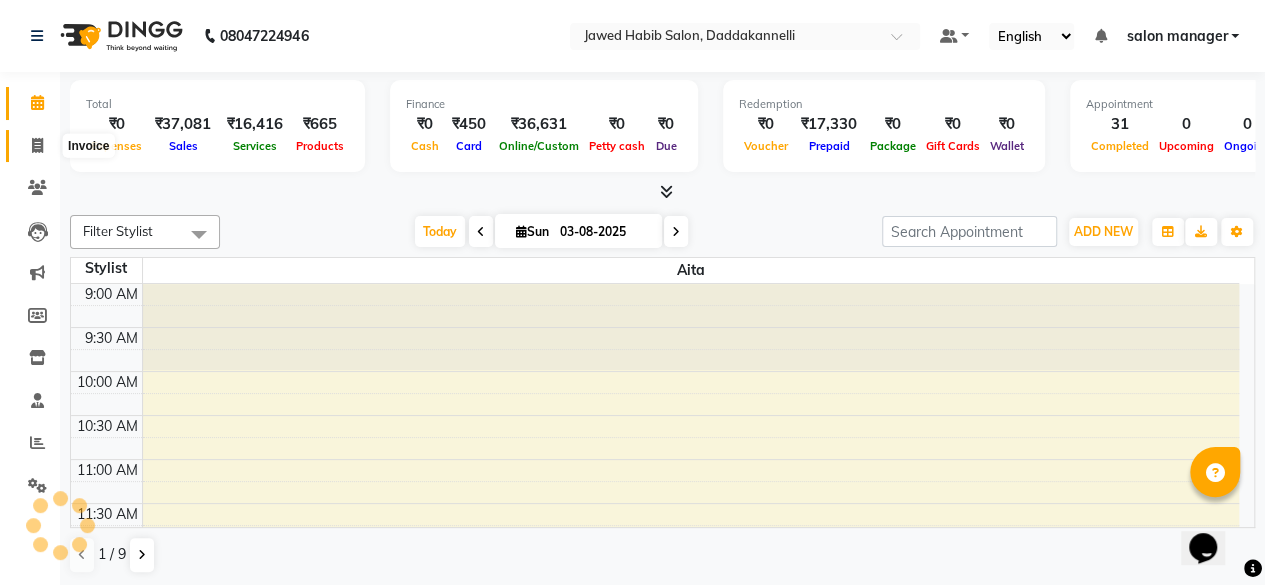 click 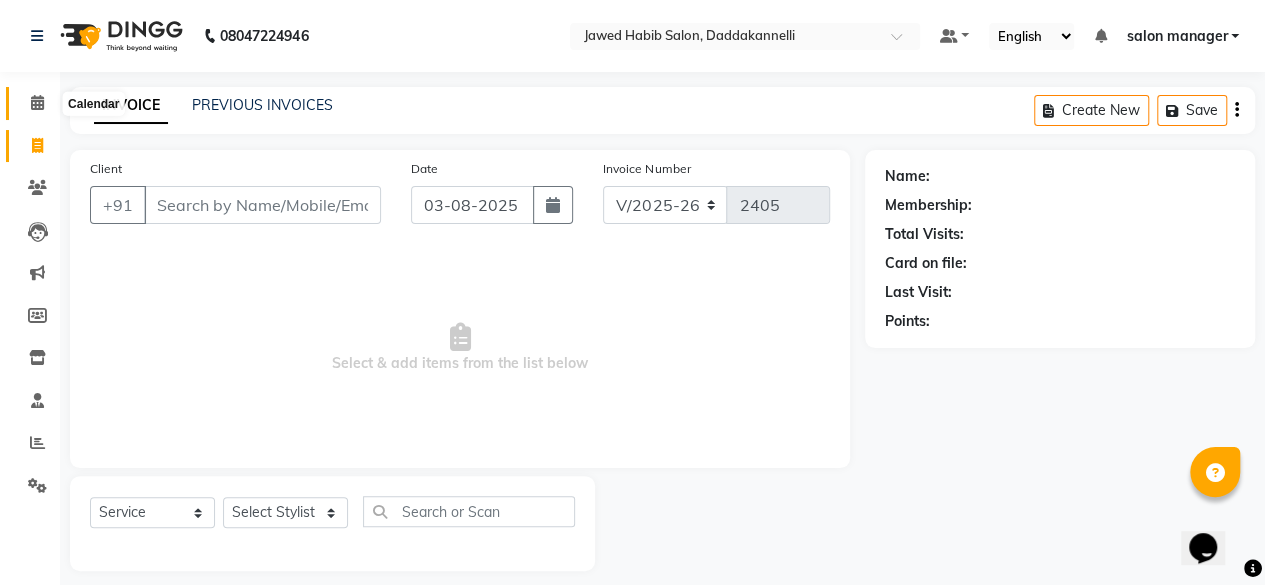 click 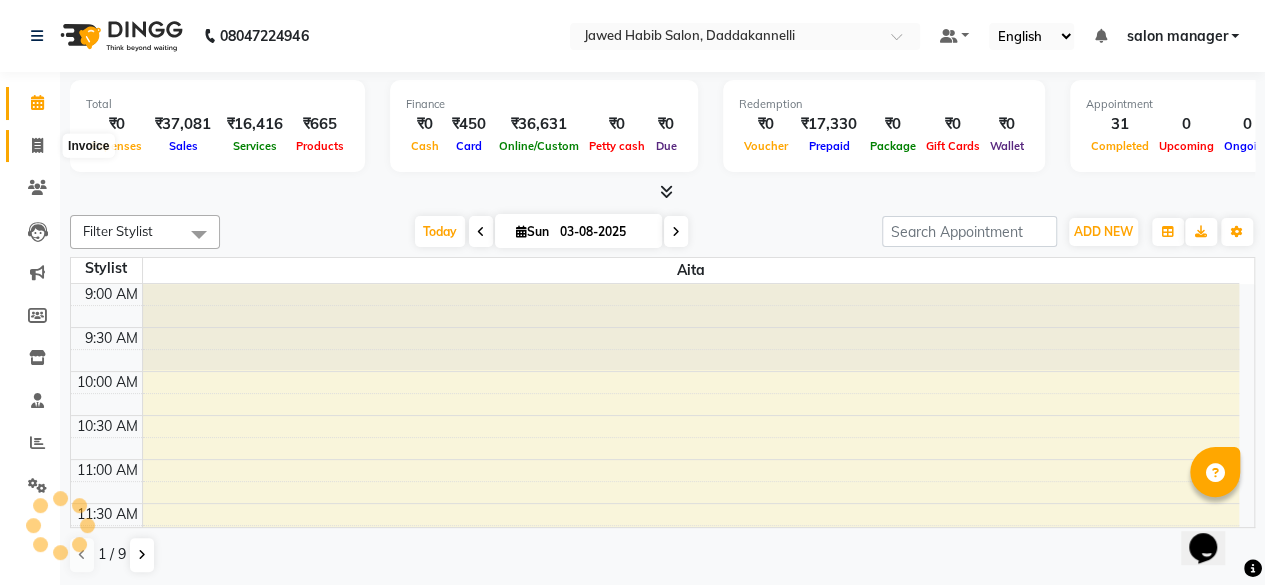 click 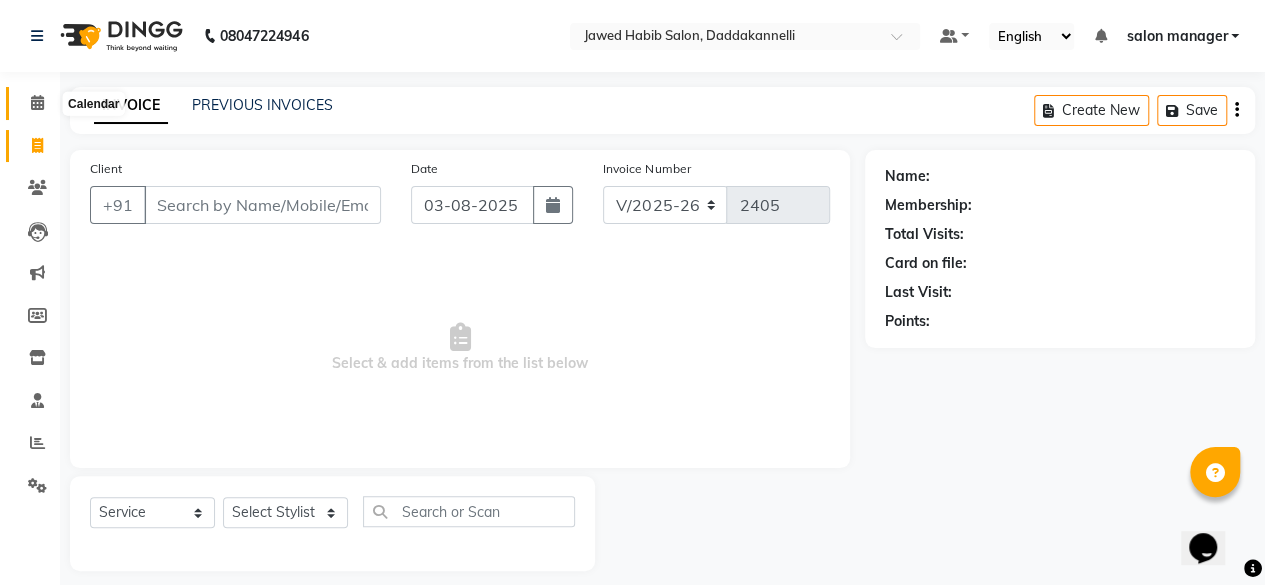 click 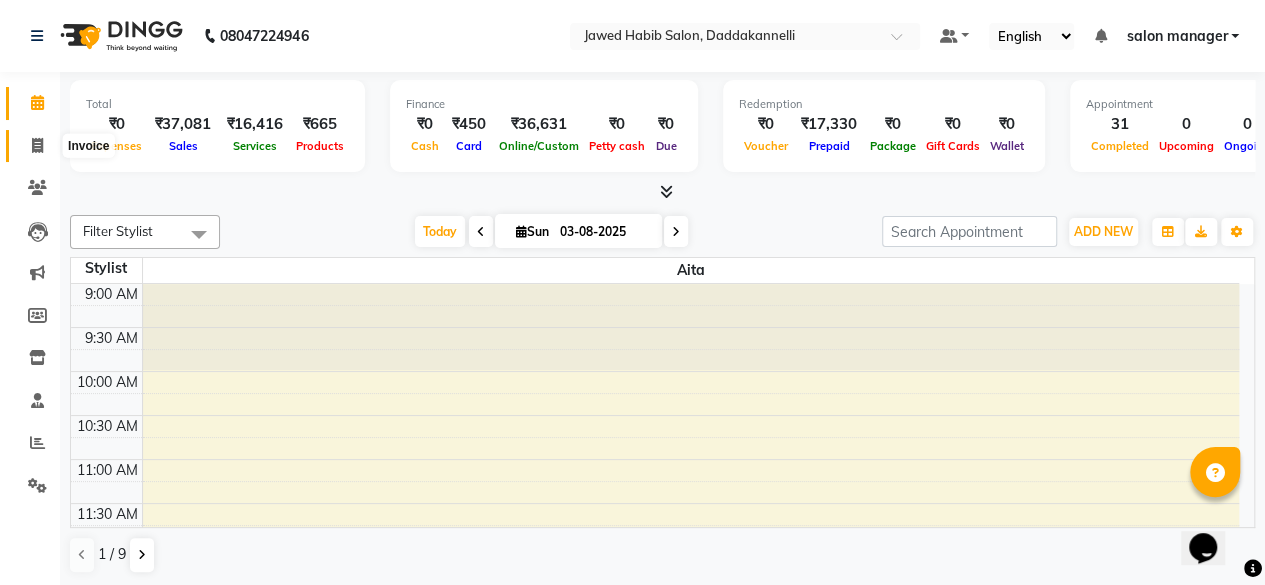 click 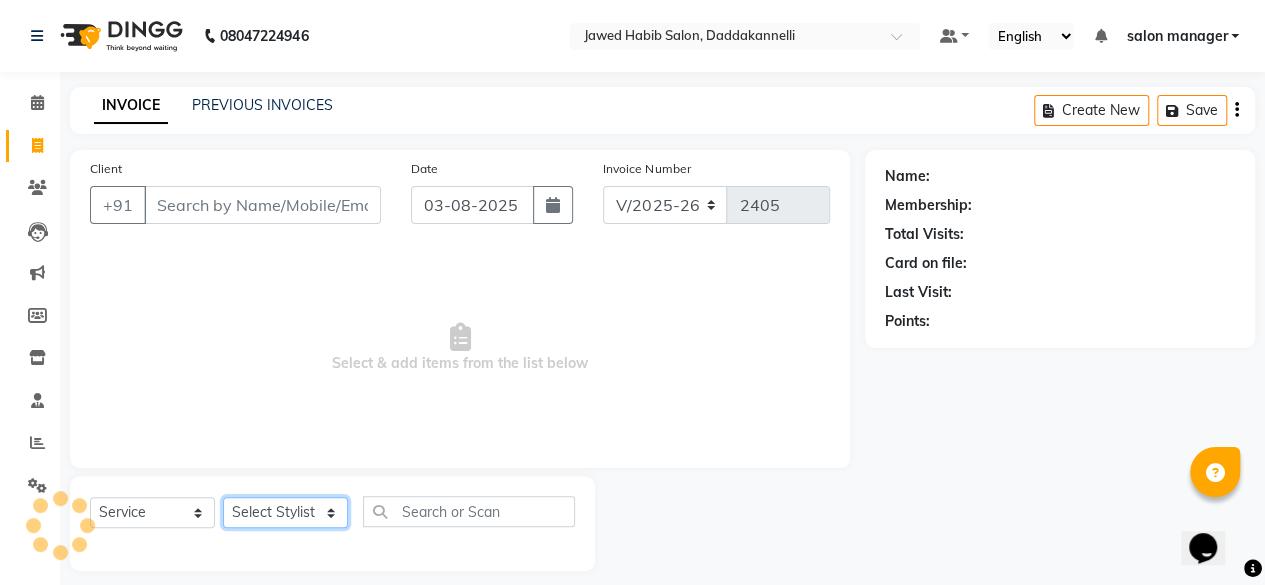 click on "Select Stylist aita DINGG SUPPORT Kabita KAMLA Rahul Riya Tamang Sajal salon manager Sonu Vimal" 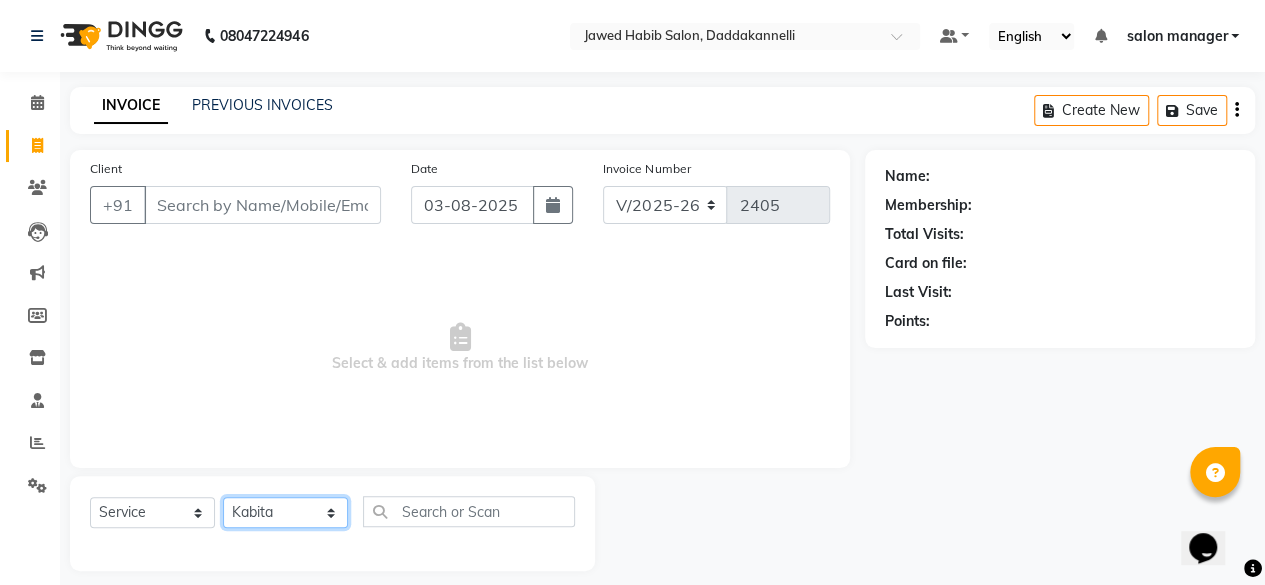 click on "Select Stylist aita DINGG SUPPORT Kabita KAMLA Rahul Riya Tamang Sajal salon manager Sonu Vimal" 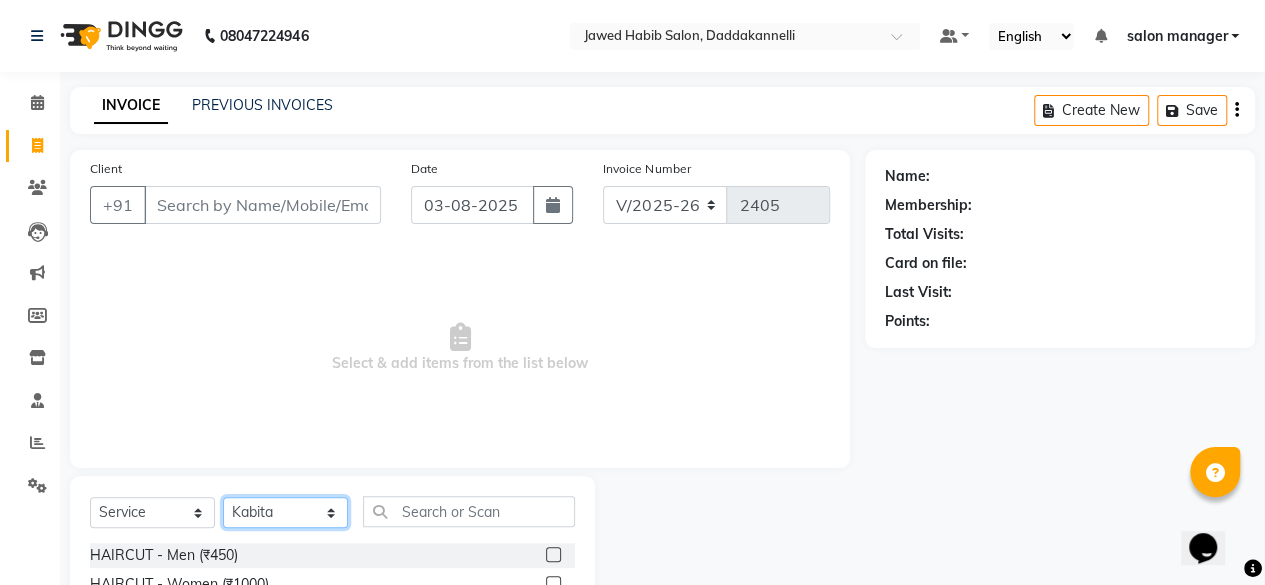 scroll, scrollTop: 200, scrollLeft: 0, axis: vertical 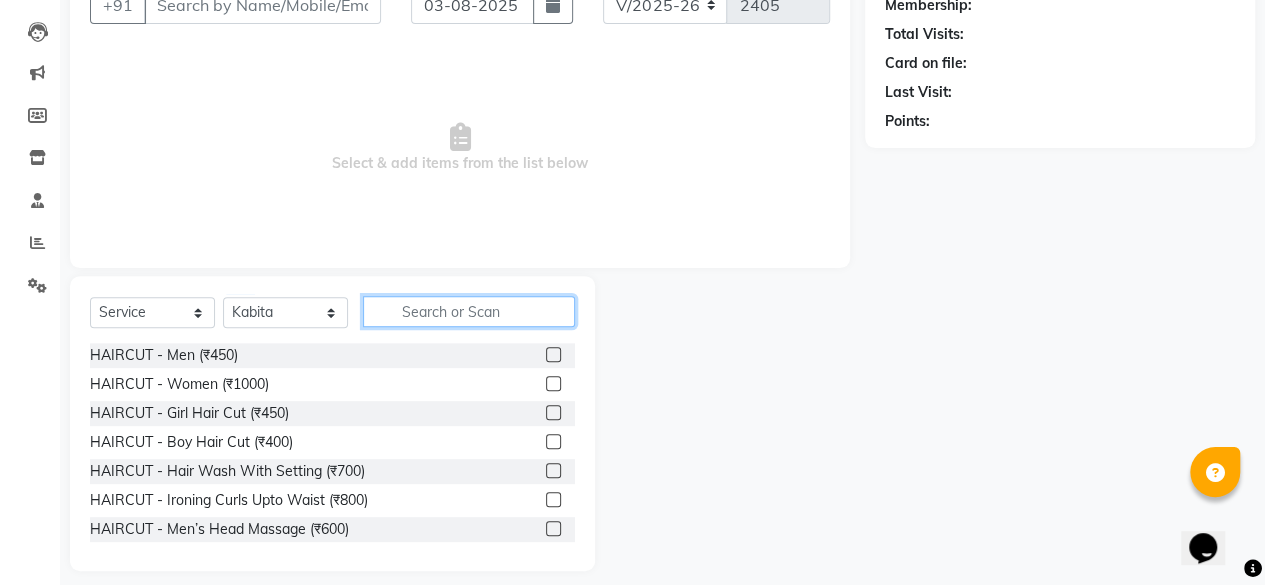 click 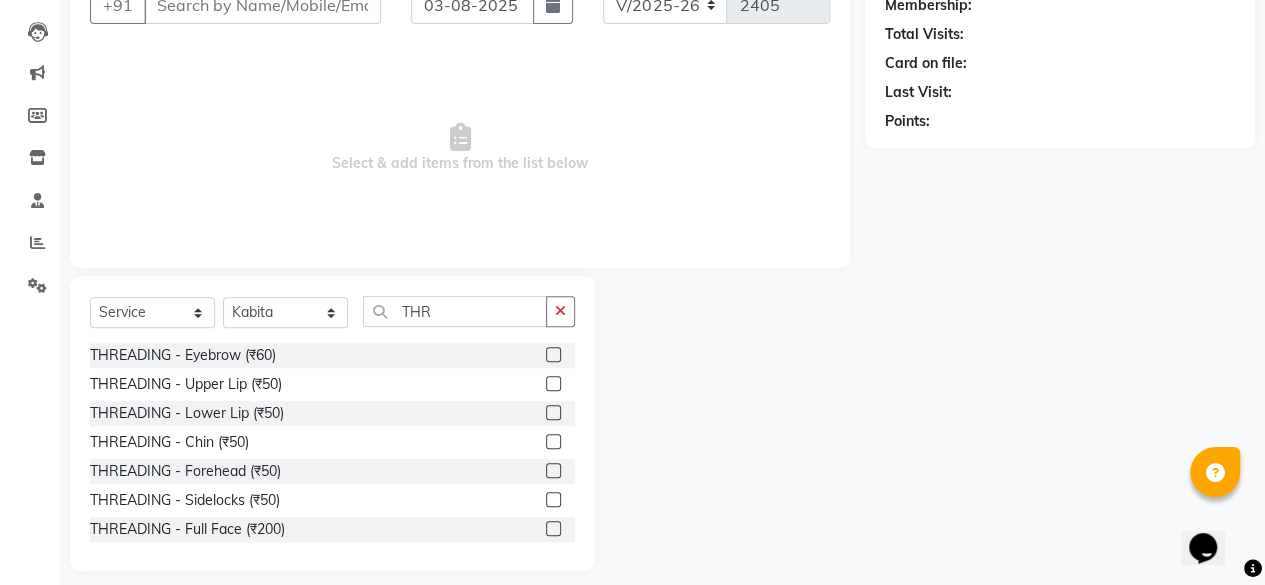 click 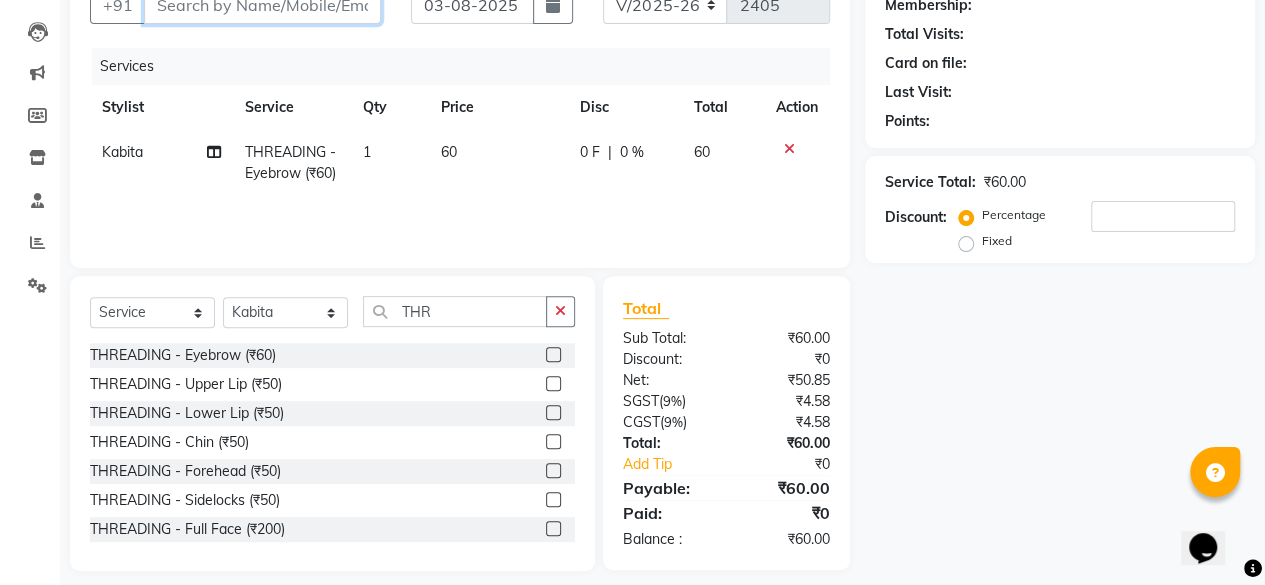 click on "Client" at bounding box center [262, 5] 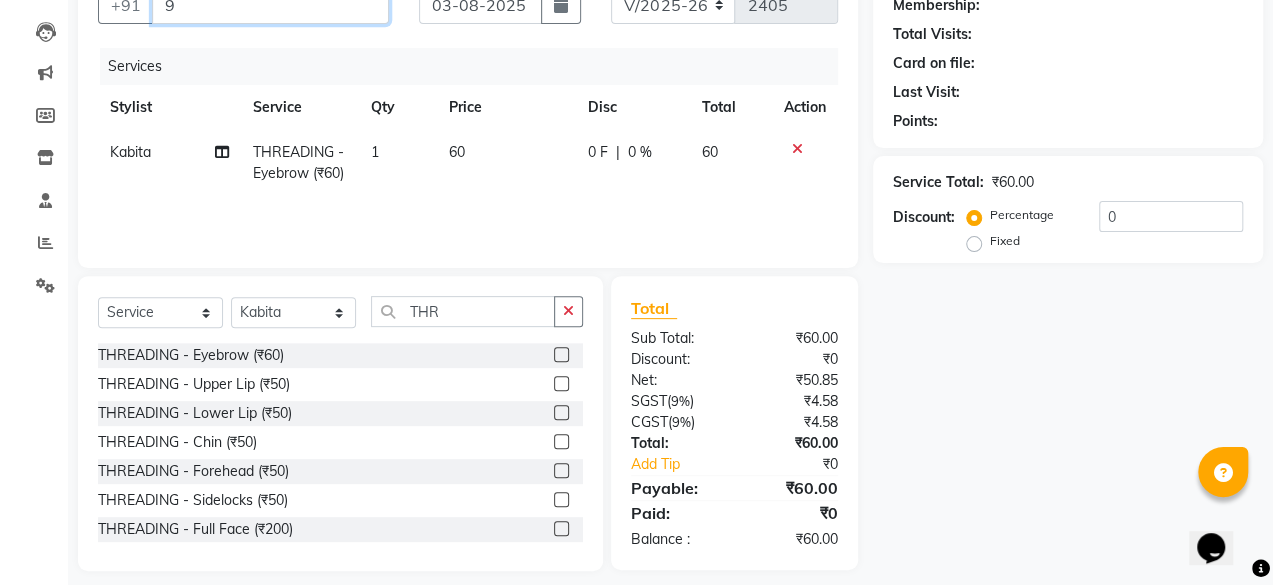scroll, scrollTop: 194, scrollLeft: 0, axis: vertical 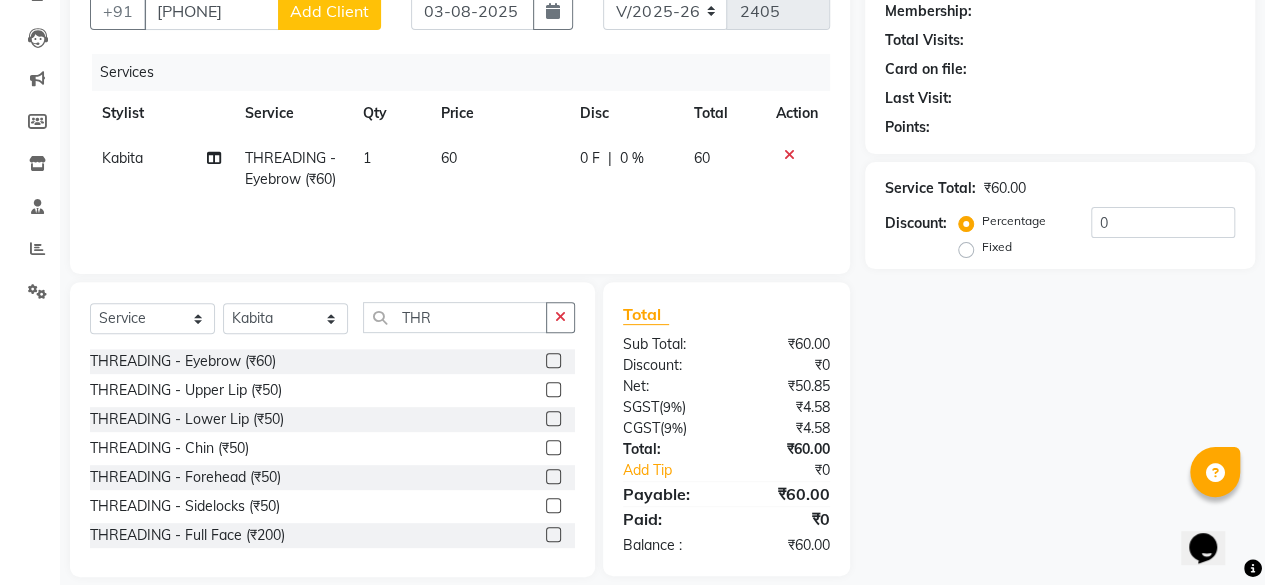 click on "Add Client" 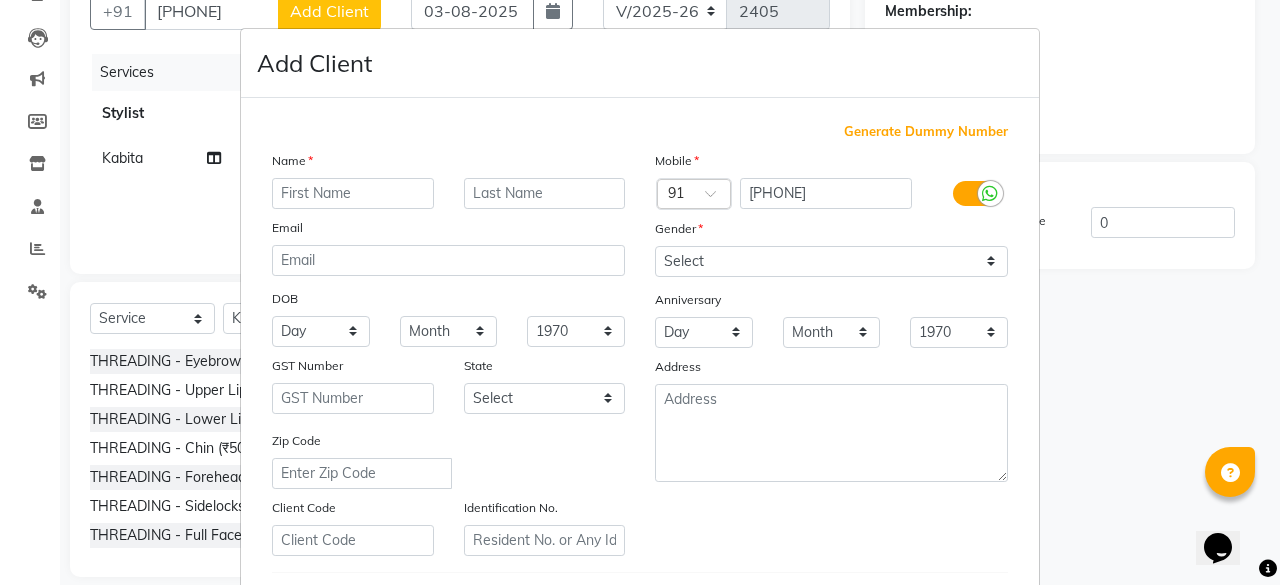 click at bounding box center [353, 193] 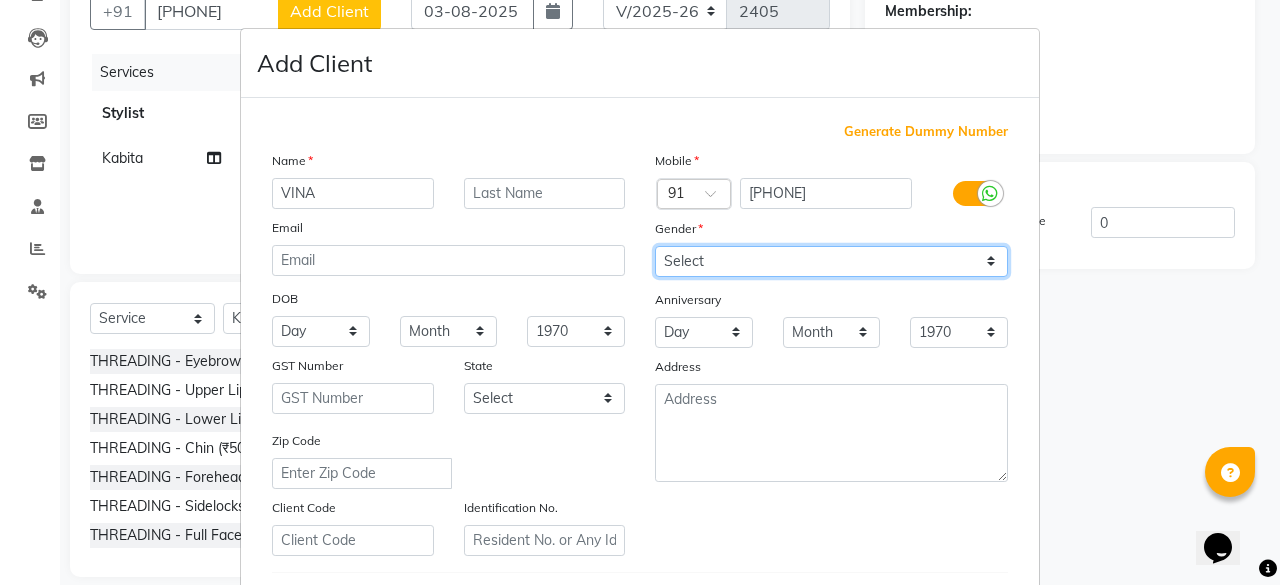 click on "Select Male Female Other Prefer Not To Say" at bounding box center [831, 261] 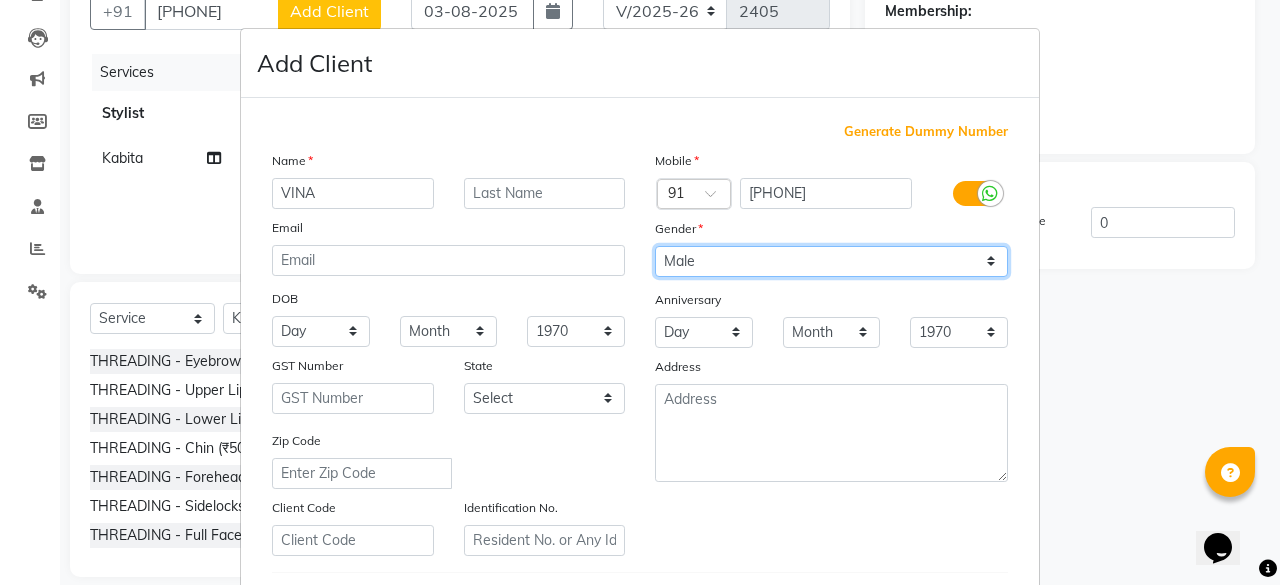 click on "Select Male Female Other Prefer Not To Say" at bounding box center [831, 261] 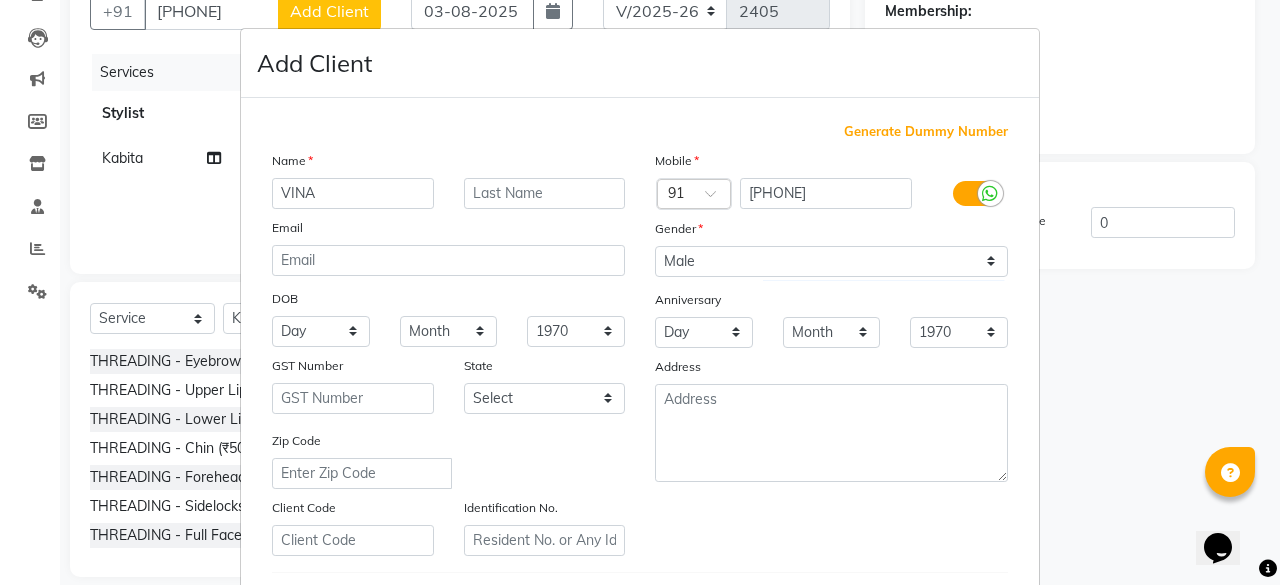 click on "Gender" at bounding box center (831, 232) 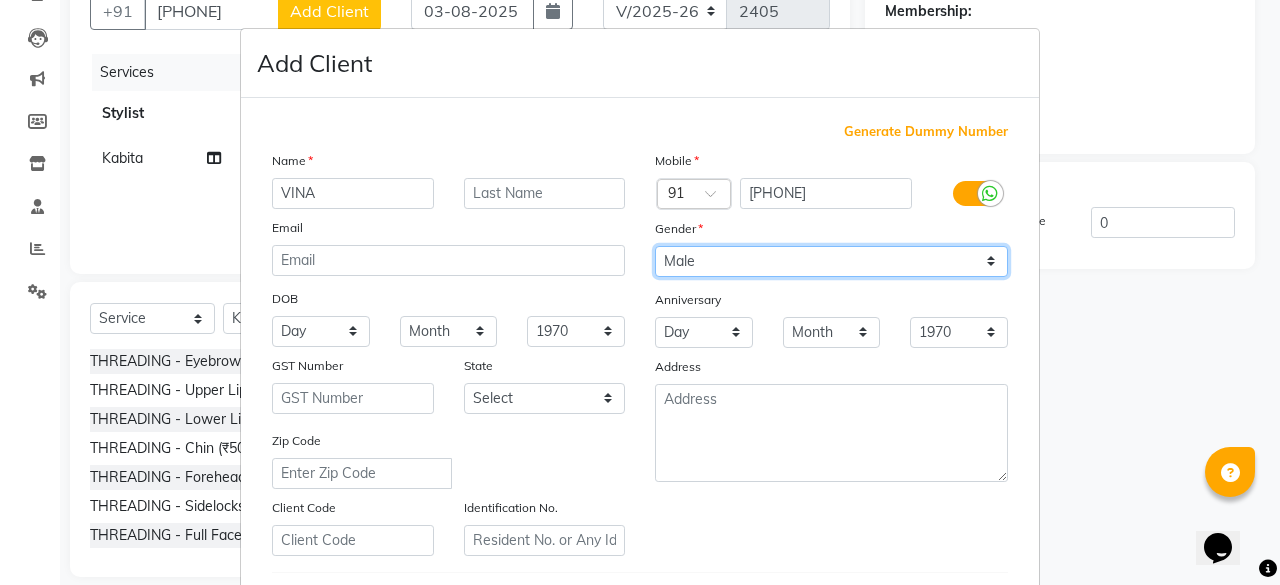 click on "Select Male Female Other Prefer Not To Say" at bounding box center (831, 261) 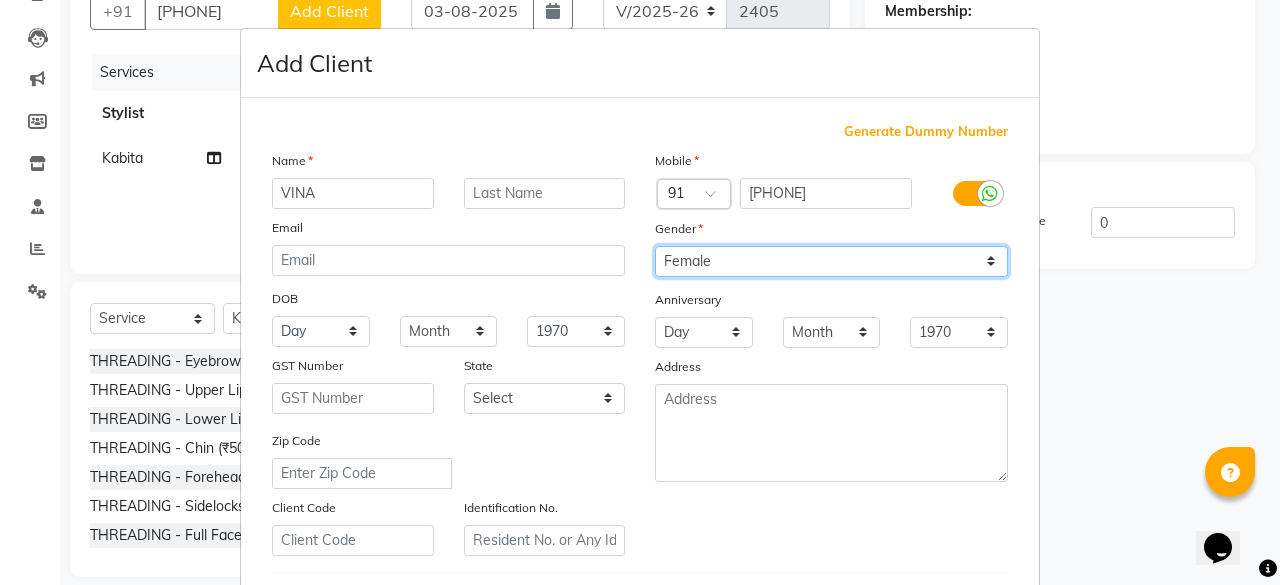 click on "Select Male Female Other Prefer Not To Say" at bounding box center (831, 261) 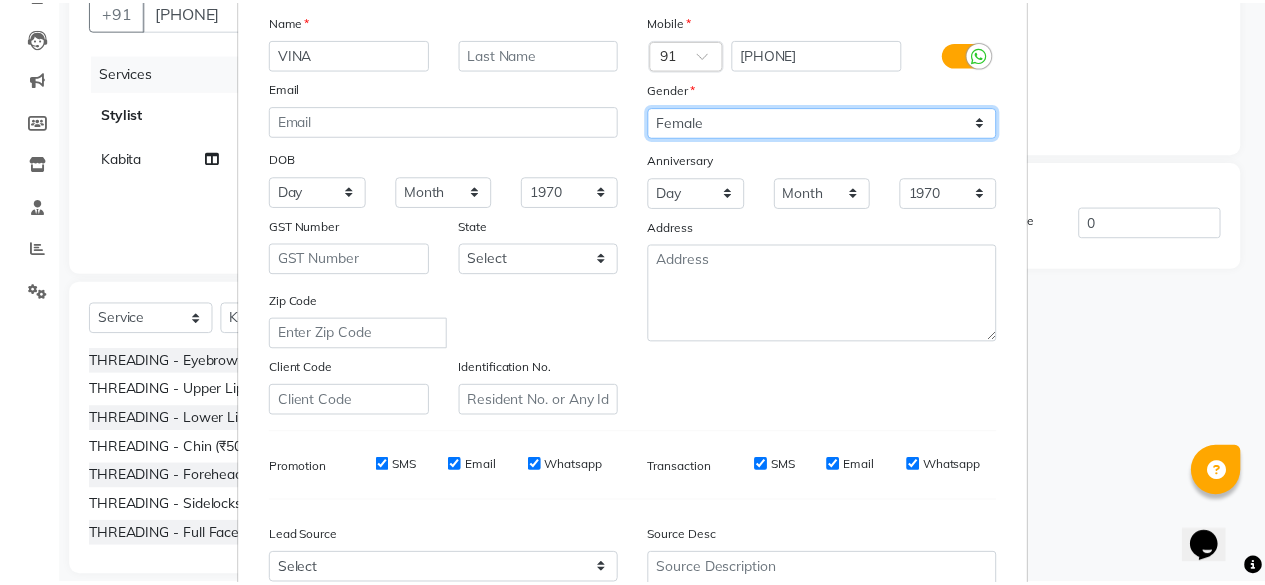 scroll, scrollTop: 334, scrollLeft: 0, axis: vertical 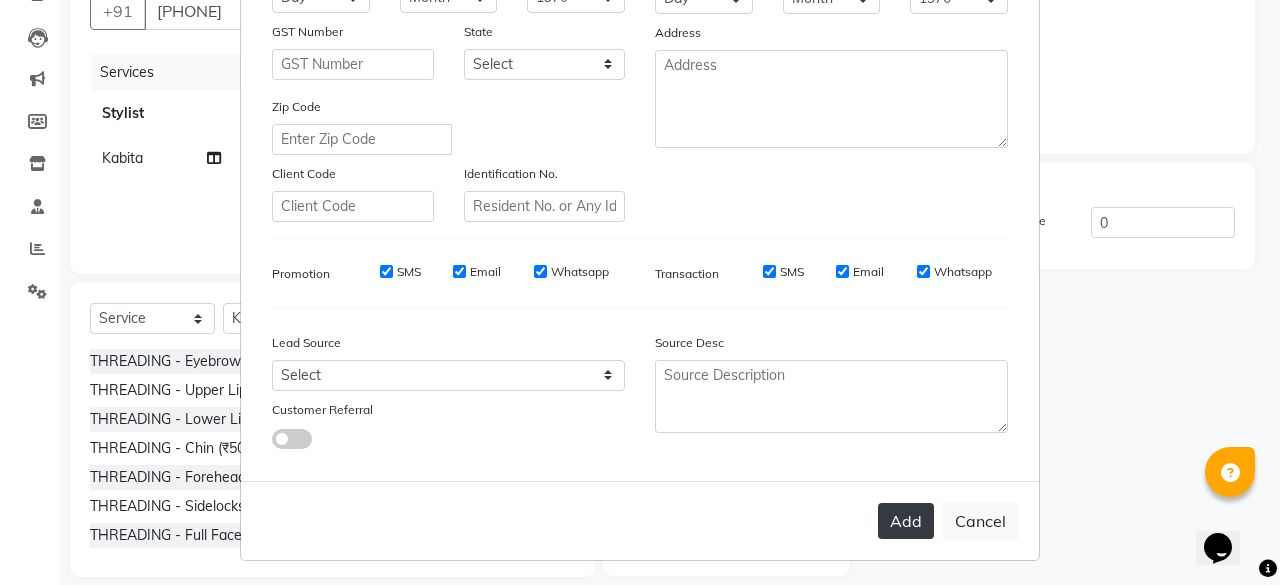 click on "Add" at bounding box center (906, 521) 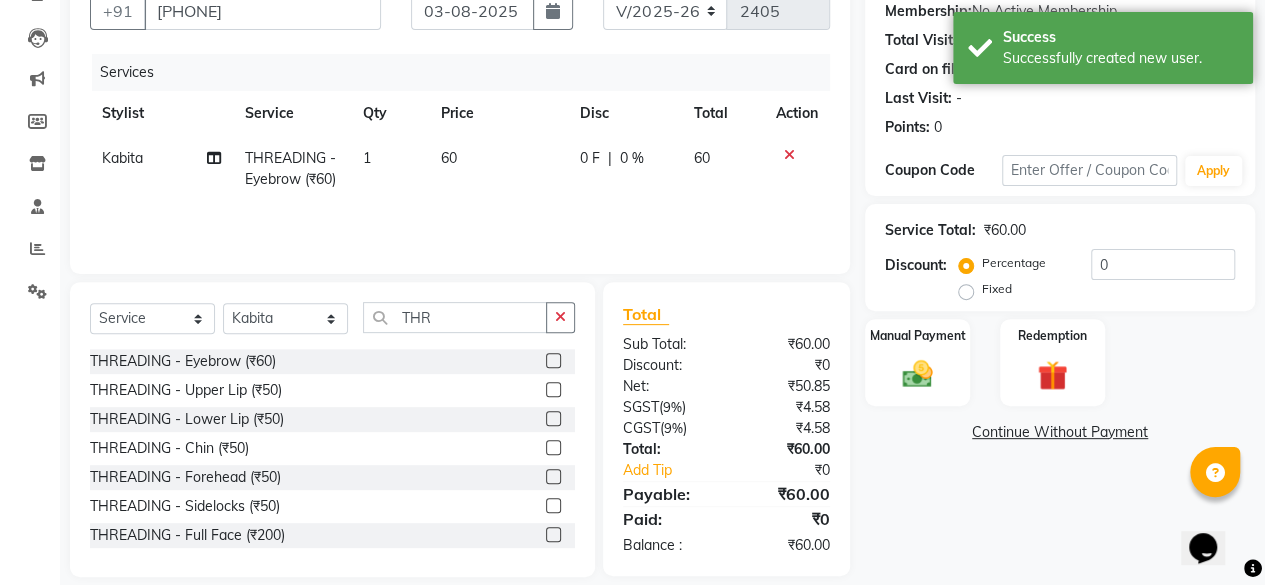 scroll, scrollTop: 215, scrollLeft: 0, axis: vertical 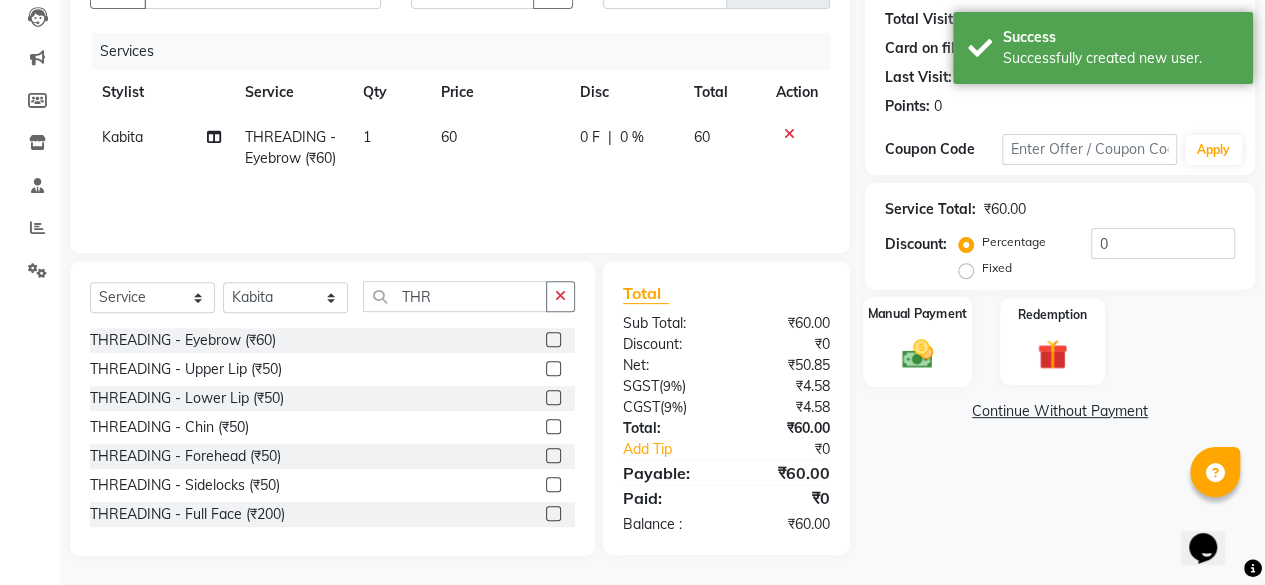 click 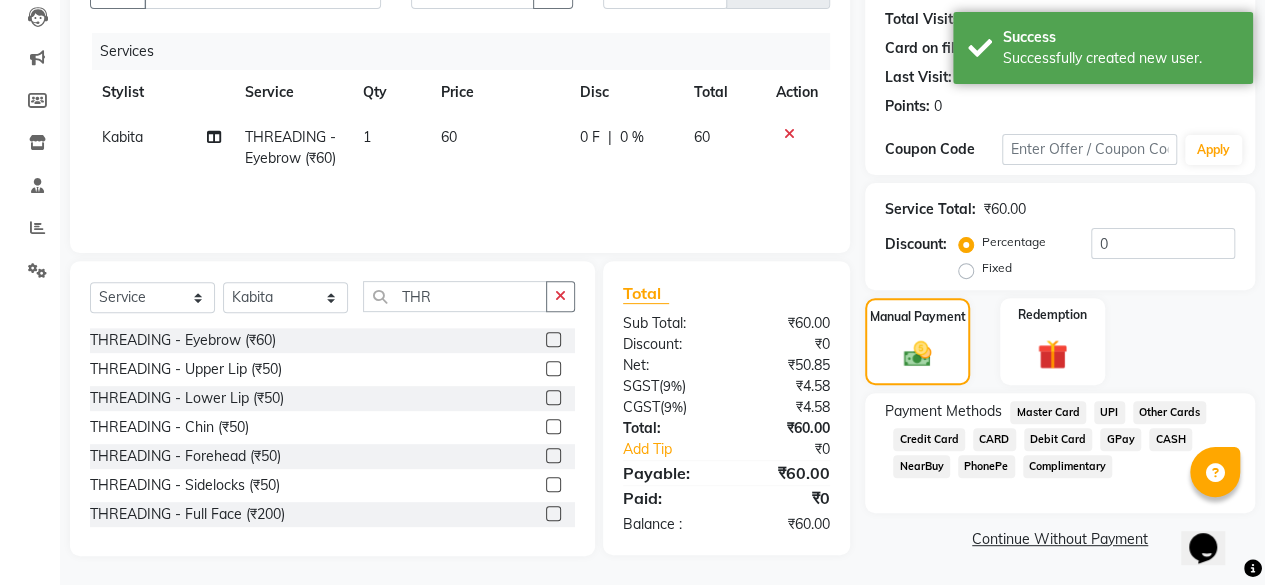 click on "UPI" 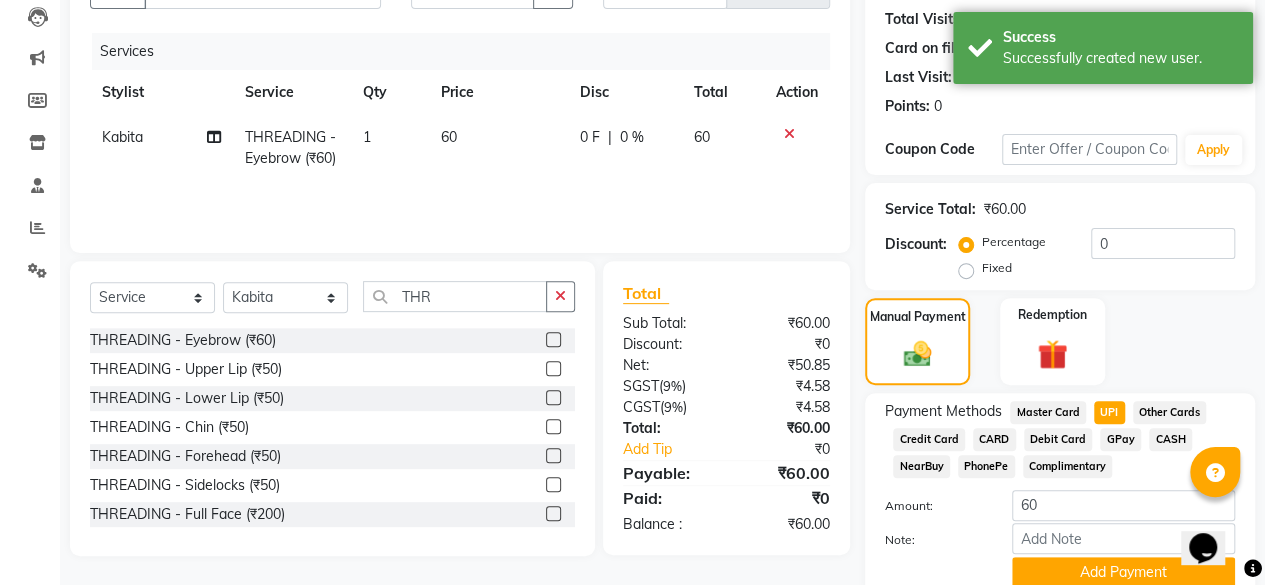 scroll, scrollTop: 296, scrollLeft: 0, axis: vertical 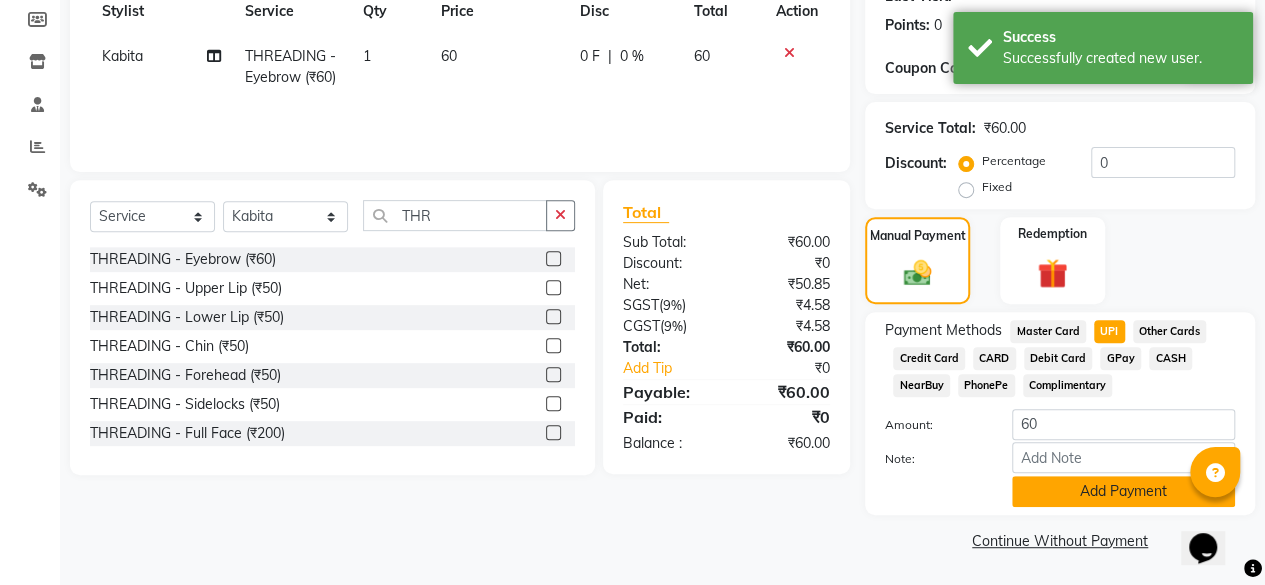 click on "Add Payment" 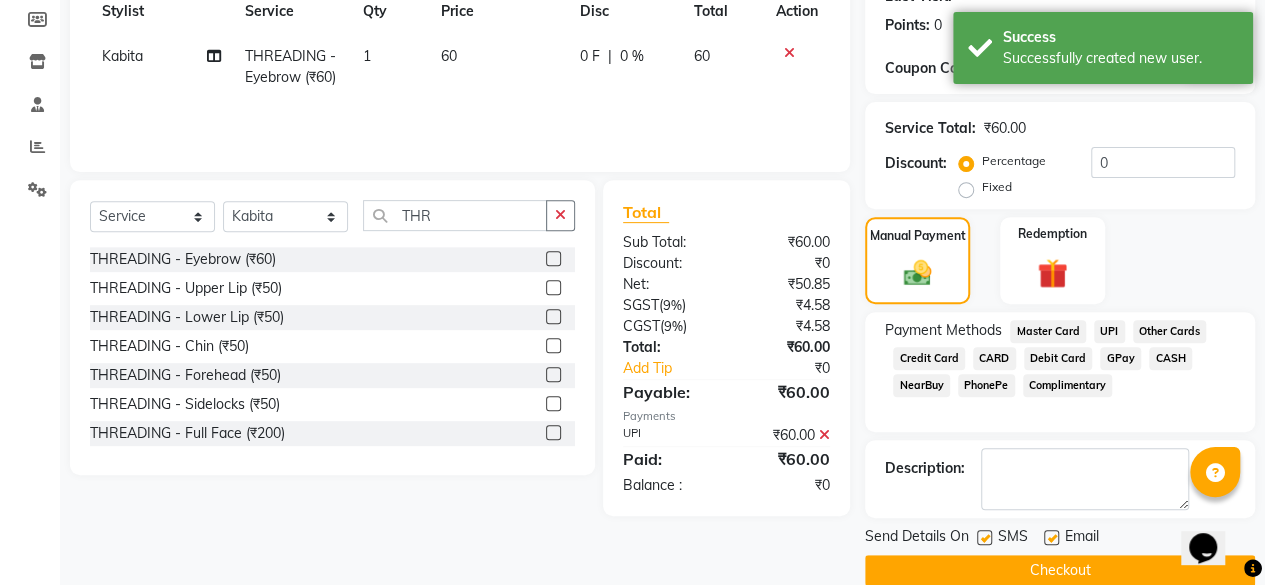 click 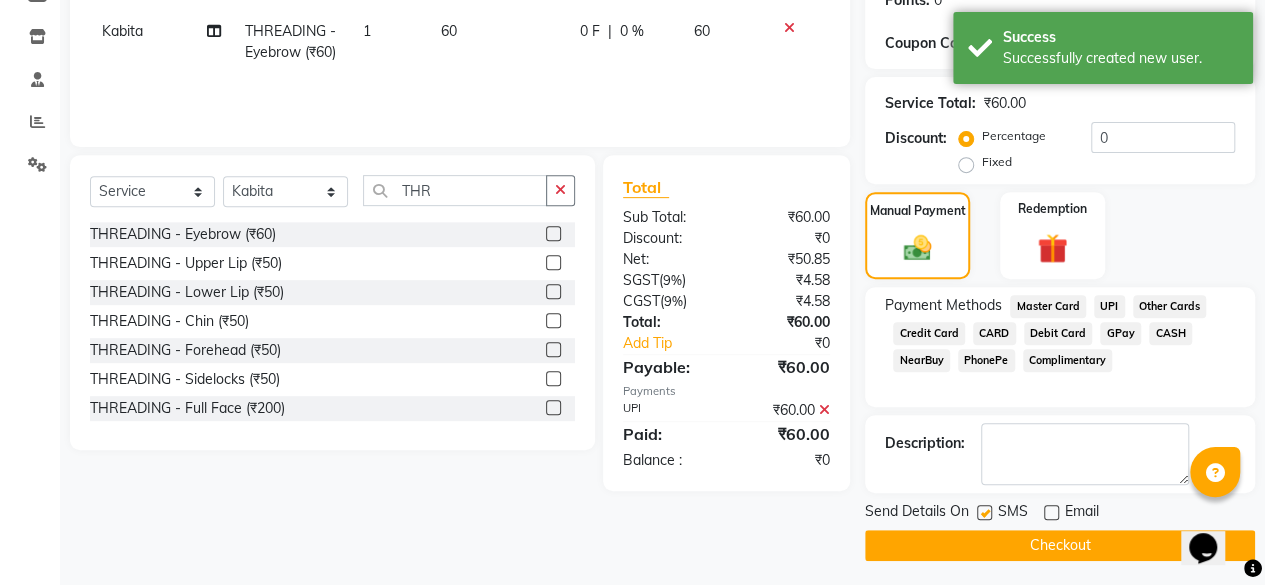 scroll, scrollTop: 324, scrollLeft: 0, axis: vertical 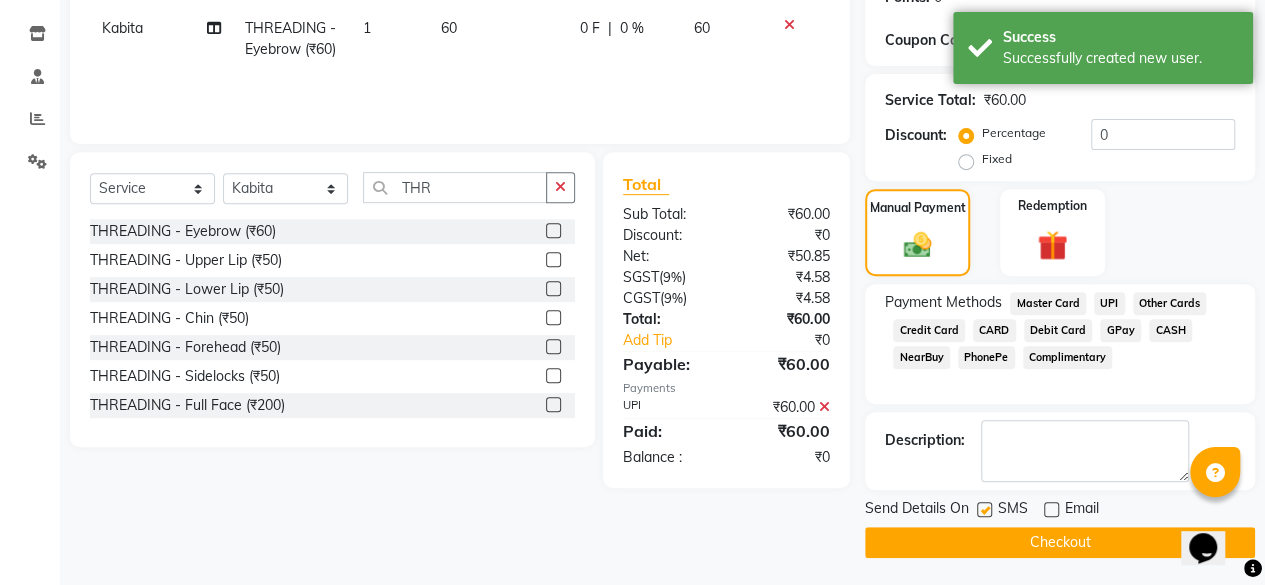 click on "Checkout" 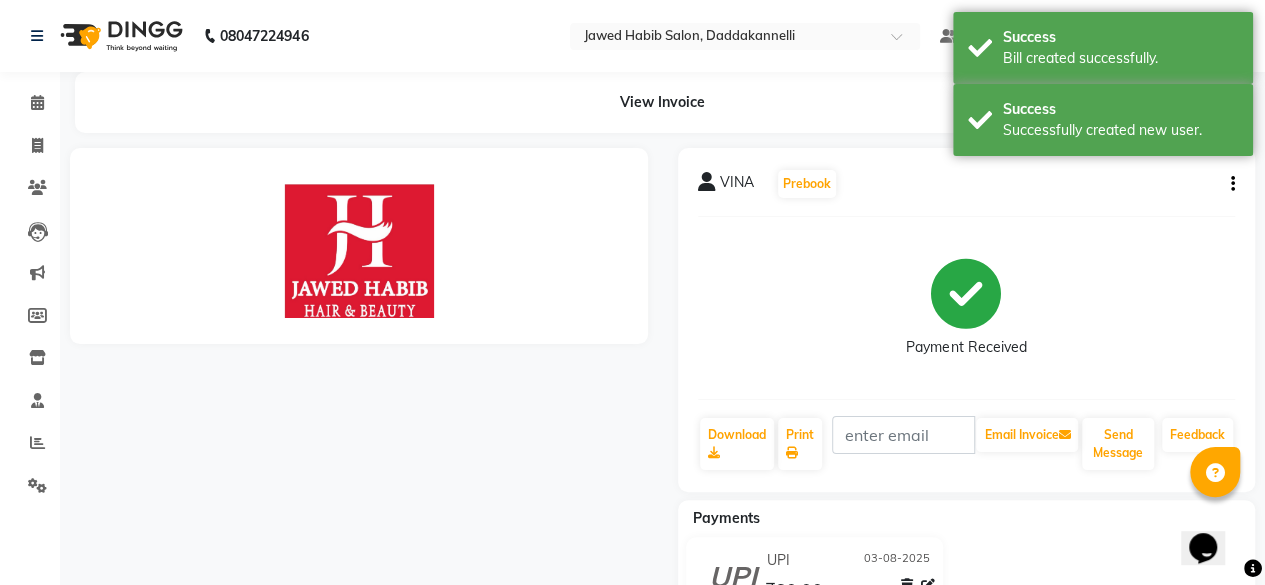 scroll, scrollTop: 0, scrollLeft: 0, axis: both 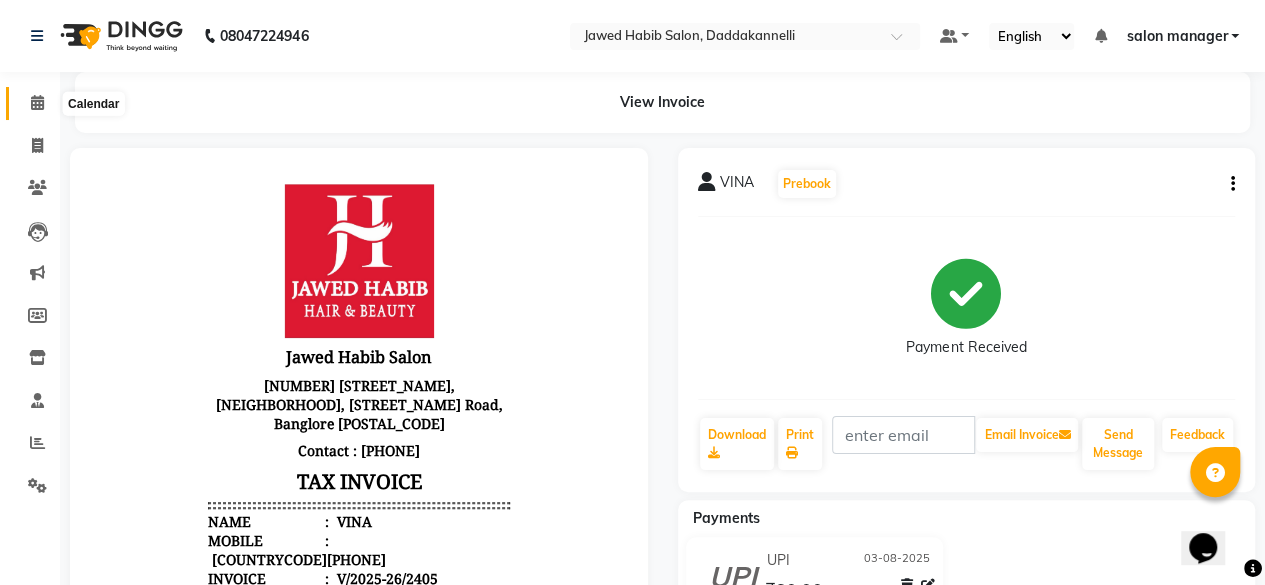 click 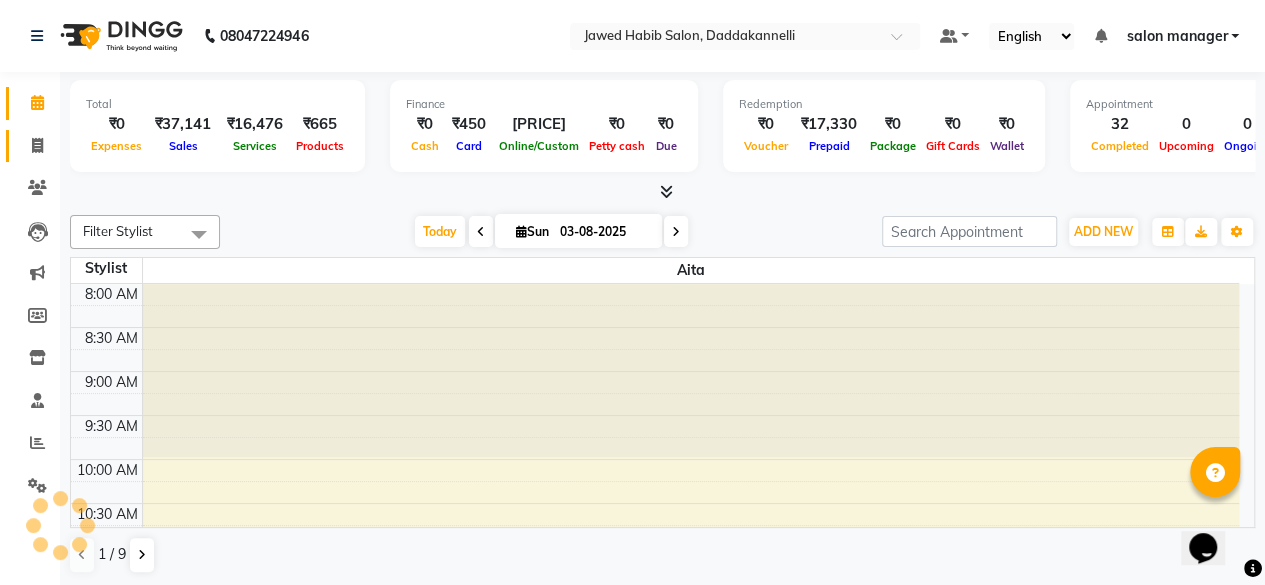 scroll, scrollTop: 0, scrollLeft: 0, axis: both 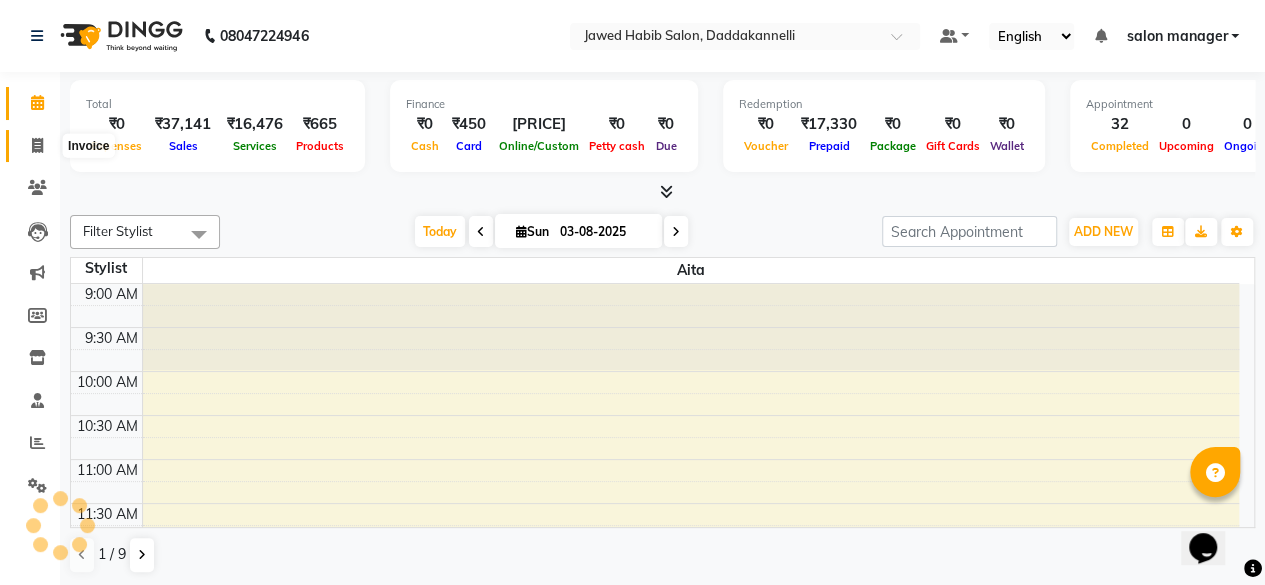 click 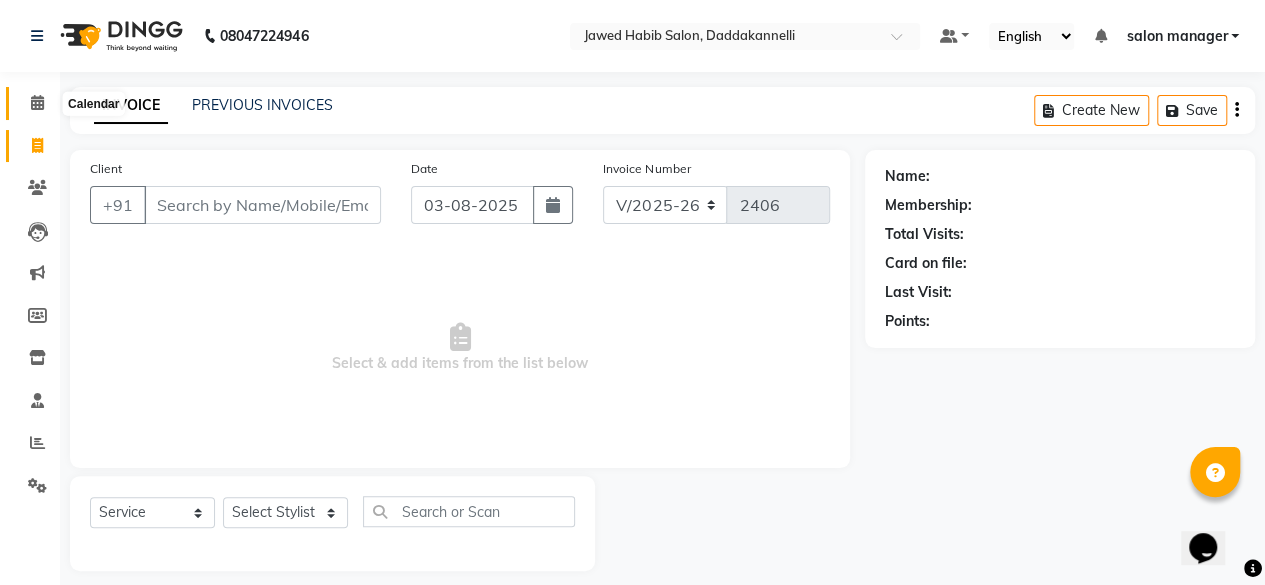 click 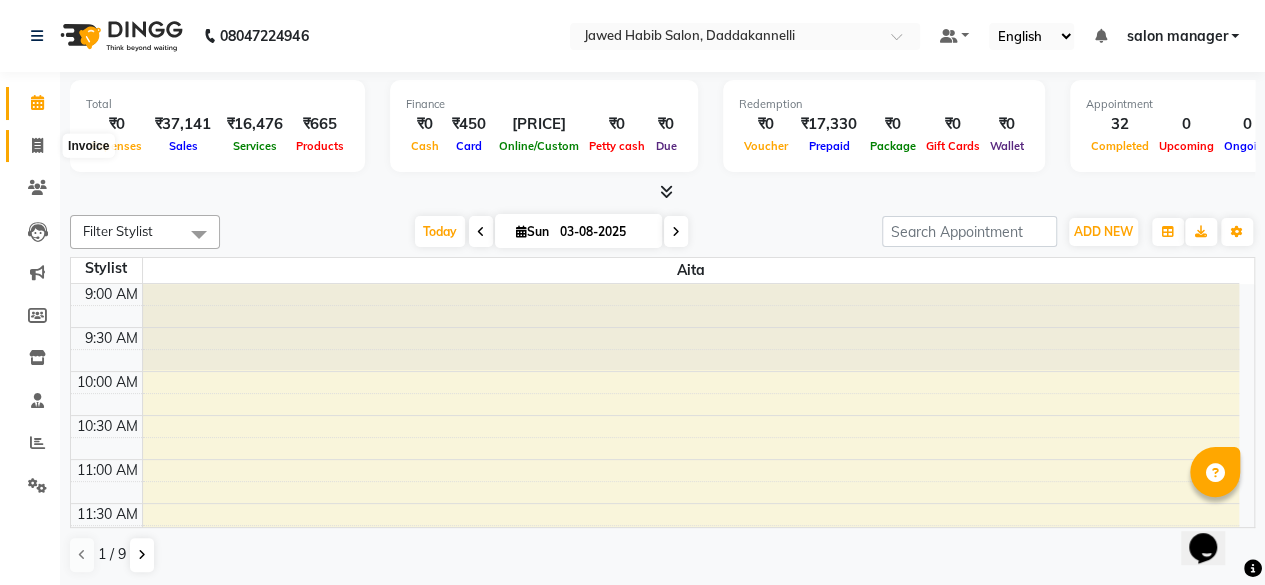 click 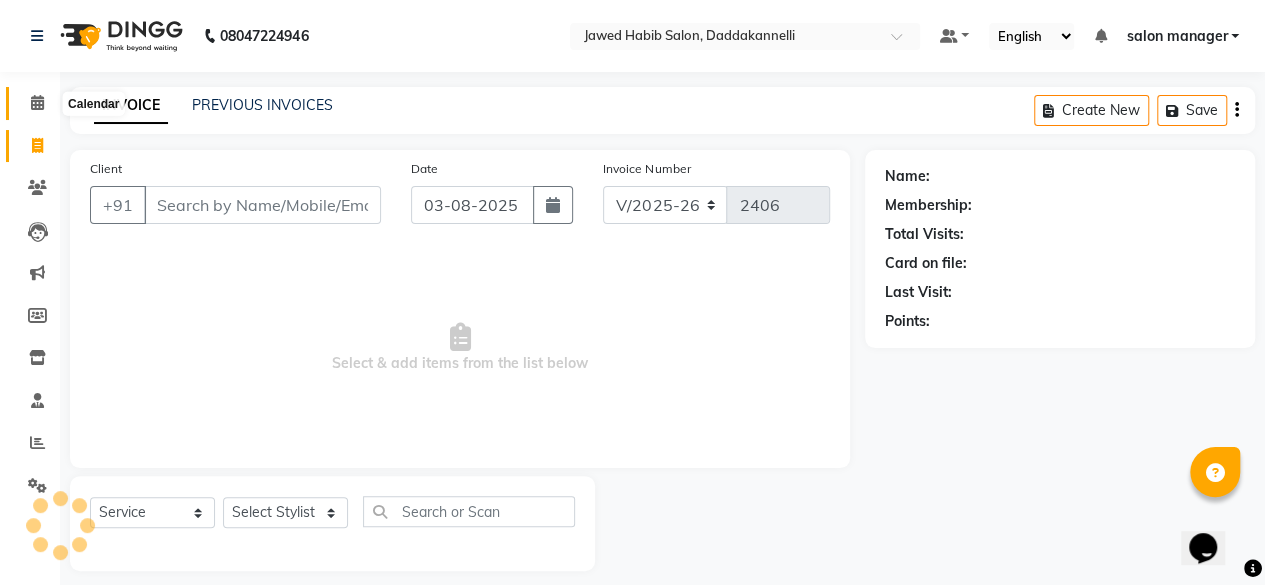 click 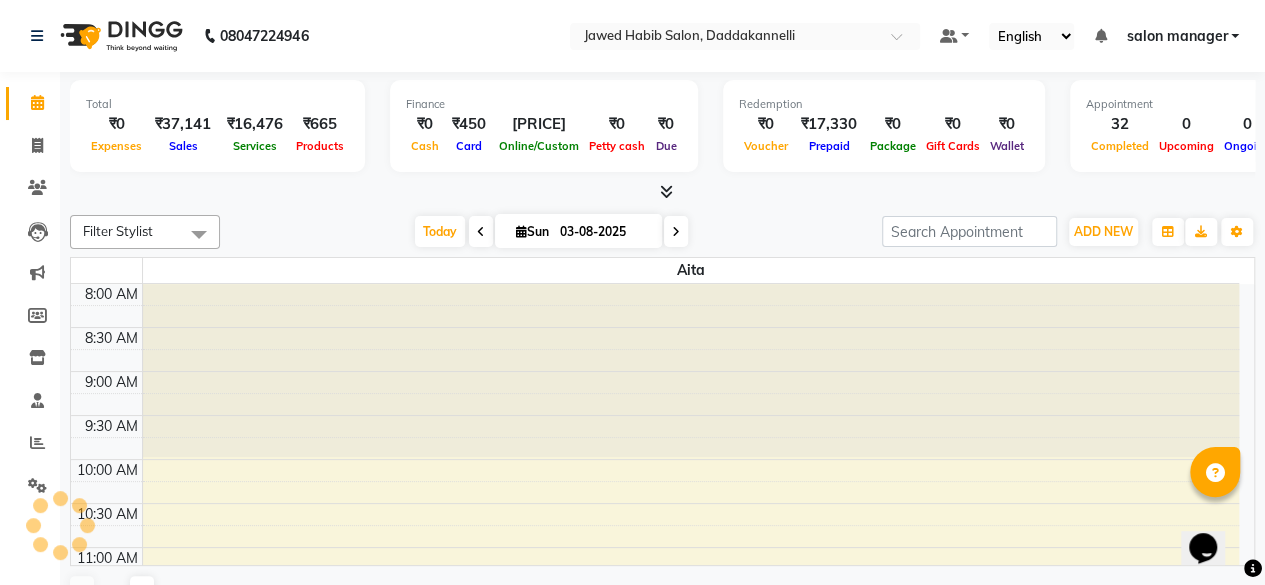 scroll, scrollTop: 0, scrollLeft: 0, axis: both 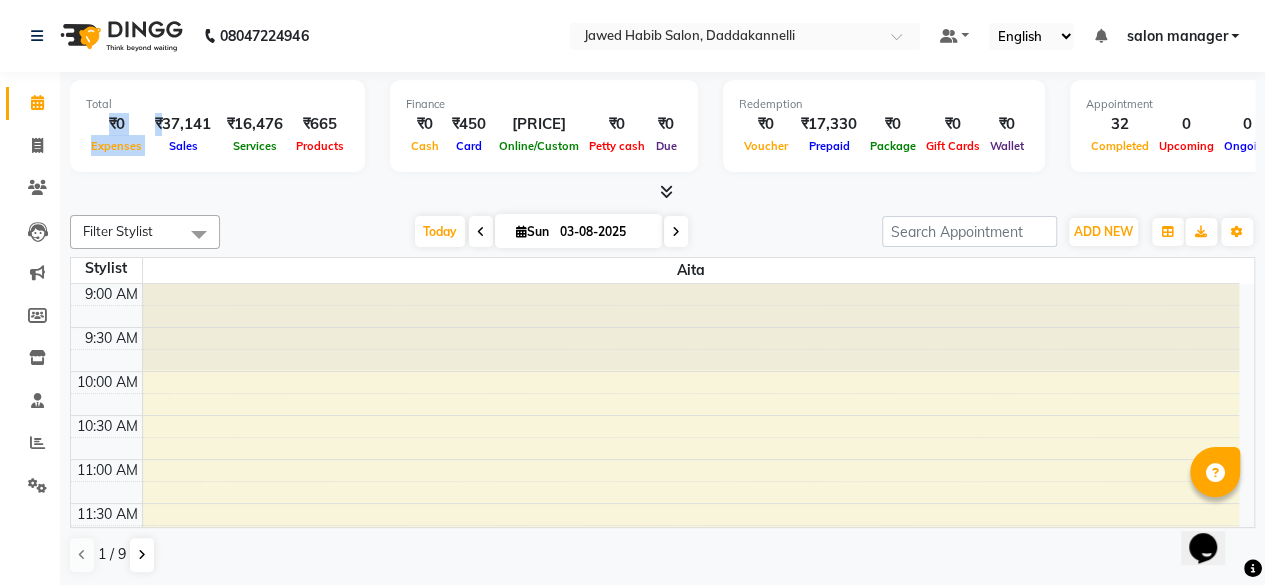 drag, startPoint x: 162, startPoint y: 120, endPoint x: 108, endPoint y: 119, distance: 54.00926 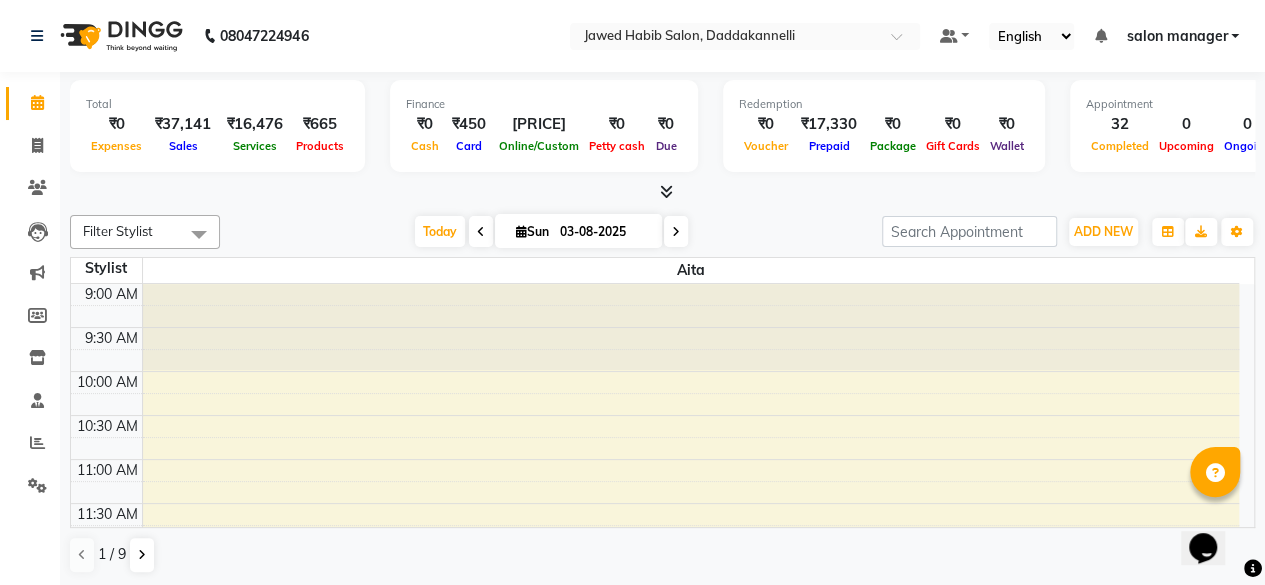 click at bounding box center (662, 192) 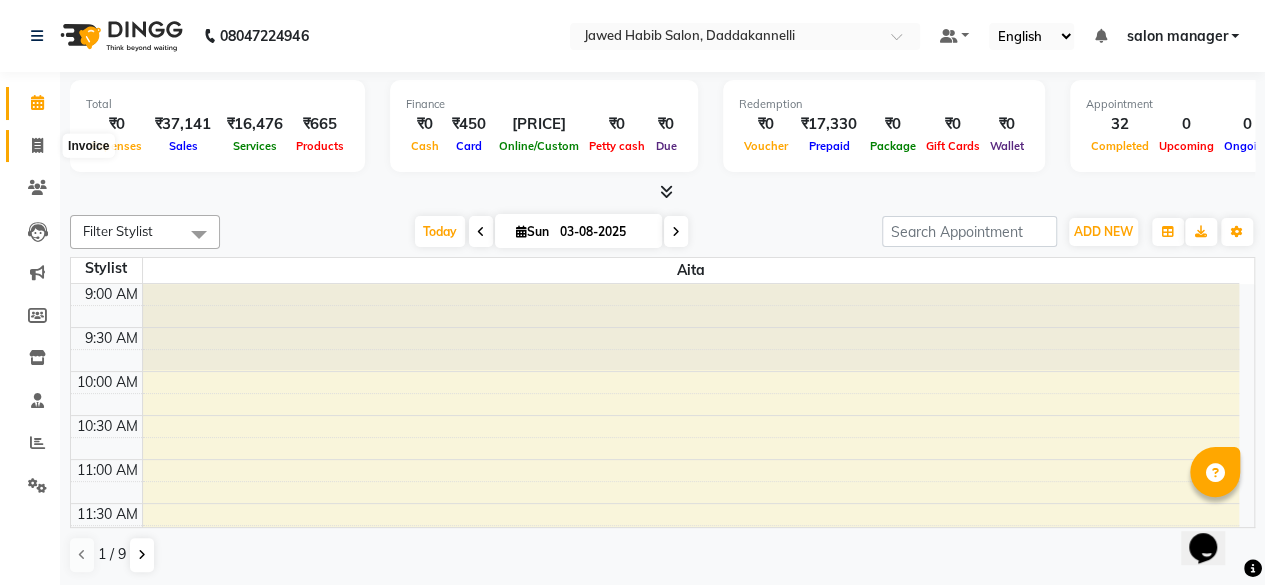 click 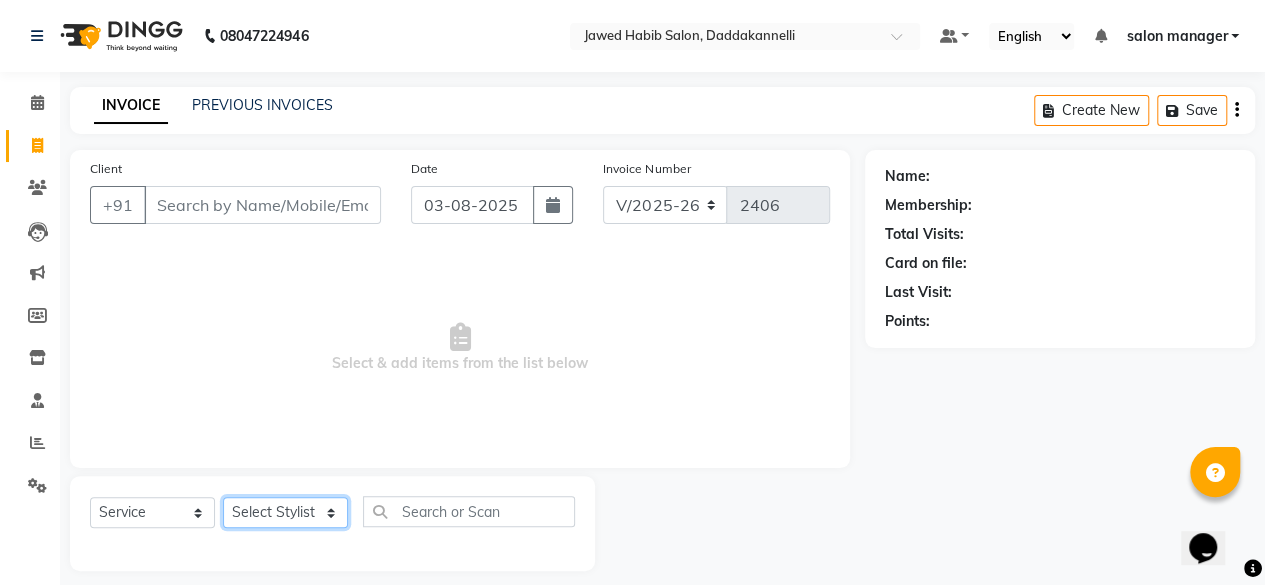 click on "Select Stylist" 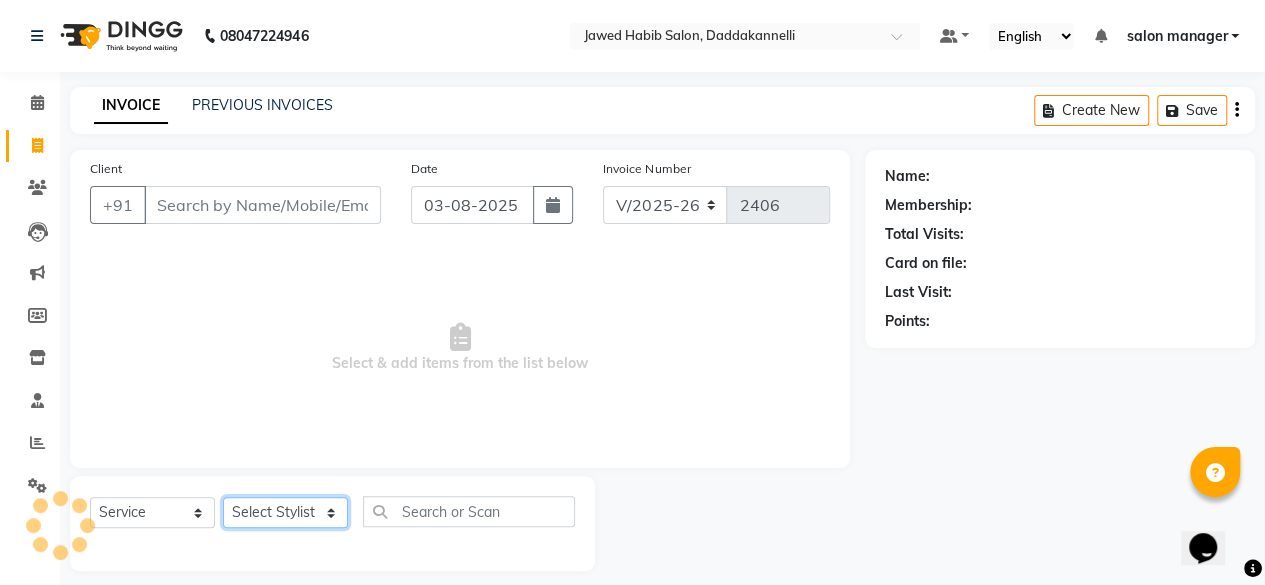 click on "Select Stylist aita DINGG SUPPORT Kabita KAMLA Rahul Riya Tamang Sajal salon manager Sonu Vimal" 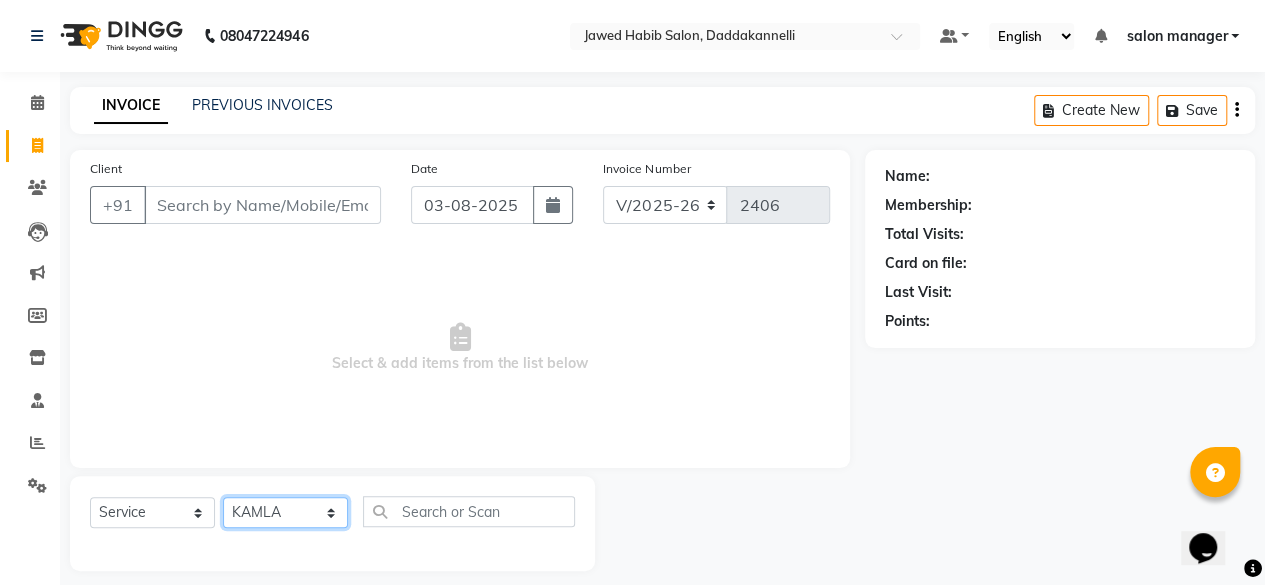click on "Select Stylist aita DINGG SUPPORT Kabita KAMLA Rahul Riya Tamang Sajal salon manager Sonu Vimal" 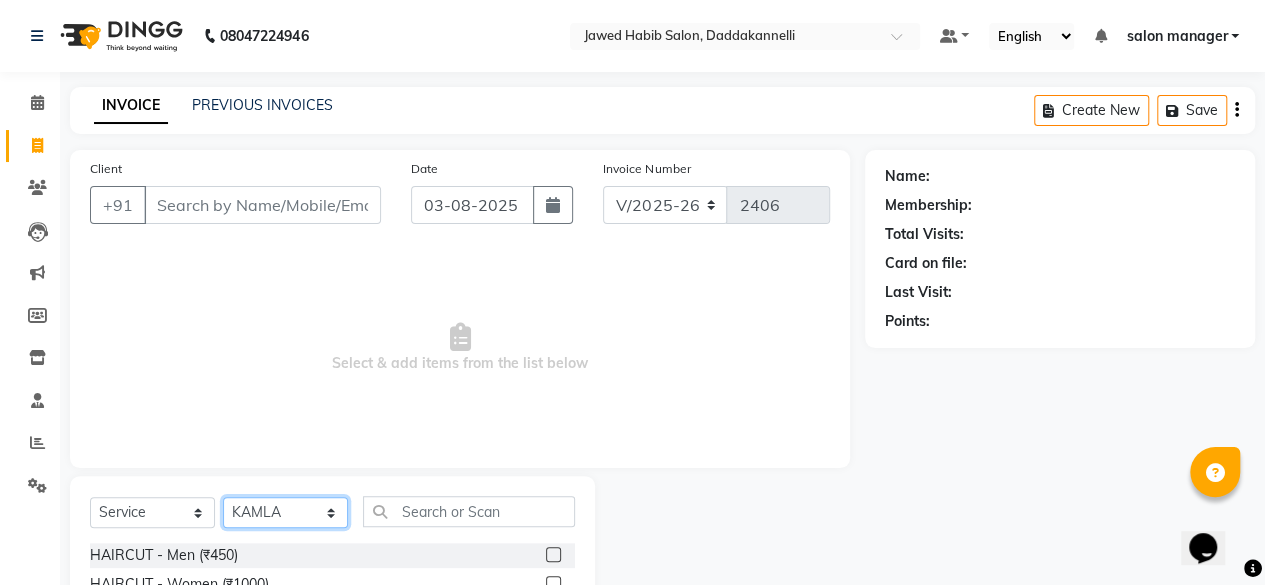 scroll, scrollTop: 200, scrollLeft: 0, axis: vertical 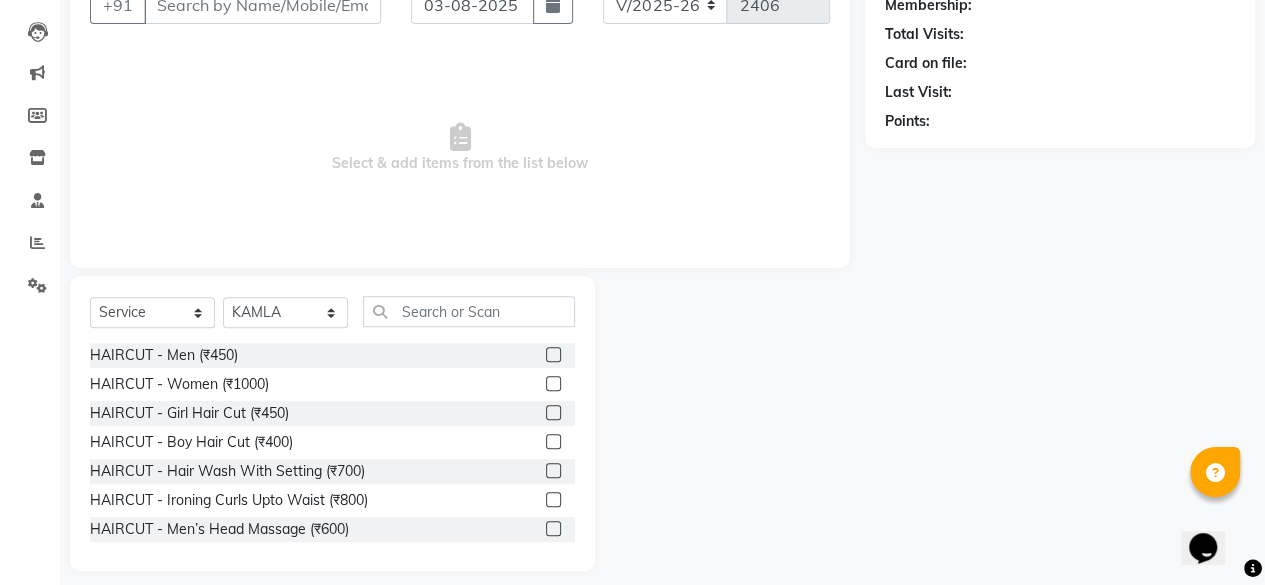 click 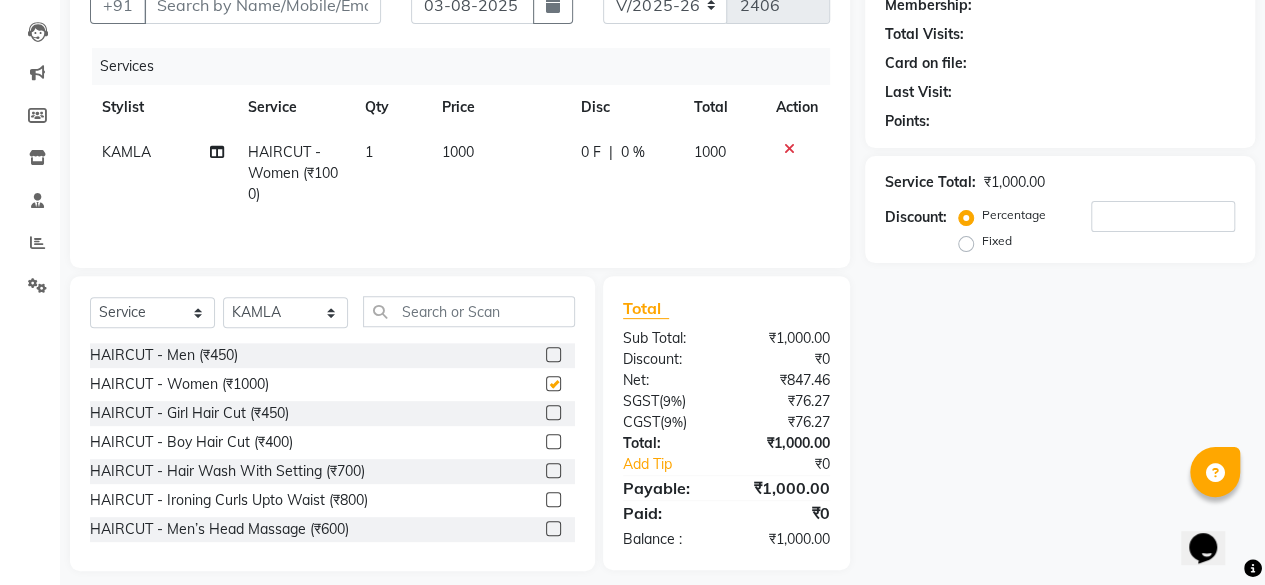 scroll, scrollTop: 0, scrollLeft: 0, axis: both 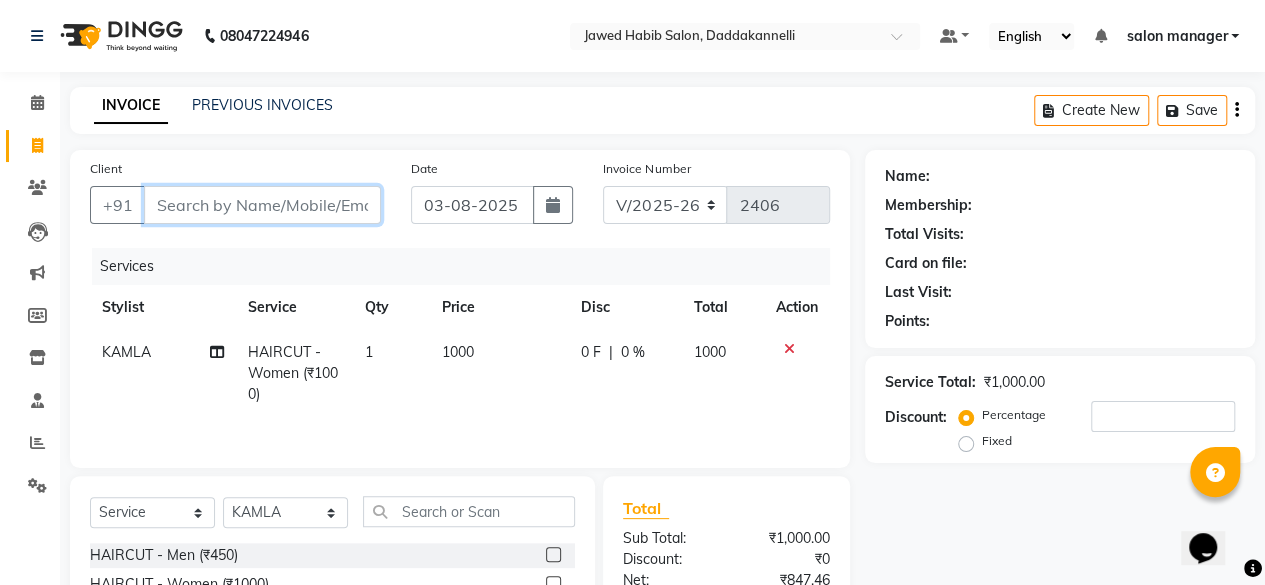 click on "Client" at bounding box center (262, 205) 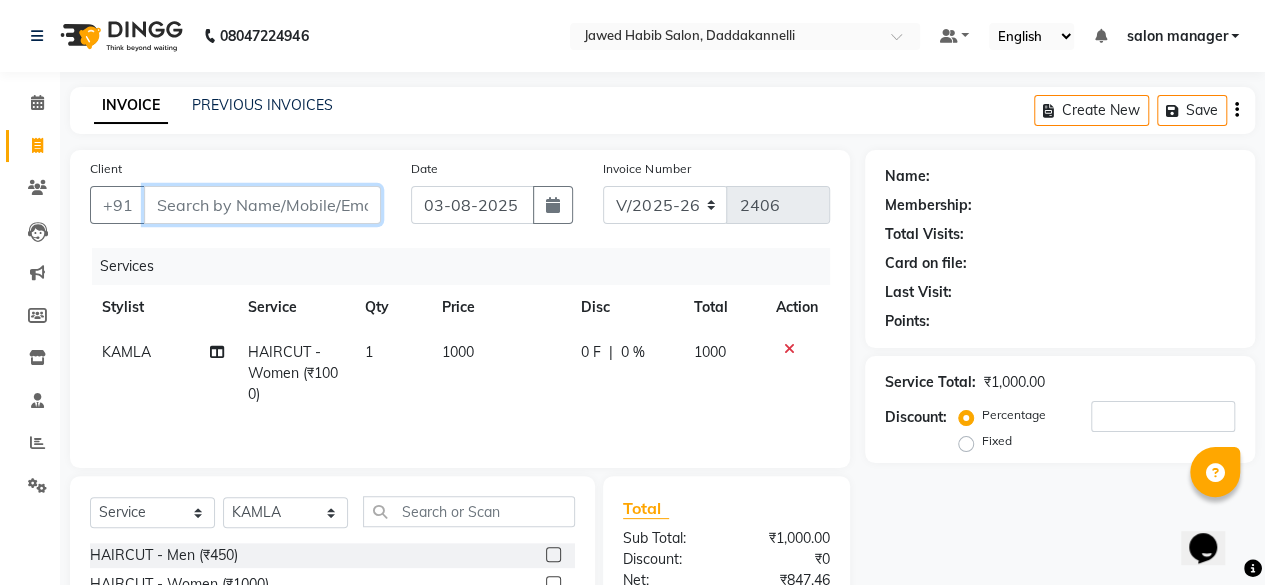 scroll, scrollTop: 100, scrollLeft: 0, axis: vertical 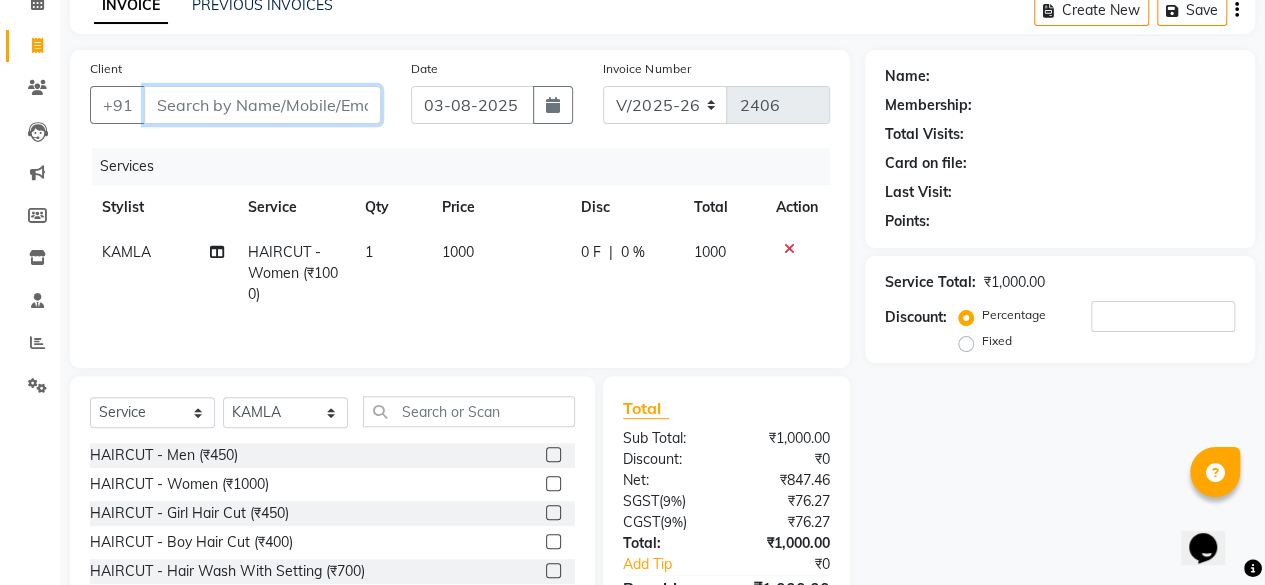 click on "Client" at bounding box center [262, 105] 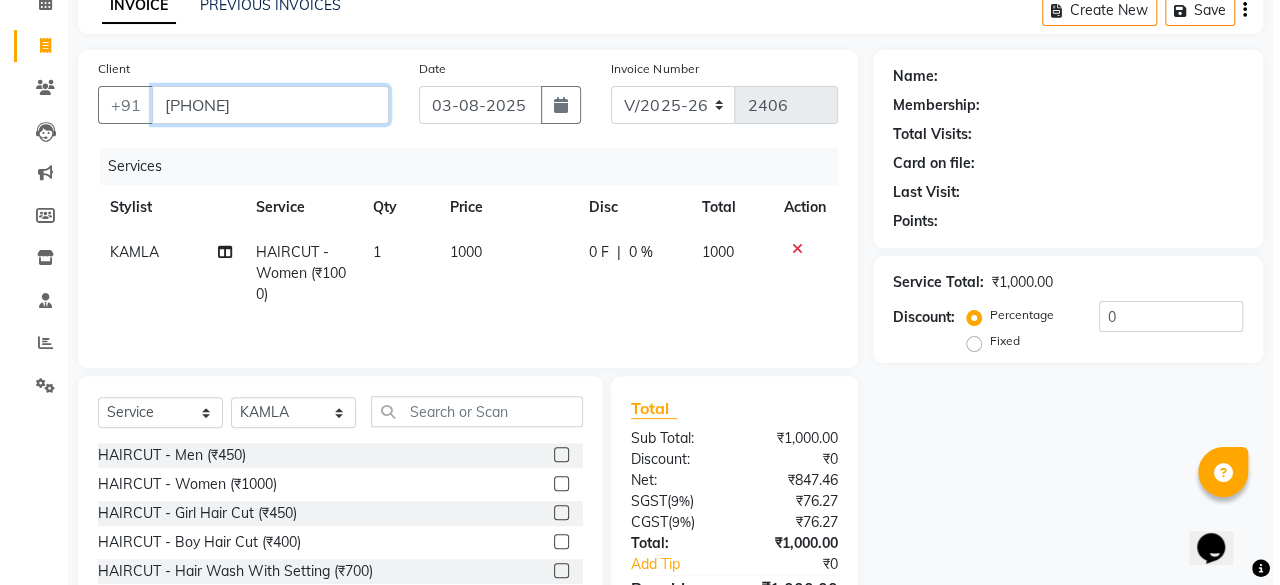 scroll, scrollTop: 0, scrollLeft: 0, axis: both 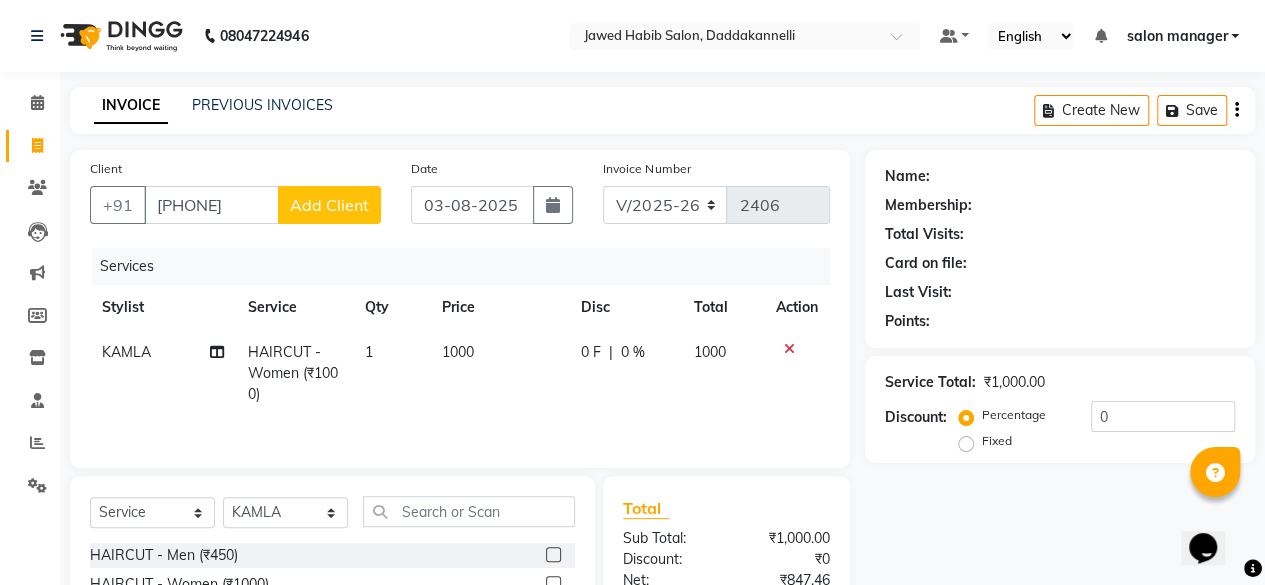 click on "Add Client" 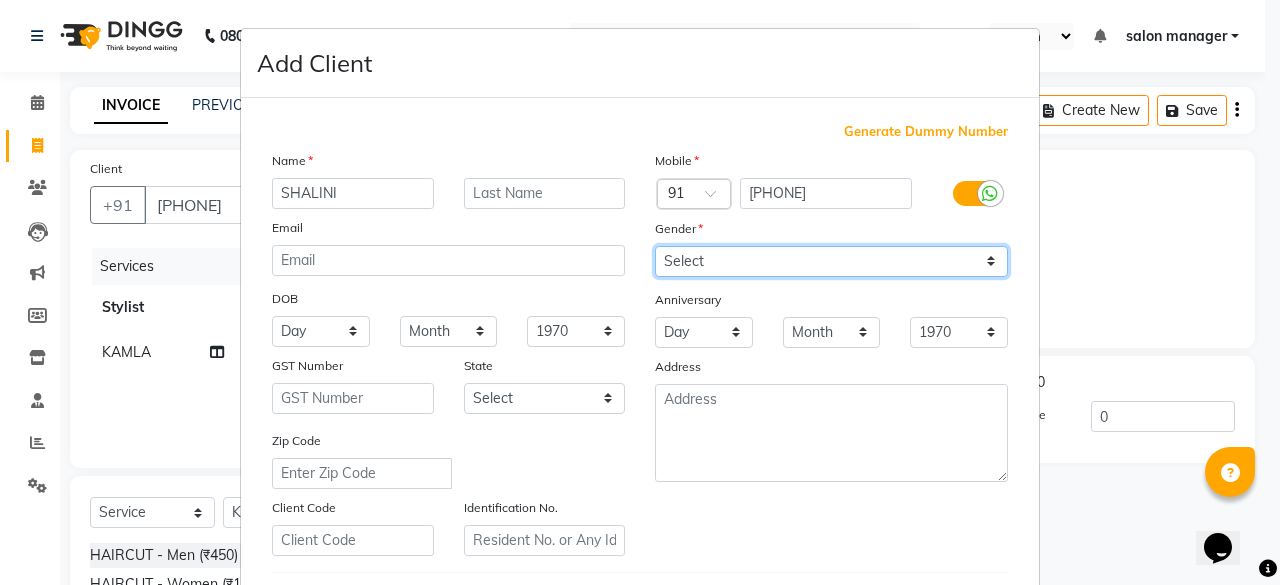 click on "Select Male Female Other Prefer Not To Say" at bounding box center [831, 261] 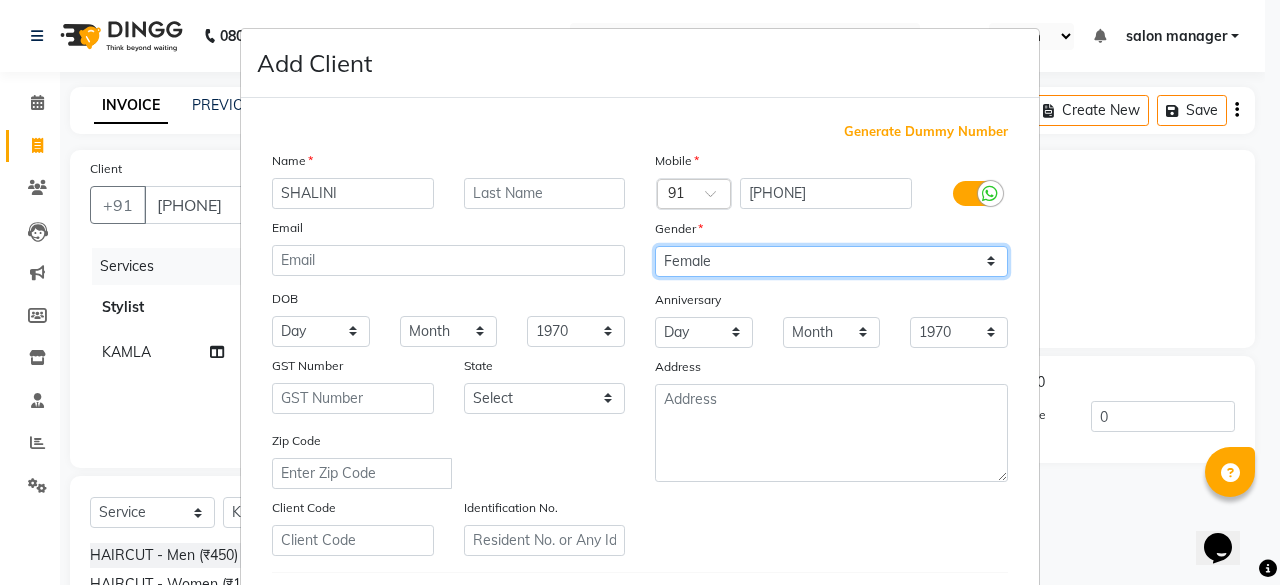 click on "Select Male Female Other Prefer Not To Say" at bounding box center (831, 261) 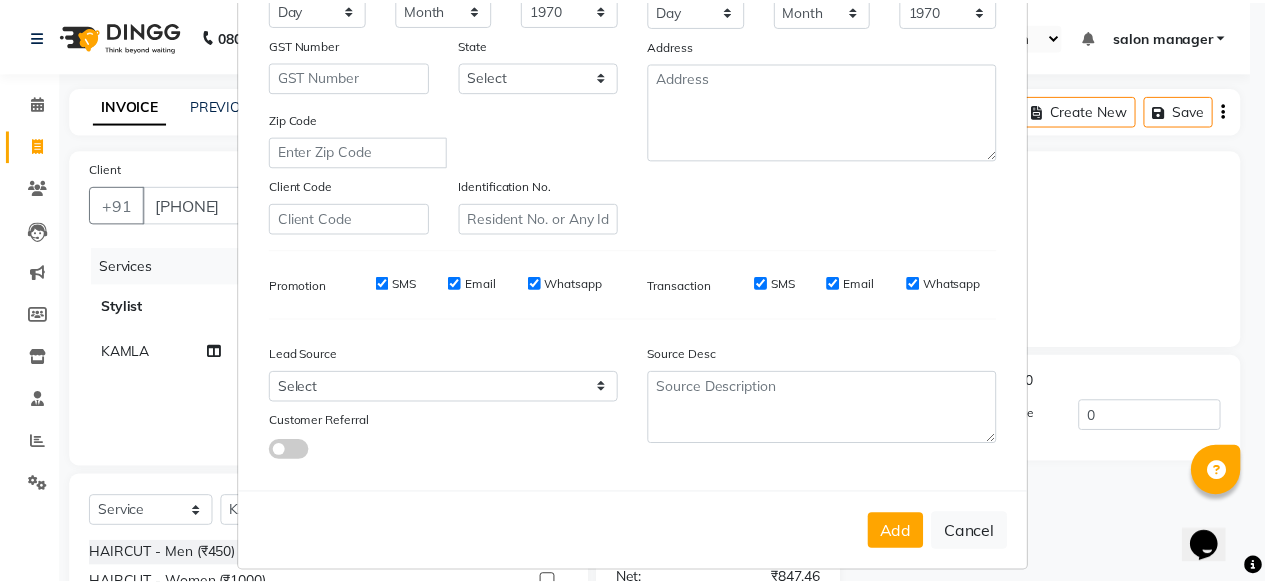 scroll, scrollTop: 334, scrollLeft: 0, axis: vertical 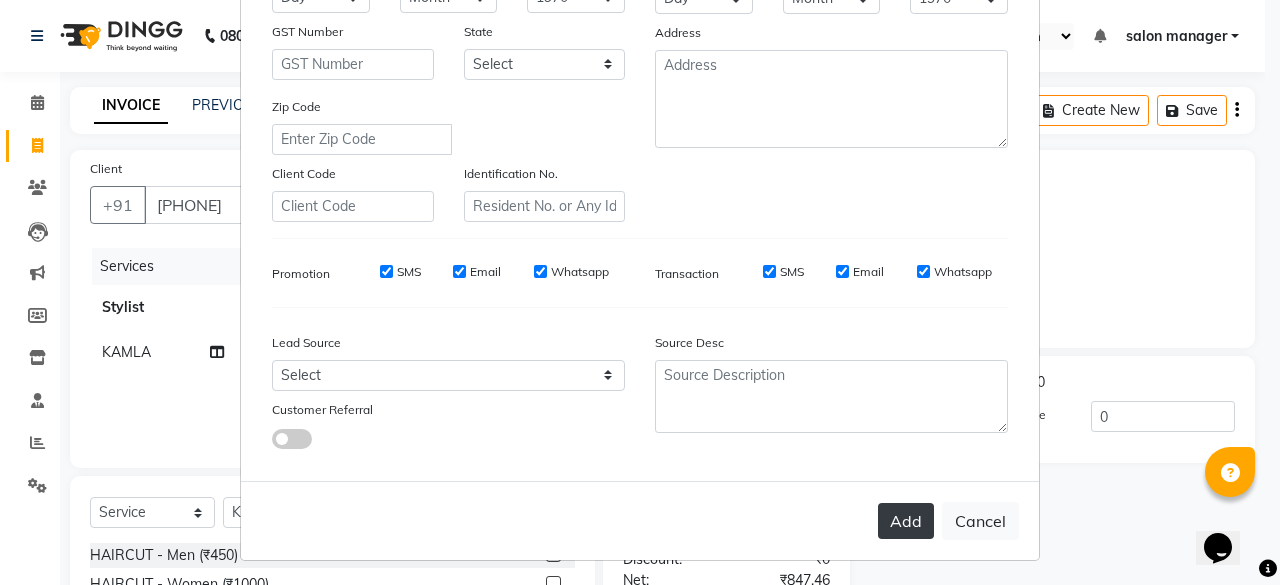 click on "Add" at bounding box center [906, 521] 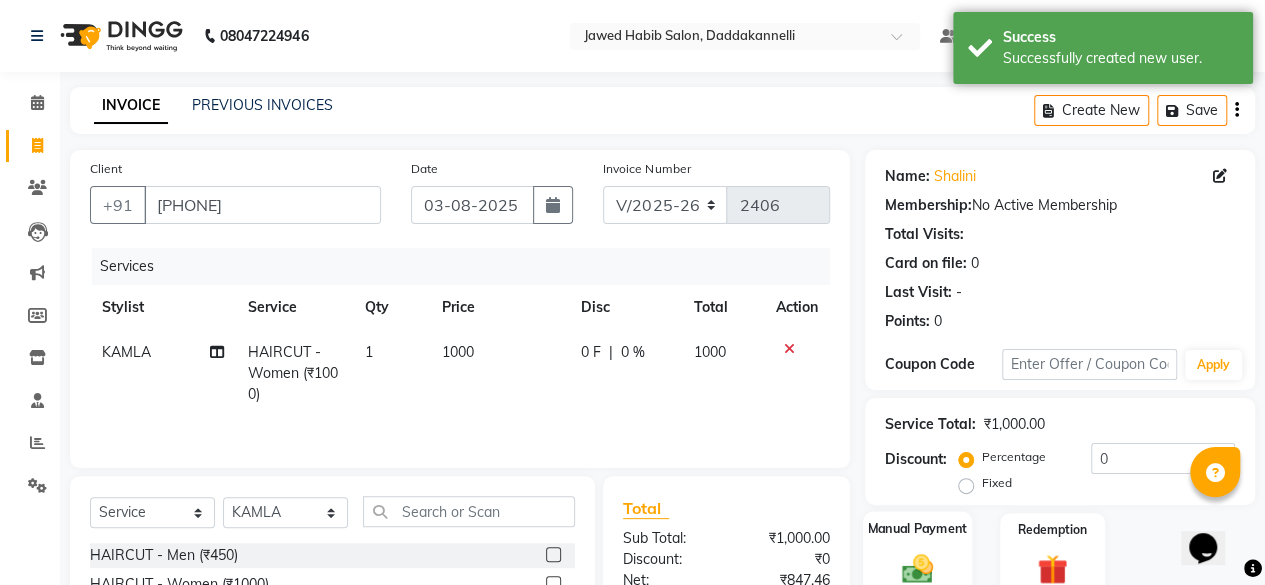 scroll, scrollTop: 215, scrollLeft: 0, axis: vertical 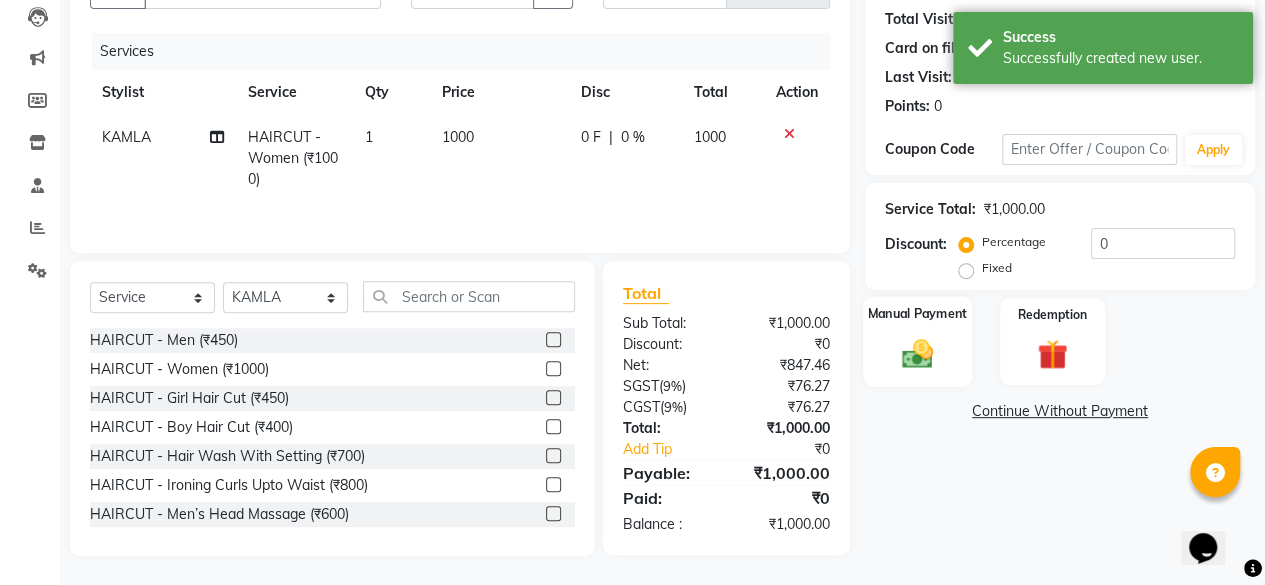 click 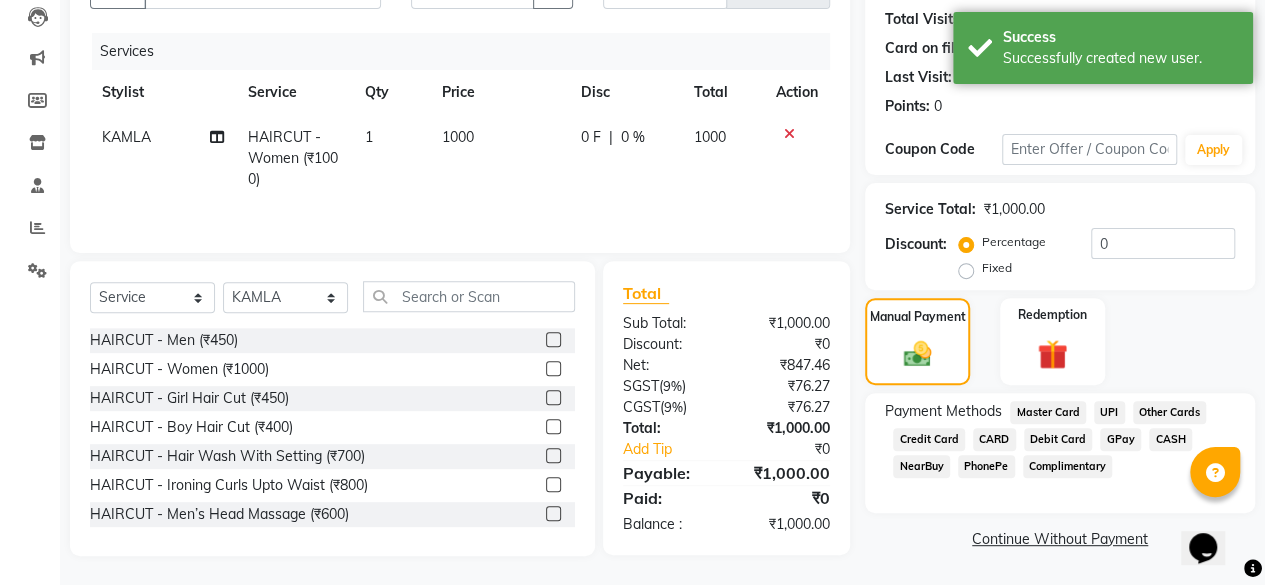 click on "UPI" 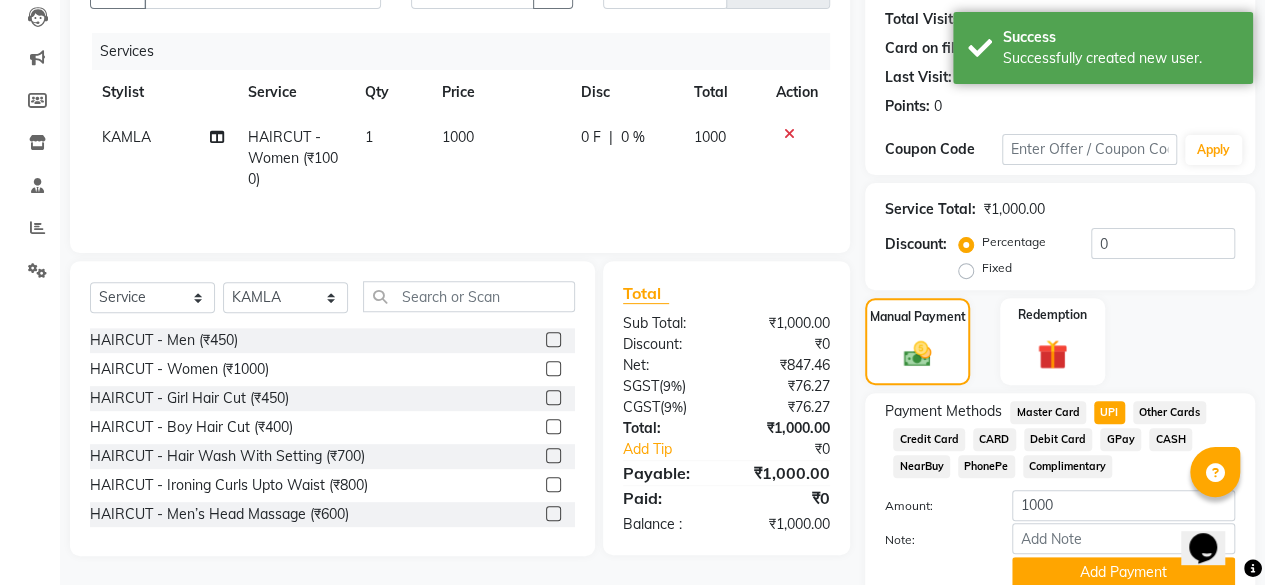 scroll, scrollTop: 296, scrollLeft: 0, axis: vertical 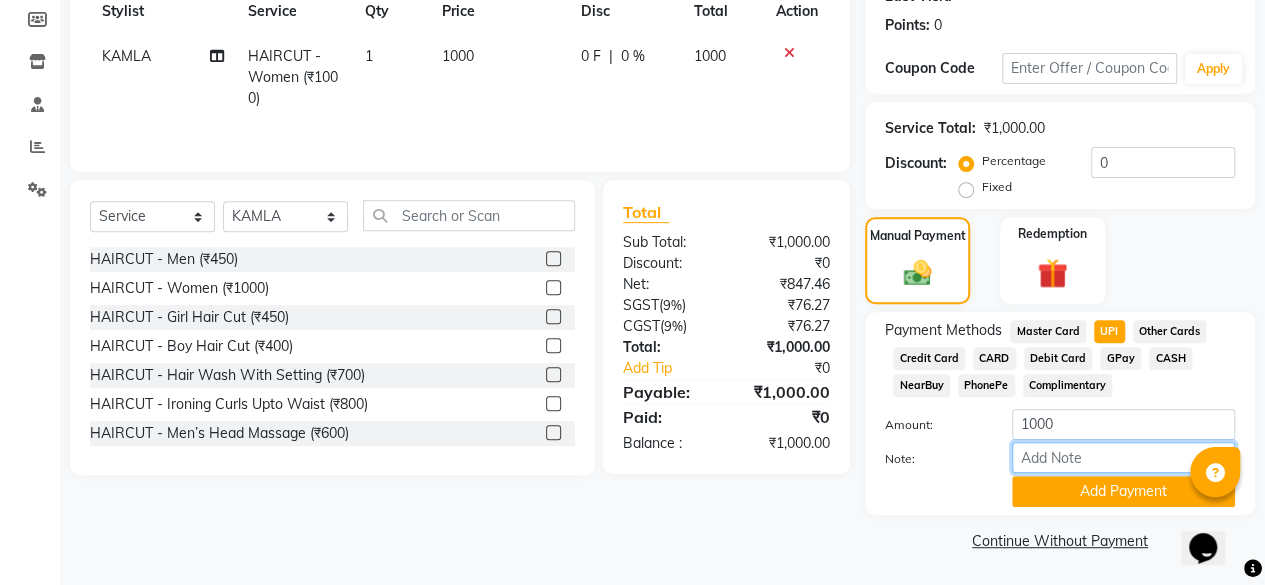click on "Note:" at bounding box center (1123, 457) 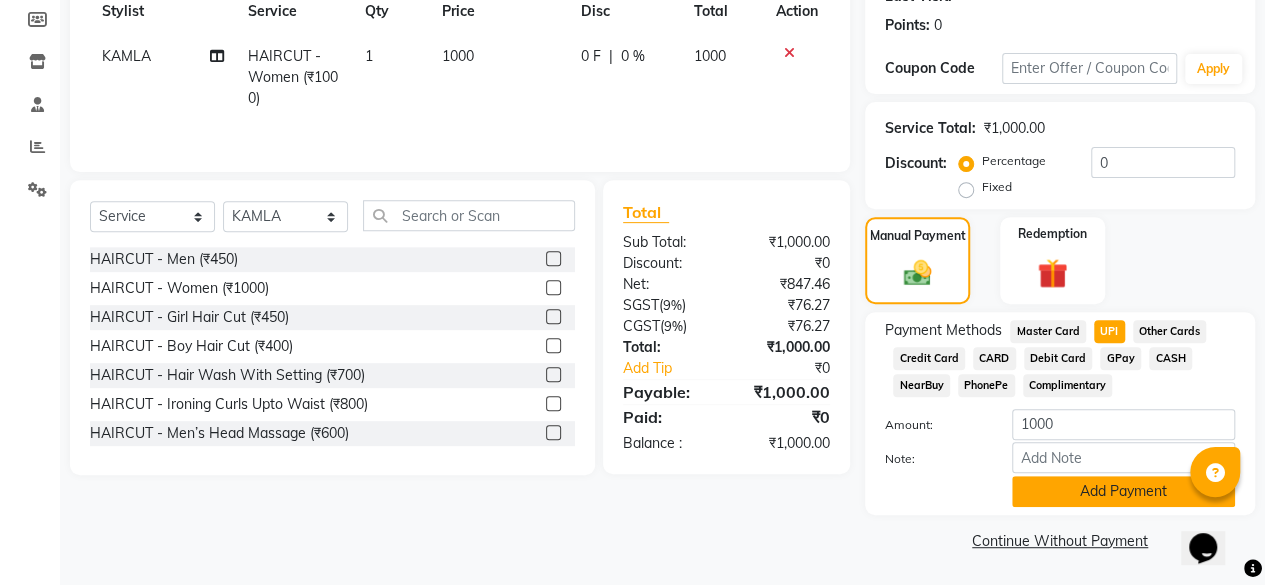 click on "Add Payment" 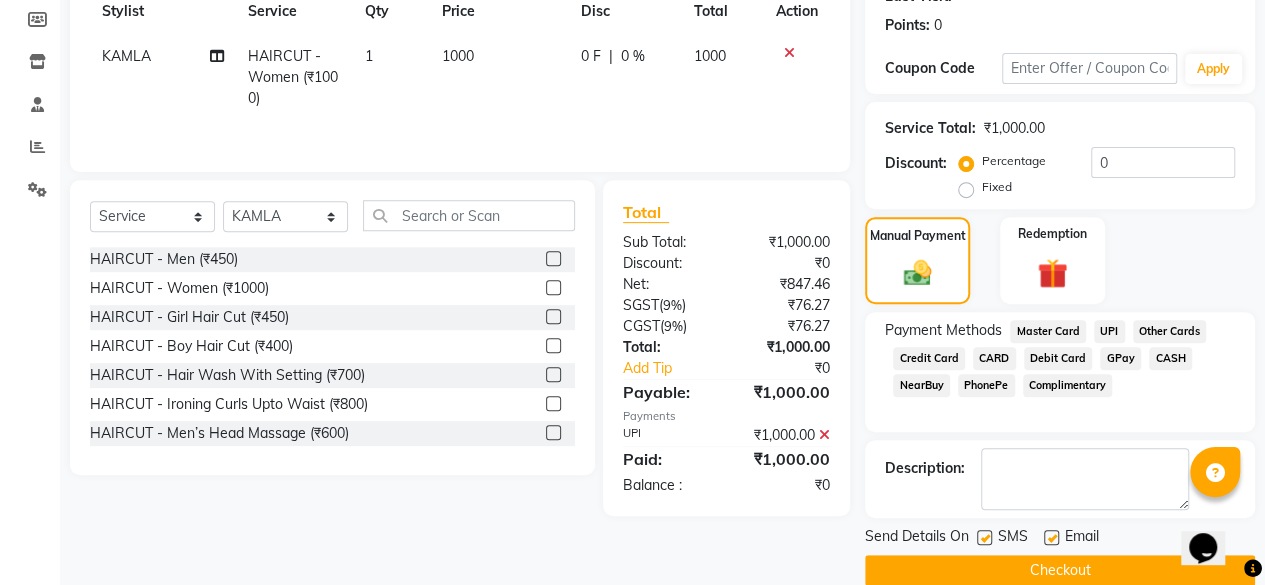click 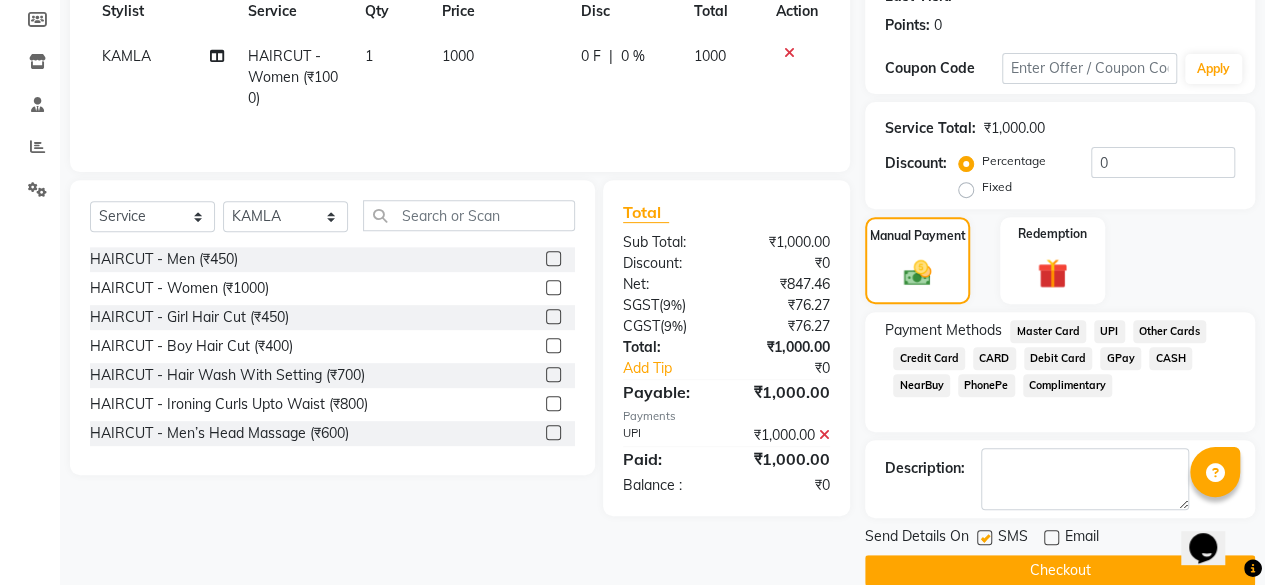 click on "Checkout" 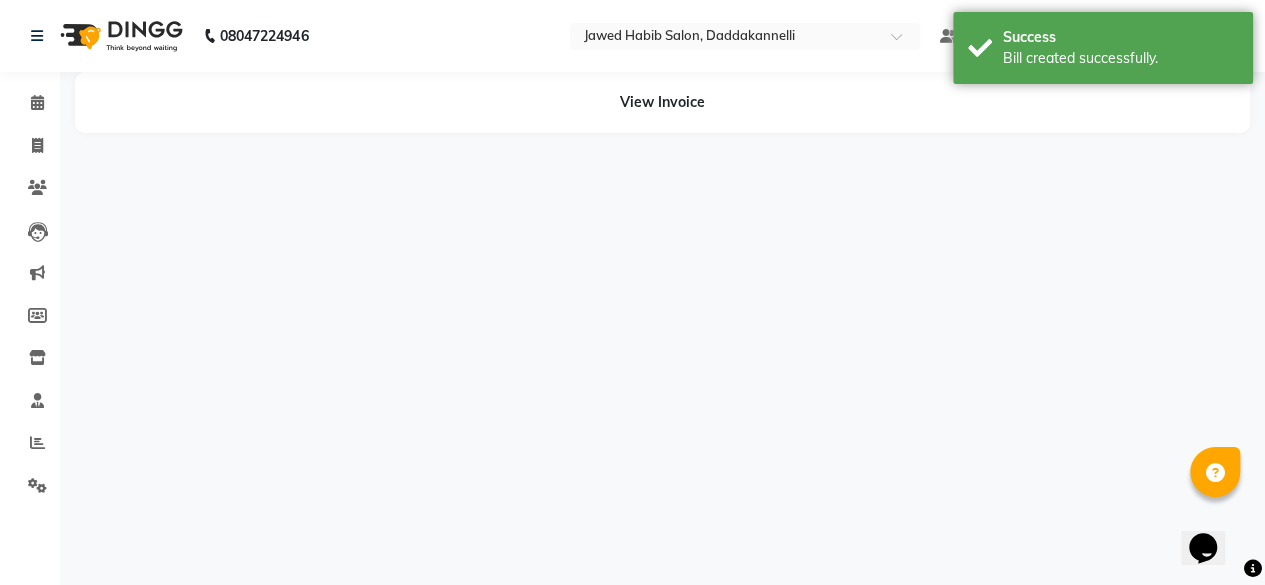scroll, scrollTop: 0, scrollLeft: 0, axis: both 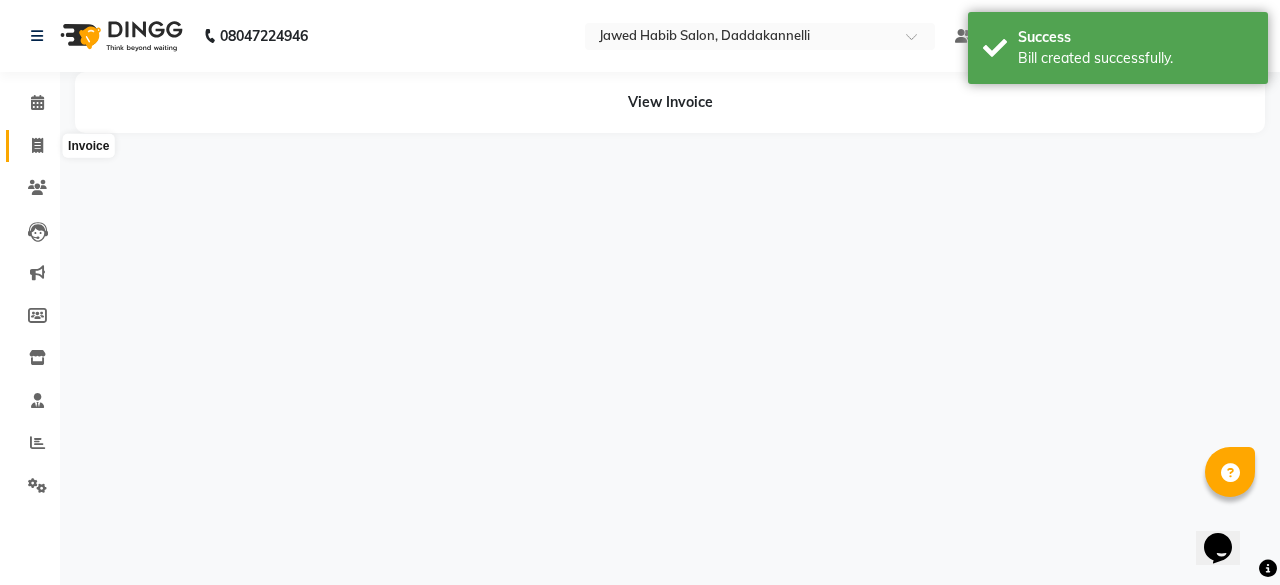 click 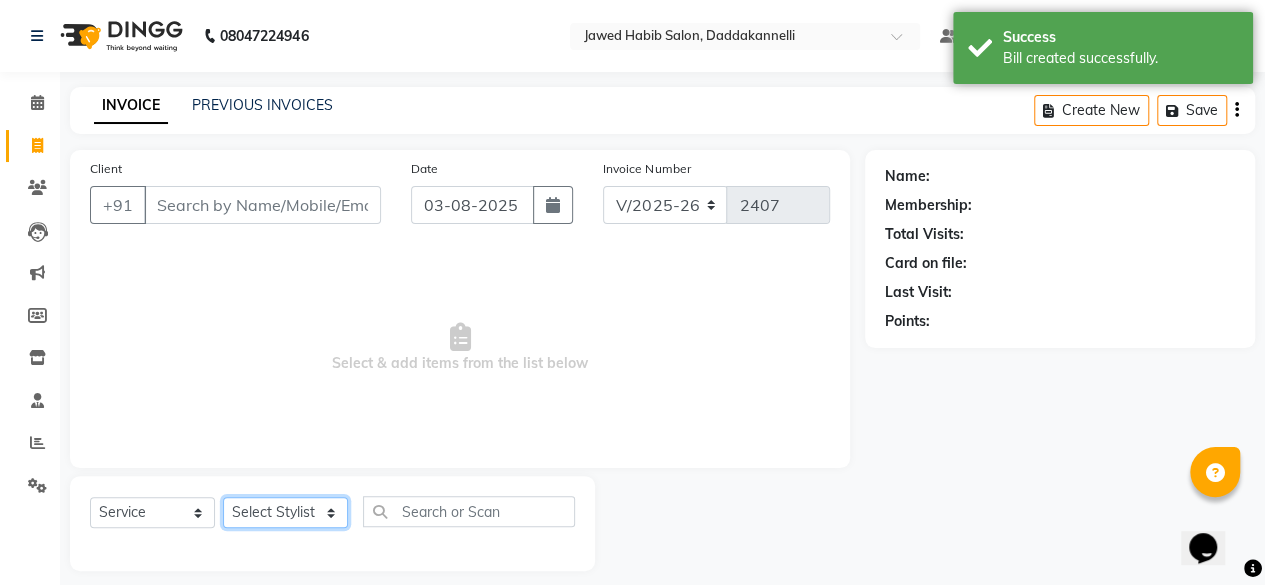 click on "Select Stylist aita DINGG SUPPORT Kabita KAMLA Rahul Riya Tamang Sajal salon manager Sonu Vimal" 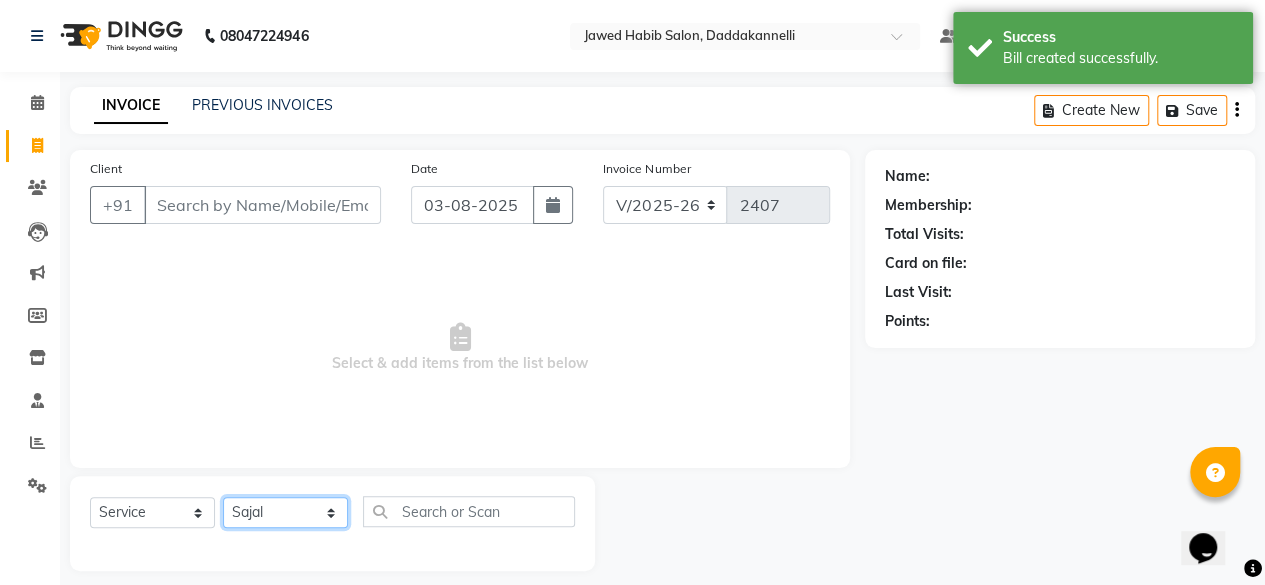 click on "Select Stylist aita DINGG SUPPORT Kabita KAMLA Rahul Riya Tamang Sajal salon manager Sonu Vimal" 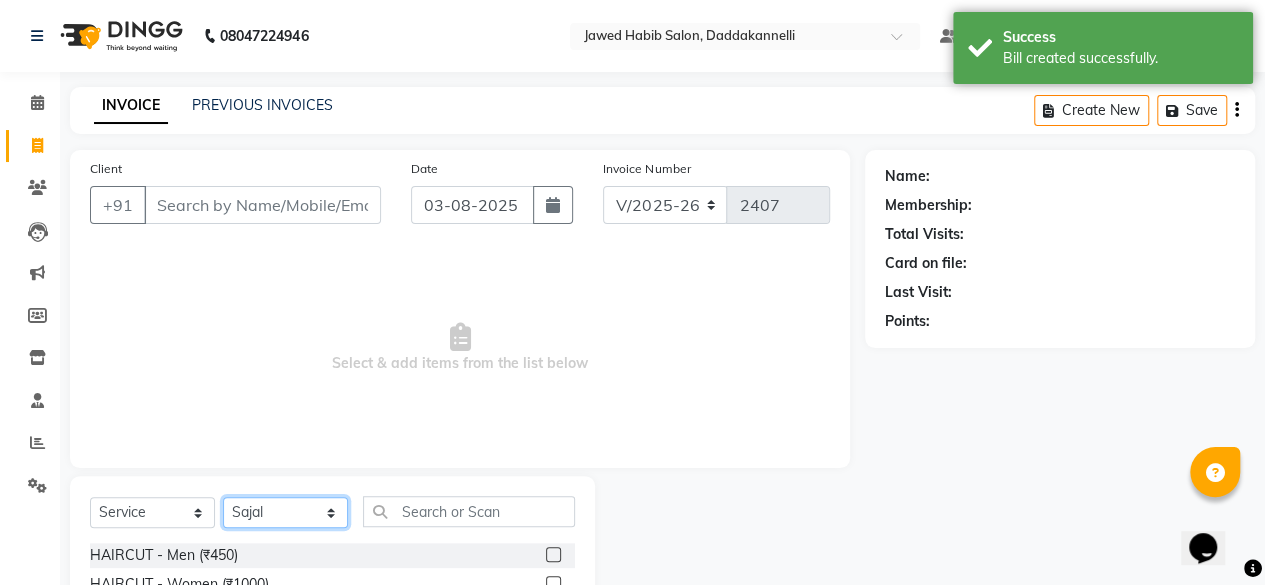 scroll, scrollTop: 215, scrollLeft: 0, axis: vertical 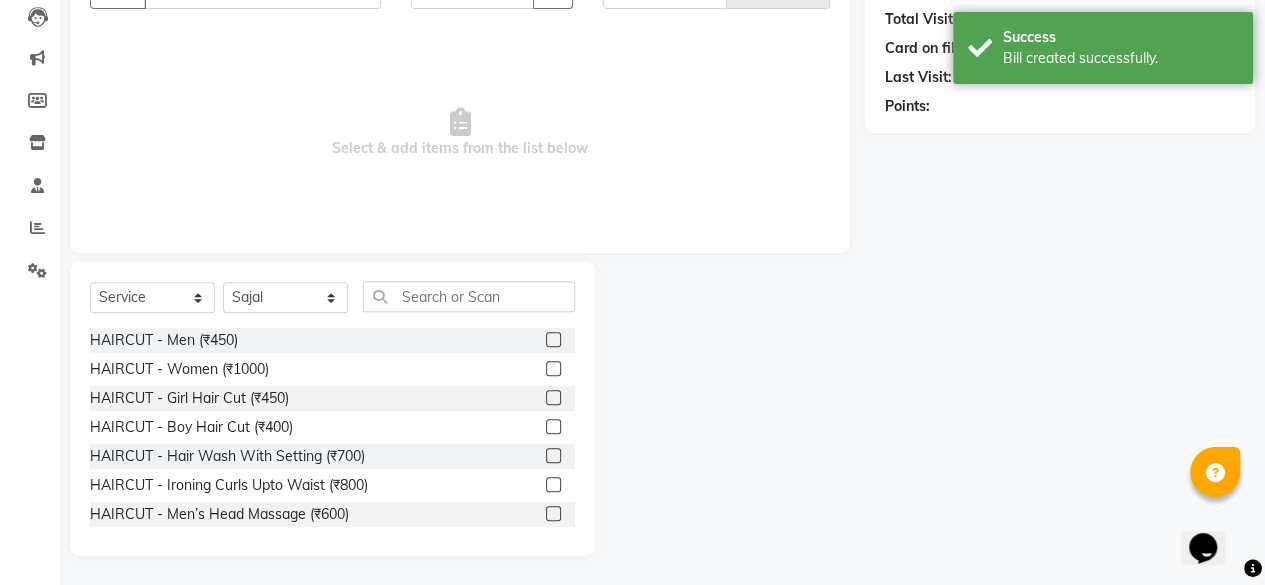 click 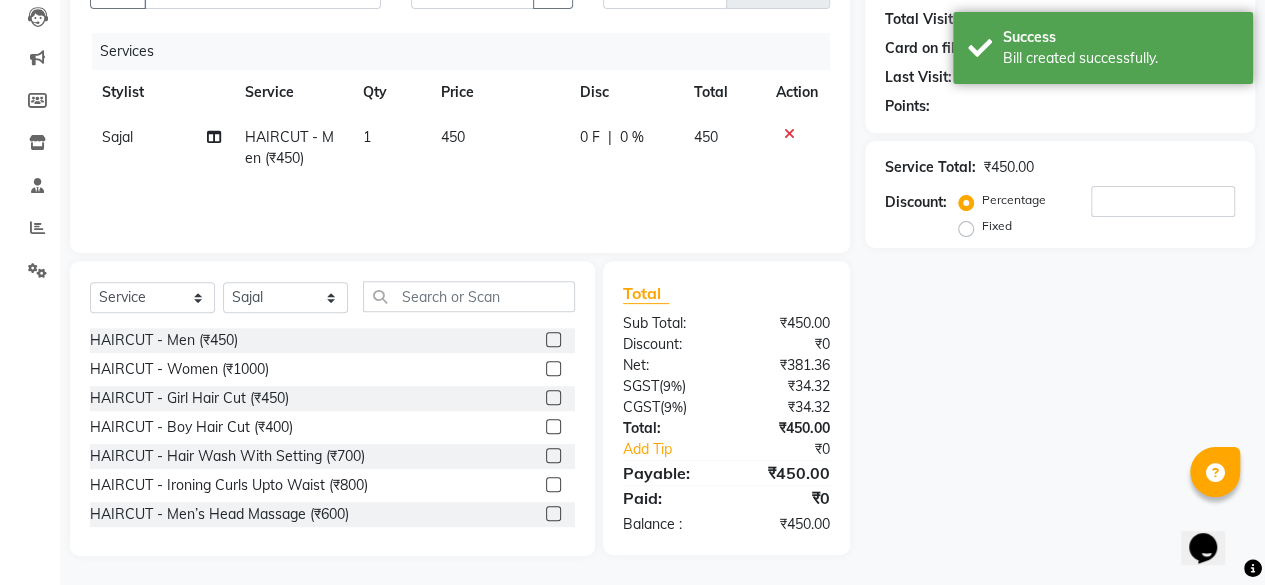 scroll, scrollTop: 0, scrollLeft: 0, axis: both 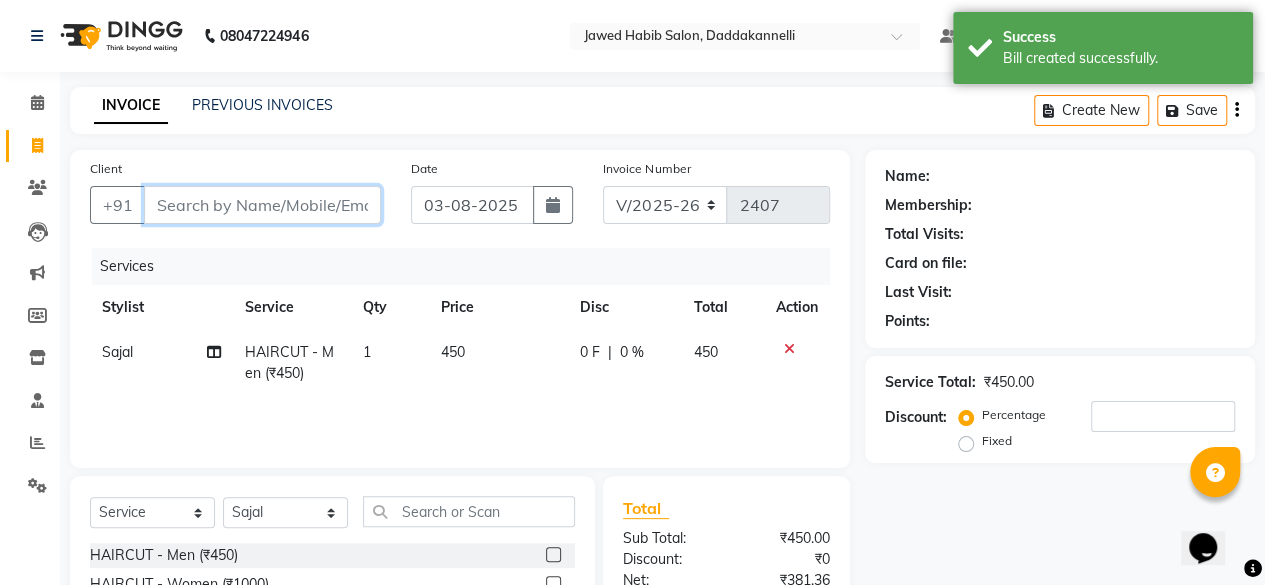 click on "Client" at bounding box center (262, 205) 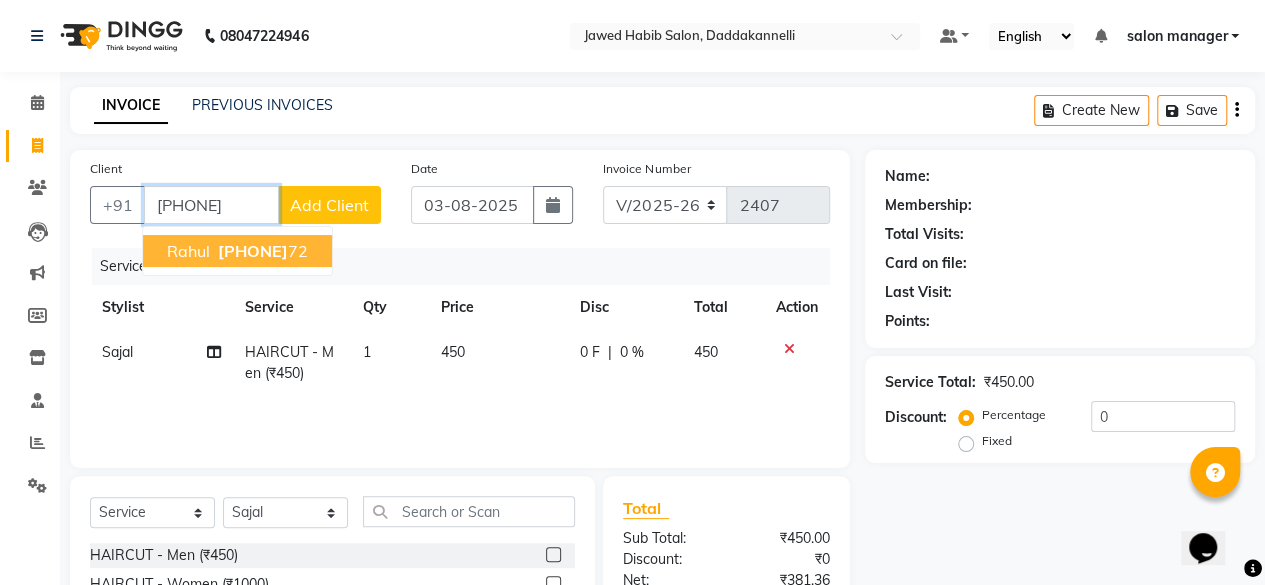 click on "81784425 72" at bounding box center (261, 251) 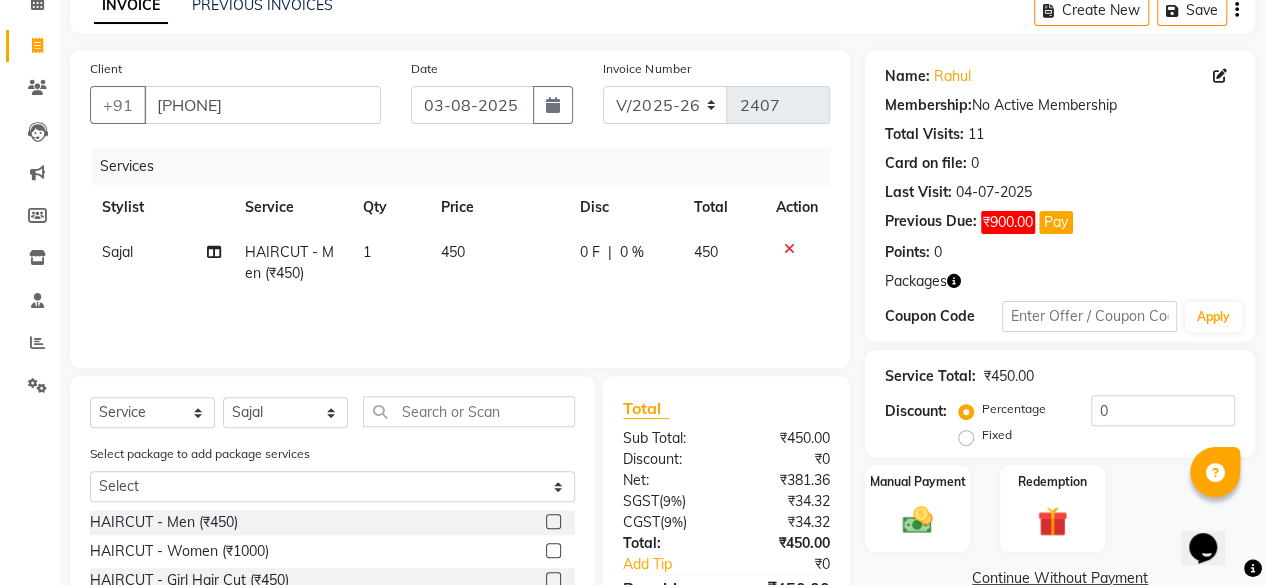 scroll, scrollTop: 282, scrollLeft: 0, axis: vertical 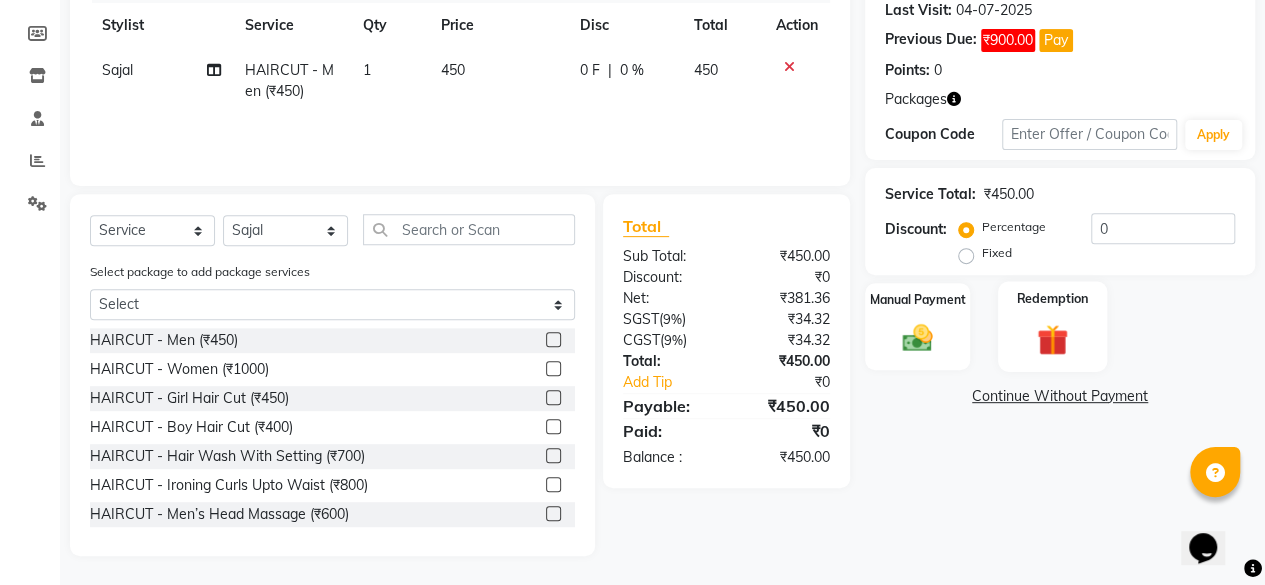 click 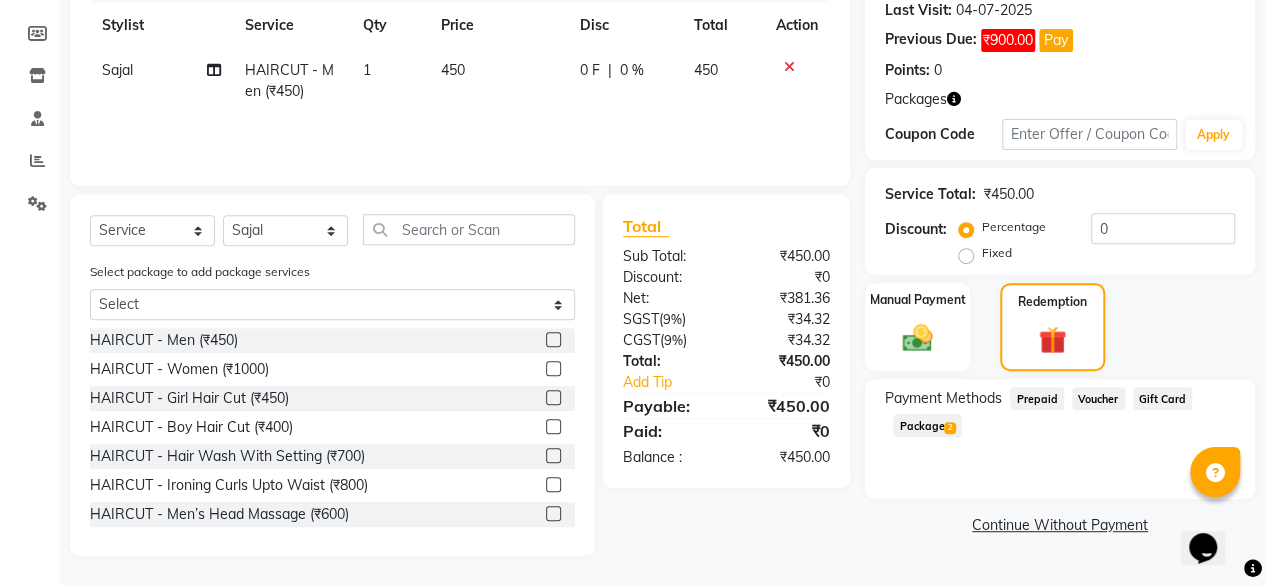 click on "2" 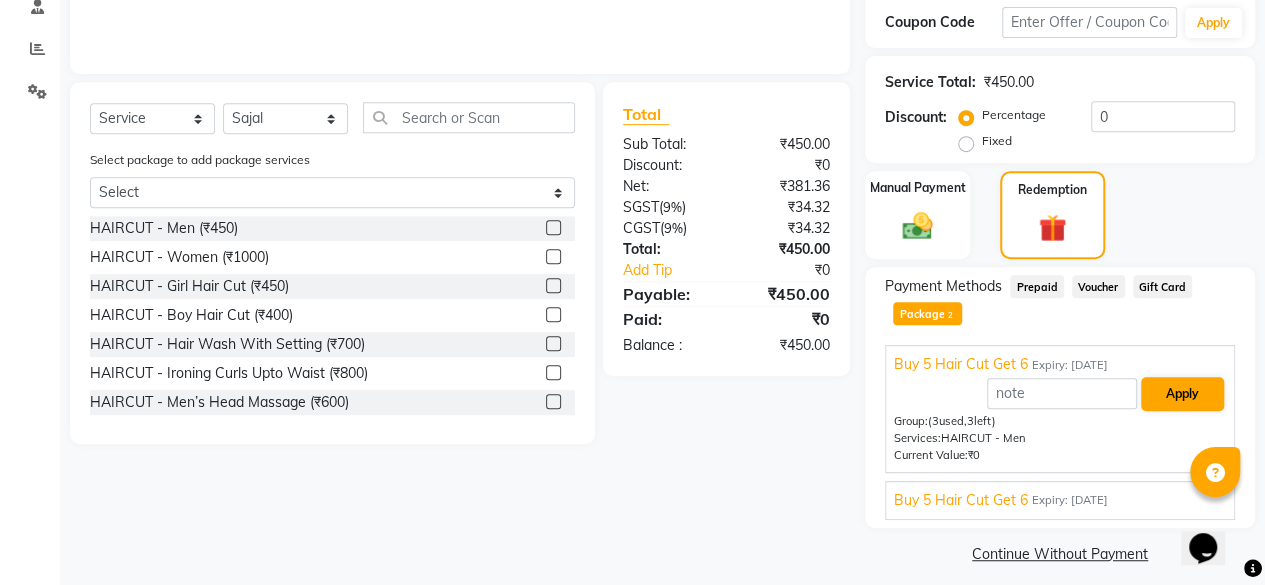 scroll, scrollTop: 406, scrollLeft: 0, axis: vertical 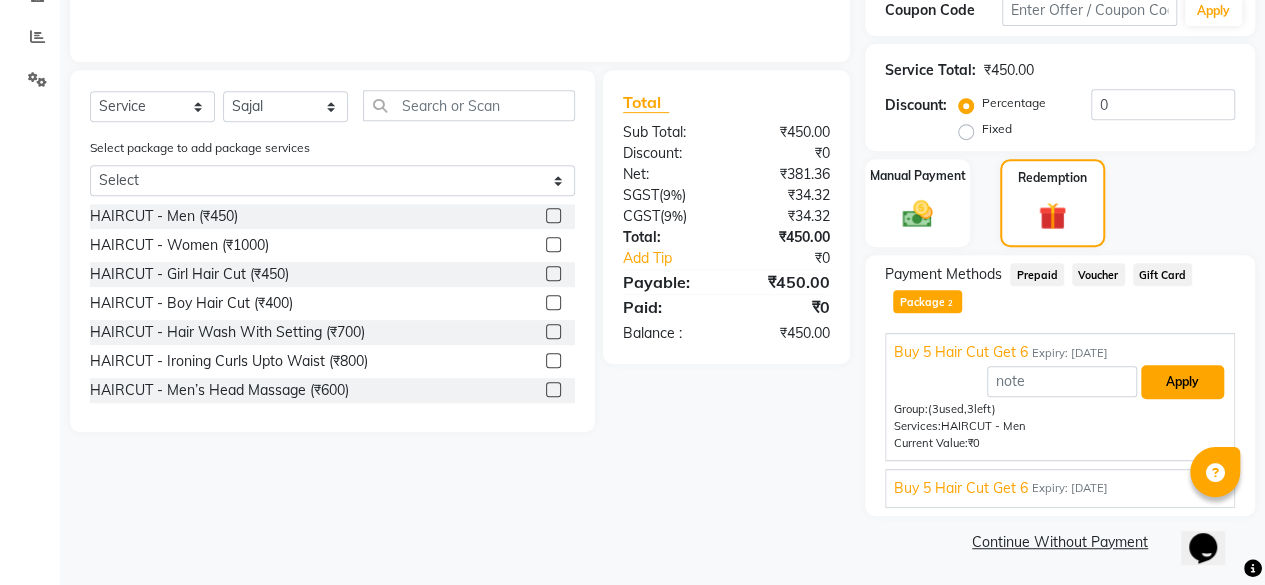 click on "Apply" at bounding box center (1182, 382) 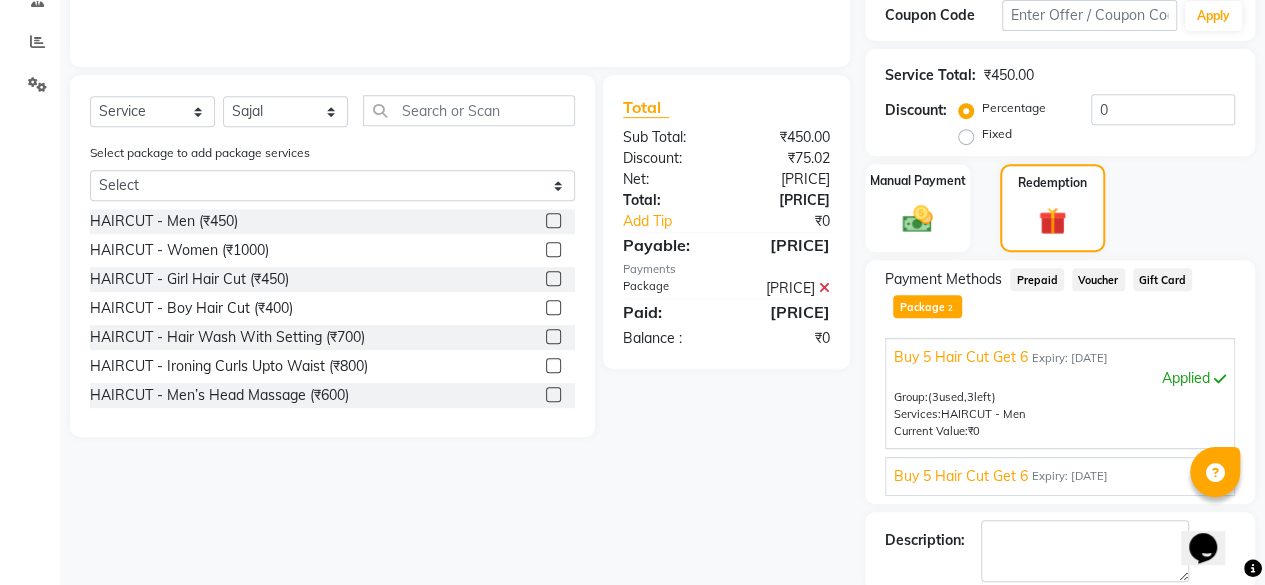 scroll, scrollTop: 501, scrollLeft: 0, axis: vertical 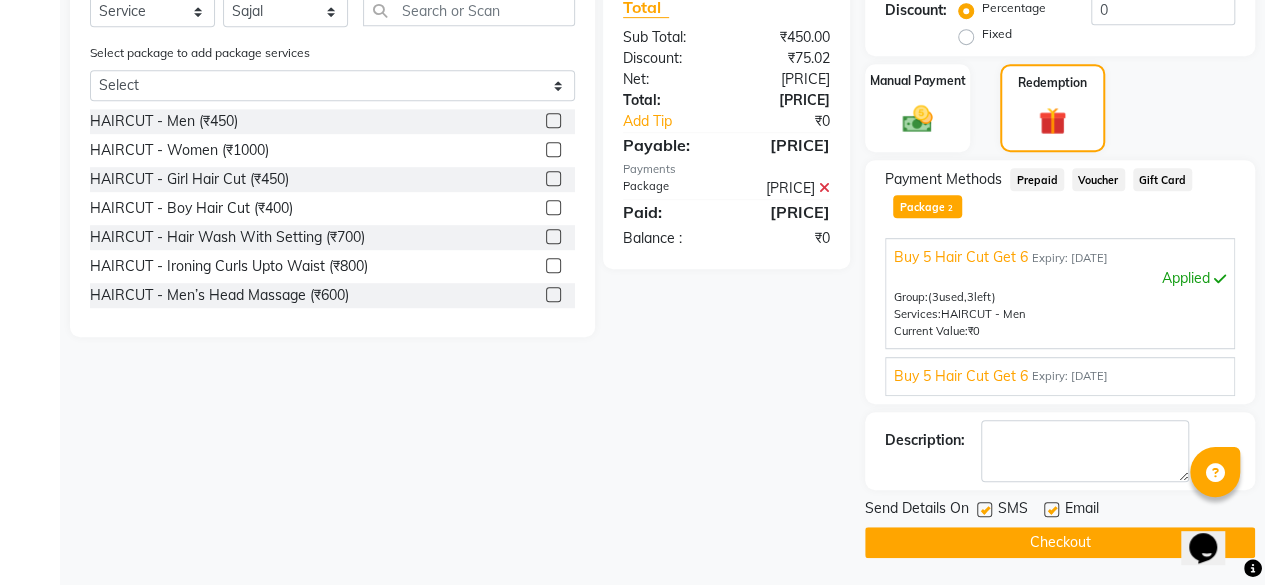 click 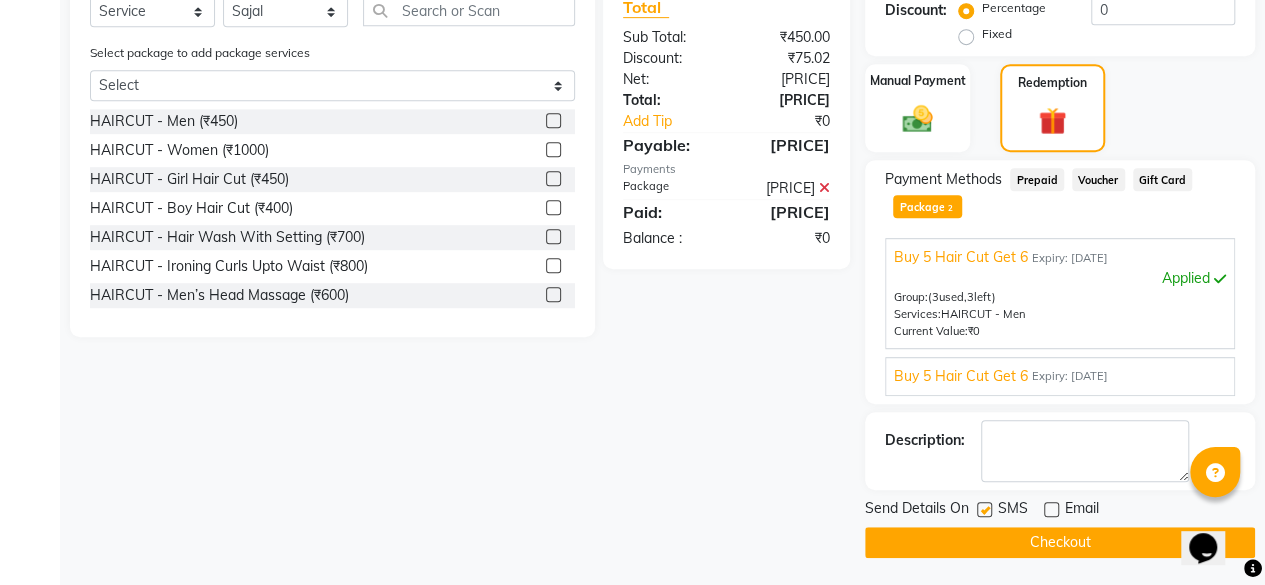 click on "Checkout" 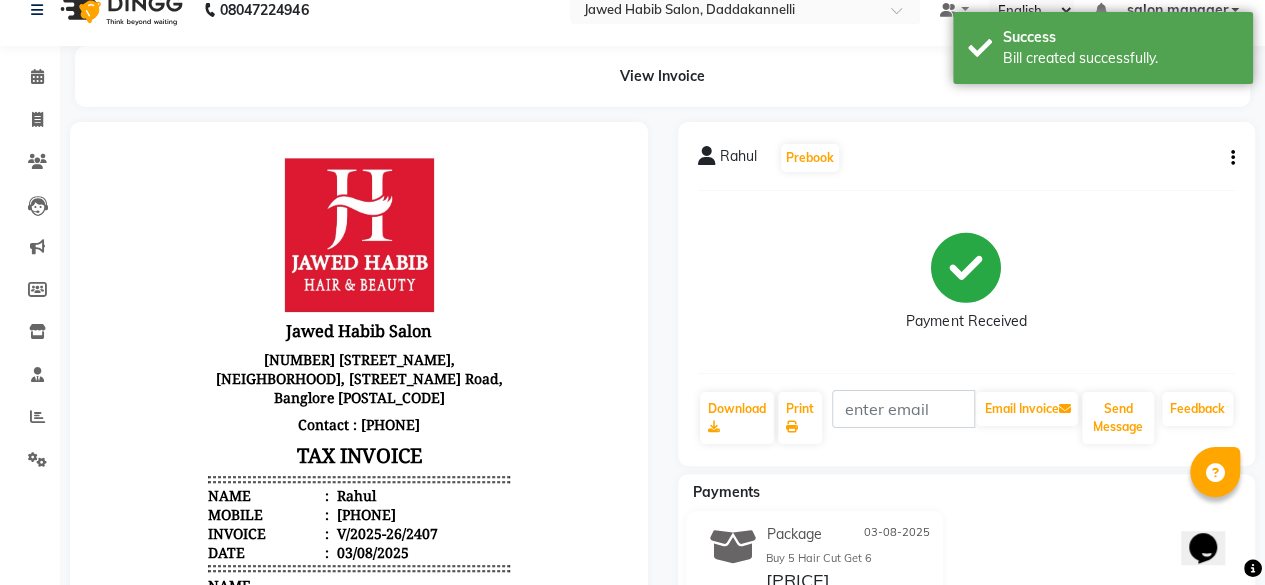 scroll, scrollTop: 0, scrollLeft: 0, axis: both 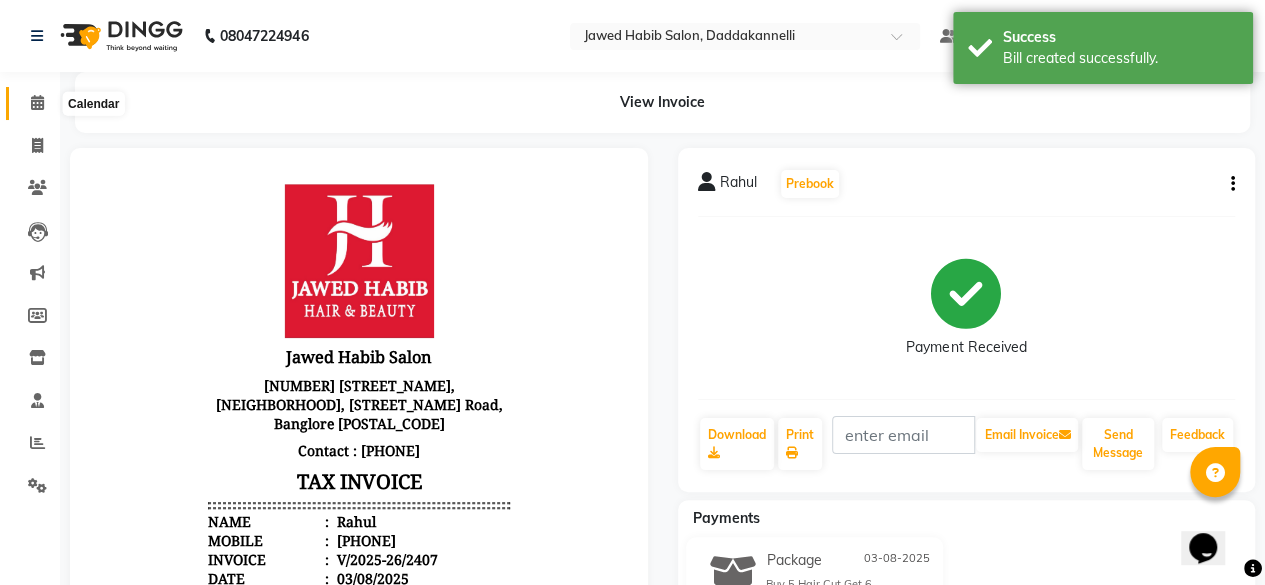 click 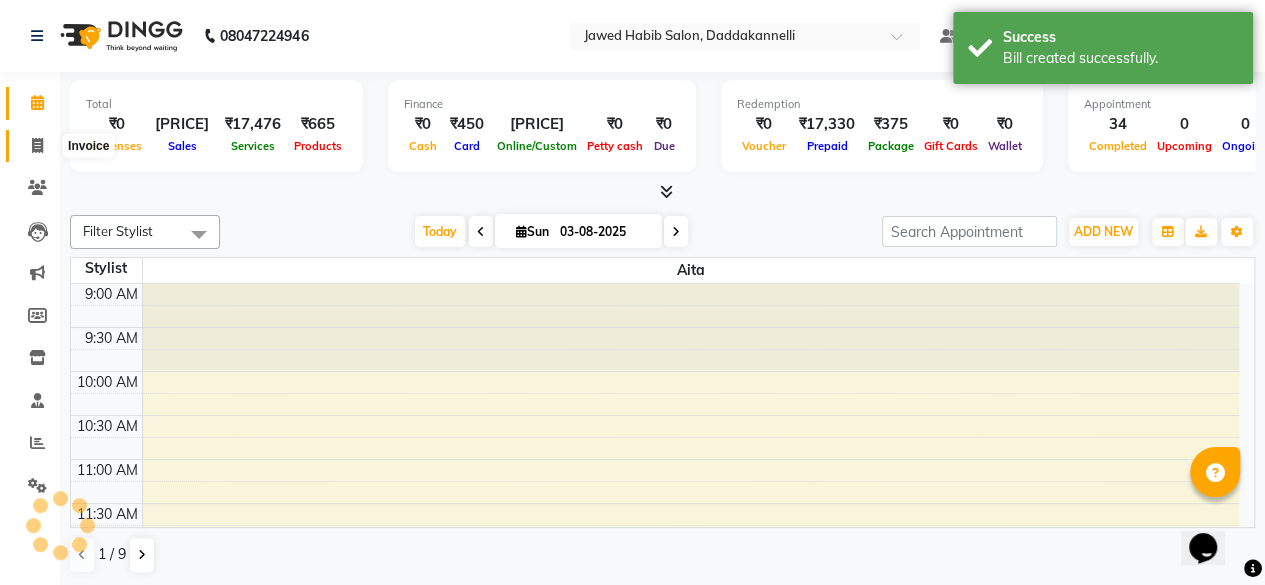 scroll, scrollTop: 0, scrollLeft: 0, axis: both 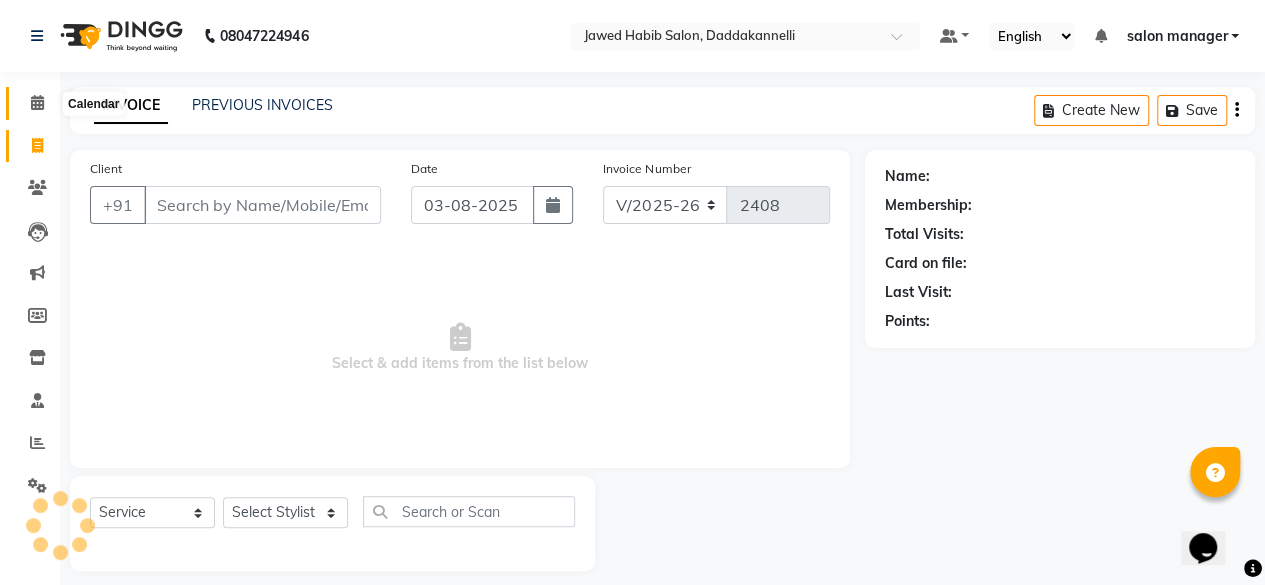 click 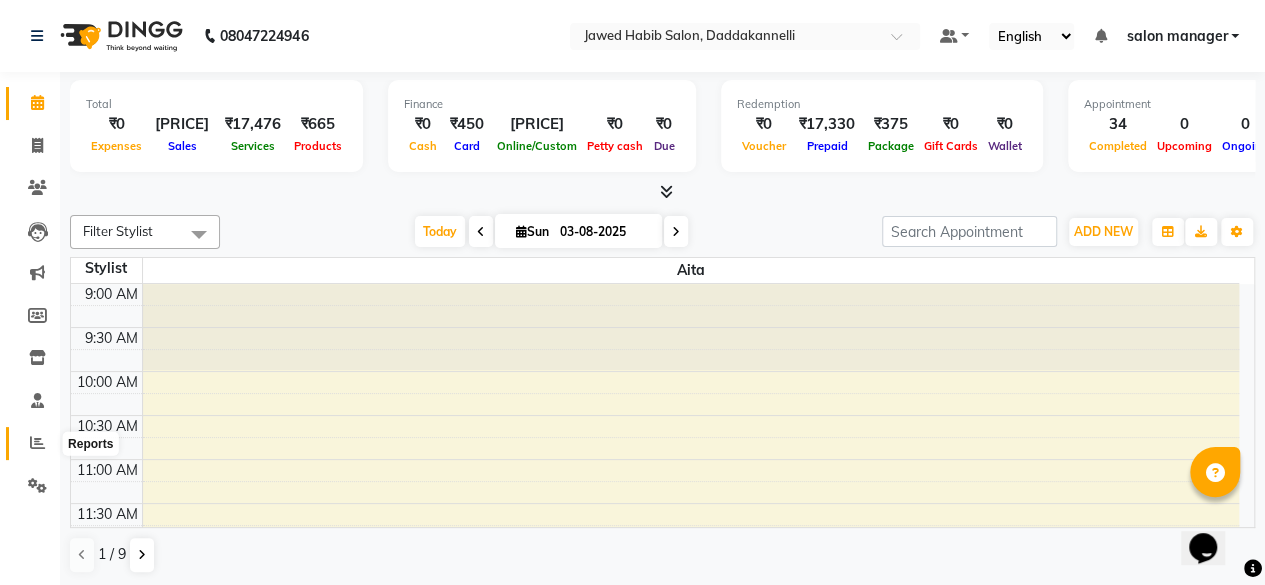 click 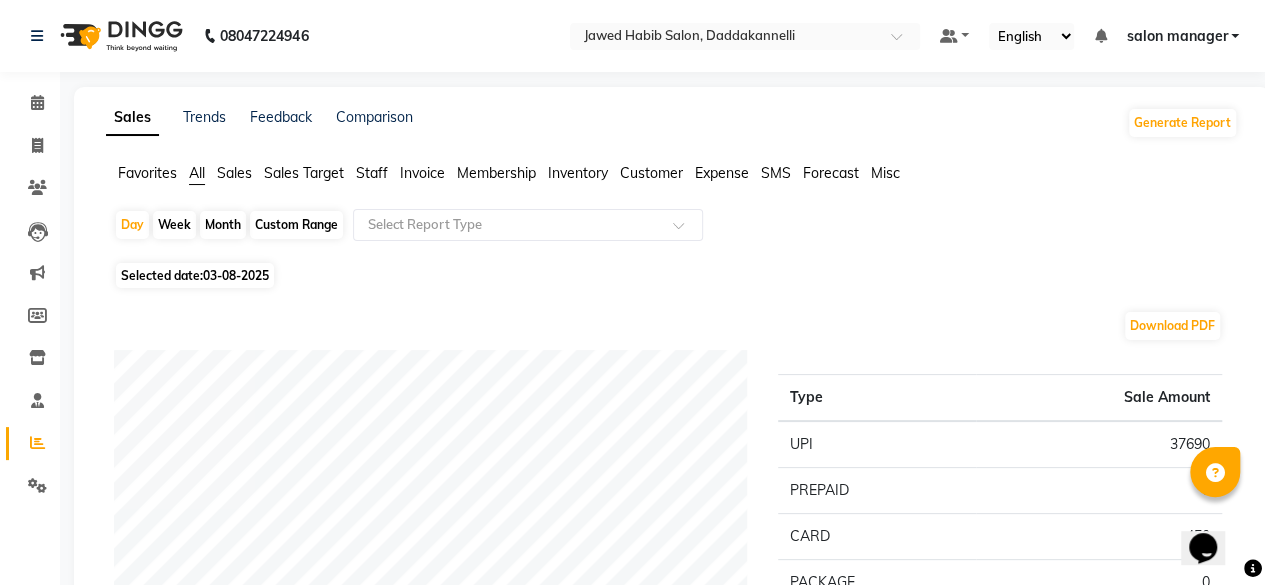 click on "Staff" 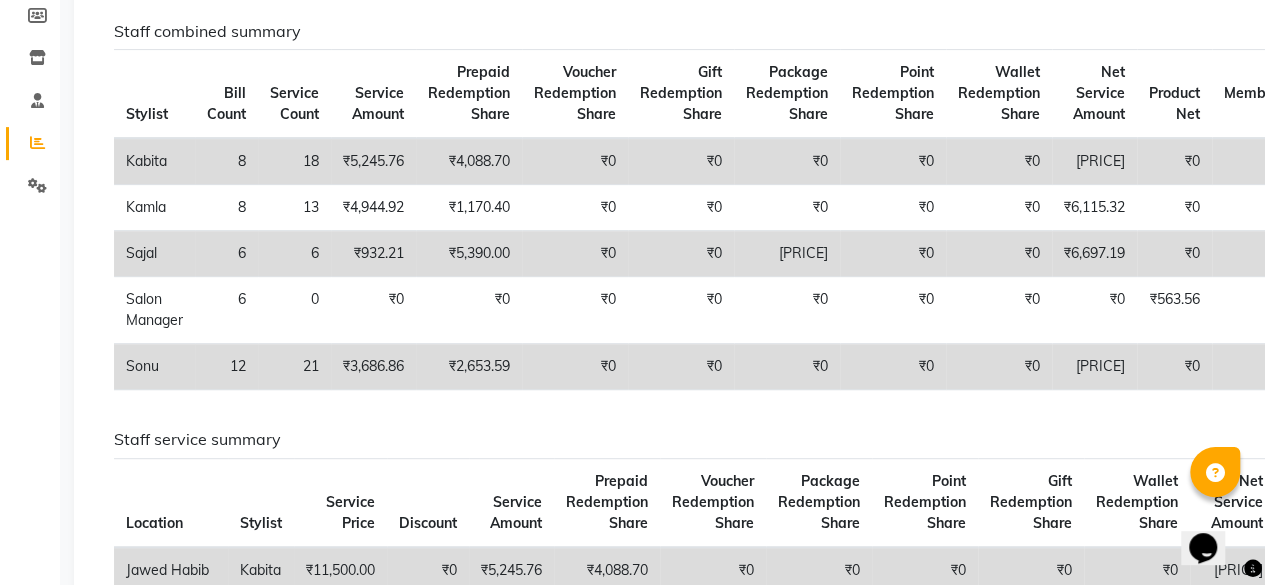 scroll, scrollTop: 0, scrollLeft: 0, axis: both 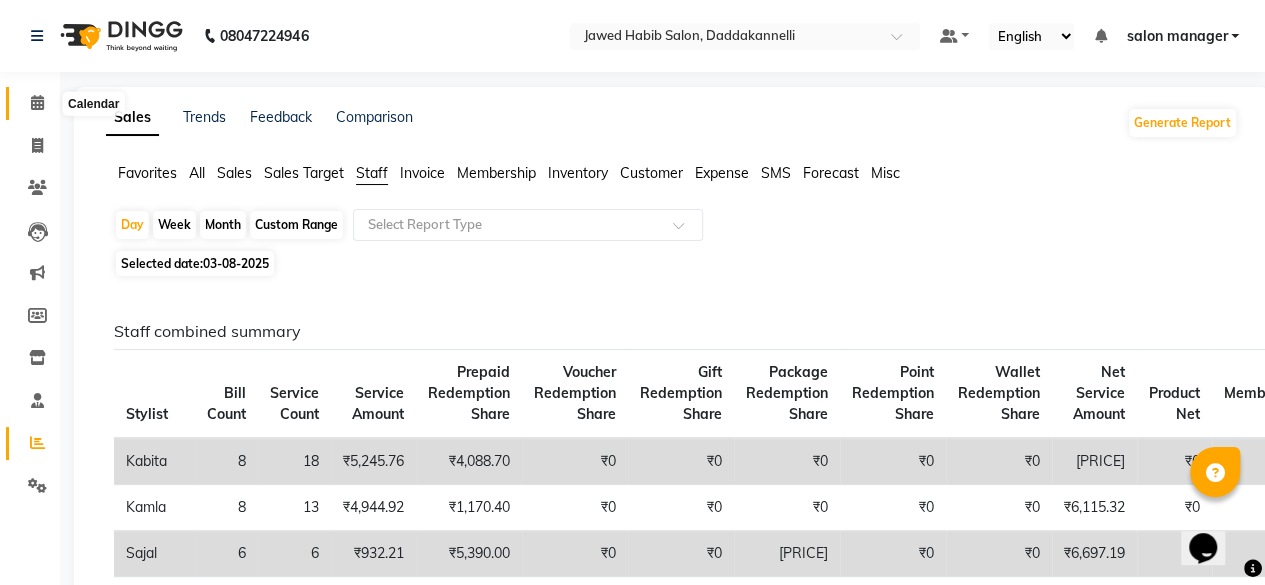 click 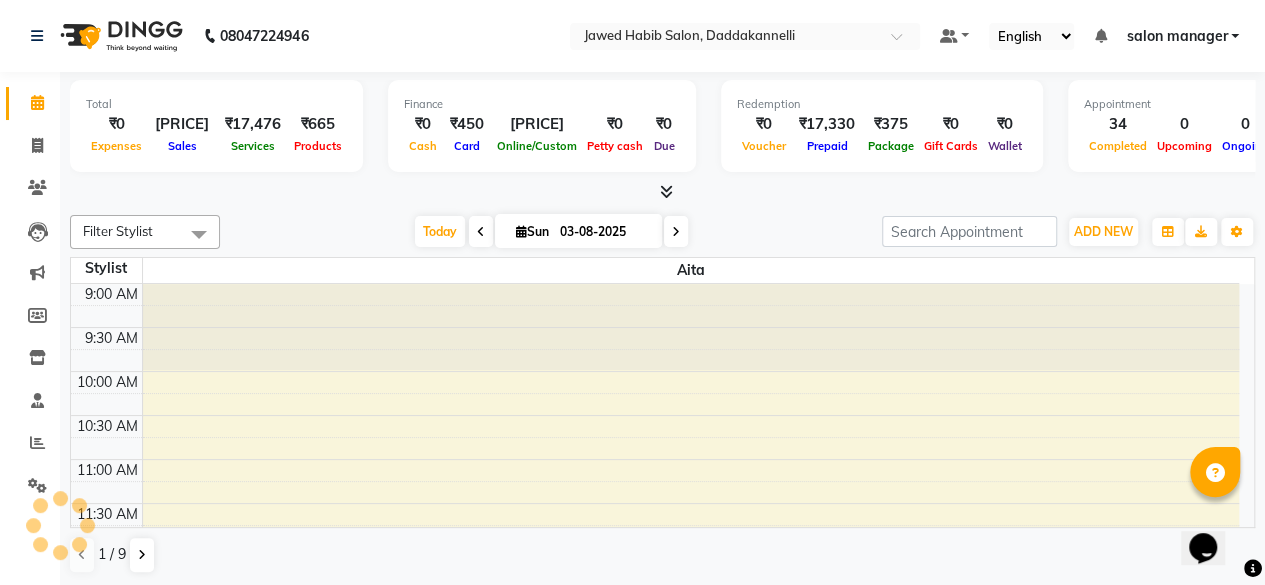 scroll, scrollTop: 0, scrollLeft: 0, axis: both 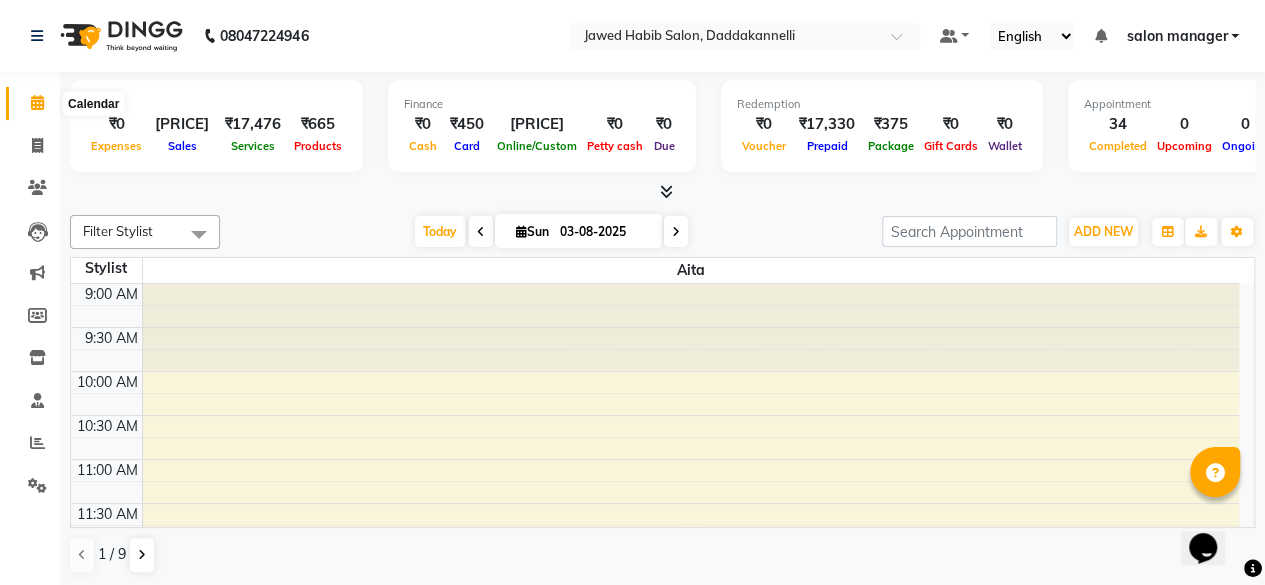click 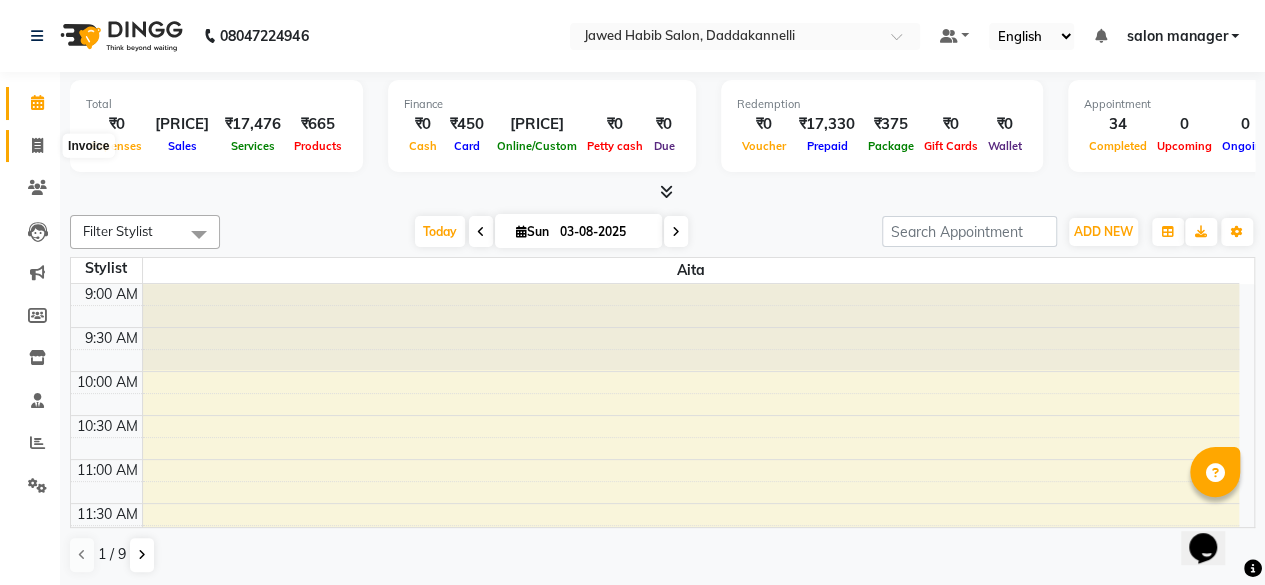 click 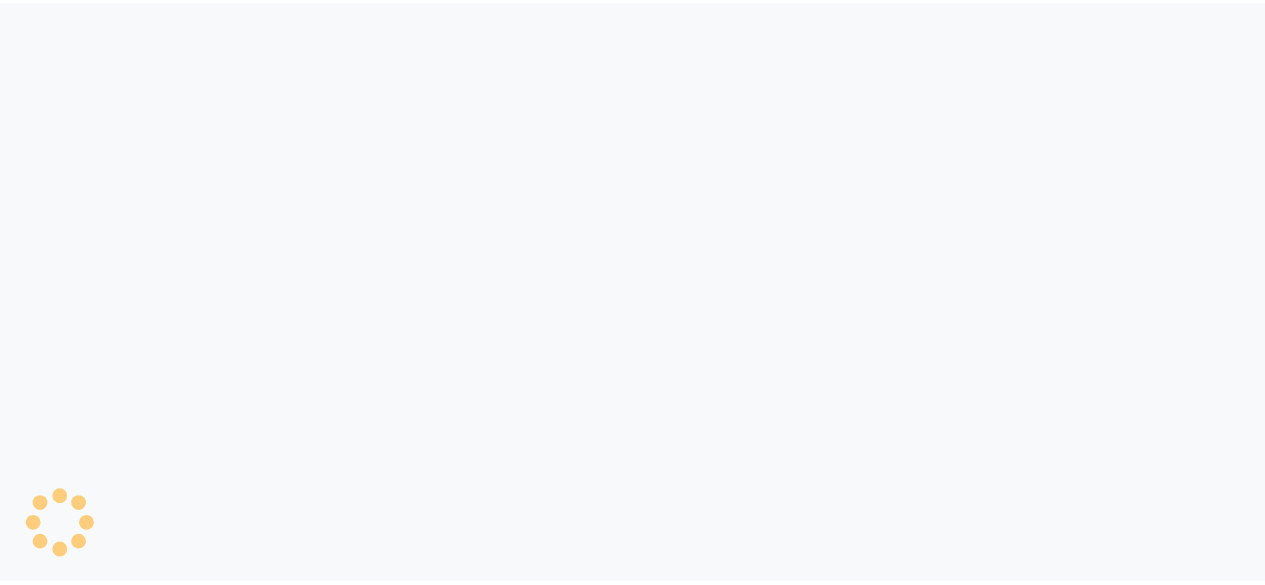 scroll, scrollTop: 0, scrollLeft: 0, axis: both 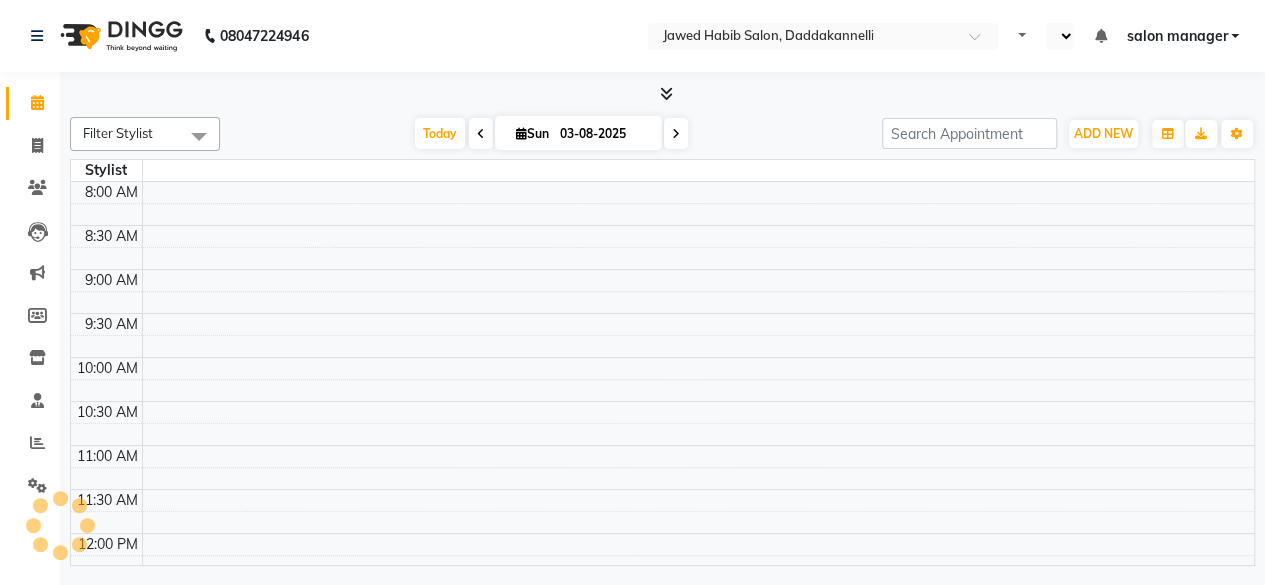 select on "en" 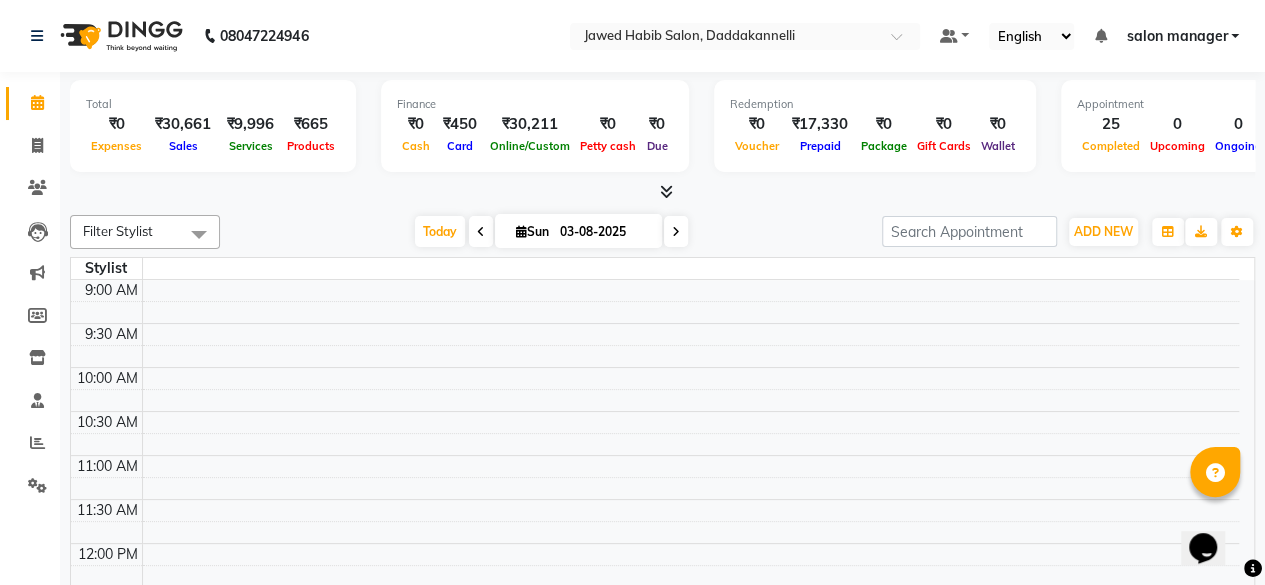 scroll, scrollTop: 0, scrollLeft: 0, axis: both 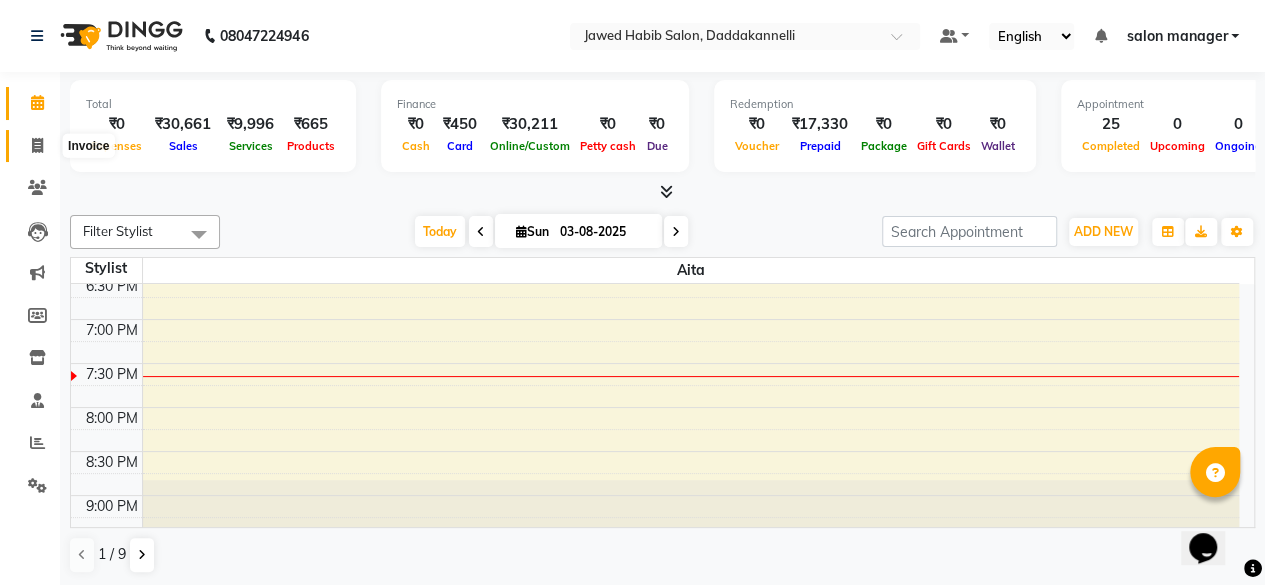 click 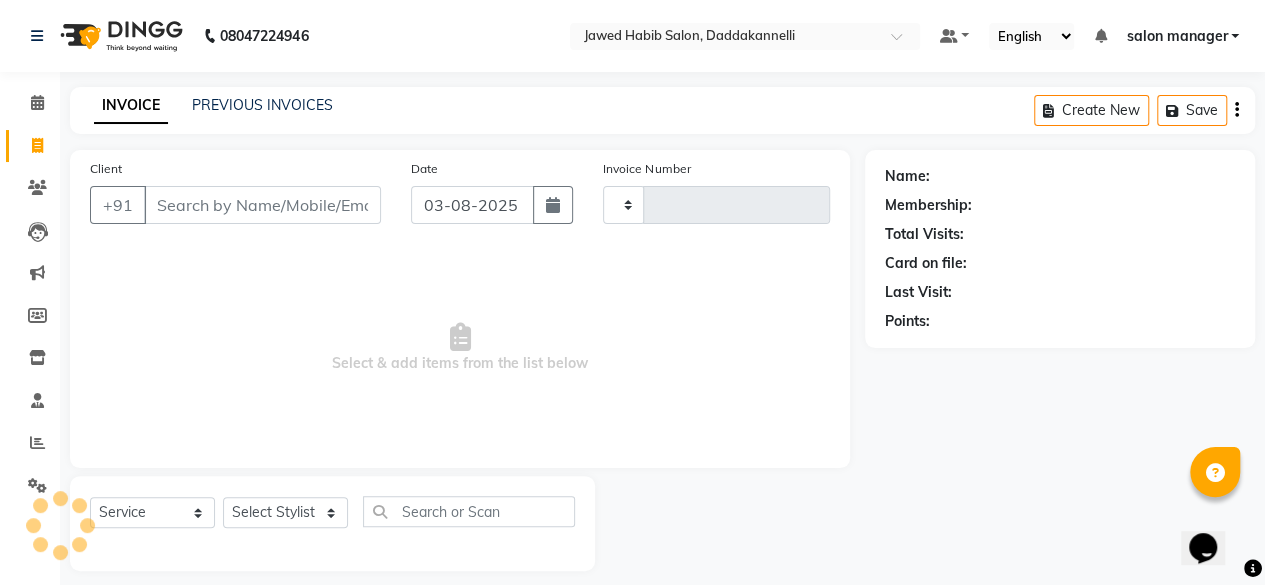 type on "2401" 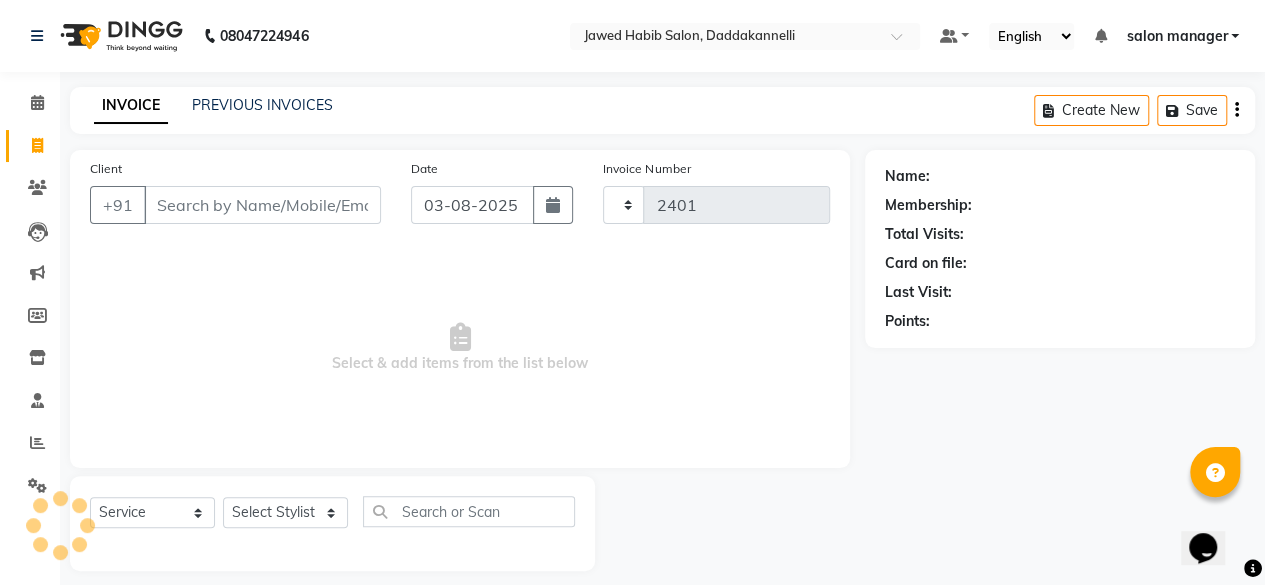 select on "6354" 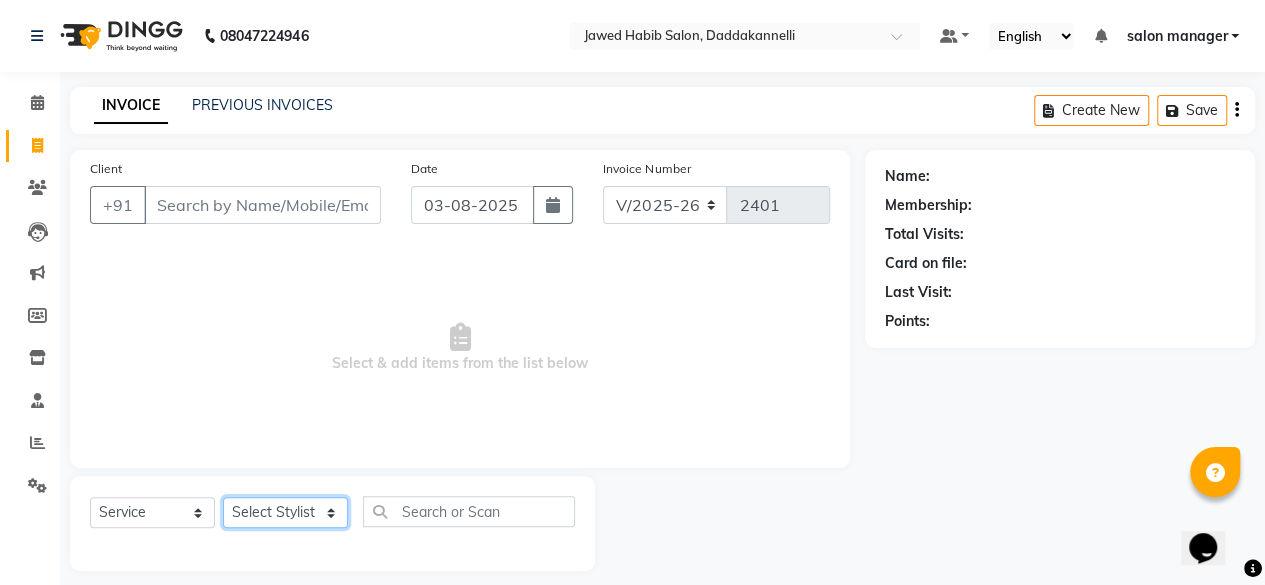 click on "Select Stylist aita DINGG SUPPORT Kabita KAMLA Rahul Riya Tamang Sajal salon manager Sonu Vimal" 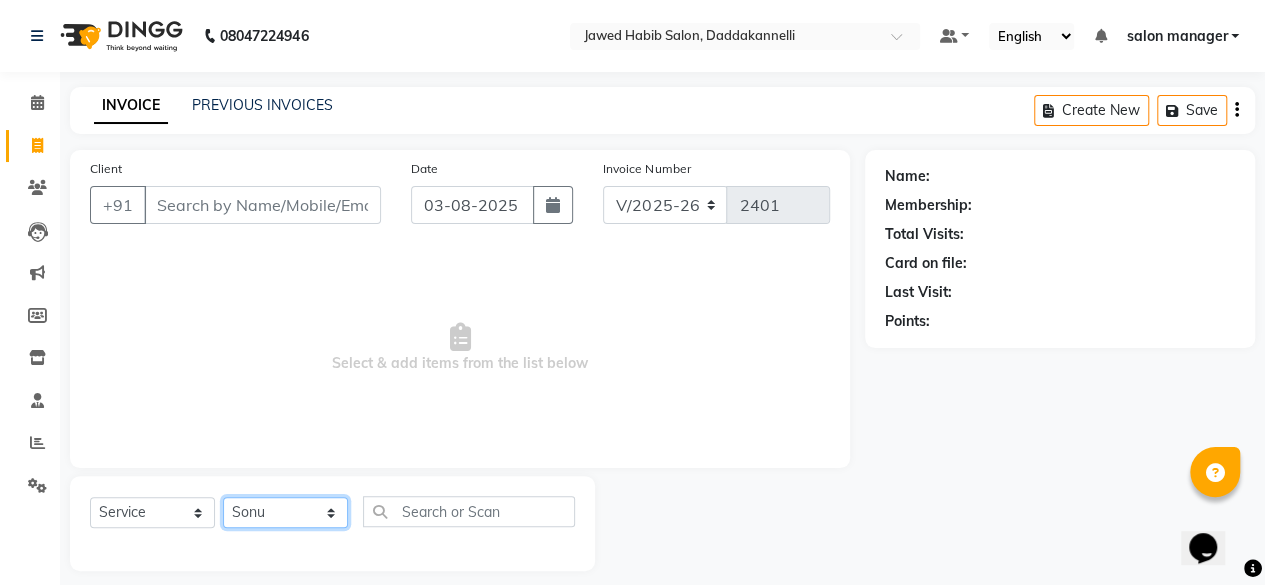 click on "Select Stylist aita DINGG SUPPORT Kabita KAMLA Rahul Riya Tamang Sajal salon manager Sonu Vimal" 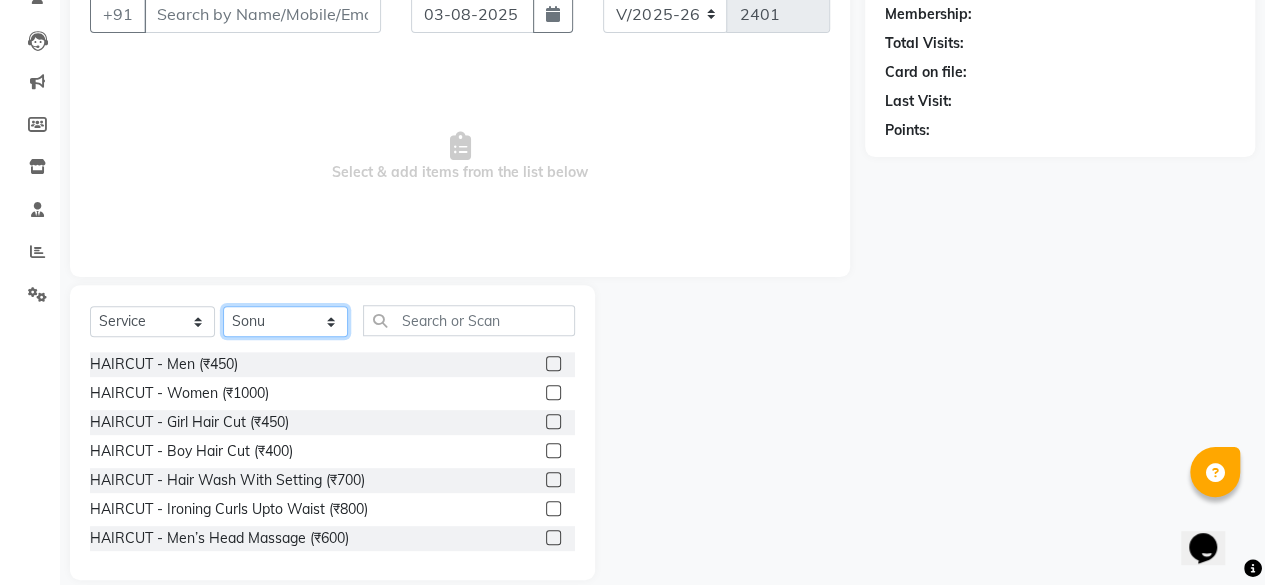 scroll, scrollTop: 200, scrollLeft: 0, axis: vertical 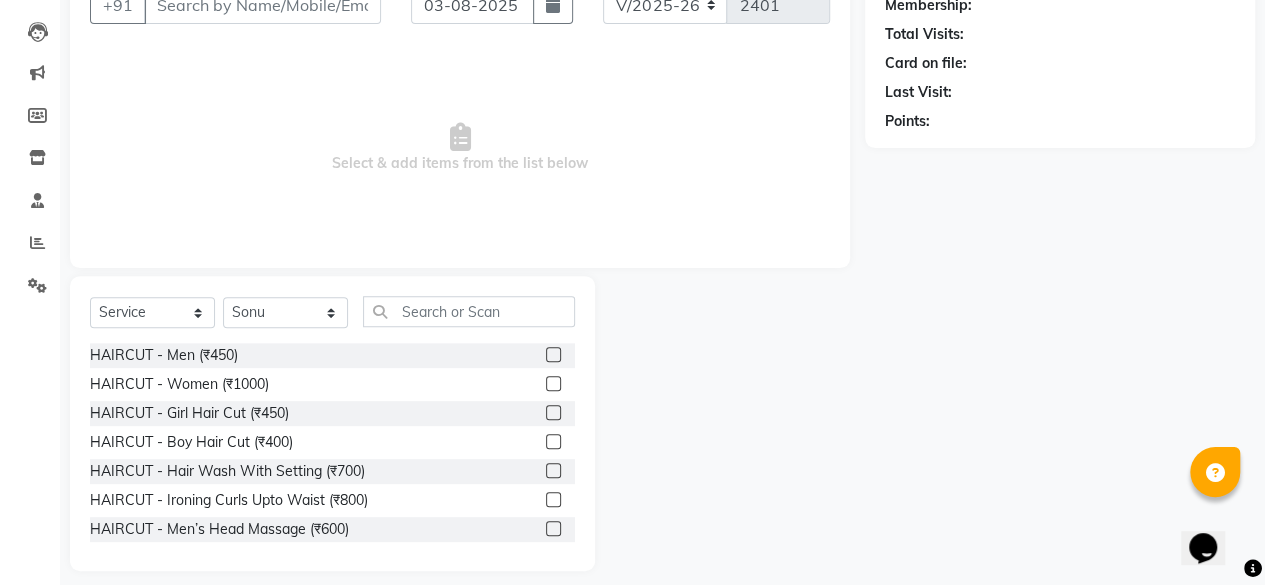 click 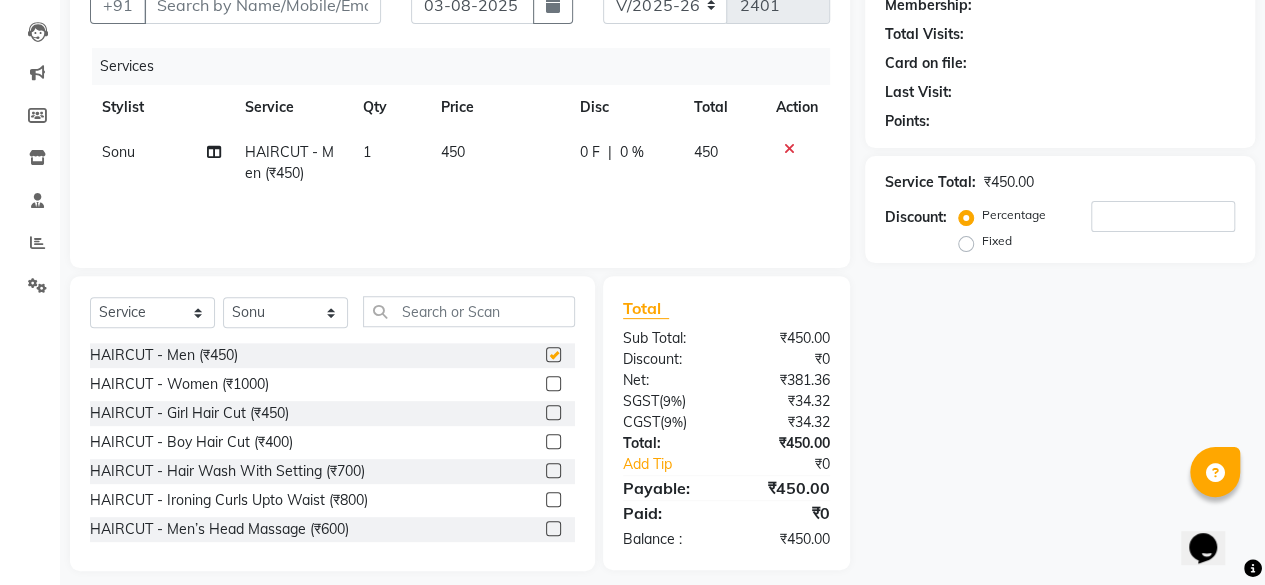 checkbox on "false" 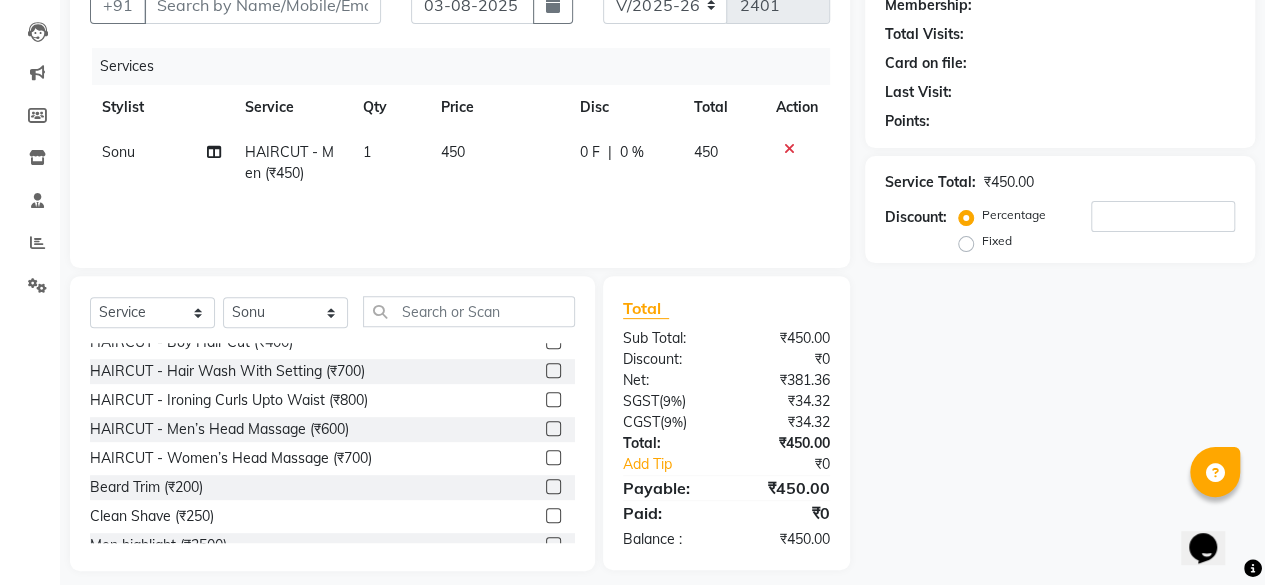 scroll, scrollTop: 200, scrollLeft: 0, axis: vertical 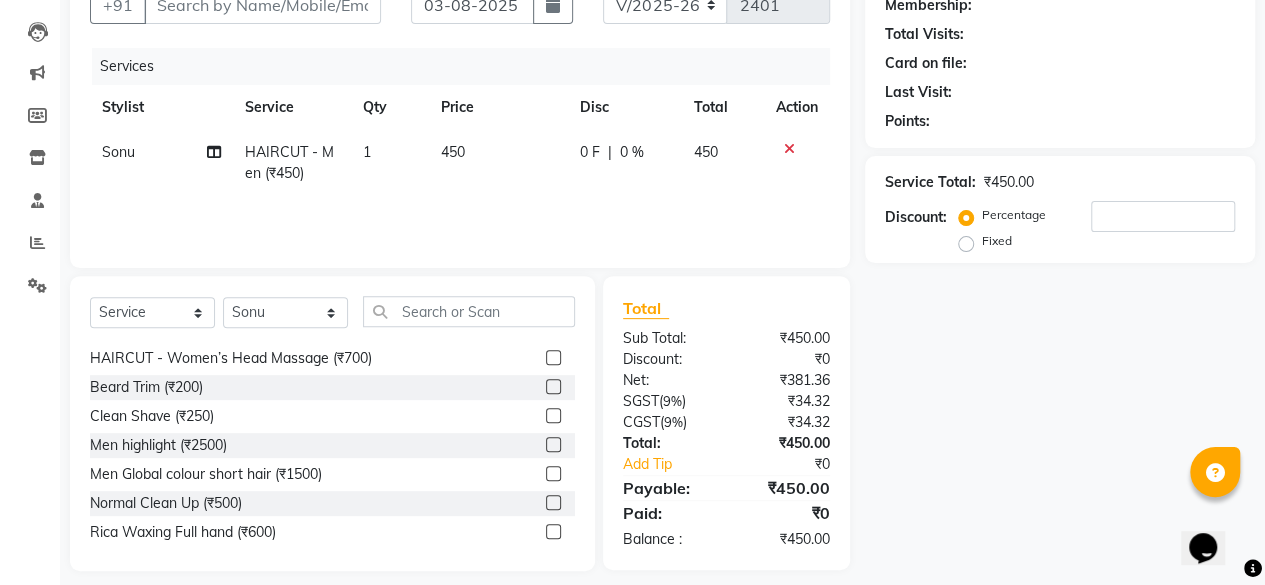 click 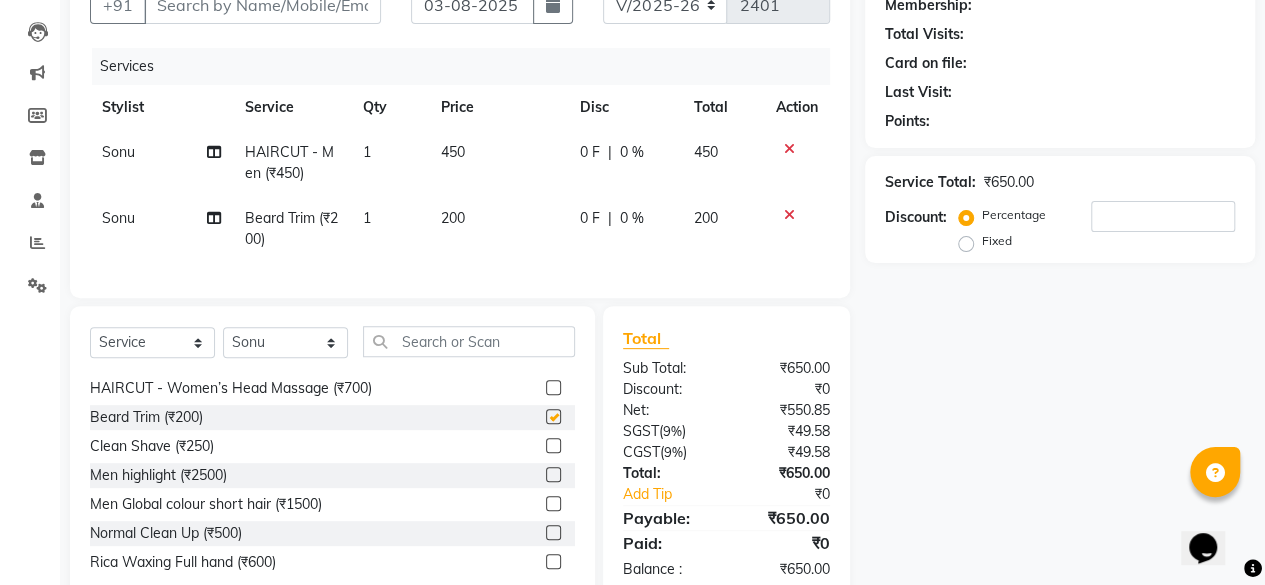 scroll, scrollTop: 0, scrollLeft: 0, axis: both 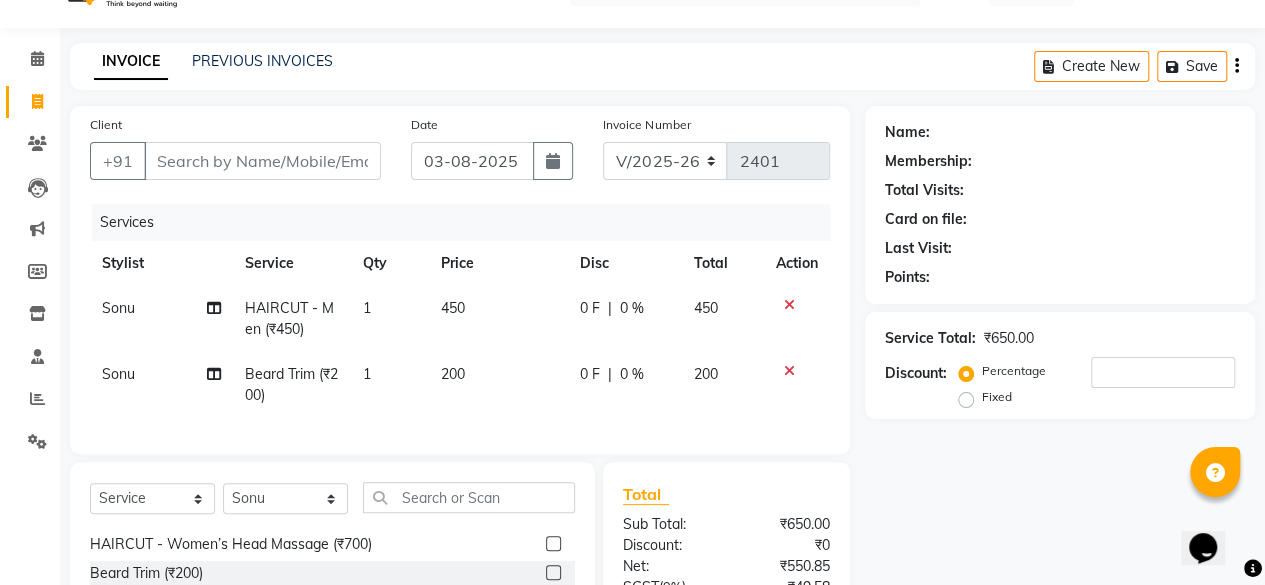 checkbox on "false" 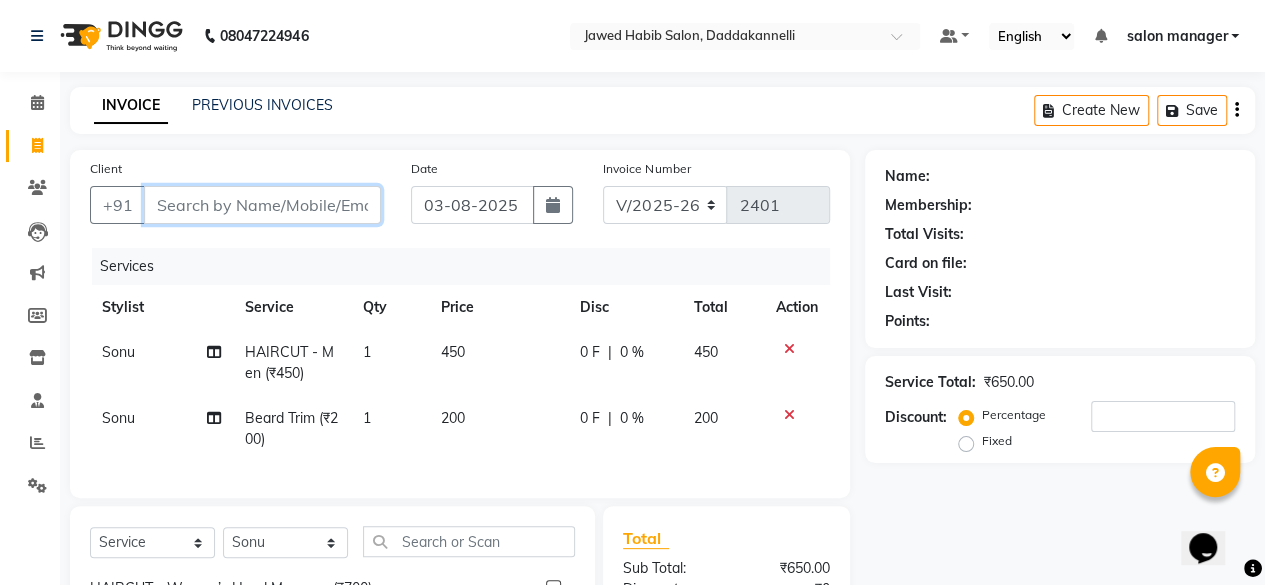 click on "Client" at bounding box center (262, 205) 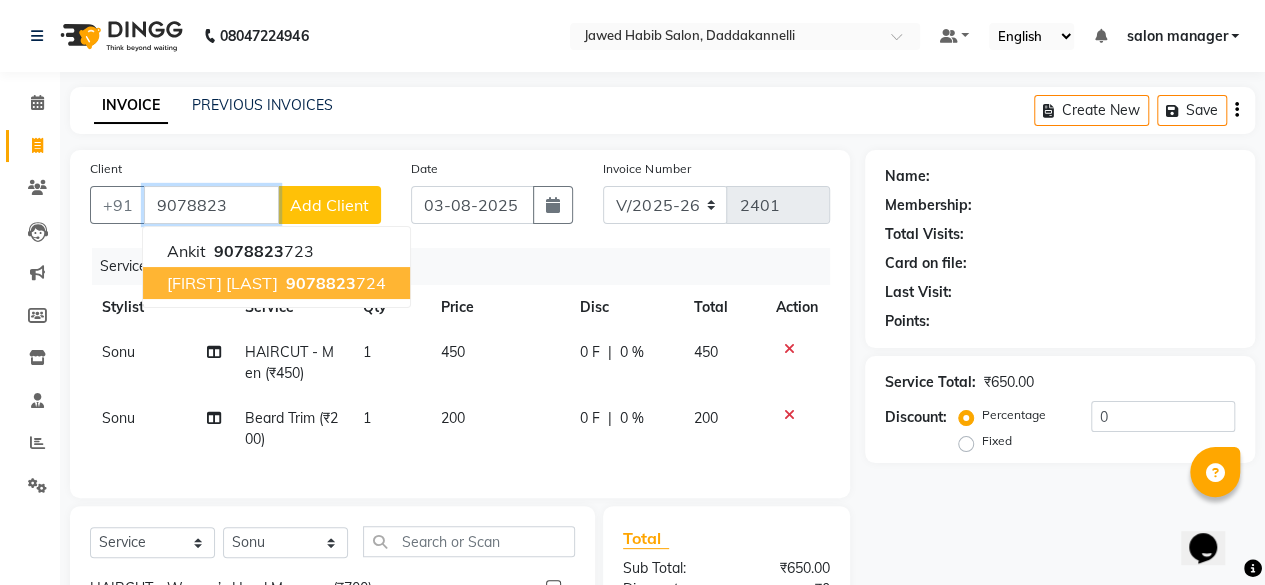 click on "9078823" at bounding box center (321, 283) 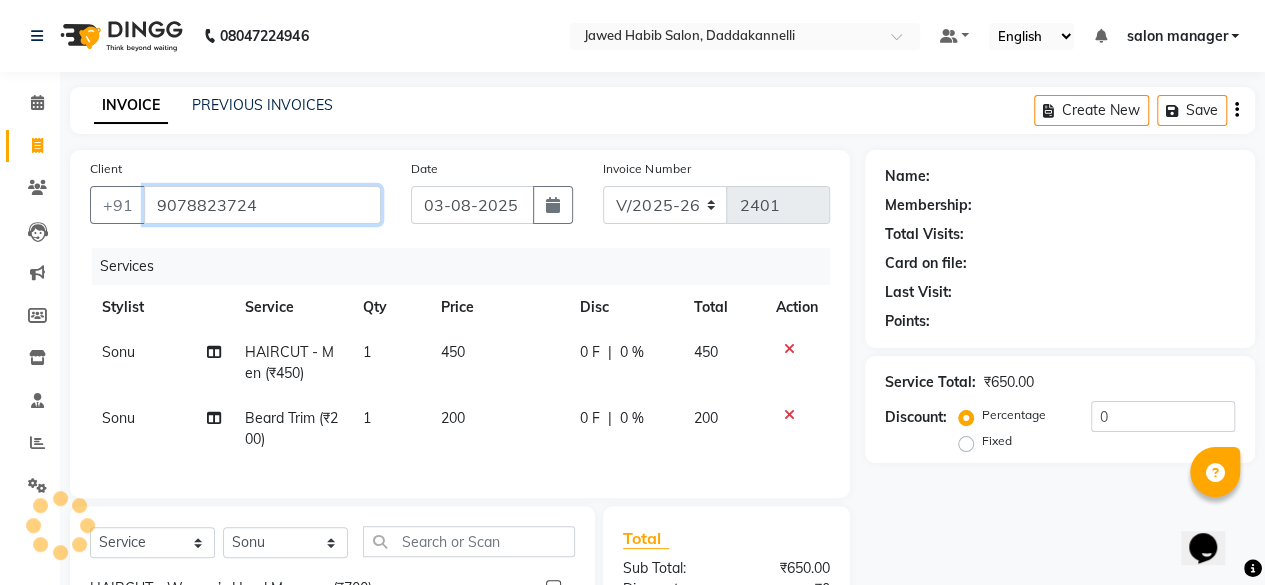 type on "9078823724" 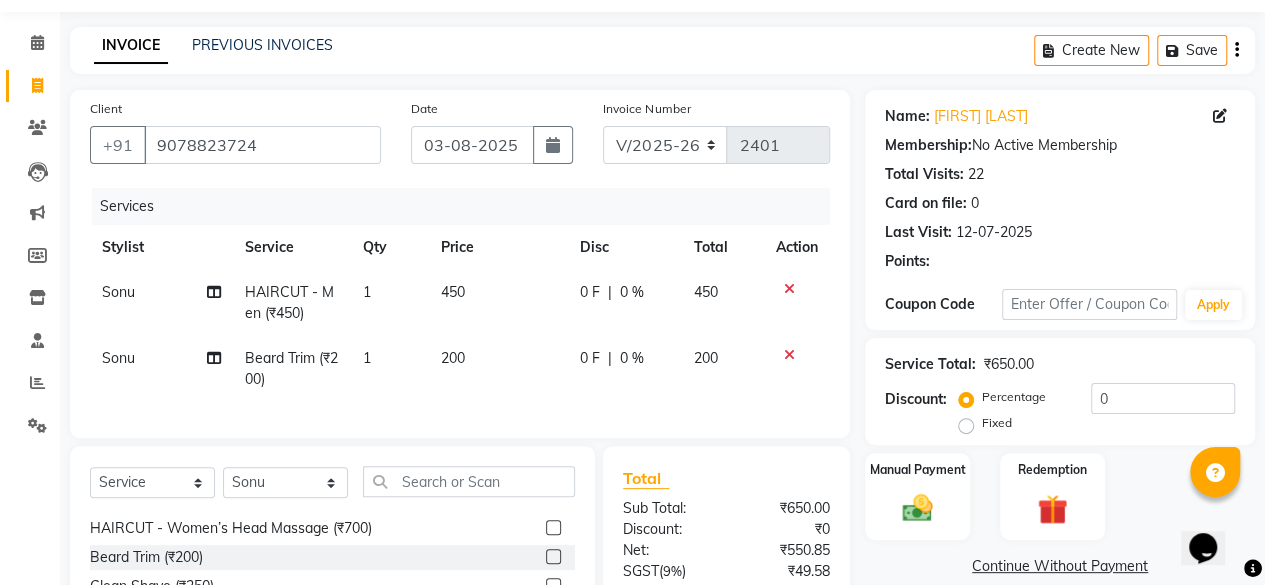 scroll, scrollTop: 100, scrollLeft: 0, axis: vertical 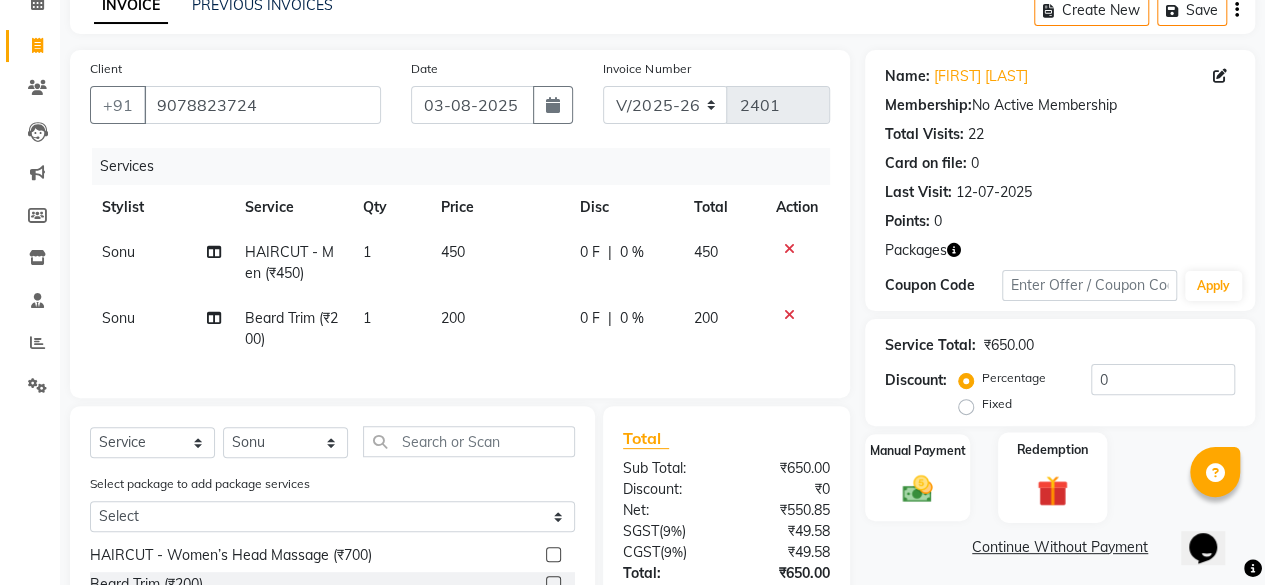 click 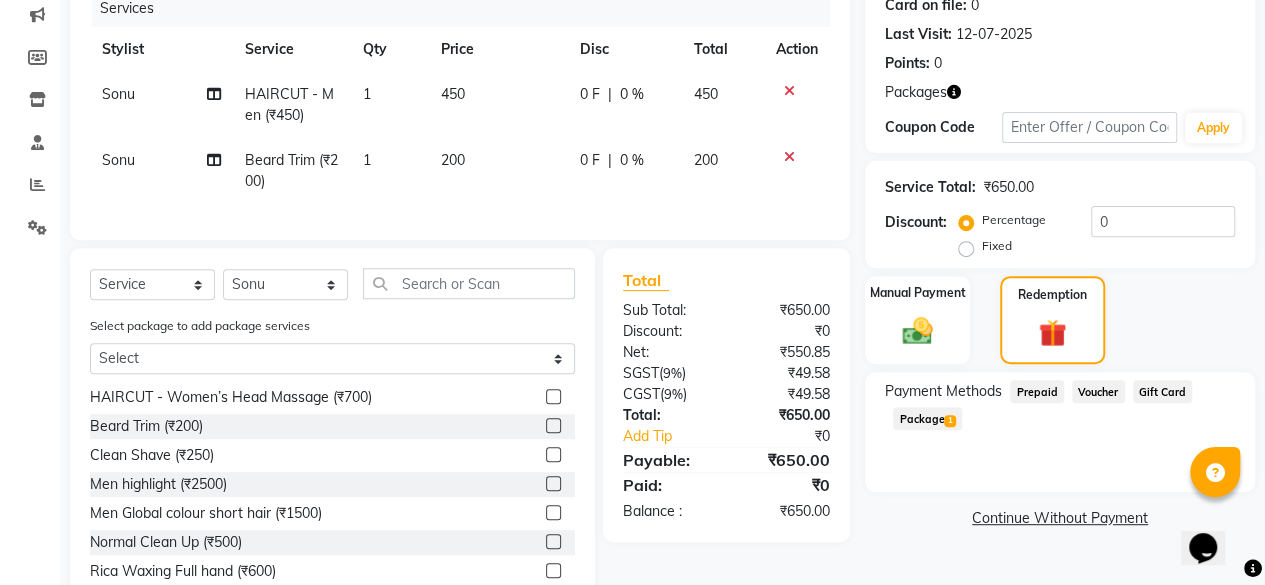 scroll, scrollTop: 300, scrollLeft: 0, axis: vertical 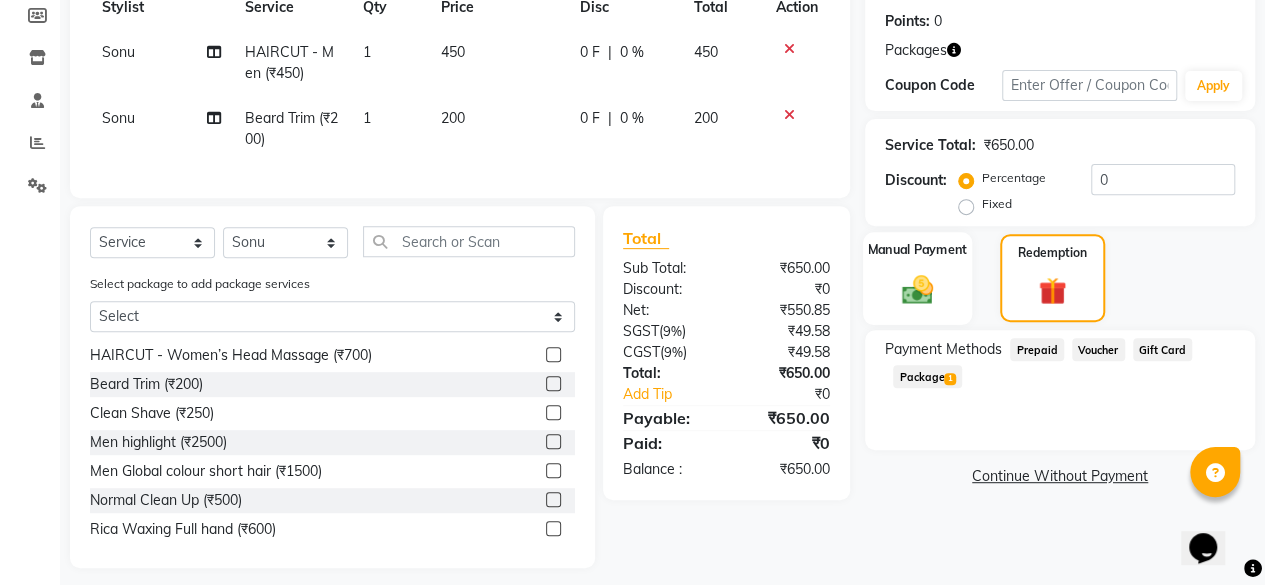 click 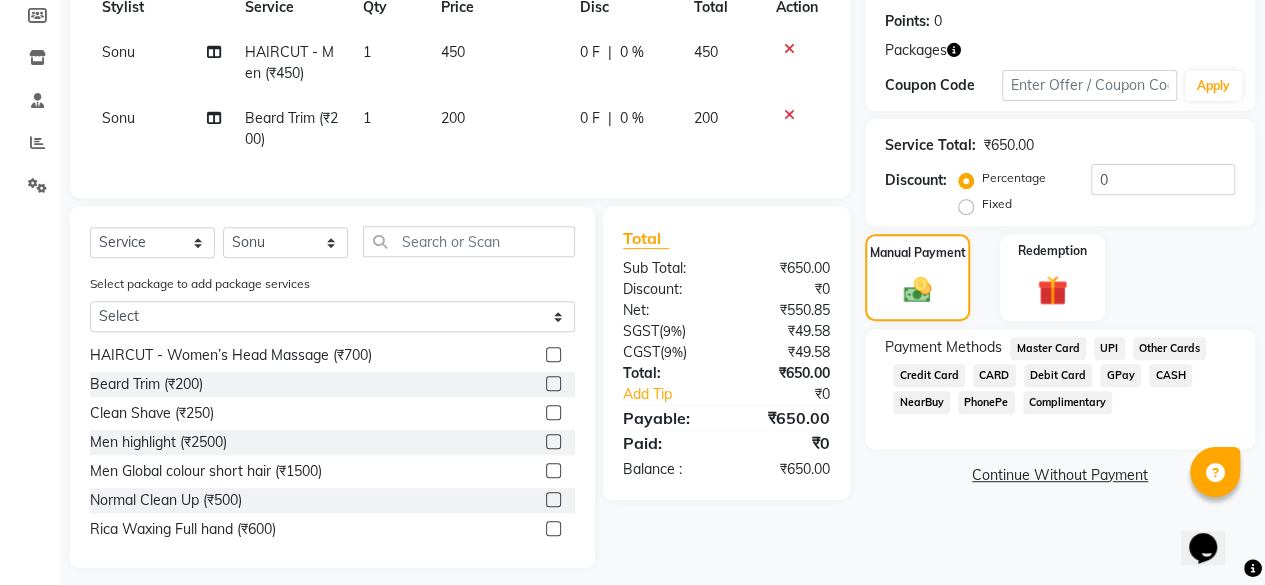 click on "UPI" 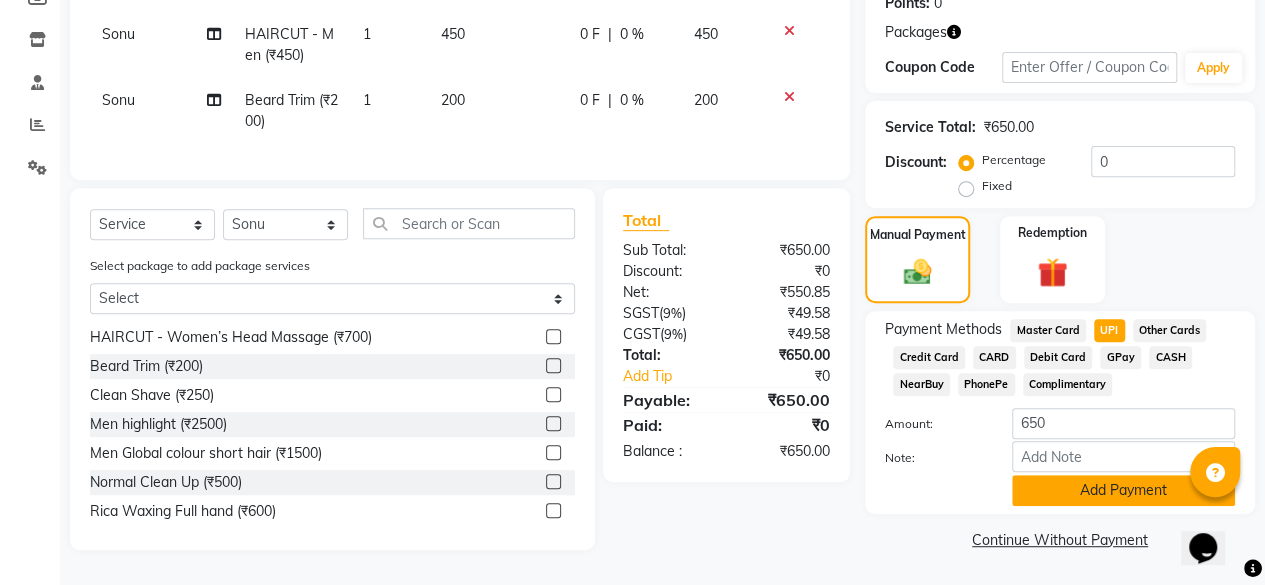 click on "Add Payment" 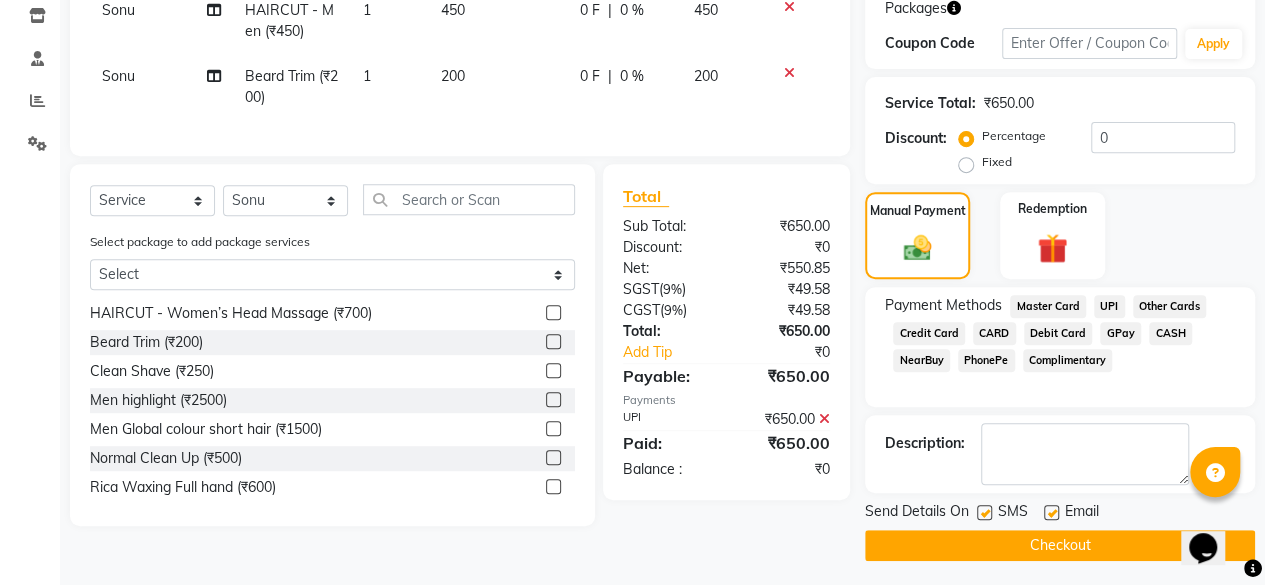 scroll, scrollTop: 346, scrollLeft: 0, axis: vertical 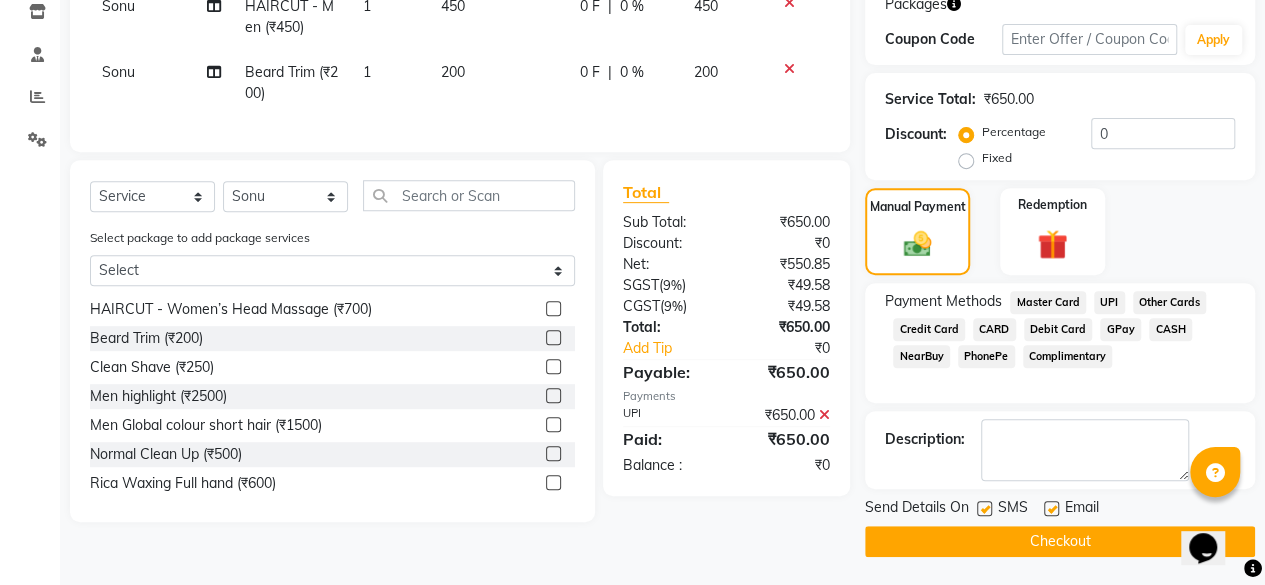 click on "Email" 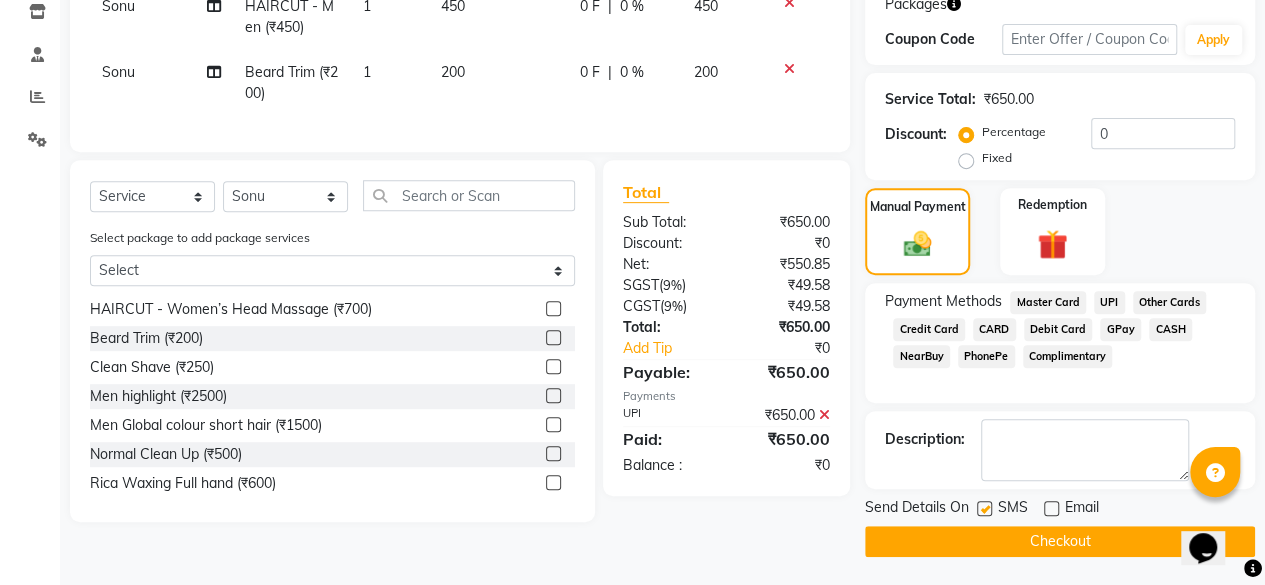 click on "Checkout" 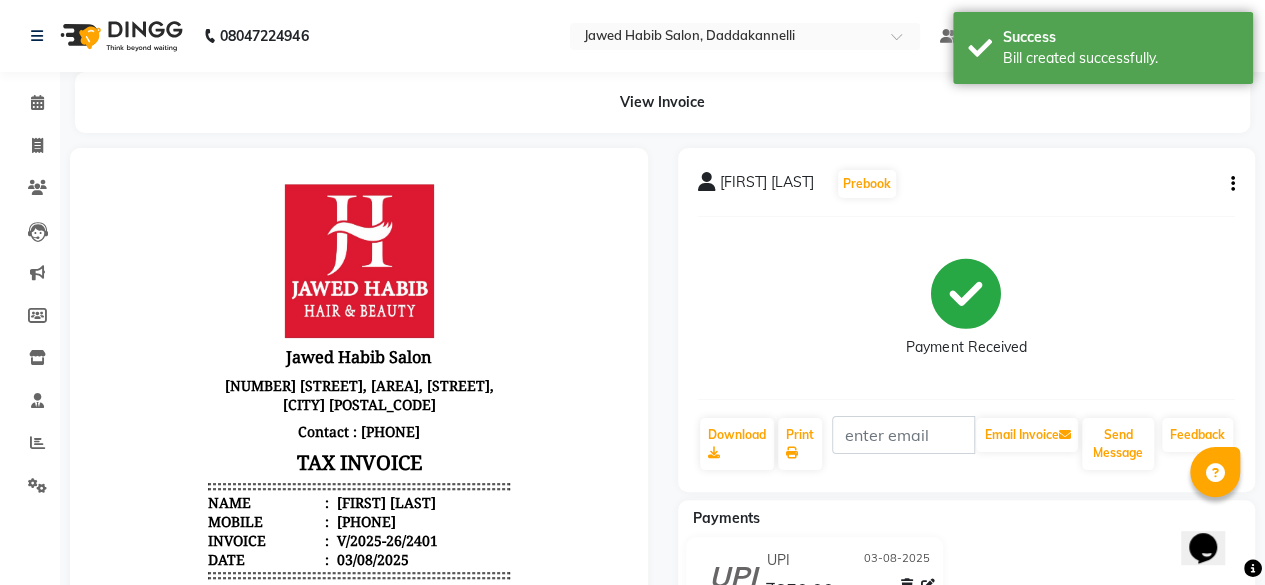 scroll, scrollTop: 0, scrollLeft: 0, axis: both 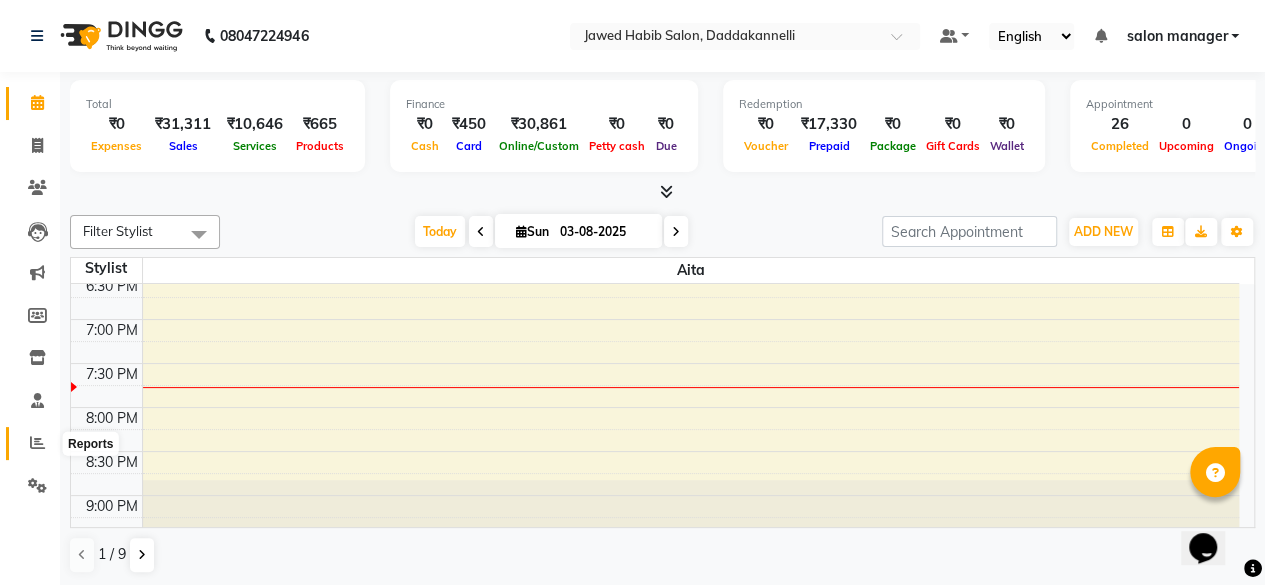 click 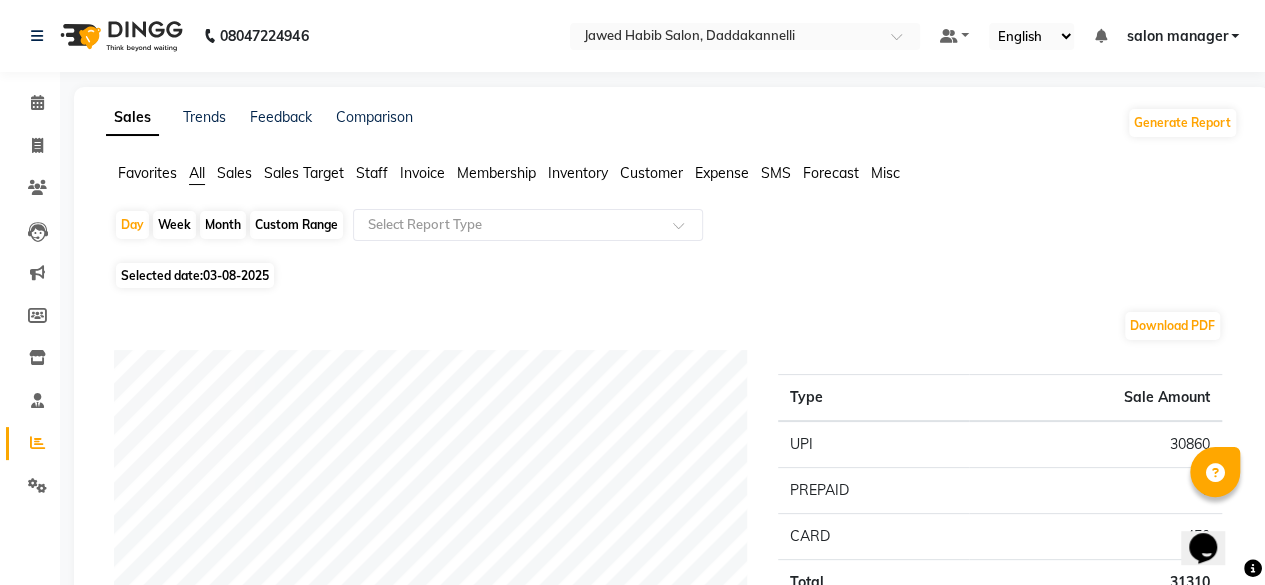 click on "Staff" 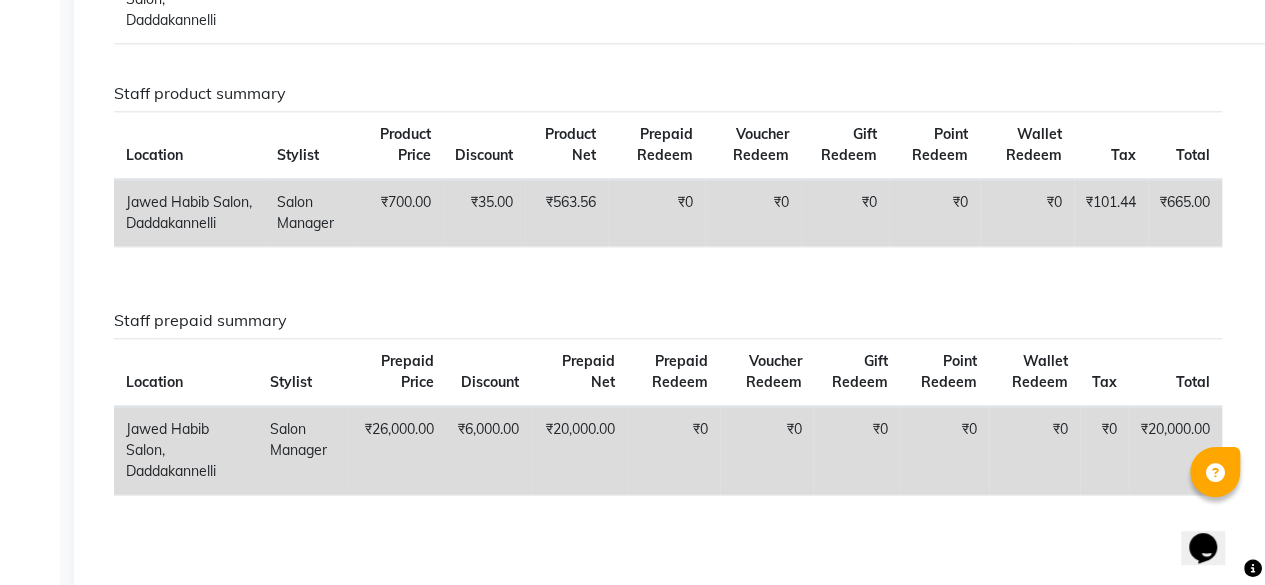 scroll, scrollTop: 1200, scrollLeft: 0, axis: vertical 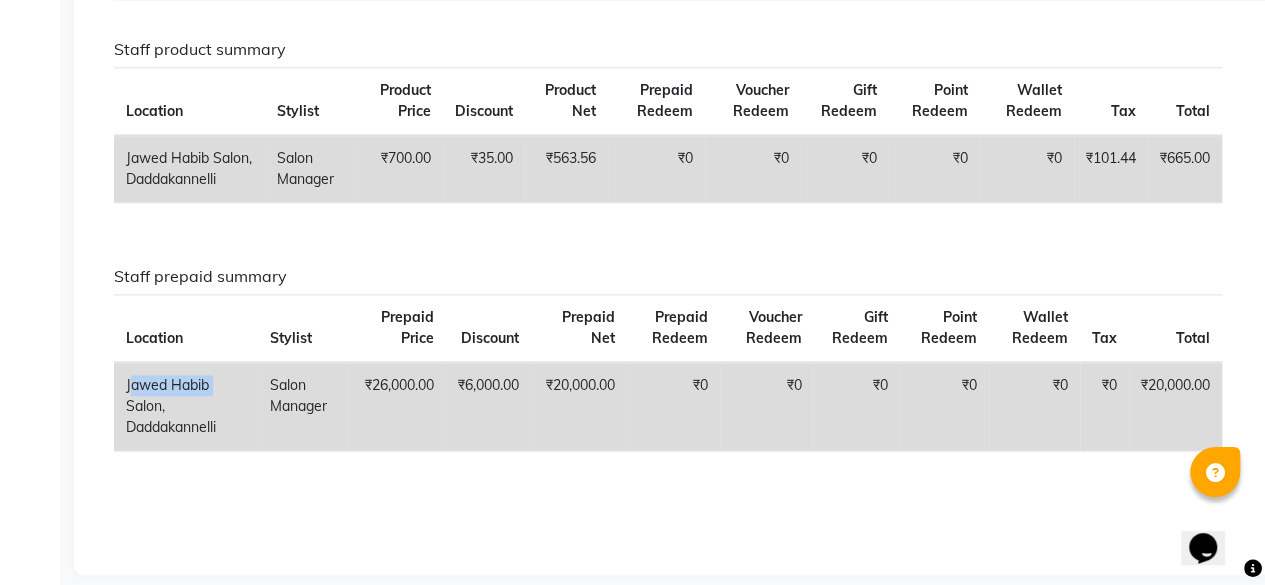 drag, startPoint x: 127, startPoint y: 378, endPoint x: 227, endPoint y: 379, distance: 100.005 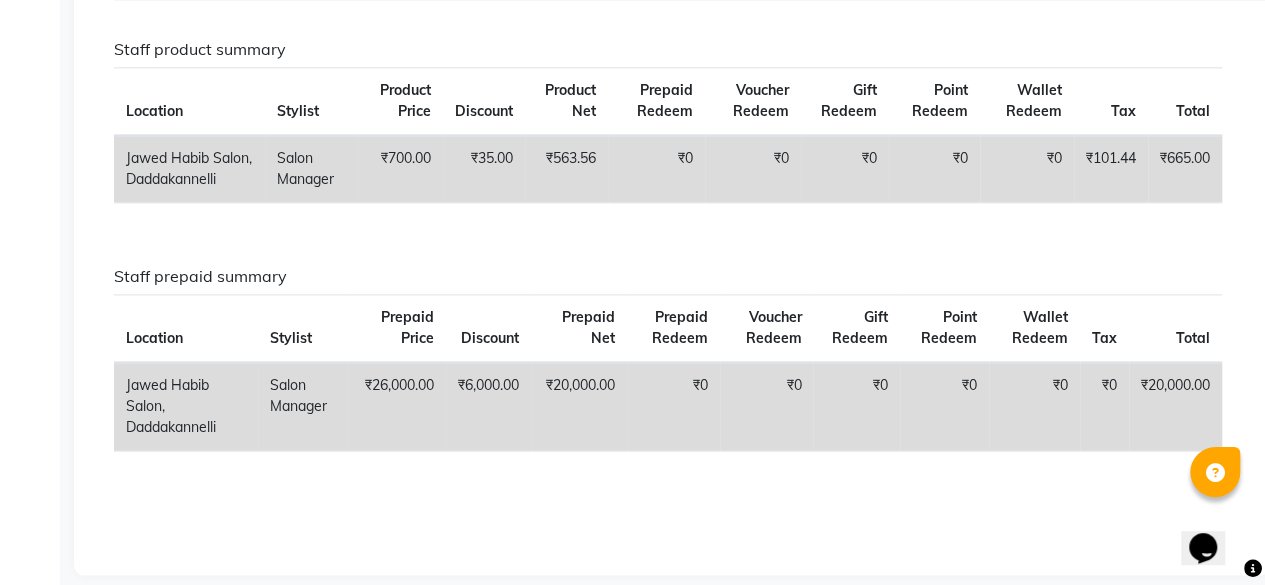 click on "₹26,000.00" 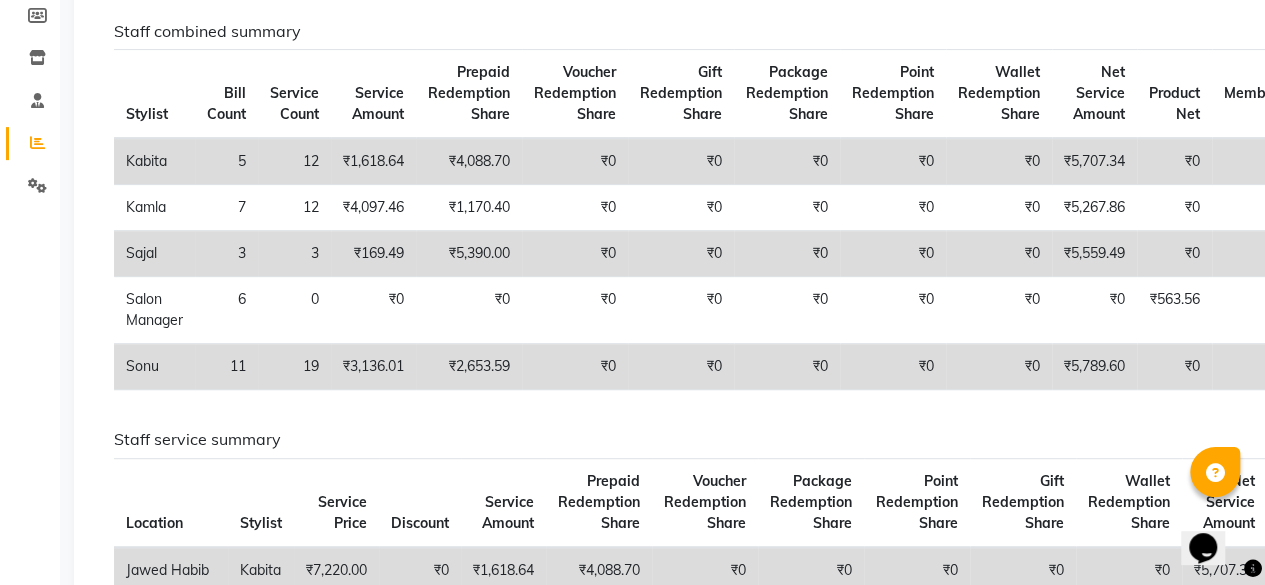 scroll, scrollTop: 0, scrollLeft: 0, axis: both 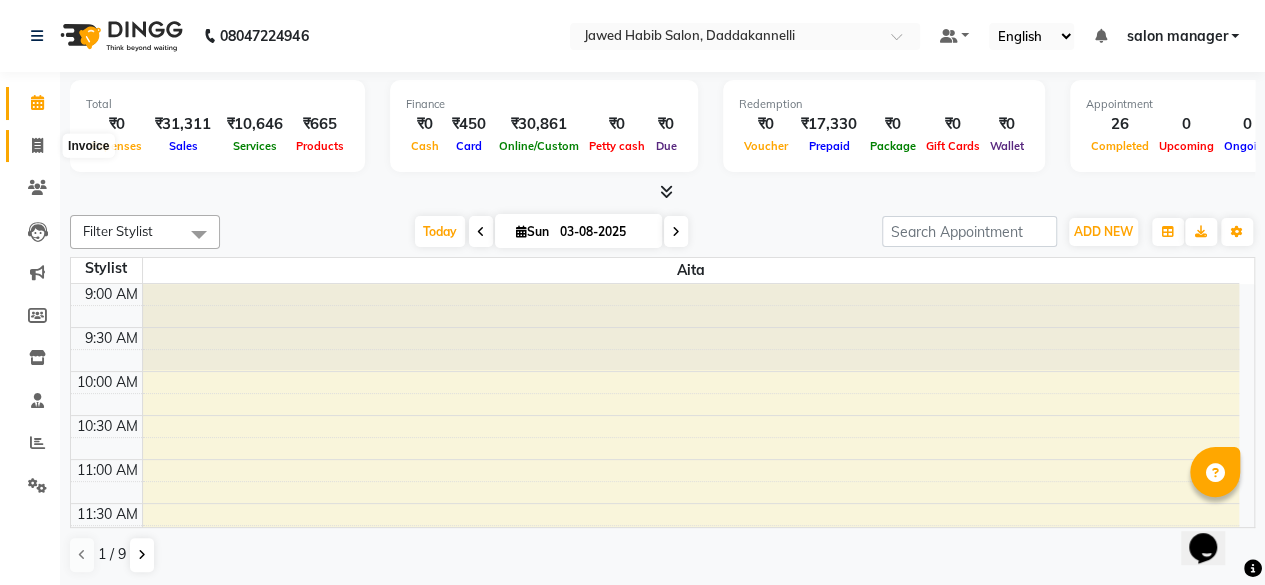 drag, startPoint x: 26, startPoint y: 141, endPoint x: 38, endPoint y: 145, distance: 12.649111 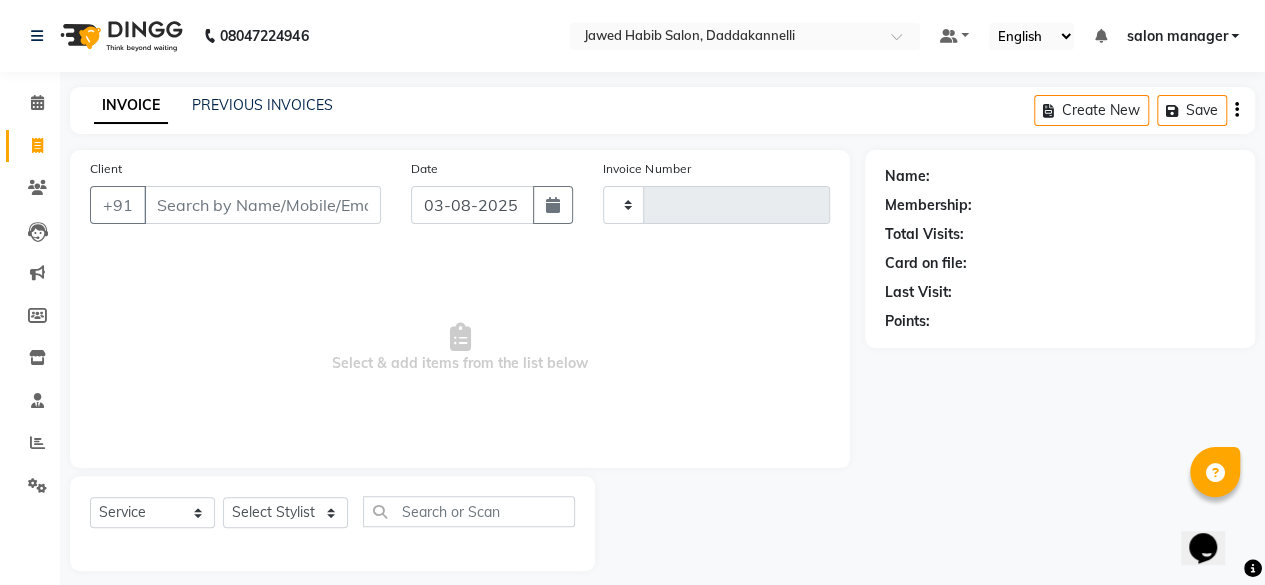 type on "2402" 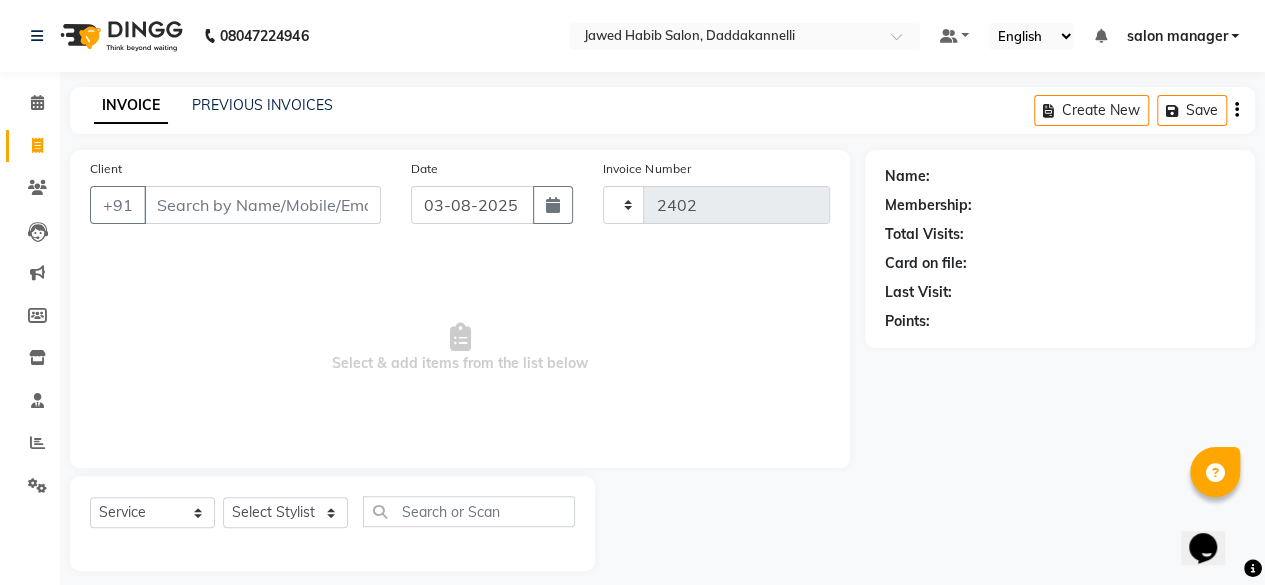 select on "6354" 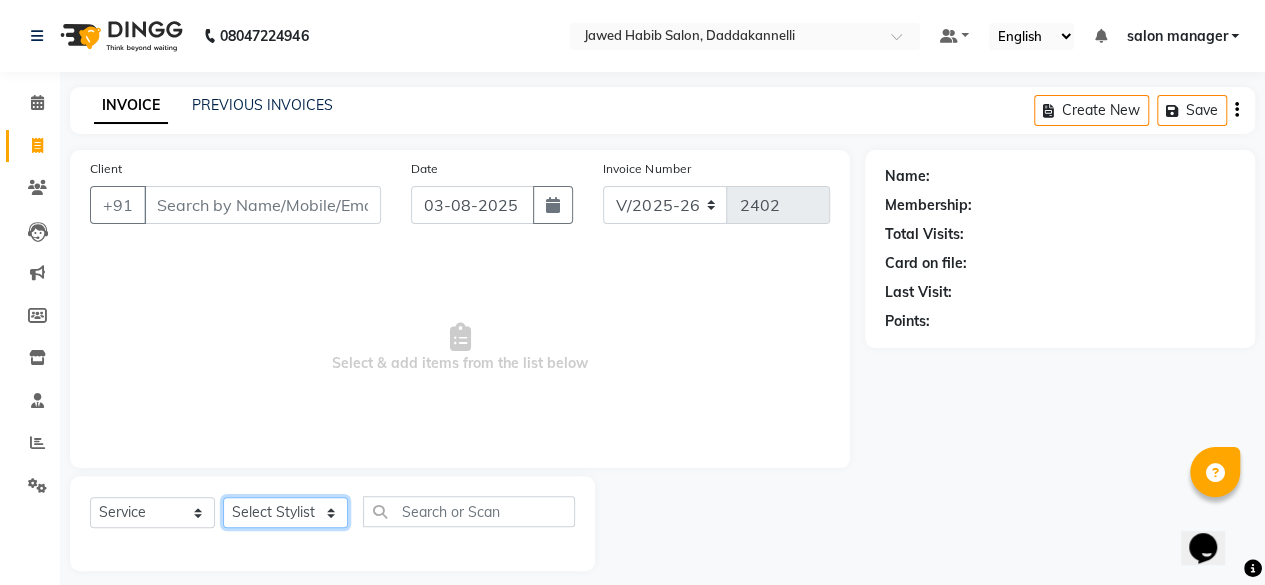 click on "Select Stylist" 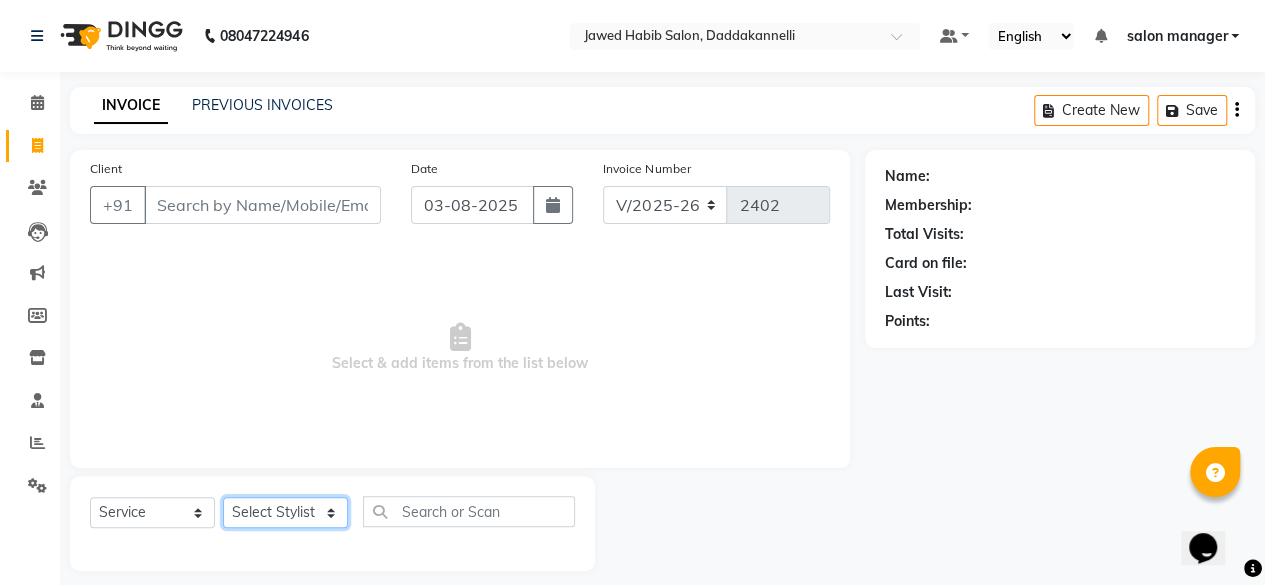 select on "80320" 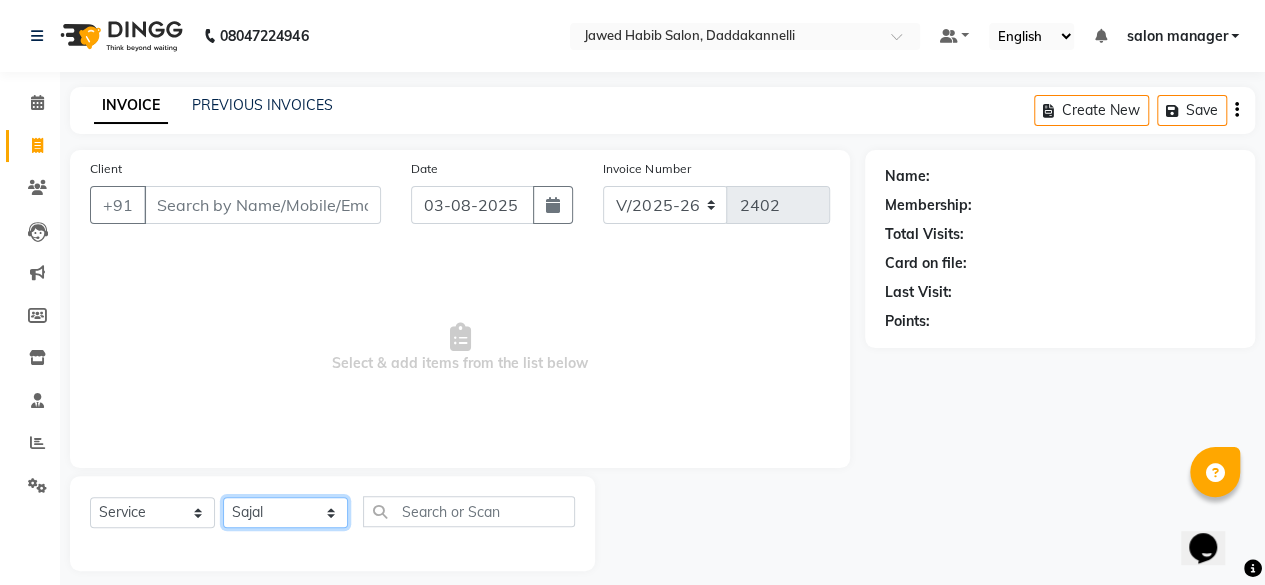 click on "Select Stylist aita DINGG SUPPORT Kabita KAMLA Rahul Riya Tamang Sajal salon manager Sonu Vimal" 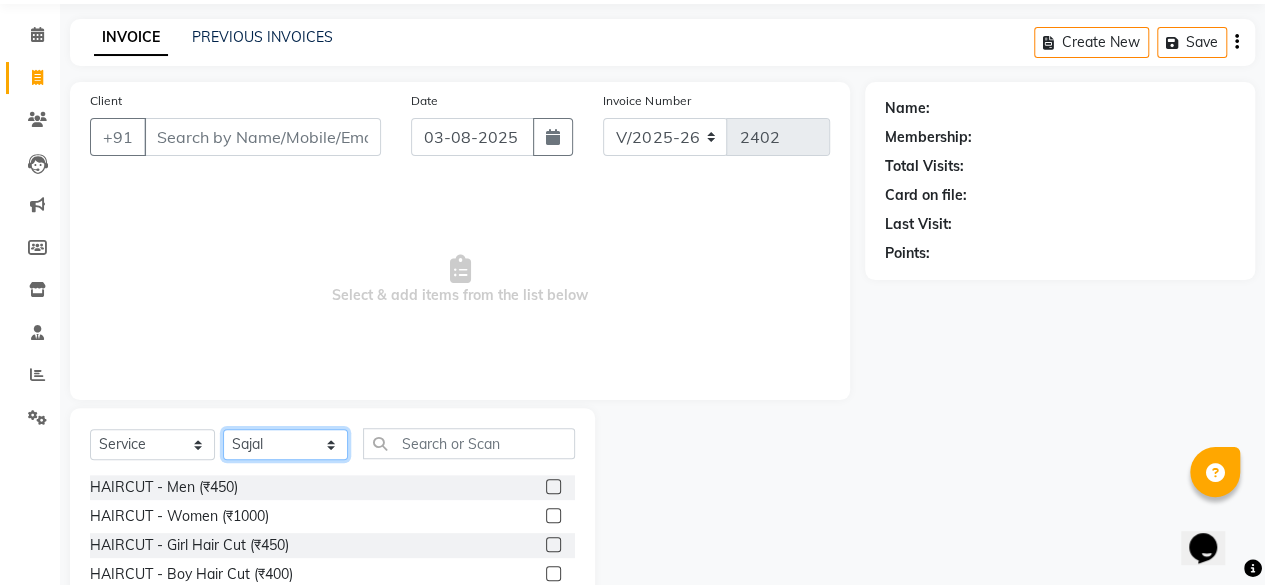 scroll, scrollTop: 100, scrollLeft: 0, axis: vertical 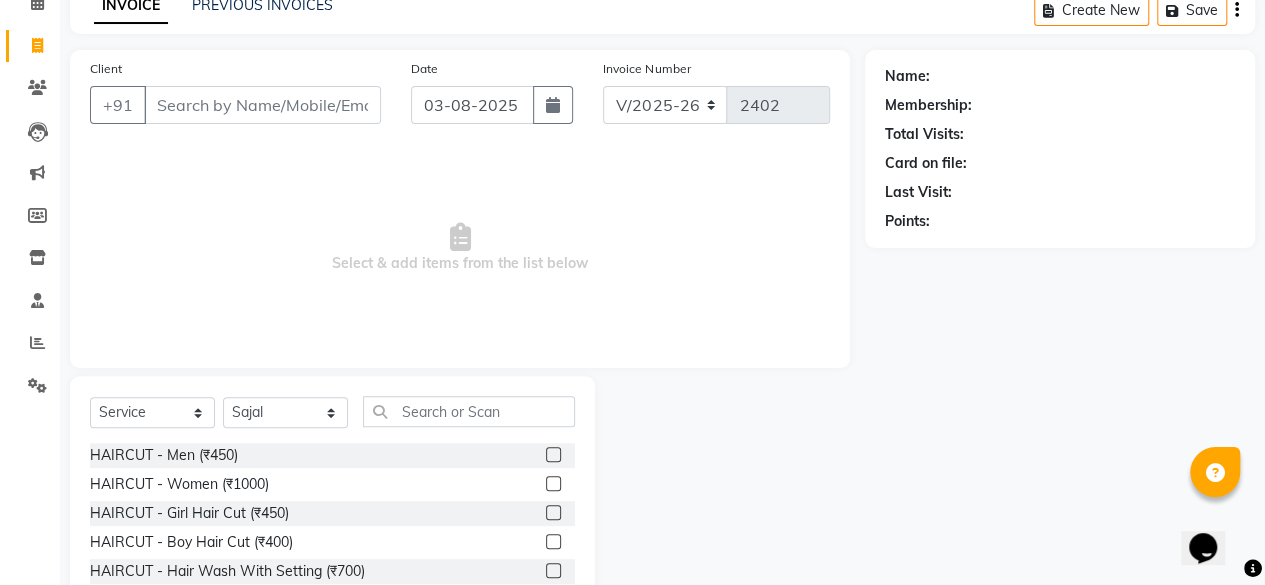 click 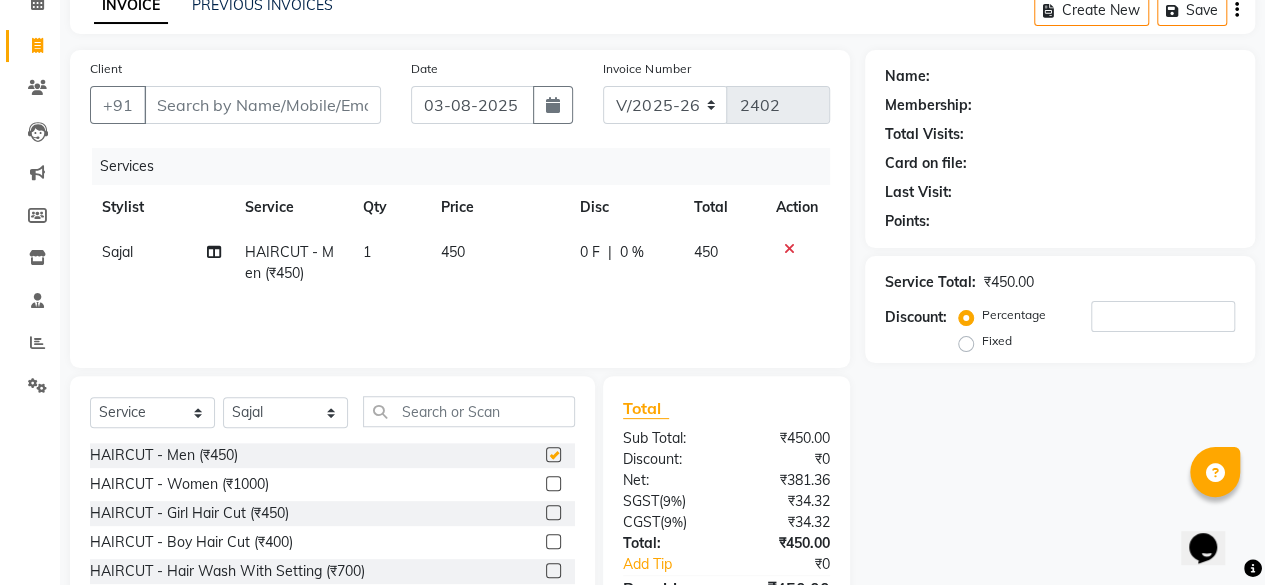 checkbox on "false" 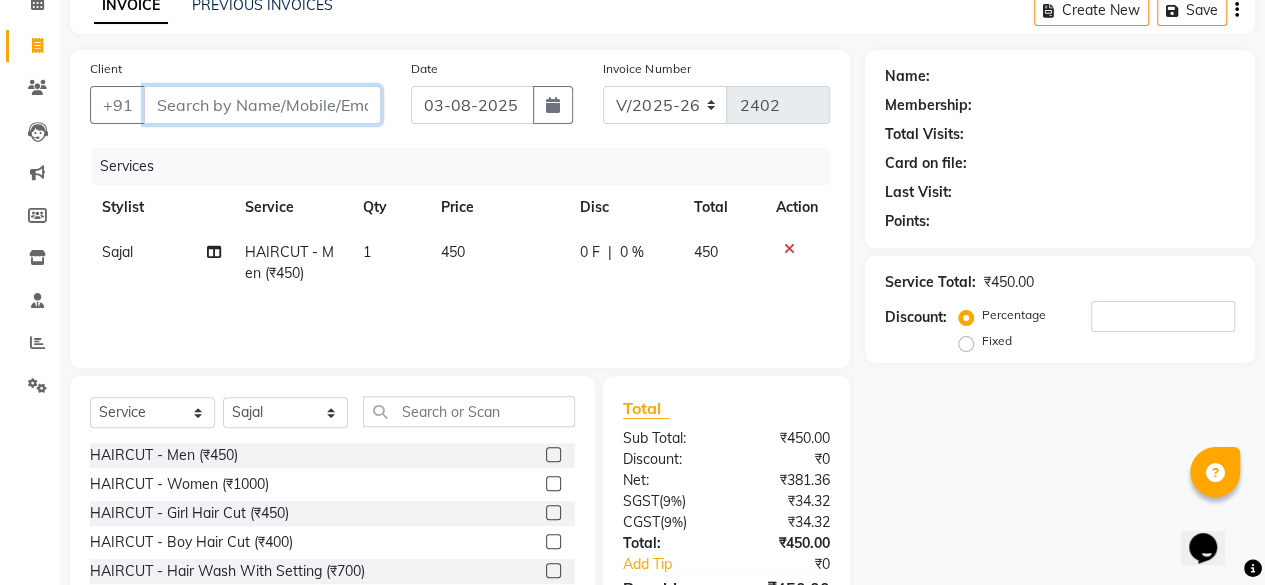 click on "Client" at bounding box center [262, 105] 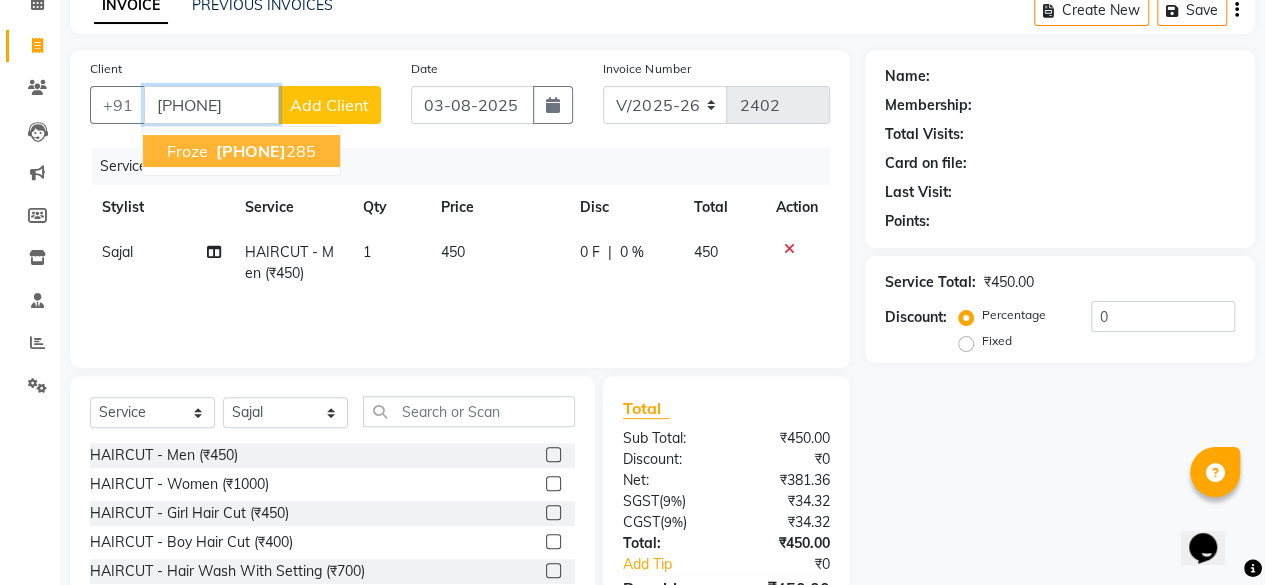 click on "Froze" at bounding box center [187, 151] 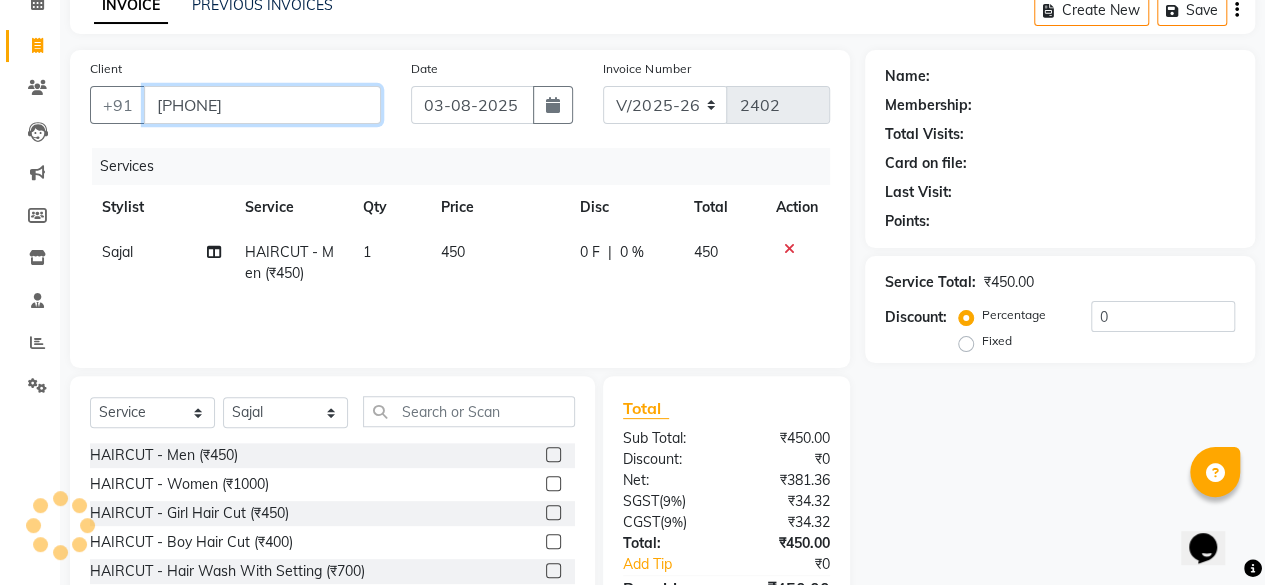 type on "[PHONE]" 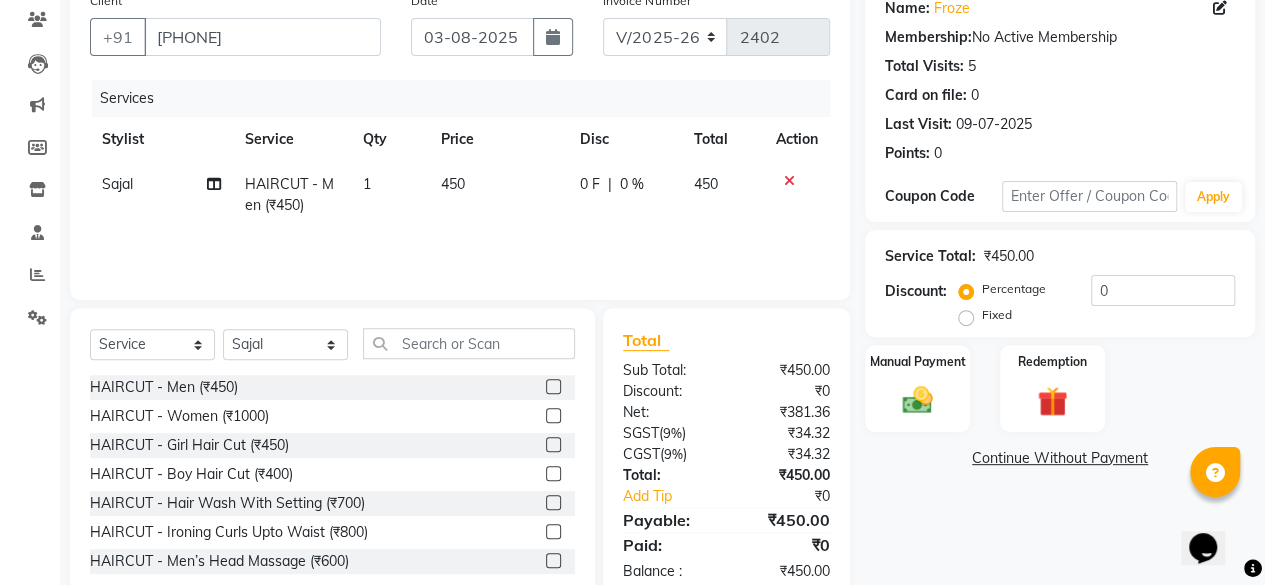 scroll, scrollTop: 200, scrollLeft: 0, axis: vertical 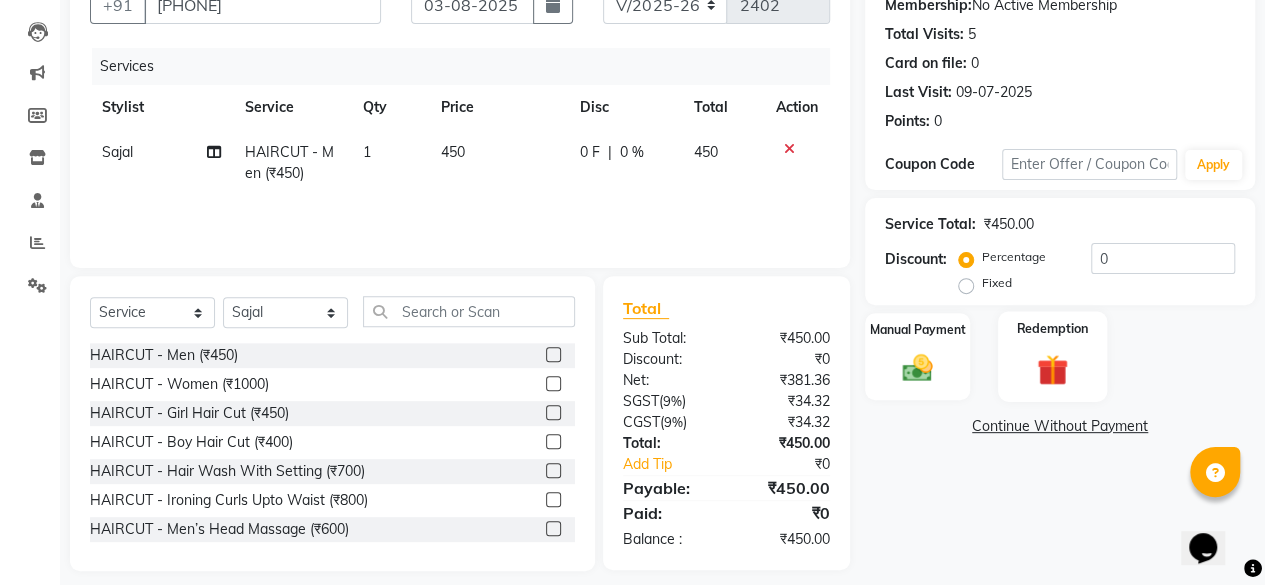 click 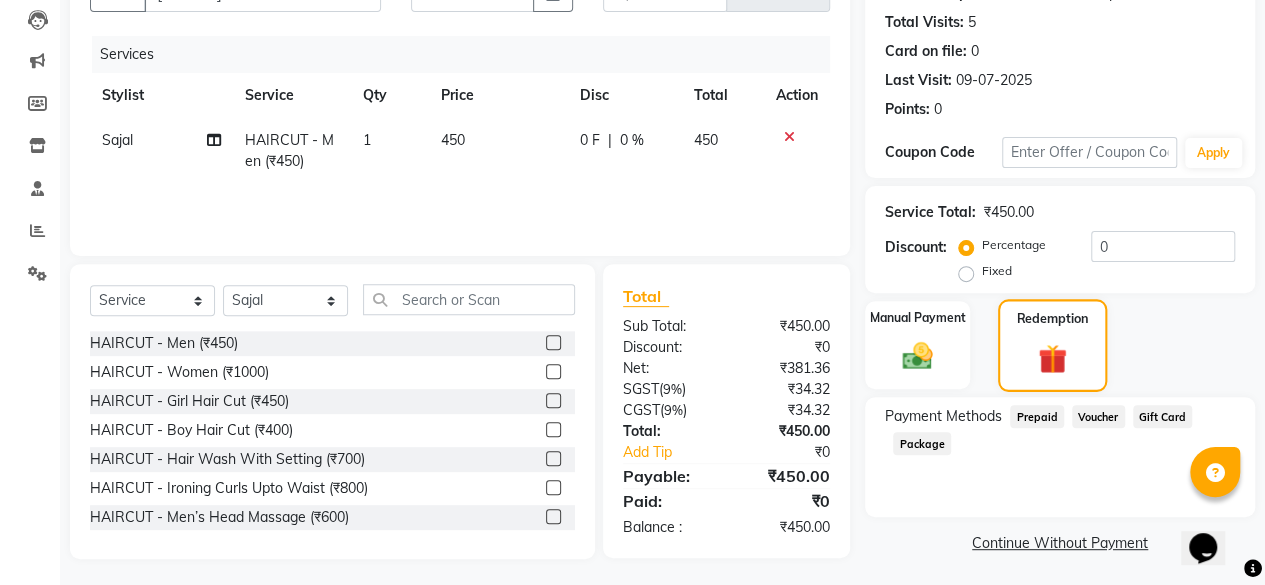 scroll, scrollTop: 215, scrollLeft: 0, axis: vertical 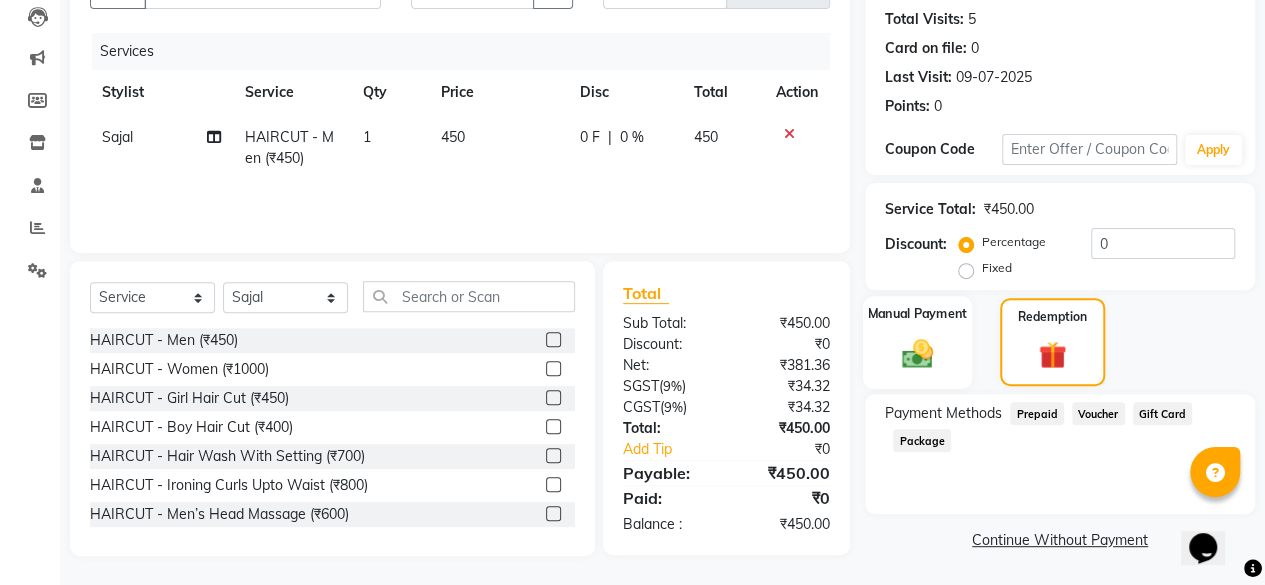 click on "Manual Payment" 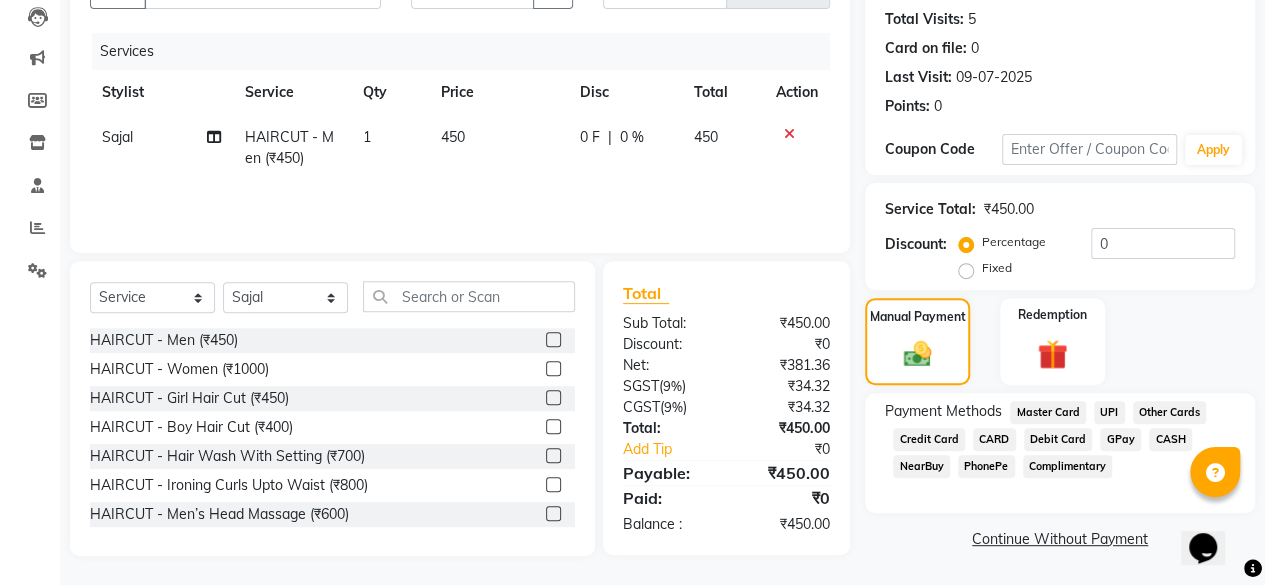 click on "UPI" 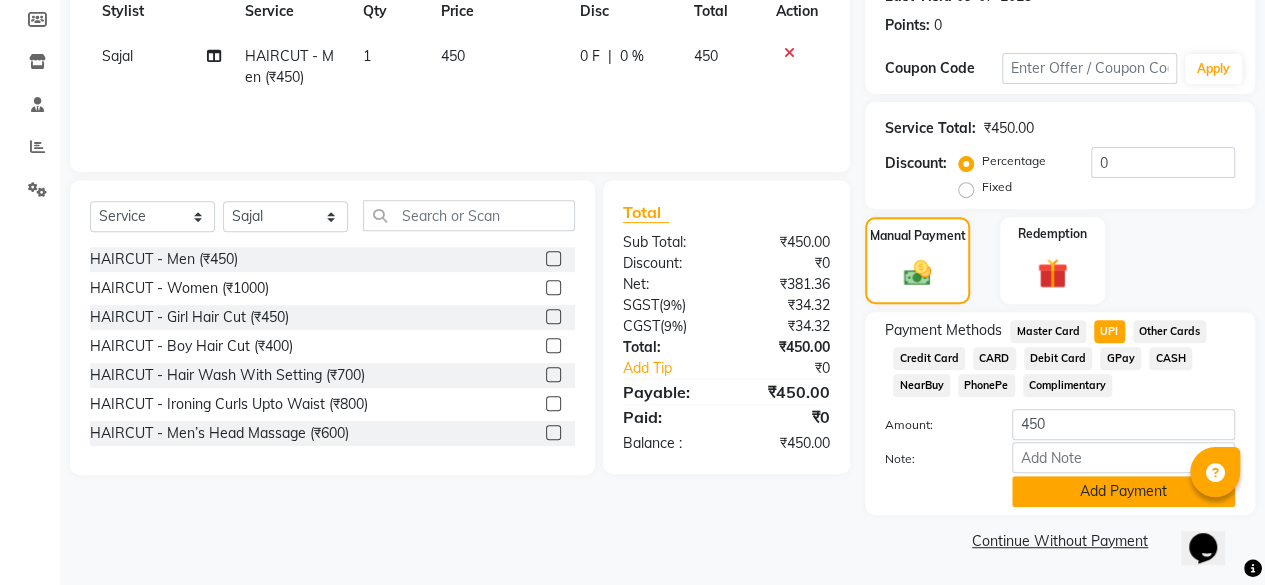 click on "Add Payment" 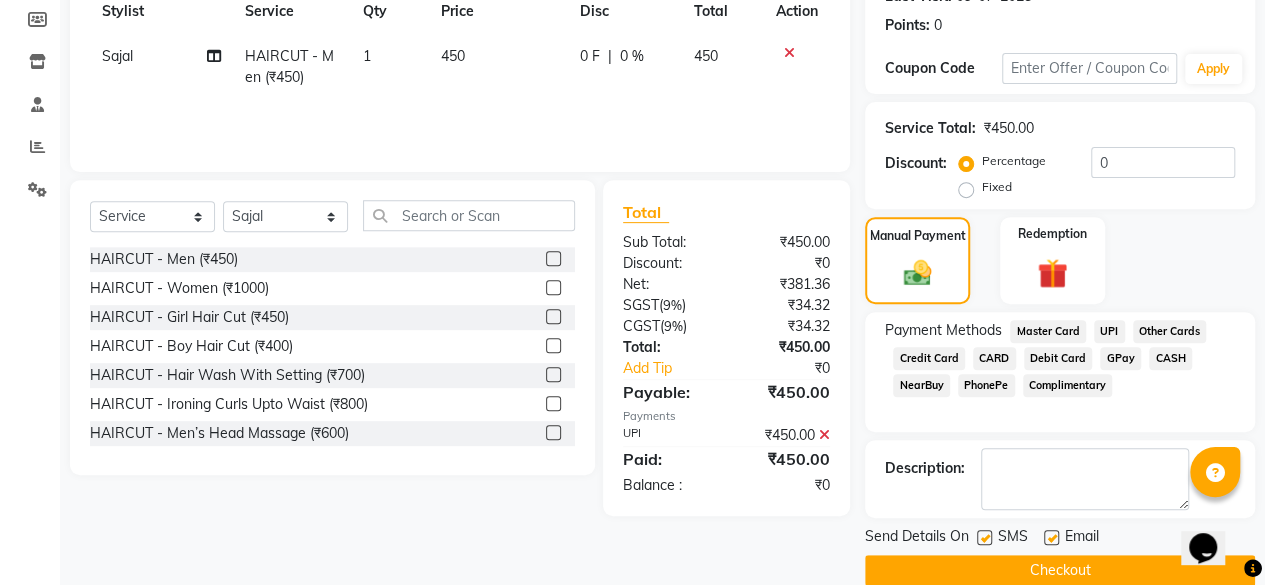 scroll, scrollTop: 324, scrollLeft: 0, axis: vertical 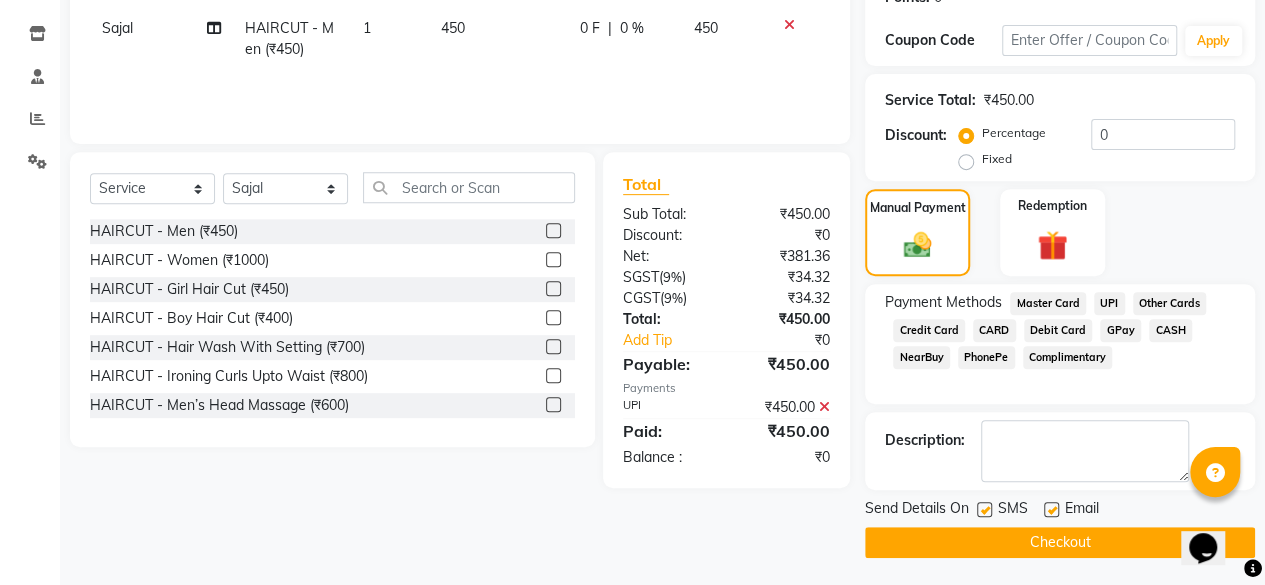 click 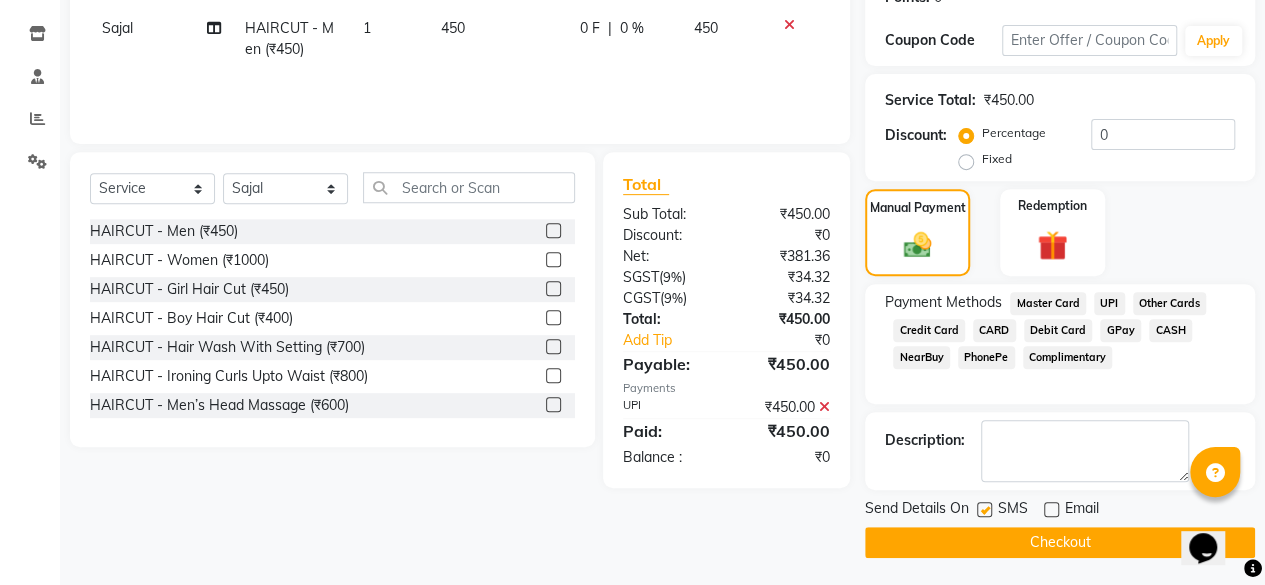 click on "Checkout" 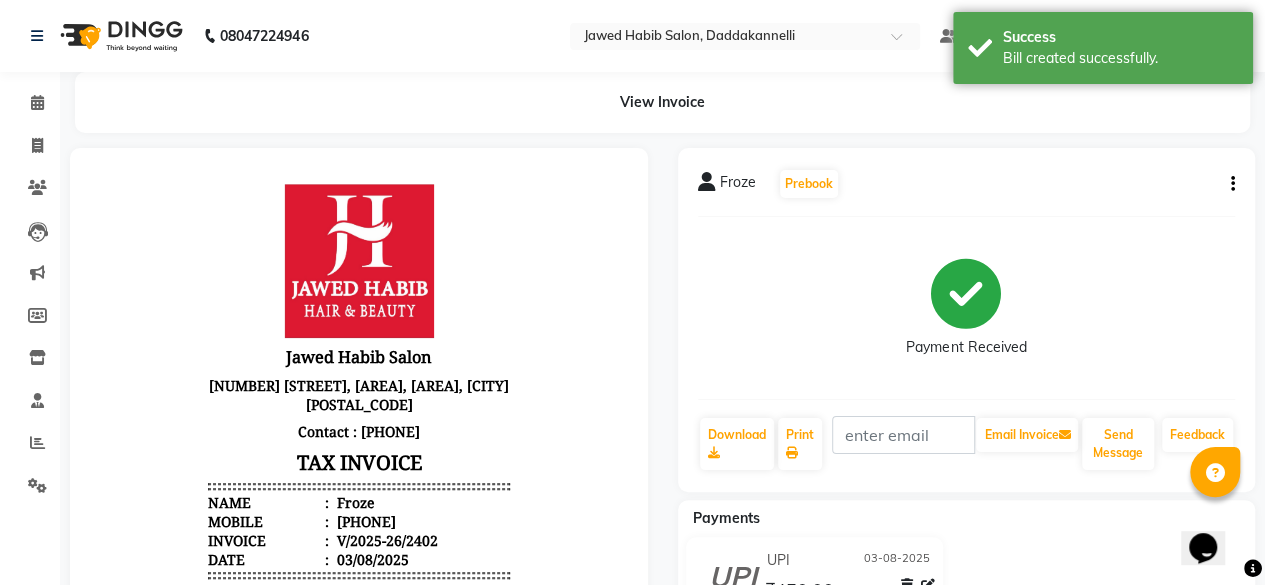 scroll, scrollTop: 0, scrollLeft: 0, axis: both 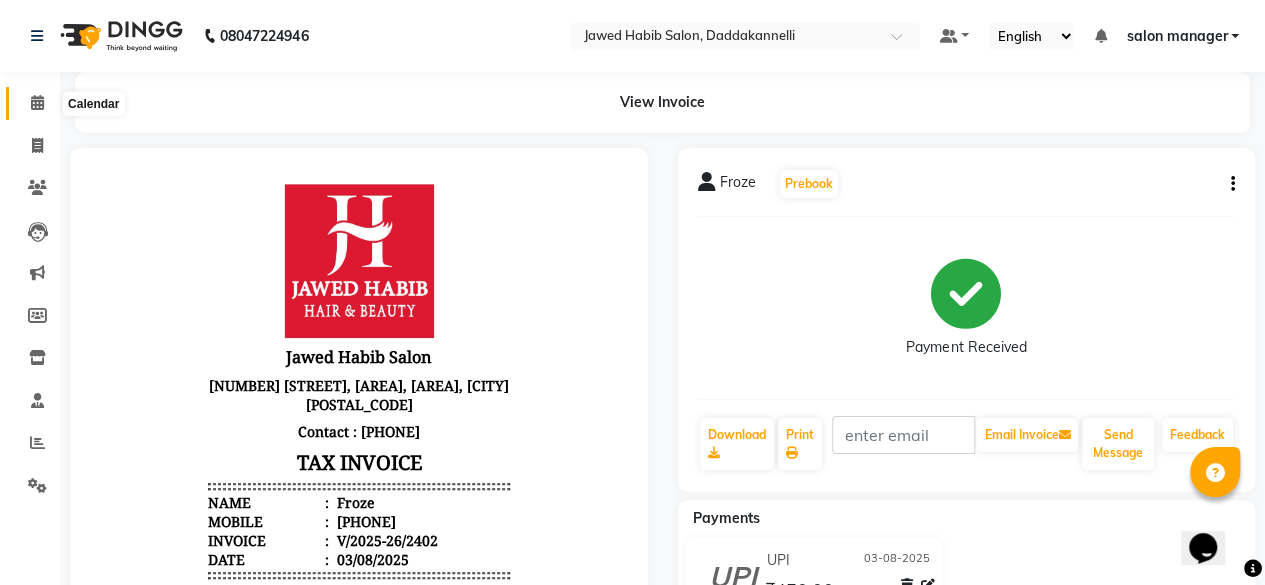 click 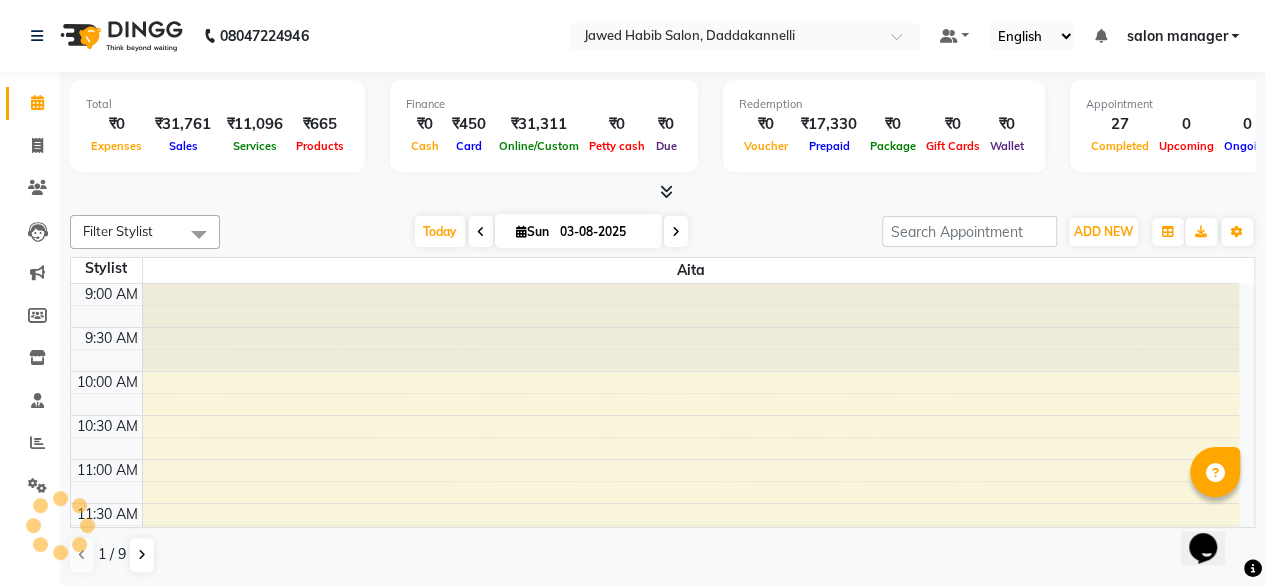 scroll, scrollTop: 0, scrollLeft: 0, axis: both 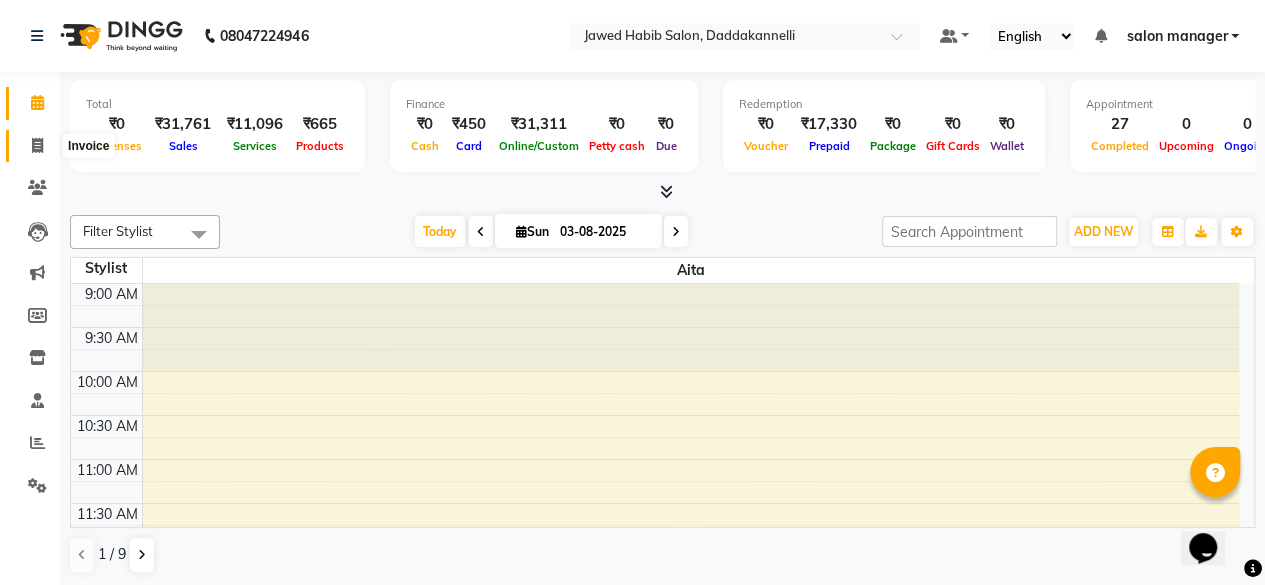 click 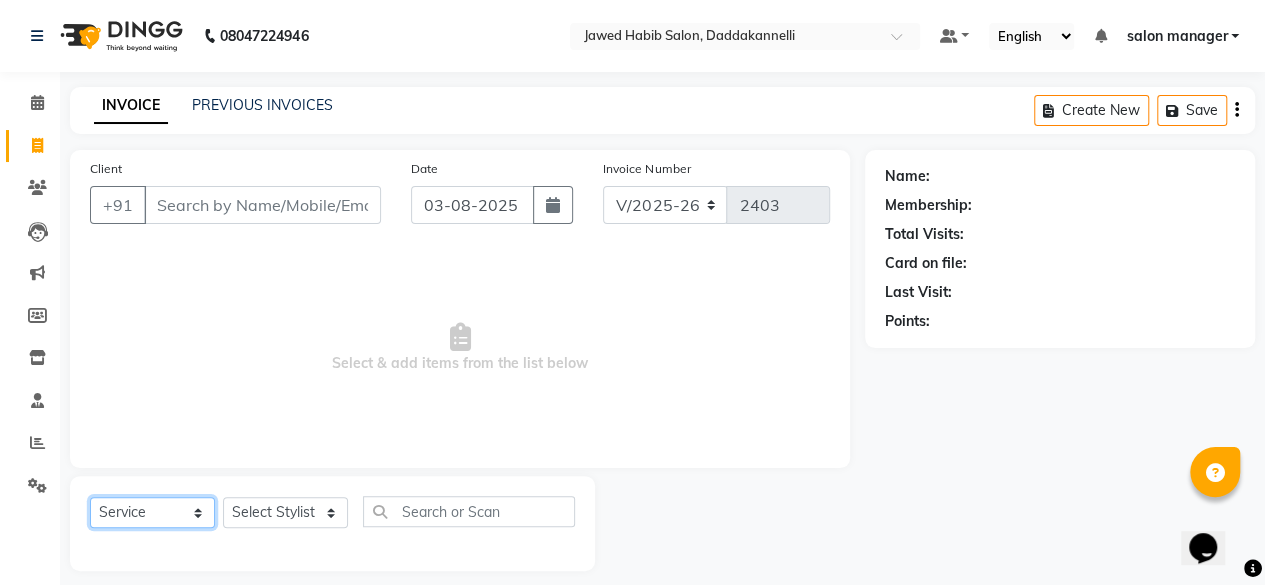click on "Select  Service  Product  Membership  Package Voucher Prepaid Gift Card" 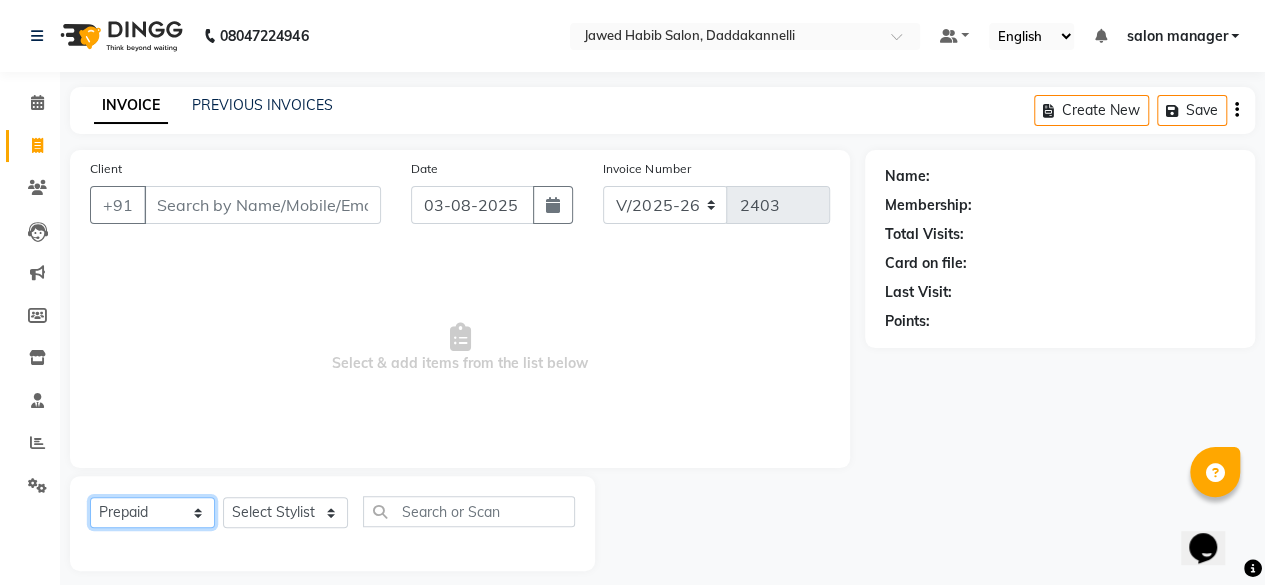 click on "Select  Service  Product  Membership  Package Voucher Prepaid Gift Card" 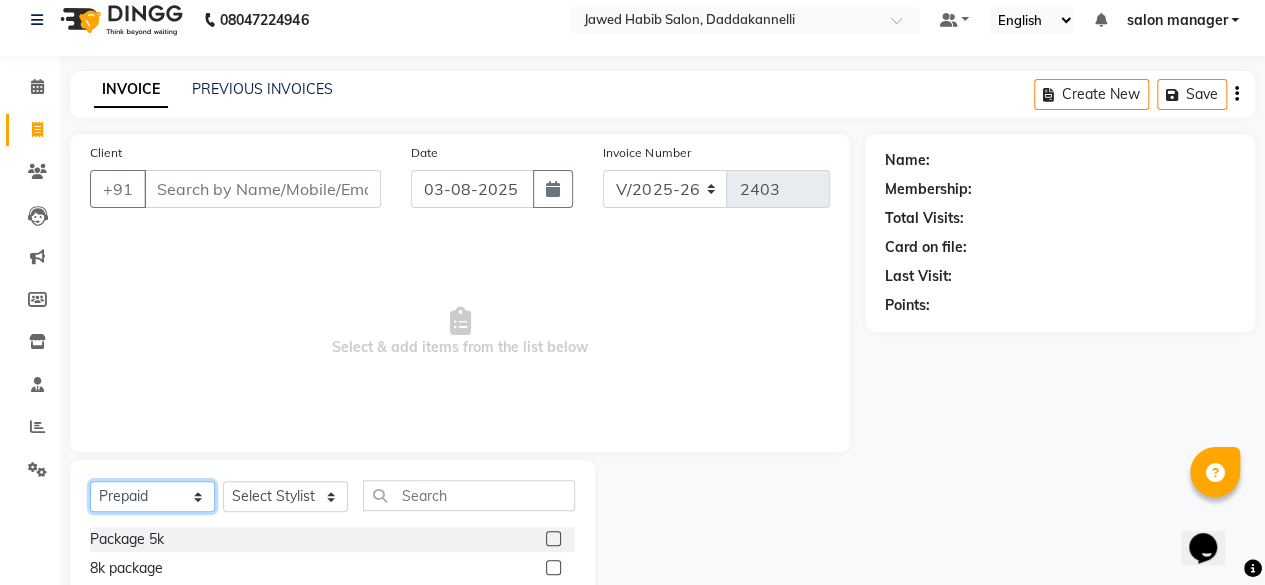 scroll, scrollTop: 100, scrollLeft: 0, axis: vertical 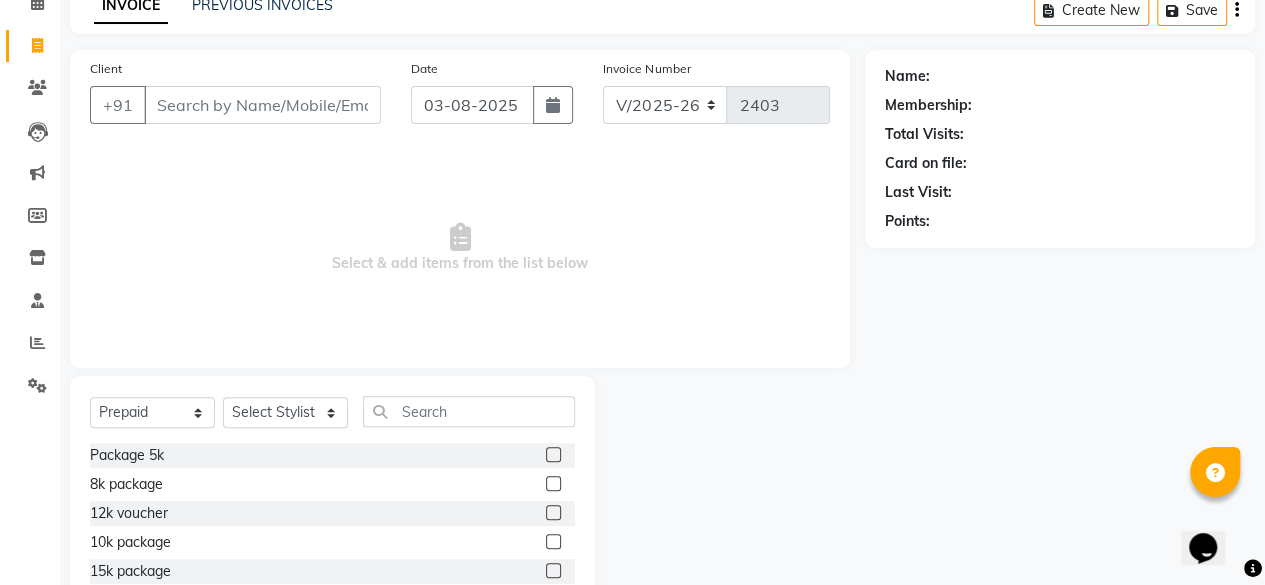 click 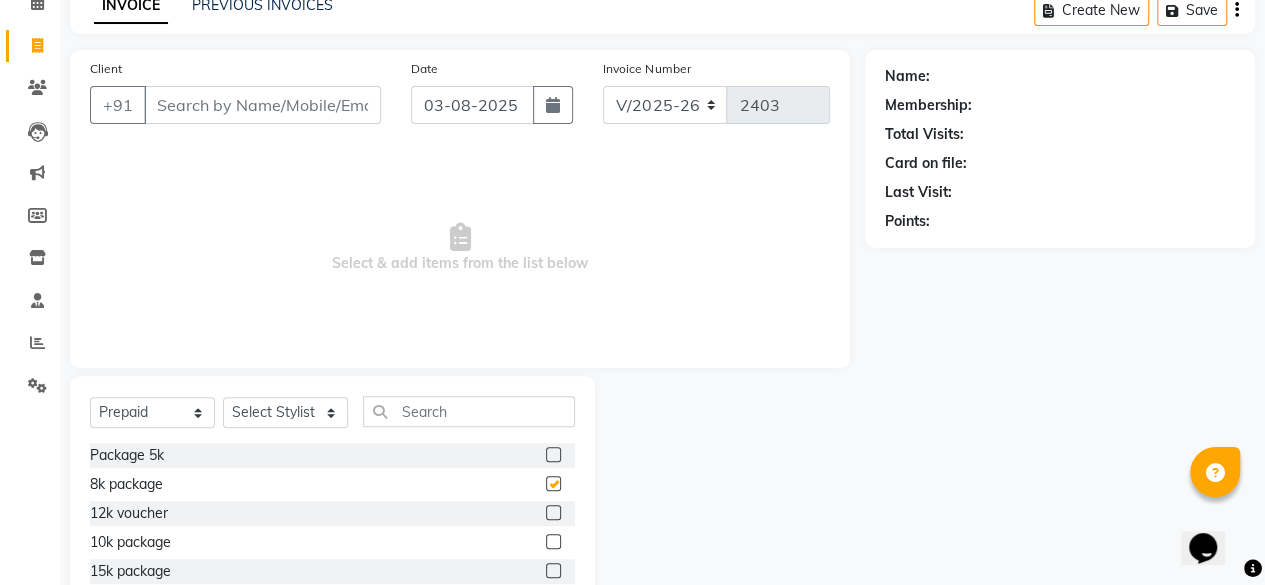 checkbox on "false" 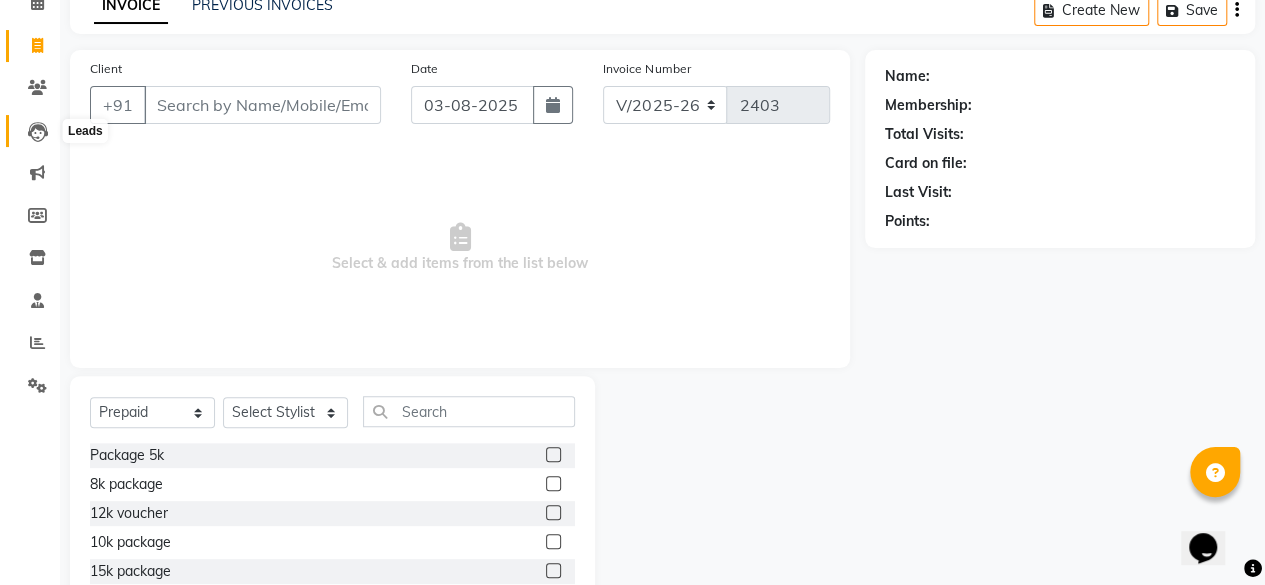 scroll, scrollTop: 0, scrollLeft: 0, axis: both 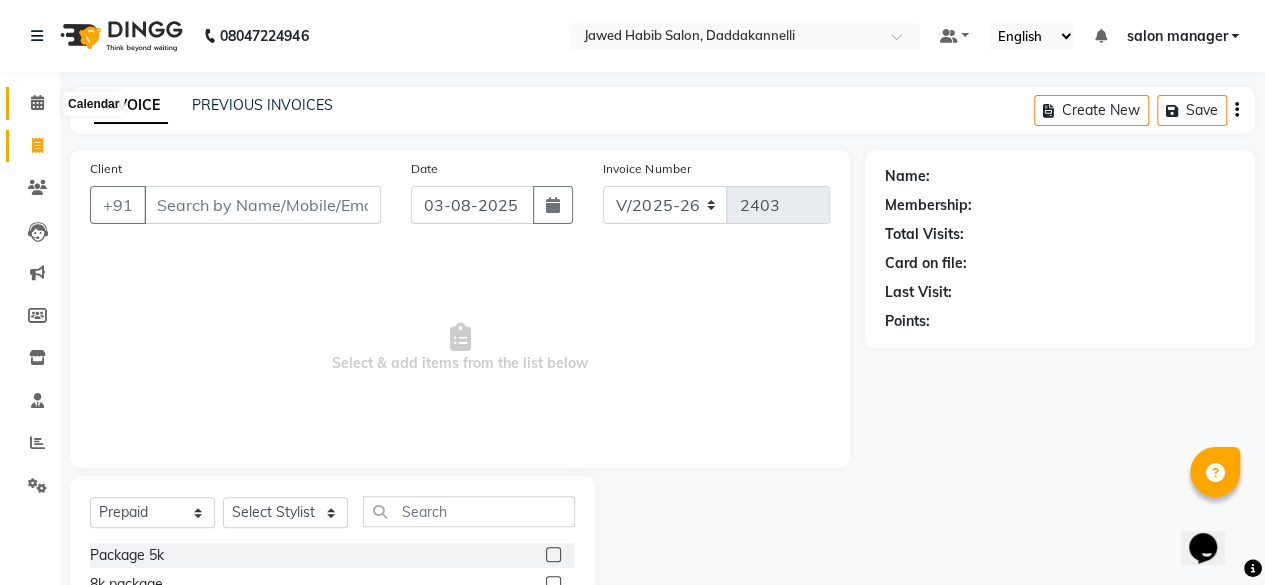click 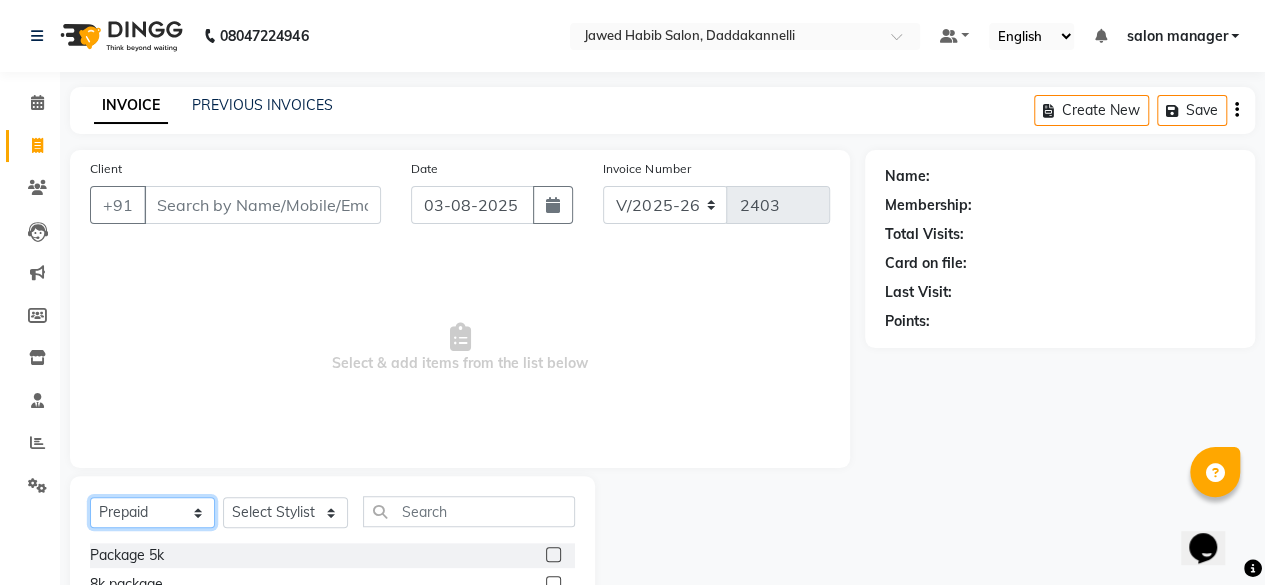 click on "Select  Service  Product  Membership  Package Voucher Prepaid Gift Card" 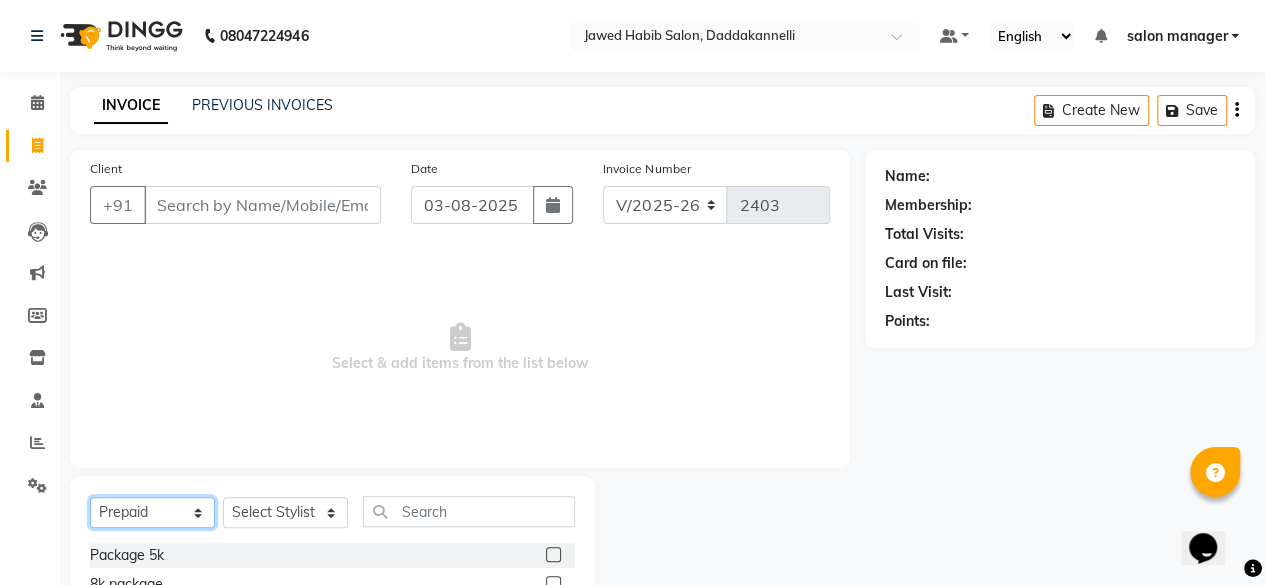 select on "service" 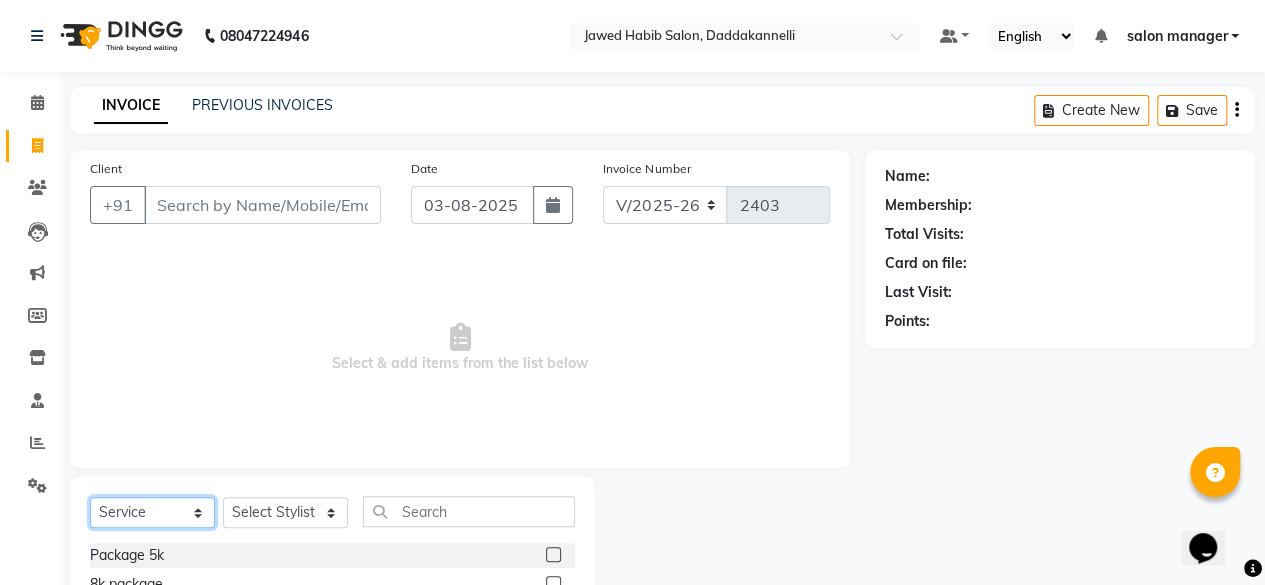 click on "Select  Service  Product  Membership  Package Voucher Prepaid Gift Card" 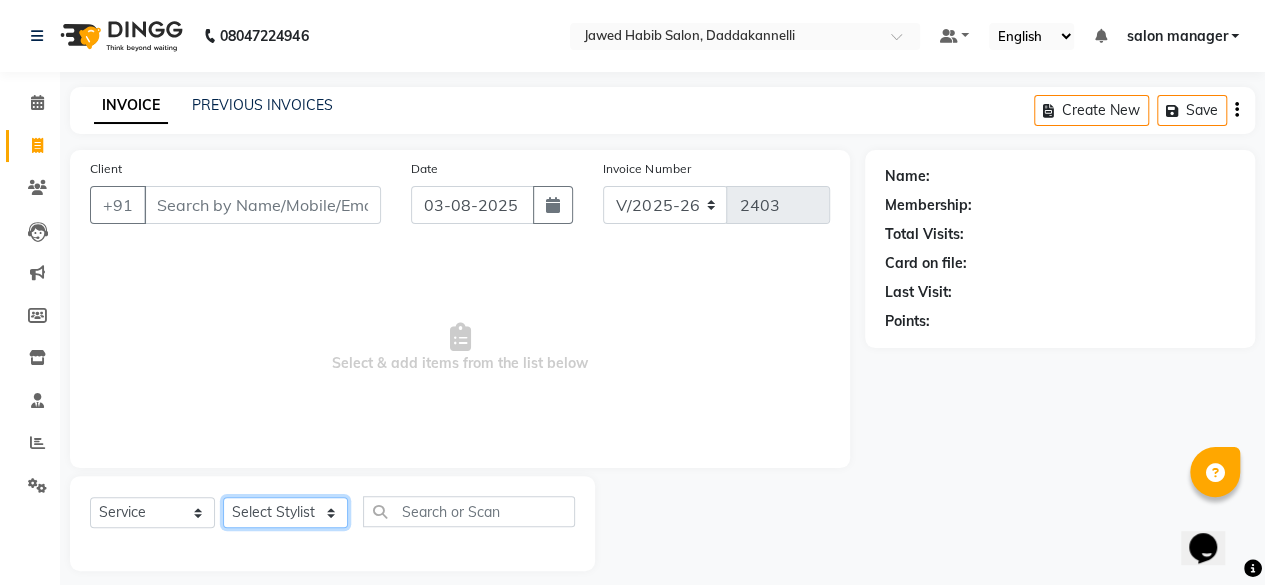 click on "Select Stylist aita DINGG SUPPORT Kabita KAMLA Rahul Riya Tamang Sajal salon manager Sonu Vimal" 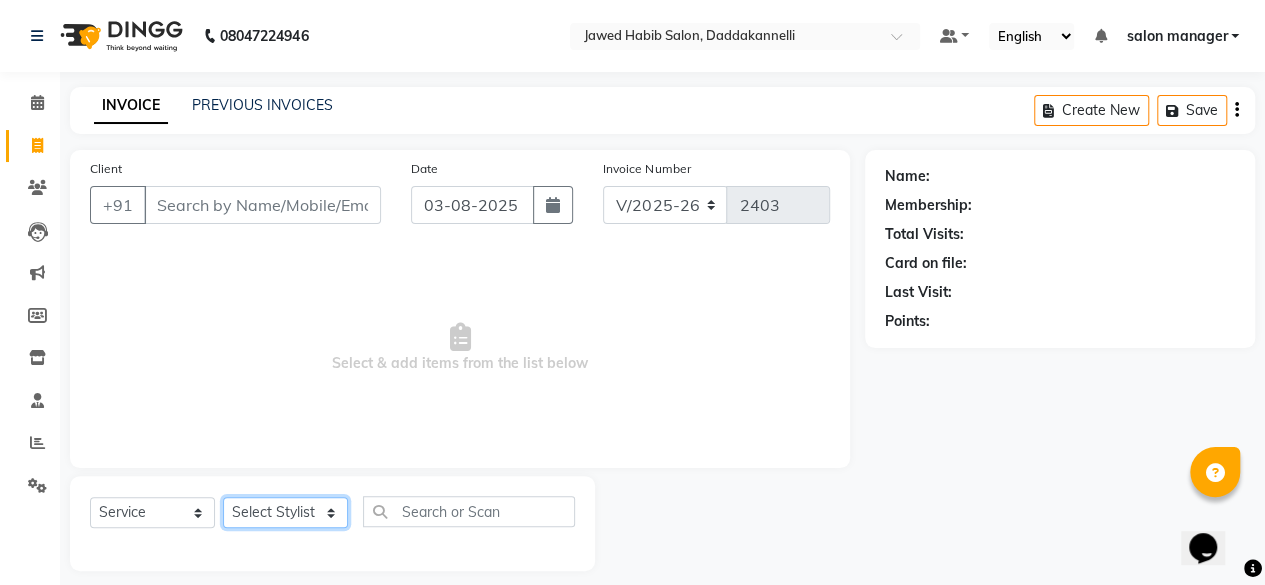 select on "64823" 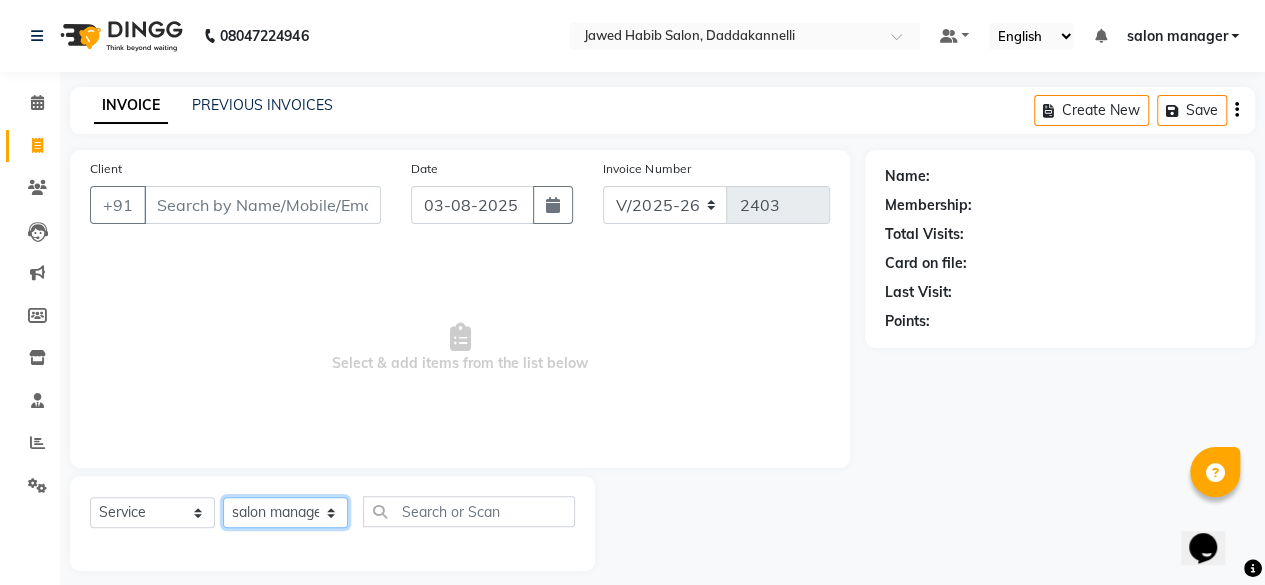 click on "Select Stylist aita DINGG SUPPORT Kabita KAMLA Rahul Riya Tamang Sajal salon manager Sonu Vimal" 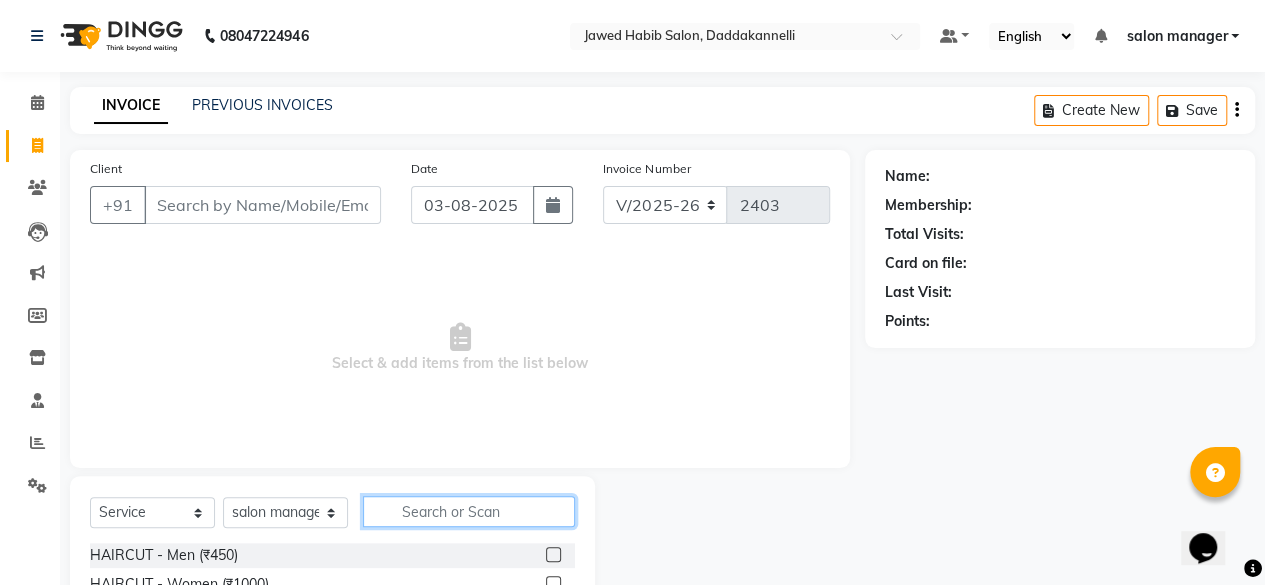 click 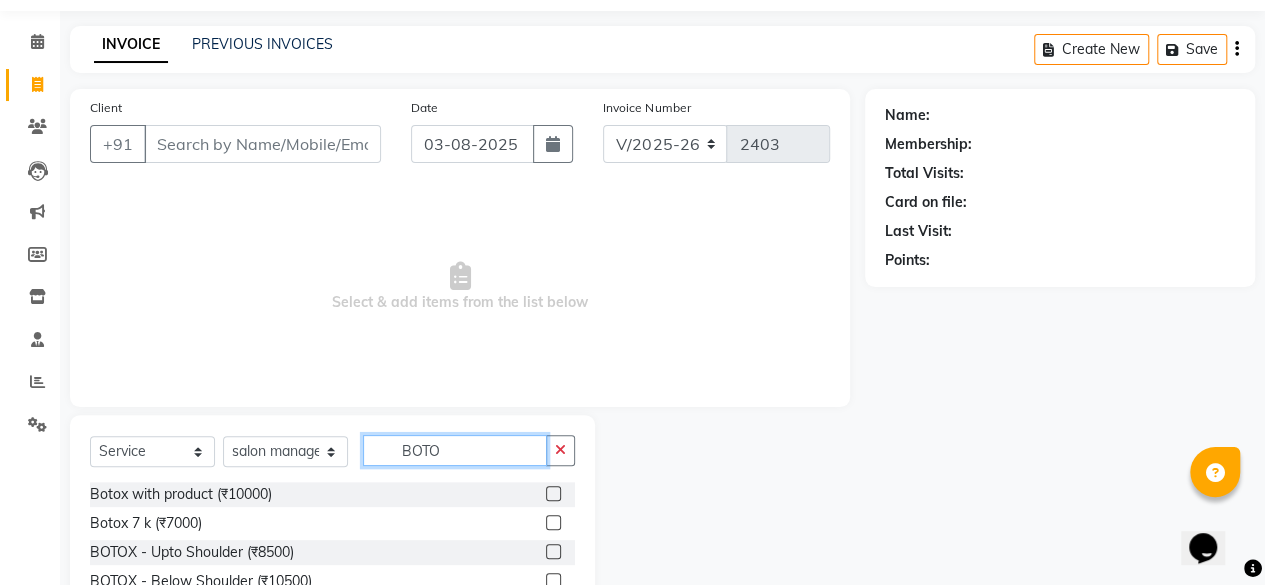 scroll, scrollTop: 160, scrollLeft: 0, axis: vertical 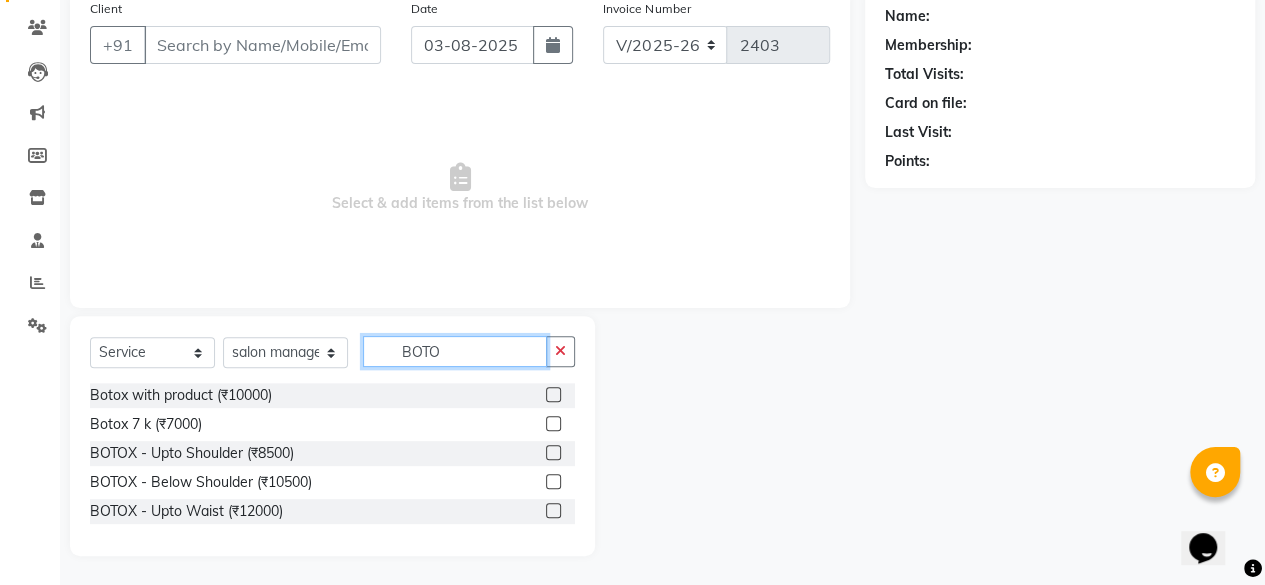 type on "BOTO" 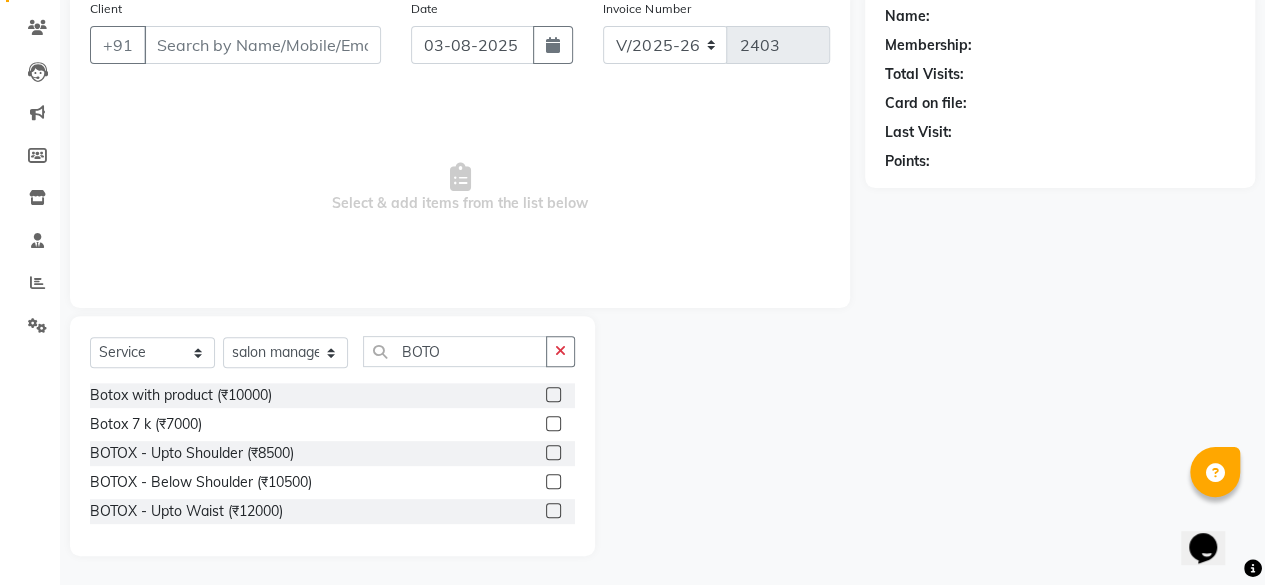 click 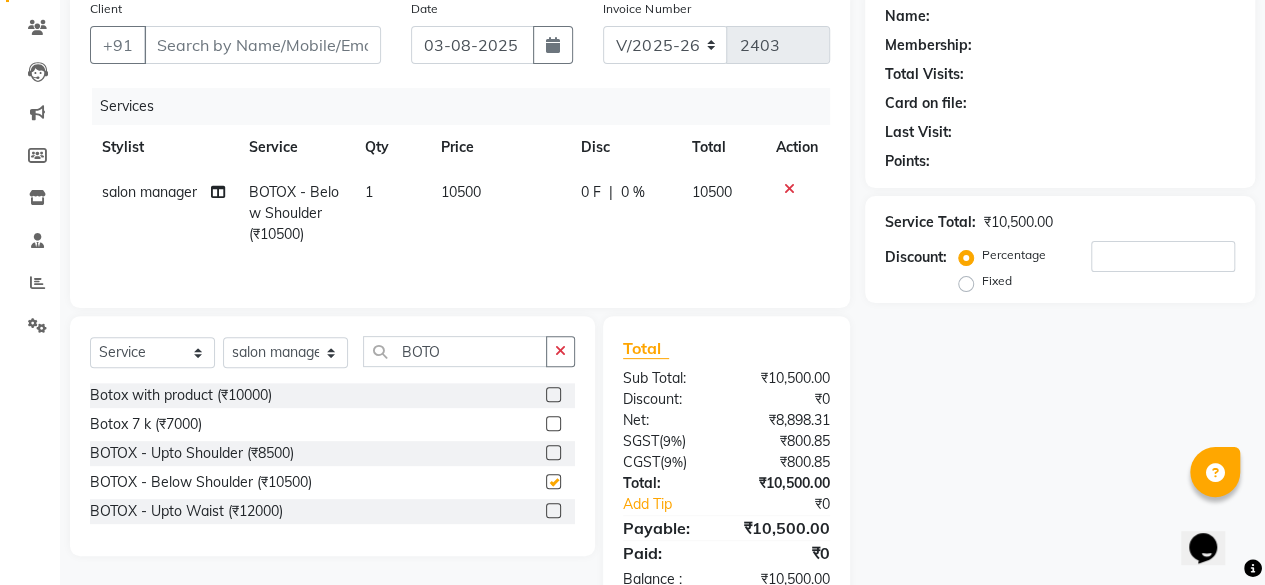 checkbox on "false" 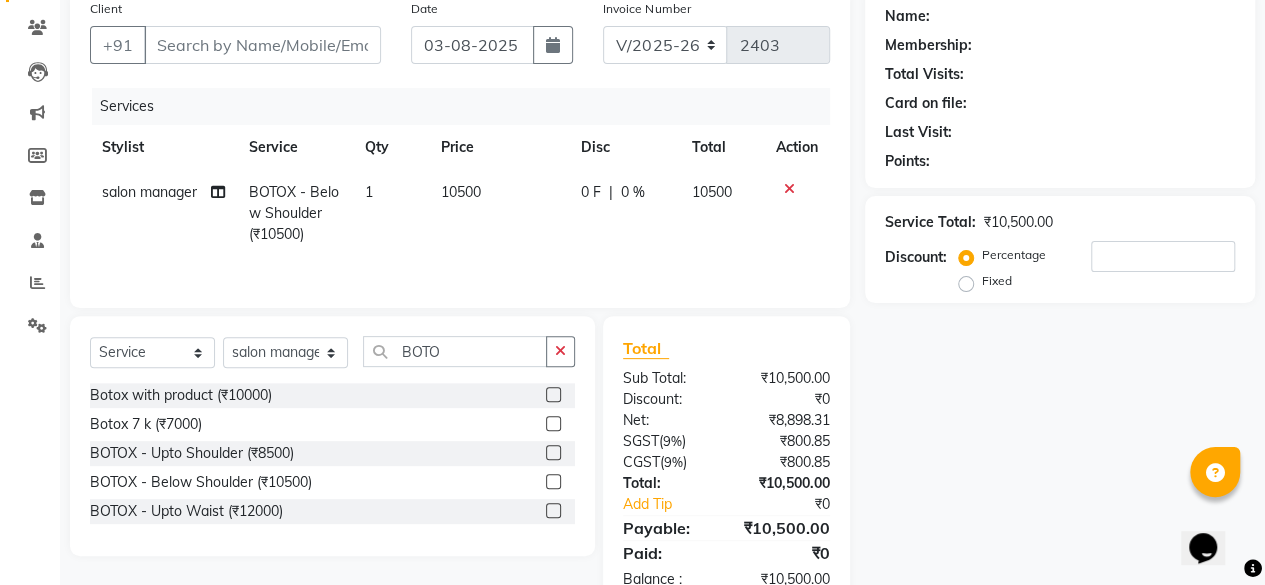 click 